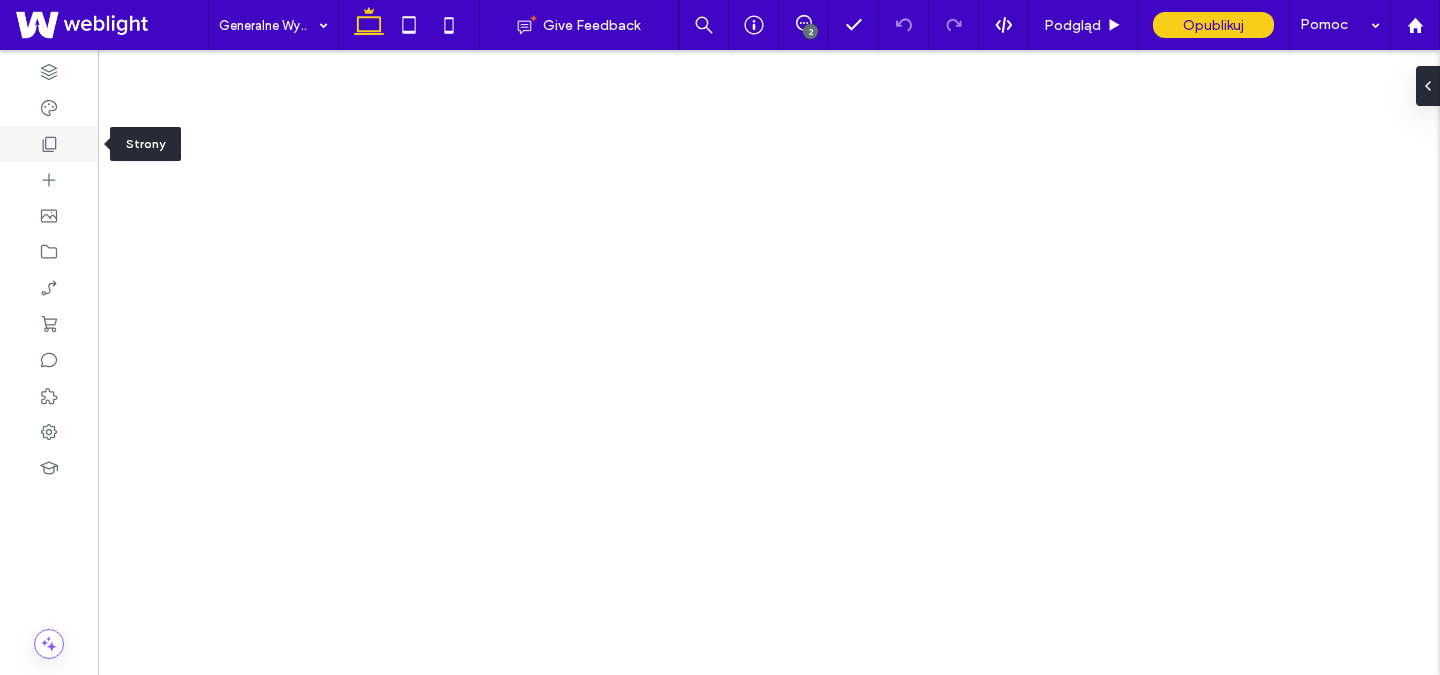 scroll, scrollTop: 0, scrollLeft: 0, axis: both 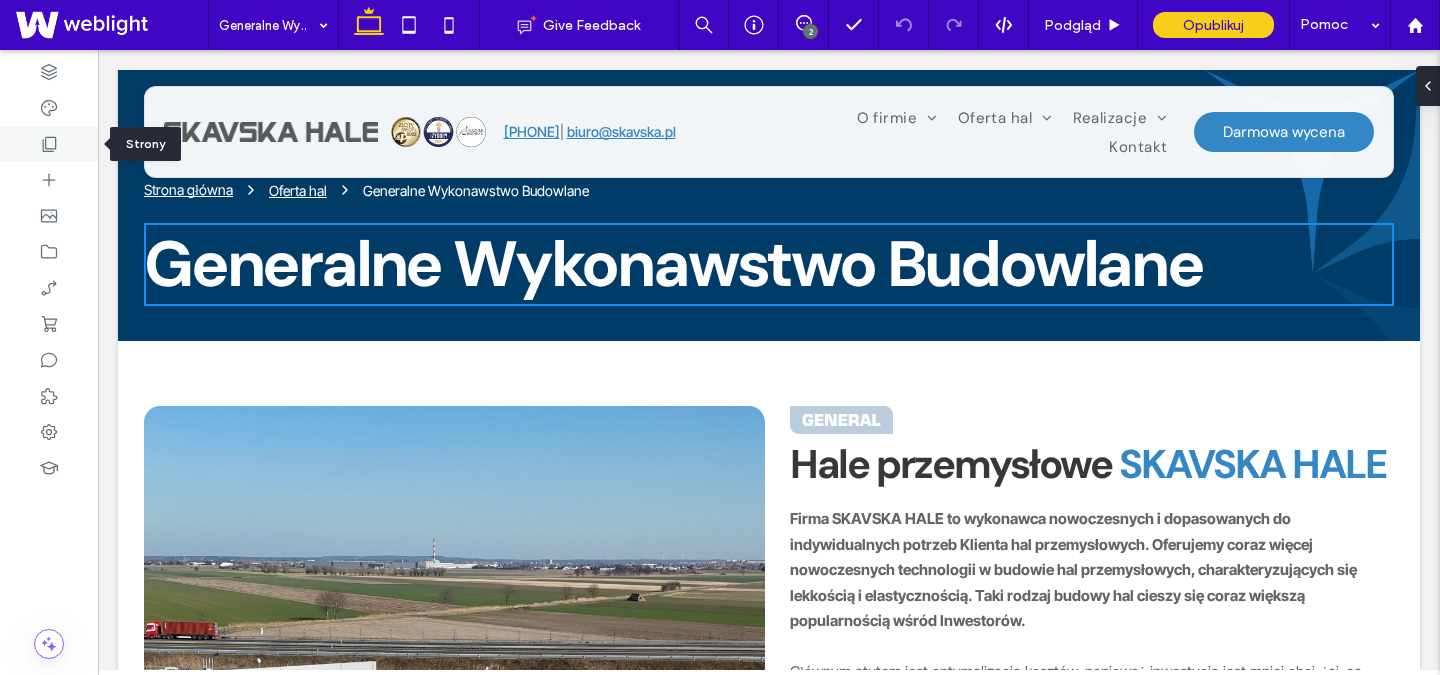 click 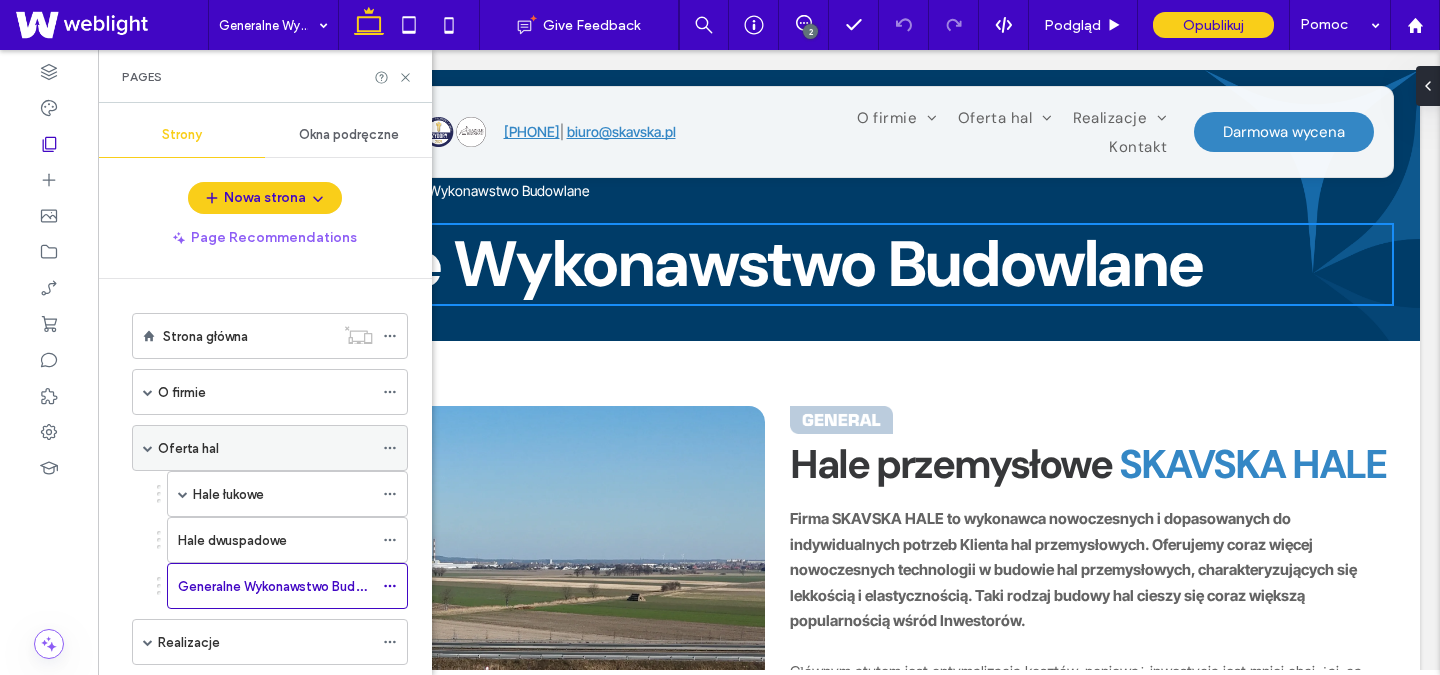 click on "Oferta hal" at bounding box center (188, 448) 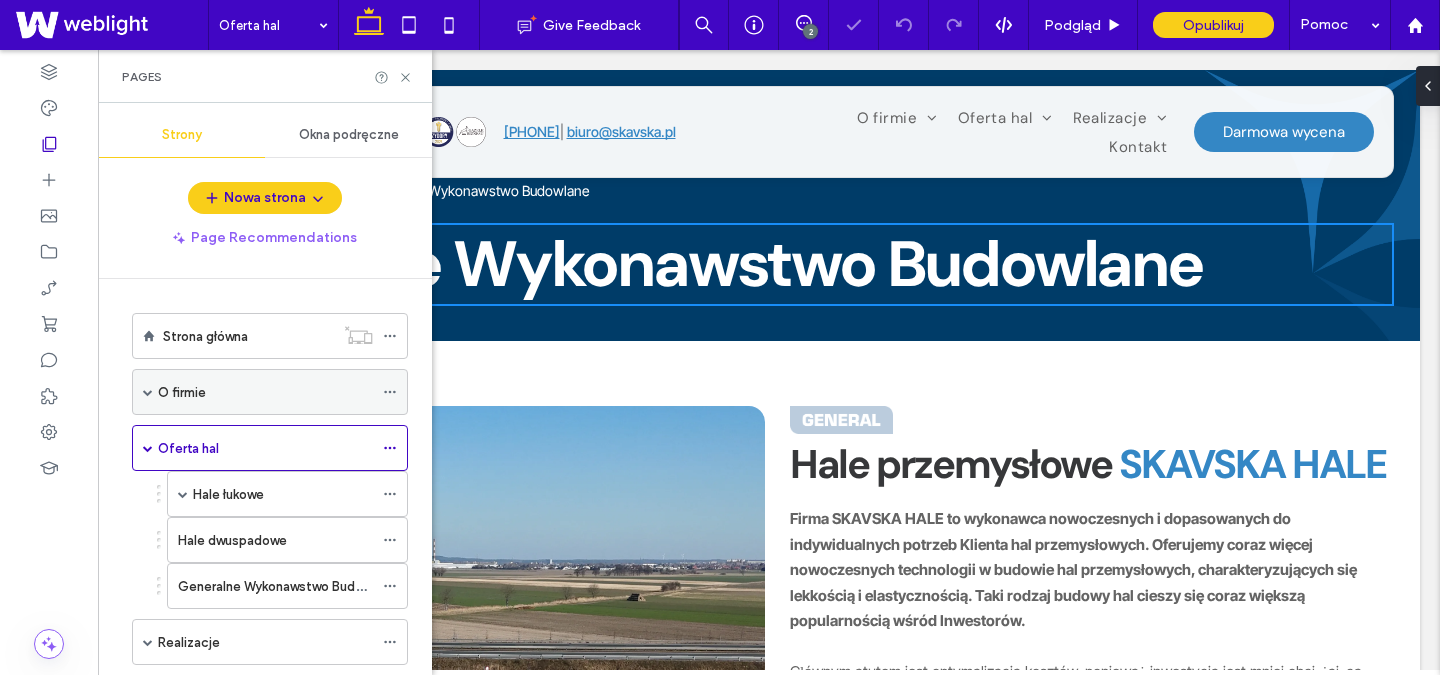click on "O firmie" at bounding box center [265, 392] 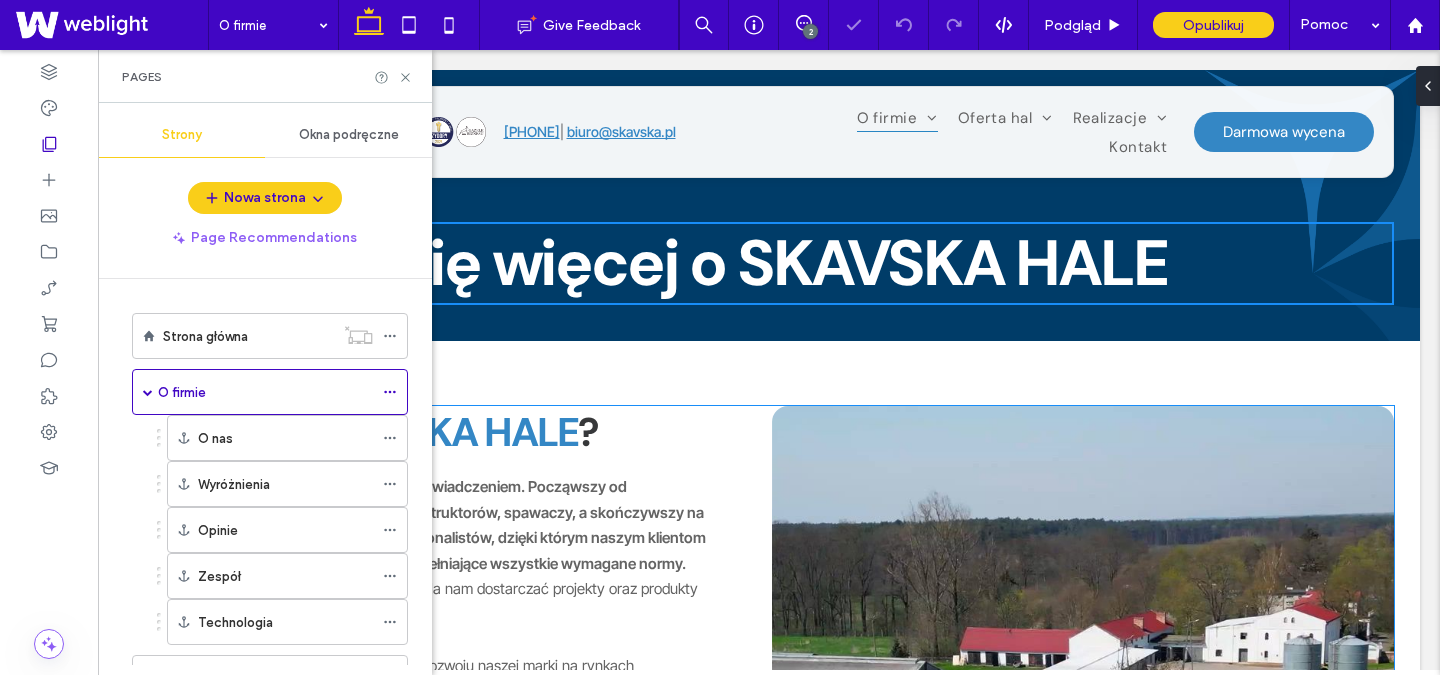 scroll, scrollTop: 471, scrollLeft: 0, axis: vertical 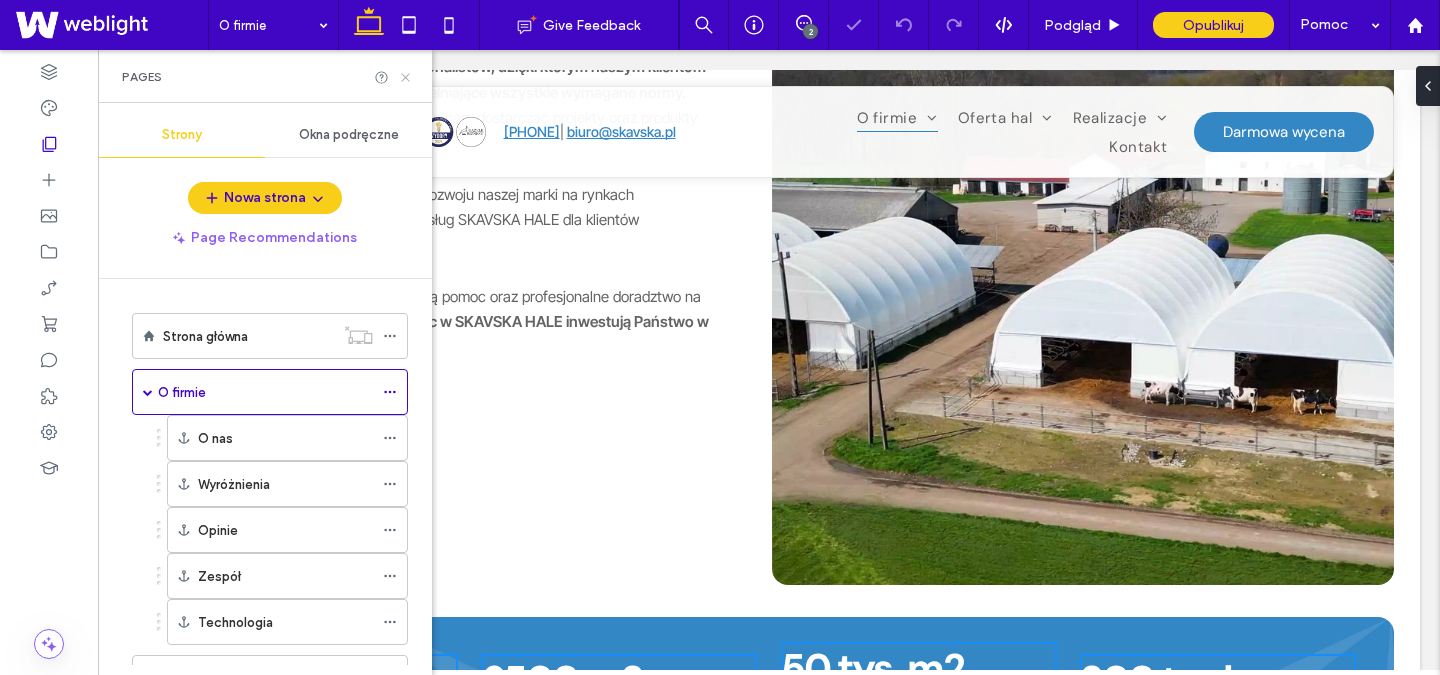 click 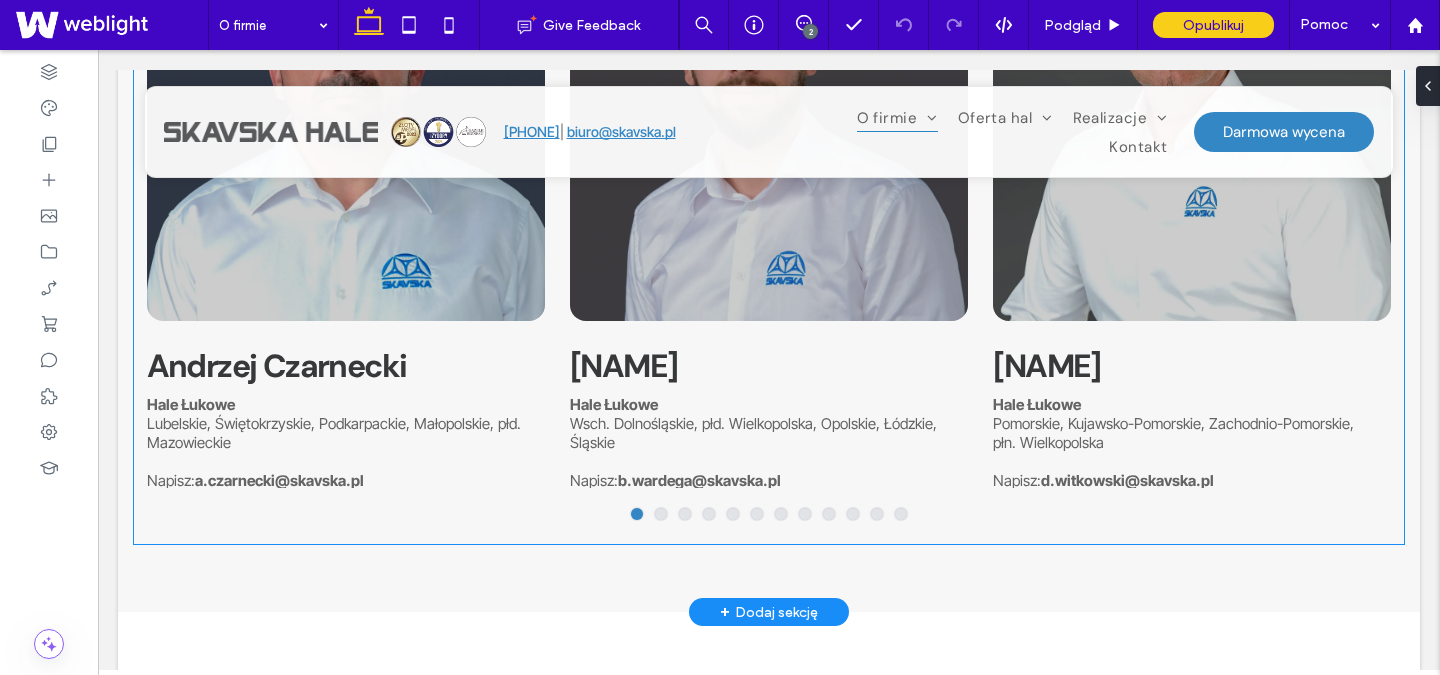 scroll, scrollTop: 3067, scrollLeft: 0, axis: vertical 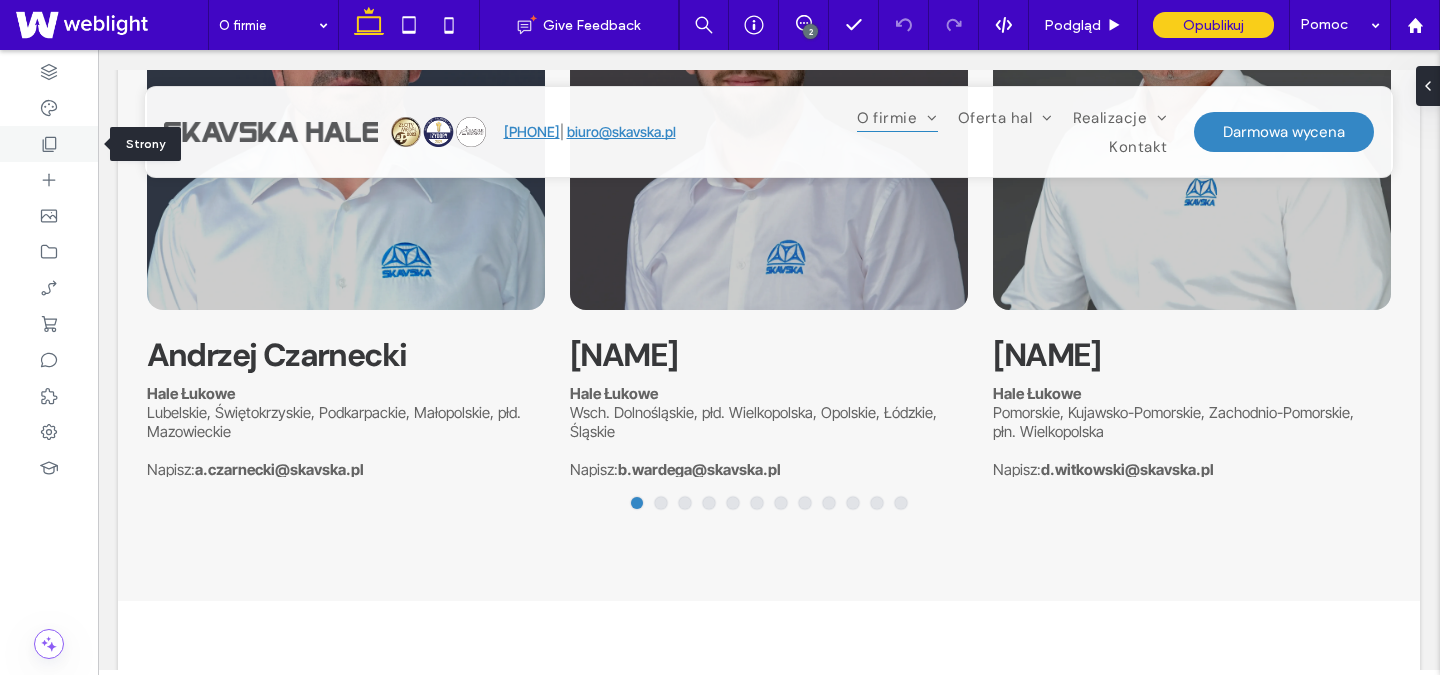click 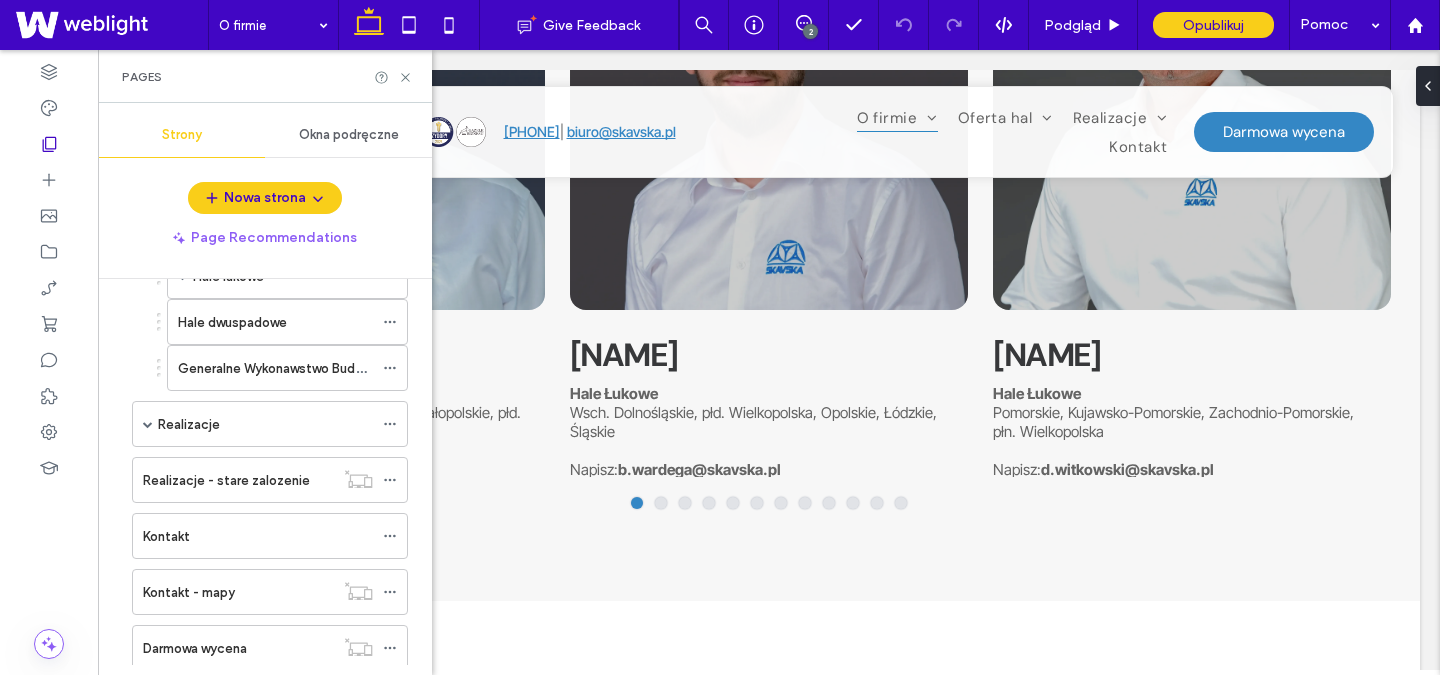 scroll, scrollTop: 472, scrollLeft: 0, axis: vertical 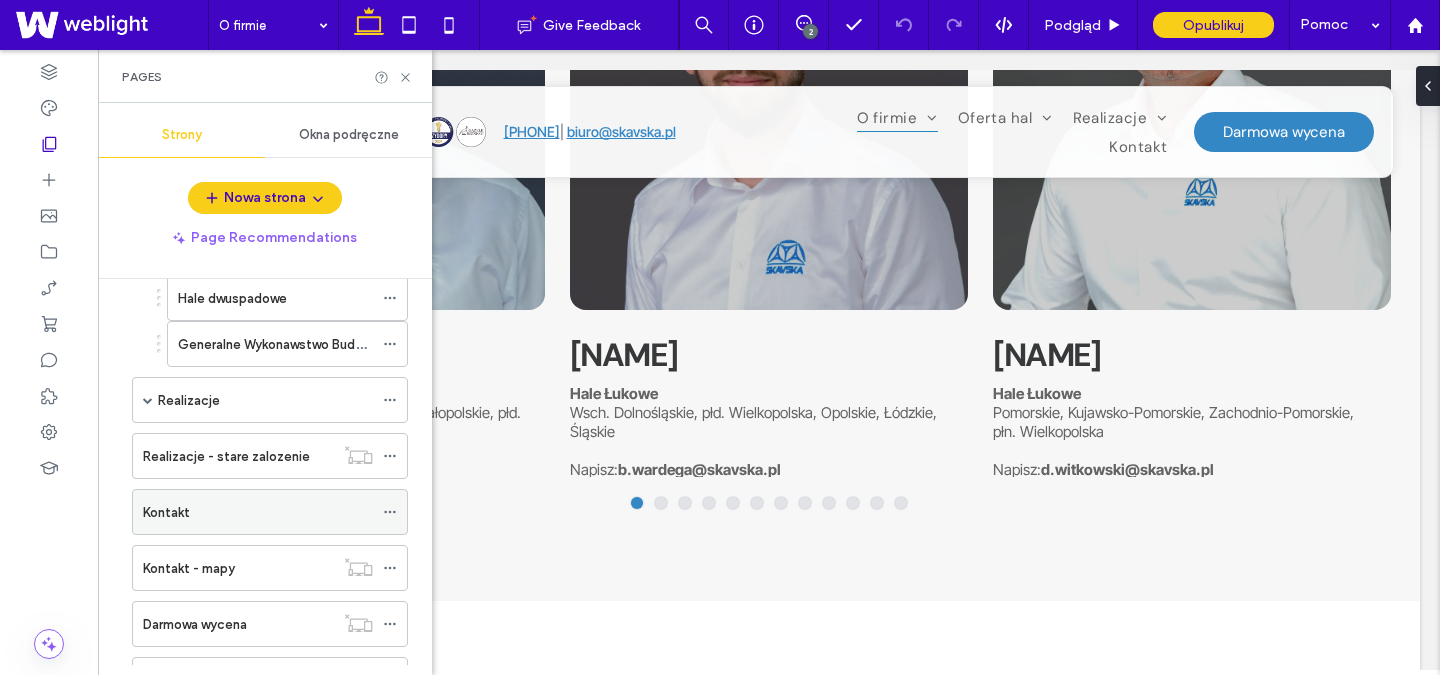 click on "Kontakt" at bounding box center [258, 512] 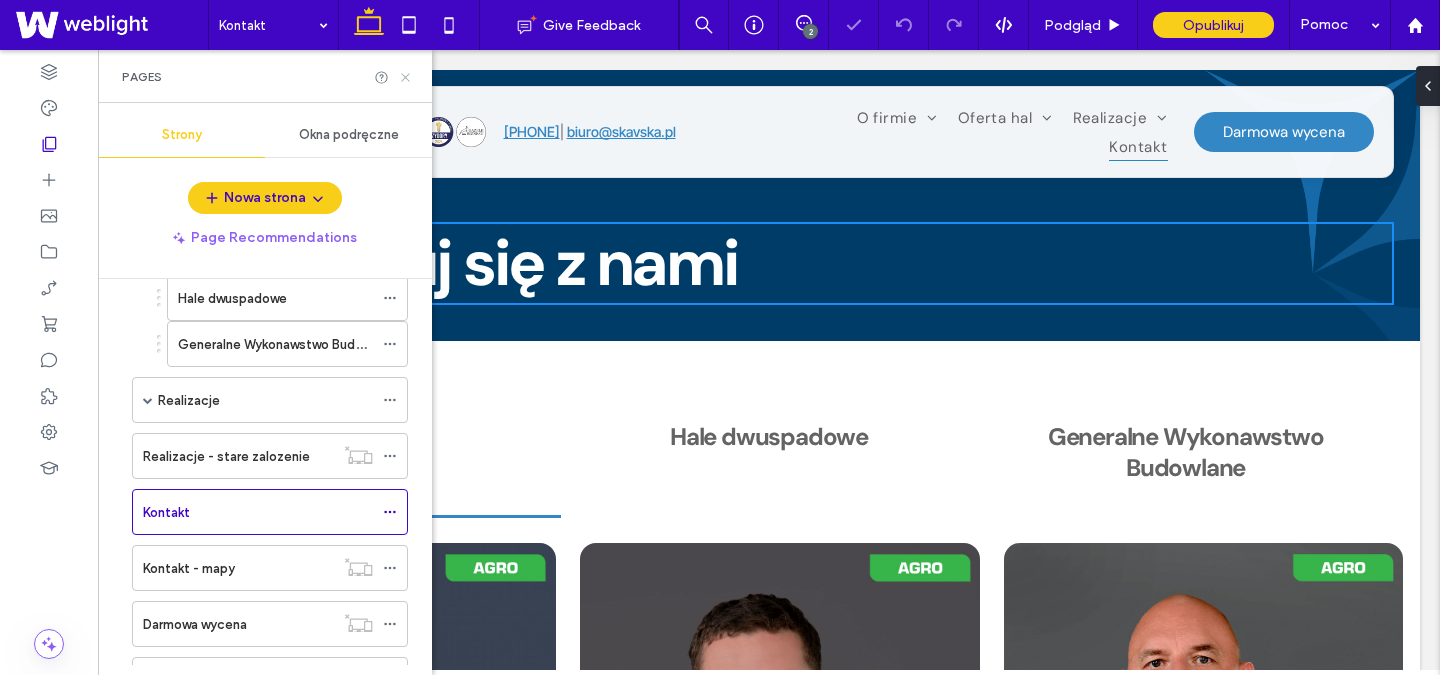 scroll, scrollTop: 0, scrollLeft: 0, axis: both 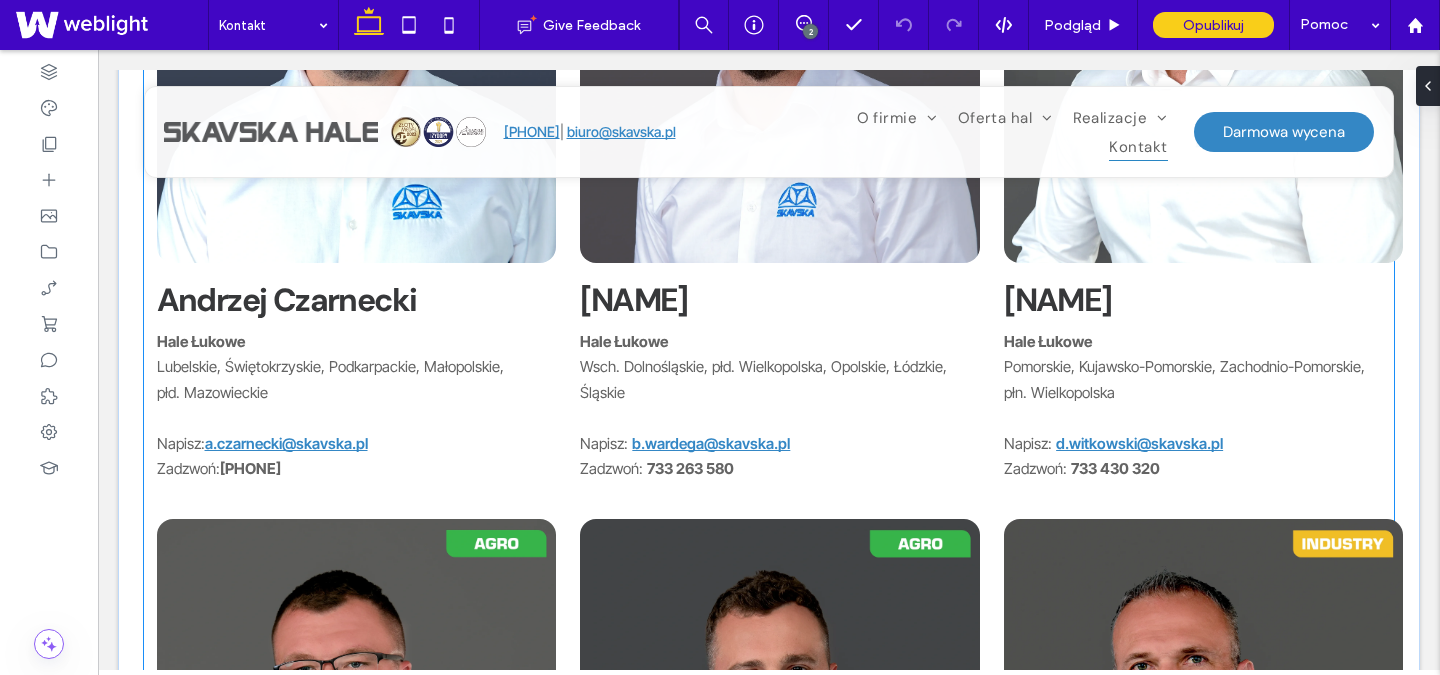 click on "[PHONE]" at bounding box center [250, 468] 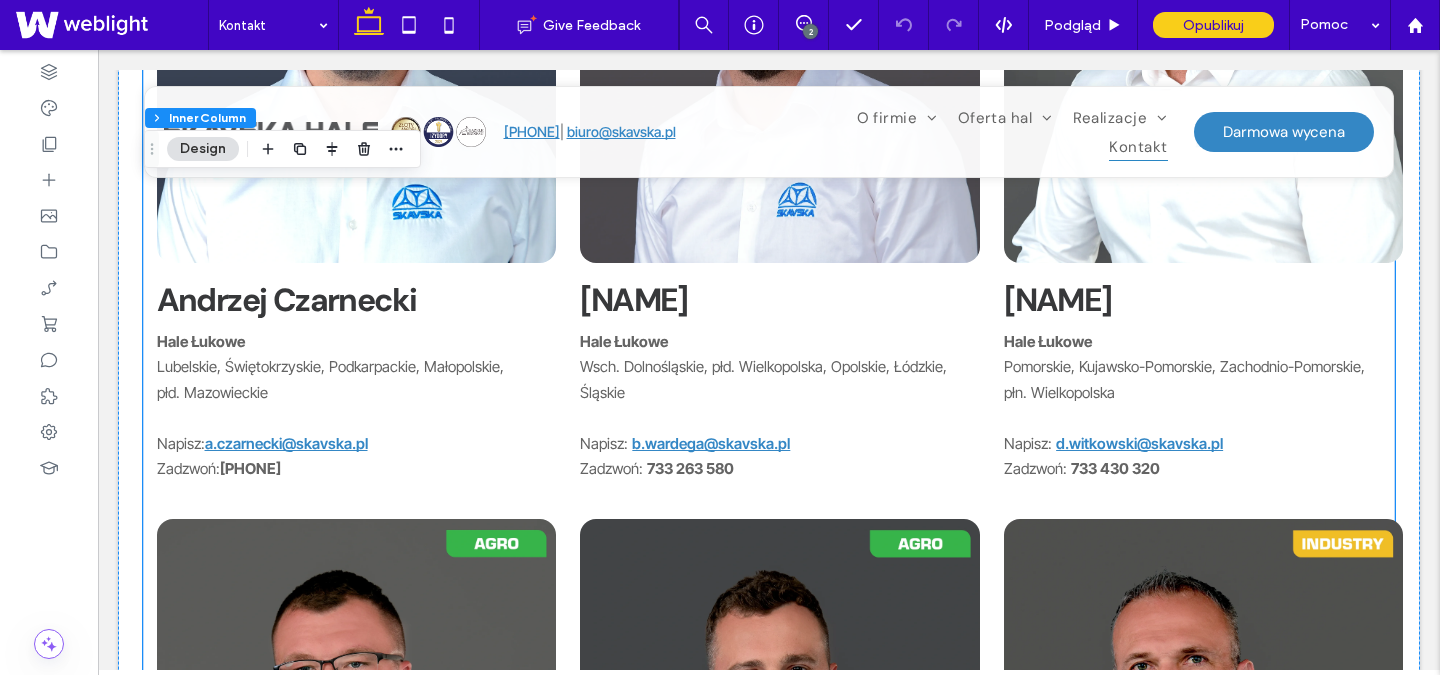 click on "[PHONE]" at bounding box center (250, 468) 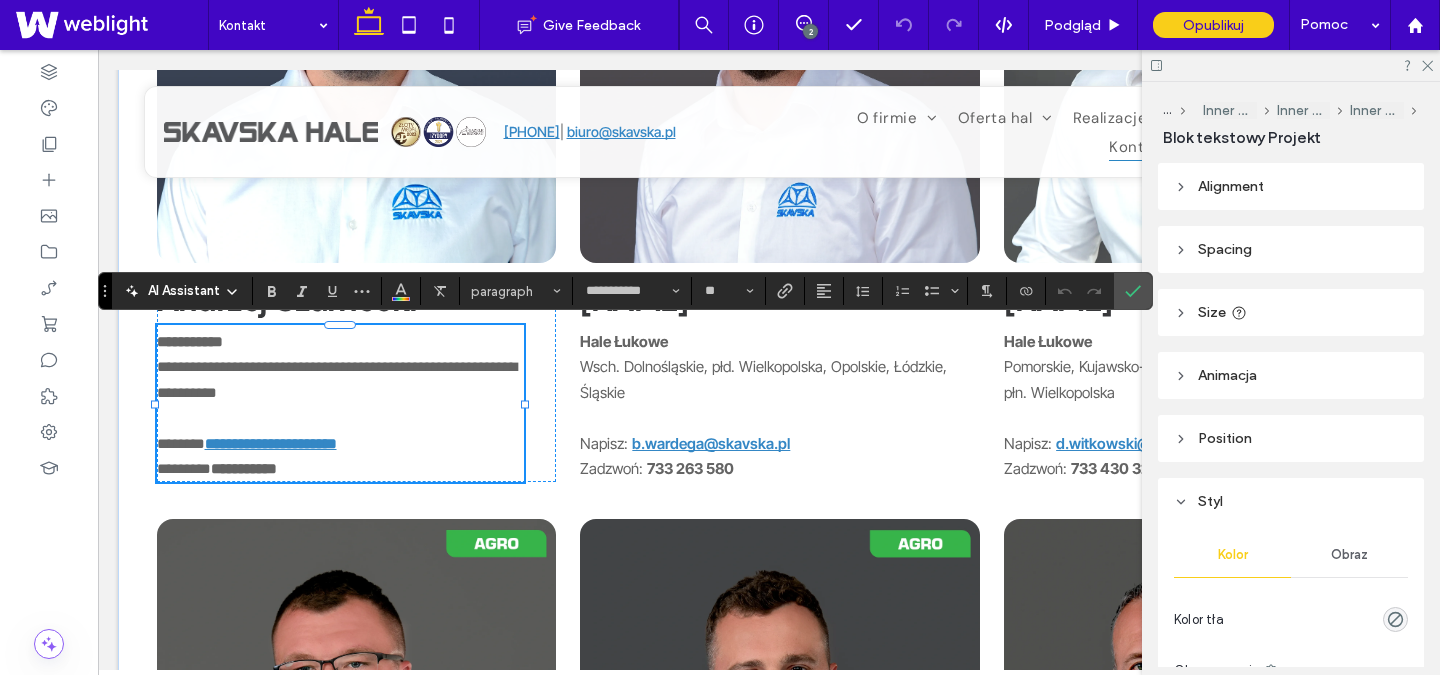 click on "**********" at bounding box center [244, 468] 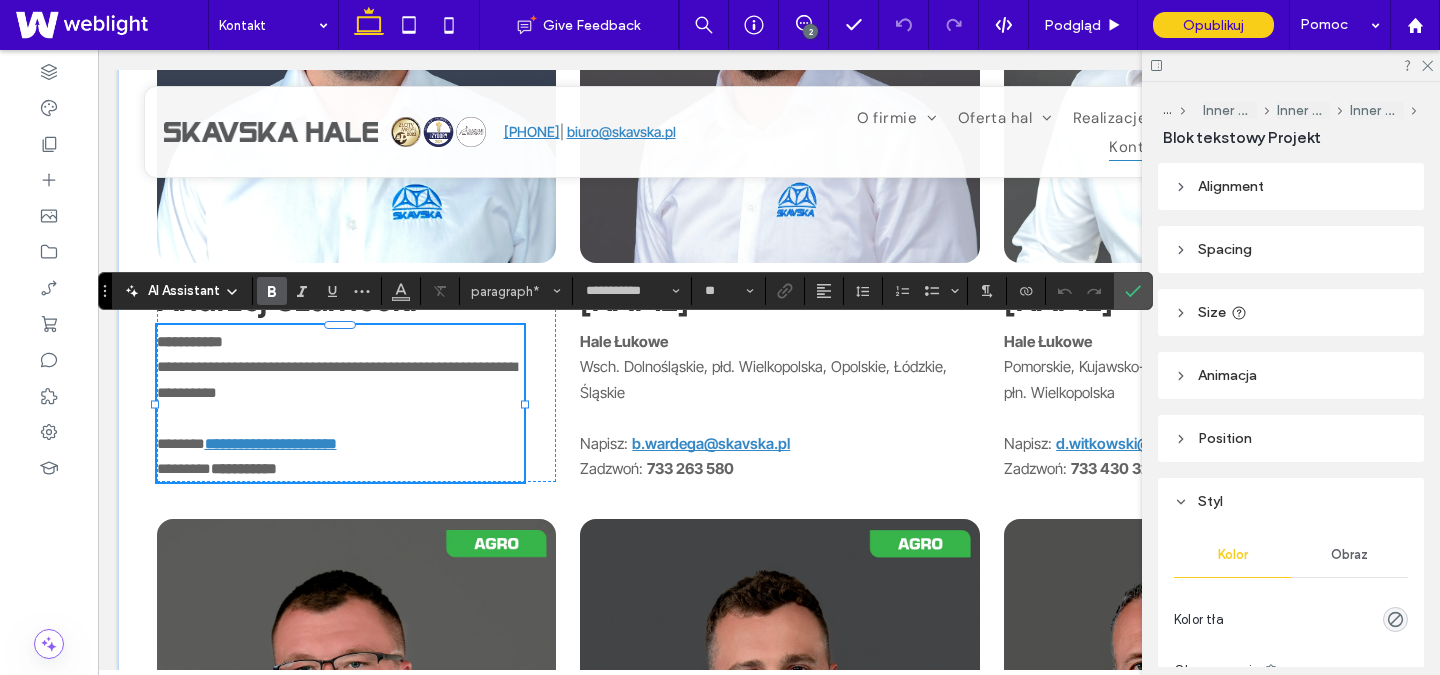 click on "**********" at bounding box center (244, 468) 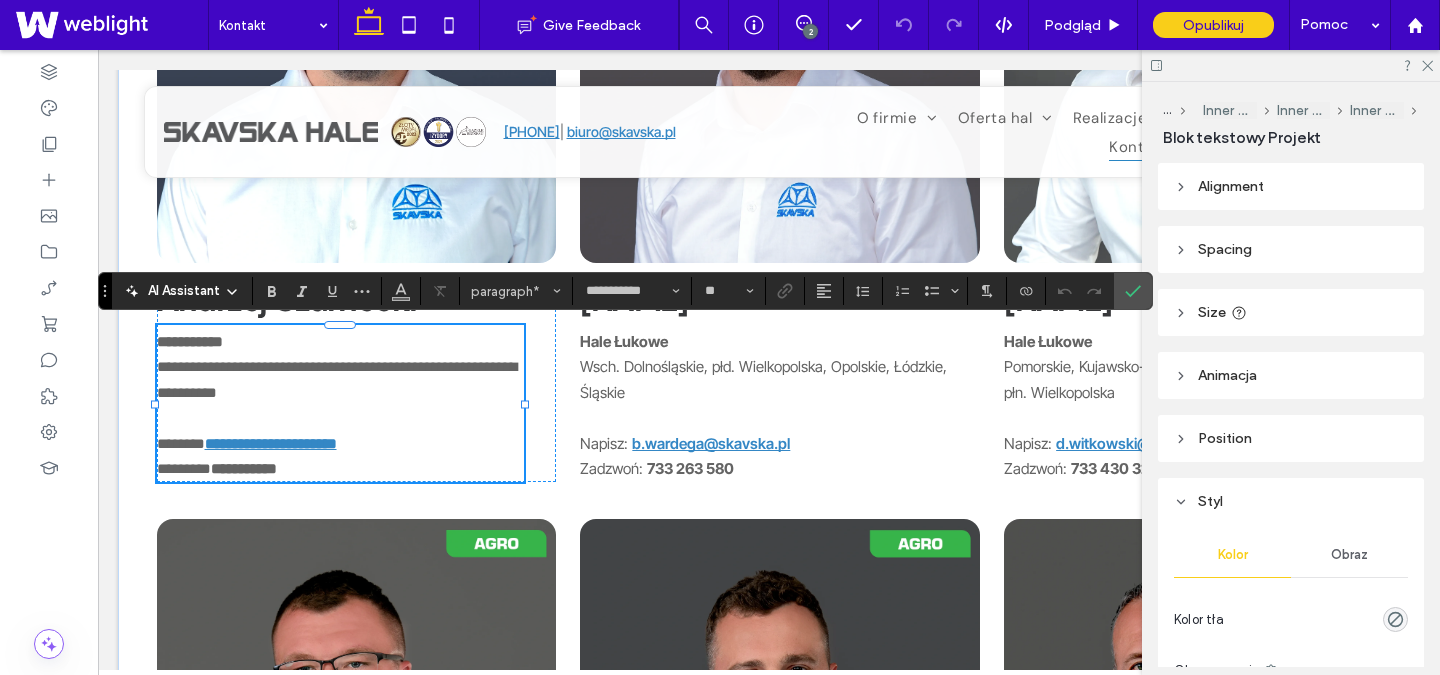 type 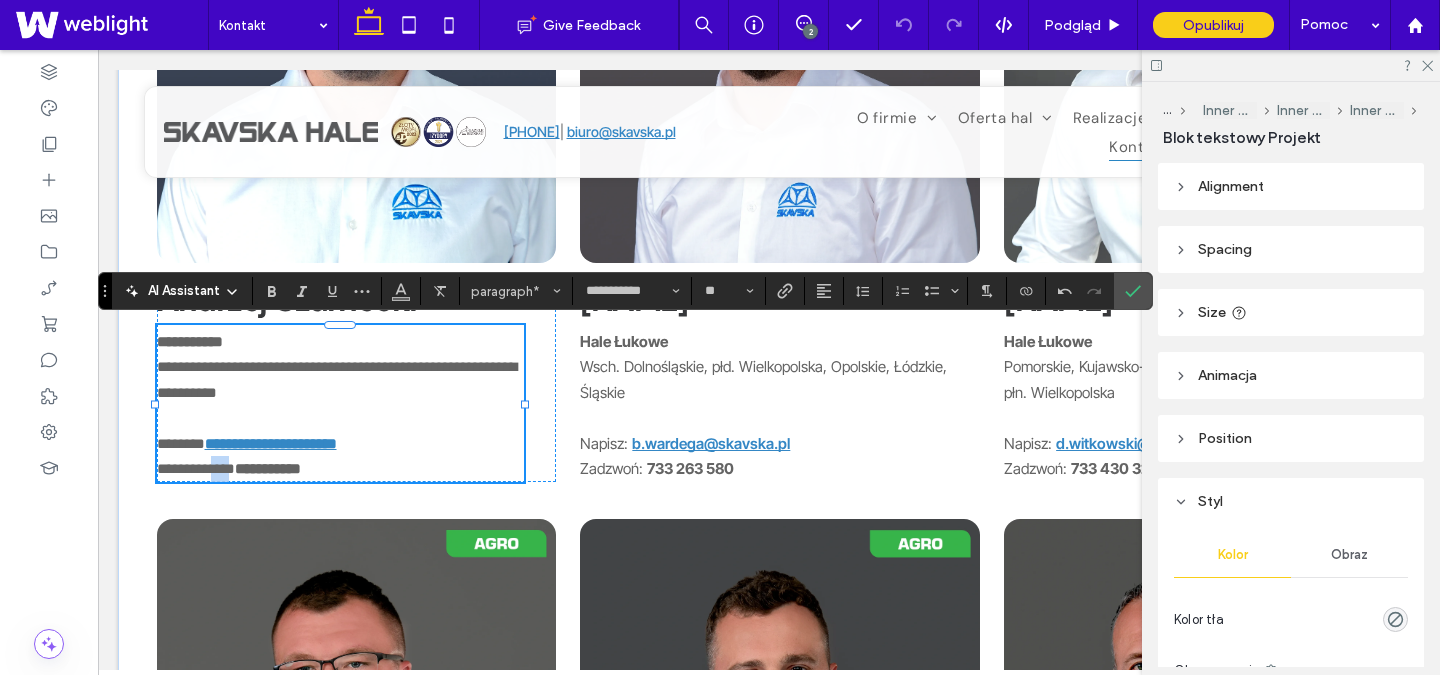 drag, startPoint x: 226, startPoint y: 468, endPoint x: 249, endPoint y: 469, distance: 23.021729 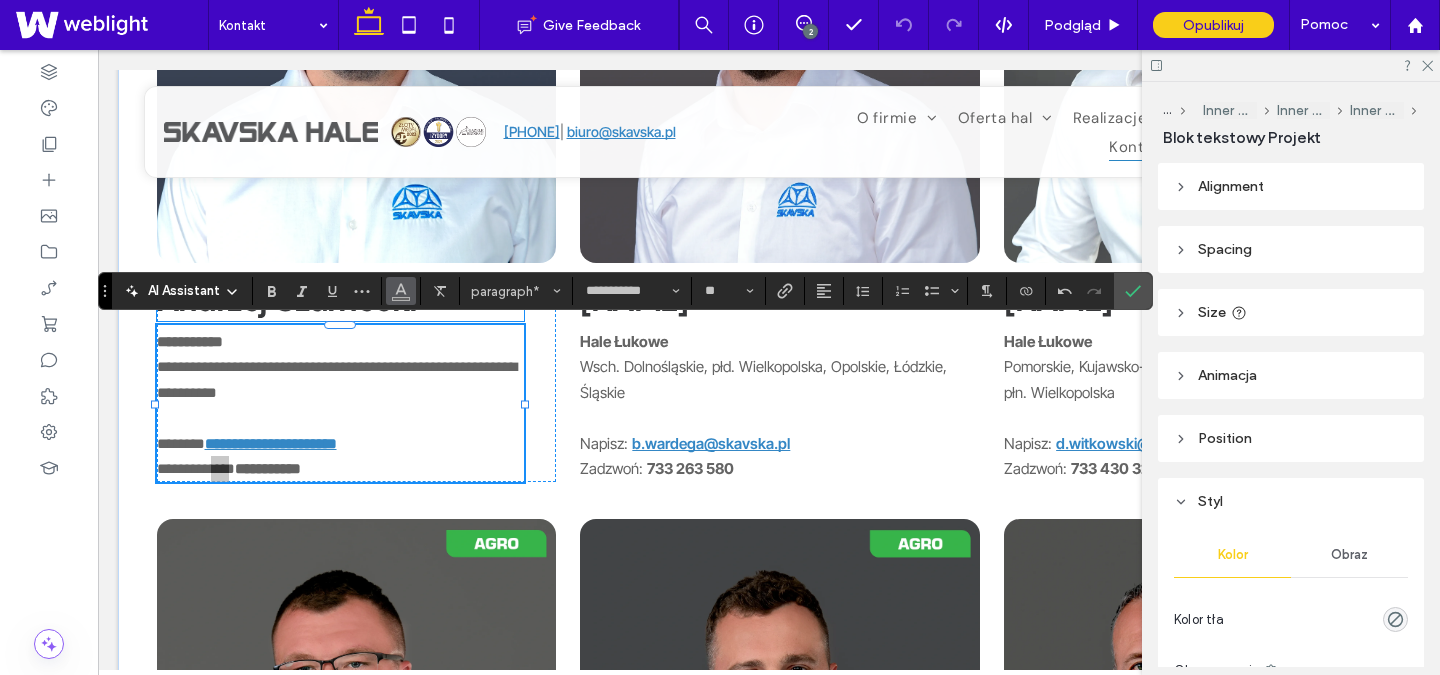 click 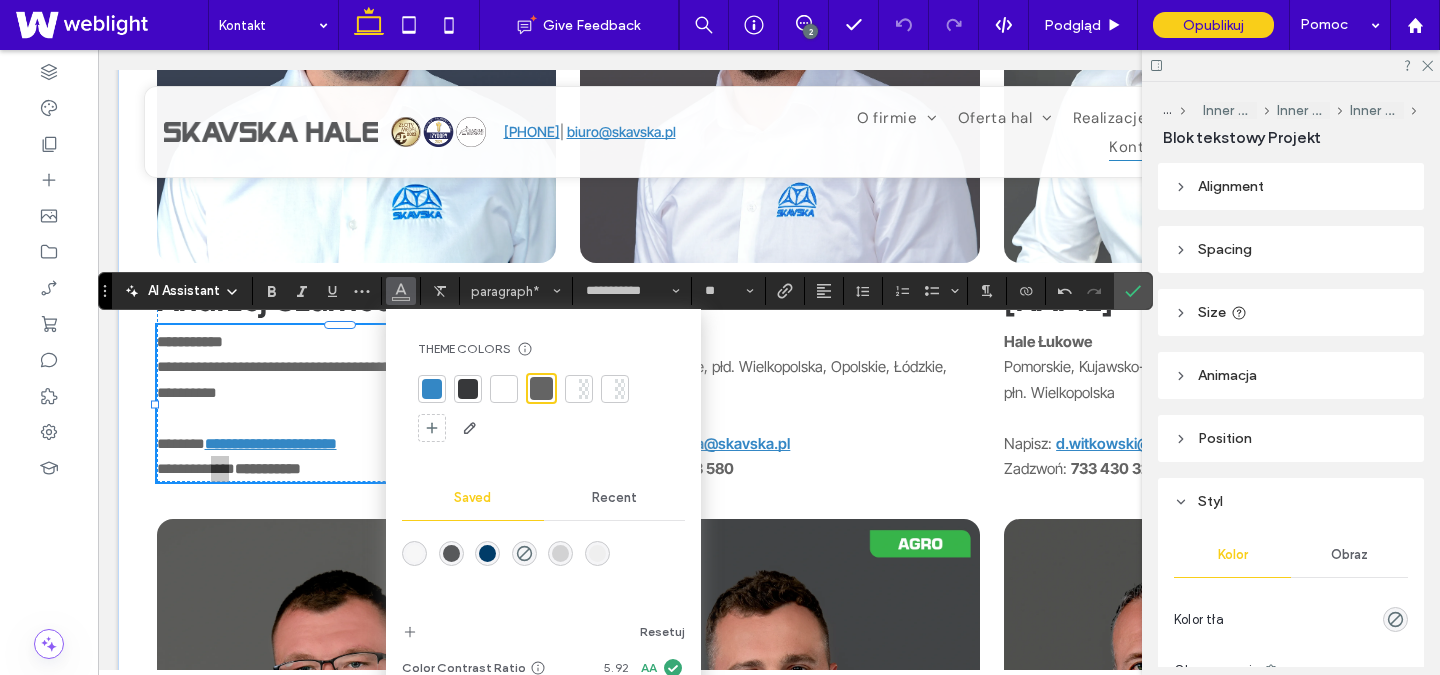 click at bounding box center [541, 388] 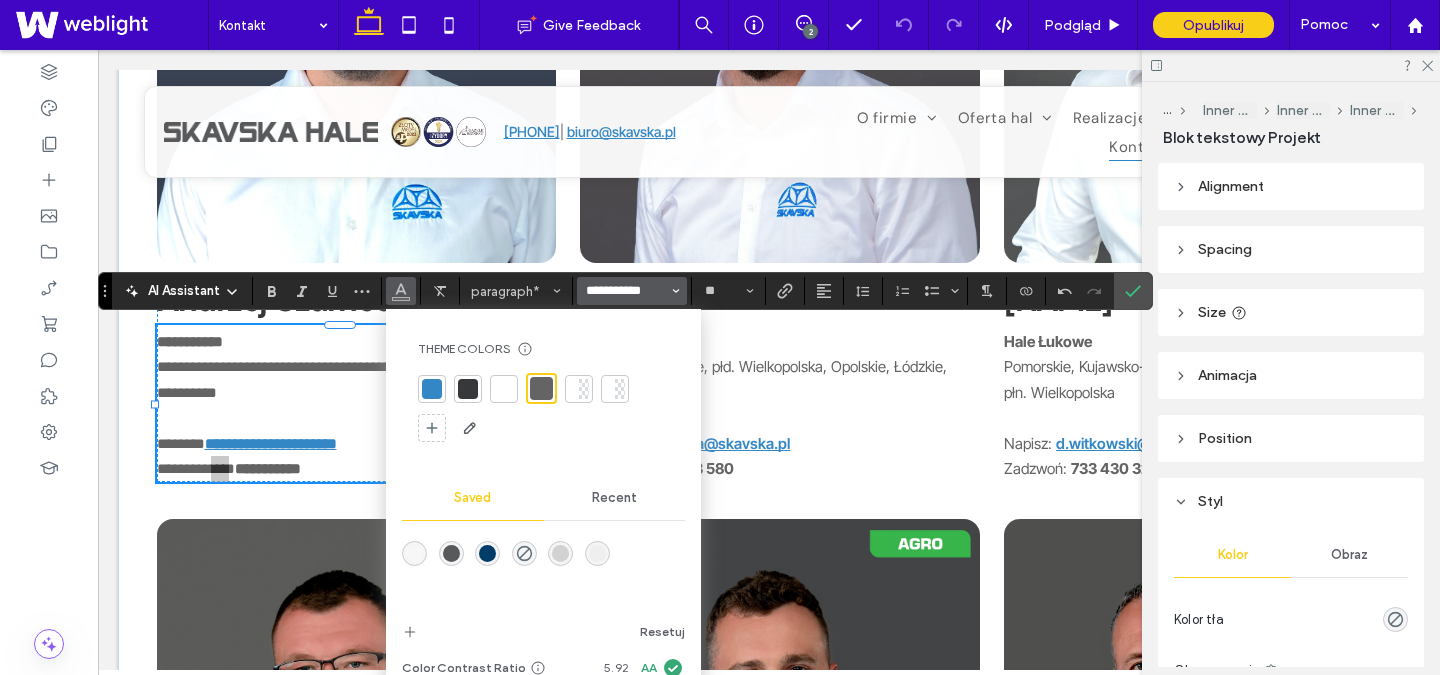 click on "**********" at bounding box center (626, 291) 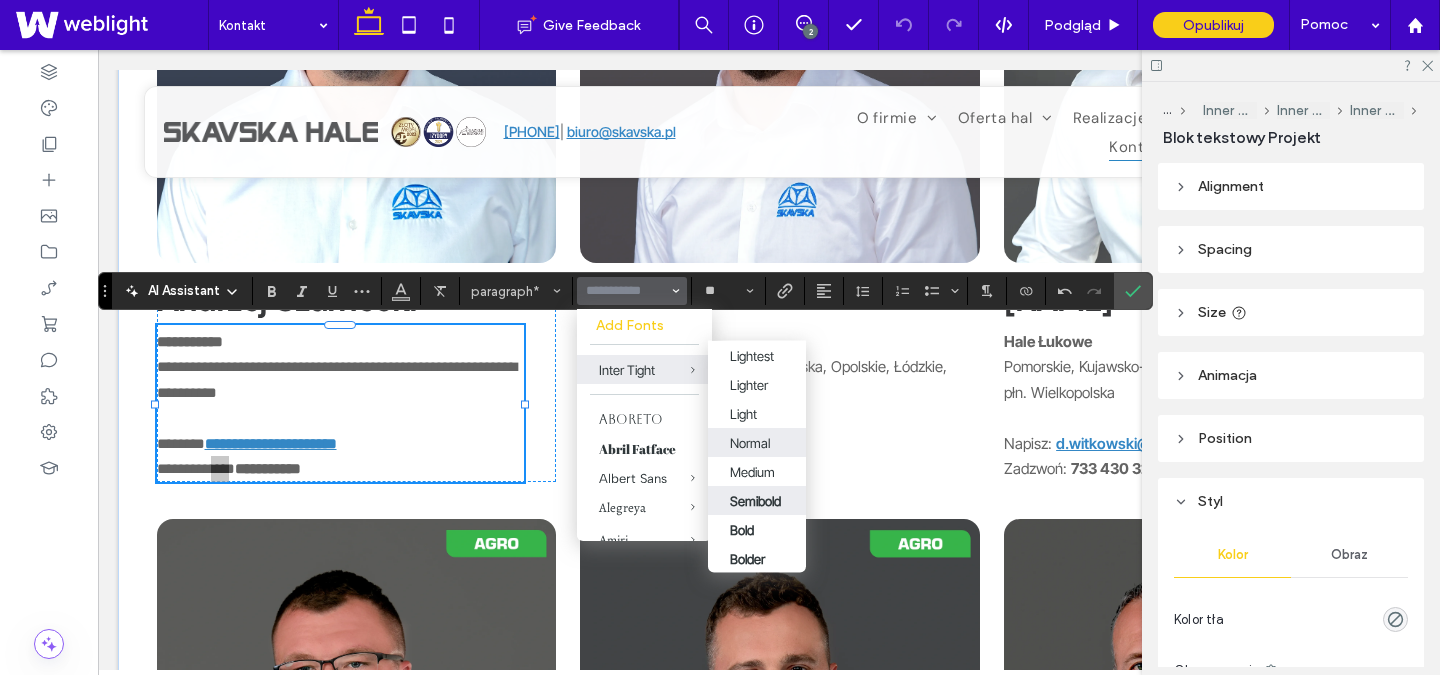click on "Semibold" at bounding box center (755, 500) 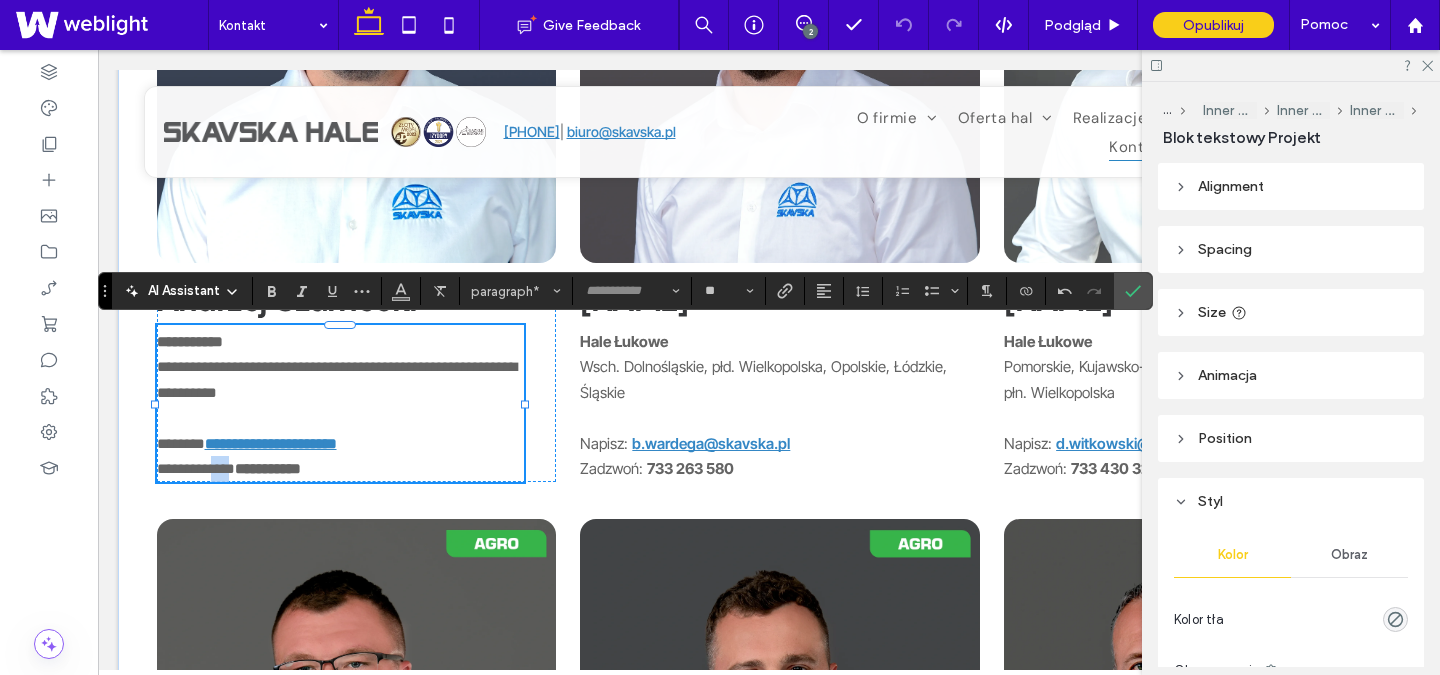 type on "**********" 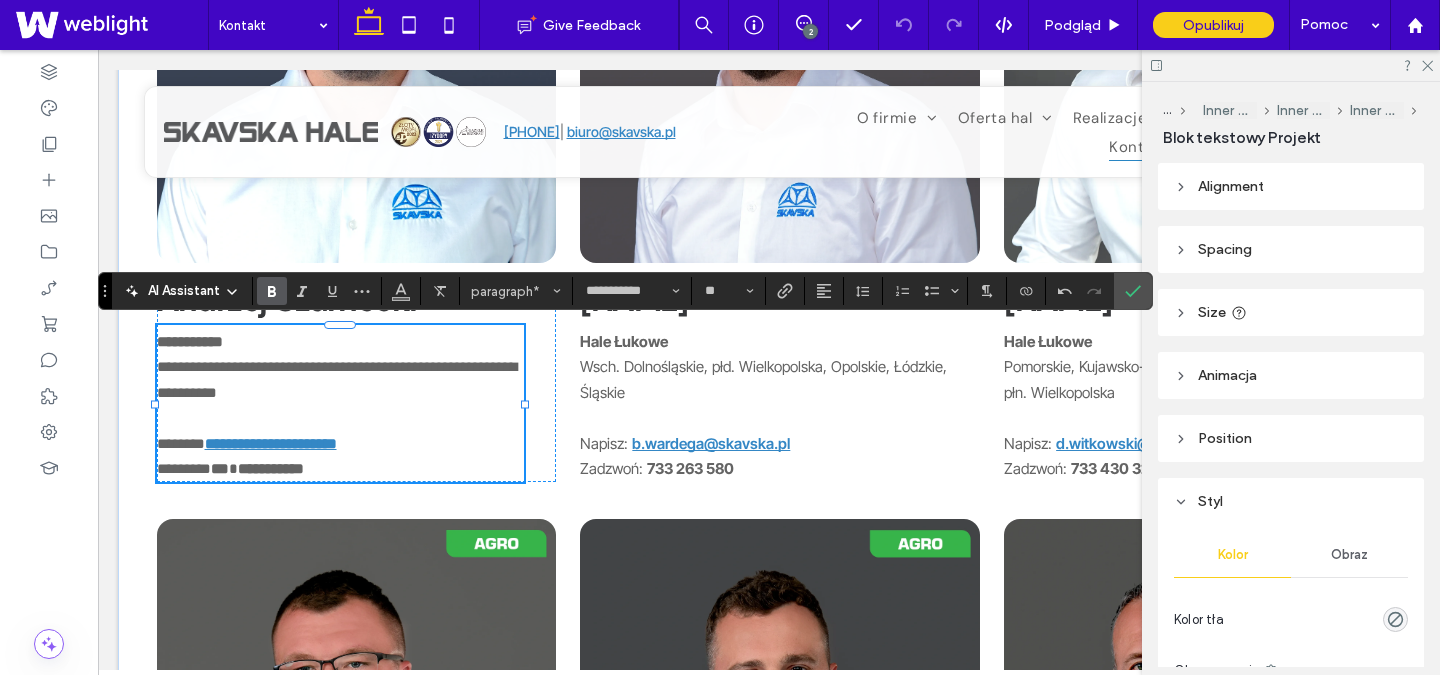 click on "********" at bounding box center (184, 468) 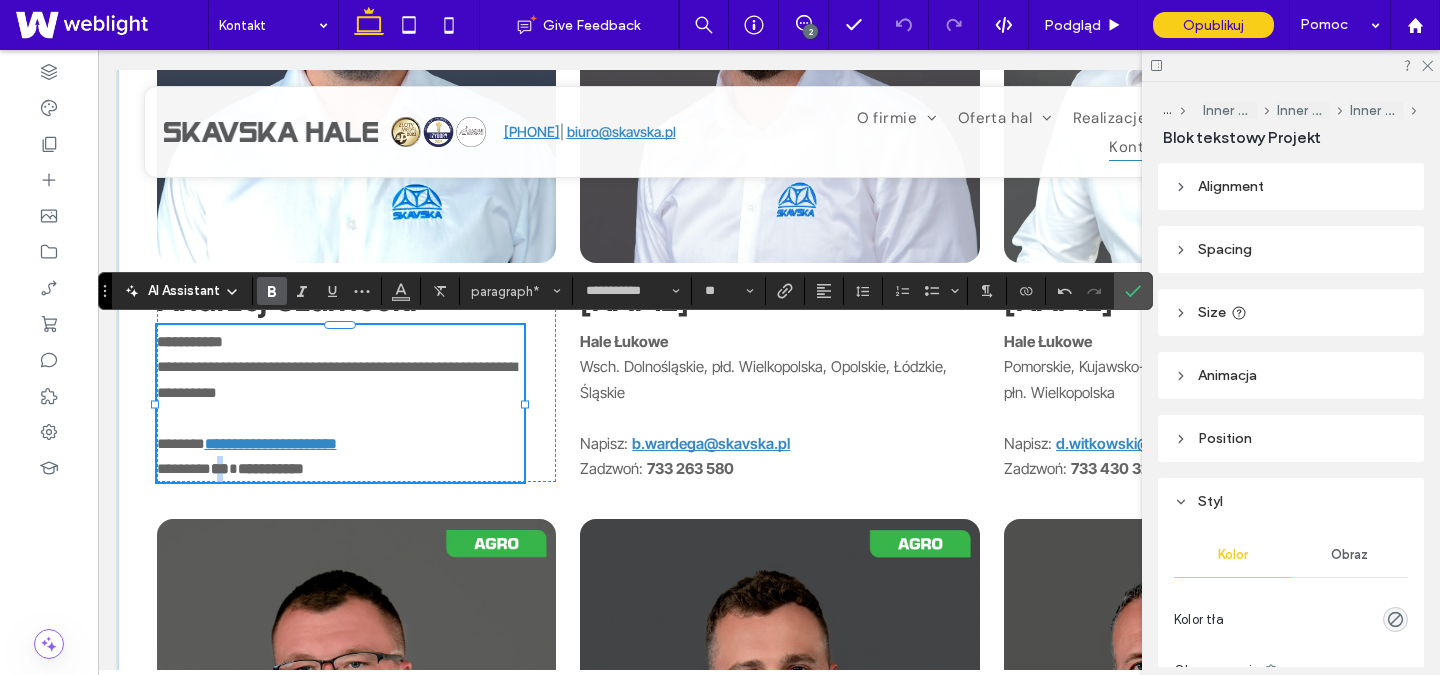 drag, startPoint x: 229, startPoint y: 470, endPoint x: 240, endPoint y: 470, distance: 11 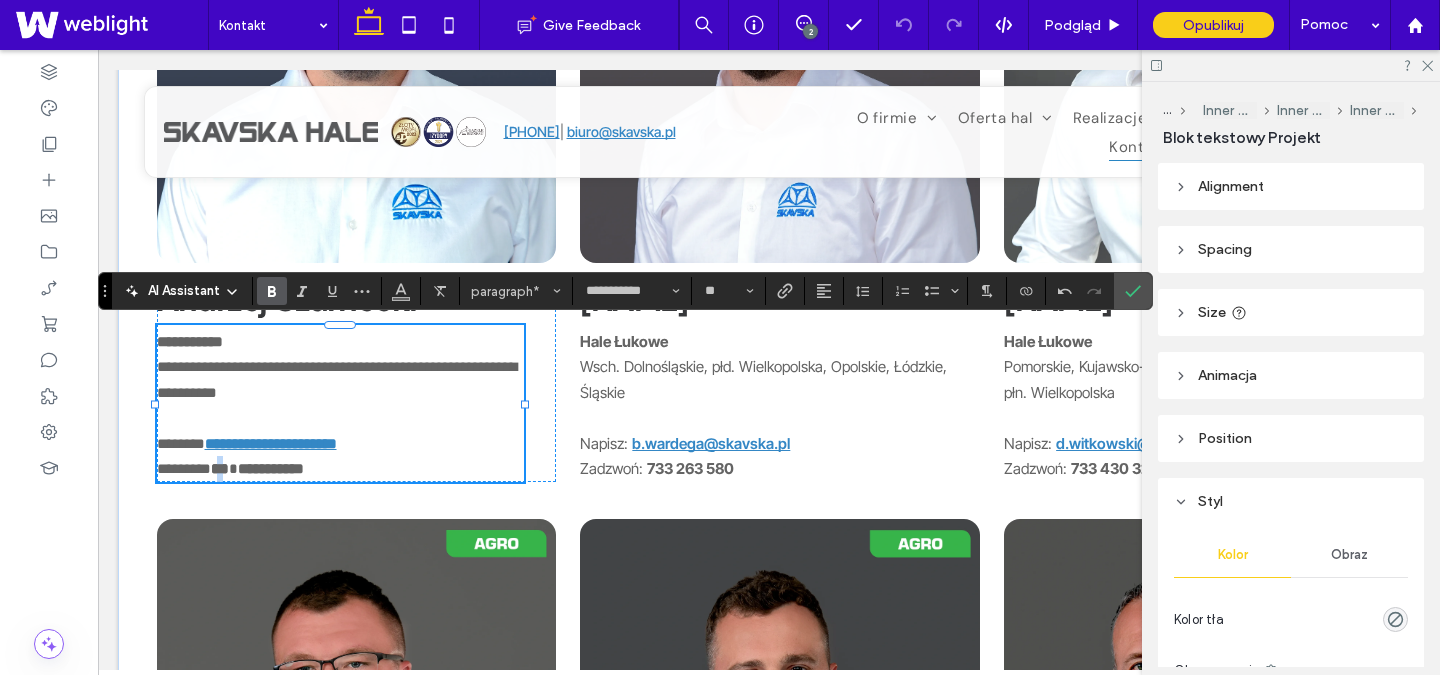 click on "***" at bounding box center [220, 468] 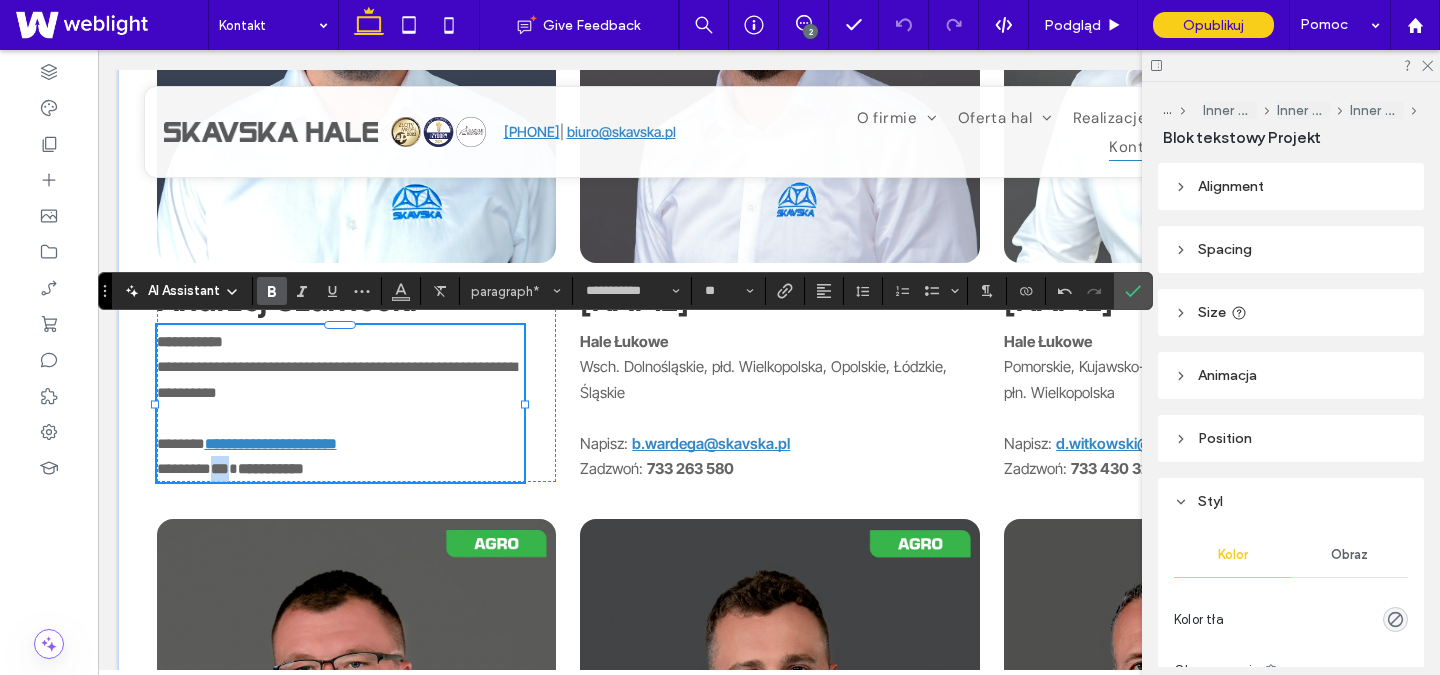 drag, startPoint x: 250, startPoint y: 470, endPoint x: 227, endPoint y: 472, distance: 23.086792 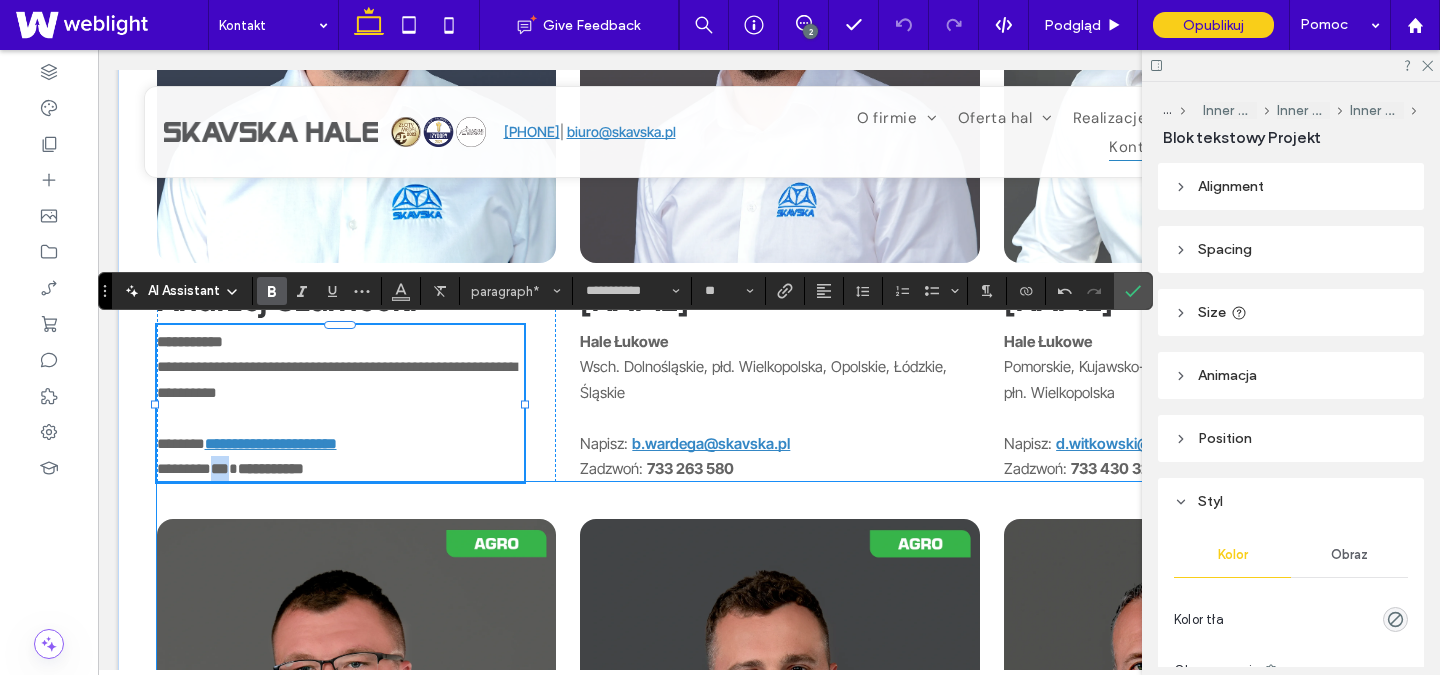 click on "Kamil Bochenek
Hale Łukowe Mazowieckie, Warmińsko-Mazurskie, Podlaskie Napisz:
k.bochenek@skavska.pl Zadzwoń:
725 602 725
Rafał Rogoziński
Hale Łukowe Lubuskie, Zachodnio-Pomorskie, płn. Wielkopolska, zach. Dolnośląskie Napisz:
r.rogozinski@skavska.pl Zadzwoń:
730 116 077
Andrzej Szablewski
Hale Łukowe - Sektor Przemysłowy Zachodnio-Pomorskie, Wielkopolskie, Kujawsko-Pomorskie, Pomorskie Napisz:
a.szablewski@skavska.pl Zadzwoń:  730 397 333" at bounding box center [769, 852] 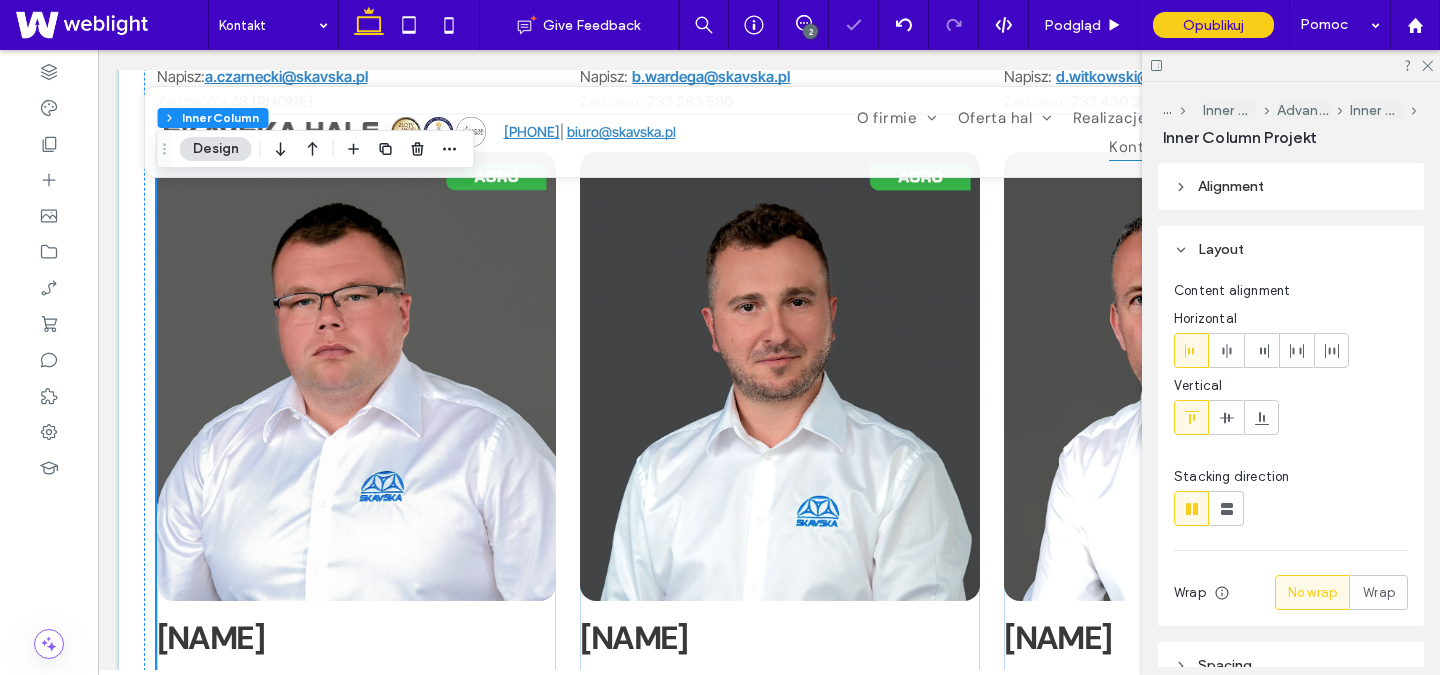 scroll, scrollTop: 1095, scrollLeft: 0, axis: vertical 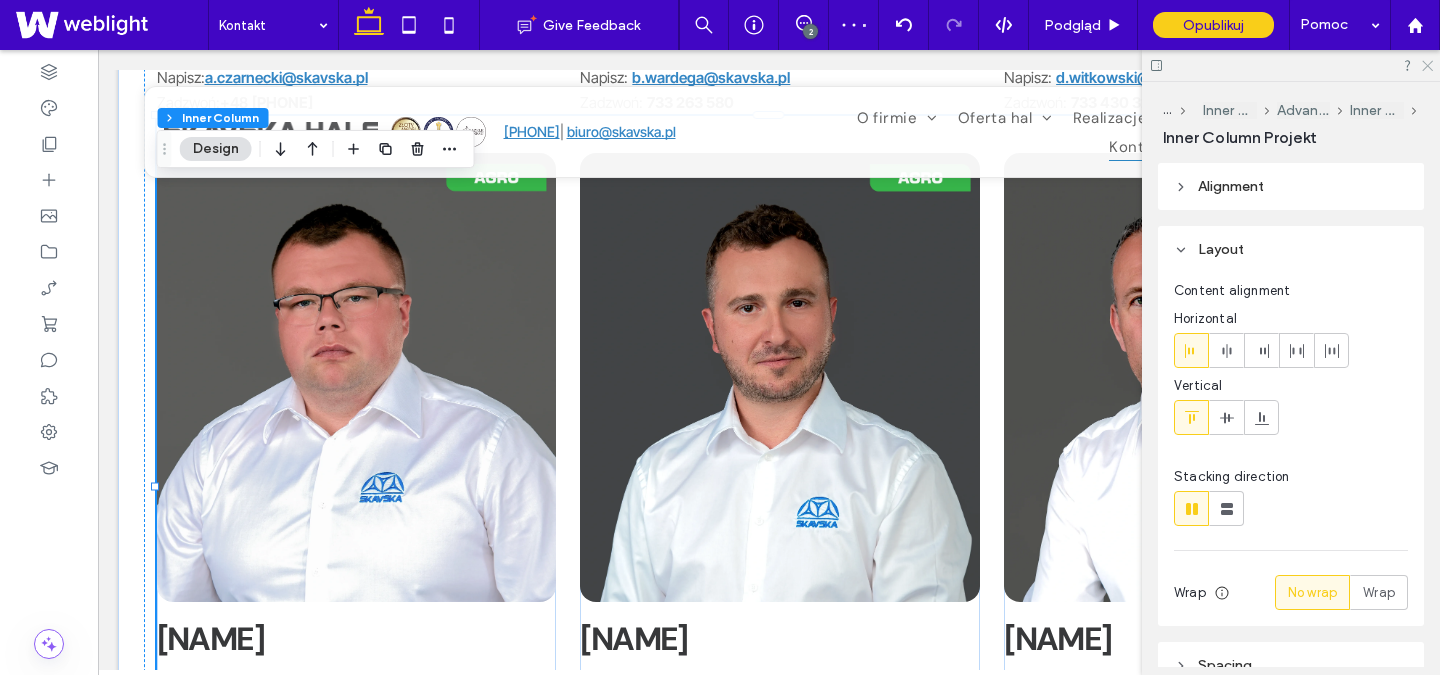 click 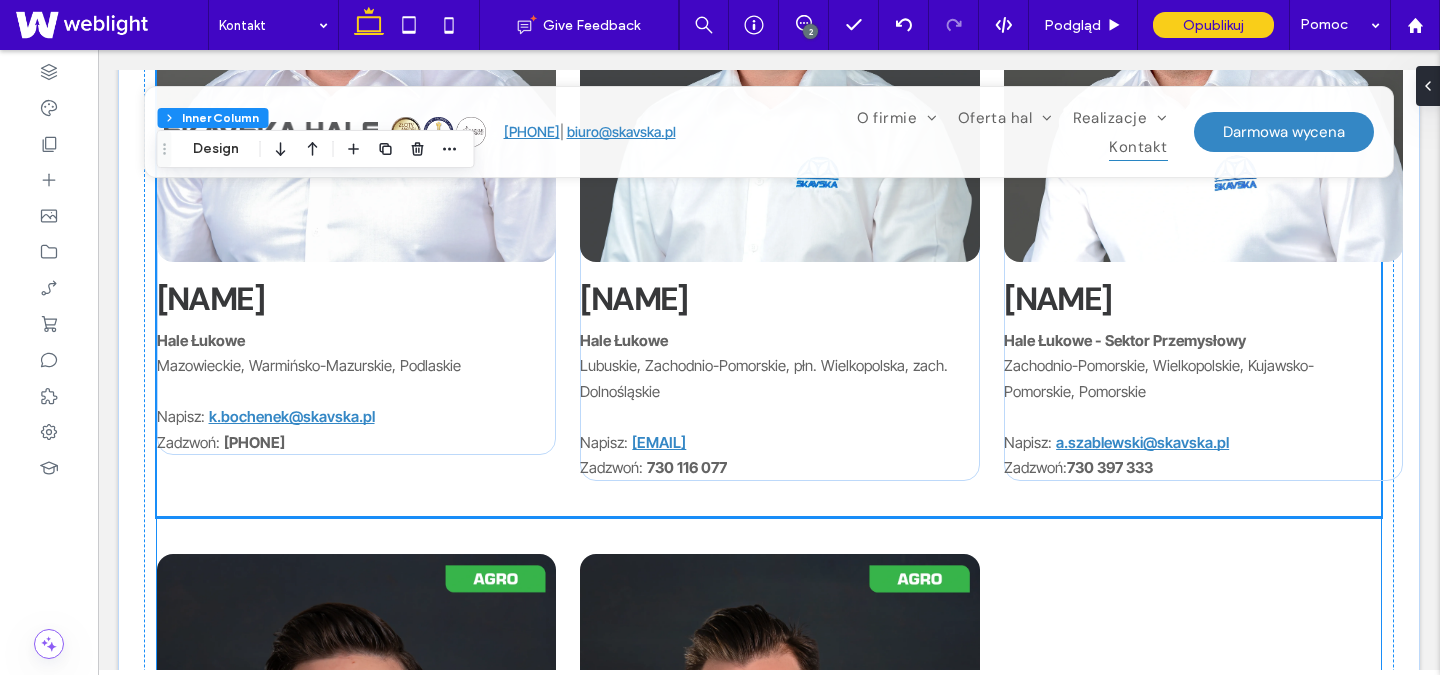 scroll, scrollTop: 1434, scrollLeft: 0, axis: vertical 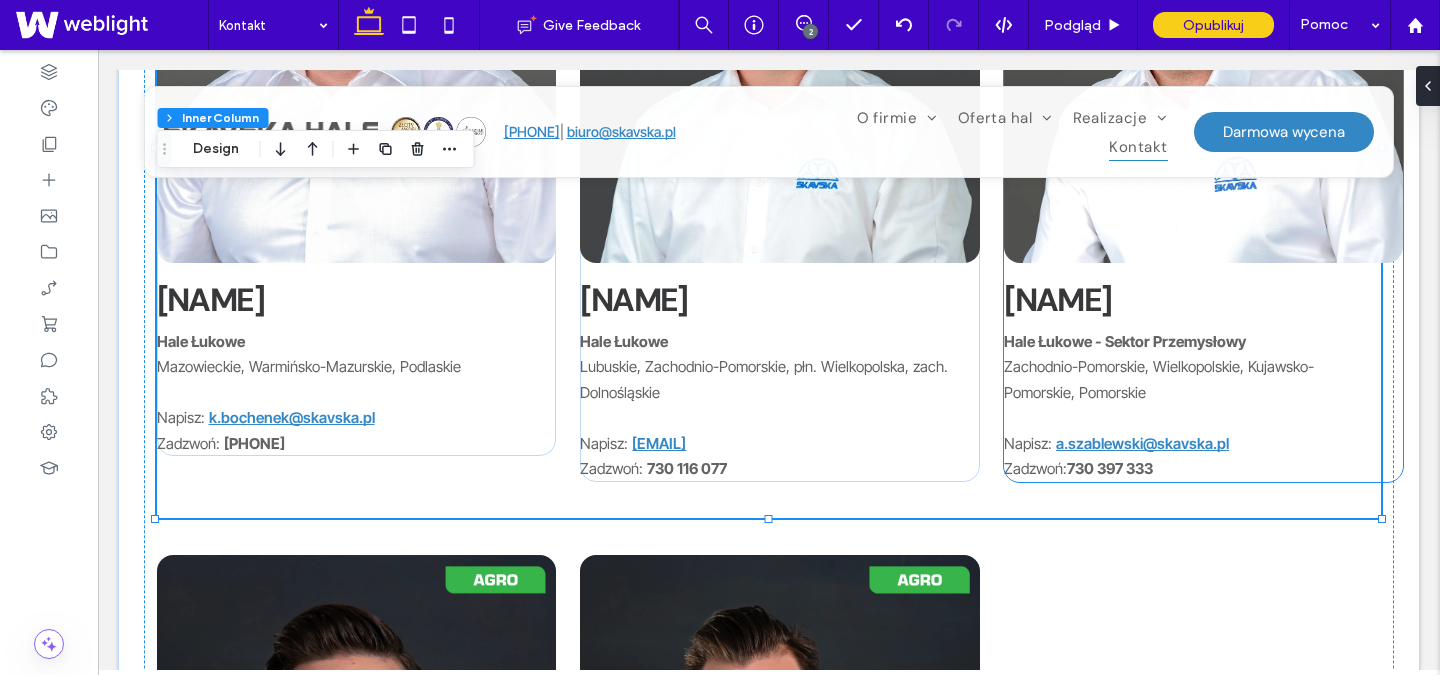 click on "730 397 333" at bounding box center [1110, 468] 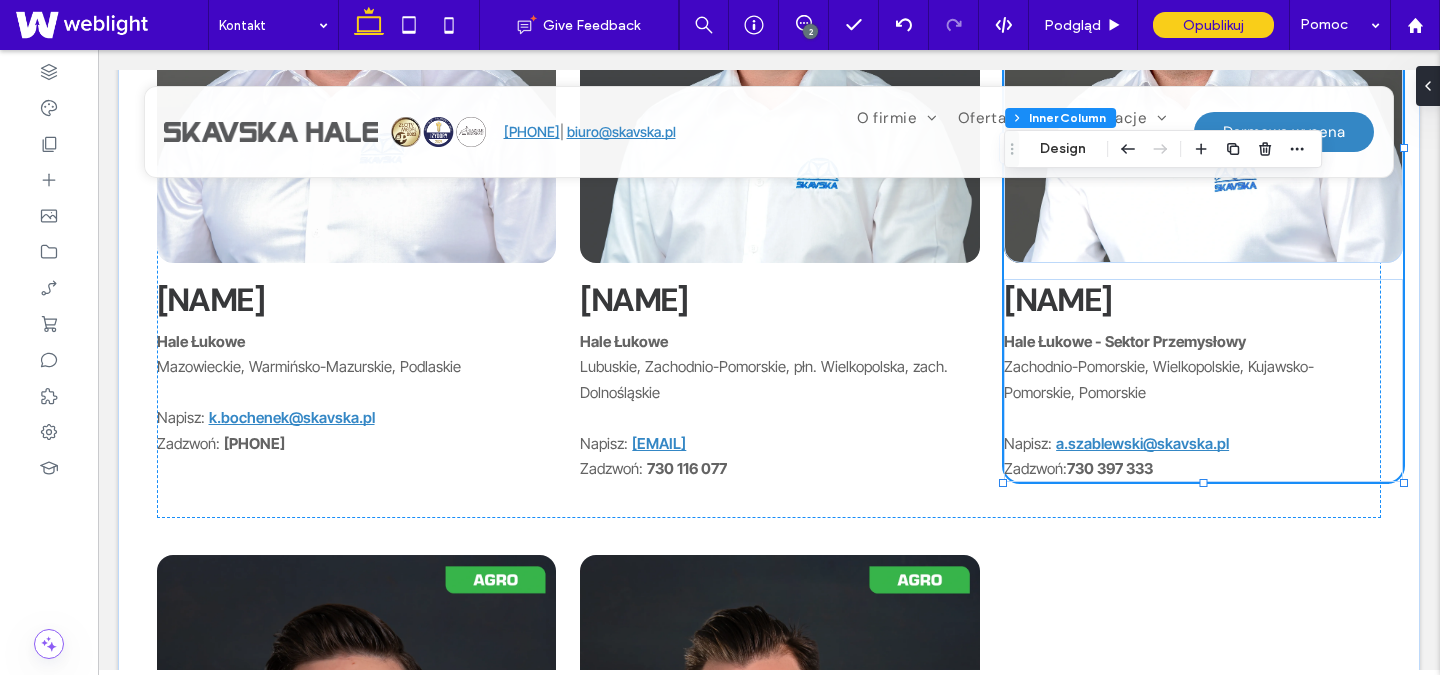click on "730 397 333" at bounding box center [1110, 468] 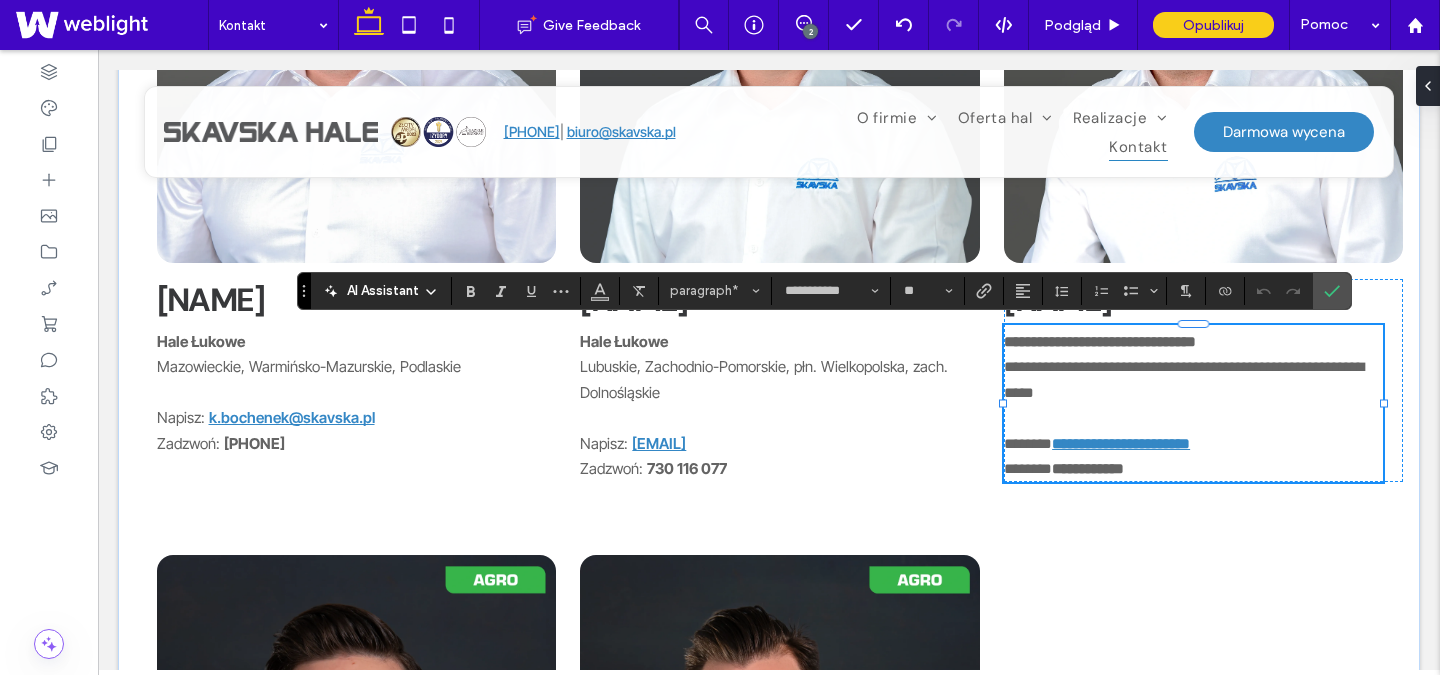 click on "**********" at bounding box center [1088, 468] 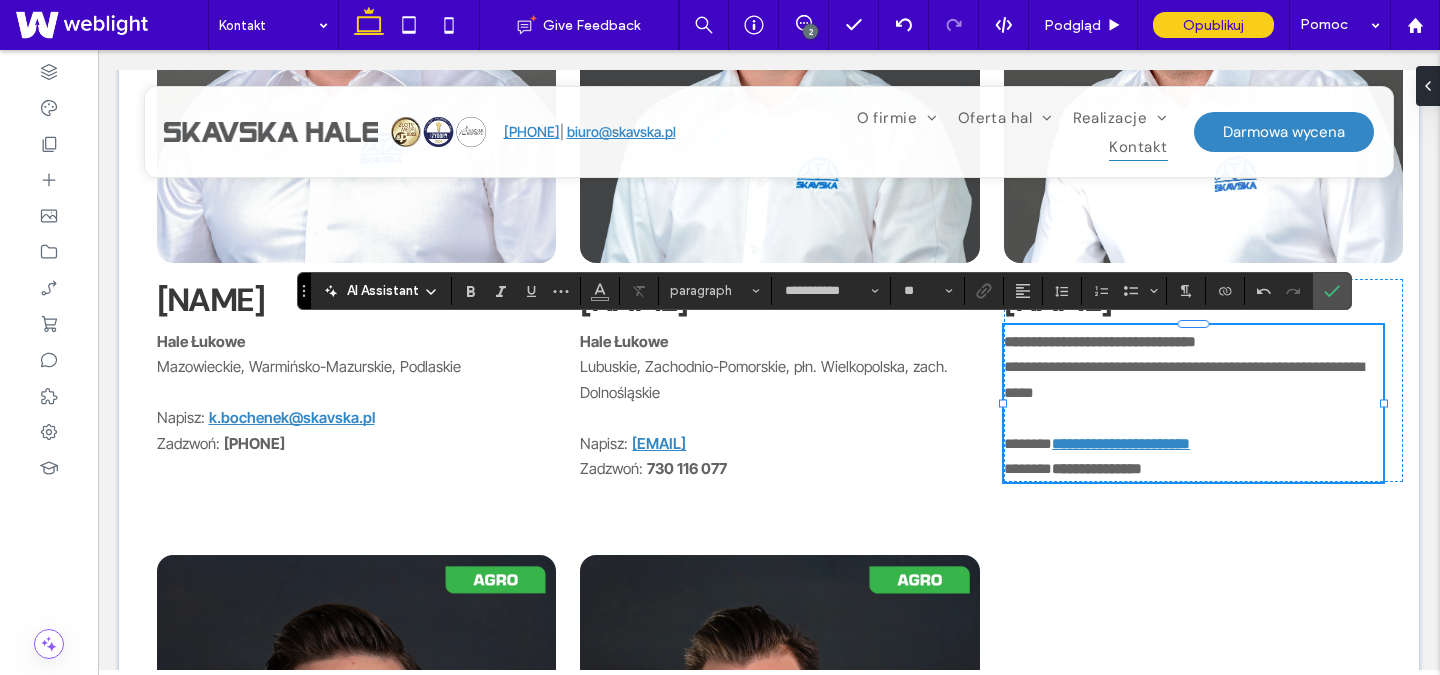 click on "**********" at bounding box center [1097, 468] 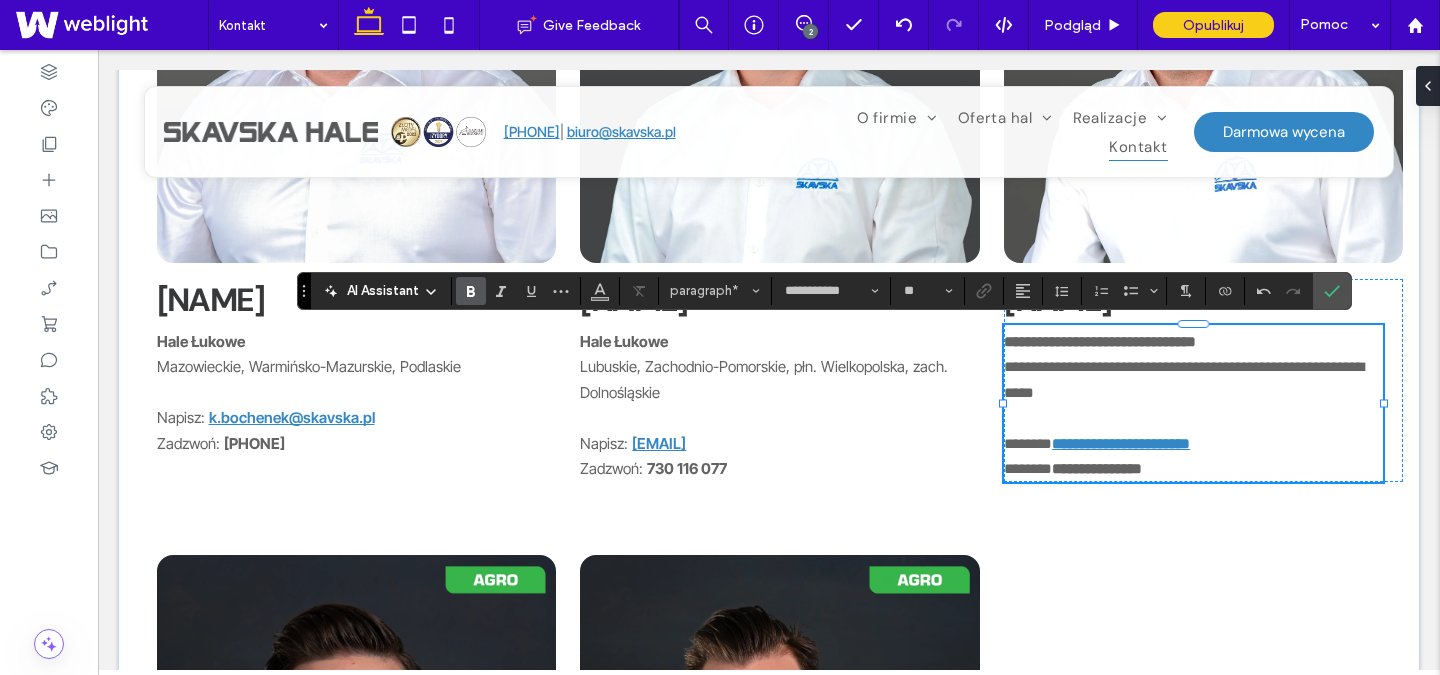 type 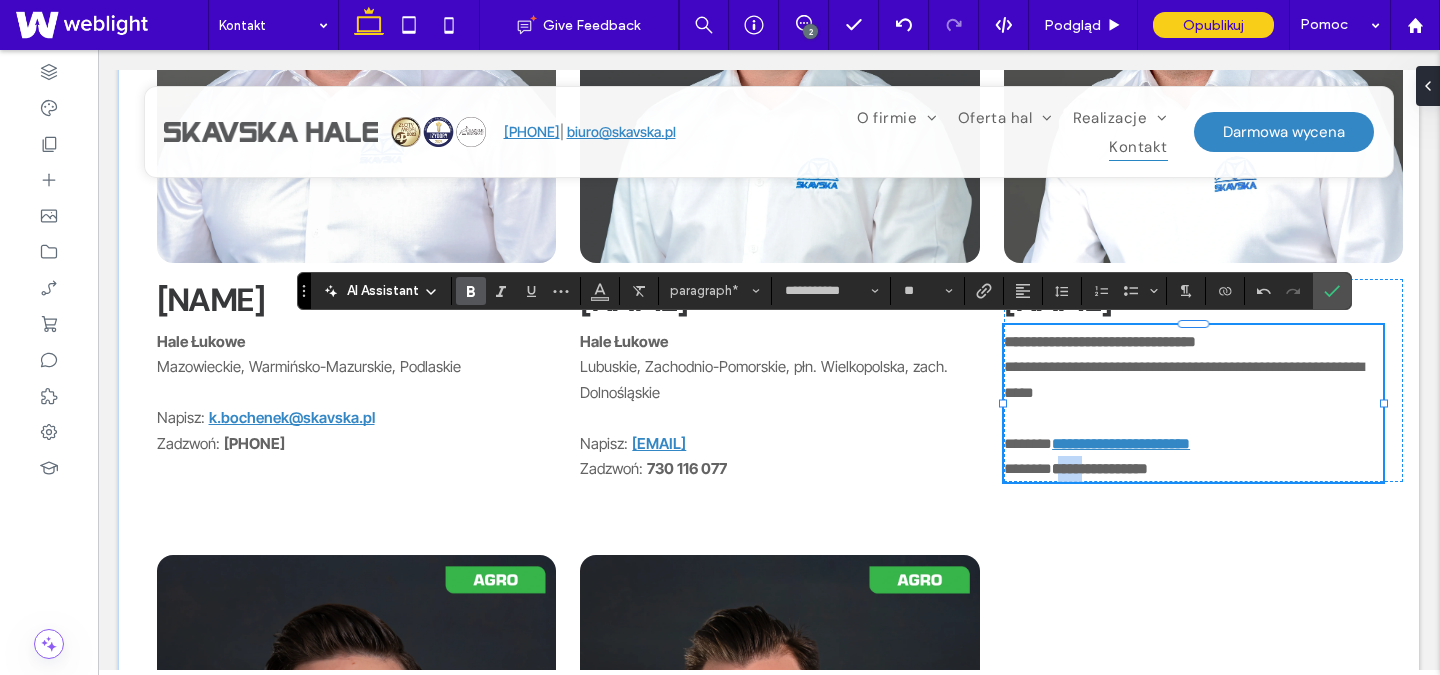 drag, startPoint x: 1105, startPoint y: 469, endPoint x: 1073, endPoint y: 469, distance: 32 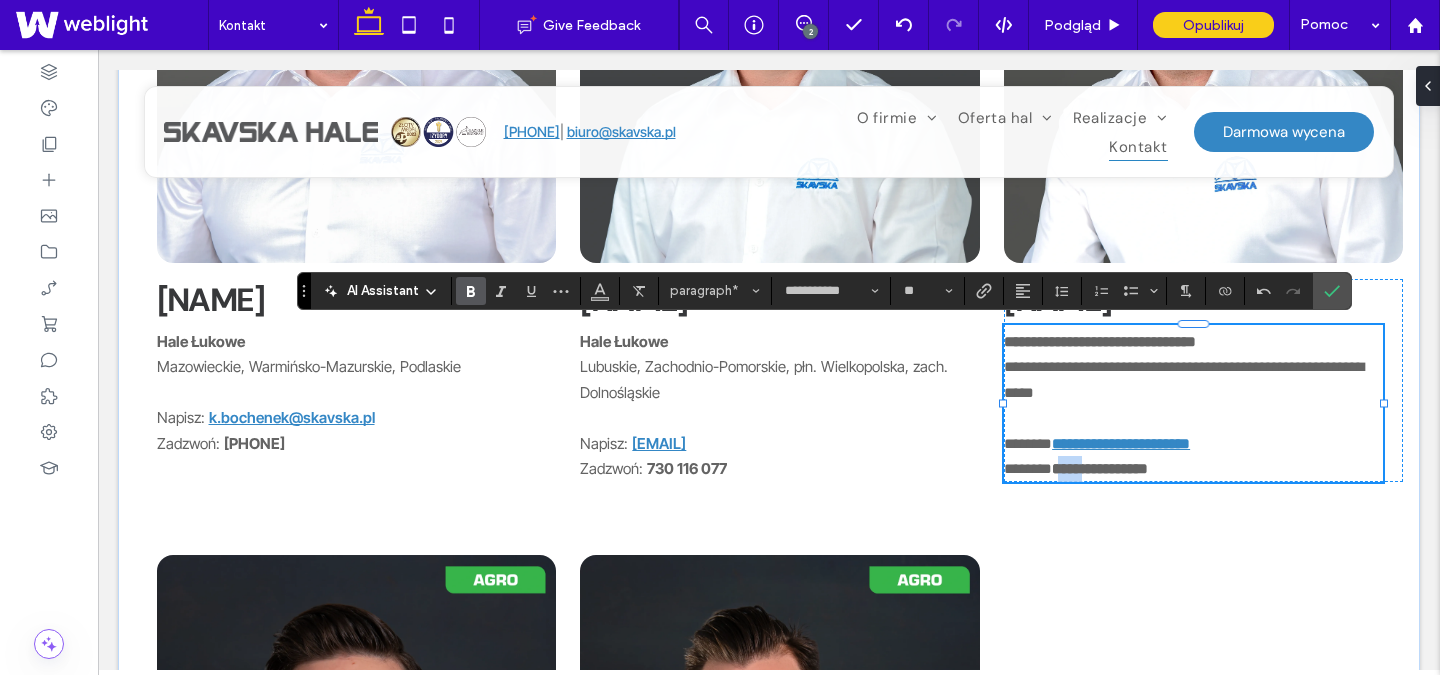 click on "**********" at bounding box center (1100, 468) 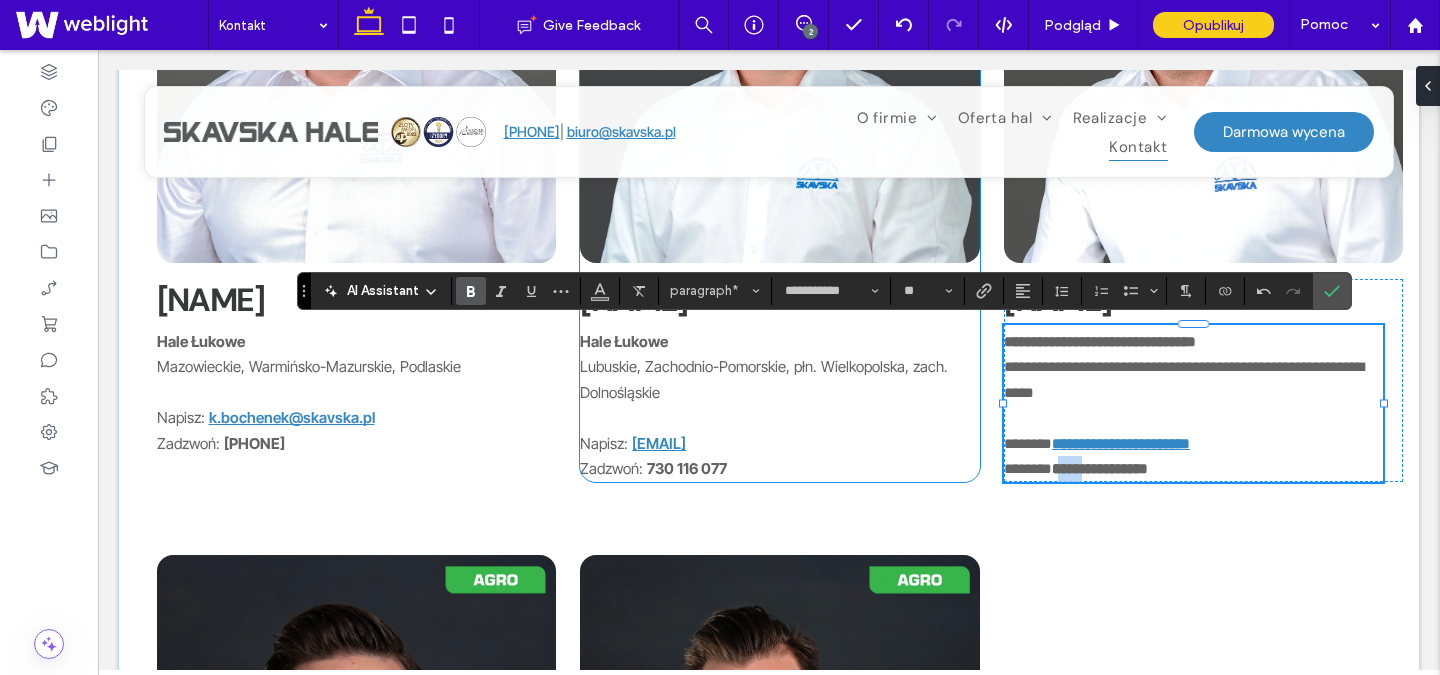 click on "730 116 077" at bounding box center (687, 468) 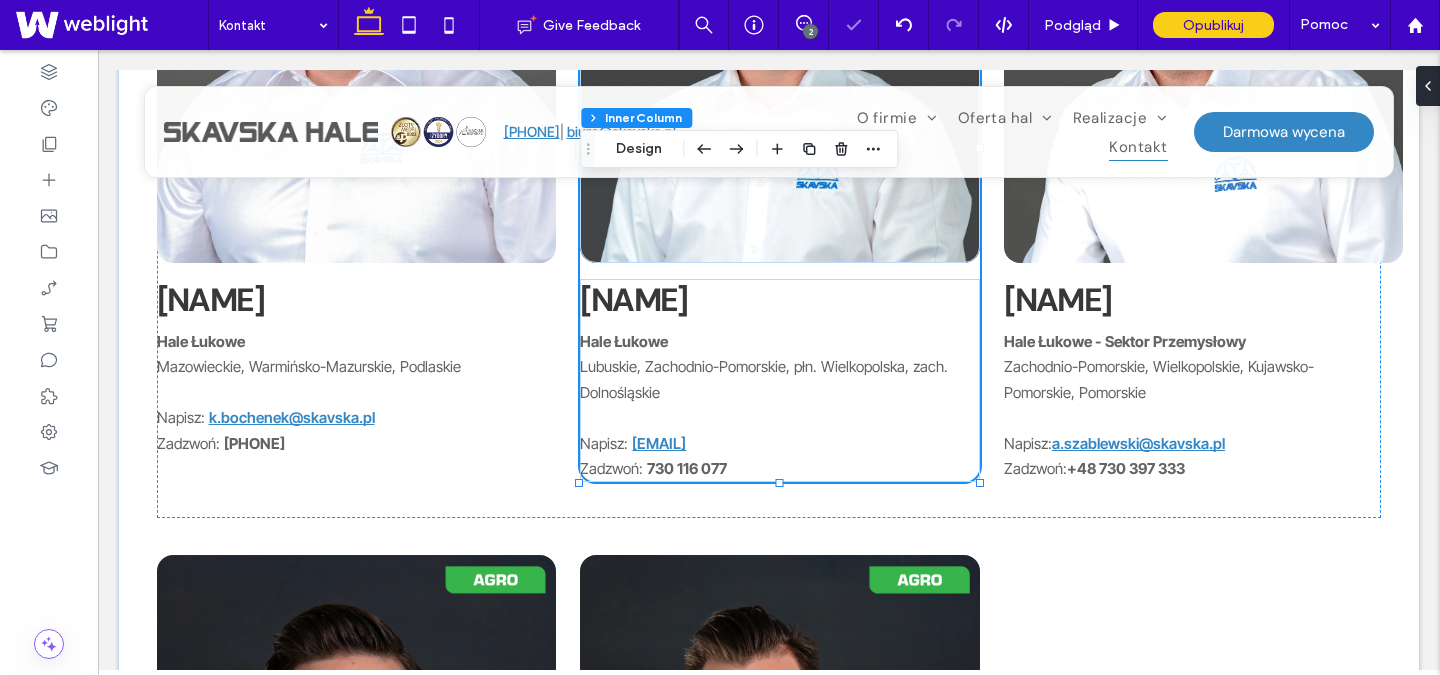 click on "730 116 077" at bounding box center [687, 468] 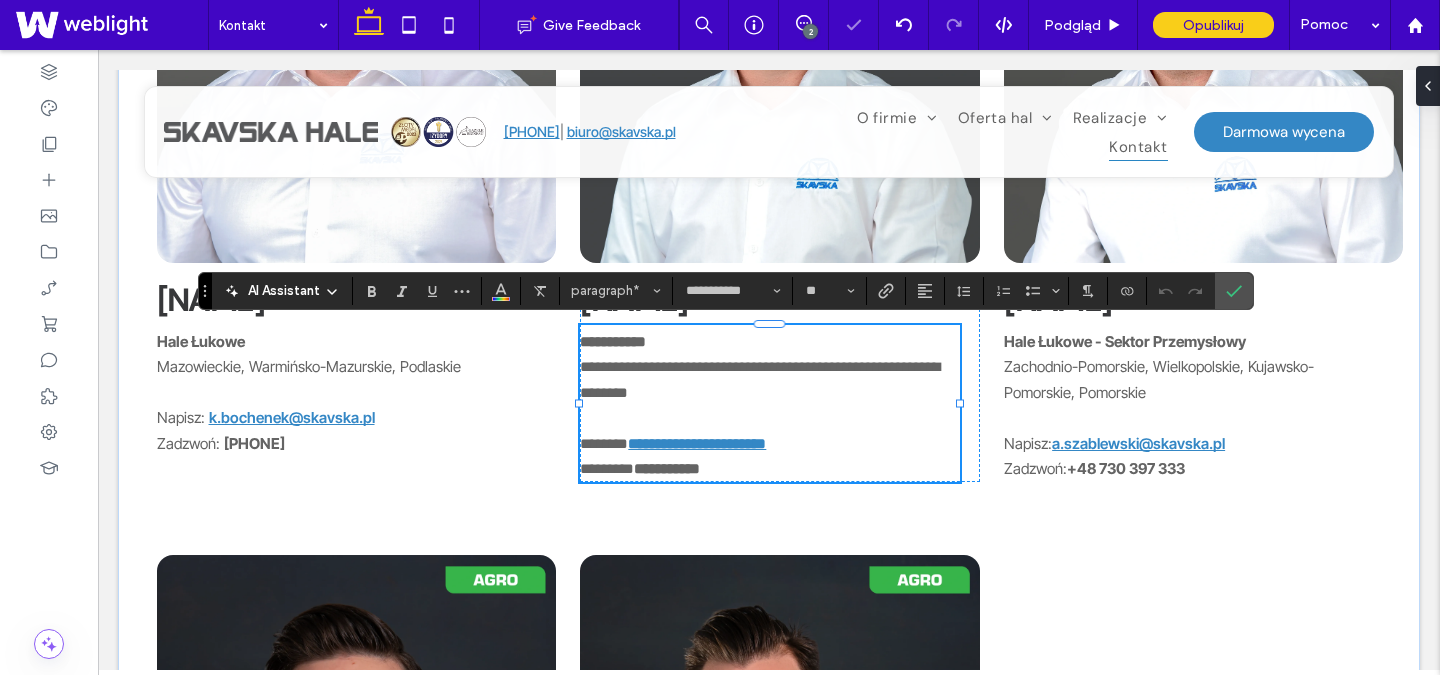 click on "**********" at bounding box center (667, 468) 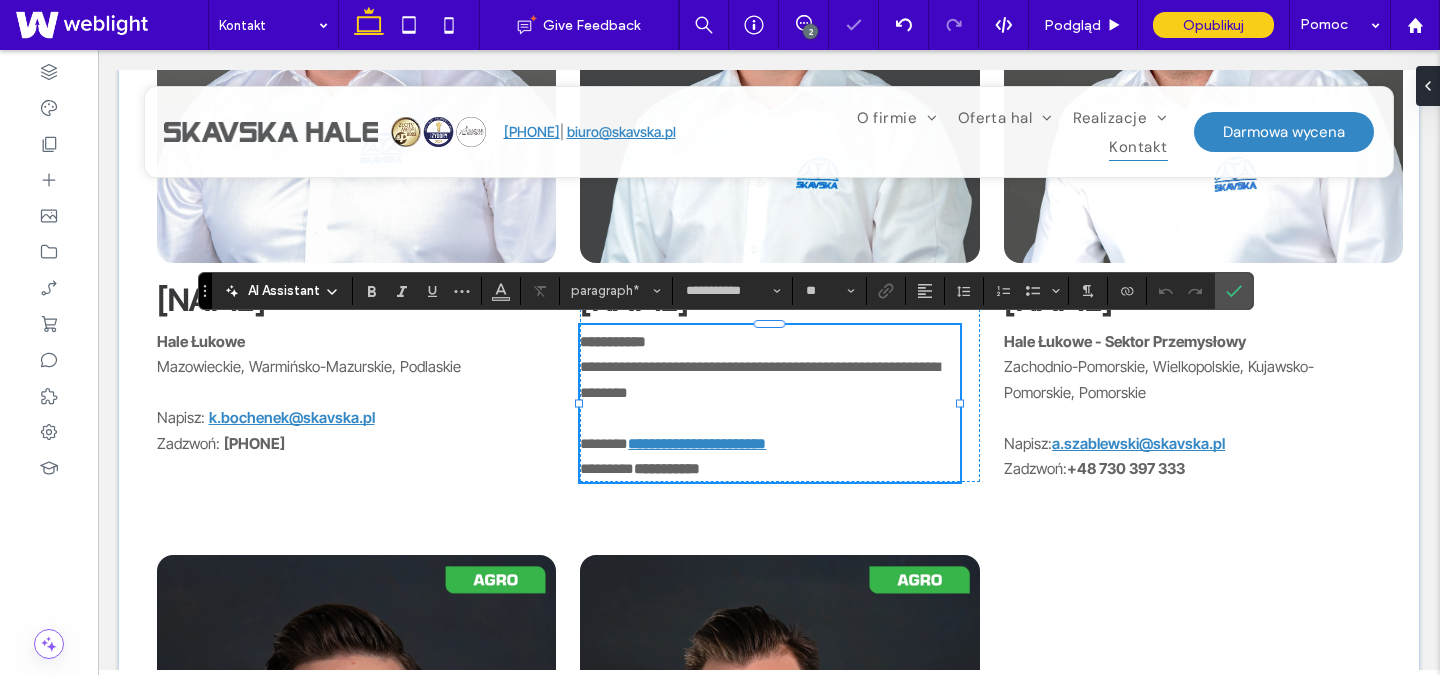 click on "**********" at bounding box center (667, 468) 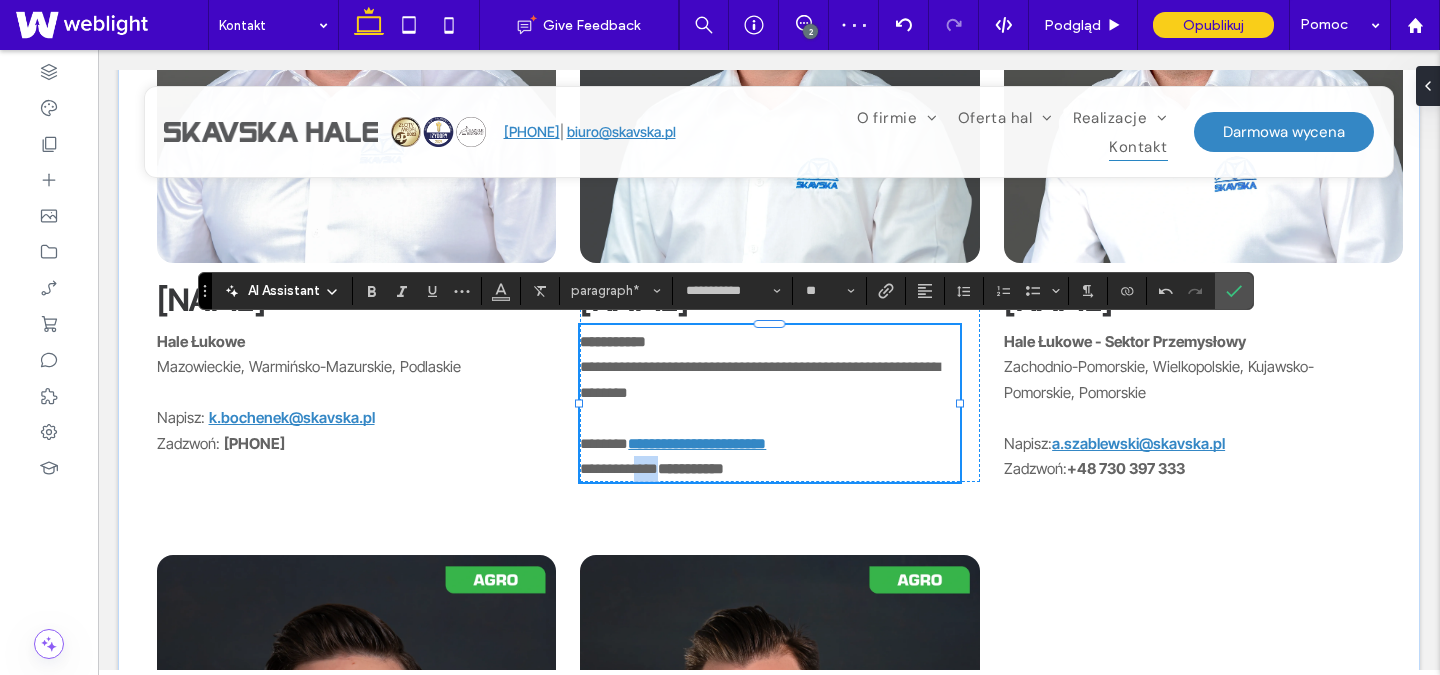 drag, startPoint x: 648, startPoint y: 469, endPoint x: 678, endPoint y: 469, distance: 30 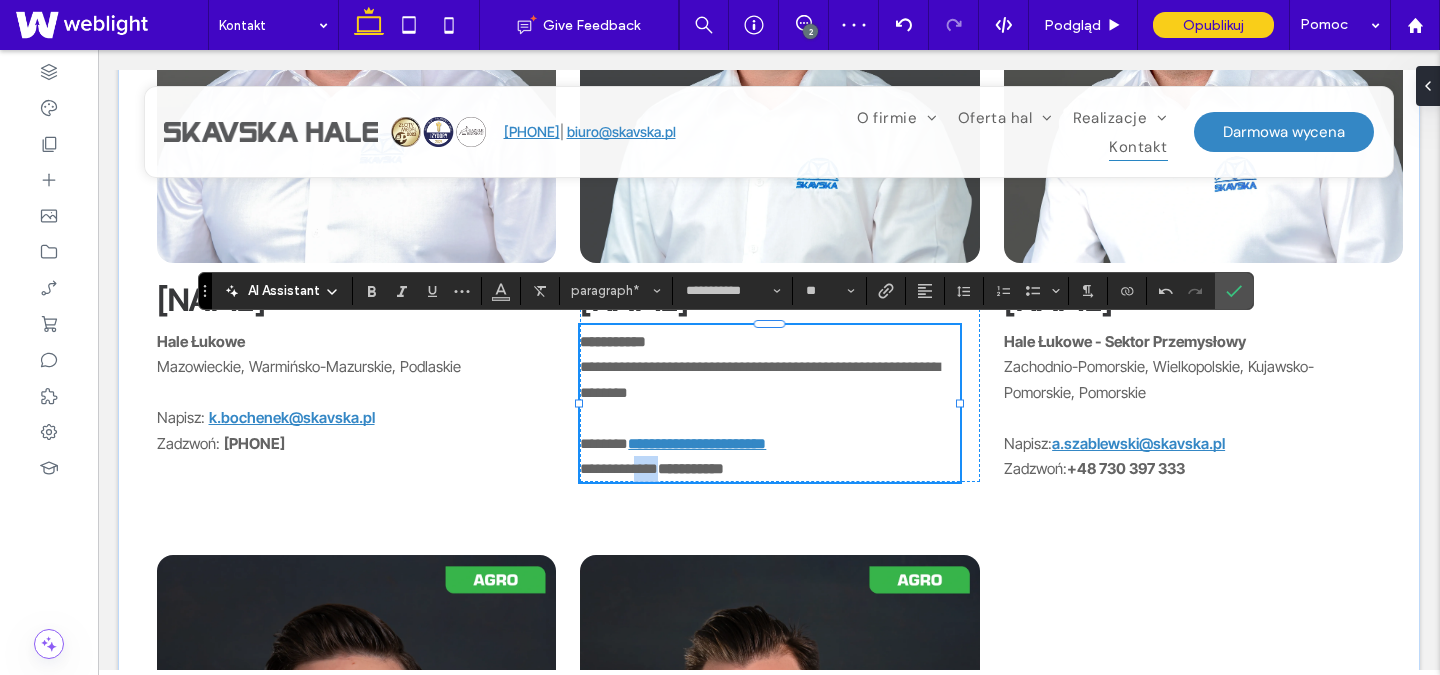 click on "**********" at bounding box center (769, 469) 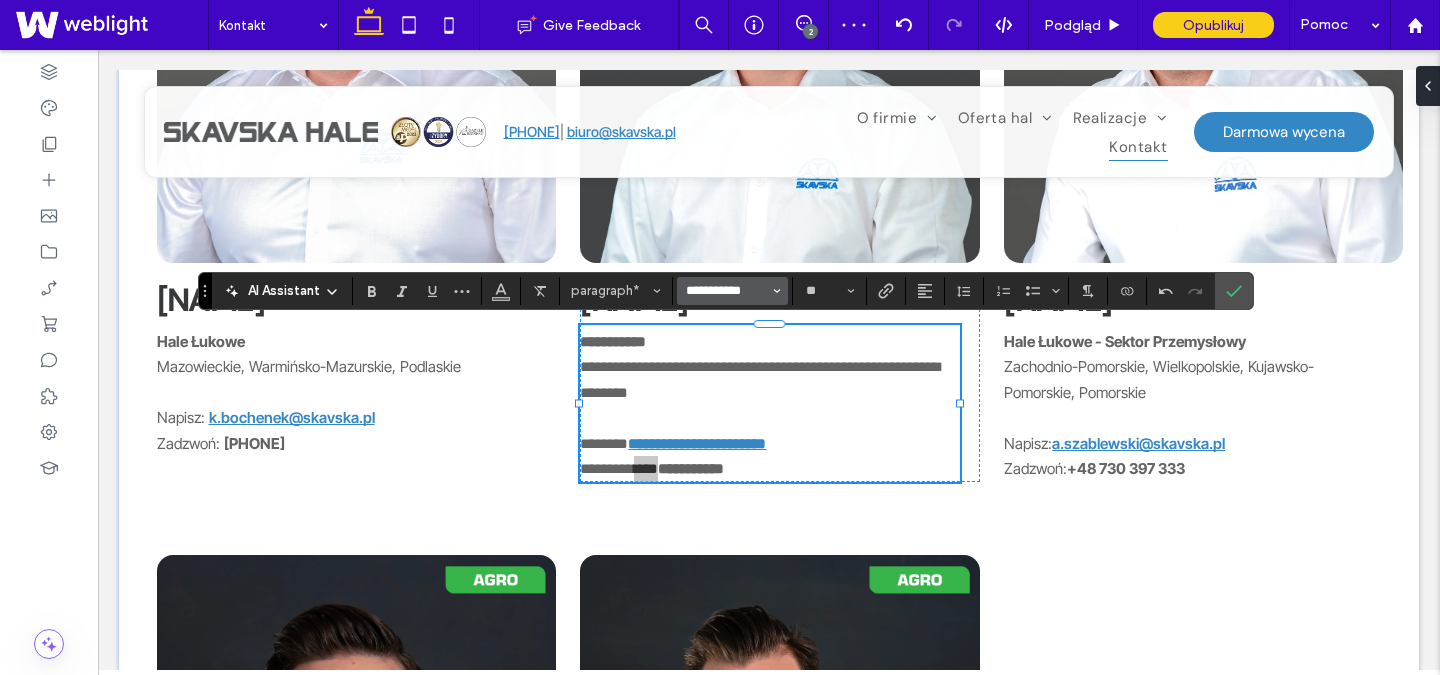 click on "**********" at bounding box center [726, 291] 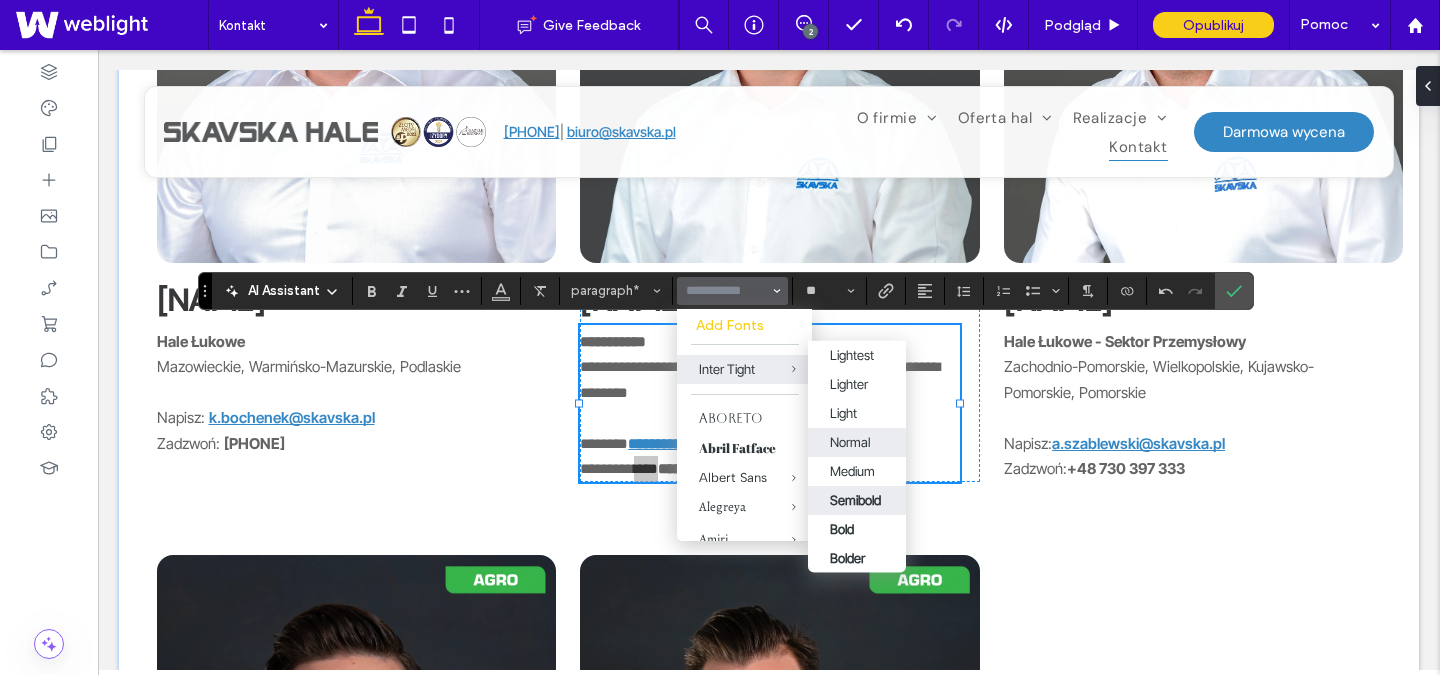 click on "Semibold" at bounding box center (855, 500) 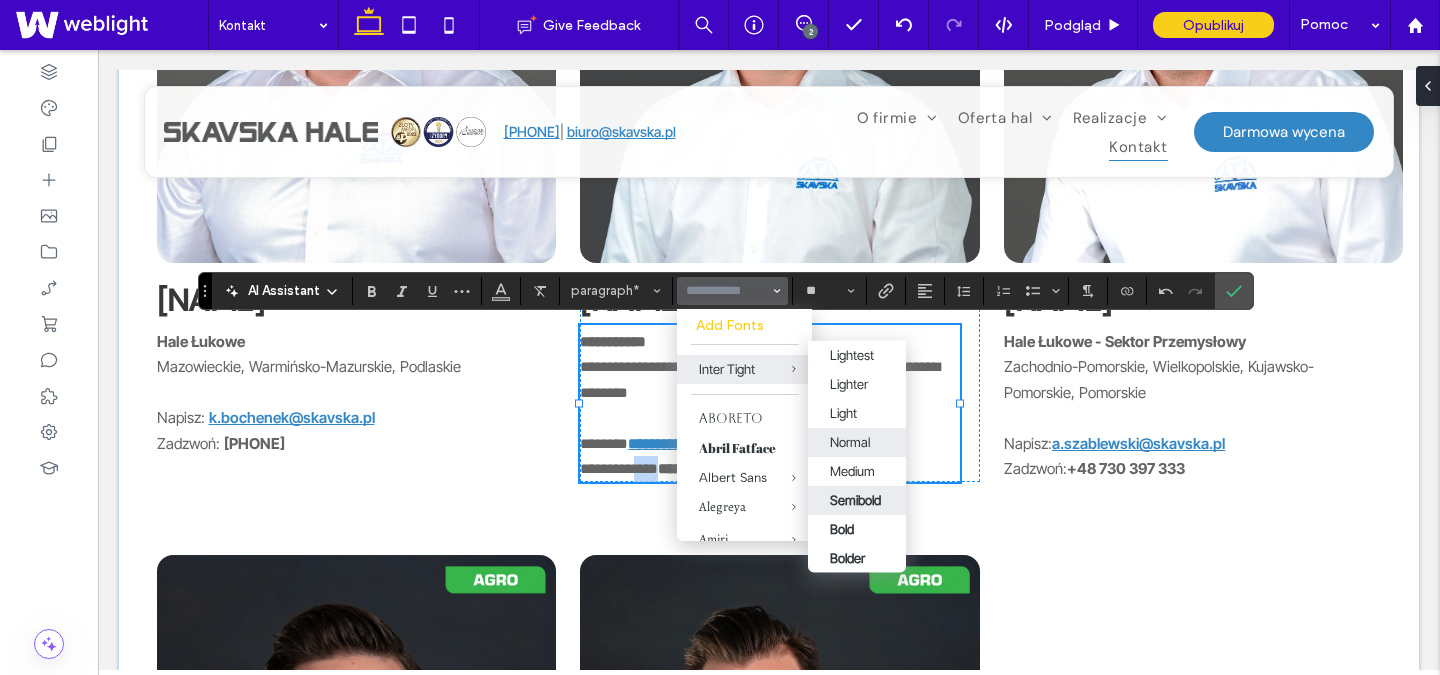 type on "**********" 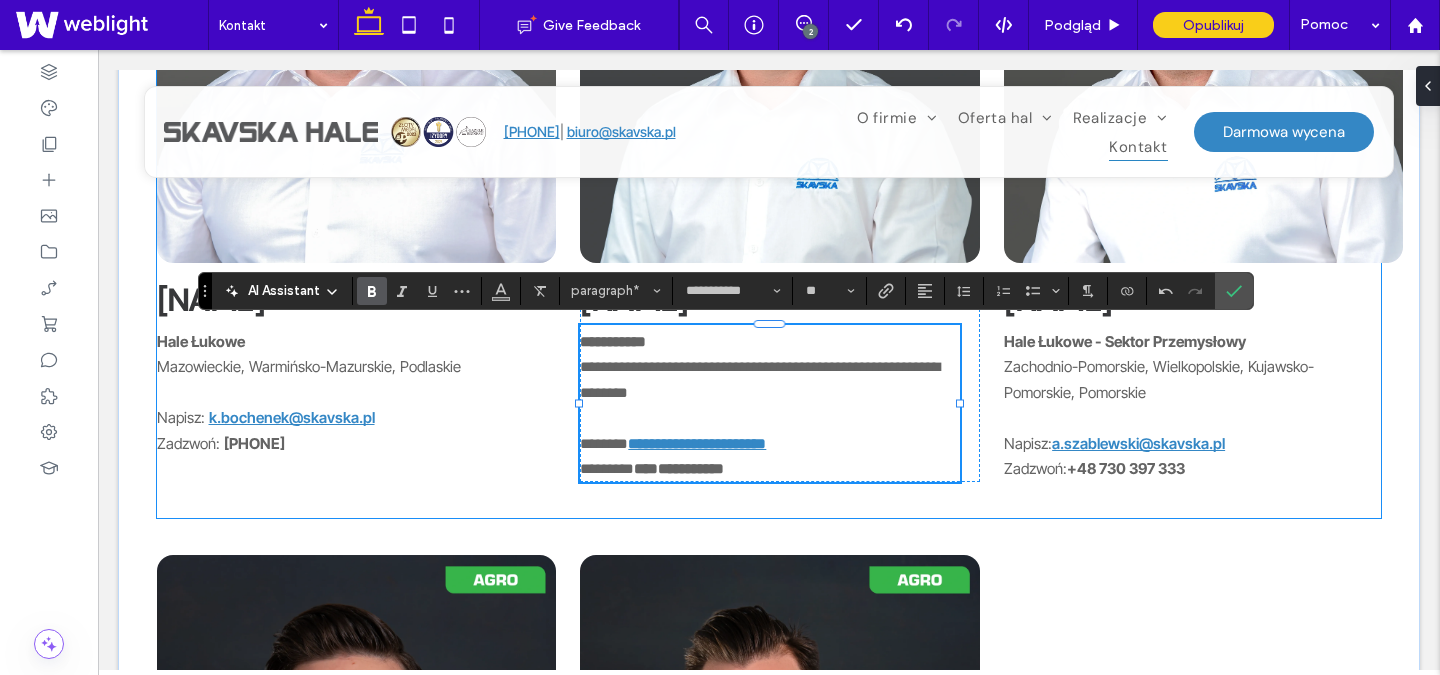 click on "**********" at bounding box center [769, 147] 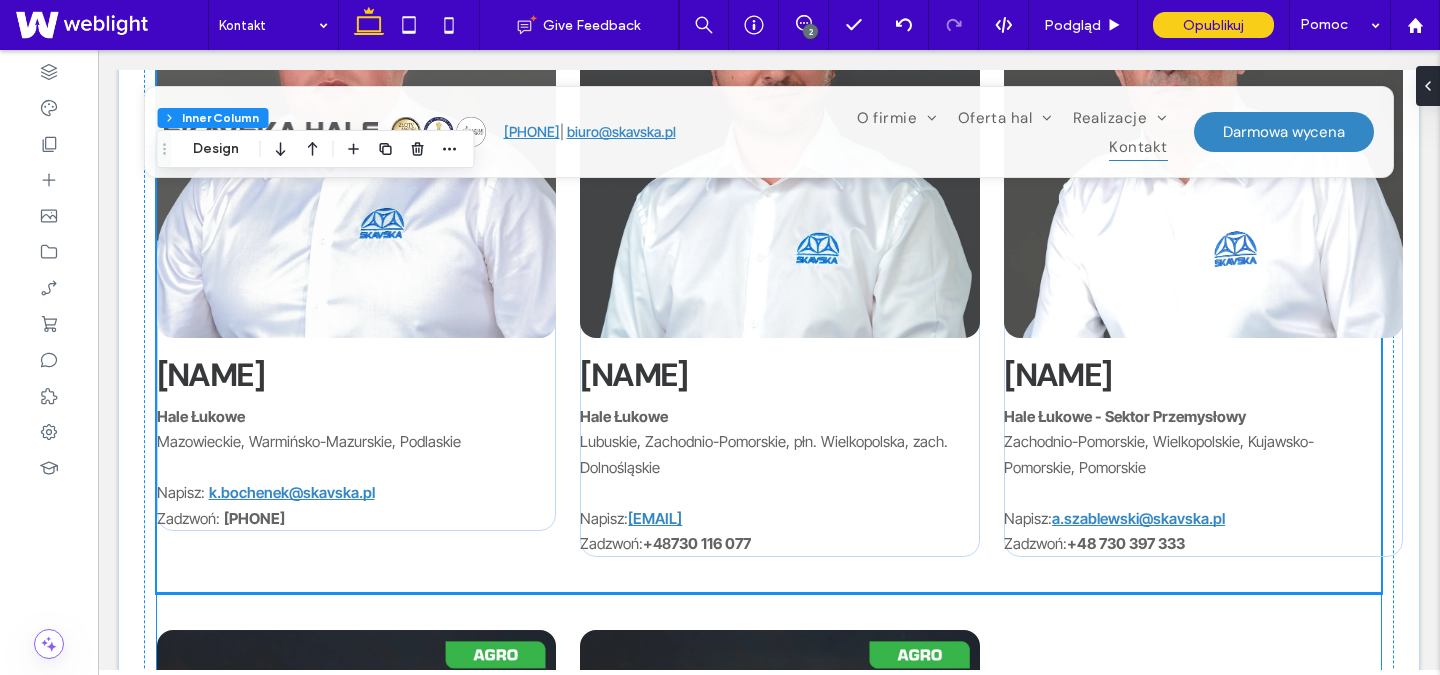 scroll, scrollTop: 1358, scrollLeft: 0, axis: vertical 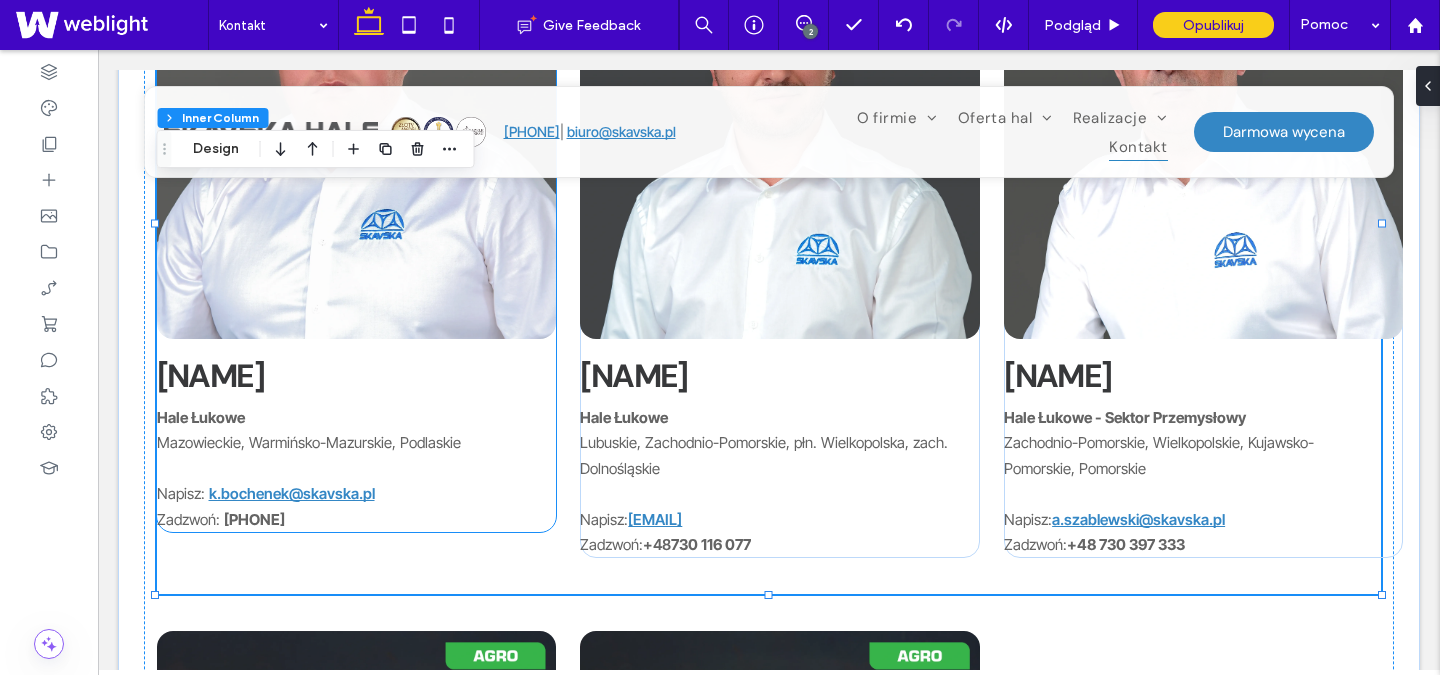 click on "725 602 725" at bounding box center (254, 519) 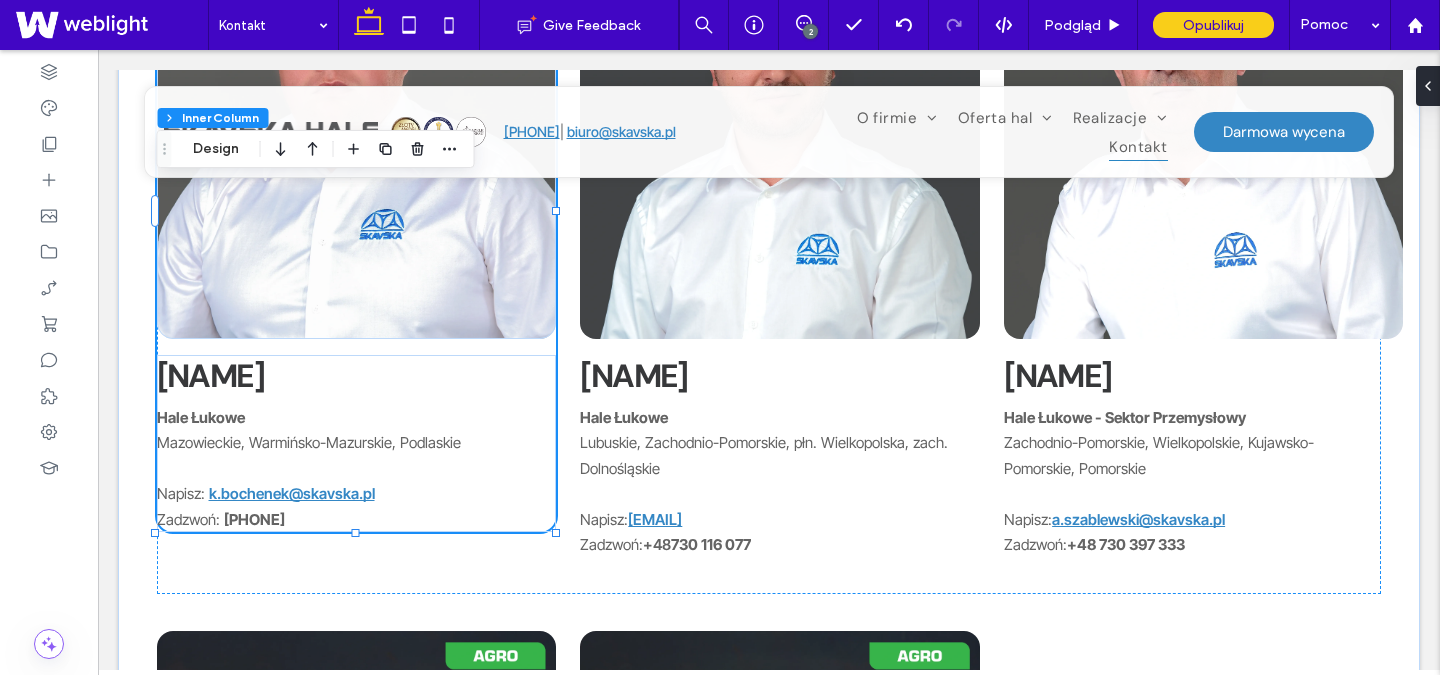 click on "725 602 725" at bounding box center (254, 519) 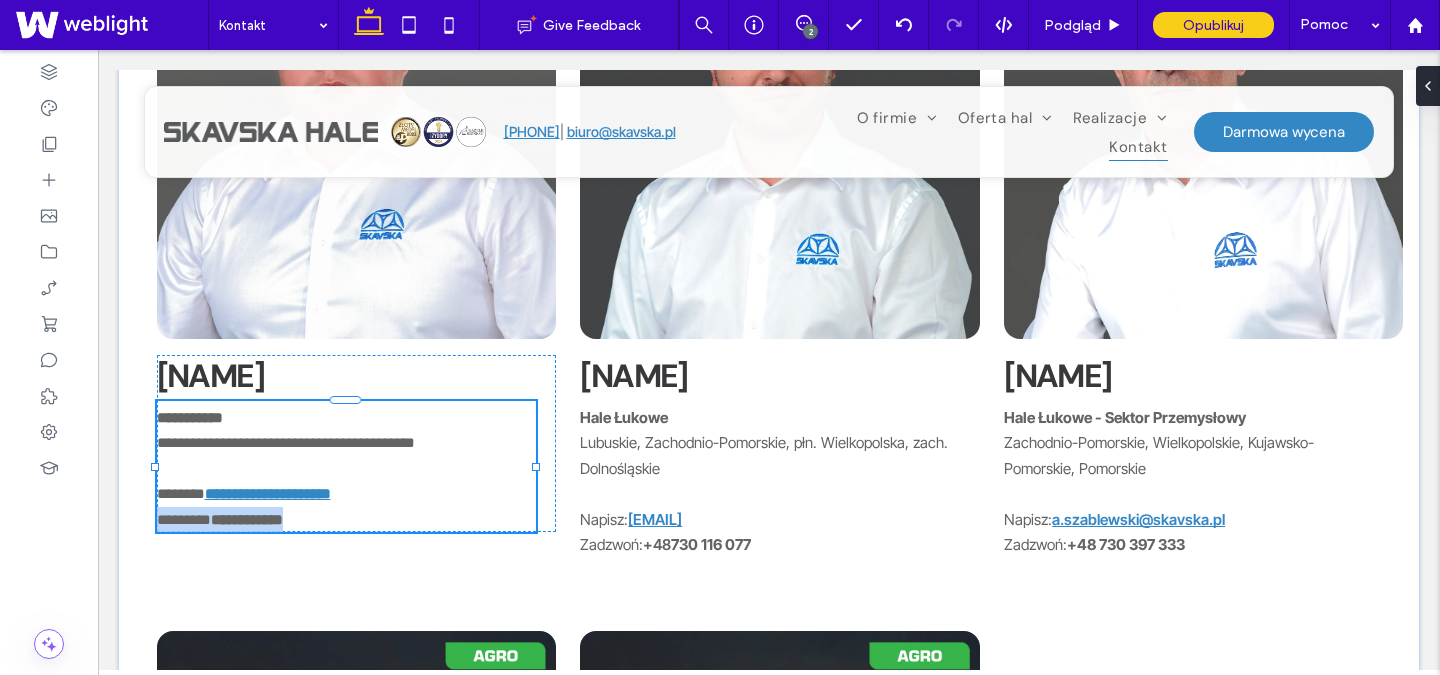 click on "**********" at bounding box center (247, 519) 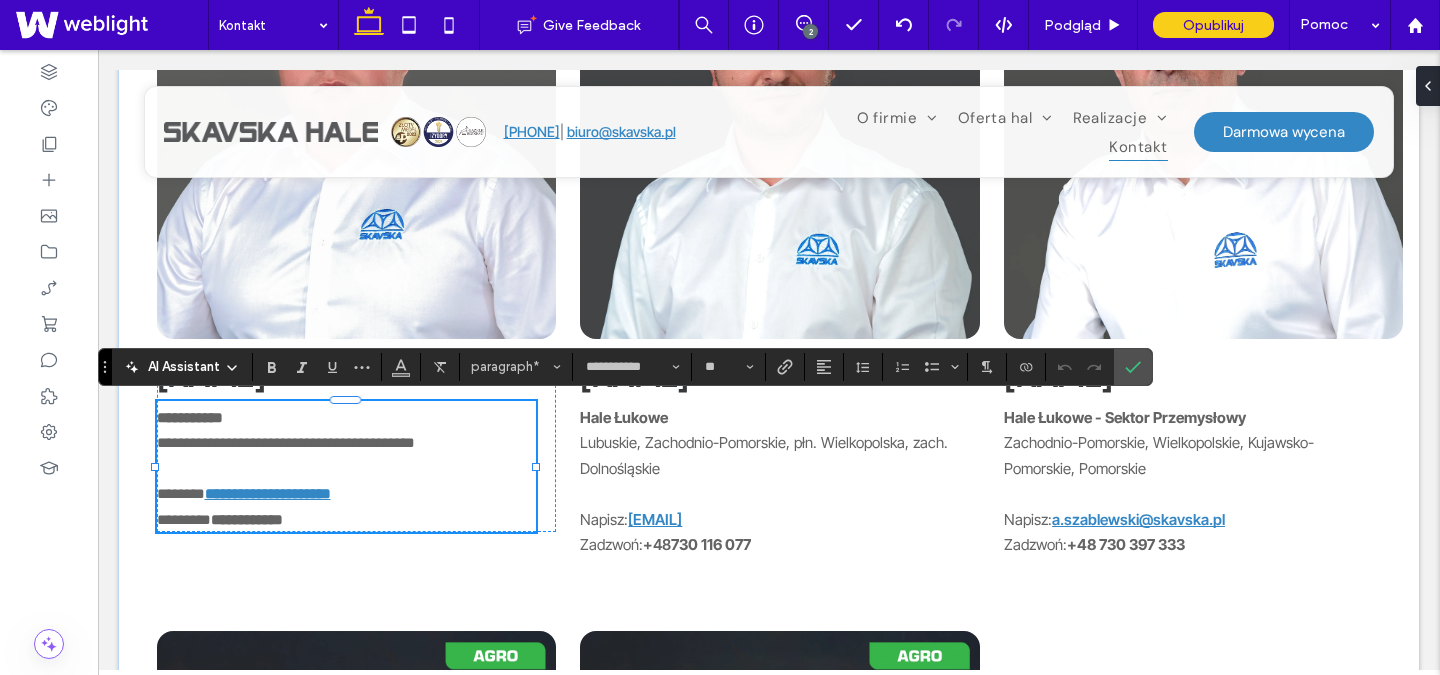 click on "**********" at bounding box center [247, 519] 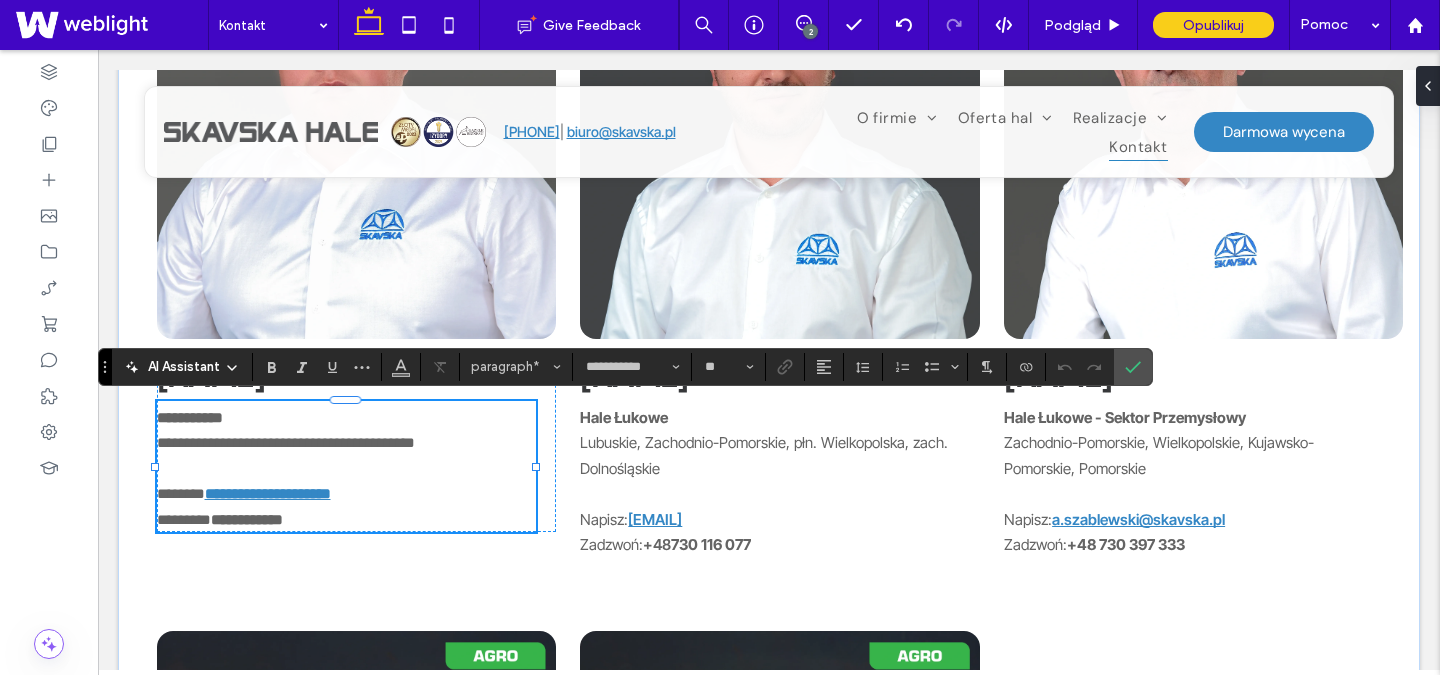 click on "**********" at bounding box center [247, 519] 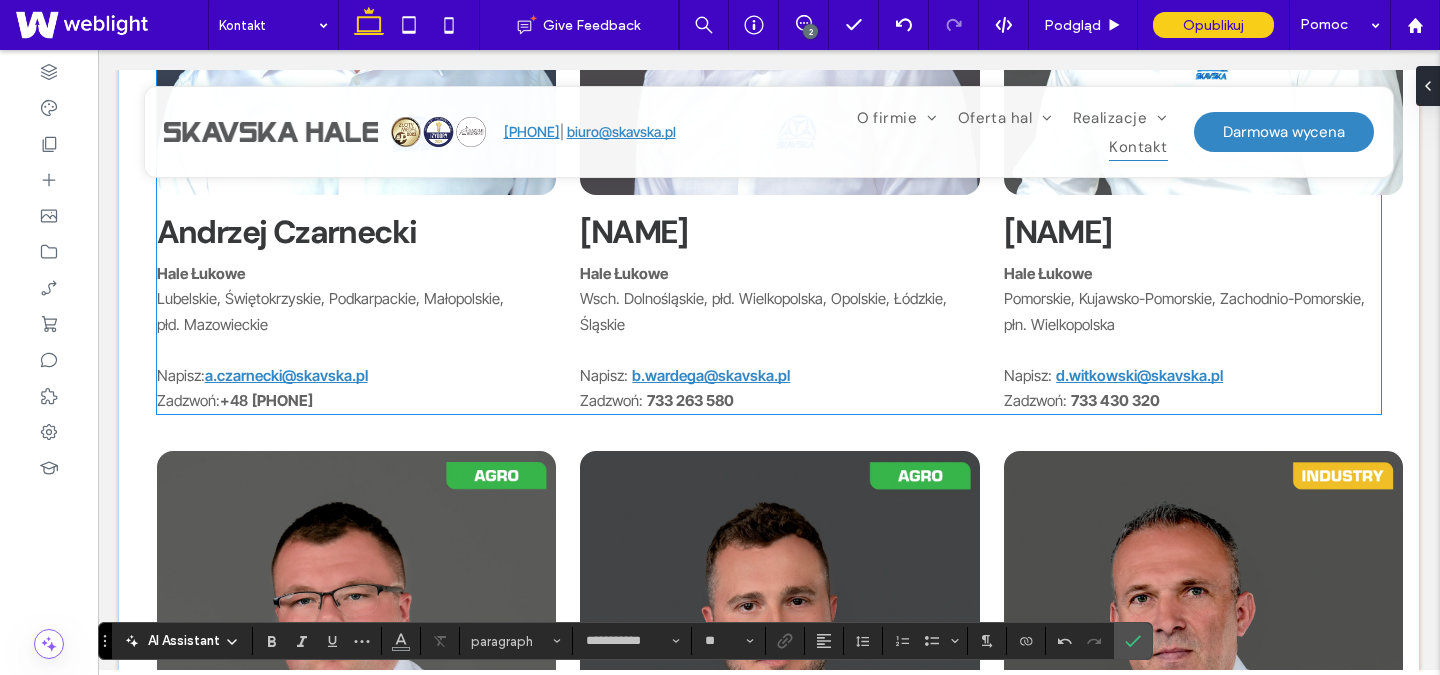 scroll, scrollTop: 796, scrollLeft: 0, axis: vertical 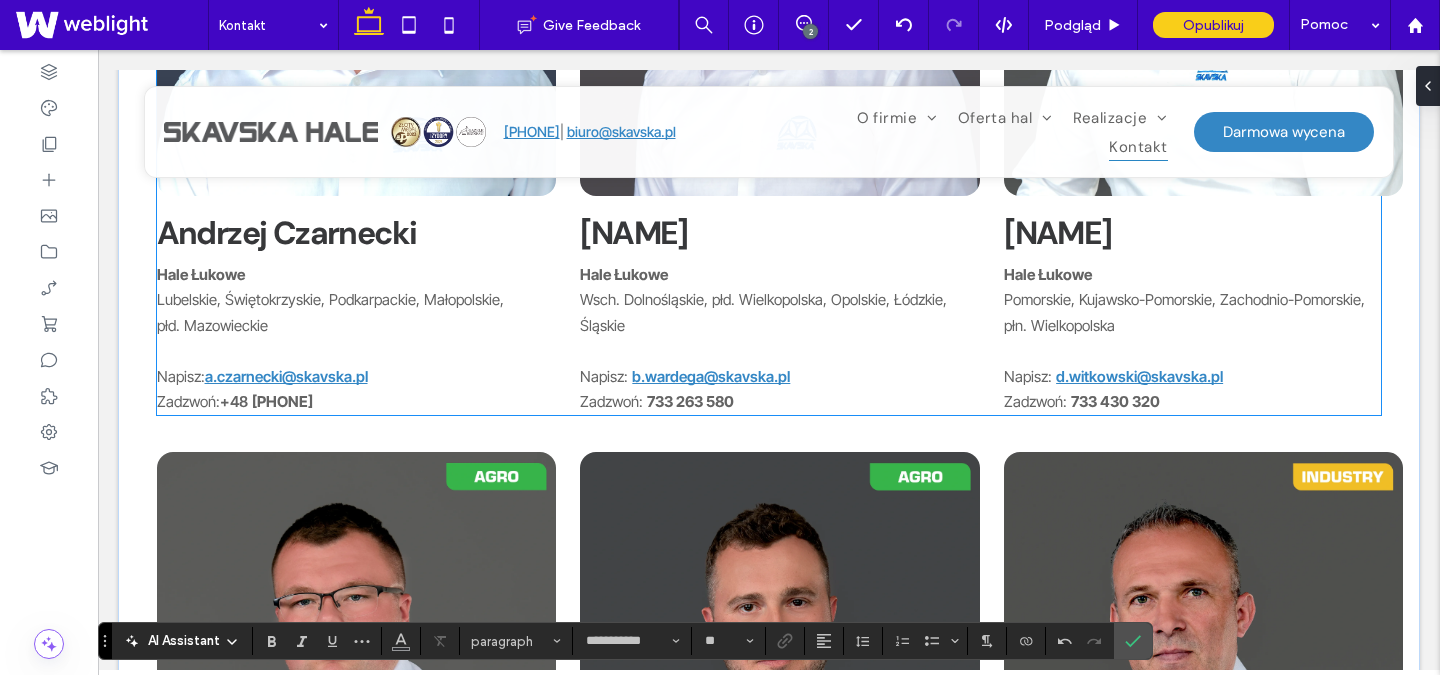 click on "725 718 818" at bounding box center [282, 401] 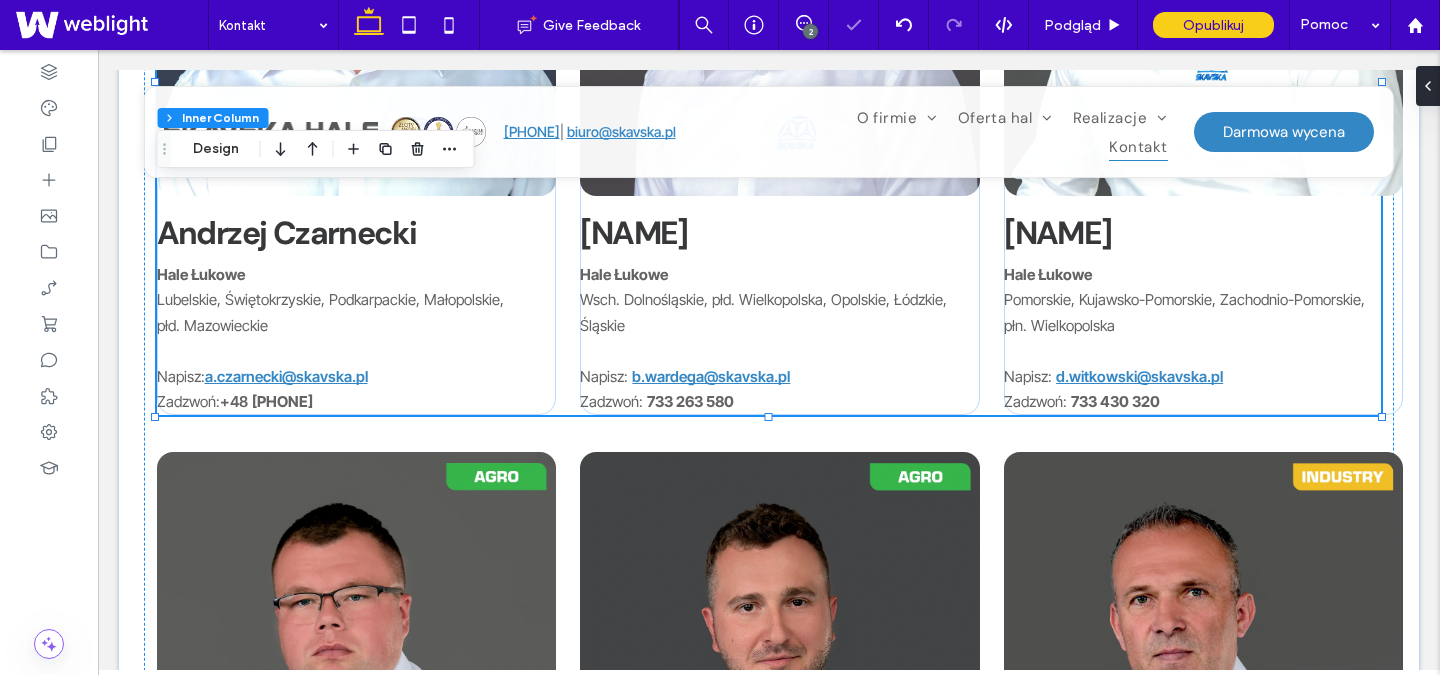 click on "725 718 818" at bounding box center [282, 401] 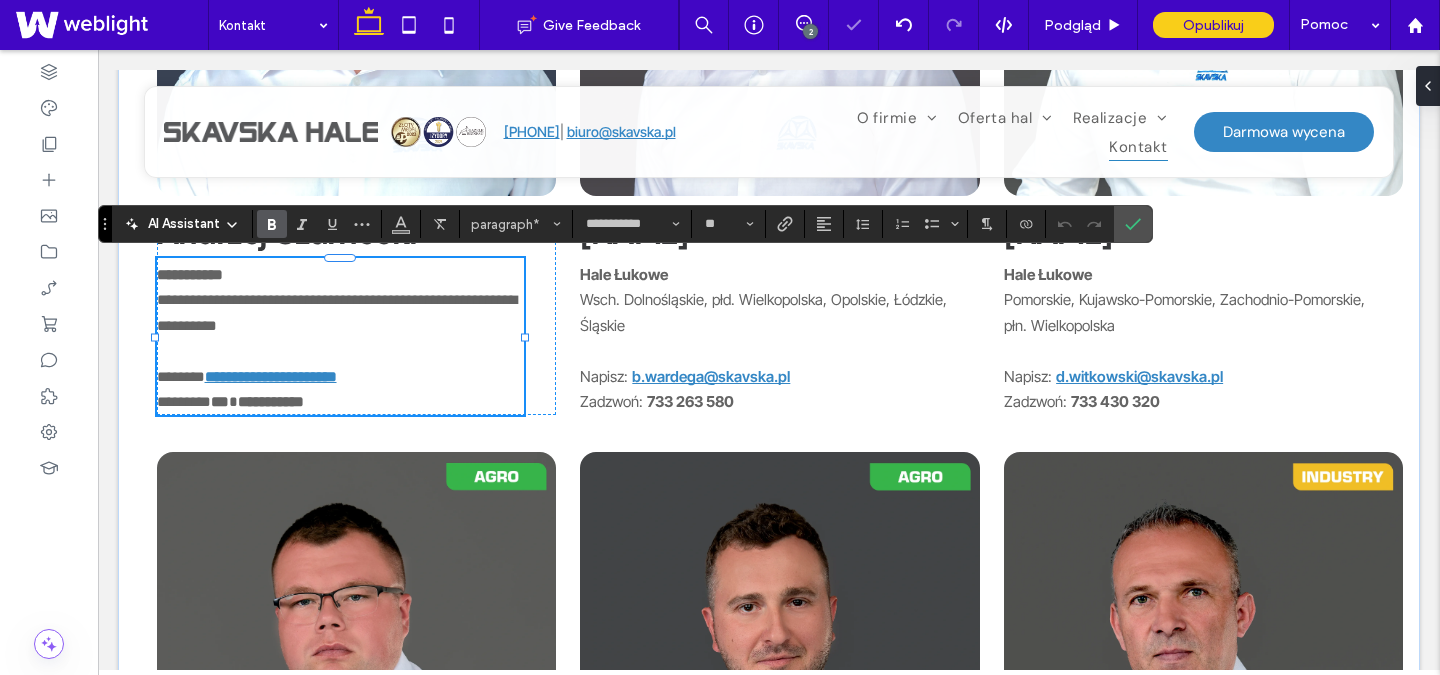 click on "***" at bounding box center [220, 401] 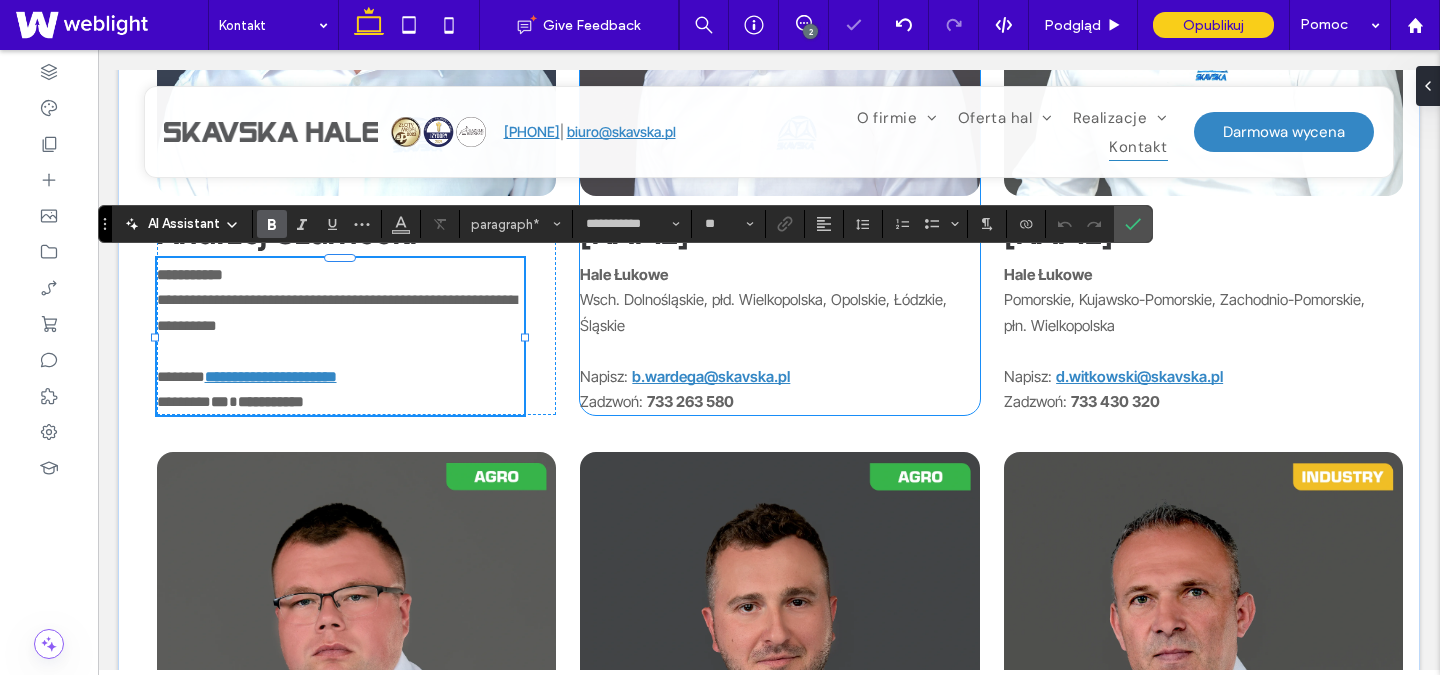 click on "733 263 580" at bounding box center (690, 401) 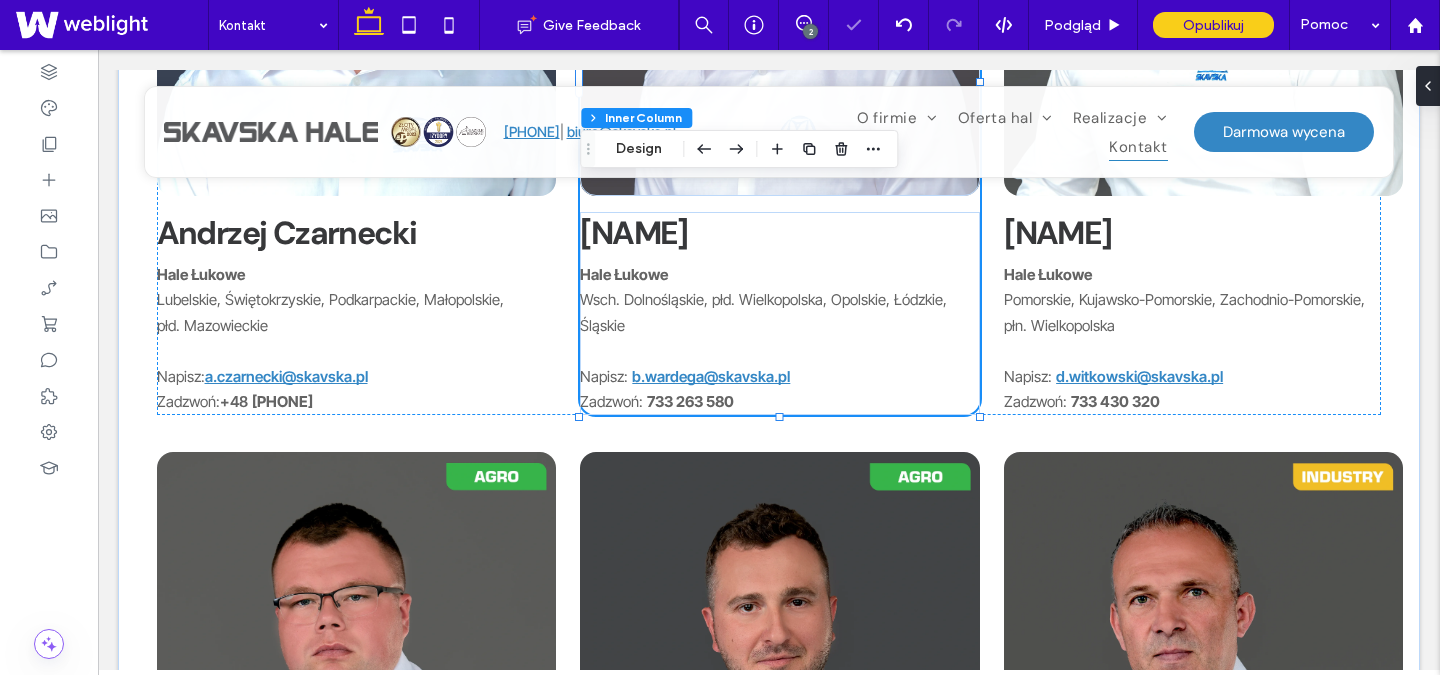 click on "733 263 580" at bounding box center (690, 401) 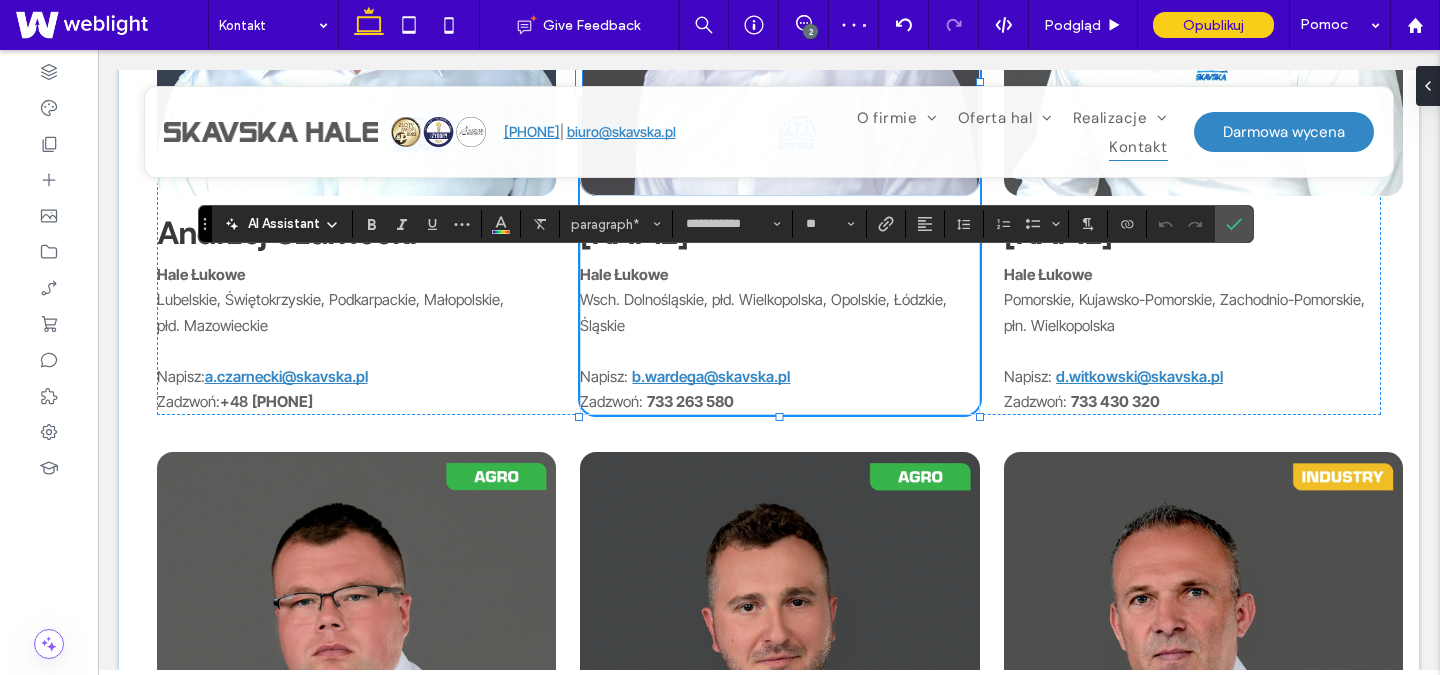 click on "Hale Łukowe Wsch. Dolnośląskie, płd. Wielkopolska, Opolskie, Łódzkie, Śląskie Napisz:
b.wardega@skavska.pl Zadzwoń:
733 263 580" at bounding box center [769, 336] 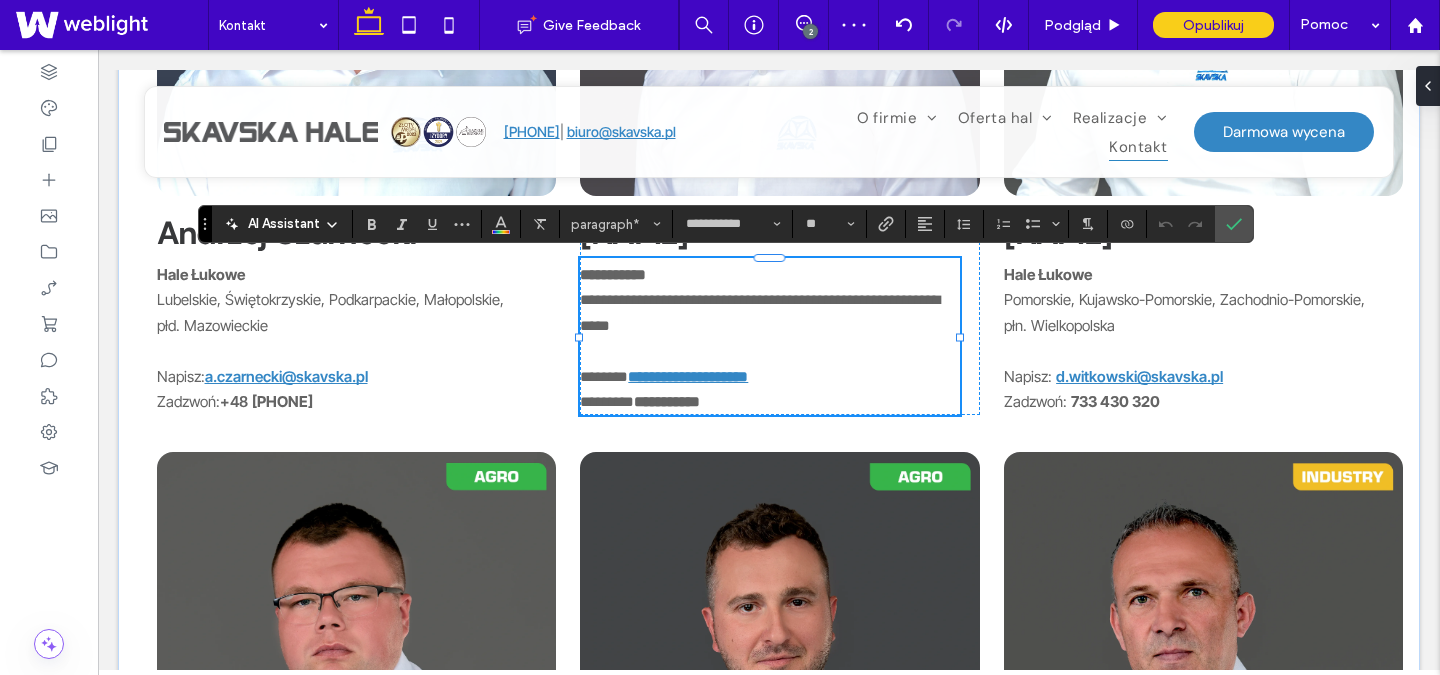 click on "**********" at bounding box center (667, 401) 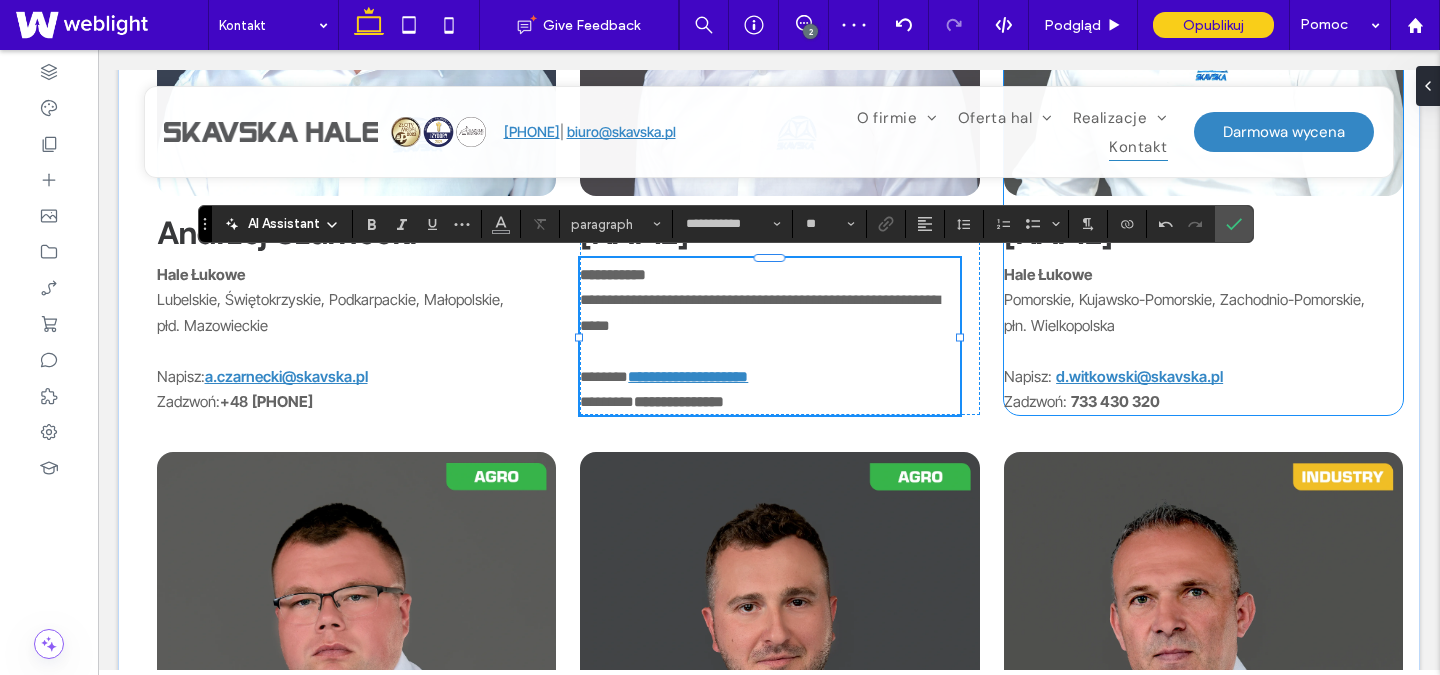 click on "733 430 320" at bounding box center (1115, 401) 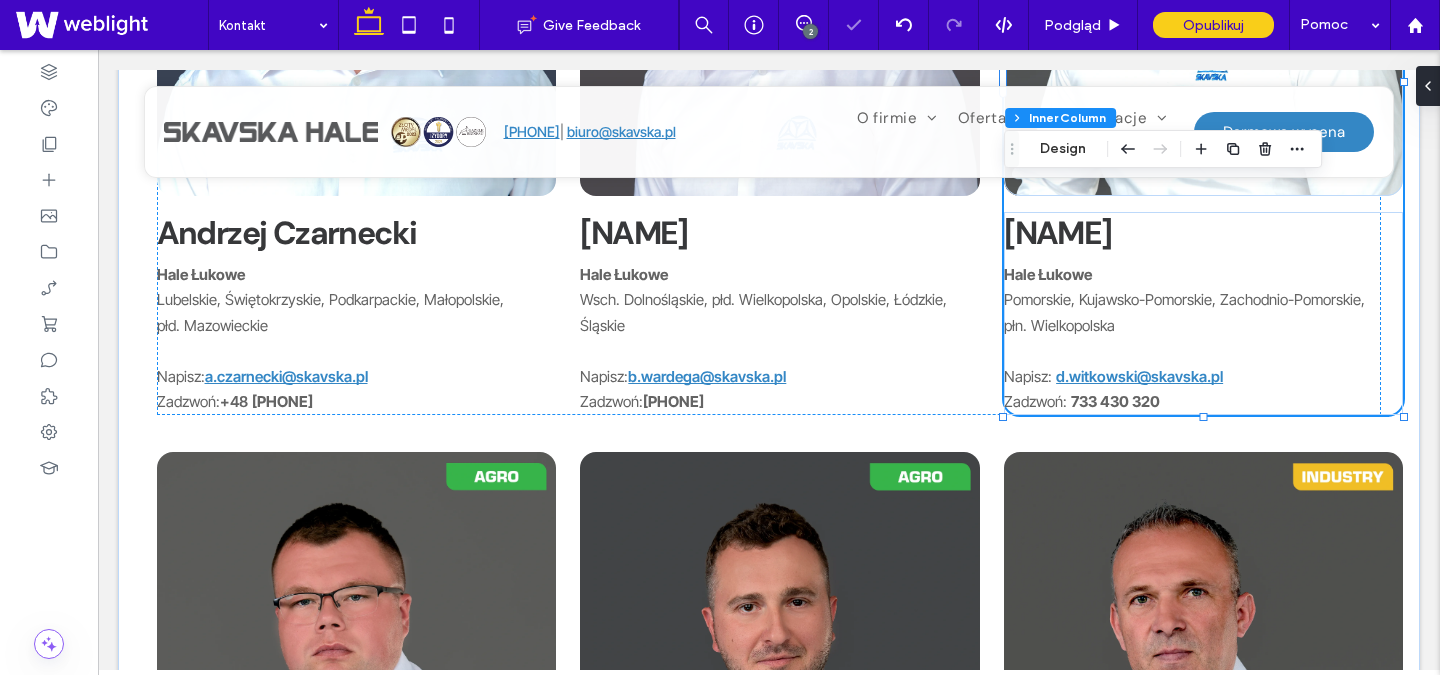 click on "733 430 320" at bounding box center [1115, 401] 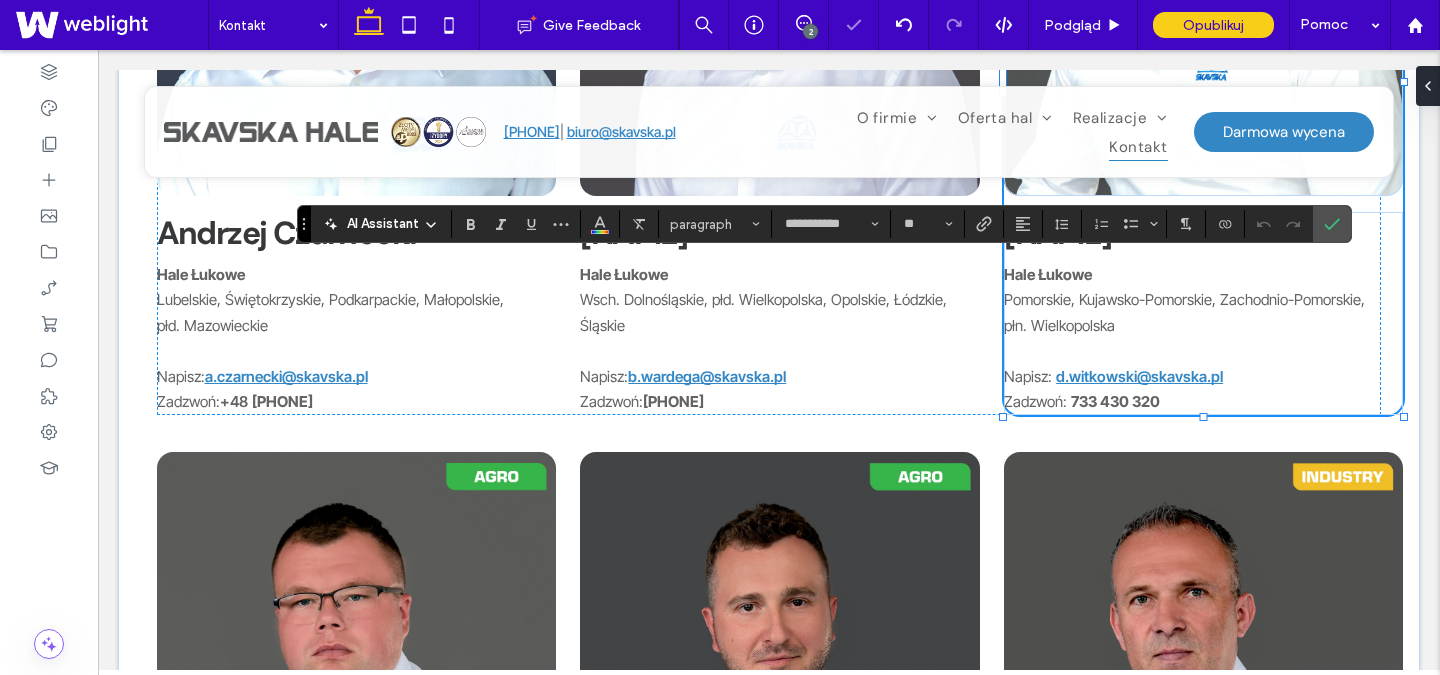 click on "Hale Łukowe Pomorskie, Kujawsko-Pomorskie, Zachodnio-Pomorskie, płn. Wielkopolska Napisz:
d.witkowski@skavska.pl Zadzwoń:
733 430 320" at bounding box center [1193, 336] 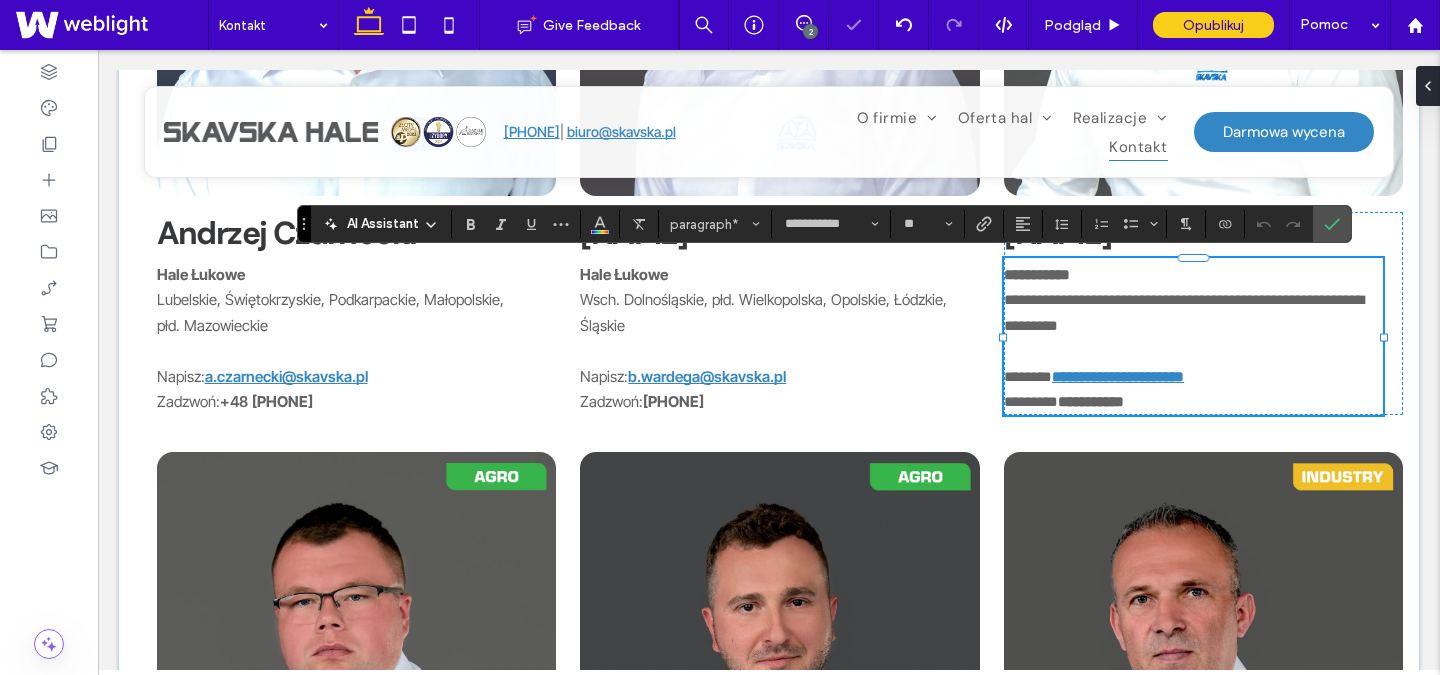 click on "**********" at bounding box center [1091, 401] 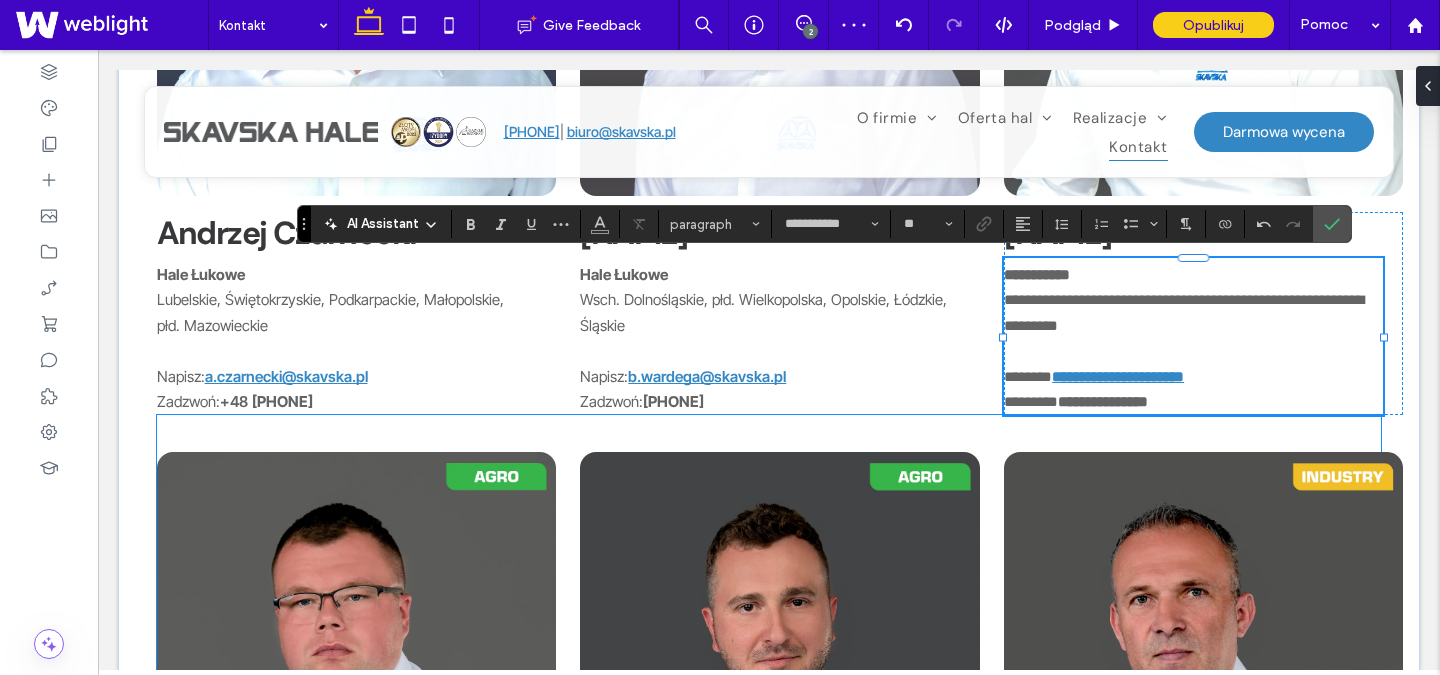 click on "Kamil Bochenek
Hale Łukowe Mazowieckie, Warmińsko-Mazurskie, Podlaskie Napisz:  k.bochenek@skavska.pl Zadzwoń:  +48 725 602 725
Rafał Rogoziński
Hale Łukowe Lubuskie, Zachodnio-Pomorskie, płn. Wielkopolska, zach. Dolnośląskie Napisz:  r.rogozinski@skavska.pl Zadzwoń:  +48  730 116 077
Andrzej Szablewski
Hale Łukowe - Sektor Przemysłowy Zachodnio-Pomorskie, Wielkopolskie, Kujawsko-Pomorskie, Pomorskie Napisz:  a.szablewski@skavska.pl Zadzwoń:  +48 730 397 333" at bounding box center (769, 785) 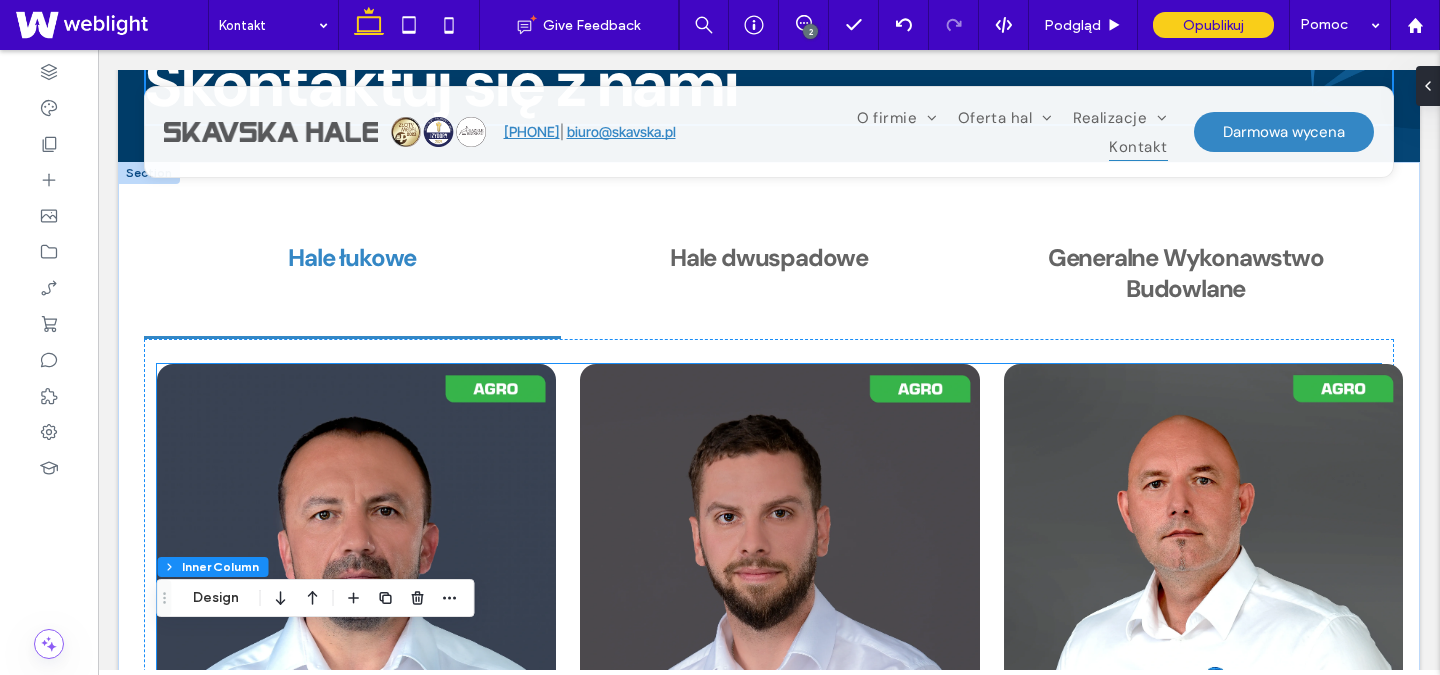 scroll, scrollTop: 148, scrollLeft: 0, axis: vertical 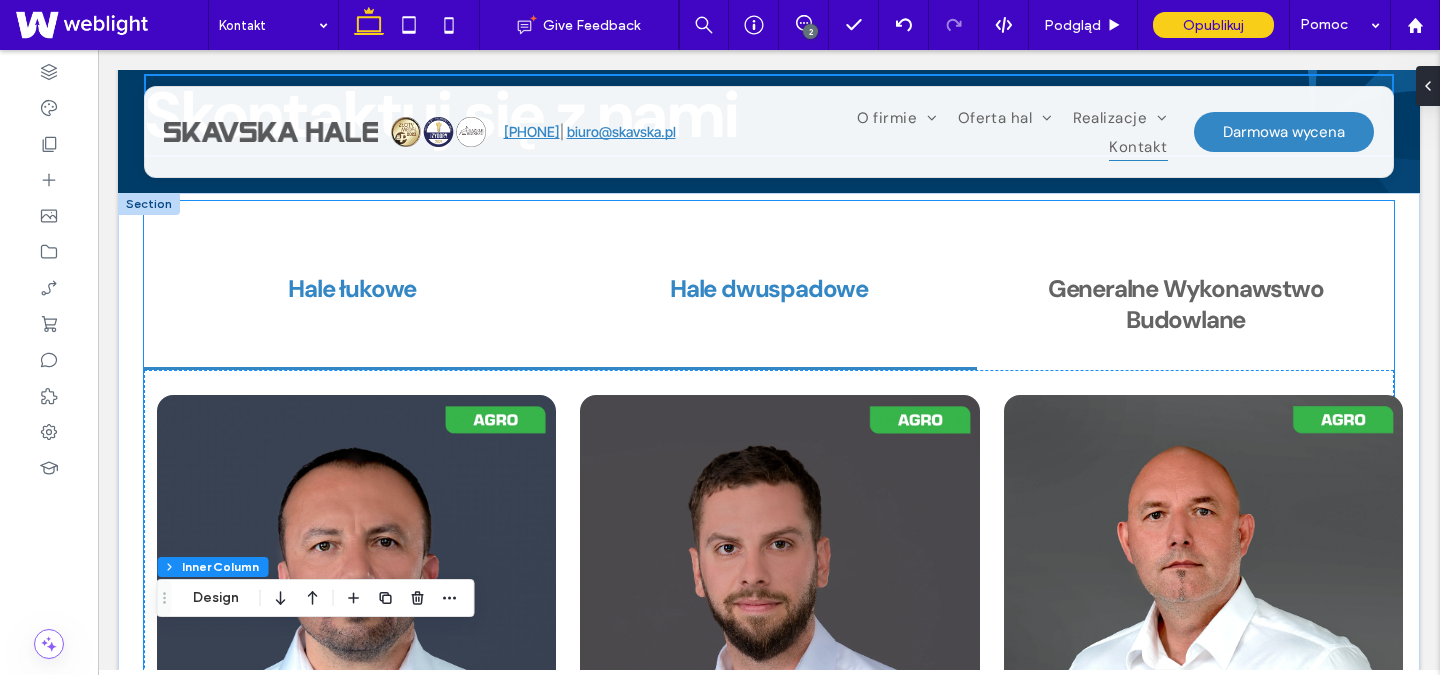 click on "Hale dwuspadowe" at bounding box center (769, 305) 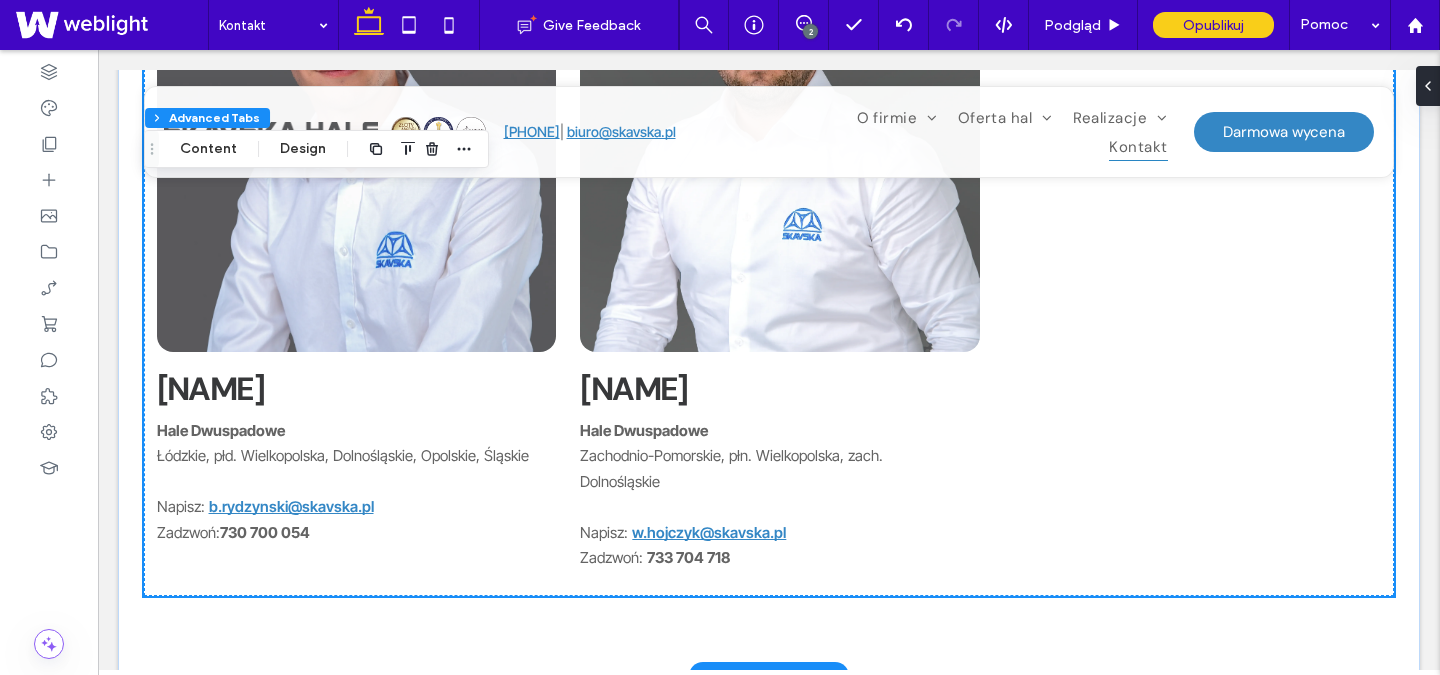 scroll, scrollTop: 696, scrollLeft: 0, axis: vertical 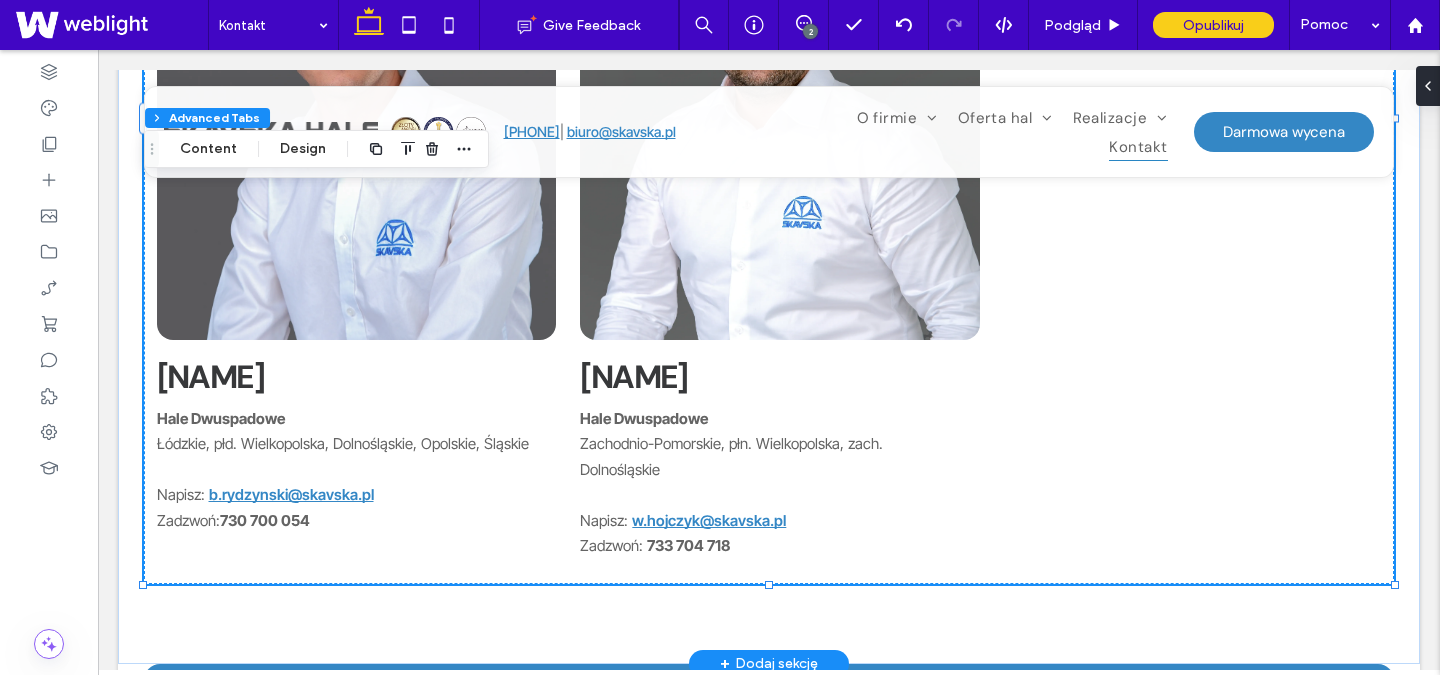 click on "730 700 054" at bounding box center [265, 520] 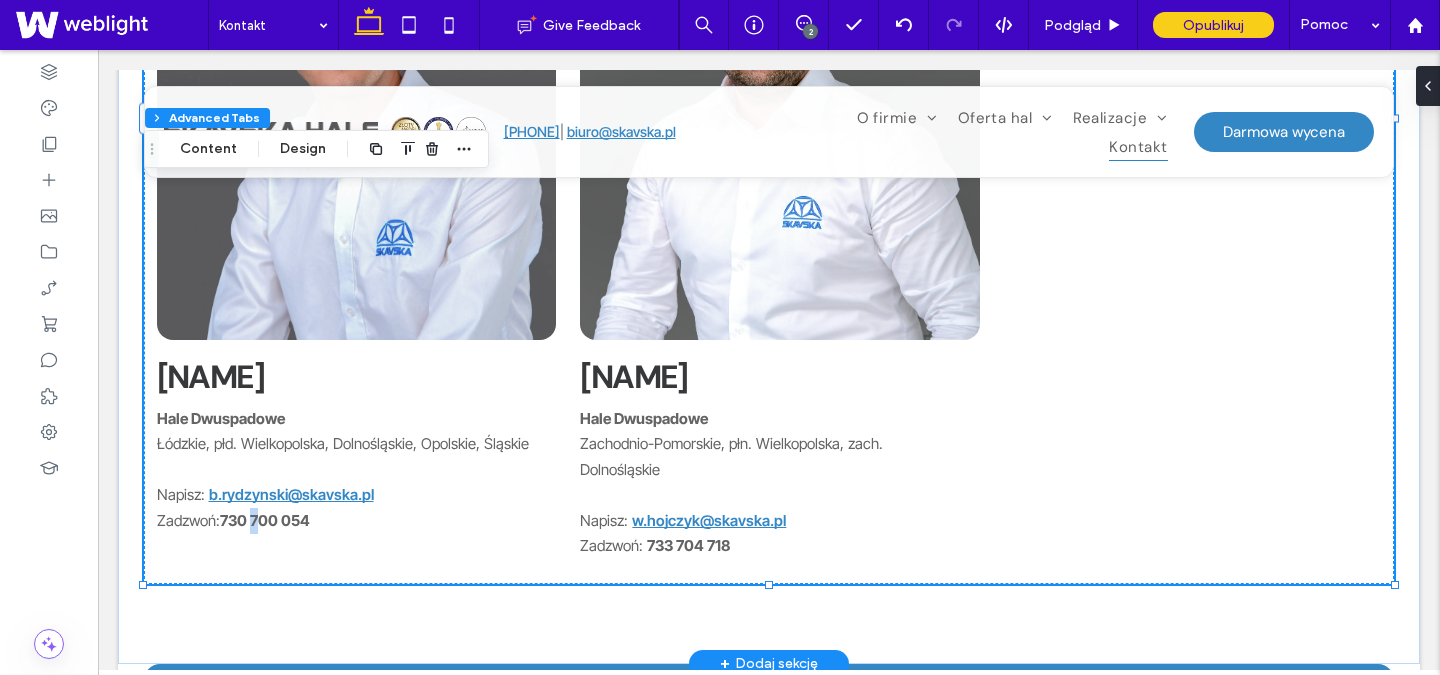 click on "730 700 054" at bounding box center [265, 520] 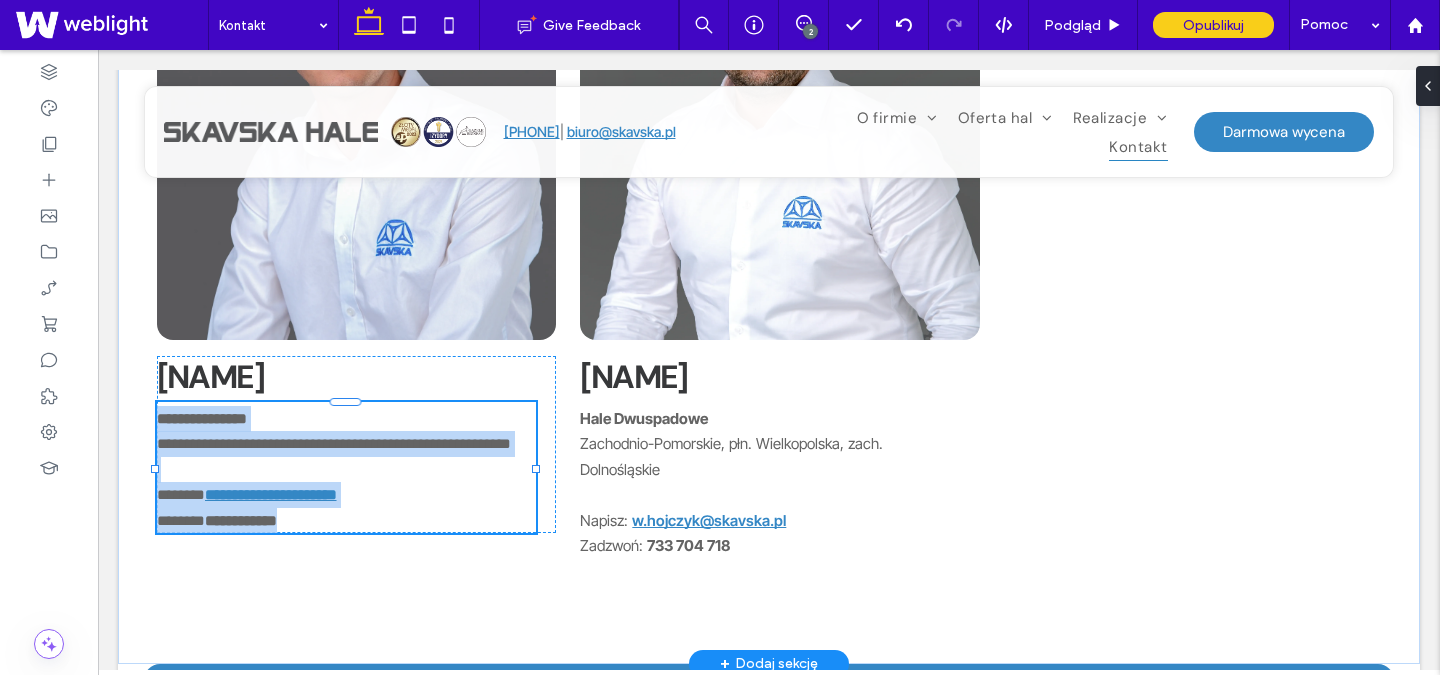 click on "**********" at bounding box center (346, 468) 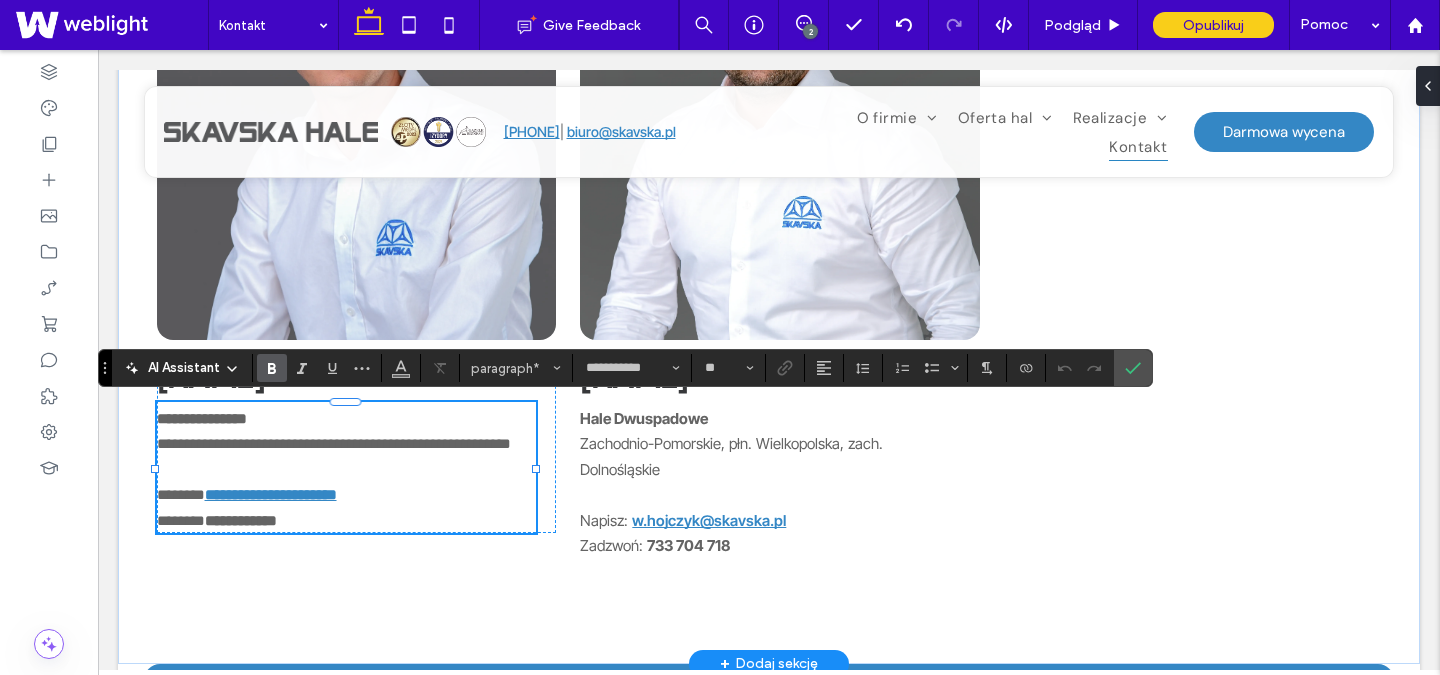click on "**********" at bounding box center [241, 520] 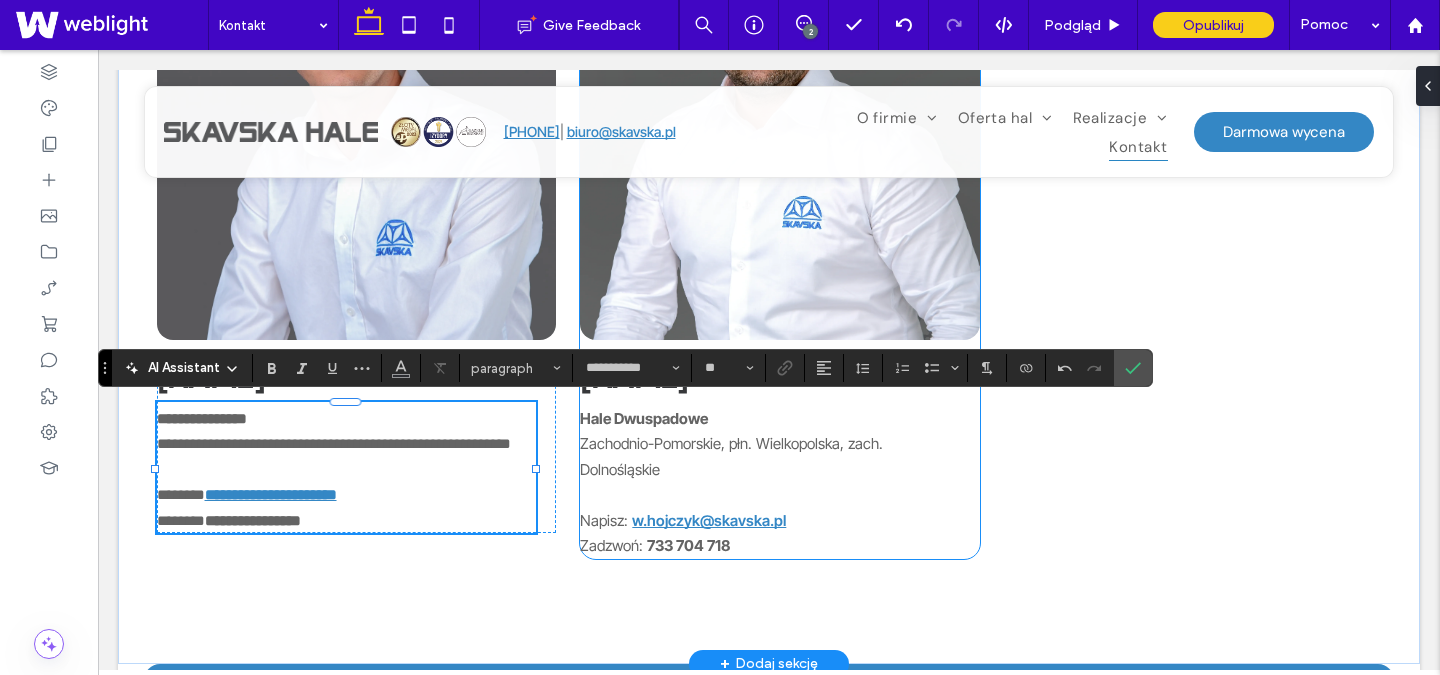 click on "Zadzwoń:" at bounding box center [611, 545] 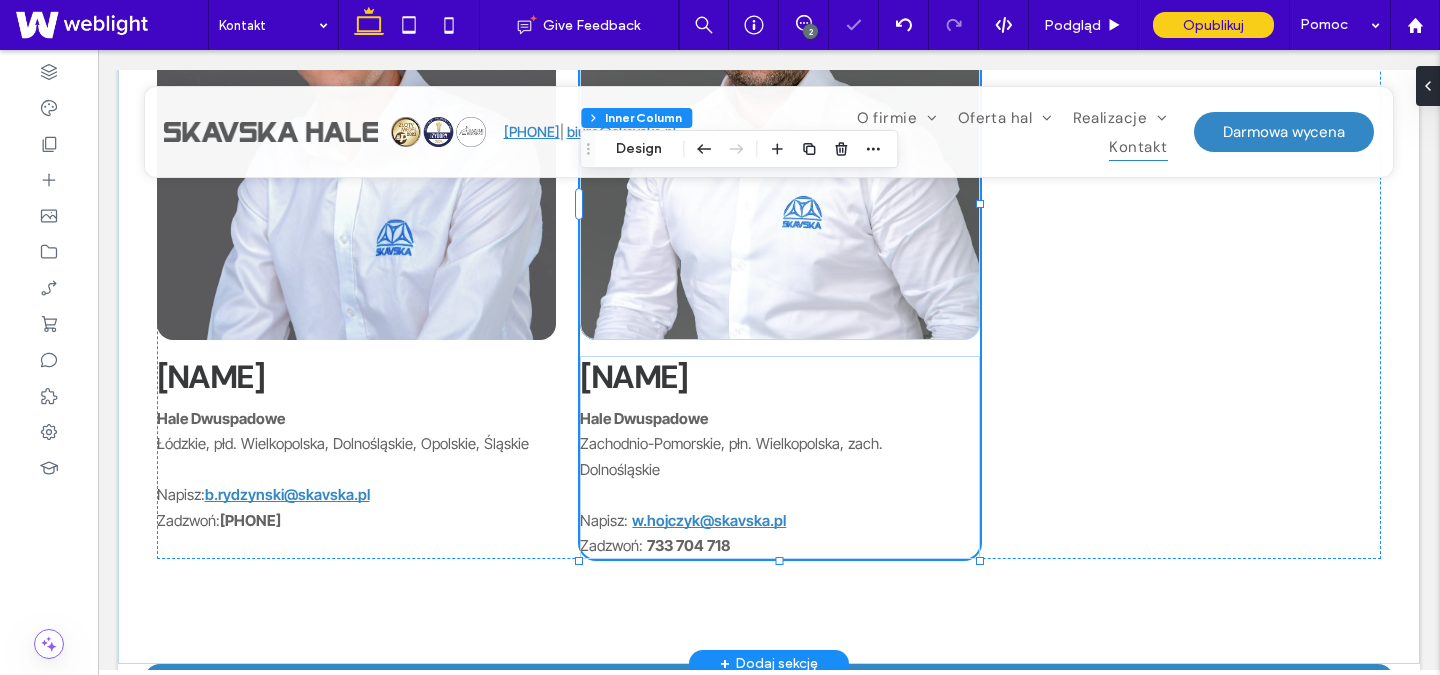 click on "Zadzwoń:" at bounding box center [611, 545] 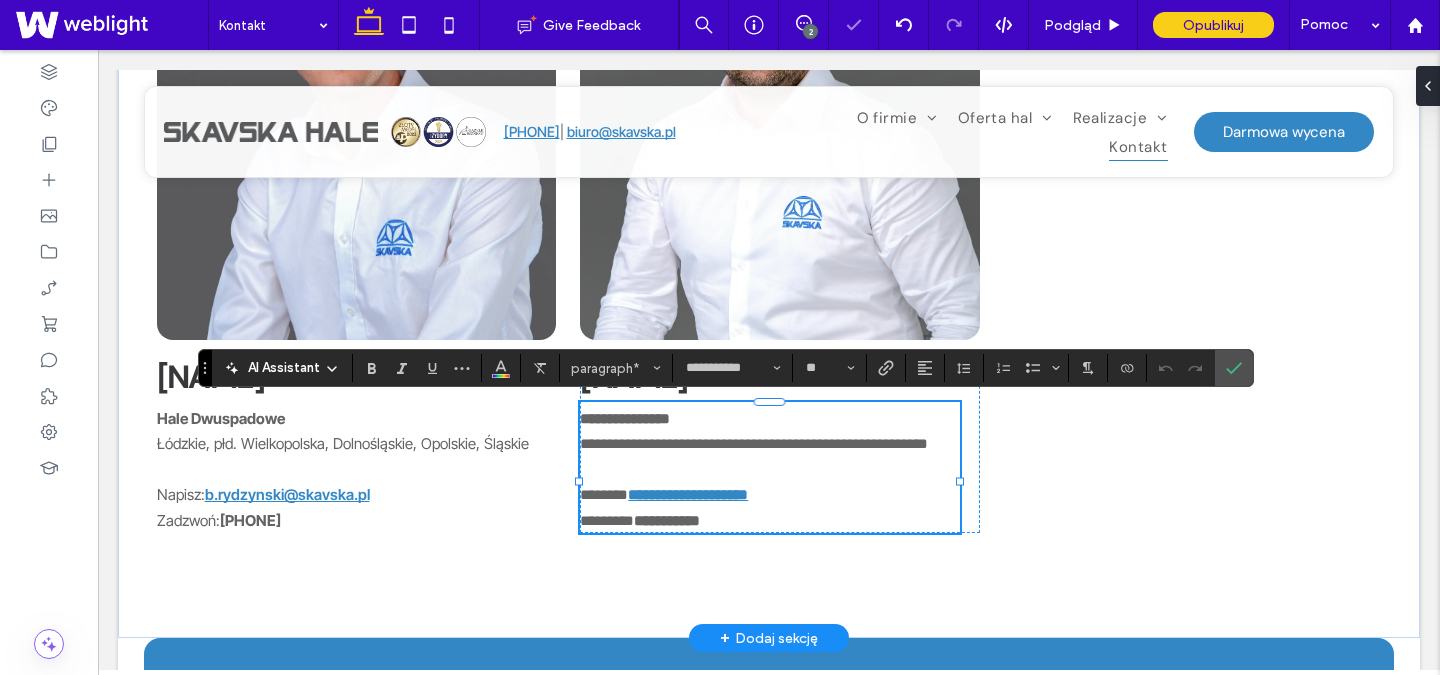 click on "**********" at bounding box center [667, 520] 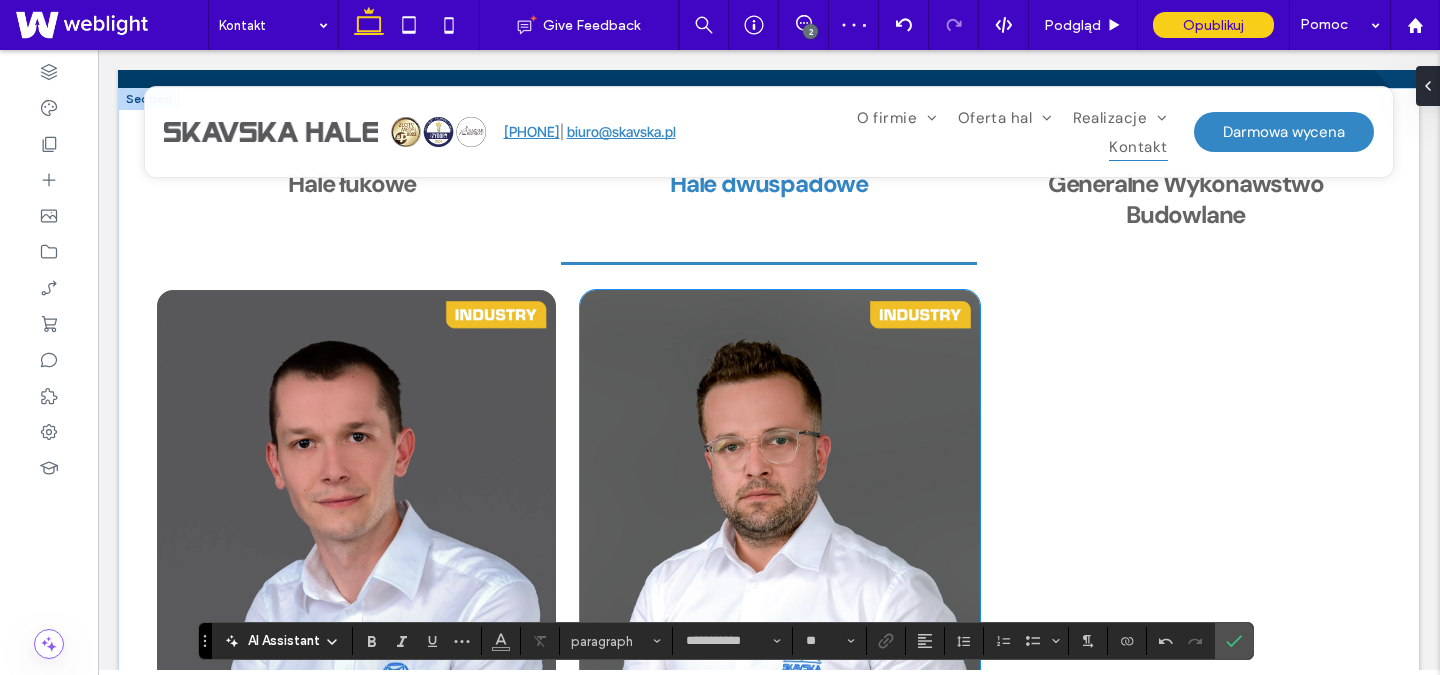 scroll, scrollTop: 196, scrollLeft: 0, axis: vertical 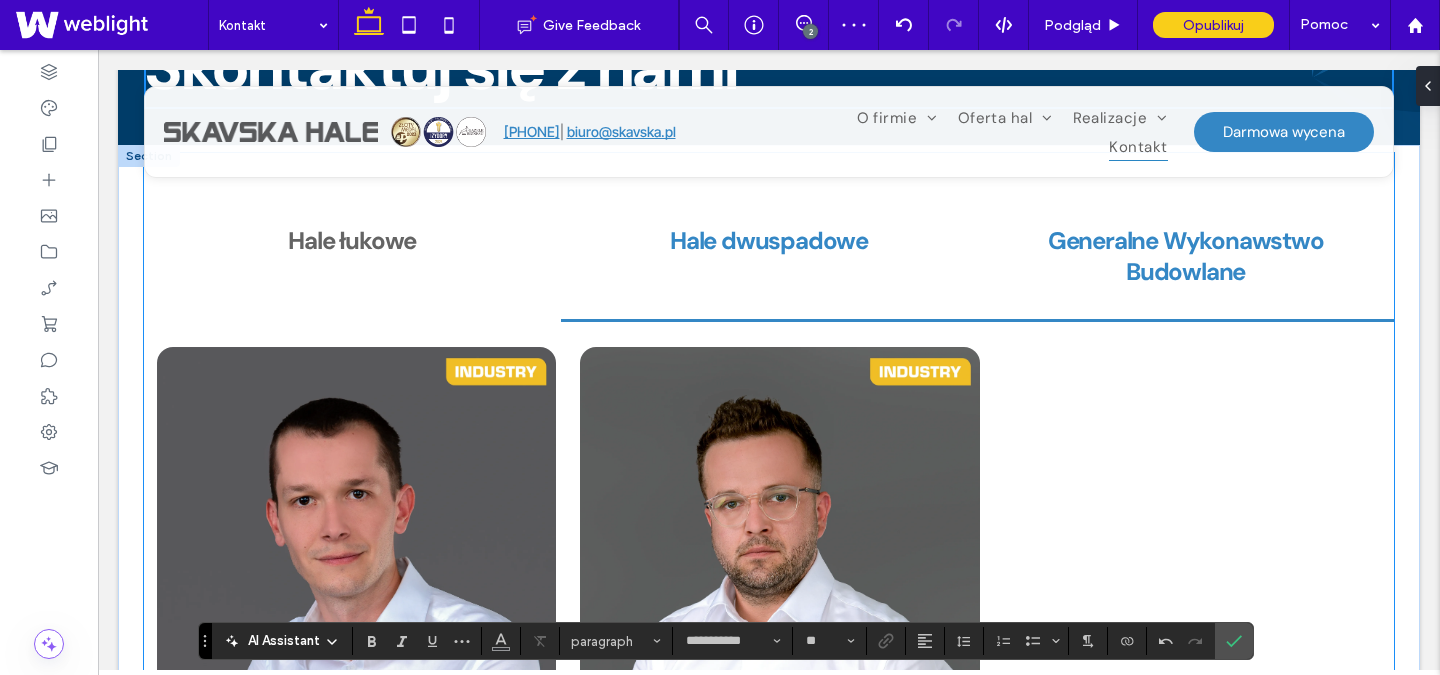 click on "Generalne Wykonawstwo Budowlane" at bounding box center [1185, 256] 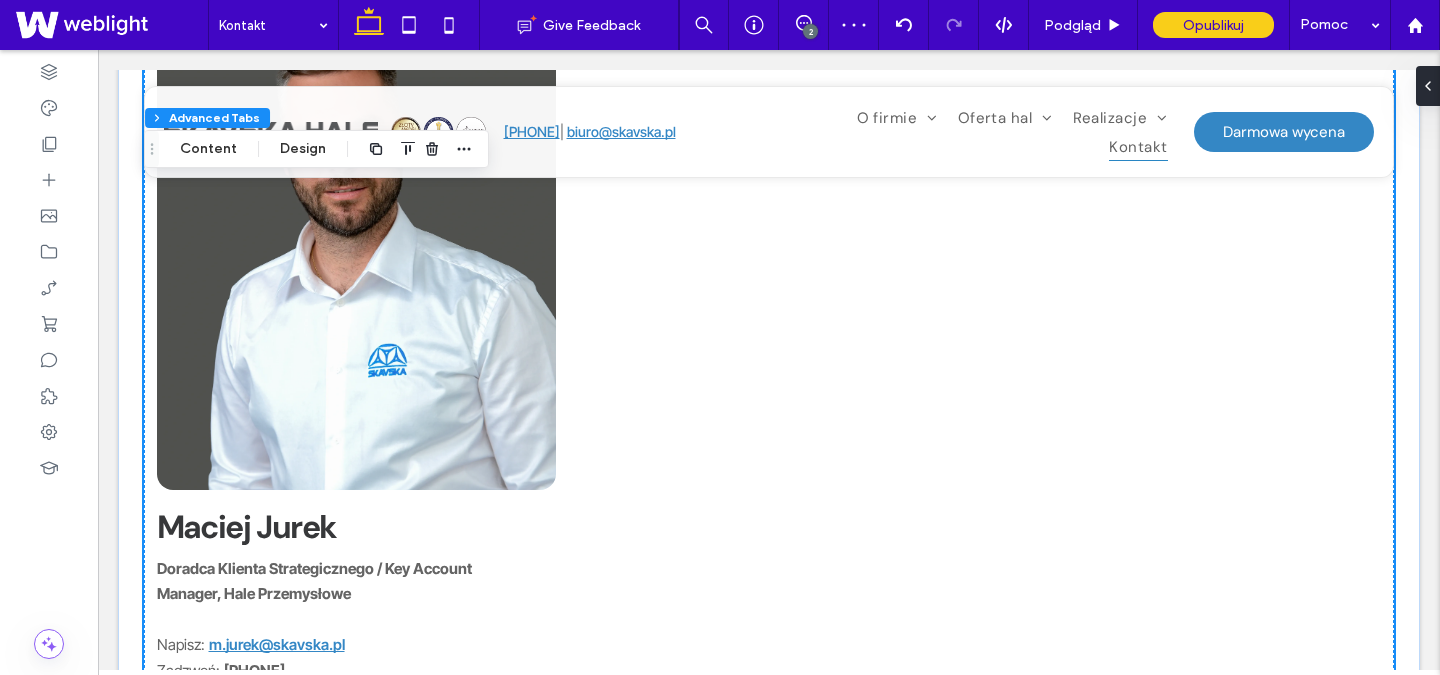 scroll, scrollTop: 693, scrollLeft: 0, axis: vertical 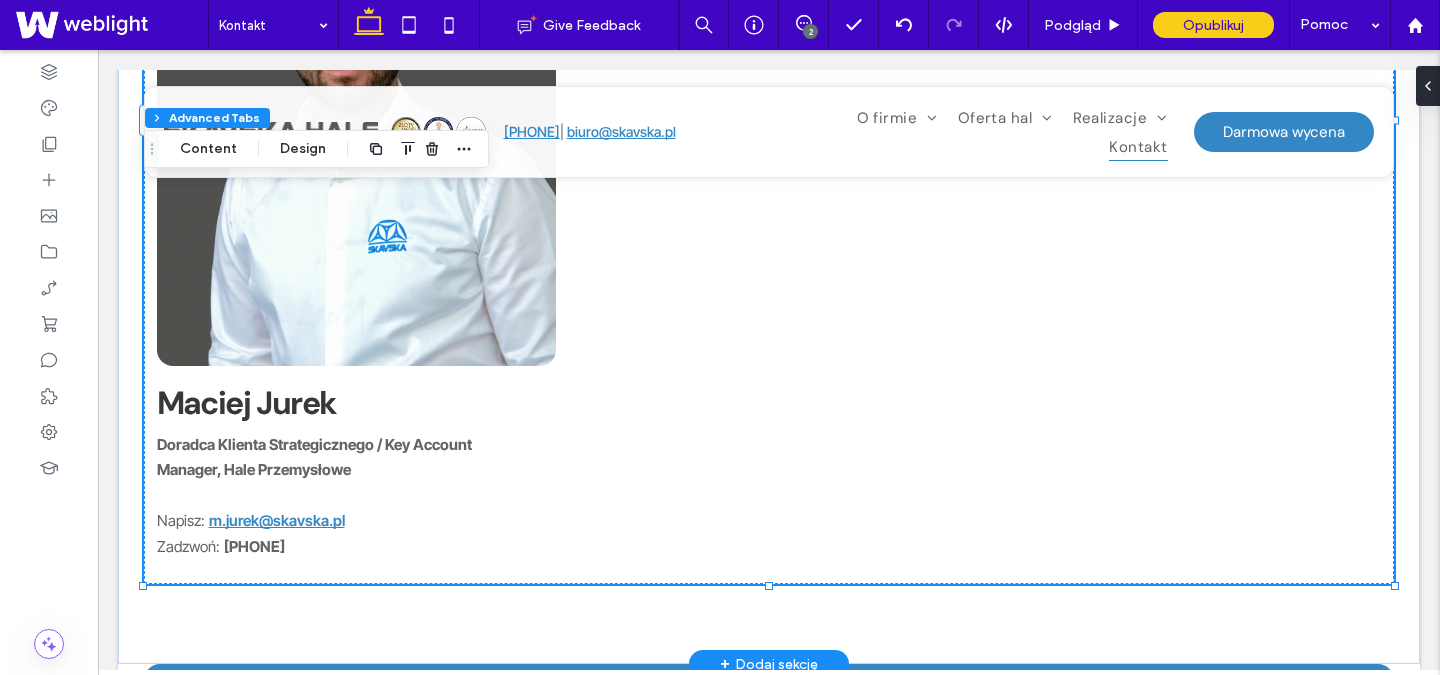 click on "733 018 718" at bounding box center (254, 546) 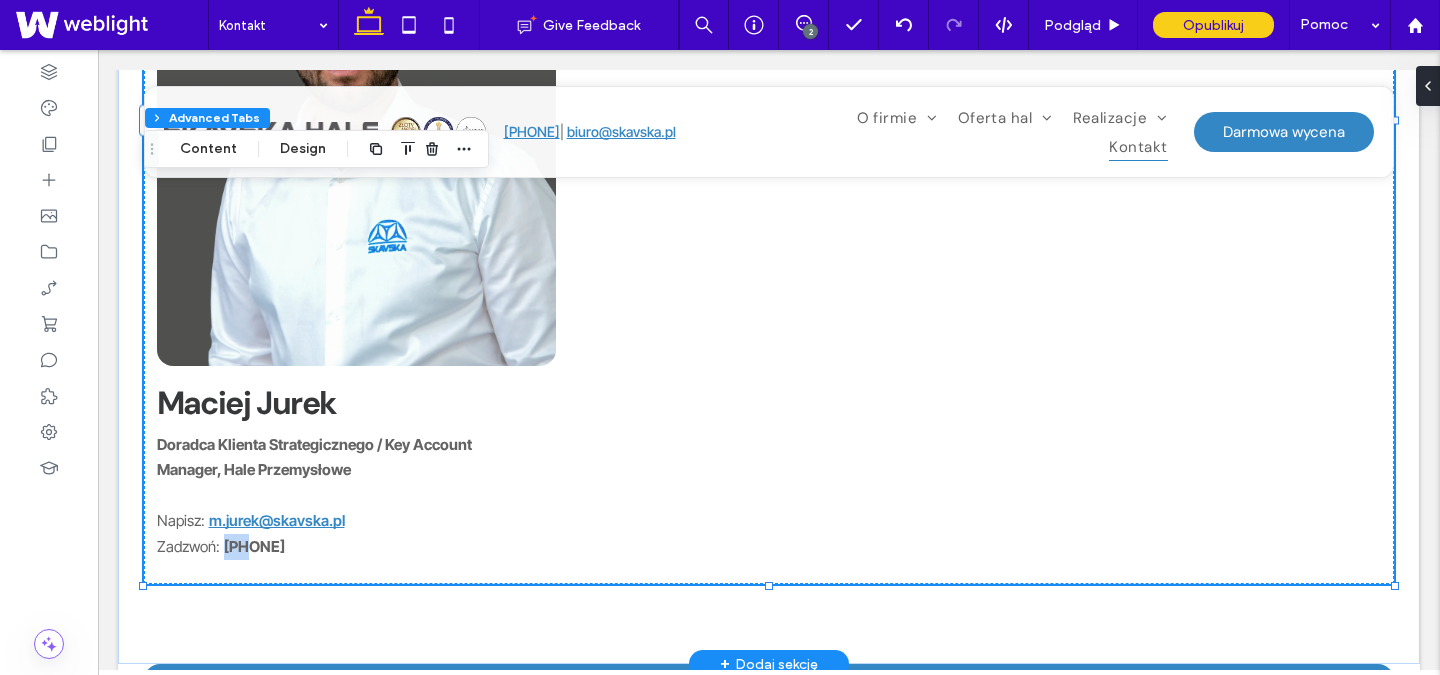 click on "733 018 718" at bounding box center (254, 546) 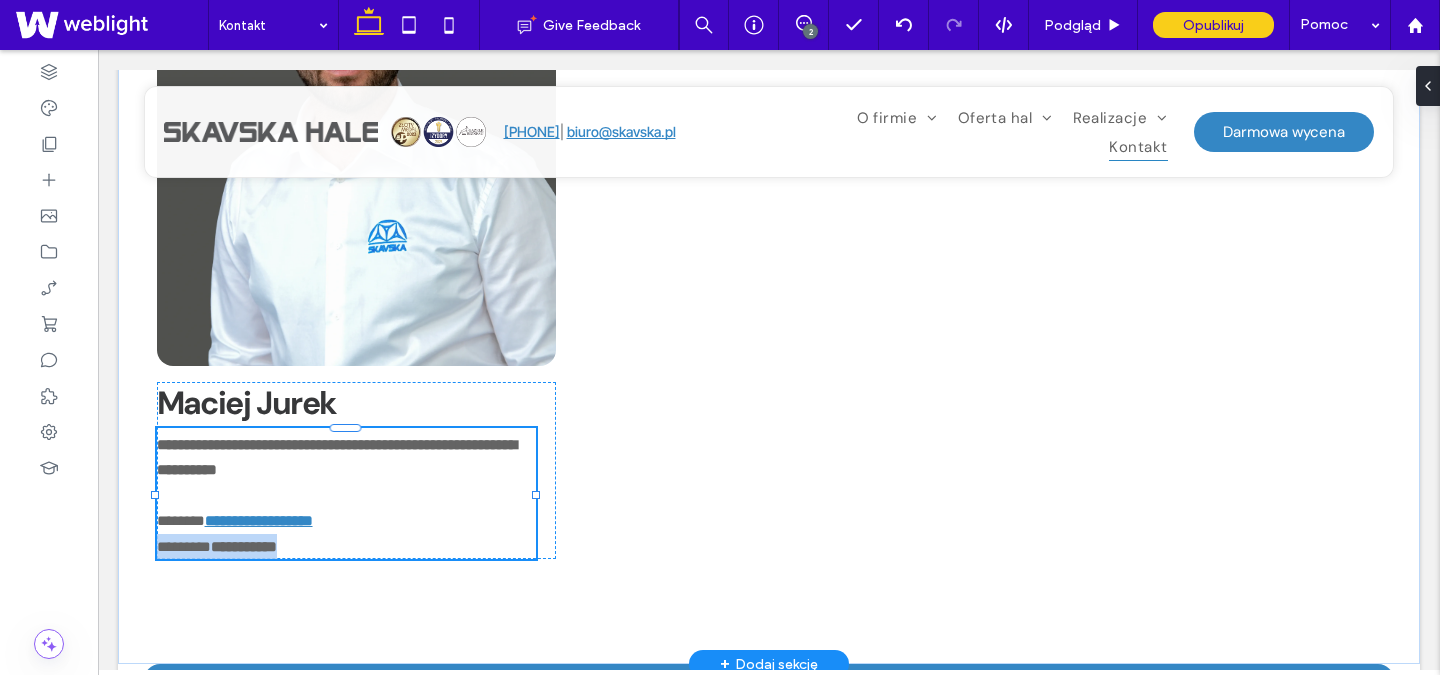 click on "**********" at bounding box center (244, 546) 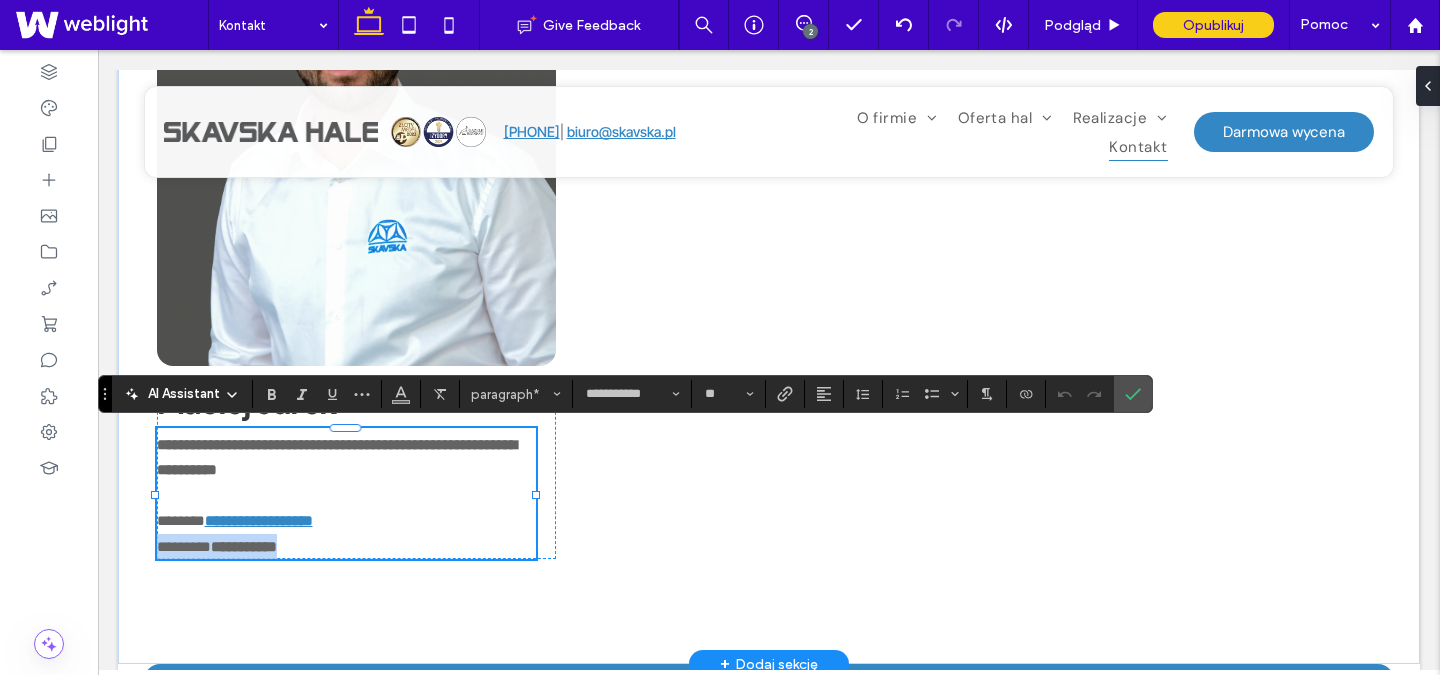 click on "**********" at bounding box center (244, 546) 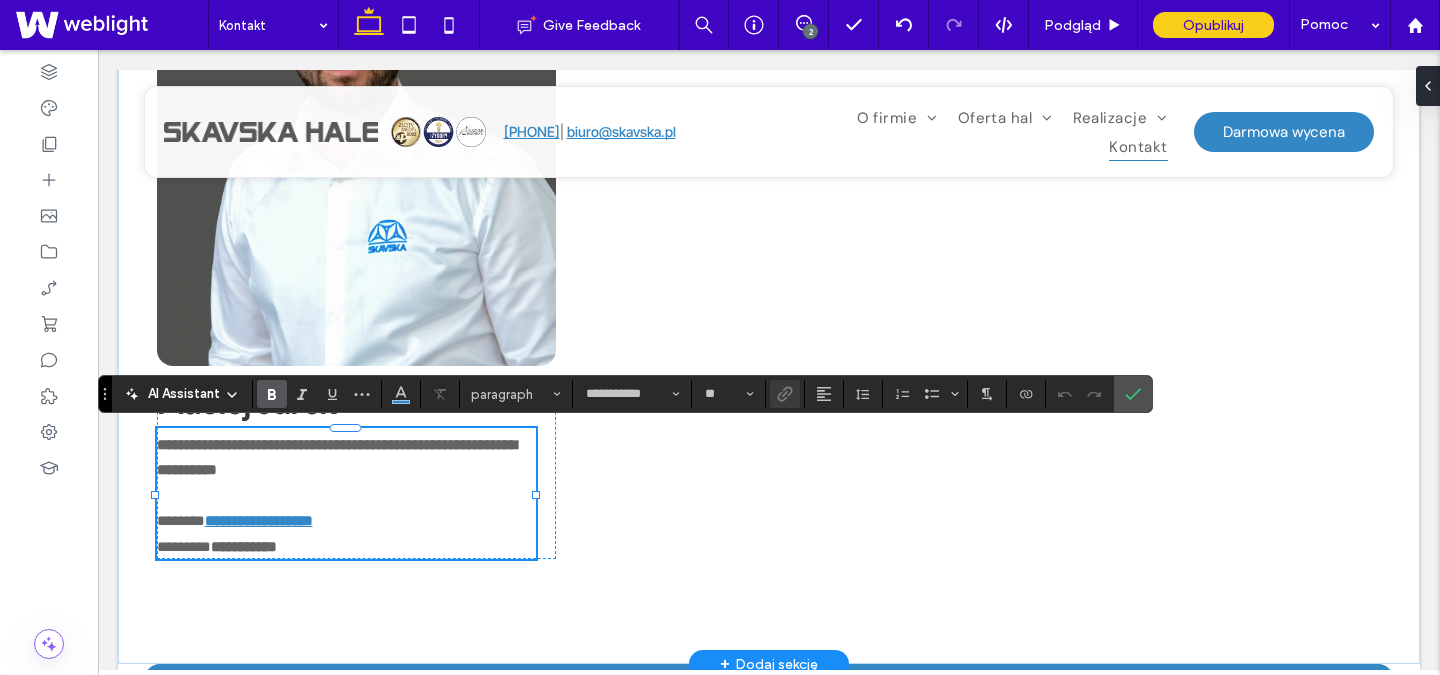 click on "**********" at bounding box center (244, 546) 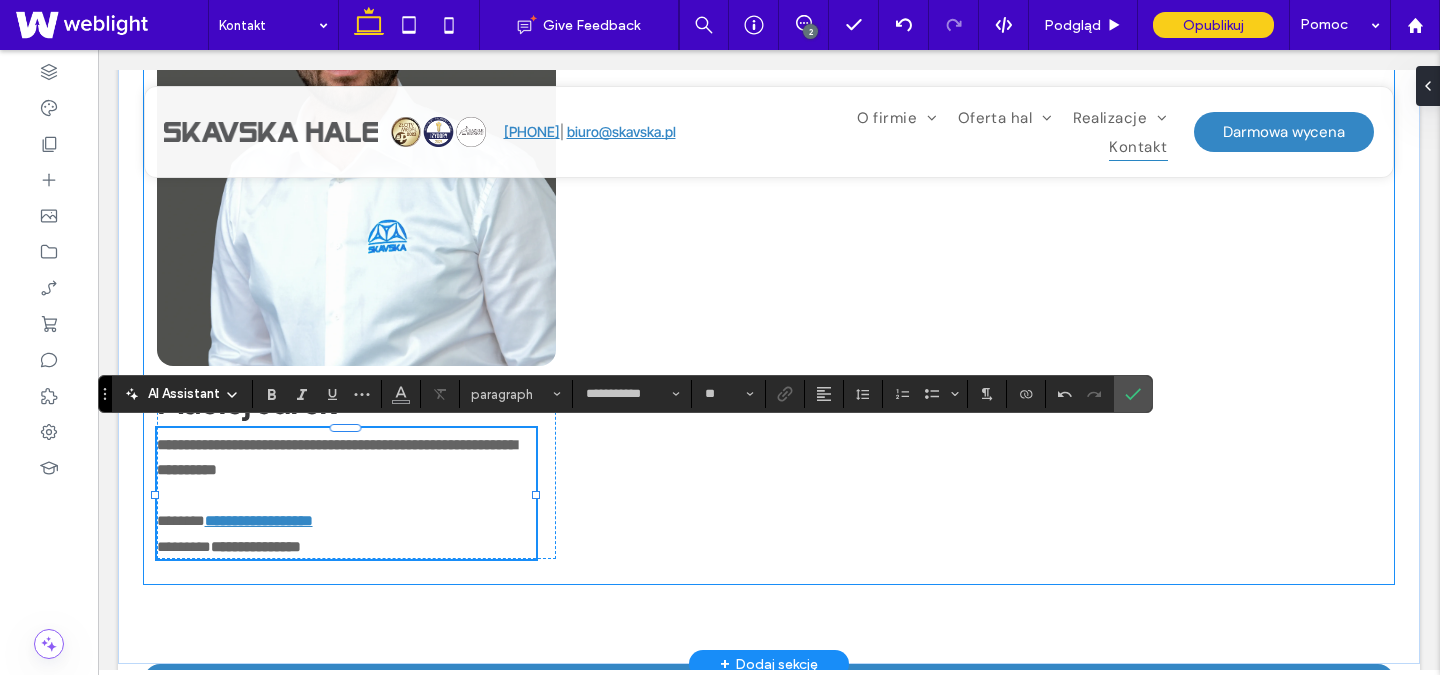 click on "**********" at bounding box center [769, 204] 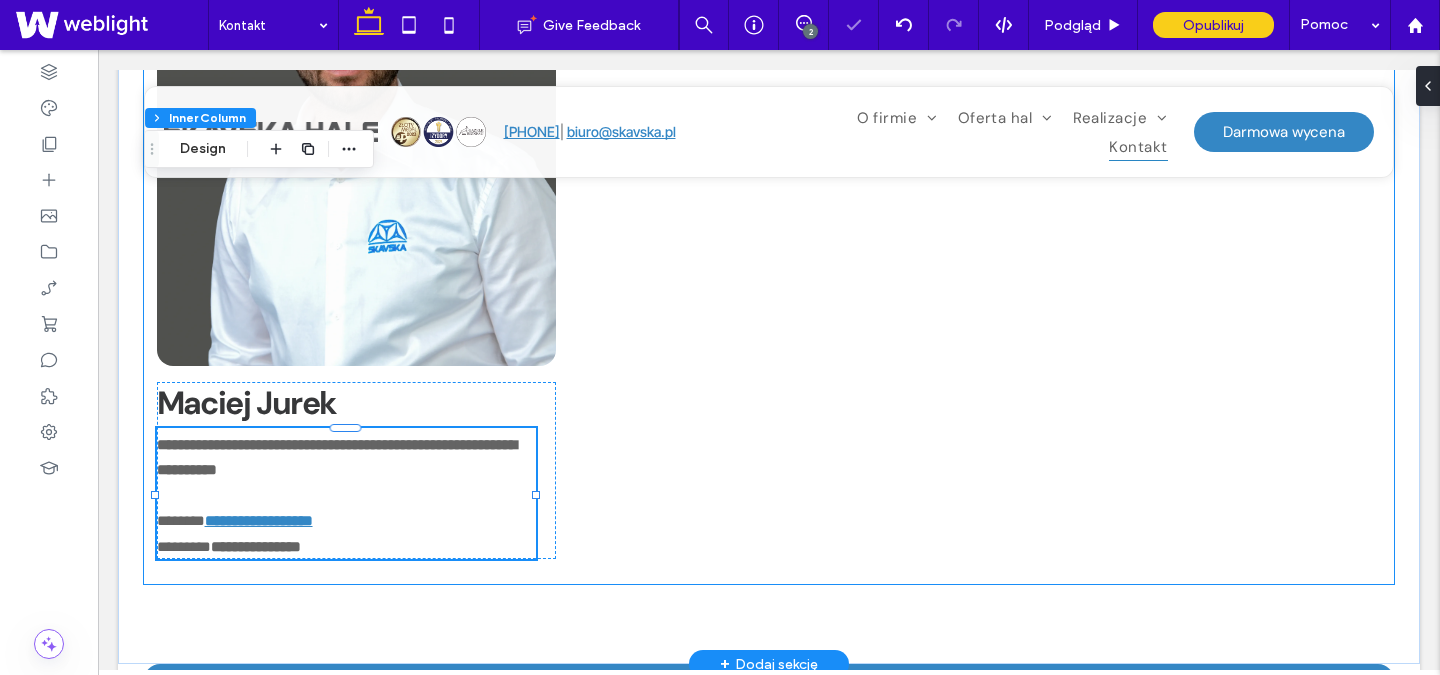 type on "**" 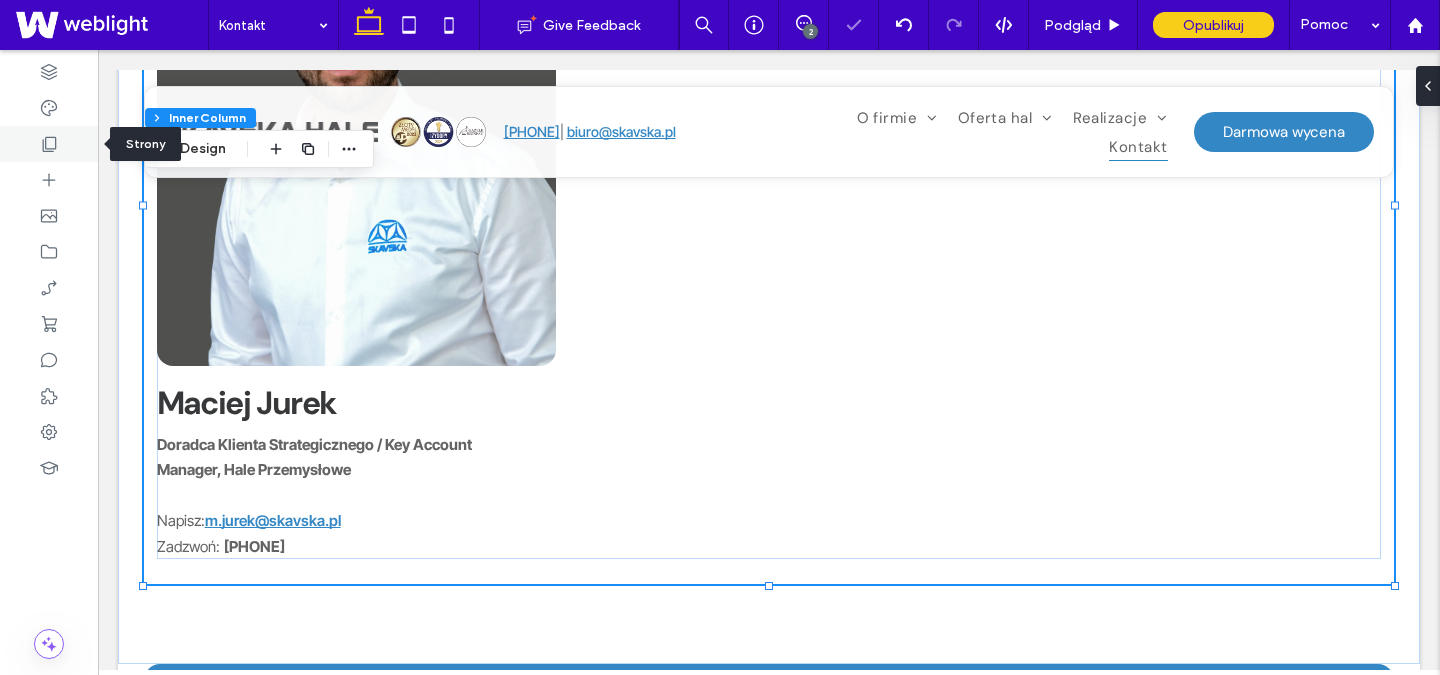 click at bounding box center [49, 144] 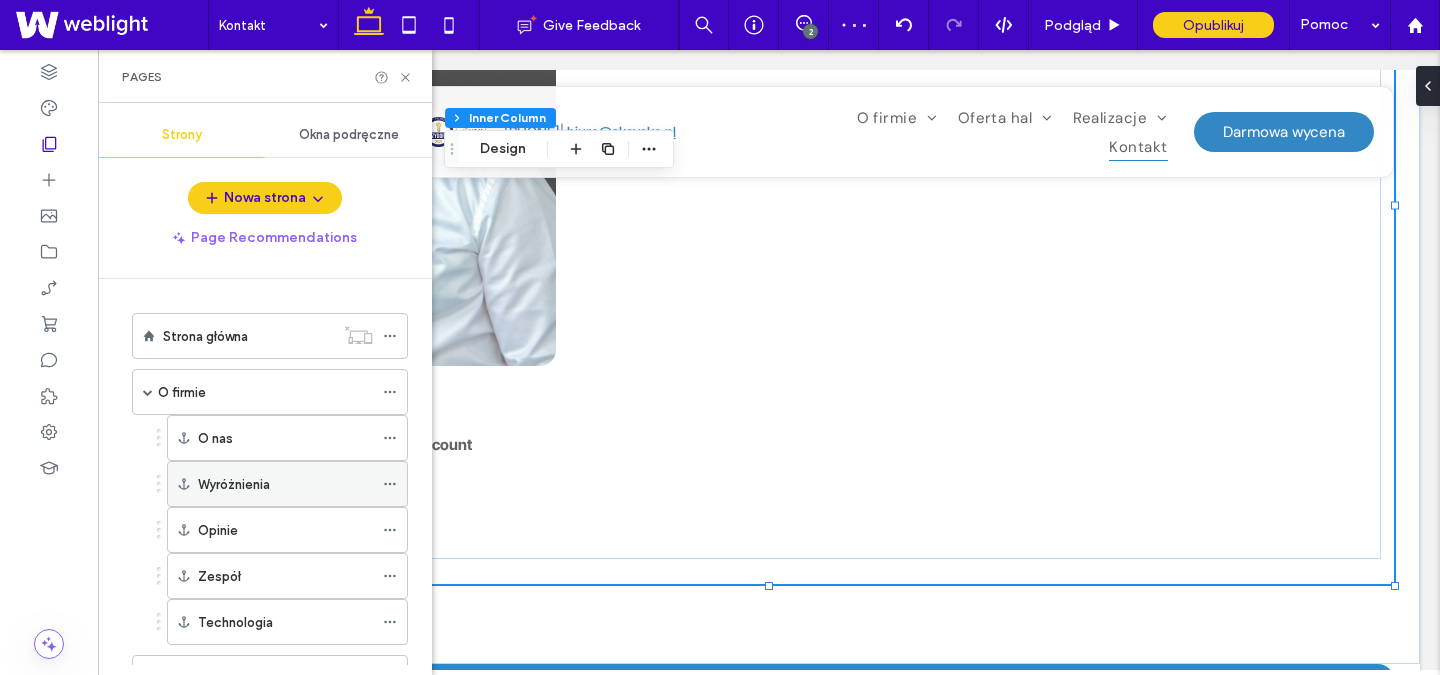click on "Wyróżnienia" at bounding box center [285, 484] 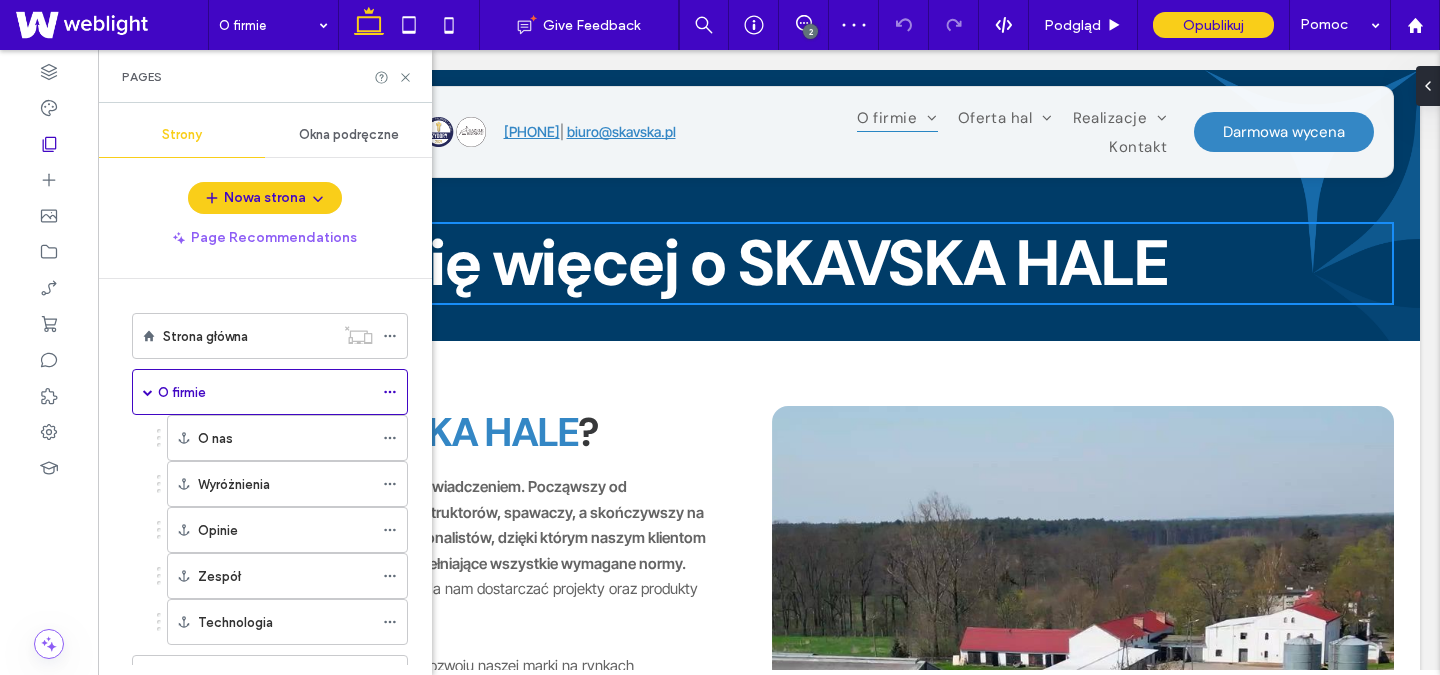 scroll, scrollTop: 1100, scrollLeft: 0, axis: vertical 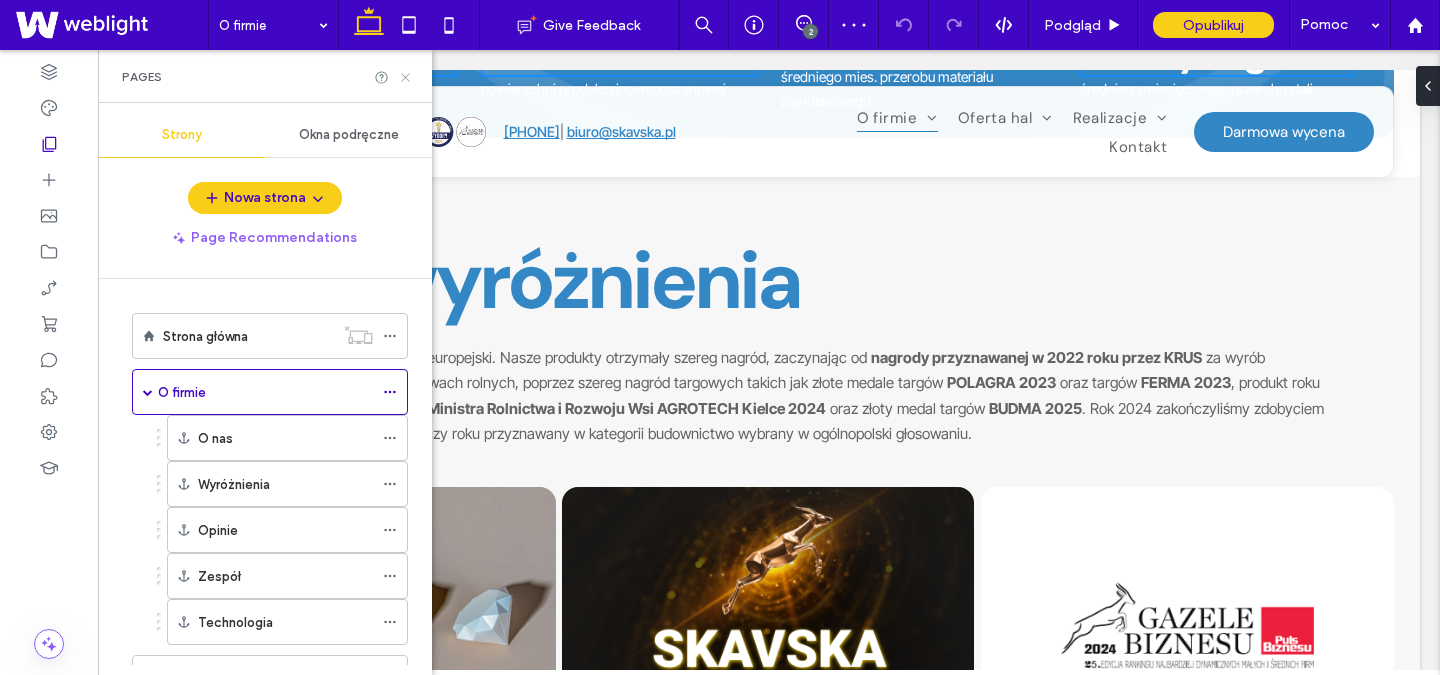 click 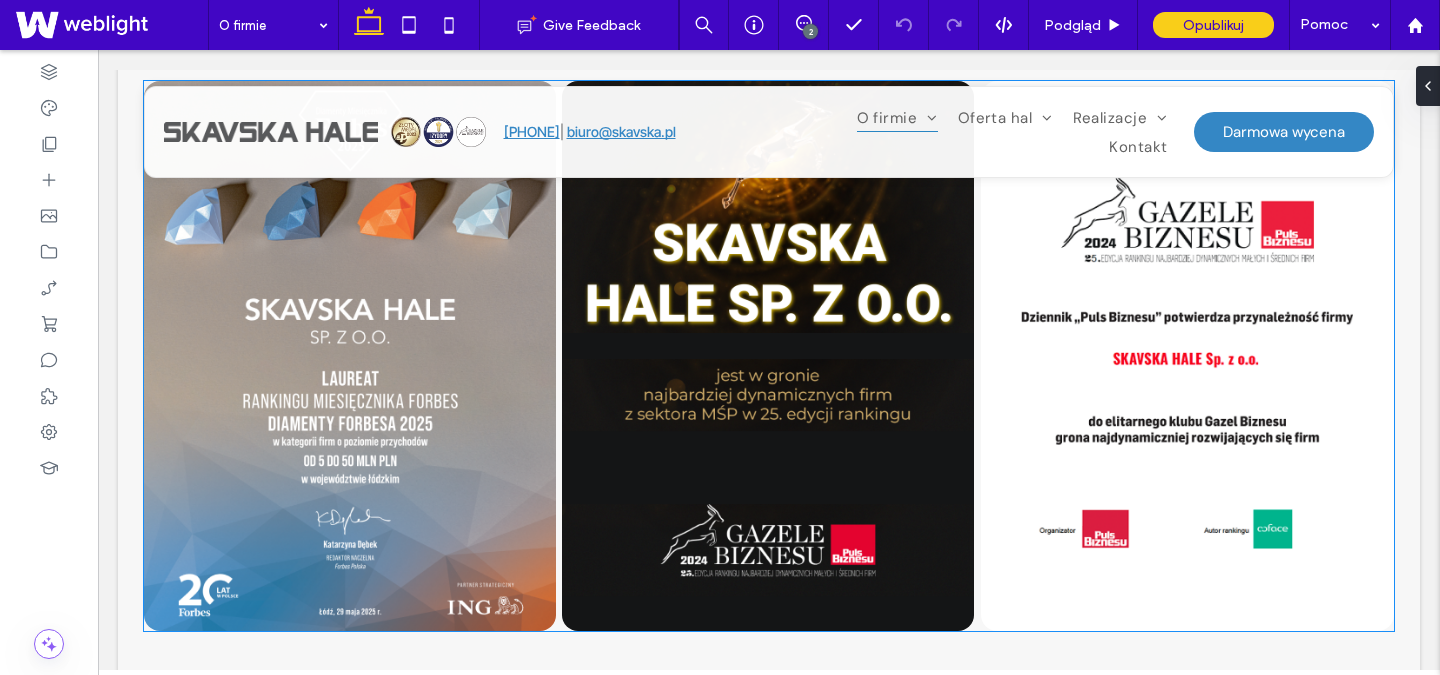 scroll, scrollTop: 1471, scrollLeft: 0, axis: vertical 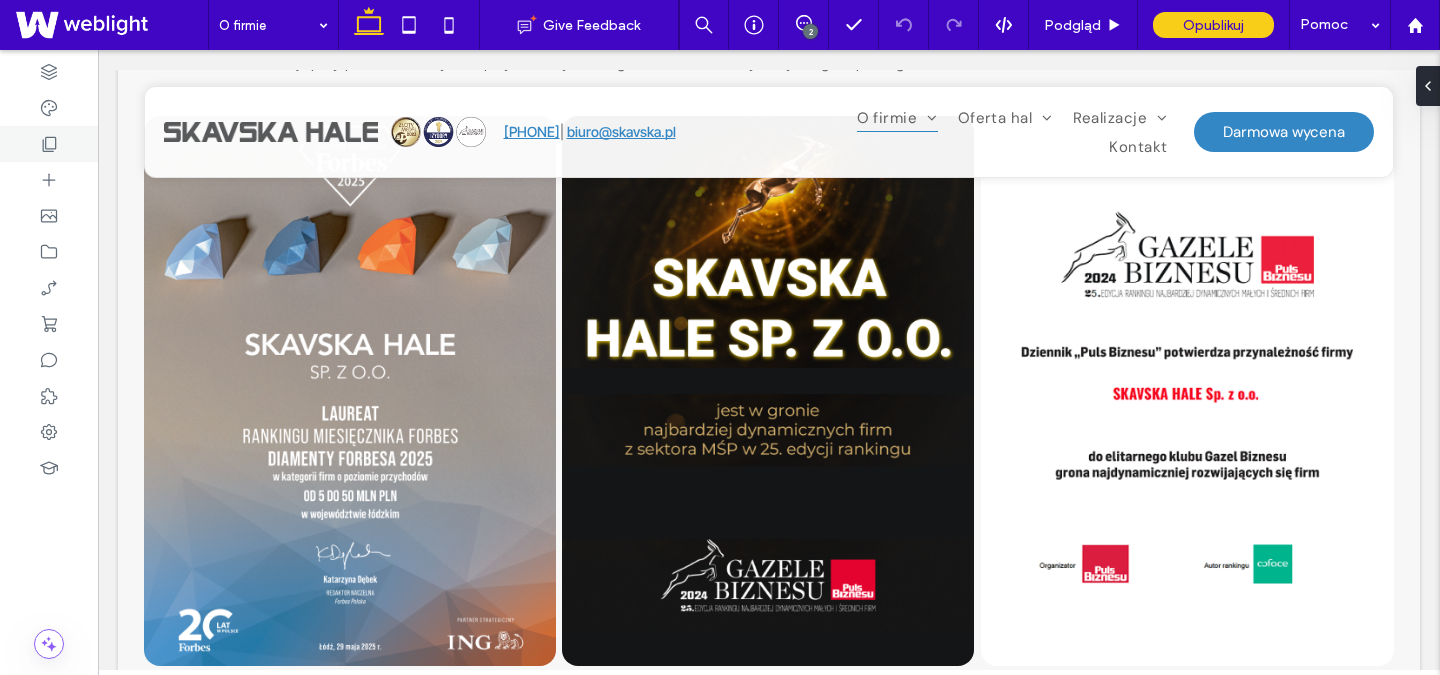 click 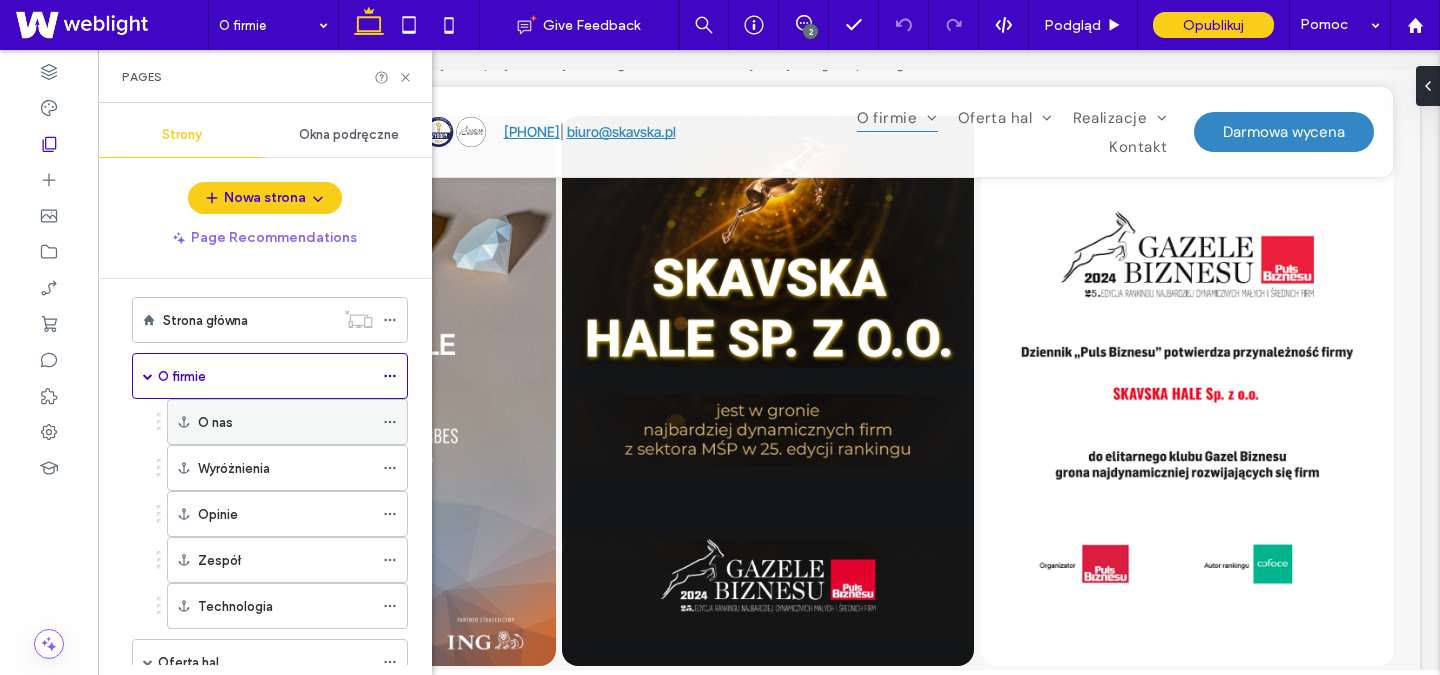 scroll, scrollTop: 0, scrollLeft: 0, axis: both 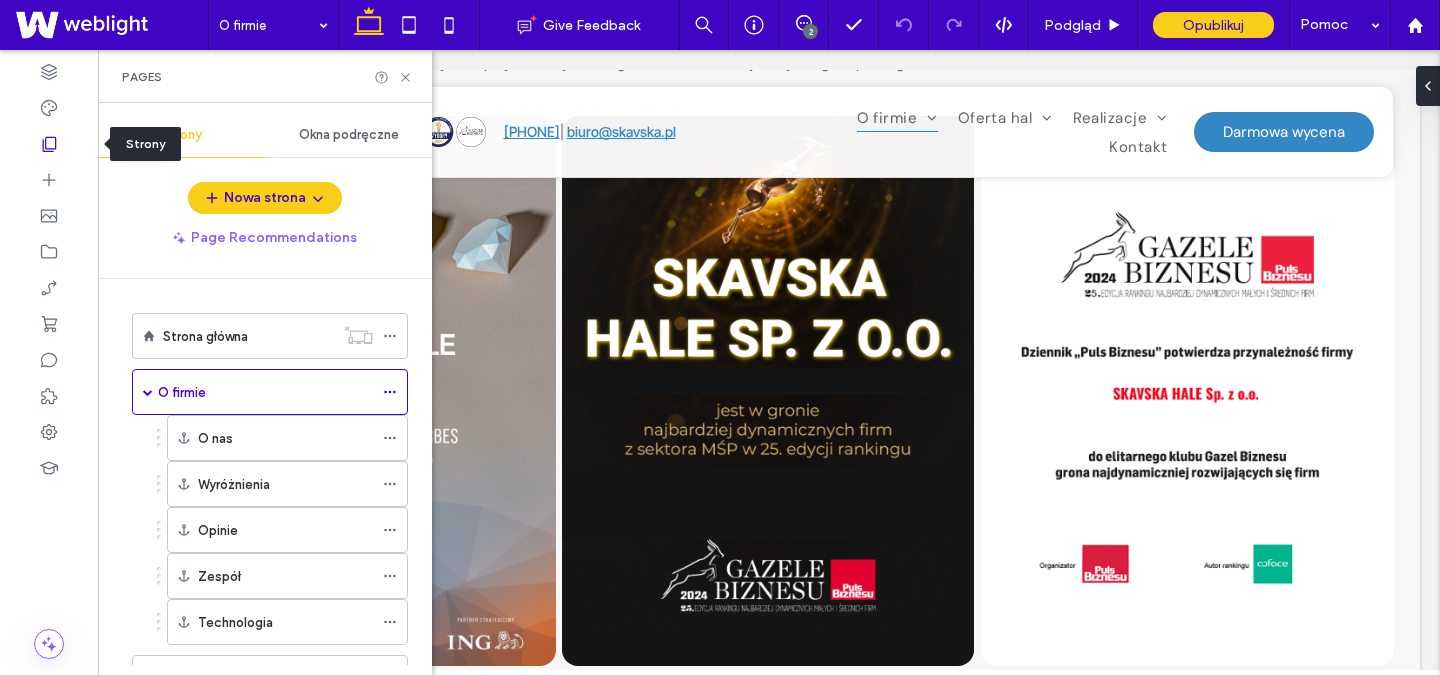 click 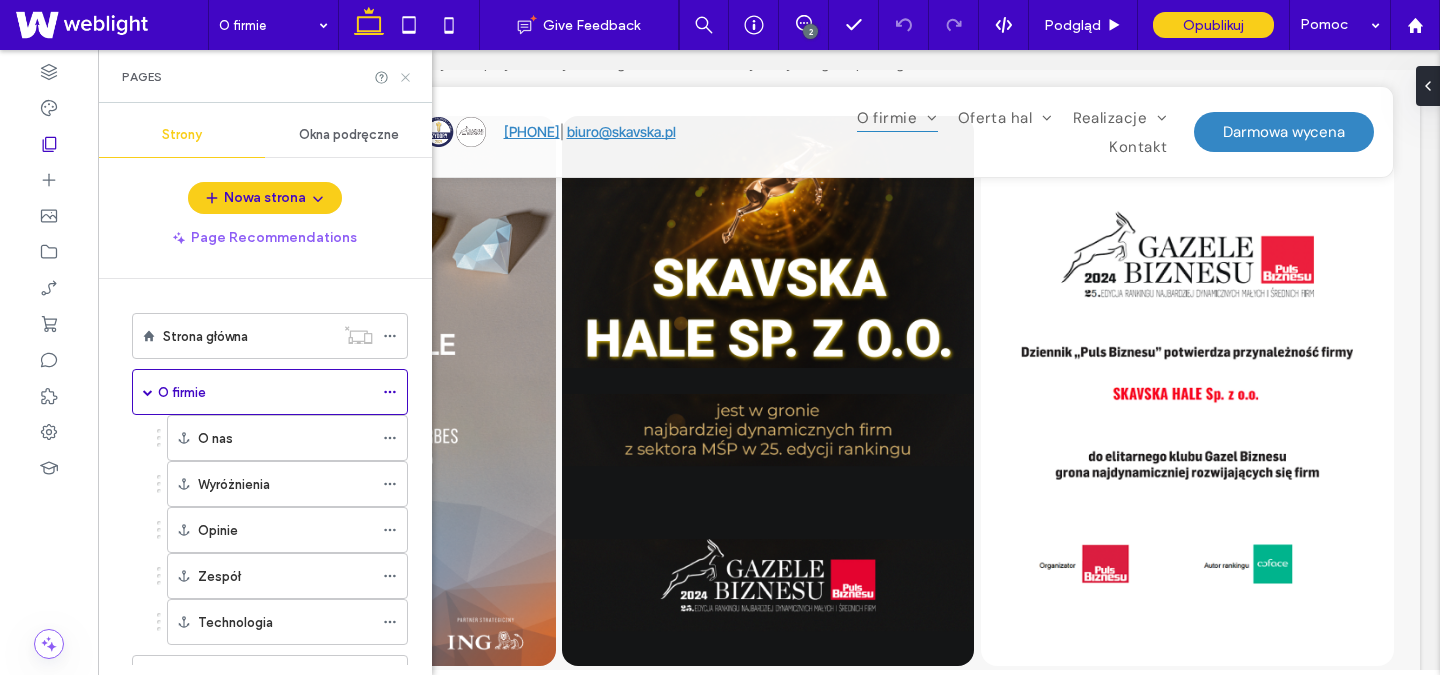 click 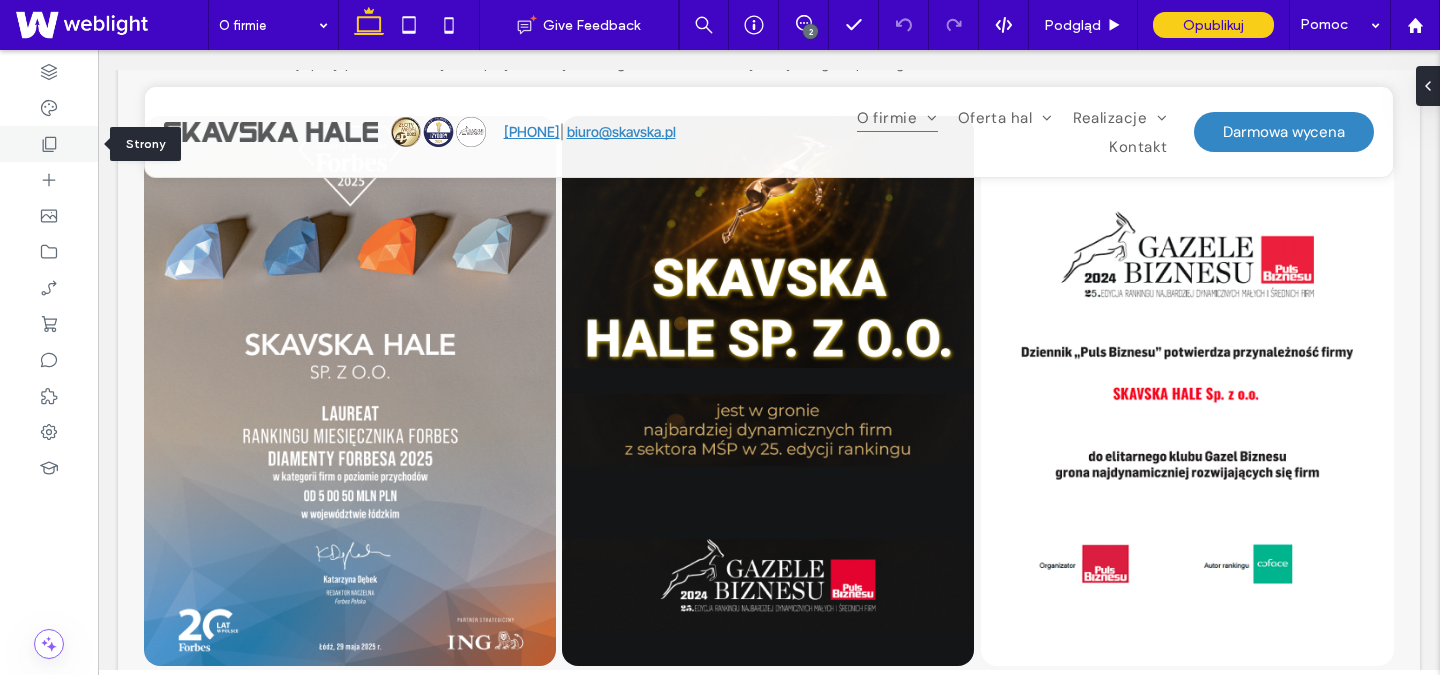 click 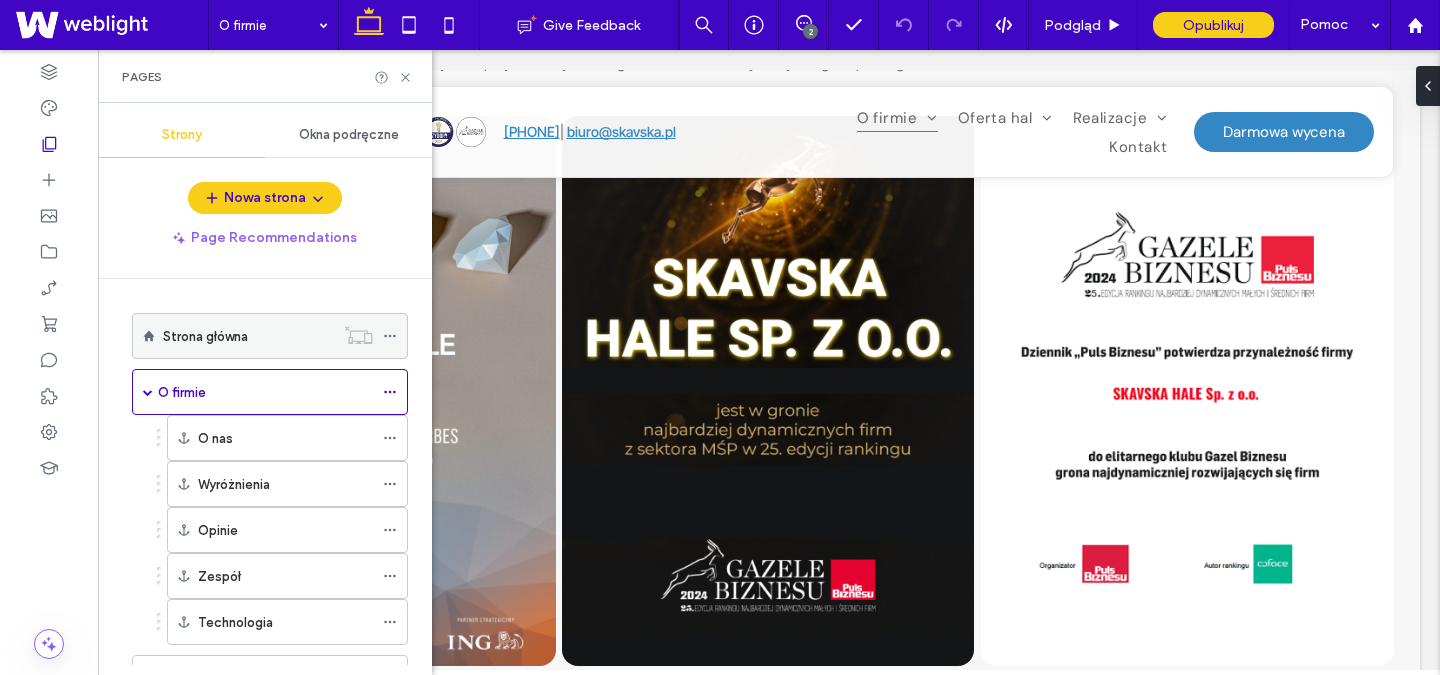scroll, scrollTop: 422, scrollLeft: 0, axis: vertical 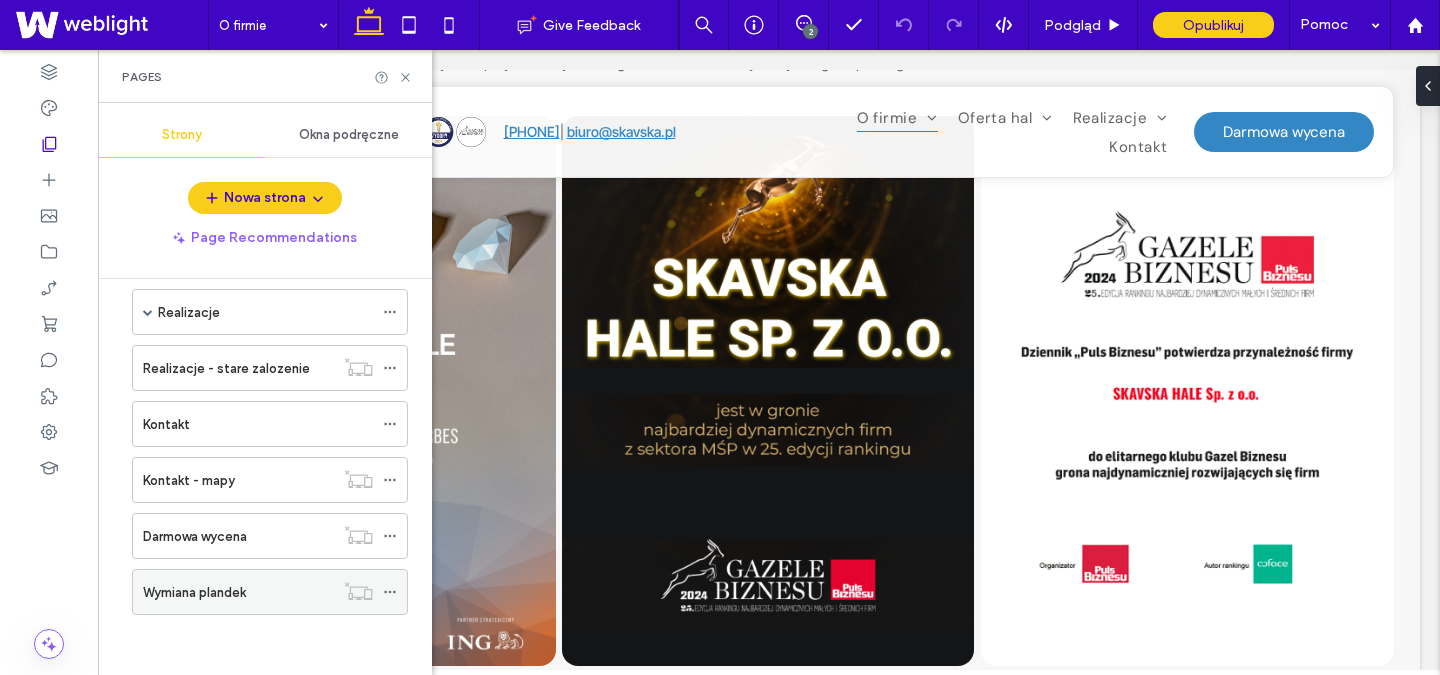 click on "Wymiana plandek" at bounding box center [194, 592] 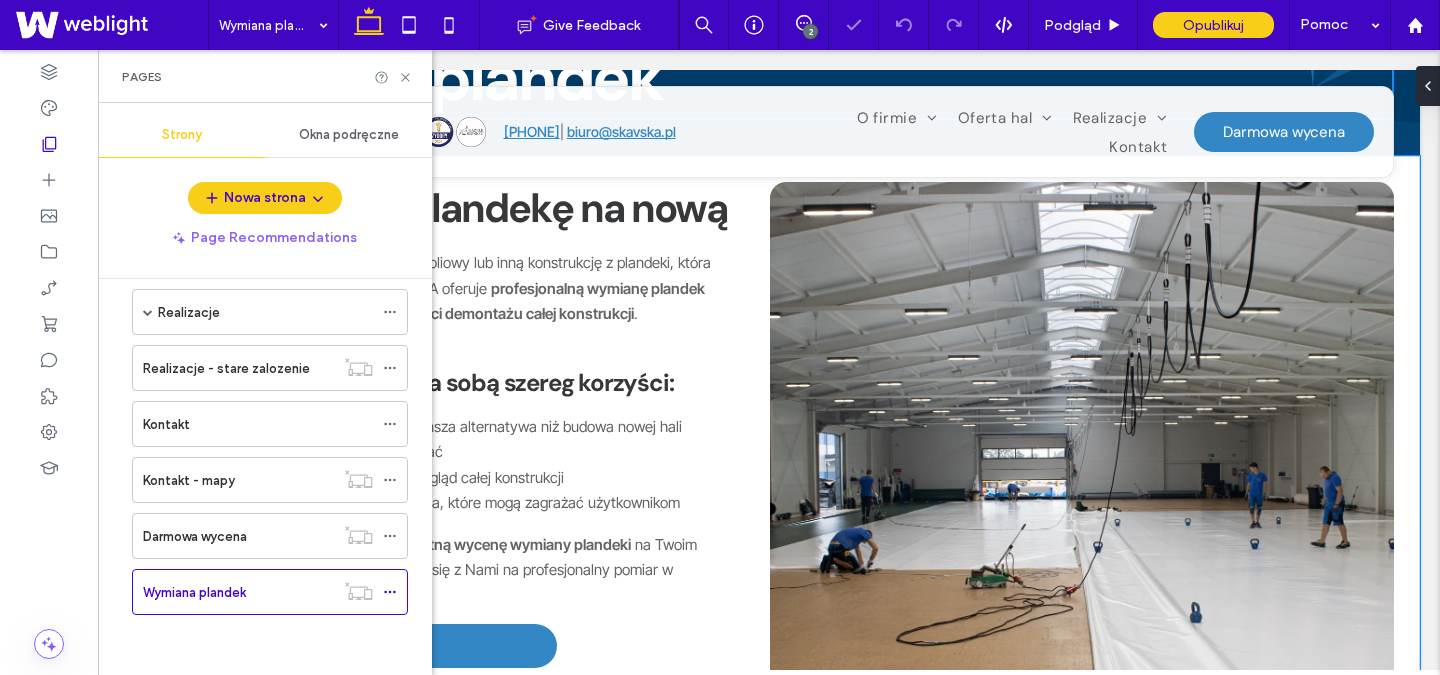 scroll, scrollTop: 231, scrollLeft: 0, axis: vertical 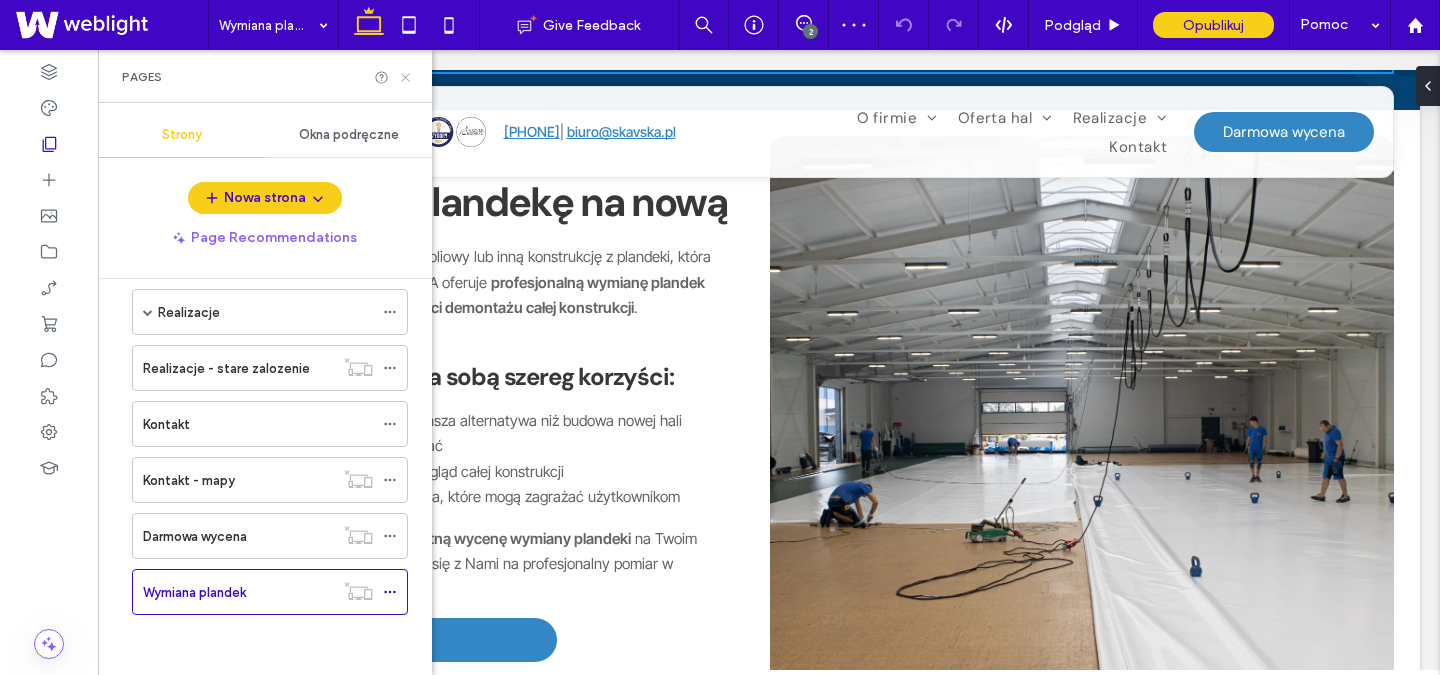 click 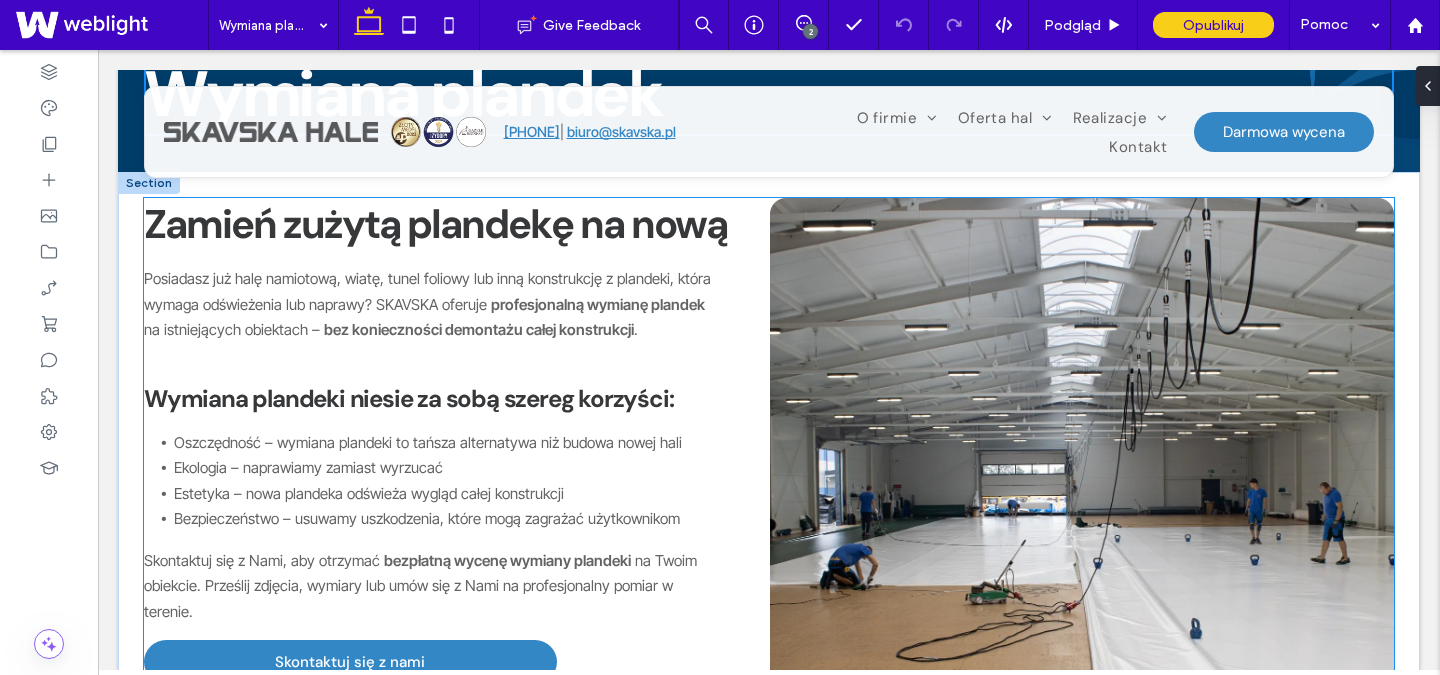 scroll, scrollTop: 168, scrollLeft: 0, axis: vertical 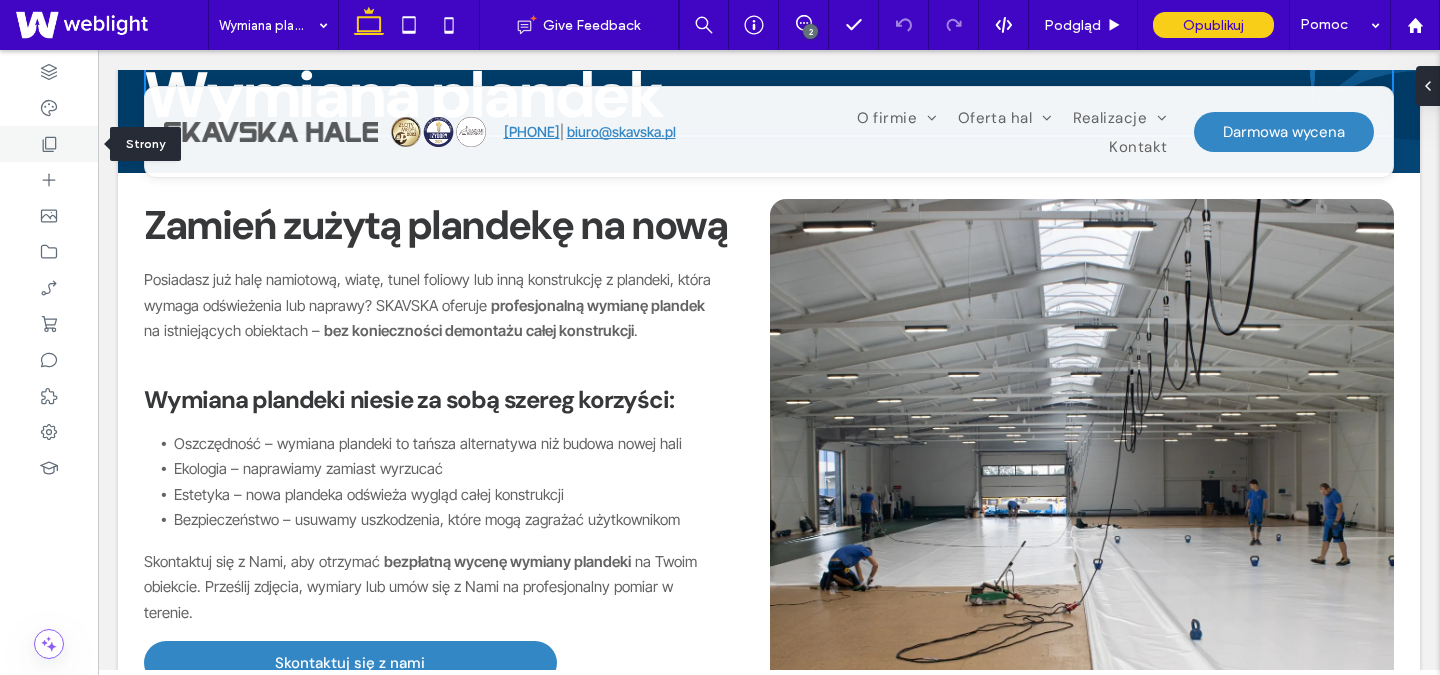click 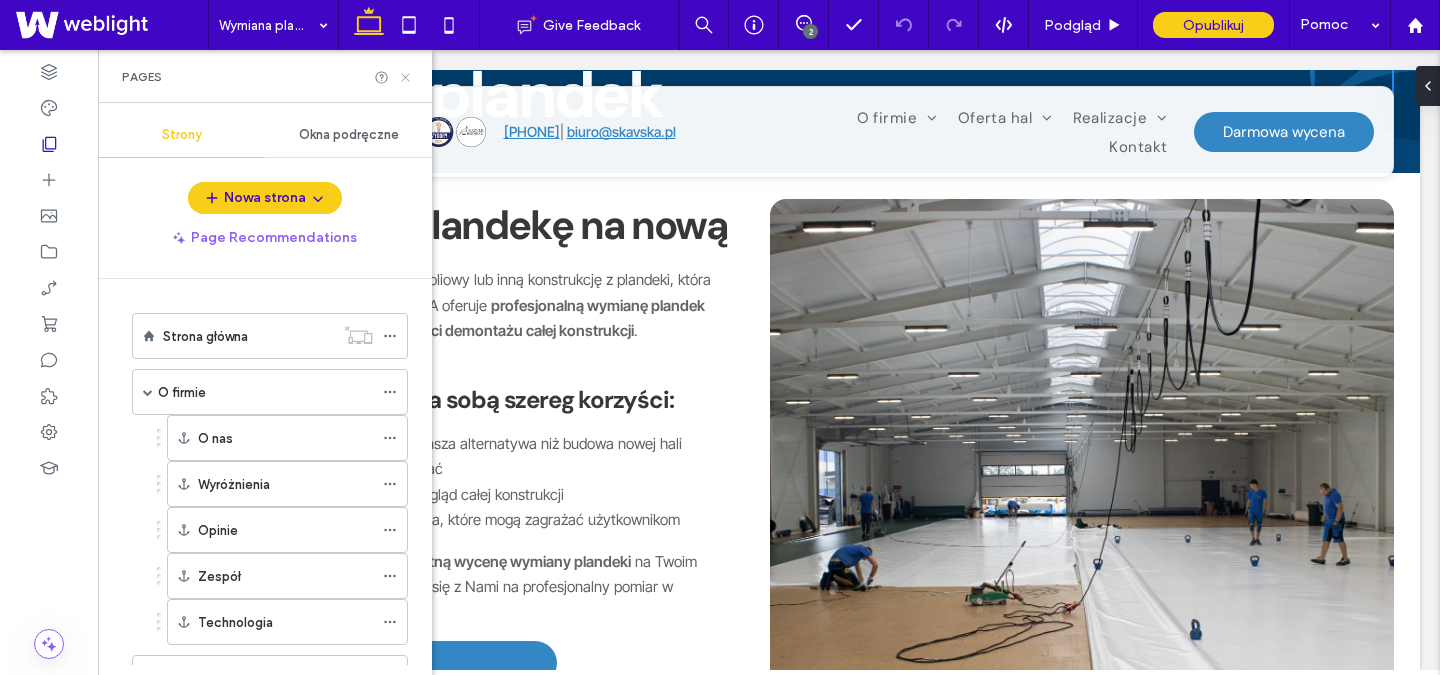 click 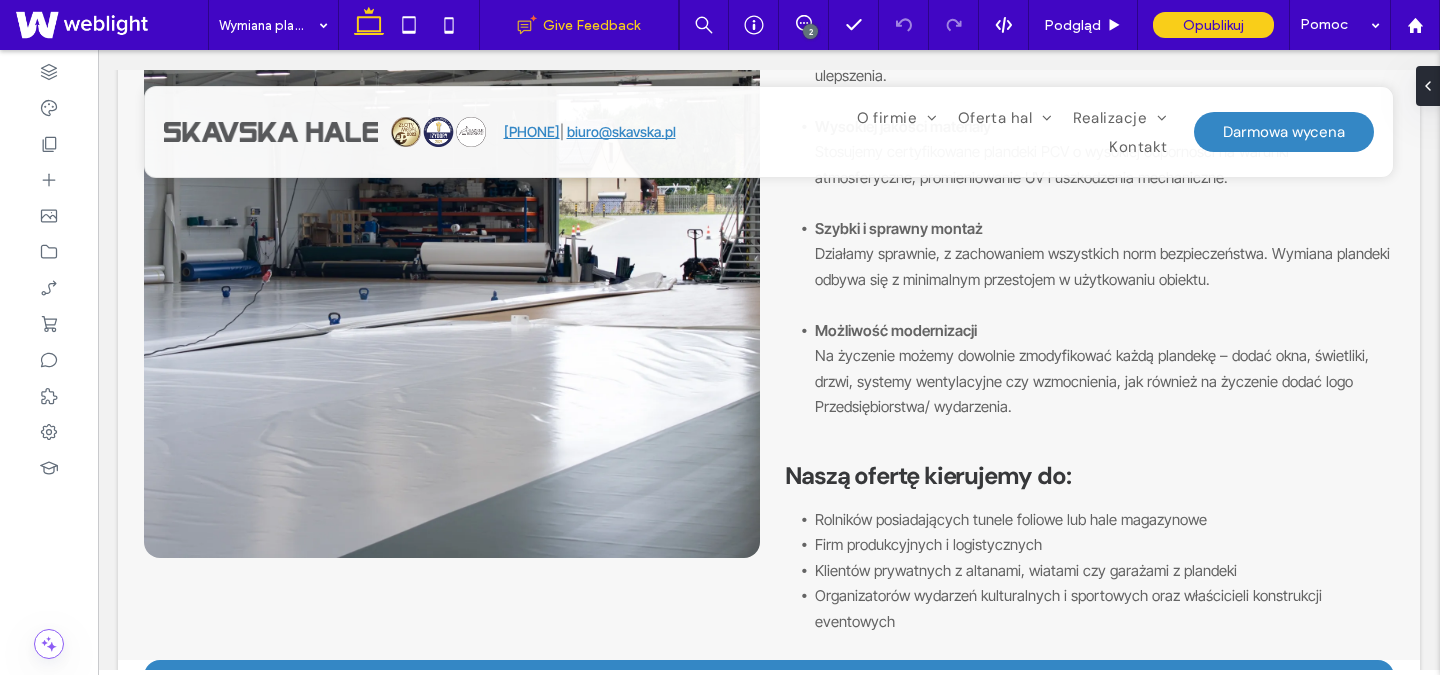 scroll, scrollTop: 1746, scrollLeft: 0, axis: vertical 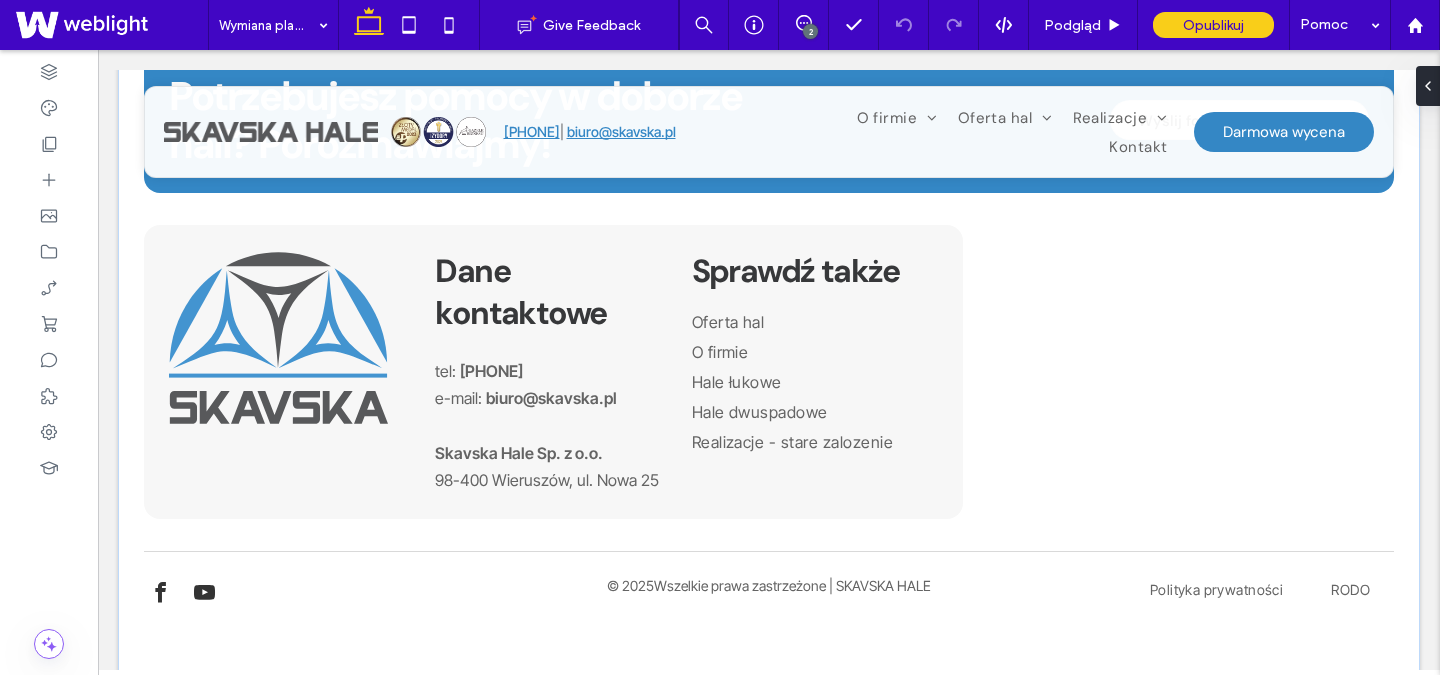 click on "+48 [PHONE]" at bounding box center [491, 371] 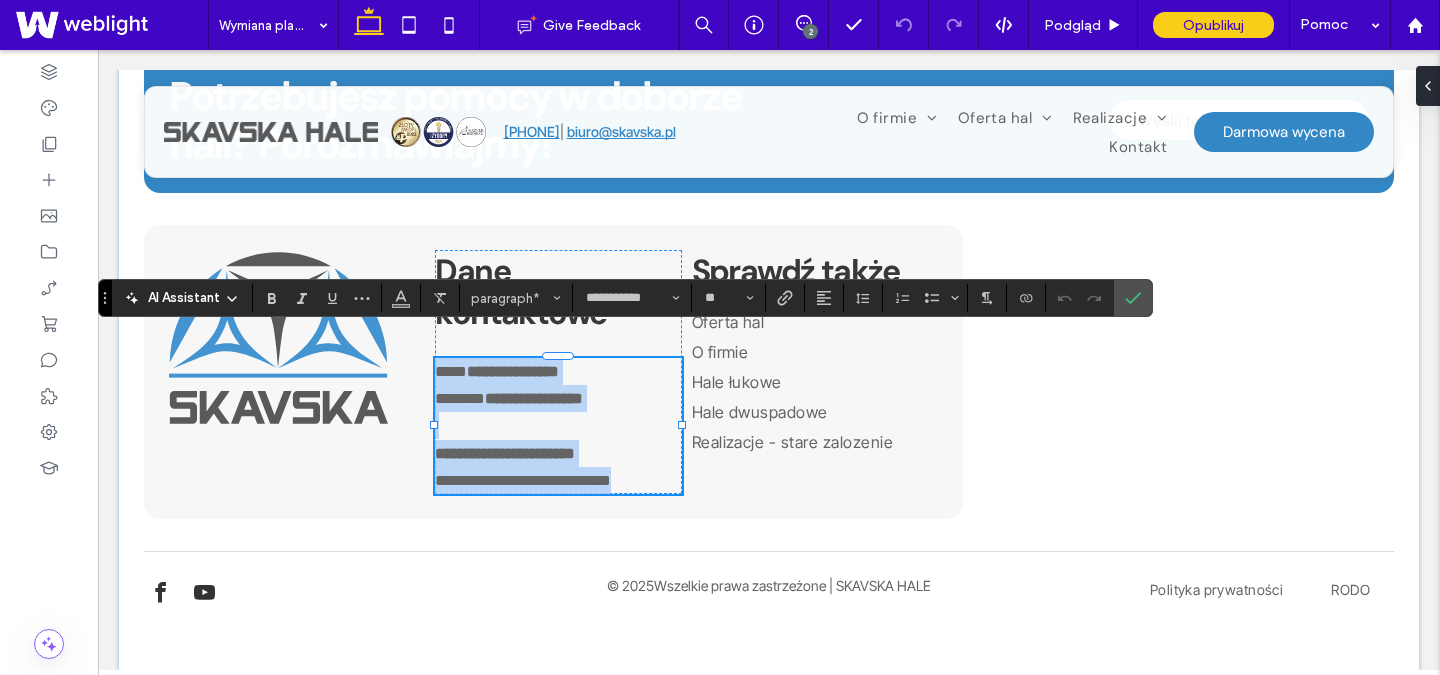 click on "**********" at bounding box center (513, 371) 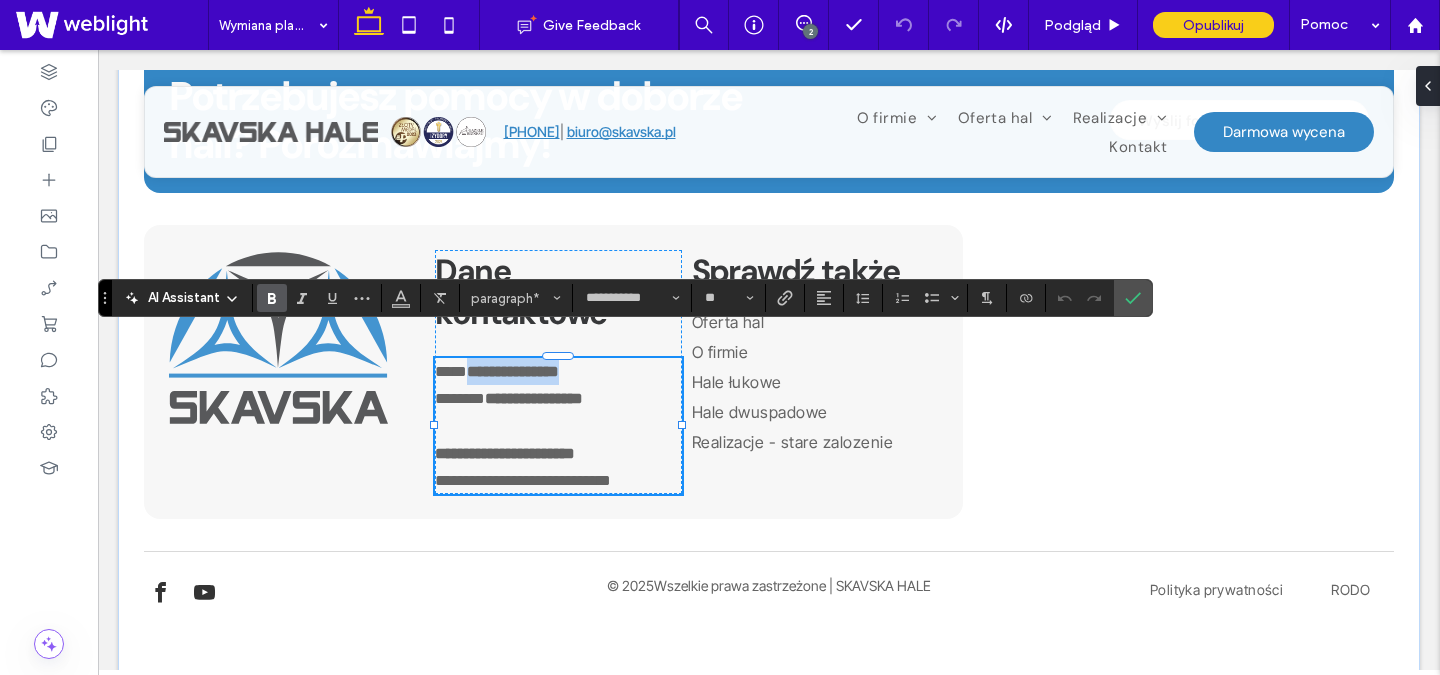 drag, startPoint x: 464, startPoint y: 348, endPoint x: 594, endPoint y: 349, distance: 130.00385 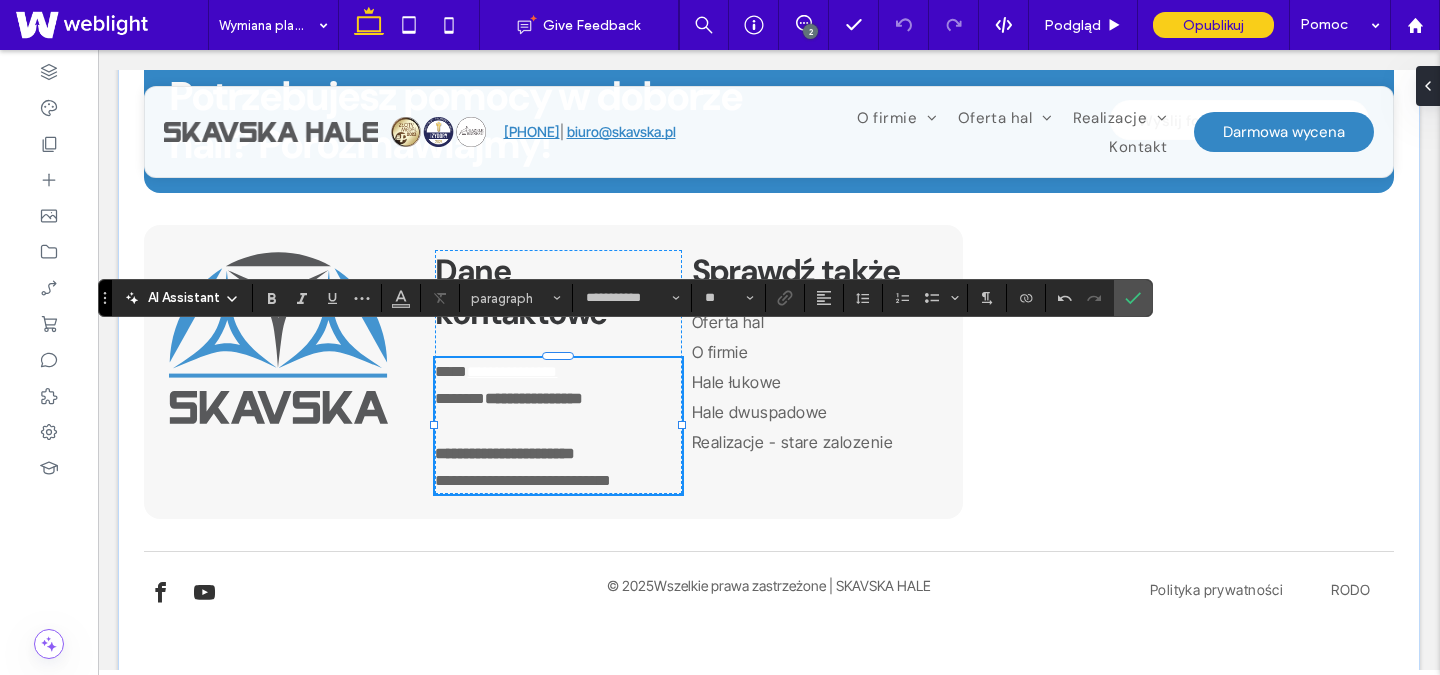 scroll, scrollTop: 0, scrollLeft: 0, axis: both 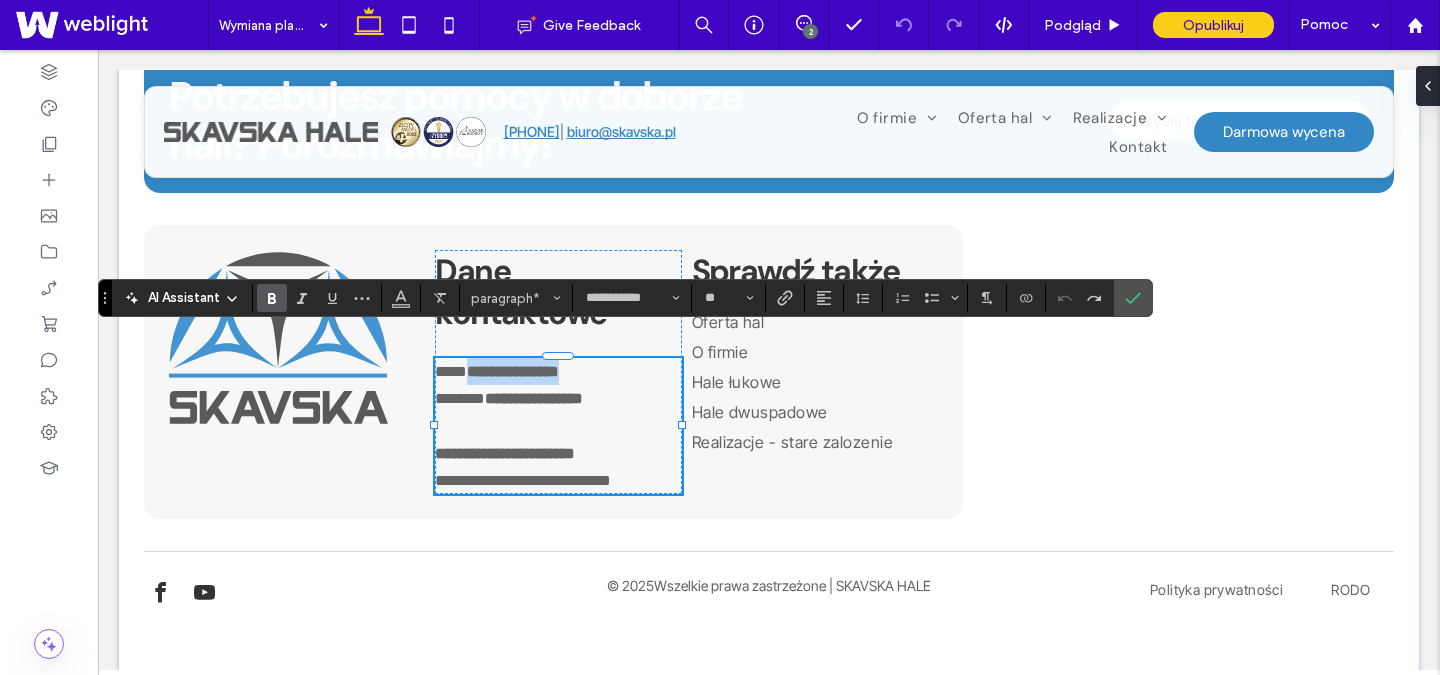 drag, startPoint x: 588, startPoint y: 345, endPoint x: 460, endPoint y: 348, distance: 128.03516 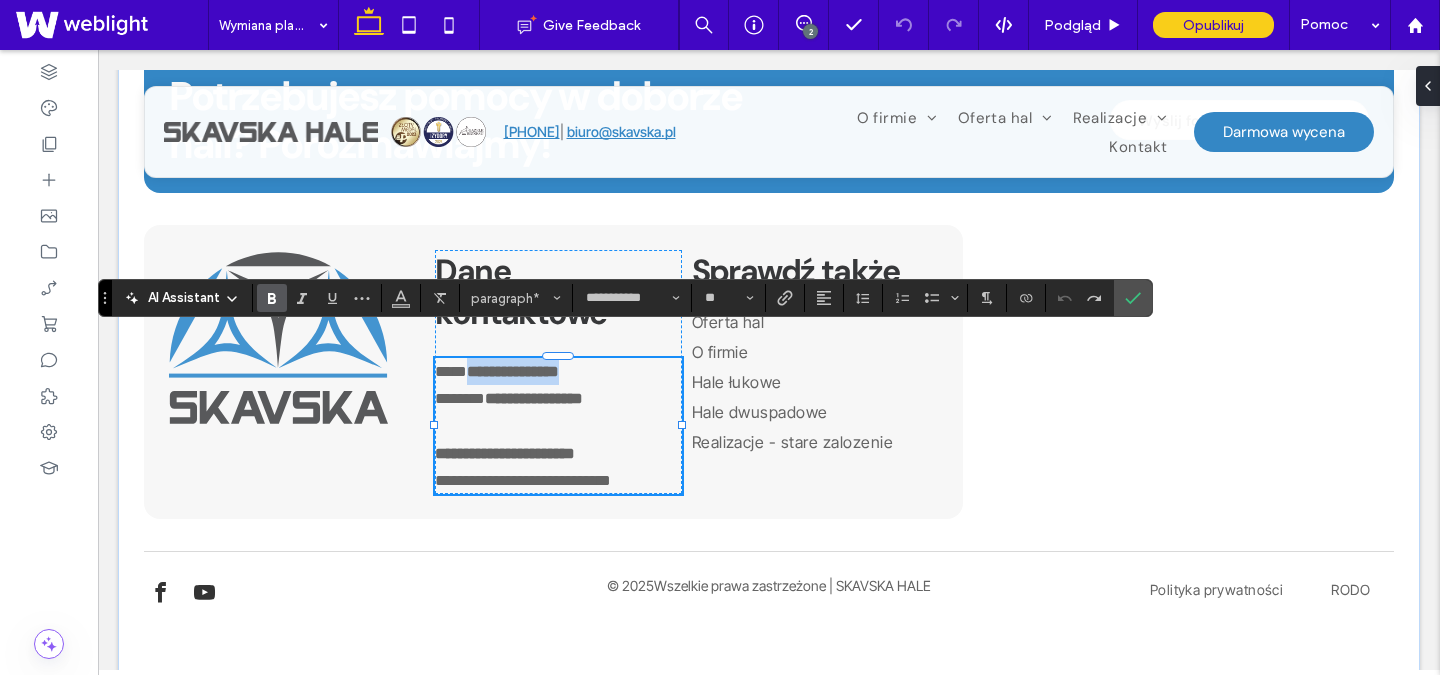 type on "**" 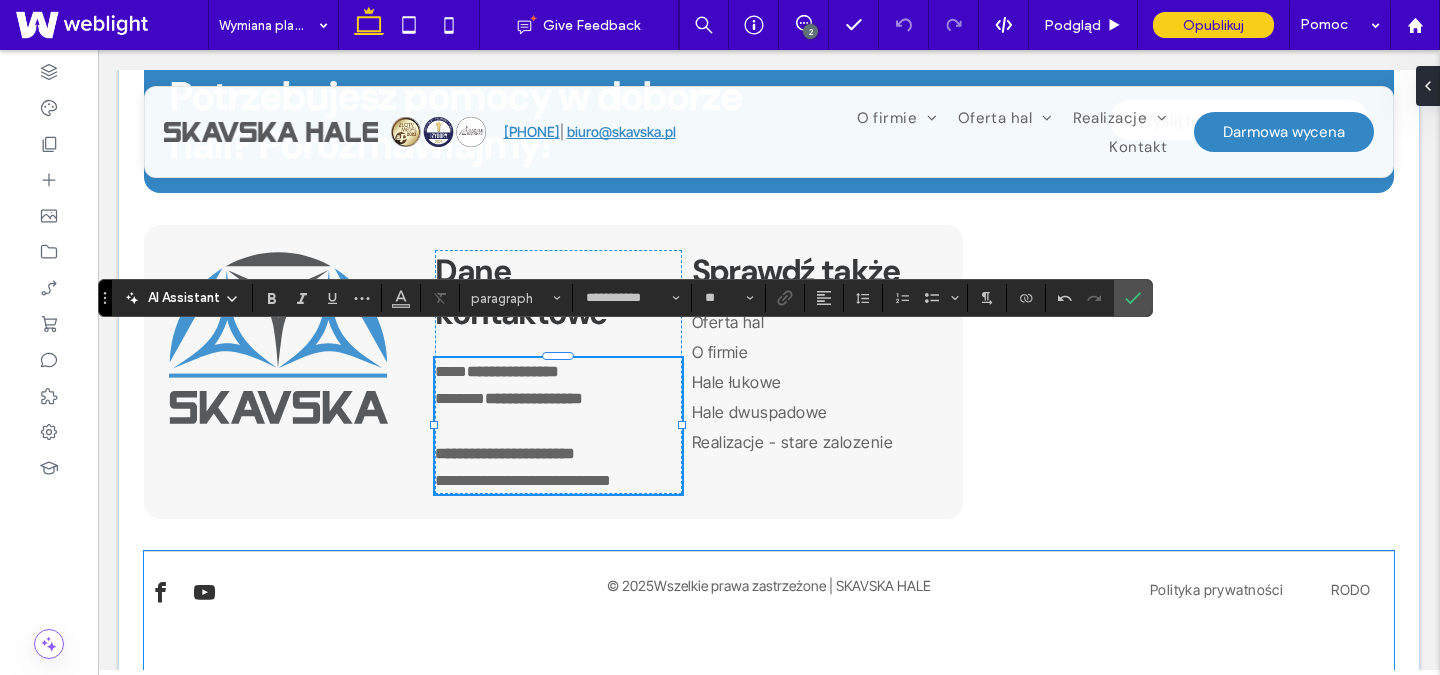 click on "© 2025
Wszelkie prawa zastrzeżone | SKAVSKA HALE
Polityka prywatności
RODO" at bounding box center (769, 621) 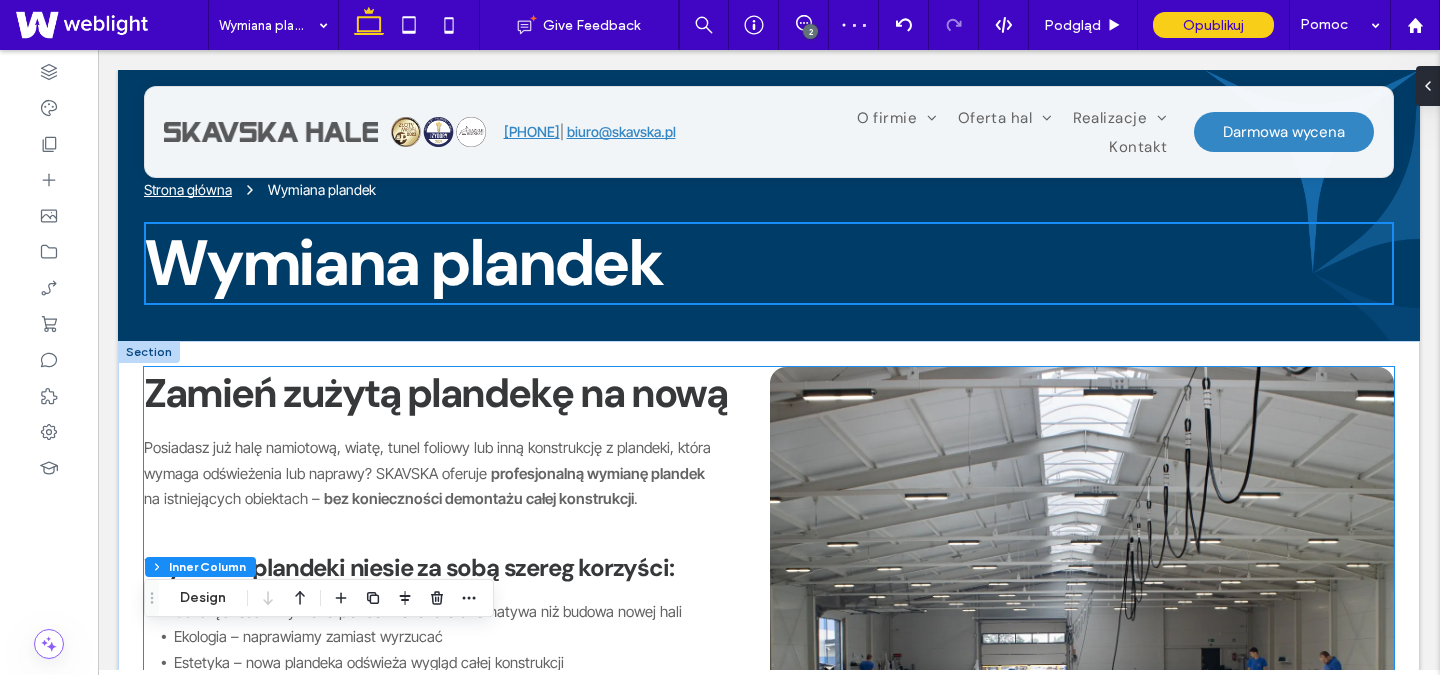 scroll, scrollTop: 1746, scrollLeft: 0, axis: vertical 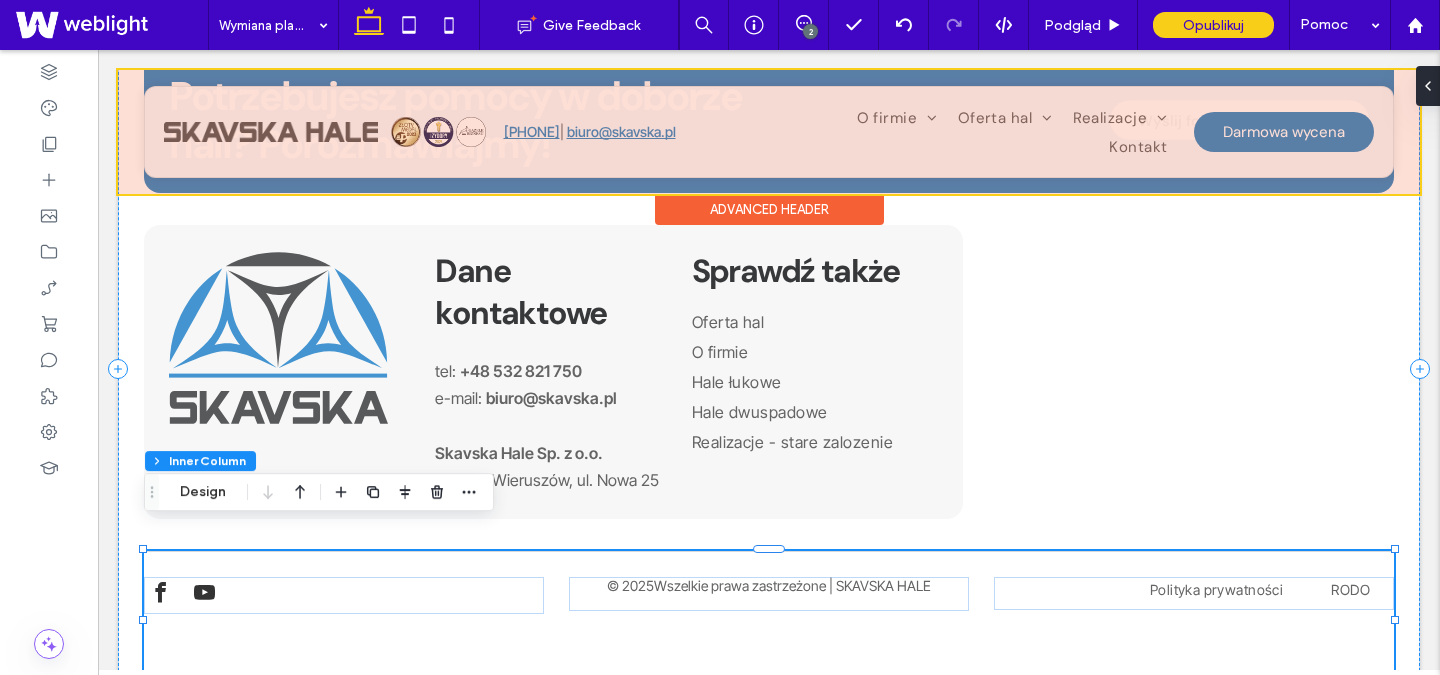 click at bounding box center [769, 132] 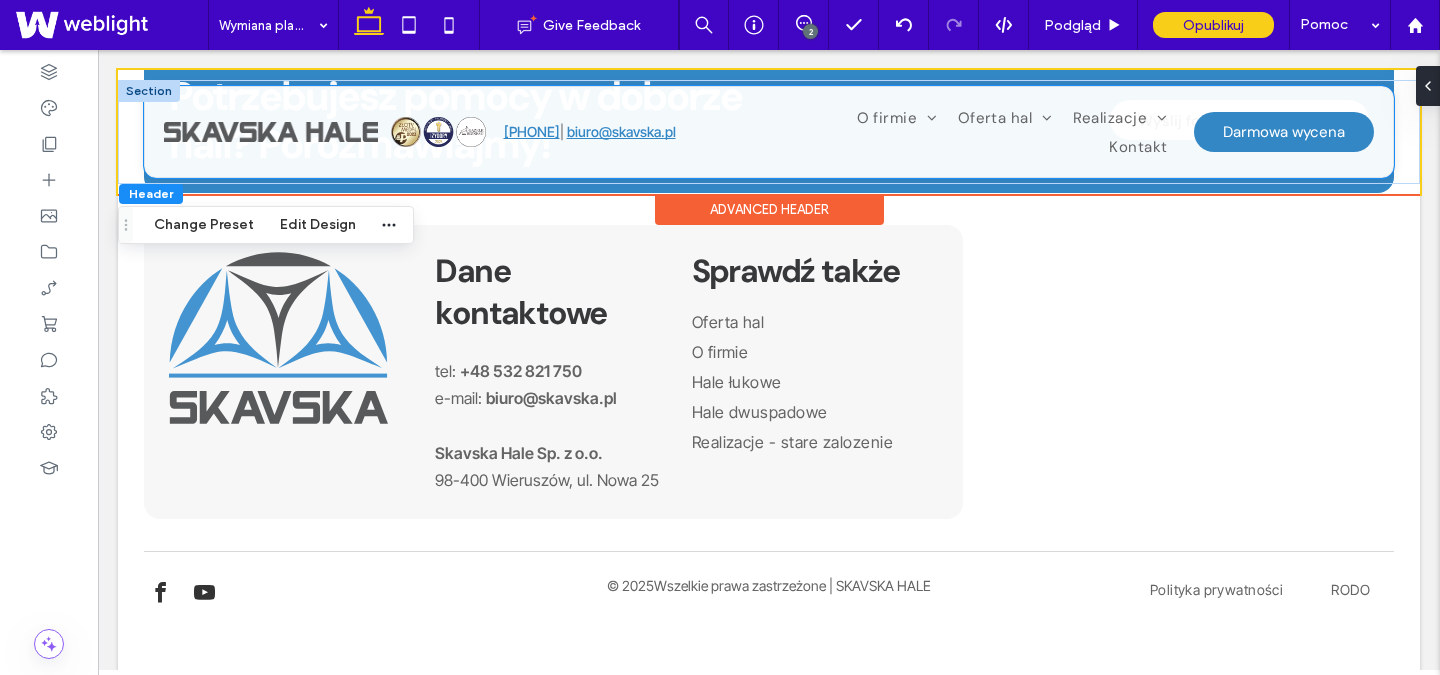click on "+48 [PHONE]" at bounding box center (532, 131) 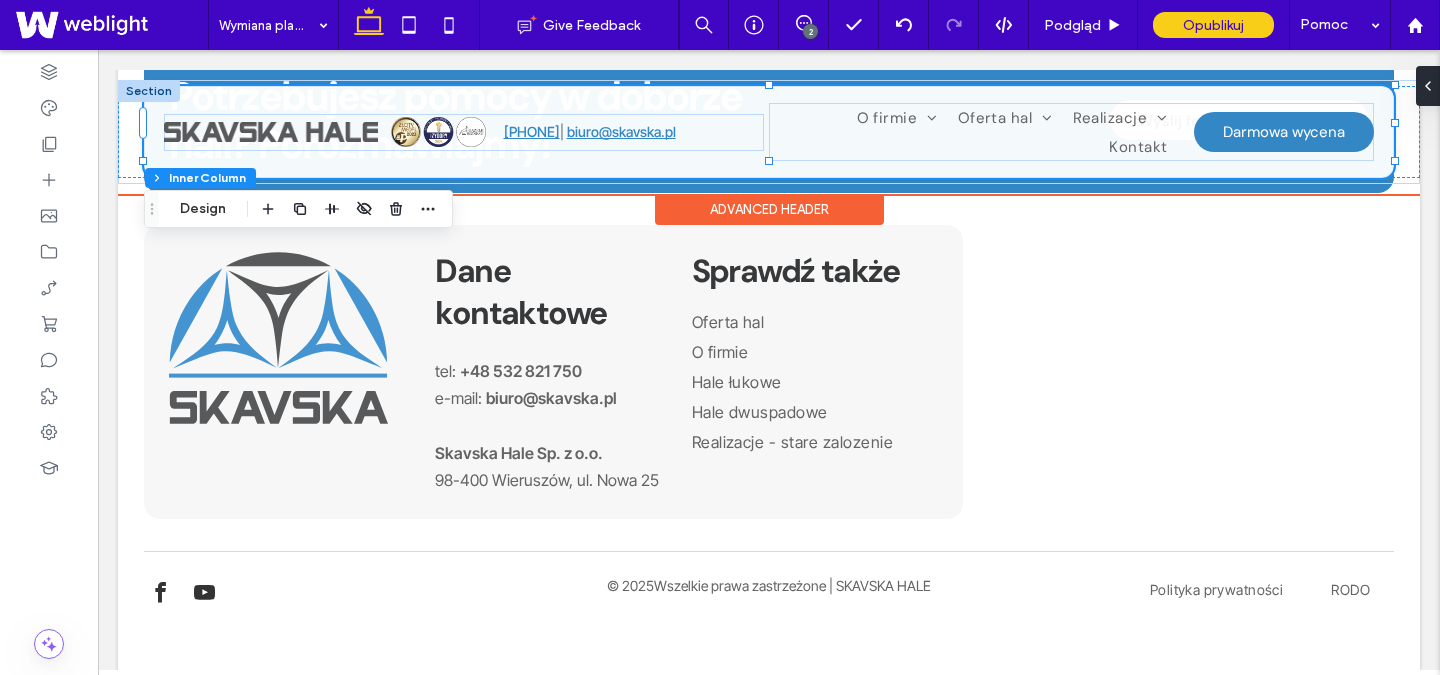 click on "+48 [PHONE]" at bounding box center (532, 131) 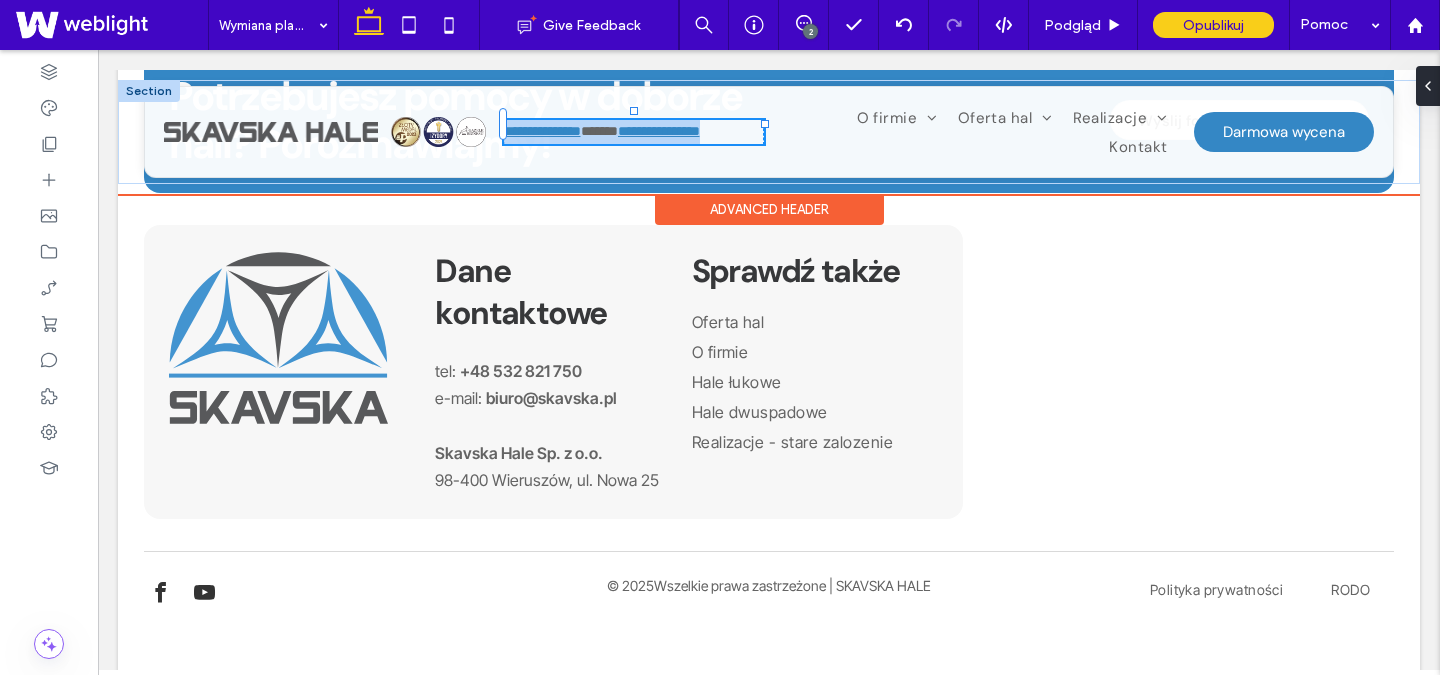 type on "**********" 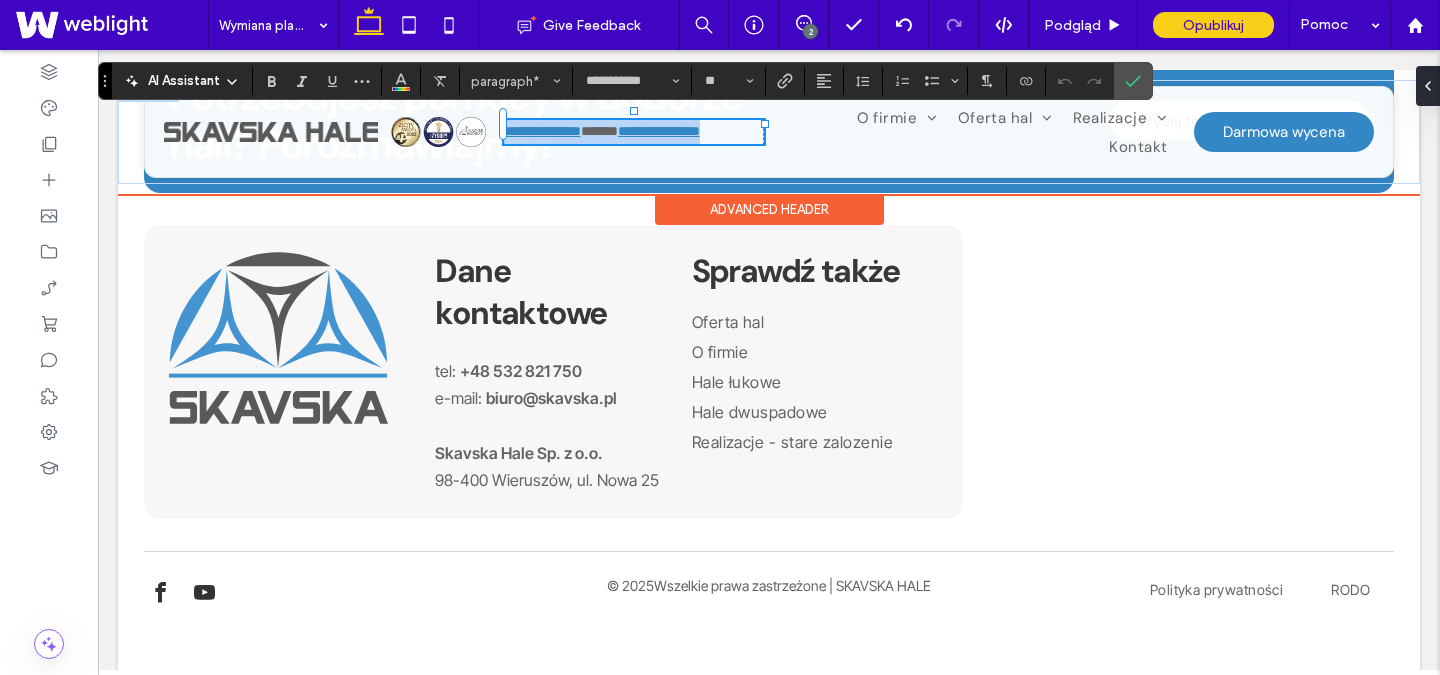 click on "**********" at bounding box center (542, 131) 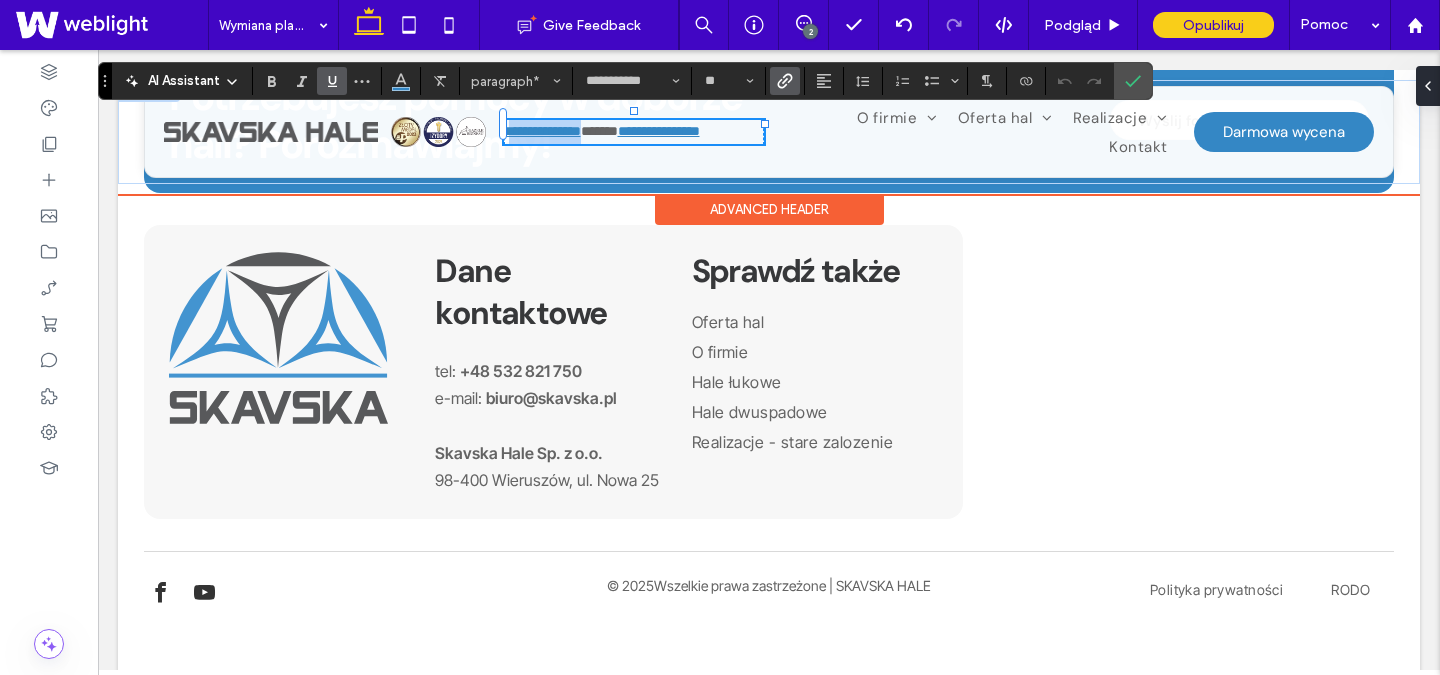 drag, startPoint x: 513, startPoint y: 125, endPoint x: 610, endPoint y: 125, distance: 97 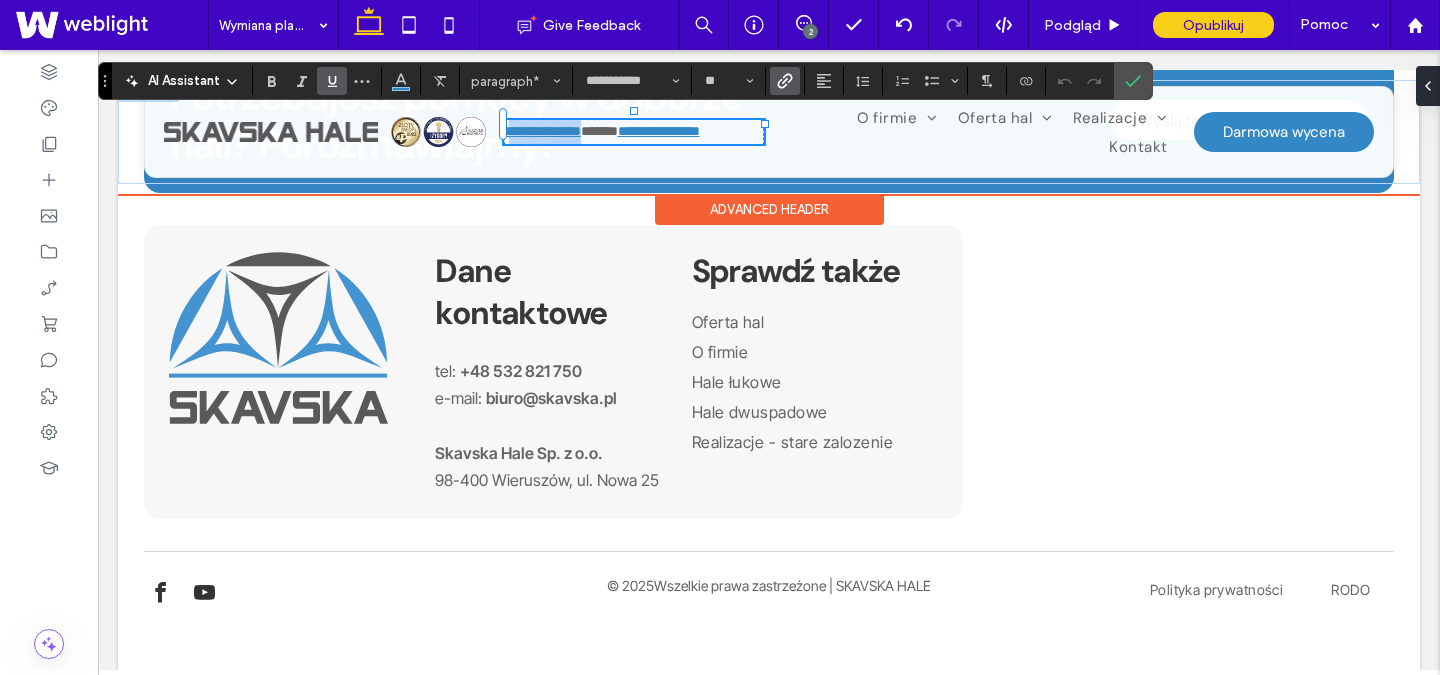 click on "**********" at bounding box center (542, 131) 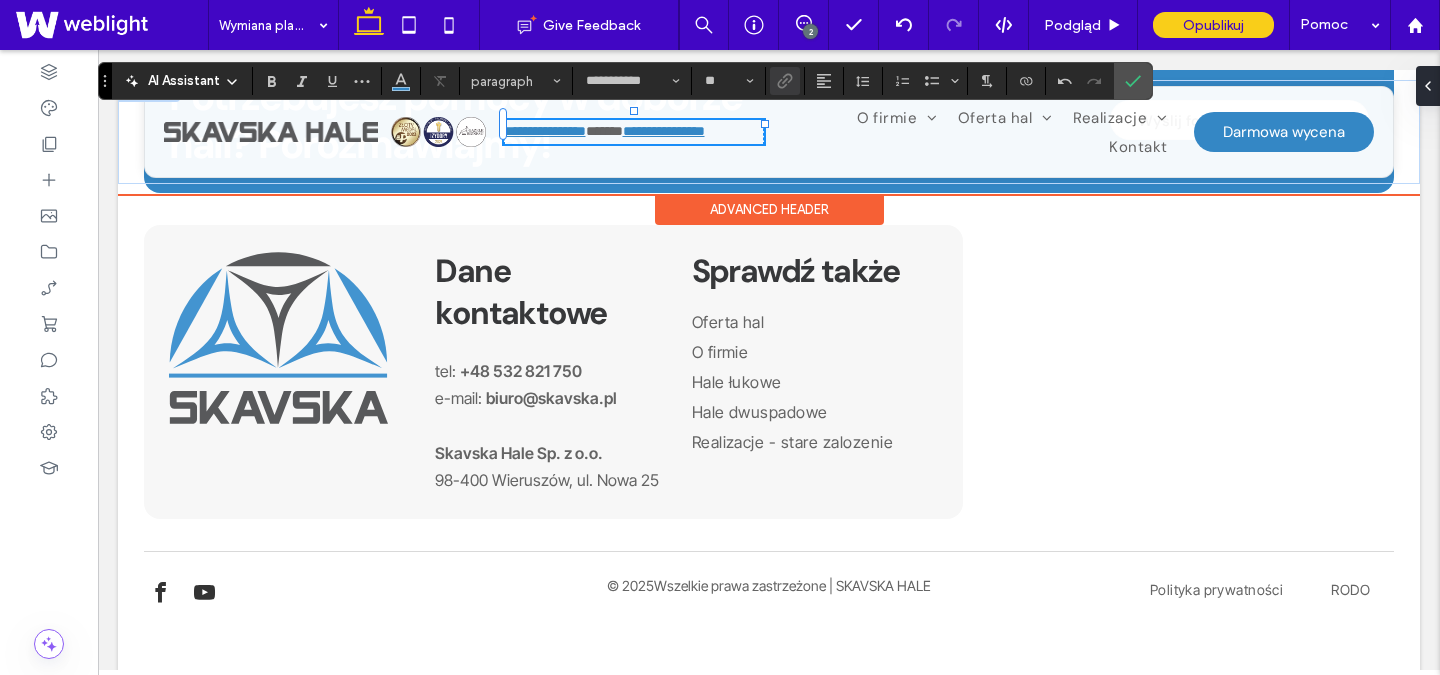 type on "**" 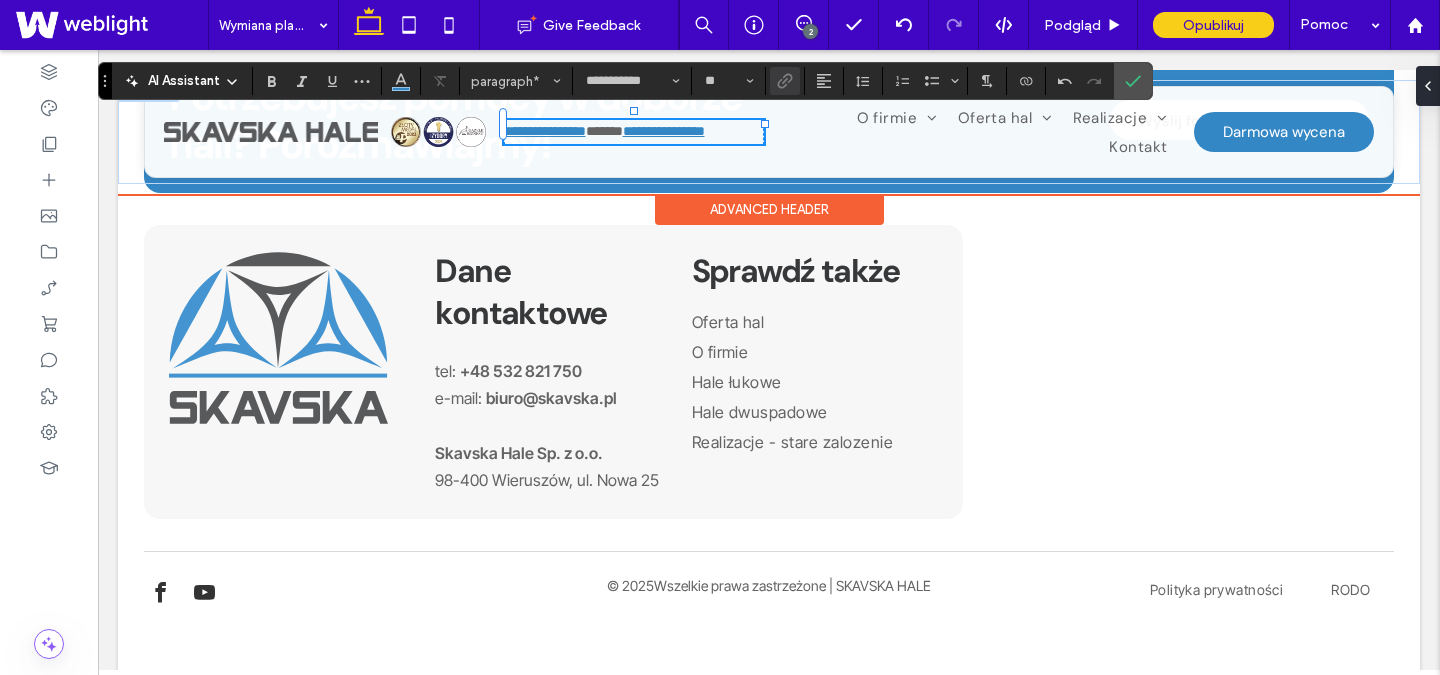 type 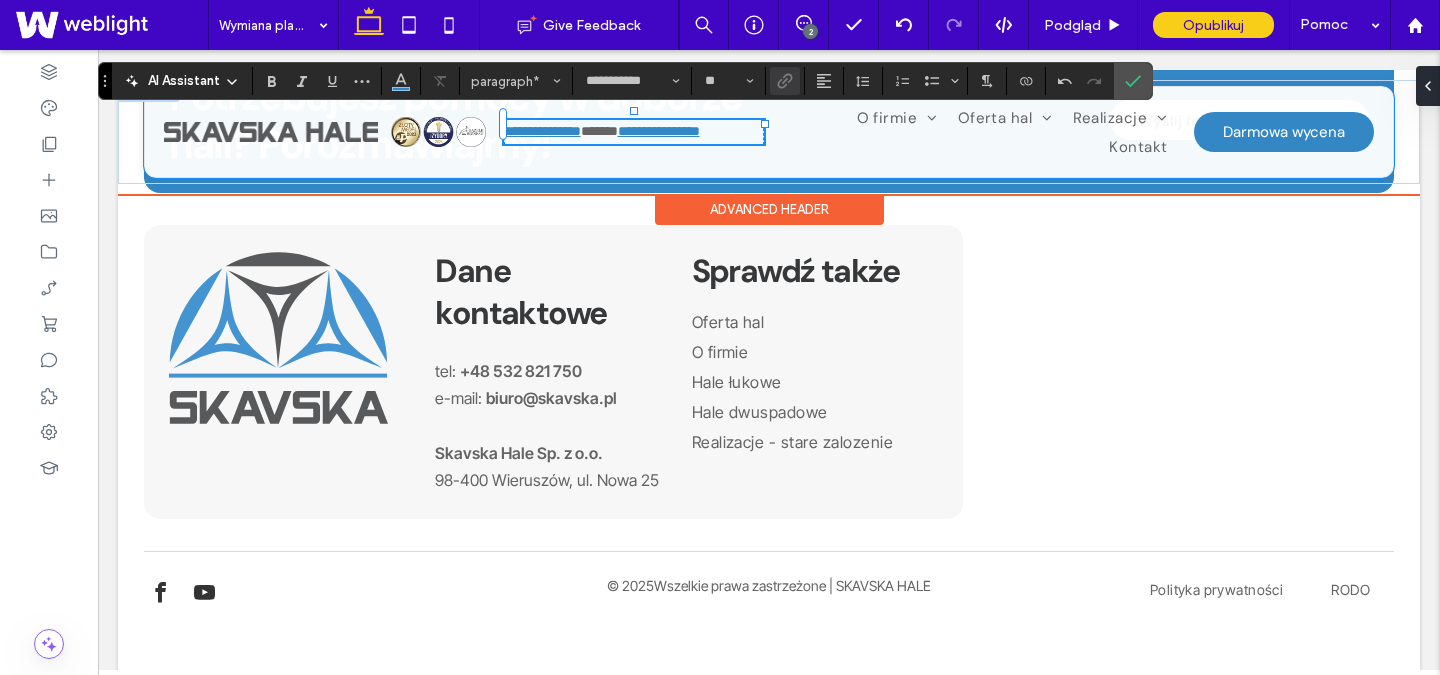 click on "**********" at bounding box center (769, 132) 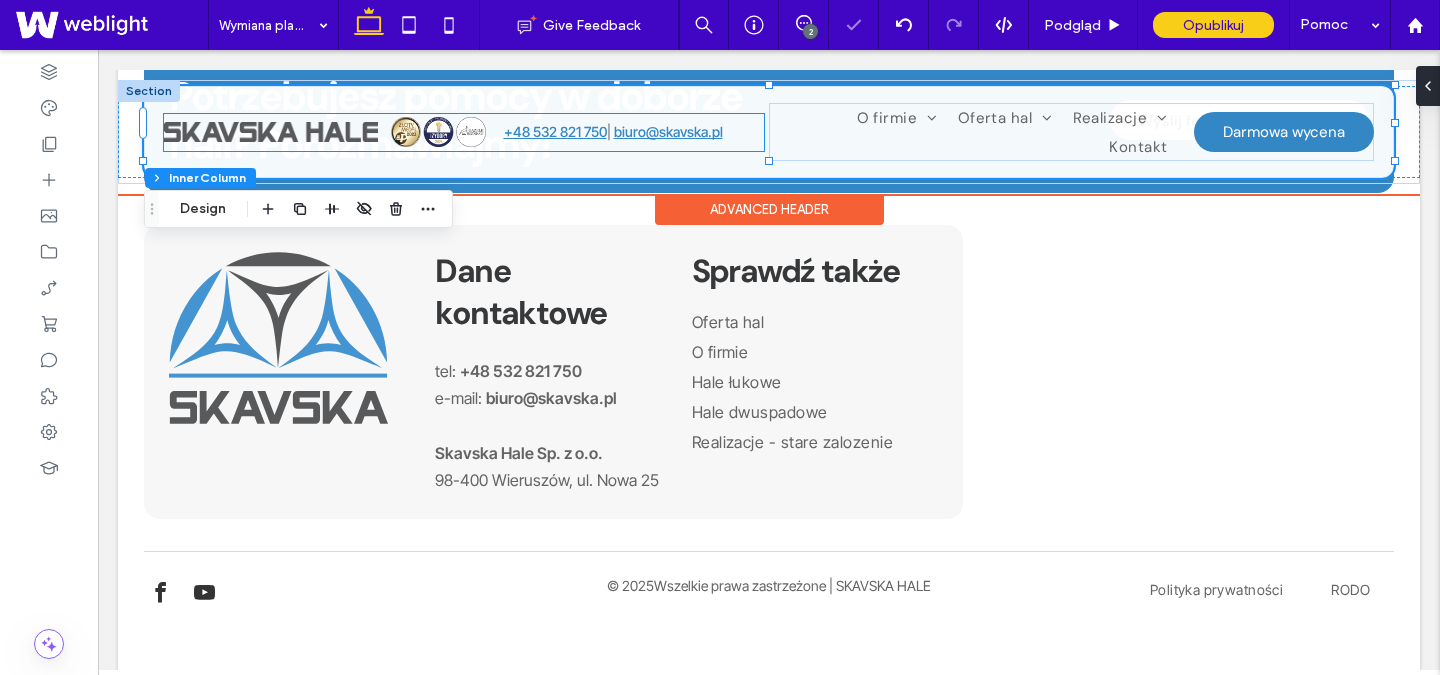 click on "+48 532 821 750" at bounding box center [555, 131] 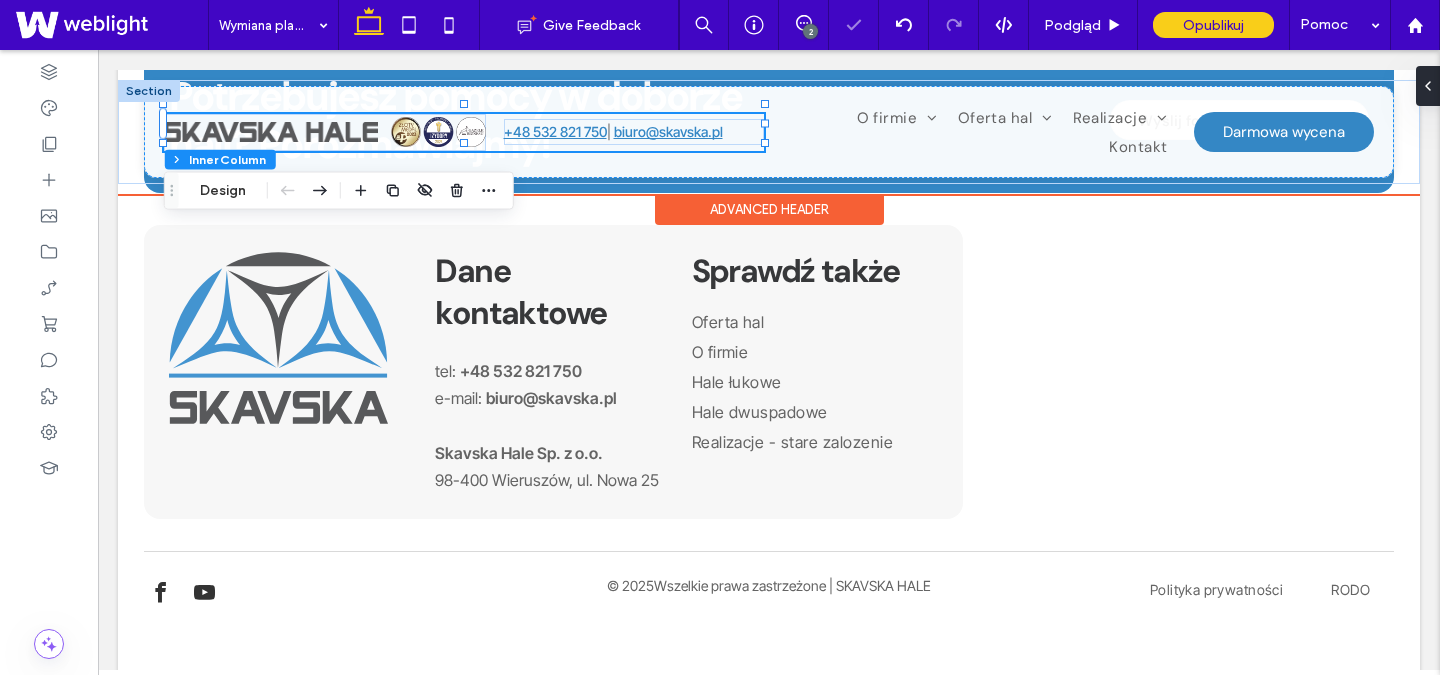 click on "+48 532 821 750" at bounding box center (555, 131) 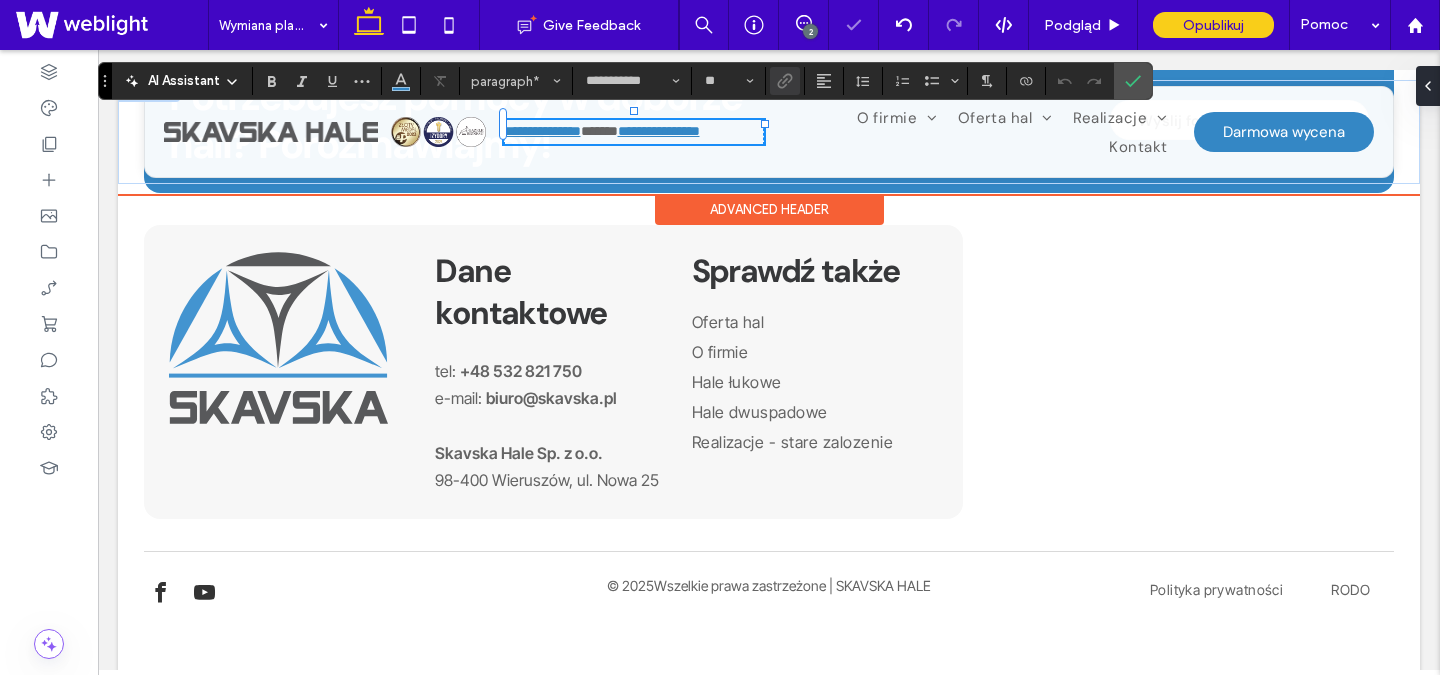 click on "**********" at bounding box center (542, 131) 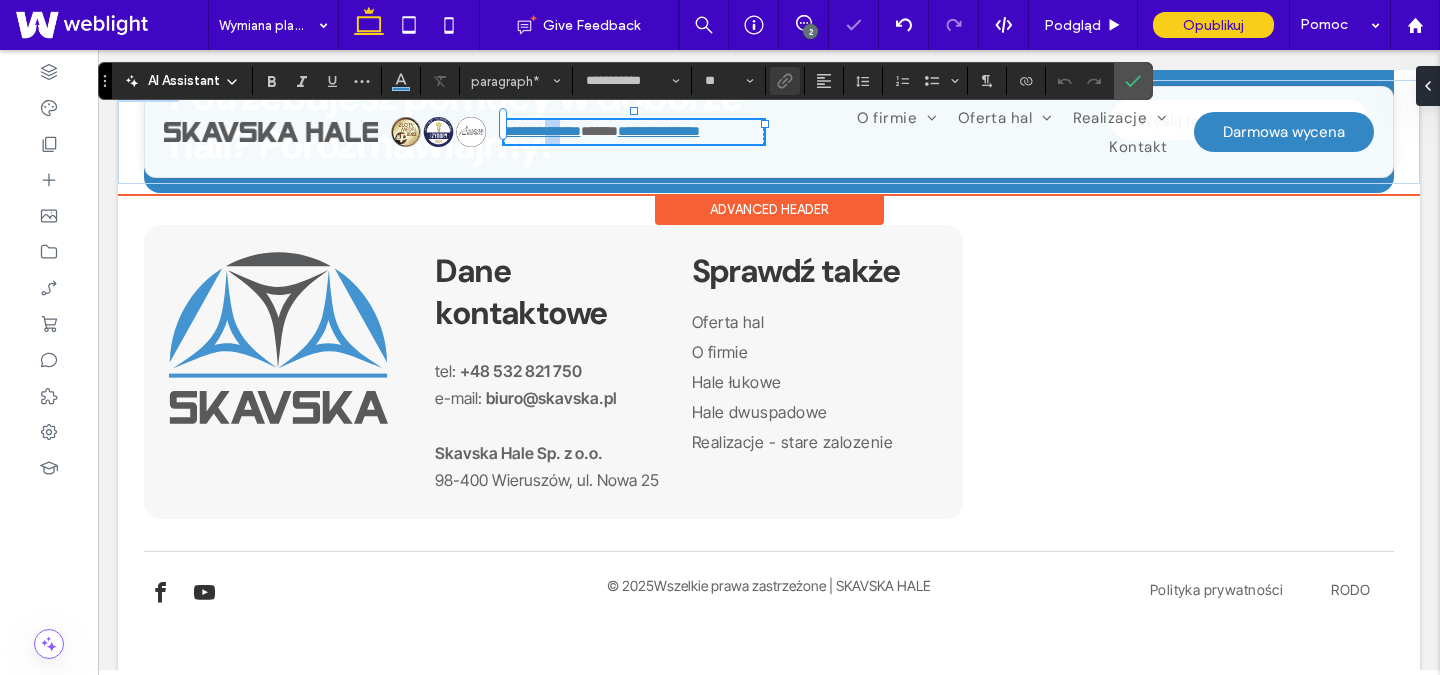 click on "**********" at bounding box center (542, 131) 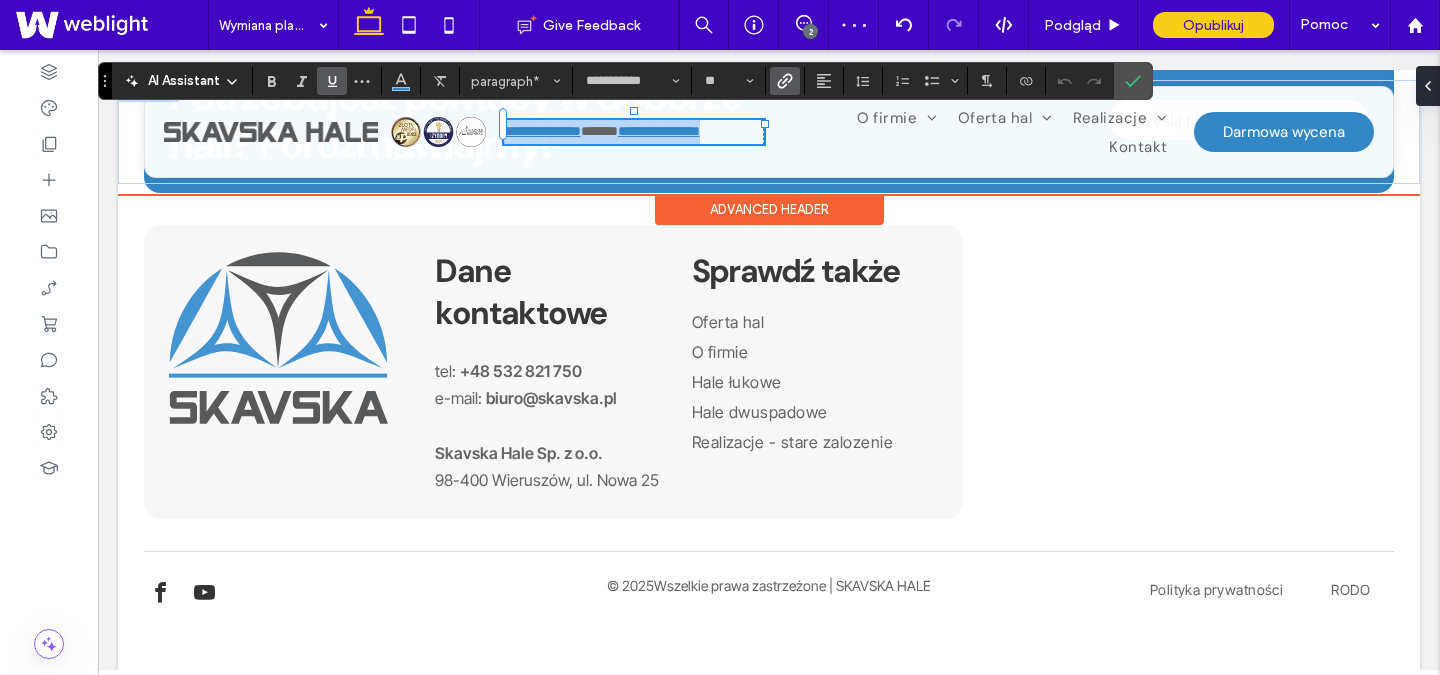click on "**********" at bounding box center [542, 131] 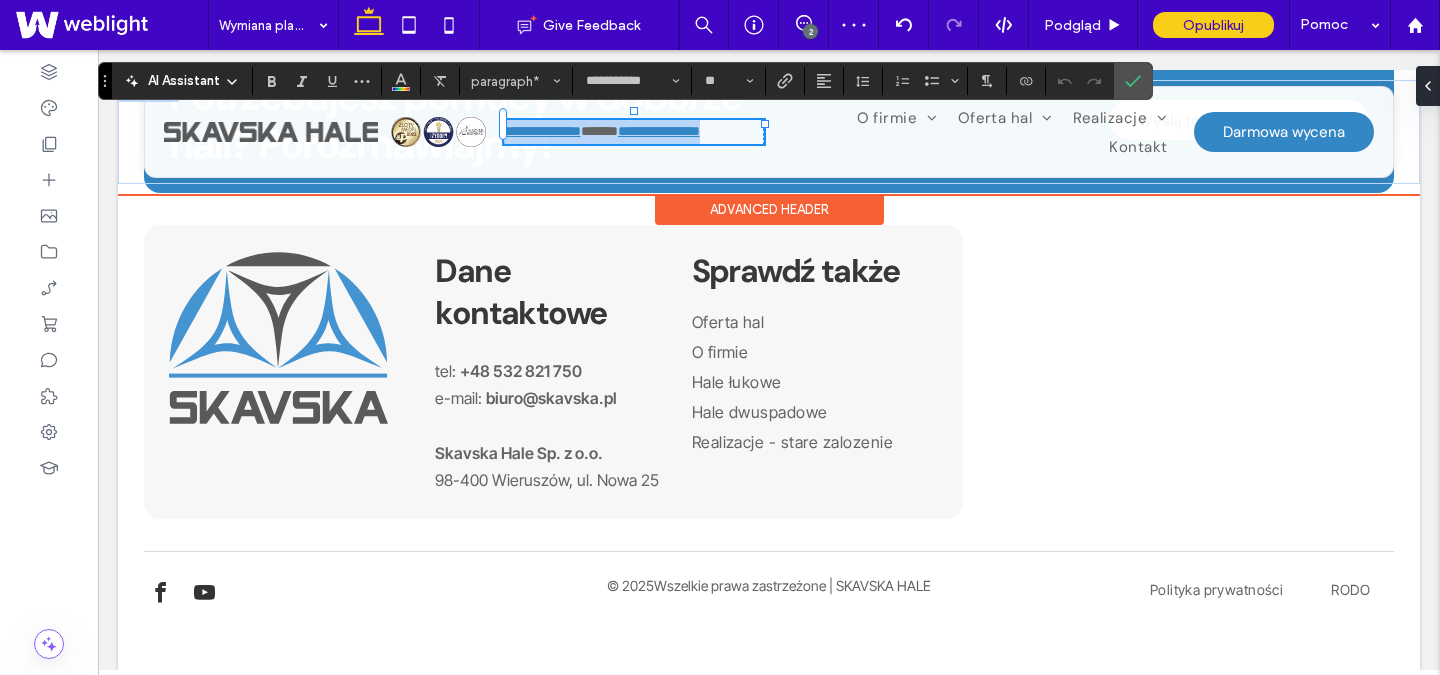 click on "**********" at bounding box center (542, 131) 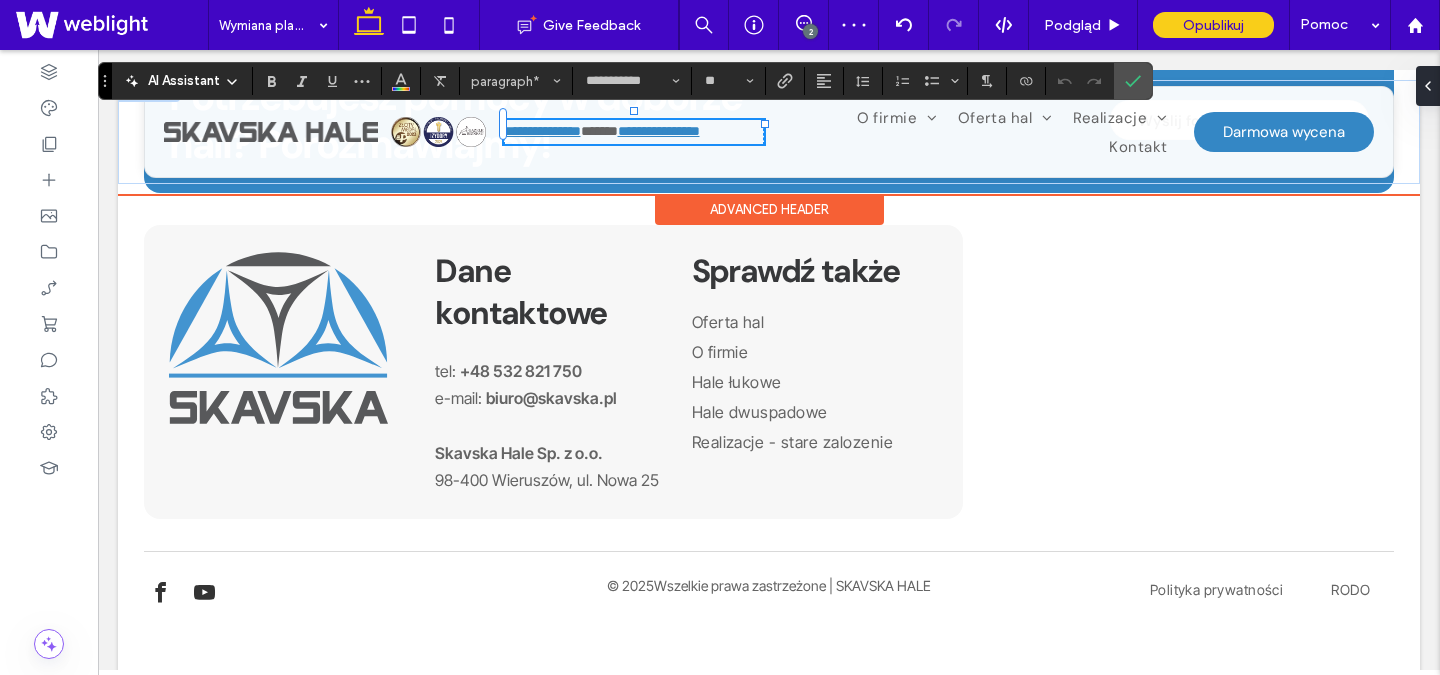 click on "**********" at bounding box center [634, 132] 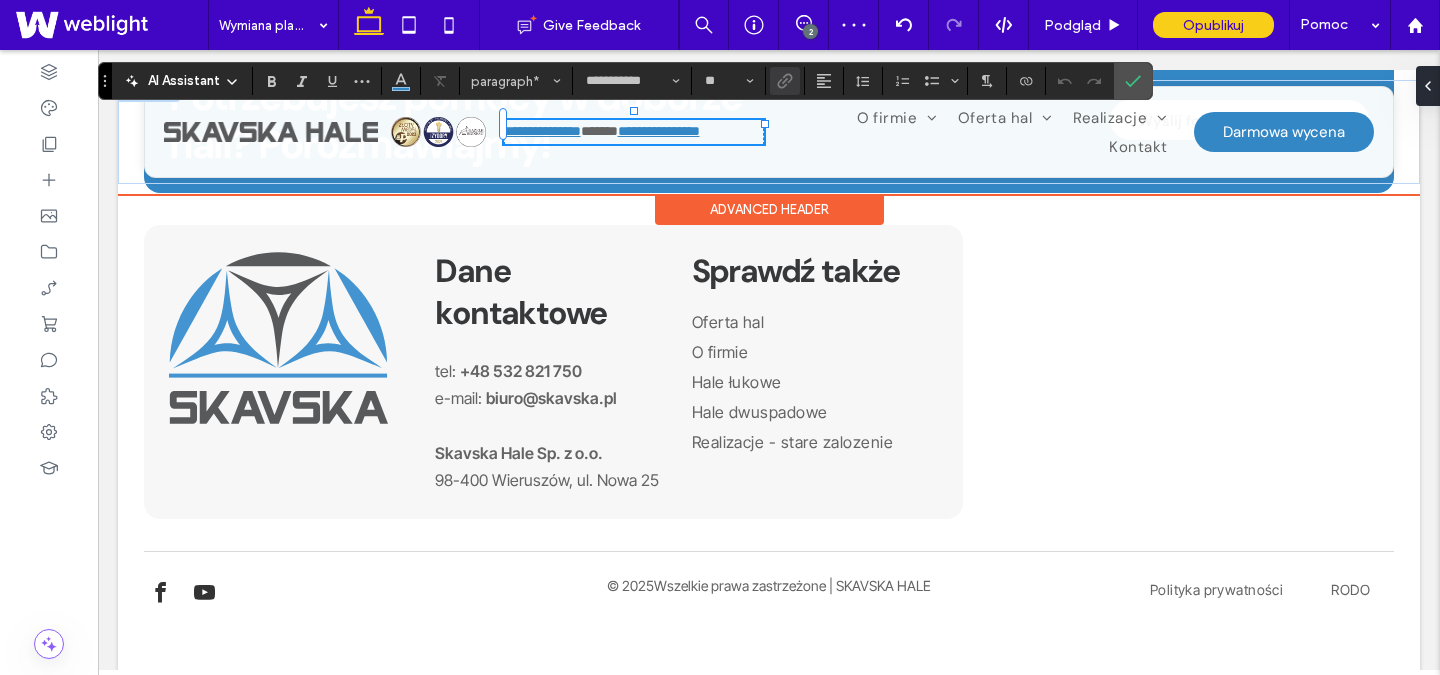 click on "**********" at bounding box center [542, 131] 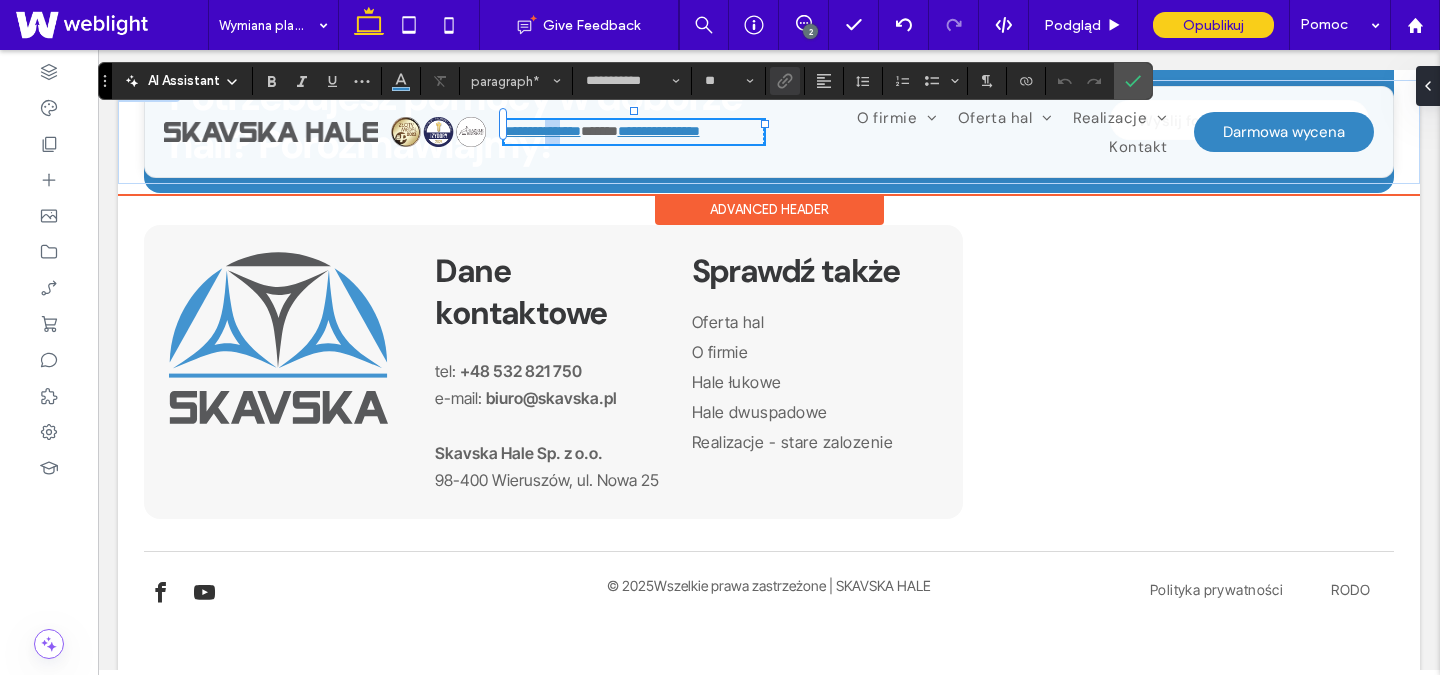 click on "**********" at bounding box center (542, 131) 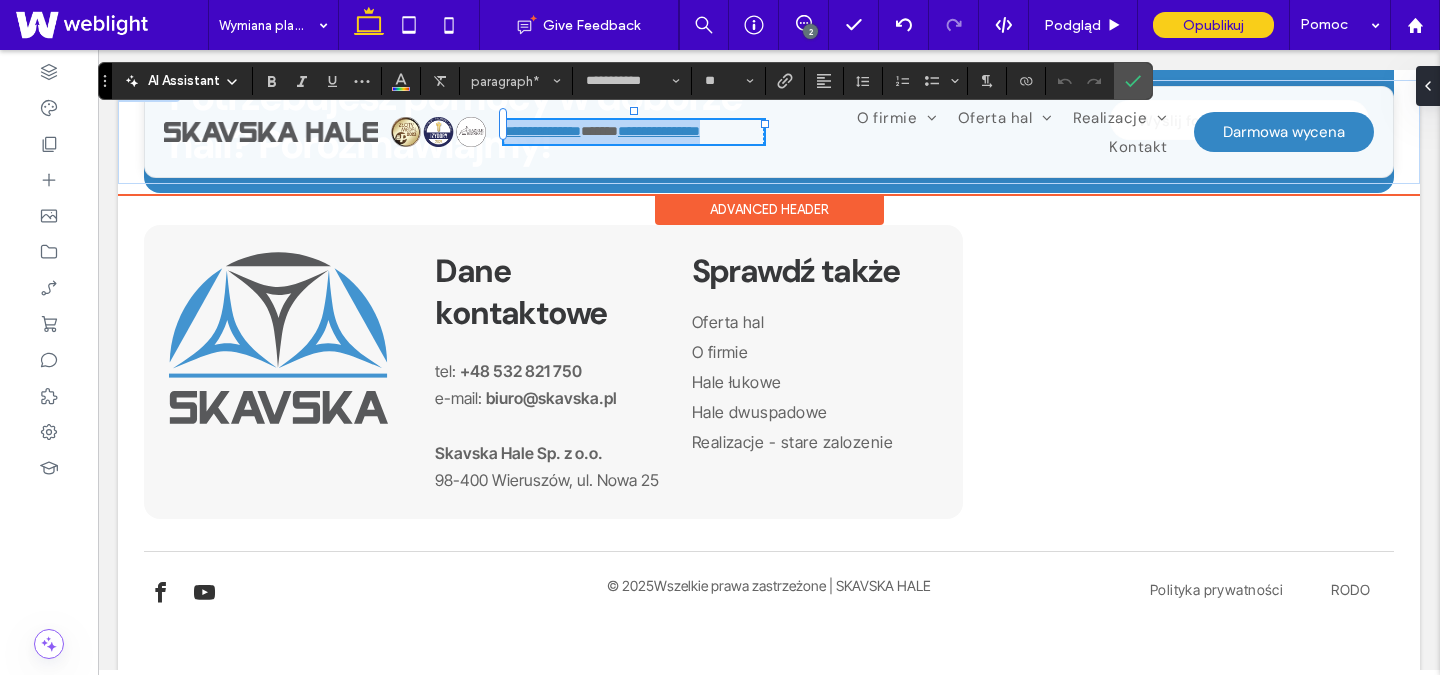 click on "**********" at bounding box center [542, 131] 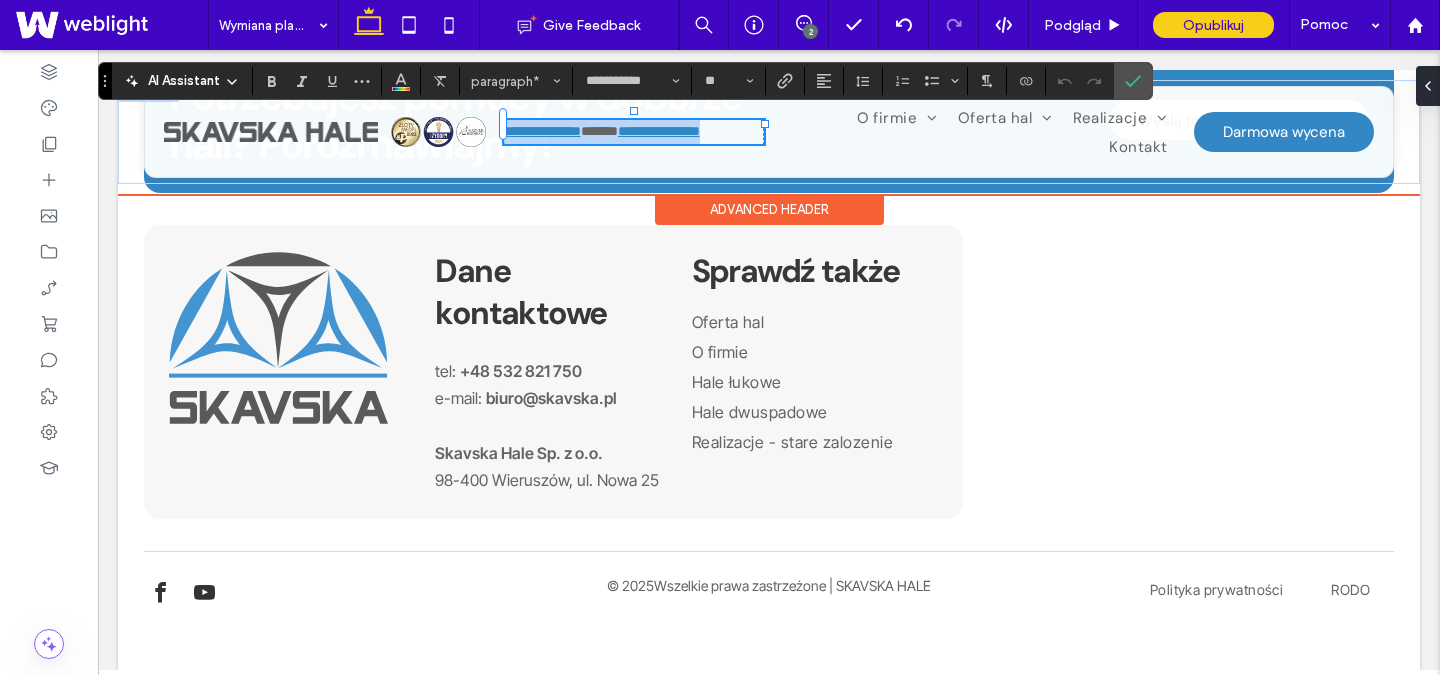 click on "**********" at bounding box center (542, 131) 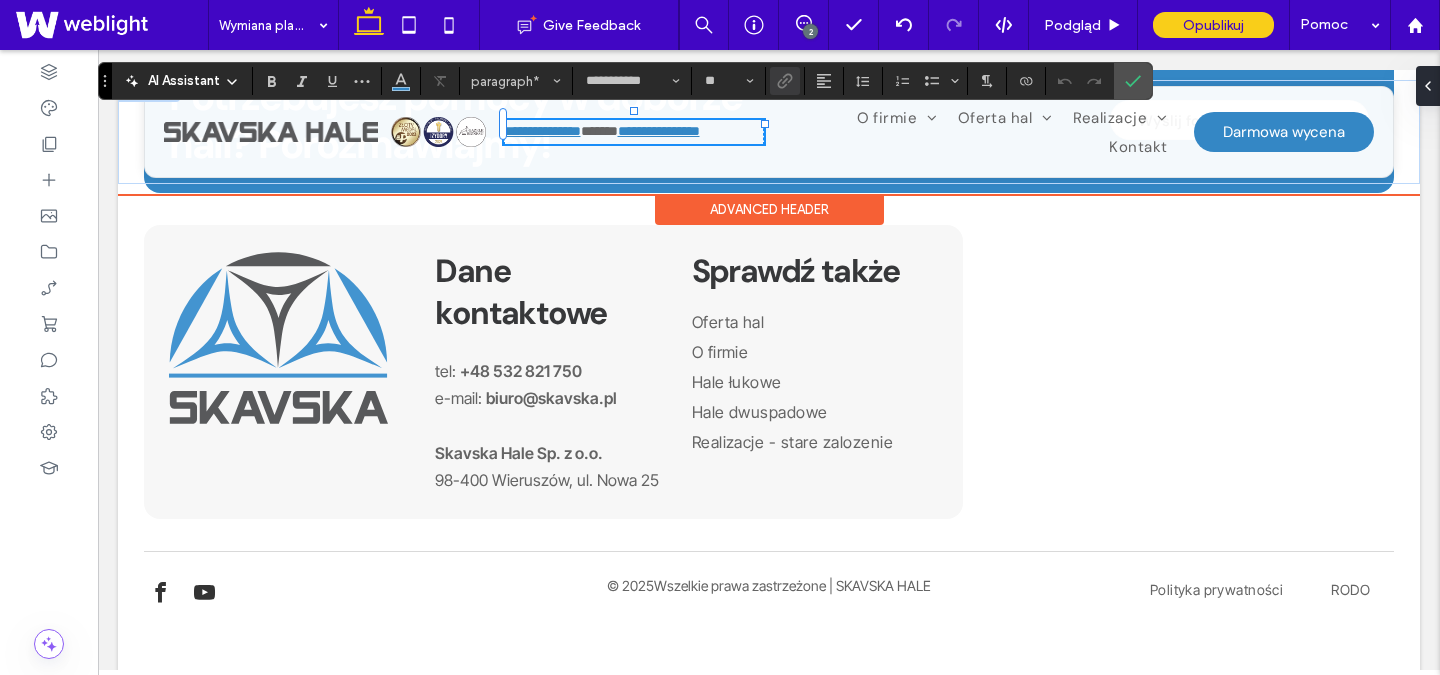 click on "**********" at bounding box center [542, 131] 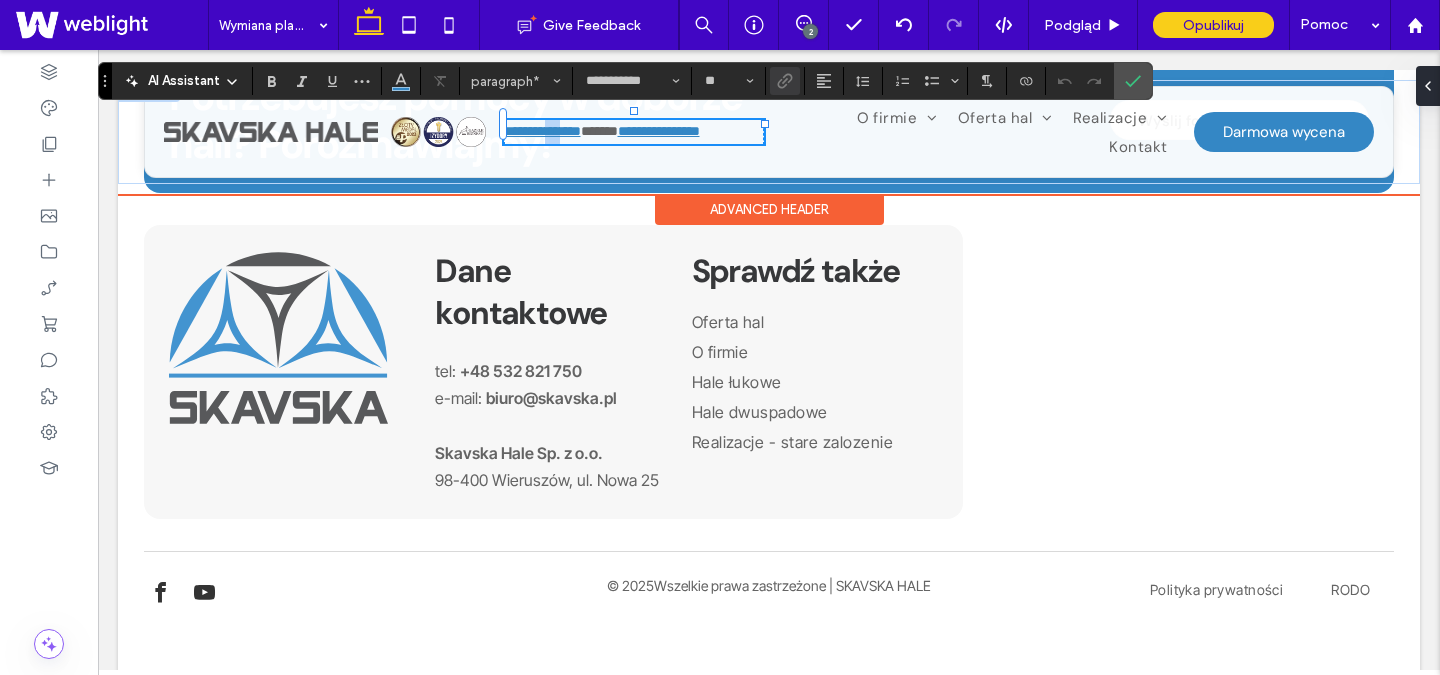 click on "**********" at bounding box center [542, 131] 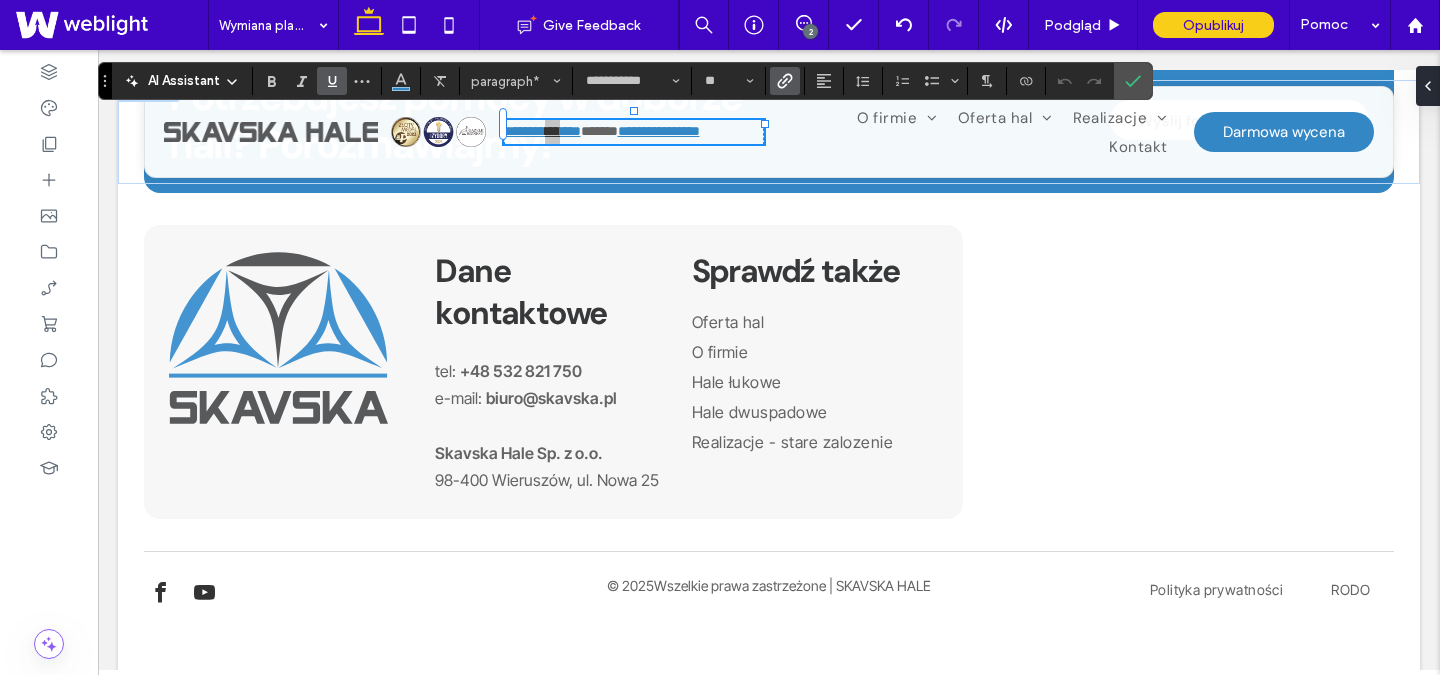 click 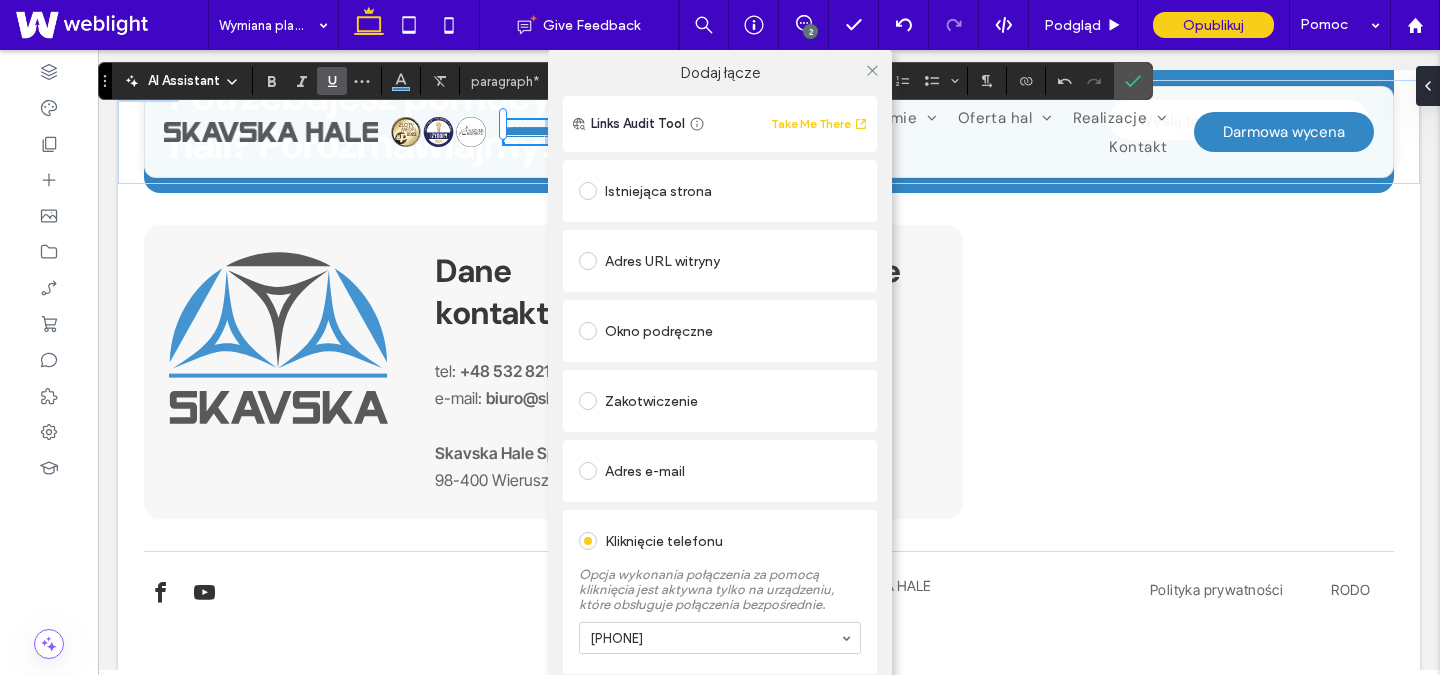 scroll, scrollTop: 78, scrollLeft: 0, axis: vertical 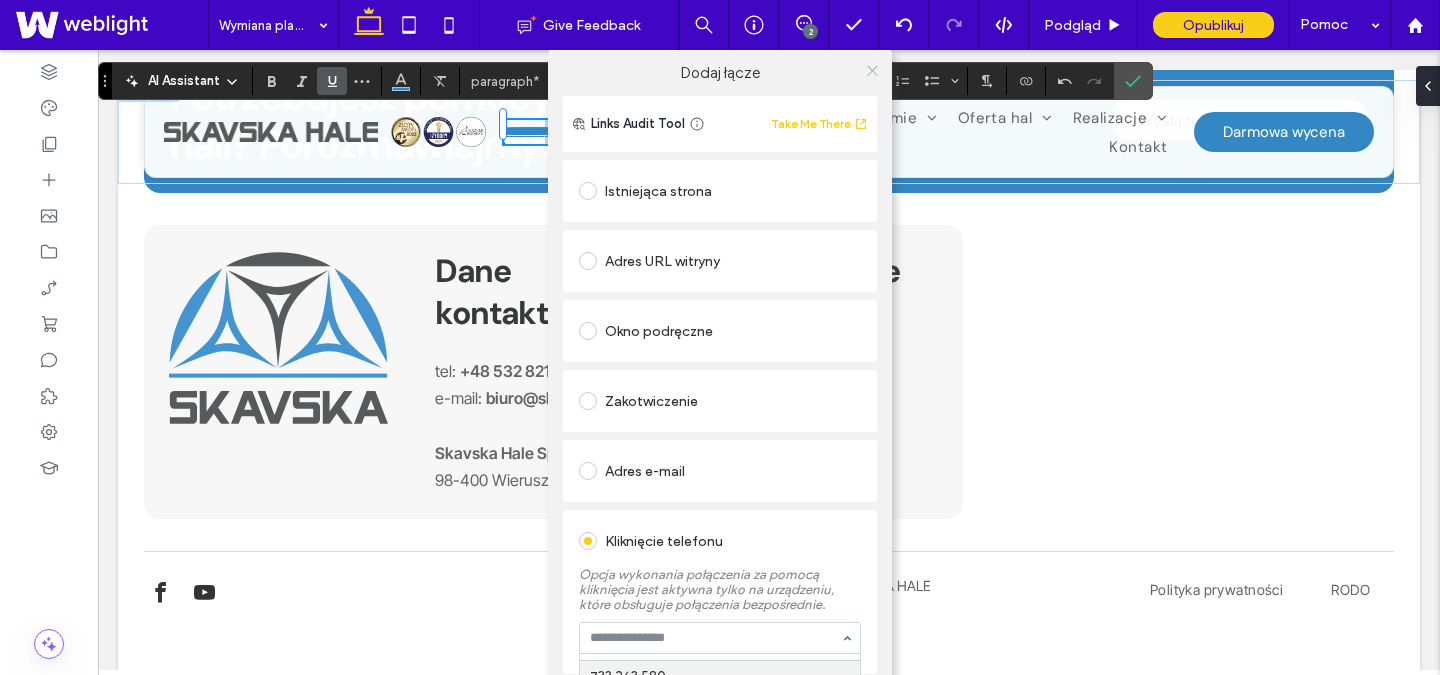 click 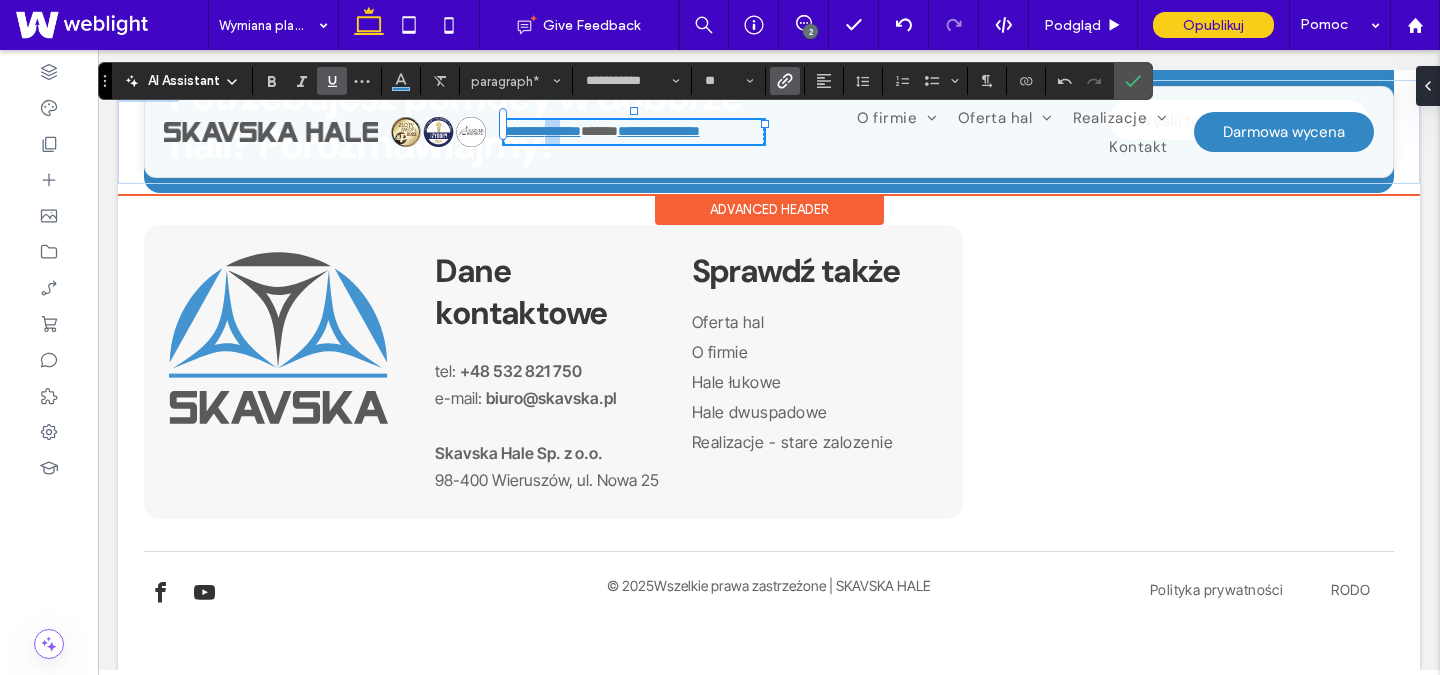 click on "***" at bounding box center (552, 131) 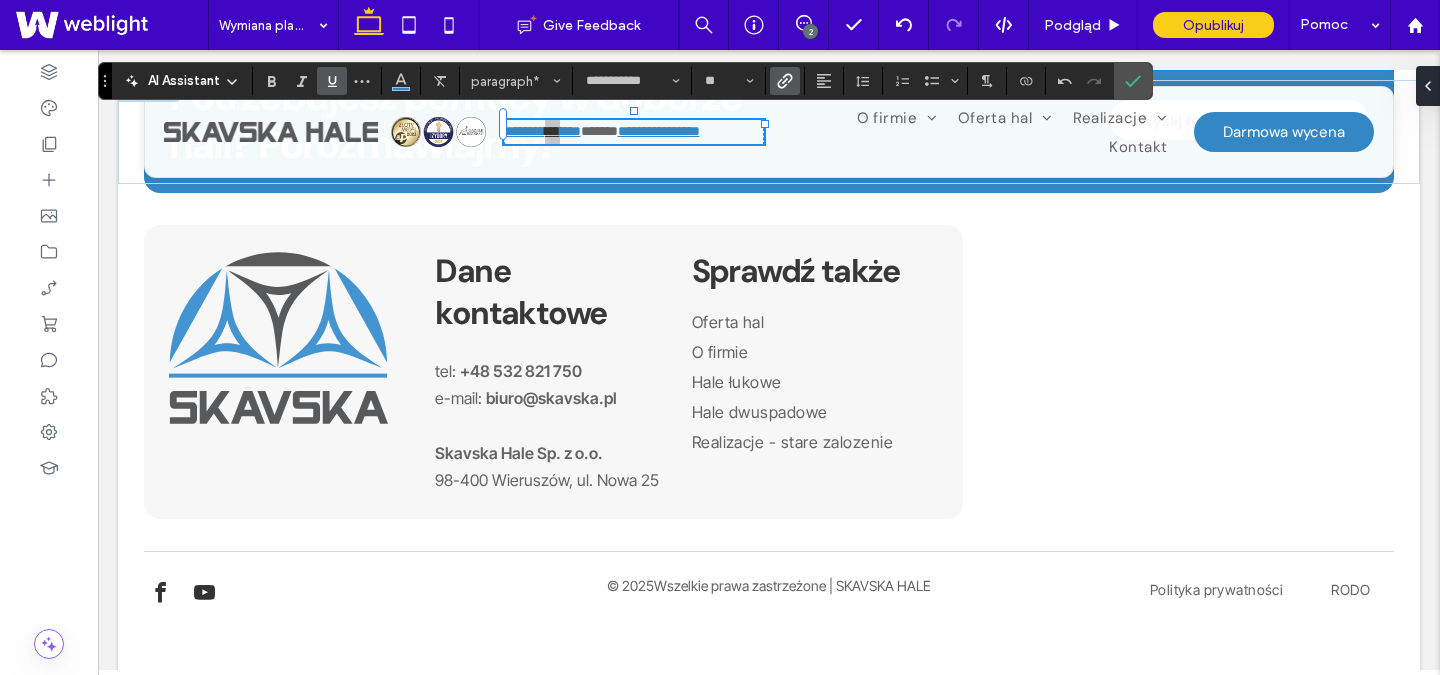 click 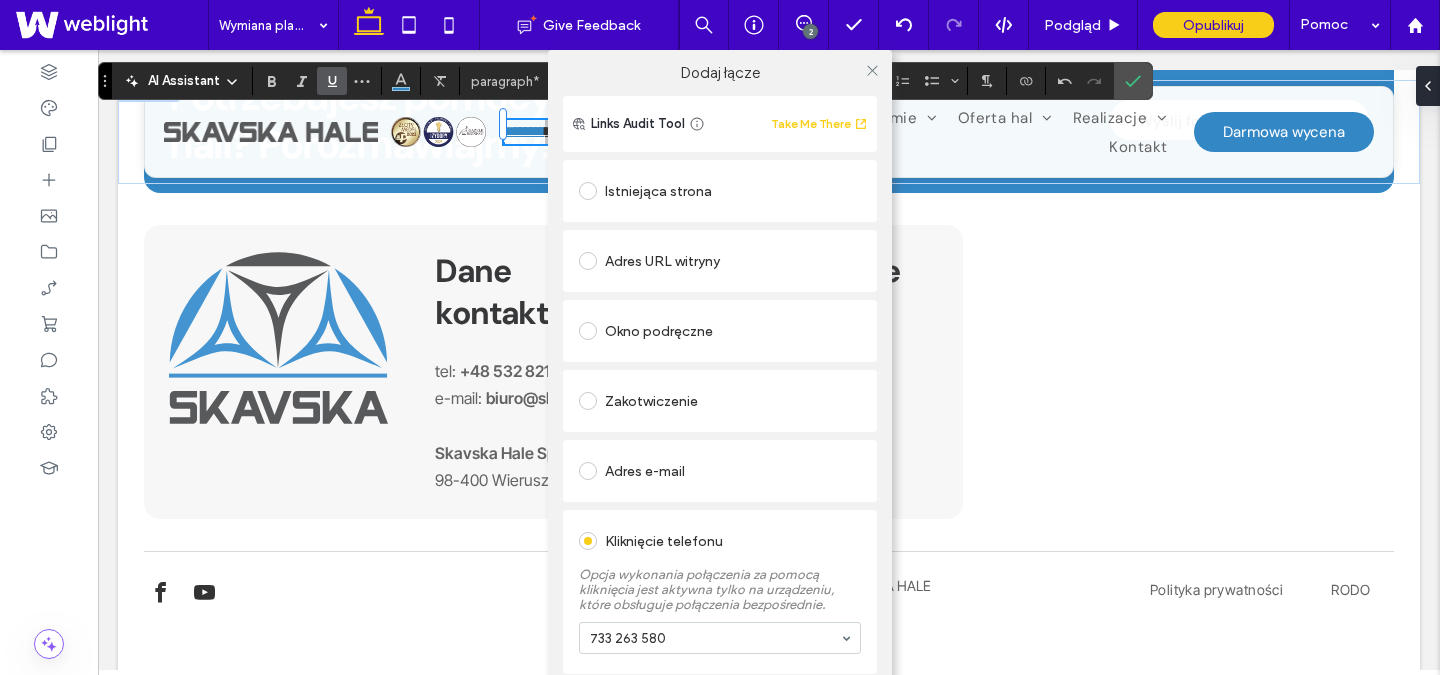 scroll, scrollTop: 78, scrollLeft: 0, axis: vertical 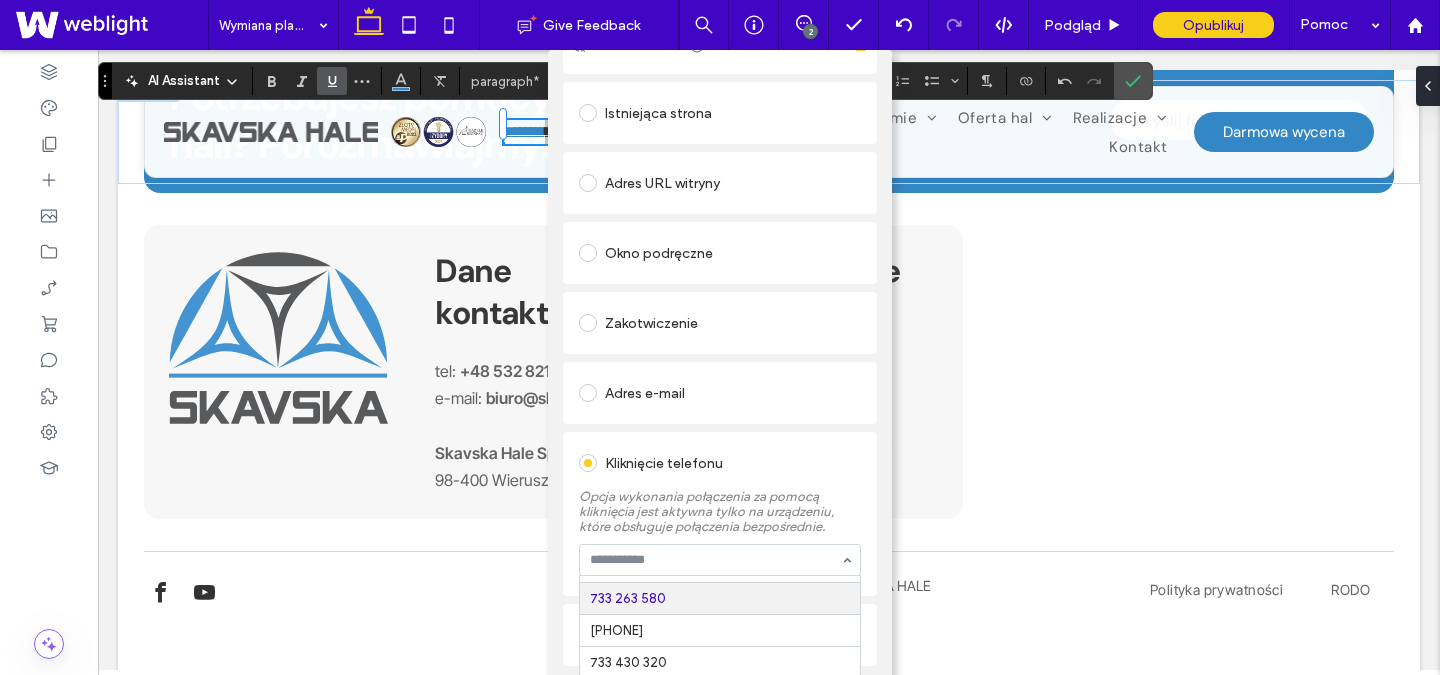 click on "Istniejąca strona Adres URL witryny Okno podręczne Zakotwiczenie Adres e-mail Kliknięcie telefonu Opcja wykonania połączenia za pomocą kliknięcia jest aktywna tylko na urządzeniu, które obsługuje połączenia bezpośrednie. 725 718 818 733 263 580 730 208 280 733 430 320 725 602 725 733 290 550 +48 733 290 550 Plik do pobrania" at bounding box center (720, 372) 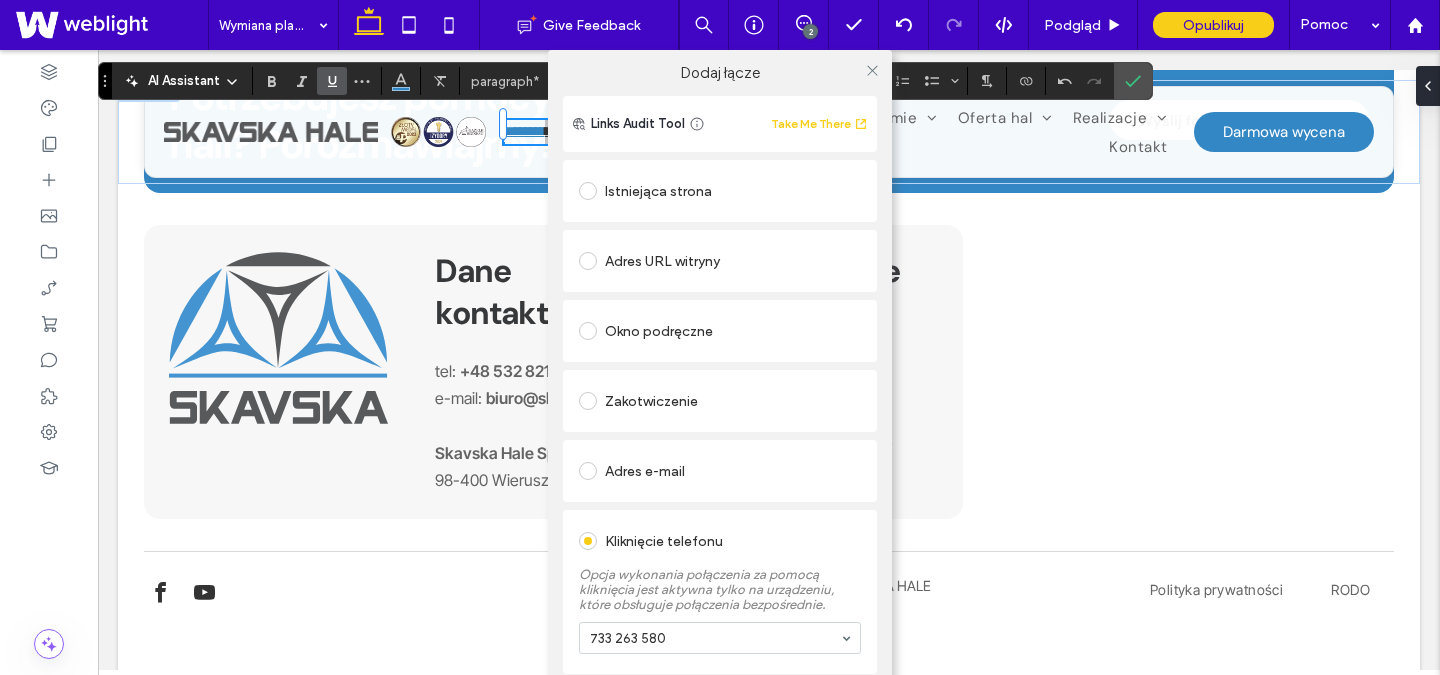 scroll, scrollTop: 78, scrollLeft: 0, axis: vertical 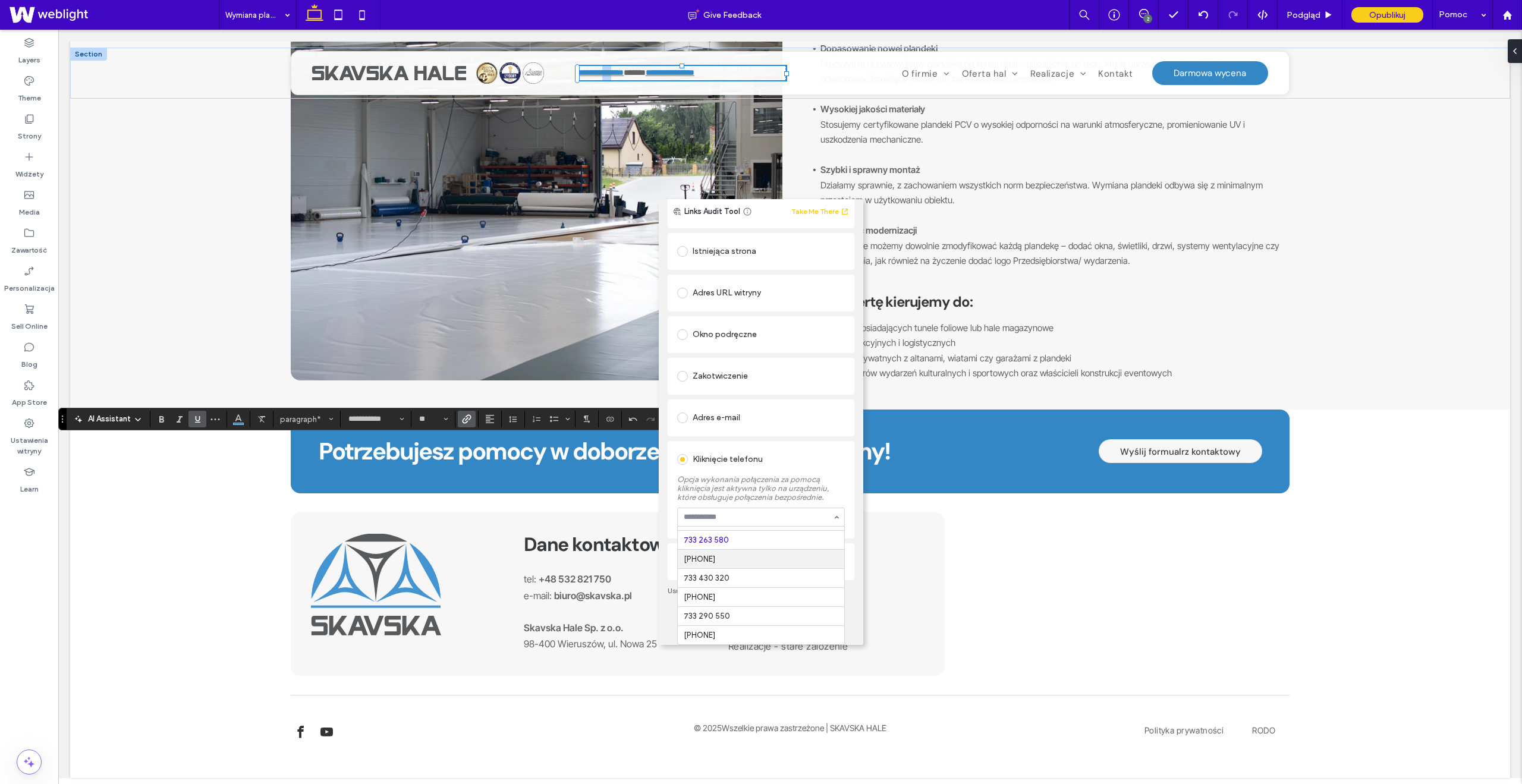 click on "Dodaj łącze Links Audit Tool Take Me There Istniejąca strona Adres URL witryny Okno podręczne Zakotwiczenie Adres e-mail Kliknięcie telefonu Opcja wykonania połączenia za pomocą kliknięcia jest aktywna tylko na urządzeniu, które obsługuje połączenia bezpośrednie. 725 718 818 733 263 580 730 208 280 733 430 320 725 602 725 733 290 550 +48 733 290 550 Plik do pobrania Usuń łącze" at bounding box center (761, 421) 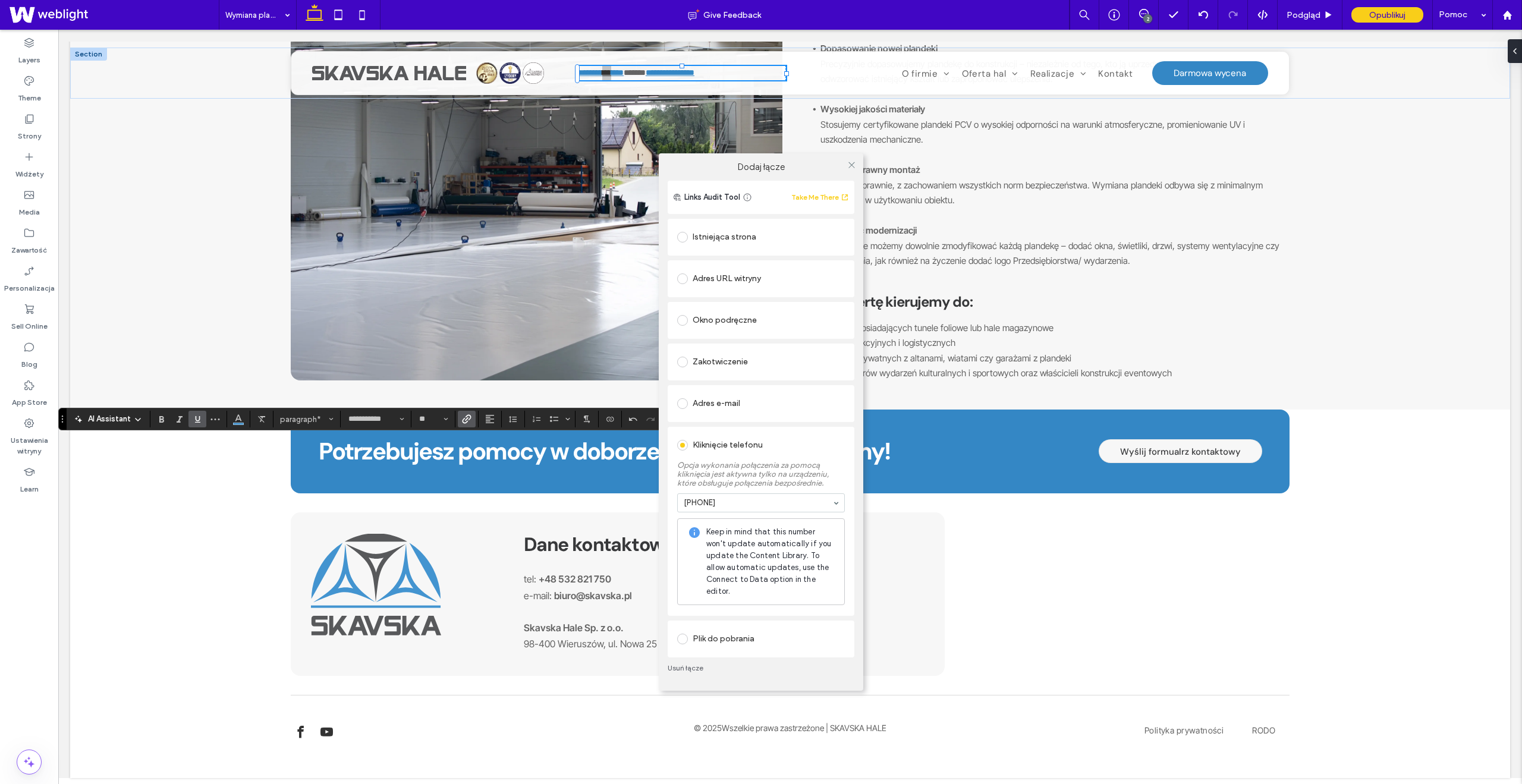 click on "Dodaj łącze Links Audit Tool Take Me There Istniejąca strona Adres URL witryny Okno podręczne Zakotwiczenie Adres e-mail Kliknięcie telefonu Opcja wykonania połączenia za pomocą kliknięcia jest aktywna tylko na urządzeniu, które obsługuje połączenia bezpośrednie. 730 208 280 Keep in mind that this number won't update automatically if you update the Content Library. To allow automatic updates, use the Connect to Data option in the editor. Plik do pobrania Usuń łącze" at bounding box center (761, 421) 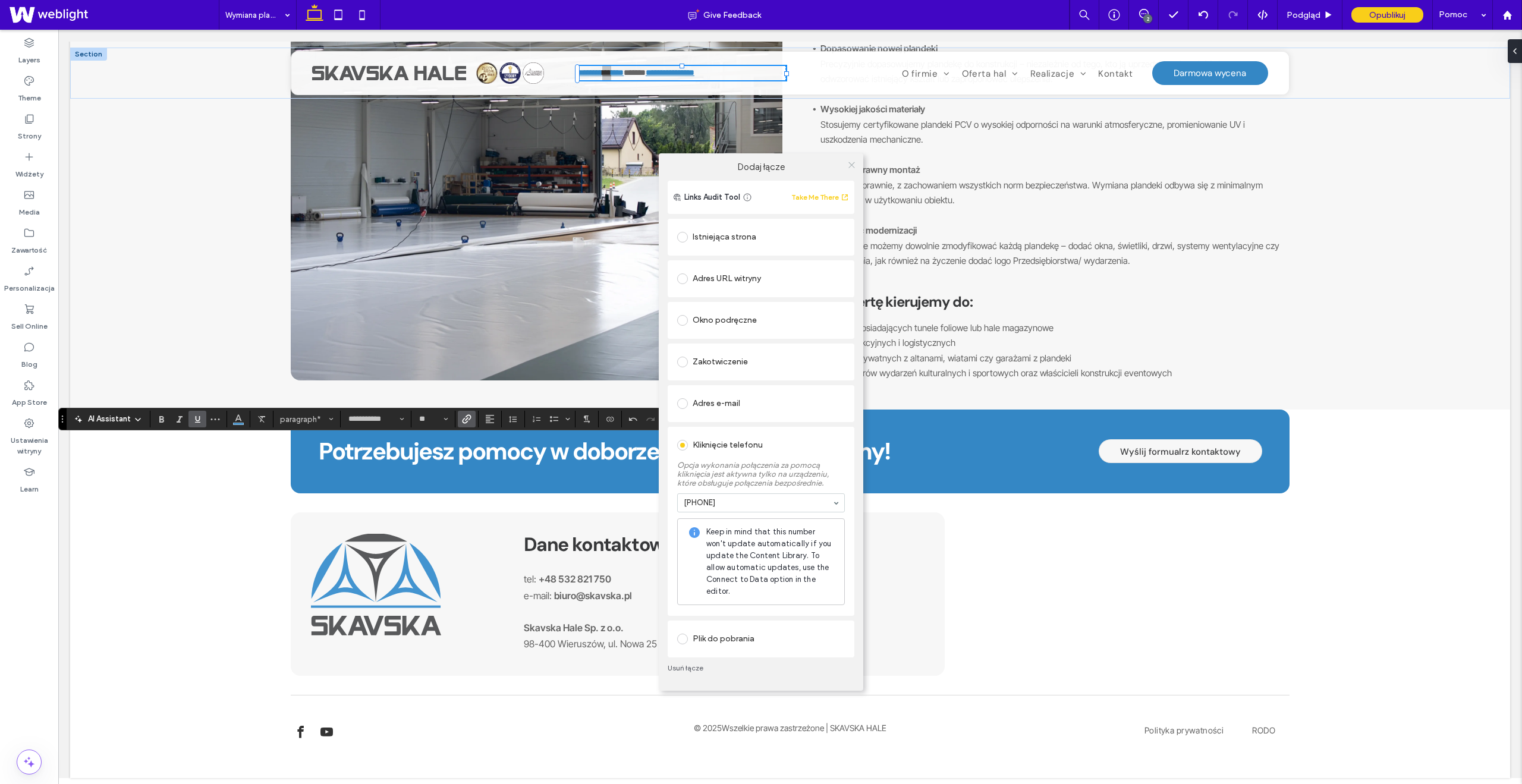 click at bounding box center [851, 165] 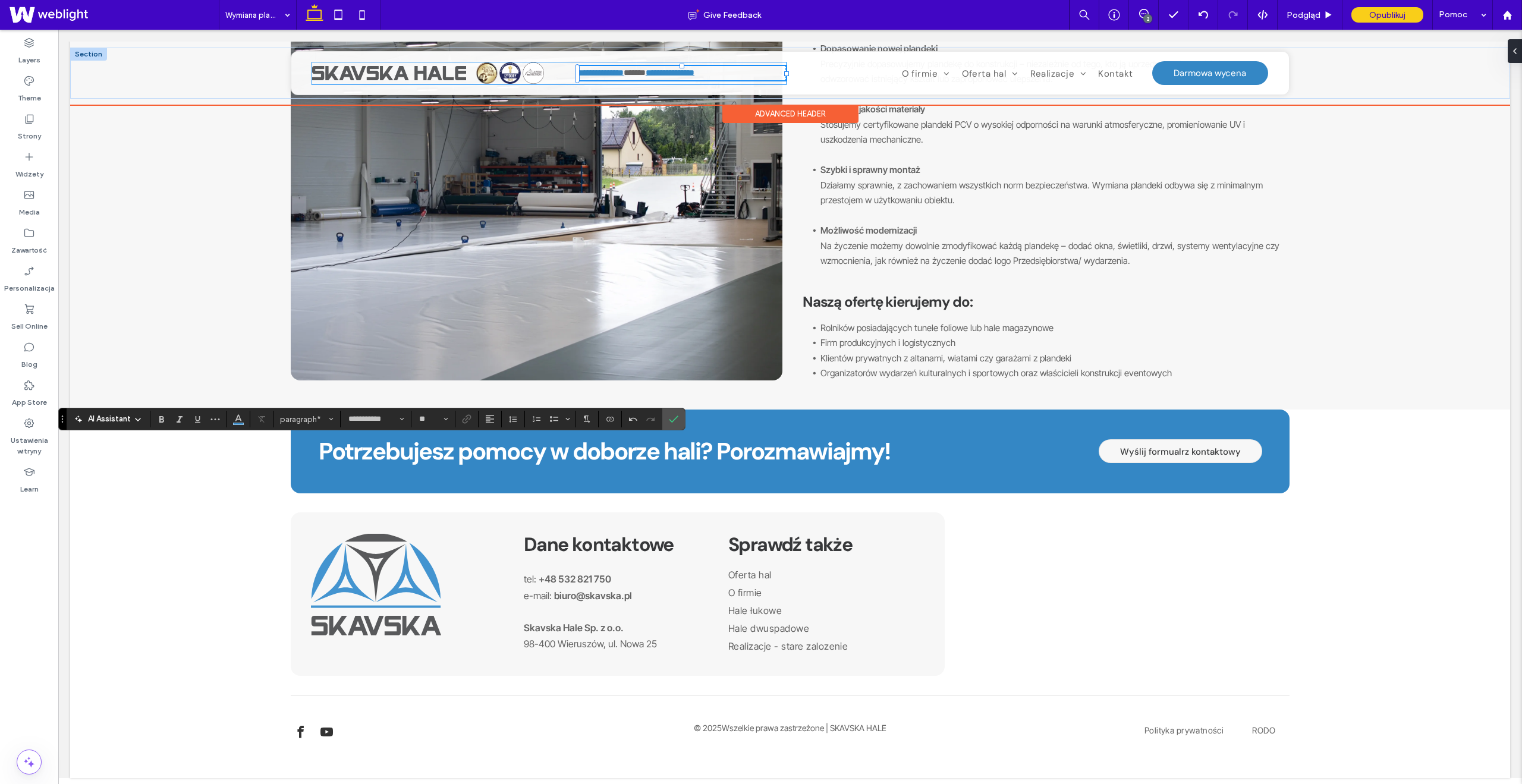 click at bounding box center [682, 81] 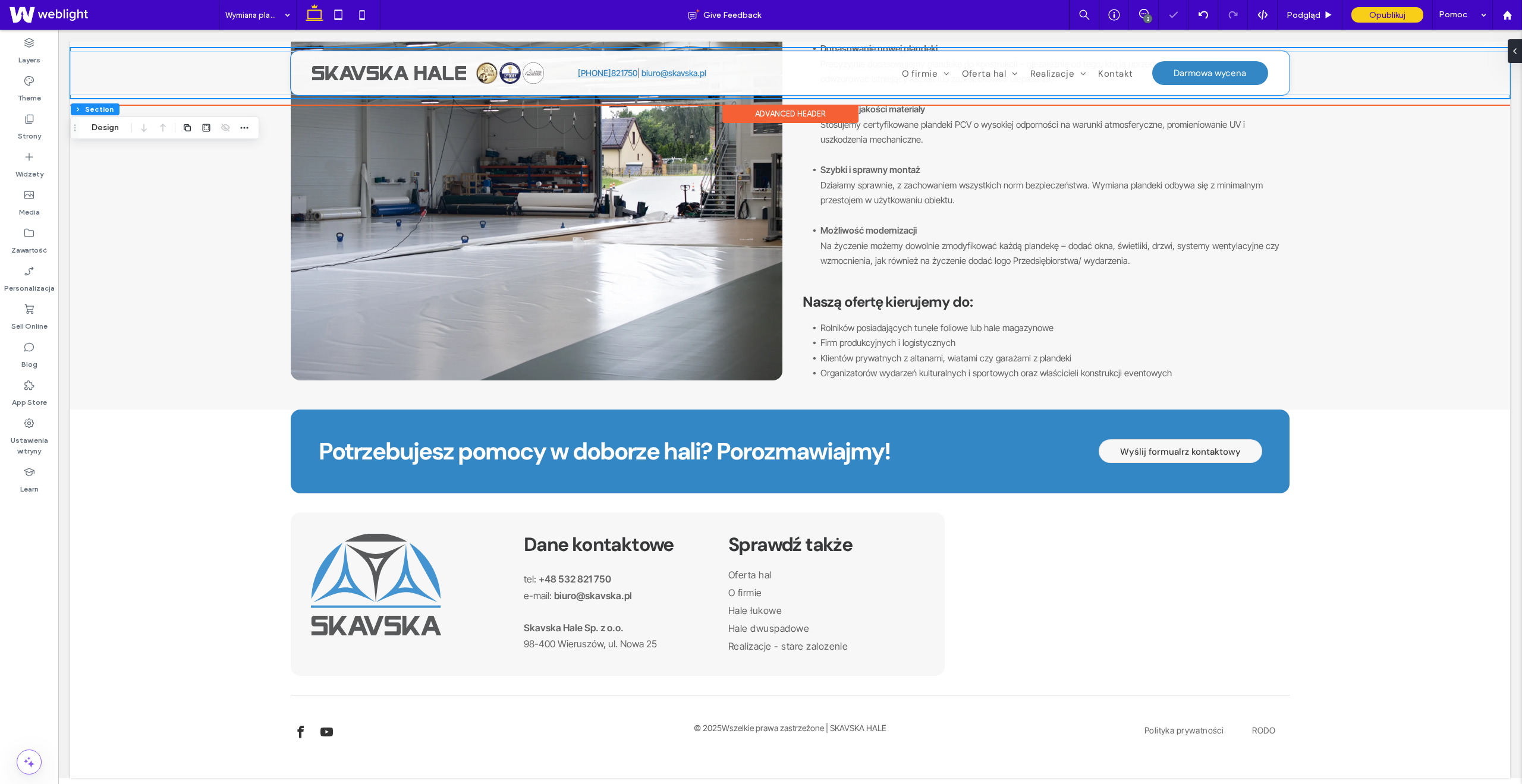 click on "821" at bounding box center (617, 73) 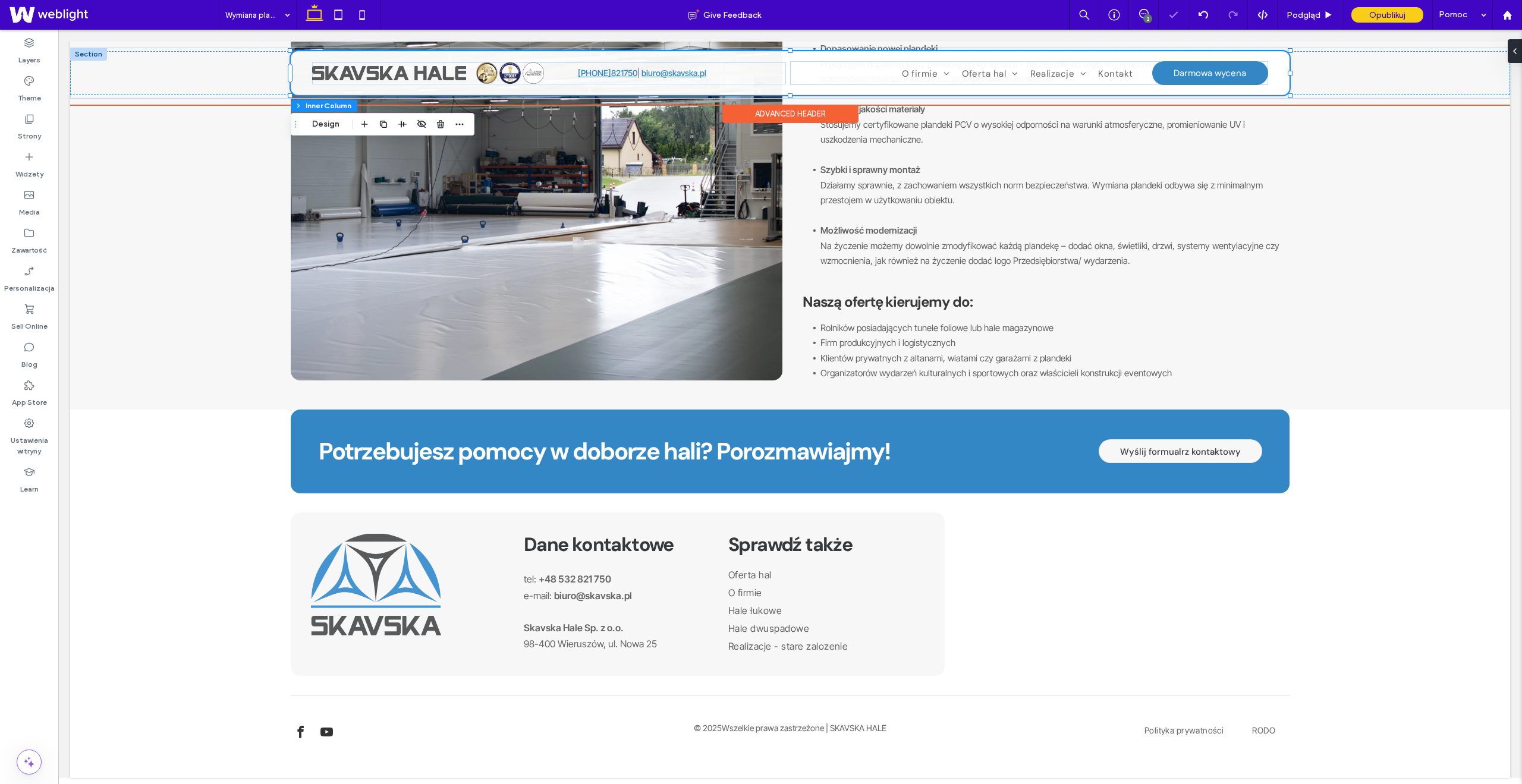 click on "821" at bounding box center [617, 73] 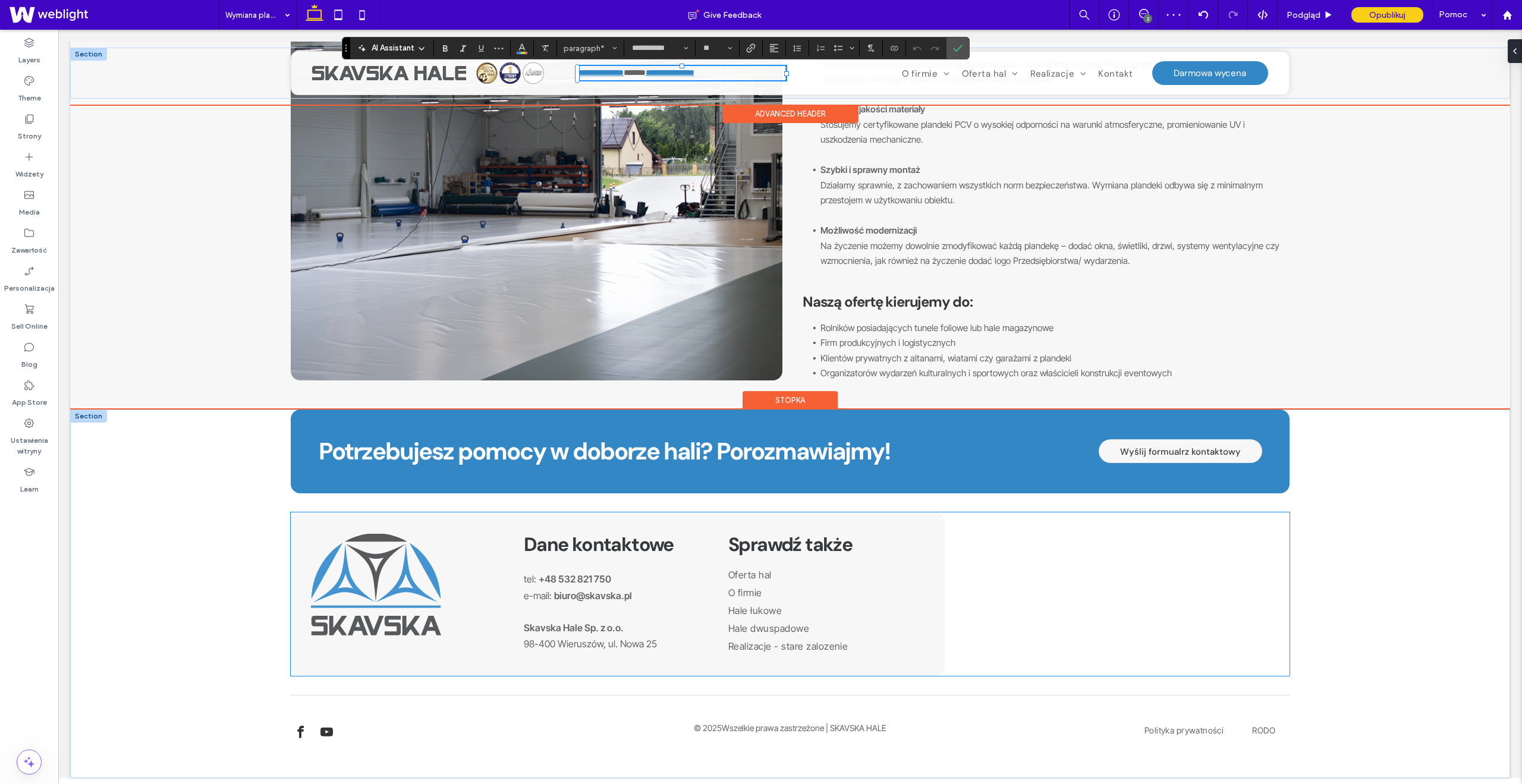 click on "+48 532 821 750" at bounding box center [575, 579] 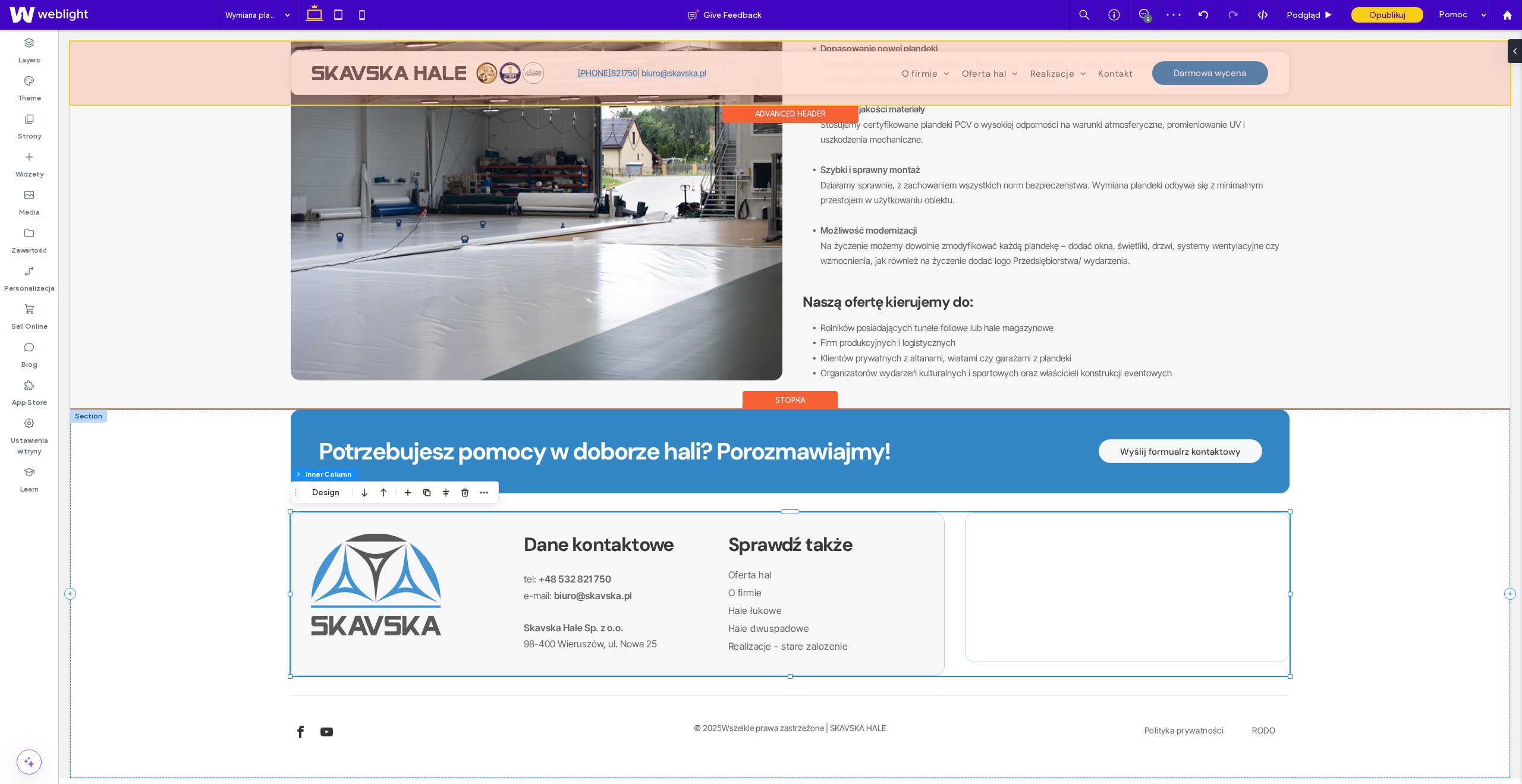 click on "+48 532 821 750" at bounding box center (575, 579) 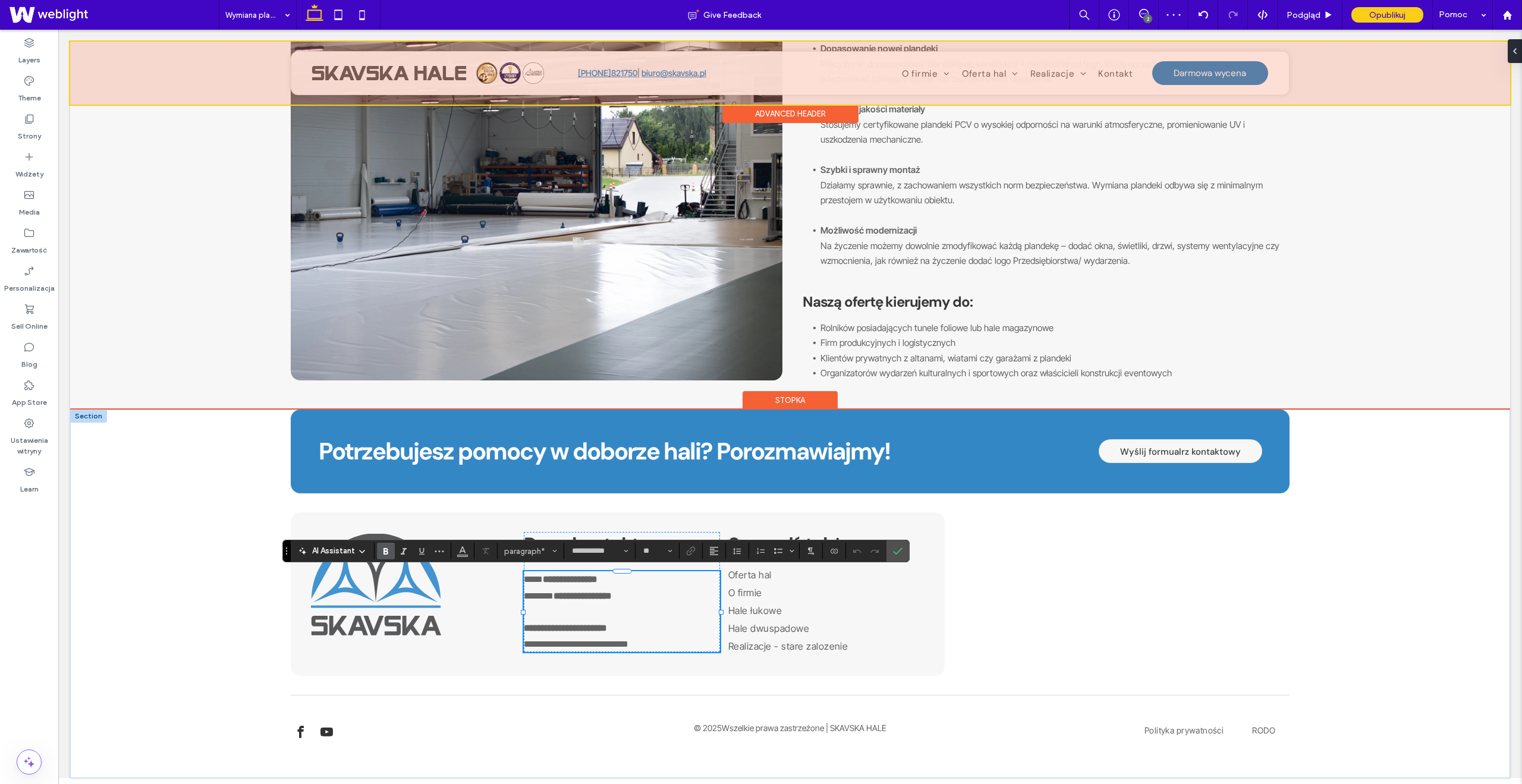 click on "**********" at bounding box center [622, 612] 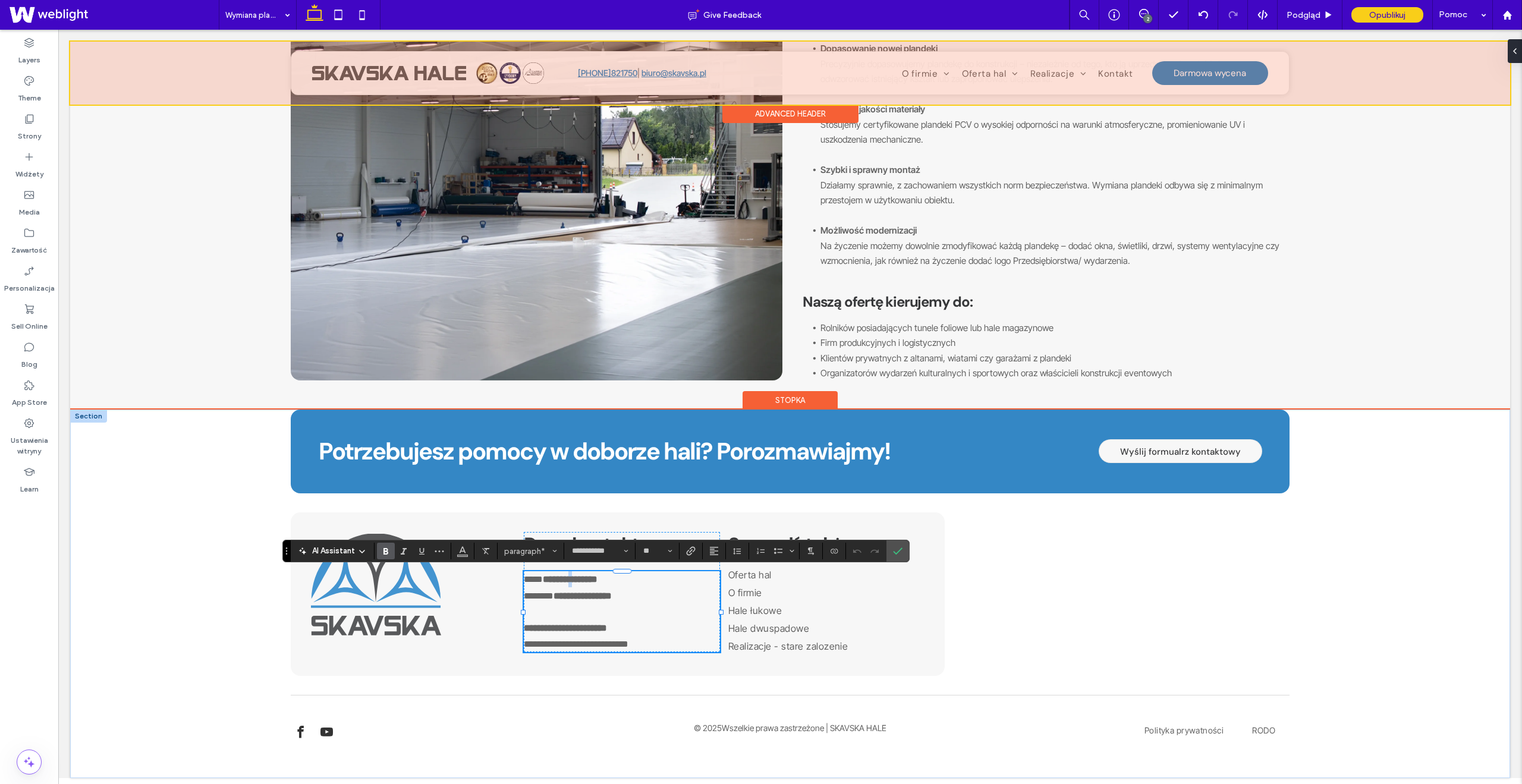click on "**********" at bounding box center (570, 579) 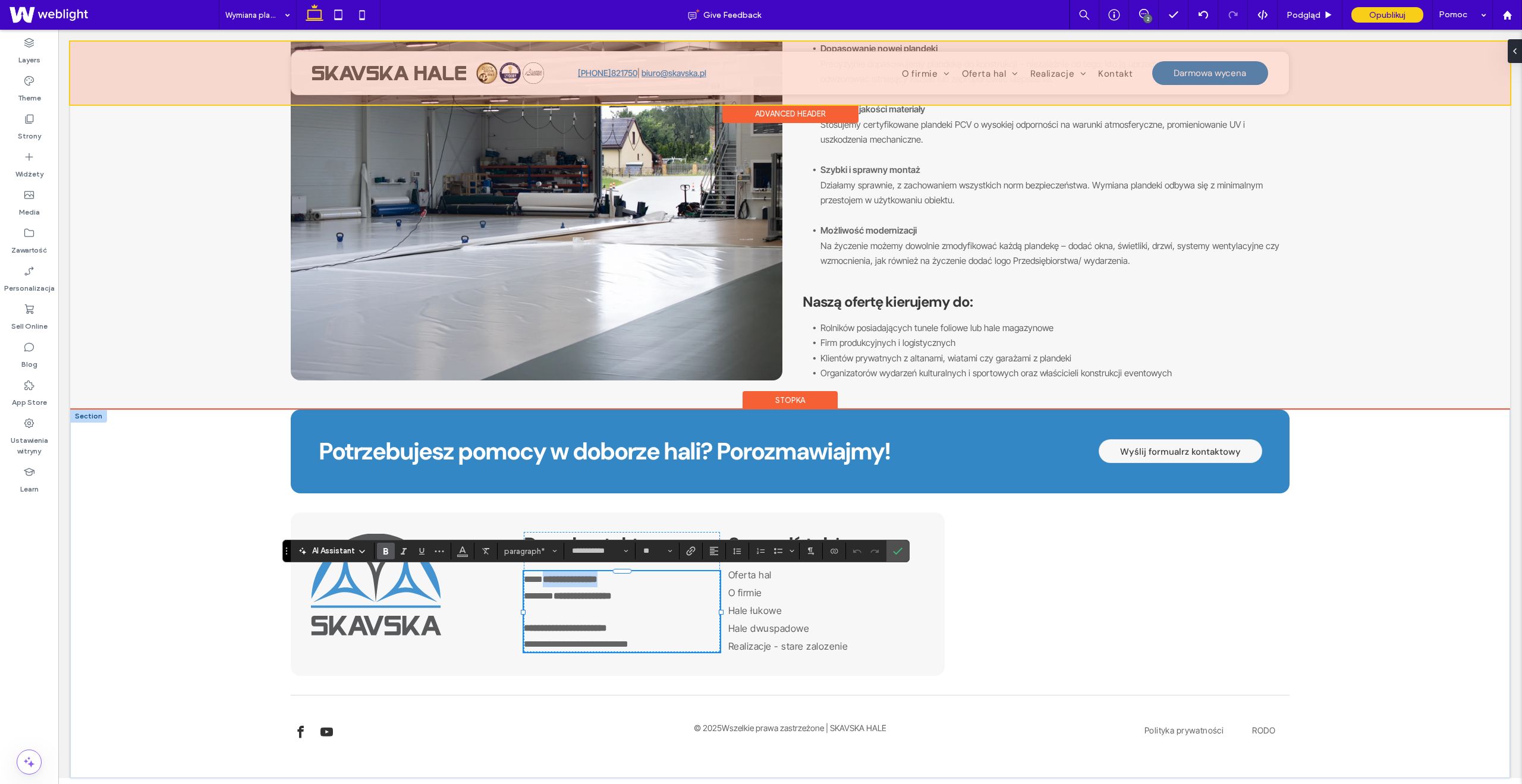 drag, startPoint x: 539, startPoint y: 581, endPoint x: 608, endPoint y: 581, distance: 69 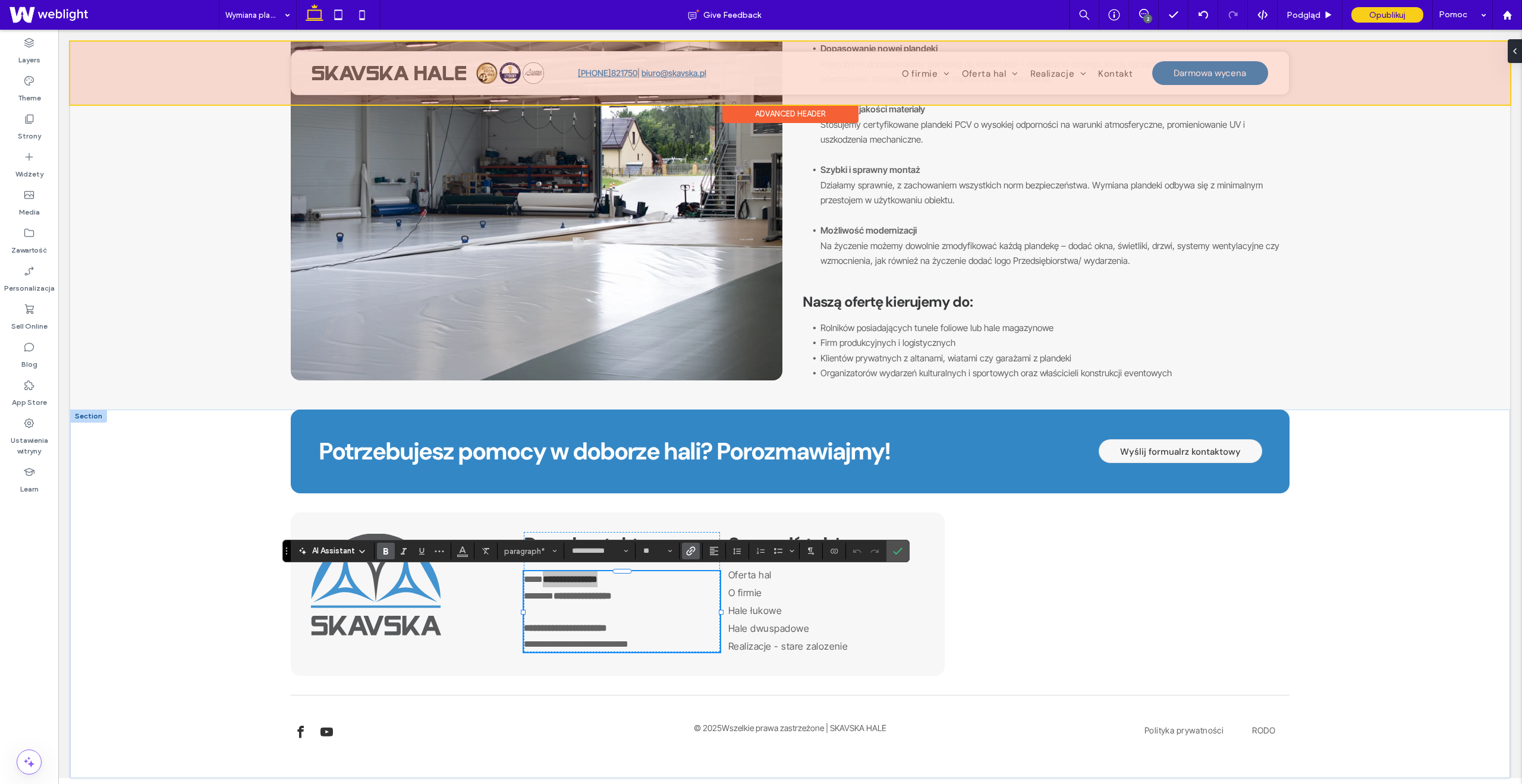 click 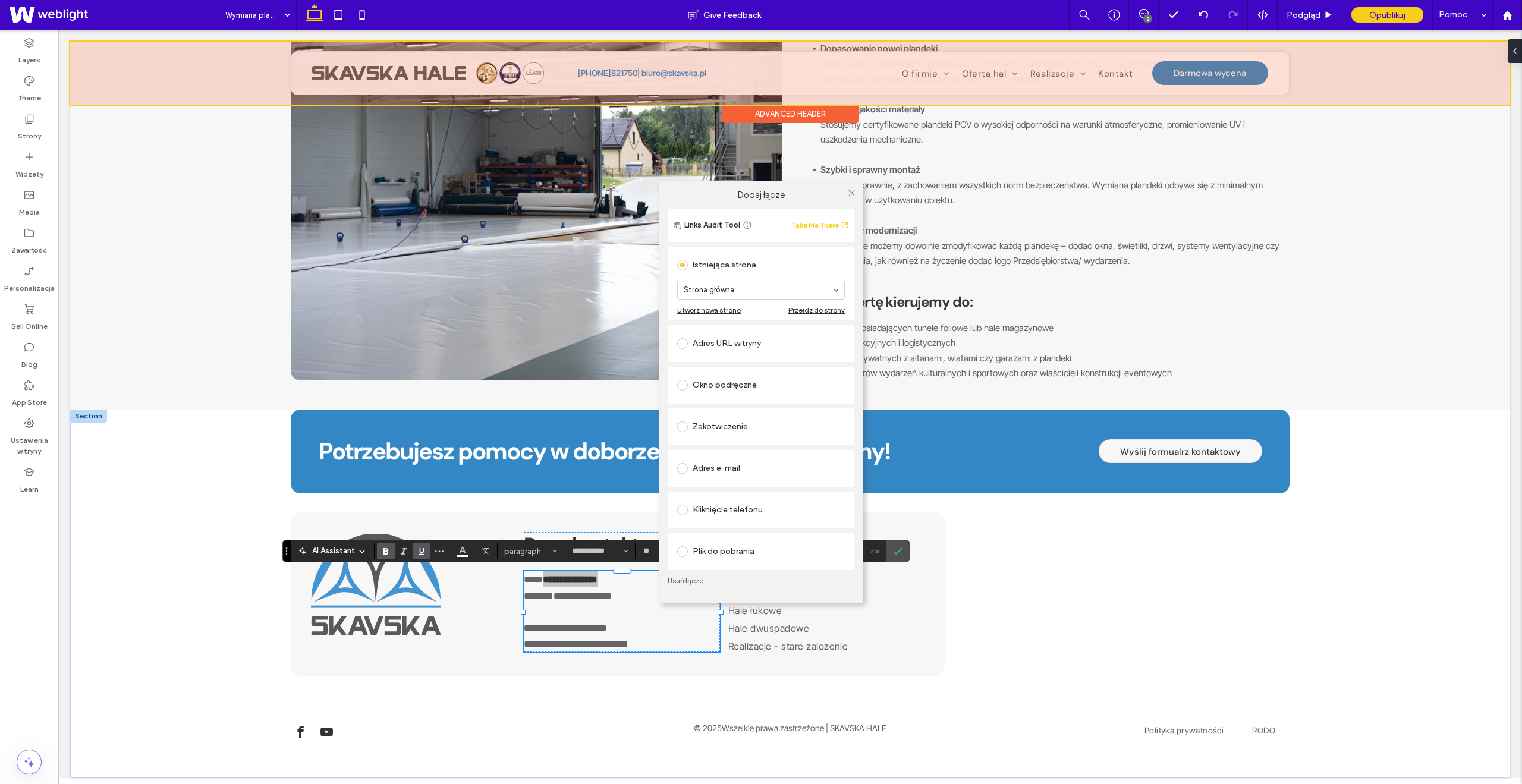 click on "Kliknięcie telefonu" at bounding box center [761, 510] 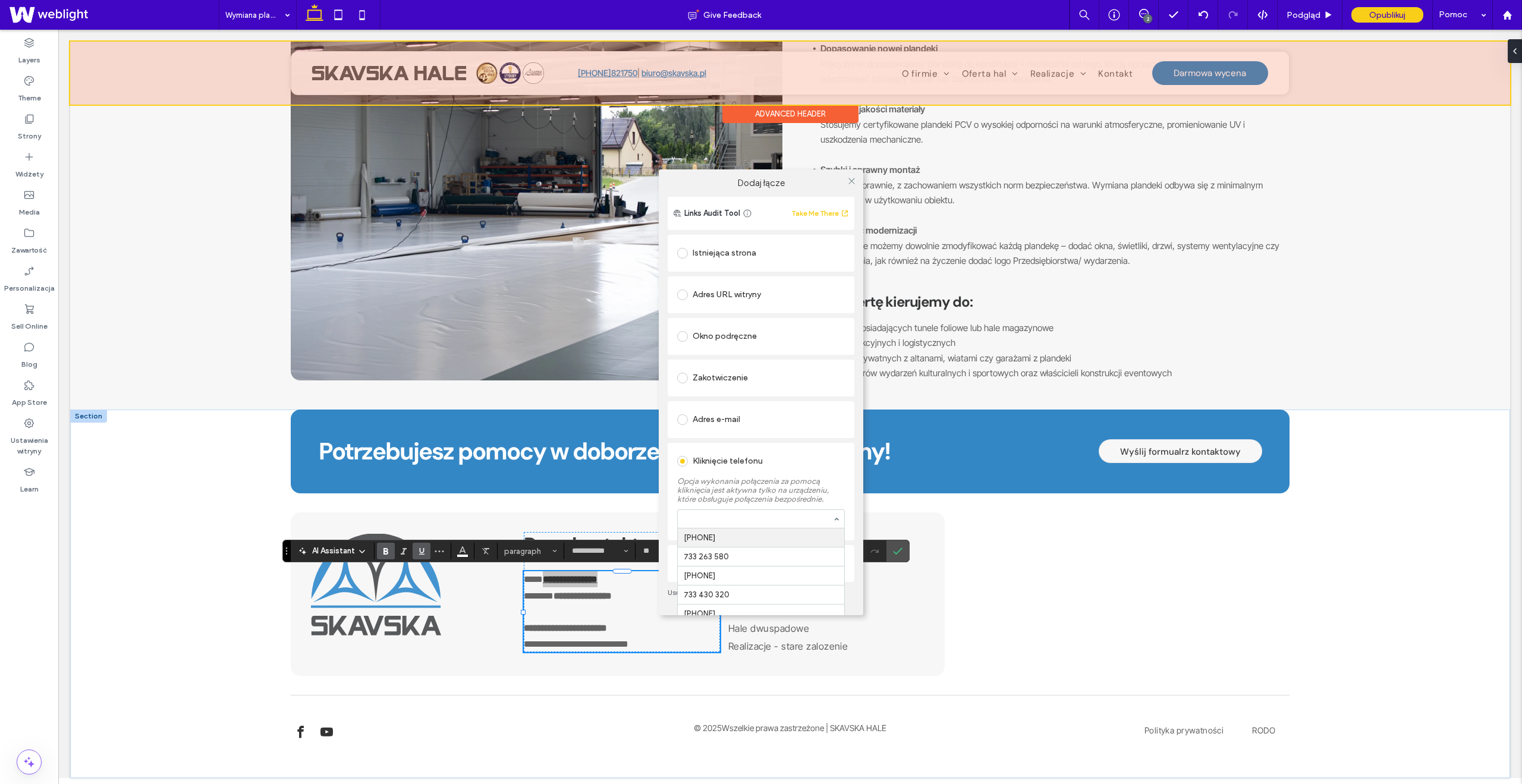 scroll, scrollTop: 32, scrollLeft: 0, axis: vertical 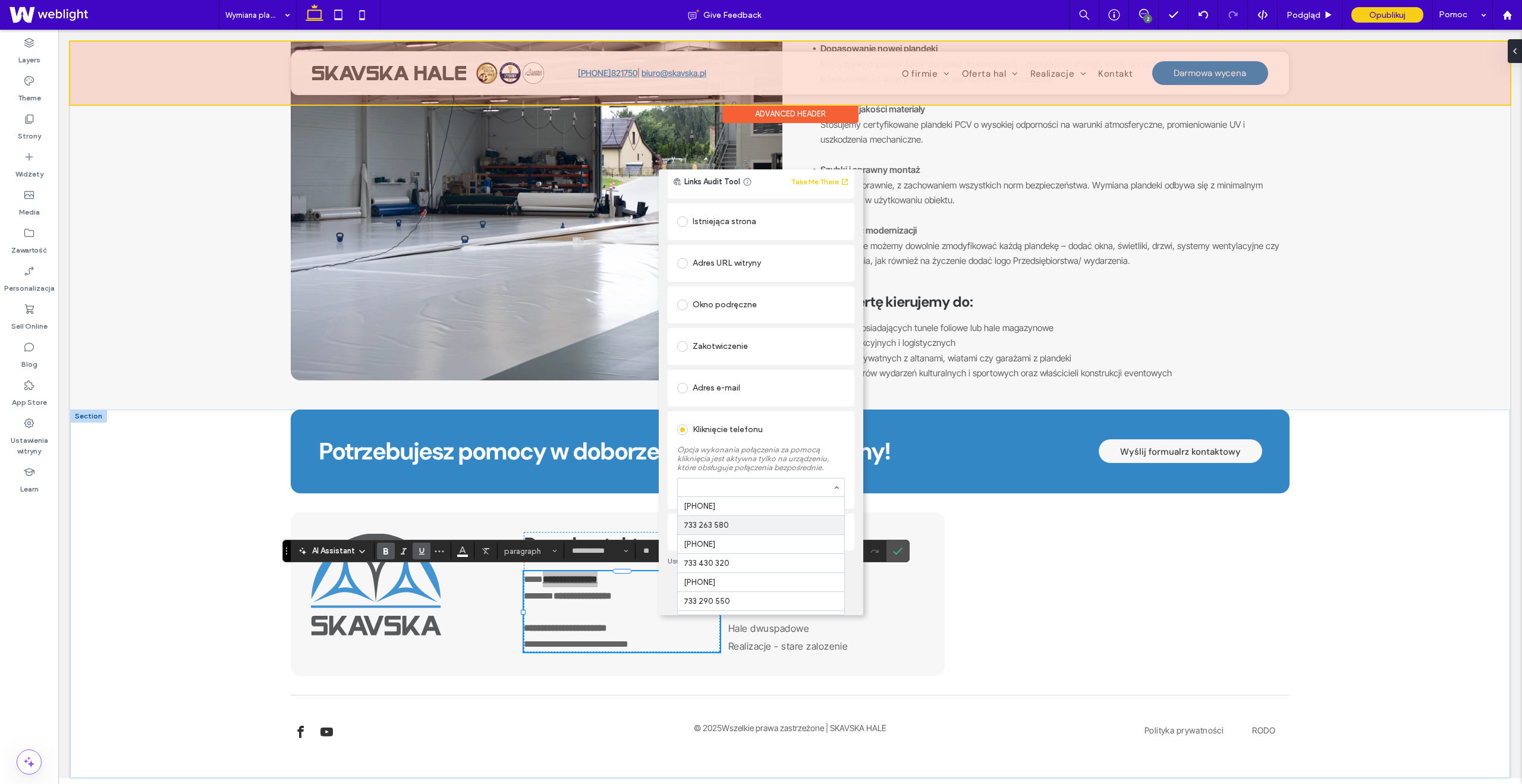 paste on "**********" 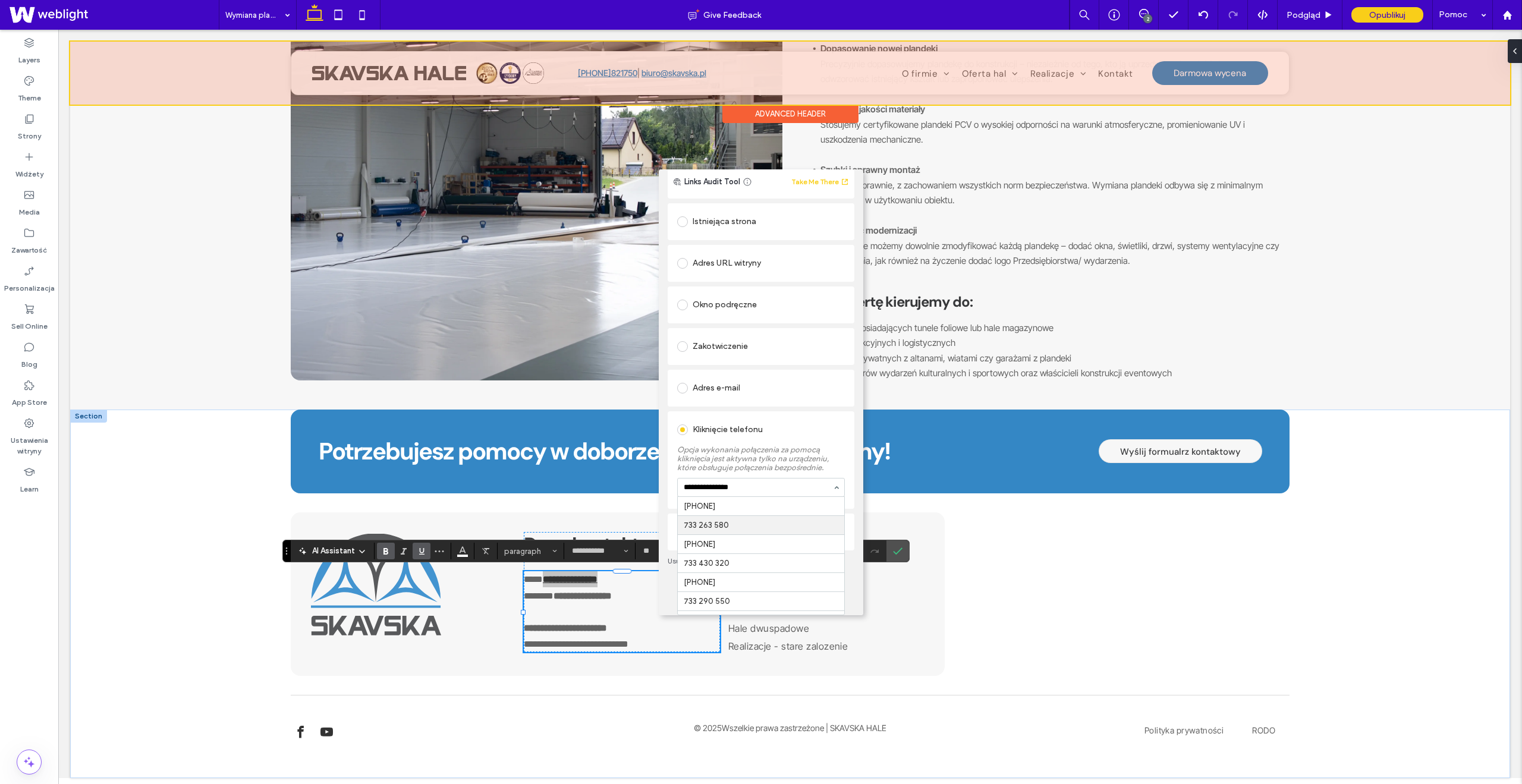 scroll, scrollTop: 0, scrollLeft: 0, axis: both 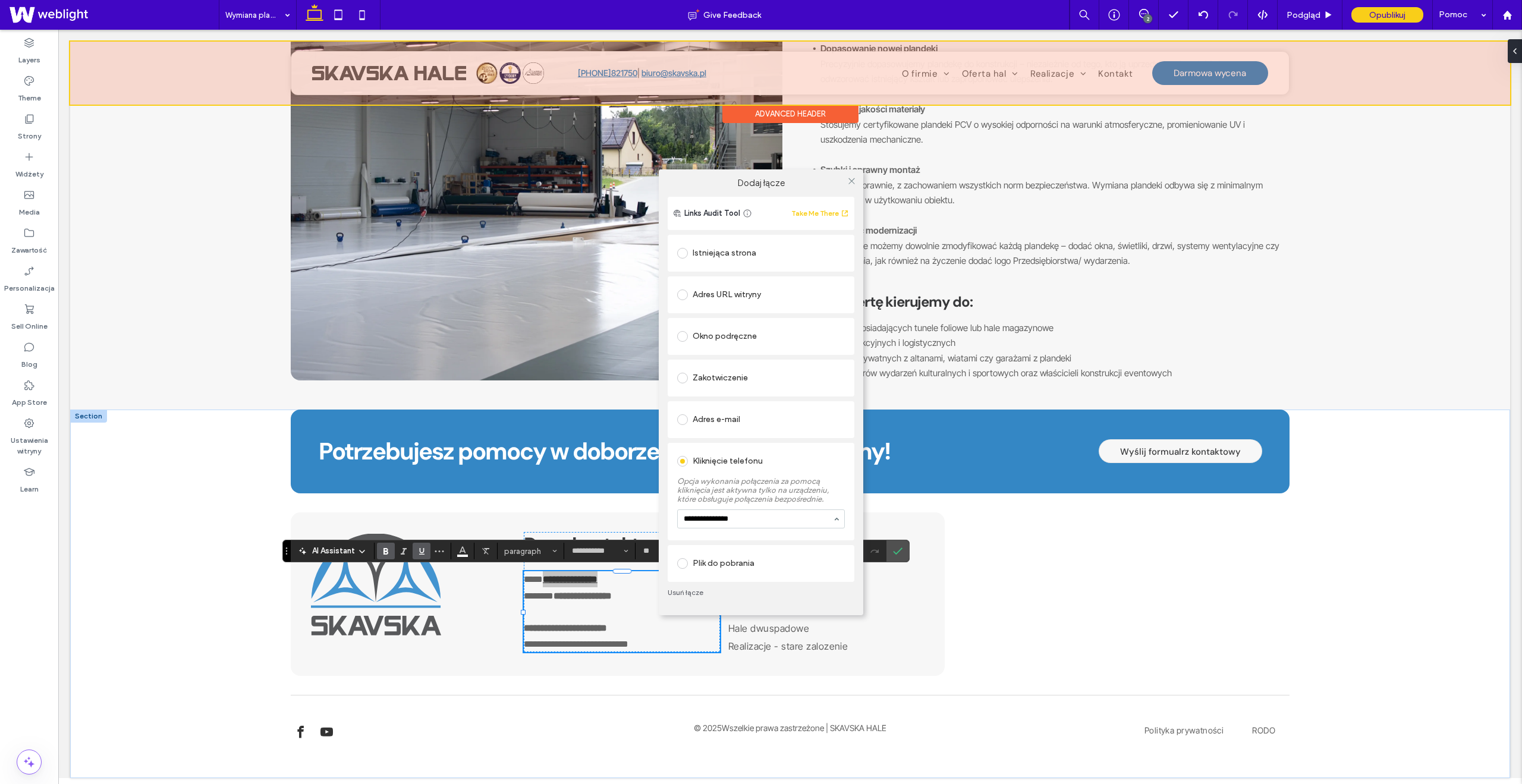 type on "**********" 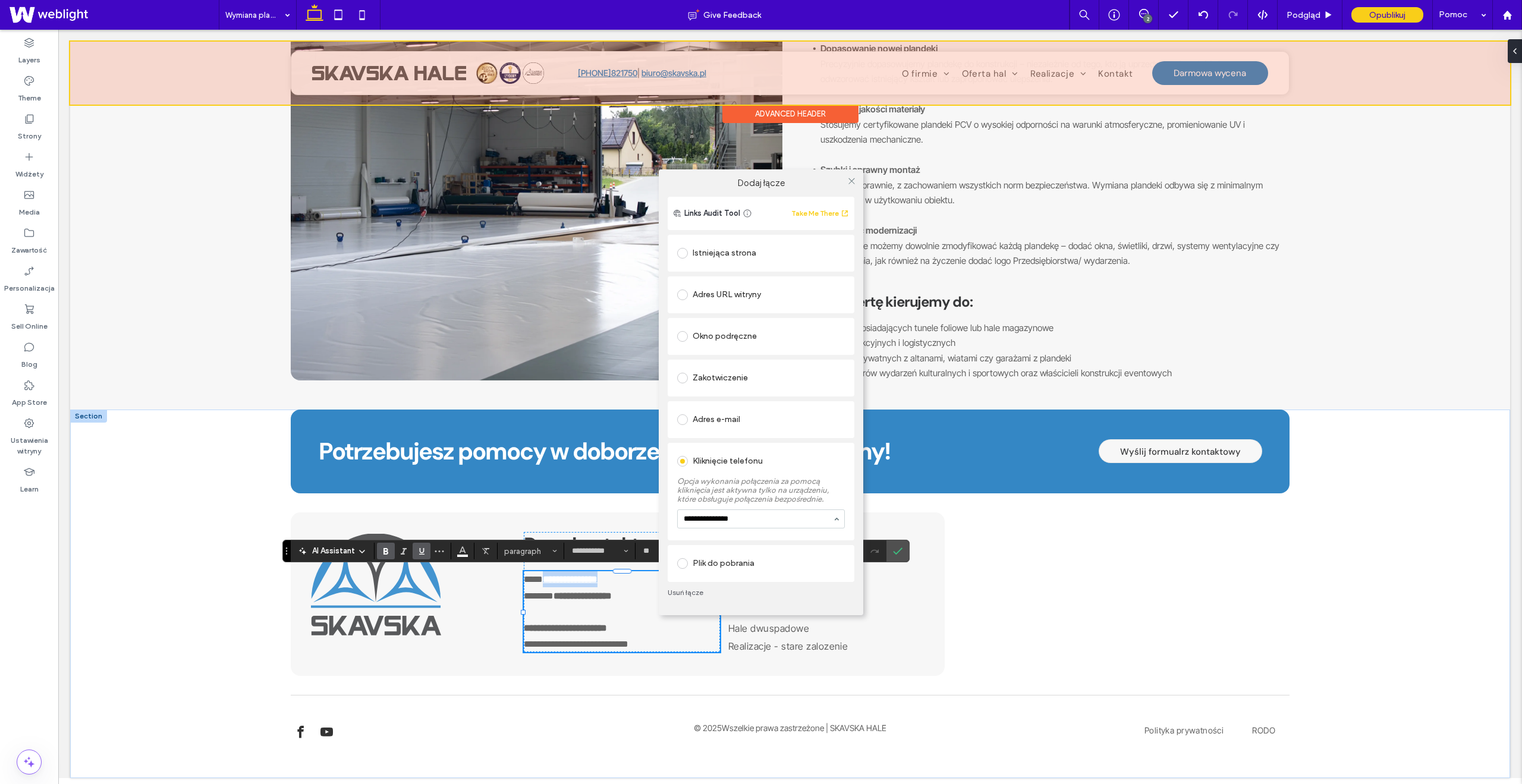 type 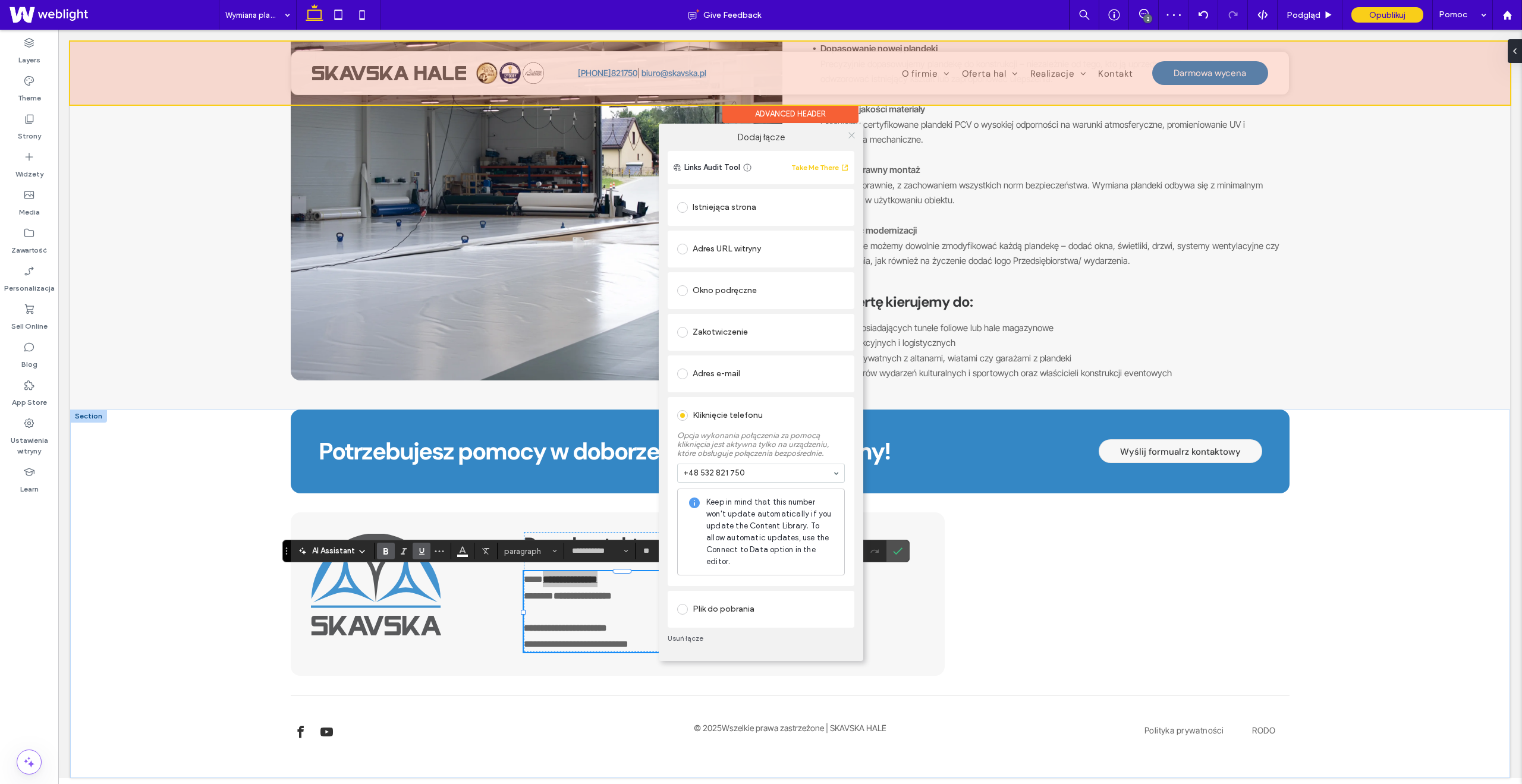 click 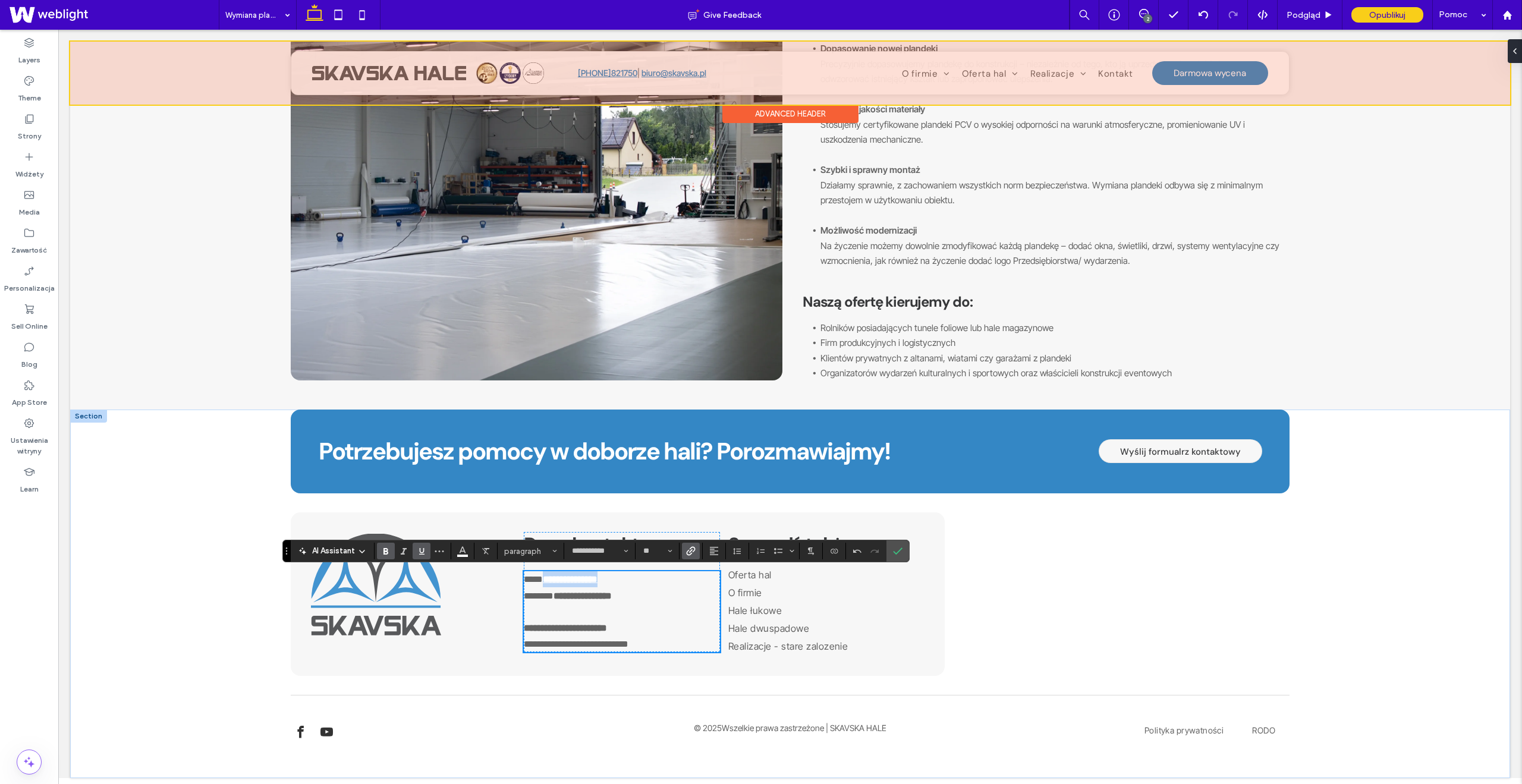 scroll, scrollTop: 0, scrollLeft: 0, axis: both 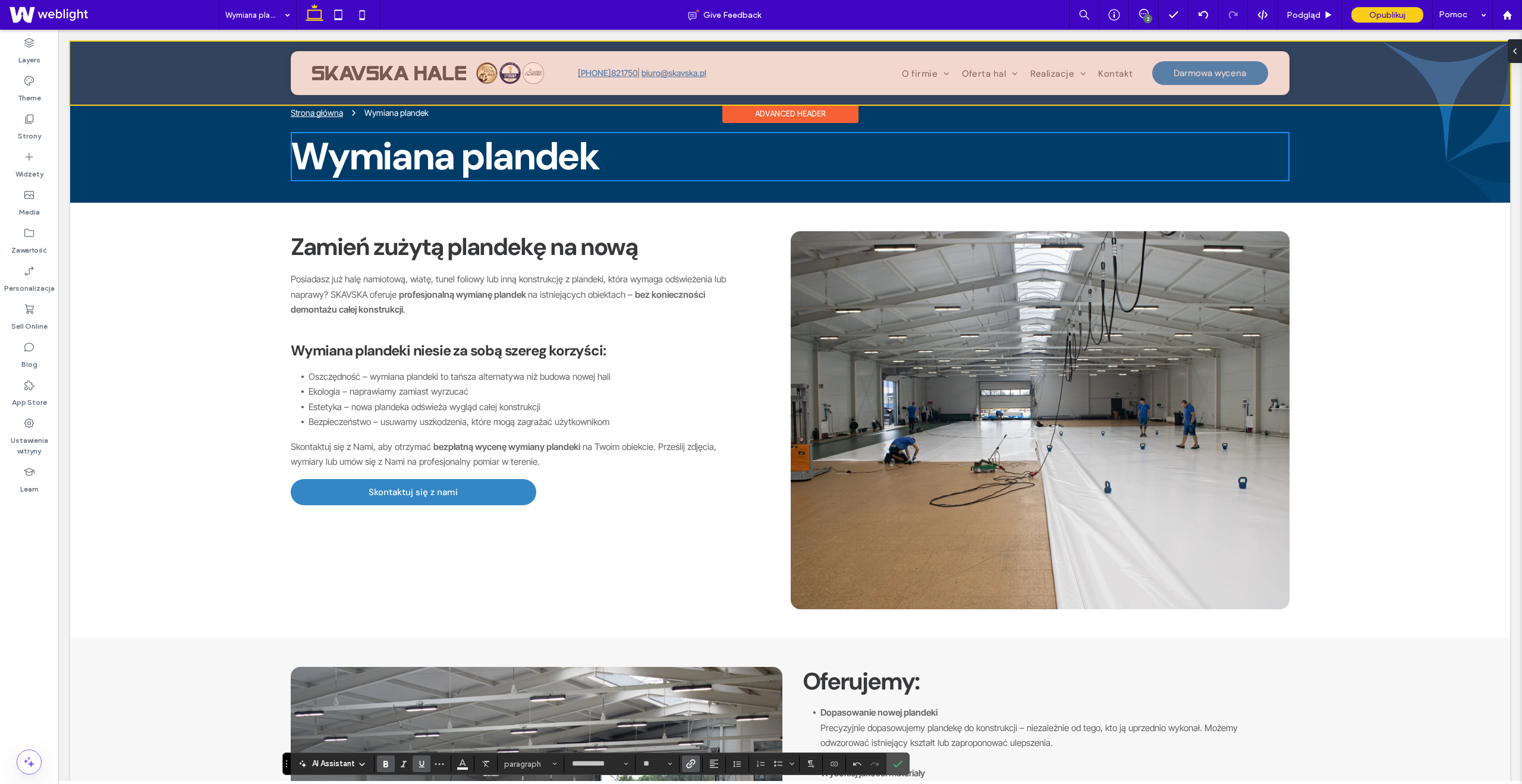 click at bounding box center (790, 73) 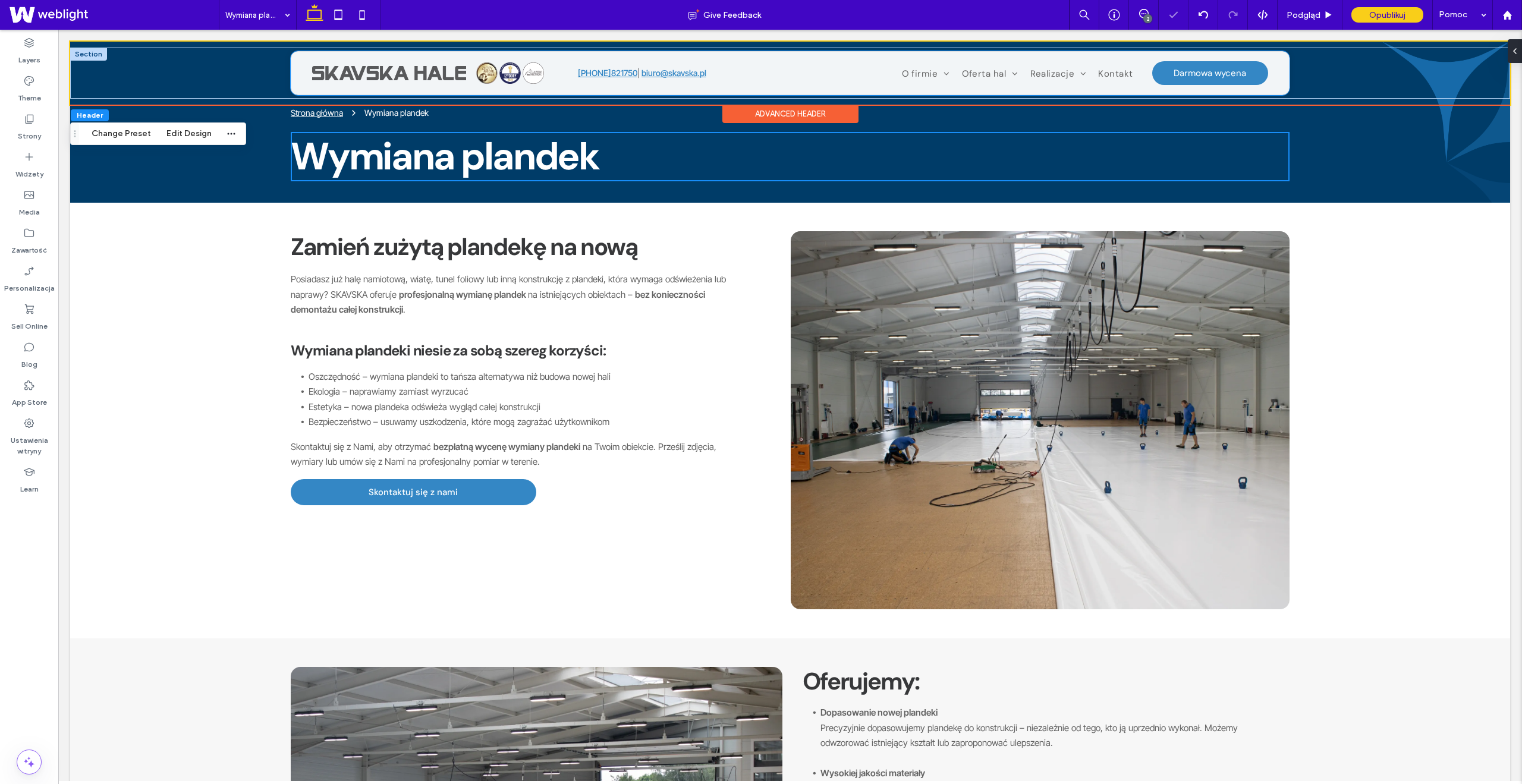 click on "821" at bounding box center [617, 73] 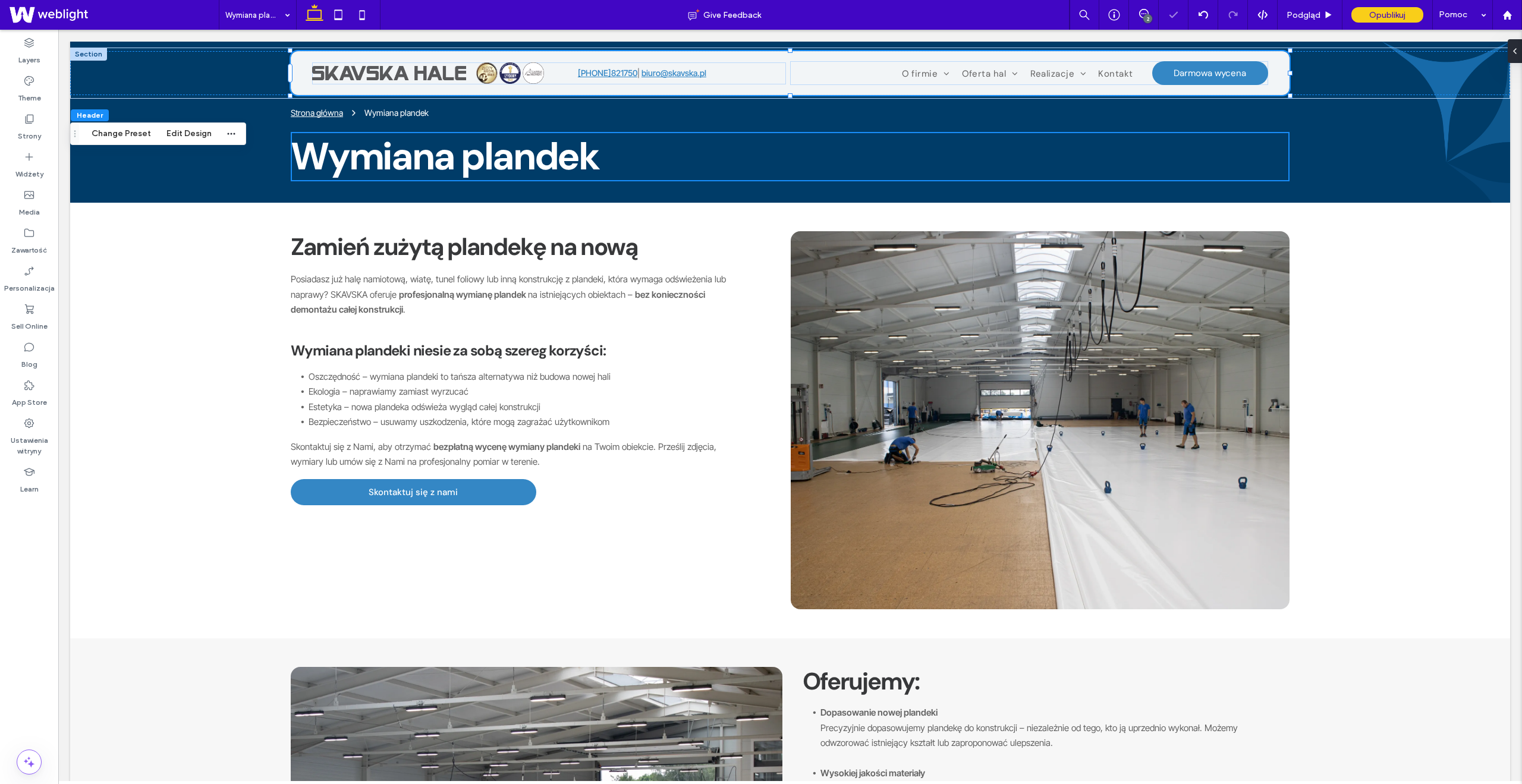 click on "821" at bounding box center (617, 73) 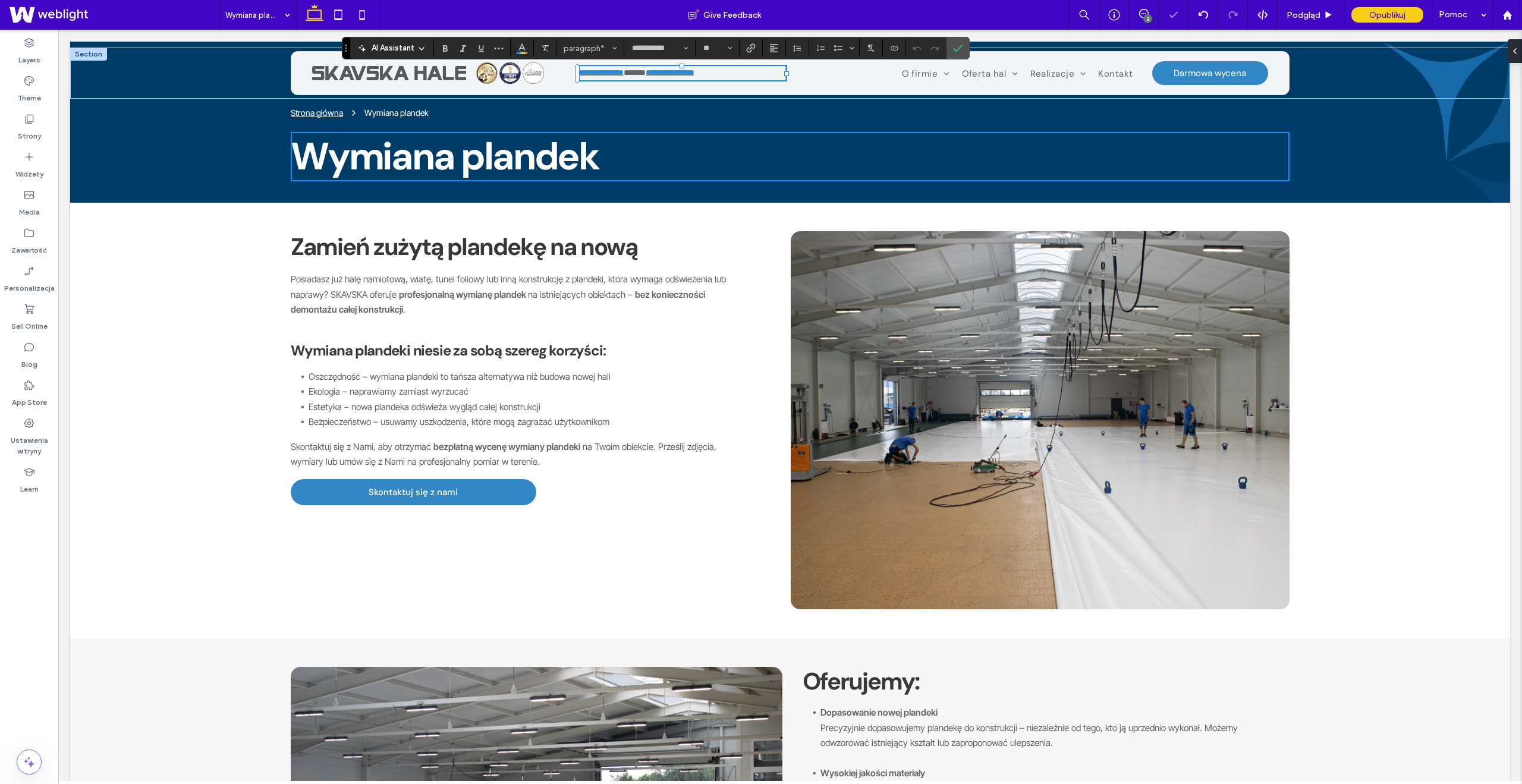 click on "***" at bounding box center [606, 73] 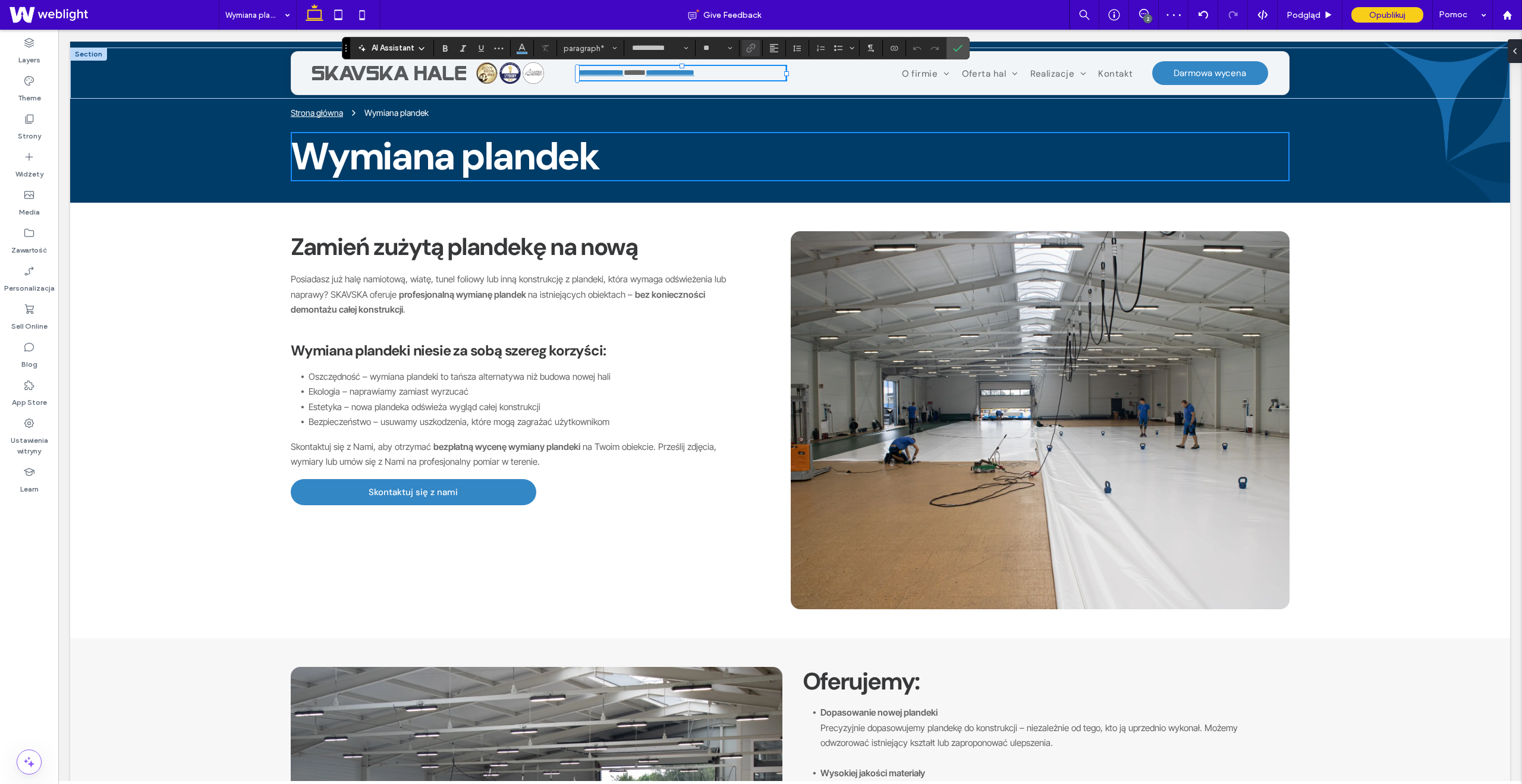click at bounding box center [751, 48] 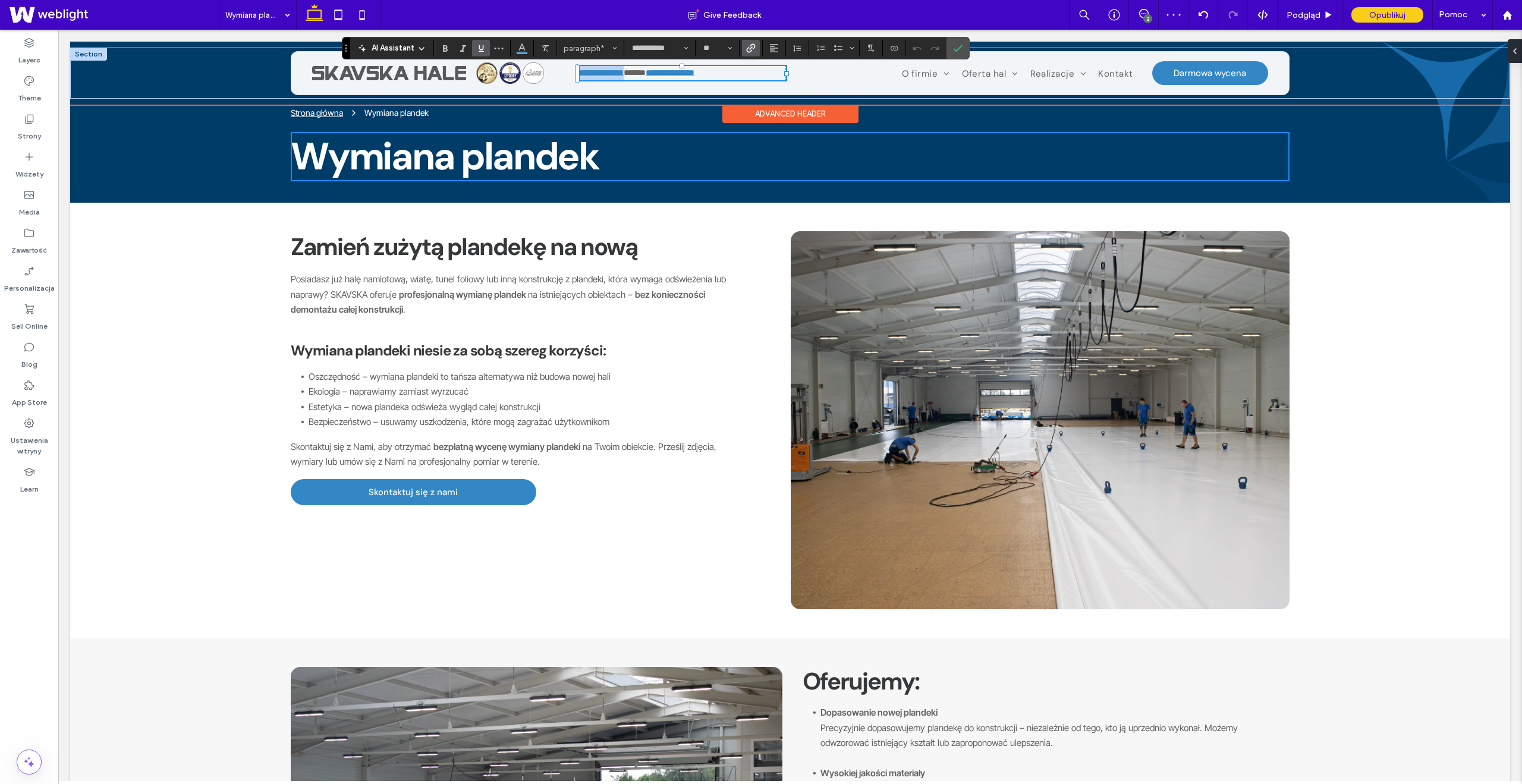 drag, startPoint x: 640, startPoint y: 74, endPoint x: 561, endPoint y: 74, distance: 79 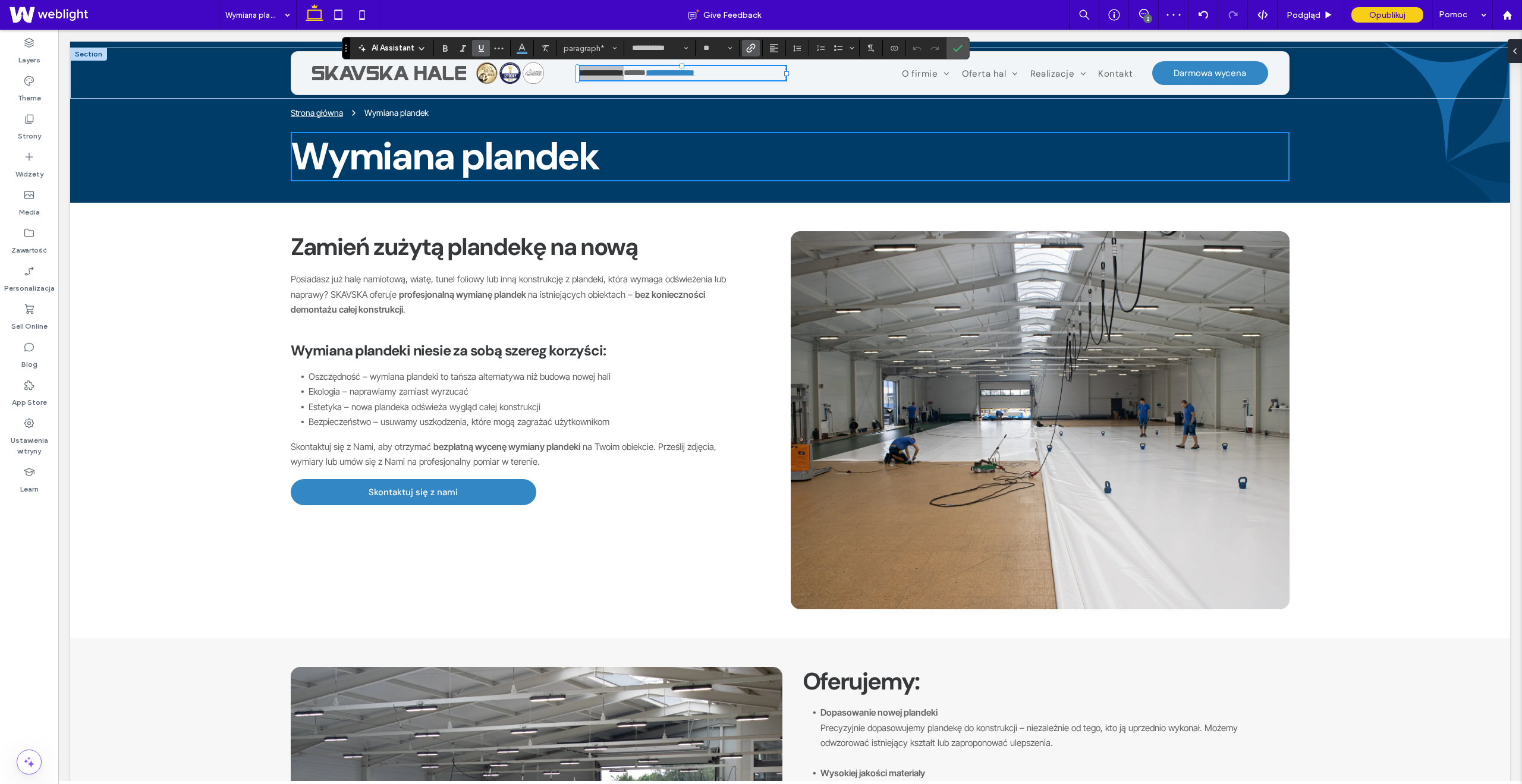click 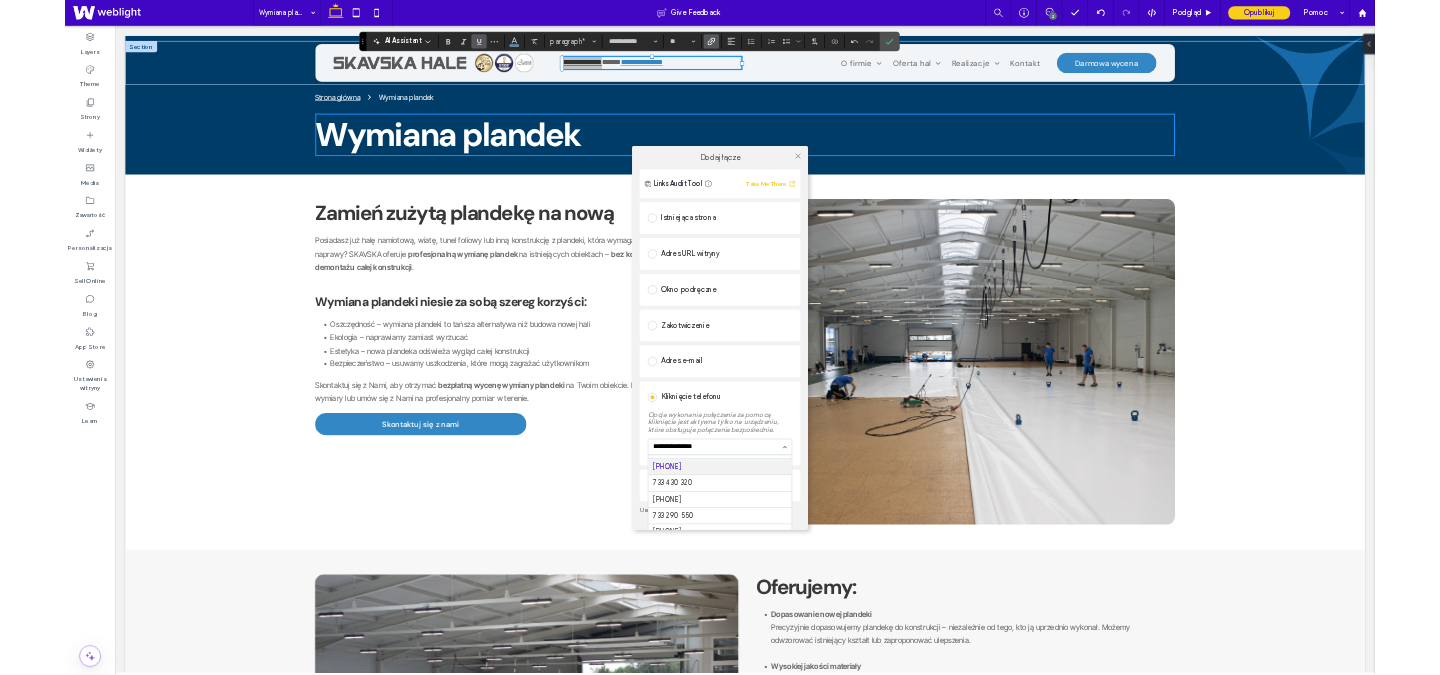 scroll, scrollTop: 0, scrollLeft: 0, axis: both 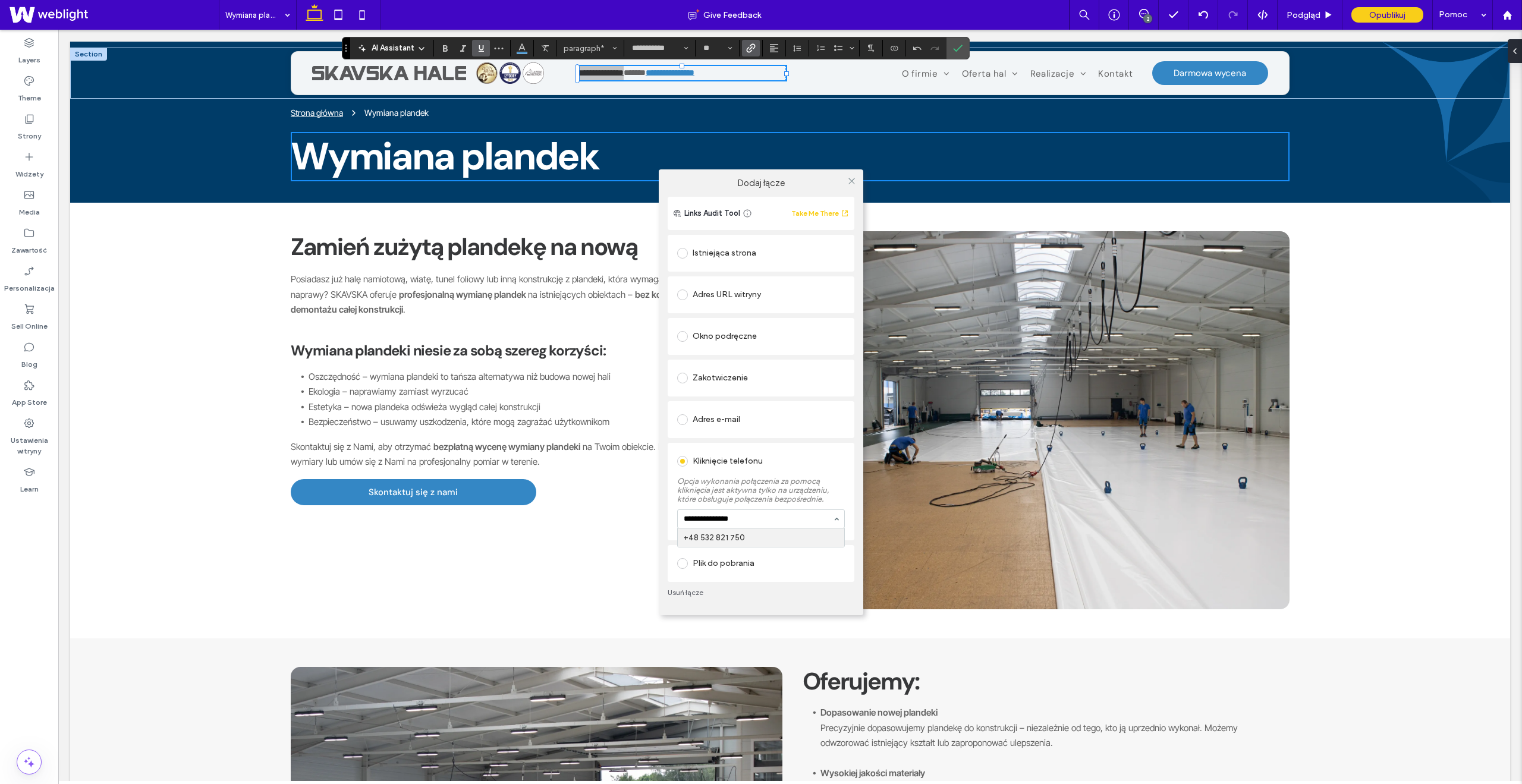 type on "**********" 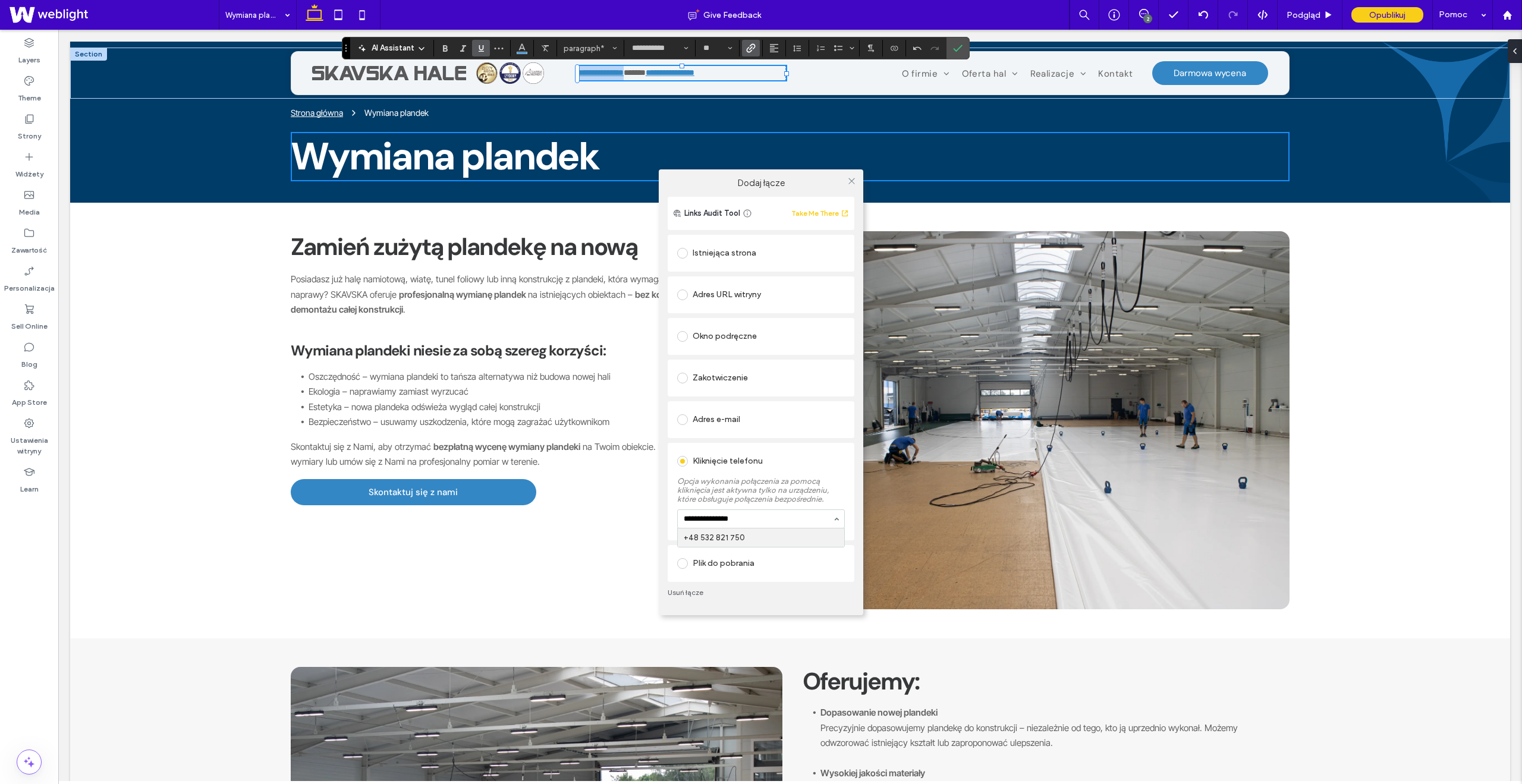 type 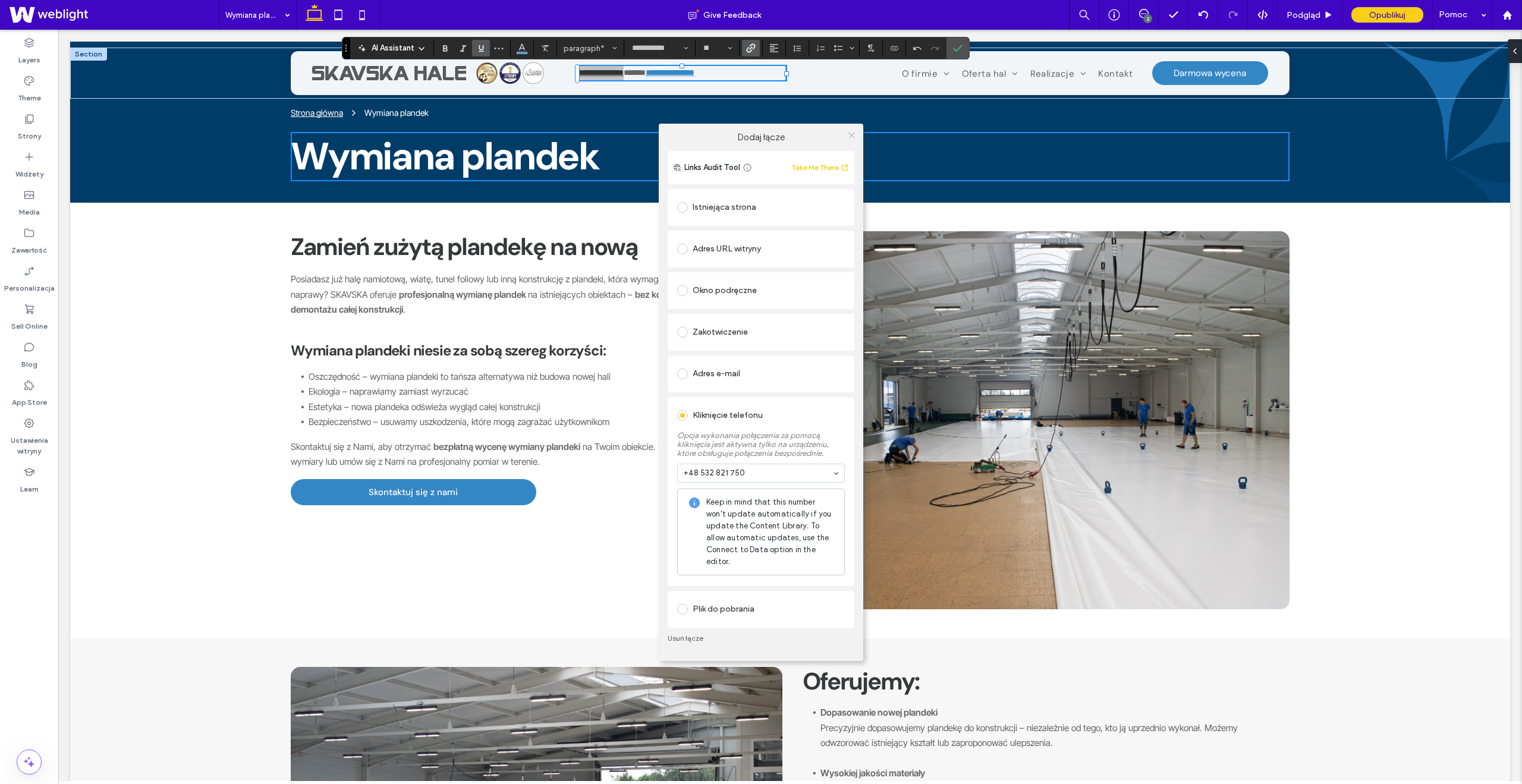 click 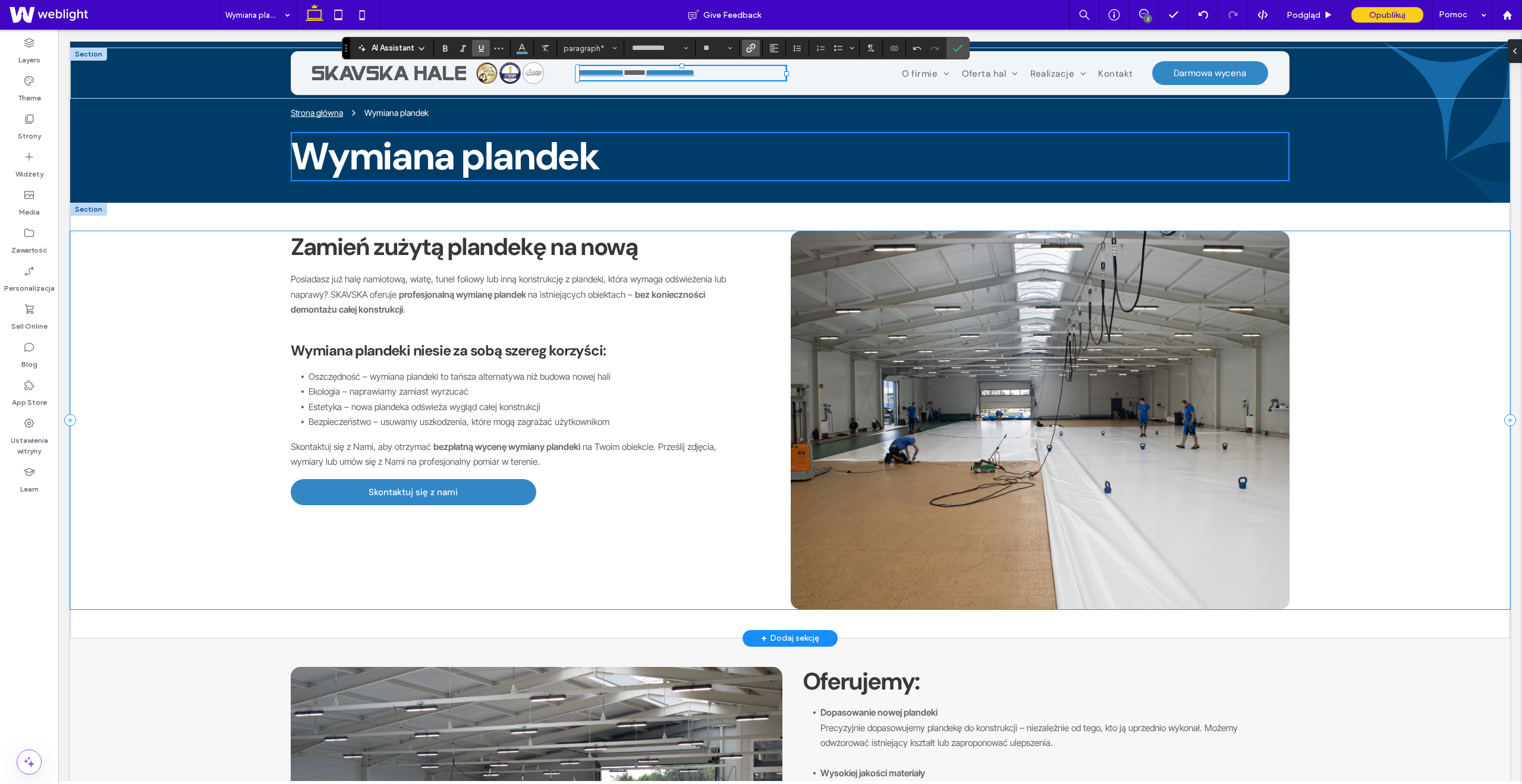 click on "Zamień zużytą plandekę na nową
Posiadasz już halę namiotową, wiatę, tunel foliowy lub inną konstrukcję z plandeki, która wymaga odświeżenia lub naprawy? SKAVSKA oferuje
profesjonalną wymianę plandek
na istniejących obiektach –
bez konieczności demontażu całej konstrukcji .
Wymiana plandeki niesie za sobą szereg korzyści:
Oszczędność – wymiana plandeki to tańsza alternatywa niż budowa nowej hali Ekologia – naprawiamy zamiast wyrzucać Estetyka – nowa plandeka odświeża wygląd całej konstrukcji Bezpieczeństwo – usuwamy uszkodzenia, które mogą zagrażać użytkownikom
Skontaktuj się z Nami, aby otrzymać
bezpłatną wycenę wymiany plandeki
na Twoim obiekcie. Prześlij zdjęcia, wymiary lub umów się z Nami na profesjonalny pomiar w terenie.
Skontaktuj się z nami" at bounding box center (790, 420) 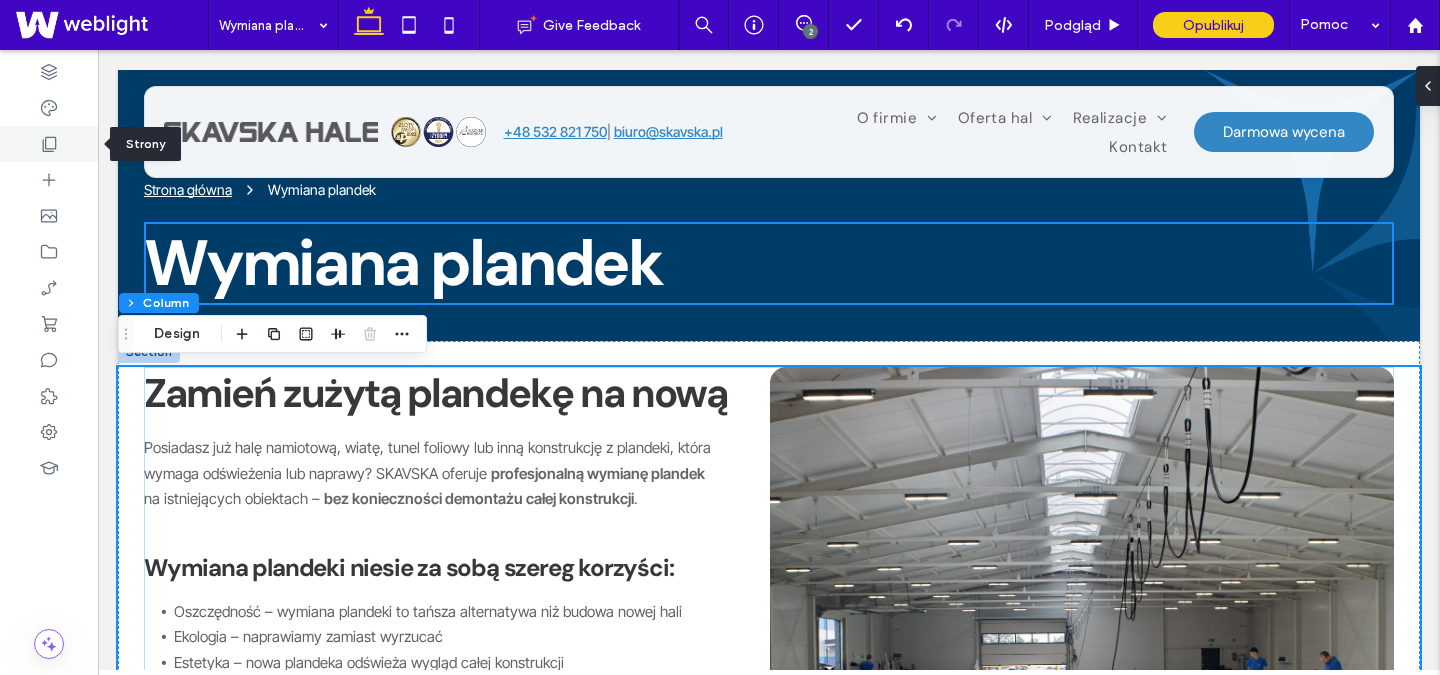 click 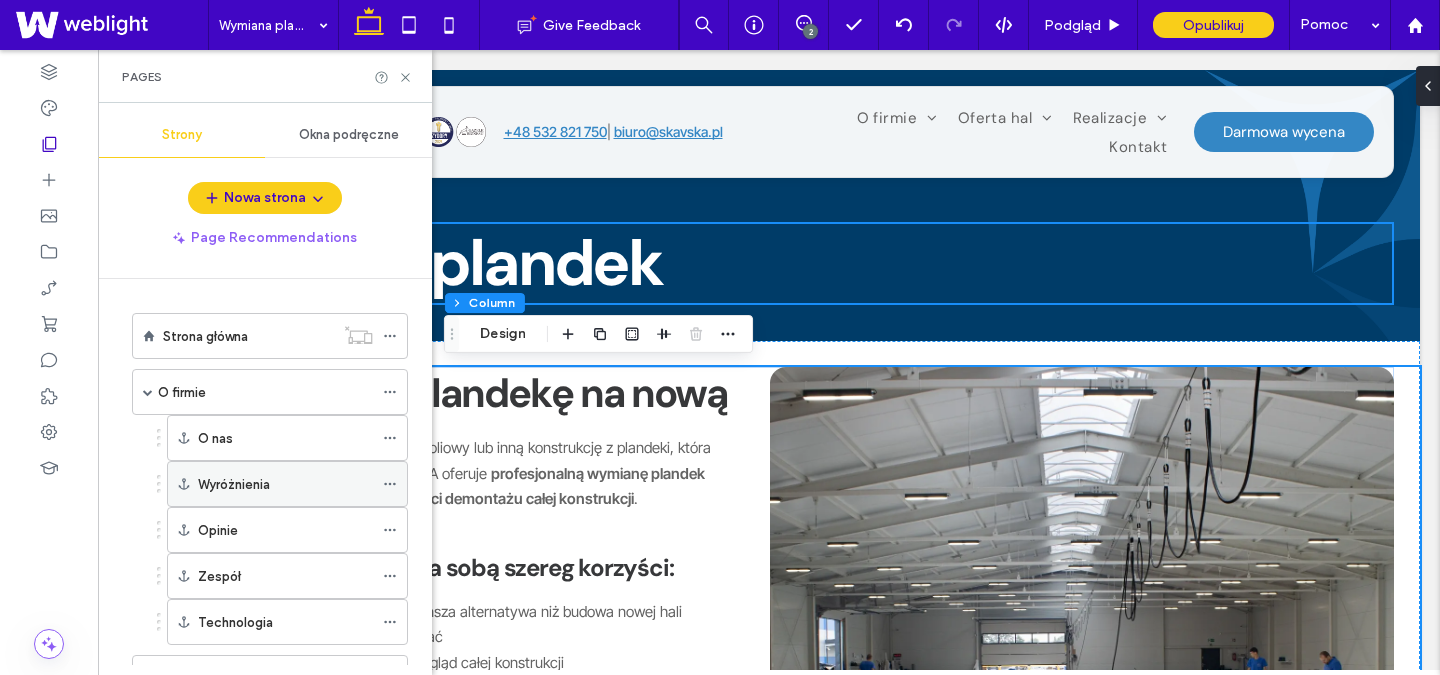 click on "Wyróżnienia" at bounding box center [234, 484] 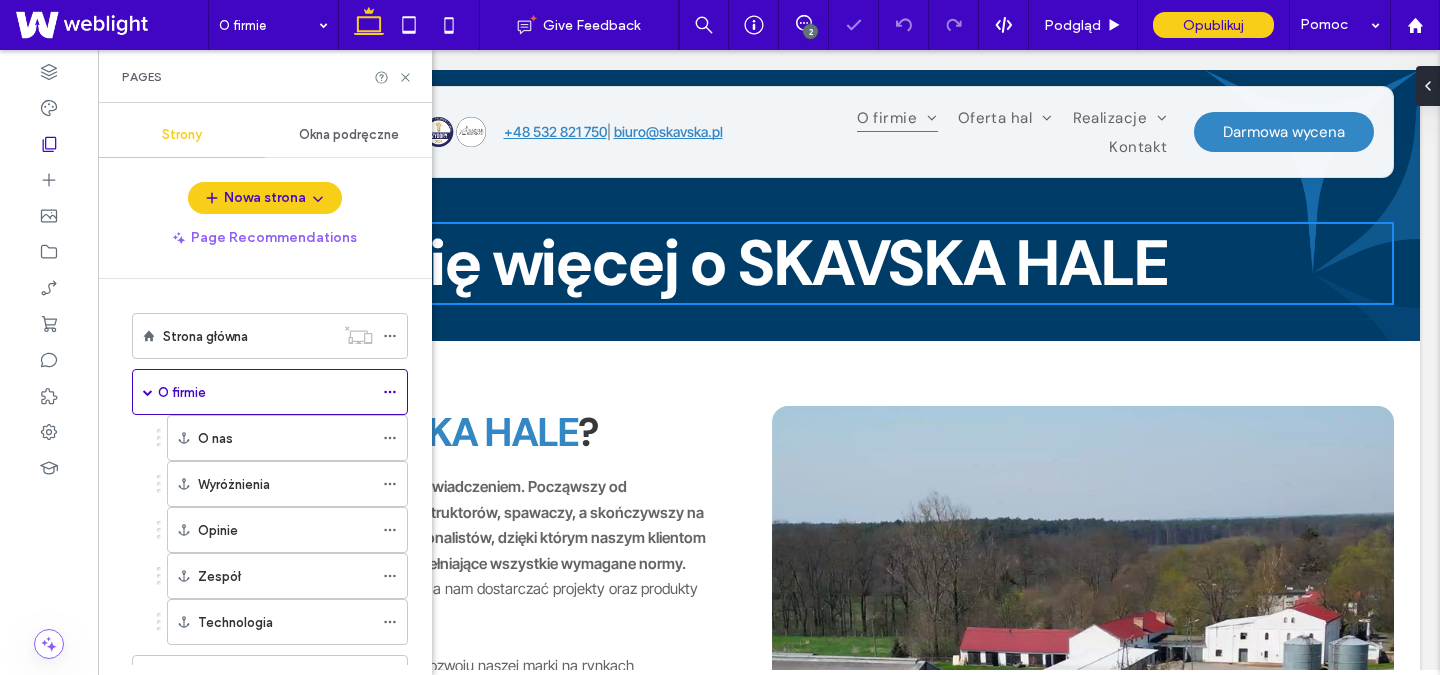 scroll, scrollTop: 1100, scrollLeft: 0, axis: vertical 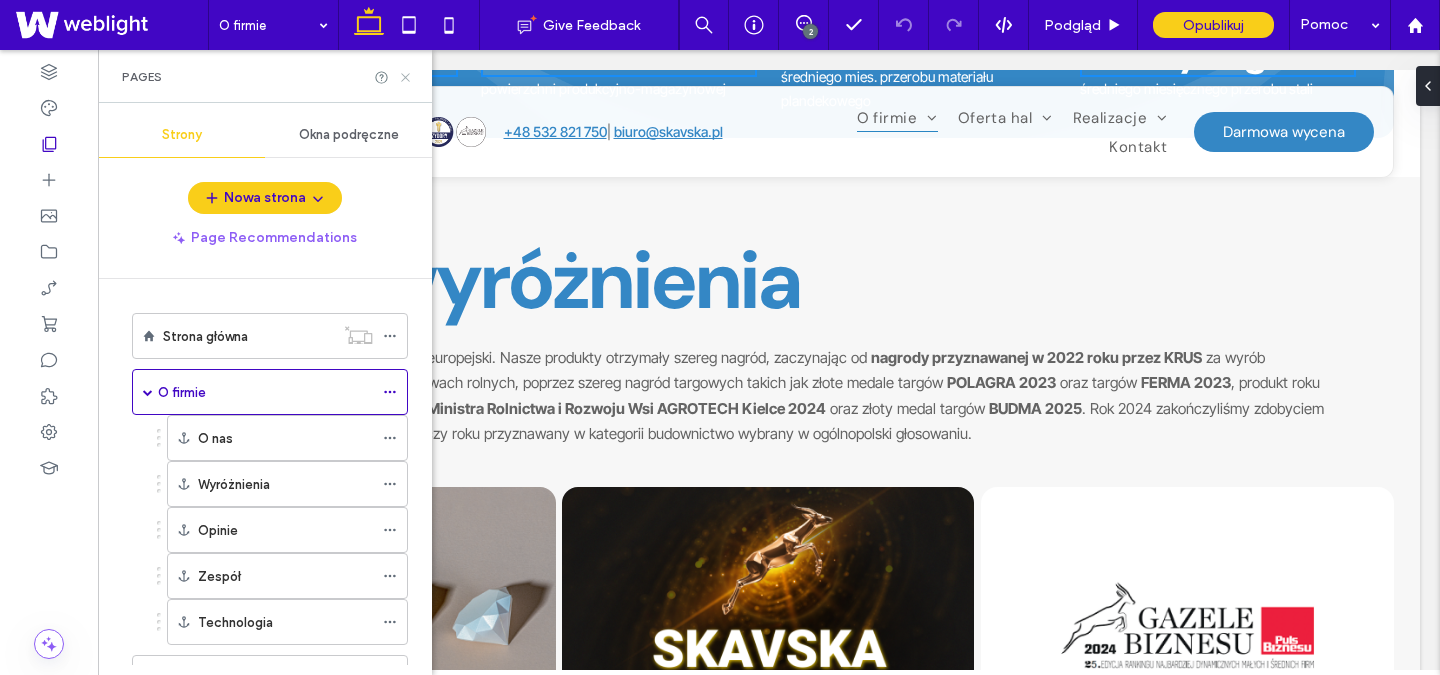 click 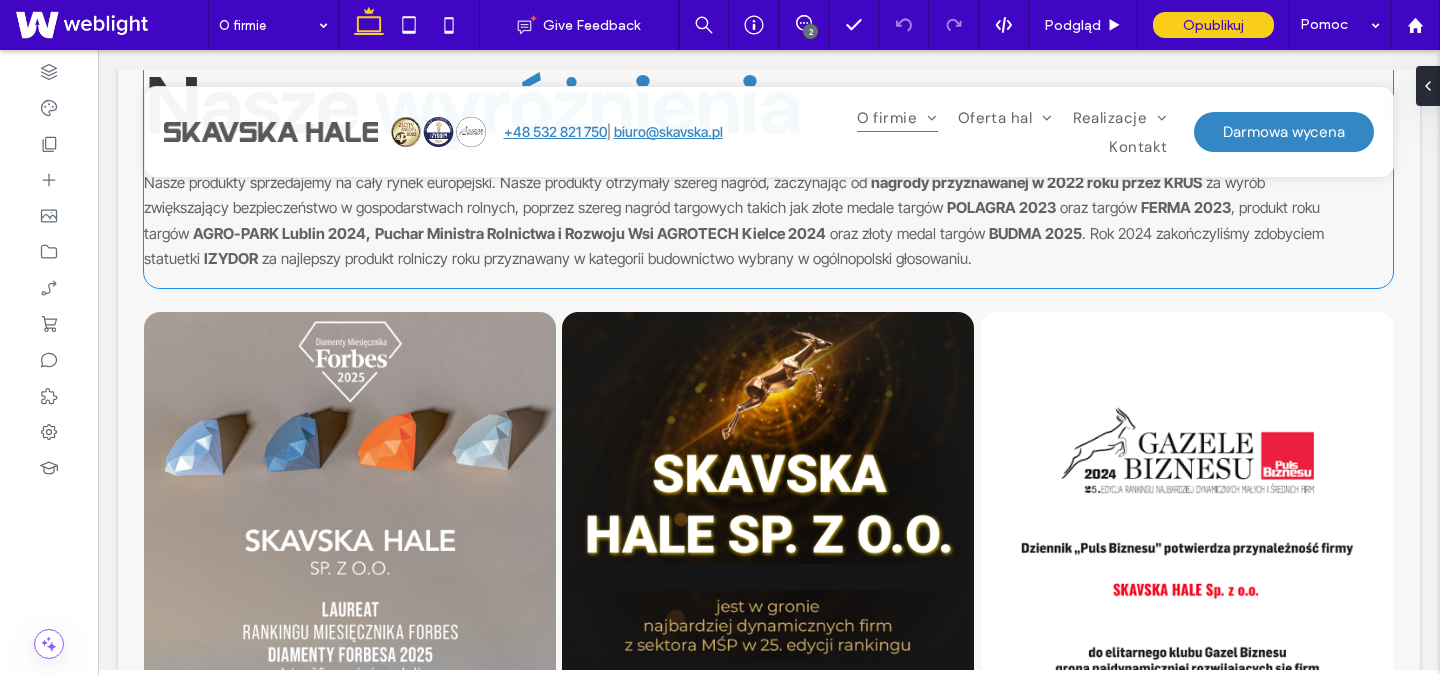 scroll, scrollTop: 1461, scrollLeft: 0, axis: vertical 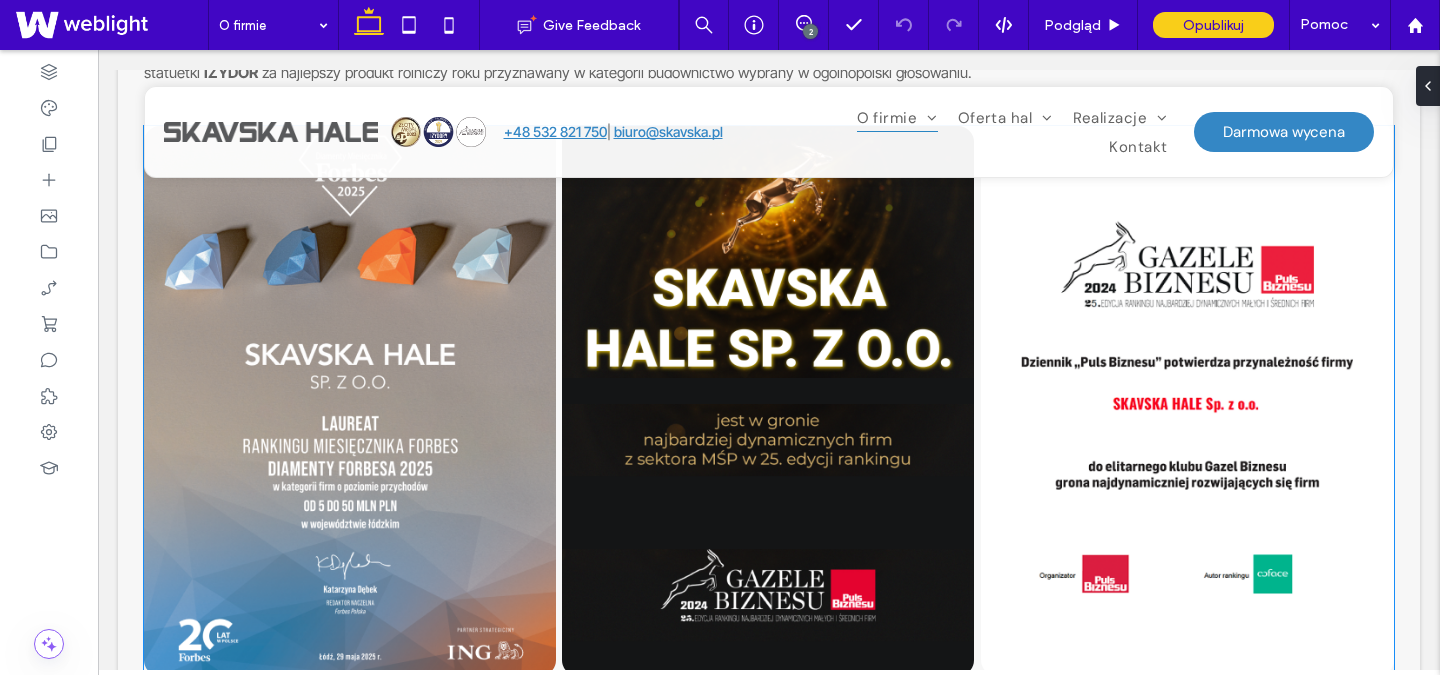 click at bounding box center [350, 401] 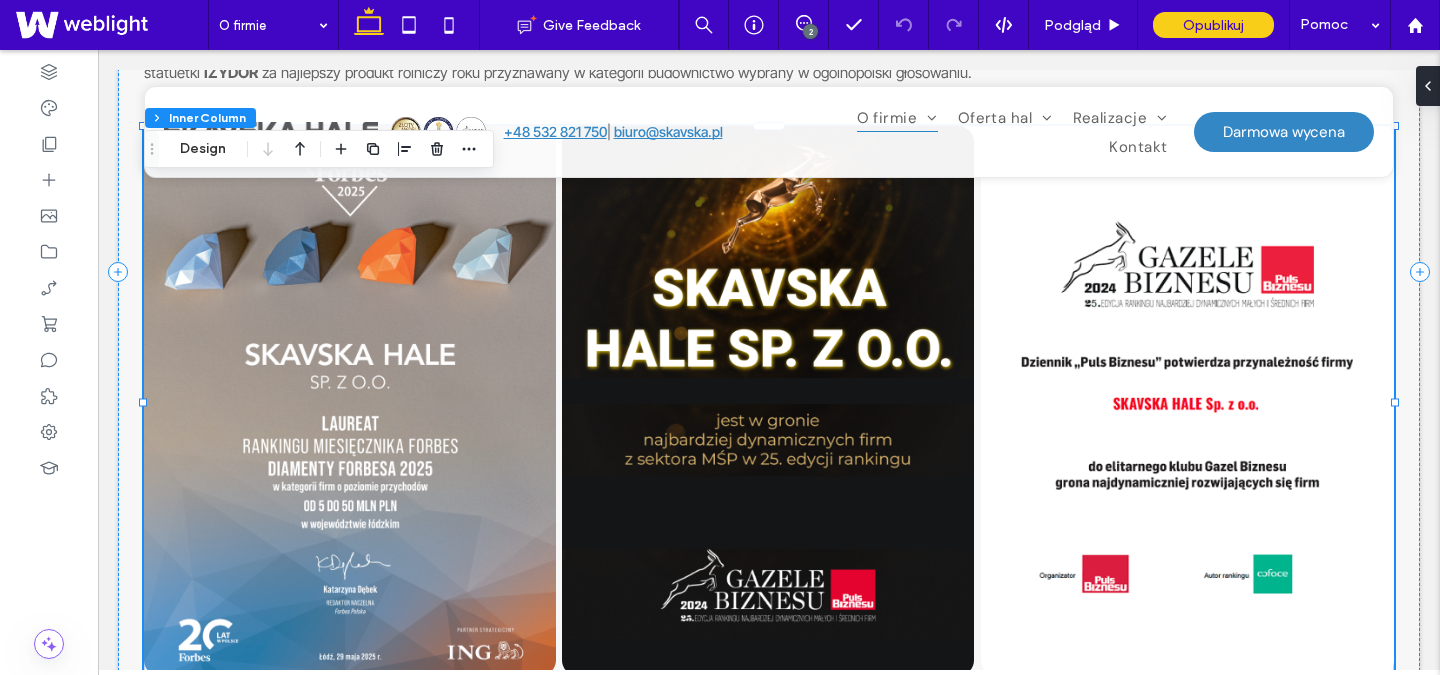 click at bounding box center (350, 401) 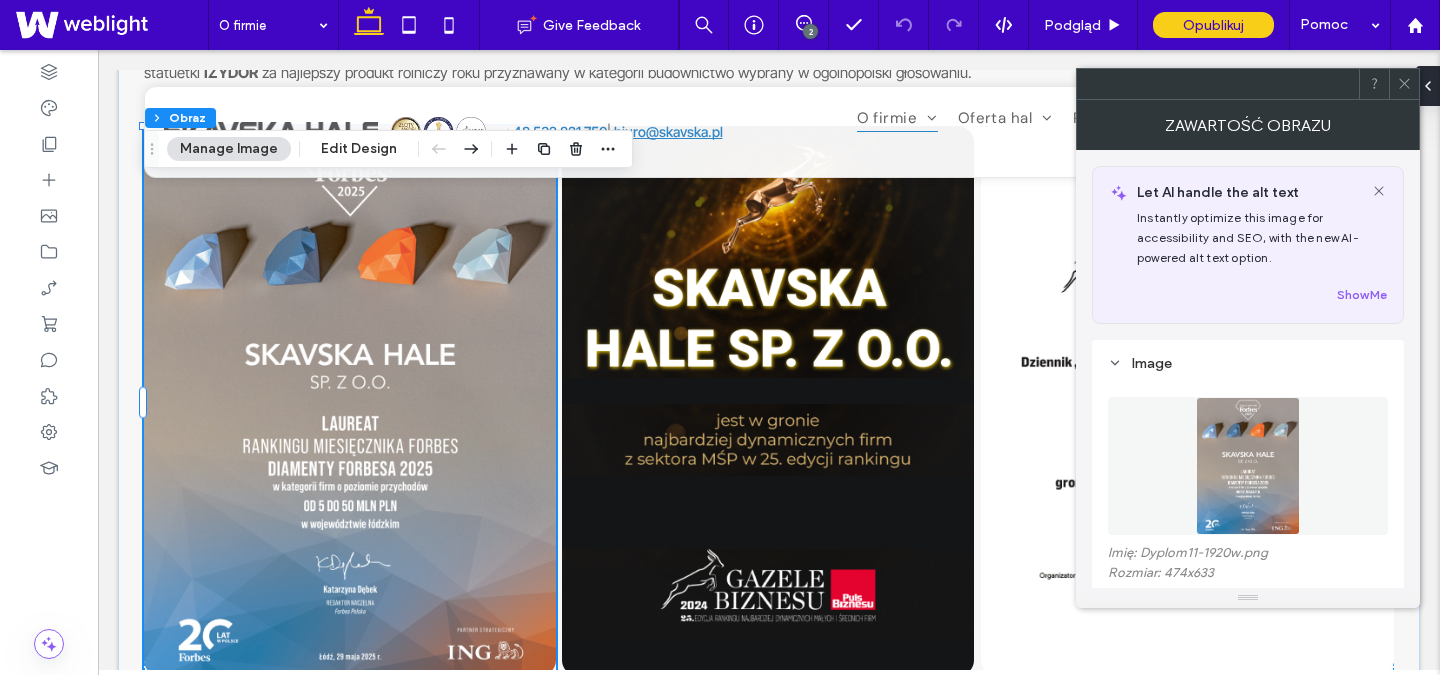 click at bounding box center [350, 401] 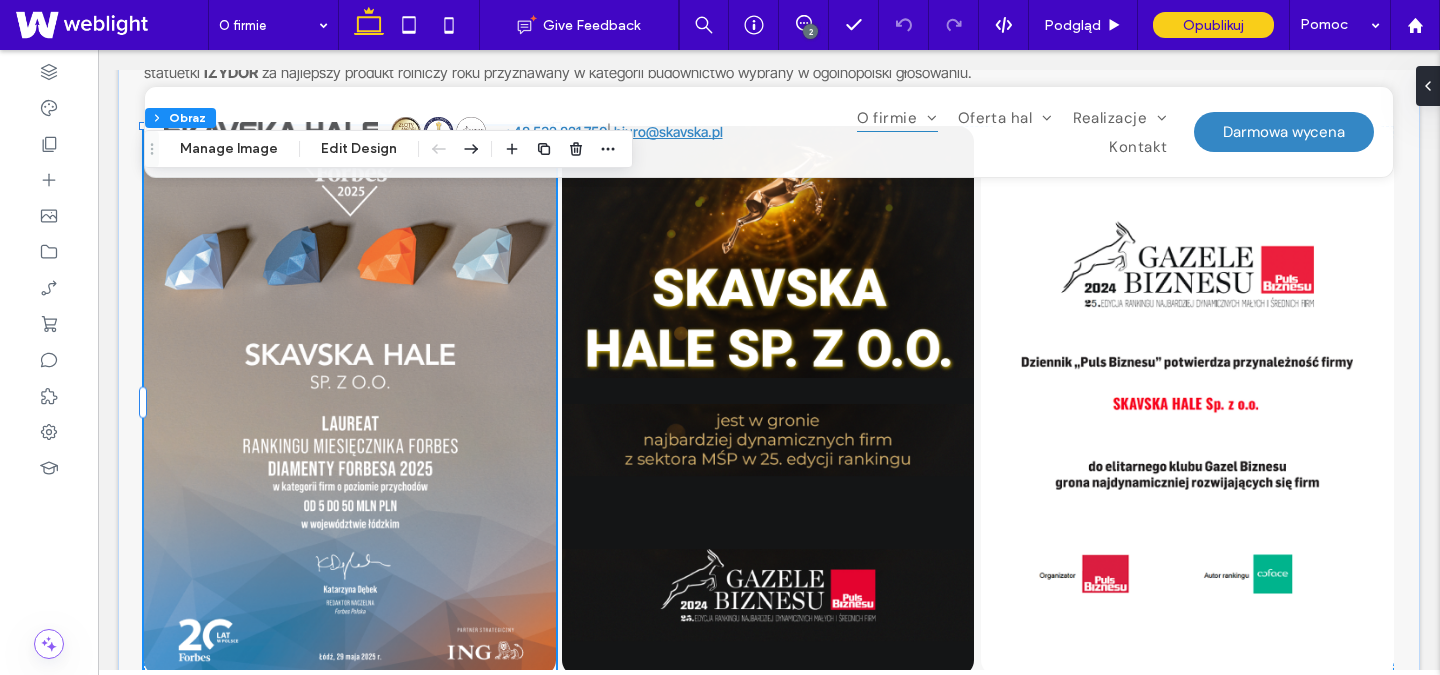 click at bounding box center [350, 401] 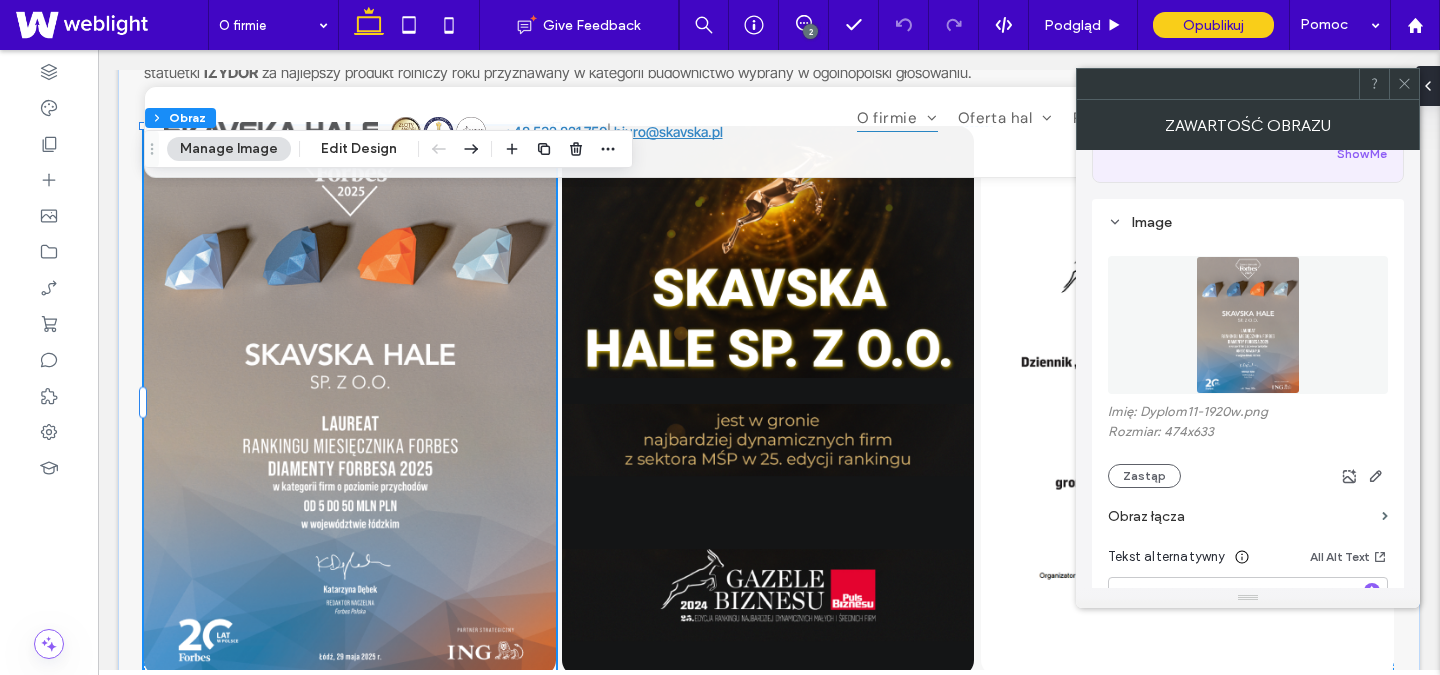 scroll, scrollTop: 140, scrollLeft: 0, axis: vertical 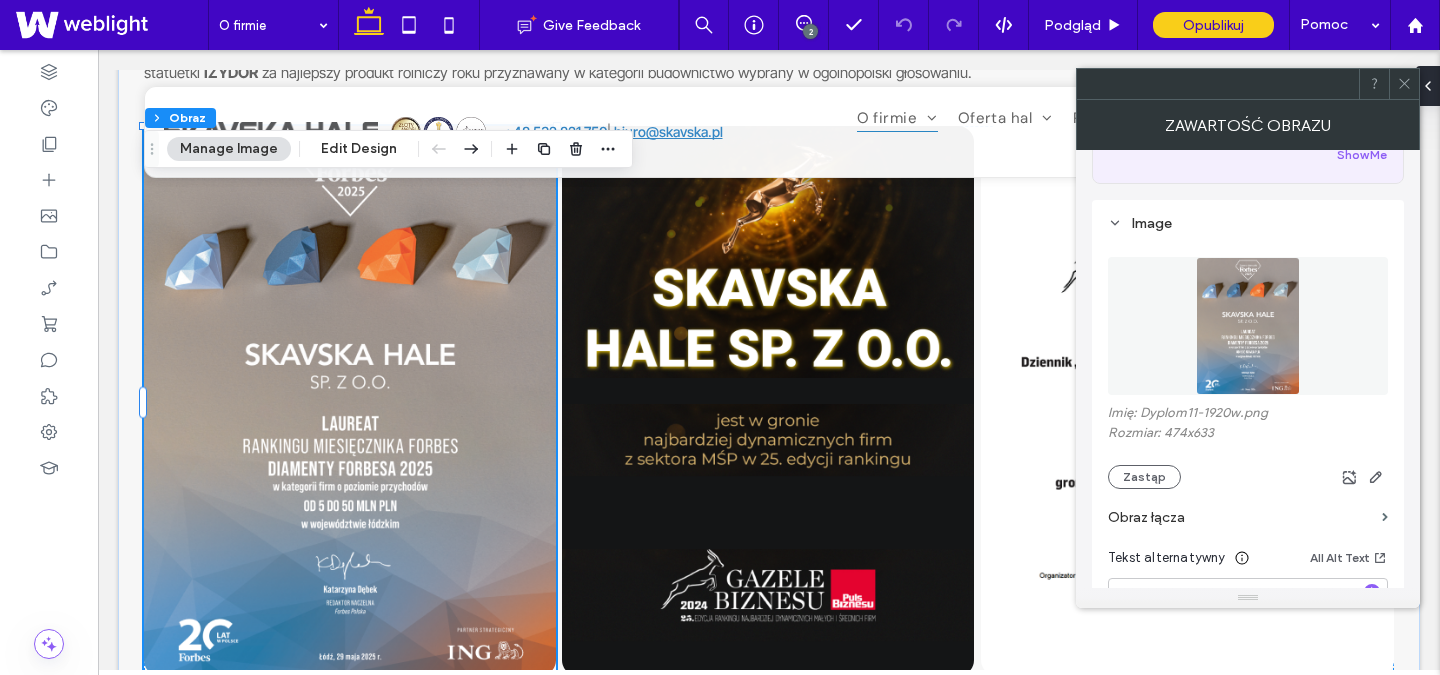 click 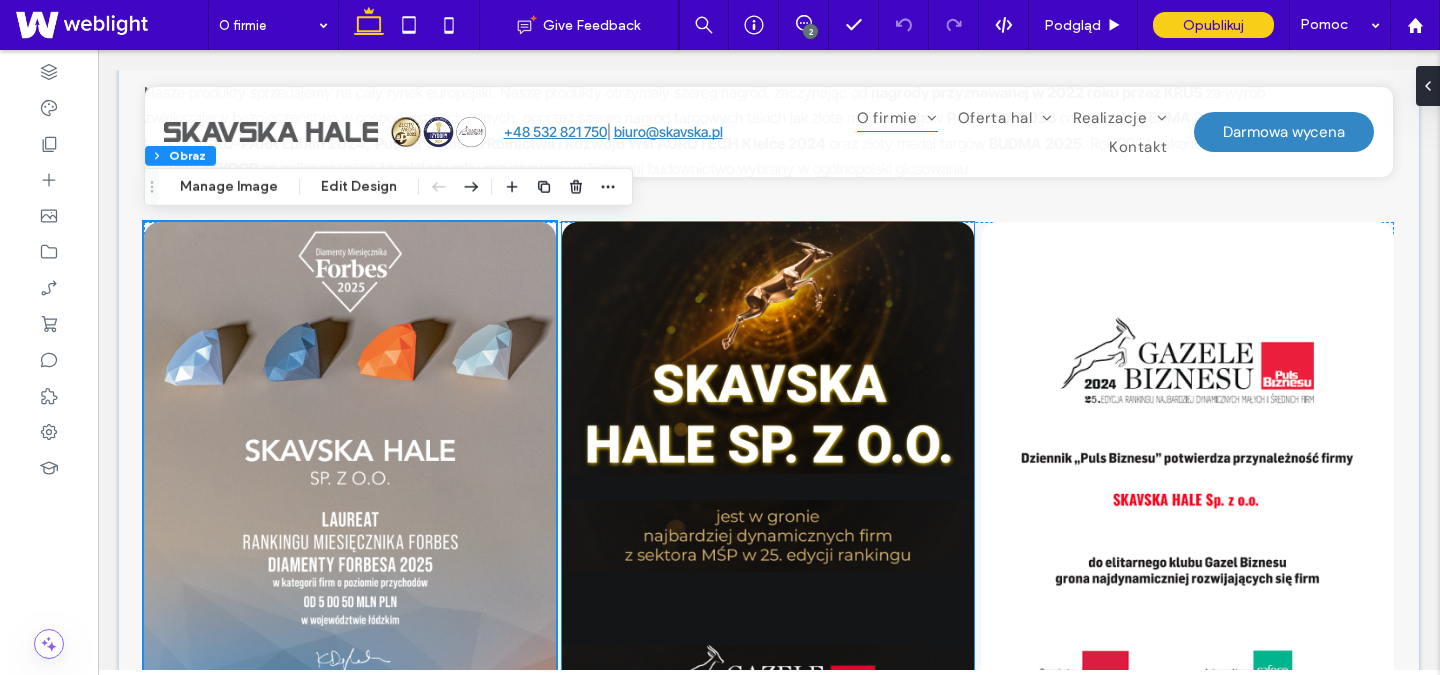 scroll, scrollTop: 1367, scrollLeft: 0, axis: vertical 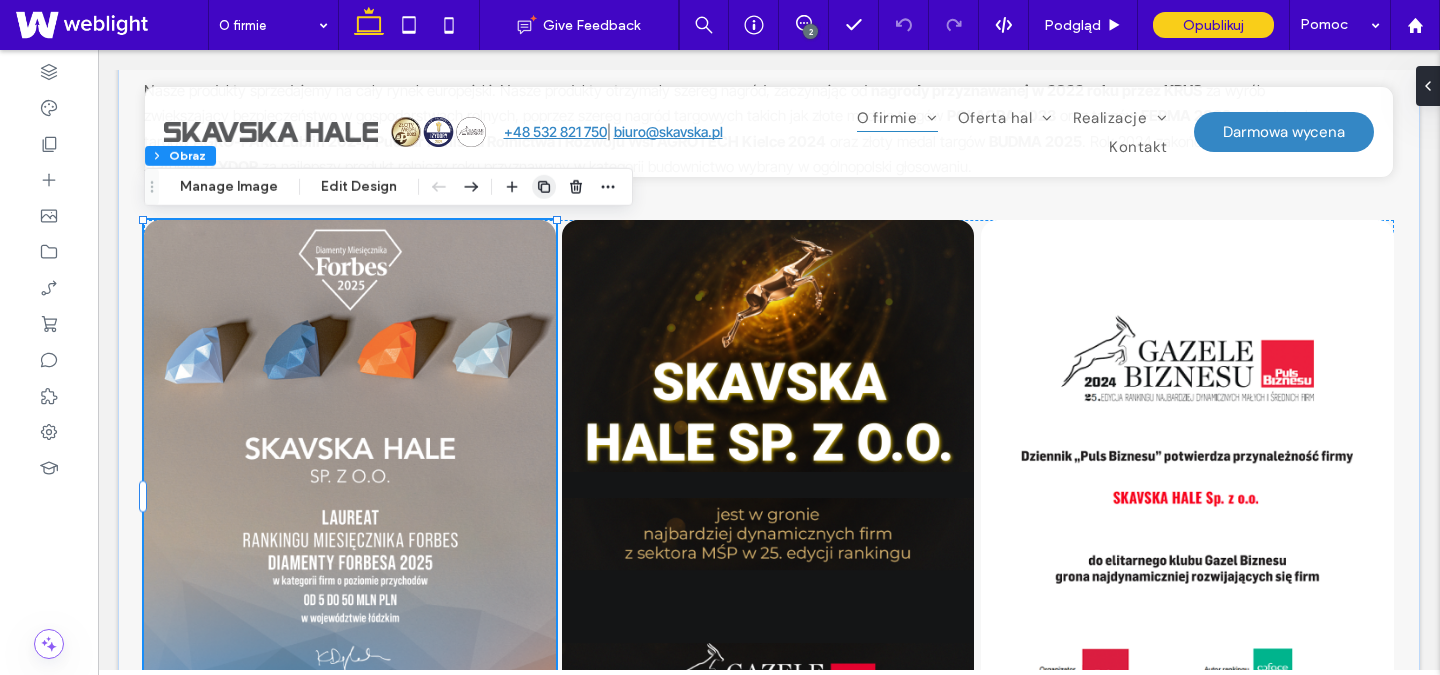 click 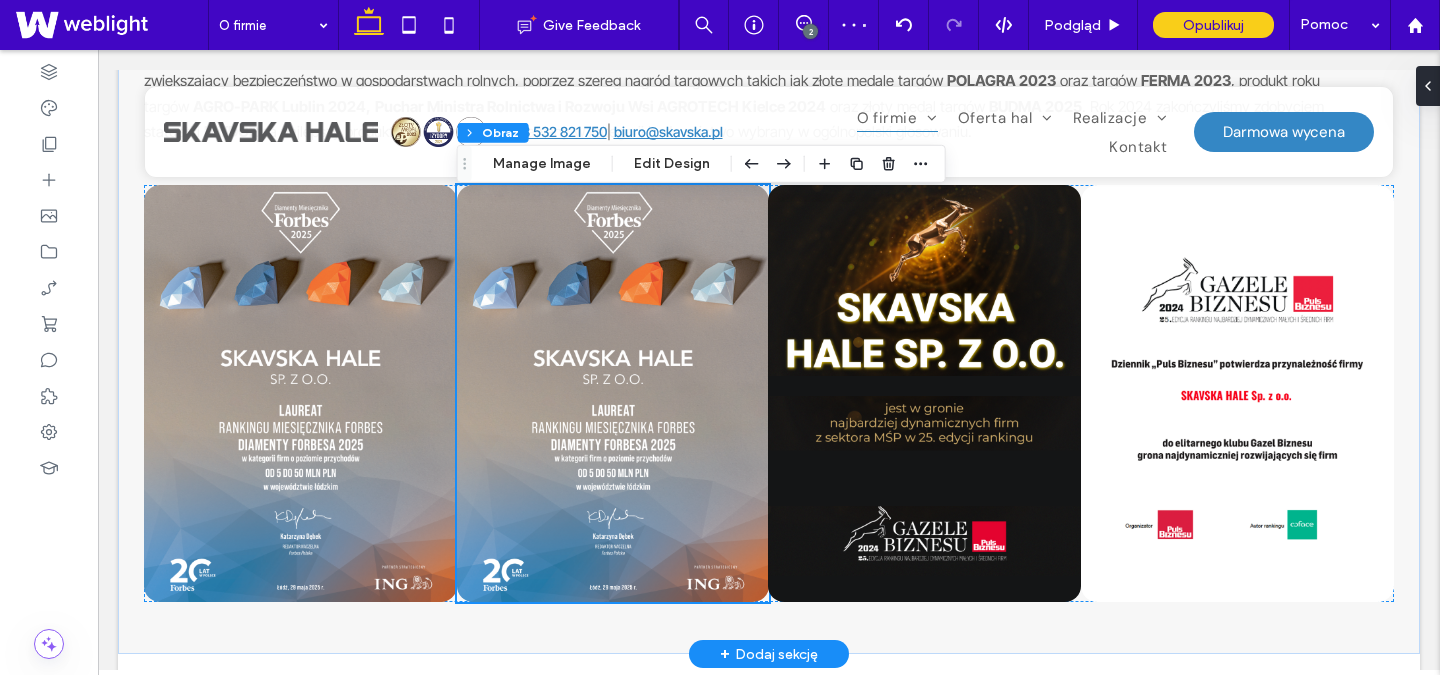 scroll, scrollTop: 1405, scrollLeft: 0, axis: vertical 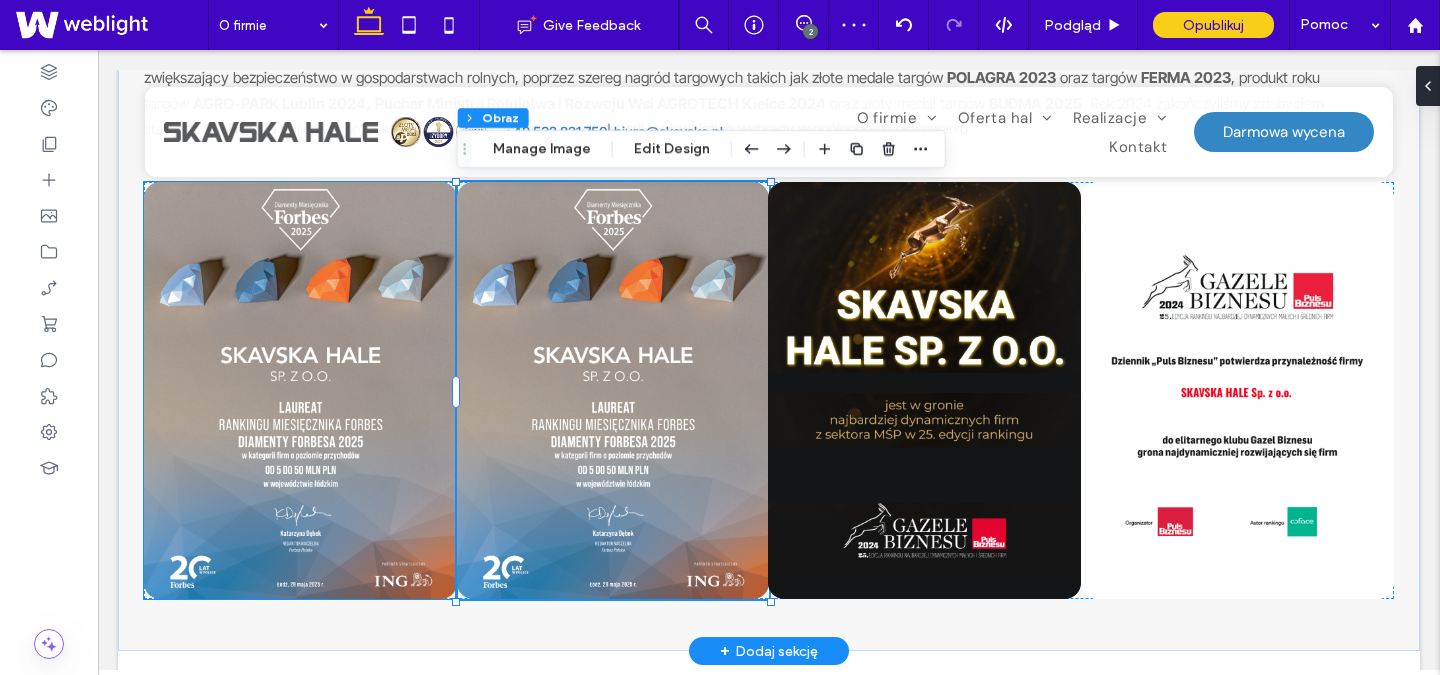 click at bounding box center [300, 391] 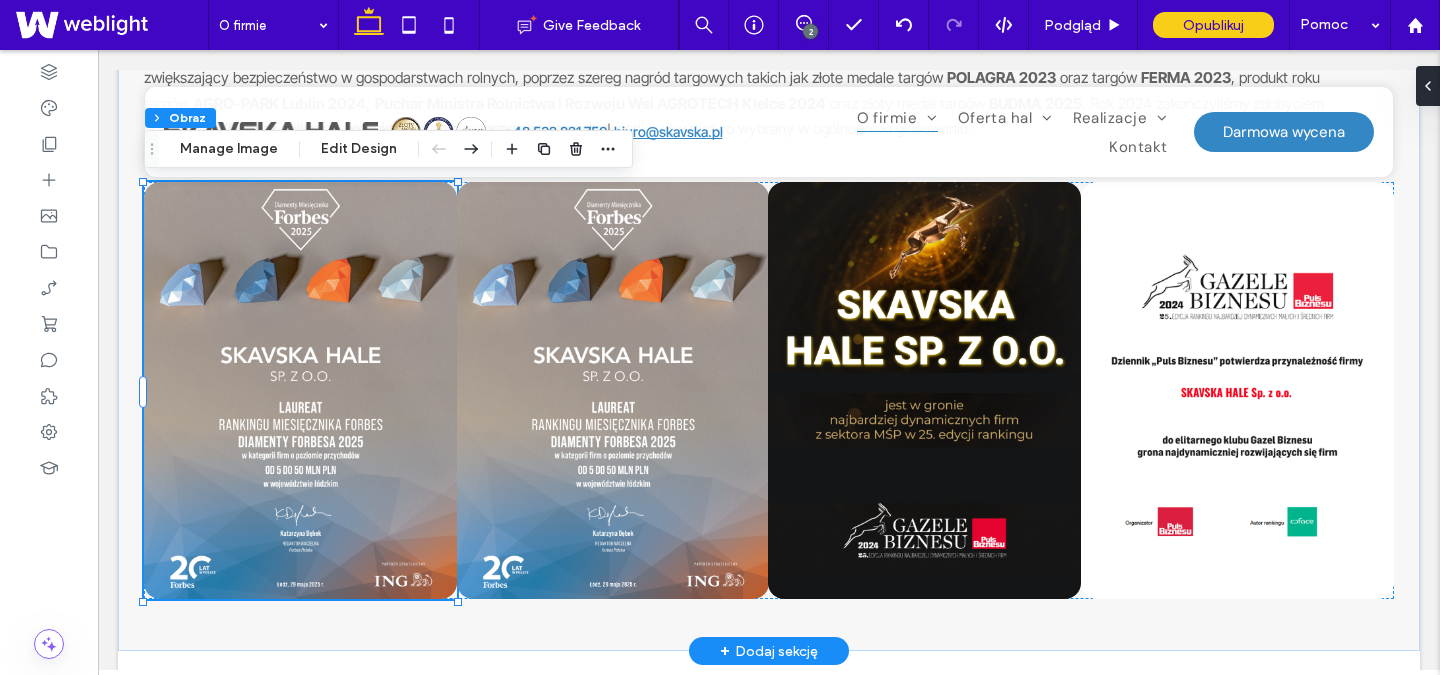 click at bounding box center (300, 391) 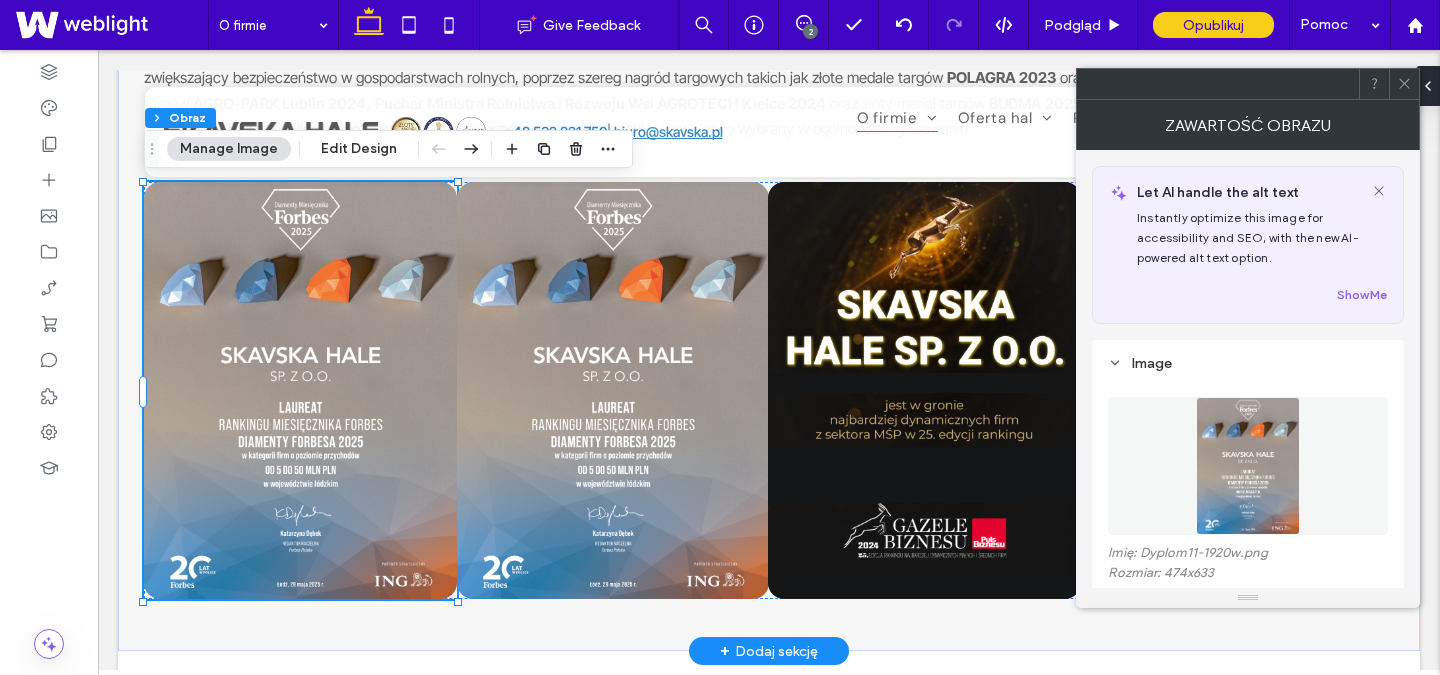 click at bounding box center (300, 391) 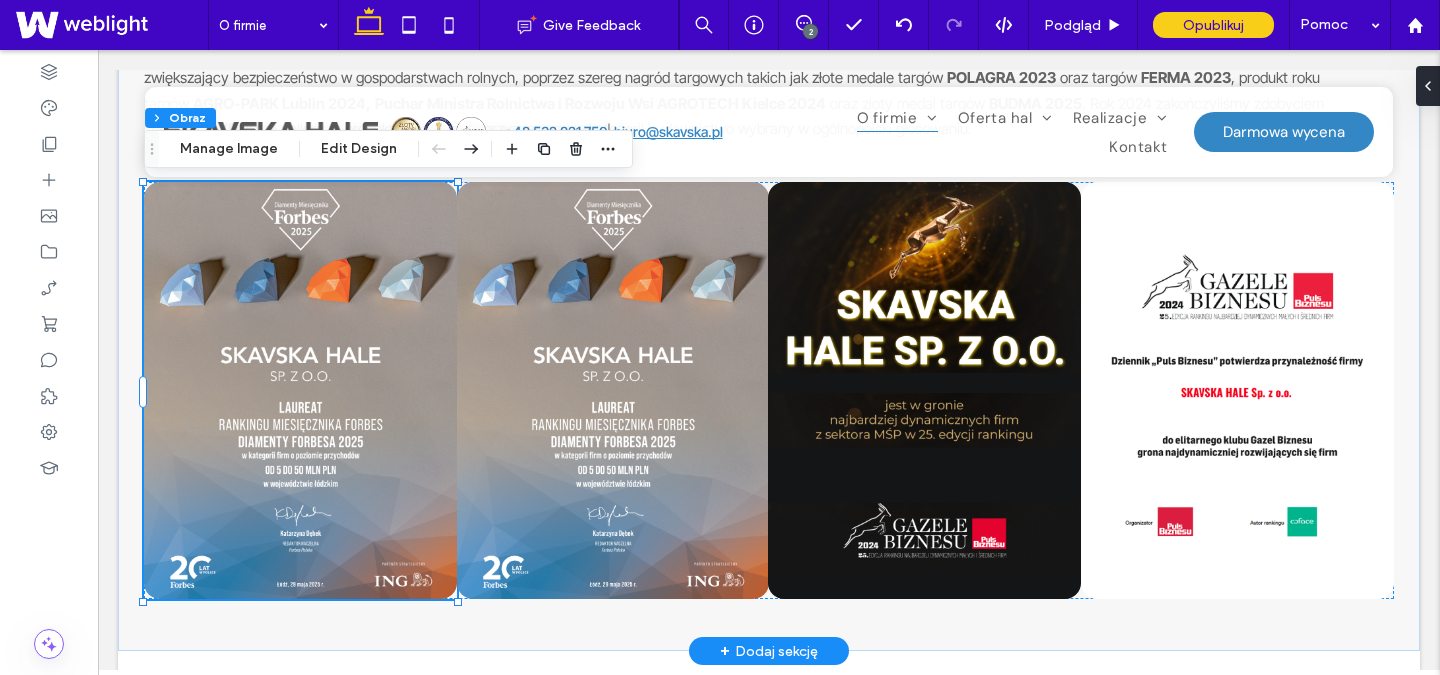 click at bounding box center [300, 391] 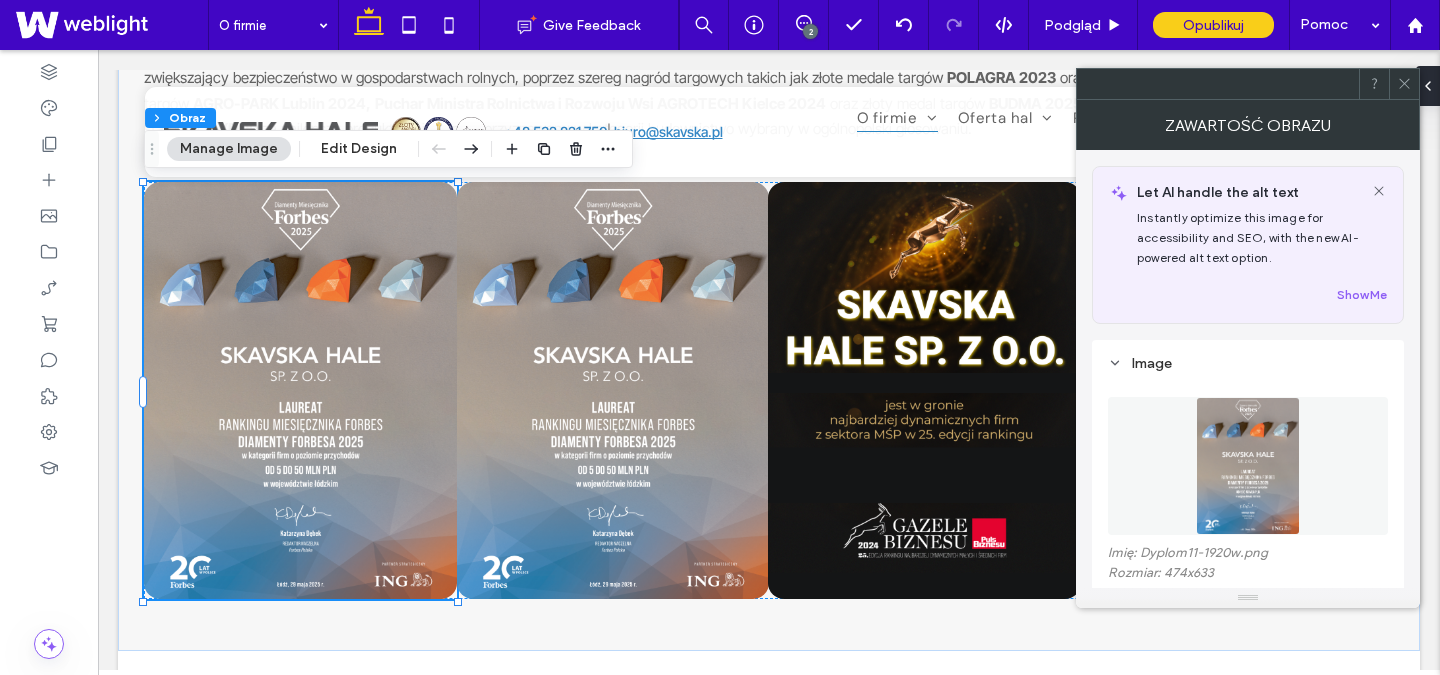 scroll, scrollTop: 103, scrollLeft: 0, axis: vertical 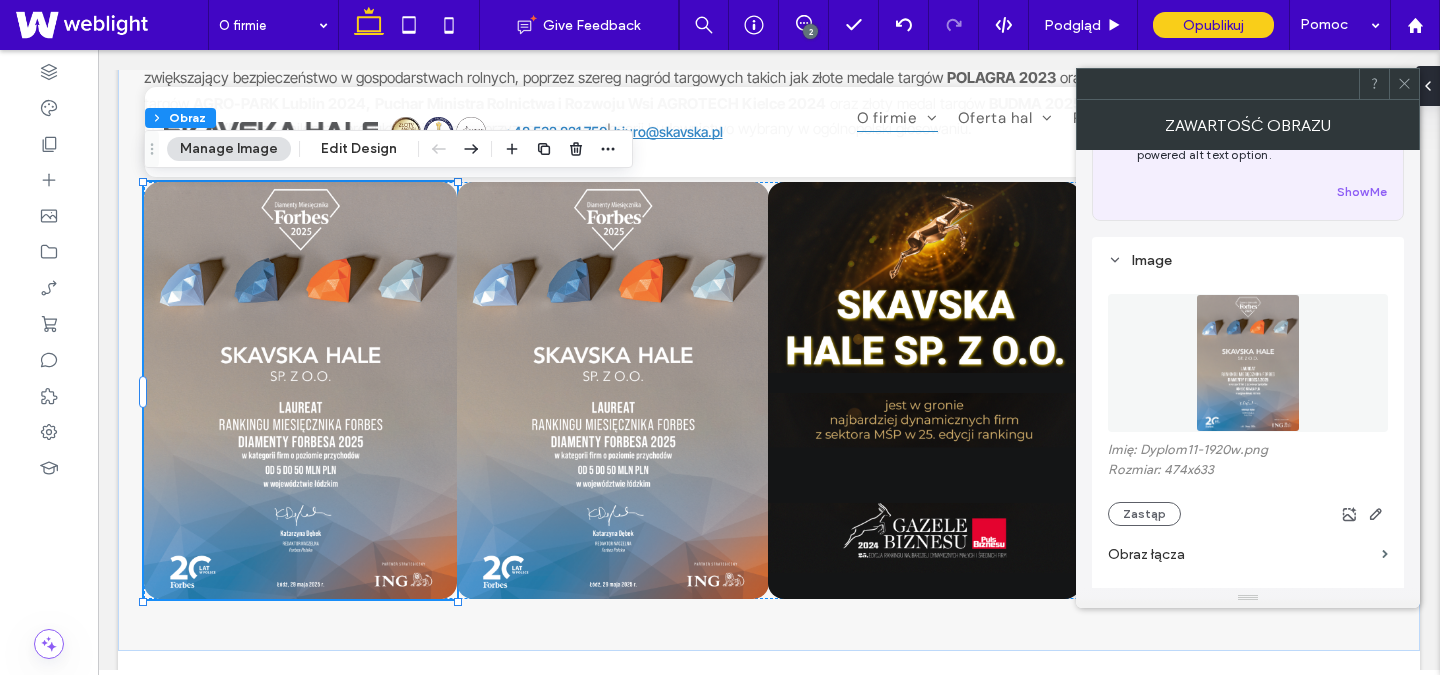 click at bounding box center (1248, 363) 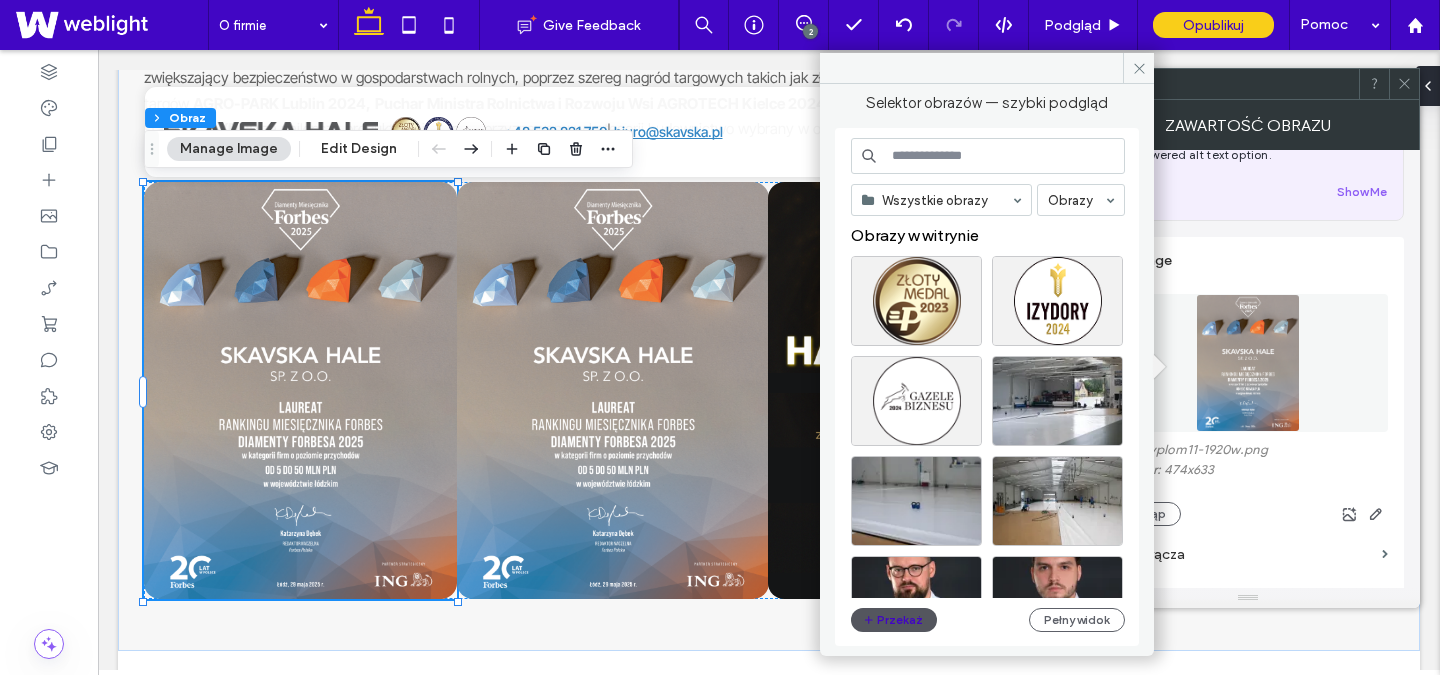 click on "Przekaż" at bounding box center (894, 620) 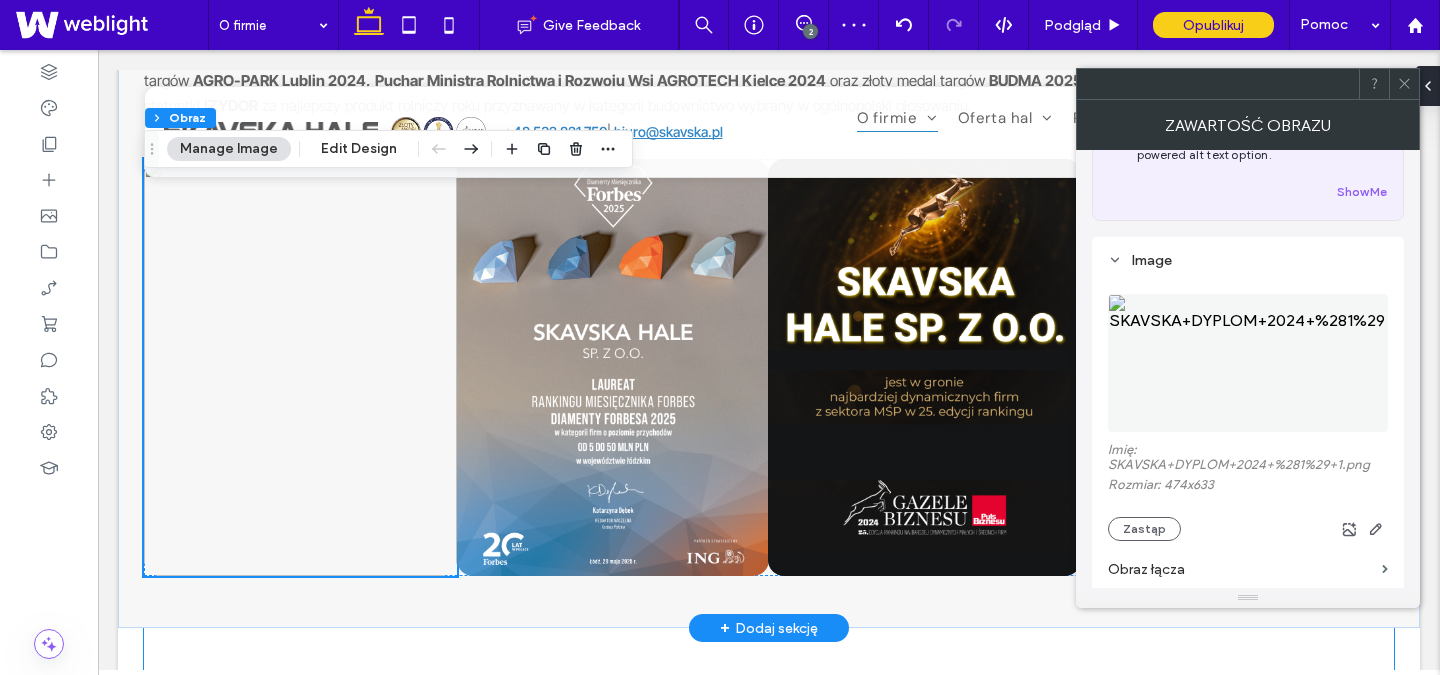 scroll, scrollTop: 1427, scrollLeft: 0, axis: vertical 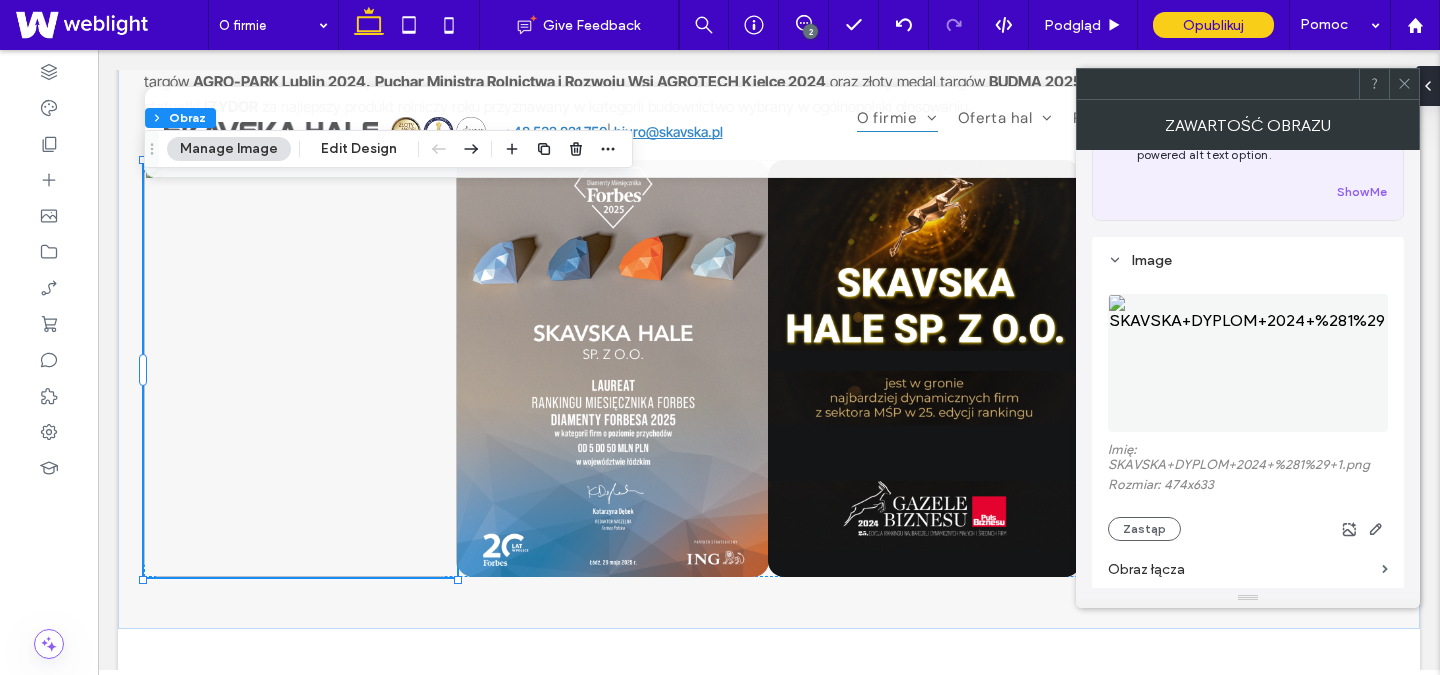 click 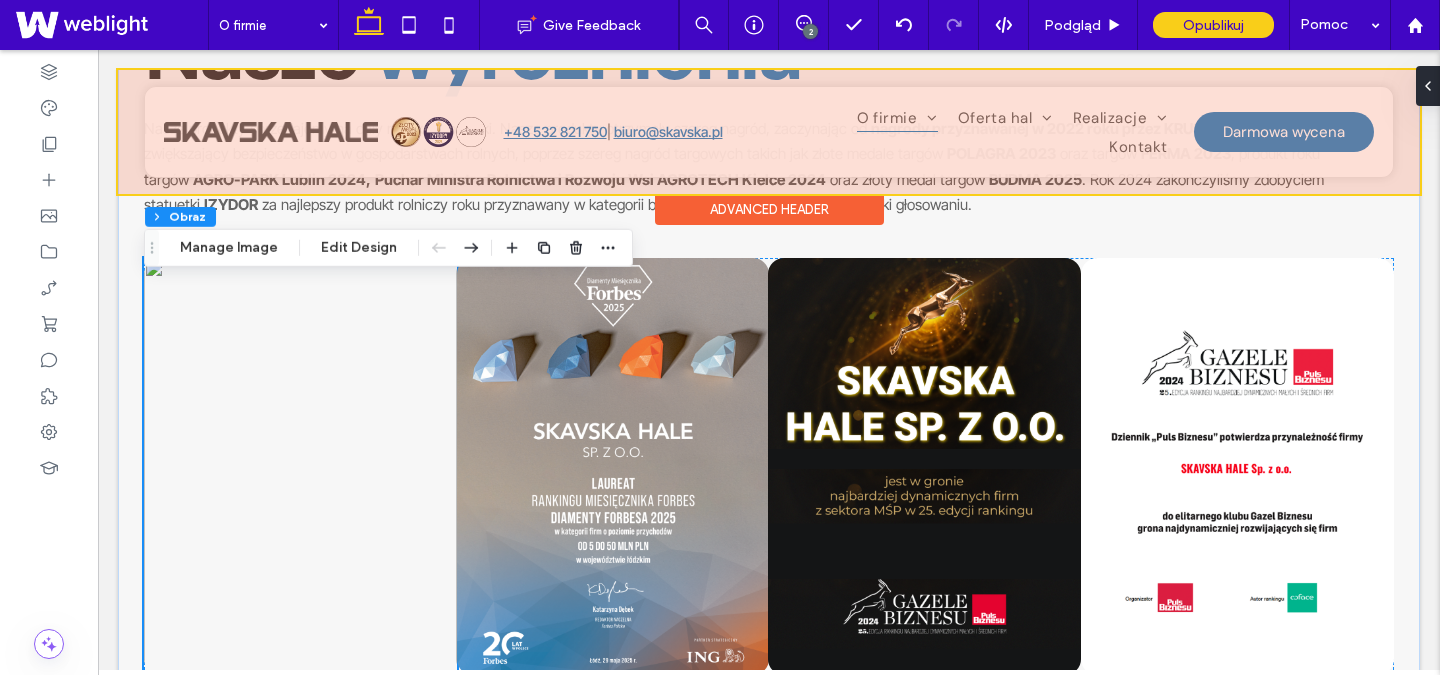 scroll, scrollTop: 1305, scrollLeft: 0, axis: vertical 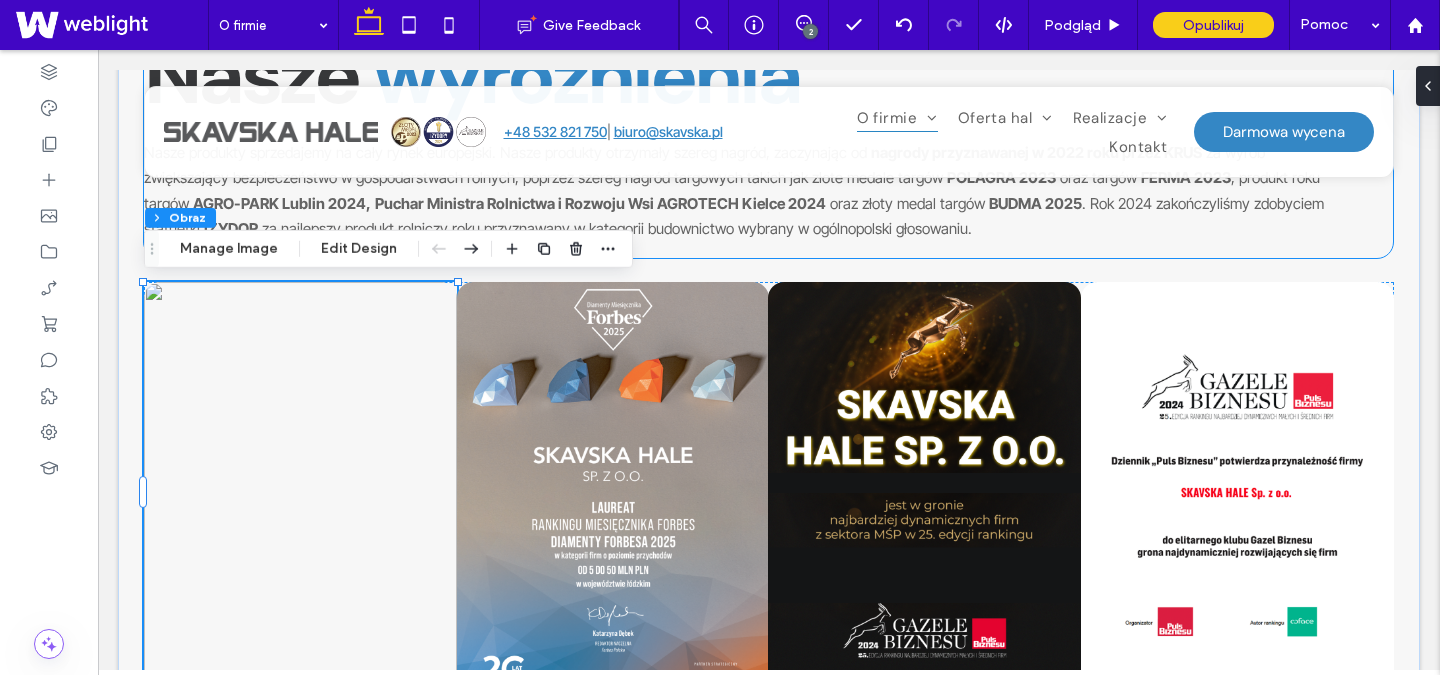 click on "Nasze
wyróżnienia
Nasze produkty sprzedajemy na cały rynek europejski. Nasze produkty otrzymały szereg nagród, zaczynając od
nagrody przyznawanej w 2022 roku przez KRUS   za wyrób zwiększający bezpieczeństwo w gospodarstwach rolnych, poprzez szereg nagród targowych takich jak złote medale targów
POLAGRA 2023   oraz targów
FERMA 2023 , produkt roku targów
AGRO-PARK Lublin 2024,
Puchar Ministra Rolnictwa i Rozwoju Wsi AGROTECH Kielce 2024   oraz złoty medal targów
BUDMA 2025 . Rok 2024 zakończyliśmy zdobyciem statuetki
IZYDOR   za najlepszy produkt rolniczy roku przyznawany w kategorii budownictwo wybrany w ogólnopolski głosowaniu." at bounding box center [768, 141] 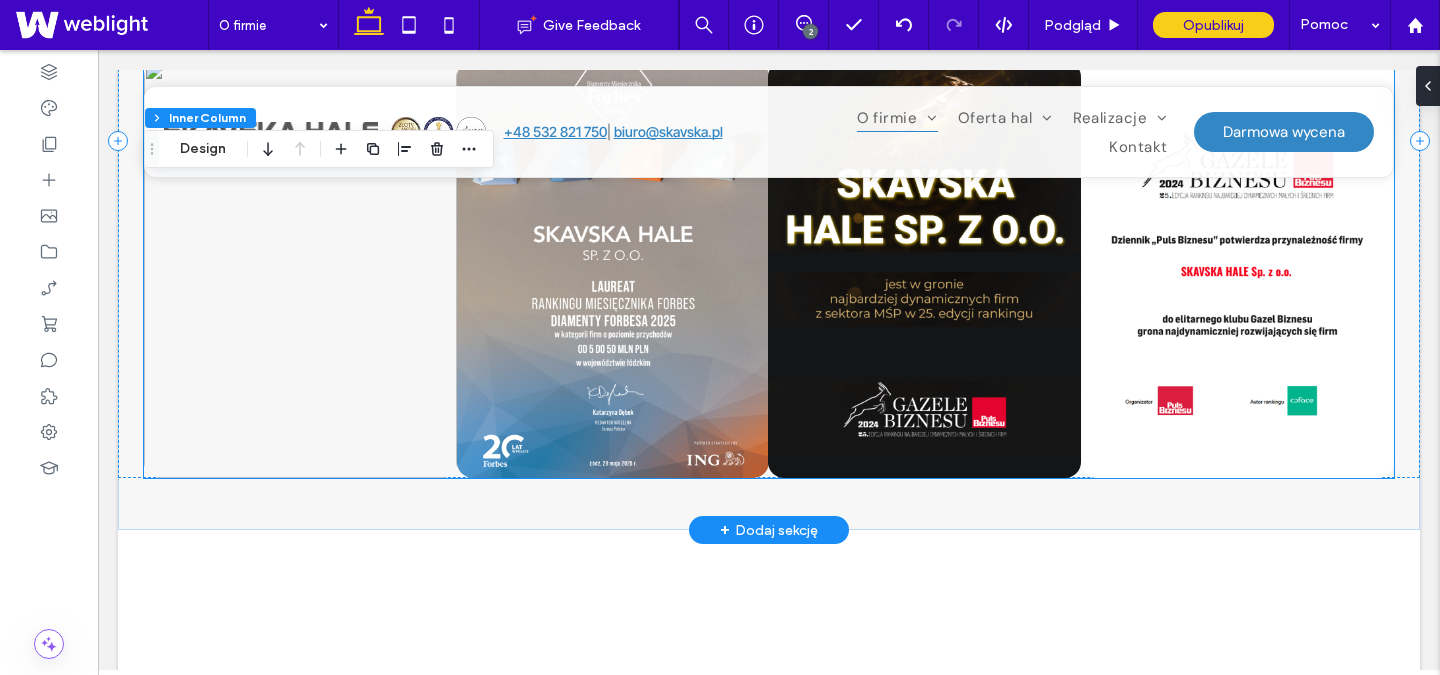 scroll, scrollTop: 1247, scrollLeft: 0, axis: vertical 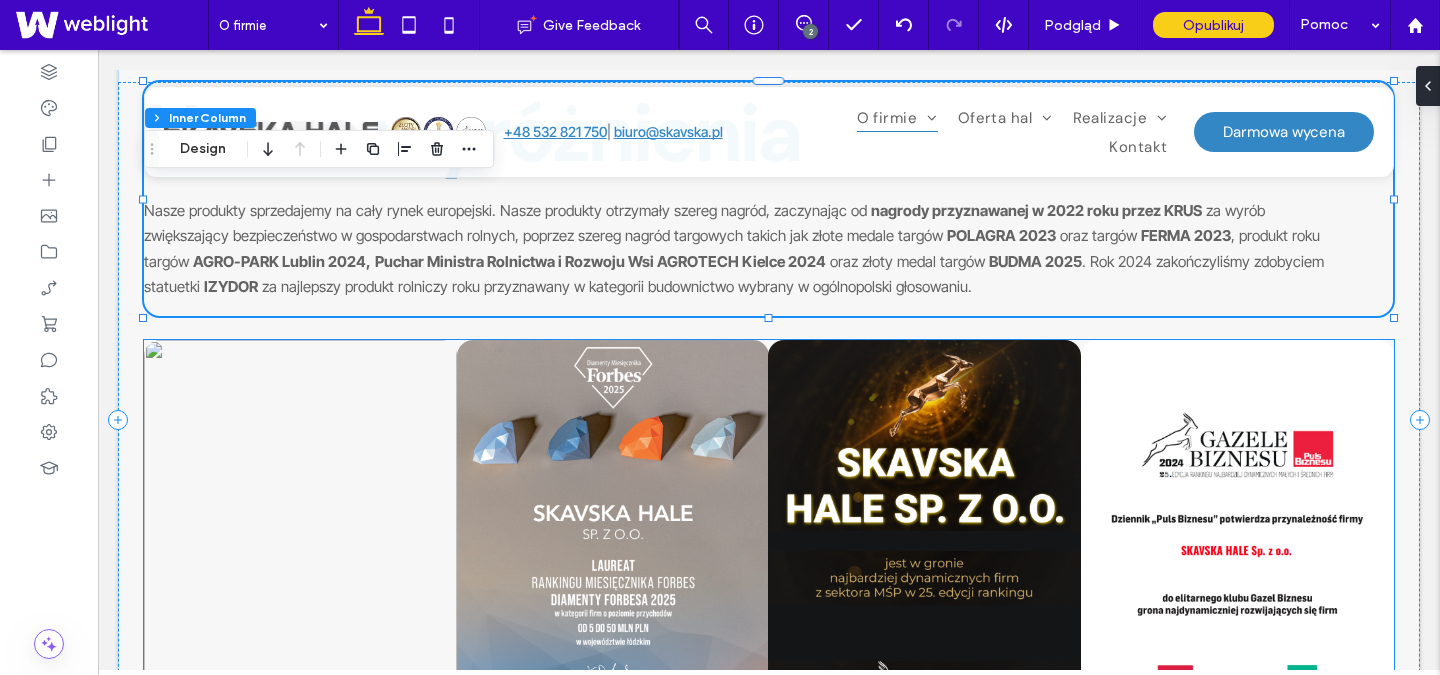 click at bounding box center (300, 549) 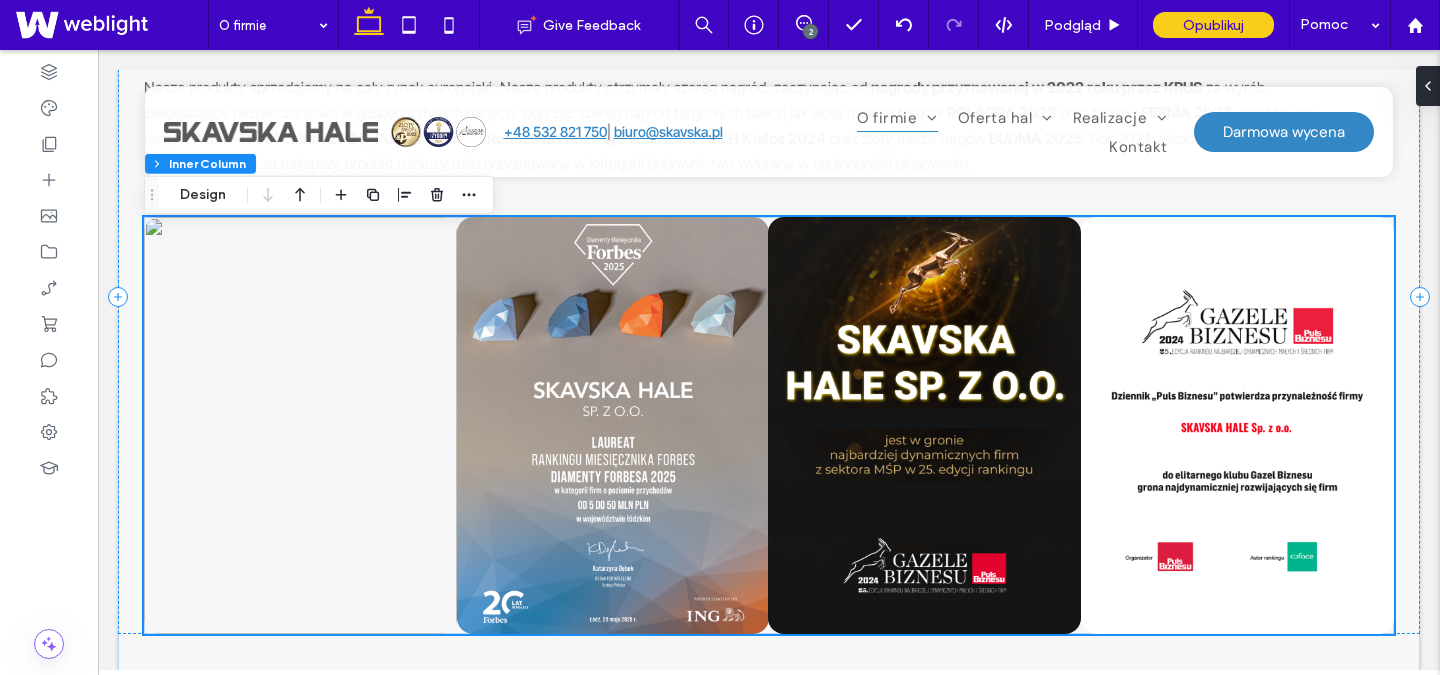 scroll, scrollTop: 1374, scrollLeft: 0, axis: vertical 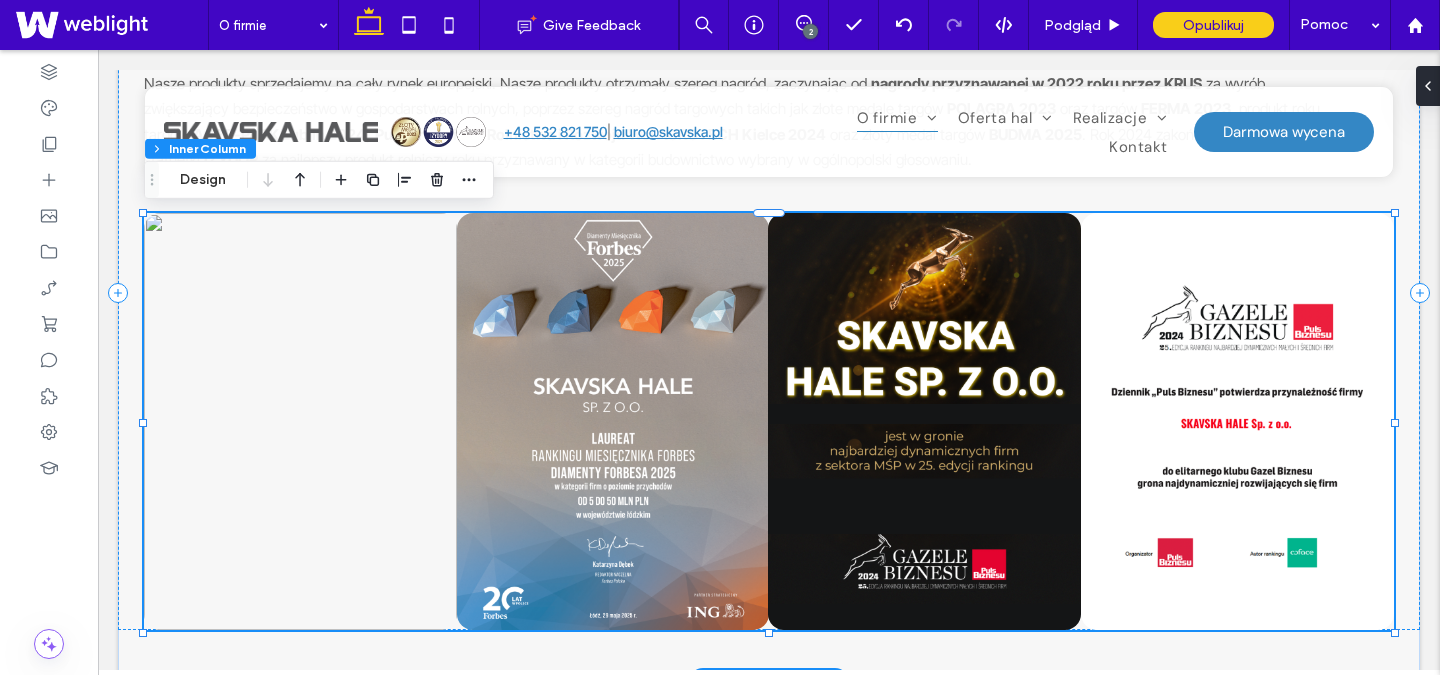 click at bounding box center [300, 422] 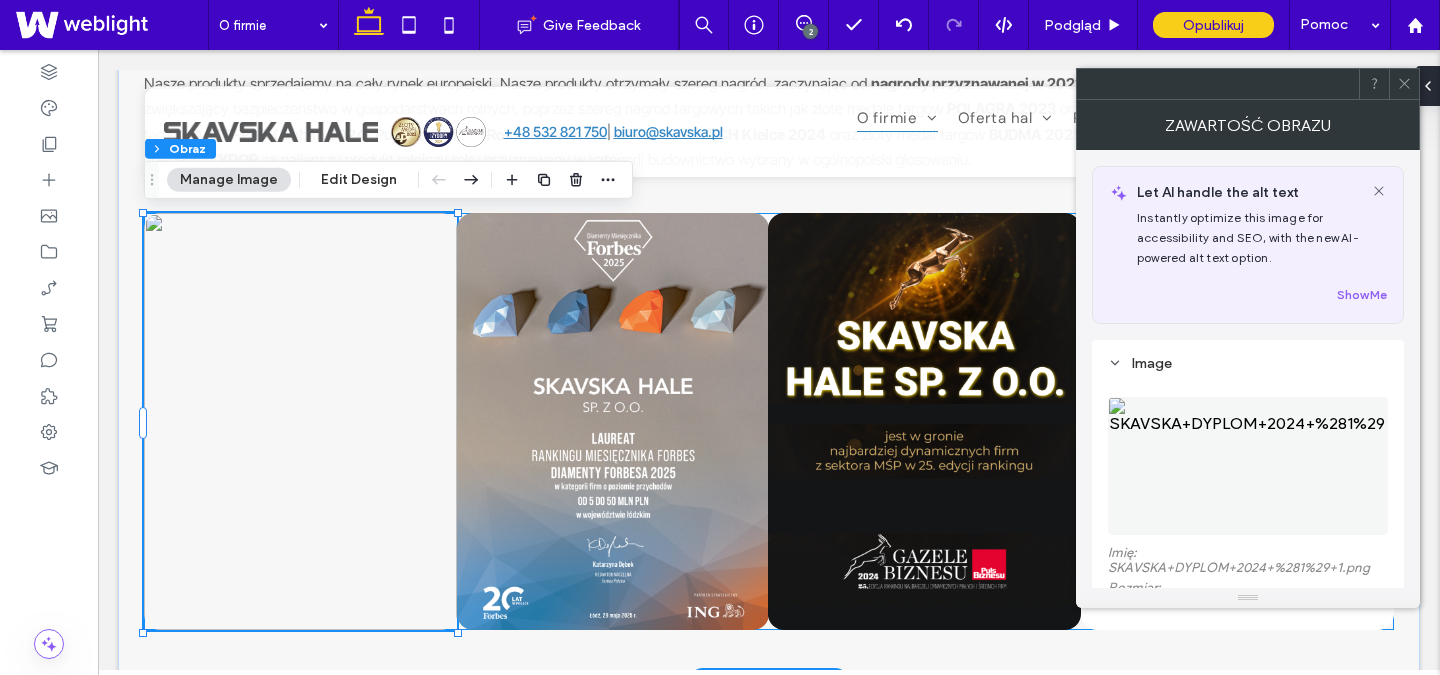 type on "**" 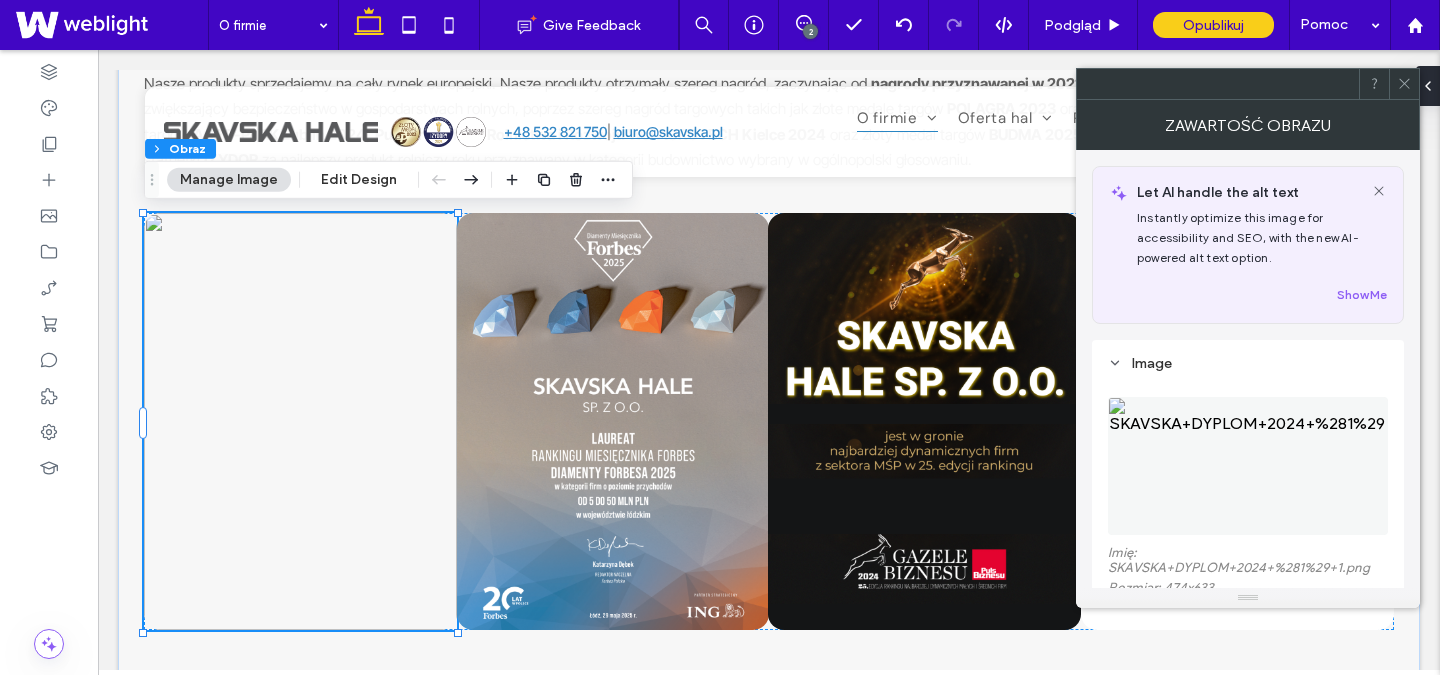 click at bounding box center [1248, 466] 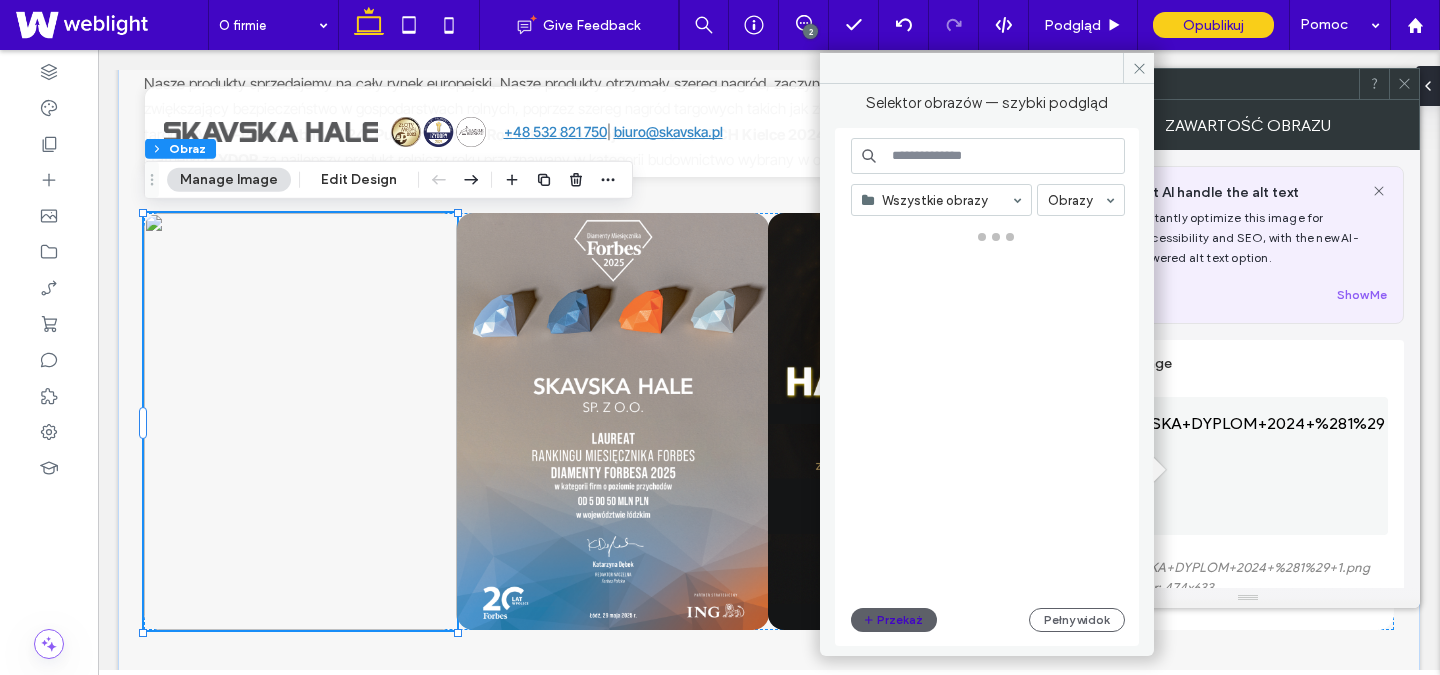 scroll, scrollTop: 36, scrollLeft: 0, axis: vertical 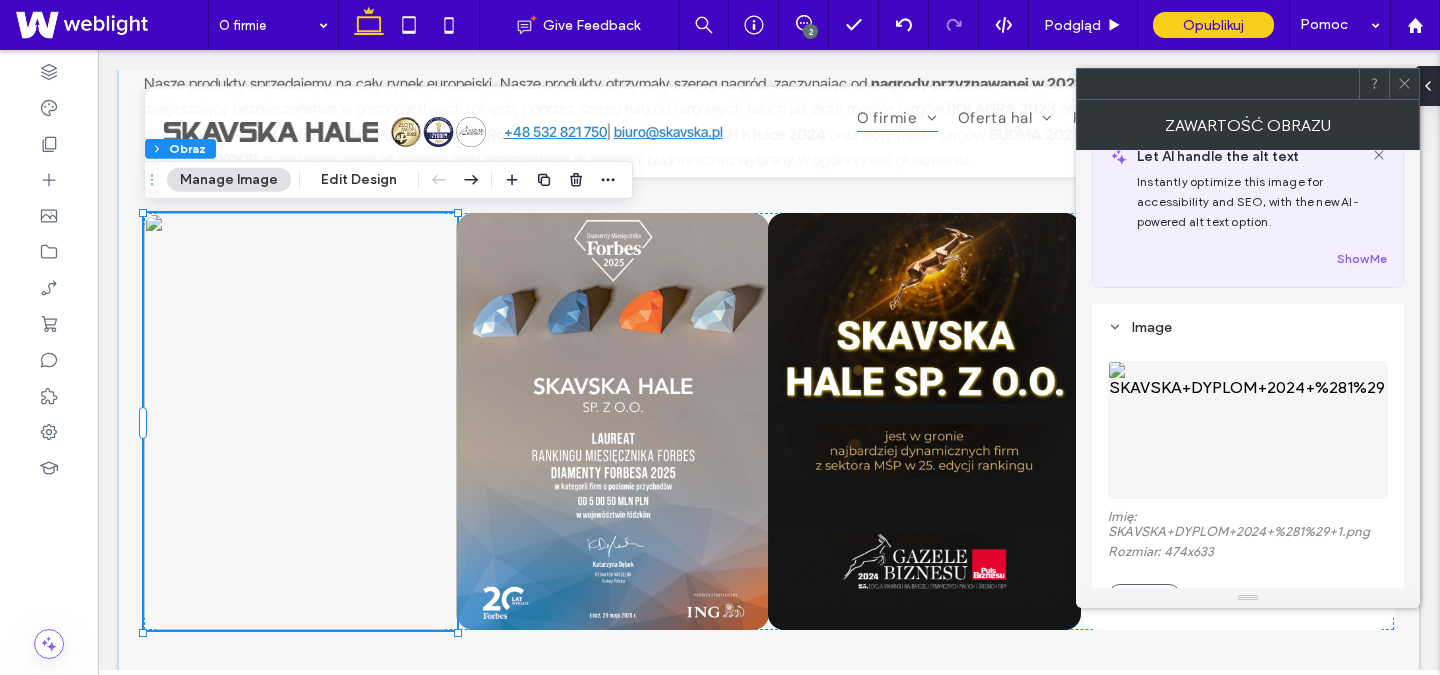 click at bounding box center (1248, 430) 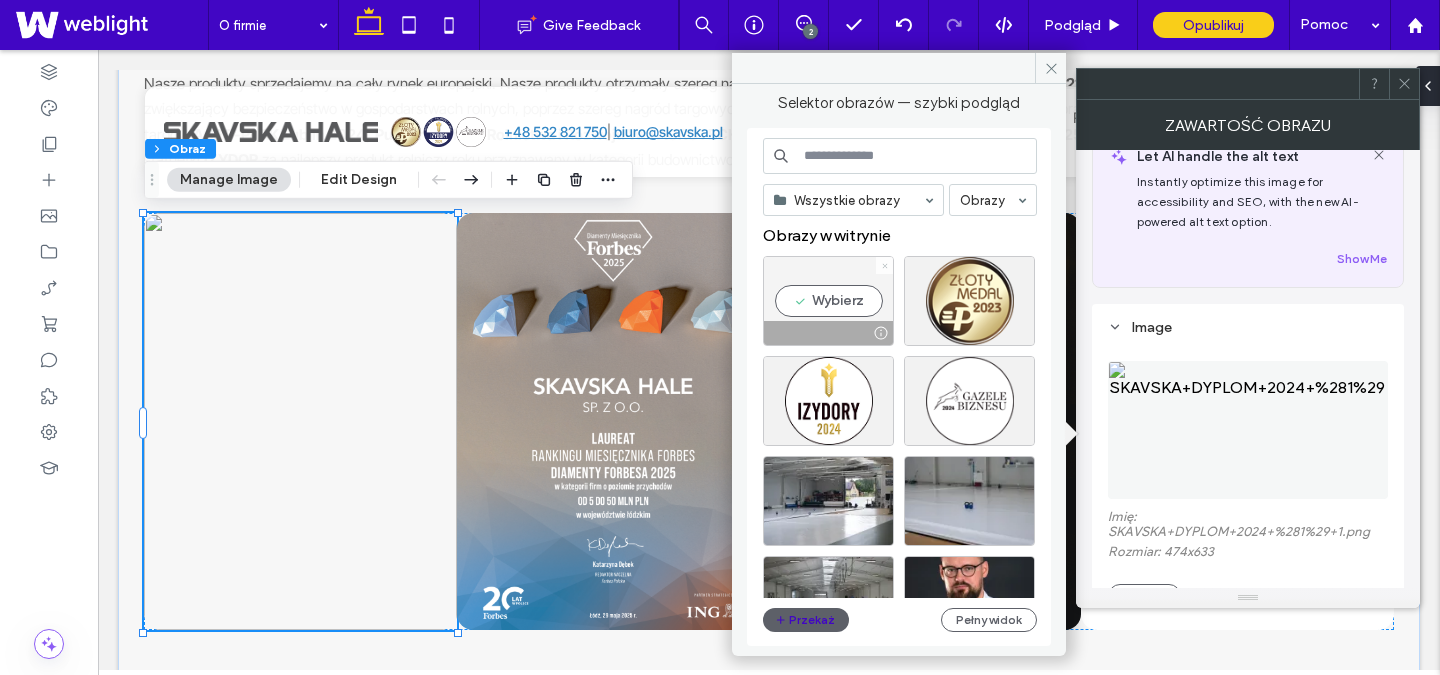 click 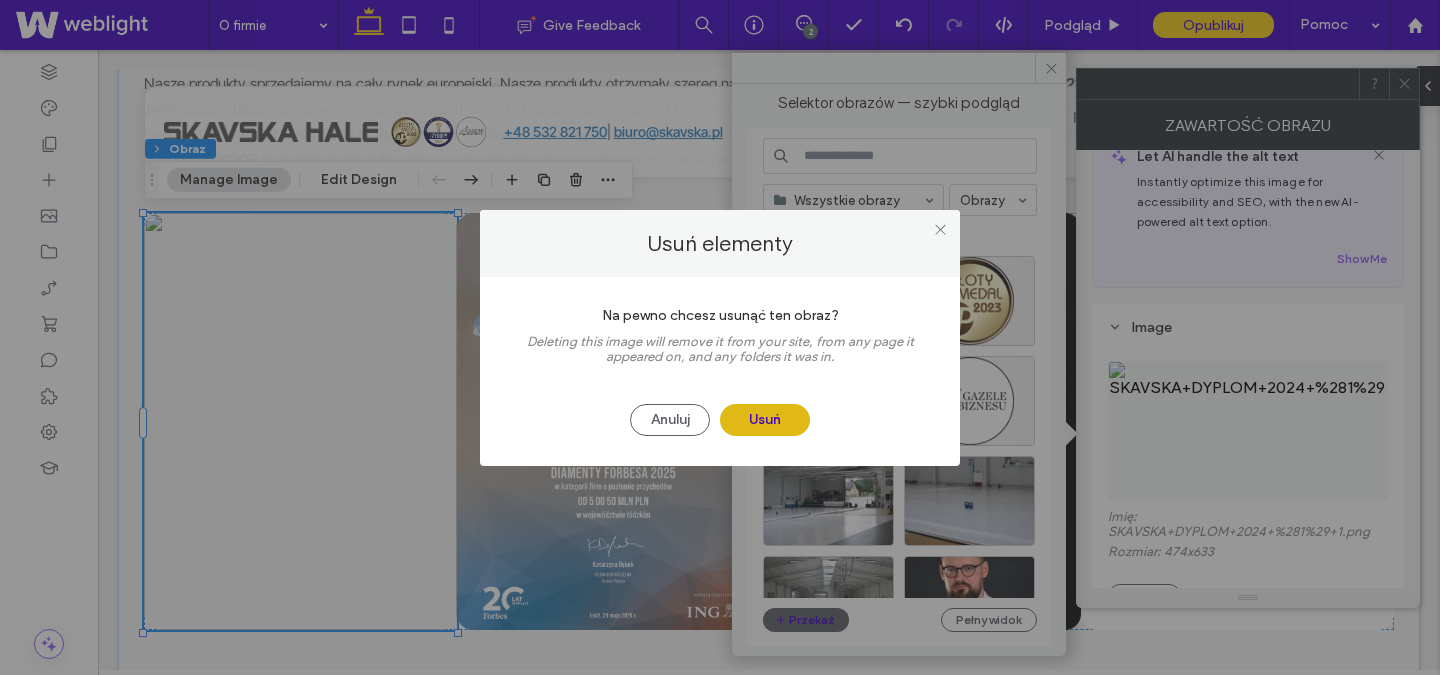 click on "Usuń" at bounding box center (765, 420) 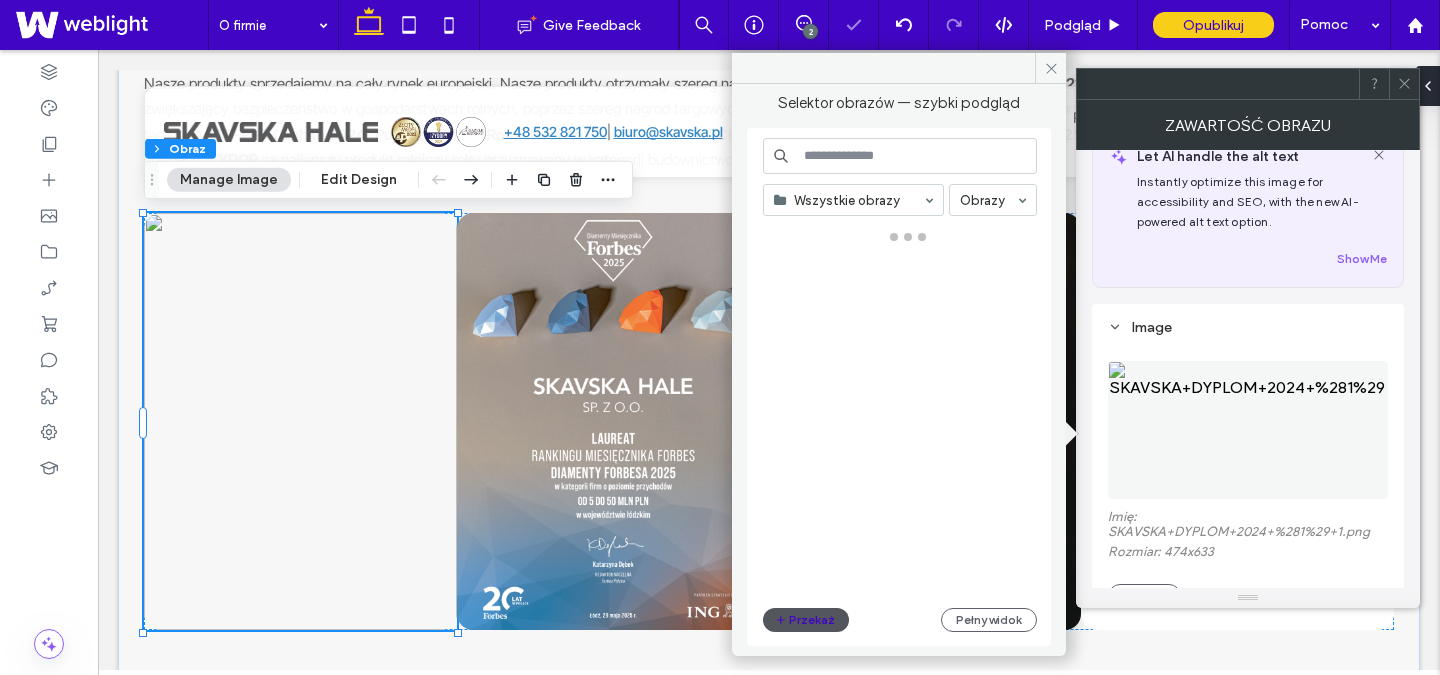 click on "Przekaż" at bounding box center (806, 620) 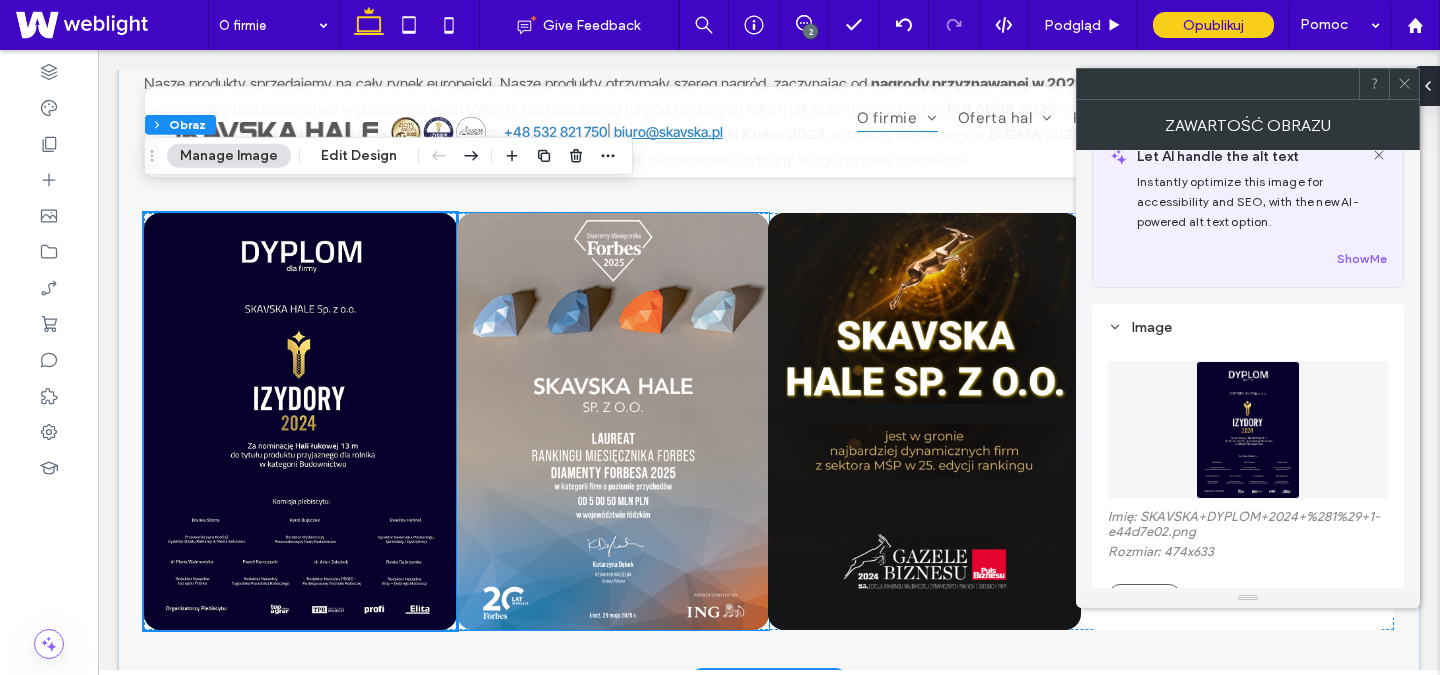 scroll, scrollTop: 1472, scrollLeft: 0, axis: vertical 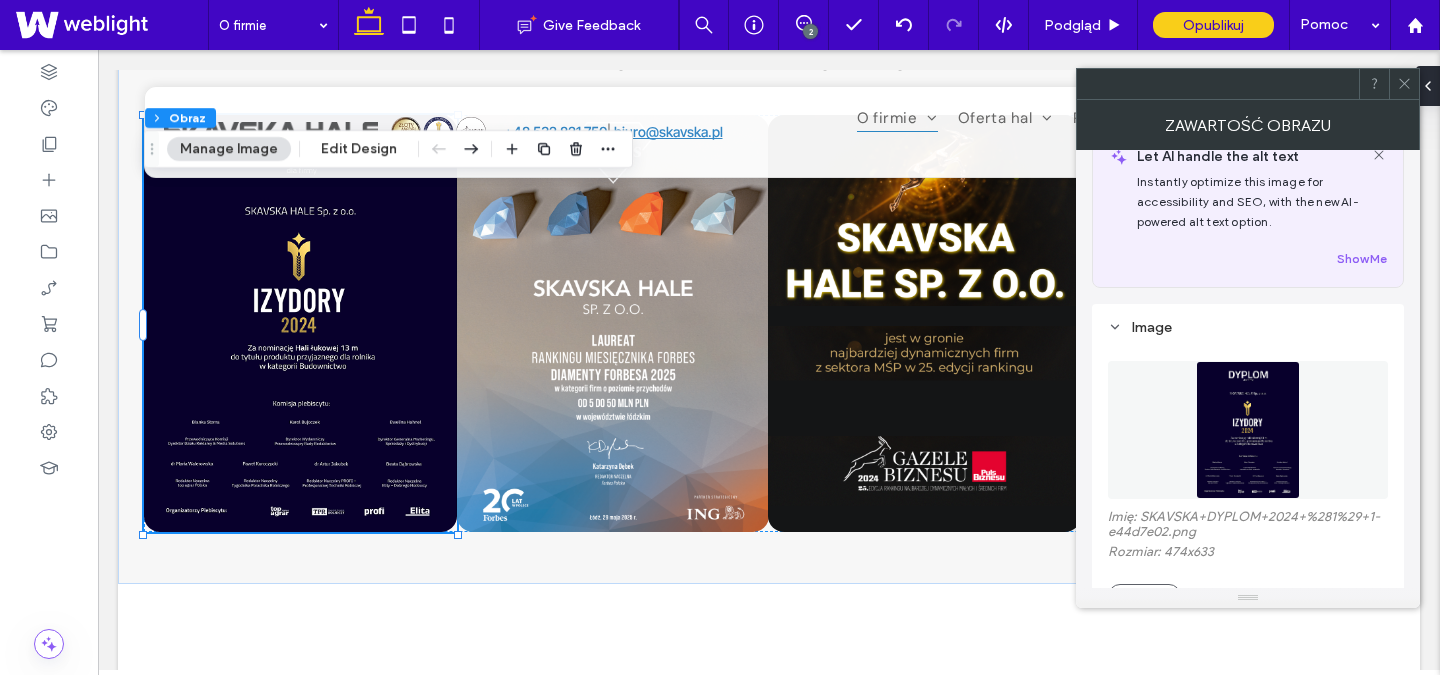 drag, startPoint x: 1409, startPoint y: 81, endPoint x: 794, endPoint y: 293, distance: 650.5144 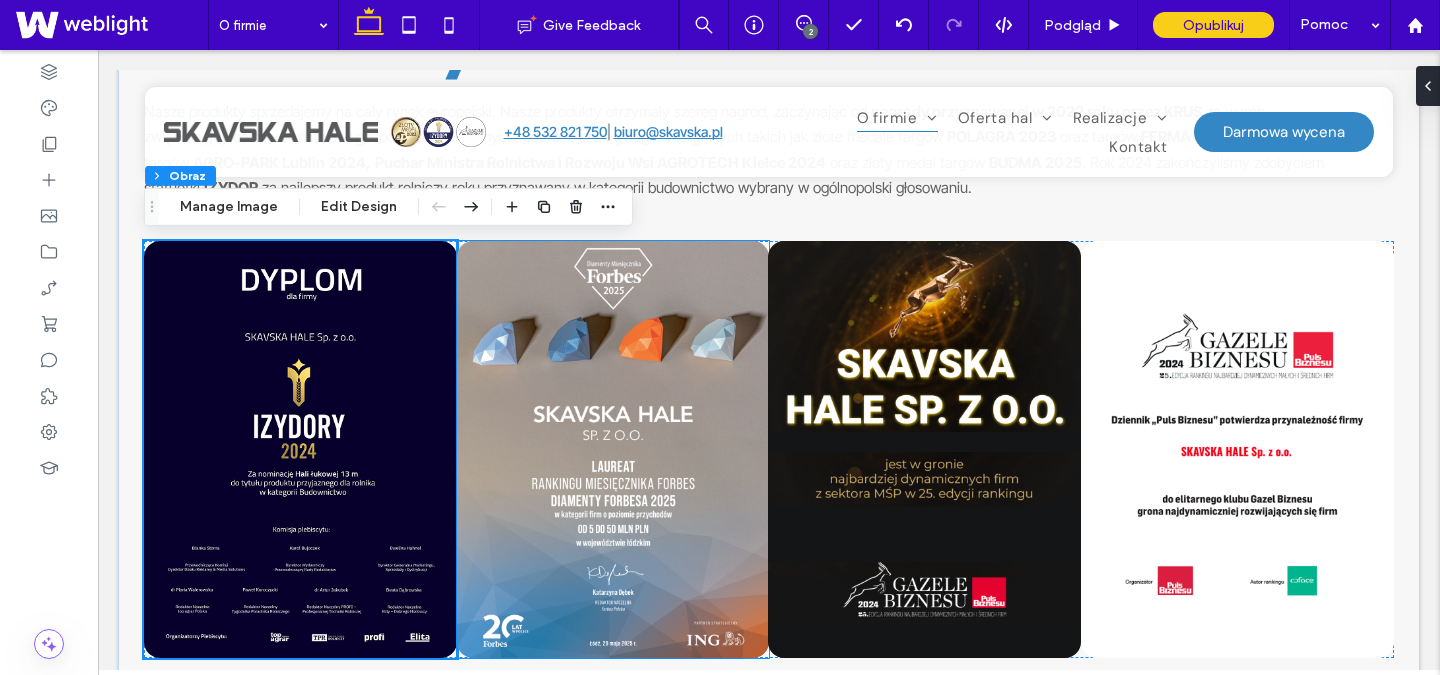 scroll, scrollTop: 1342, scrollLeft: 0, axis: vertical 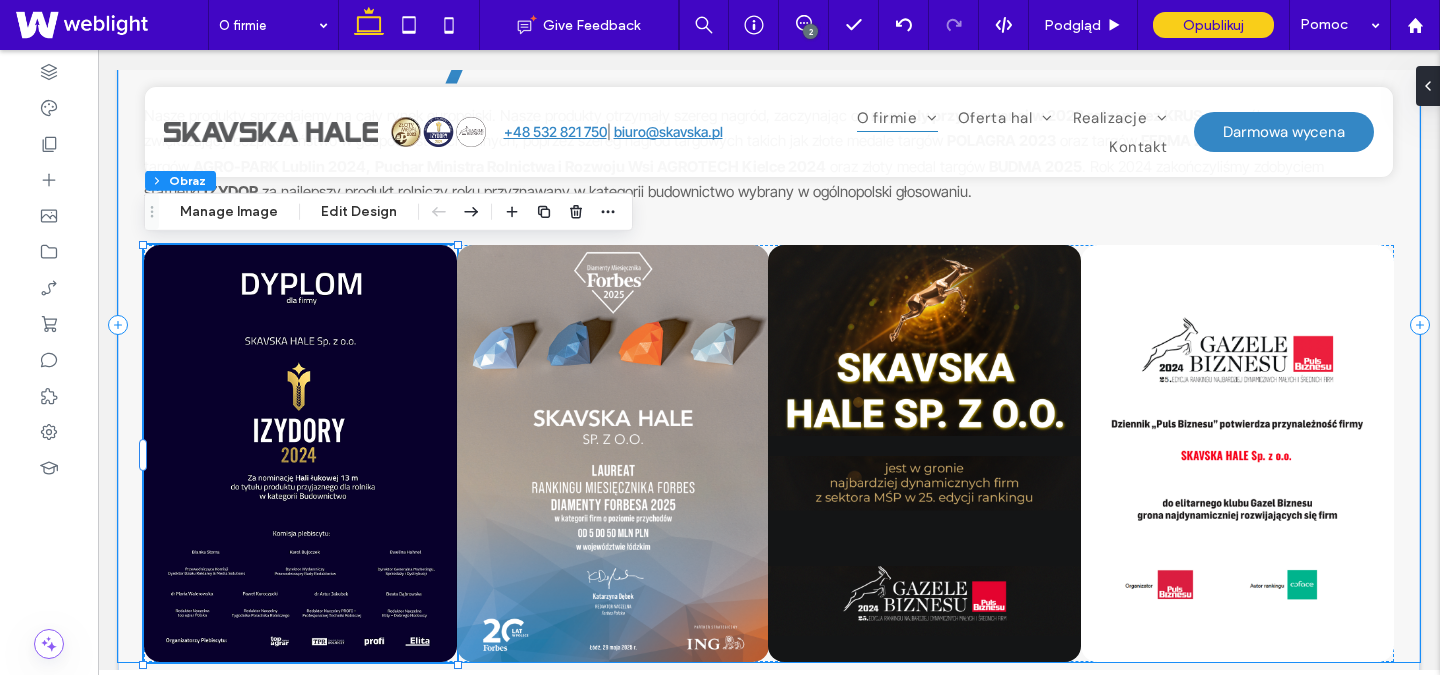 click on "Nasze
wyróżnienia
Nasze produkty sprzedajemy na cały rynek europejski. Nasze produkty otrzymały szereg nagród, zaczynając od
nagrody przyznawanej w 2022 roku przez KRUS   za wyrób zwiększający bezpieczeństwo w gospodarstwach rolnych, poprzez szereg nagród targowych takich jak złote medale targów
POLAGRA 2023   oraz targów
FERMA 2023 , produkt roku targów
AGRO-PARK Lublin 2024,
Puchar Ministra Rolnictwa i Rozwoju Wsi AGROTECH Kielce 2024   oraz złoty medal targów
BUDMA 2025 . Rok 2024 zakończyliśmy zdobyciem statuetki
IZYDOR   za najlepszy produkt rolniczy roku przyznawany w kategorii budownictwo wybrany w ogólnopolski głosowaniu." at bounding box center (769, 325) 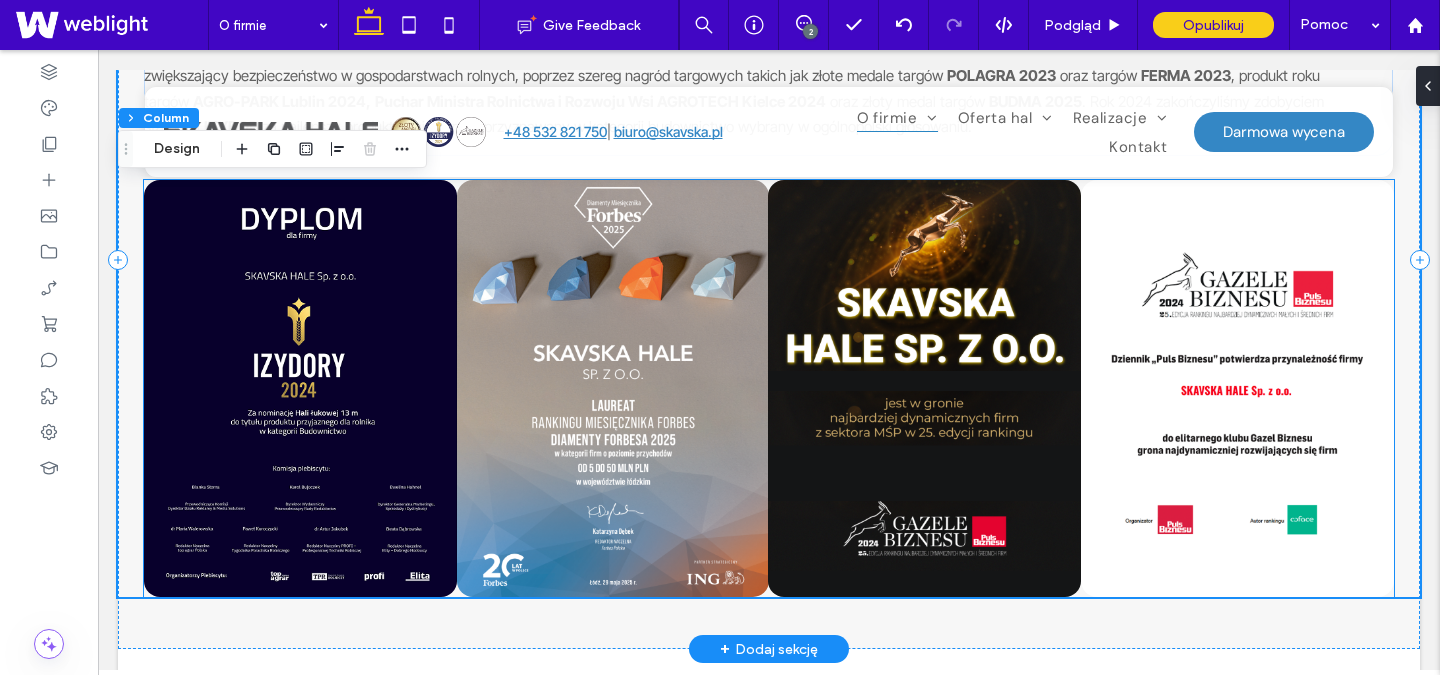 scroll, scrollTop: 1405, scrollLeft: 0, axis: vertical 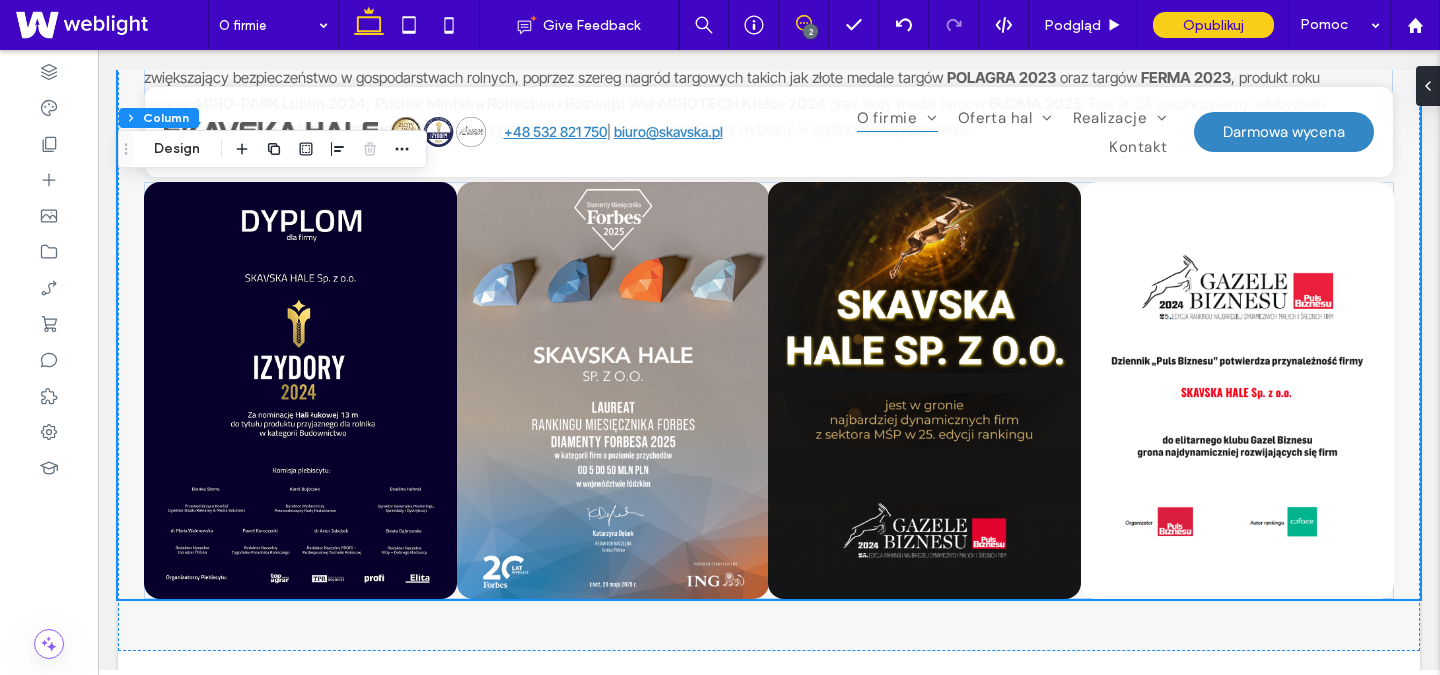 click at bounding box center (803, 23) 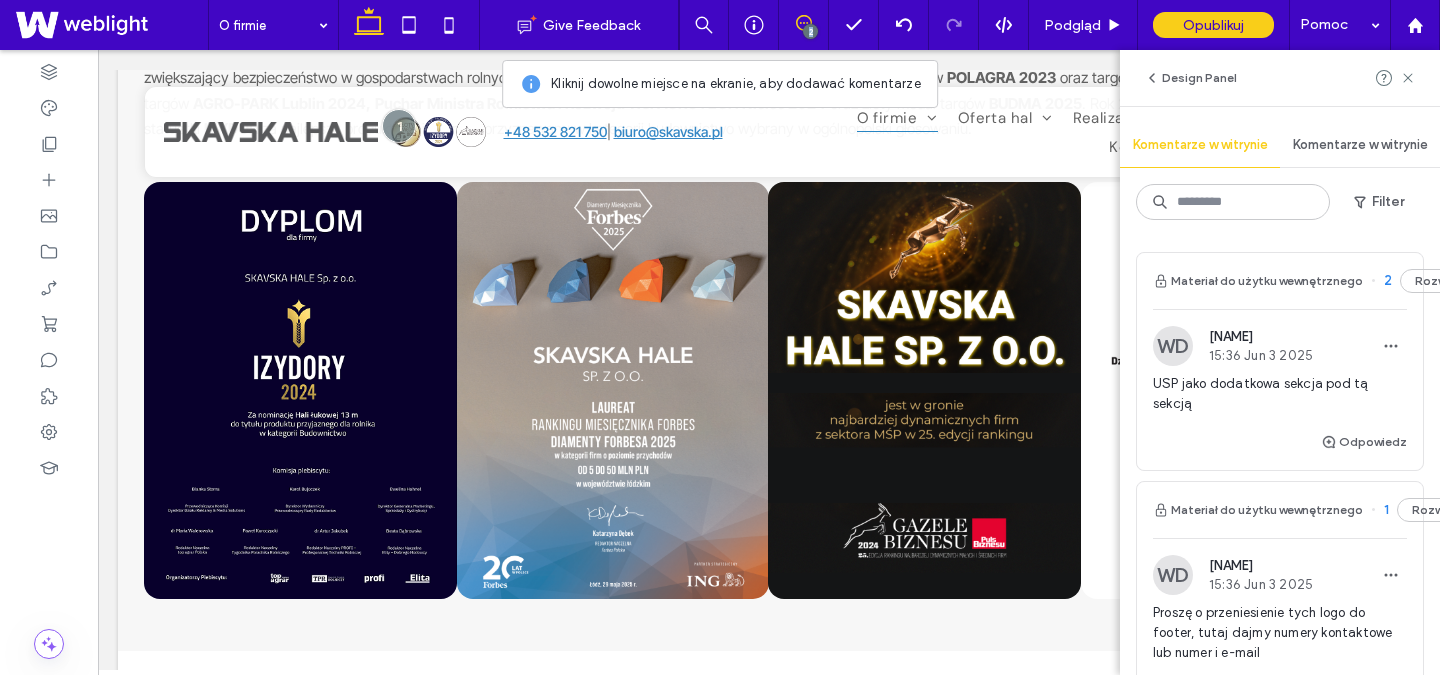 click at bounding box center (803, 23) 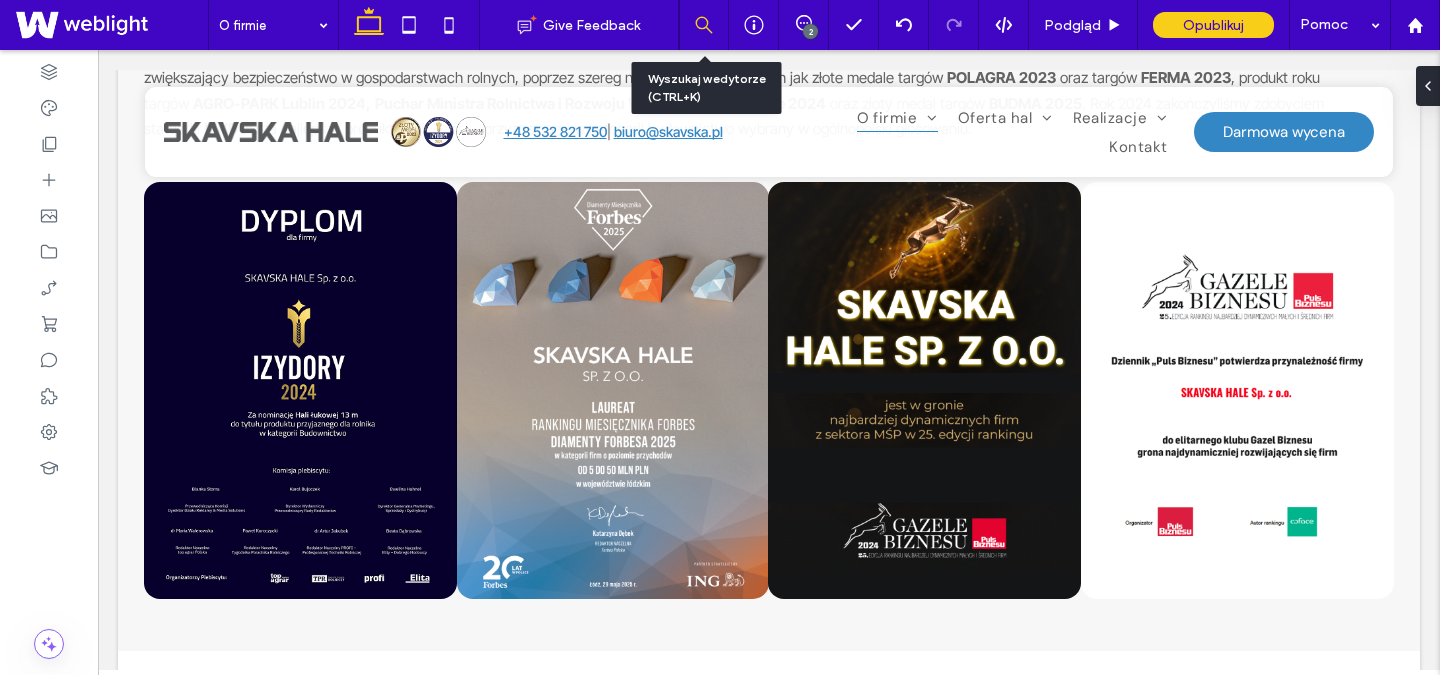 click at bounding box center (704, 25) 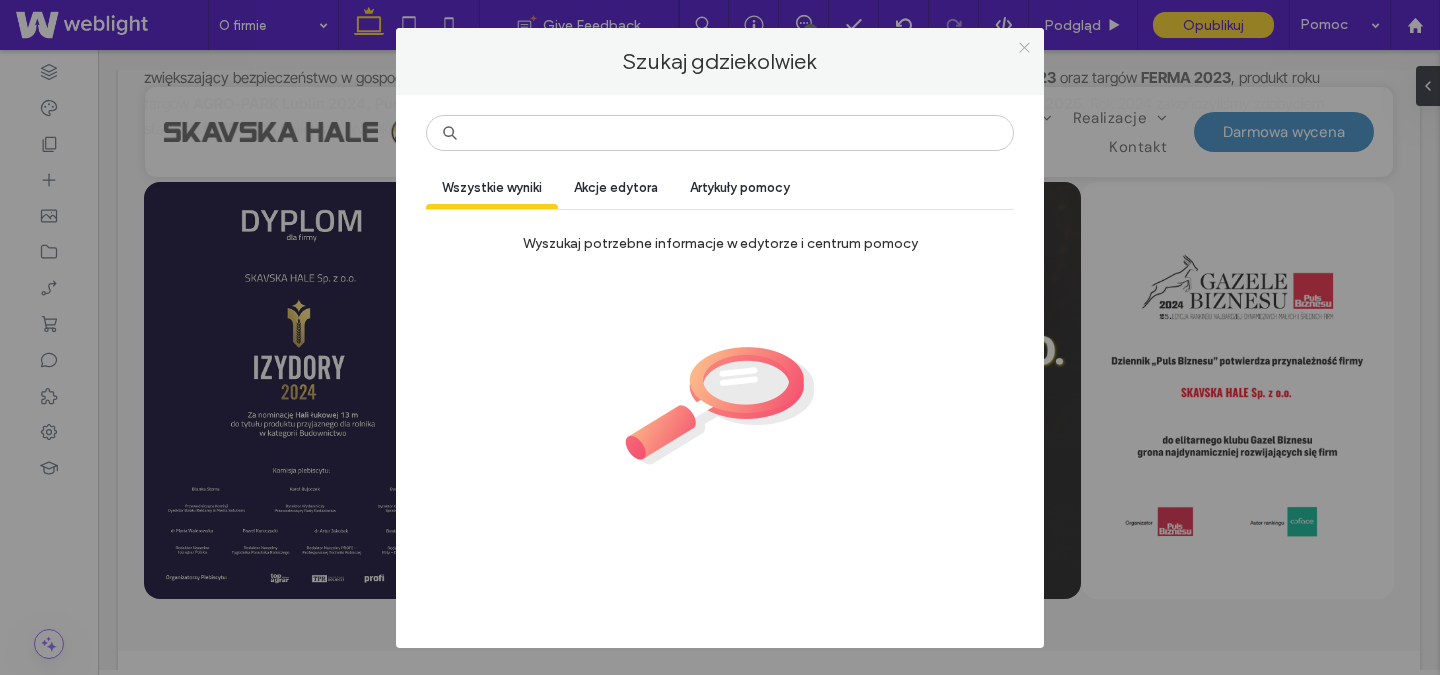 click 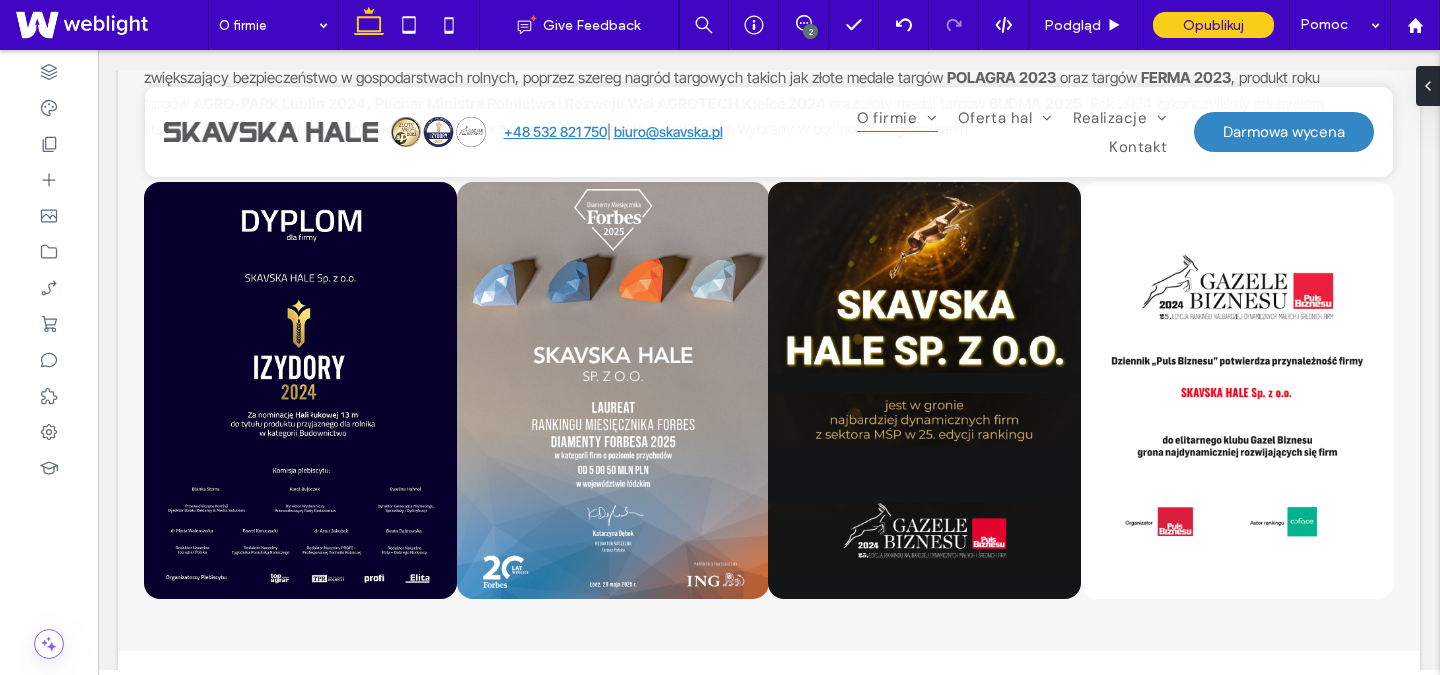 click on "2" at bounding box center (810, 31) 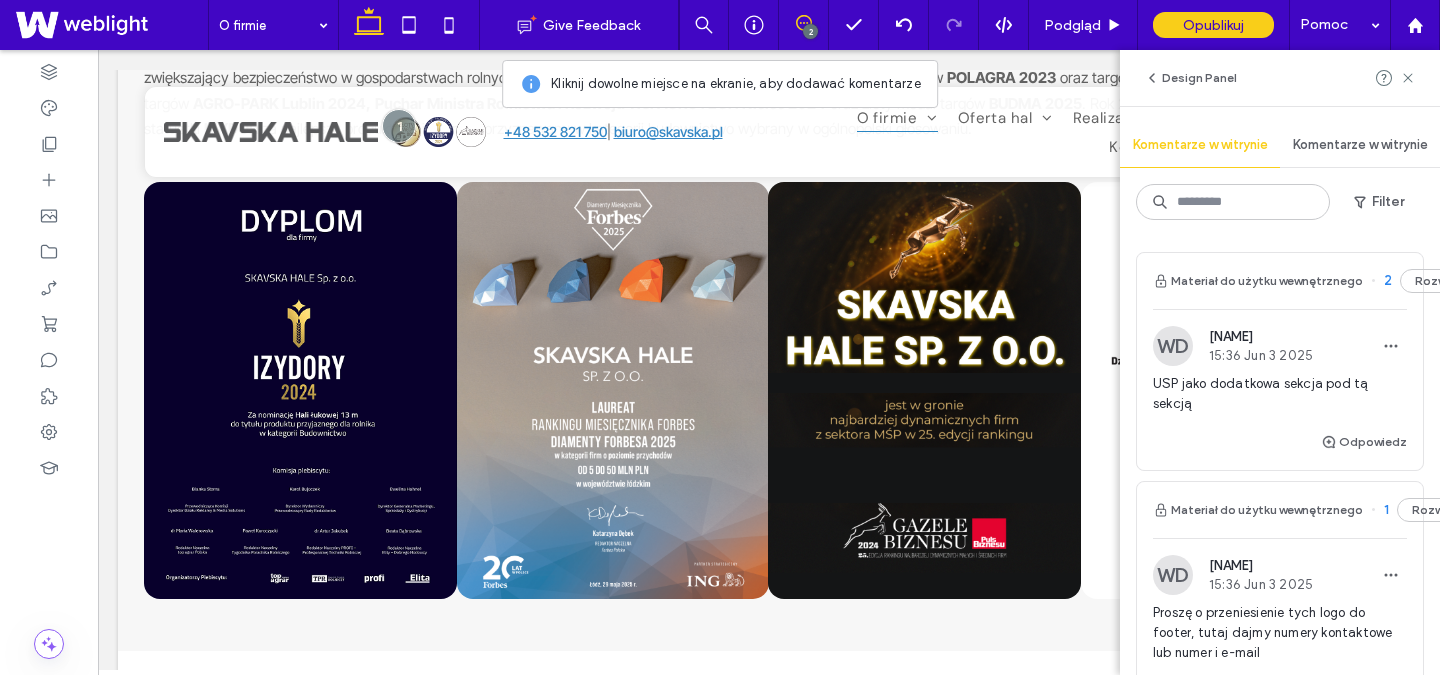 click on "2" at bounding box center [810, 31] 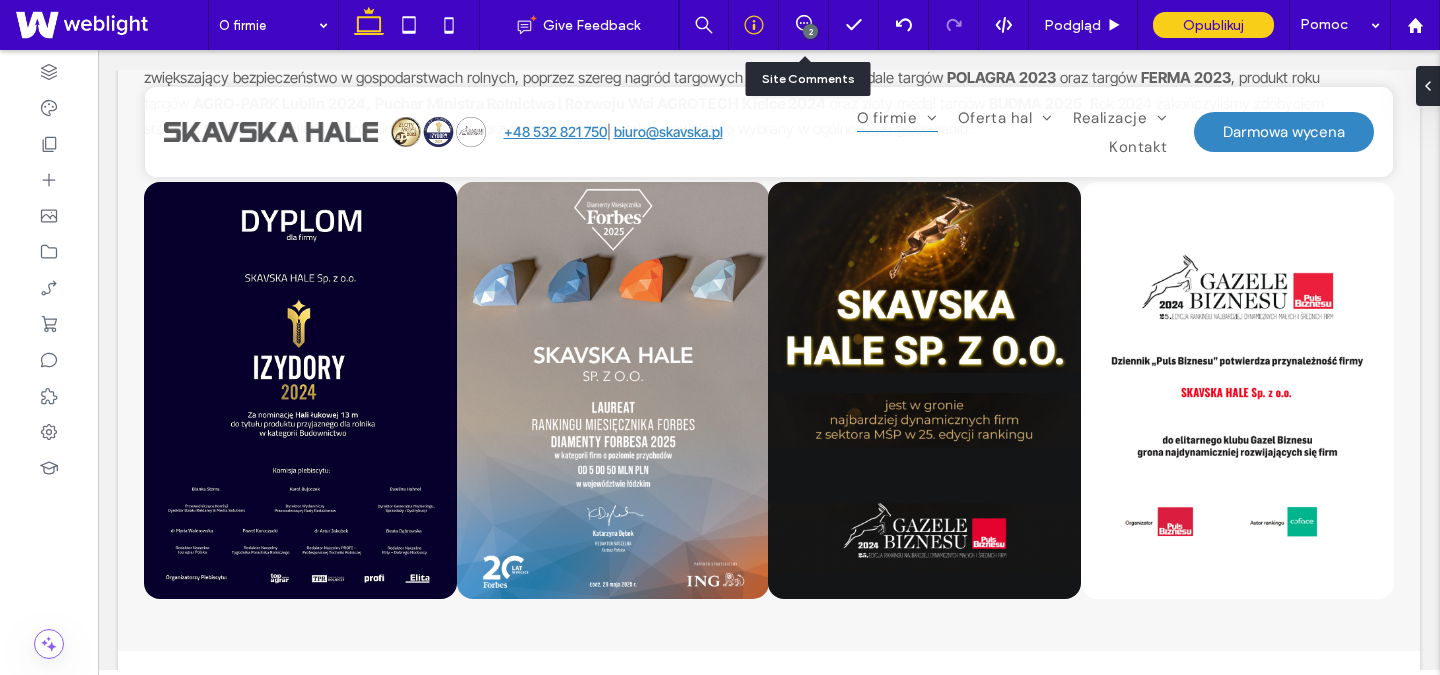 click 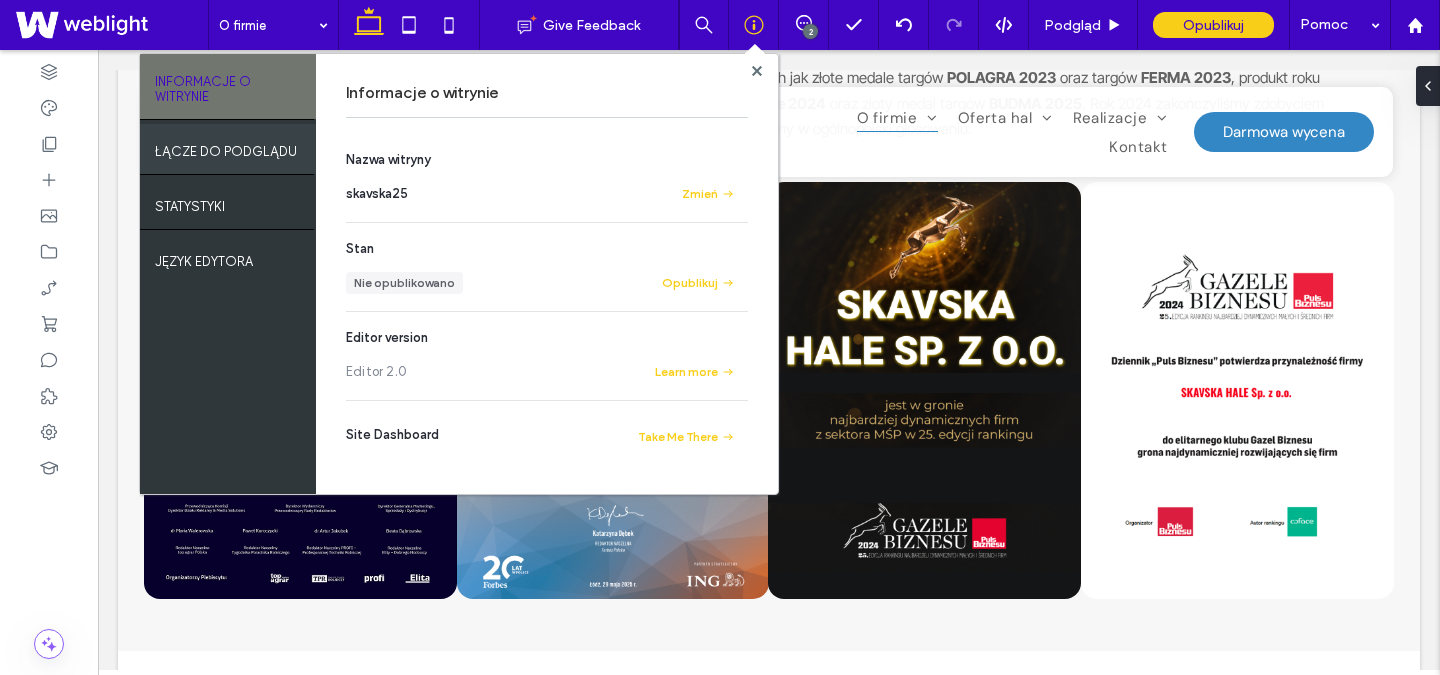 click on "ŁĄCZE DO PODGLĄDU" at bounding box center (226, 146) 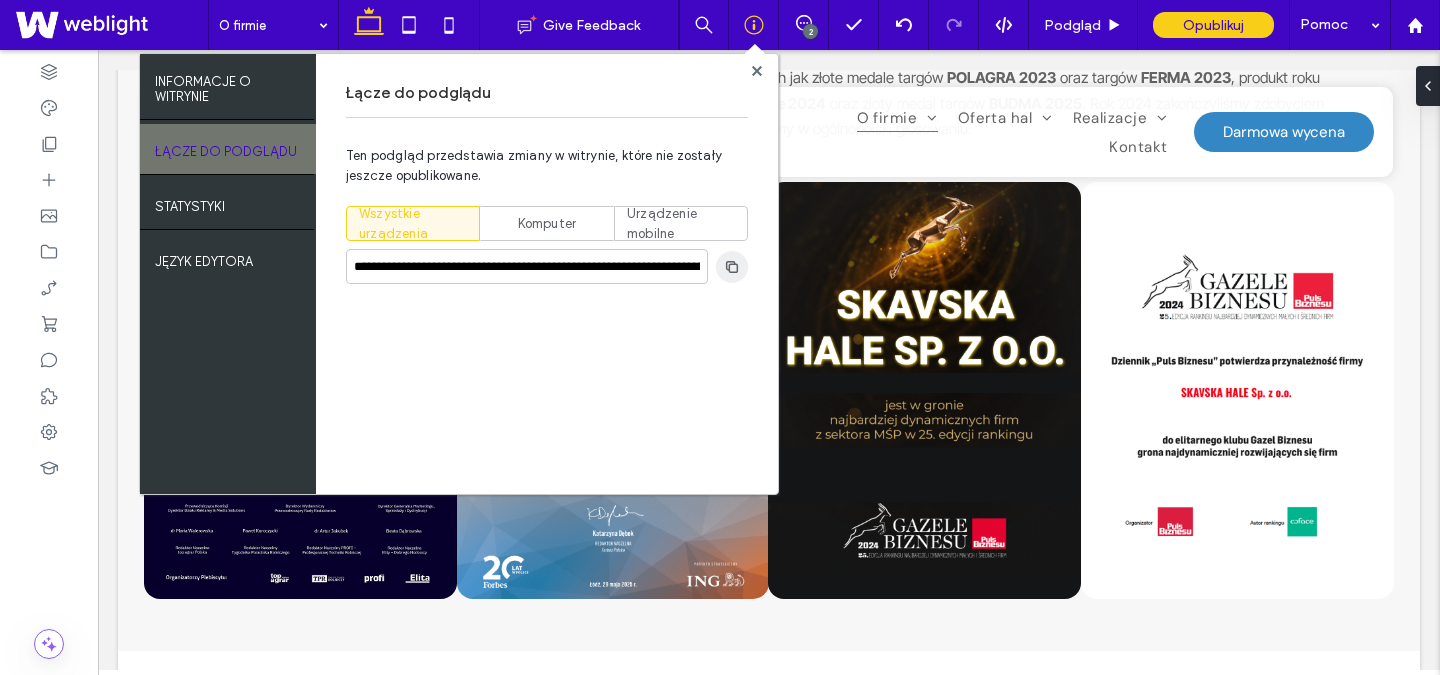 click 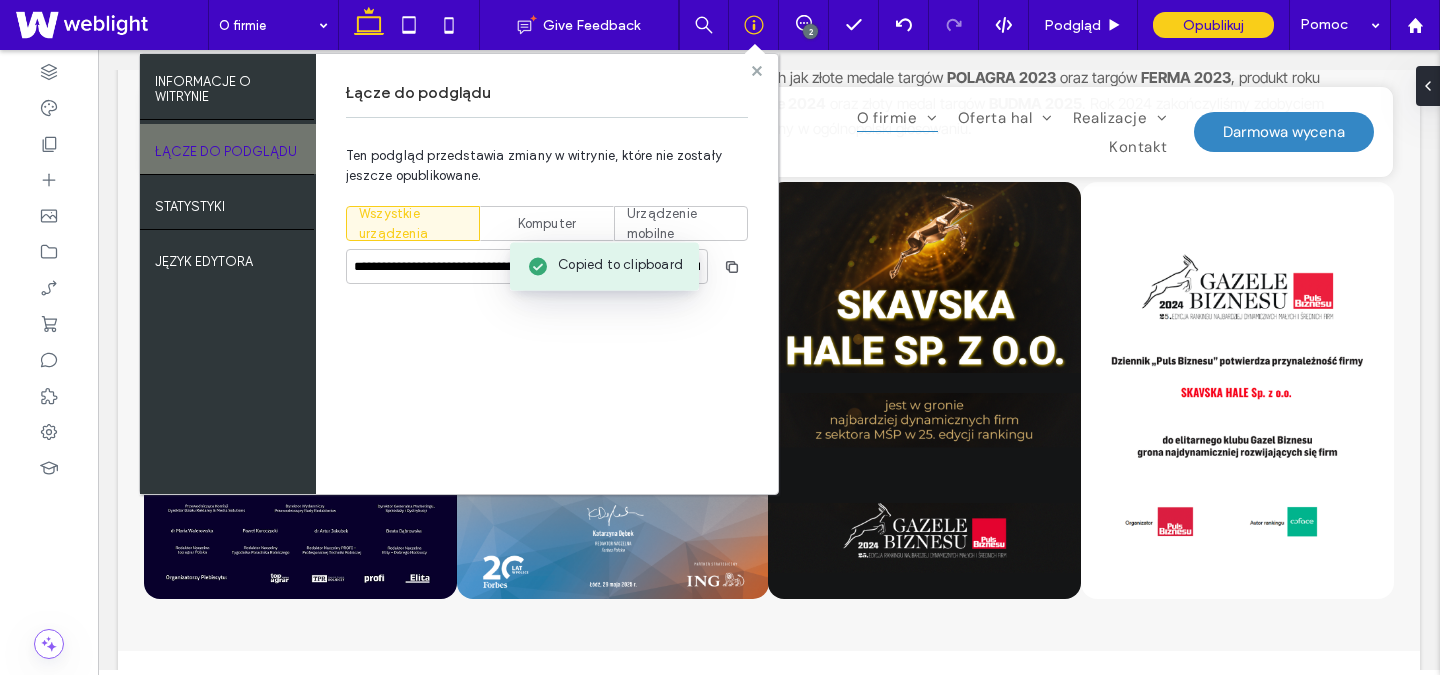 click at bounding box center [757, 70] 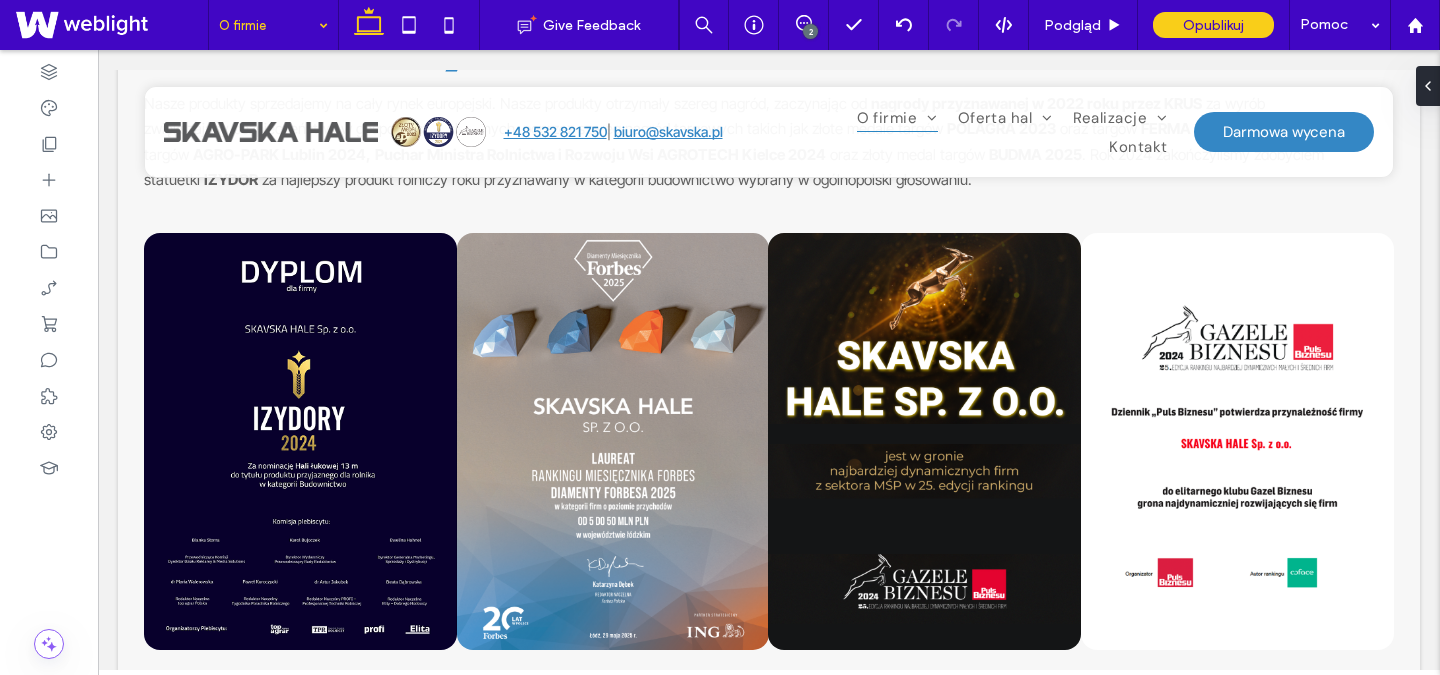 scroll, scrollTop: 1347, scrollLeft: 0, axis: vertical 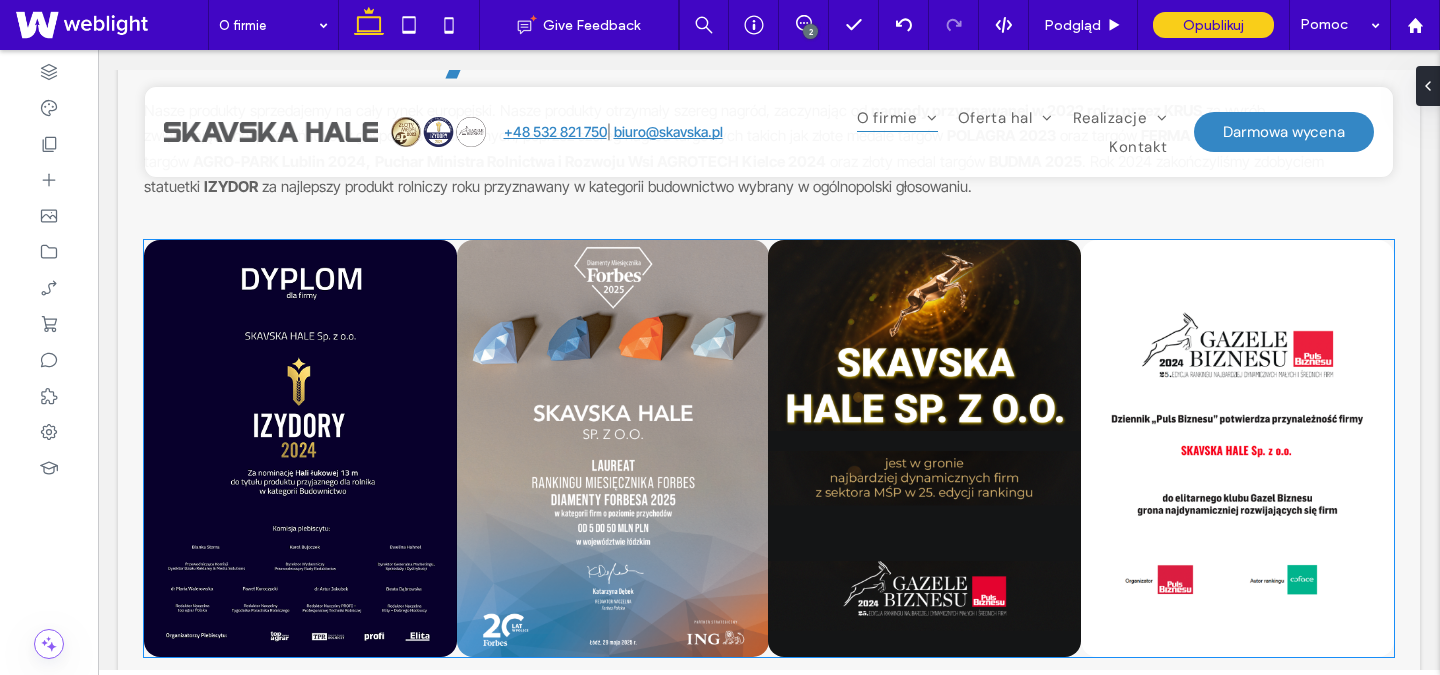 click at bounding box center (613, 449) 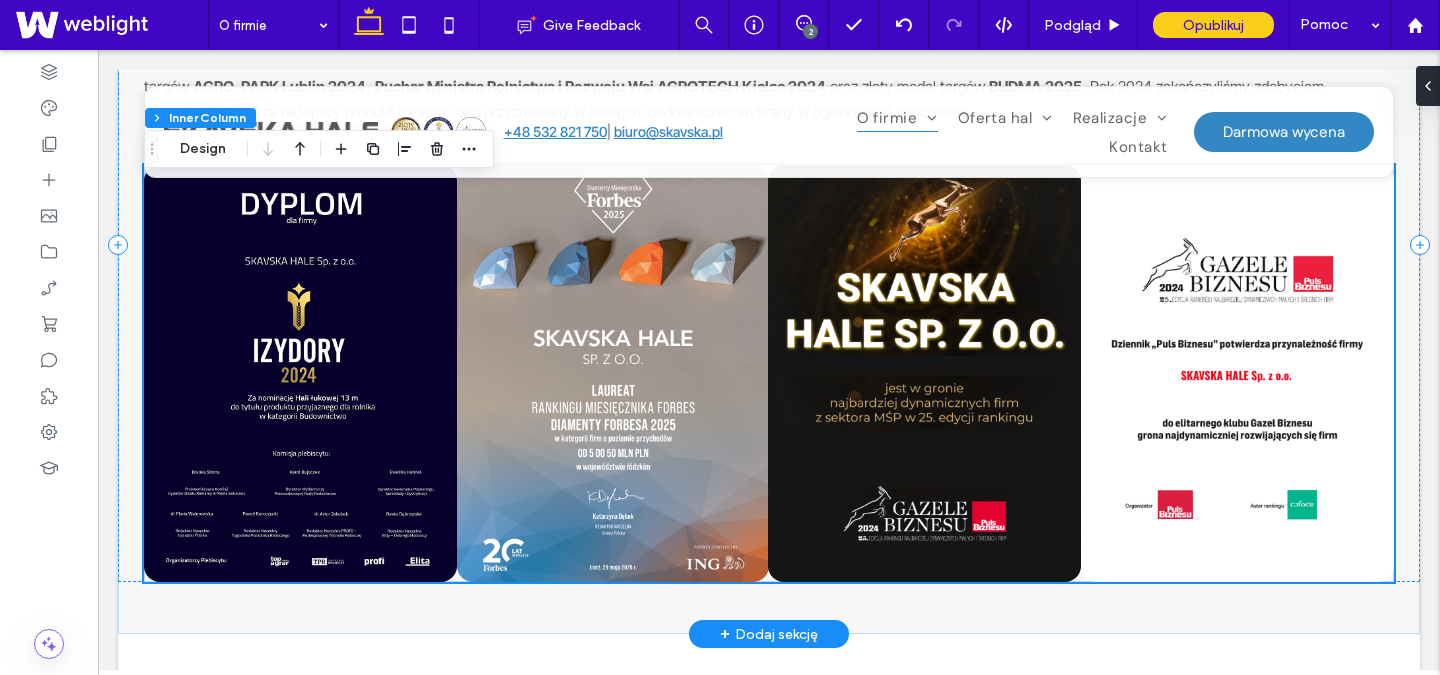 scroll, scrollTop: 1421, scrollLeft: 0, axis: vertical 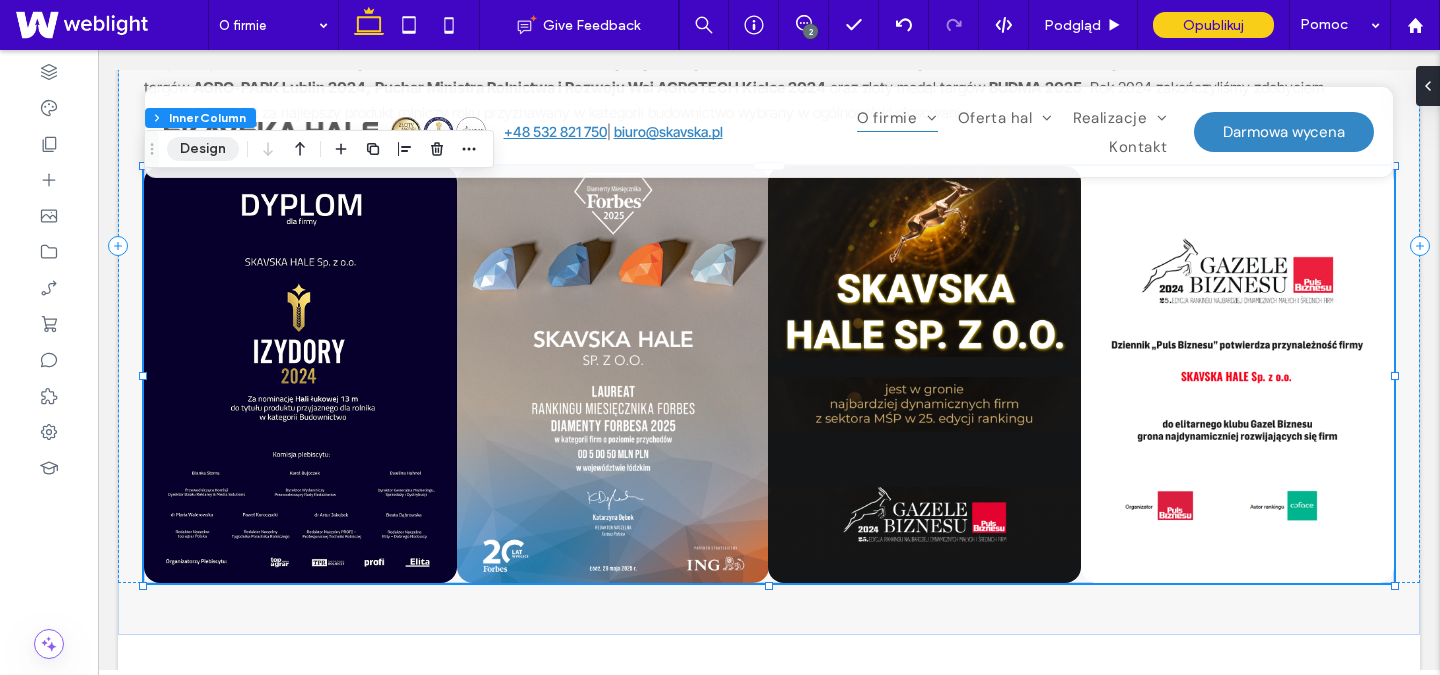 click on "Design" at bounding box center [203, 149] 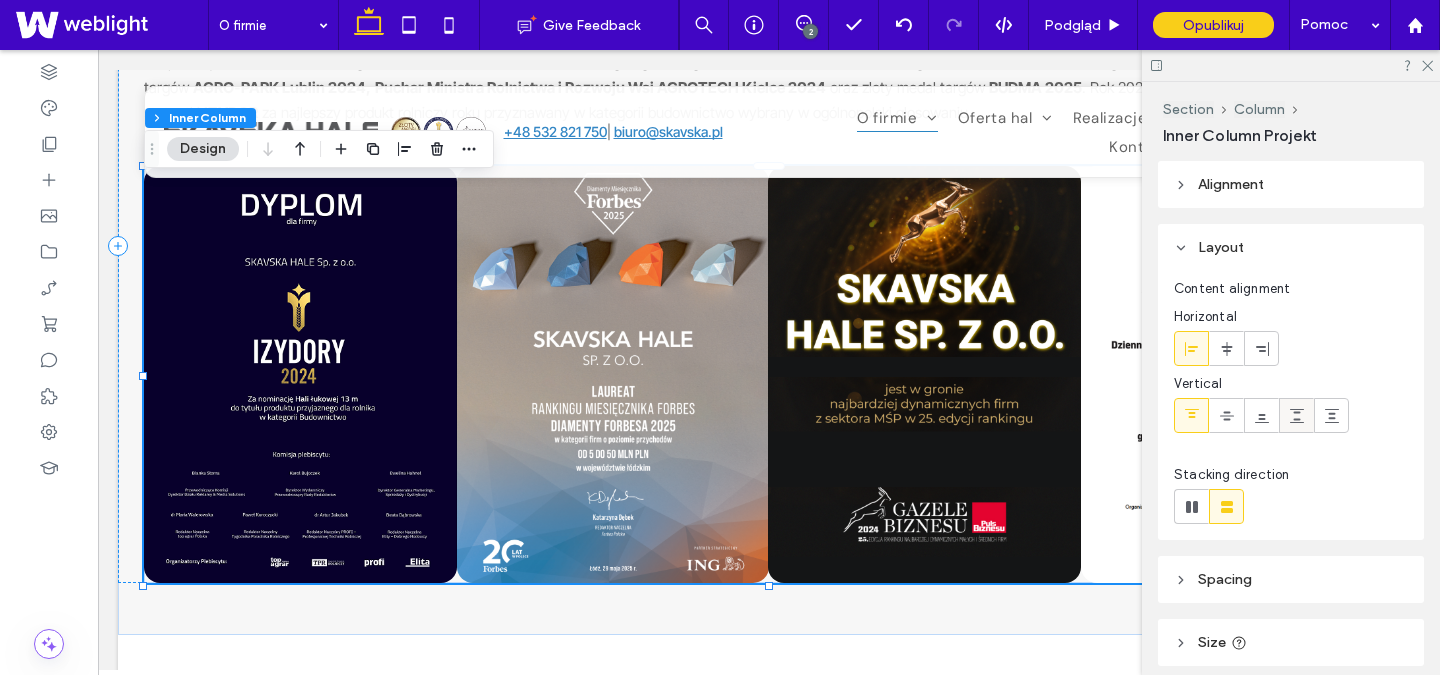 scroll, scrollTop: 268, scrollLeft: 0, axis: vertical 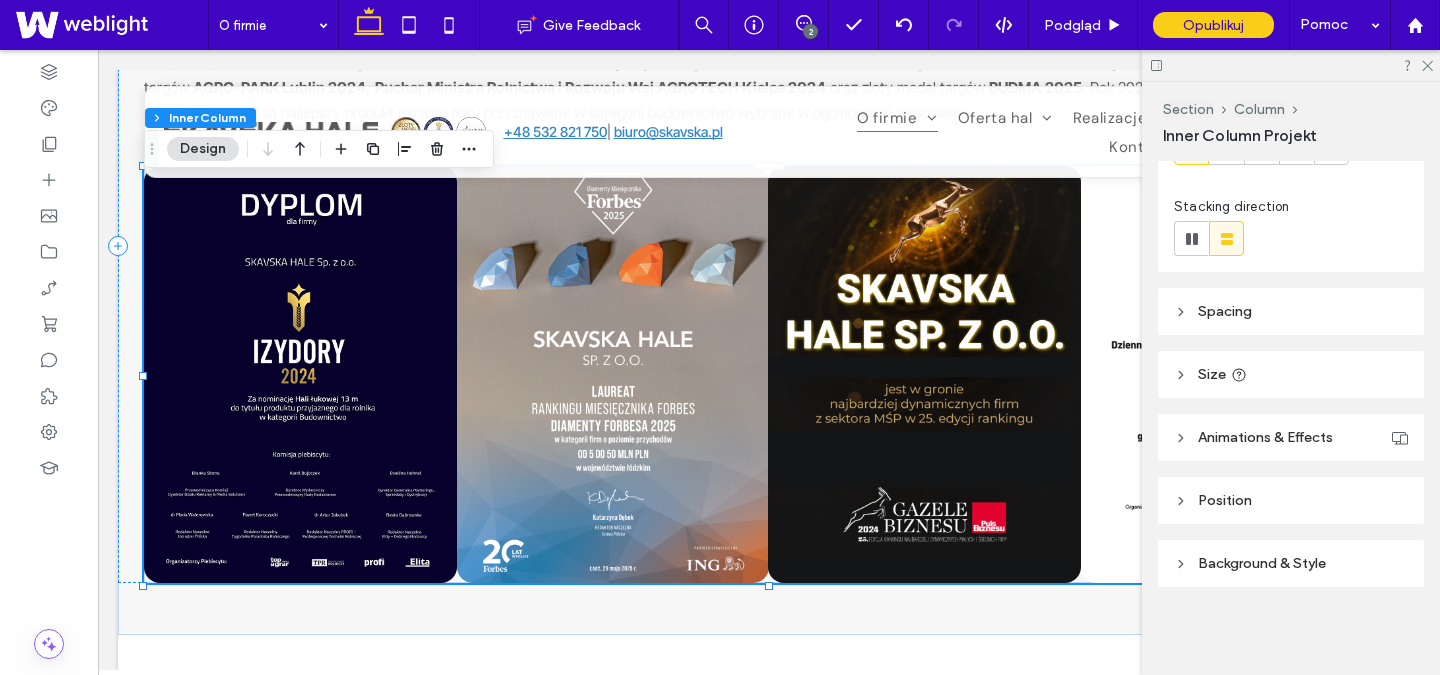 click 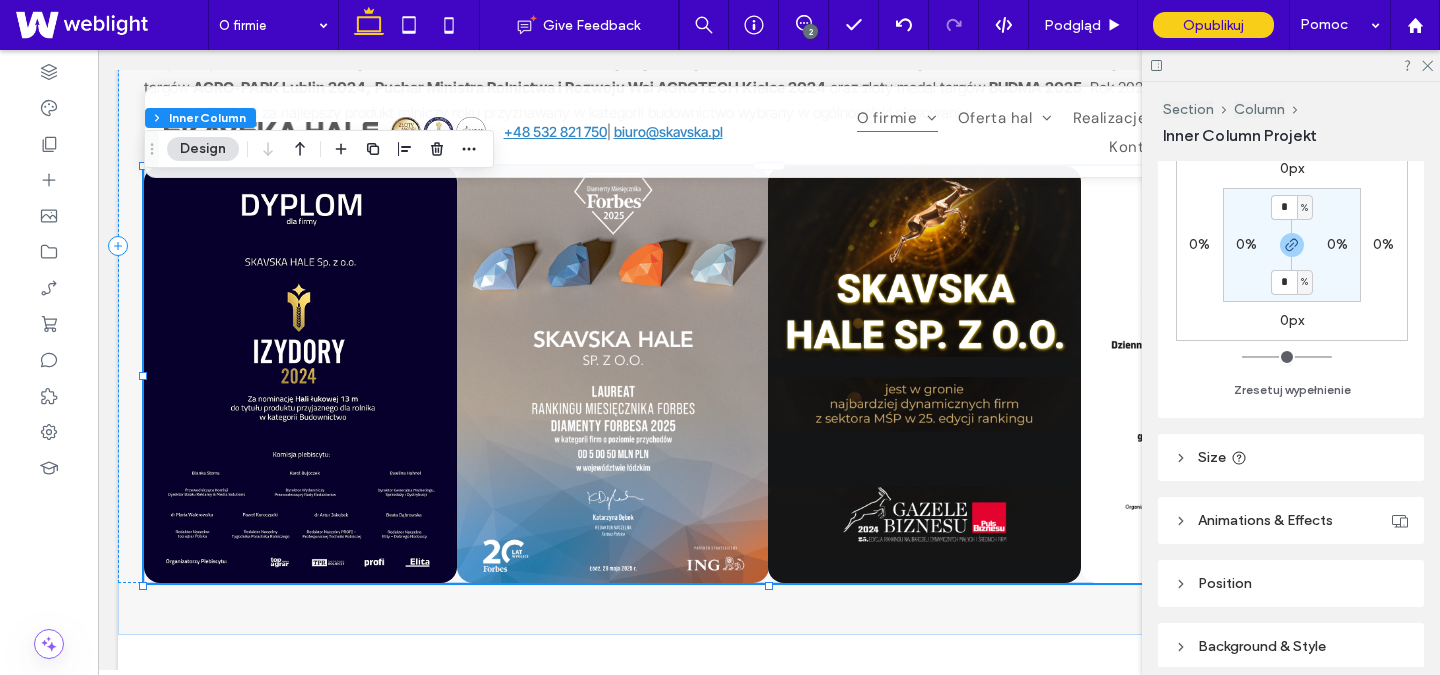 scroll, scrollTop: 658, scrollLeft: 0, axis: vertical 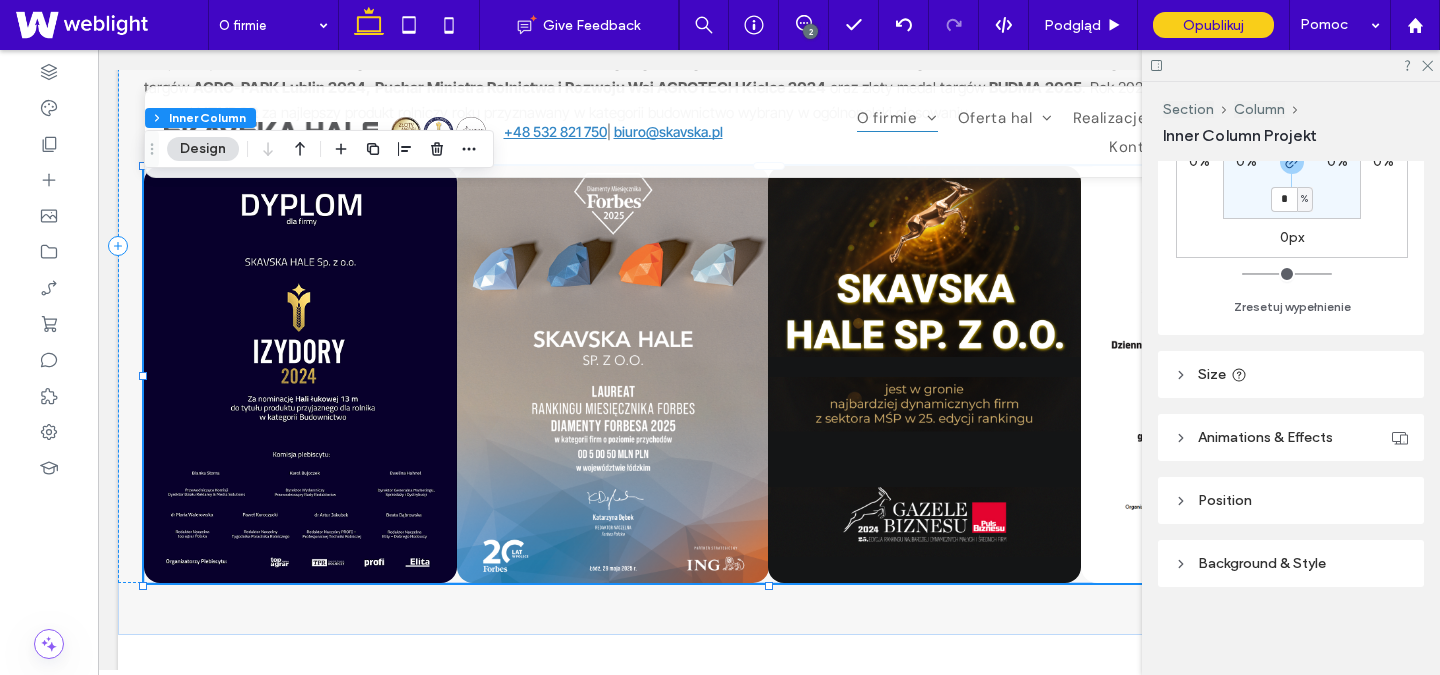 click on "Size" at bounding box center (1291, 374) 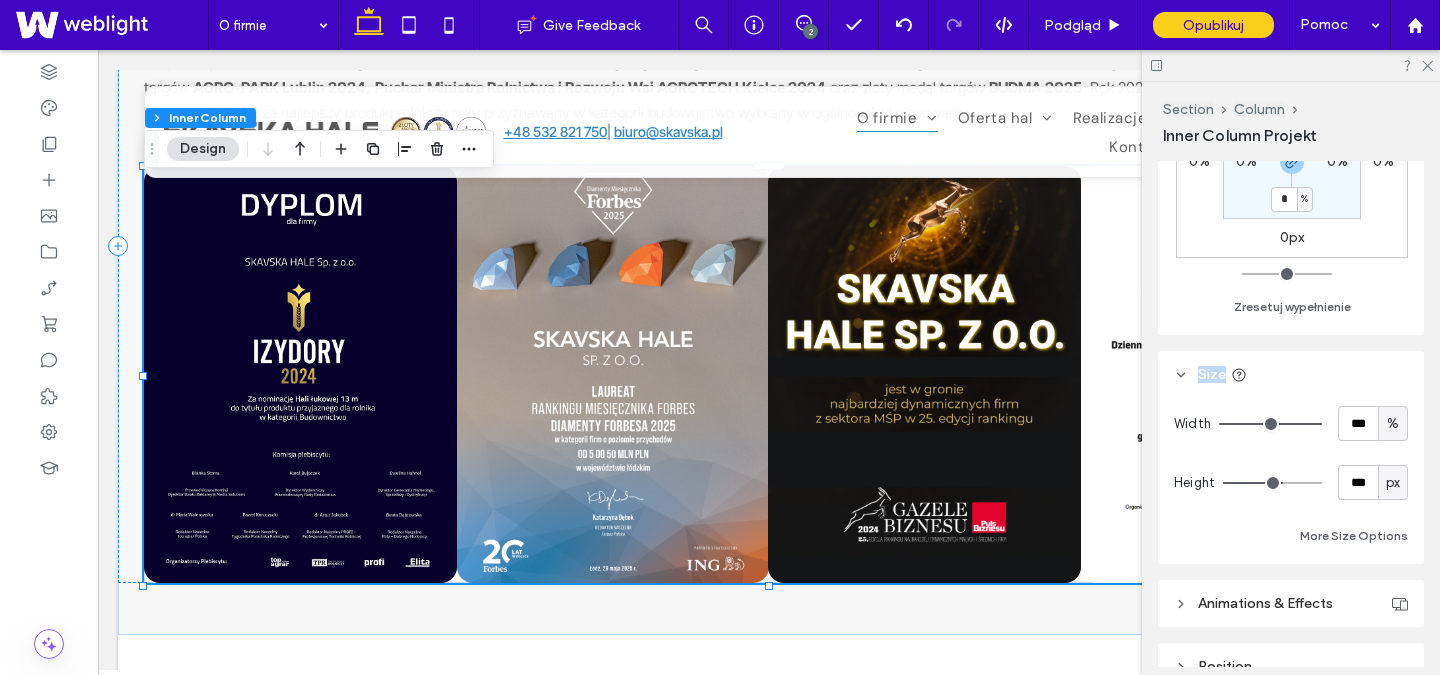click on "Size" at bounding box center [1291, 374] 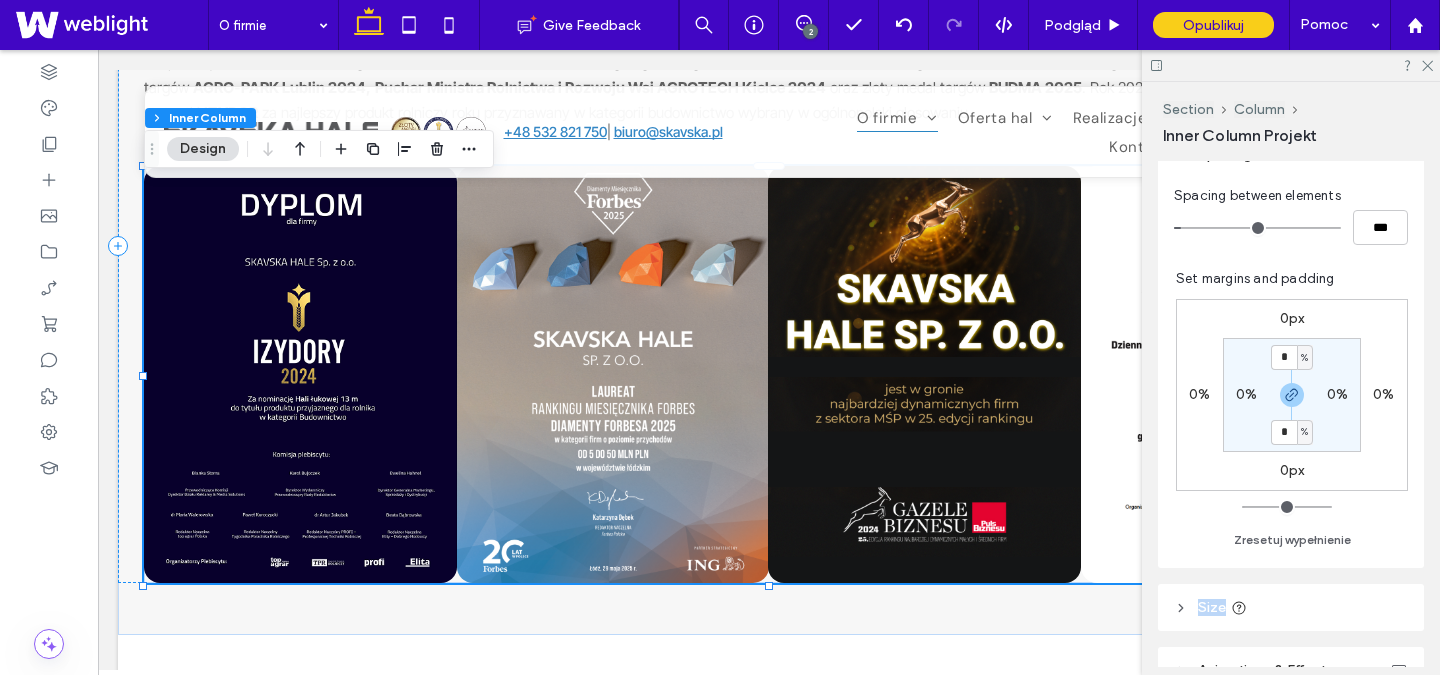 scroll, scrollTop: 347, scrollLeft: 0, axis: vertical 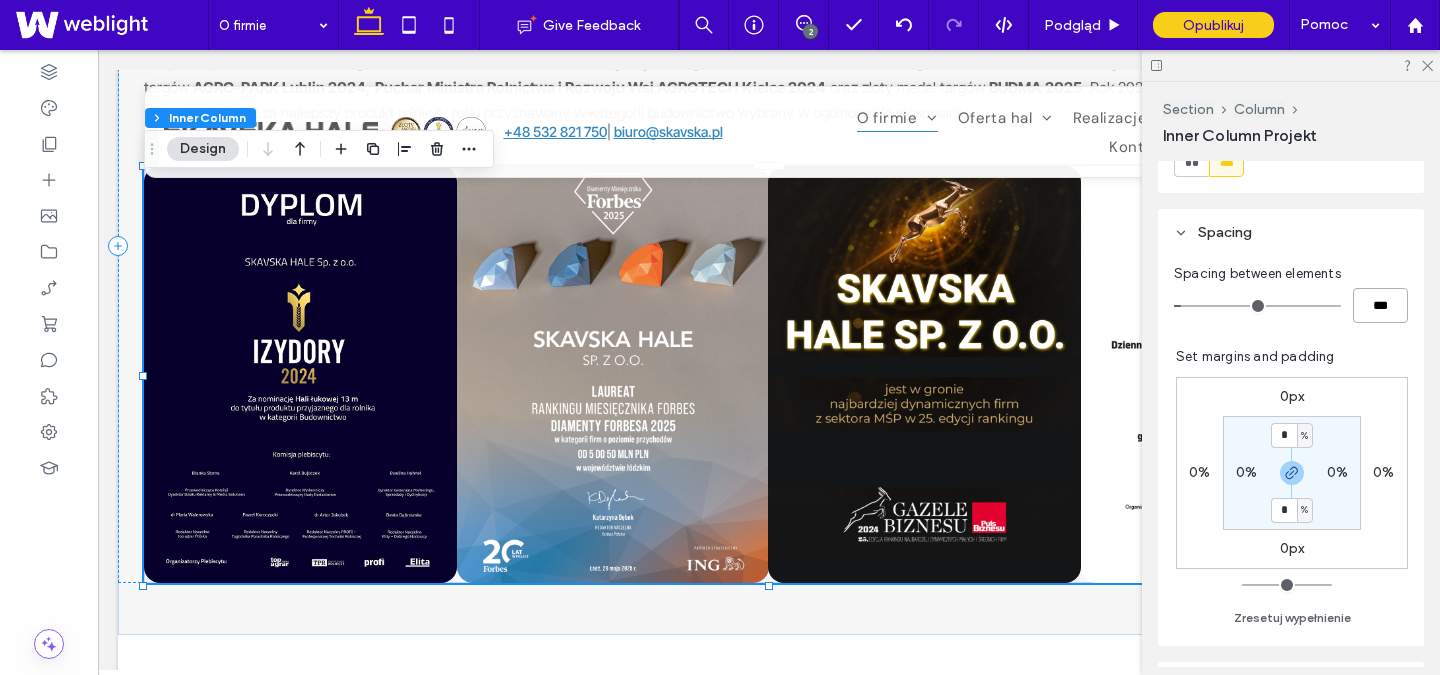 click on "***" at bounding box center (1380, 305) 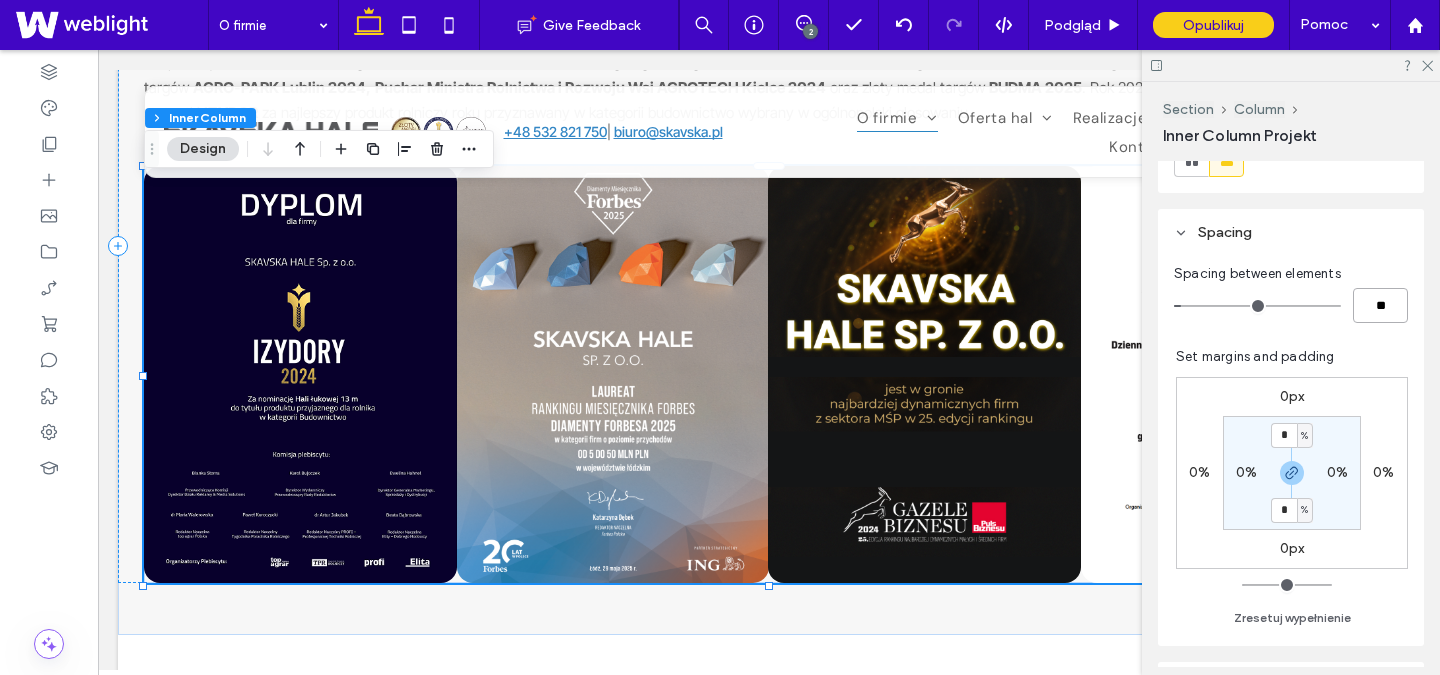 type on "**" 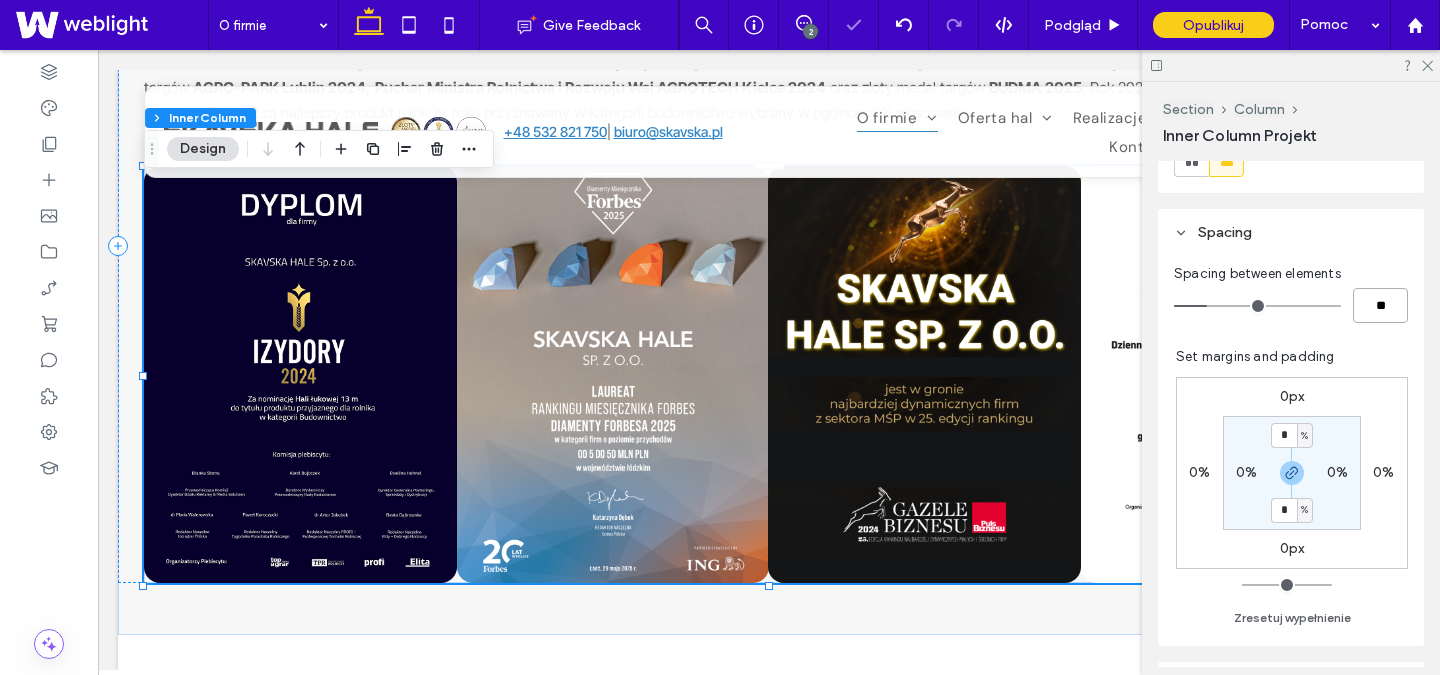 type on "**" 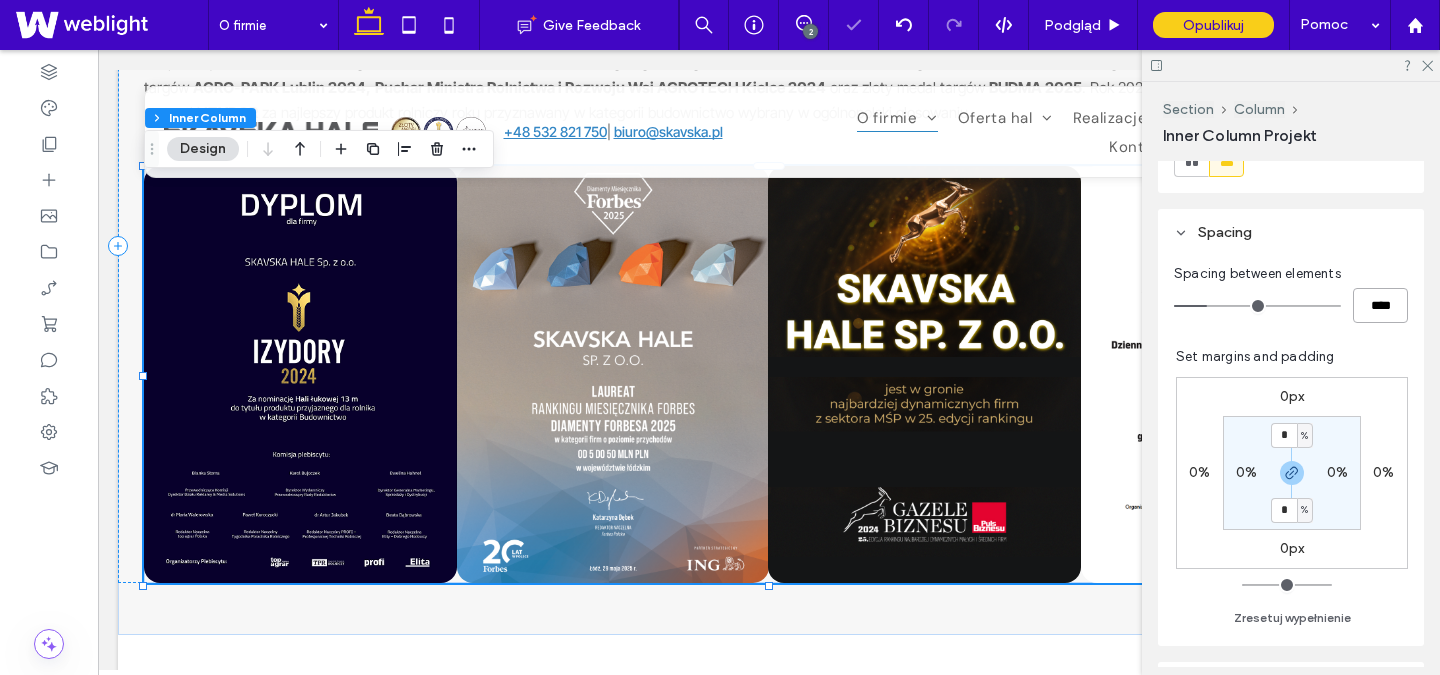 click on "****" at bounding box center [1380, 305] 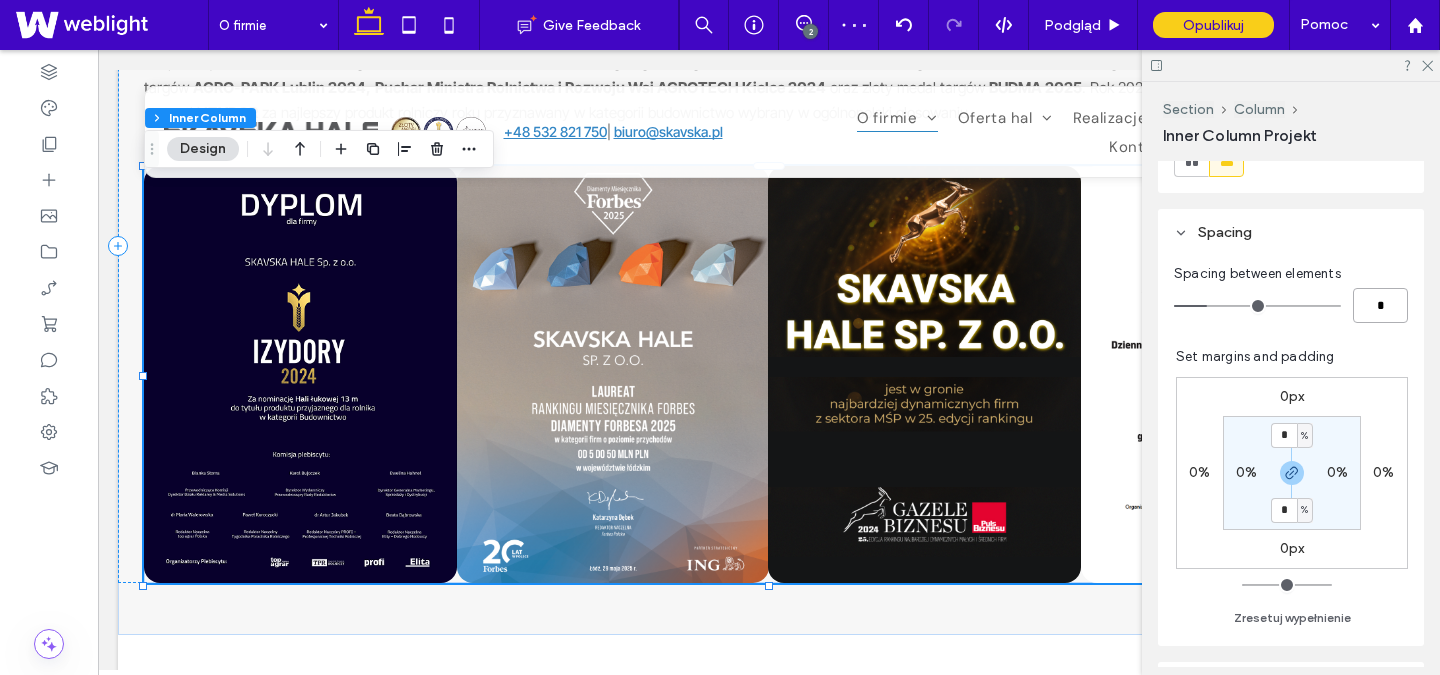 type on "*" 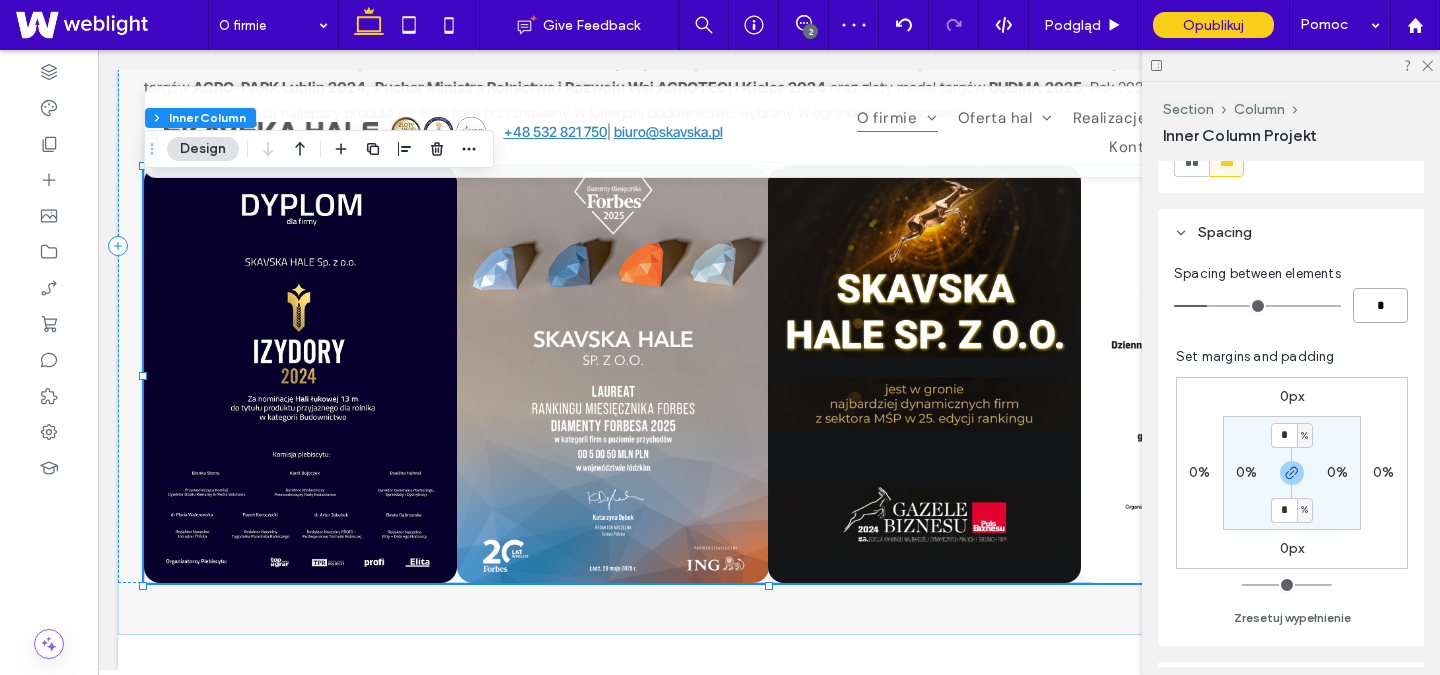 type on "*" 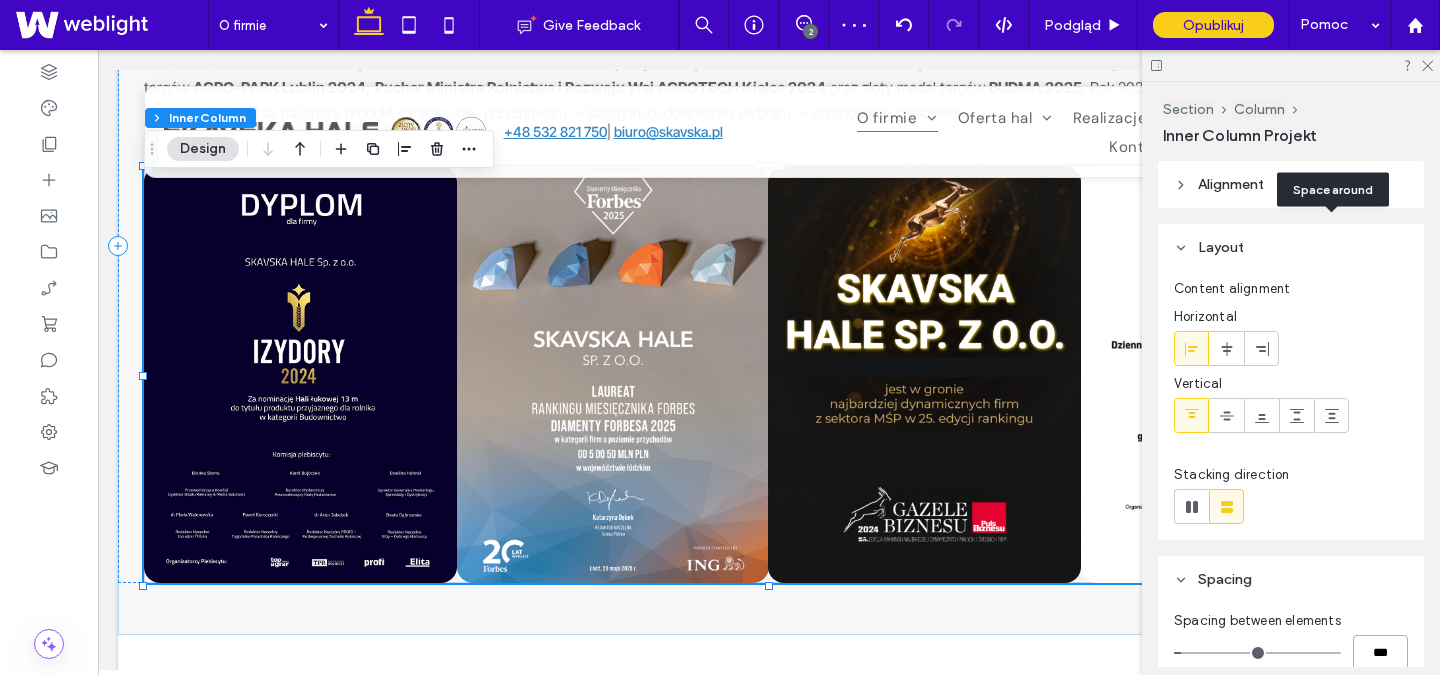 scroll, scrollTop: 452, scrollLeft: 0, axis: vertical 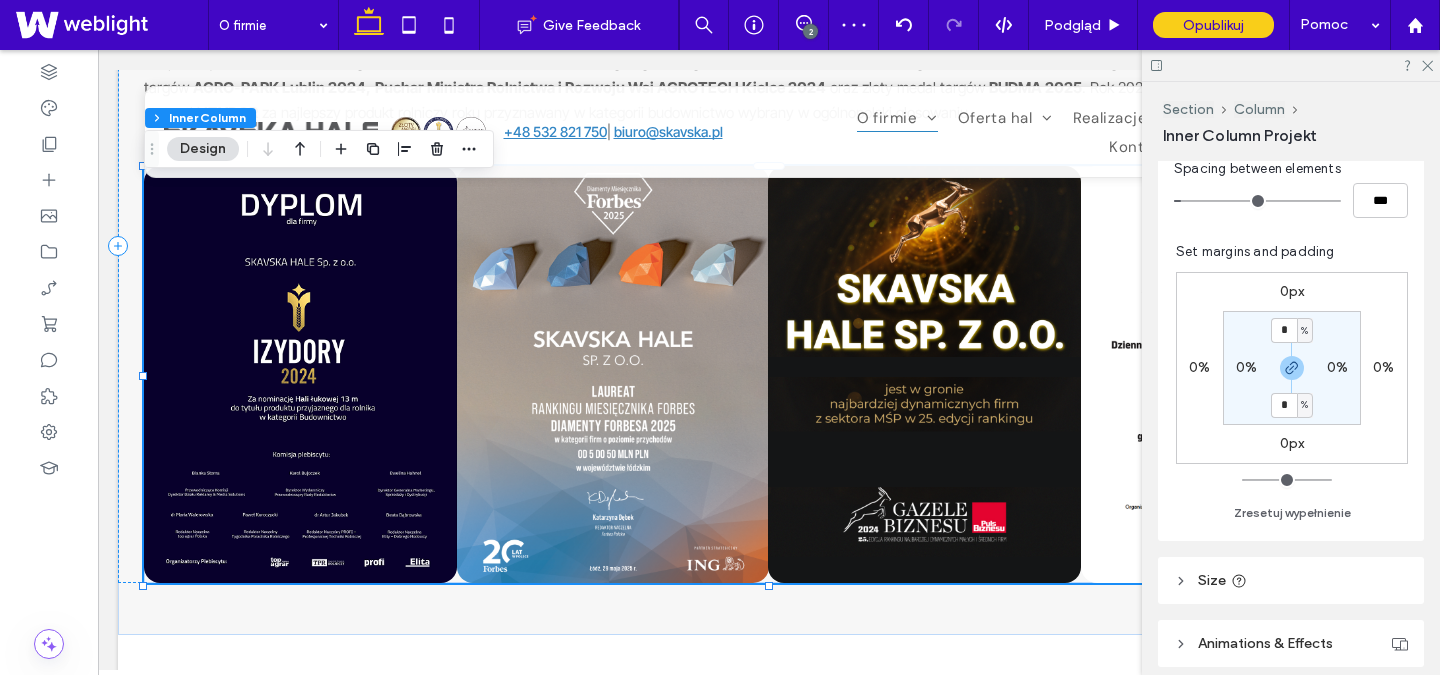 click on "0%" at bounding box center [1337, 367] 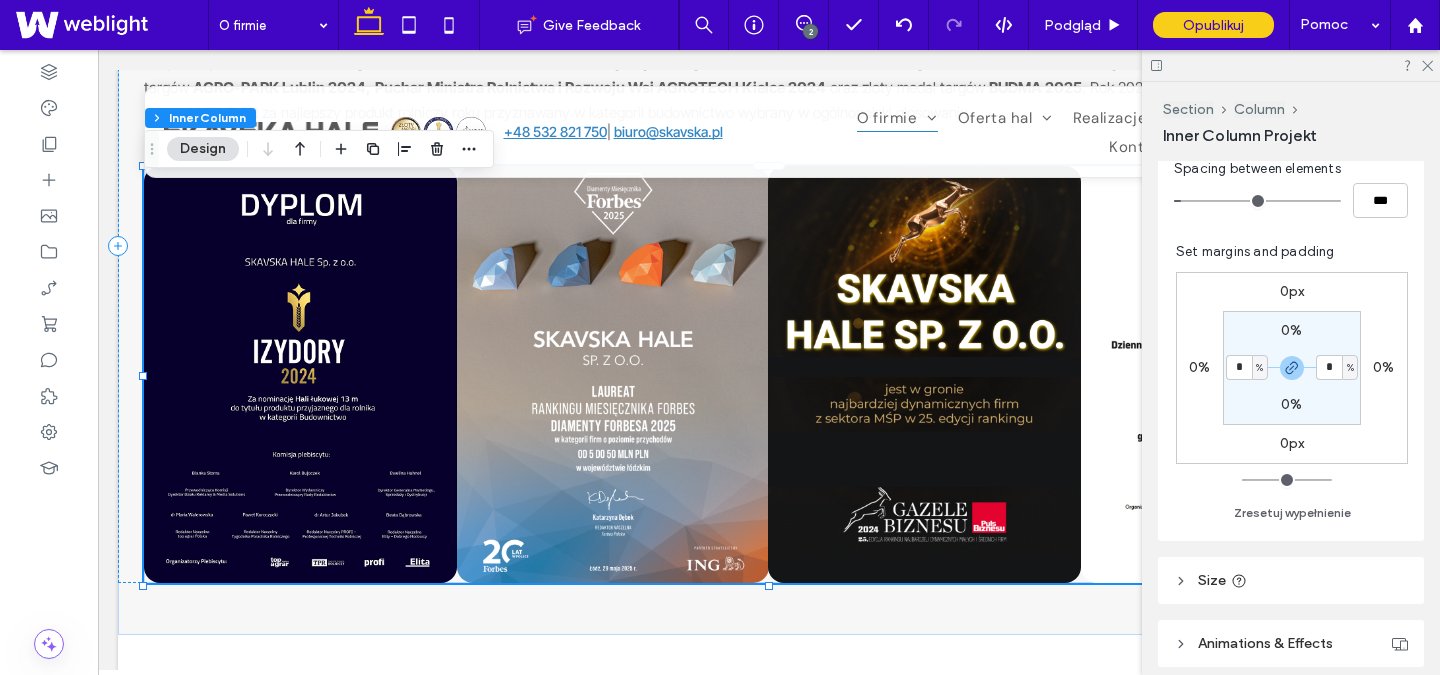 type on "*" 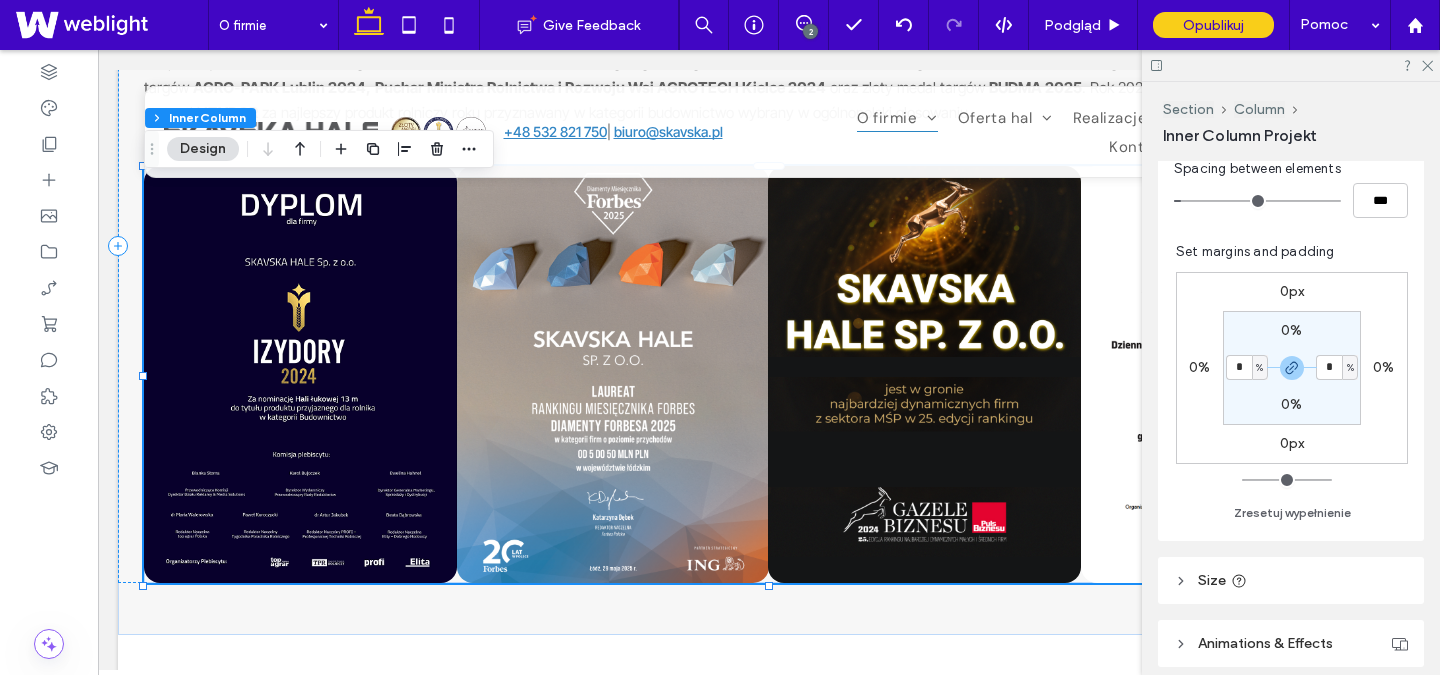 type on "*" 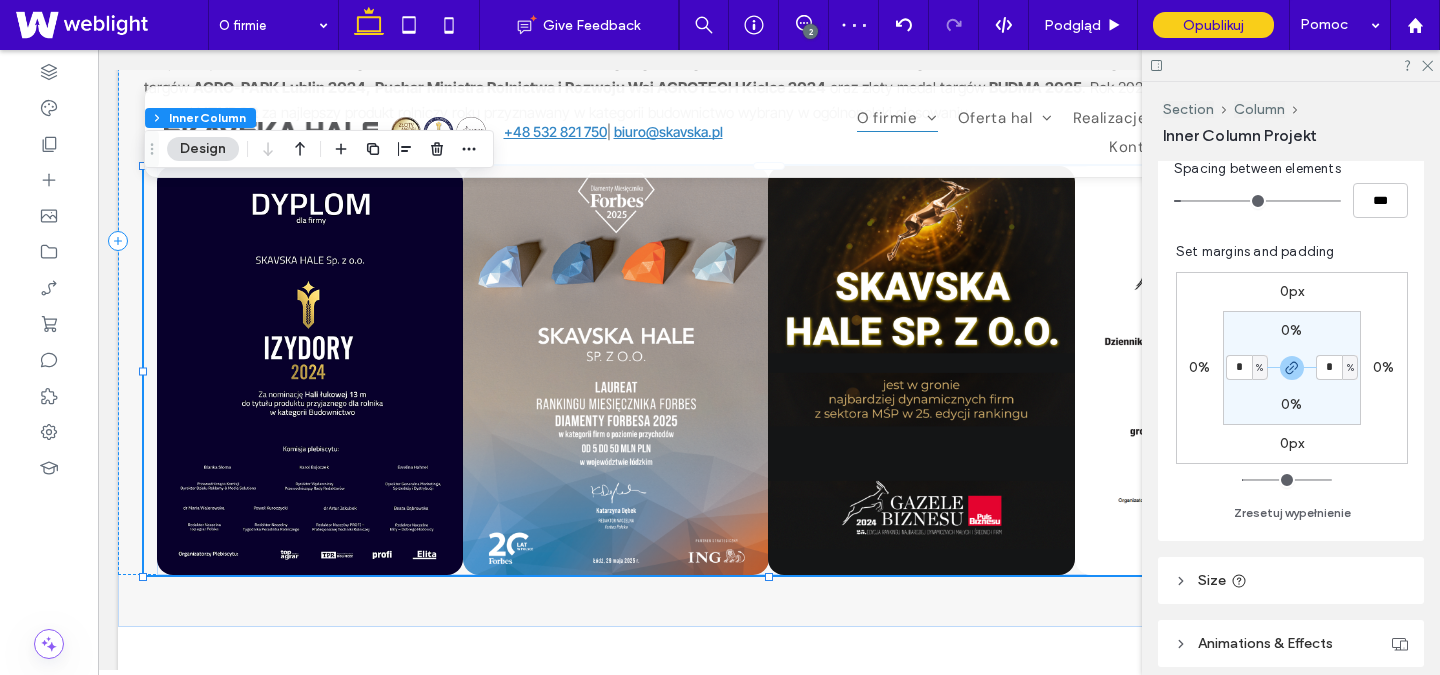 type on "*" 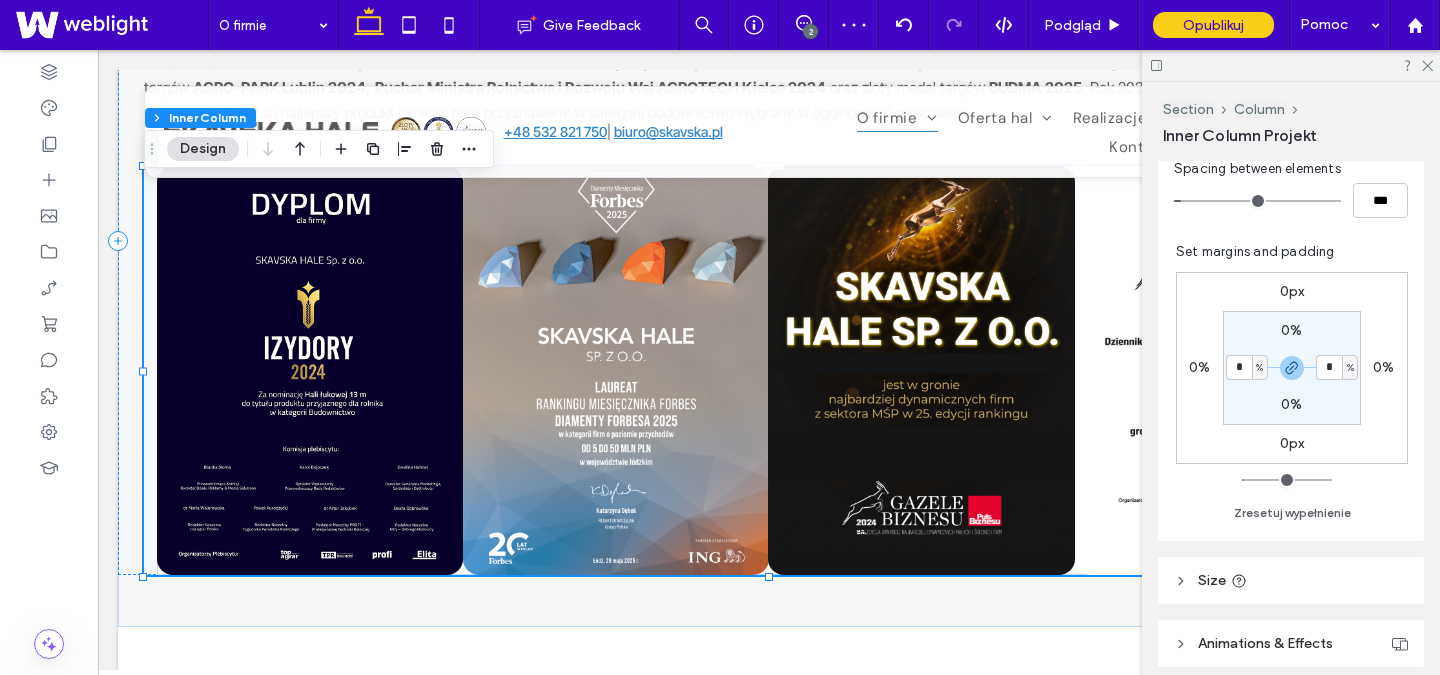 type on "*" 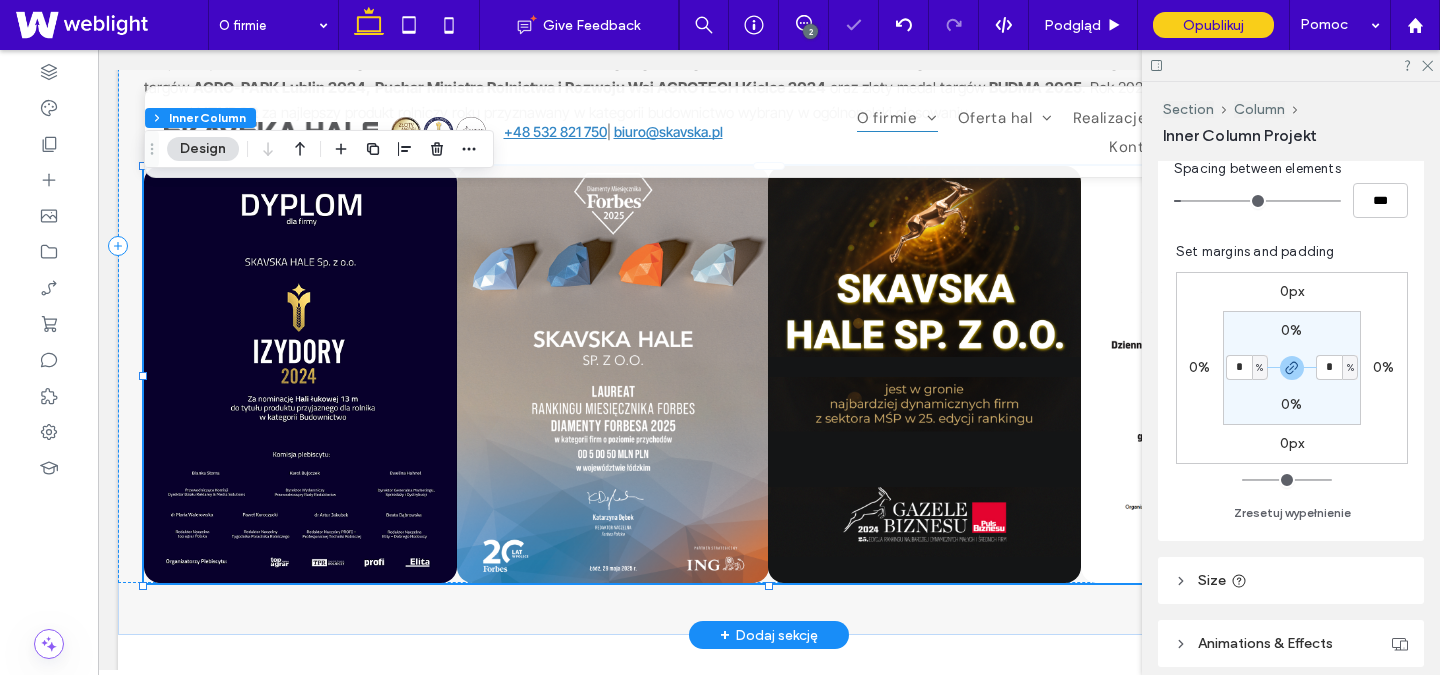 click at bounding box center [300, 375] 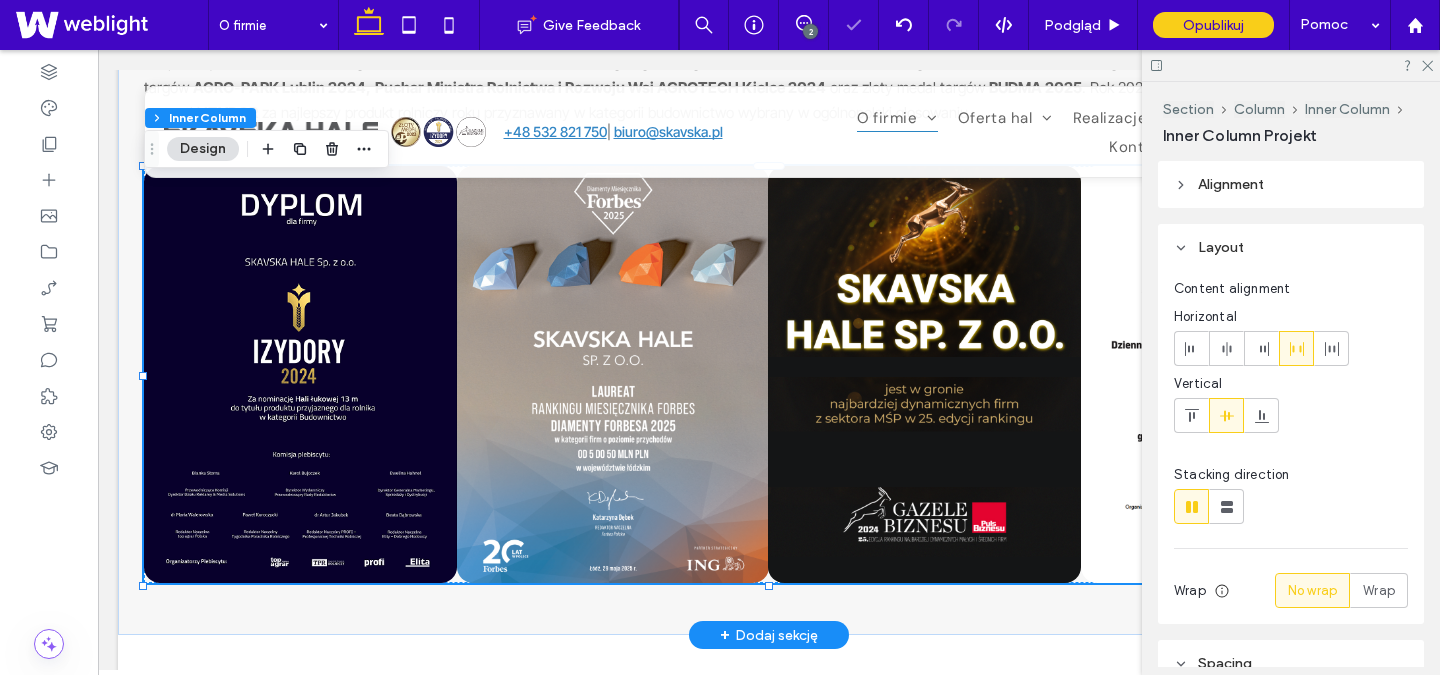 click at bounding box center (300, 375) 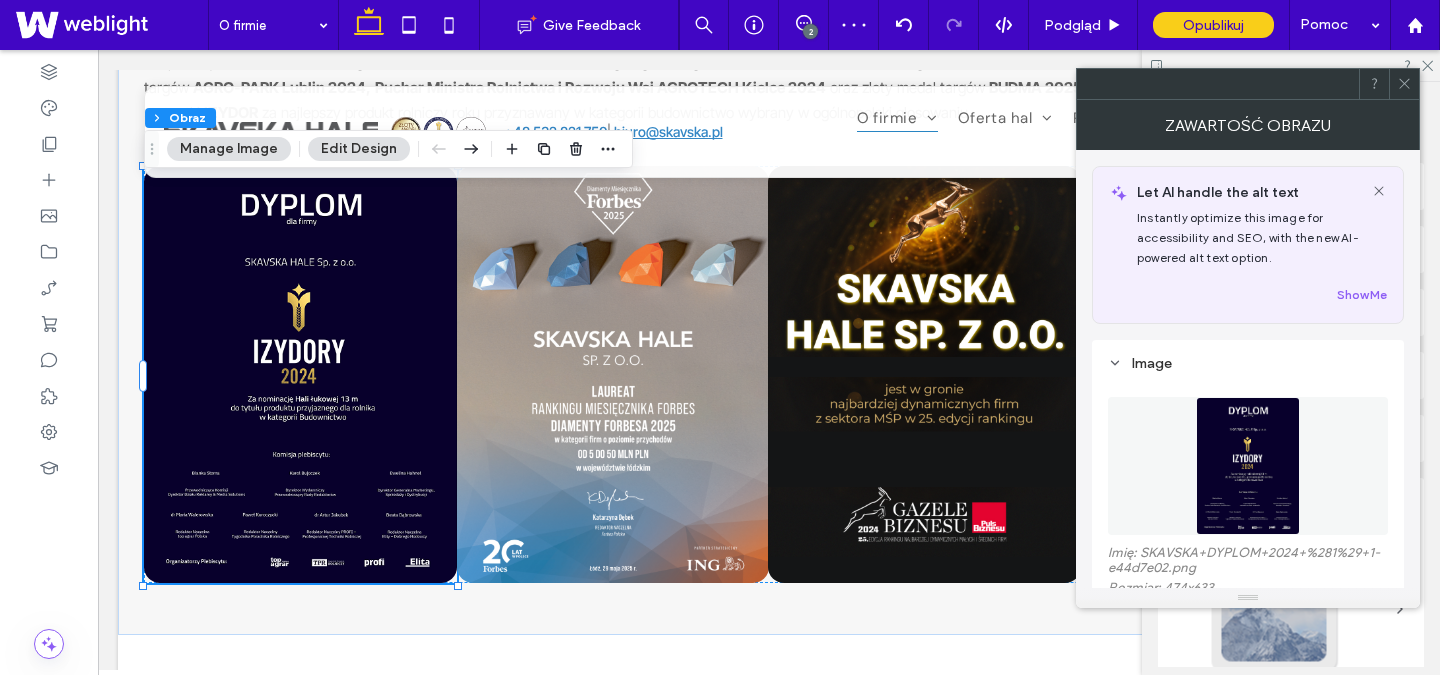 click on "Manage Image" at bounding box center [229, 149] 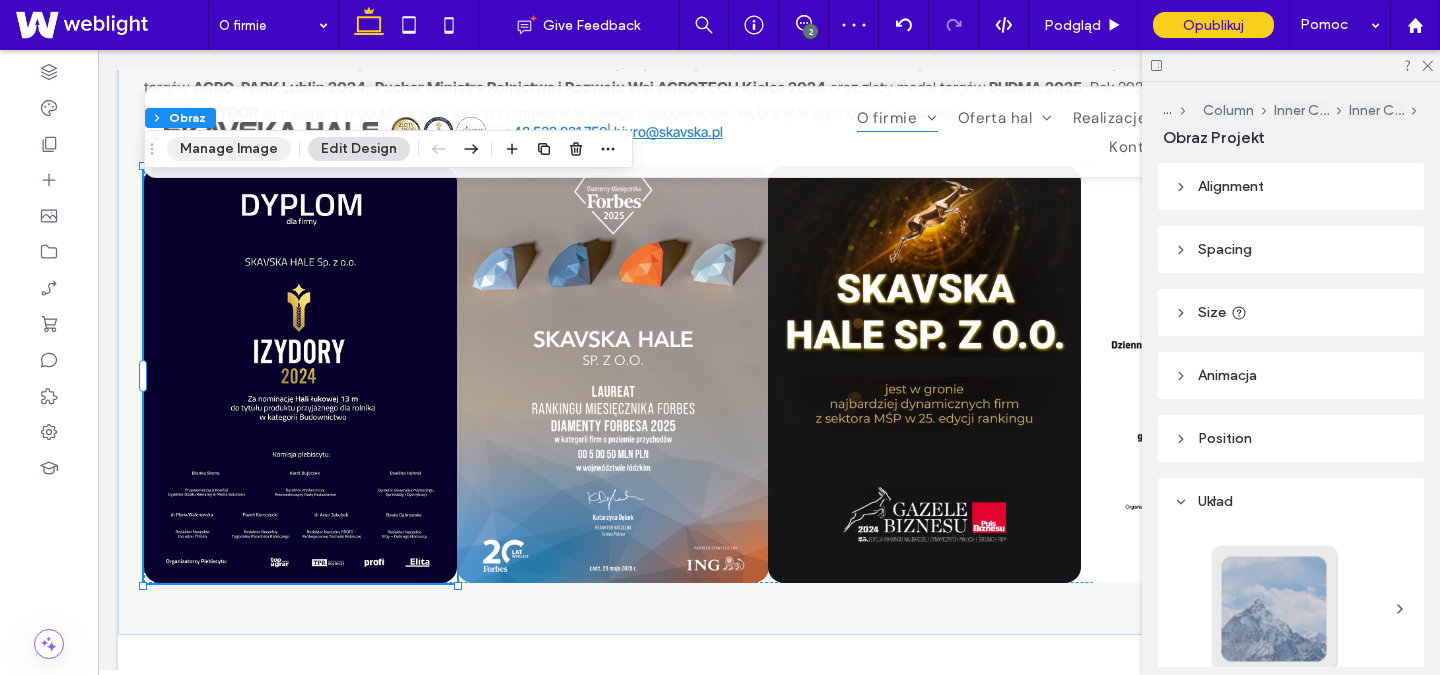 click on "Manage Image" at bounding box center [229, 149] 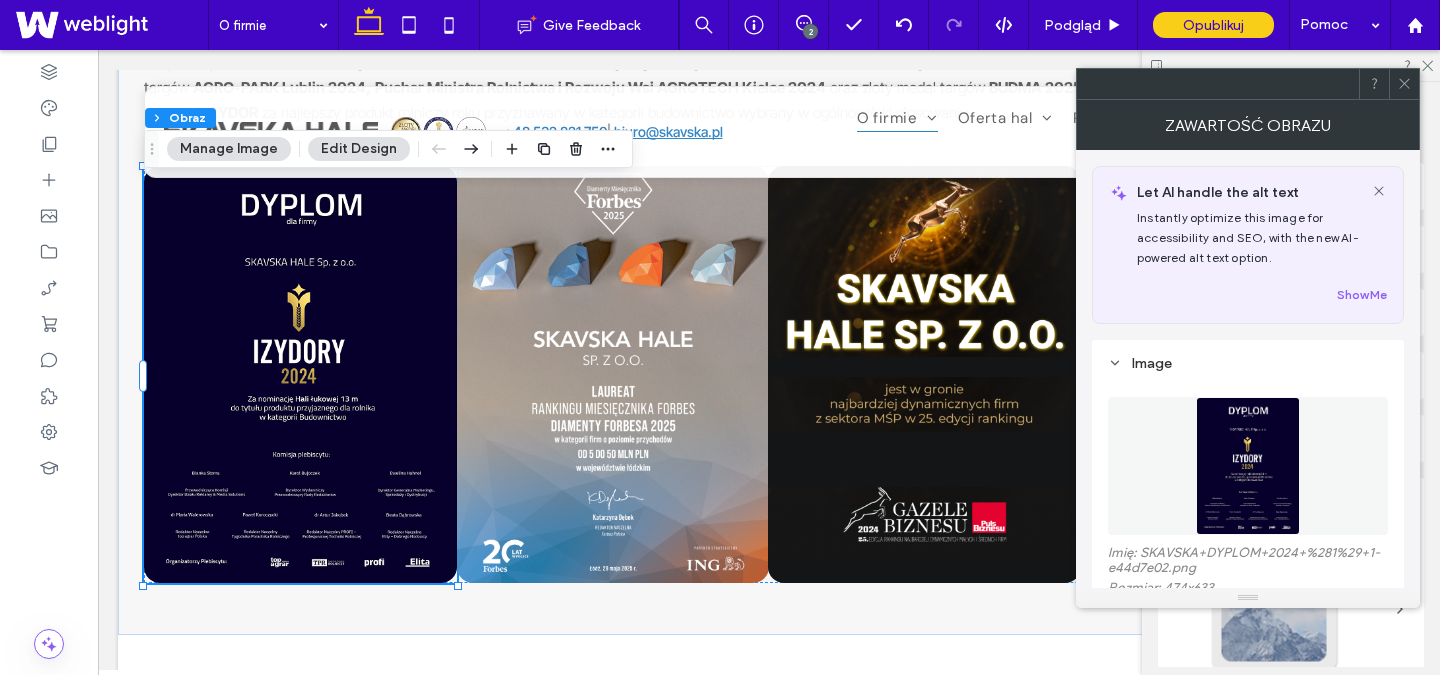 click on "Edit Design" at bounding box center [359, 149] 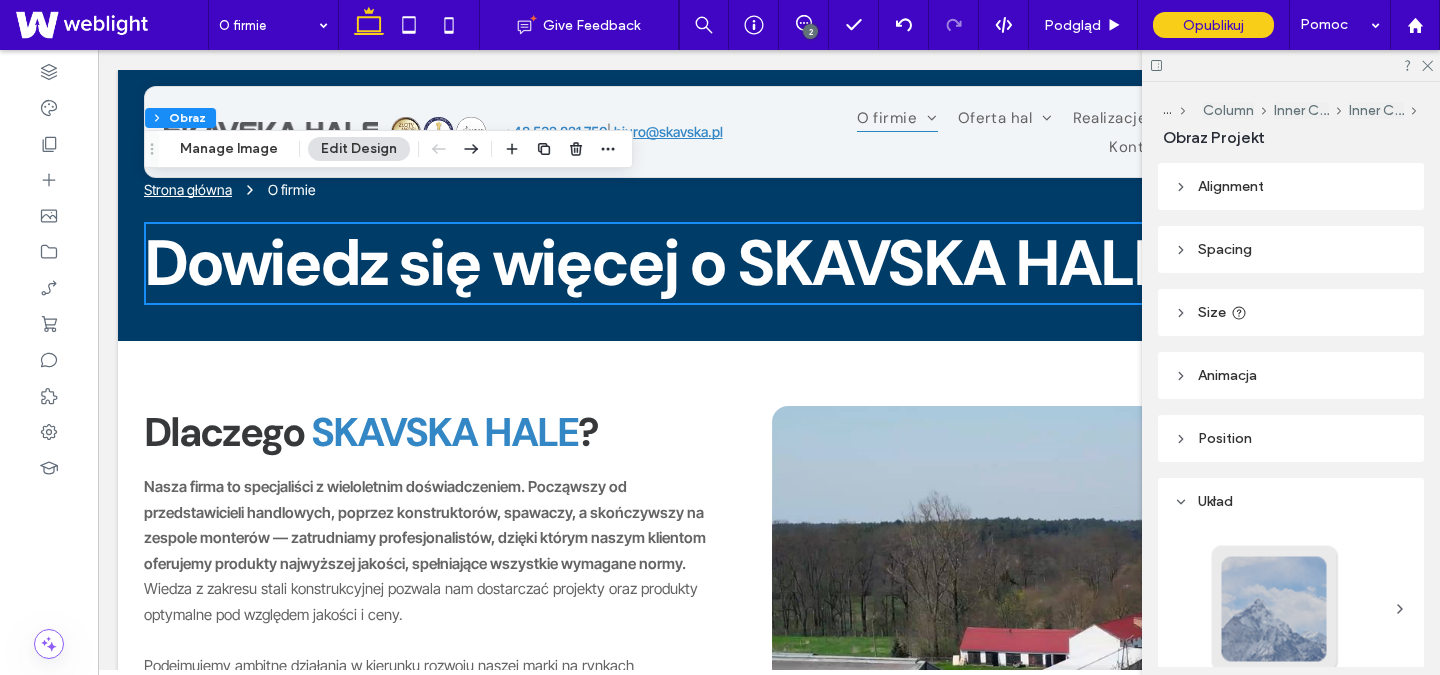 scroll, scrollTop: 1421, scrollLeft: 0, axis: vertical 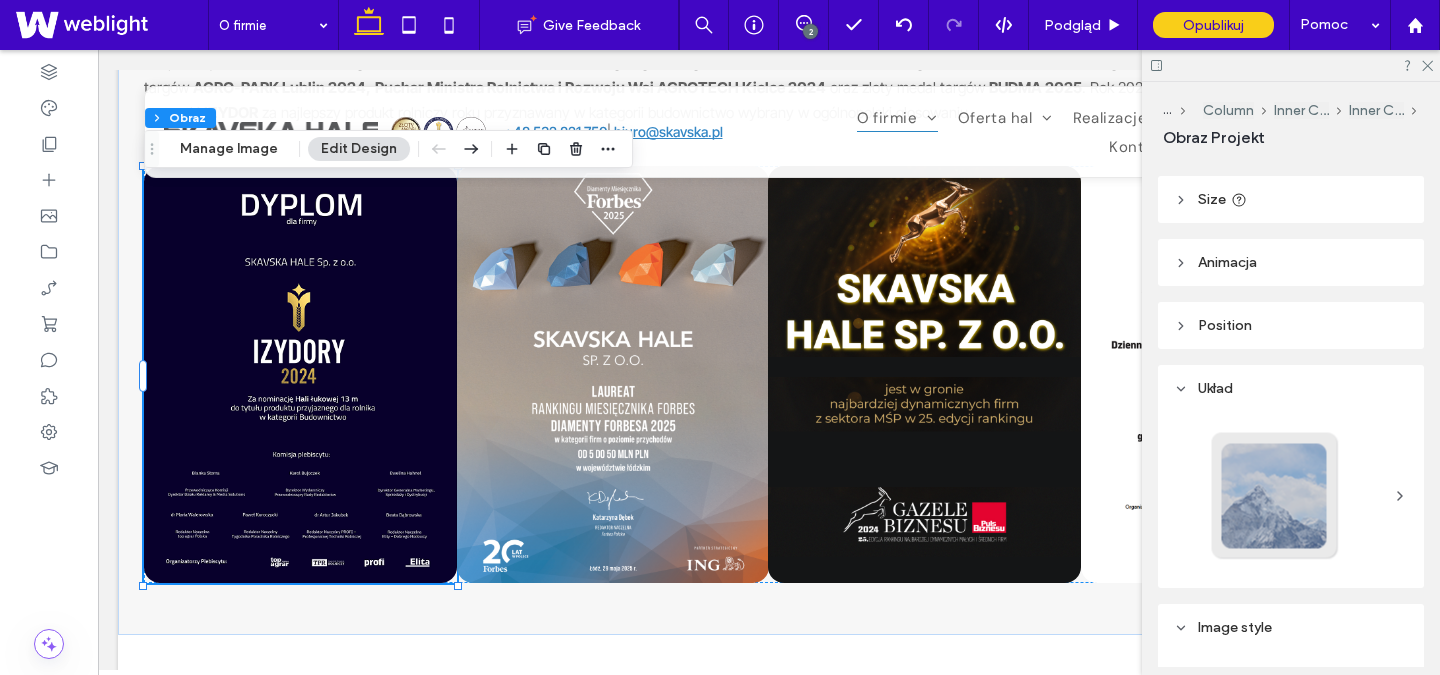 click on "Position" at bounding box center (1225, 325) 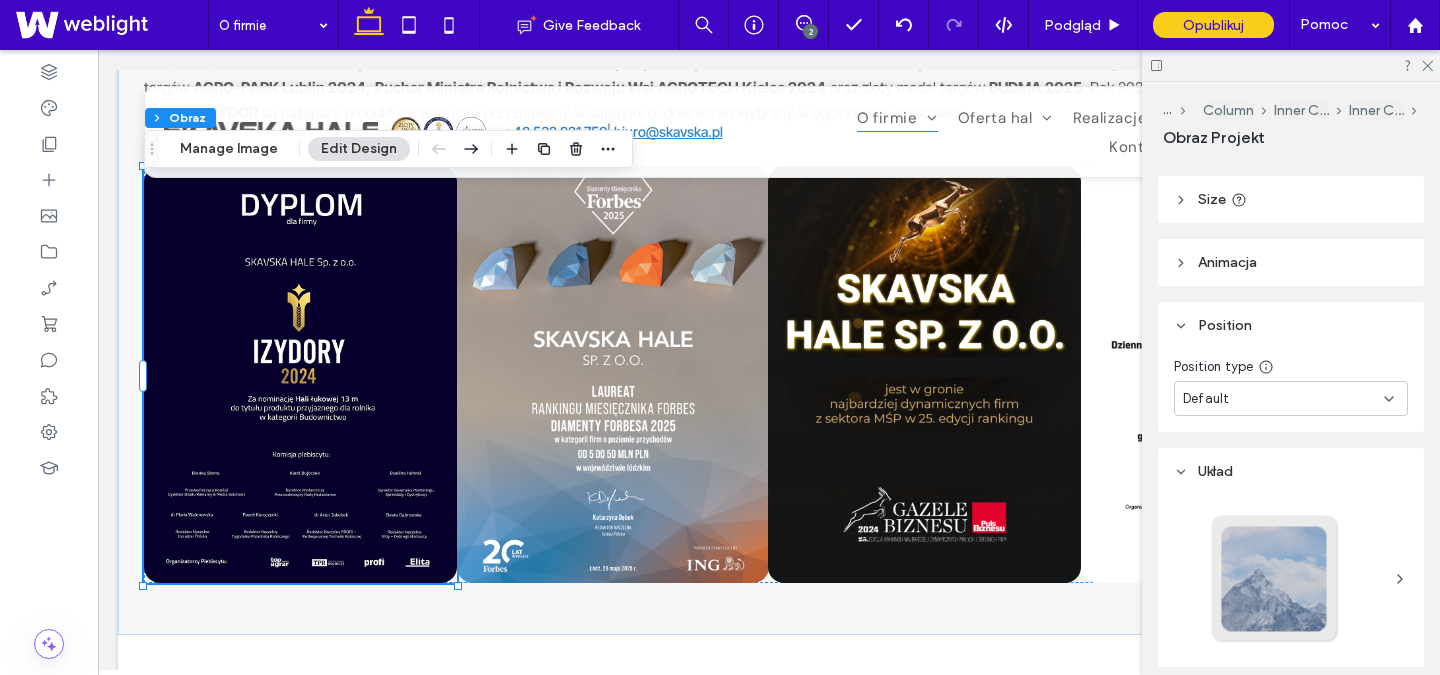 click 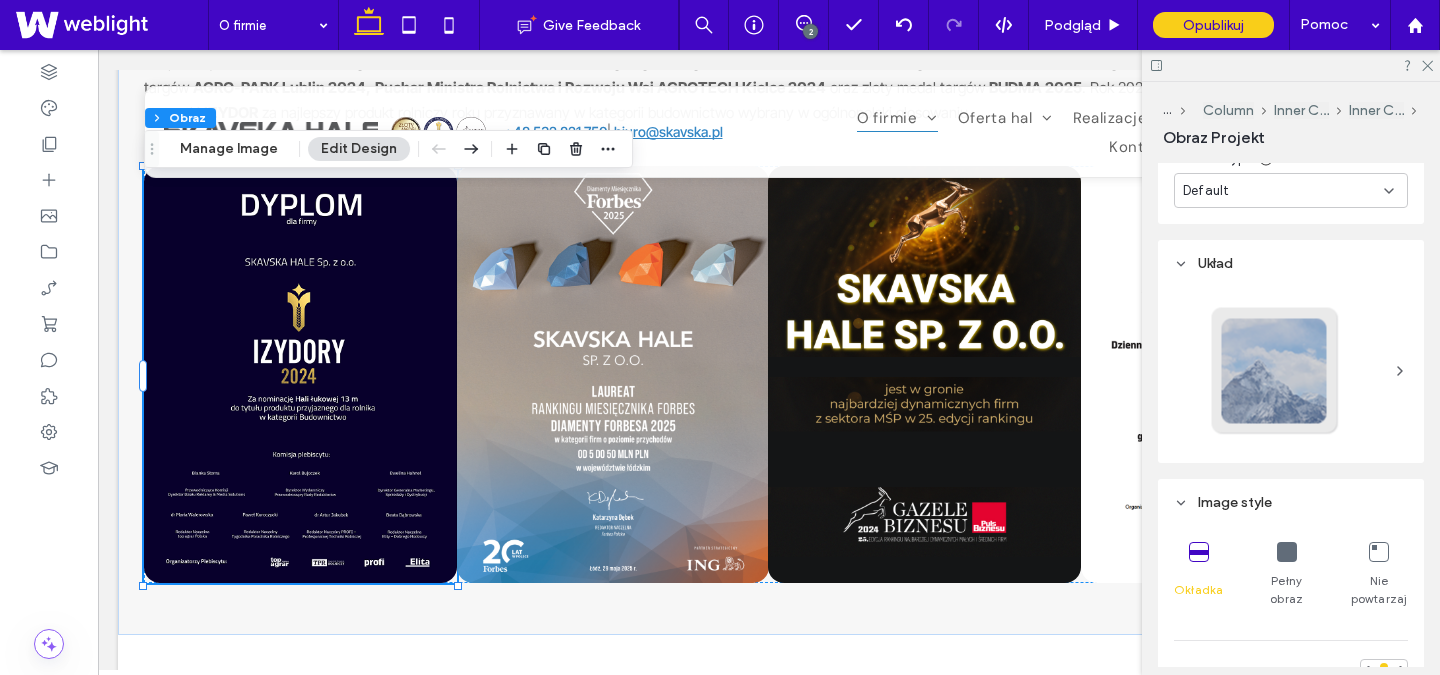 scroll, scrollTop: 547, scrollLeft: 0, axis: vertical 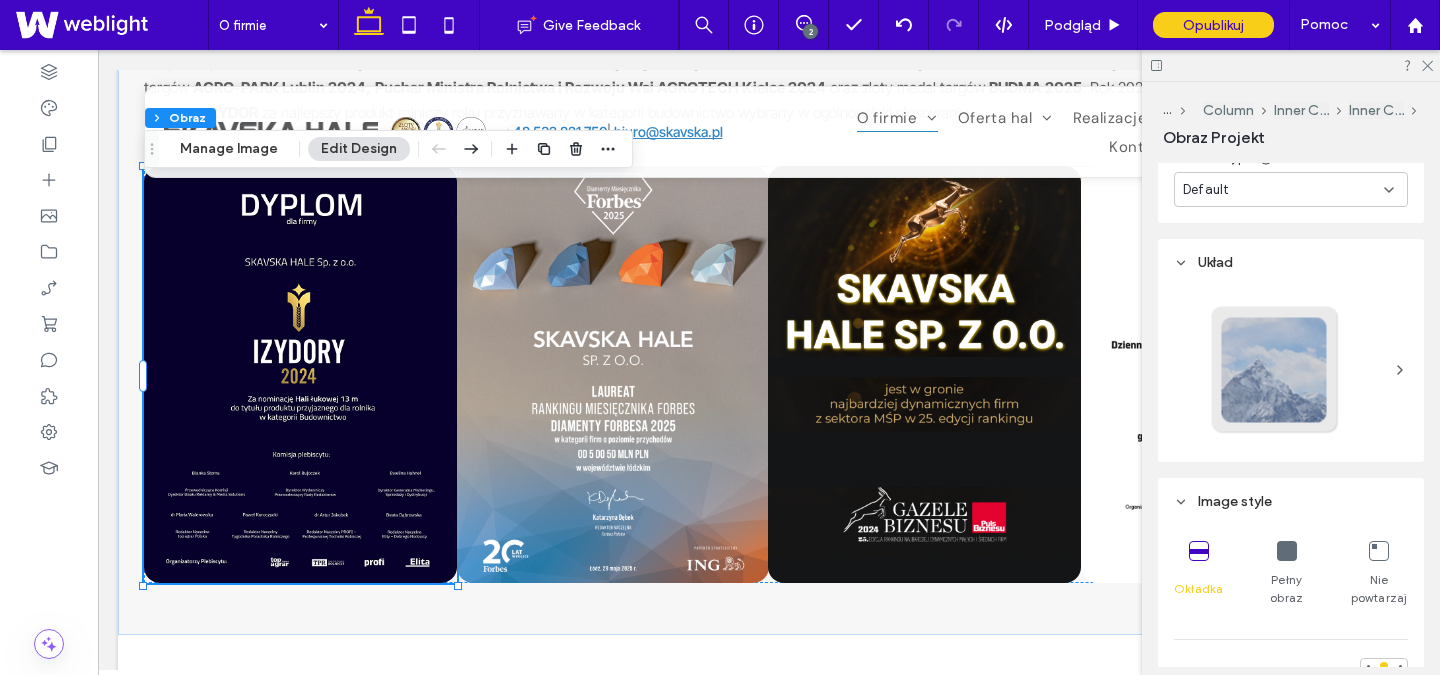 click 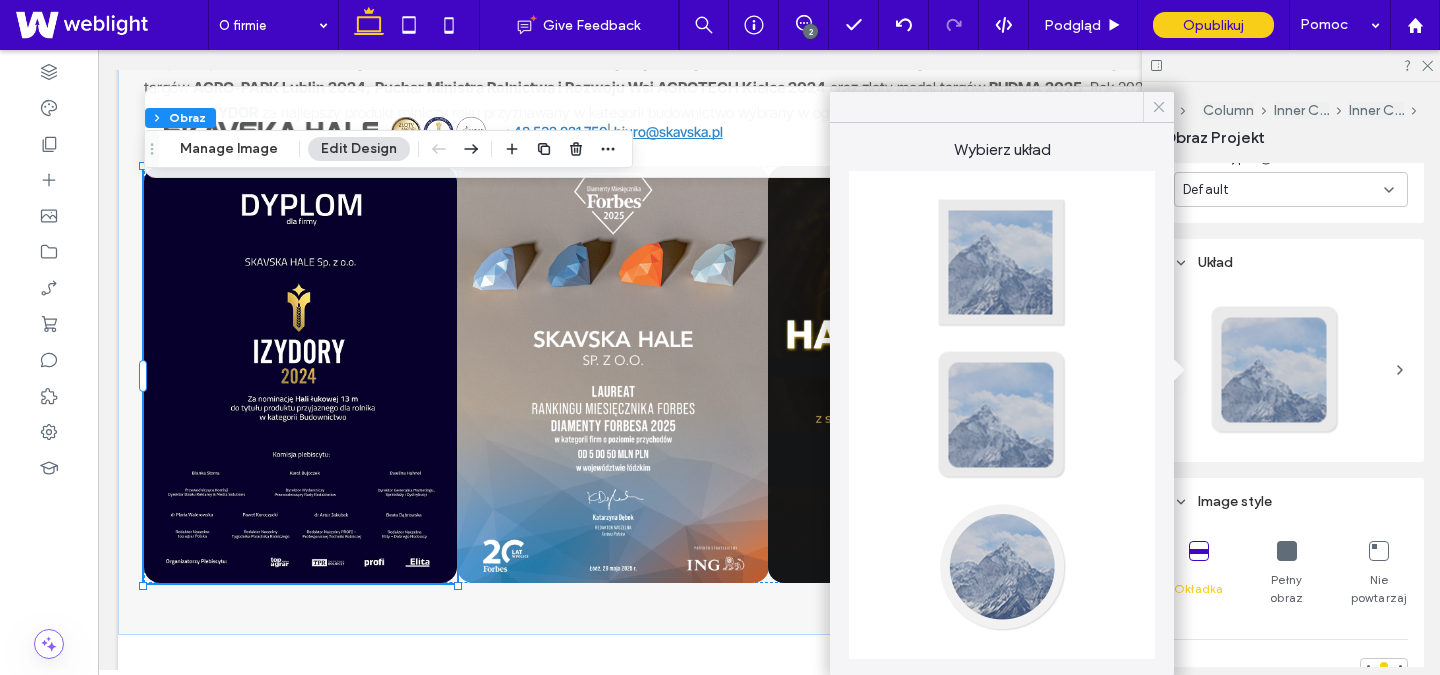 click 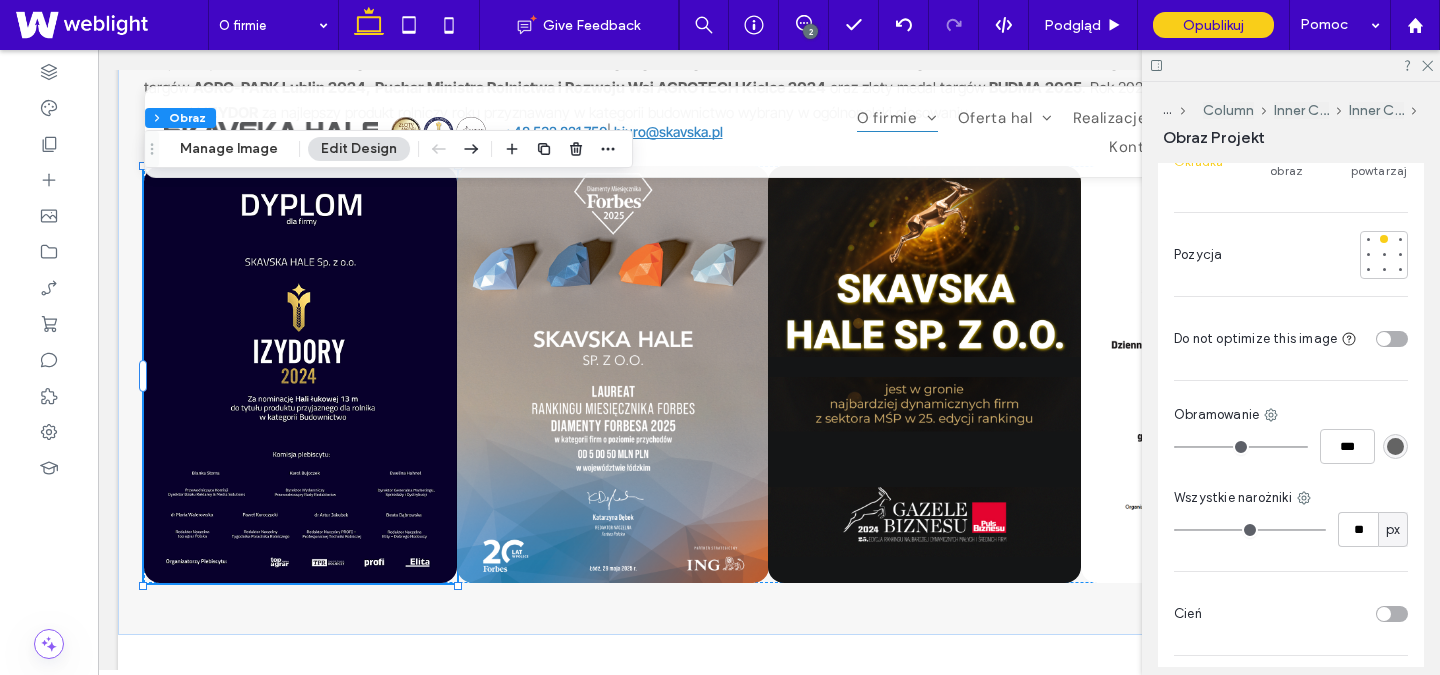 scroll, scrollTop: 1040, scrollLeft: 0, axis: vertical 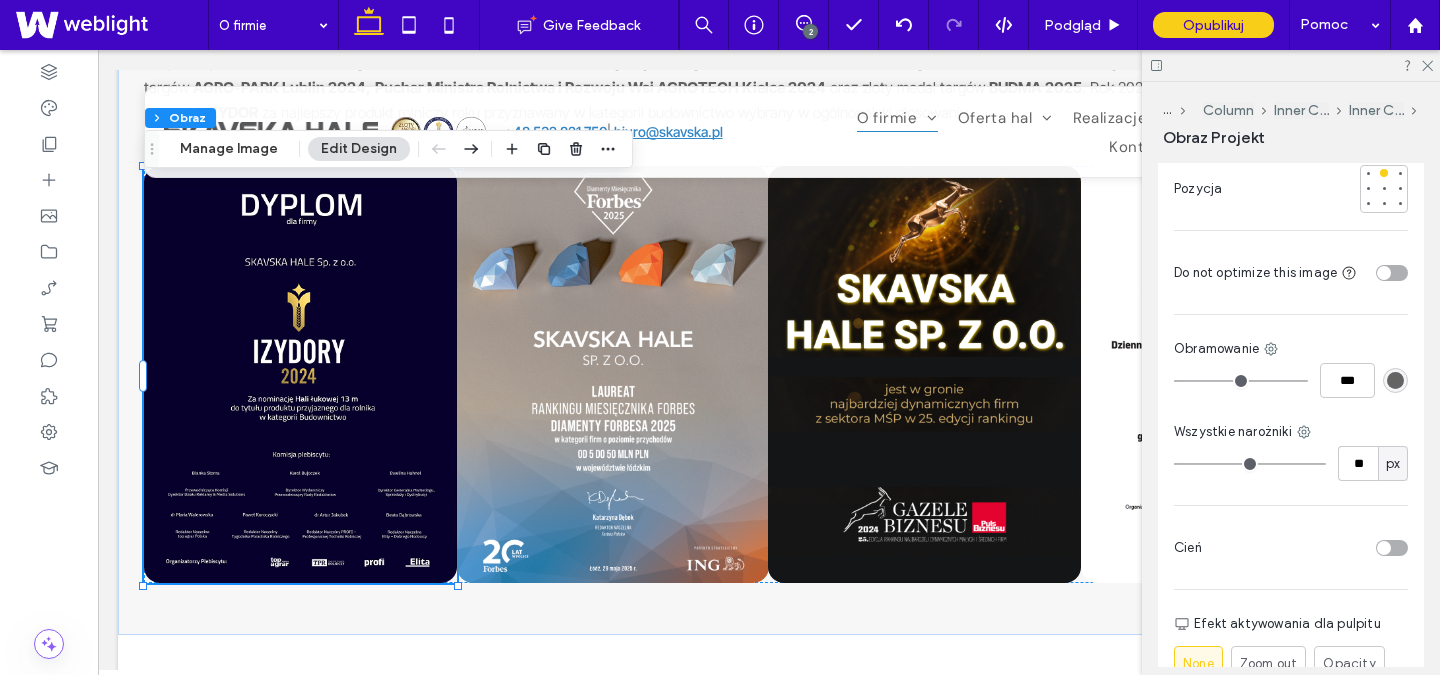 click at bounding box center (1395, 380) 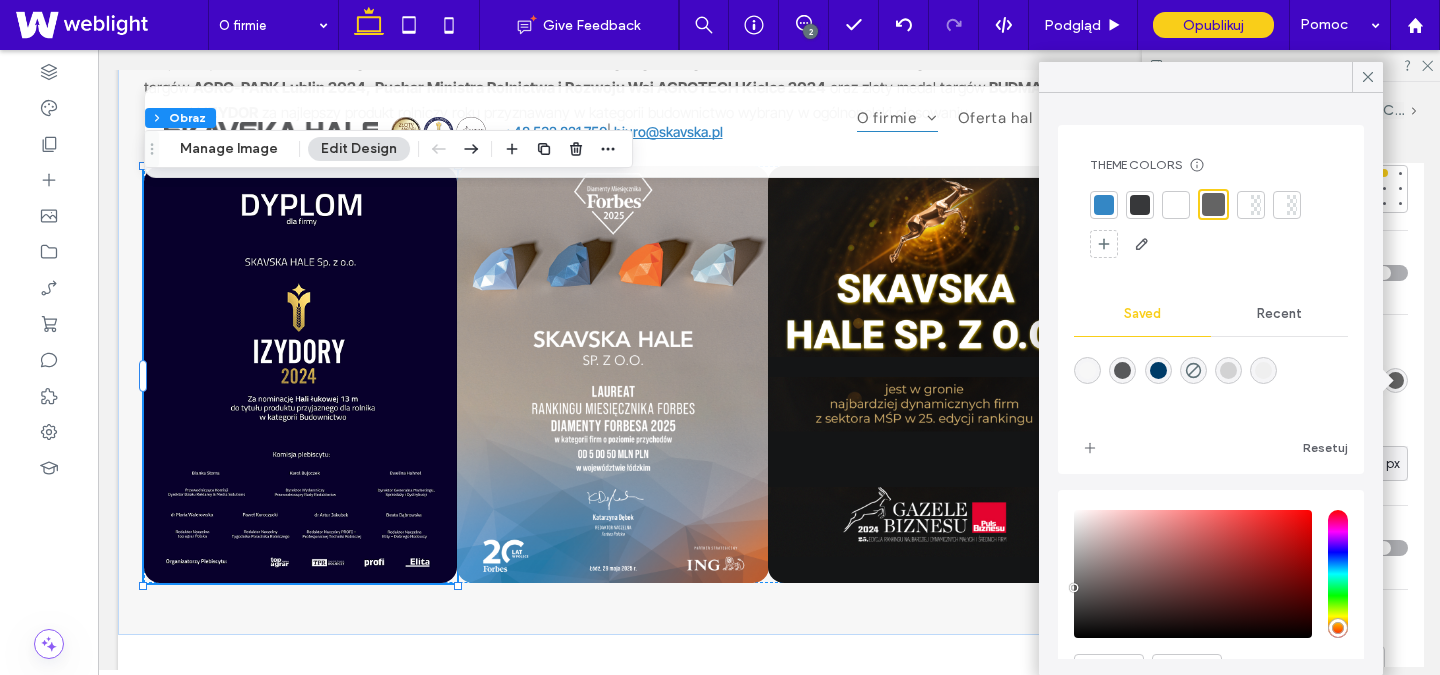 click at bounding box center (1176, 205) 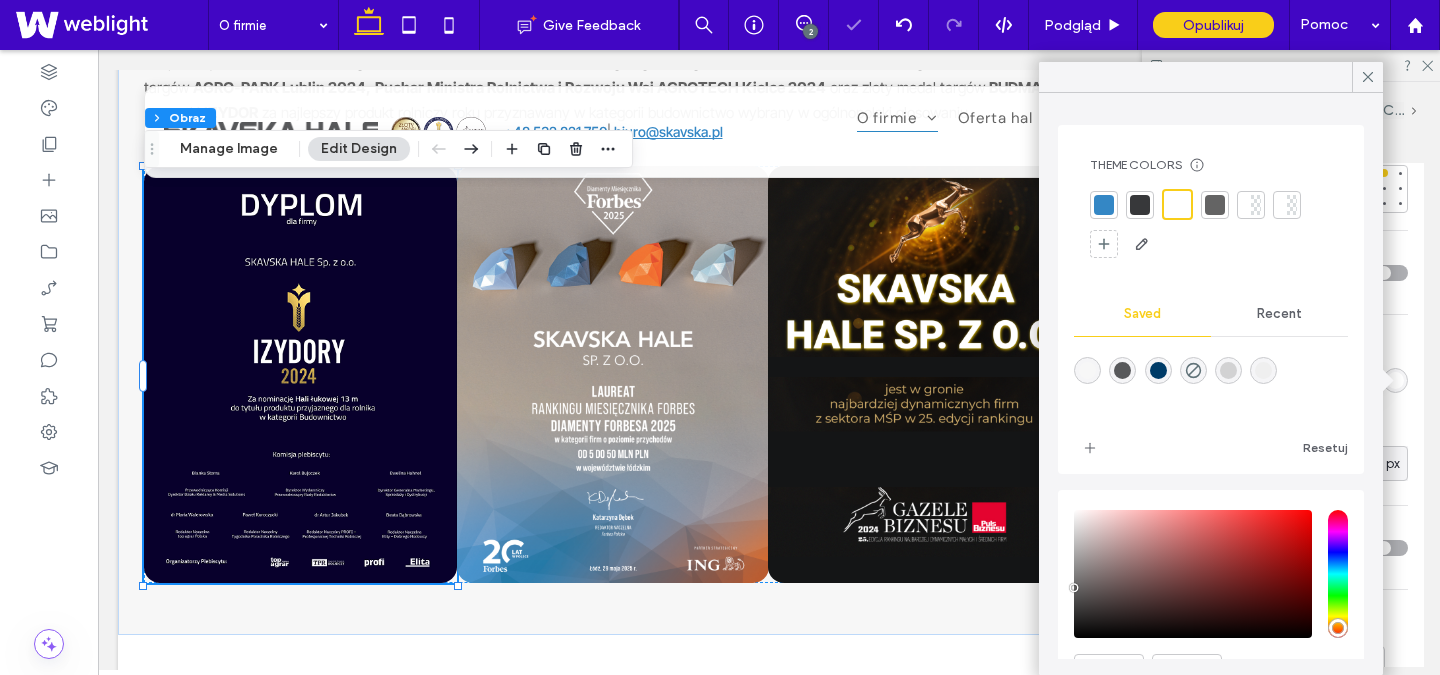 click on "Obramowanie" at bounding box center [1291, 349] 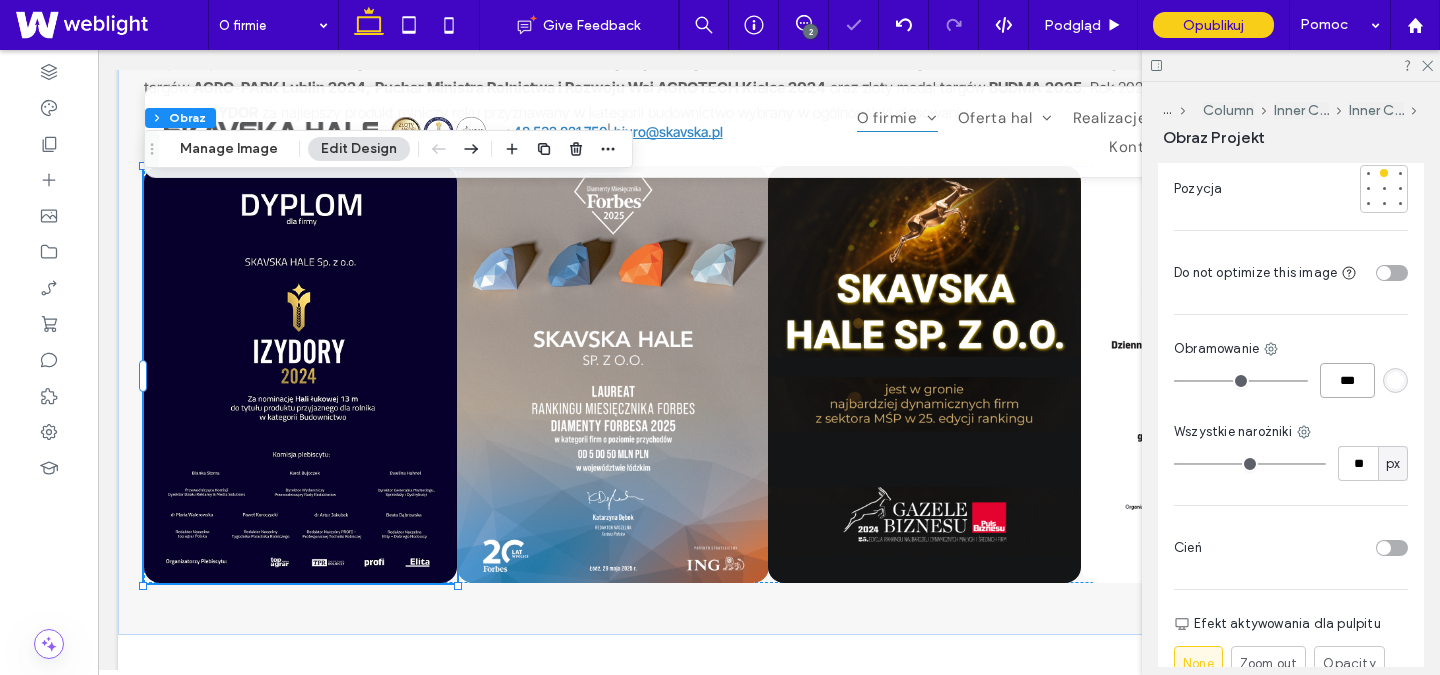 click on "***" at bounding box center [1347, 380] 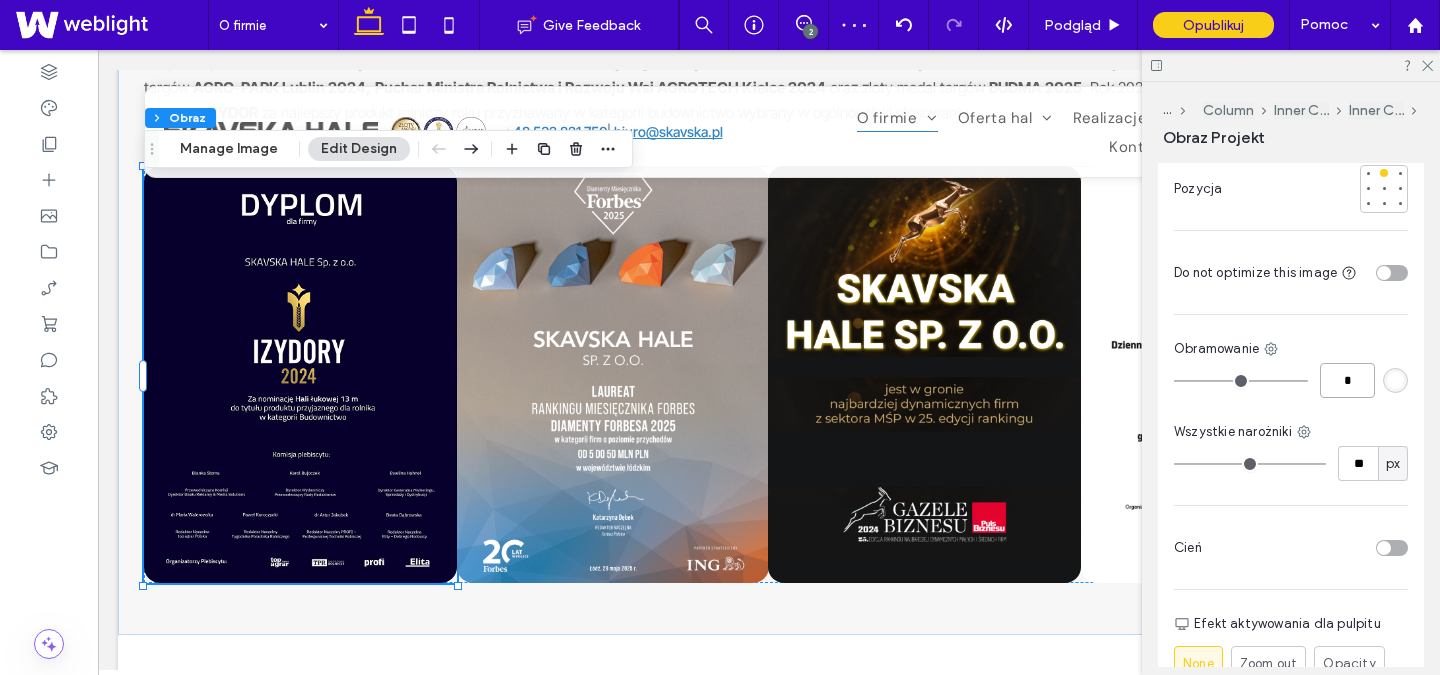 type on "*" 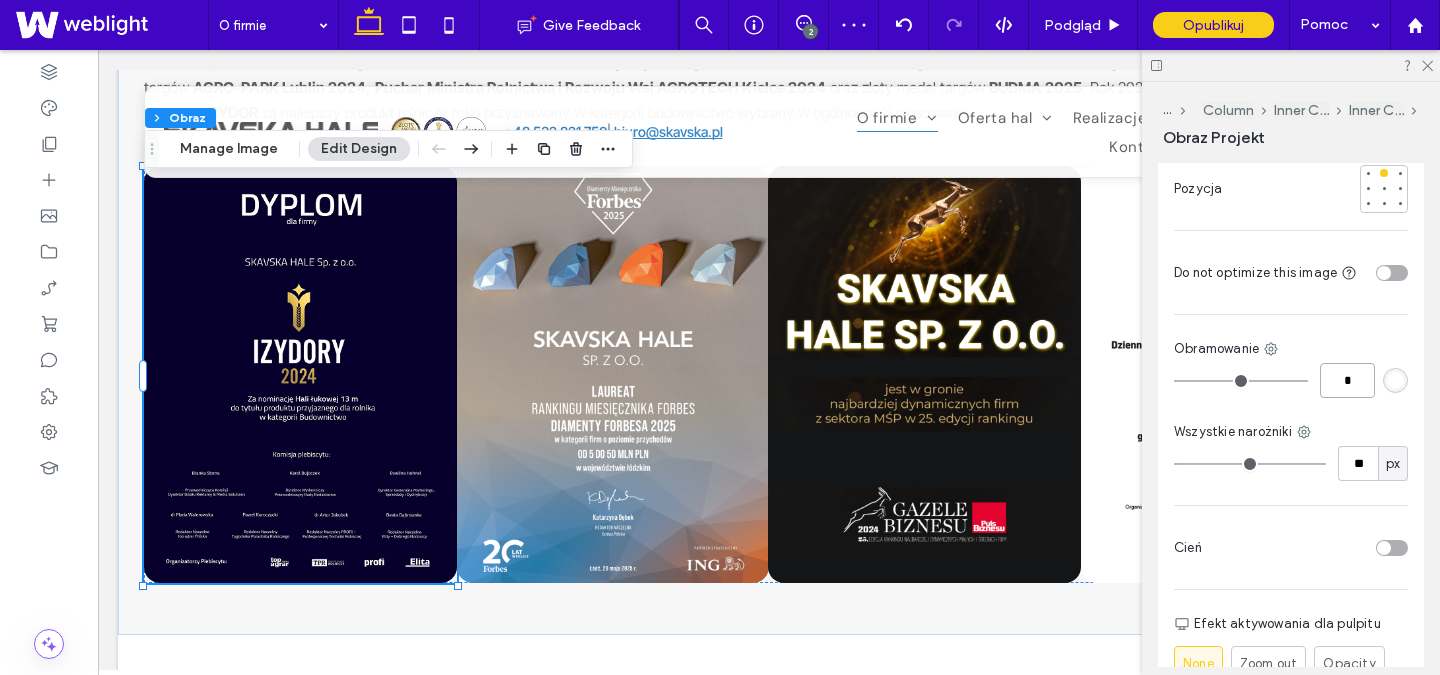type on "*" 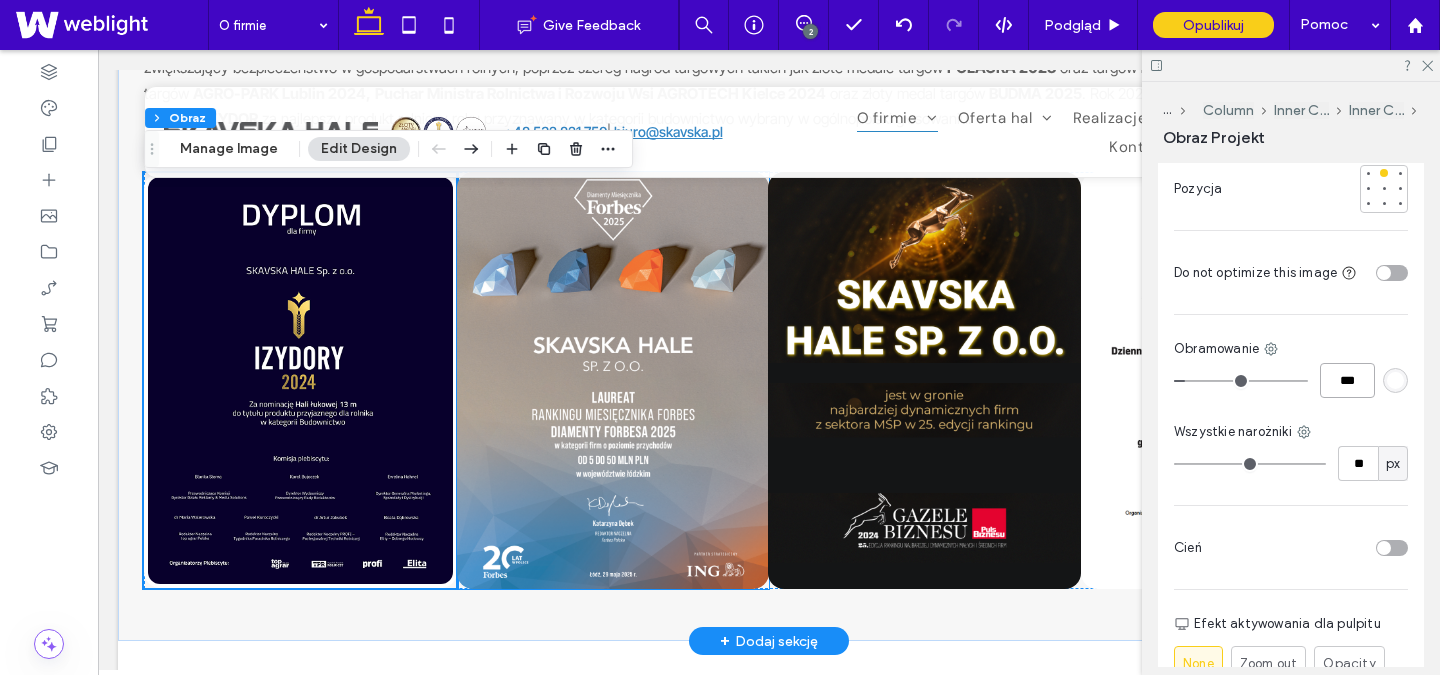 scroll, scrollTop: 1430, scrollLeft: 0, axis: vertical 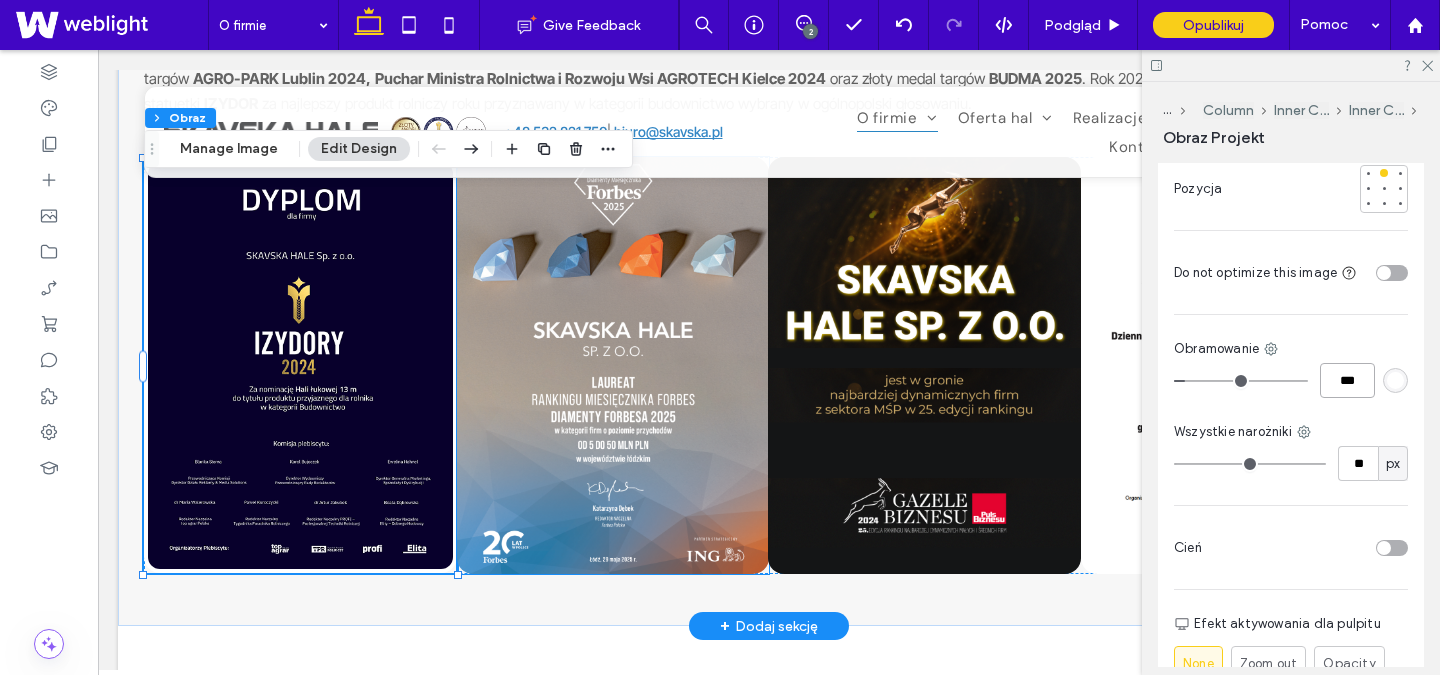 click at bounding box center [613, 366] 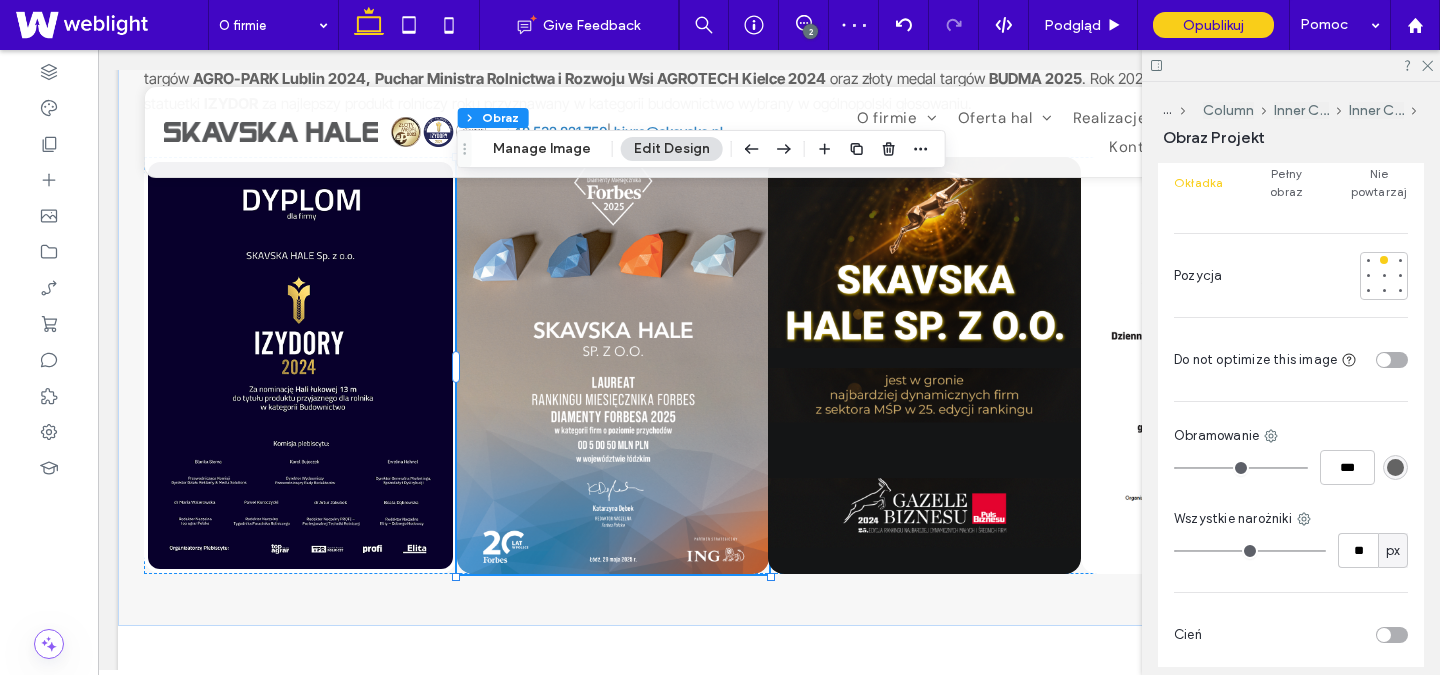 scroll, scrollTop: 962, scrollLeft: 0, axis: vertical 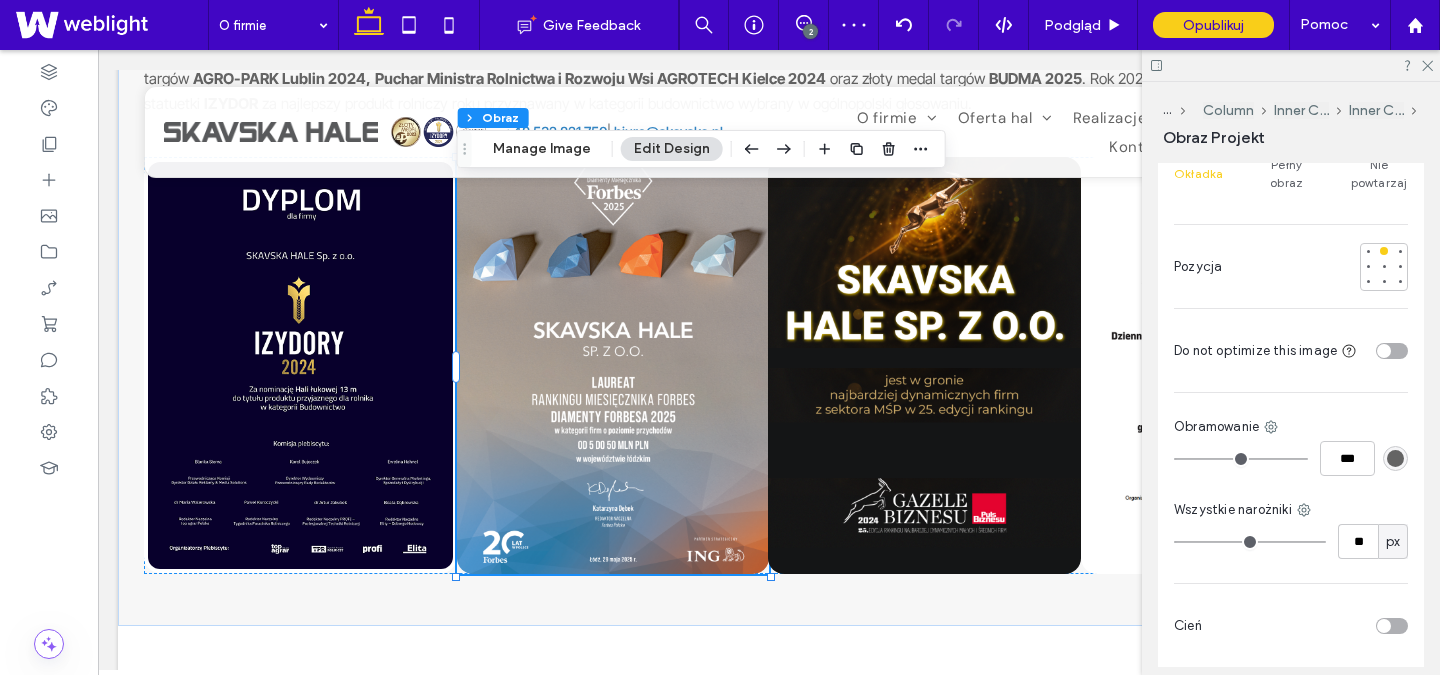 click at bounding box center [1395, 458] 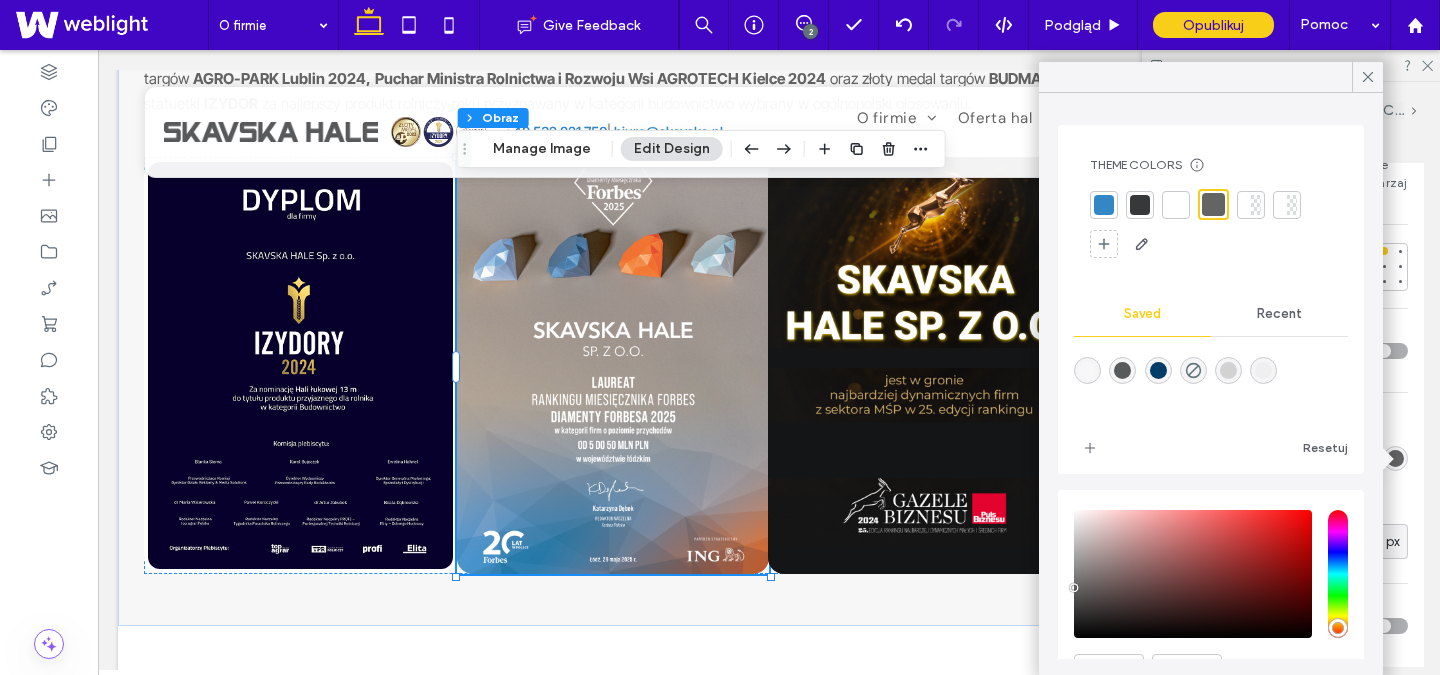 click at bounding box center [1176, 205] 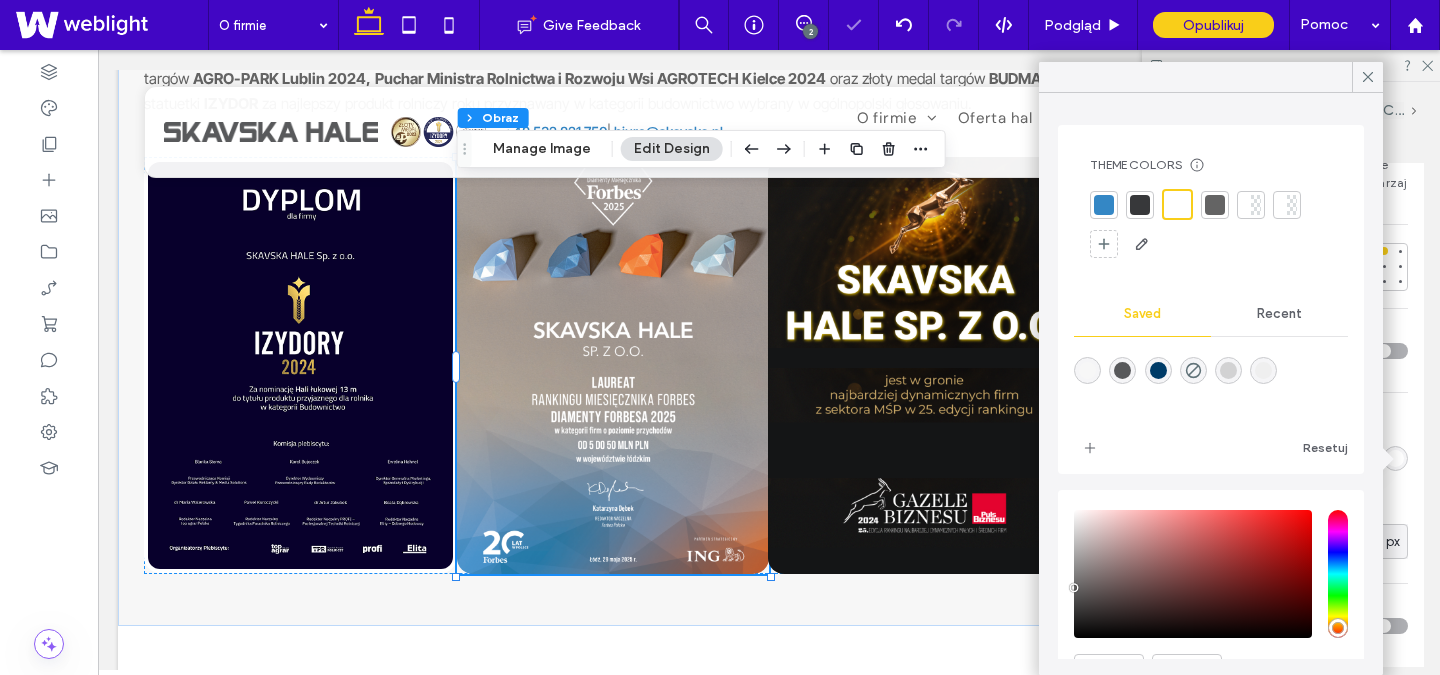 click on "Alignment Spacing Set margins and padding 0px 0% 0px 0% * px 0px * px 0px Zresetuj wypełnienie Size Keep proportions Width ** % Height A More Size Options Animacja Wyzwalacz None Position Position type Default Układ Image style Okładka Pełny obraz Nie powtarzaj Pozycja Do not optimize this image Obramowanie *** Wszystkie narożniki ** px Cień Efekt aktywowania dla pulpitu None Zoom out Opacity Float Forward Grayscale Reverse grayscale Blur Blur and Grayscale" at bounding box center [1297, 415] 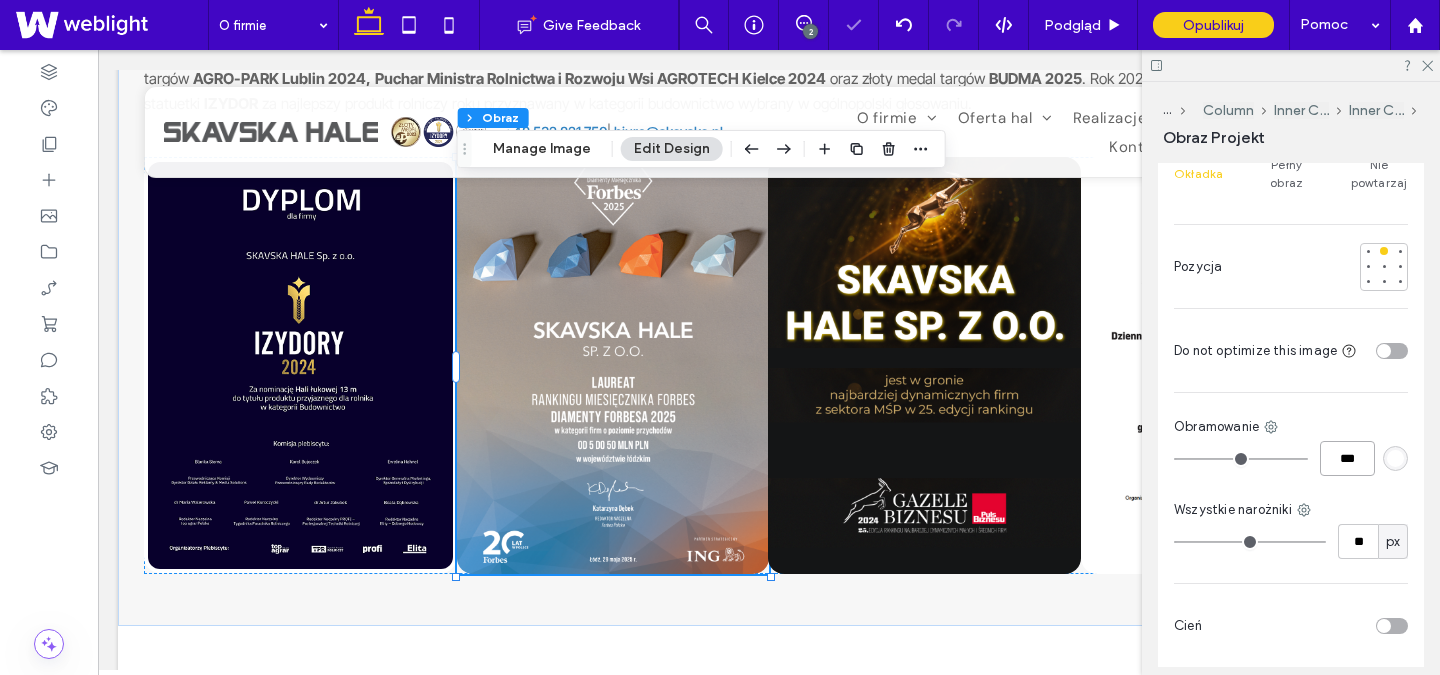 click on "***" at bounding box center [1347, 458] 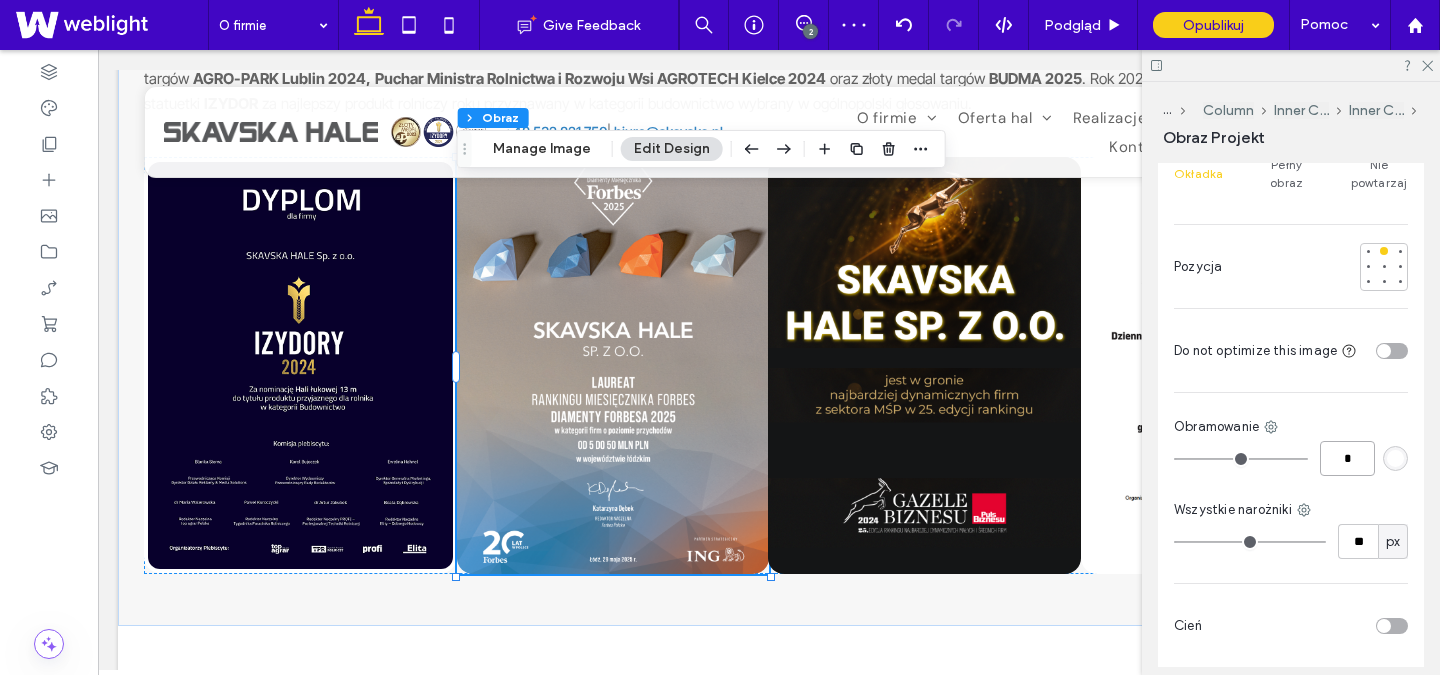 type on "*" 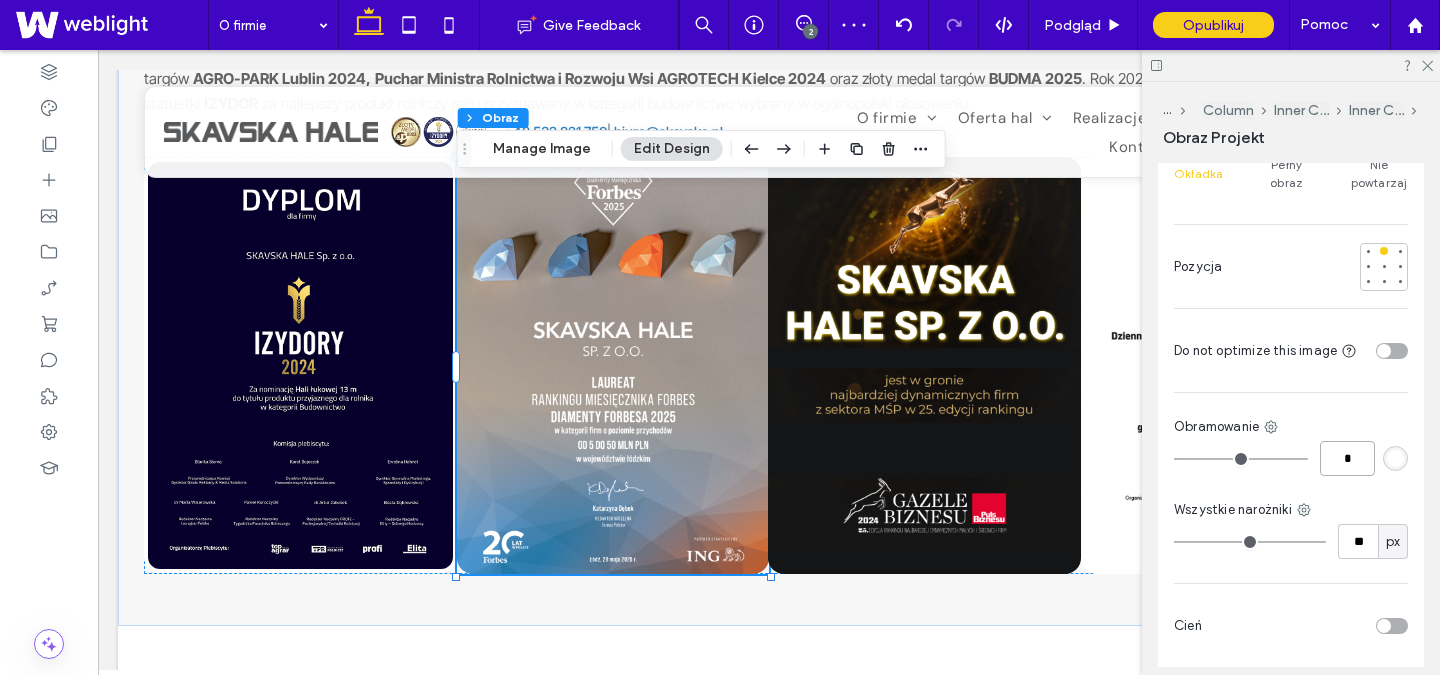 type on "*" 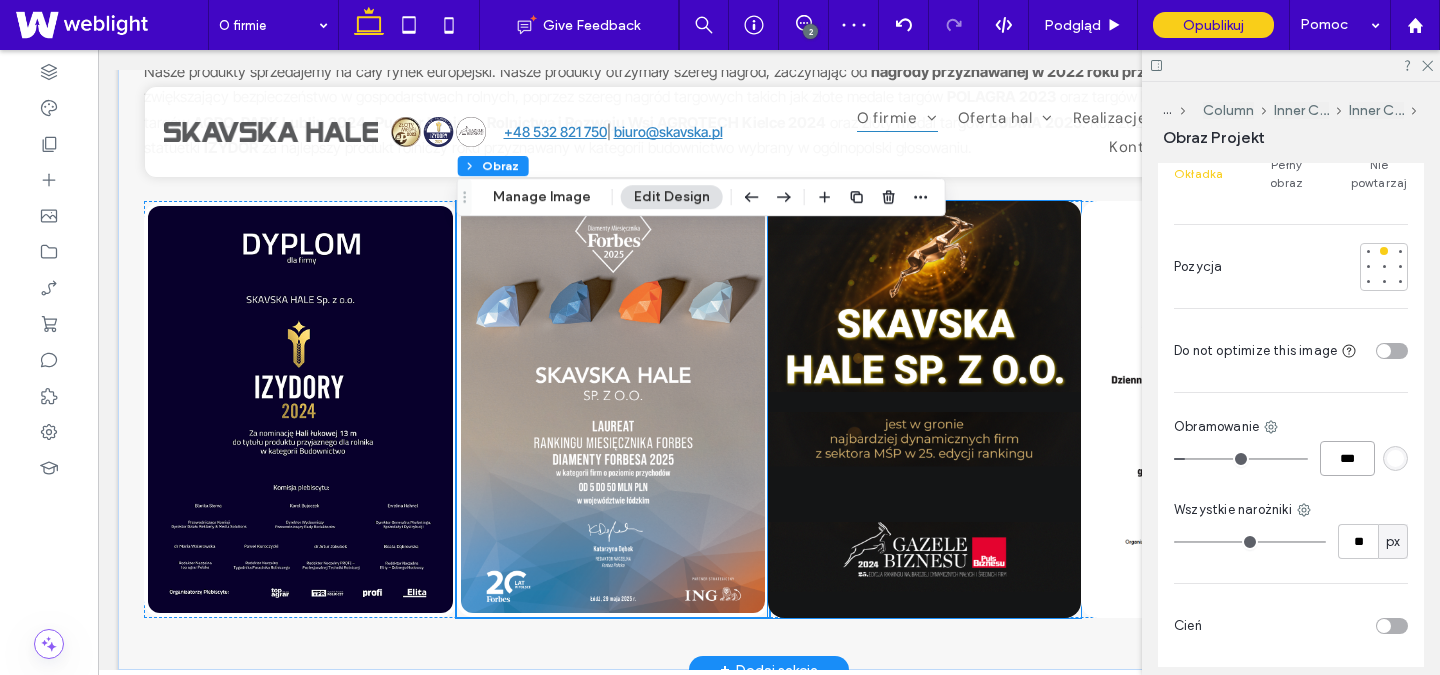scroll, scrollTop: 1390, scrollLeft: 0, axis: vertical 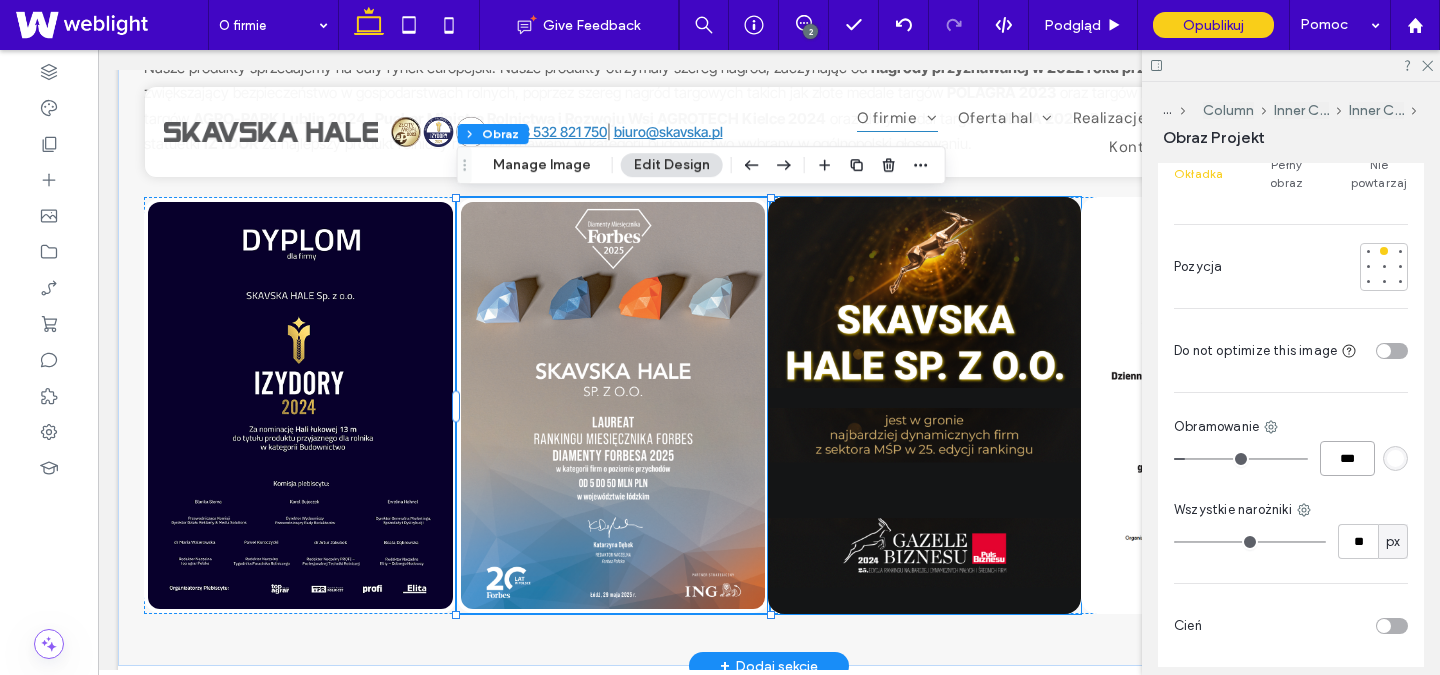 click at bounding box center [924, 406] 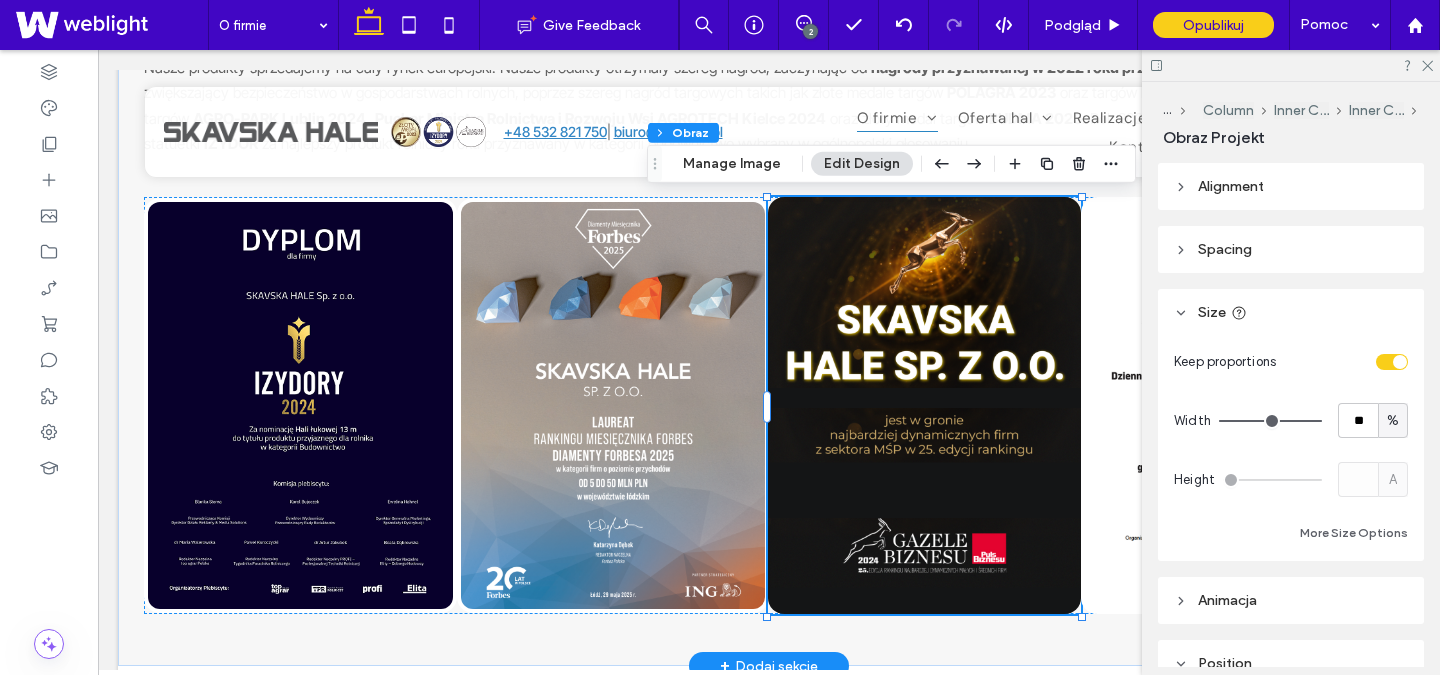 type on "**" 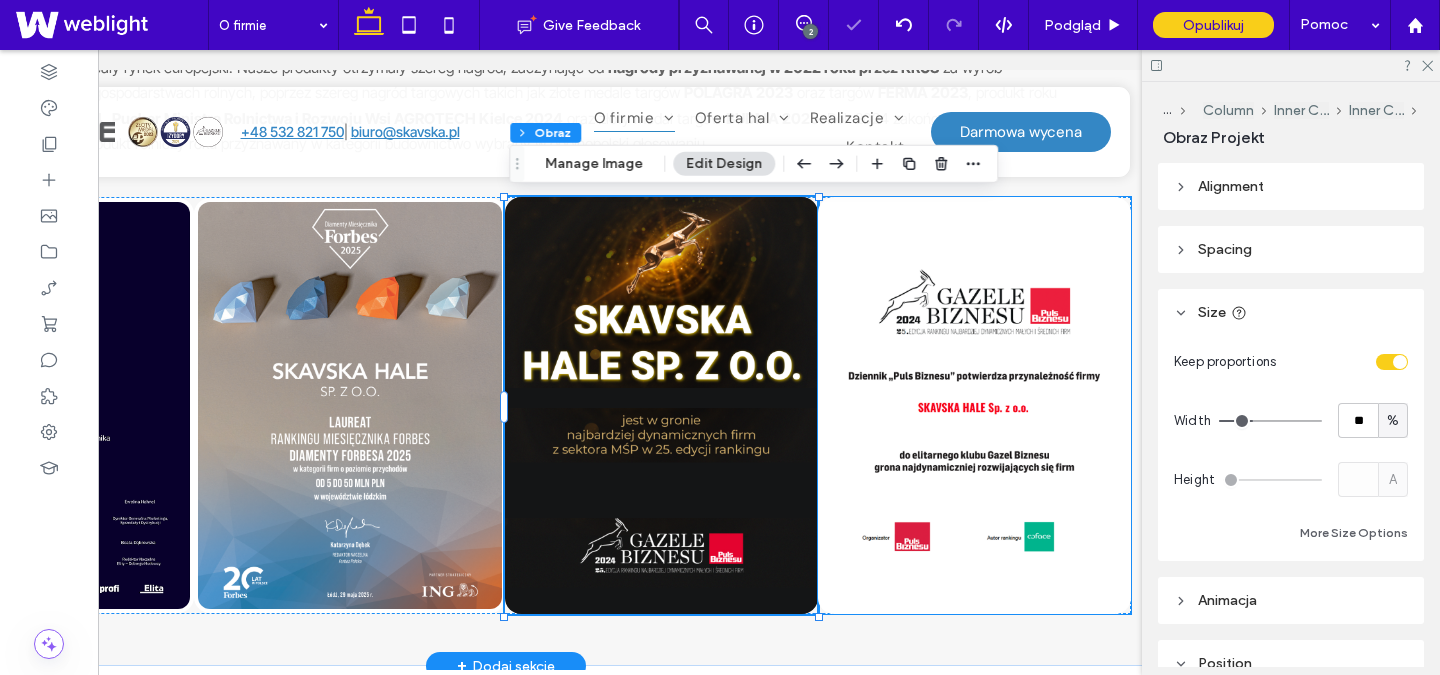 scroll, scrollTop: 0, scrollLeft: 264, axis: horizontal 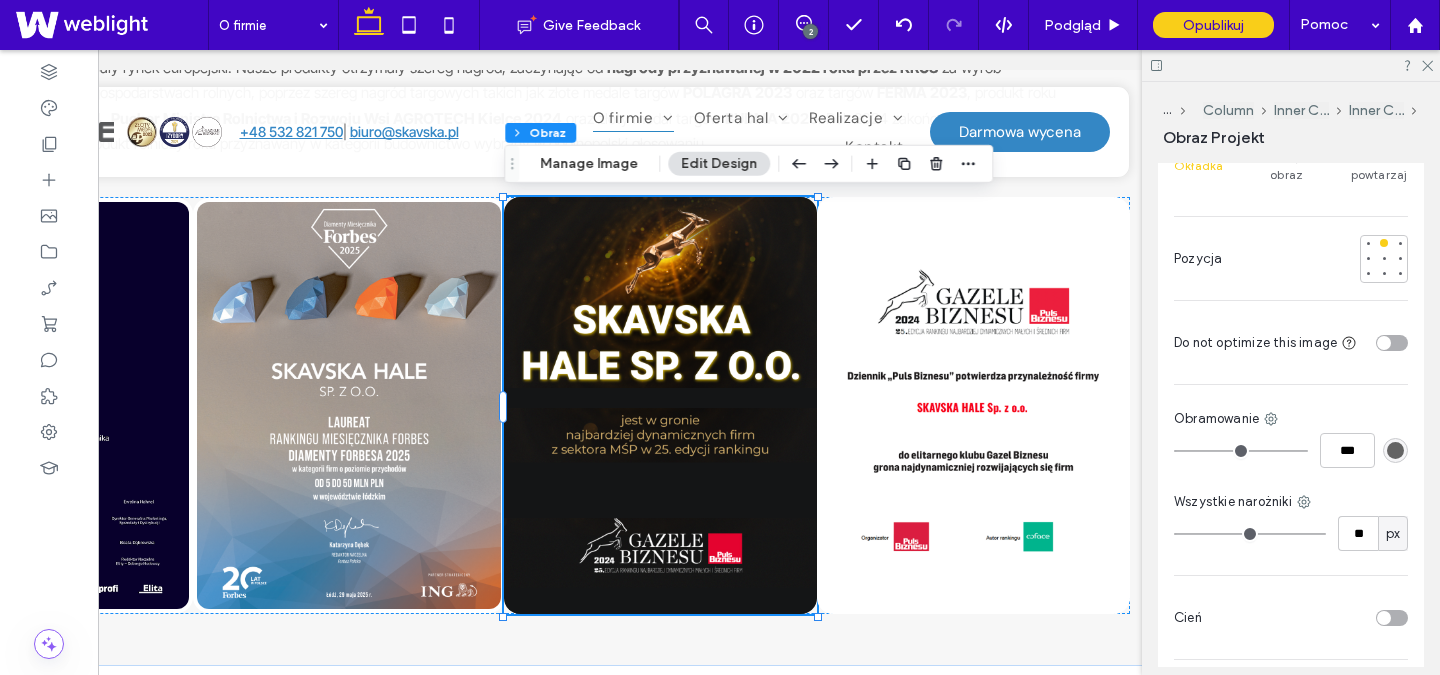 click at bounding box center (1395, 450) 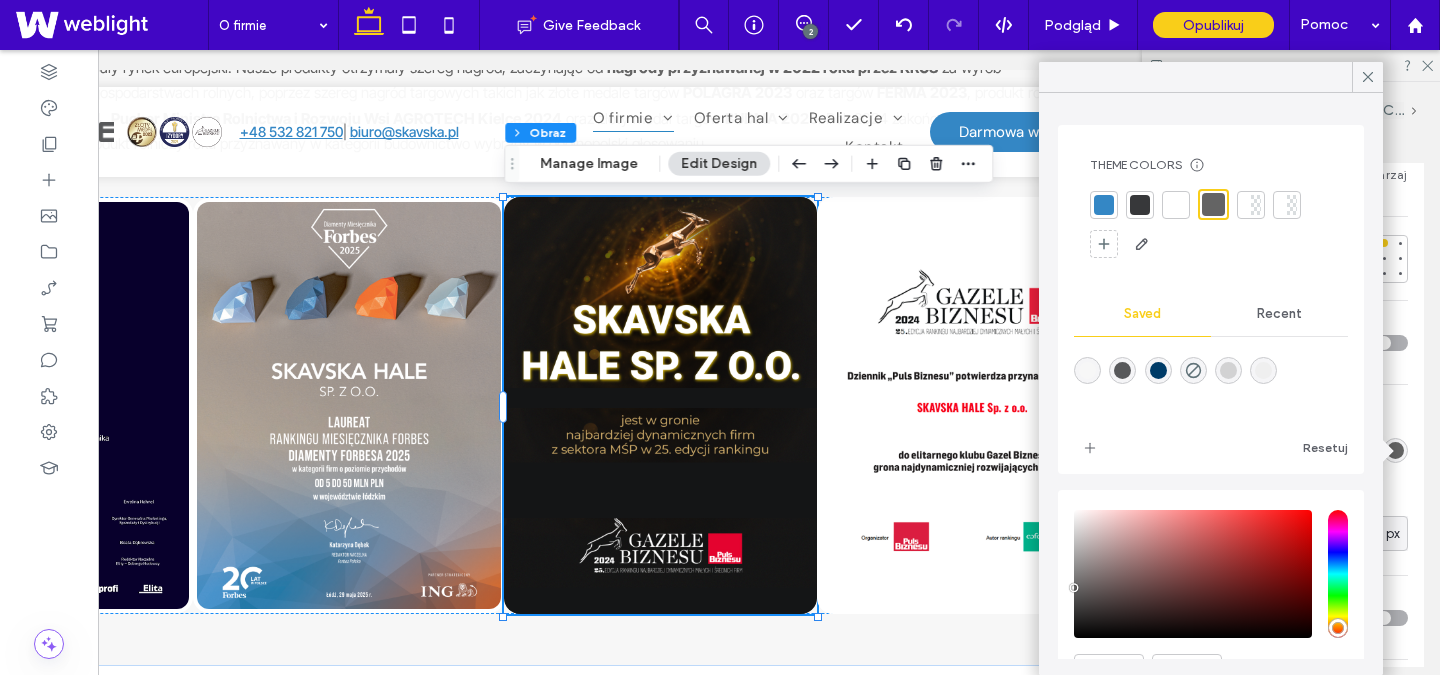 click at bounding box center (1176, 205) 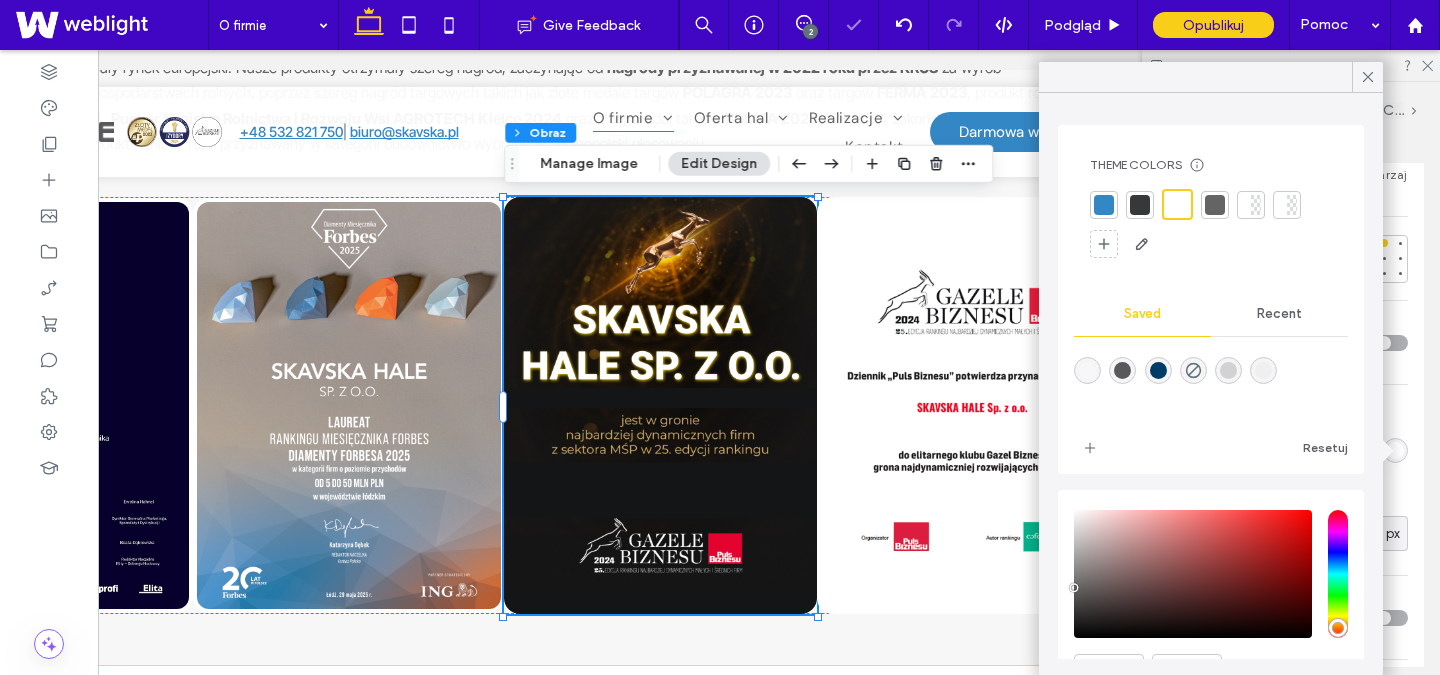 click on "Wszystkie narożniki" at bounding box center (1291, 502) 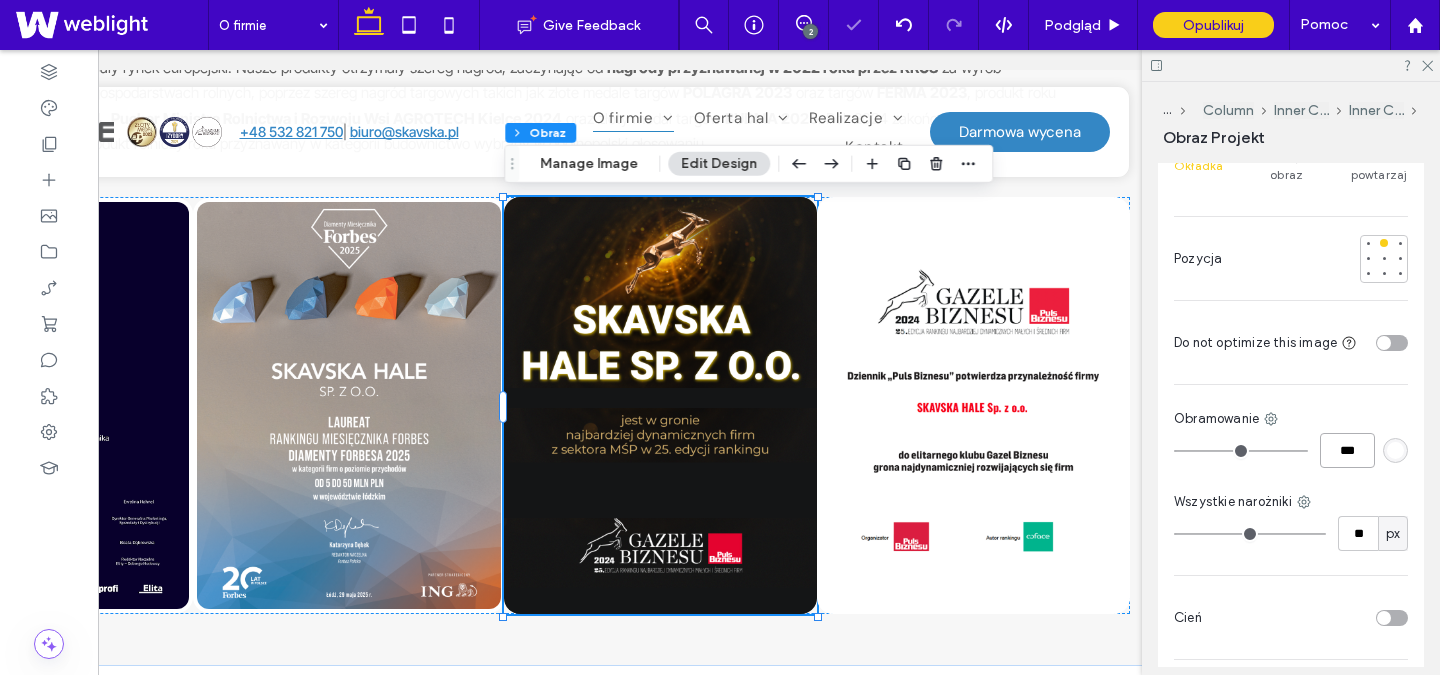click on "***" at bounding box center (1347, 450) 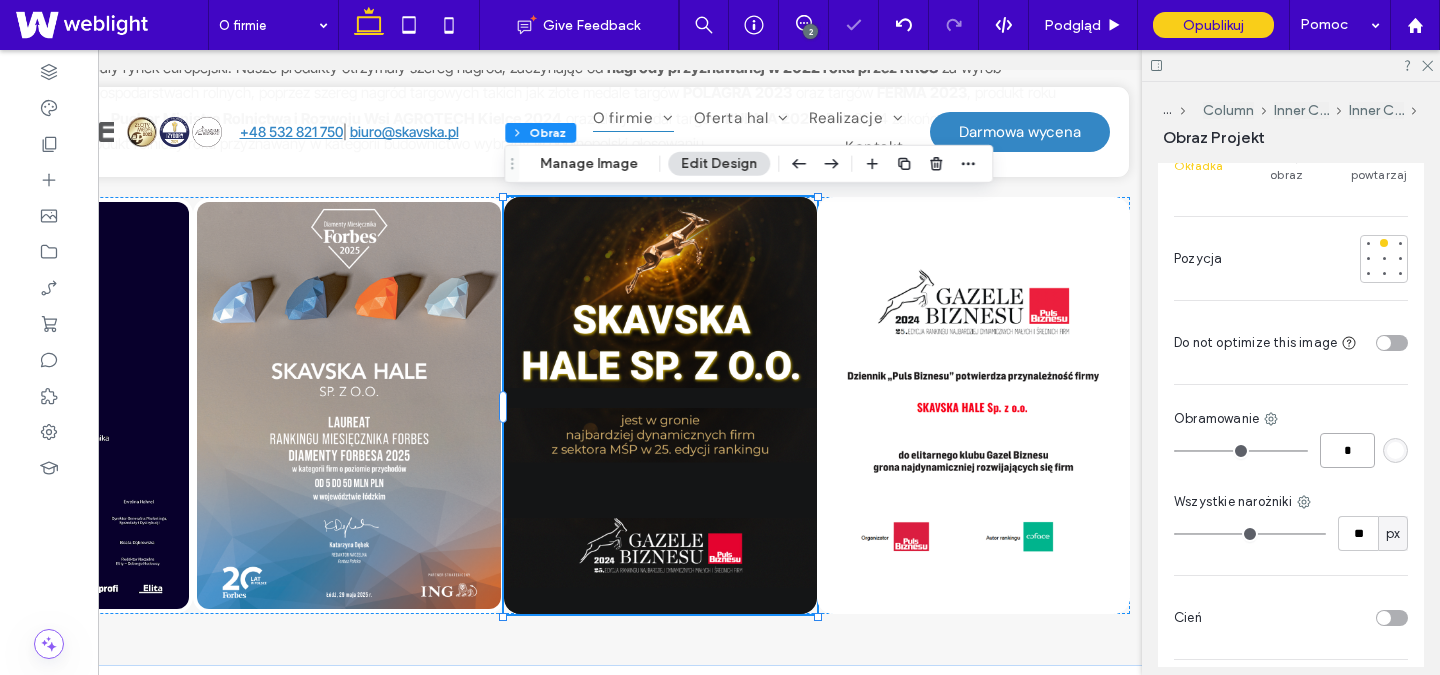 type on "*" 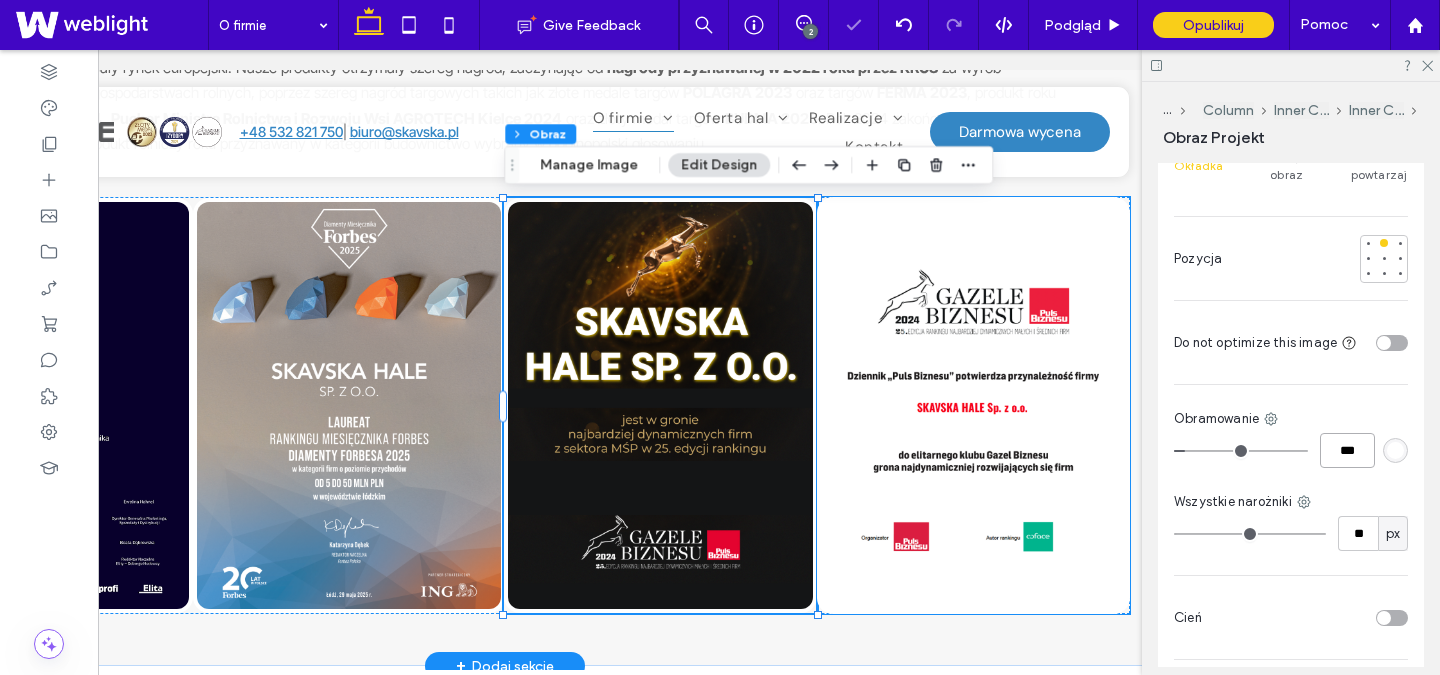 click at bounding box center (973, 406) 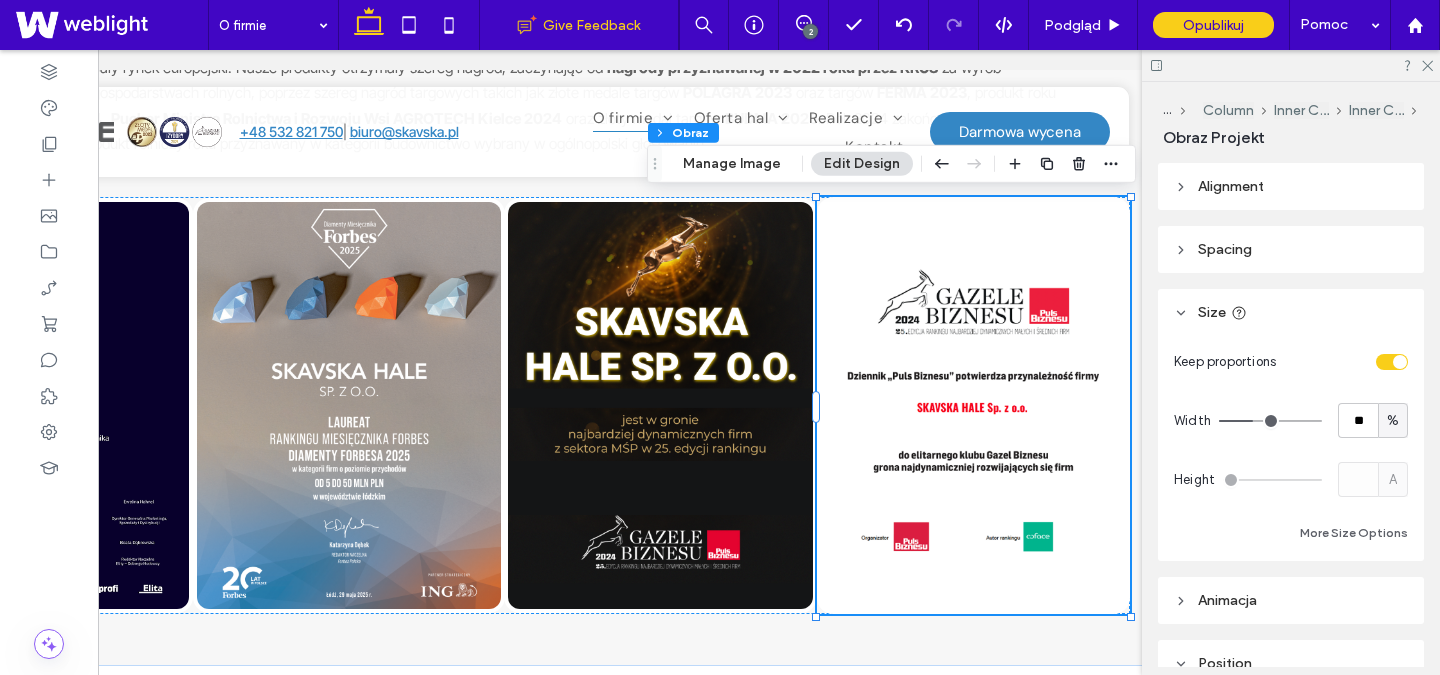 scroll, scrollTop: 0, scrollLeft: 0, axis: both 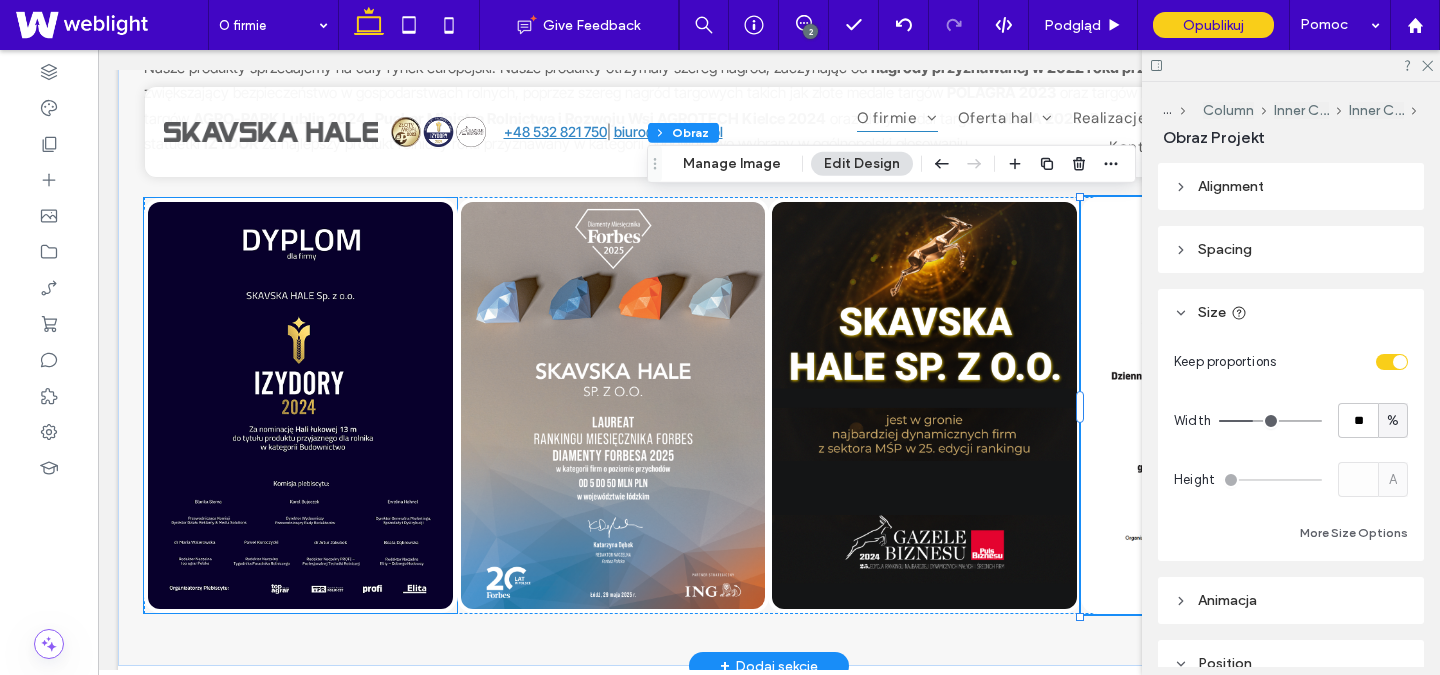 click at bounding box center [300, 405] 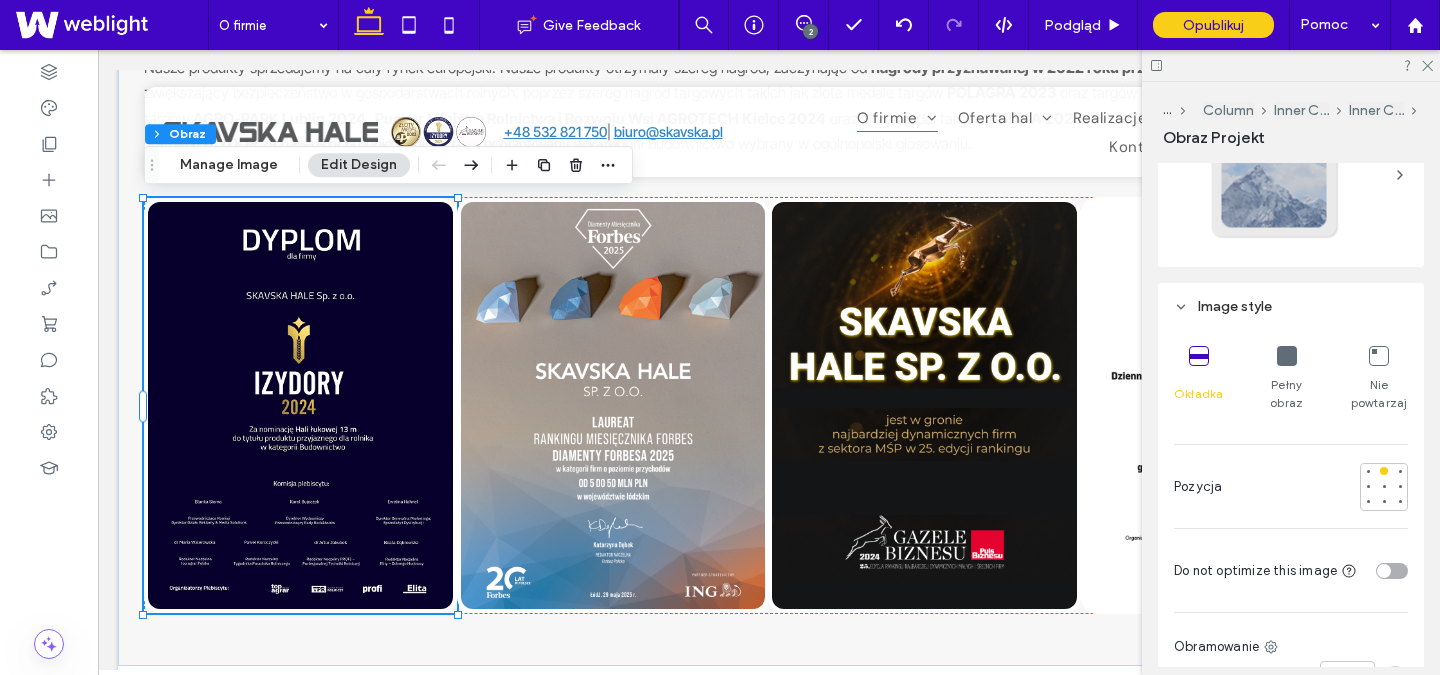 scroll, scrollTop: 882, scrollLeft: 0, axis: vertical 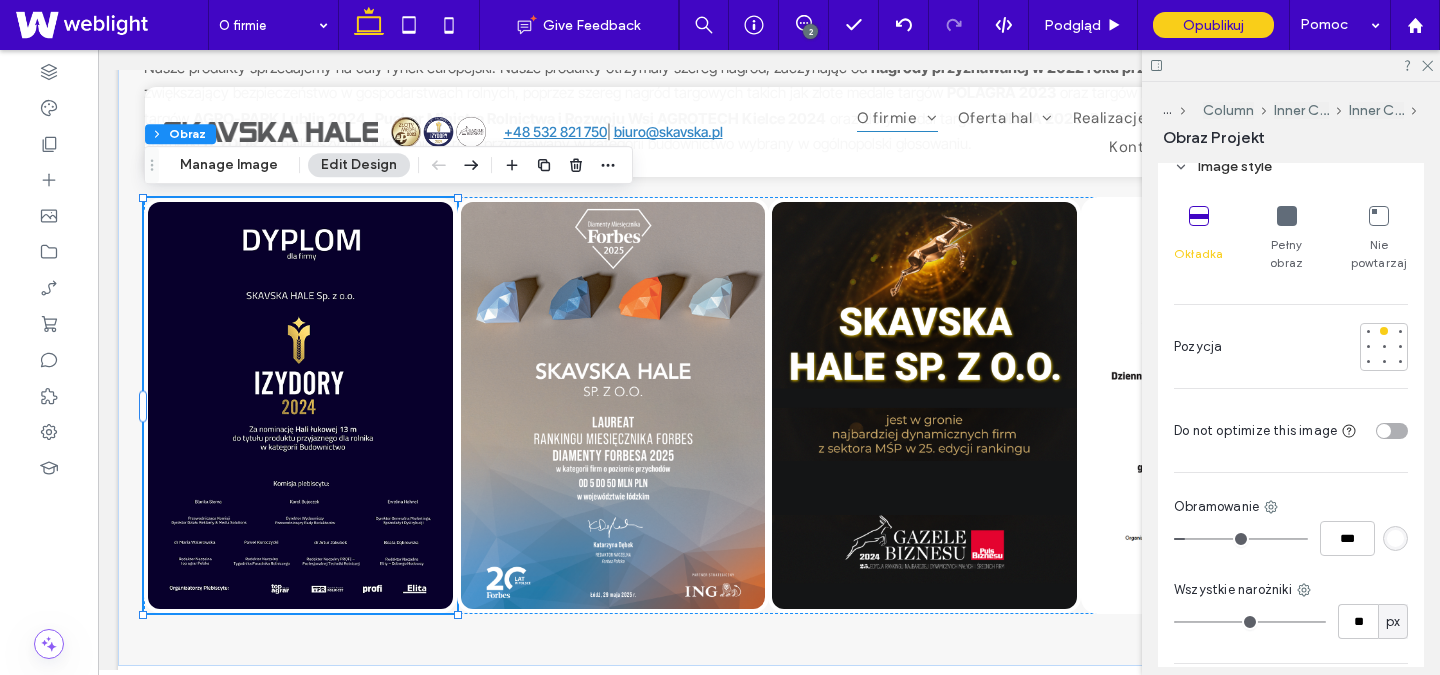click at bounding box center (1395, 538) 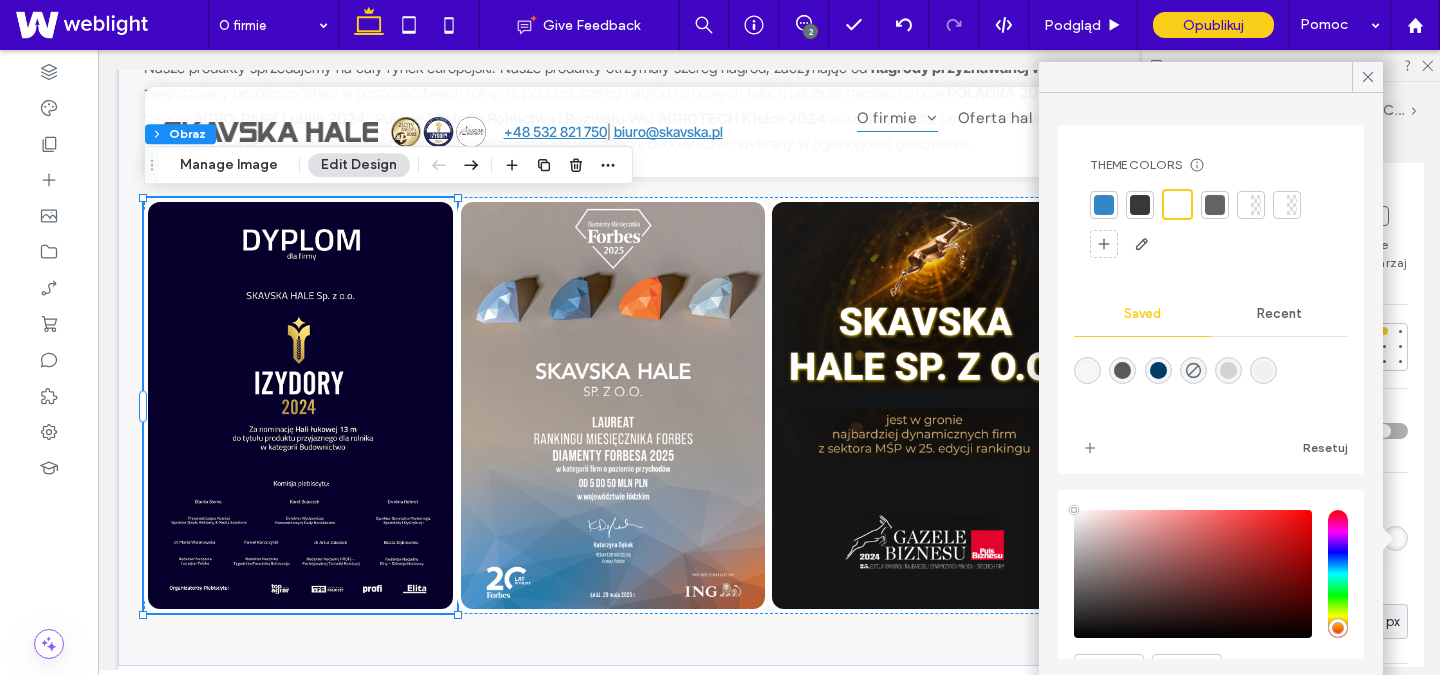 click at bounding box center [1087, 370] 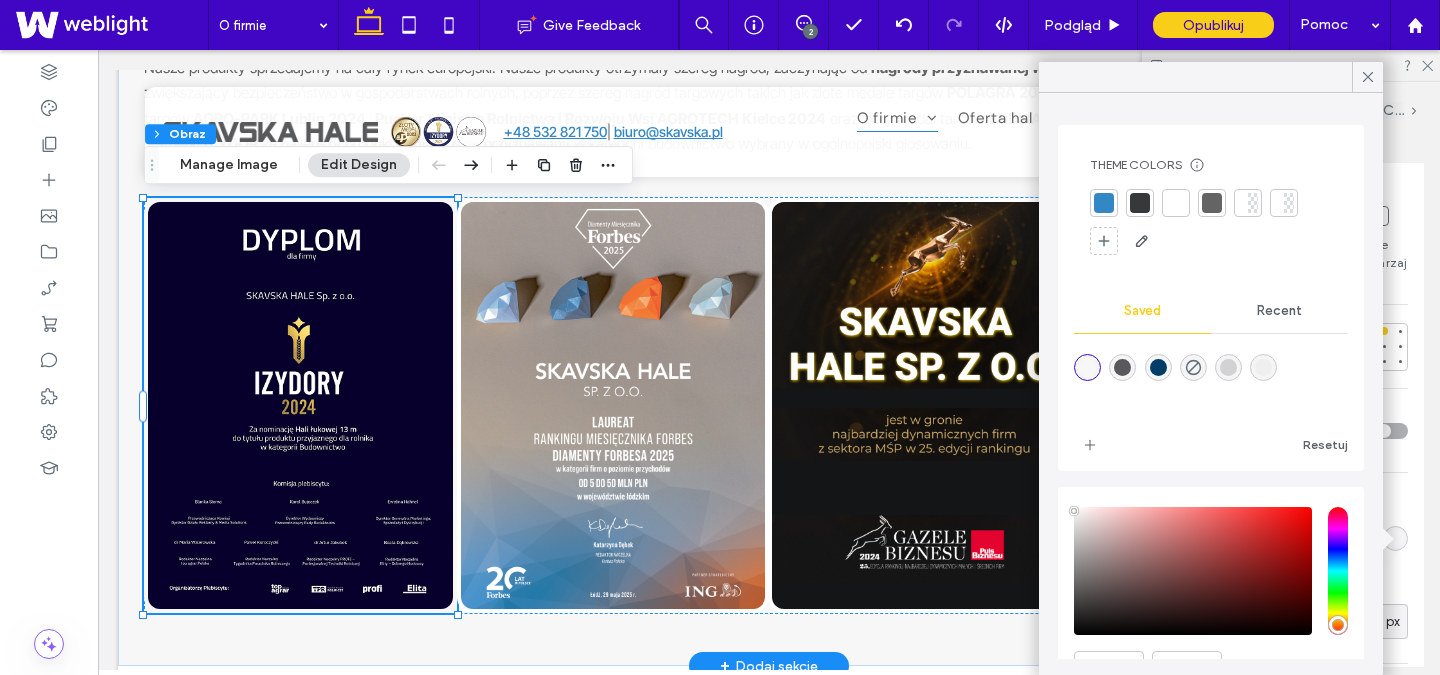 click at bounding box center (613, 405) 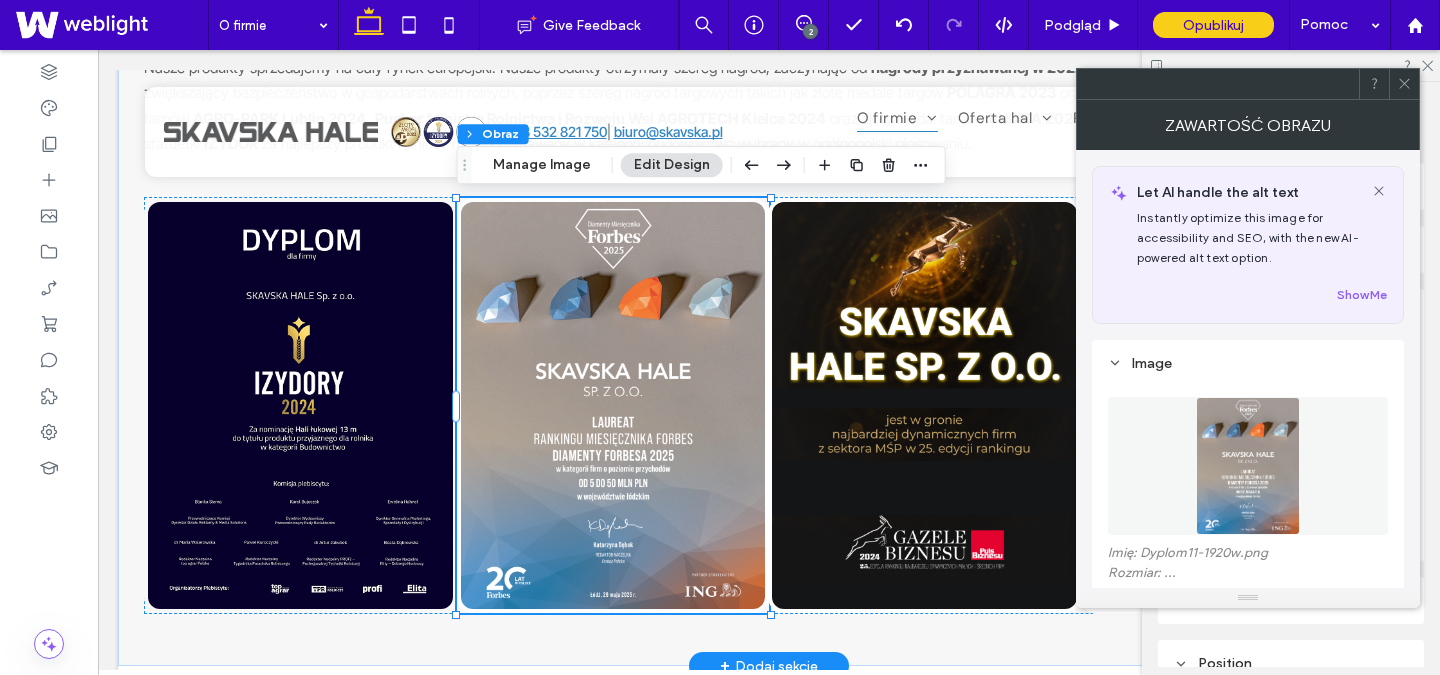 type on "*" 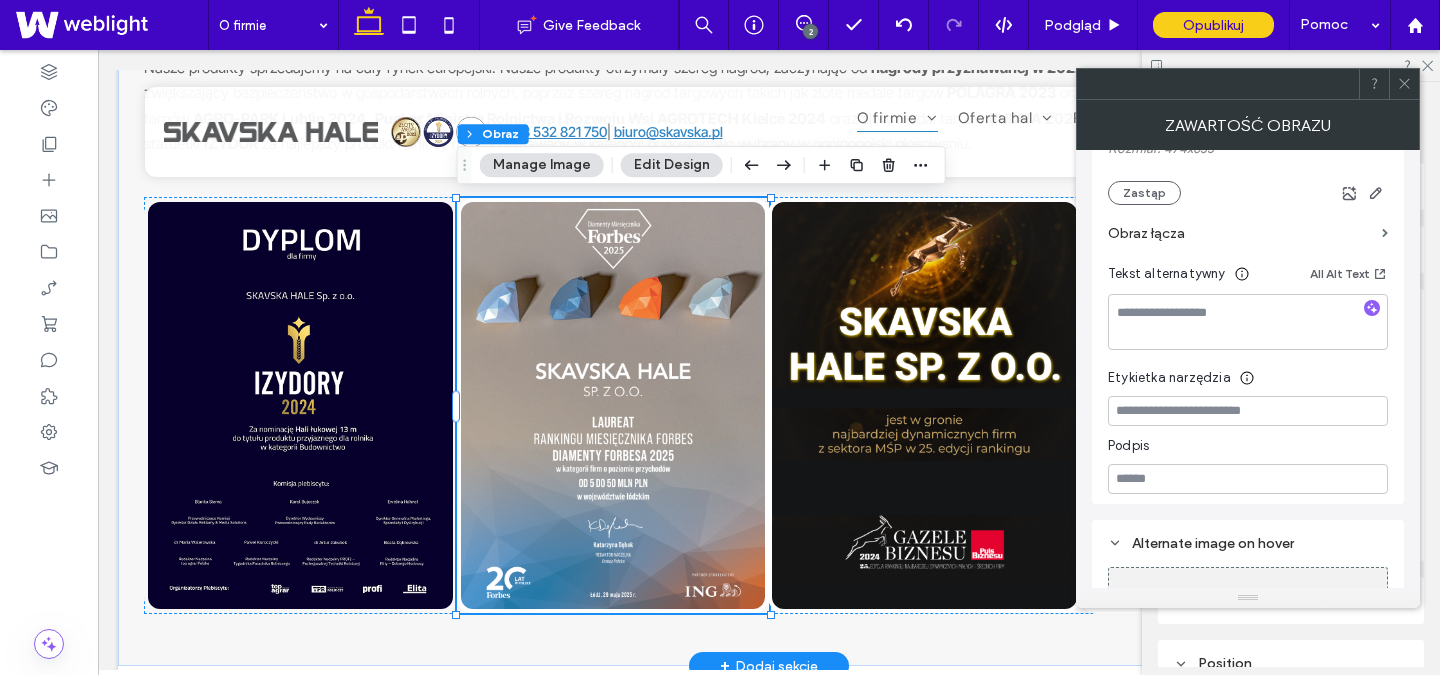 scroll, scrollTop: 440, scrollLeft: 0, axis: vertical 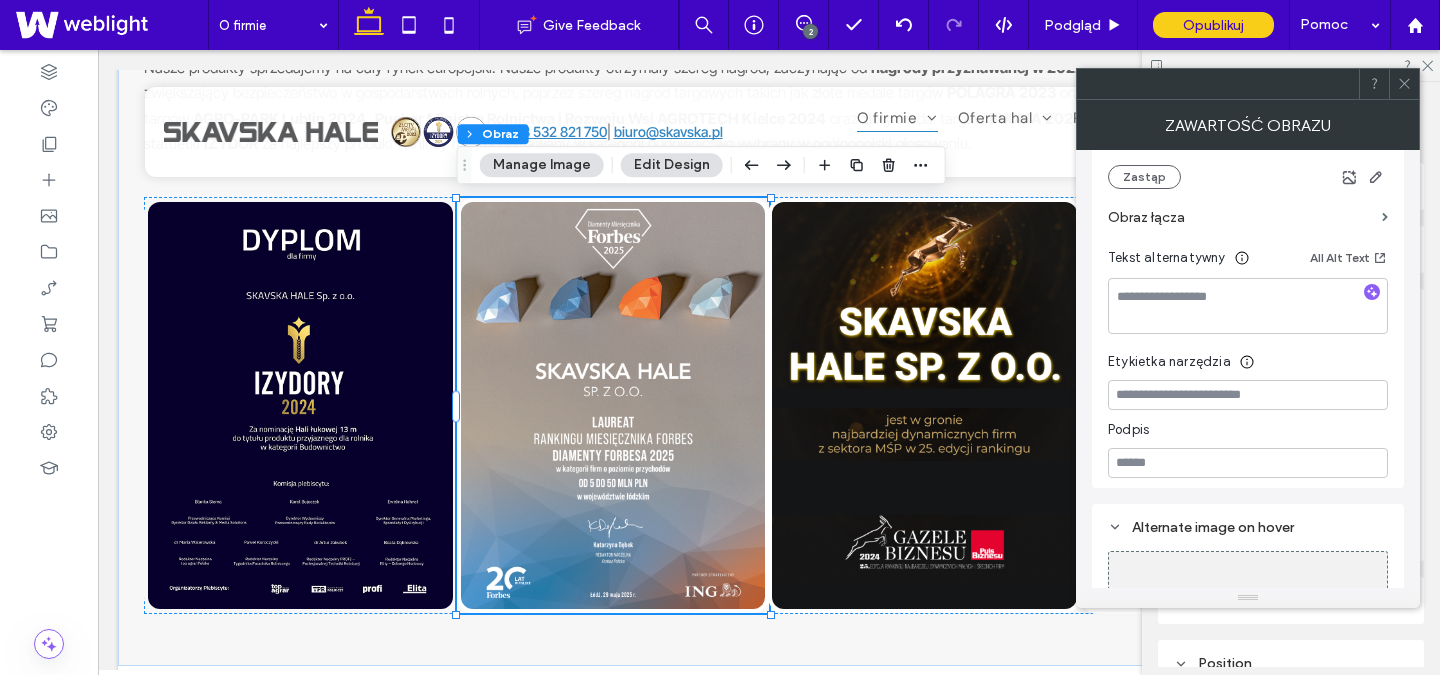 click on "Edit Design" at bounding box center (672, 165) 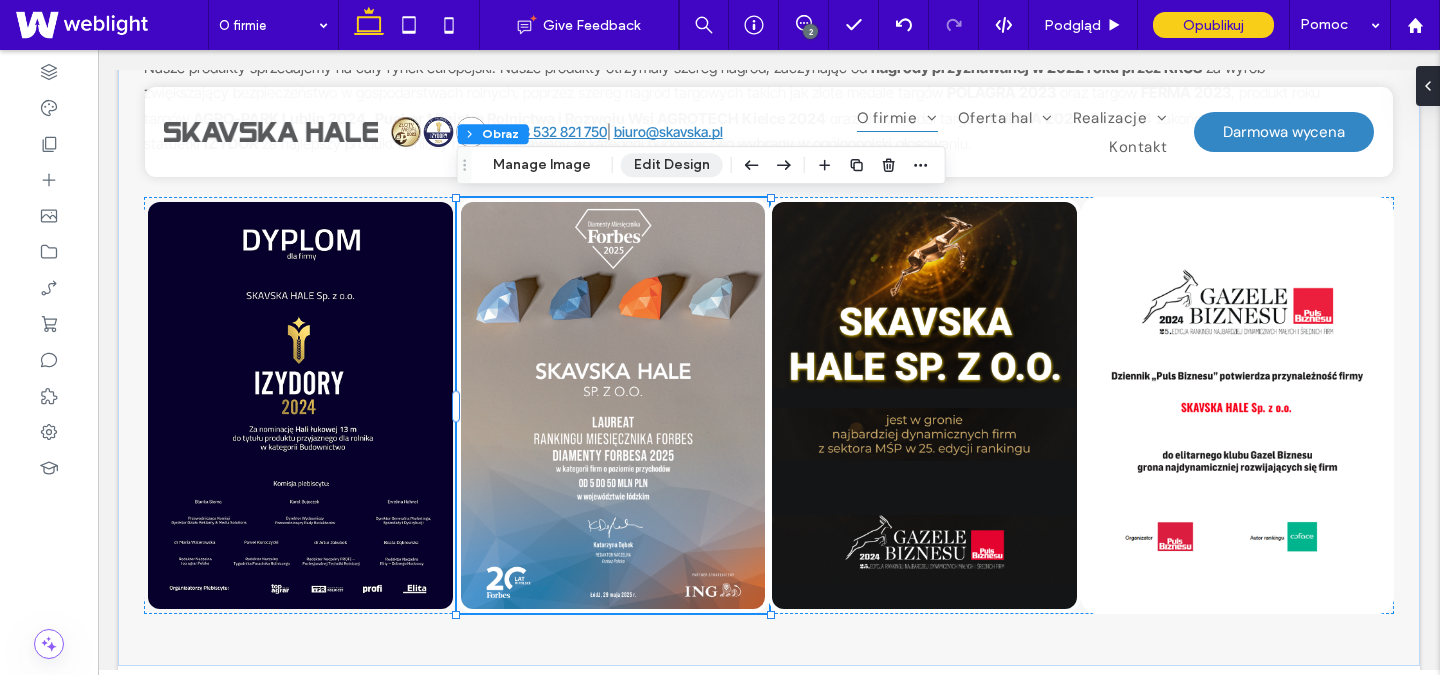 click on "Edit Design" at bounding box center (672, 165) 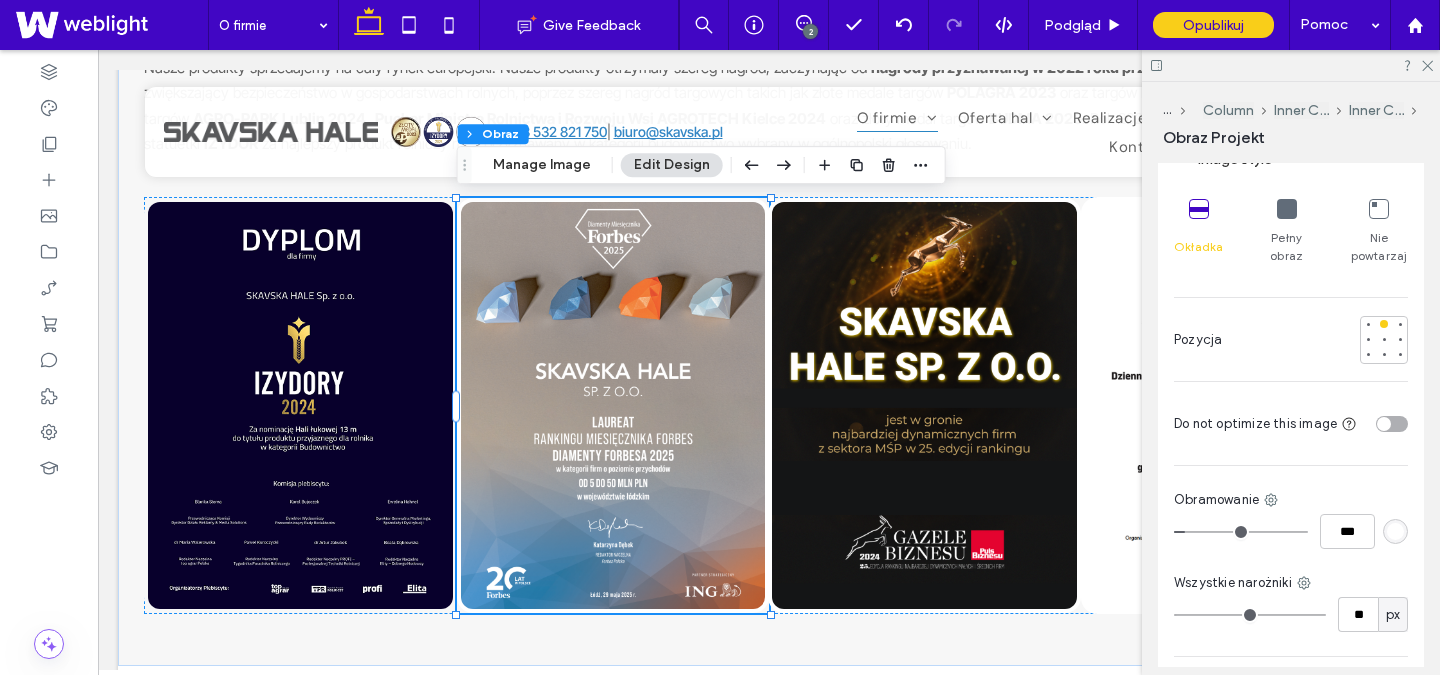 scroll, scrollTop: 1231, scrollLeft: 0, axis: vertical 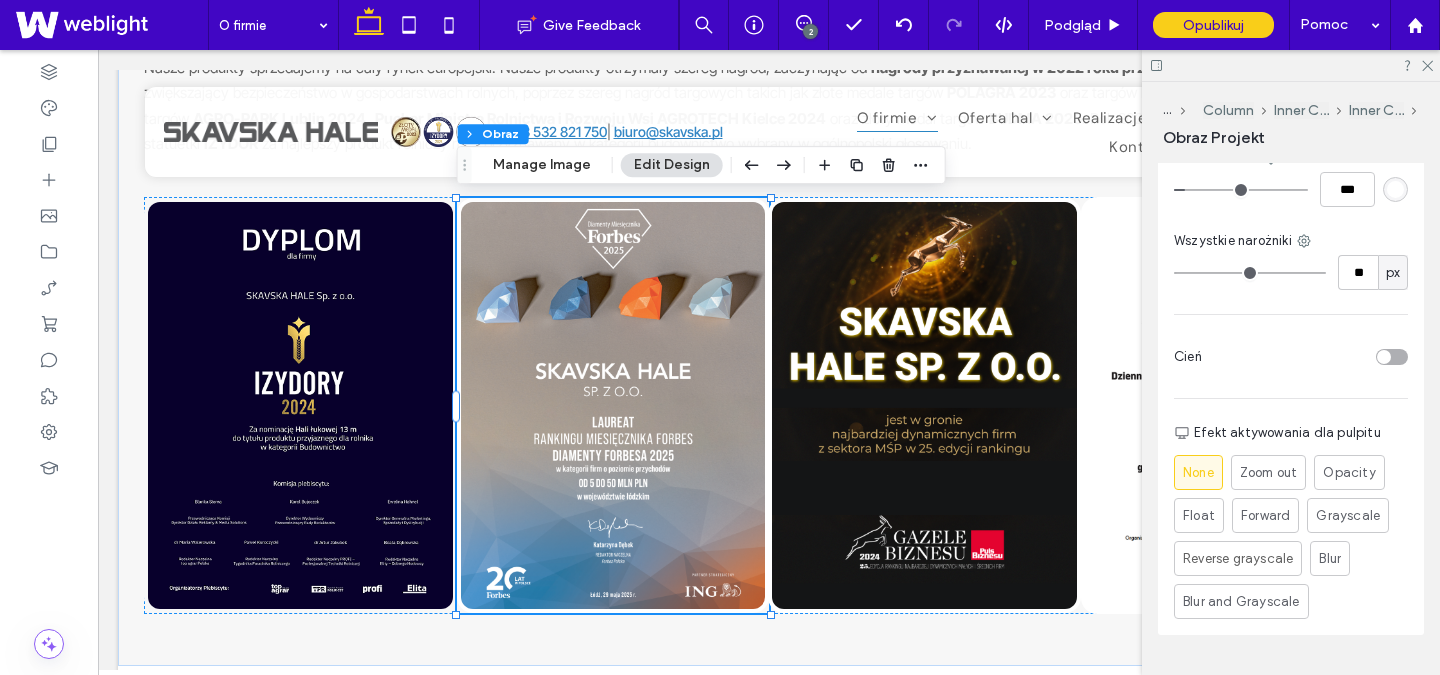 click at bounding box center (1395, 189) 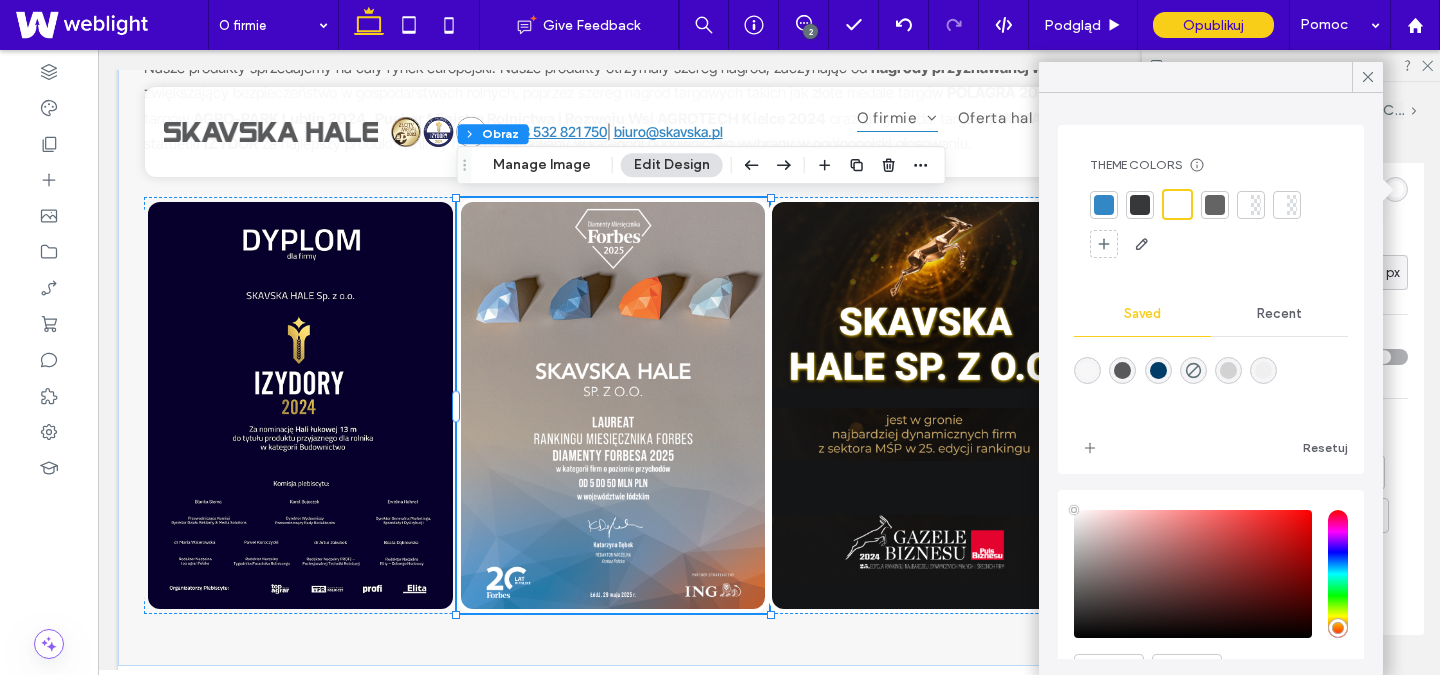click at bounding box center (1087, 370) 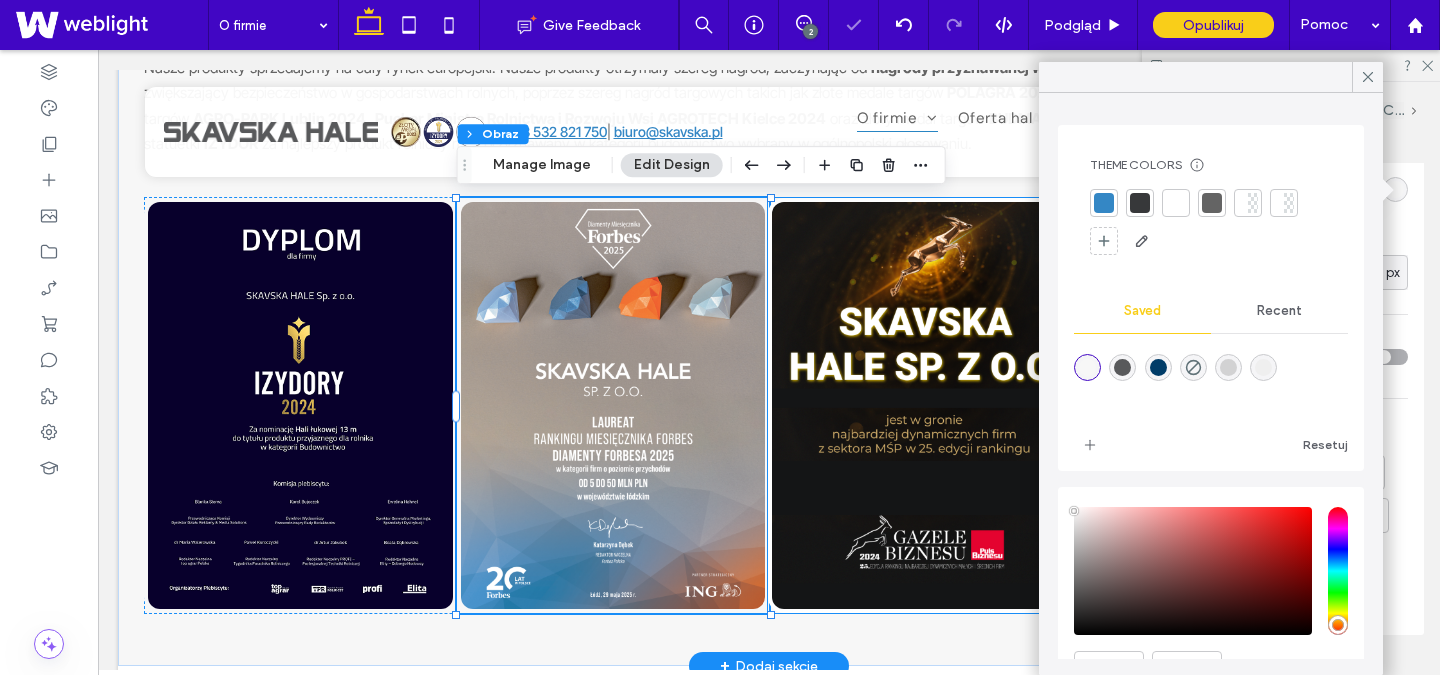 click at bounding box center [924, 405] 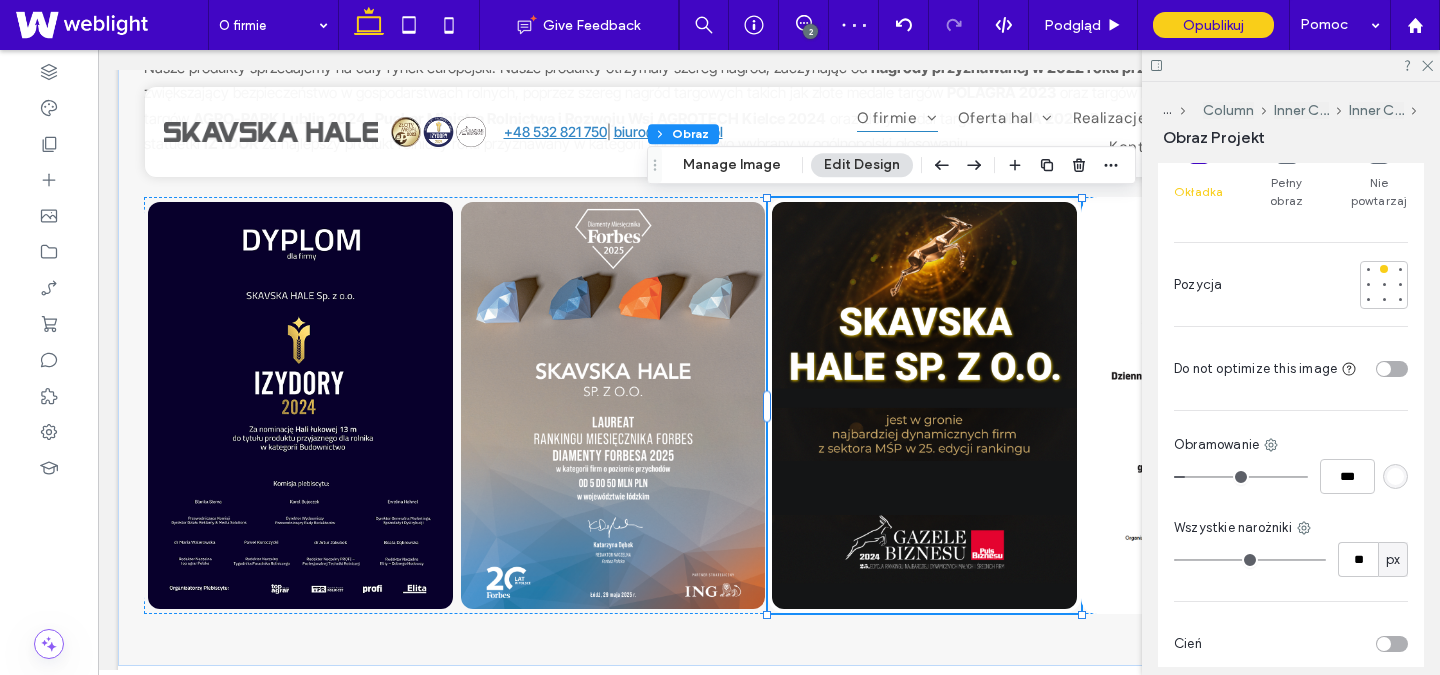 scroll, scrollTop: 951, scrollLeft: 0, axis: vertical 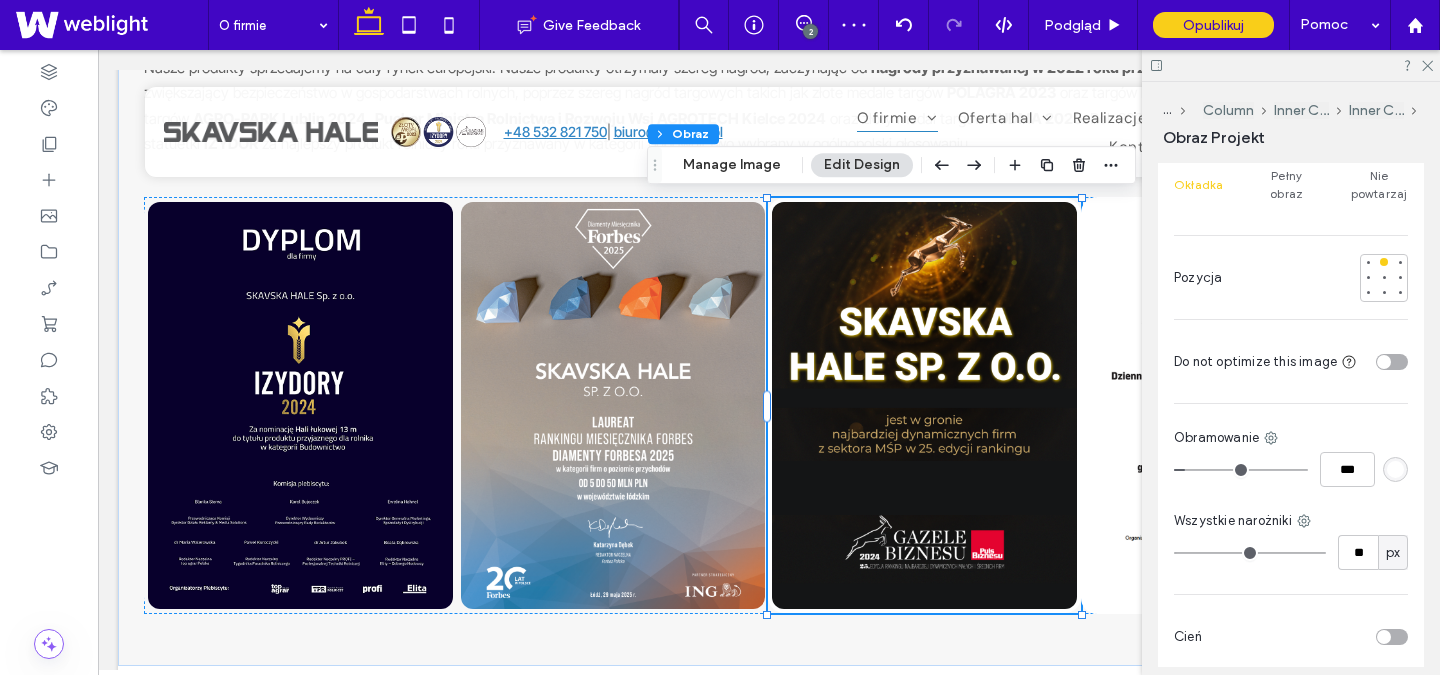 click at bounding box center (1395, 469) 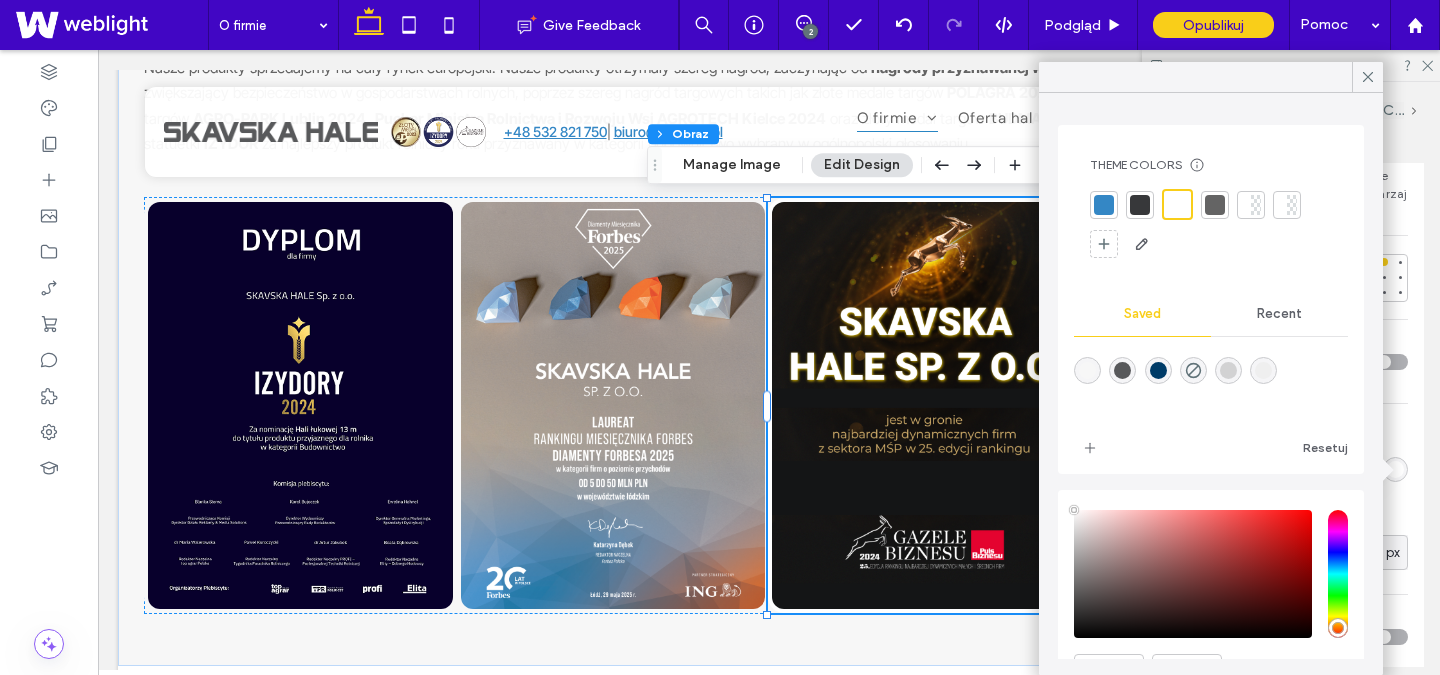 click at bounding box center (1087, 370) 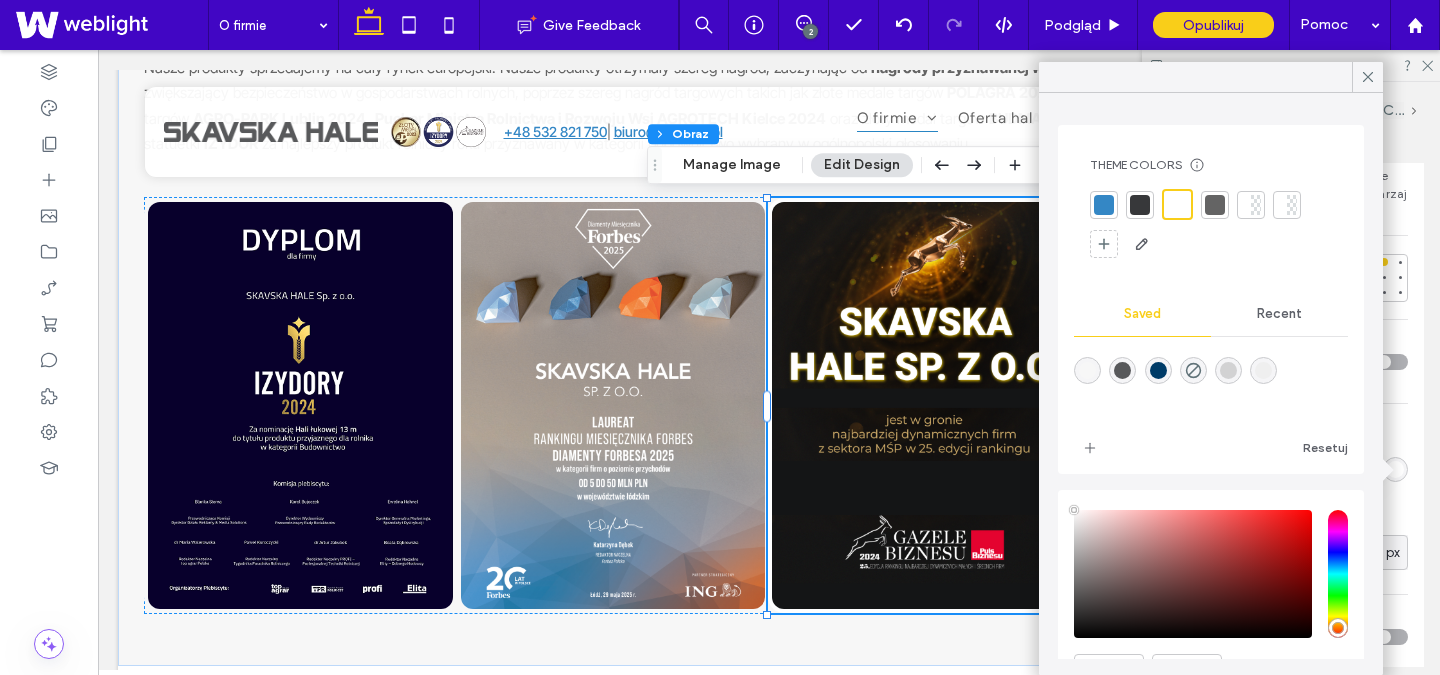 type on "*******" 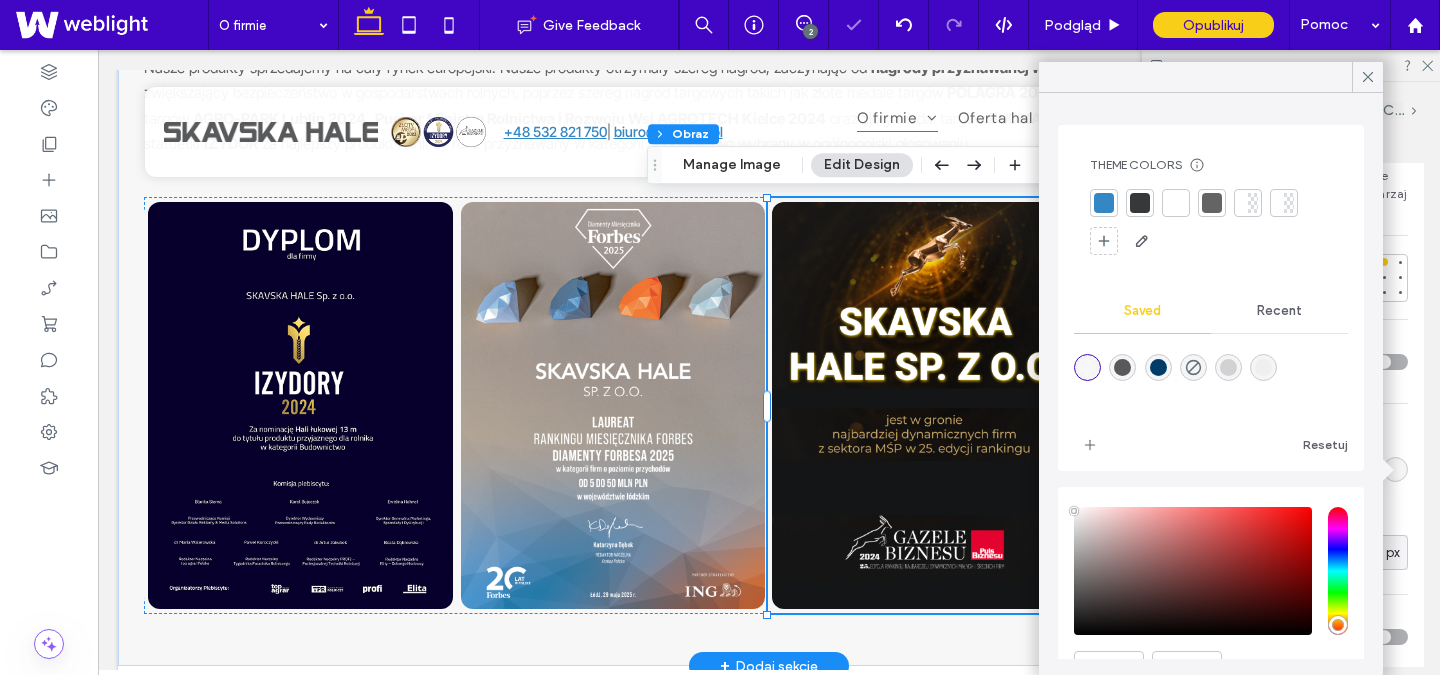 click at bounding box center [924, 405] 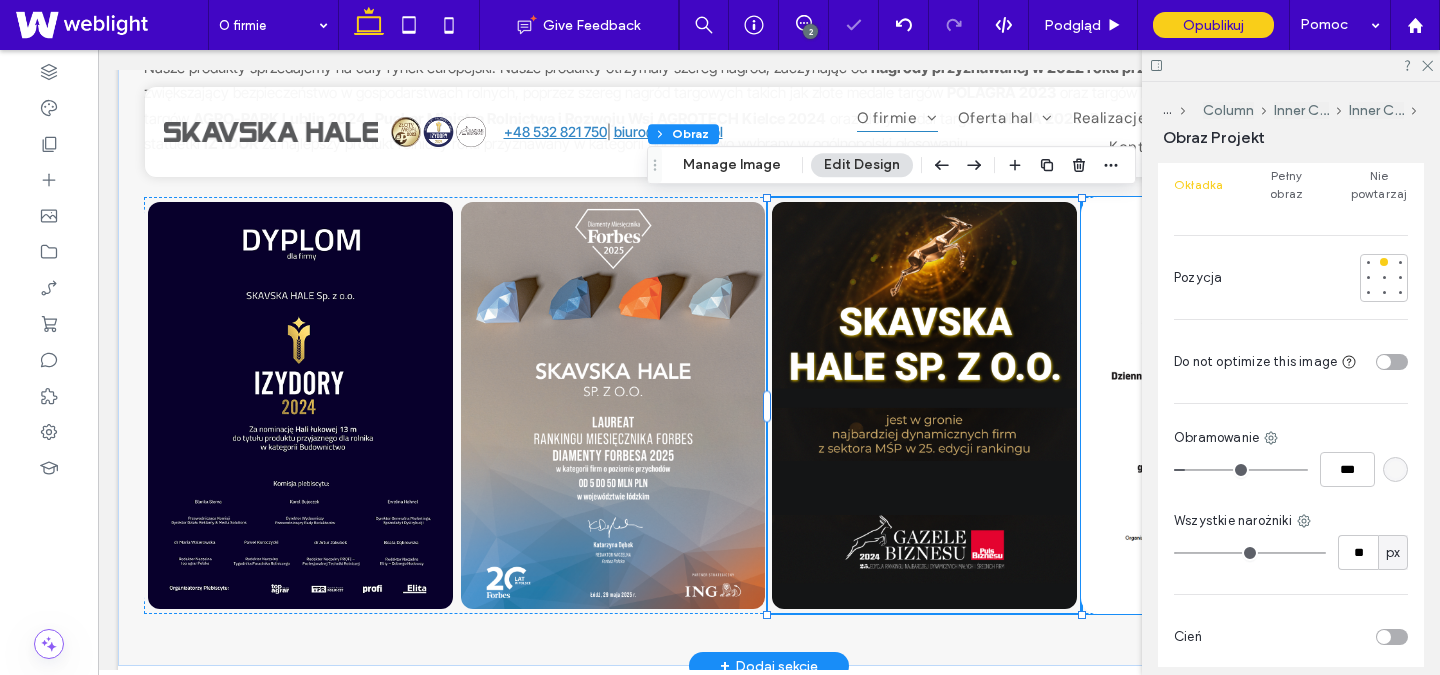 click at bounding box center [1237, 406] 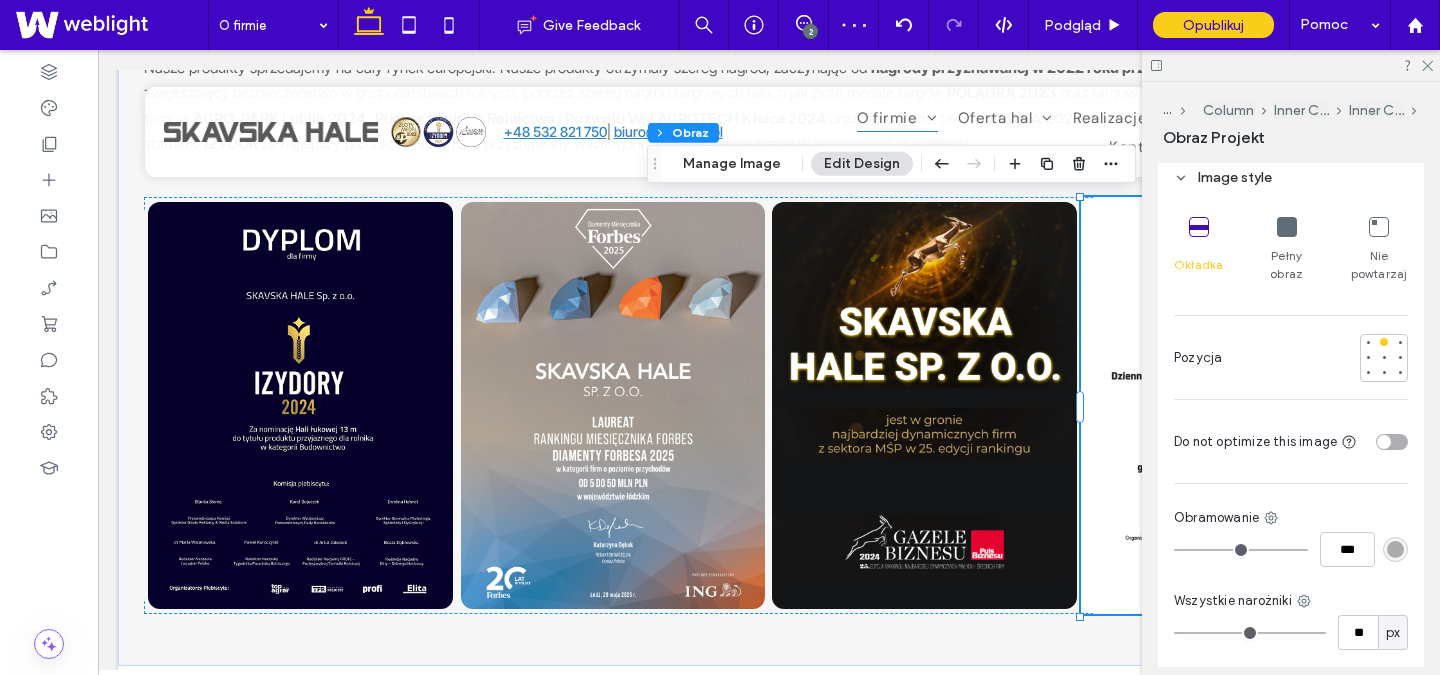 scroll, scrollTop: 874, scrollLeft: 0, axis: vertical 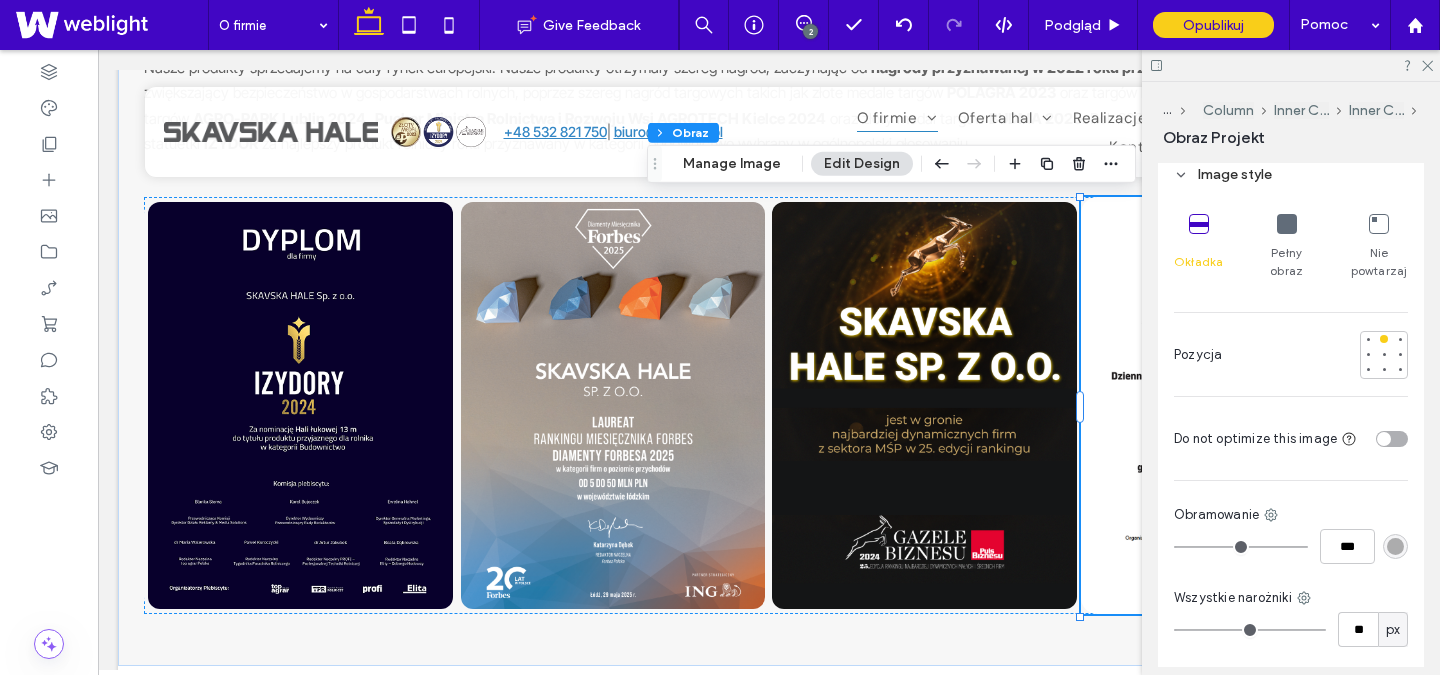 click at bounding box center [1395, 546] 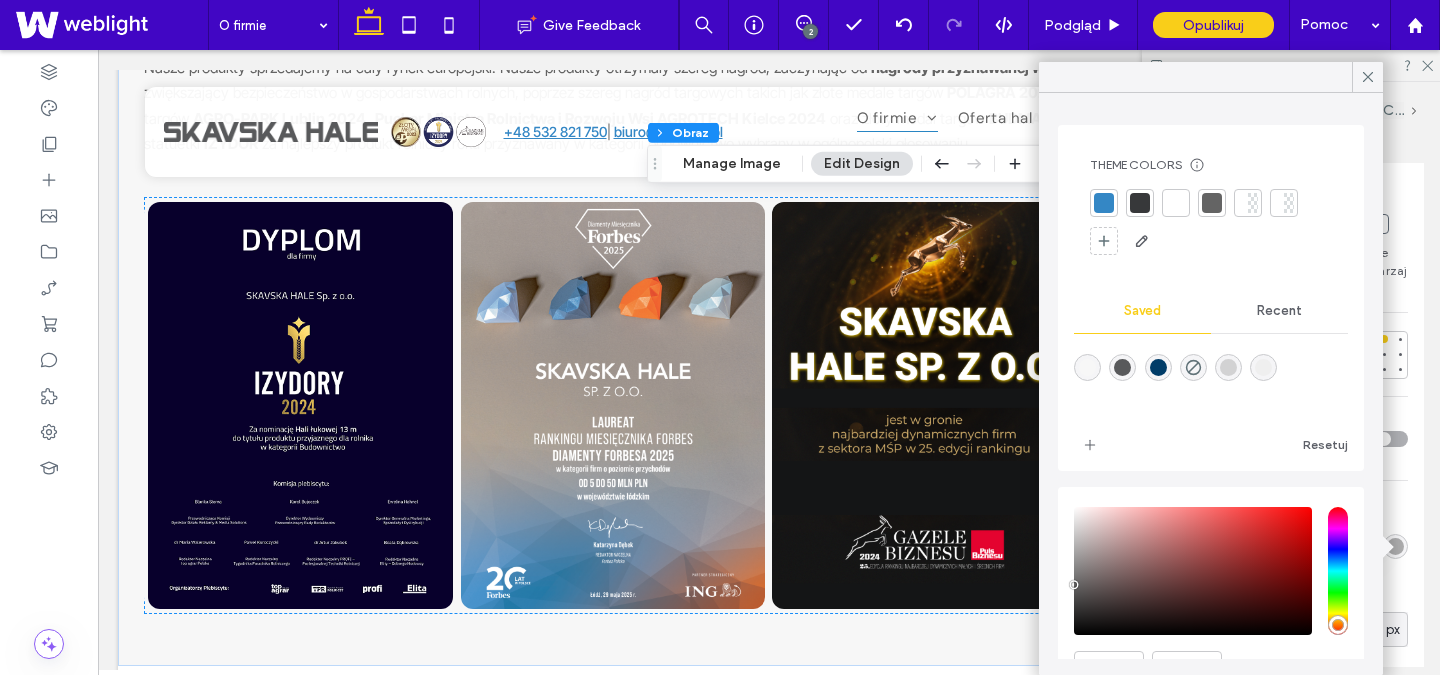 click at bounding box center (1087, 367) 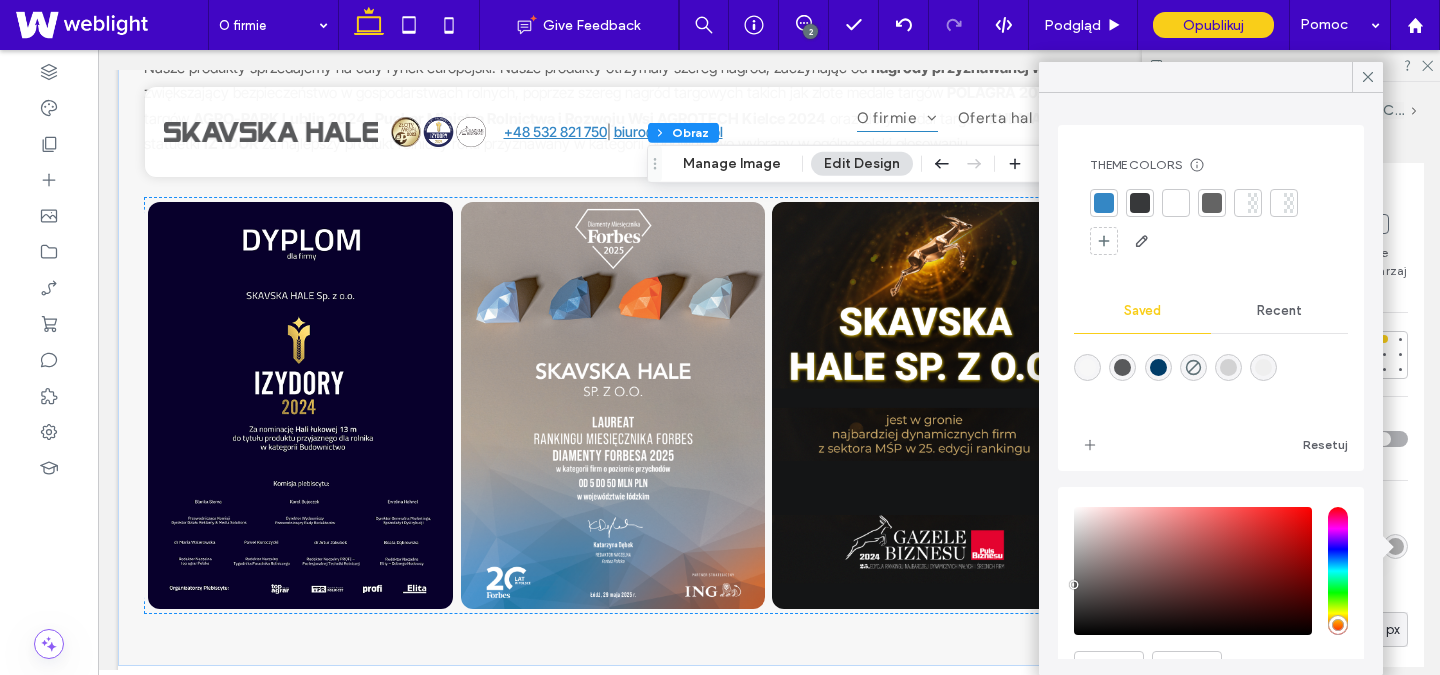 type on "***" 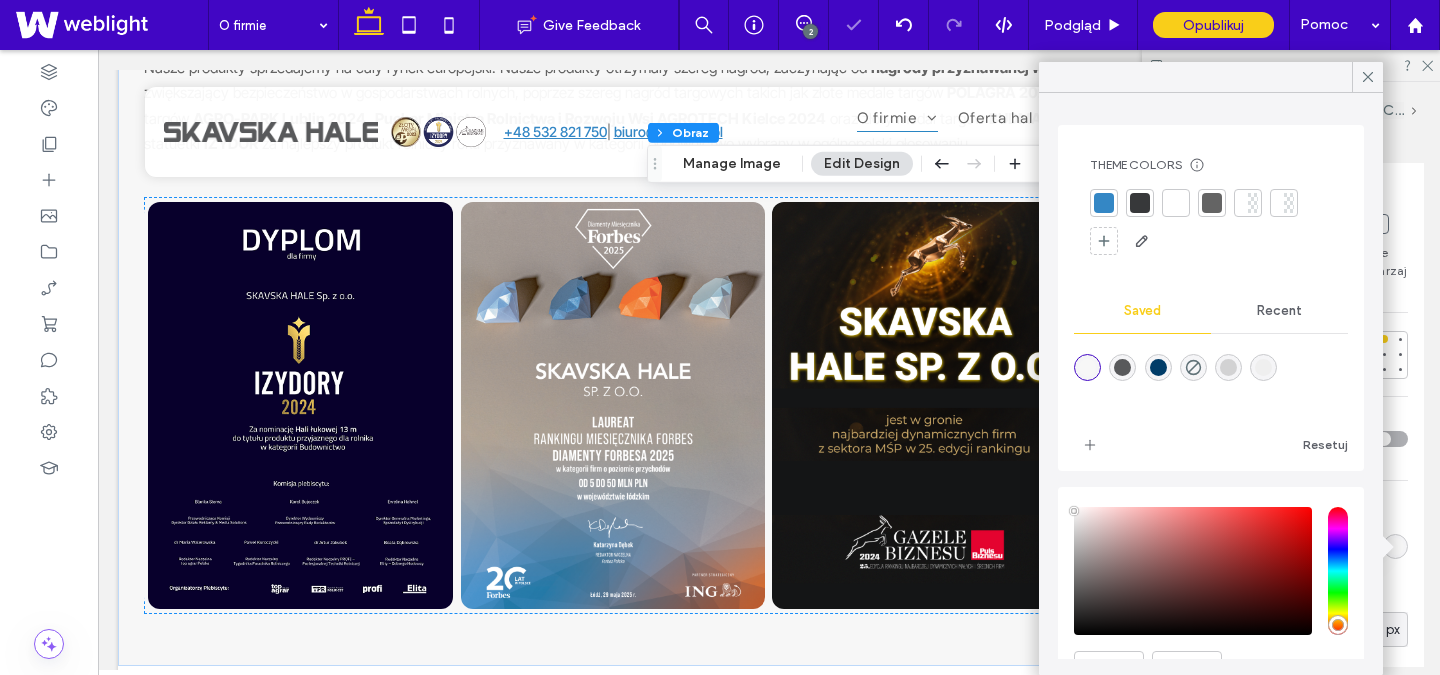 click on "Okładka Pełny obraz Nie powtarzaj Pozycja Do not optimize this image Obramowanie *** Wszystkie narożniki ** px Cień Efekt aktywowania dla pulpitu None Zoom out Opacity Float Forward Grayscale Reverse grayscale Blur Blur and Grayscale" at bounding box center [1291, 595] 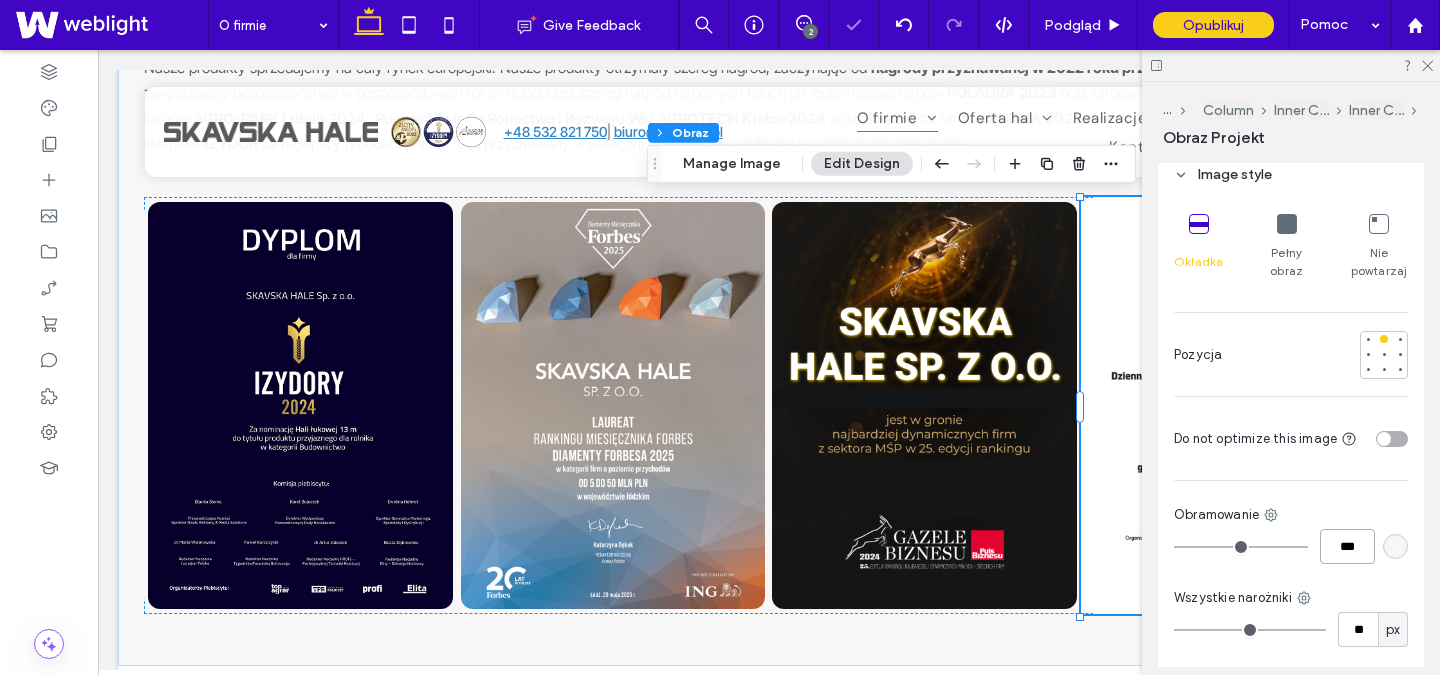 click on "***" at bounding box center [1347, 546] 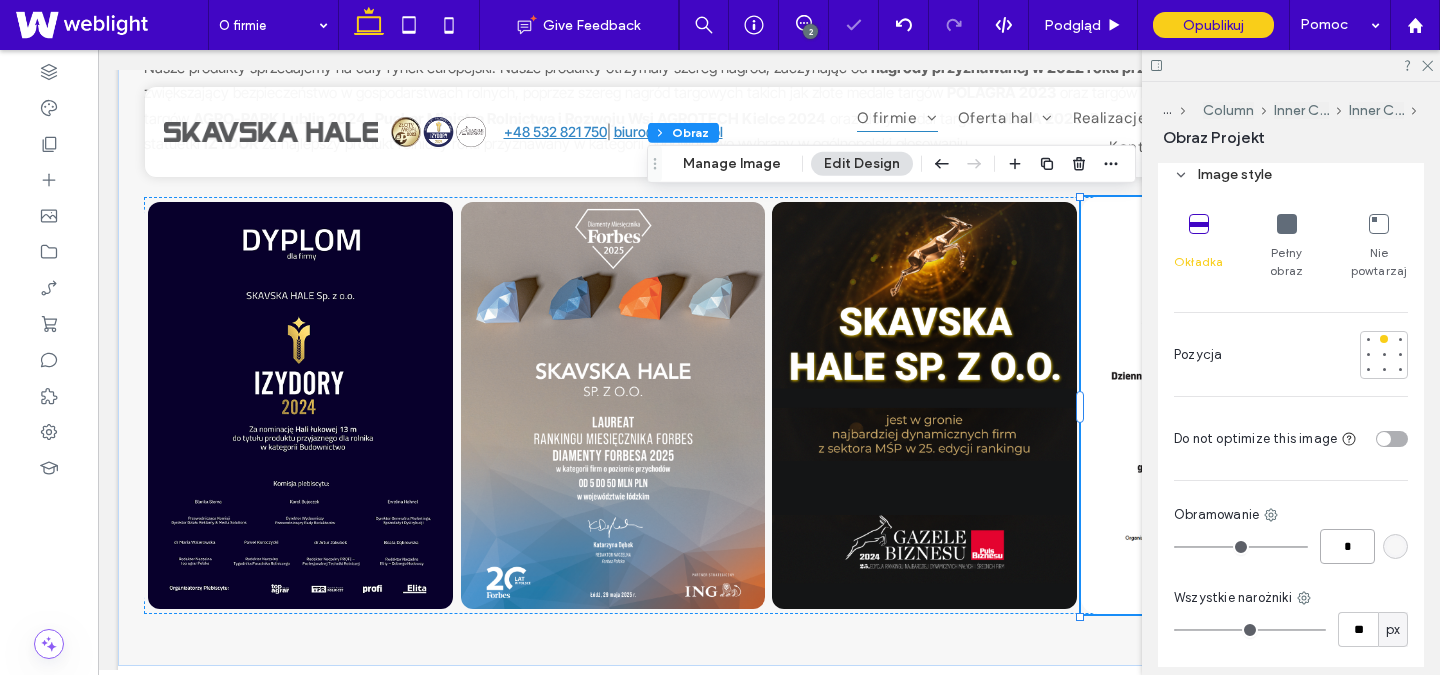 type on "*" 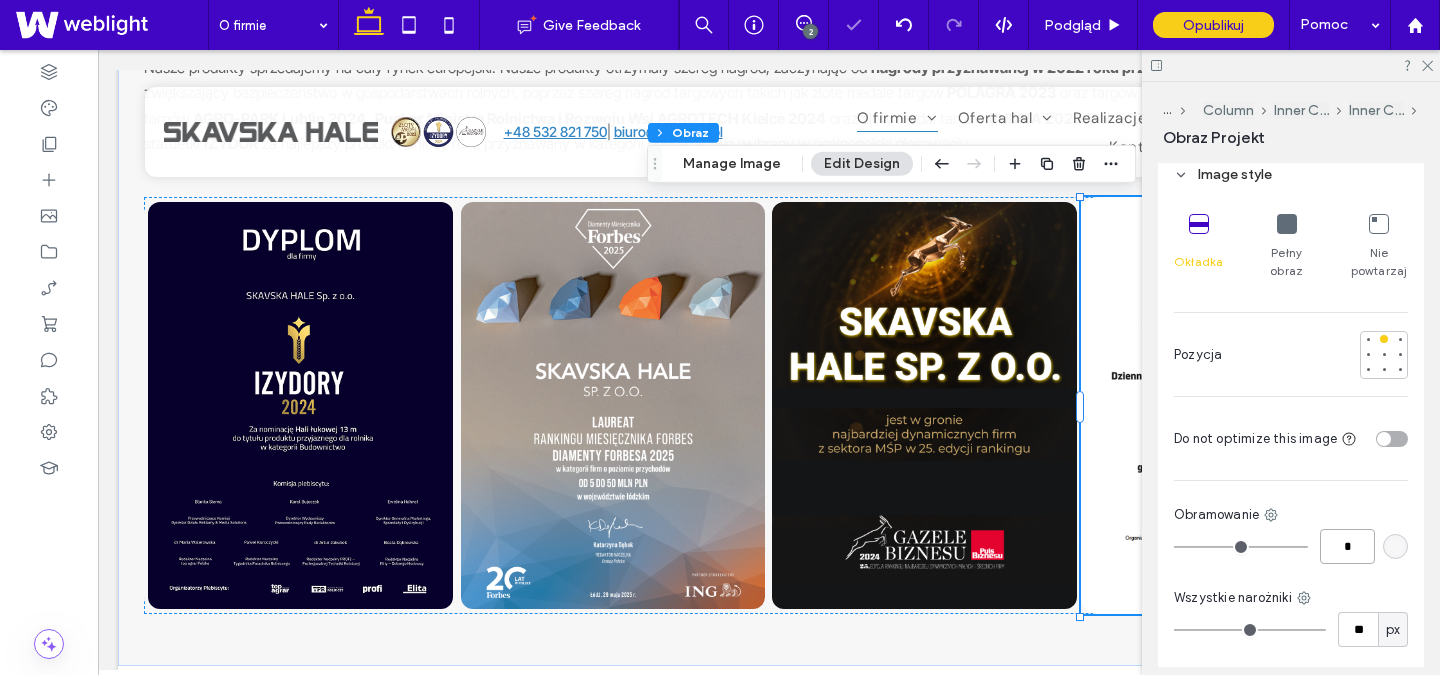 type on "***" 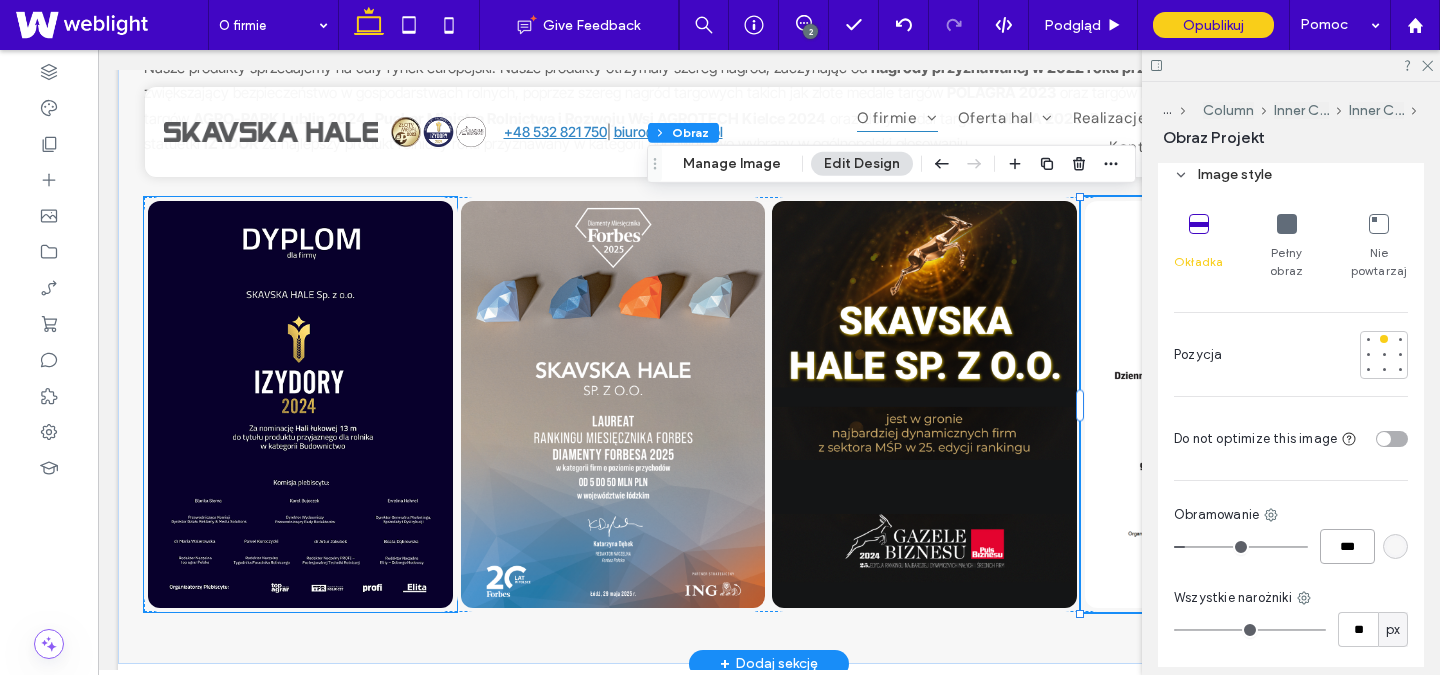 click at bounding box center (300, 404) 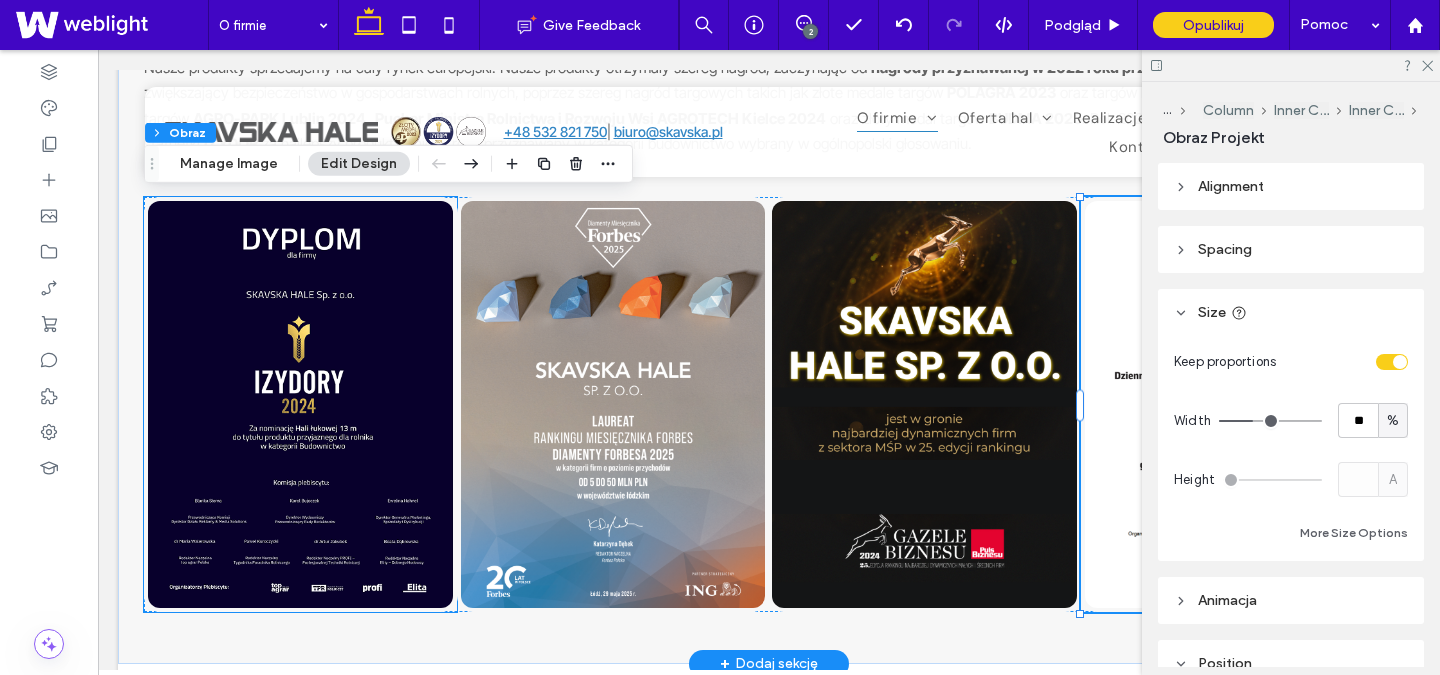 type on "*" 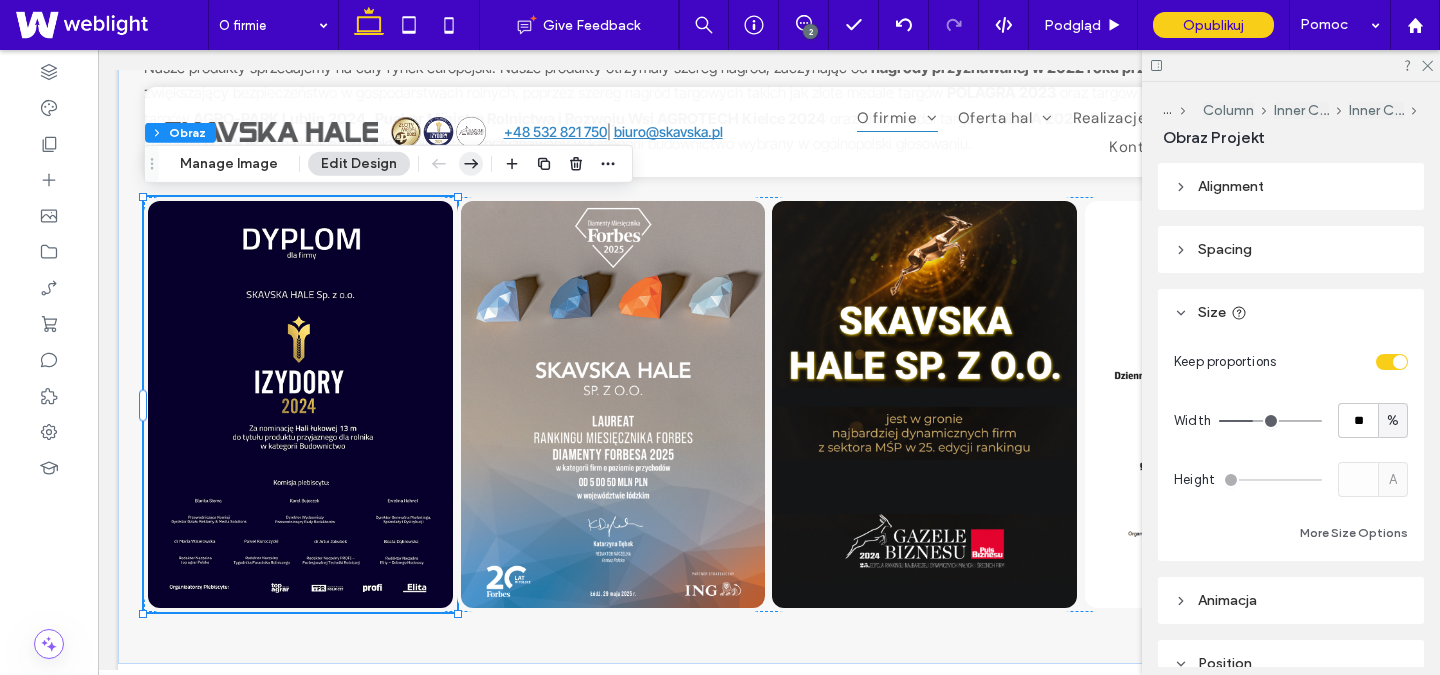 click 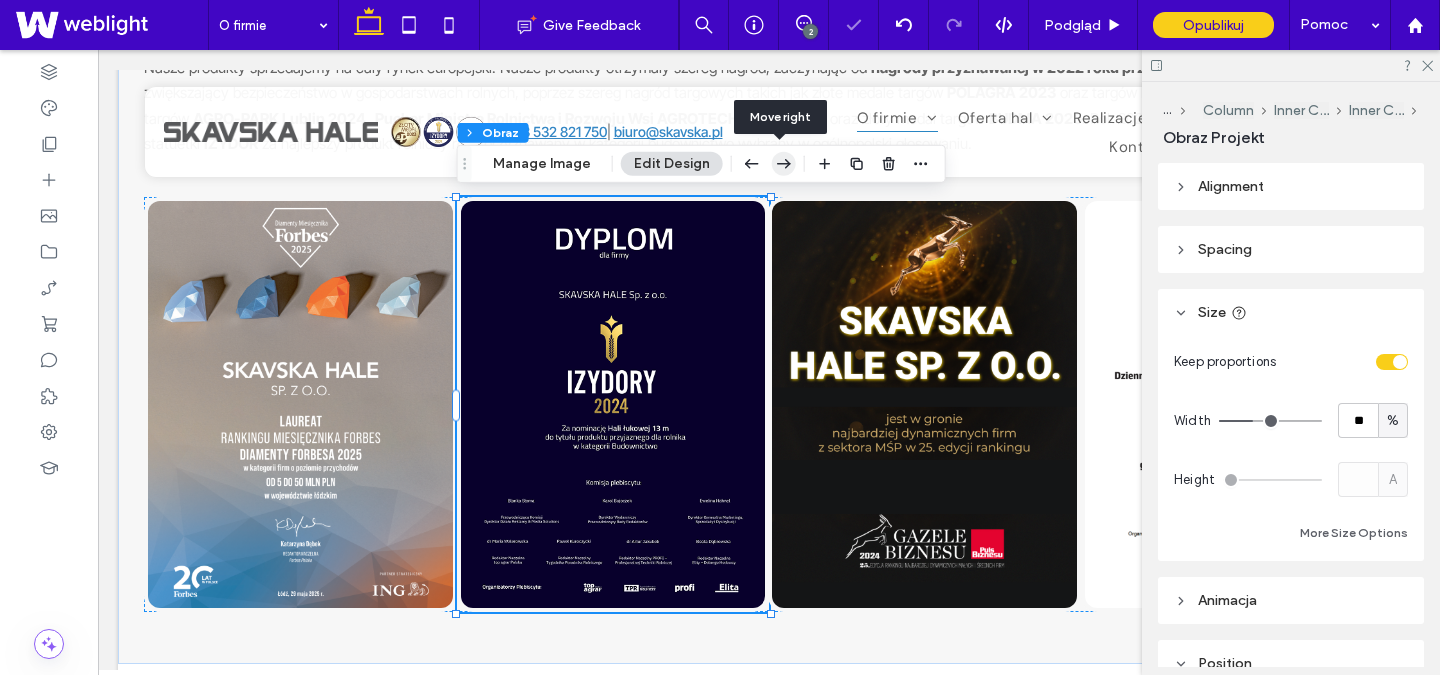 click 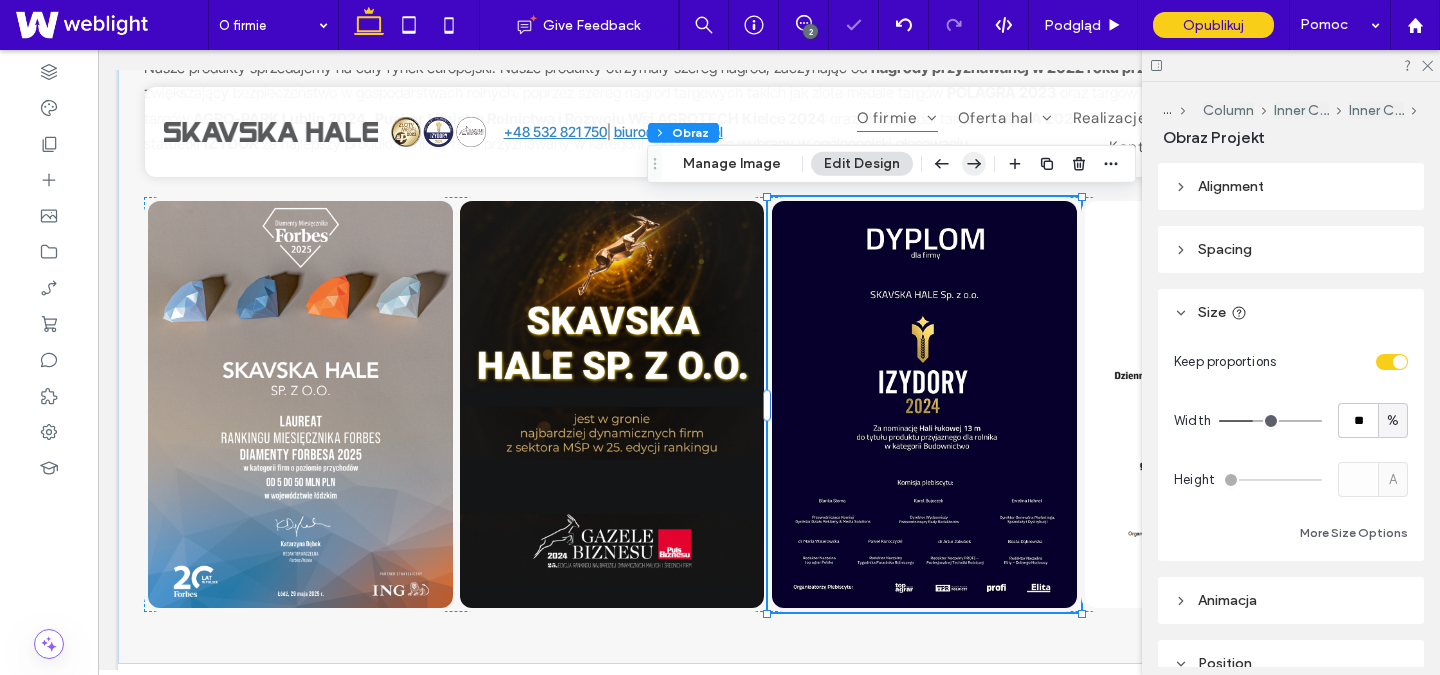 click 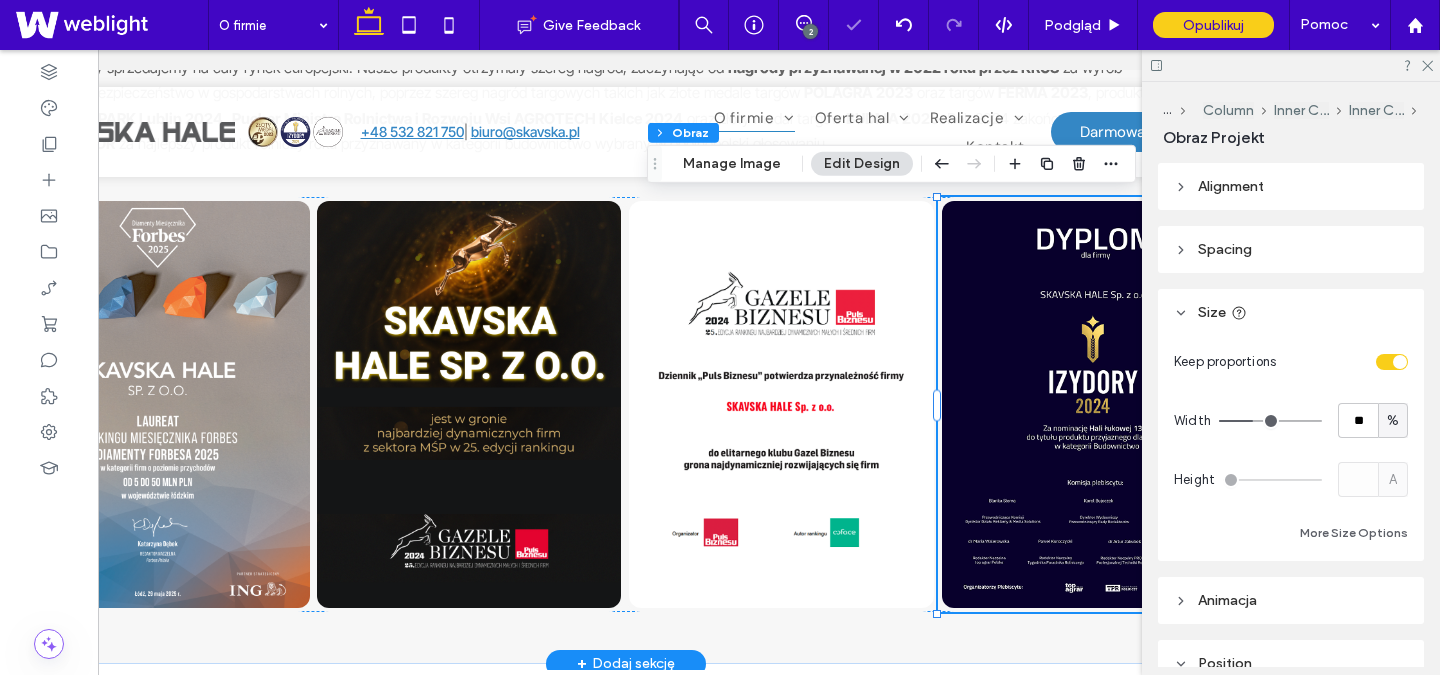 scroll, scrollTop: 0, scrollLeft: 142, axis: horizontal 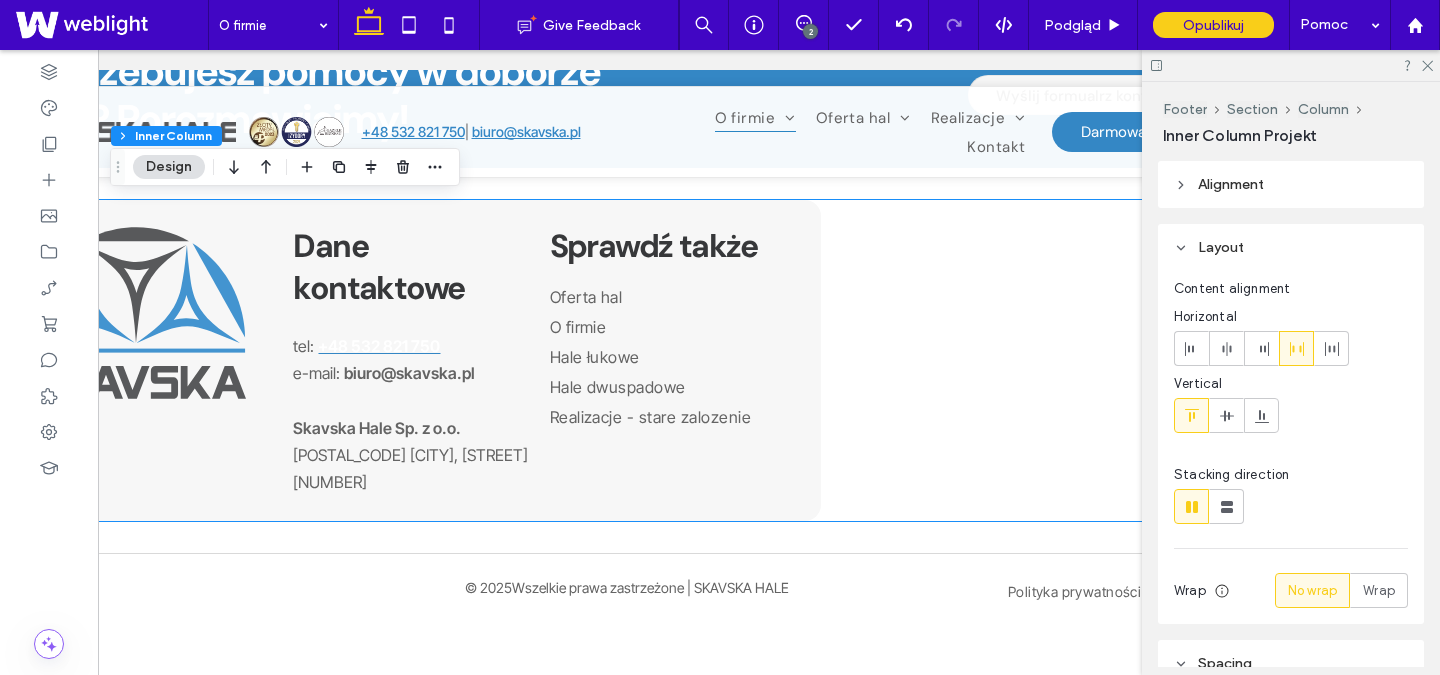 click on "+48 532 821 750" at bounding box center [379, 346] 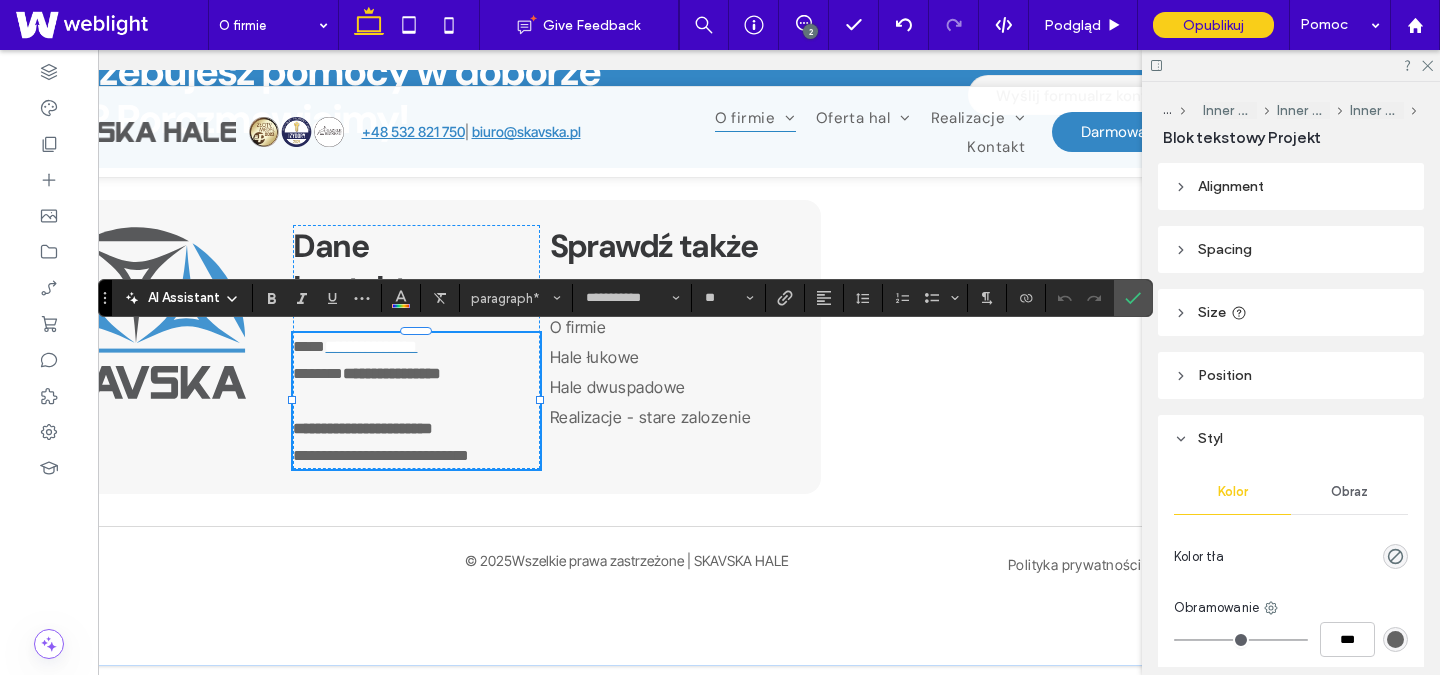 click on "**********" at bounding box center (371, 346) 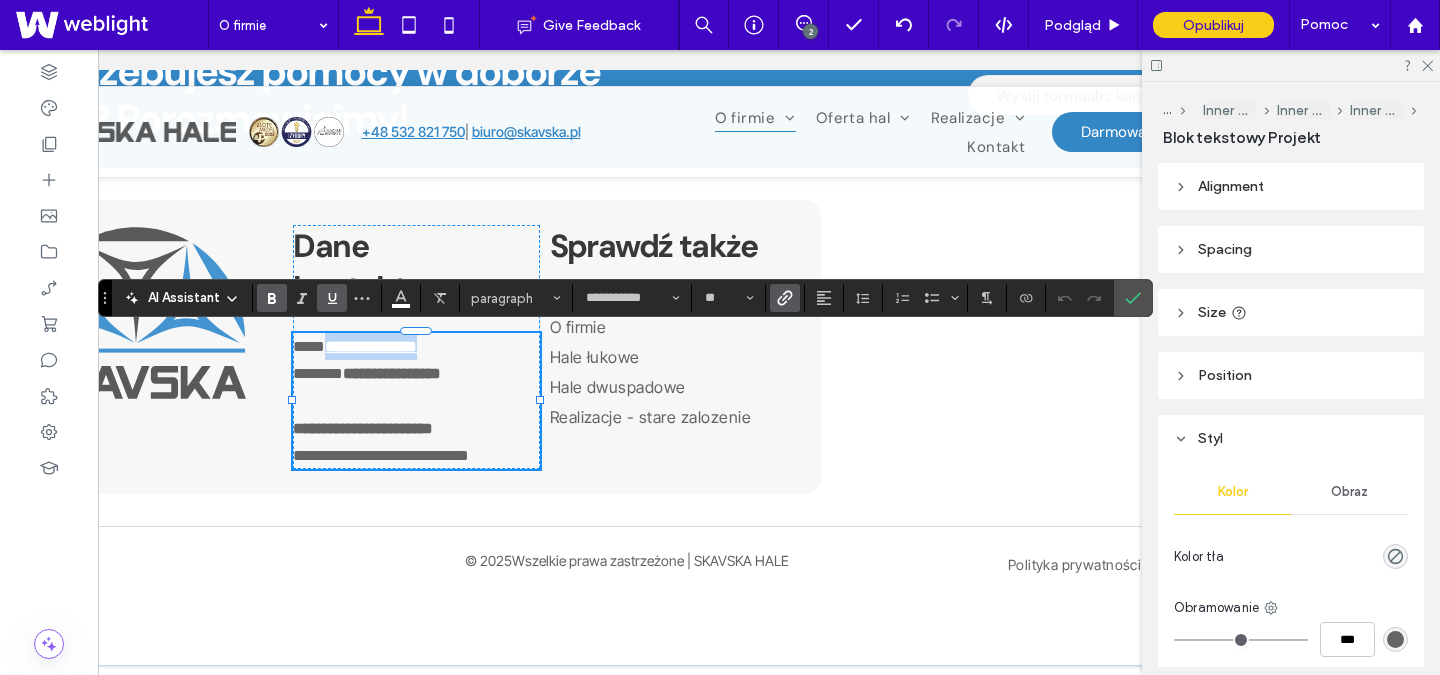 drag, startPoint x: 318, startPoint y: 349, endPoint x: 440, endPoint y: 350, distance: 122.0041 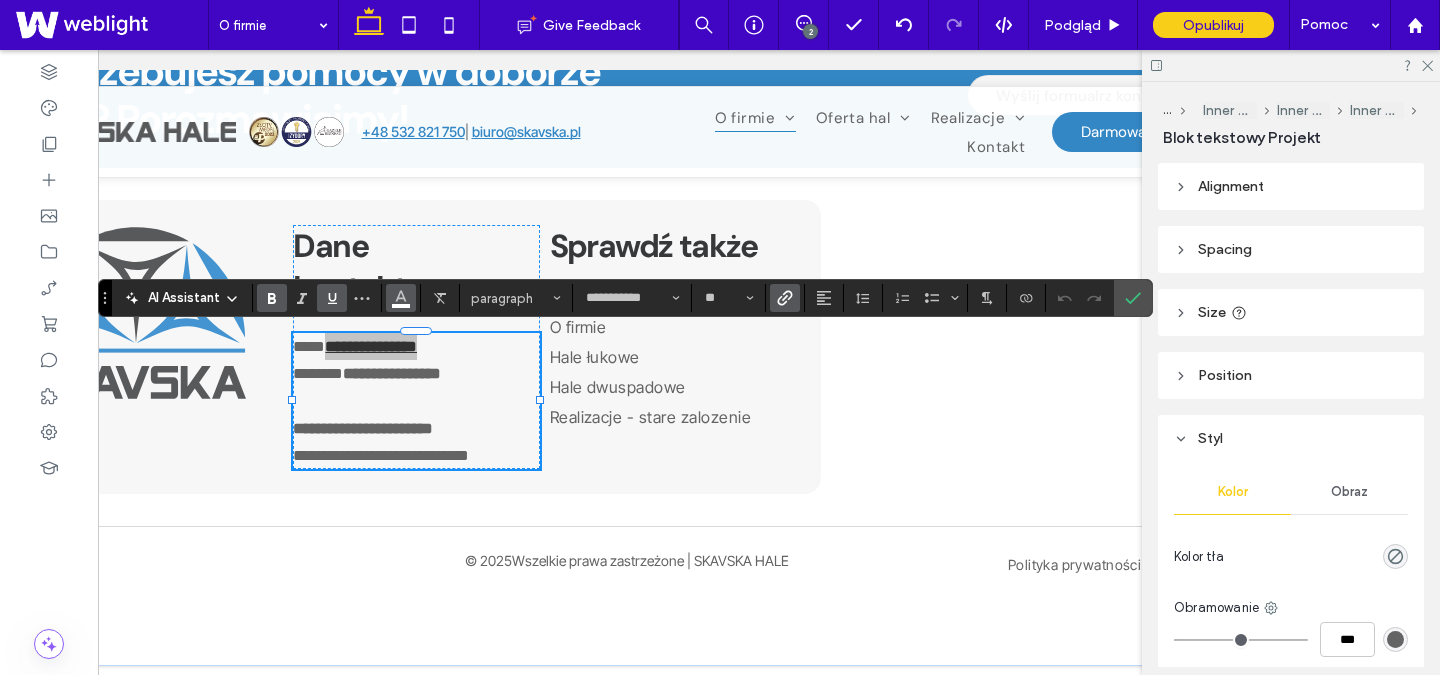 click at bounding box center [401, 296] 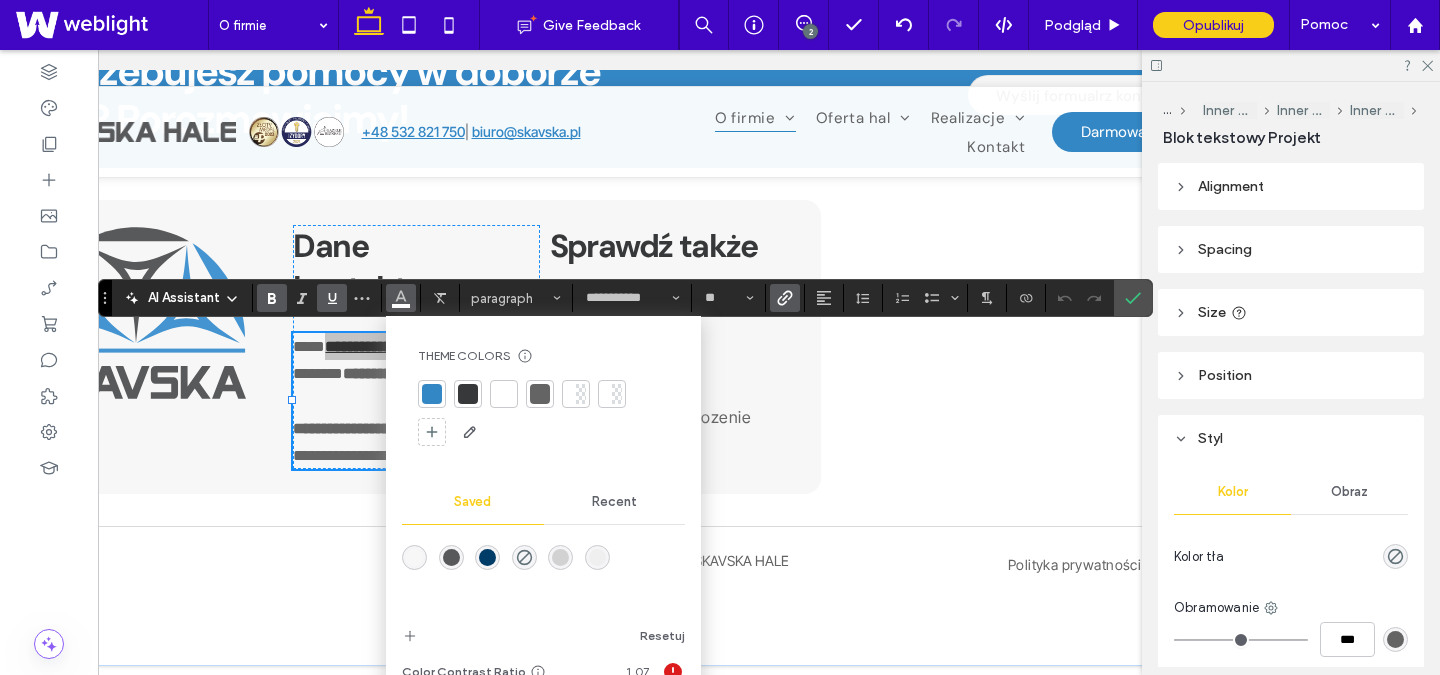 click at bounding box center [540, 394] 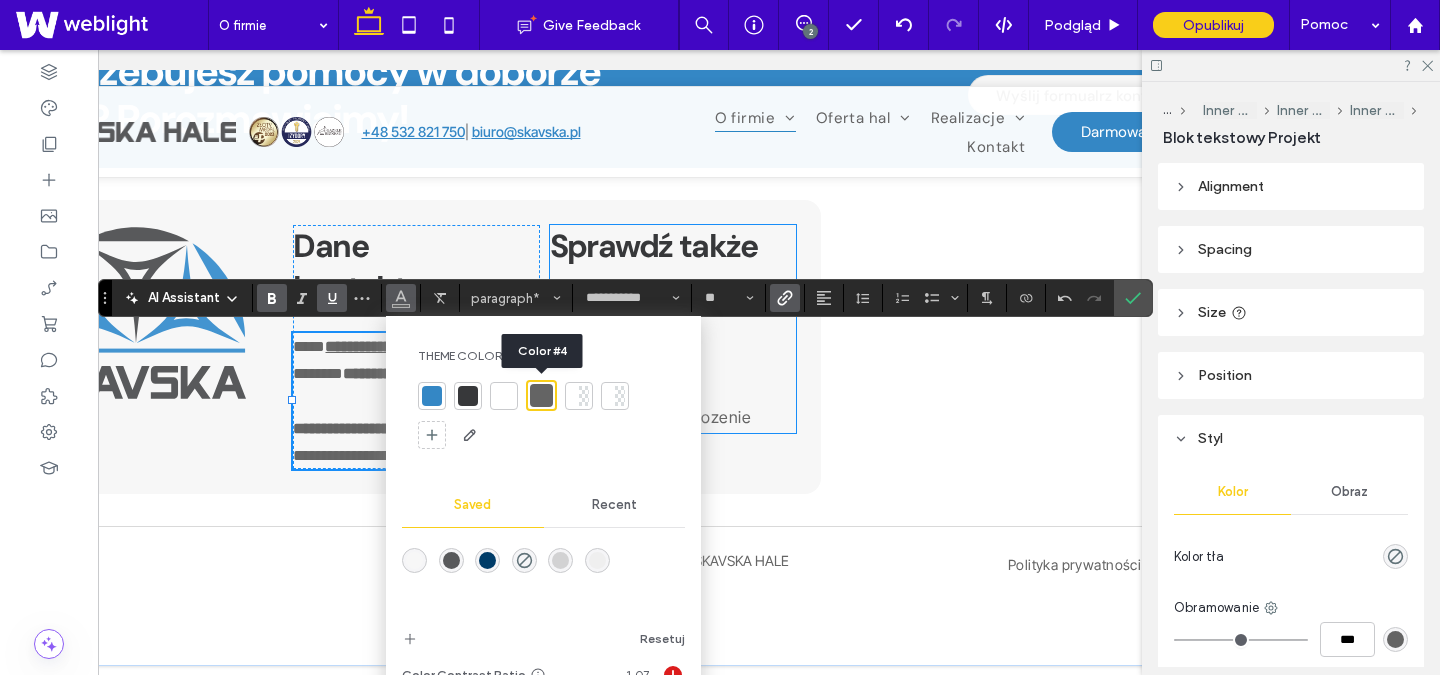 click on "**********" at bounding box center (411, 347) 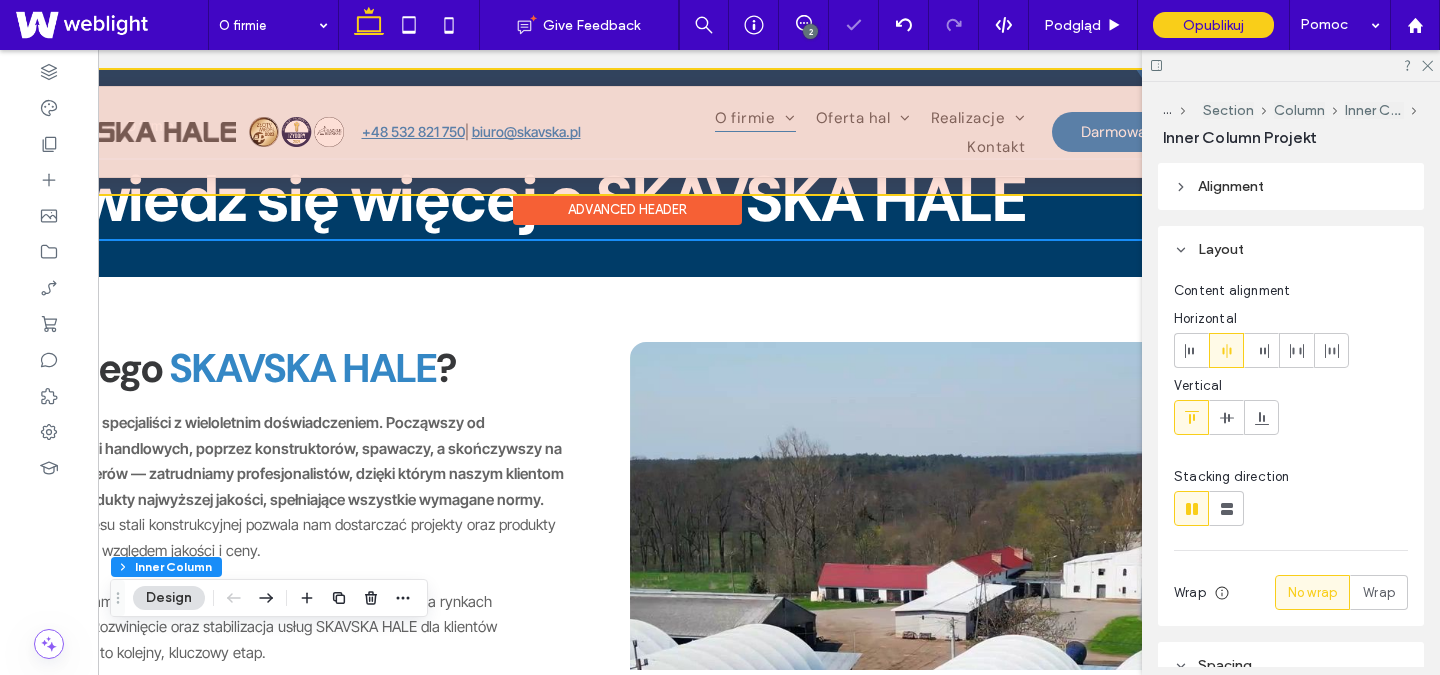 scroll, scrollTop: 0, scrollLeft: 0, axis: both 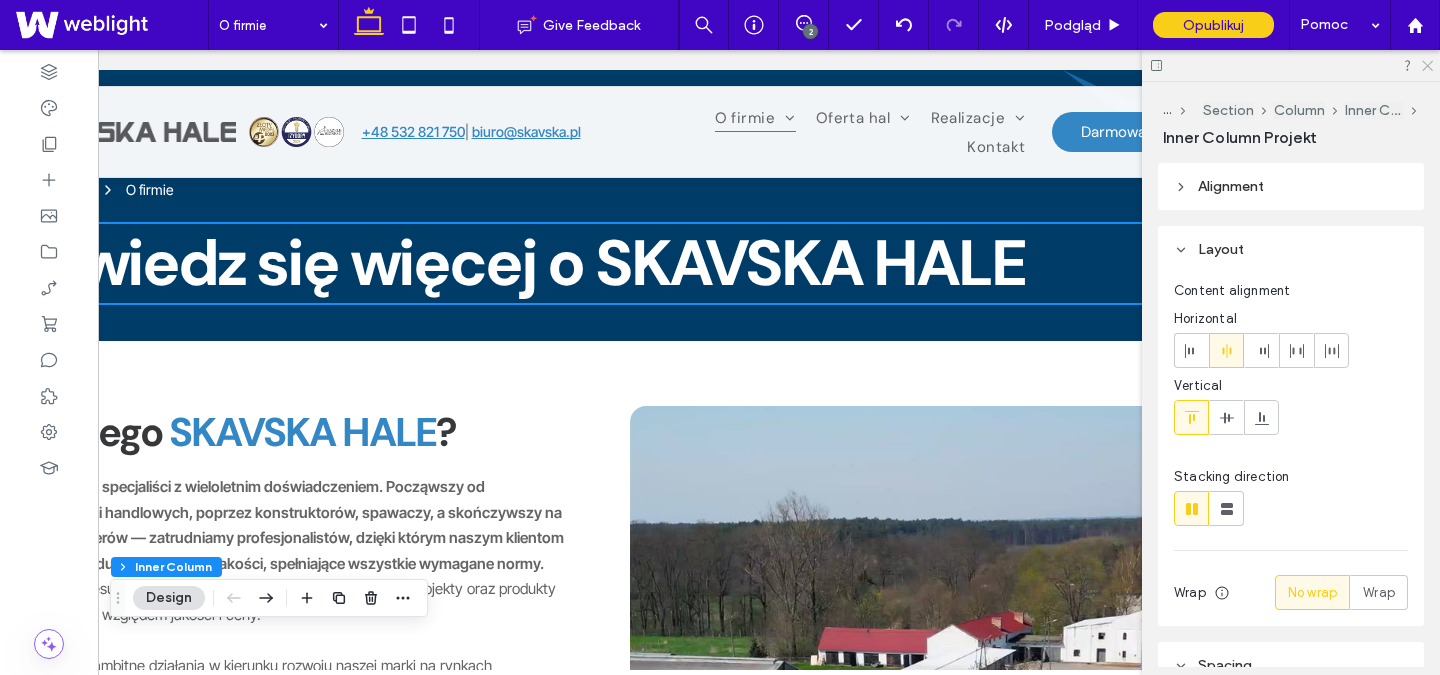 click 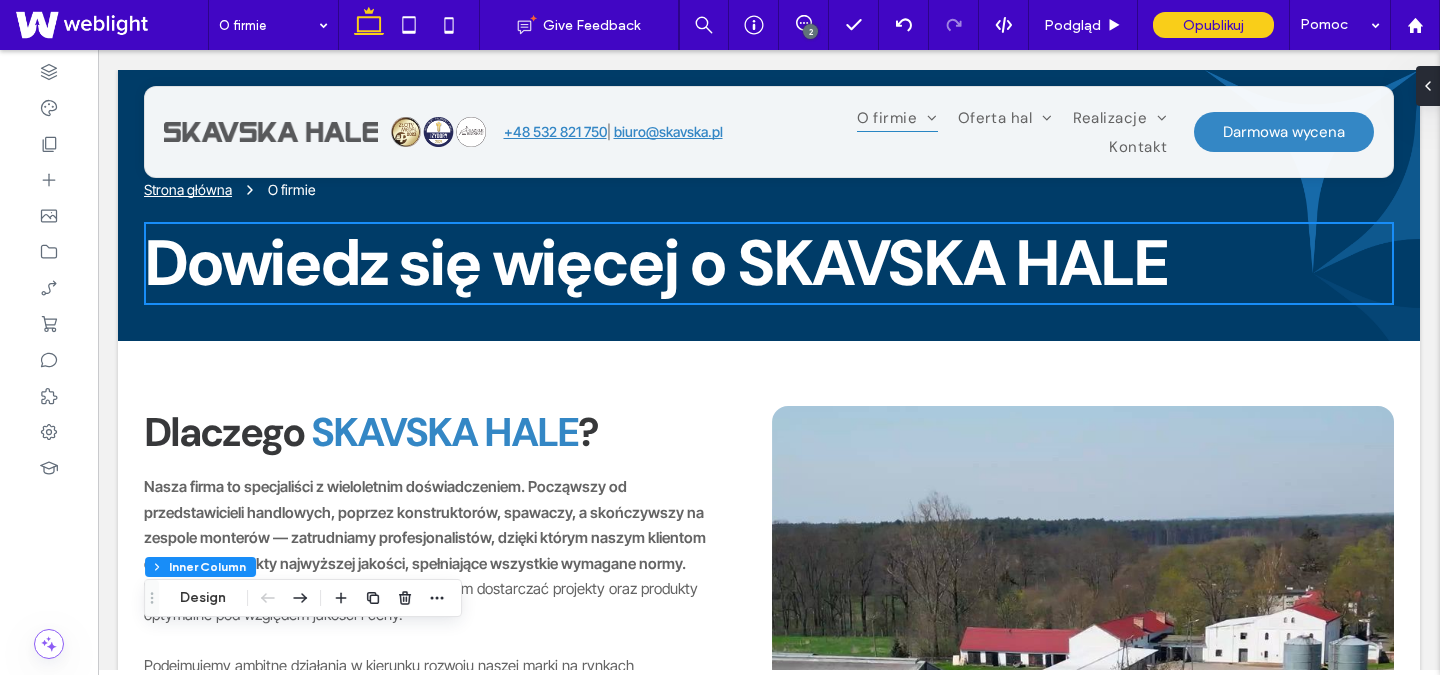 scroll, scrollTop: 0, scrollLeft: 0, axis: both 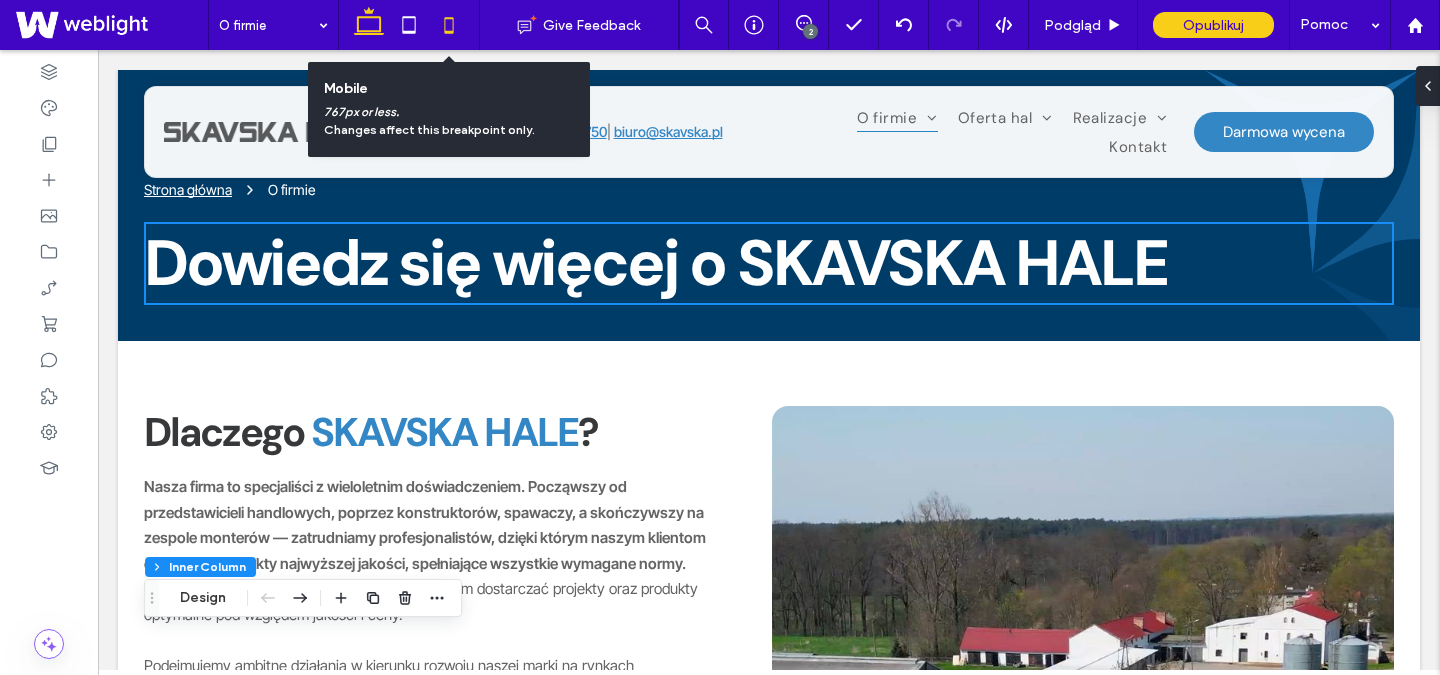 click 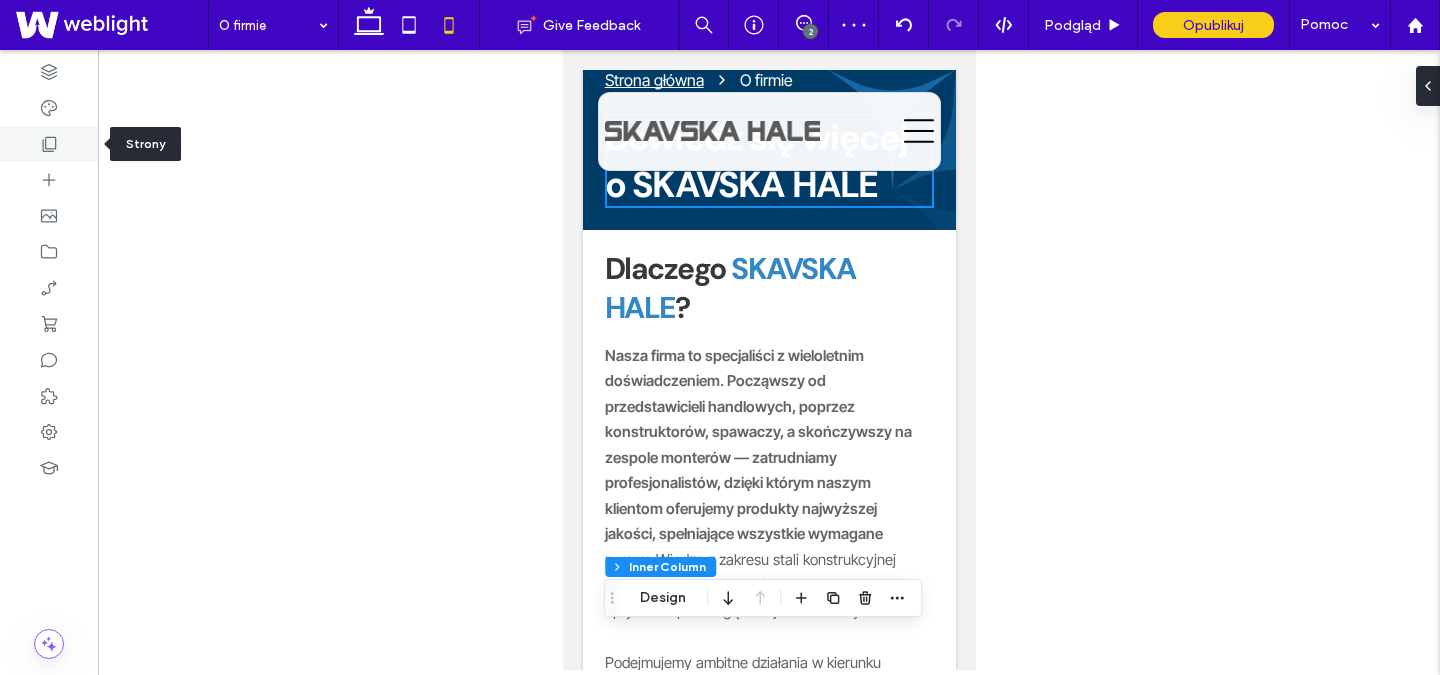 click 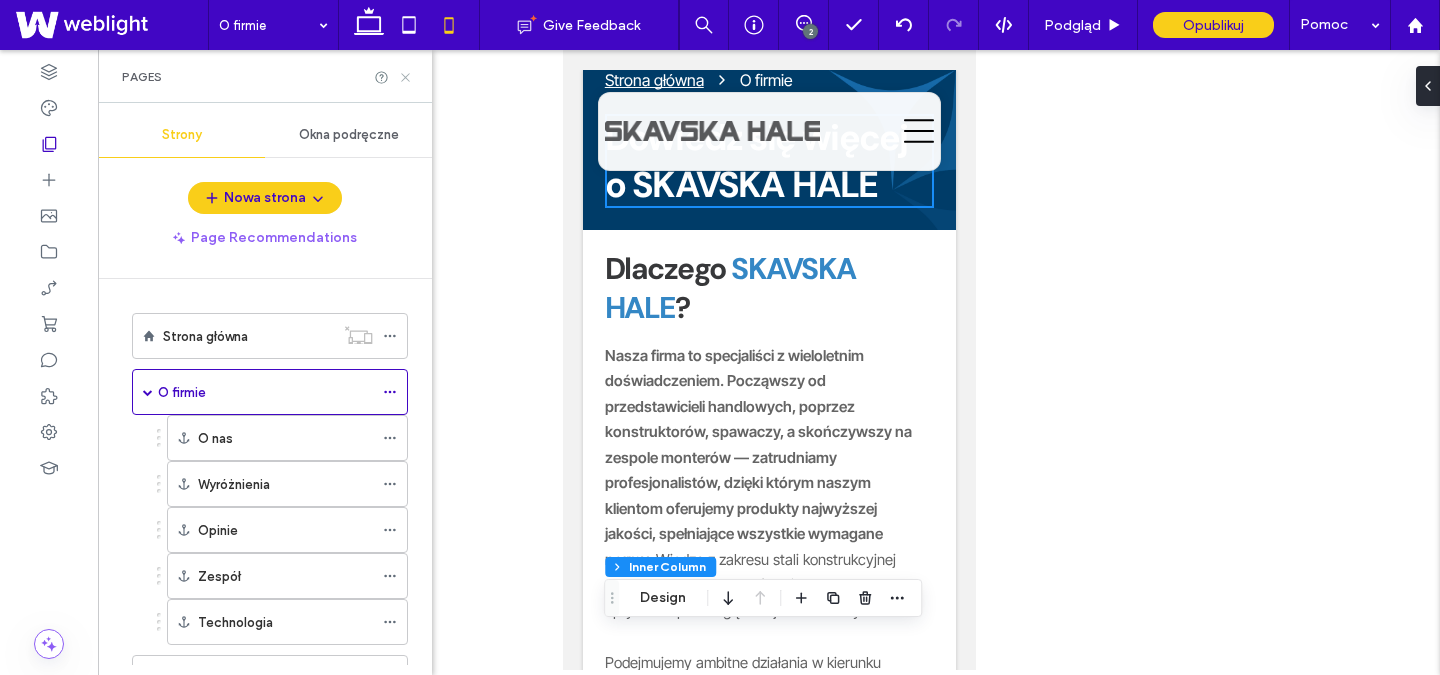 click 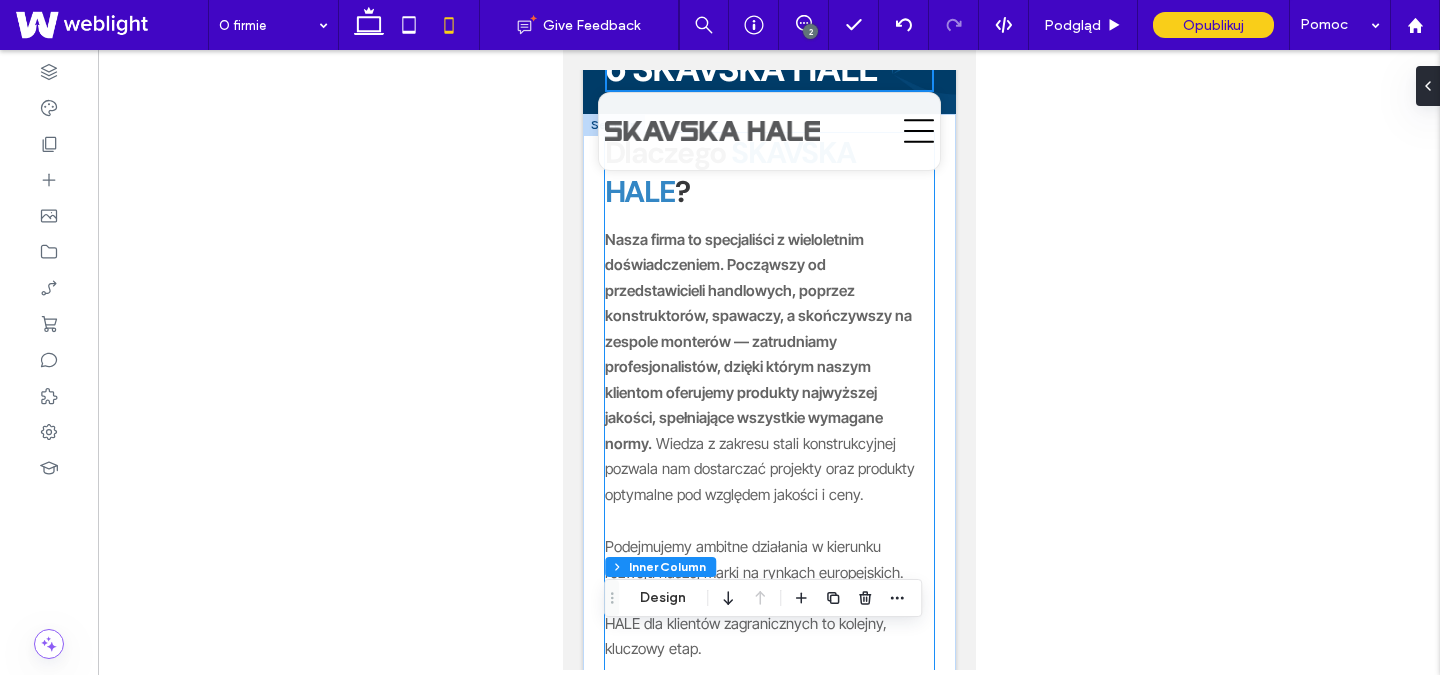 scroll, scrollTop: 114, scrollLeft: 0, axis: vertical 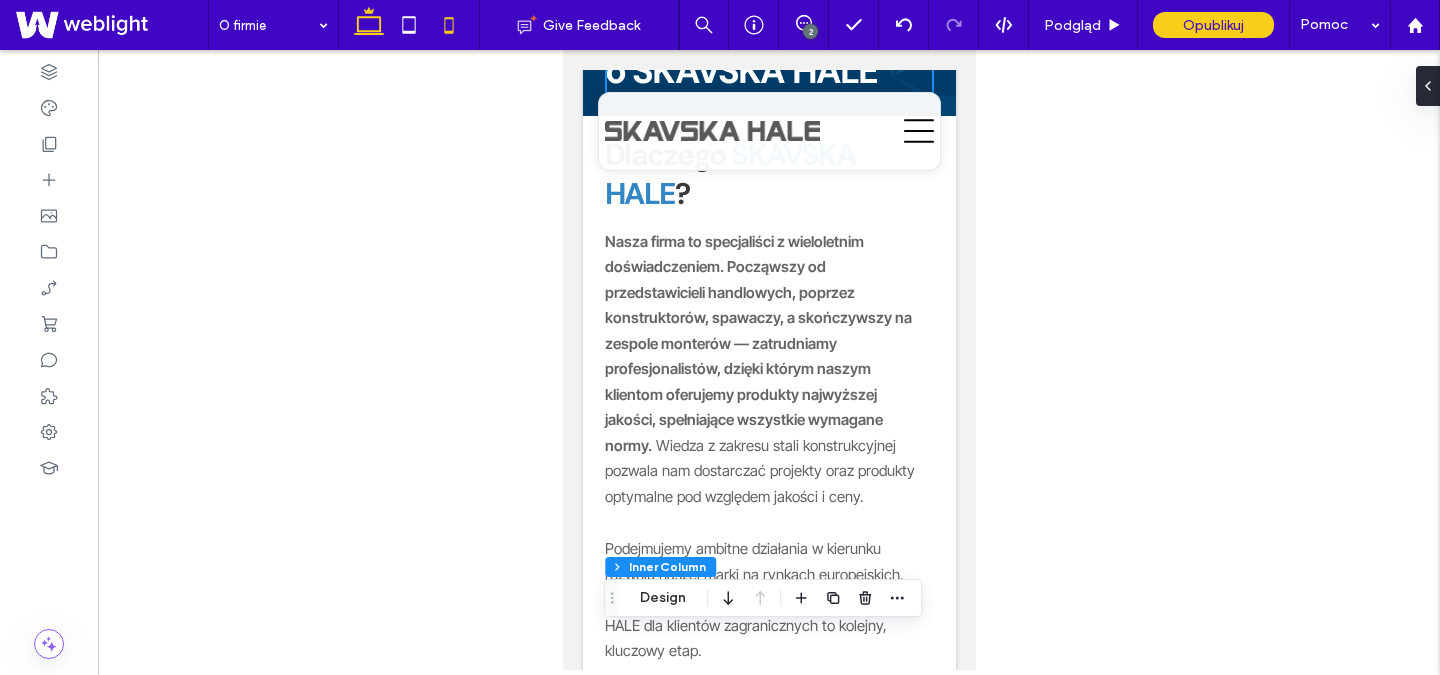 click 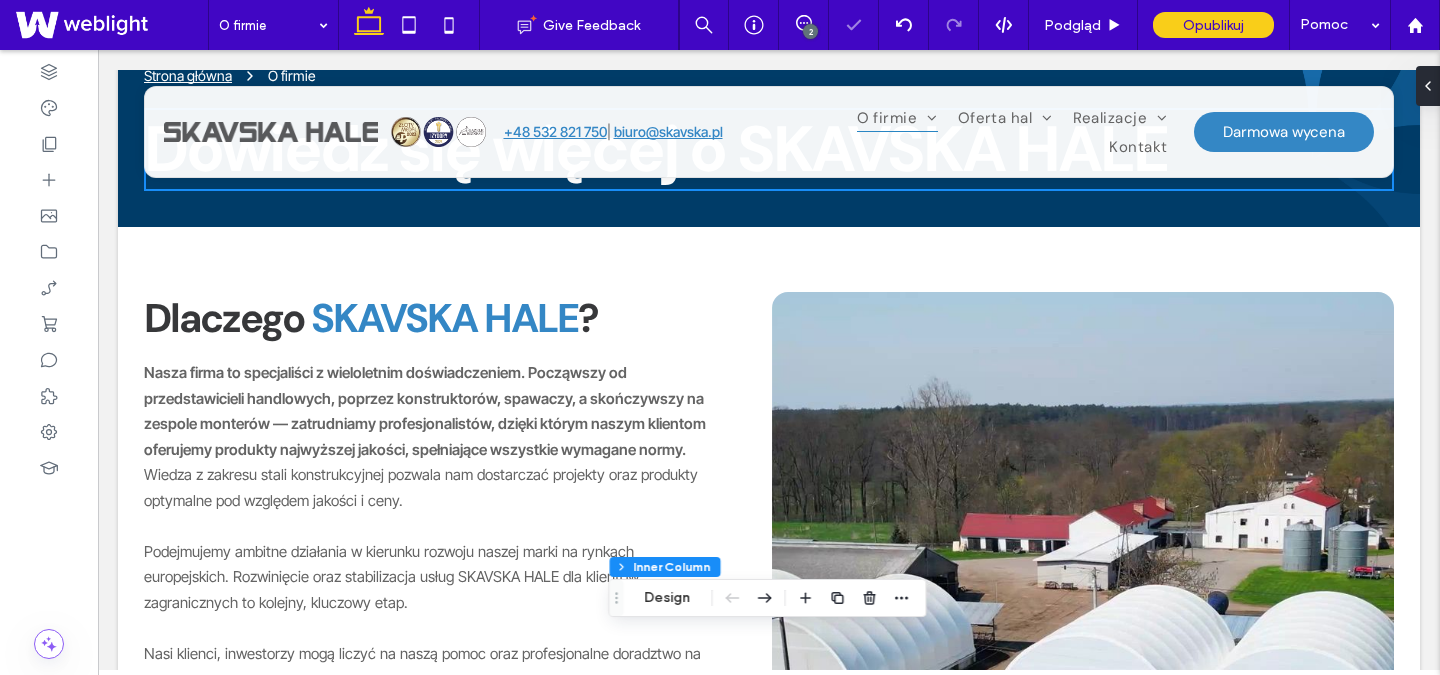 type on "*" 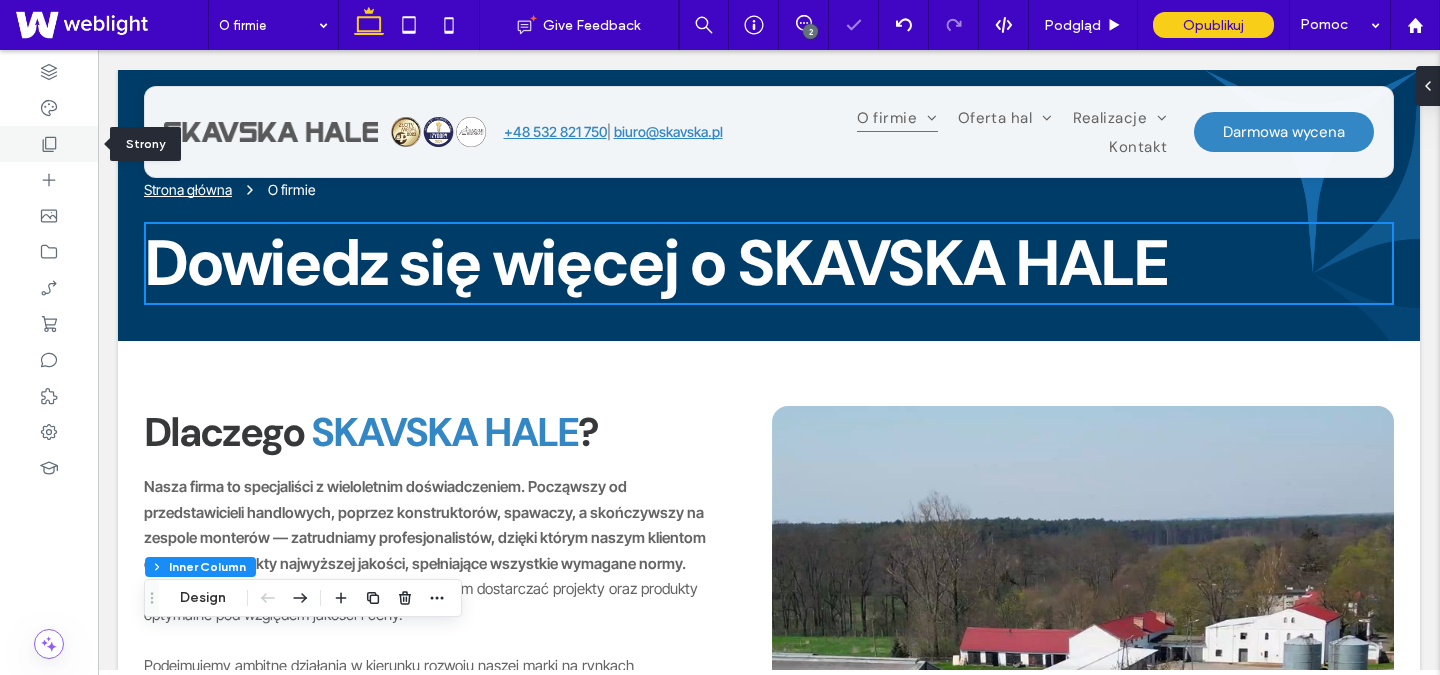click 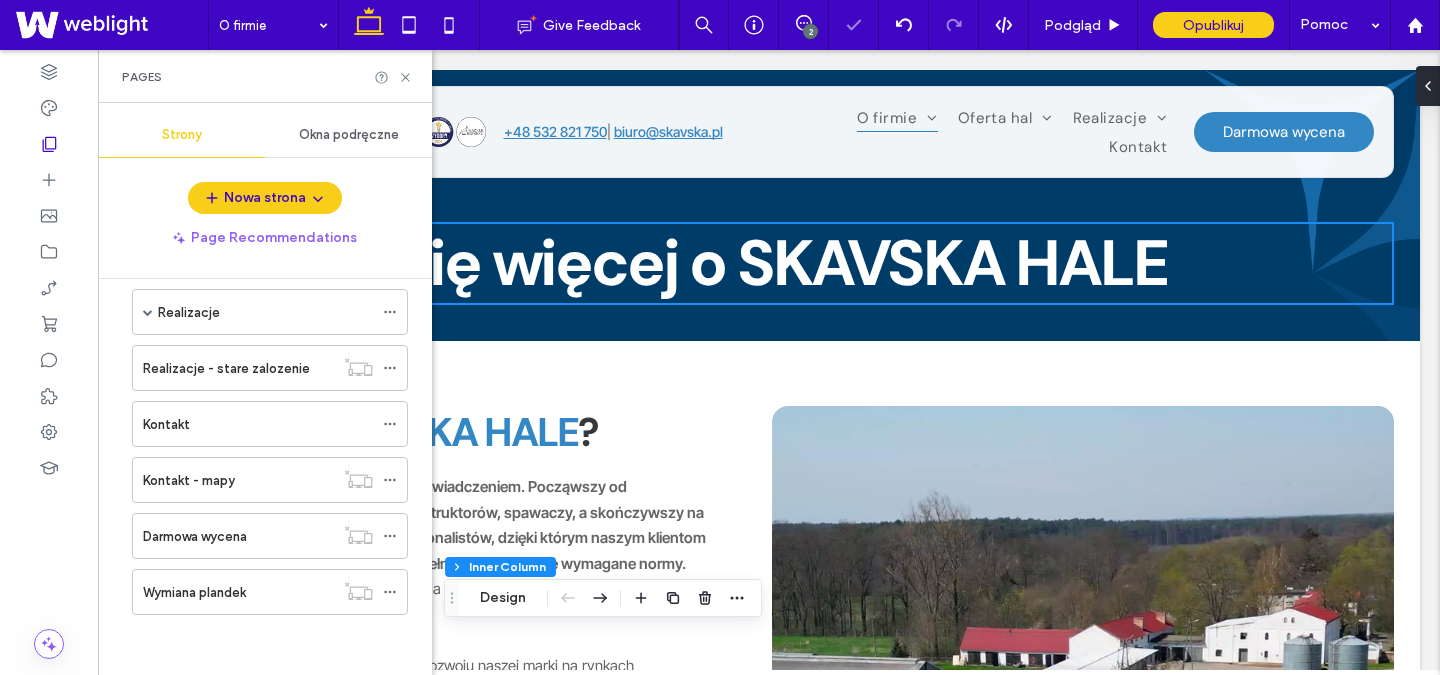 scroll, scrollTop: 421, scrollLeft: 0, axis: vertical 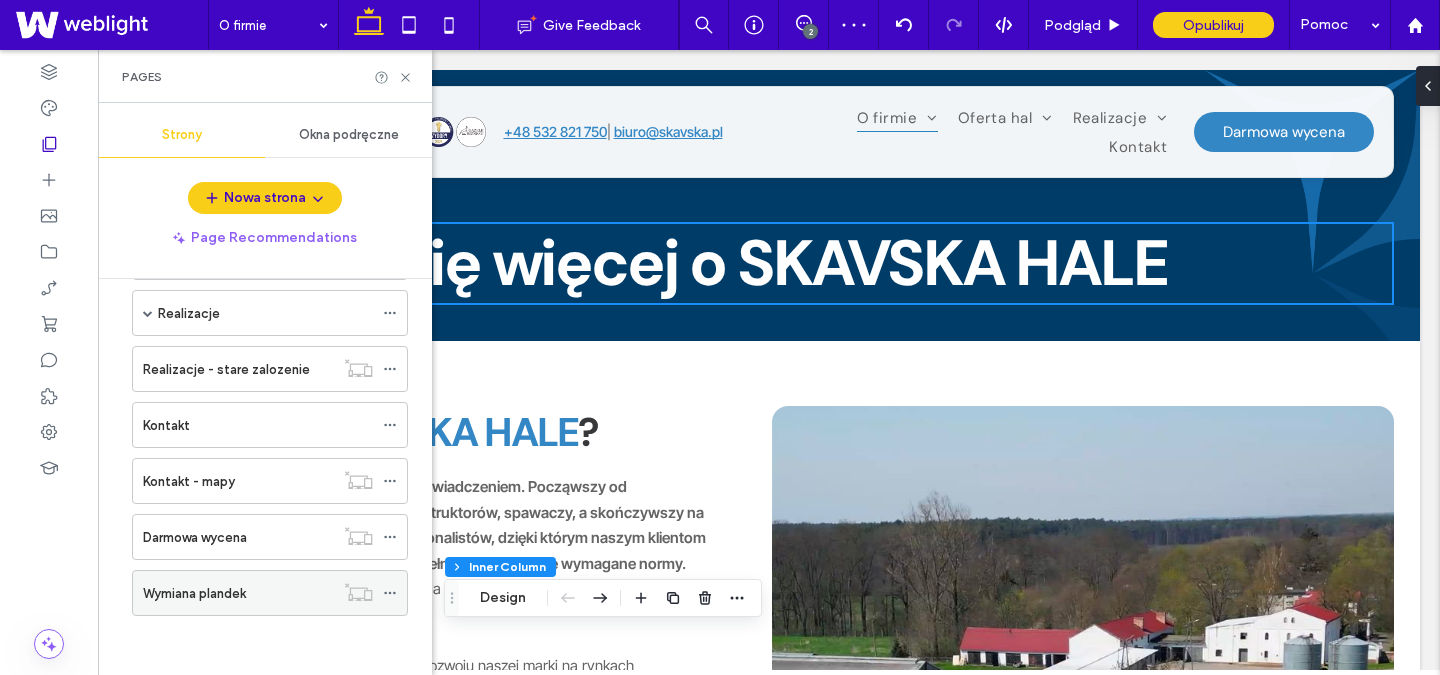 click on "Wymiana plandek" at bounding box center [194, 593] 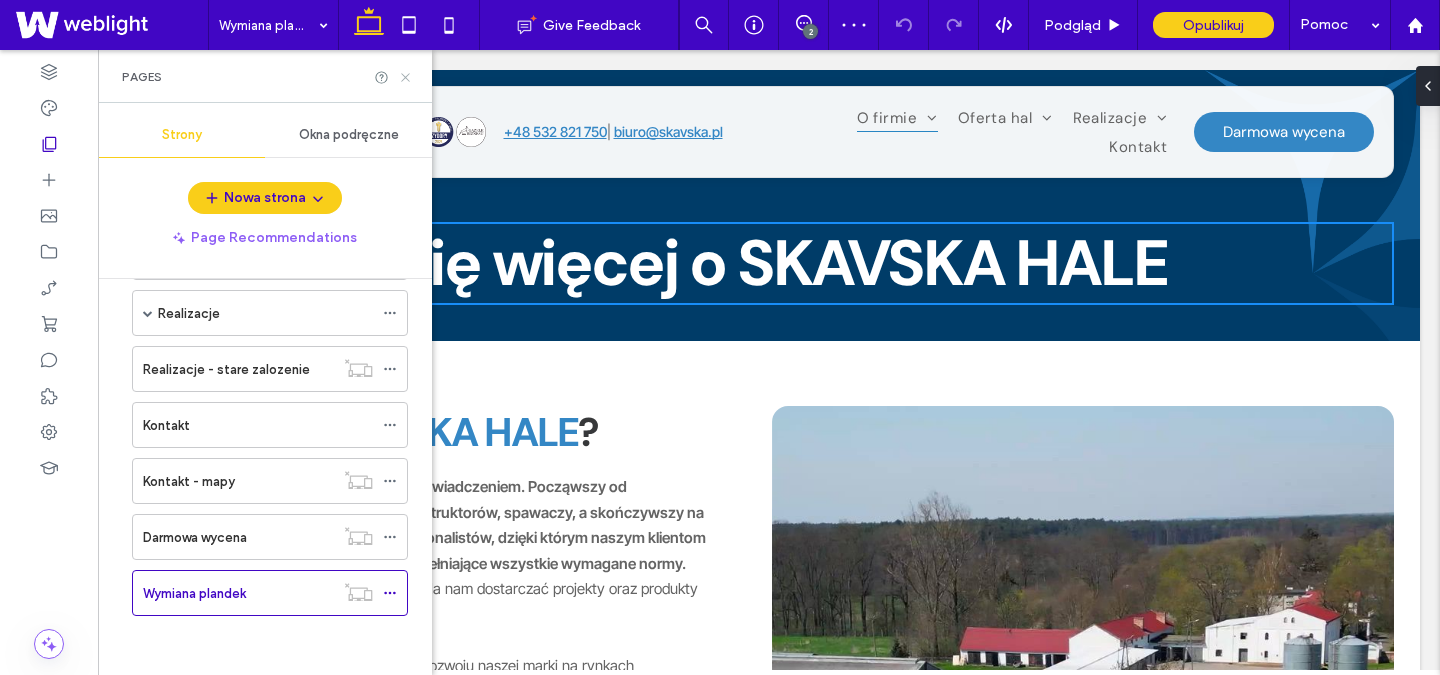 click 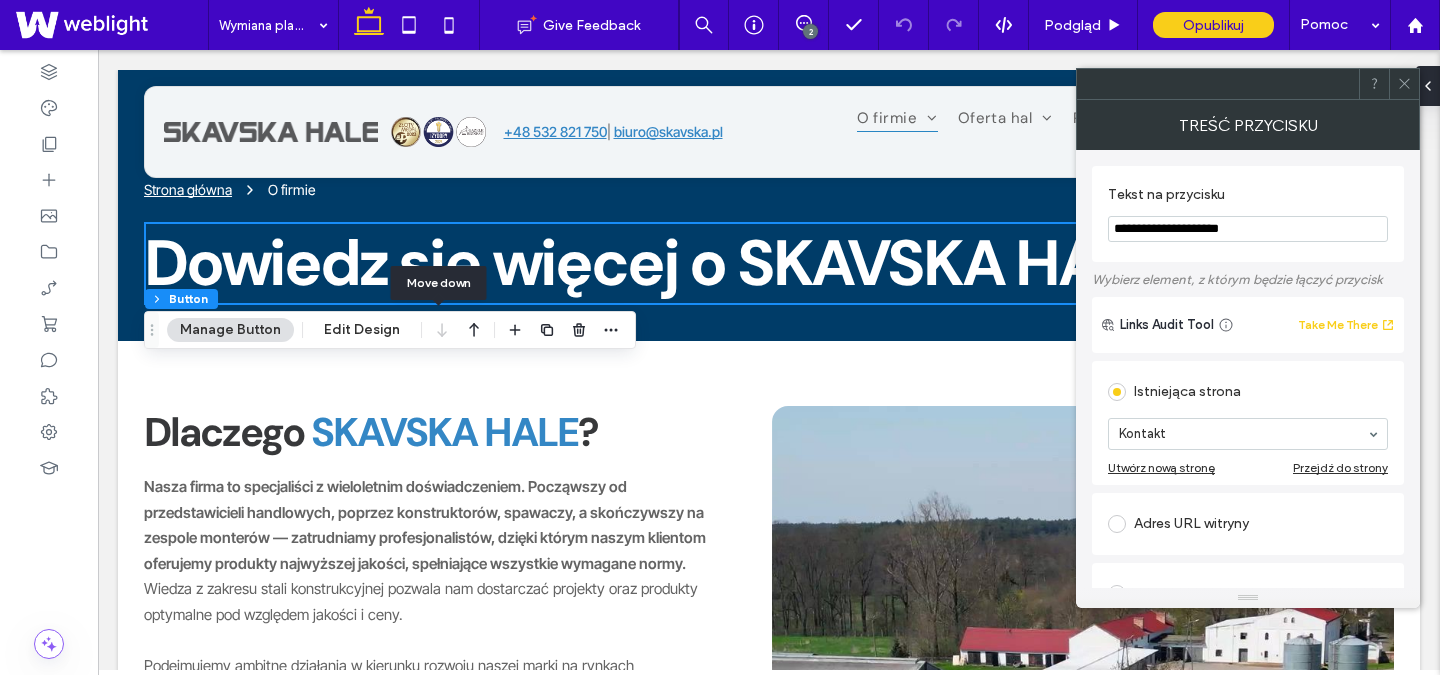 click on "Move down" at bounding box center [439, 283] 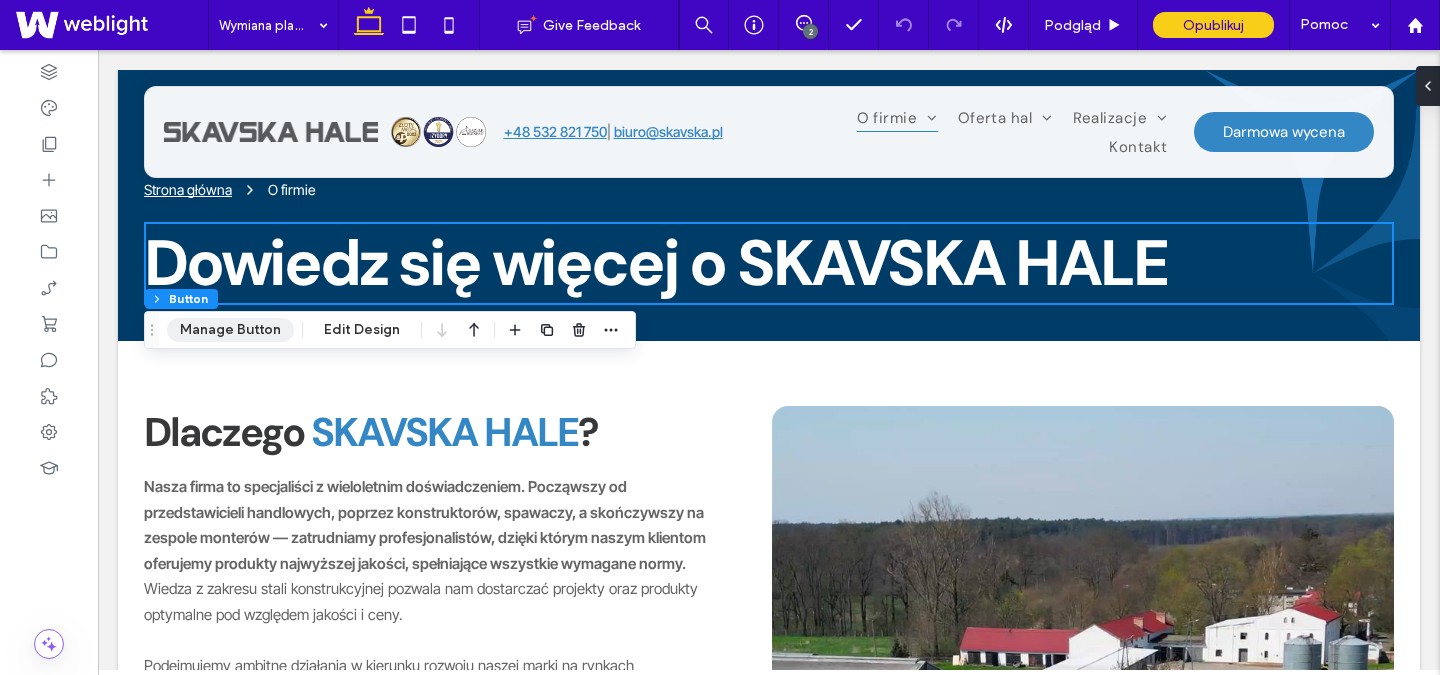 click on "Manage Button" at bounding box center [230, 330] 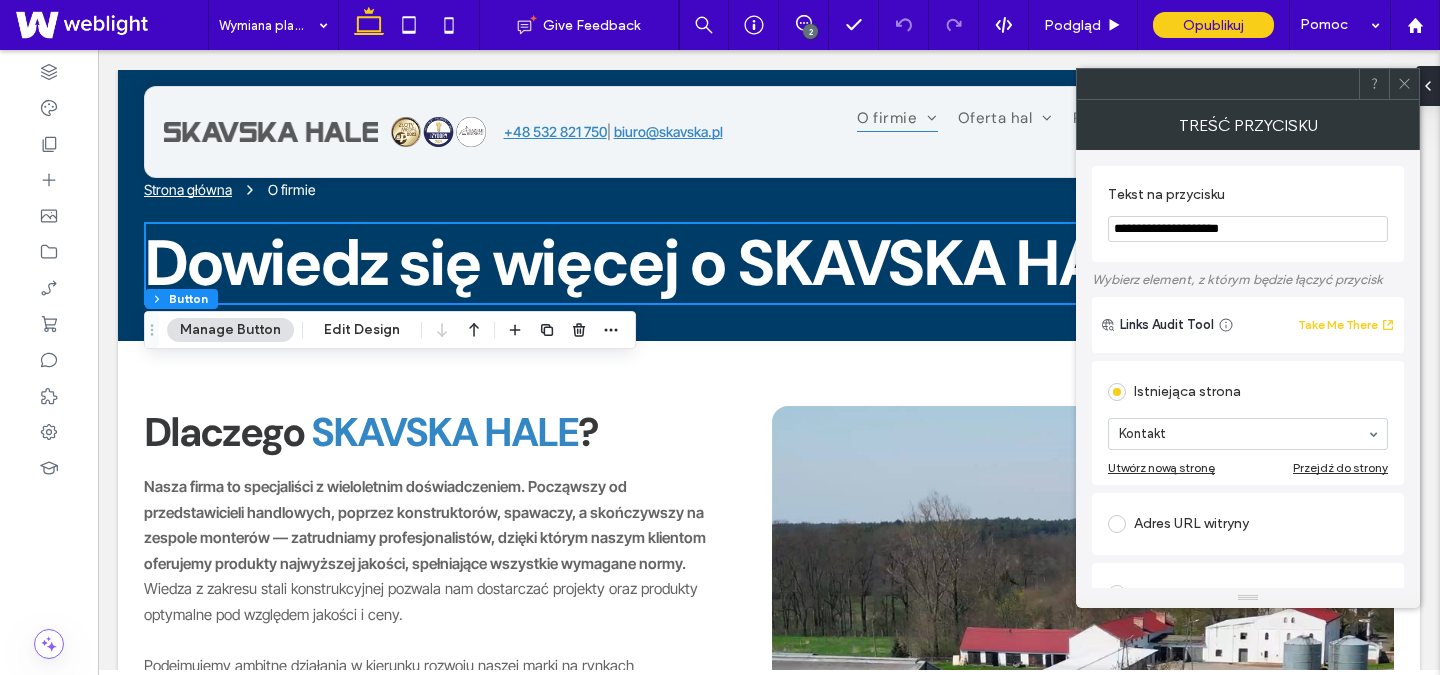 click on "**********" at bounding box center [1248, 229] 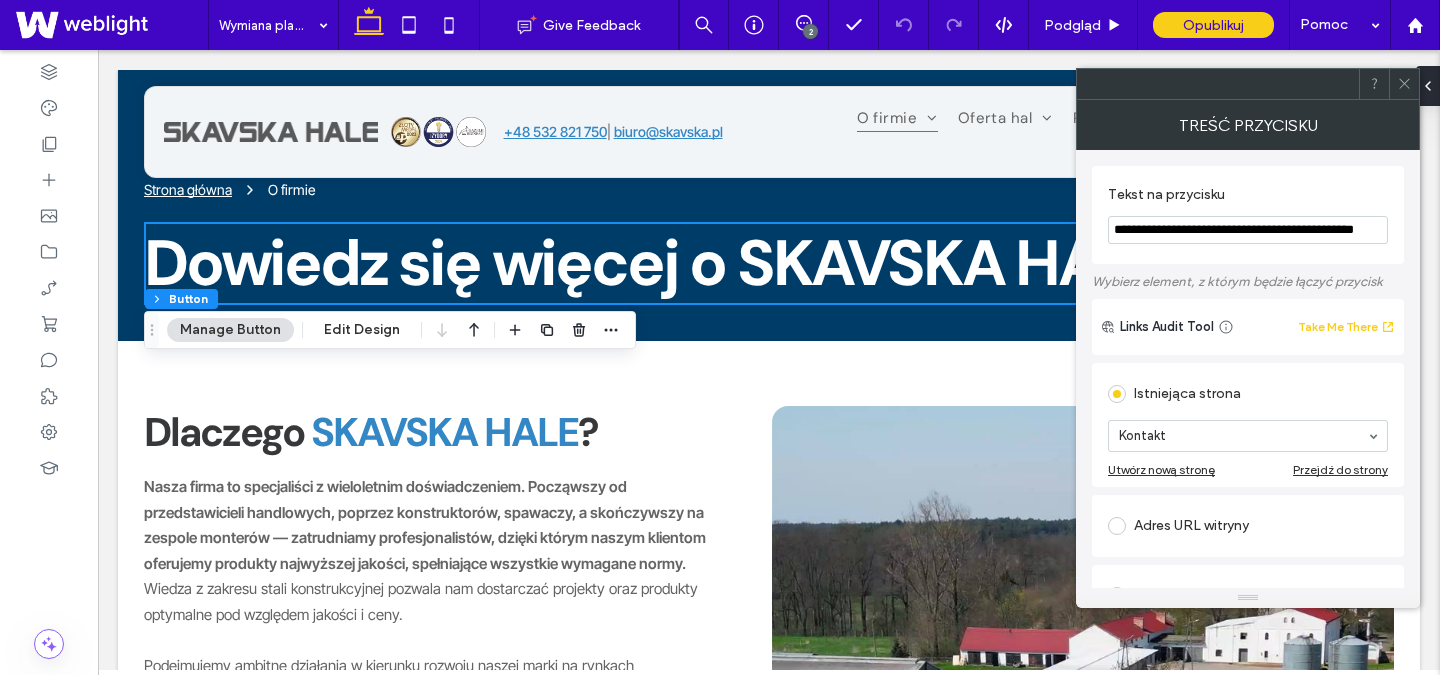 type on "**********" 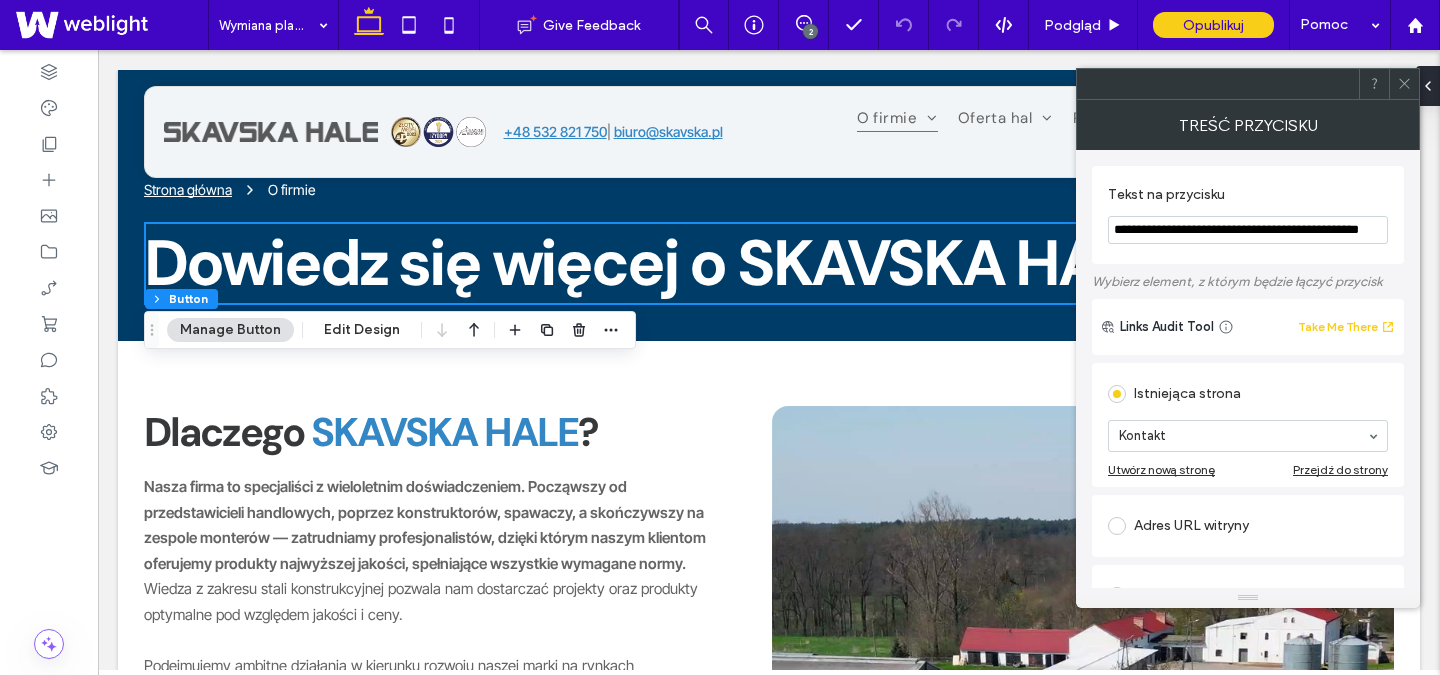 scroll, scrollTop: 0, scrollLeft: 28, axis: horizontal 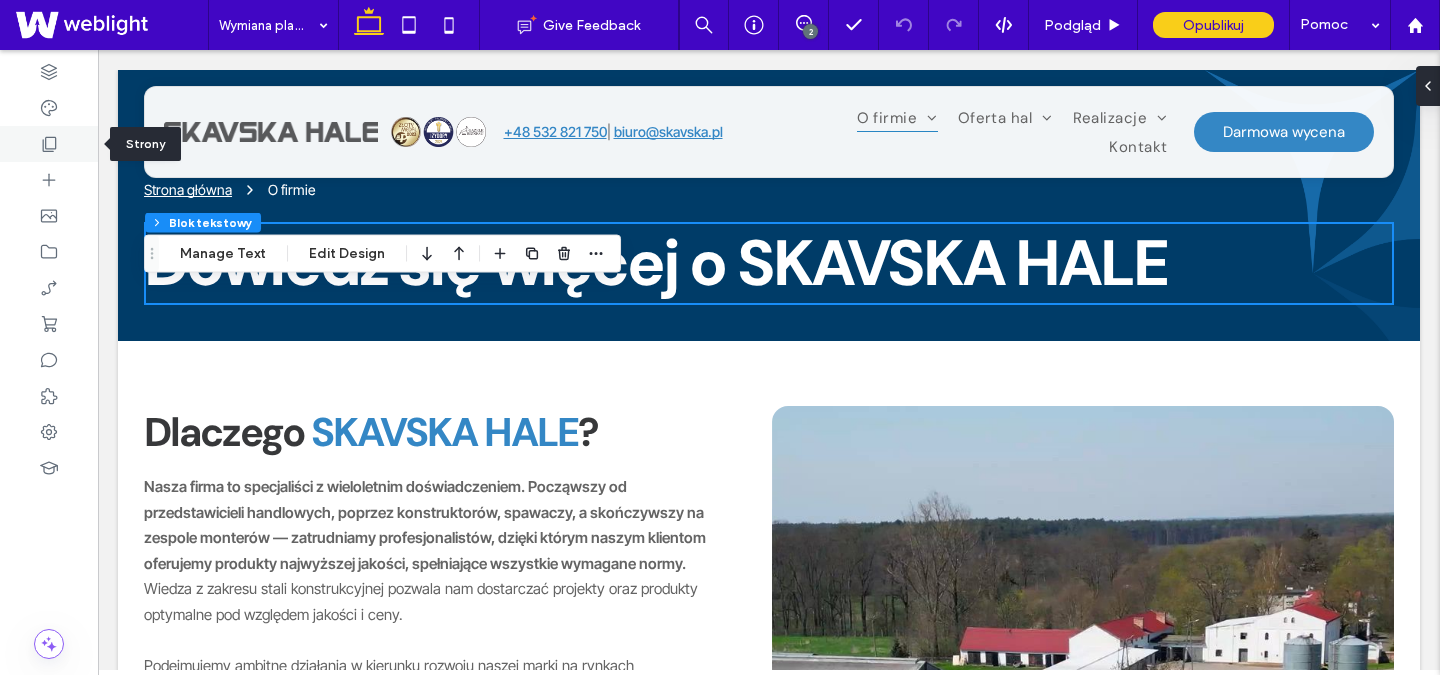 click 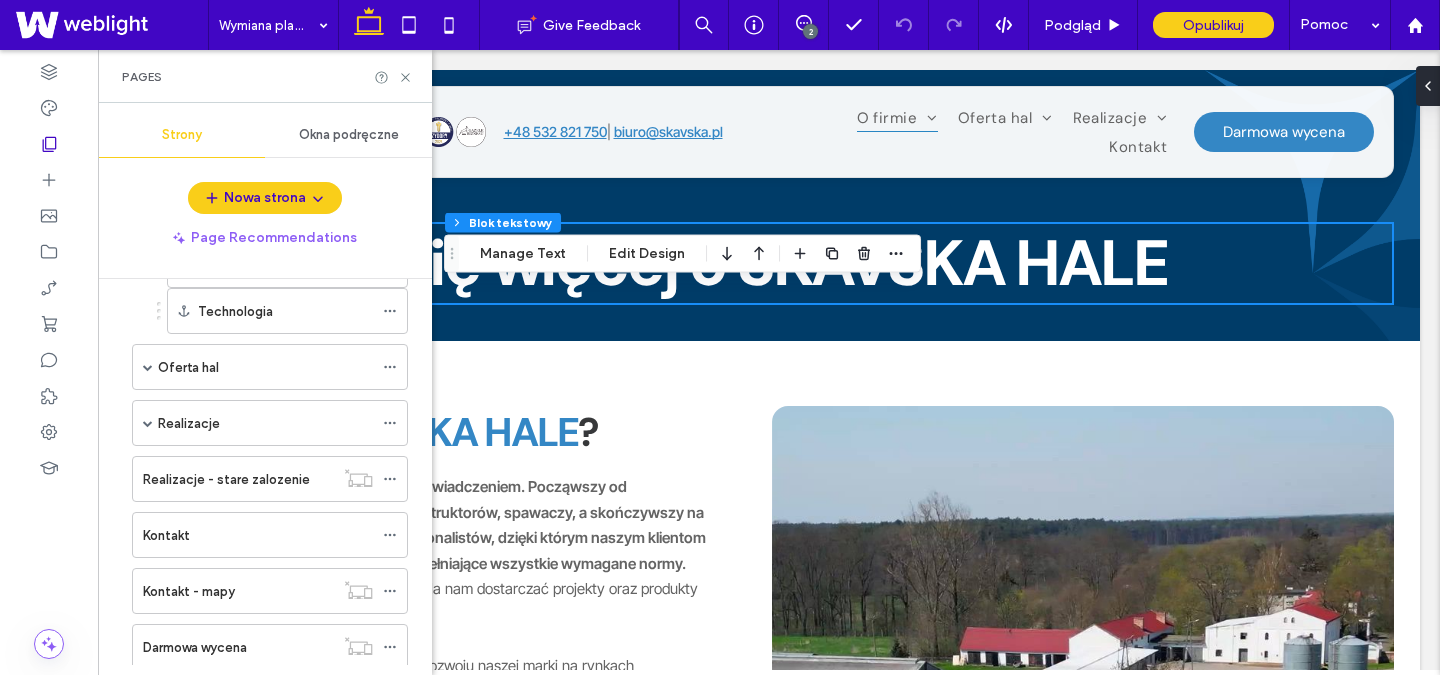 scroll, scrollTop: 332, scrollLeft: 0, axis: vertical 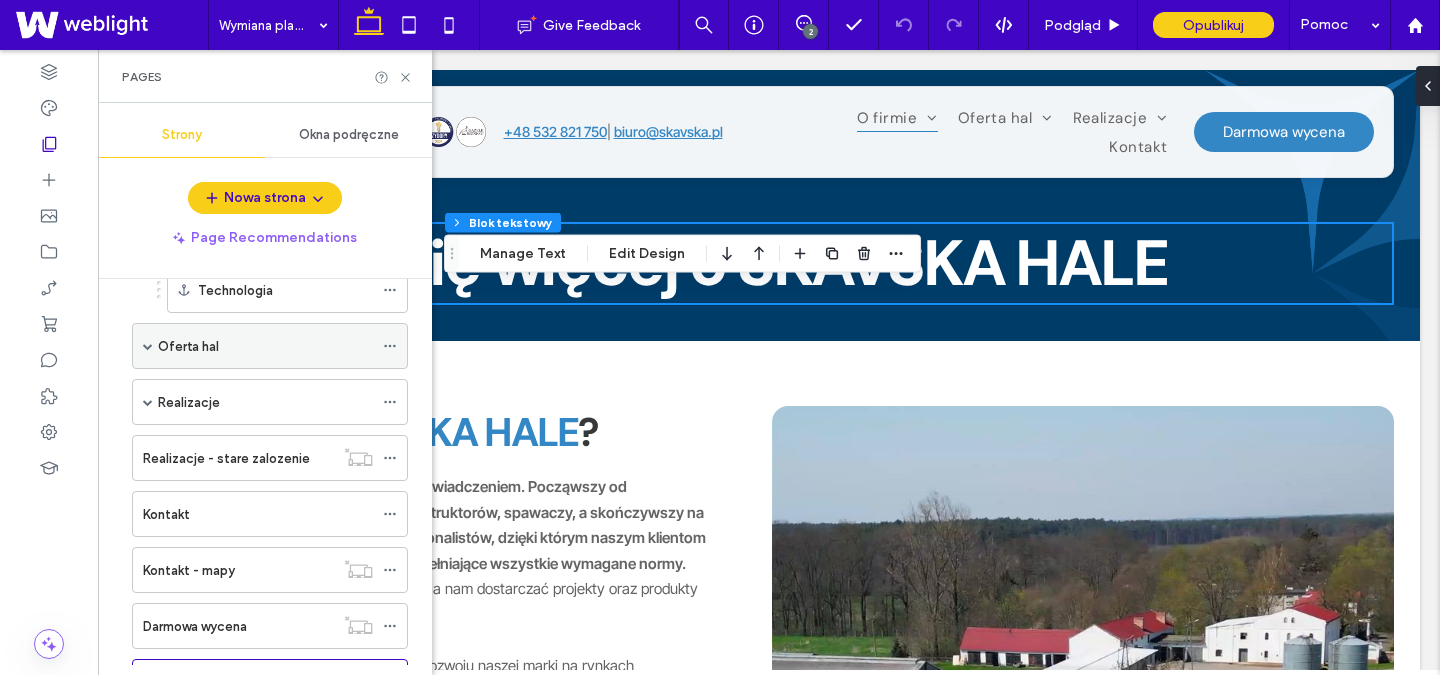 click on "Oferta hal" at bounding box center [188, 346] 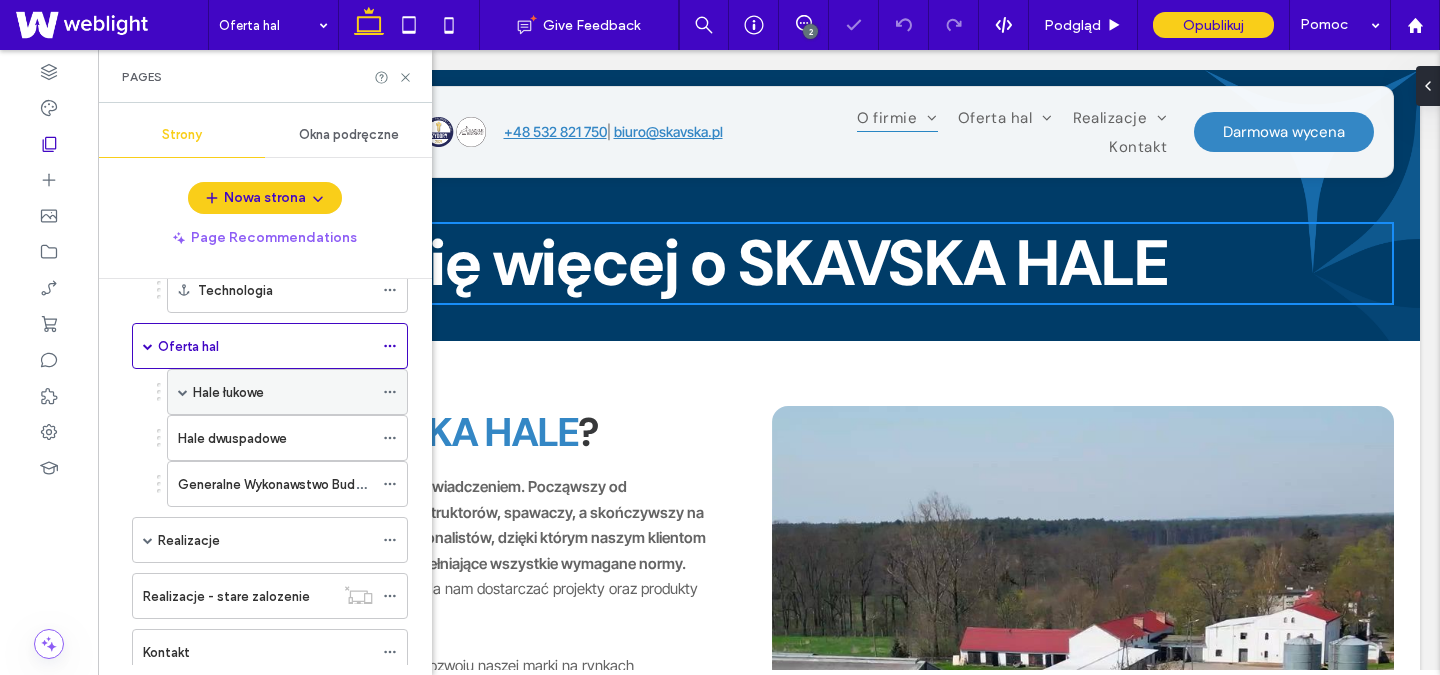 click on "Hale łukowe" at bounding box center (228, 392) 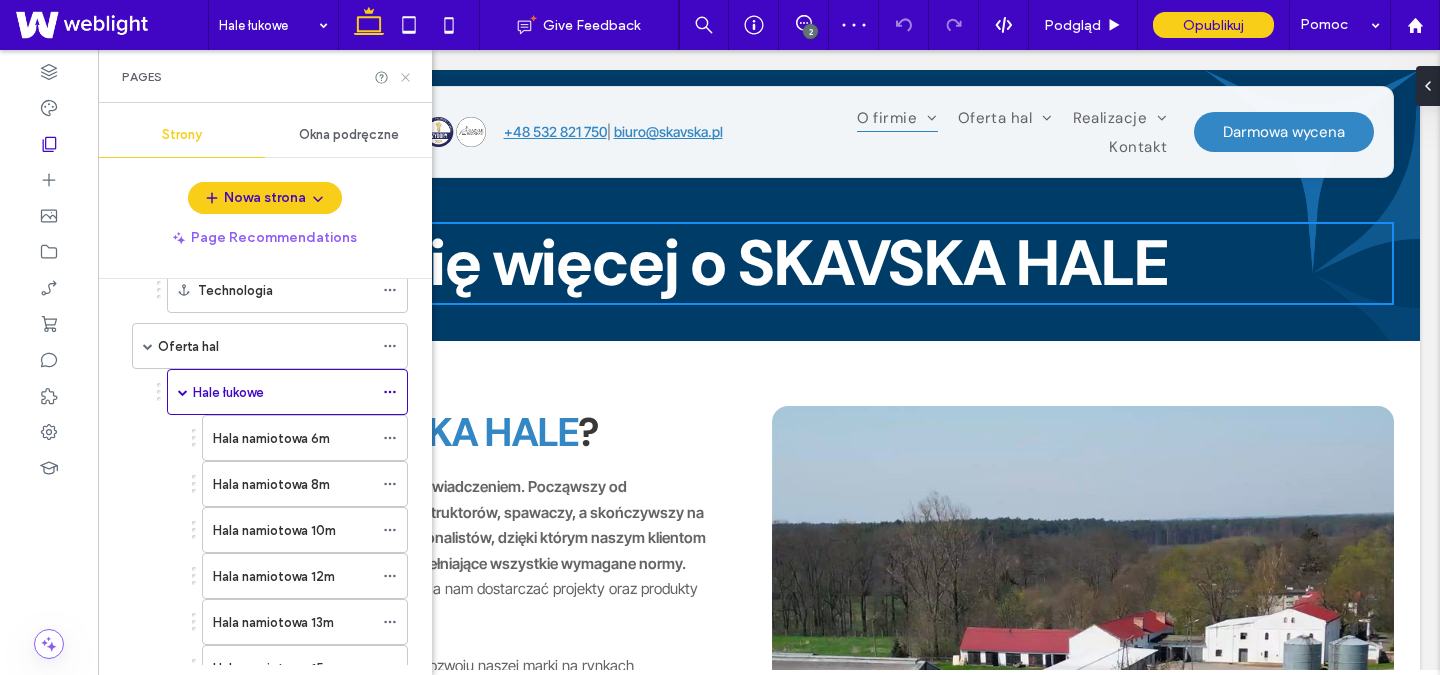 click 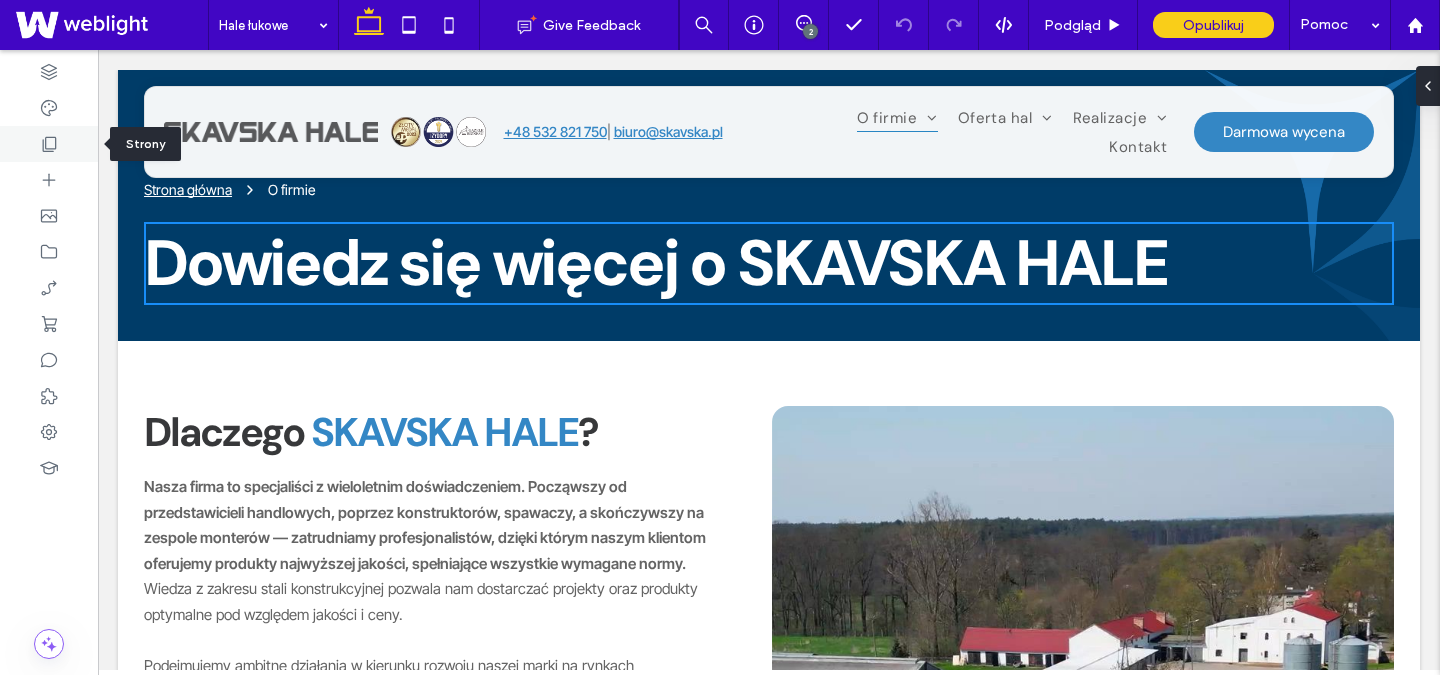 click 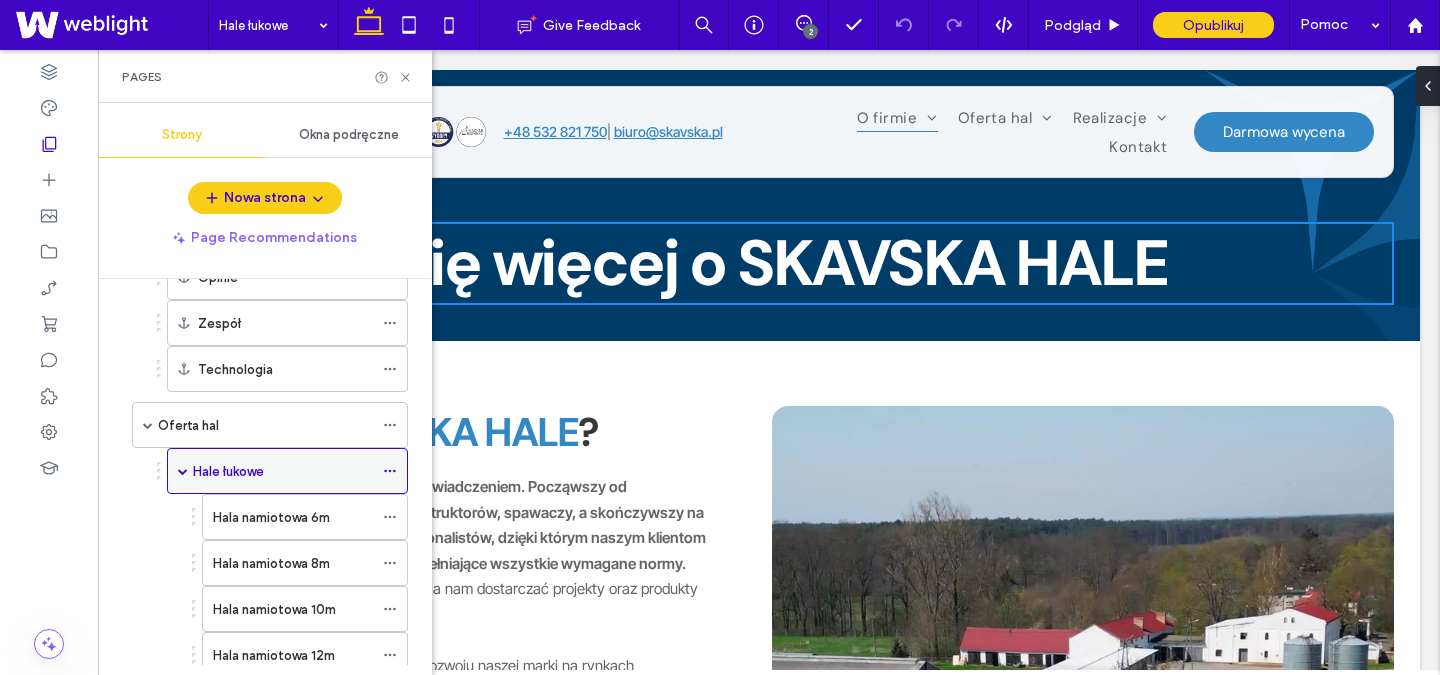 scroll, scrollTop: 269, scrollLeft: 0, axis: vertical 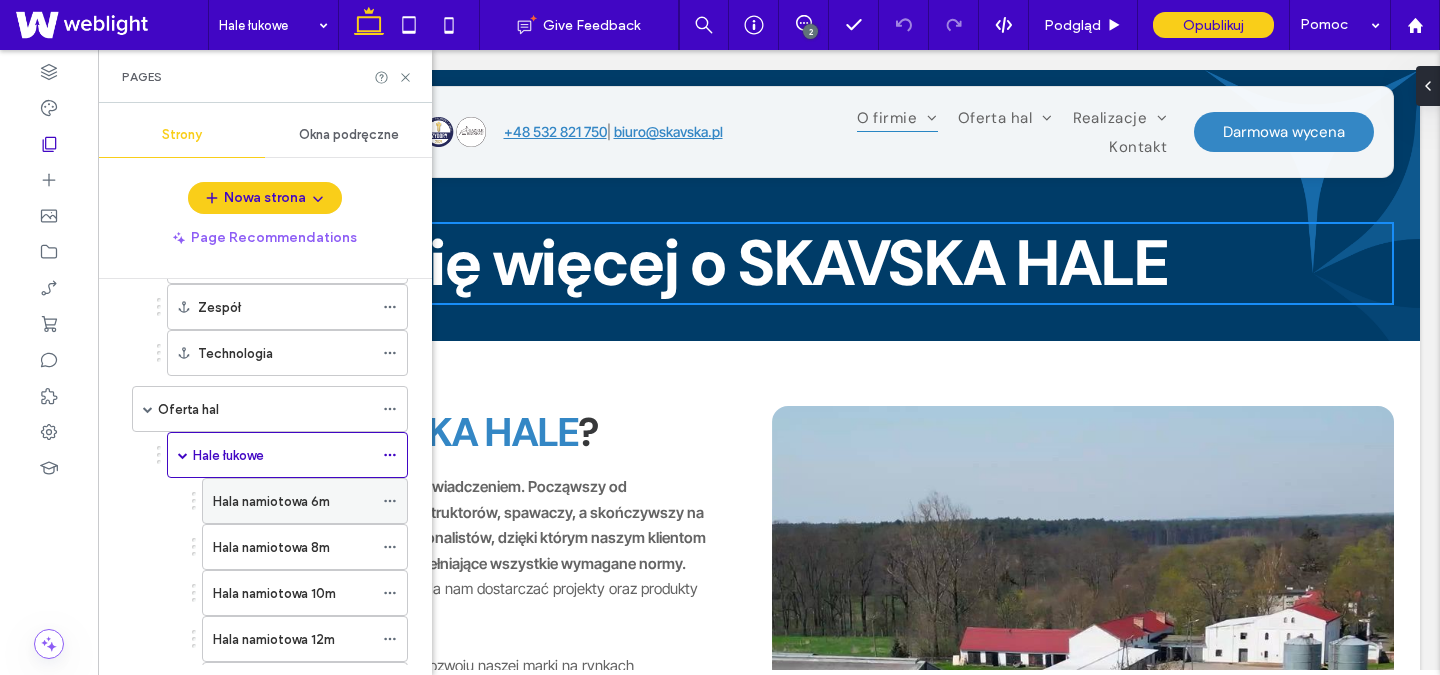 click on "Hala namiotowa 6m" at bounding box center [293, 501] 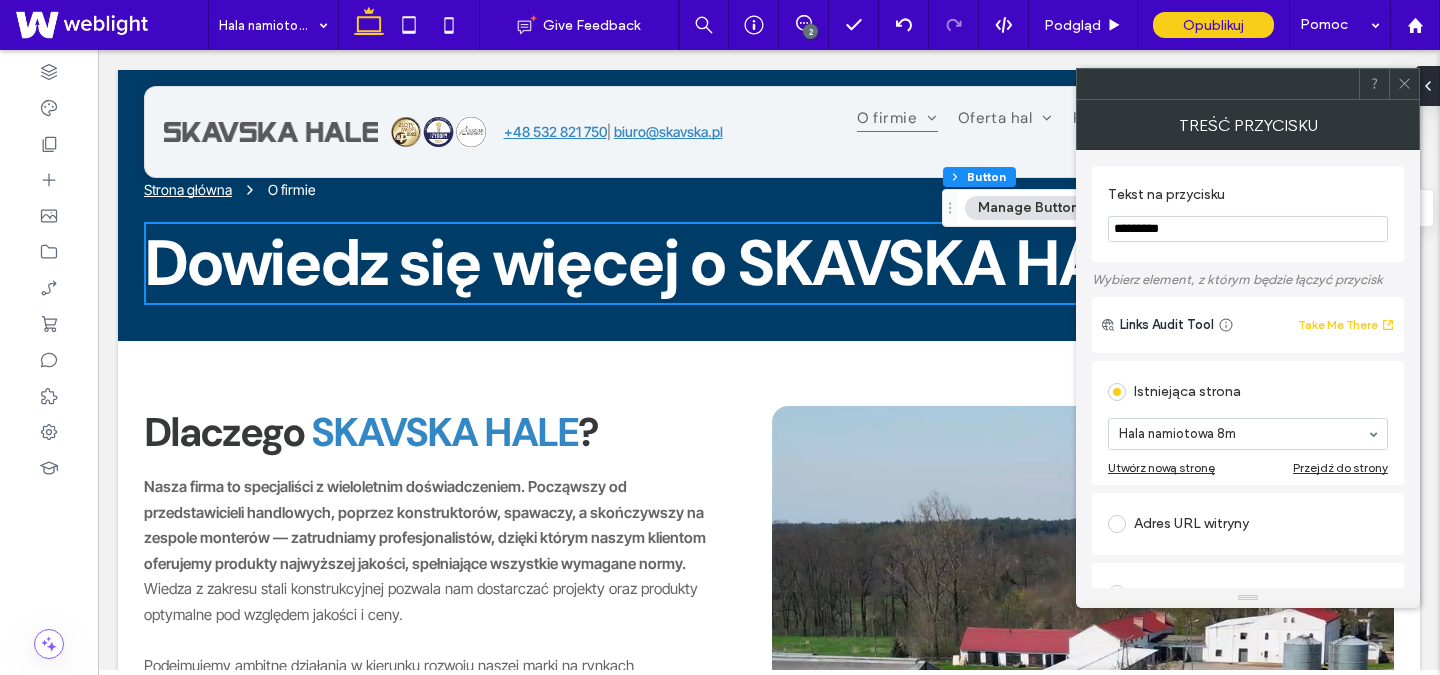 click 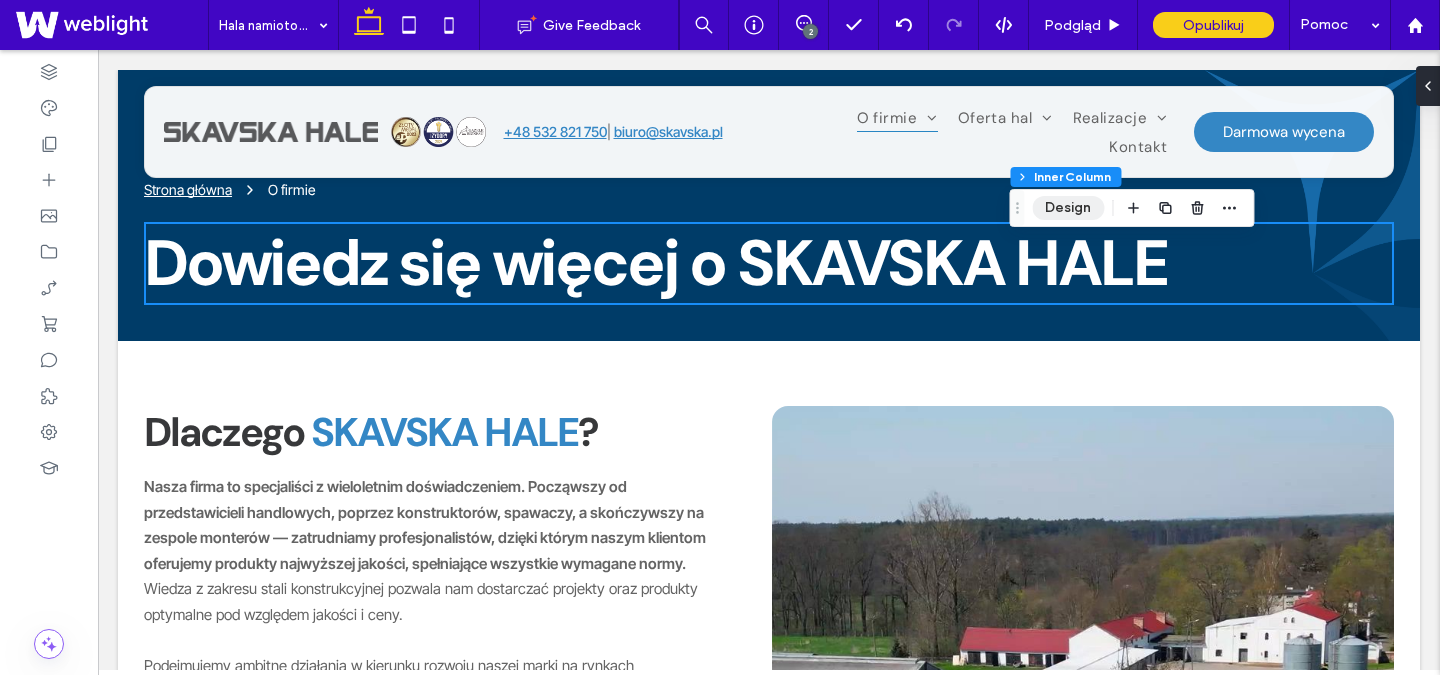 click on "Design" at bounding box center (1068, 208) 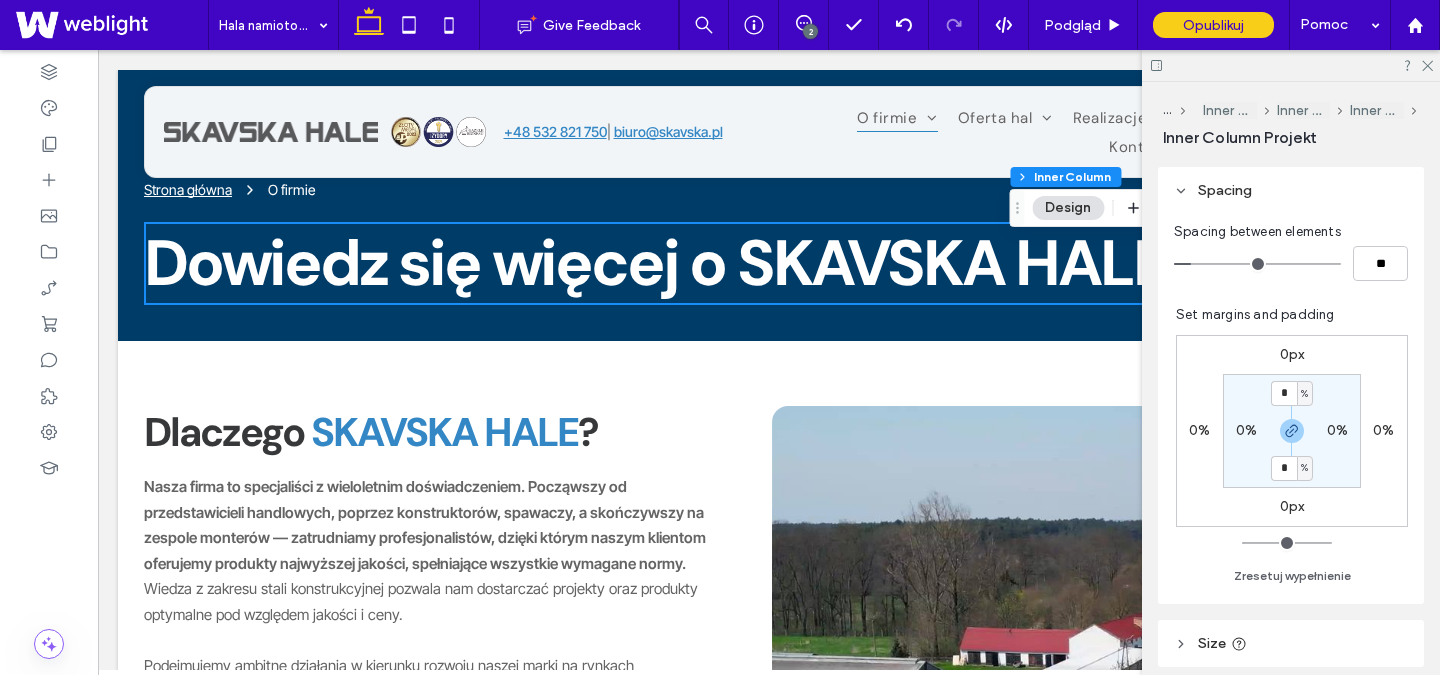 scroll, scrollTop: 744, scrollLeft: 0, axis: vertical 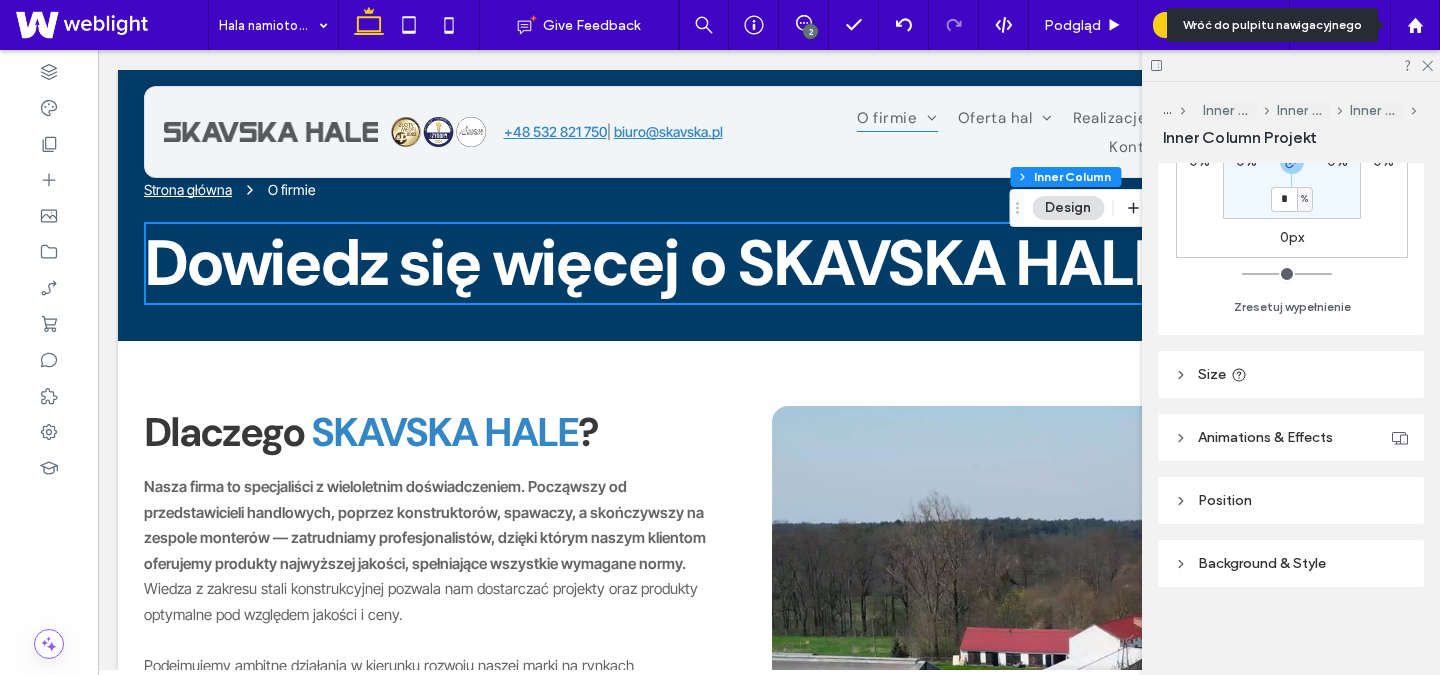 click at bounding box center [1291, 65] 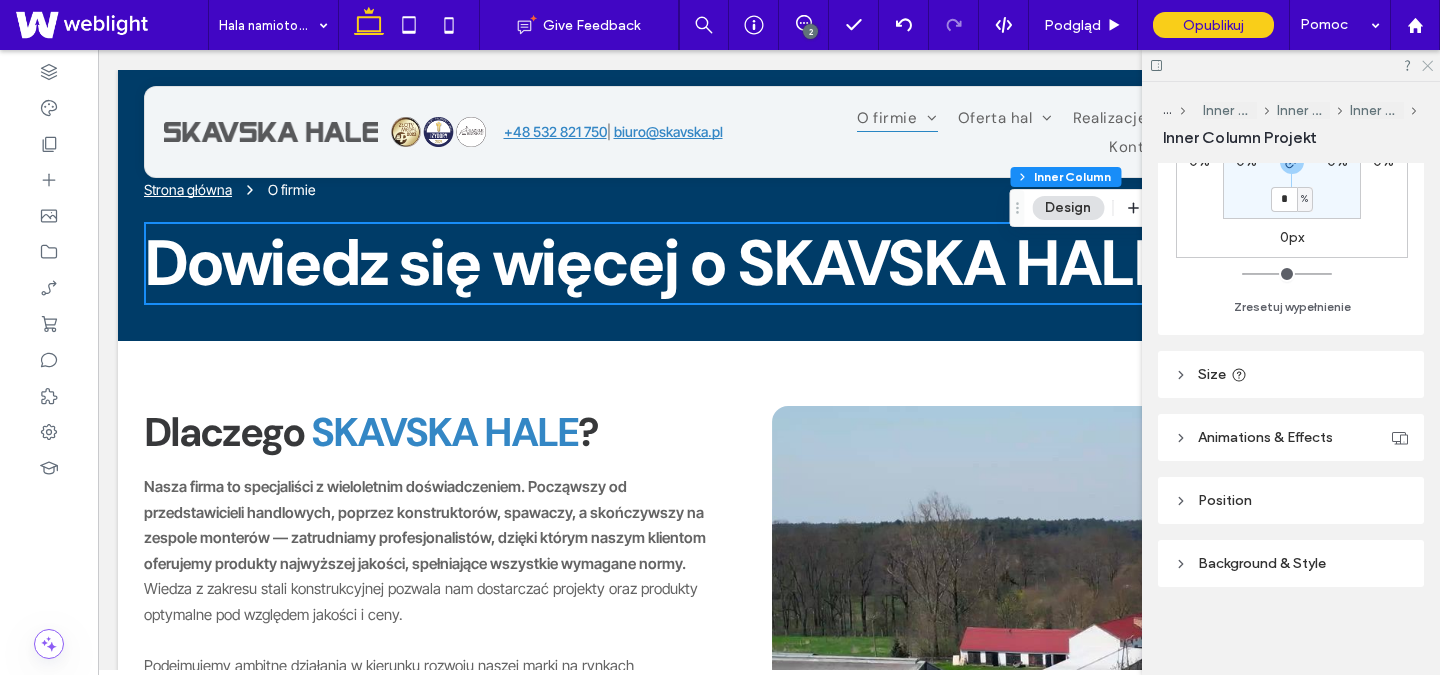 click 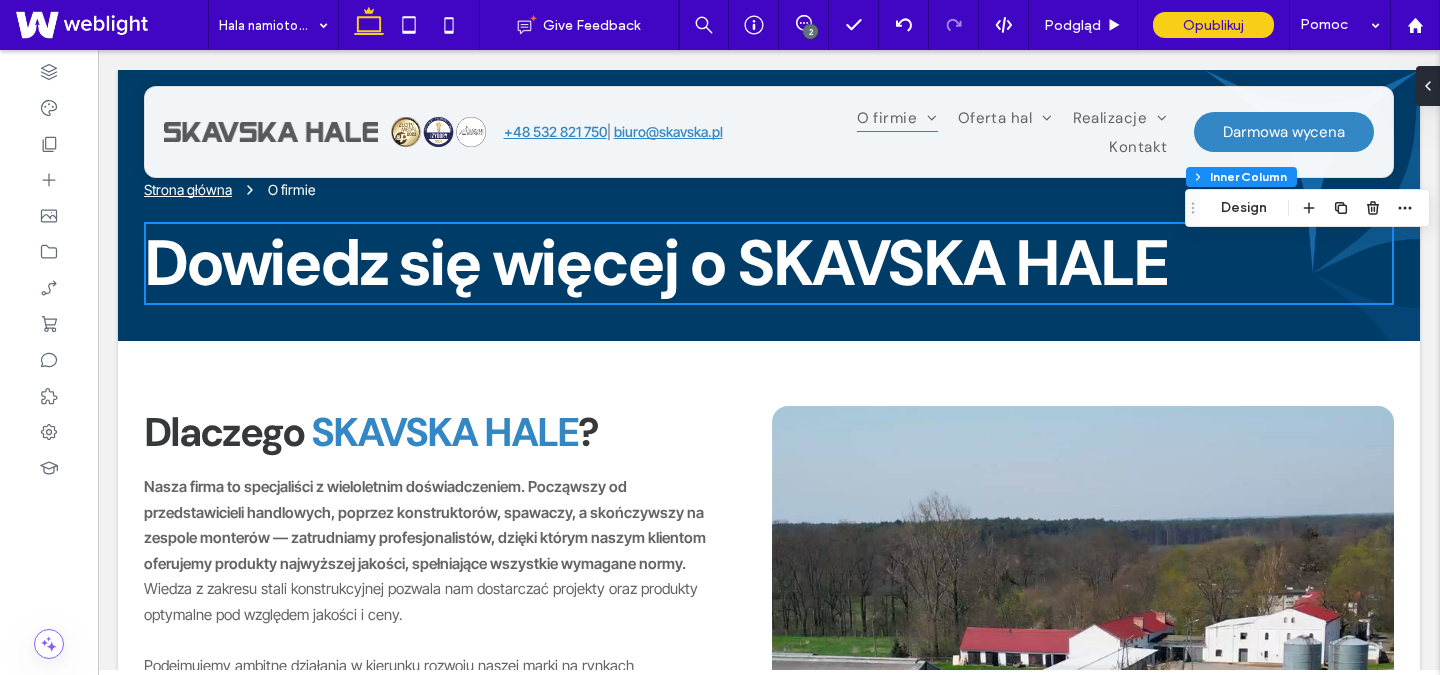 click on "Section Column Inner Column Inner Column Inner Column Inner Column Inner Column Design" at bounding box center (1307, 208) 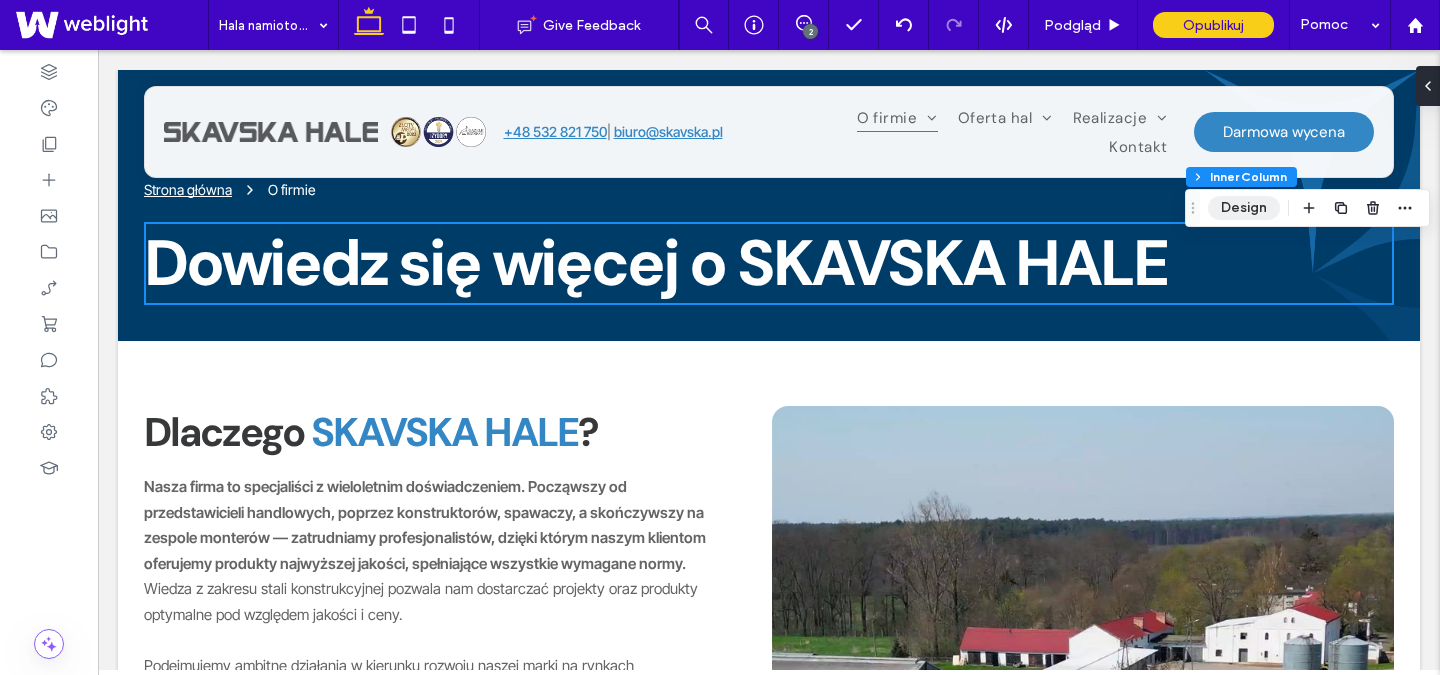 click on "Design" at bounding box center [1244, 208] 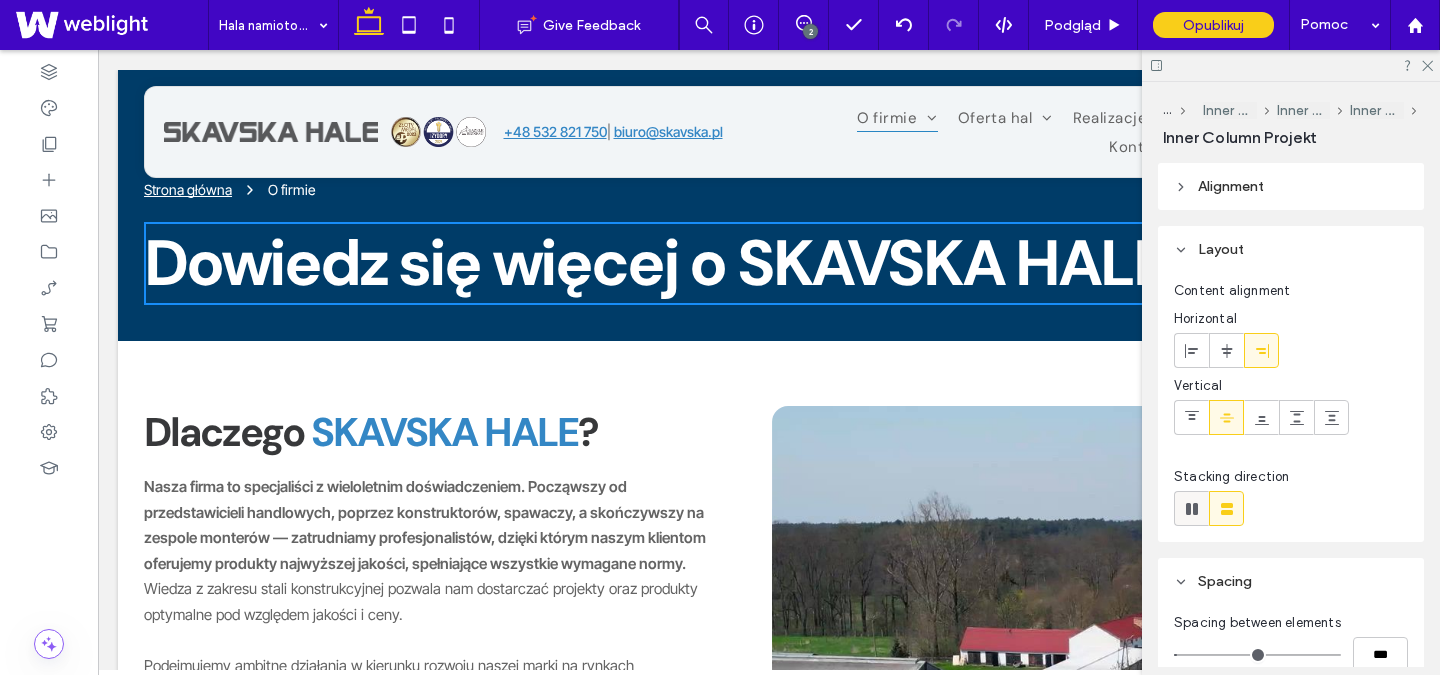 click 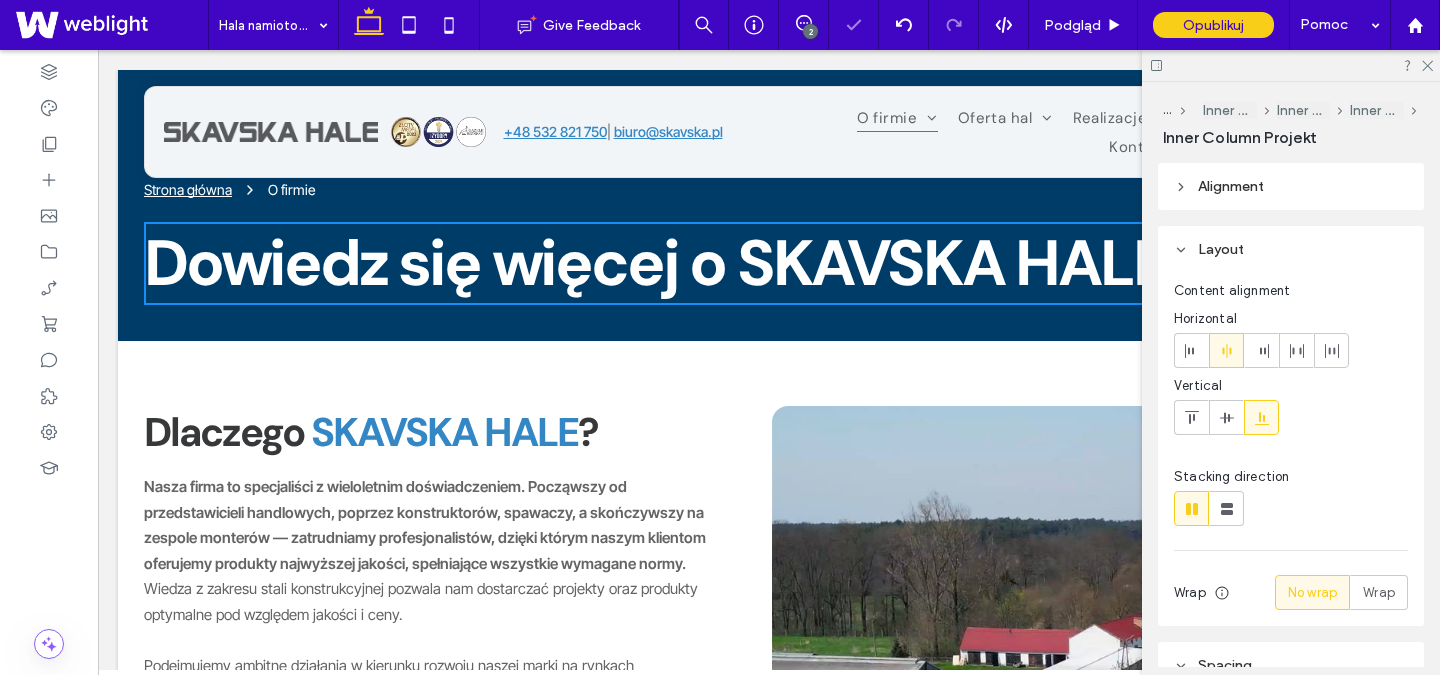 type on "*" 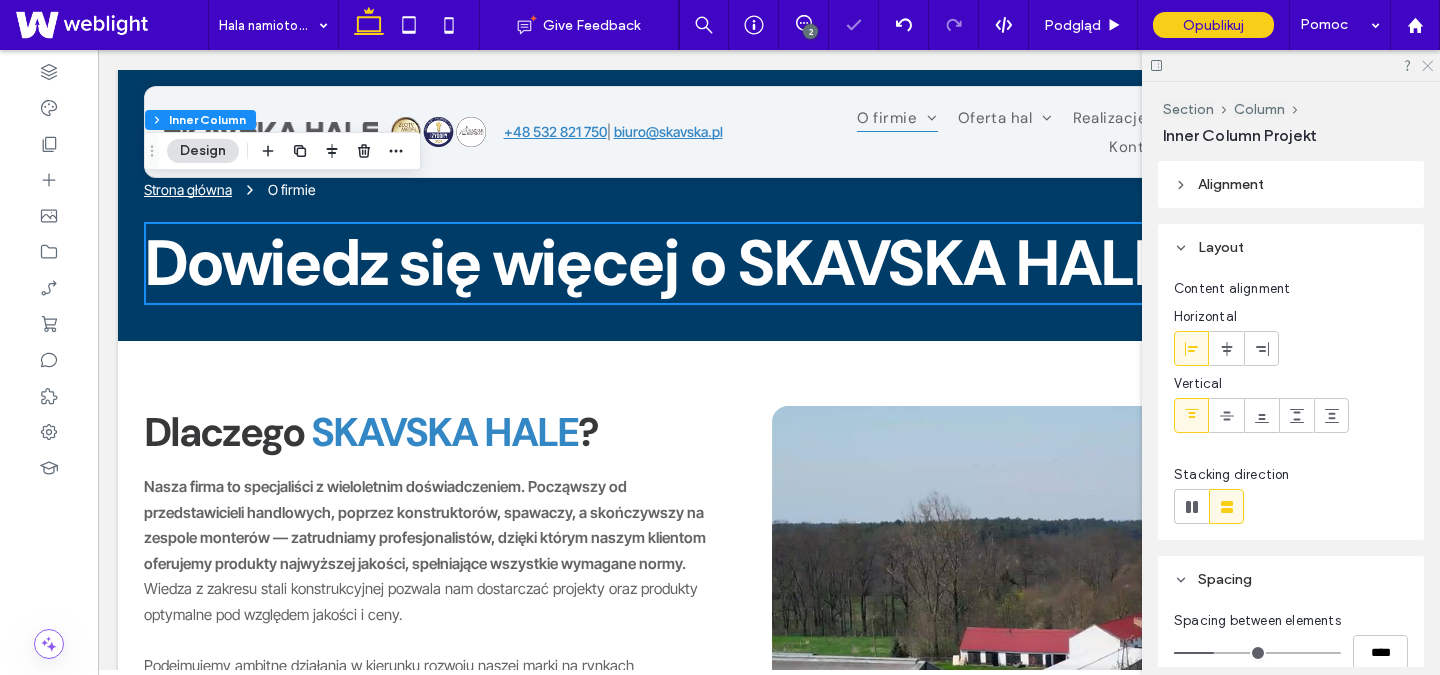 click 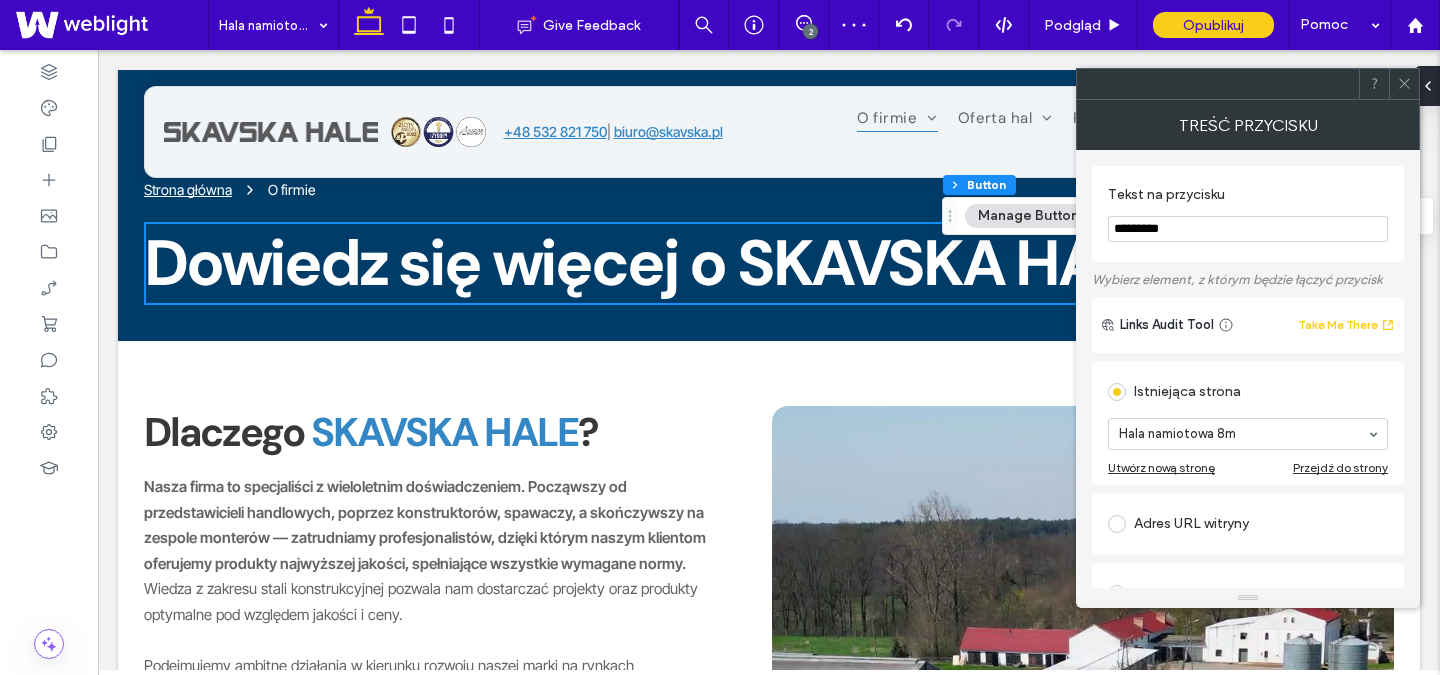 click 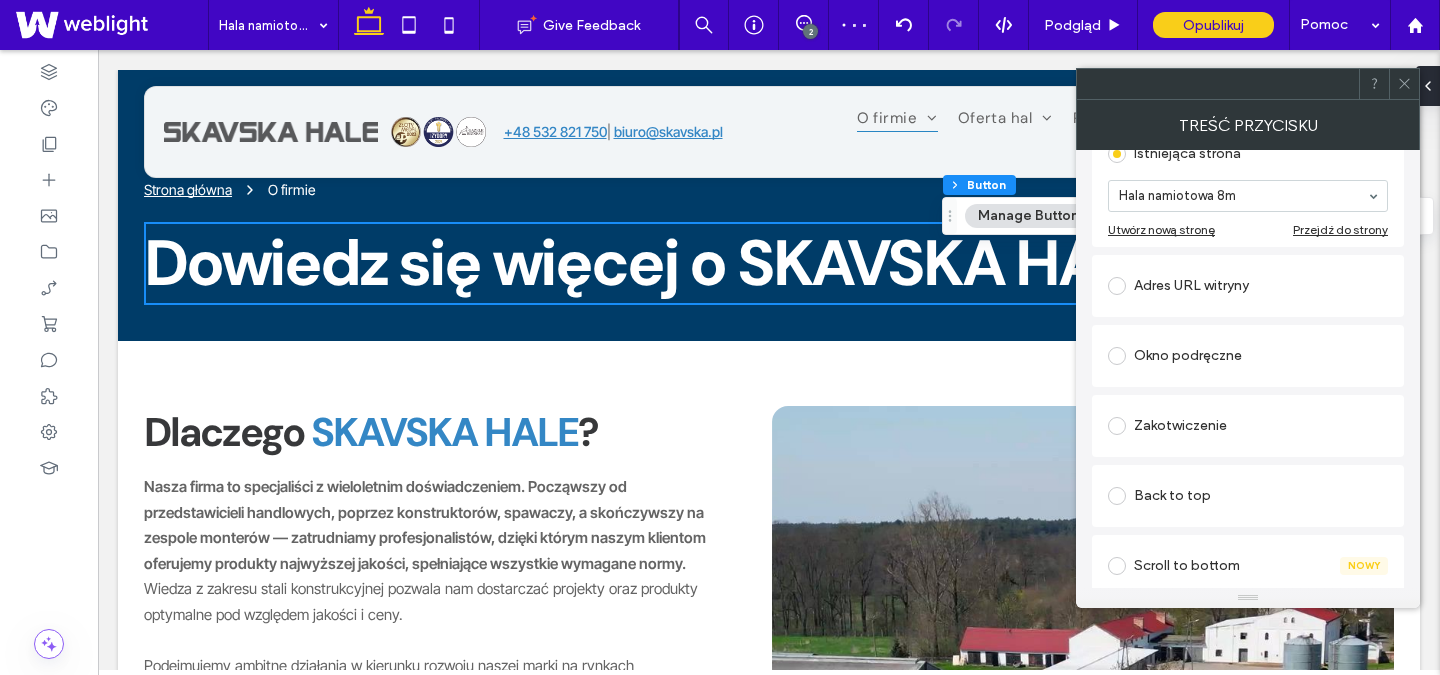 scroll, scrollTop: 0, scrollLeft: 0, axis: both 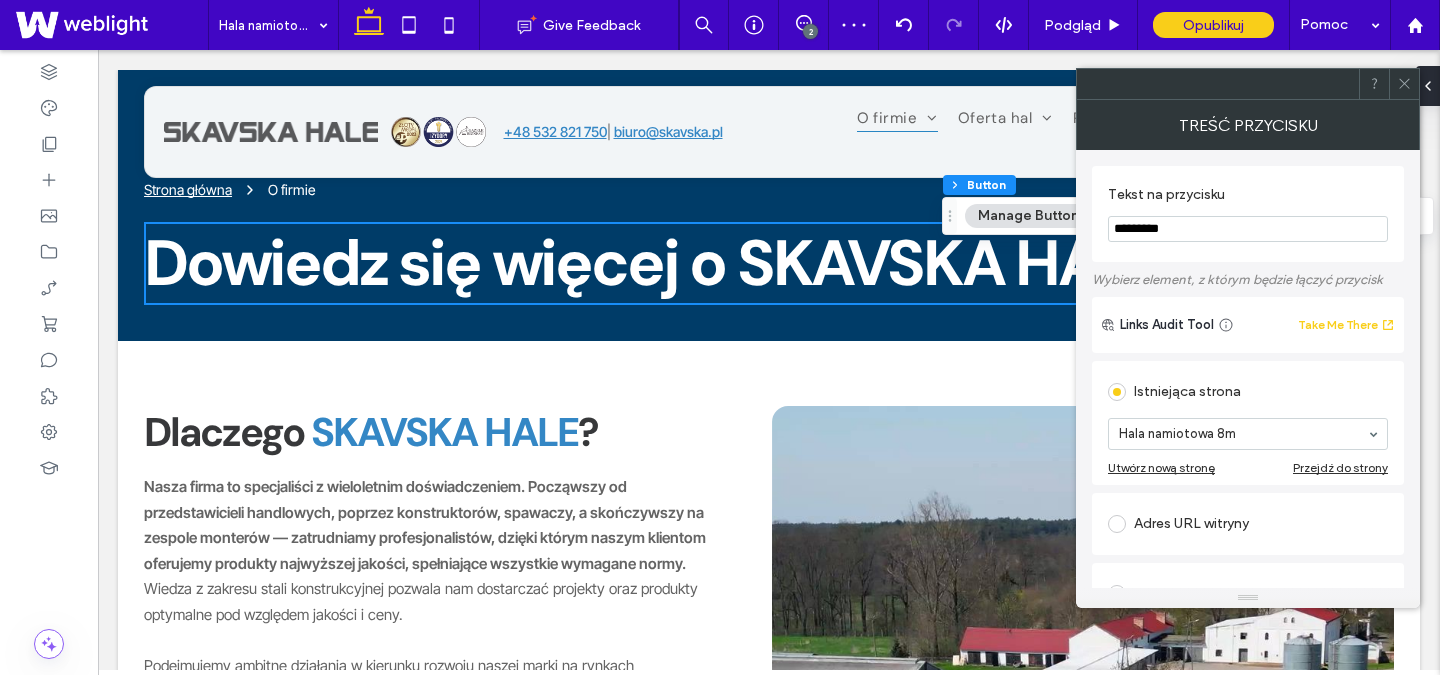 click 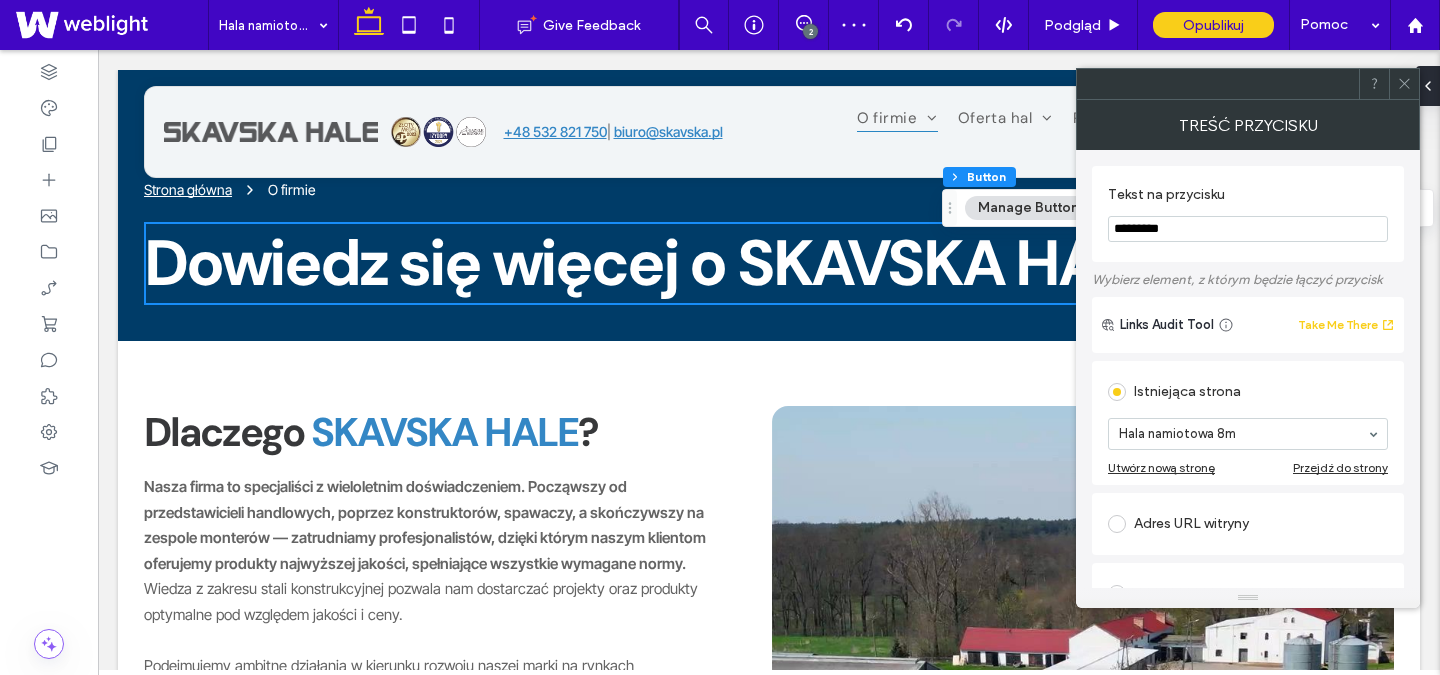 click at bounding box center (1404, 84) 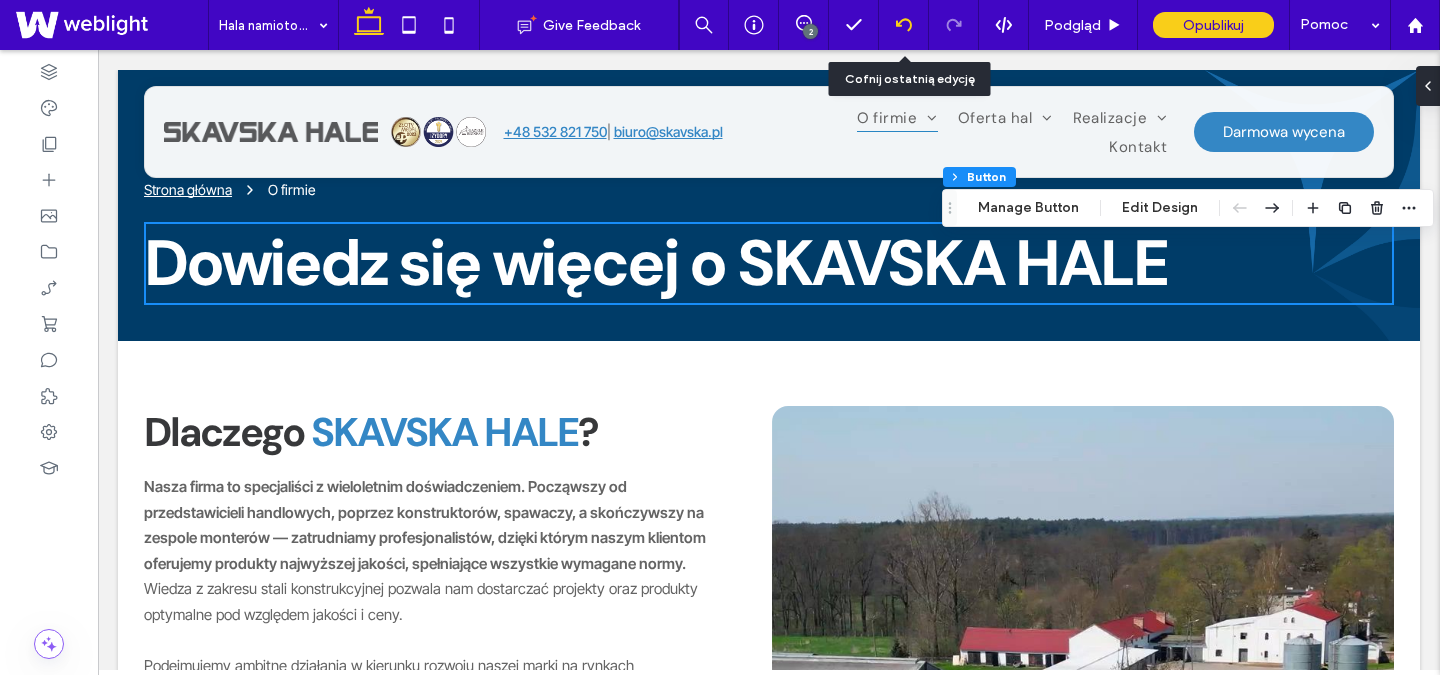 click 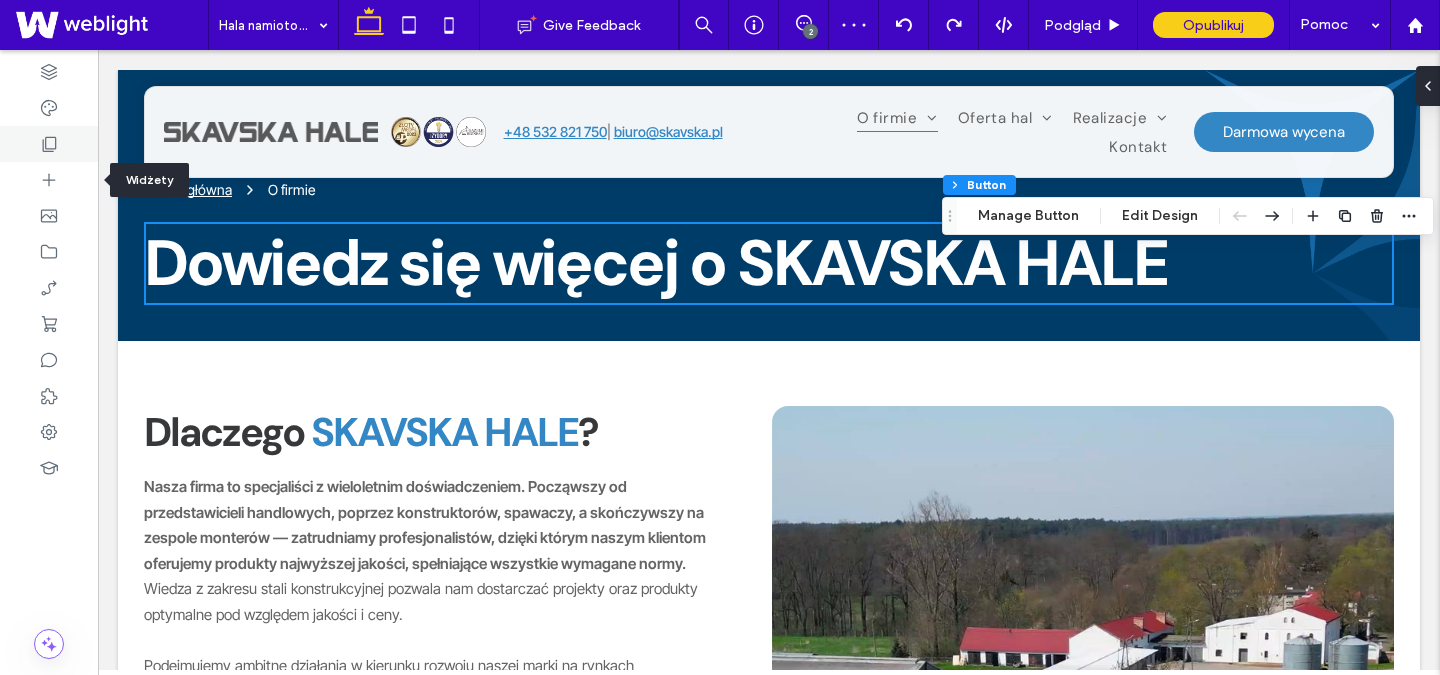 click 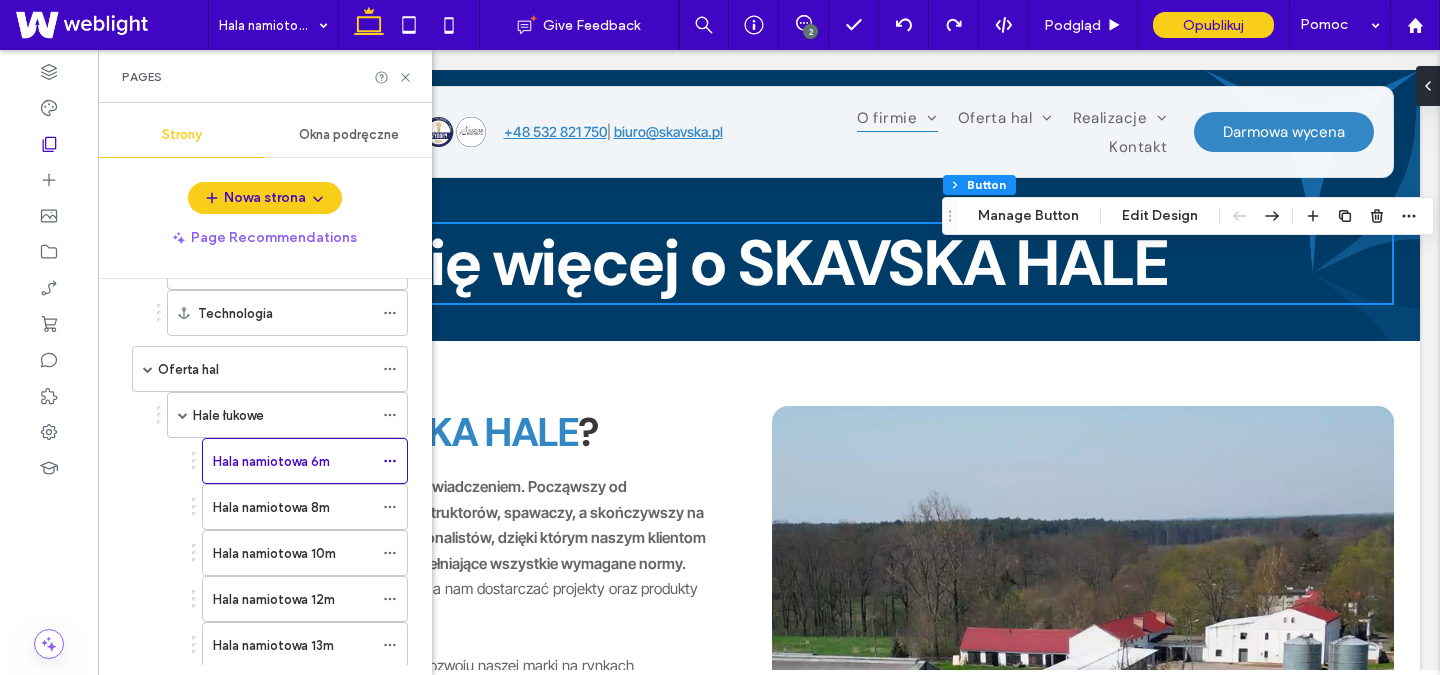 scroll, scrollTop: 320, scrollLeft: 0, axis: vertical 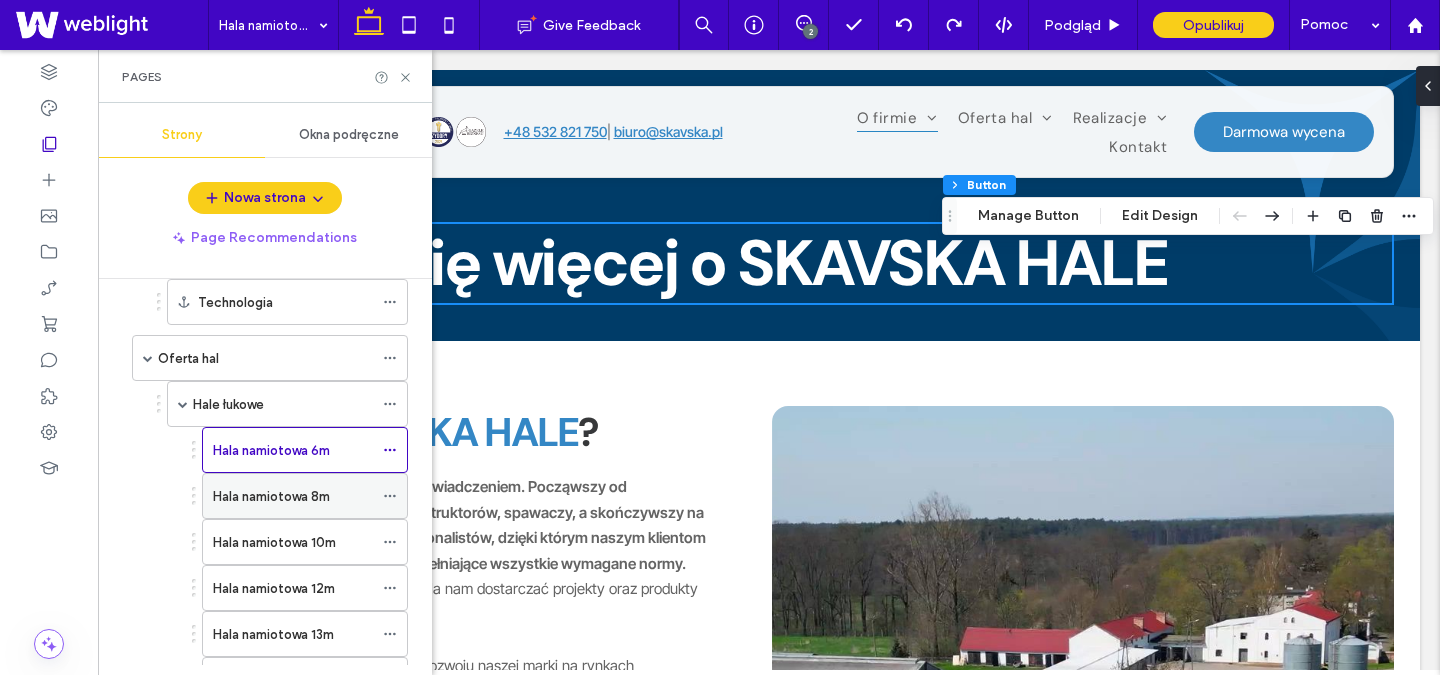 click on "Hala namiotowa 8m" at bounding box center [271, 496] 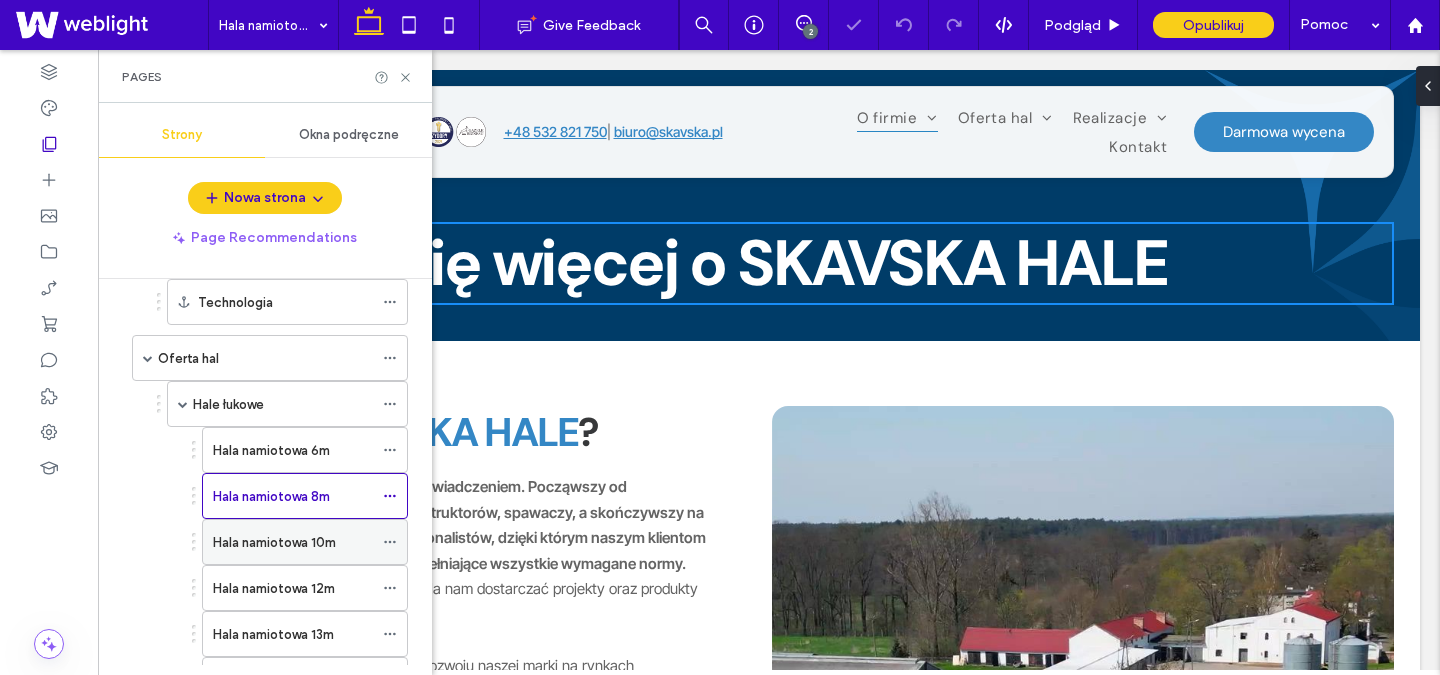 click on "Hala namiotowa 10m" at bounding box center [274, 542] 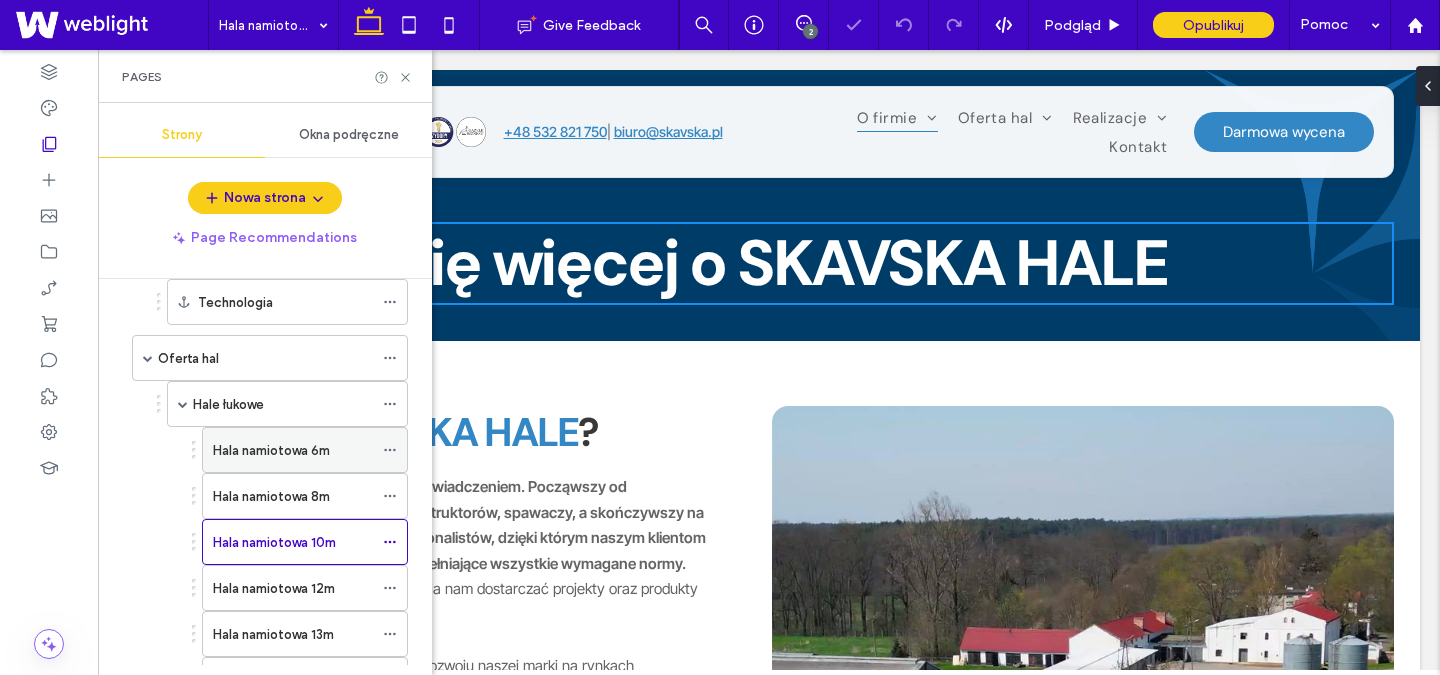 click on "Hala namiotowa 6m" at bounding box center [271, 450] 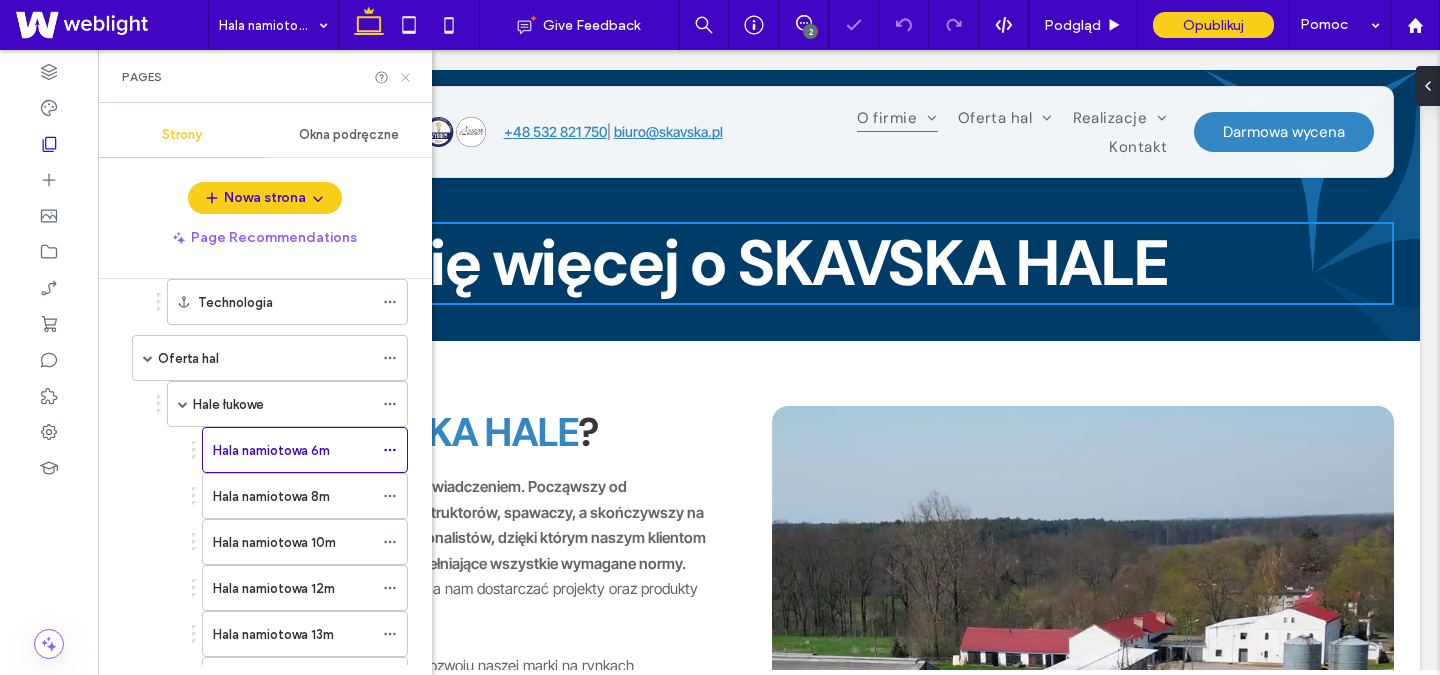 click 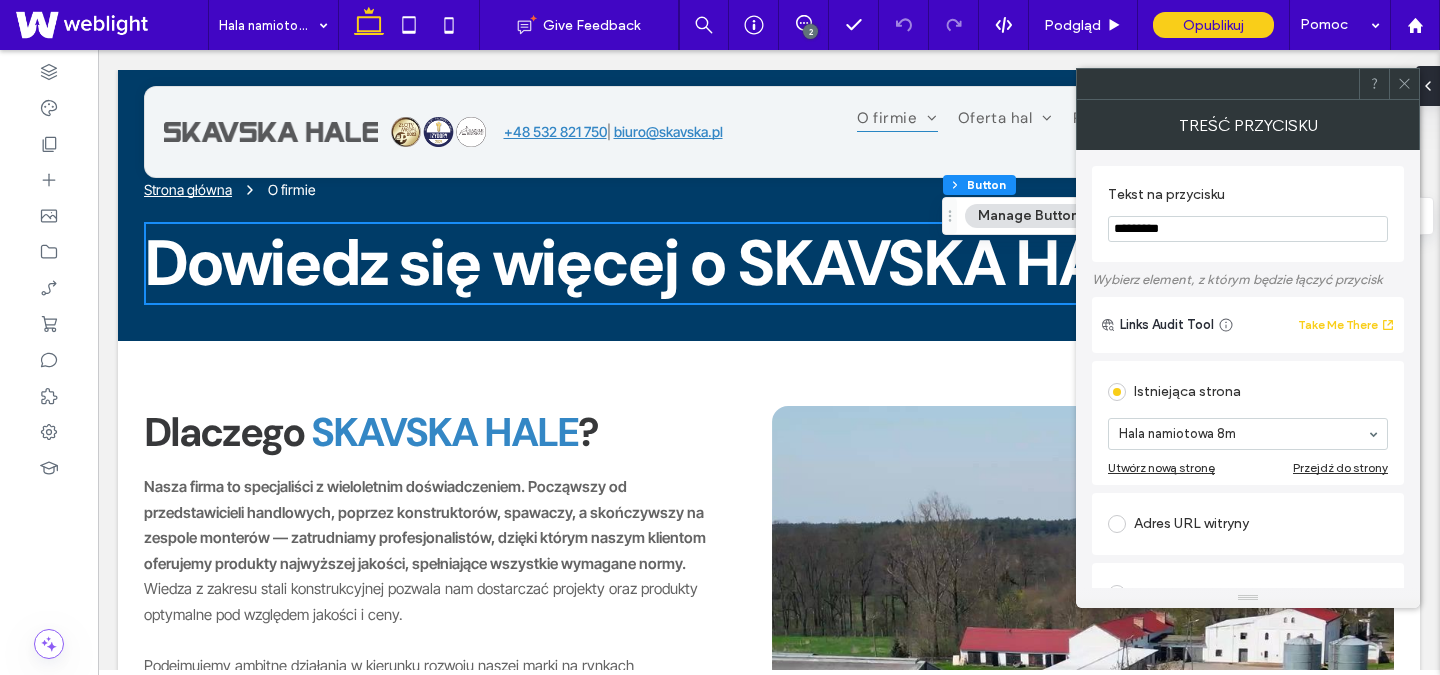 click 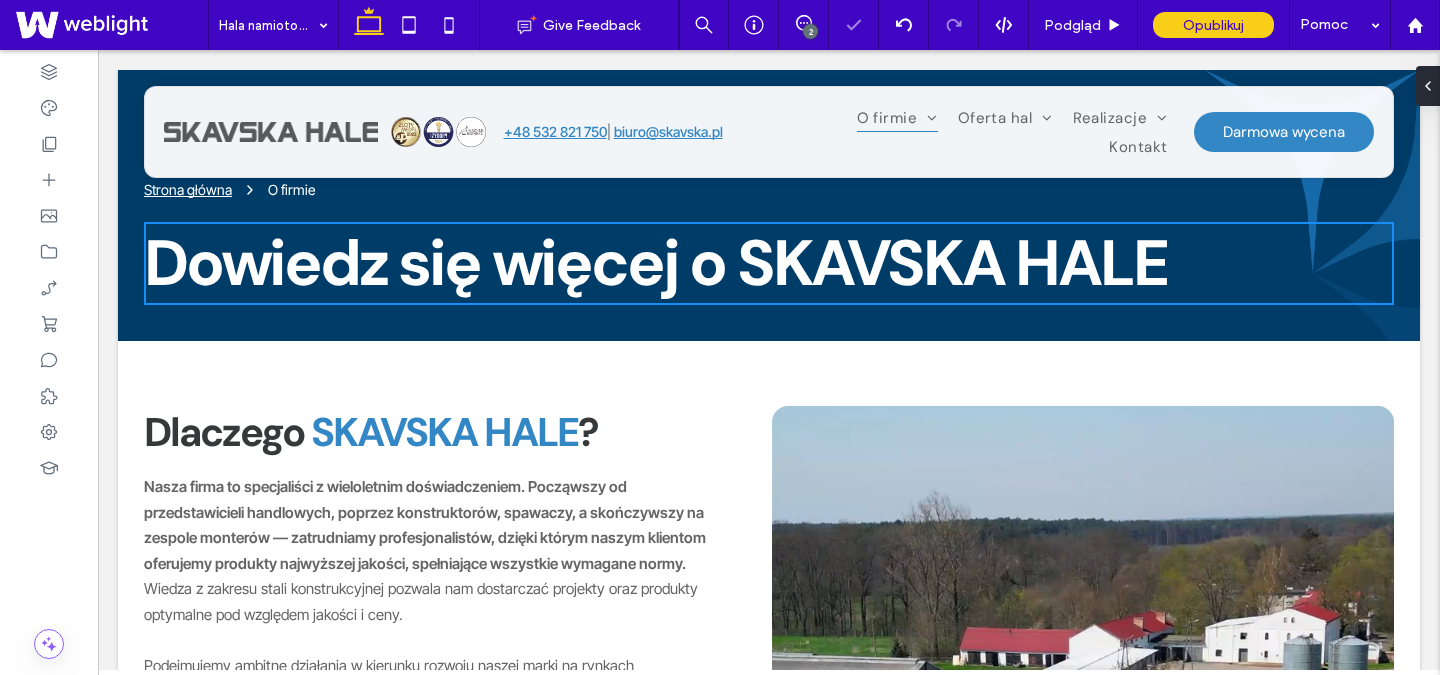 type on "***" 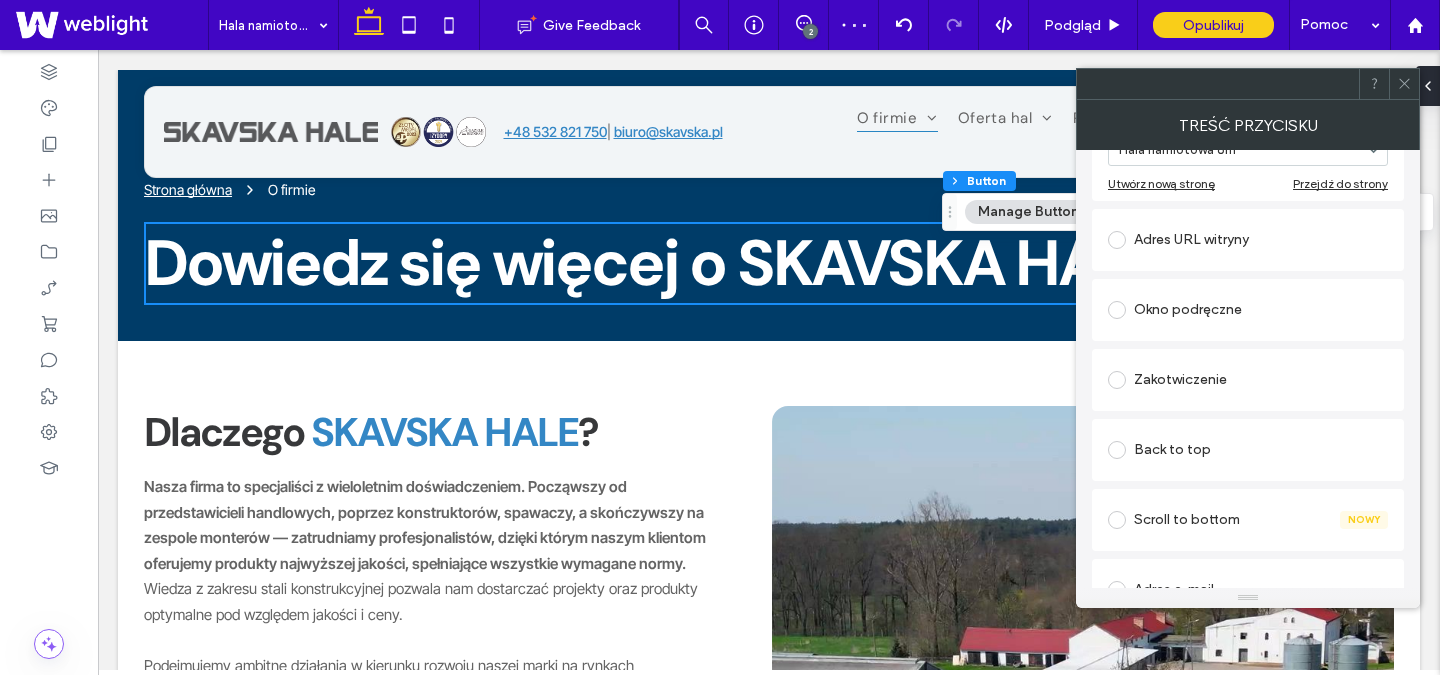 scroll, scrollTop: 459, scrollLeft: 0, axis: vertical 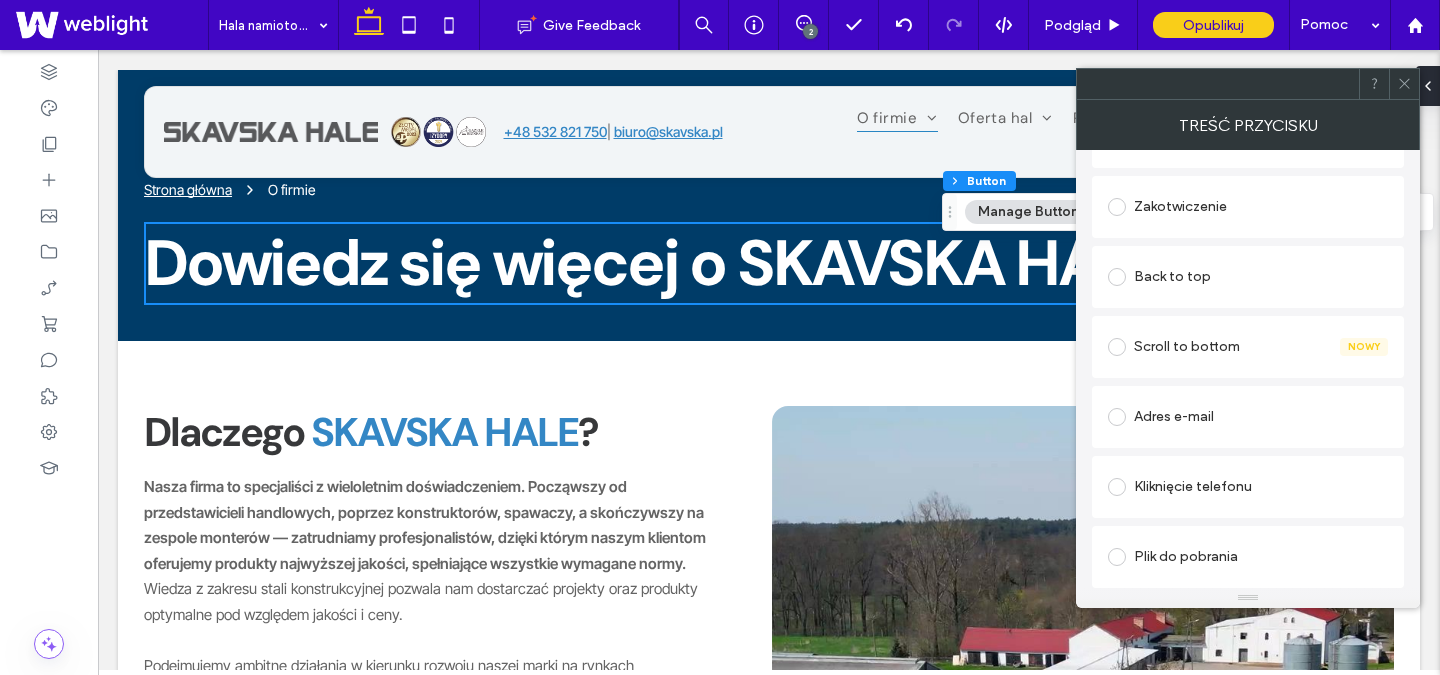 click 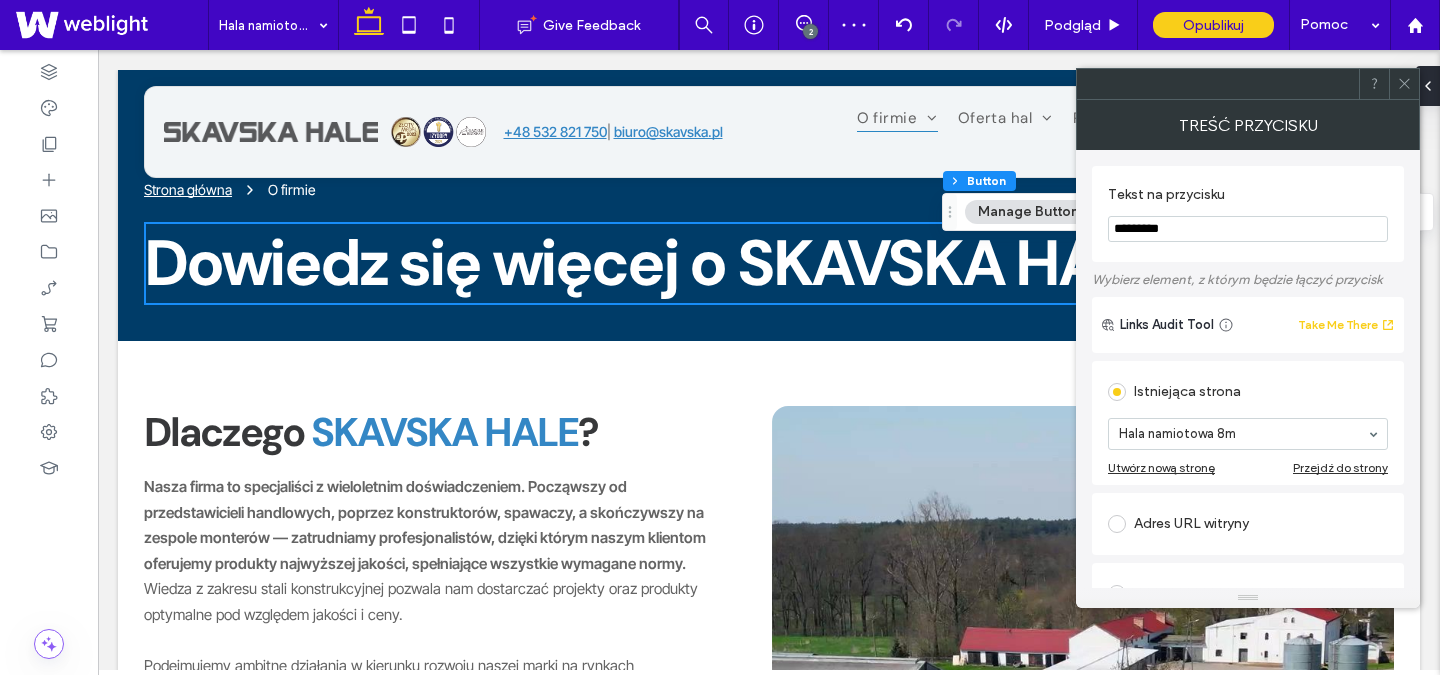 click 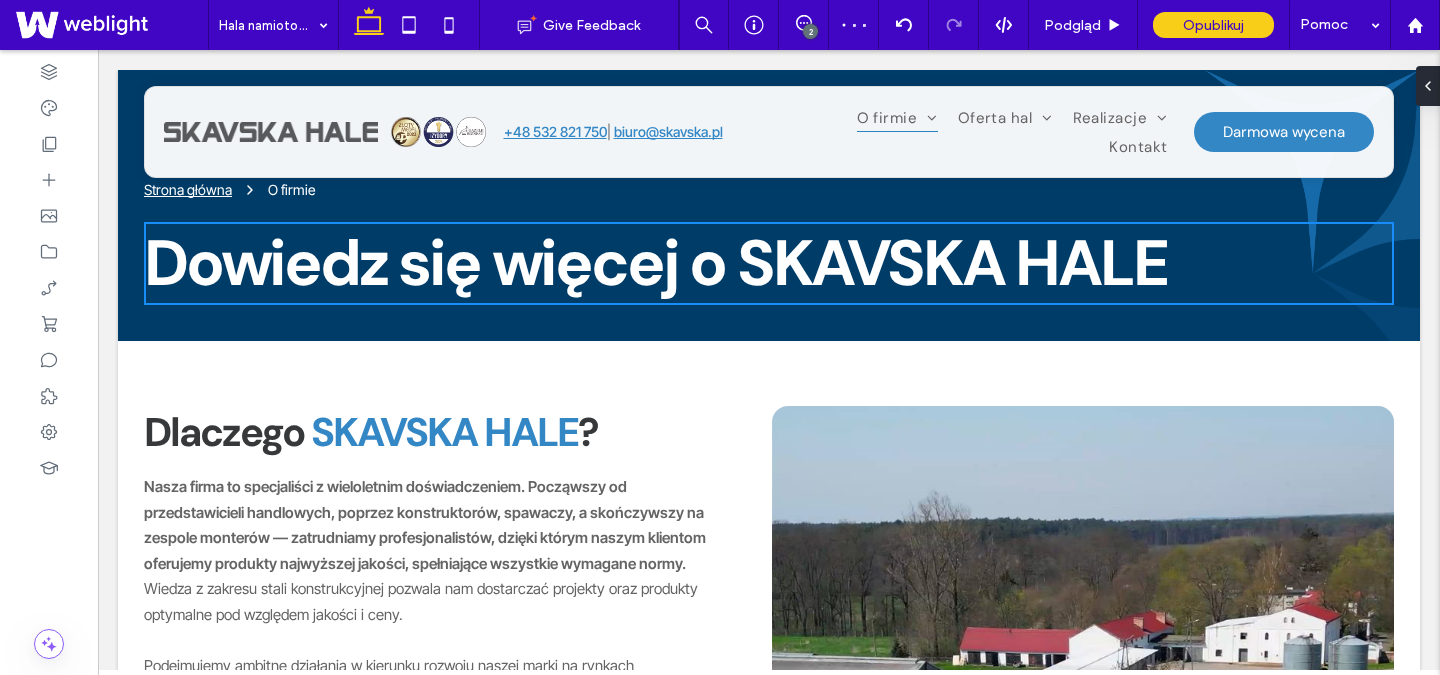 type on "***" 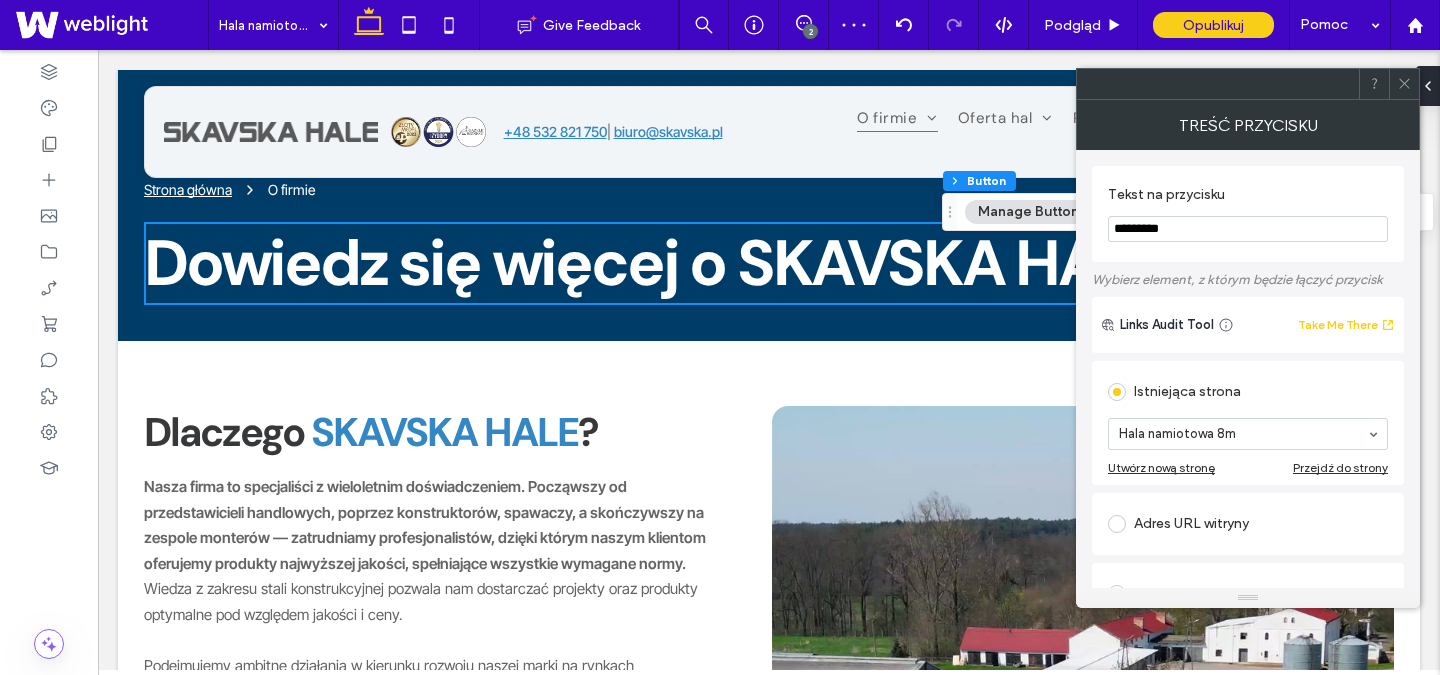 click 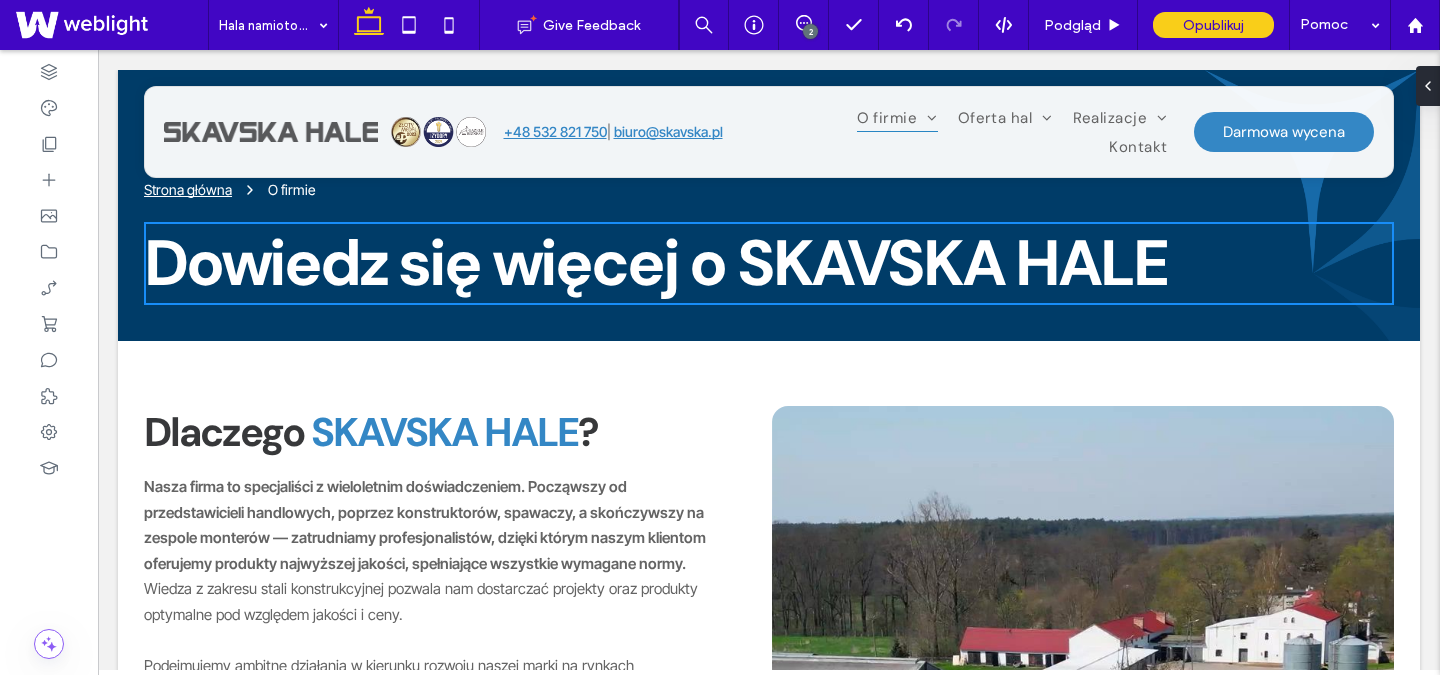 type on "***" 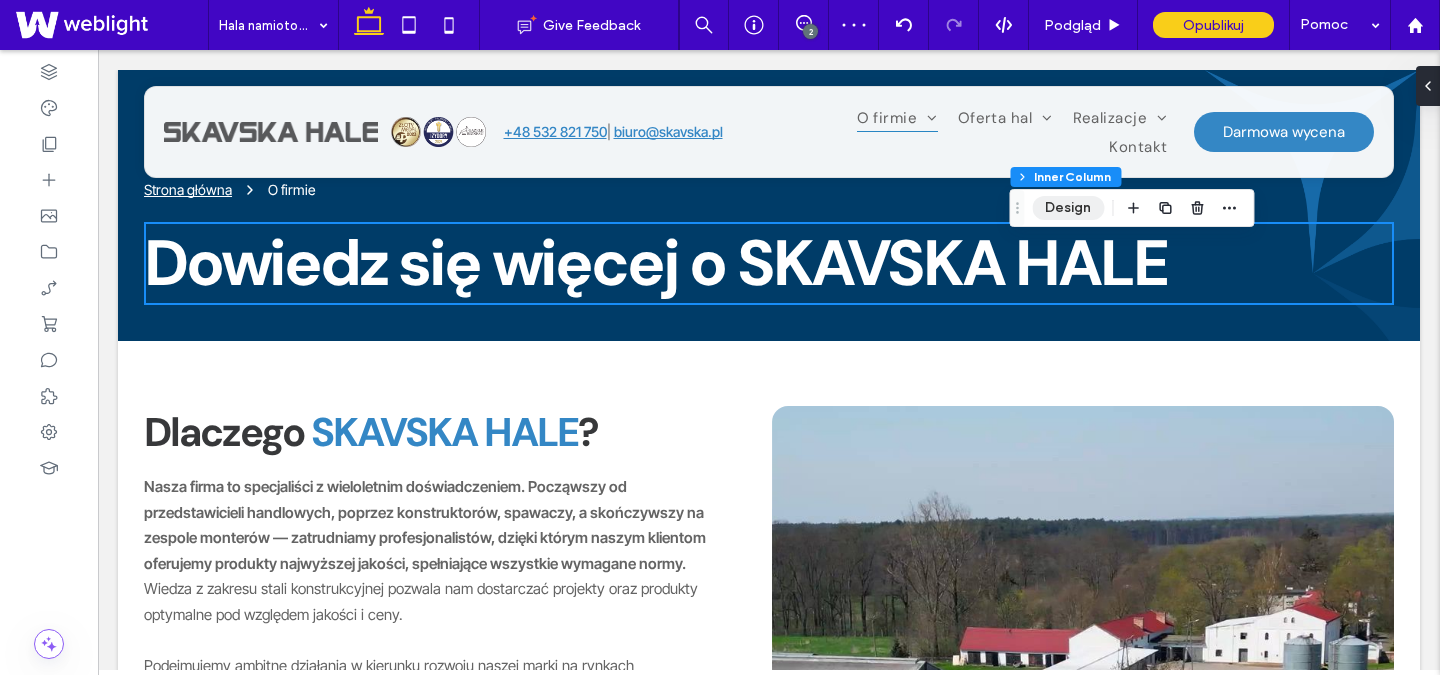 click on "Design" at bounding box center (1068, 208) 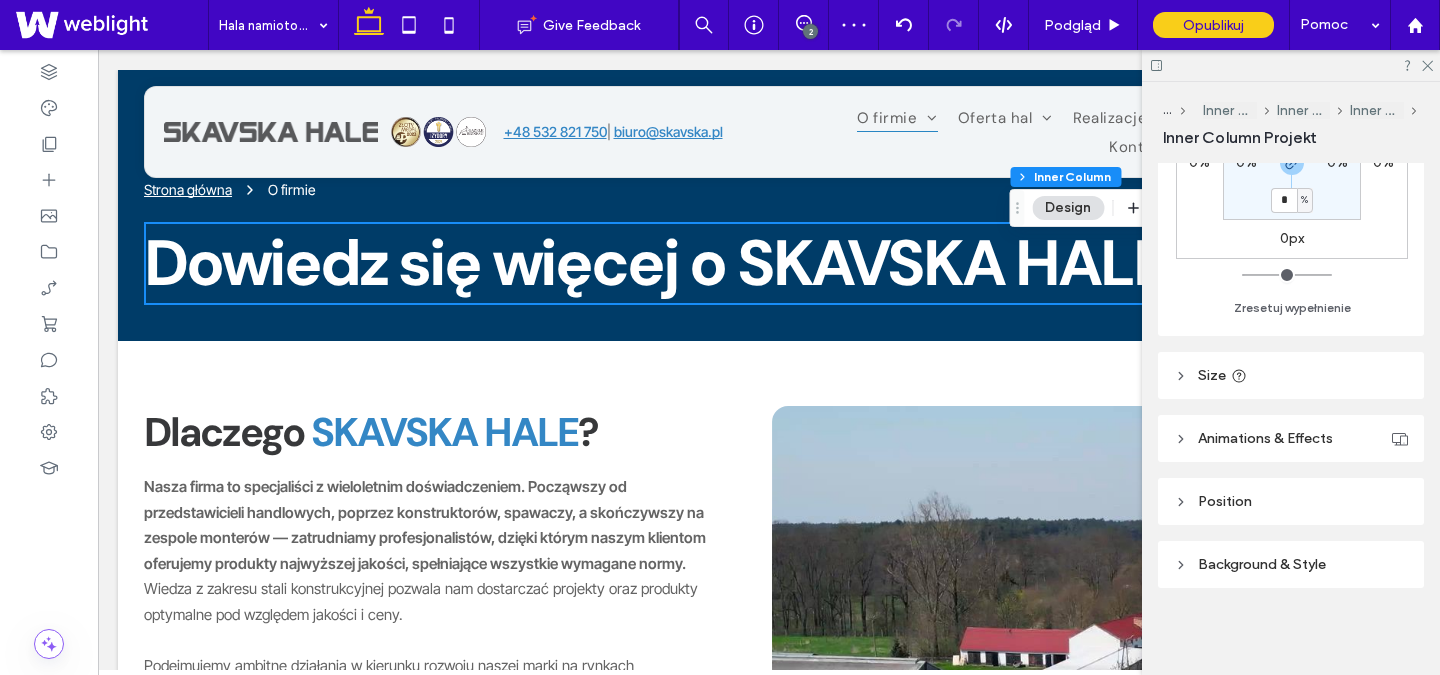 scroll, scrollTop: 744, scrollLeft: 0, axis: vertical 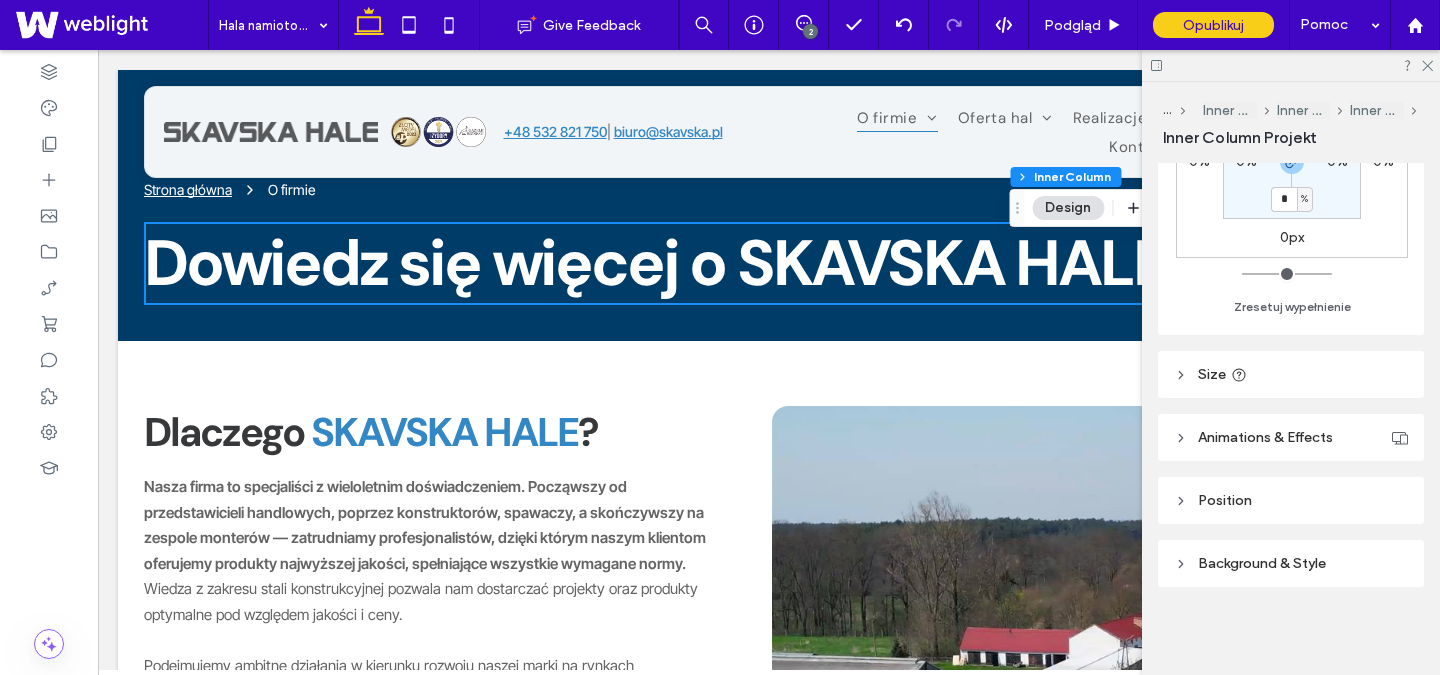 click on "Size" at bounding box center (1212, 374) 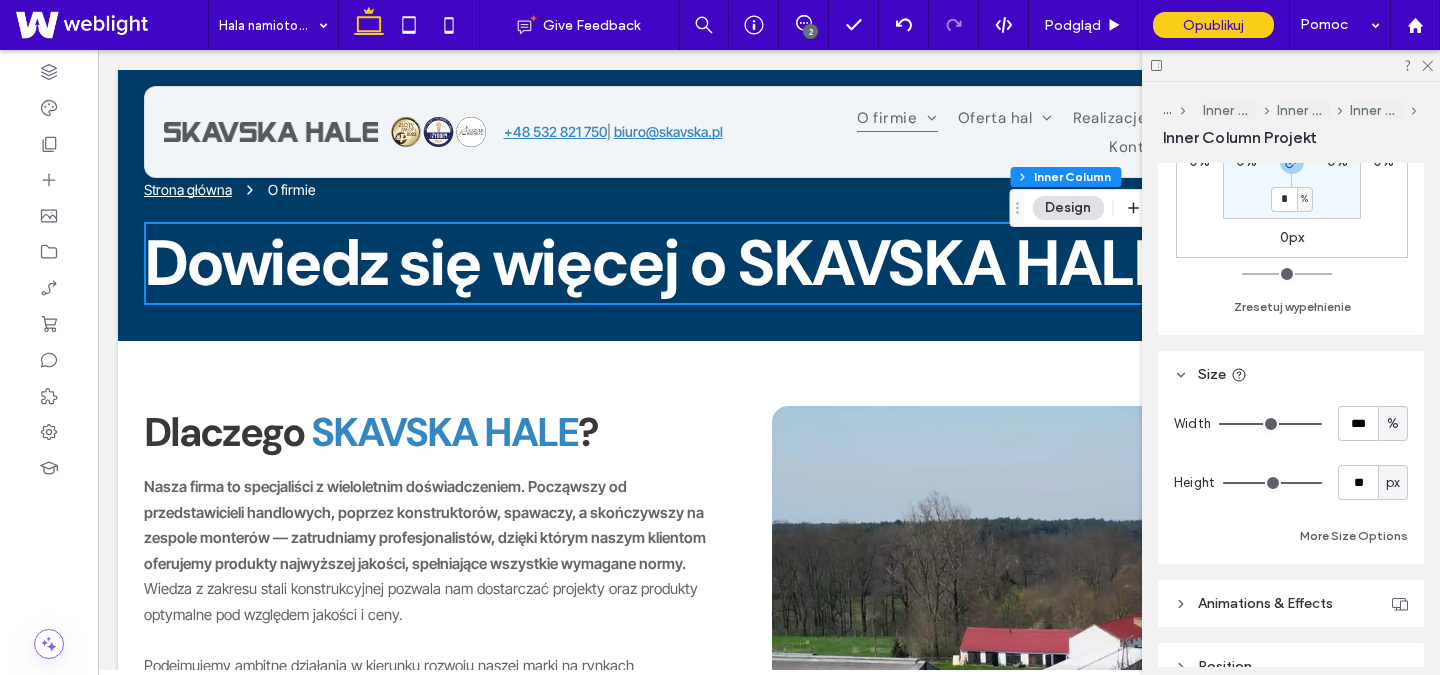 scroll, scrollTop: 910, scrollLeft: 0, axis: vertical 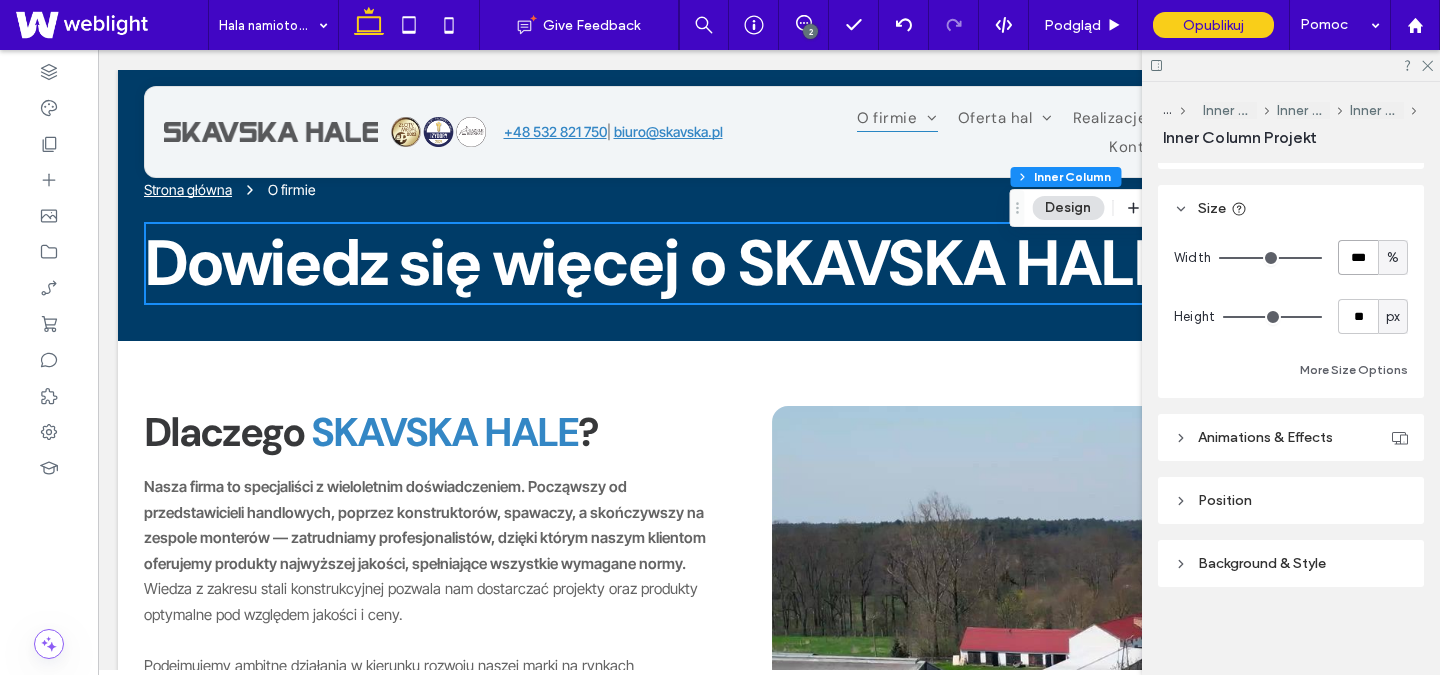click on "***" at bounding box center (1358, 257) 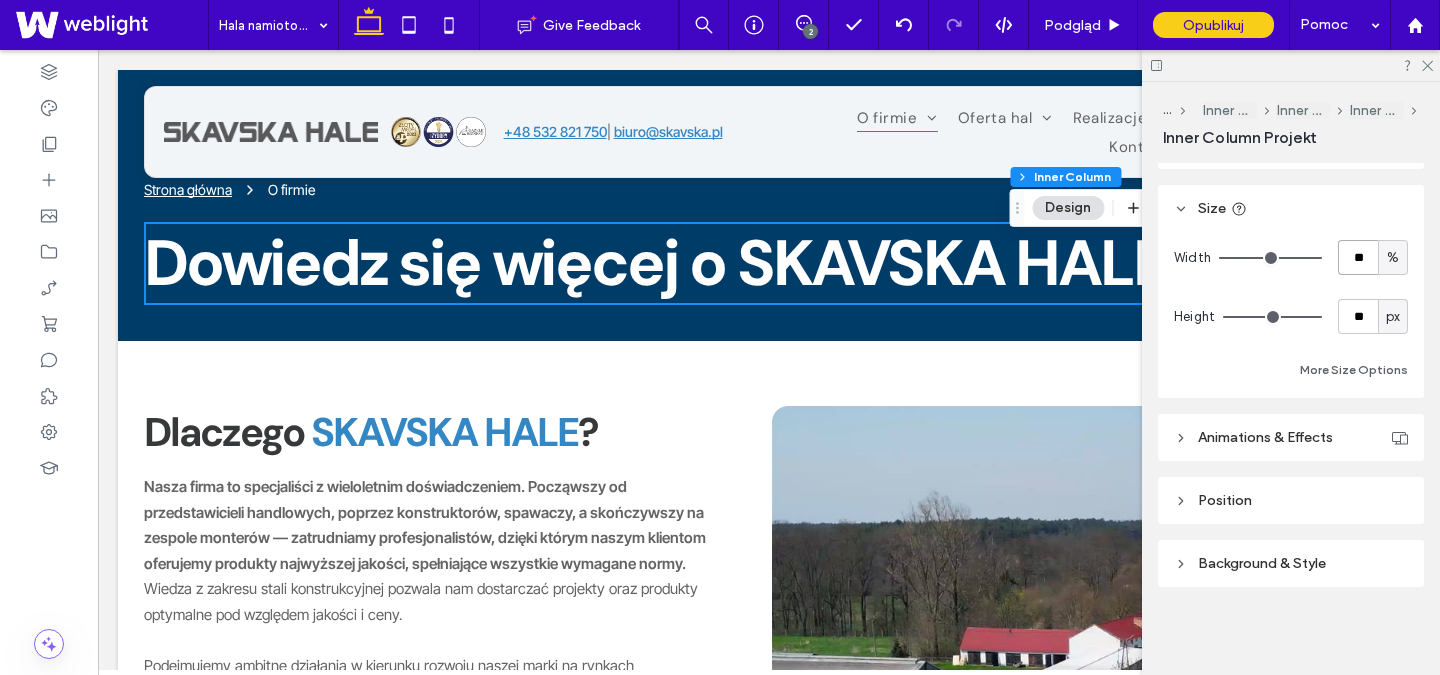type on "**" 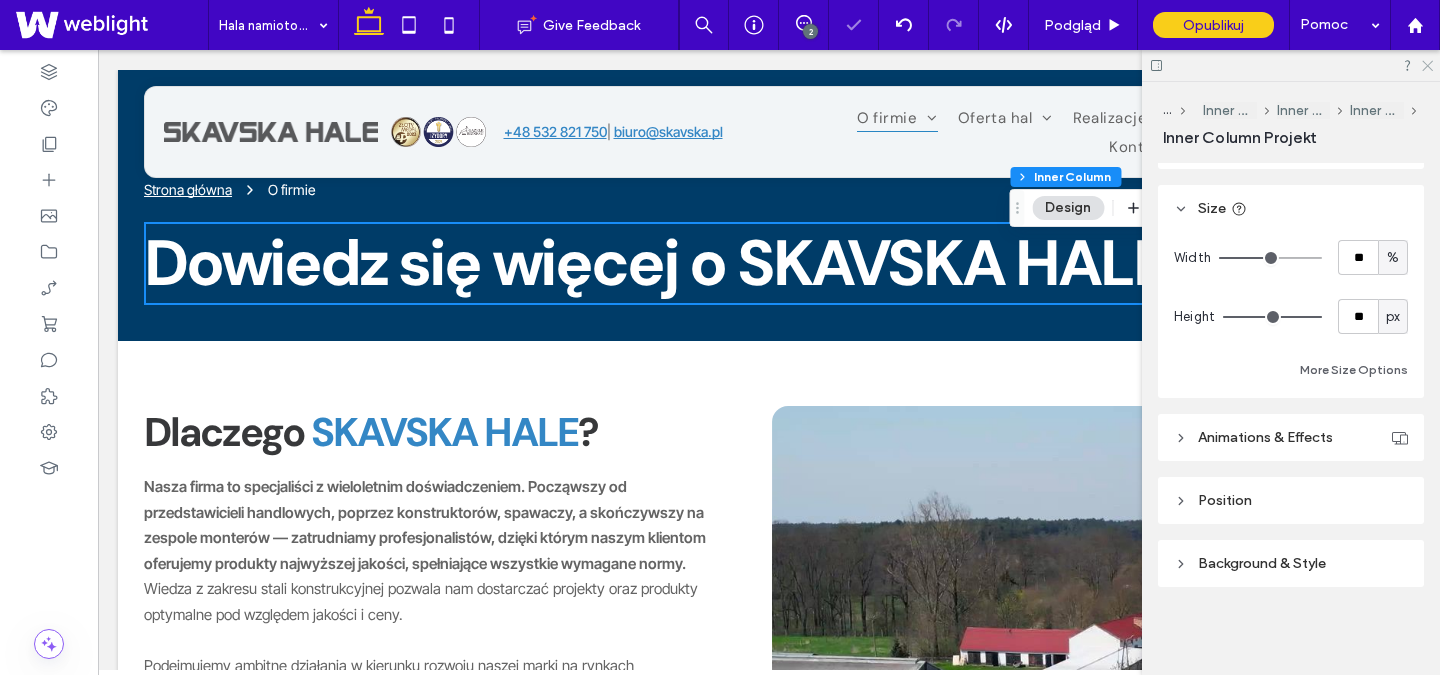 click 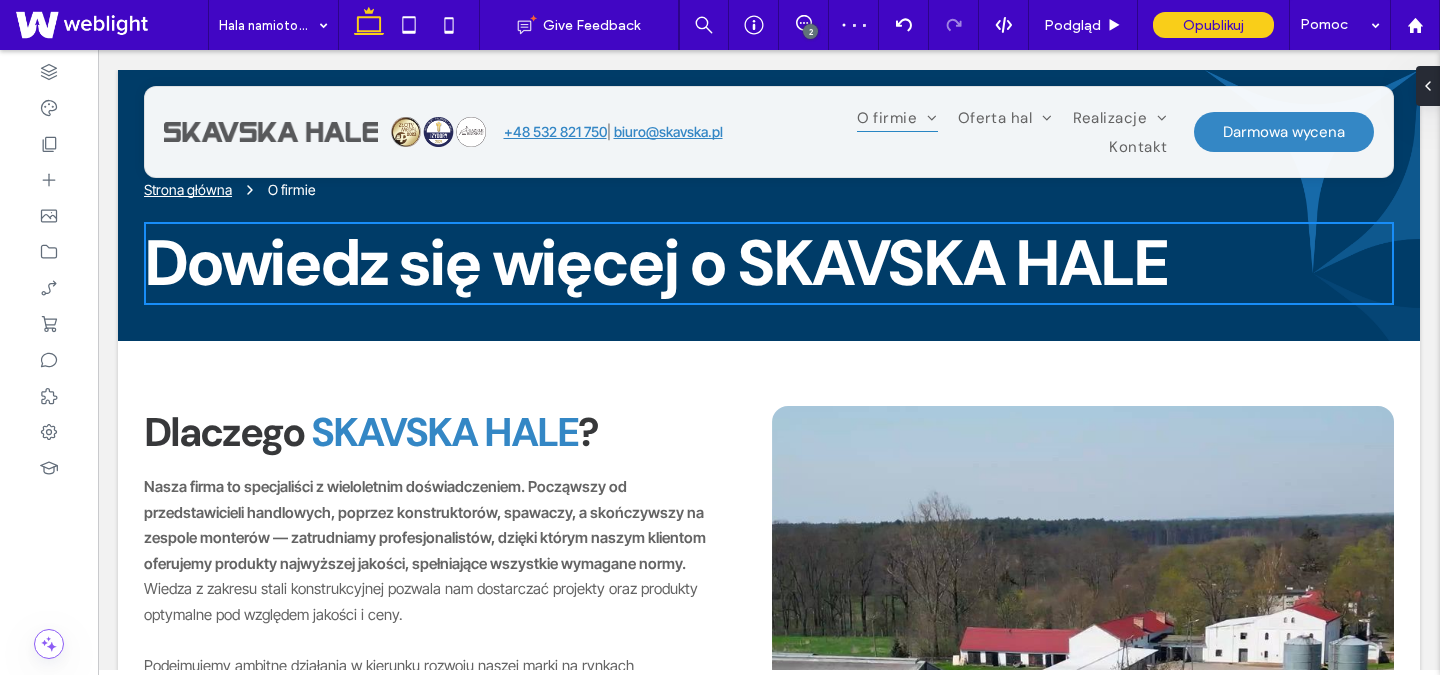 scroll, scrollTop: 0, scrollLeft: 0, axis: both 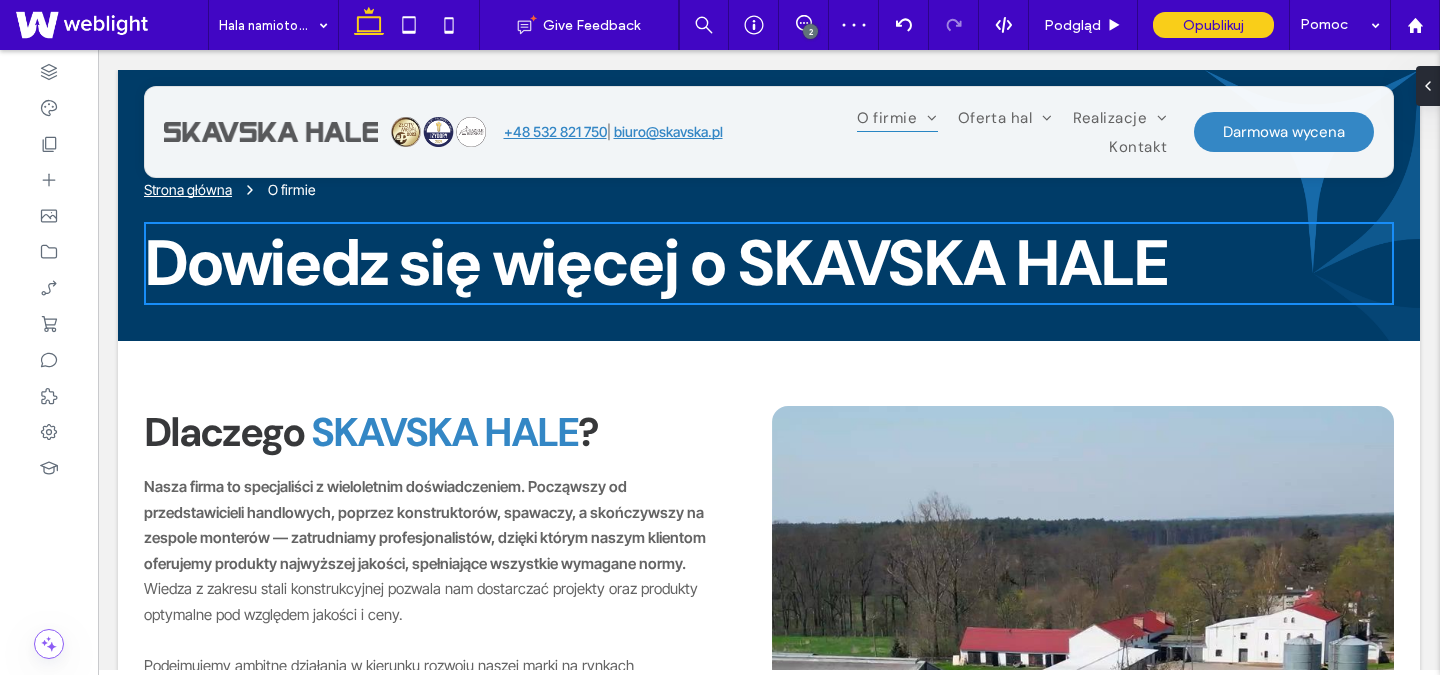 type on "***" 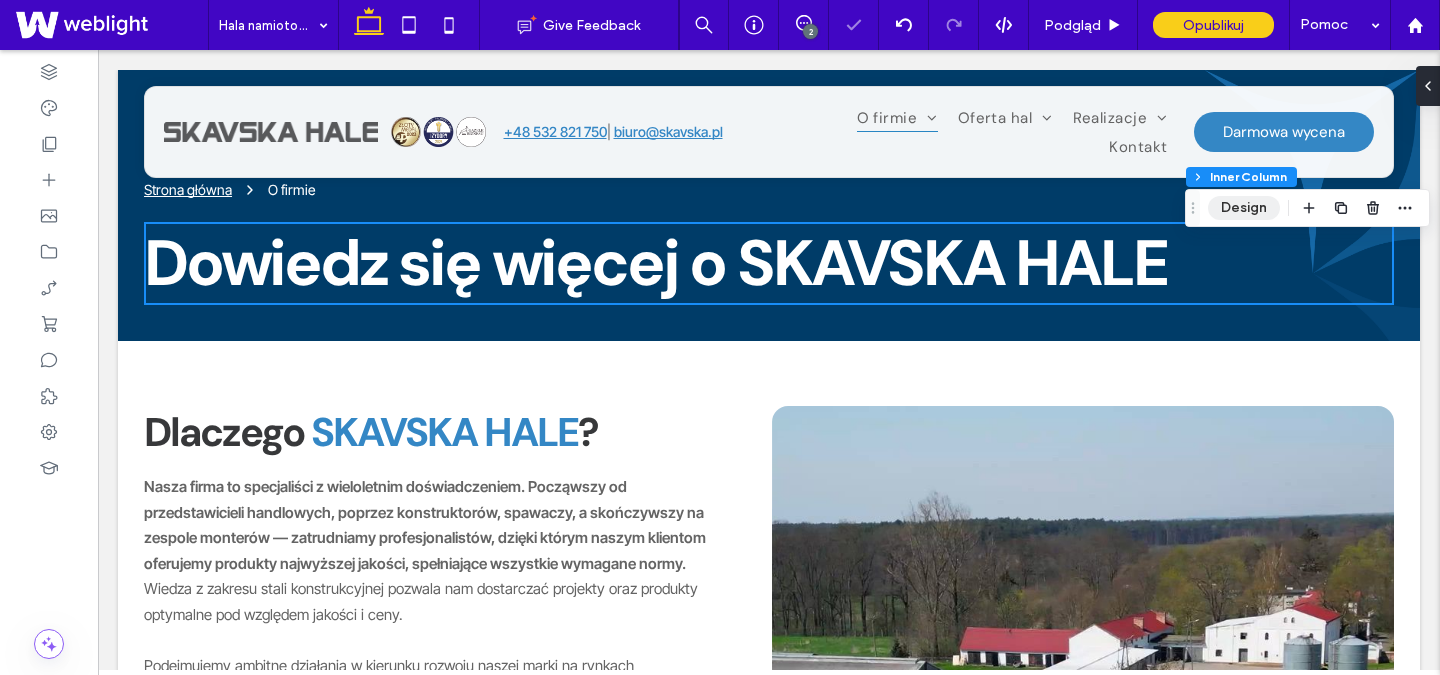 click on "Design" at bounding box center [1244, 208] 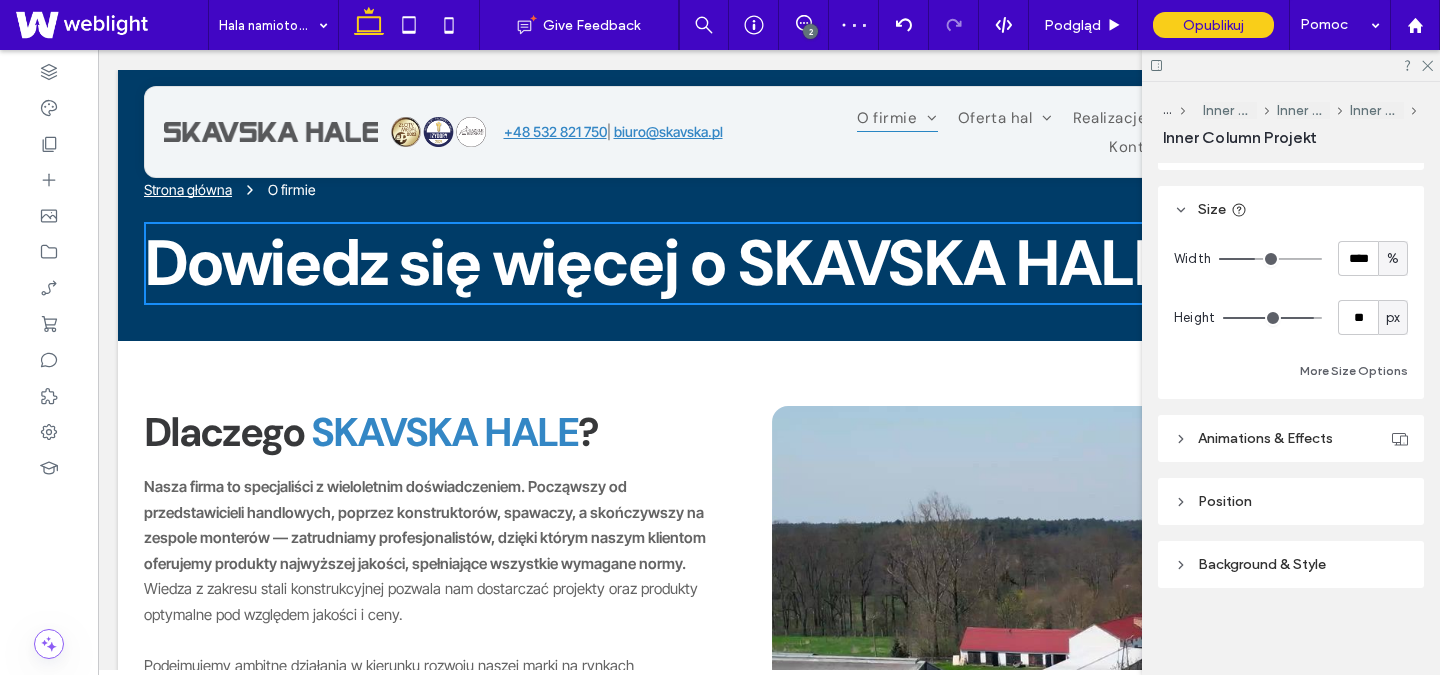 scroll, scrollTop: 910, scrollLeft: 0, axis: vertical 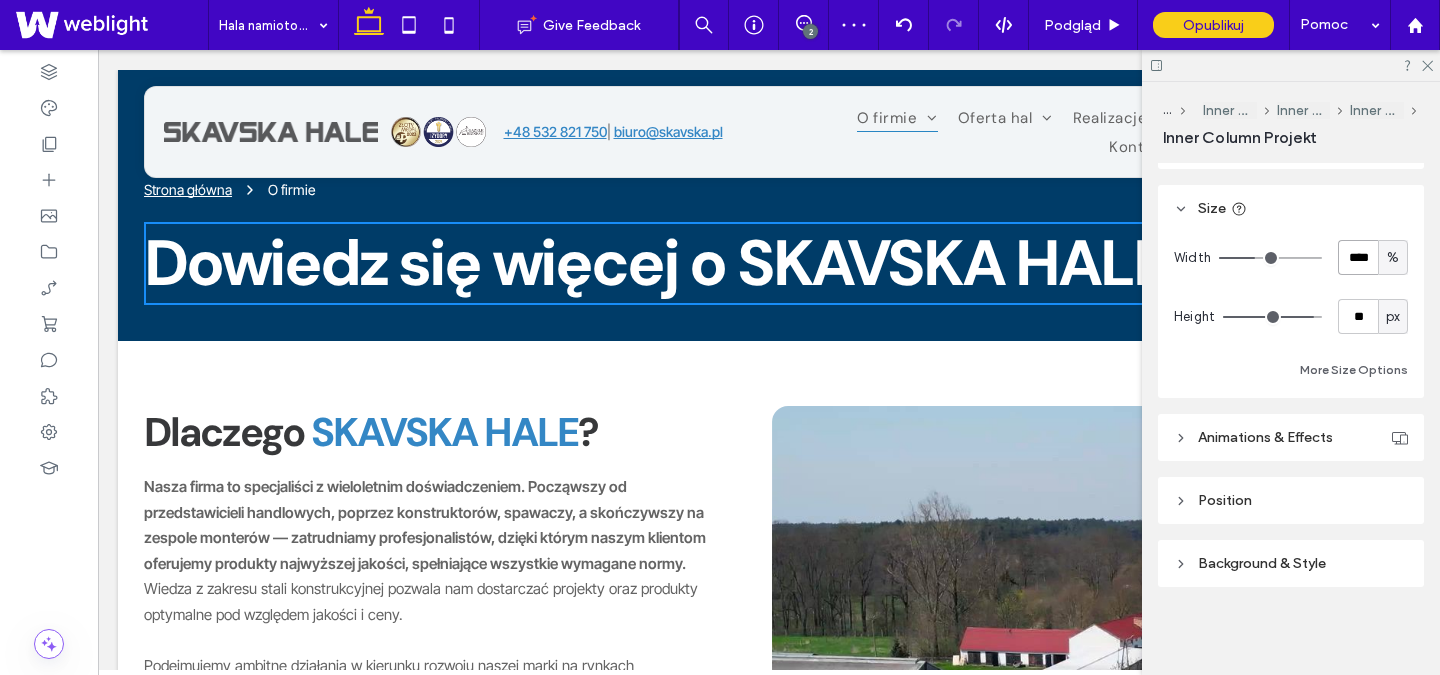 click on "****" at bounding box center (1358, 257) 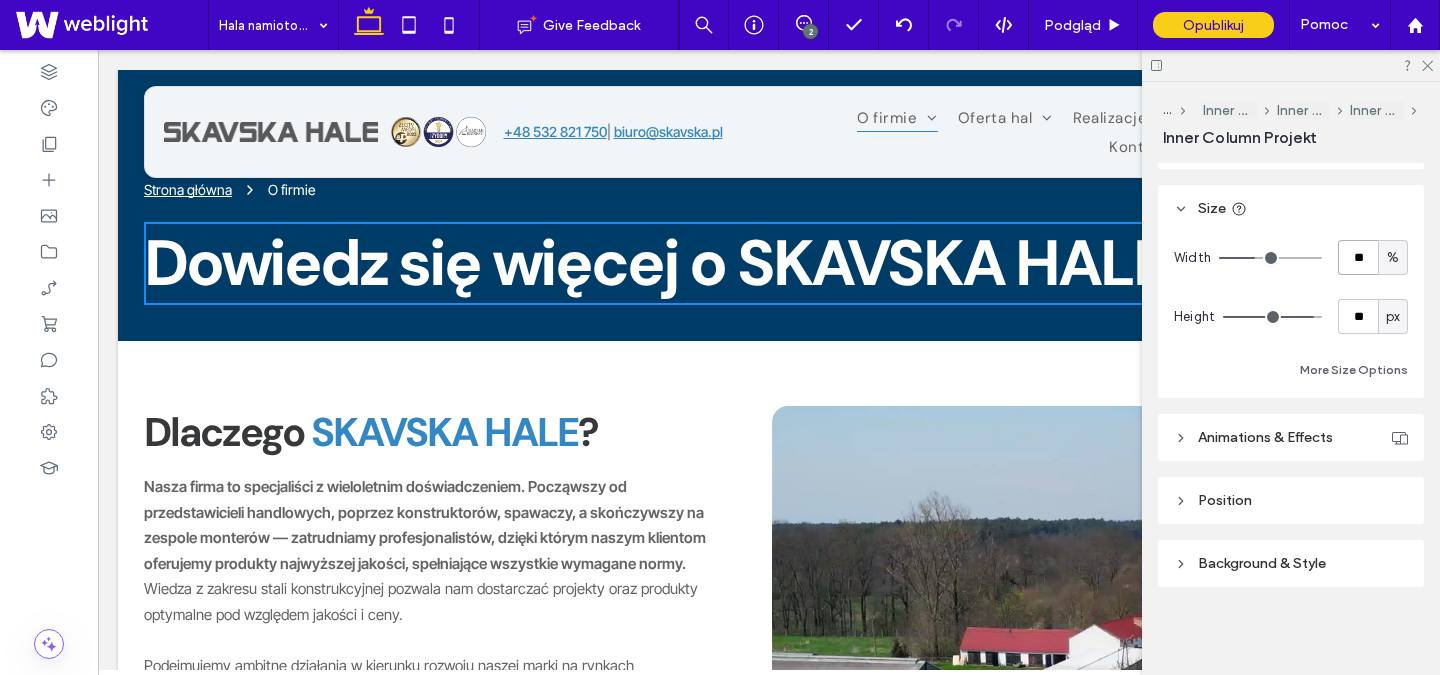 type on "**" 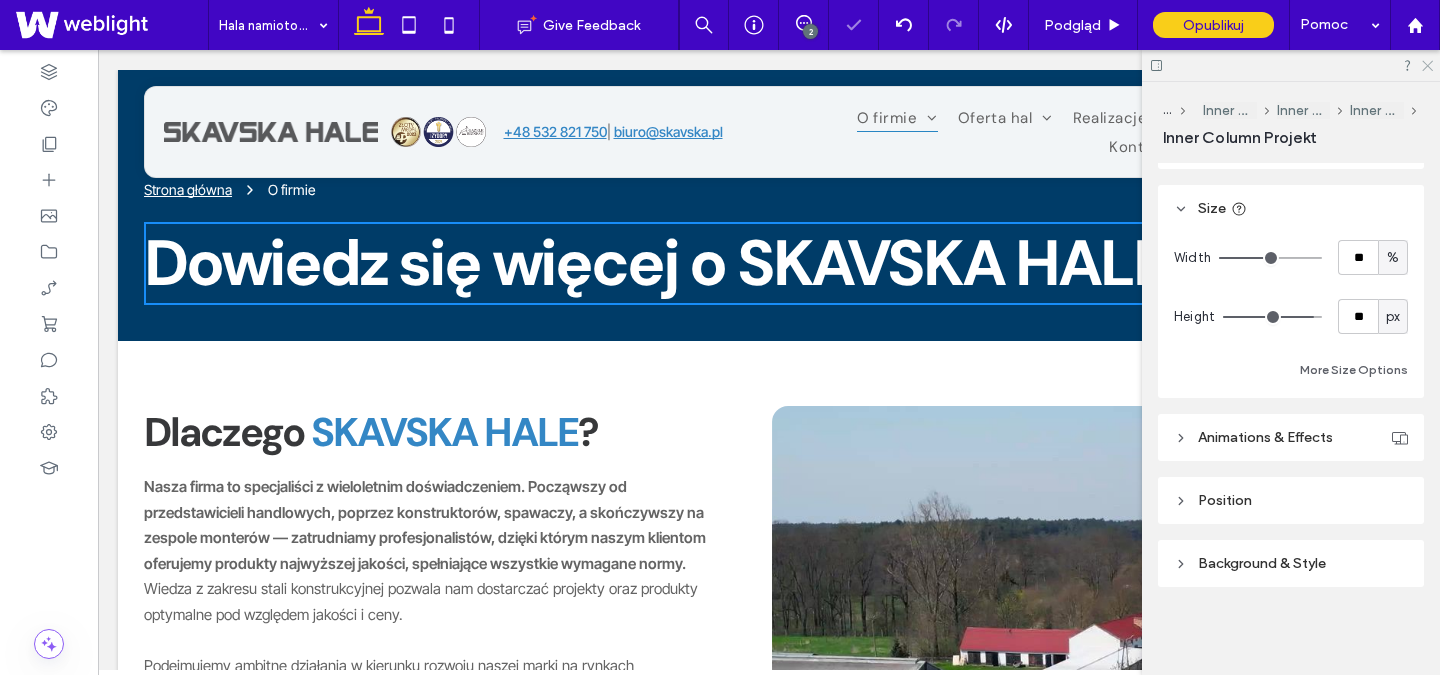 click 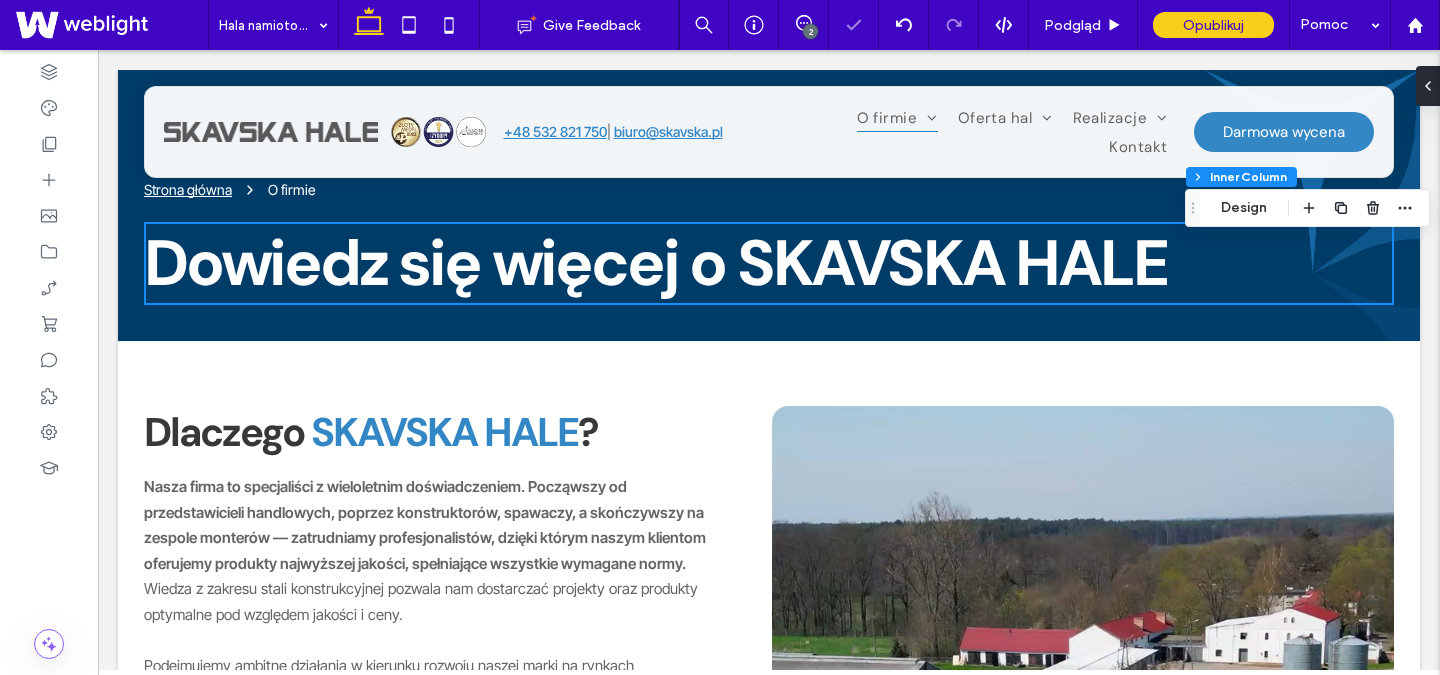 scroll, scrollTop: 0, scrollLeft: 0, axis: both 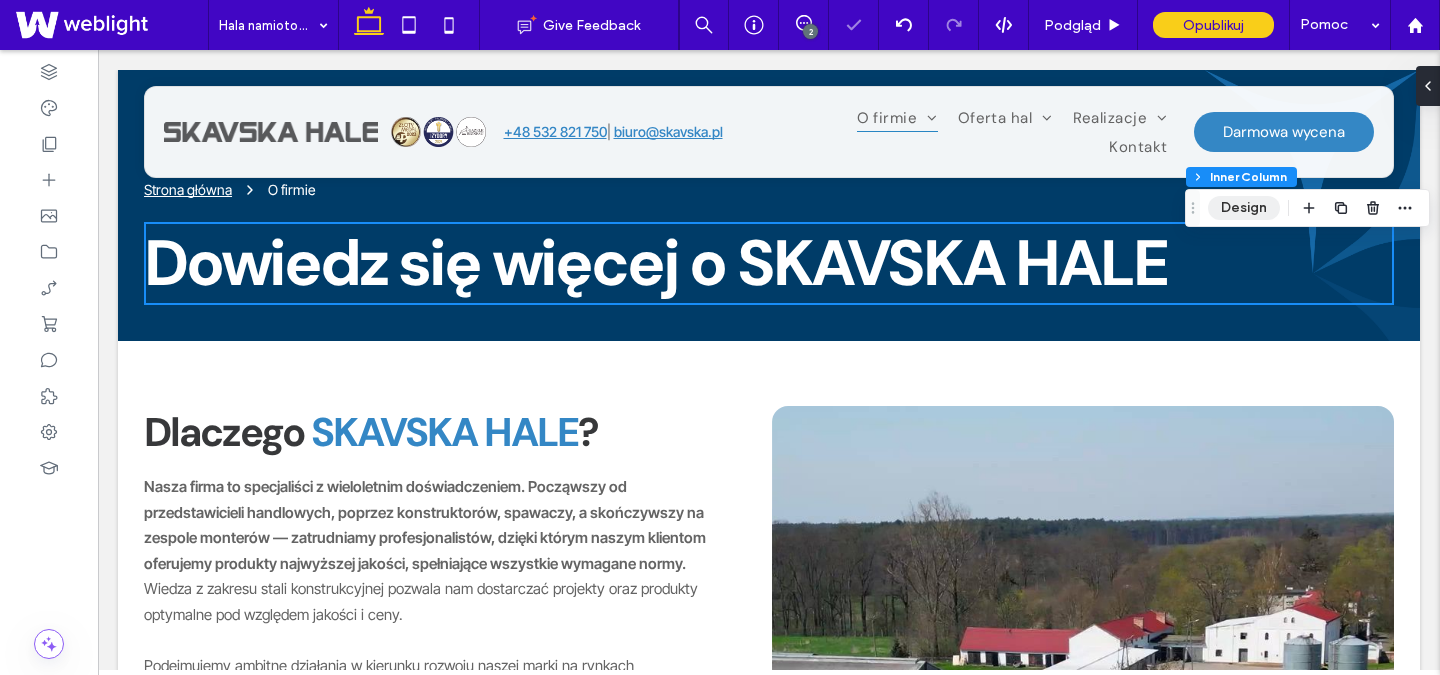 click on "Design" at bounding box center [1244, 208] 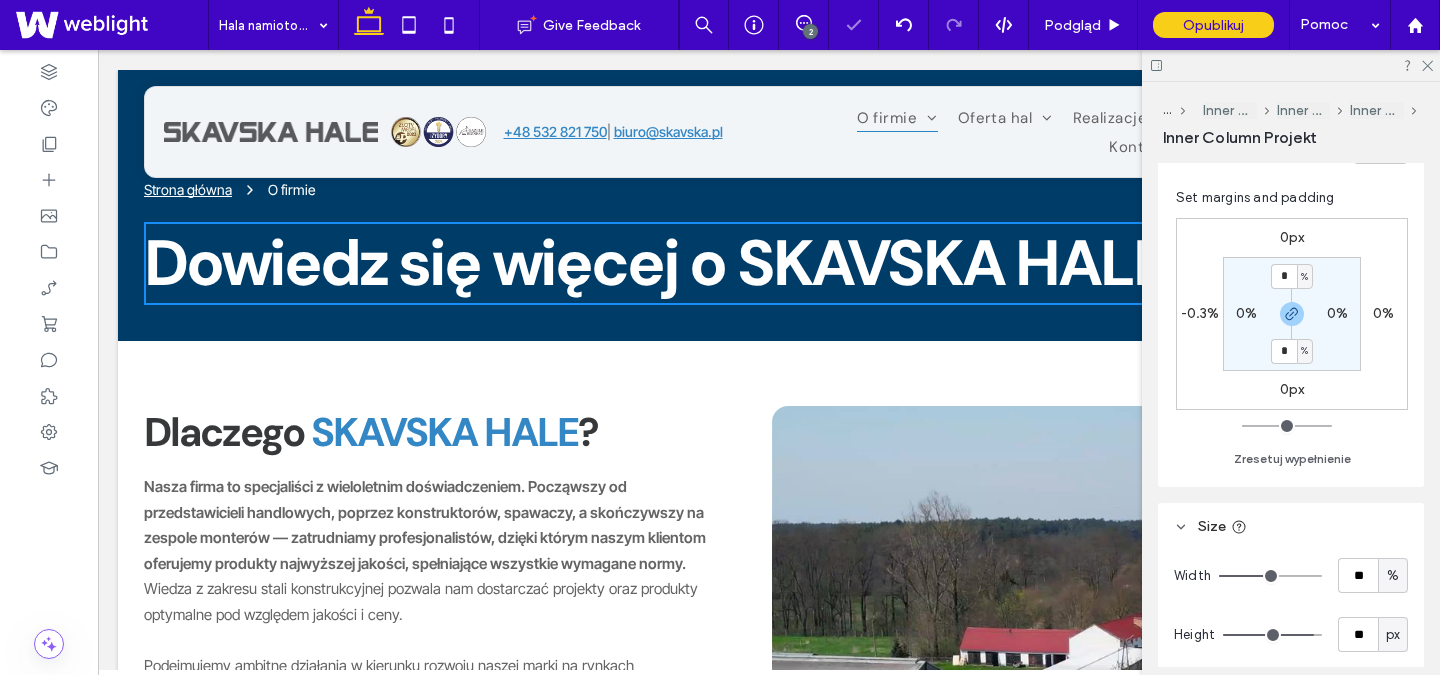 scroll, scrollTop: 664, scrollLeft: 0, axis: vertical 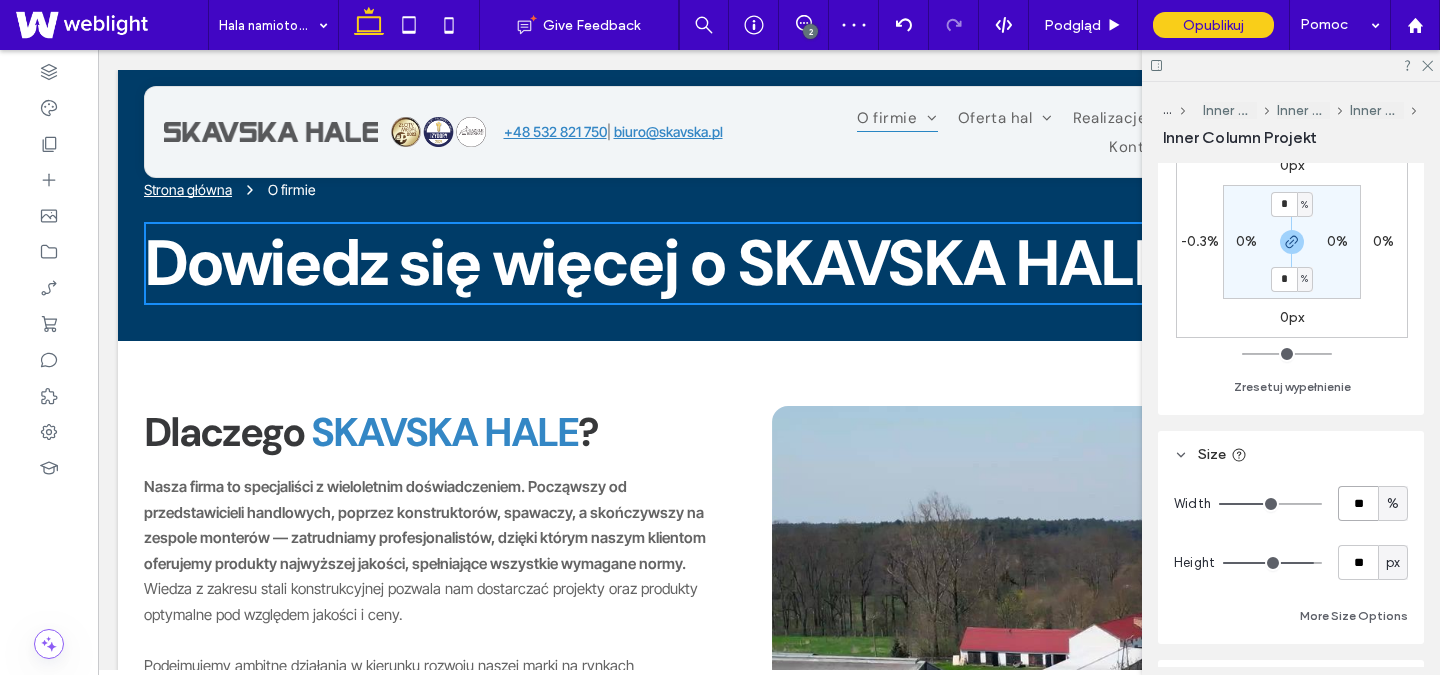 click on "**" at bounding box center [1358, 503] 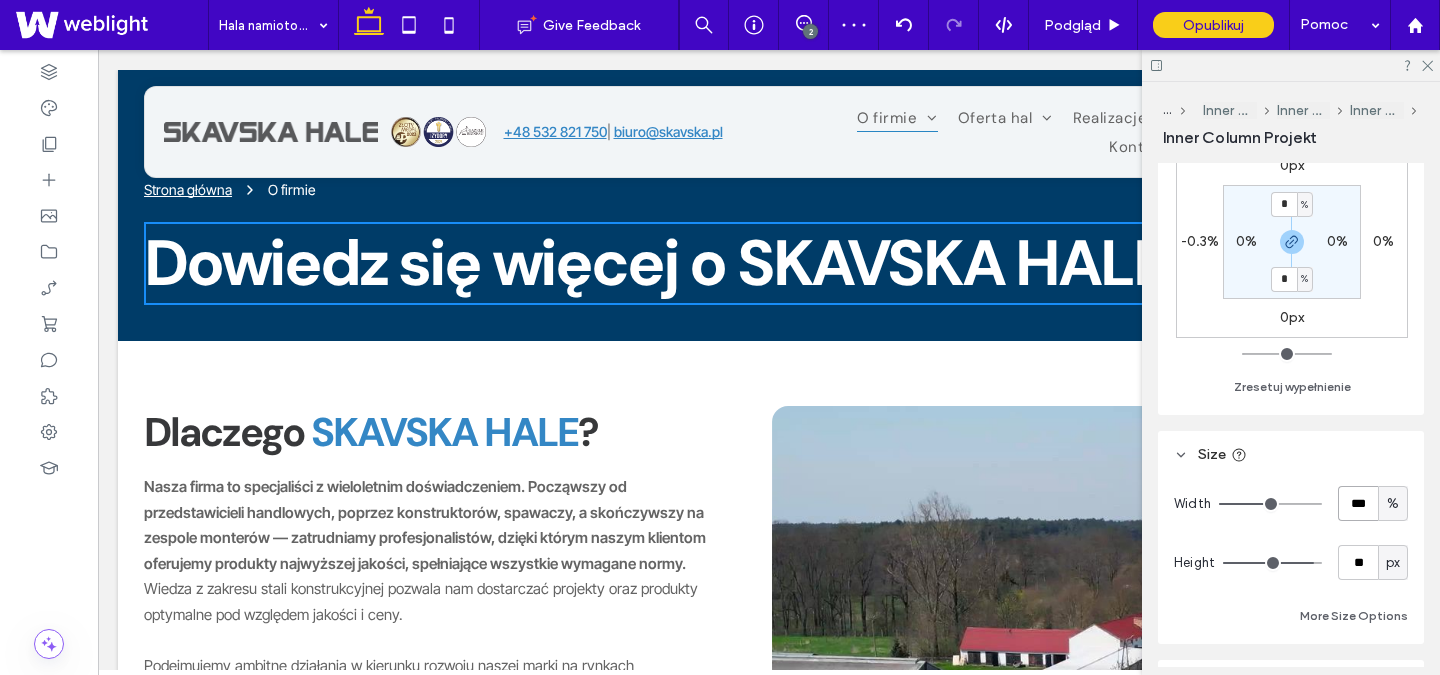 type on "***" 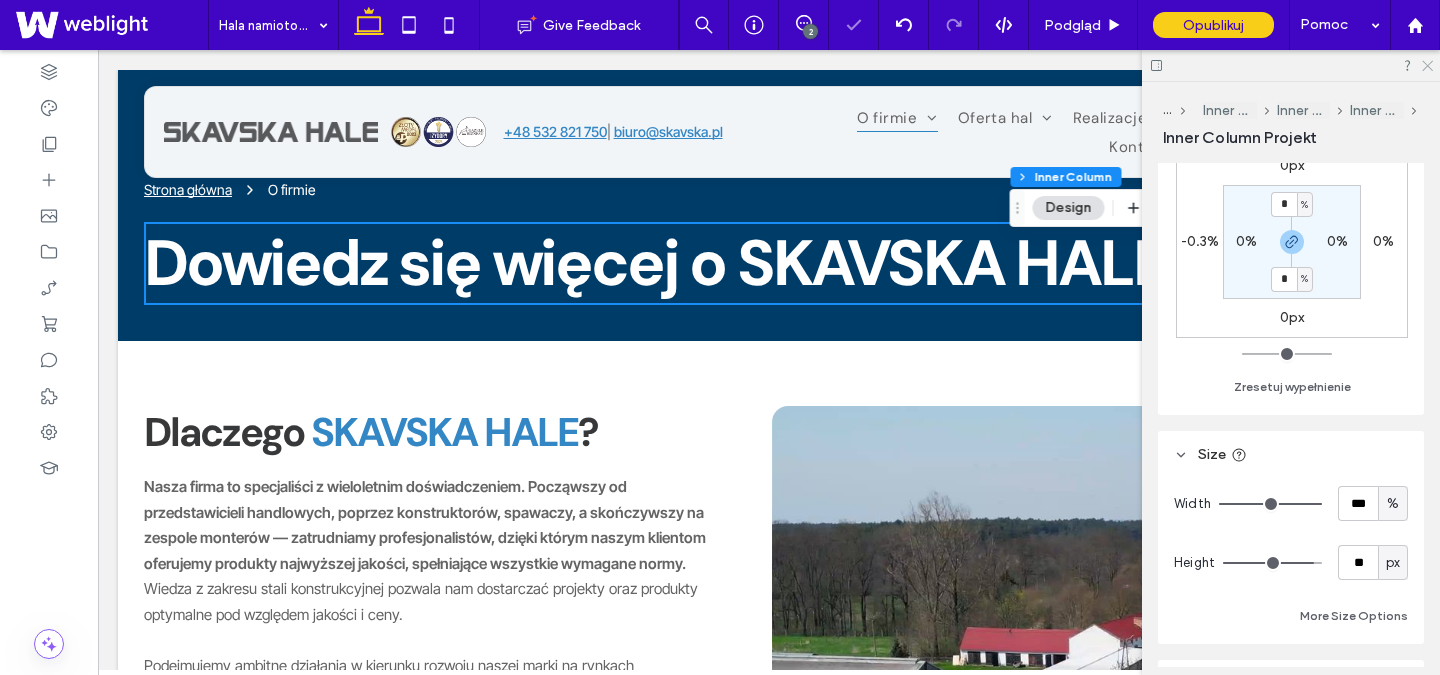 click 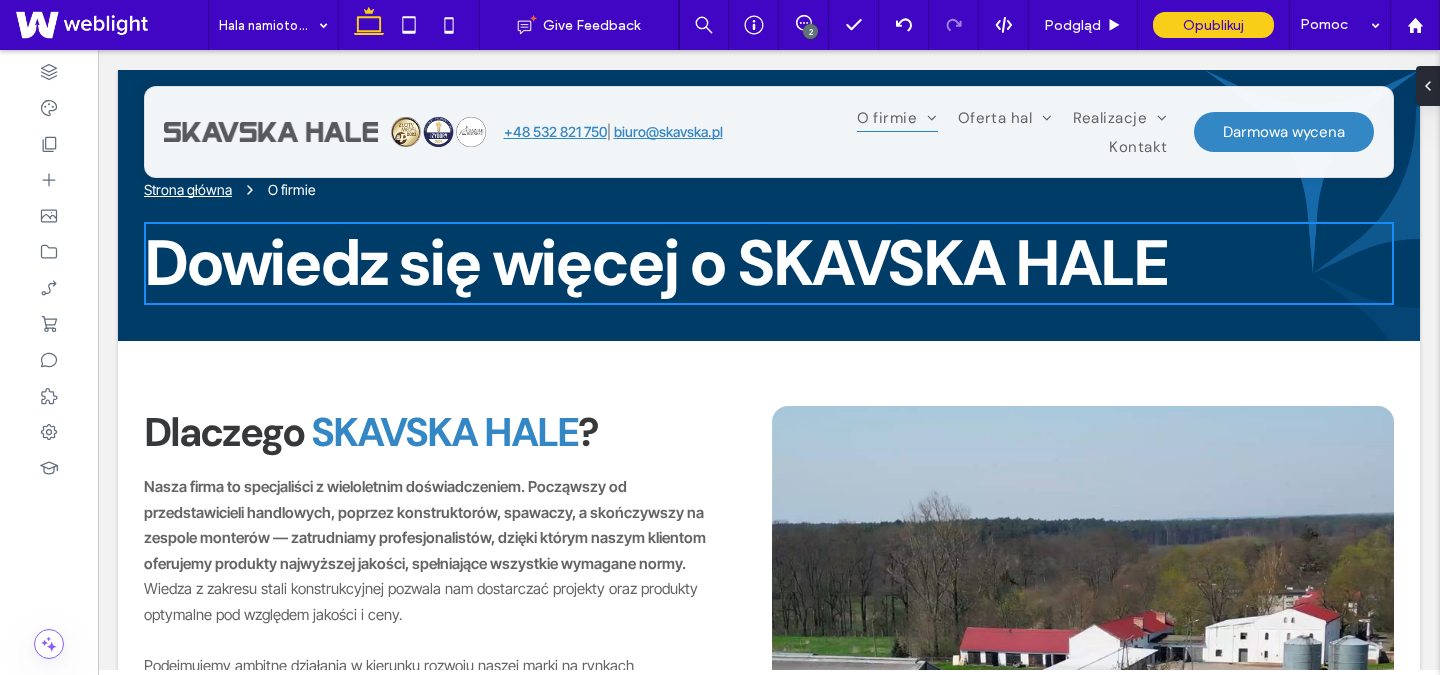 type on "***" 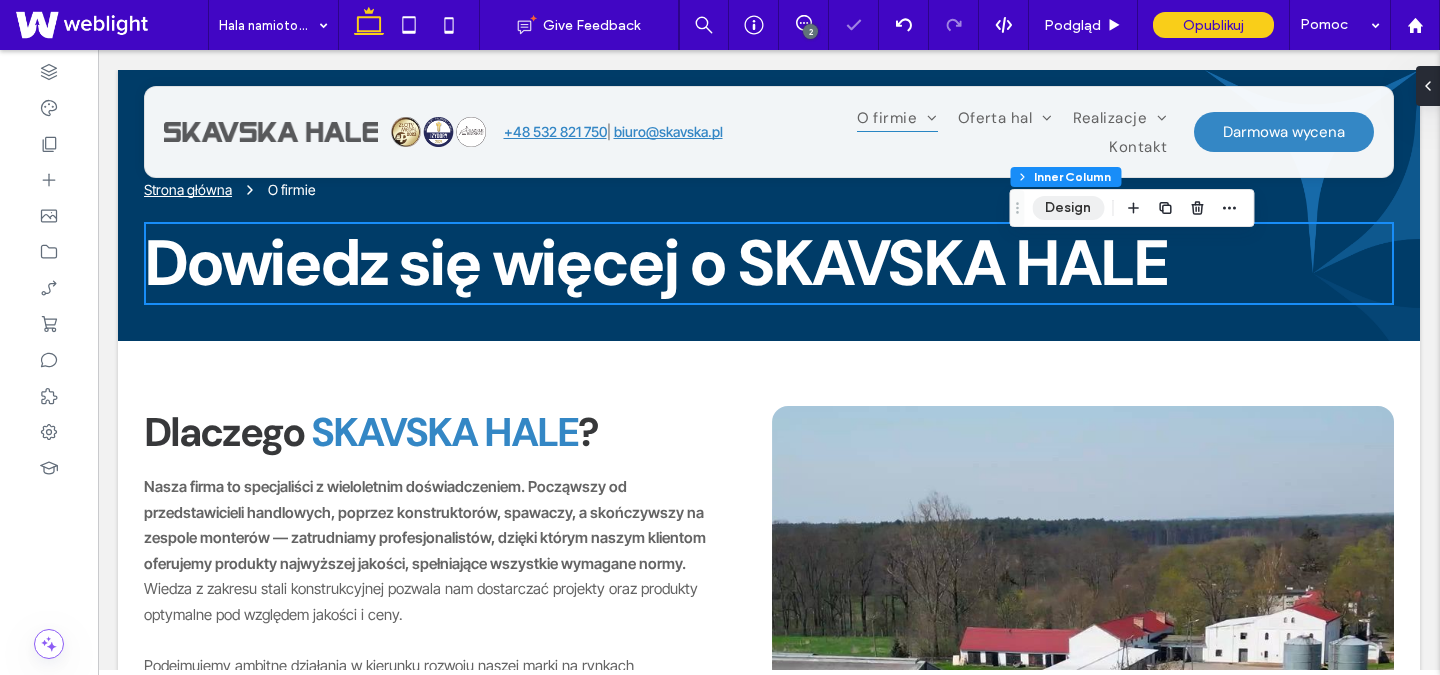 click on "Design" at bounding box center [1068, 208] 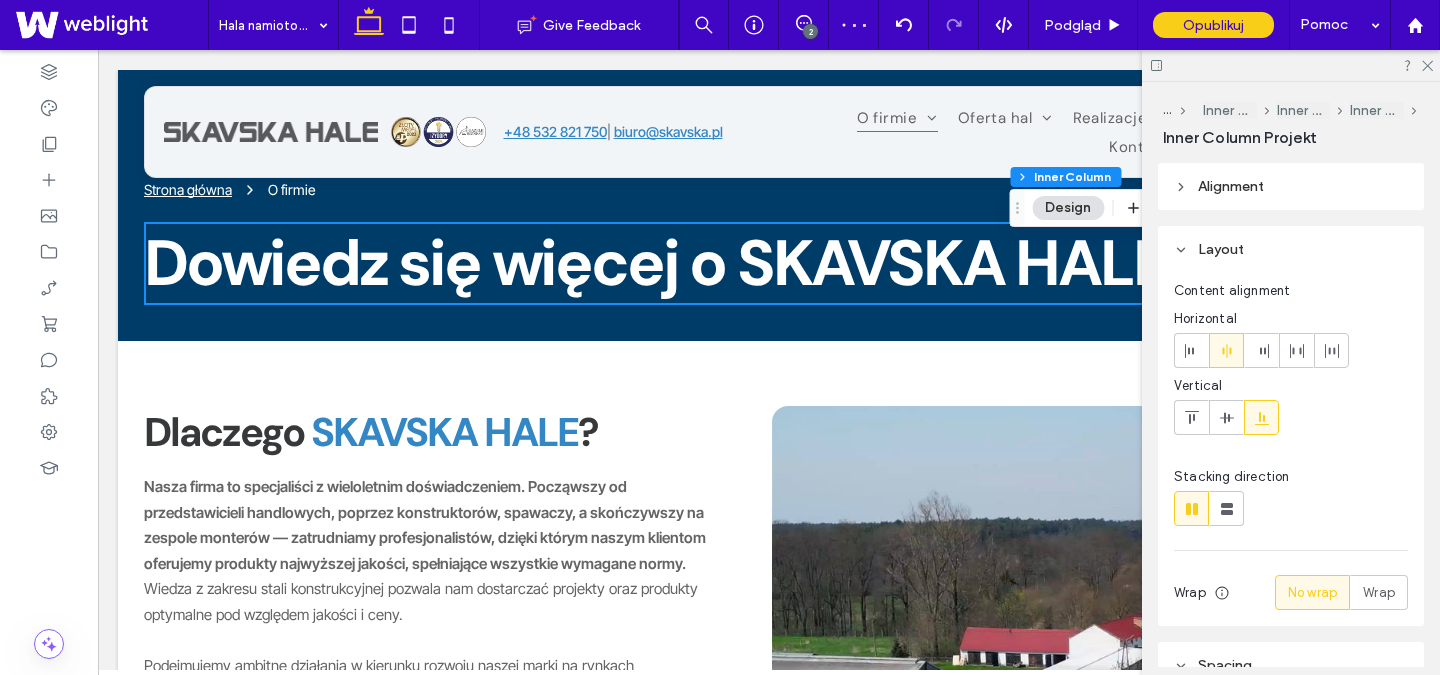 scroll, scrollTop: 4, scrollLeft: 0, axis: vertical 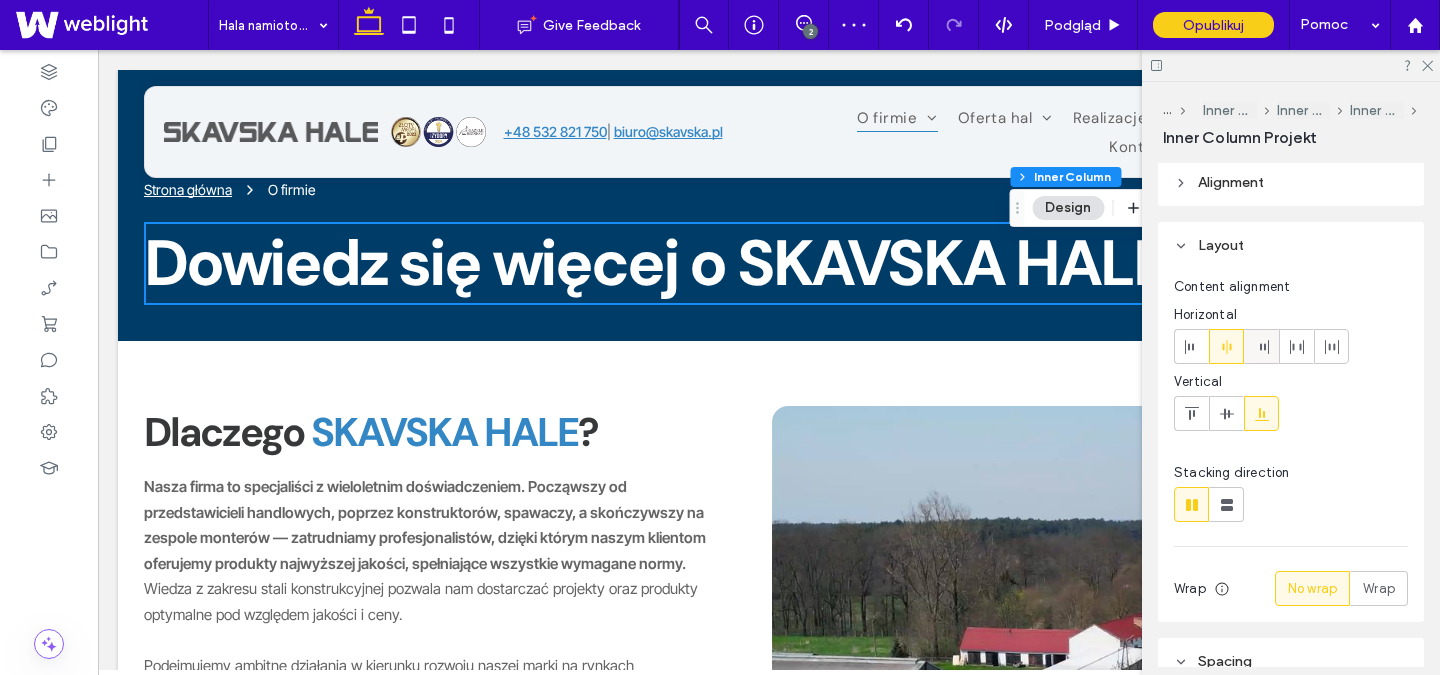 click at bounding box center (1261, 346) 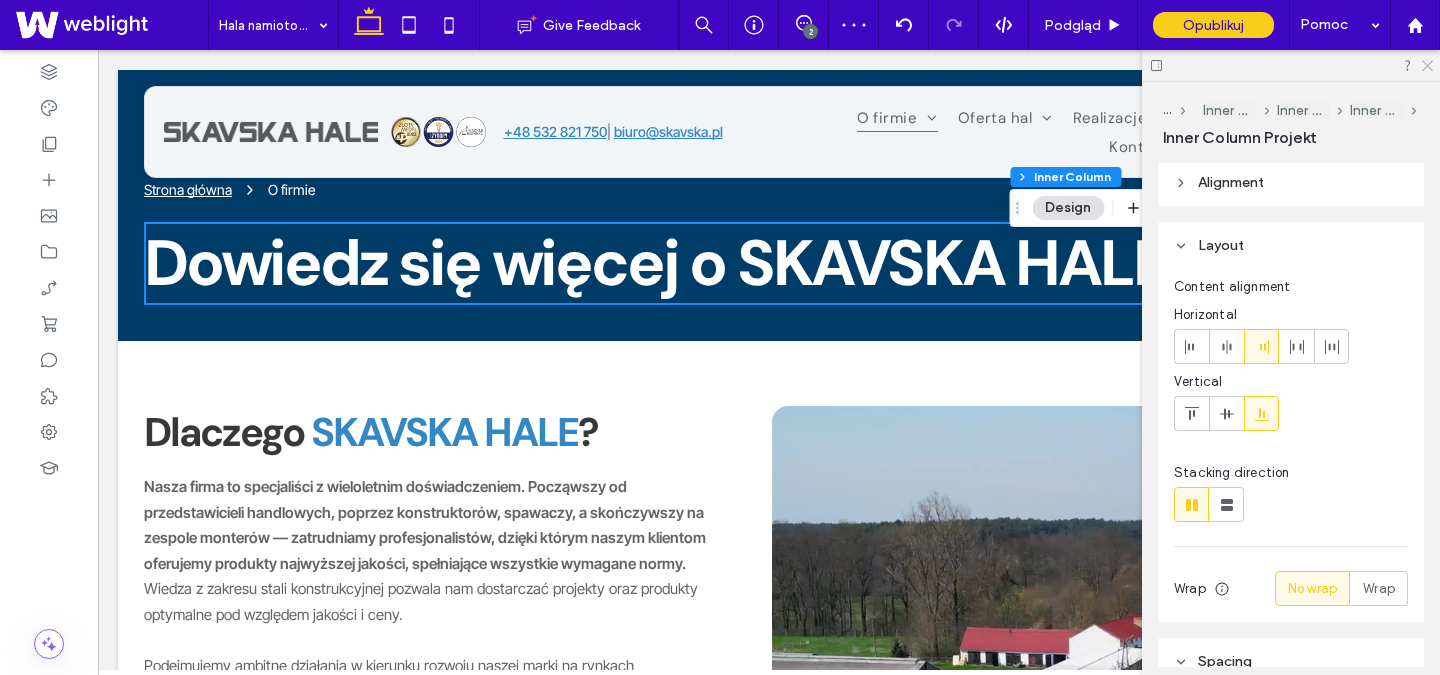 click 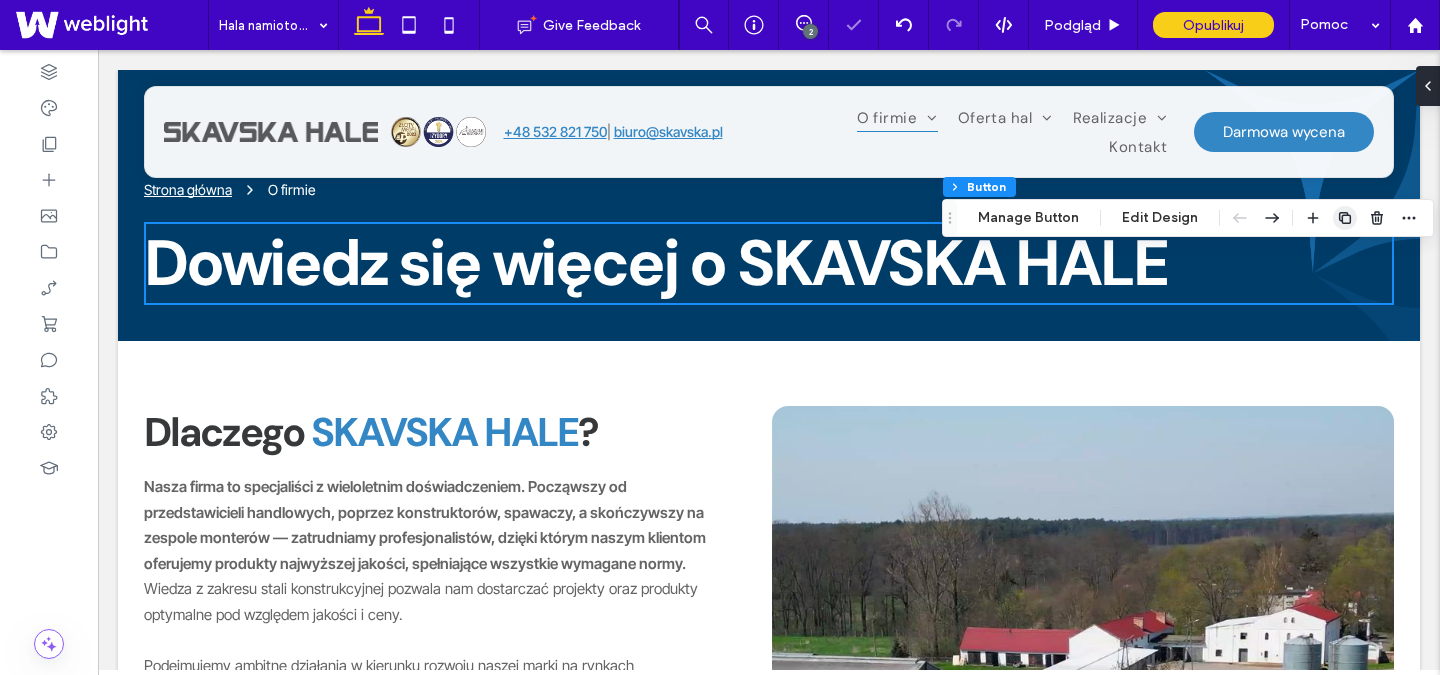 click 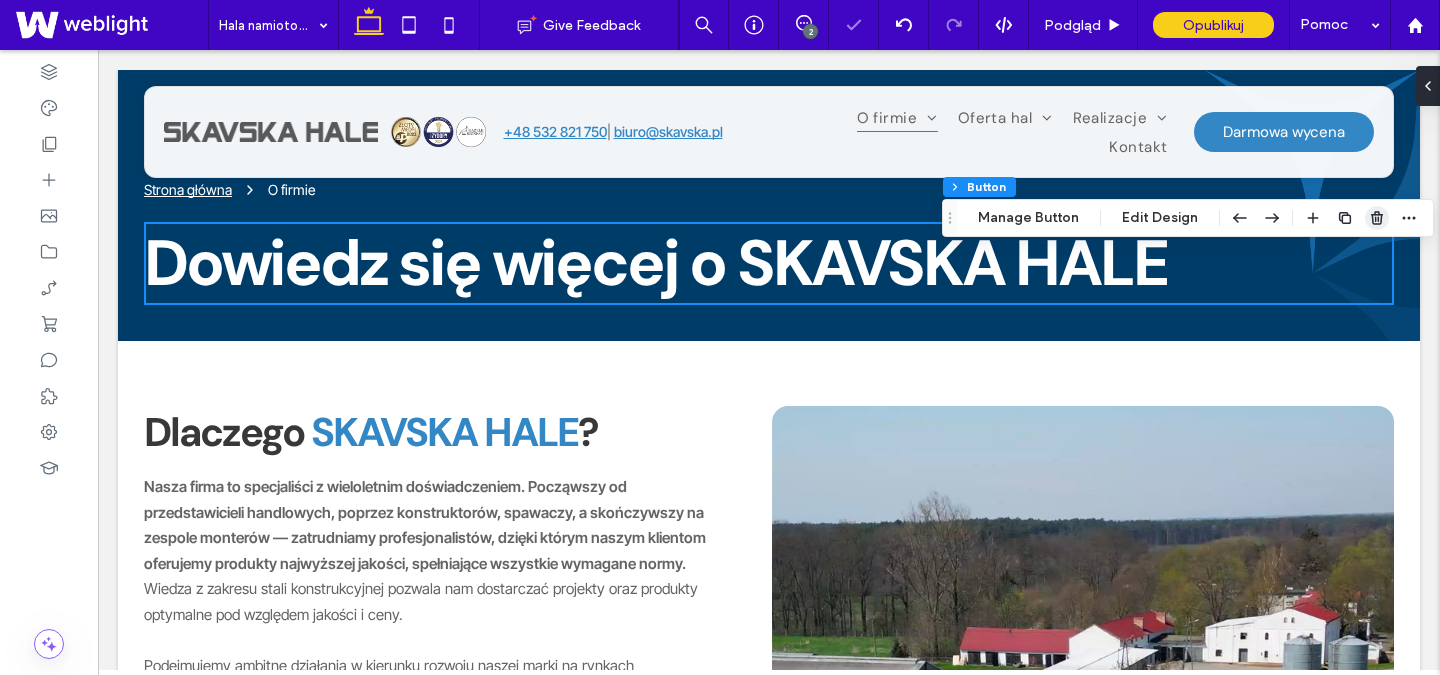 click 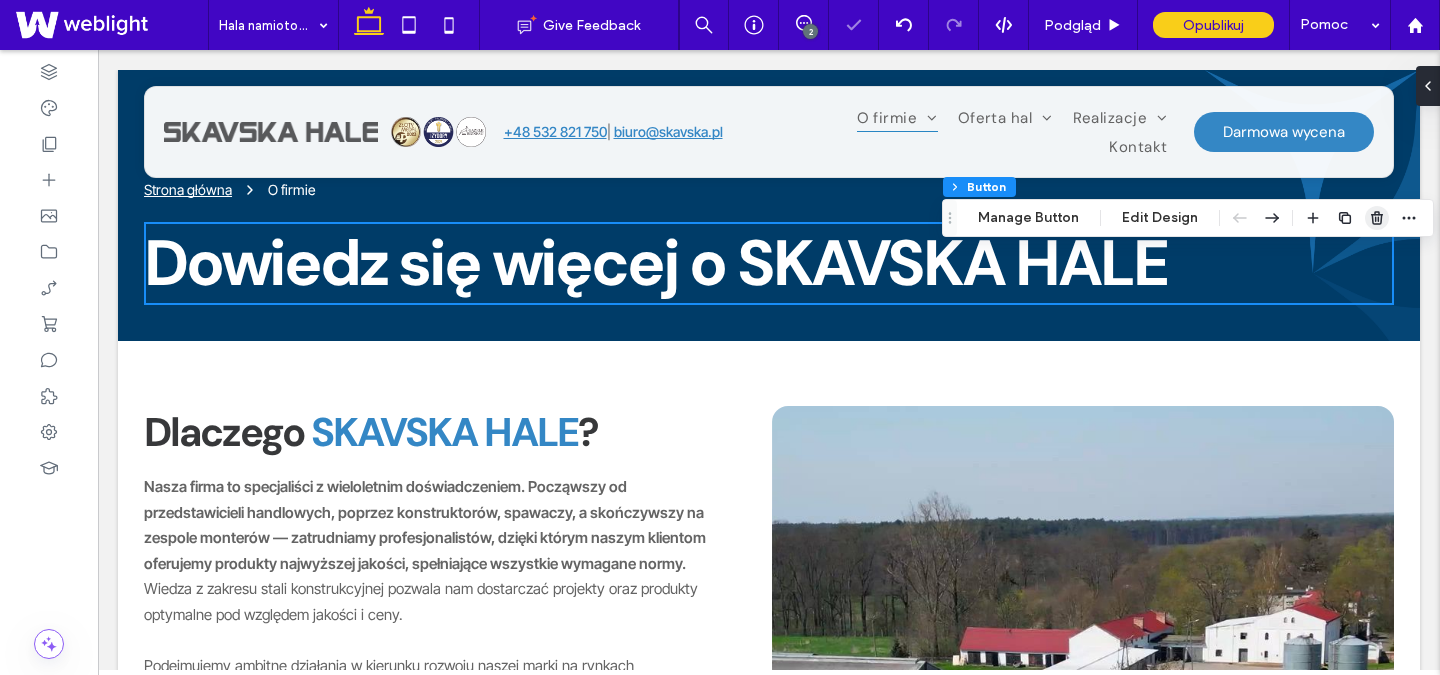 click 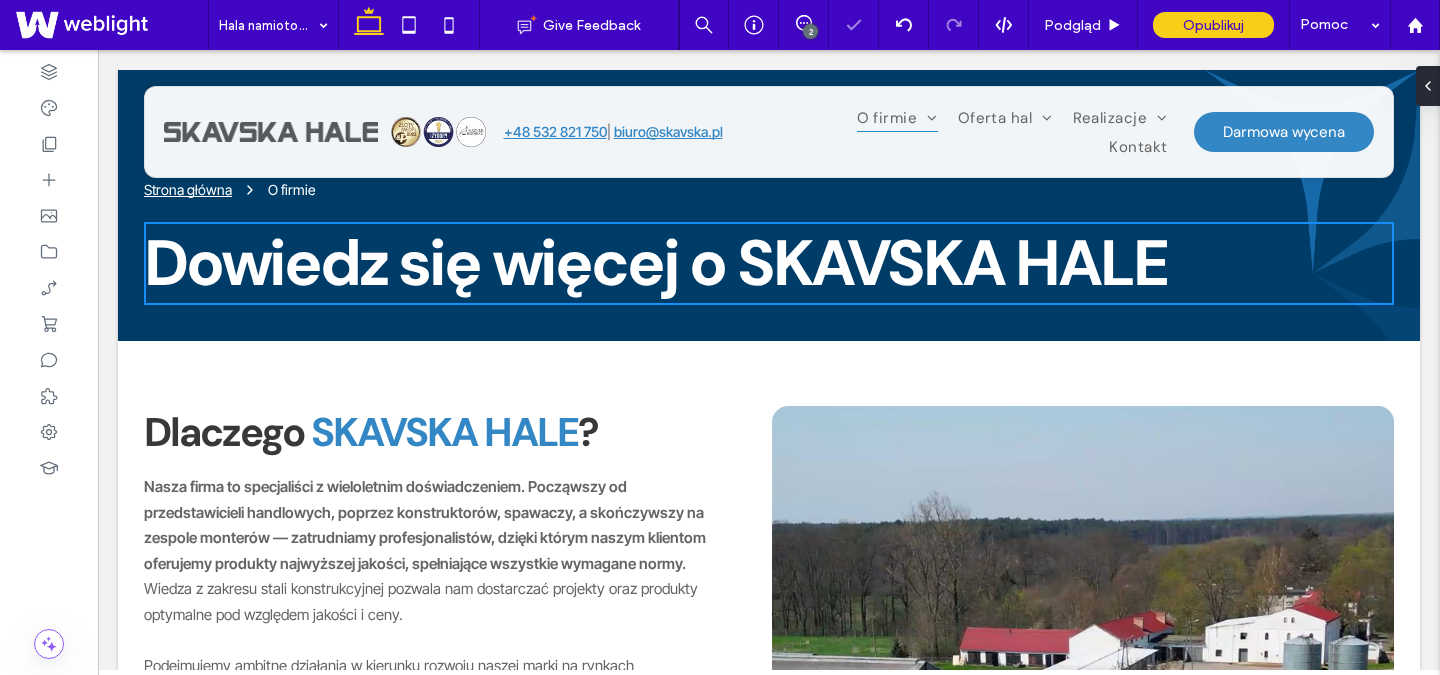 type on "***" 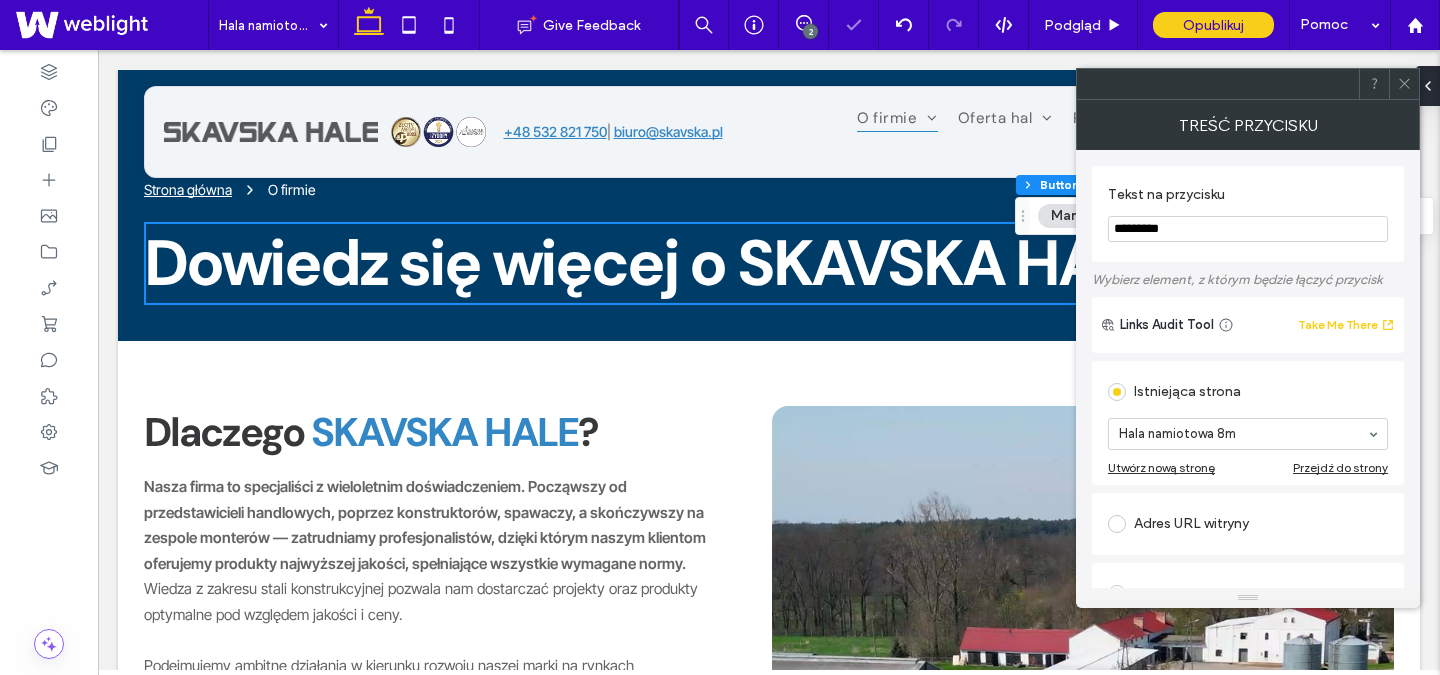 drag, startPoint x: 1181, startPoint y: 221, endPoint x: 1170, endPoint y: 221, distance: 11 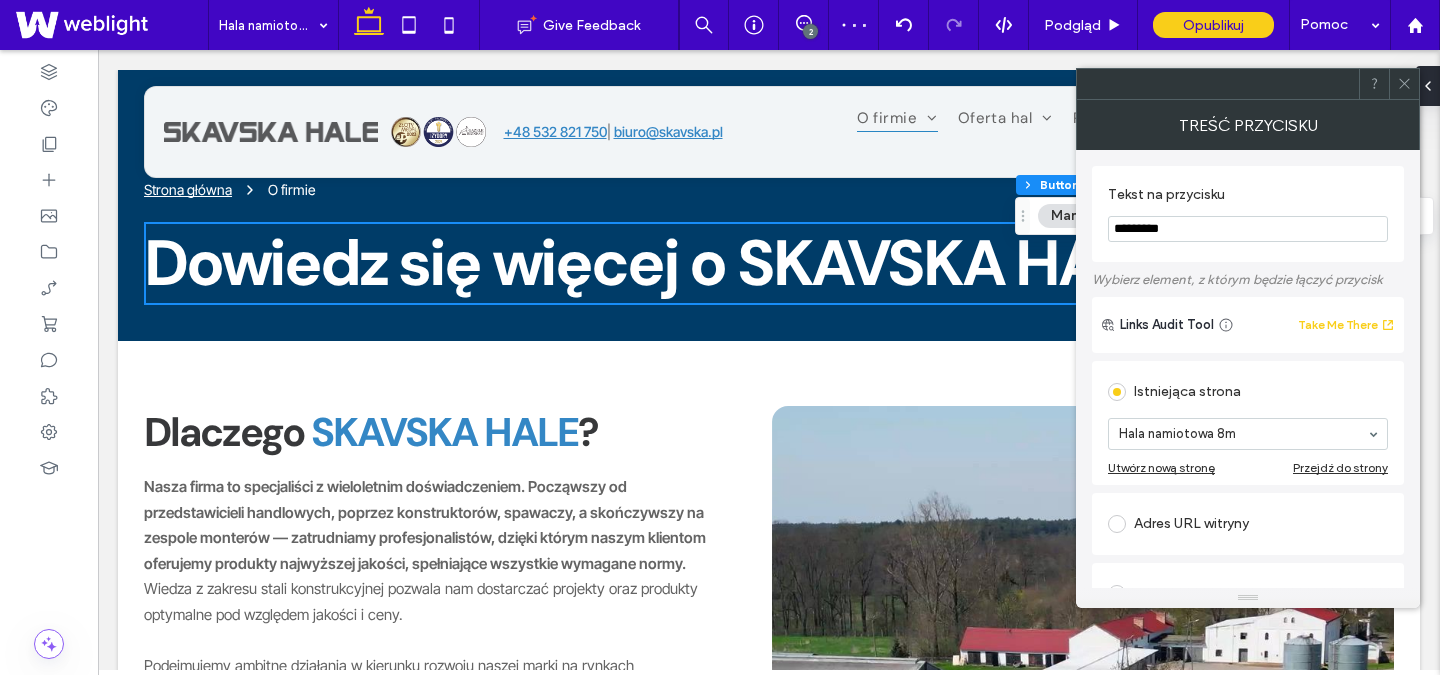 click 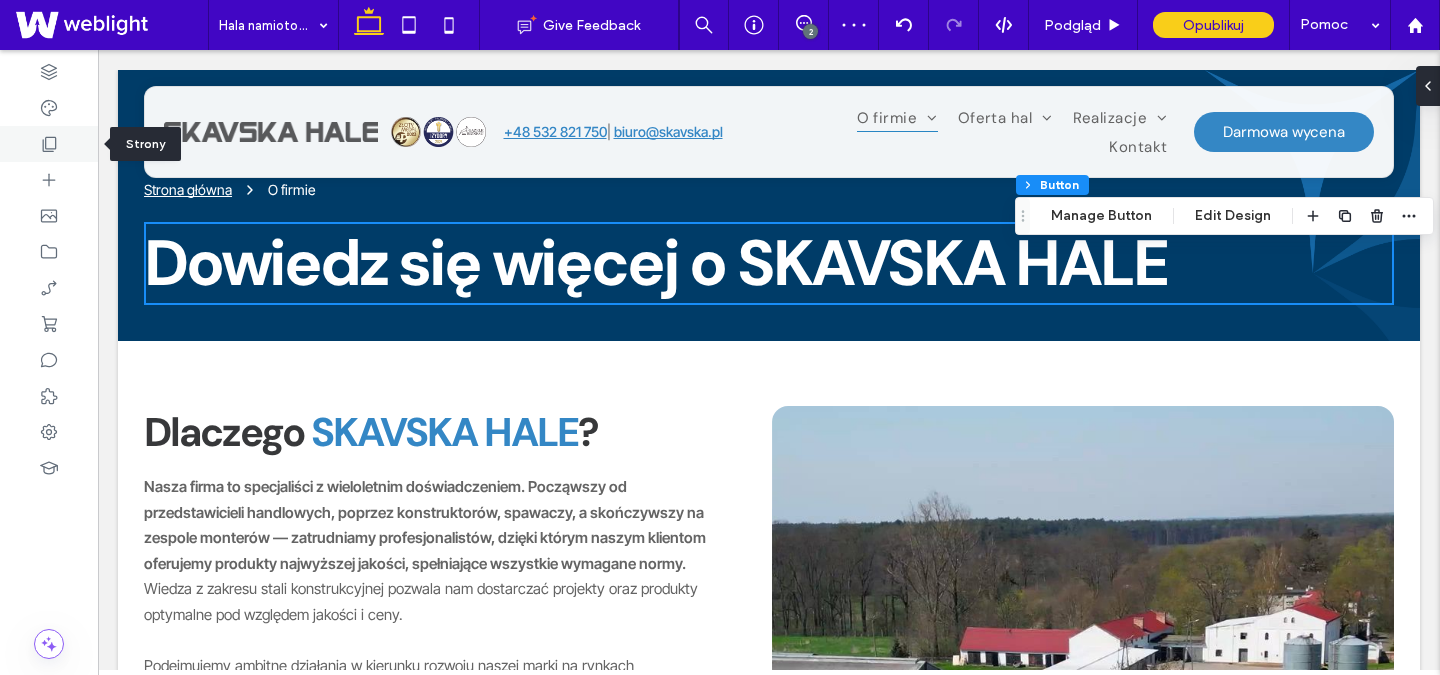 click at bounding box center (49, 144) 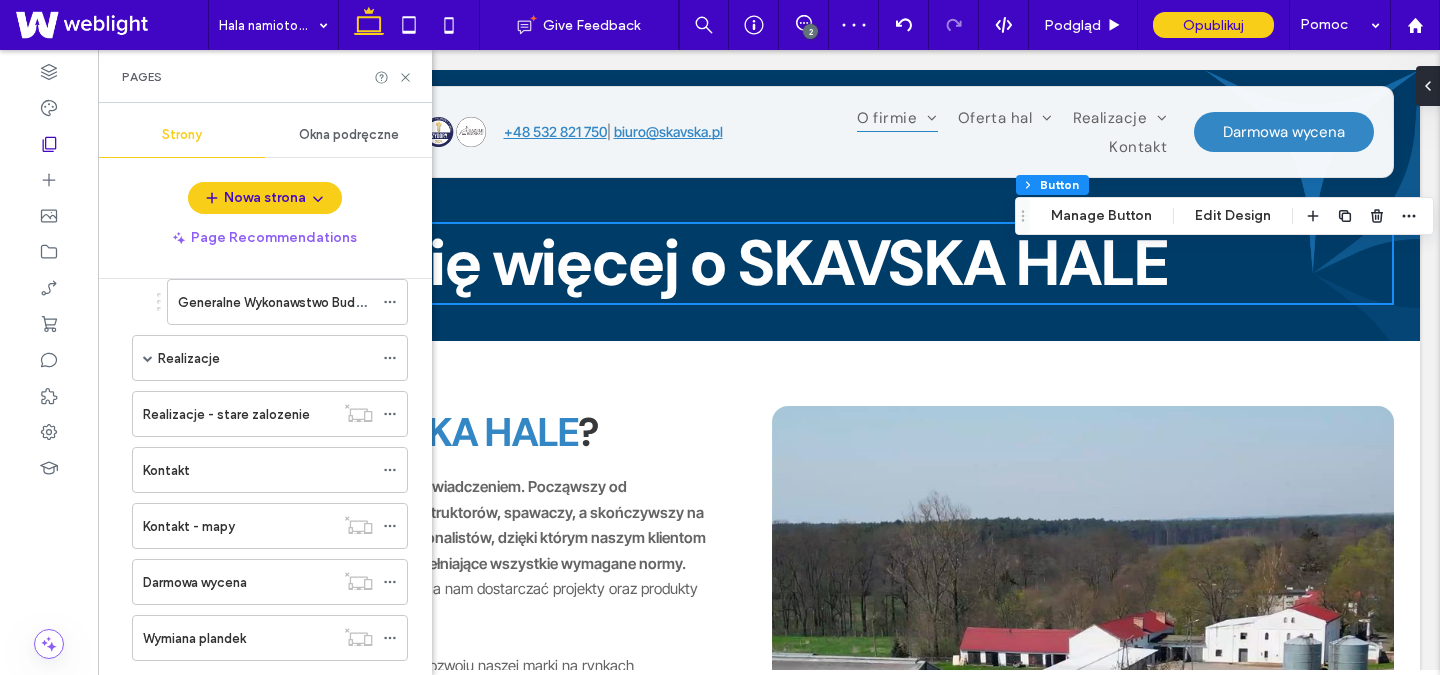 scroll, scrollTop: 1066, scrollLeft: 0, axis: vertical 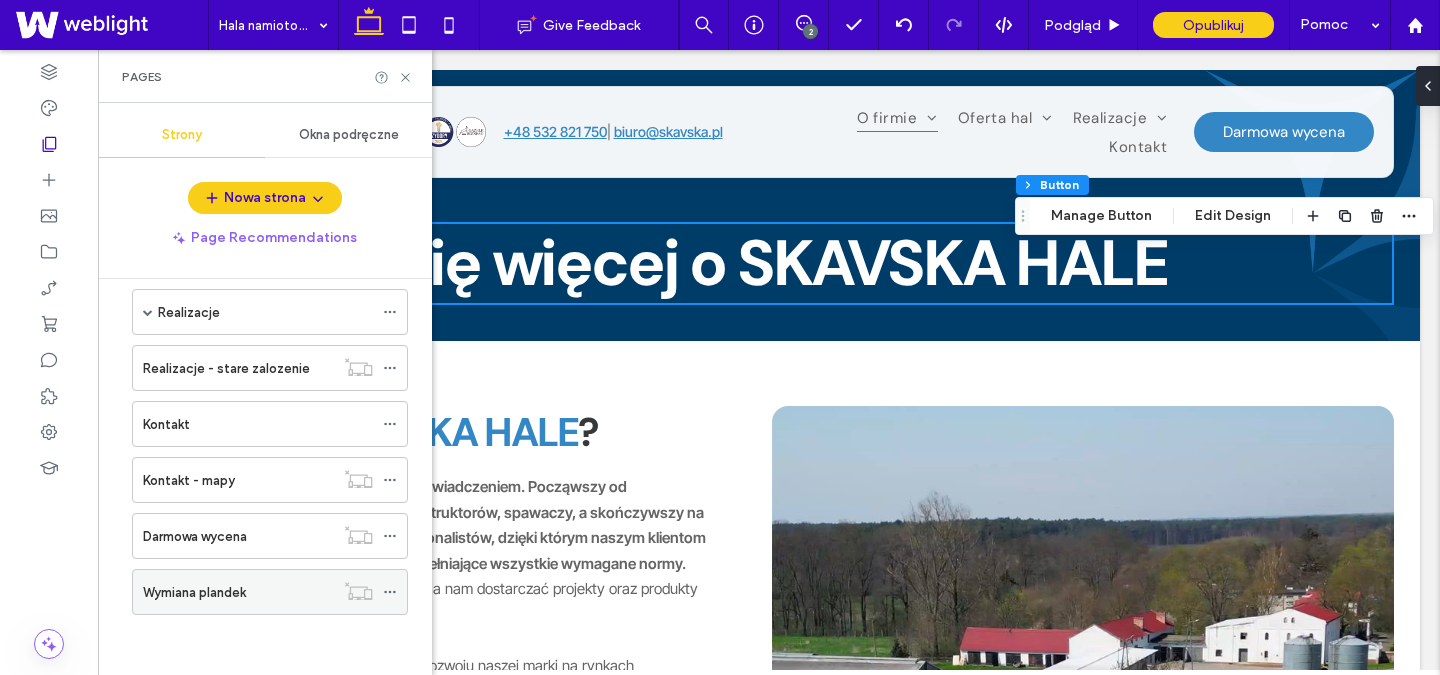 click on "Wymiana plandek" at bounding box center (194, 592) 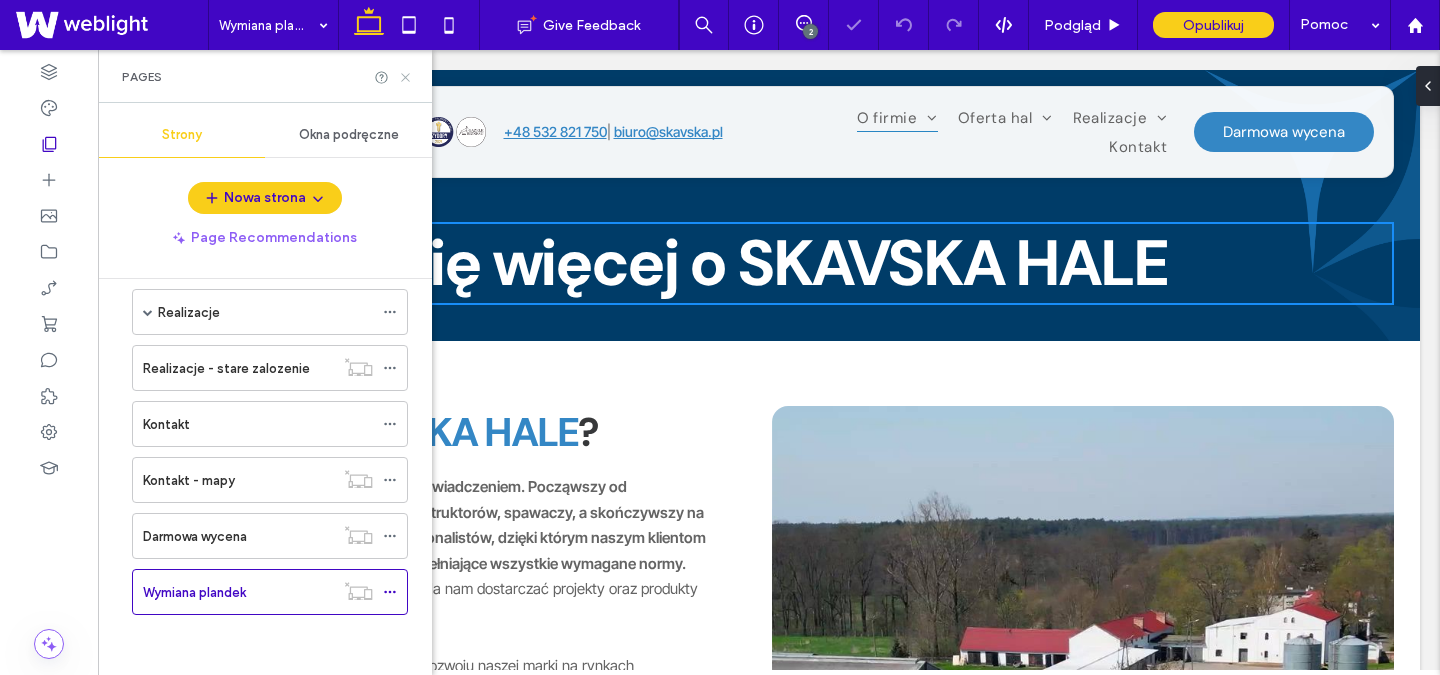 click 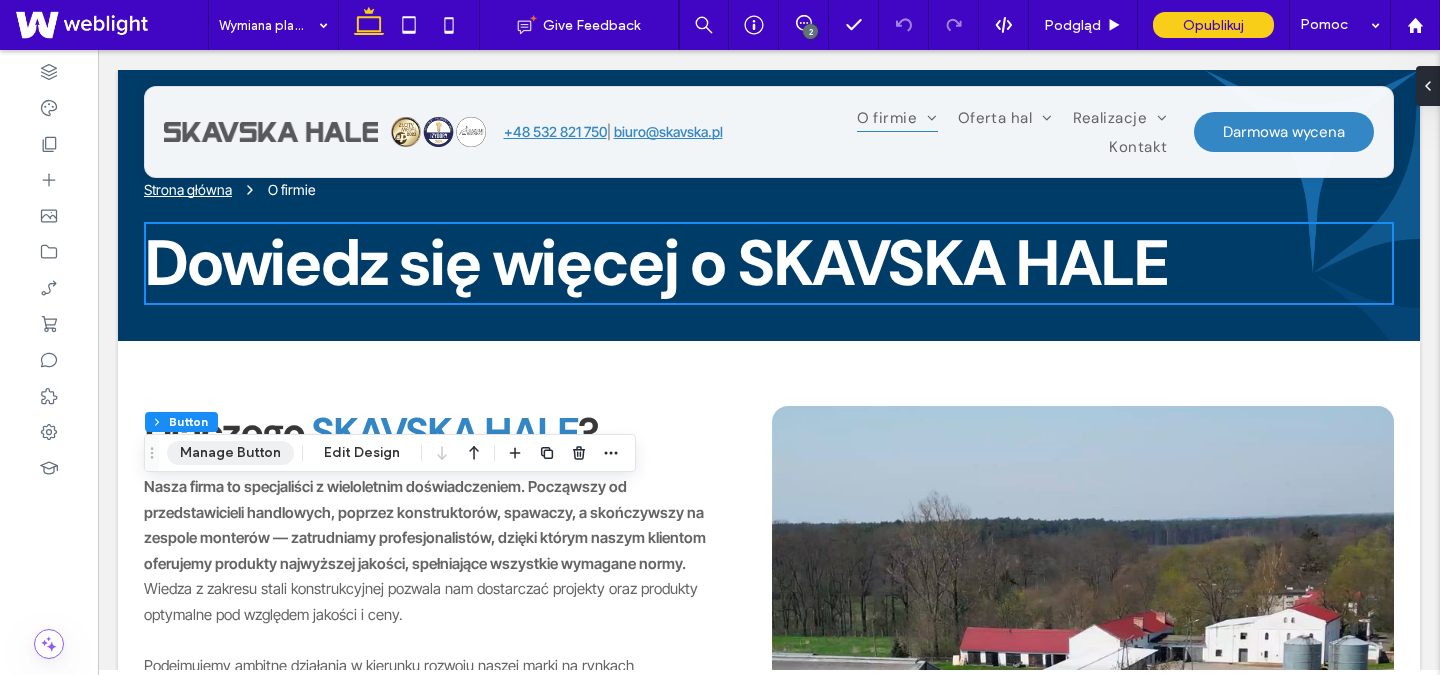 click on "Manage Button" at bounding box center (230, 453) 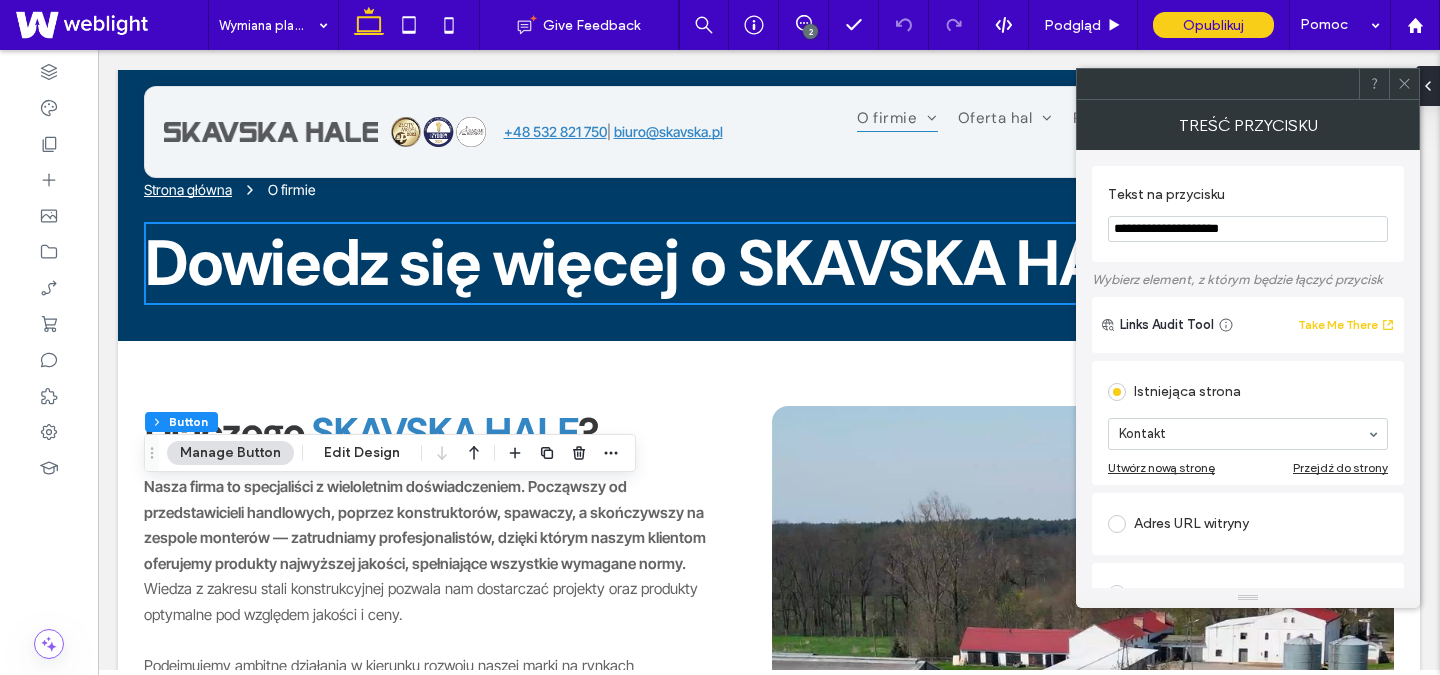 click on "**********" at bounding box center [1248, 229] 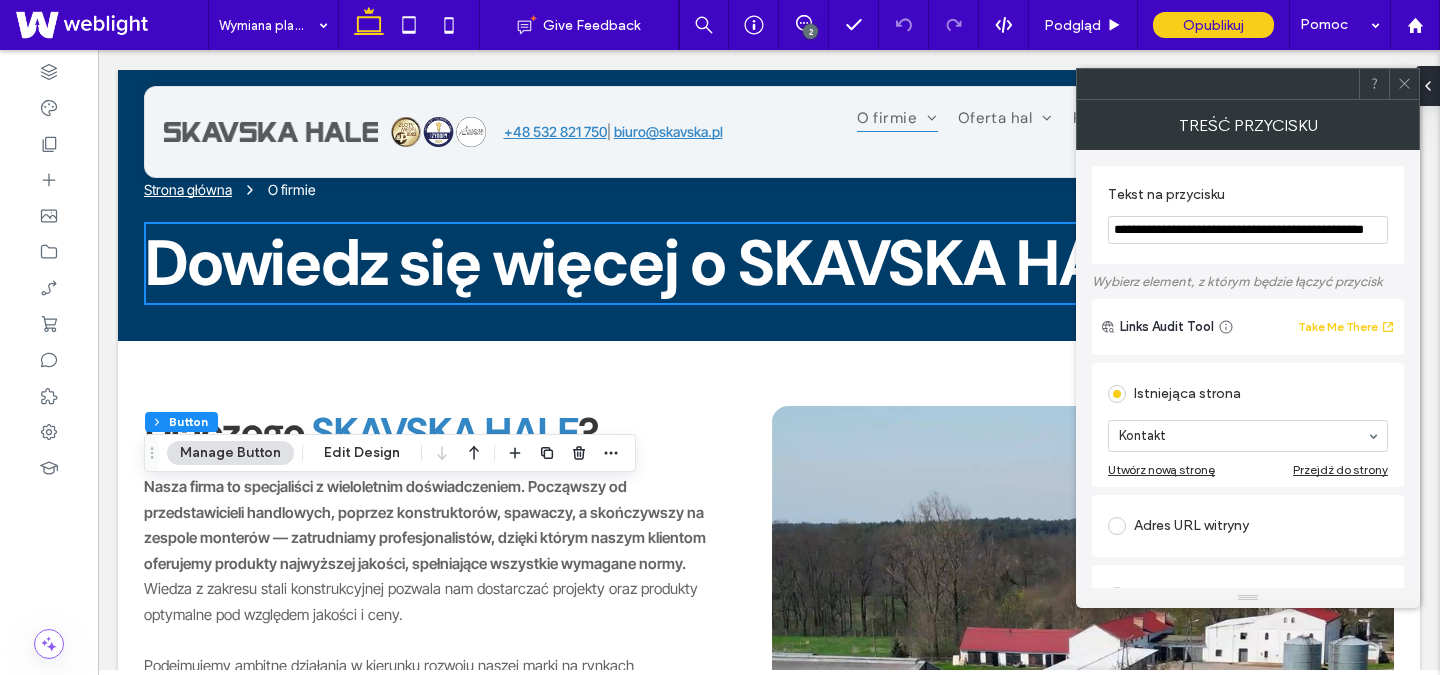 paste on "**" 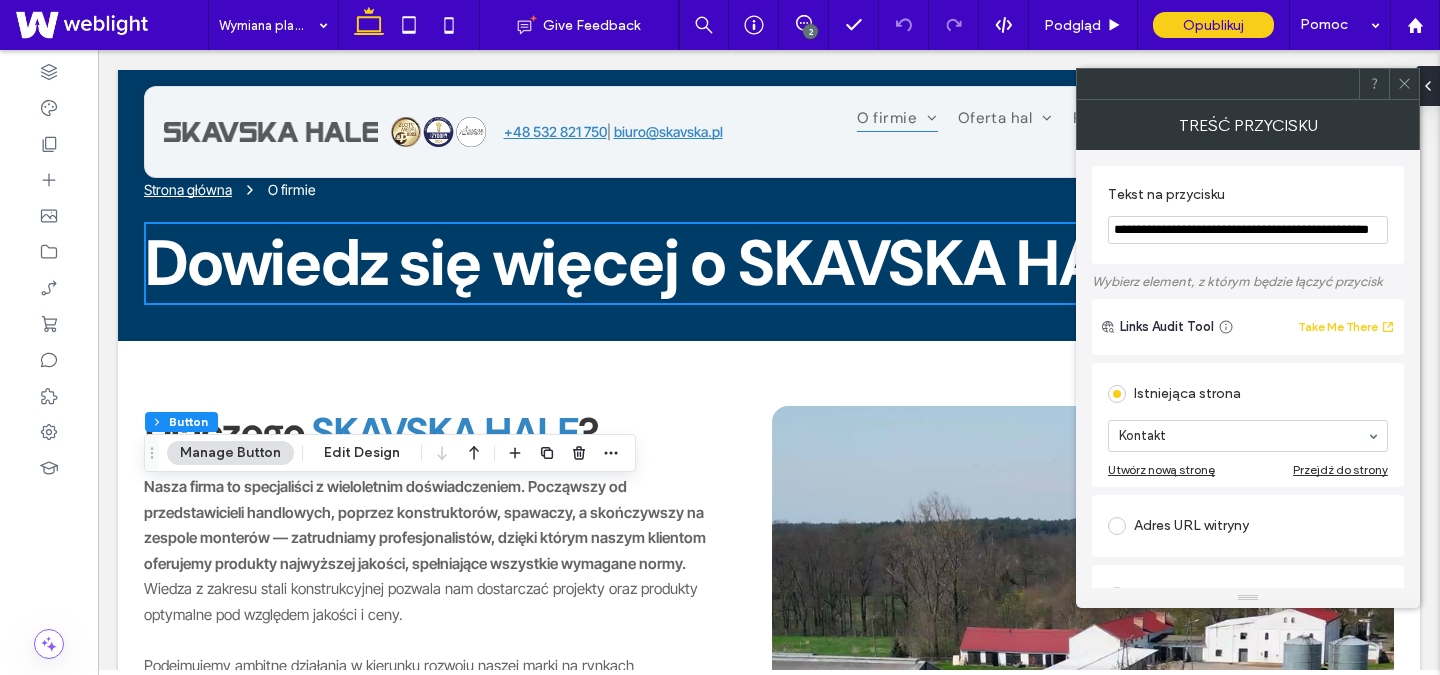 scroll, scrollTop: 0, scrollLeft: 42, axis: horizontal 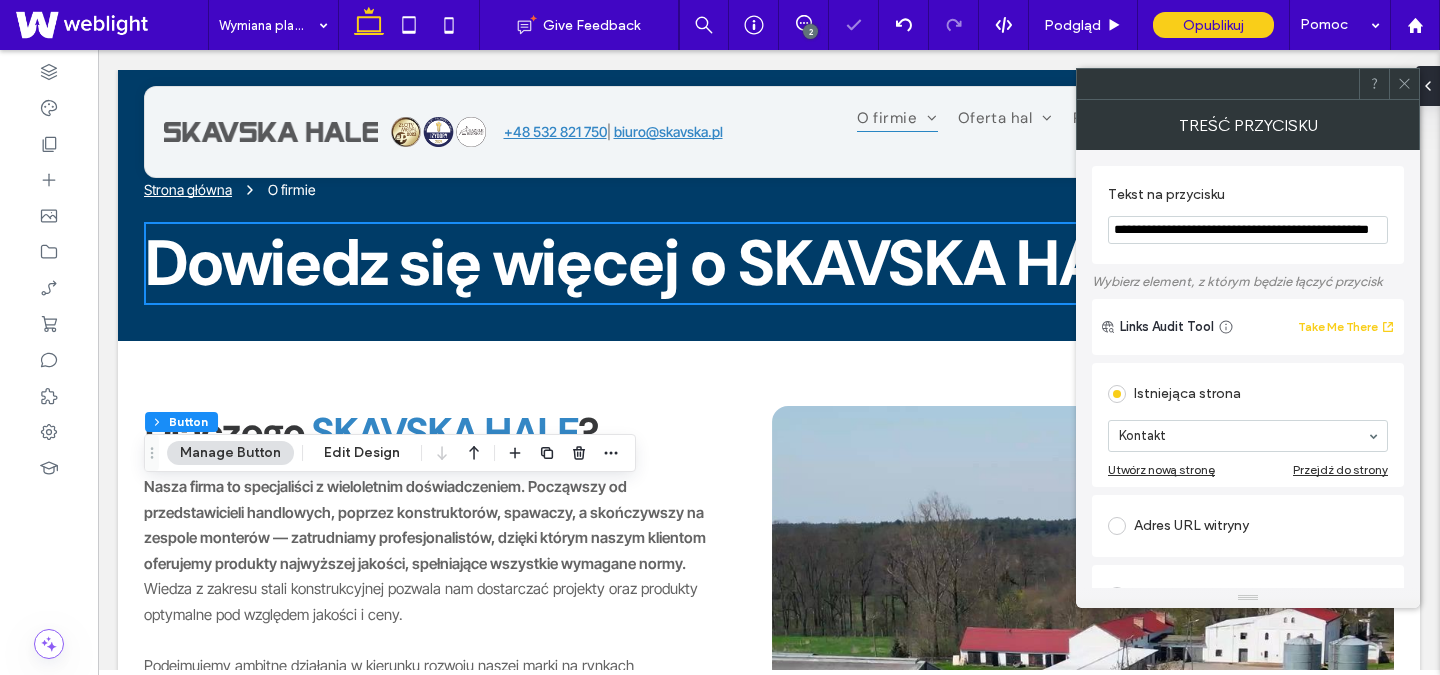 click 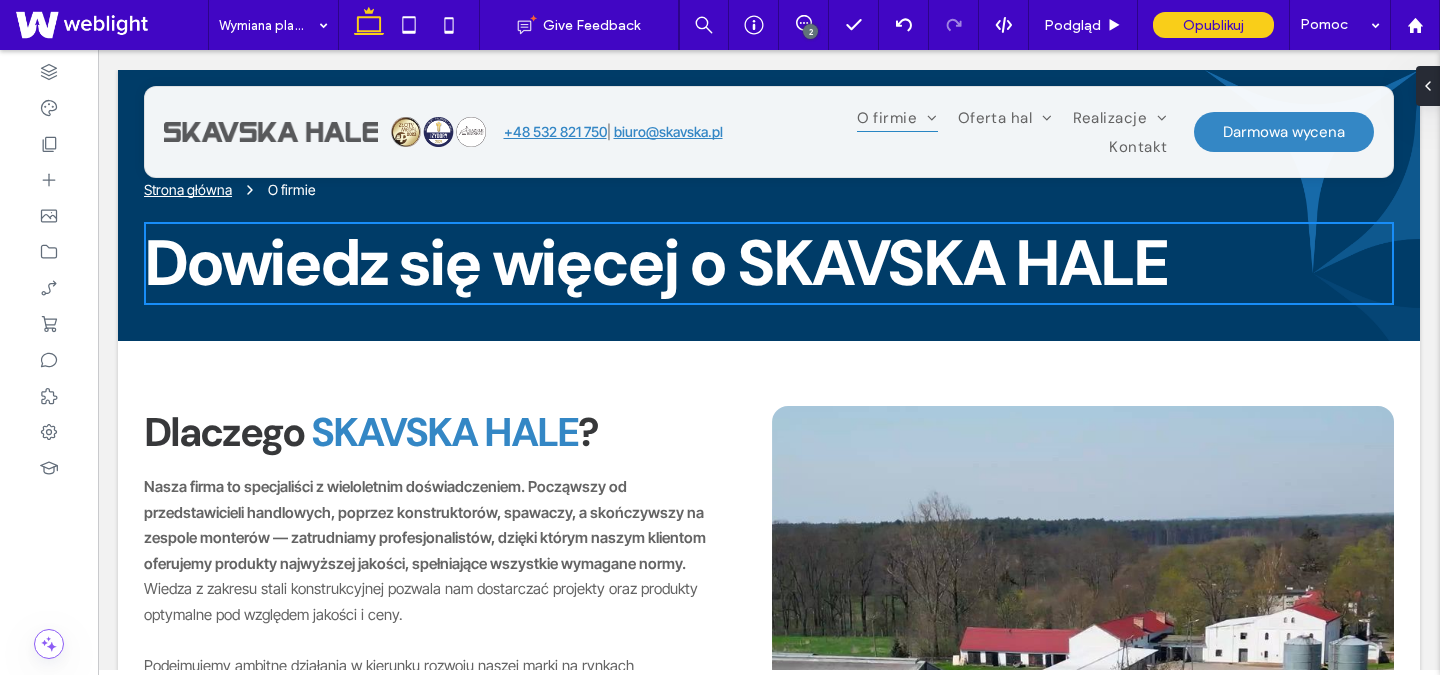 type on "***" 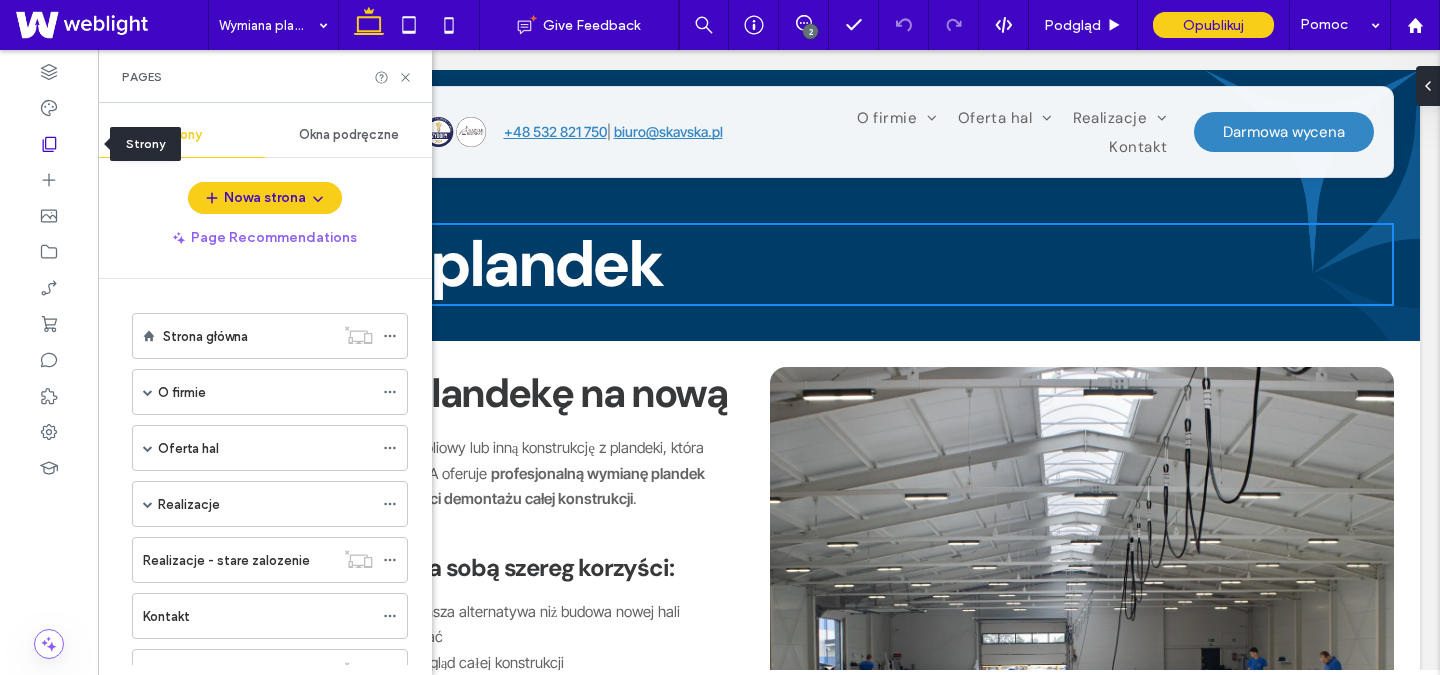 scroll, scrollTop: 434, scrollLeft: 0, axis: vertical 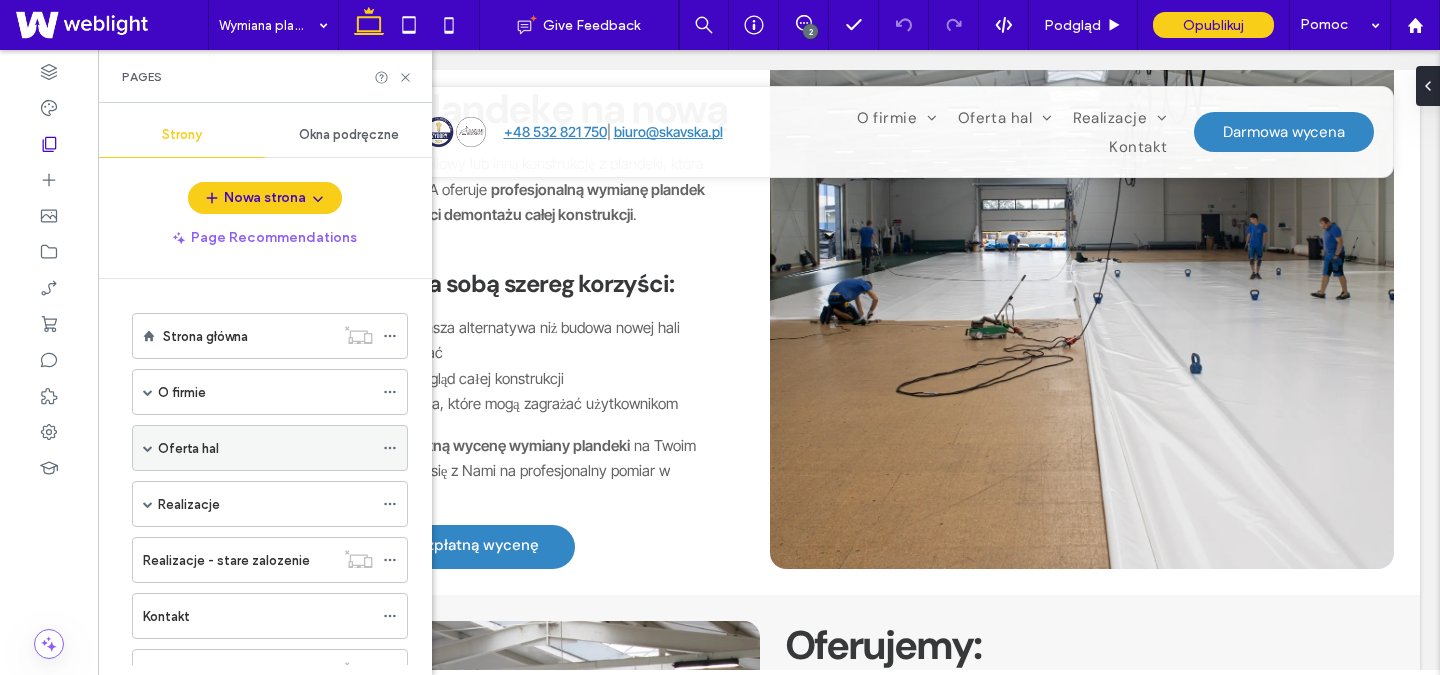 click on "Oferta hal" at bounding box center (270, 448) 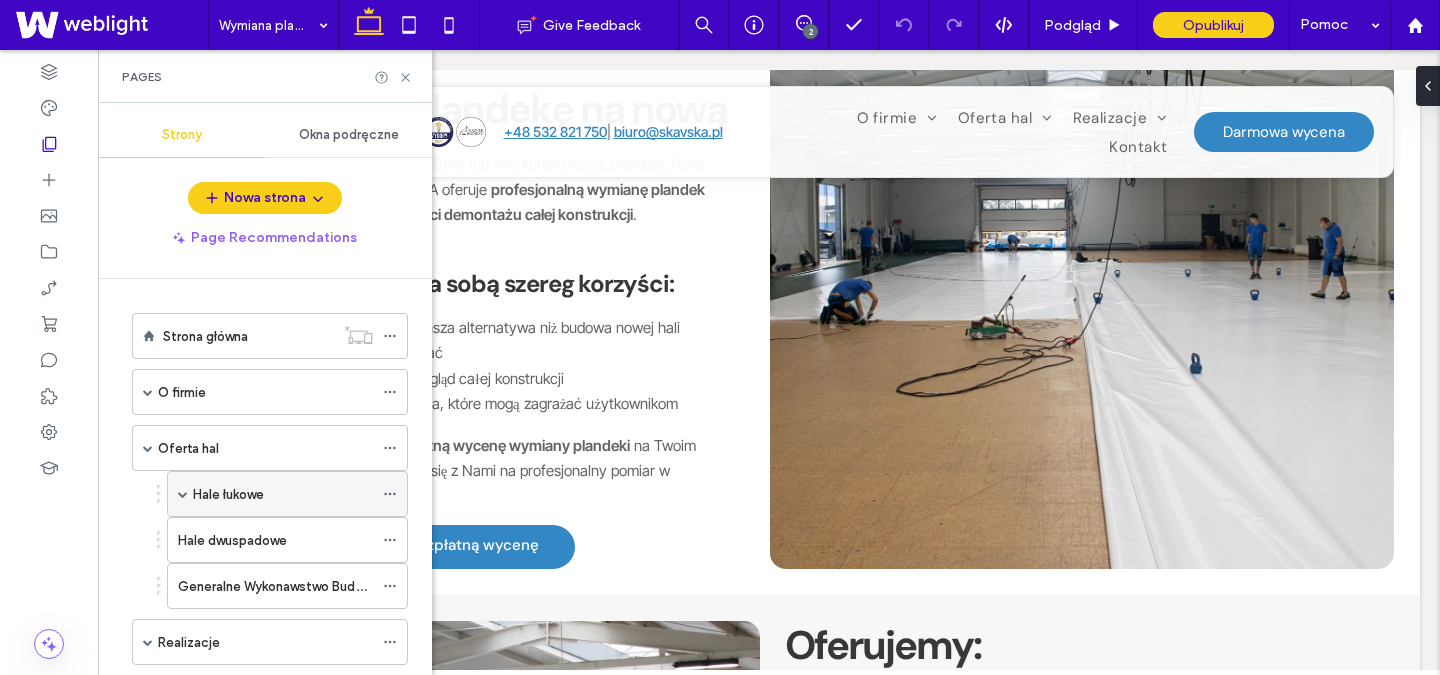 click on "Hale łukowe" at bounding box center (228, 494) 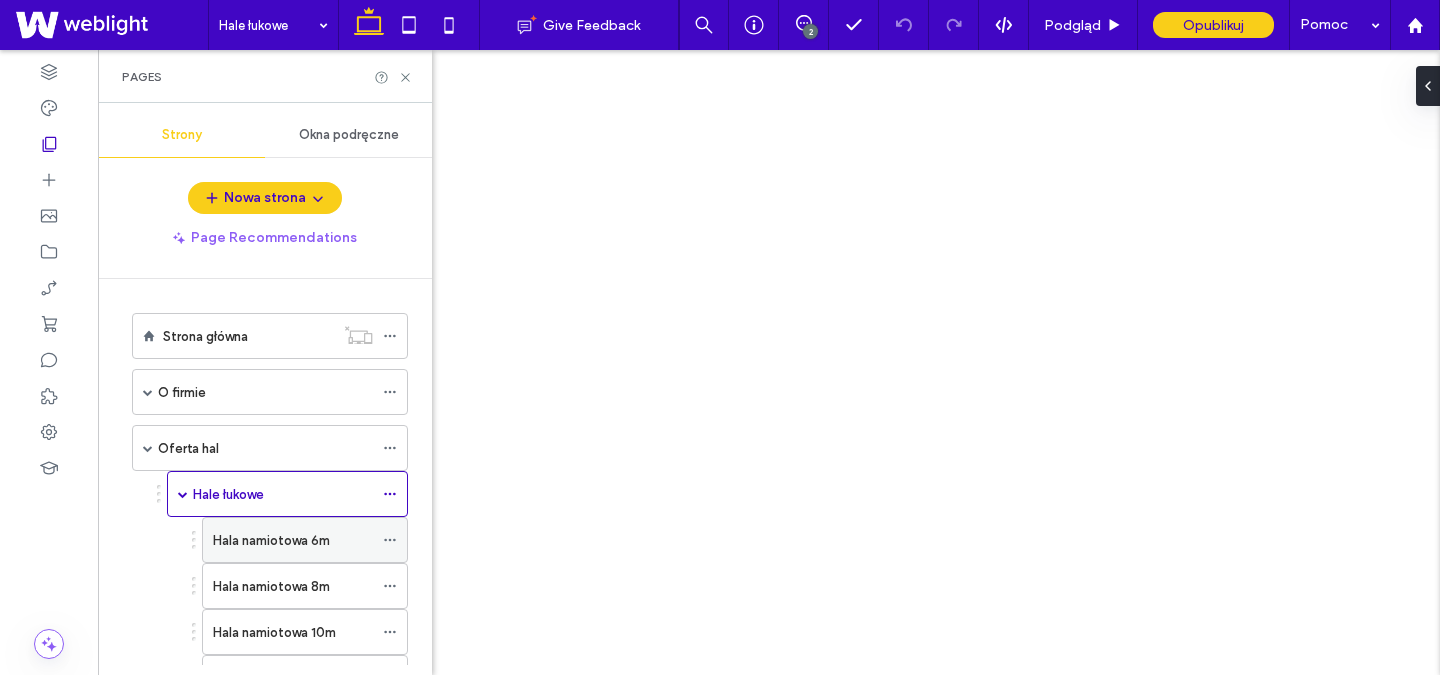 click on "Hale łukowe Give Feedback 2 Podgląd Opublikuj Pomoc
Design Panel Komentarze w witrynie Komentarze w witrynie Automate new comments Instantly notify your team when someone adds or updates a comment on a site. See Zap Examples
Pages Strony Okna podręczne Nowa strona Page Recommendations Strona główna O firmie O nas Wyróżnienia Opinie Zespół Technologia Oferta hal Hale łukowe Hala namiotowa 6m Hala namiotowa 8m Hala namiotowa 10m Hala namiotowa 12m Hala namiotowa 13m Hala namiotowa 15m Hala namiotowa 16m Hala namiotowa 18m Hala namiotowa 20m A Hala namiotowa 20m B Hala namiotowa 20m C Hale dwuspadowe Generalne Wykonawstwo Budowlane Realizacje Hale łukowe Hale dwuspadowe Hale przemysłowe Realizacje - stare zalozenie Kontakt Kontakt - mapy Darmowa wycena Wymiana plandek" at bounding box center (720, 337) 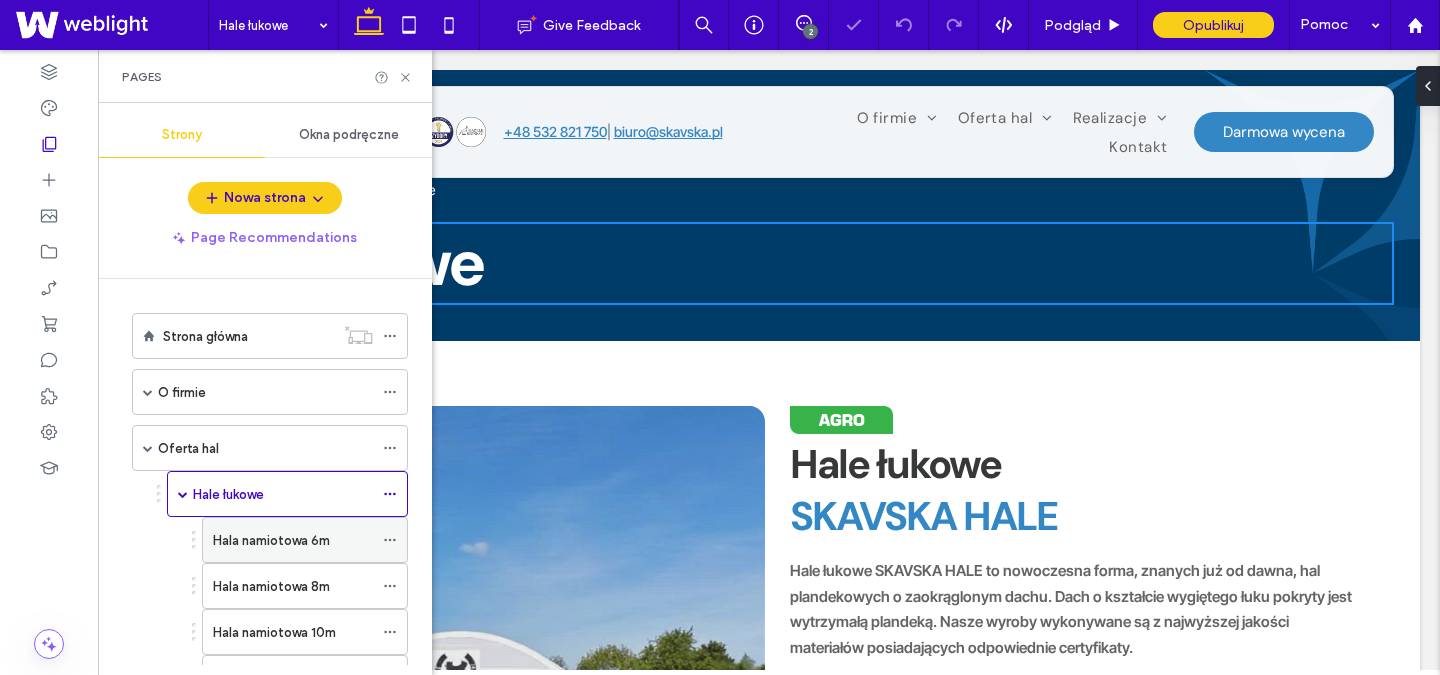 scroll, scrollTop: 0, scrollLeft: 0, axis: both 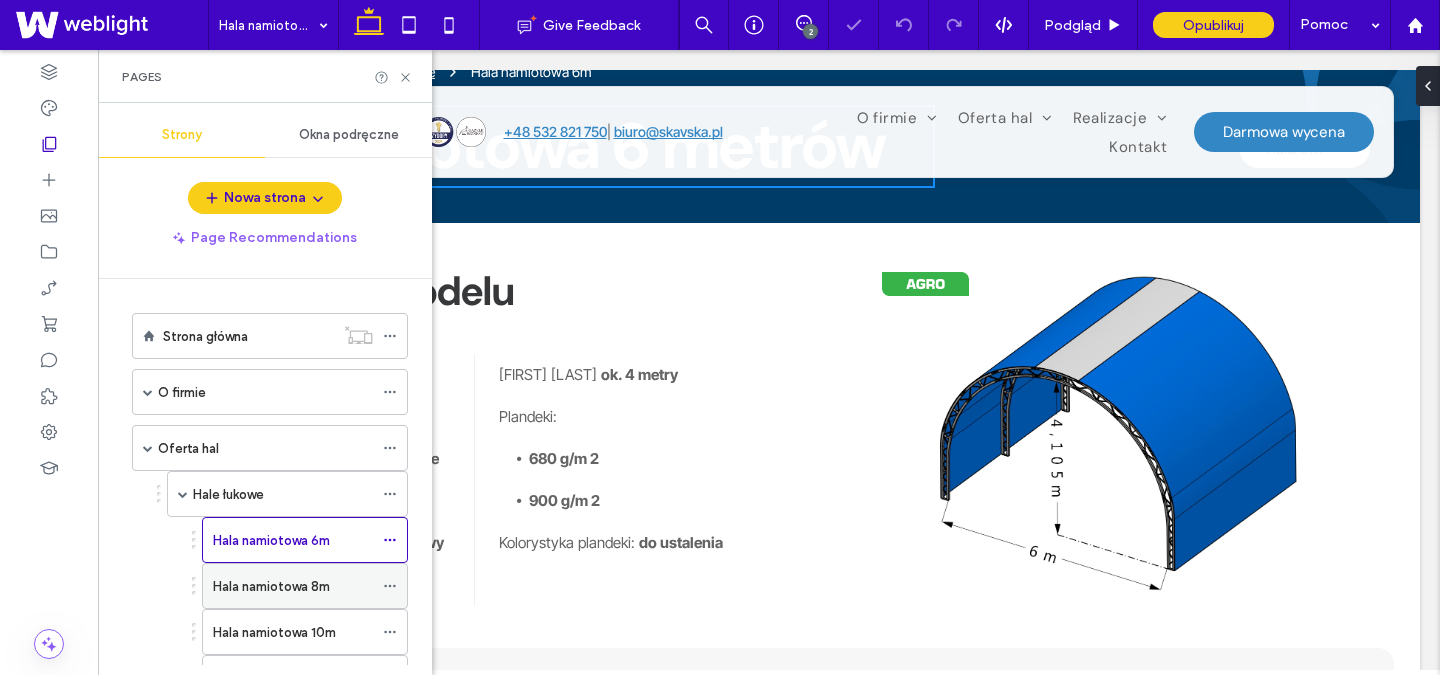 click on "Hala namiotowa 8m" at bounding box center (271, 586) 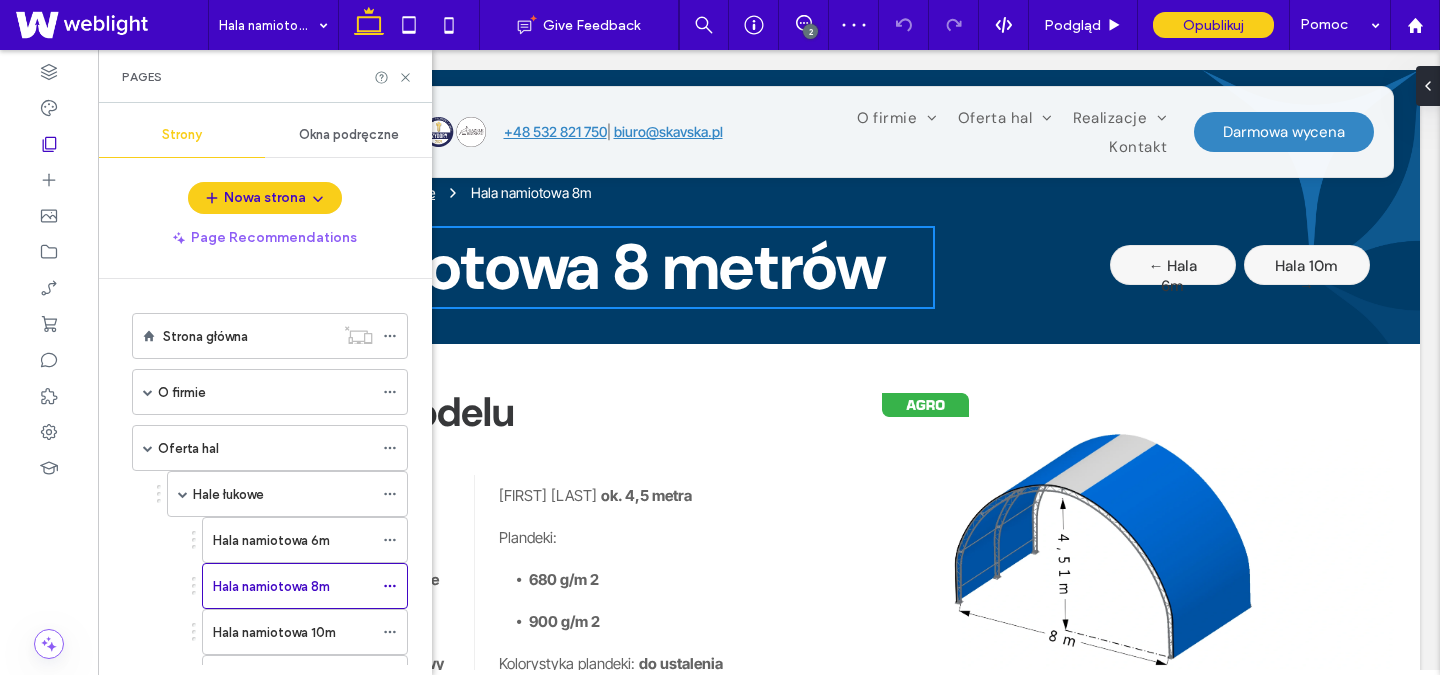 scroll, scrollTop: 0, scrollLeft: 0, axis: both 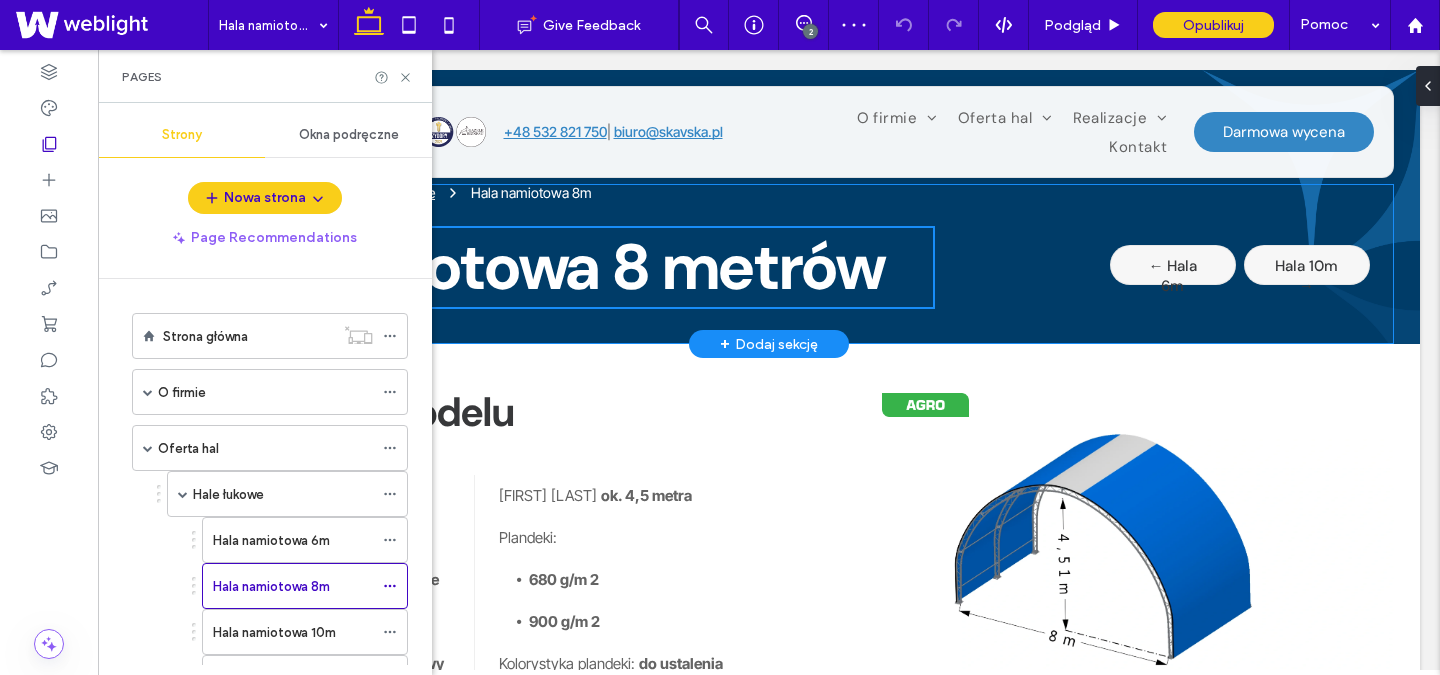 click on "← Hala 6m" at bounding box center (1173, 276) 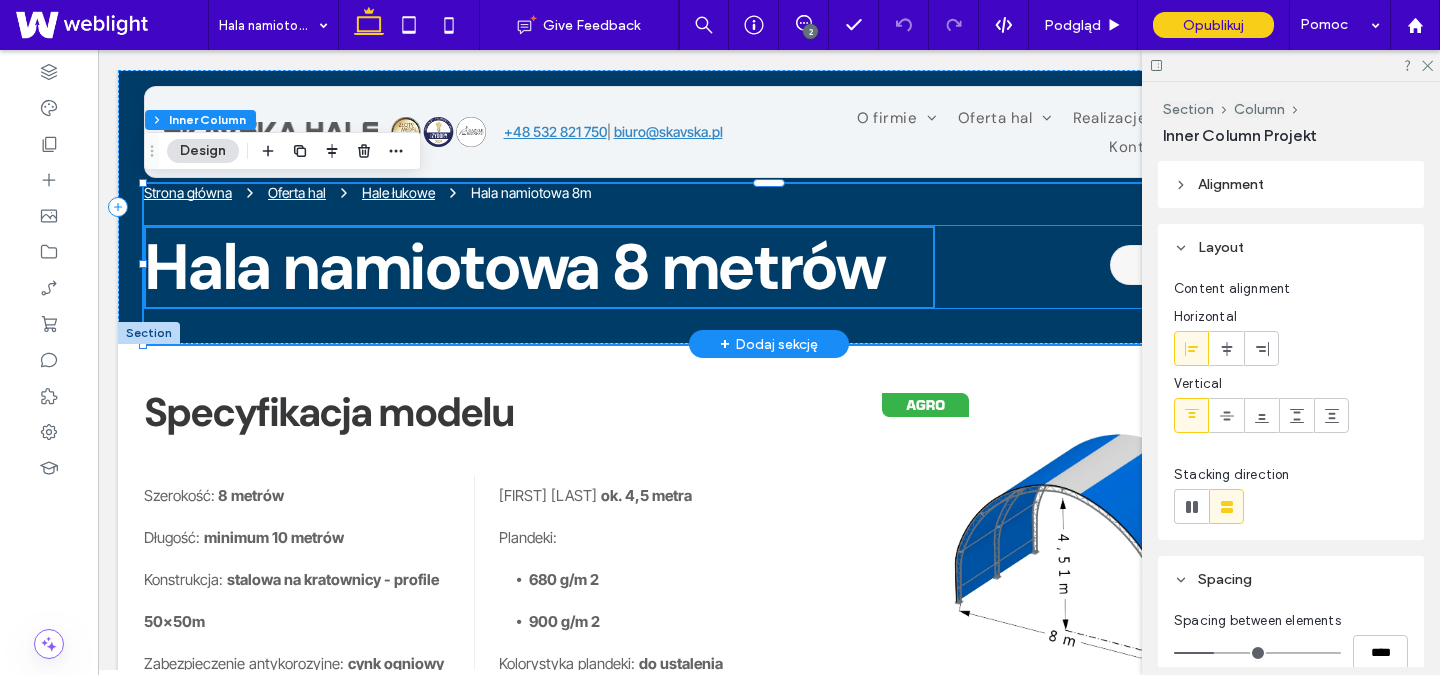 click on "← Hala 6m" at bounding box center (1173, 265) 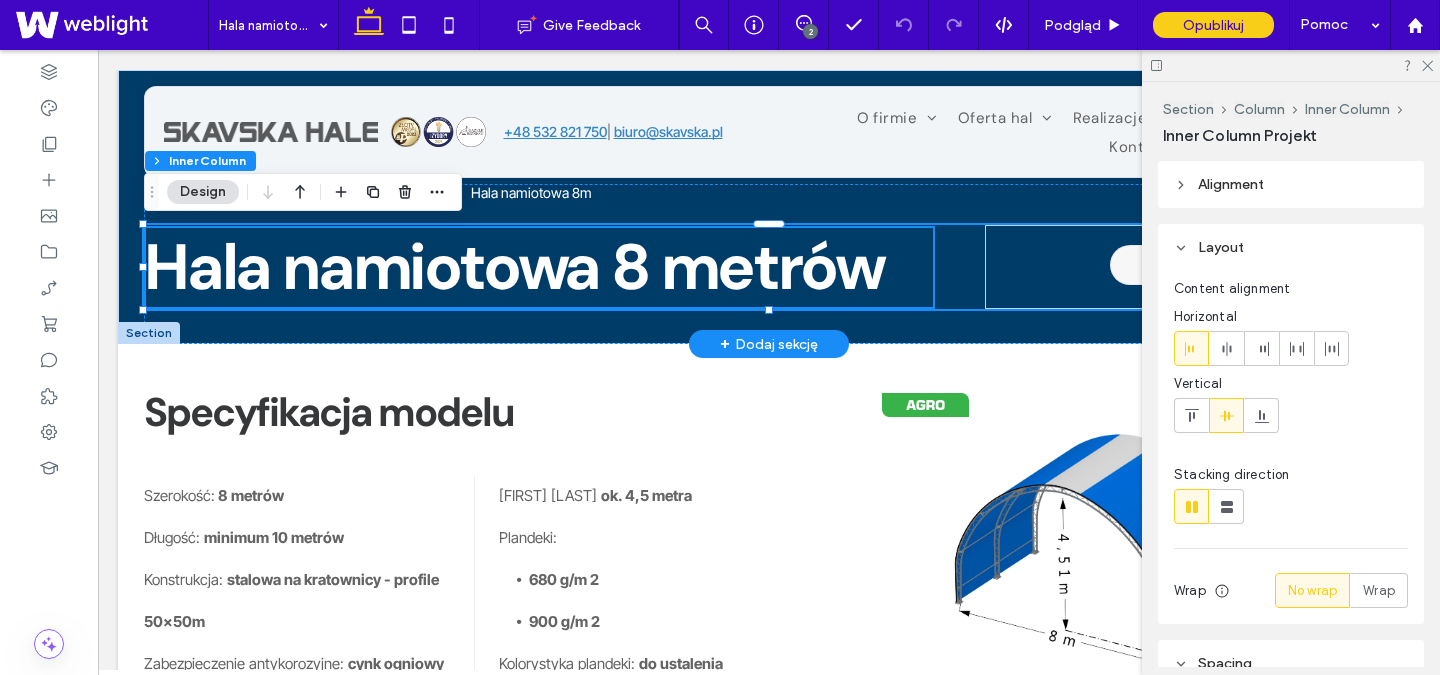 click on "← Hala 6m" at bounding box center [1173, 265] 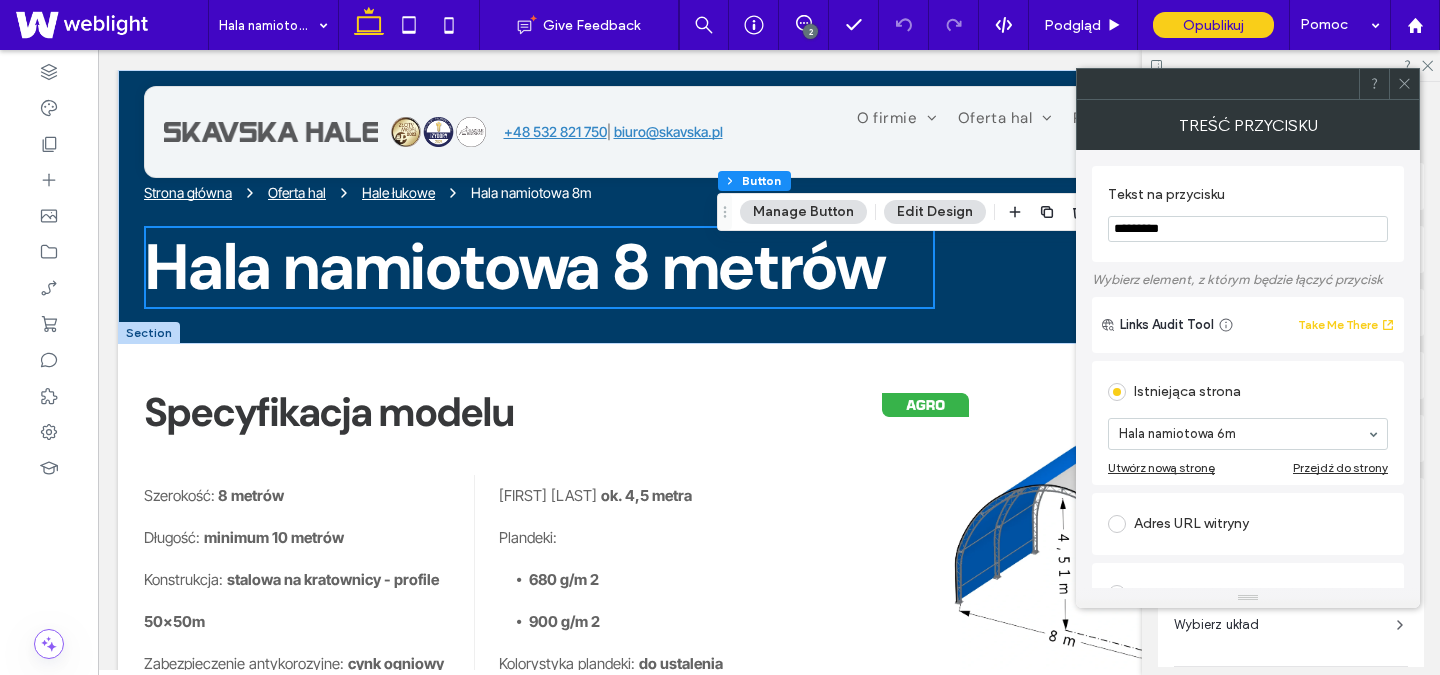 click 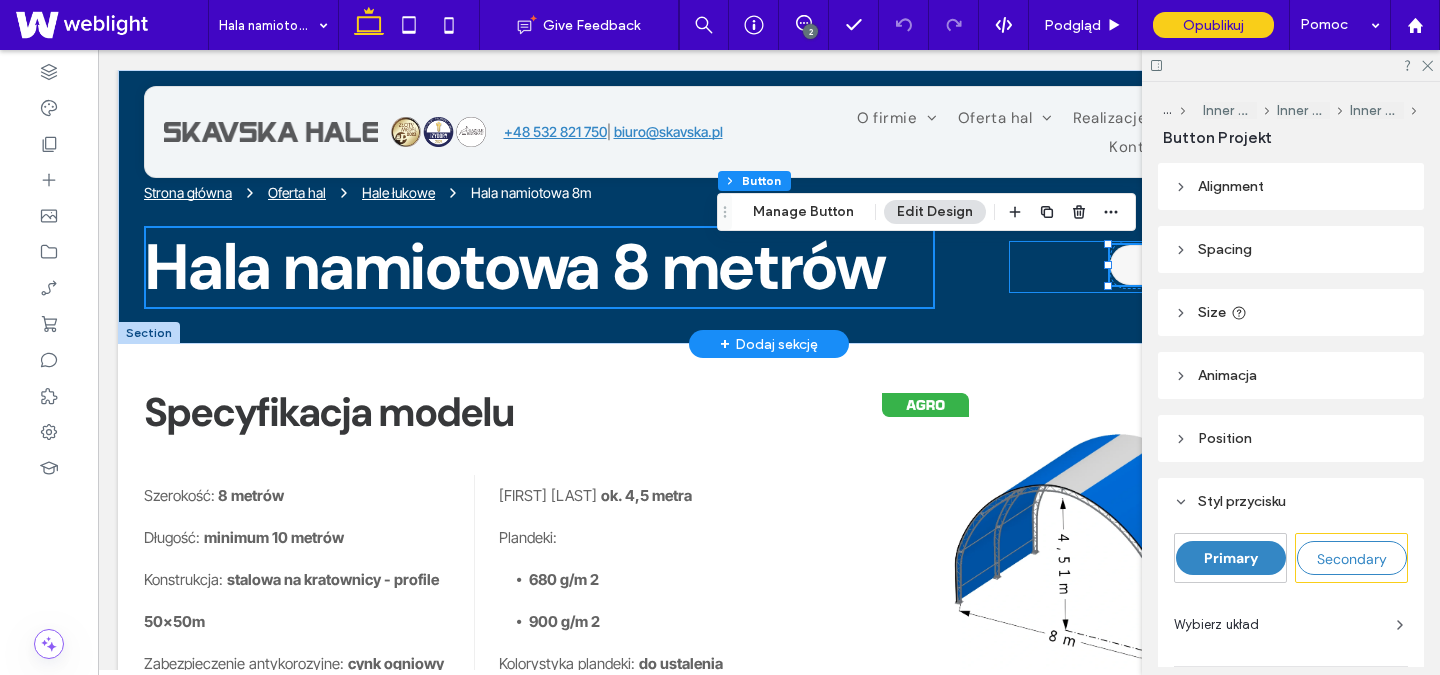 click on "← Hala 6m
Hala 10m →" at bounding box center (1189, 267) 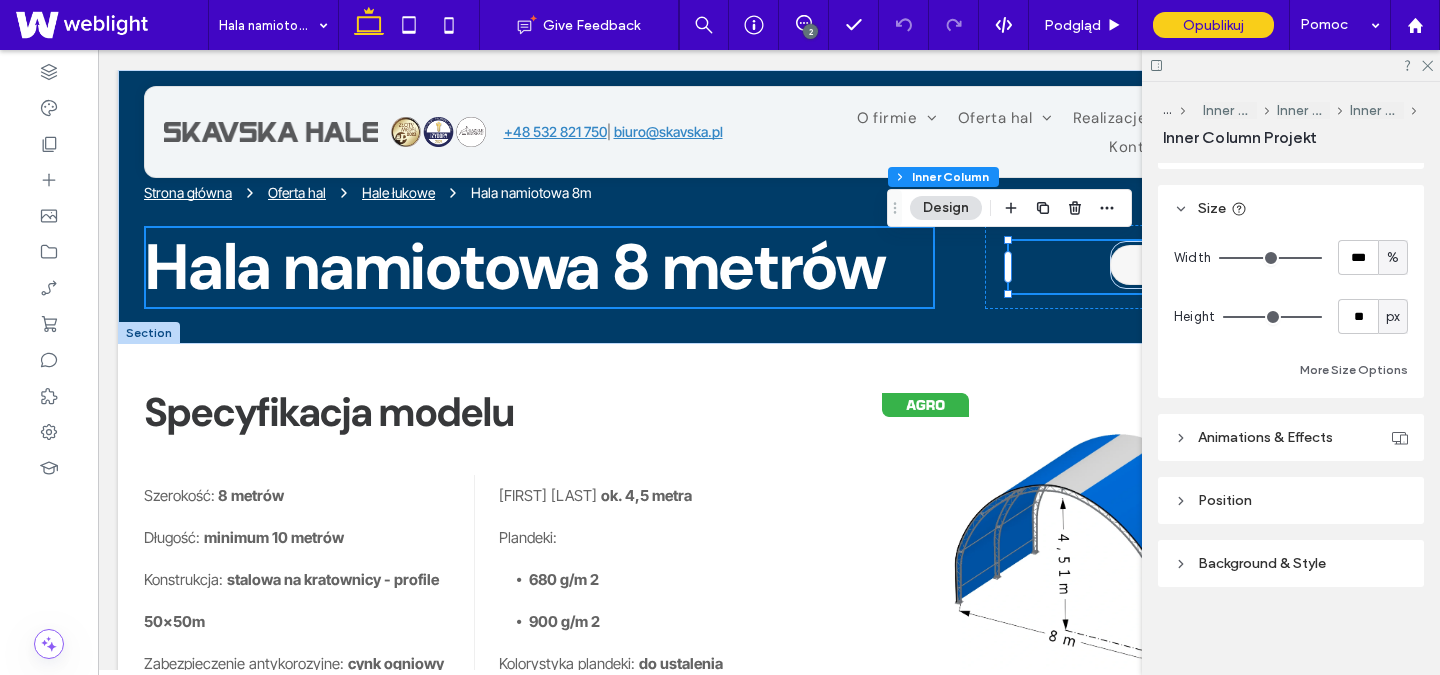 scroll, scrollTop: 909, scrollLeft: 0, axis: vertical 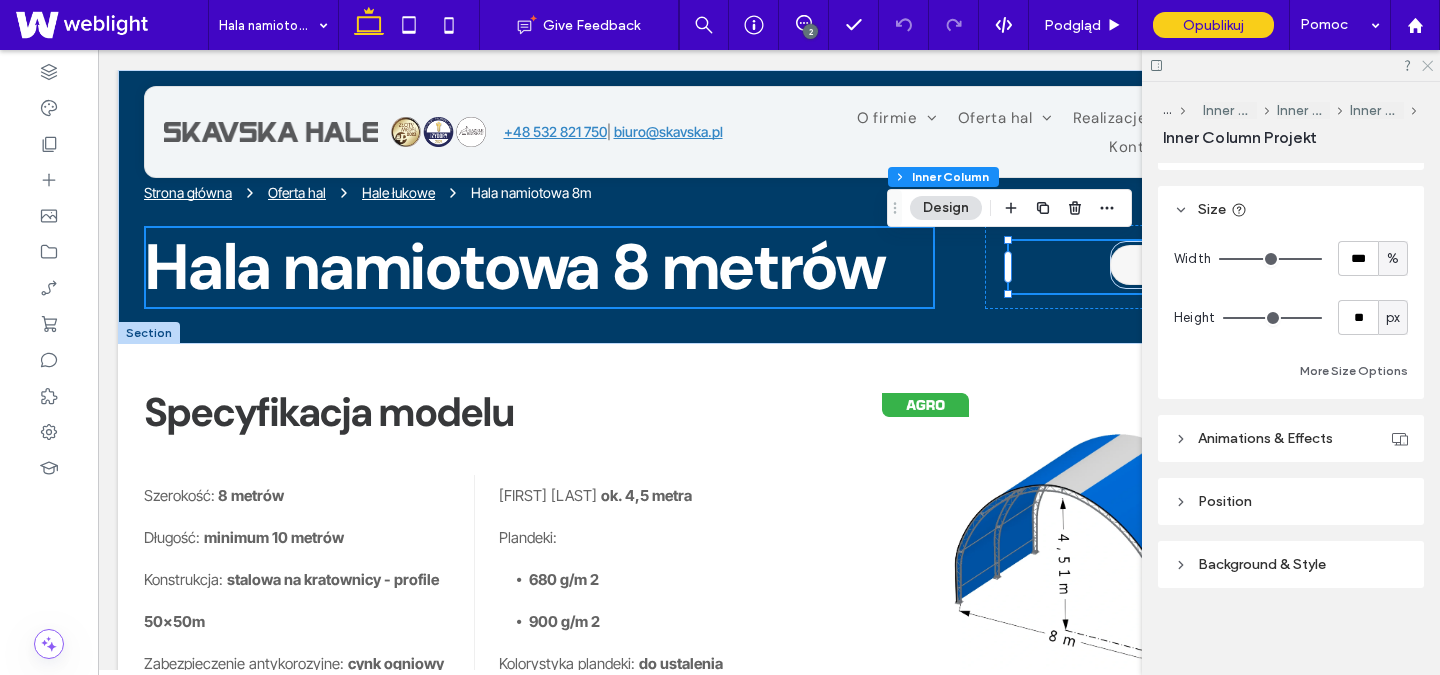 click 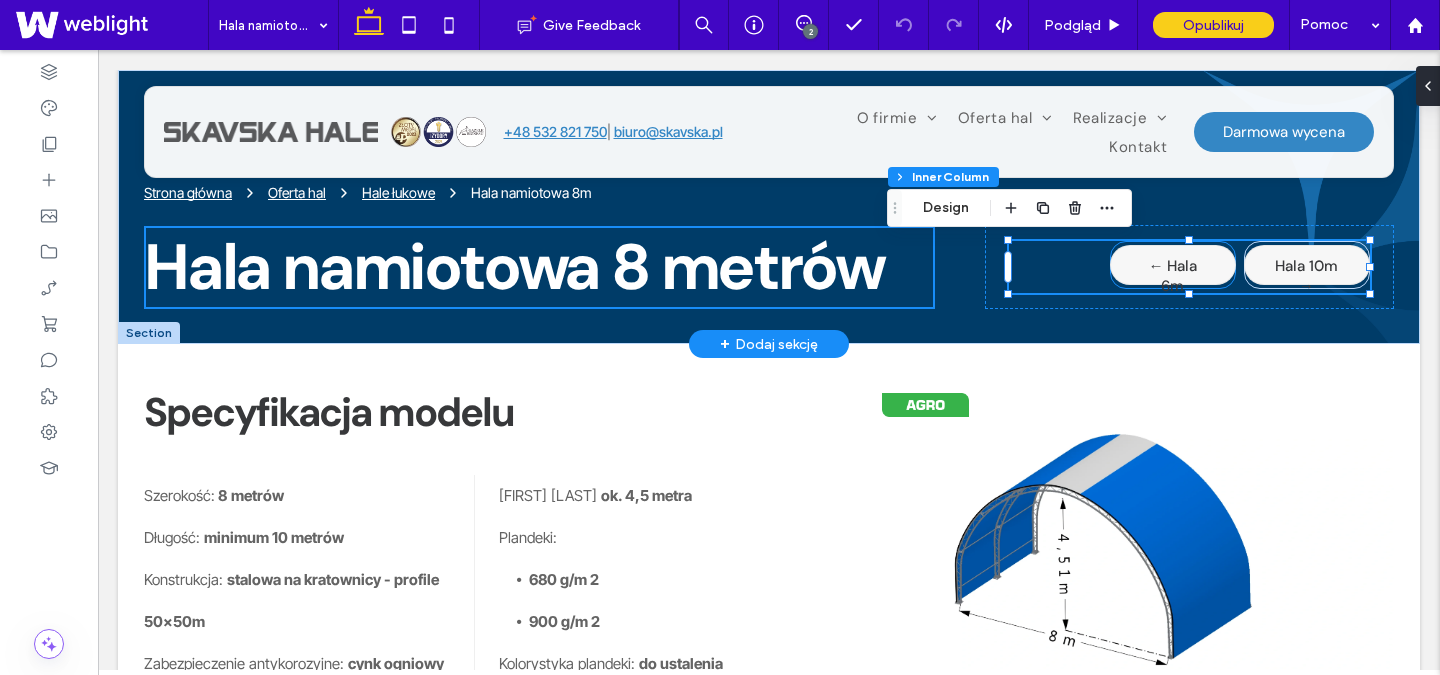 click on "← Hala 6m" at bounding box center (1173, 265) 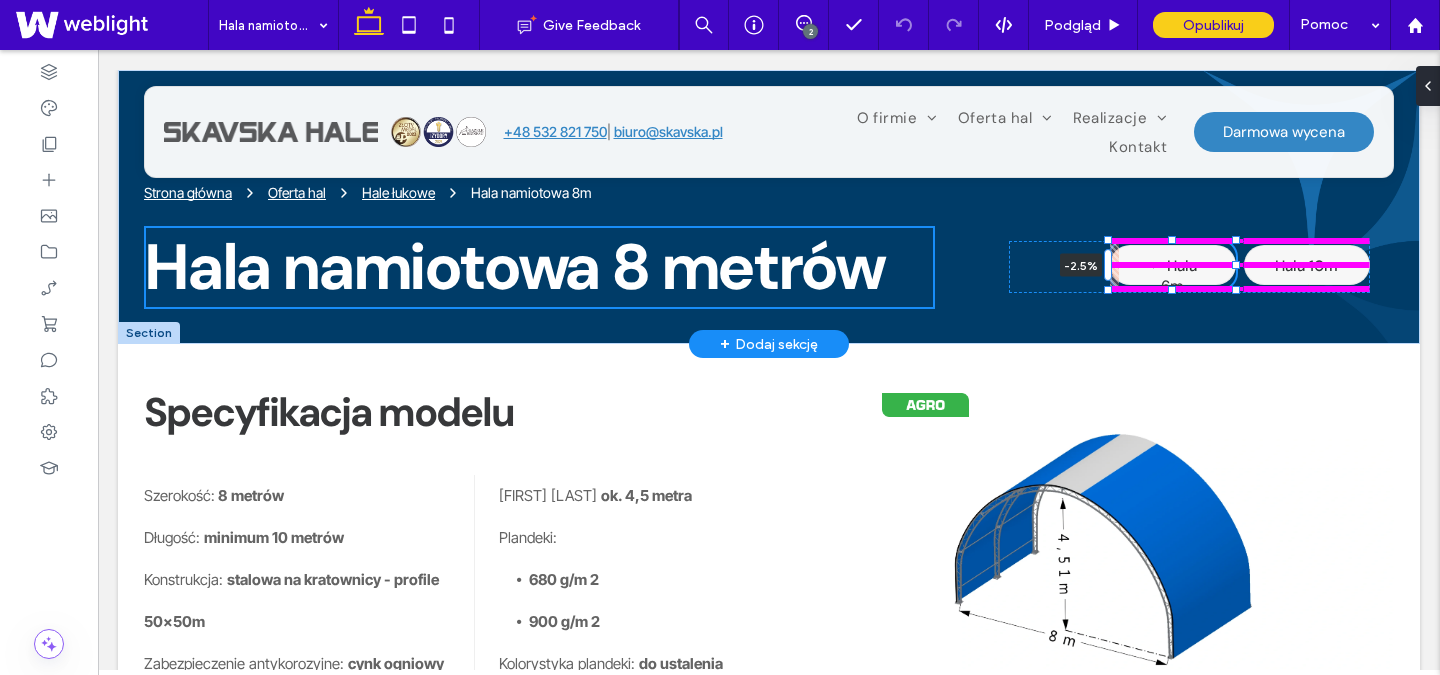 click on "Strona główna Oferta hal Hale łukowe Hala namiotowa 8m
Hala namiotowa 8 metrów
← Hala 6m
-2.5%
Hala 10m →" at bounding box center [769, 207] 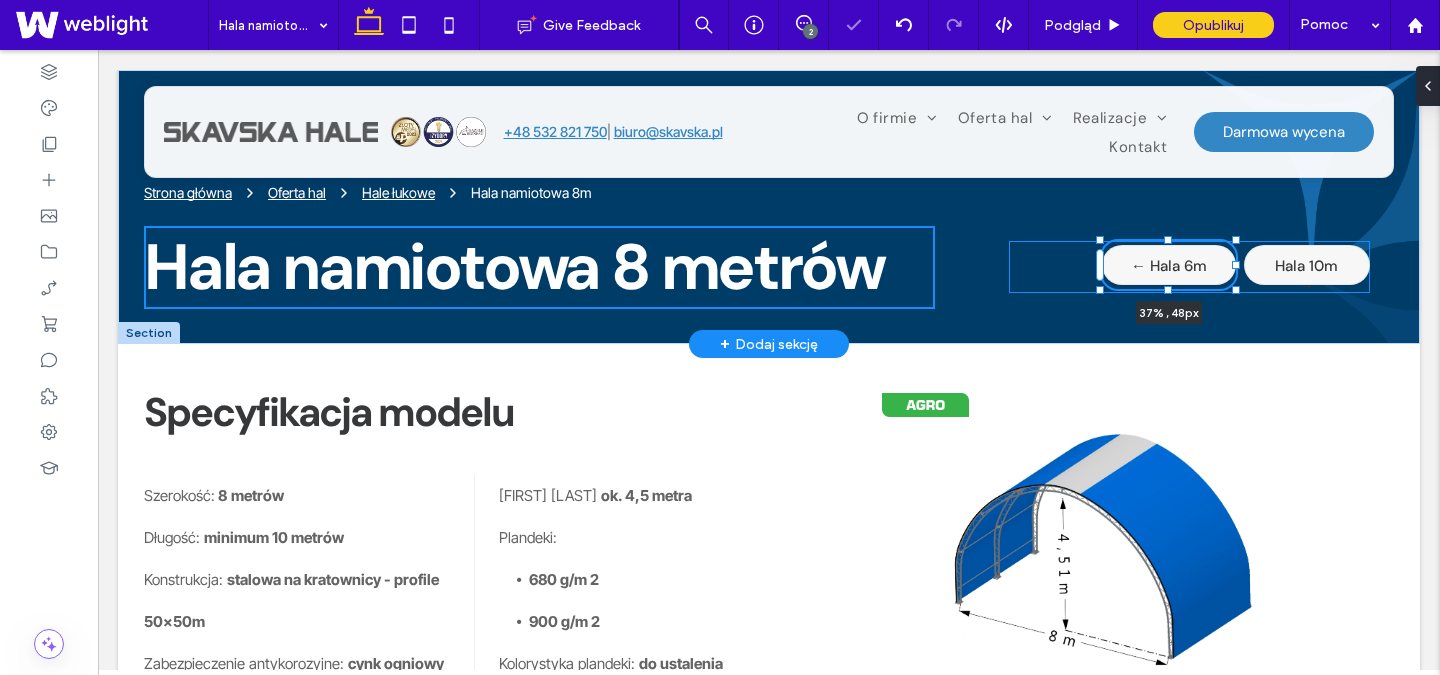 click on "Strona główna Oferta hal Hale łukowe Hala namiotowa 8m
Hala namiotowa 8 metrów
← Hala 6m
37% , 48px
Hala 10m →" at bounding box center (769, 207) 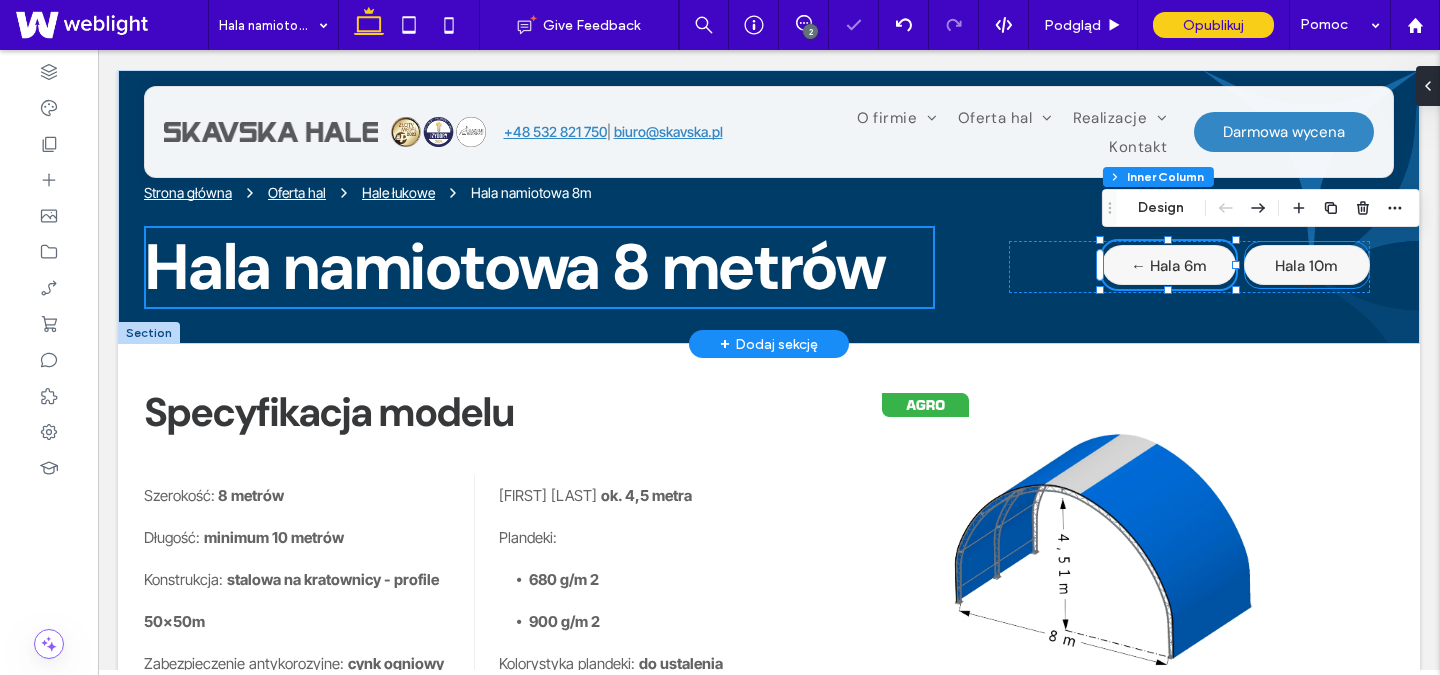 click on "Hala 10m →" at bounding box center (1306, 276) 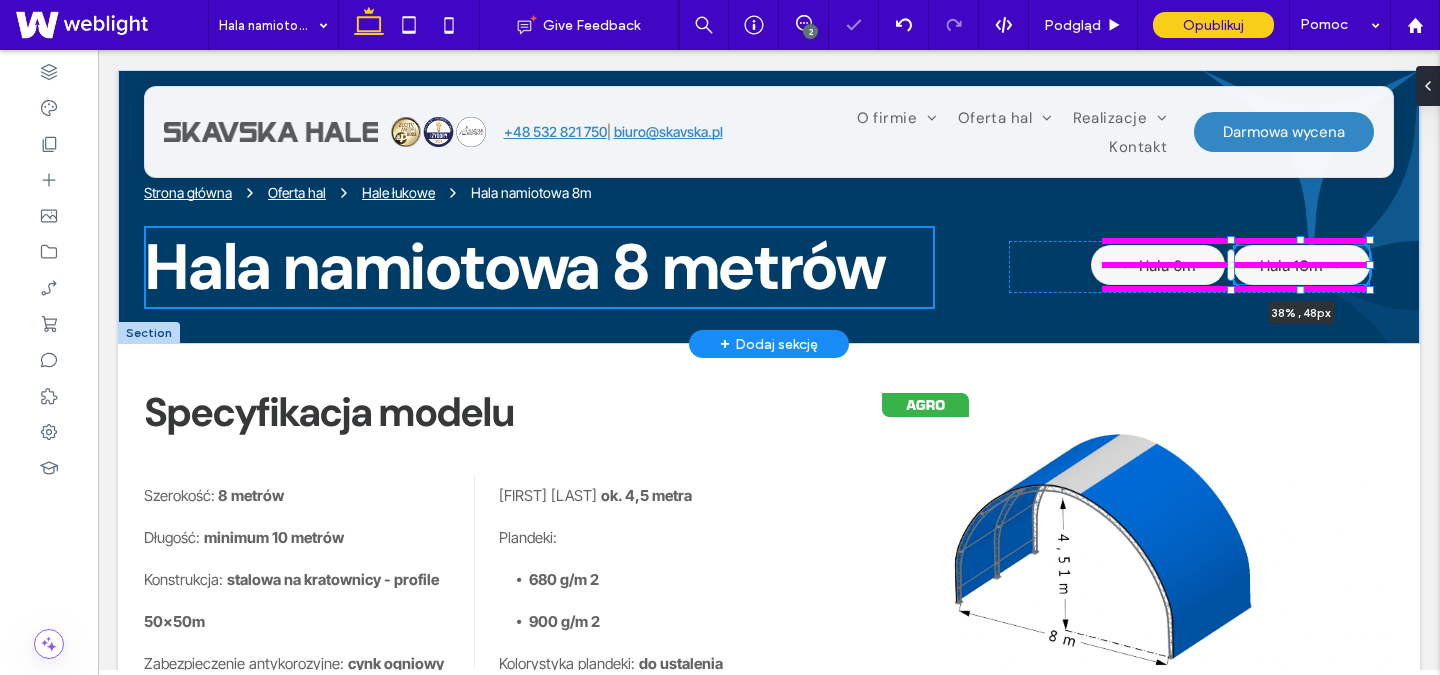 drag, startPoint x: 1369, startPoint y: 265, endPoint x: 1380, endPoint y: 266, distance: 11.045361 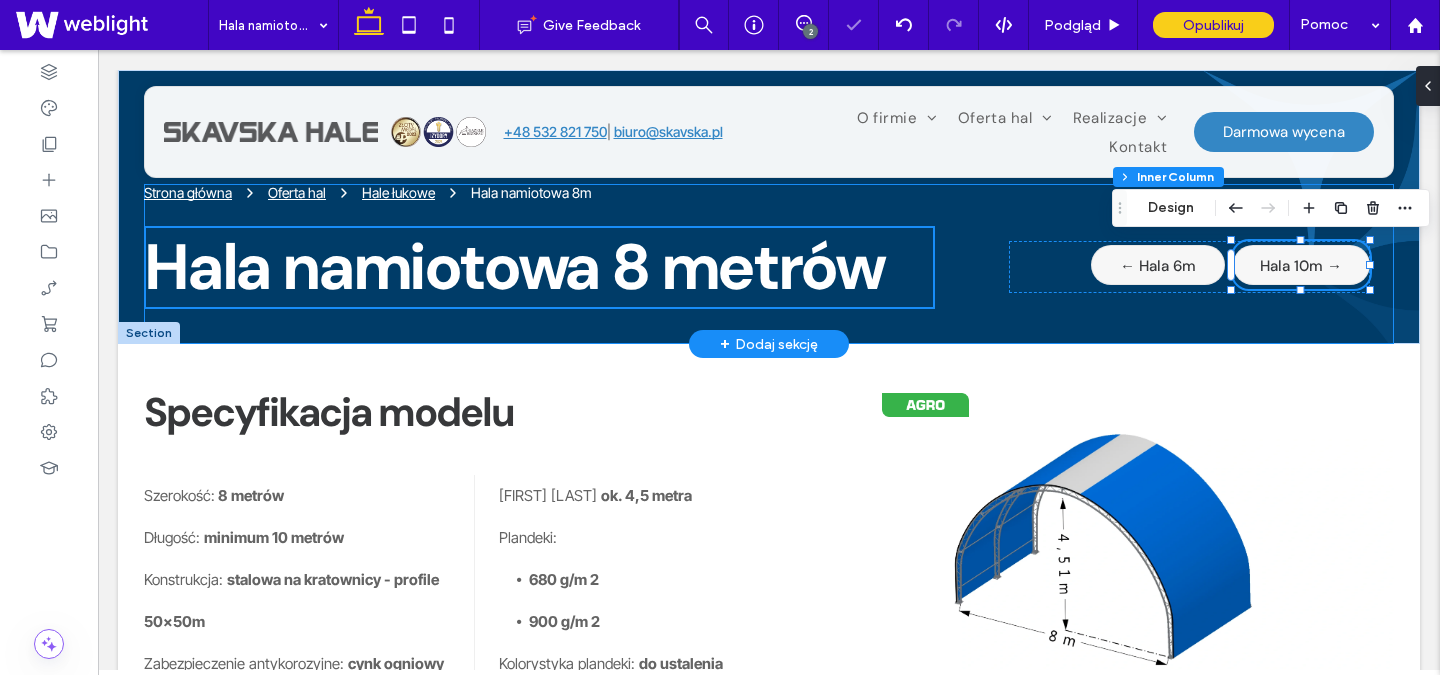 click on "Strona główna Oferta hal Hale łukowe Hala namiotowa 8m
Hala namiotowa 8 metrów
← Hala 6m
Hala 10m →
38% , 48px" at bounding box center (769, 264) 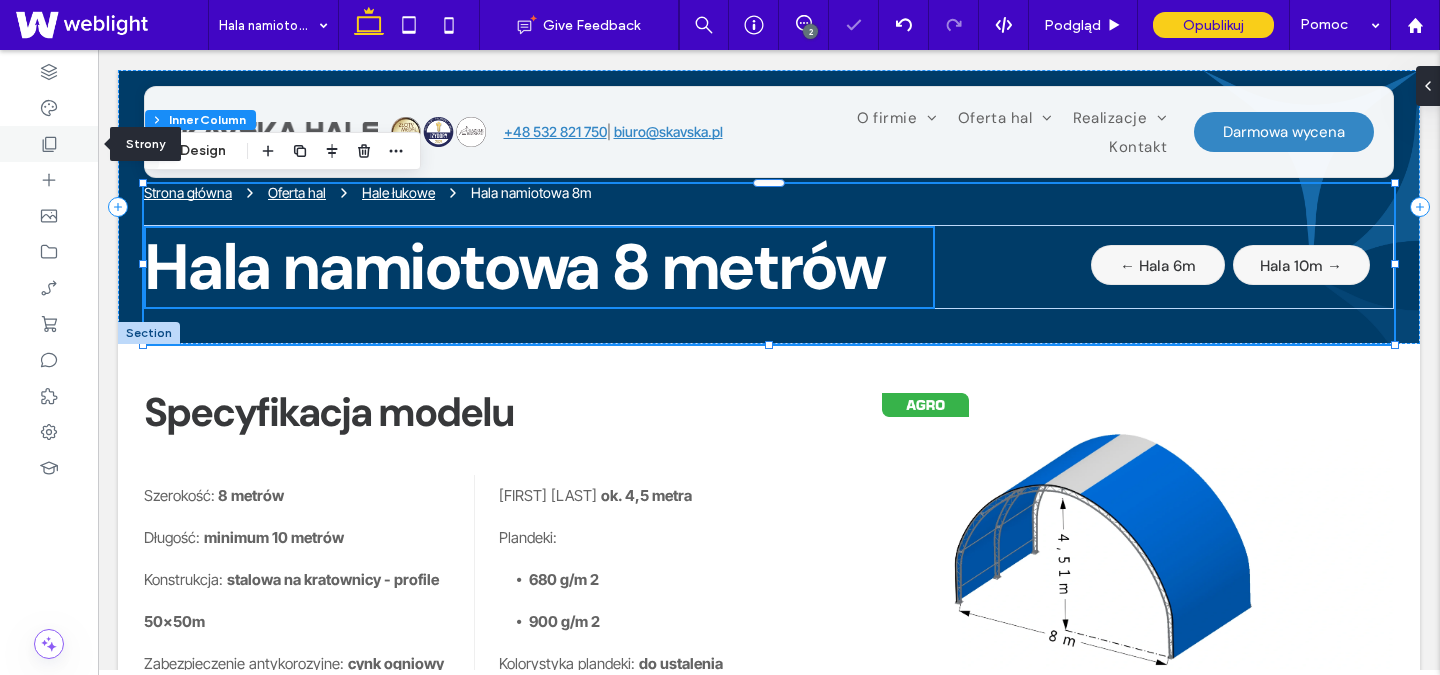 click 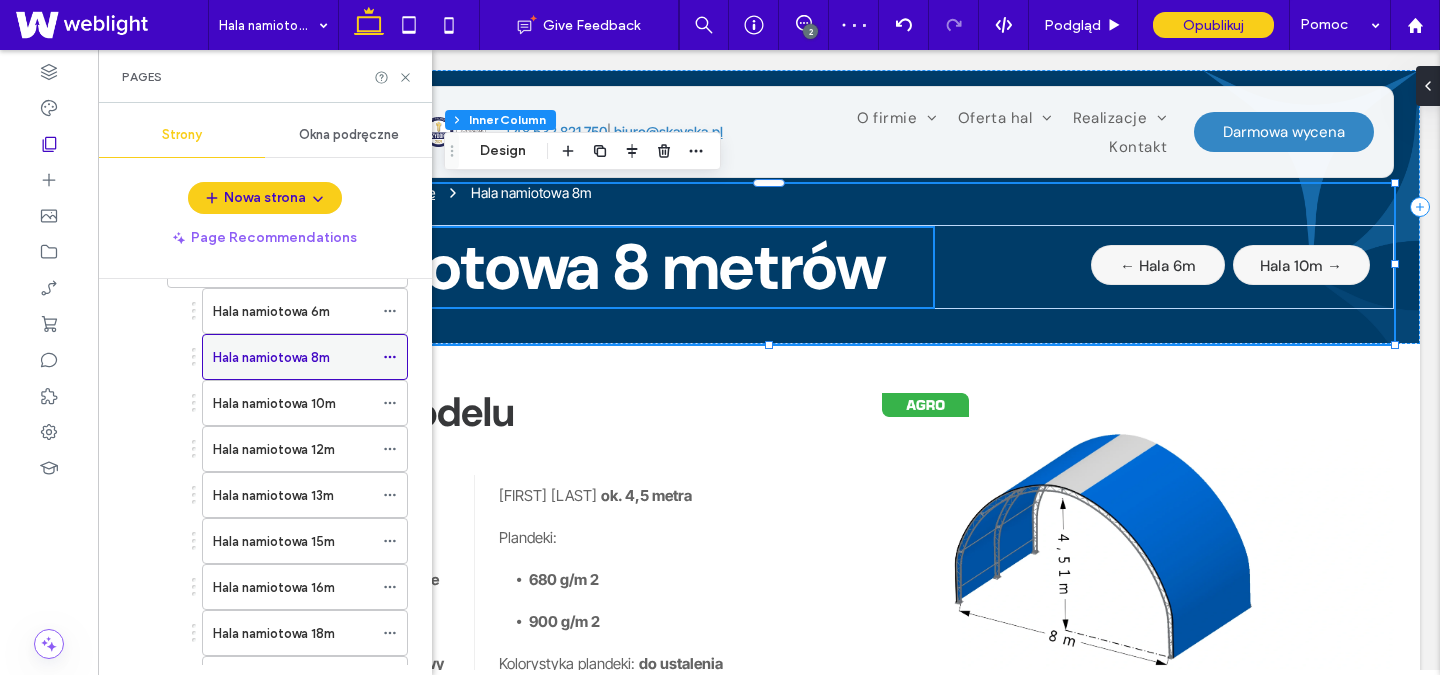 scroll, scrollTop: 241, scrollLeft: 0, axis: vertical 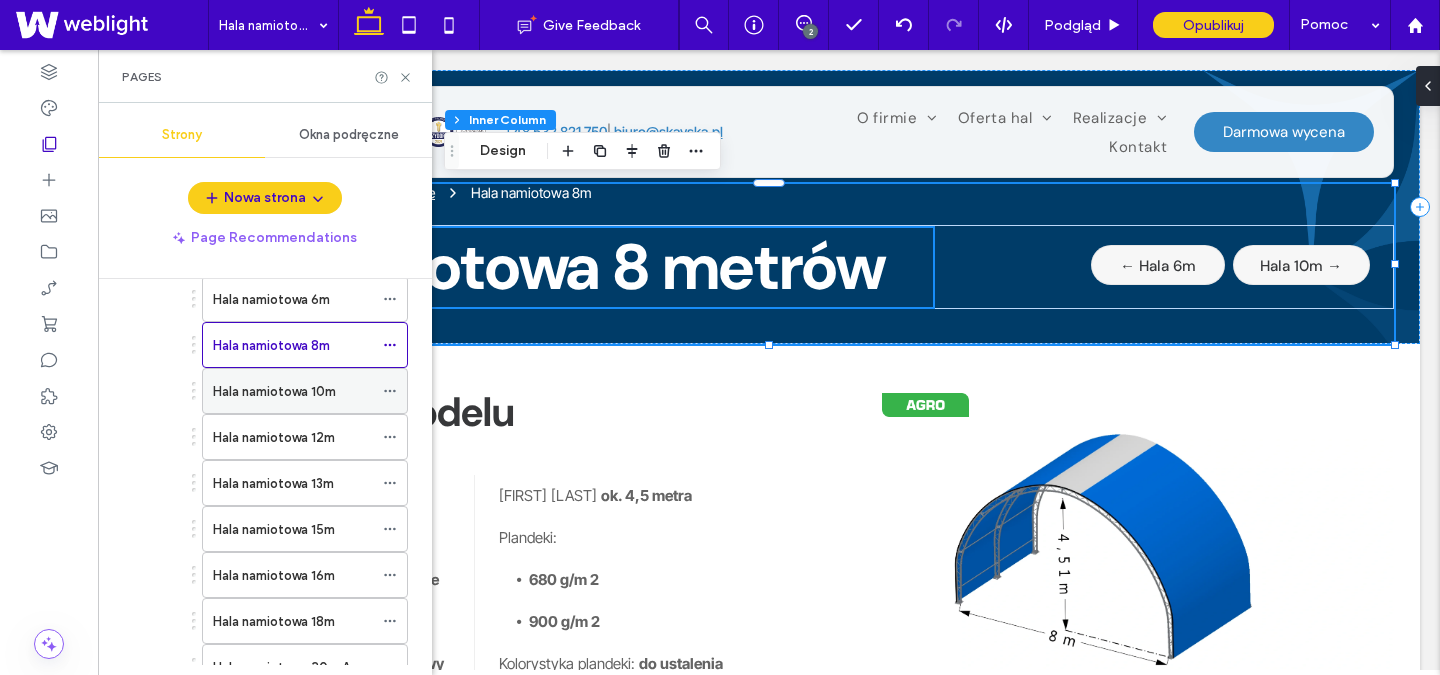 click on "Hala namiotowa 10m" at bounding box center [274, 391] 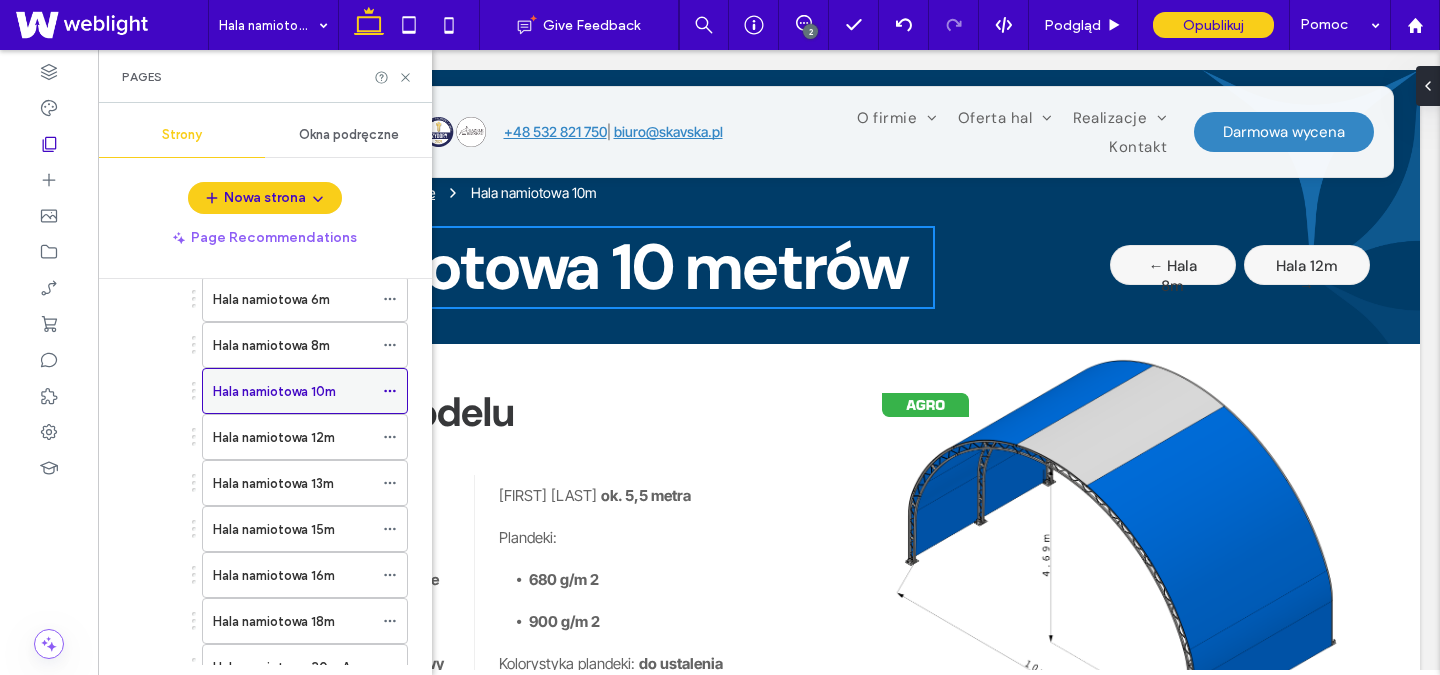 scroll, scrollTop: 0, scrollLeft: 0, axis: both 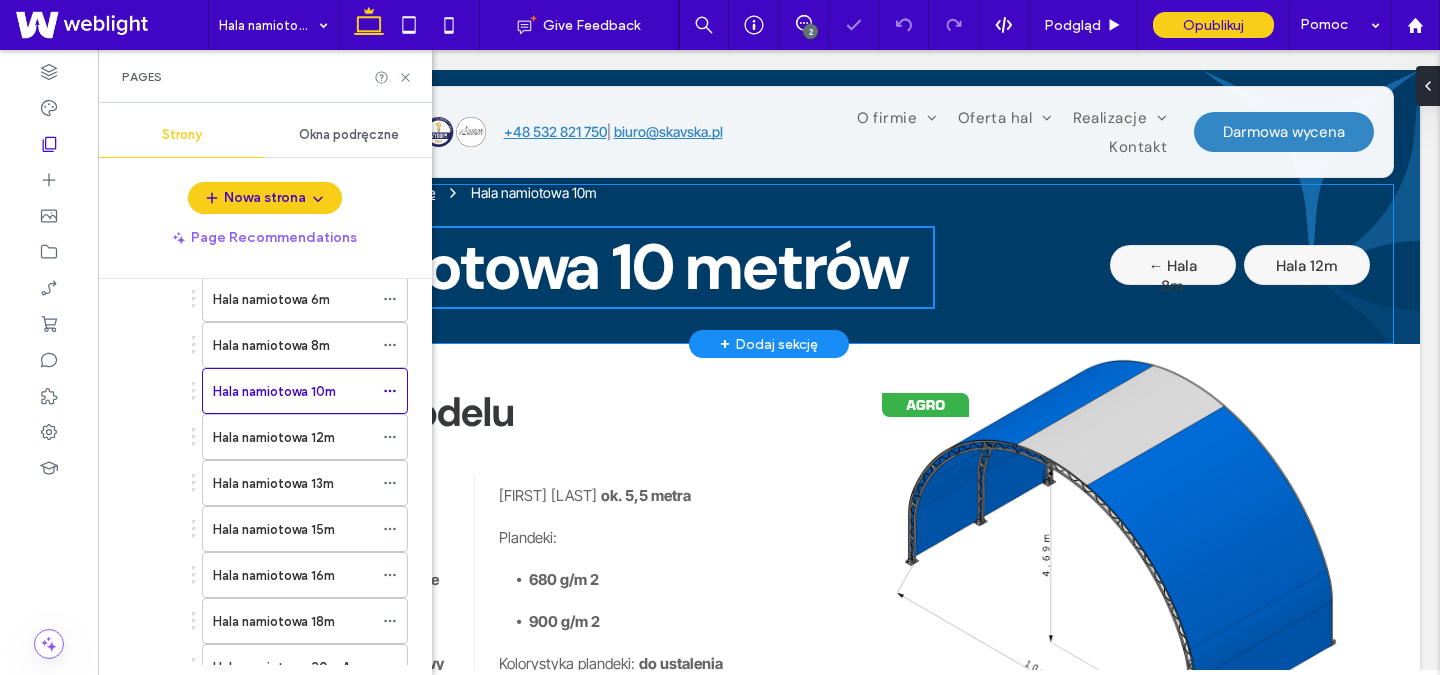 click on "← Hala 8m" at bounding box center [1173, 265] 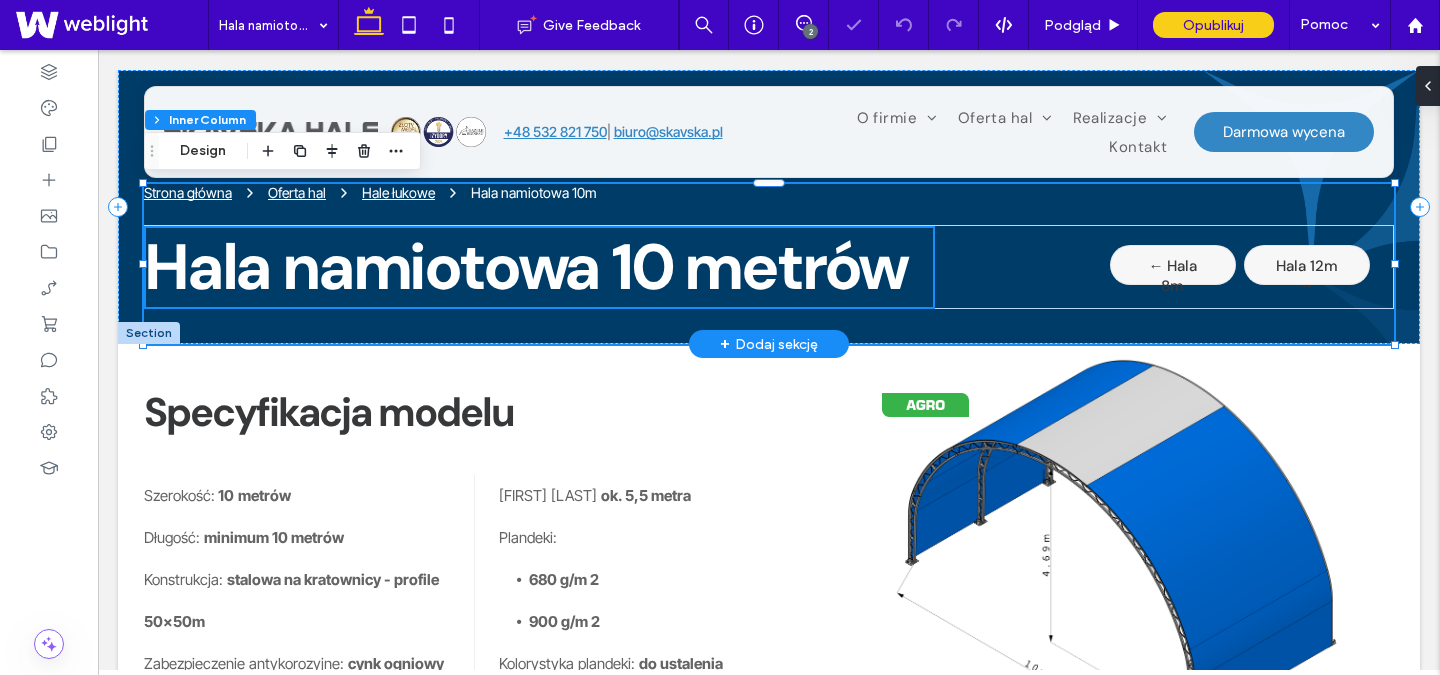 click on "← Hala 8m" at bounding box center (1173, 265) 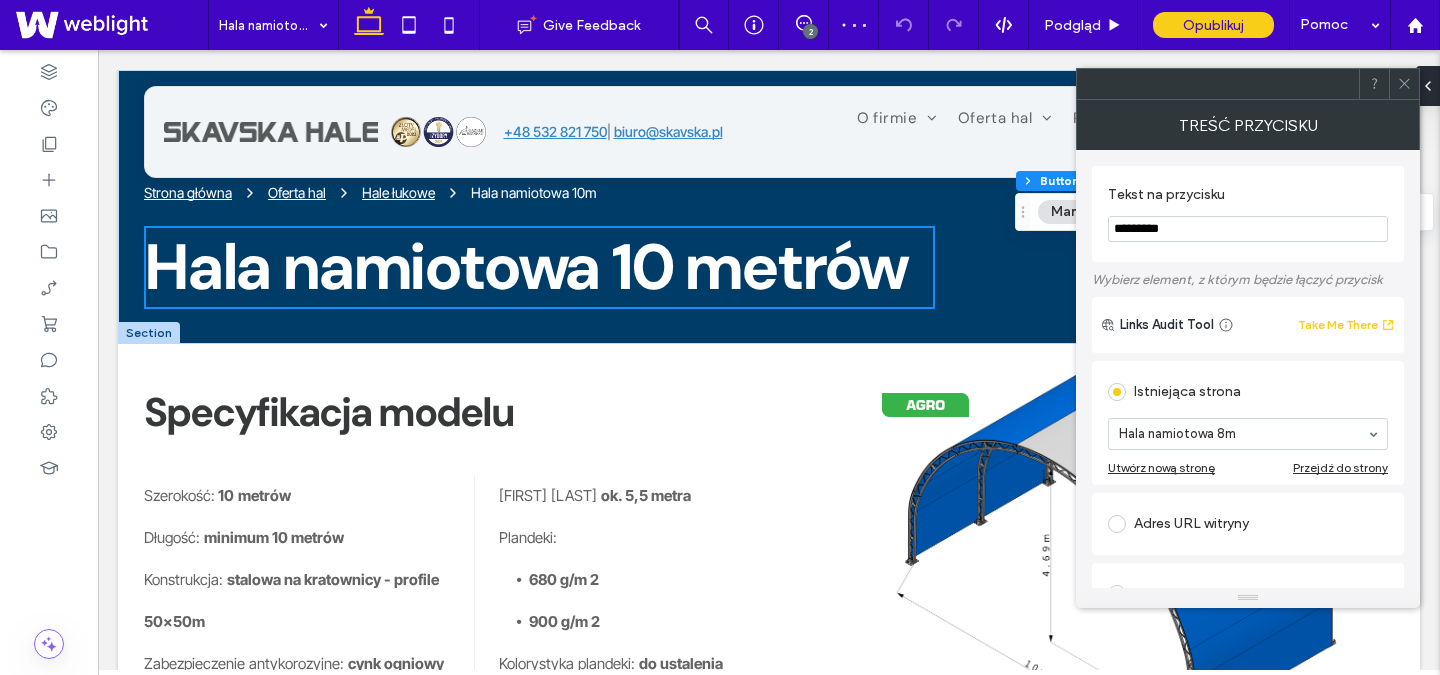 click 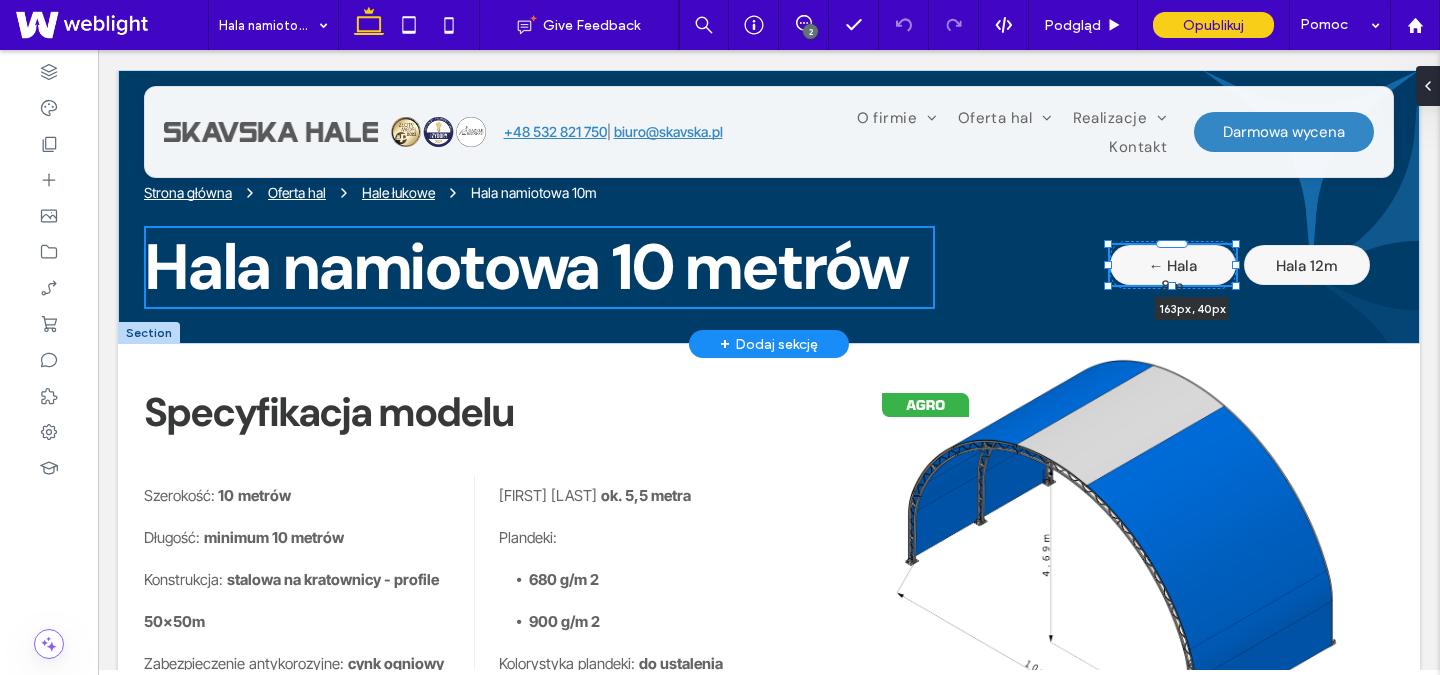 drag, startPoint x: 1236, startPoint y: 262, endPoint x: 1273, endPoint y: 262, distance: 37 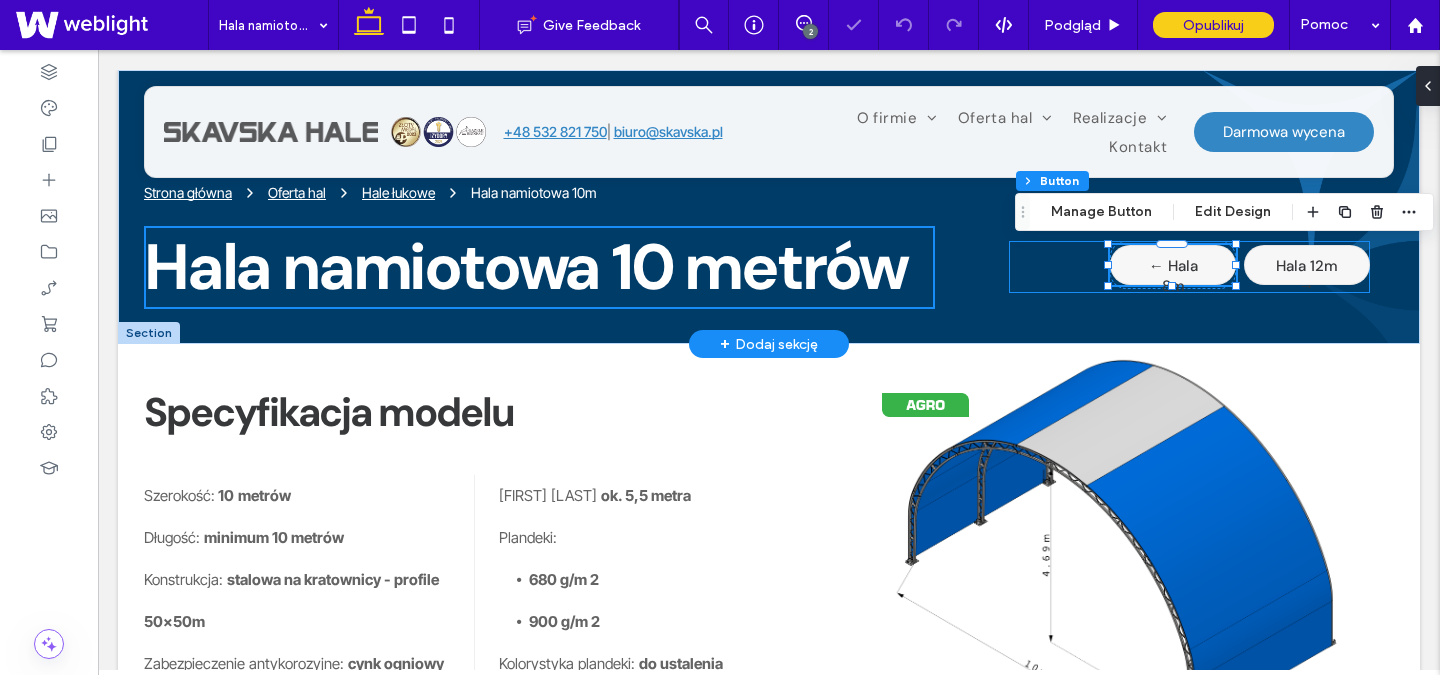 click on "← Hala 8m
163px , 40px
Hala 12m →" at bounding box center (1189, 267) 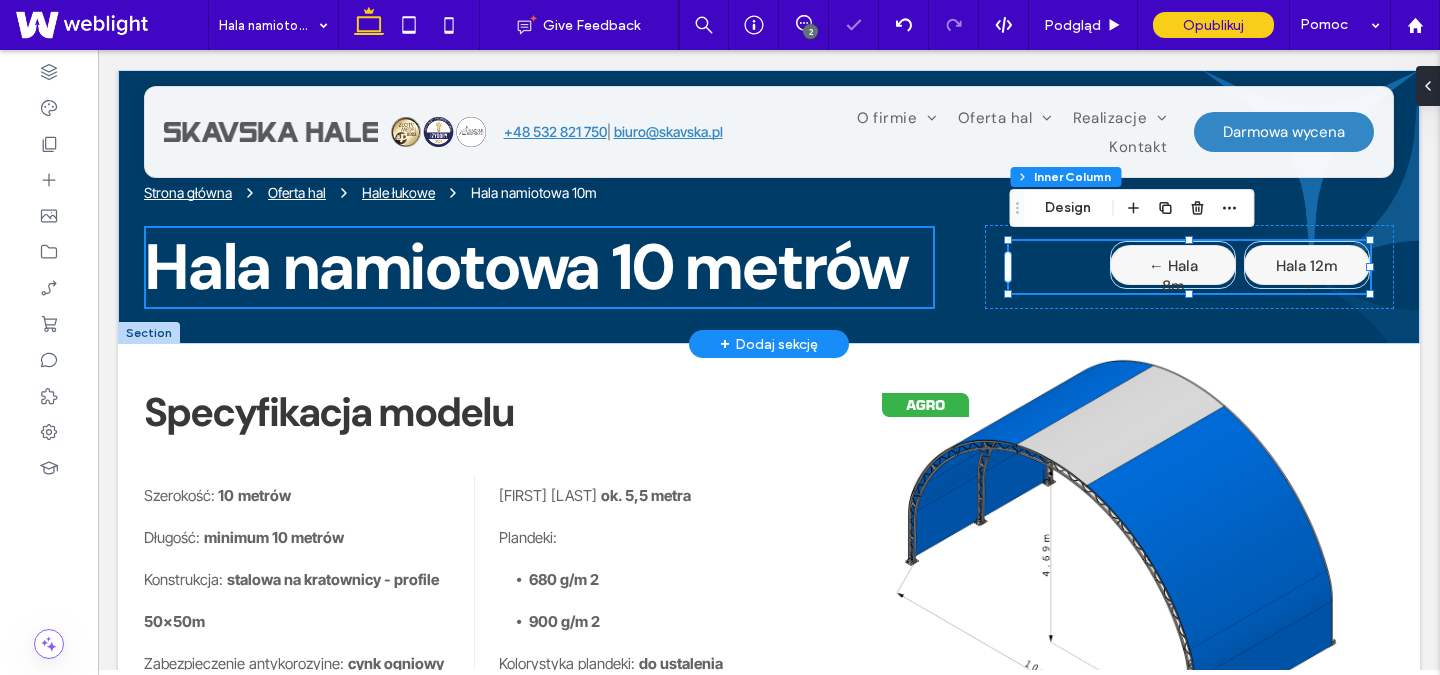 click on "← Hala 8m
Hala 12m →" at bounding box center (1189, 267) 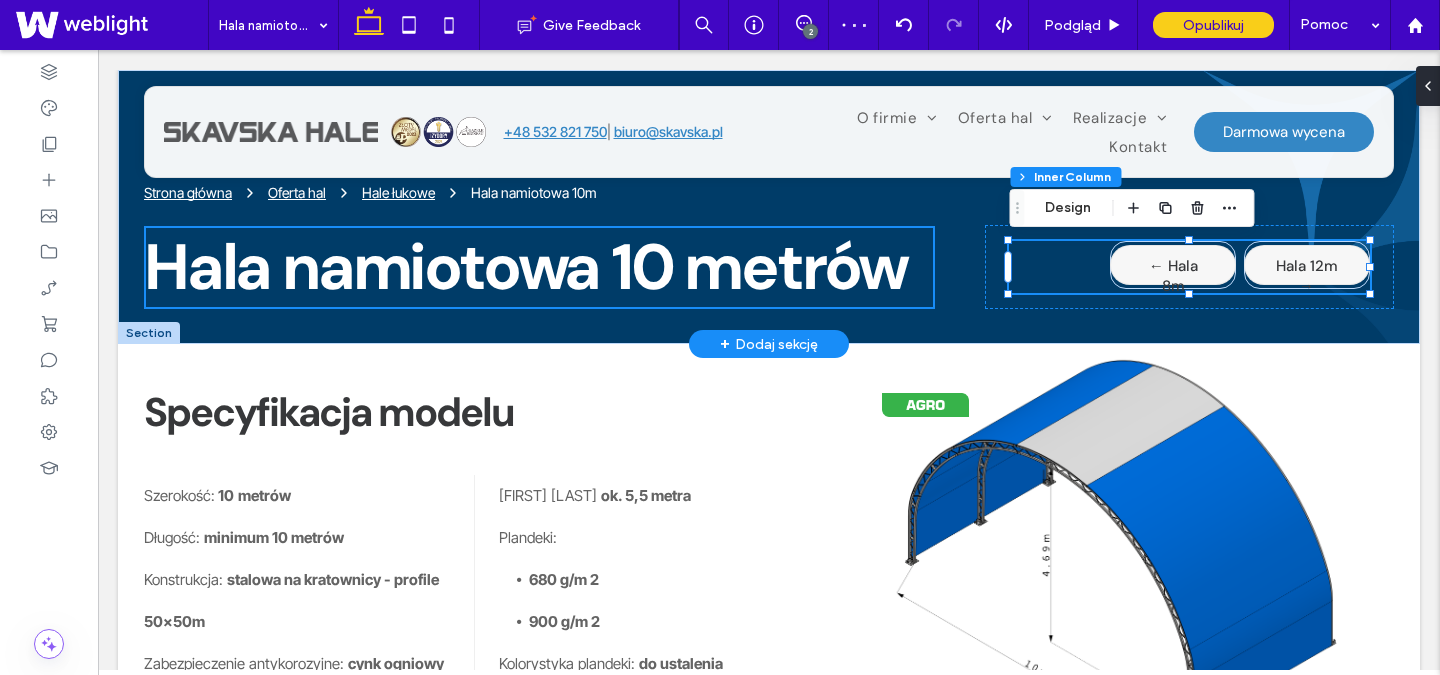 click on "← Hala 8m
Hala 12m →" at bounding box center (1189, 267) 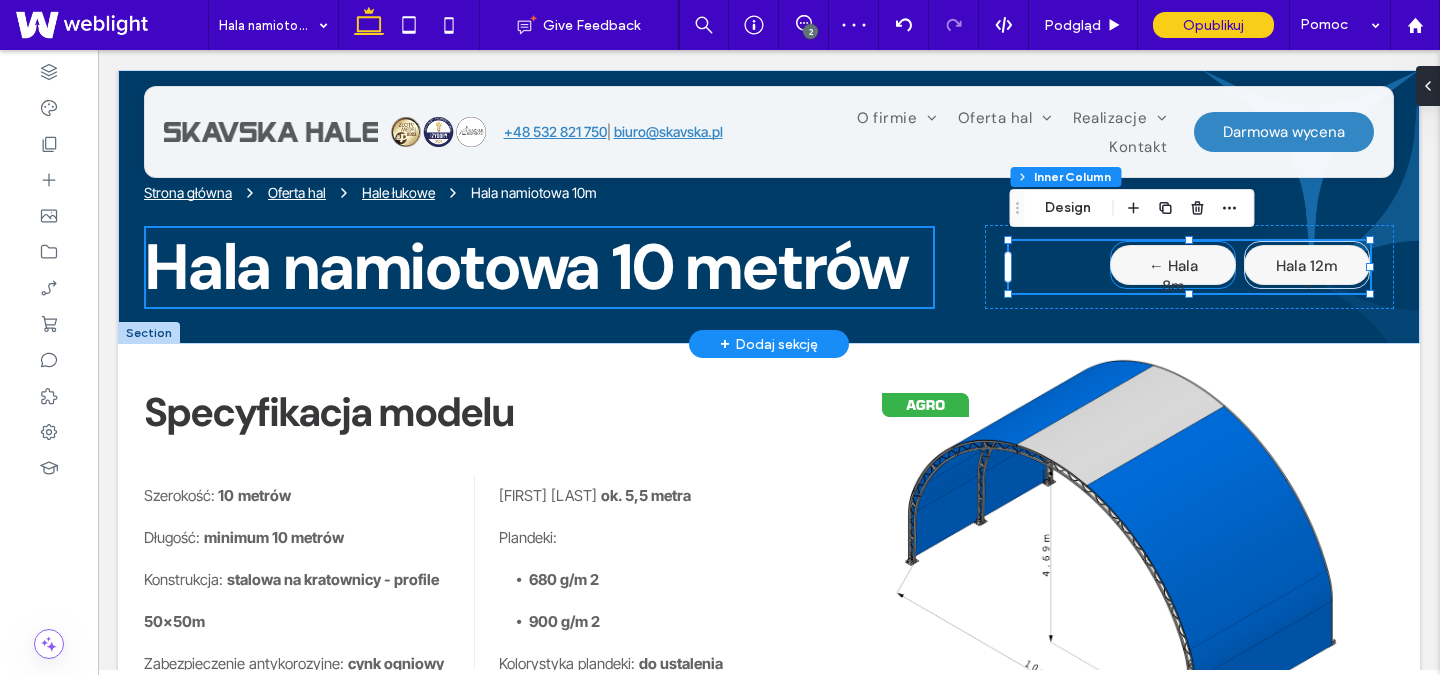 click on "← Hala 8m" at bounding box center [1173, 265] 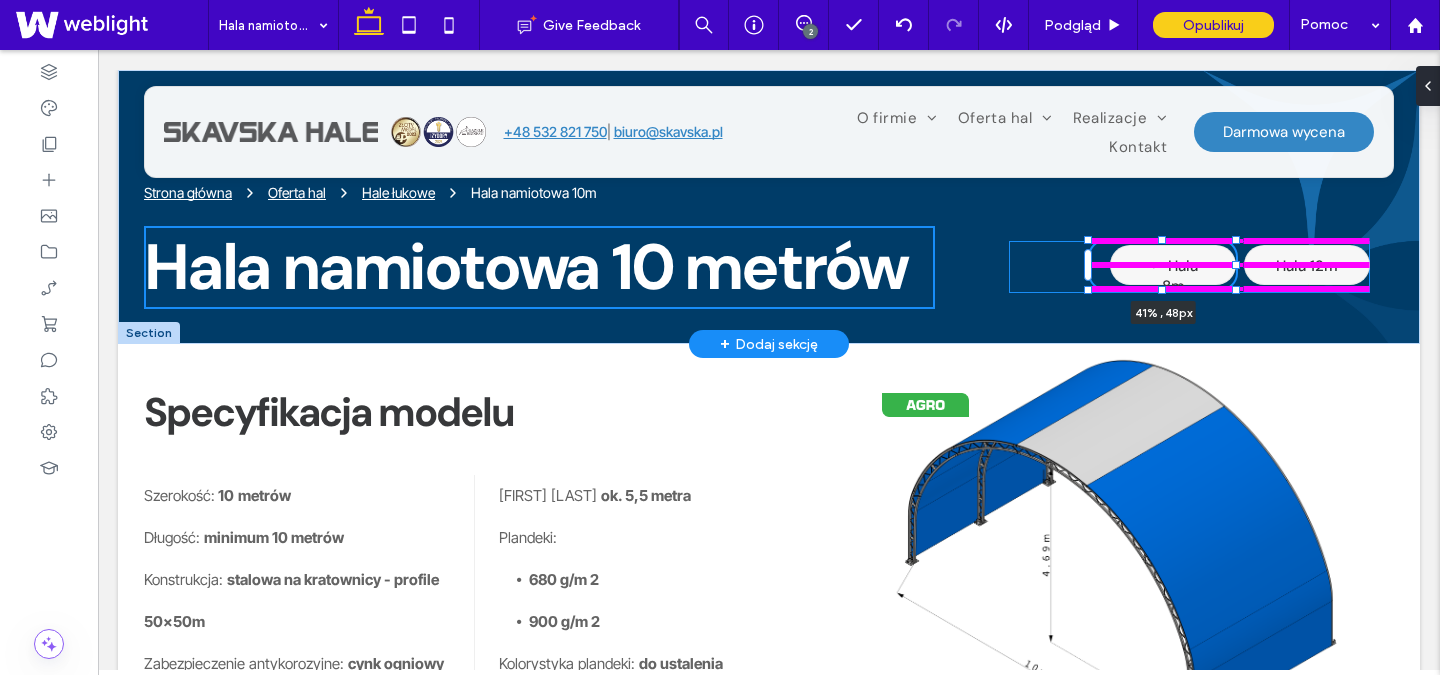 drag, startPoint x: 1235, startPoint y: 262, endPoint x: 1255, endPoint y: 262, distance: 20 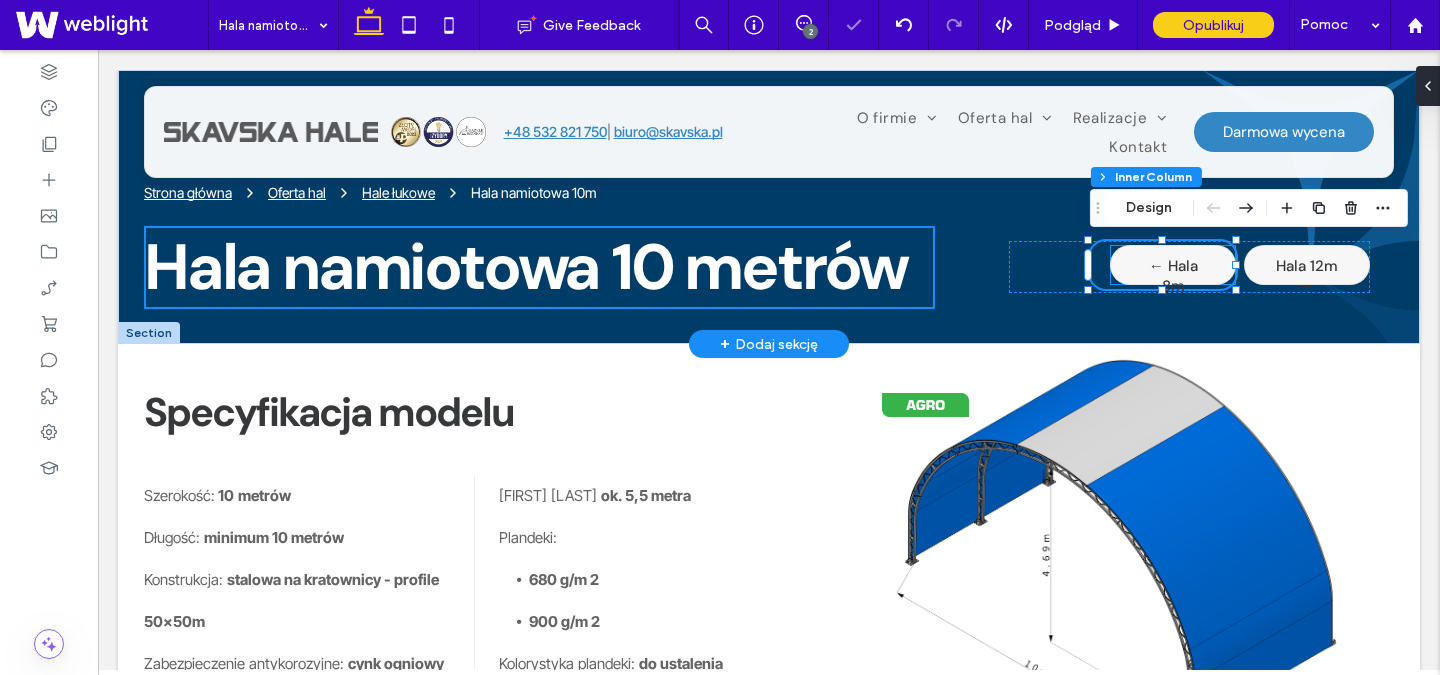 click on "← Hala 8m" at bounding box center (1173, 265) 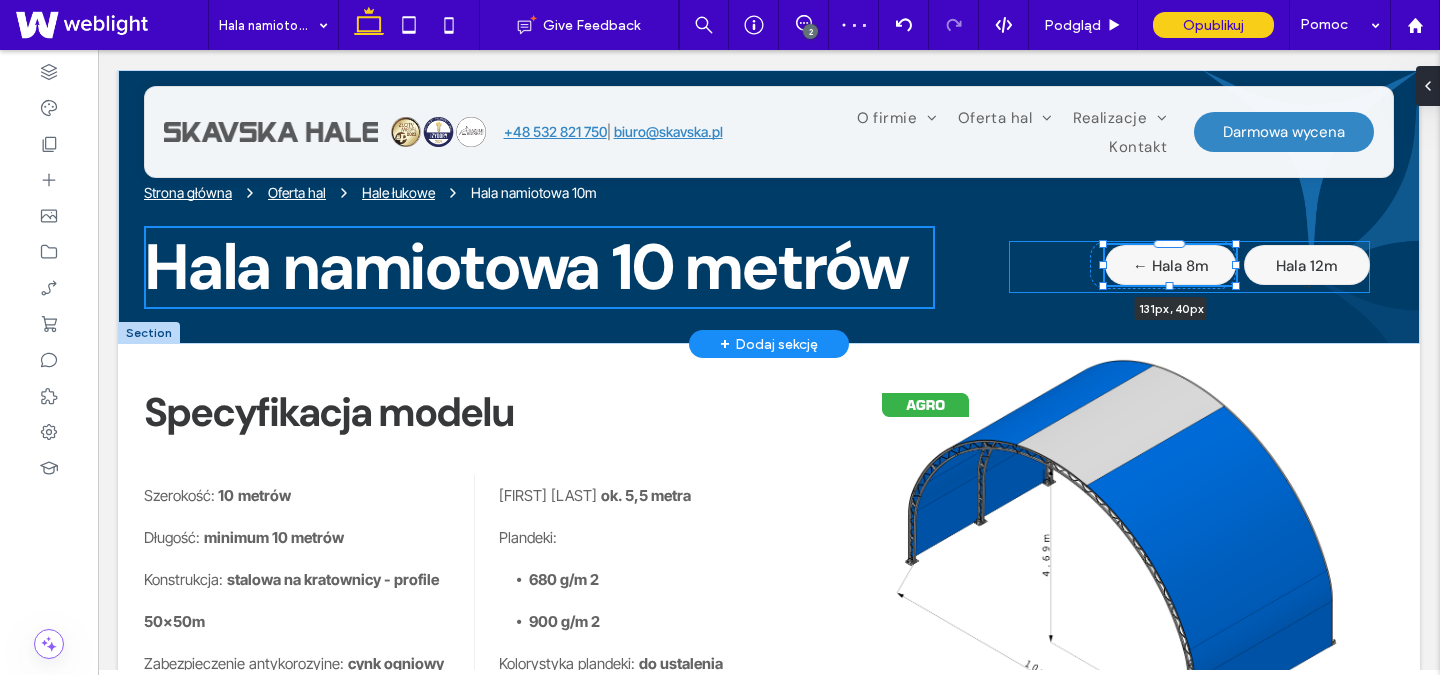click on "Strona główna Oferta hal Hale łukowe Hala namiotowa 10m
Hala namiotowa 10 metrów
← Hala 8m
131px , 40px
Hala 12m →" at bounding box center [769, 207] 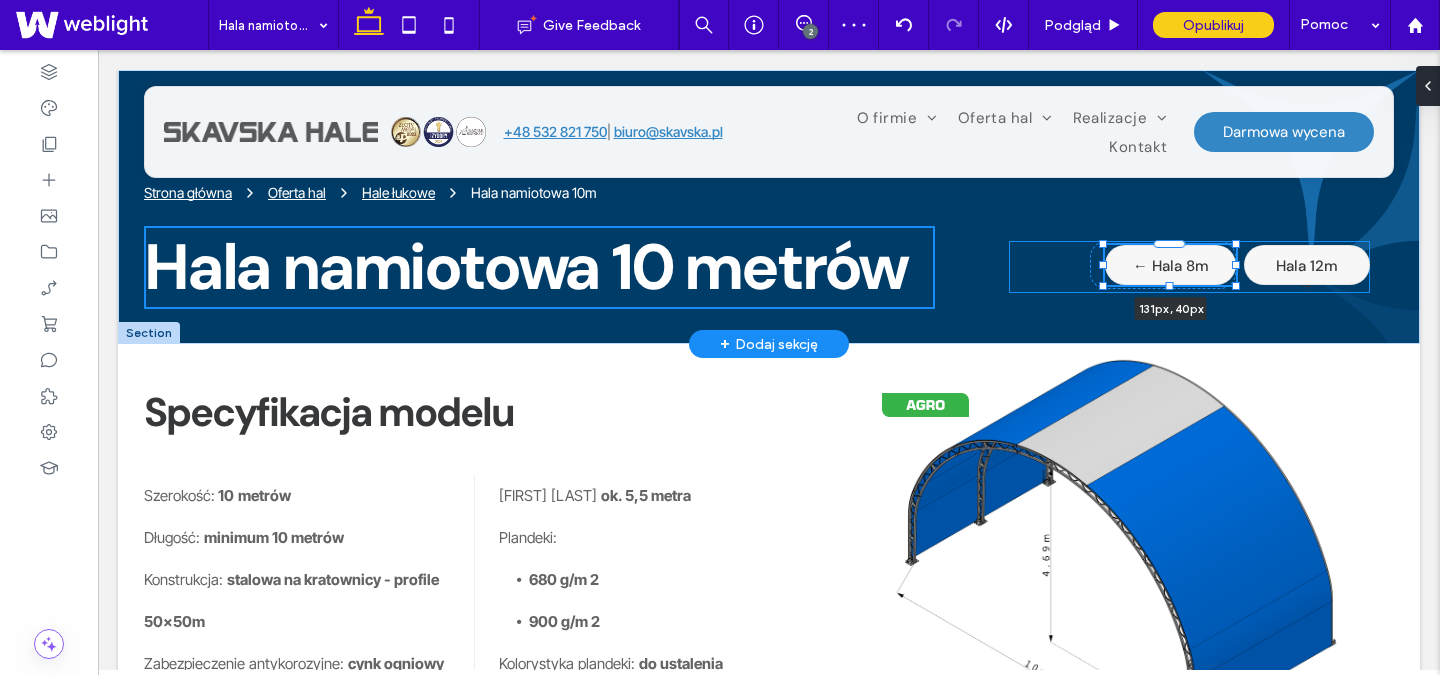 type on "***" 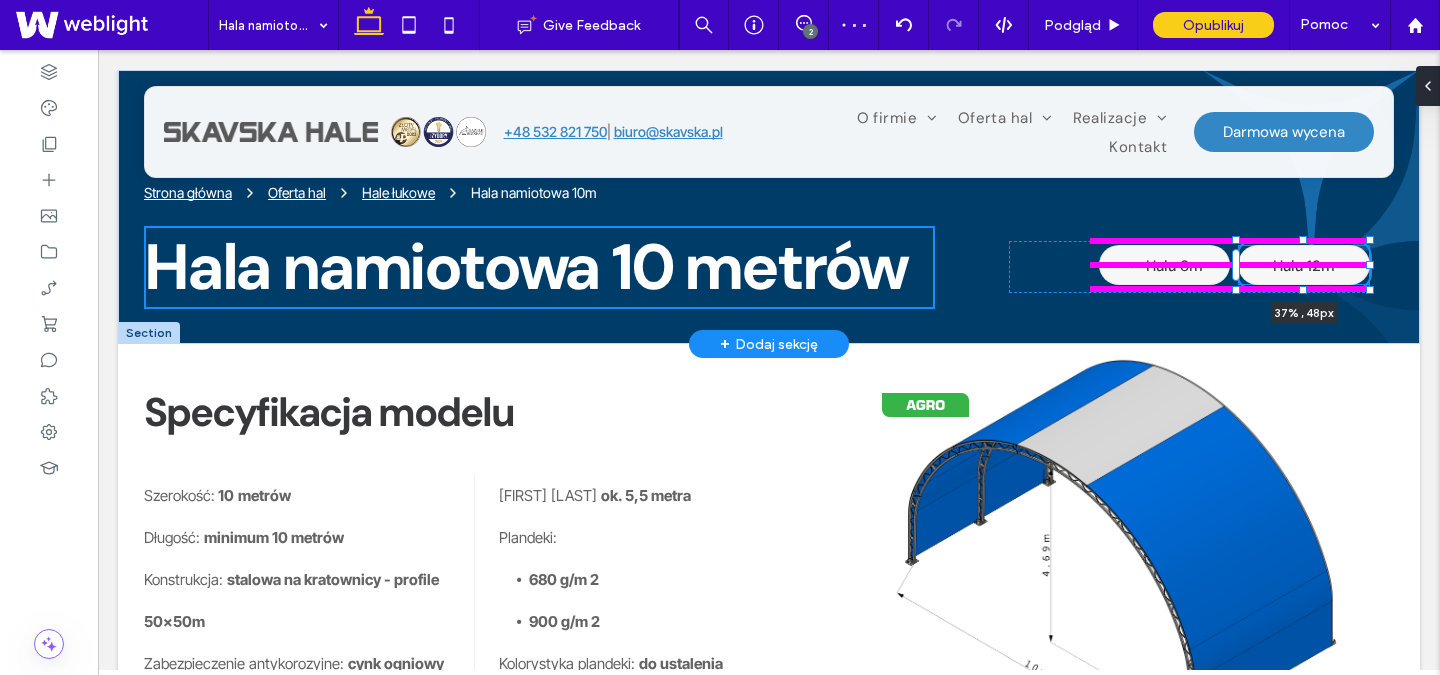 click on "Strona główna Oferta hal Hale łukowe Hala namiotowa 10m
Hala namiotowa 10 metrów
← Hala 8m
Hala 12m →
37% , 48px" at bounding box center (769, 207) 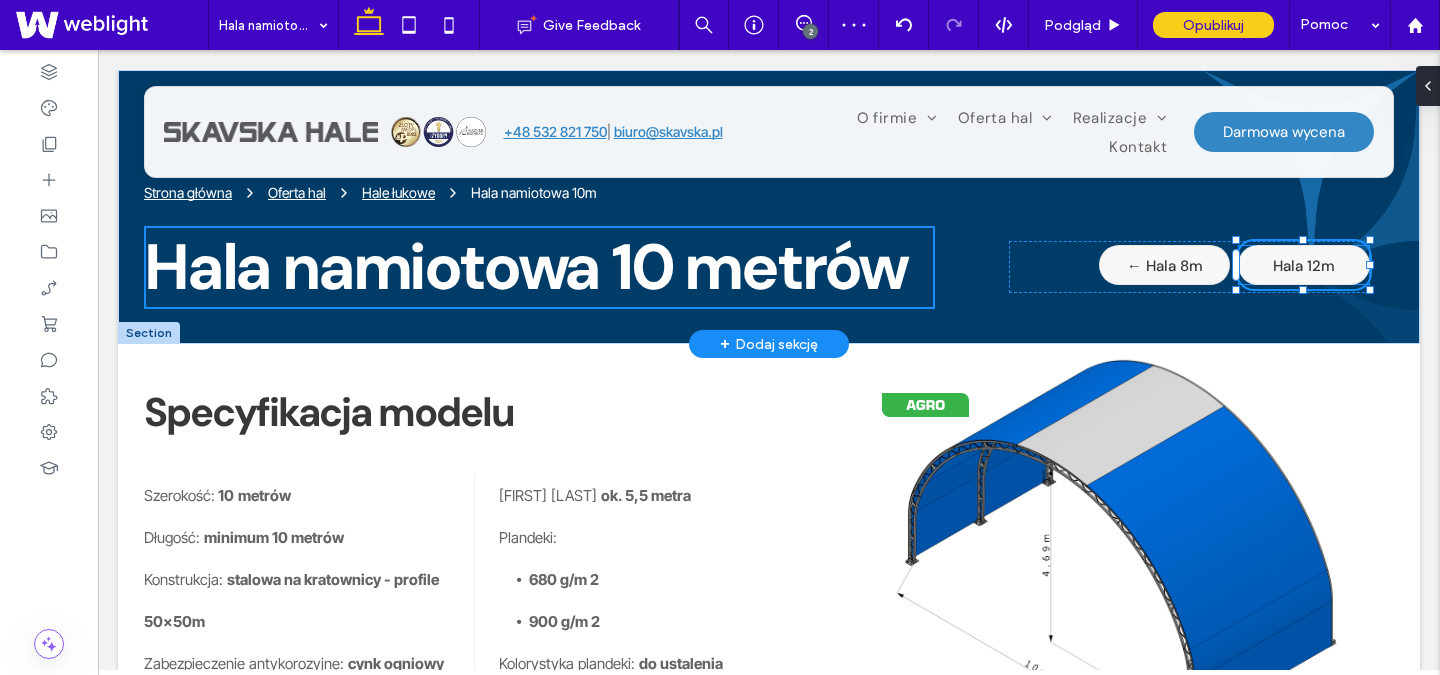 type on "**" 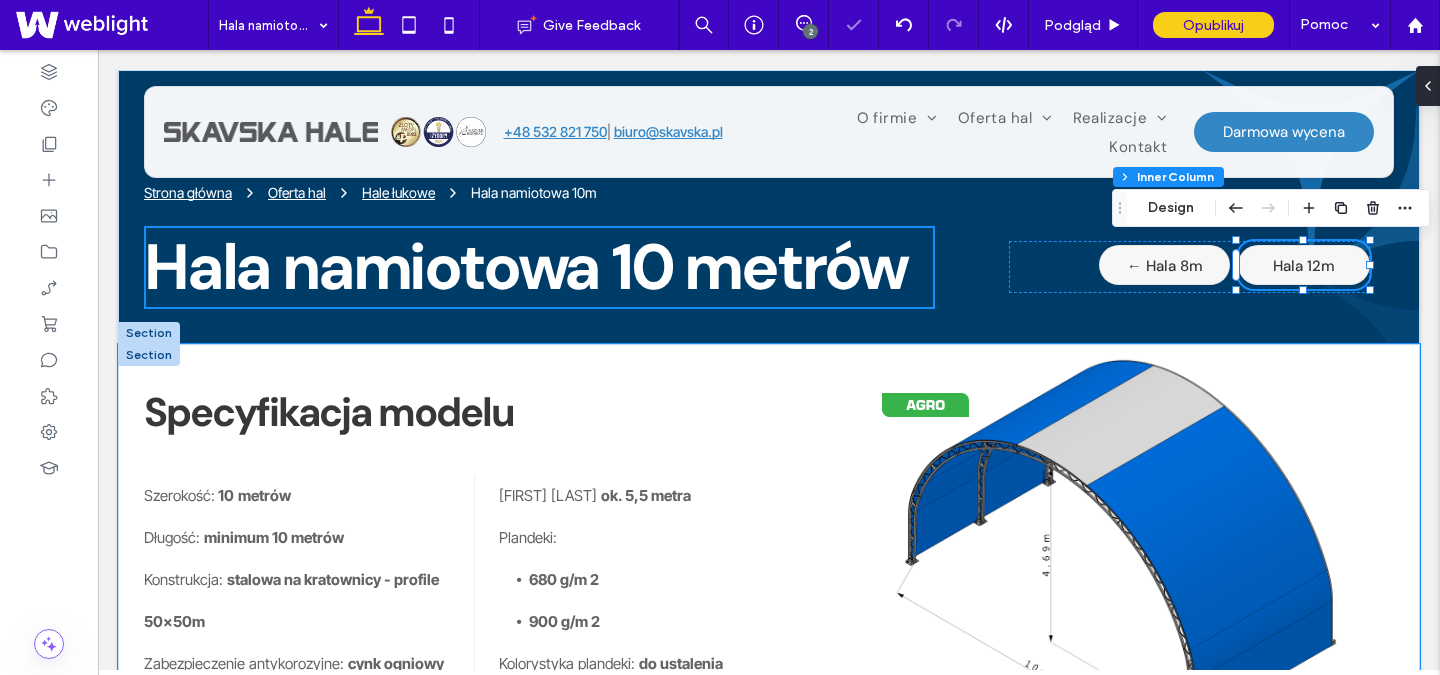 click on "Specyfikacja modelu
Szerokość:   10
metrów Długość:
minimum 10 metrów Konstrukcja:
stalowa na kratownicy - profile 50x50m Zabezpieczenie antykorozyjne:
cynk ogniowy Standardowy rozstaw wręg:
2,5 metra
Wysokość:
ok. 5,5 metra Plandeki:   680 g/m 2 900 g/m 2
Kolorystyka plandeki:
do ustalenia
Zainteresowany?
Skontaktuj się z nami
Uzupełnij formularz, prześlij go a  dedykowany specjalista skontaktuje się z Tobą jak to najszybciej możliwe . W trakcie takiej rozmowy ustalimy niezbędne informacje do przygotowania darmowej wyceny dla Ciebie. Przesyłając formularz wyrażasz zgodę na przetwarzanie Twoich danych przez SKAVSKA Hale Sp. z o.o.
tel:
+48 733 290 550
|
e-mail:
biuro@skavska.pl
Formularz kontaktowy
Skontaktuj się z nami" at bounding box center [769, 791] 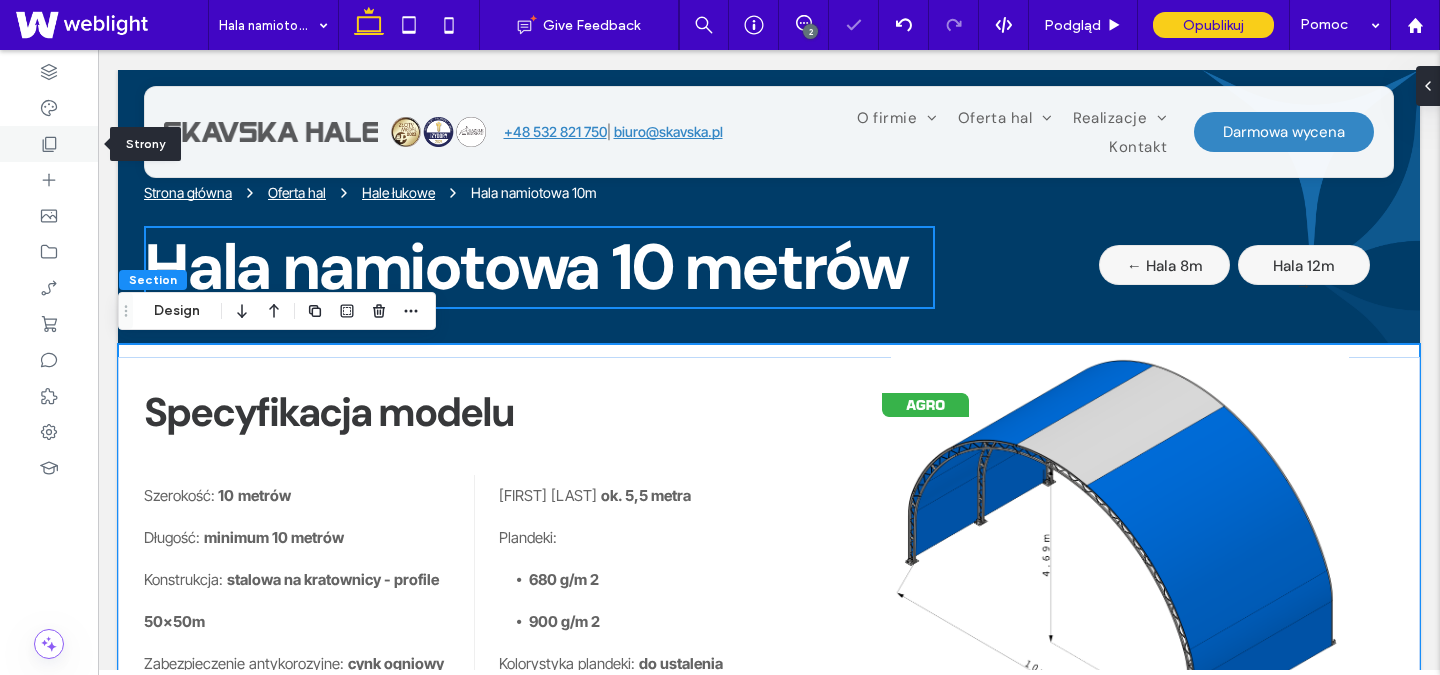 click at bounding box center [49, 144] 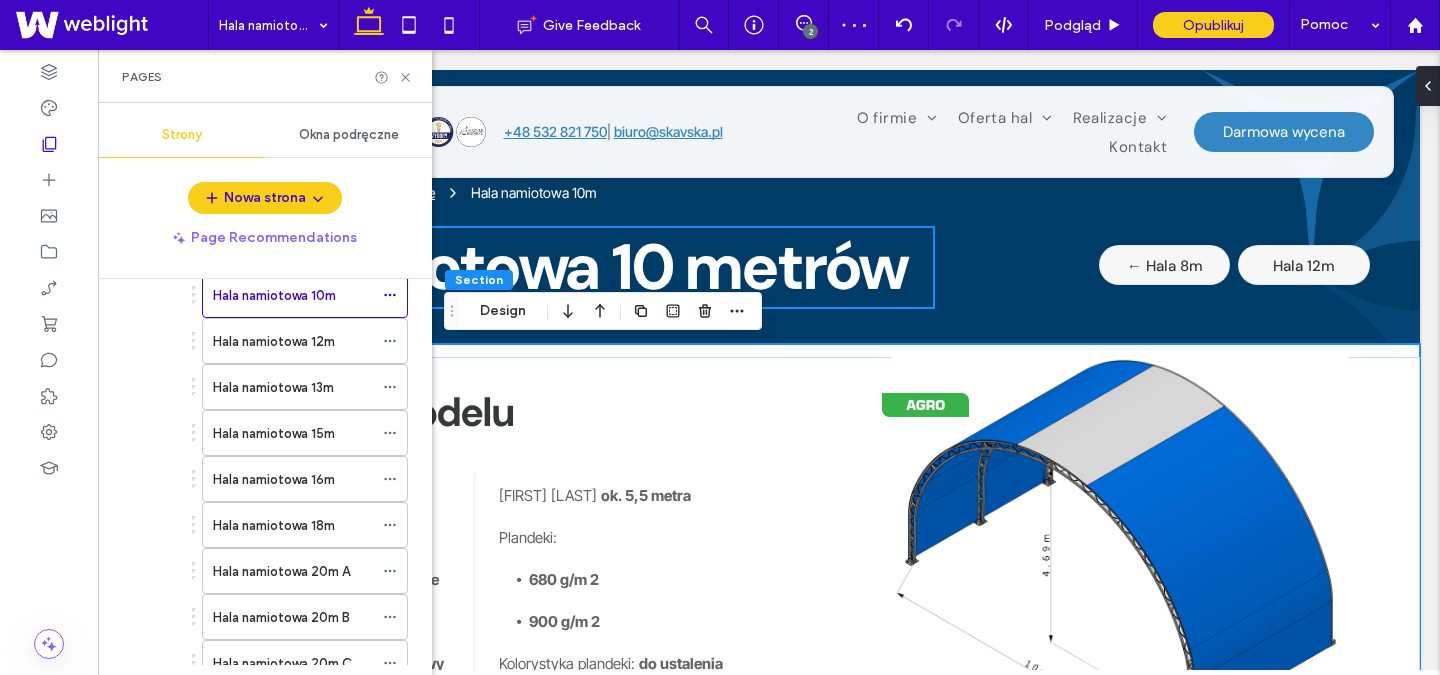 scroll, scrollTop: 340, scrollLeft: 0, axis: vertical 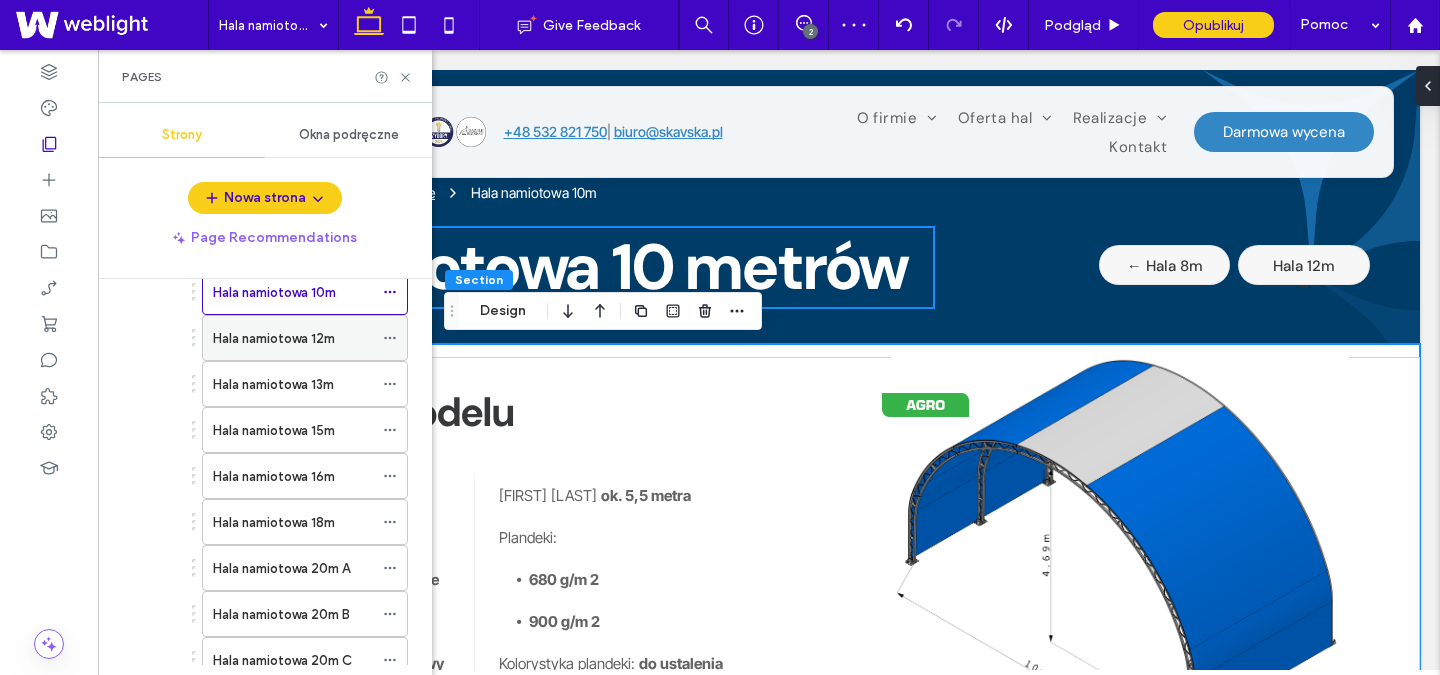 click on "Hala namiotowa 12m" at bounding box center (293, 338) 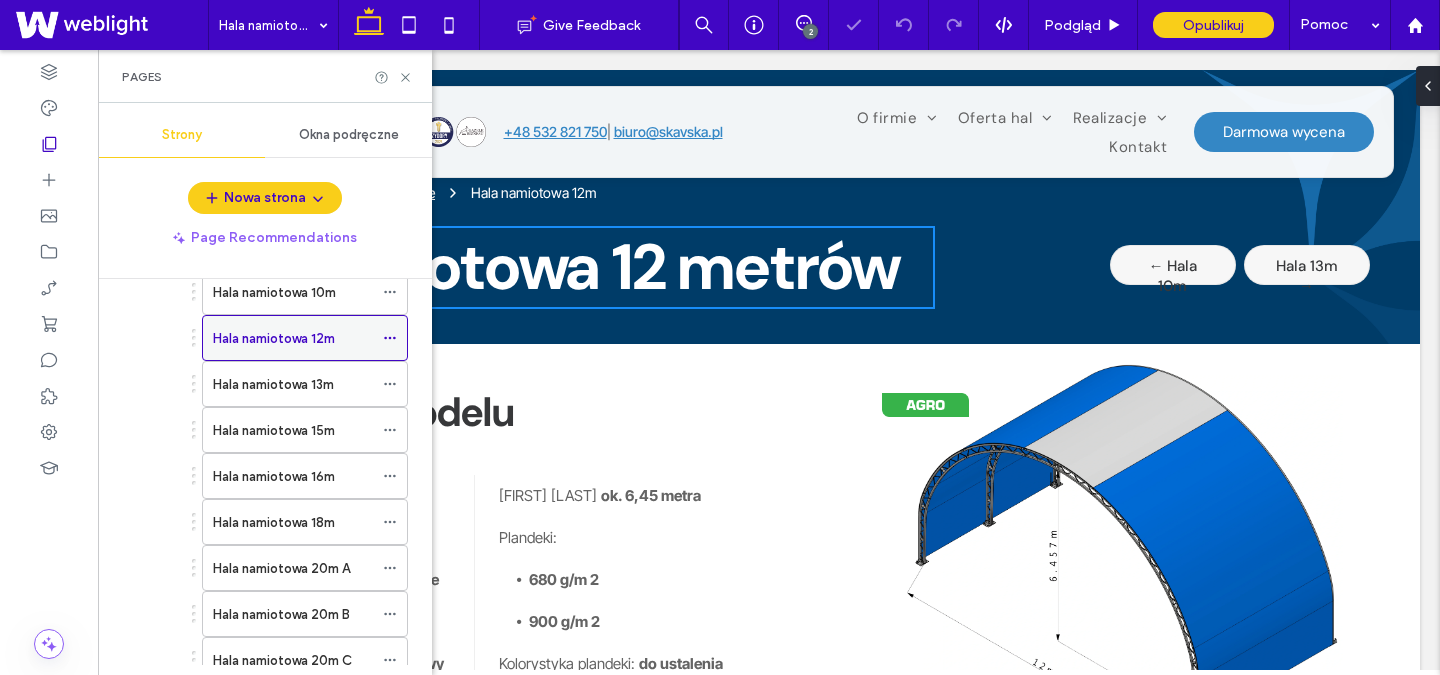 scroll, scrollTop: 0, scrollLeft: 0, axis: both 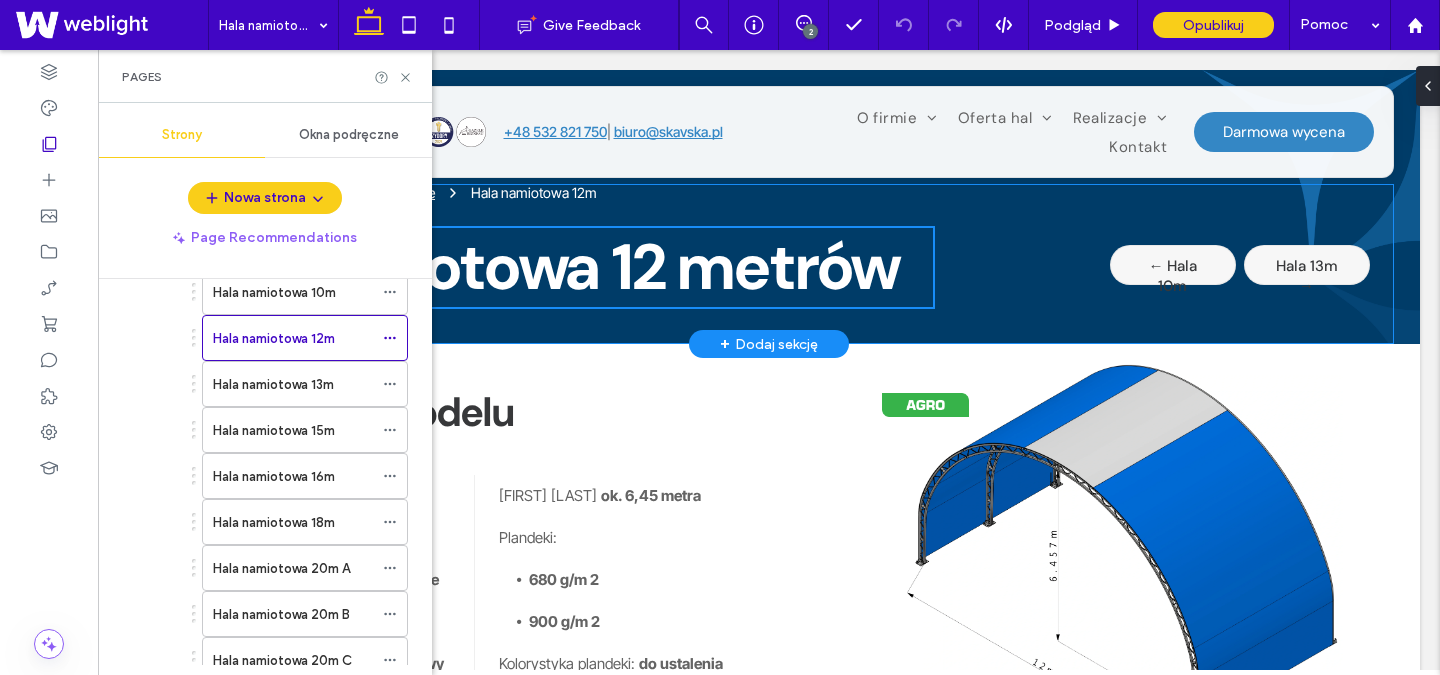 click on "← Hala 10m" at bounding box center [1173, 265] 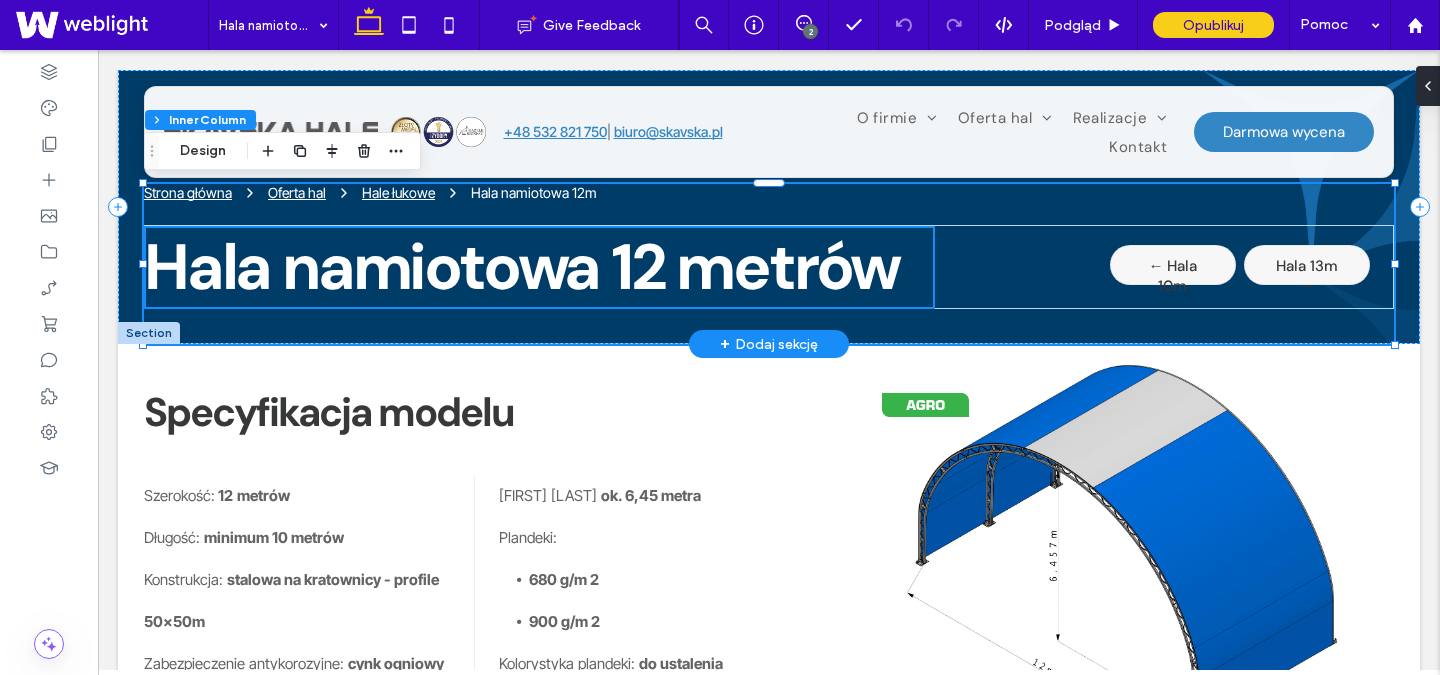 click on "← Hala 10m" at bounding box center [1173, 265] 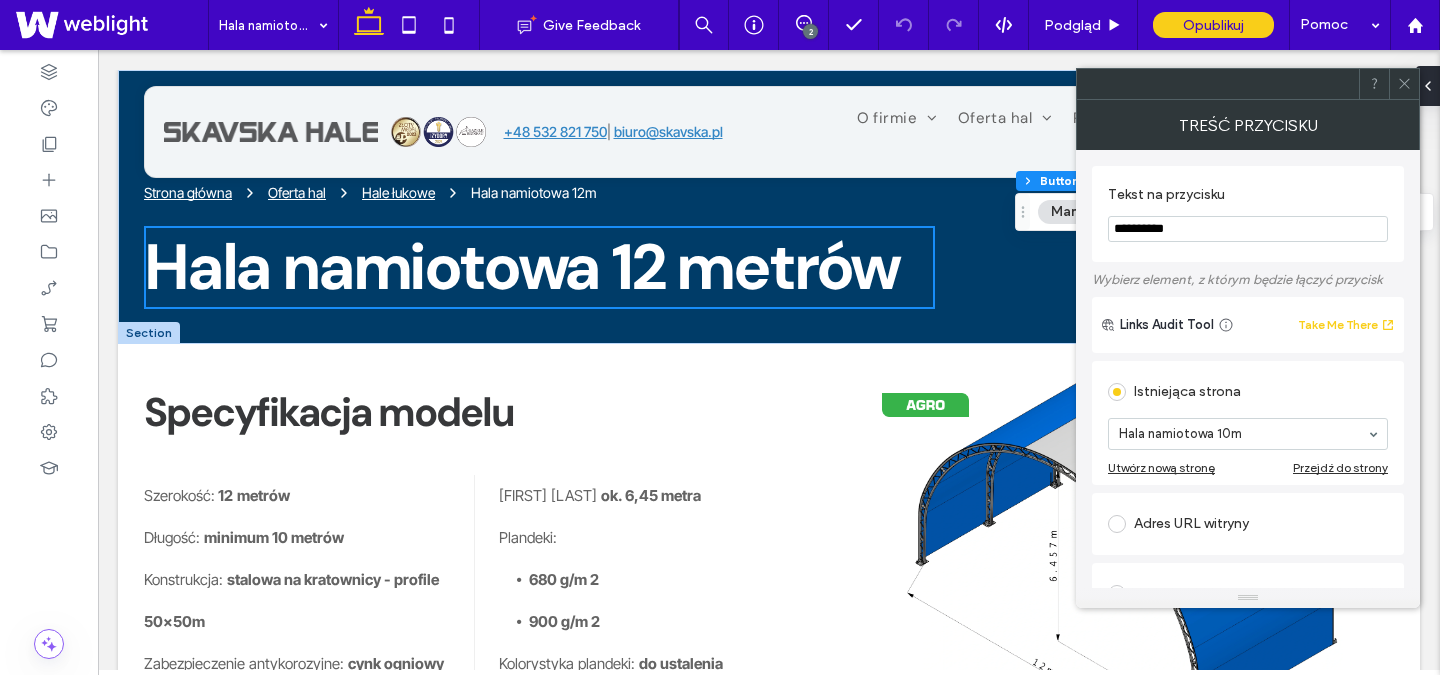 click at bounding box center [1404, 84] 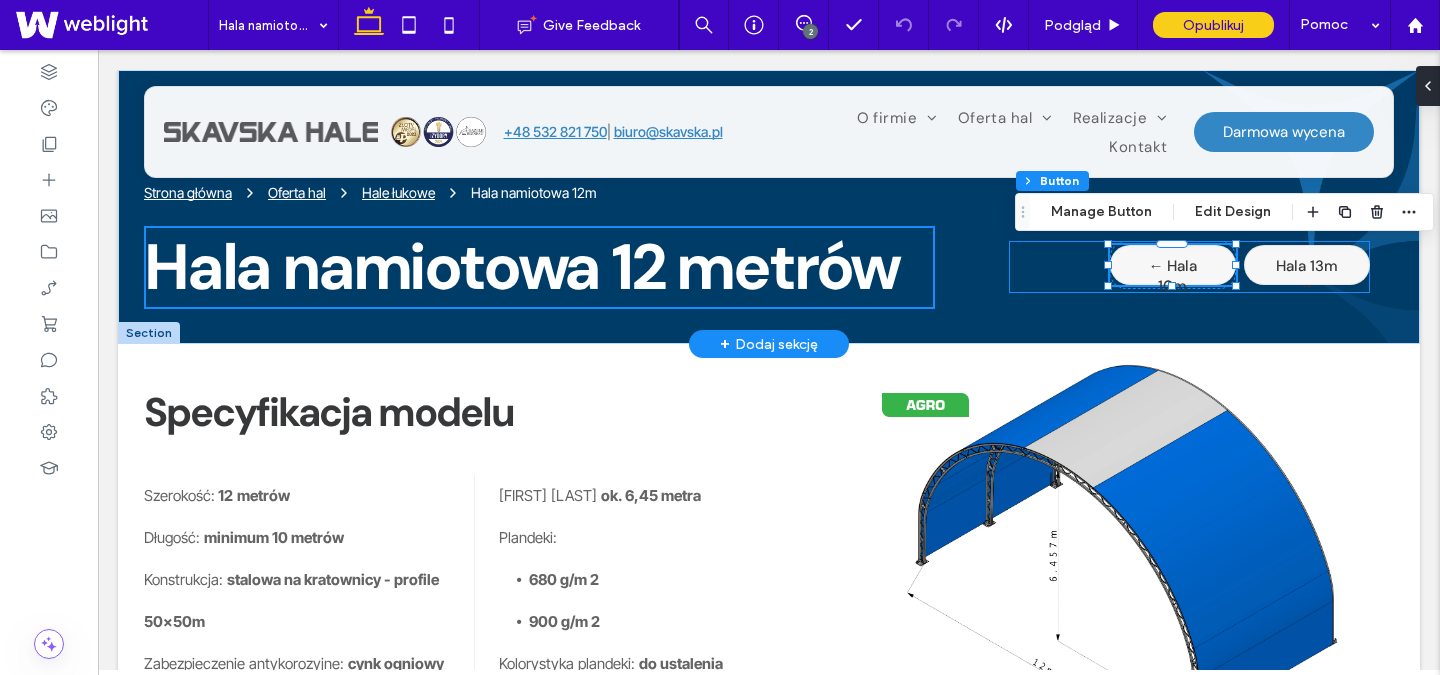 click on "← Hala 10m
Hala 13m →" at bounding box center [1189, 267] 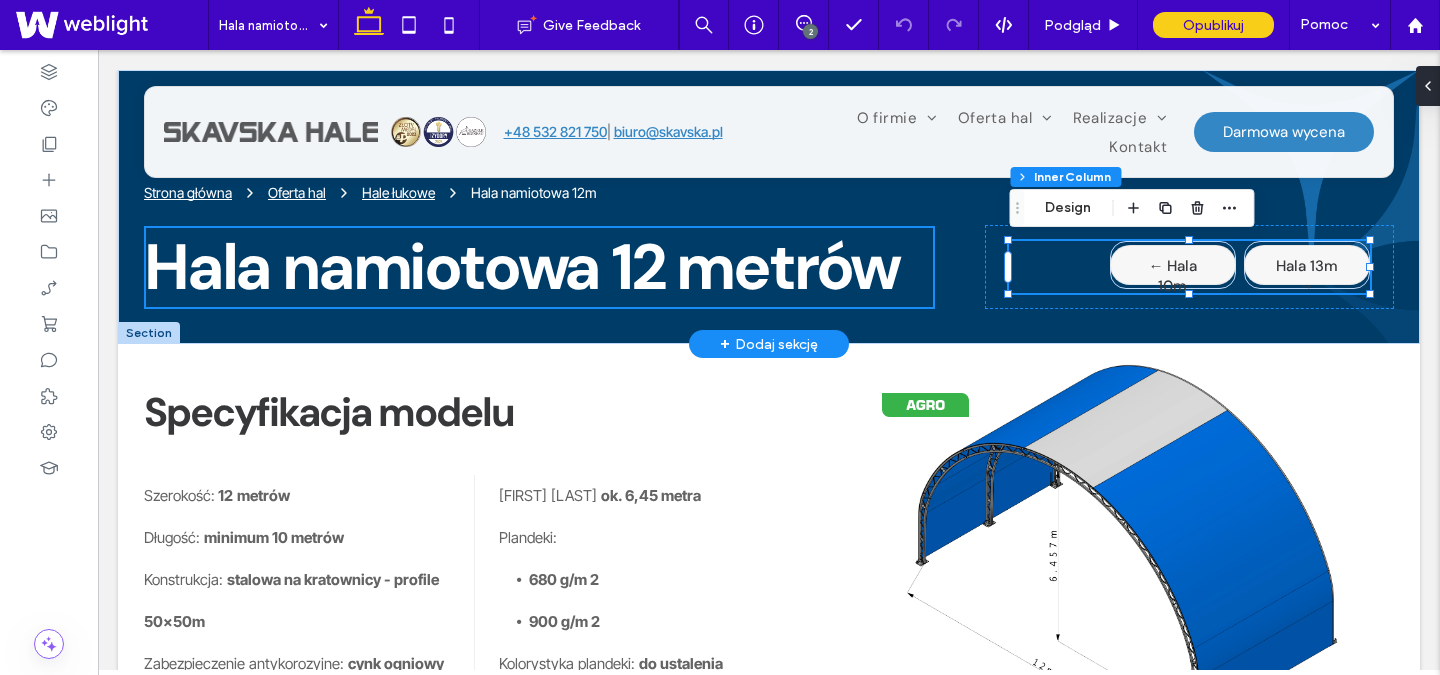 click on "← Hala 10m
Hala 13m →" at bounding box center (1189, 267) 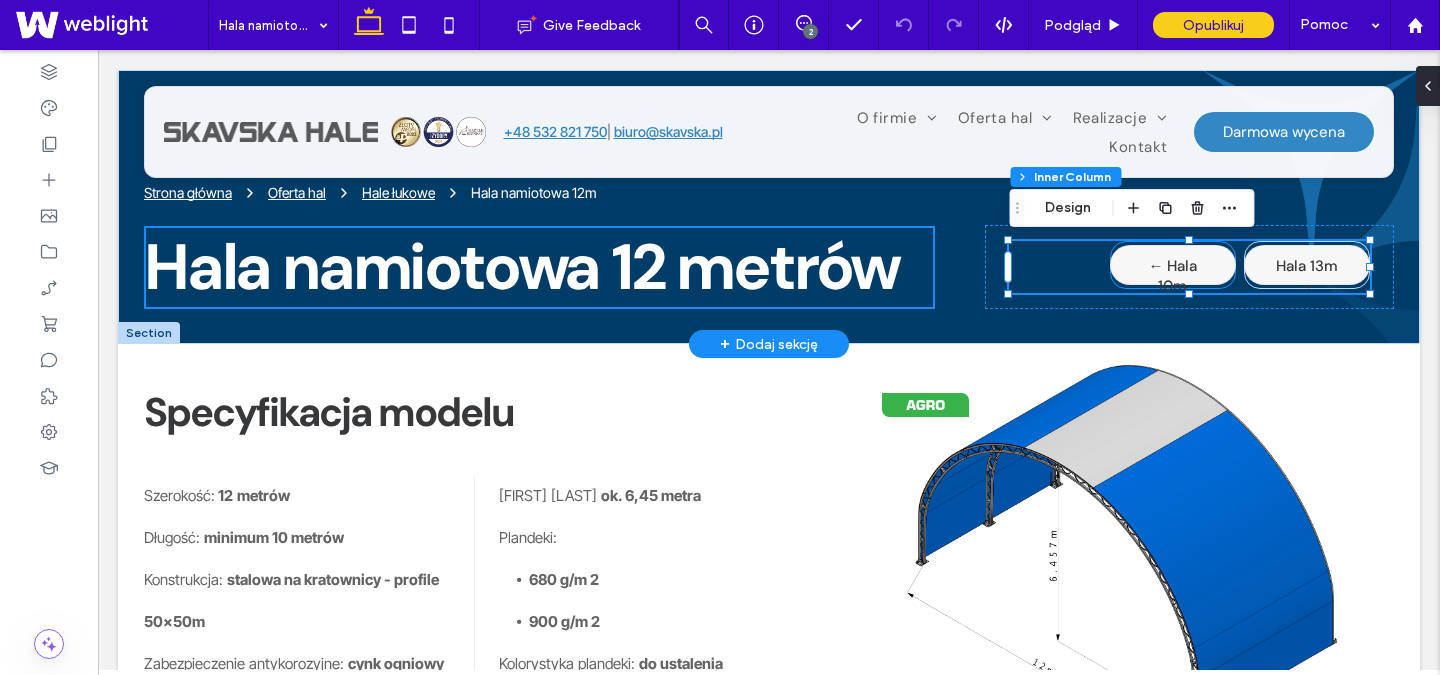 click on "← Hala 10m" at bounding box center [1173, 265] 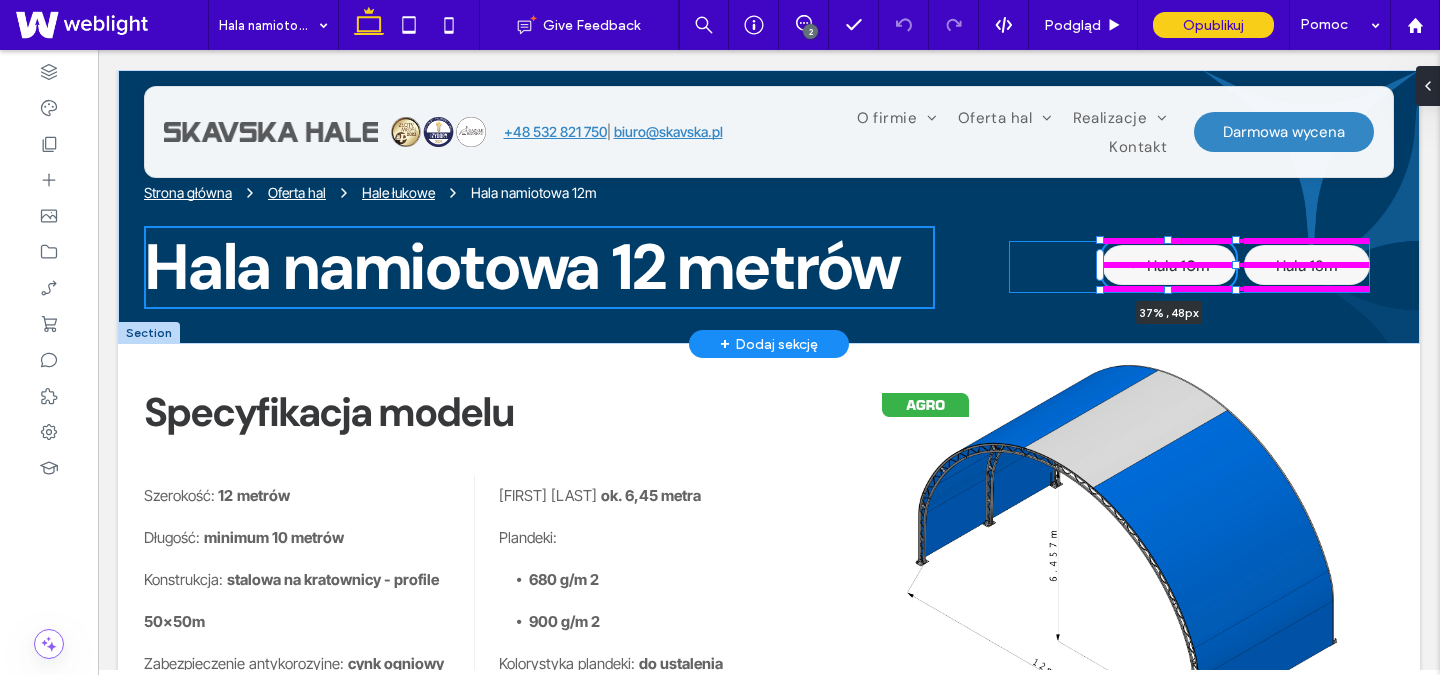 click on "Strona główna Oferta hal Hale łukowe Hala namiotowa 12m
Hala namiotowa 12 metrów
← Hala 10m
37% , 48px
Hala 13m →" at bounding box center (769, 207) 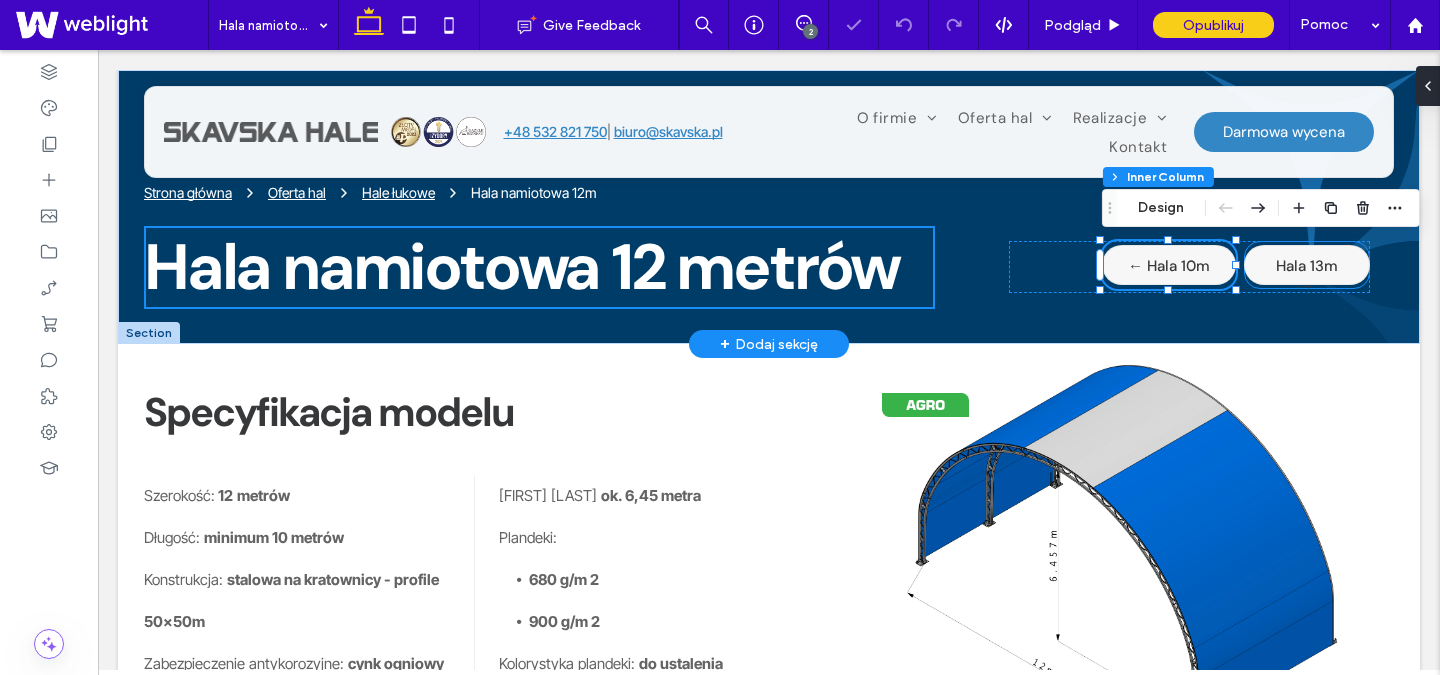click on "Hala 13m →" at bounding box center (1306, 276) 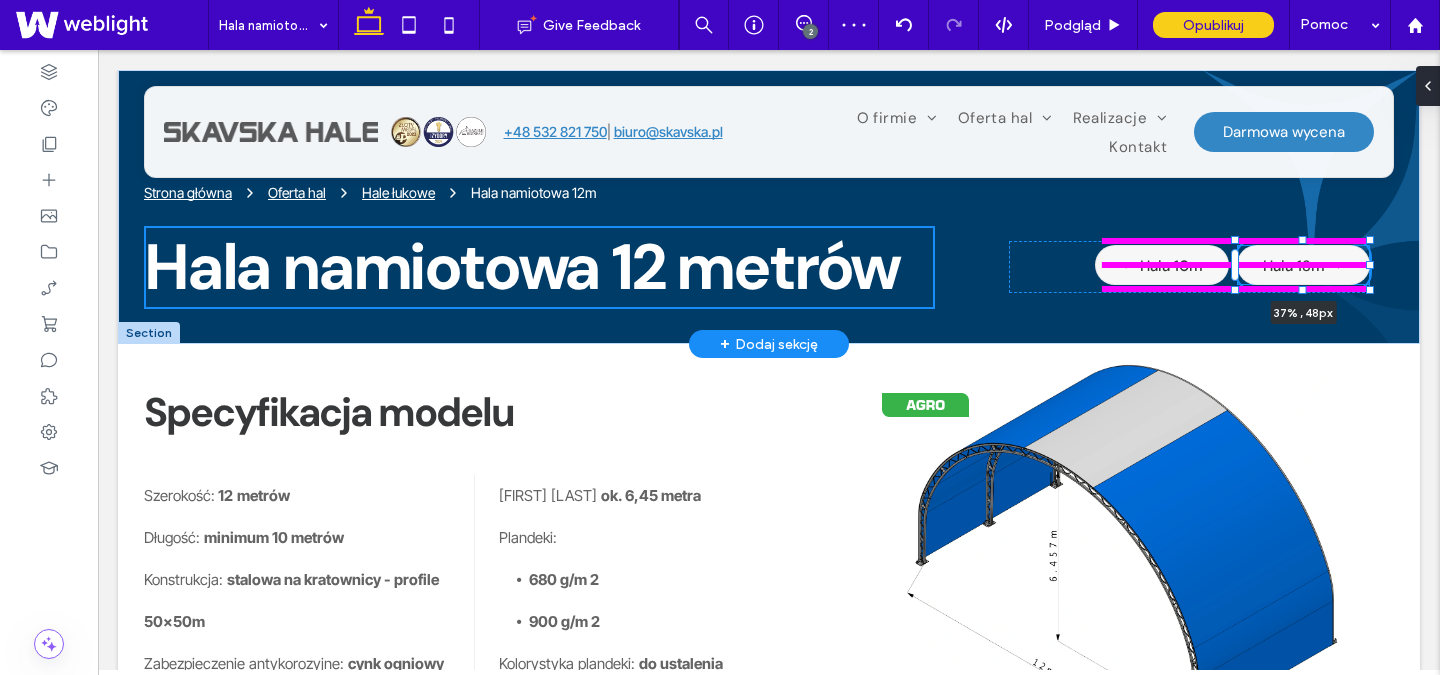click on "Strona główna Oferta hal Hale łukowe Hala namiotowa 12m
Hala namiotowa 12 metrów
← Hala 10m
Hala 13m →
37% , 48px" at bounding box center [769, 207] 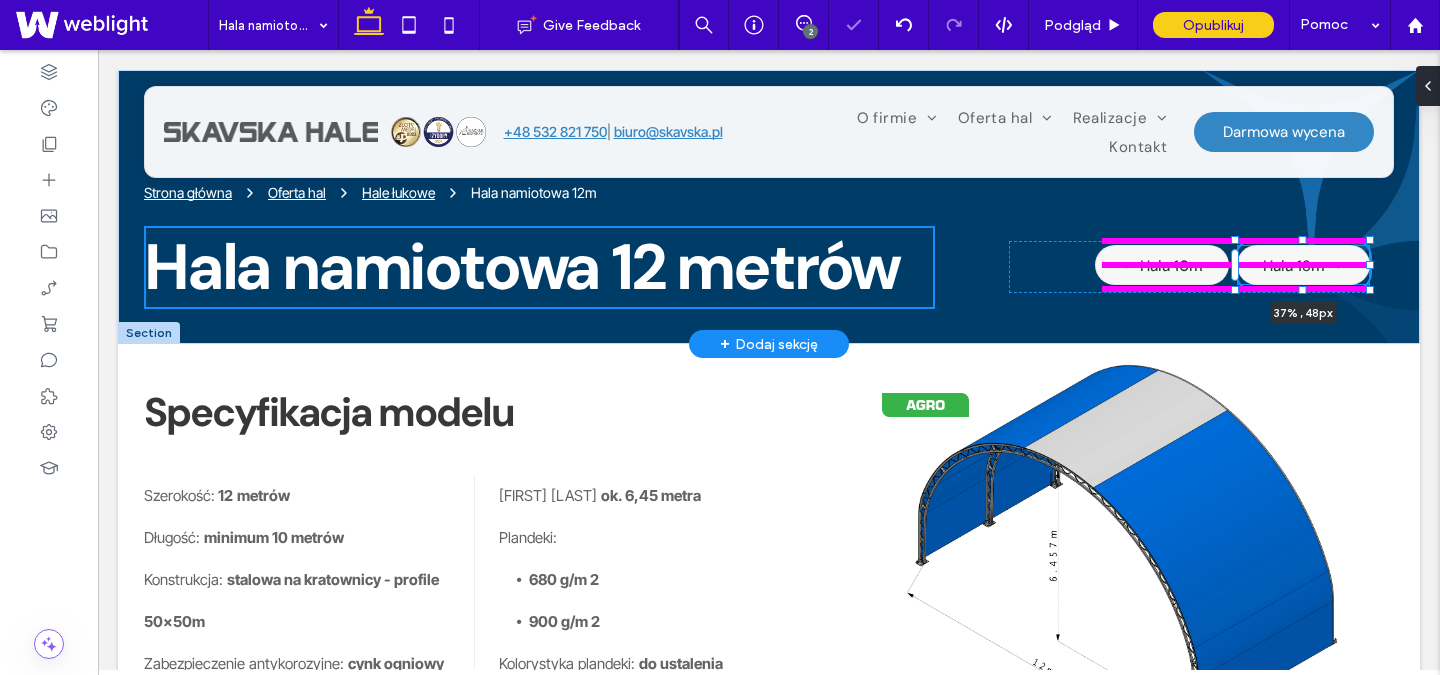 type on "**" 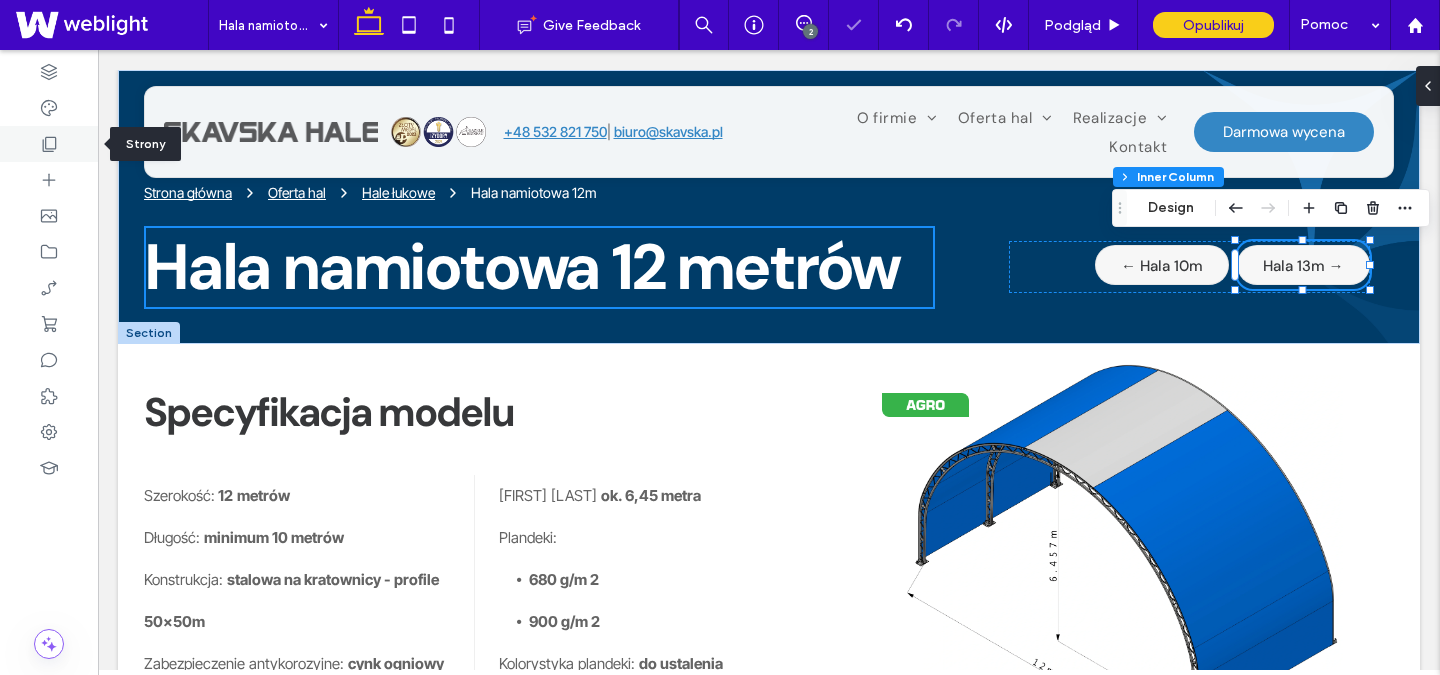 click 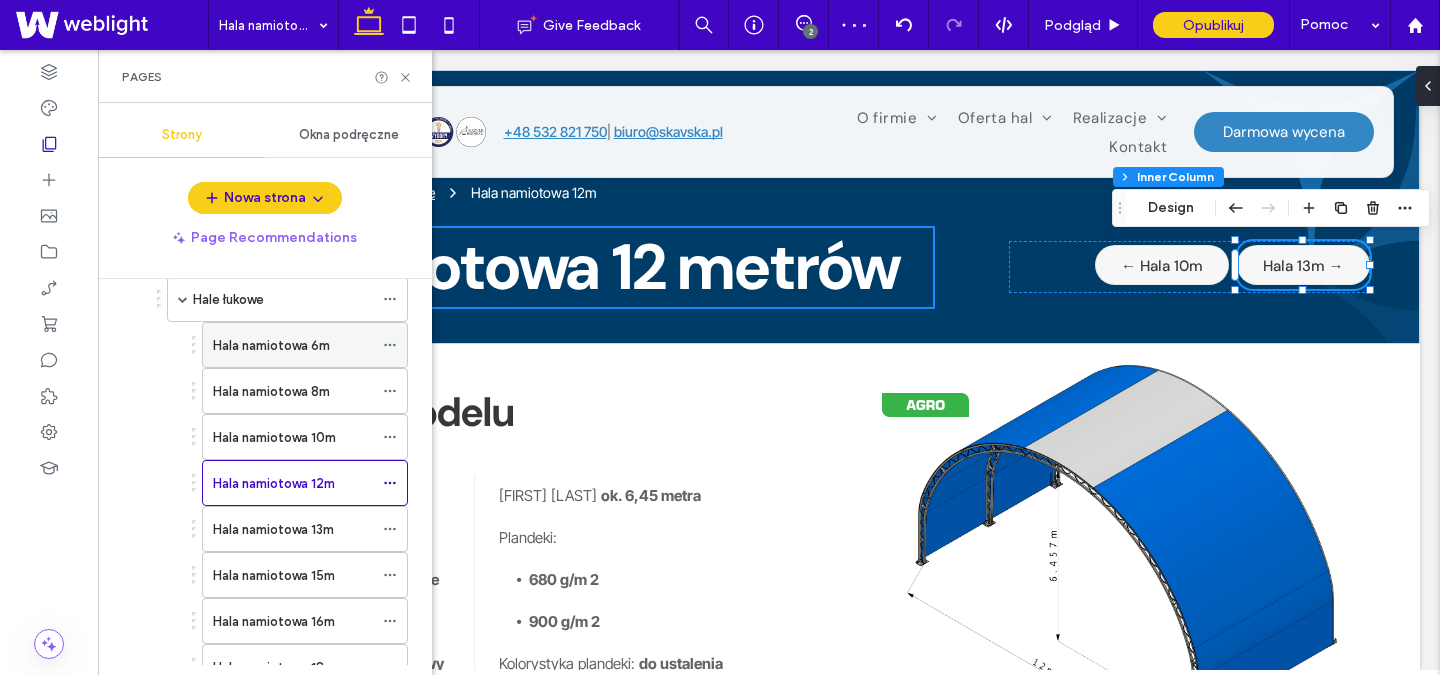 scroll, scrollTop: 228, scrollLeft: 0, axis: vertical 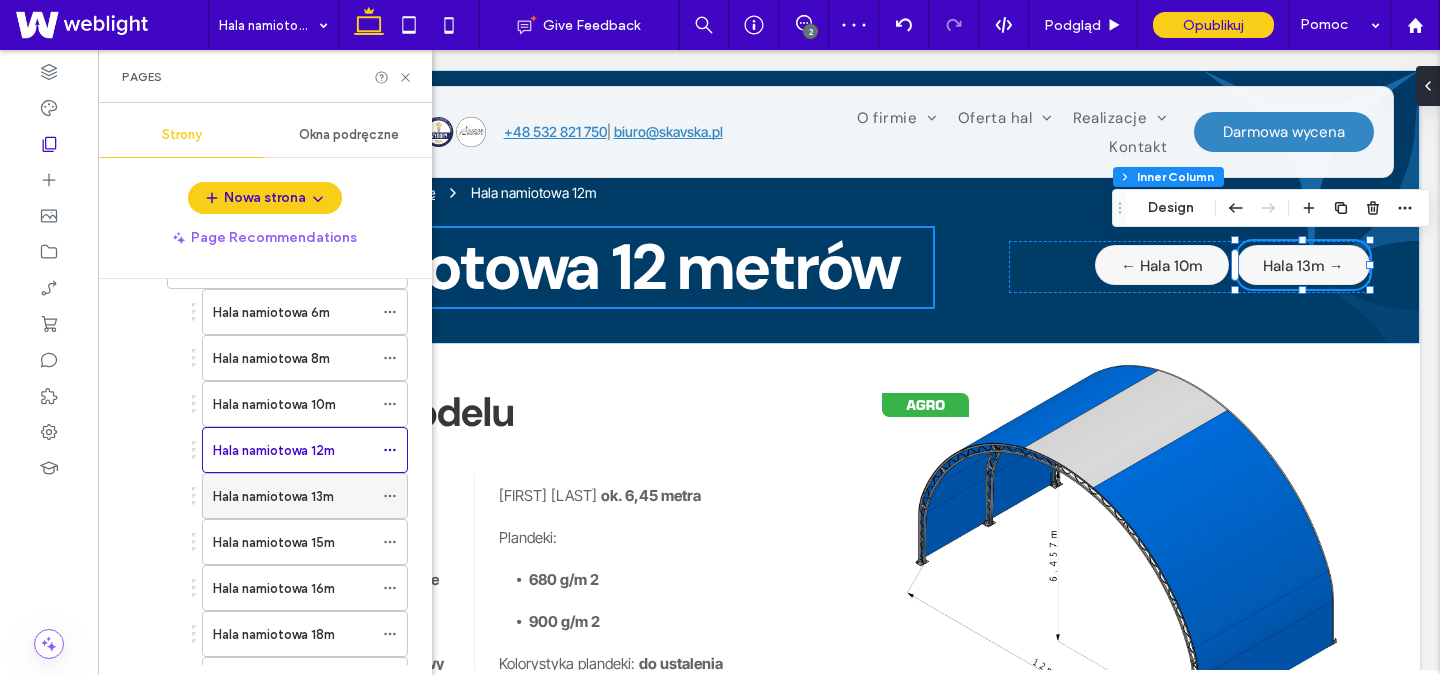 click on "Hala namiotowa 13m" at bounding box center (273, 496) 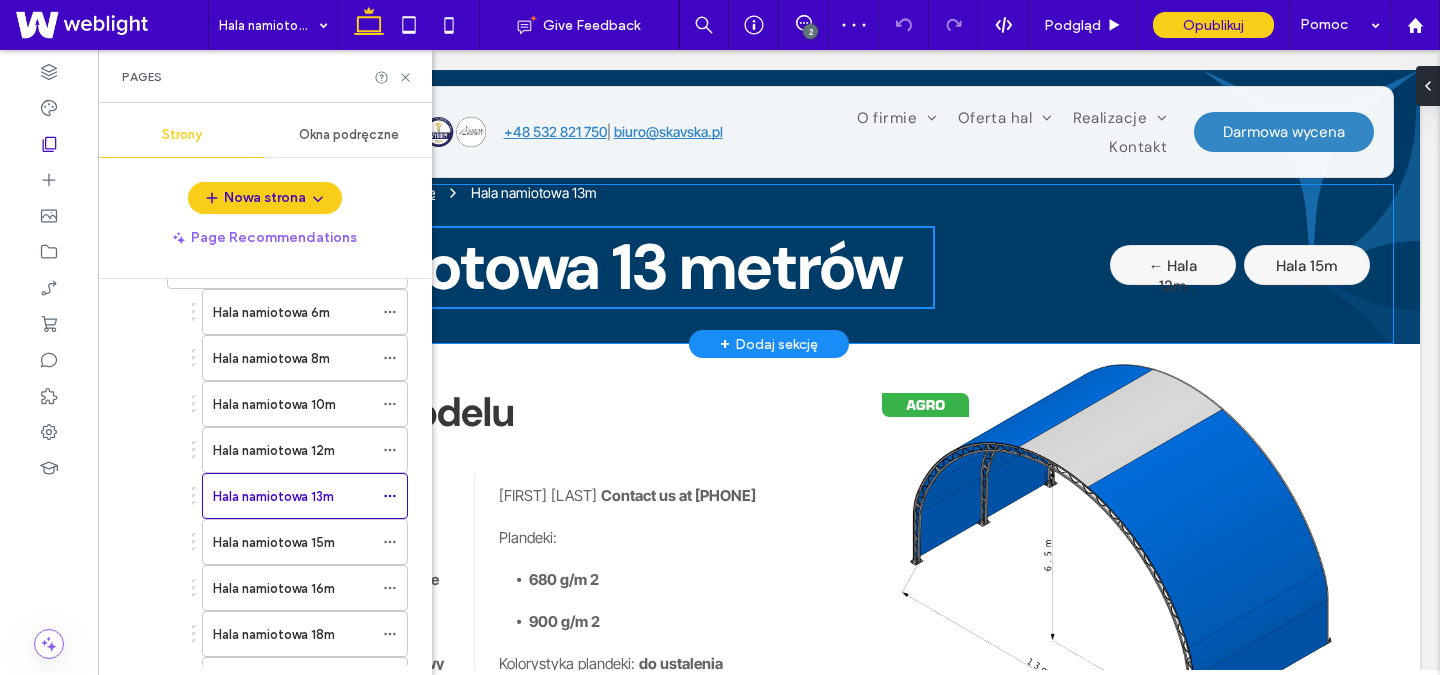 scroll, scrollTop: 0, scrollLeft: 0, axis: both 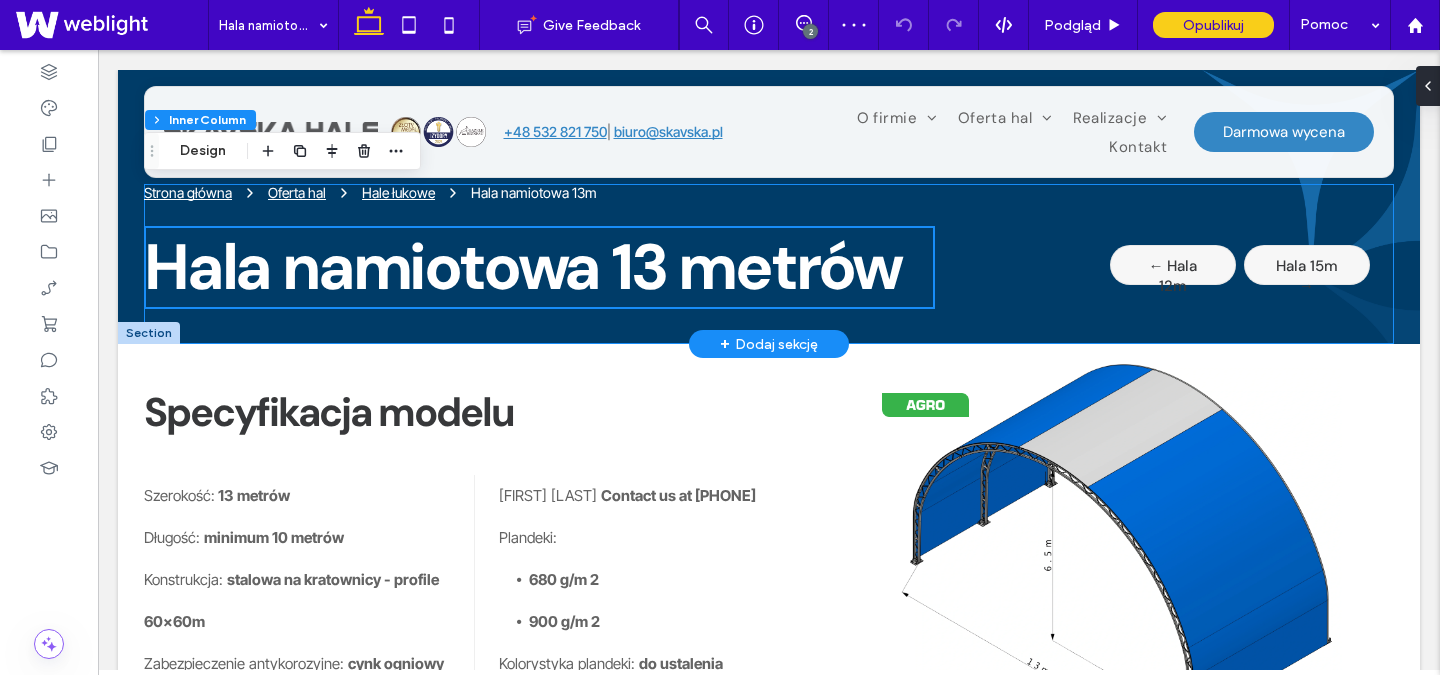 click on "← Hala 12m" at bounding box center [1173, 276] 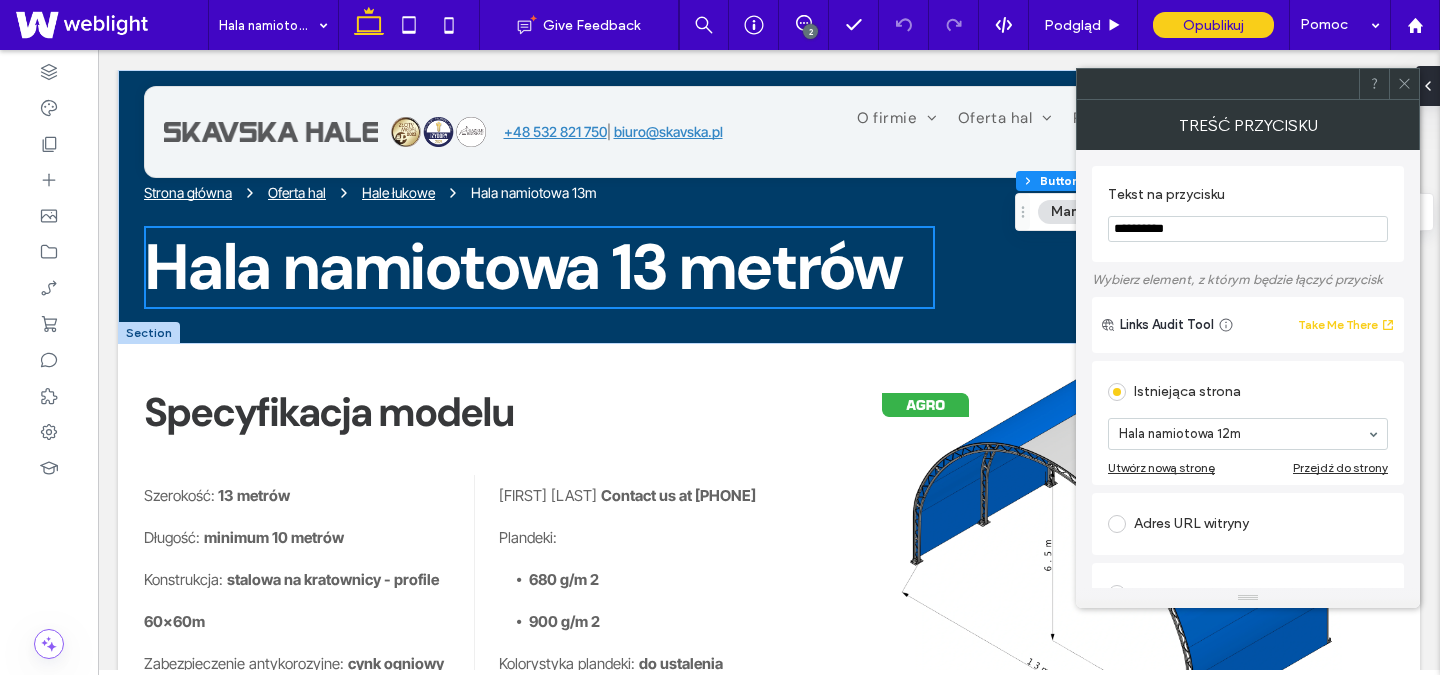 click 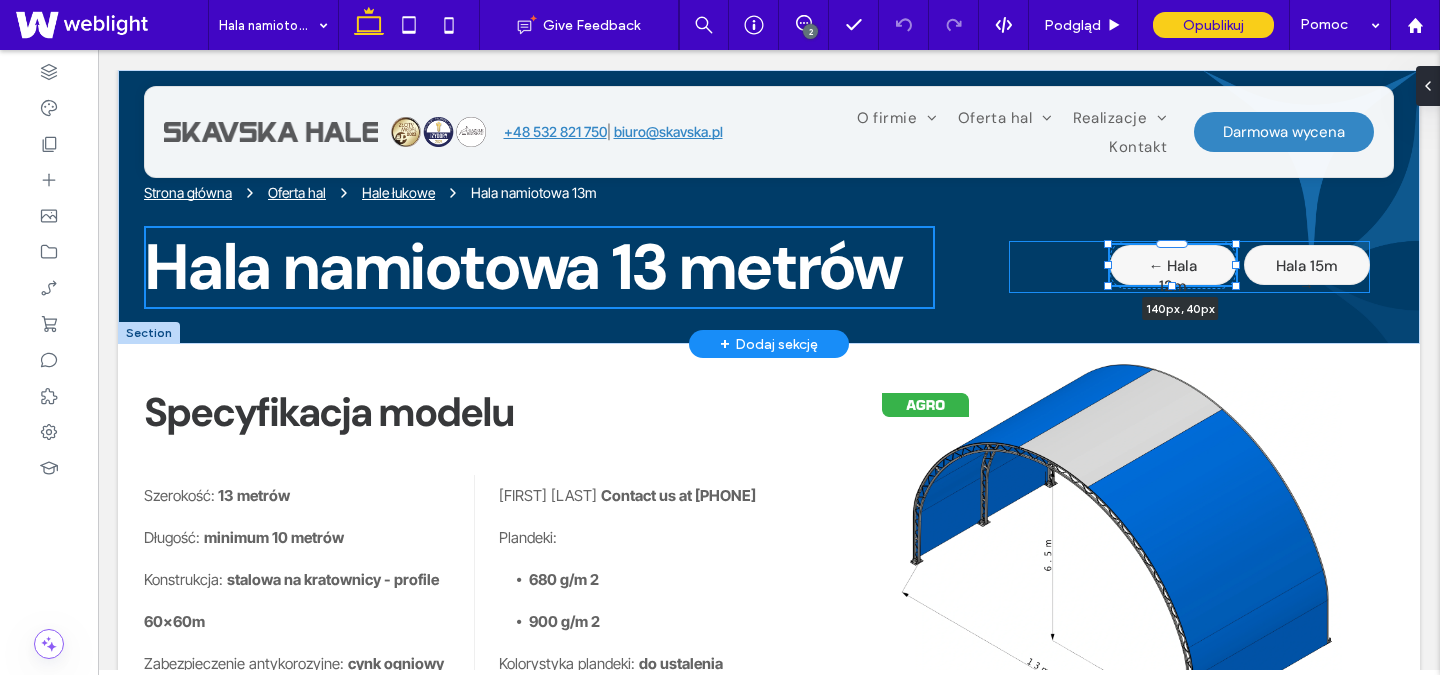 drag, startPoint x: 1233, startPoint y: 264, endPoint x: 1247, endPoint y: 264, distance: 14 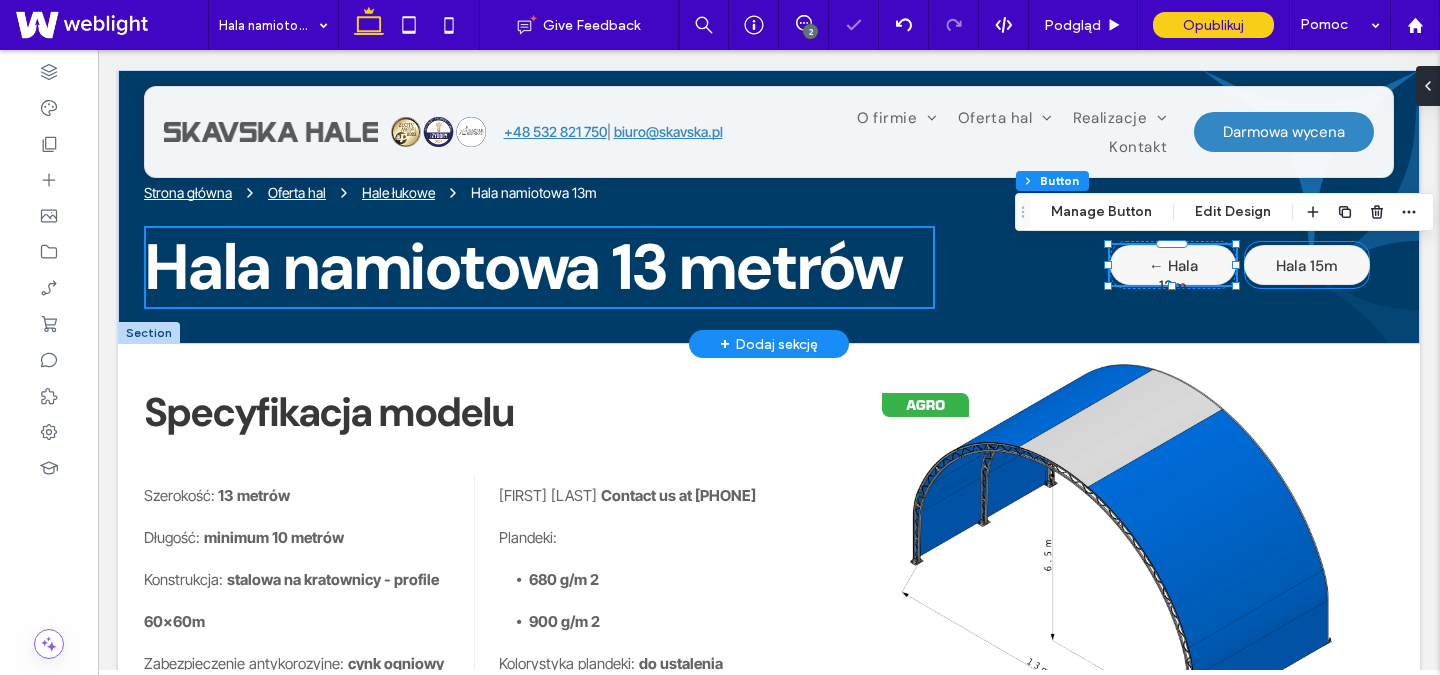 click on "Hala 15m →" at bounding box center [1307, 265] 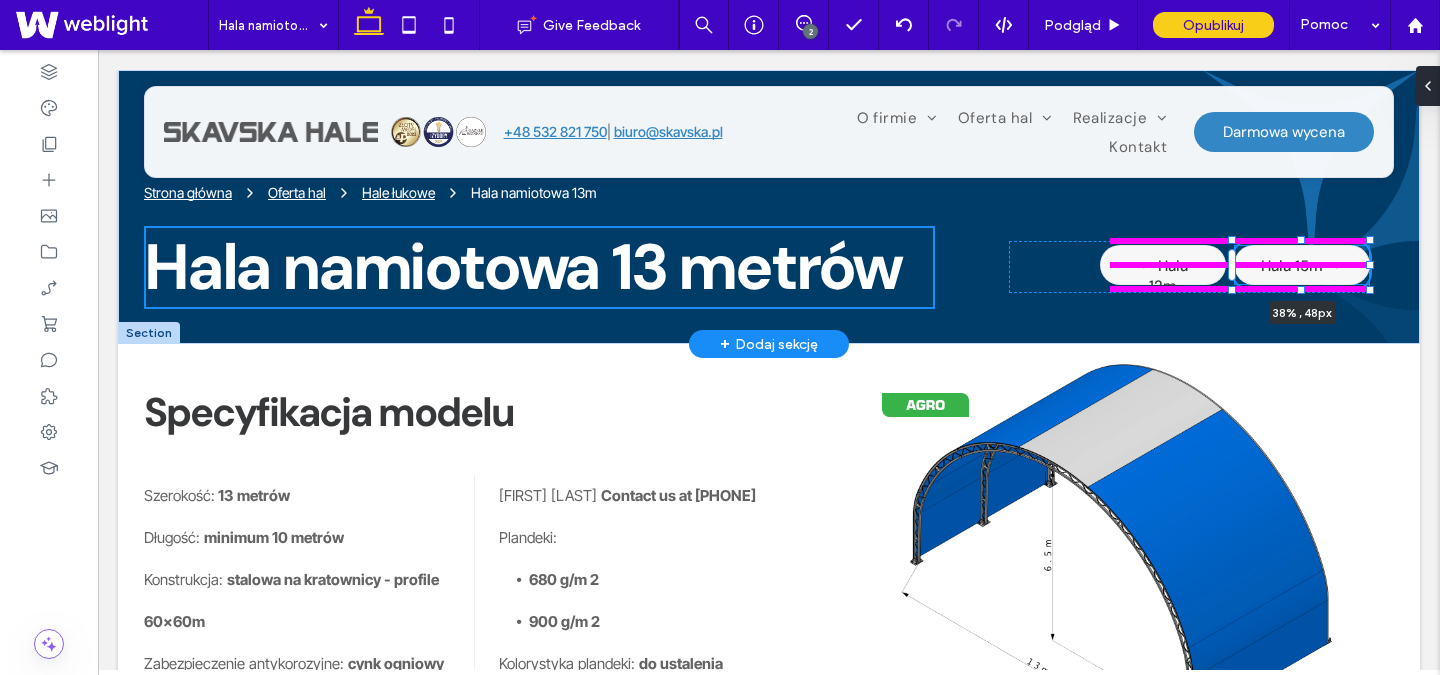 click on "Strona główna Oferta hal Hale łukowe Hala namiotowa 13m
Hala namiotowa 13 metrów
← Hala 12m
Hala 15m →
38% , 48px" at bounding box center (769, 207) 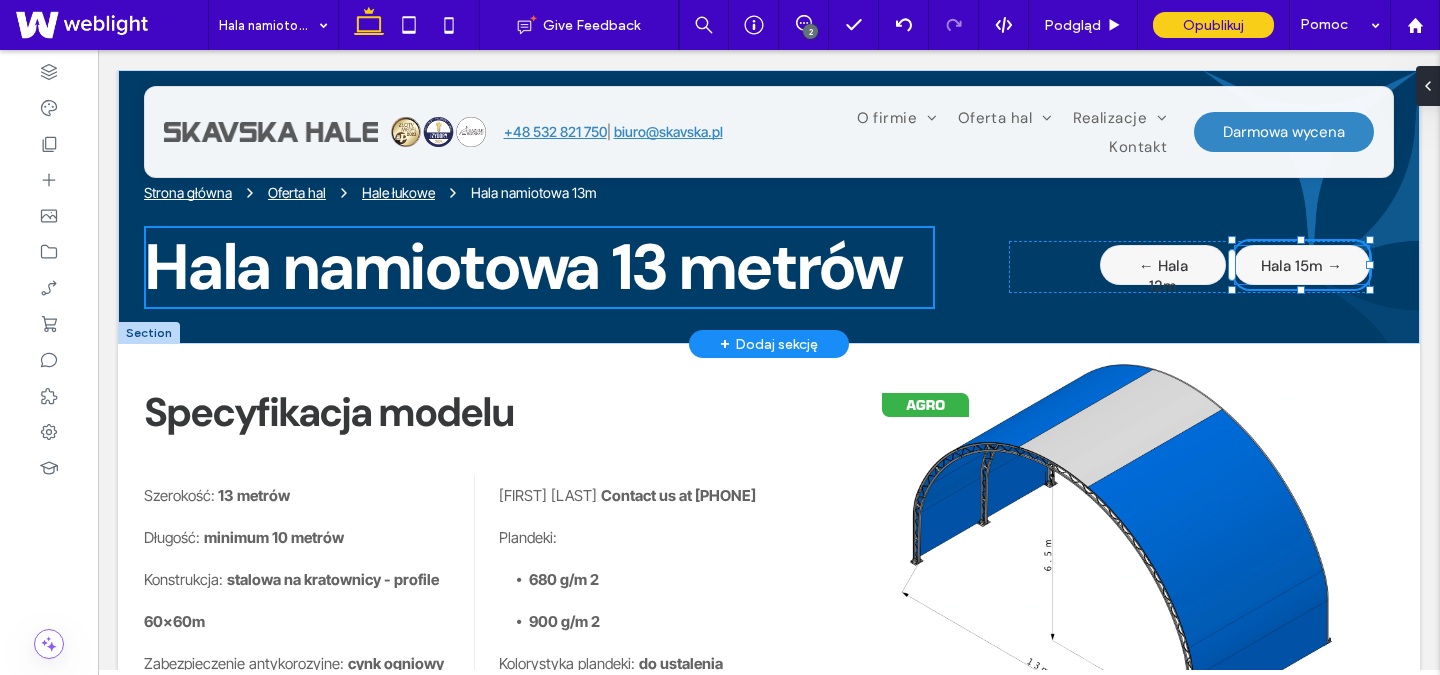 type on "**" 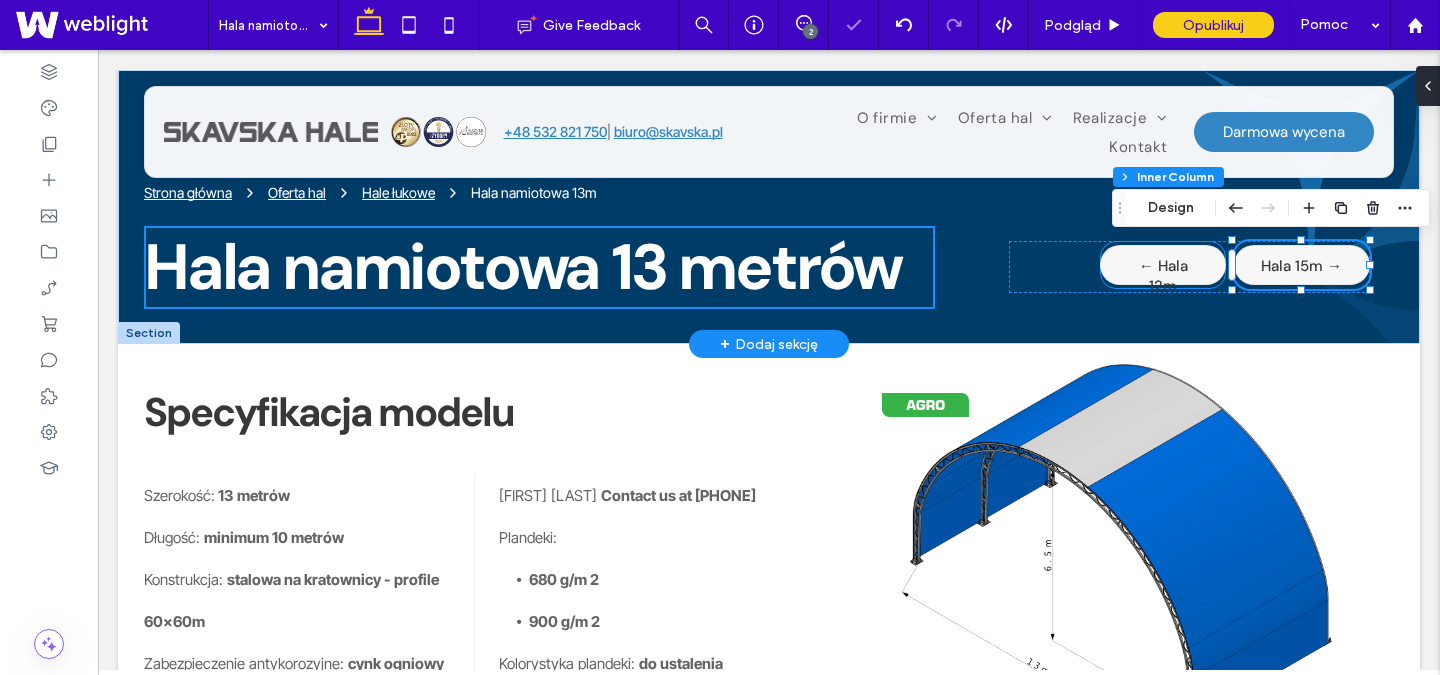 click on "← Hala 12m" at bounding box center (1163, 265) 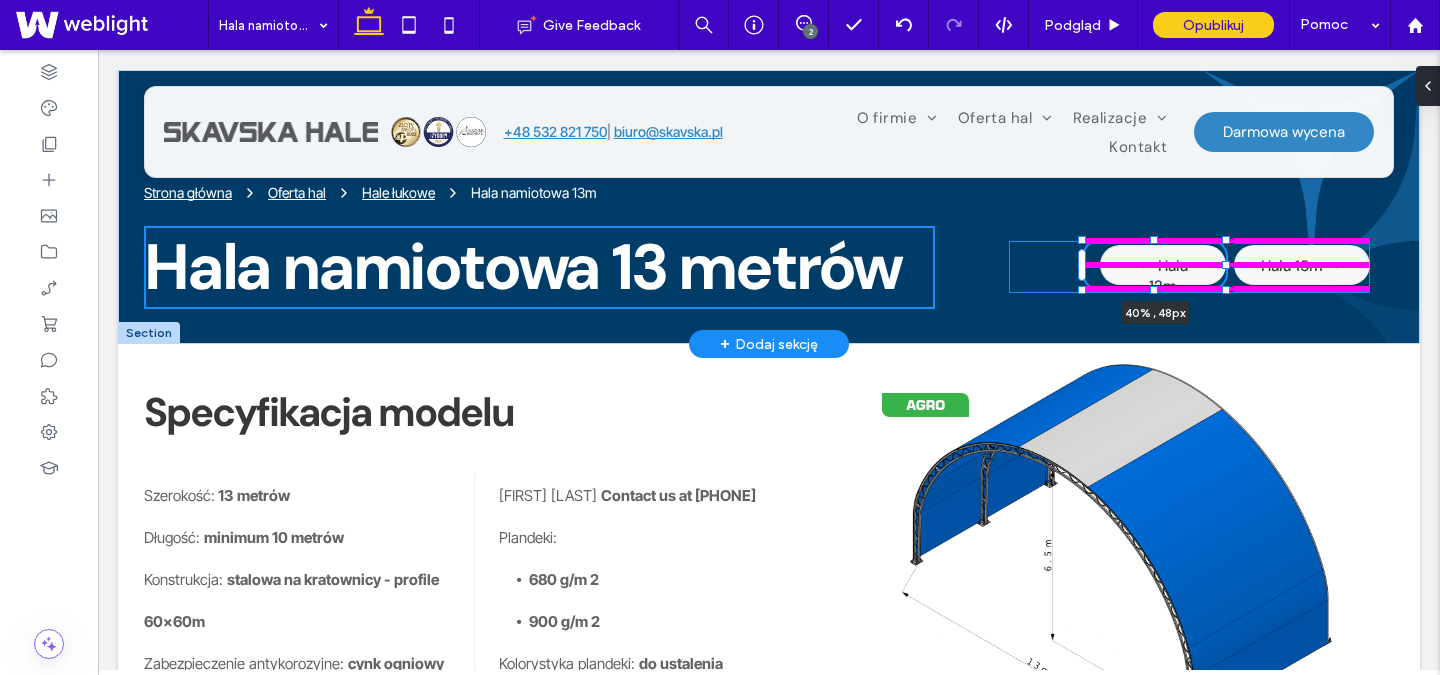 drag, startPoint x: 1228, startPoint y: 263, endPoint x: 1243, endPoint y: 264, distance: 15.033297 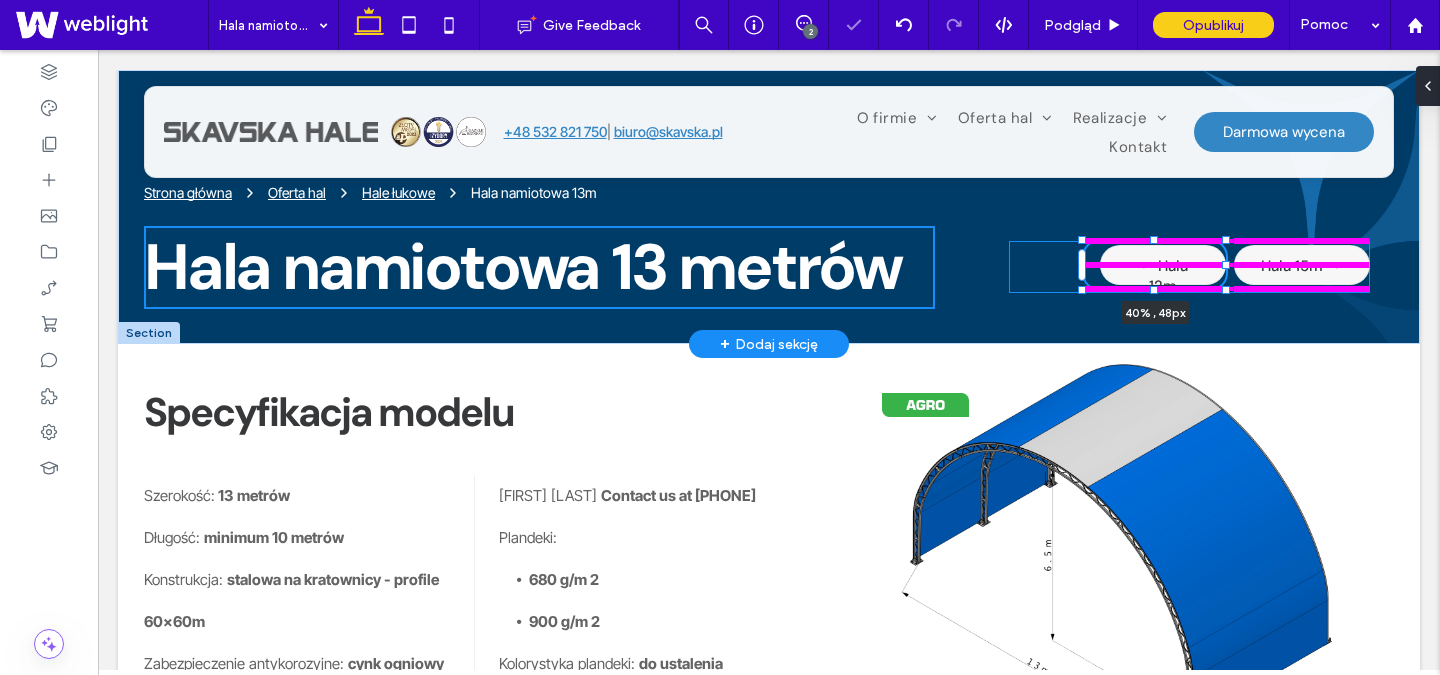 type on "**" 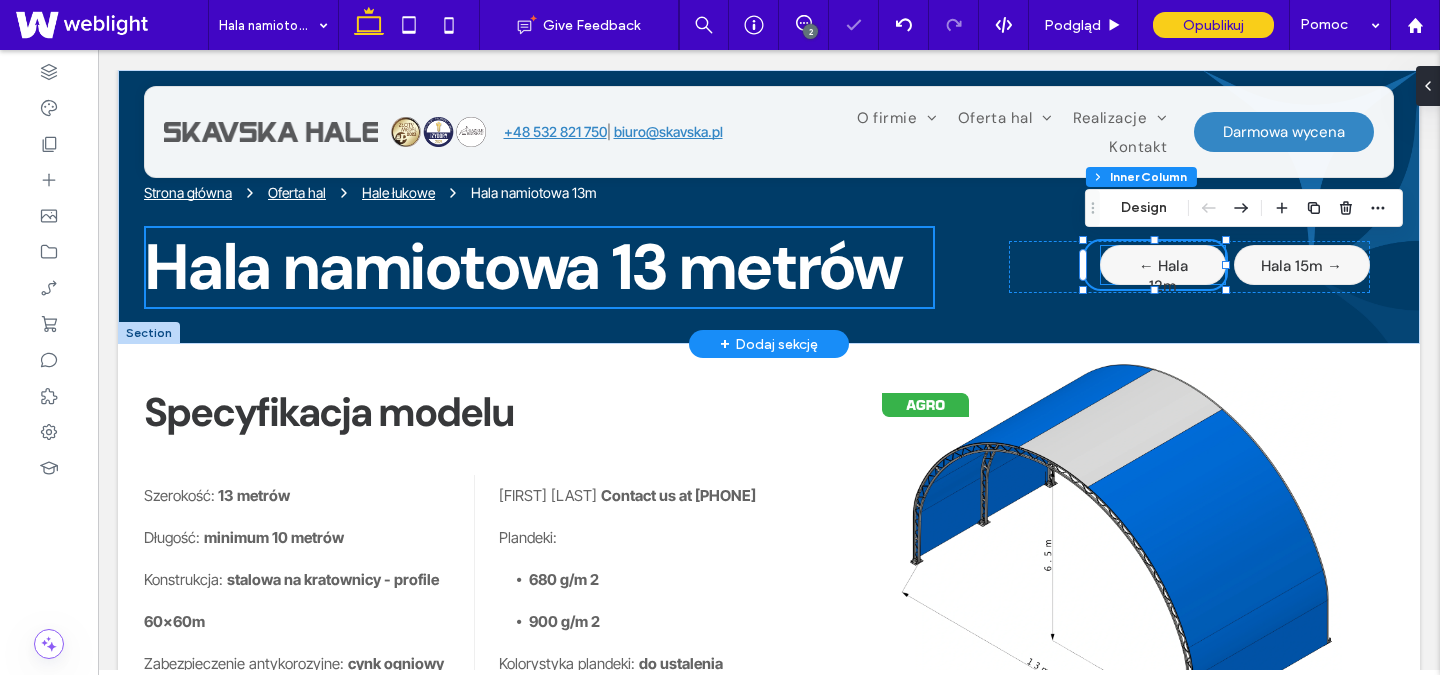 click on "← Hala 12m" at bounding box center [1163, 265] 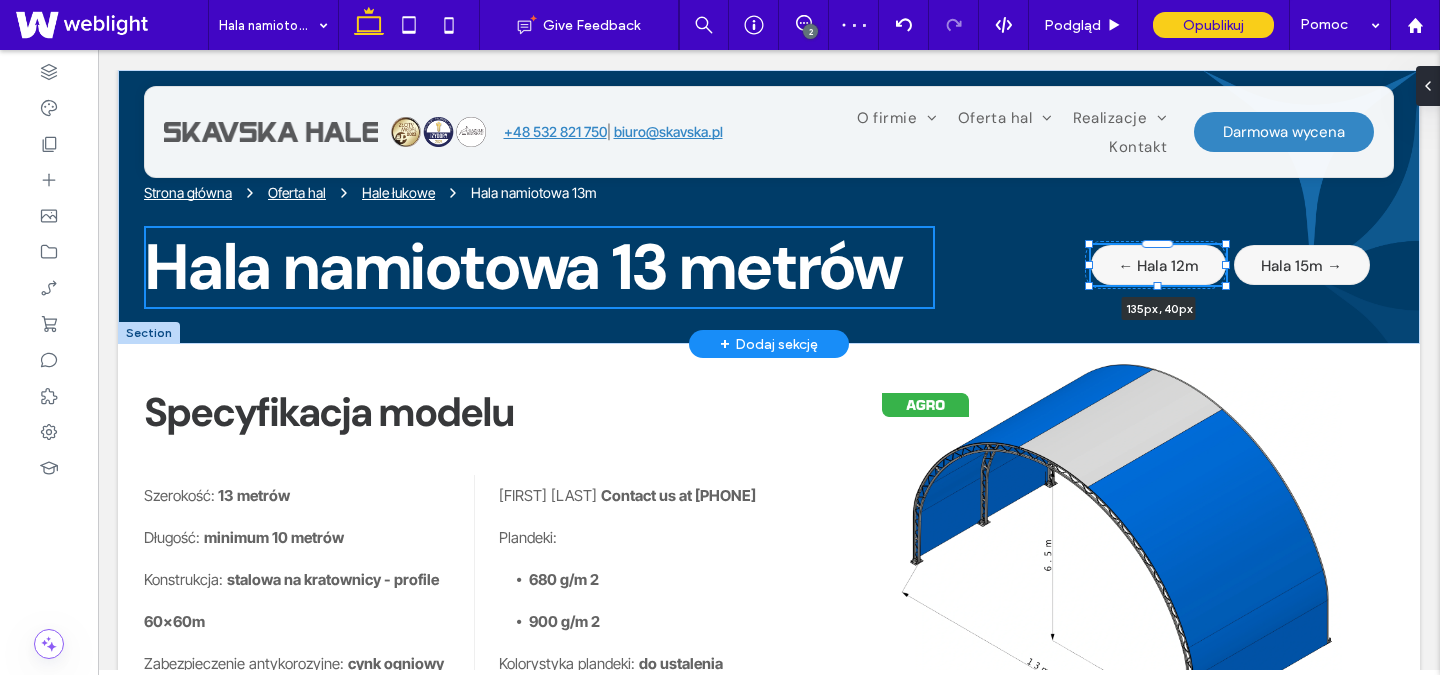 click on "Strona główna Oferta hal Hale łukowe Hala namiotowa 13m
Hala namiotowa 13 metrów
← Hala 12m
135px , 40px
Hala 15m →" at bounding box center (769, 207) 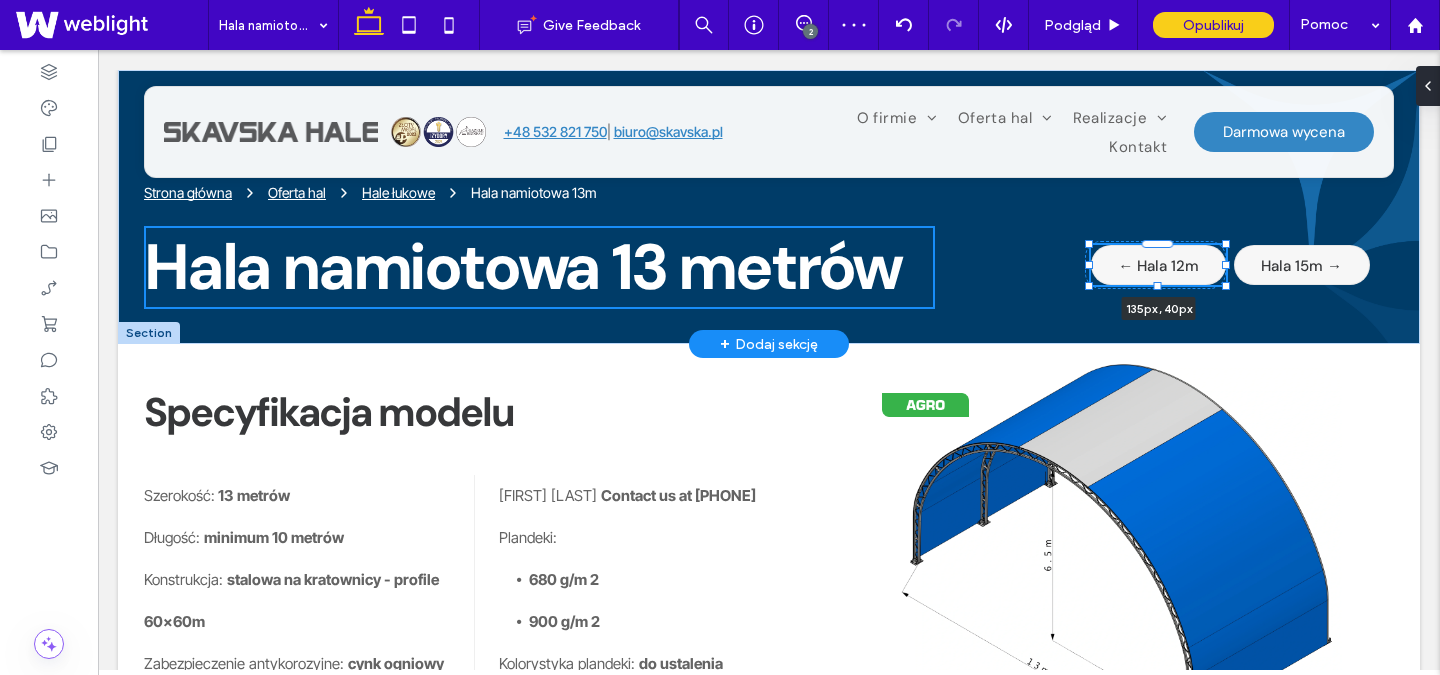 type on "***" 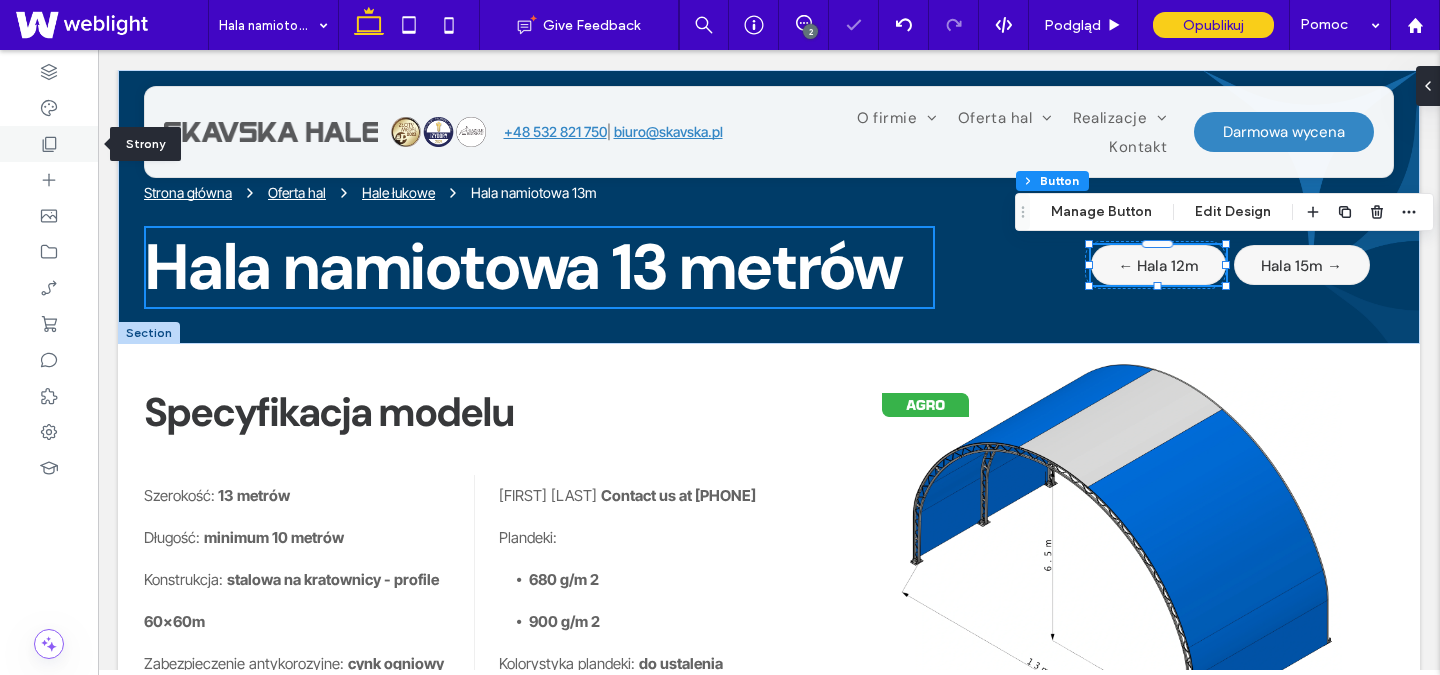 click 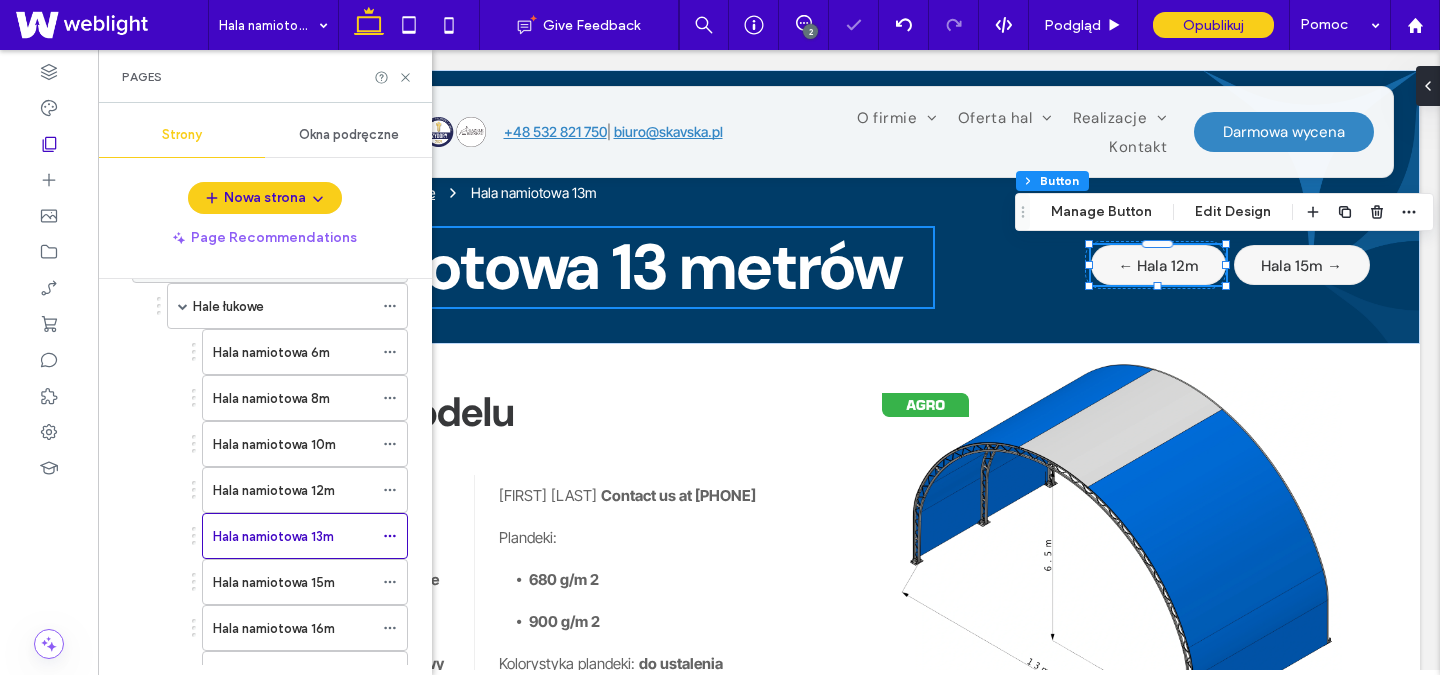 scroll, scrollTop: 294, scrollLeft: 0, axis: vertical 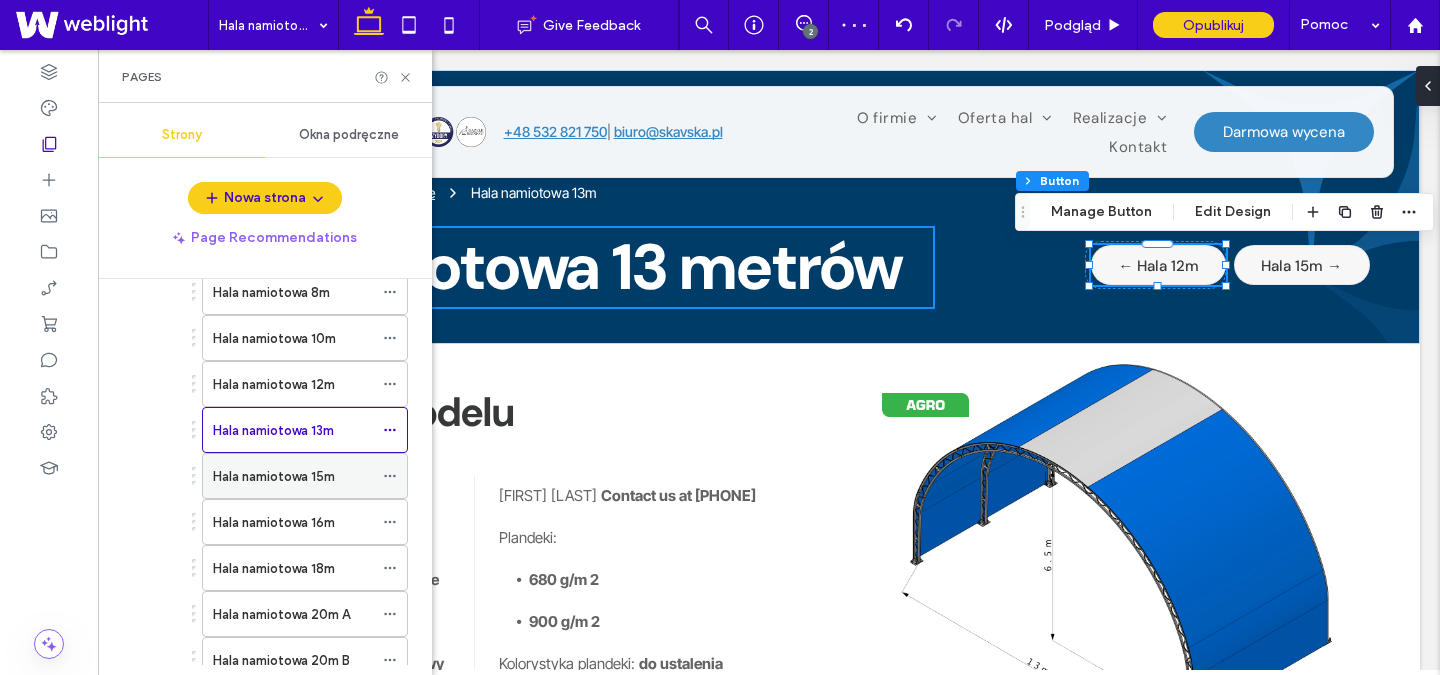 click on "Hala namiotowa 15m" at bounding box center [274, 476] 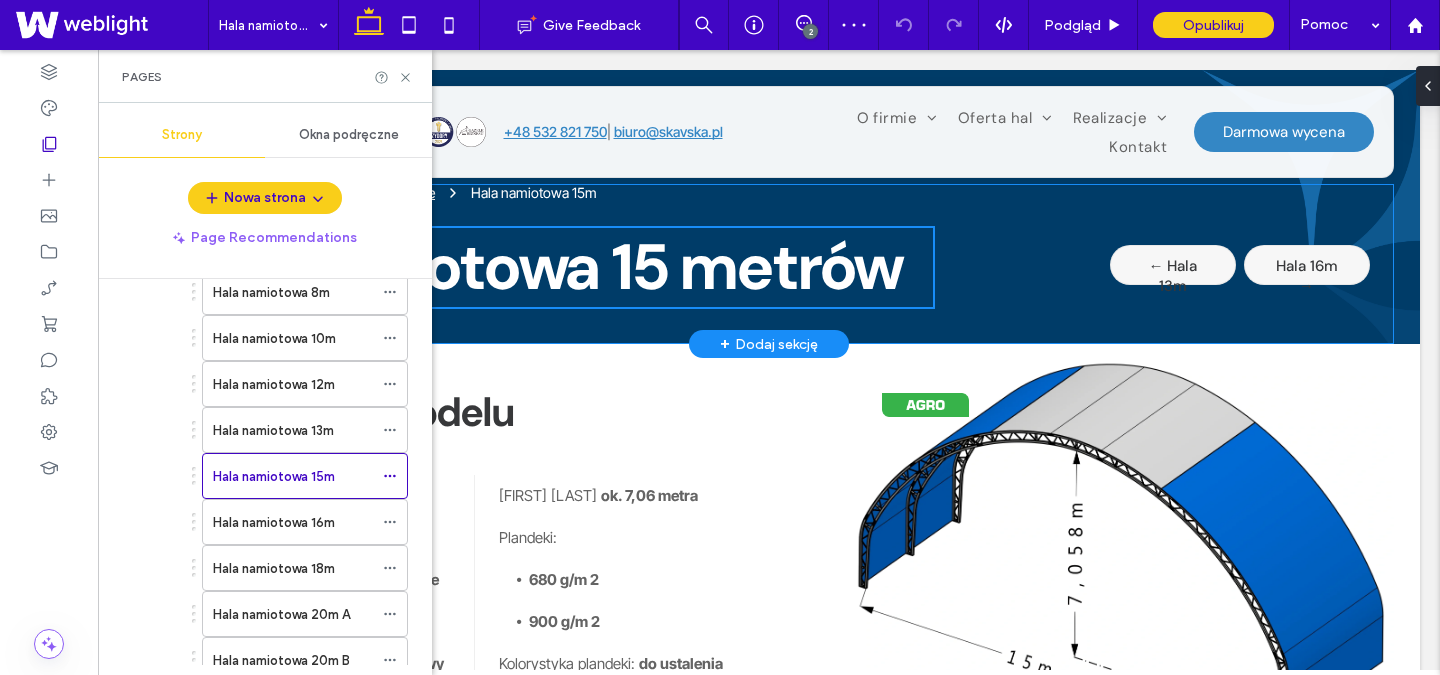 scroll, scrollTop: 0, scrollLeft: 0, axis: both 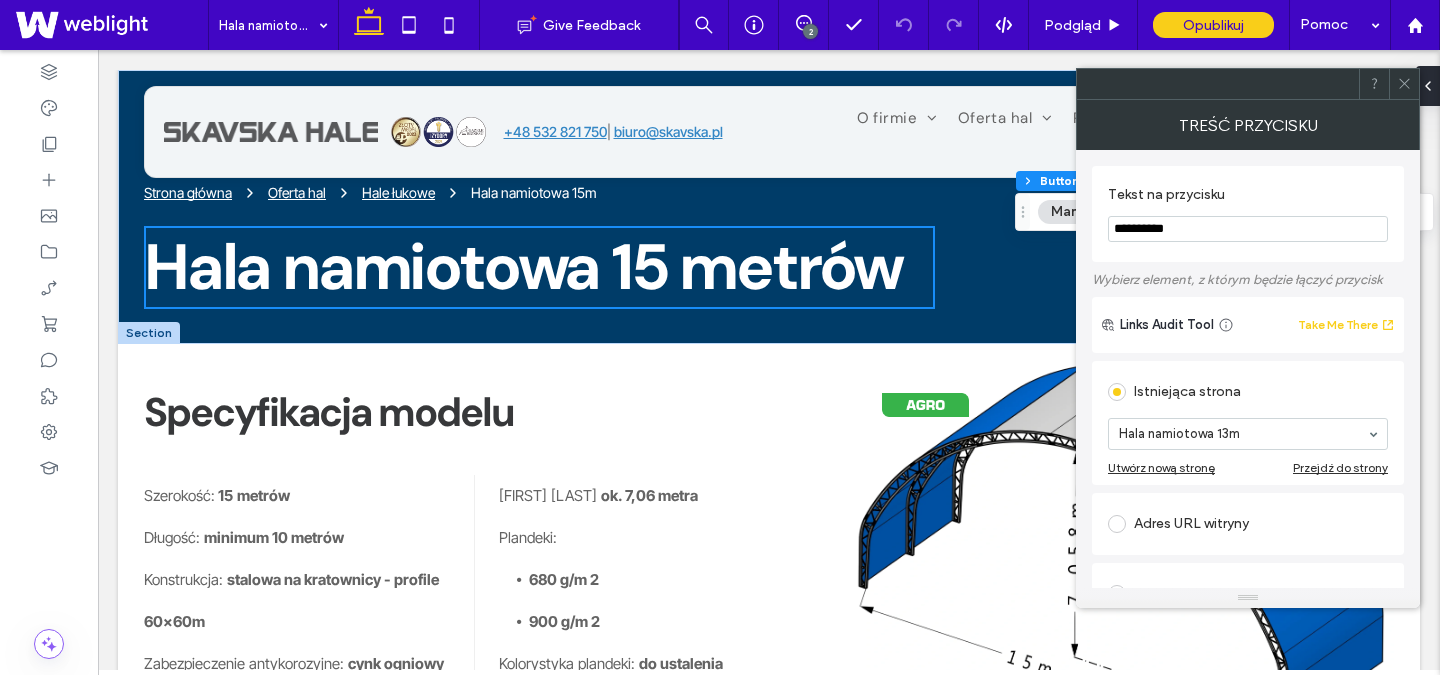 click 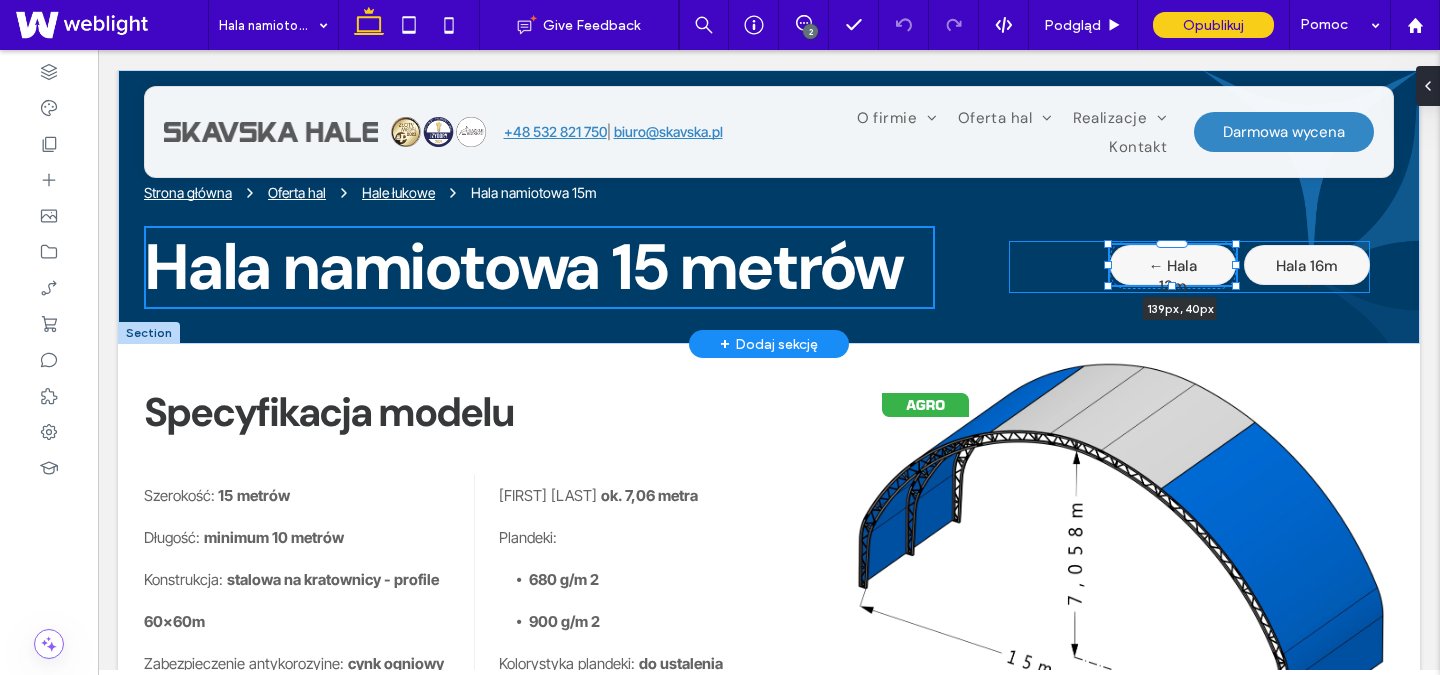 drag, startPoint x: 1236, startPoint y: 265, endPoint x: 1249, endPoint y: 265, distance: 13 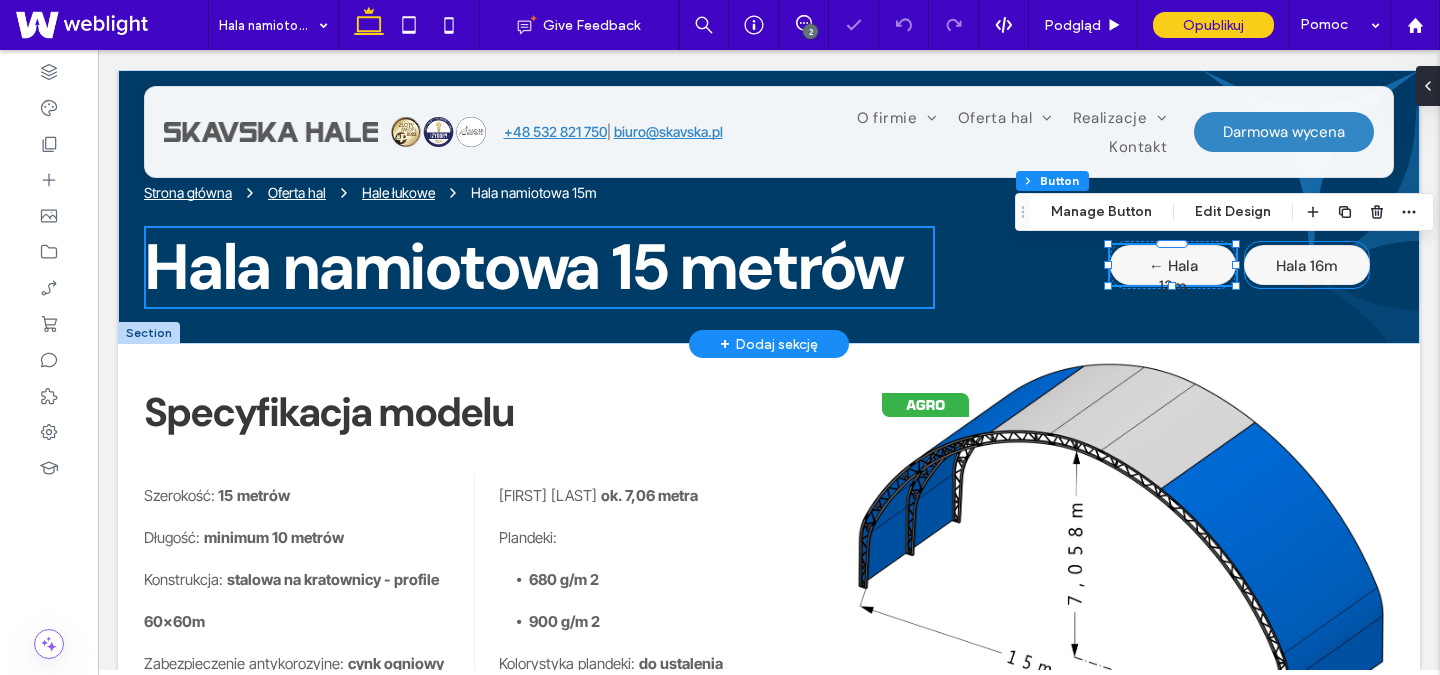 click on "Hala 16m →" at bounding box center [1306, 276] 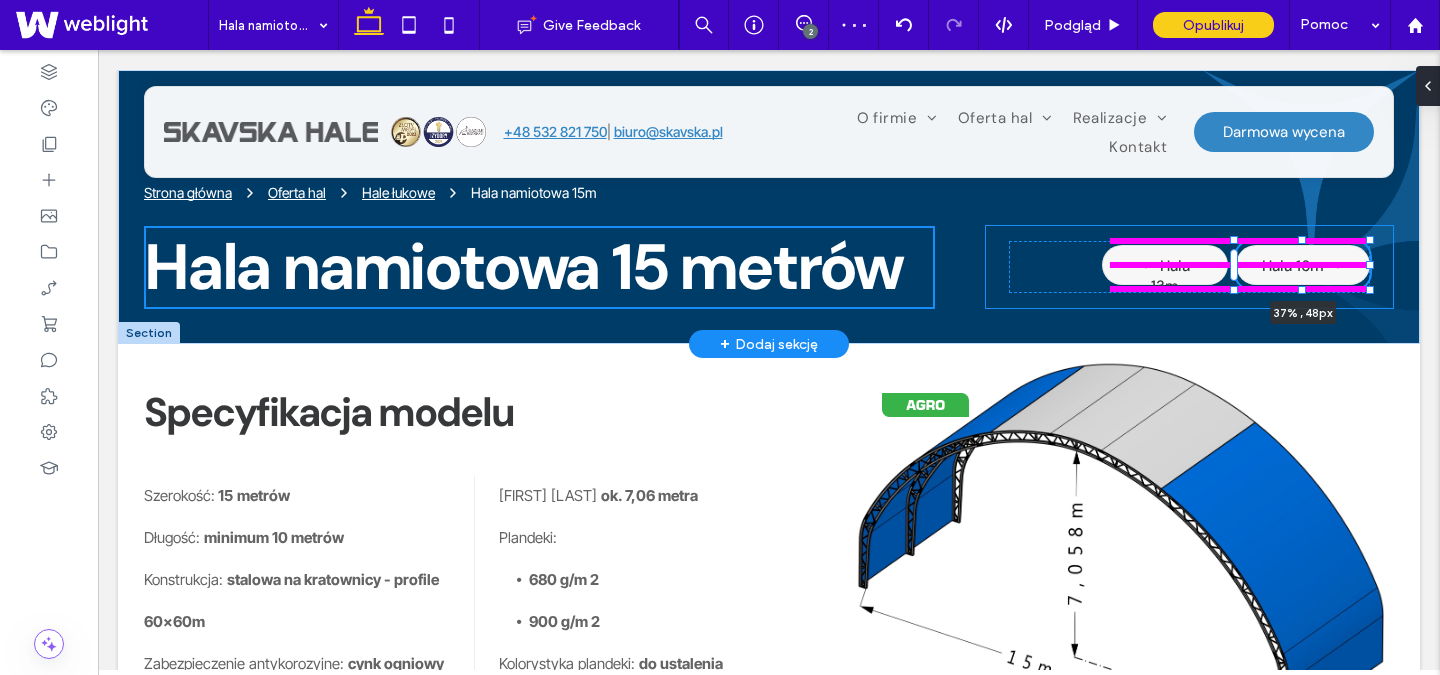 click on "Strona główna Oferta hal Hale łukowe Hala namiotowa 15m
Hala namiotowa 15 metrów
← Hala 13m
Hala 16m →
37% , 48px" at bounding box center (769, 207) 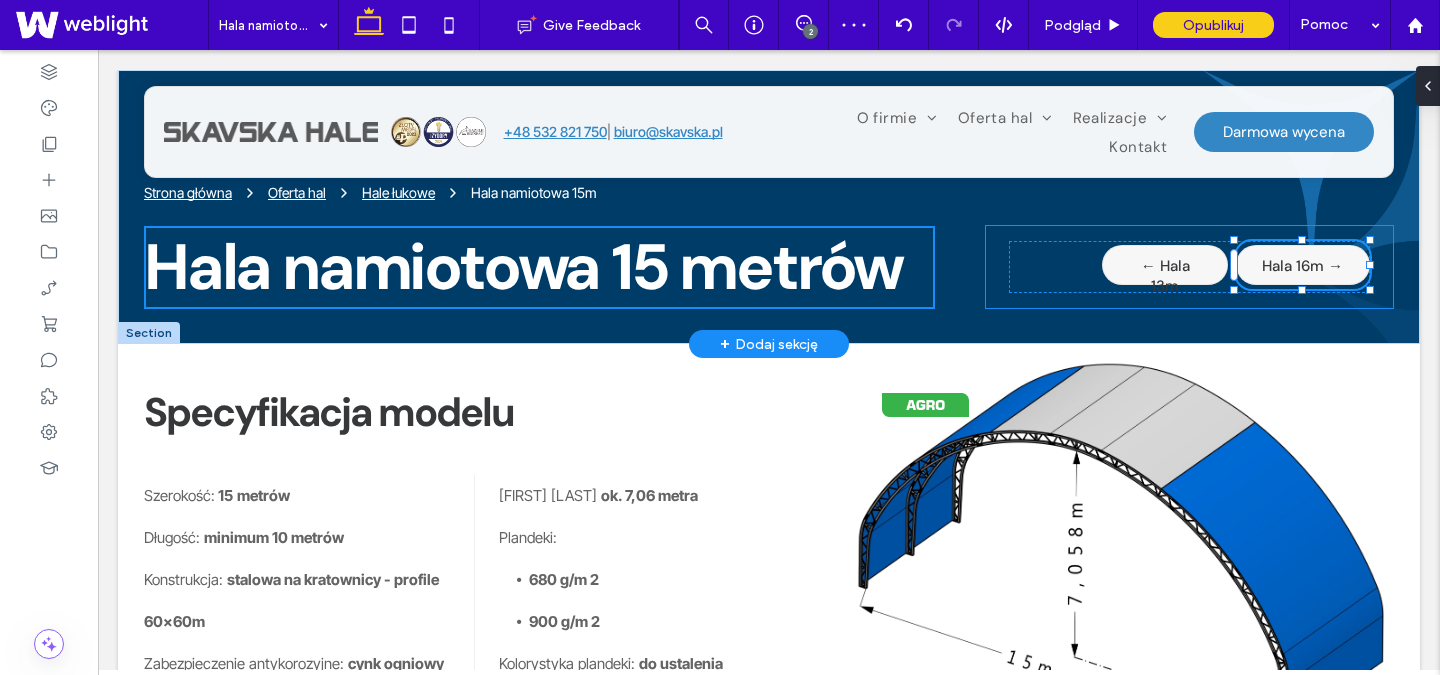 type on "**" 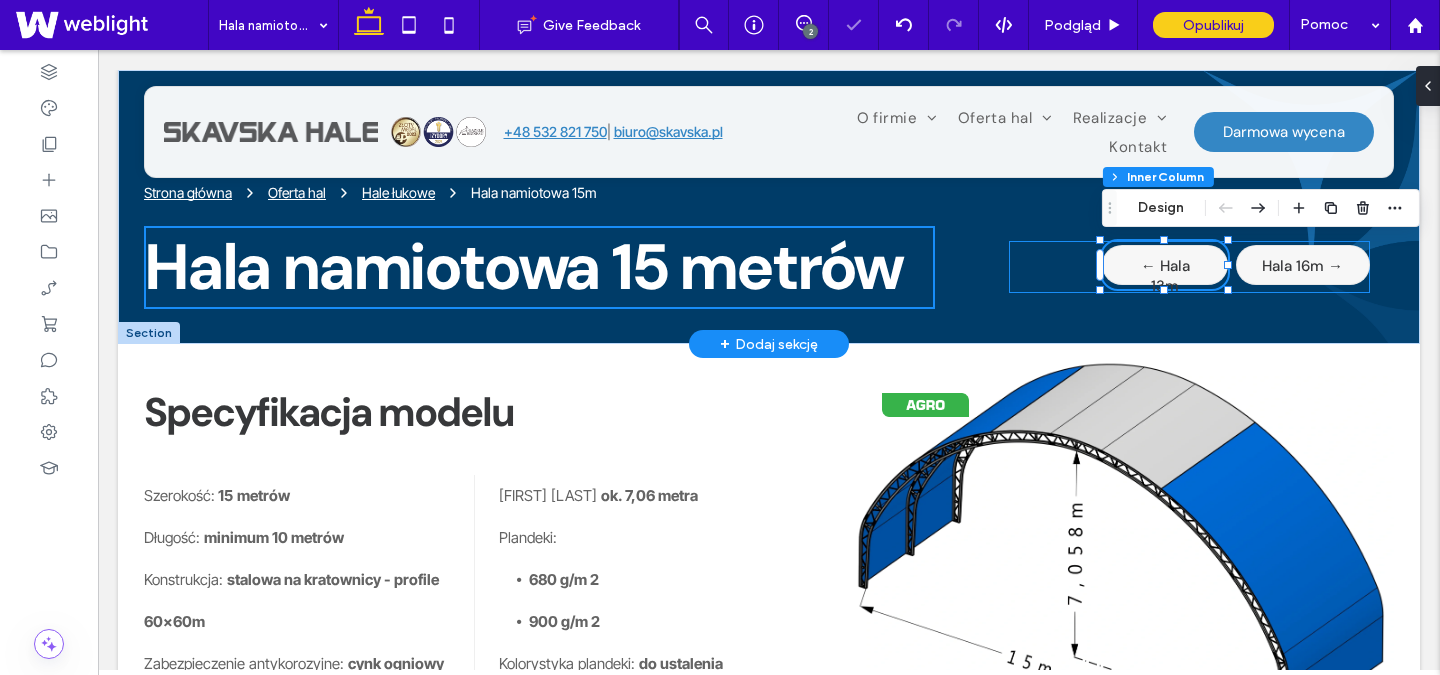 click on "← Hala 13m
Hala 16m →" at bounding box center (1189, 267) 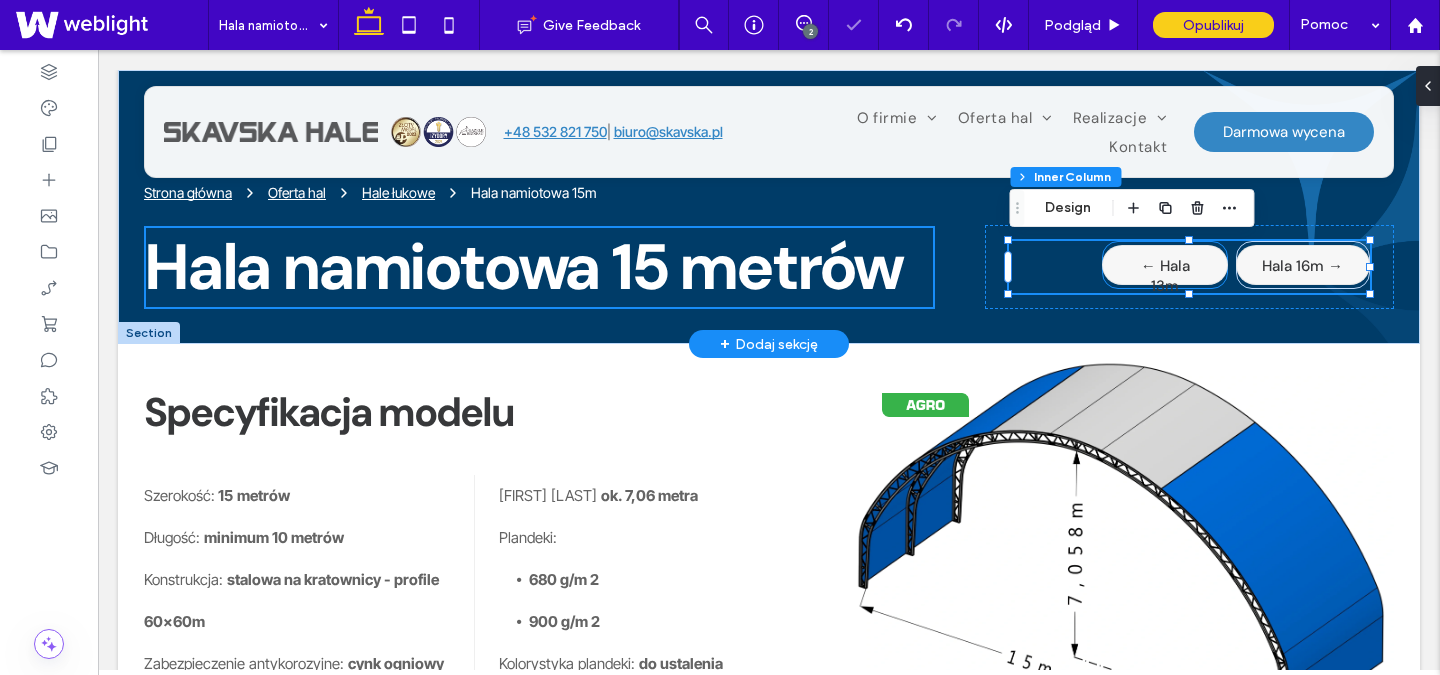click on "← Hala 13m" at bounding box center (1165, 265) 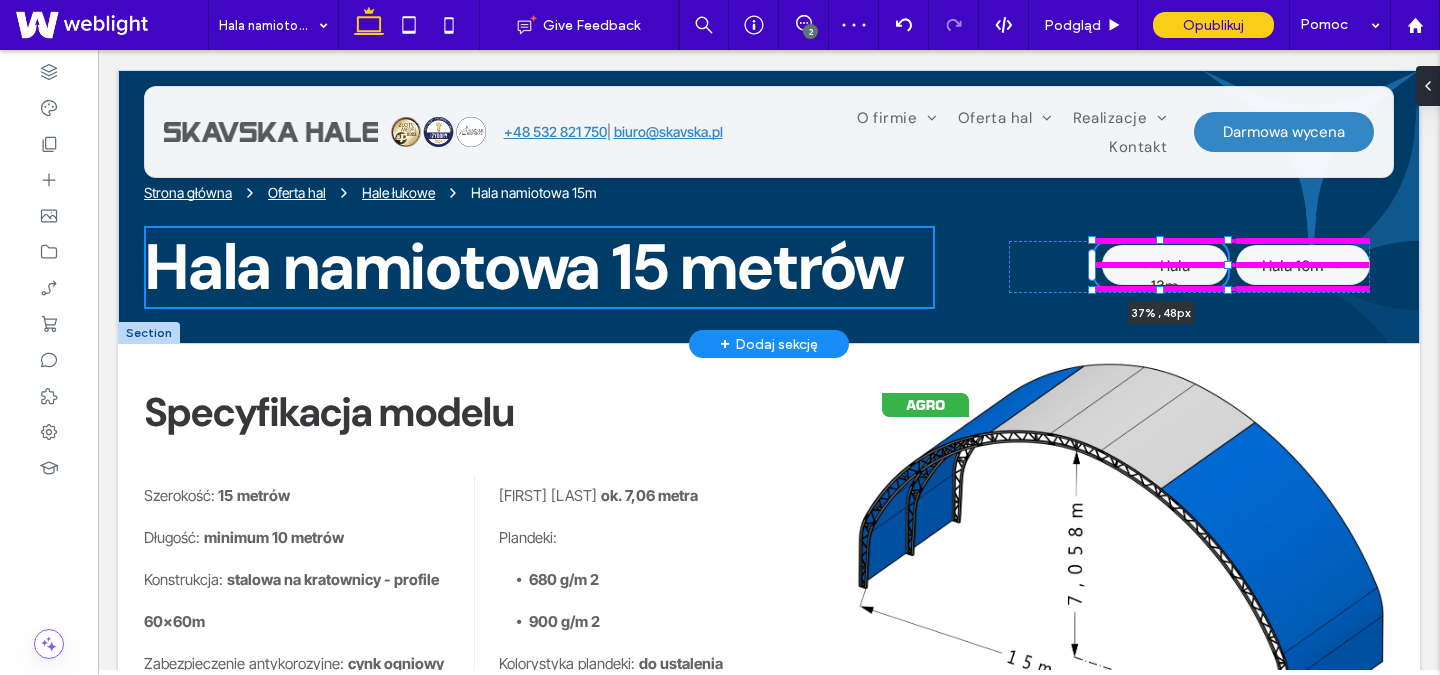 click at bounding box center (1228, 265) 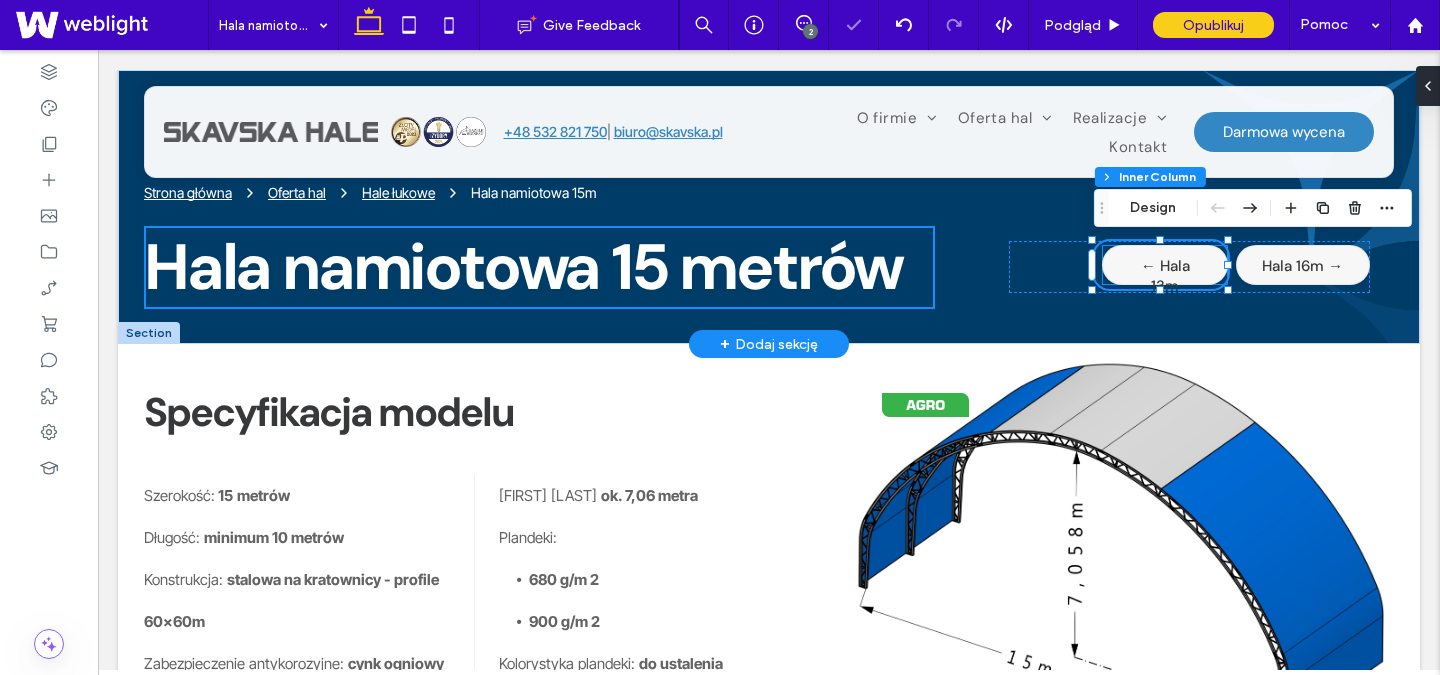 click on "← Hala 13m" at bounding box center (1165, 265) 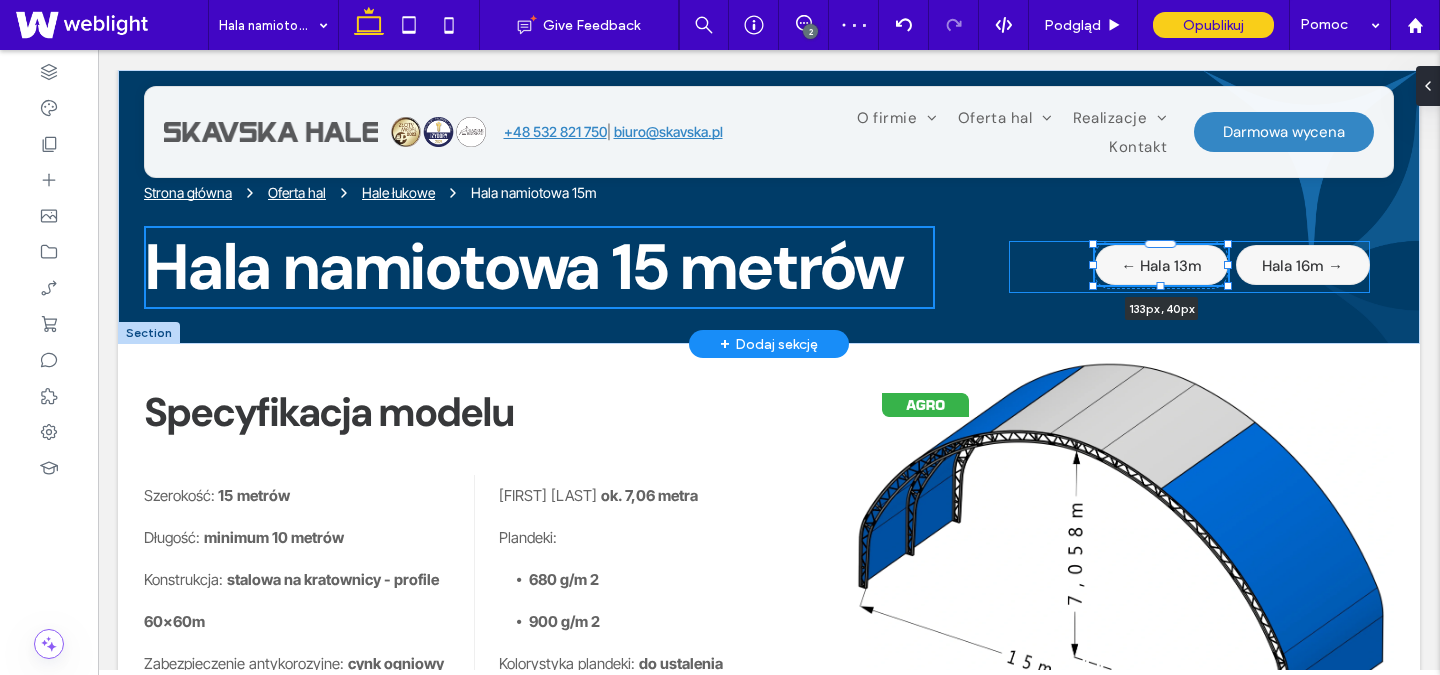 click on "Strona główna Oferta hal Hale łukowe Hala namiotowa 15m
Hala namiotowa 15 metrów
← Hala 13m
133px , 40px
Hala 16m →" at bounding box center [769, 207] 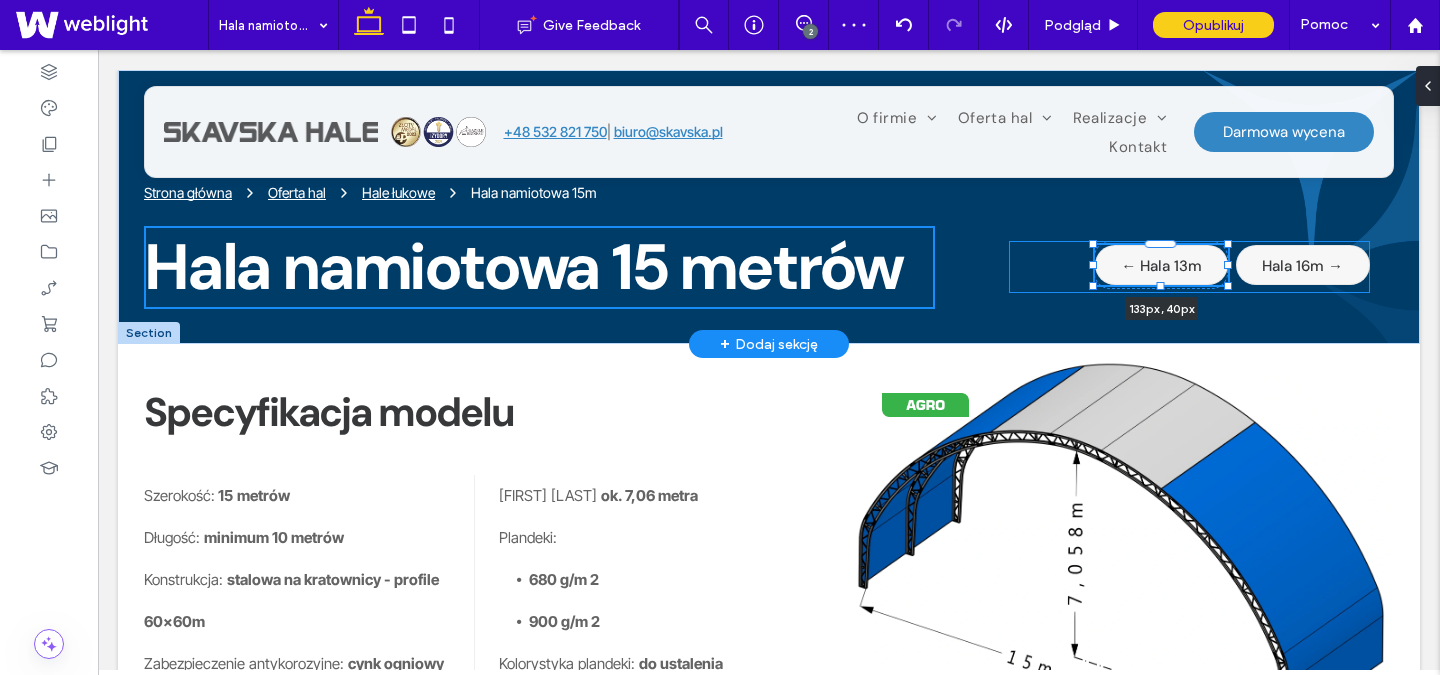 type on "***" 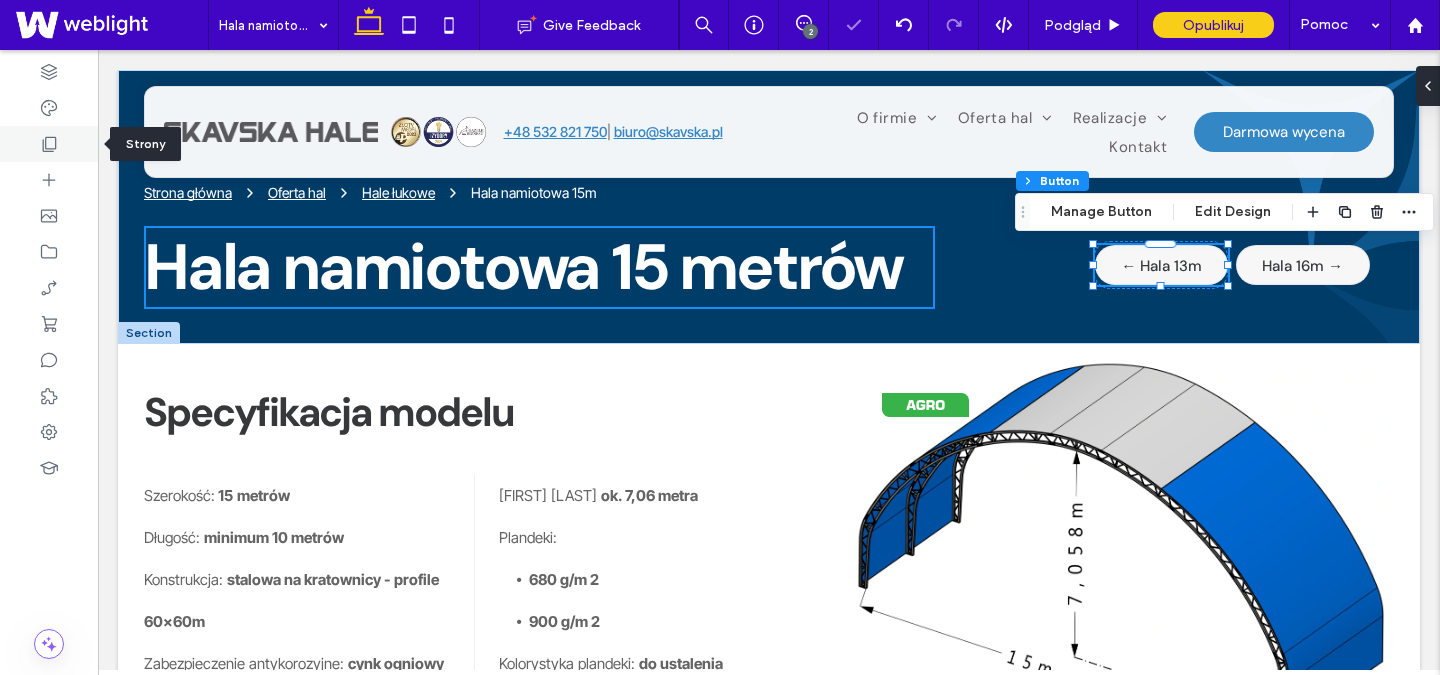 click 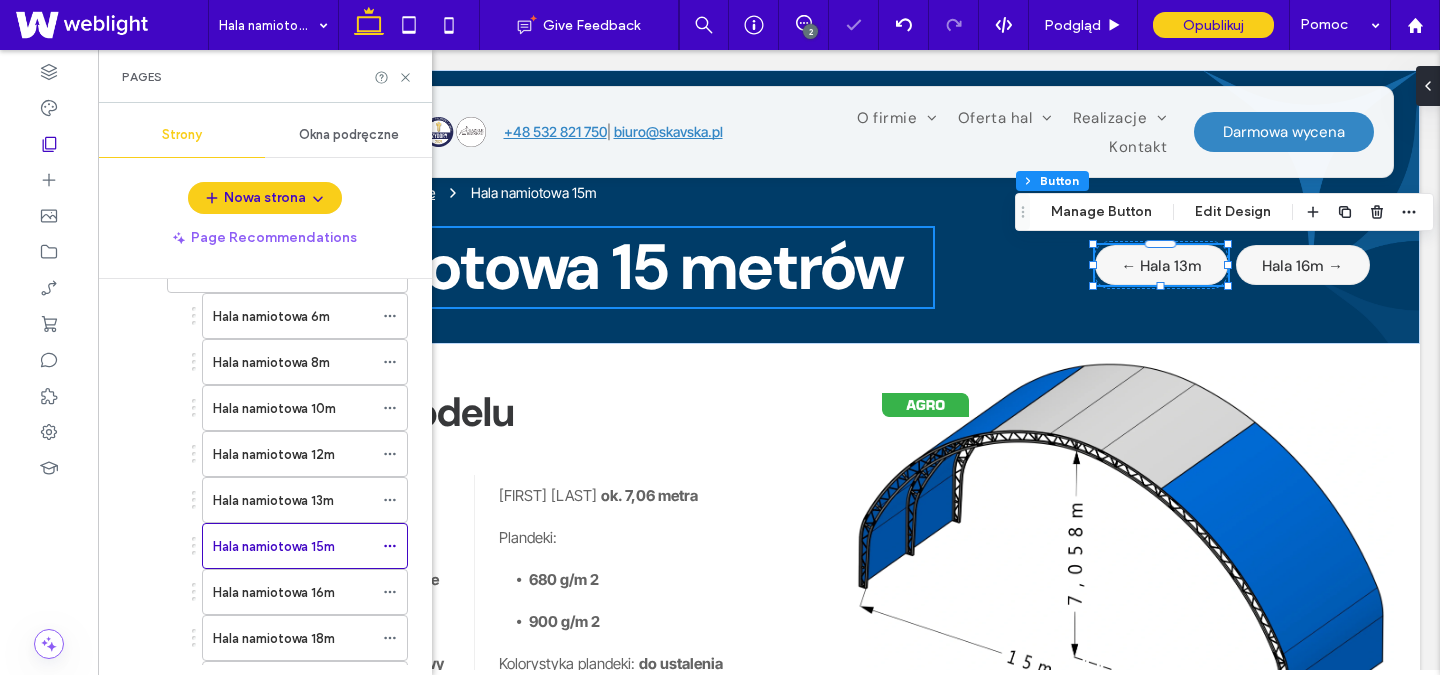 scroll, scrollTop: 225, scrollLeft: 0, axis: vertical 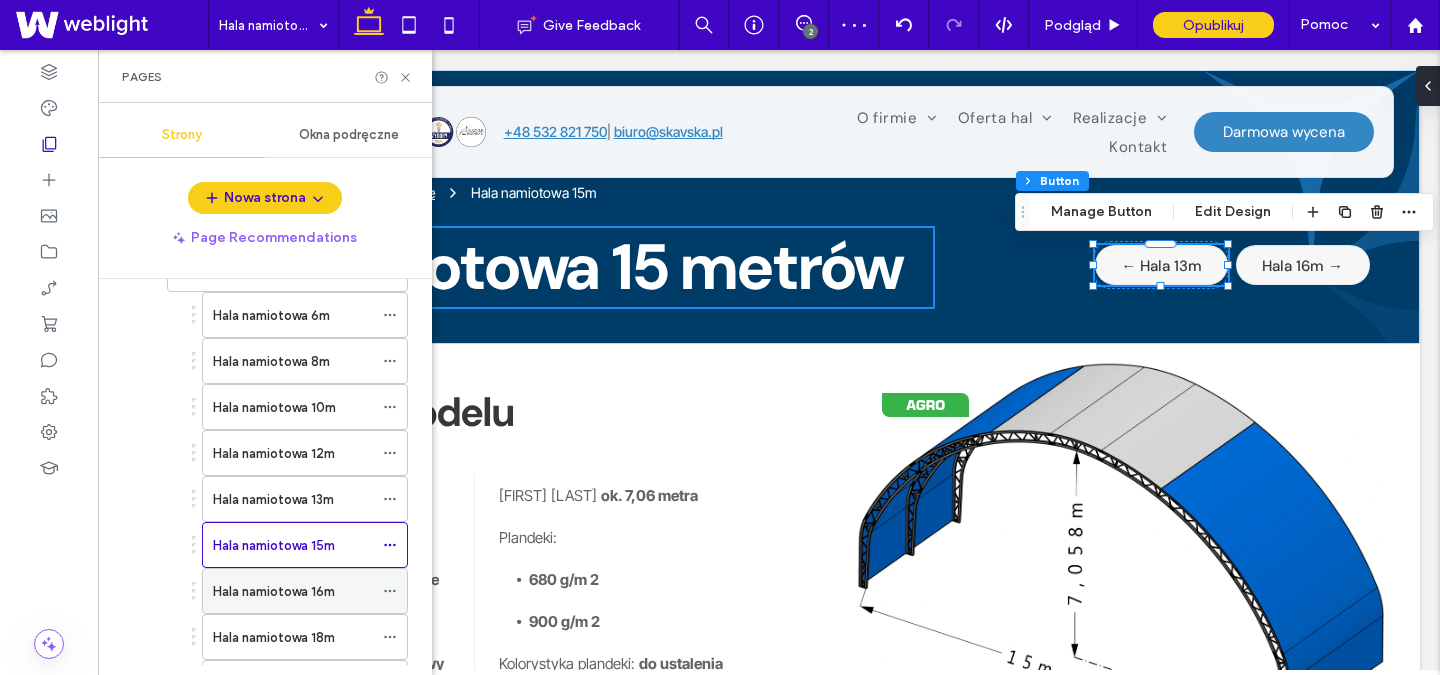 click on "Hala namiotowa 16m" at bounding box center [274, 591] 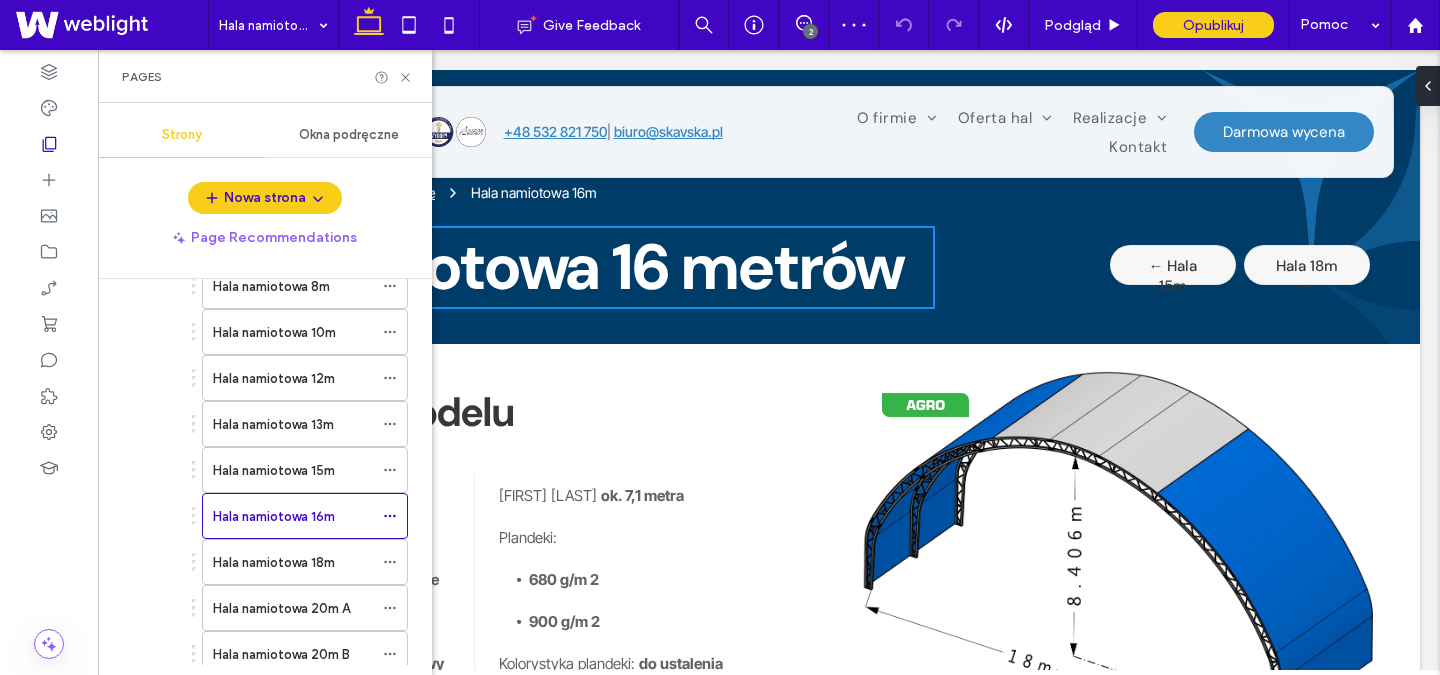 scroll, scrollTop: 0, scrollLeft: 0, axis: both 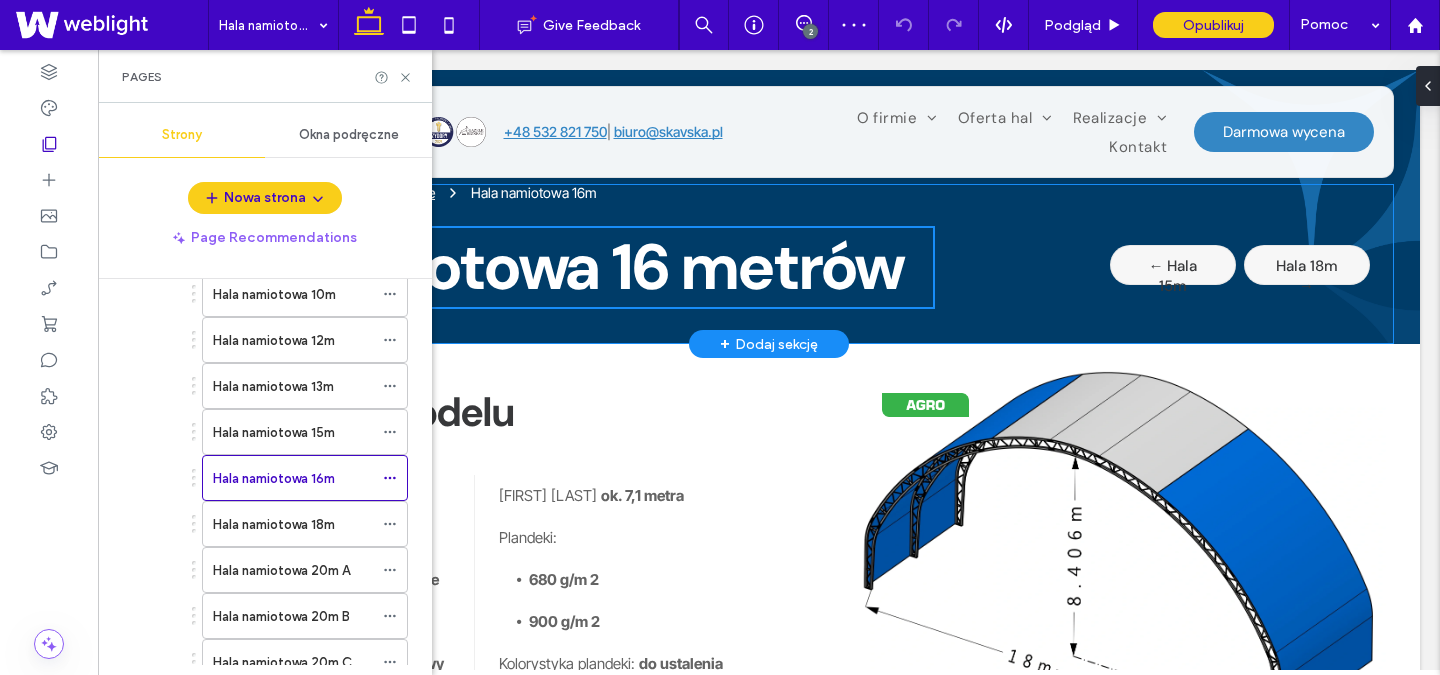 click on "← Hala 15m" at bounding box center [1173, 265] 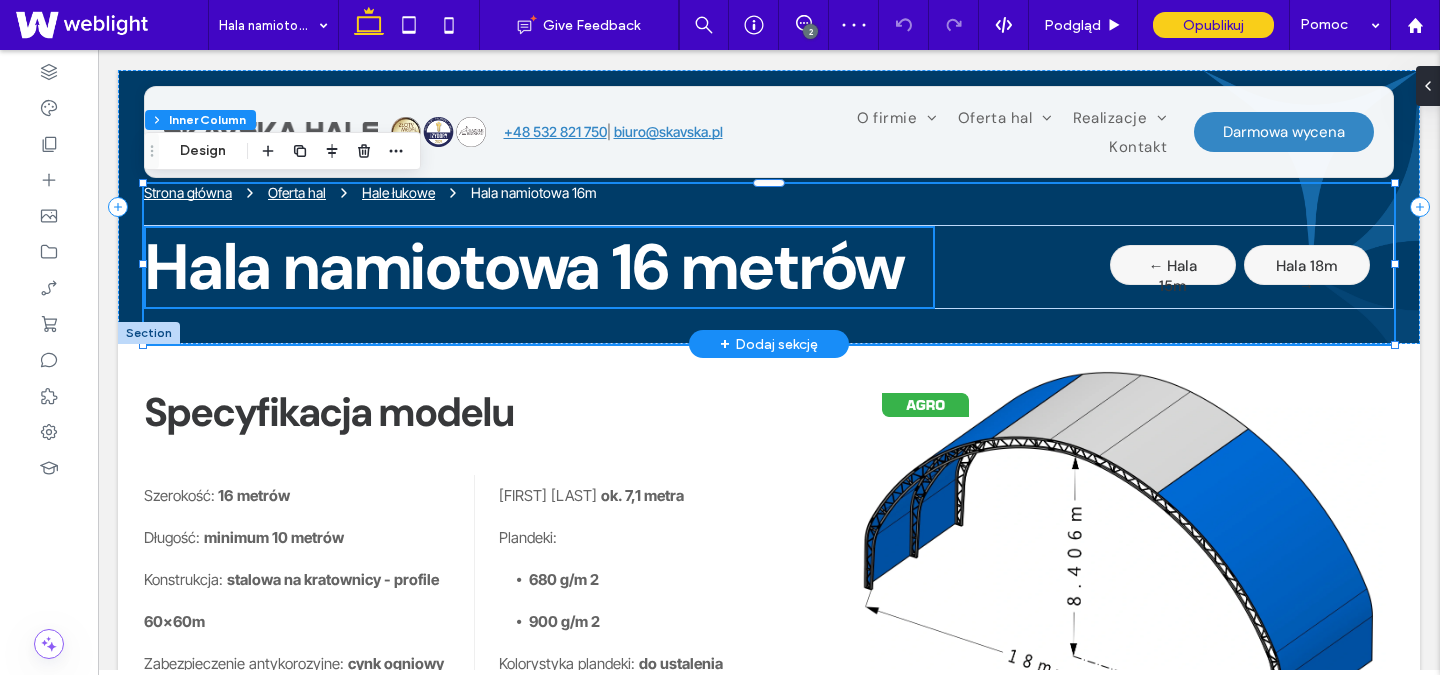 click on "← Hala 15m" at bounding box center (1173, 265) 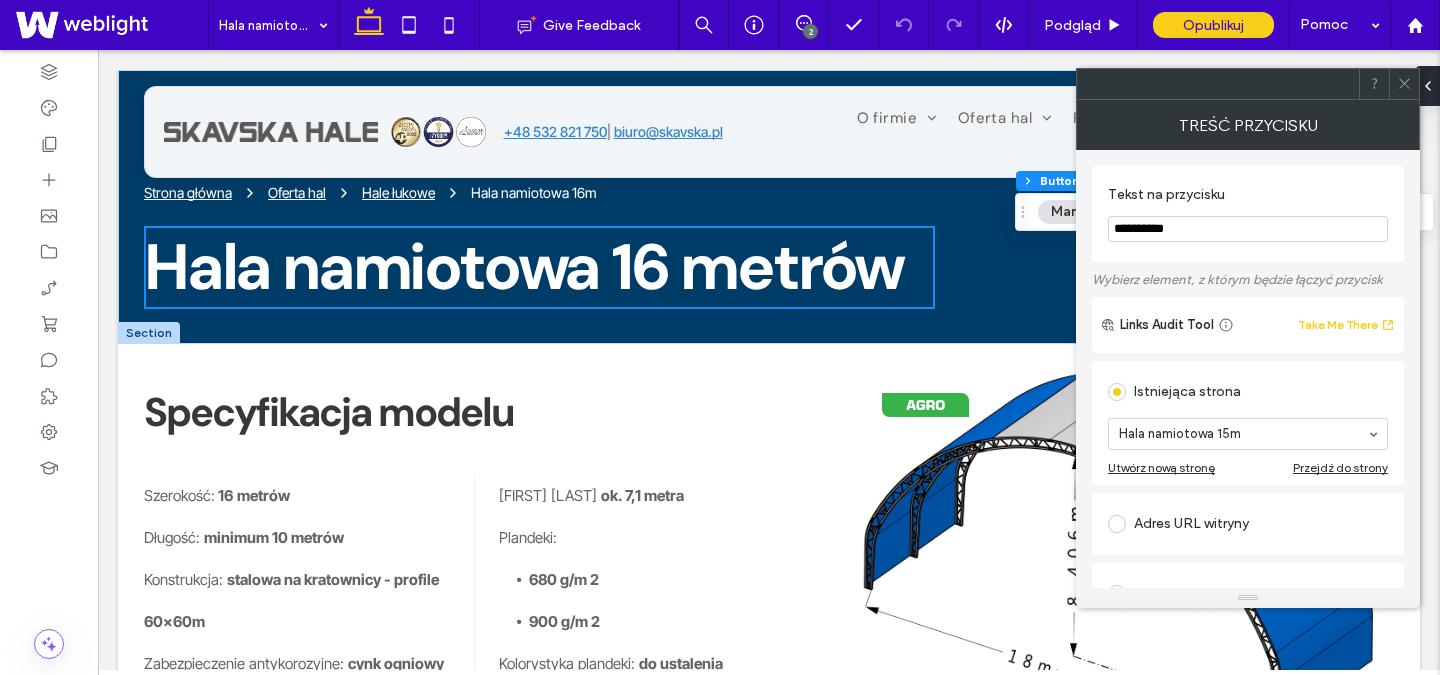 click 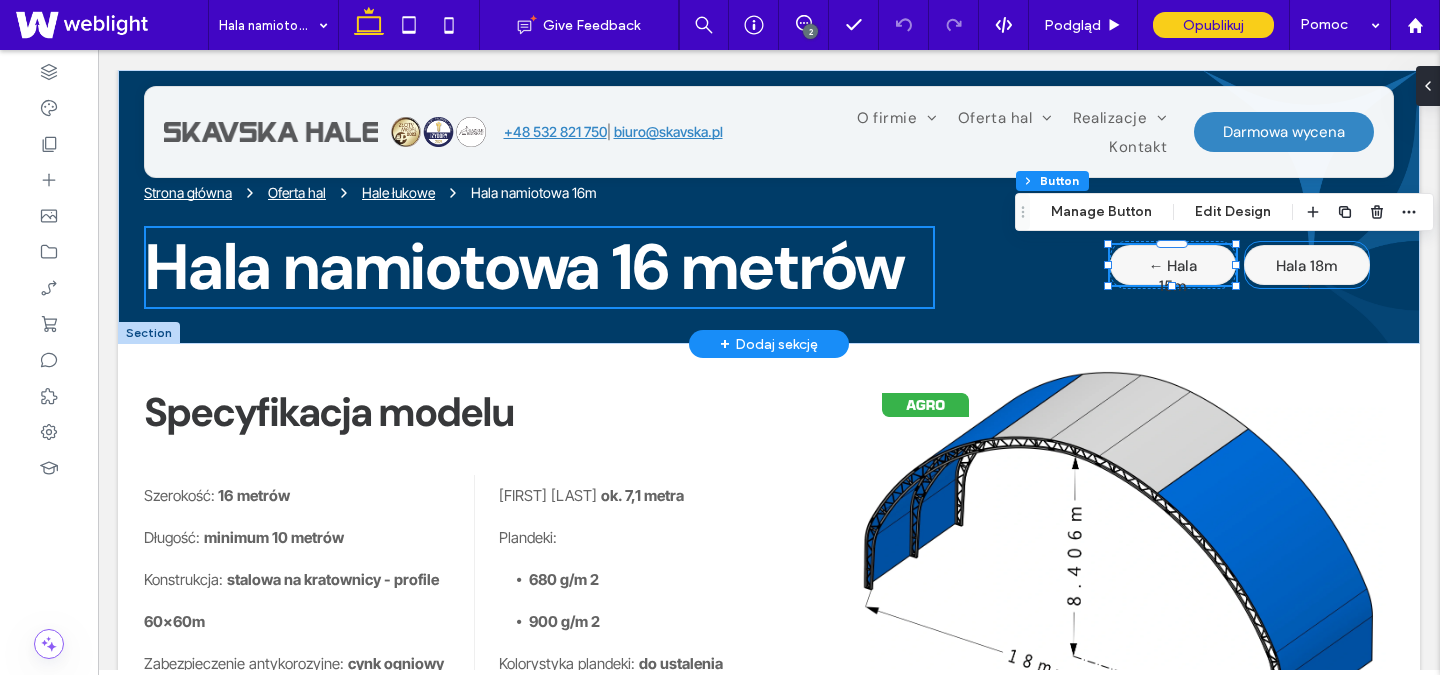click on "Hala 18m →" at bounding box center [1307, 265] 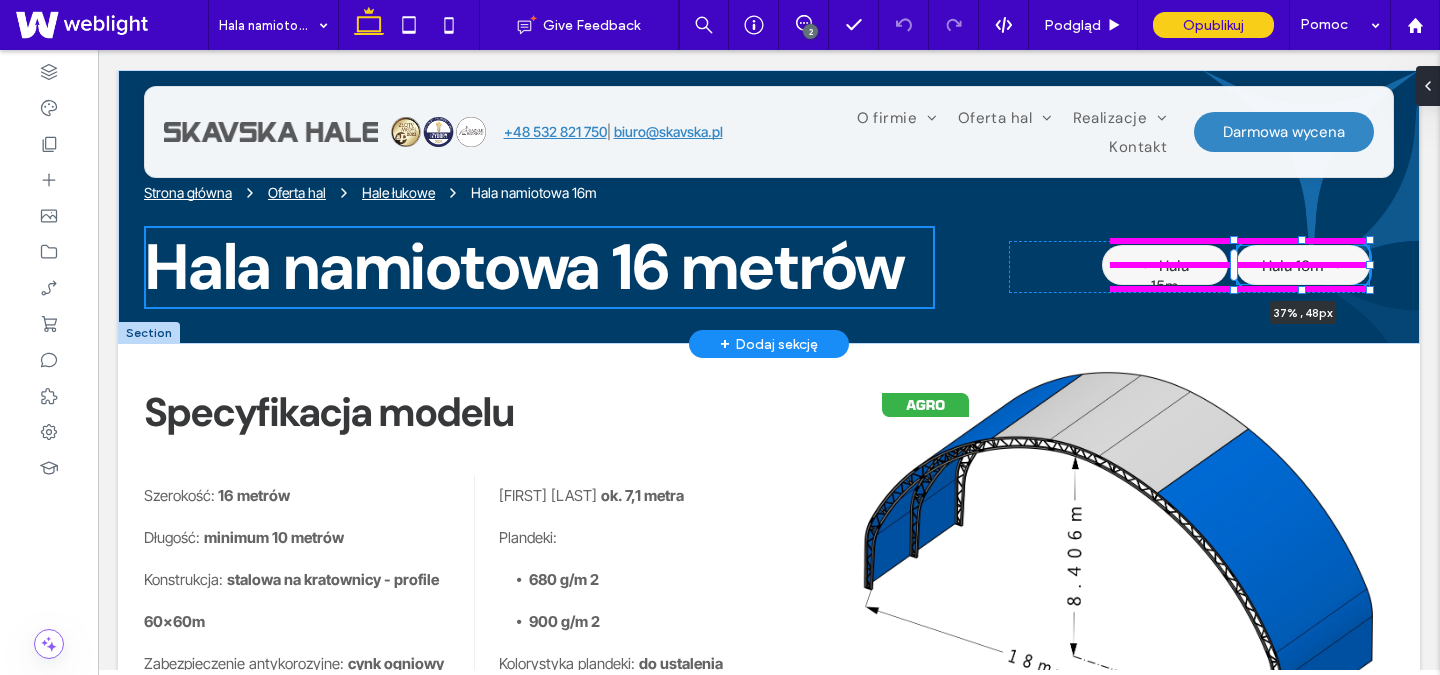 click on "Strona główna Oferta hal Hale łukowe Hala namiotowa 16m
Hala namiotowa 16 metrów
← Hala 15m
Hala 18m →
37% , 48px" at bounding box center (769, 207) 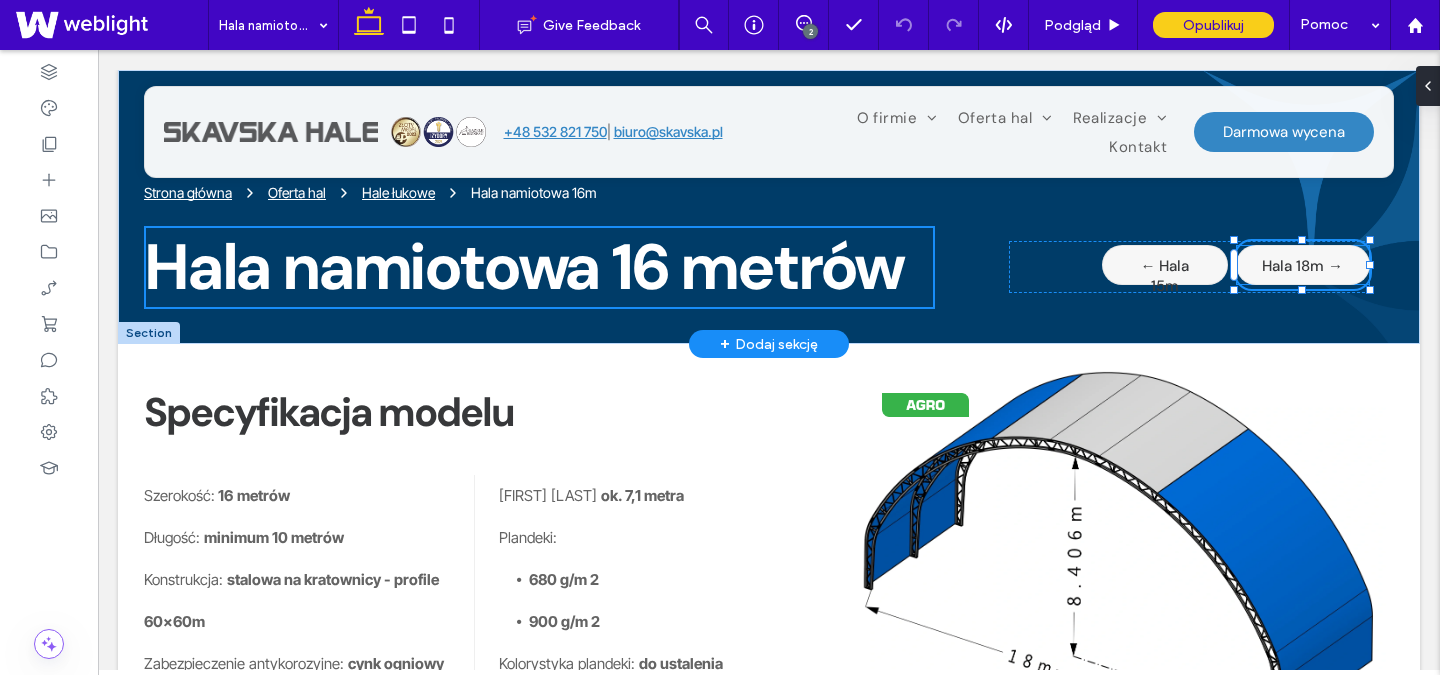 type on "**" 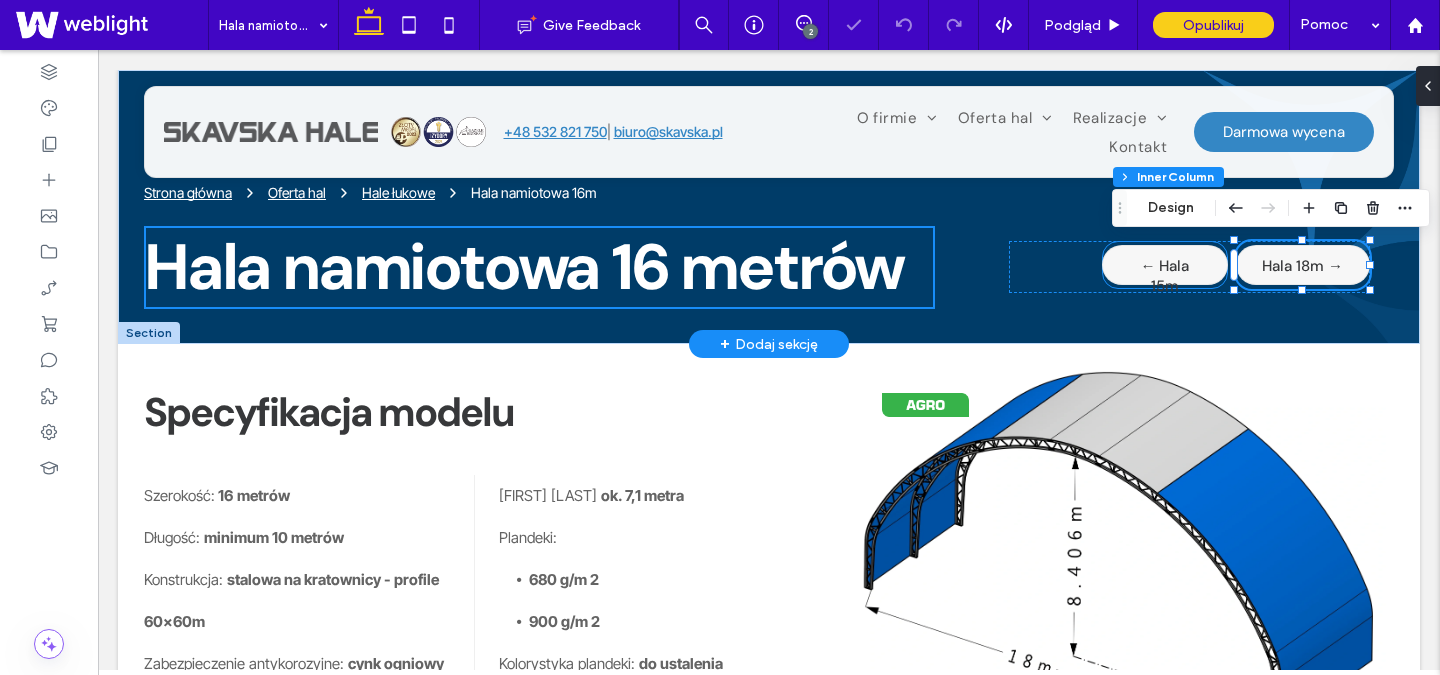 click on "← Hala 15m" at bounding box center [1165, 265] 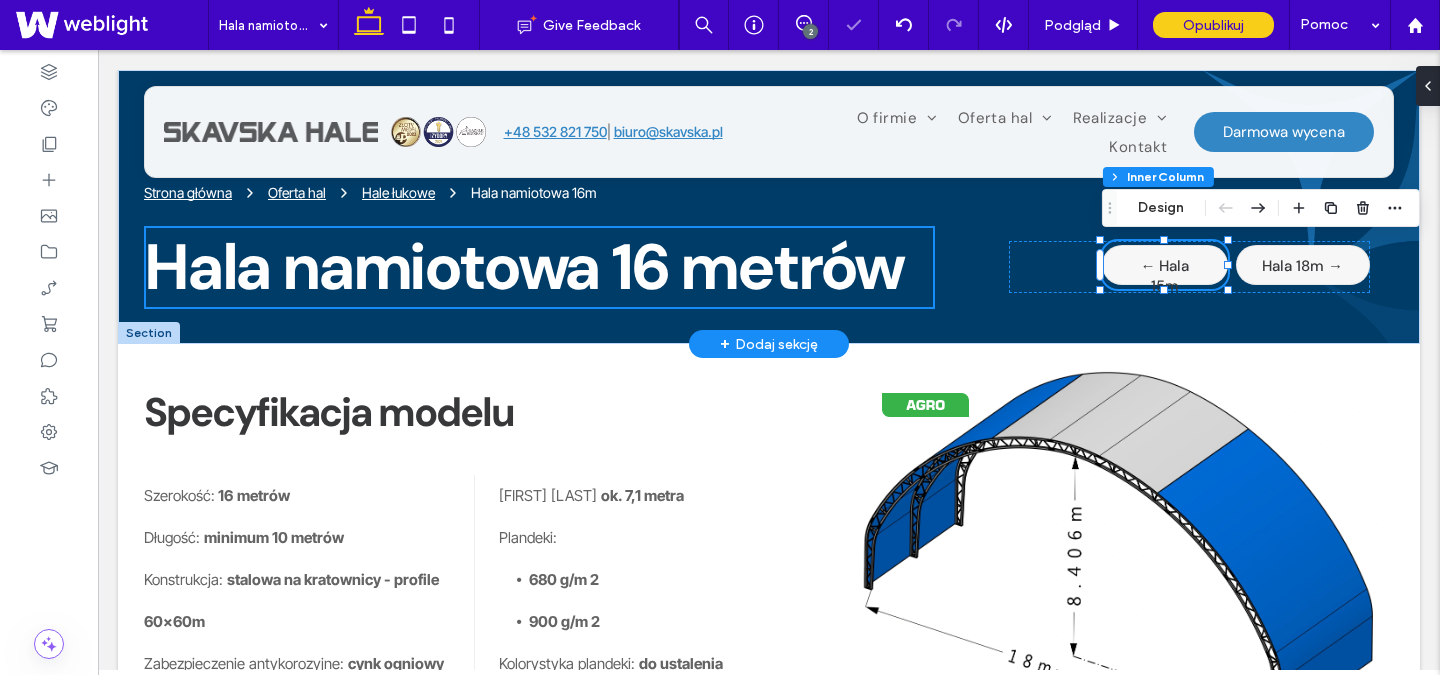 click on "← Hala 15m" at bounding box center [1165, 265] 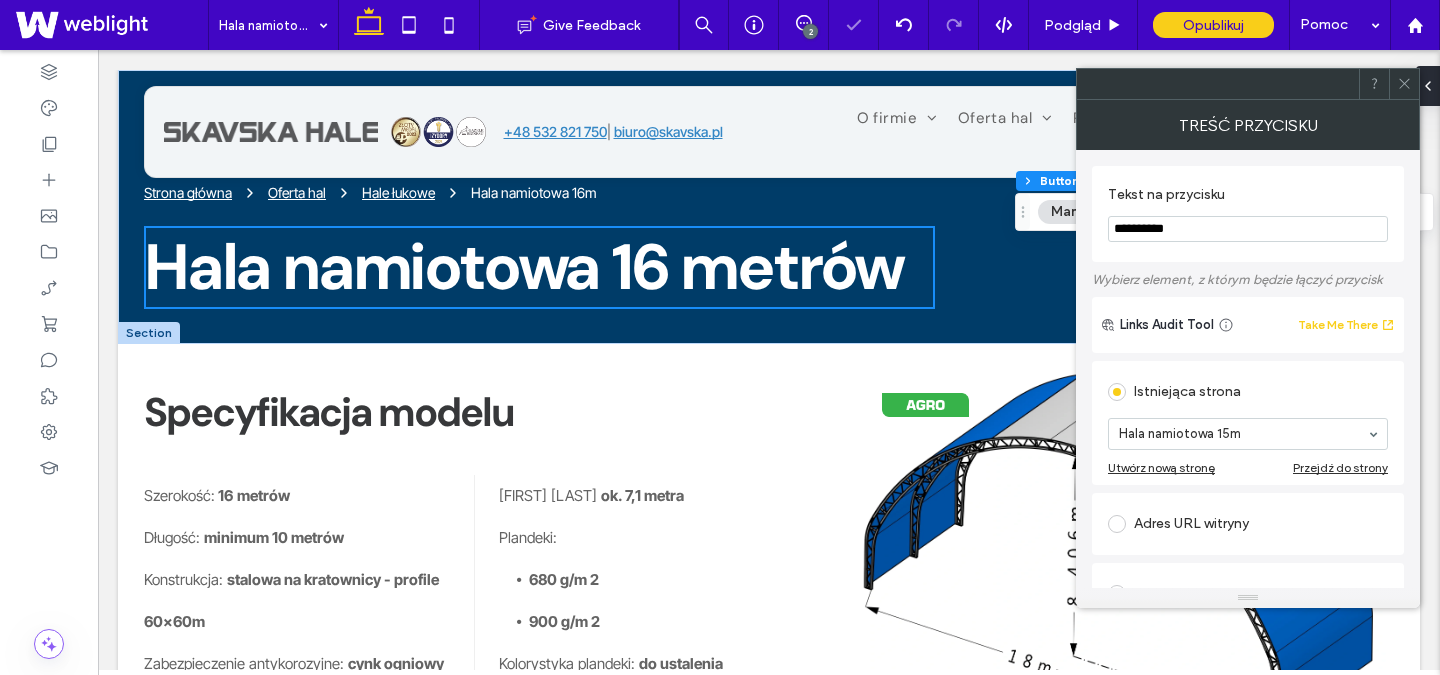click 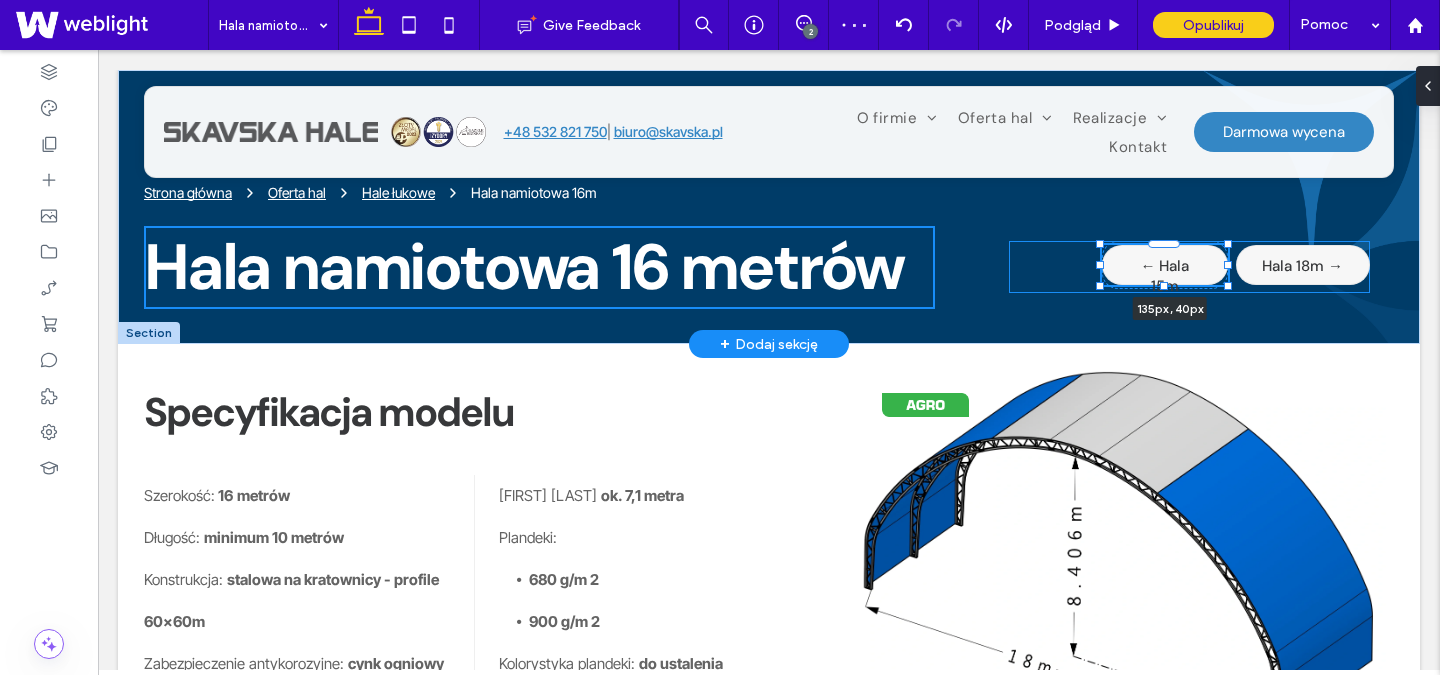 drag, startPoint x: 1227, startPoint y: 267, endPoint x: 1238, endPoint y: 267, distance: 11 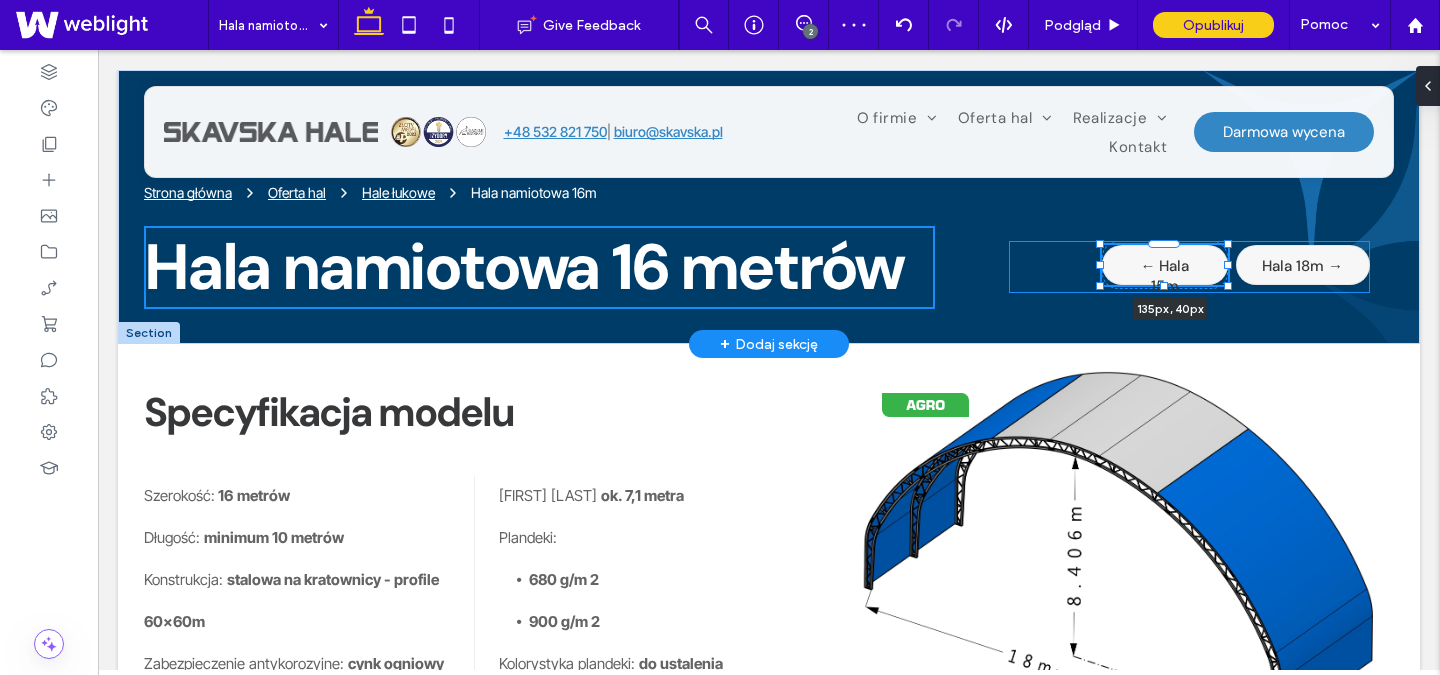 click on "Strona główna Oferta hal Hale łukowe Hala namiotowa 16m
Hala namiotowa 16 metrów
← Hala 15m
135px , 40px
Hala 18m →" at bounding box center (769, 207) 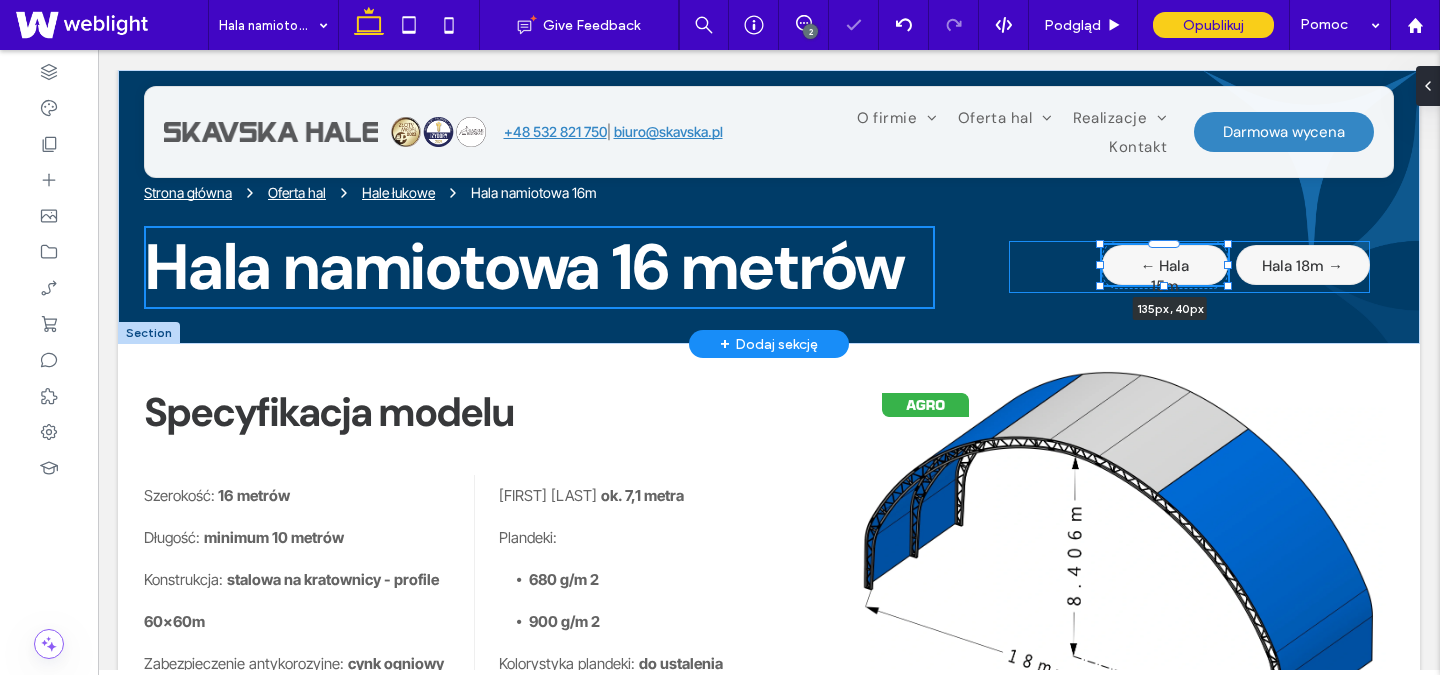 type on "***" 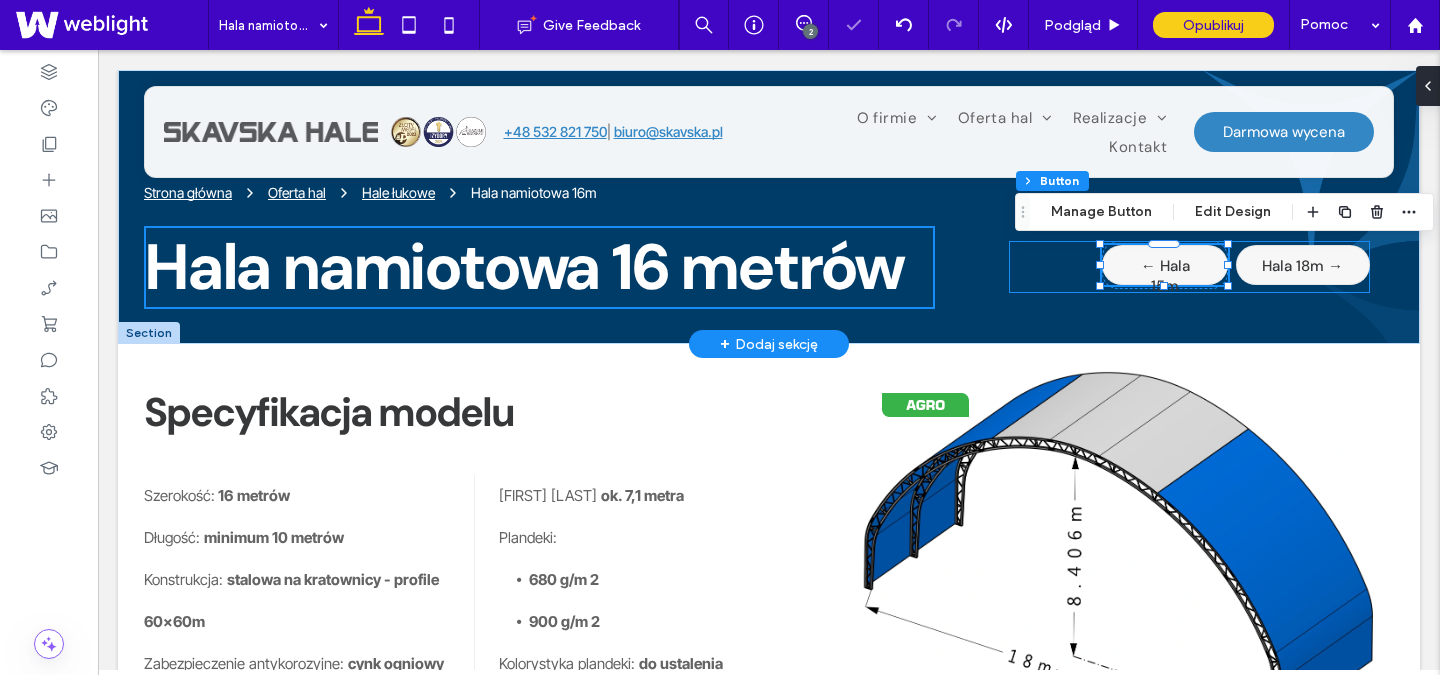 click on "← Hala 15m" at bounding box center [1165, 265] 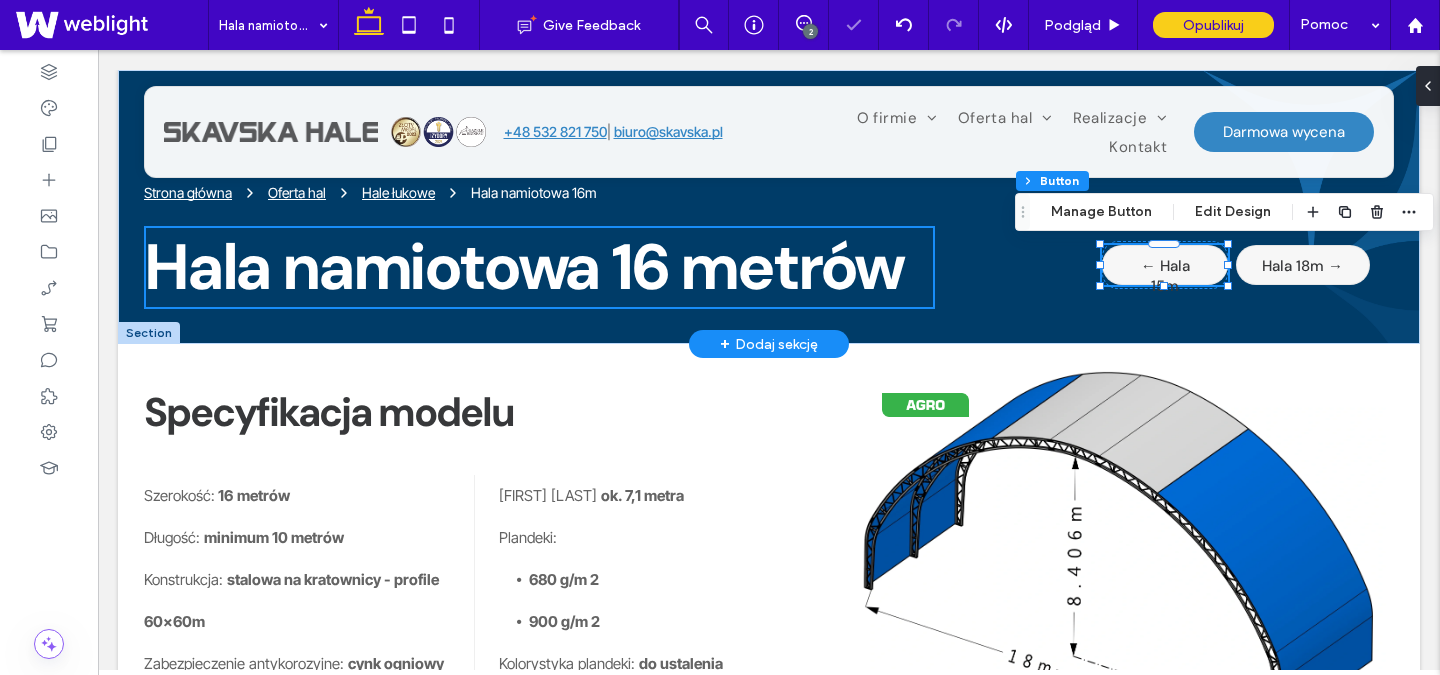 click on "← Hala 15m" at bounding box center (1165, 265) 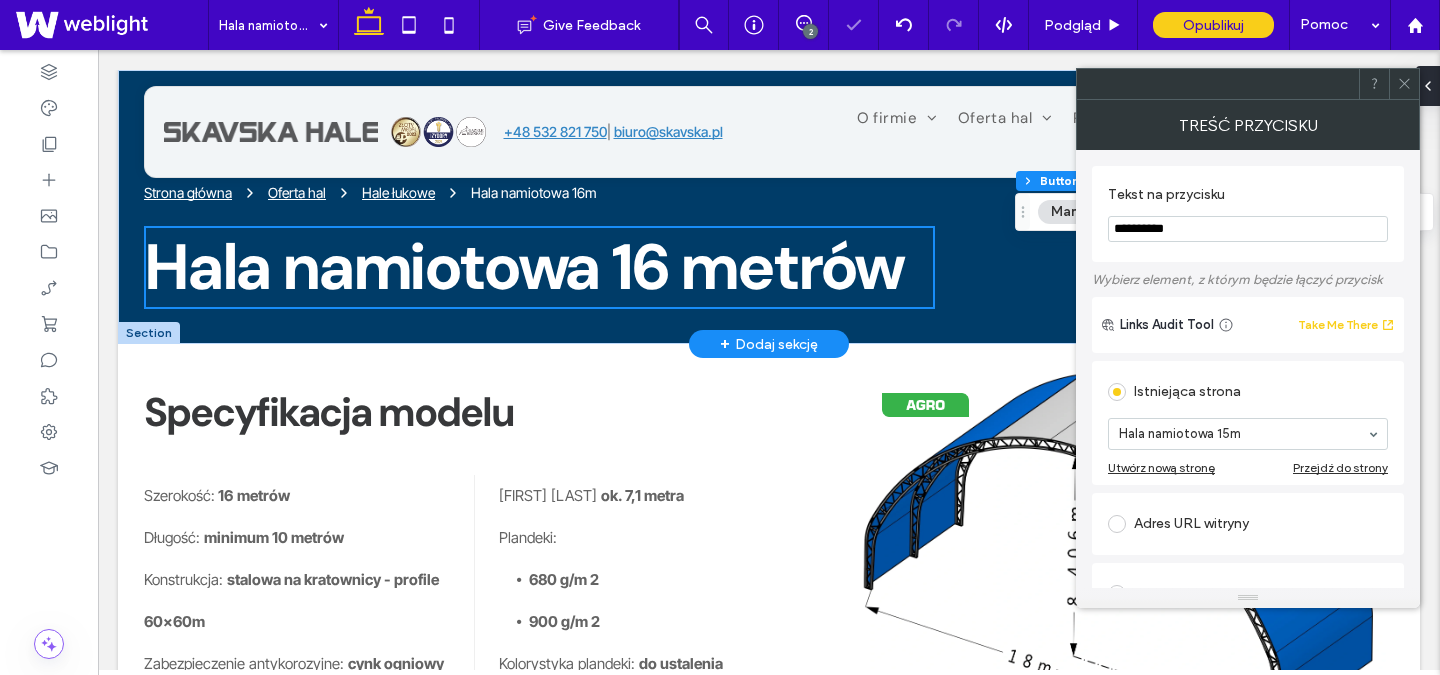 click on "Wybierz element, z którym będzie łączyć przycisk" at bounding box center [1248, 279] 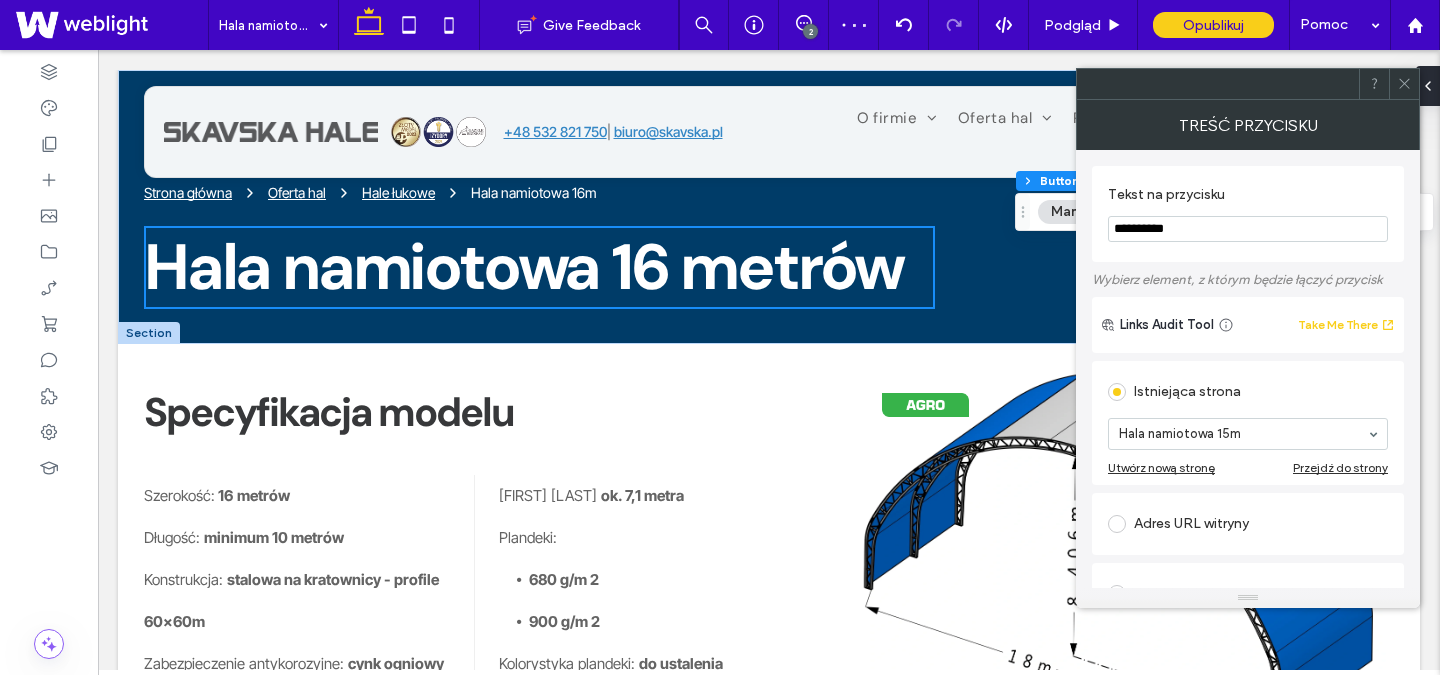 click at bounding box center [1404, 84] 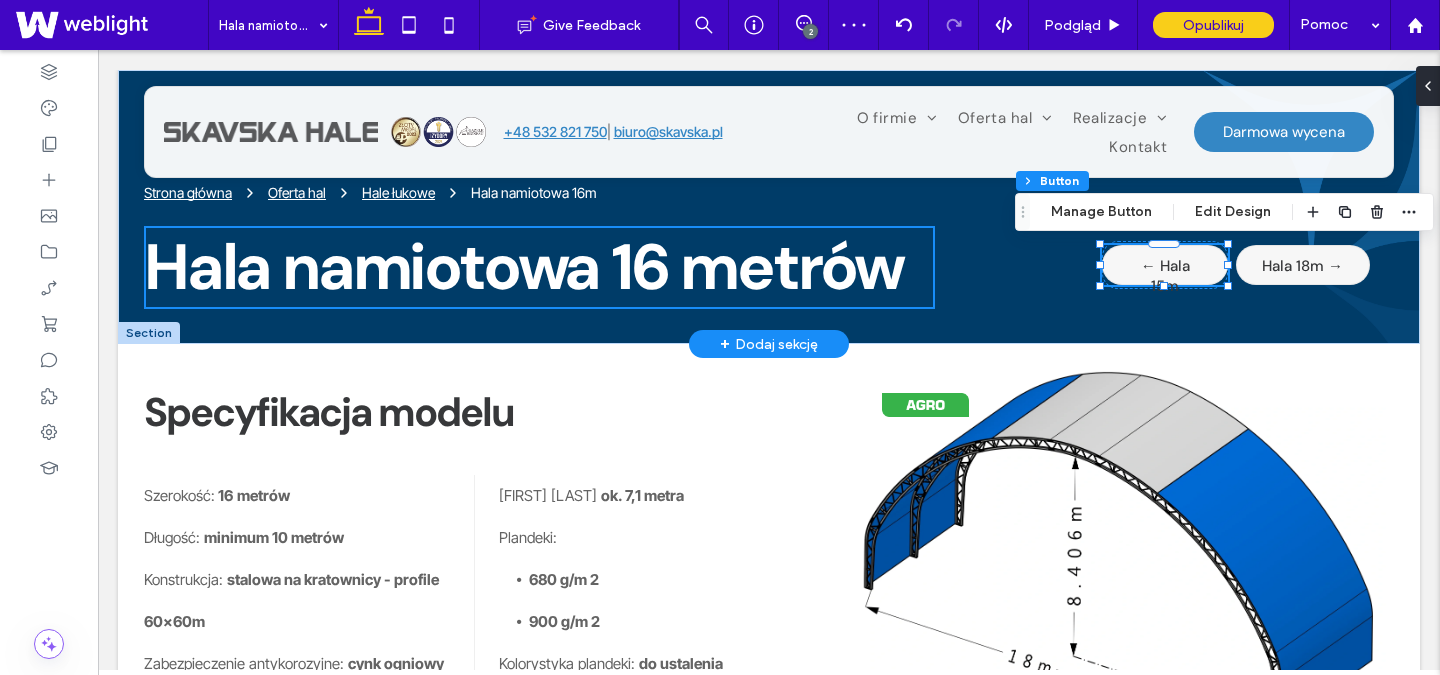 click on "← Hala 15m" at bounding box center (1165, 276) 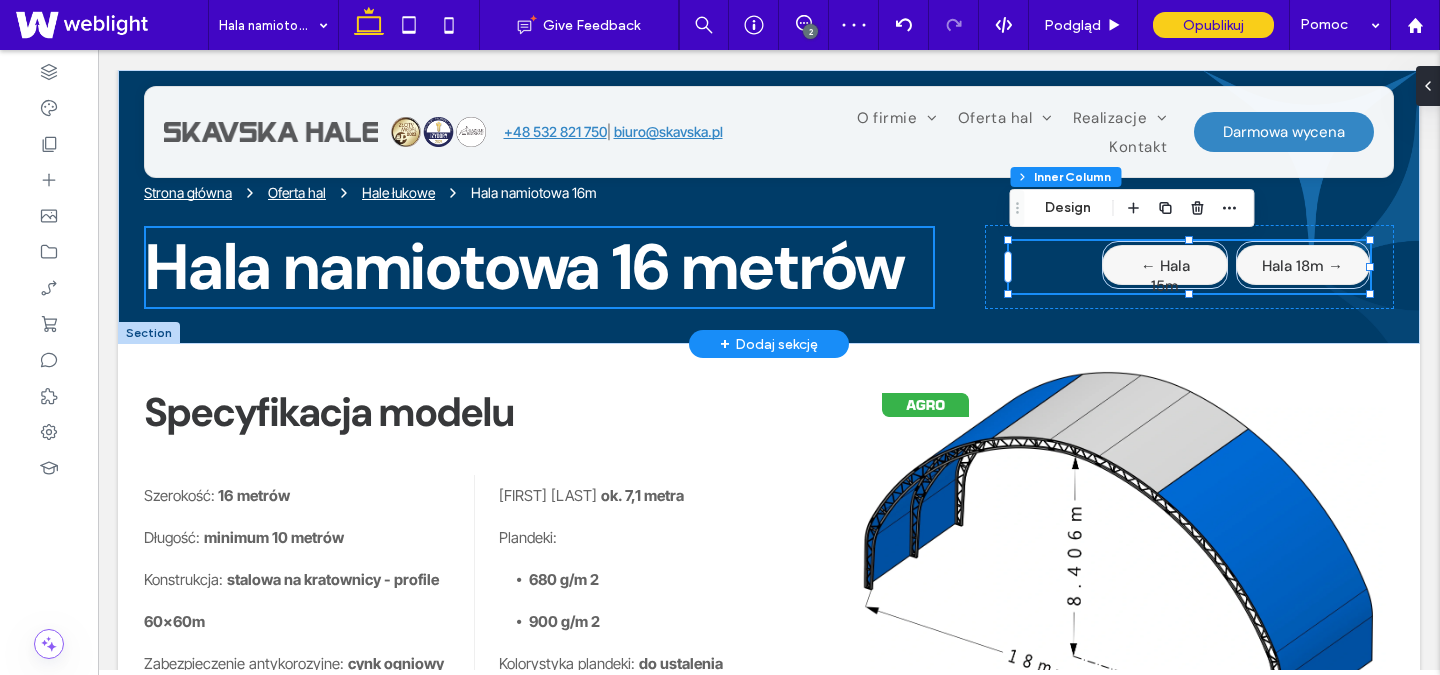 click on "← Hala 15m
Hala 18m →" at bounding box center (1189, 267) 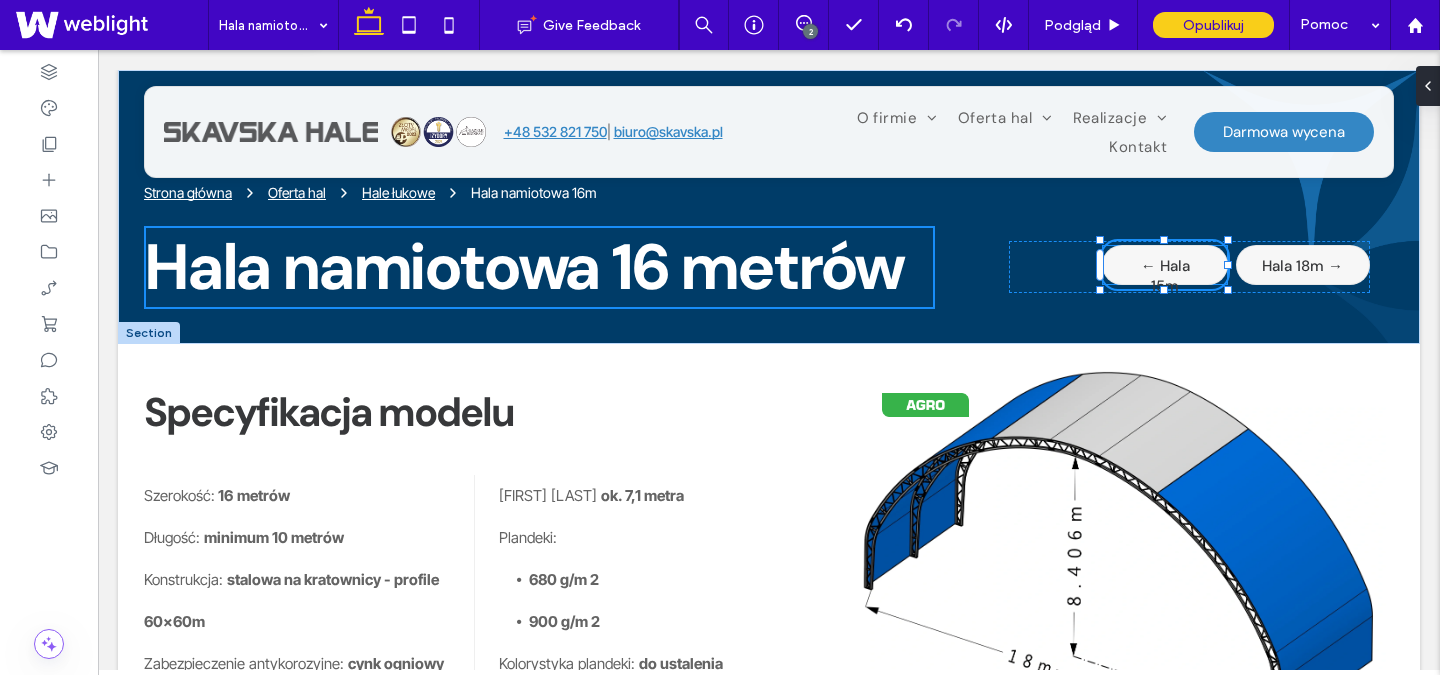 click on "← Hala 15m" at bounding box center (1165, 265) 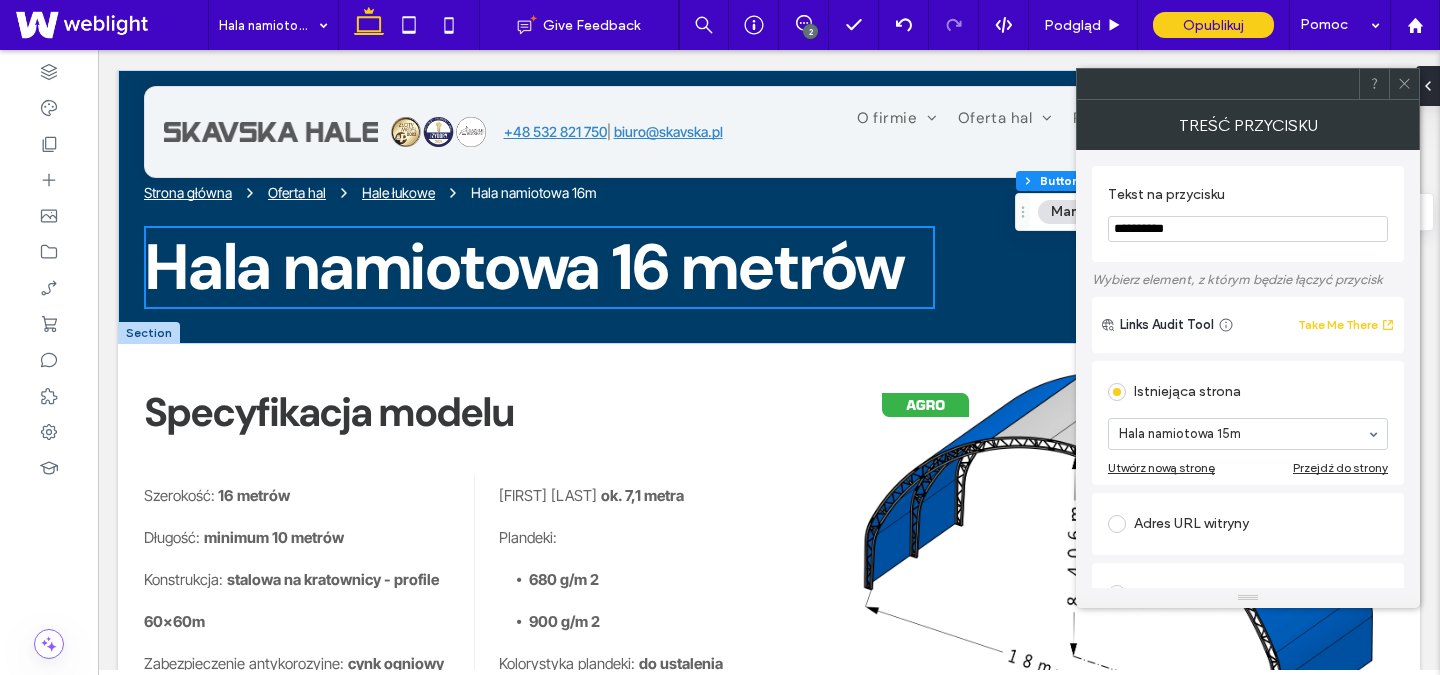 click at bounding box center [1404, 84] 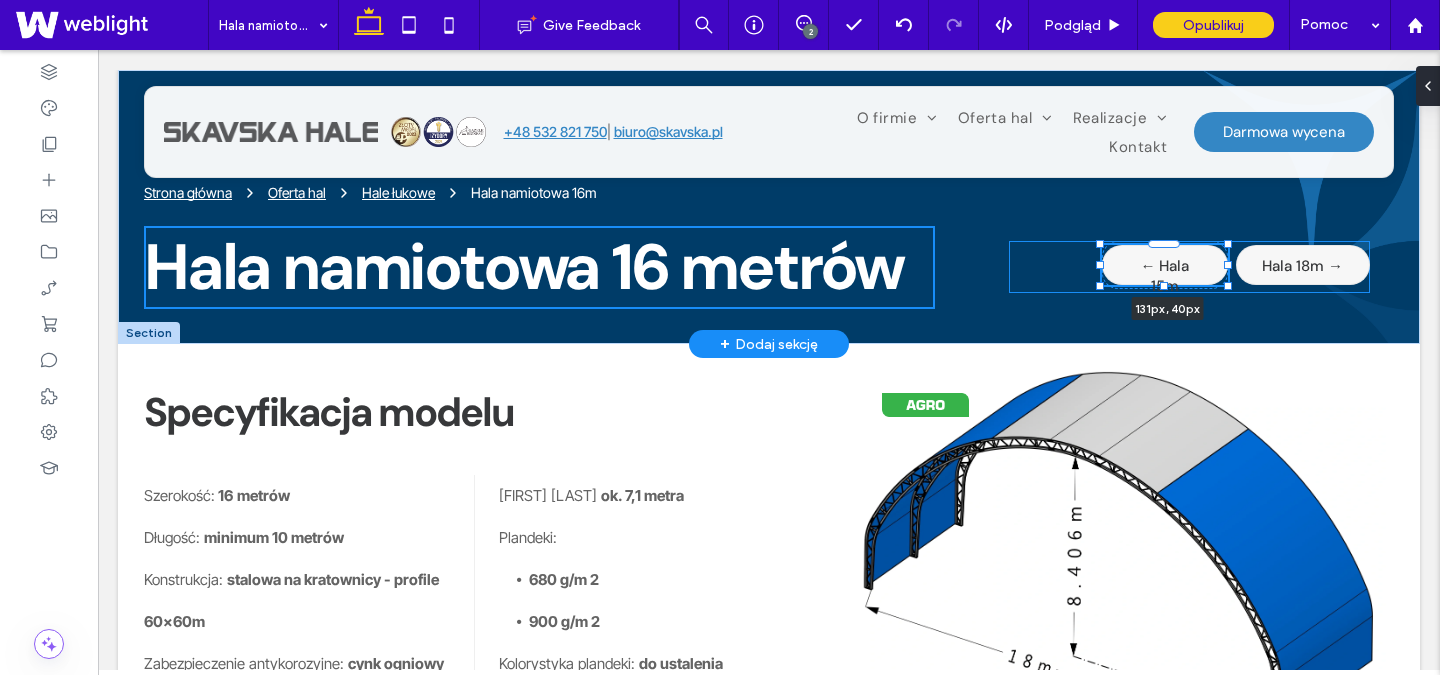 click on "Strona główna Oferta hal Hale łukowe Hala namiotowa 16m
Hala namiotowa 16 metrów
← Hala 15m
131px , 40px
Hala 18m →" at bounding box center [769, 207] 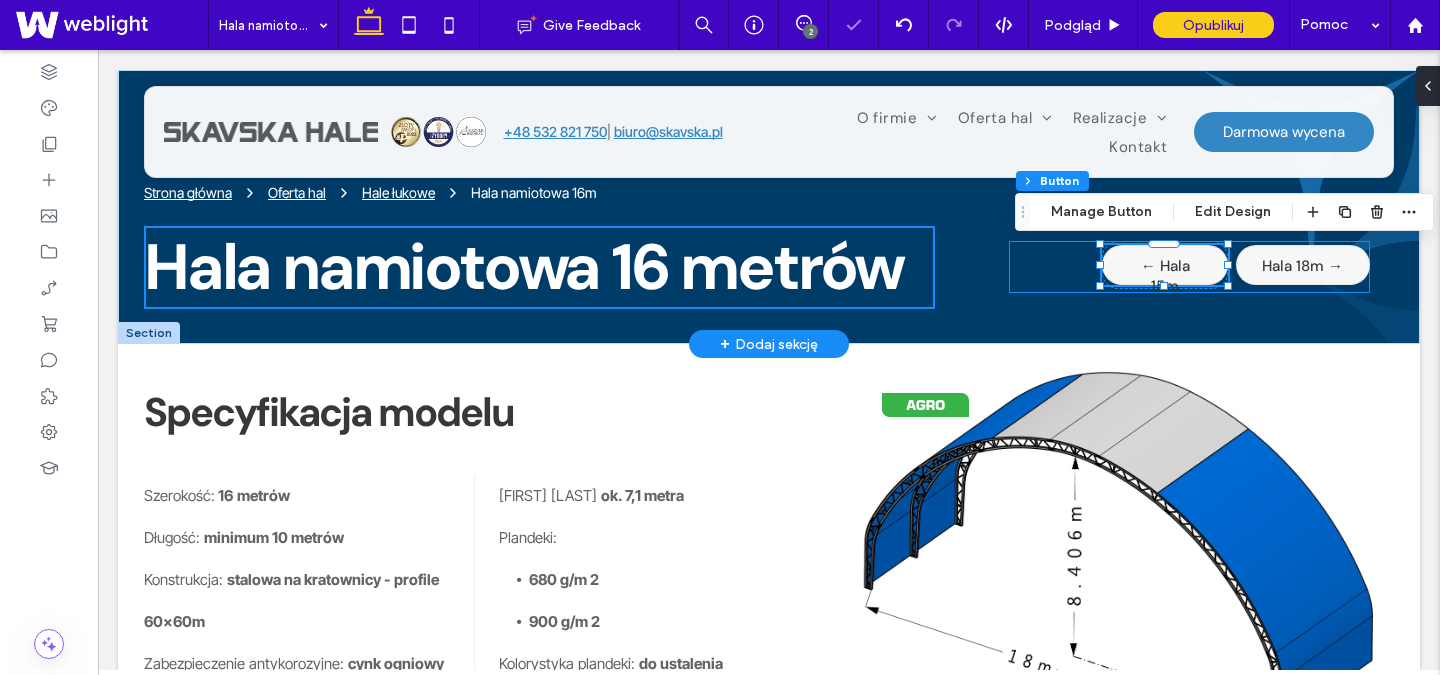 click on "← Hala 15m
131px , 40px
Hala 18m →" at bounding box center [1189, 267] 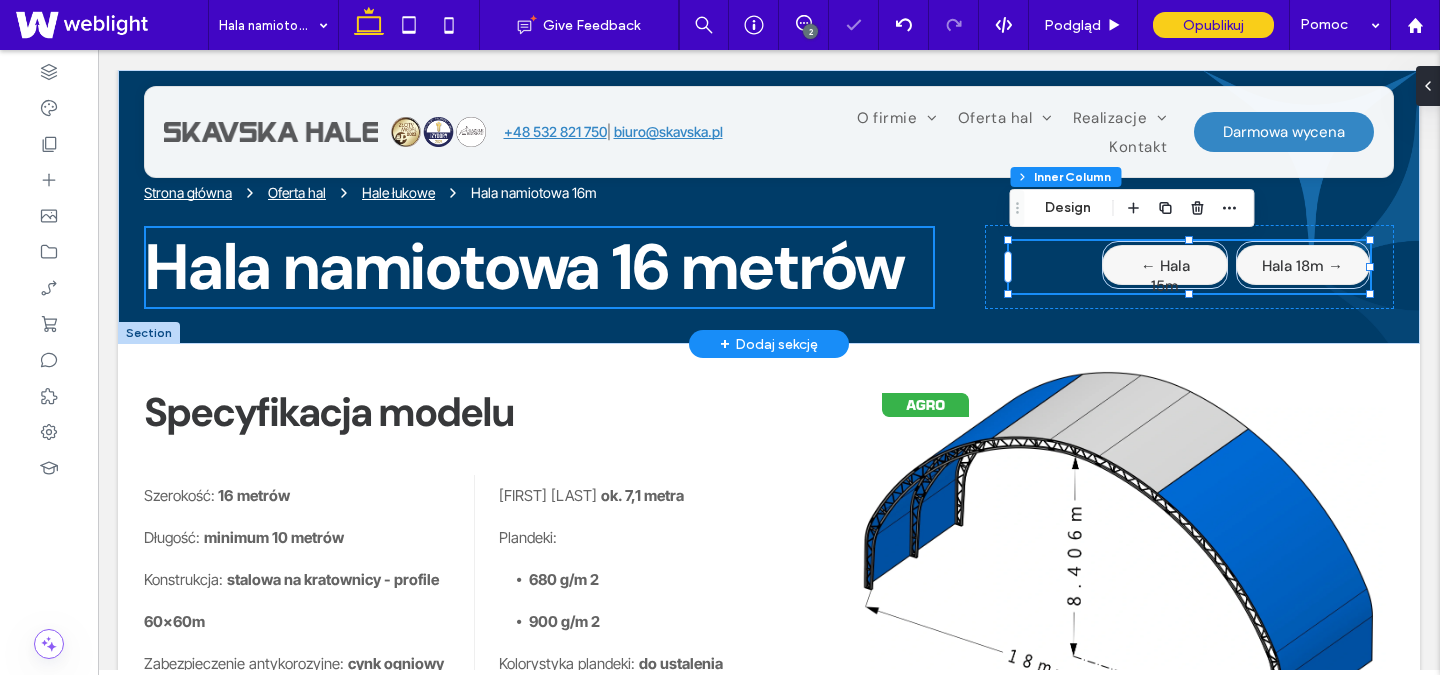click on "← Hala 15m
Hala 18m →" at bounding box center [1189, 267] 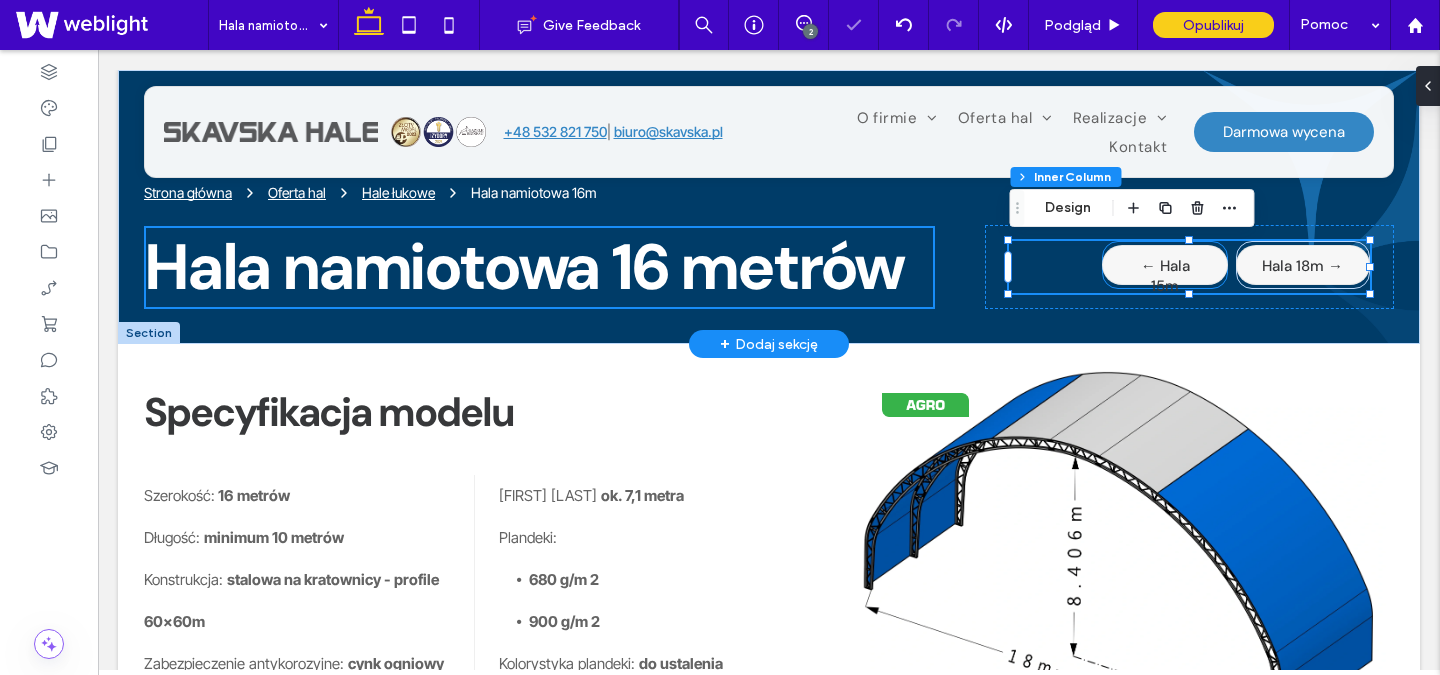 click on "← Hala 15m" at bounding box center (1165, 265) 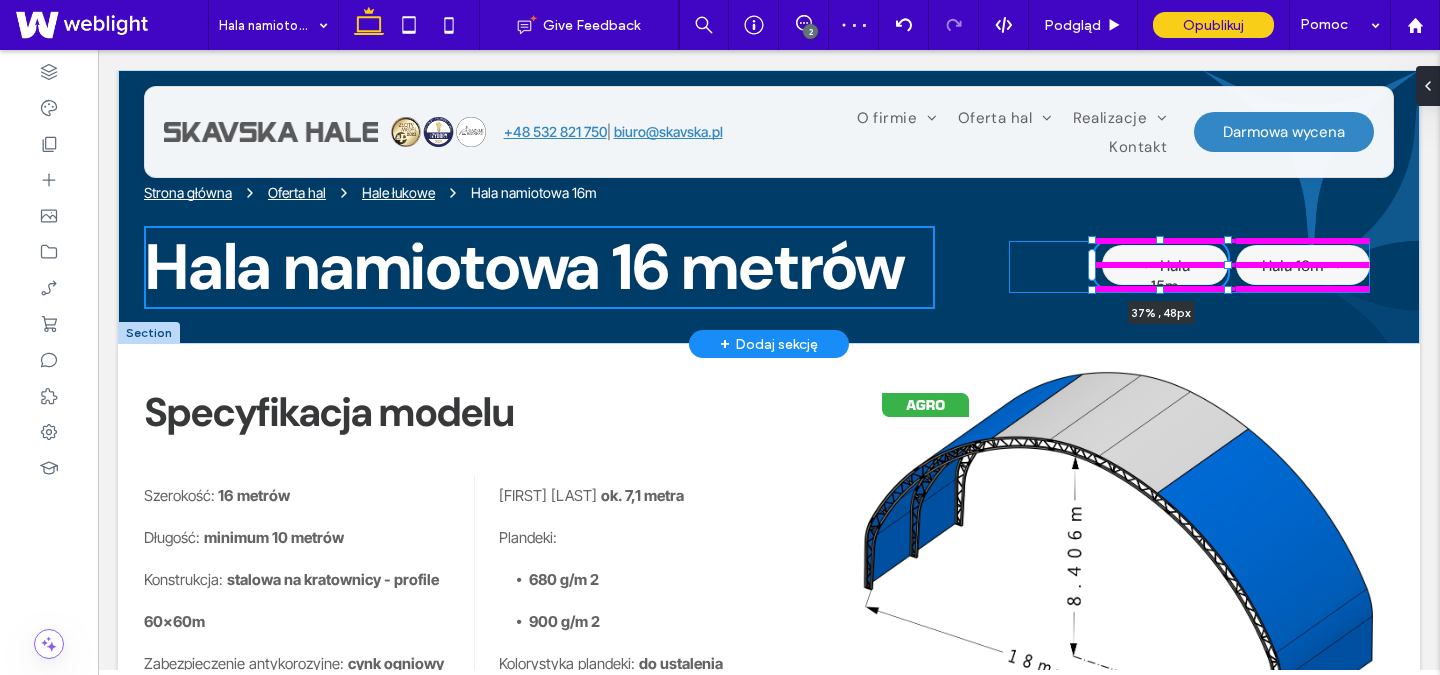 click on "Strona główna Oferta hal Hale łukowe Hala namiotowa 16m
Hala namiotowa 16 metrów
← Hala 15m
37% , 48px
Hala 18m →" at bounding box center [769, 207] 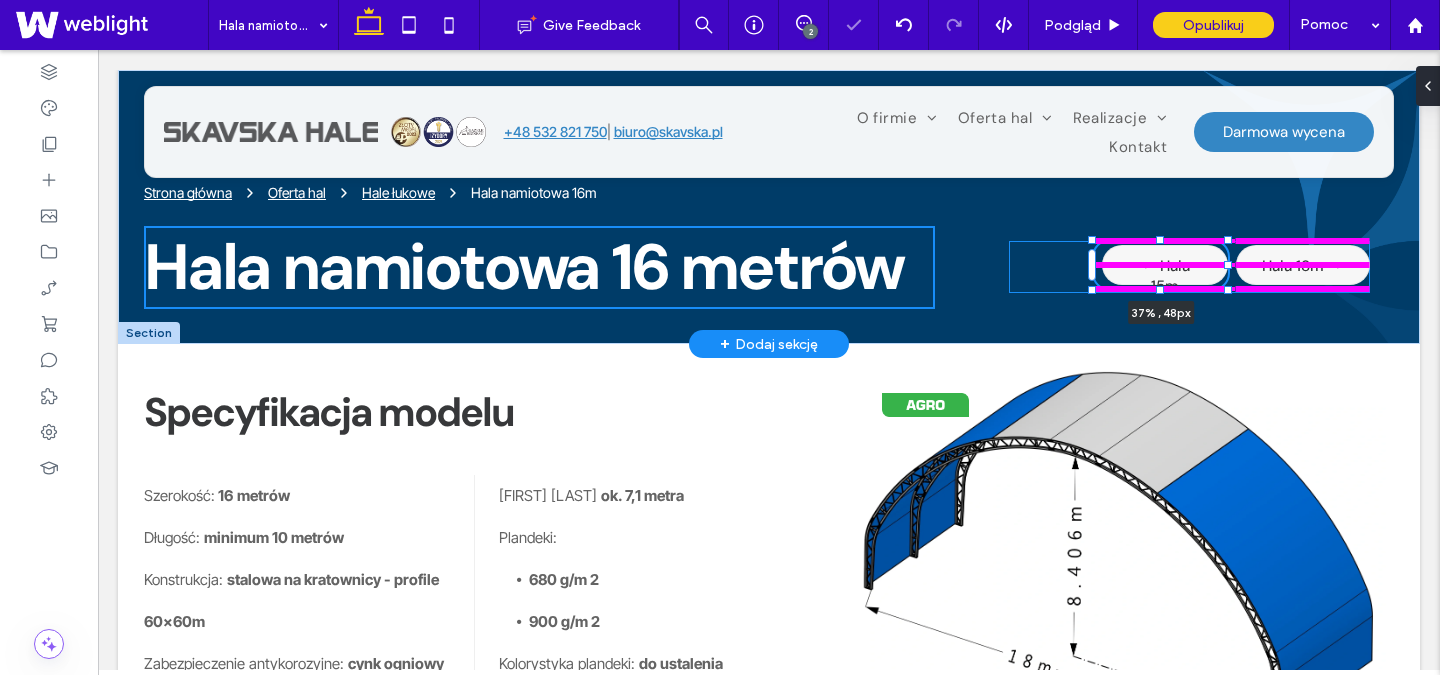 type on "**" 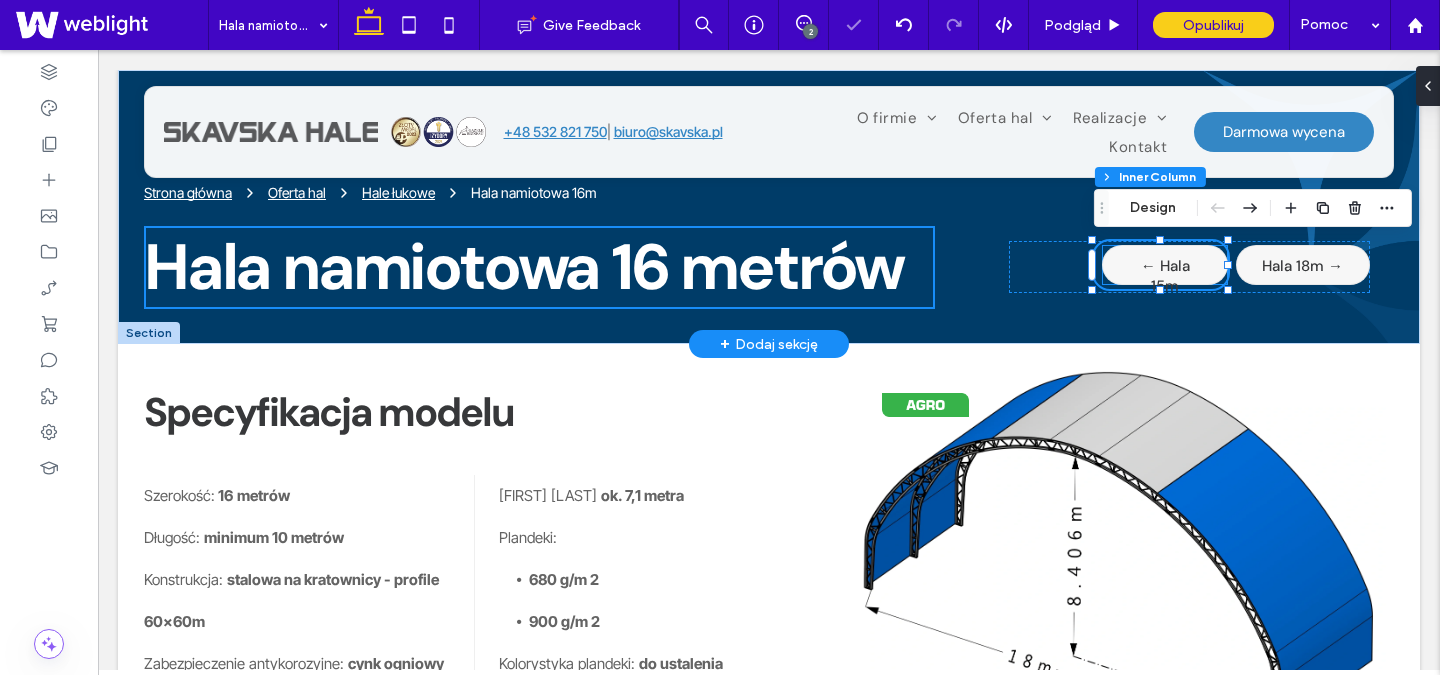 click on "← Hala 15m" at bounding box center [1165, 265] 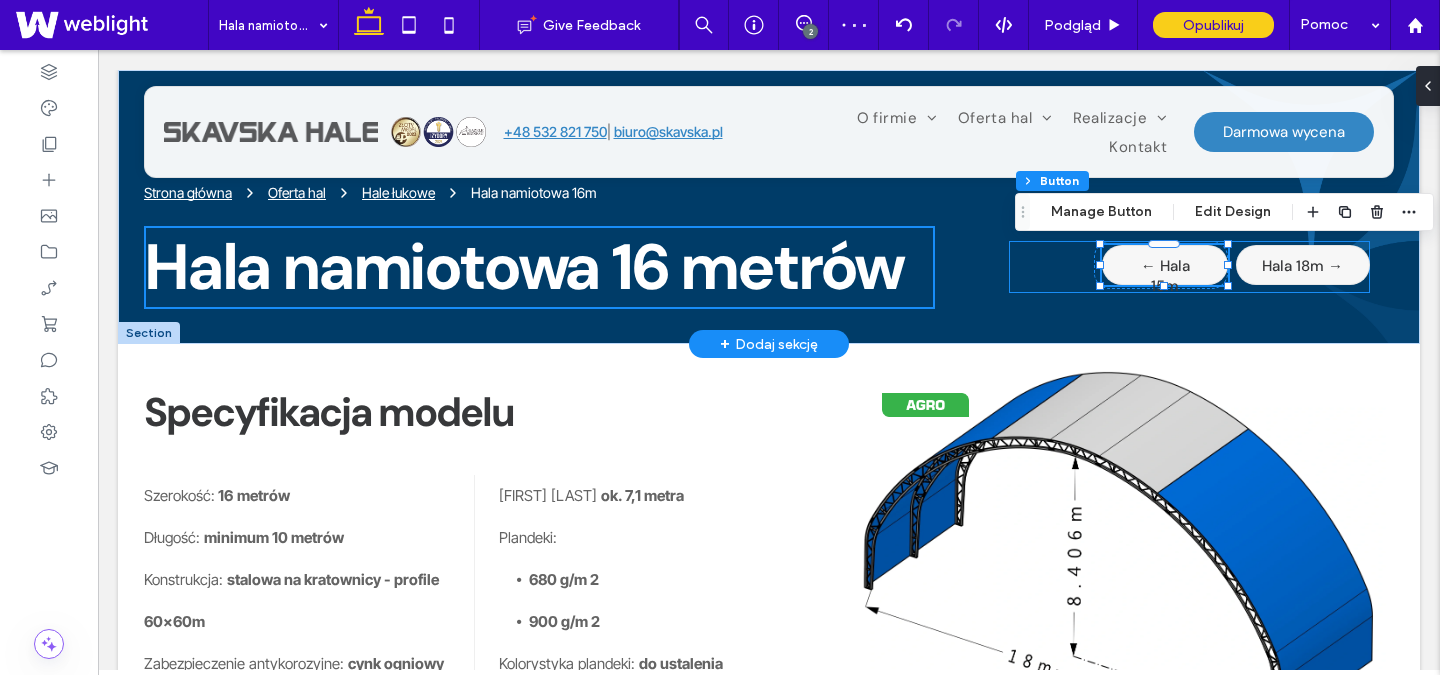 click on "← Hala 15m
Hala 18m →" at bounding box center [1189, 267] 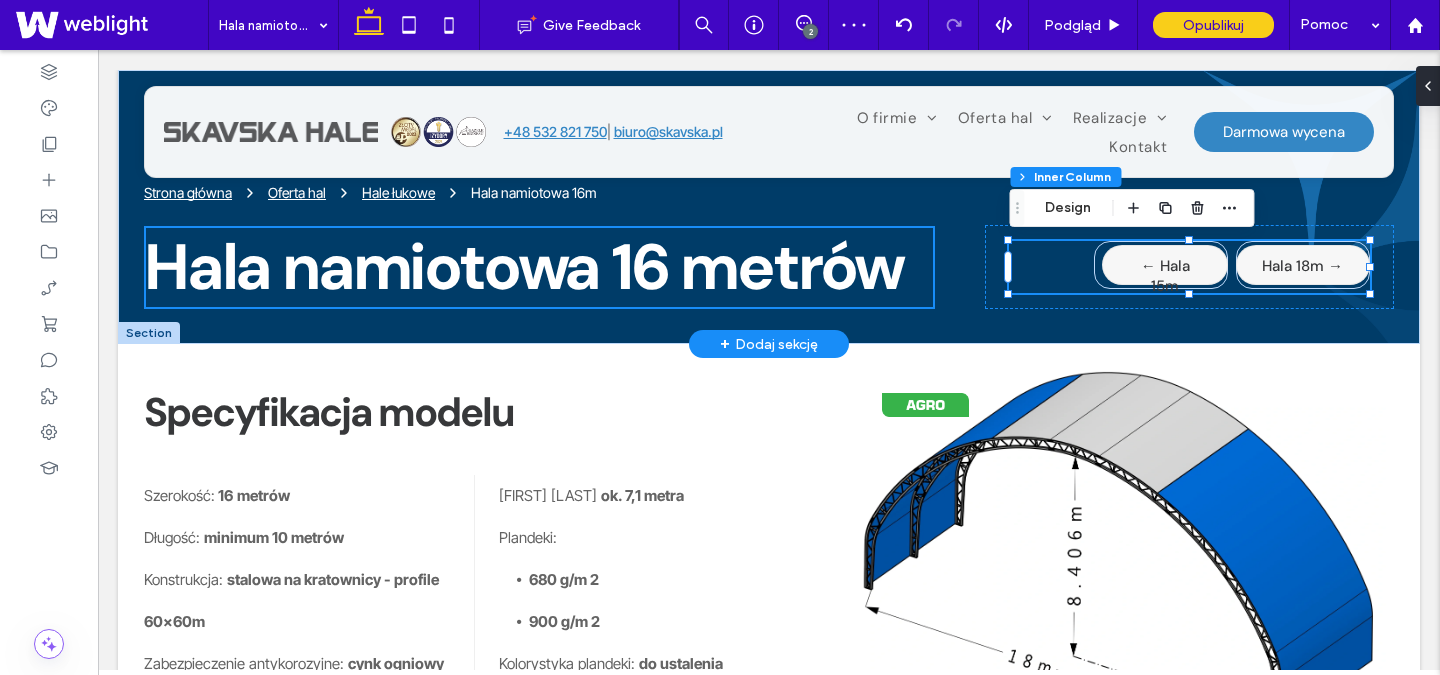 click on "← Hala 15m
Hala 18m →" at bounding box center [1189, 267] 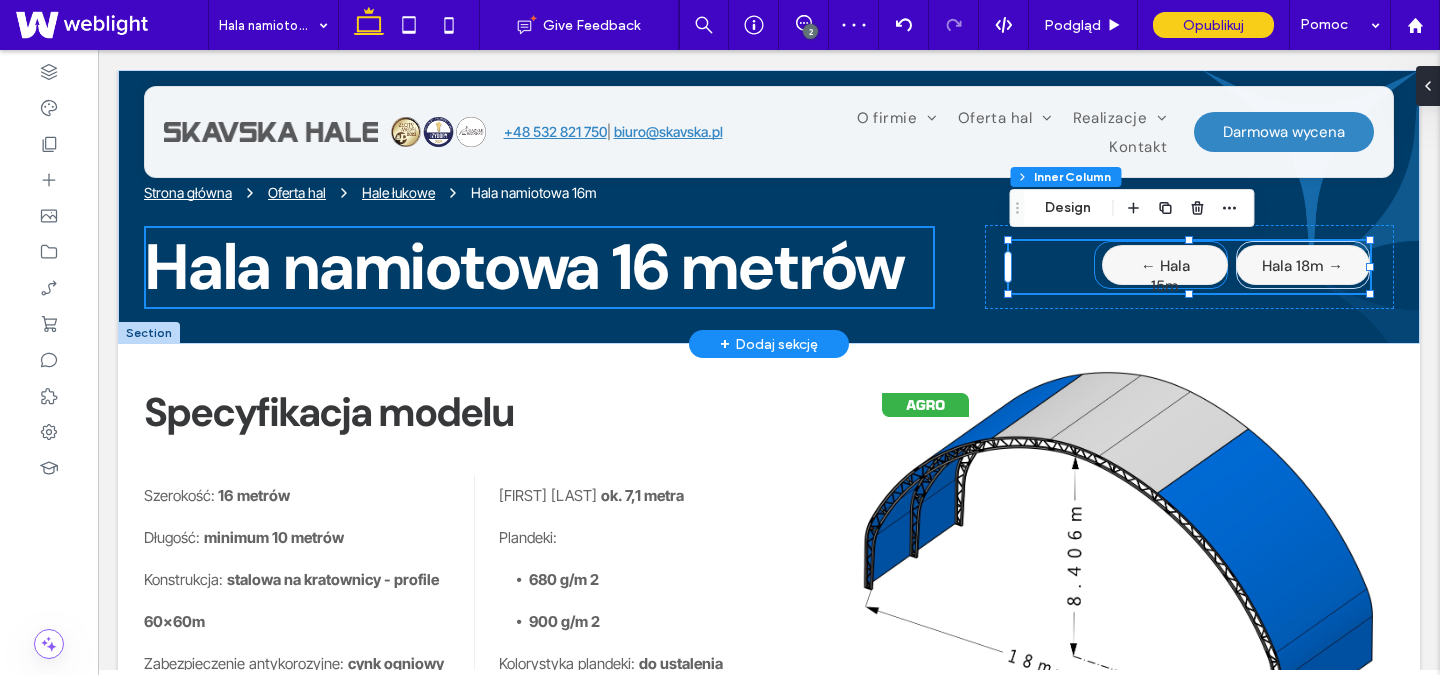 click on "← Hala 15m" at bounding box center [1165, 265] 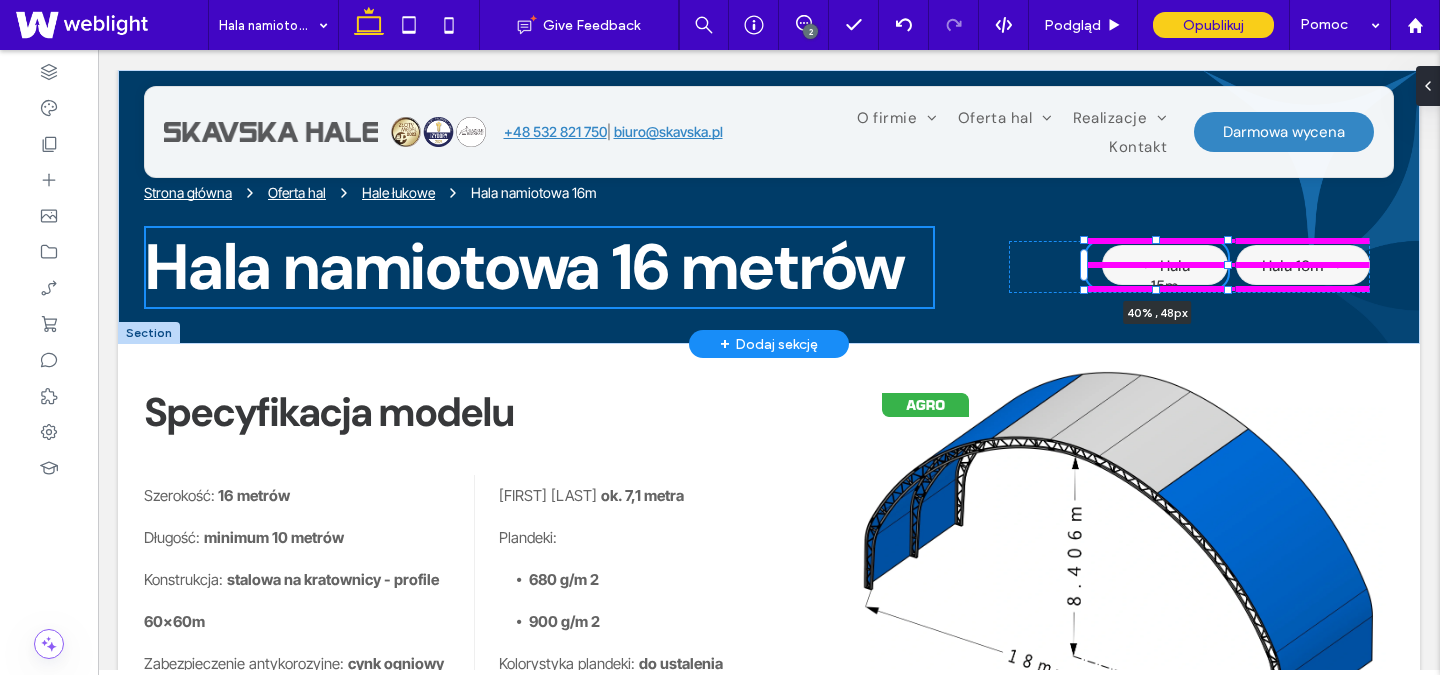 click on "Strona główna Oferta hal Hale łukowe Hala namiotowa 16m
Hala namiotowa 16 metrów
← Hala 15m
40% , 48px
Hala 18m →" at bounding box center (769, 207) 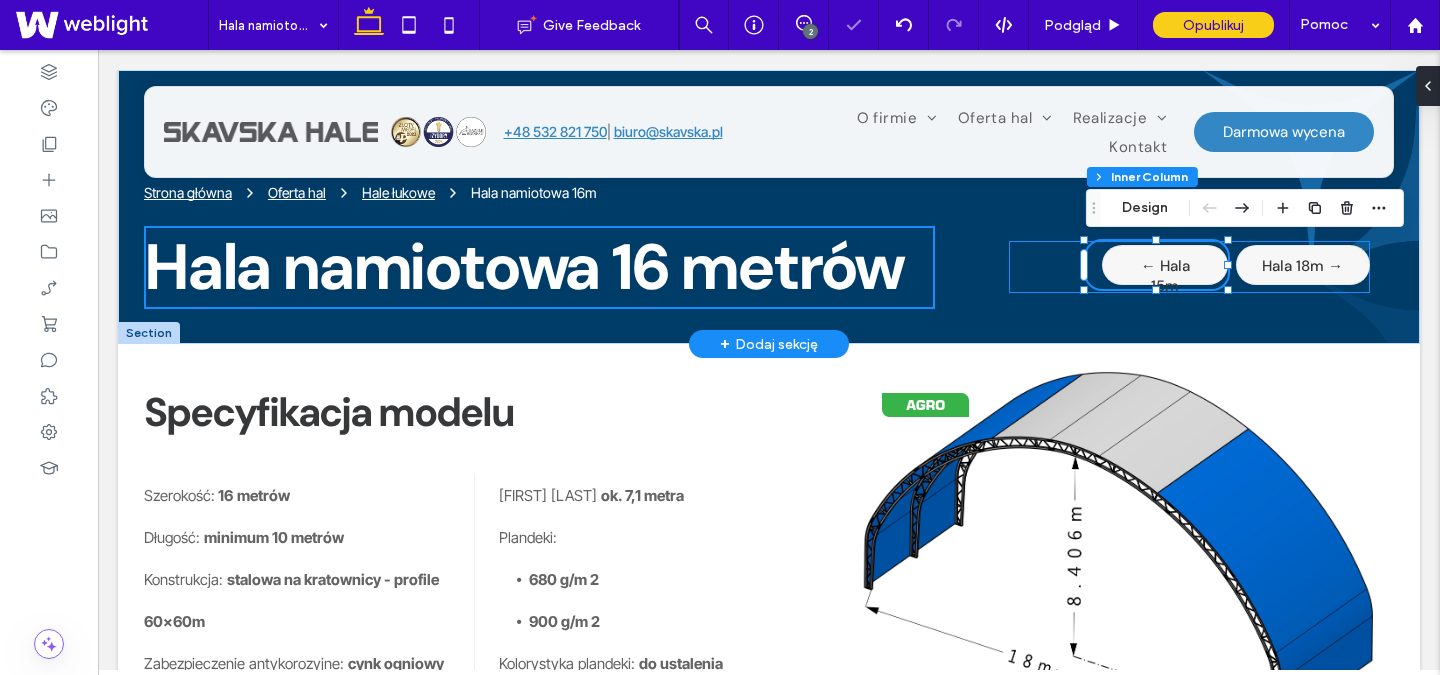 click on "← Hala 15m" at bounding box center [1165, 276] 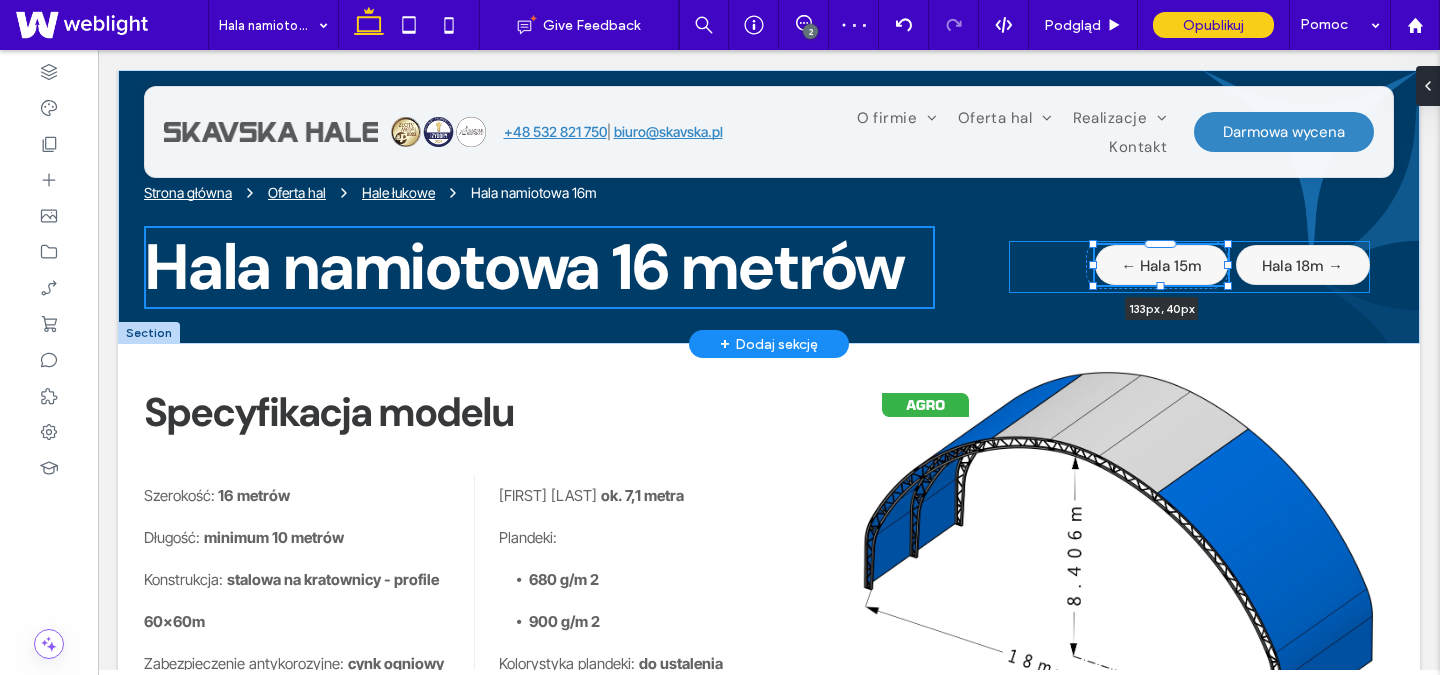 click on "Strona główna Oferta hal Hale łukowe Hala namiotowa 16m
Hala namiotowa 16 metrów
← Hala 15m
133px , 40px
Hala 18m →" at bounding box center (769, 207) 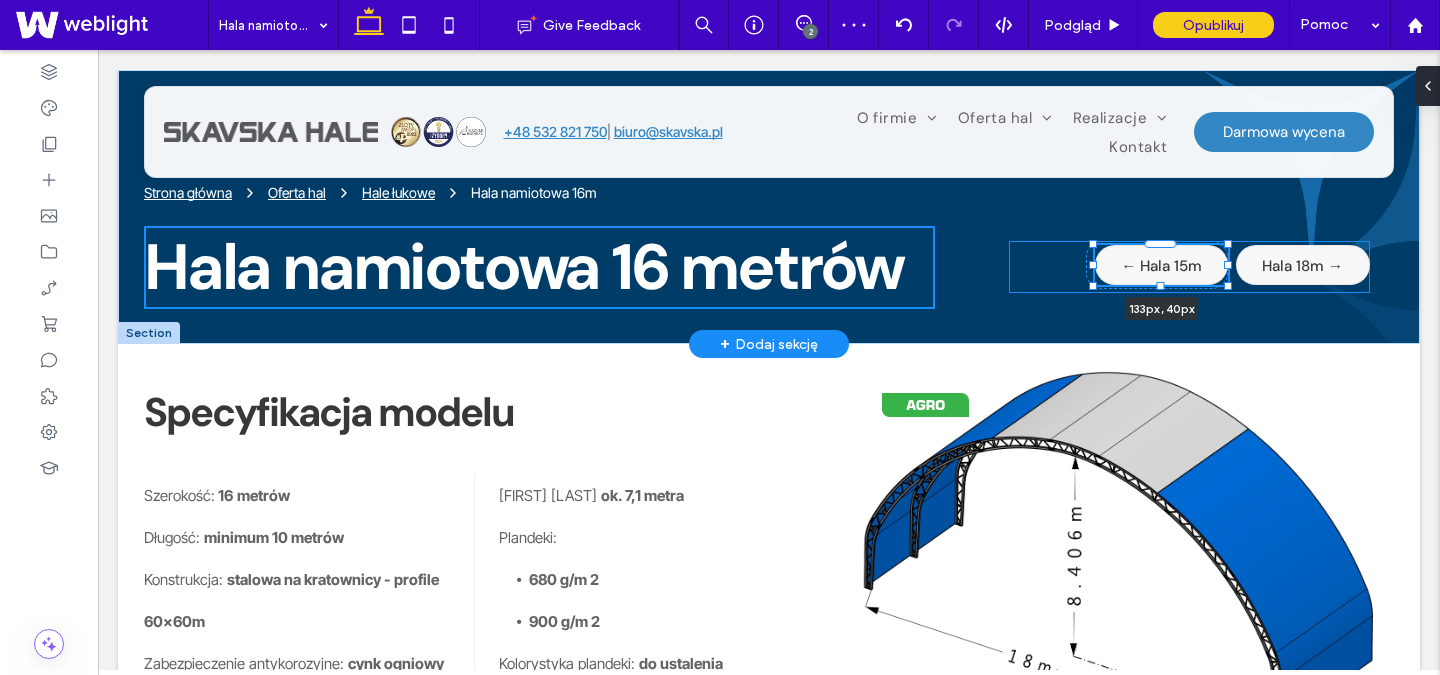 type on "***" 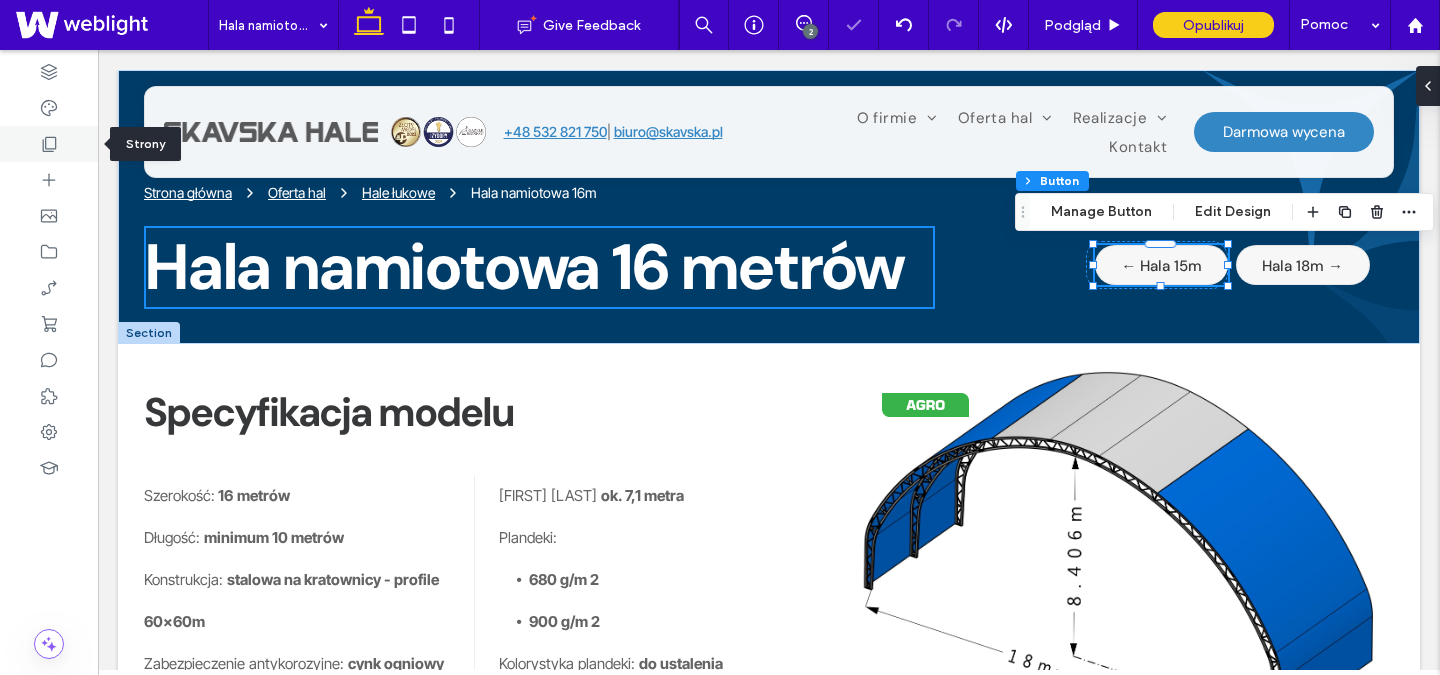 click 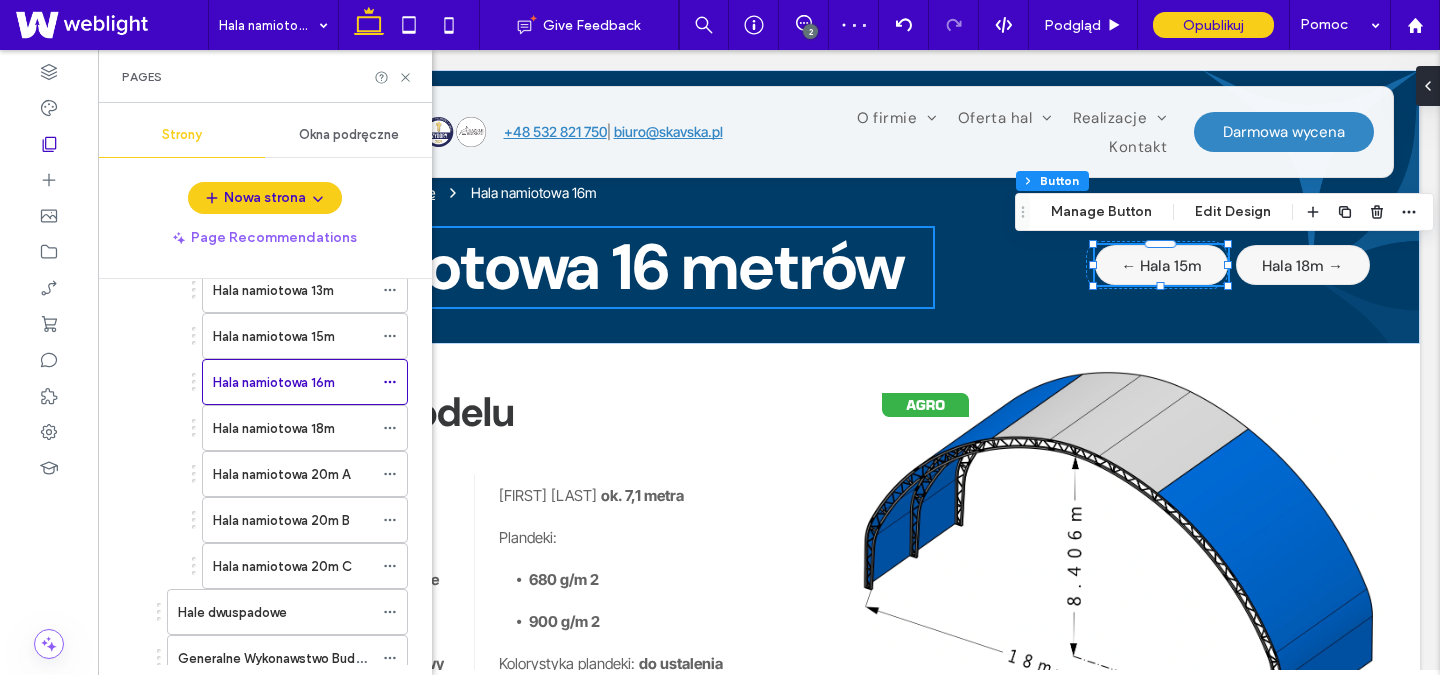 scroll, scrollTop: 483, scrollLeft: 0, axis: vertical 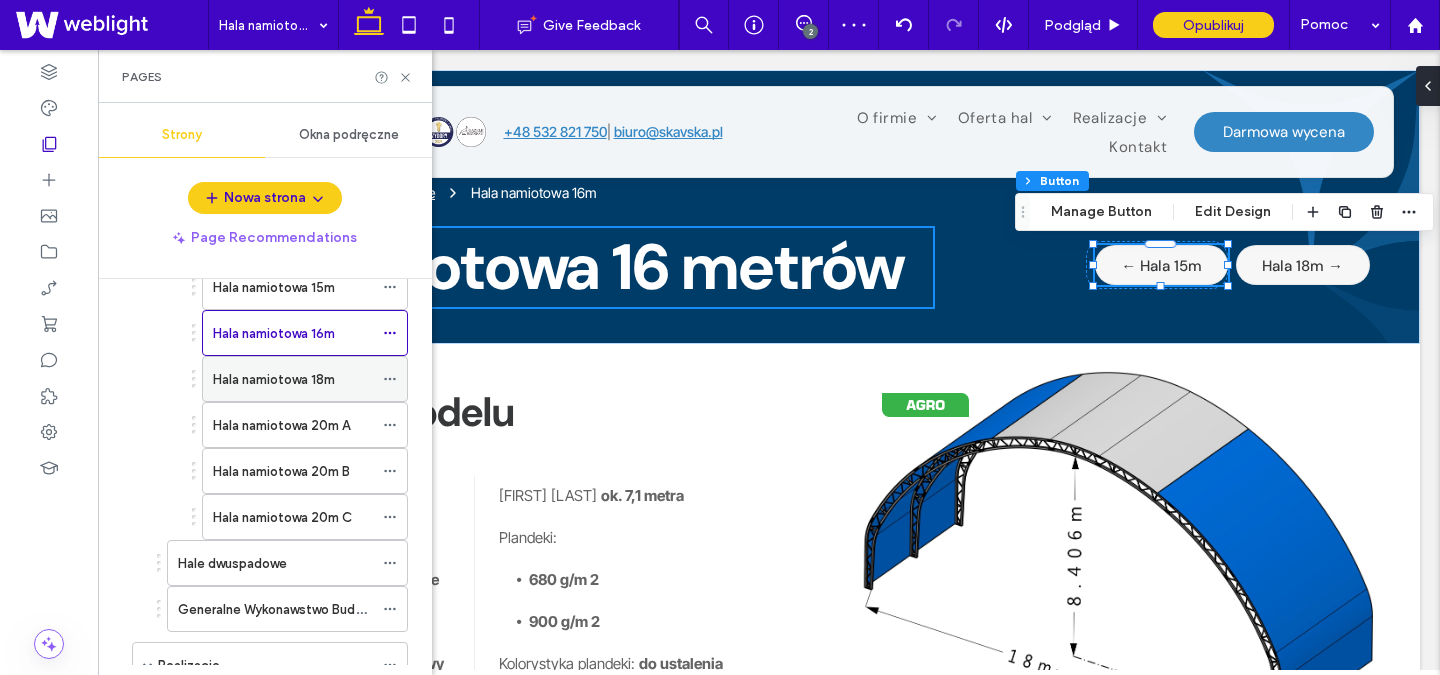 click on "Hala namiotowa 18m" at bounding box center [274, 379] 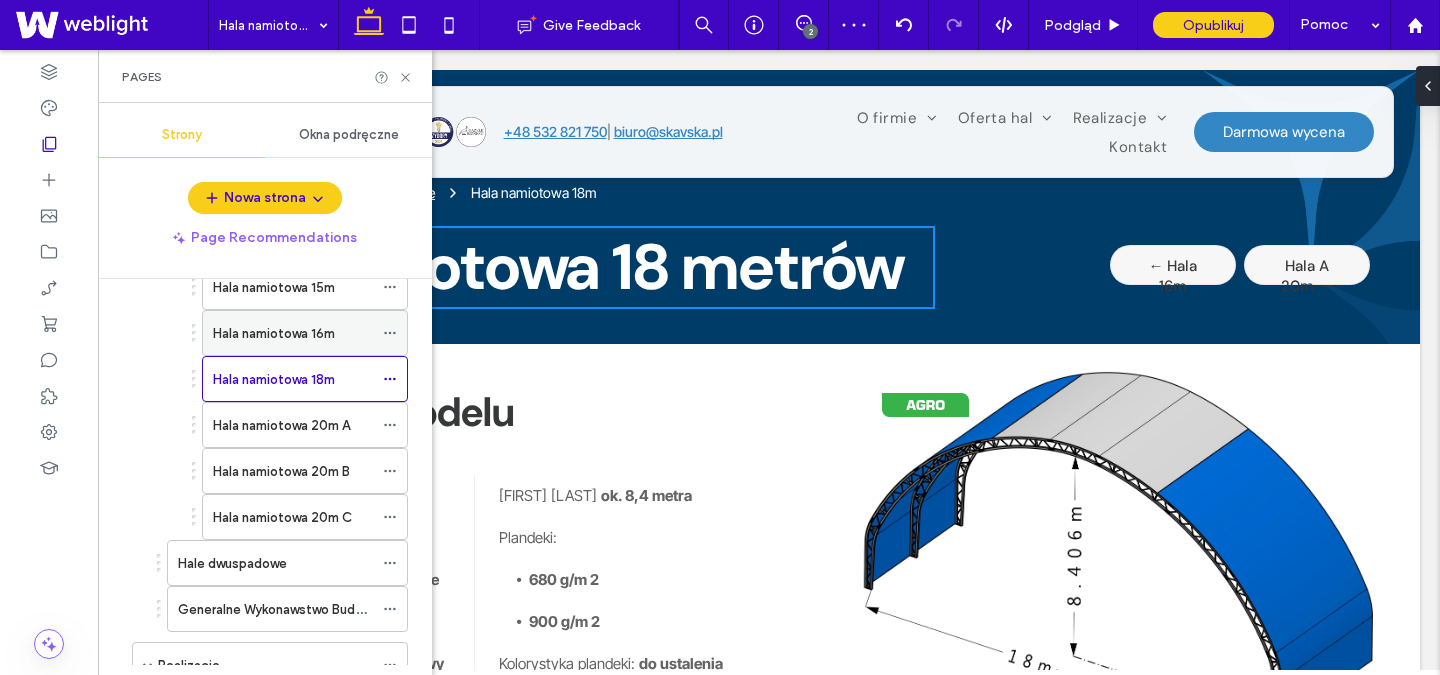 scroll, scrollTop: 0, scrollLeft: 0, axis: both 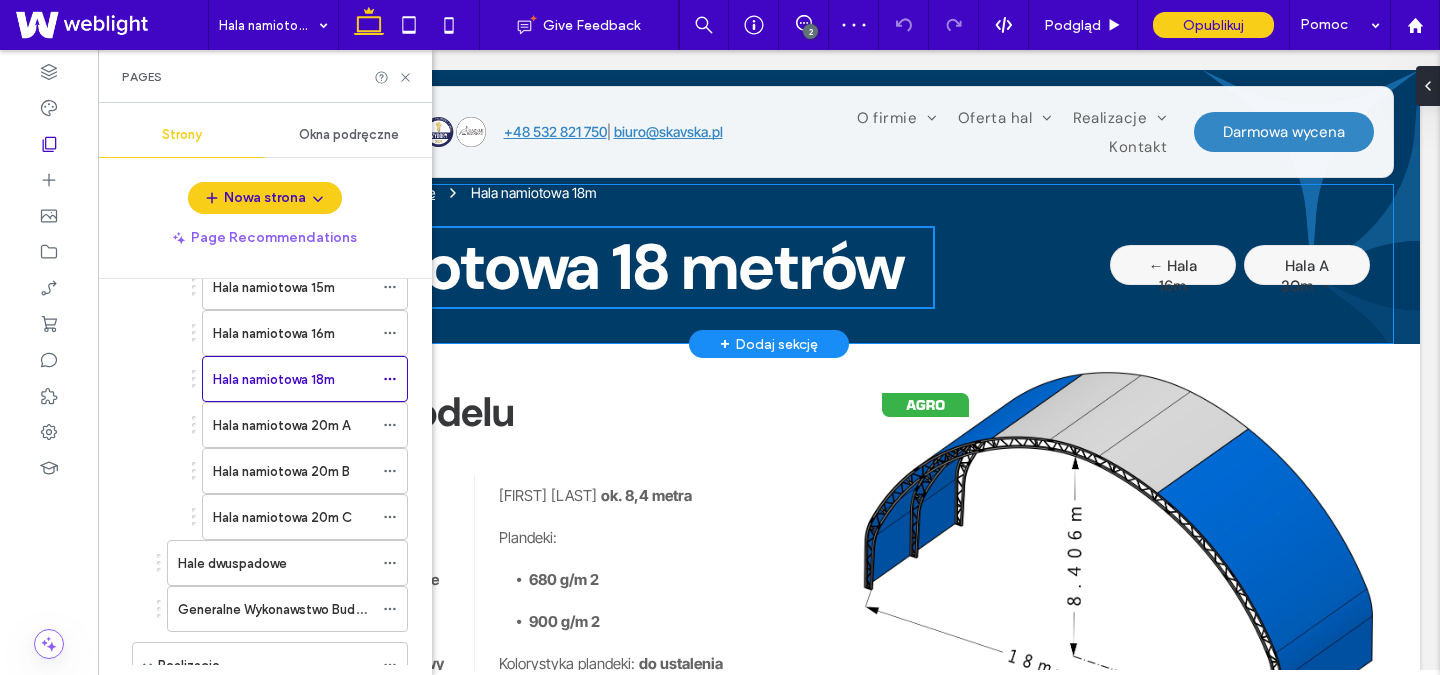 click on "← Hala 16m" at bounding box center (1173, 276) 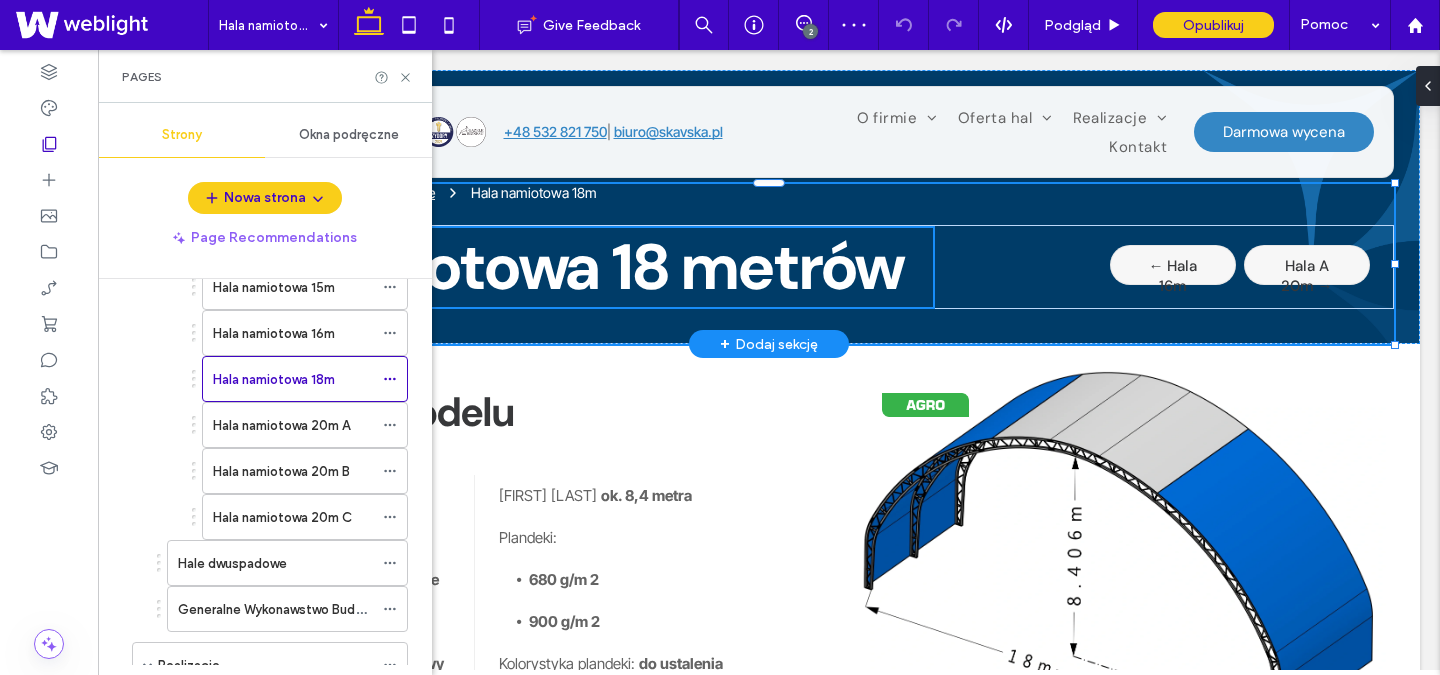 click on "← Hala 16m" at bounding box center [1173, 276] 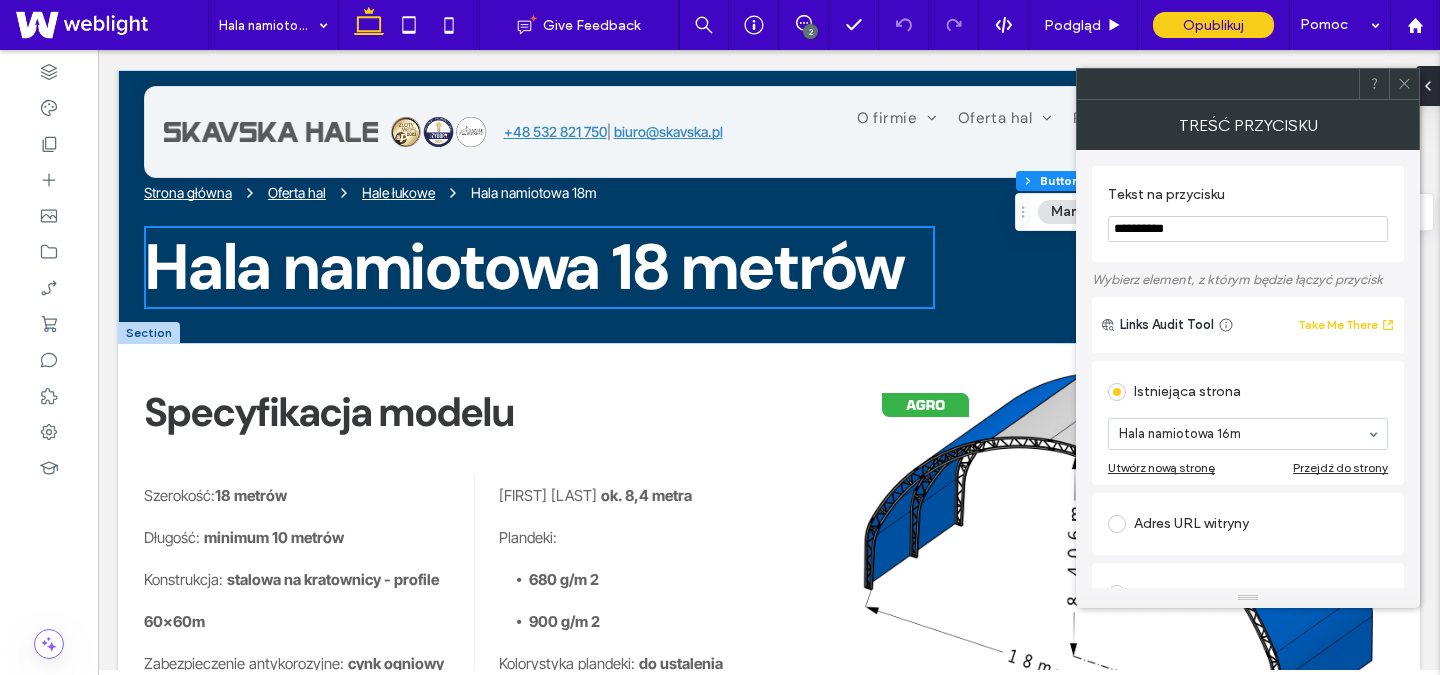 click 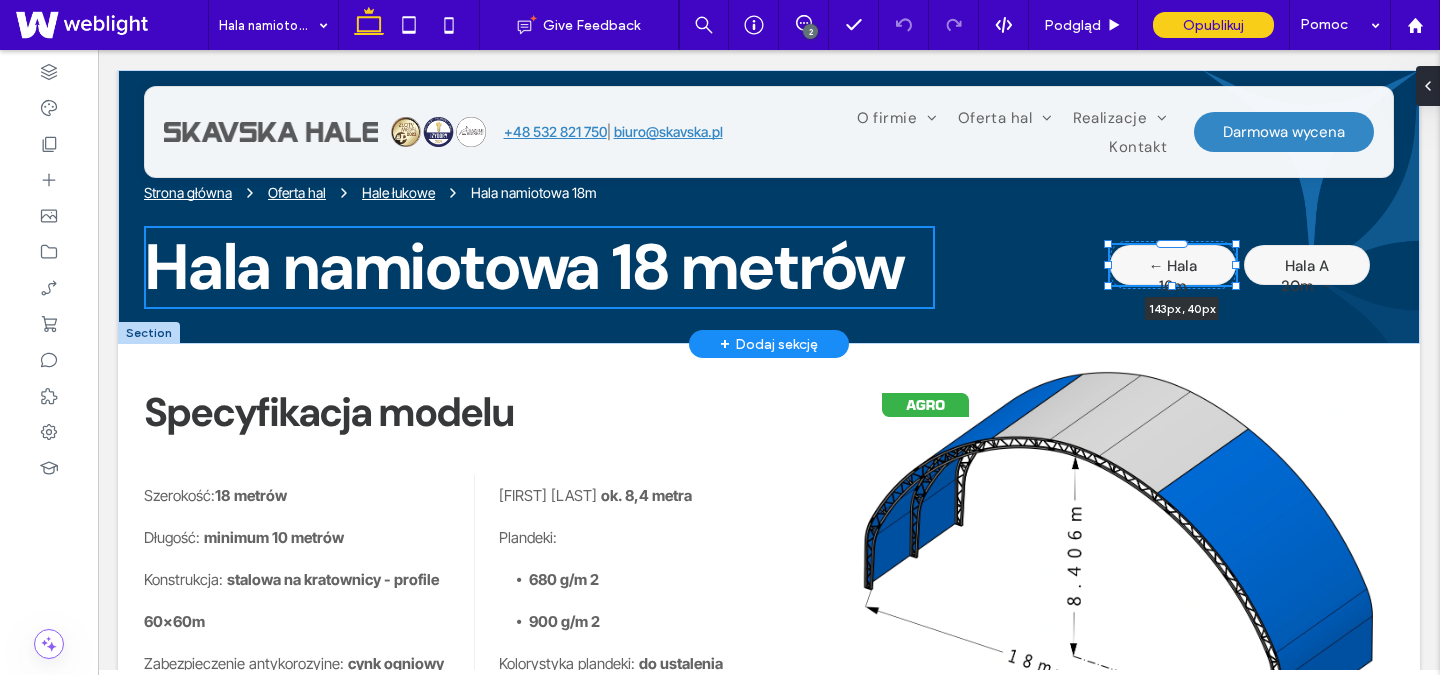 drag, startPoint x: 1239, startPoint y: 267, endPoint x: 1259, endPoint y: 267, distance: 20 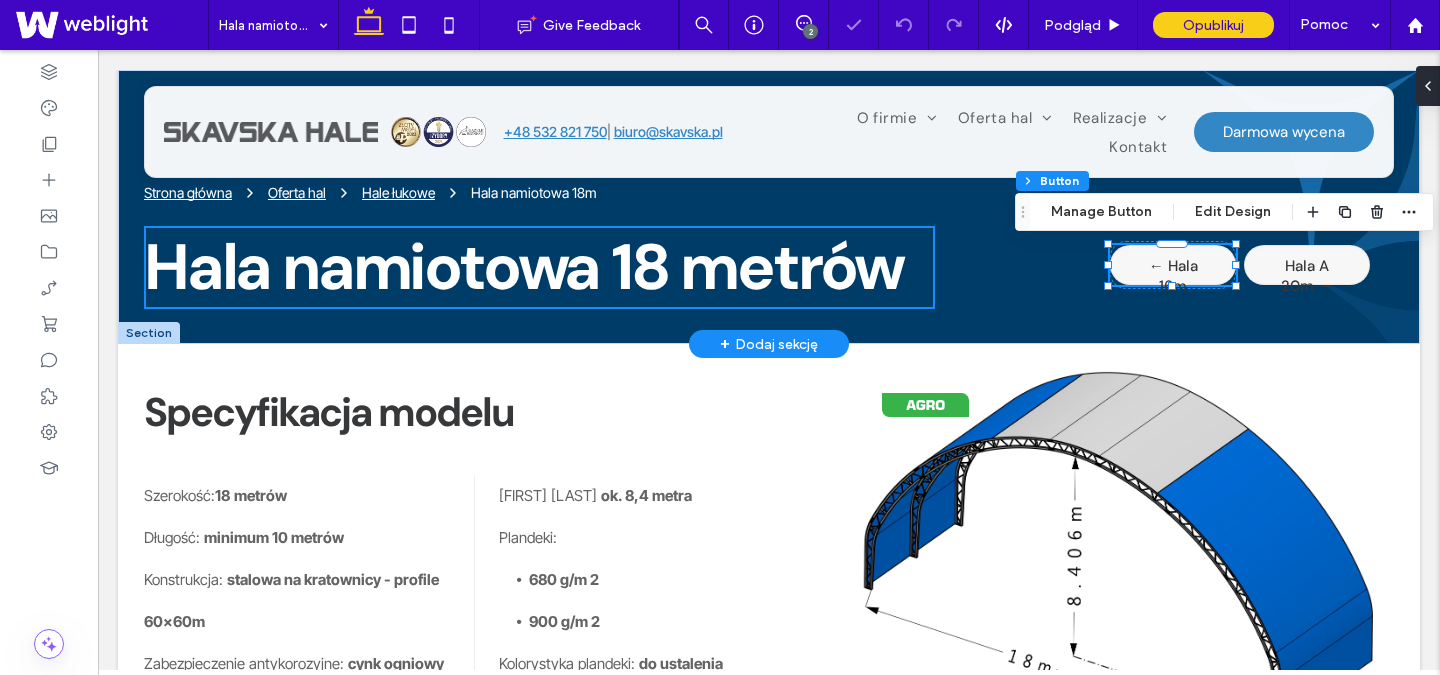 click on "Hala A 20m →" at bounding box center [1307, 265] 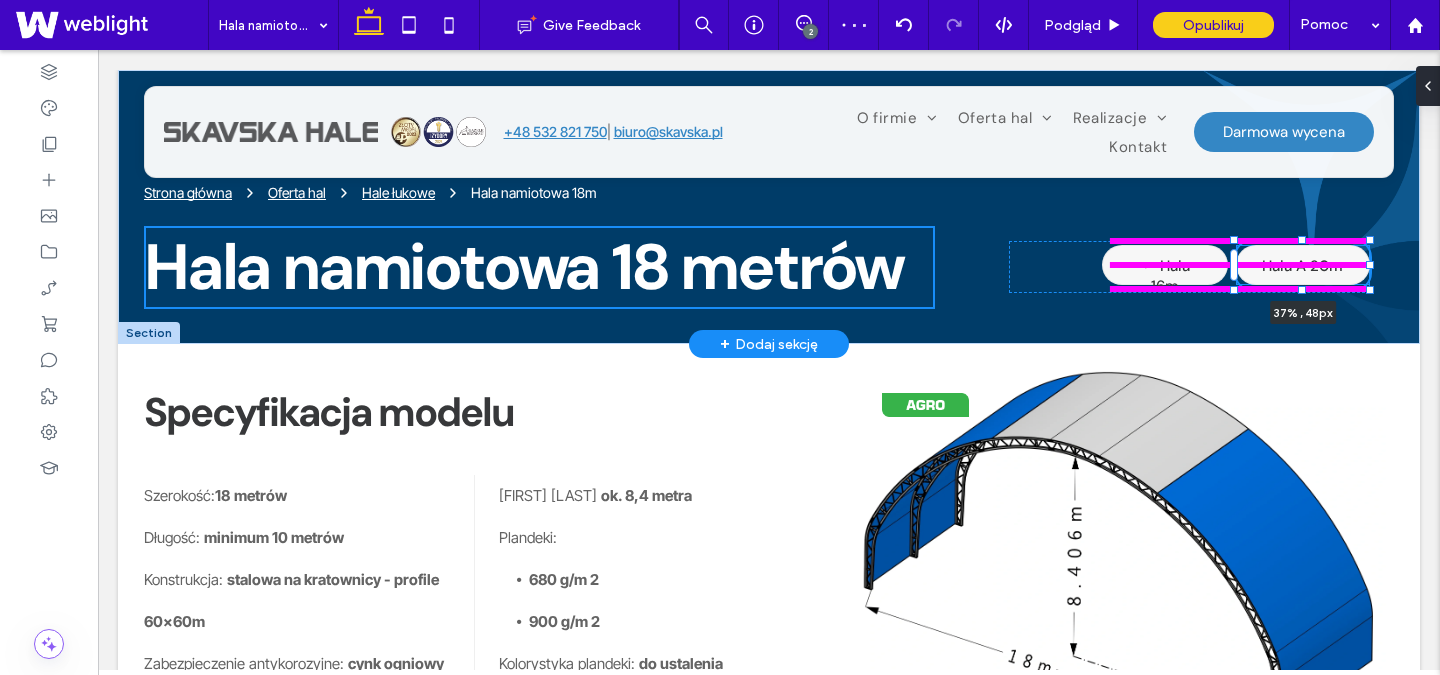 click on "Strona główna Oferta hal Hale łukowe Hala namiotowa 18m
Hala namiotowa 18 metrów
← Hala 16m
Hala A 20m →
37% , 48px" at bounding box center (769, 207) 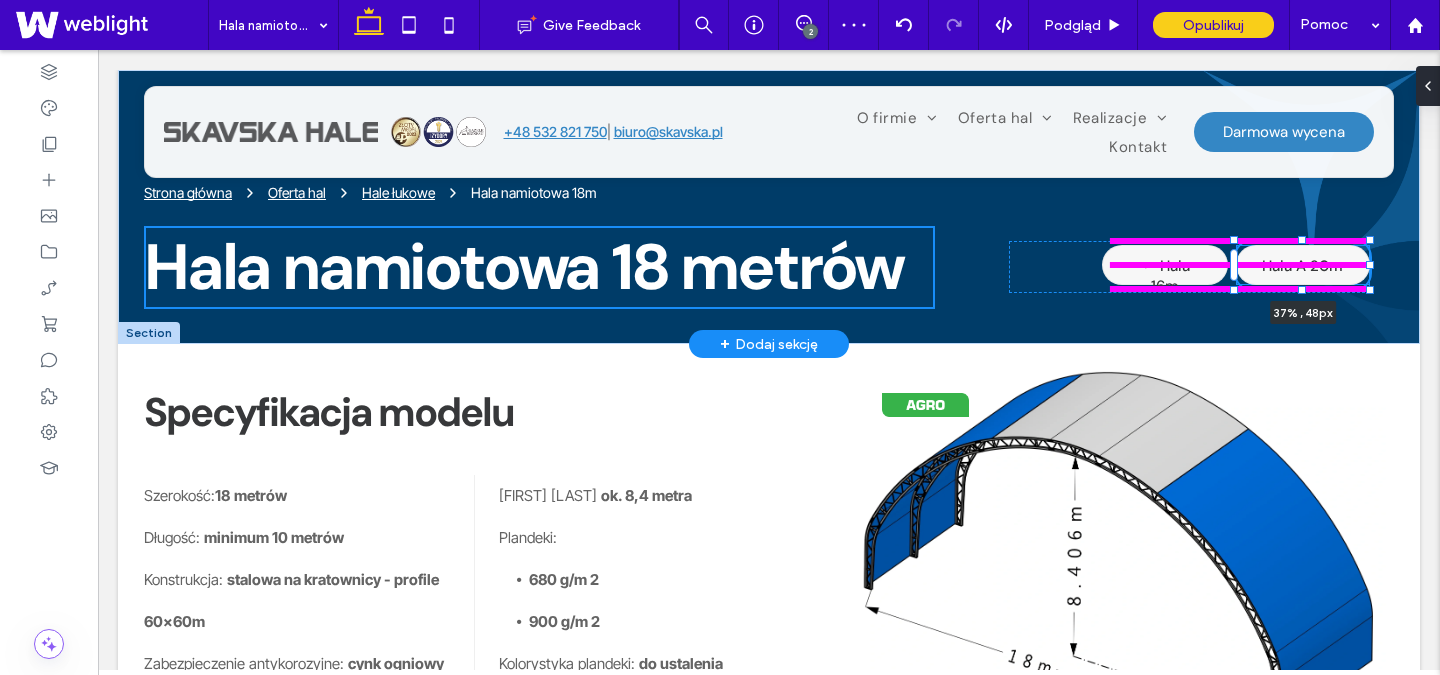 type on "**" 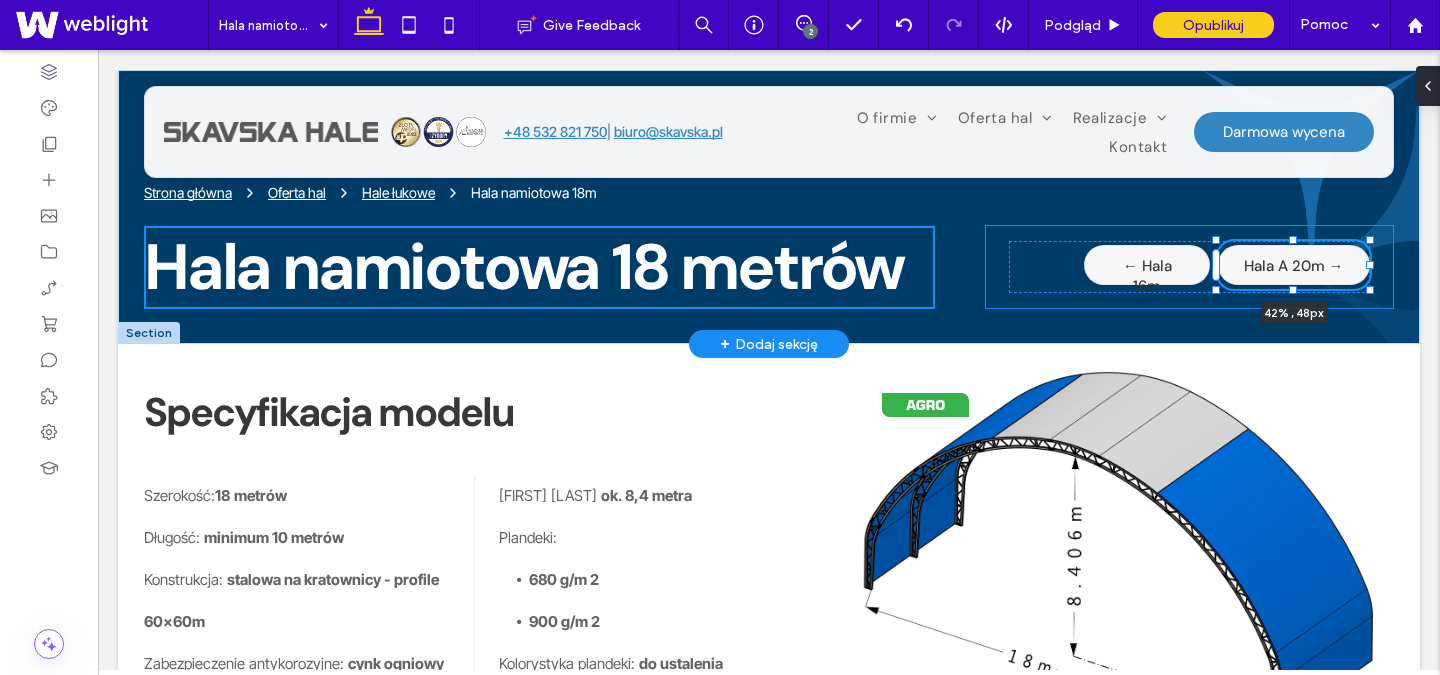 drag, startPoint x: 1373, startPoint y: 268, endPoint x: 1391, endPoint y: 270, distance: 18.110771 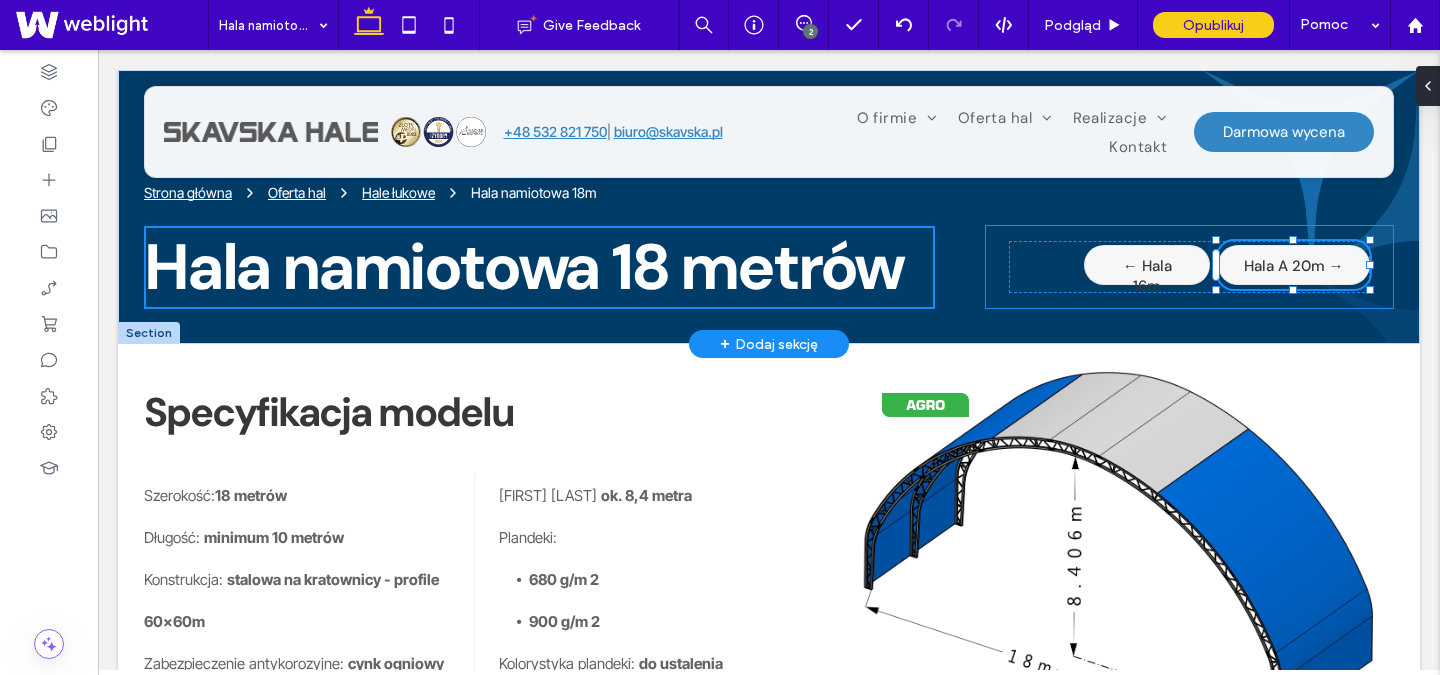 type on "**" 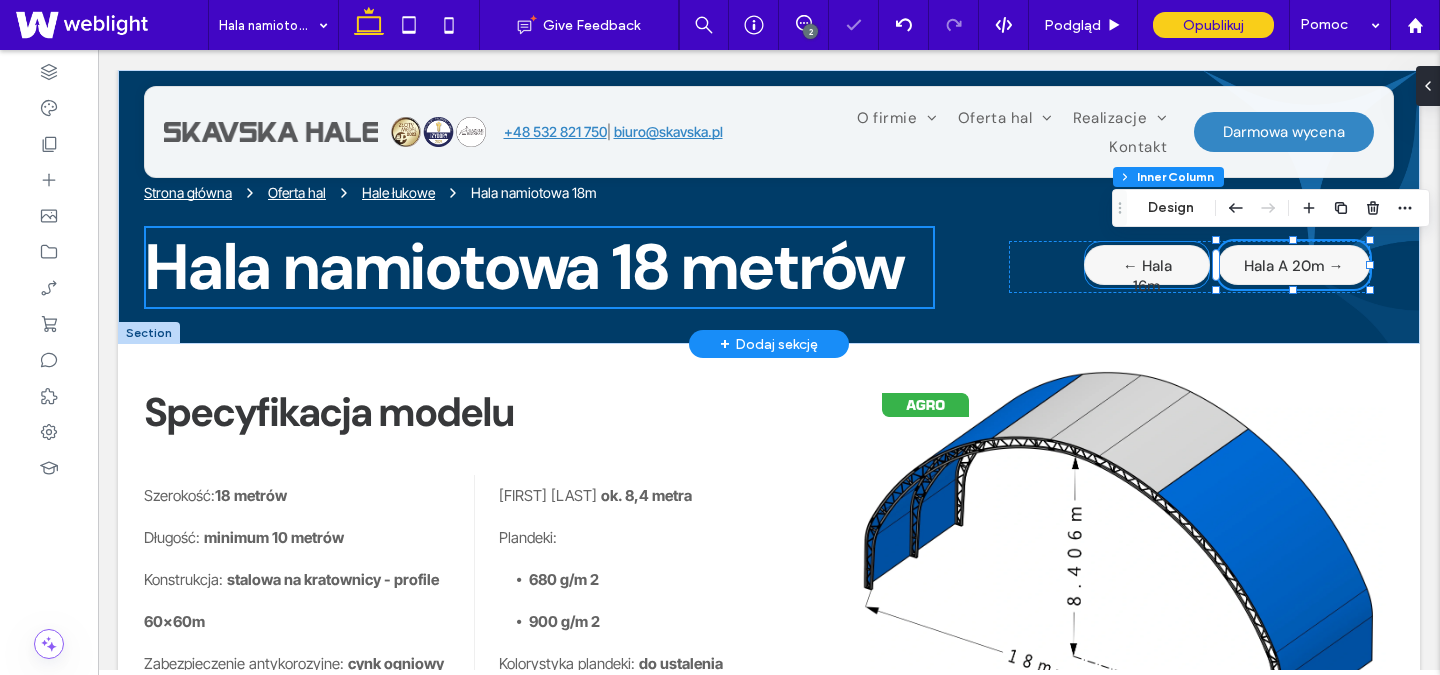 click on "← Hala 16m" at bounding box center (1147, 276) 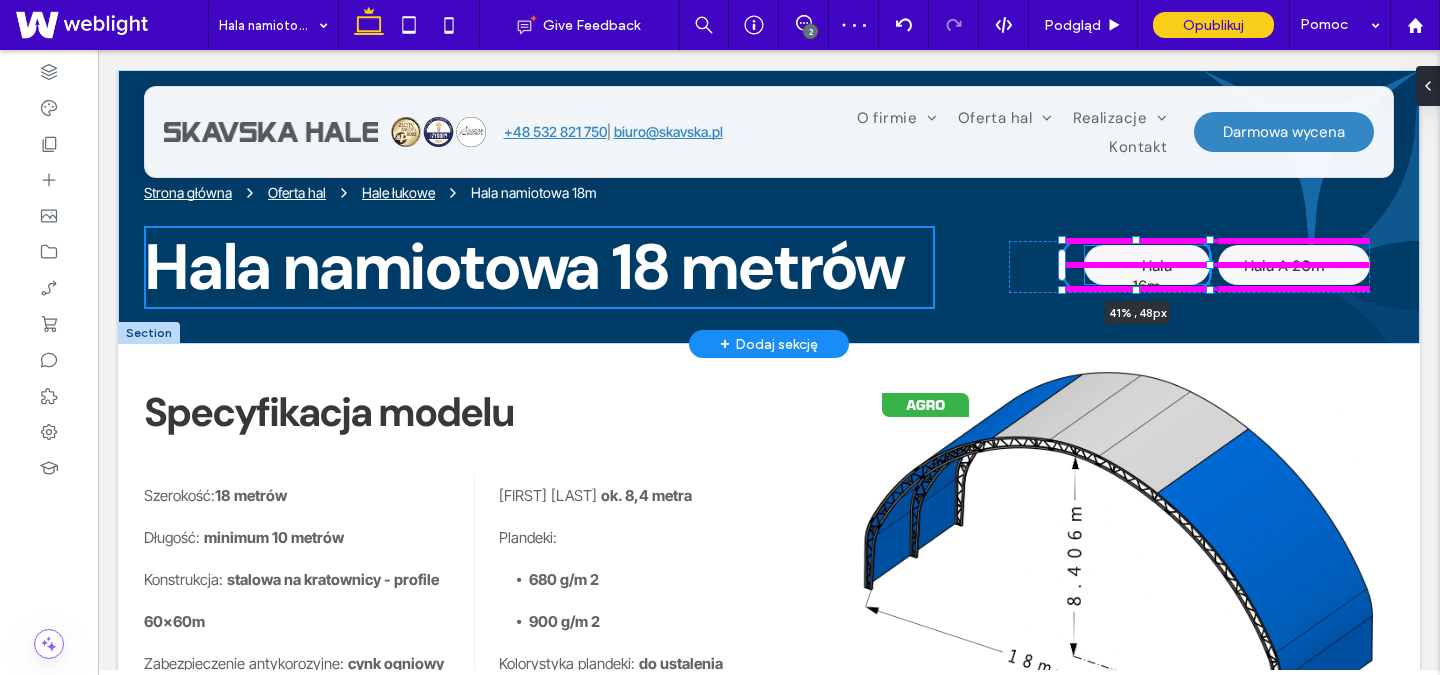 drag, startPoint x: 1208, startPoint y: 267, endPoint x: 1228, endPoint y: 267, distance: 20 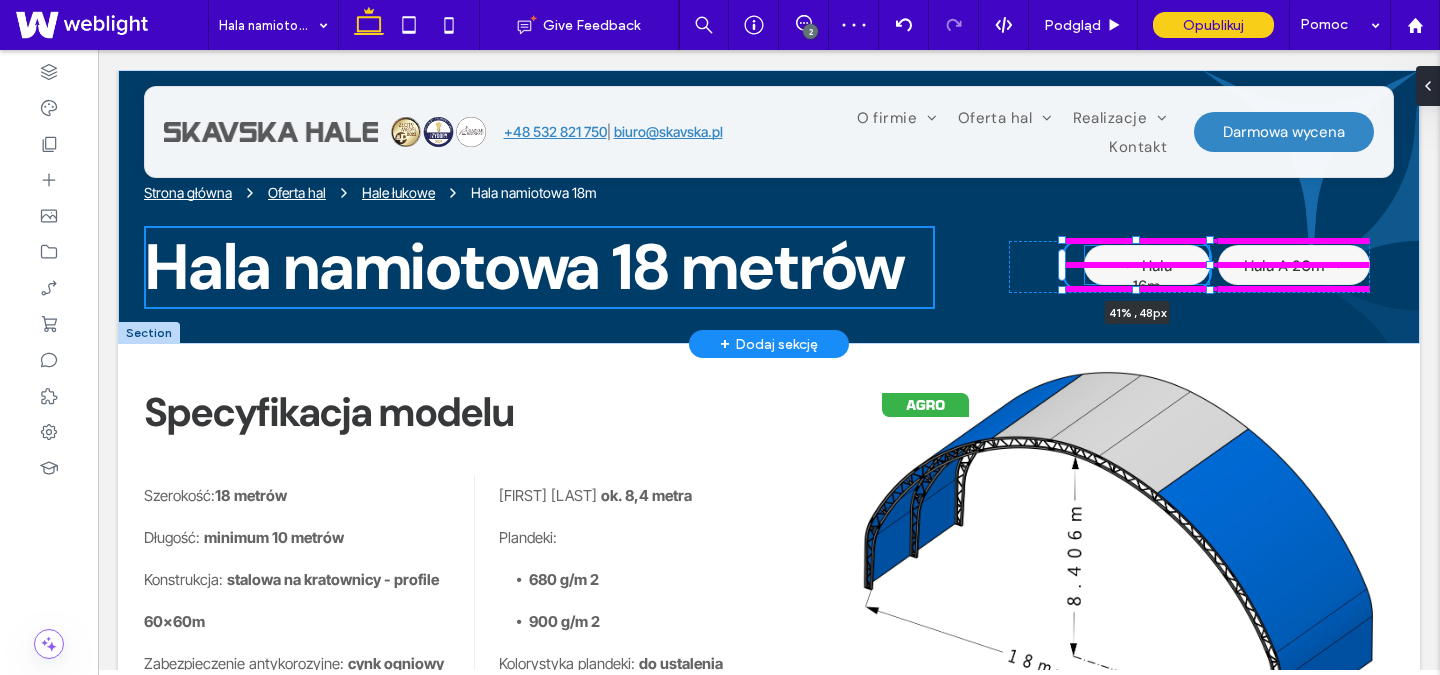 click on "Strona główna Oferta hal Hale łukowe Hala namiotowa 18m
Hala namiotowa 18 metrów
← Hala 16m
41% , 48px
Hala A 20m →" at bounding box center (769, 207) 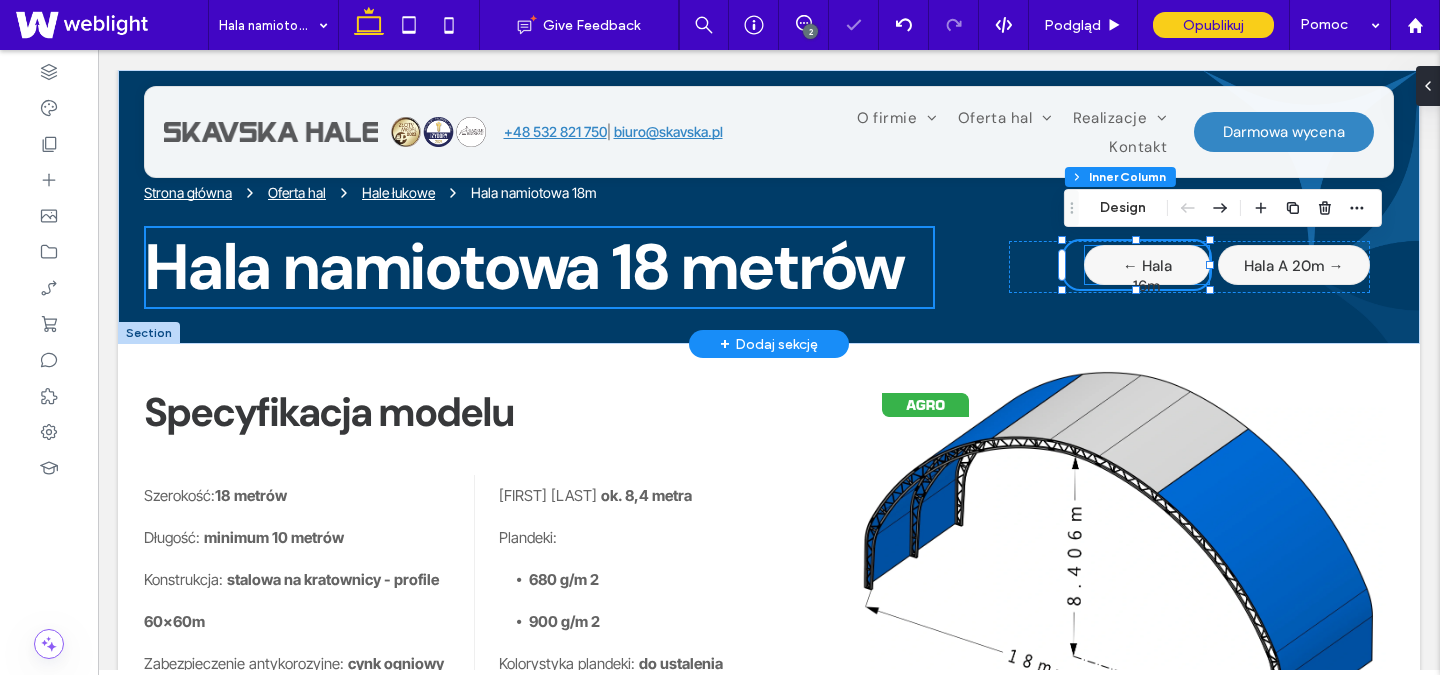 click on "← Hala 16m" at bounding box center (1147, 276) 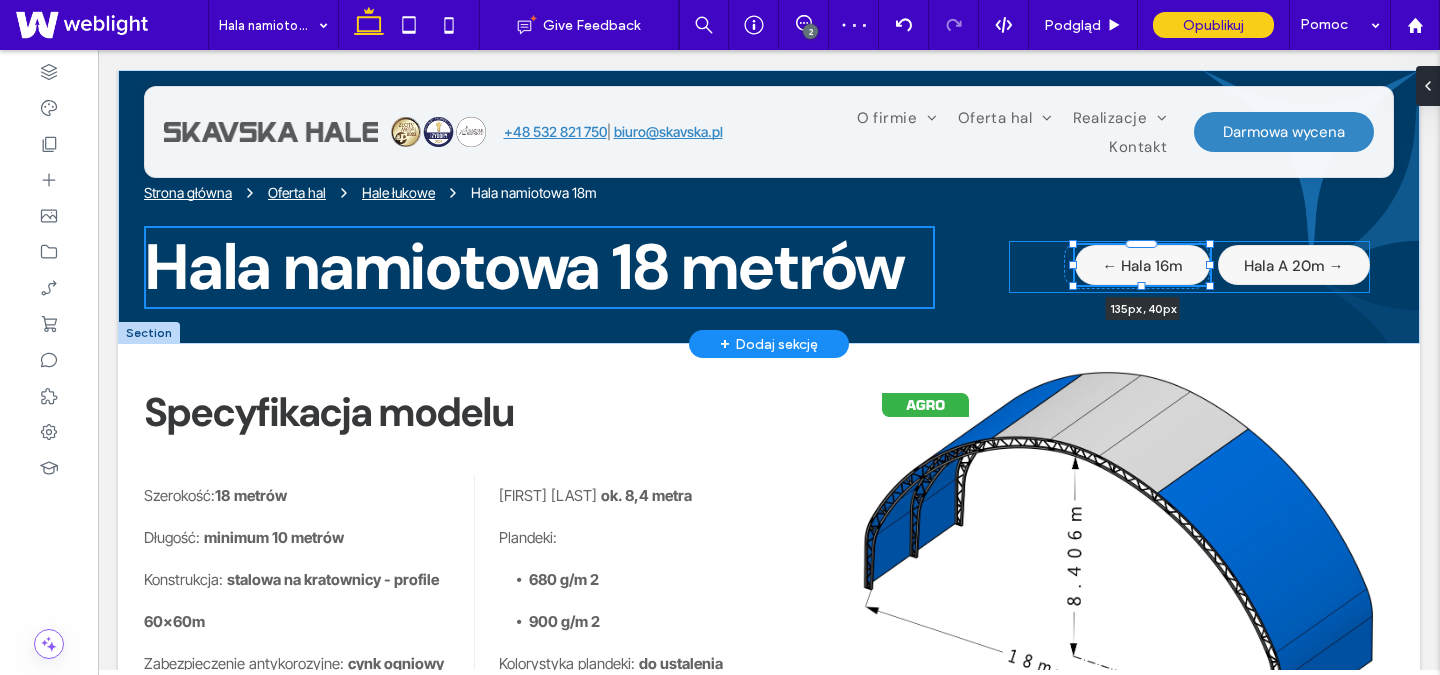 click on "Strona główna Oferta hal Hale łukowe Hala namiotowa 18m
Hala namiotowa 18 metrów
← Hala 16m
135px , 40px
Hala A 20m →" at bounding box center (769, 207) 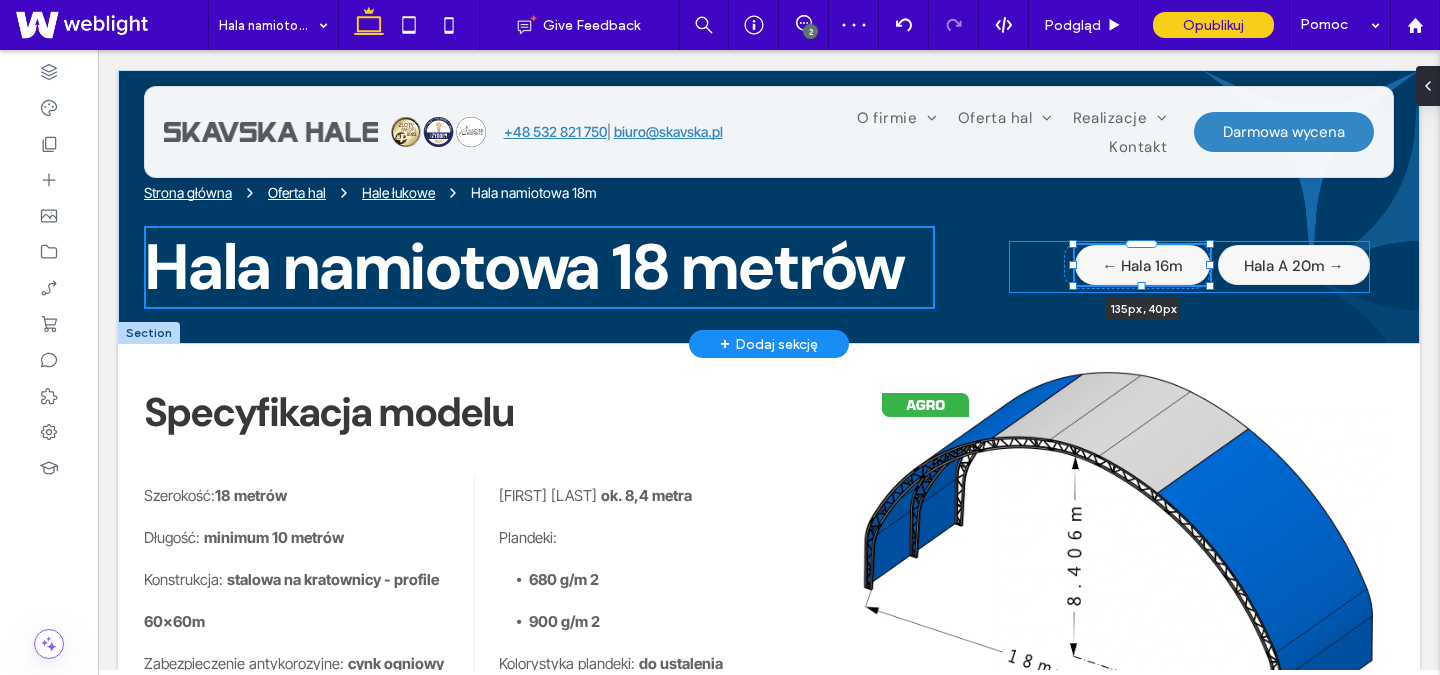 type on "***" 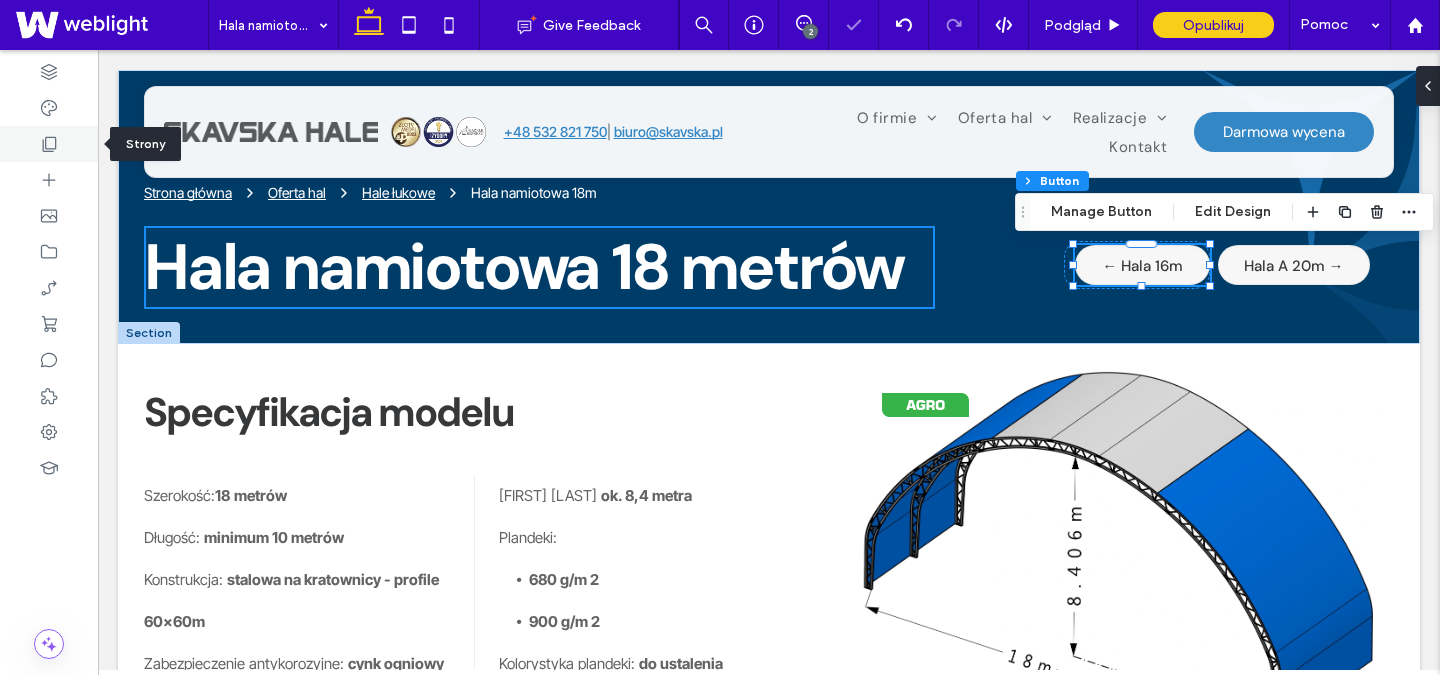 click 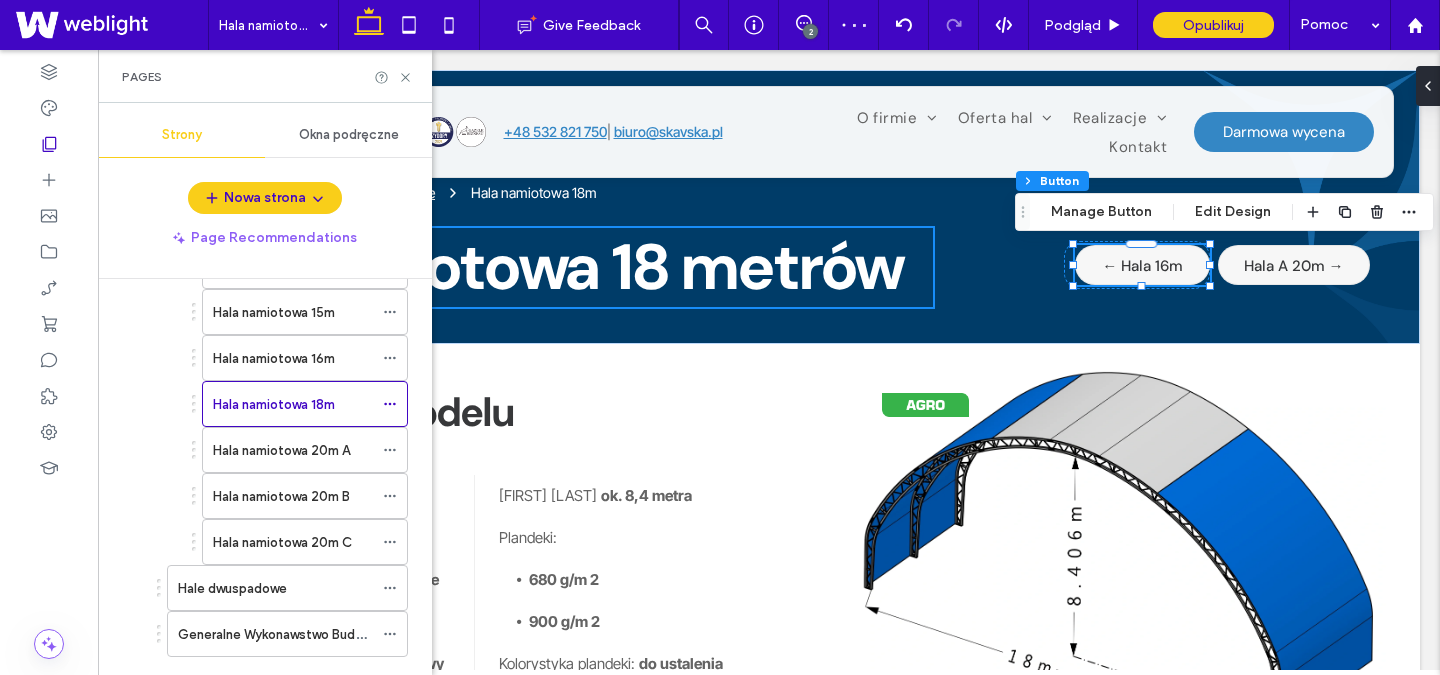 scroll, scrollTop: 459, scrollLeft: 0, axis: vertical 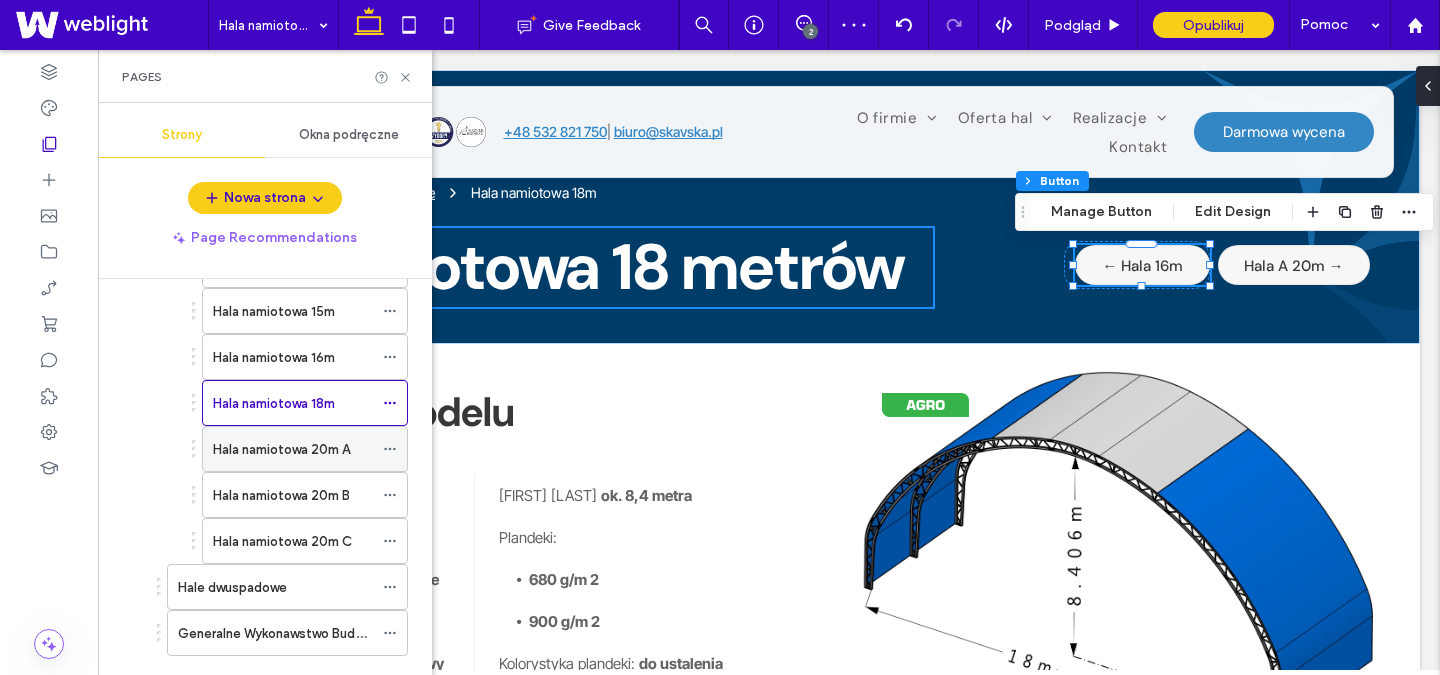 click on "Hala namiotowa 20m A" at bounding box center (281, 449) 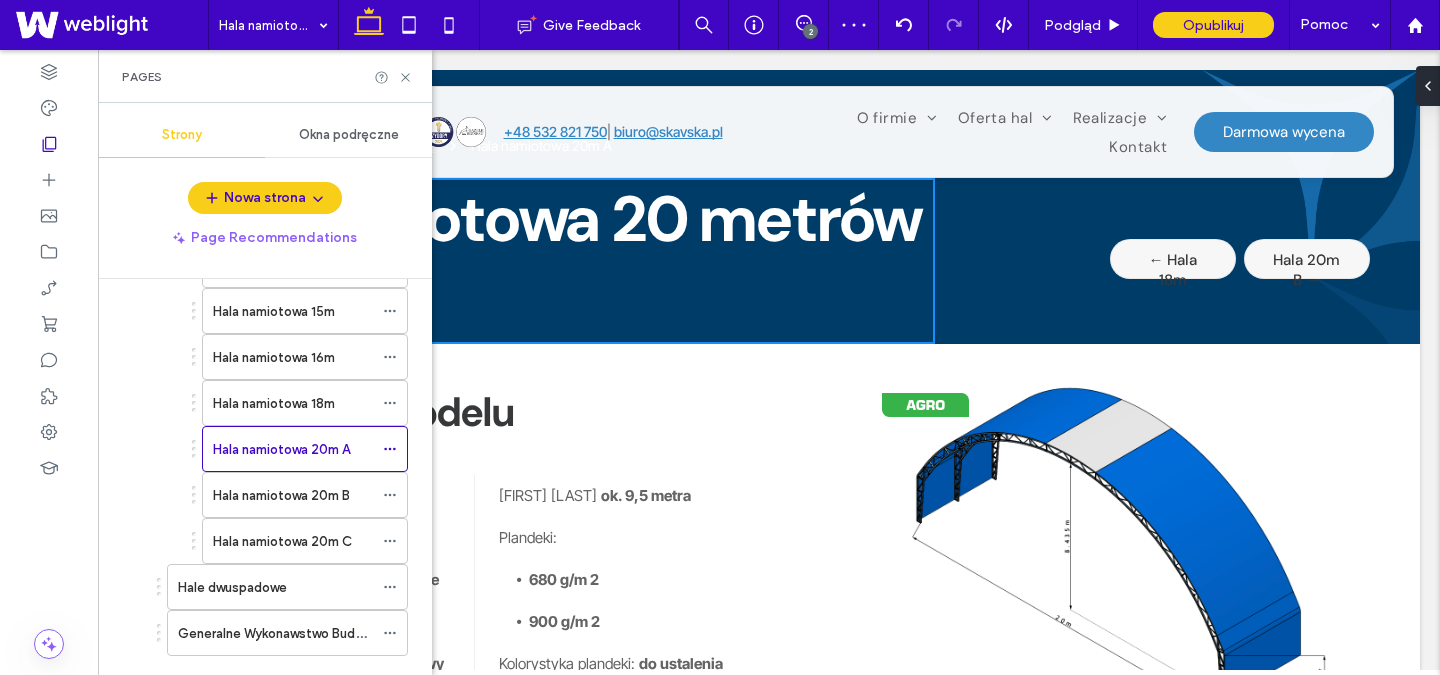 scroll, scrollTop: 0, scrollLeft: 0, axis: both 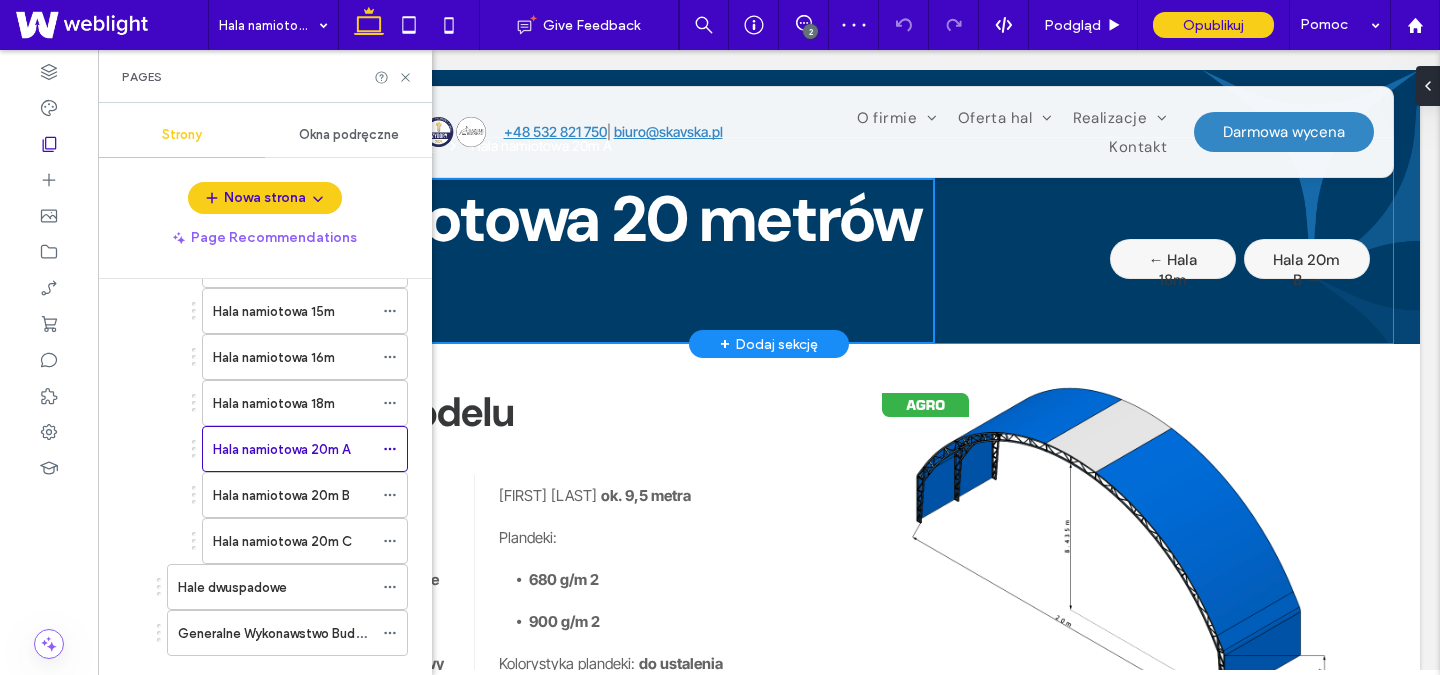 click on "Hala 20m B →" at bounding box center (1306, 270) 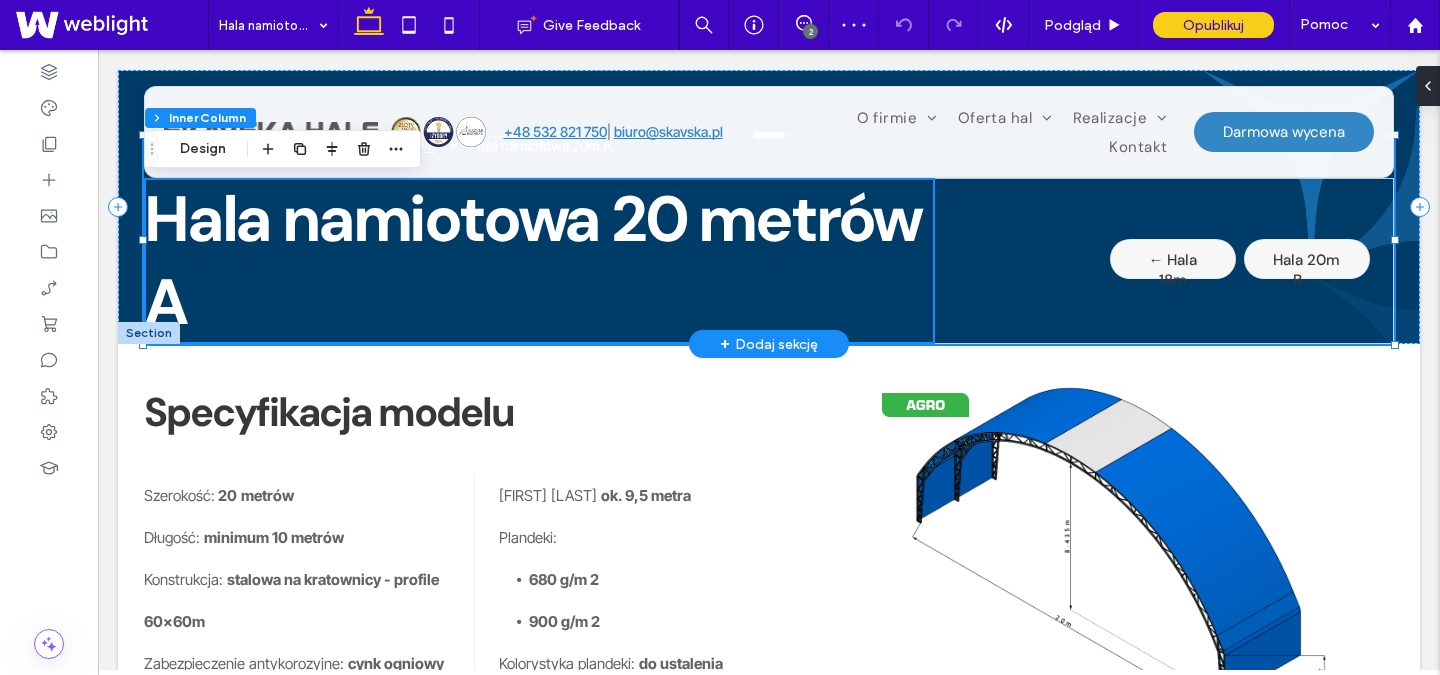 click on "Hala 20m B →" at bounding box center (1306, 270) 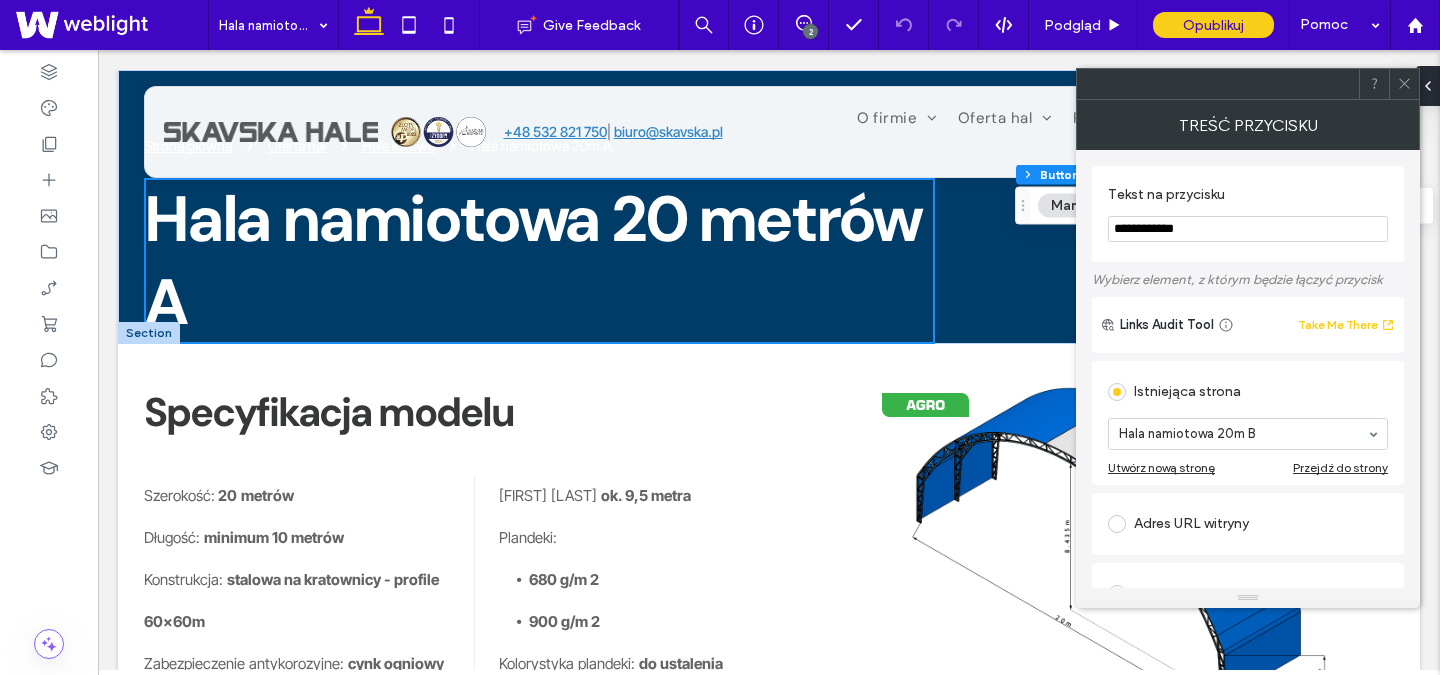 click 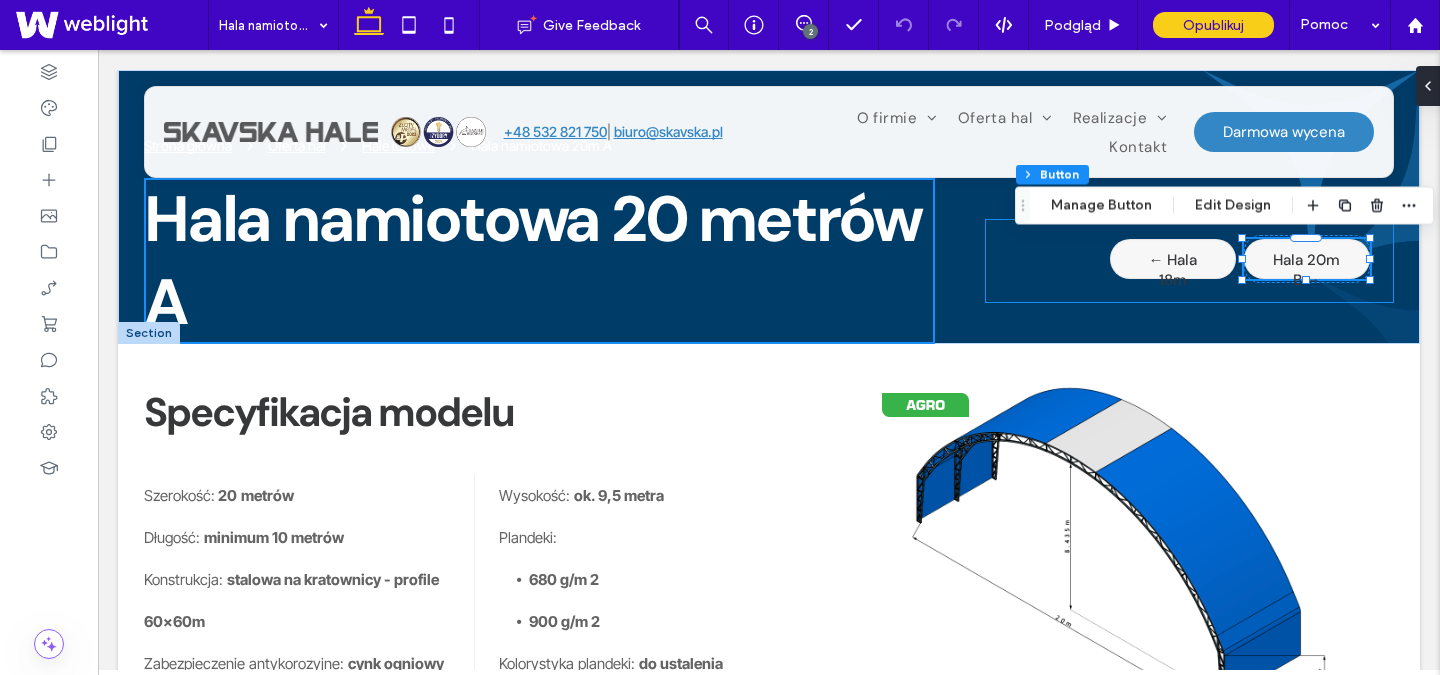 scroll, scrollTop: 0, scrollLeft: 0, axis: both 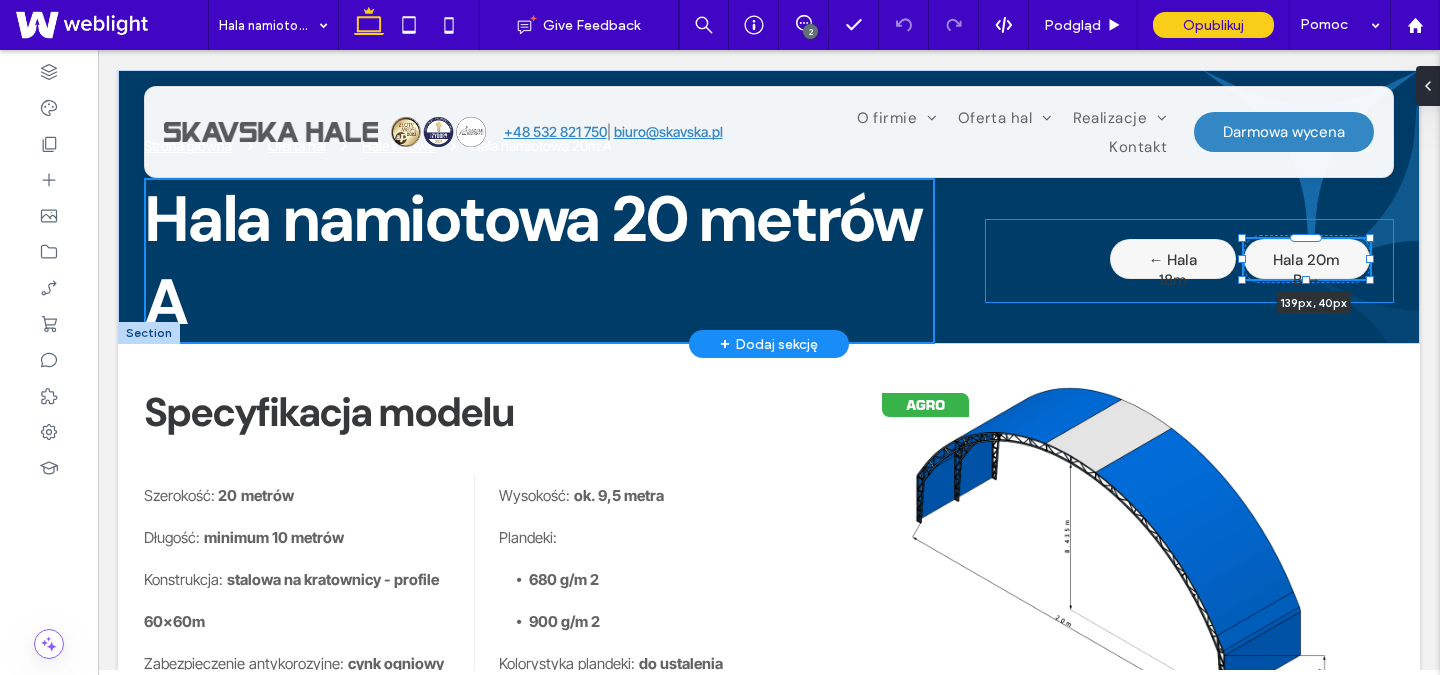 drag, startPoint x: 98, startPoint y: 50, endPoint x: 1383, endPoint y: 262, distance: 1302.3705 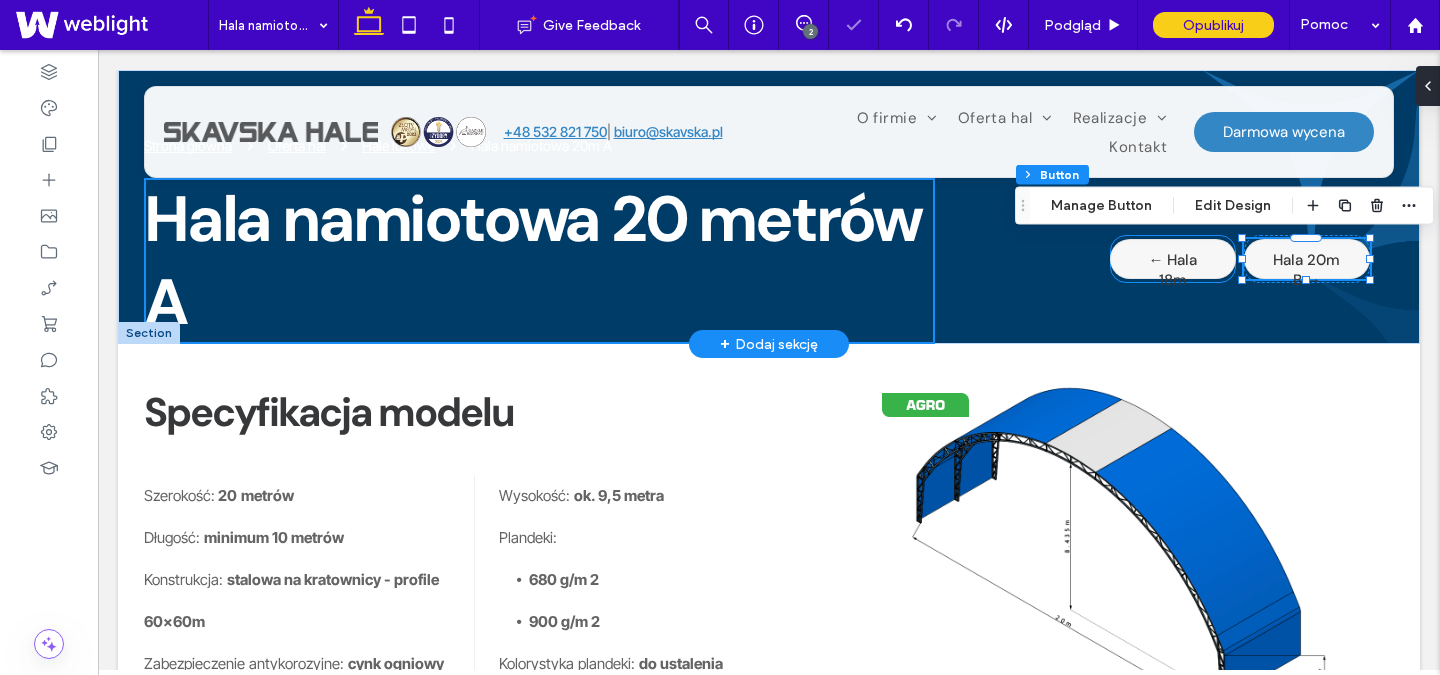 click on "← Hala 18m" at bounding box center (1173, 259) 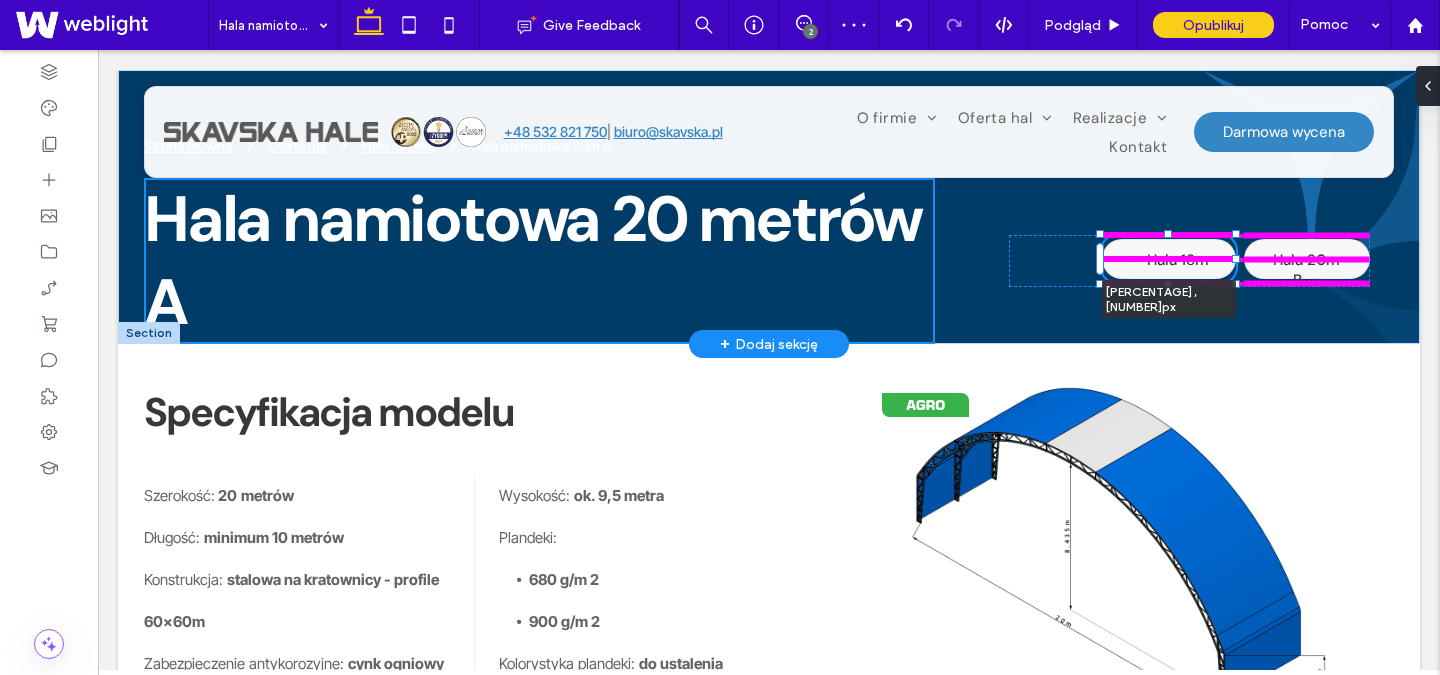 click on "Strona główna Oferta hal Hale łukowe Hala namiotowa 20m A
Hala namiotowa 20 metrów A
← Hala 18m
37% , 48px
Hala 20m B →" at bounding box center [769, 207] 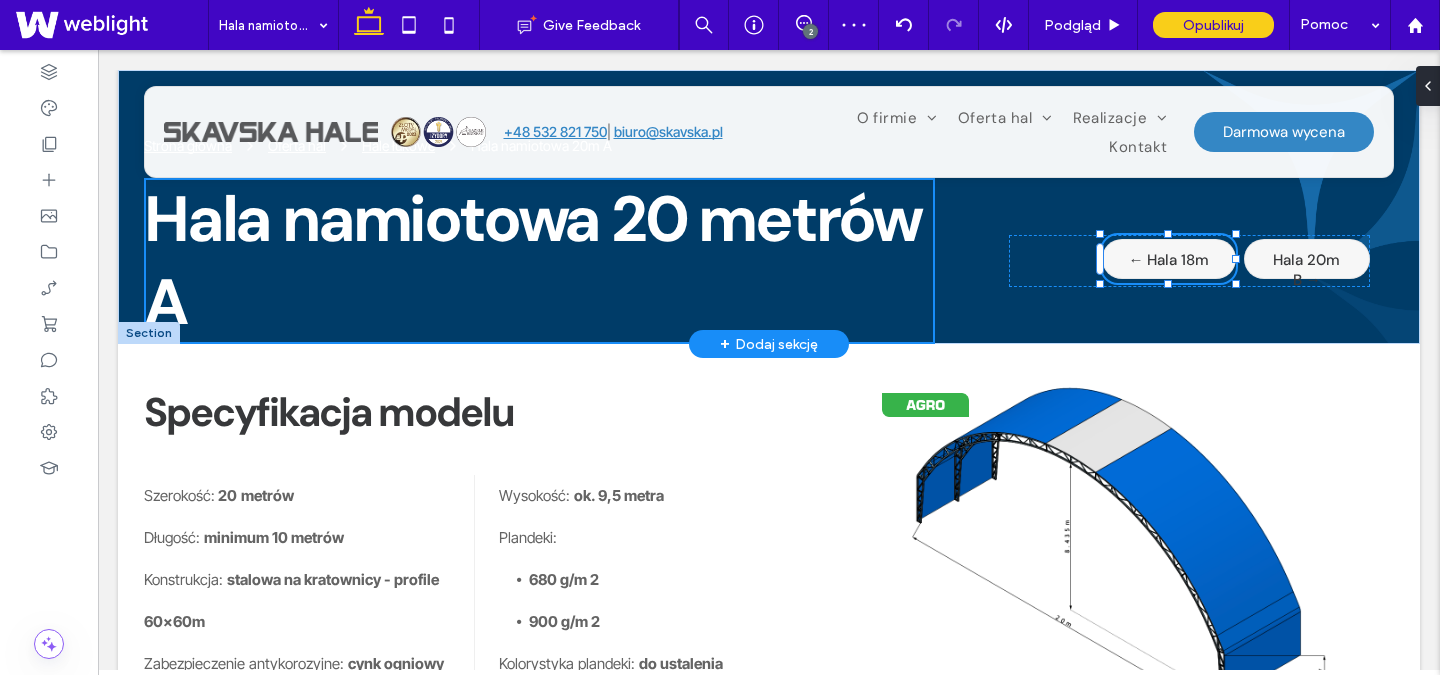 type on "**" 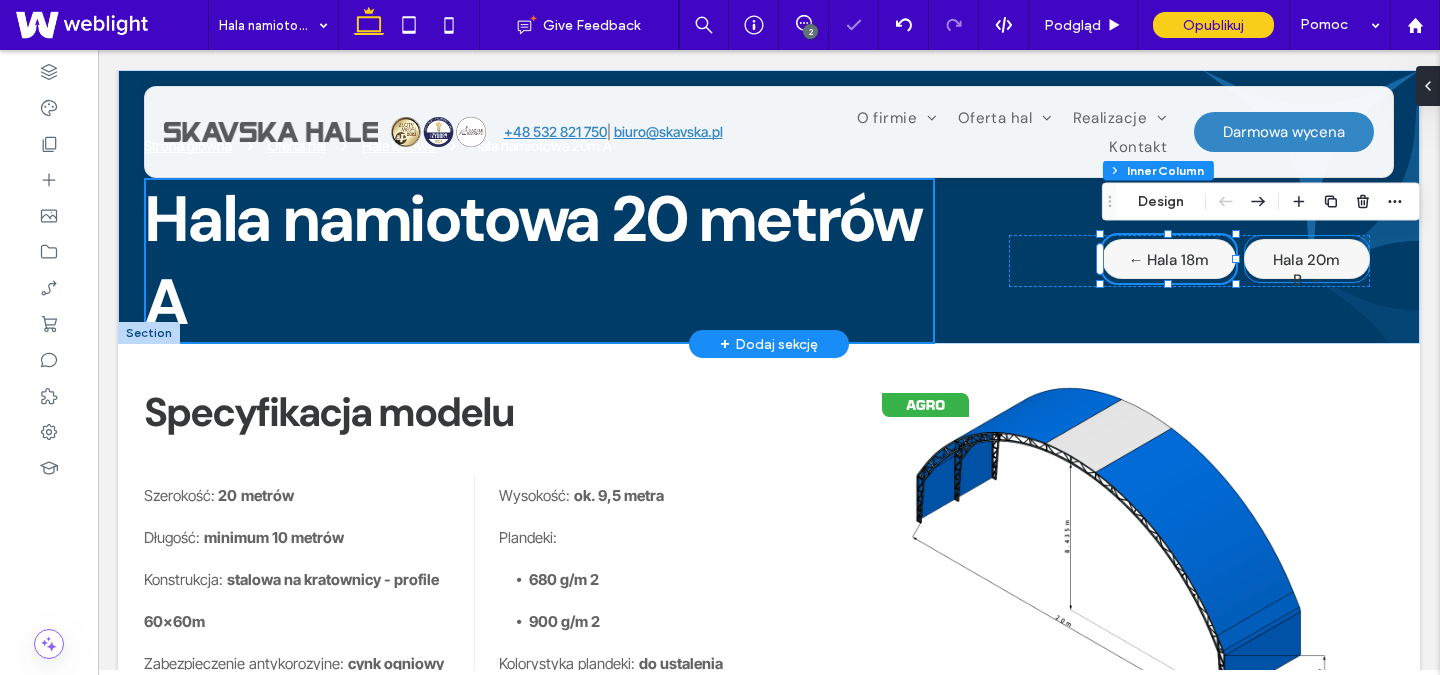 click on "Hala 20m B →" at bounding box center (1307, 270) 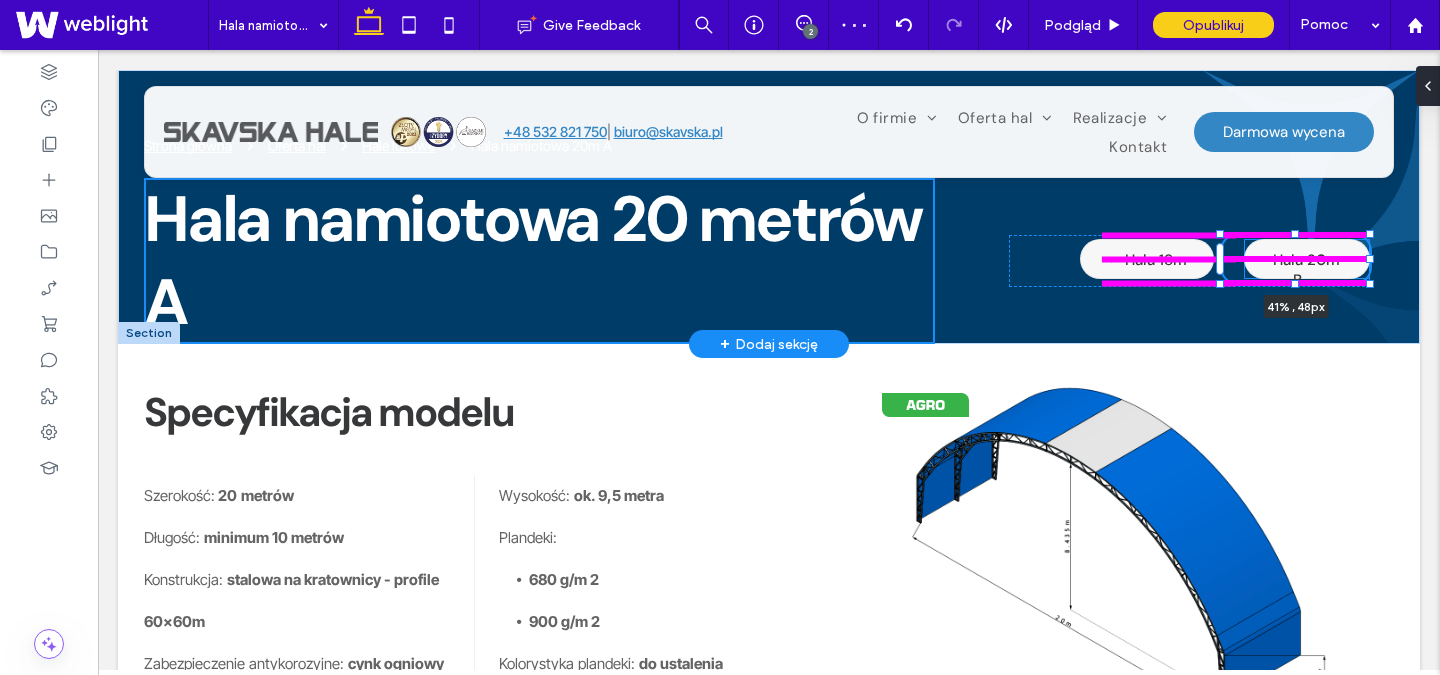 drag, startPoint x: 1371, startPoint y: 257, endPoint x: 1394, endPoint y: 258, distance: 23.021729 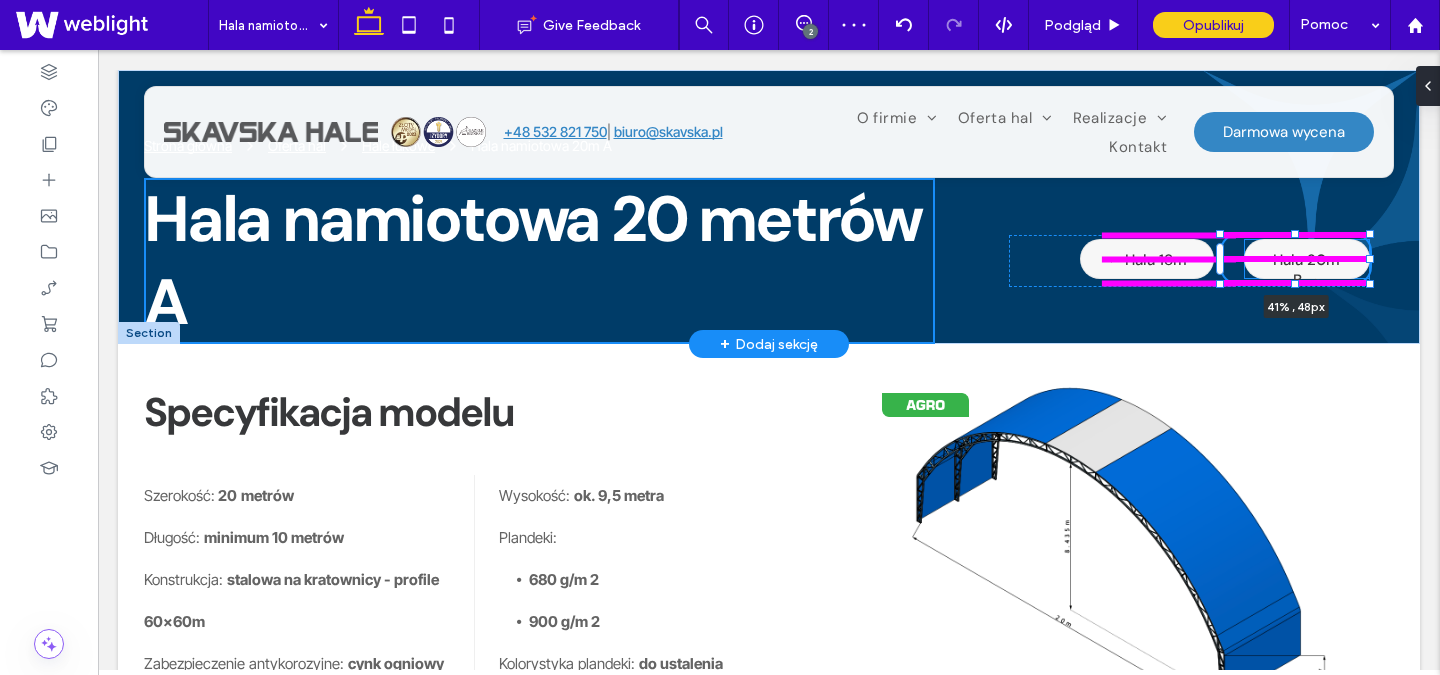 click on "Strona główna Oferta hal Hale łukowe Hala namiotowa 20m A
Hala namiotowa 20 metrów A
← Hala 18m
Hala 20m B →
41% , 48px" at bounding box center [769, 207] 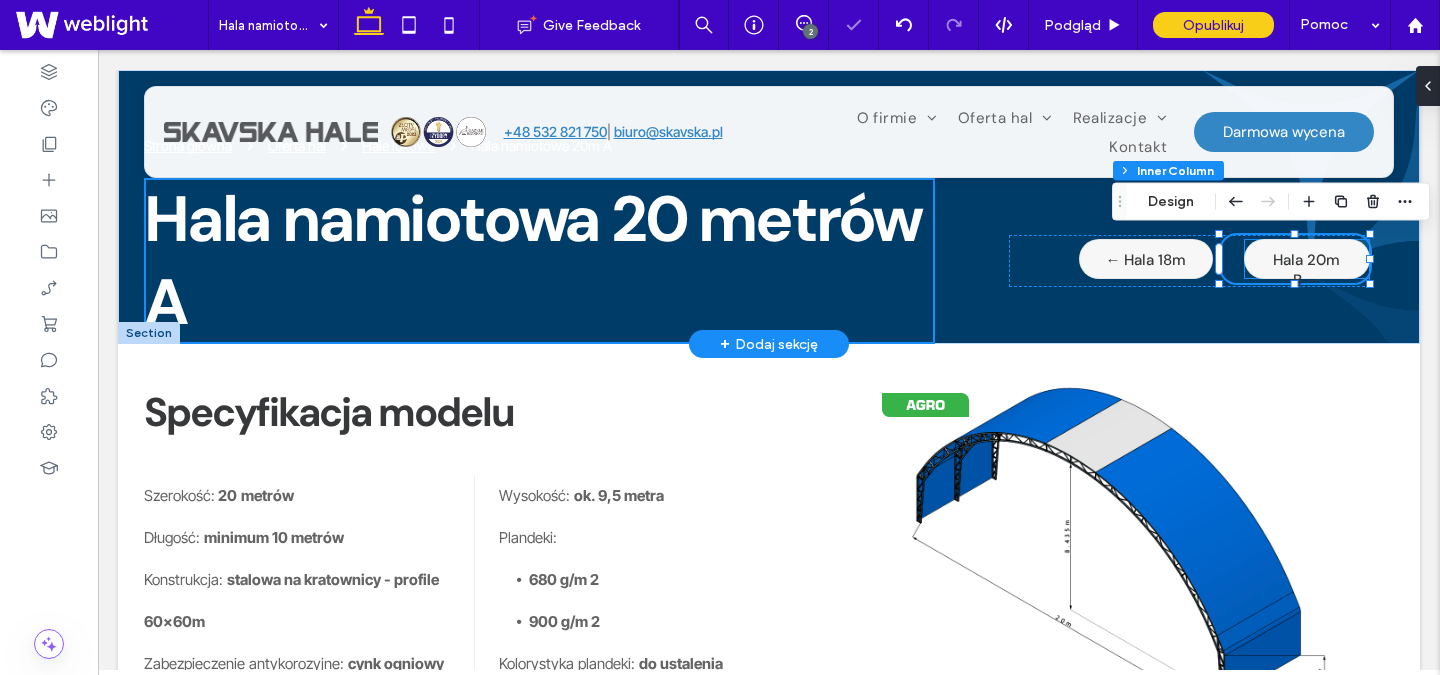 click on "Hala 20m B →" at bounding box center (1307, 270) 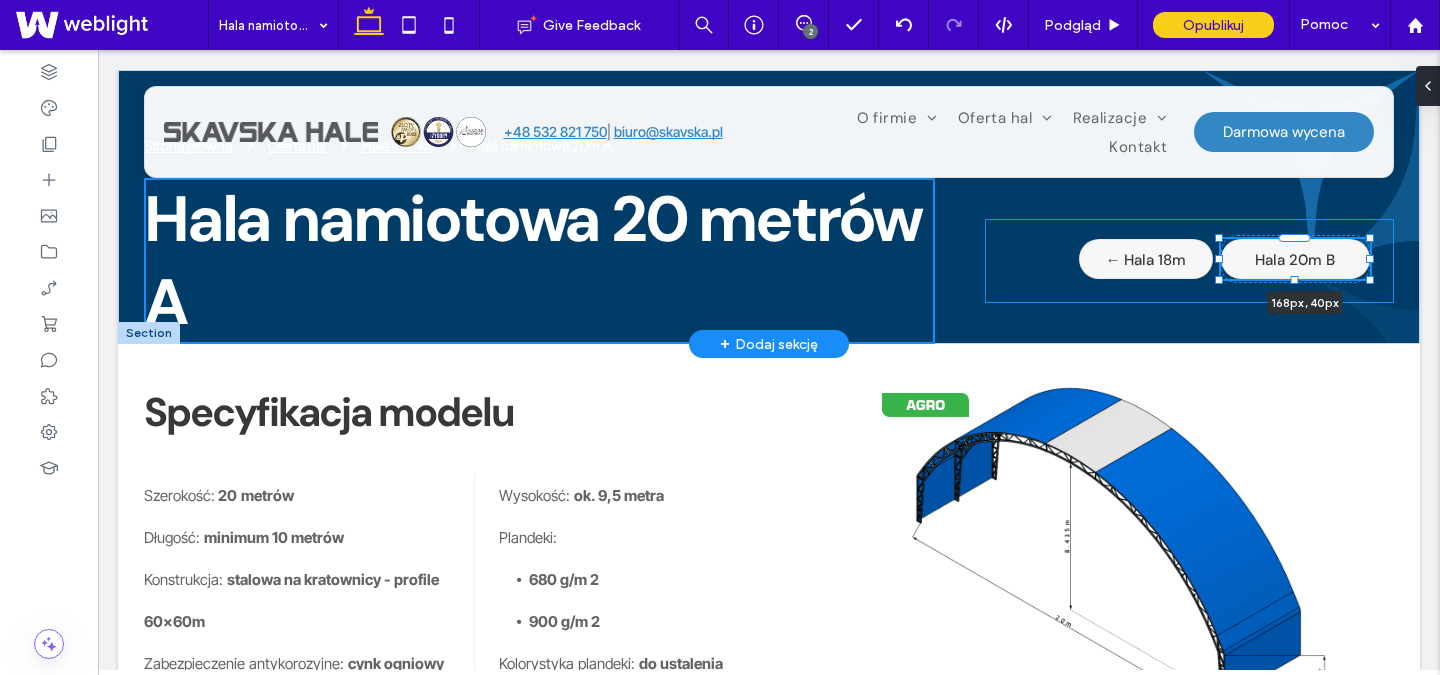 drag, startPoint x: 1373, startPoint y: 258, endPoint x: 1415, endPoint y: 261, distance: 42.107006 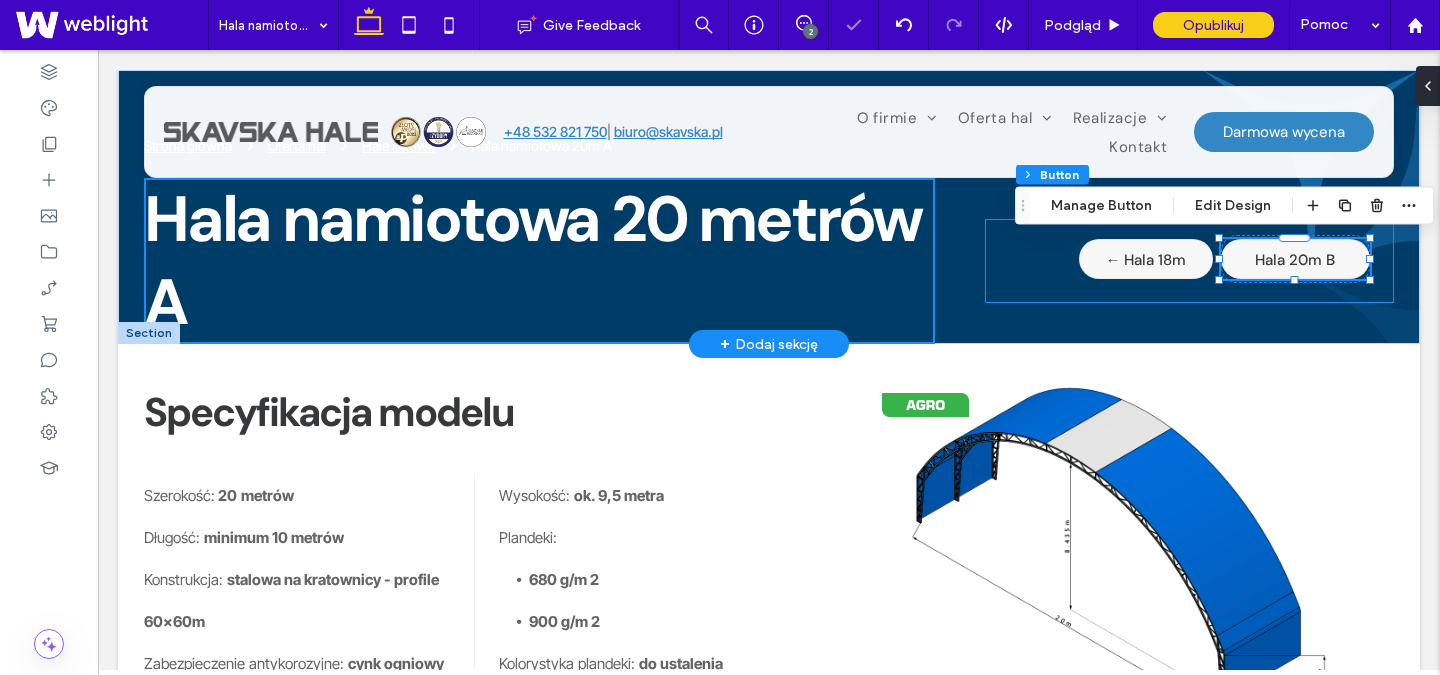 click on "← Hala 18m
Hala 20m B →
168px , 40px" at bounding box center (1189, 261) 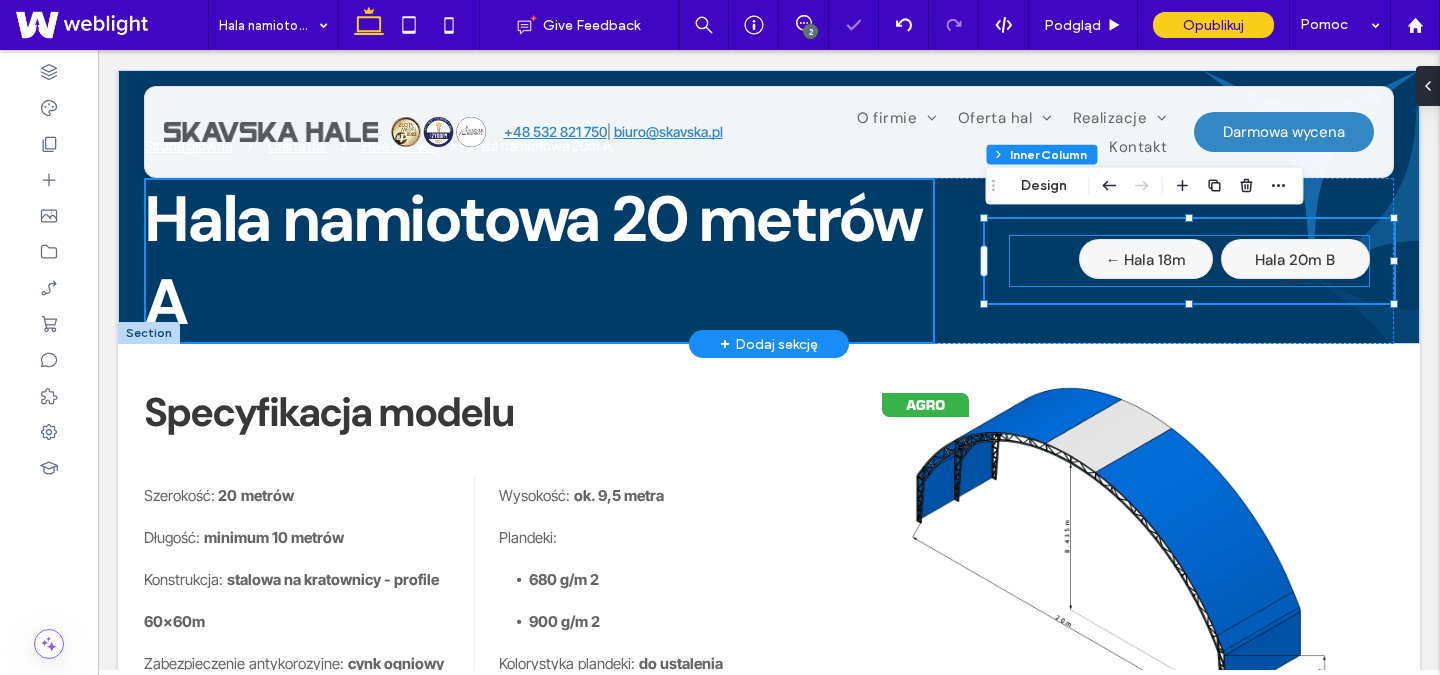 click on "Hala 20m B →" at bounding box center (1295, 259) 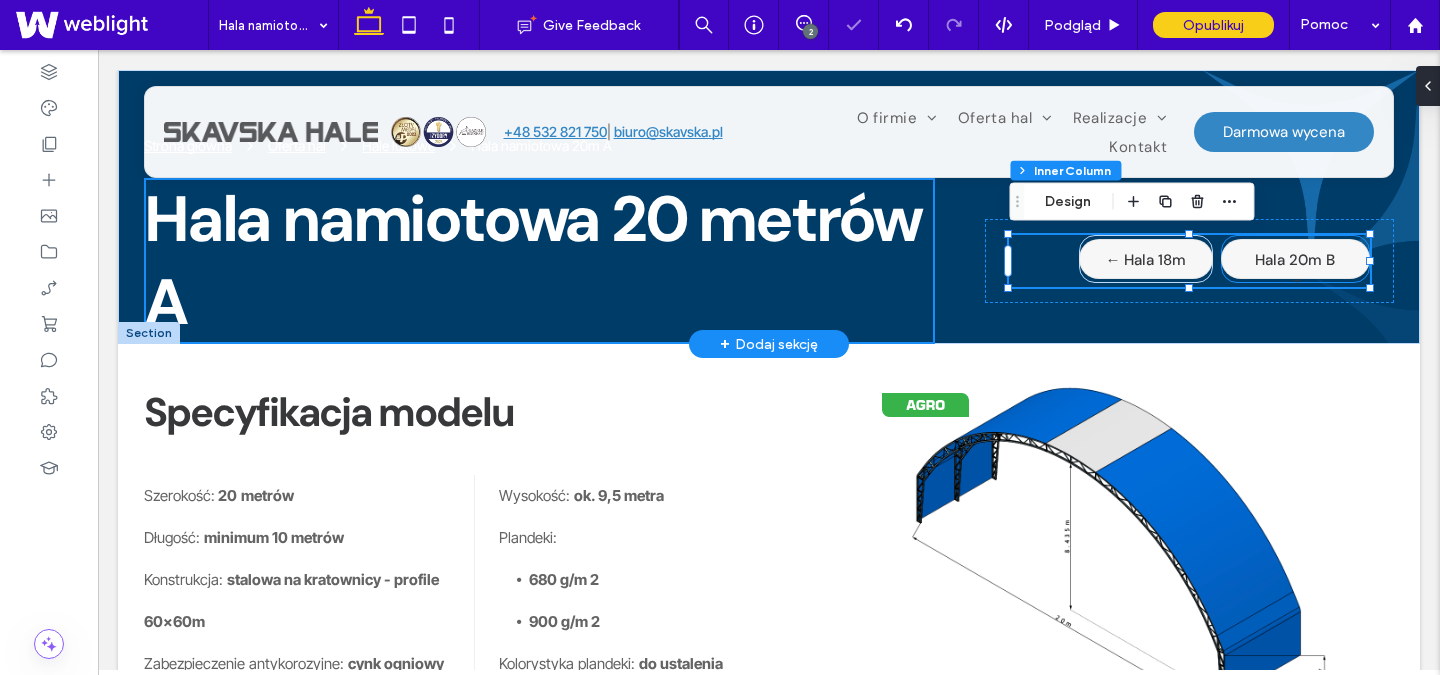 click on "Hala 20m B →" at bounding box center [1295, 270] 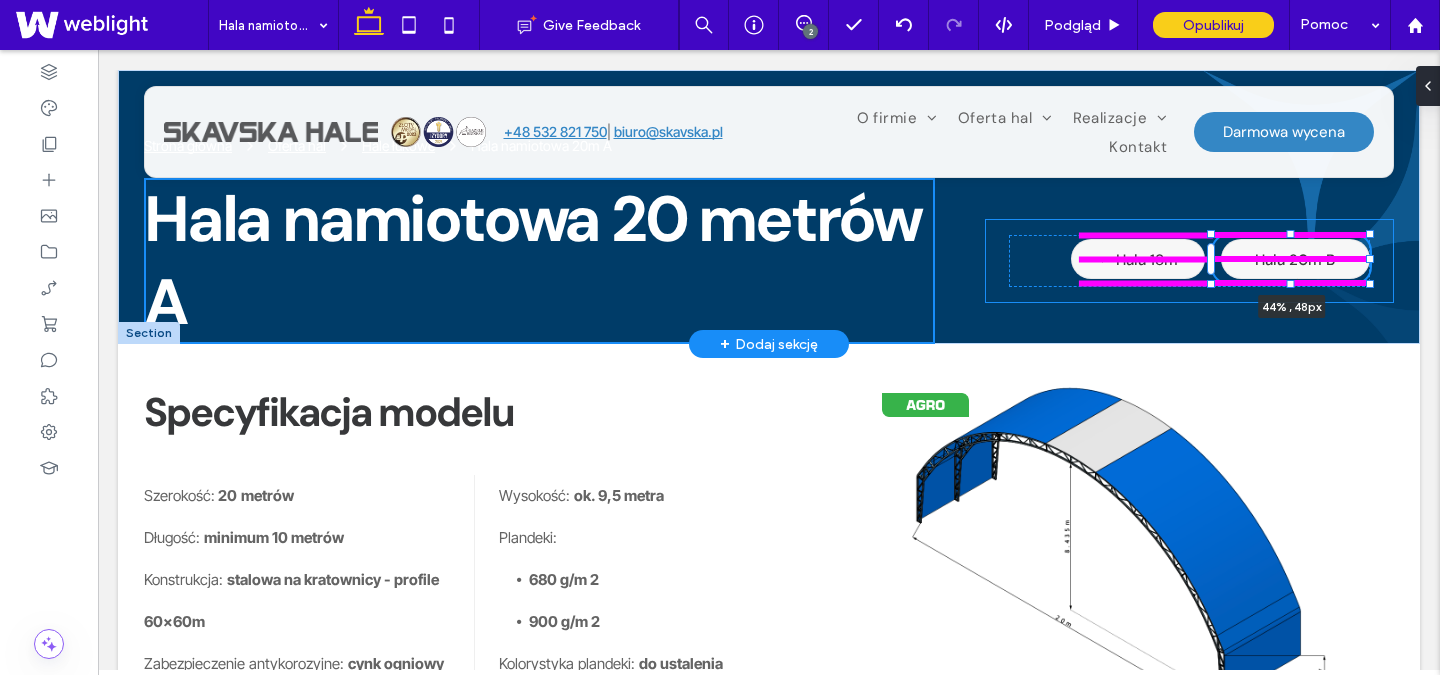 click on "Strona główna Oferta hal Hale łukowe Hala namiotowa 20m A
Hala namiotowa 20 metrów A
← Hala 18m
Hala 20m B →
44% , 48px" at bounding box center [769, 207] 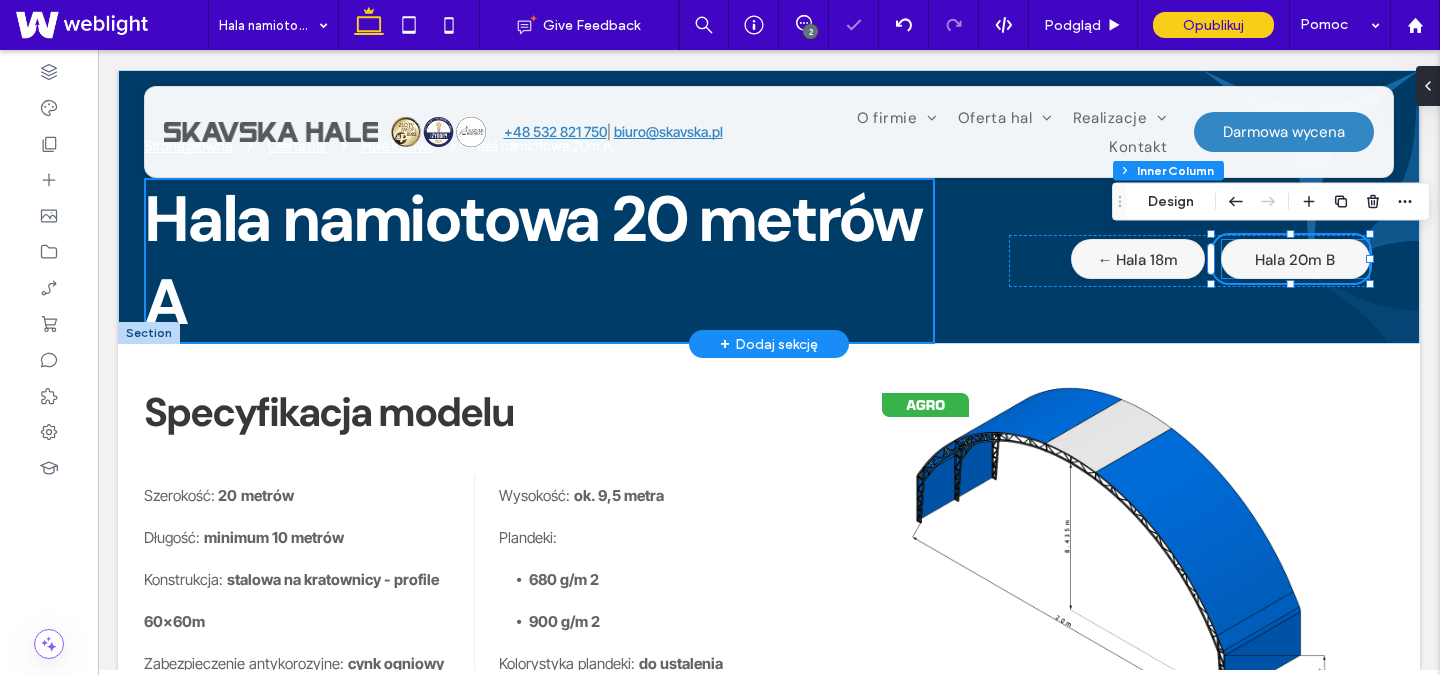 click on "Hala 20m B →" at bounding box center (1295, 270) 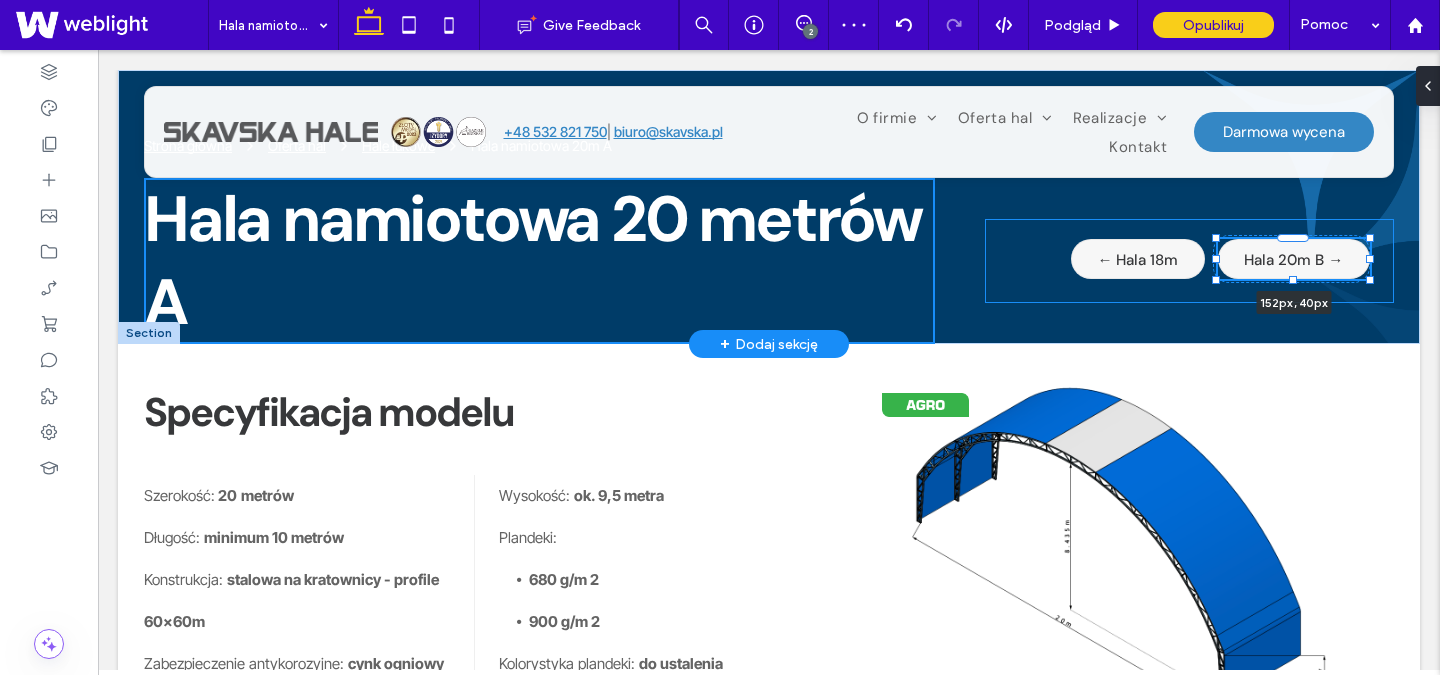 click on "Strona główna Oferta hal Hale łukowe Hala namiotowa 20m A
Hala namiotowa 20 metrów A
← Hala 18m
Hala 20m B →
152px , 40px" at bounding box center [769, 207] 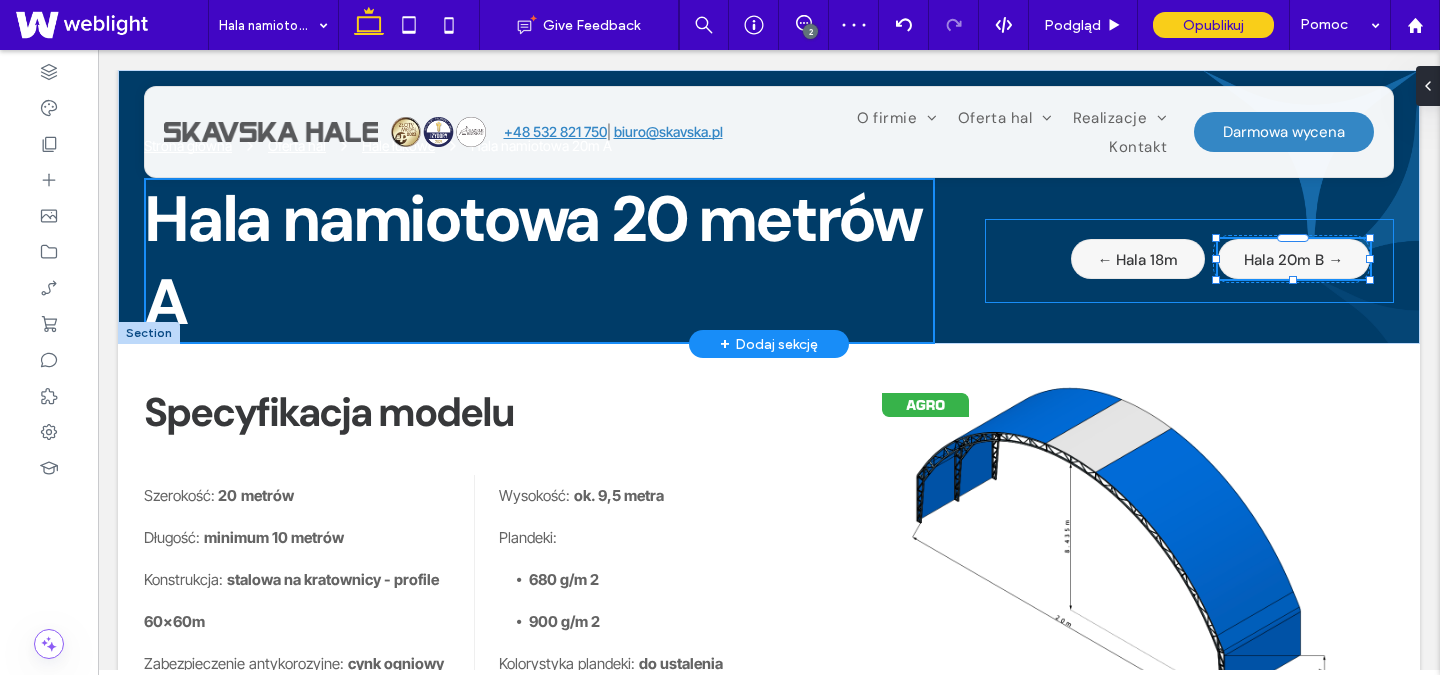 type on "***" 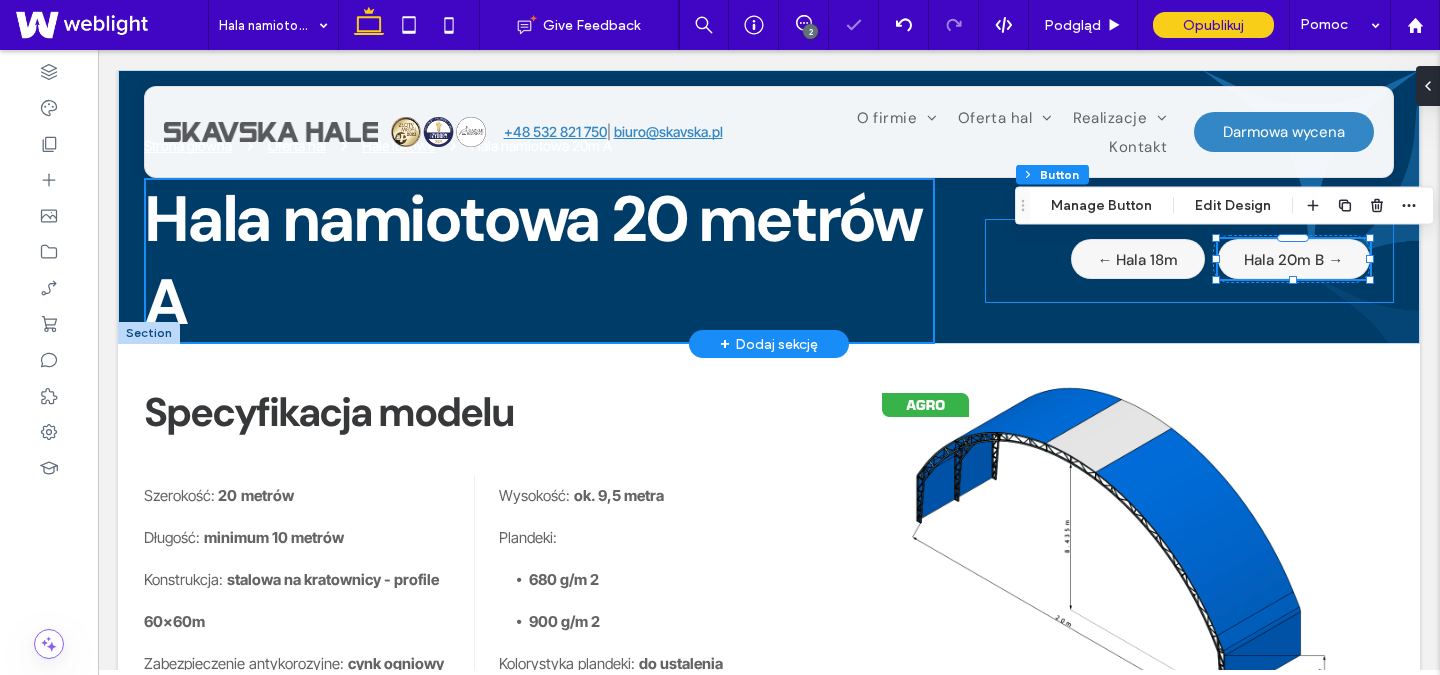 click on "← Hala 18m
Hala 20m B →
152px , 40px" at bounding box center (1189, 261) 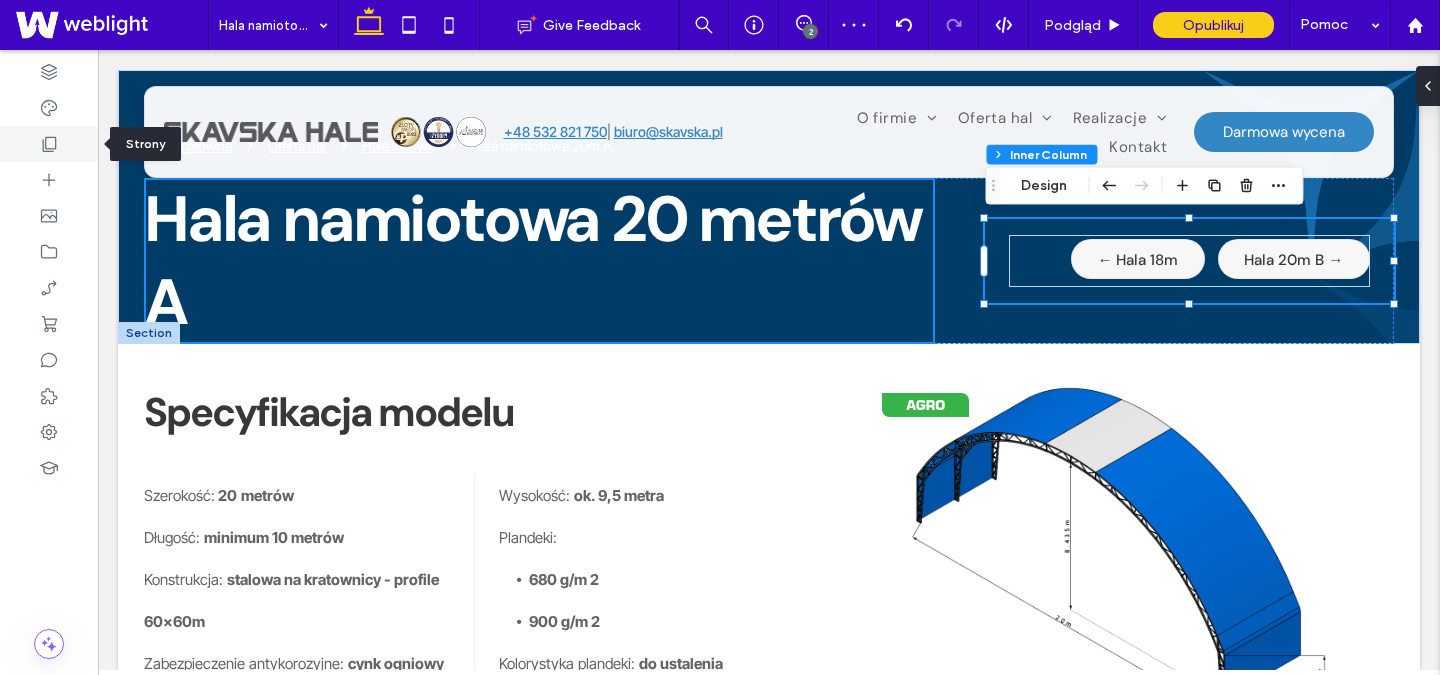 click 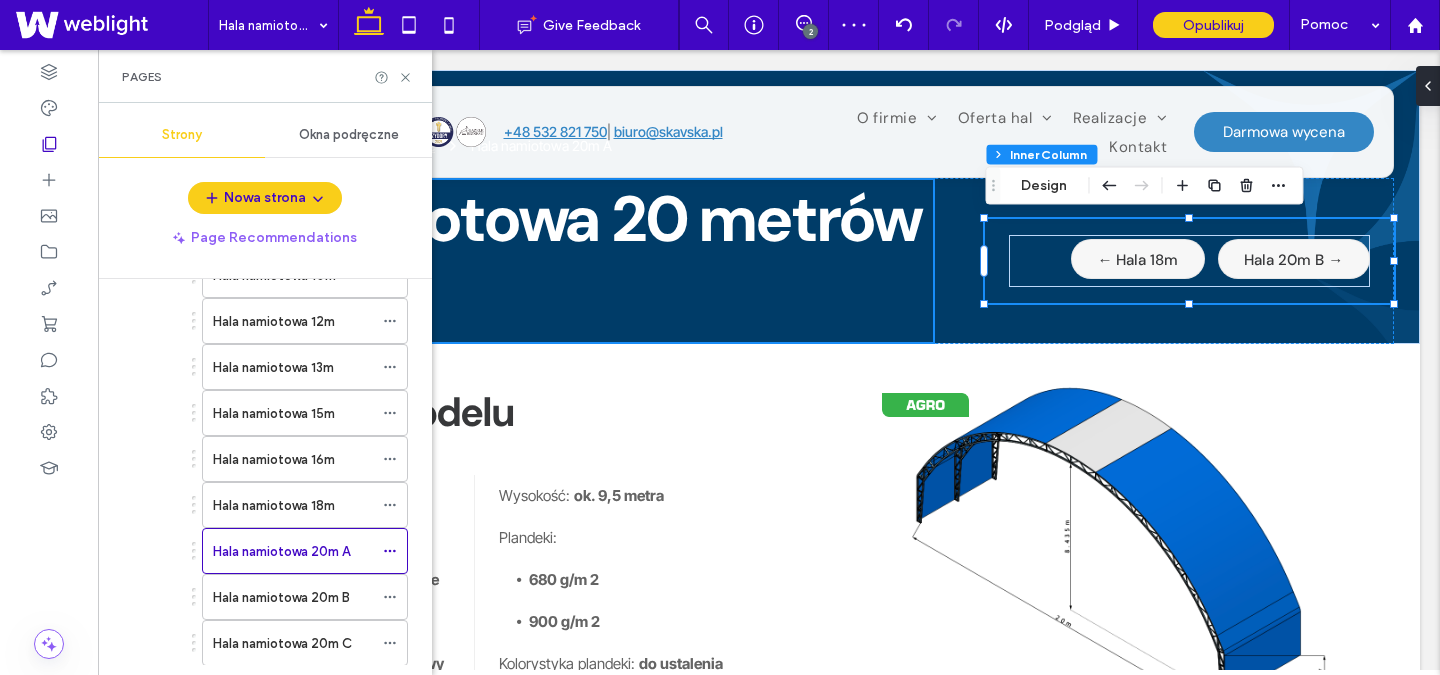 scroll, scrollTop: 359, scrollLeft: 0, axis: vertical 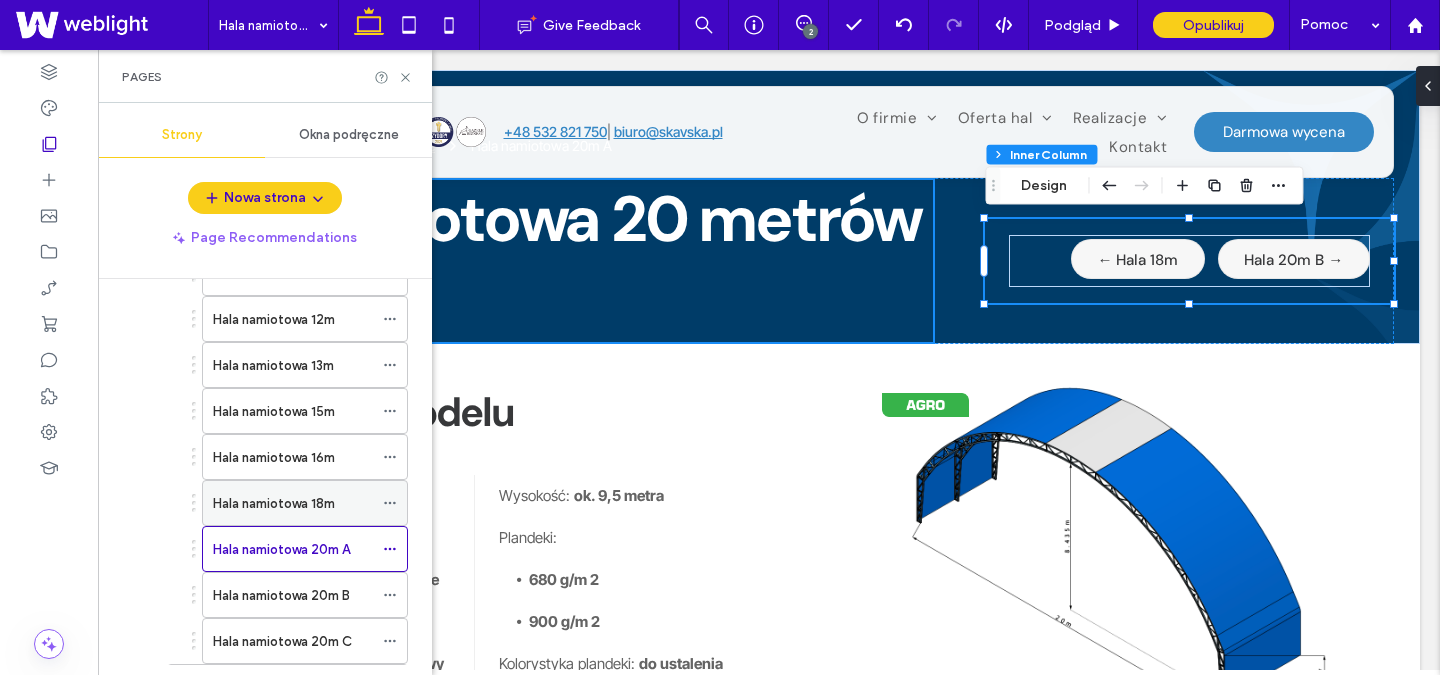 click on "Hala namiotowa 18m" at bounding box center (274, 503) 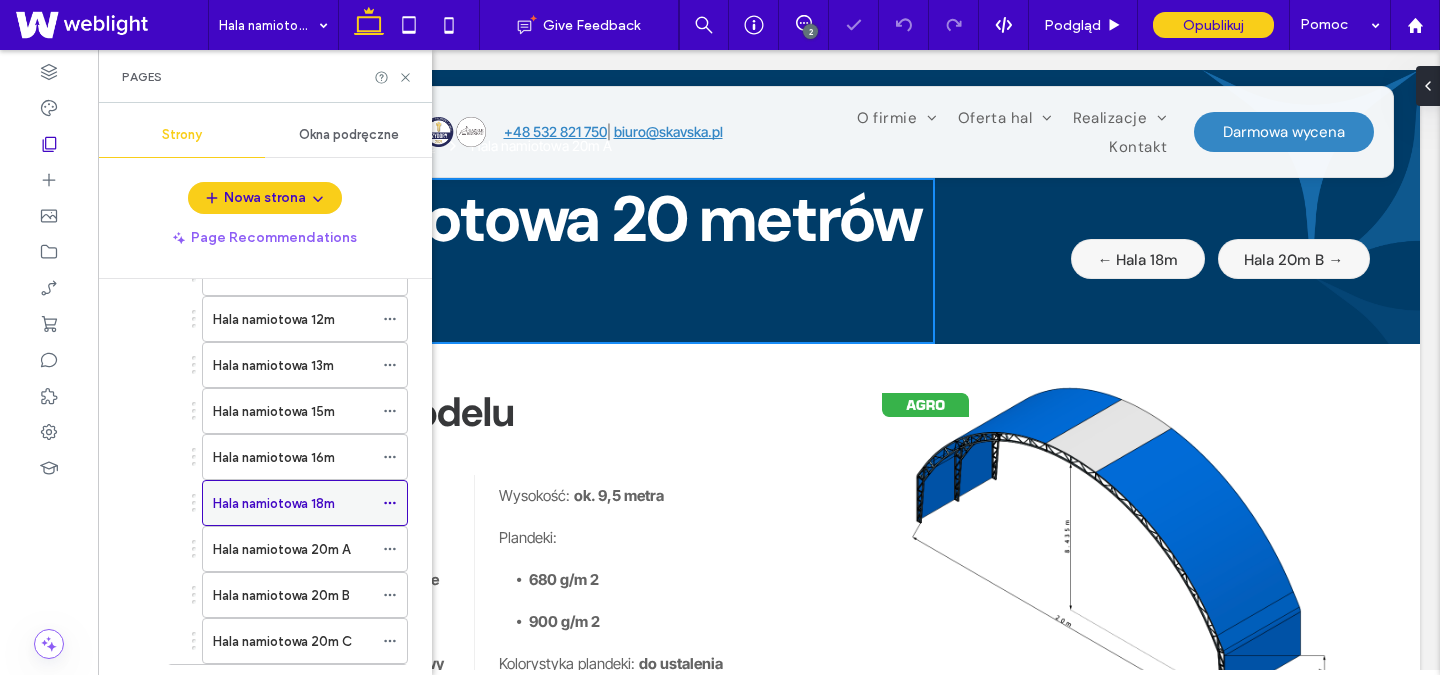 scroll, scrollTop: 379, scrollLeft: 0, axis: vertical 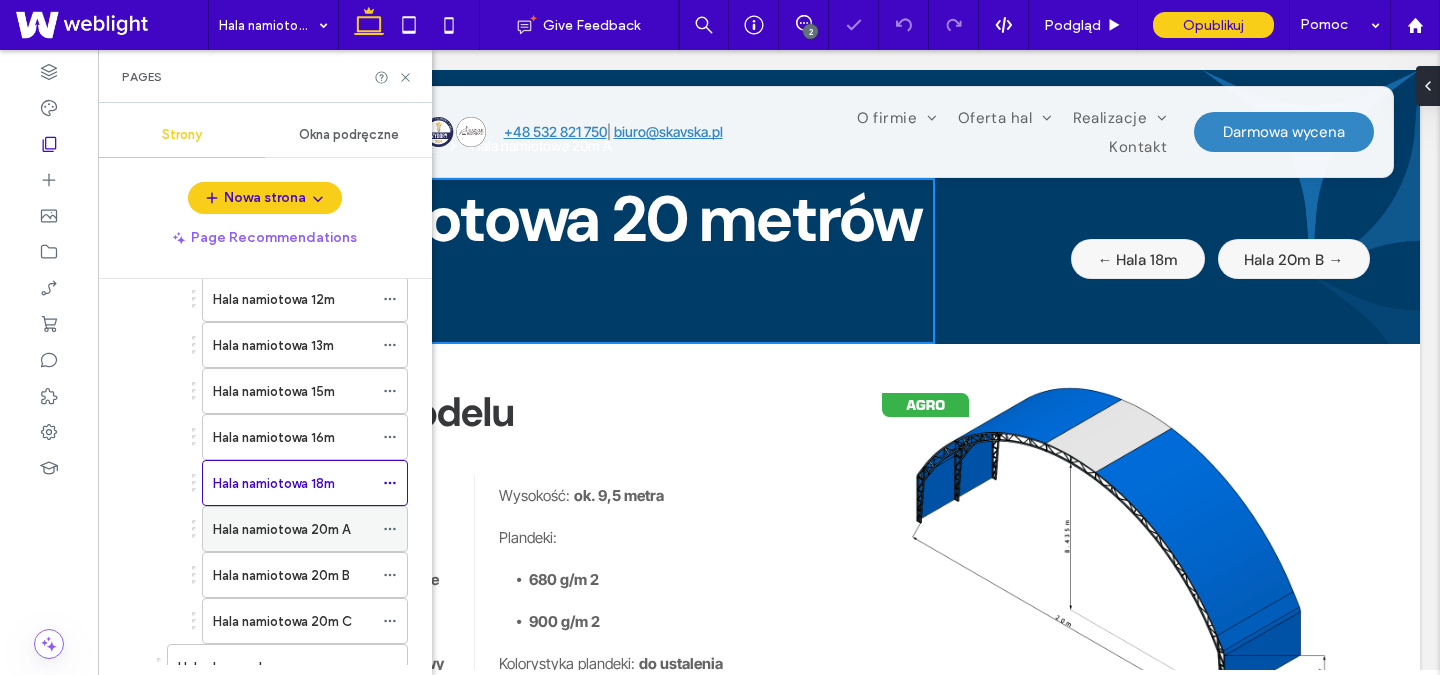 click on "Hala namiotowa 20m A" at bounding box center (281, 529) 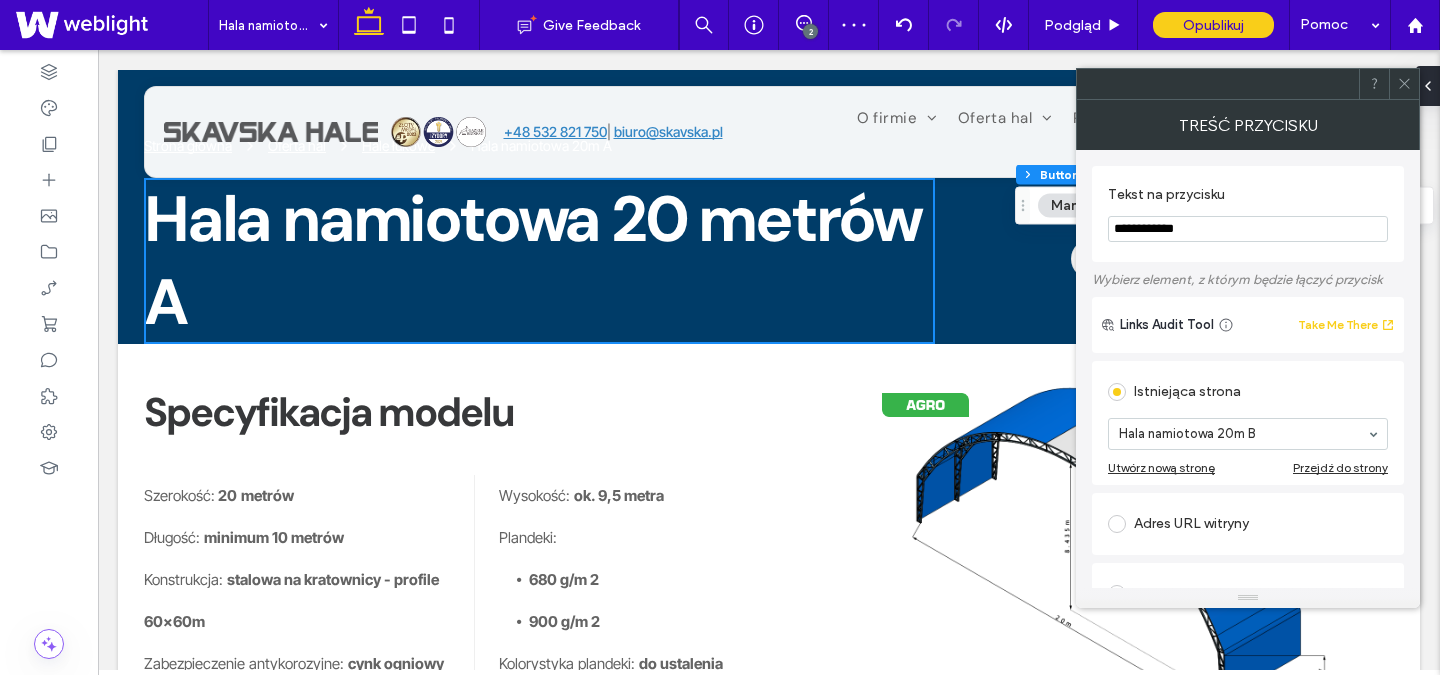 click 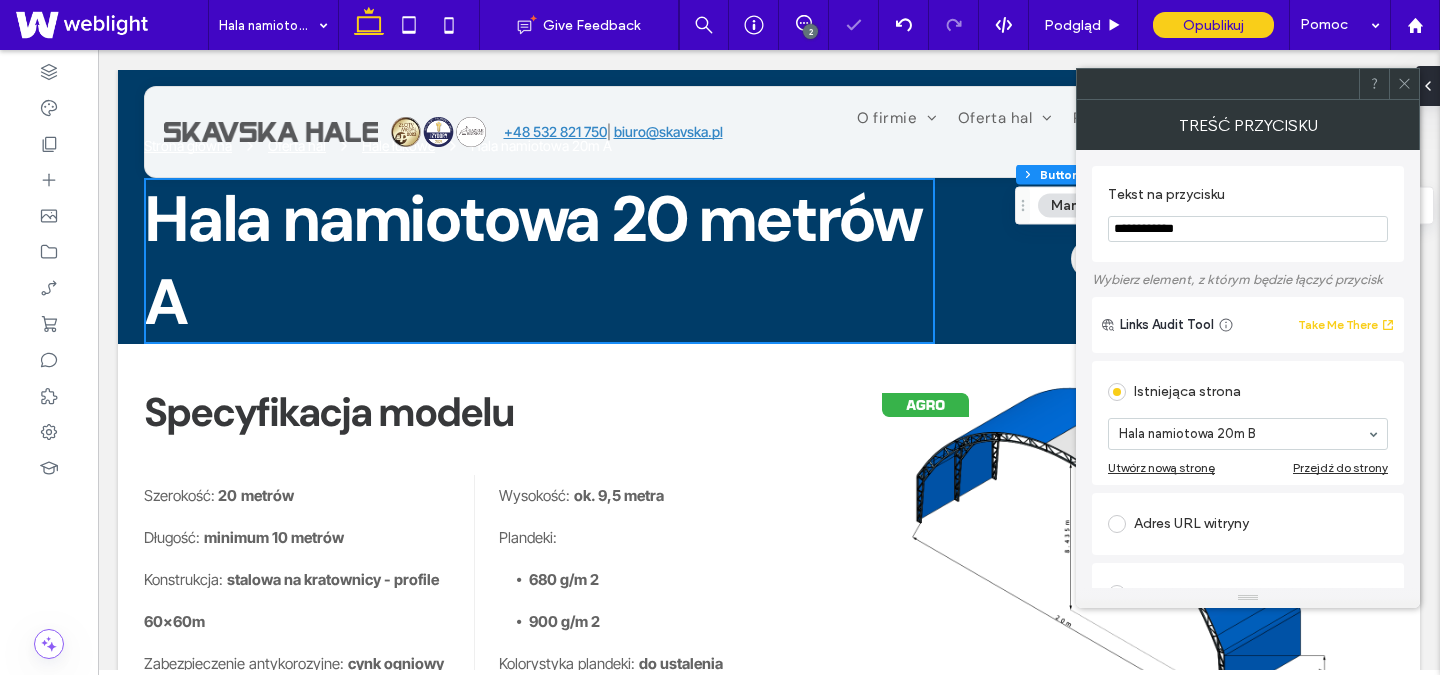 click 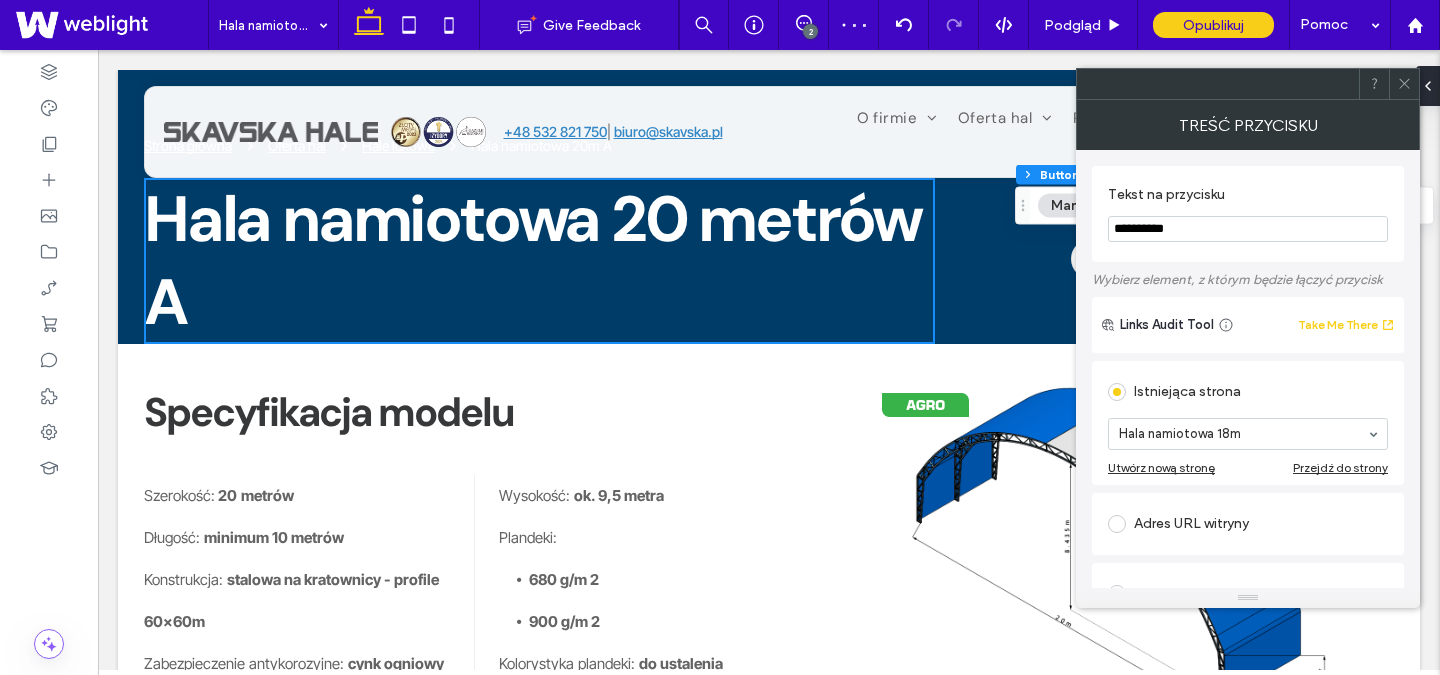 click 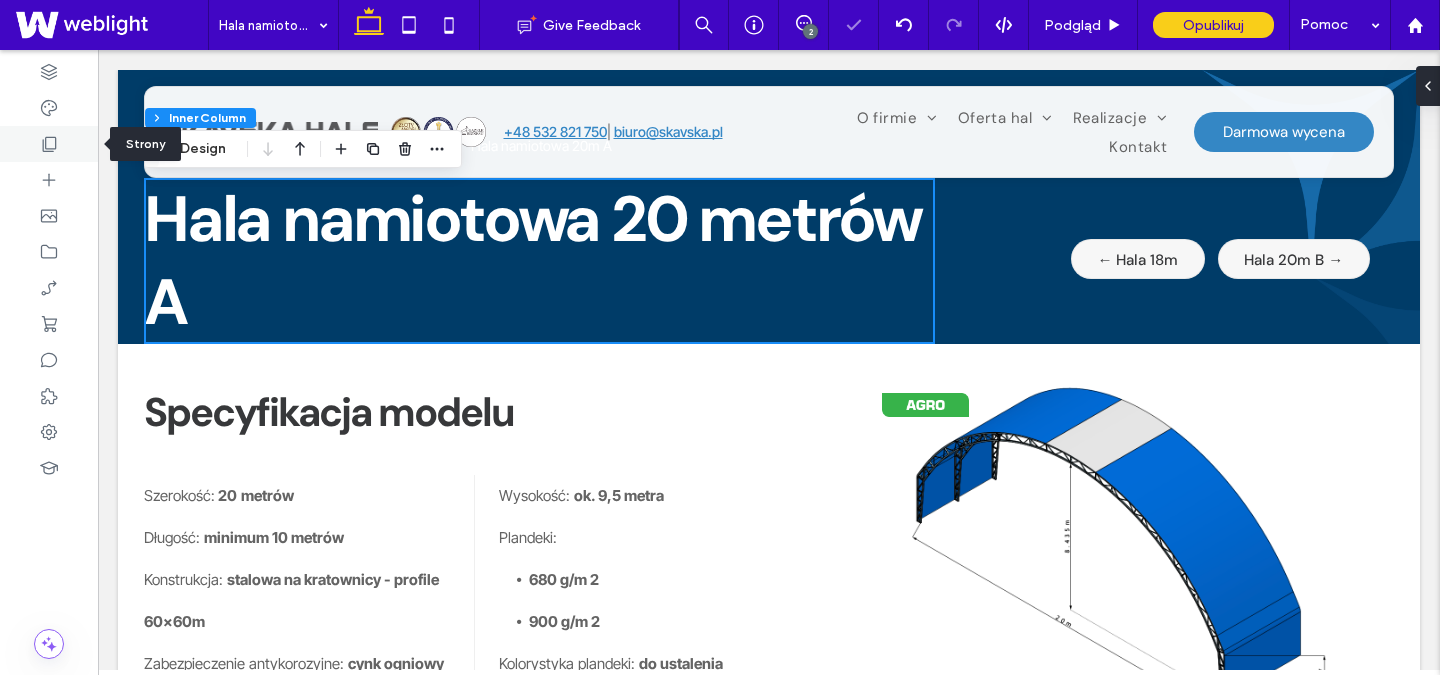 click 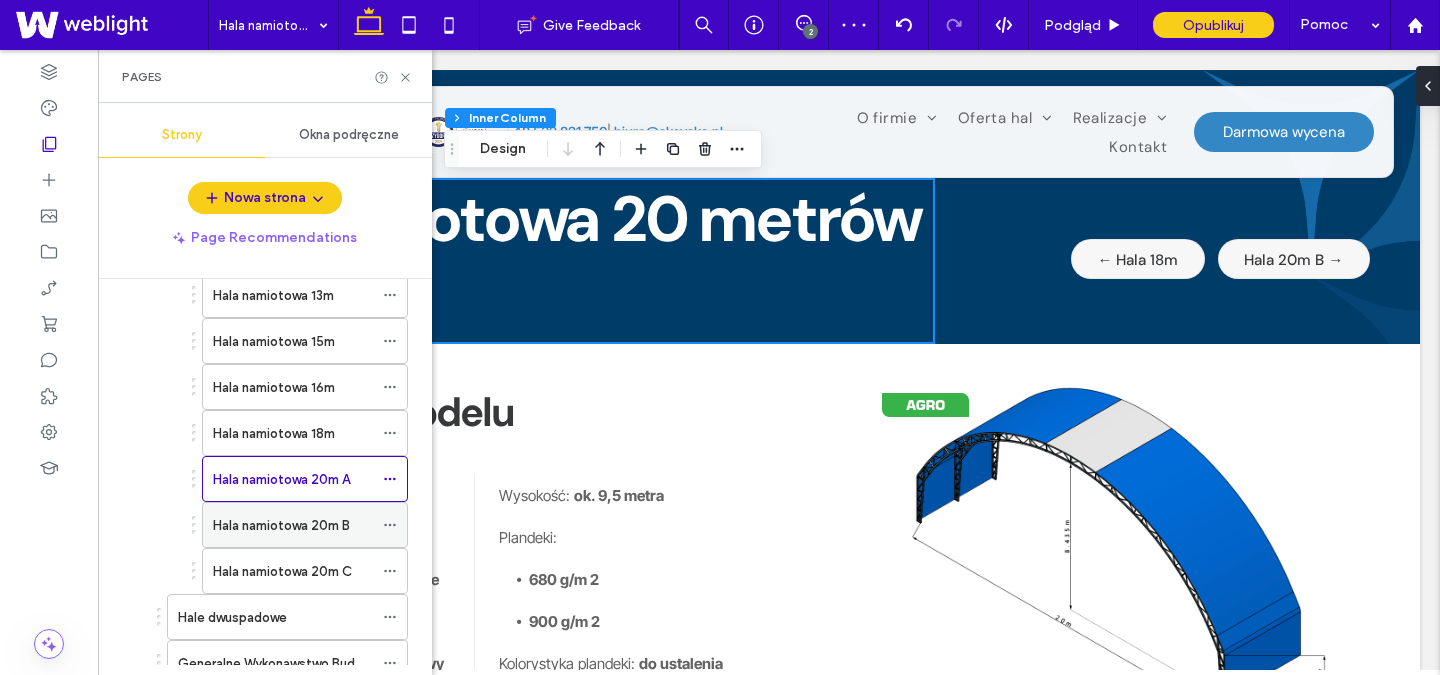 scroll, scrollTop: 435, scrollLeft: 0, axis: vertical 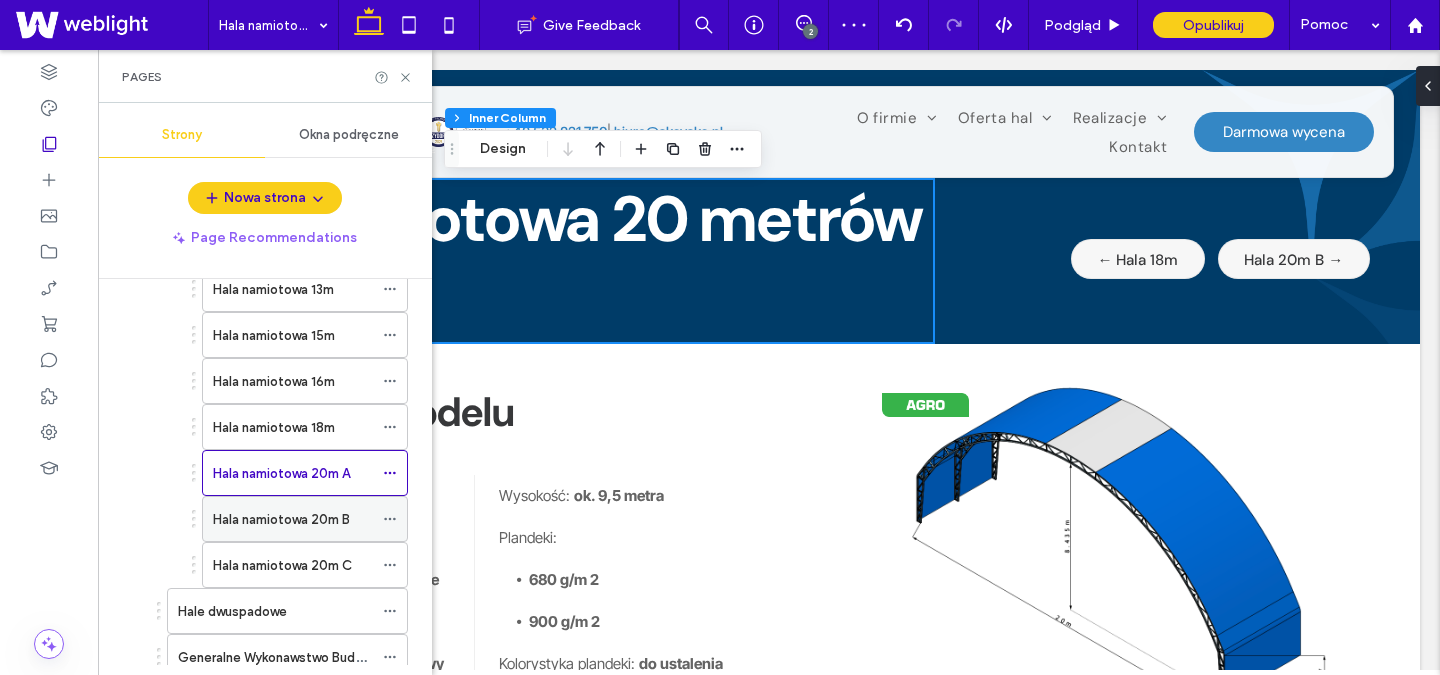 click on "Hala namiotowa 20m B" at bounding box center [293, 519] 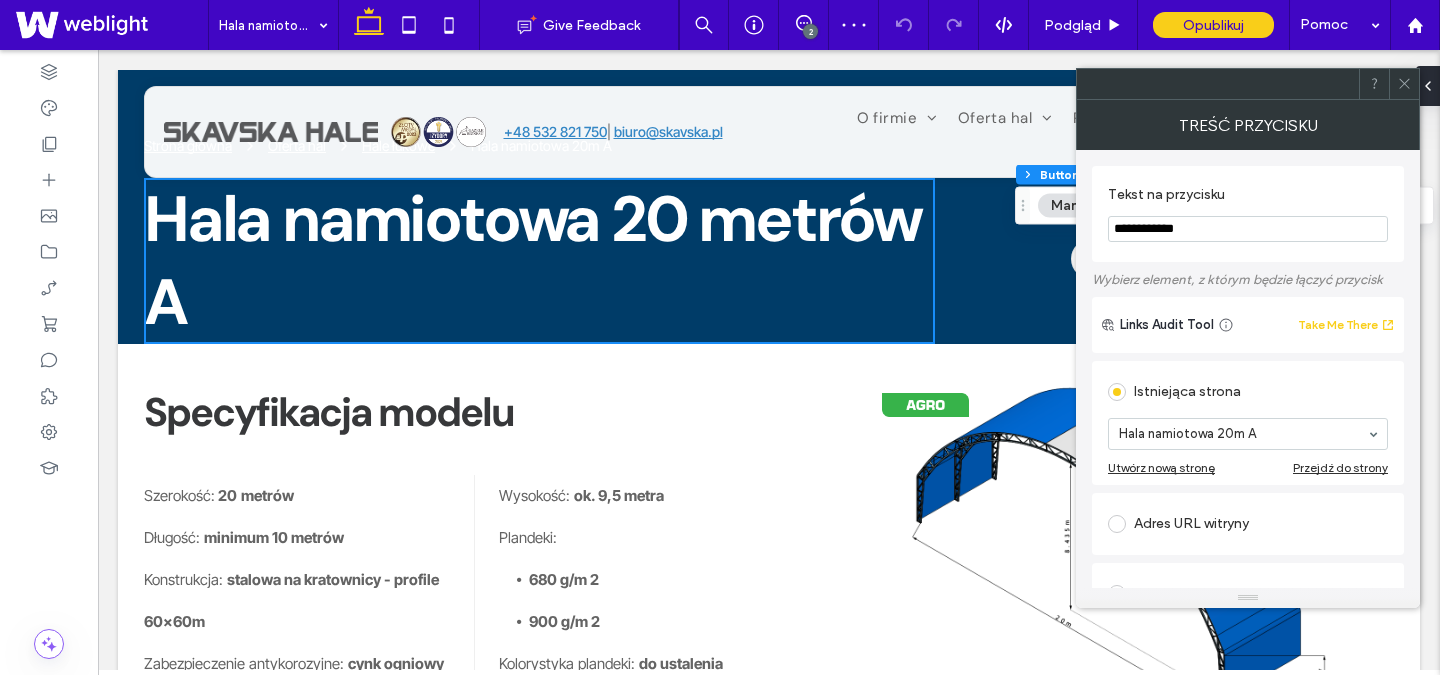 click 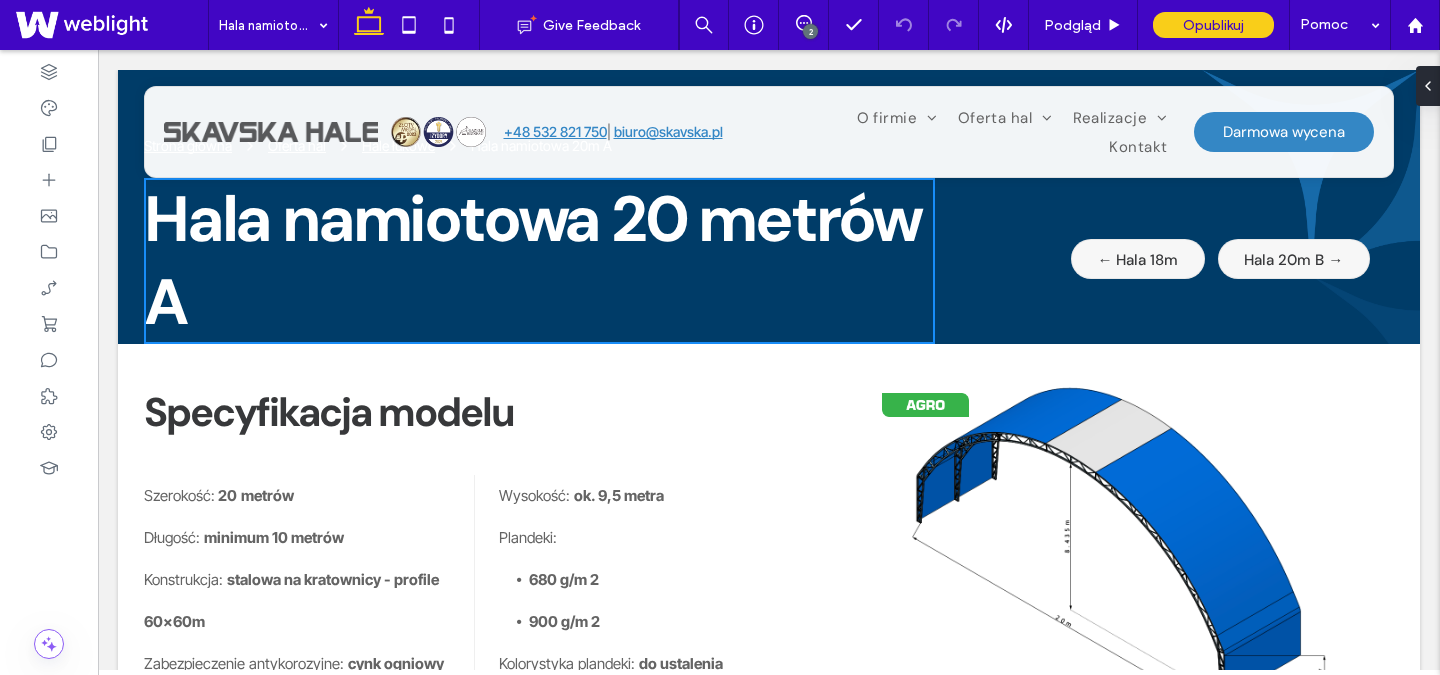 type on "***" 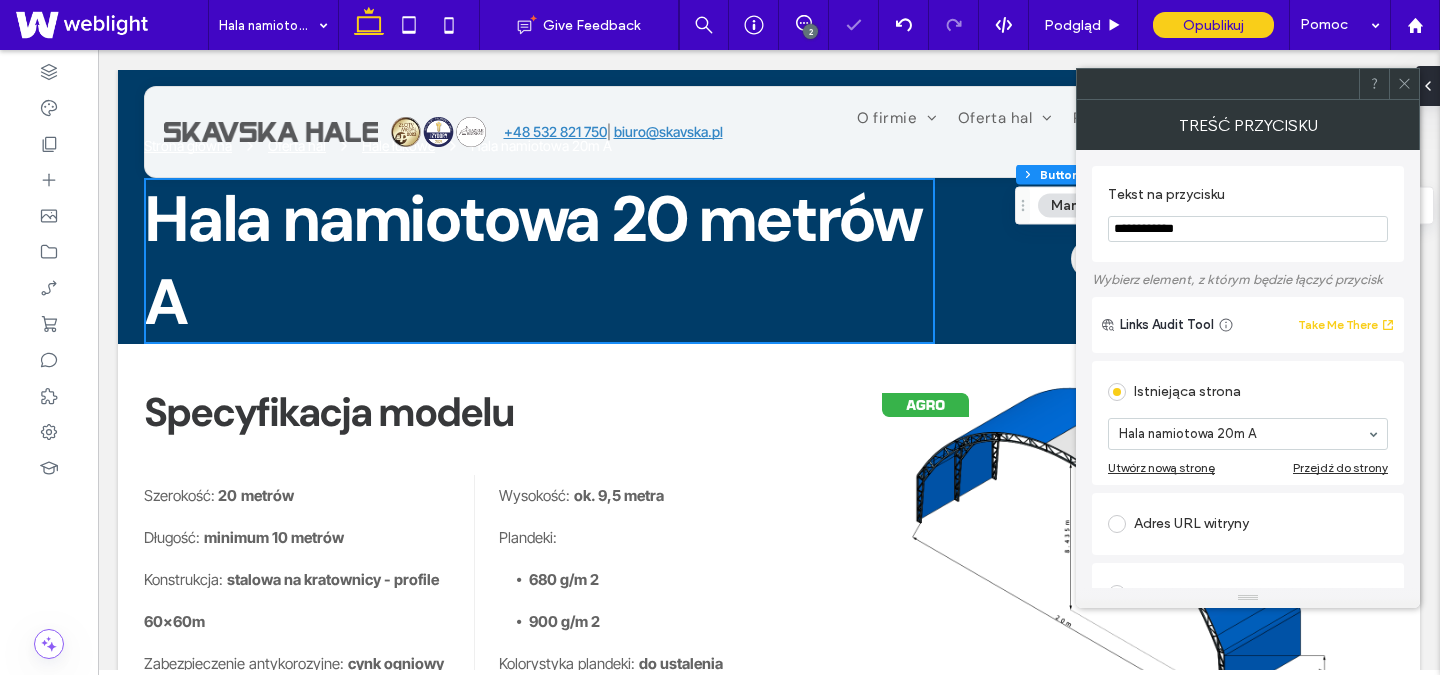 click 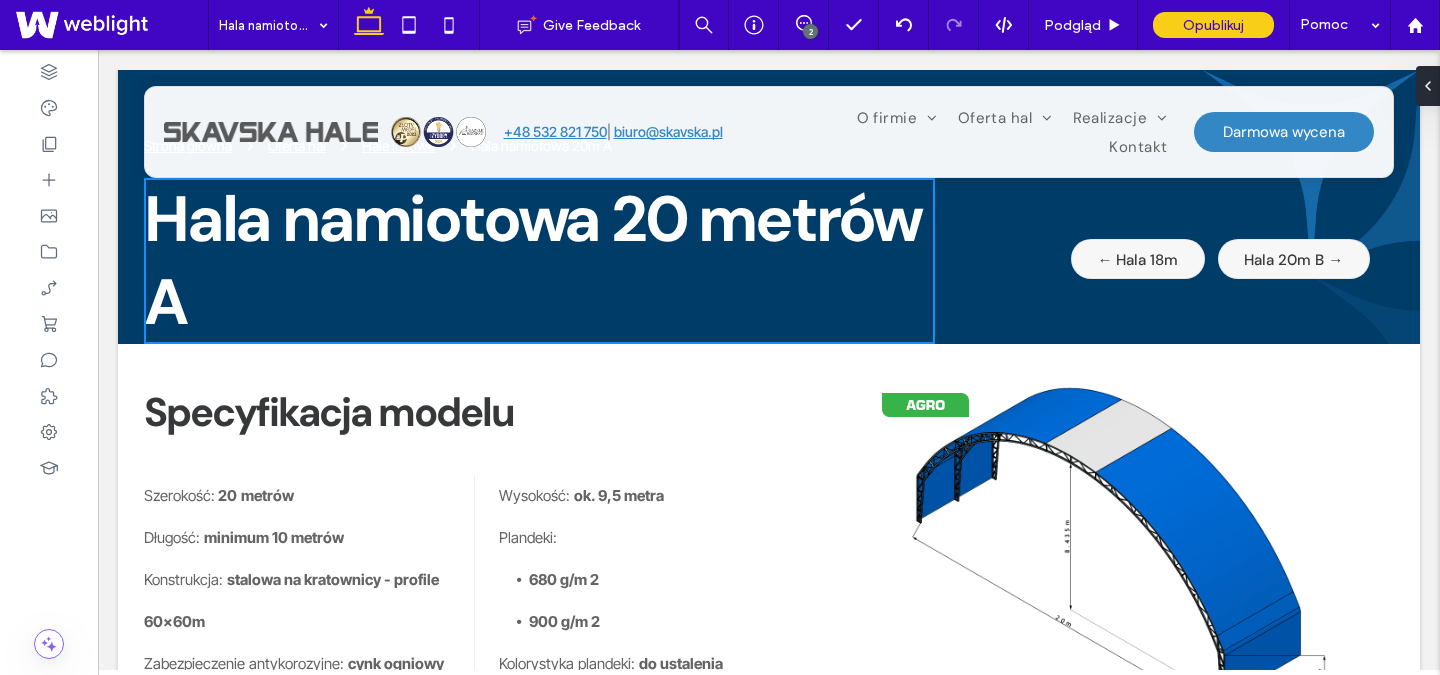 type on "**" 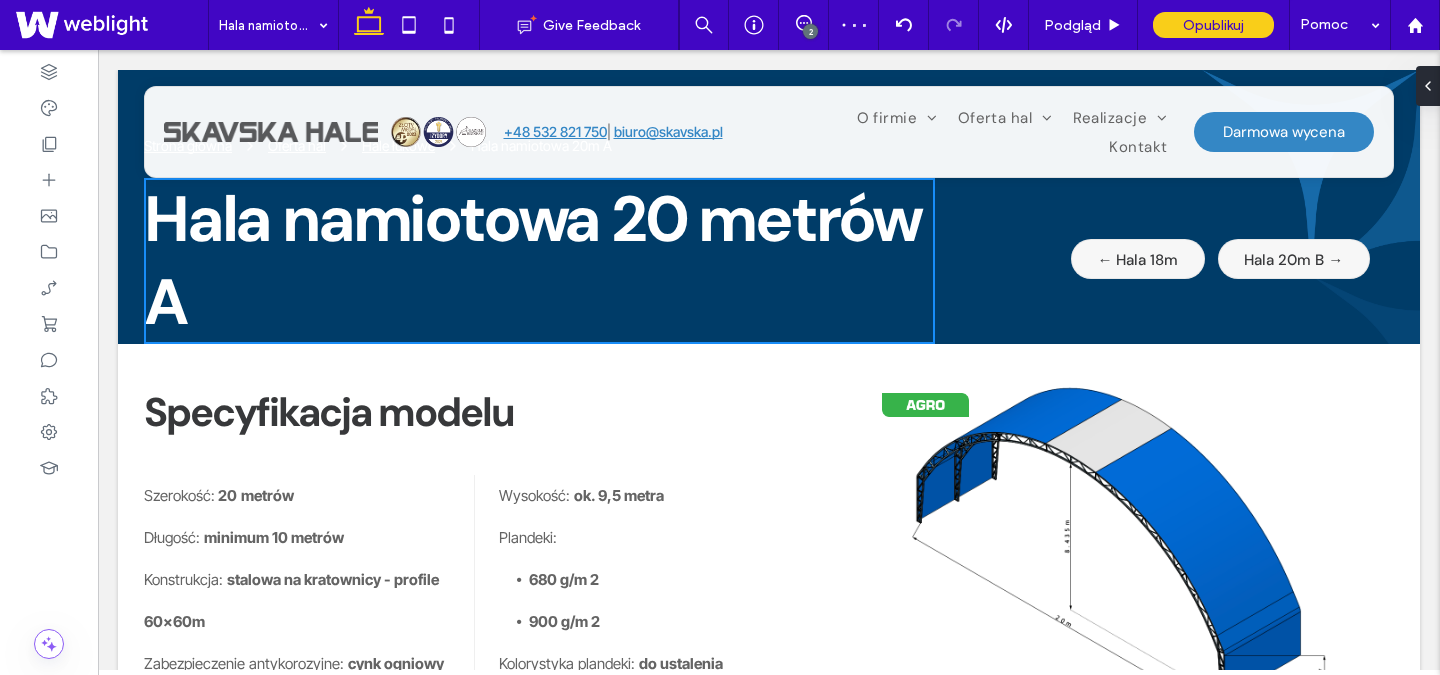 type on "**" 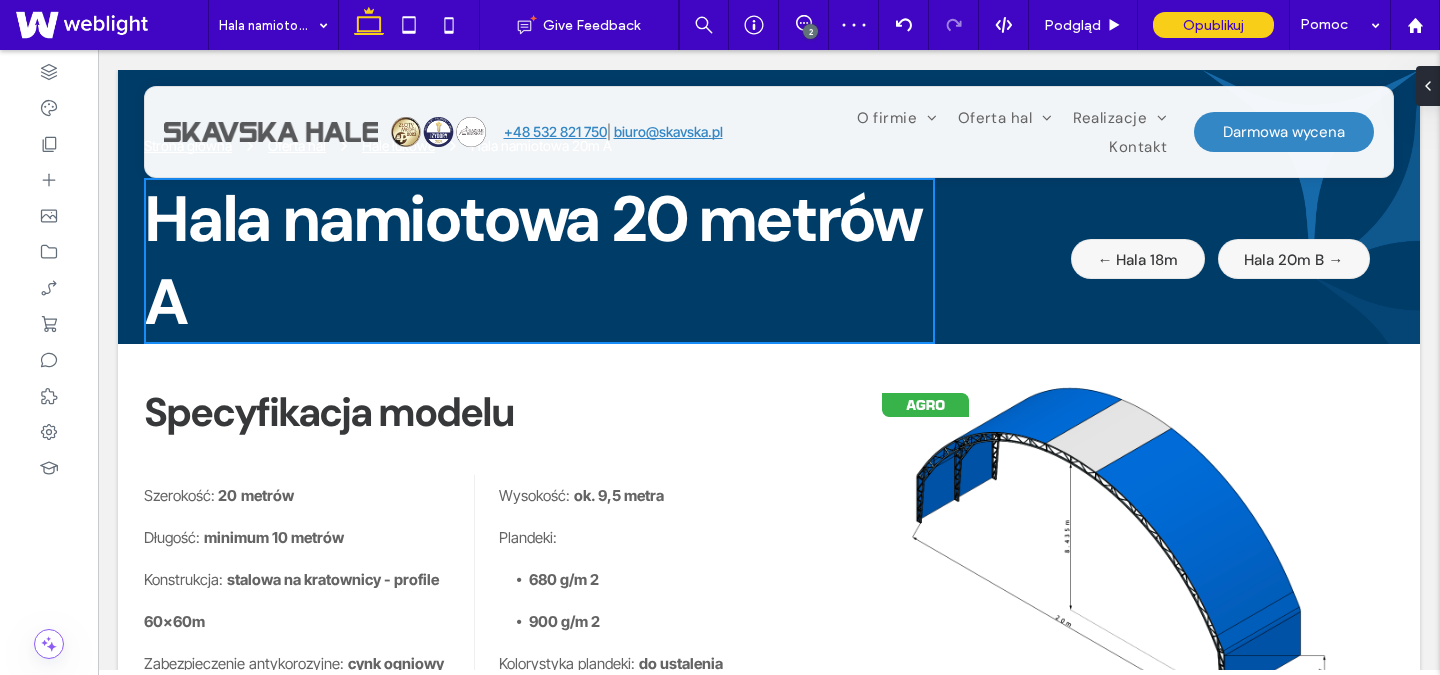 type on "****" 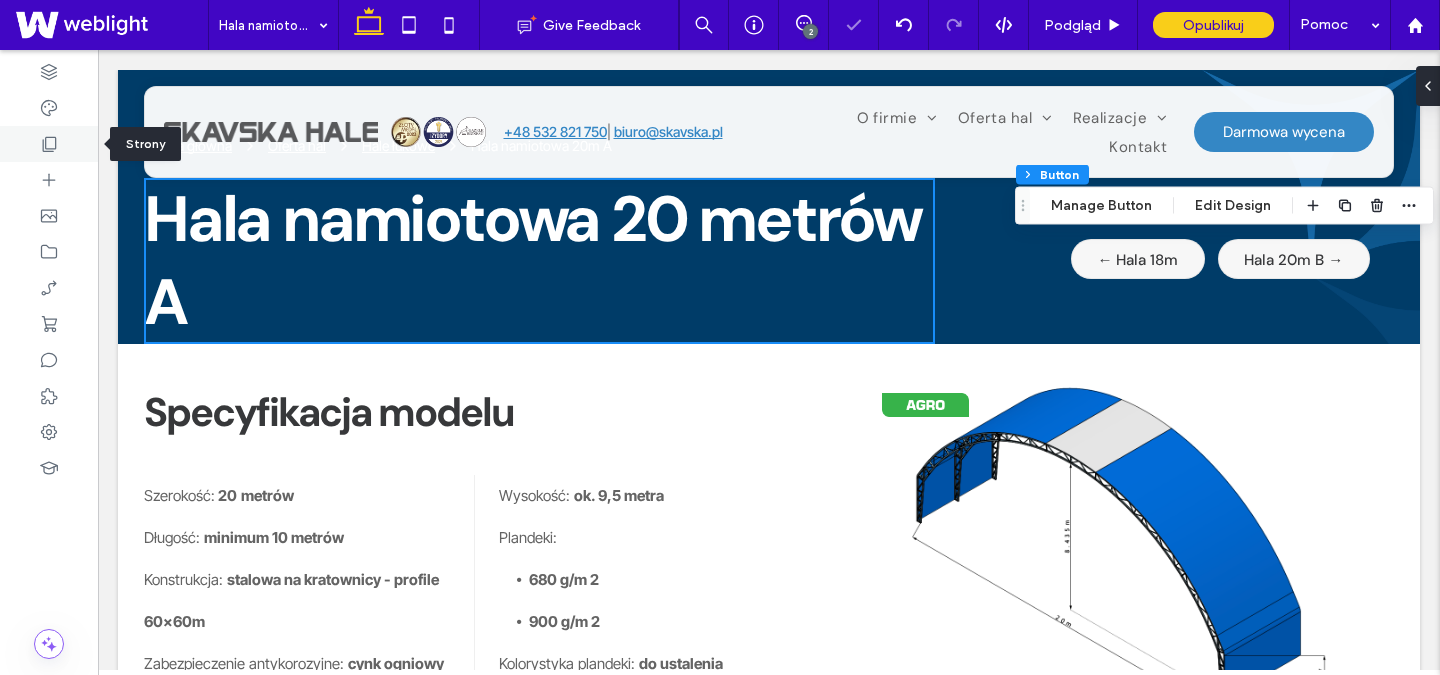 click 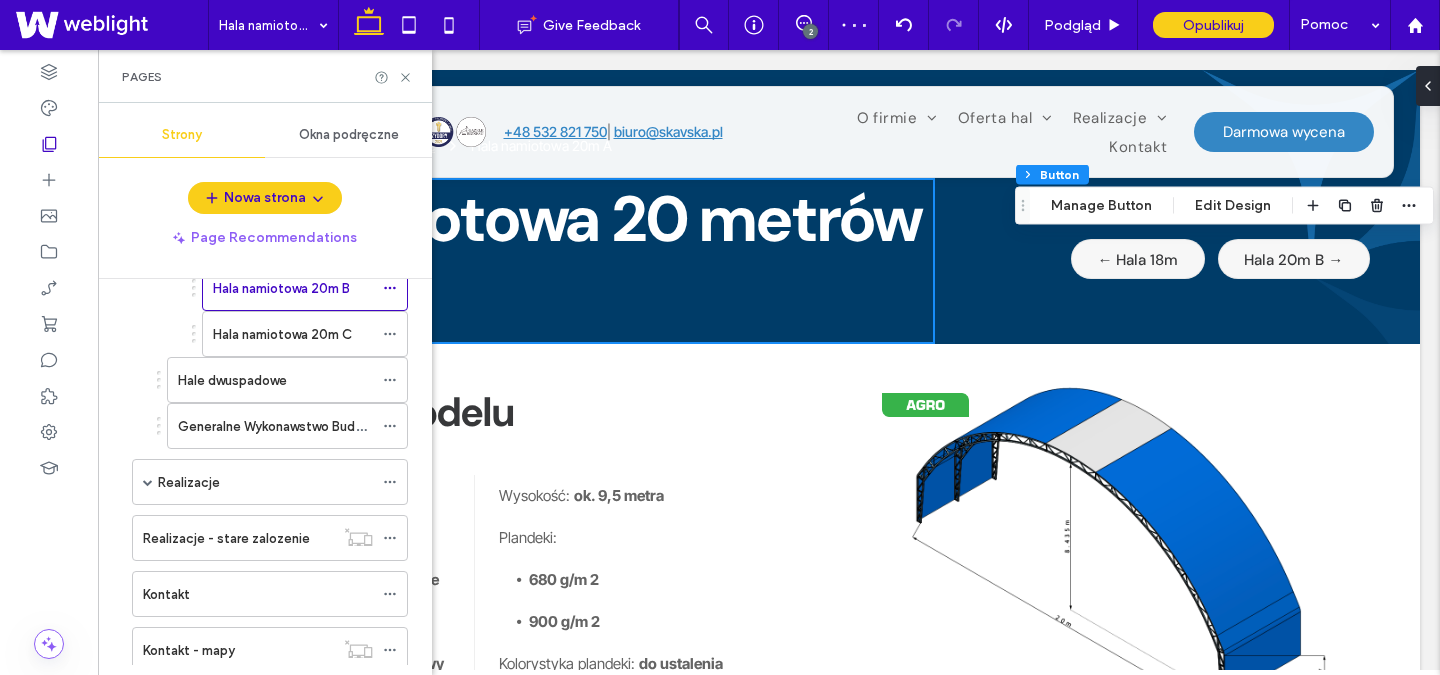 scroll, scrollTop: 643, scrollLeft: 0, axis: vertical 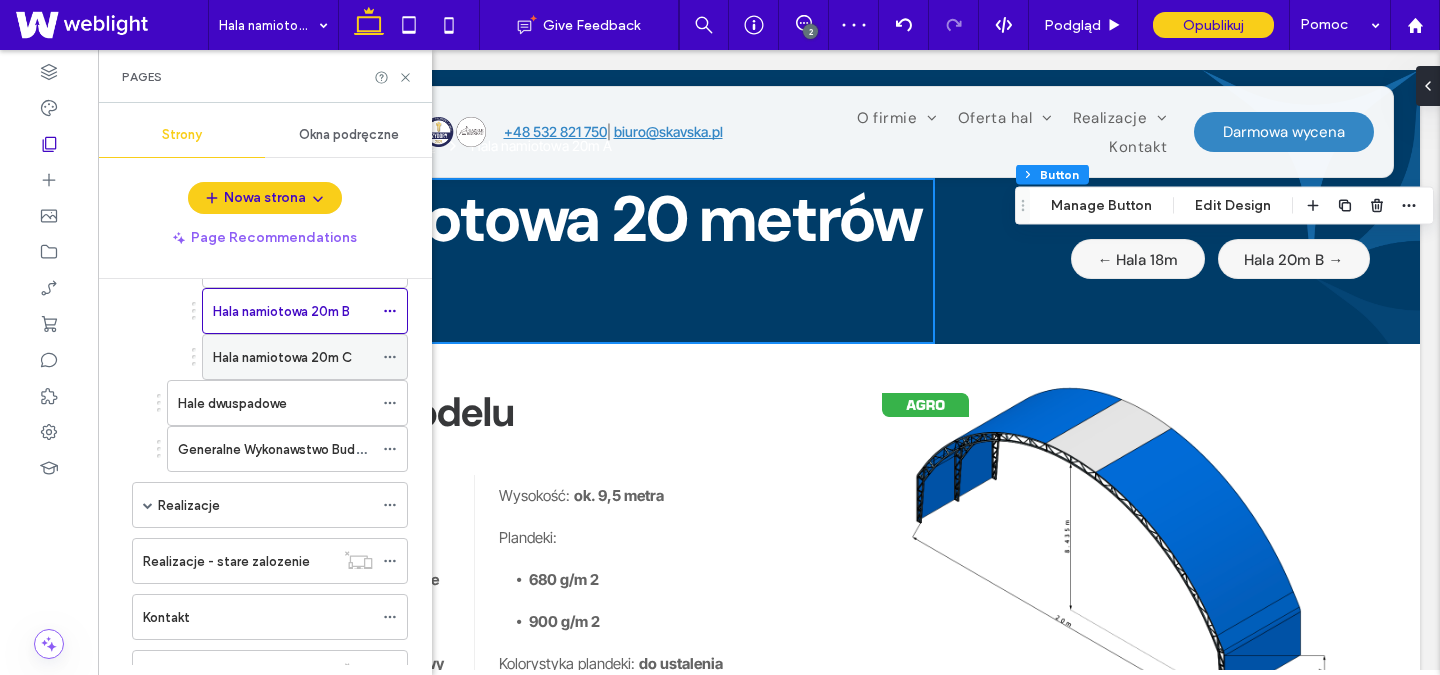 click on "Hala namiotowa 20m C" at bounding box center (282, 357) 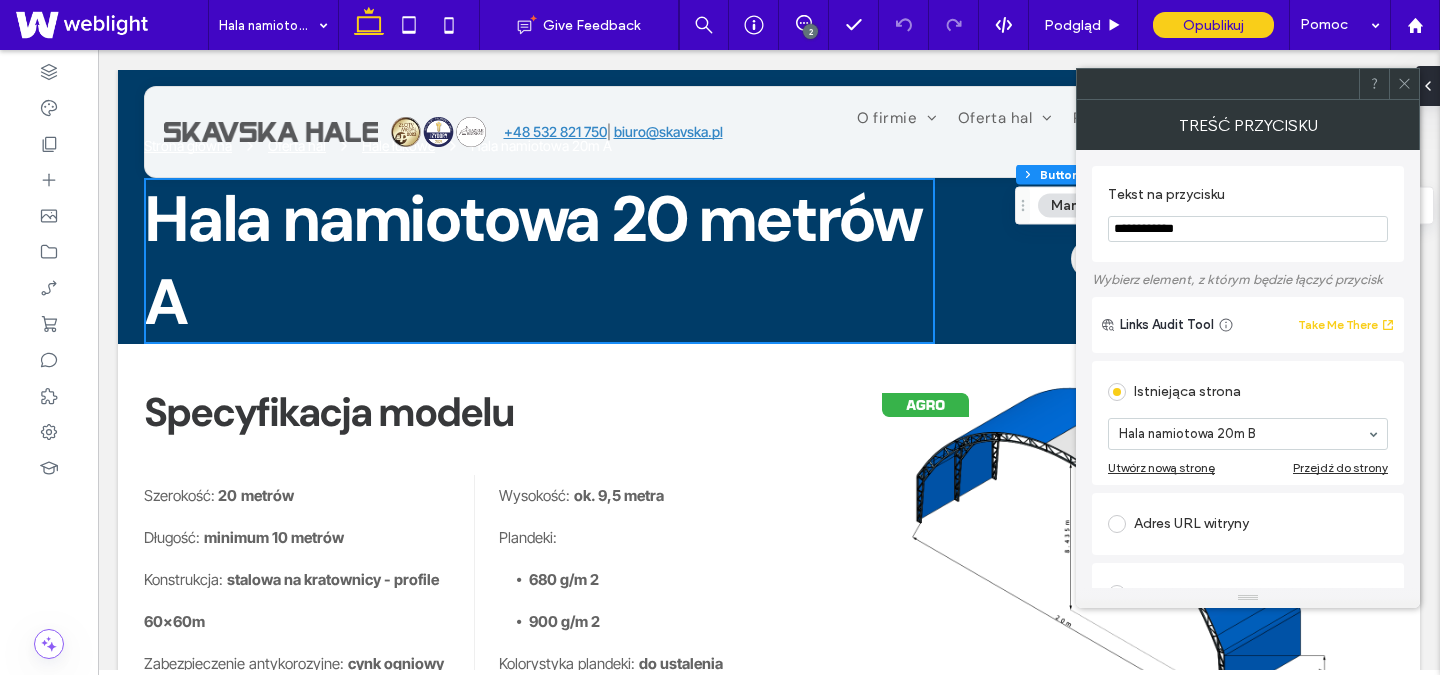 click 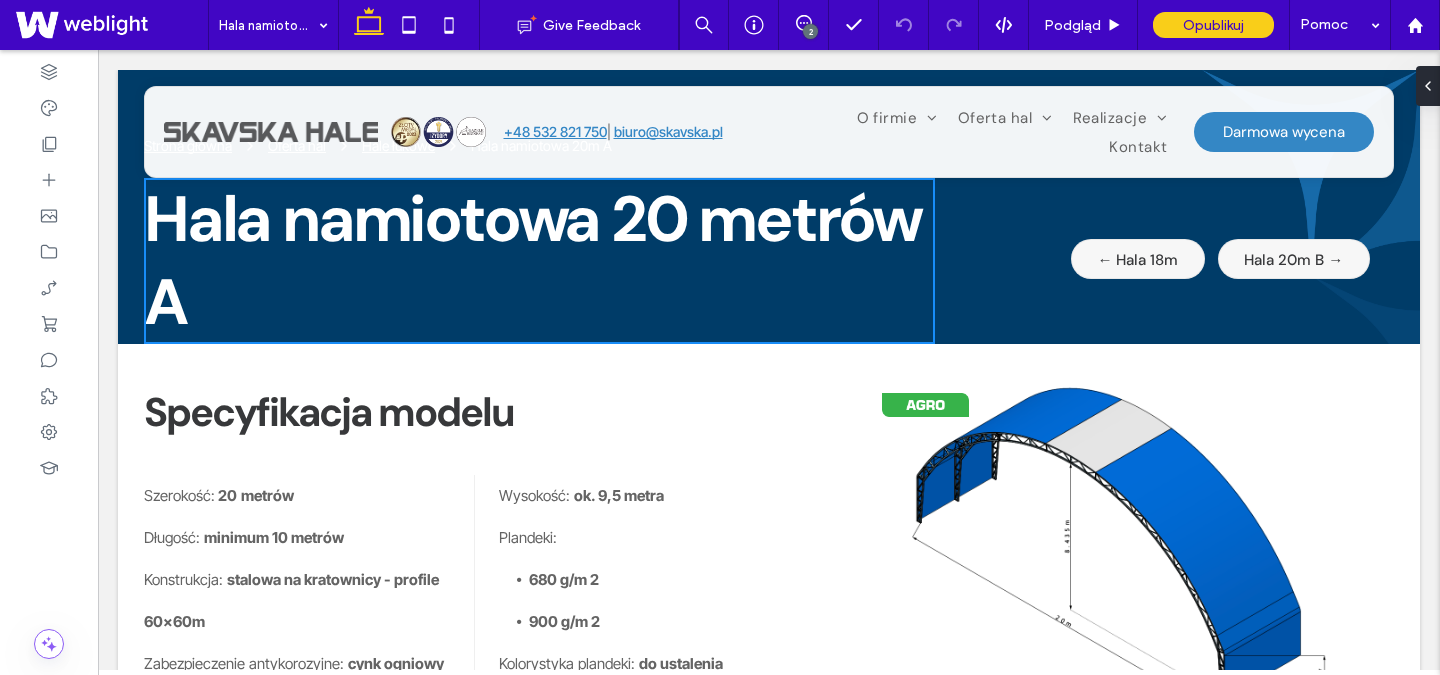 type on "***" 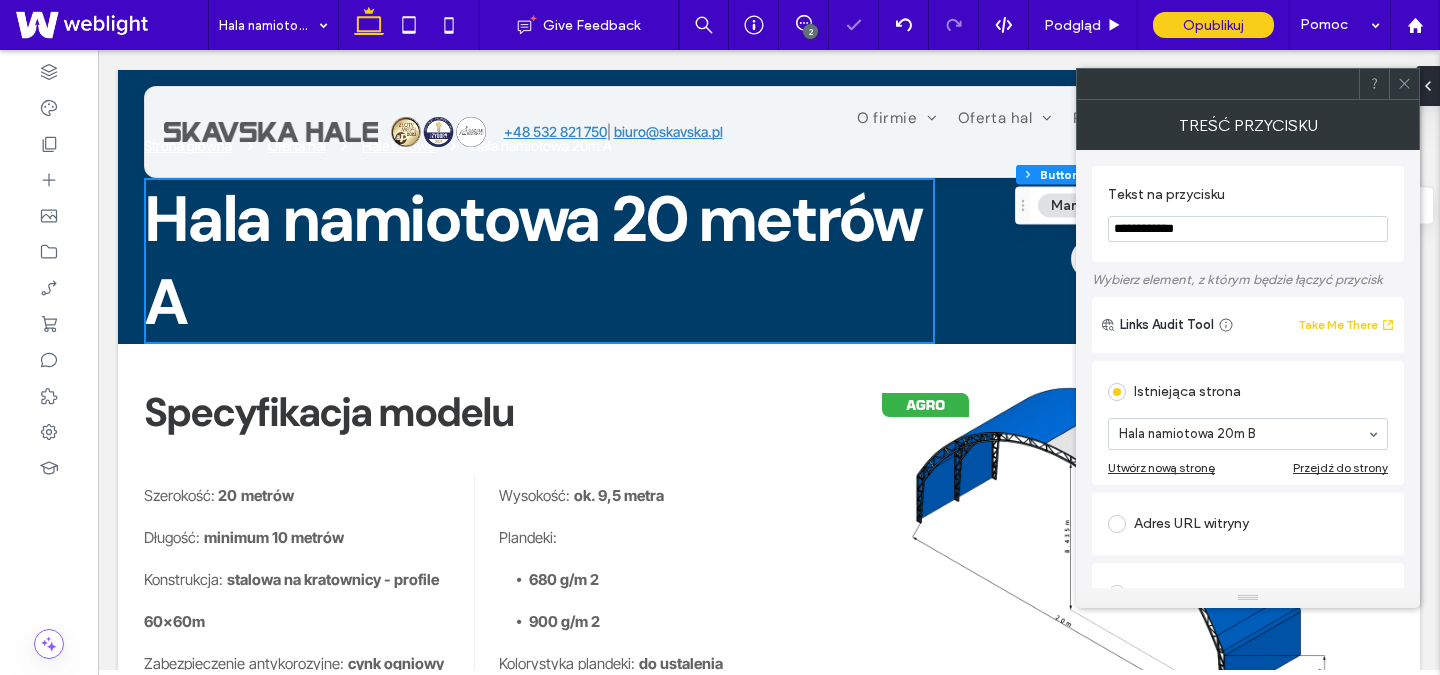 click 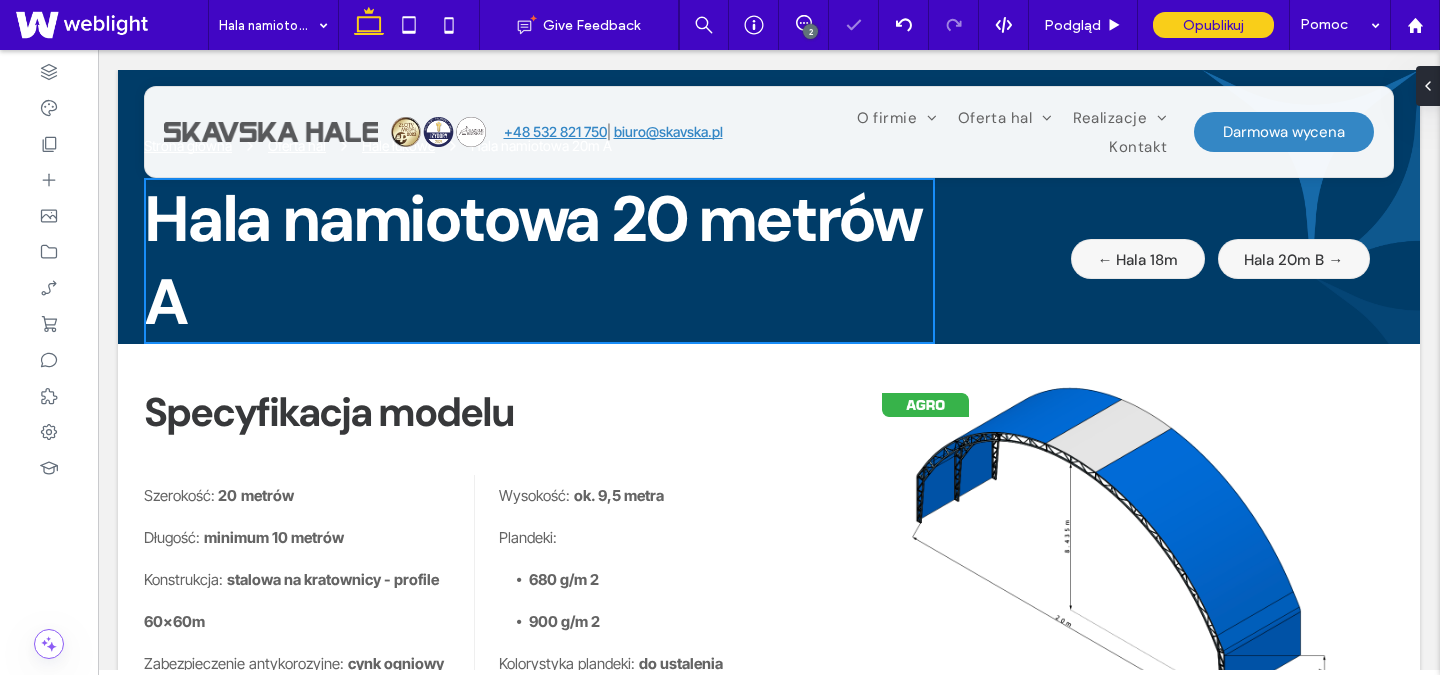 type on "**" 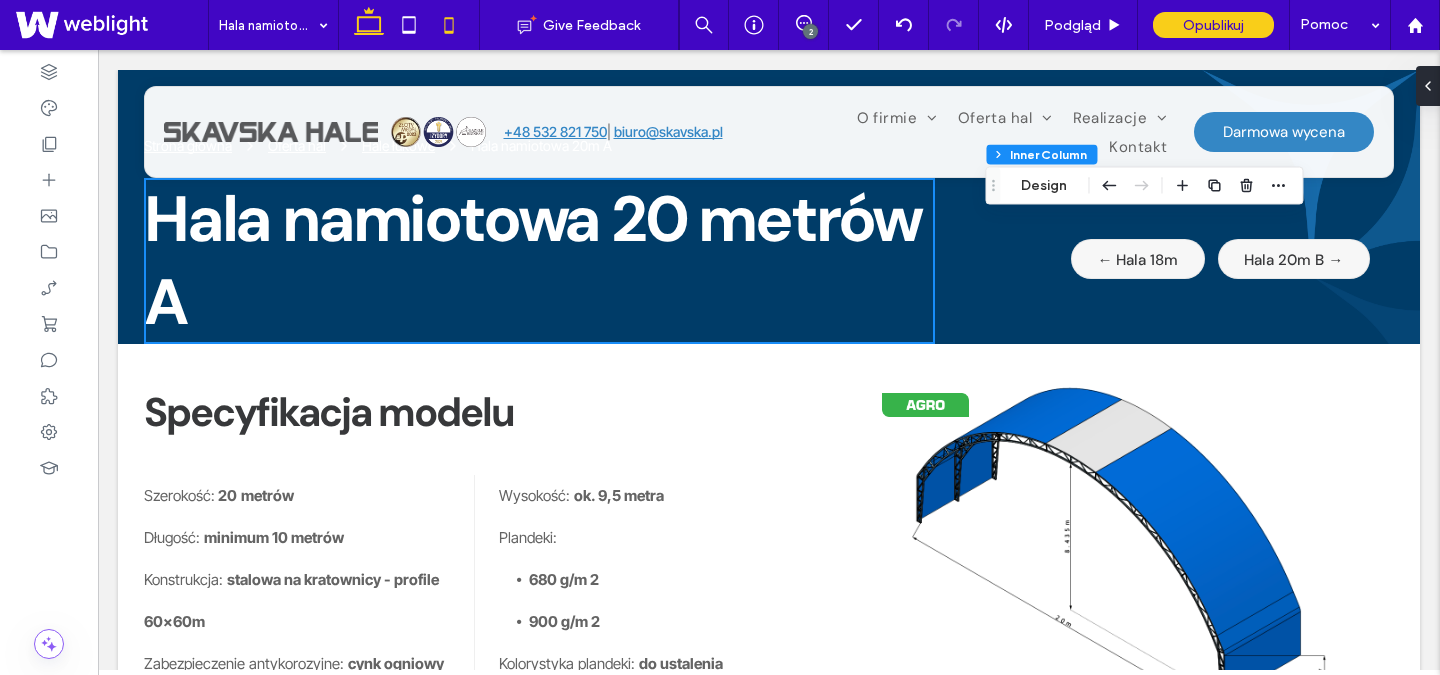 click 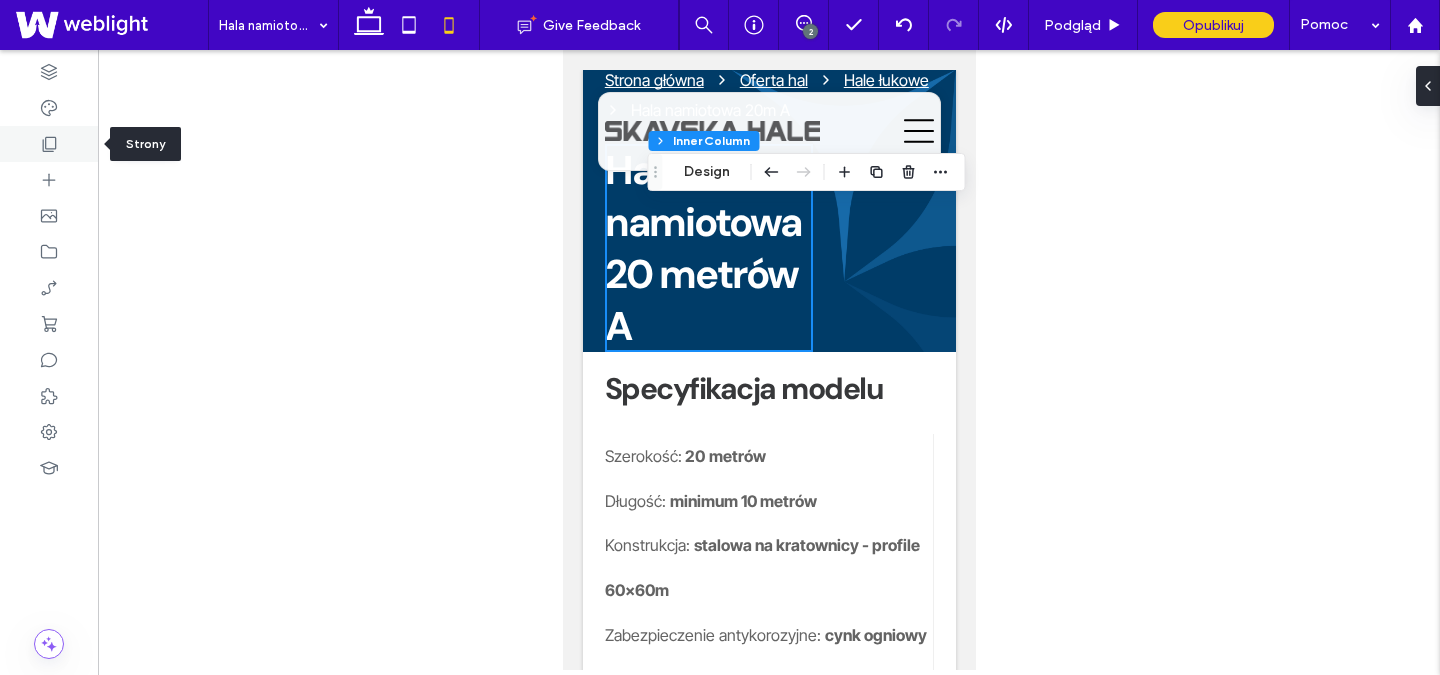 click at bounding box center (49, 144) 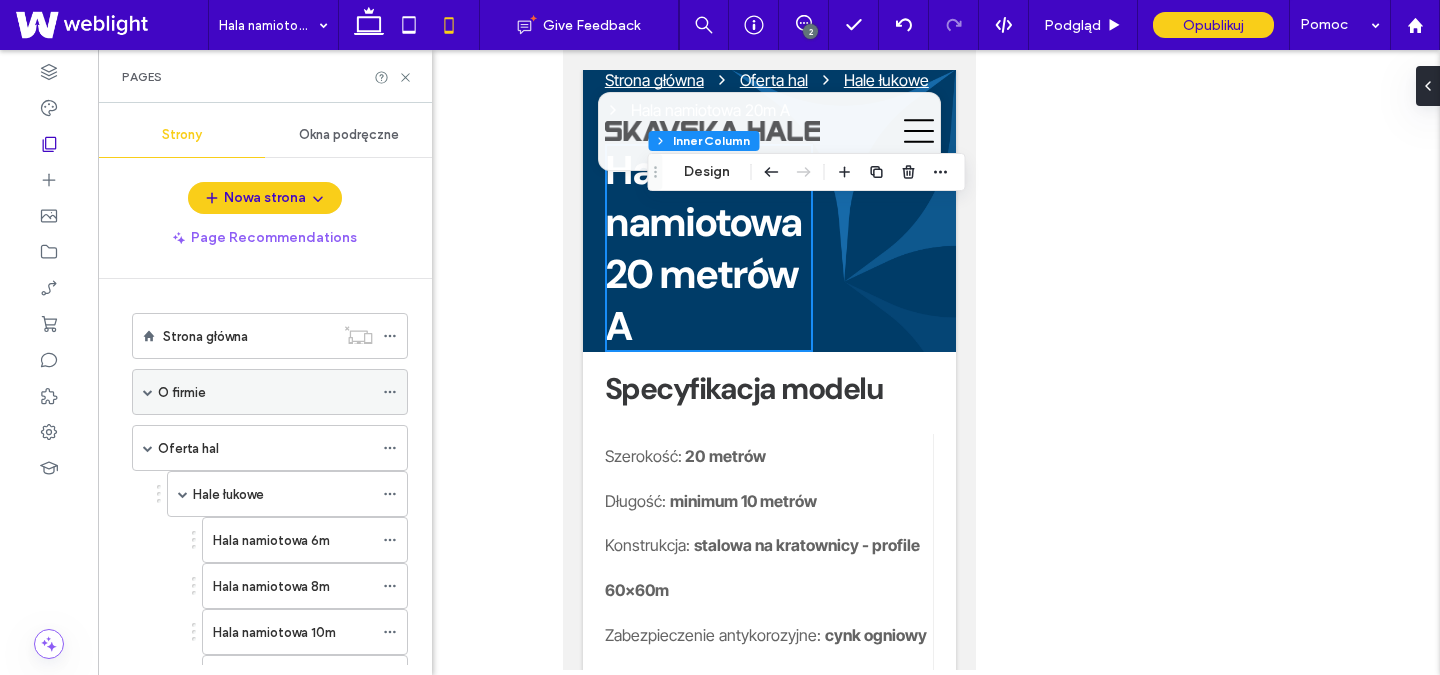 click on "O firmie" at bounding box center [182, 392] 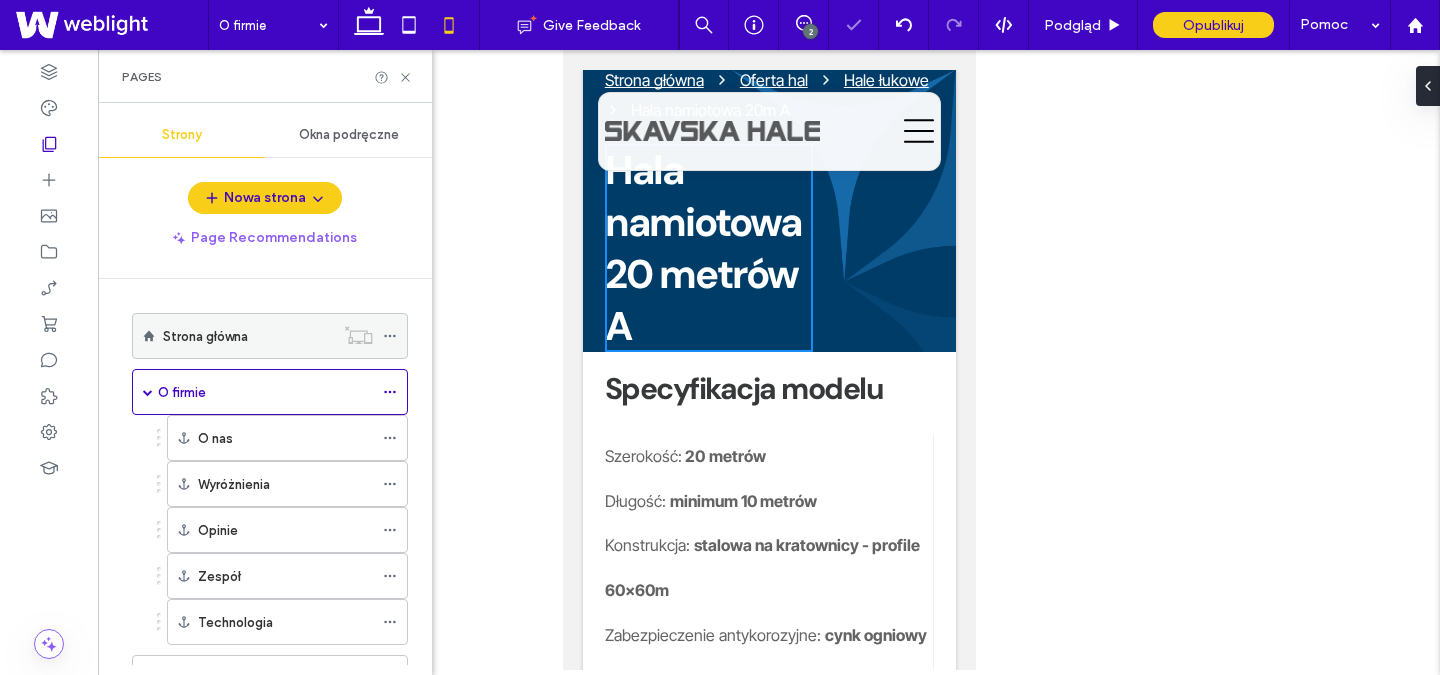 click on "Strona główna" at bounding box center [205, 336] 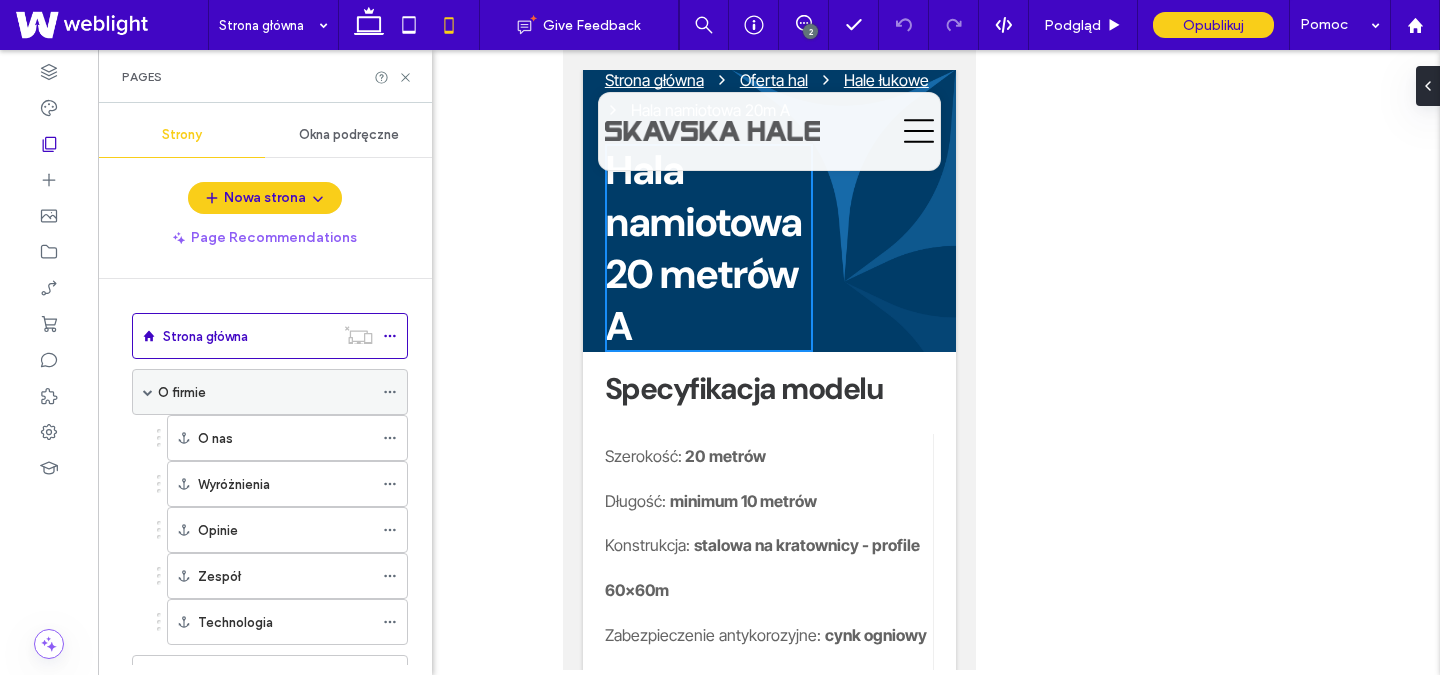 click on "O firmie" at bounding box center [265, 392] 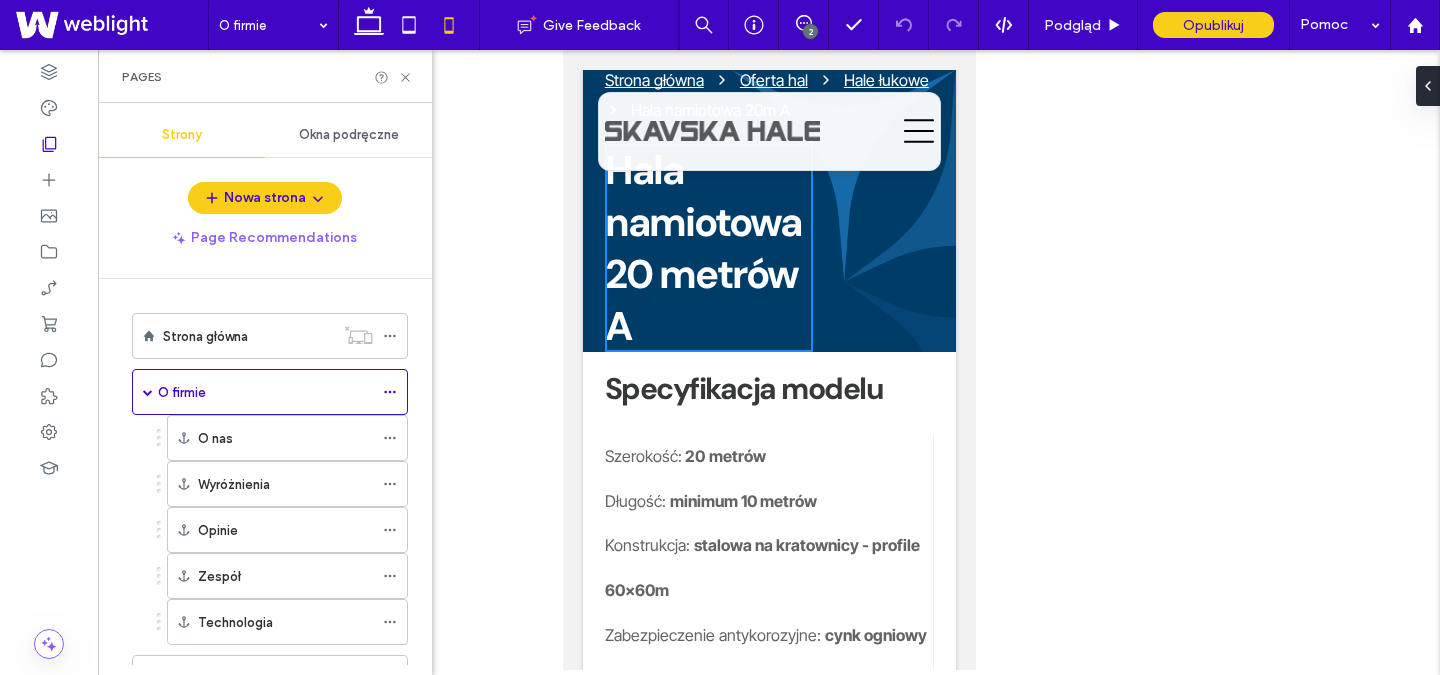 click at bounding box center (769, 360) 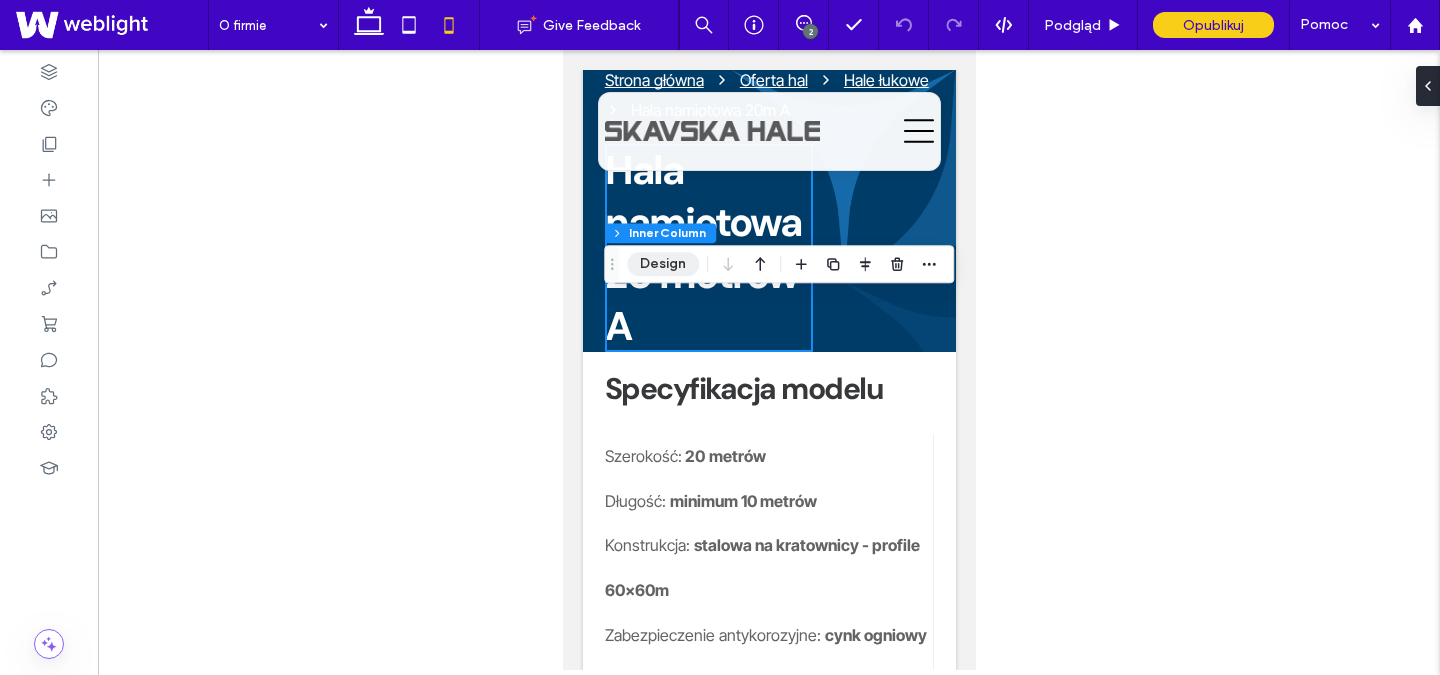 click on "Design" at bounding box center (663, 264) 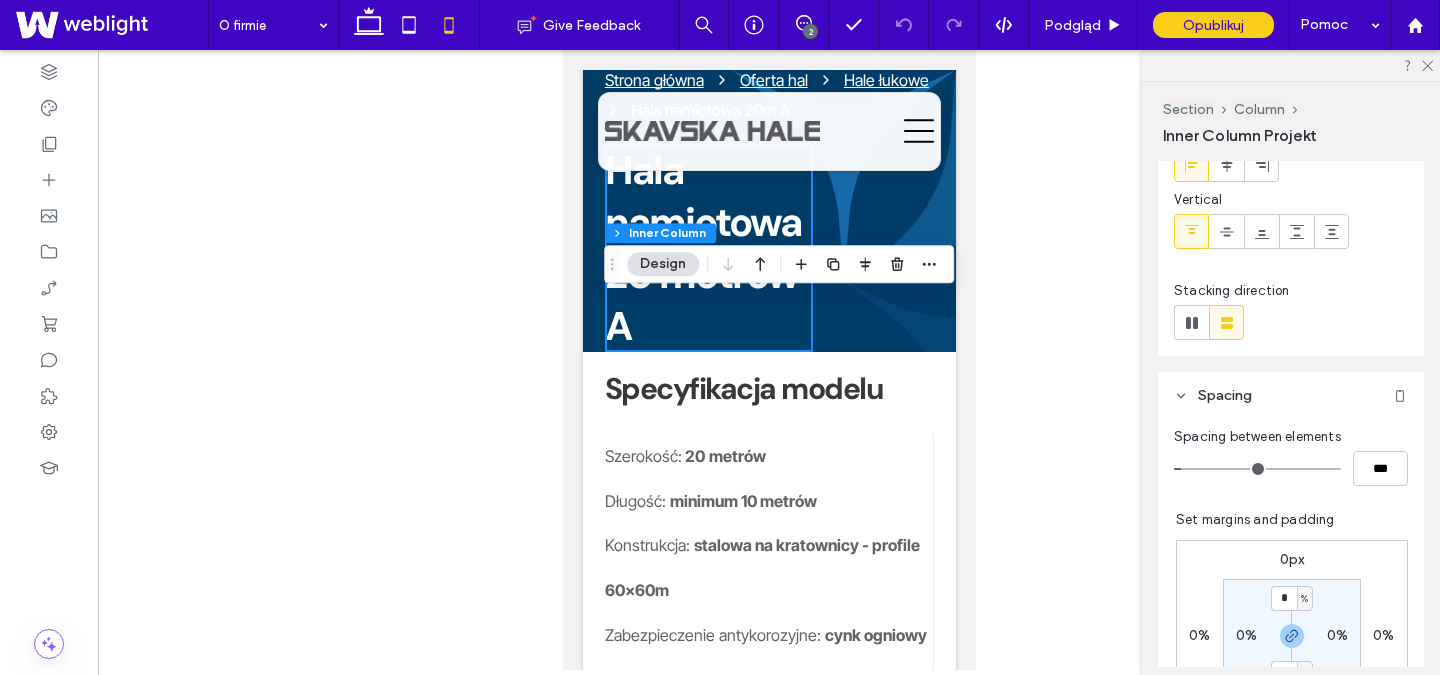 scroll, scrollTop: 246, scrollLeft: 0, axis: vertical 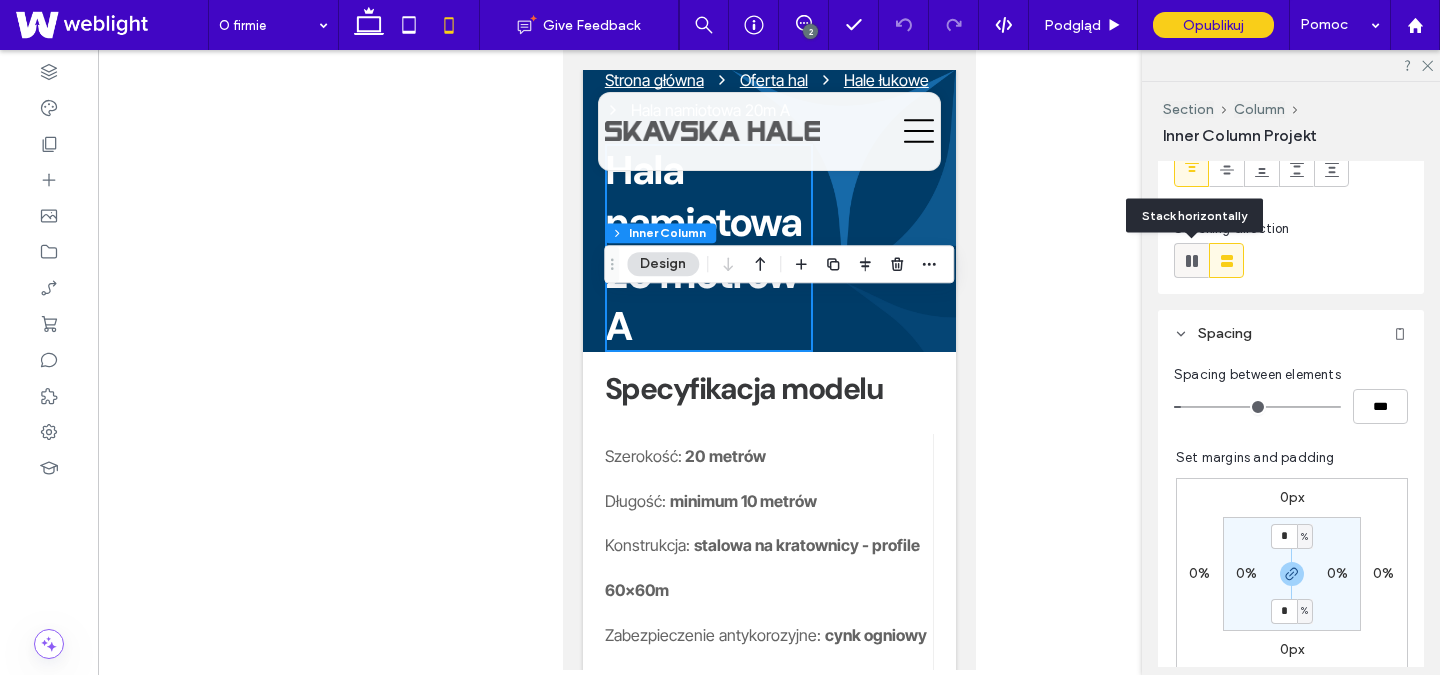 click 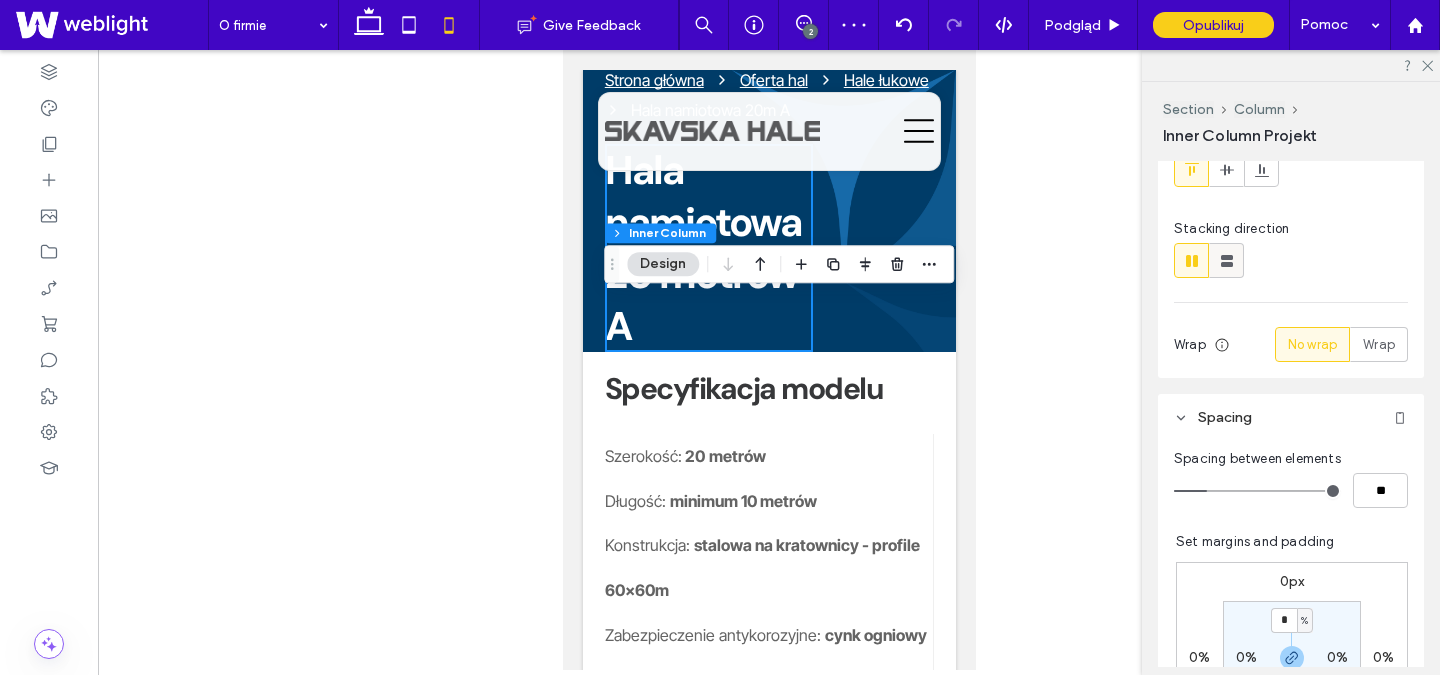click at bounding box center (1227, 260) 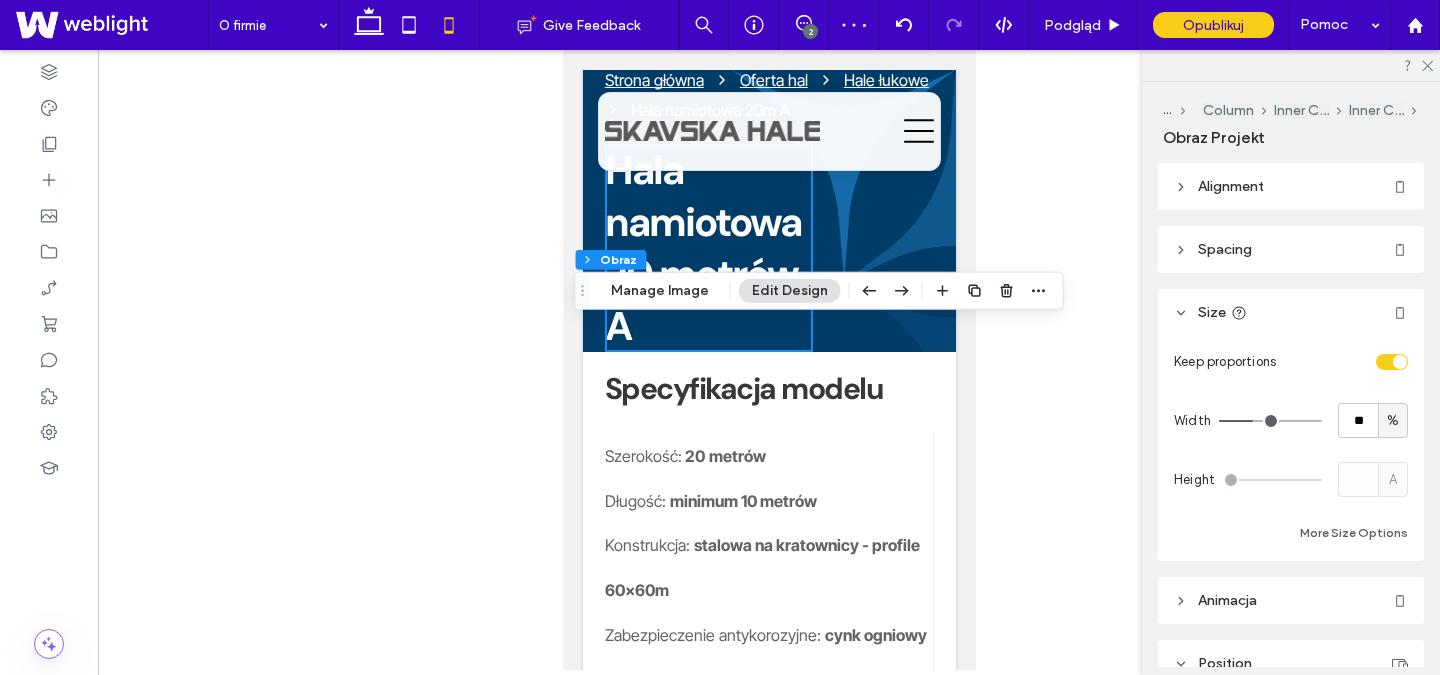 type on "*" 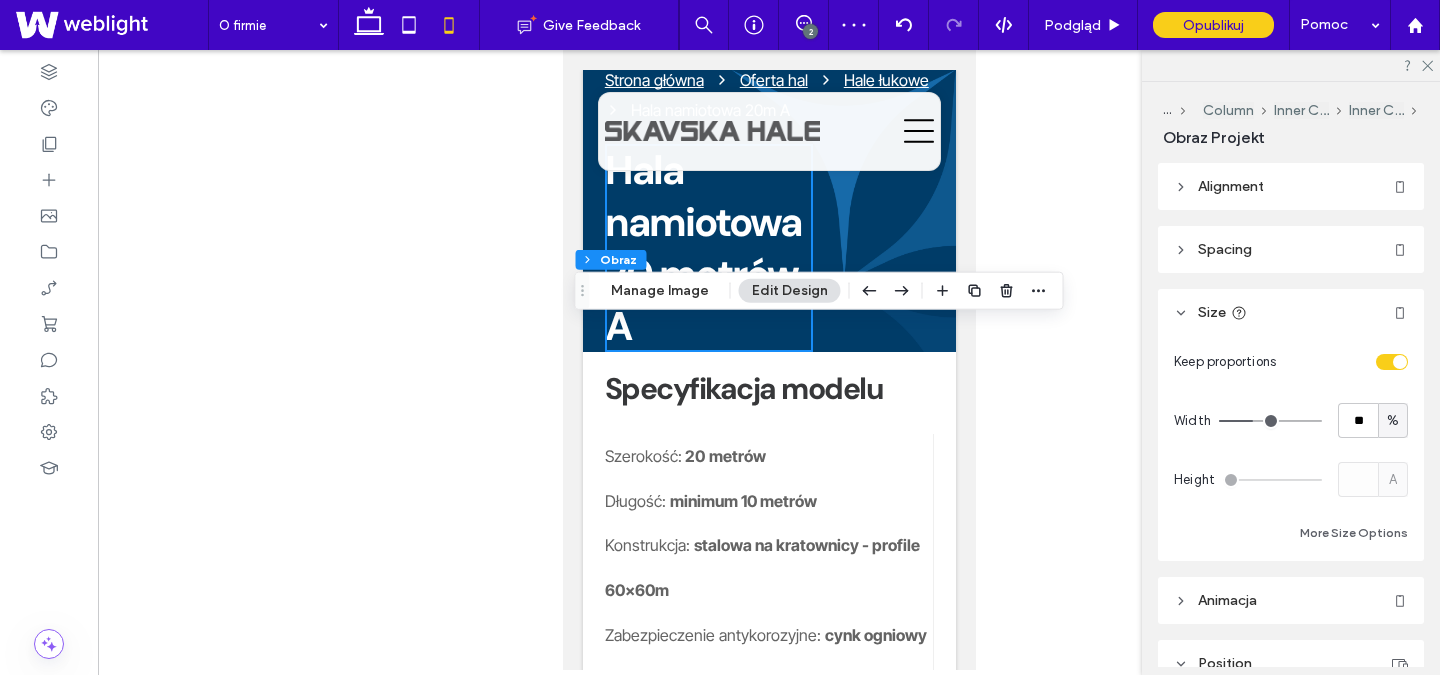 type on "***" 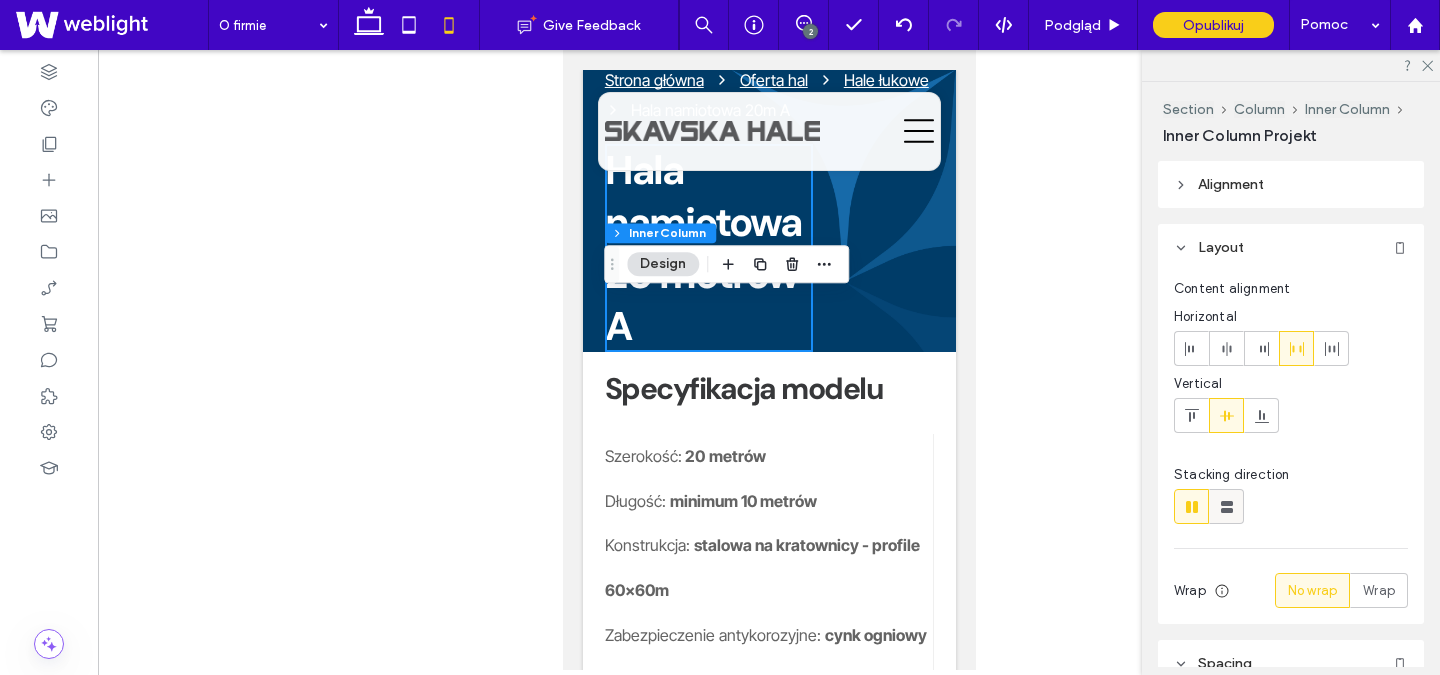 click 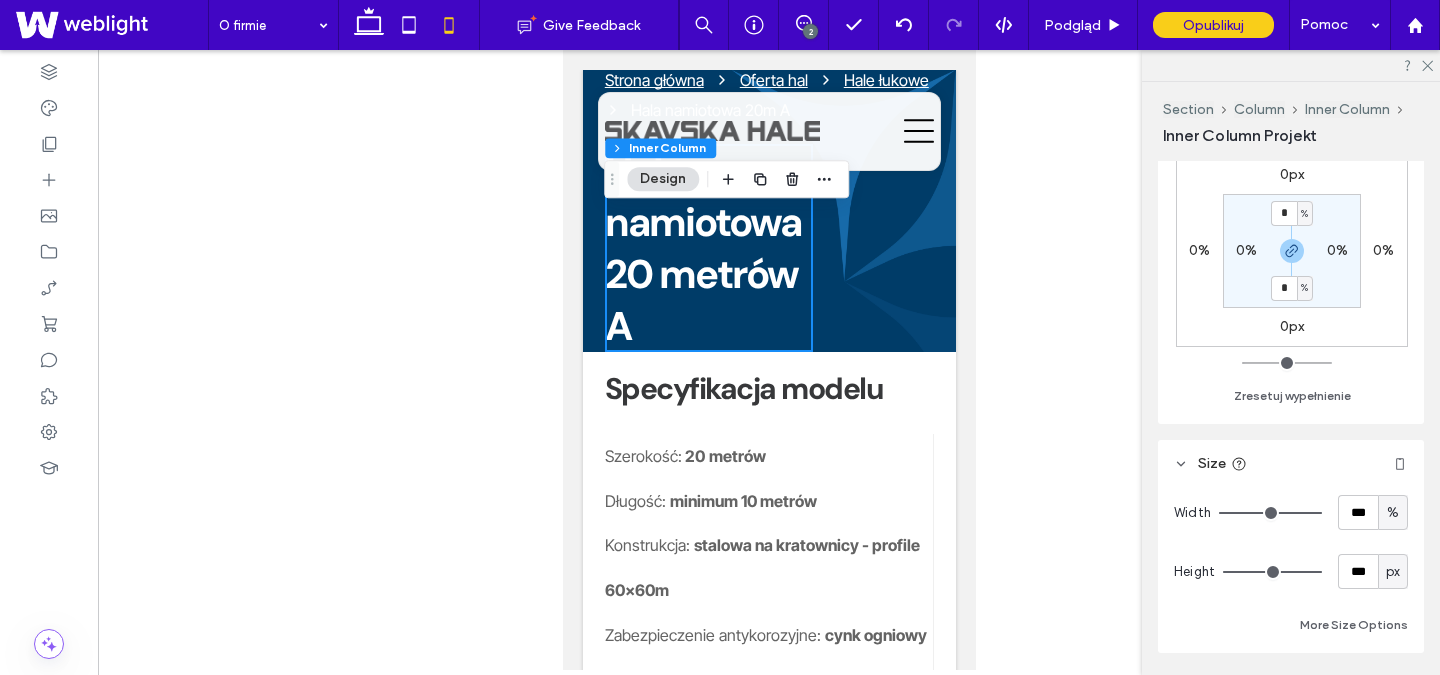 scroll, scrollTop: 522, scrollLeft: 0, axis: vertical 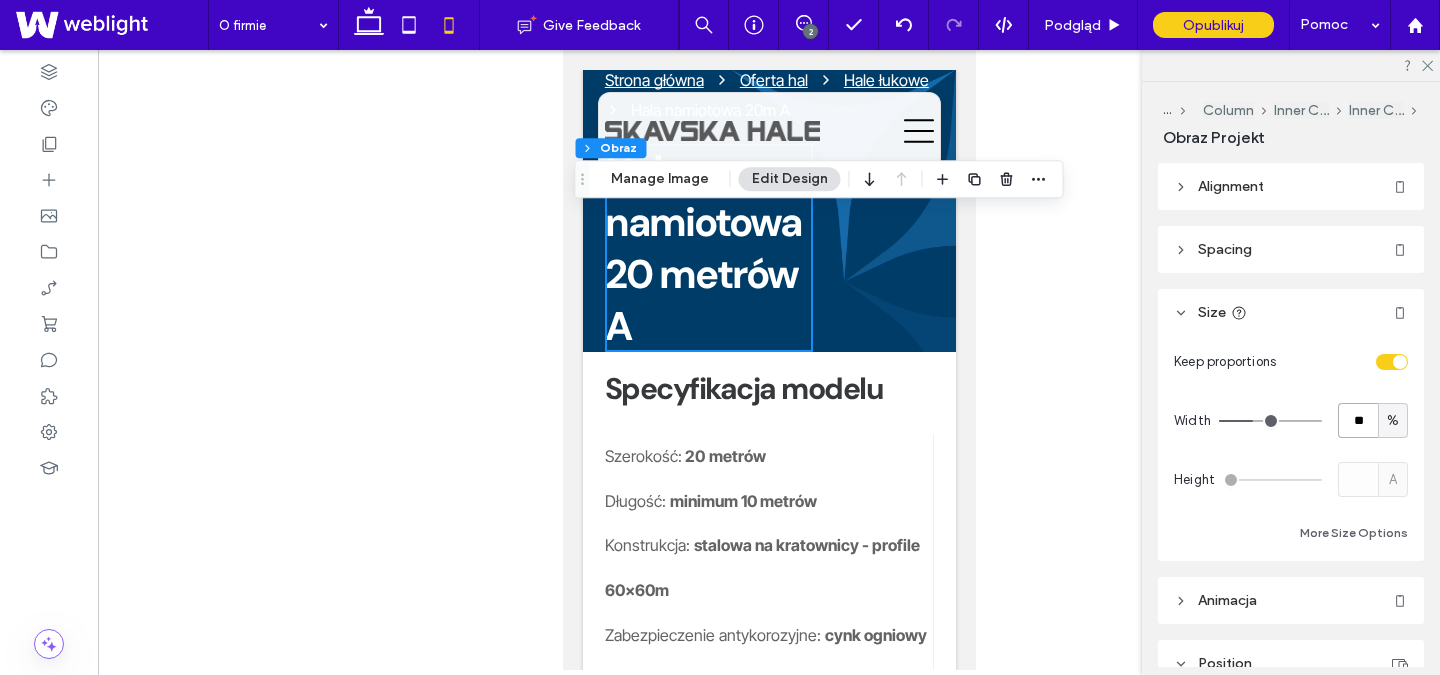 click on "**" at bounding box center (1358, 420) 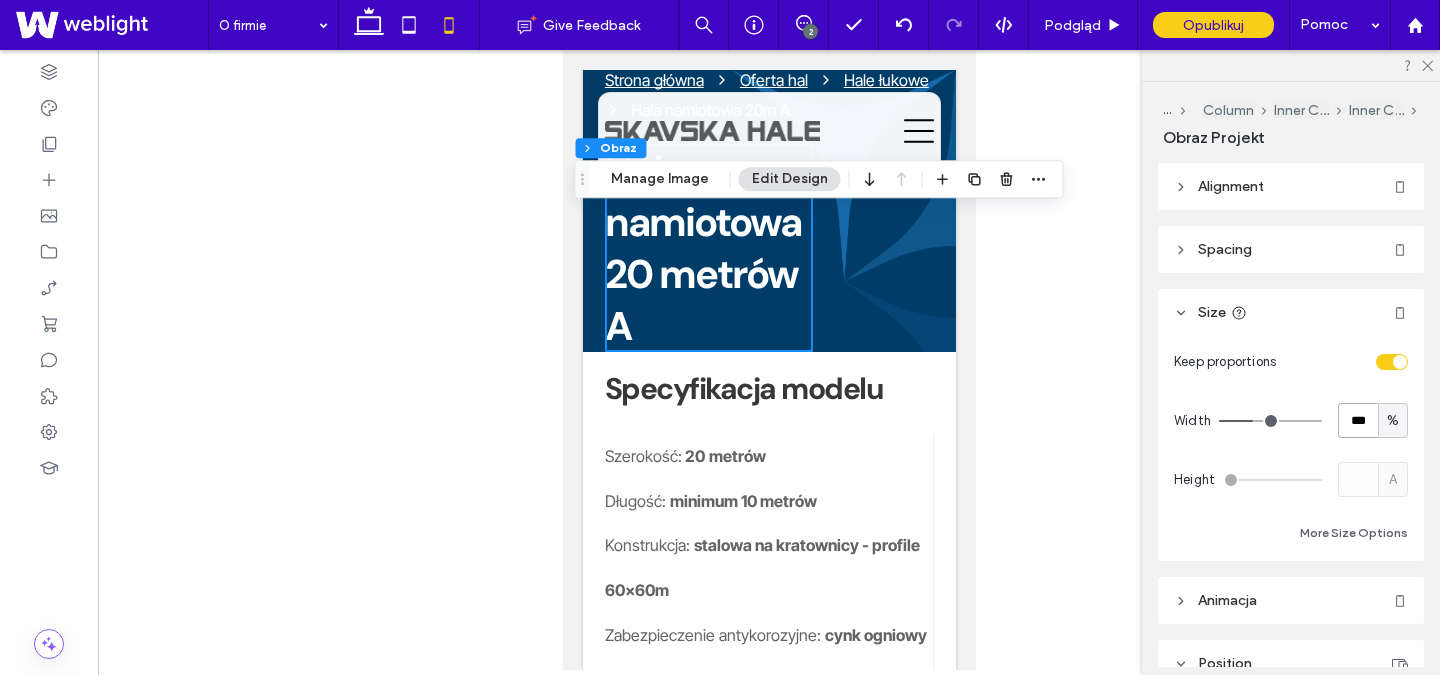 type on "***" 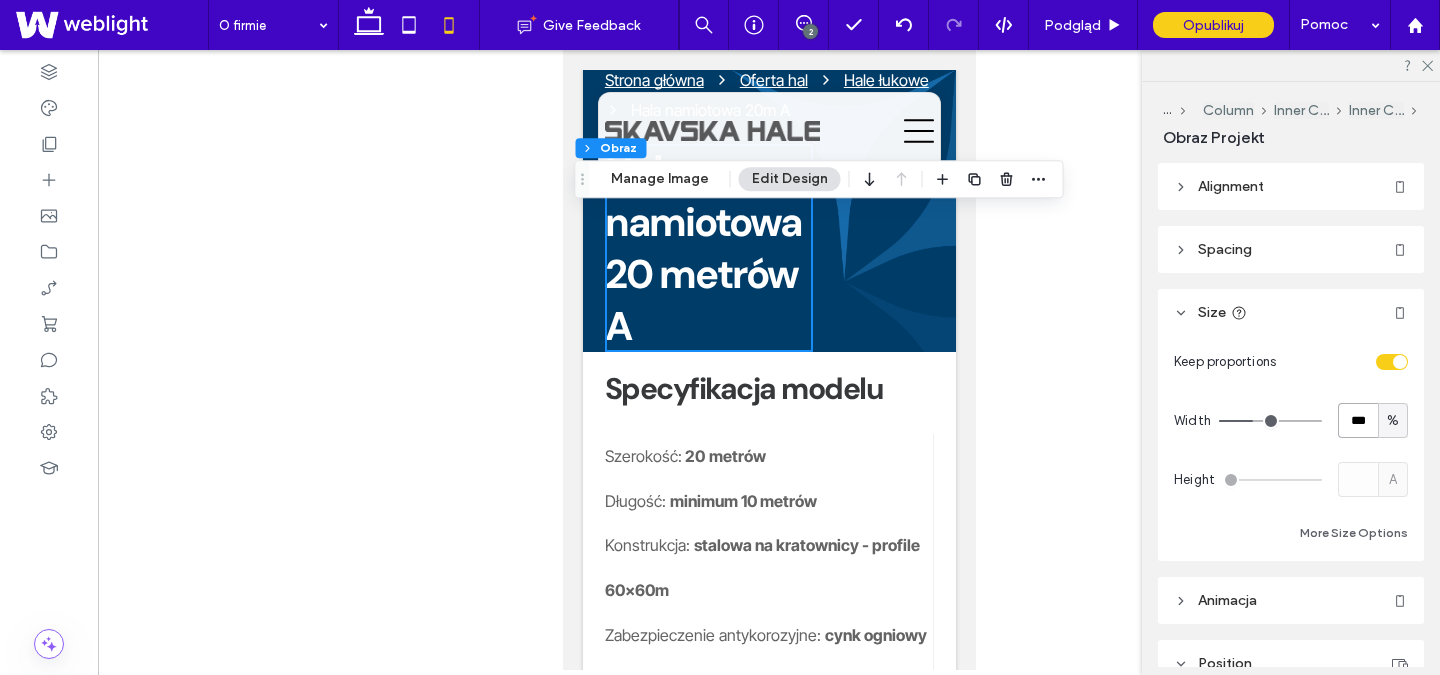 type on "***" 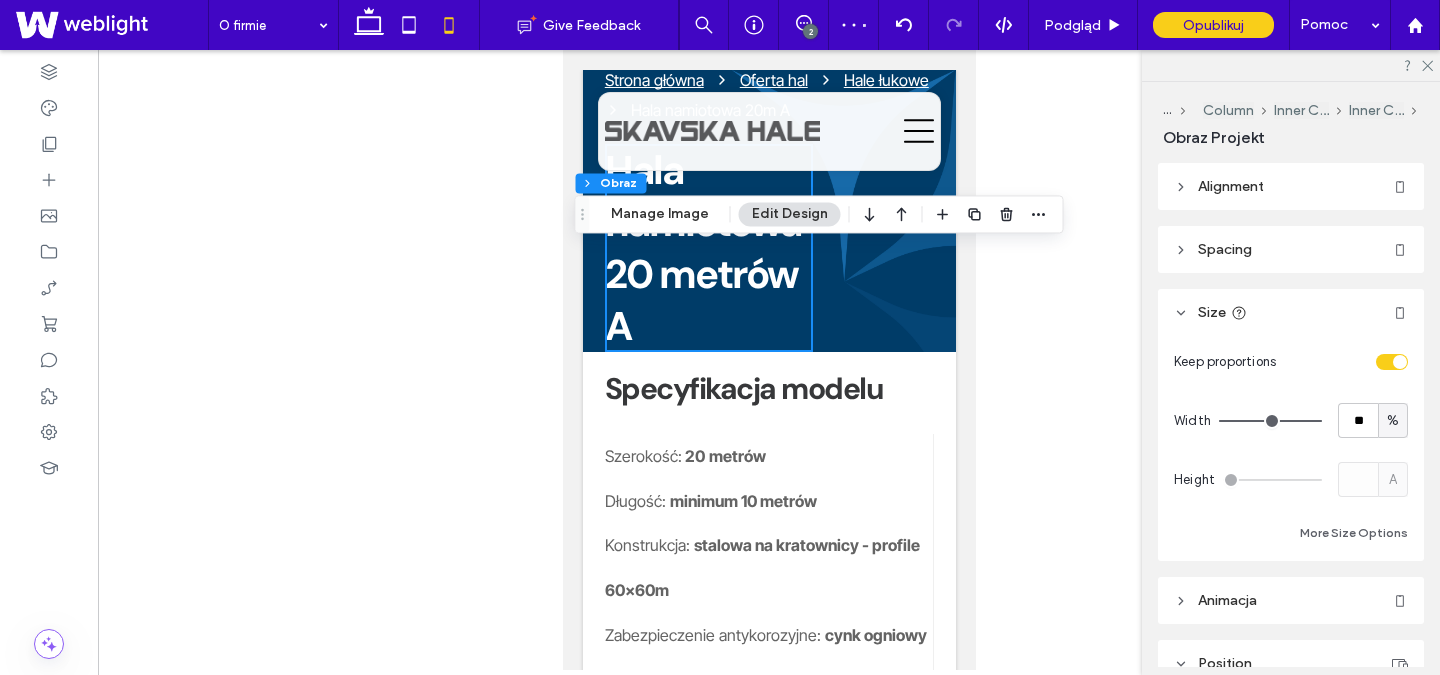 type on "*" 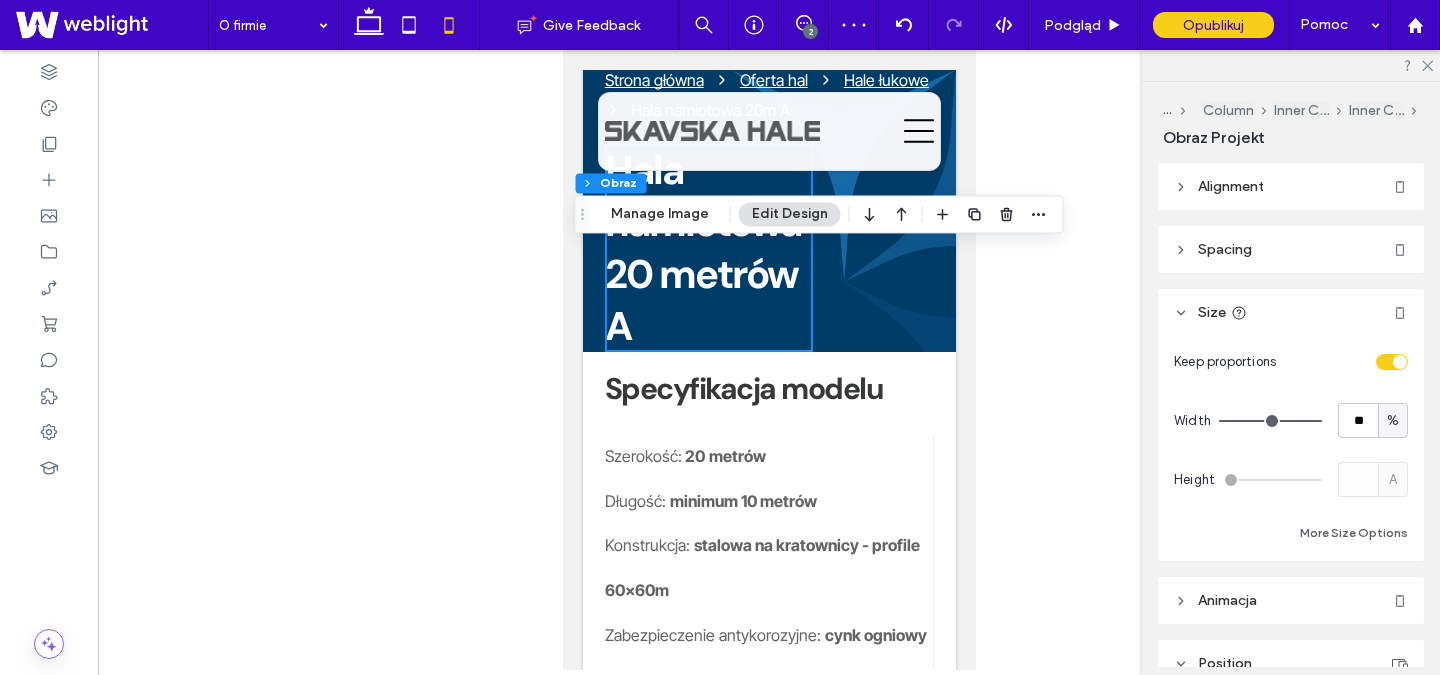 type on "***" 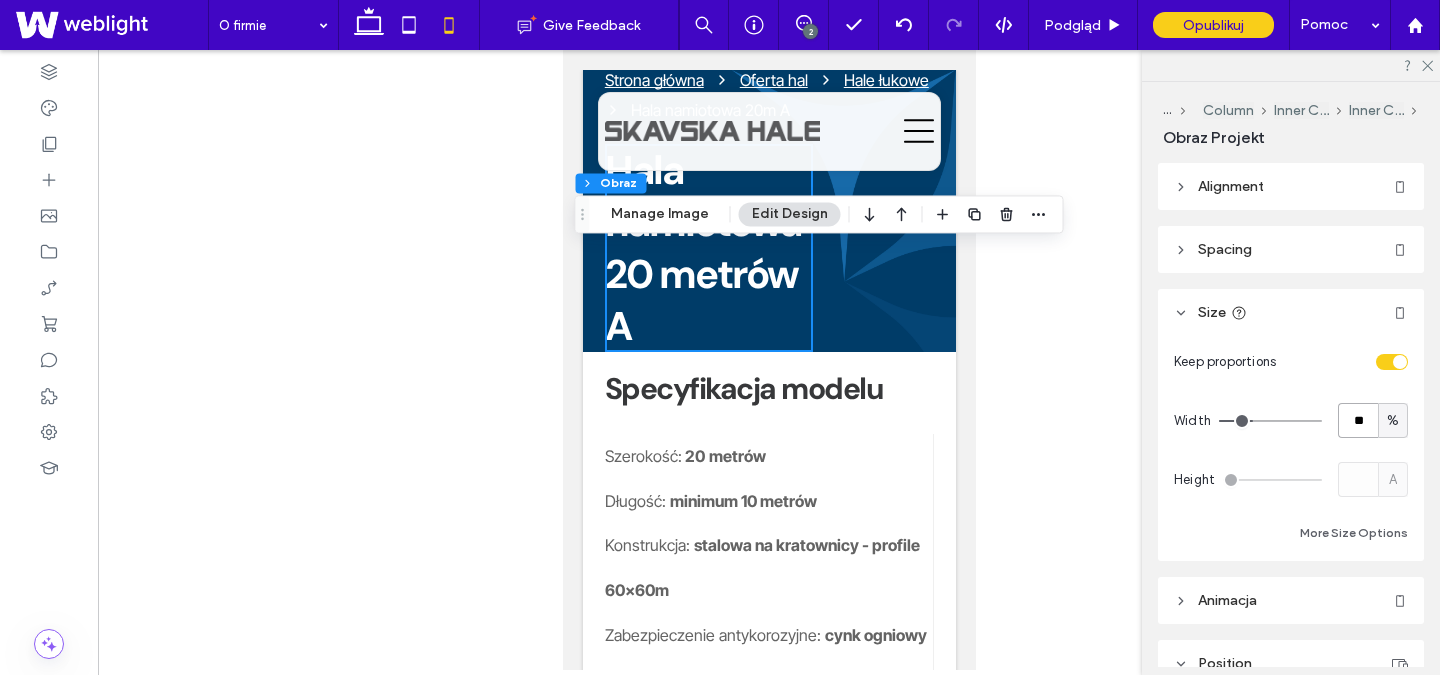 click on "**" at bounding box center (1358, 420) 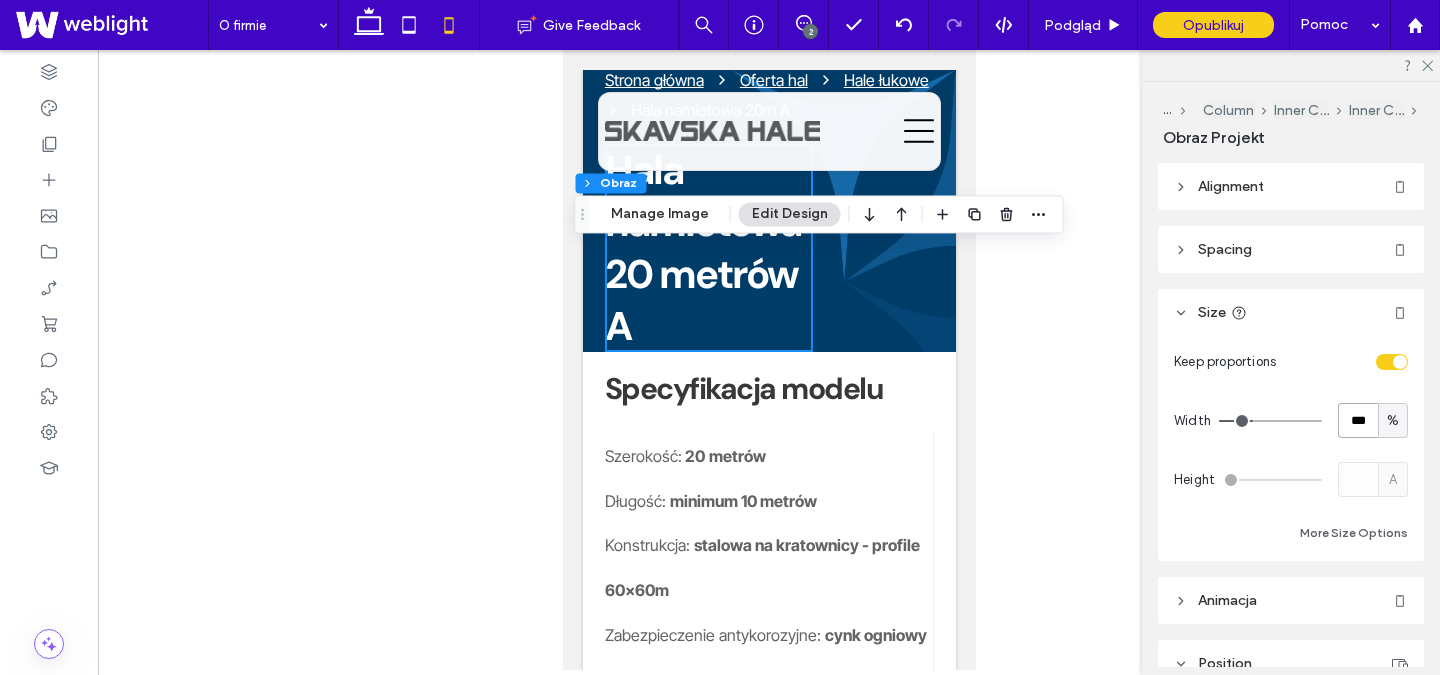 type on "***" 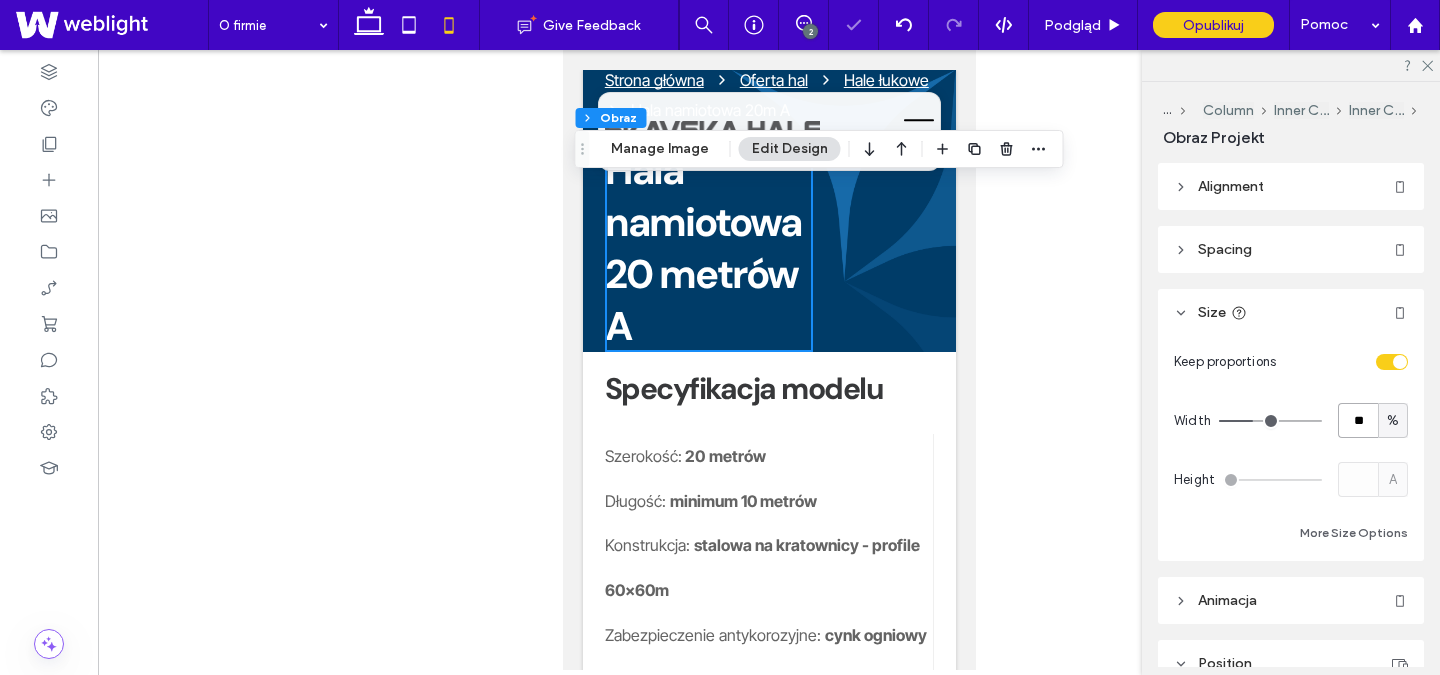 click on "**" at bounding box center (1358, 420) 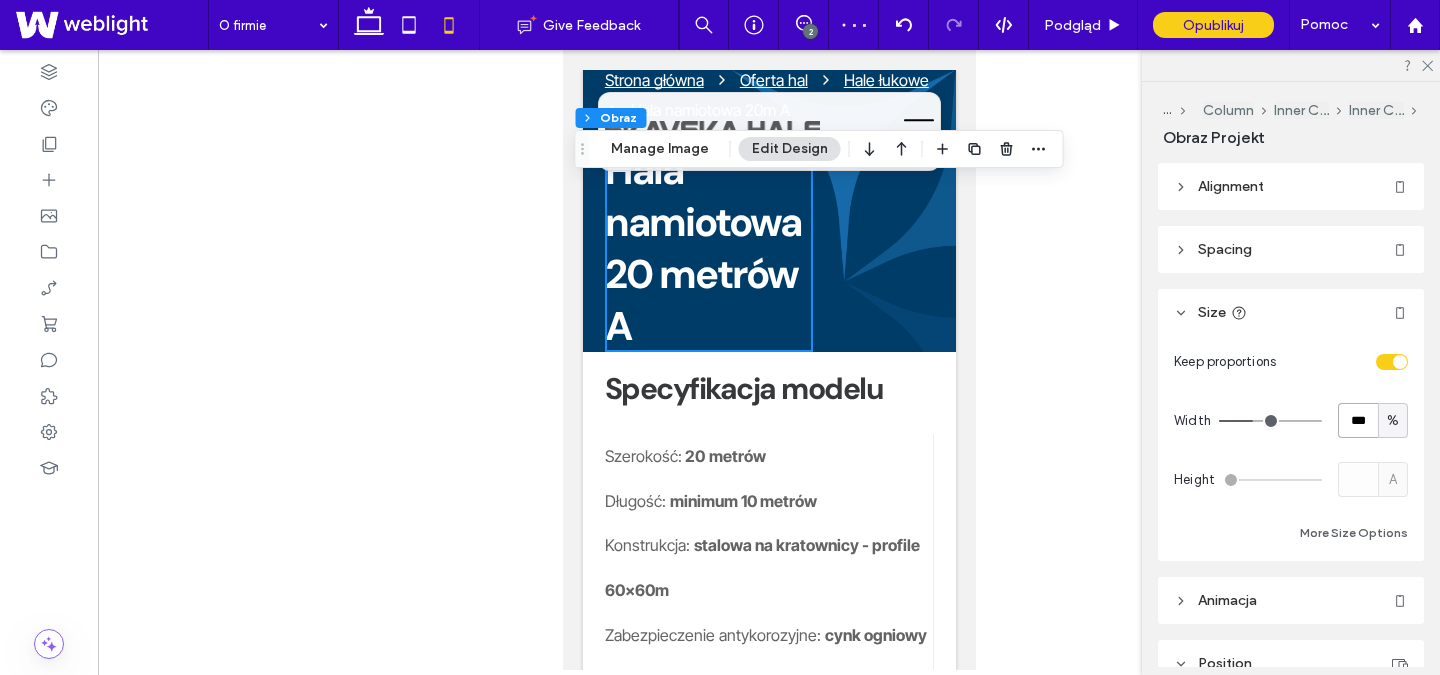 type on "***" 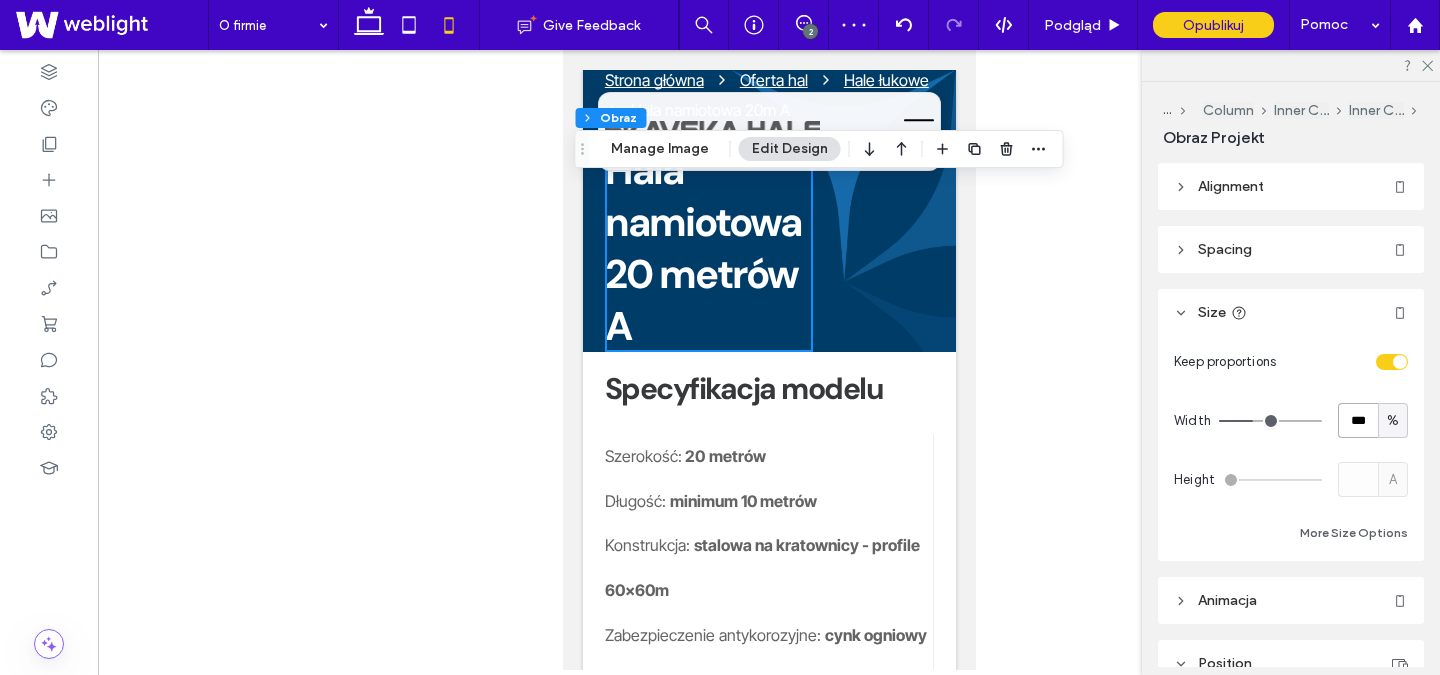 type on "***" 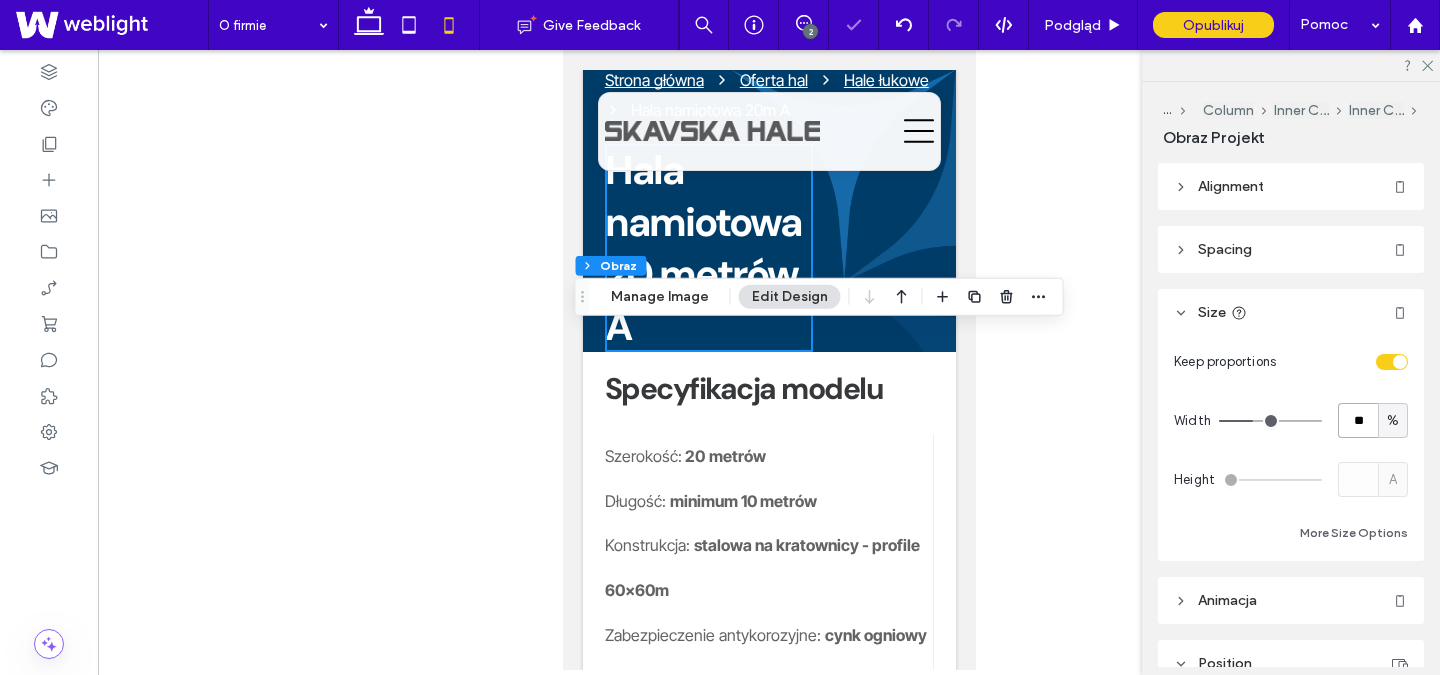 click on "**" at bounding box center (1358, 420) 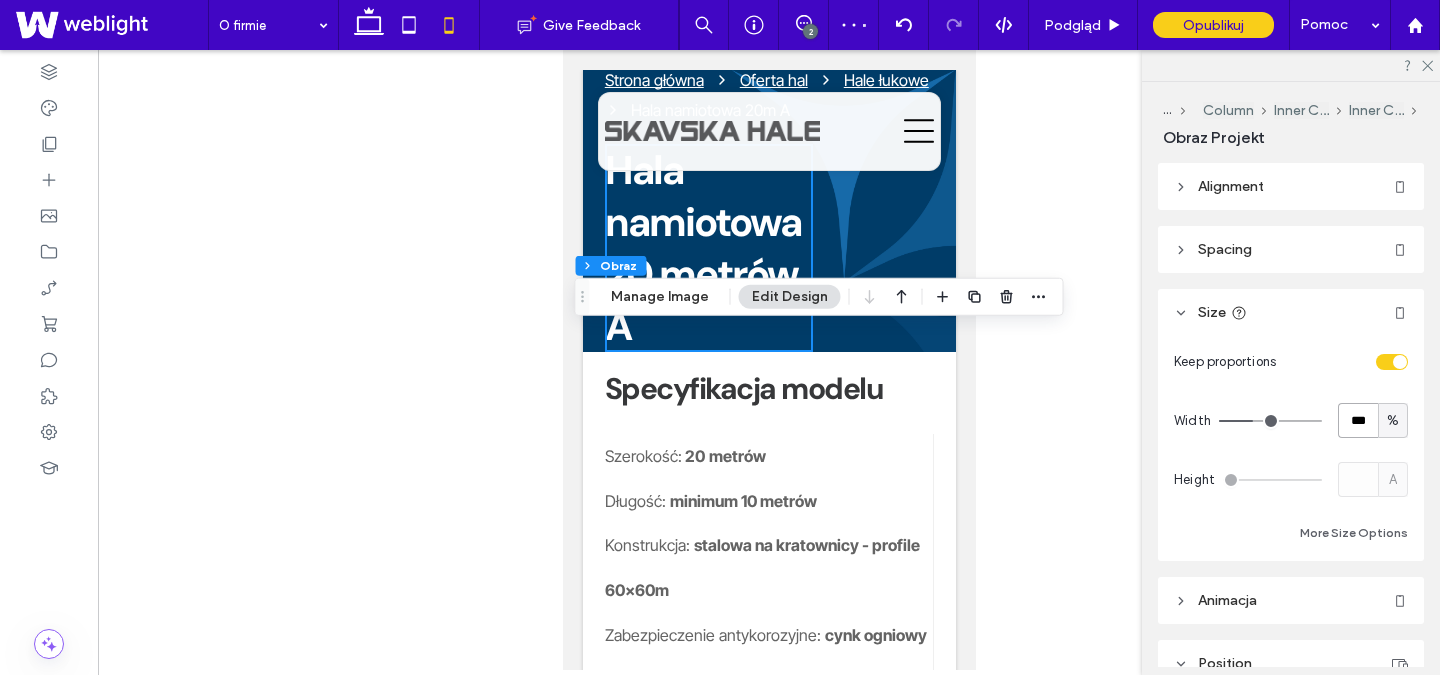 type on "***" 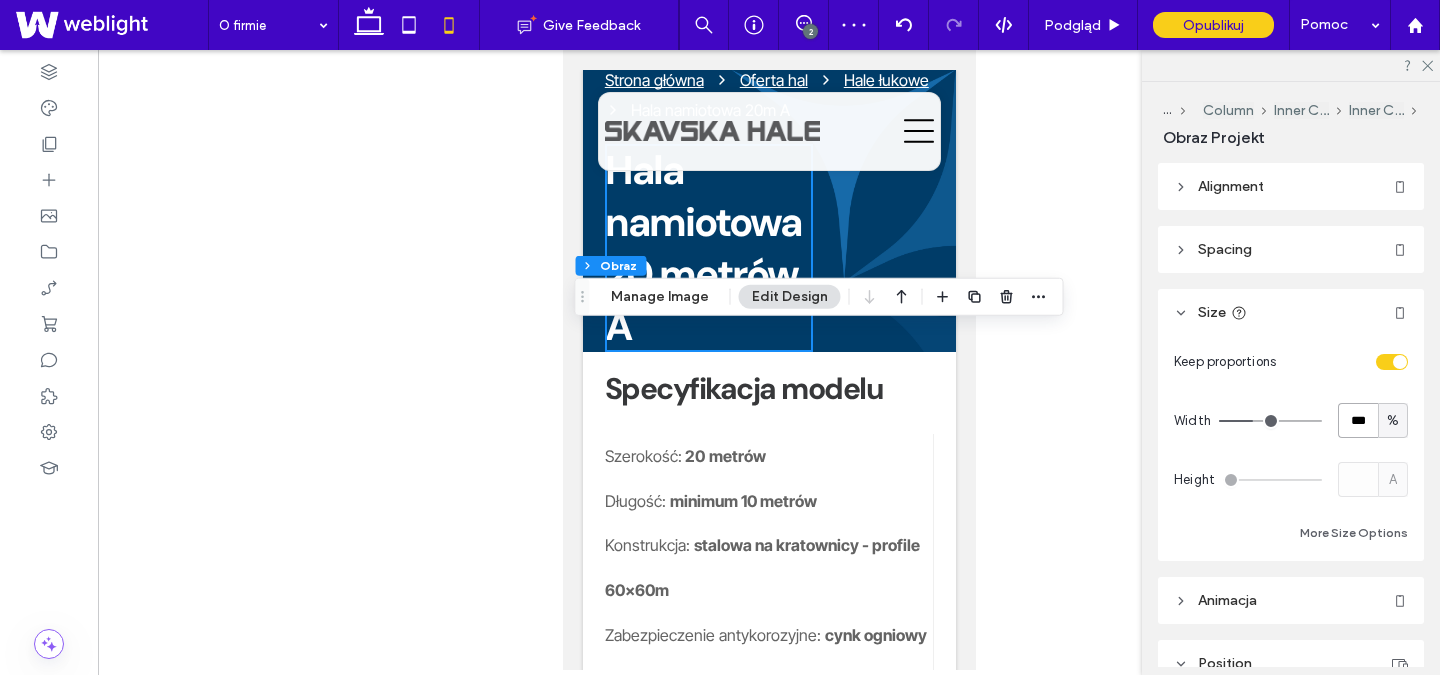 type on "***" 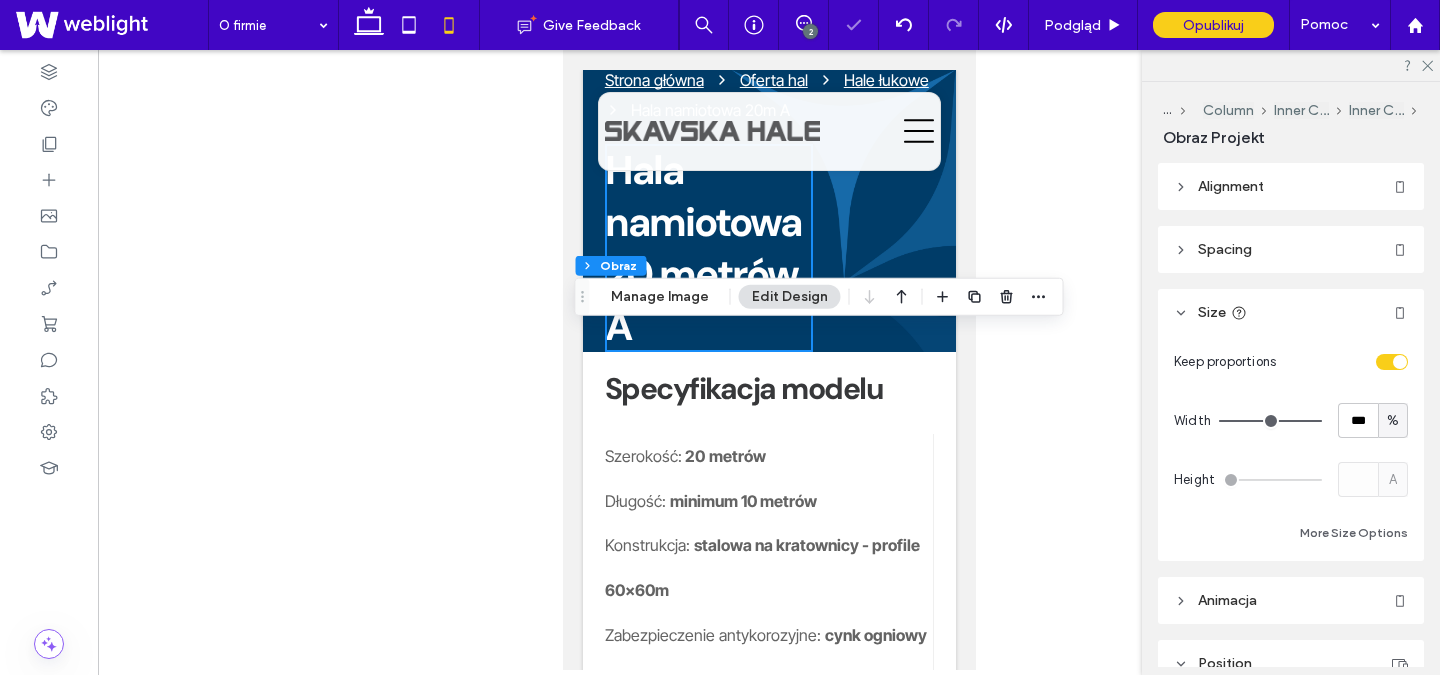 click at bounding box center [769, 360] 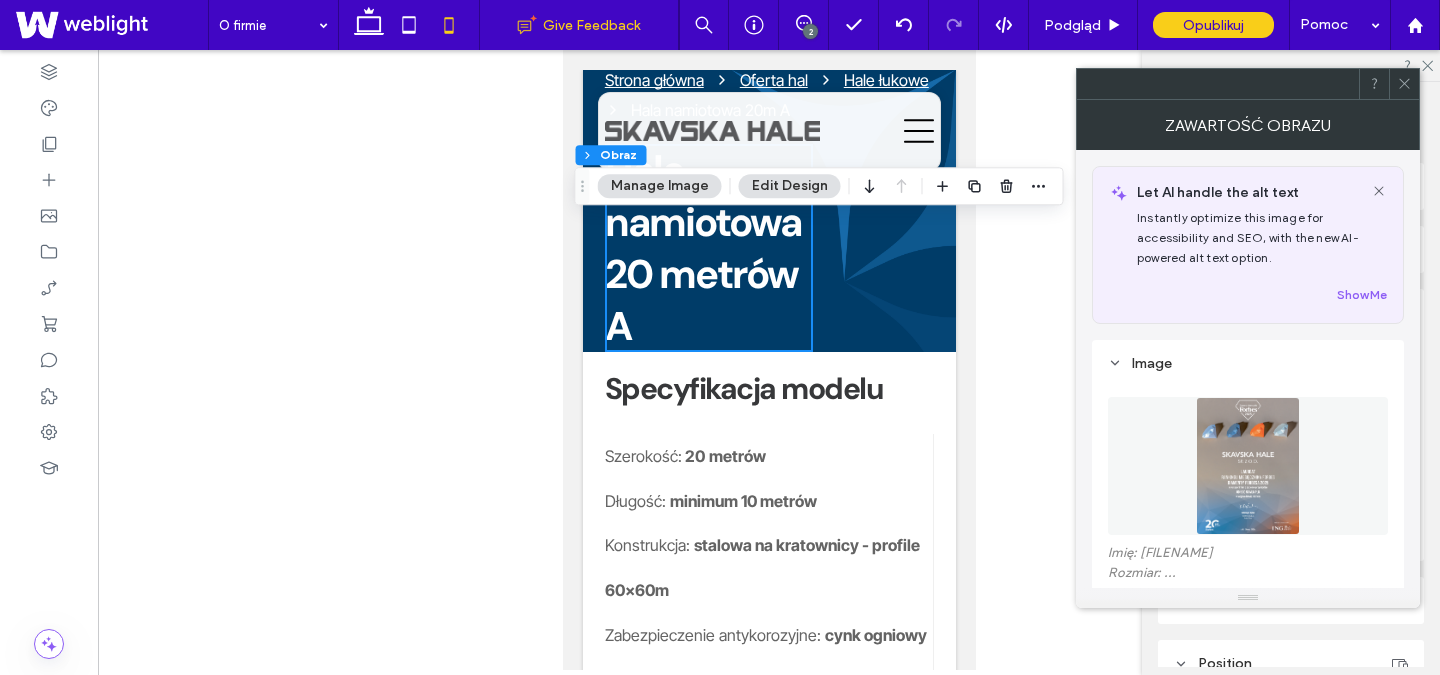 type on "**" 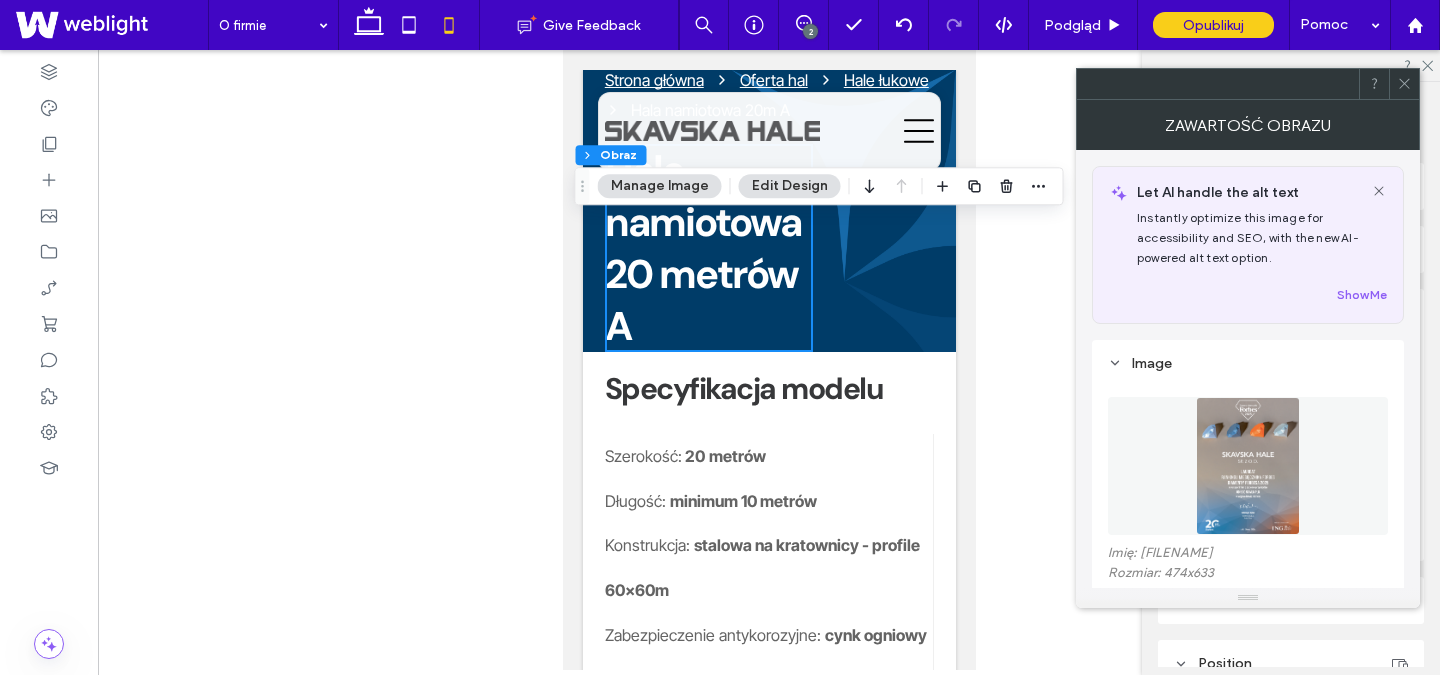 click 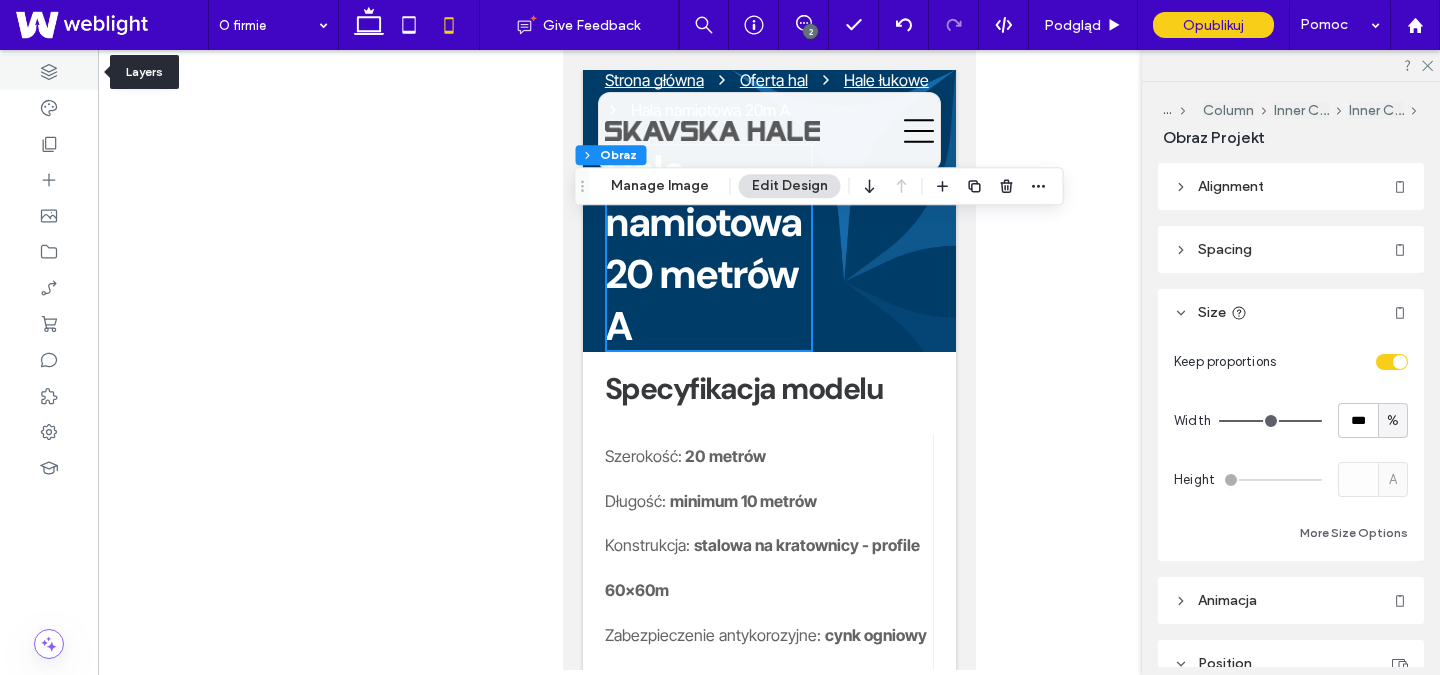 click 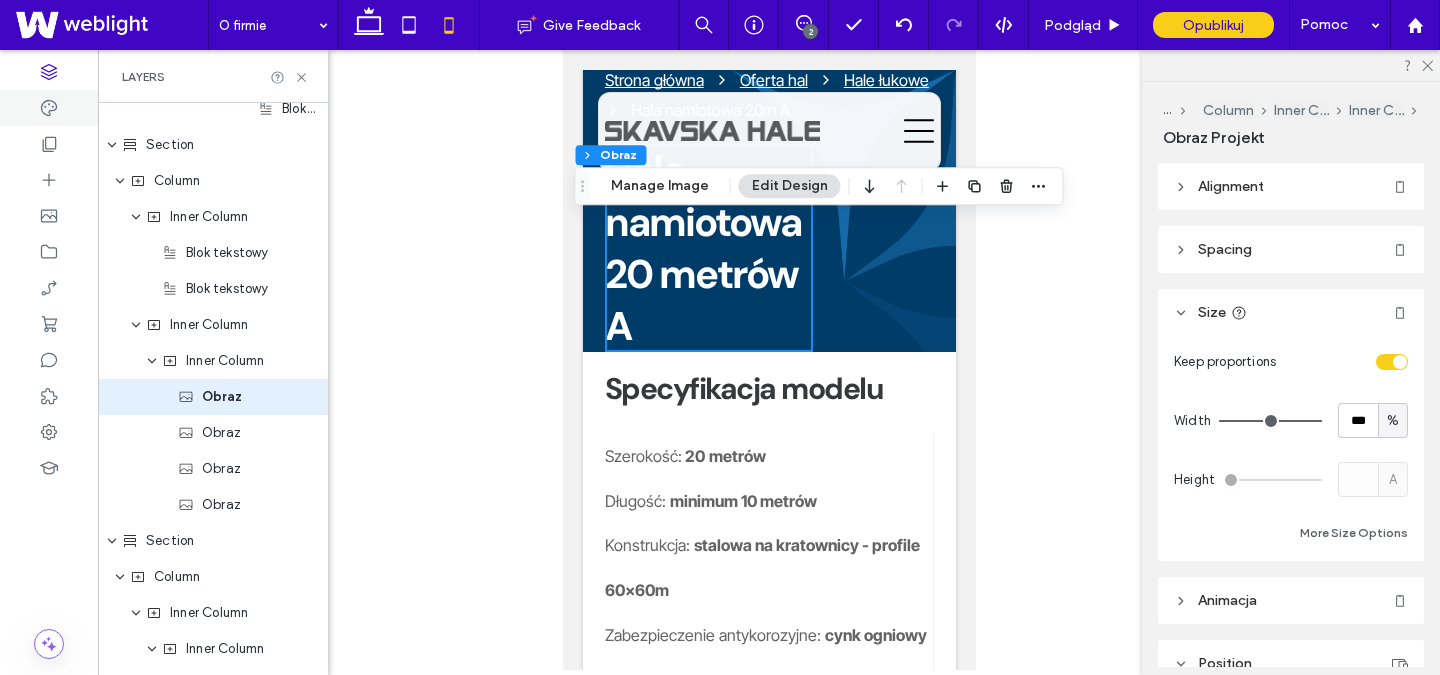 scroll, scrollTop: 1712, scrollLeft: 0, axis: vertical 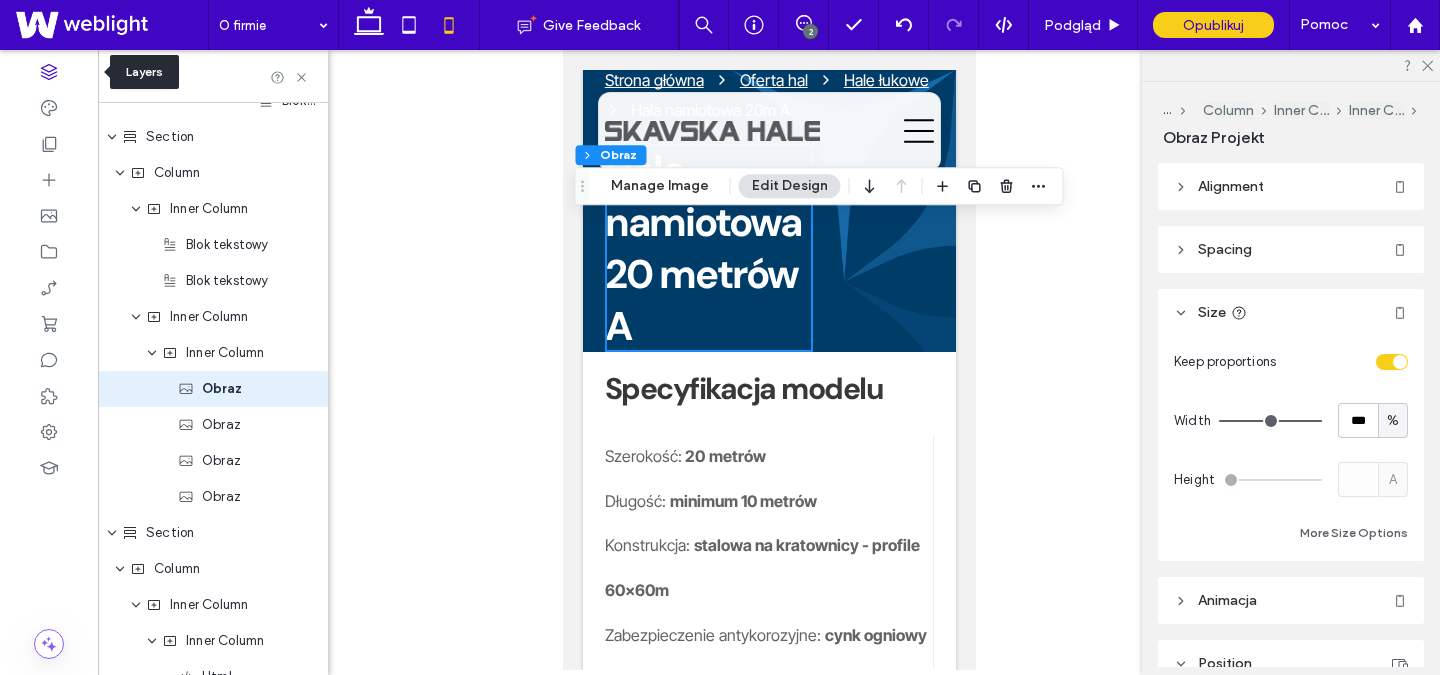 click 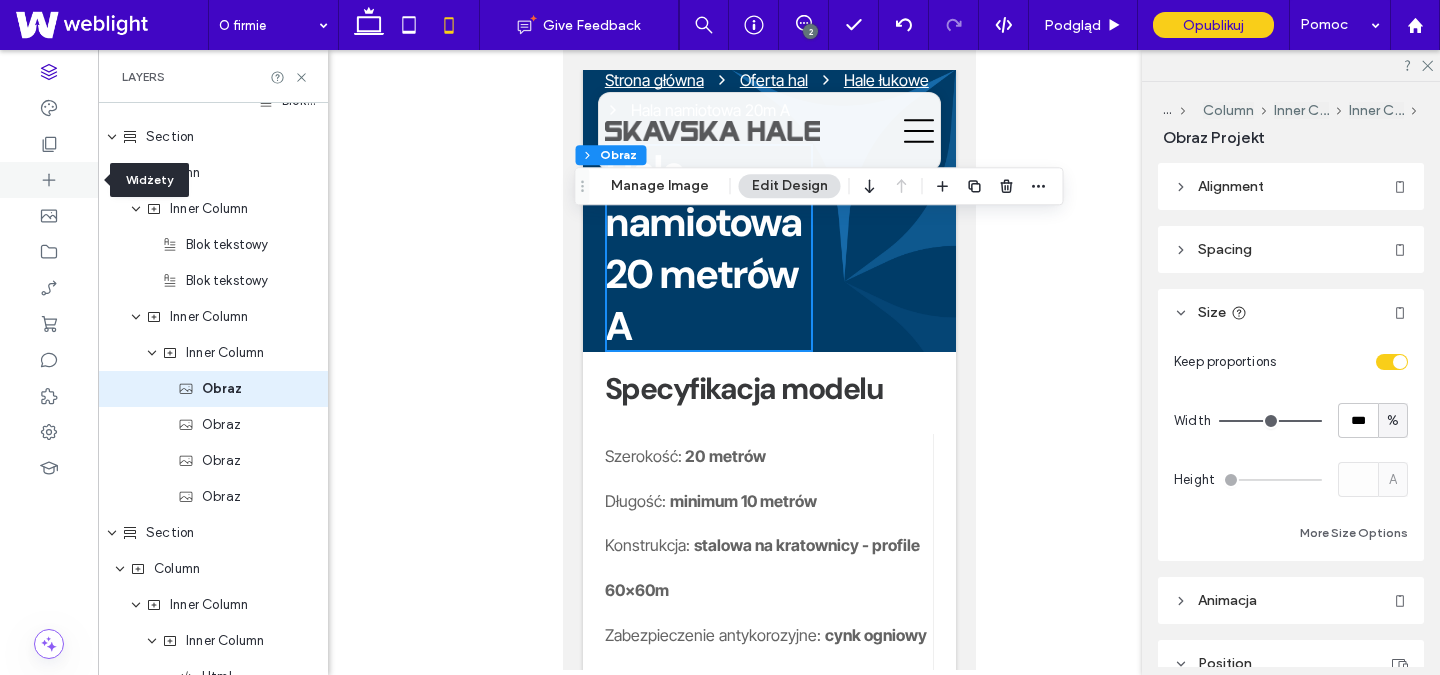 click 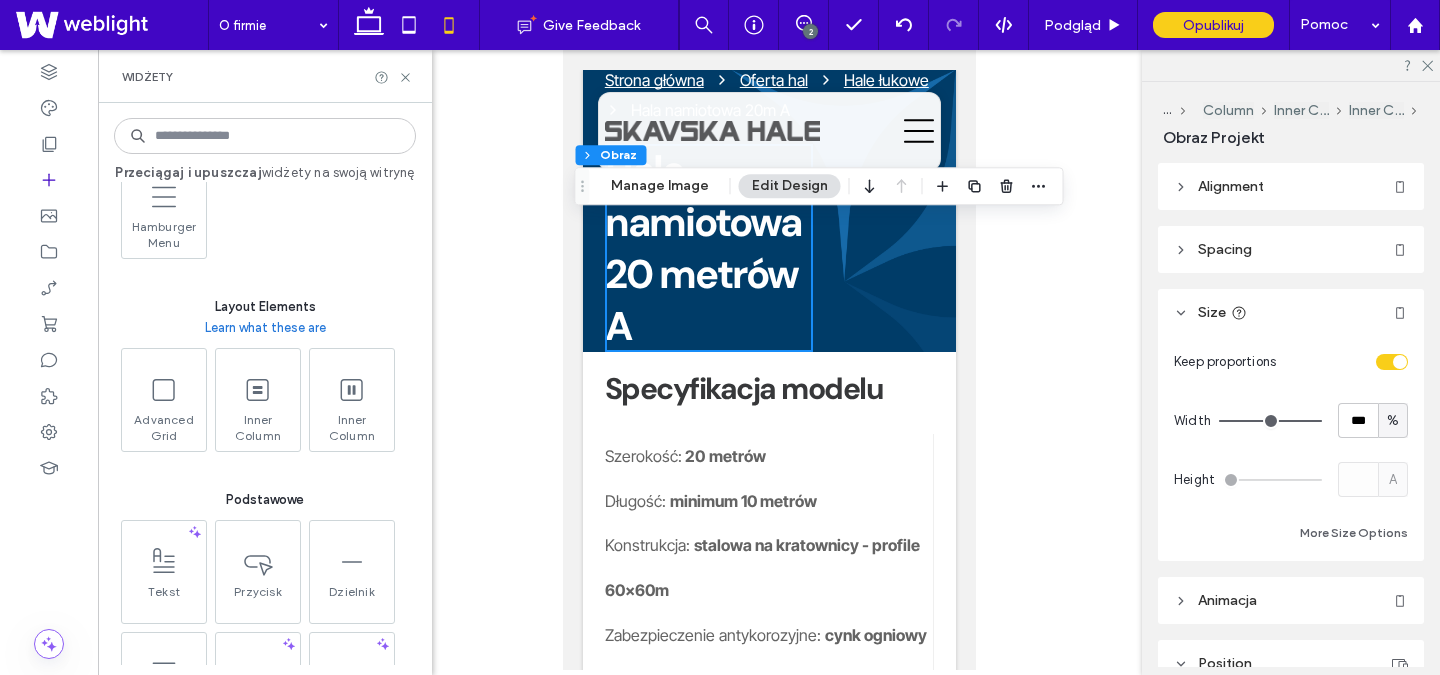 scroll, scrollTop: 889, scrollLeft: 0, axis: vertical 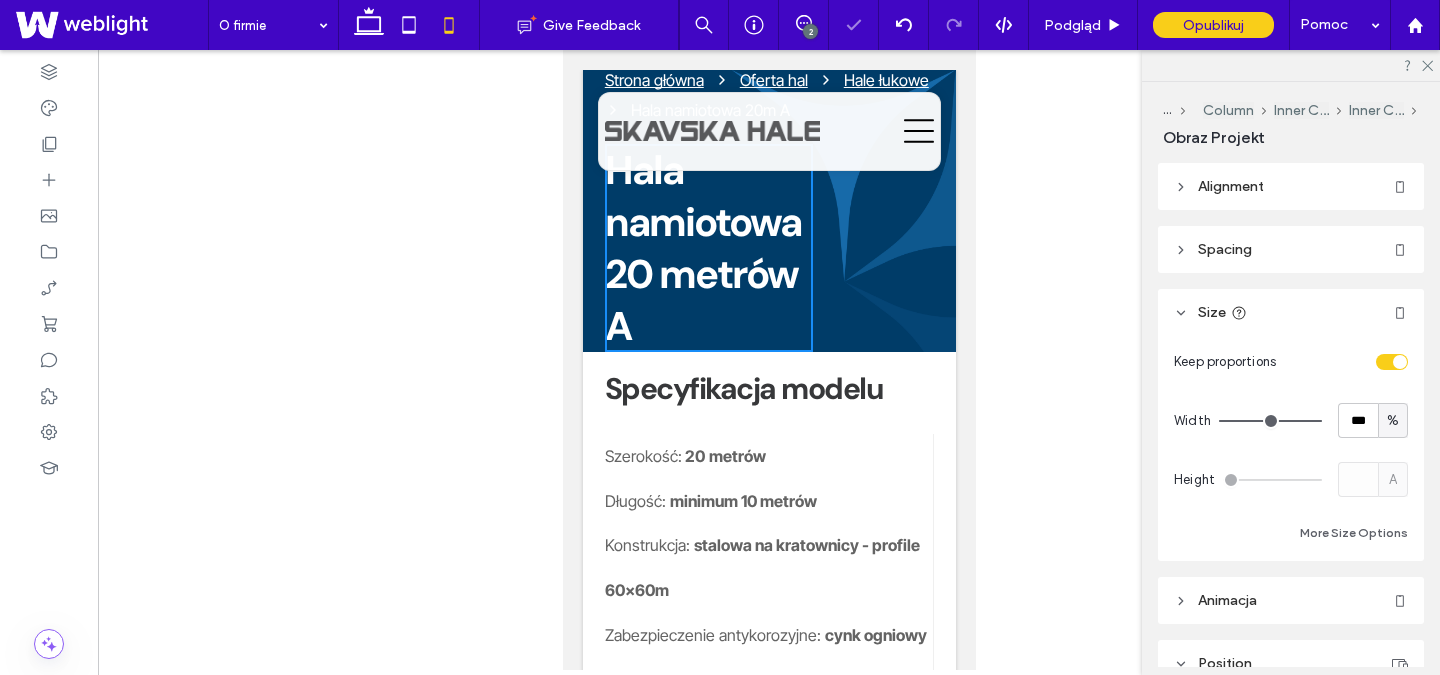 type on "*" 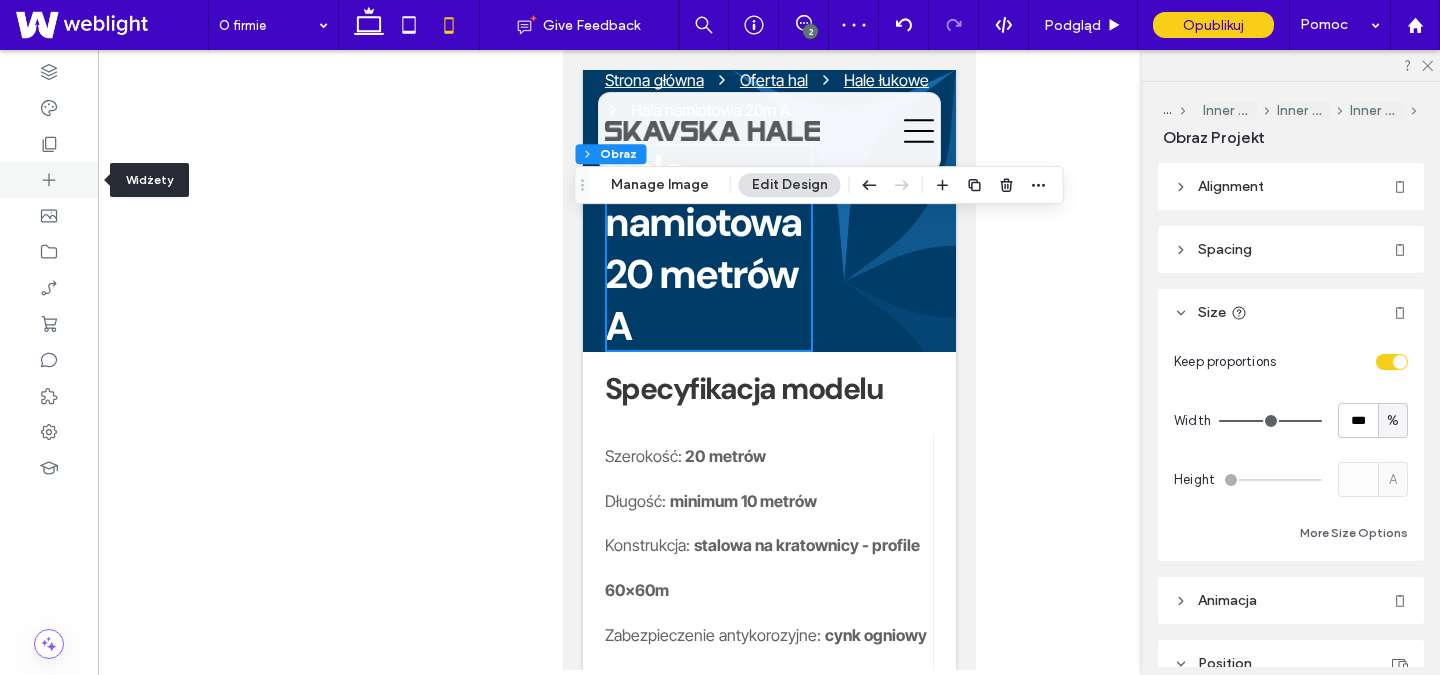 click 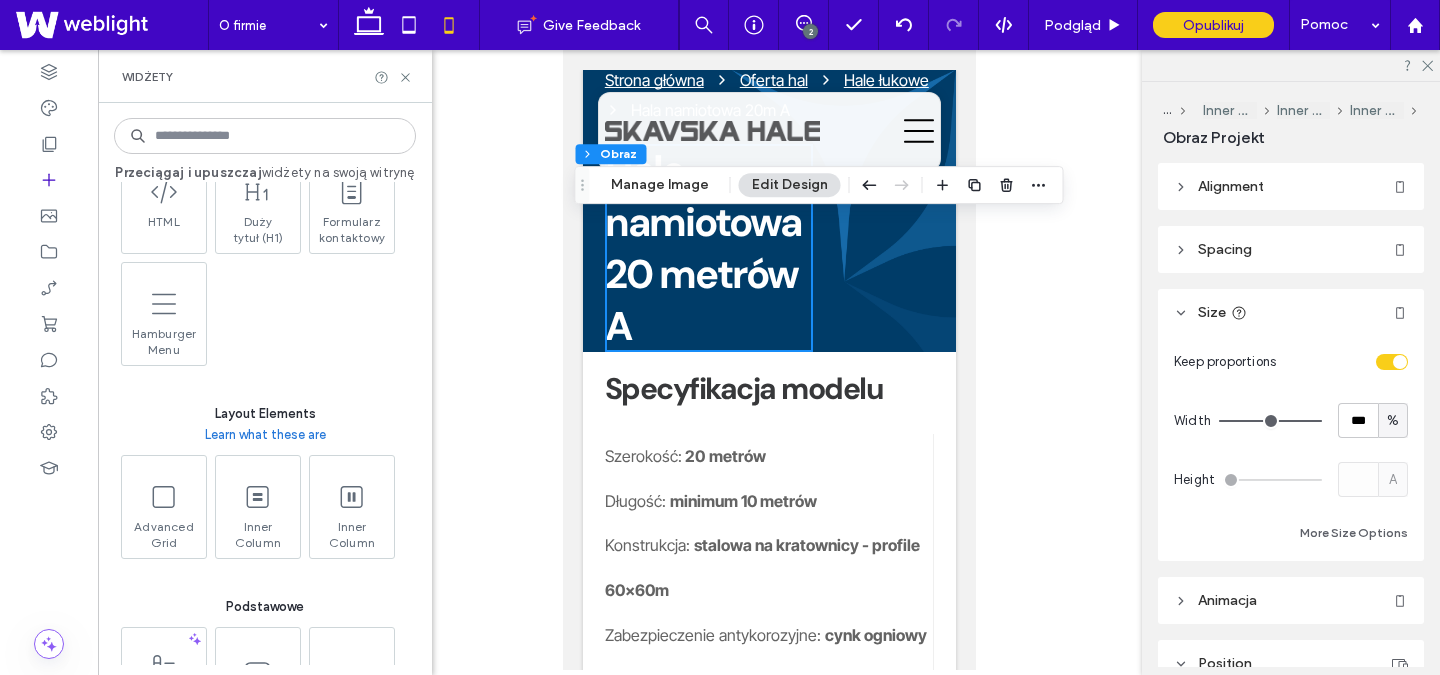 scroll, scrollTop: 701, scrollLeft: 0, axis: vertical 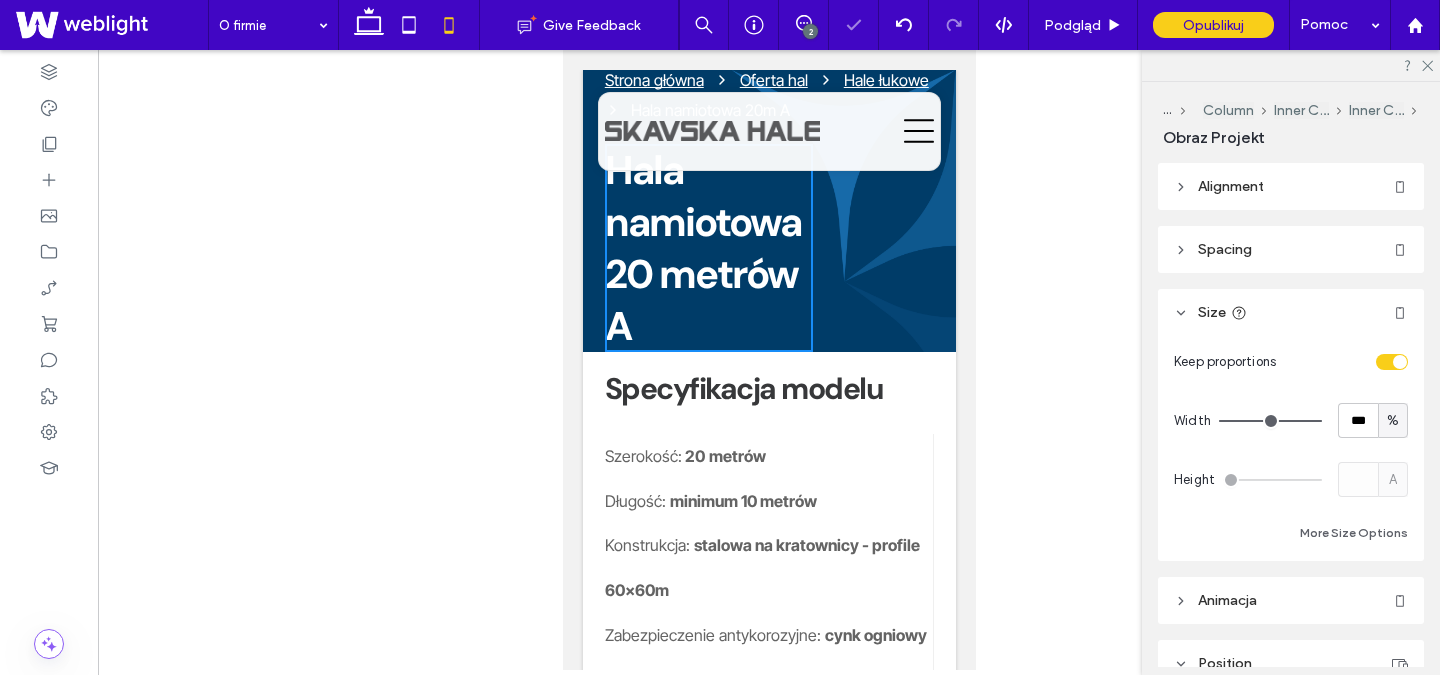type on "*" 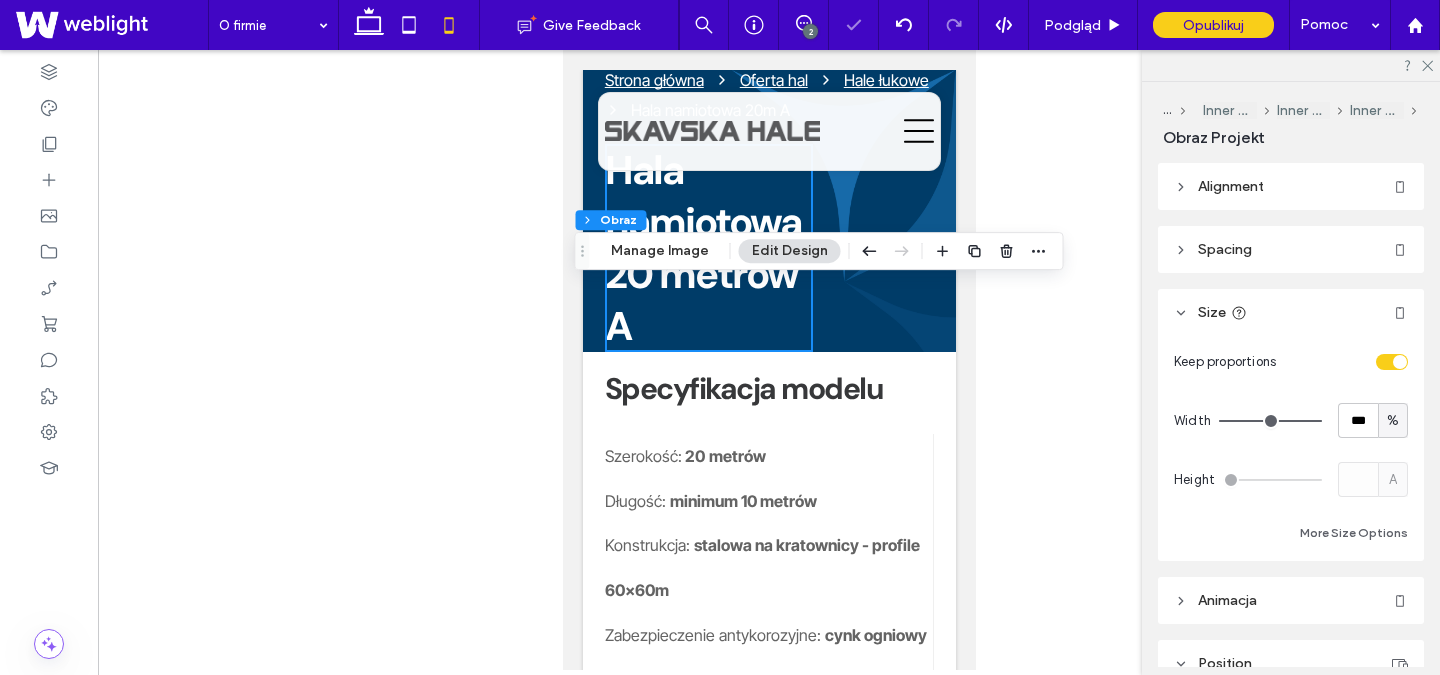 click at bounding box center [769, 360] 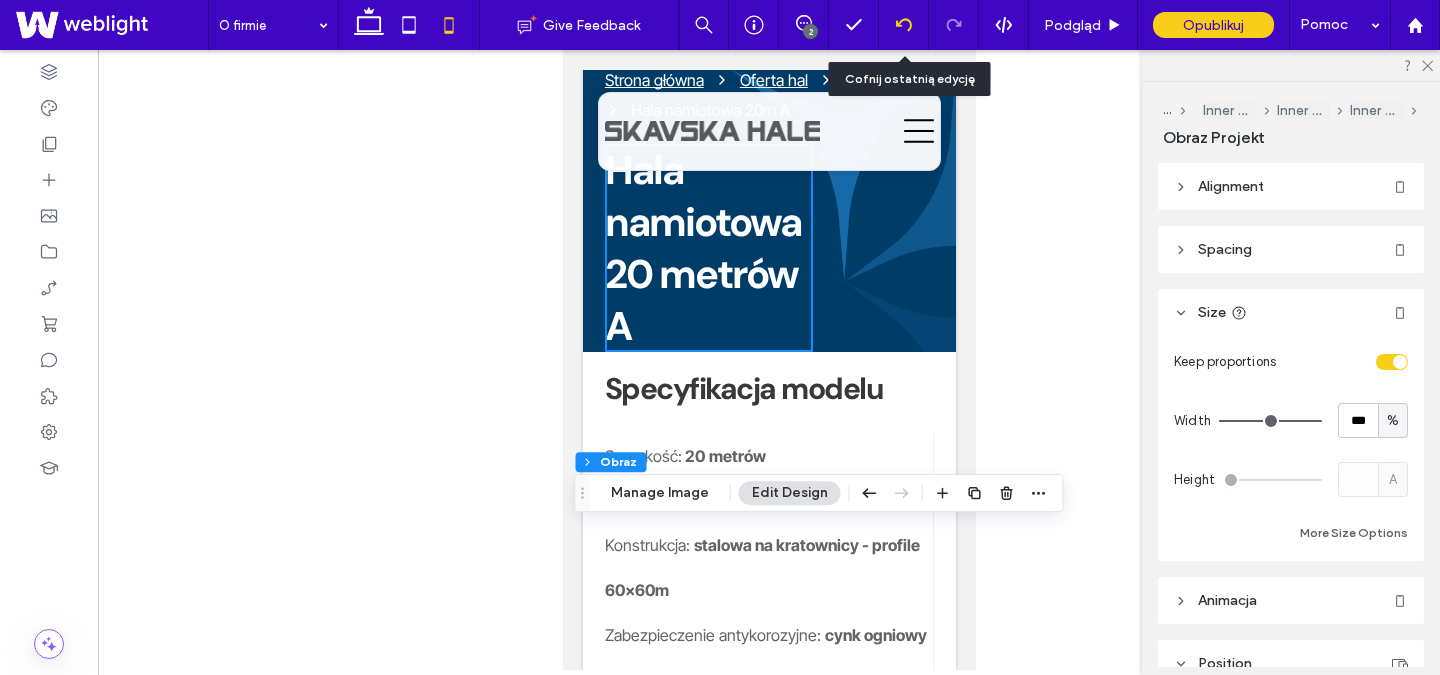 click 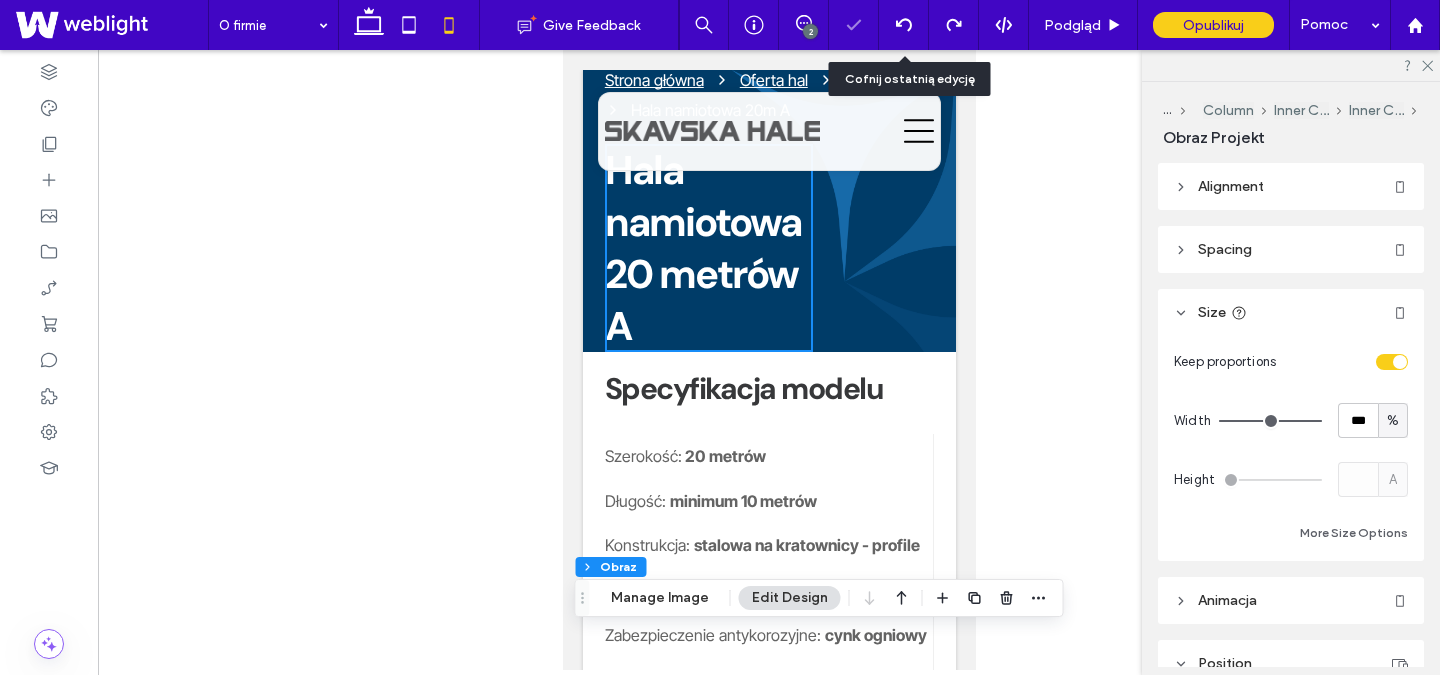 type on "*" 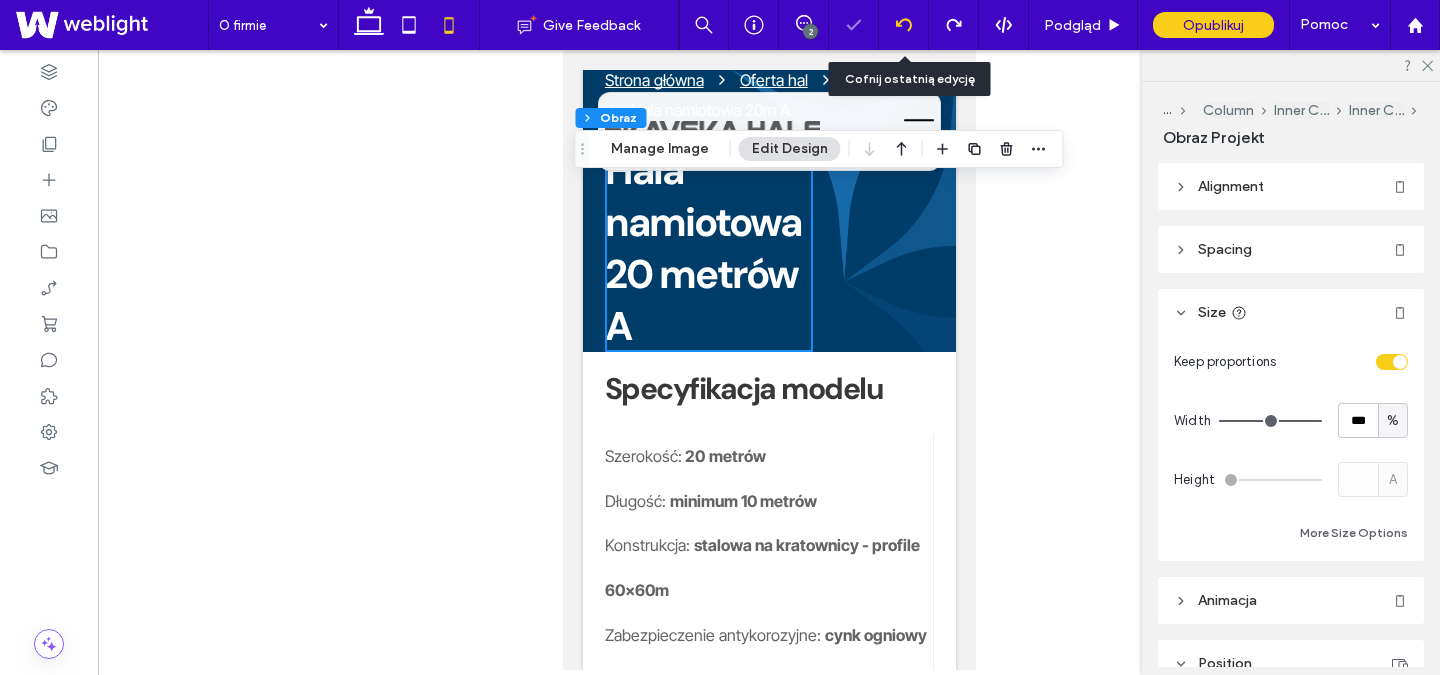 click at bounding box center (904, 25) 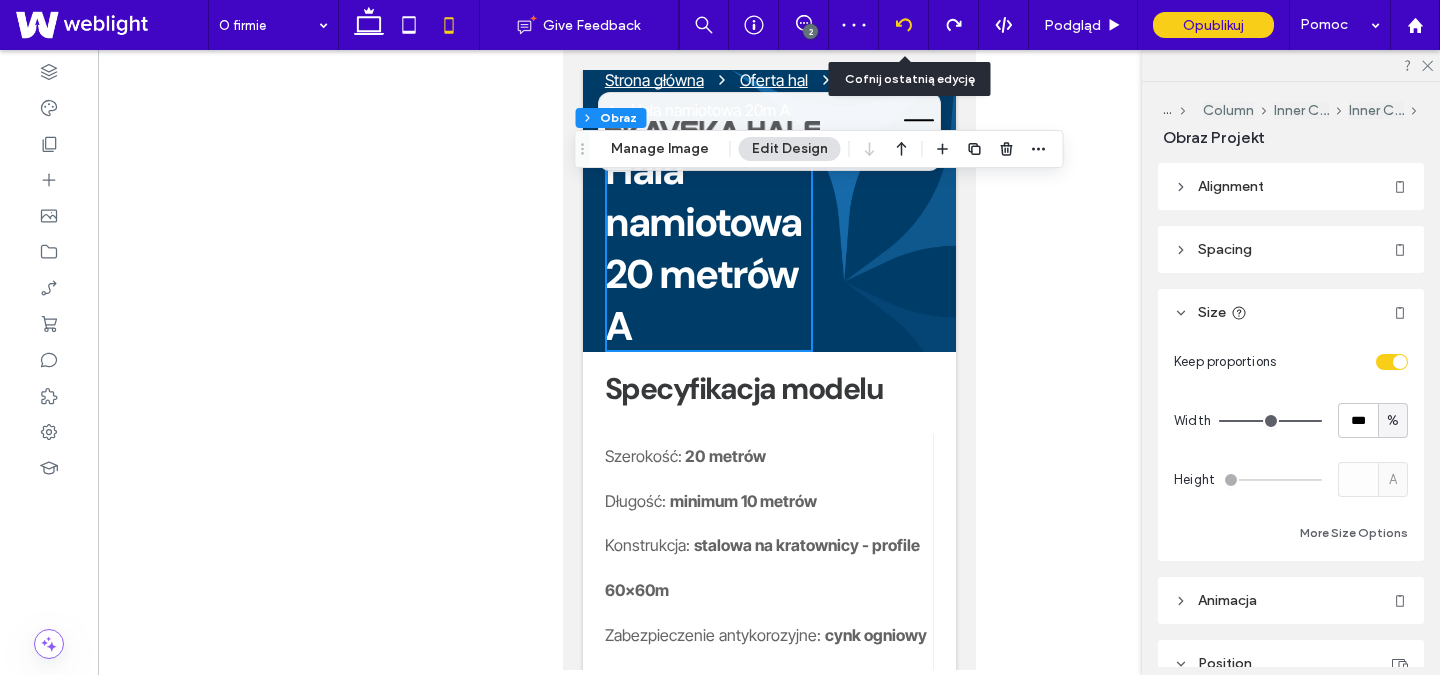 click 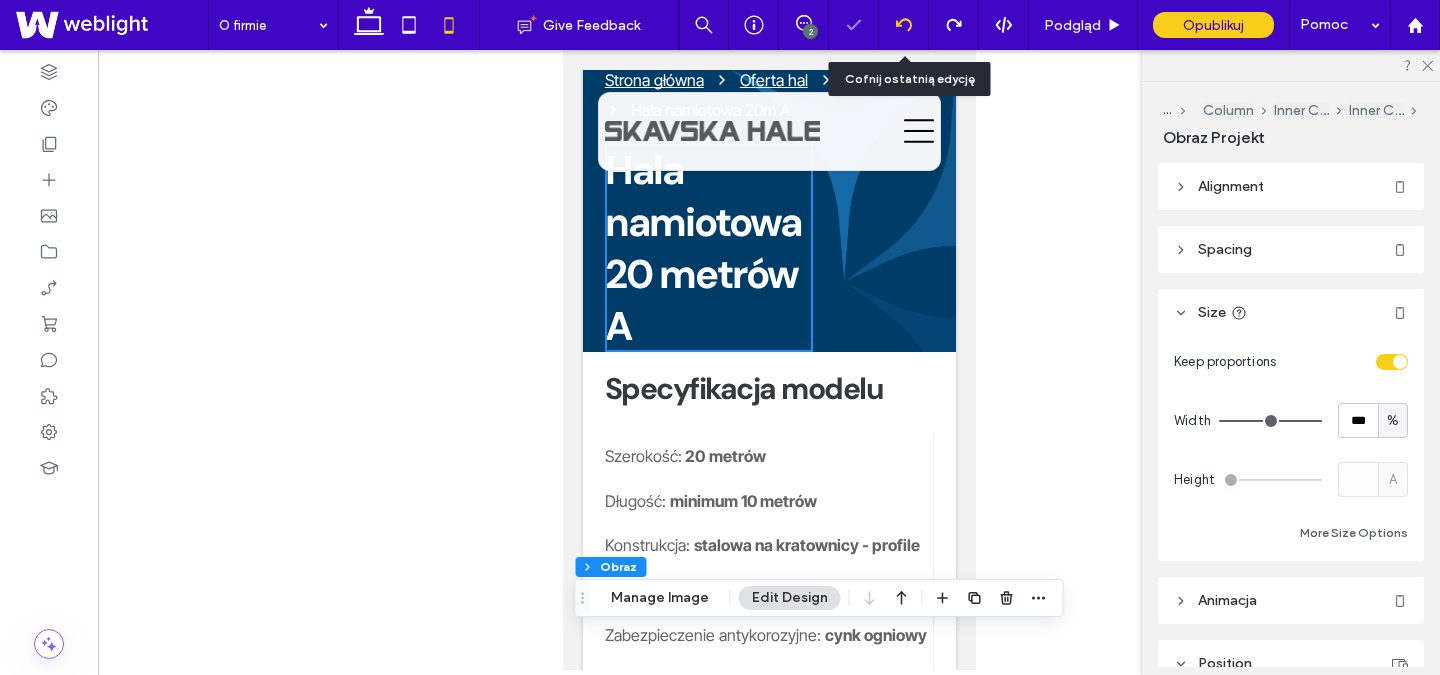 type on "*" 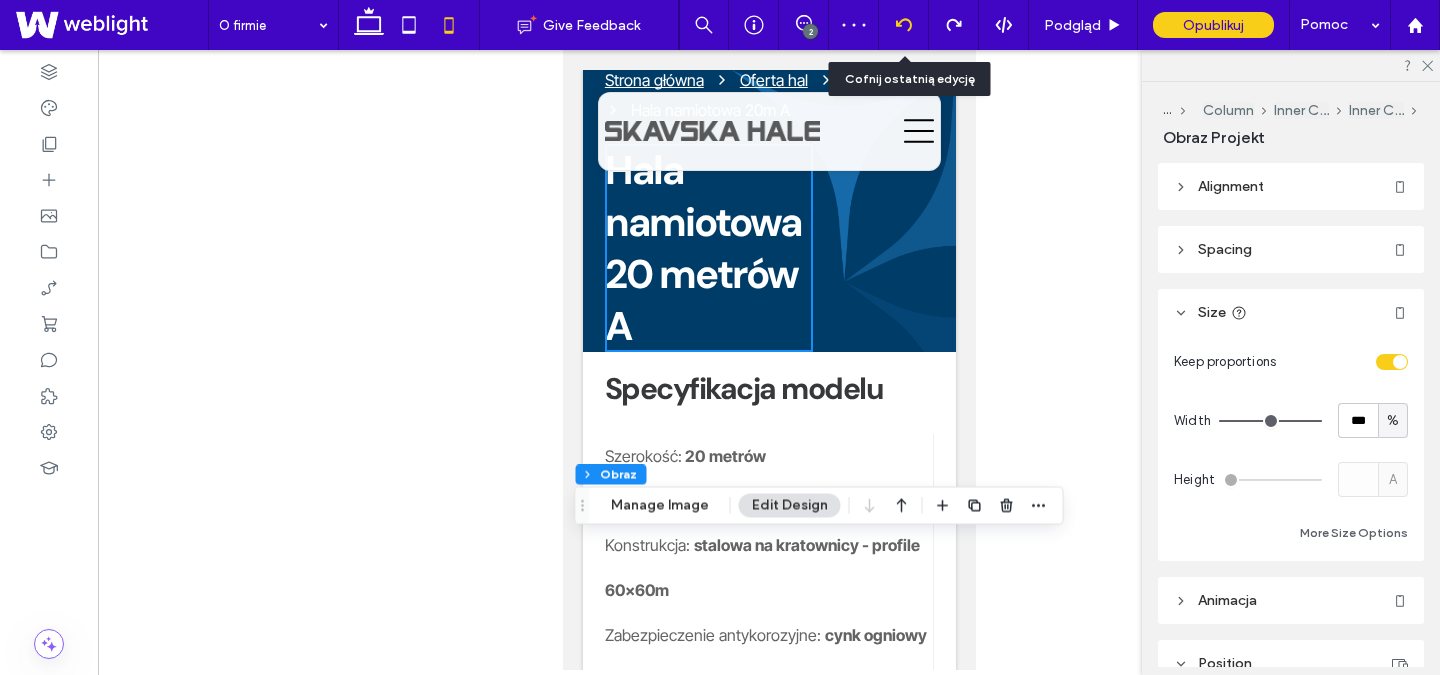 click 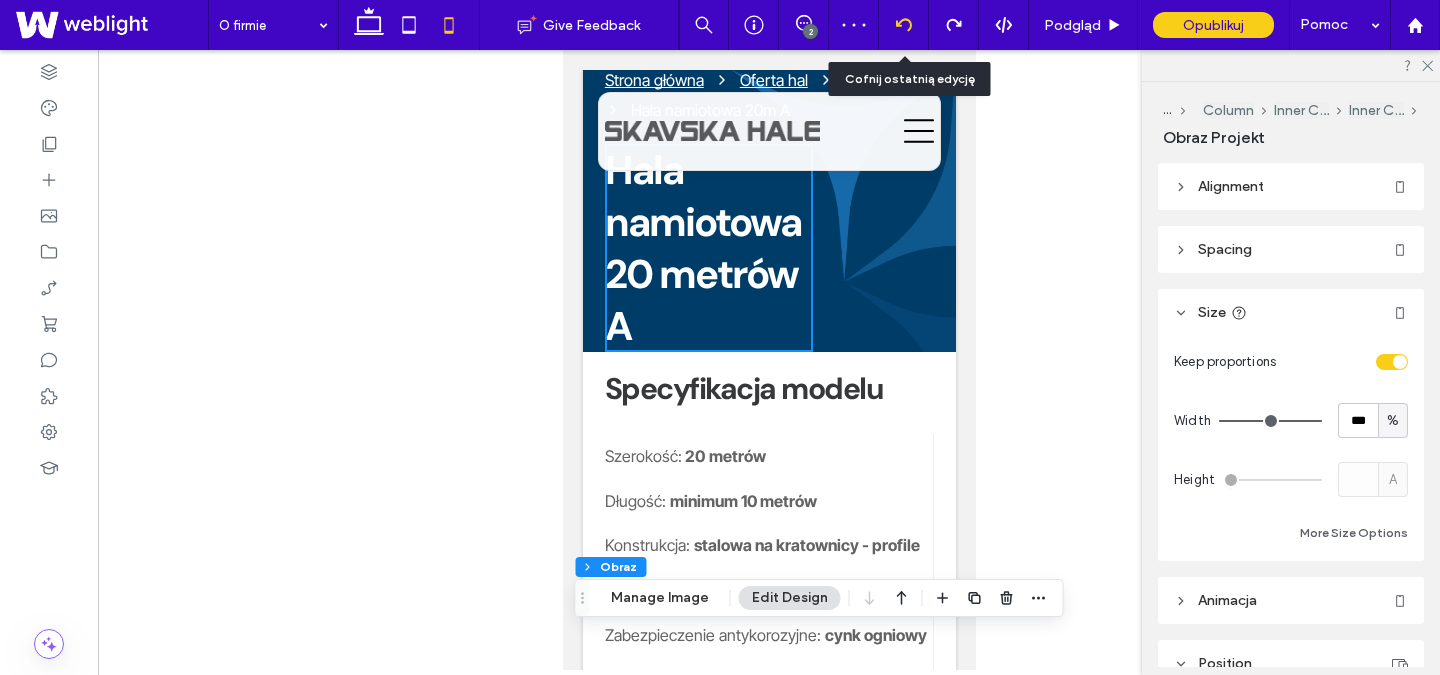 type on "*" 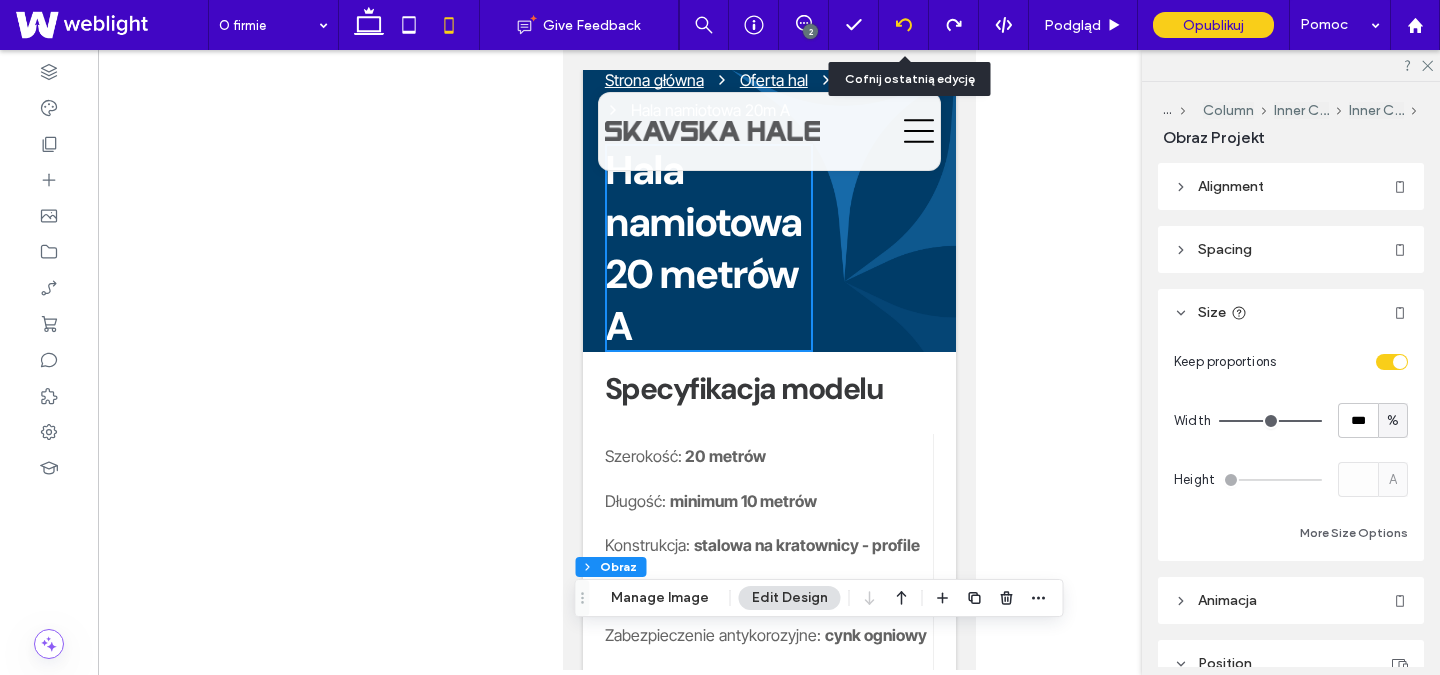 click at bounding box center (904, 25) 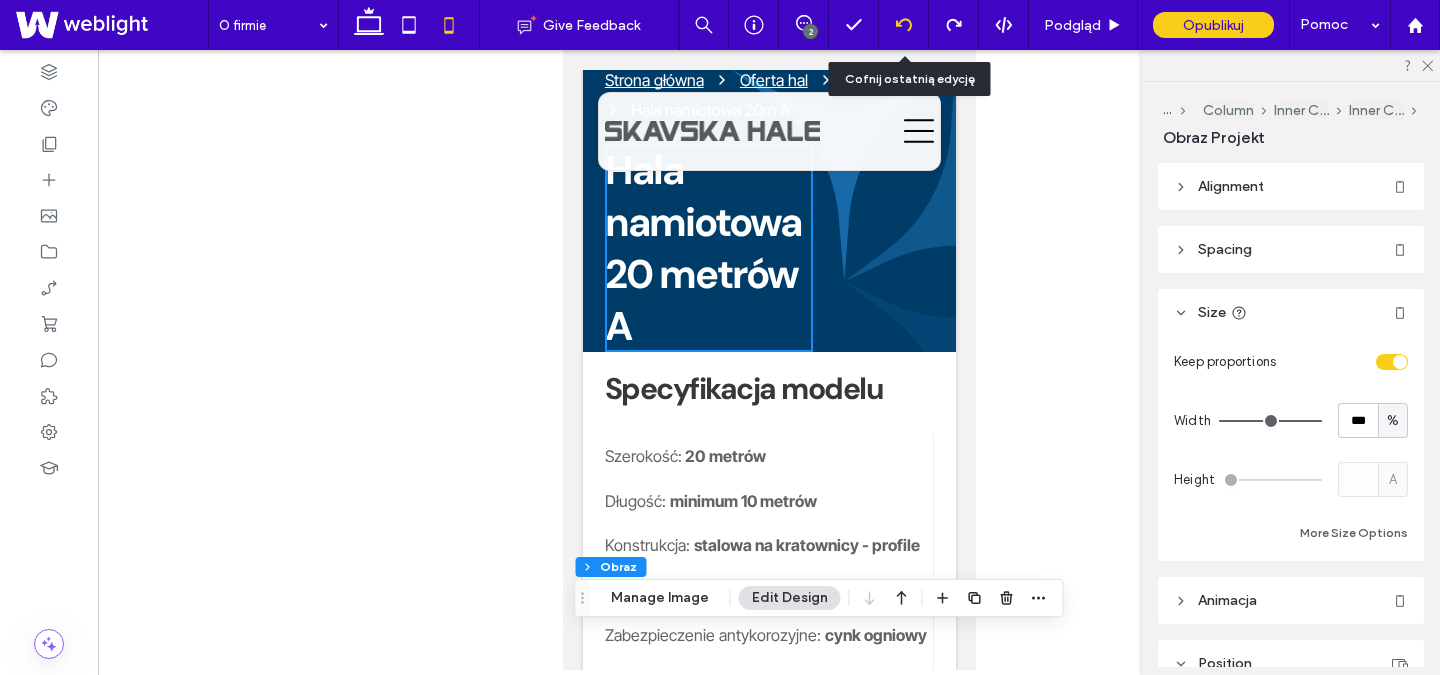 click 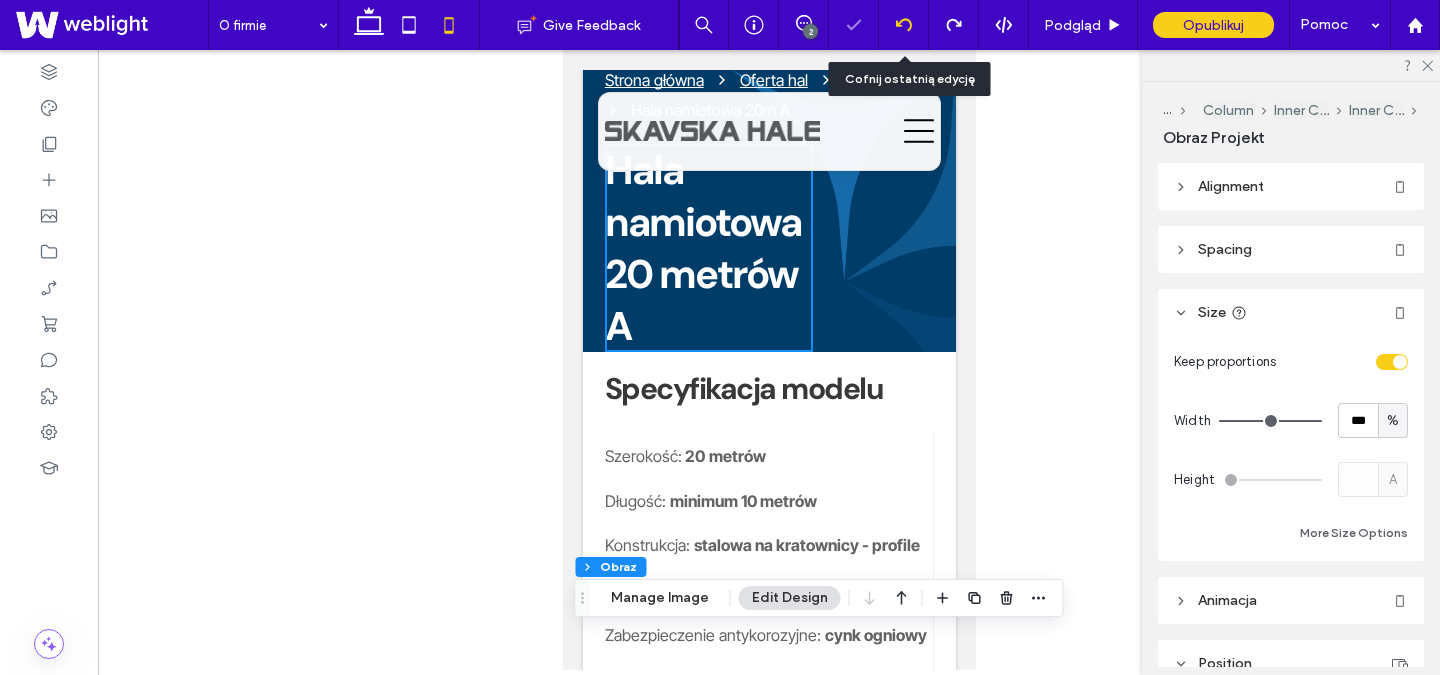 type on "*" 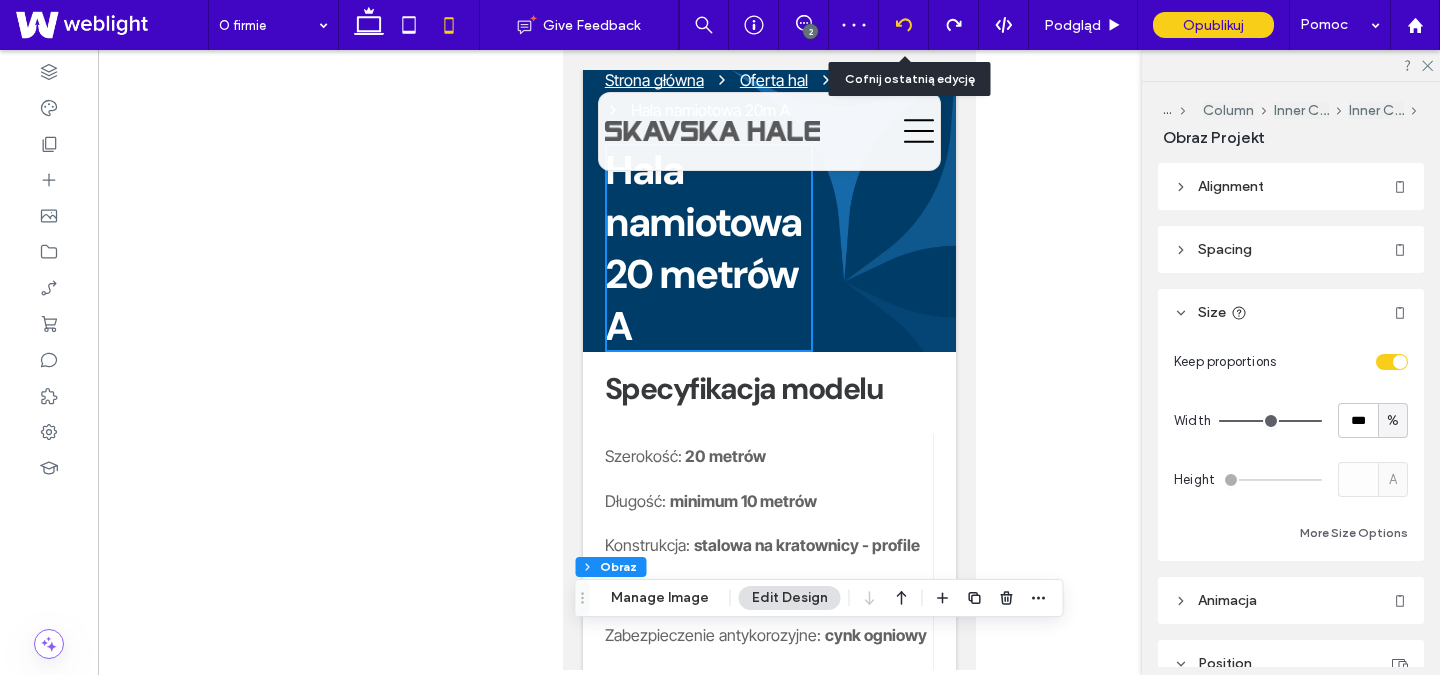 click 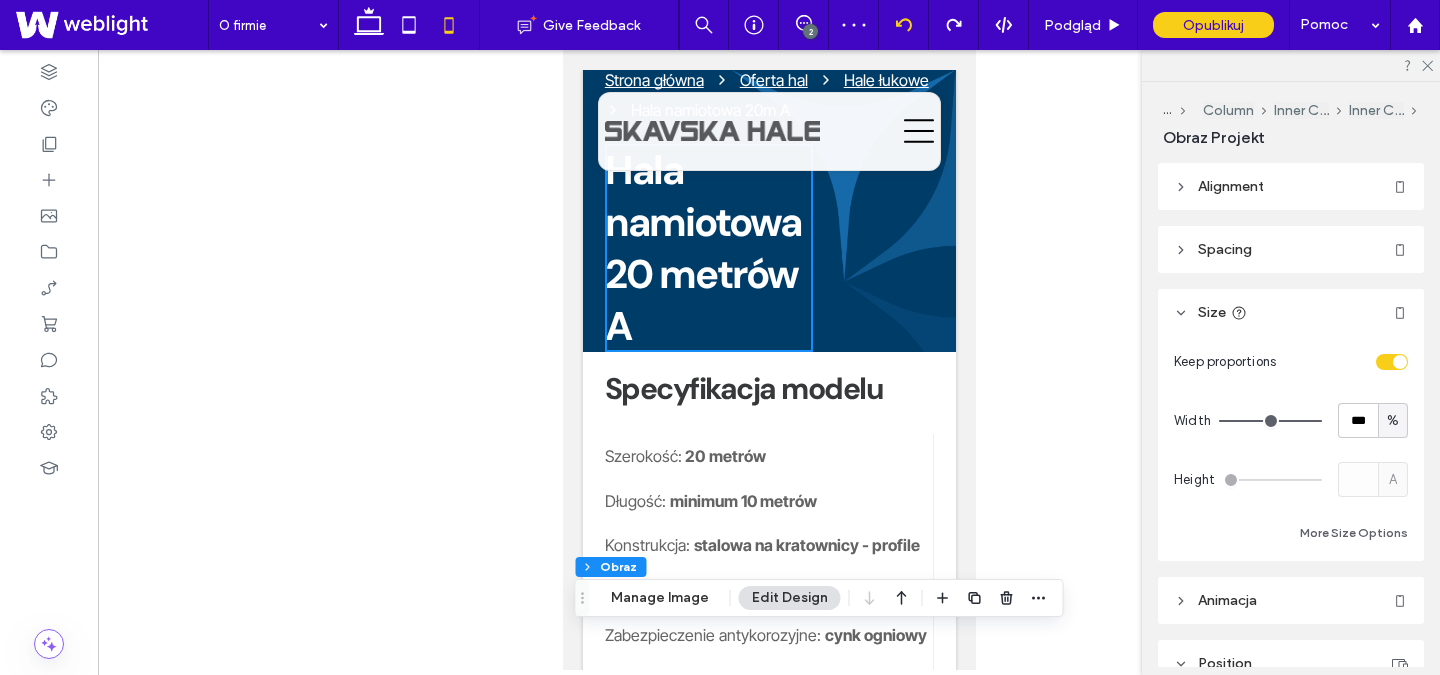 type on "*" 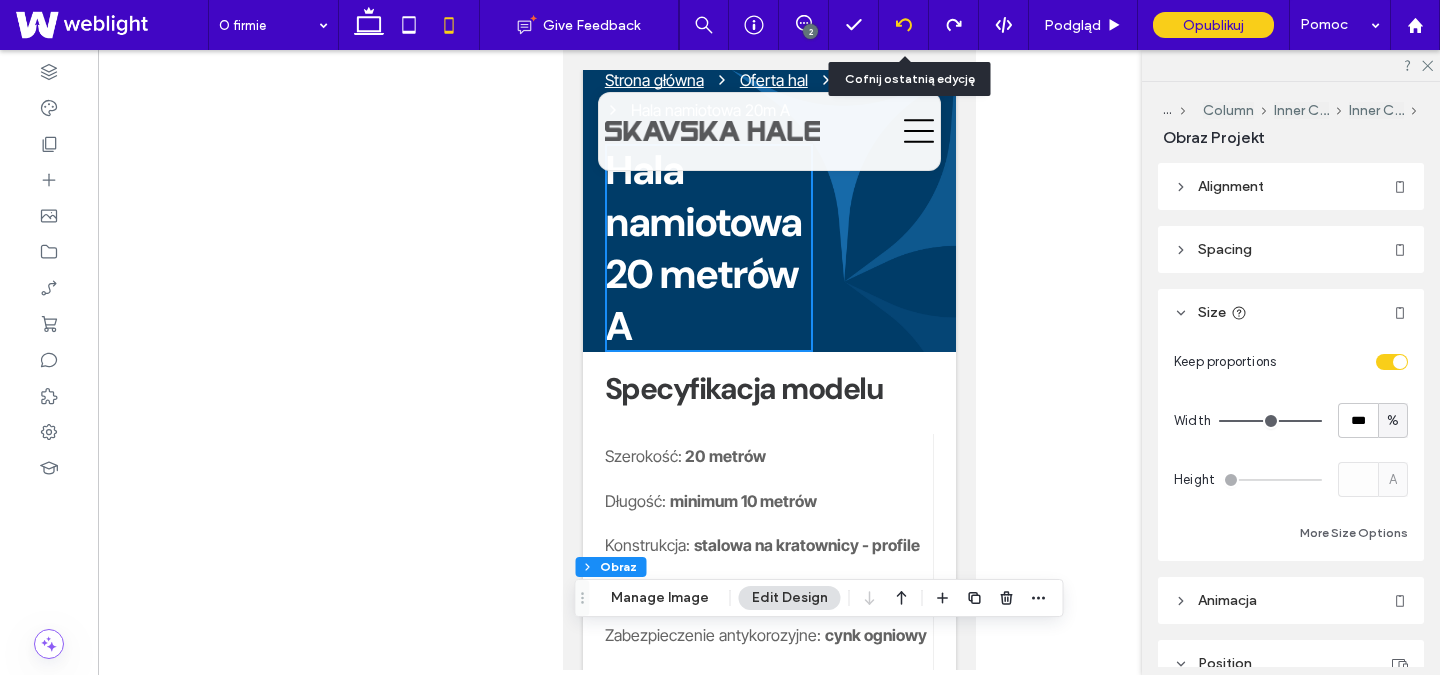 click 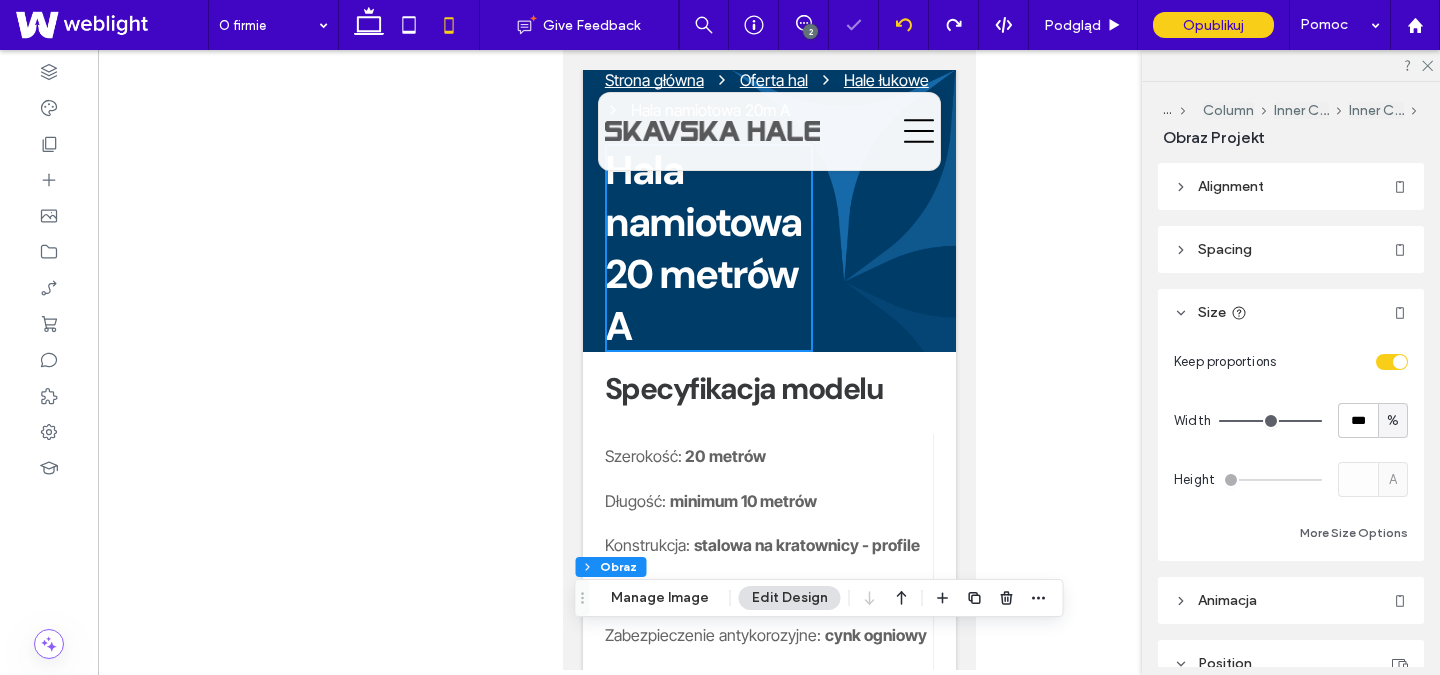 type on "*" 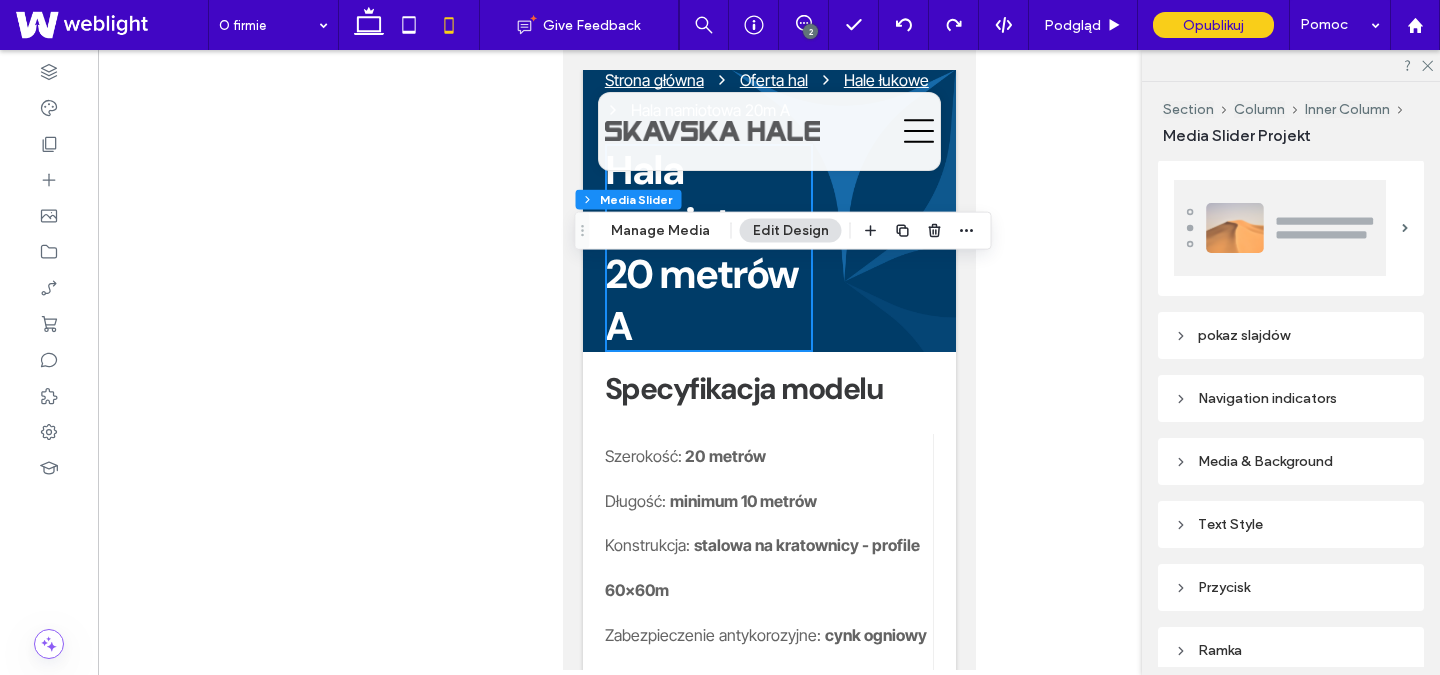 scroll, scrollTop: 403, scrollLeft: 0, axis: vertical 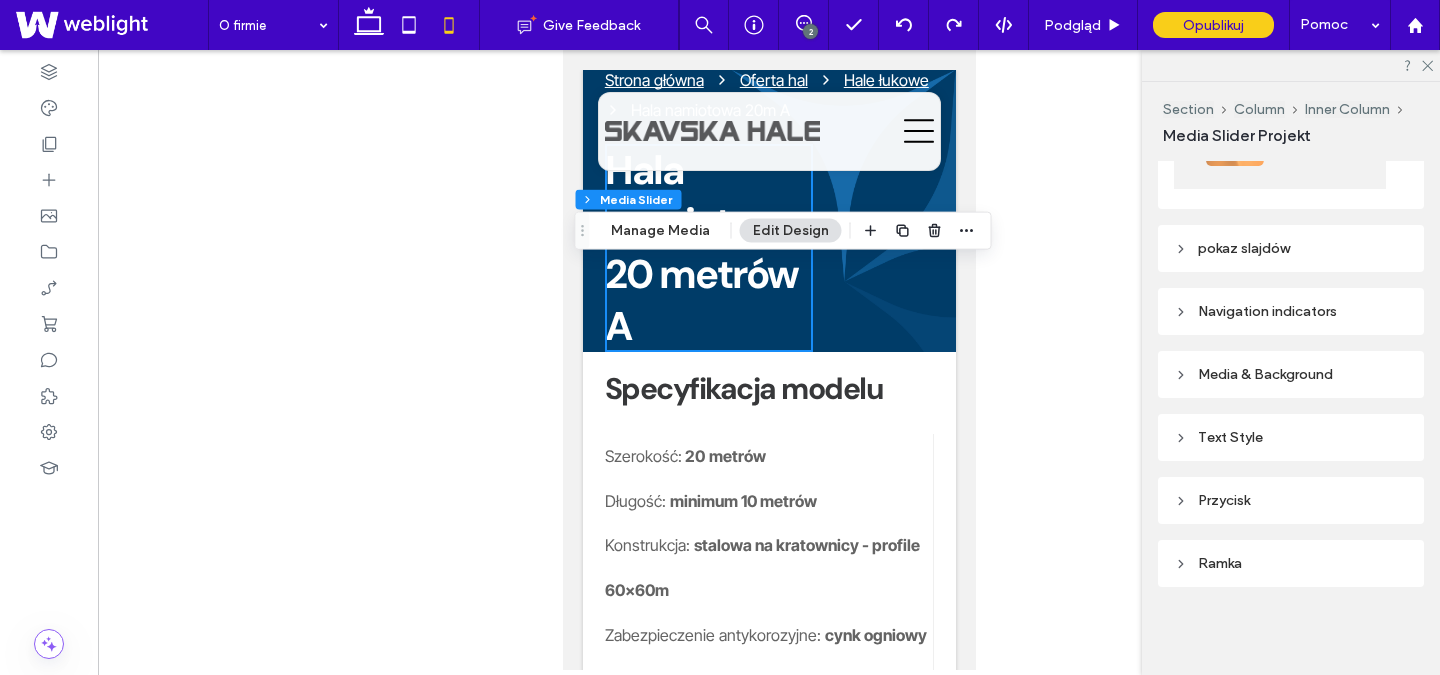 click on "Text Style" at bounding box center (1291, 437) 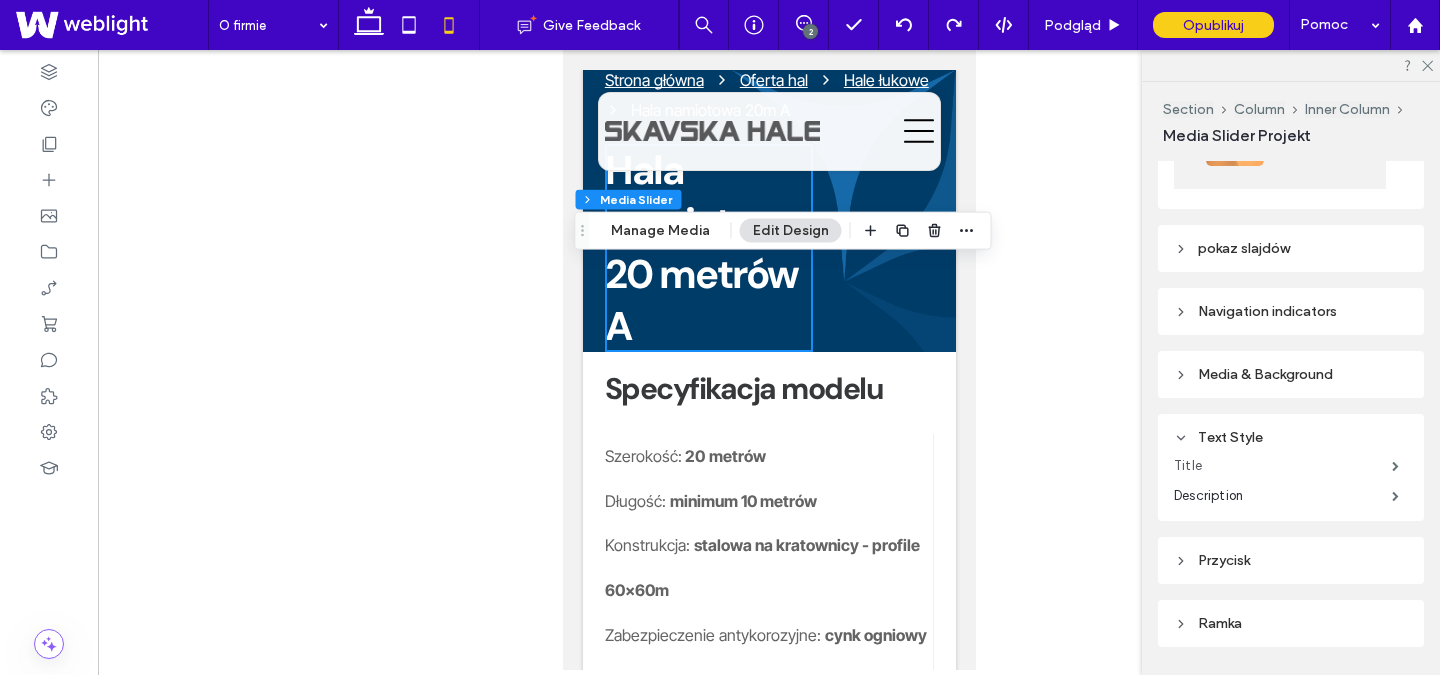 click on "Title" at bounding box center [1283, 466] 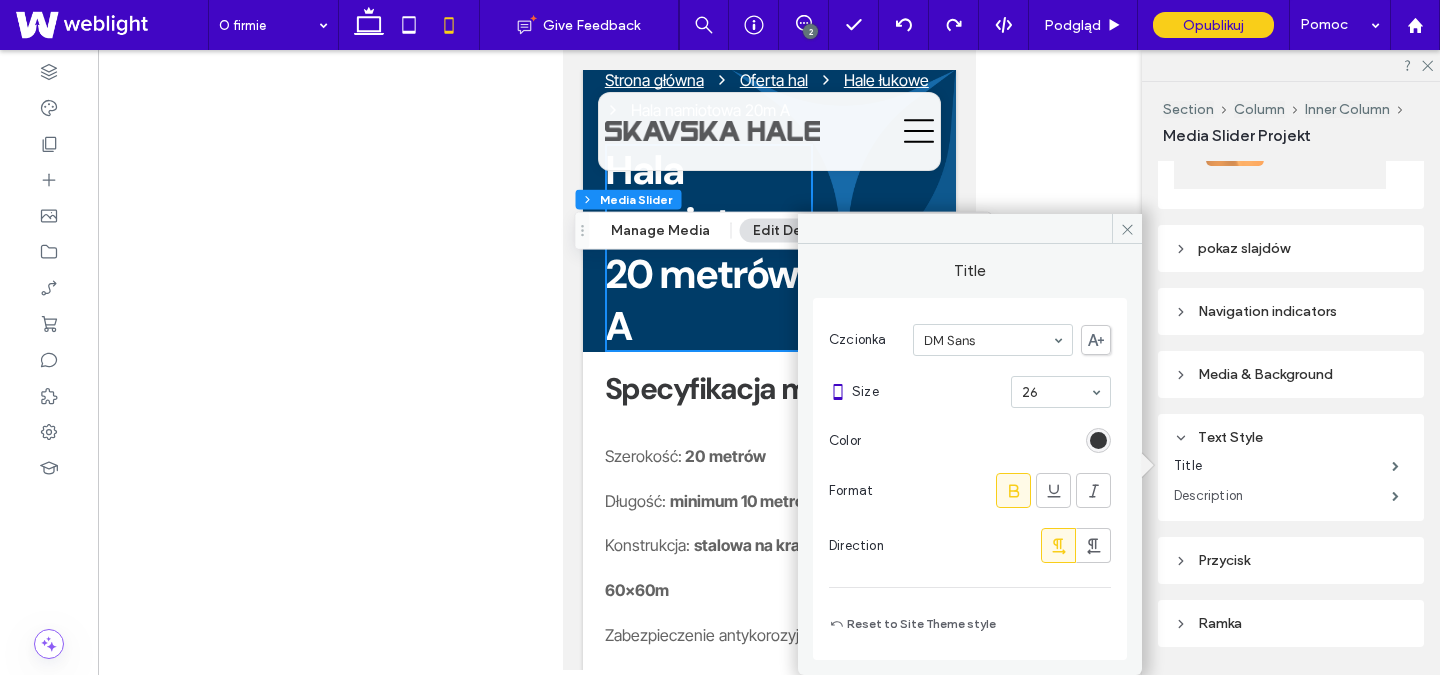 click on "Description" at bounding box center [1283, 496] 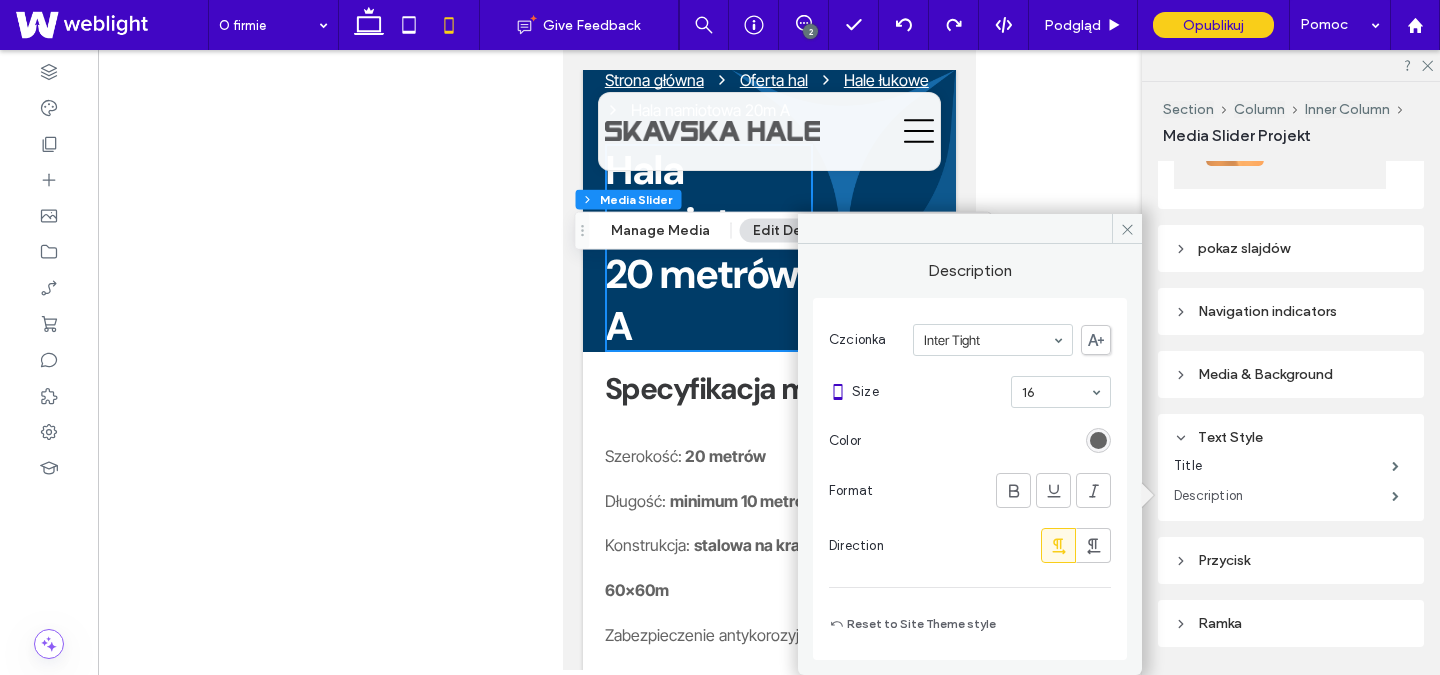 scroll, scrollTop: 463, scrollLeft: 0, axis: vertical 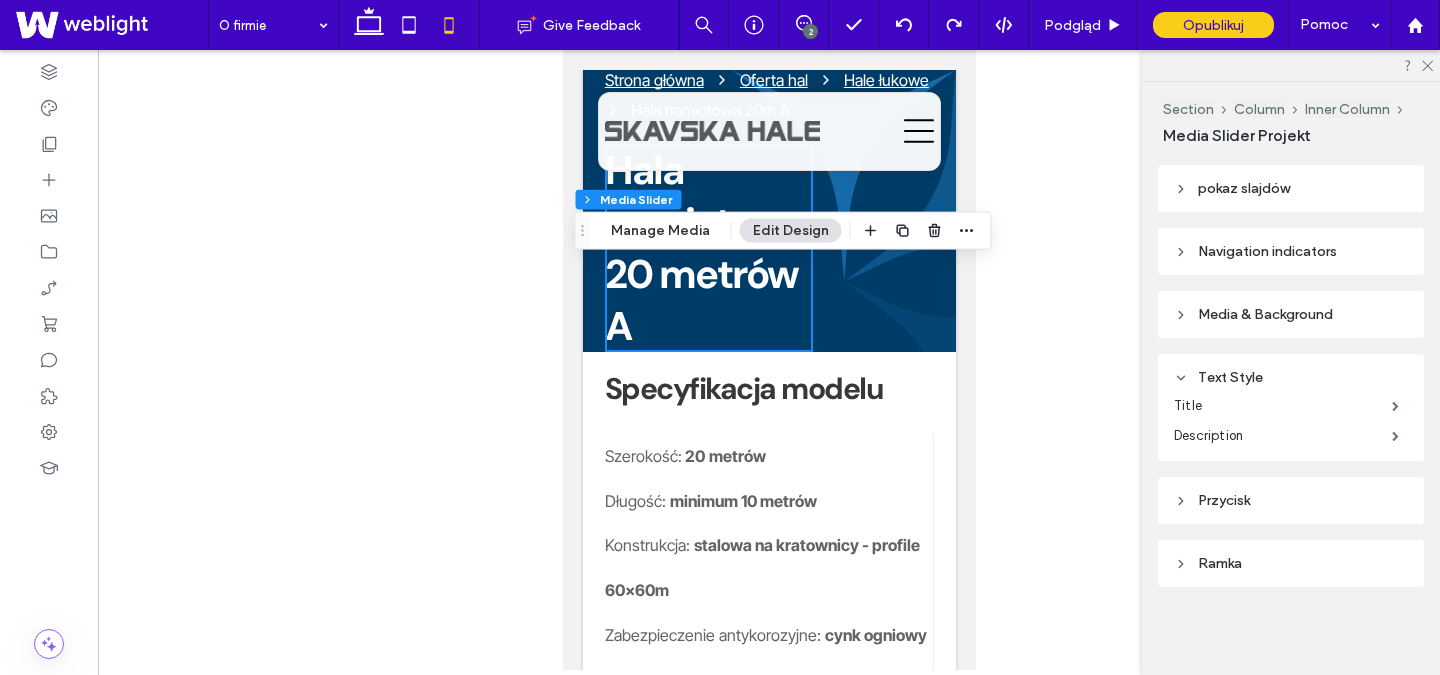 click on "Przycisk" at bounding box center (1291, 500) 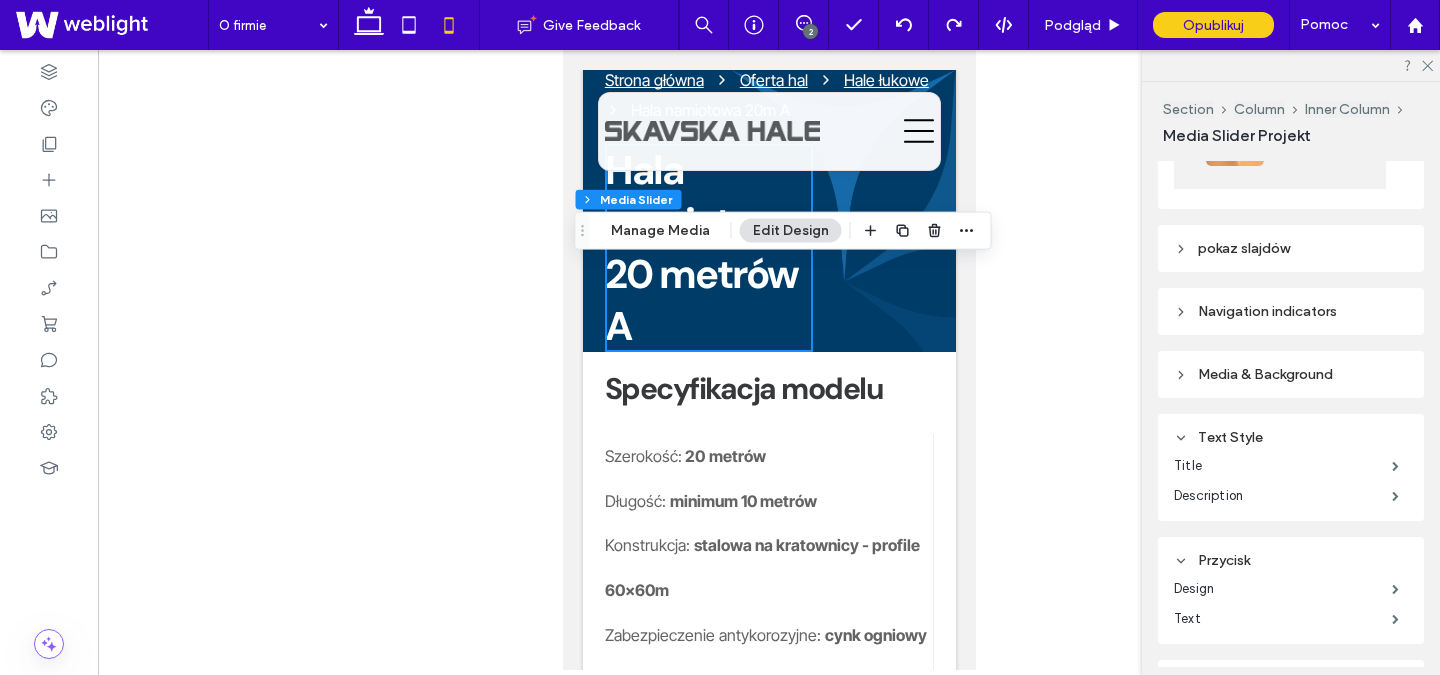 scroll, scrollTop: 389, scrollLeft: 0, axis: vertical 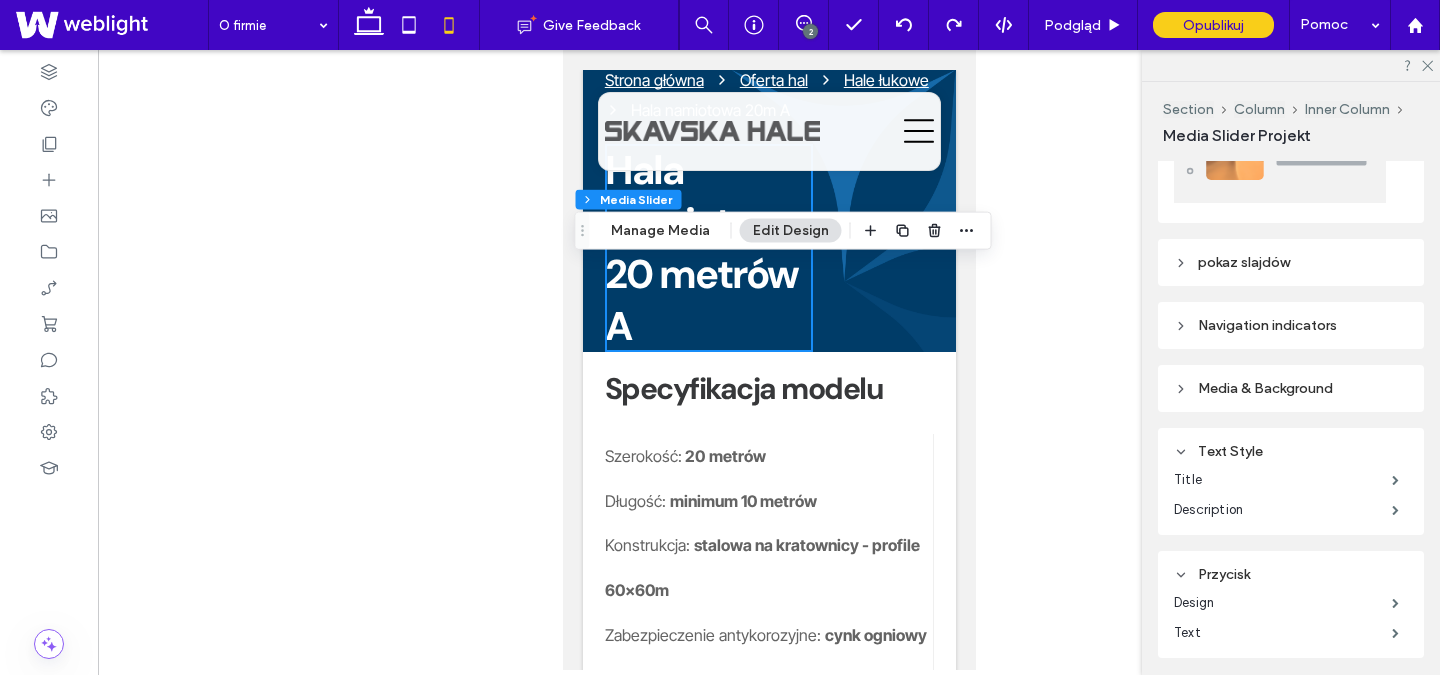 click 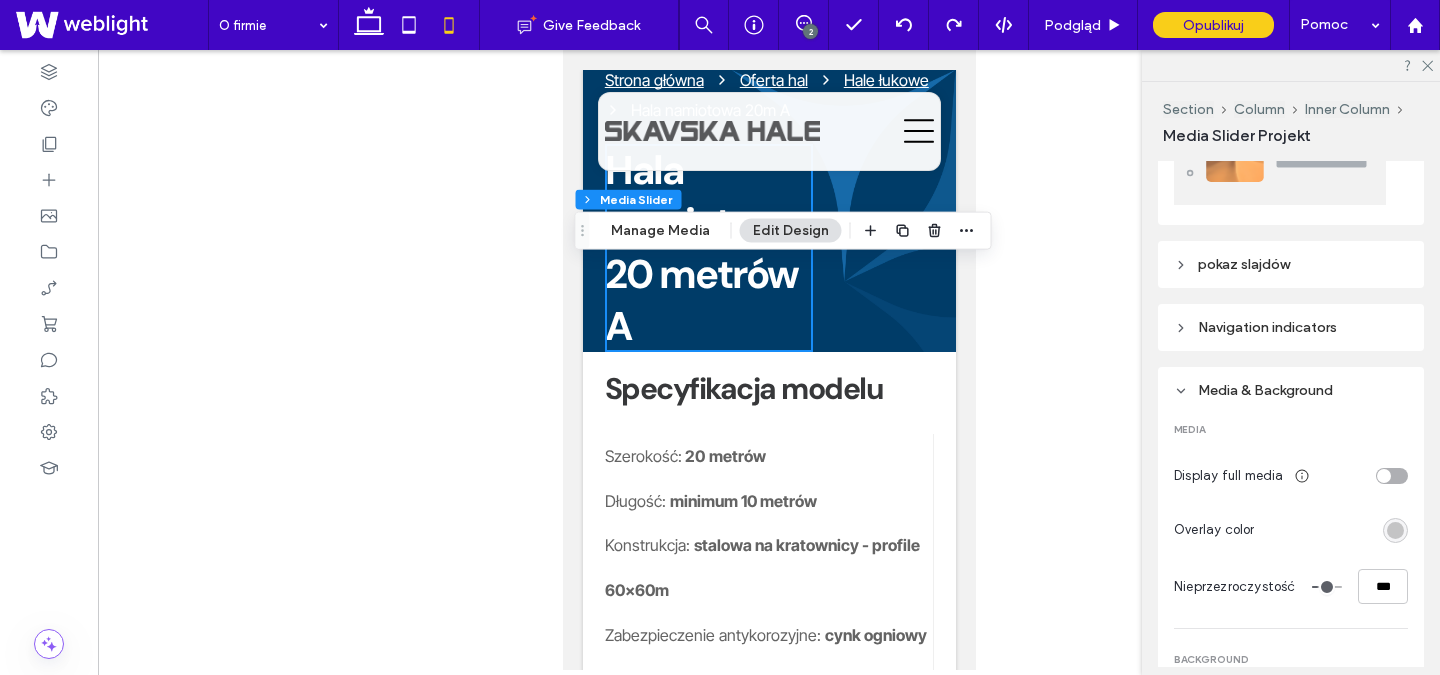 scroll, scrollTop: 368, scrollLeft: 0, axis: vertical 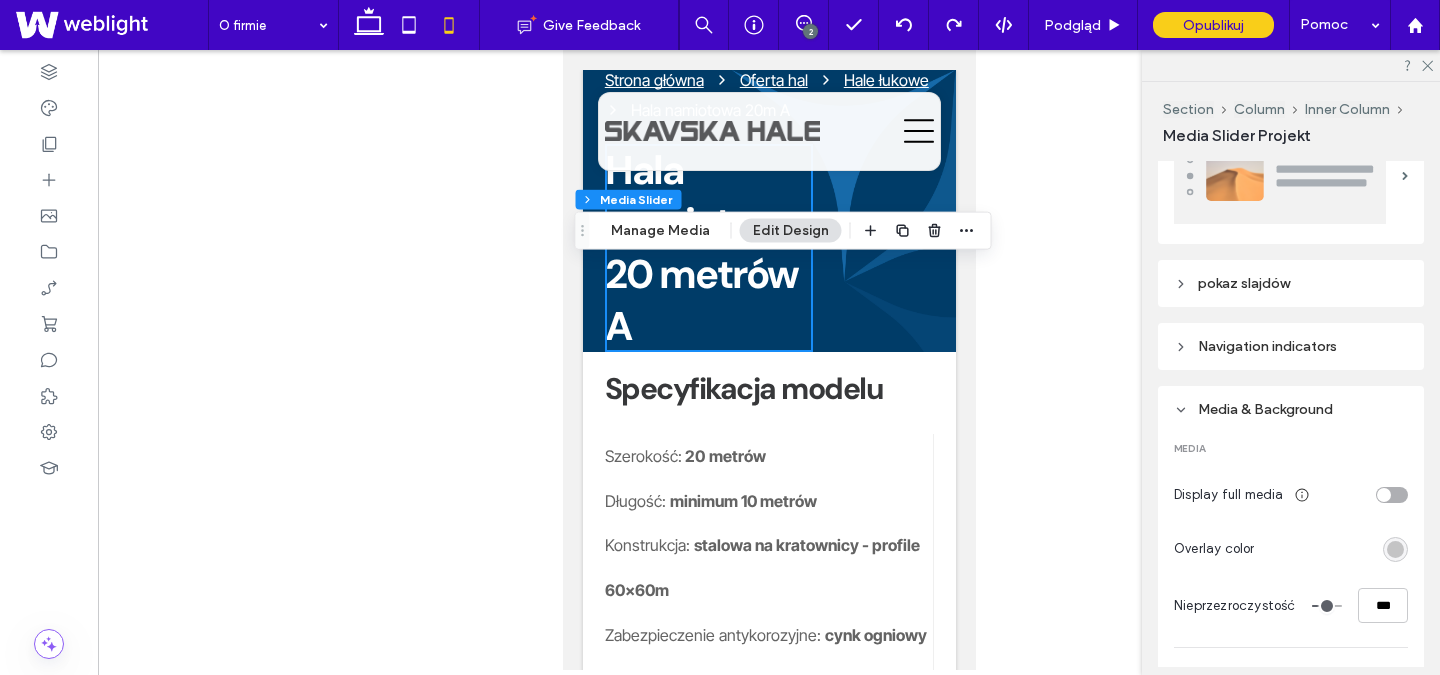 click 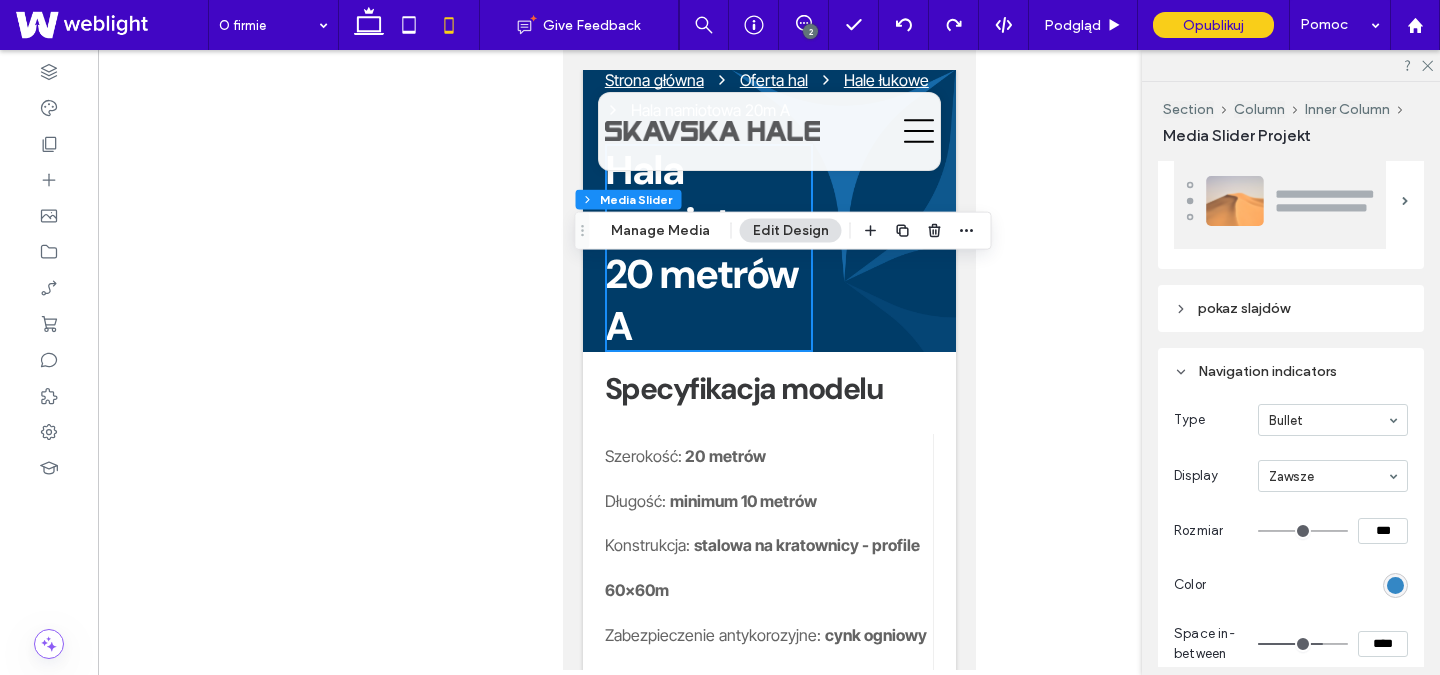 scroll, scrollTop: 162, scrollLeft: 0, axis: vertical 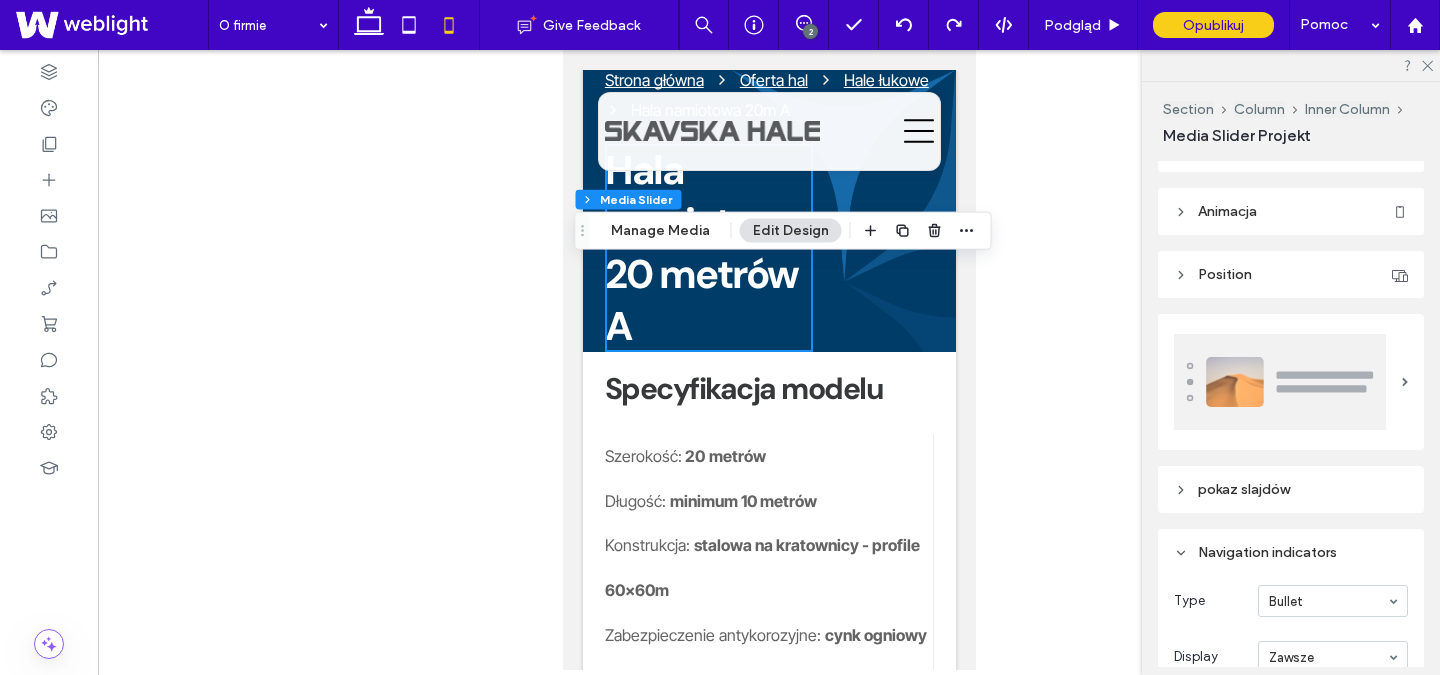 click 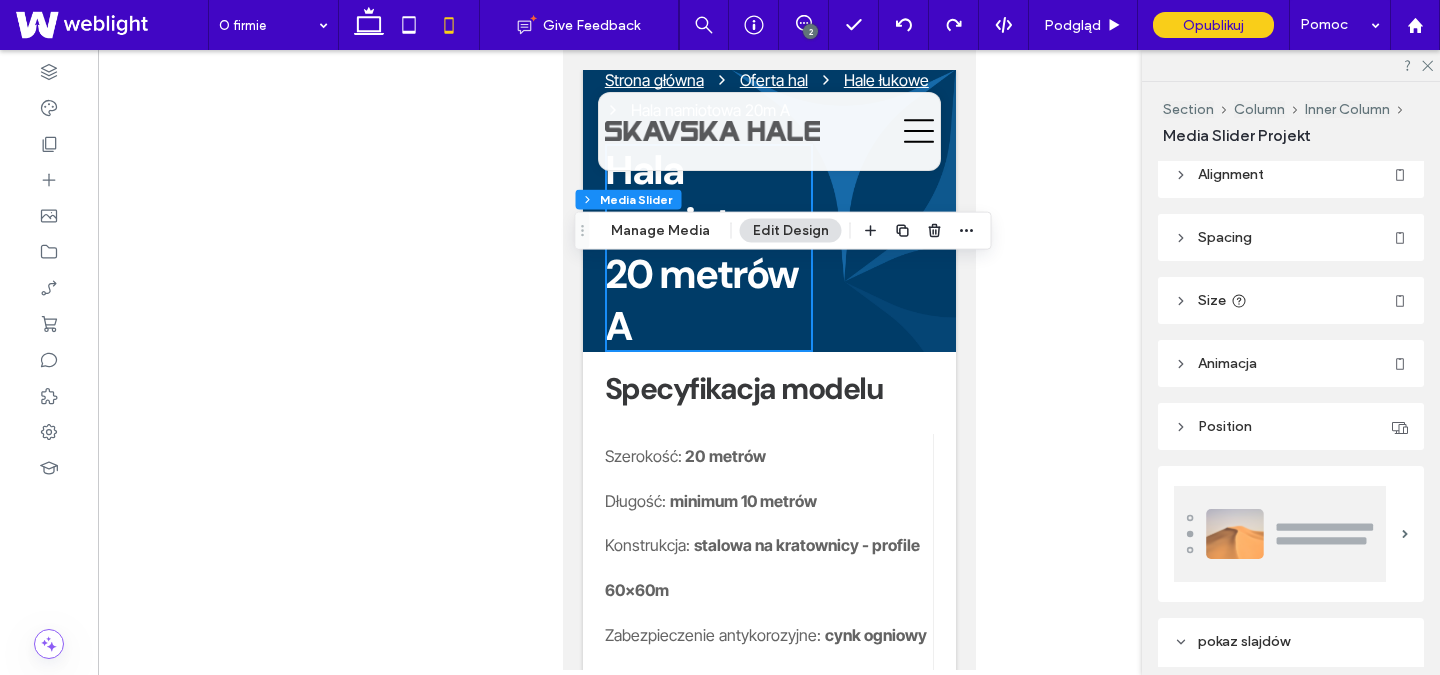 scroll, scrollTop: 0, scrollLeft: 0, axis: both 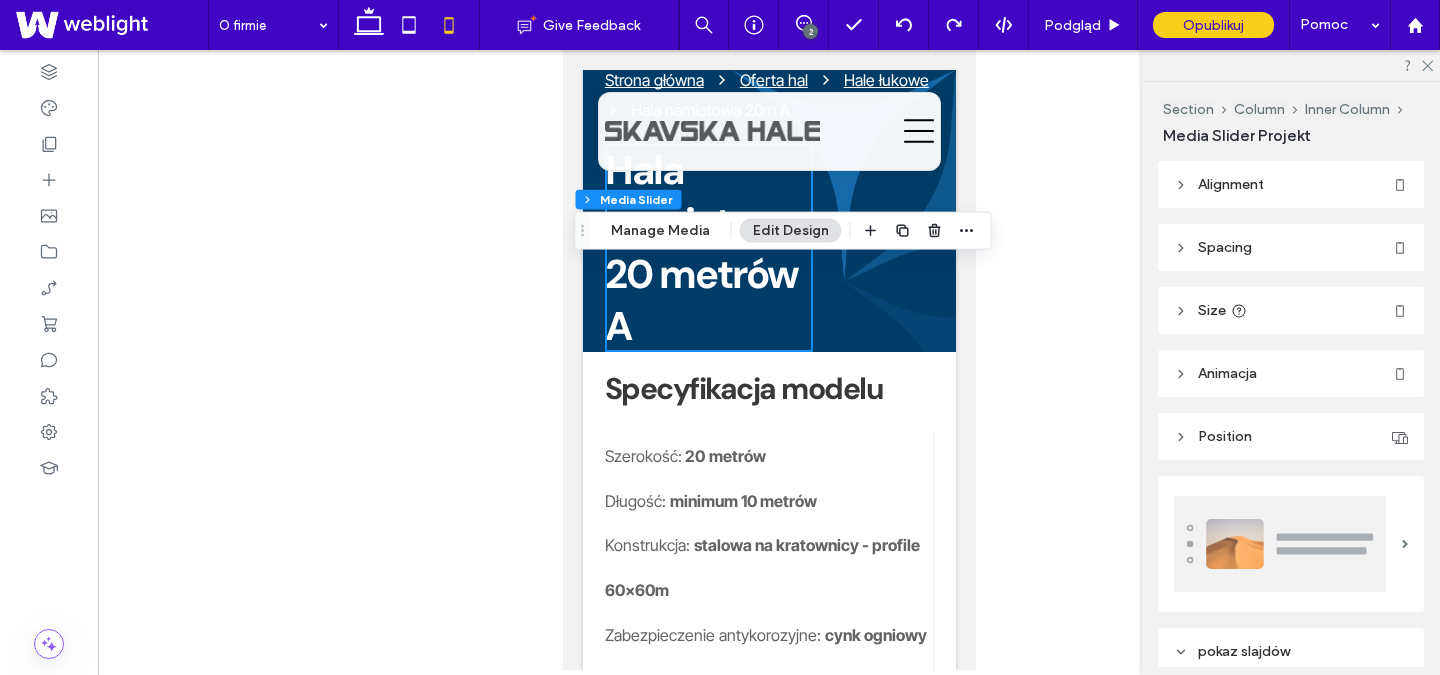 click 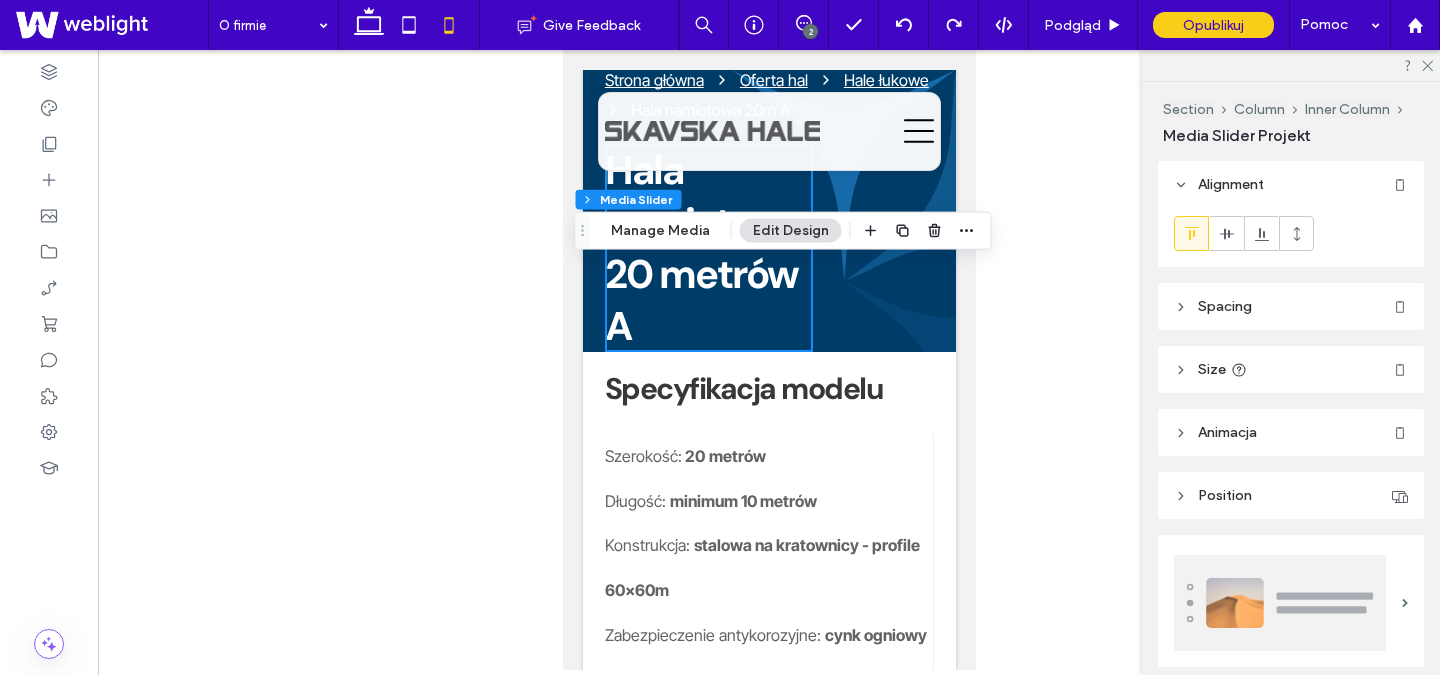 click 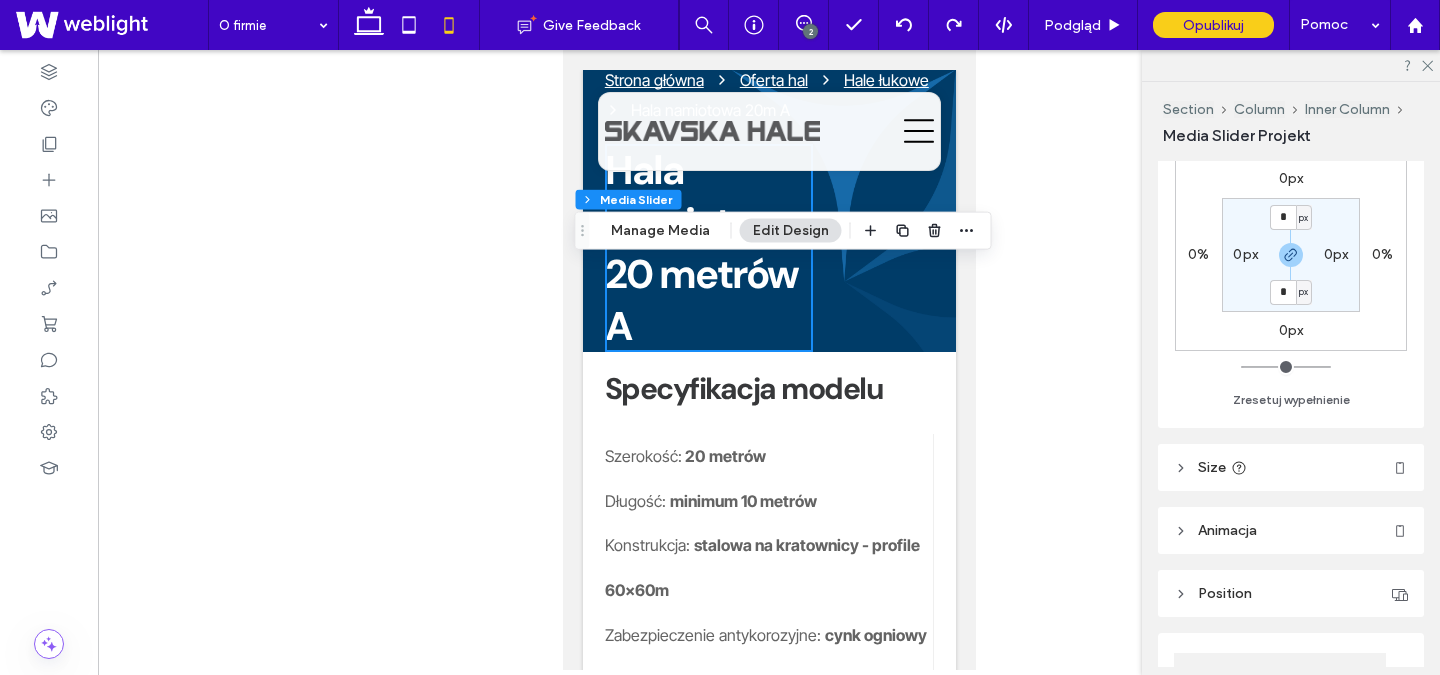 scroll, scrollTop: 357, scrollLeft: 0, axis: vertical 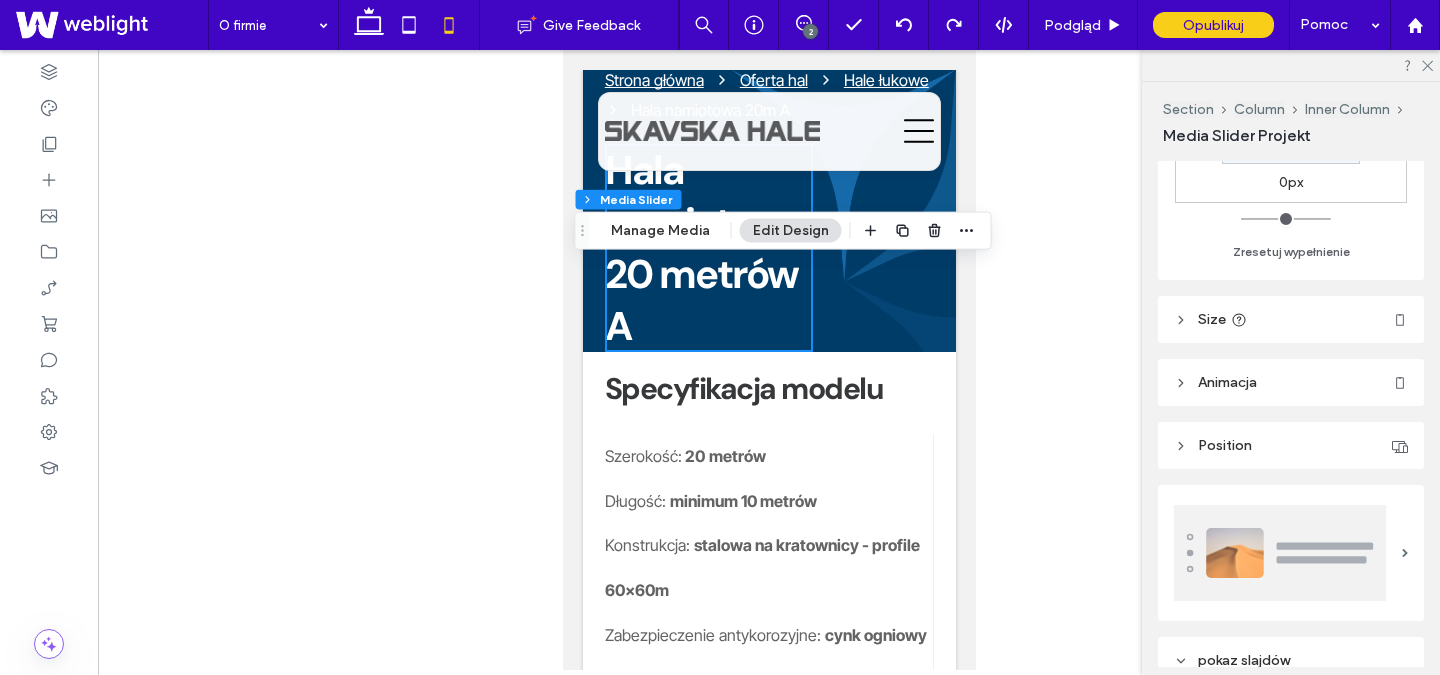 click 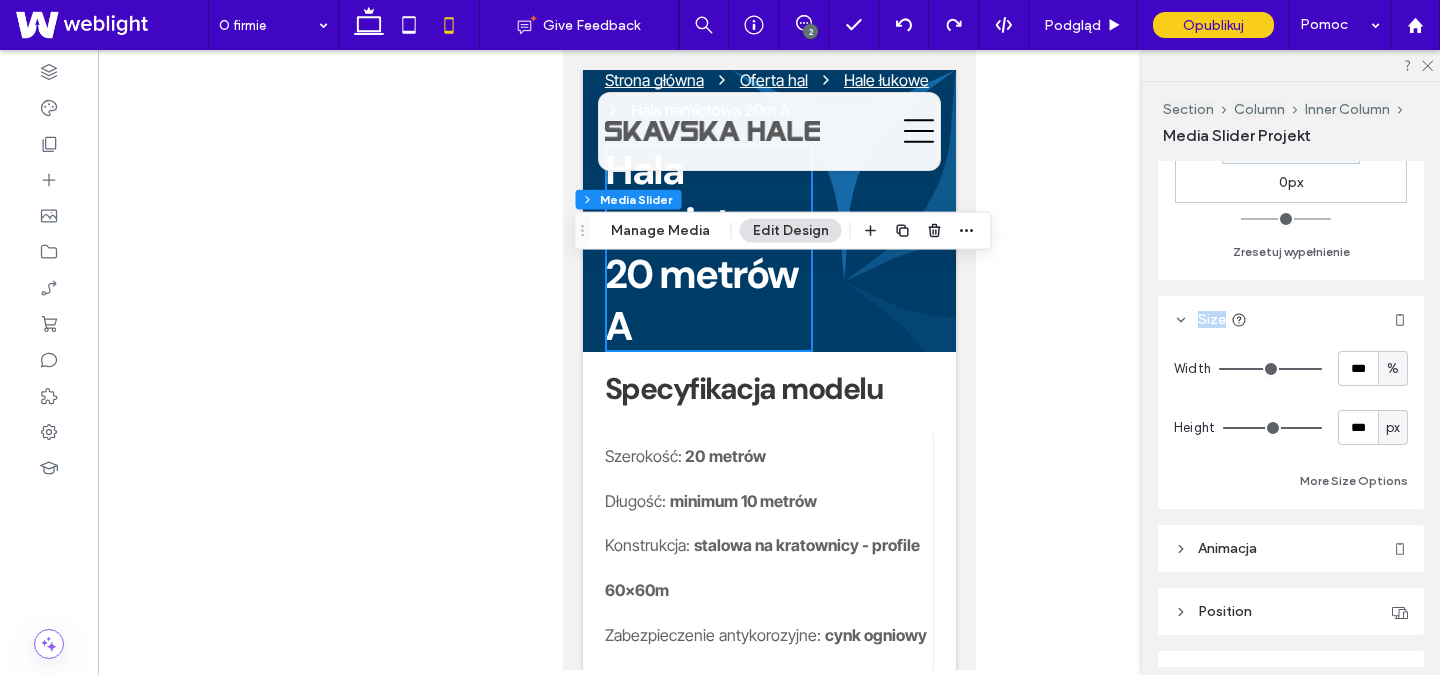 click 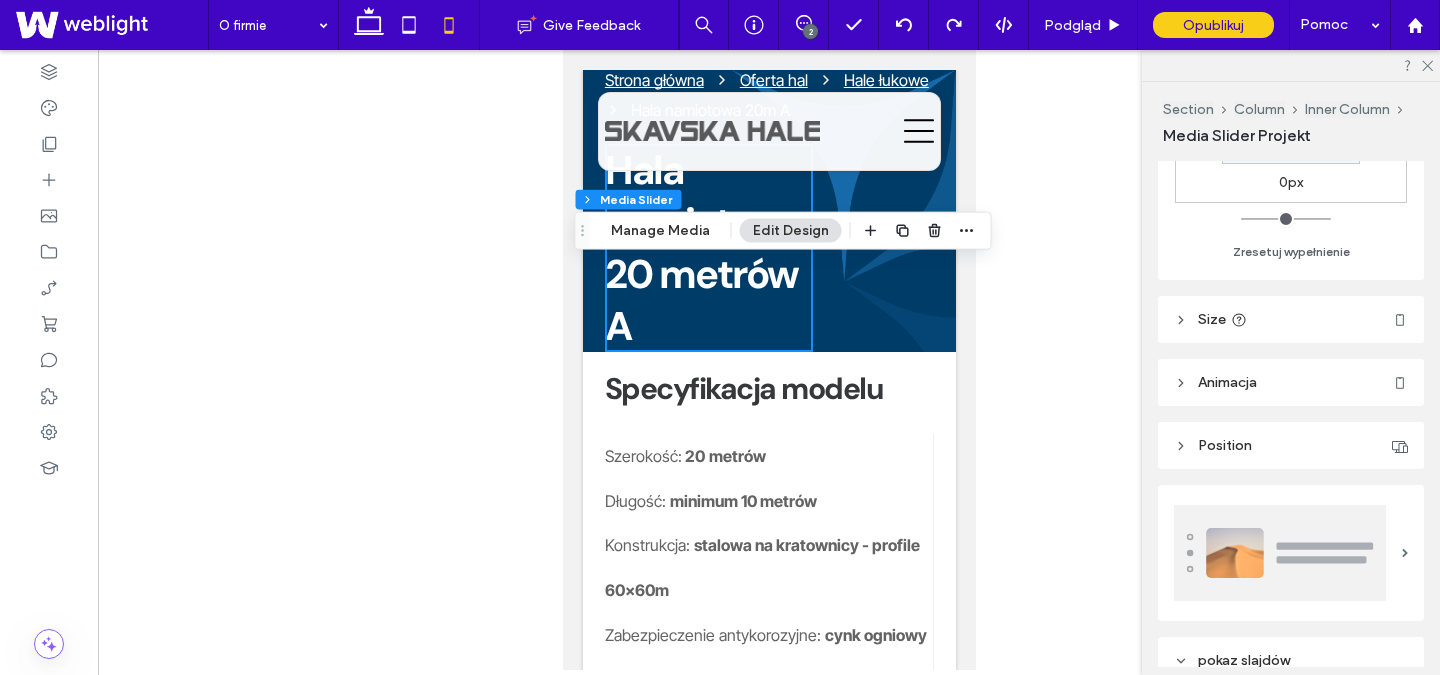click on "Animacja" at bounding box center (1291, 382) 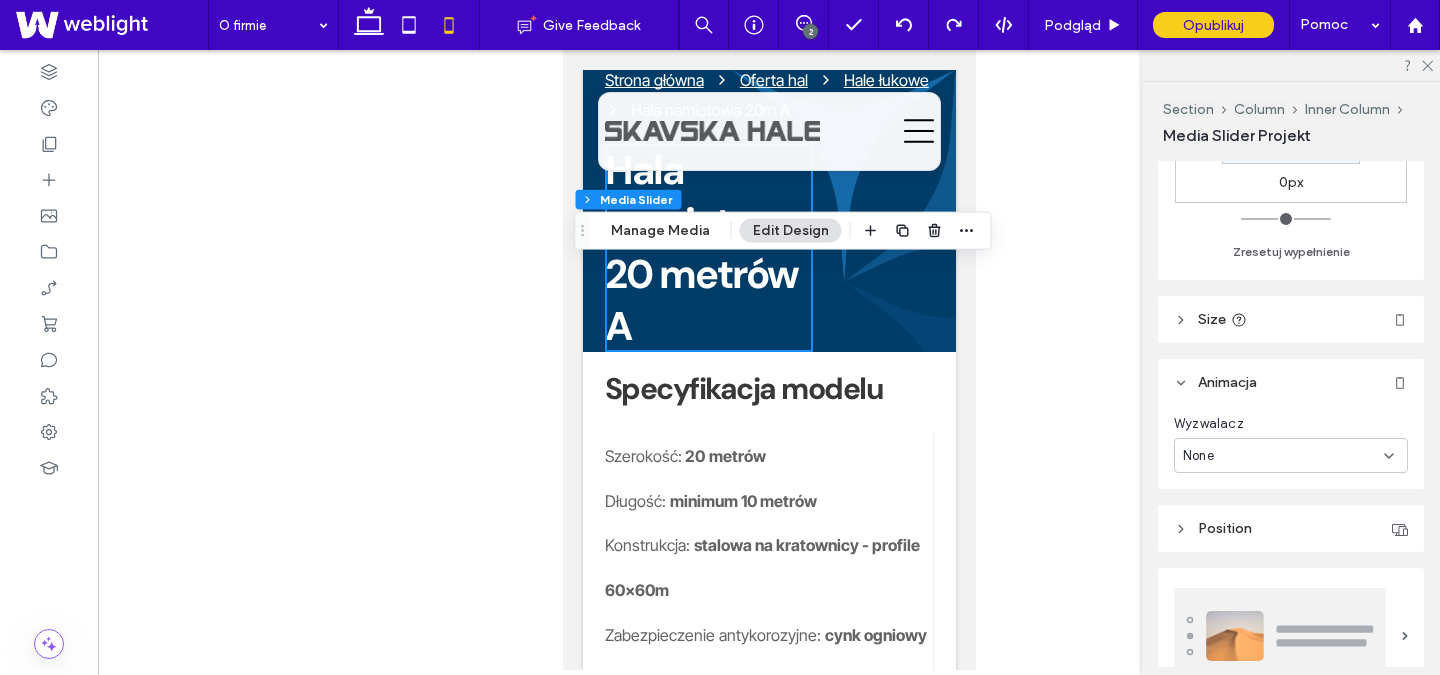 click 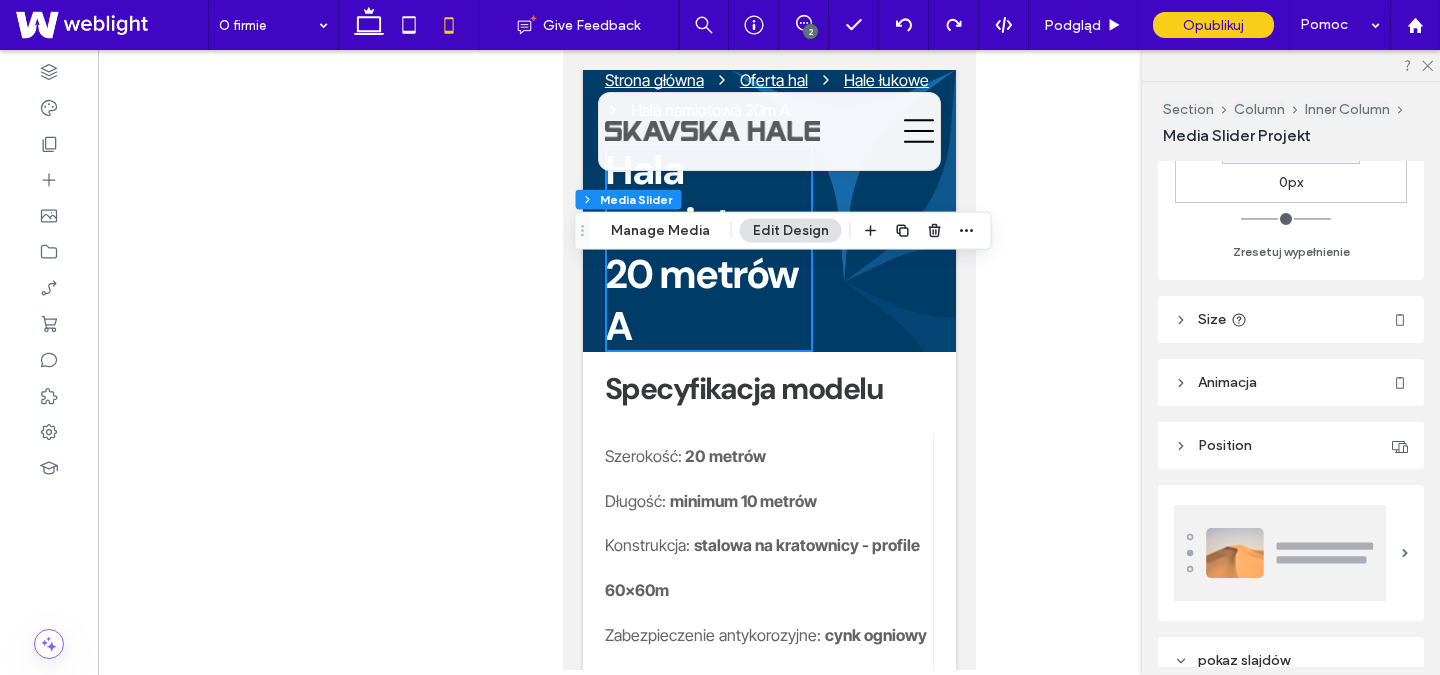 scroll, scrollTop: 465, scrollLeft: 0, axis: vertical 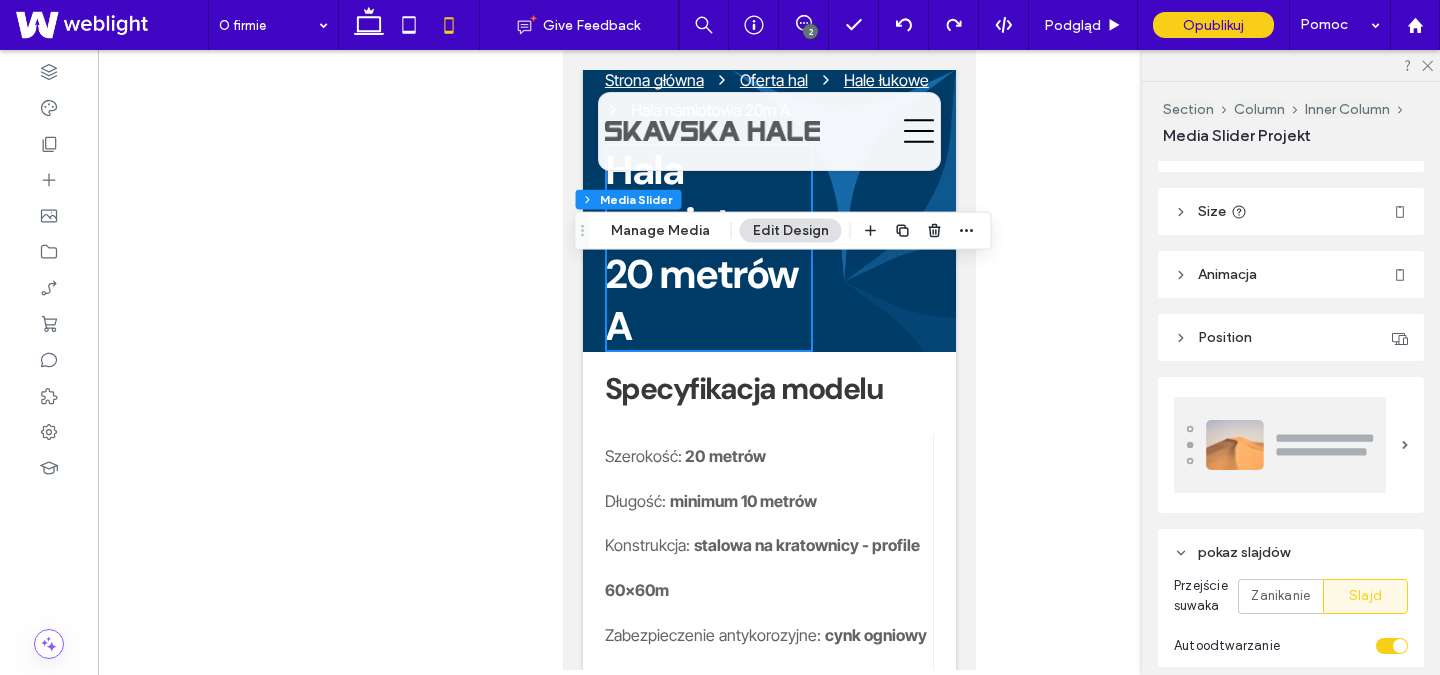 click 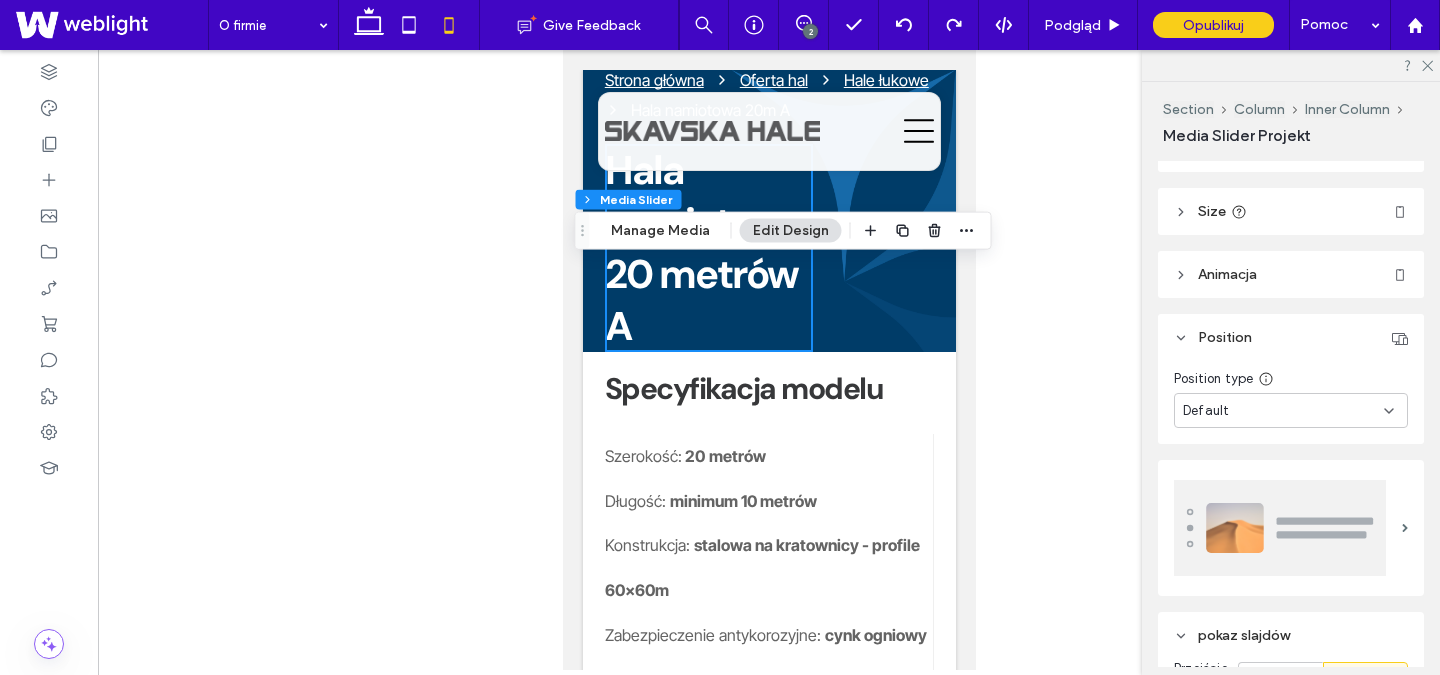 click on "Default" at bounding box center (1206, 411) 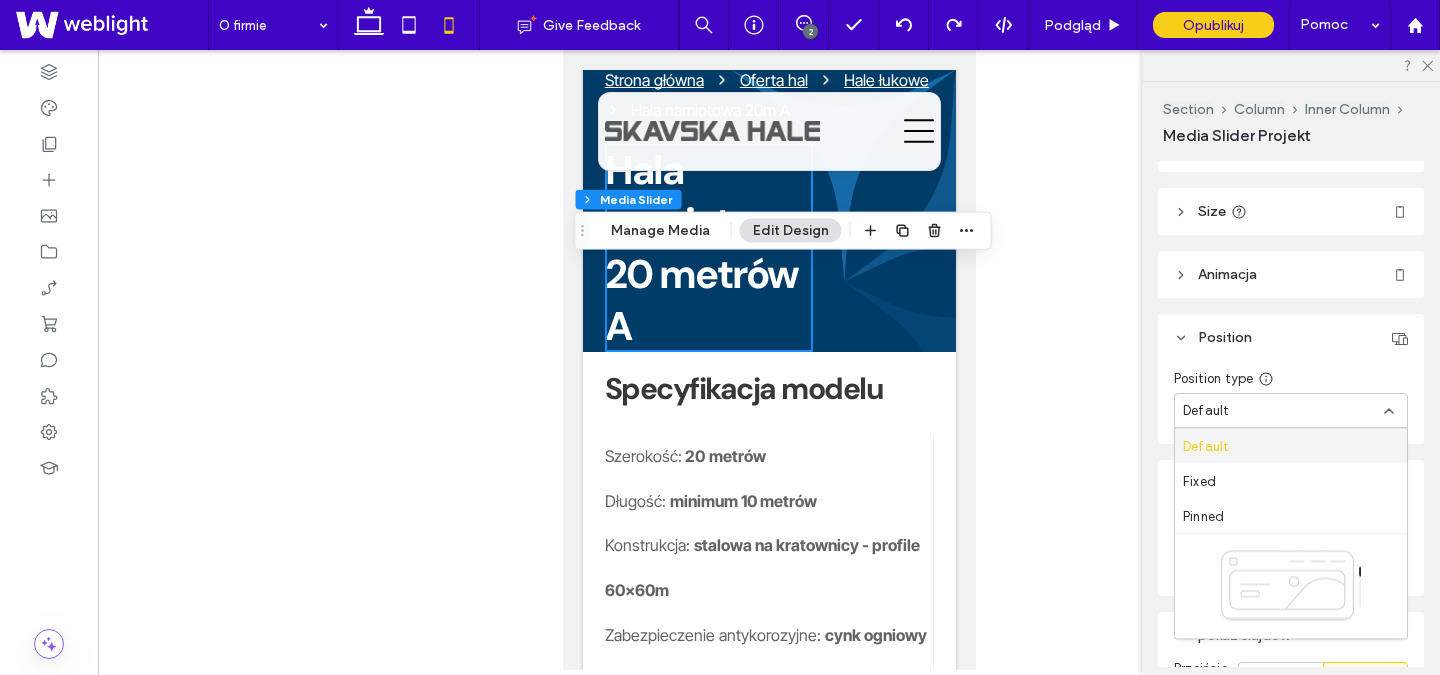click 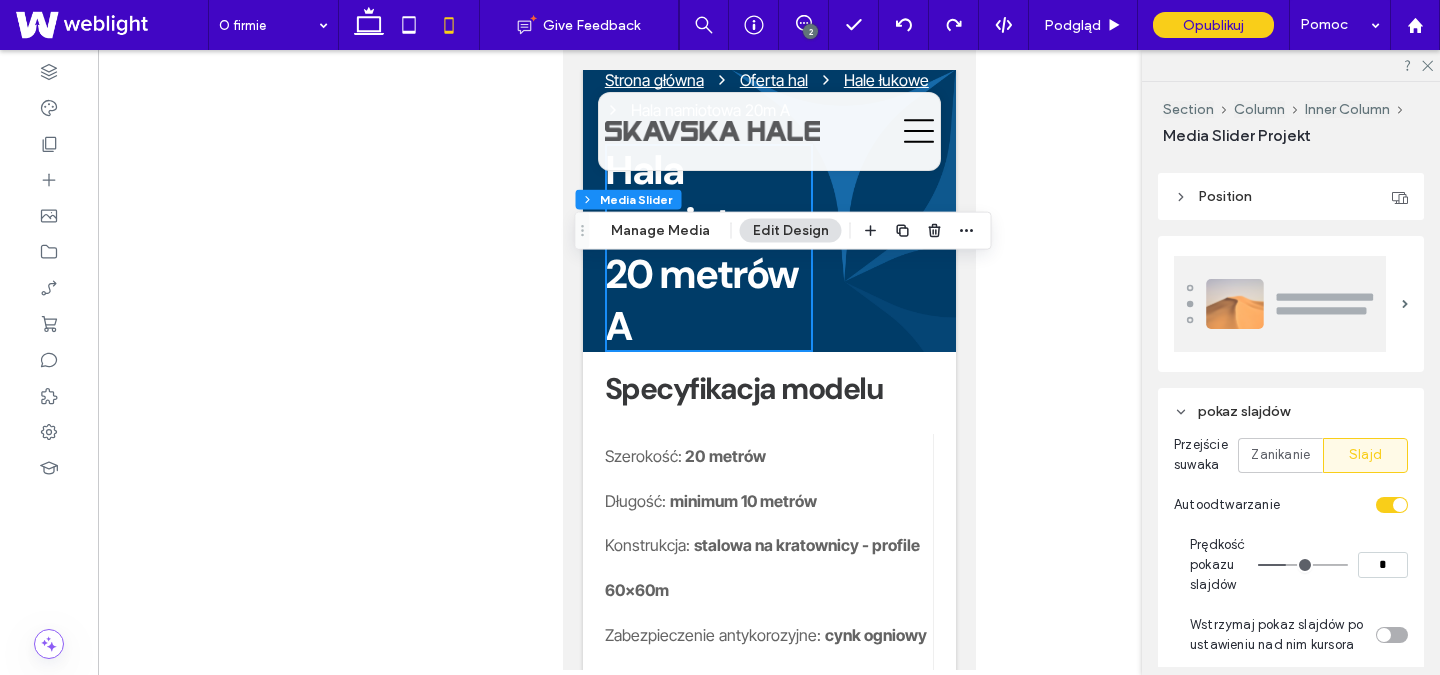 scroll, scrollTop: 573, scrollLeft: 0, axis: vertical 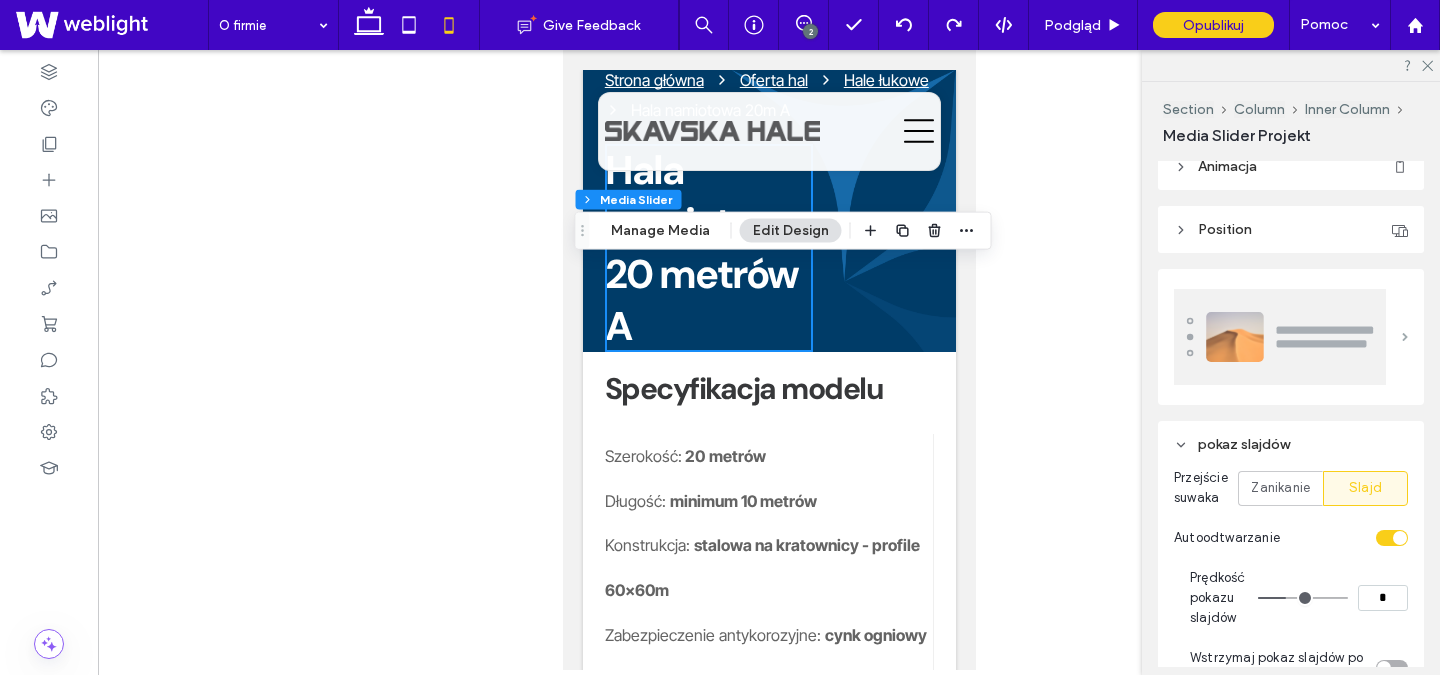 click at bounding box center [1405, 337] 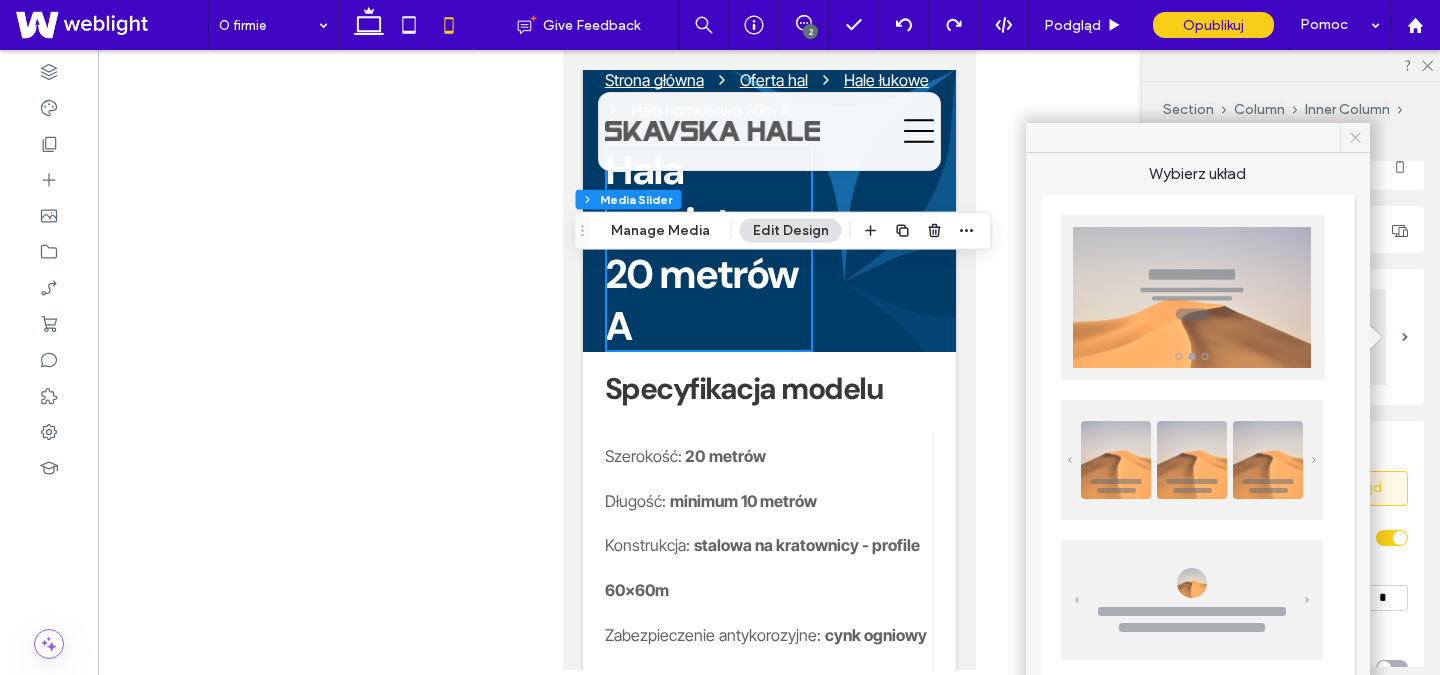 click 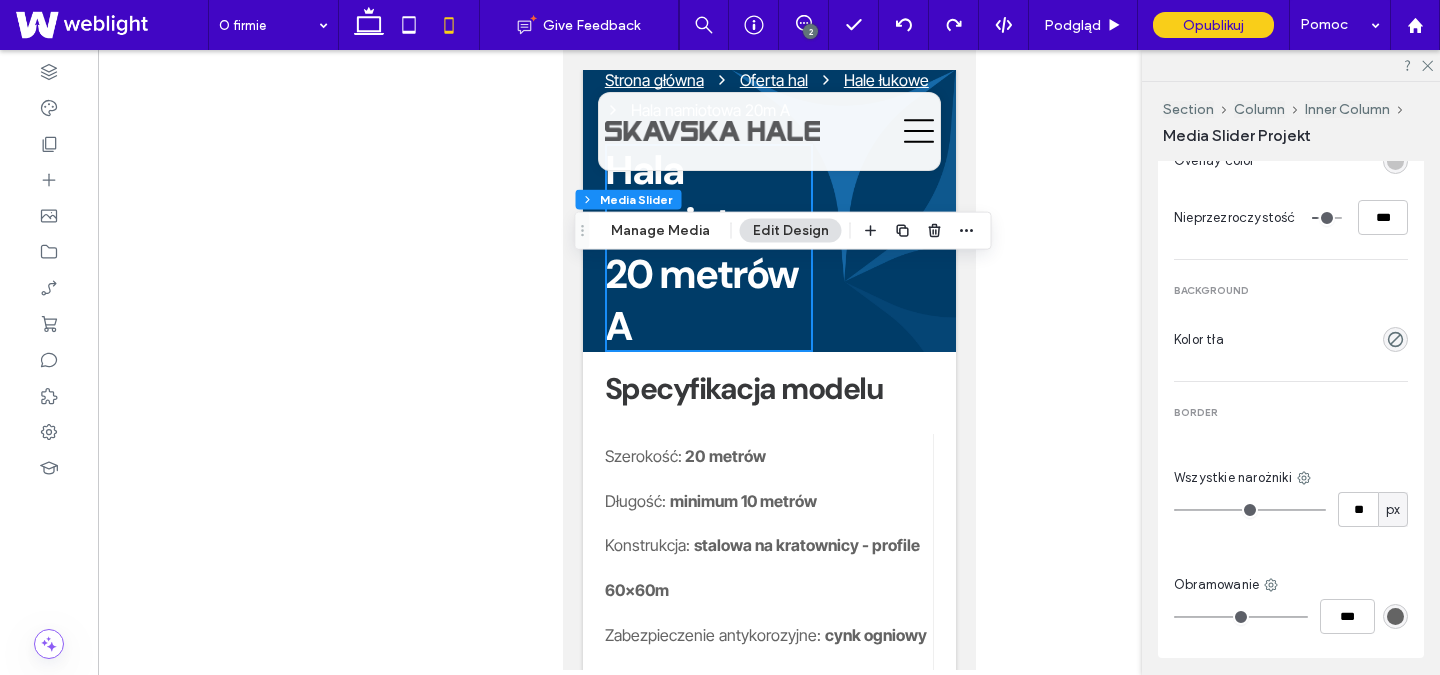 scroll, scrollTop: 2001, scrollLeft: 0, axis: vertical 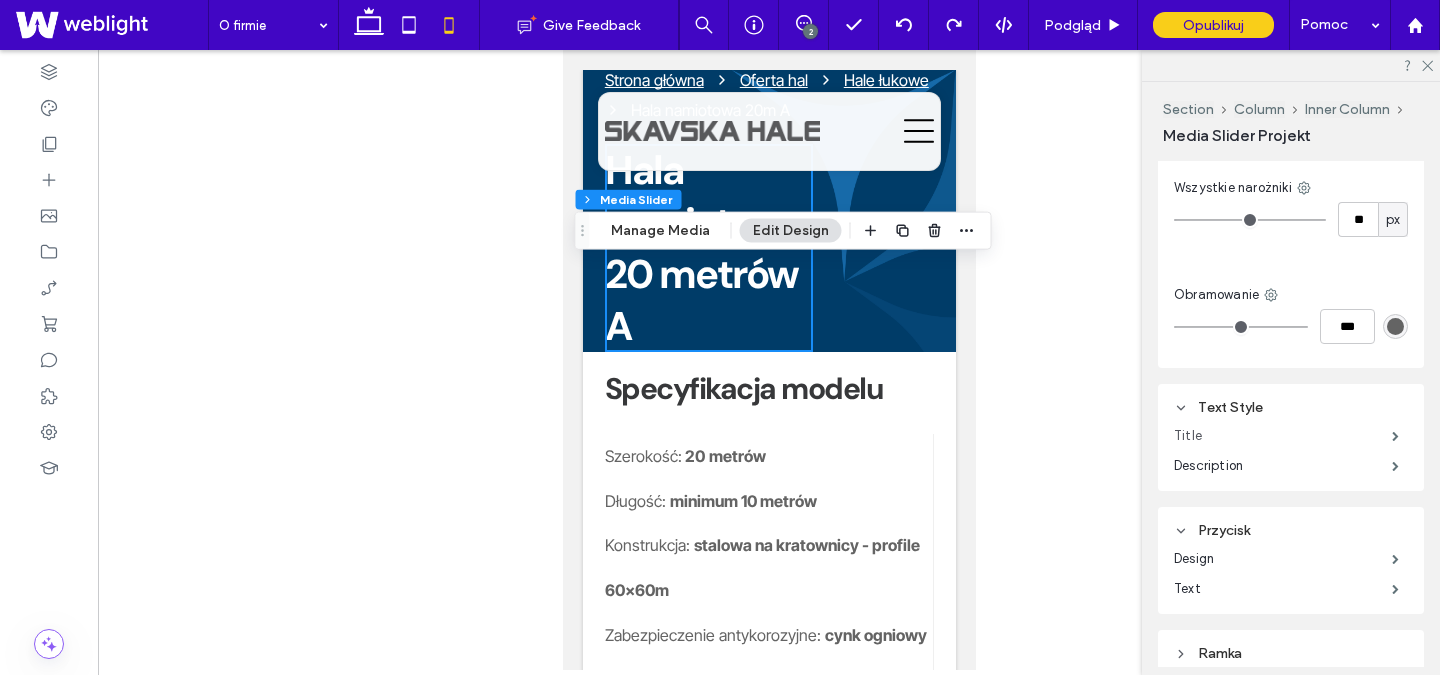 click on "Title" at bounding box center [1283, 436] 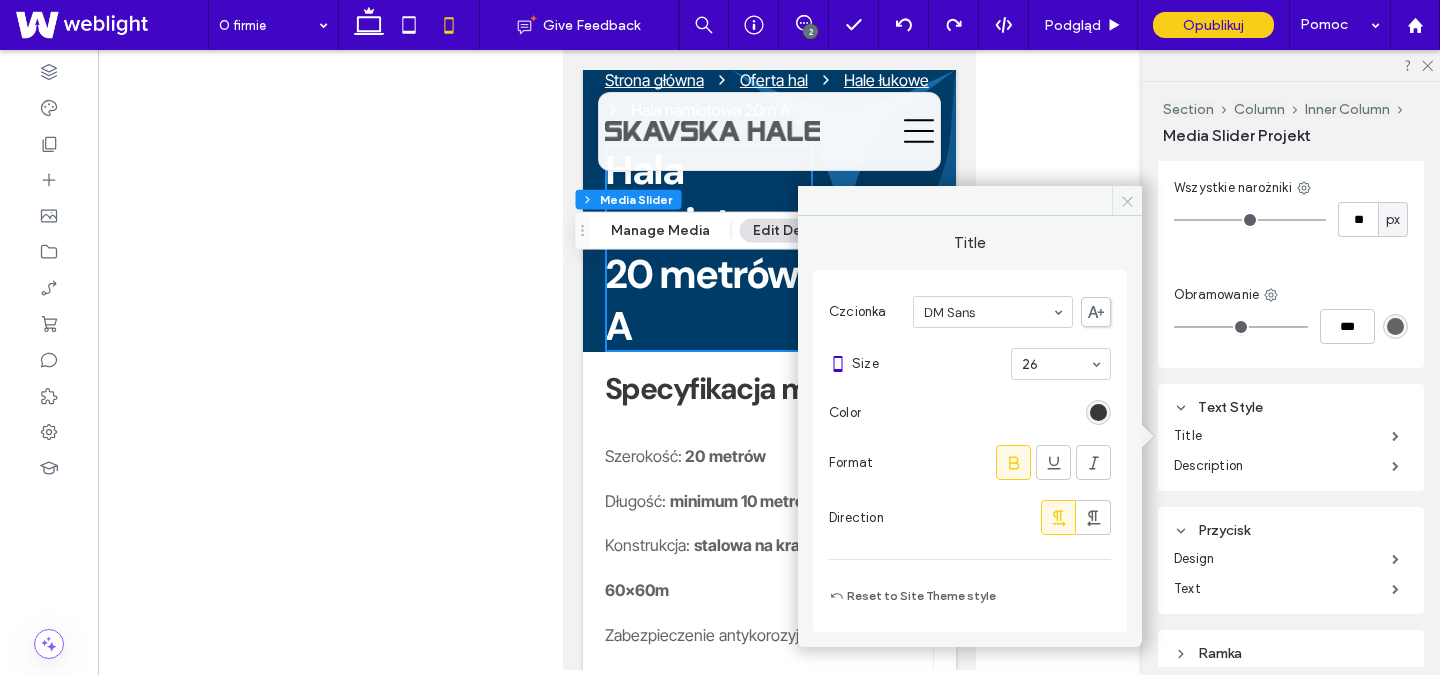 click 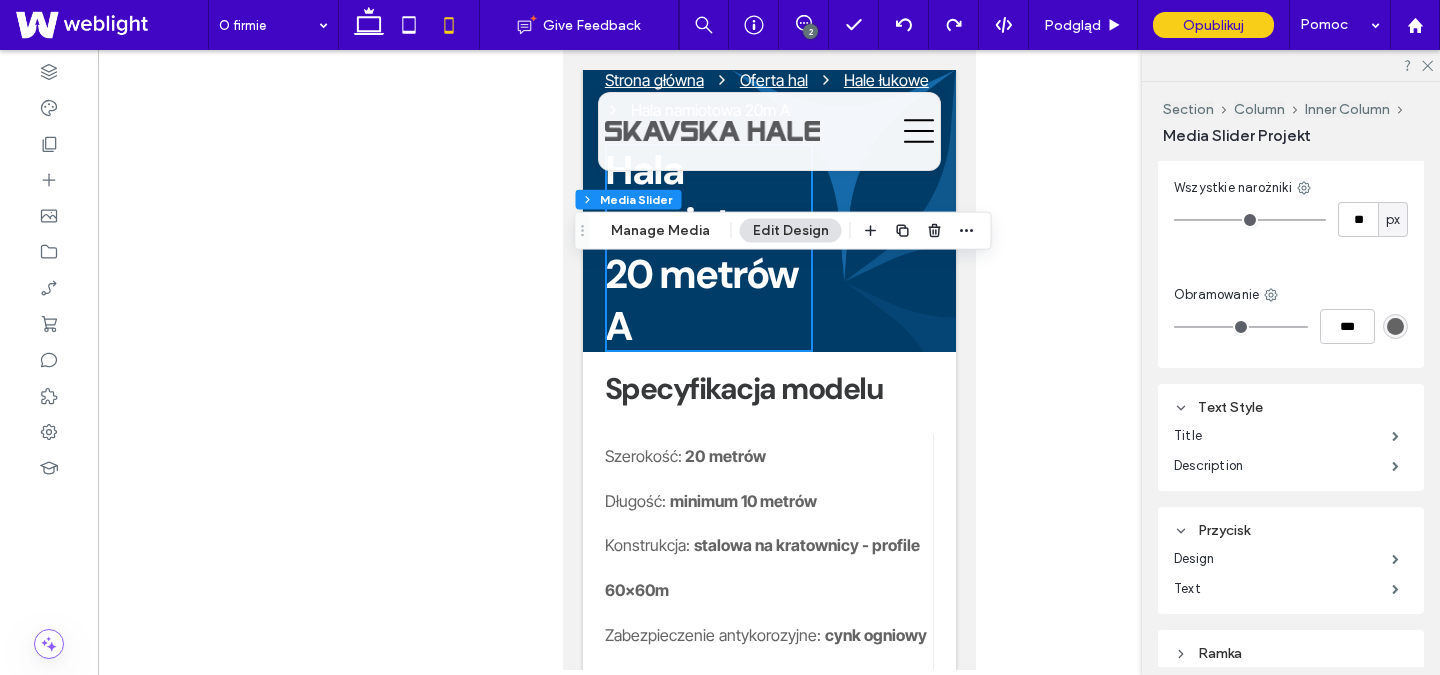 scroll, scrollTop: 2091, scrollLeft: 0, axis: vertical 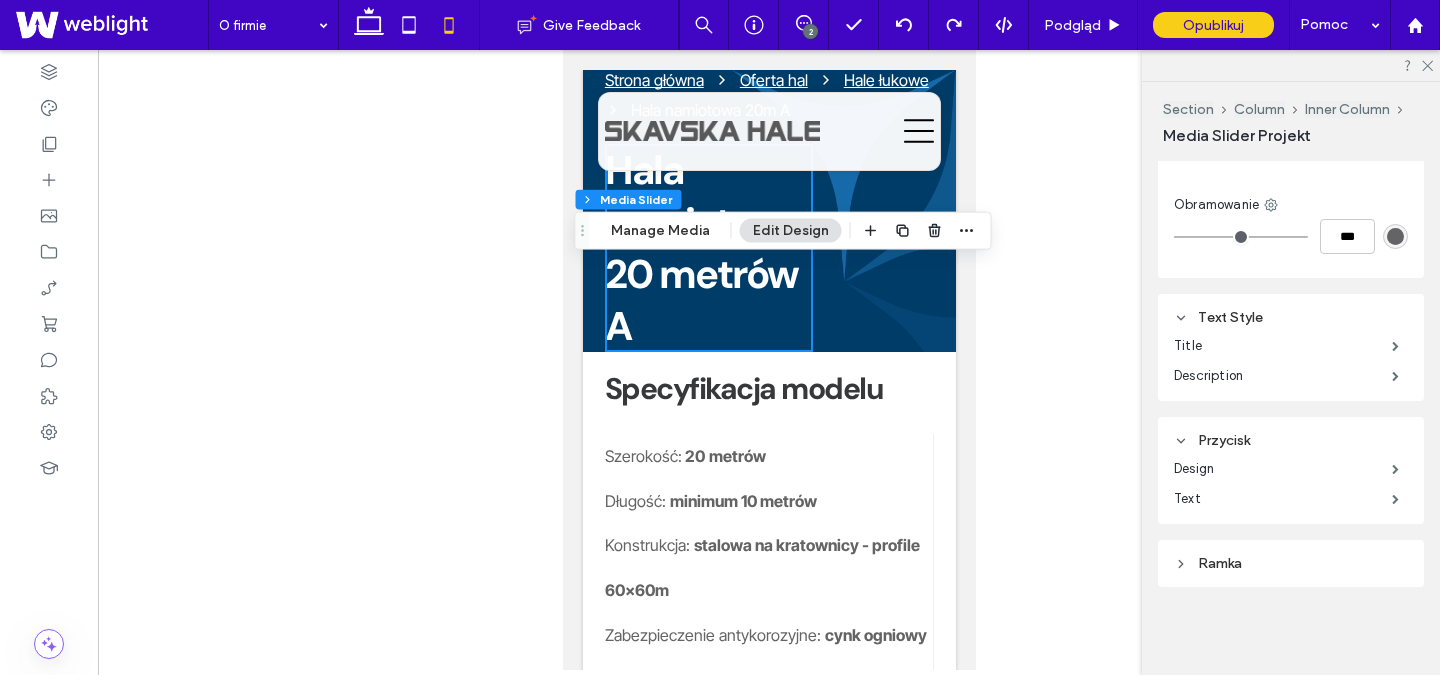 click on "Ramka" at bounding box center (1291, 563) 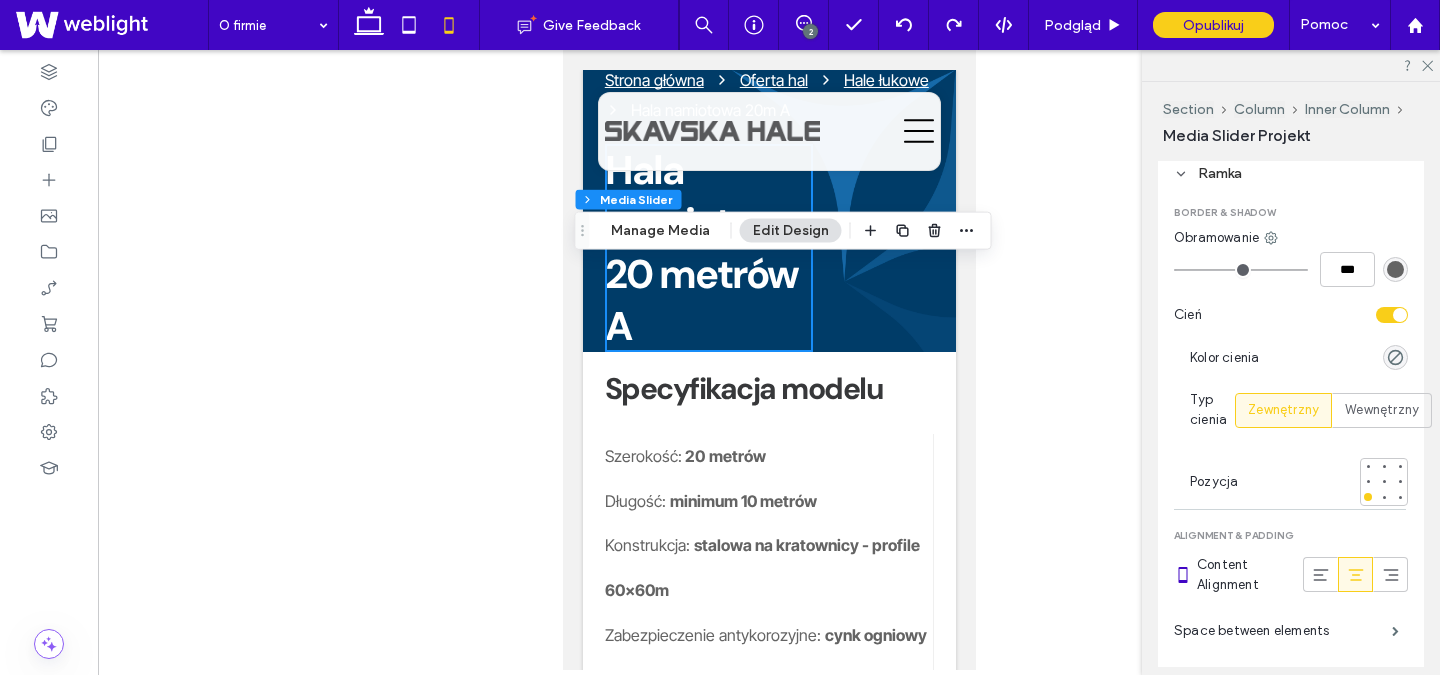 scroll, scrollTop: 2497, scrollLeft: 0, axis: vertical 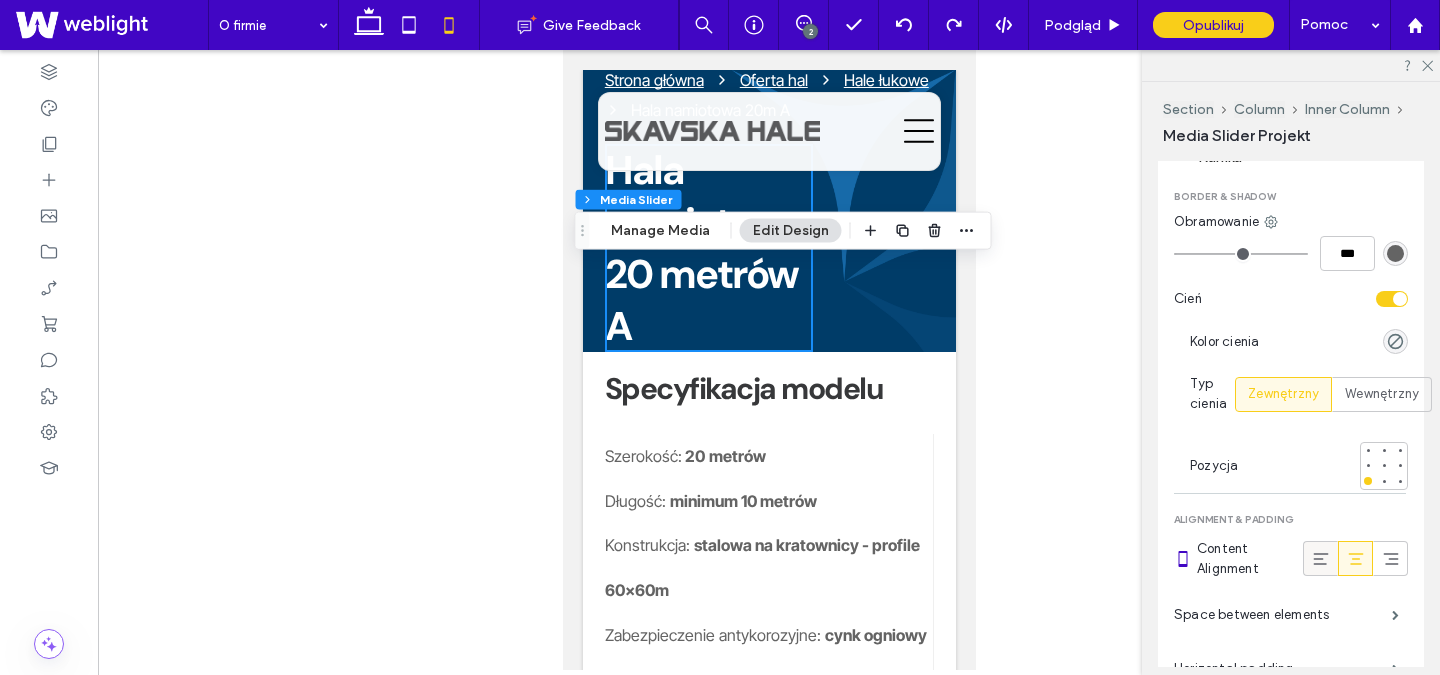 click 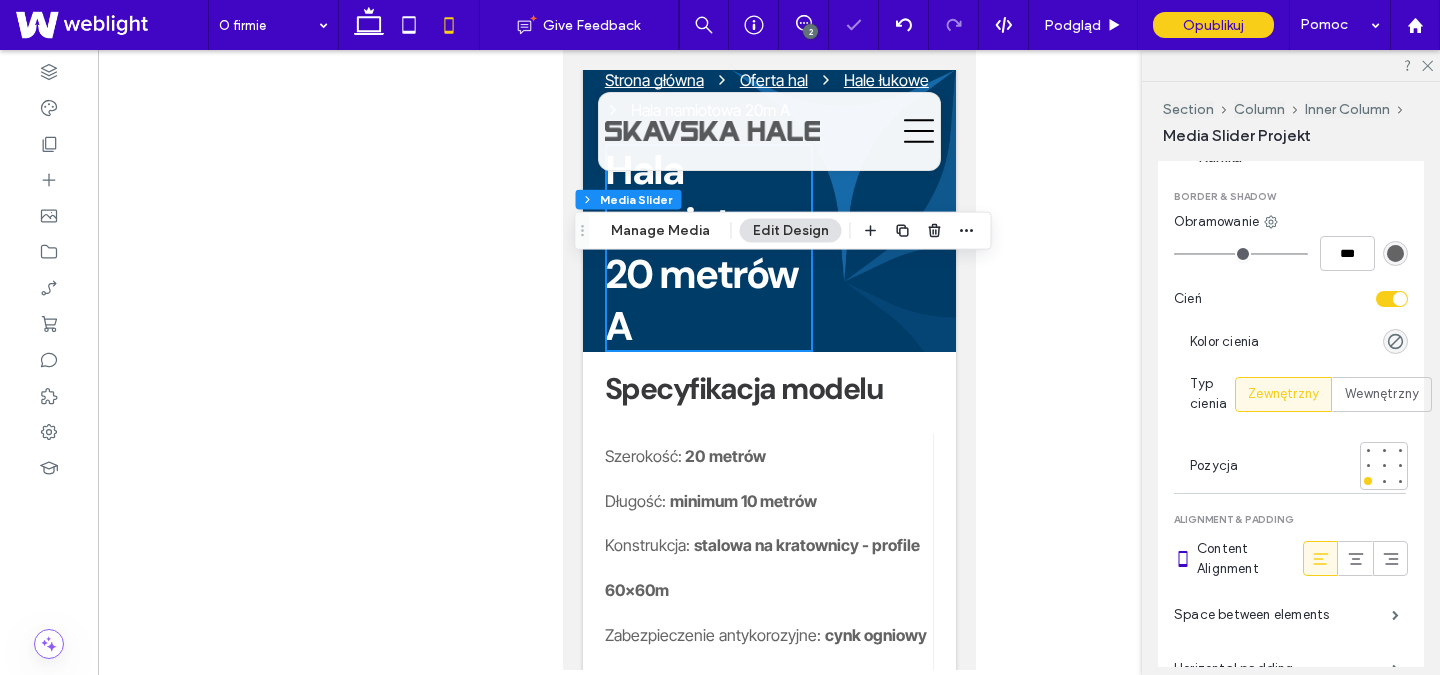 scroll, scrollTop: 2604, scrollLeft: 0, axis: vertical 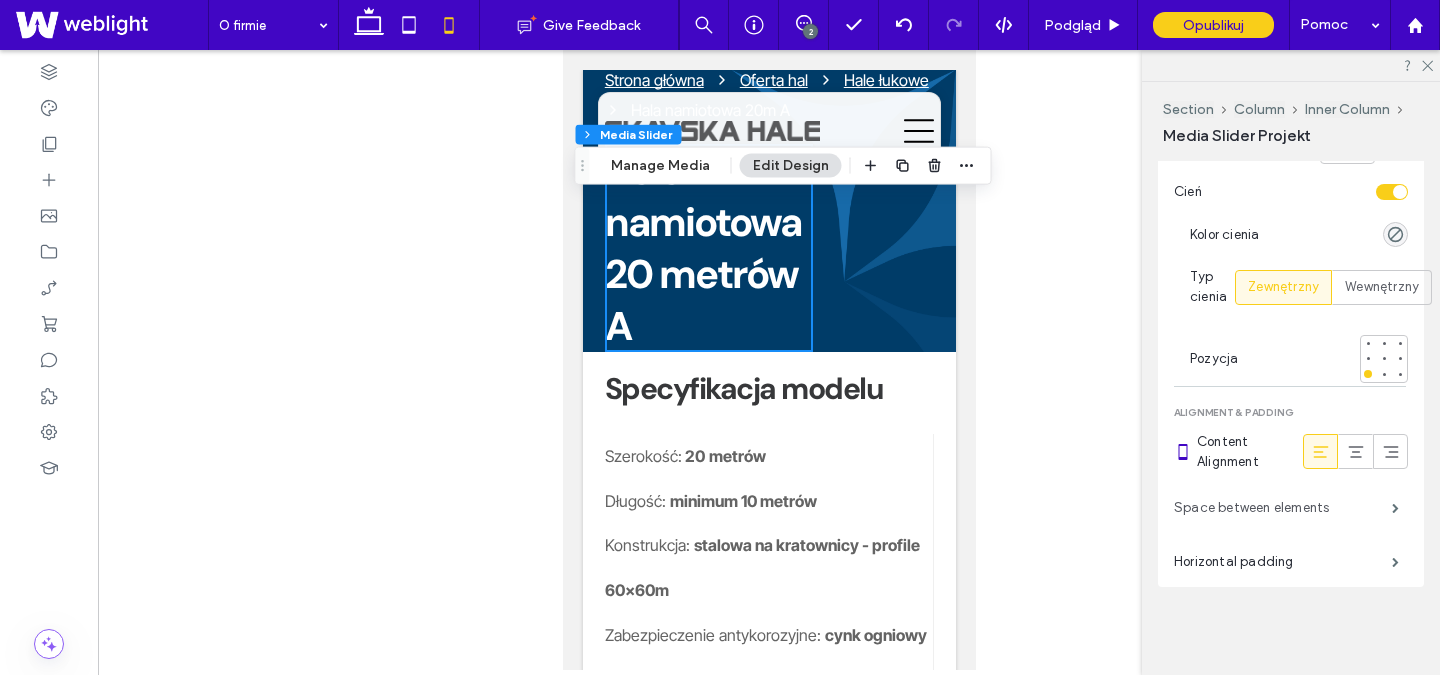 click on "Space between elements" at bounding box center [1283, 508] 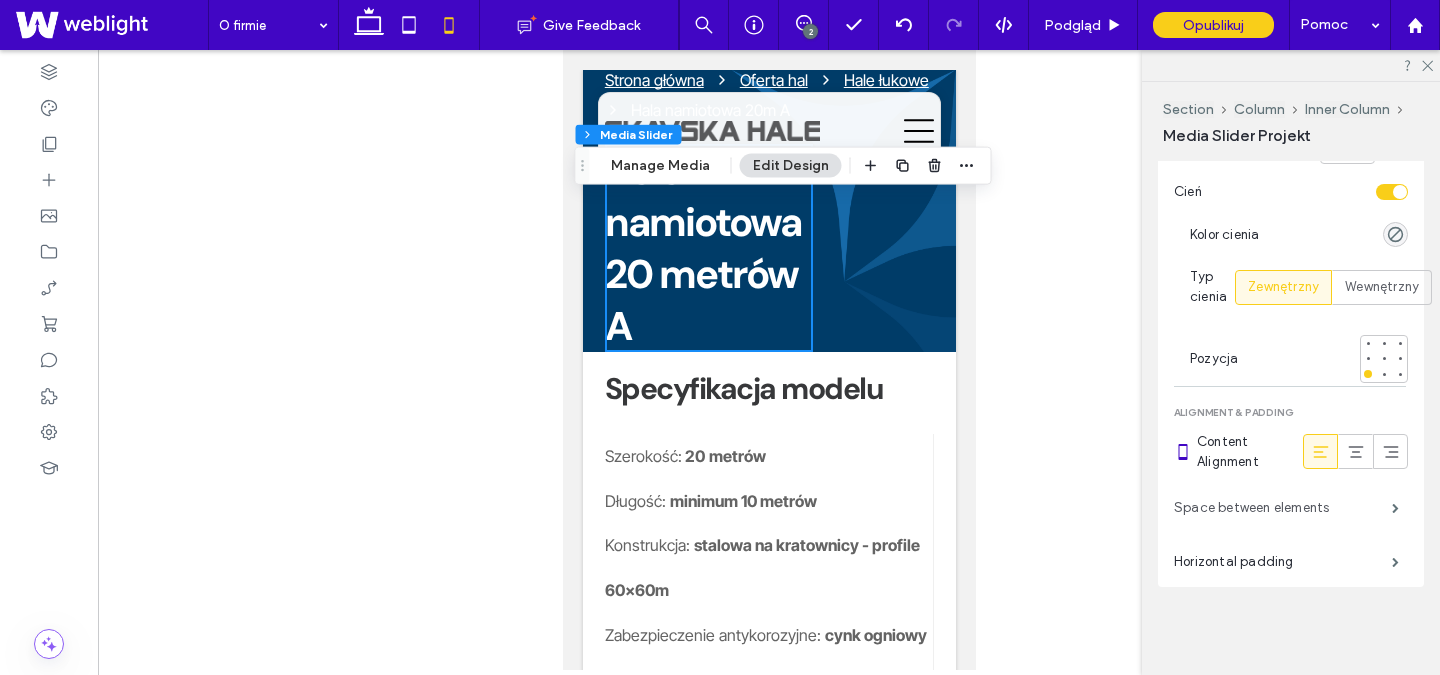 click on "Space between elements" at bounding box center (1283, 508) 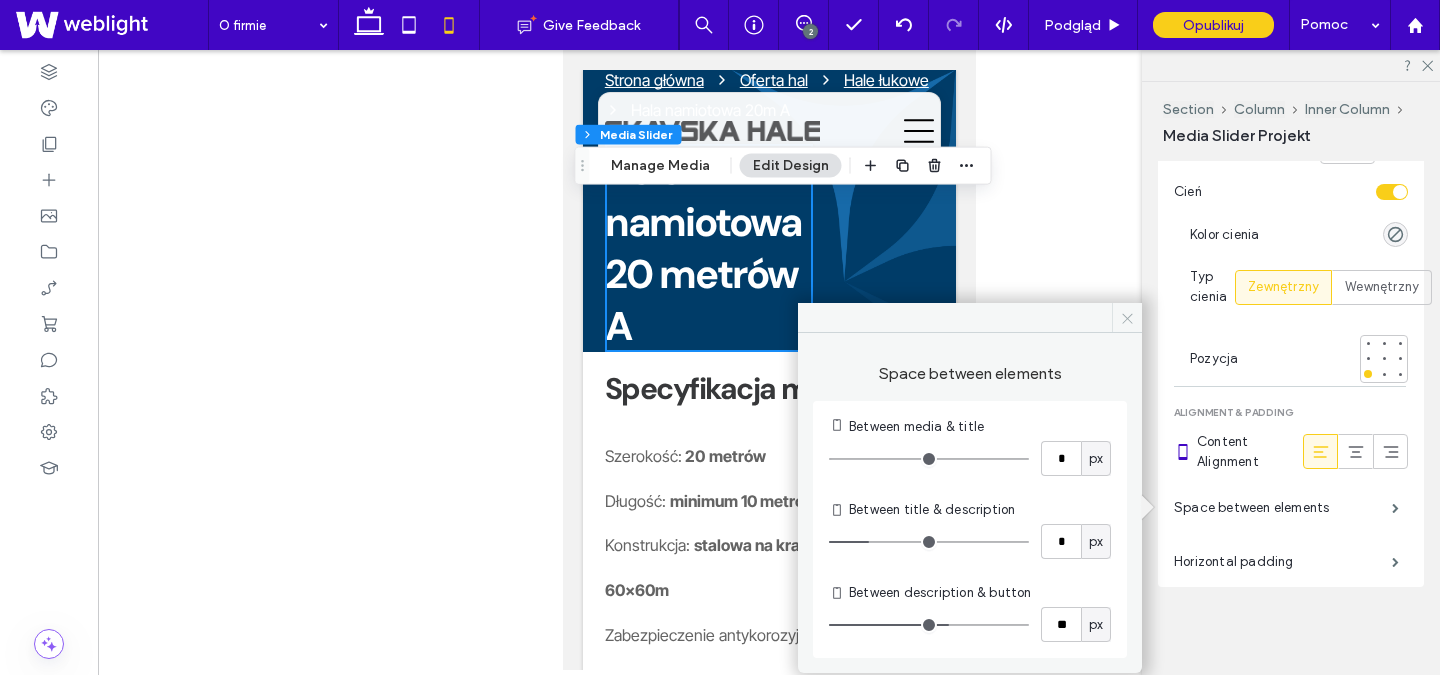 click 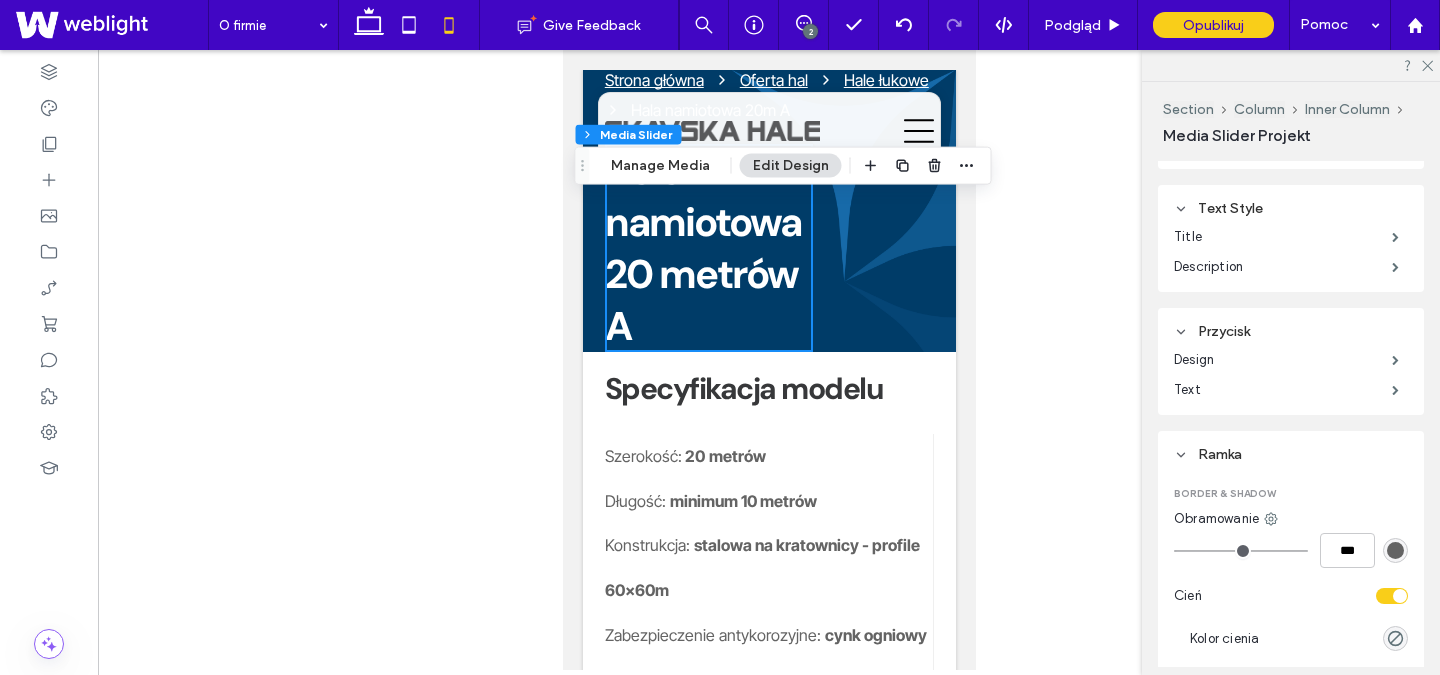 scroll, scrollTop: 2091, scrollLeft: 0, axis: vertical 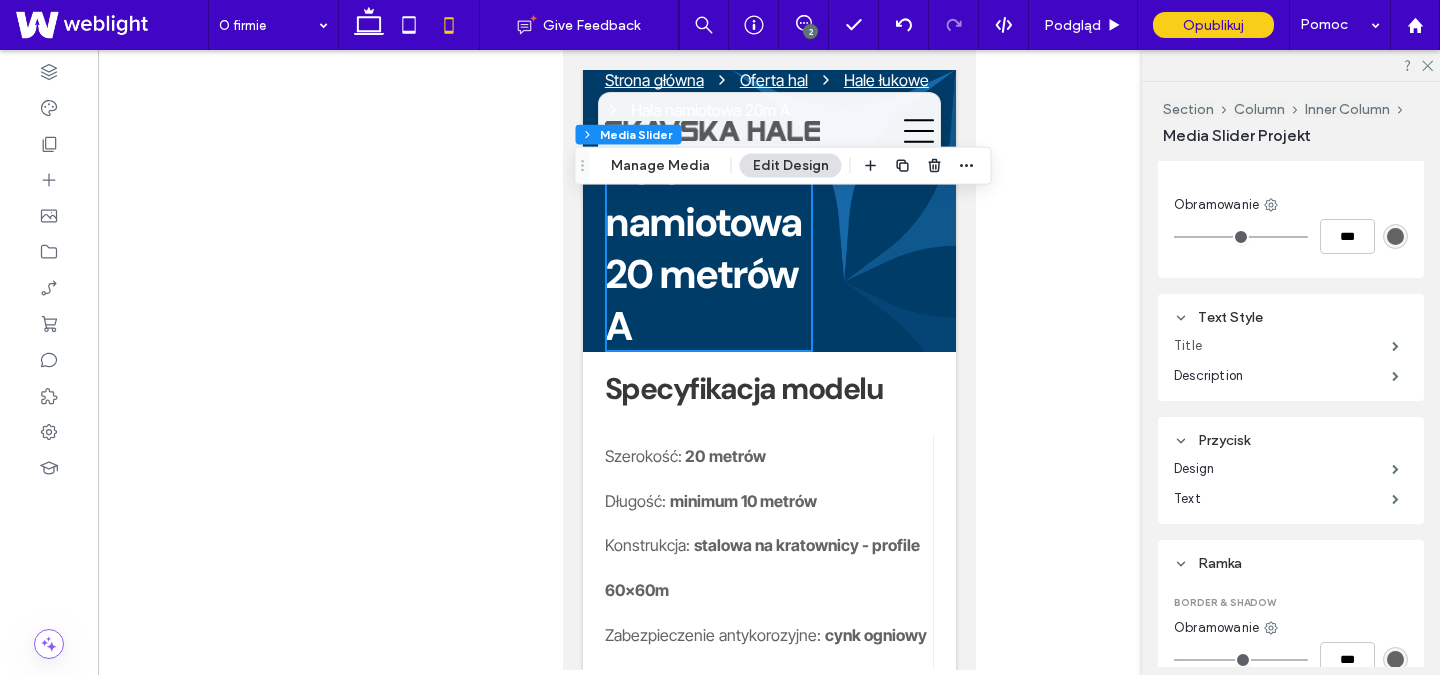 click on "Title" at bounding box center [1283, 346] 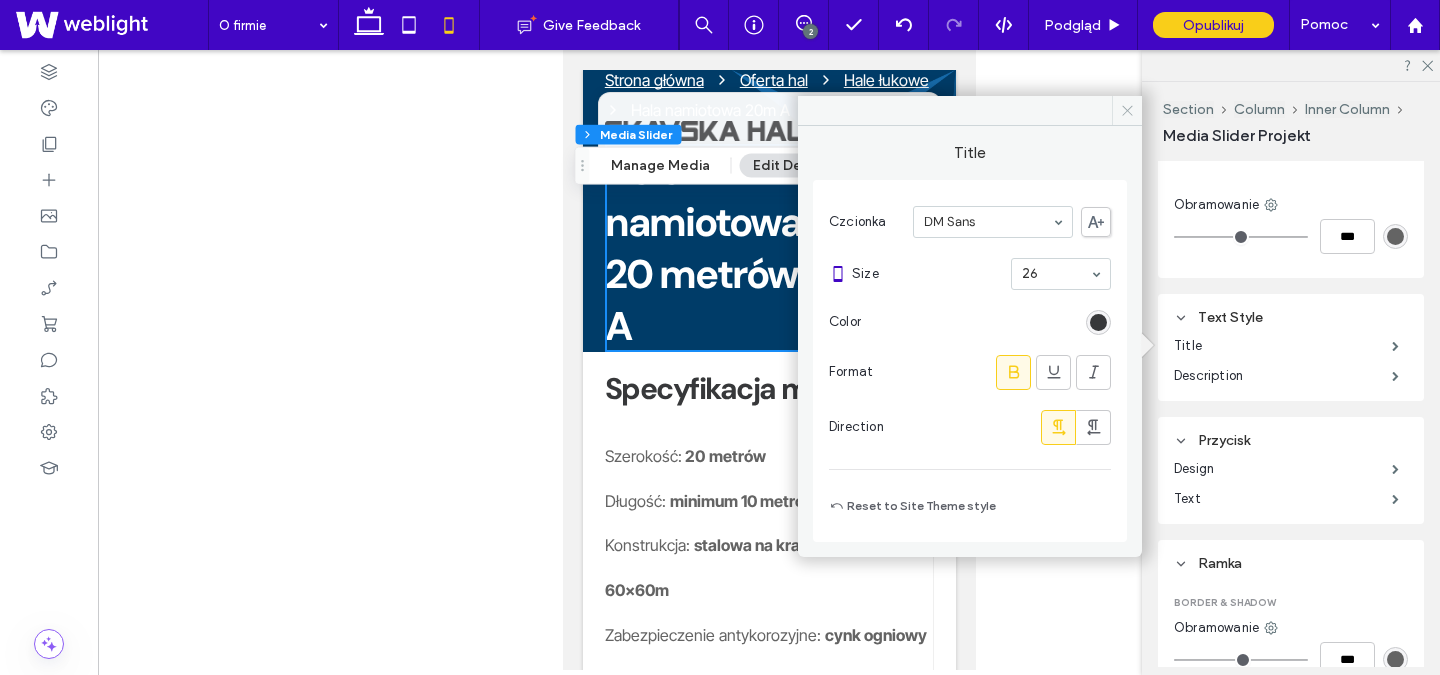 click 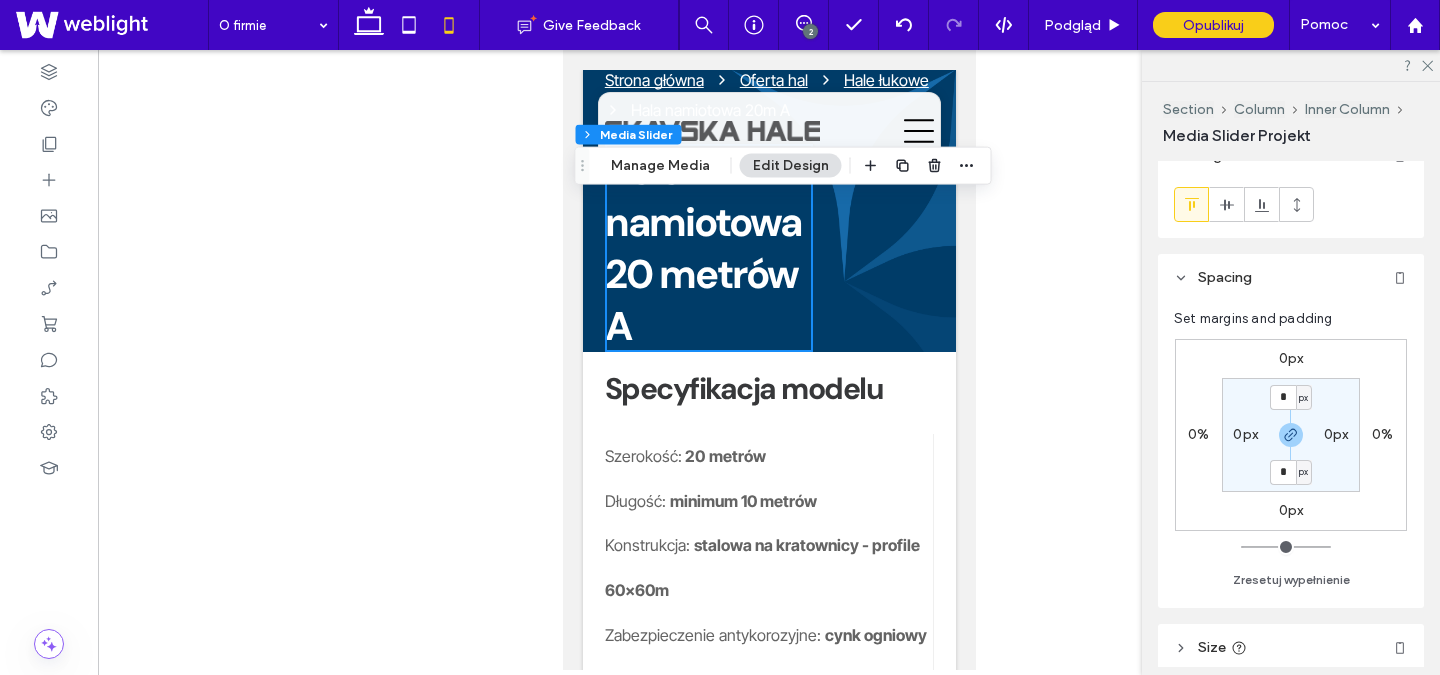 scroll, scrollTop: 0, scrollLeft: 0, axis: both 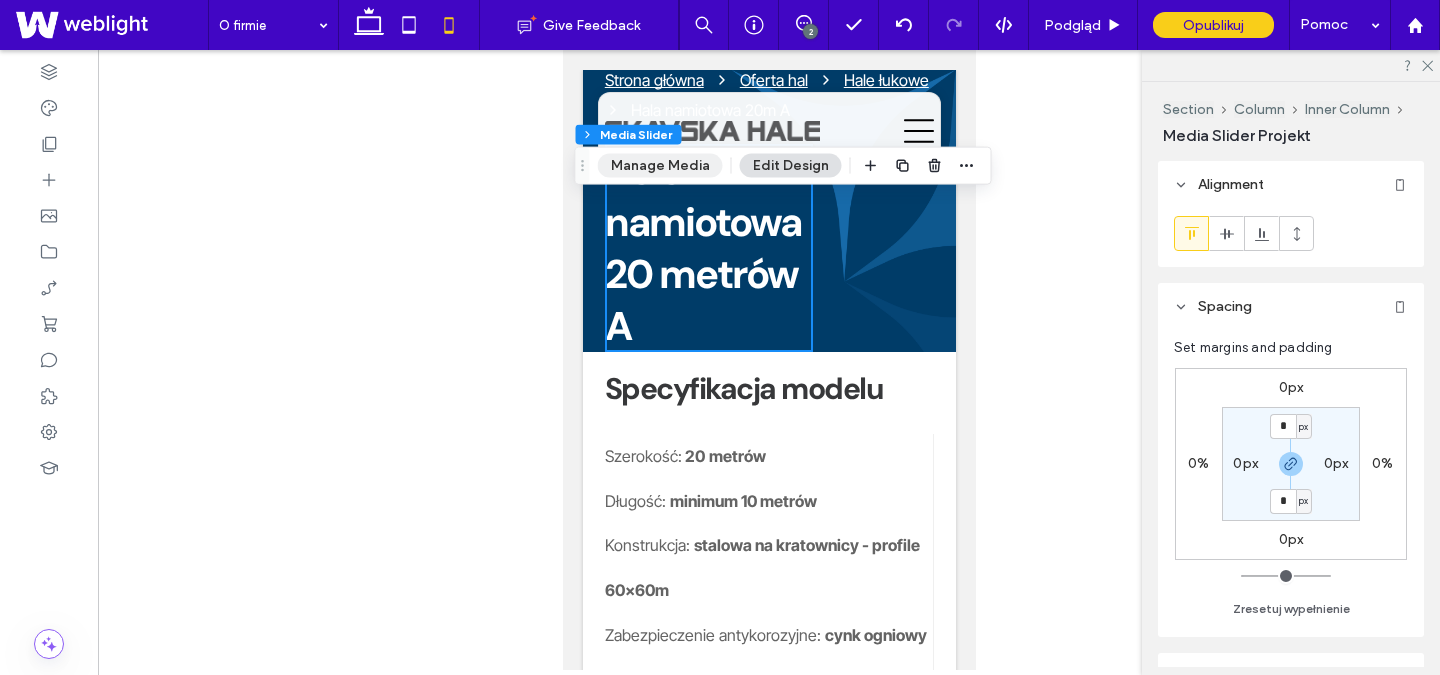 click on "Manage Media" at bounding box center (660, 166) 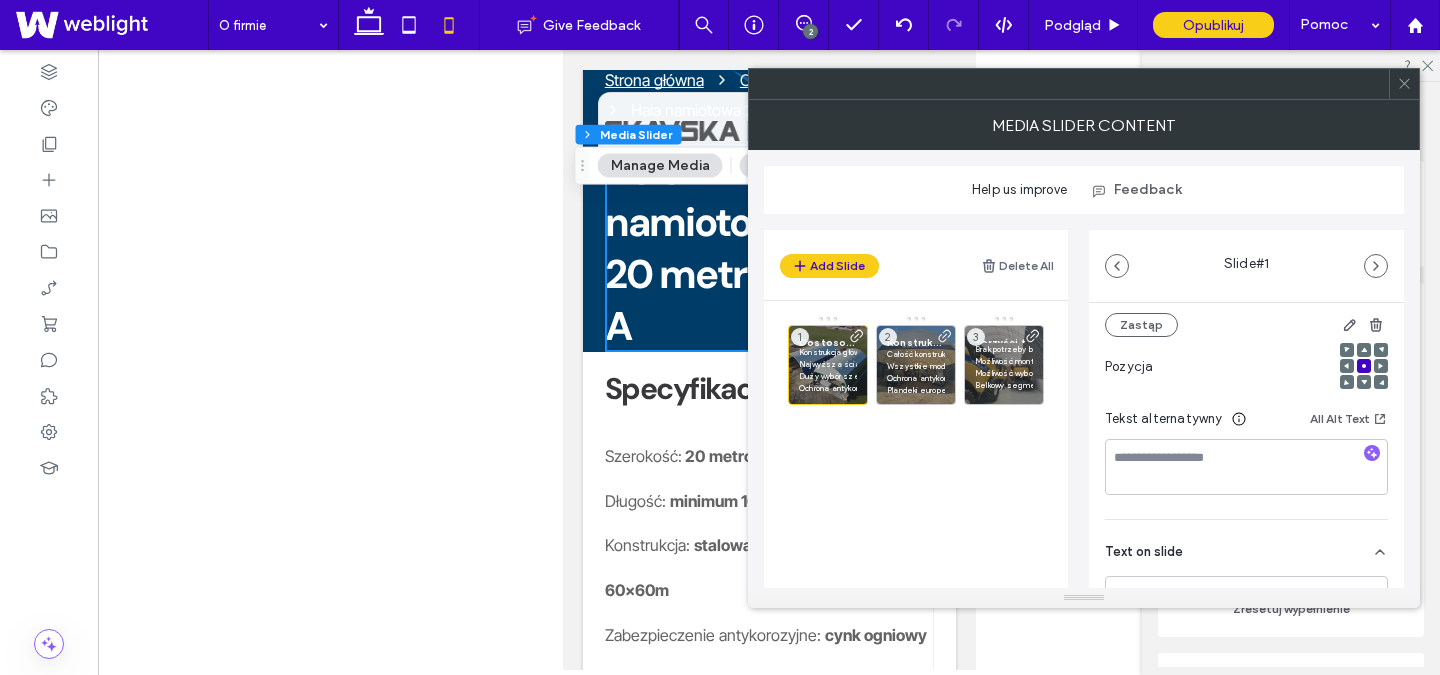 scroll, scrollTop: 141, scrollLeft: 0, axis: vertical 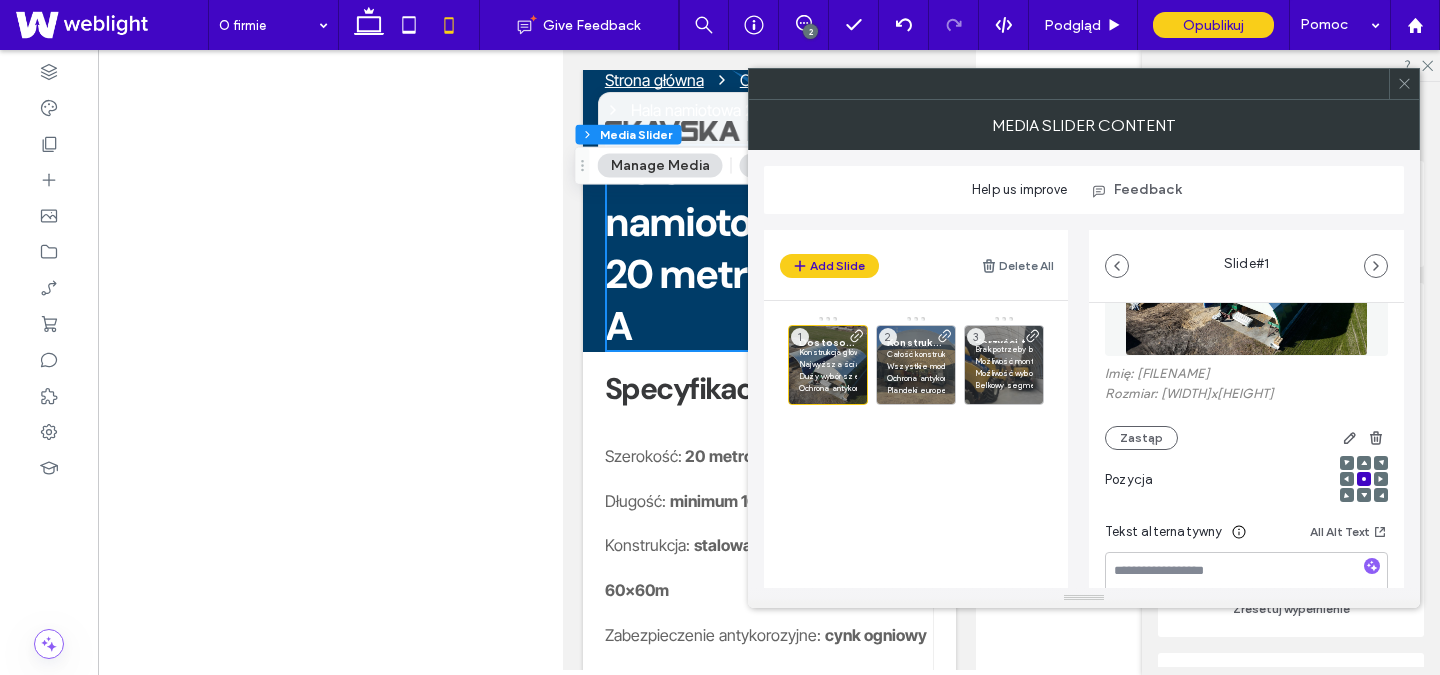 click 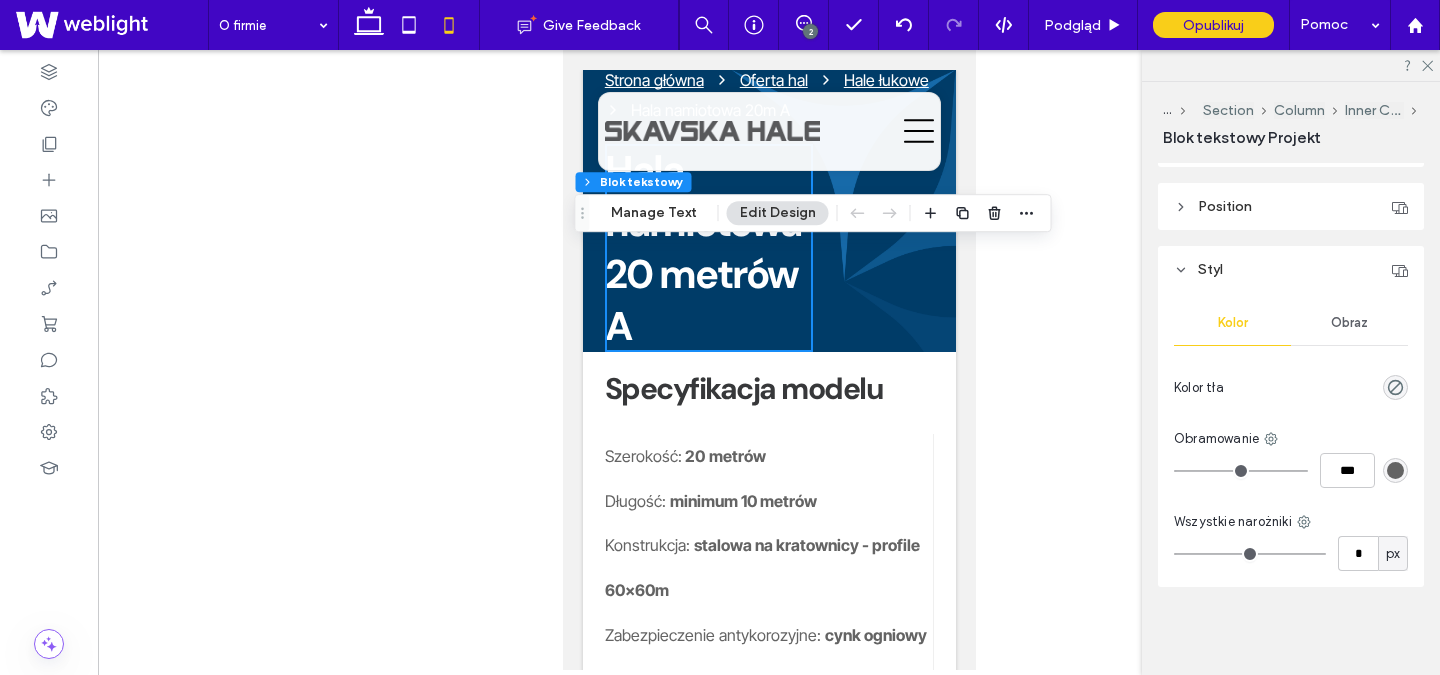 scroll, scrollTop: 0, scrollLeft: 0, axis: both 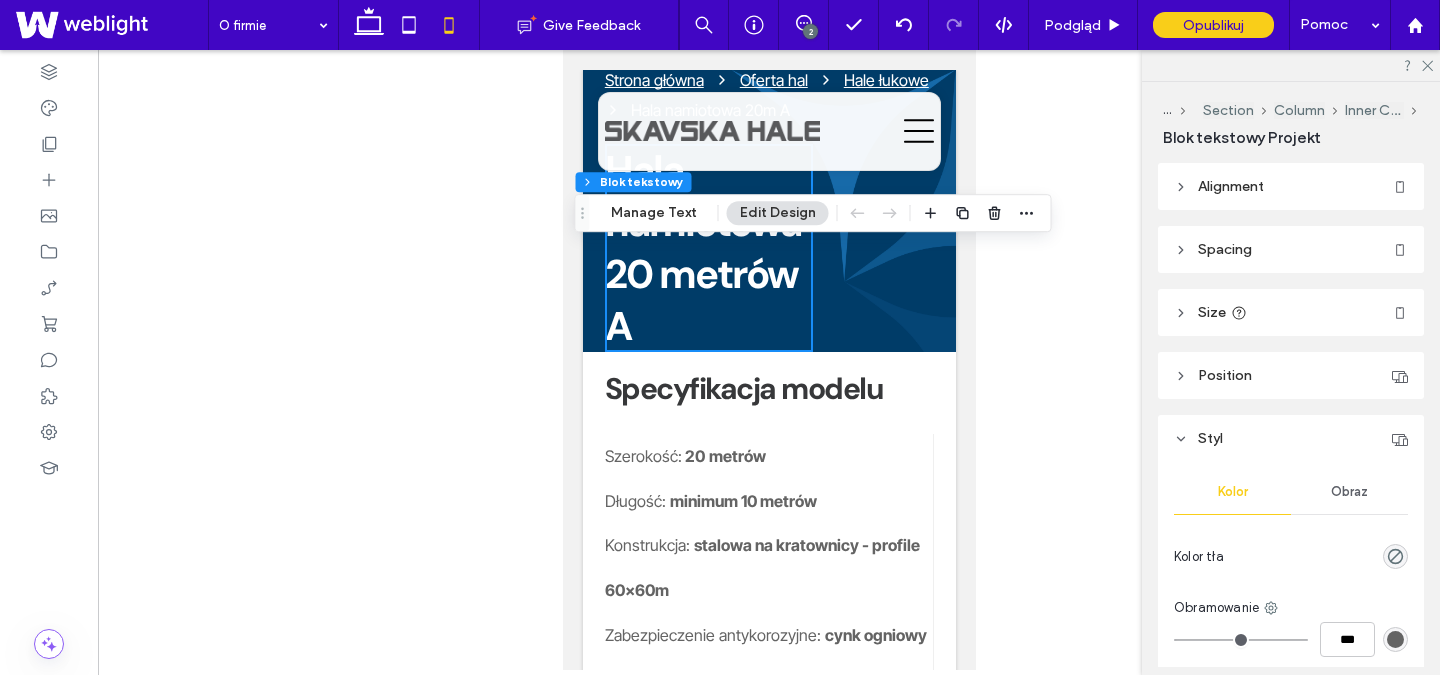 click 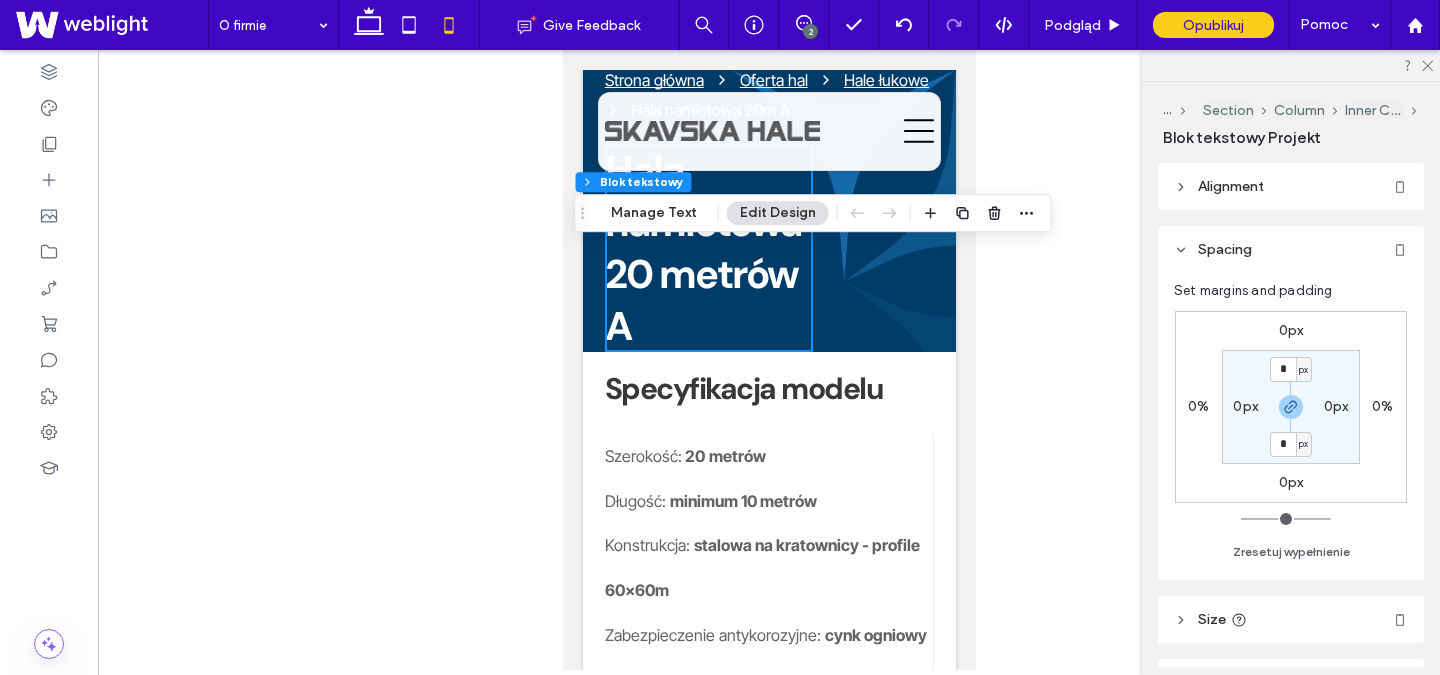 click on "px" at bounding box center [1303, 370] 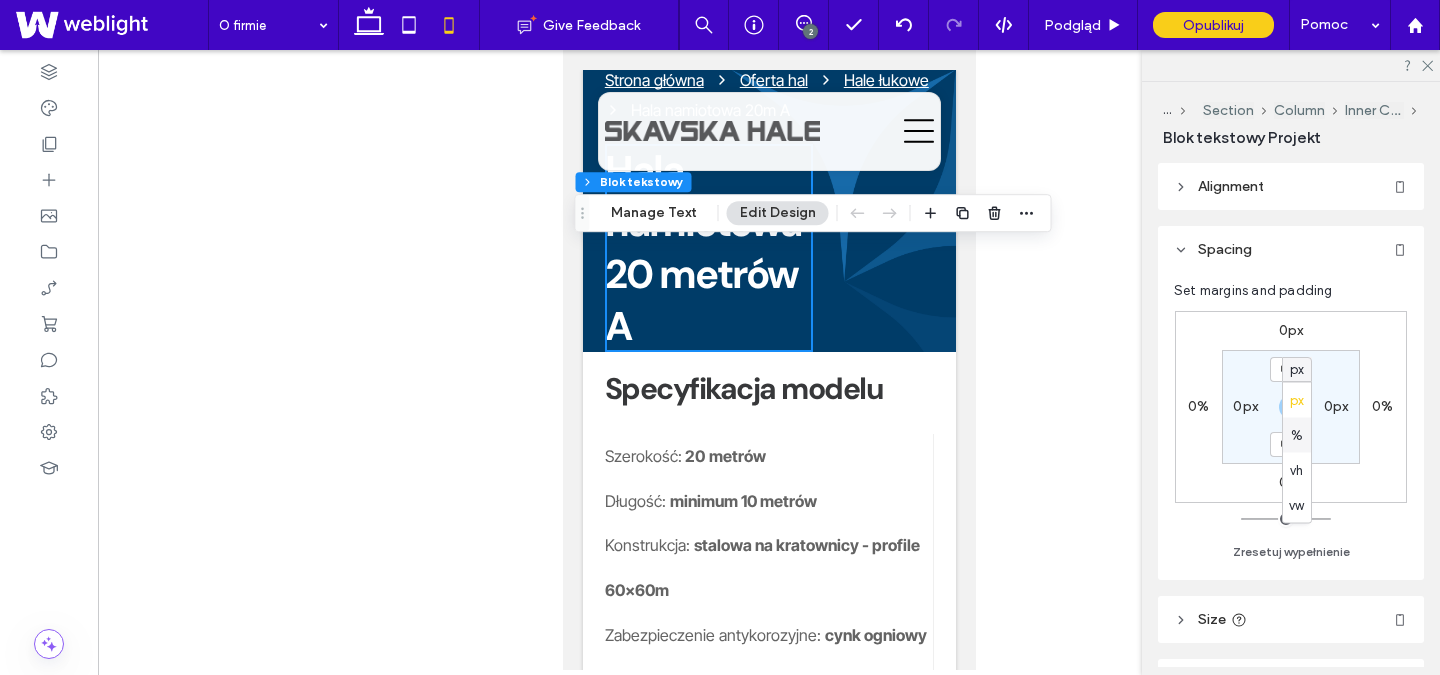 click on "%" at bounding box center [1297, 435] 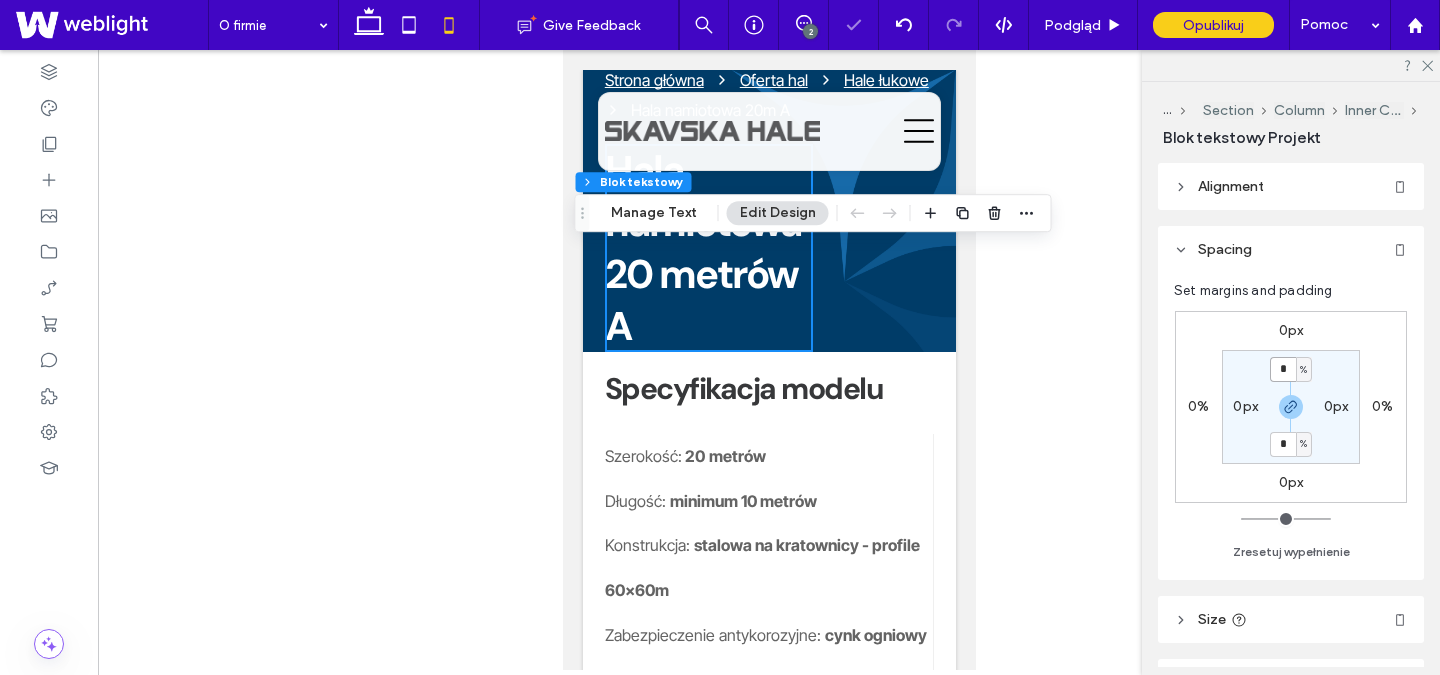 click on "*" at bounding box center (1283, 369) 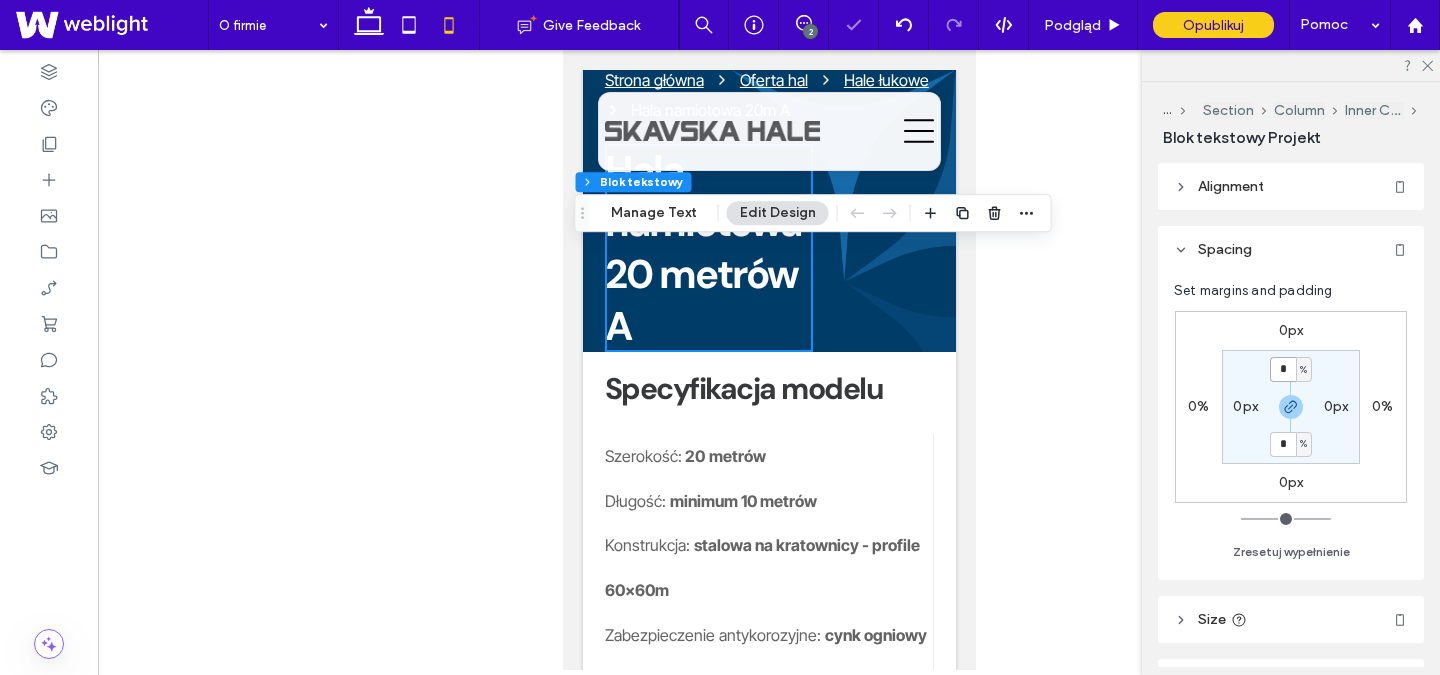 type on "*" 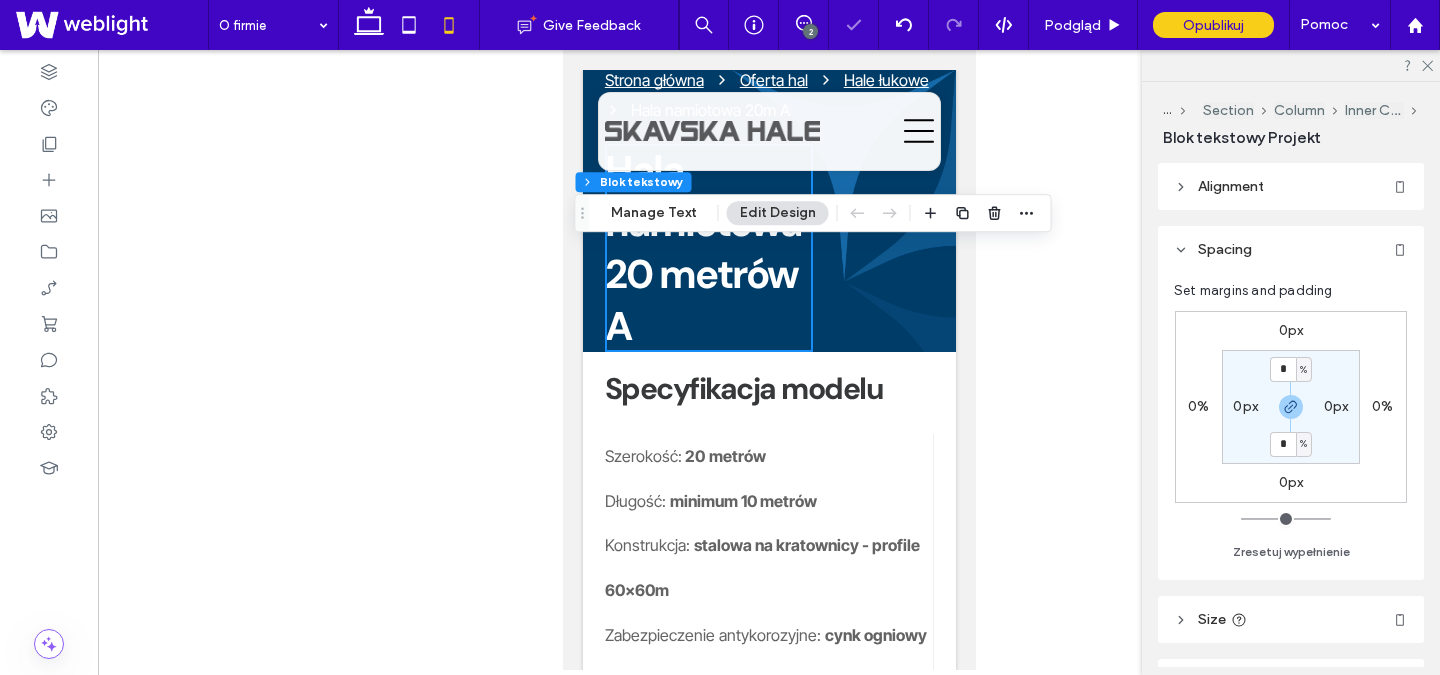 type on "*" 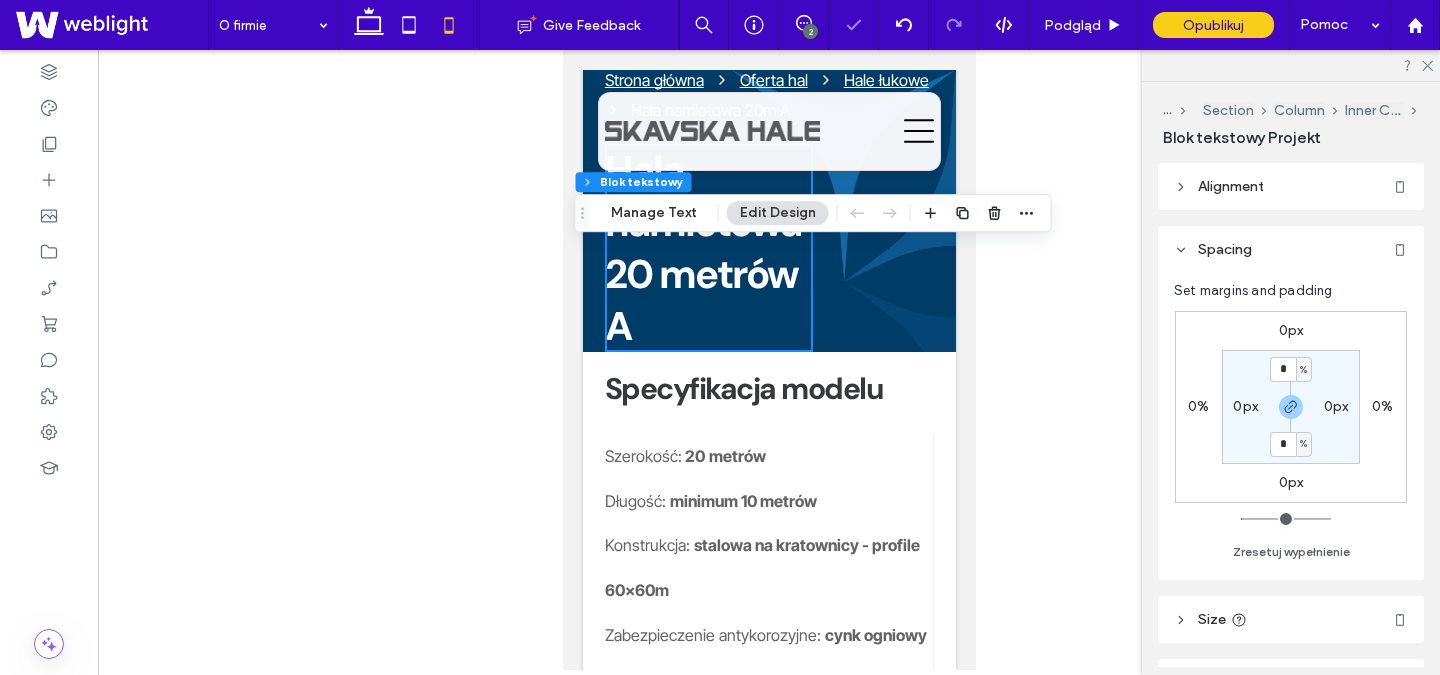 click on "0px 0% 0px 0% * % 0px * % 0px" at bounding box center [1291, 407] 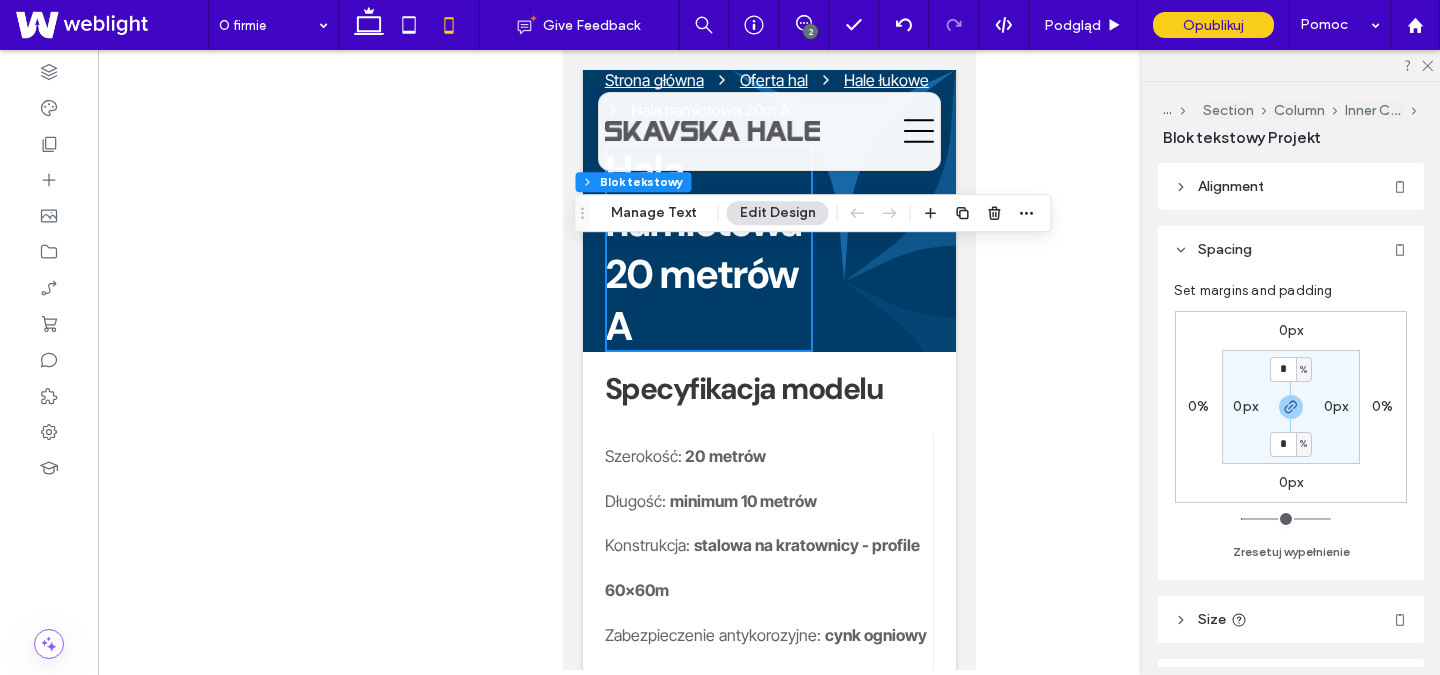 click on "0px" at bounding box center (1245, 406) 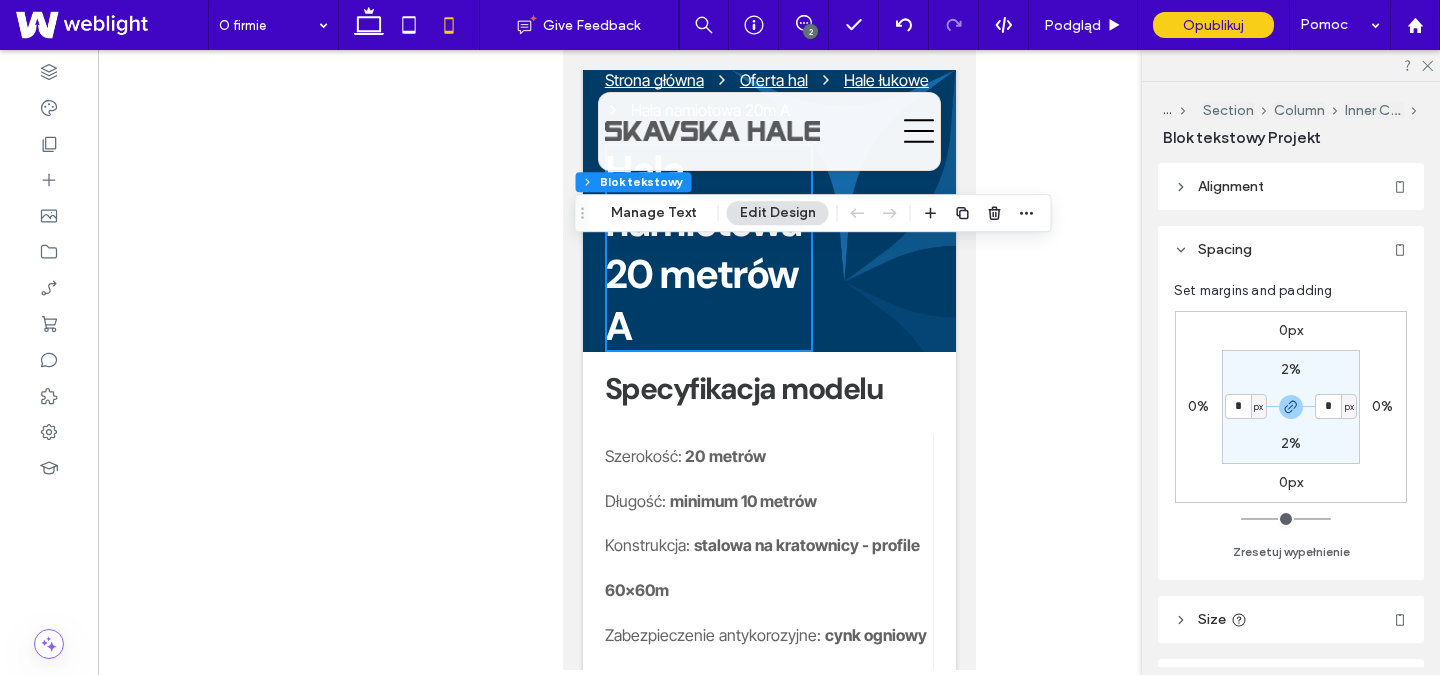 click on "px" at bounding box center [1258, 407] 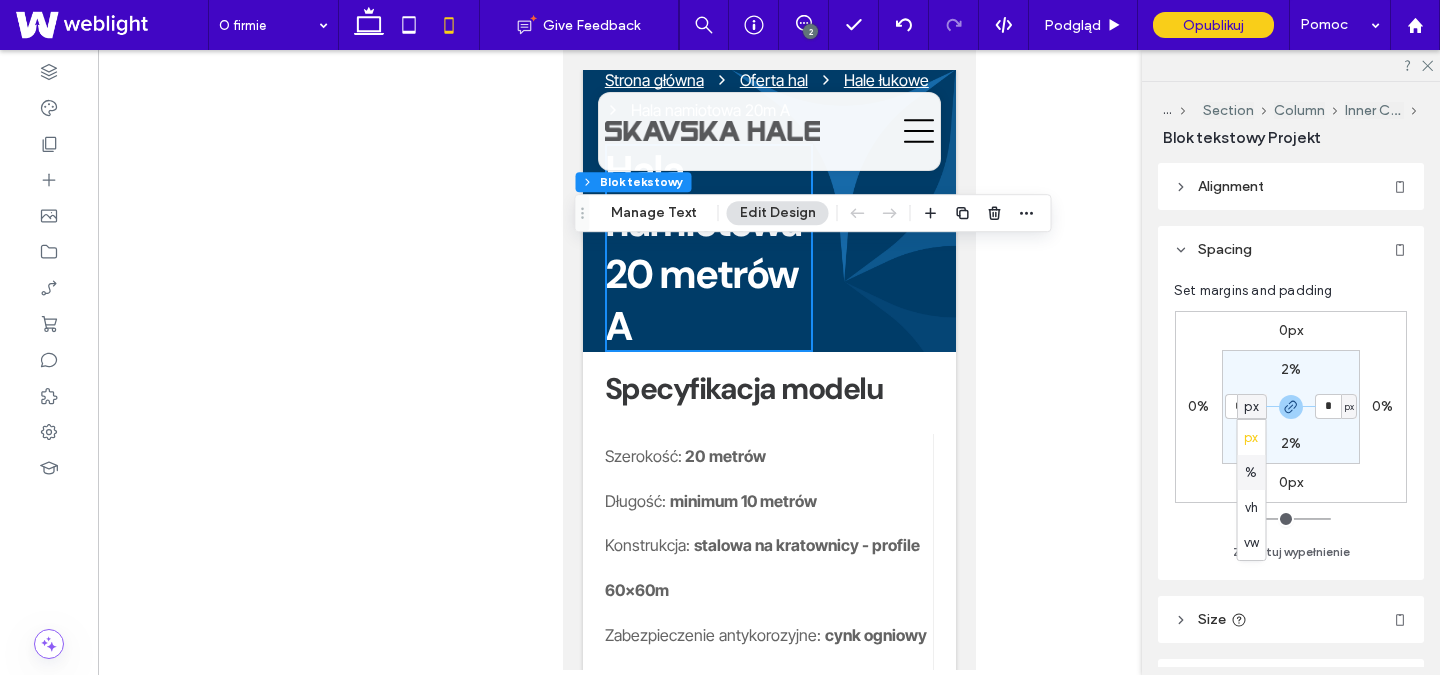 click on "%" at bounding box center [1251, 473] 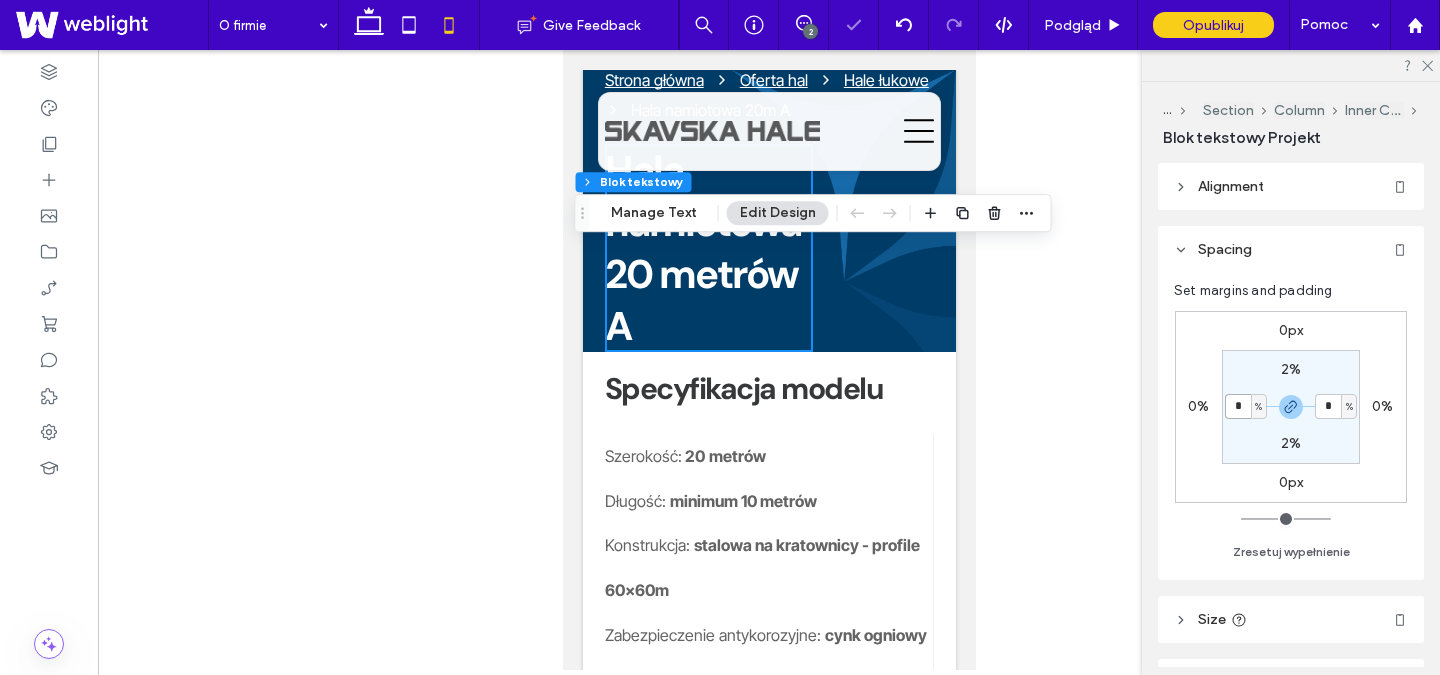 click on "*" at bounding box center [1238, 406] 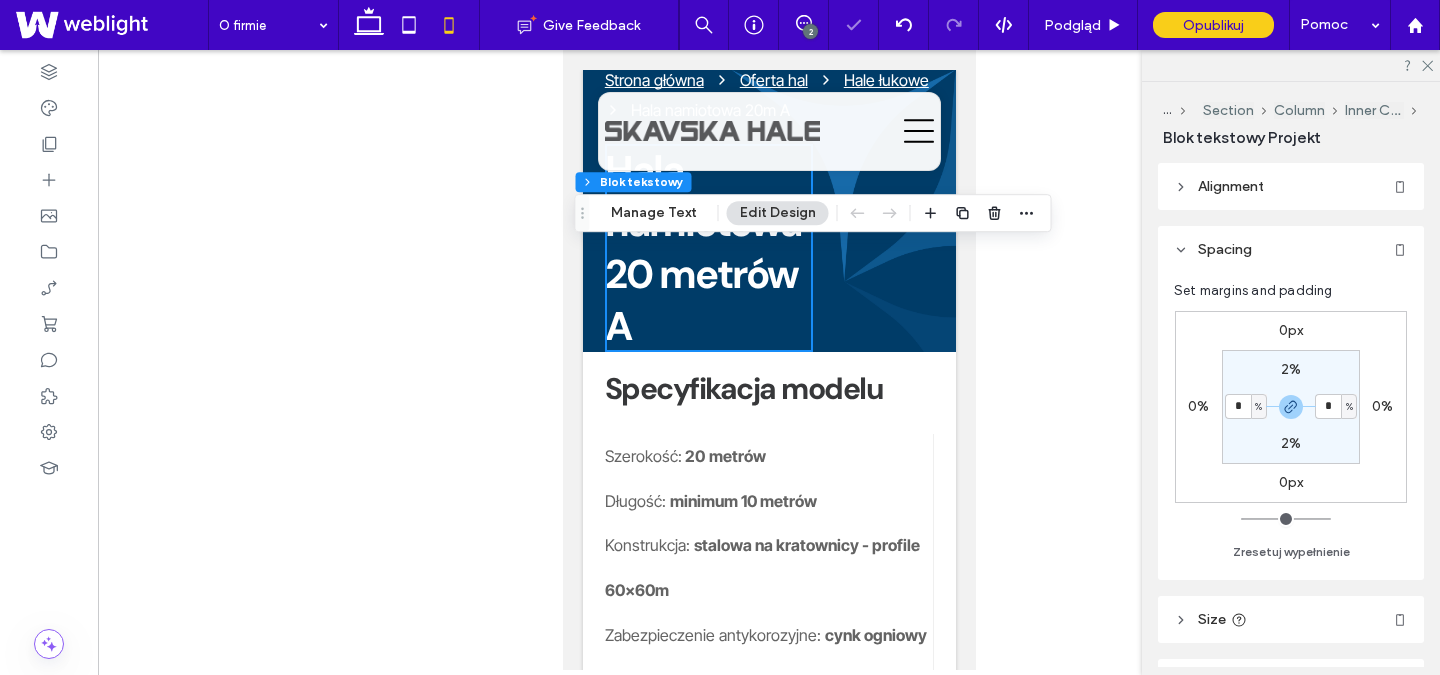 type on "*" 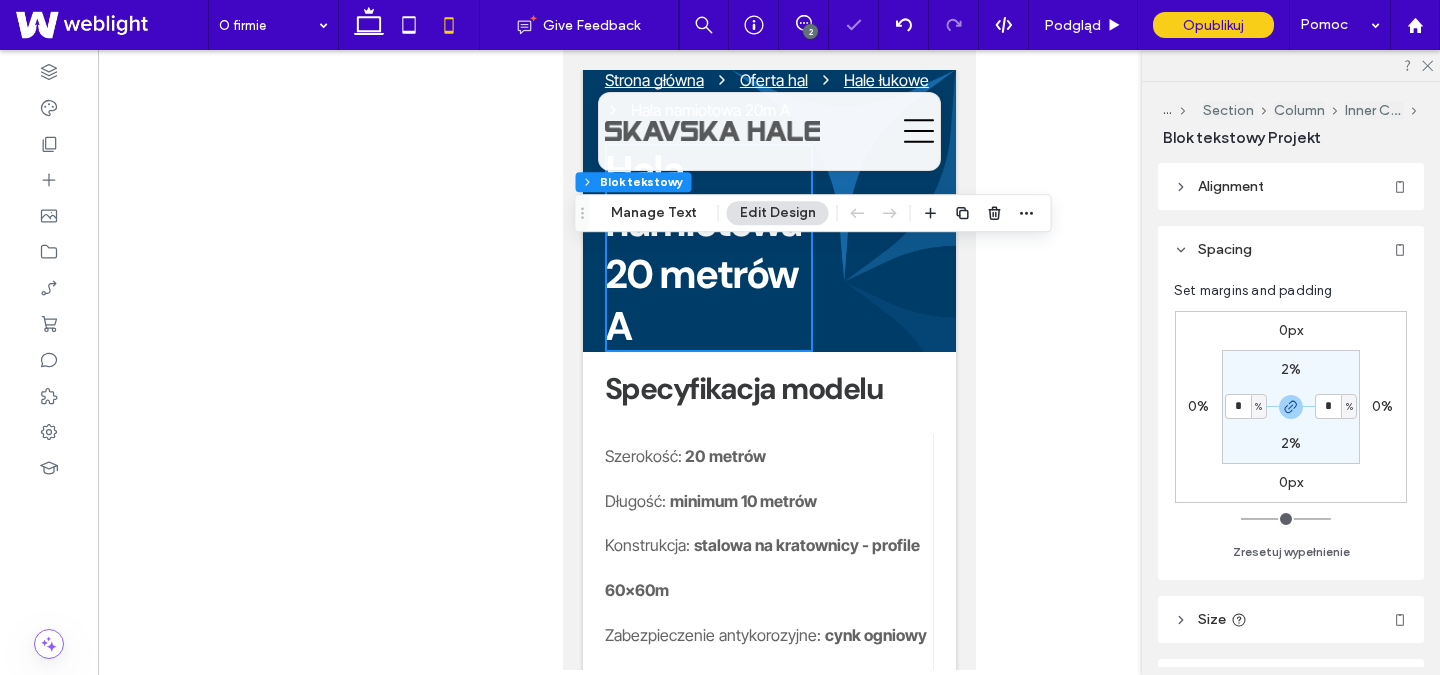 type on "*" 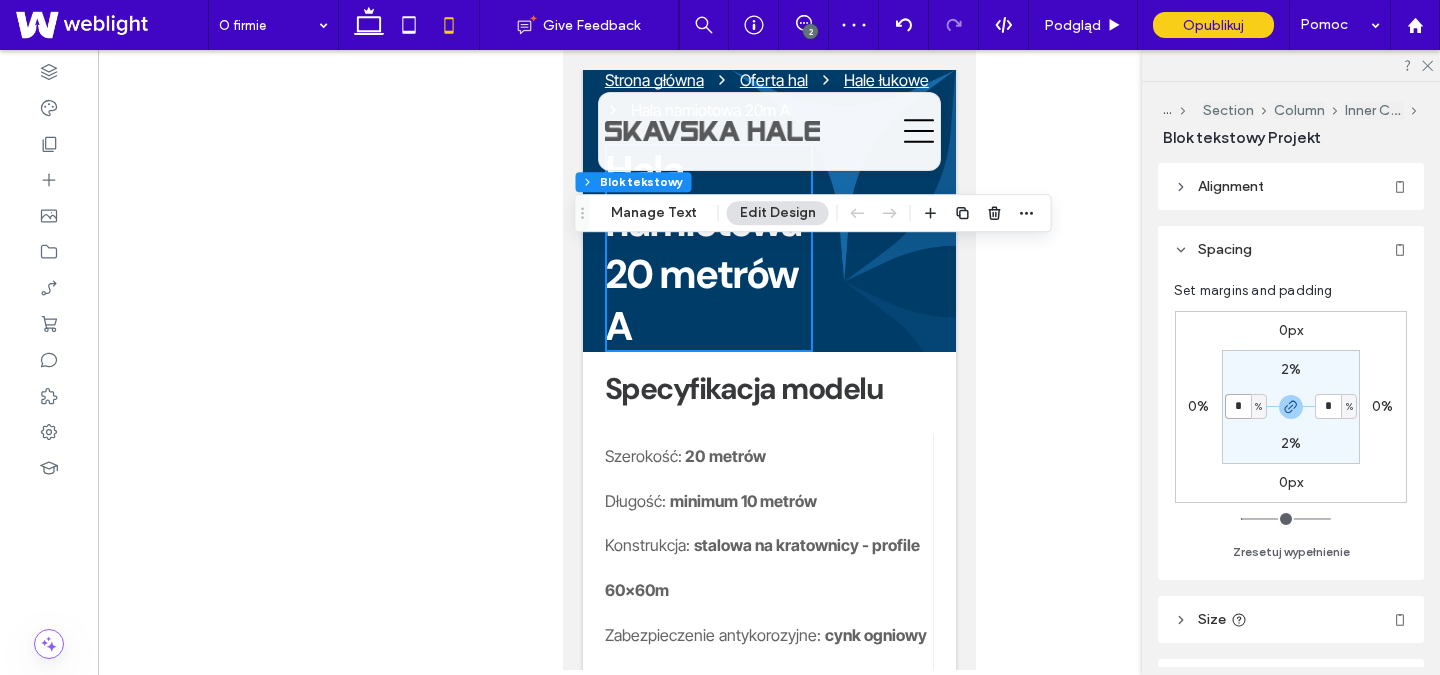click on "*" at bounding box center (1238, 406) 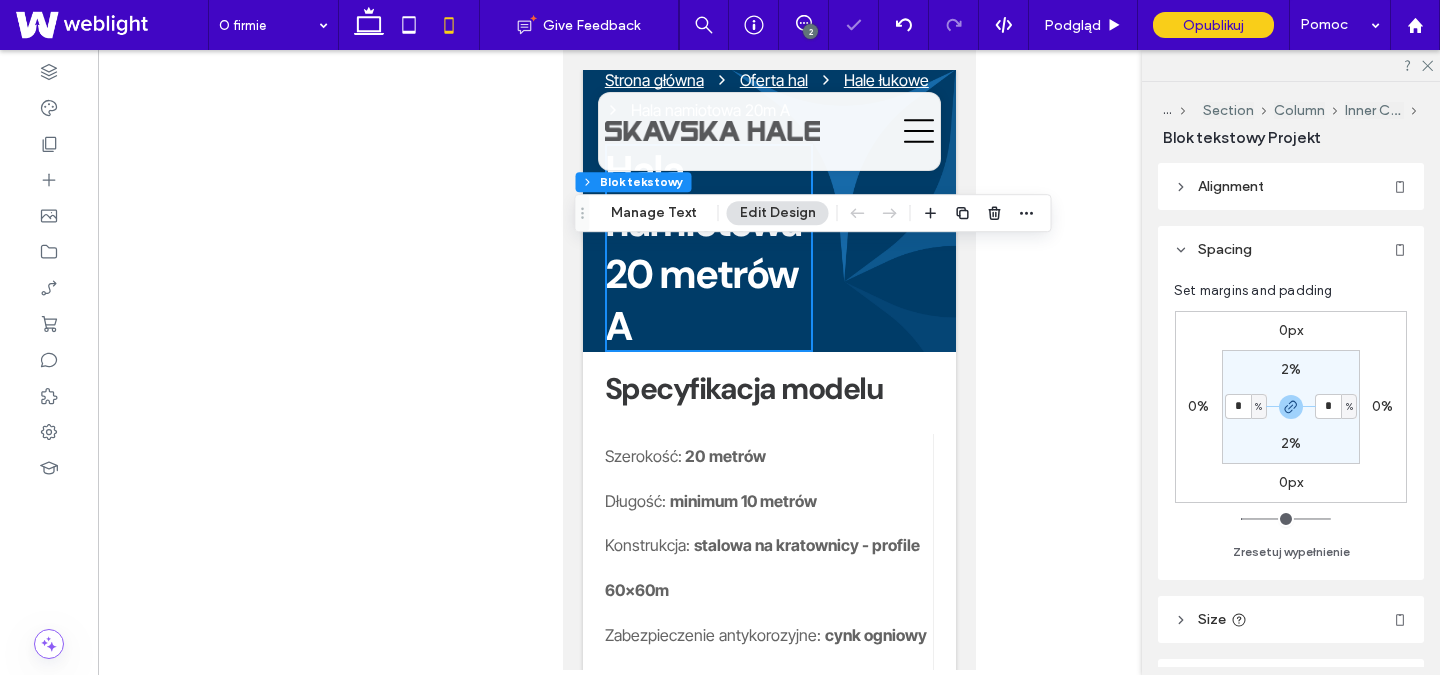 click at bounding box center [769, 360] 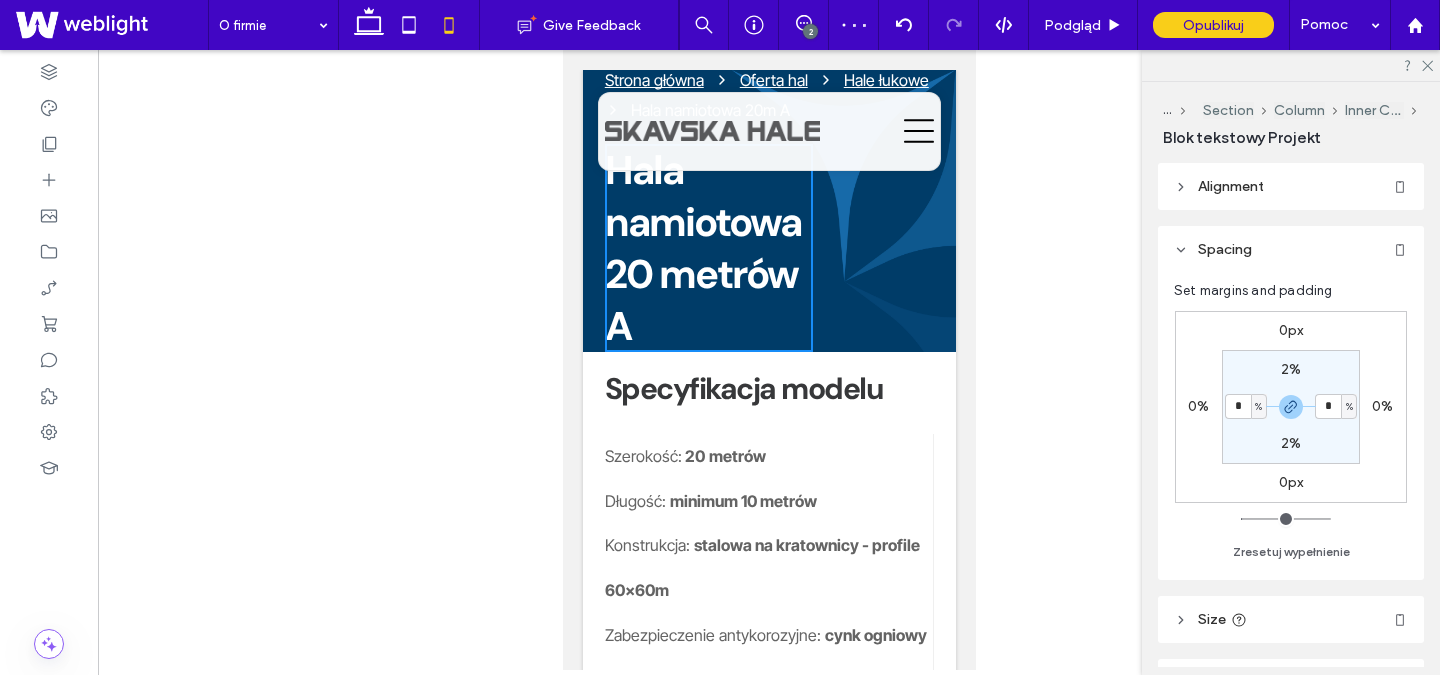 type on "*******" 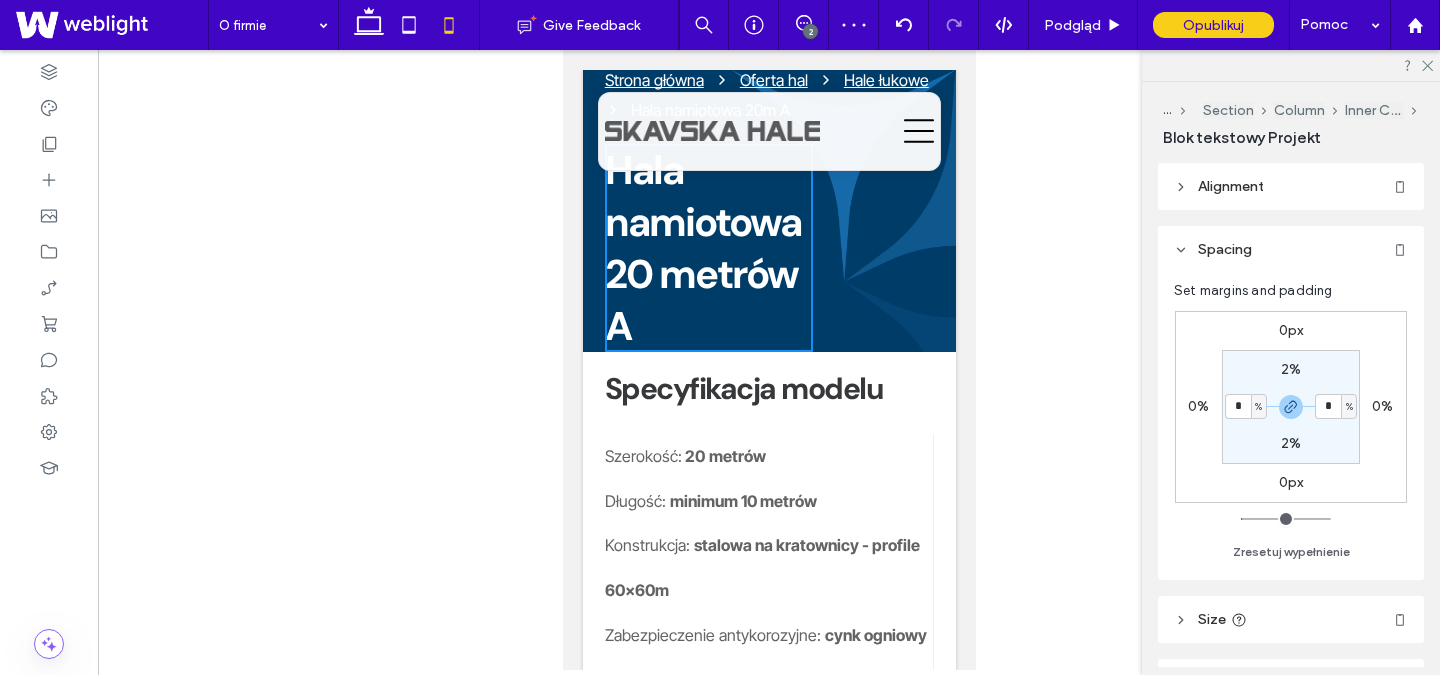 type on "**" 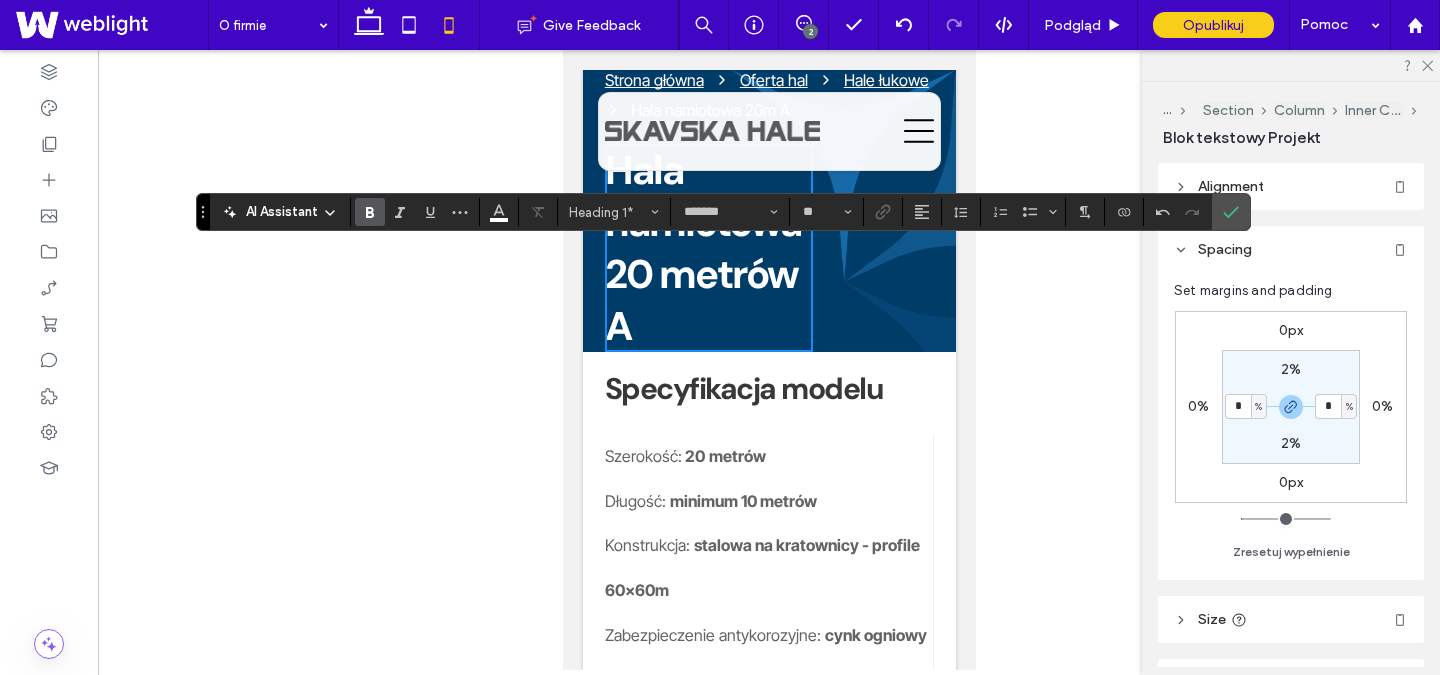click at bounding box center [769, 360] 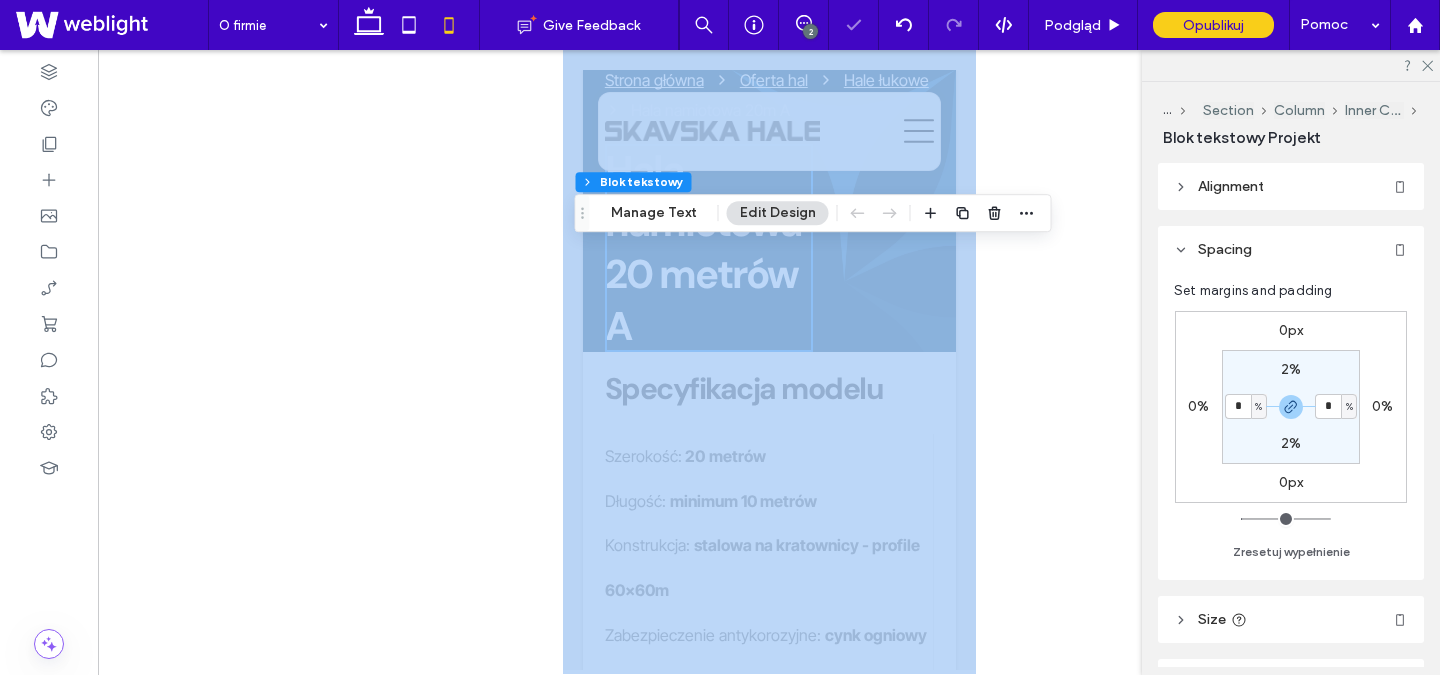click at bounding box center (769, 360) 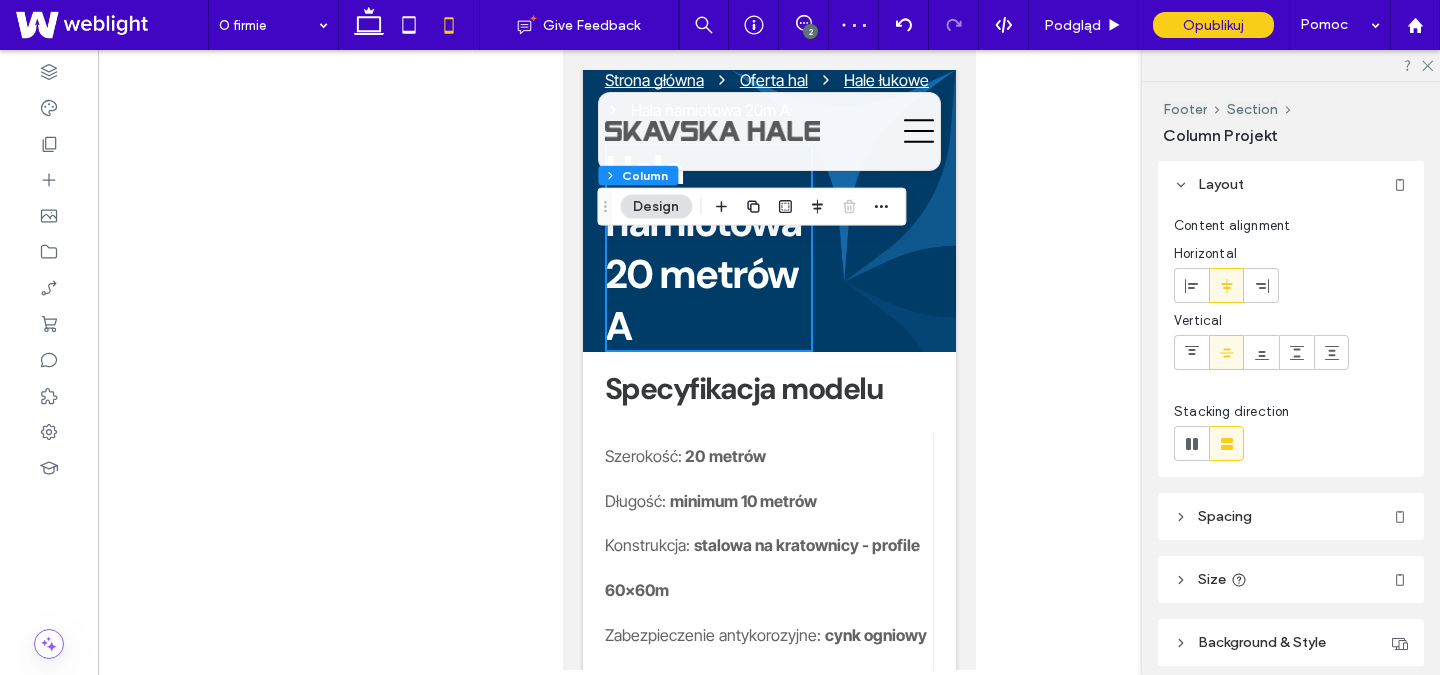 click at bounding box center [769, 360] 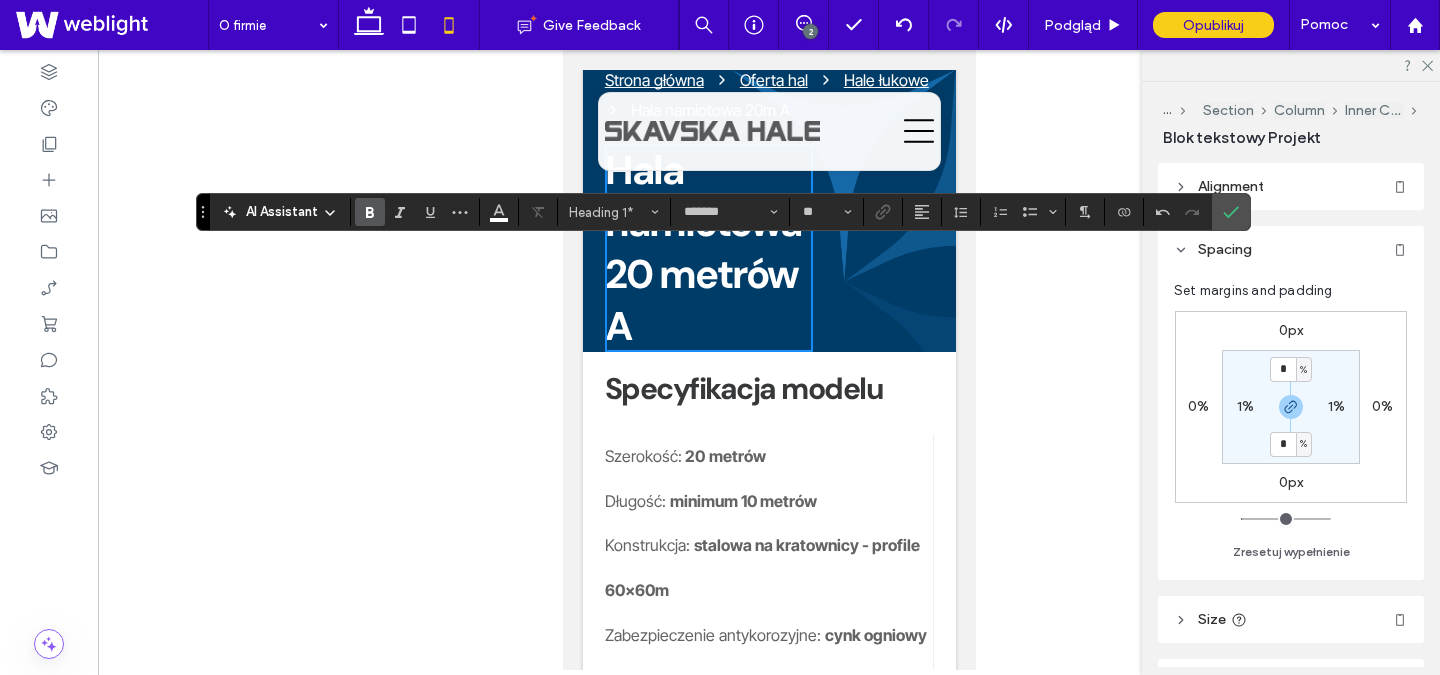 click at bounding box center [769, 360] 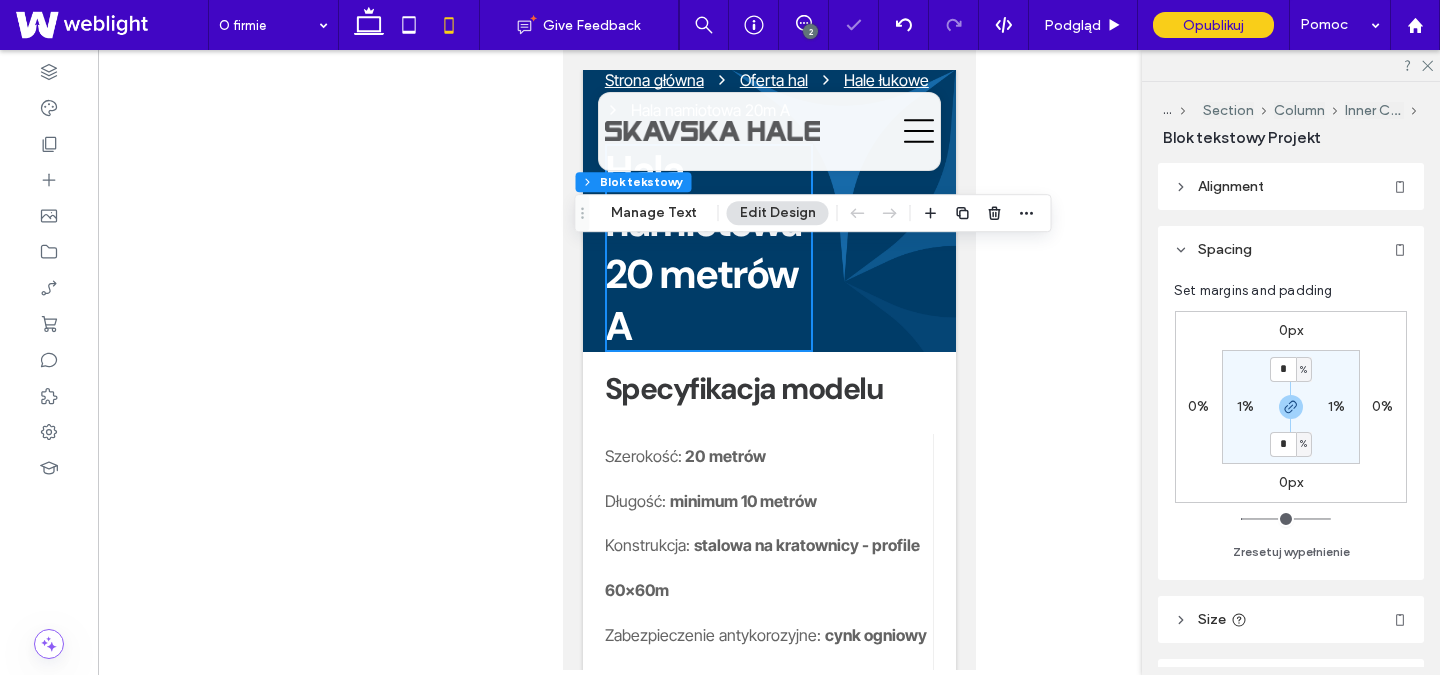 click at bounding box center [769, 360] 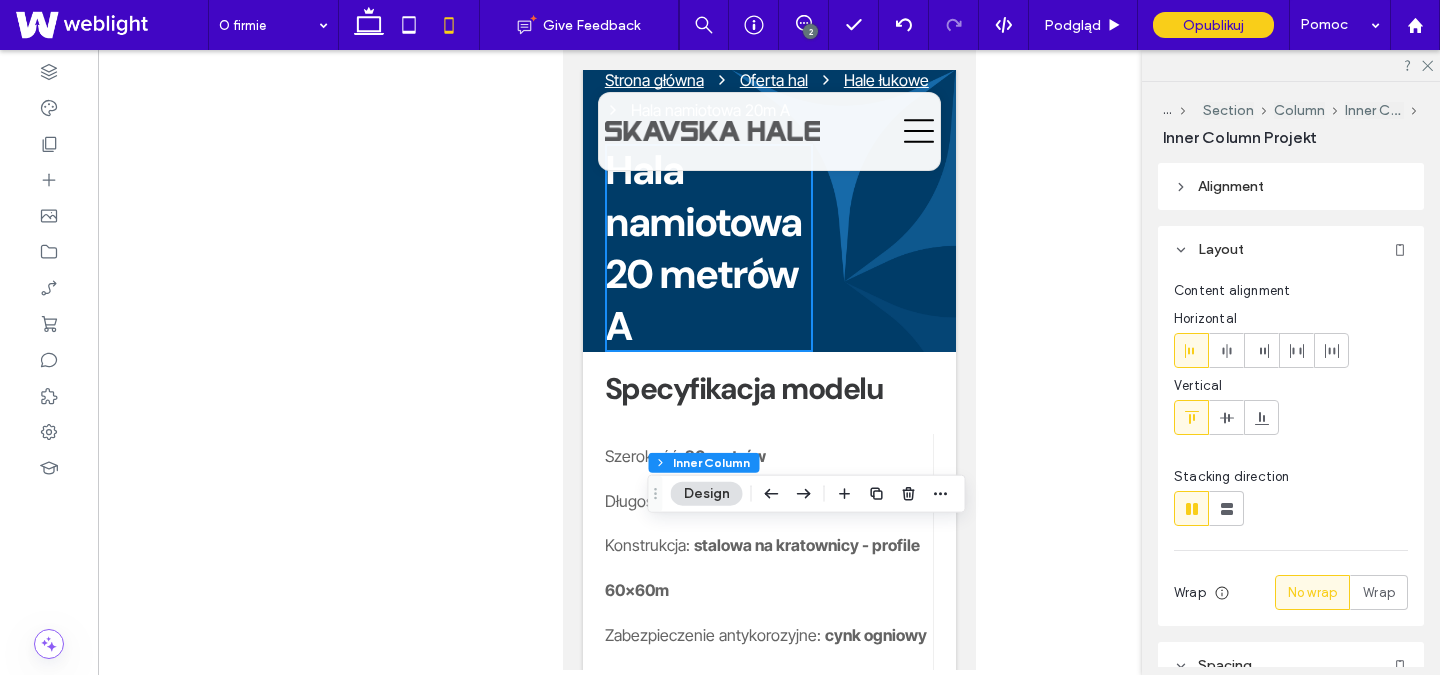click 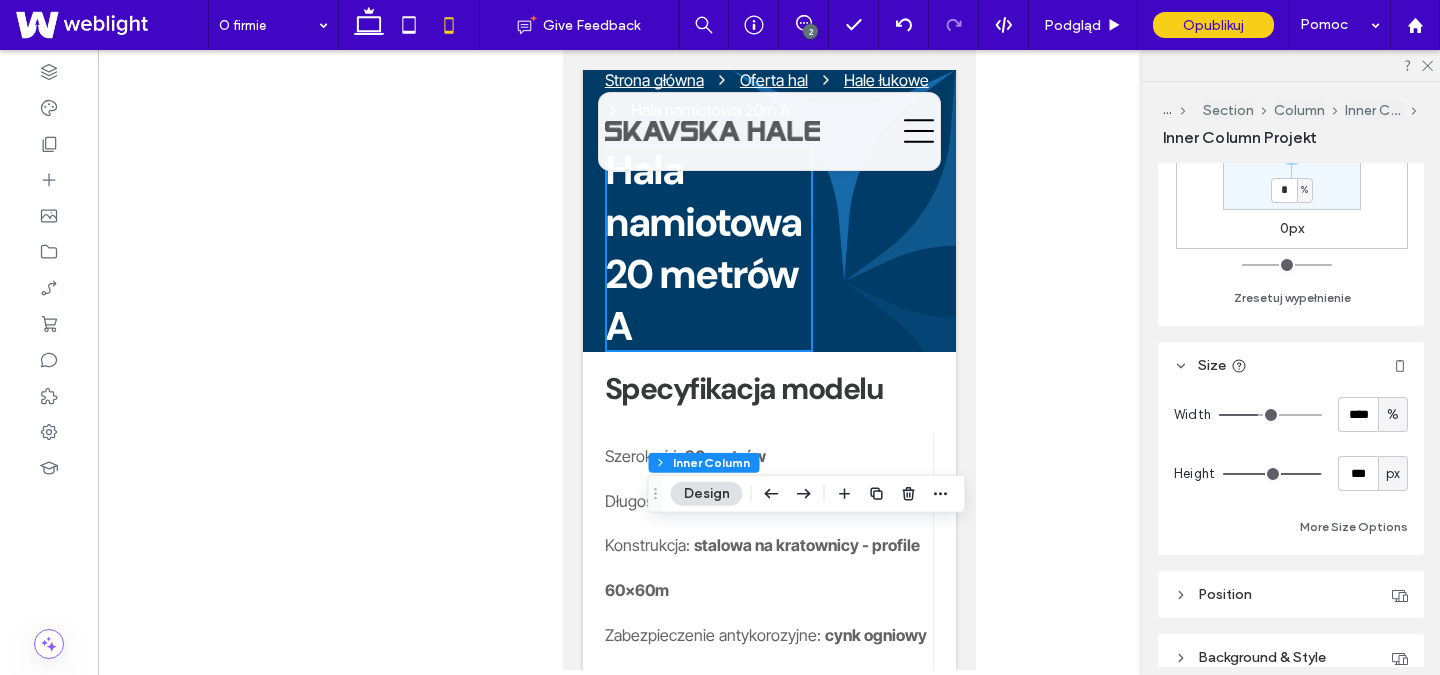 scroll, scrollTop: 906, scrollLeft: 0, axis: vertical 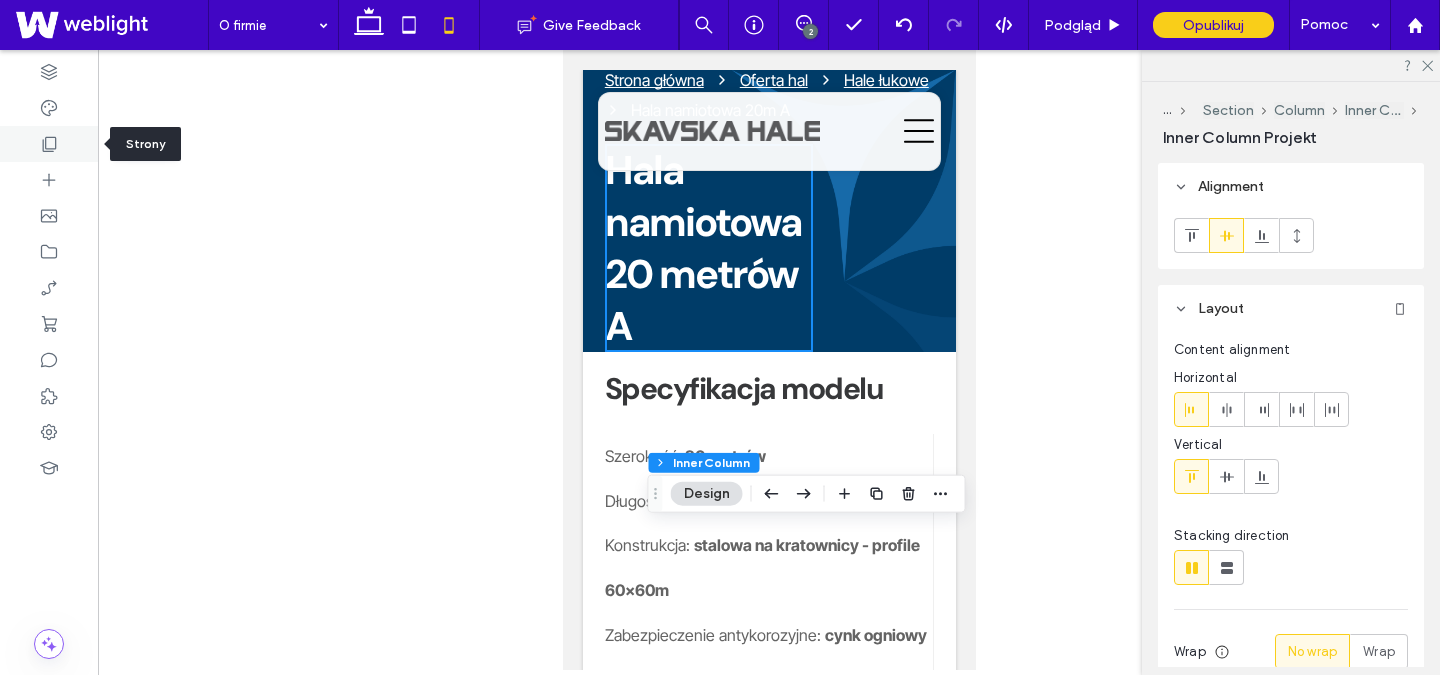 click at bounding box center [49, 144] 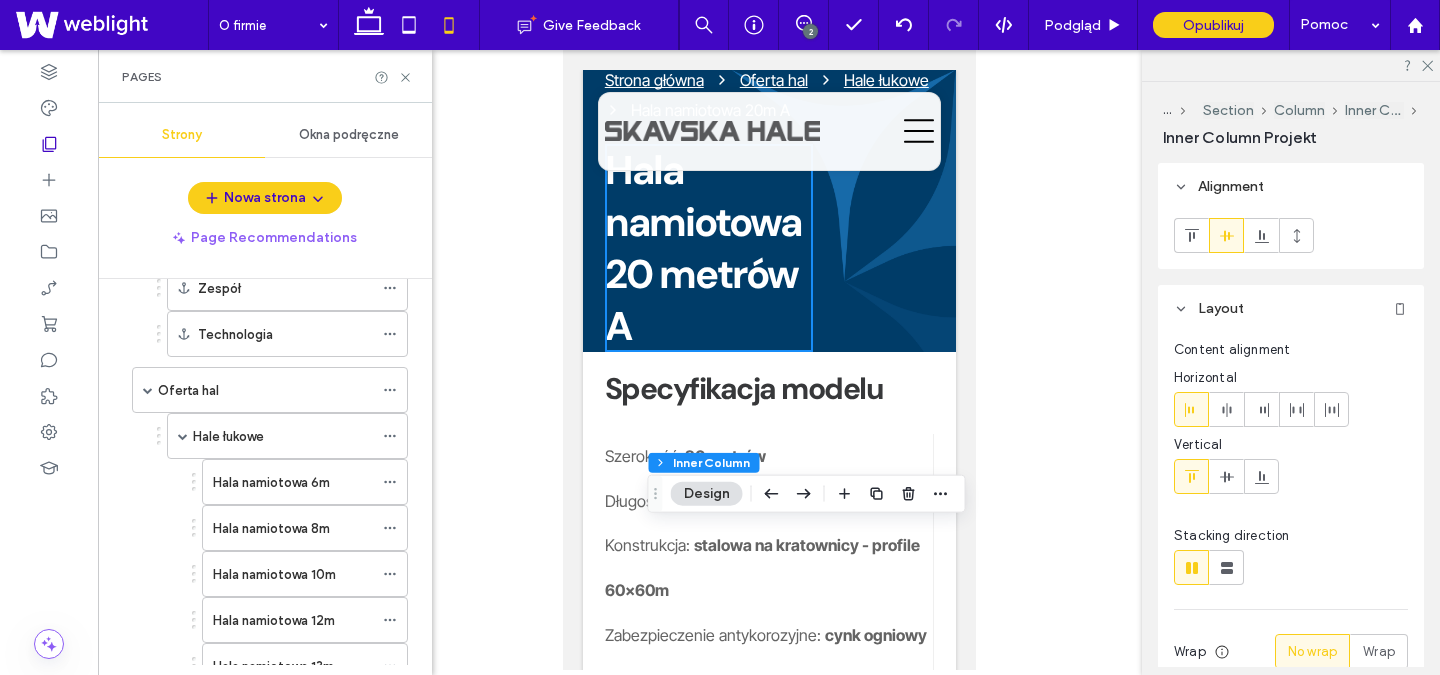 scroll, scrollTop: 289, scrollLeft: 0, axis: vertical 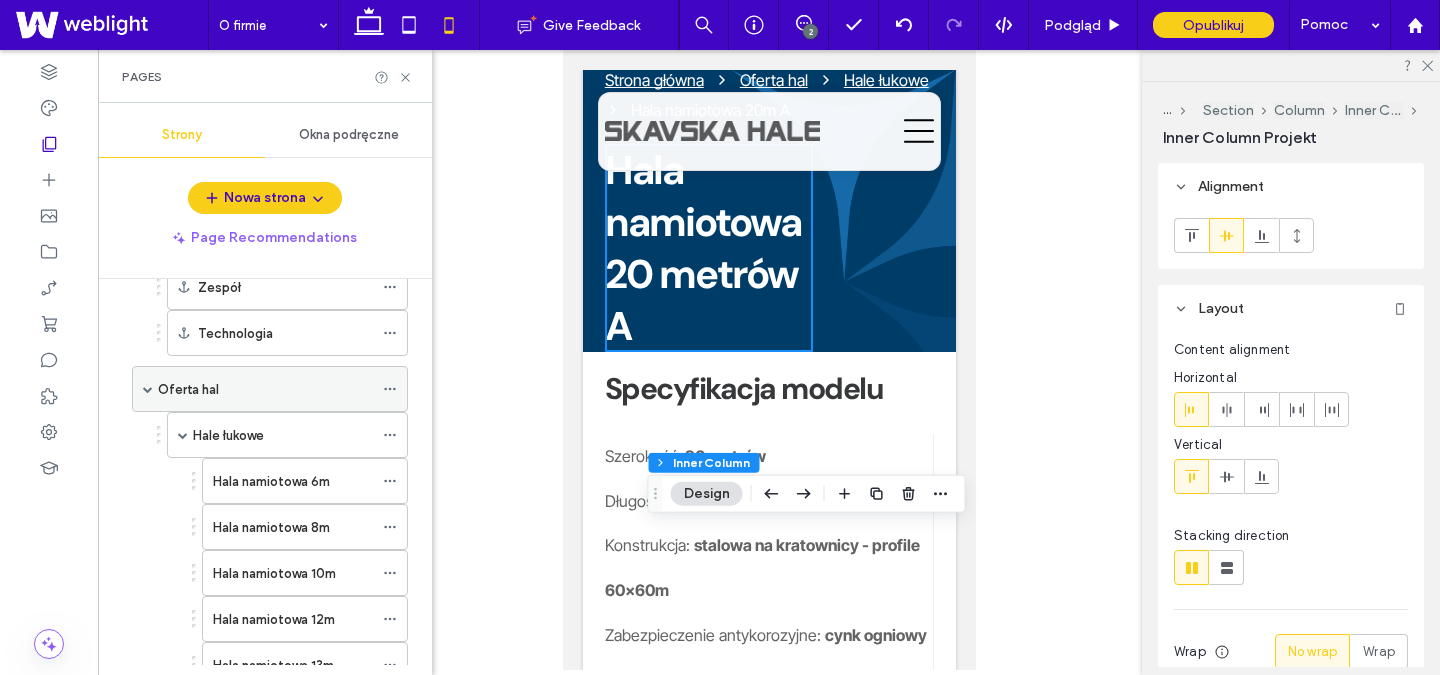 click on "Oferta hal" at bounding box center [265, 389] 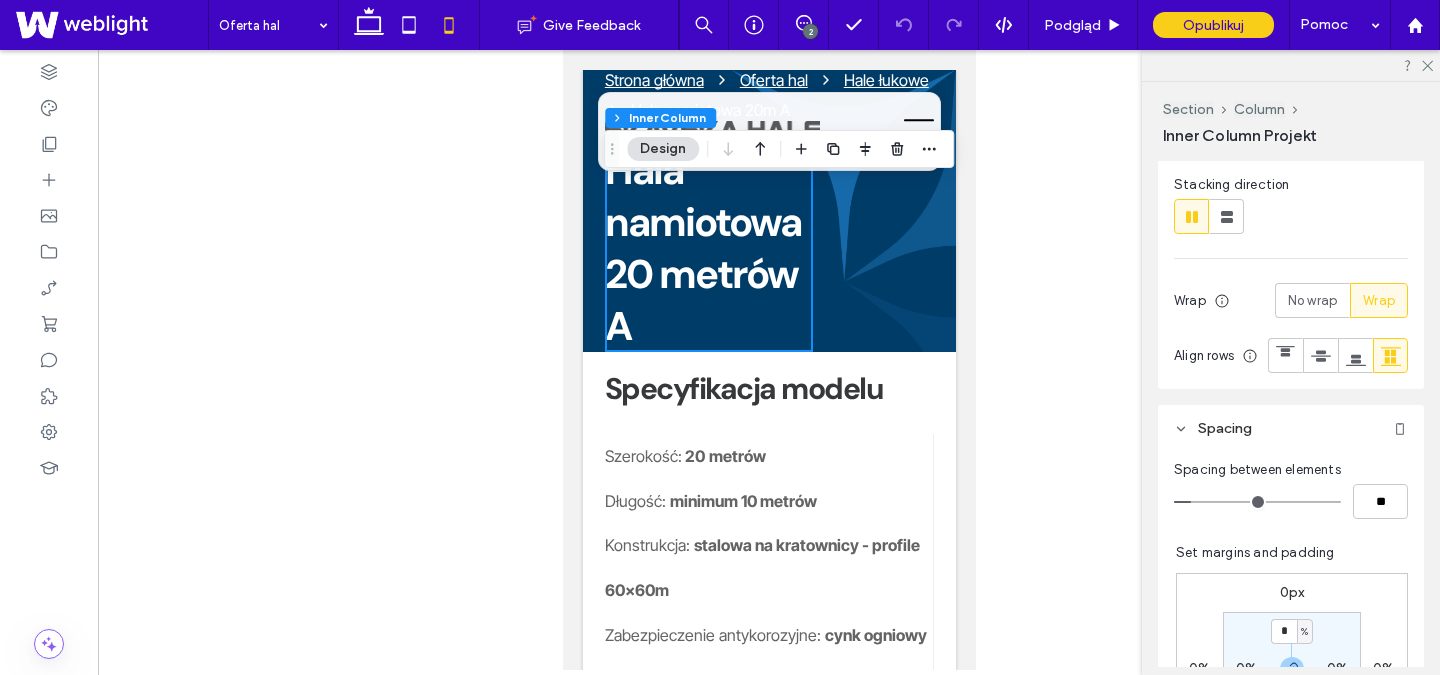 scroll, scrollTop: 550, scrollLeft: 0, axis: vertical 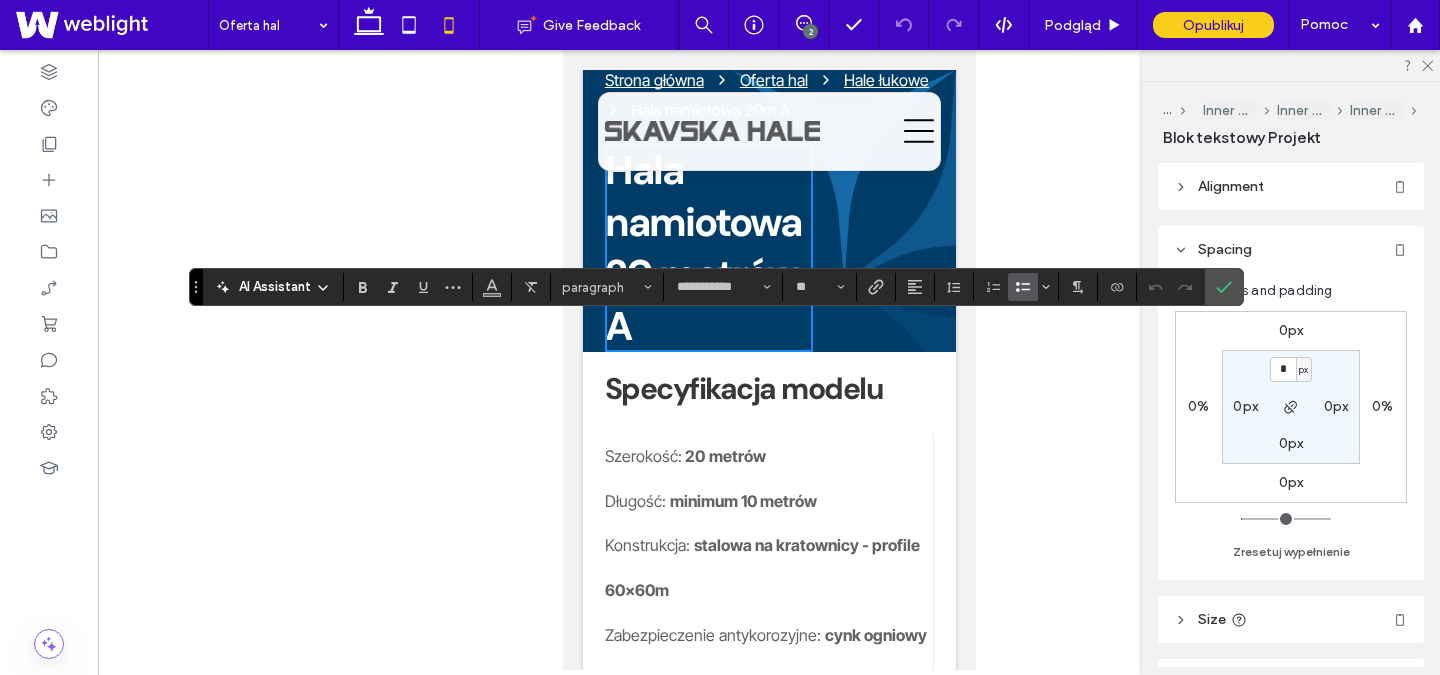 click on "0px" at bounding box center (1291, 443) 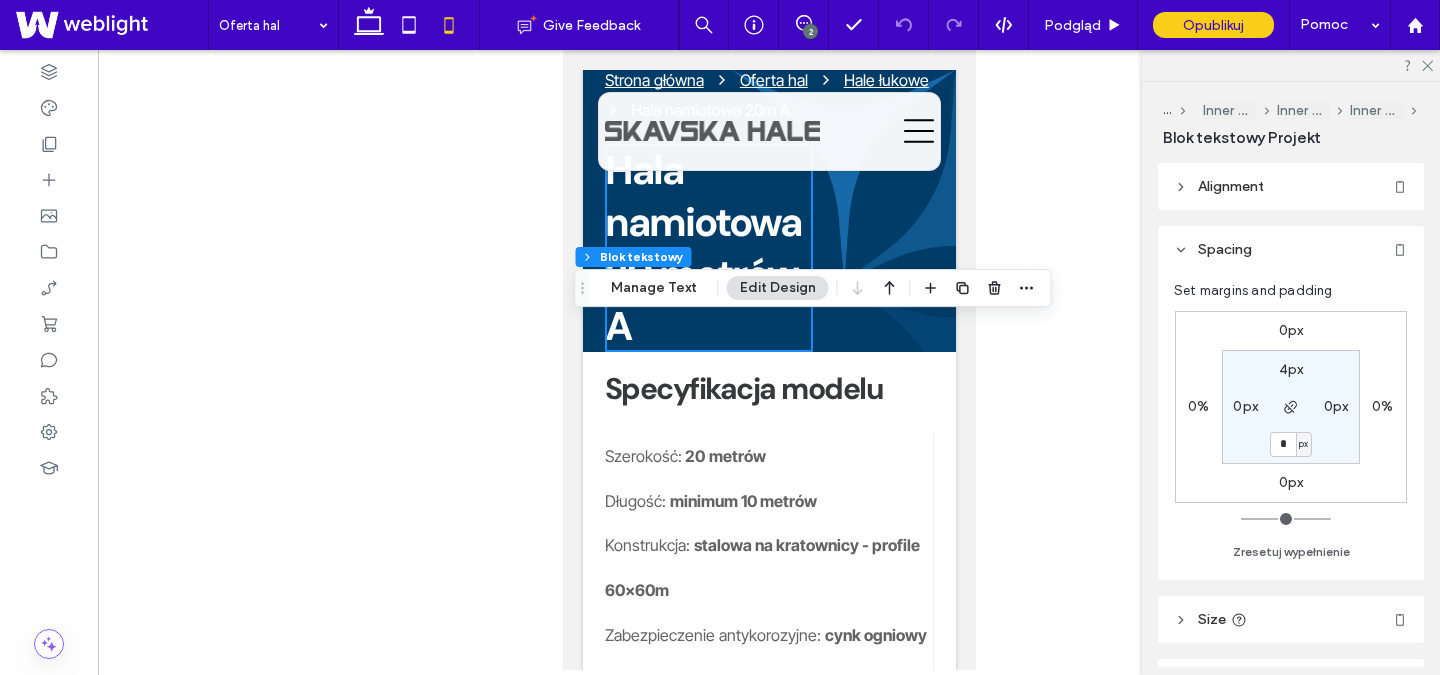 type on "*" 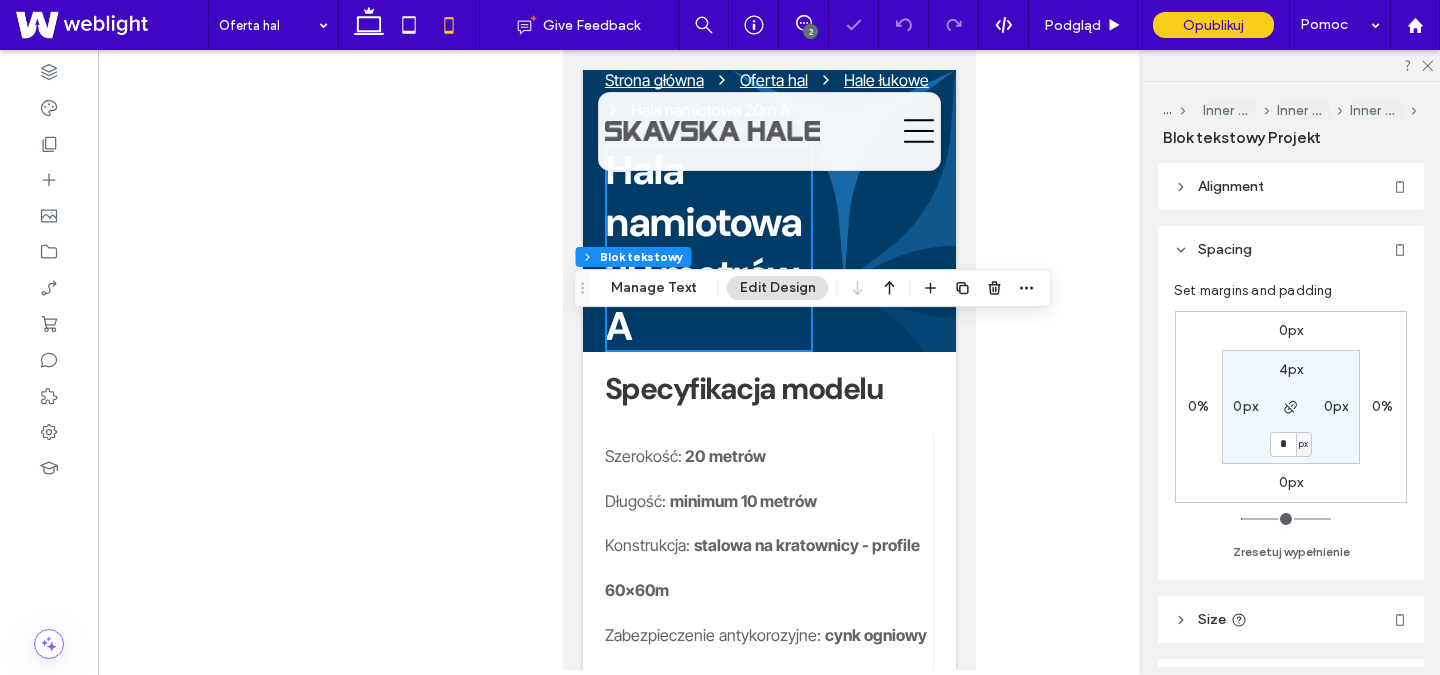 click at bounding box center (769, 360) 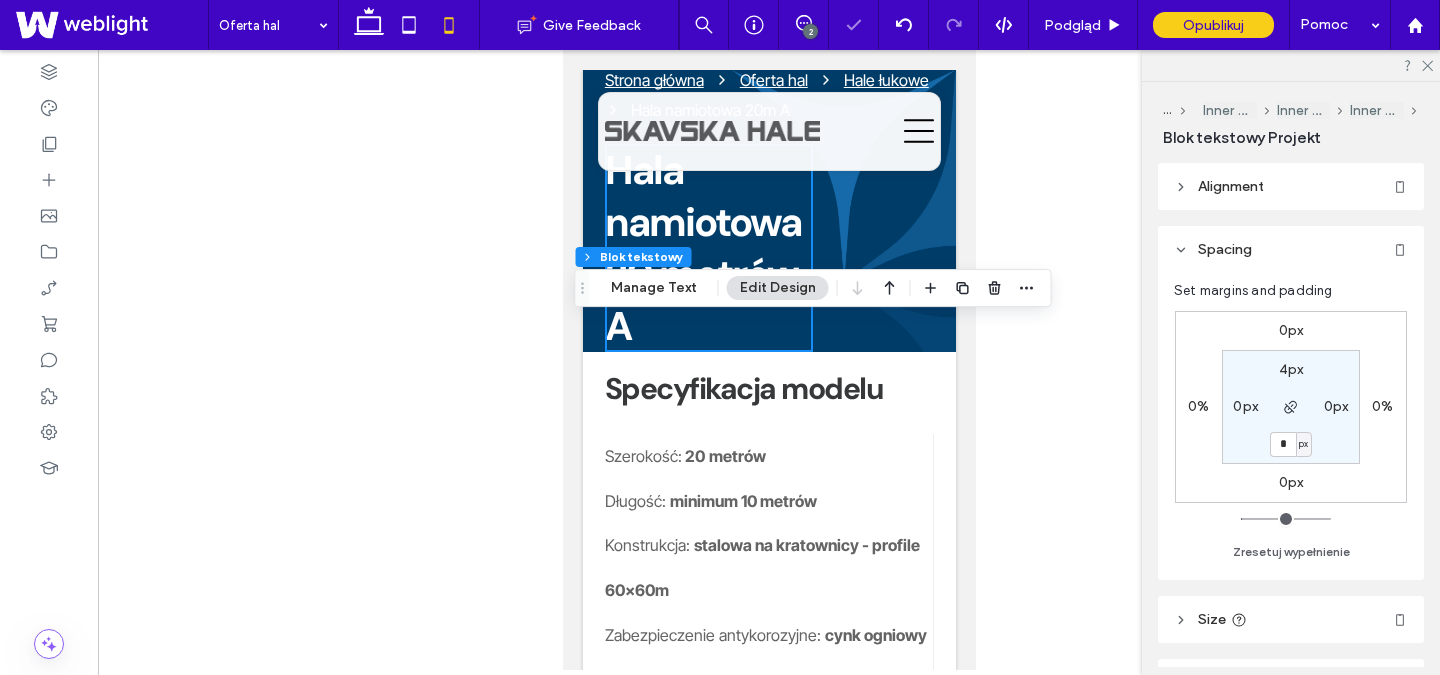 click at bounding box center (769, 360) 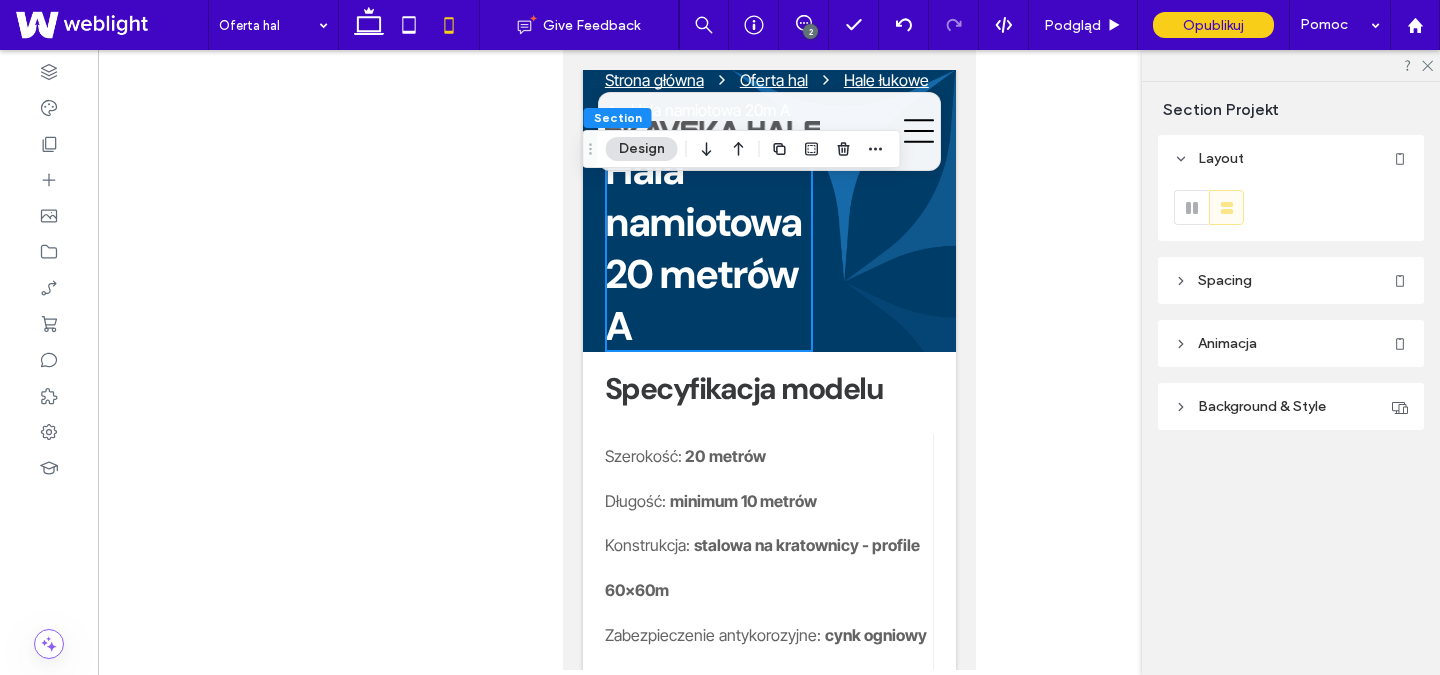 click at bounding box center (769, 360) 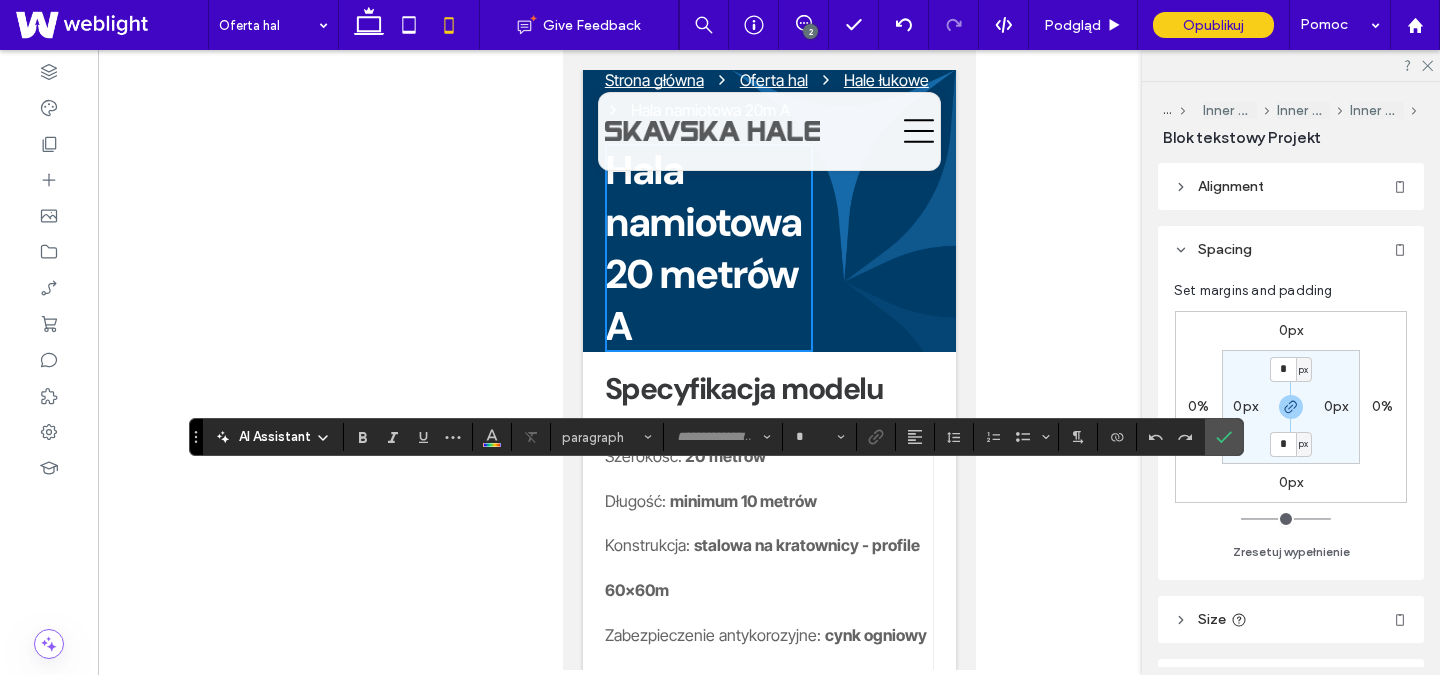 type on "**********" 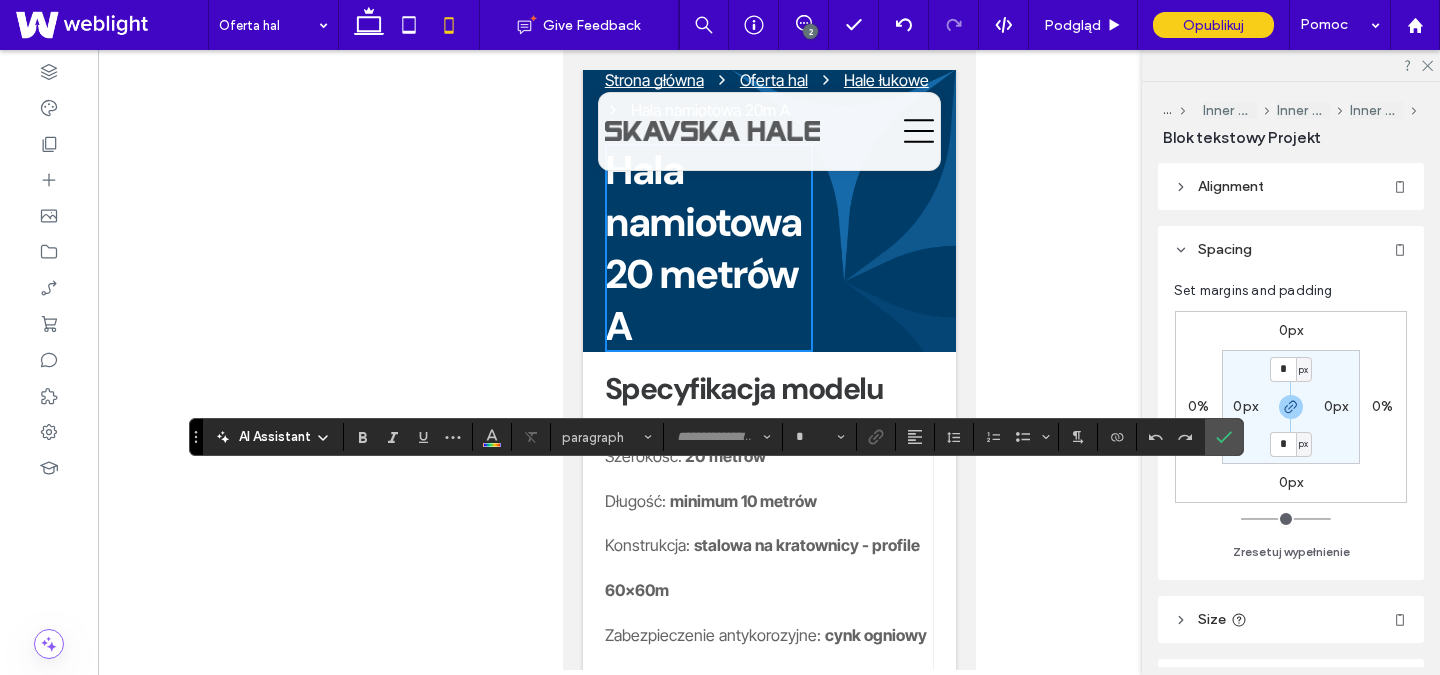 type on "**" 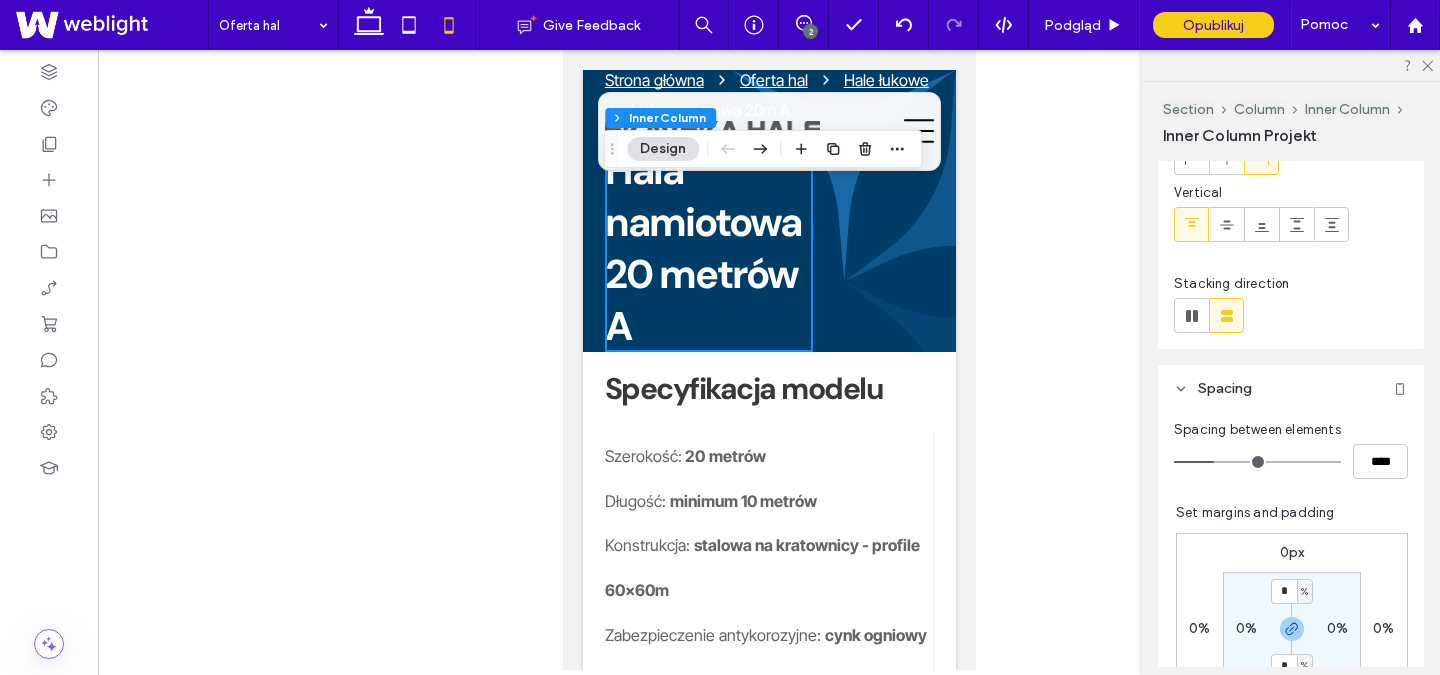 scroll, scrollTop: 301, scrollLeft: 0, axis: vertical 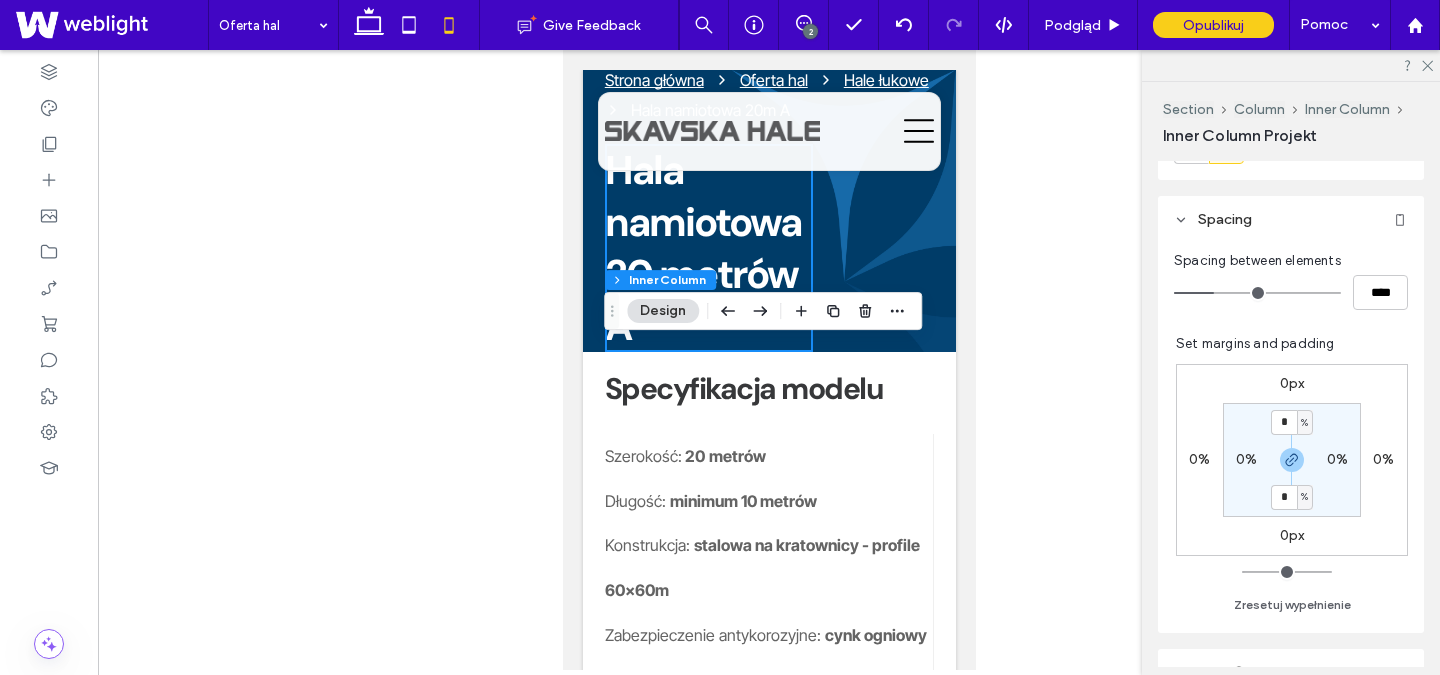 click on "0px" at bounding box center [1292, 383] 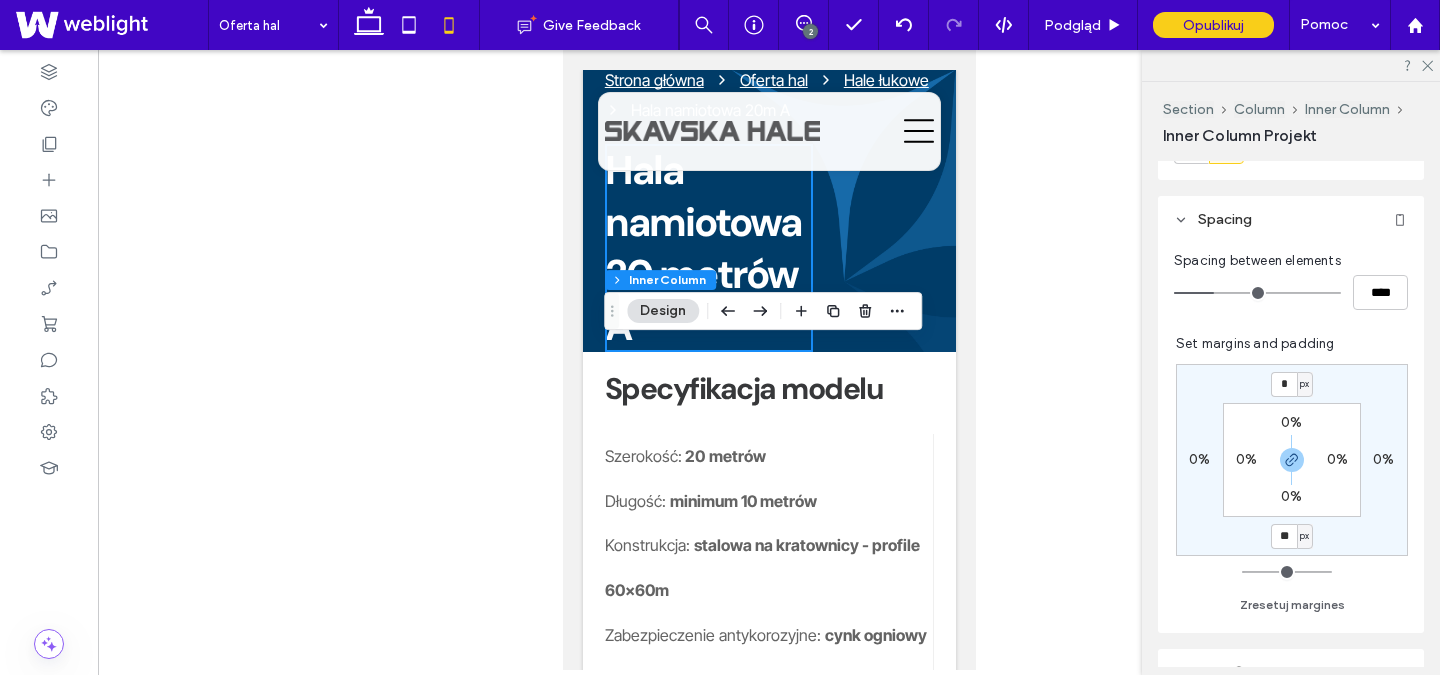type on "*" 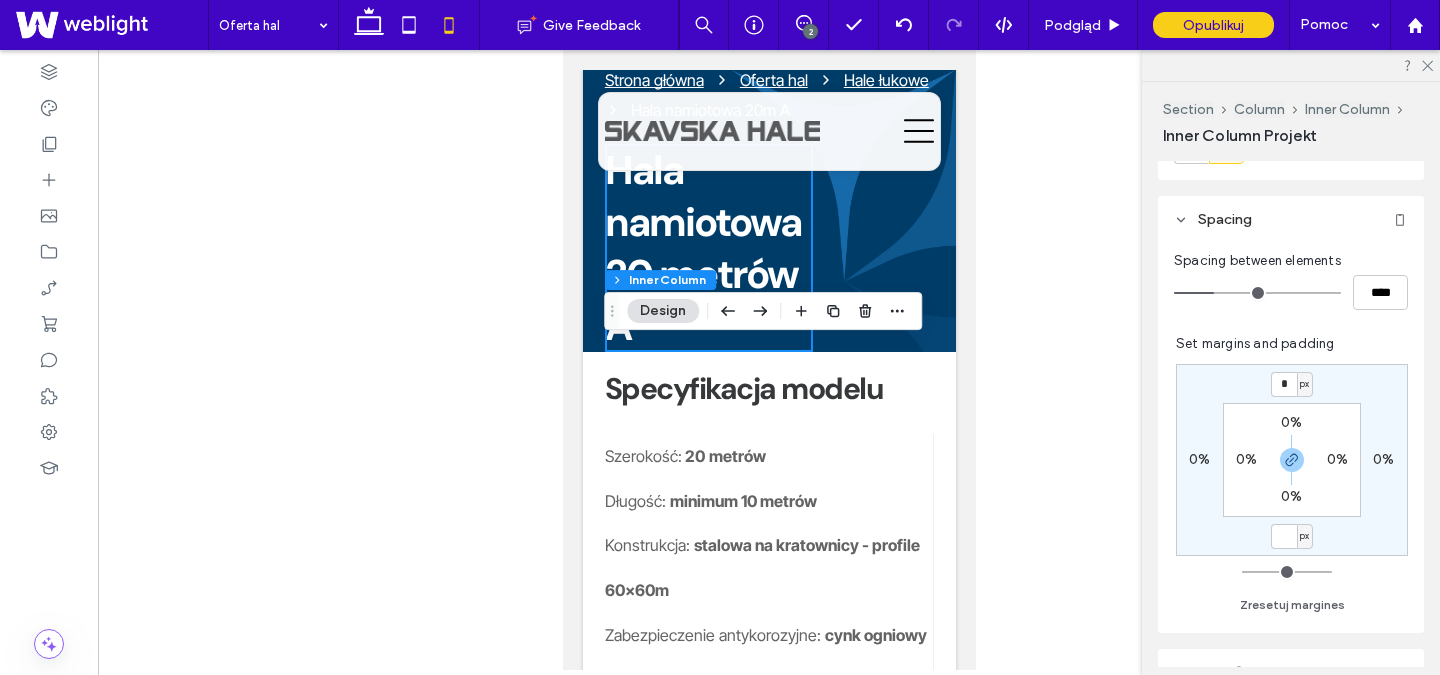 type on "*" 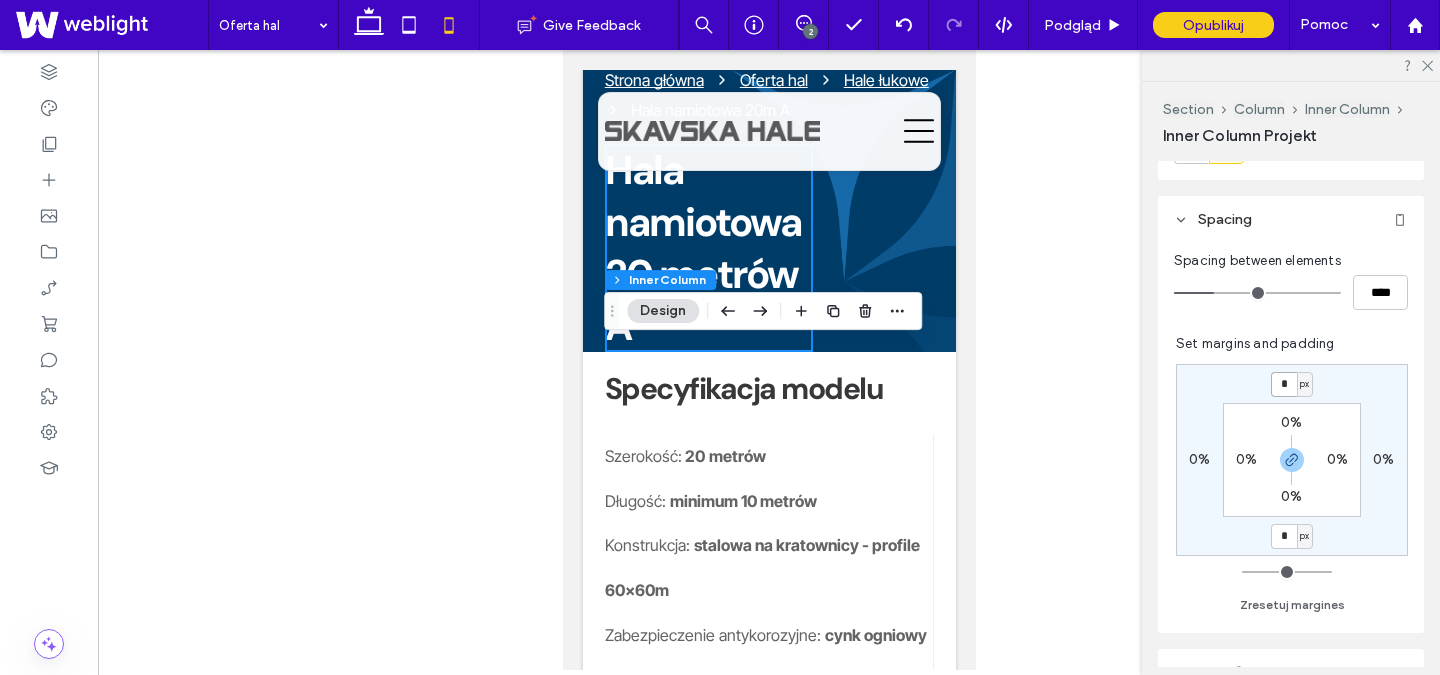 click on "*" at bounding box center (1284, 384) 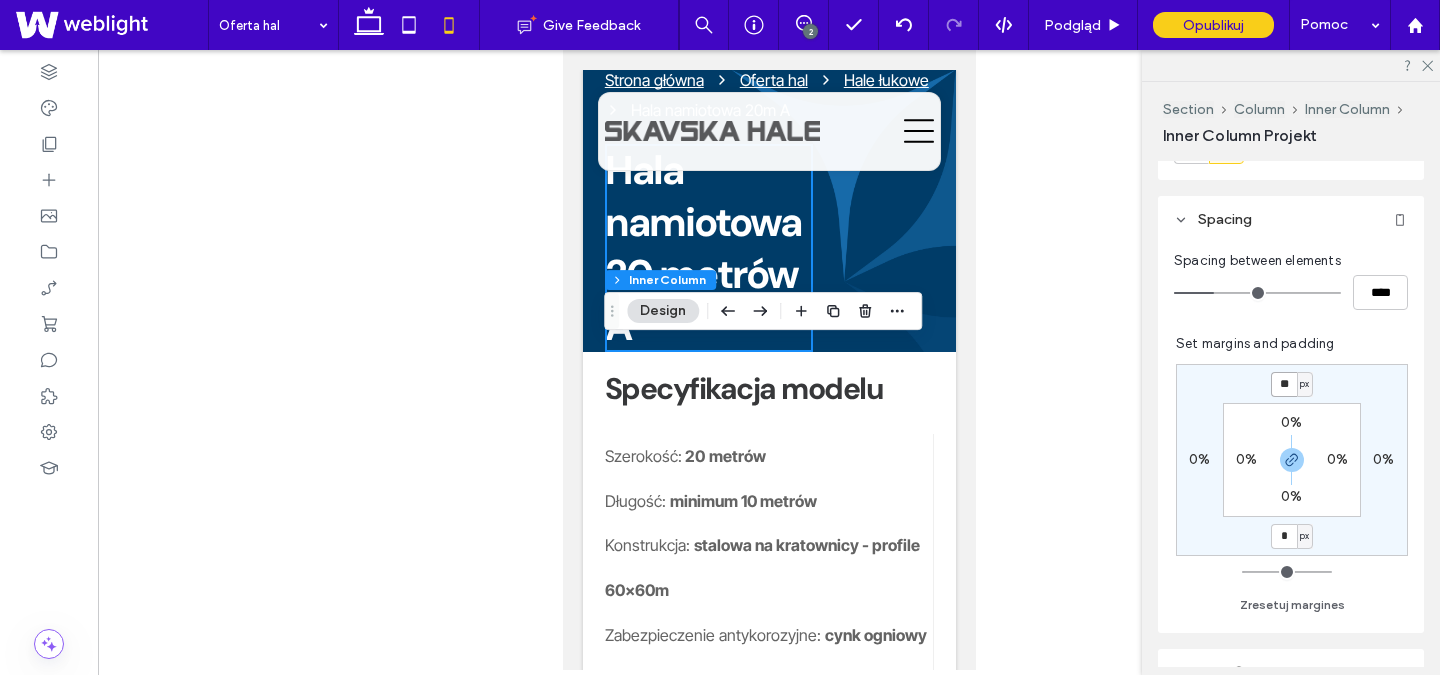 type on "**" 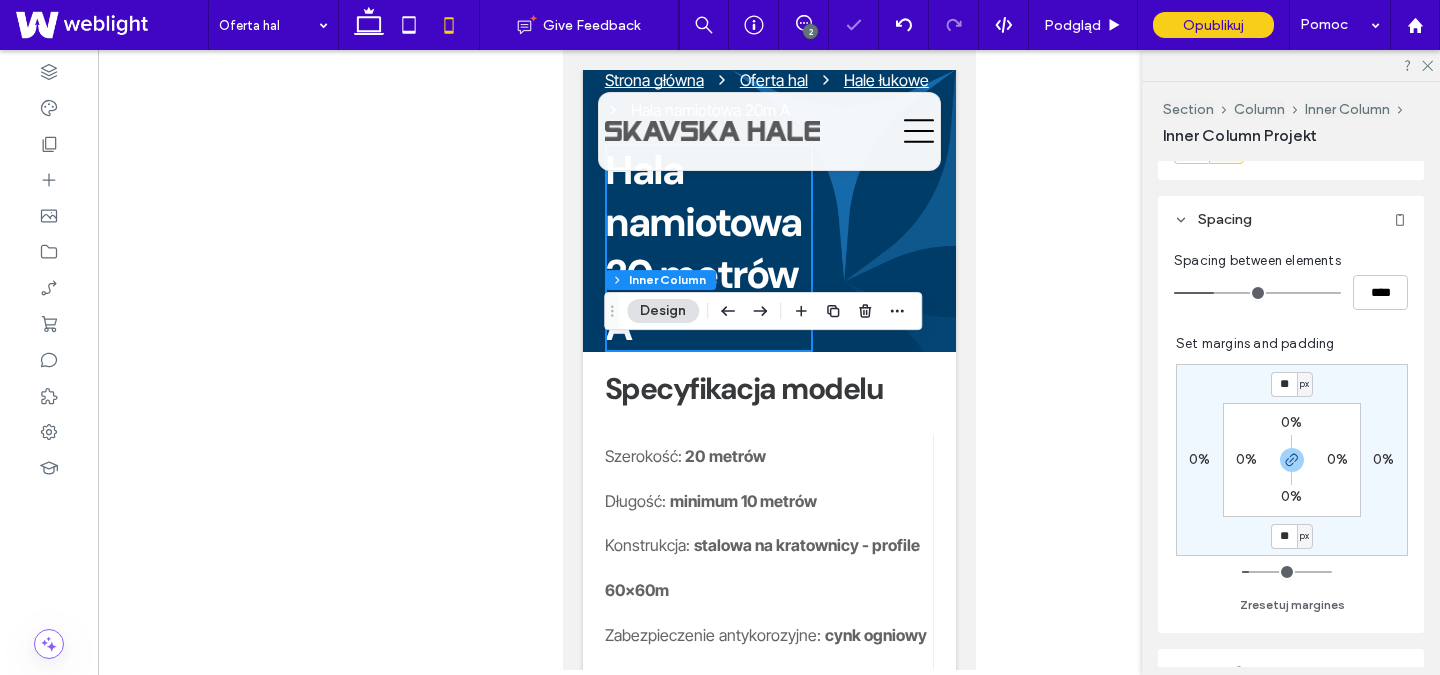 click at bounding box center [769, 360] 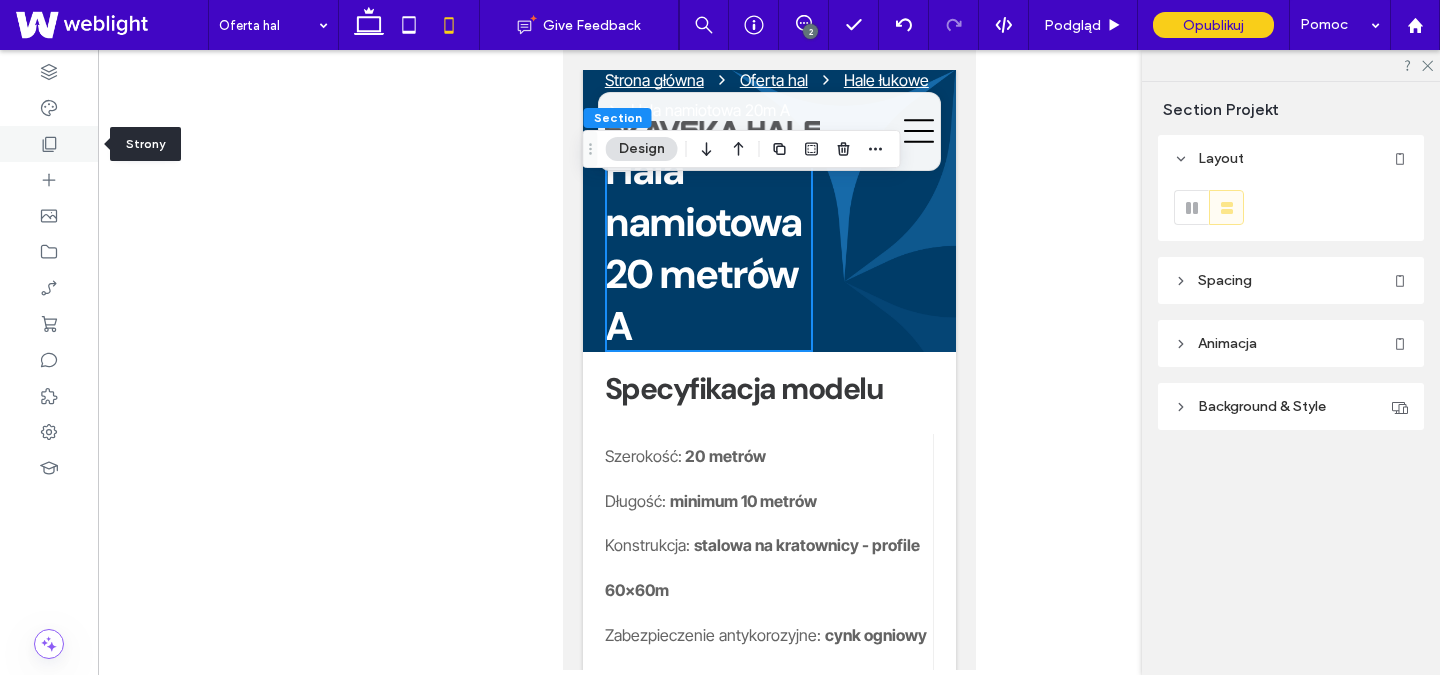 click 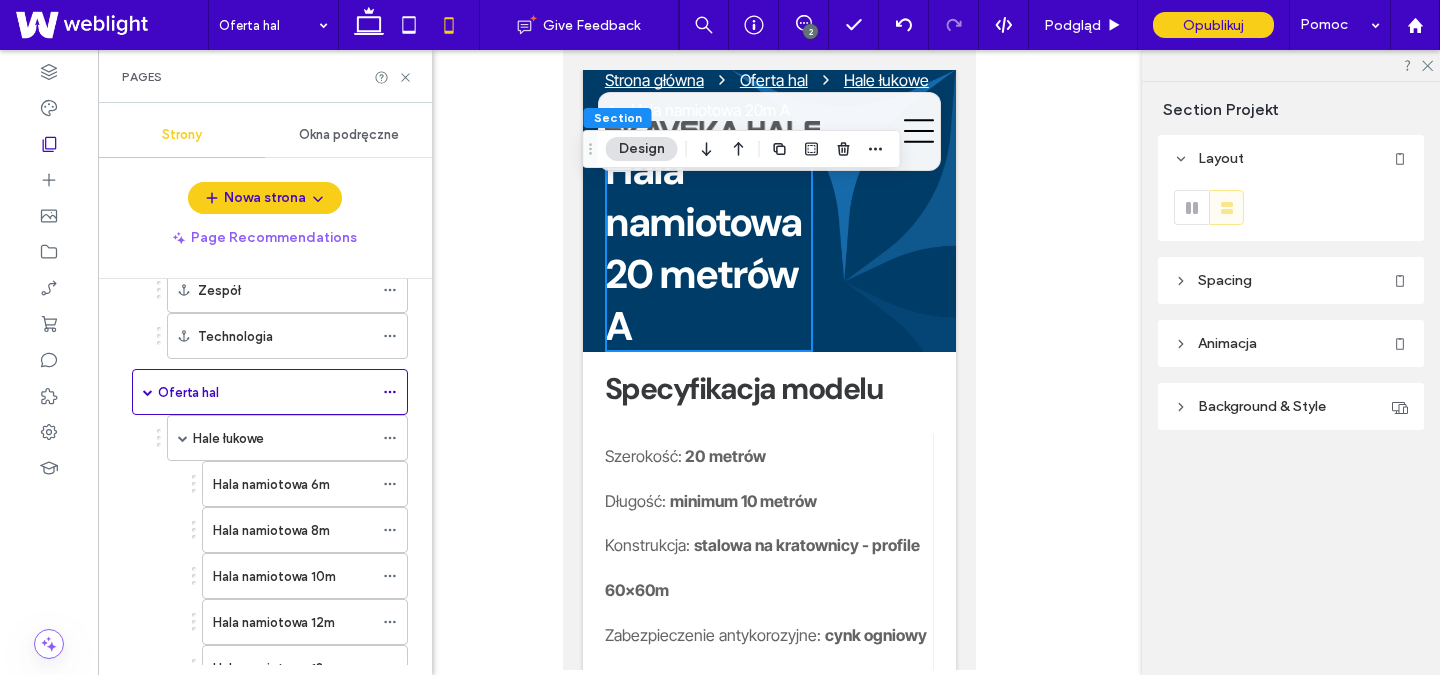 scroll, scrollTop: 378, scrollLeft: 0, axis: vertical 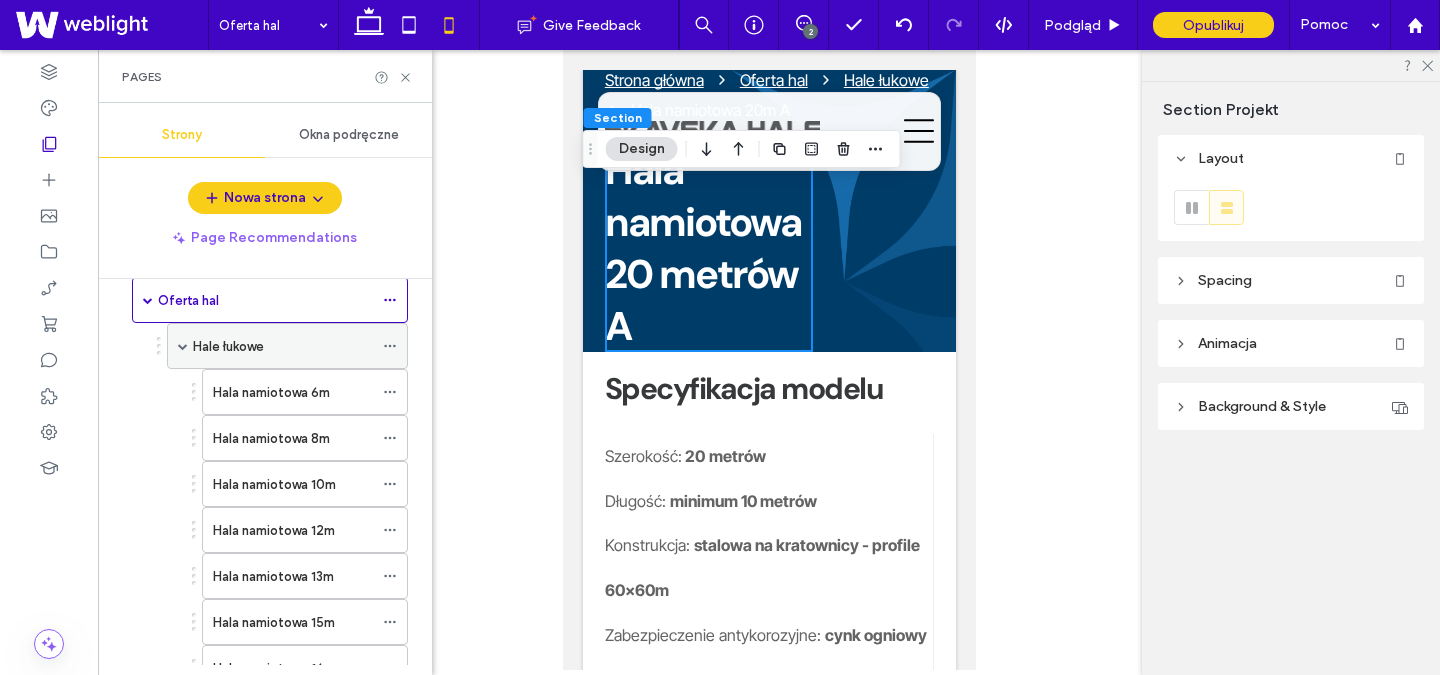 click on "Hale łukowe" at bounding box center [228, 346] 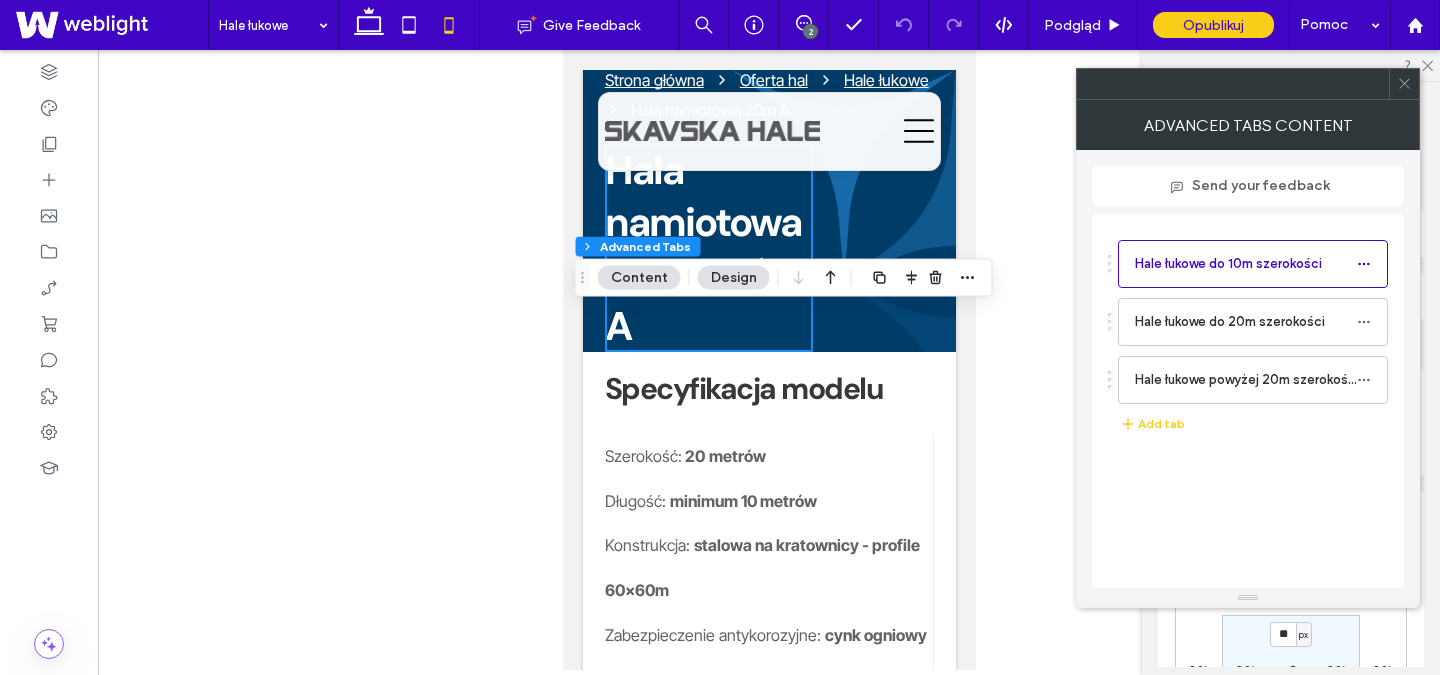 click 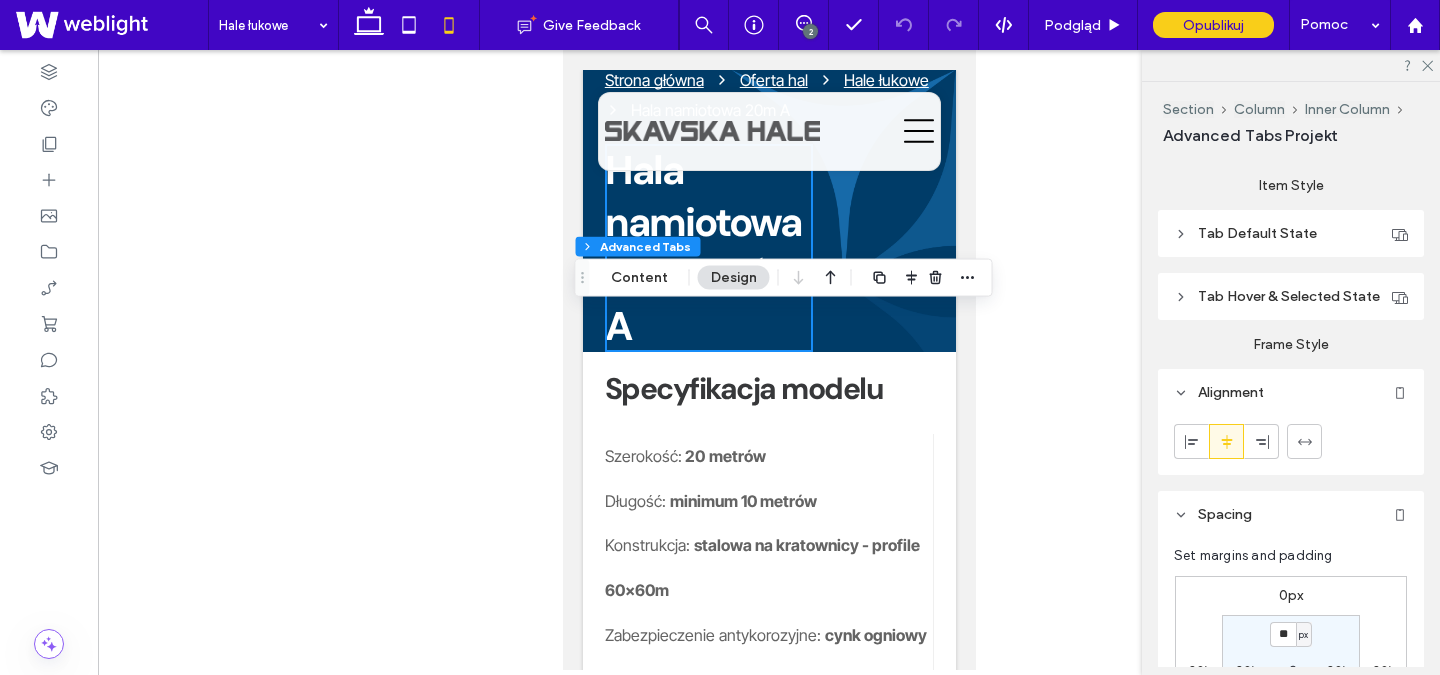 scroll, scrollTop: 279, scrollLeft: 0, axis: vertical 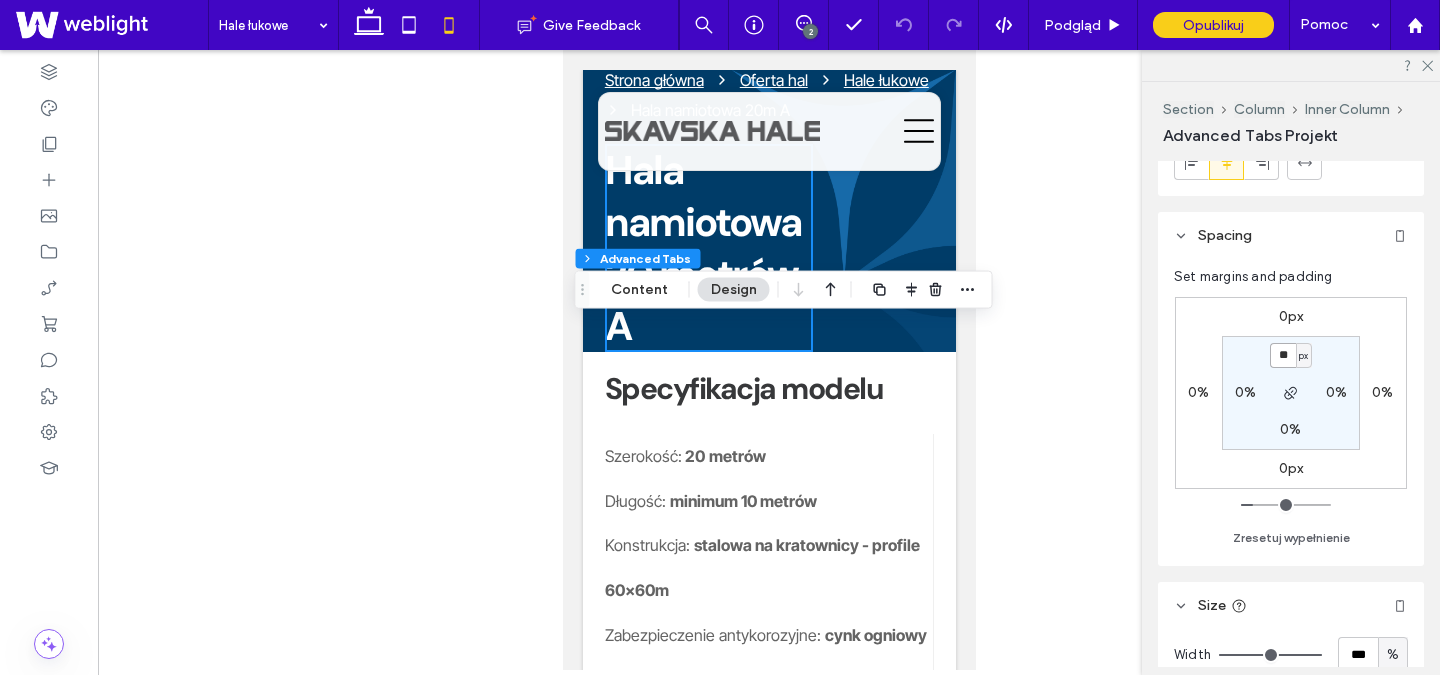 click on "**" at bounding box center [1283, 355] 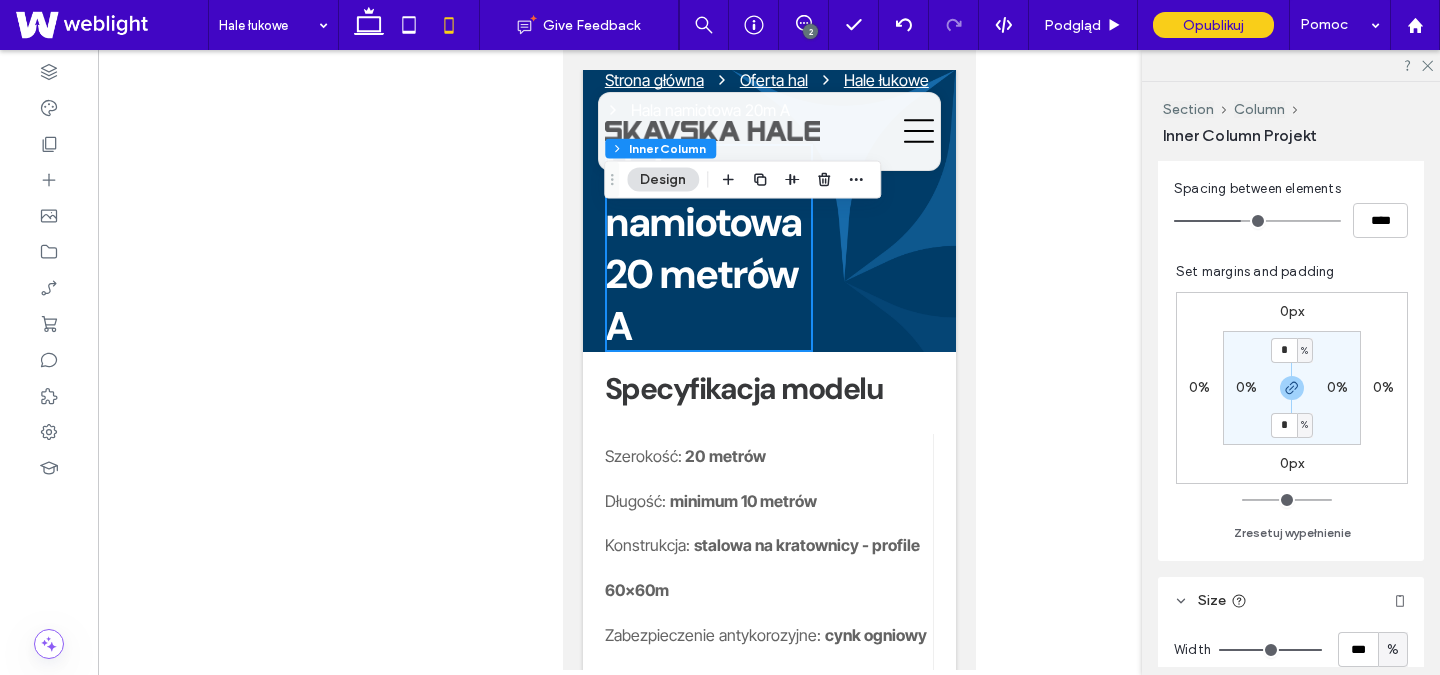 scroll, scrollTop: 477, scrollLeft: 0, axis: vertical 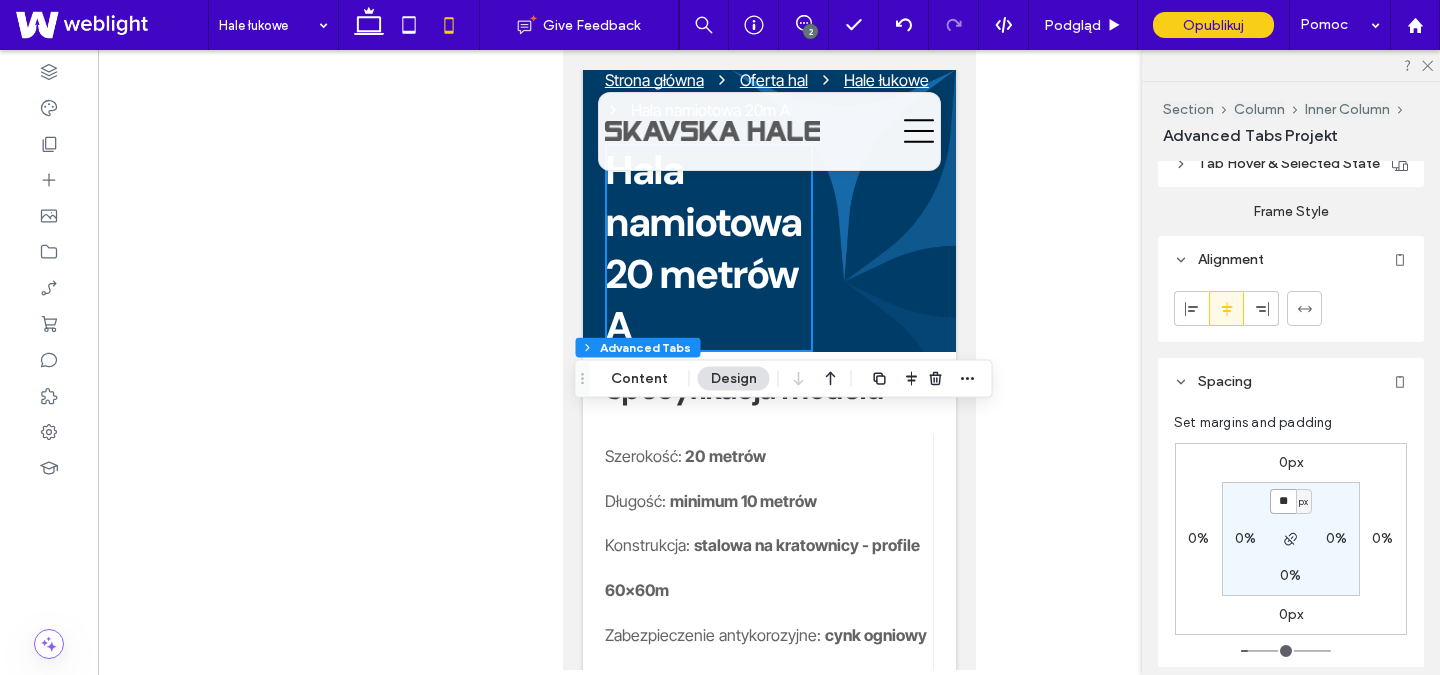 click on "**" at bounding box center [1283, 501] 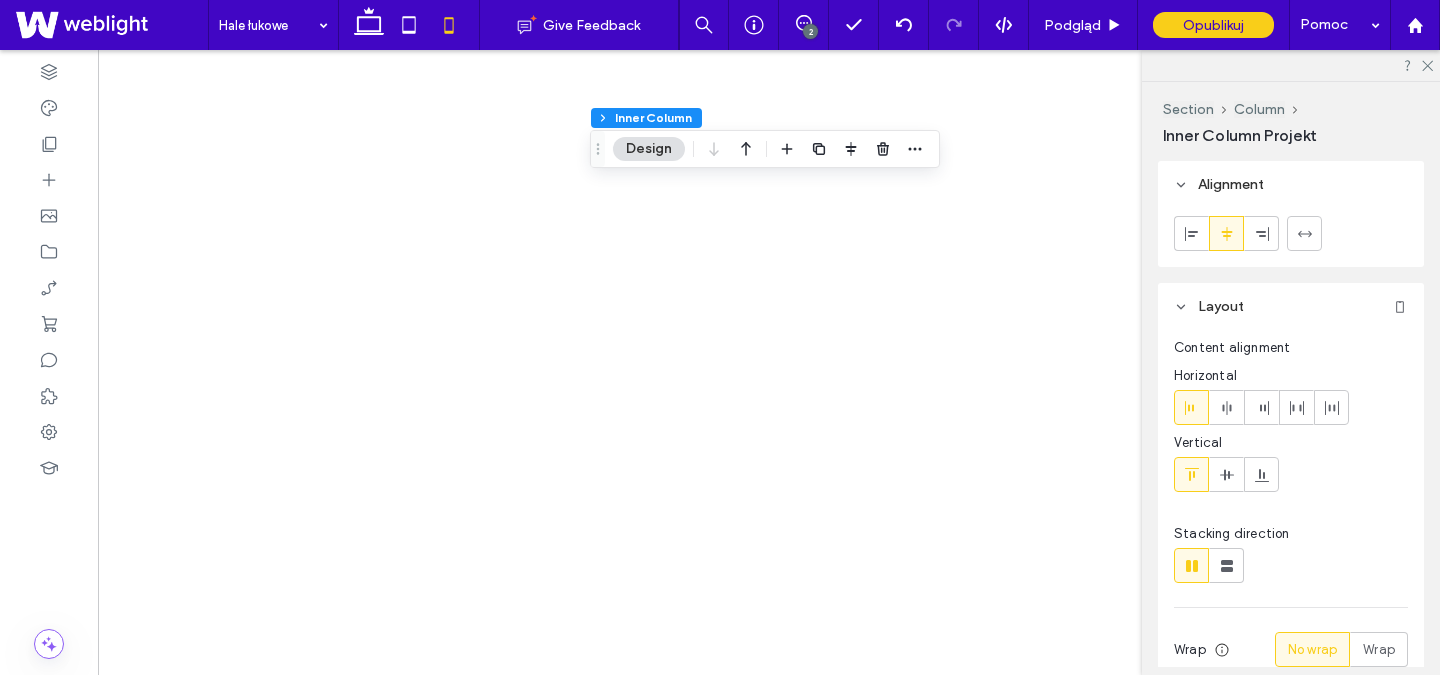 scroll, scrollTop: 0, scrollLeft: 0, axis: both 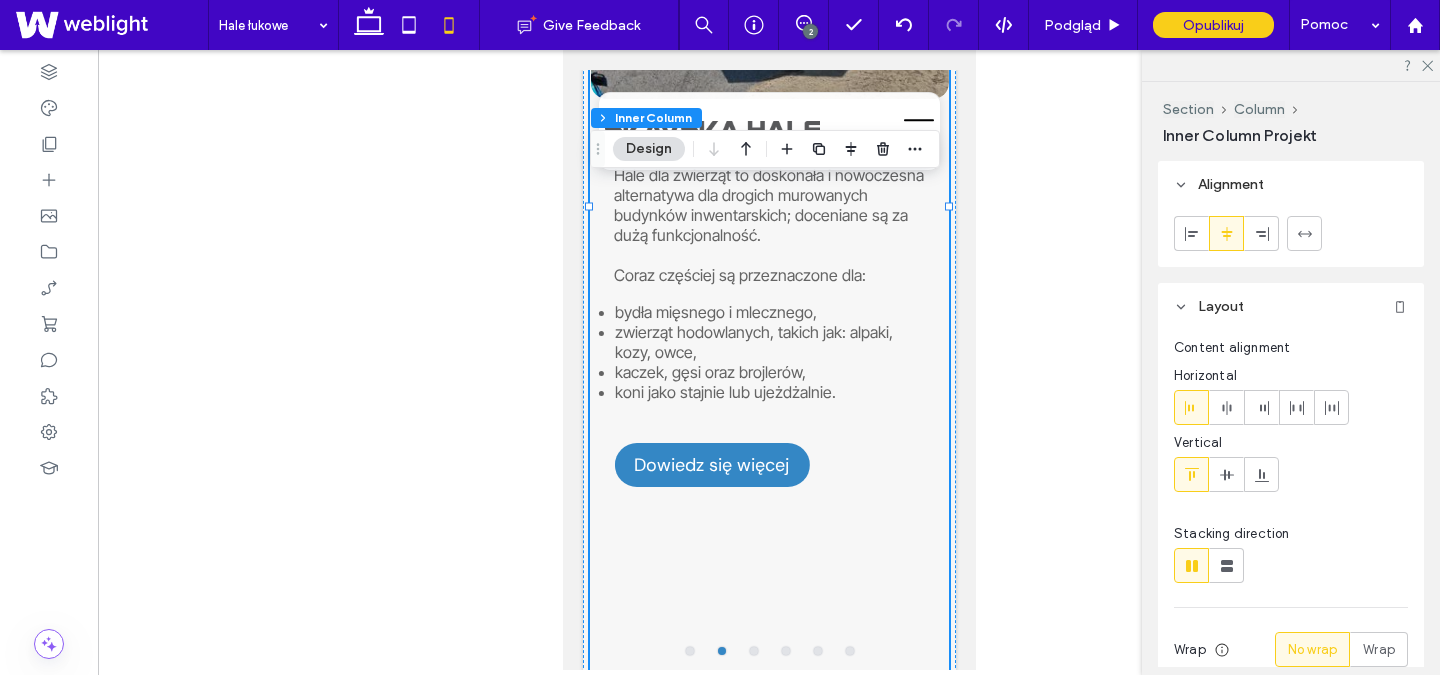 click on "Hale dla zwierząt Hale dla zwierząt to doskonała i nowoczesna alternatywa dla drogich murowanych budynków inwentarskich; doceniane są za dużą funkcjonalność. Coraz częściej są przeznaczone dla:  bydła mięsnego i mlecznego, zwierząt hodowlanych, takich jak: alpaki, kozy, owce, kaczek, gęsi oraz brojlerów, koni jako stajnie lub ujeżdżalnie. Dowiedz się więcej Dowiedz się więcej" at bounding box center (768, 373) 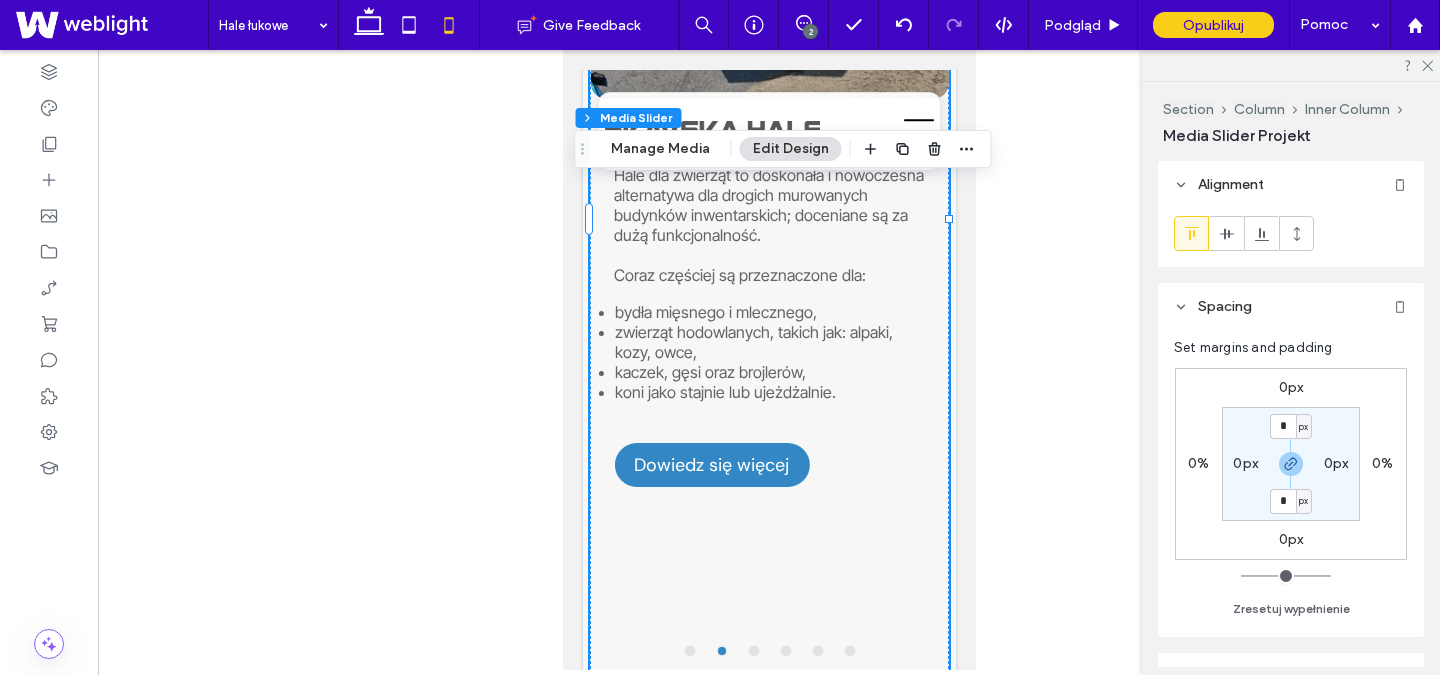 click at bounding box center [753, 651] 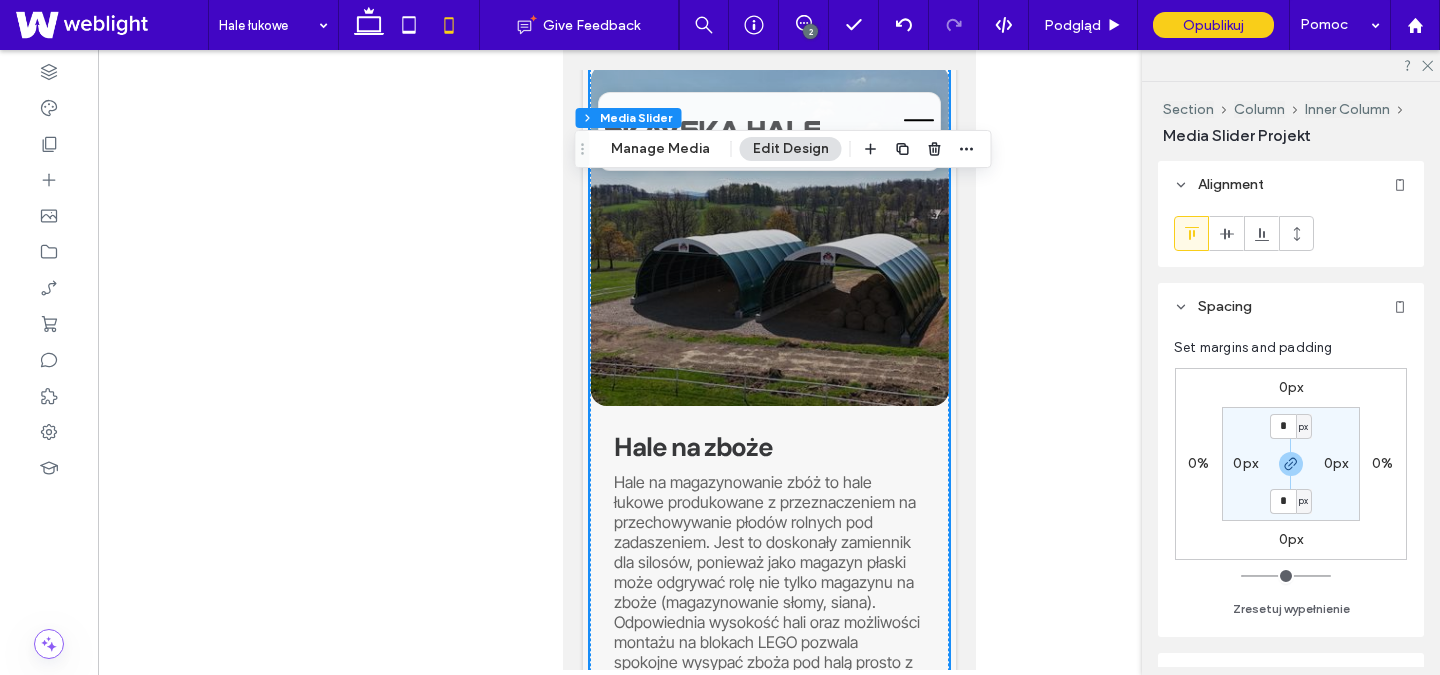 scroll, scrollTop: 5512, scrollLeft: 0, axis: vertical 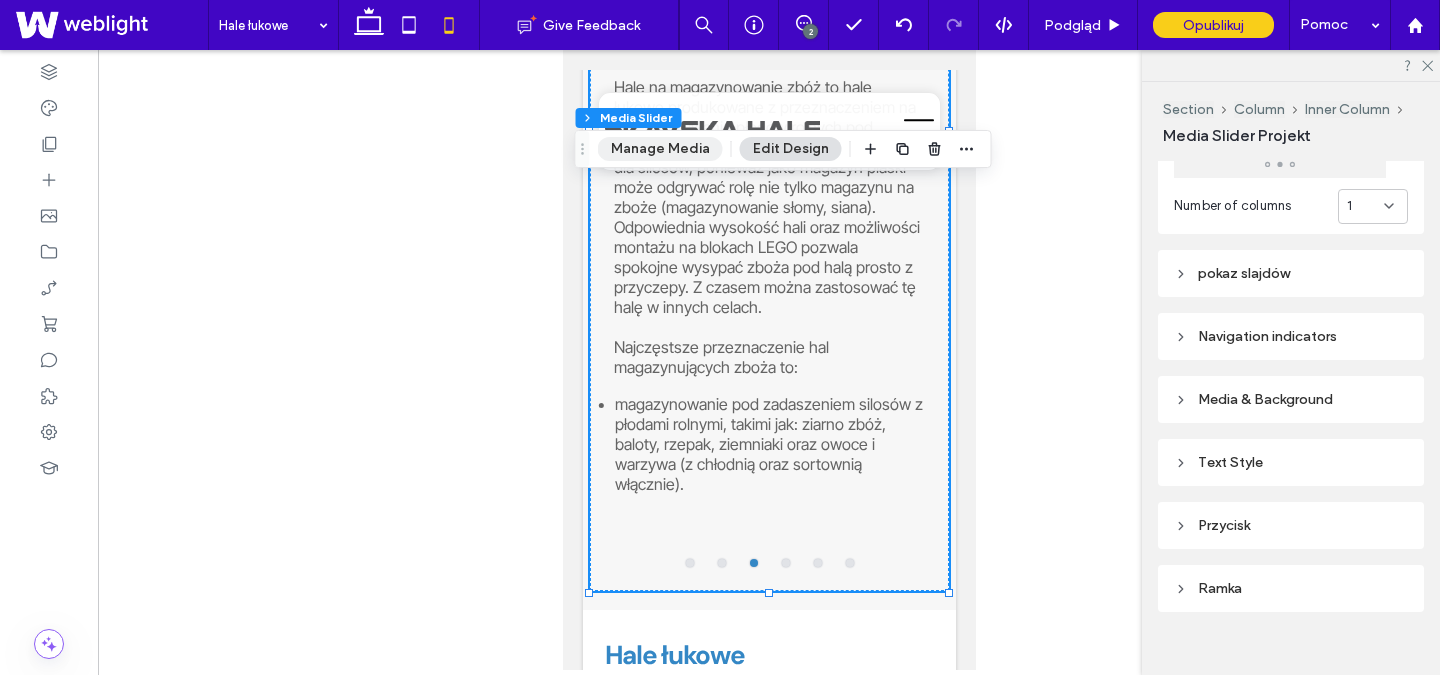 click on "Manage Media" at bounding box center (660, 149) 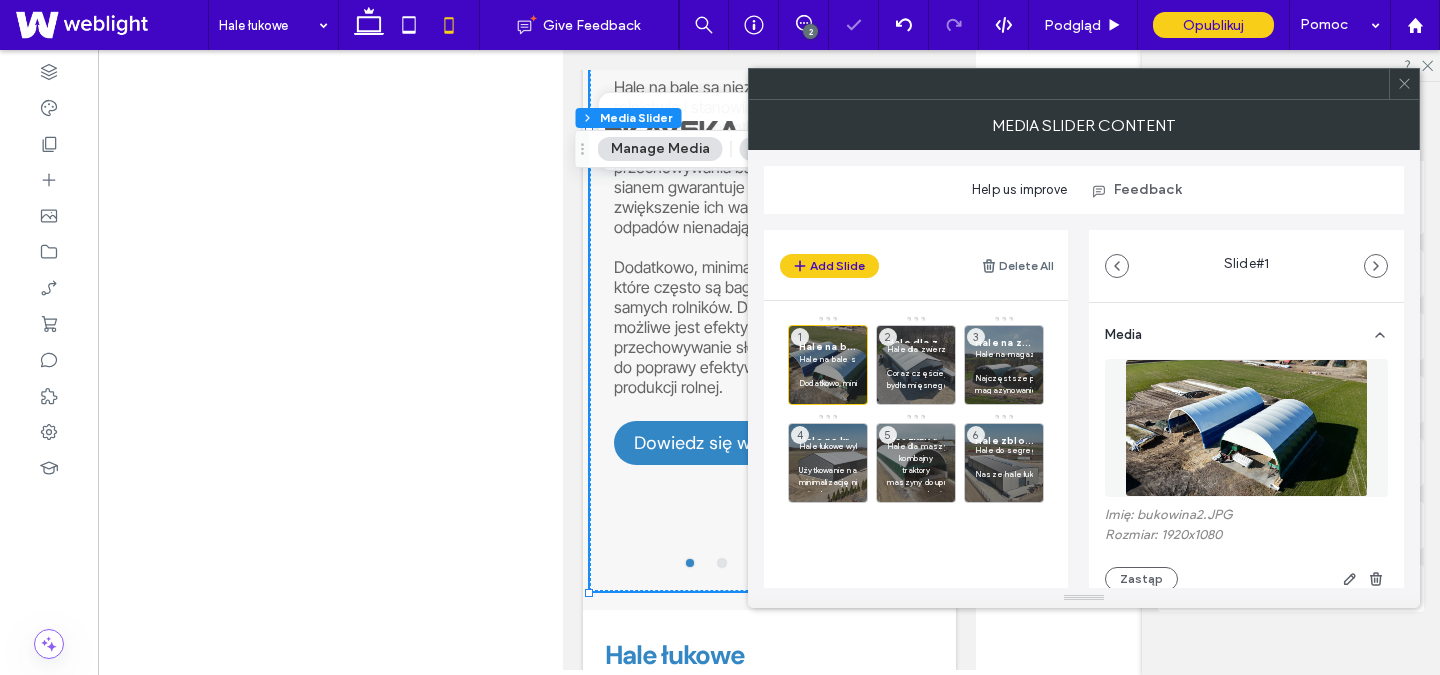 click 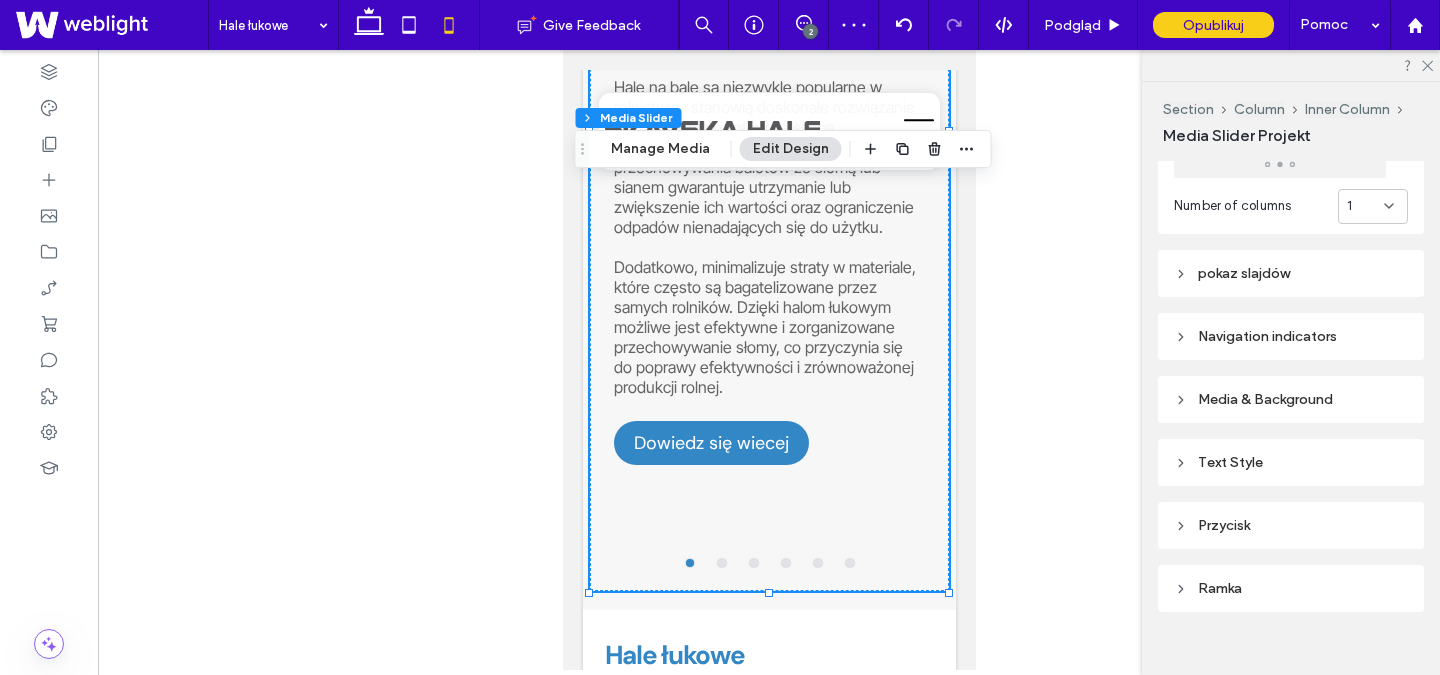 click on "Edit Design" at bounding box center (791, 149) 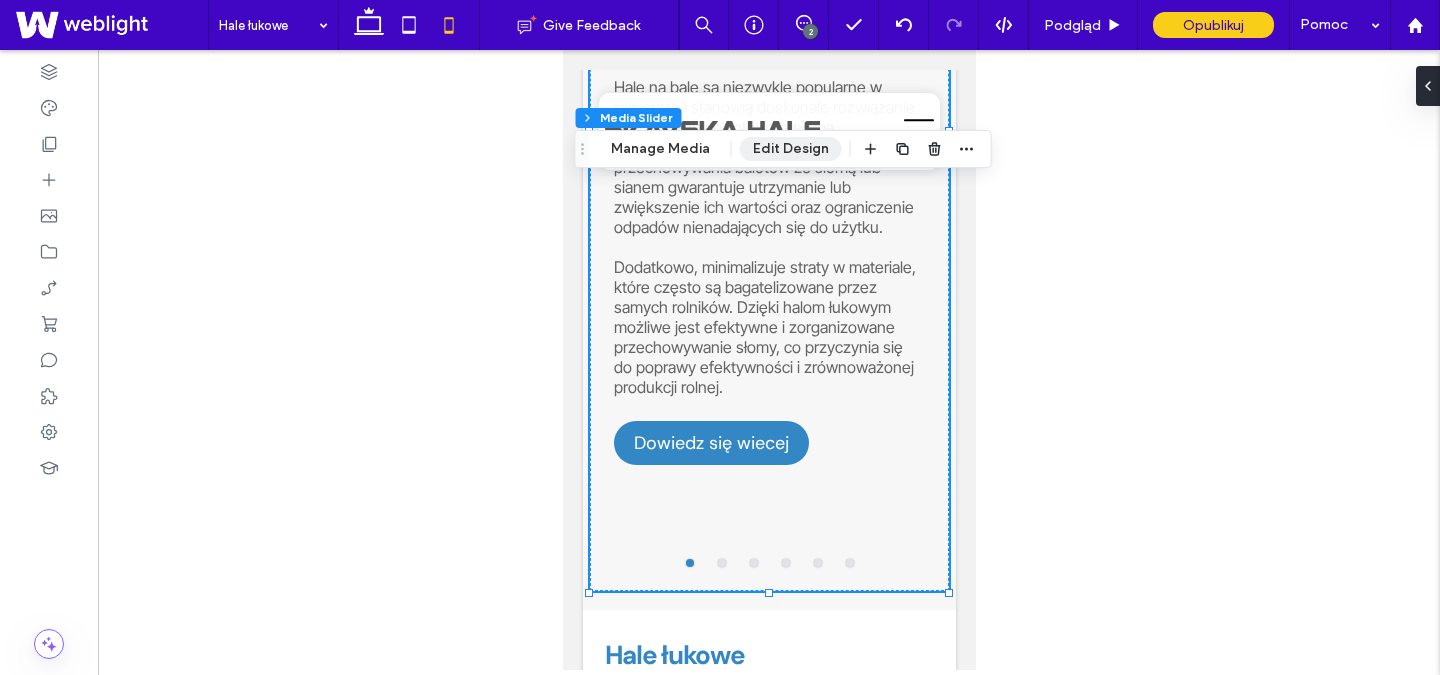 click on "Edit Design" at bounding box center [791, 149] 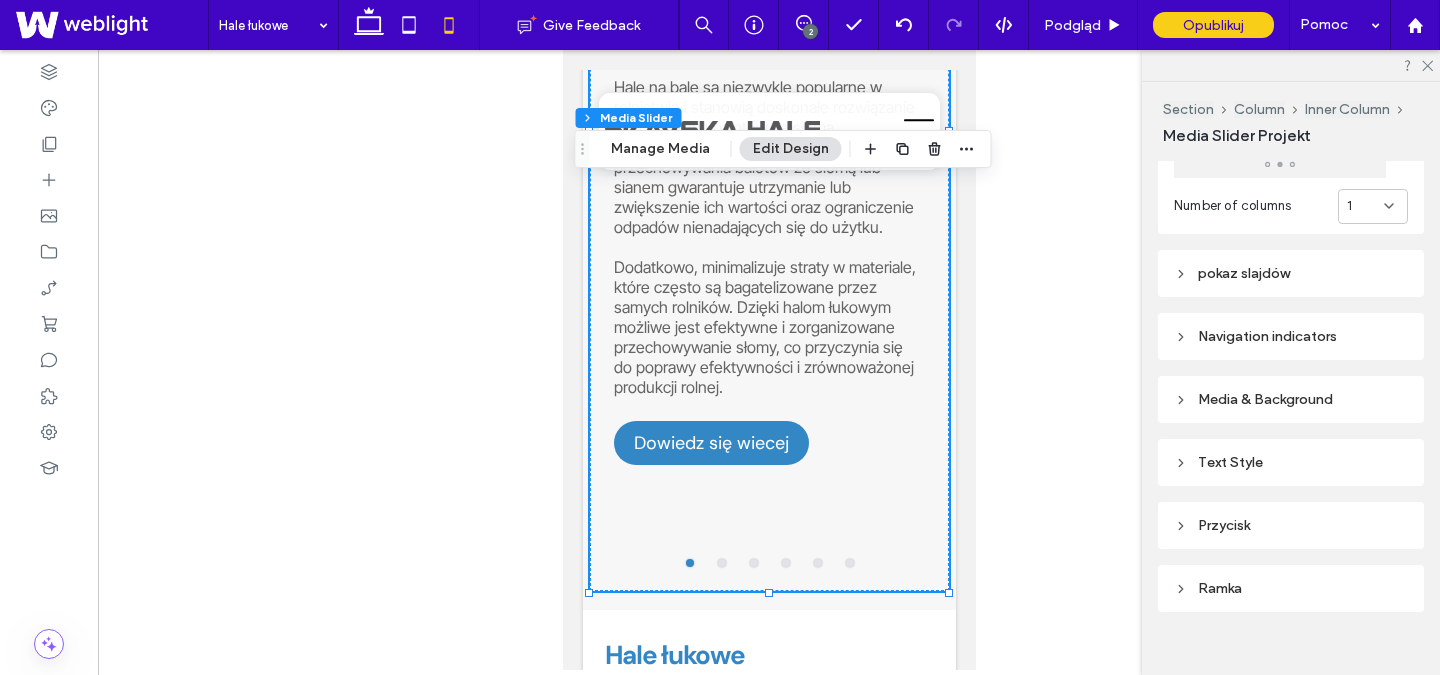 click on "Media & Background" at bounding box center [1291, 399] 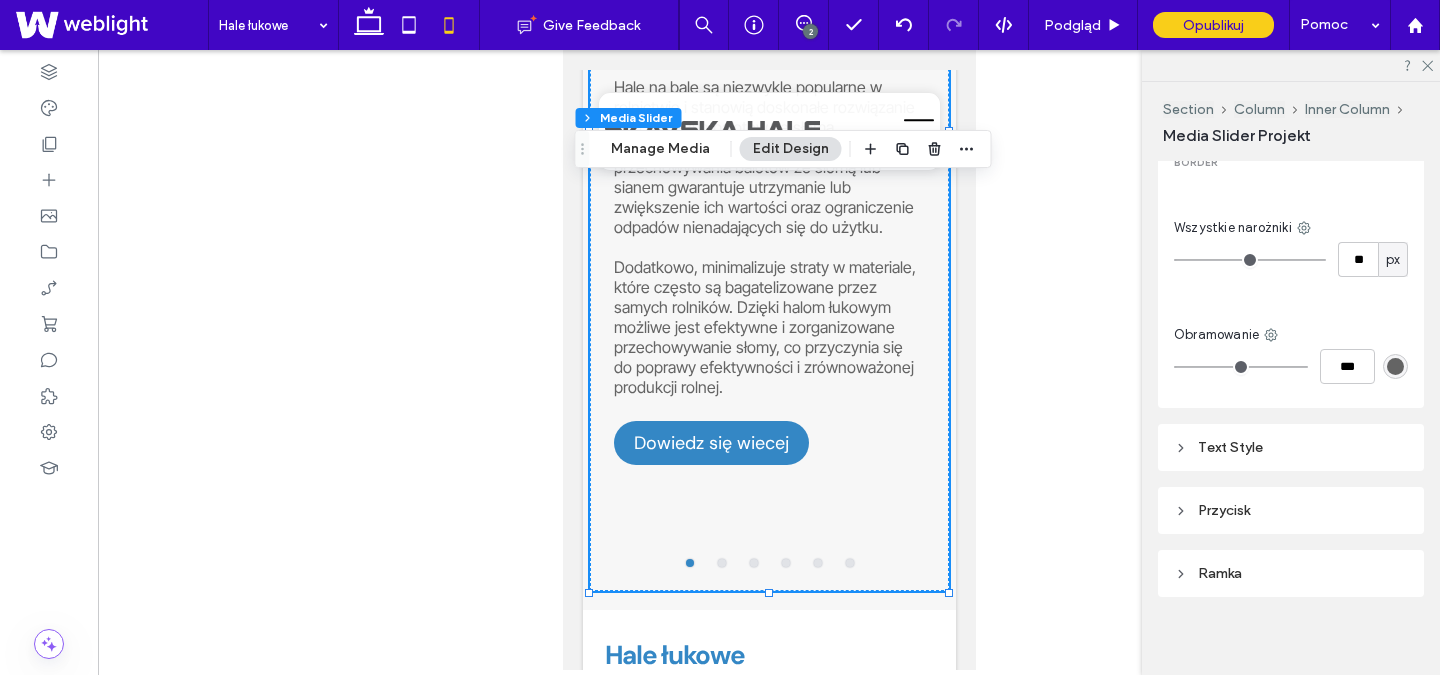 scroll, scrollTop: 1597, scrollLeft: 0, axis: vertical 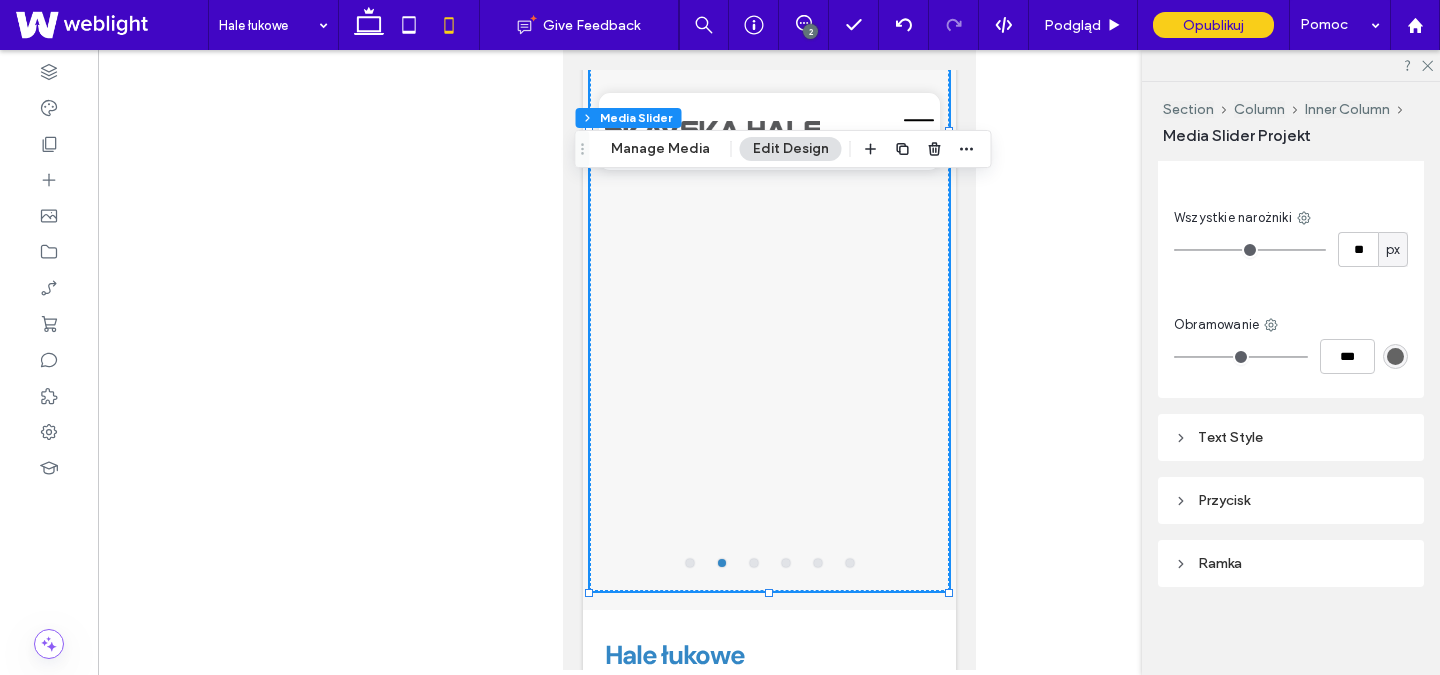 click on "Text Style" at bounding box center [1291, 437] 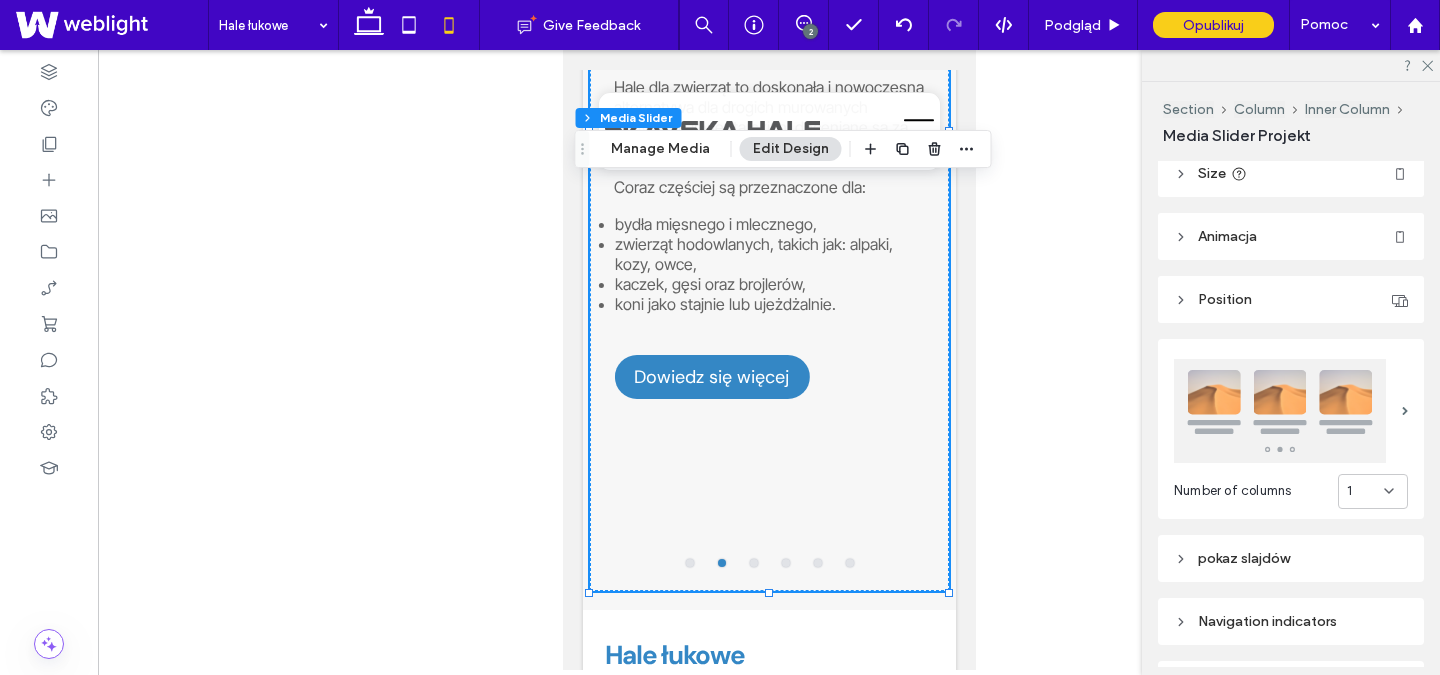 scroll, scrollTop: 532, scrollLeft: 0, axis: vertical 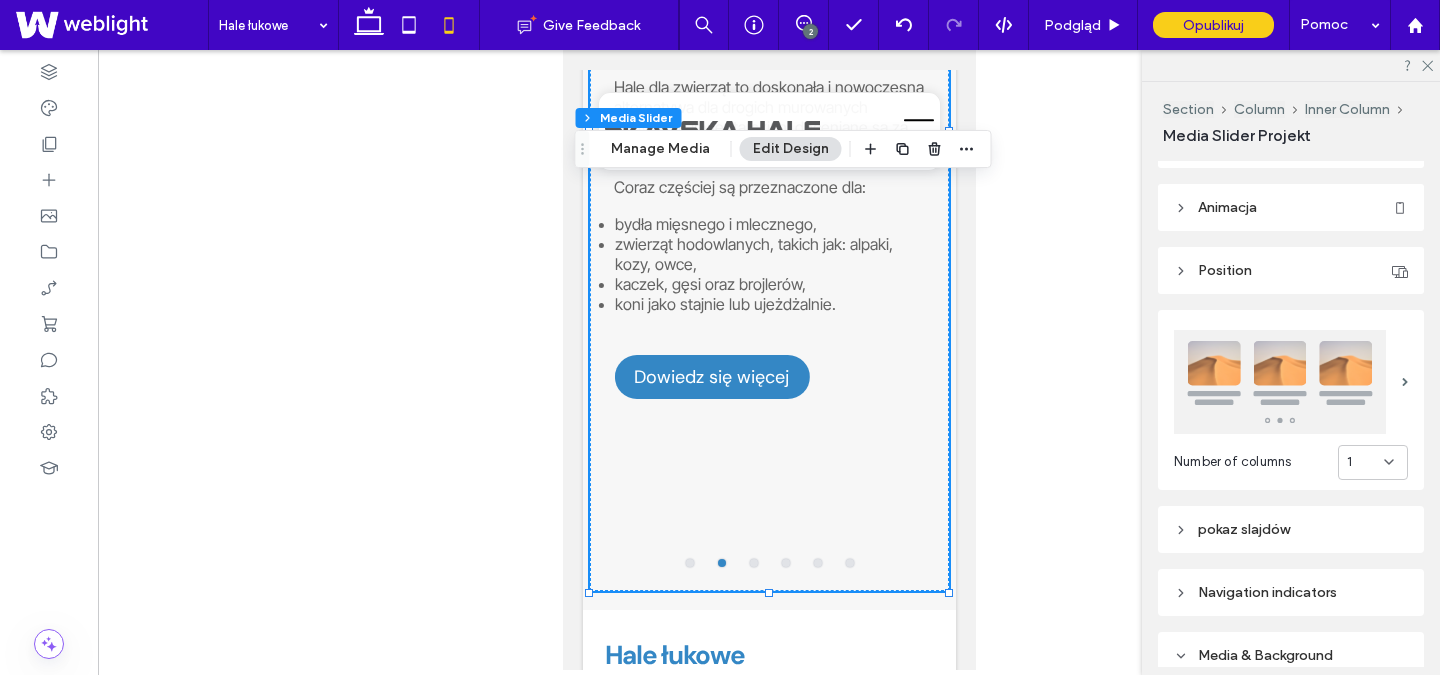 click at bounding box center [1288, 382] 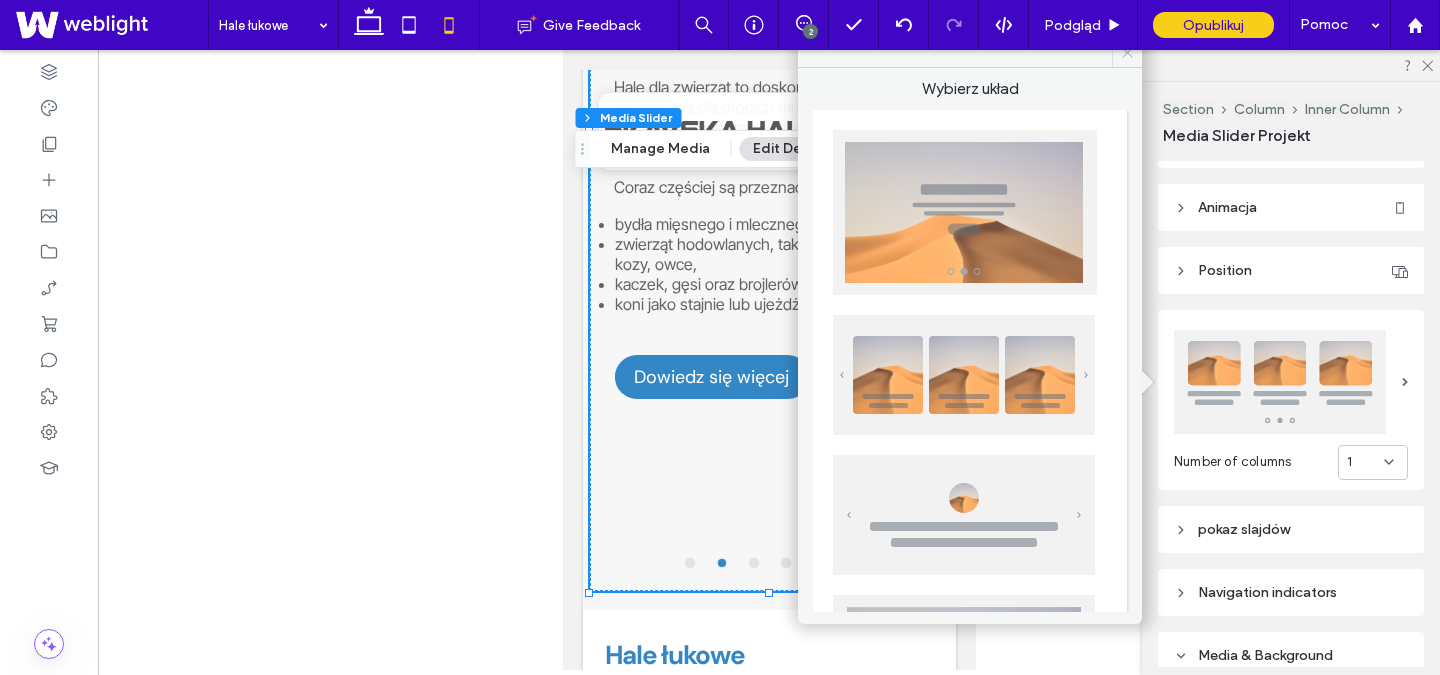 click 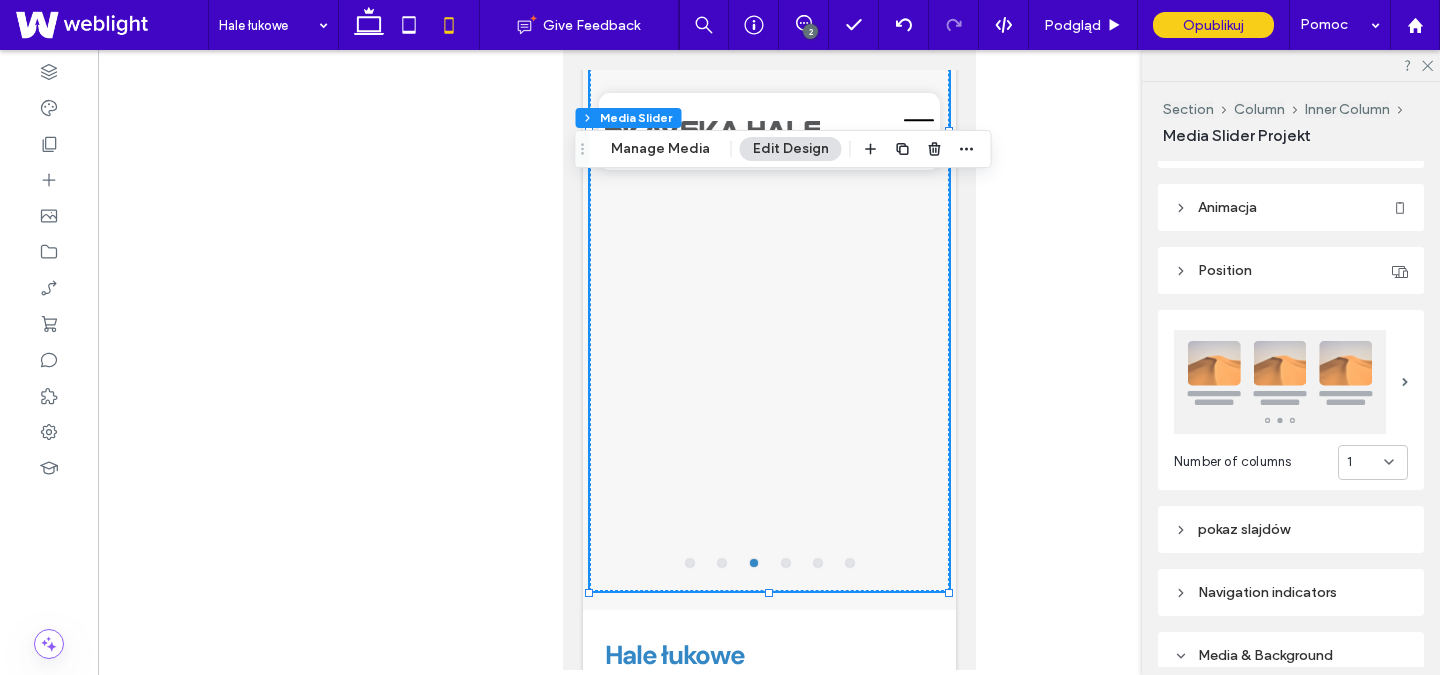 scroll, scrollTop: 433, scrollLeft: 0, axis: vertical 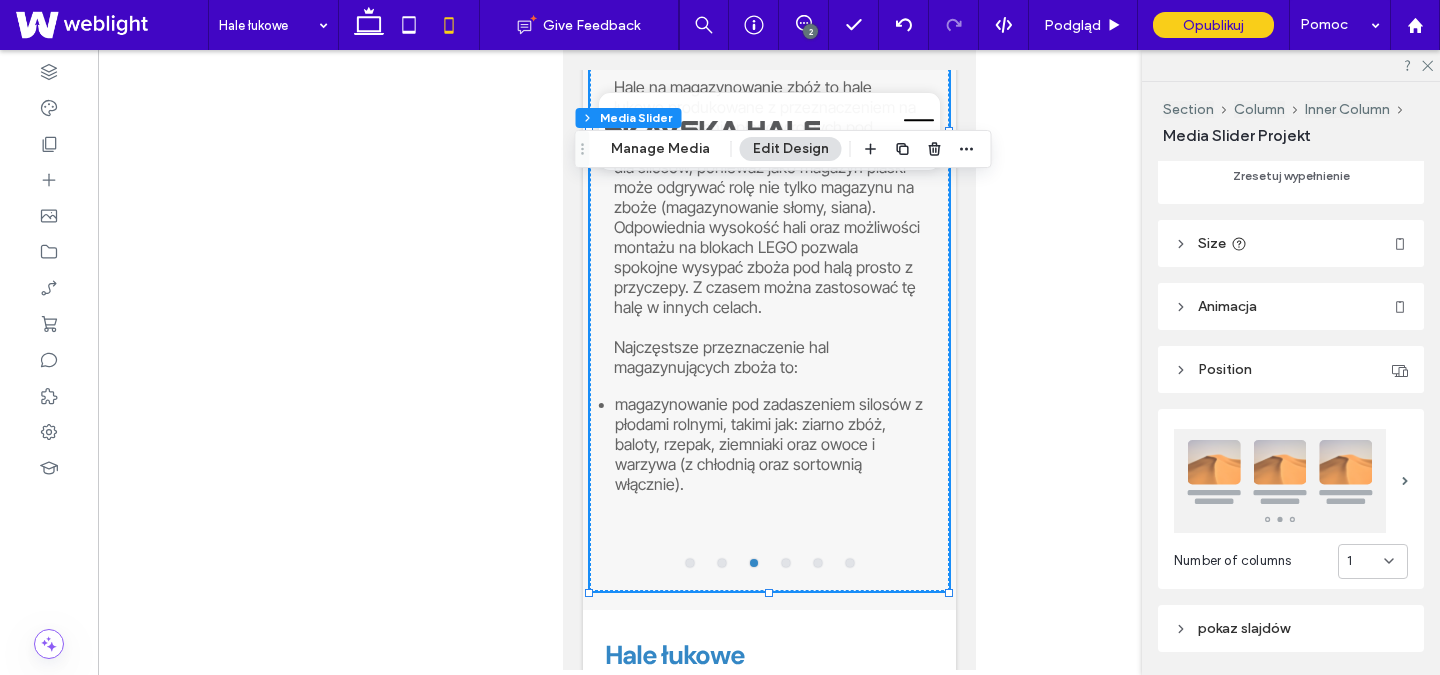 click on "Size" at bounding box center [1291, 243] 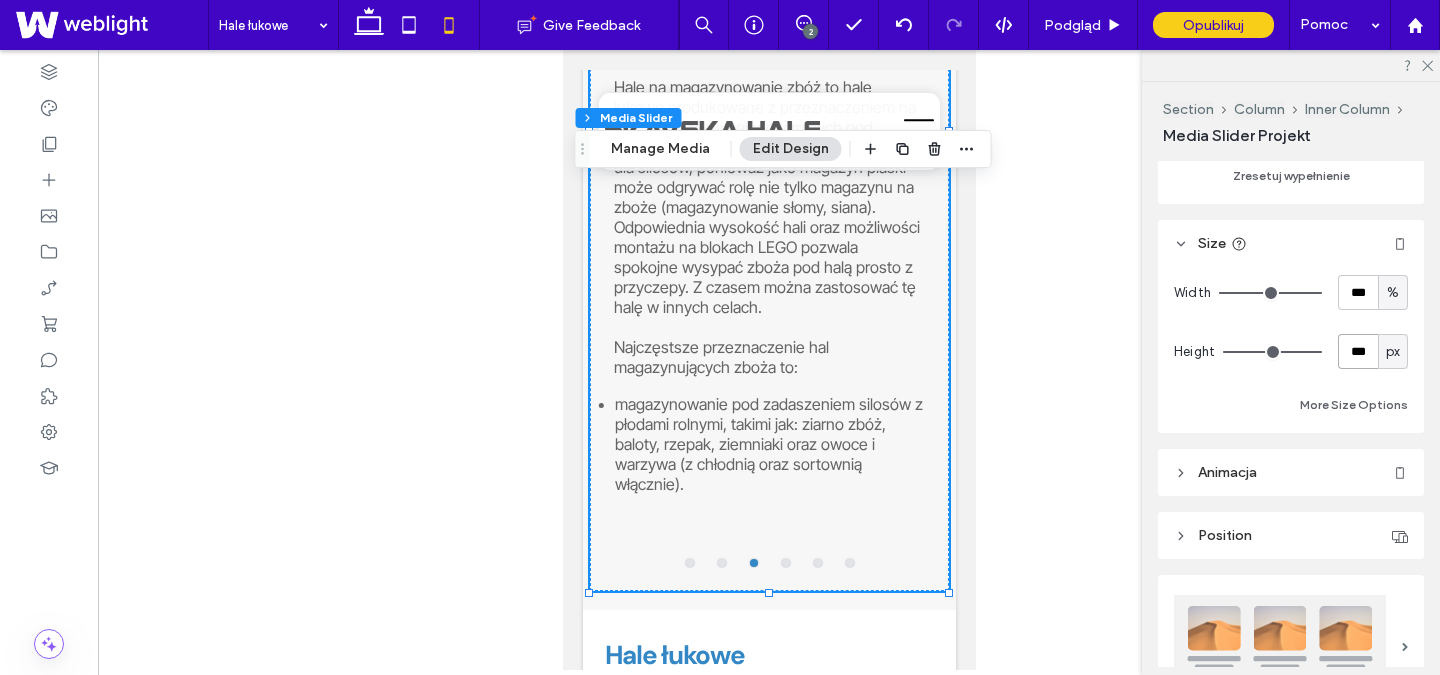 click on "***" at bounding box center (1358, 351) 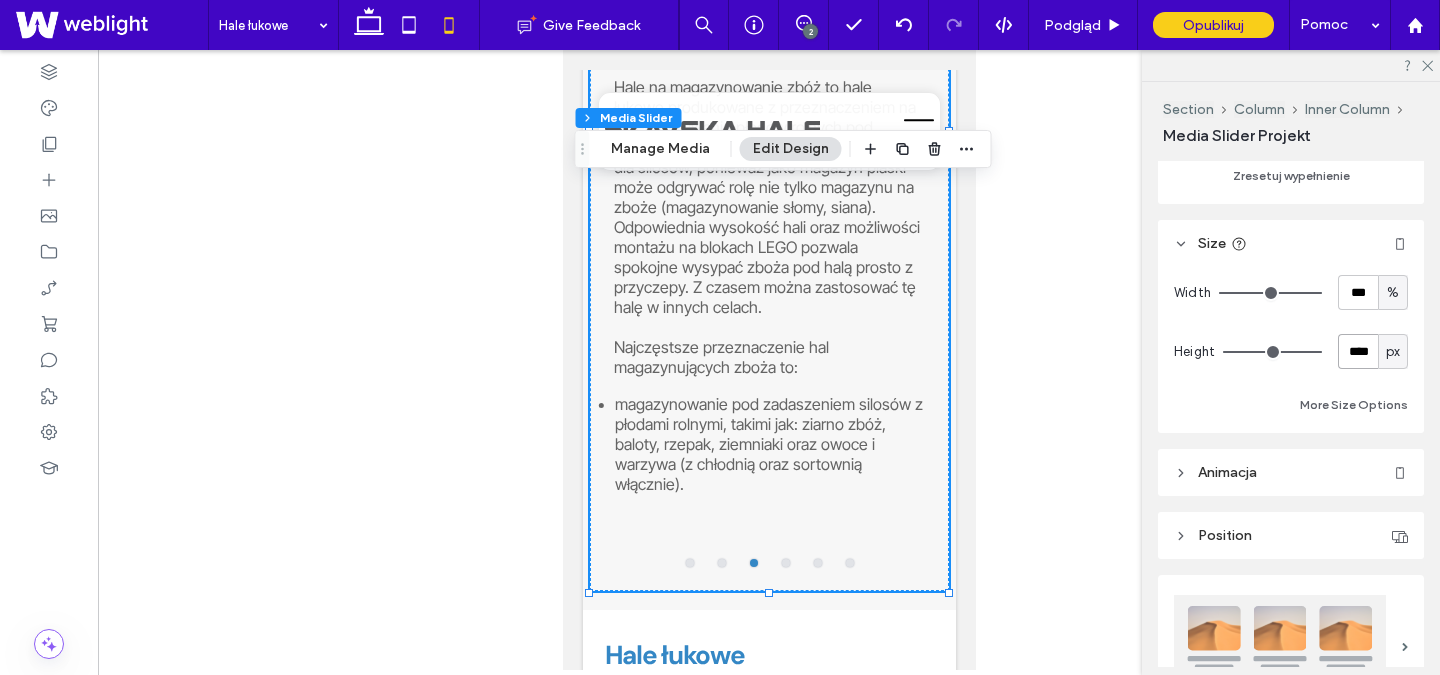 type on "****" 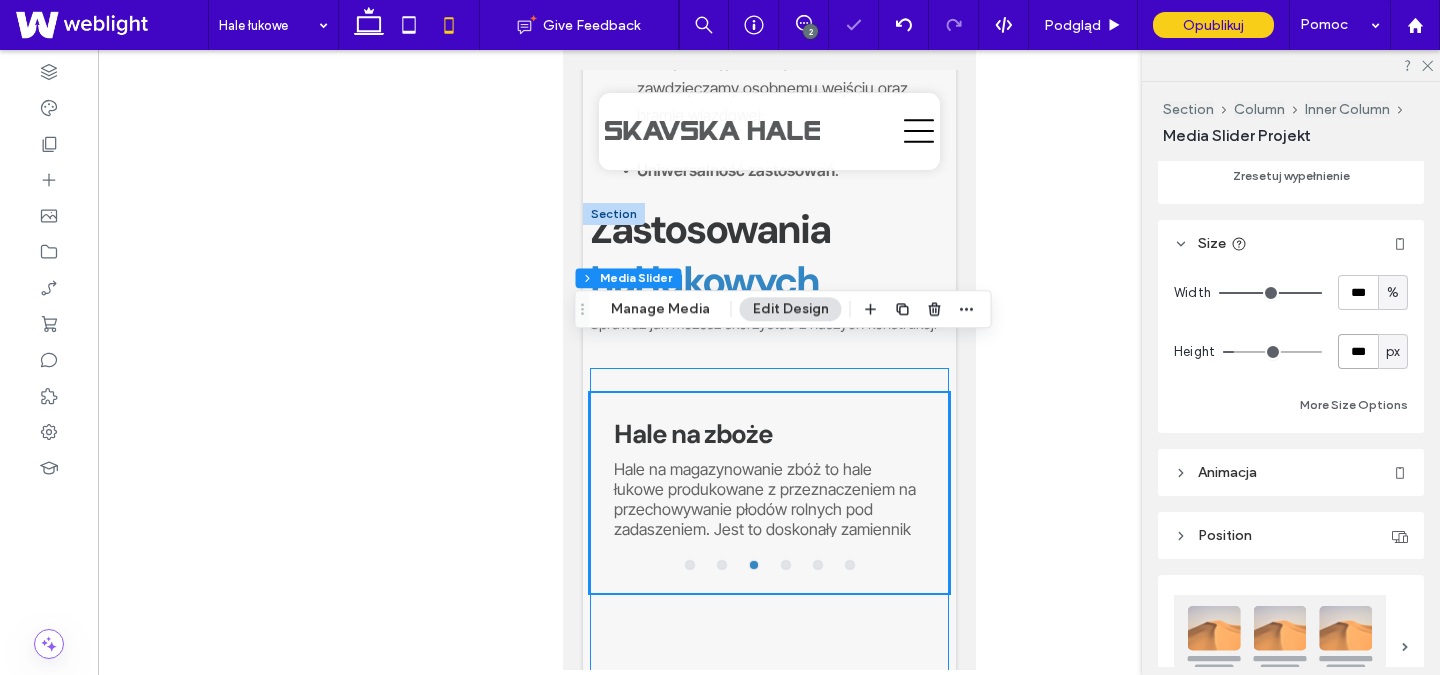 scroll, scrollTop: 5047, scrollLeft: 0, axis: vertical 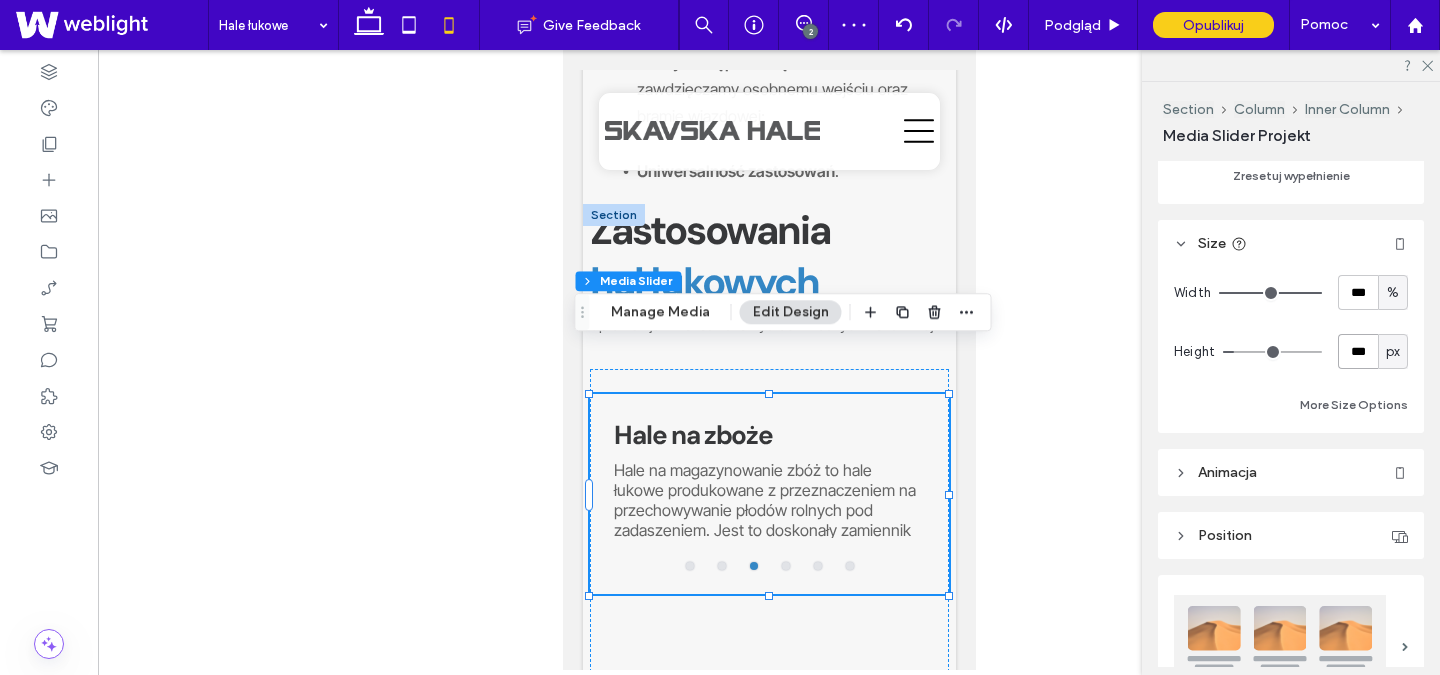 click at bounding box center [785, 566] 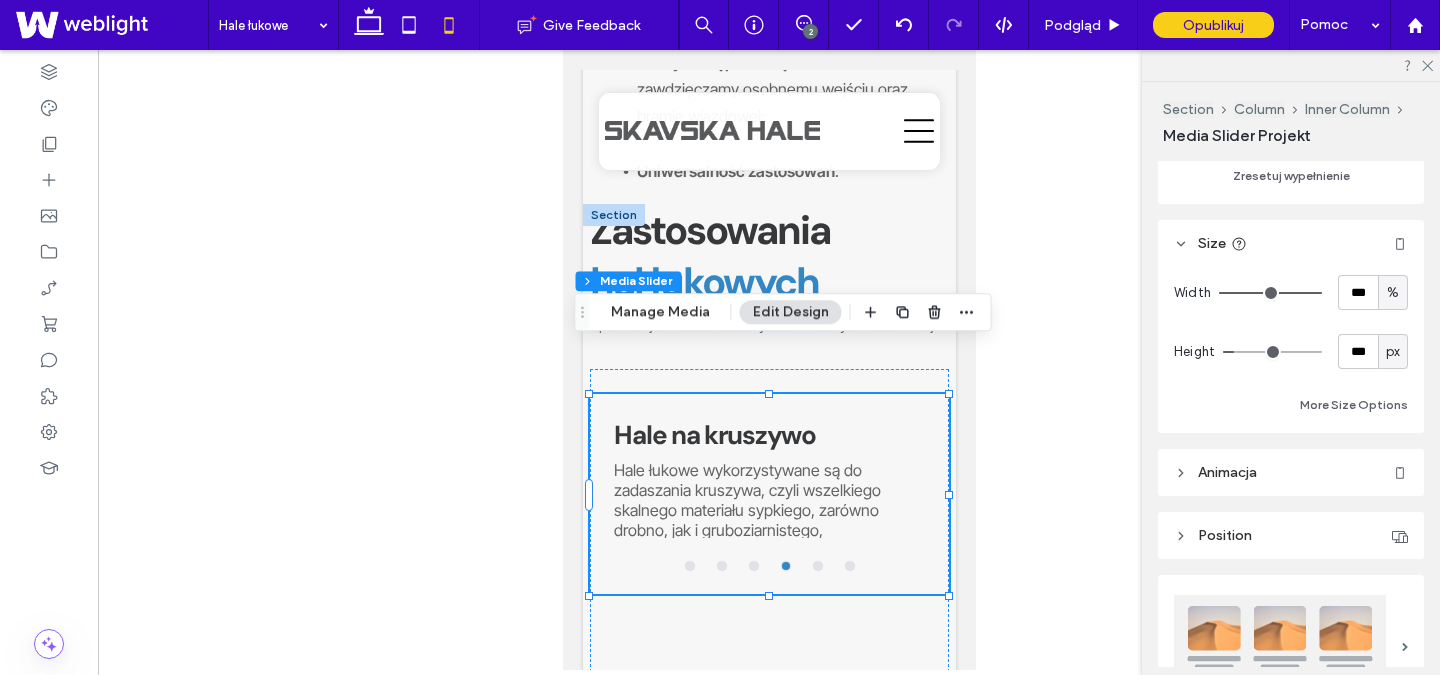 click on "px" at bounding box center (1393, 352) 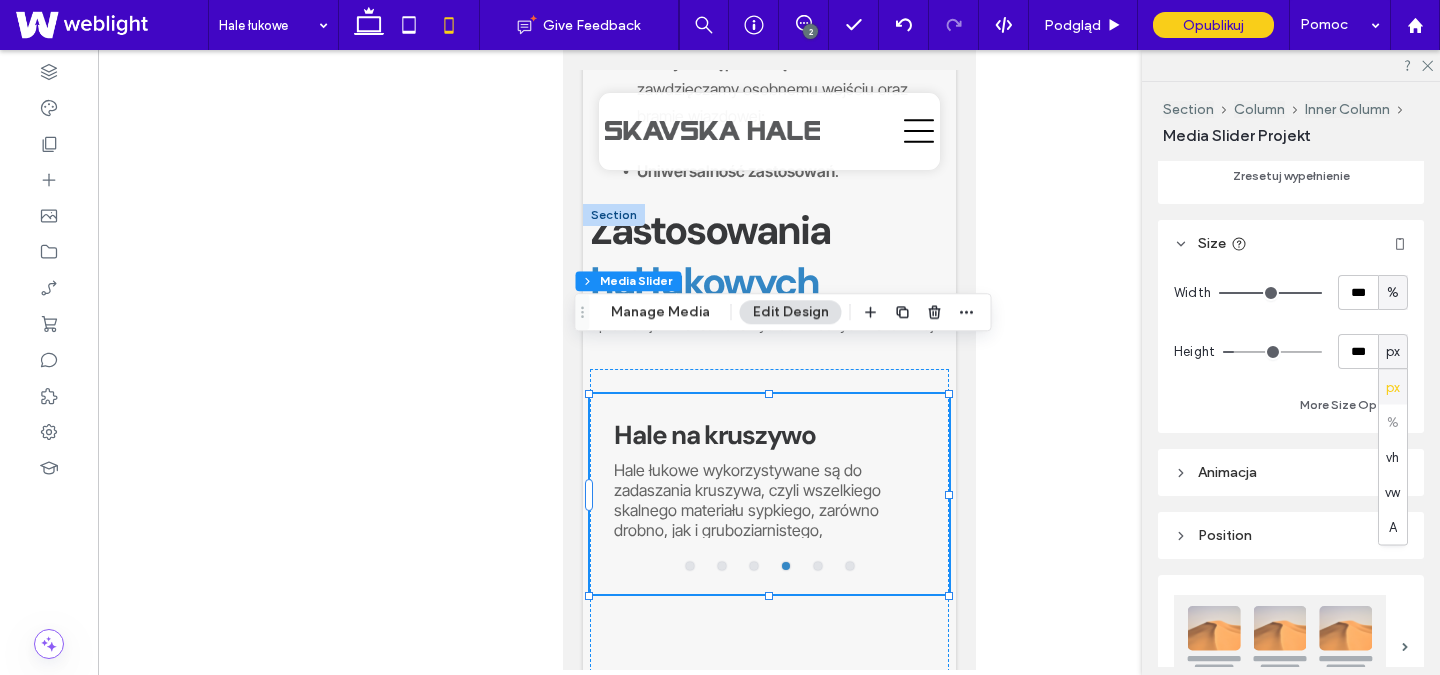 click on "px % vh vw A" at bounding box center [1393, 457] 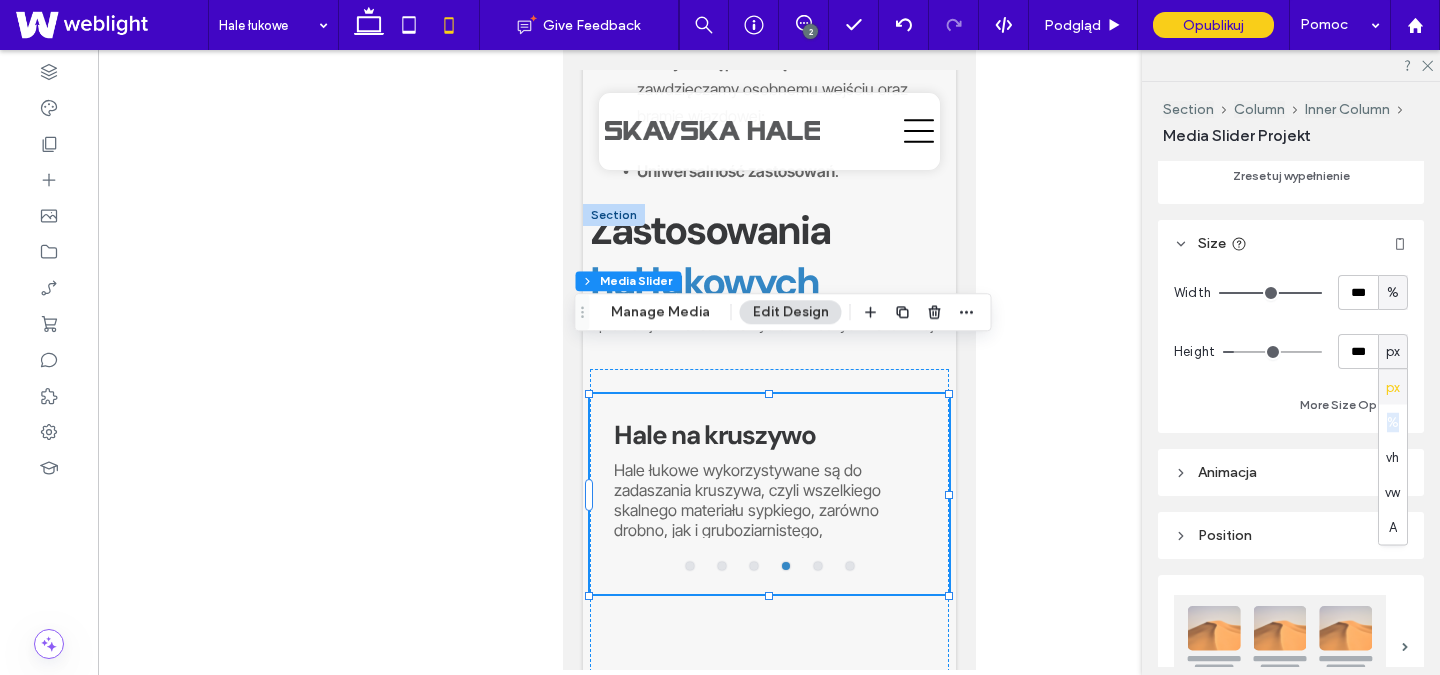 click on "px % vh vw A" at bounding box center (1393, 457) 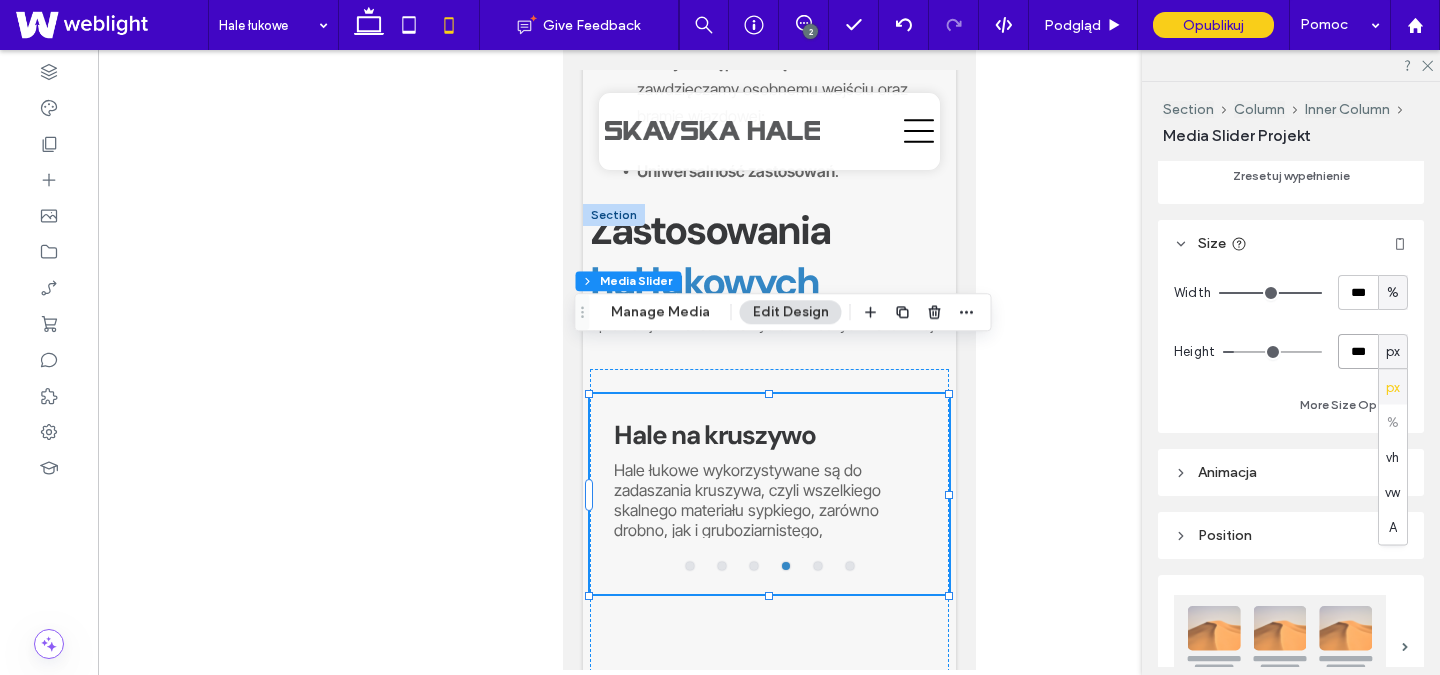 click on "***" at bounding box center (1358, 351) 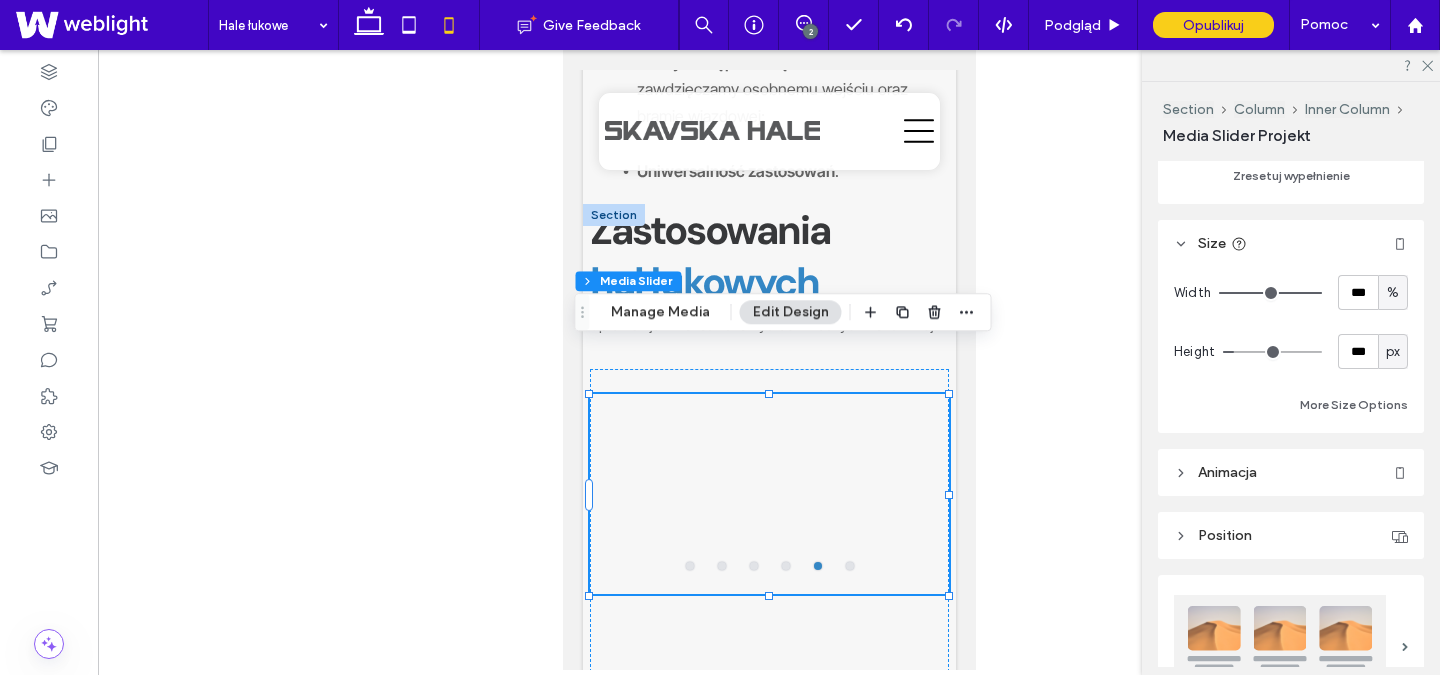click on "%" at bounding box center (1393, 293) 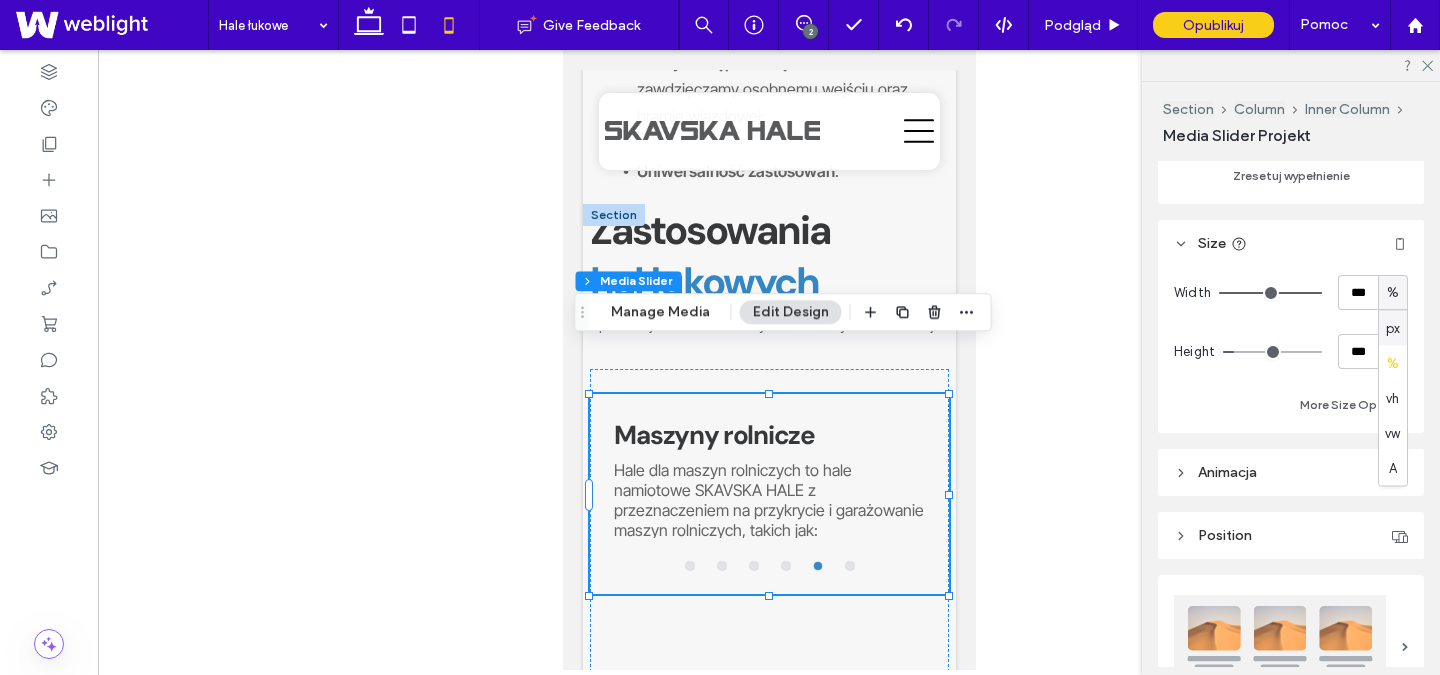 click on "px" at bounding box center [1393, 328] 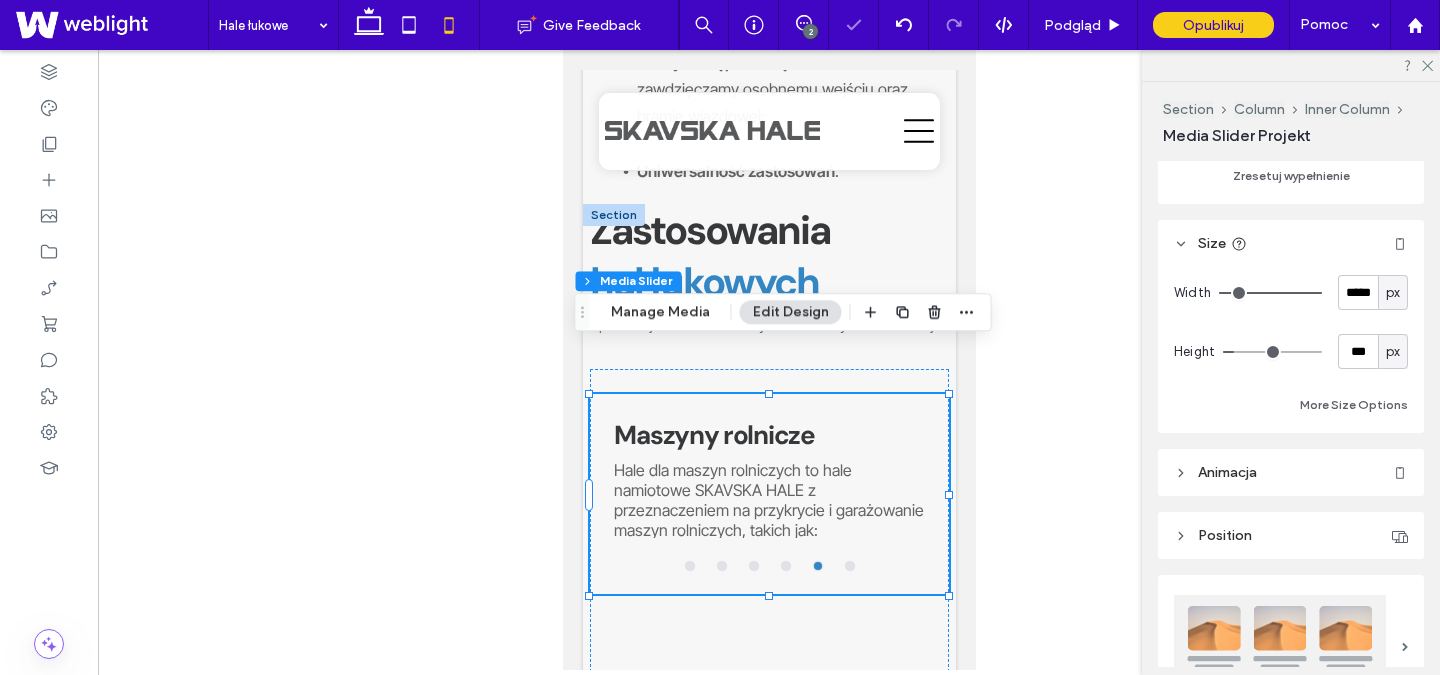 click on "px" at bounding box center [1393, 352] 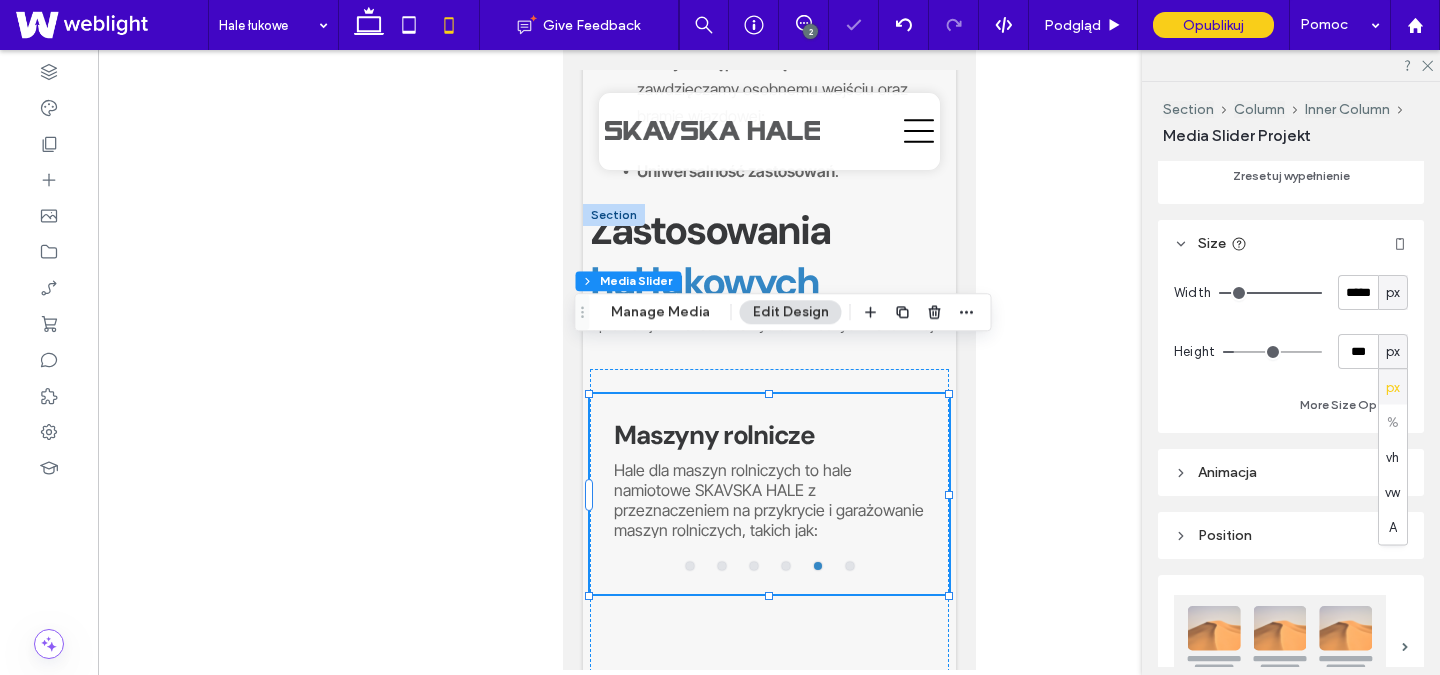 click on "px % vh vw A" at bounding box center [1393, 457] 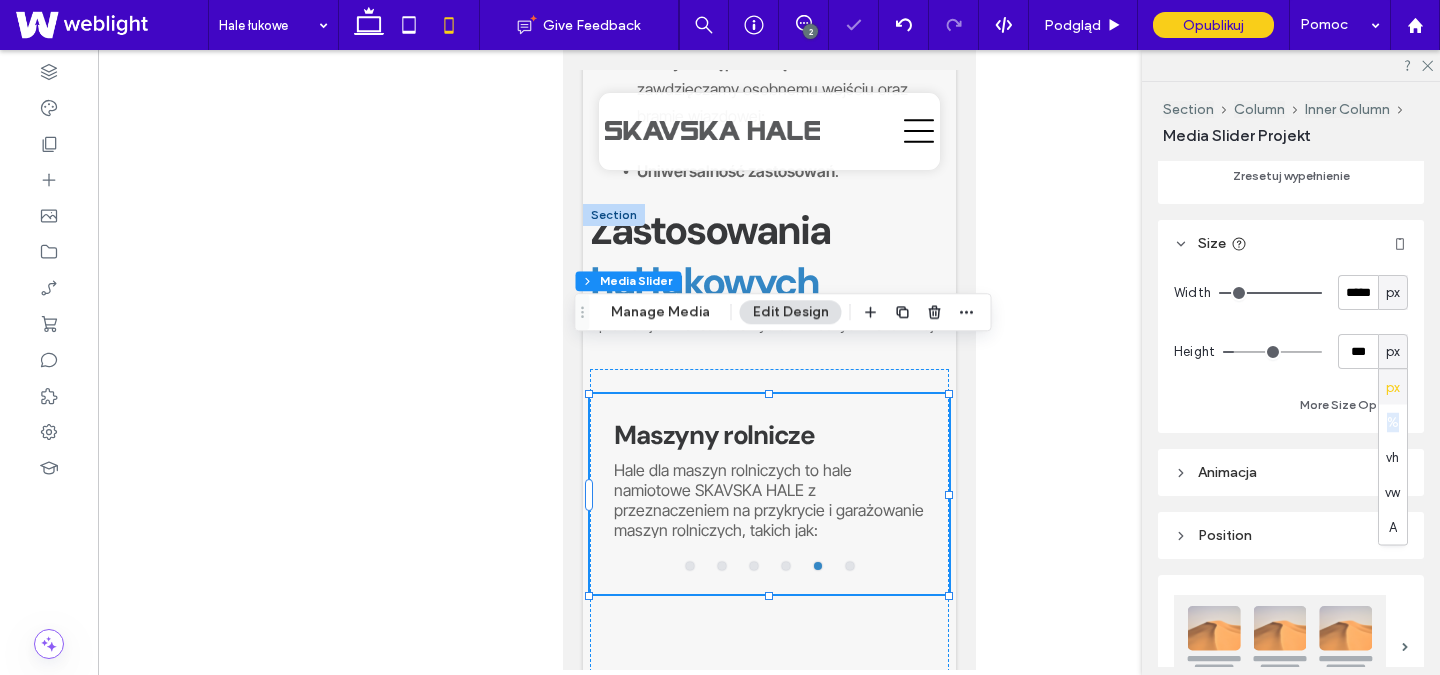 click on "px % vh vw A" at bounding box center [1393, 457] 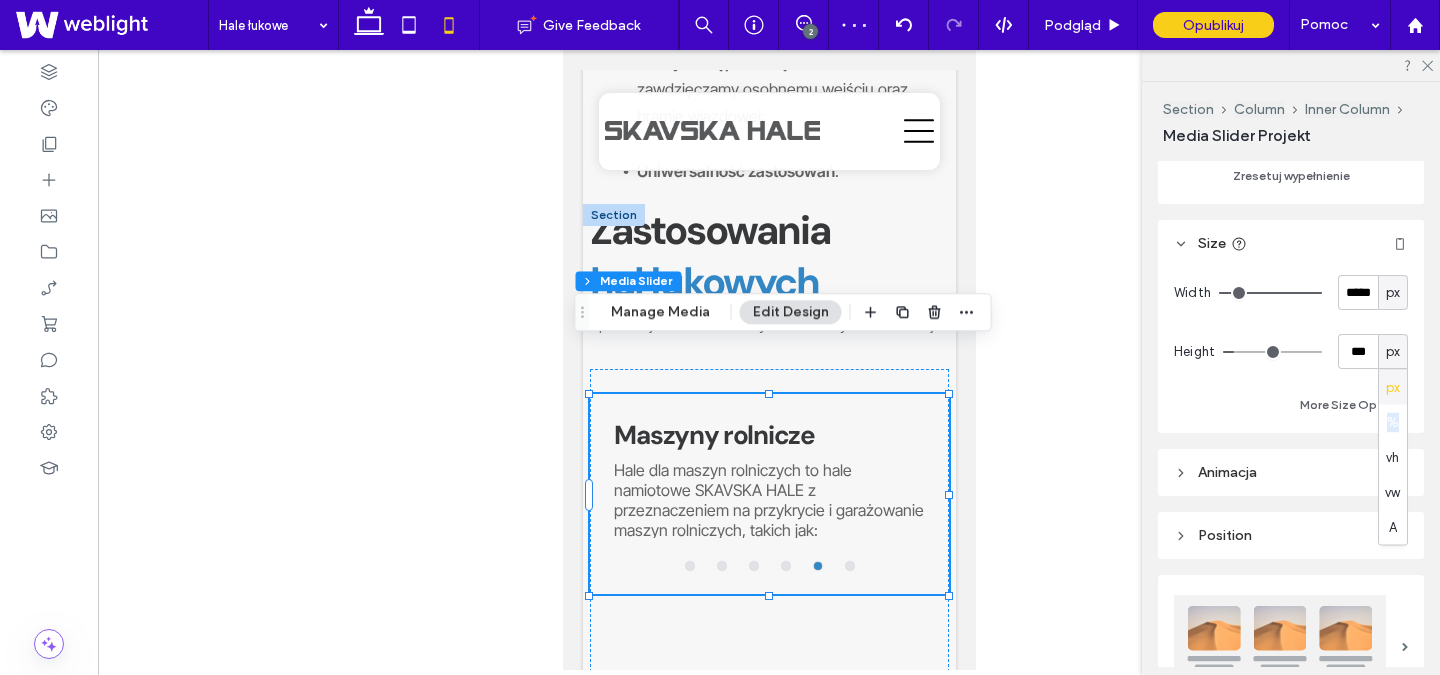 click on "px % vh vw A" at bounding box center [1393, 457] 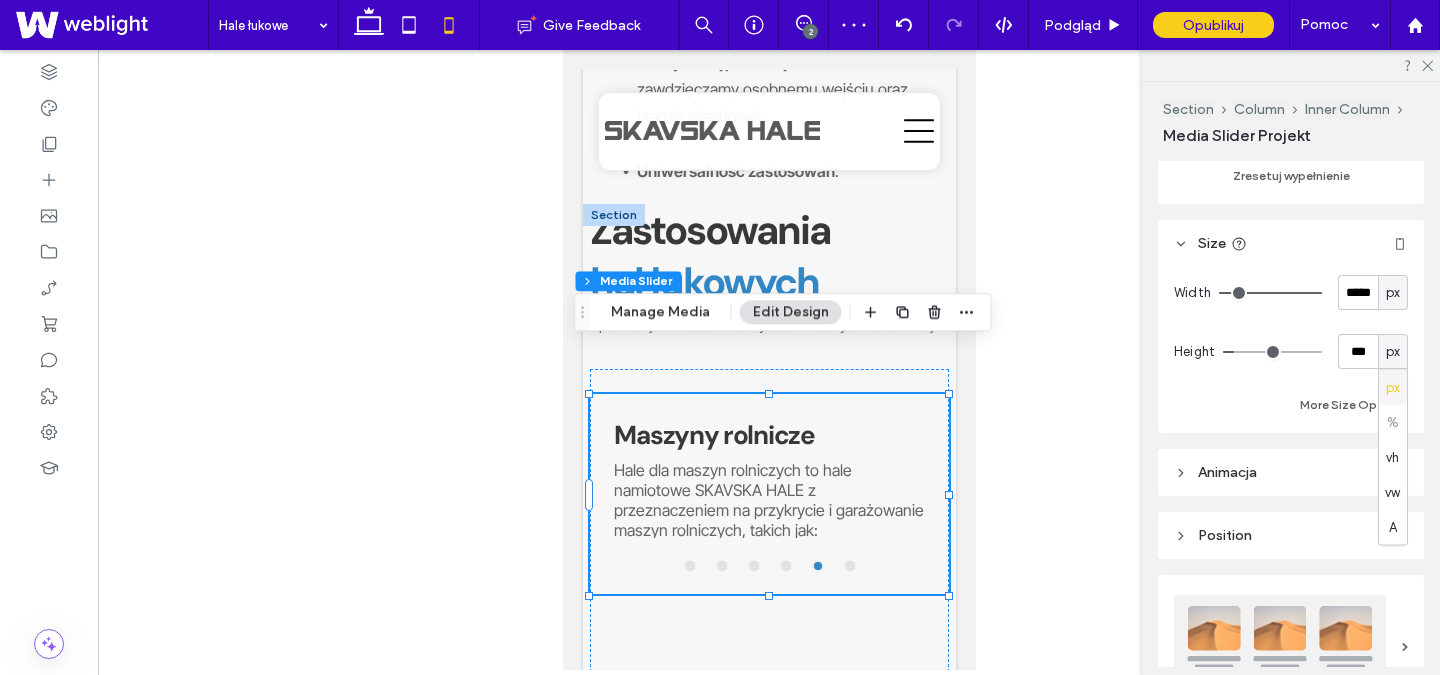 click on "px" at bounding box center [1393, 293] 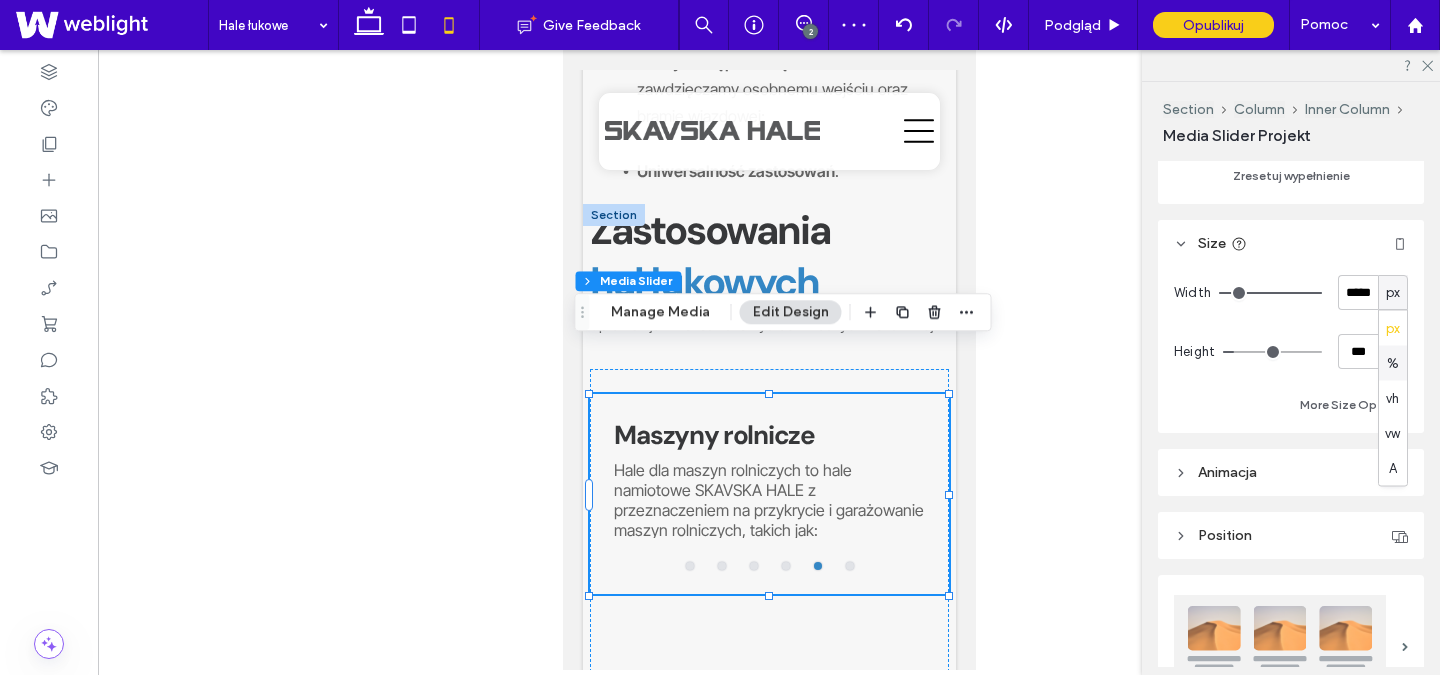 click on "%" at bounding box center (1393, 363) 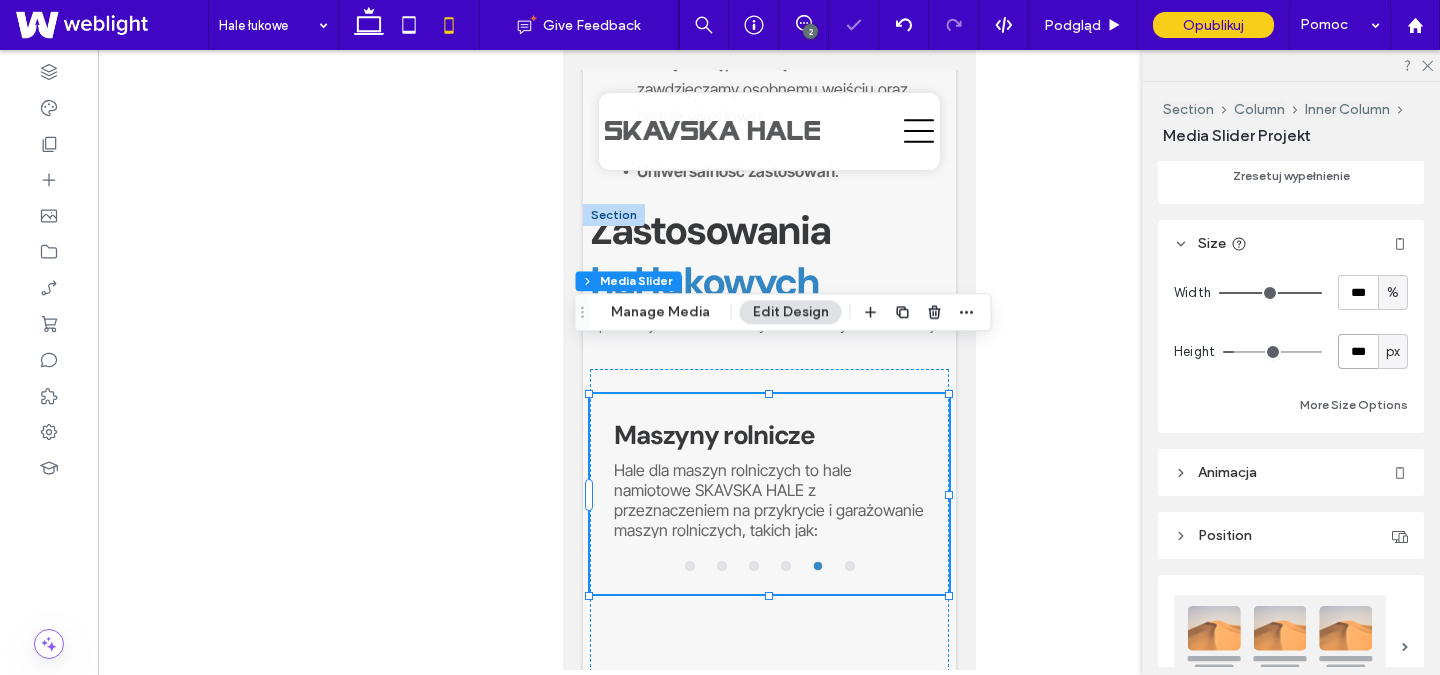 click on "***" at bounding box center (1358, 351) 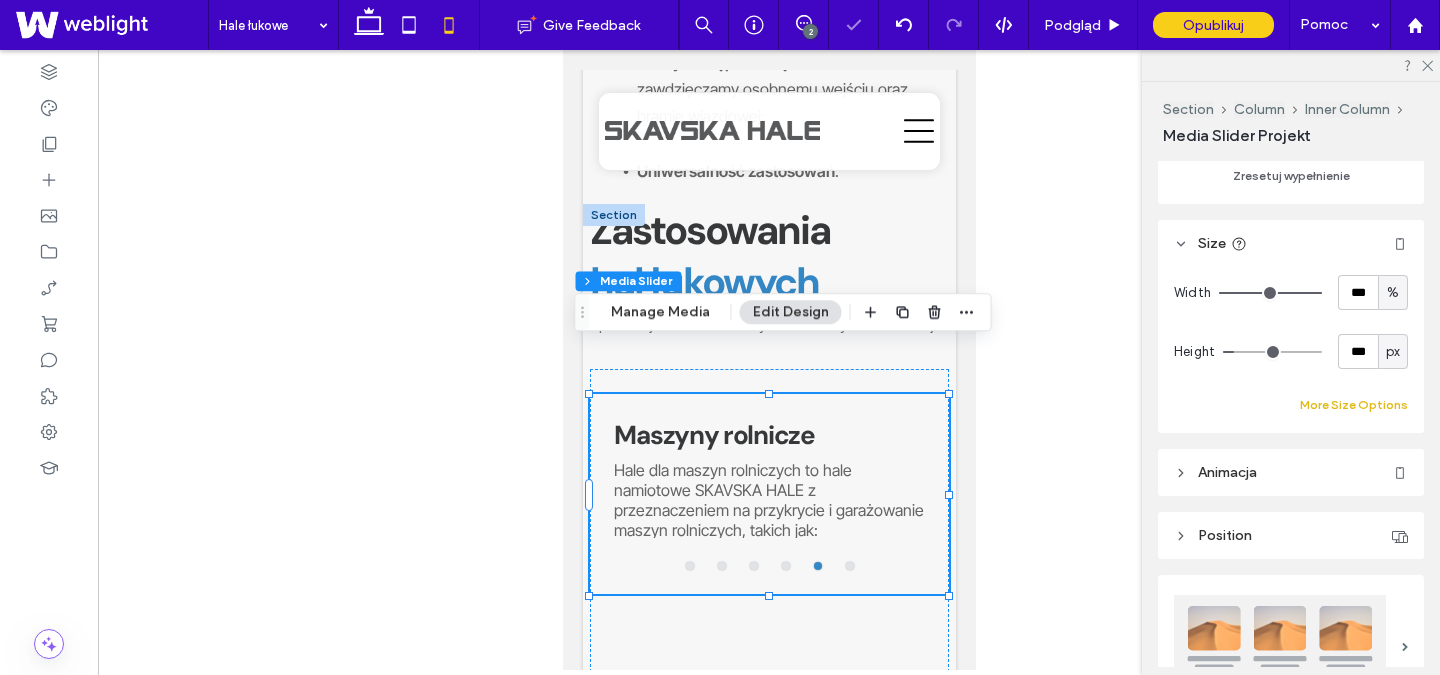 click on "More Size Options" at bounding box center [1354, 405] 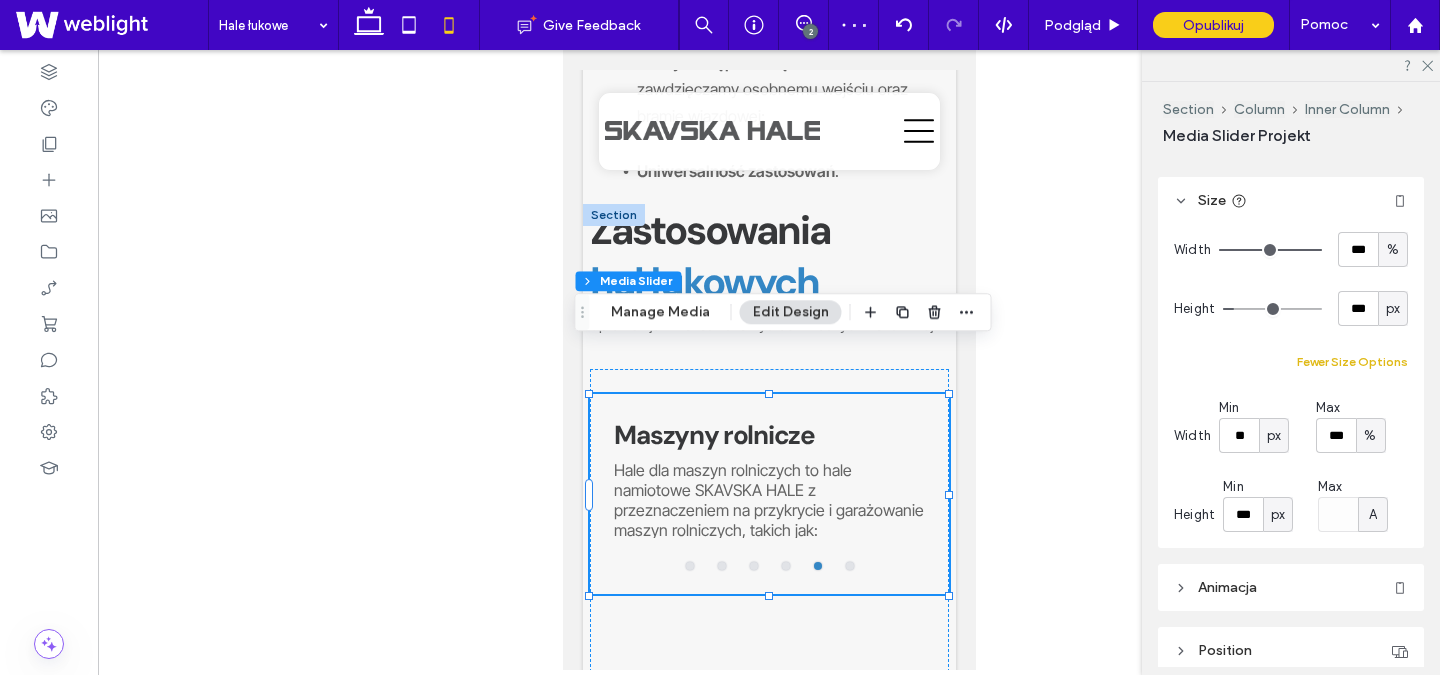 scroll, scrollTop: 496, scrollLeft: 0, axis: vertical 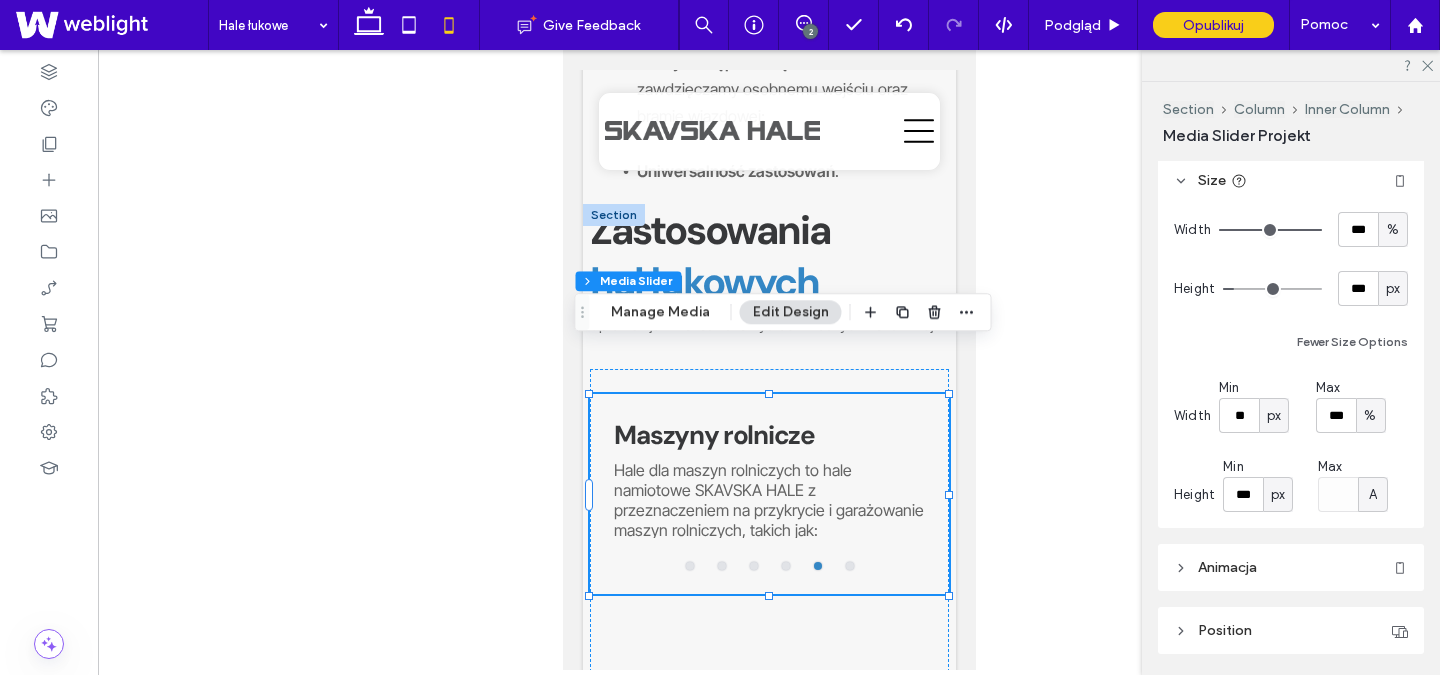 click on "A" at bounding box center (1373, 495) 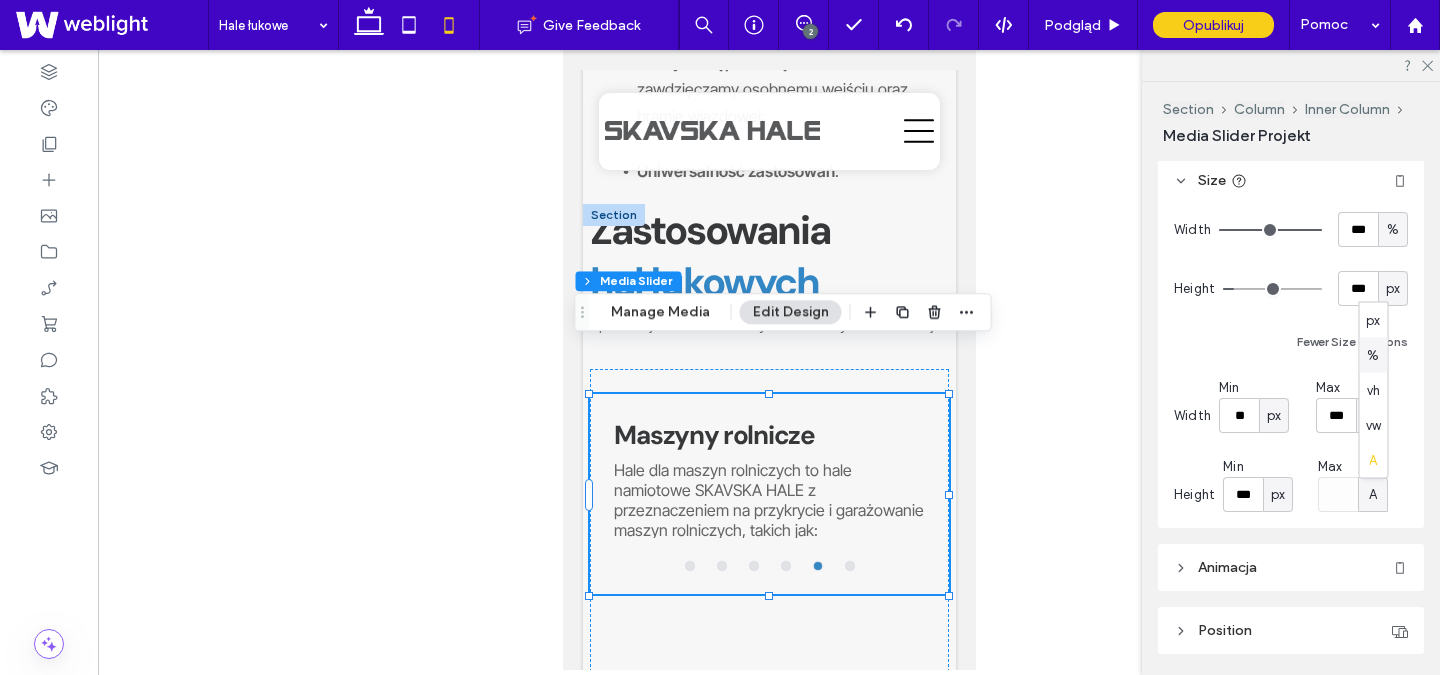 click on "%" at bounding box center (1373, 355) 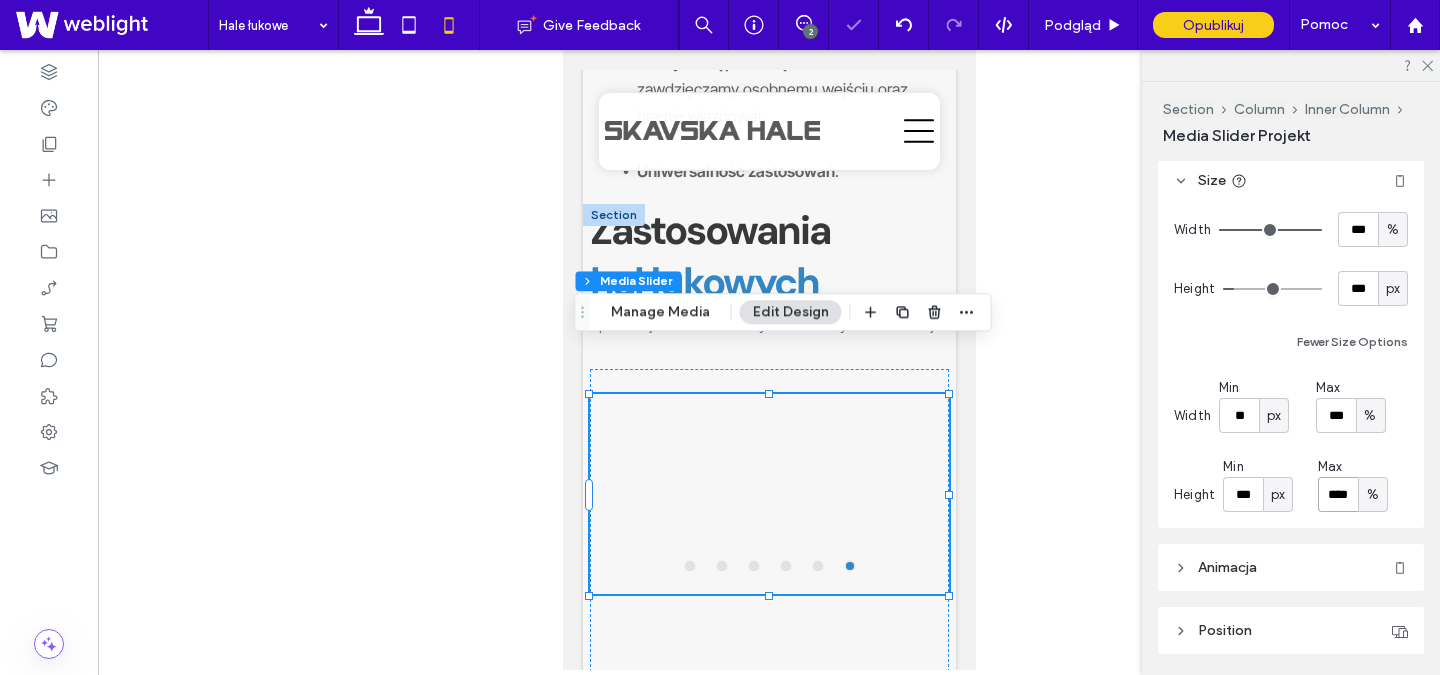 click on "****" at bounding box center (1338, 494) 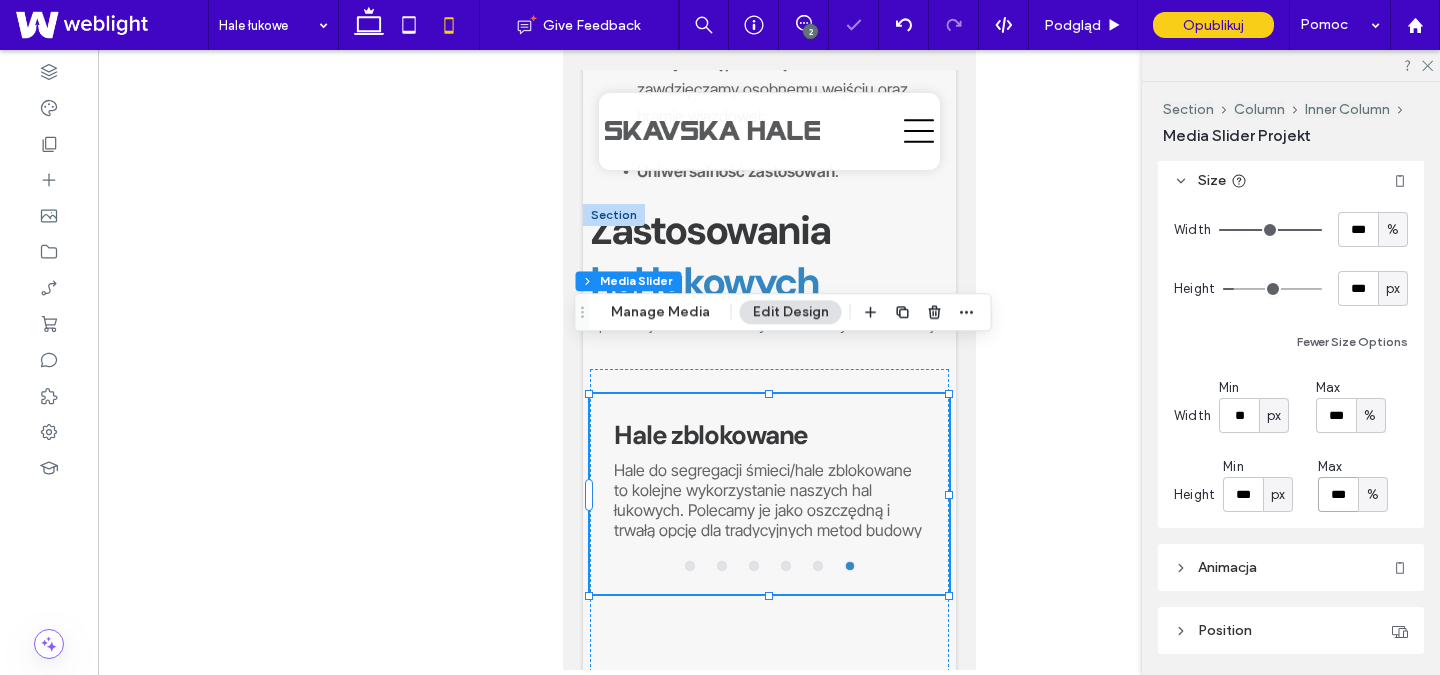 type on "***" 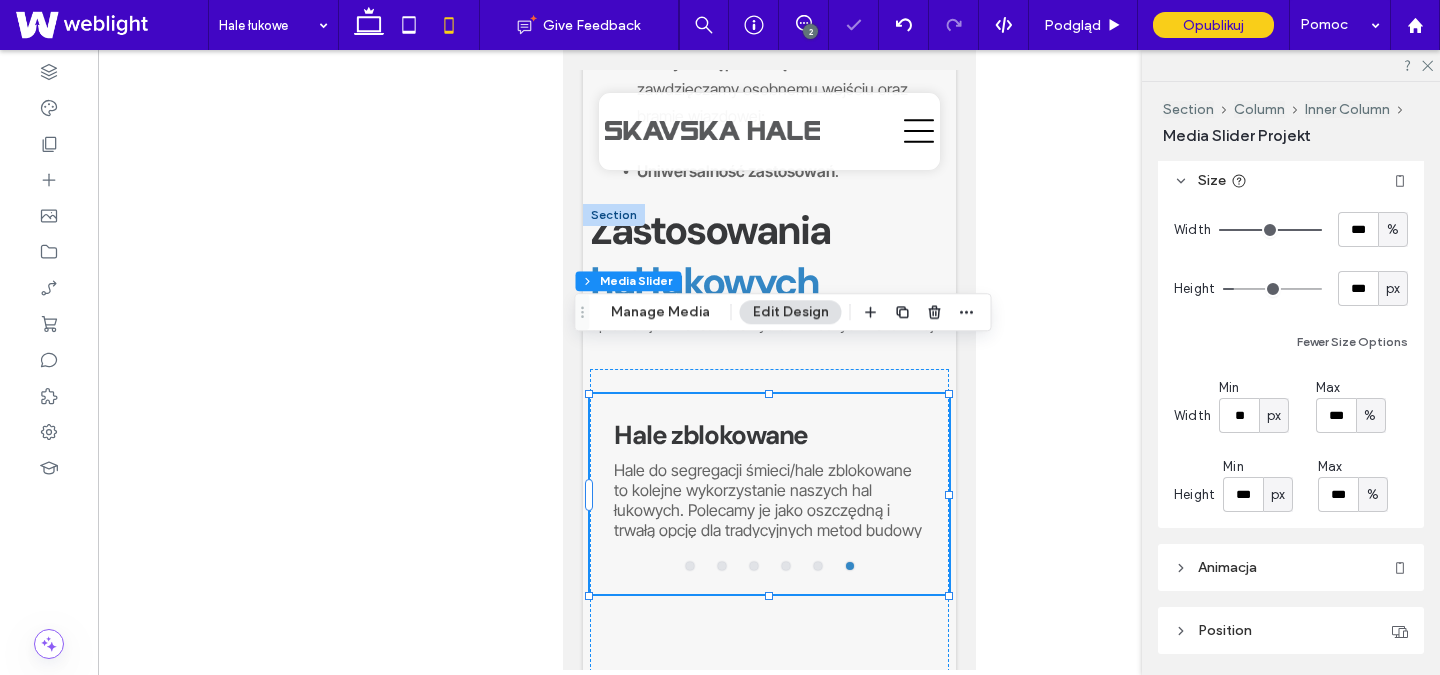 click on "Max *** %" at bounding box center (1363, 484) 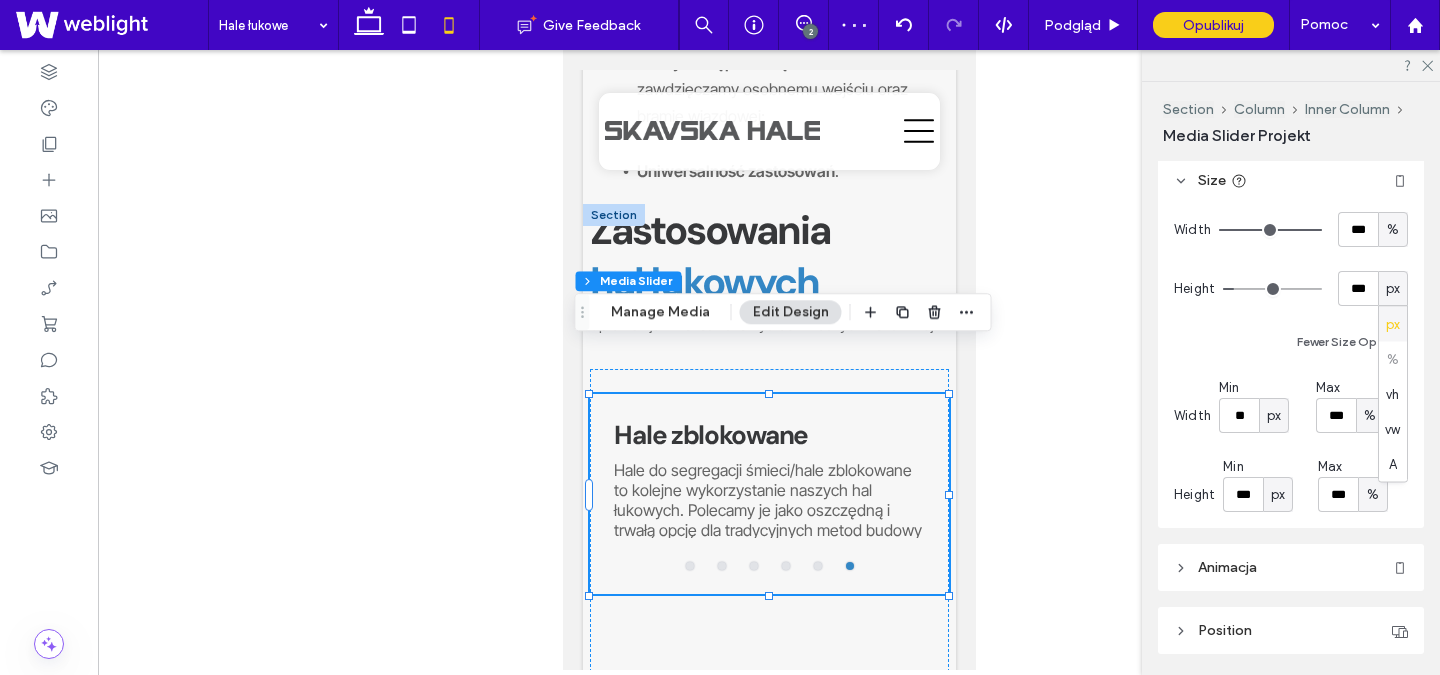 click on "px % vh vw A" at bounding box center [1393, 394] 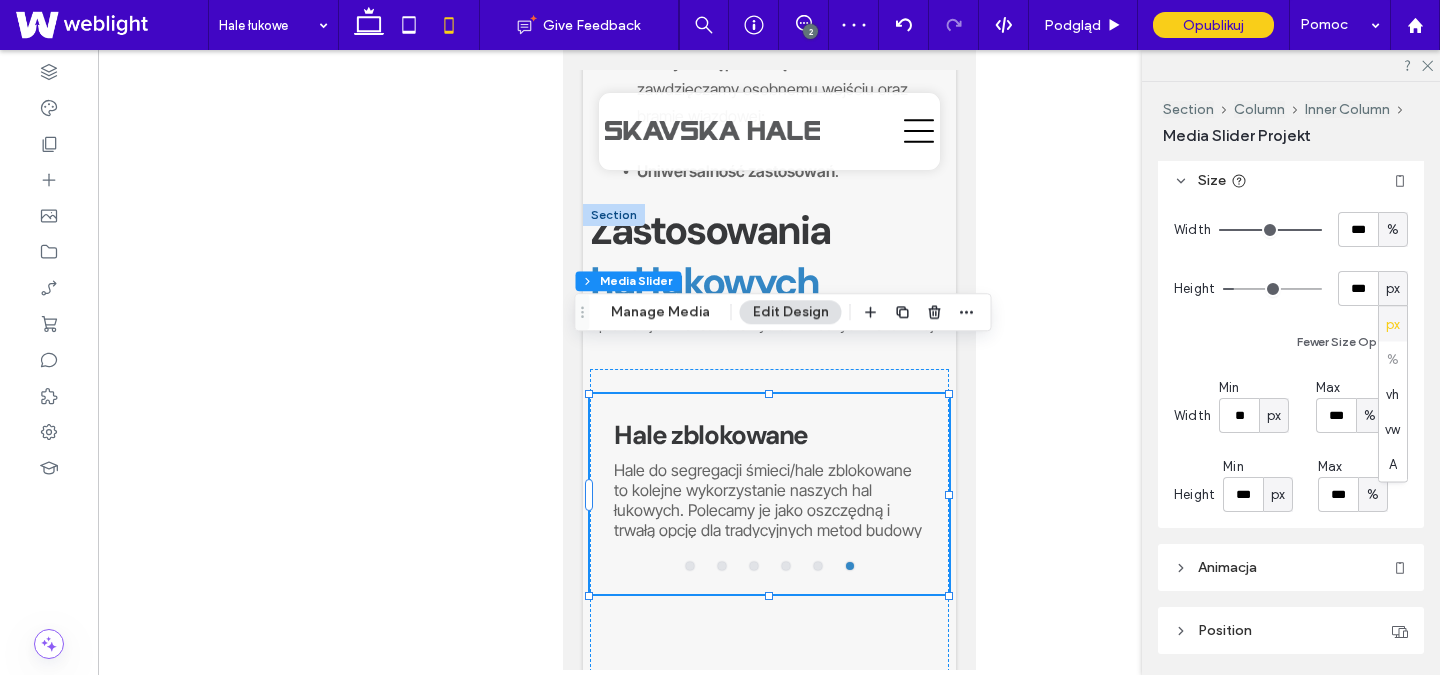 click on "px % vh vw A" at bounding box center (1393, 394) 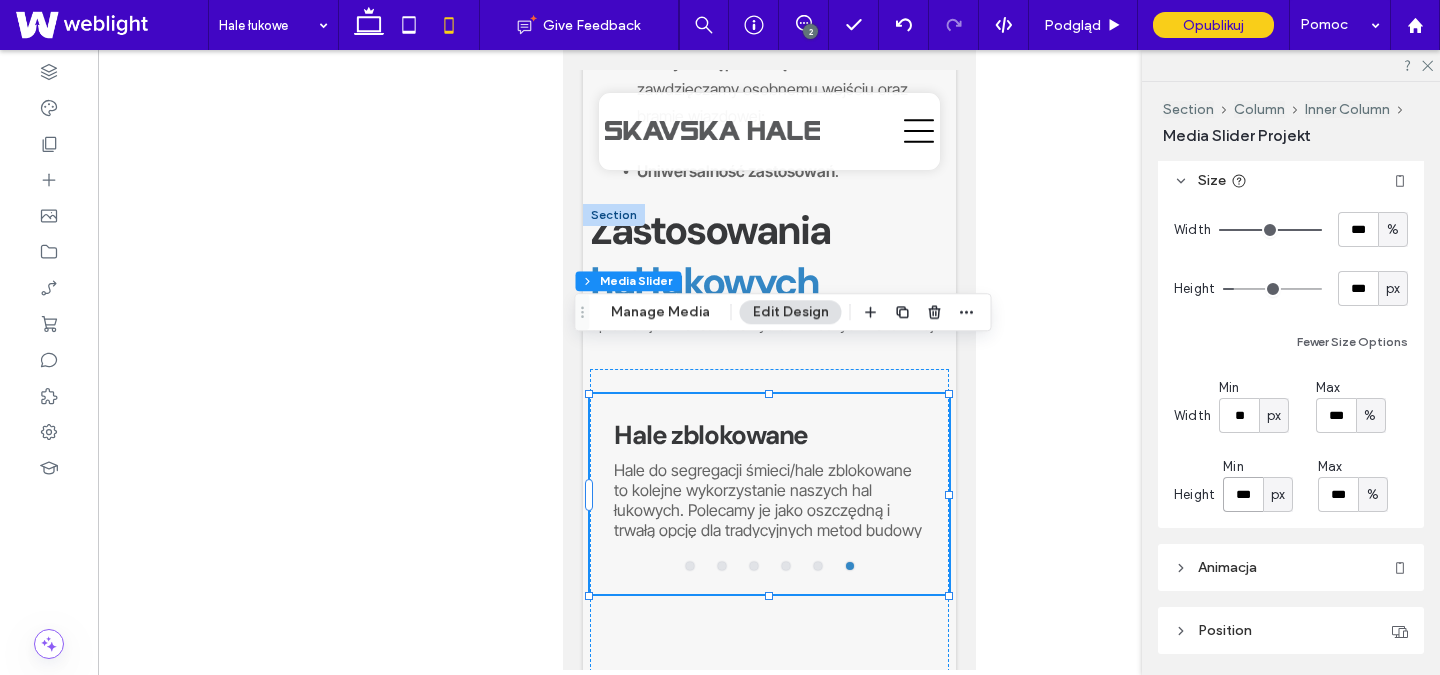 click on "***" at bounding box center (1243, 494) 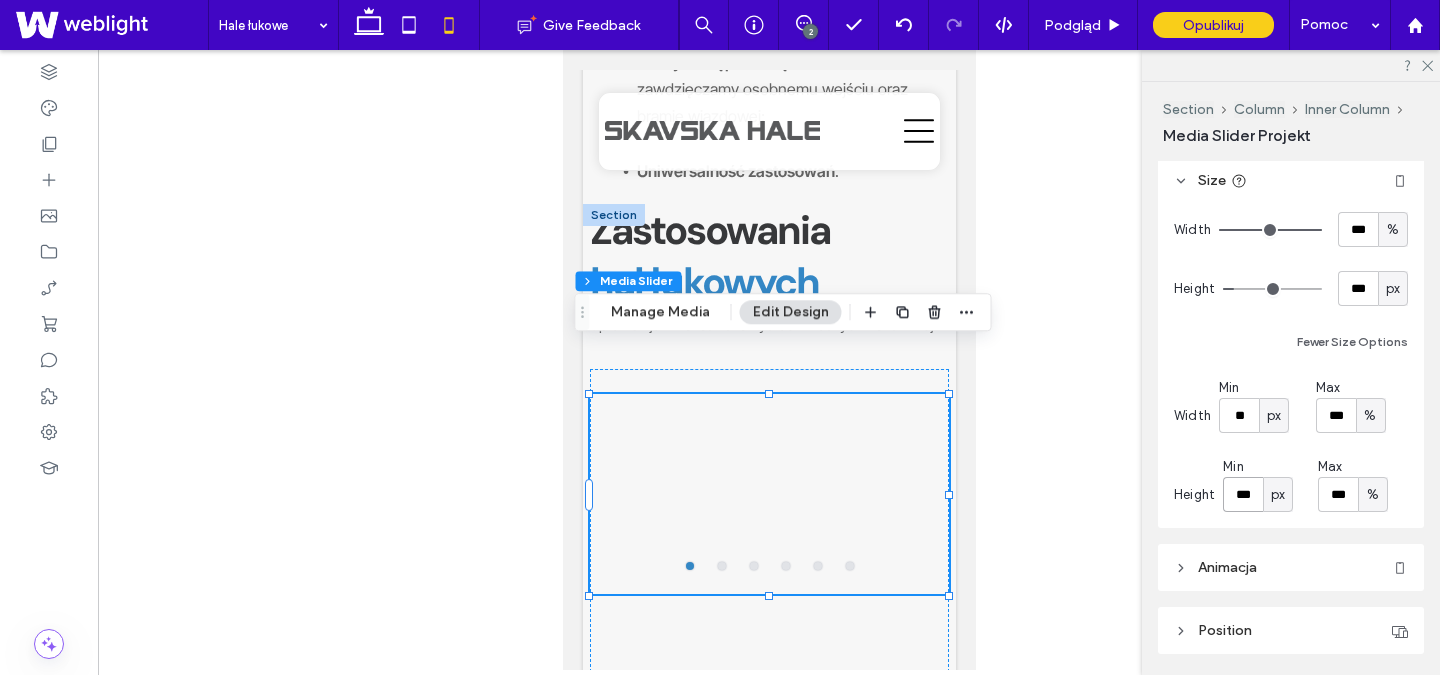 type on "***" 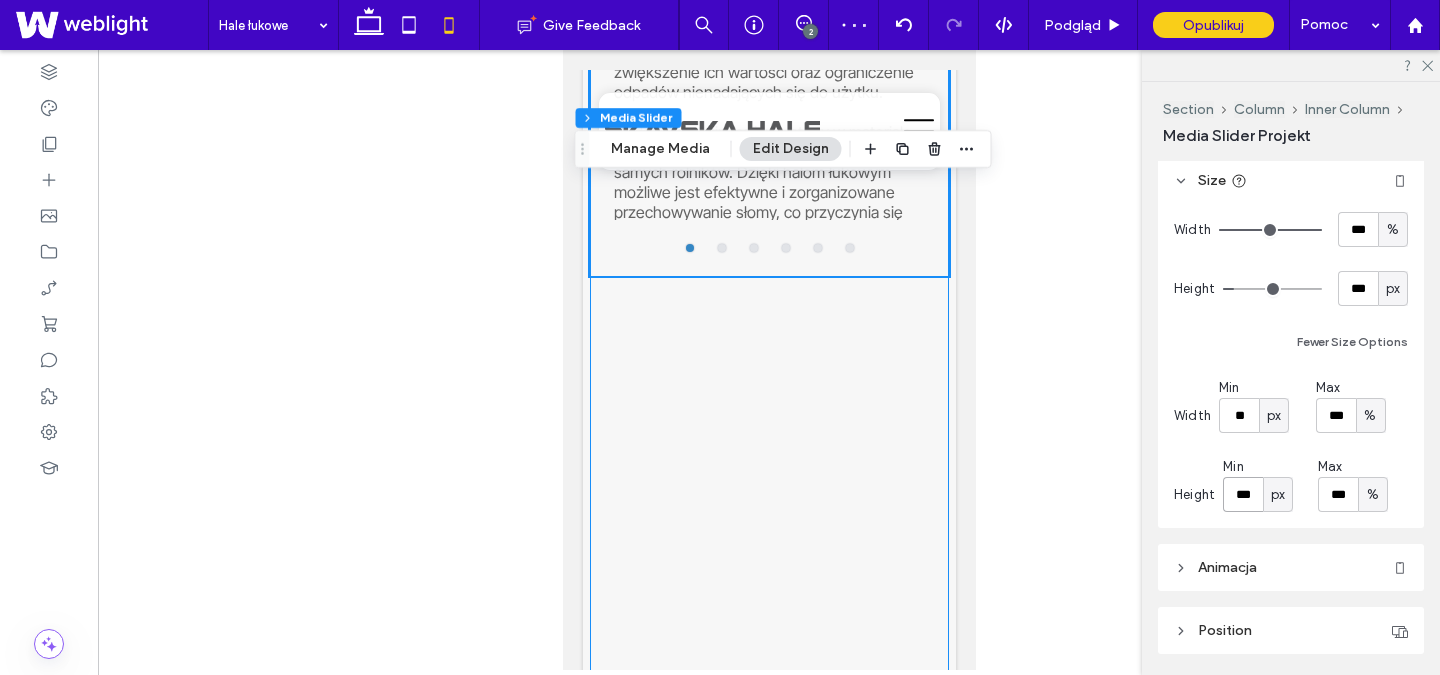 scroll, scrollTop: 5563, scrollLeft: 0, axis: vertical 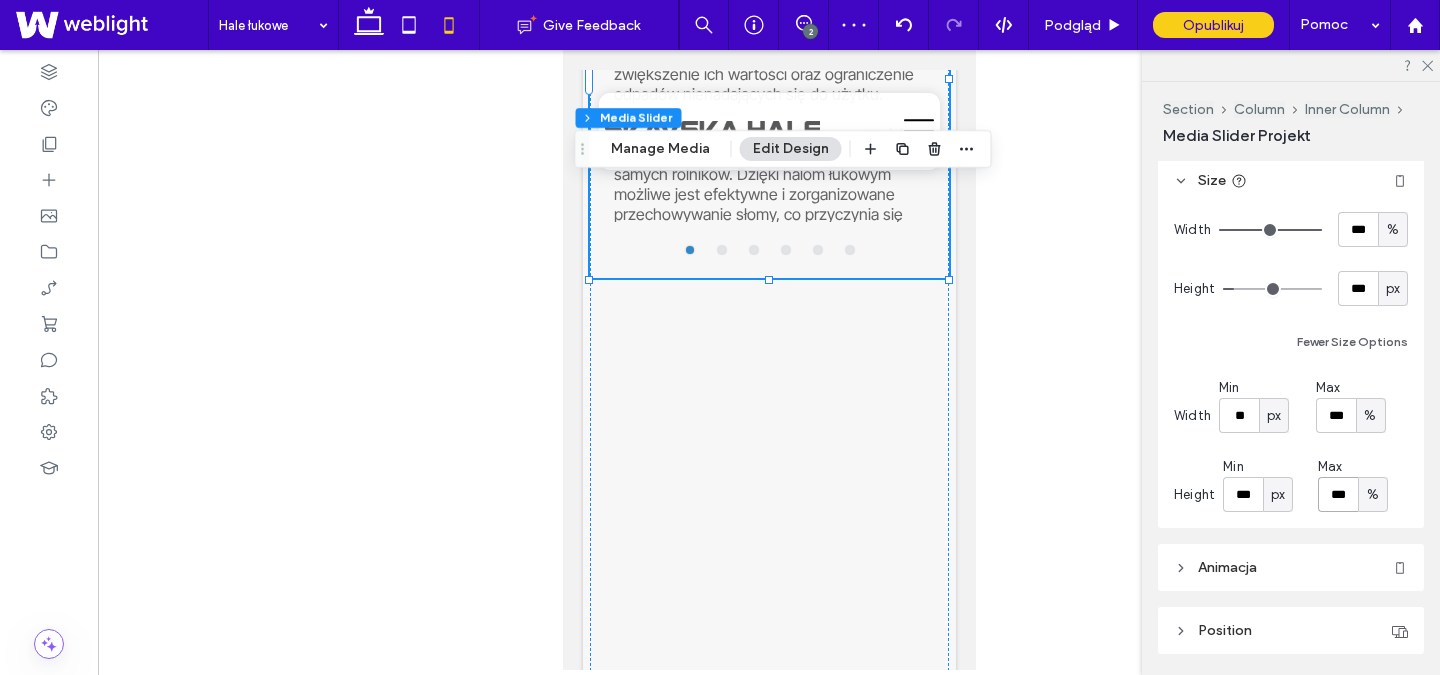 click on "***" at bounding box center (1338, 494) 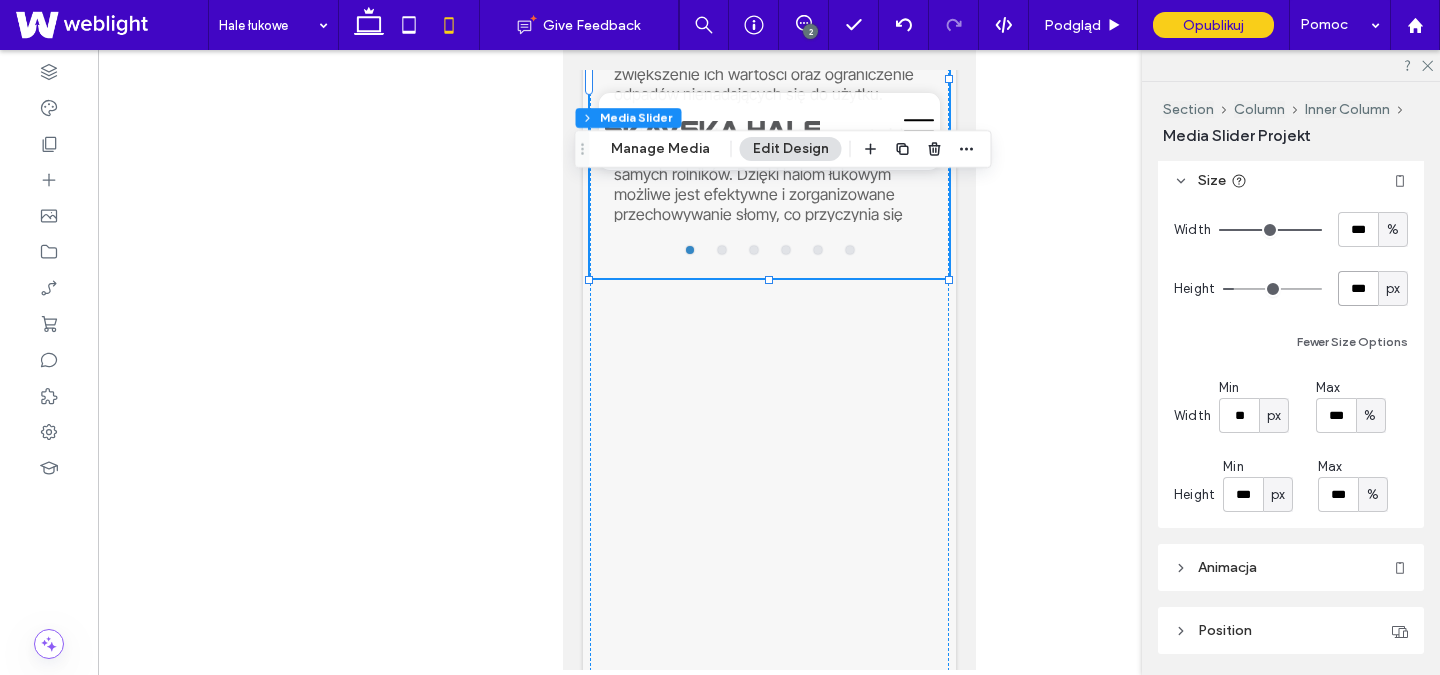 click on "***" at bounding box center (1358, 288) 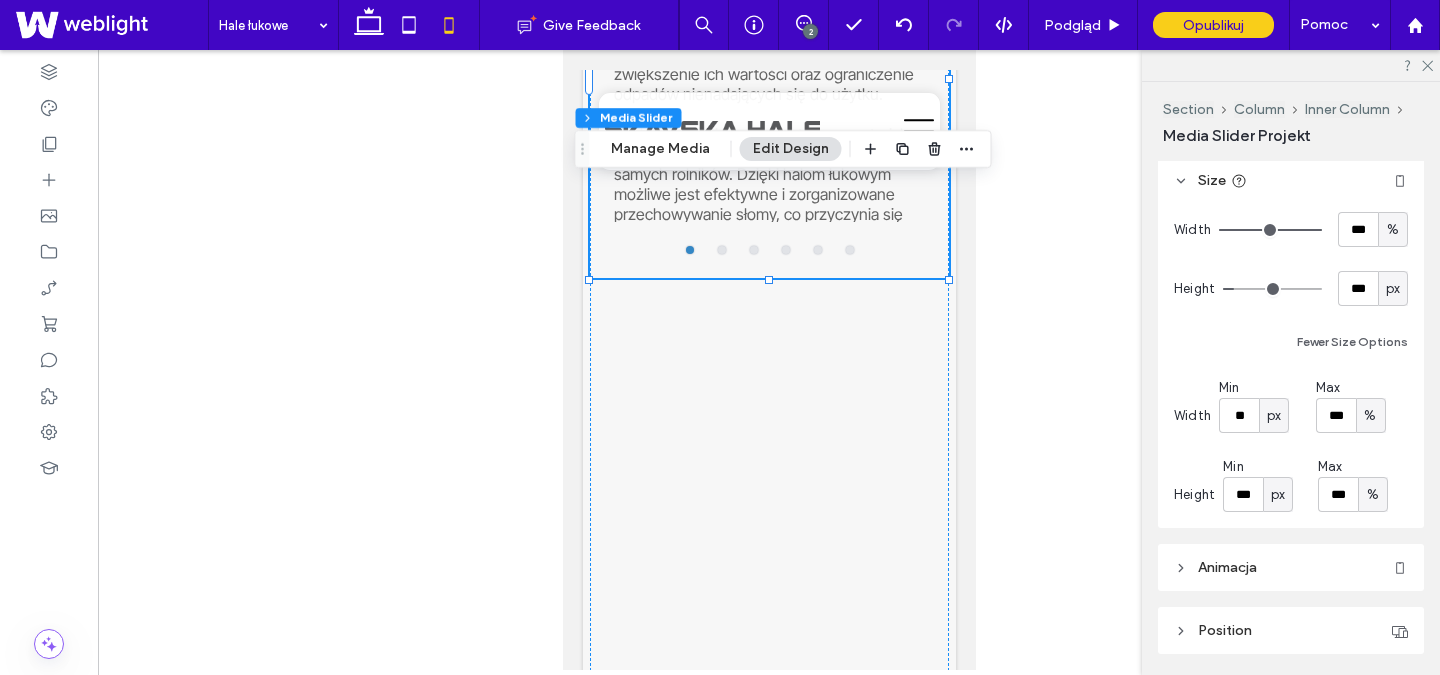 click on "px" at bounding box center (1393, 289) 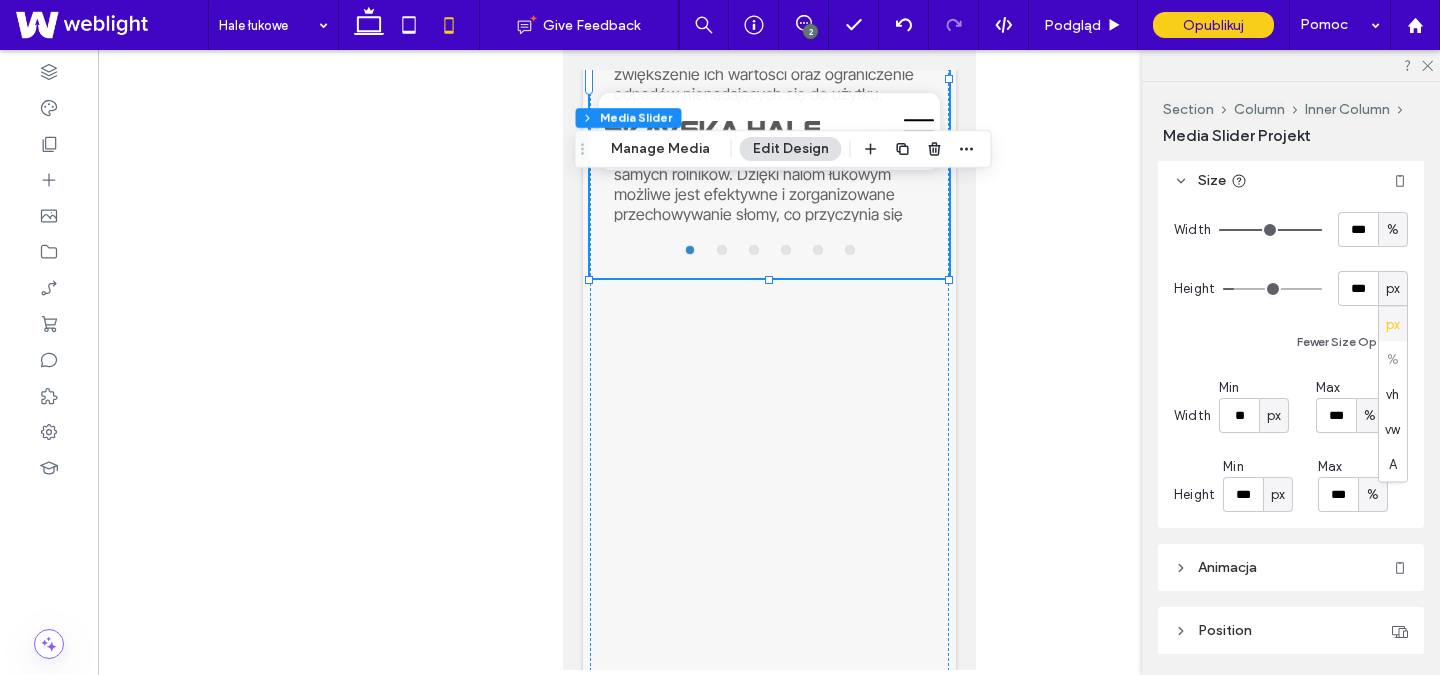 click on "px % vh vw A" at bounding box center (1393, 394) 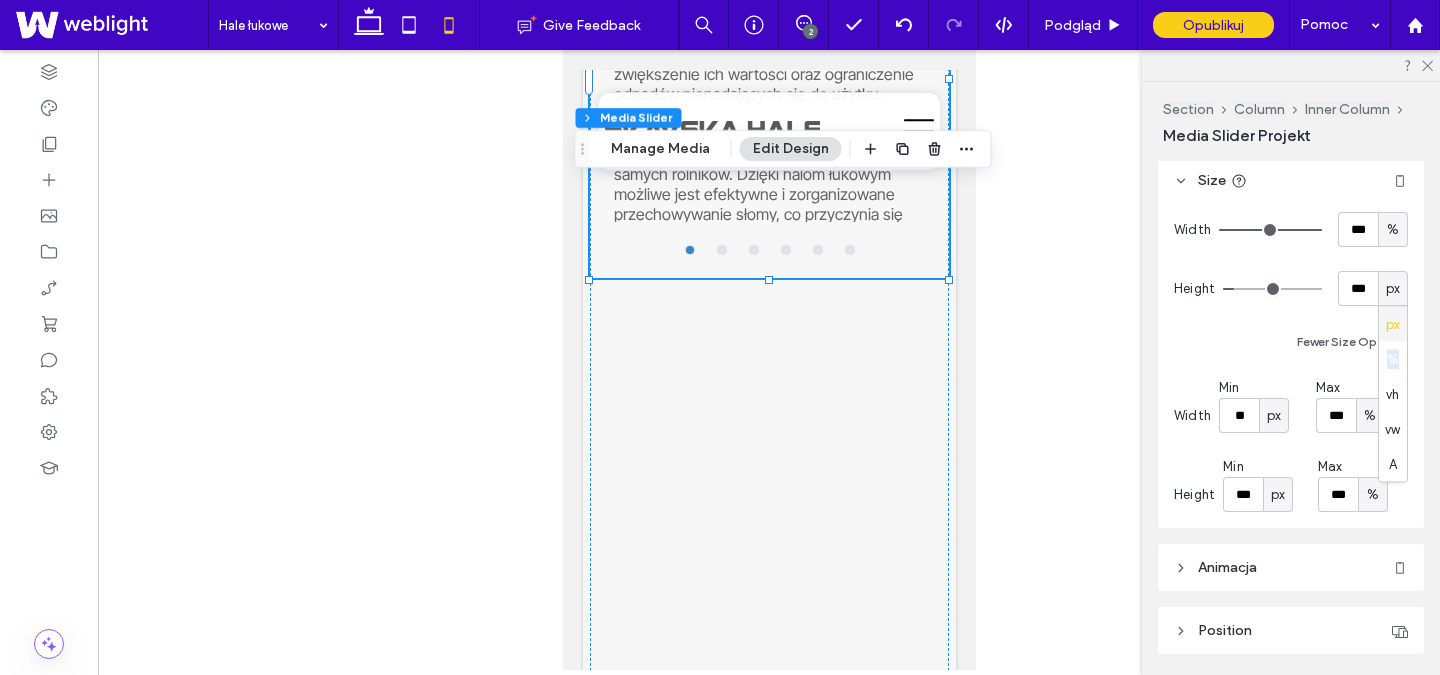 click on "px % vh vw A" at bounding box center (1393, 394) 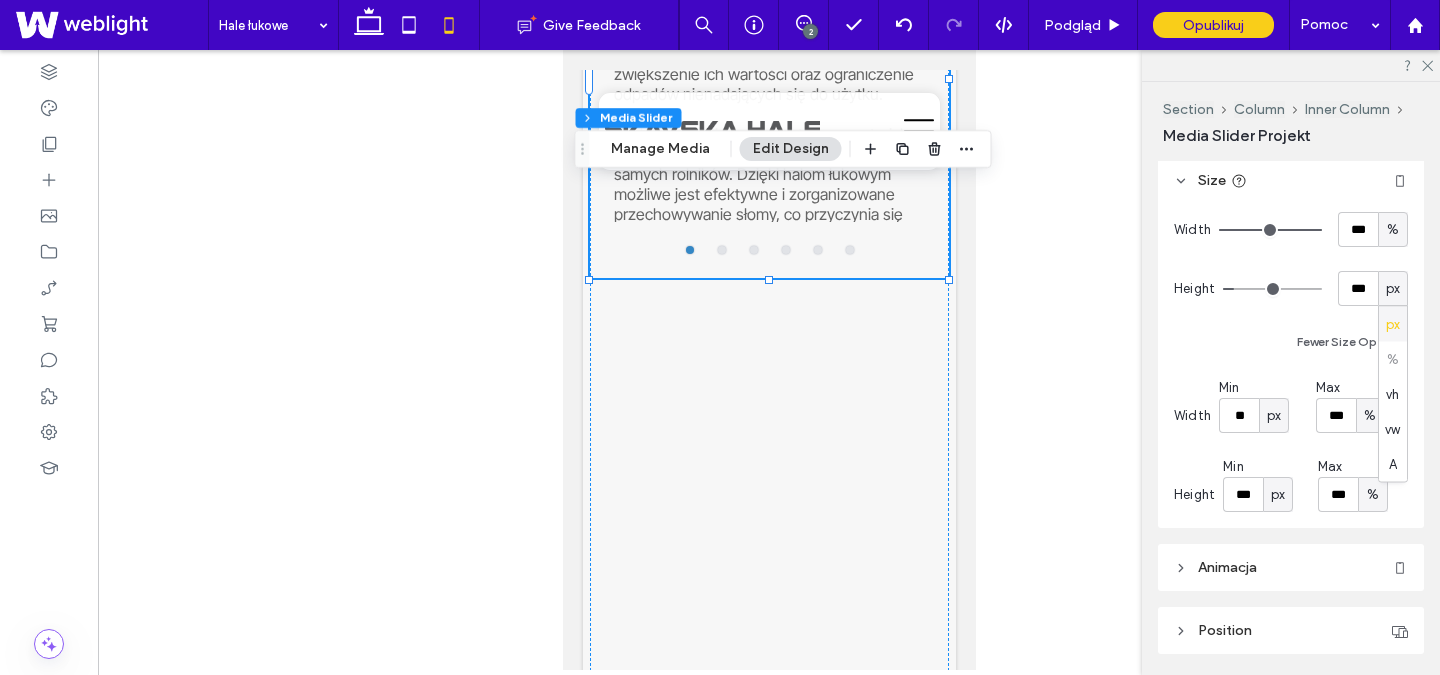 click on "Width *** % Height *** px Fewer Size Options Width Min ** px Max *** % Height Min *** px Max *** %" at bounding box center (1291, 362) 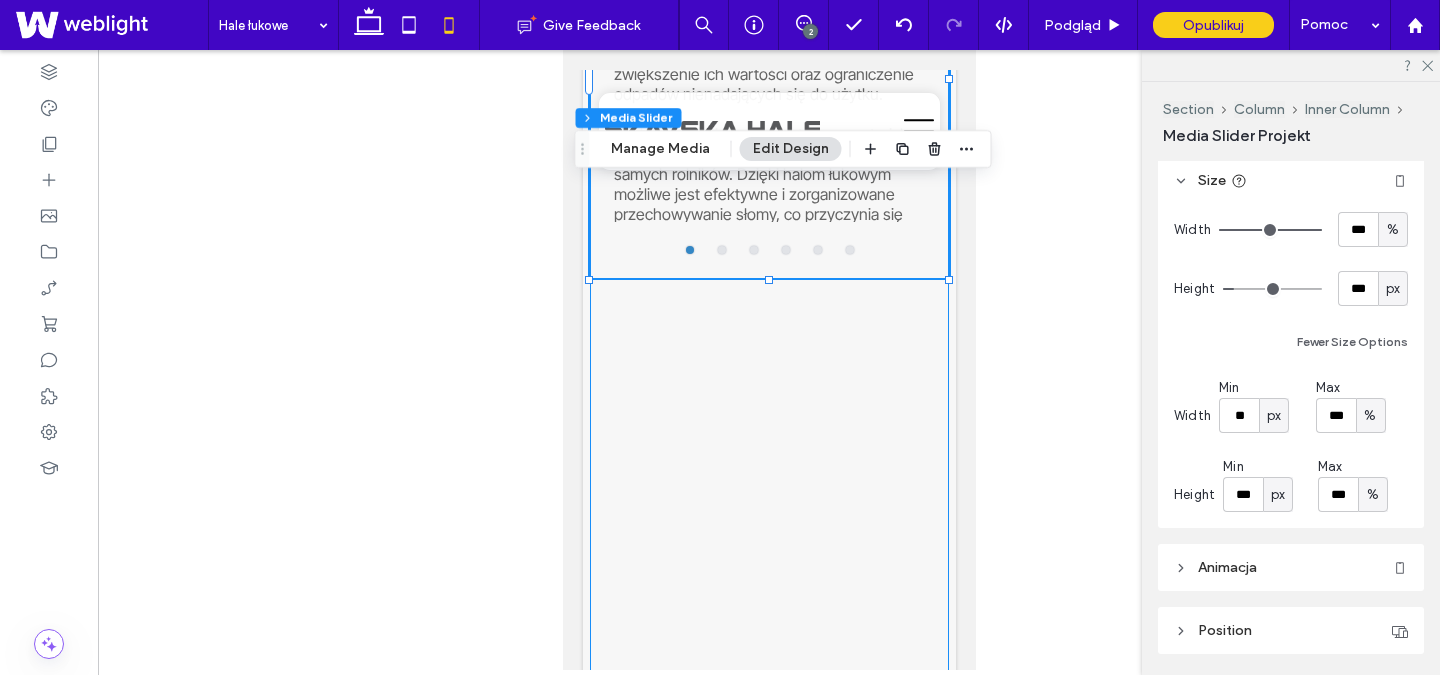 click on "Hale na bale Hale na bale są niezwykle popularne w rolnictwie i stanowią doskonałe rozwiązanie jako magazyn balotów ze słomą. Odpowiednio przygotowana hala do przechowywania balotów ze słomą lub sianem gwarantuje utrzymanie lub zwiększenie ich wartości oraz ograniczenie odpadów nienadających się do użytku. Dodatkowo, minimalizuje straty w materiale, które często są bagatelizowane przez samych rolników. Dzięki halom łukowym możliwe jest efektywne i zorganizowane przechowywanie słomy, co przyczynia się do poprawy efektywności i zrównoważonej produkcji rolnej. Dowiedz się wiecej Dowiedz się wiecej  Hale dla zwierząt Hale dla zwierząt to doskonała i nowoczesna alternatywa dla drogich murowanych budynków inwentarskich; doceniane są za dużą funkcjonalność. Coraz częściej są przeznaczone dla:  bydła mięsnego i mlecznego, zwierząt hodowlanych, takich jak: alpaki, kozy, owce, kaczek, gęsi oraz brojlerów, koni jako stajnie lub ujeżdżalnie. Dowiedz się więcej a a" at bounding box center [768, 324] 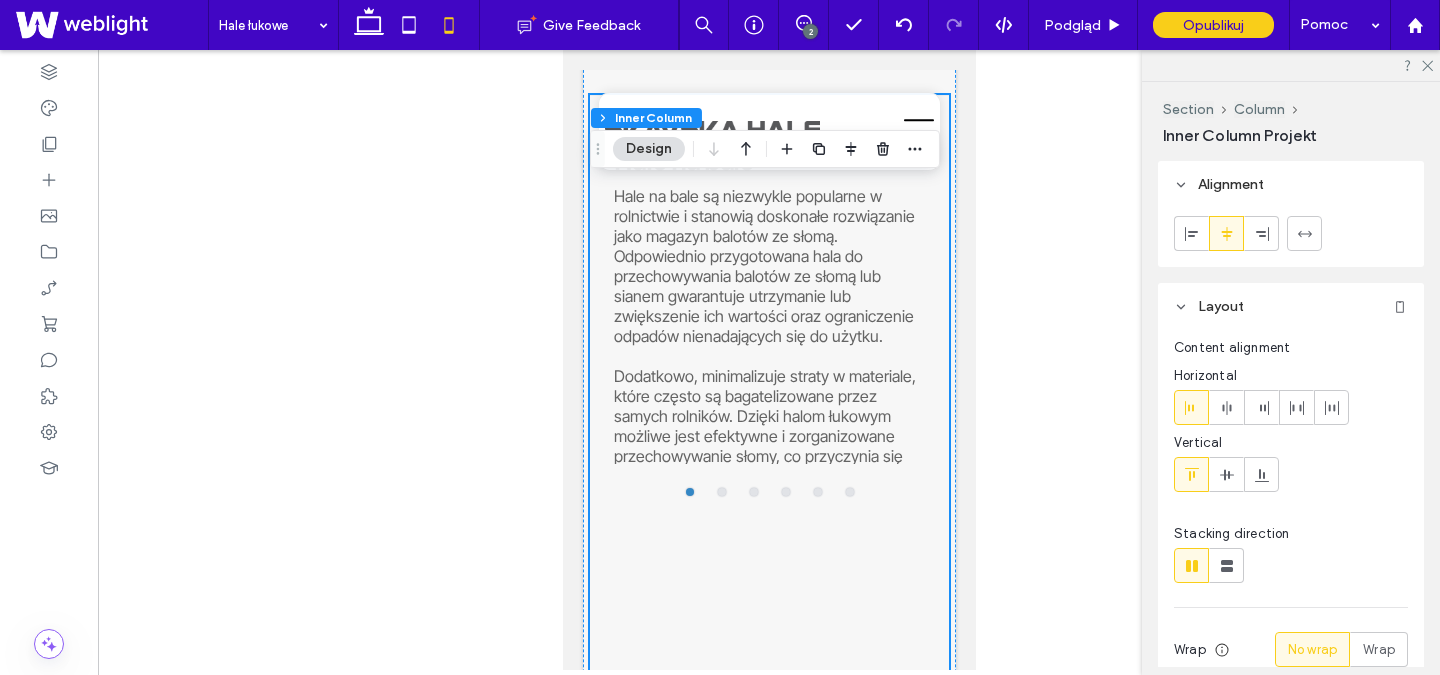 scroll, scrollTop: 5297, scrollLeft: 0, axis: vertical 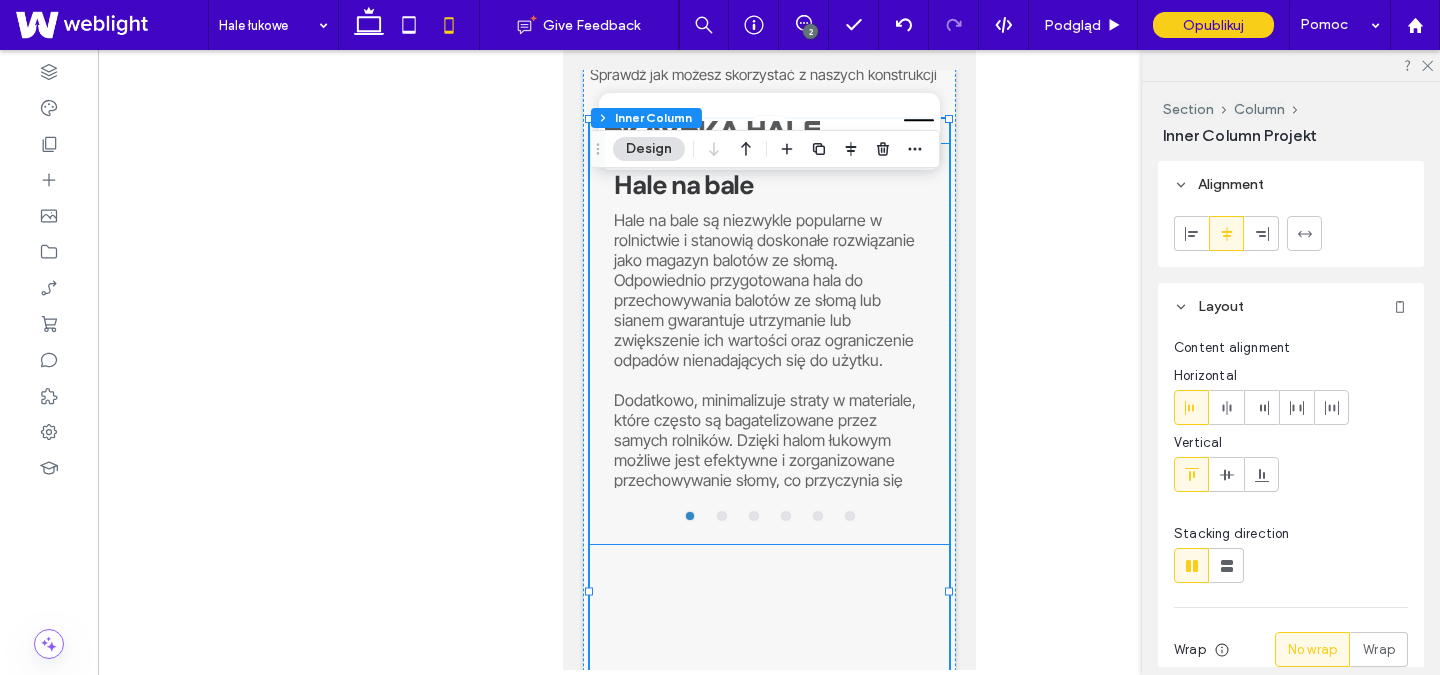 click on "Hale na bale Hale na bale są niezwykle popularne w rolnictwie i stanowią doskonałe rozwiązanie jako magazyn balotów ze słomą. Odpowiednio przygotowana hala do przechowywania balotów ze słomą lub sianem gwarantuje utrzymanie lub zwiększenie ich wartości oraz ograniczenie odpadów nienadających się do użytku. Dodatkowo, minimalizuje straty w materiale, które często są bagatelizowane przez samych rolników. Dzięki halom łukowym możliwe jest efektywne i zorganizowane przechowywanie słomy, co przyczynia się do poprawy efektywności i zrównoważonej produkcji rolnej. Dowiedz się wiecej Dowiedz się wiecej  Hale dla zwierząt Hale dla zwierząt to doskonała i nowoczesna alternatywa dla drogich murowanych budynków inwentarskich; doceniane są za dużą funkcjonalność. Coraz częściej są przeznaczone dla:  bydła mięsnego i mlecznego, zwierząt hodowlanych, takich jak: alpaki, kozy, owce, kaczek, gęsi oraz brojlerów, koni jako stajnie lub ujeżdżalnie. Dowiedz się więcej kombajny" at bounding box center [768, 344] 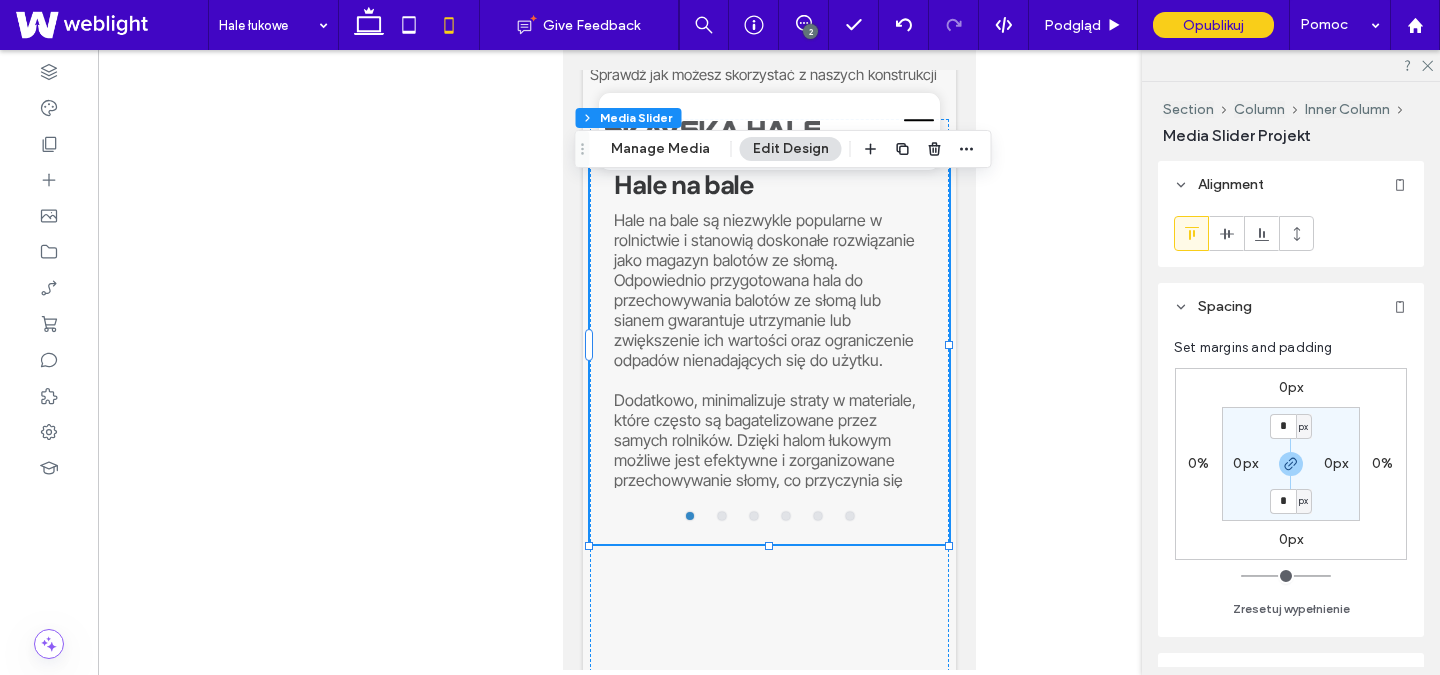 click at bounding box center (849, 516) 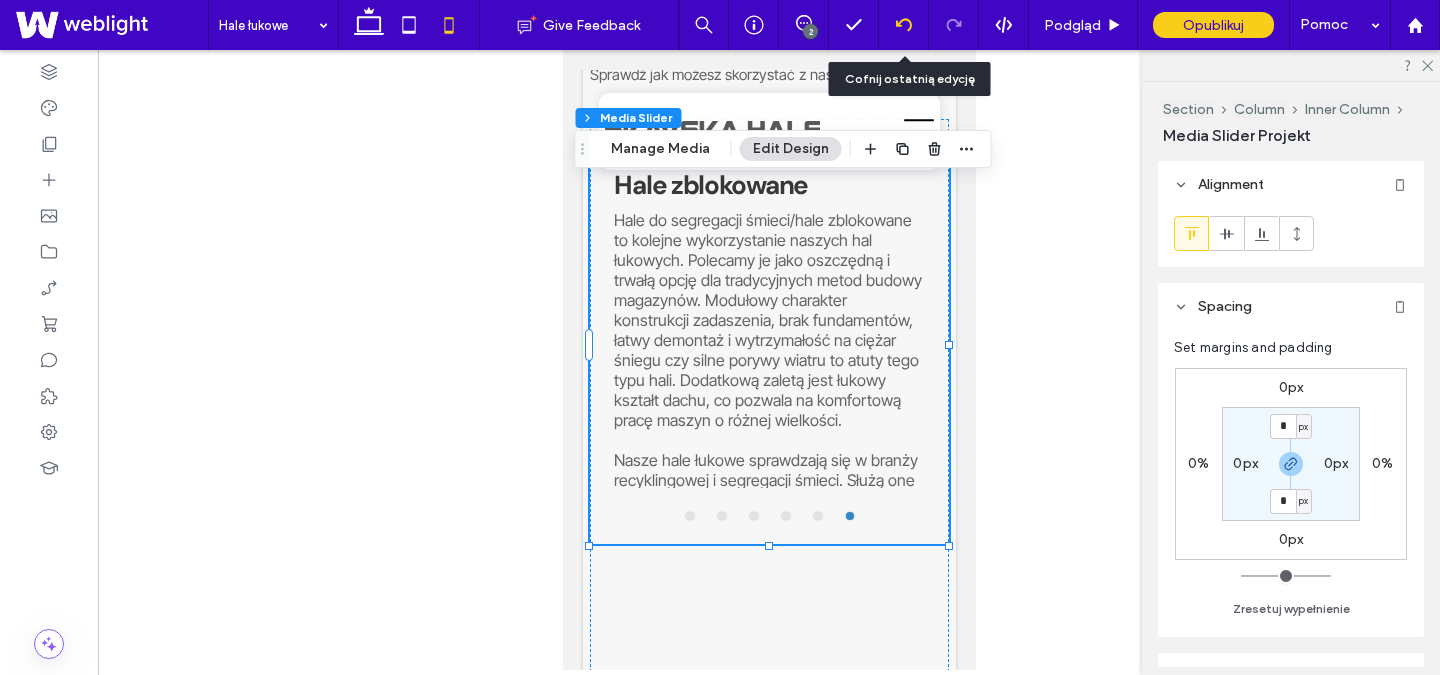 click 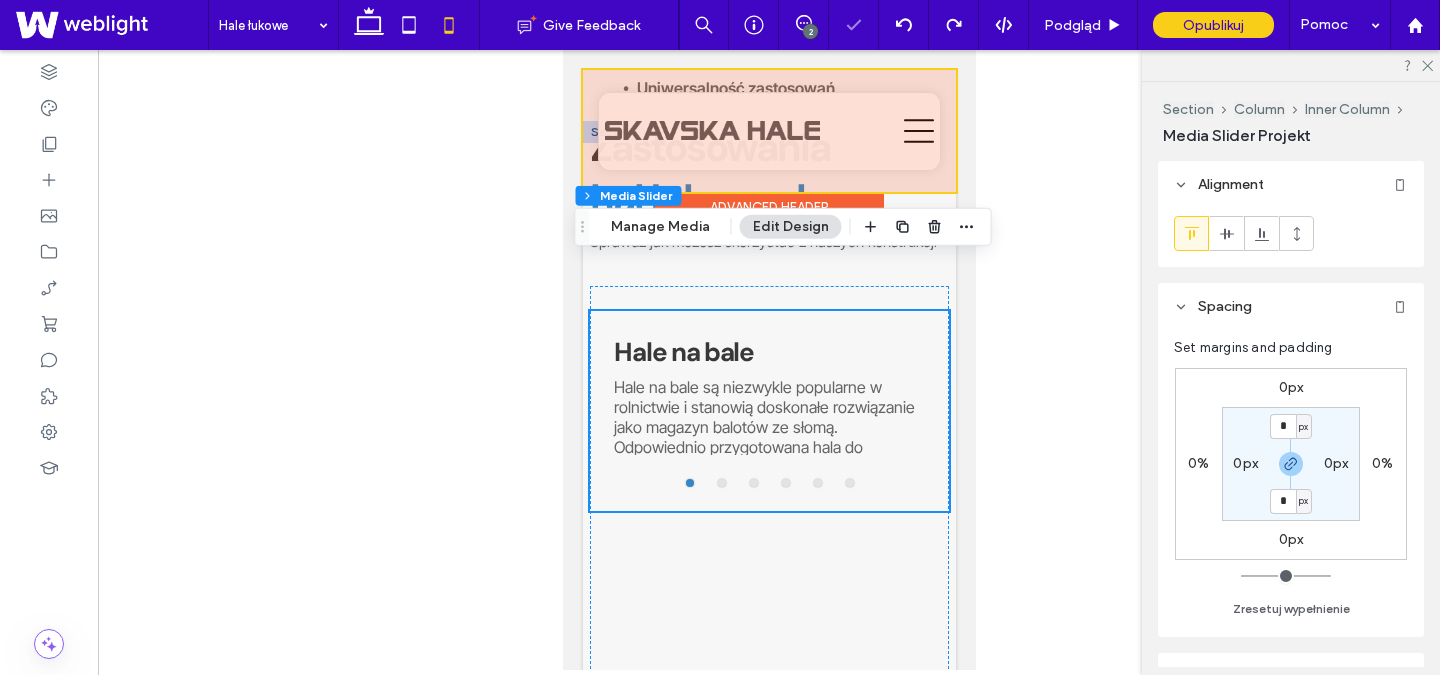 scroll, scrollTop: 5132, scrollLeft: 0, axis: vertical 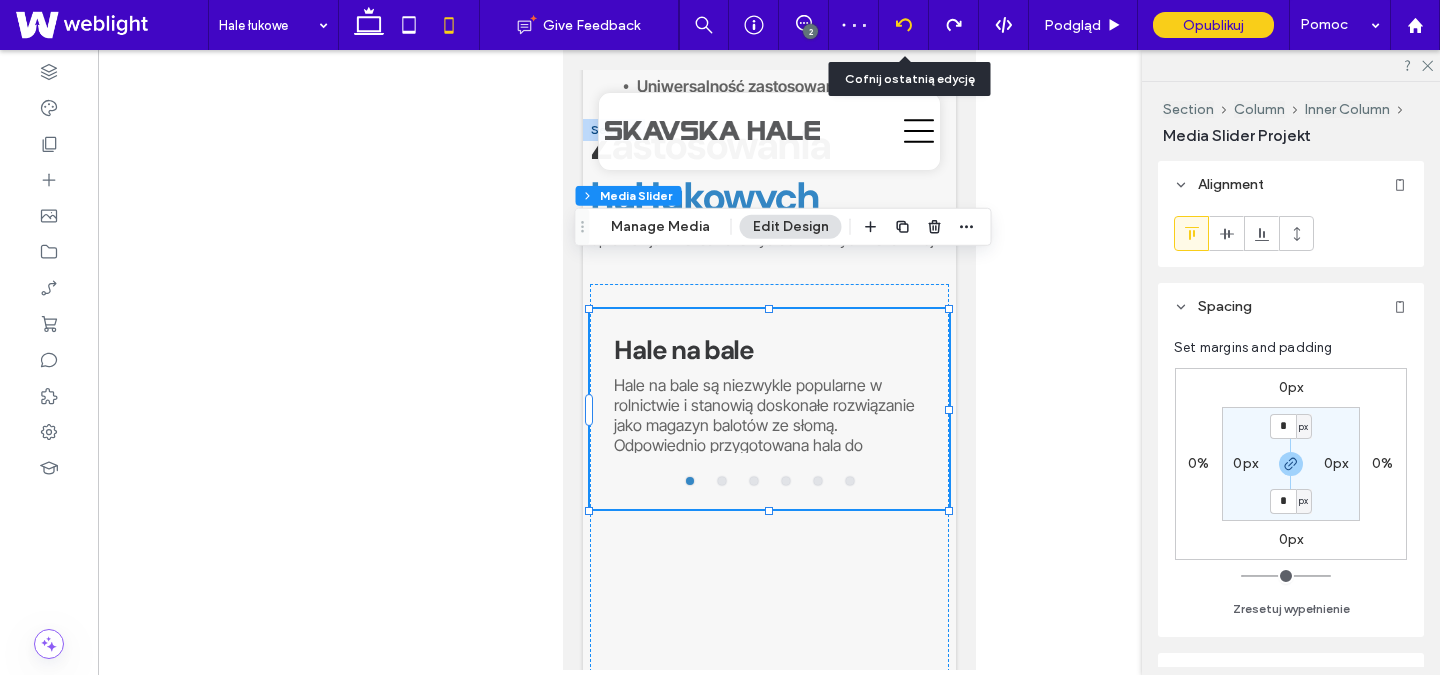 click 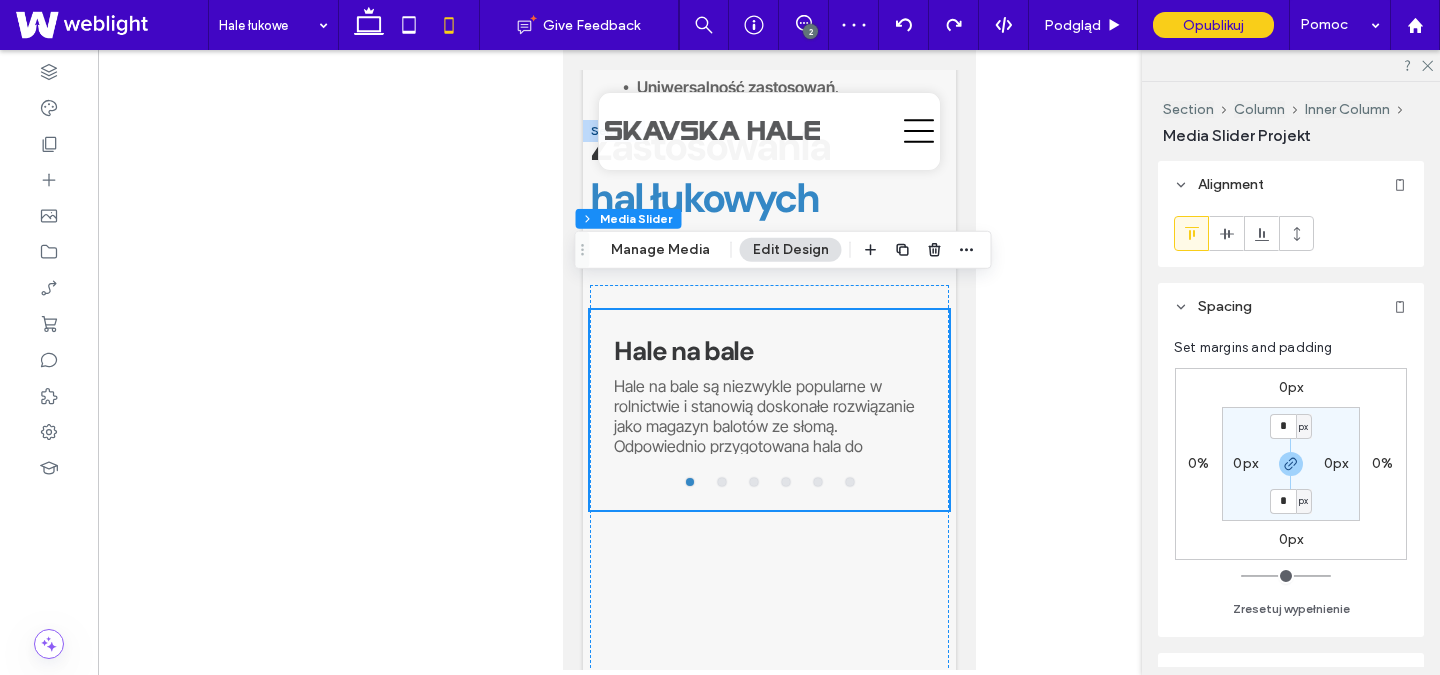 scroll, scrollTop: 5132, scrollLeft: 0, axis: vertical 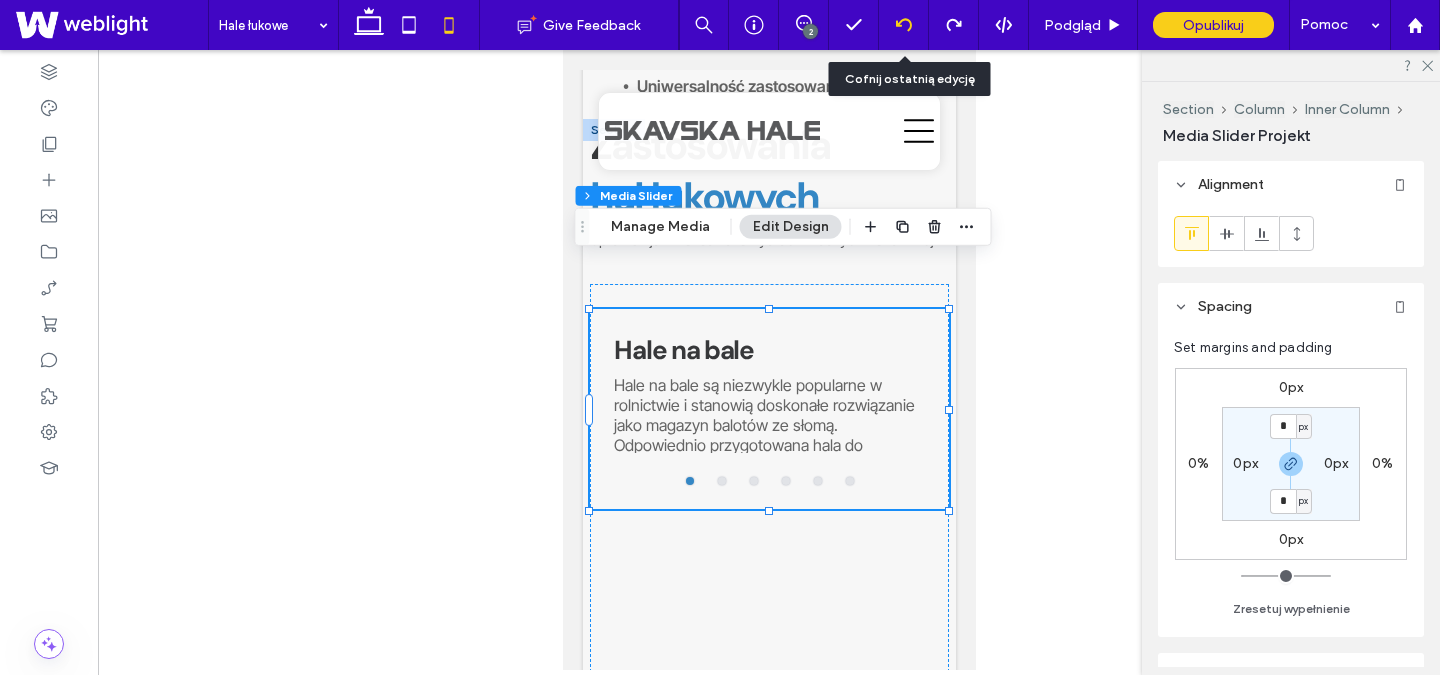 click at bounding box center (904, 25) 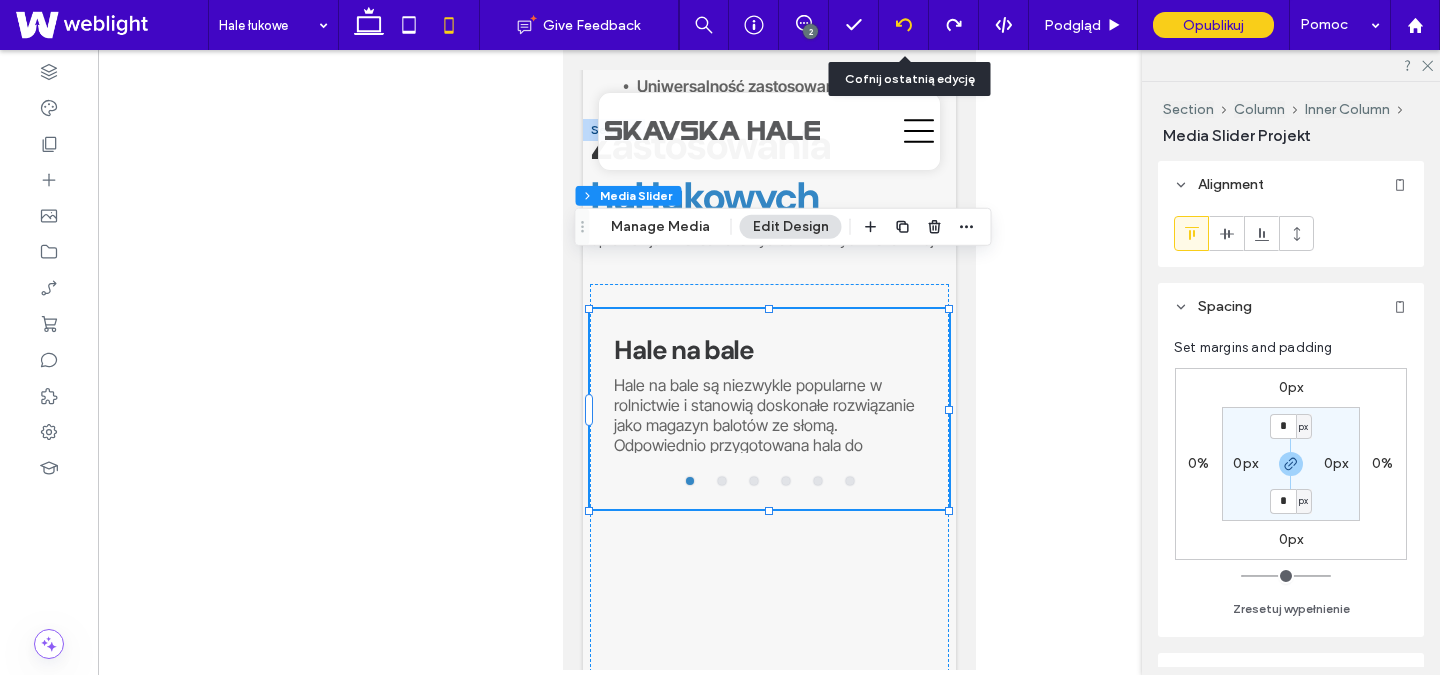 click 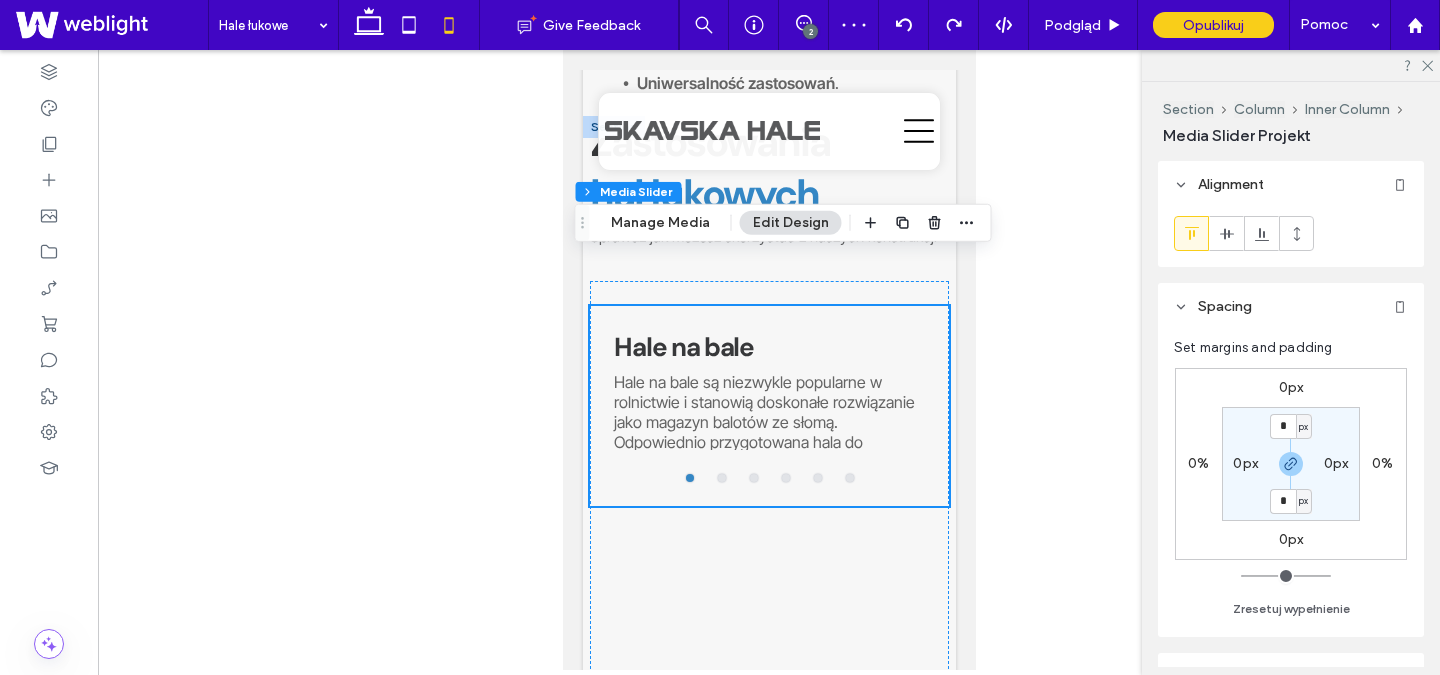 scroll, scrollTop: 5136, scrollLeft: 0, axis: vertical 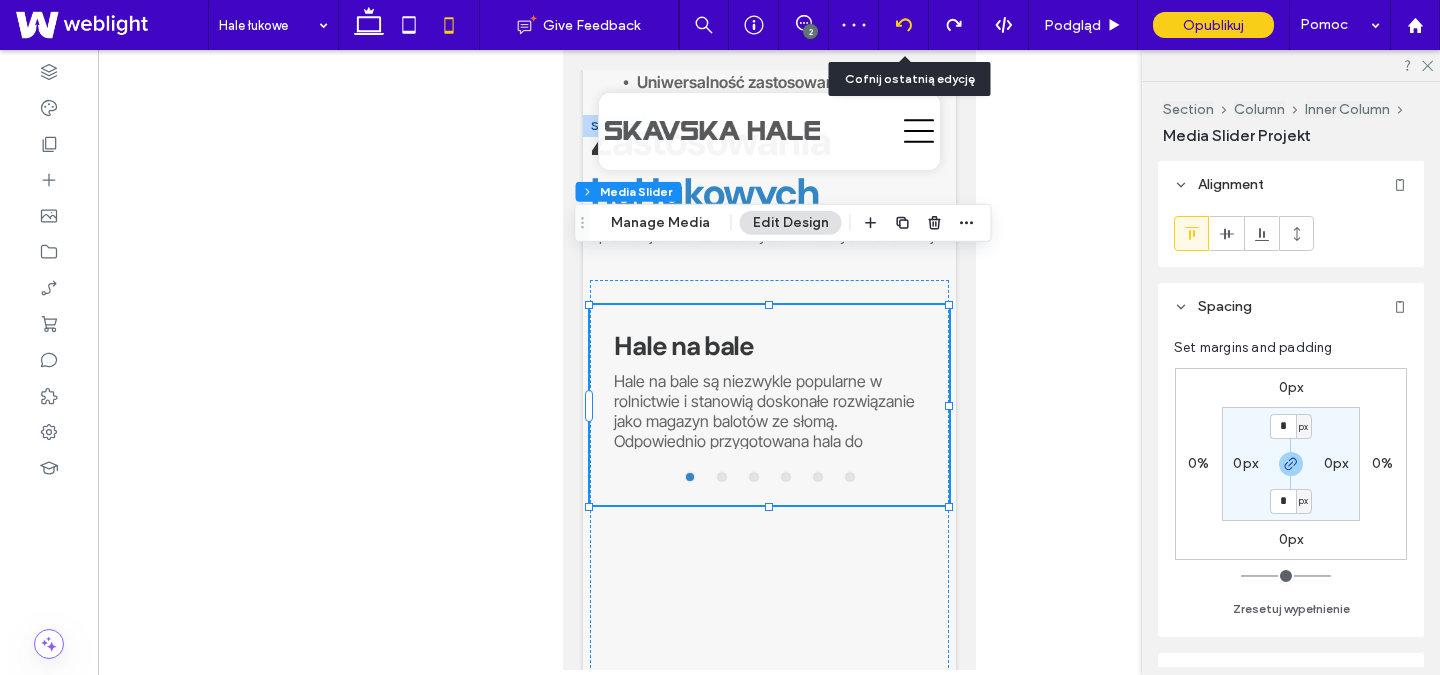 click at bounding box center (903, 25) 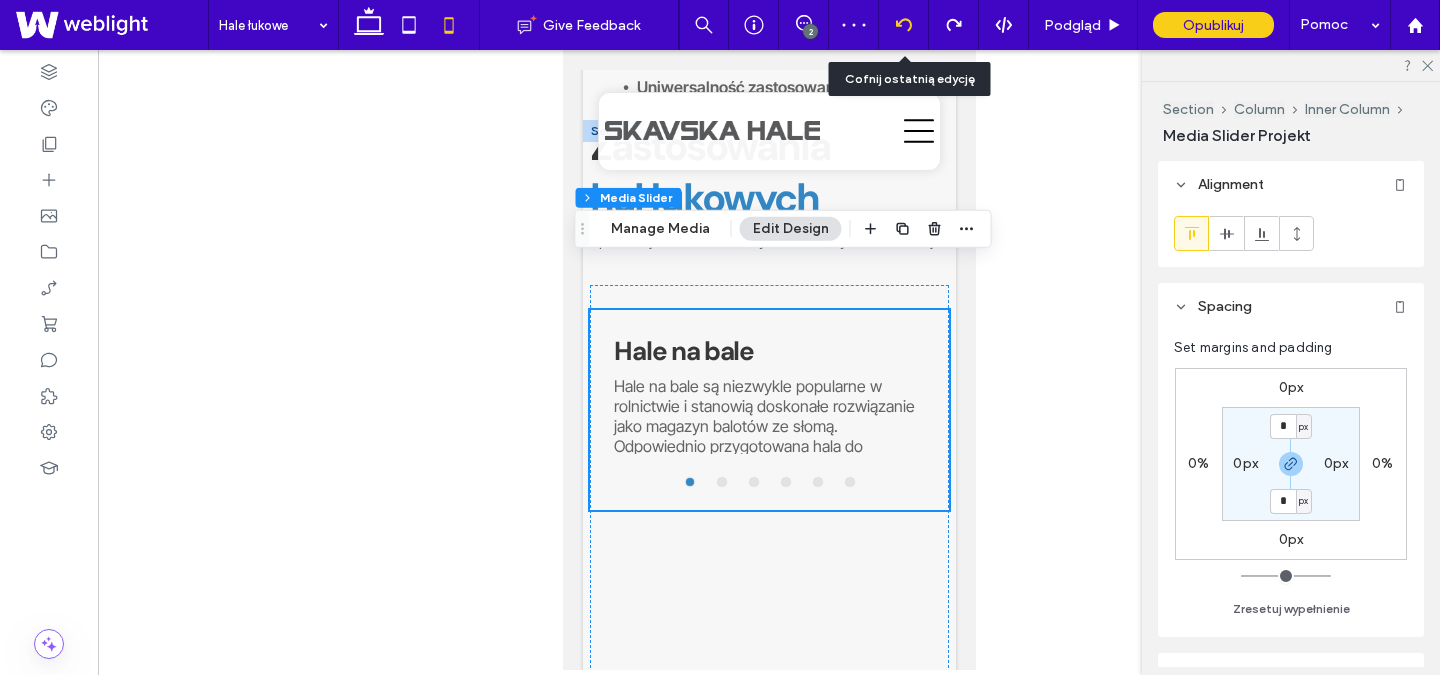 scroll, scrollTop: 5132, scrollLeft: 0, axis: vertical 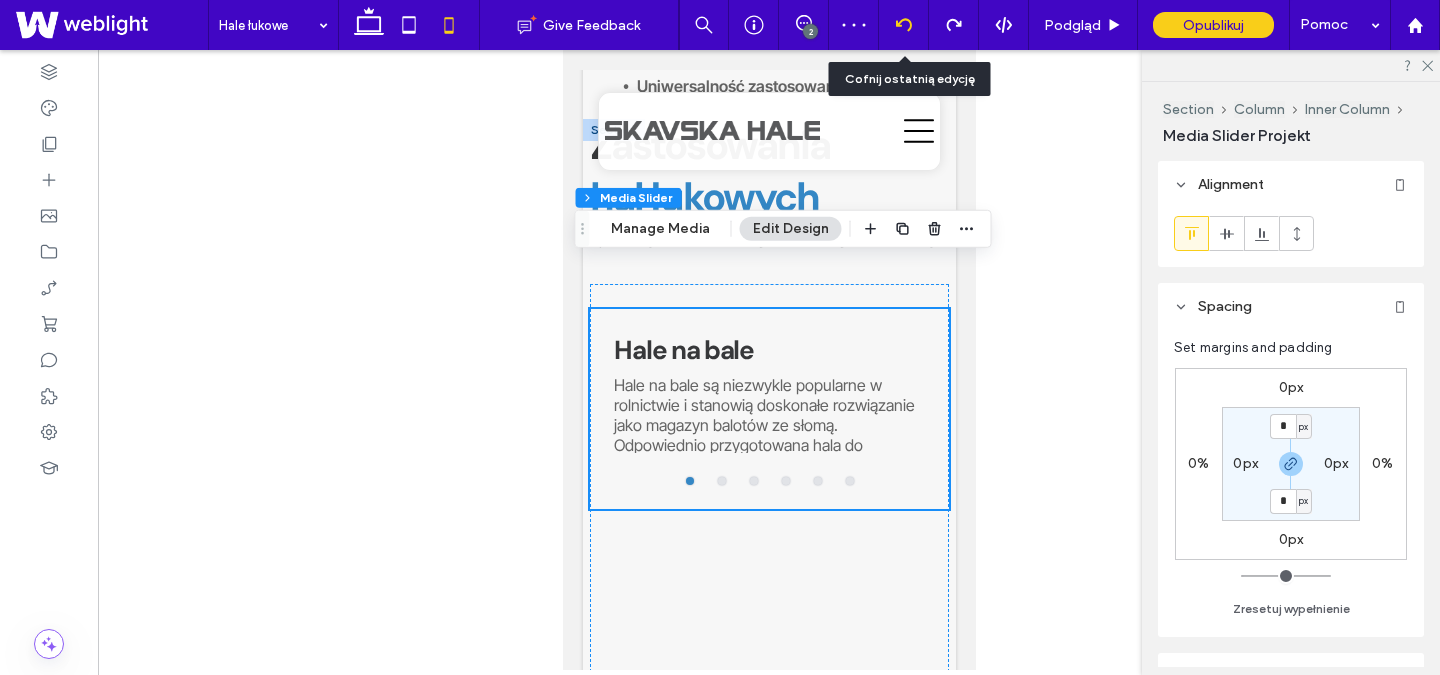 click 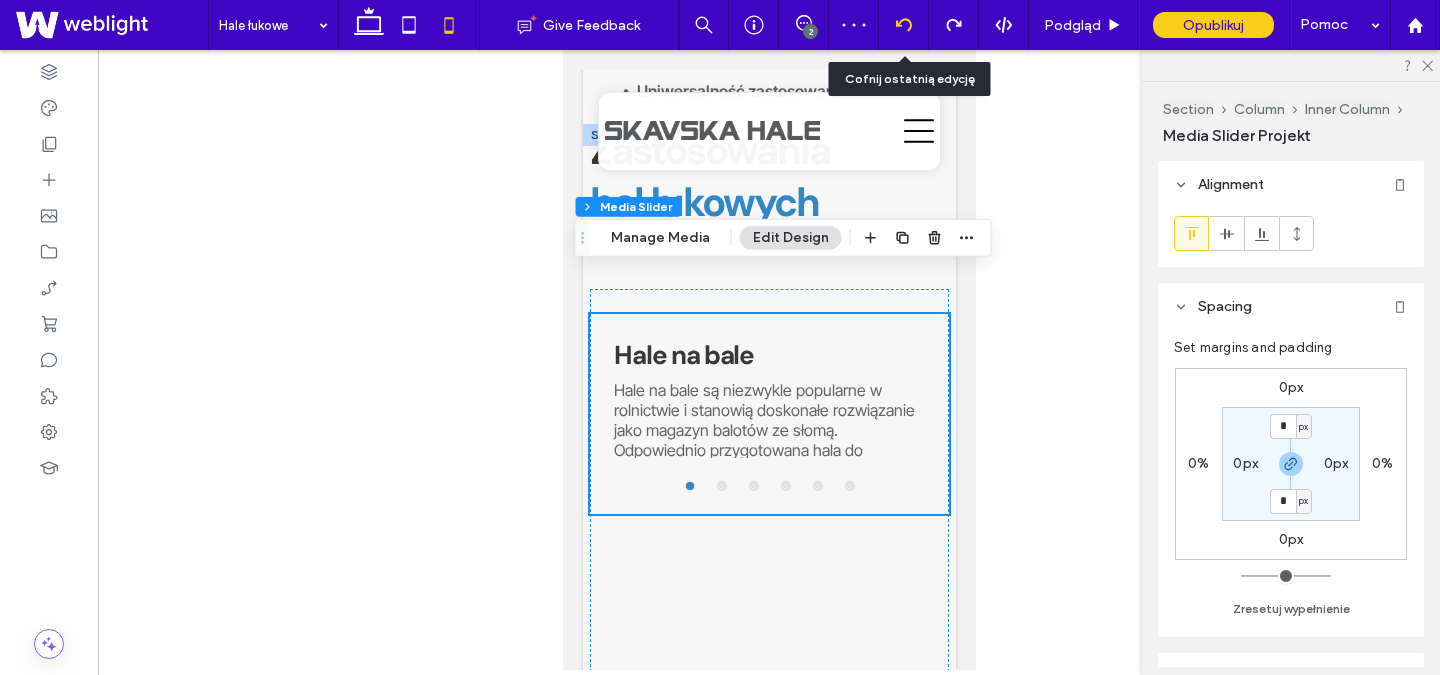 scroll, scrollTop: 5132, scrollLeft: 0, axis: vertical 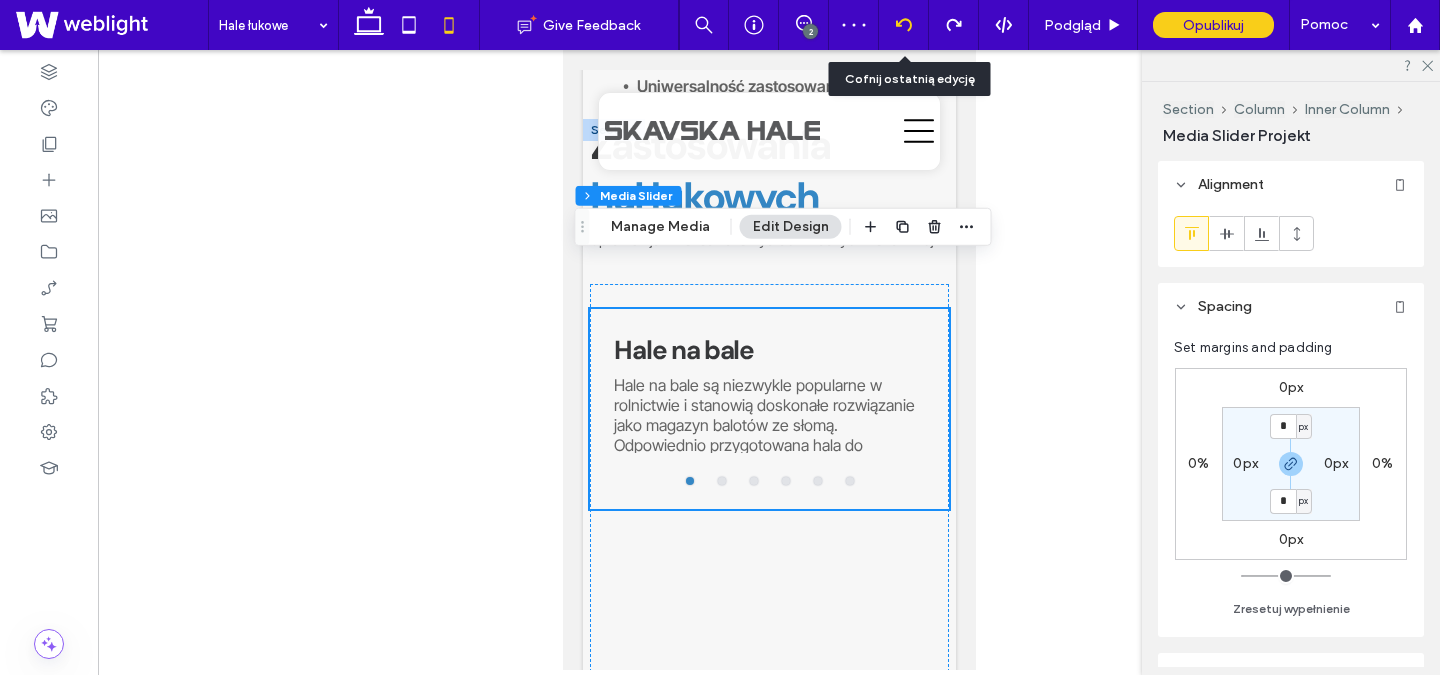 click 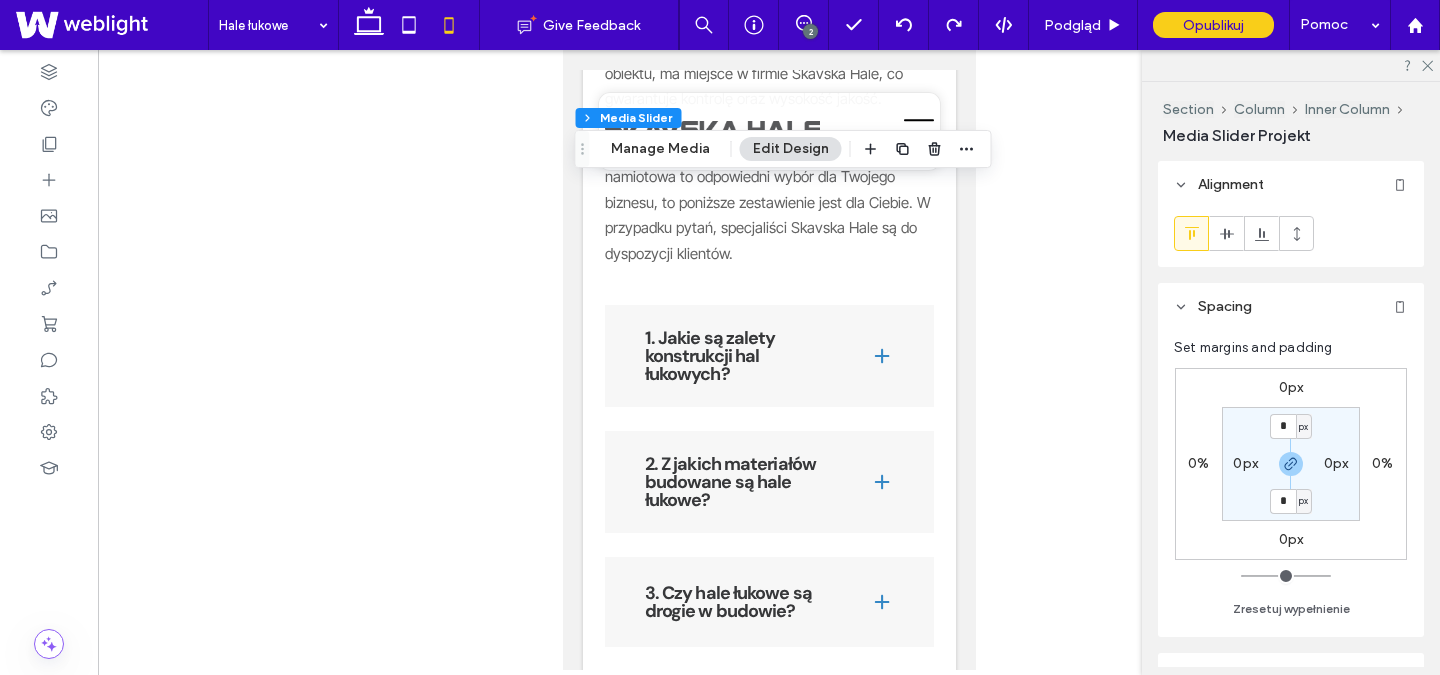scroll, scrollTop: 7028, scrollLeft: 0, axis: vertical 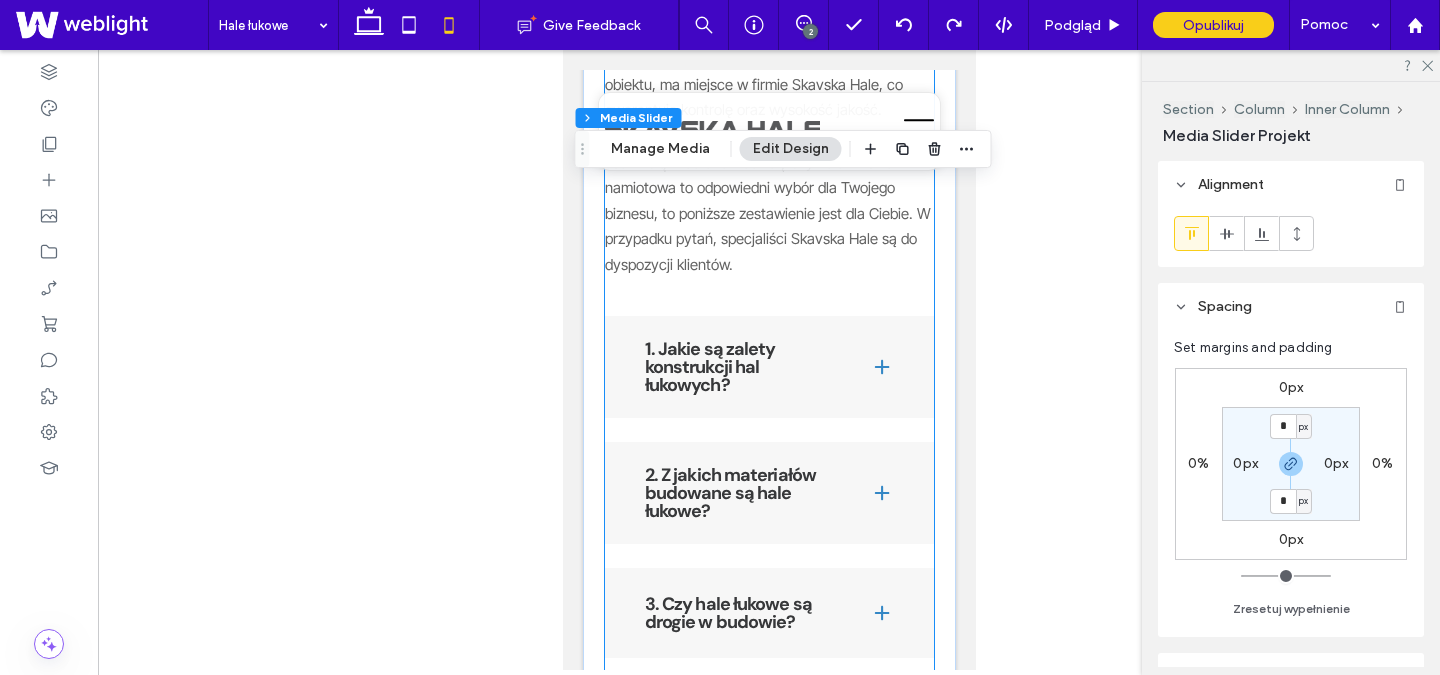 click on "1. Jakie są zalety konstrukcji hal łukowych?" at bounding box center [740, 367] 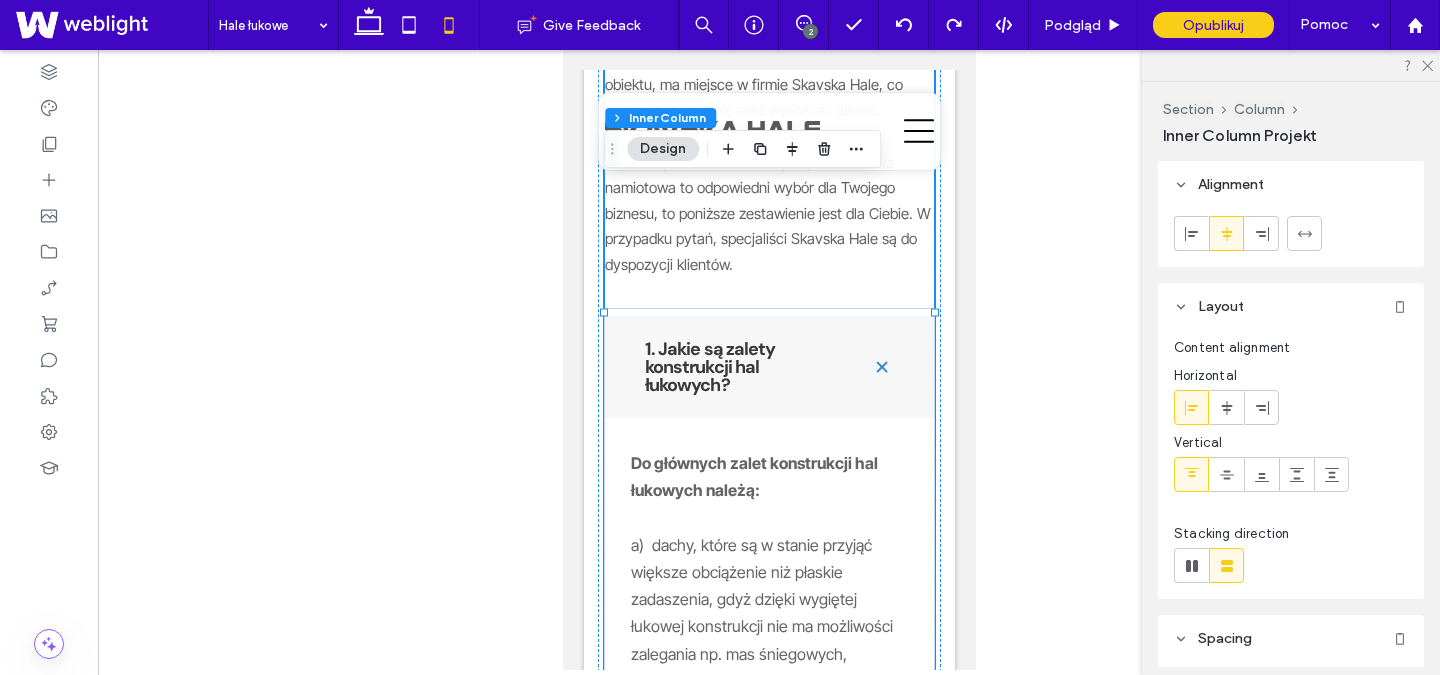 click on "1. Jakie są zalety konstrukcji hal łukowych?" at bounding box center [740, 367] 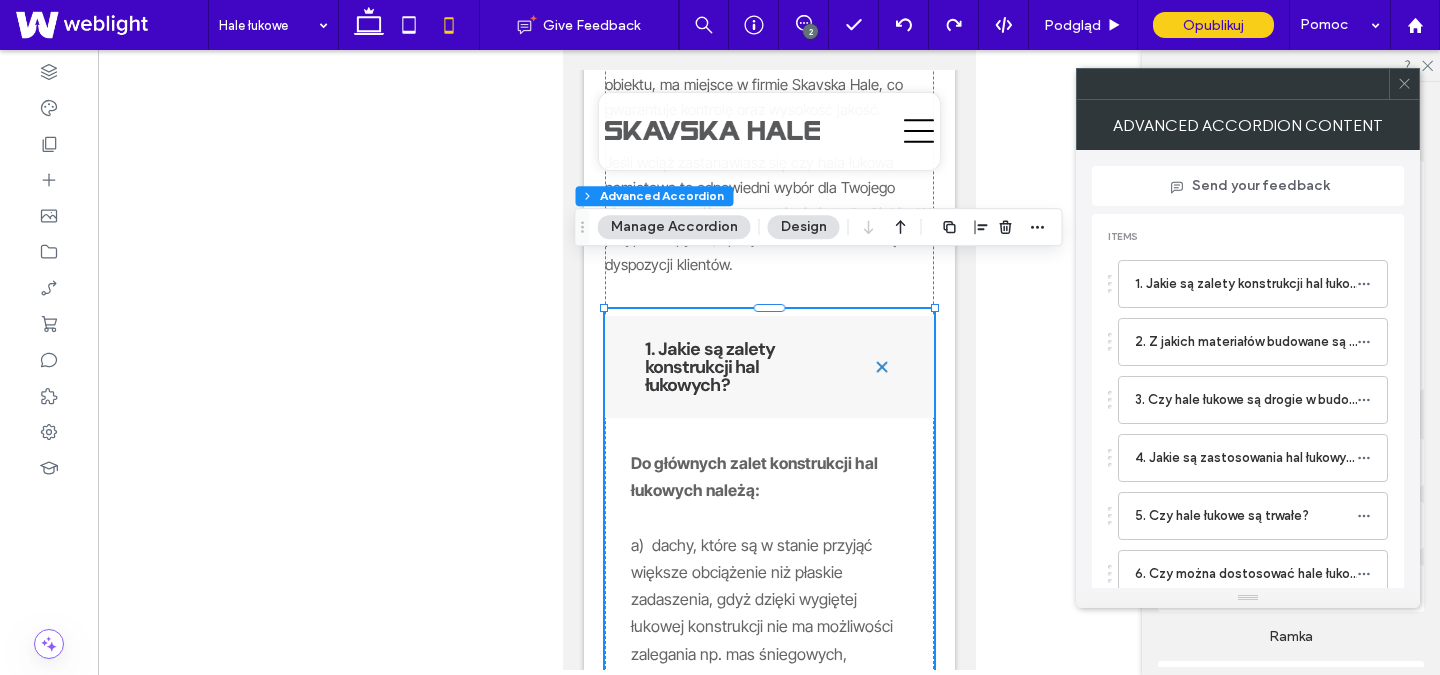 click on "Design" at bounding box center (804, 227) 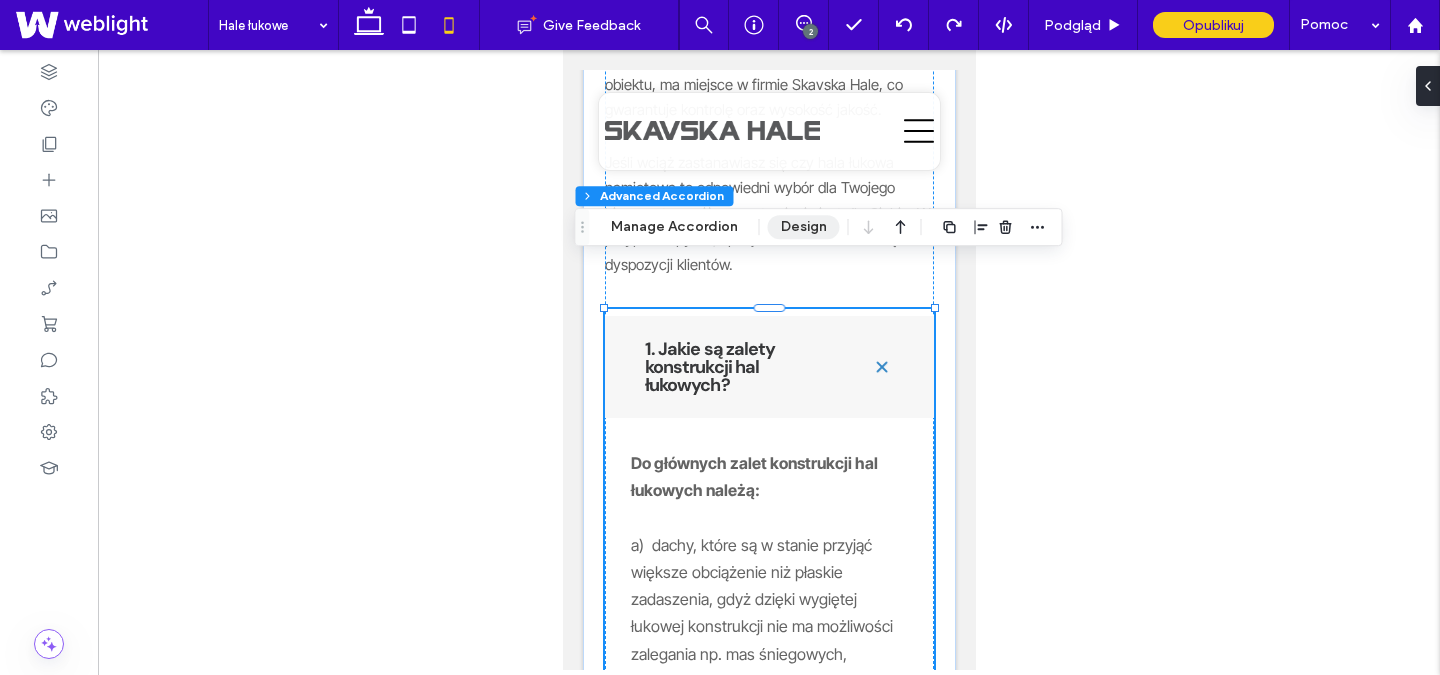 click on "Design" at bounding box center (804, 227) 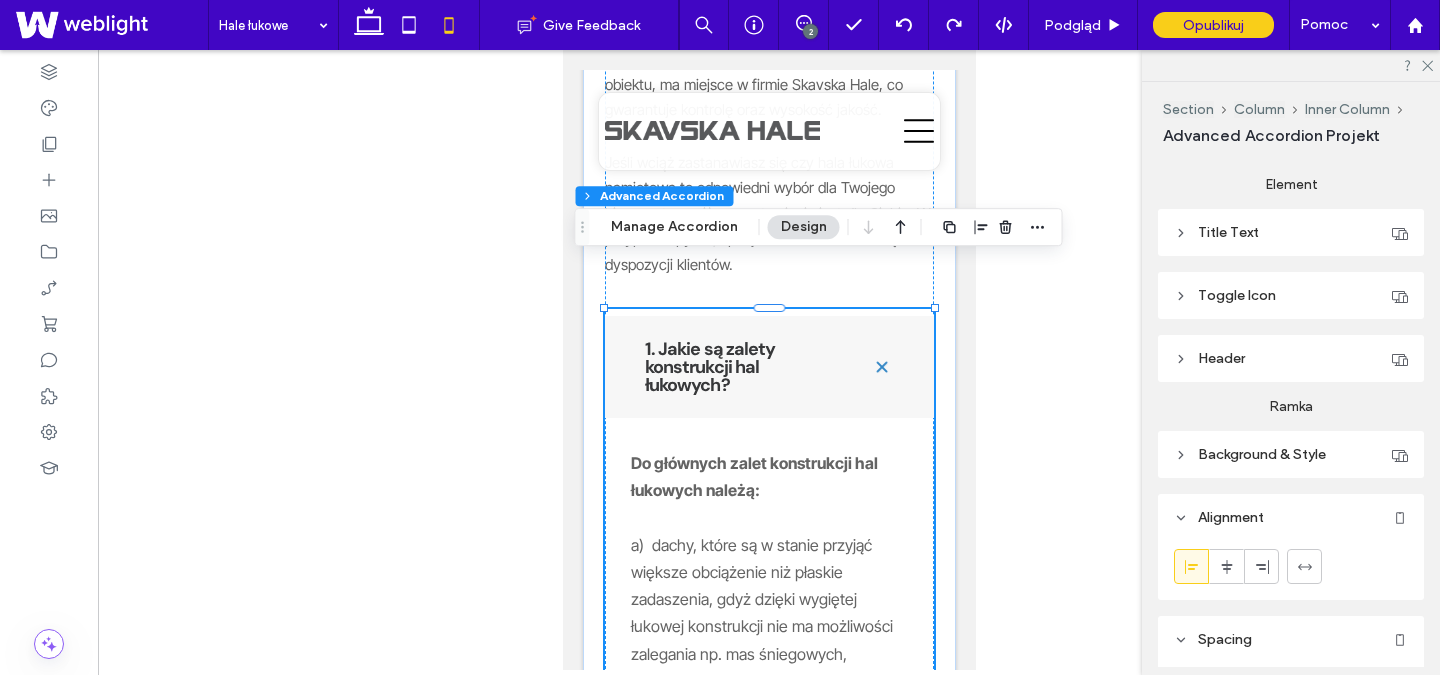 scroll, scrollTop: 247, scrollLeft: 0, axis: vertical 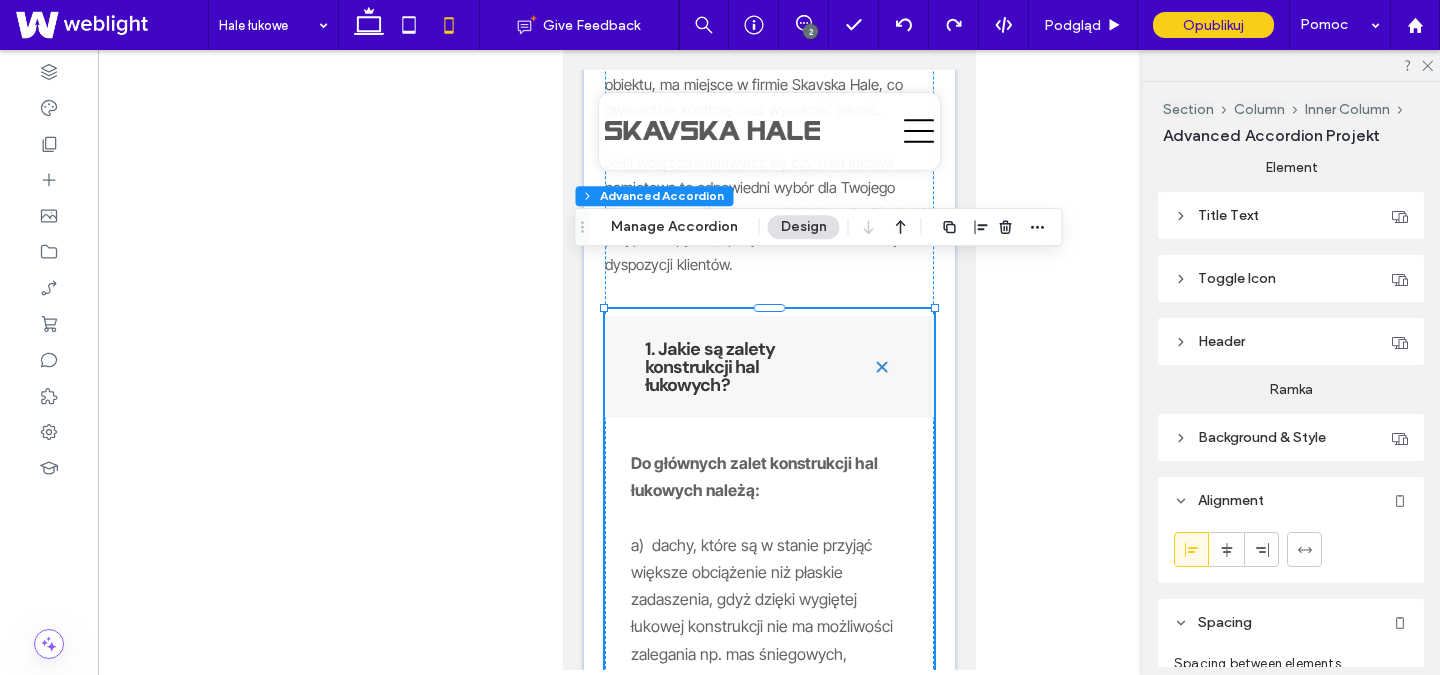 click on "Title Text" at bounding box center [1291, 215] 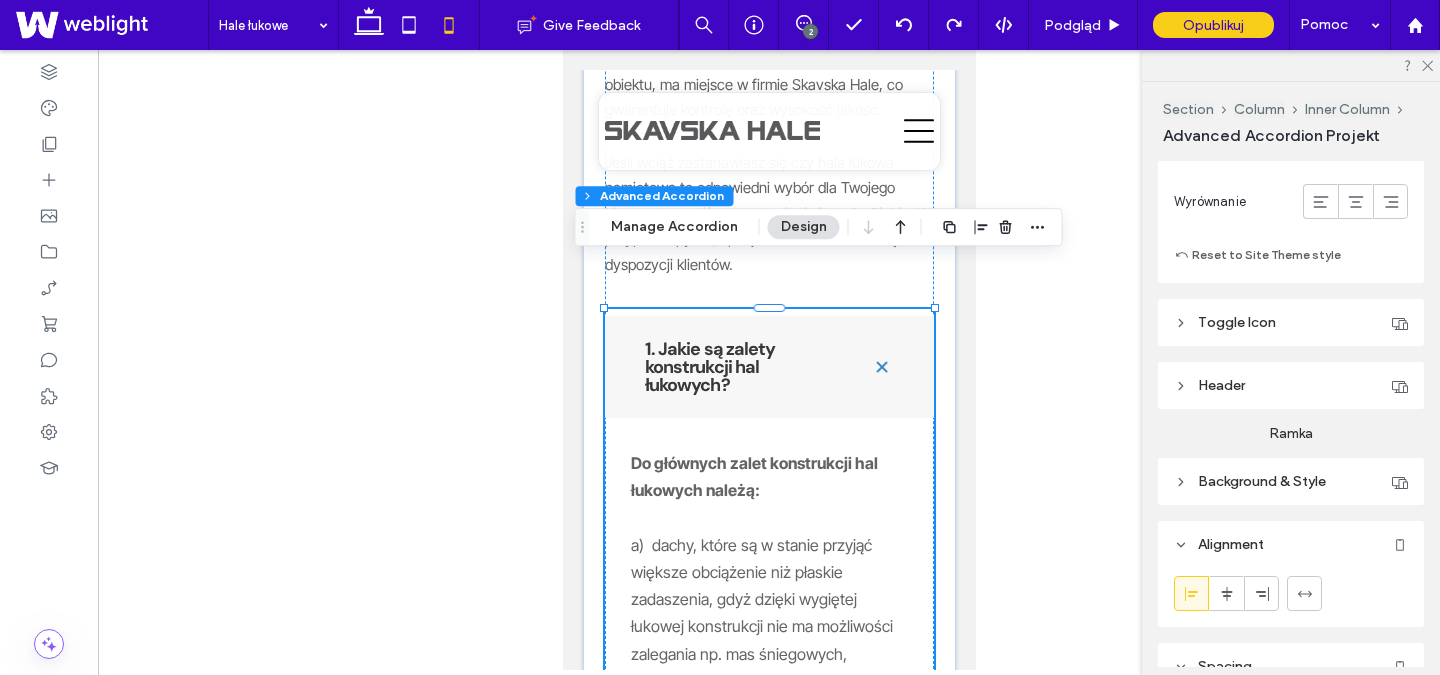 scroll, scrollTop: 827, scrollLeft: 0, axis: vertical 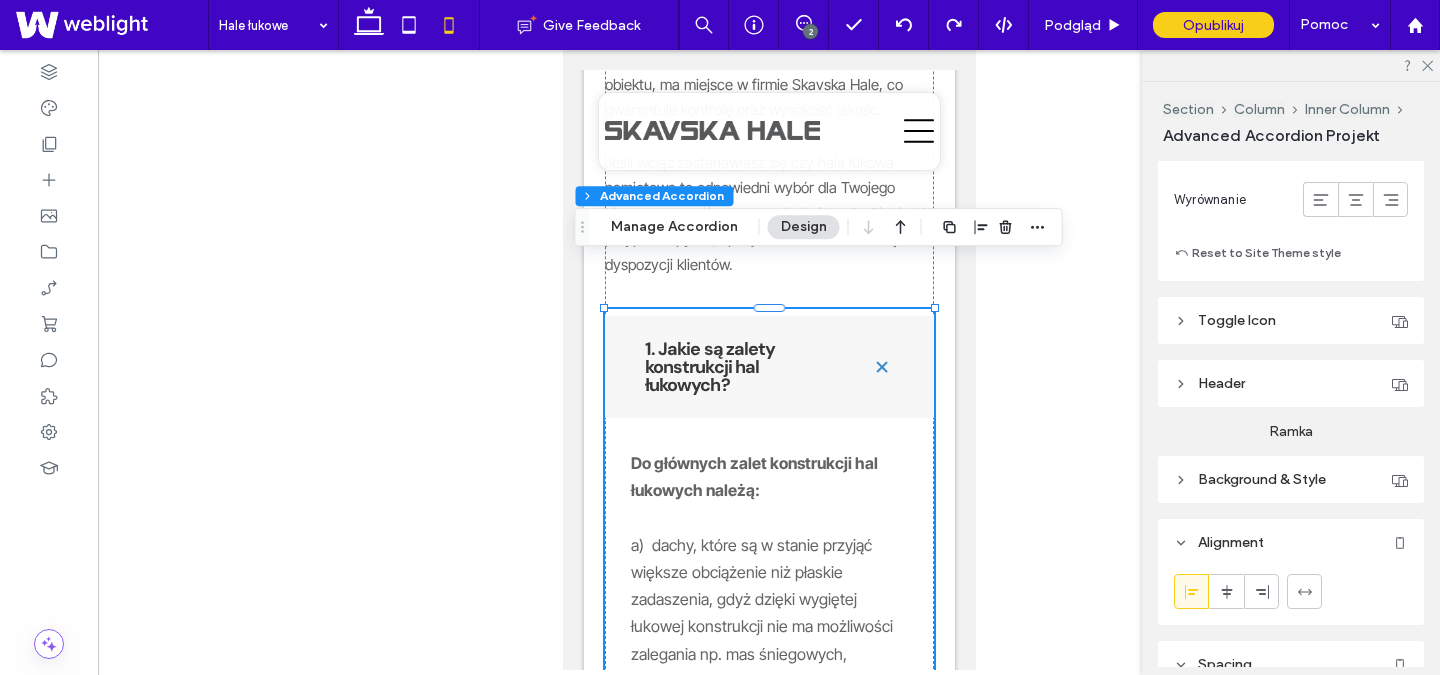 click on "Header" at bounding box center (1221, 383) 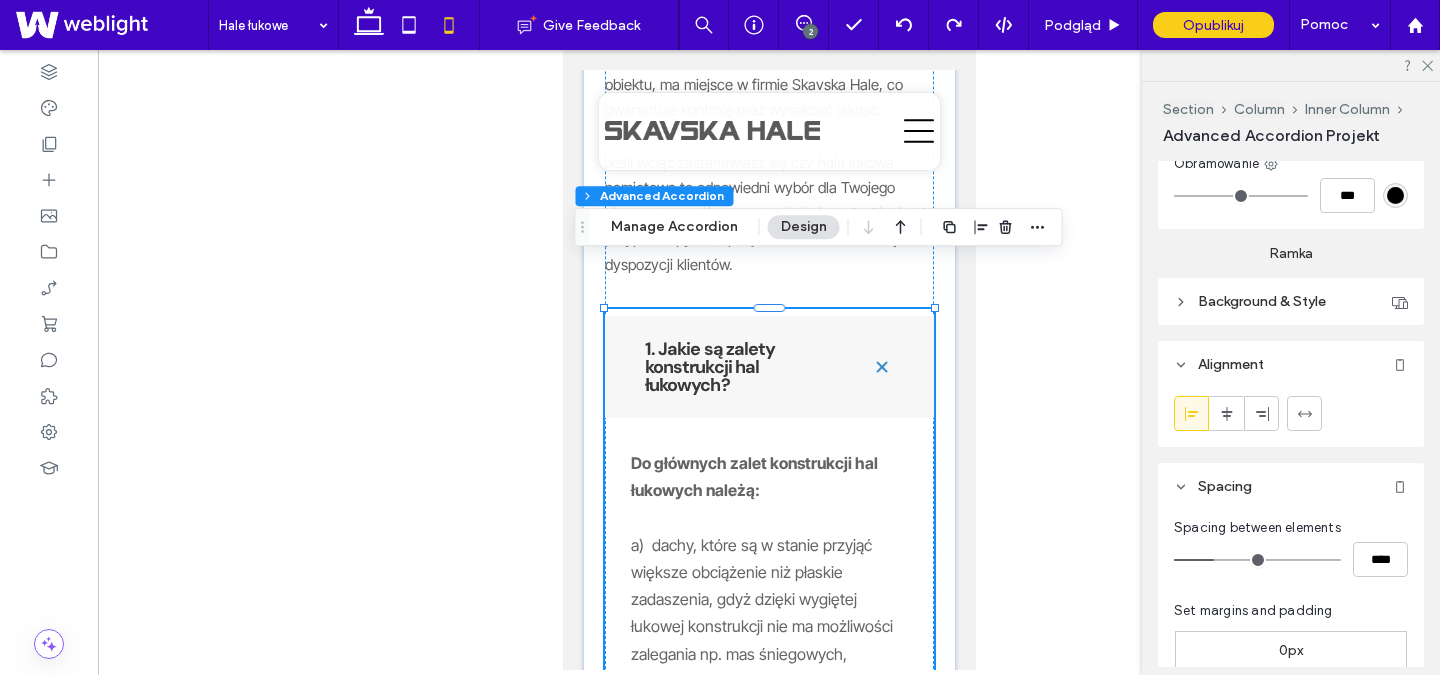 scroll, scrollTop: 1205, scrollLeft: 0, axis: vertical 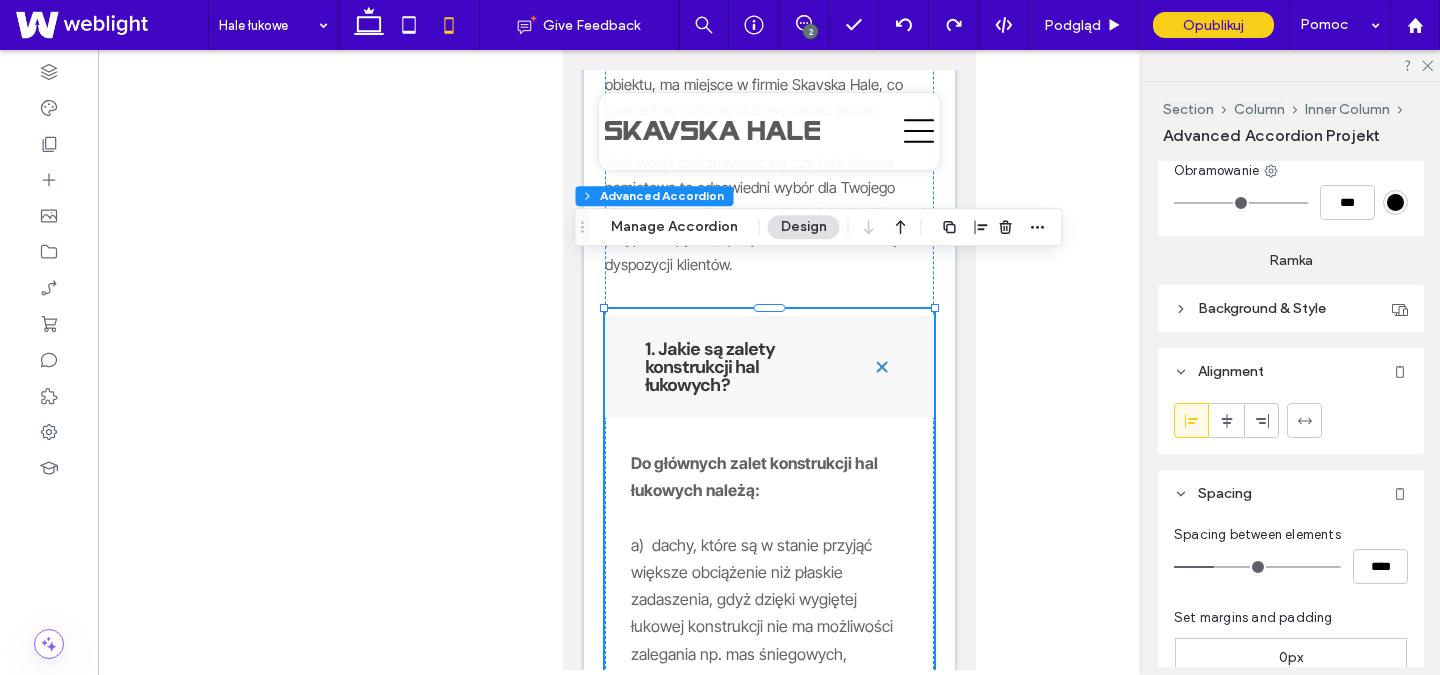 click on "Background & Style" at bounding box center [1262, 308] 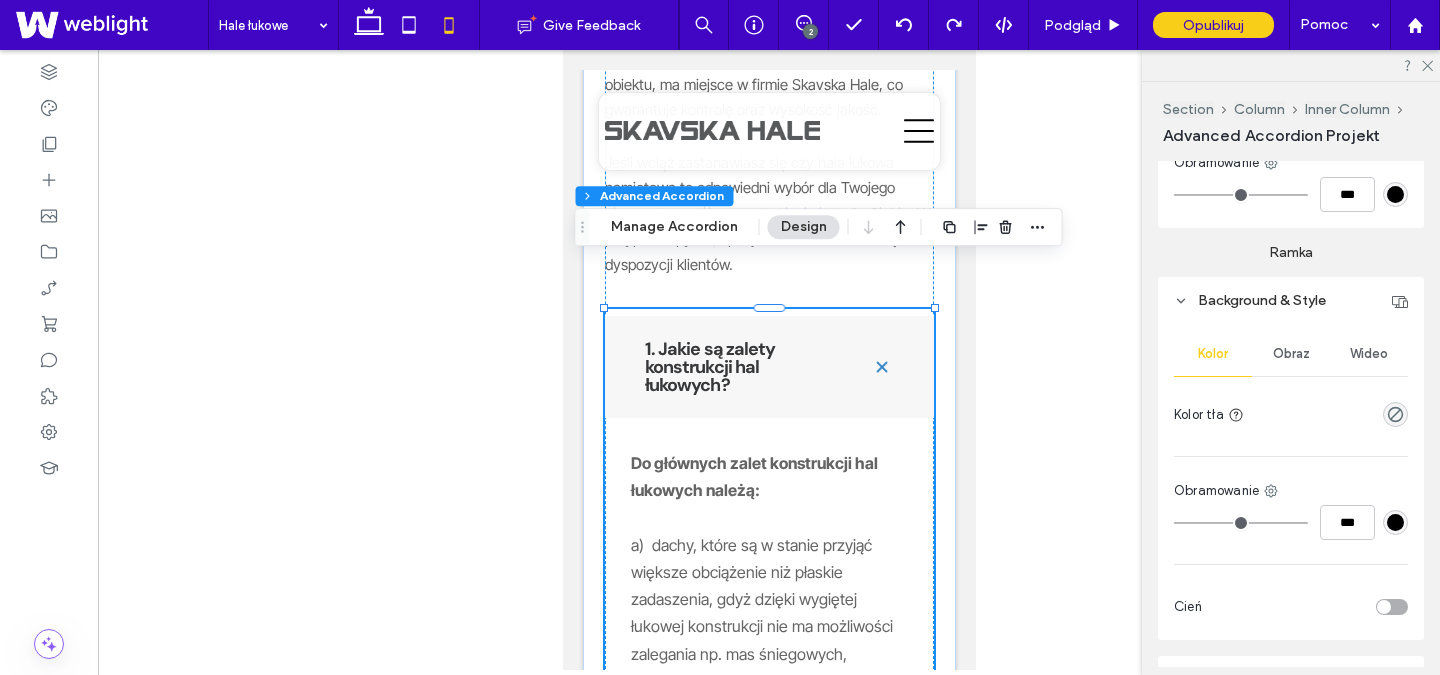 click on "Background & Style" at bounding box center [1262, 300] 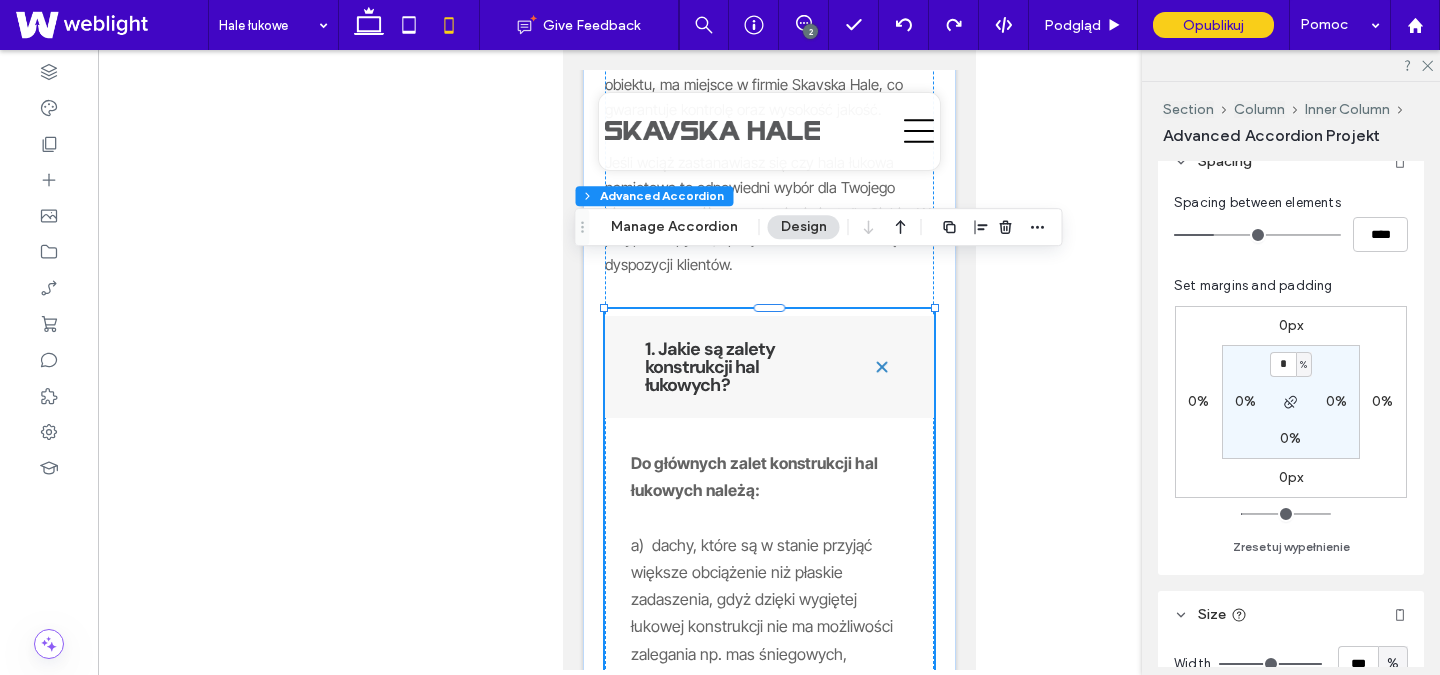 scroll, scrollTop: 1769, scrollLeft: 0, axis: vertical 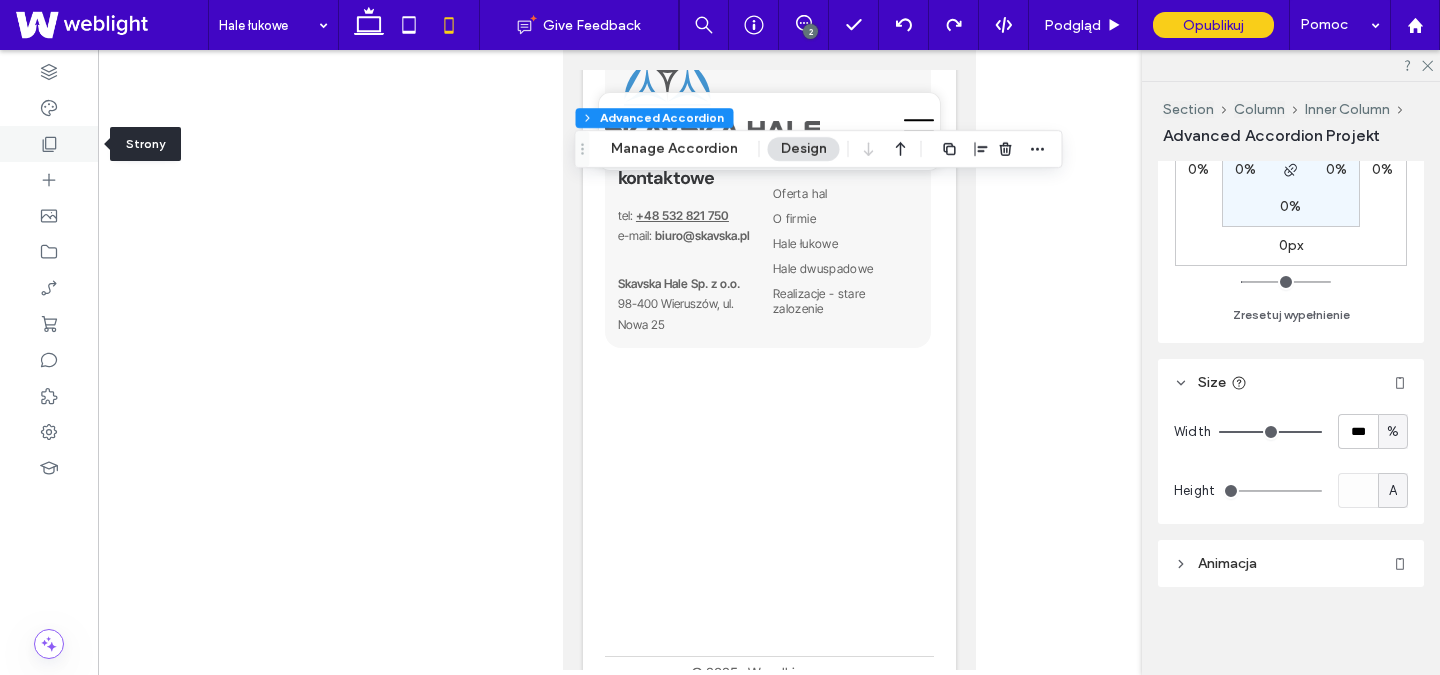 click at bounding box center (49, 144) 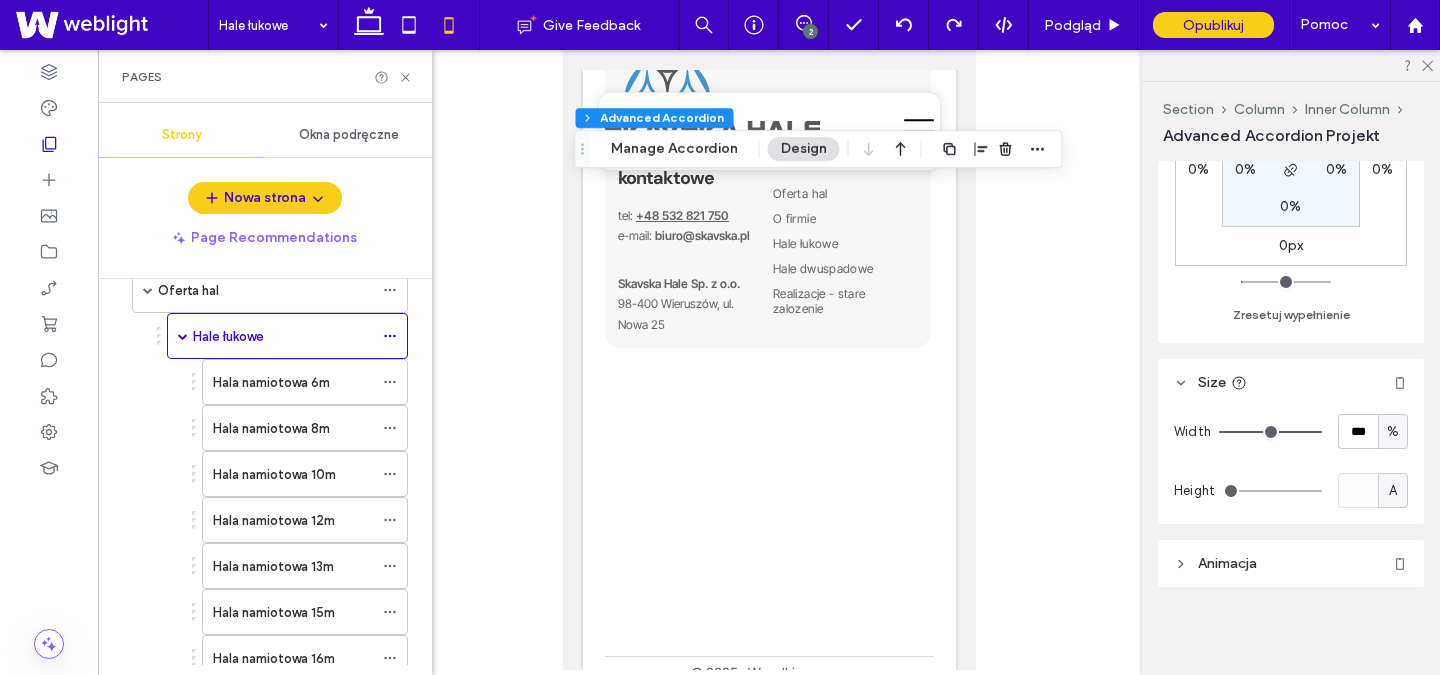 scroll, scrollTop: 389, scrollLeft: 0, axis: vertical 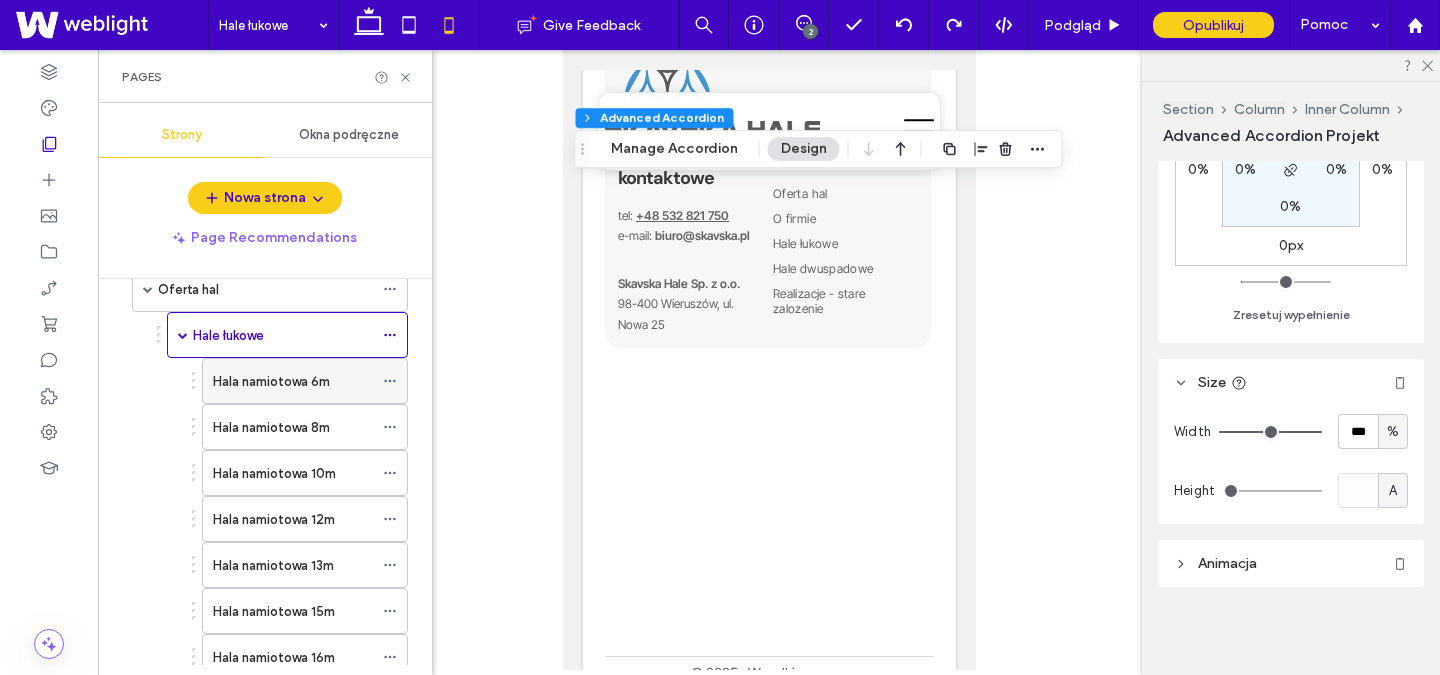 click on "Hala namiotowa 6m" at bounding box center (271, 381) 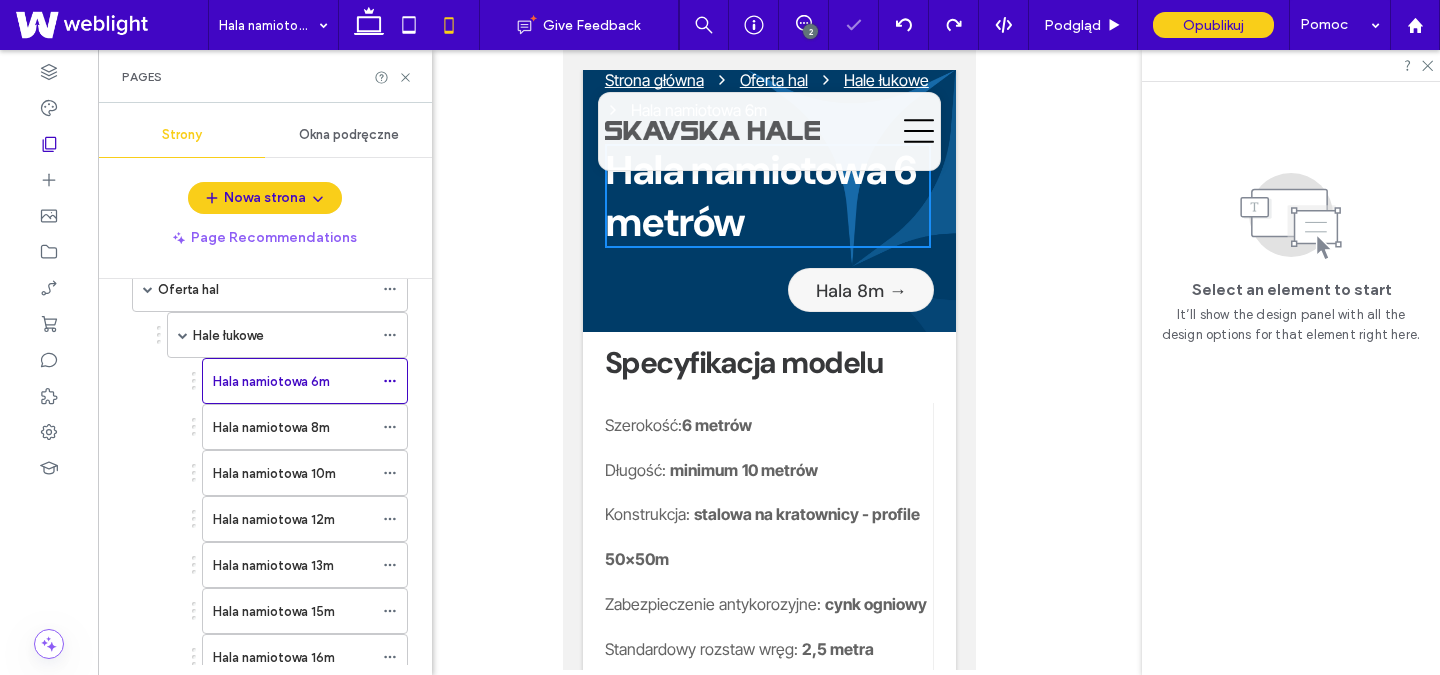 scroll, scrollTop: 0, scrollLeft: 0, axis: both 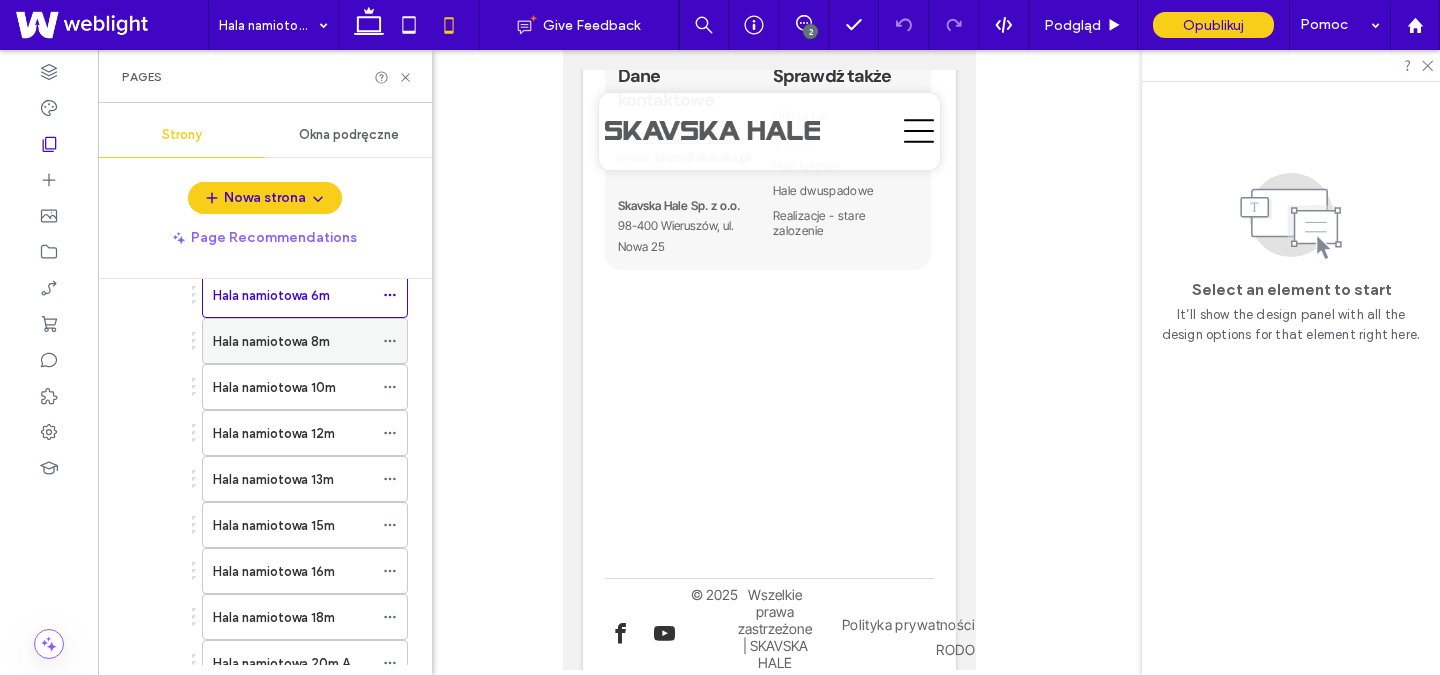 click on "Hala namiotowa 8m" at bounding box center [271, 341] 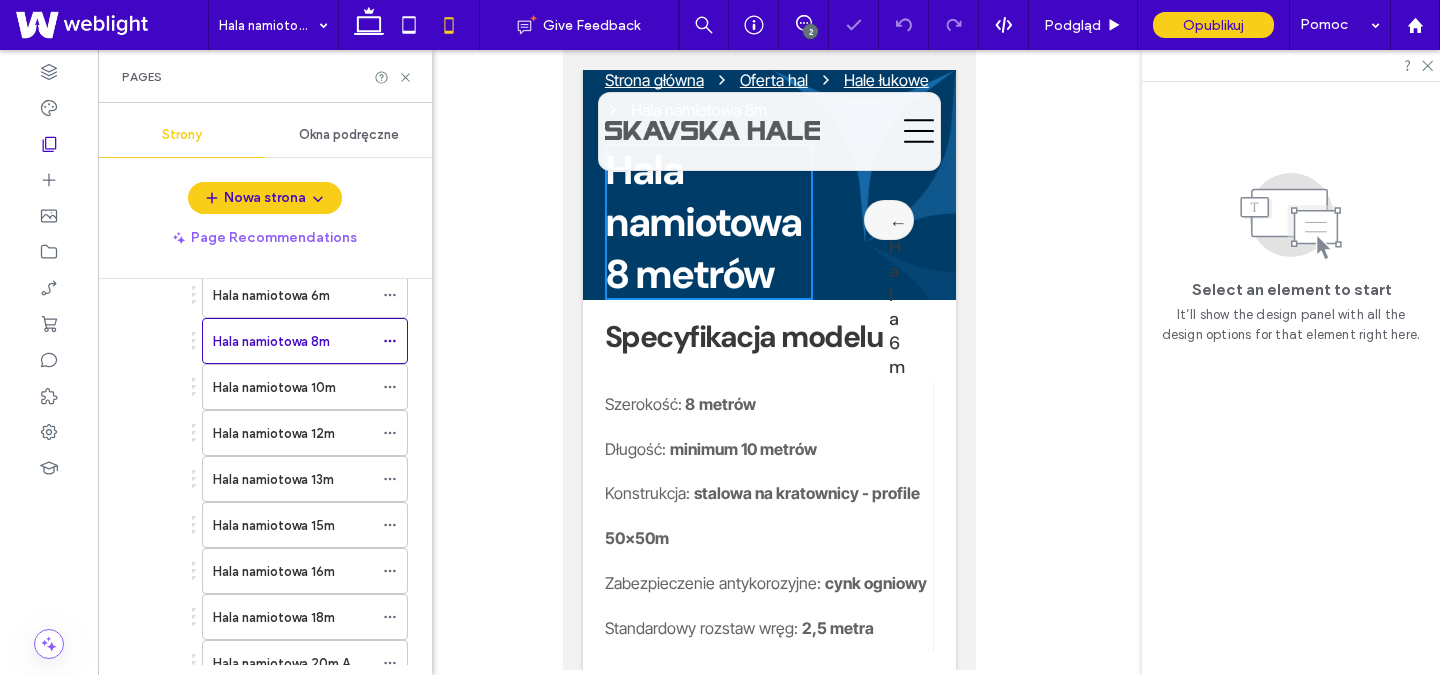 scroll, scrollTop: 0, scrollLeft: 0, axis: both 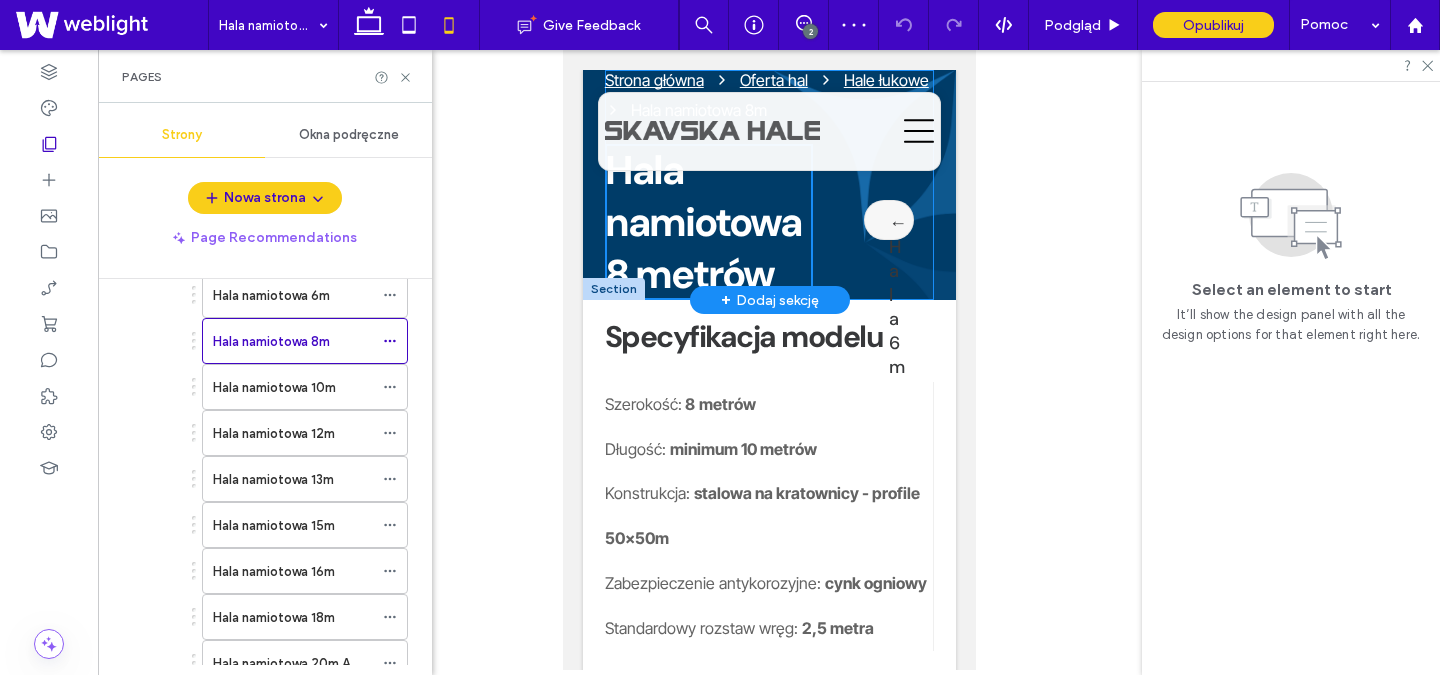 click on "← Hala 6m" at bounding box center [888, 220] 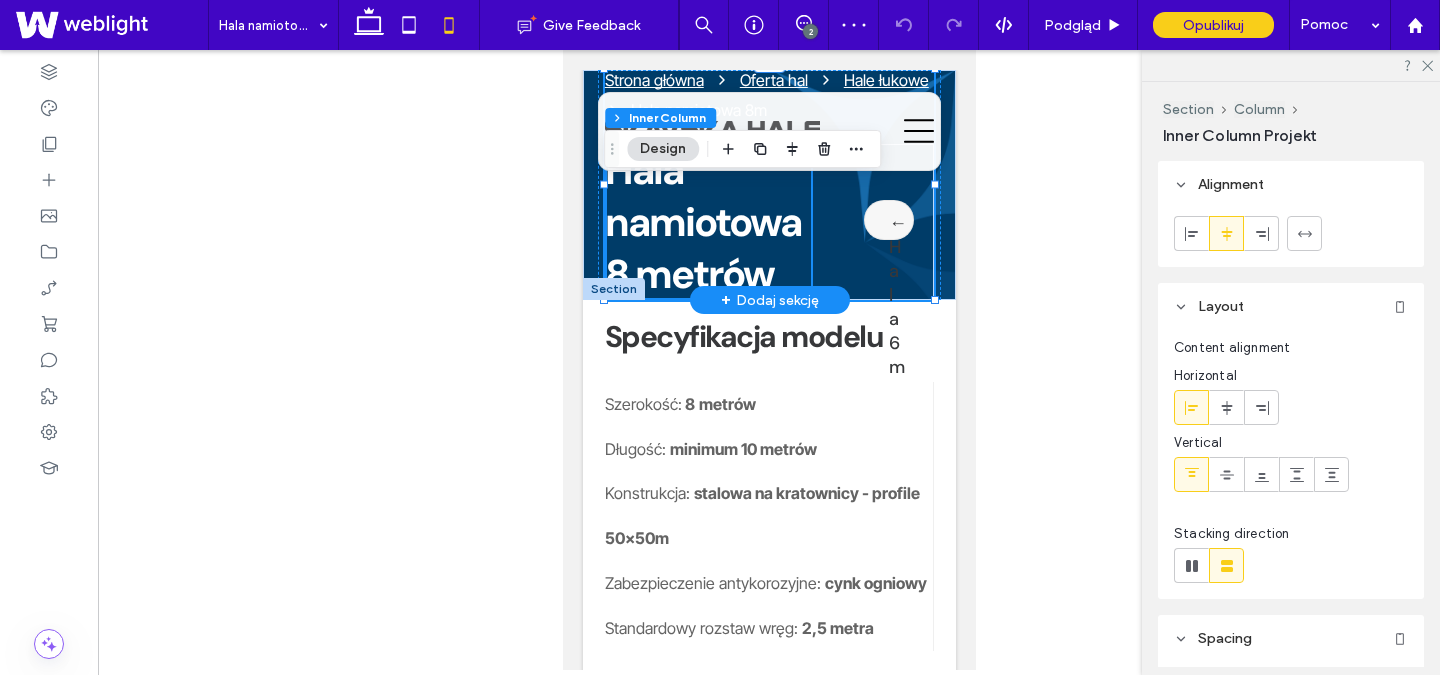 click on "← Hala 6m" at bounding box center [888, 220] 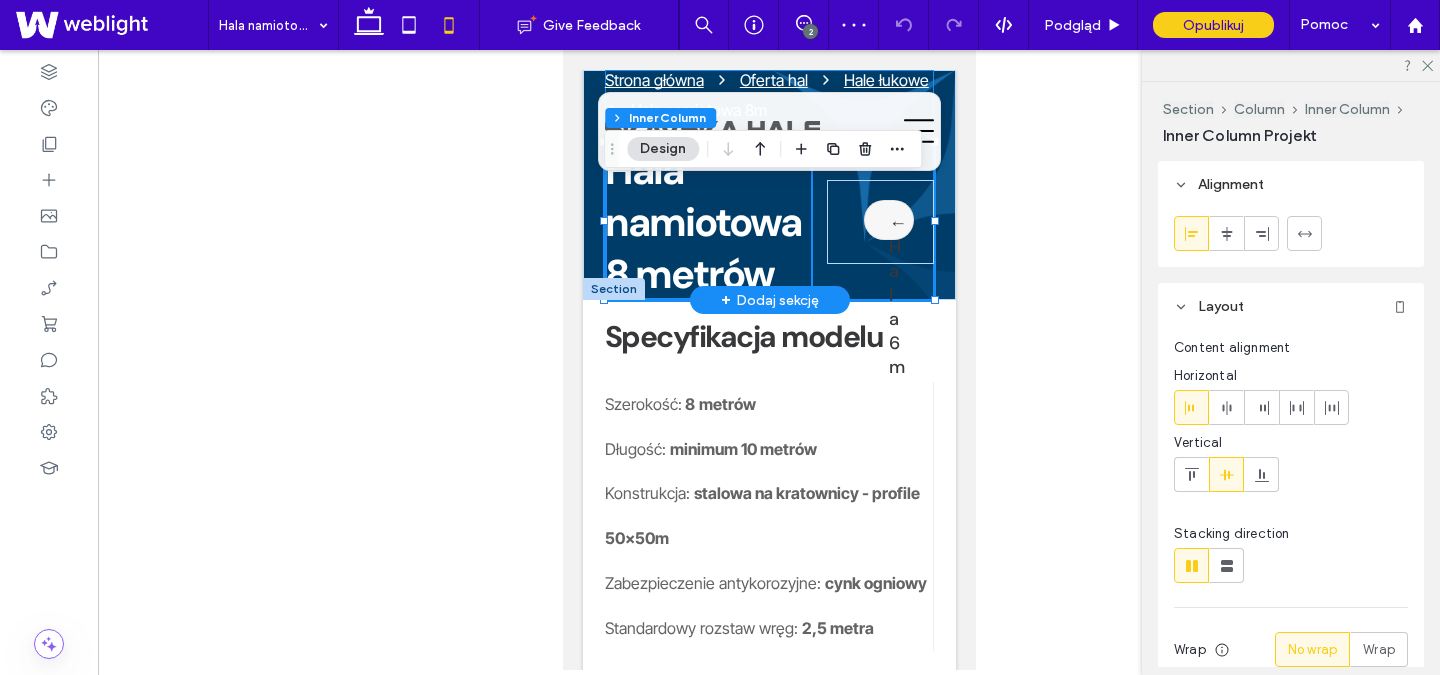 click on "← Hala 6m" at bounding box center [888, 220] 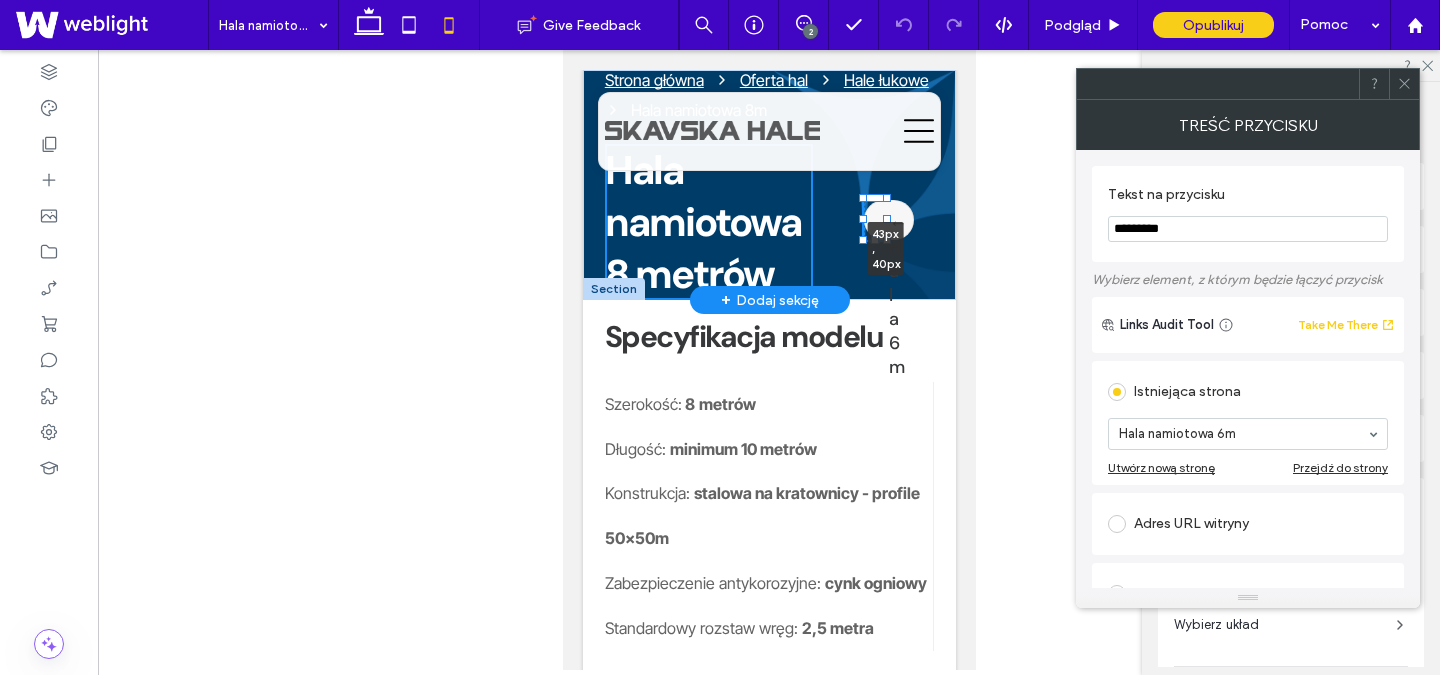 drag, startPoint x: 887, startPoint y: 218, endPoint x: 908, endPoint y: 218, distance: 21 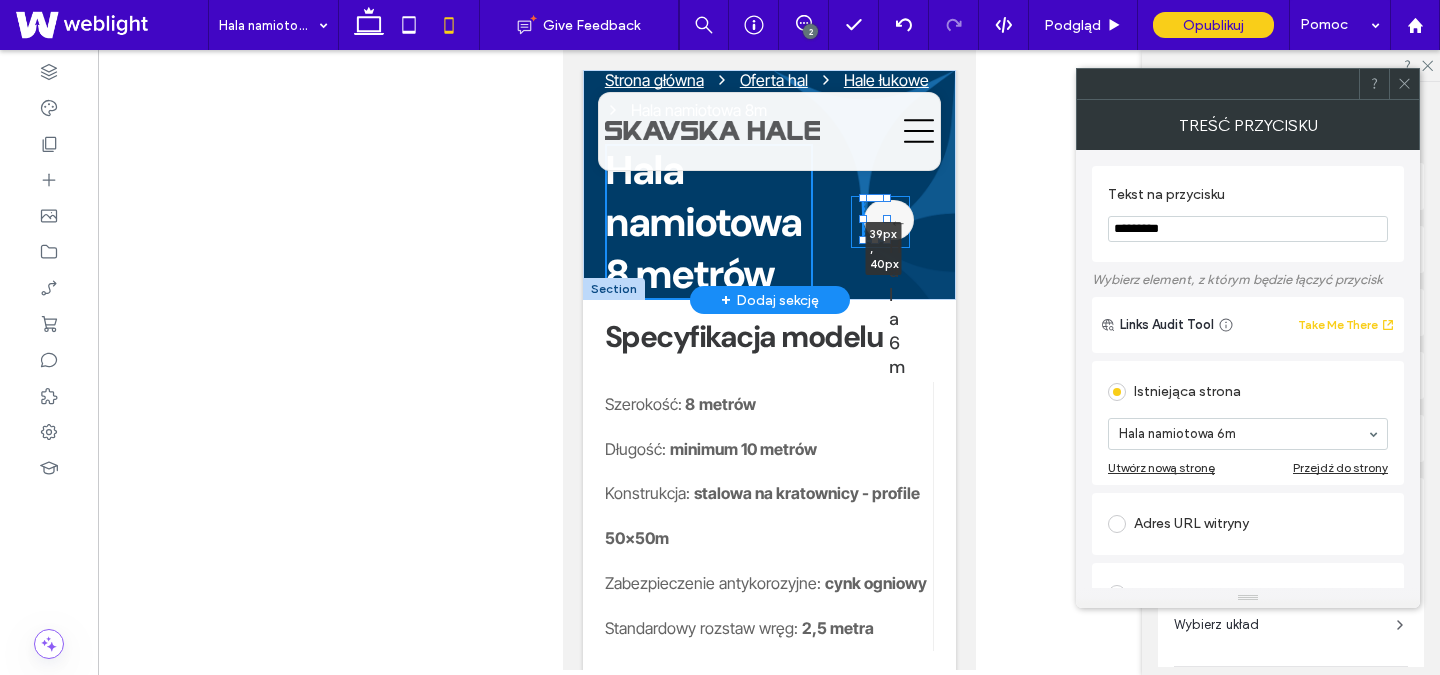 drag, startPoint x: 859, startPoint y: 238, endPoint x: 842, endPoint y: 238, distance: 17 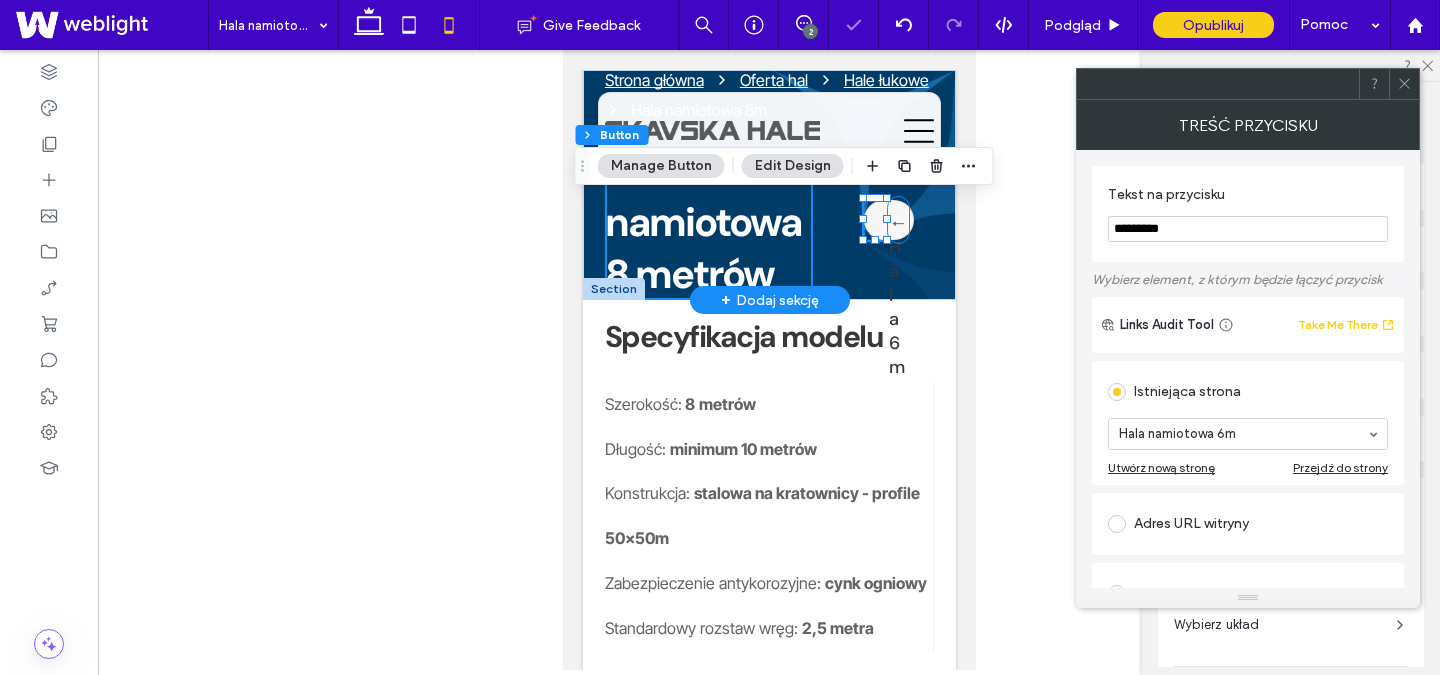 click on "Hala 10m →" at bounding box center (897, 220) 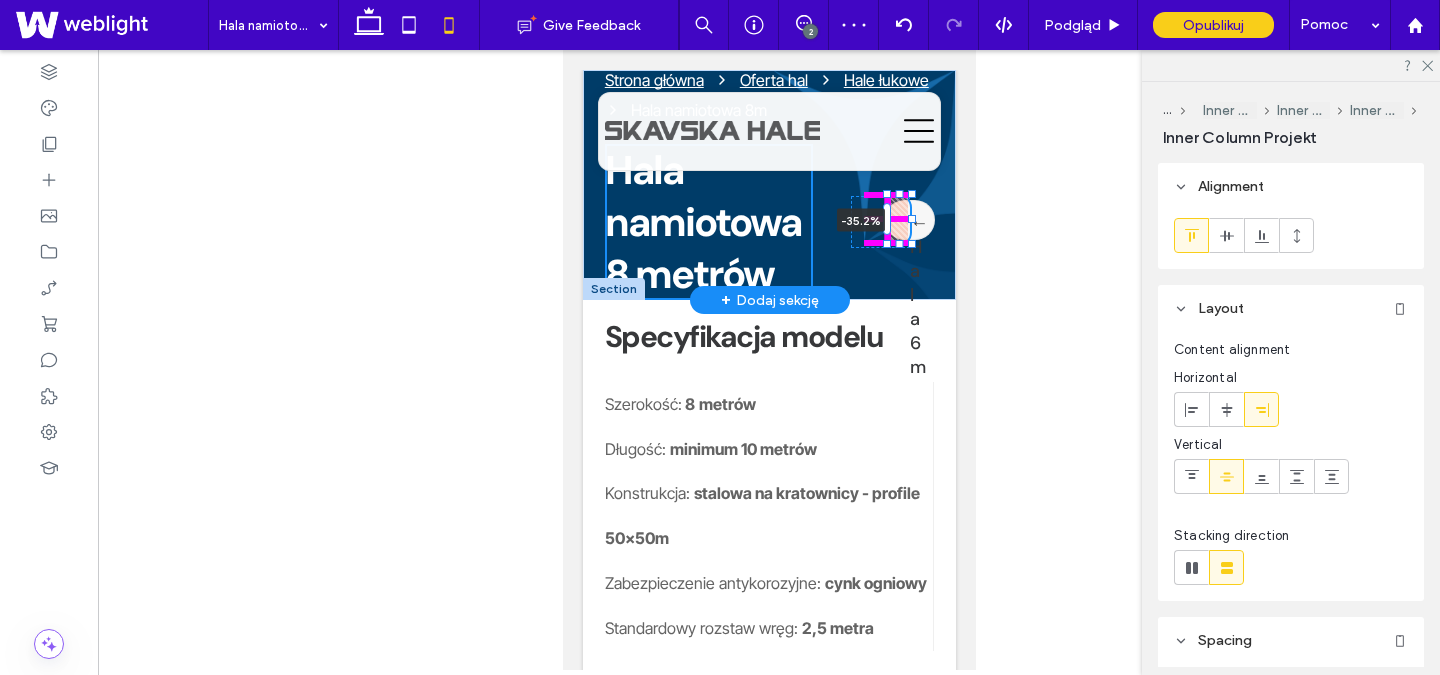 drag, startPoint x: 887, startPoint y: 223, endPoint x: 877, endPoint y: 227, distance: 10.770329 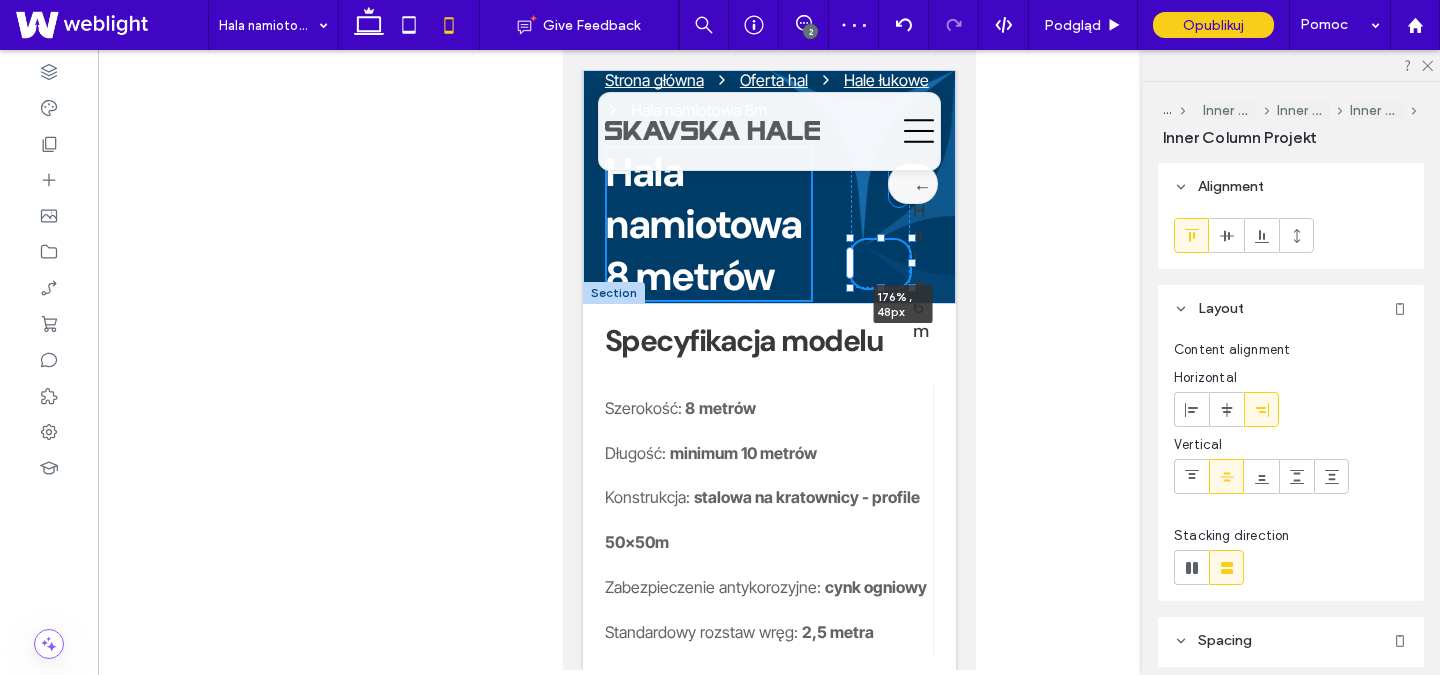 drag, startPoint x: 913, startPoint y: 219, endPoint x: 995, endPoint y: 227, distance: 82.38932 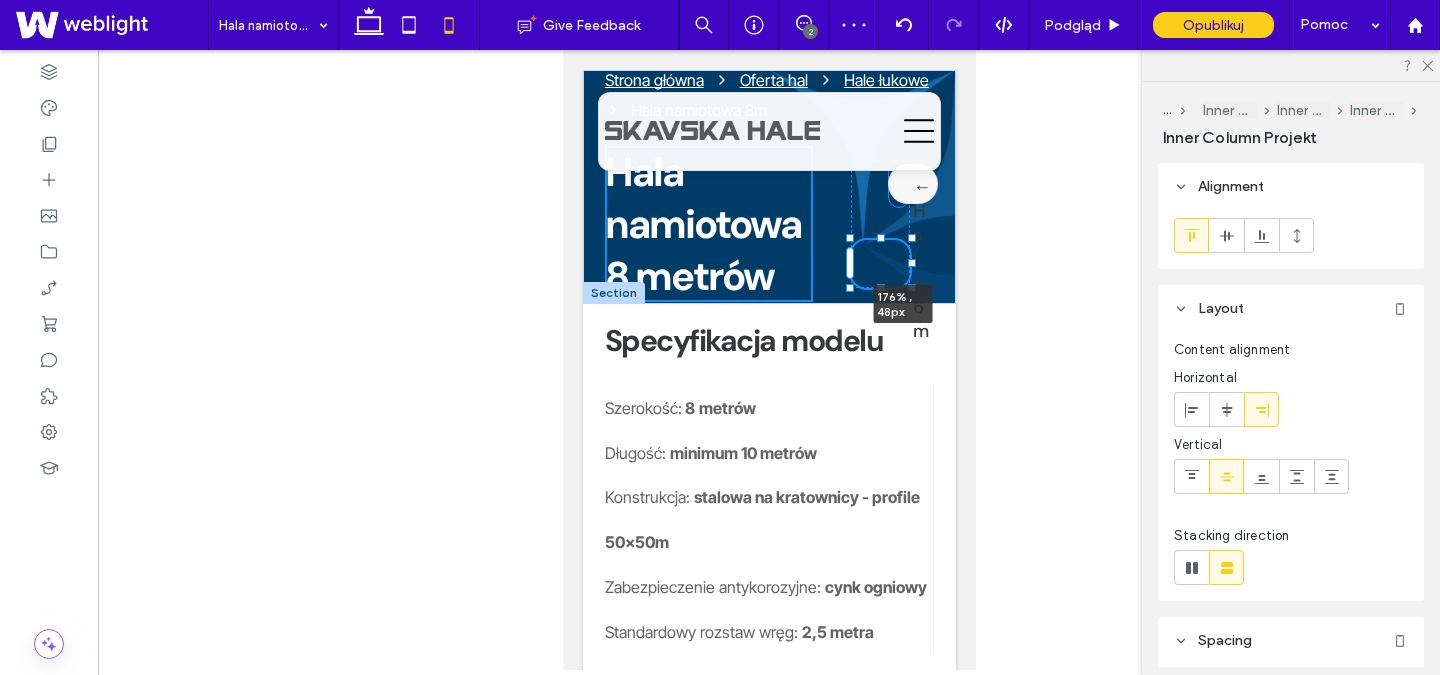 click on "+48 [PHONE]    |
biuro@[EXAMPLE.COM]
O firmie
O nas
Wyróżnienia
Opinie
Zespół
Technologia
Oferta hal
Hale łukowe
Hala namiotowa 6m
Hala namiotowa 8m
Hala namiotowa 10m
Hala namiotowa 12m
Hala namiotowa 13m
Hala namiotowa 15m
Hala namiotowa 16m
Hala namiotowa 18m
Hala namiotowa 20m A
Hala namiotowa 20m B
Hala namiotowa 20m C
Hale dwuspadowe
Generalne Wykonawstwo Budowlane
Realizacje
Hale łukowe
Hale dwuspadowe
Hale przemysłowe" at bounding box center [768, 1668] 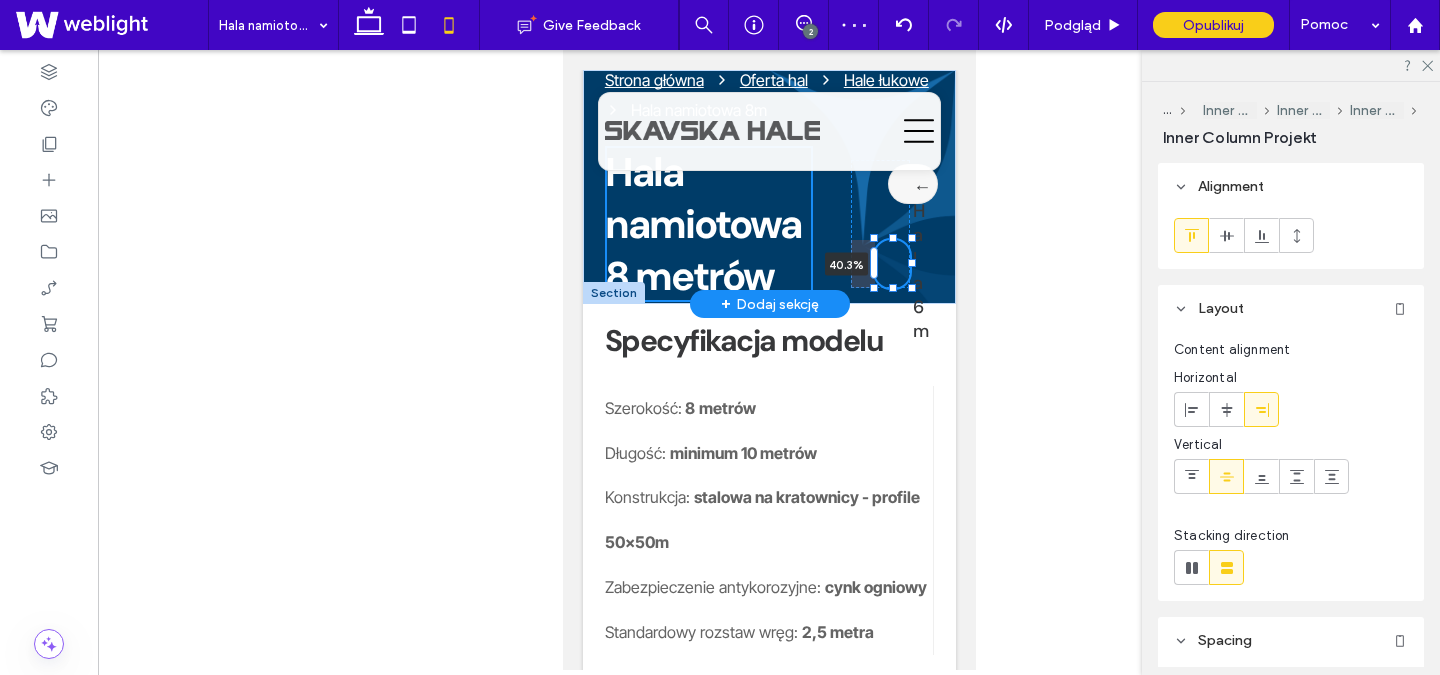 drag, startPoint x: 849, startPoint y: 267, endPoint x: 885, endPoint y: 259, distance: 36.878178 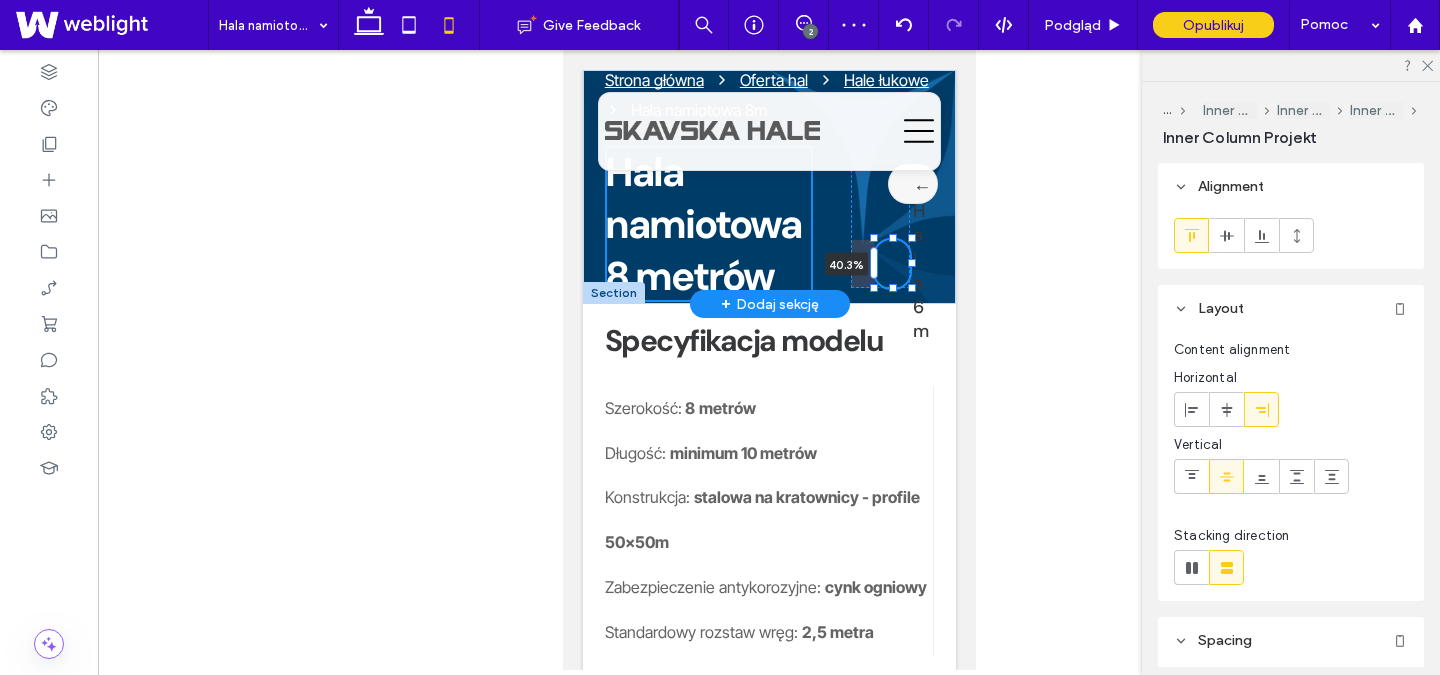click on "Strona główna Oferta hal Hale łukowe Hala namiotowa 8m
Hala namiotowa 8 metrów
← Hala 6m
Hala 10m →
40.3%" at bounding box center (768, 187) 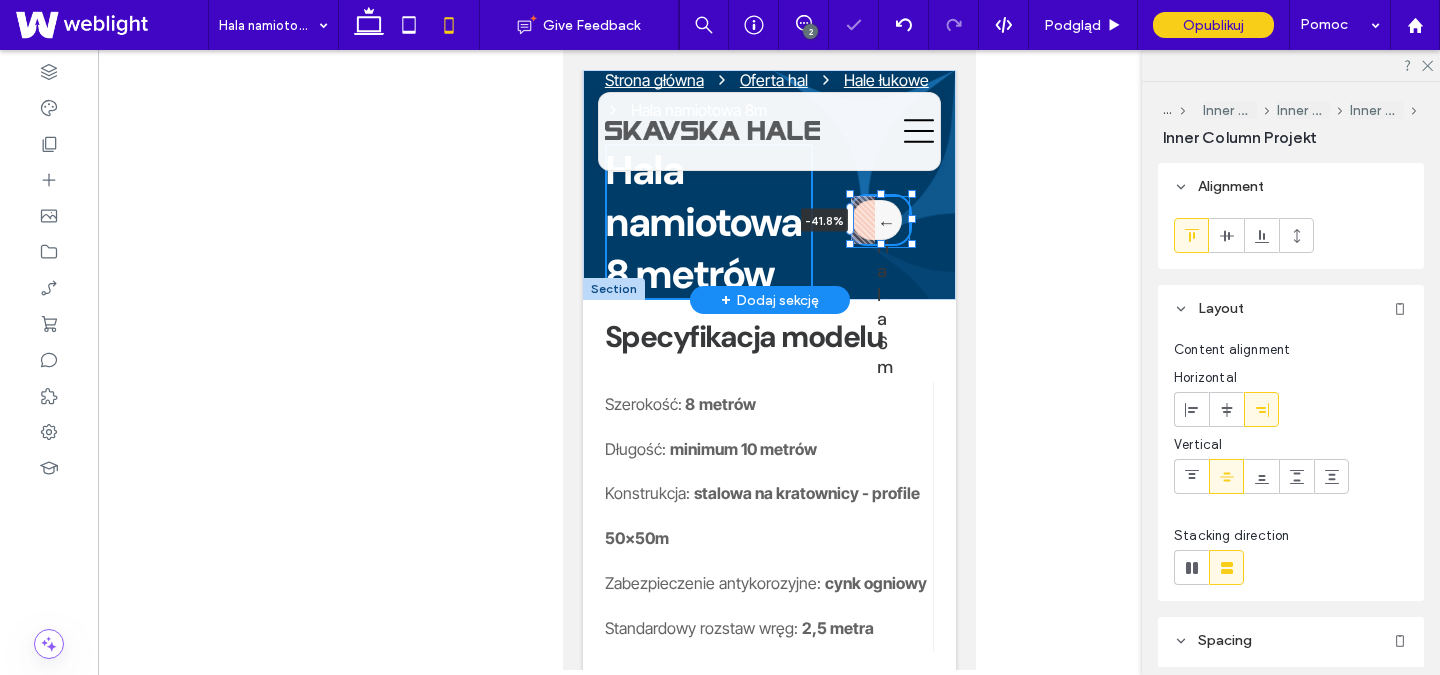 drag, startPoint x: 873, startPoint y: 266, endPoint x: 824, endPoint y: 270, distance: 49.162994 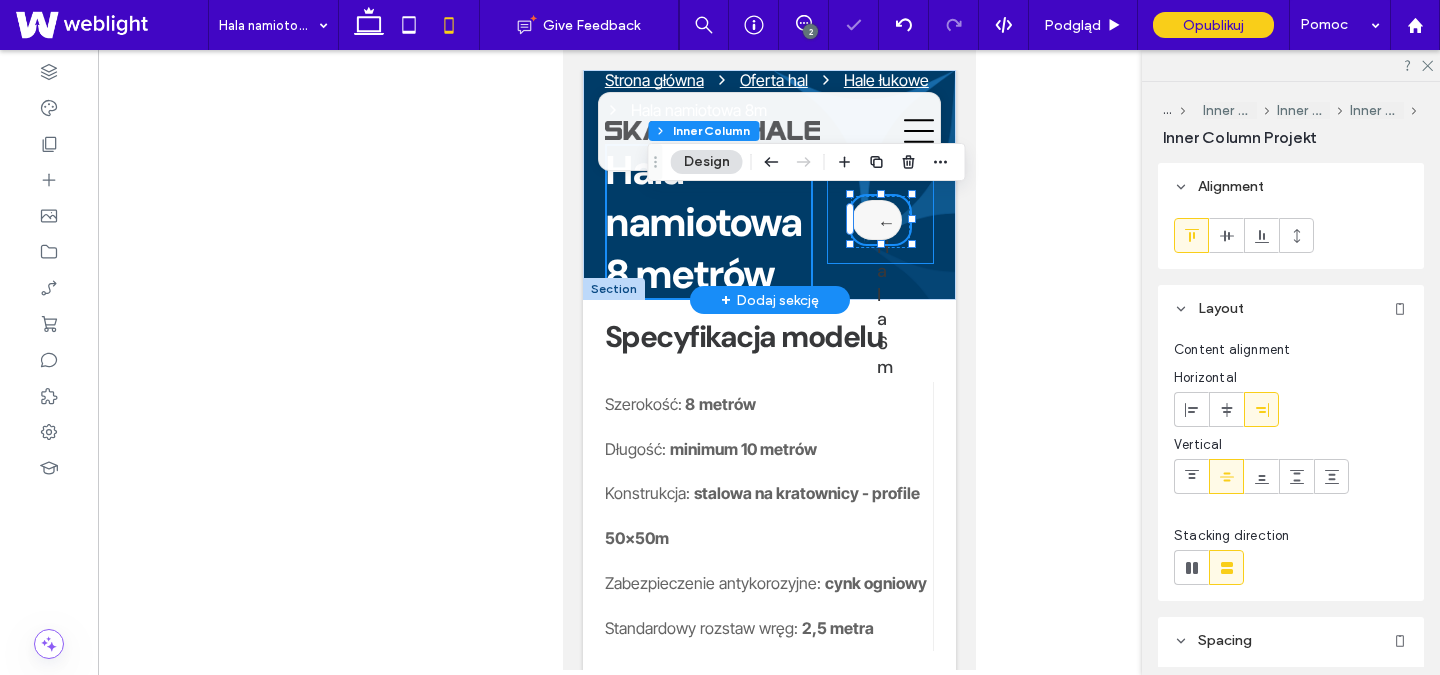 click on "← Hala 6m
Hala 10m →
-41.8%" at bounding box center [880, 222] 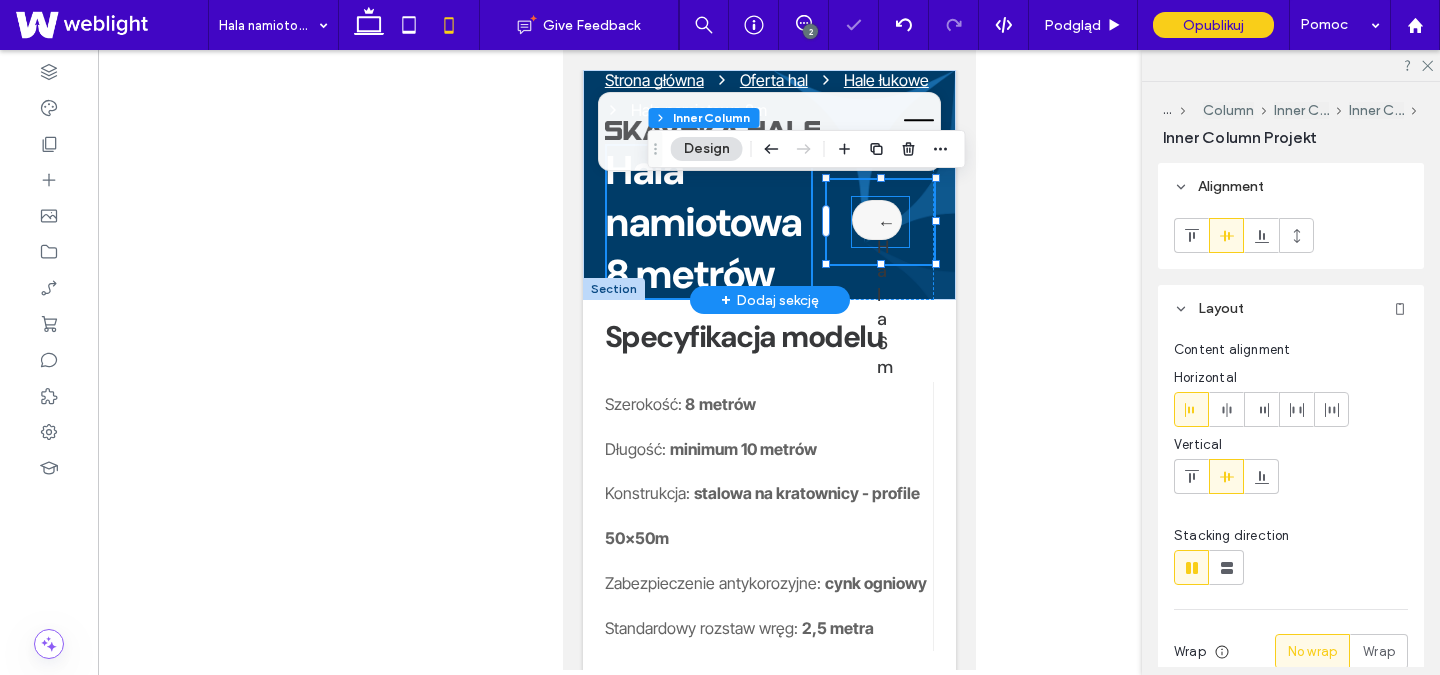 click on "Hala 10m →" at bounding box center (880, 220) 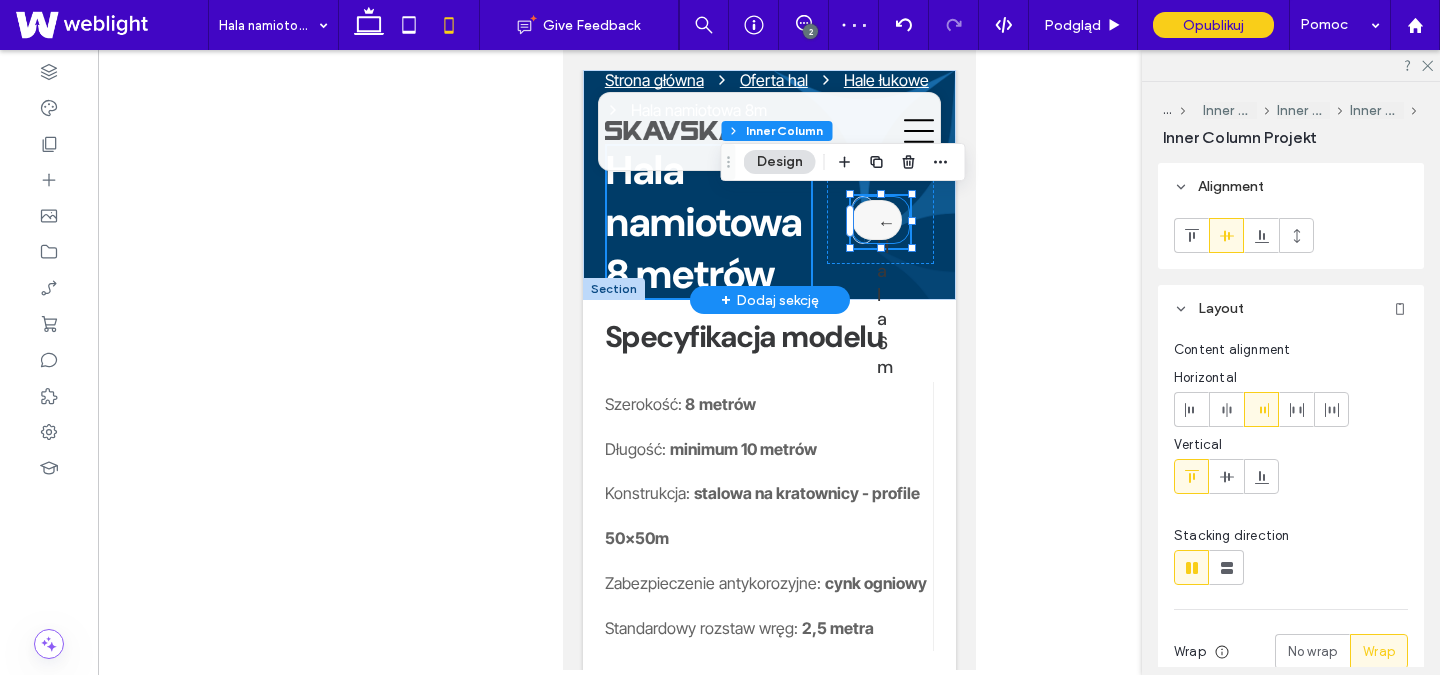 click on "Hala 10m →" at bounding box center [880, 220] 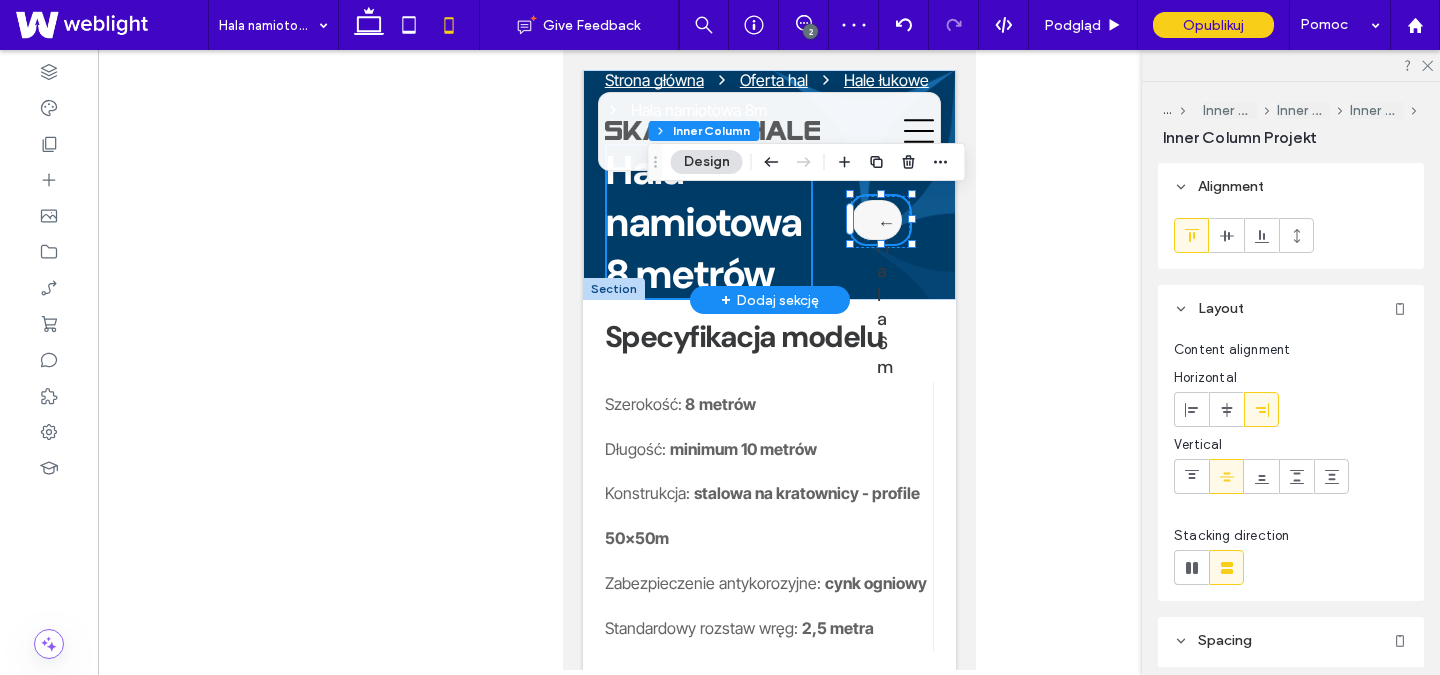 click on "Hala 10m →" at bounding box center (880, 220) 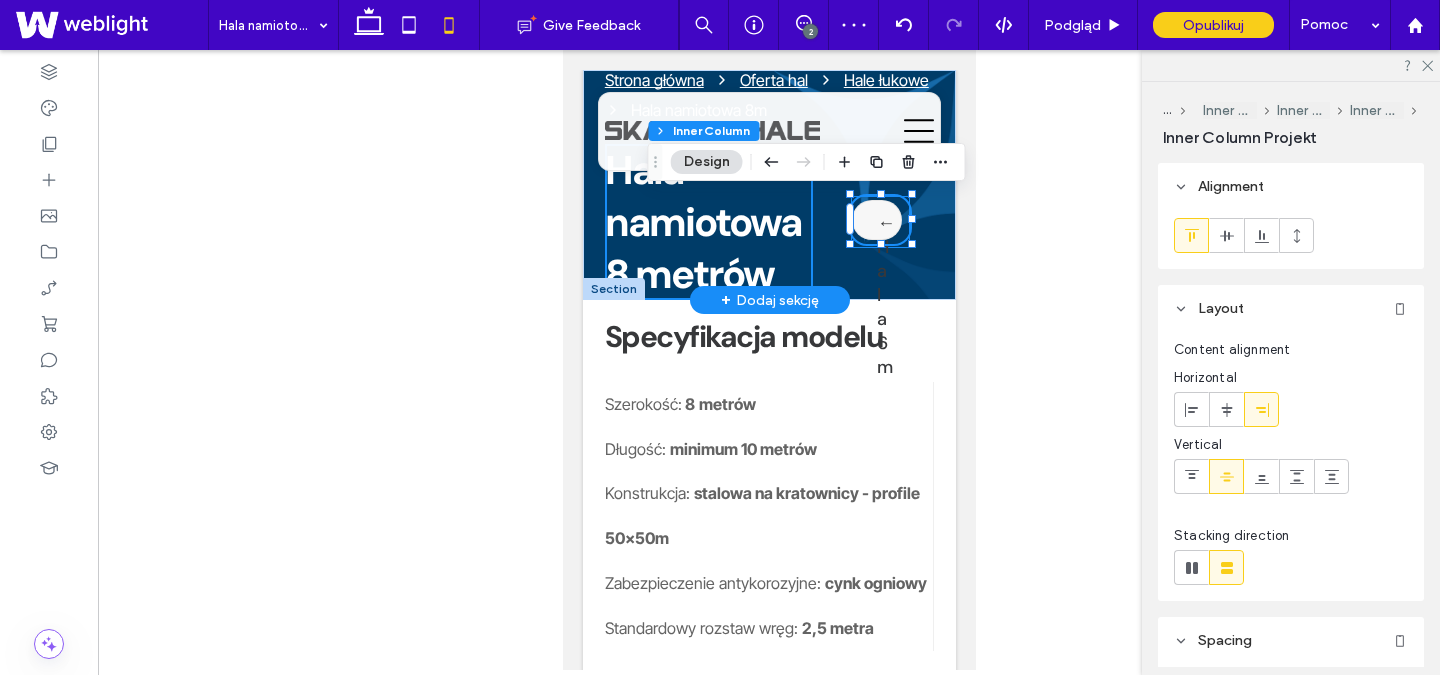 click at bounding box center (849, 244) 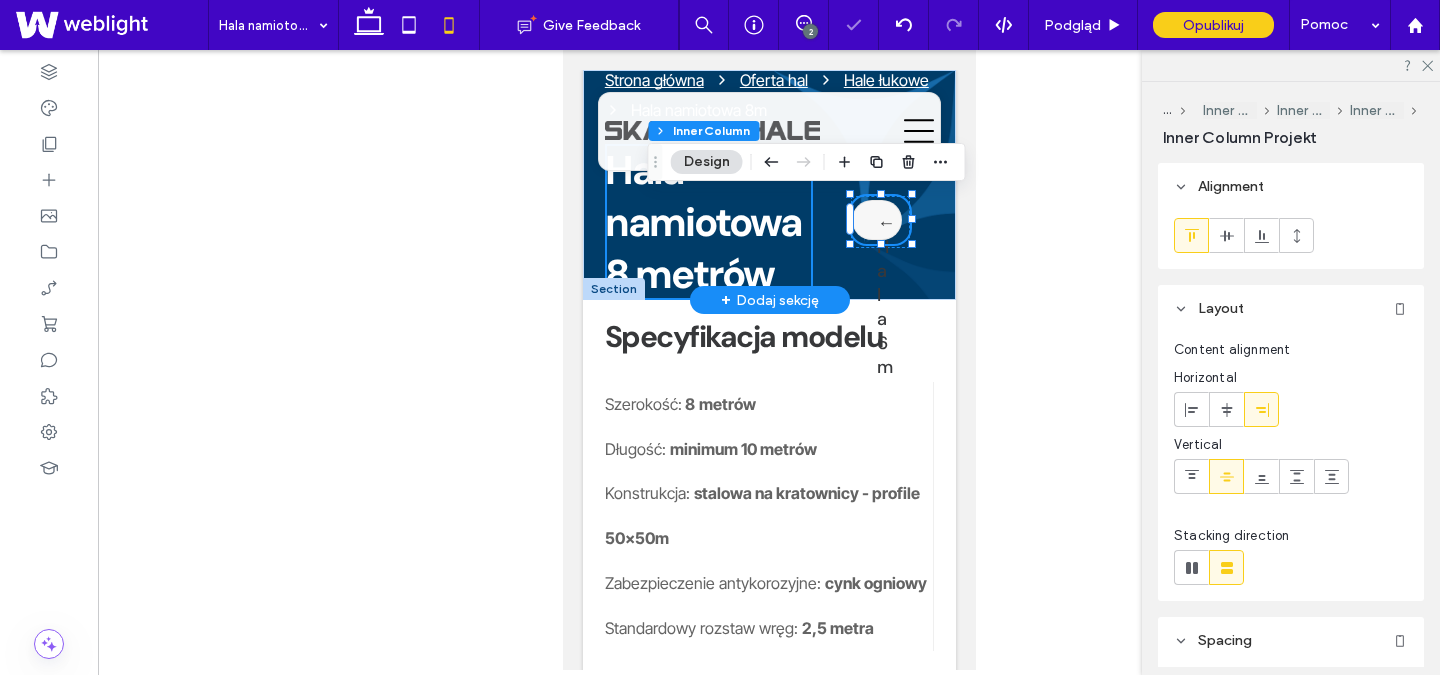 click on "Hala 10m →" at bounding box center (880, 220) 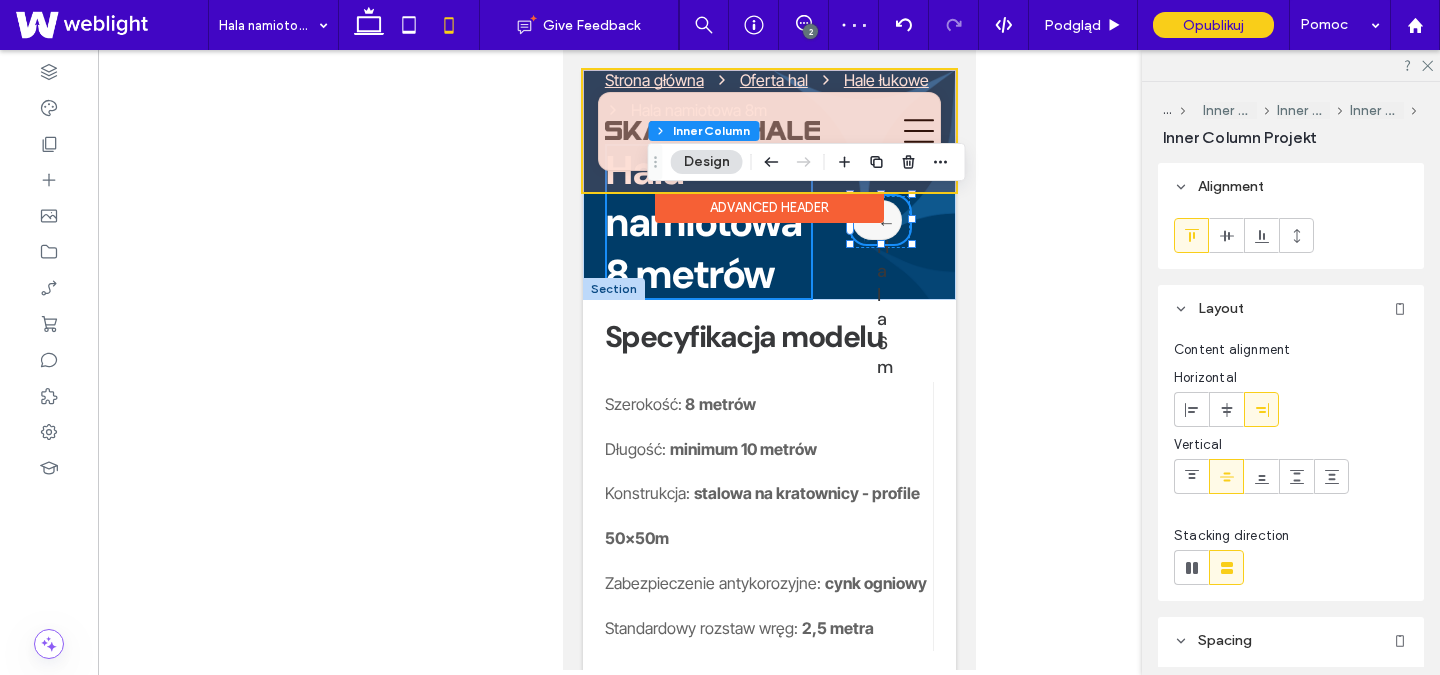 click on "Advanced Header" at bounding box center (768, 207) 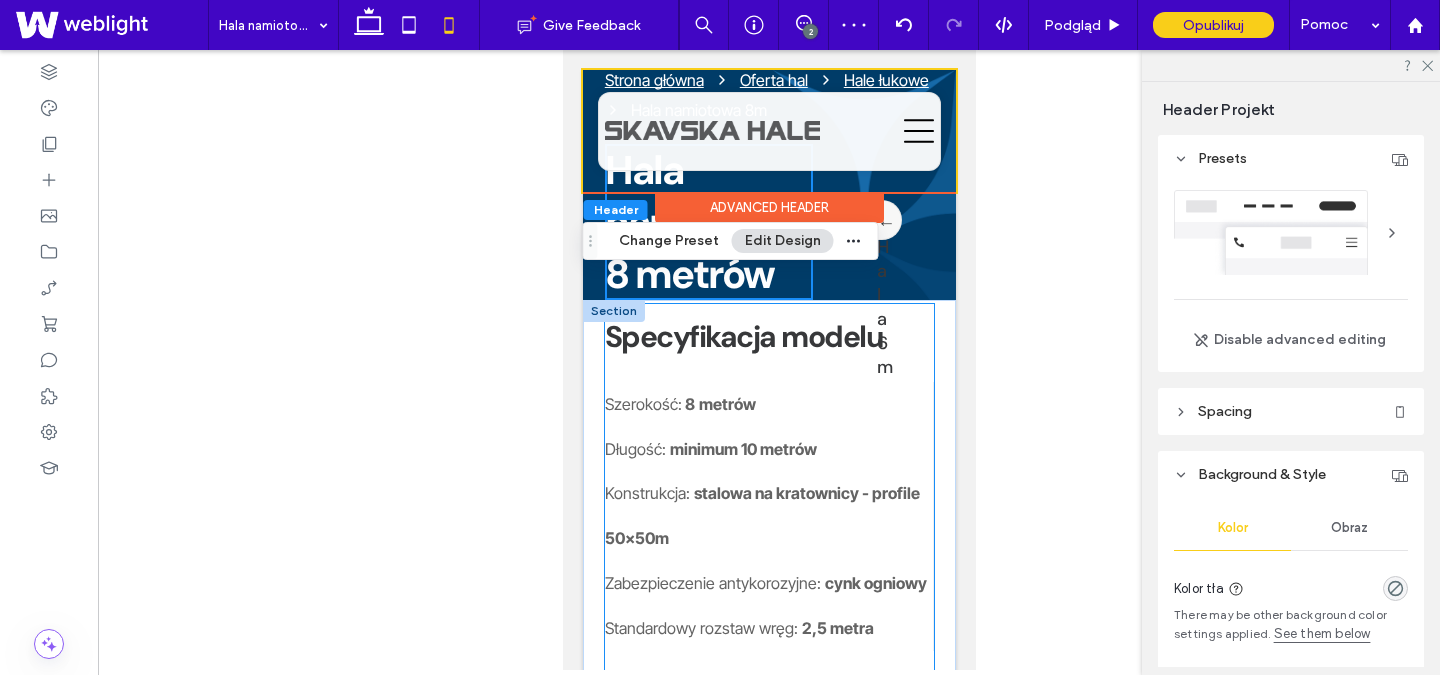 click on "Specyfikacja modelu" at bounding box center [768, 343] 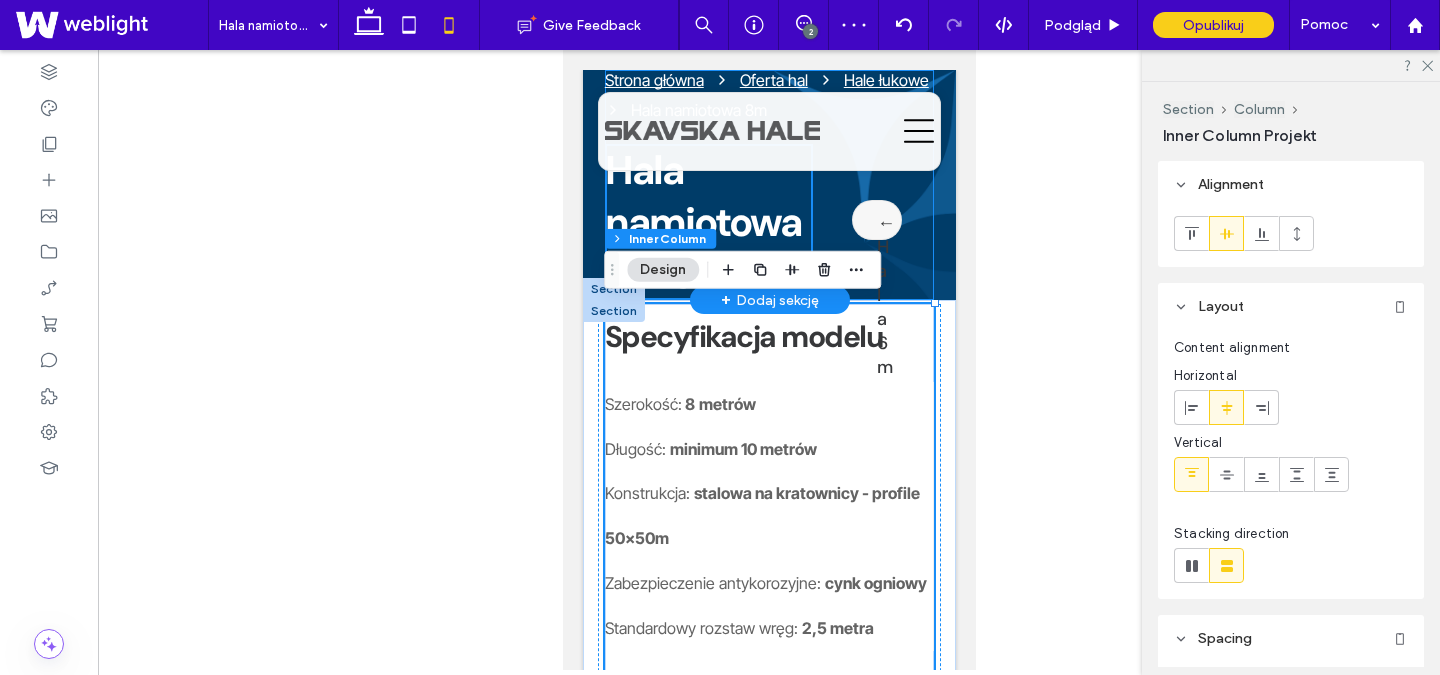 click on "Hala namiotowa 8 metrów
← Hala 6m
Hala 10m →" at bounding box center [768, 222] 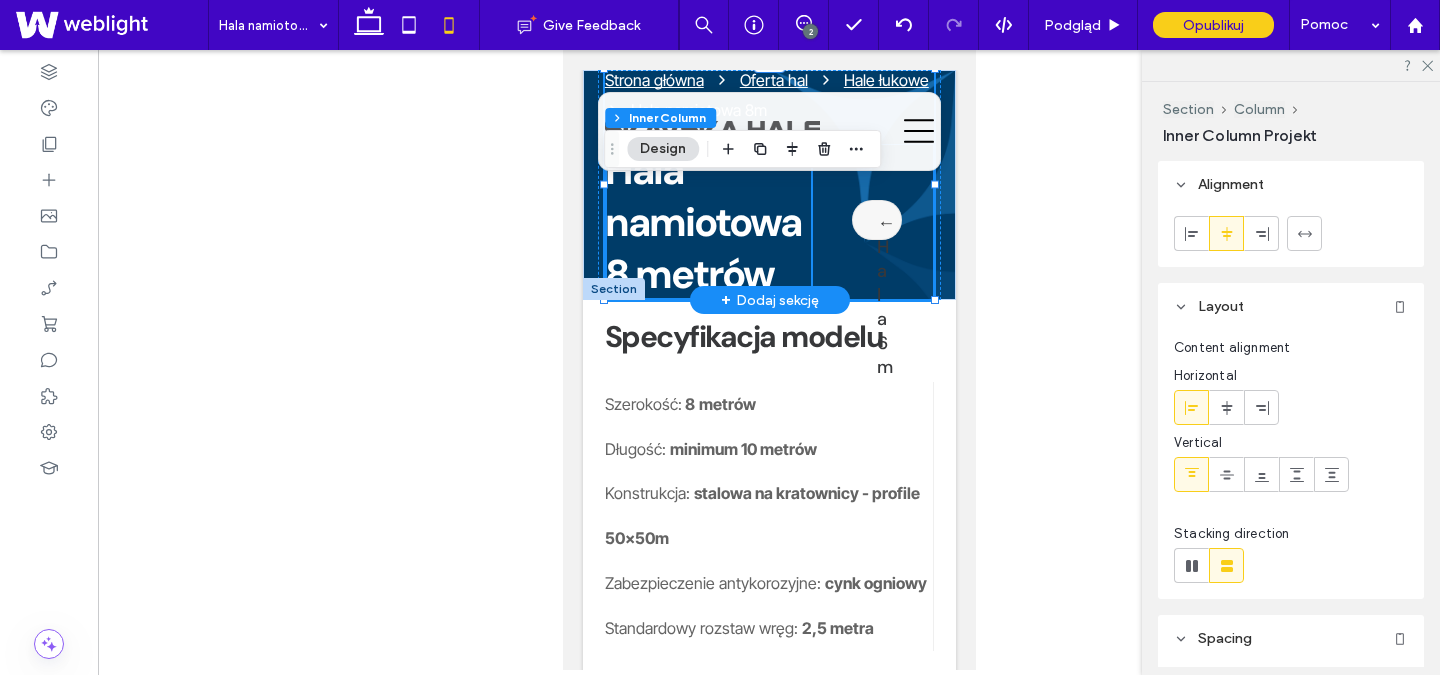 click on "← Hala 6m
Hala 10m →" at bounding box center [880, 222] 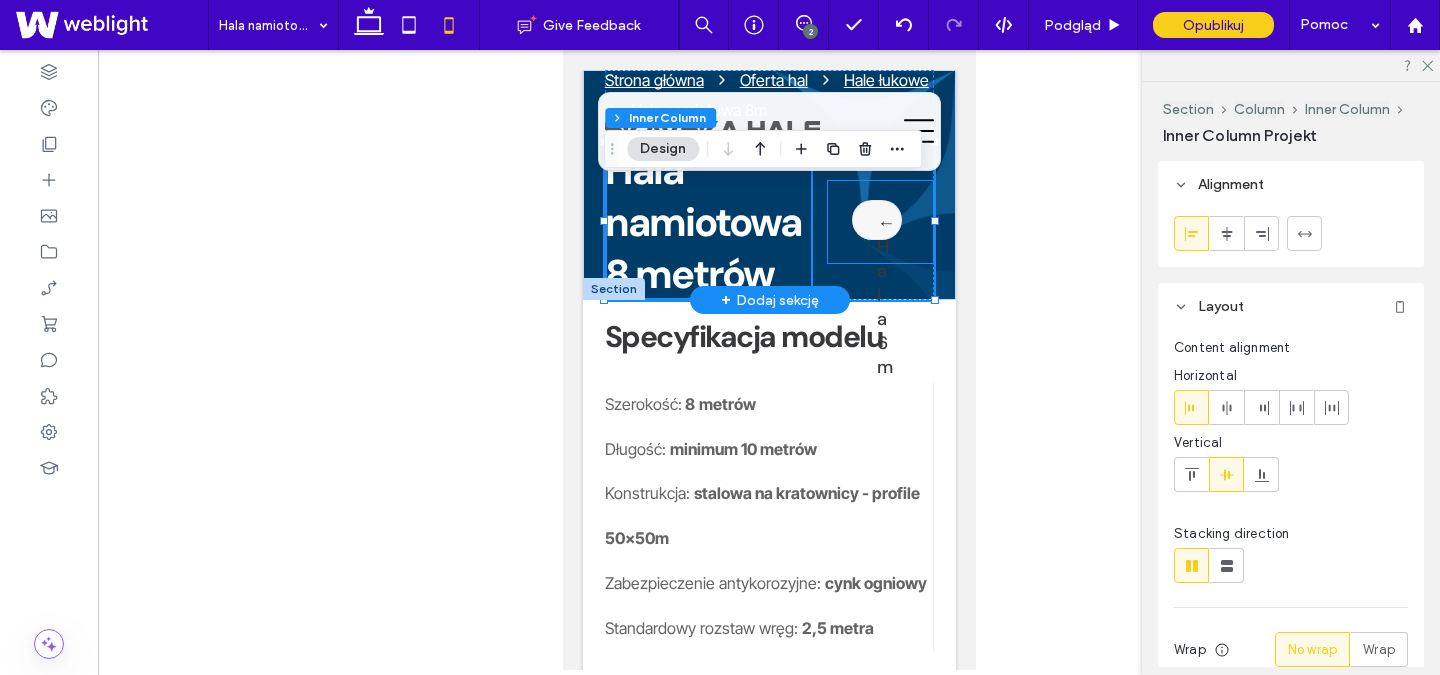 click on "Hala 10m →" at bounding box center [880, 220] 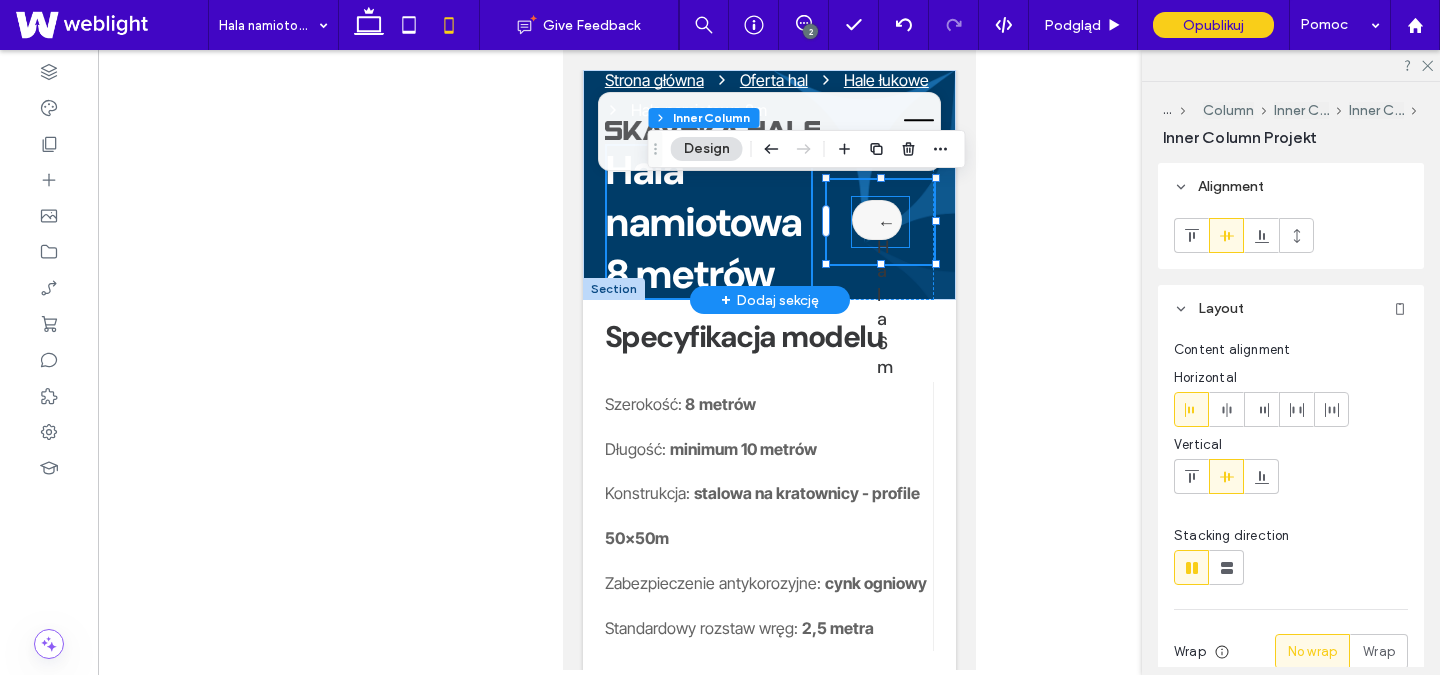 click on "Hala 10m →" at bounding box center [880, 220] 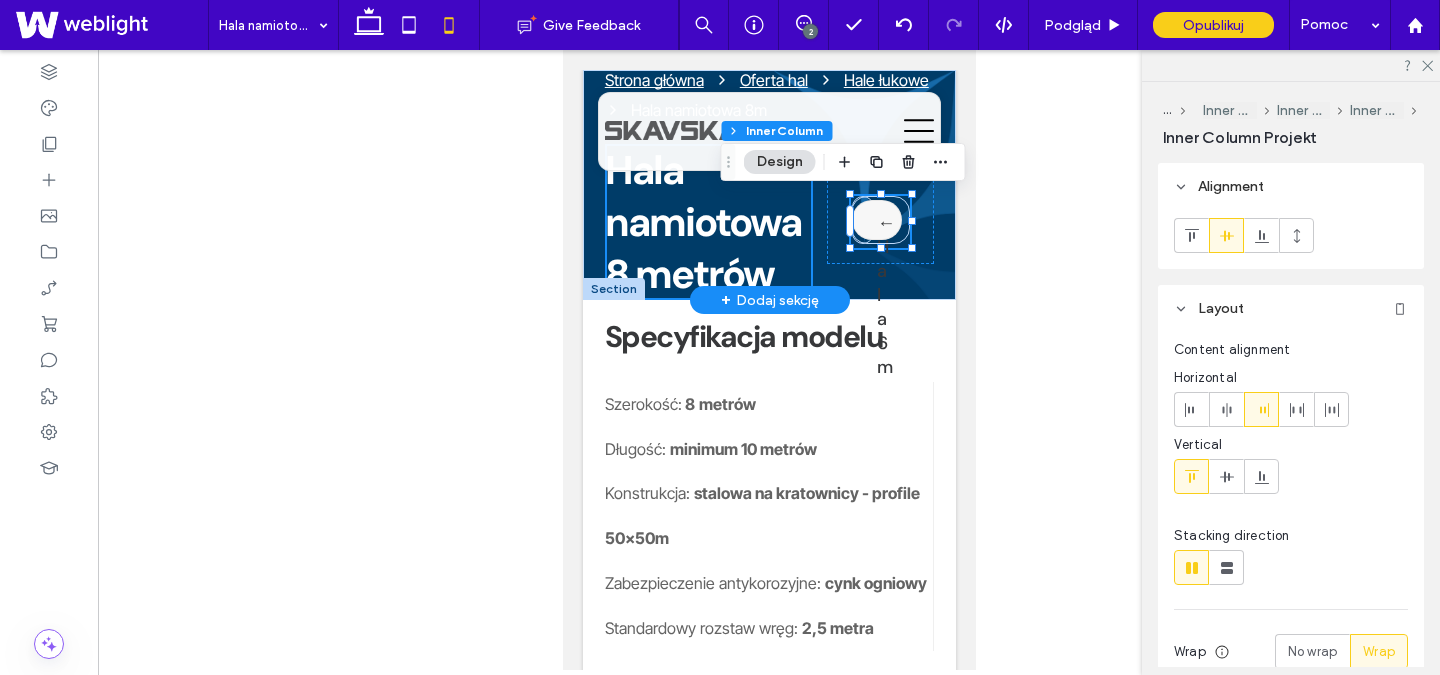 click on "← Hala 6m
Hala 10m →" at bounding box center [880, 222] 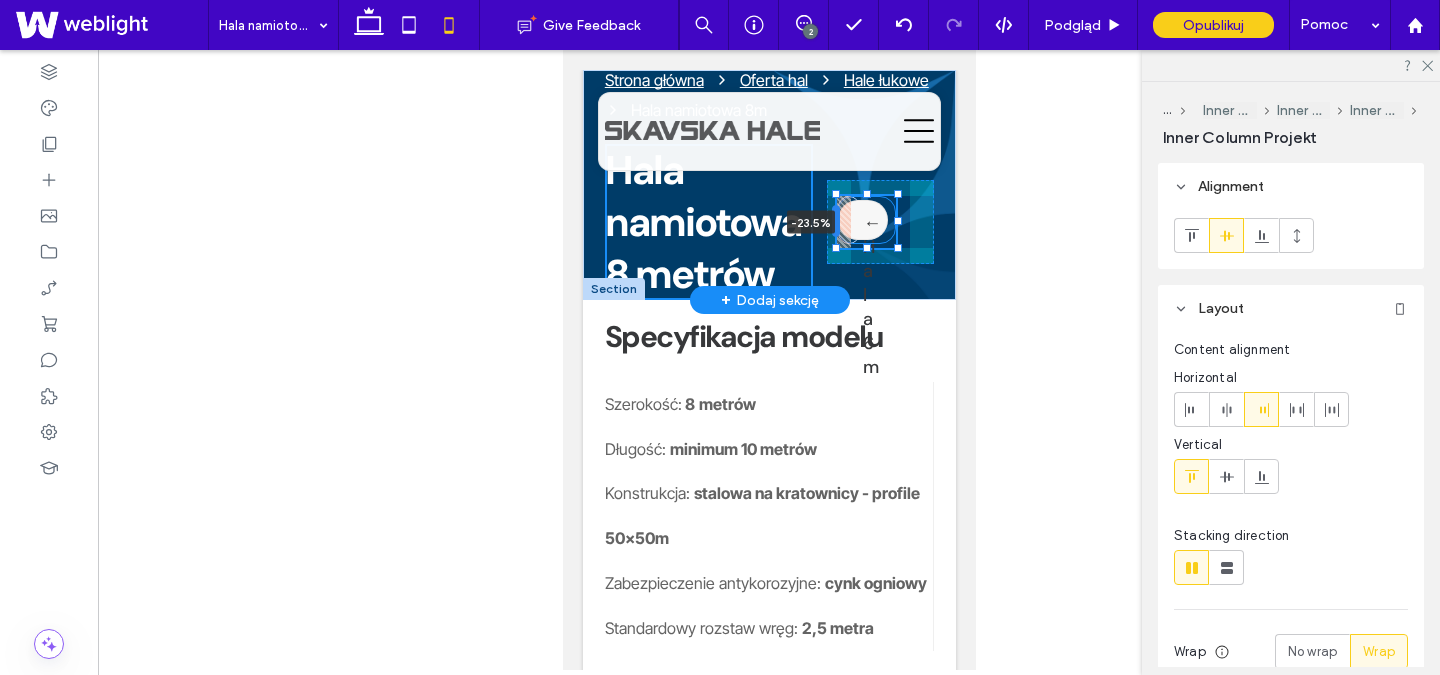 drag, startPoint x: 851, startPoint y: 229, endPoint x: 827, endPoint y: 230, distance: 24.020824 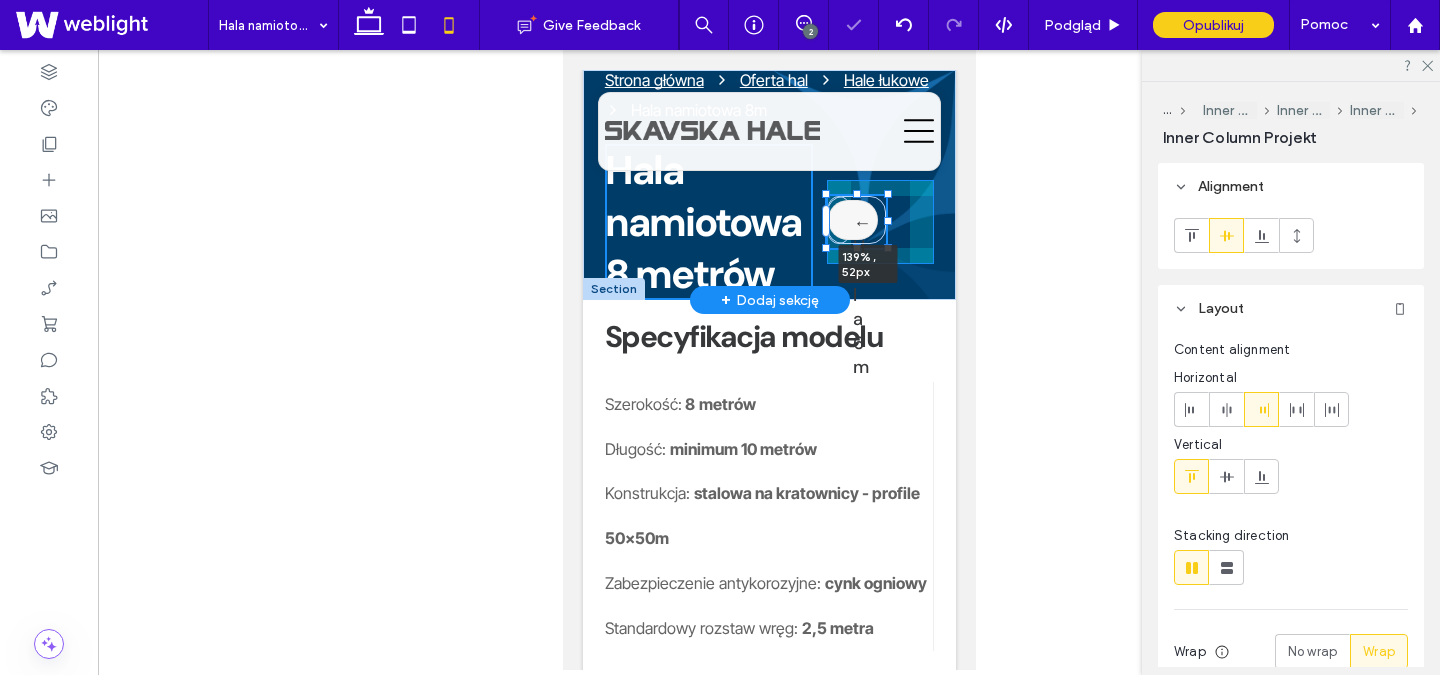 drag, startPoint x: 886, startPoint y: 222, endPoint x: 909, endPoint y: 222, distance: 23 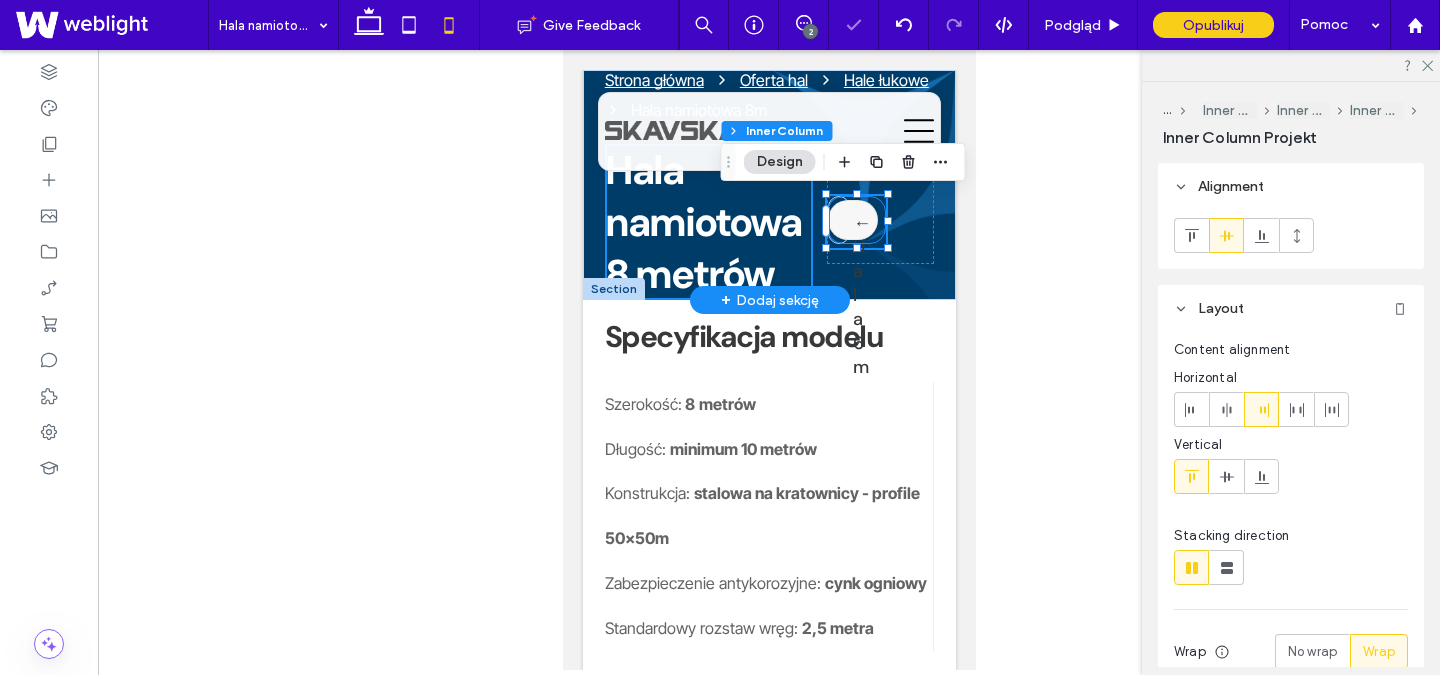 click on "Hala 10m →" at bounding box center [856, 220] 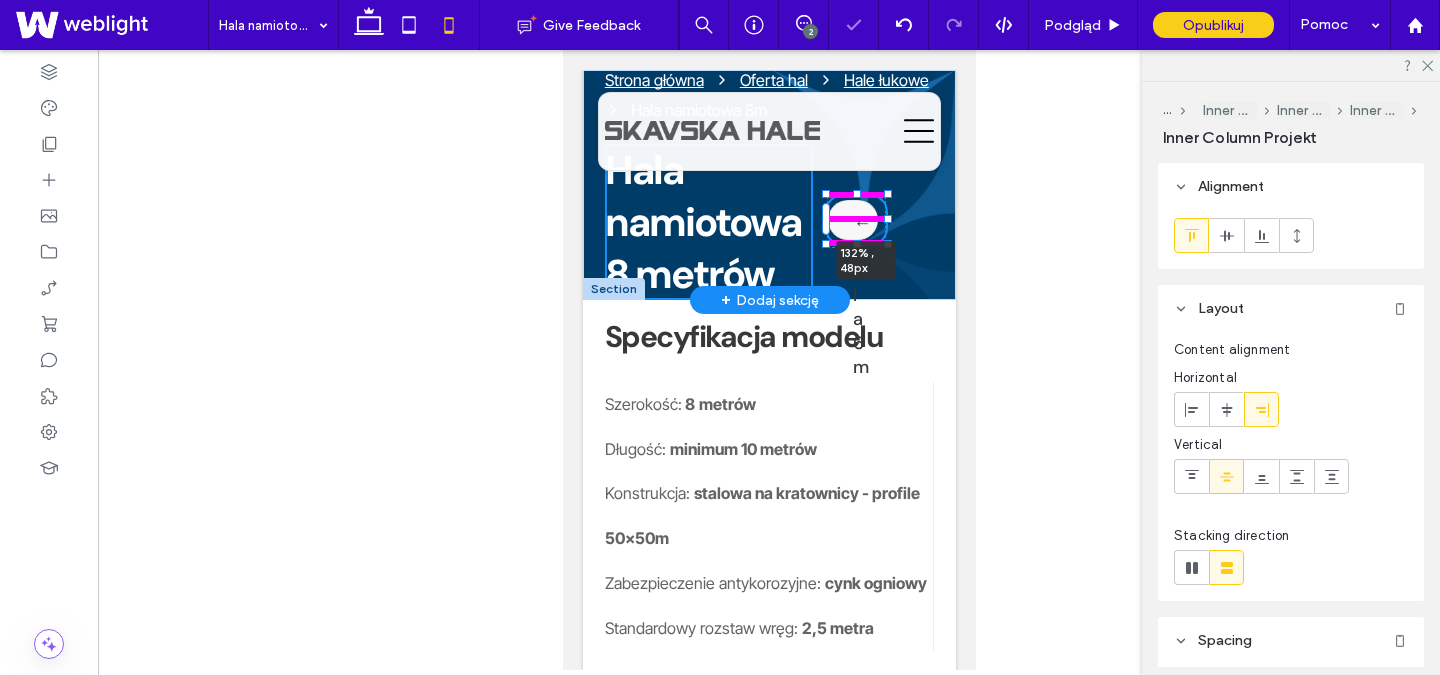 drag, startPoint x: 886, startPoint y: 219, endPoint x: 905, endPoint y: 219, distance: 19 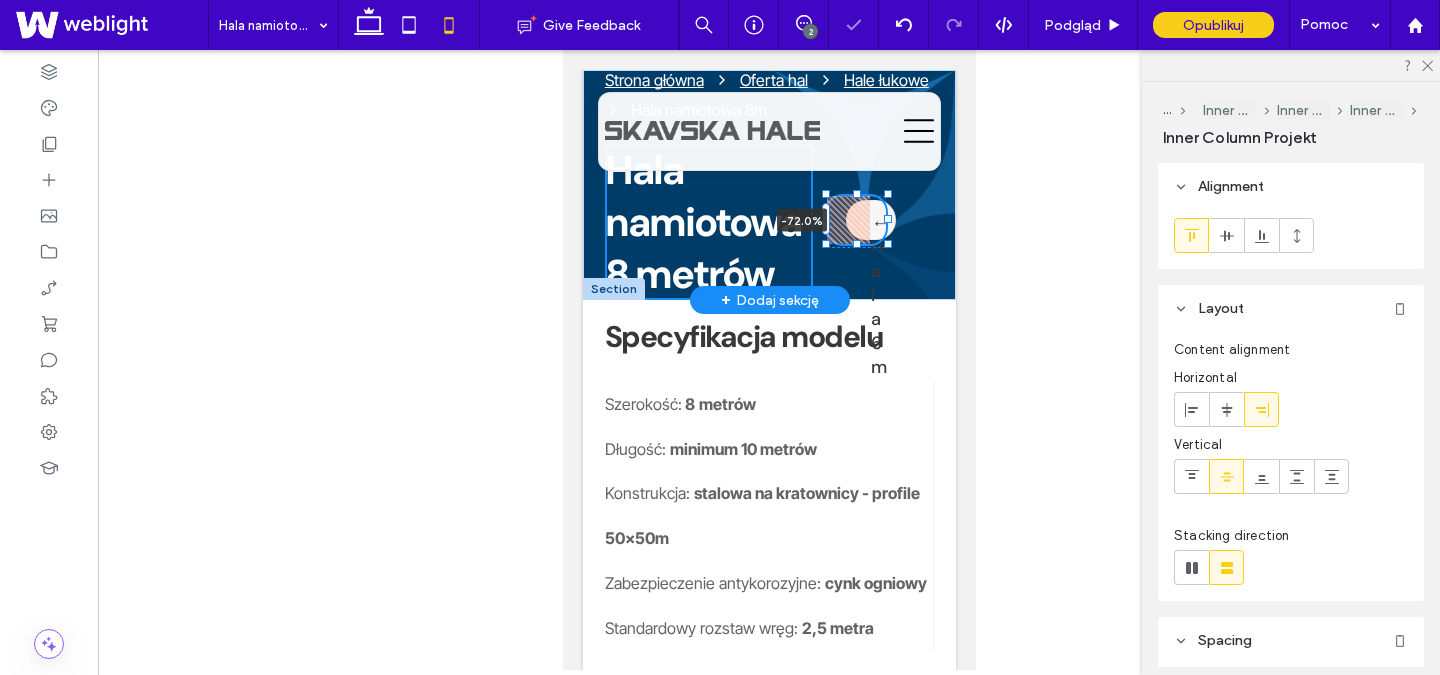 drag, startPoint x: 825, startPoint y: 224, endPoint x: 807, endPoint y: 224, distance: 18 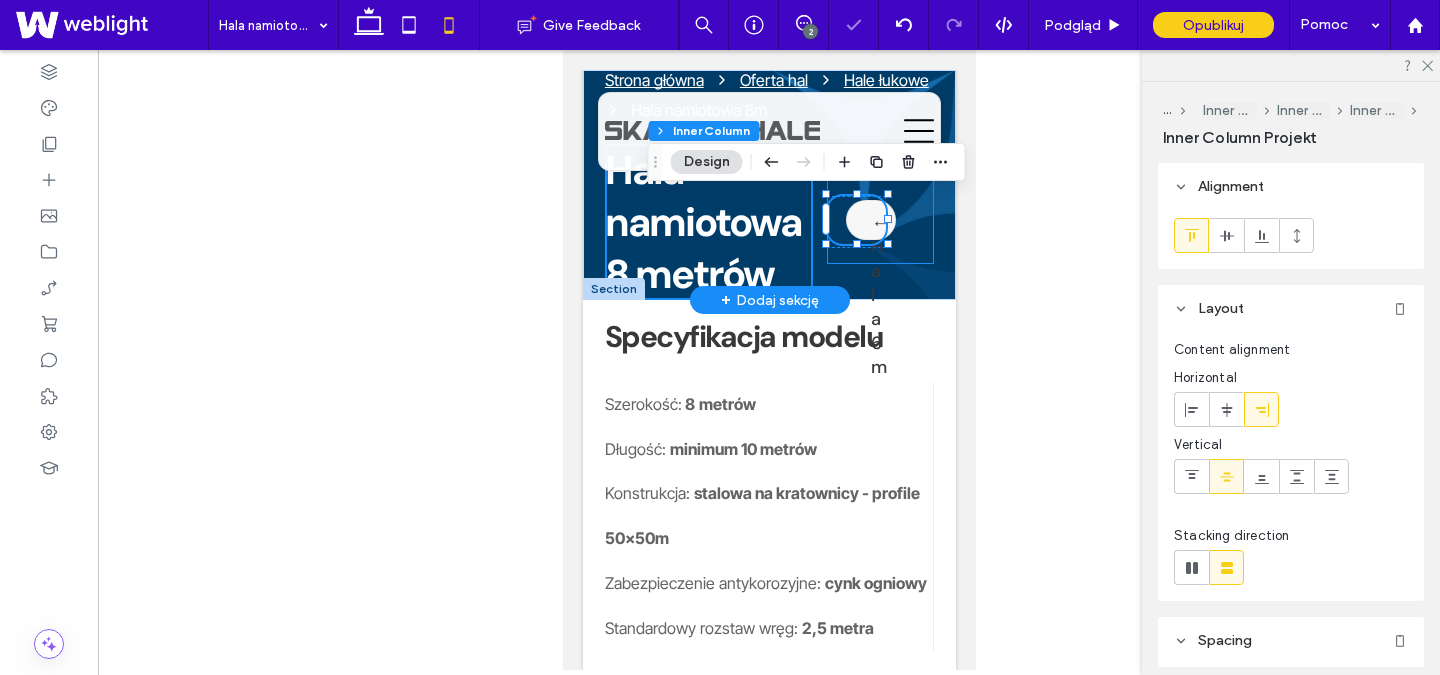 click on "← Hala 6m
Hala 10m →
-72.0%" at bounding box center [880, 222] 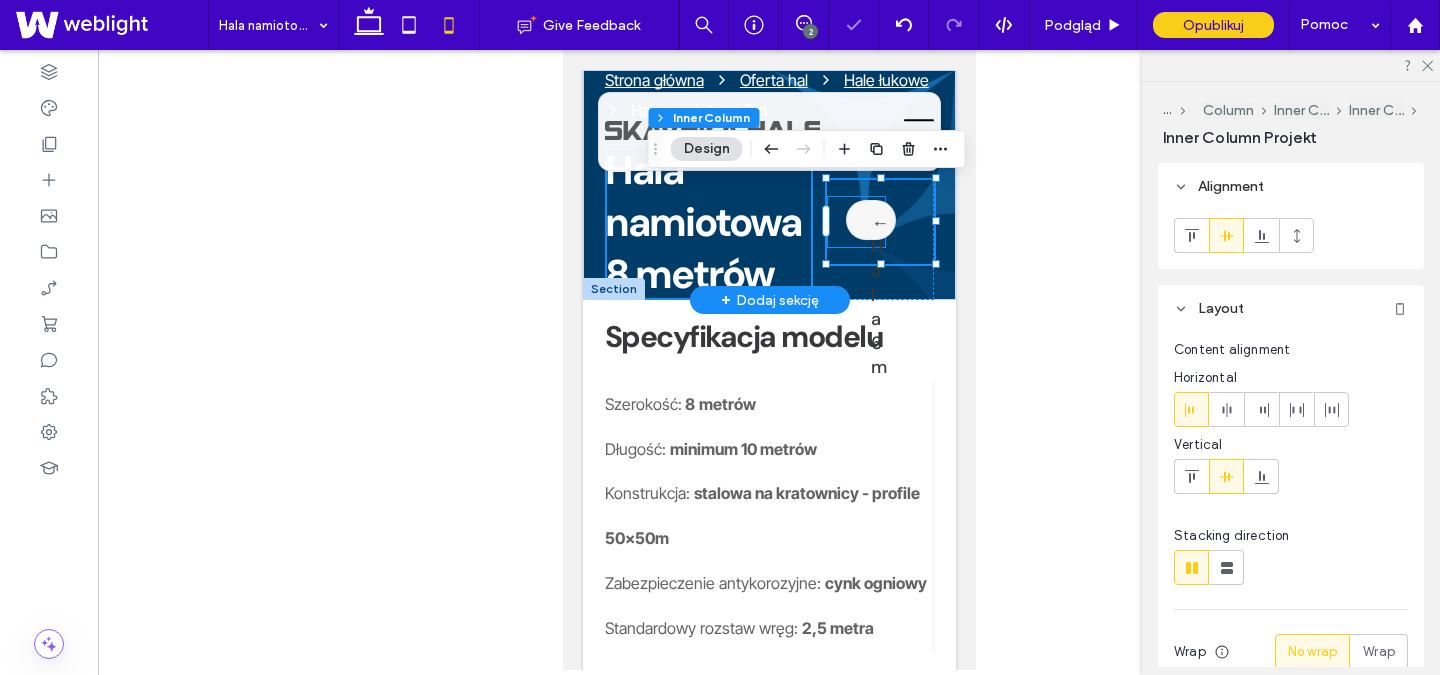 click on "← Hala 6m" at bounding box center (870, 220) 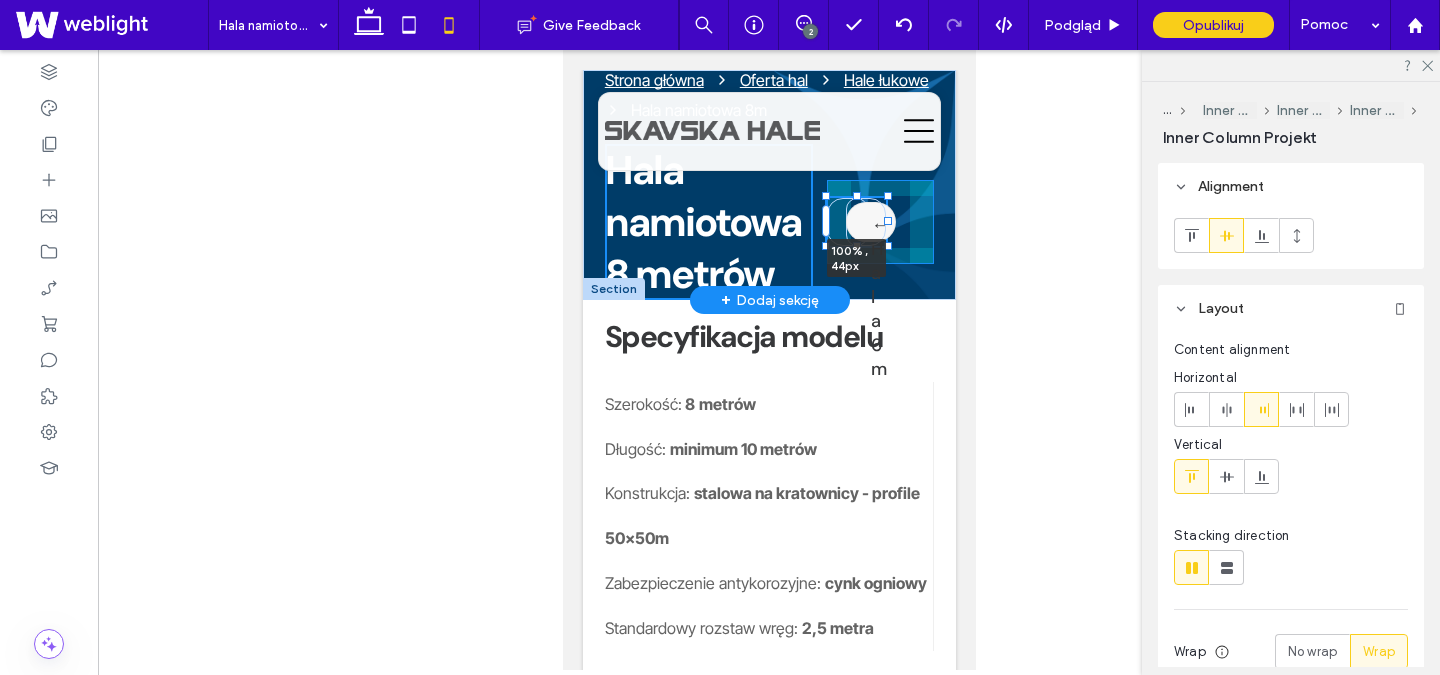 drag, startPoint x: 858, startPoint y: 249, endPoint x: 860, endPoint y: 236, distance: 13.152946 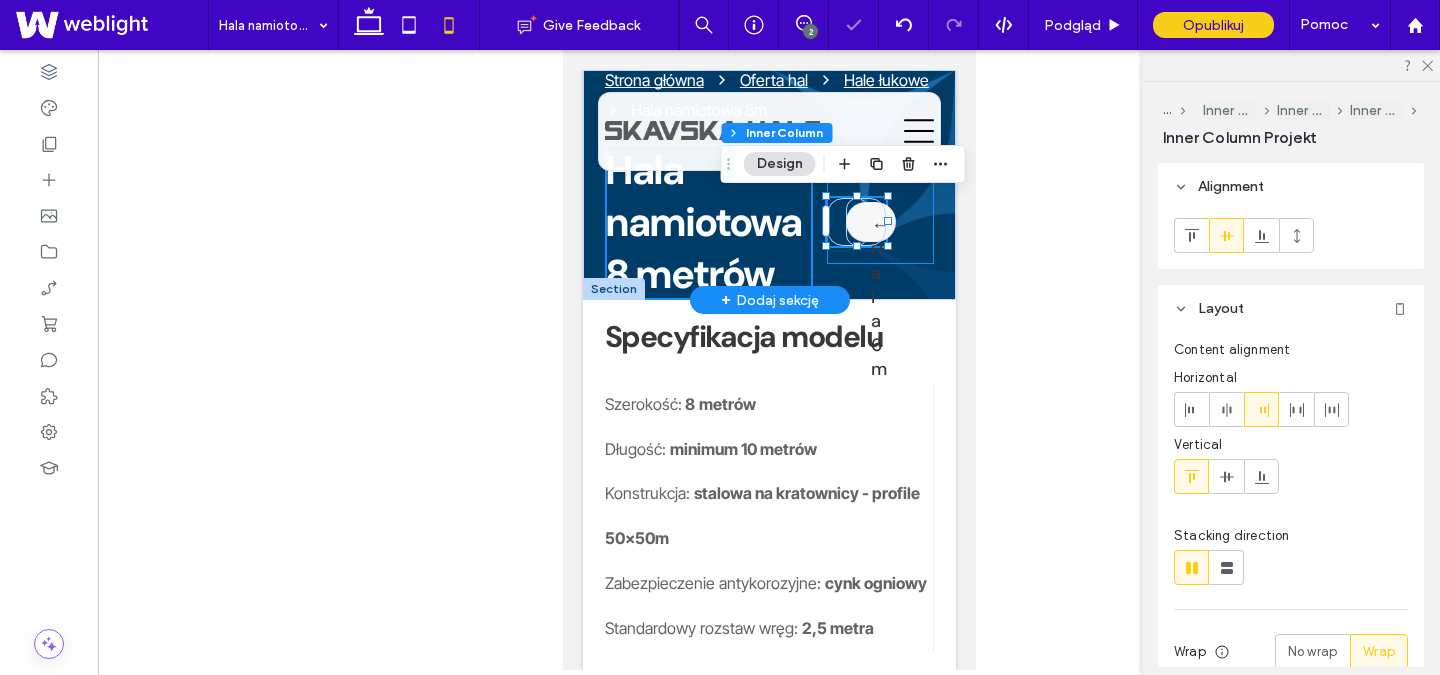 click on "← Hala 6m
Hala 10m →
100% , 44px" at bounding box center [880, 222] 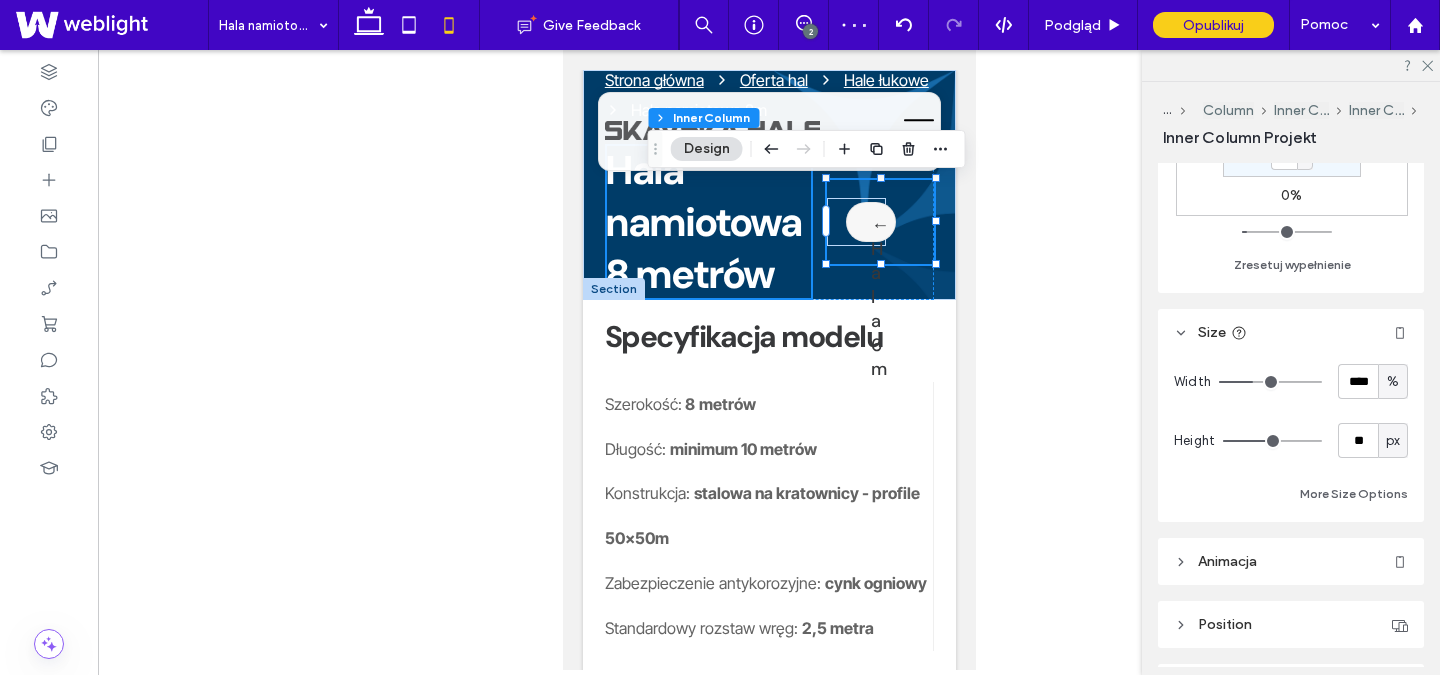 scroll, scrollTop: 846, scrollLeft: 0, axis: vertical 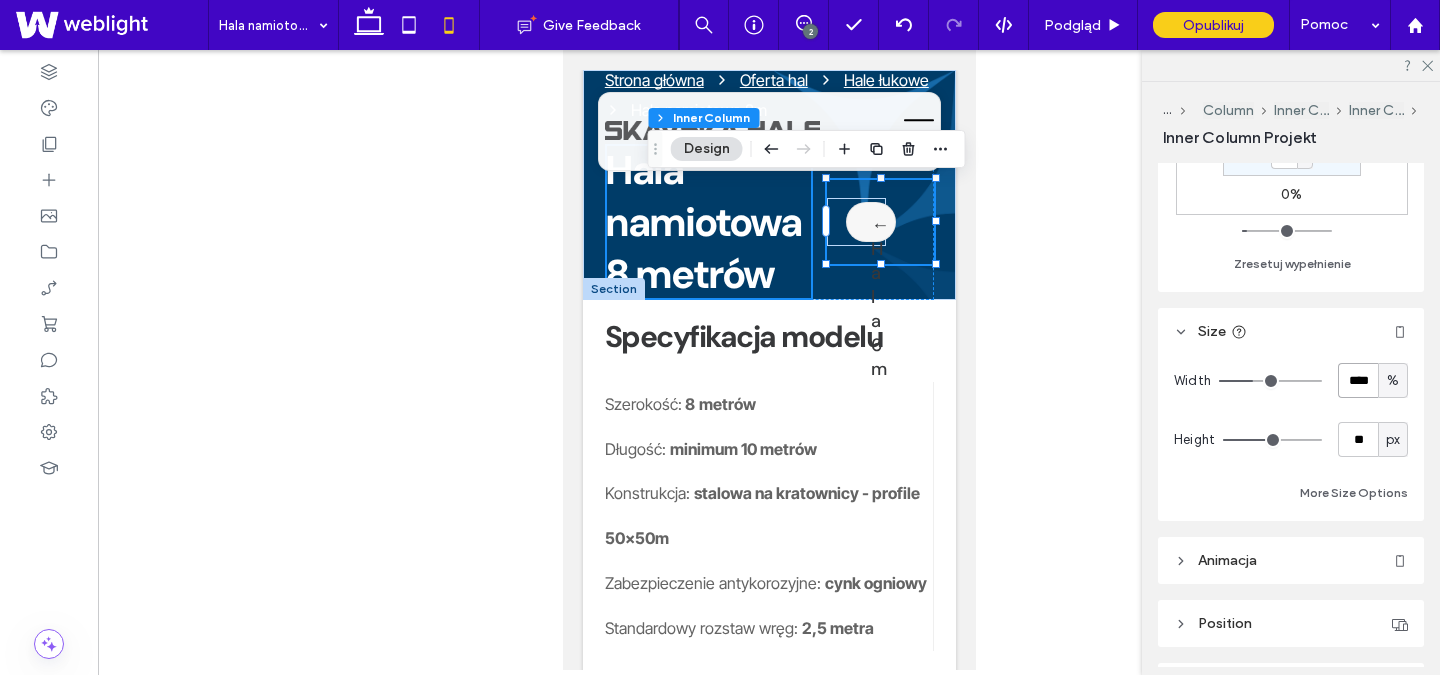 click on "****" at bounding box center (1358, 380) 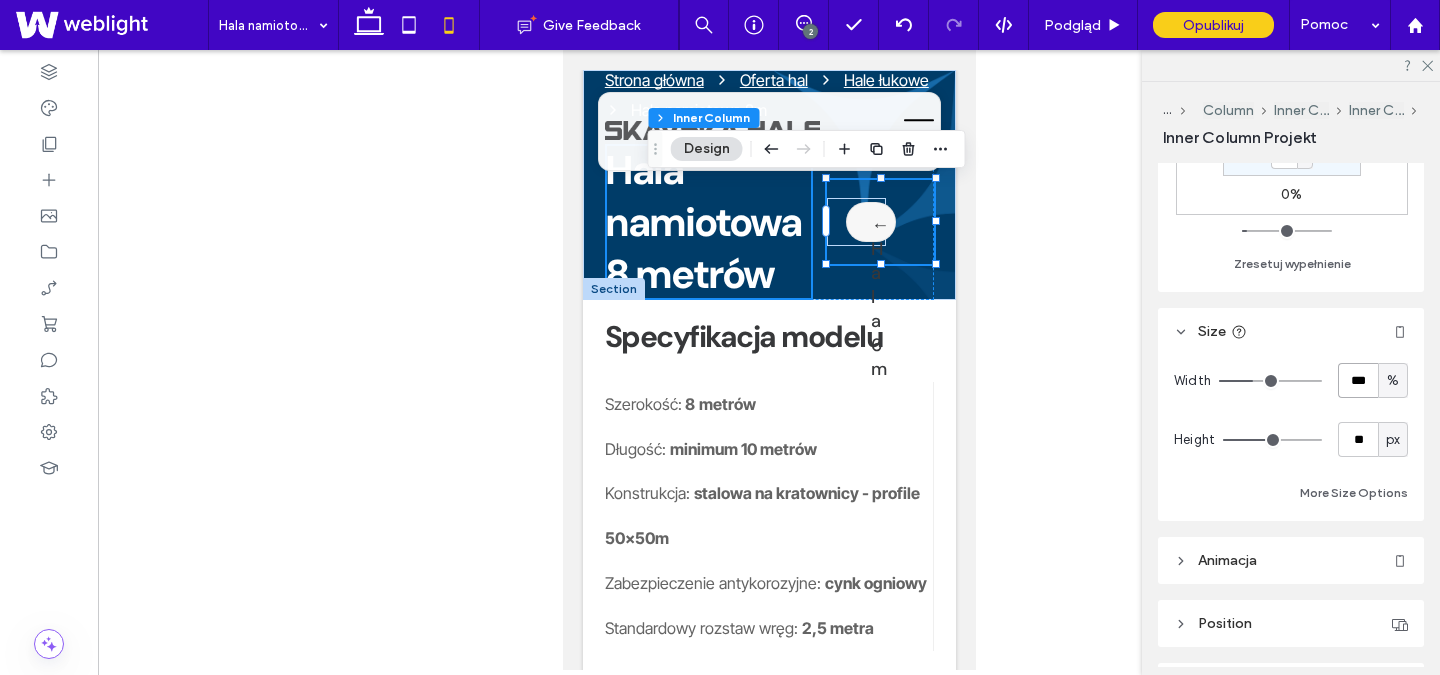 type on "***" 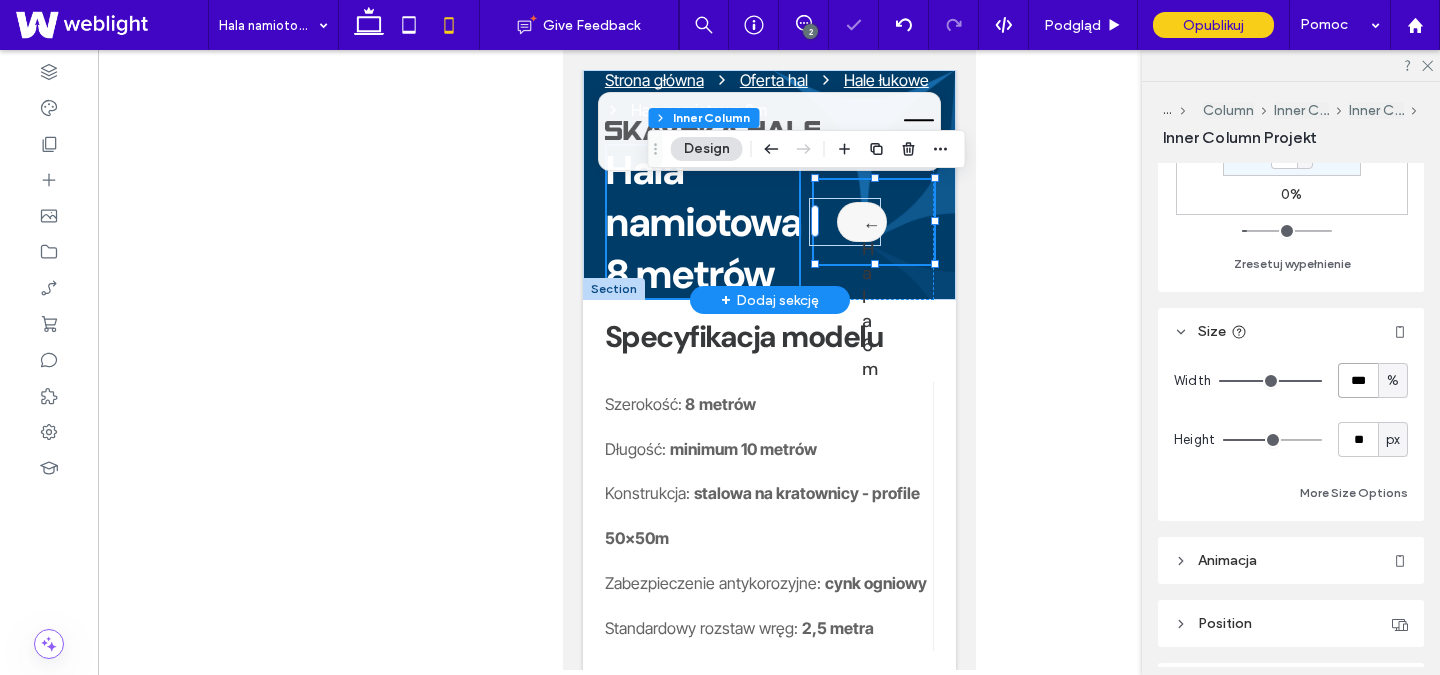 click on "← Hala 6m
Hala 10m →" at bounding box center (873, 222) 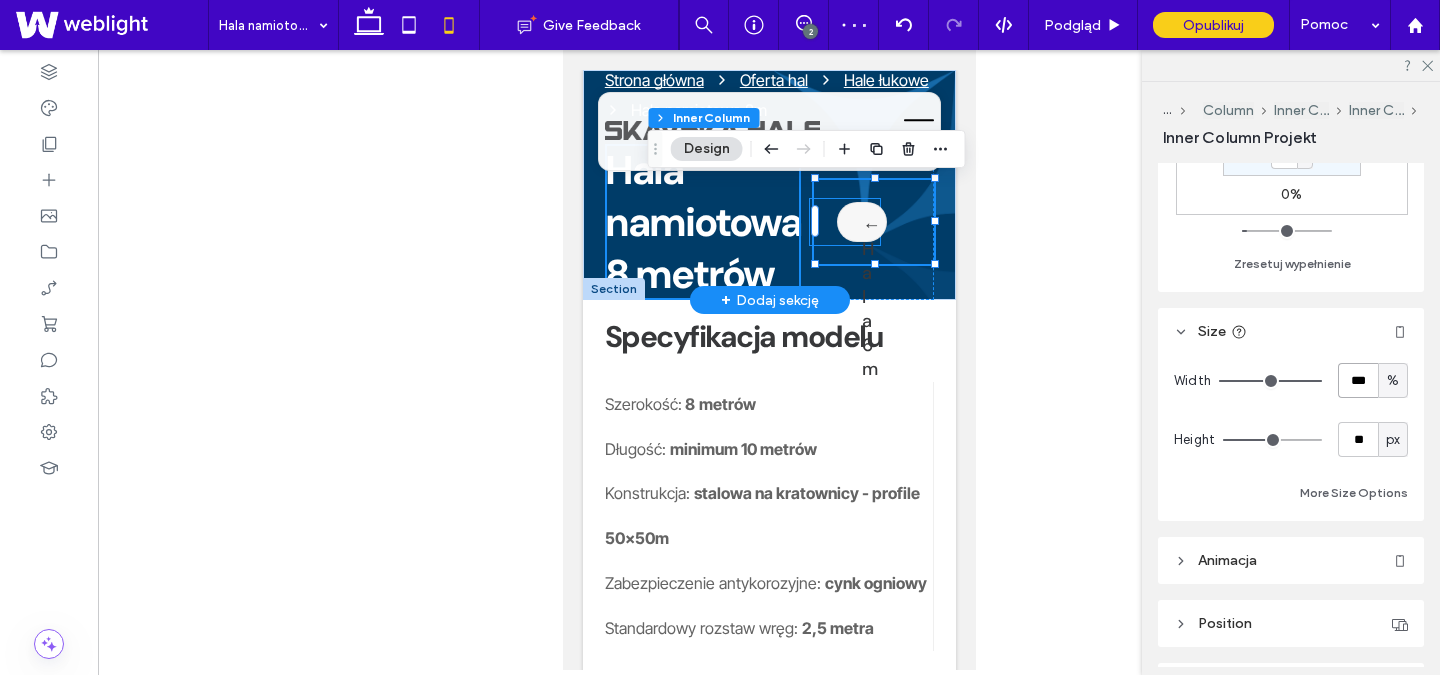 click on "Hala 10m →" at bounding box center [844, 222] 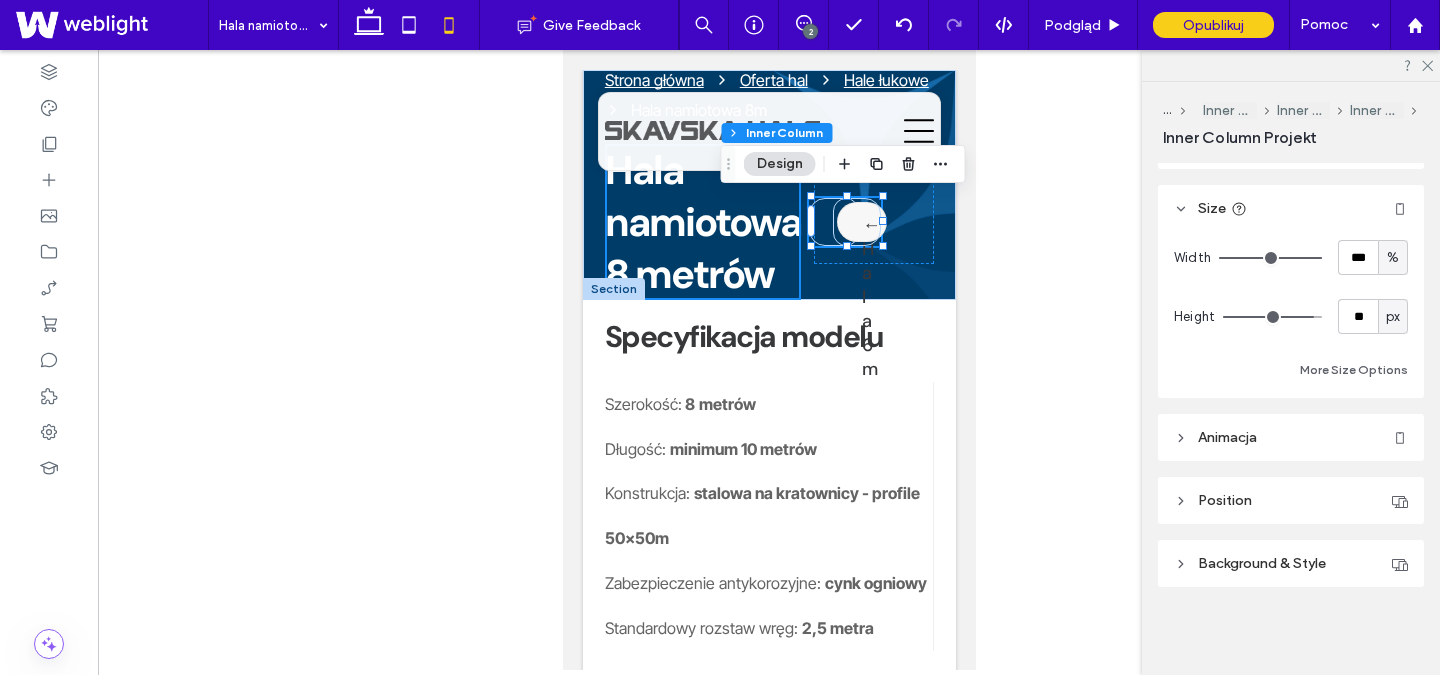 scroll, scrollTop: 788, scrollLeft: 0, axis: vertical 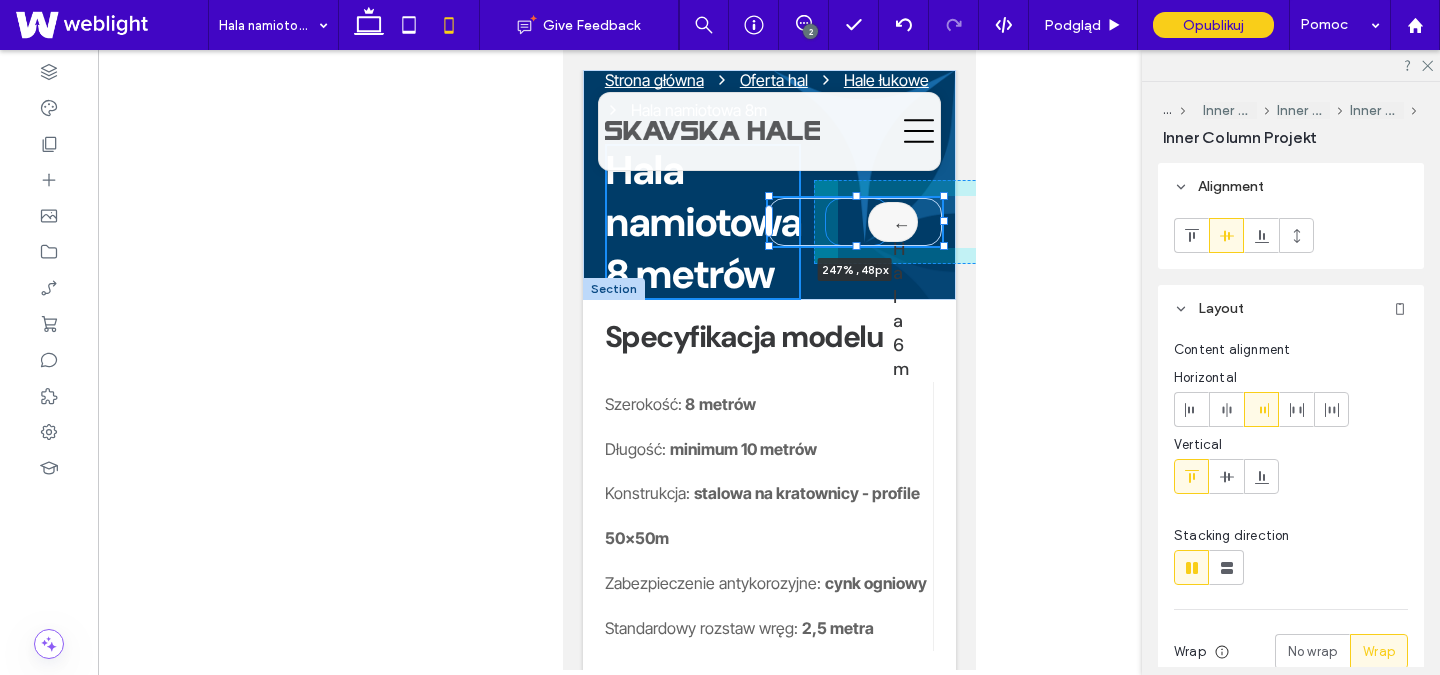 drag, startPoint x: 885, startPoint y: 224, endPoint x: 987, endPoint y: 226, distance: 102.01961 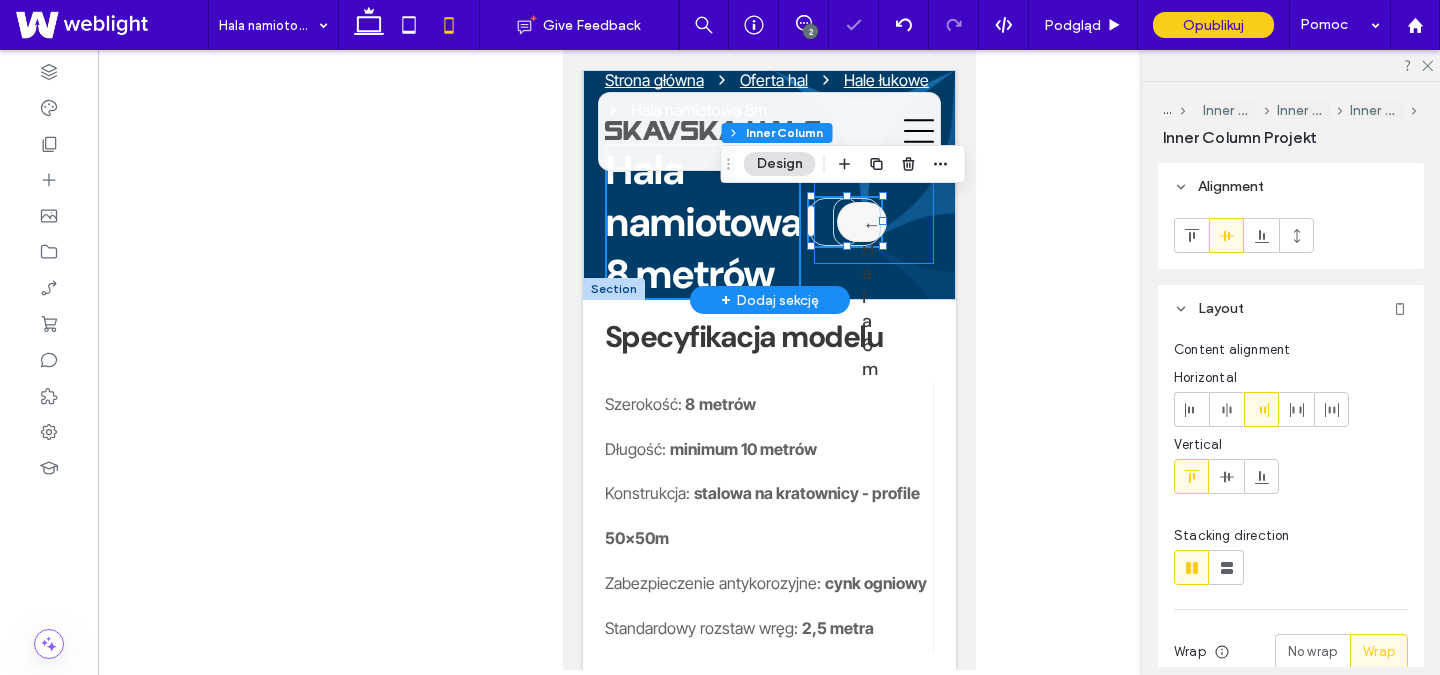 click on "← Hala 6m
Hala 10m →
245% , 48px" at bounding box center [873, 222] 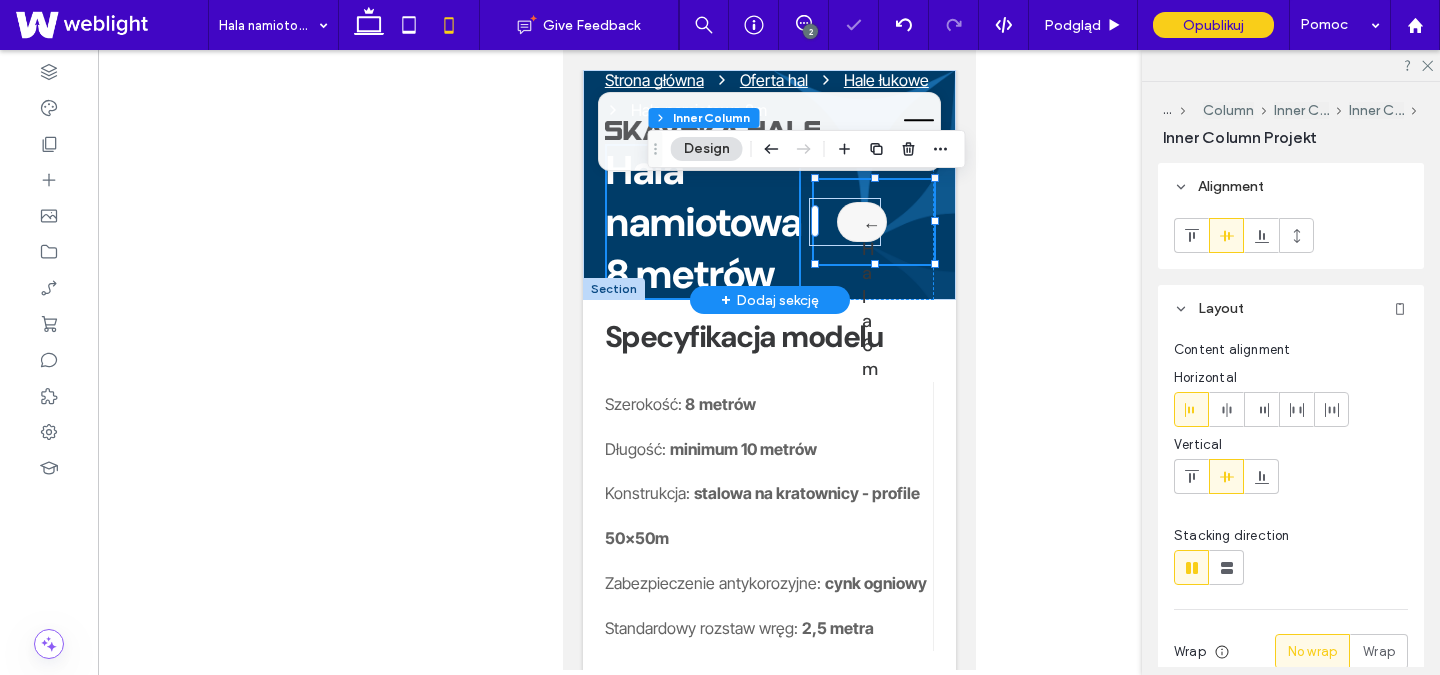 click on "← Hala 6m
Hala 10m →" at bounding box center (873, 222) 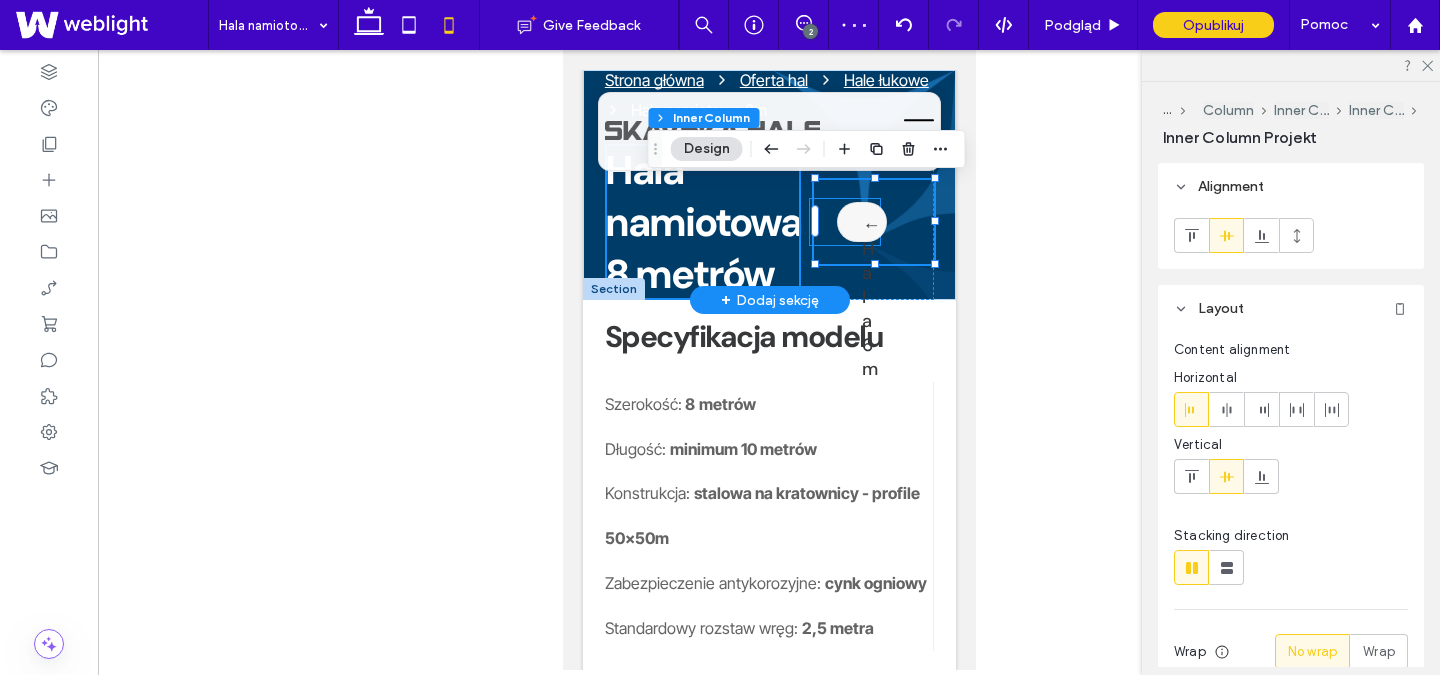click on "Hala 10m →" at bounding box center [844, 222] 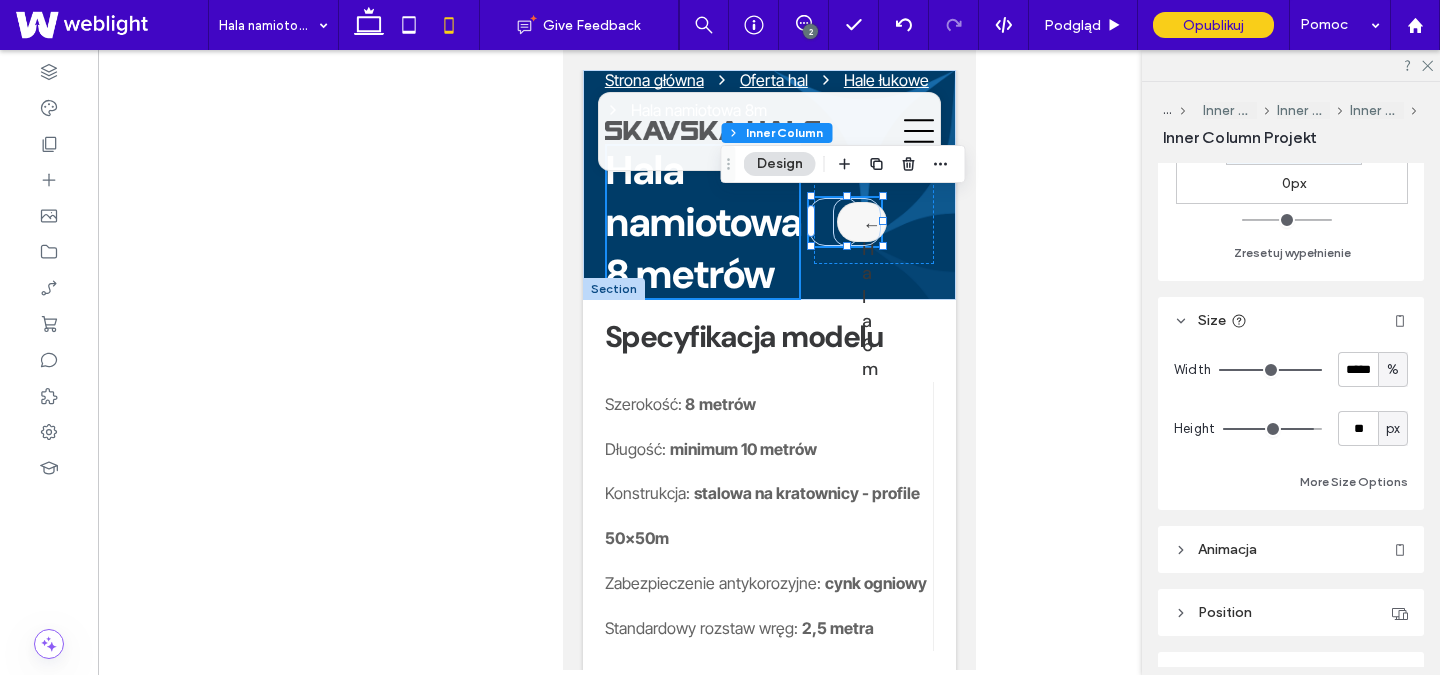 scroll, scrollTop: 913, scrollLeft: 0, axis: vertical 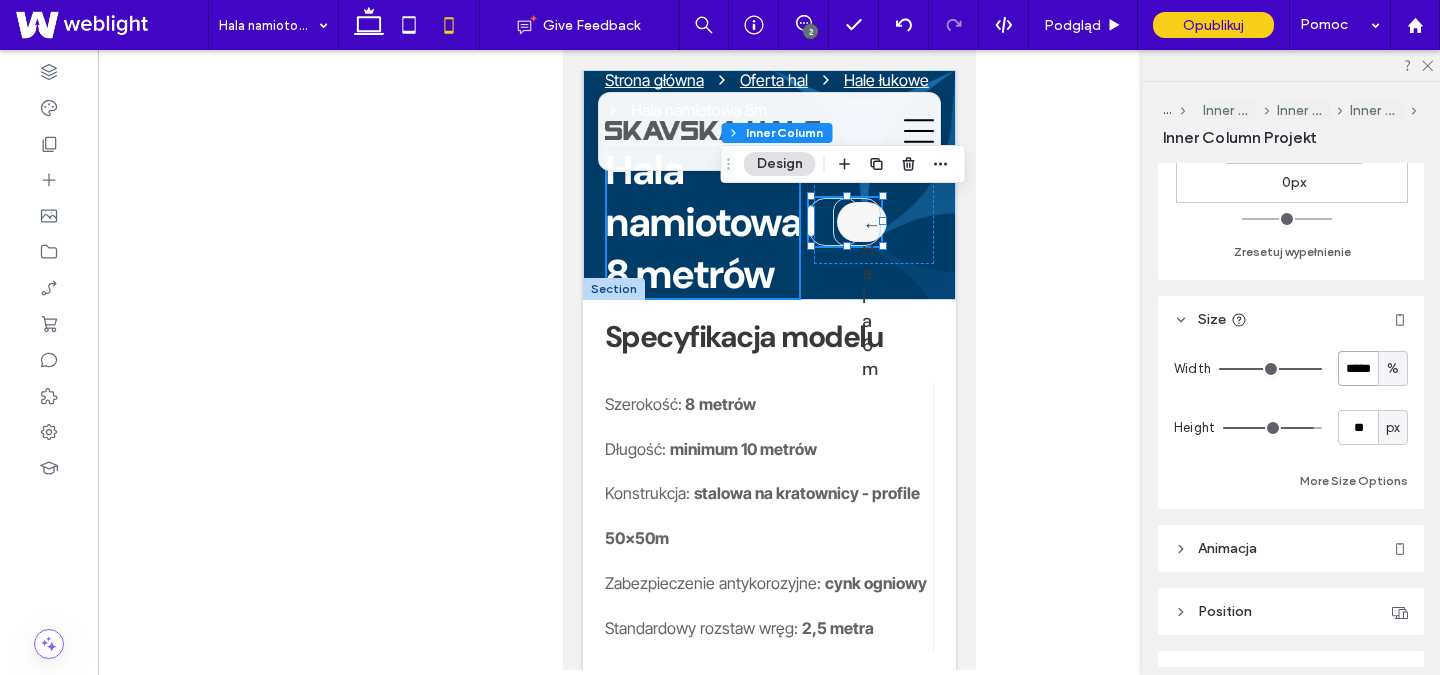 click on "*****" at bounding box center (1358, 368) 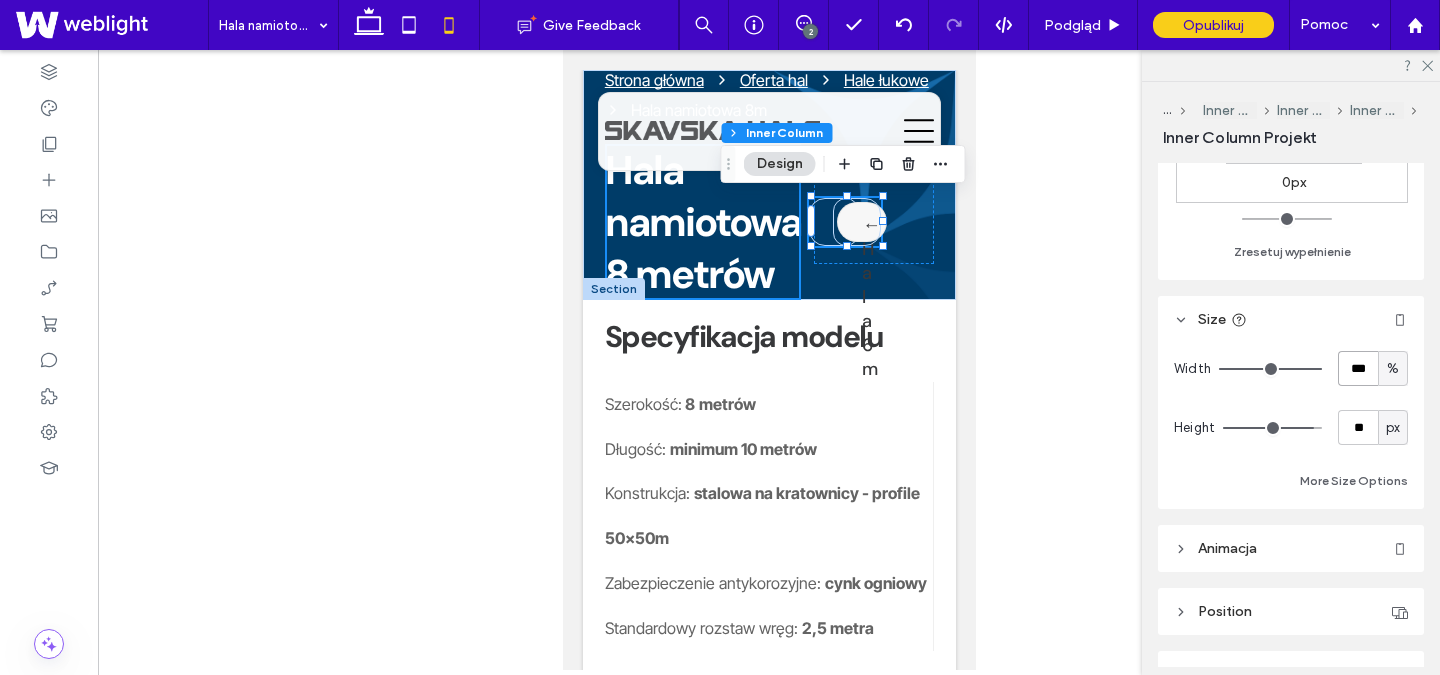 type on "***" 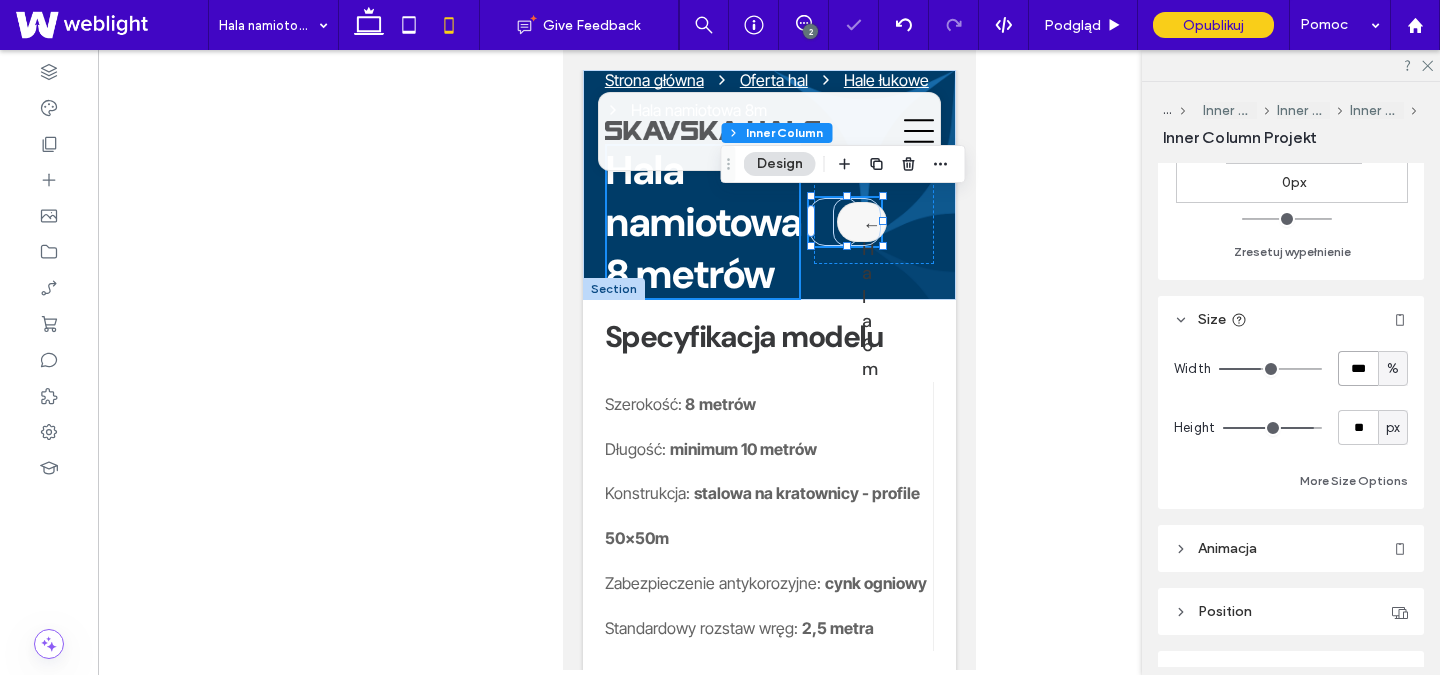 type on "***" 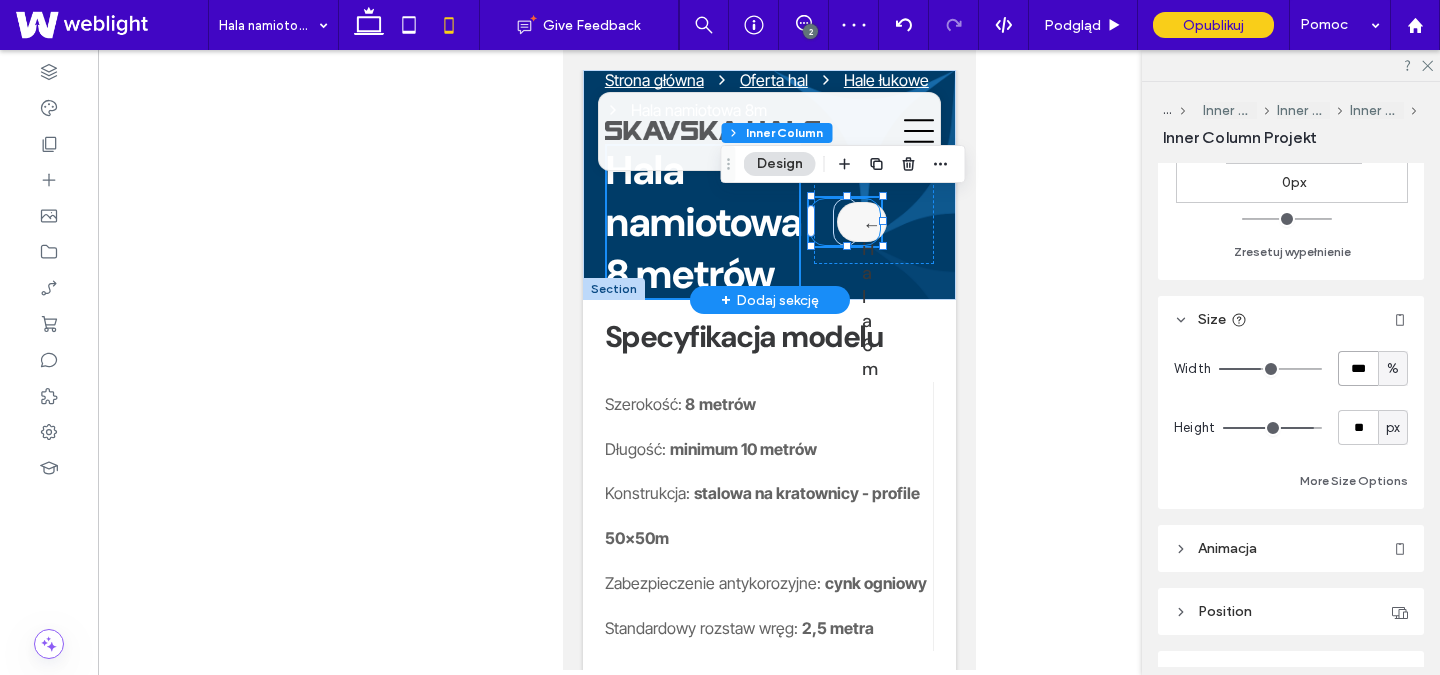 click on "Hala 10m →" at bounding box center [844, 222] 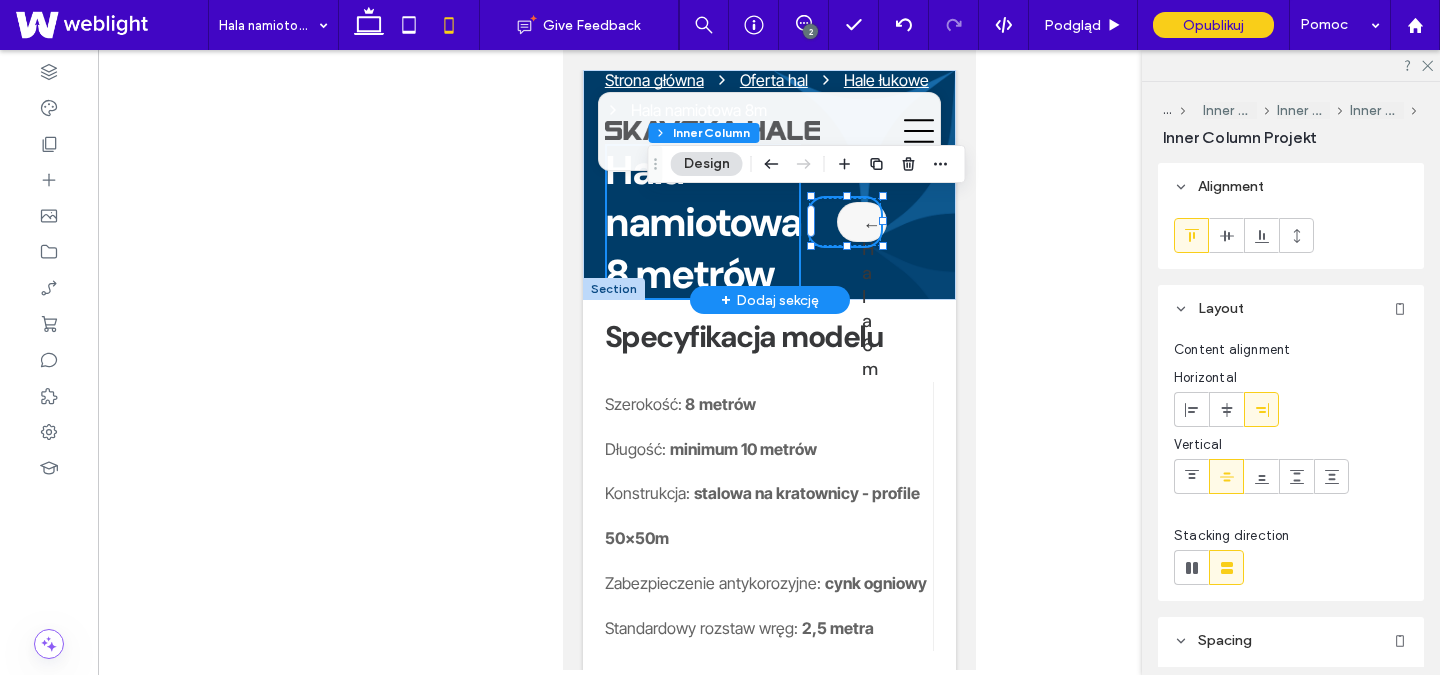 click on "Hala 10m →" at bounding box center [844, 222] 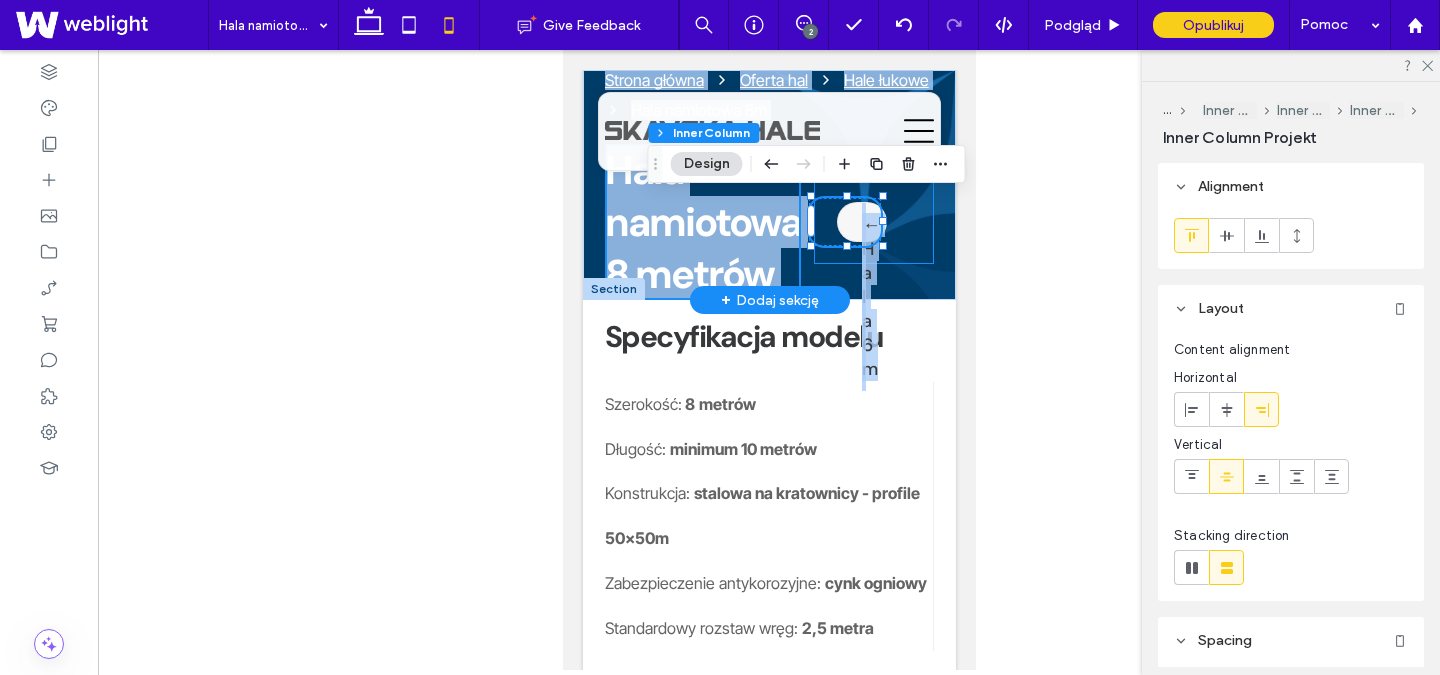 drag, startPoint x: 882, startPoint y: 223, endPoint x: 900, endPoint y: 223, distance: 18 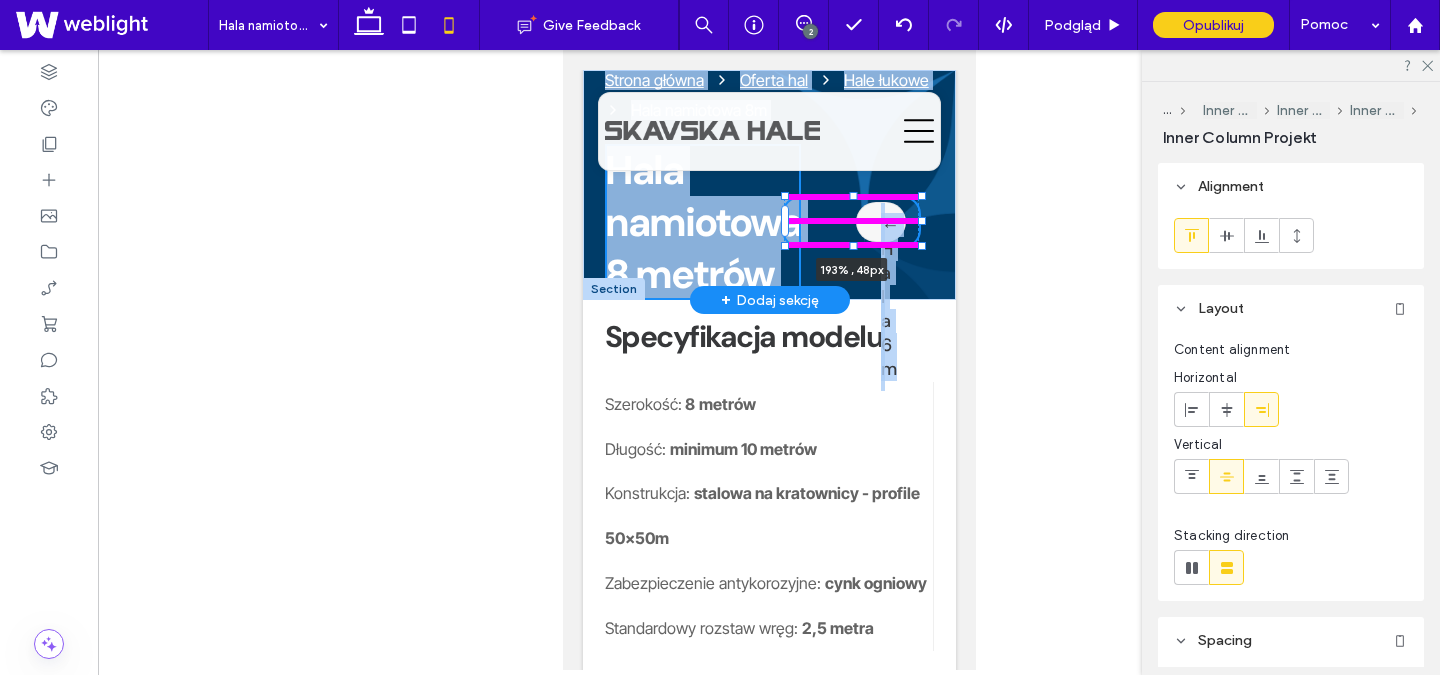 drag, startPoint x: 882, startPoint y: 224, endPoint x: 947, endPoint y: 220, distance: 65.12296 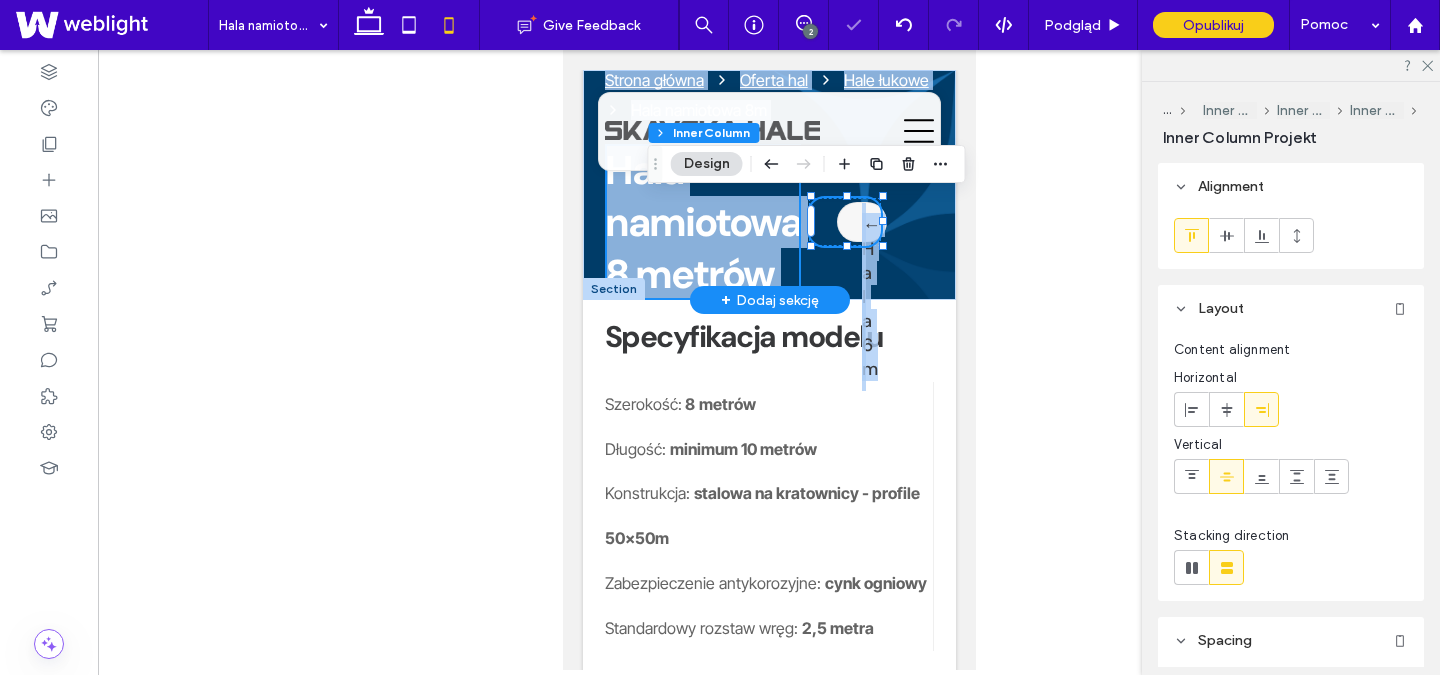 click on "Hala 10m →
193% , 48px" at bounding box center [844, 222] 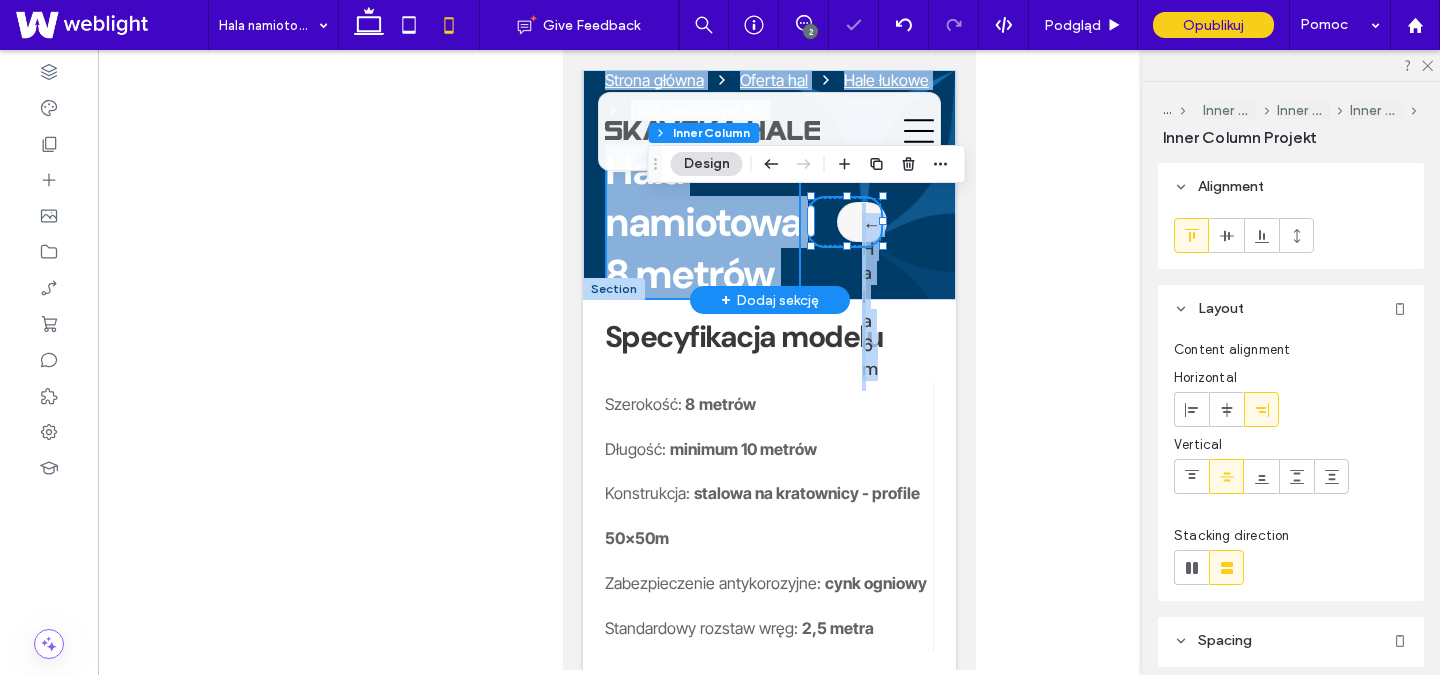 click on "← Hala 6m
Hala 10m →" at bounding box center (873, 222) 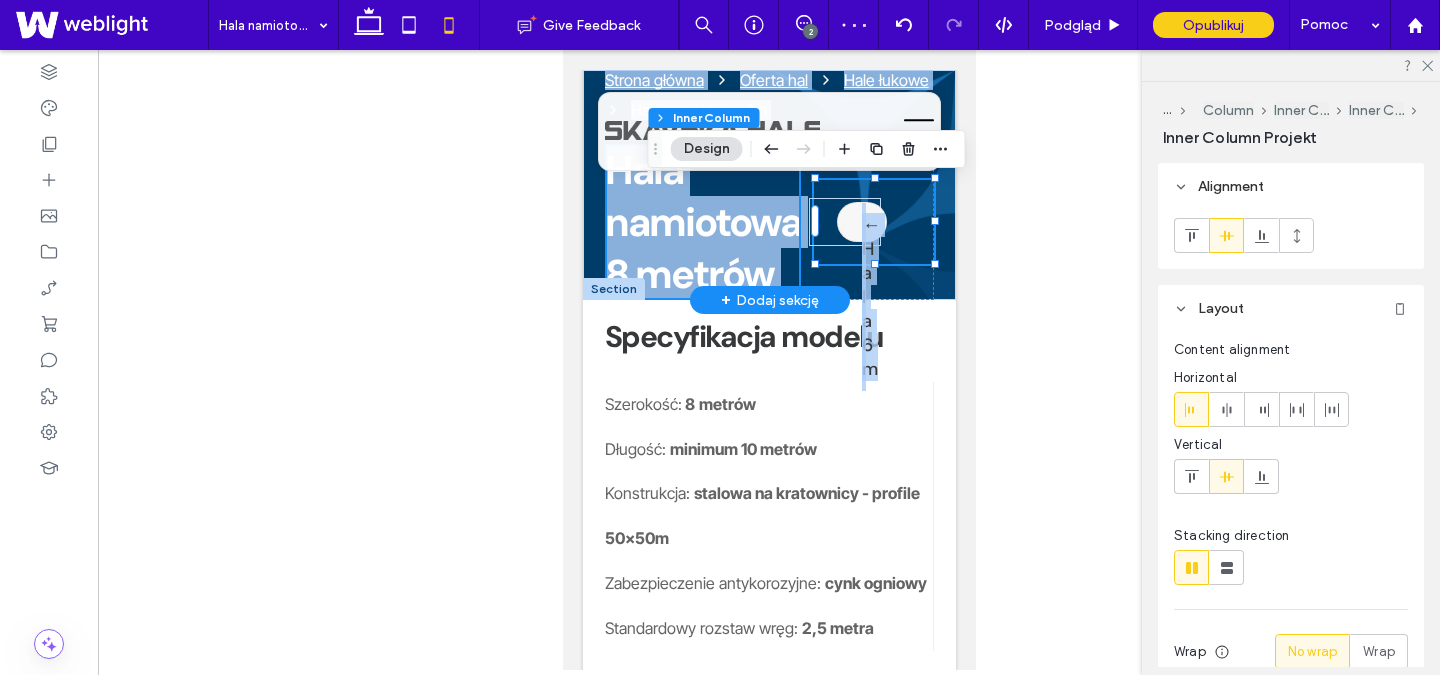 click on "← Hala 6m
Hala 10m →" at bounding box center [873, 222] 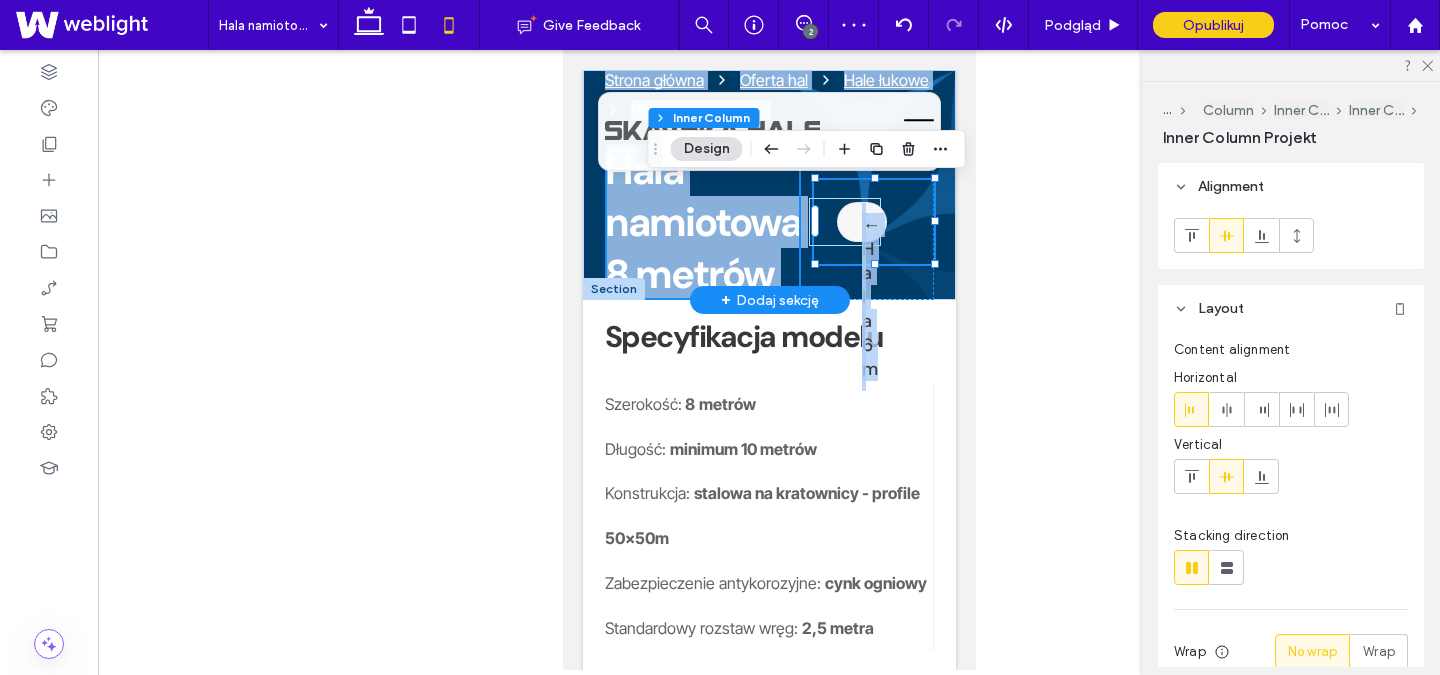 click on "← Hala 6m
Hala 10m →" at bounding box center [873, 222] 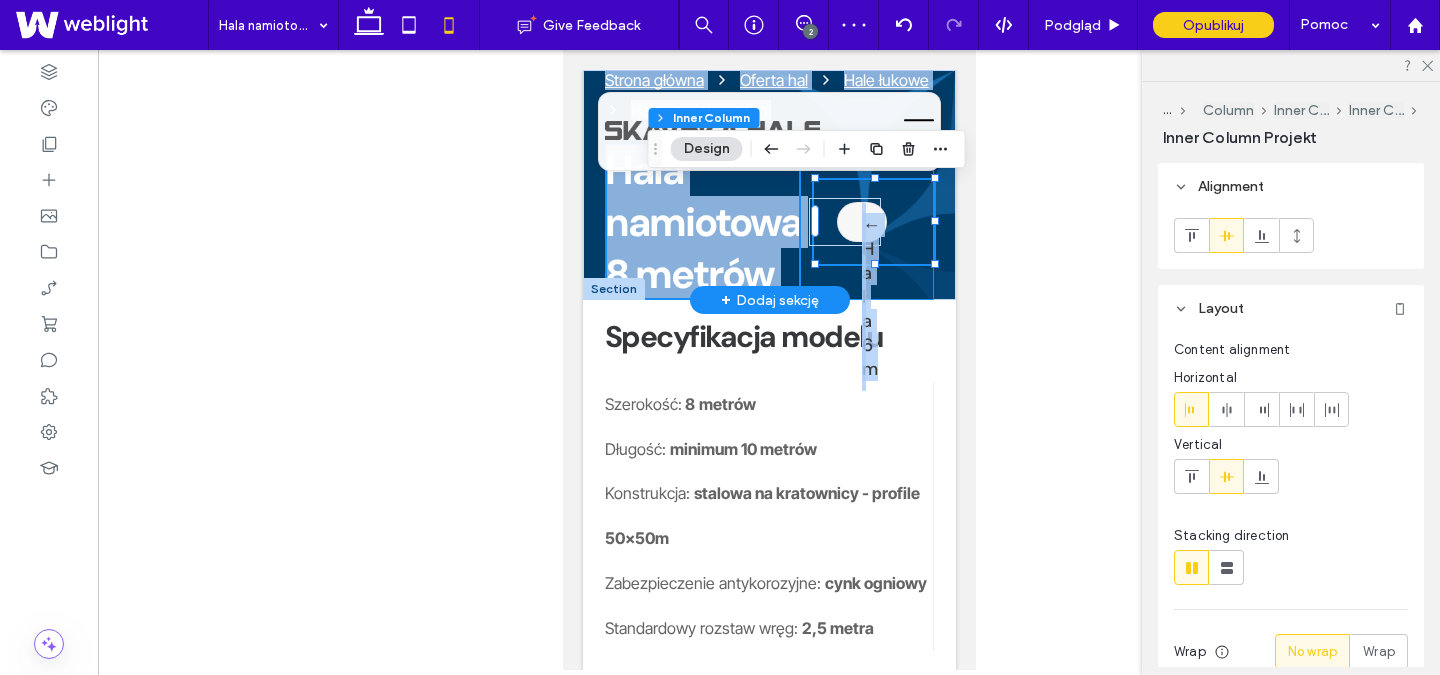 click on "Hala namiotowa 8 metrów
← Hala 6m
Hala 10m →" at bounding box center [768, 222] 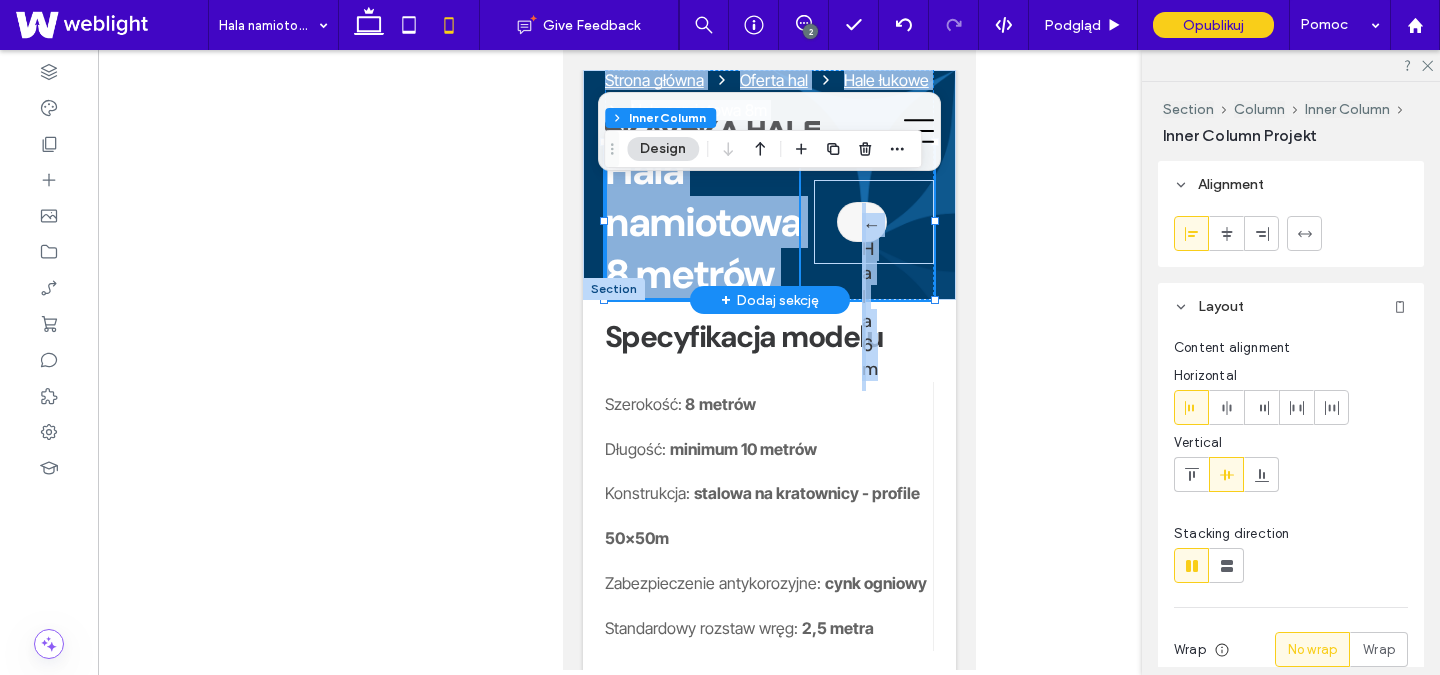click on "Hala namiotowa 8 metrów" at bounding box center (702, 222) 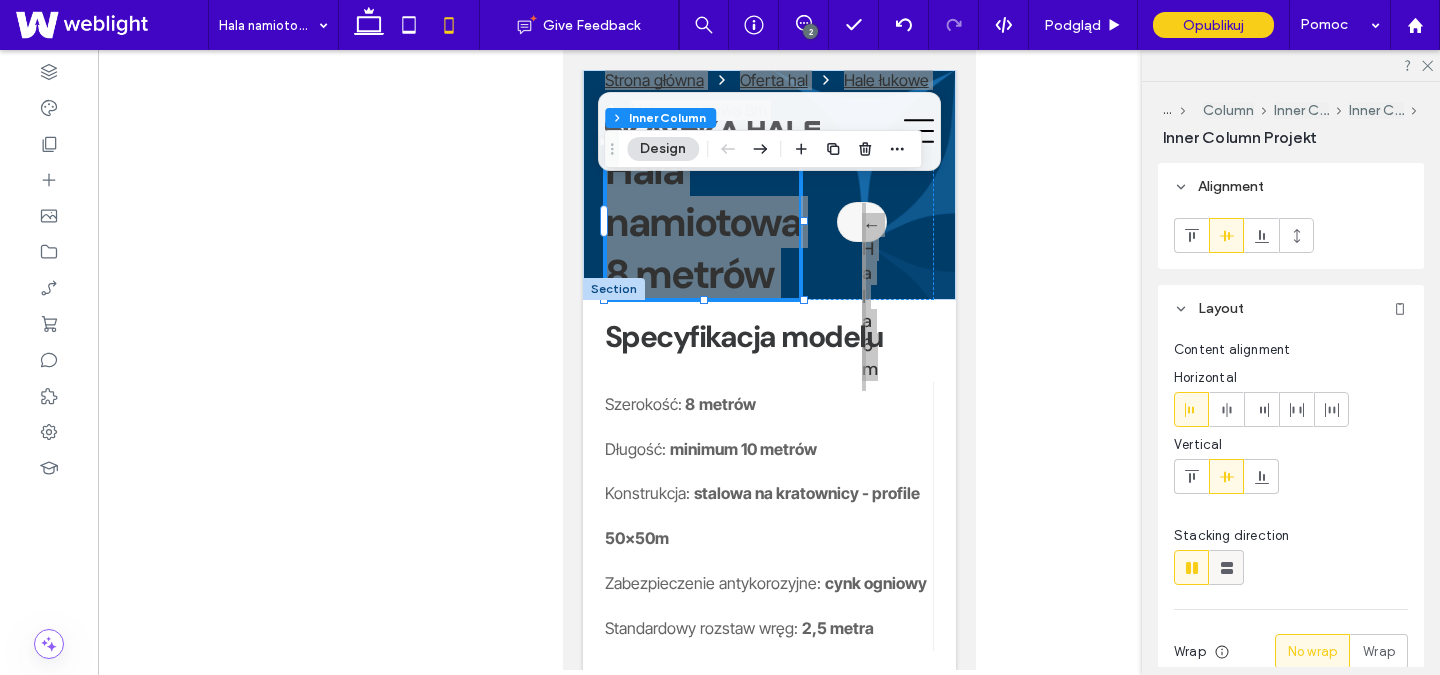 click 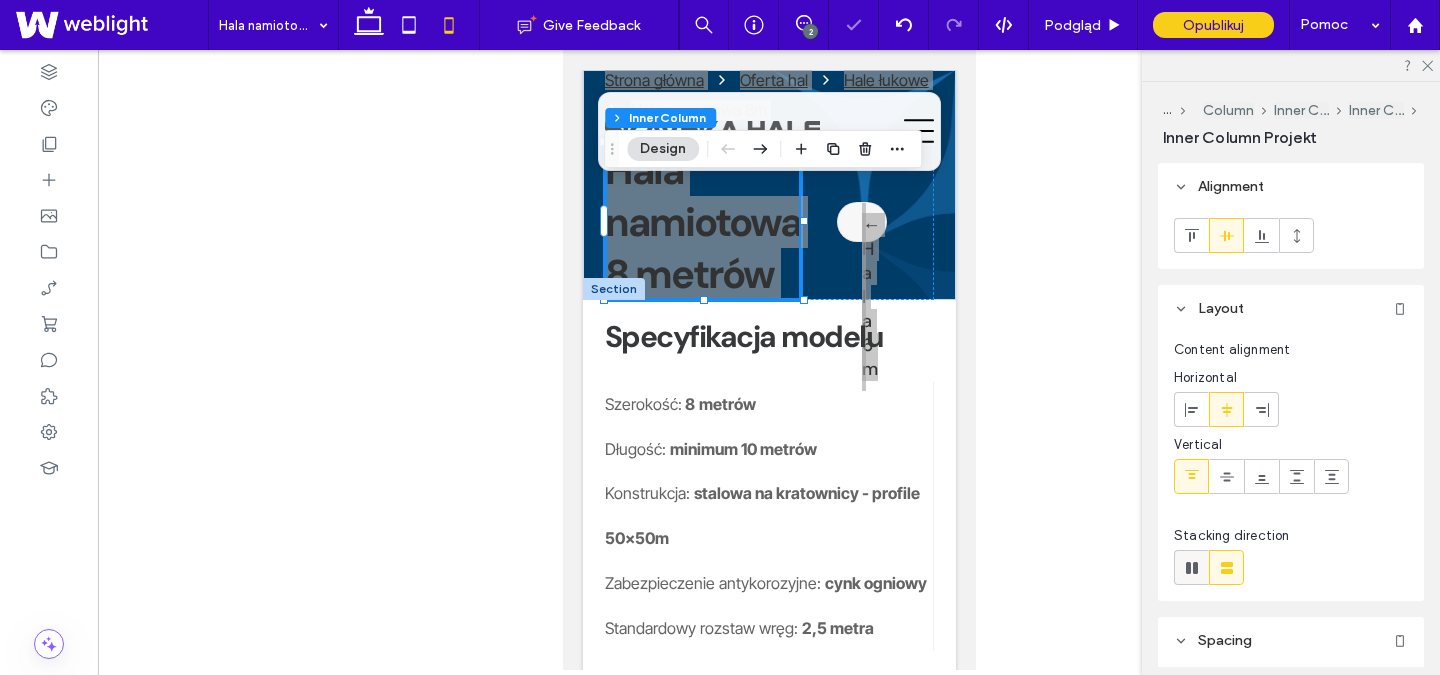 click 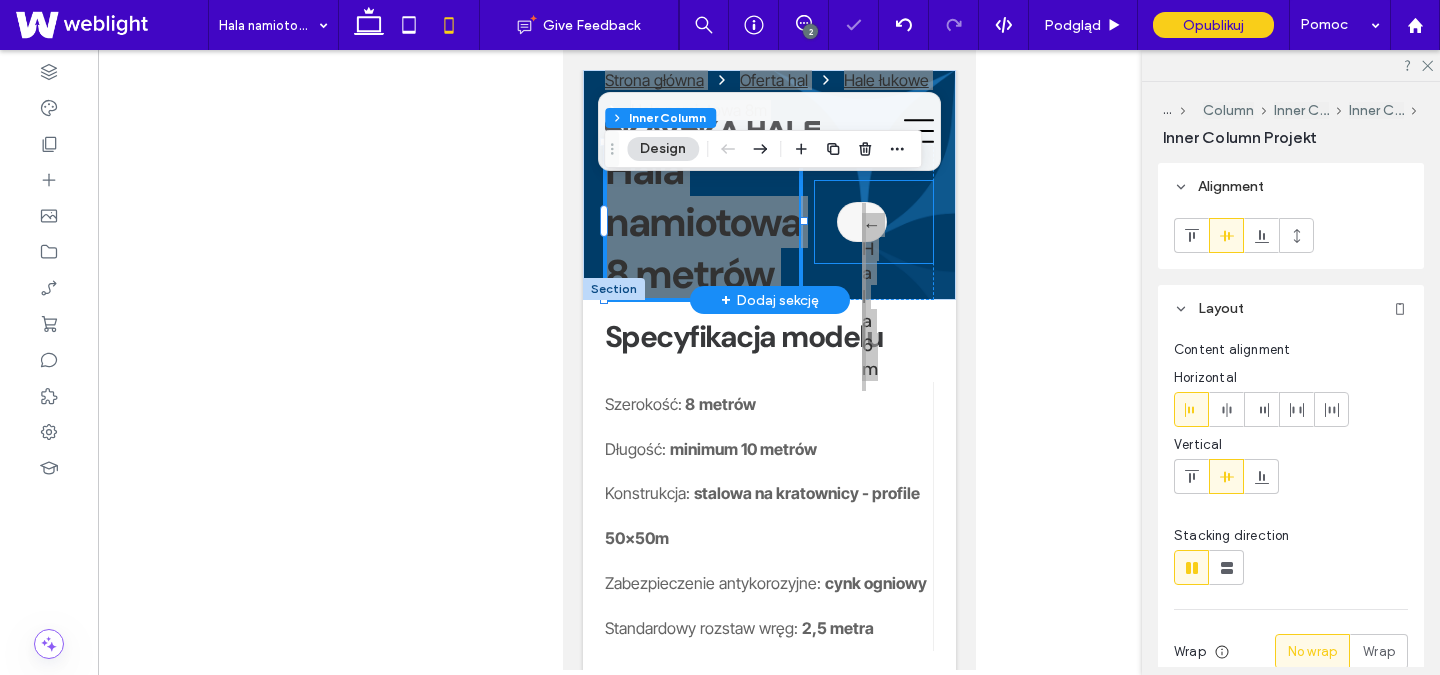 click on "Hala namiotowa 8 metrów
← Hala 6m
Hala 10m →" at bounding box center [768, 222] 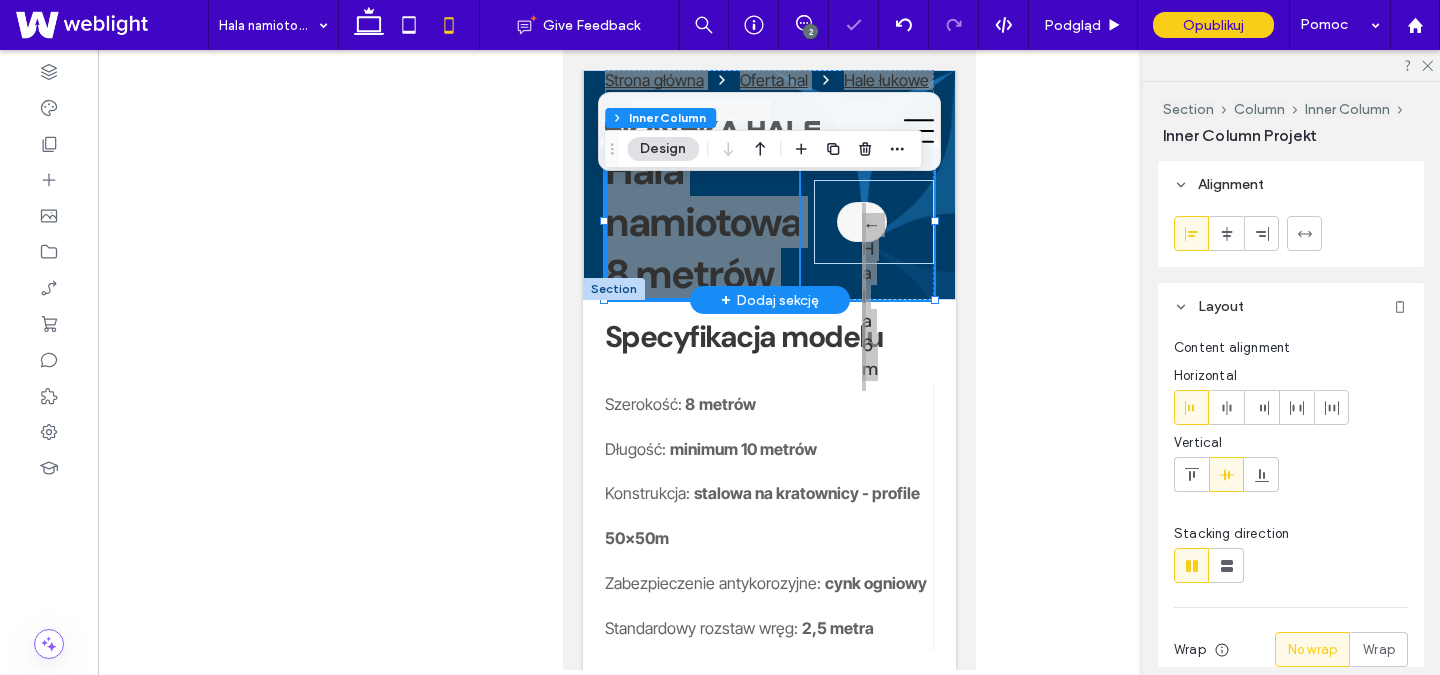 click on "Hala namiotowa 8 metrów
← Hala 6m
Hala 10m →" at bounding box center (768, 222) 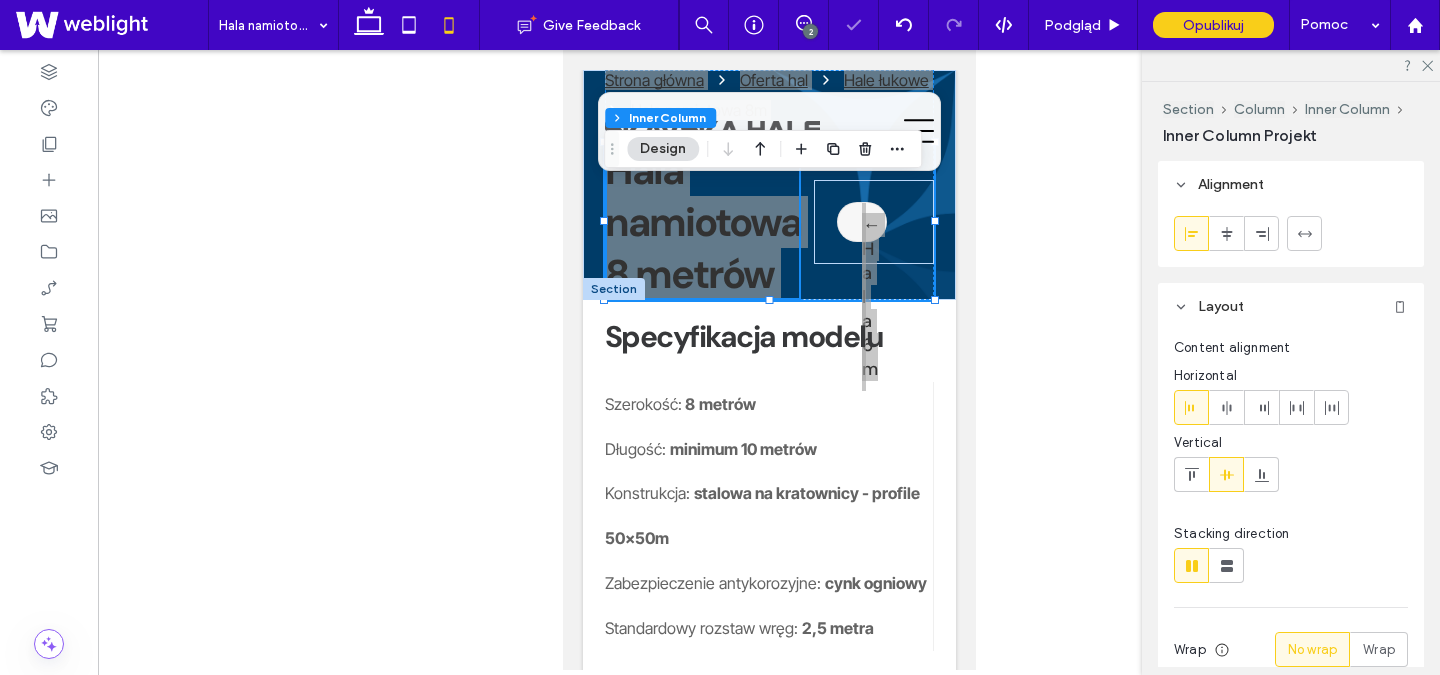click at bounding box center [769, 360] 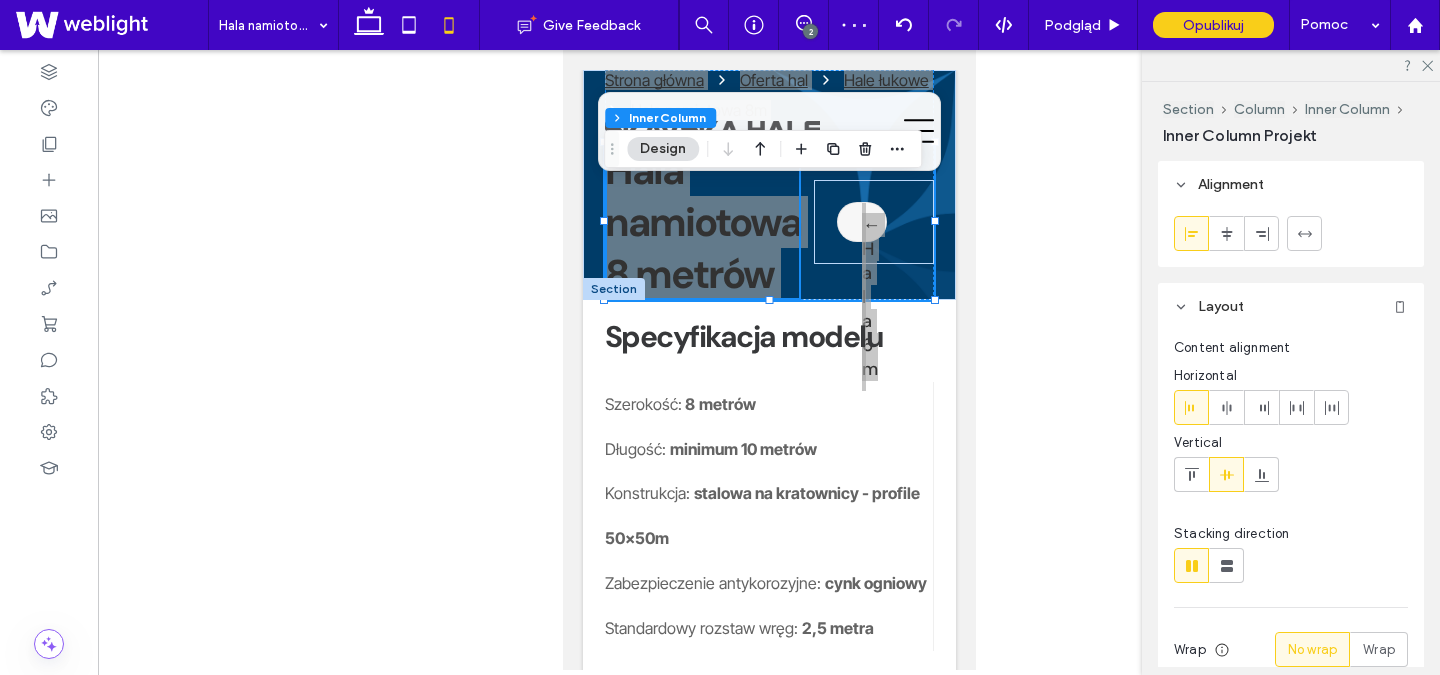click at bounding box center [769, 360] 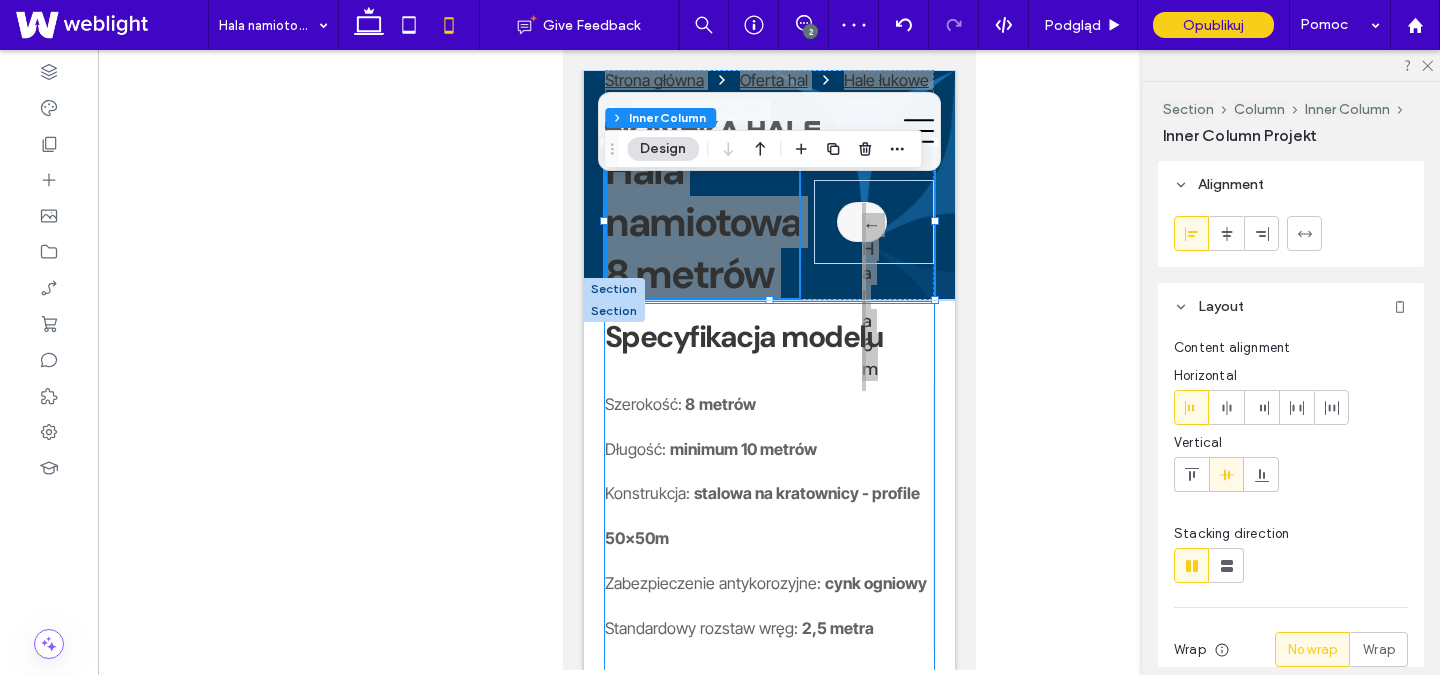 click on "Specyfikacja modelu" at bounding box center (768, 336) 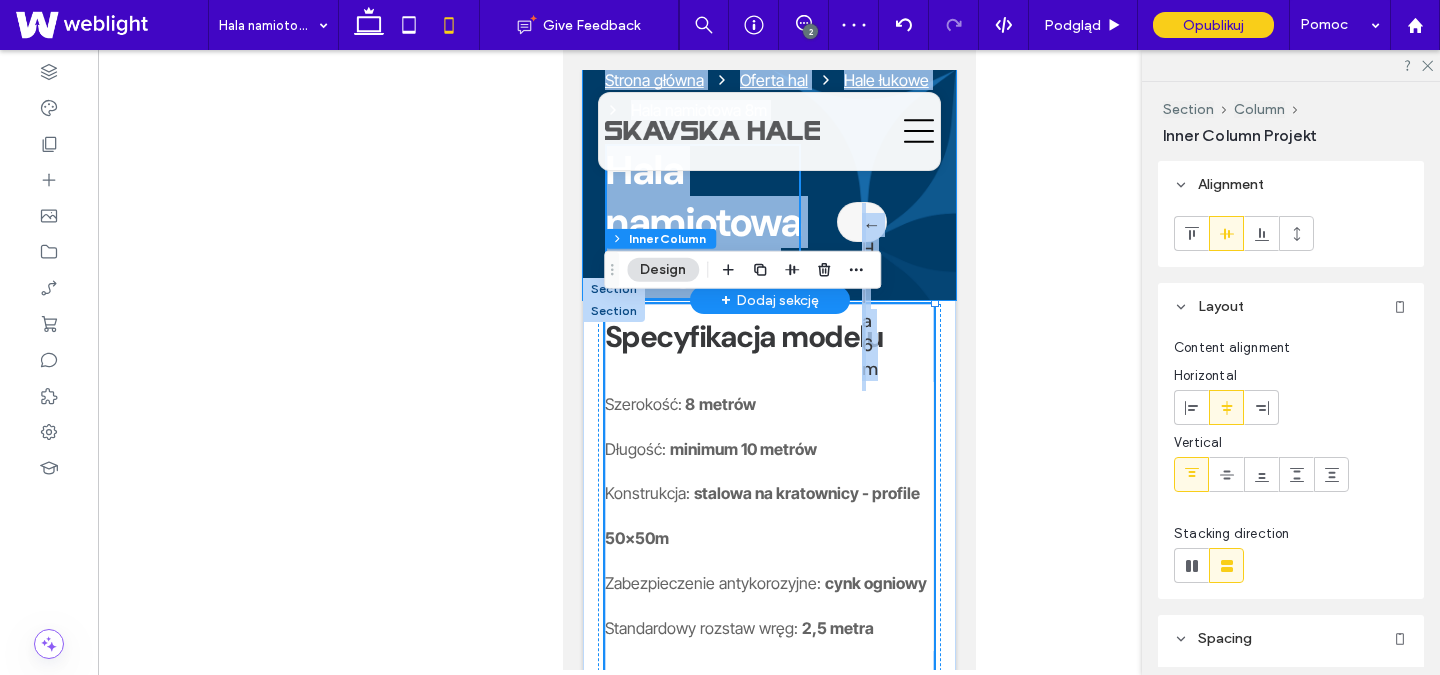 click on "Strona główna Oferta hal Hale łukowe Hala namiotowa 8m
Hala namiotowa 8 metrów
← Hala 6m
Hala 10m →" at bounding box center [768, 185] 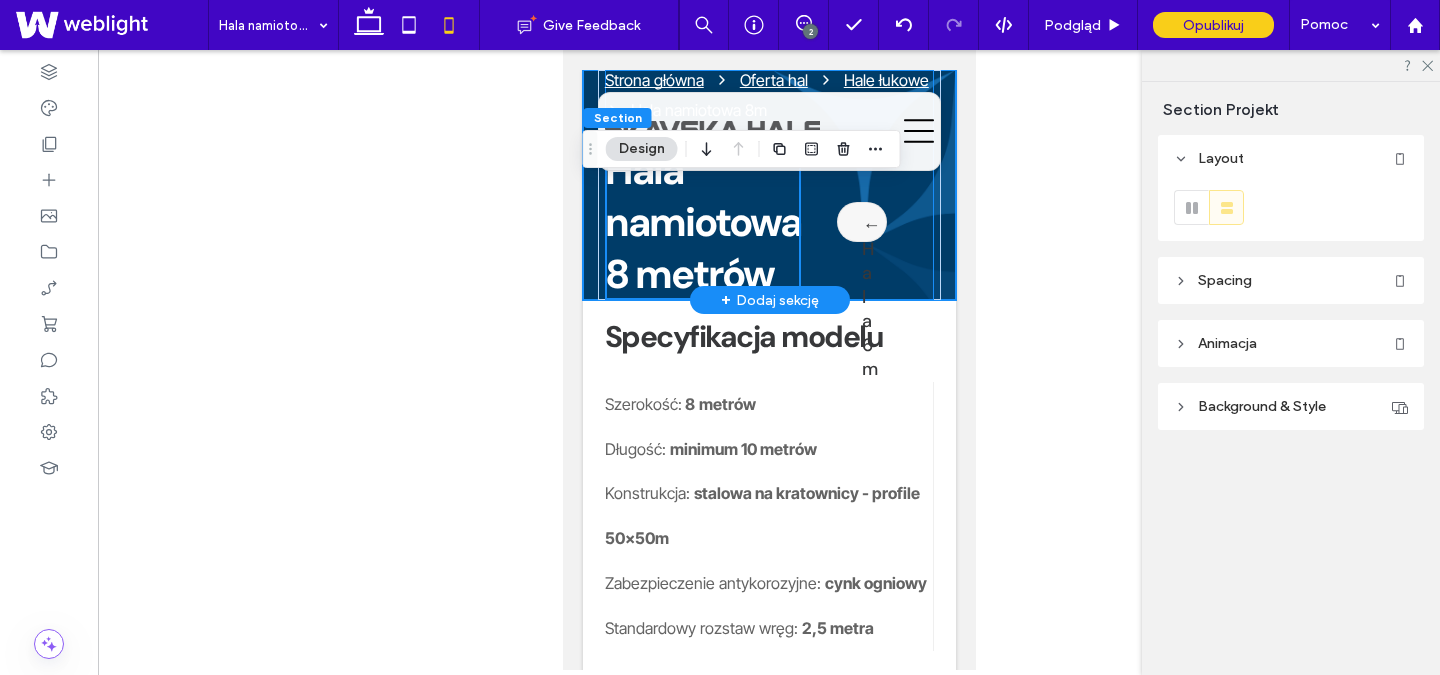 click on "Hala namiotowa 8 metrów" at bounding box center (702, 222) 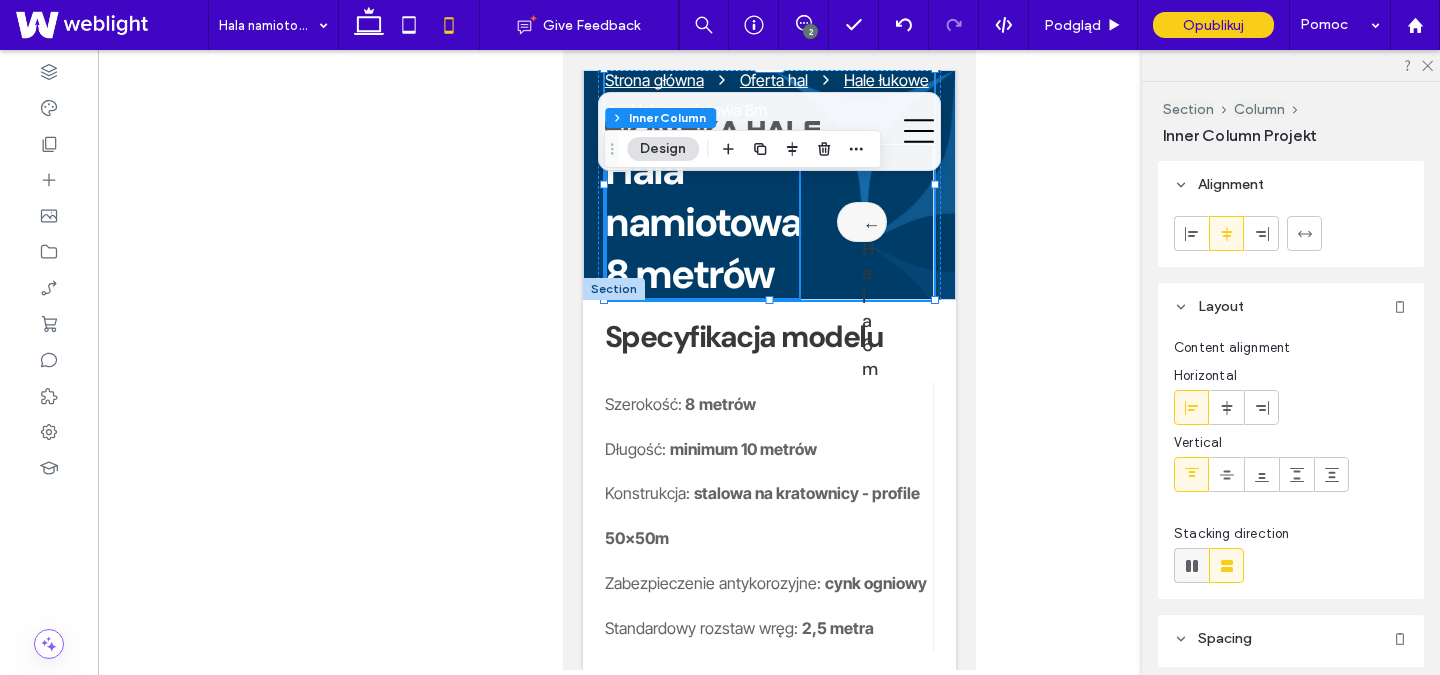 click at bounding box center [1192, 565] 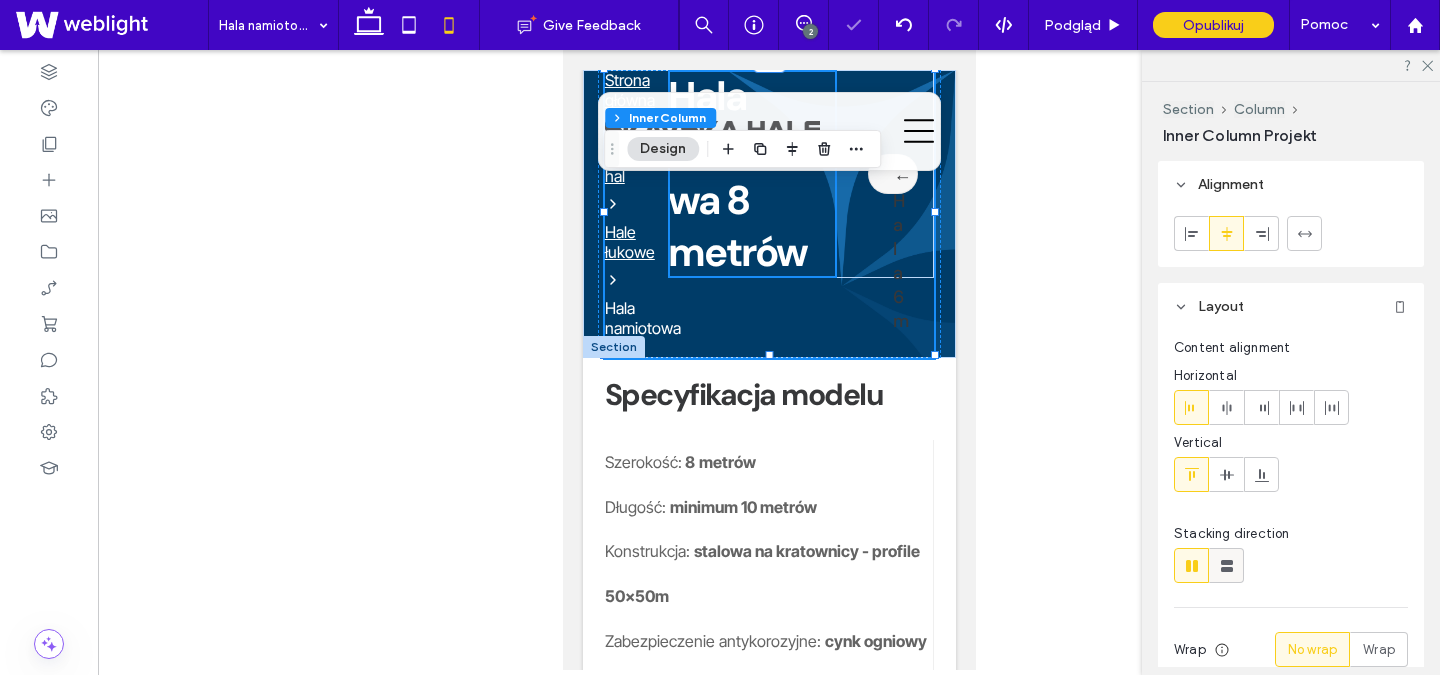 click 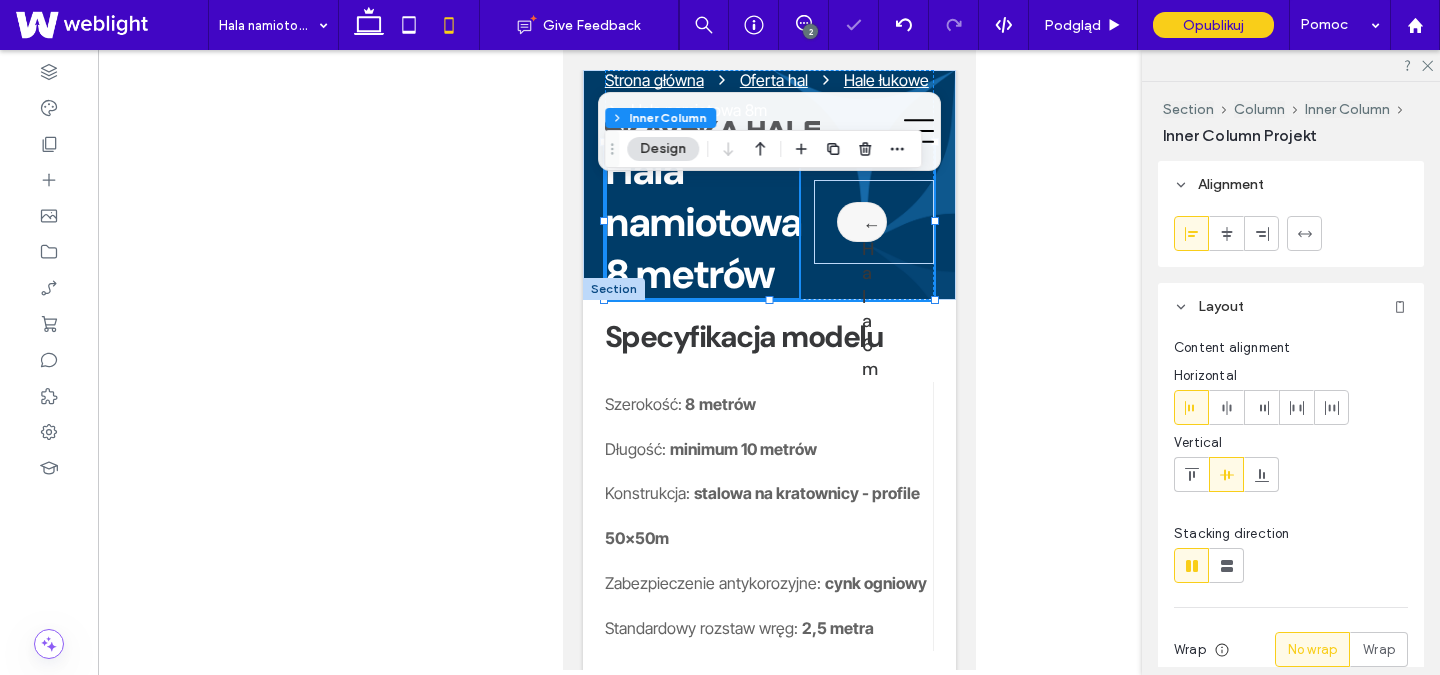 scroll, scrollTop: 0, scrollLeft: 0, axis: both 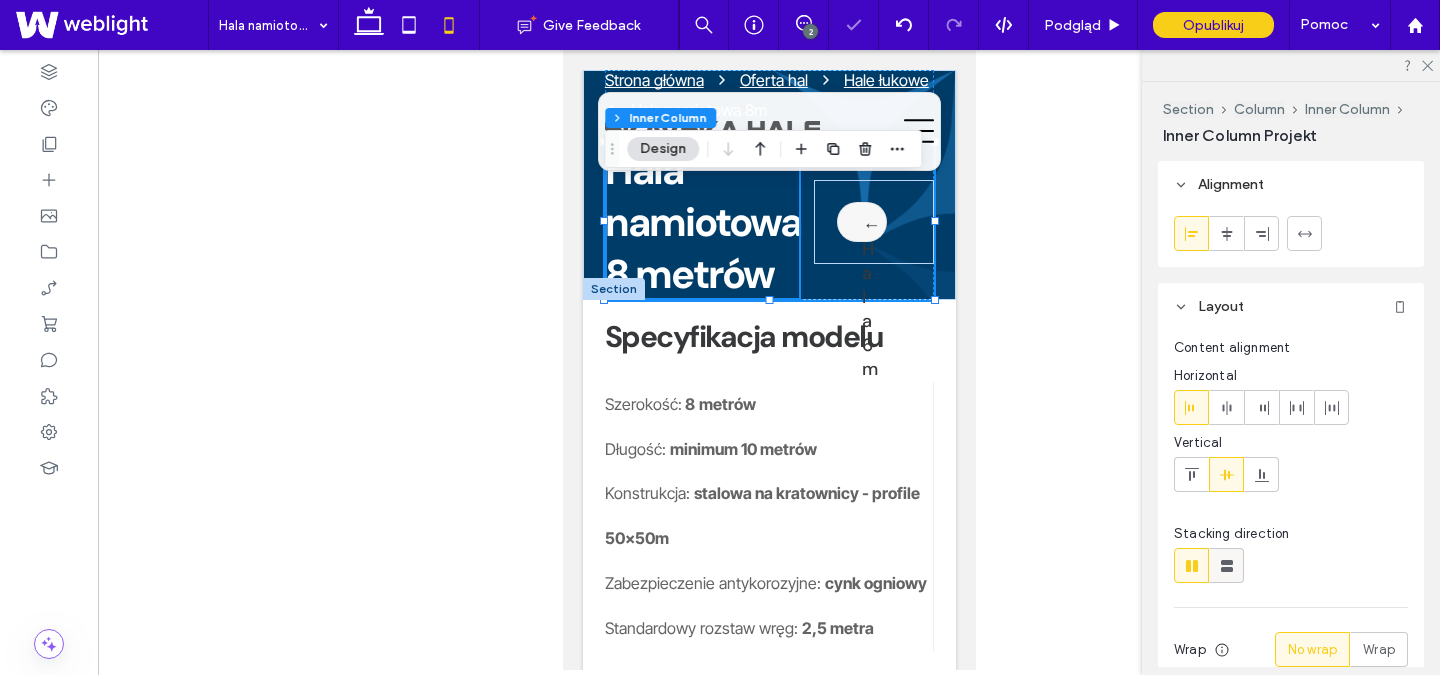 click at bounding box center (1227, 565) 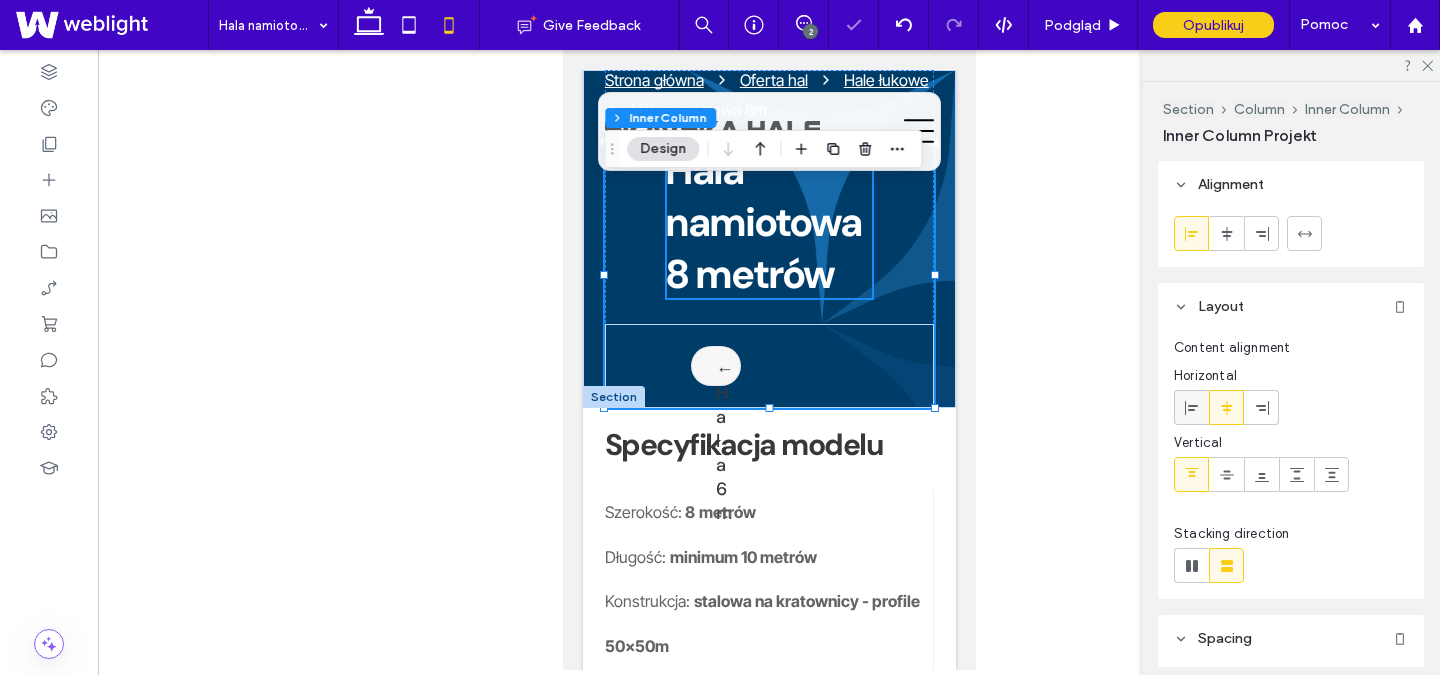 click 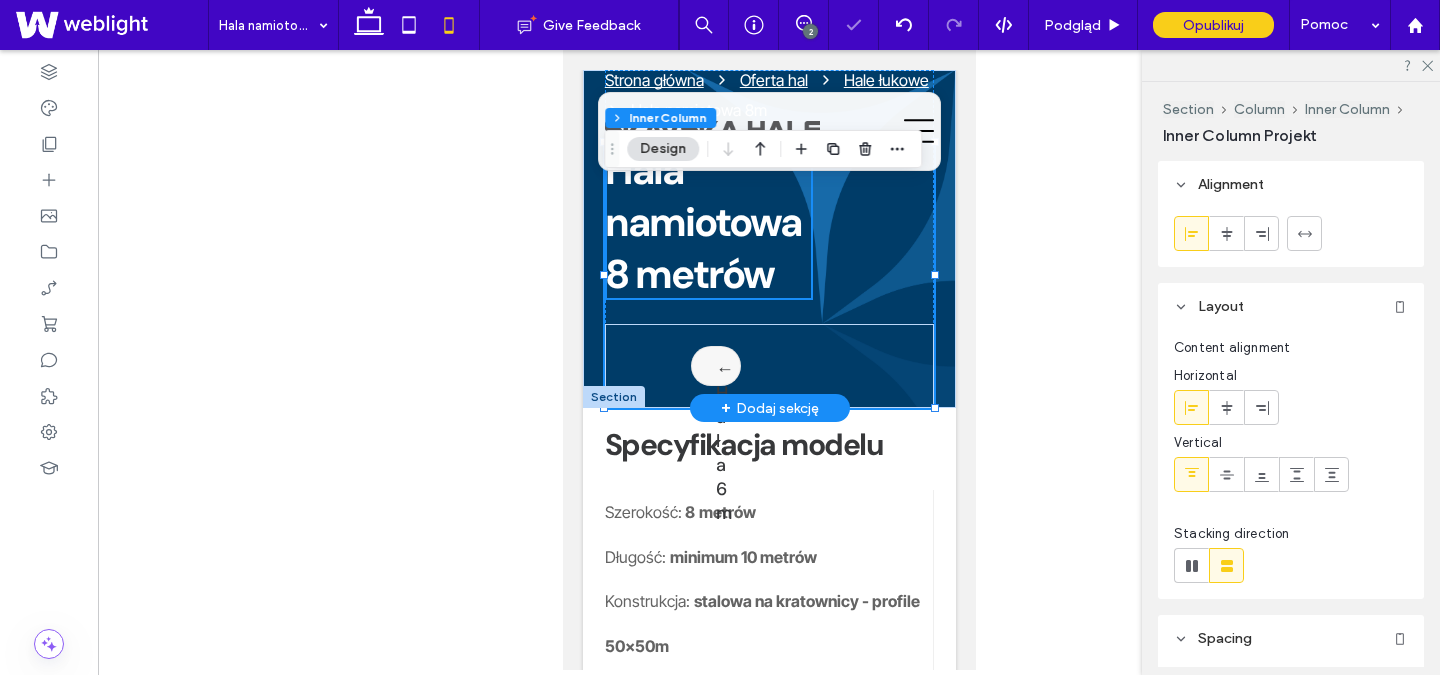 click on "Hala namiotowa 8 metrów" at bounding box center [708, 222] 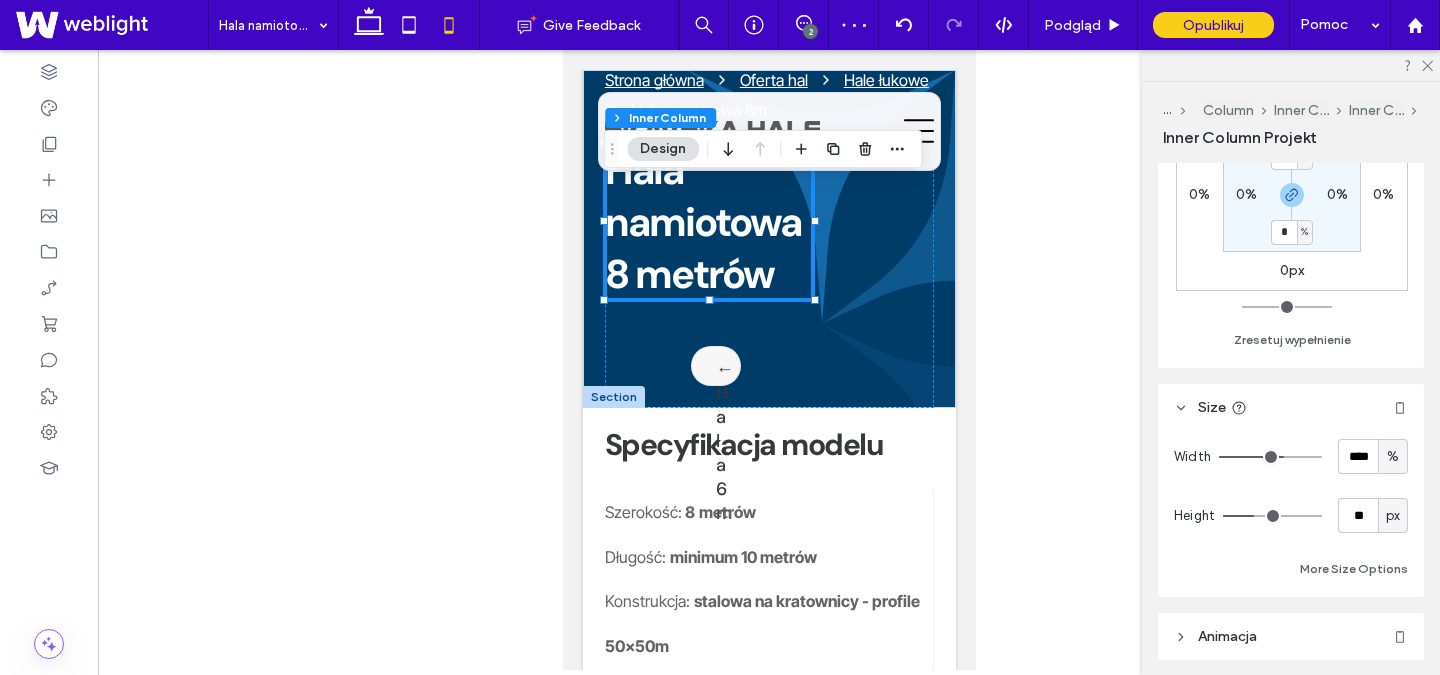 scroll, scrollTop: 854, scrollLeft: 0, axis: vertical 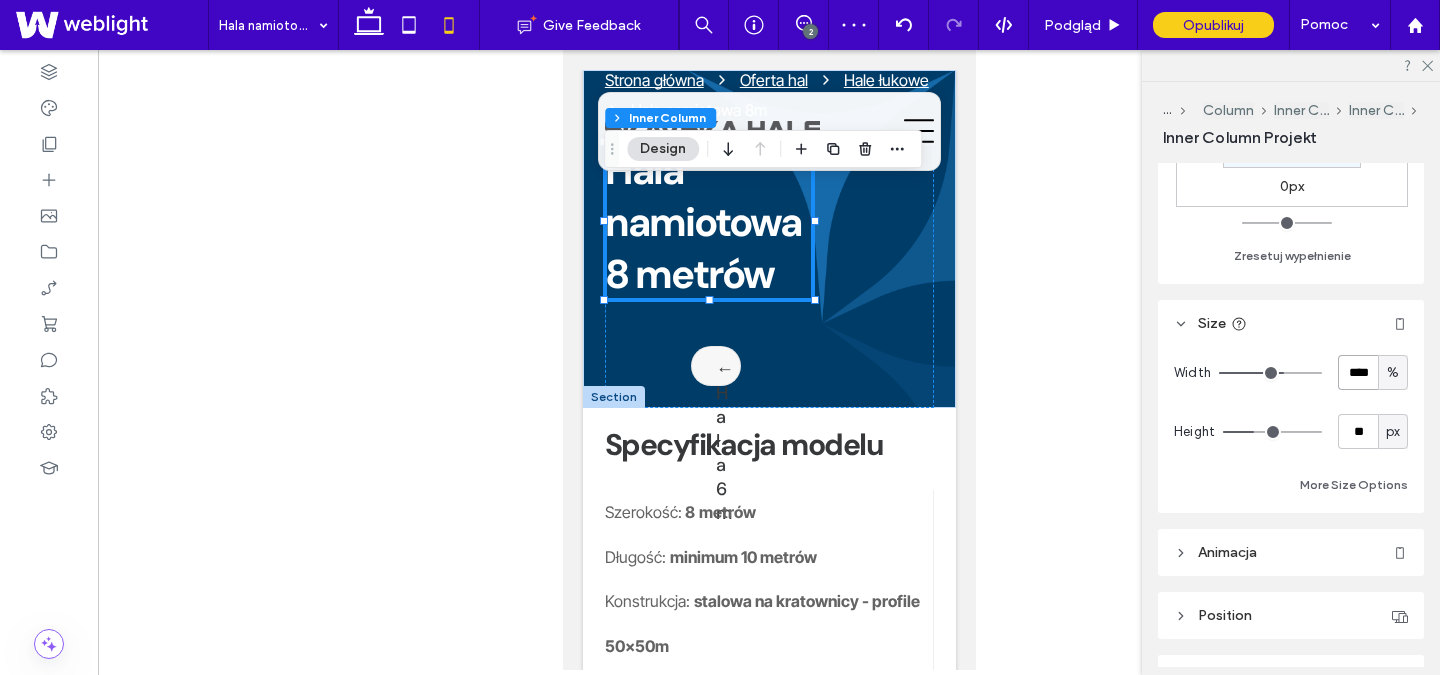 click on "****" at bounding box center (1358, 372) 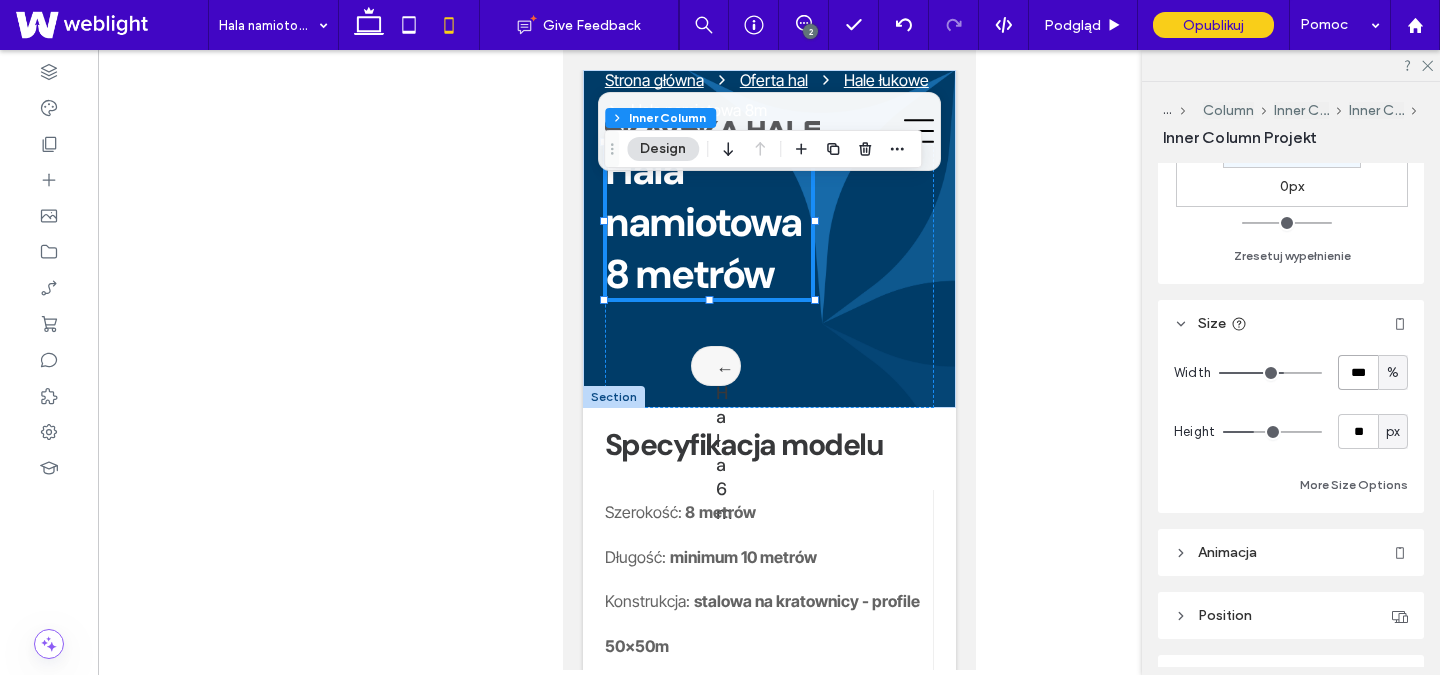 type on "***" 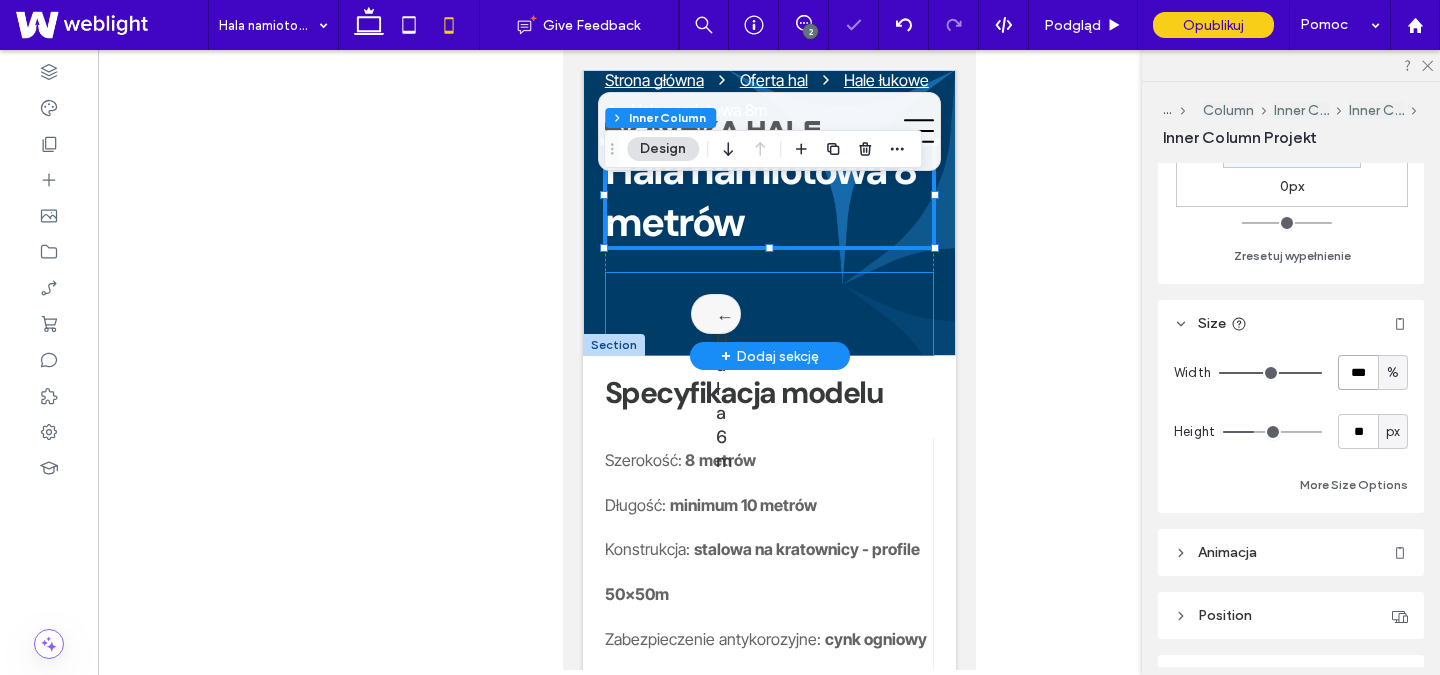 click on "Hala 10m →" at bounding box center (655, 314) 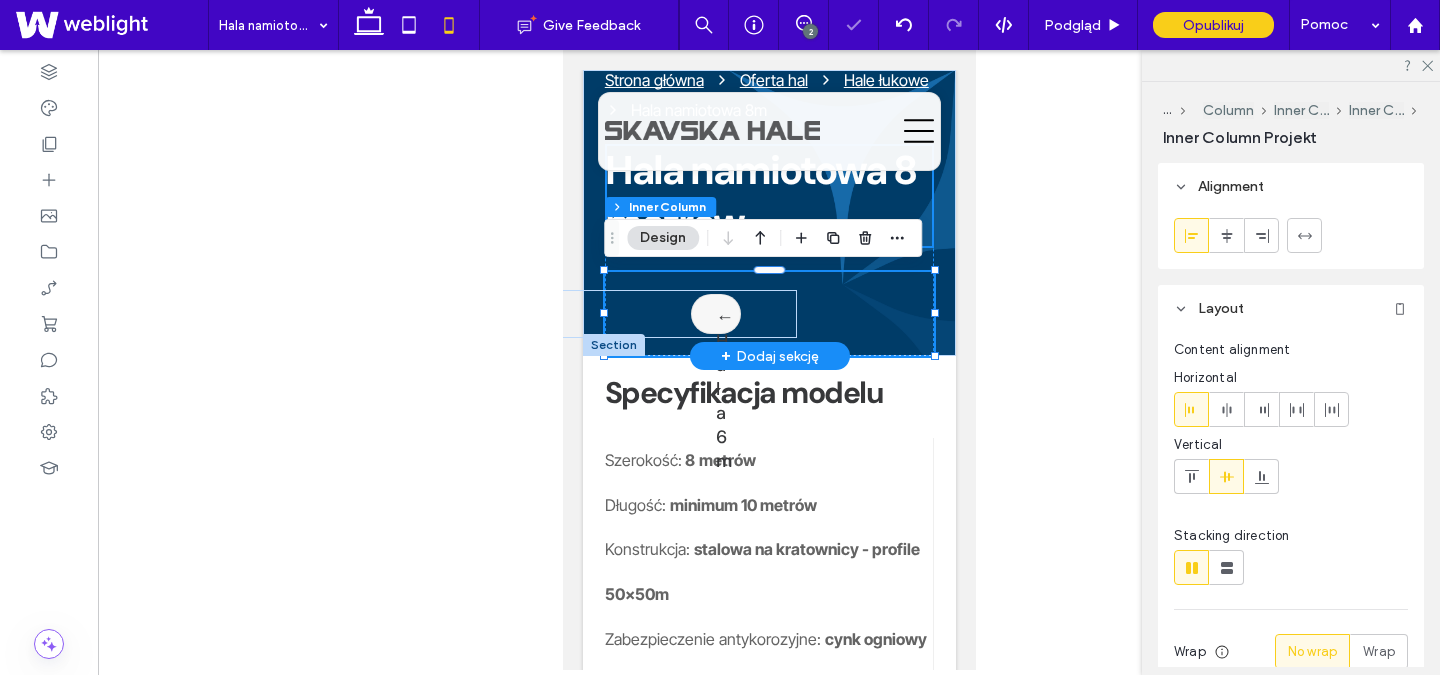 click on "Hala 10m →" at bounding box center (655, 314) 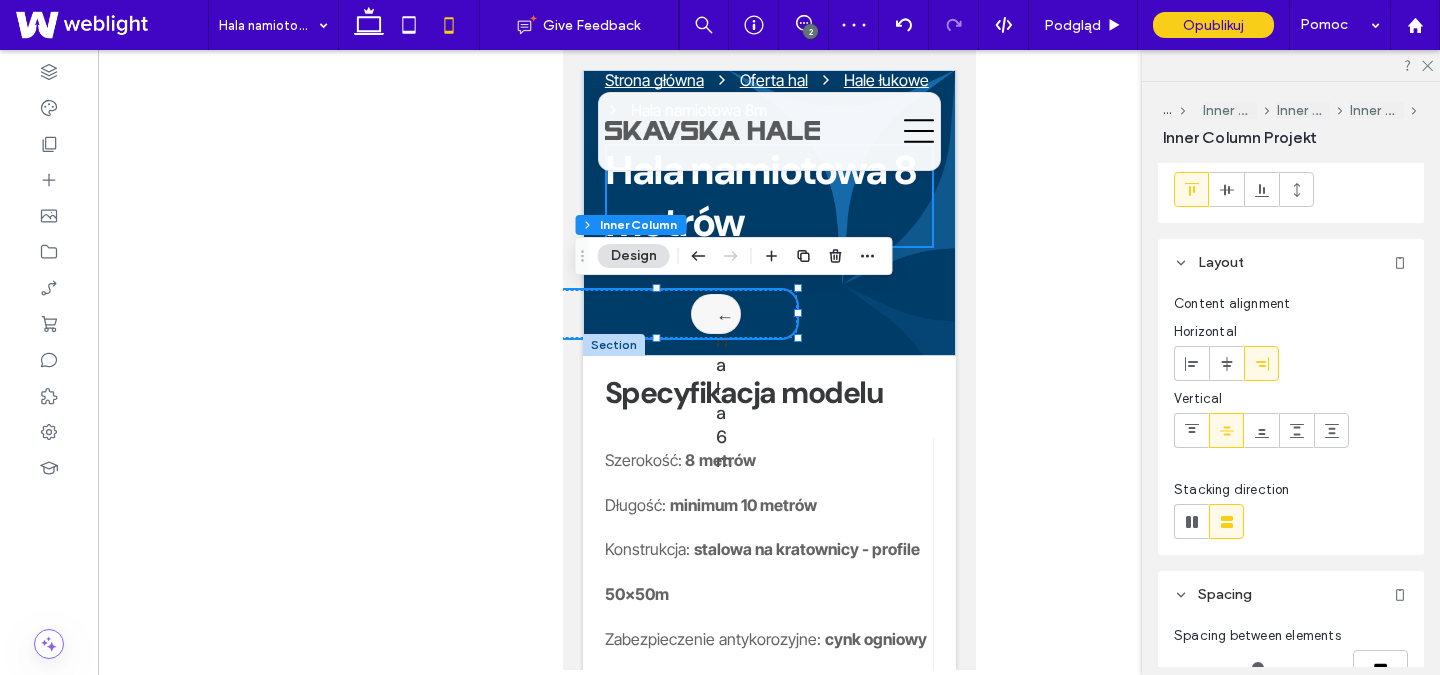 scroll, scrollTop: 16, scrollLeft: 0, axis: vertical 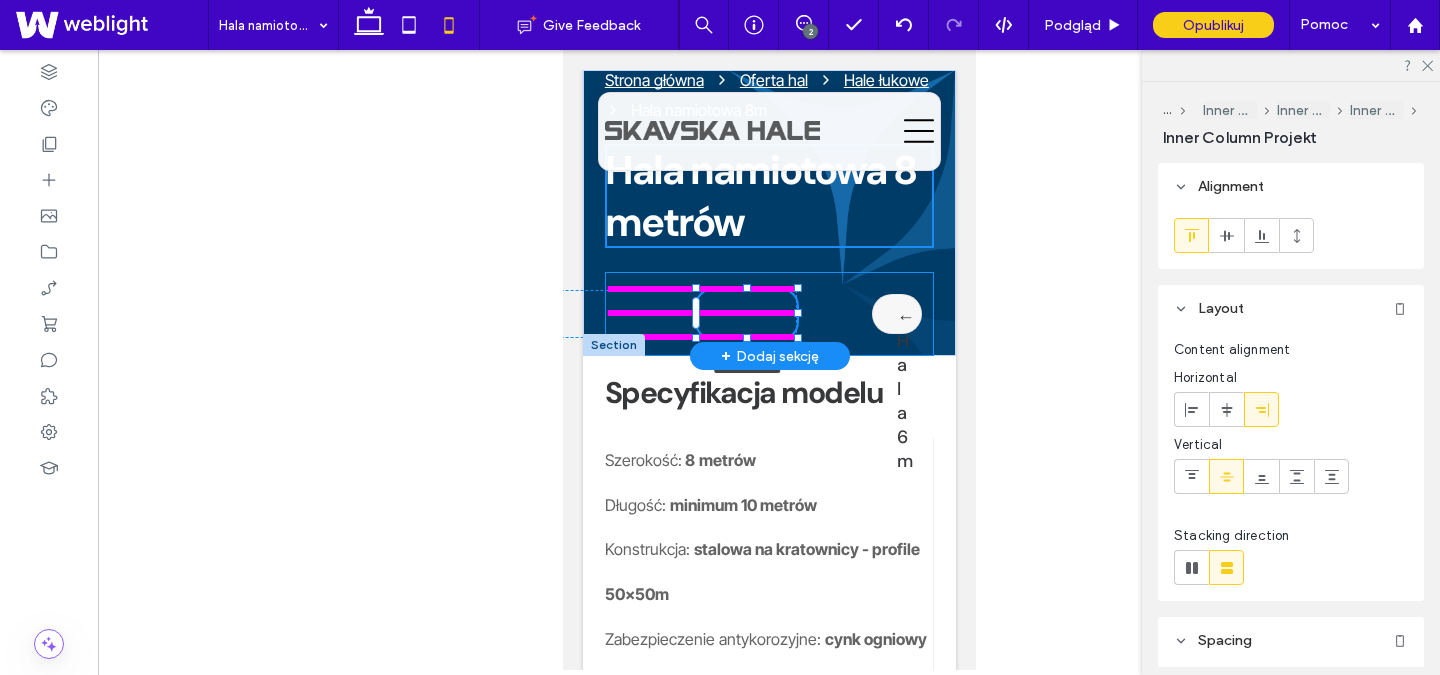 drag, startPoint x: 798, startPoint y: 315, endPoint x: 617, endPoint y: 329, distance: 181.54063 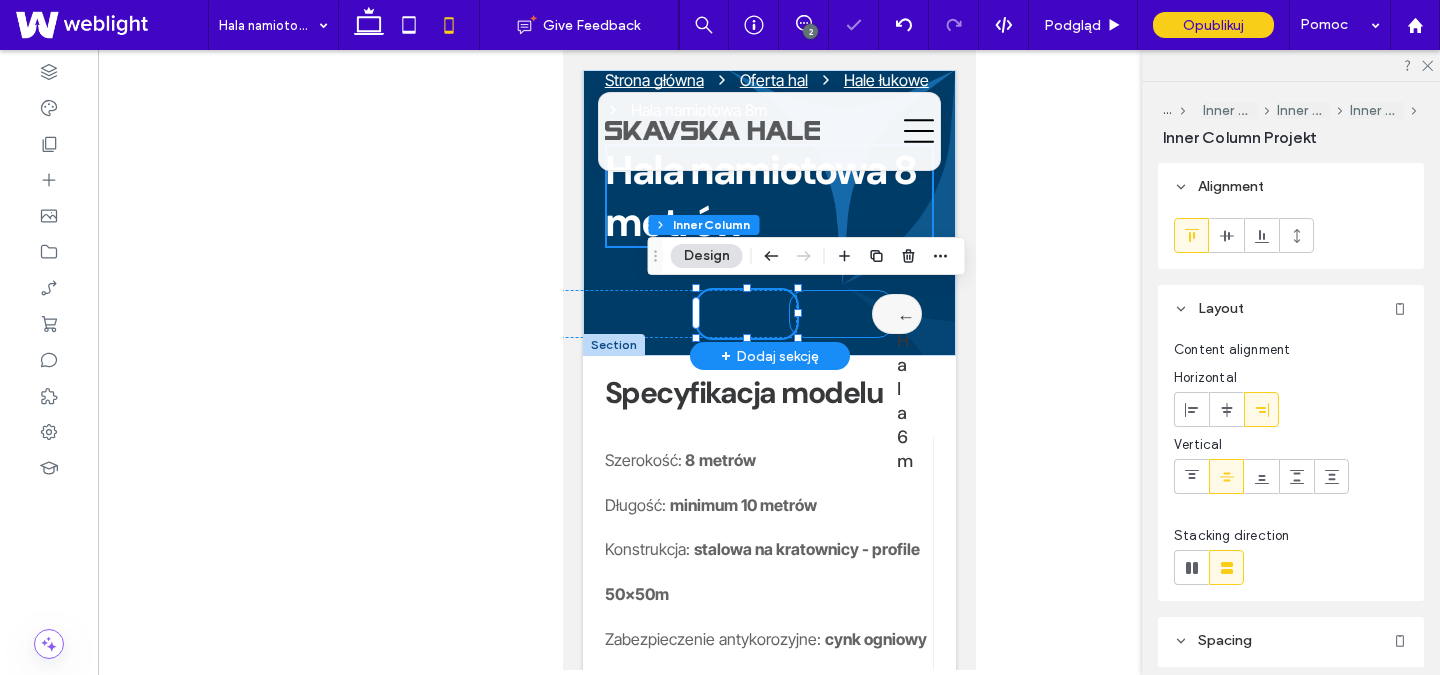 click on "← Hala 6m" at bounding box center [840, 314] 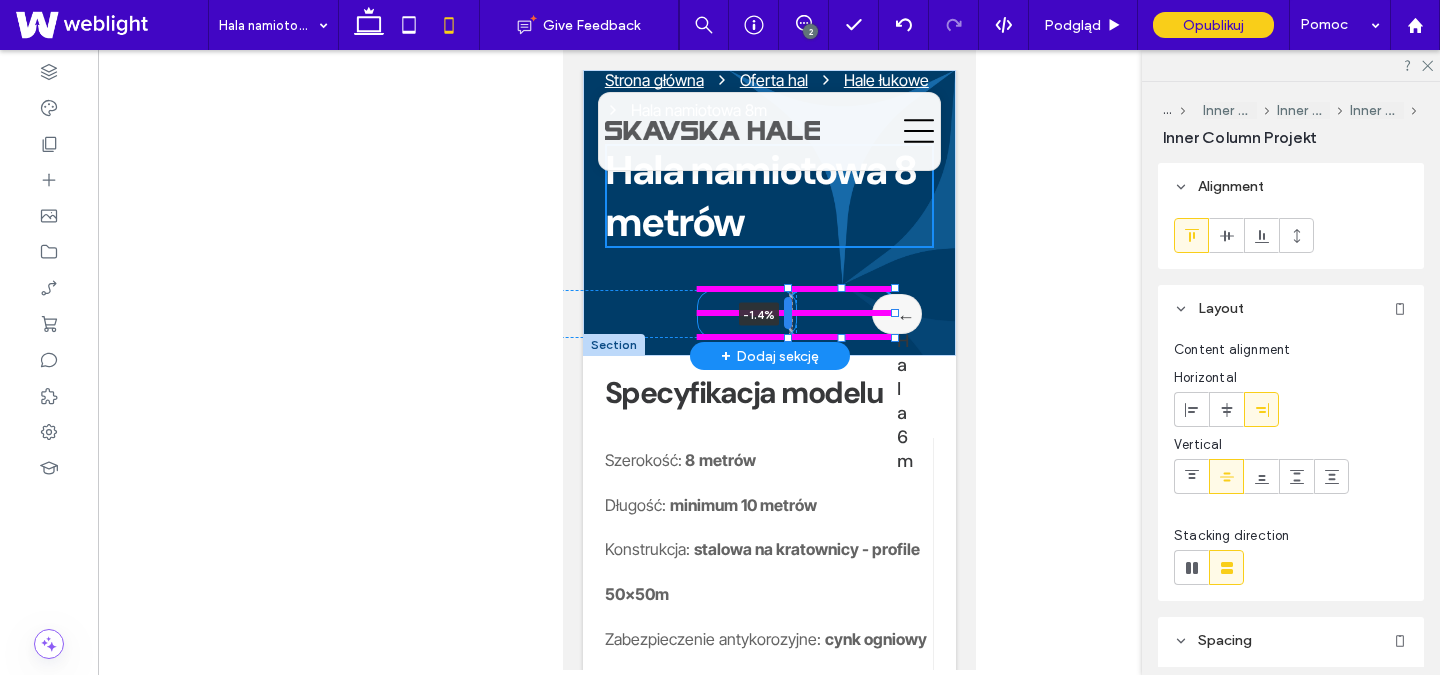 click at bounding box center (787, 313) 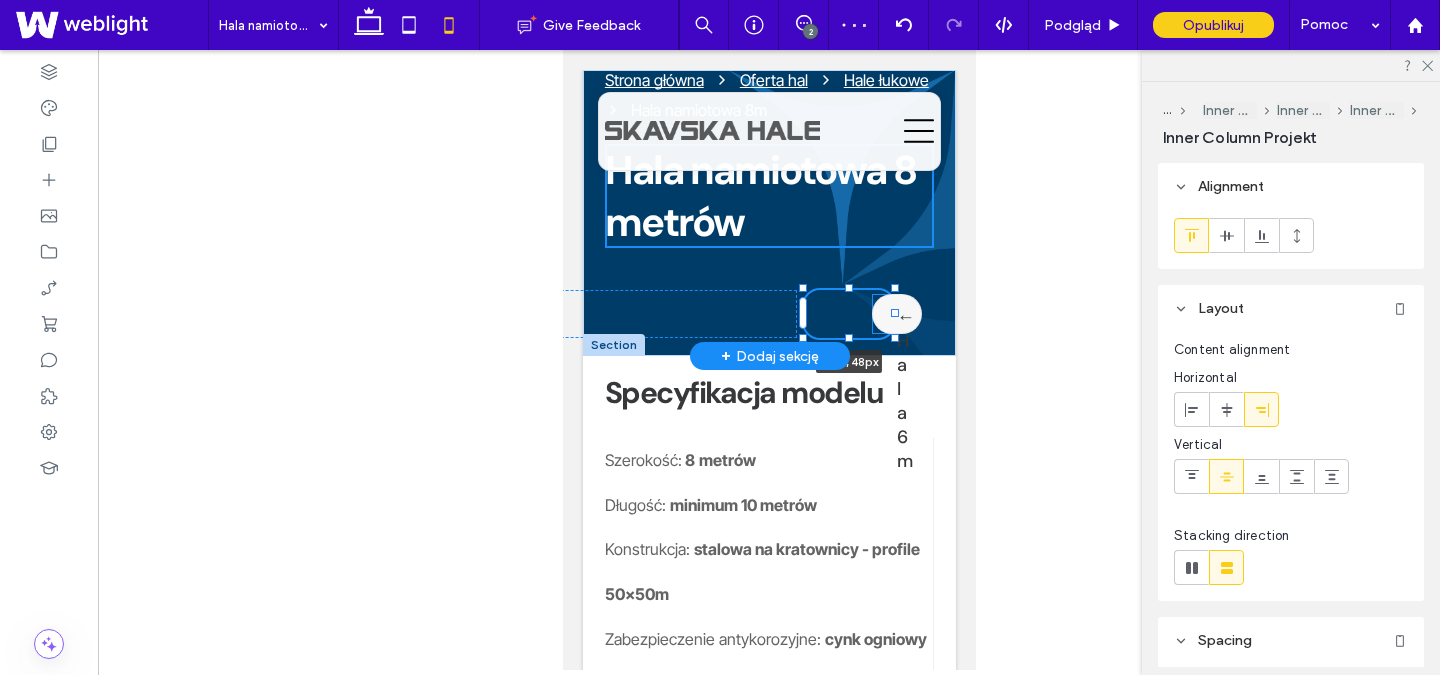 drag, startPoint x: 894, startPoint y: 313, endPoint x: 879, endPoint y: 317, distance: 15.524175 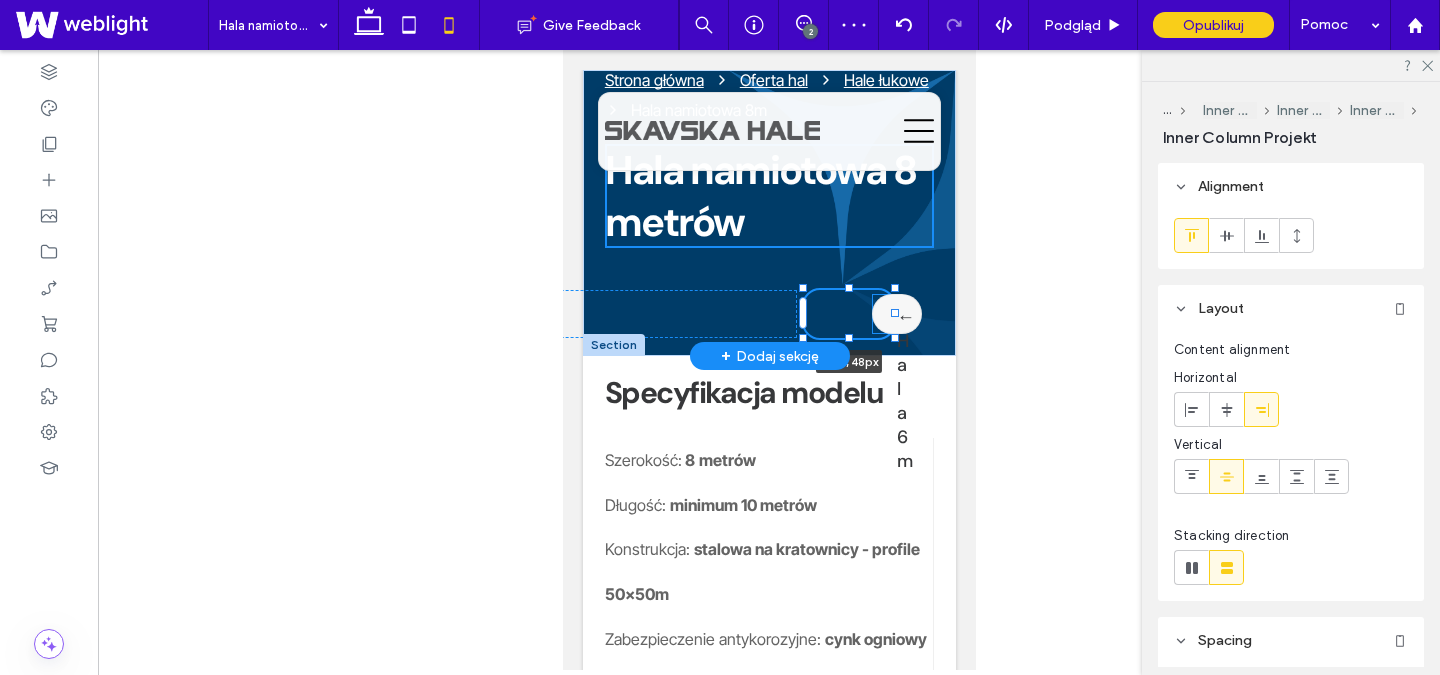 click on "Strona główna Oferta hal Hale łukowe Hala namiotowa 8m
Hala namiotowa 8 metrów
← Hala 6m
32% , 48px
Hala 10m →" at bounding box center (768, 213) 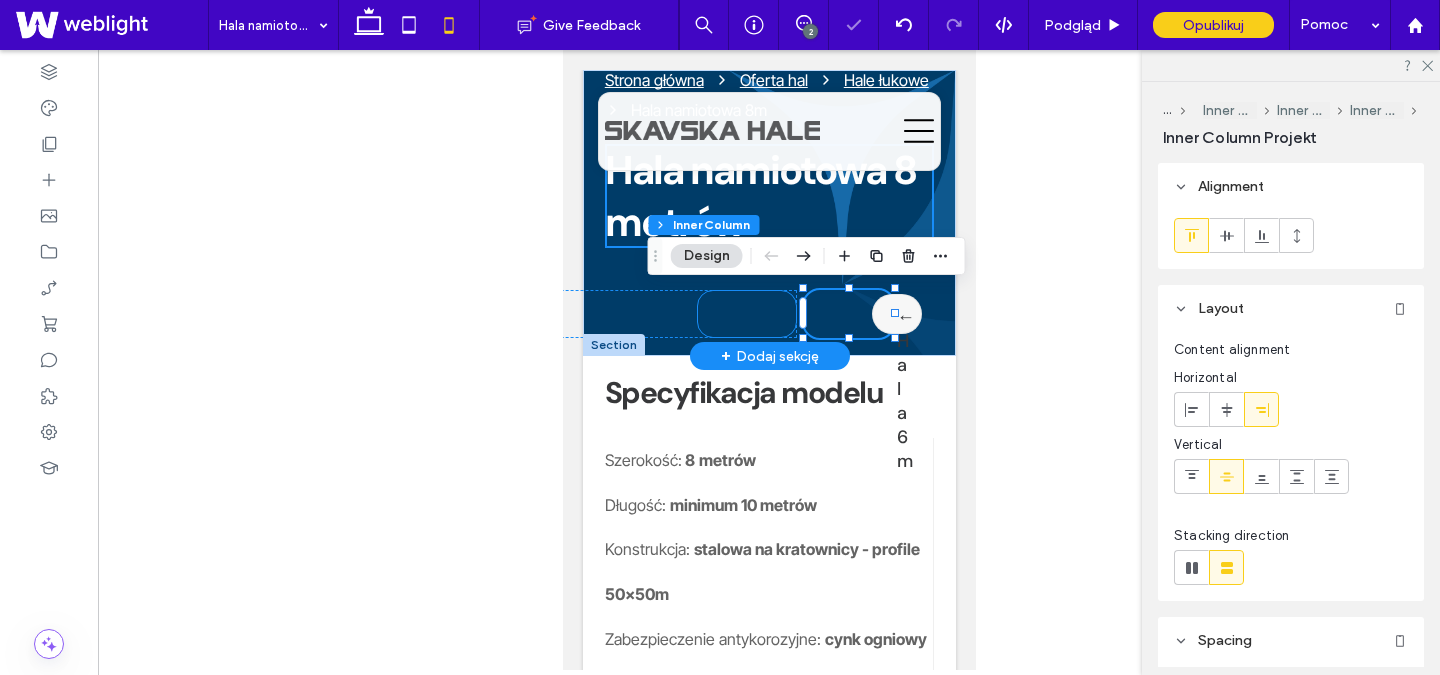 click on "Hala 10m →" at bounding box center (746, 314) 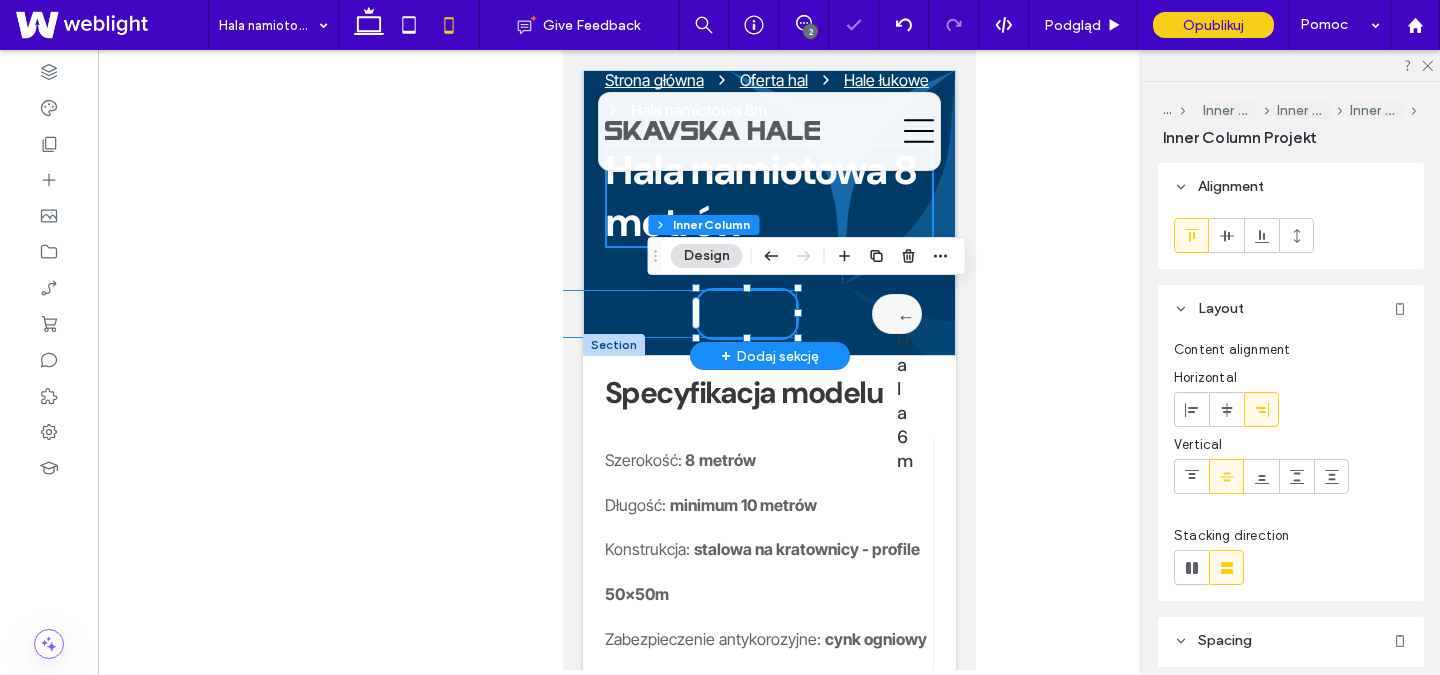 click on "← Hala 6m
Hala 10m →" at bounding box center [655, 314] 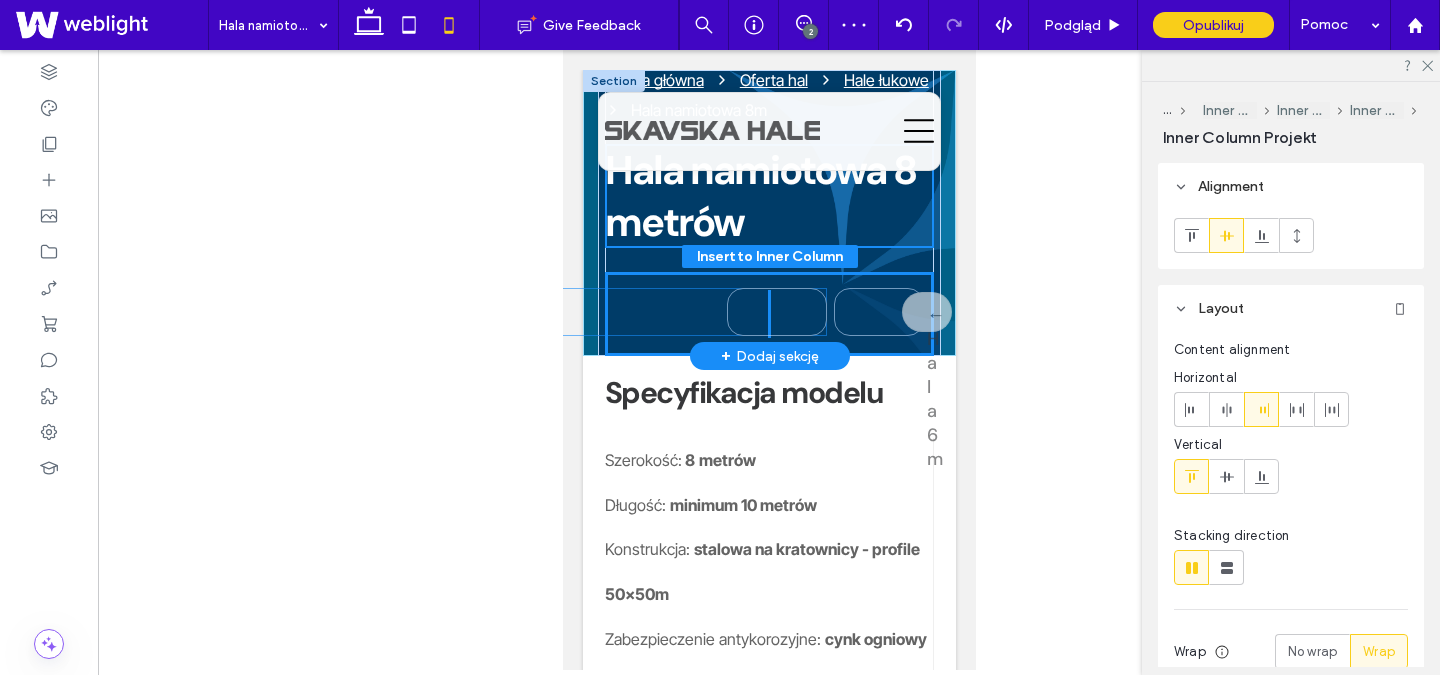 drag, startPoint x: 615, startPoint y: 319, endPoint x: 645, endPoint y: 319, distance: 30 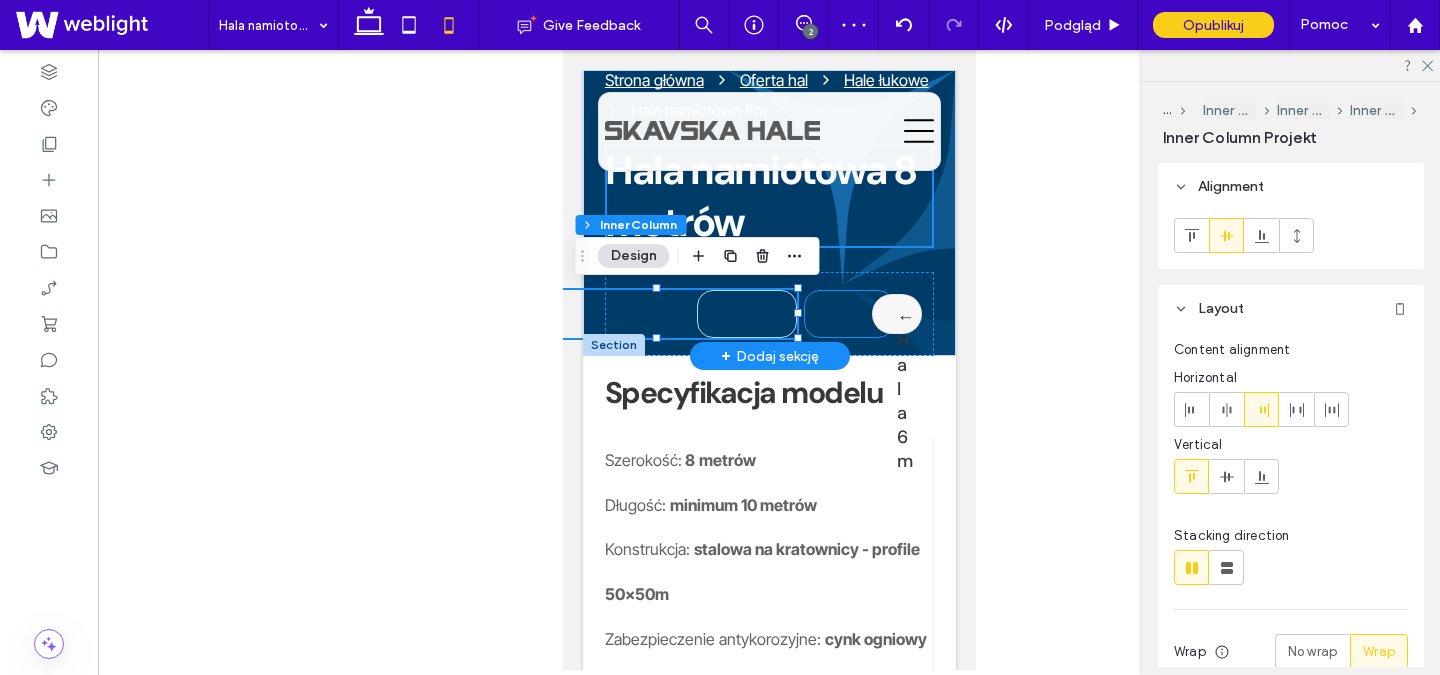 click on "← Hala 6m" at bounding box center (848, 314) 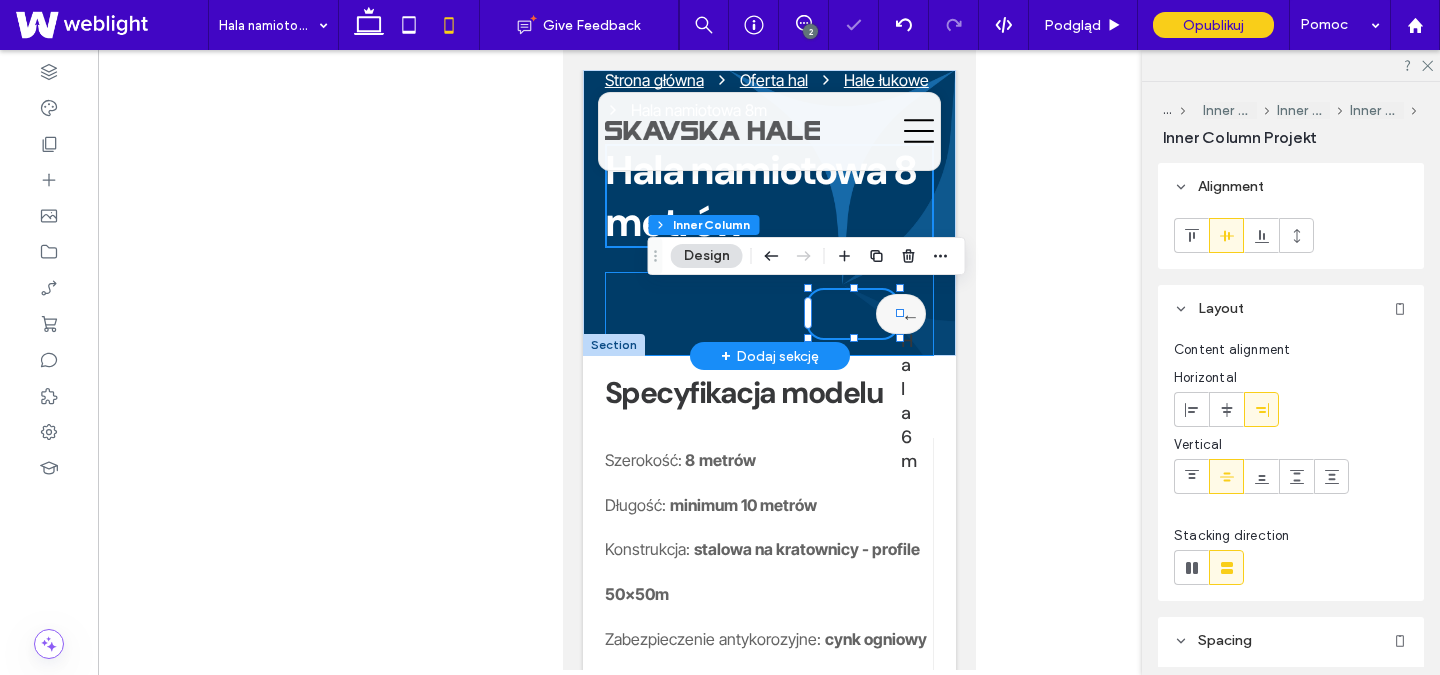 click on "Hala 10m →" at bounding box center [746, 314] 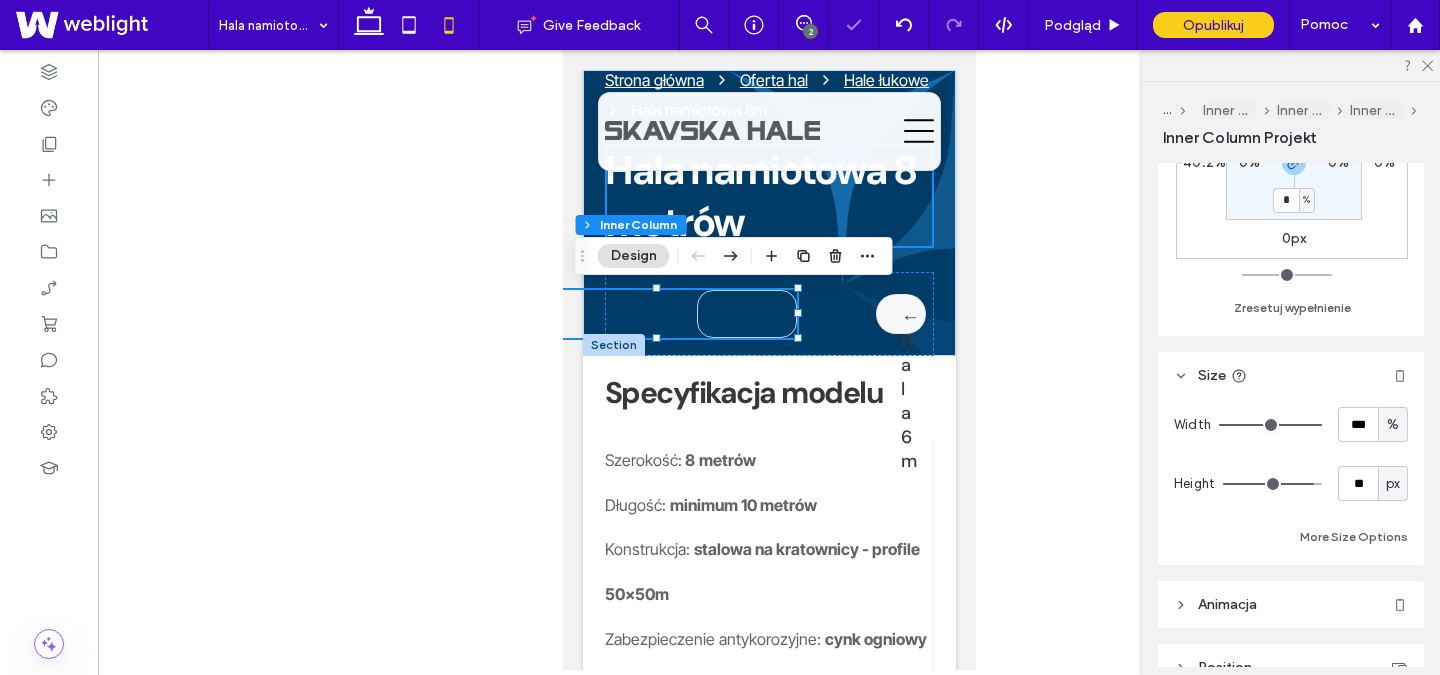 scroll, scrollTop: 858, scrollLeft: 0, axis: vertical 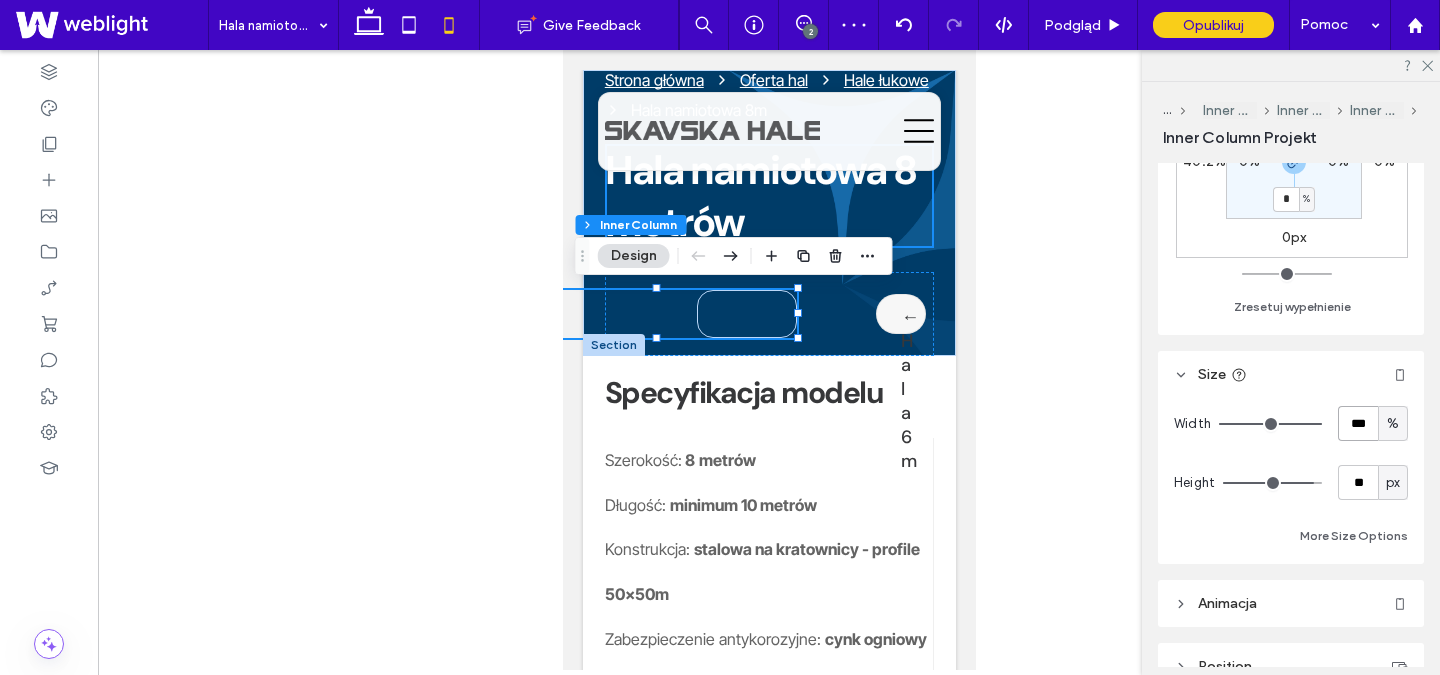 click on "***" at bounding box center (1358, 423) 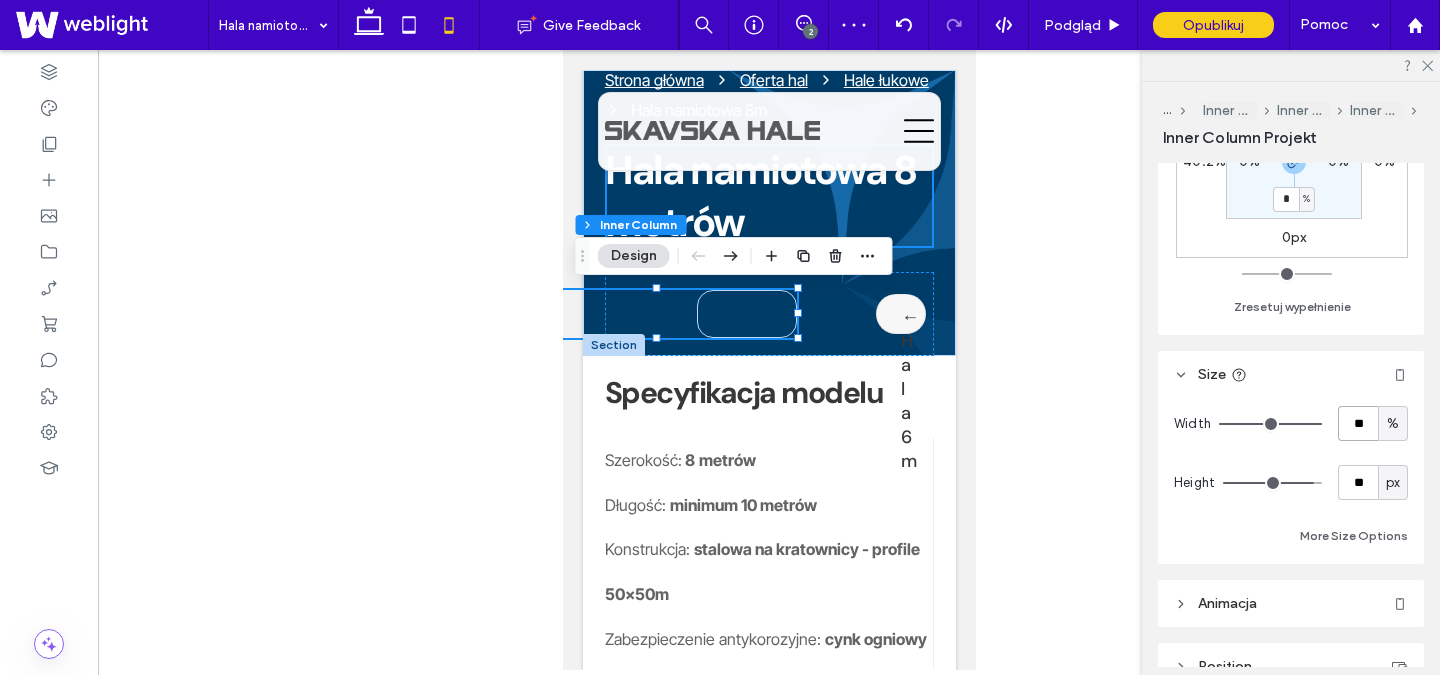 type on "**" 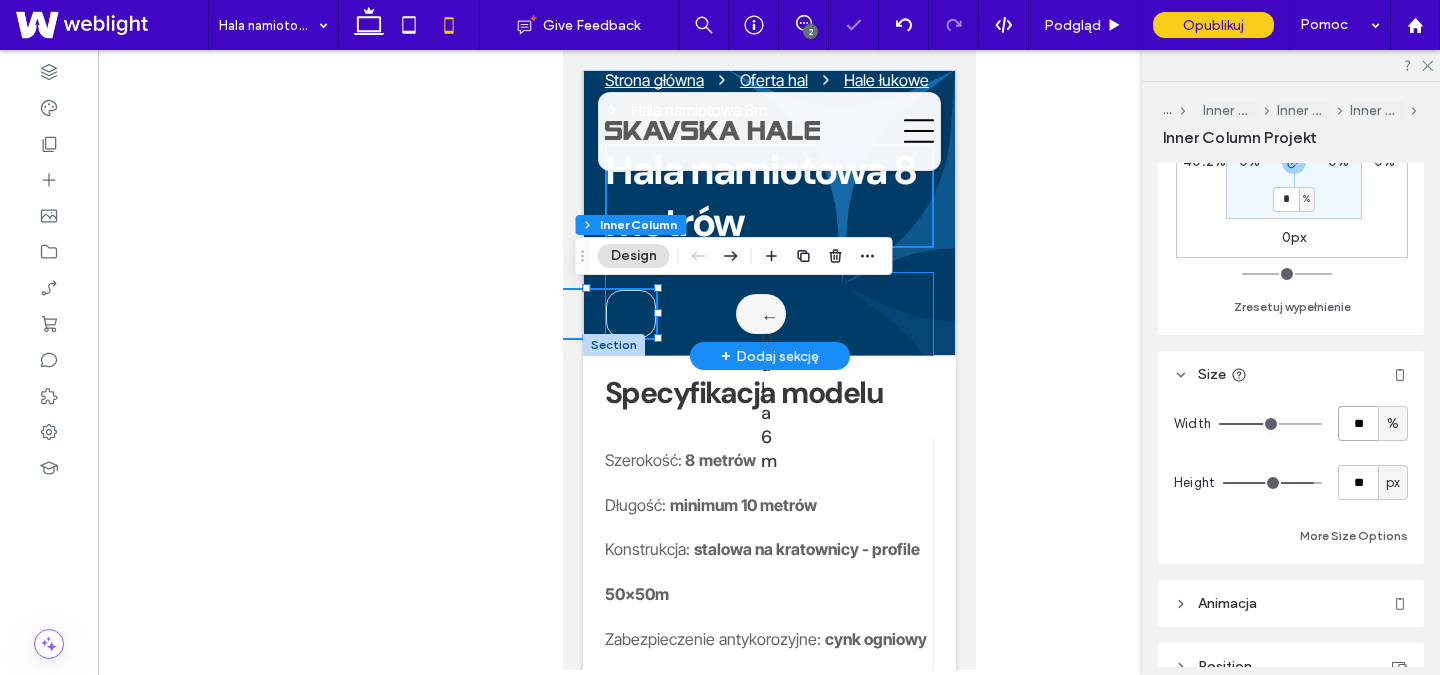 click on "Hala 10m →
← Hala 6m" at bounding box center [768, 314] 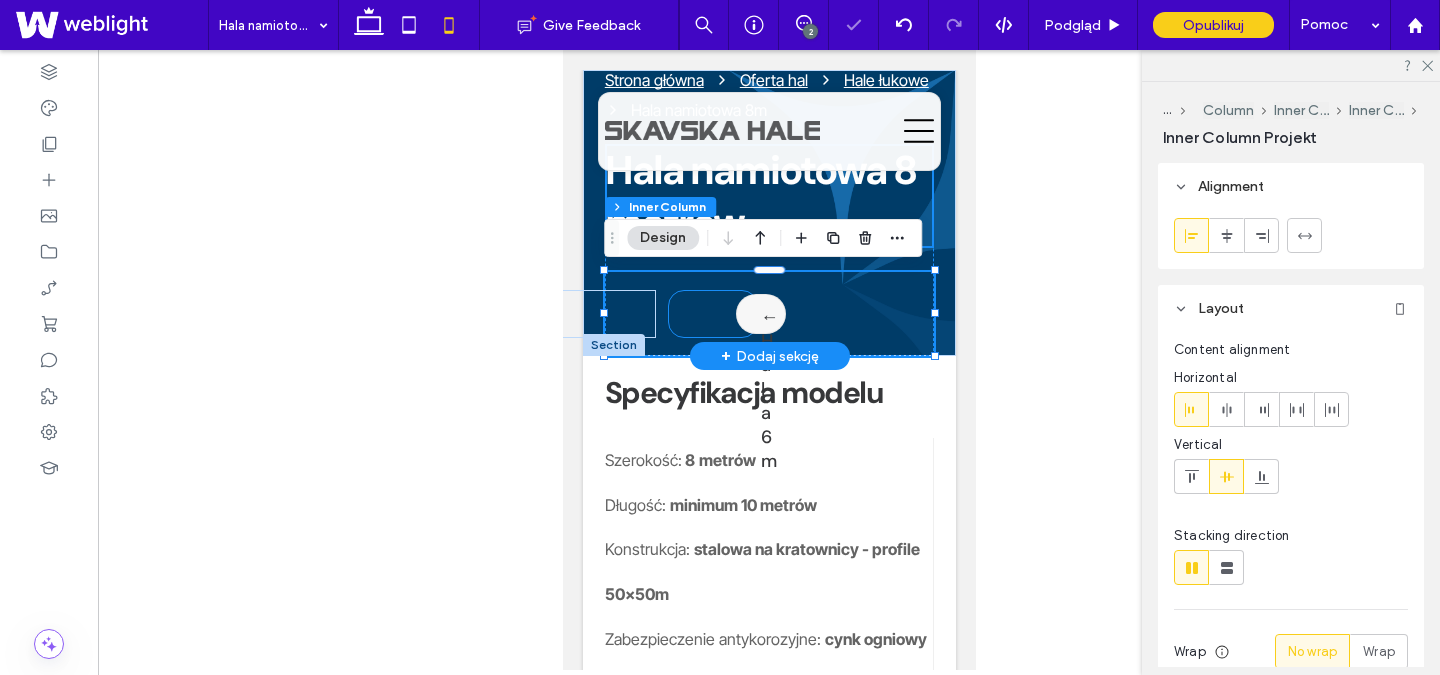 click on "← Hala 6m" at bounding box center (760, 389) 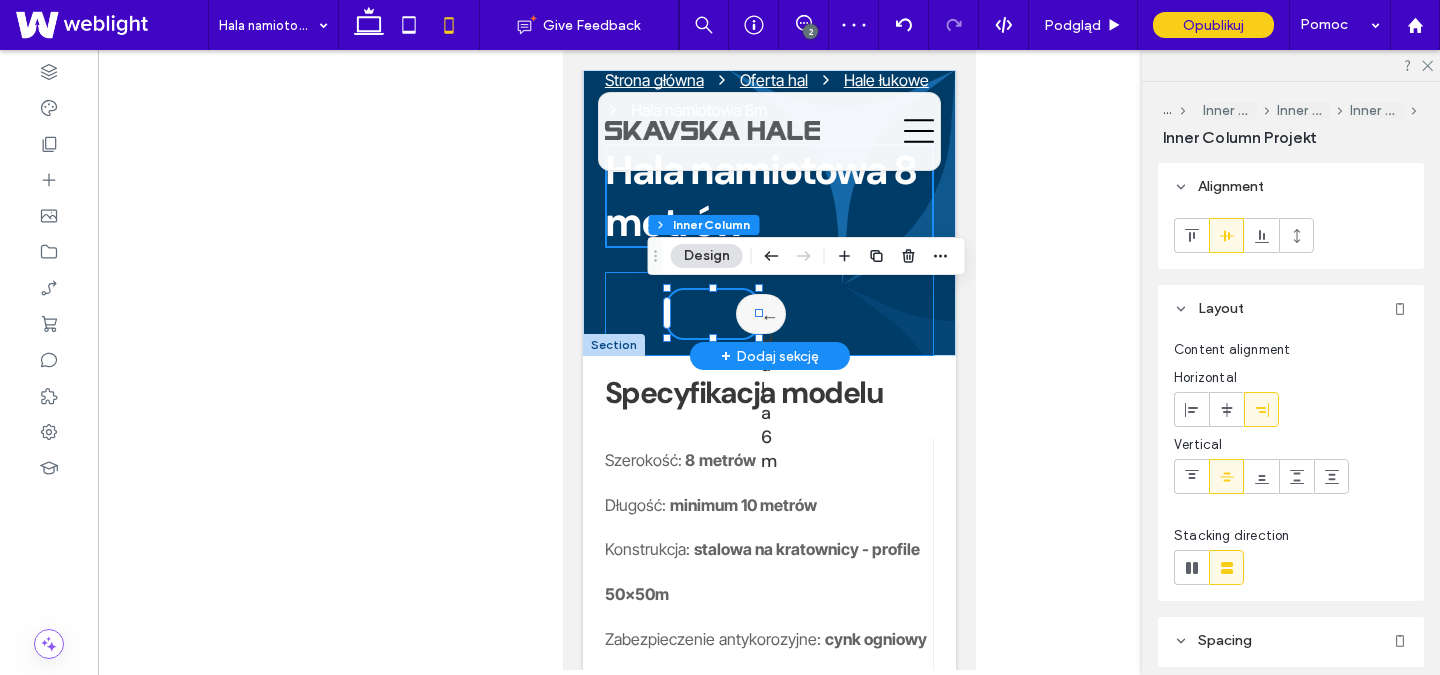 click on "Hala 10m →
← Hala 6m" at bounding box center (768, 314) 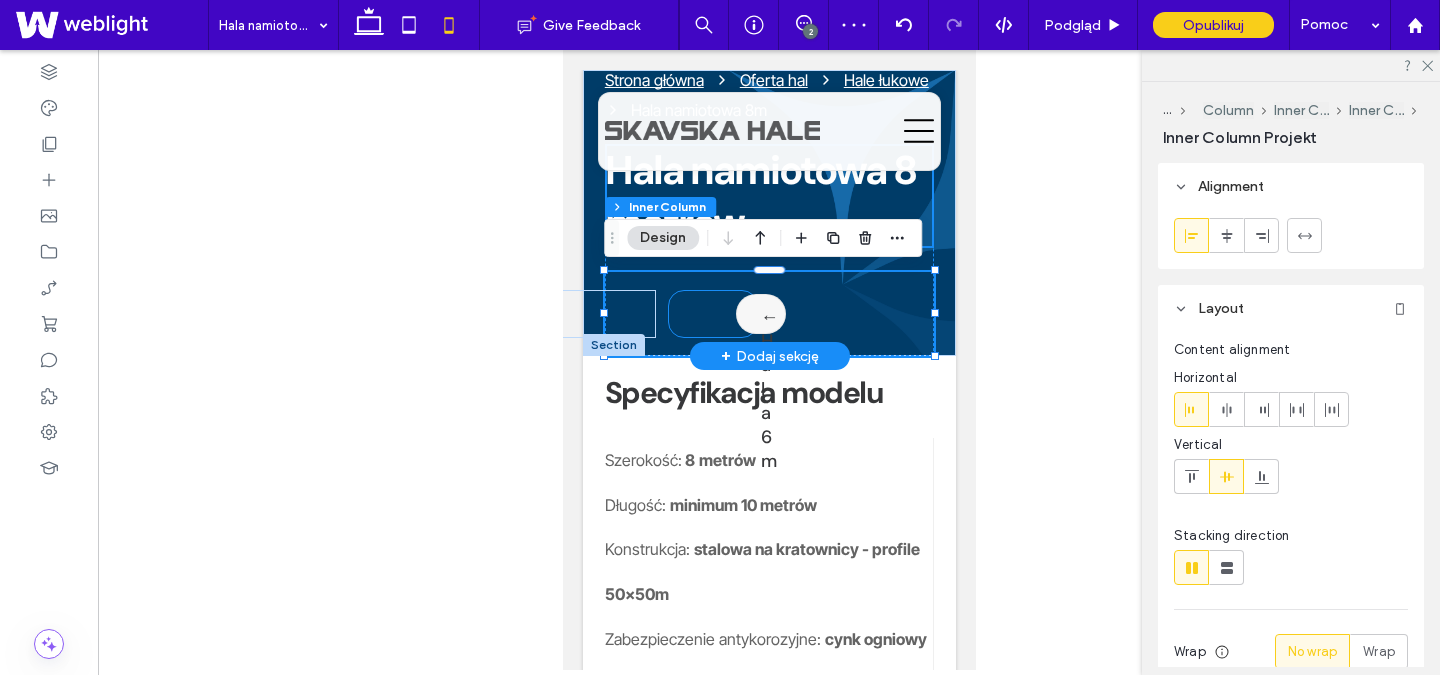 click on "← Hala 6m" at bounding box center (760, 389) 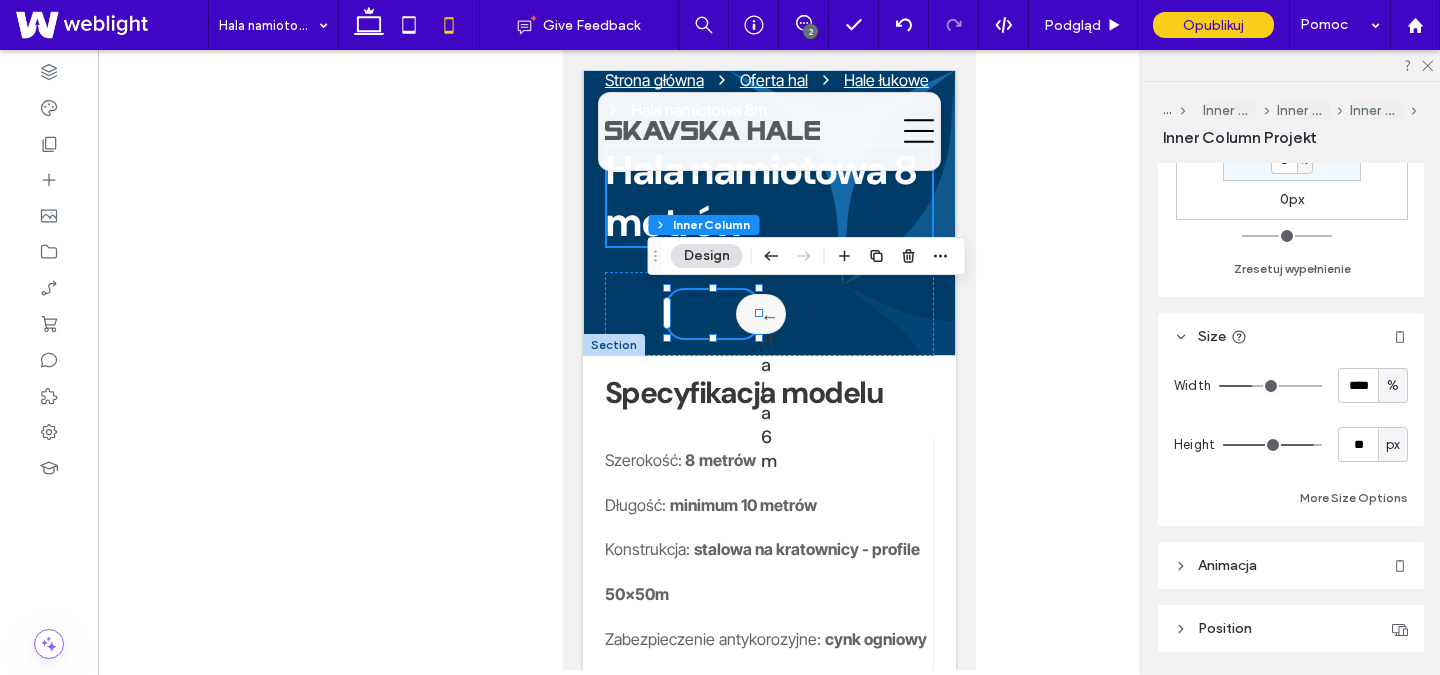 scroll, scrollTop: 762, scrollLeft: 0, axis: vertical 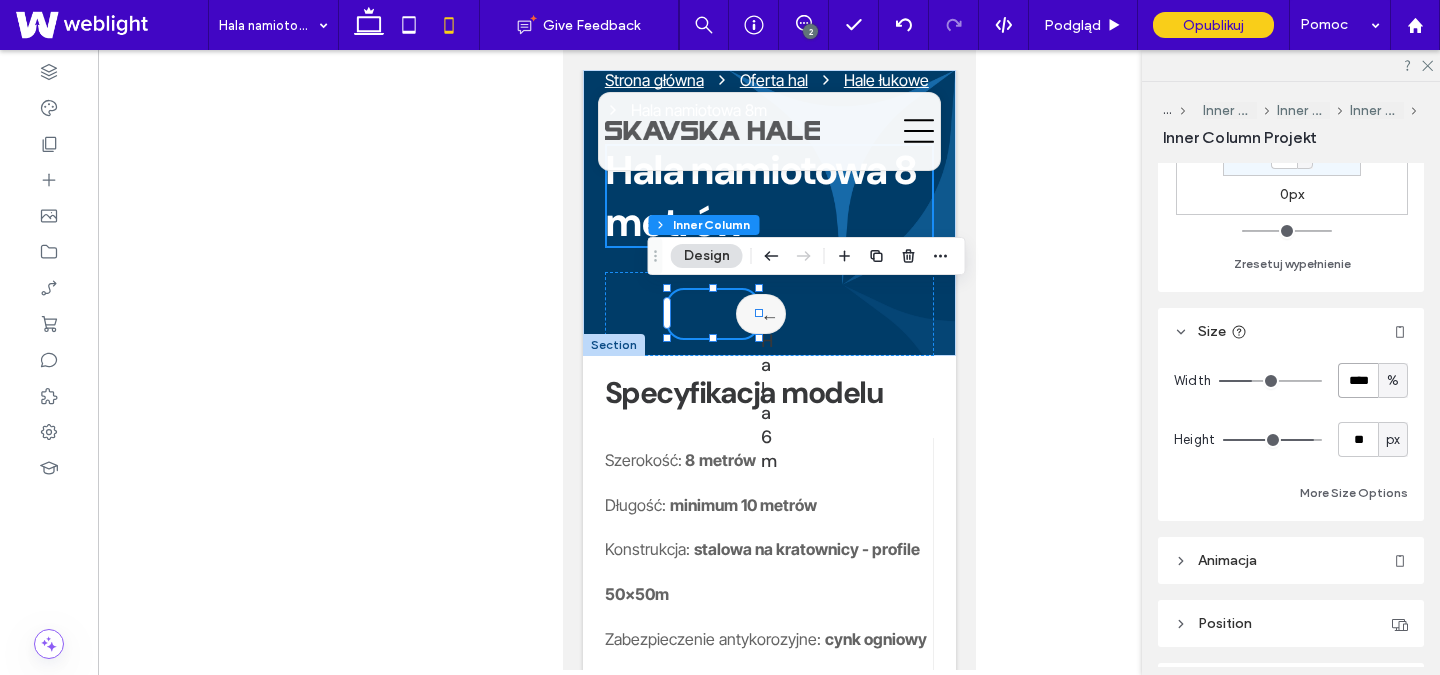 click on "****" at bounding box center (1358, 380) 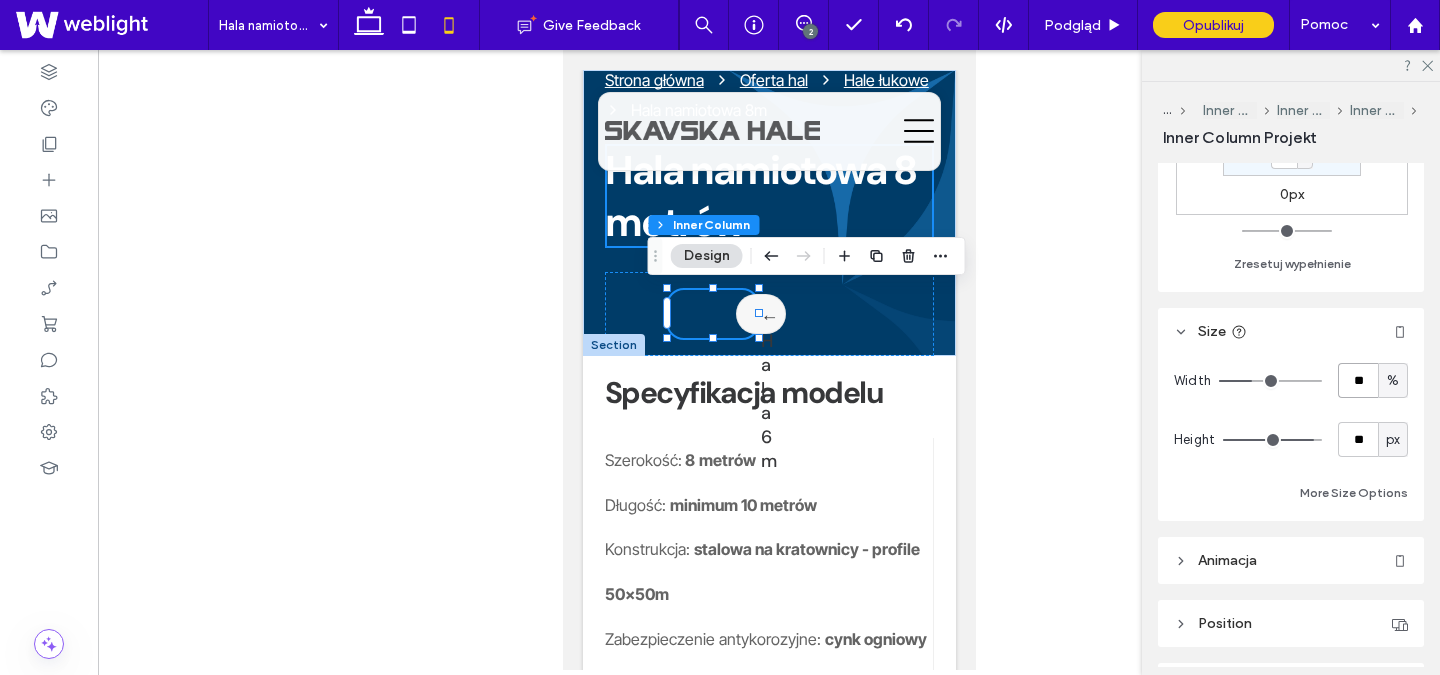 type on "**" 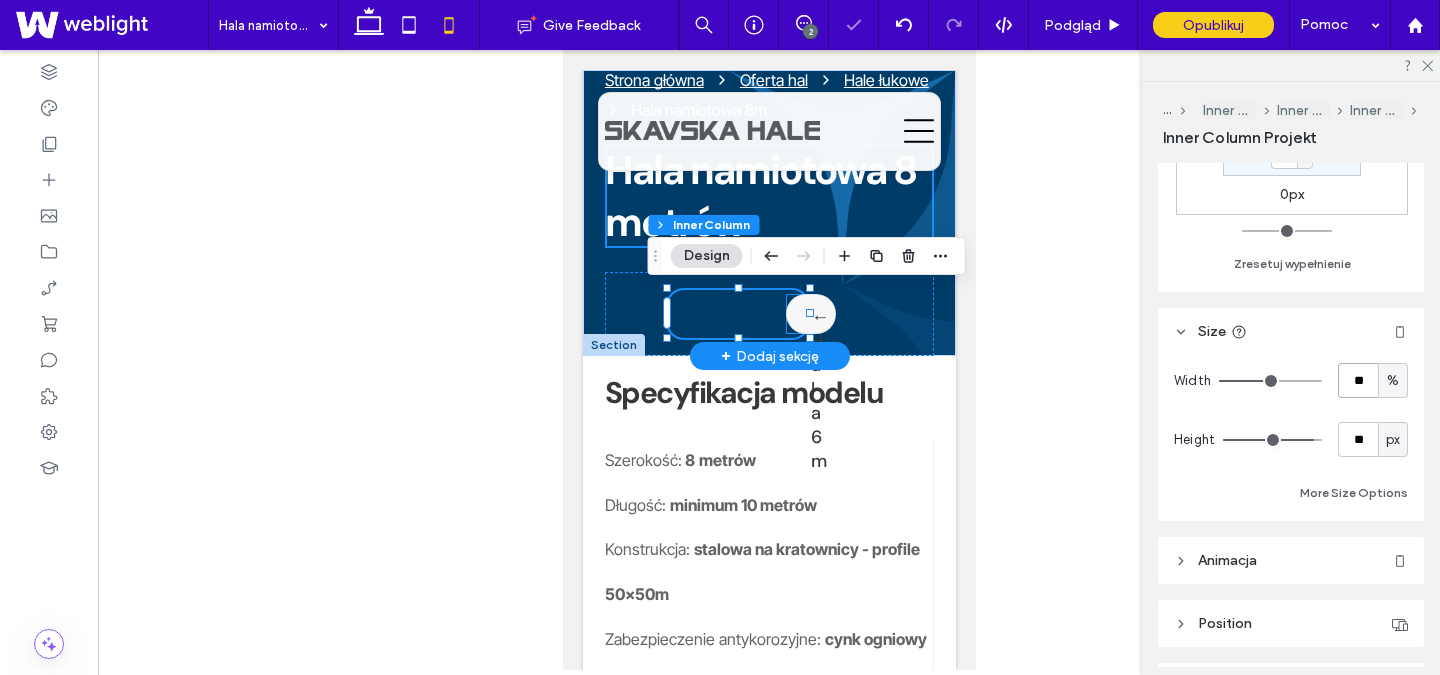 click on "← Hala 6m" at bounding box center [810, 314] 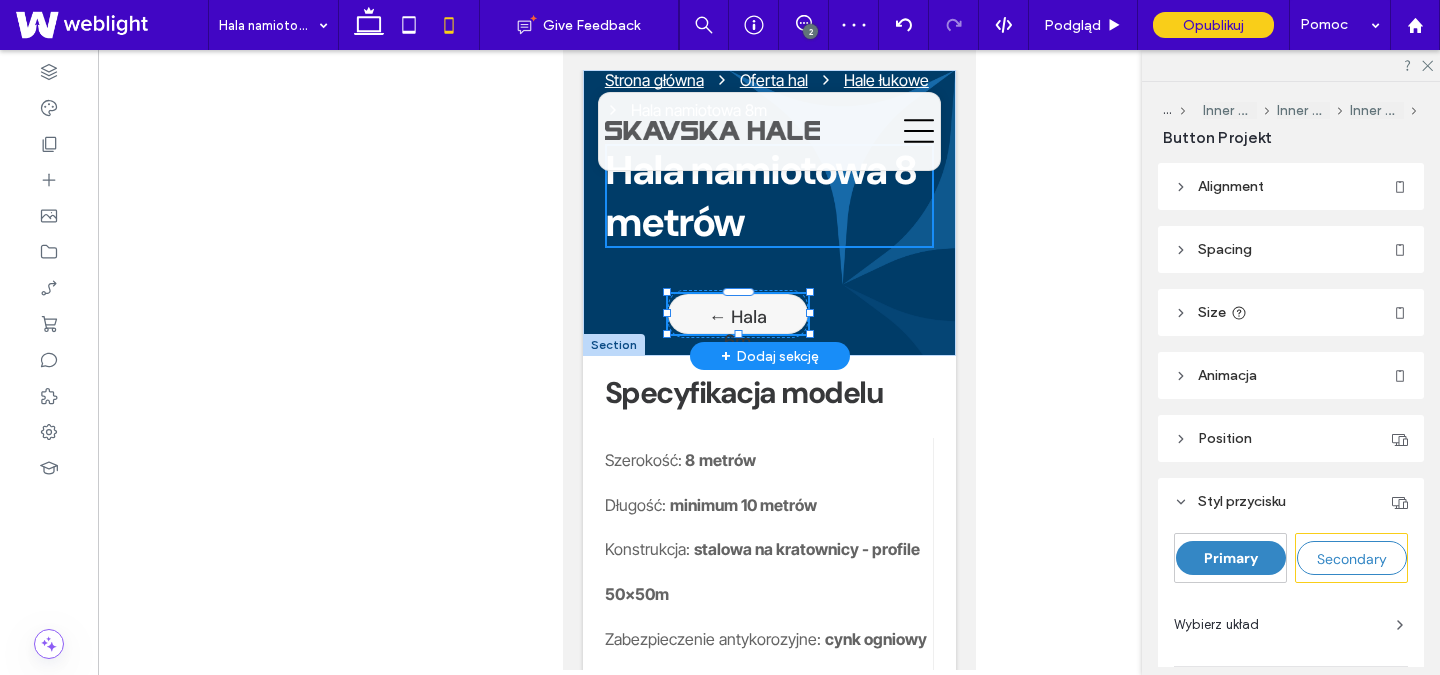 drag, startPoint x: 782, startPoint y: 315, endPoint x: 638, endPoint y: 318, distance: 144.03125 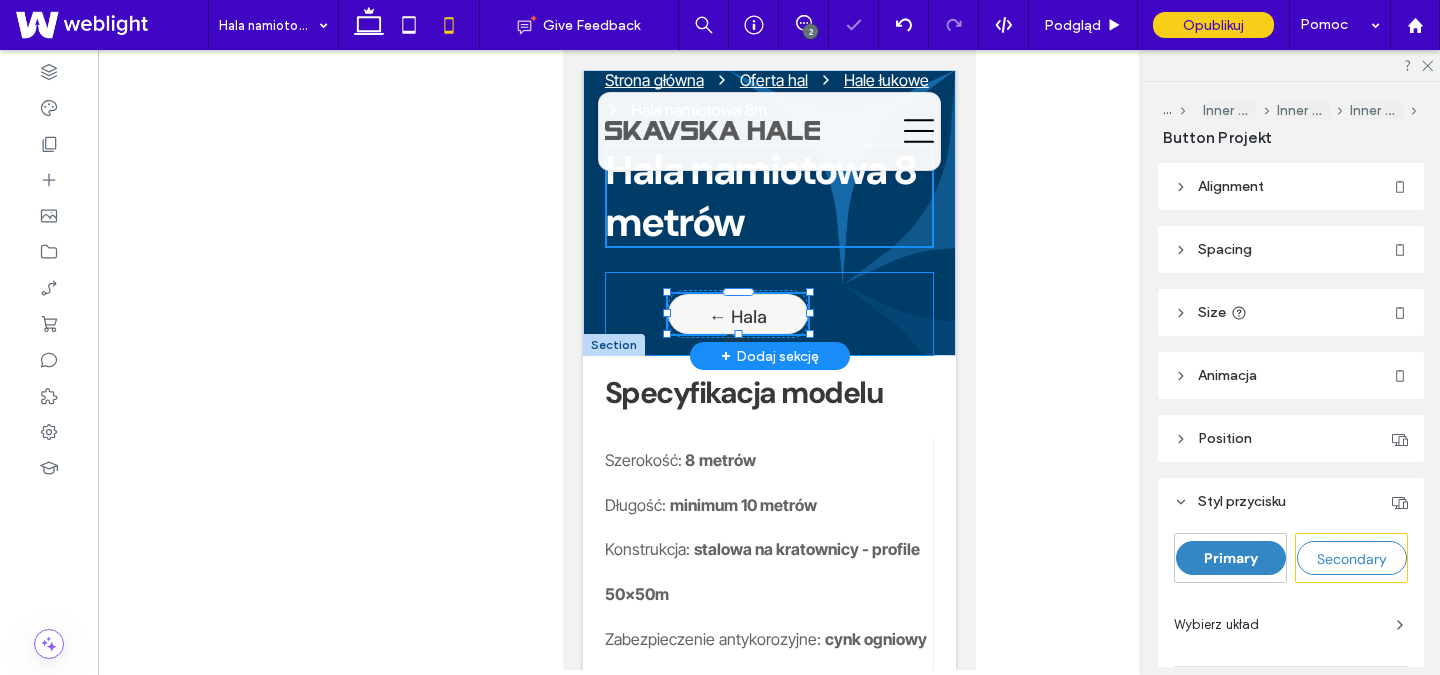 drag, startPoint x: 809, startPoint y: 314, endPoint x: 842, endPoint y: 314, distance: 33 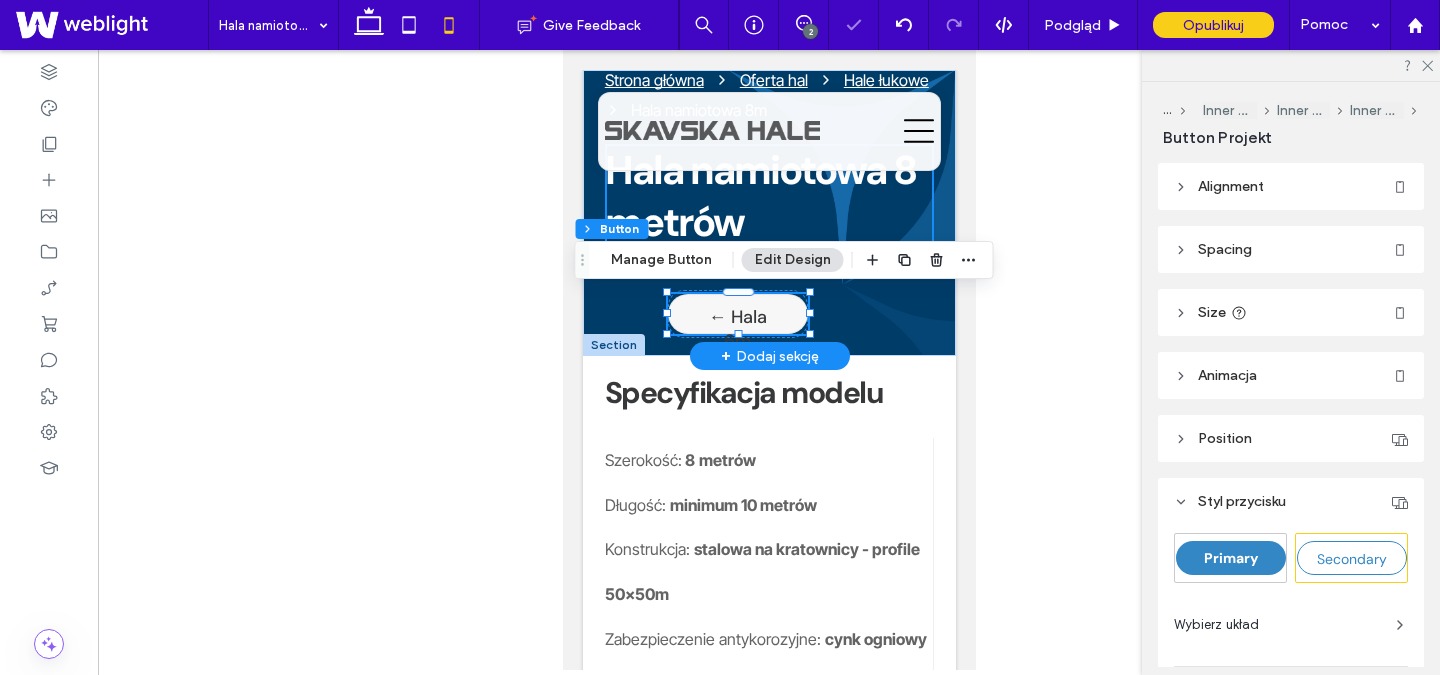 click on "← Hala 6m" at bounding box center (737, 329) 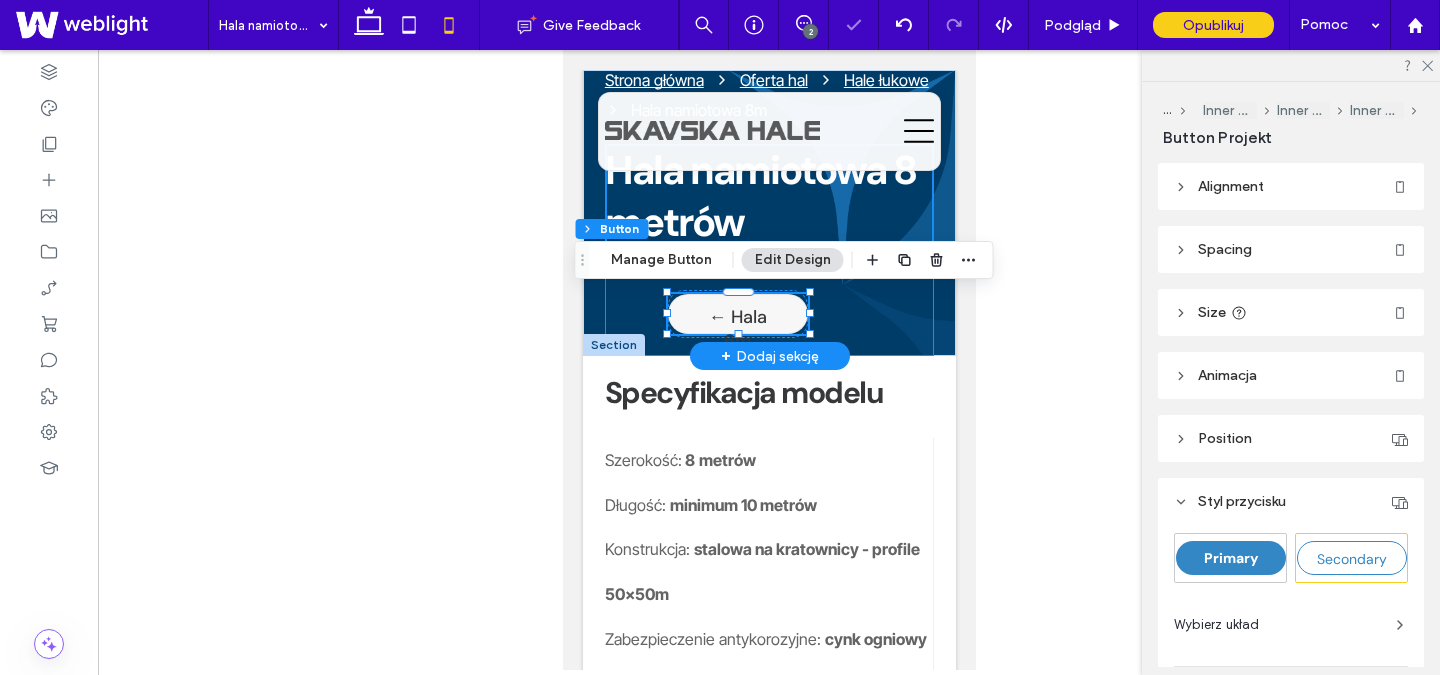 click on "Hala 10m →
← Hala 6m" at bounding box center [768, 314] 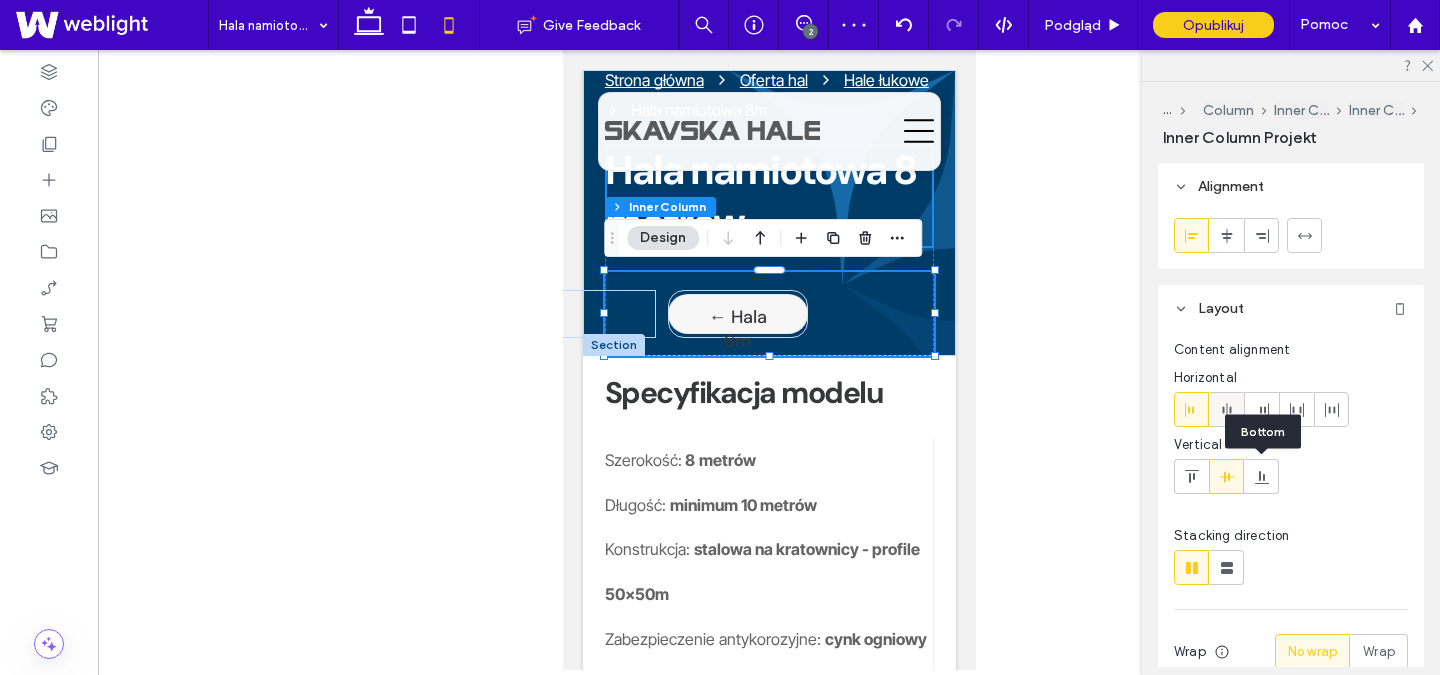 click 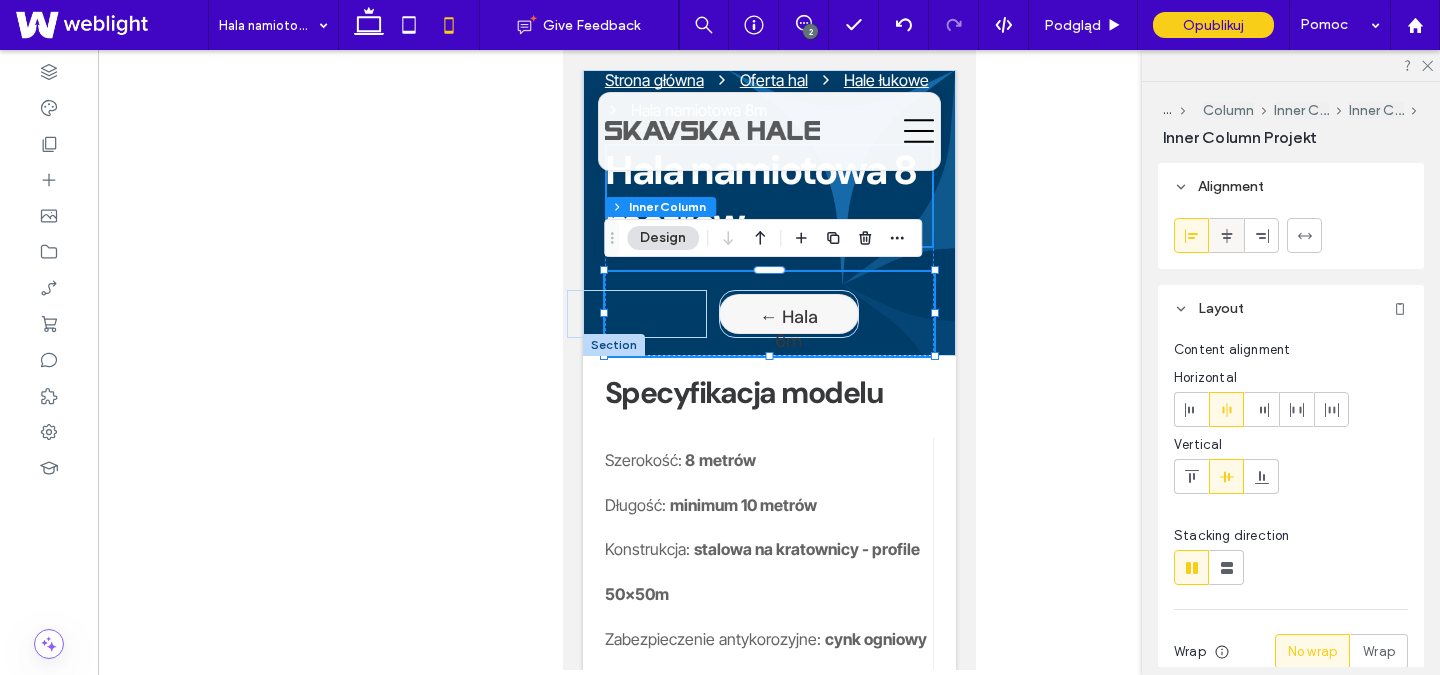 click 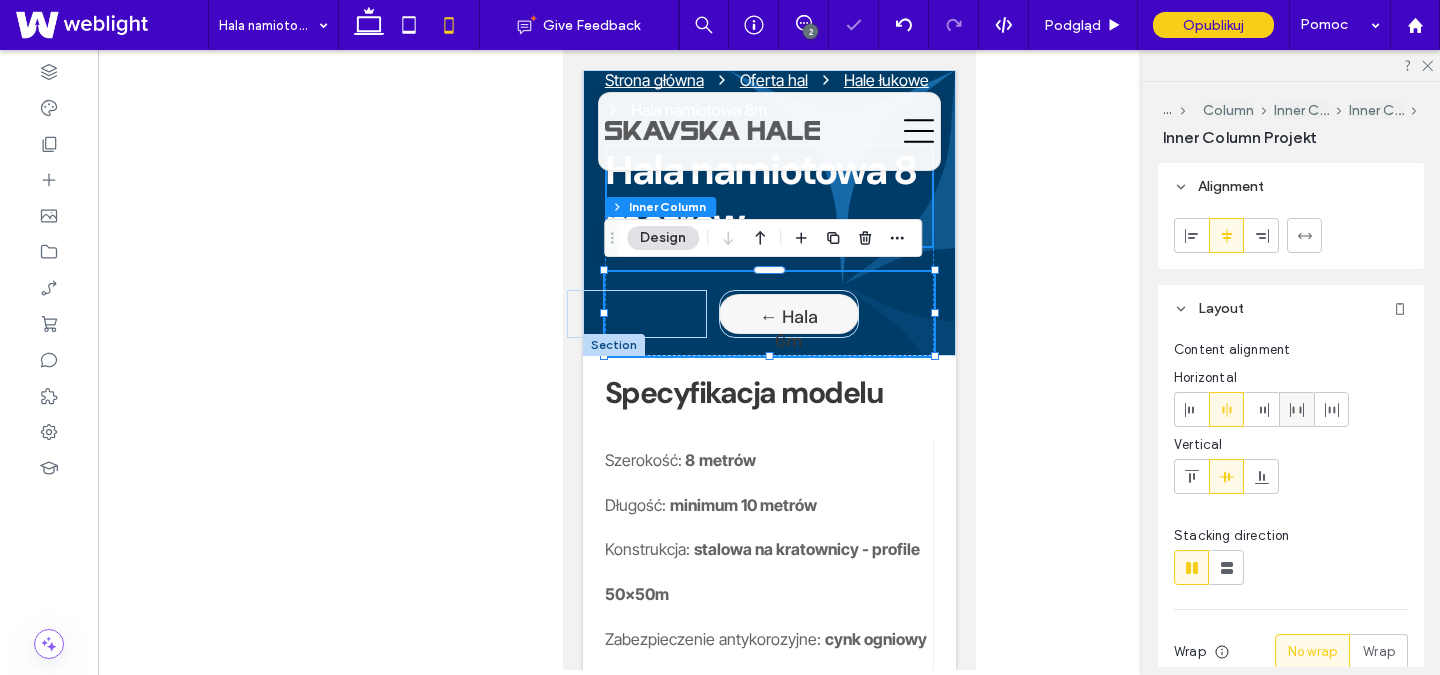 click 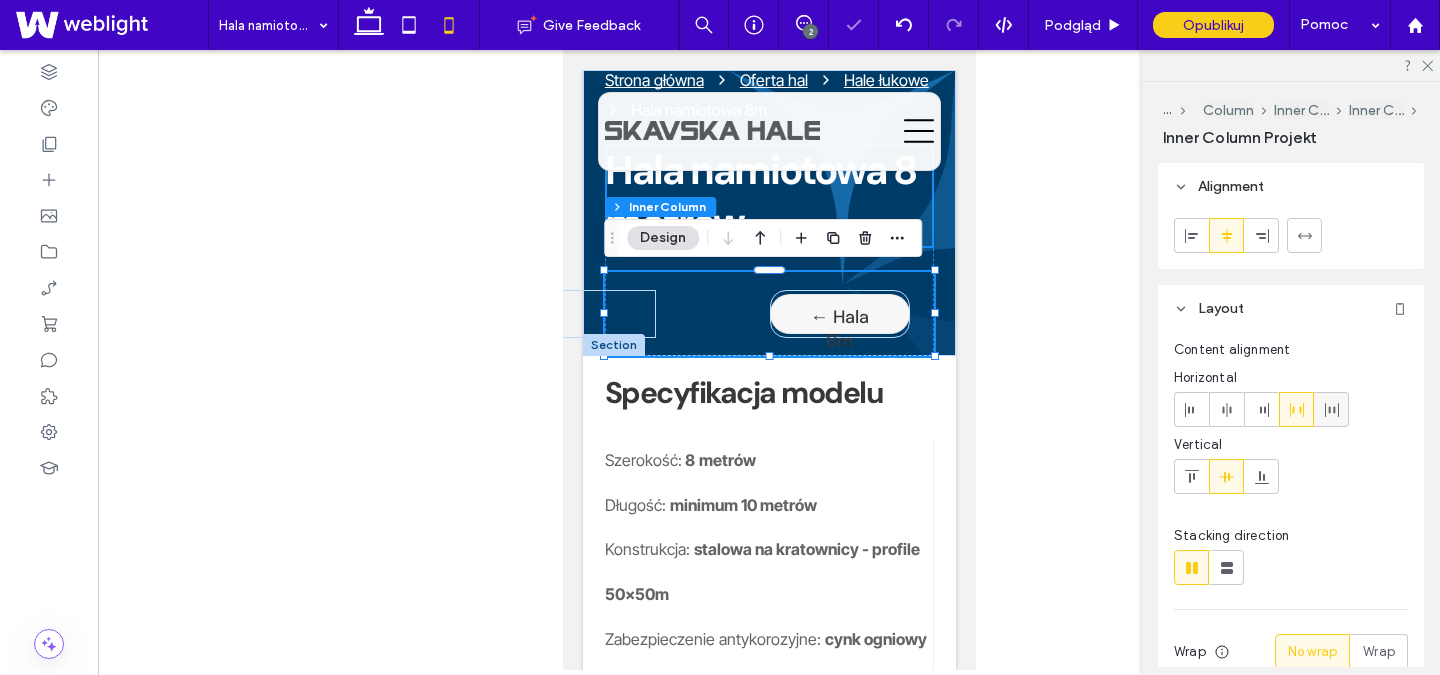 click at bounding box center (1331, 409) 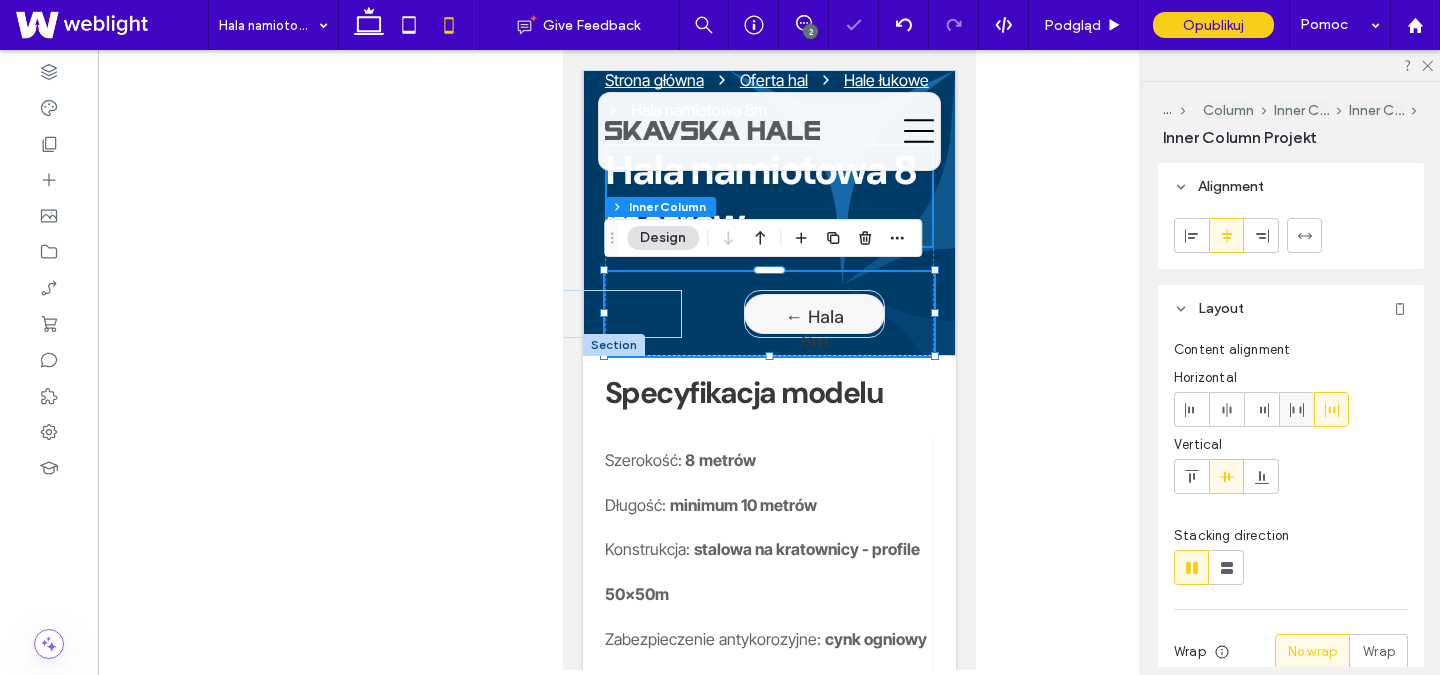 click at bounding box center (1296, 409) 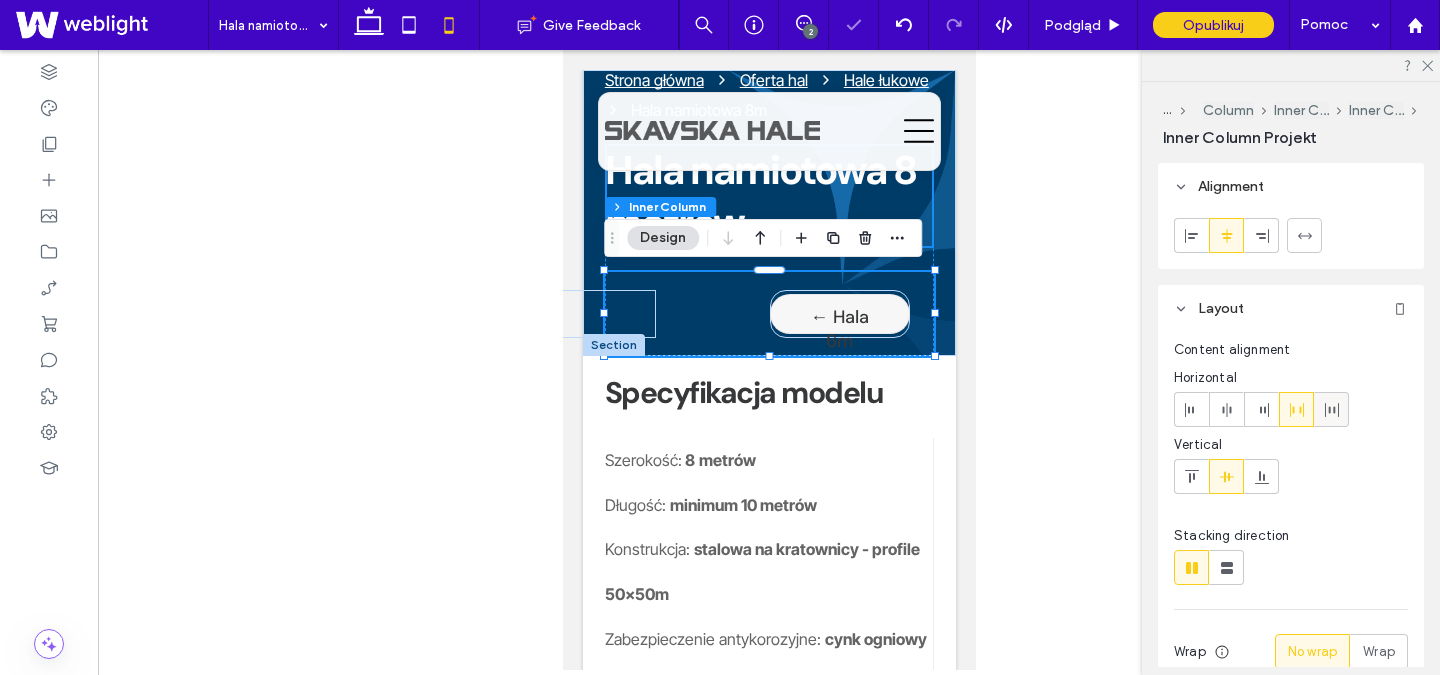 click 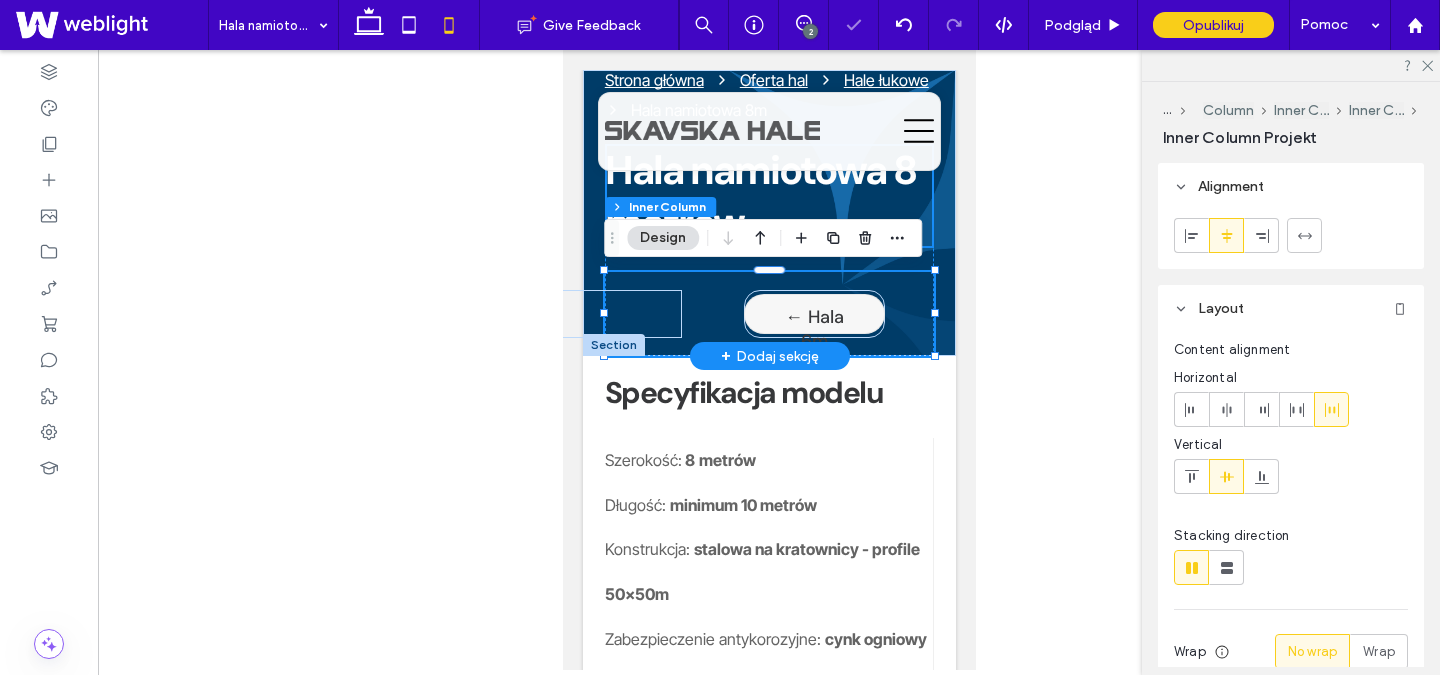 click on "Hala 10m →
← Hala 6m" at bounding box center (768, 314) 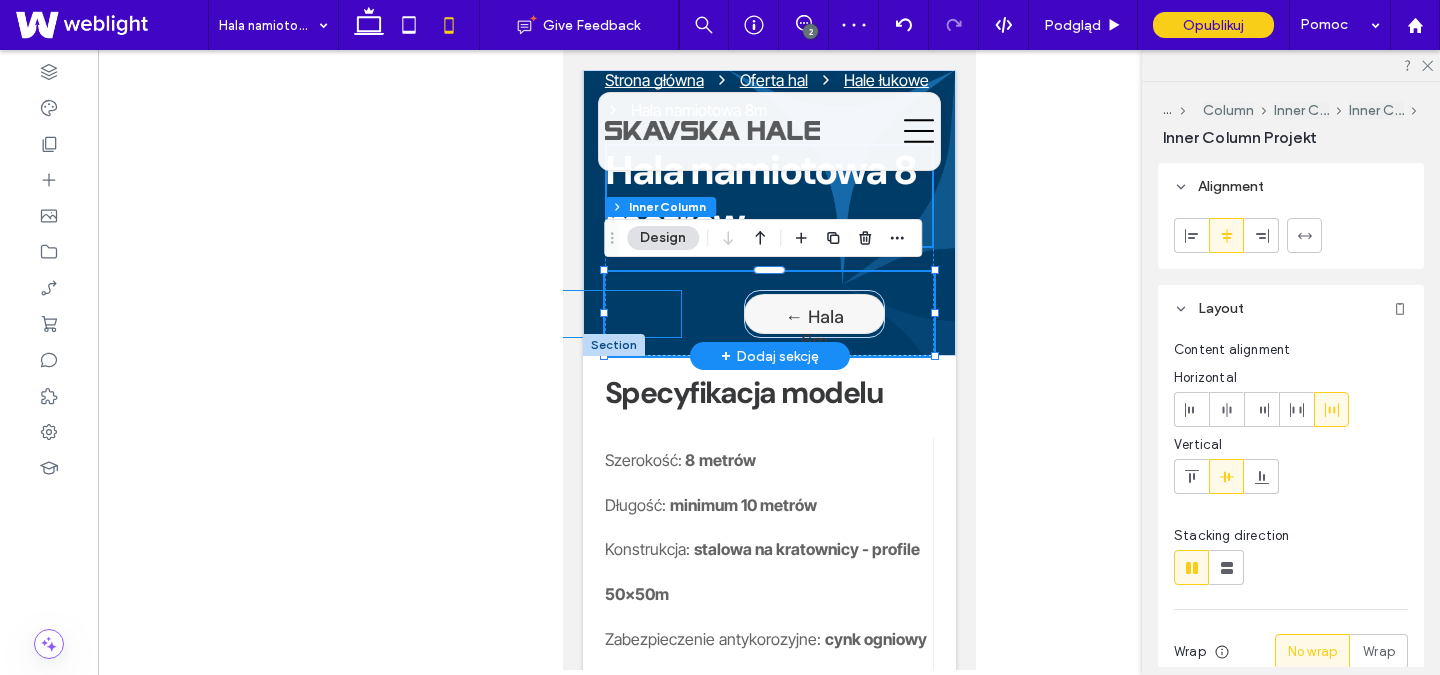 click on "Hala 10m →" at bounding box center [656, 314] 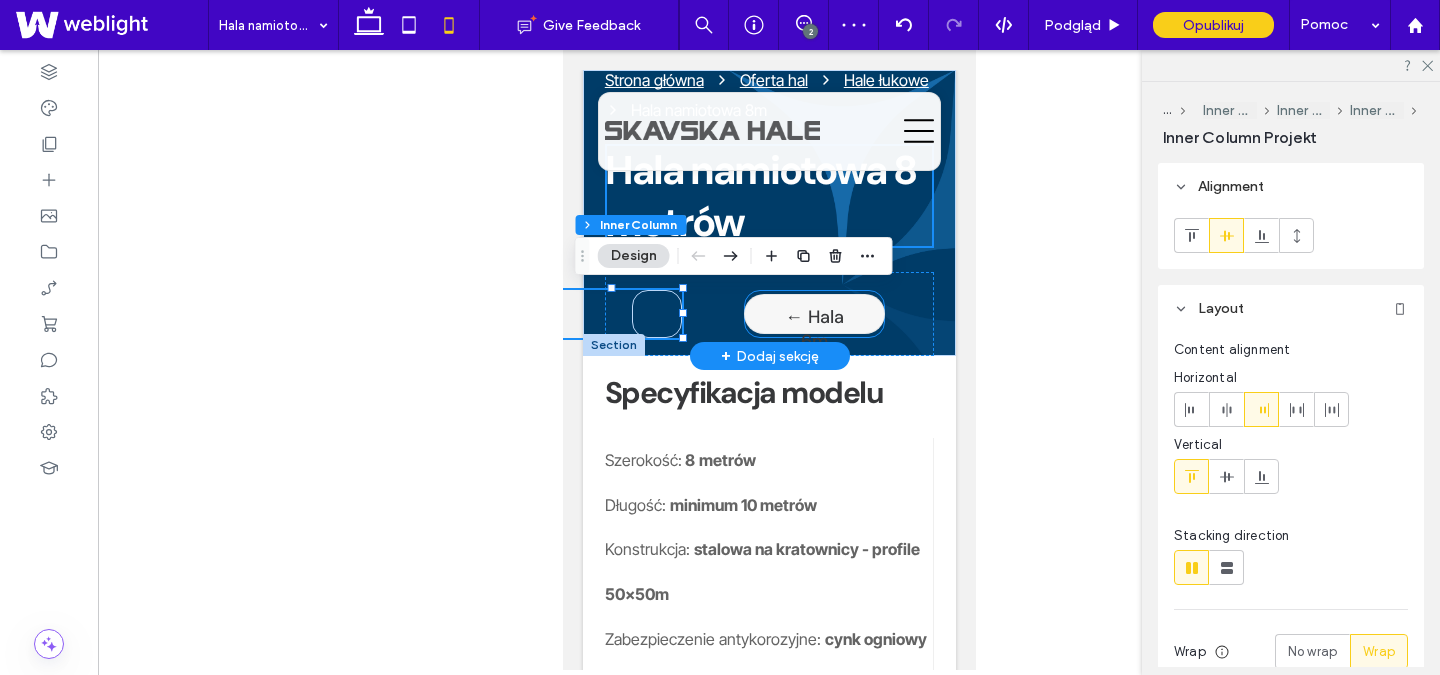 click on "← Hala 6m" at bounding box center (813, 314) 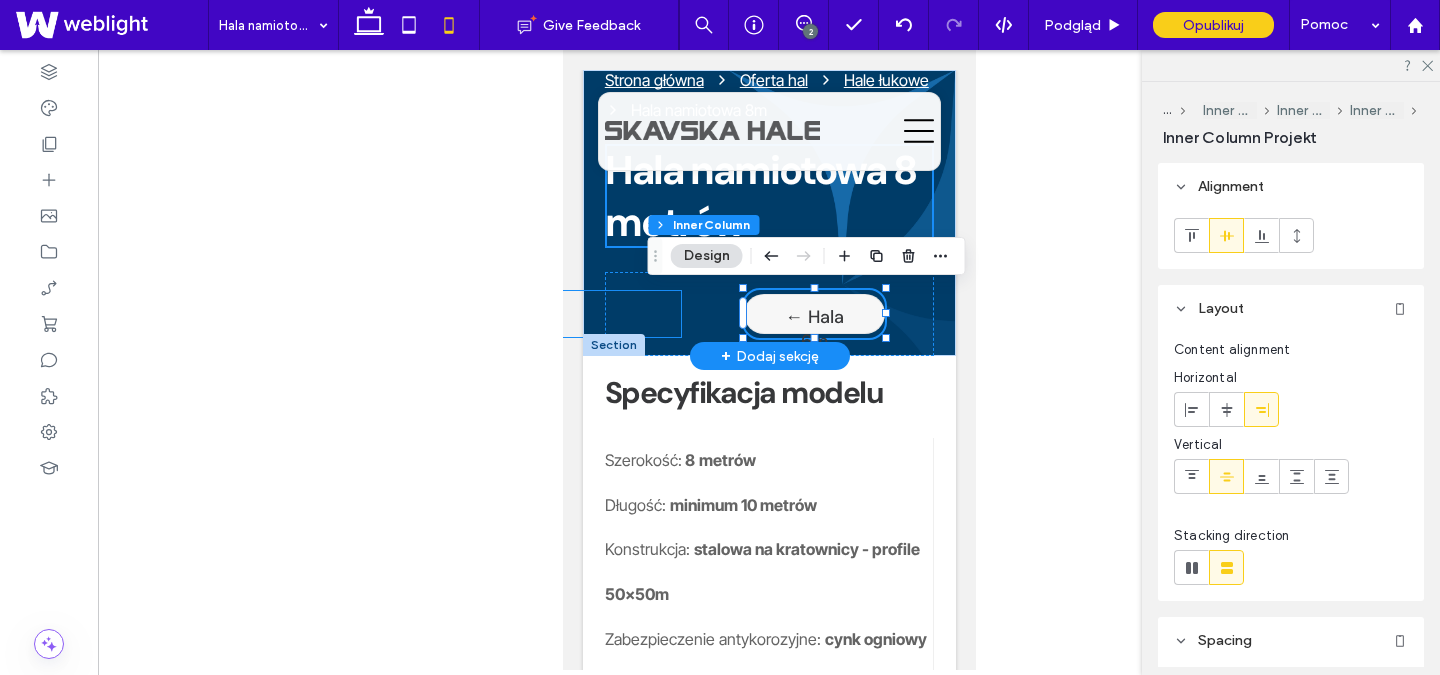 click on "Hala 10m →" at bounding box center [656, 314] 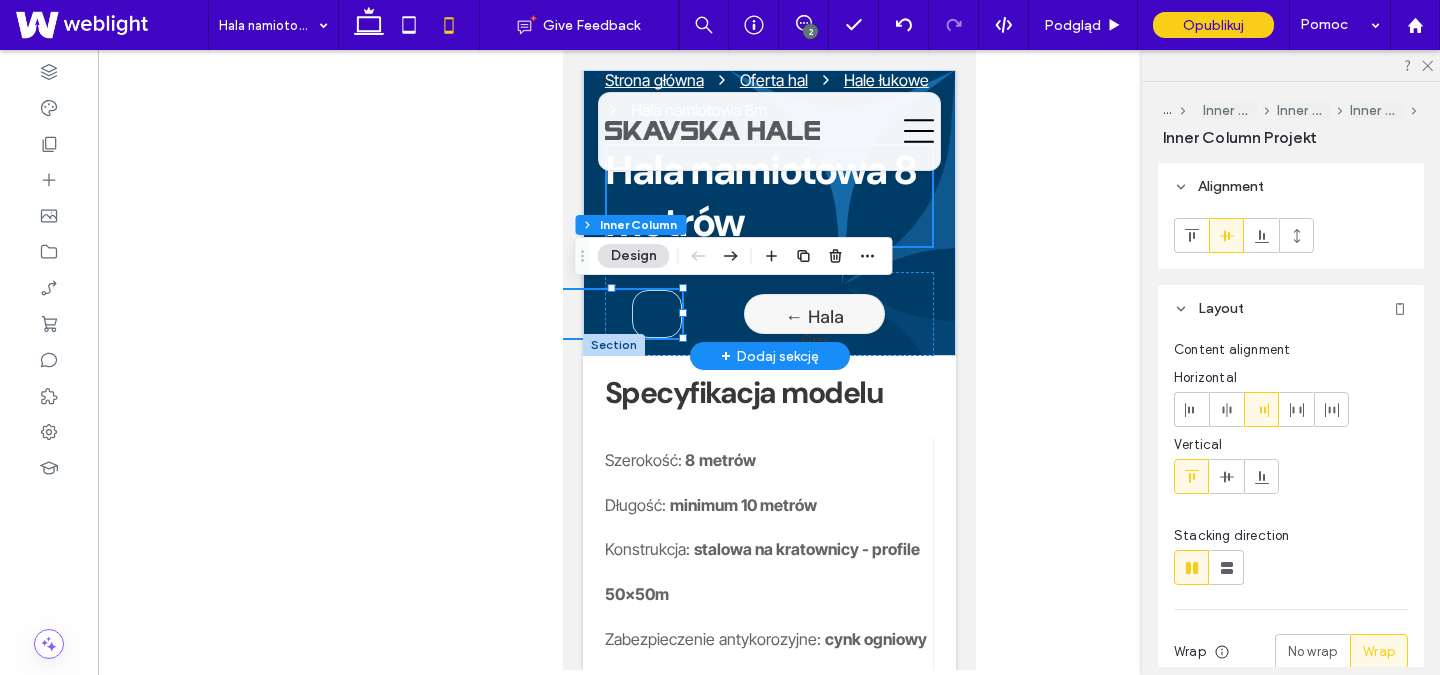 click on "Hala 10m →" at bounding box center (610, 314) 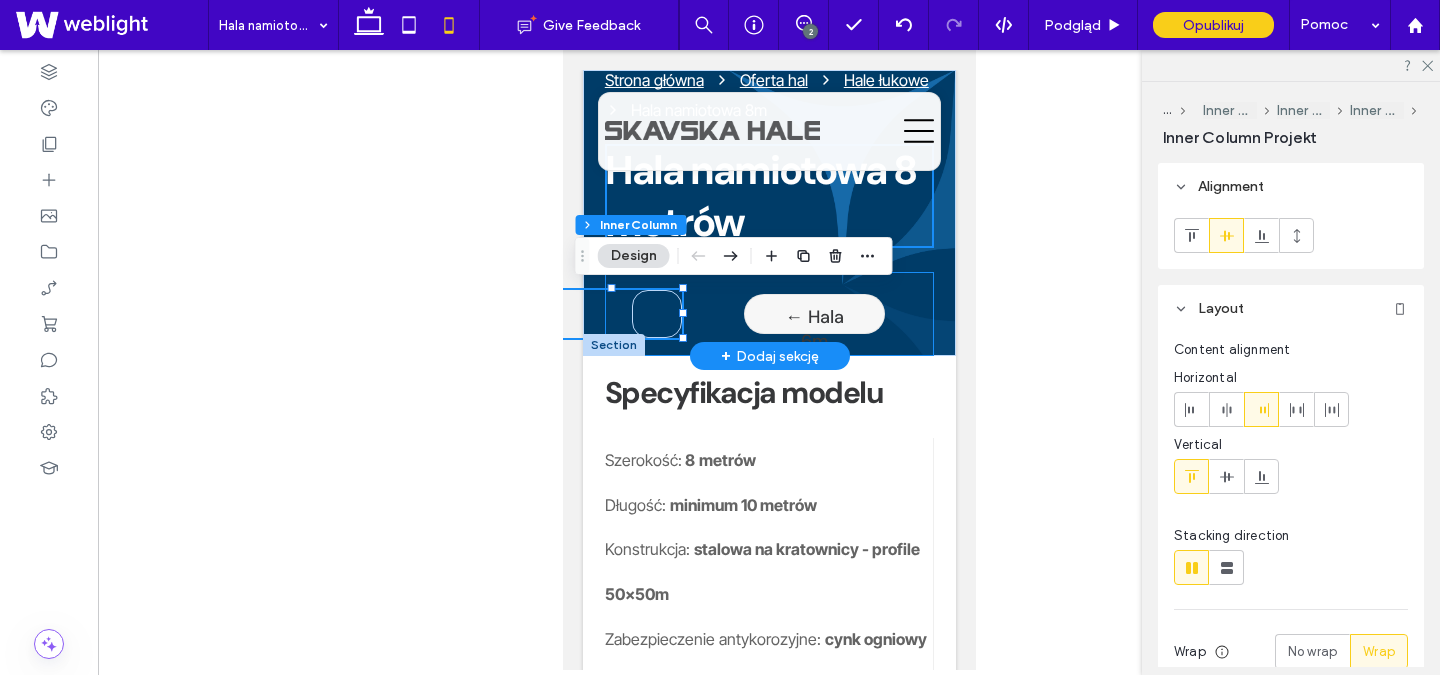 click on "Hala 10m →
← Hala 6m" at bounding box center [768, 314] 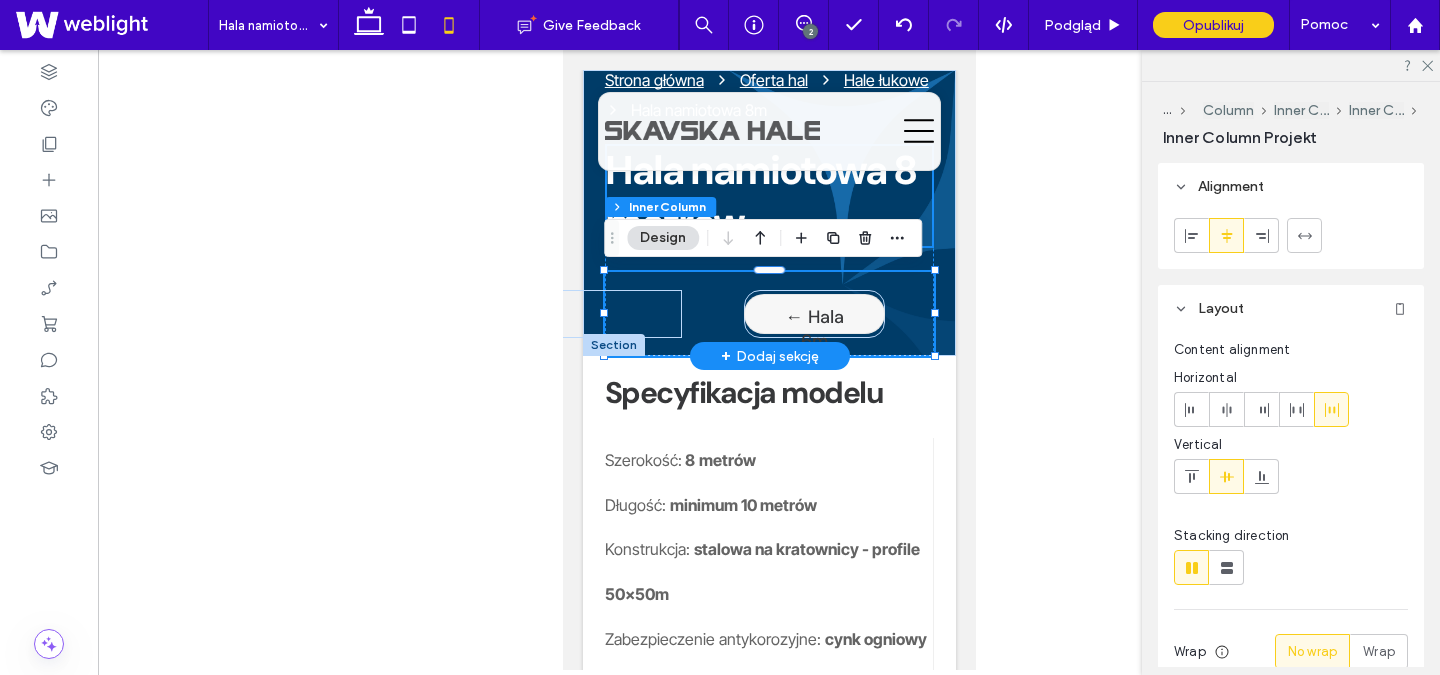 click on "← Hala 6m" at bounding box center [813, 314] 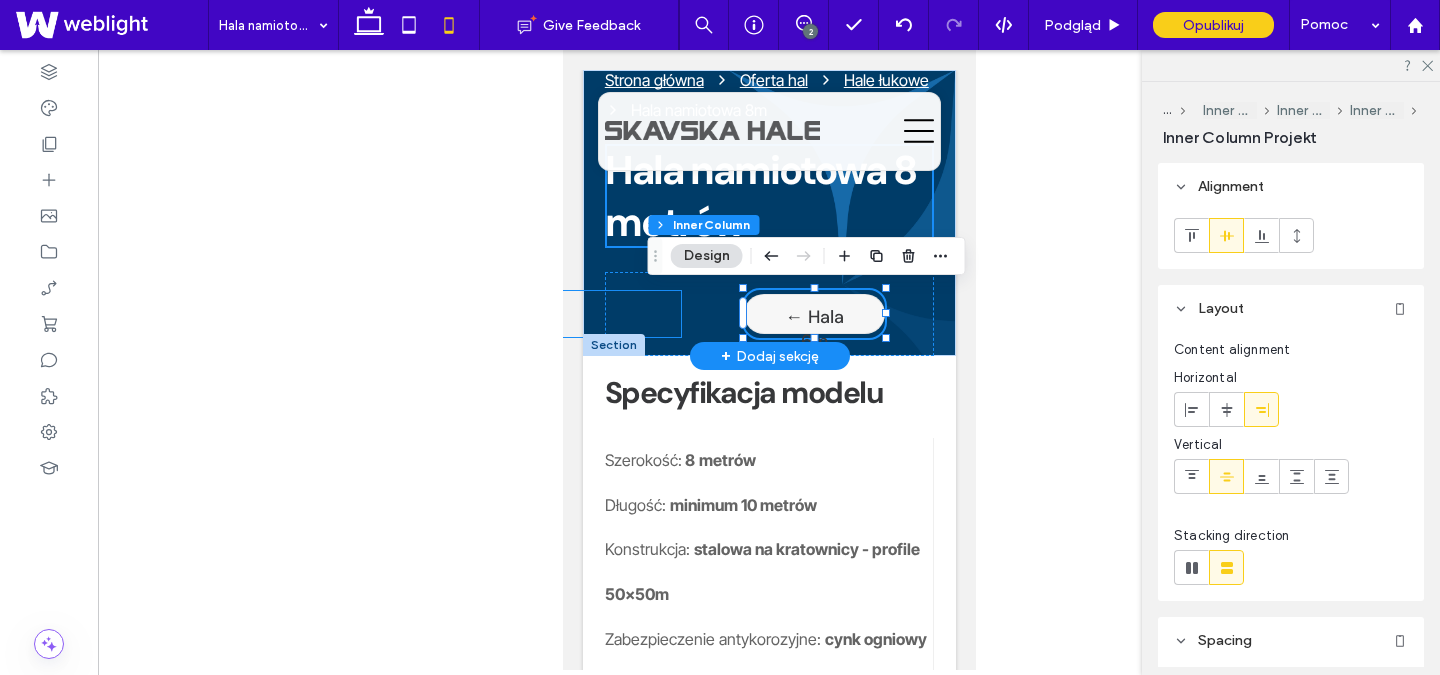 click on "Hala 10m →" at bounding box center (656, 314) 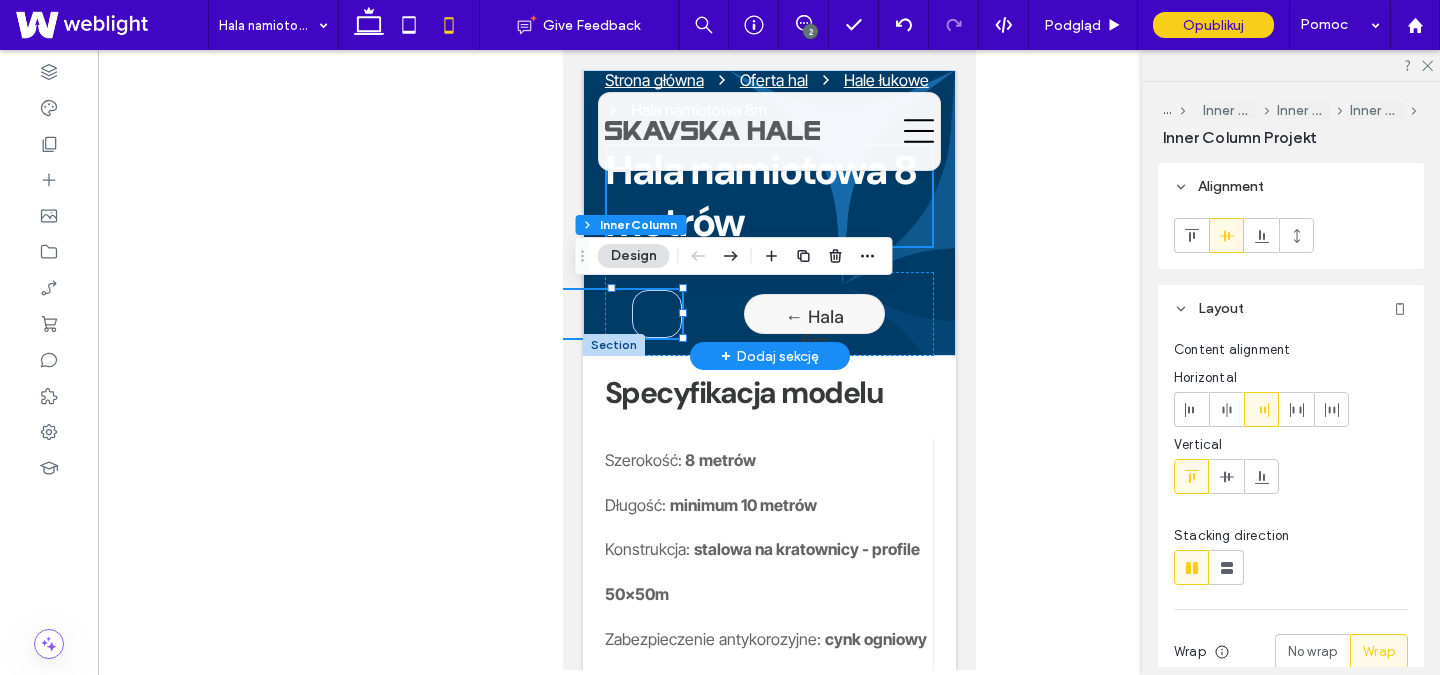 click on "Hala 10m →" at bounding box center [656, 314] 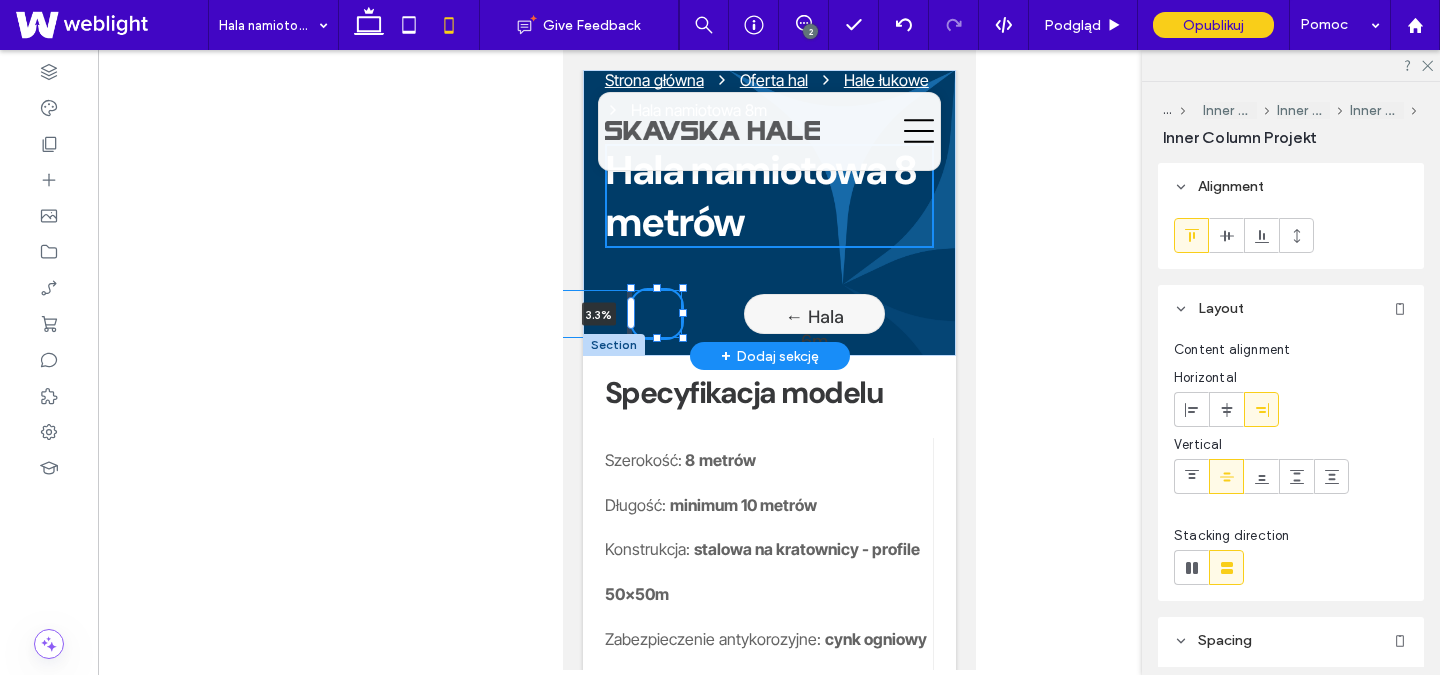 drag, startPoint x: 631, startPoint y: 317, endPoint x: 737, endPoint y: 309, distance: 106.30146 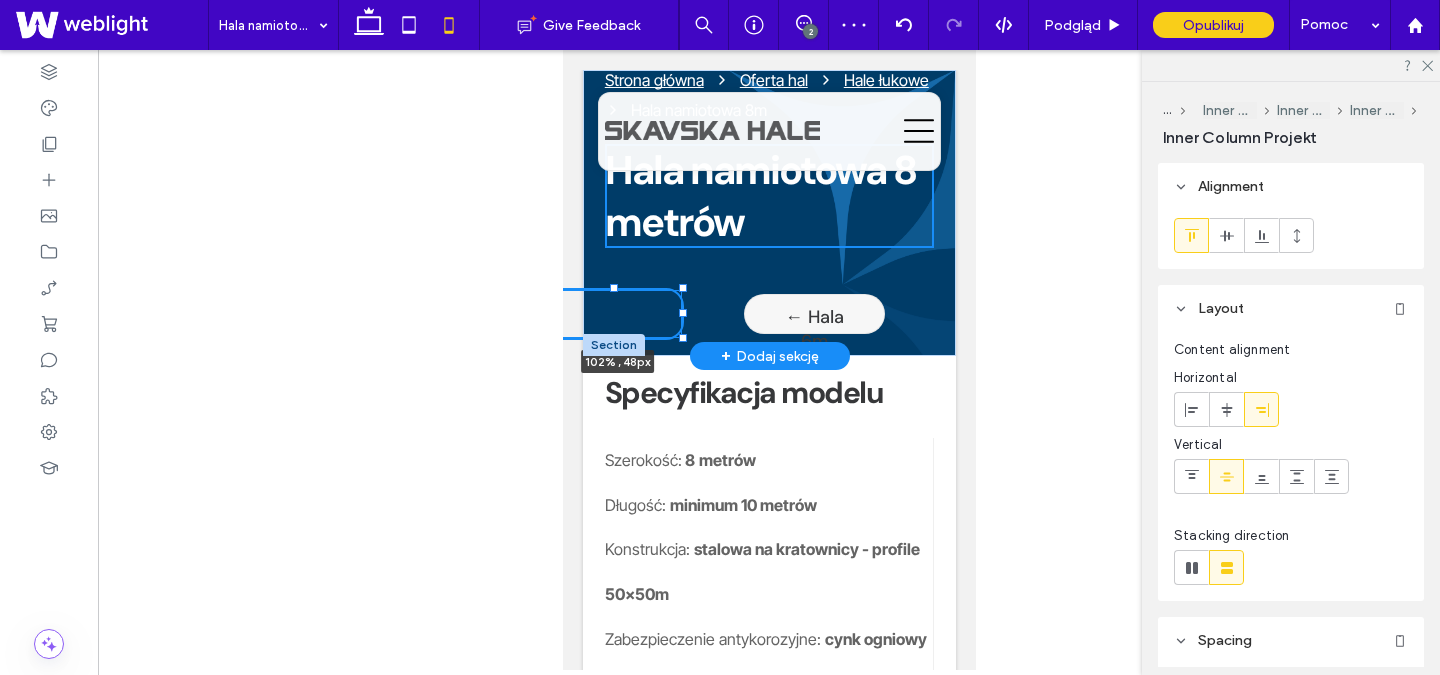drag, startPoint x: 684, startPoint y: 313, endPoint x: 802, endPoint y: 305, distance: 118.270874 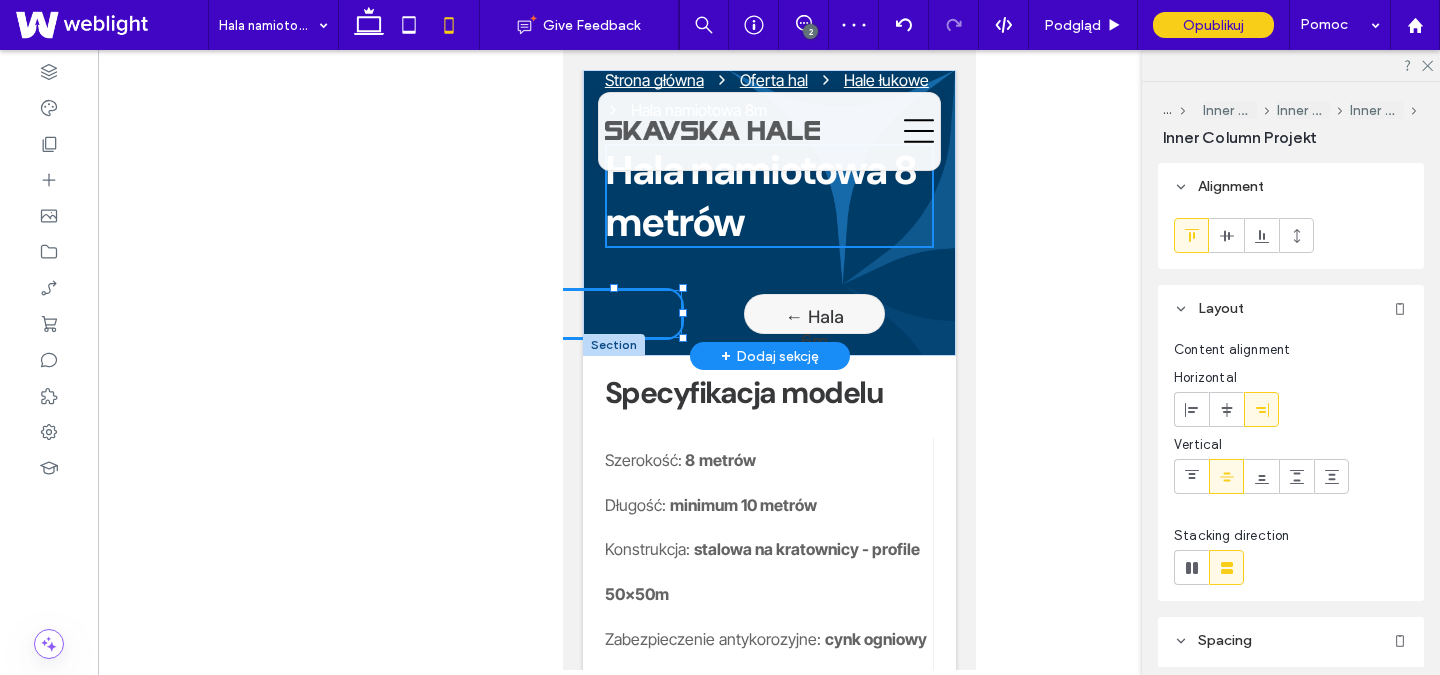type on "**" 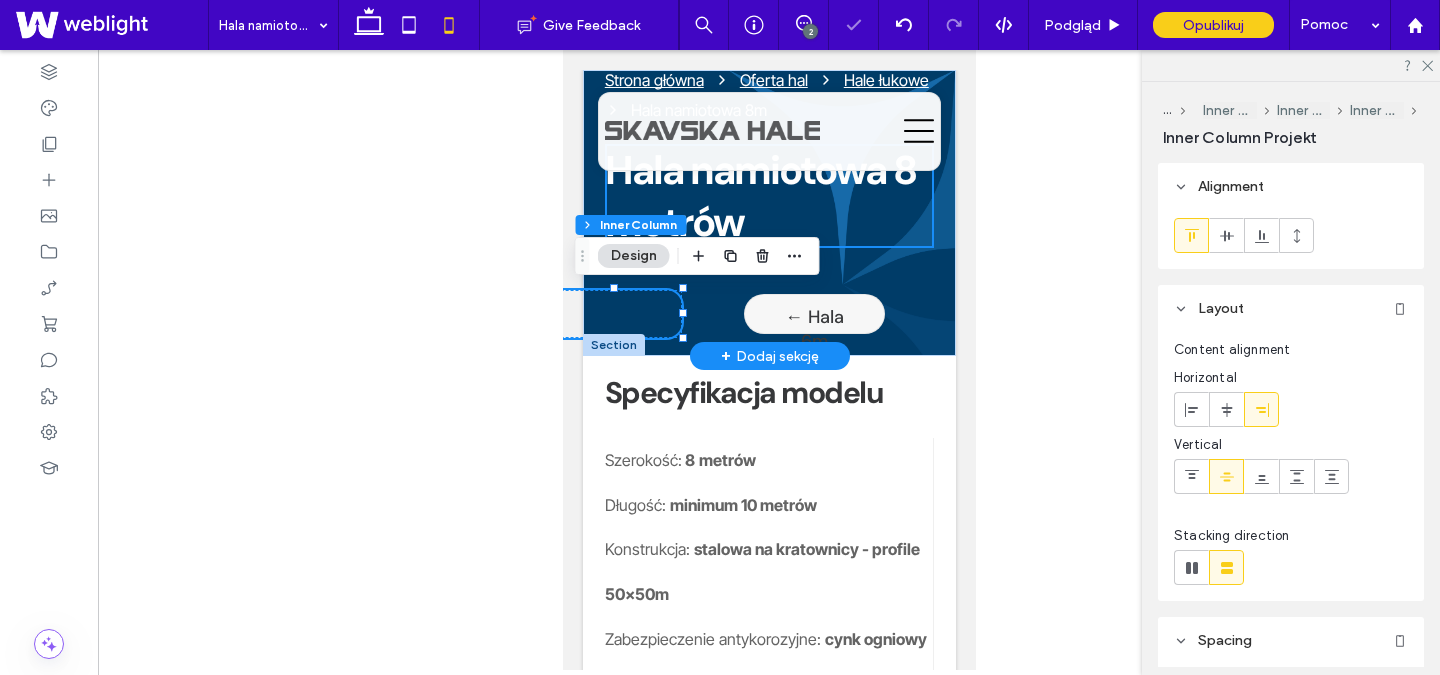 click on "Hala 10m →
120% , 48px" at bounding box center [613, 314] 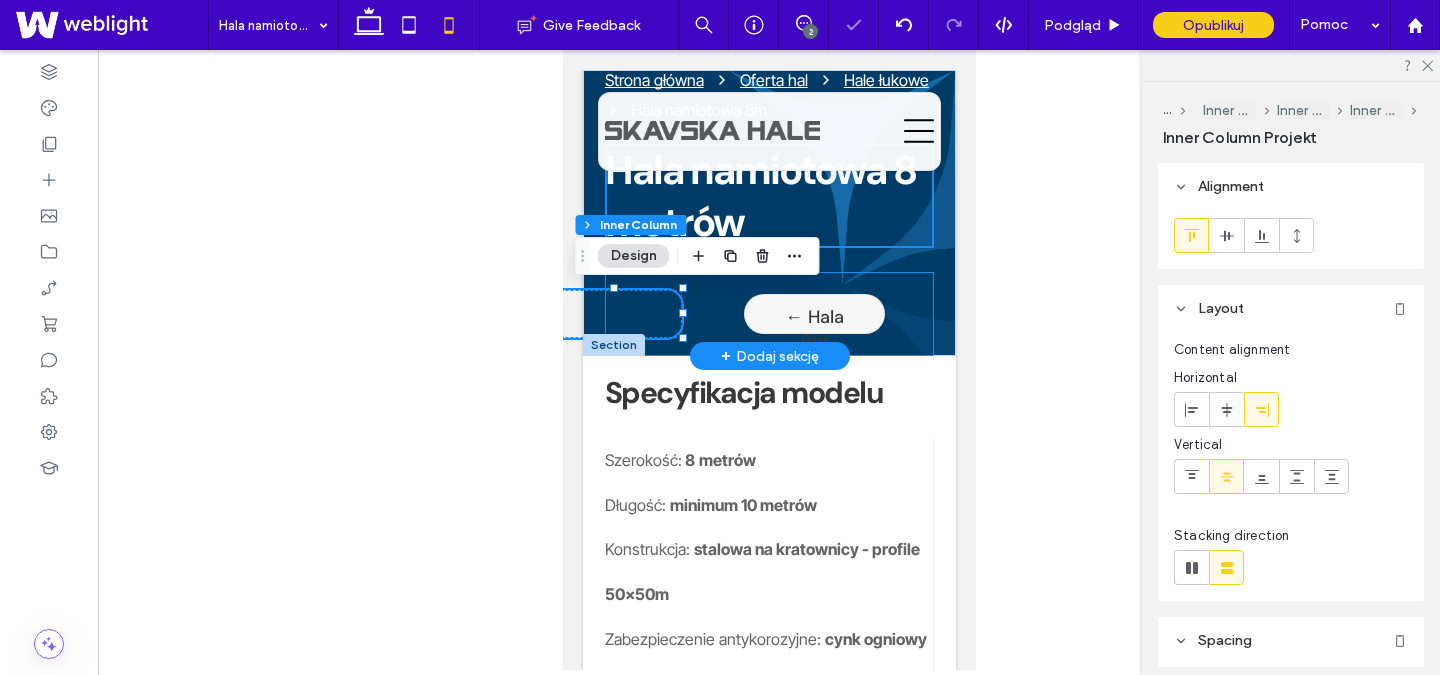 click on "Hala 10m →
← Hala 6m" at bounding box center (768, 314) 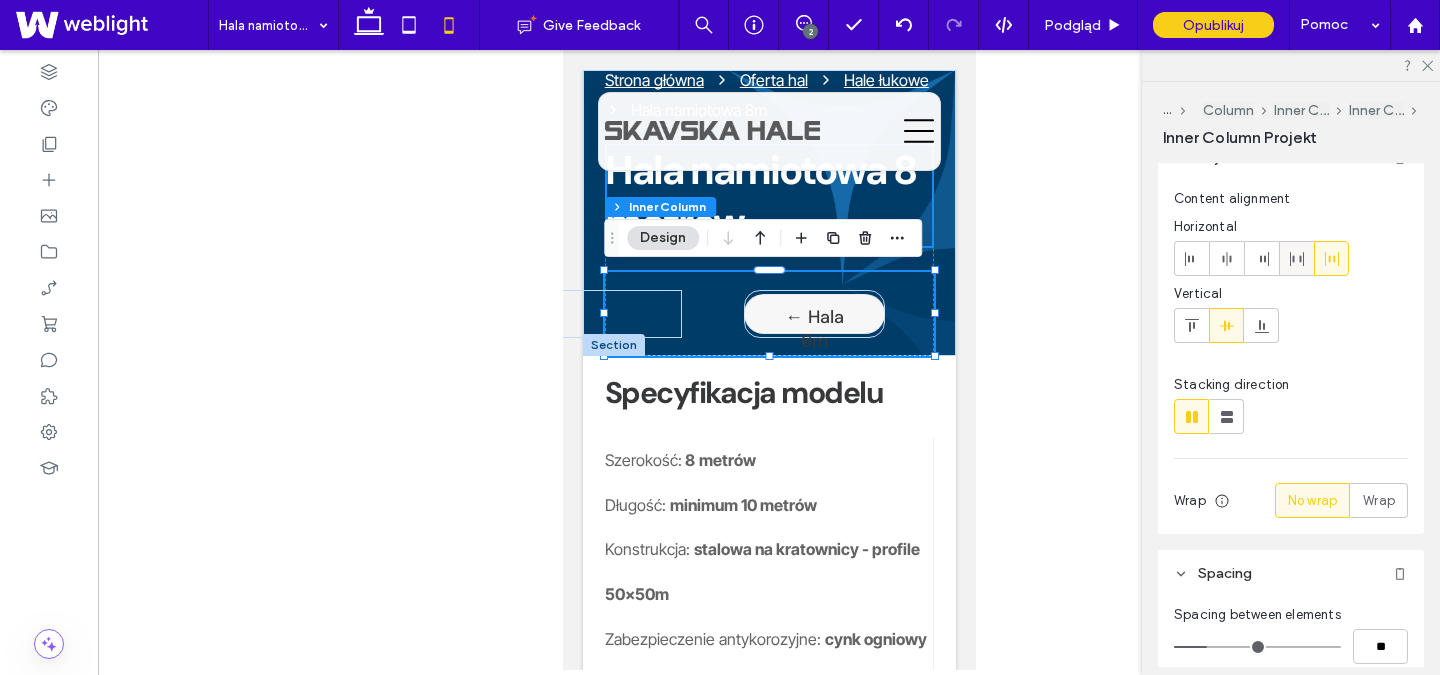 scroll, scrollTop: 0, scrollLeft: 0, axis: both 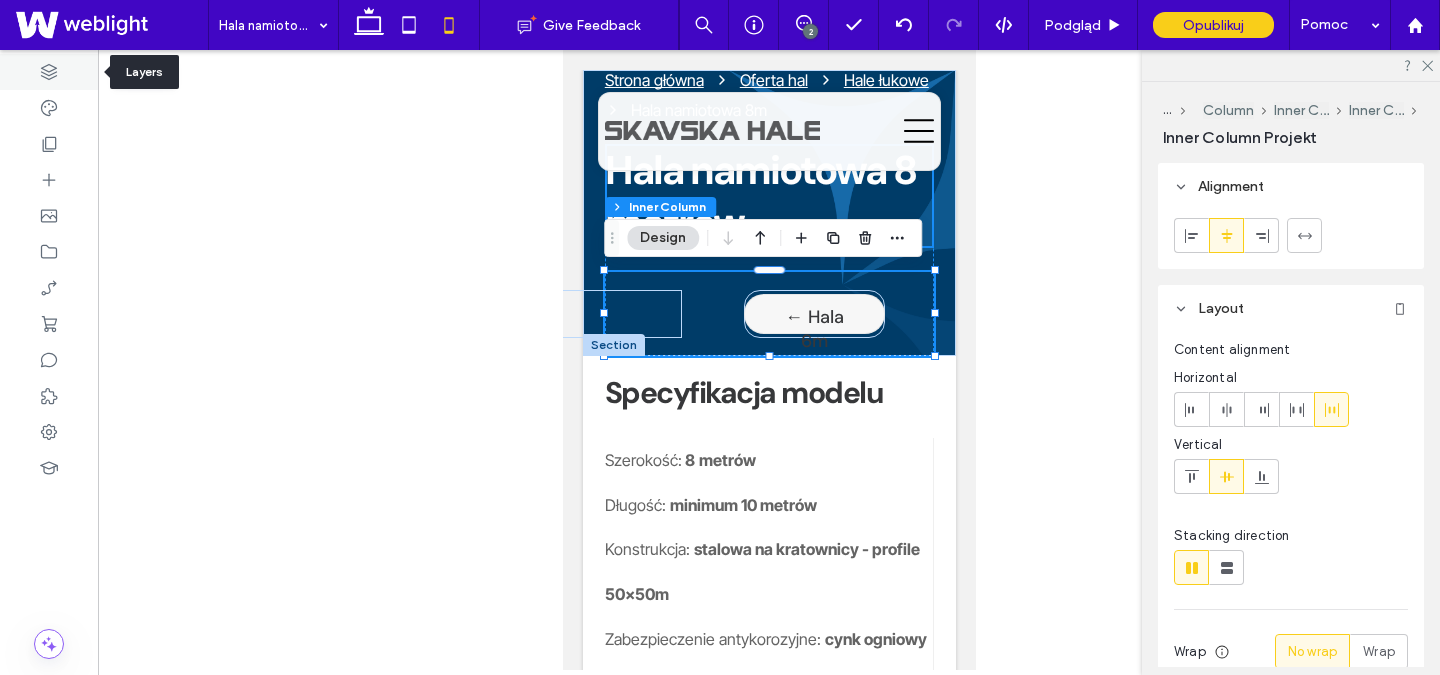 click 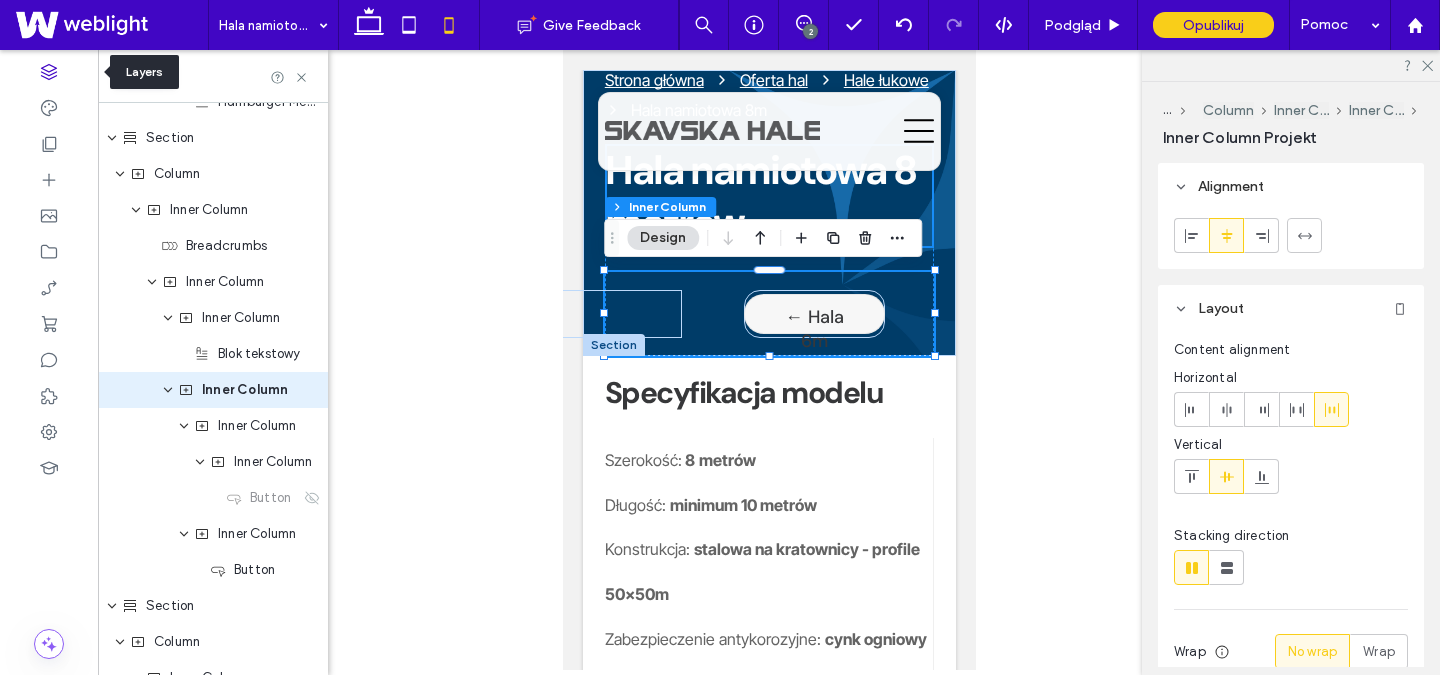 scroll, scrollTop: 488, scrollLeft: 0, axis: vertical 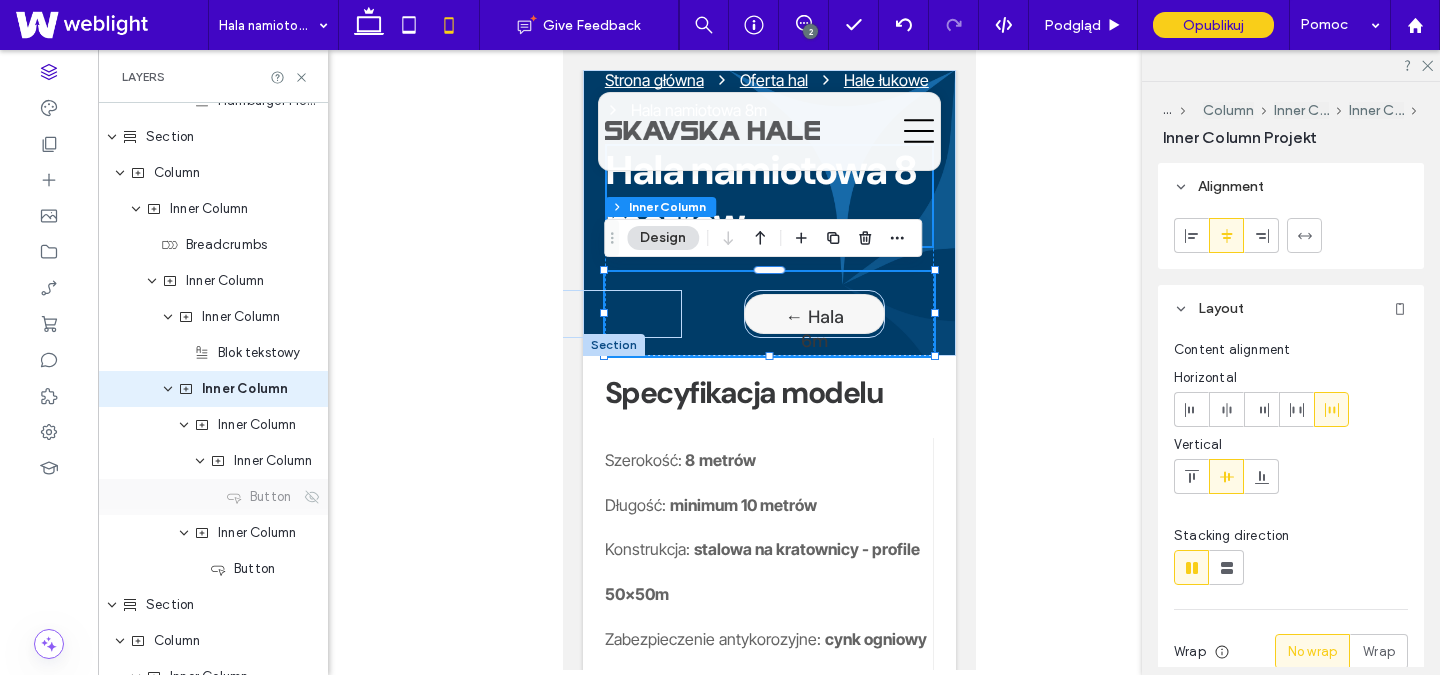 click on "Button" at bounding box center (213, 497) 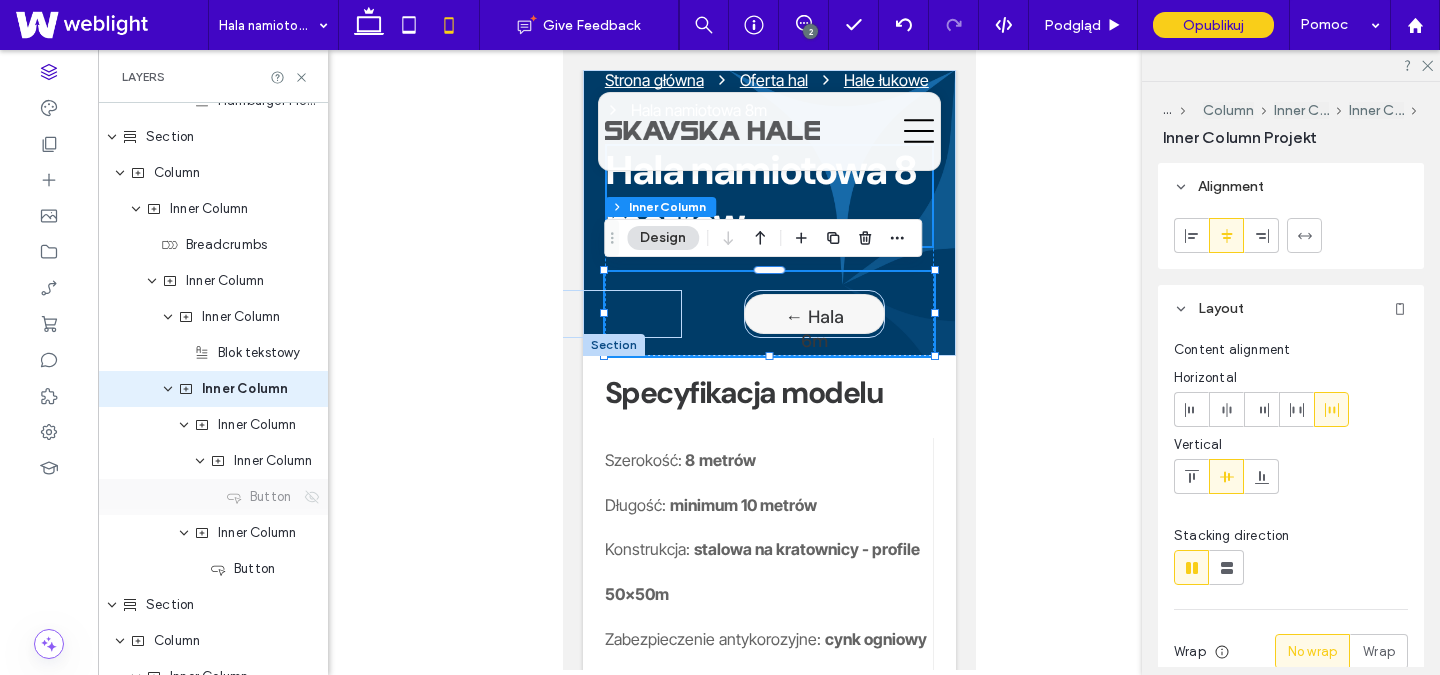click 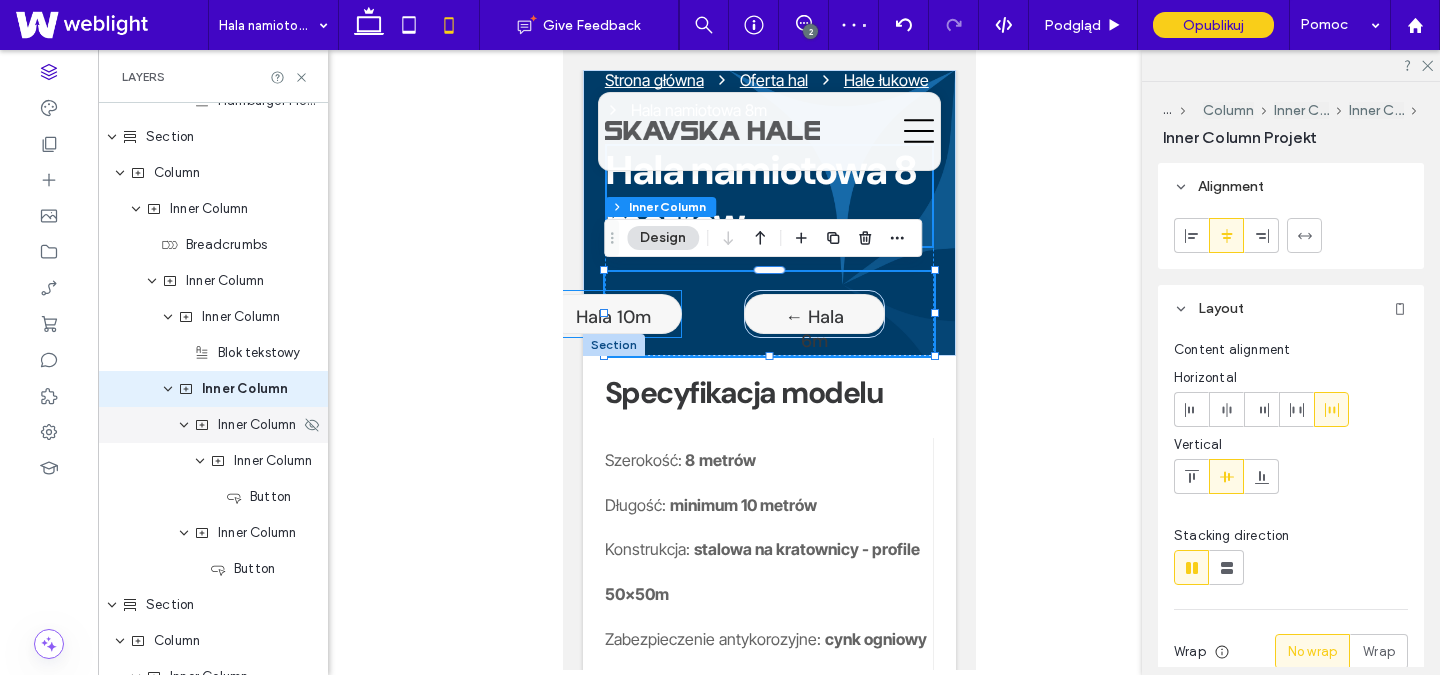 click on "Inner Column" at bounding box center (257, 425) 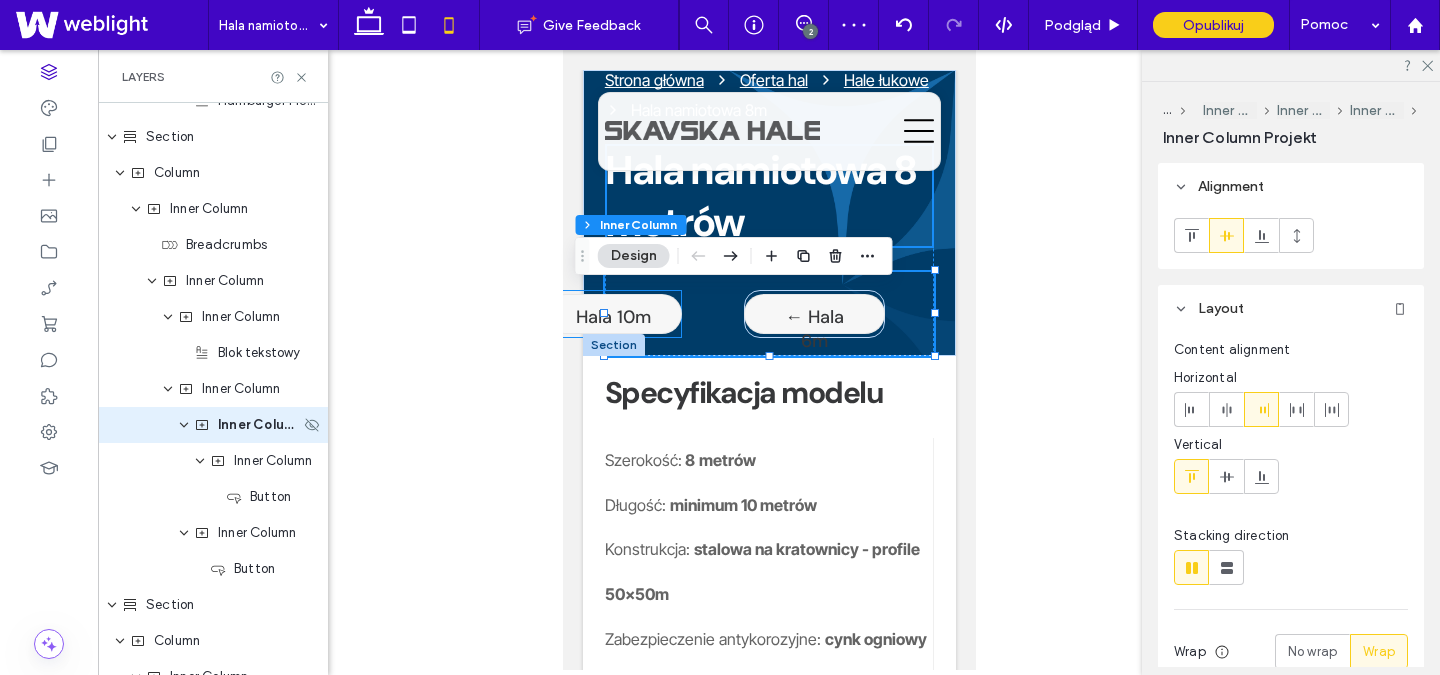 scroll, scrollTop: 524, scrollLeft: 0, axis: vertical 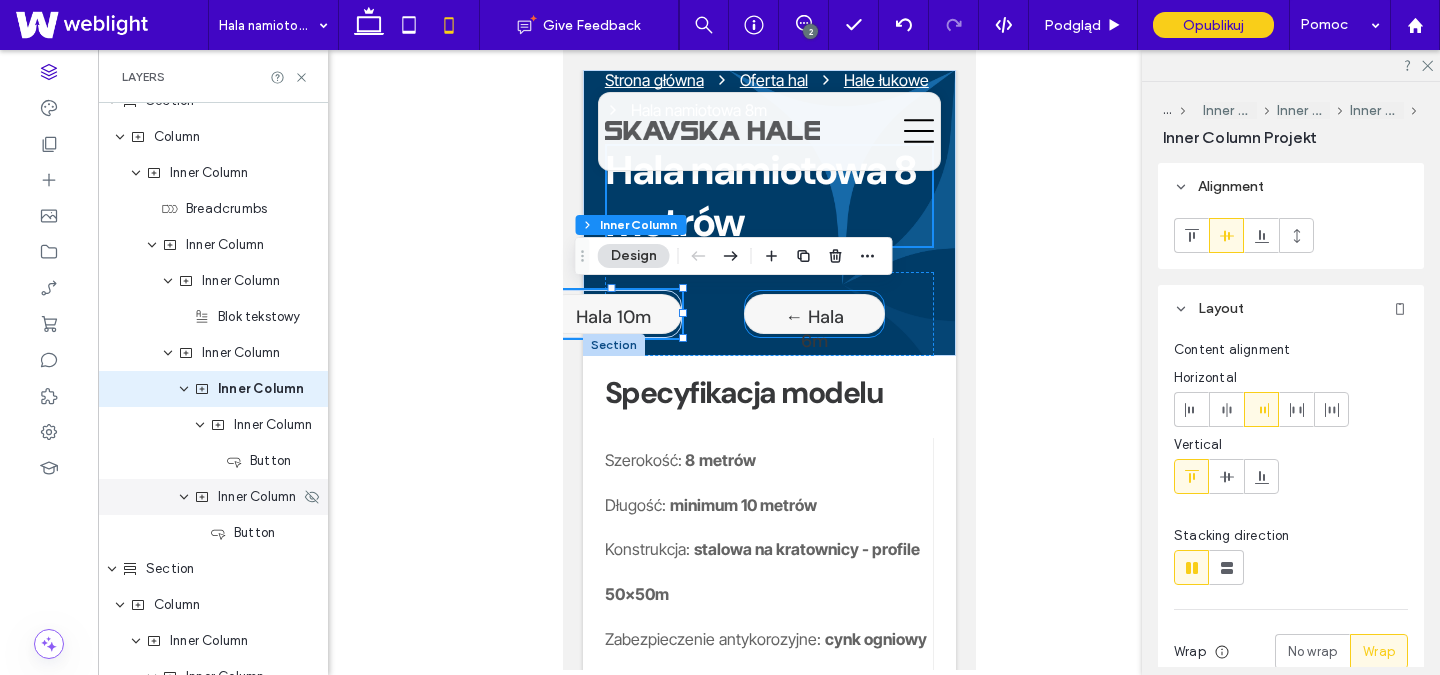 click on "Inner Column" at bounding box center (257, 497) 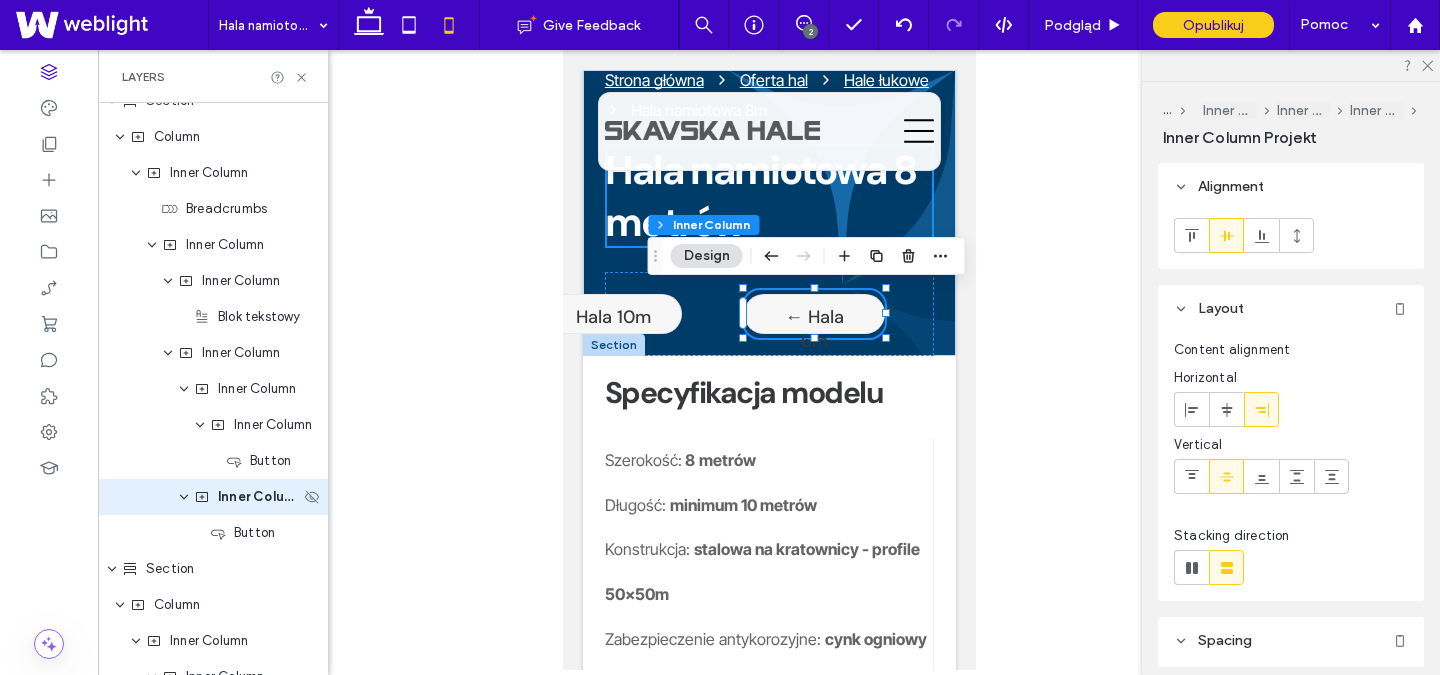 scroll, scrollTop: 632, scrollLeft: 0, axis: vertical 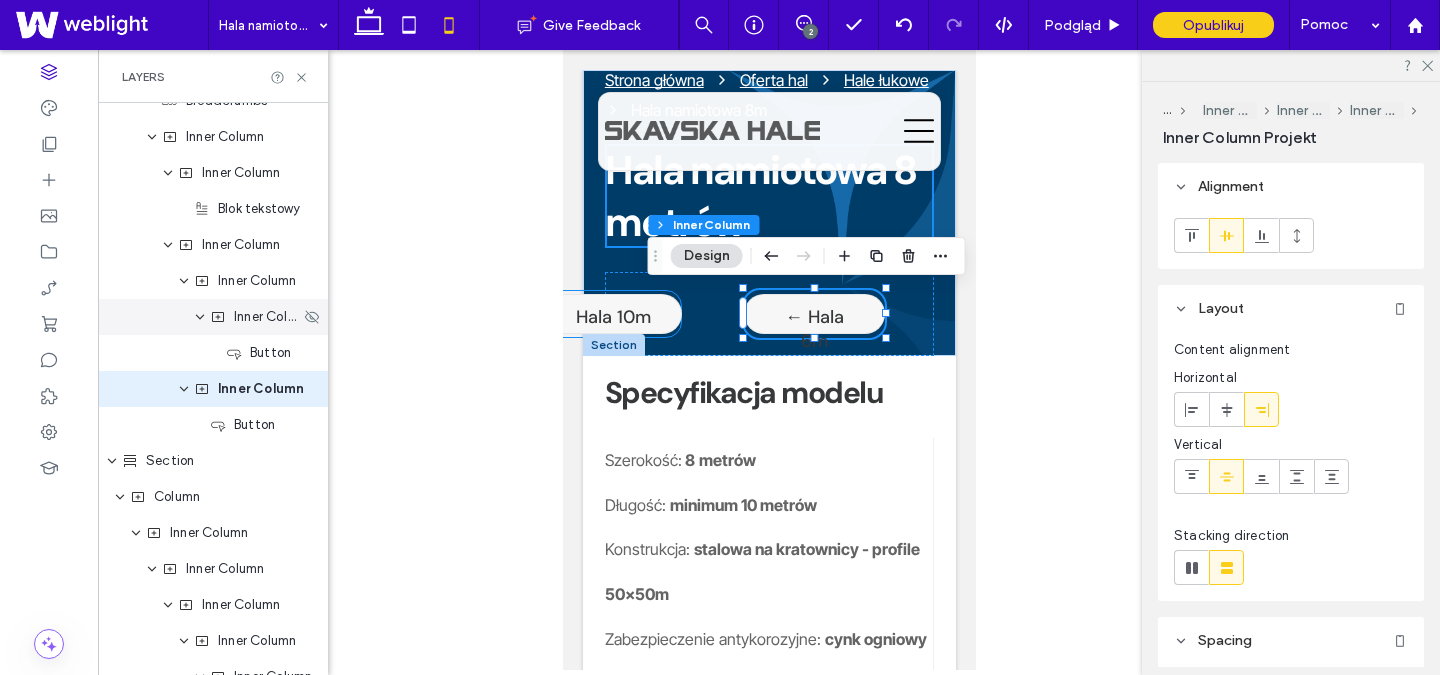 click on "Inner Column" at bounding box center (213, 317) 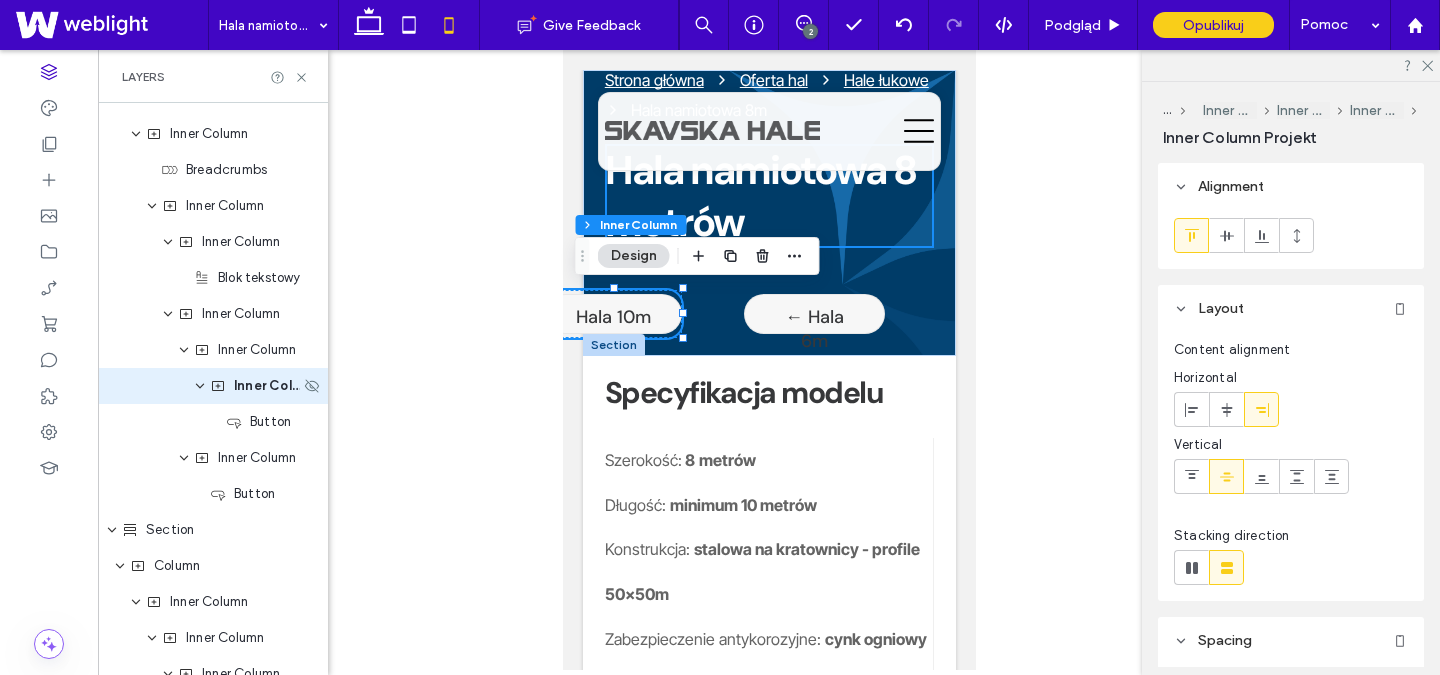 scroll, scrollTop: 560, scrollLeft: 0, axis: vertical 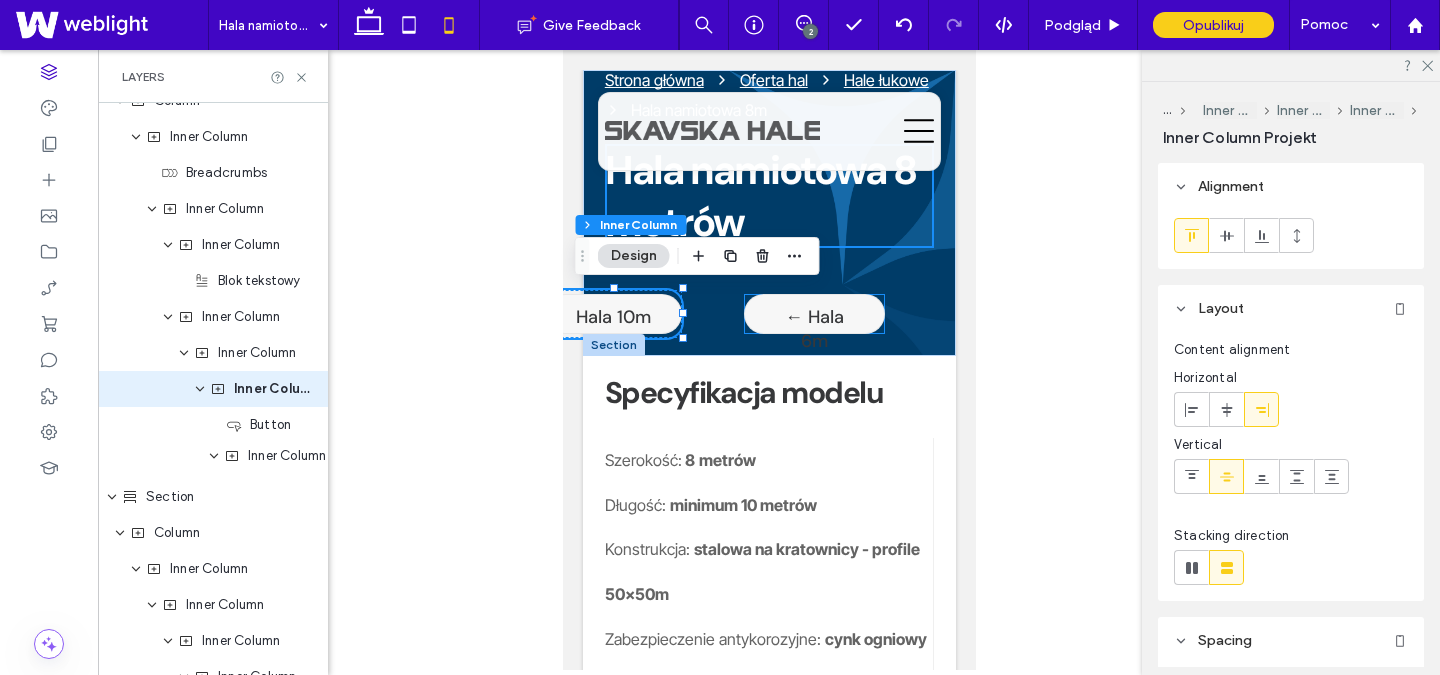 drag, startPoint x: 222, startPoint y: 463, endPoint x: 252, endPoint y: 457, distance: 30.594116 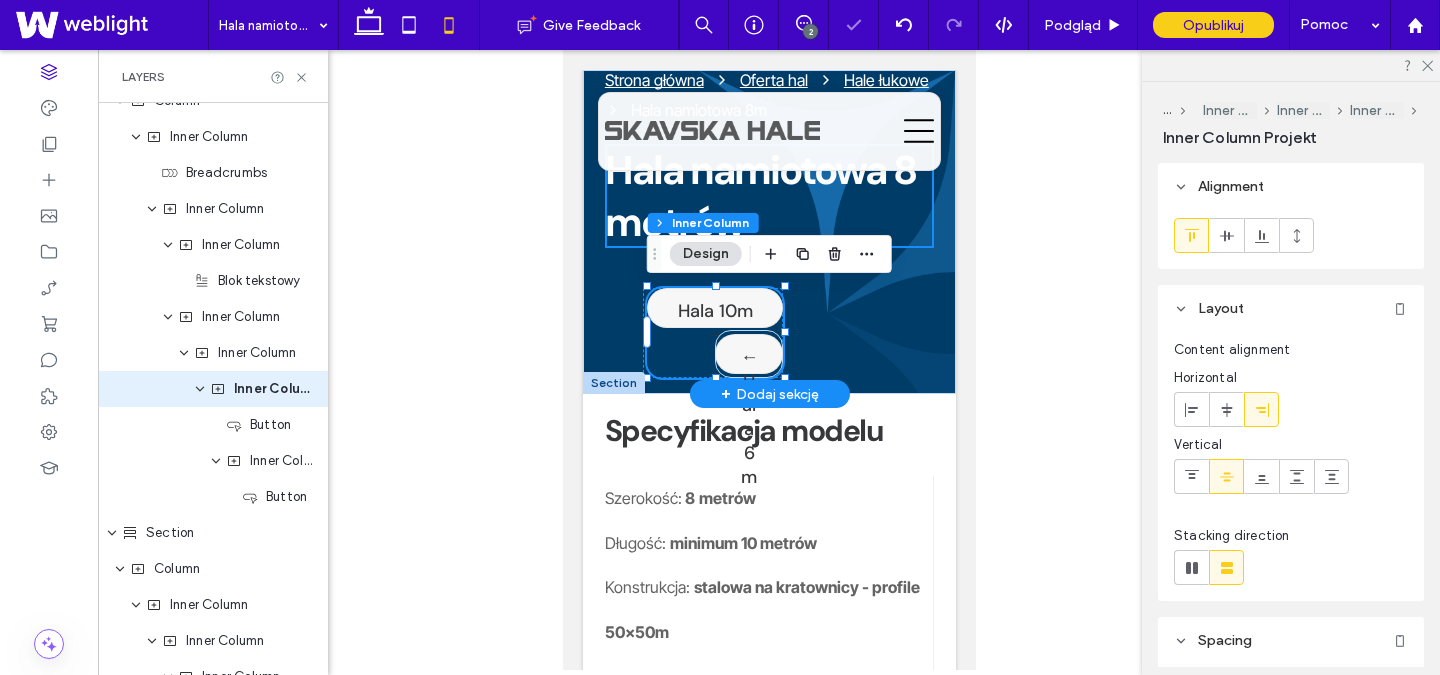 click on "Hala 10m →
← Hala 6m" at bounding box center (714, 333) 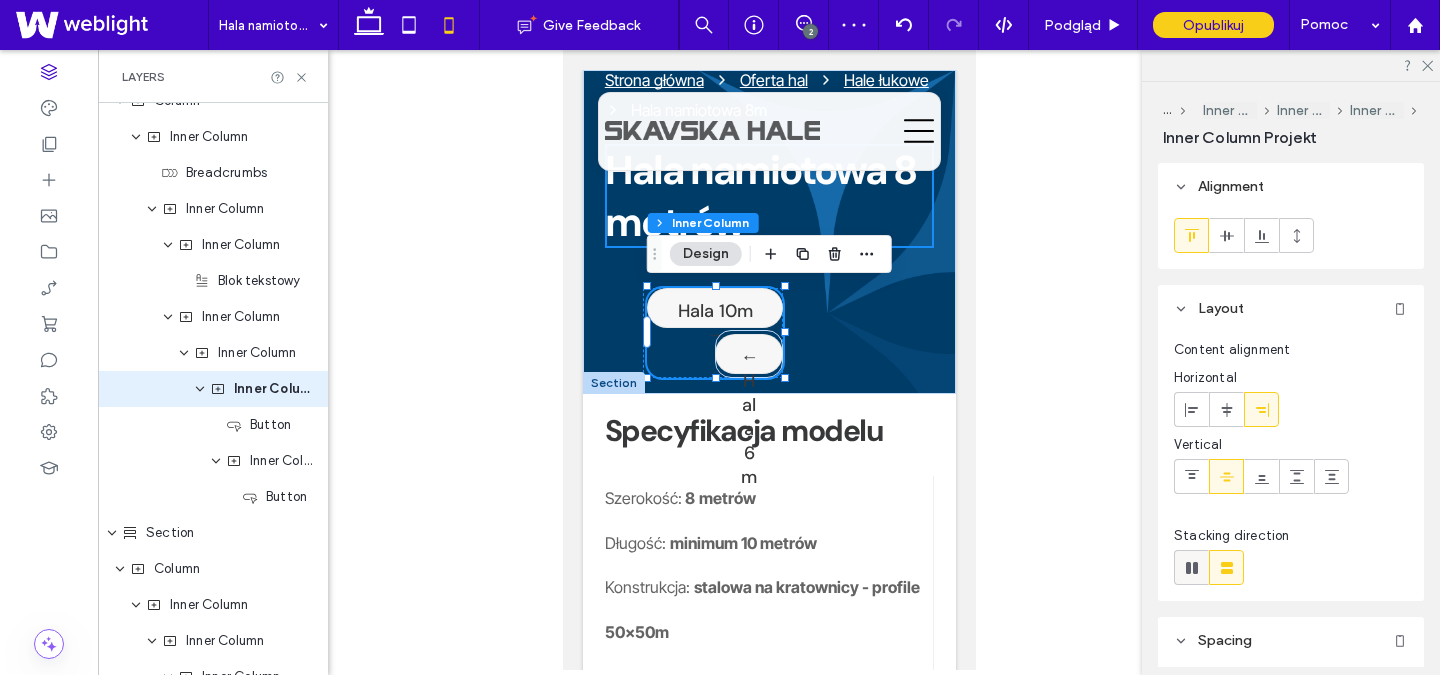 click 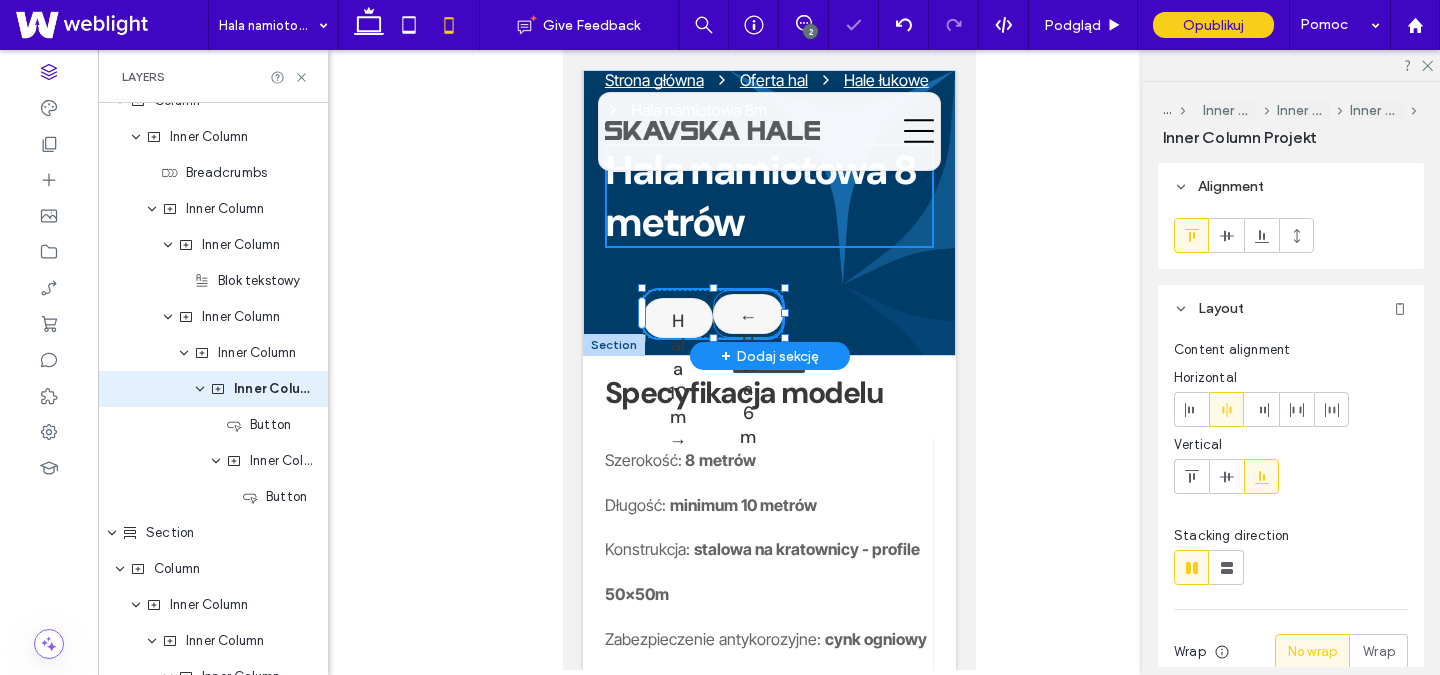drag, startPoint x: 784, startPoint y: 313, endPoint x: 900, endPoint y: 307, distance: 116.15507 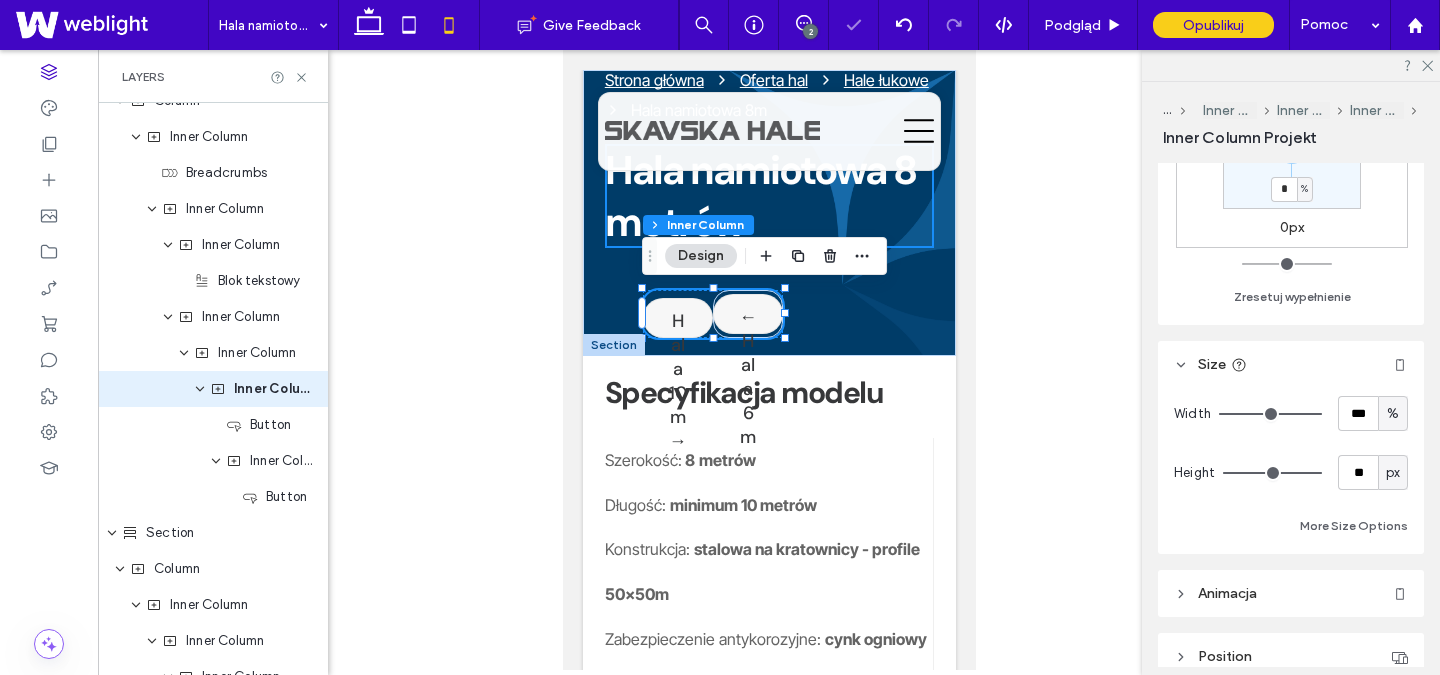 scroll, scrollTop: 815, scrollLeft: 0, axis: vertical 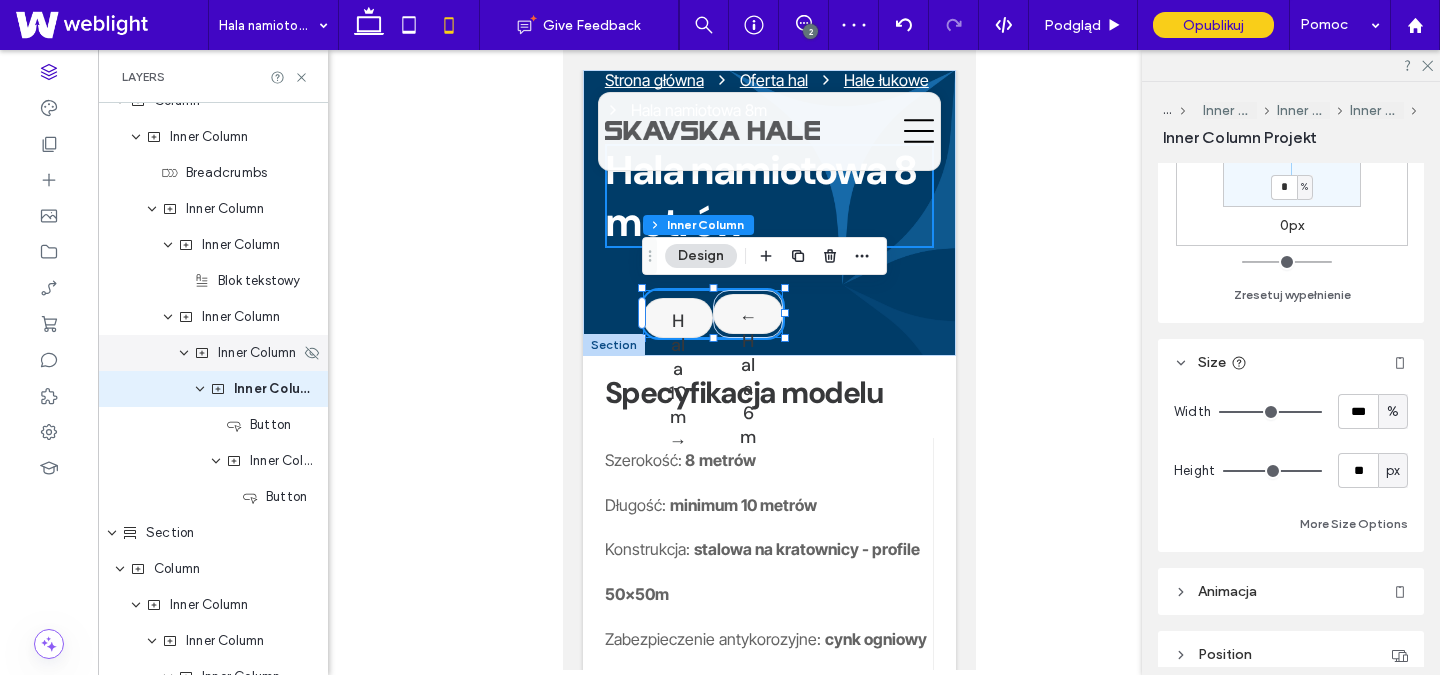 click on "Inner Column" at bounding box center (213, 353) 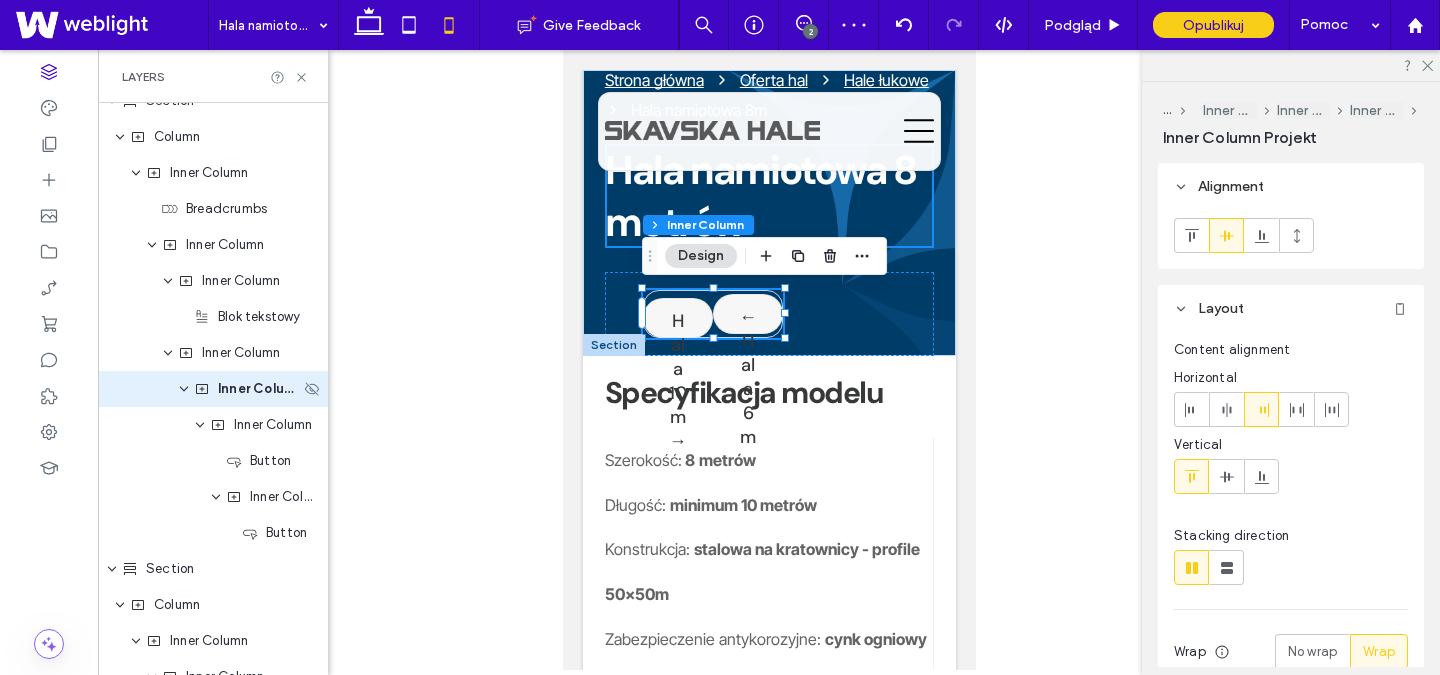 scroll, scrollTop: 524, scrollLeft: 0, axis: vertical 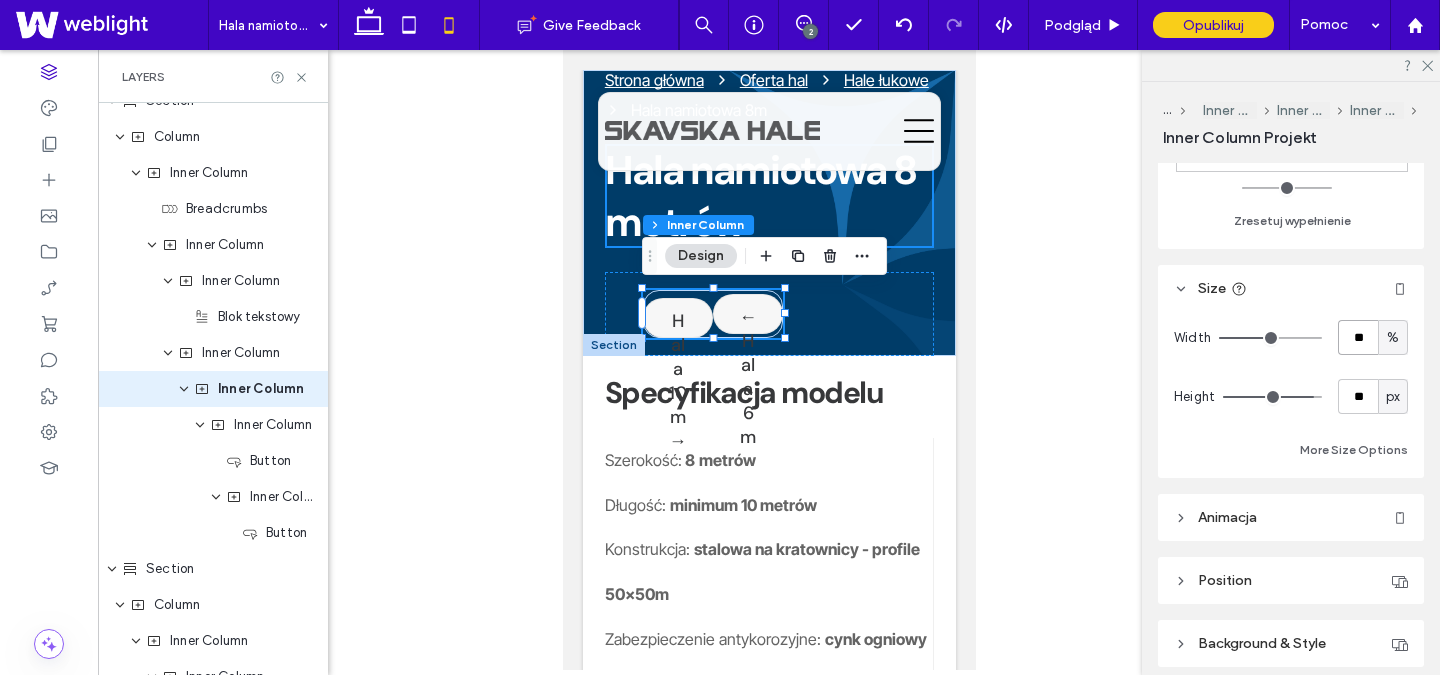 click on "**" at bounding box center [1358, 337] 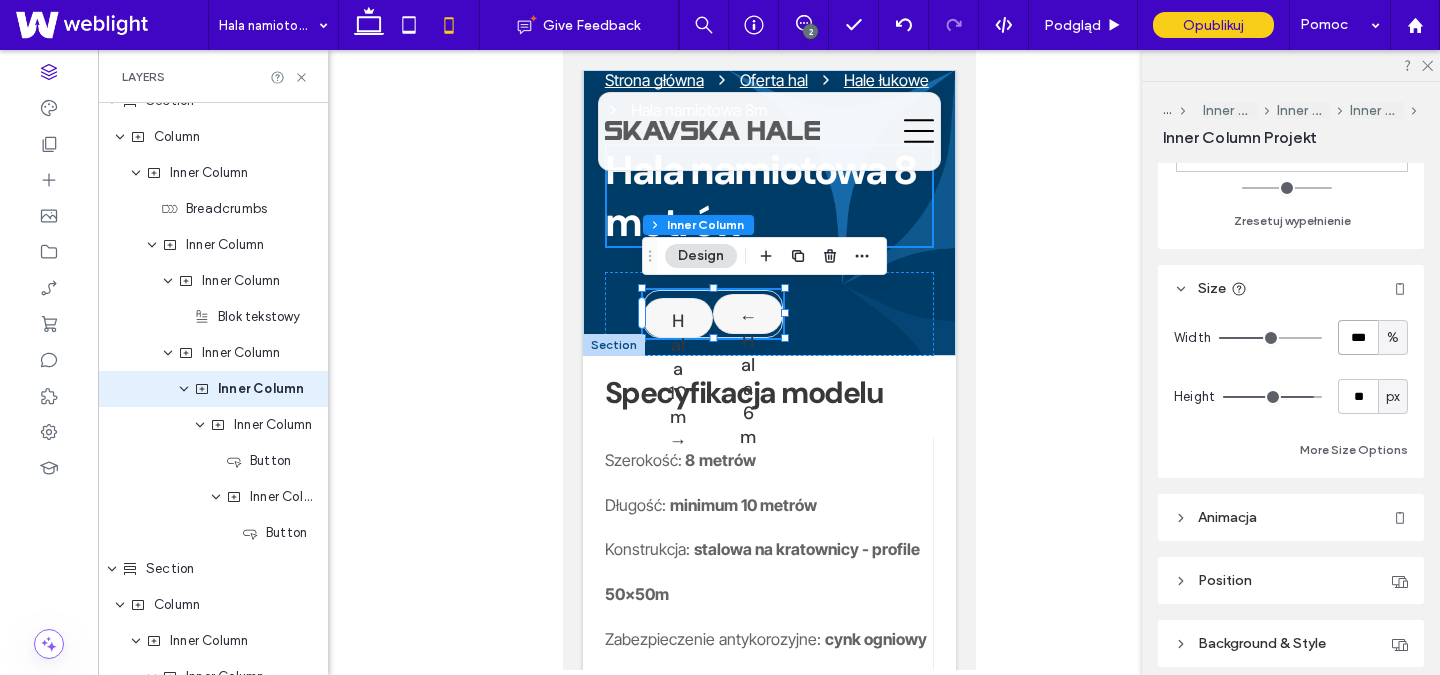 type on "***" 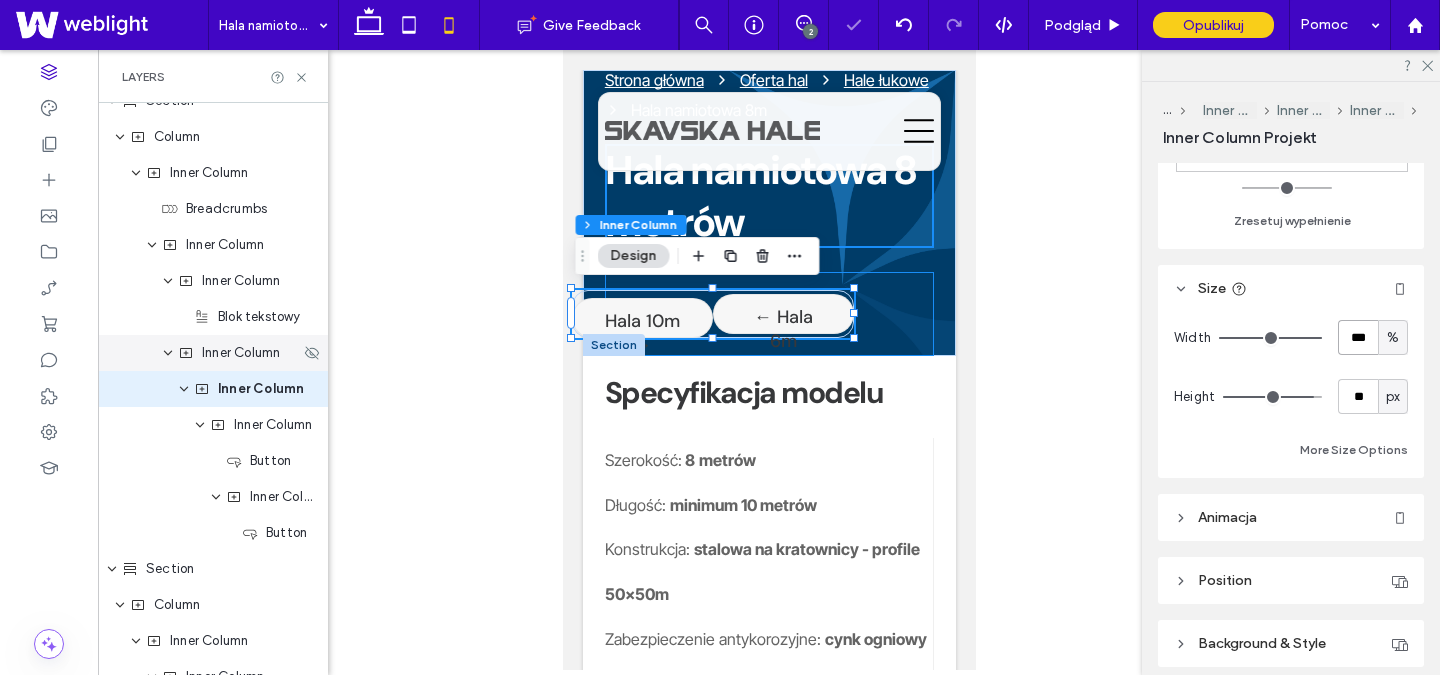 click on "Inner Column" at bounding box center (213, 353) 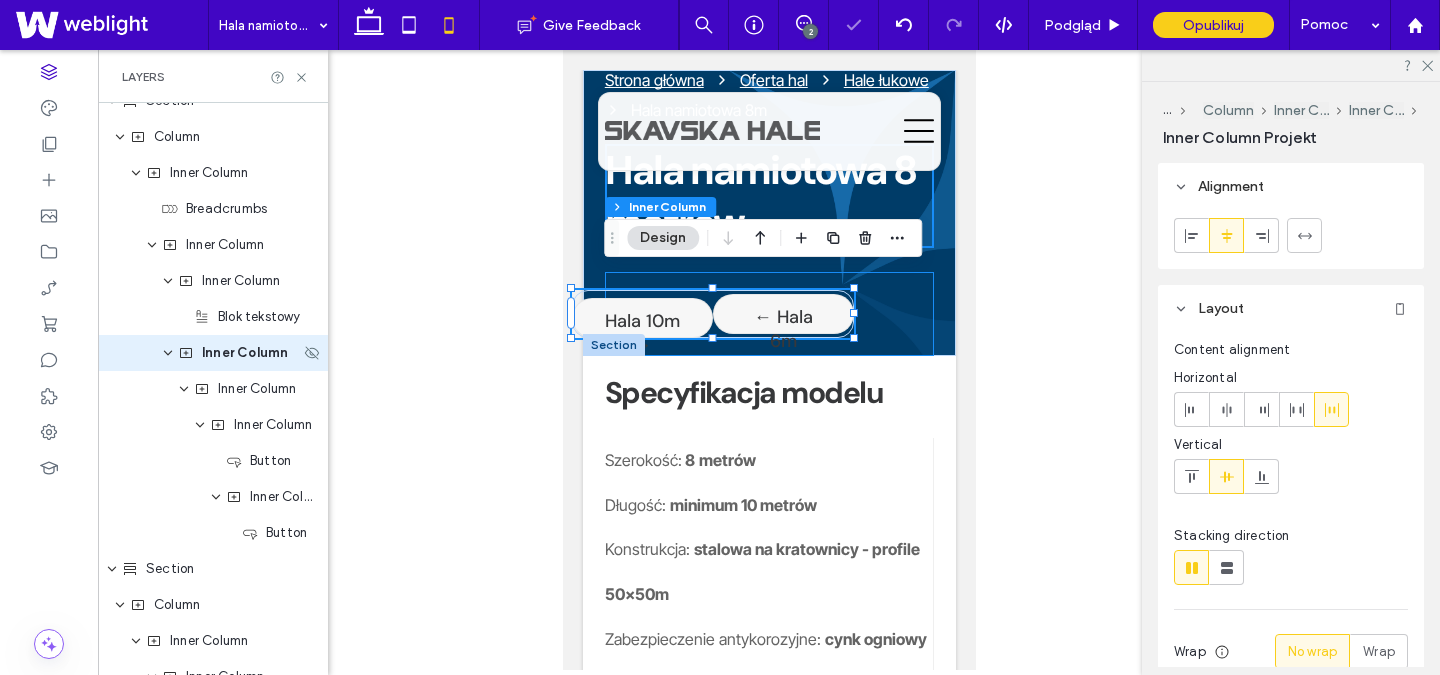 scroll, scrollTop: 488, scrollLeft: 0, axis: vertical 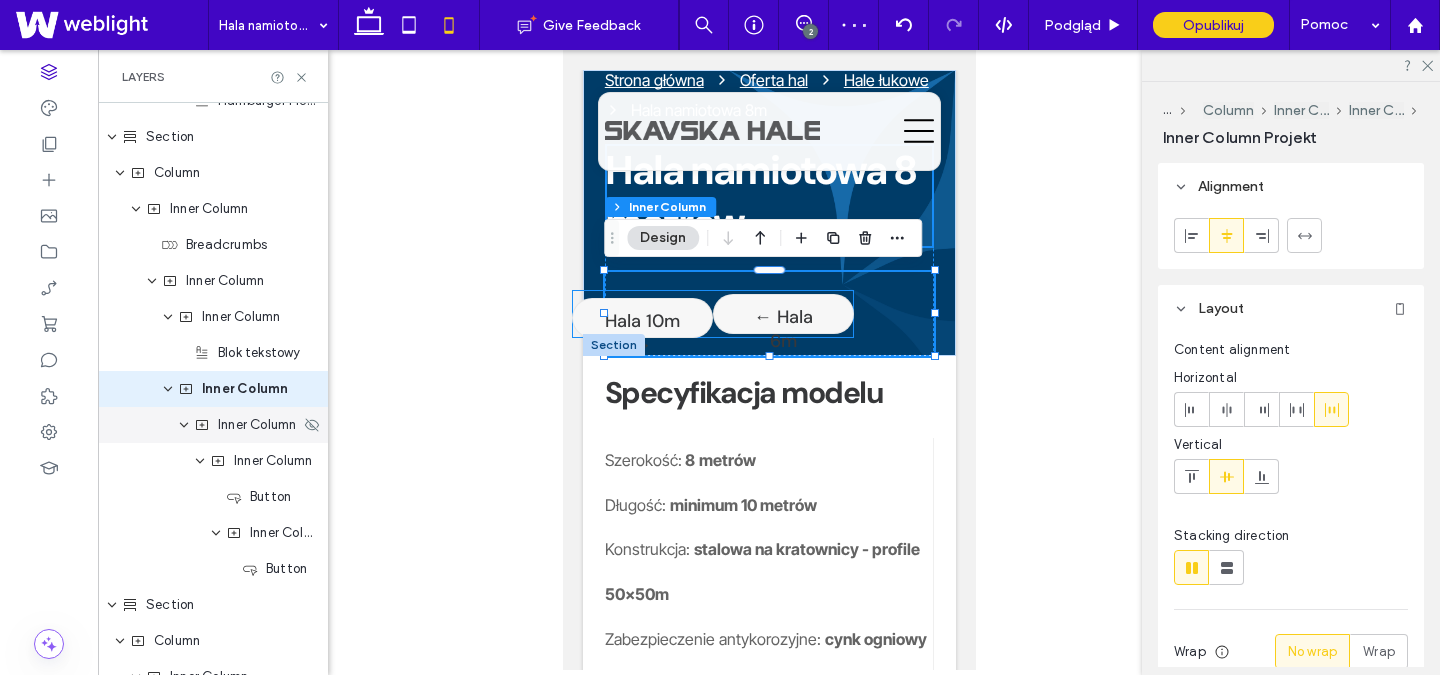 click on "Inner Column" at bounding box center [257, 425] 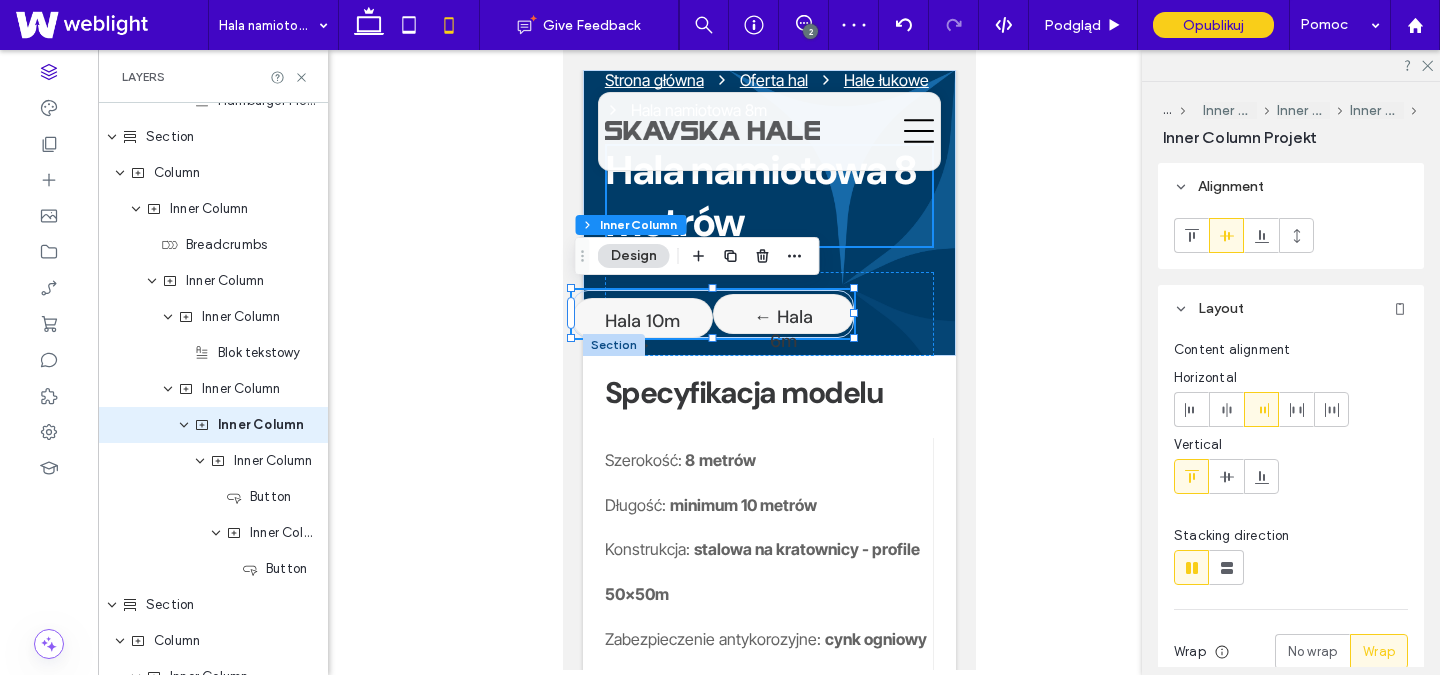 scroll, scrollTop: 524, scrollLeft: 0, axis: vertical 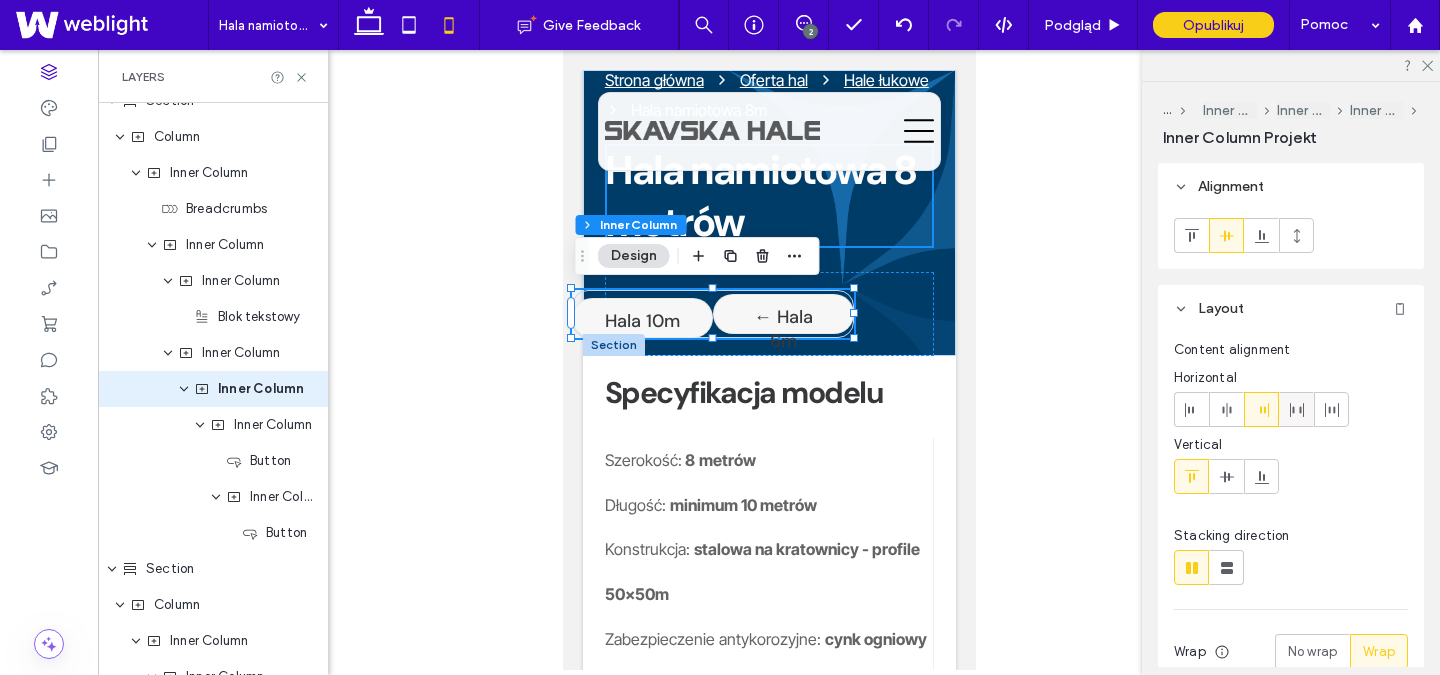 click 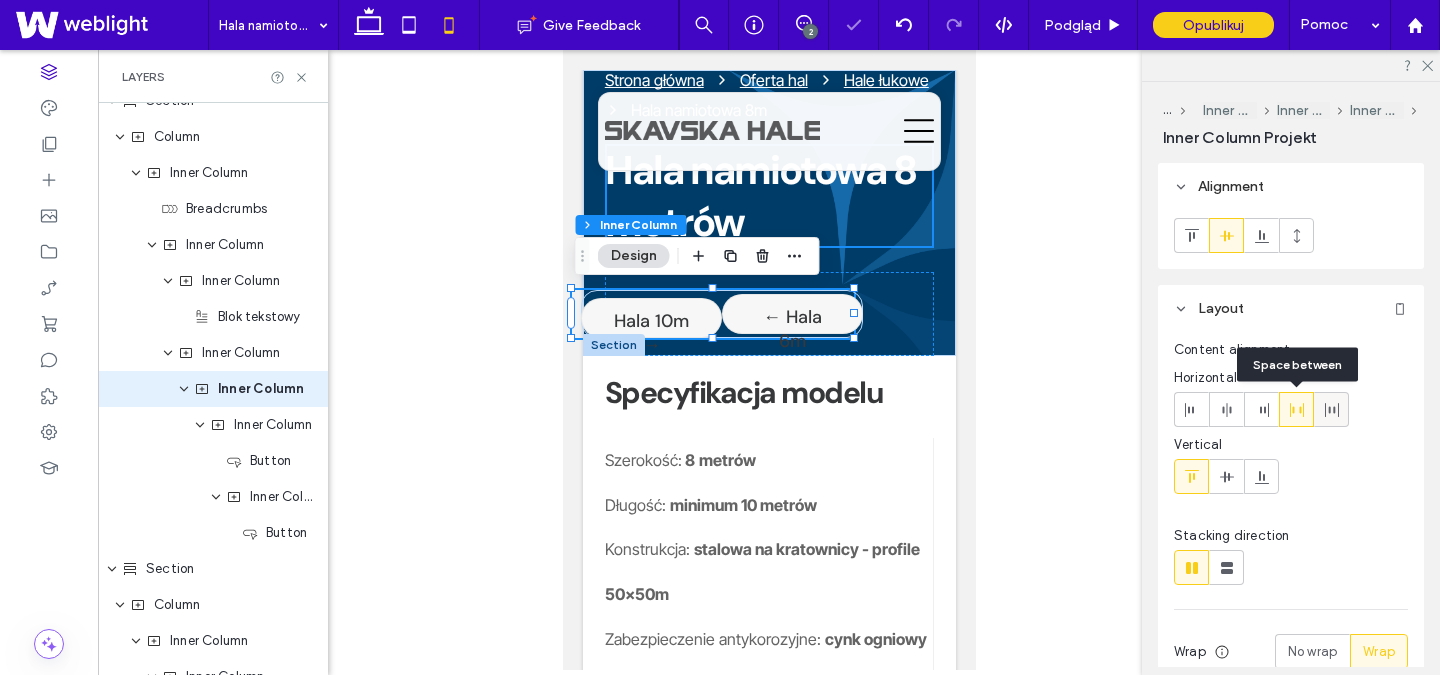click 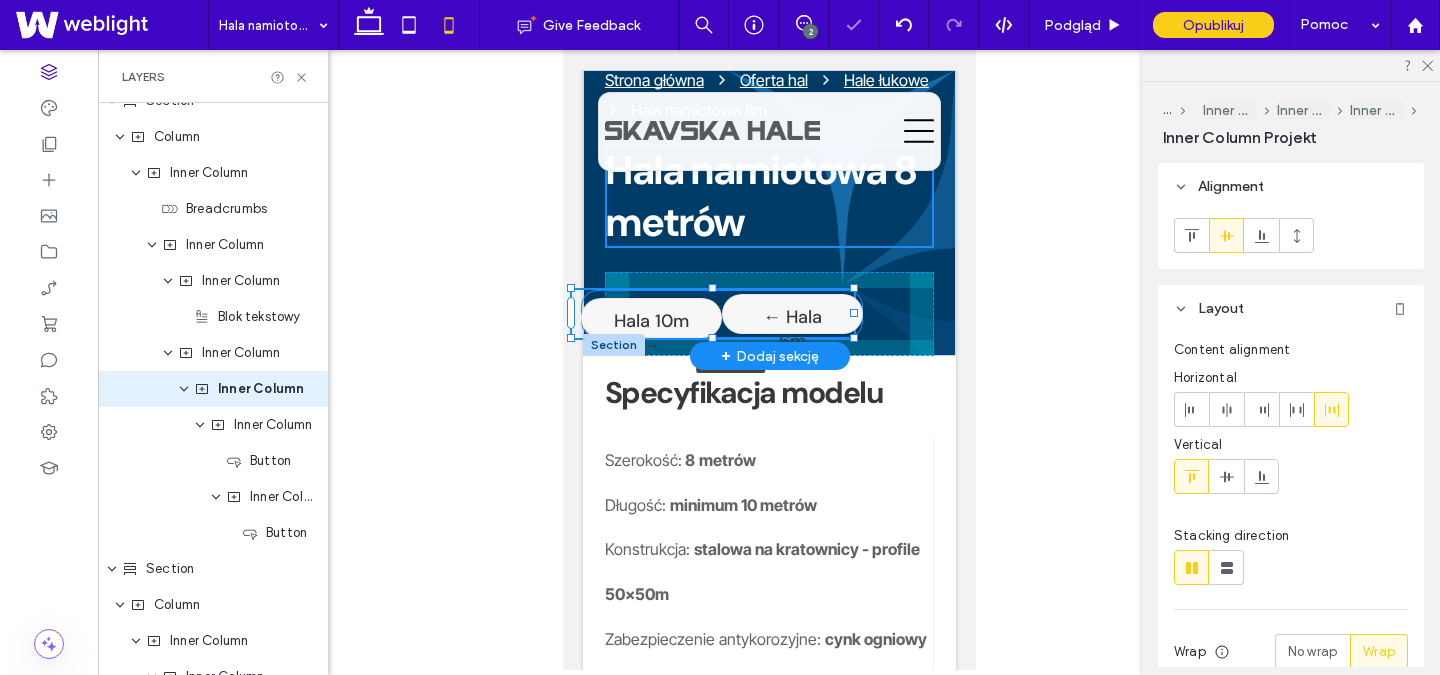 drag, startPoint x: 851, startPoint y: 315, endPoint x: 887, endPoint y: 315, distance: 36 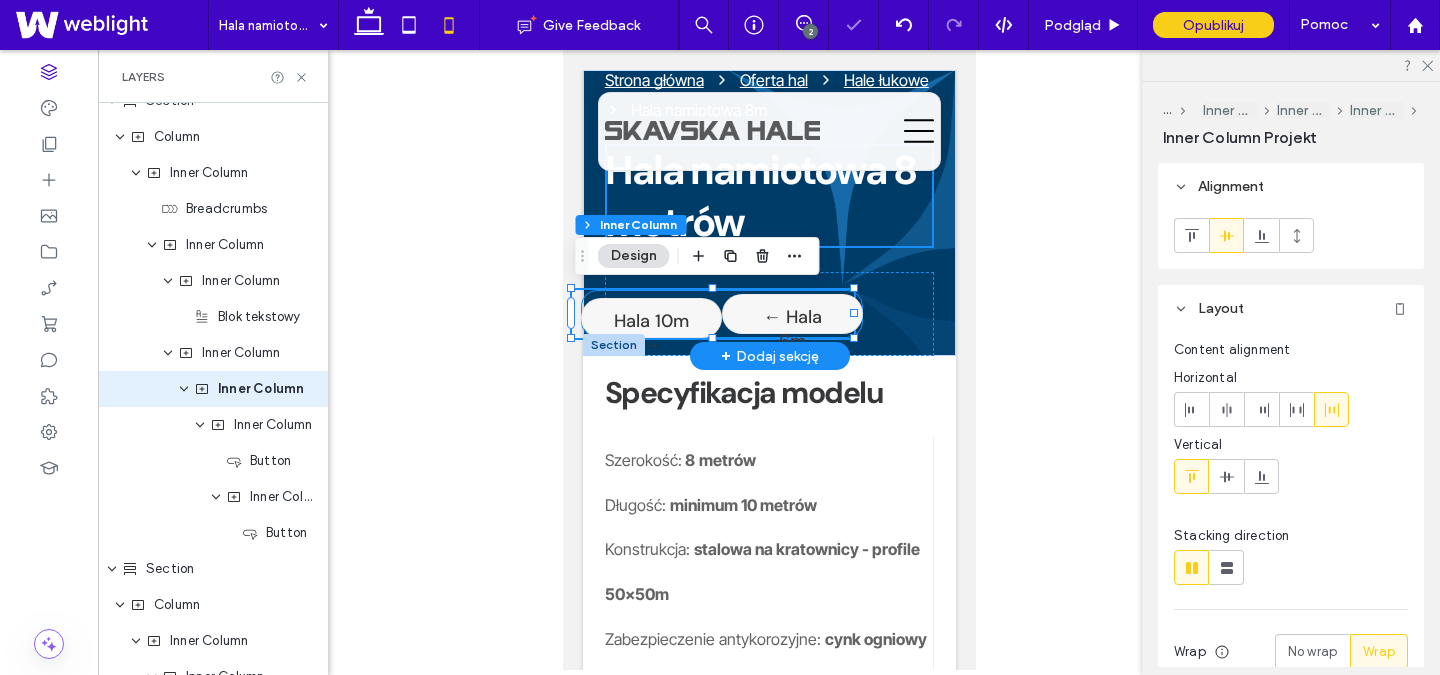 click on "← Hala 6m" at bounding box center [791, 329] 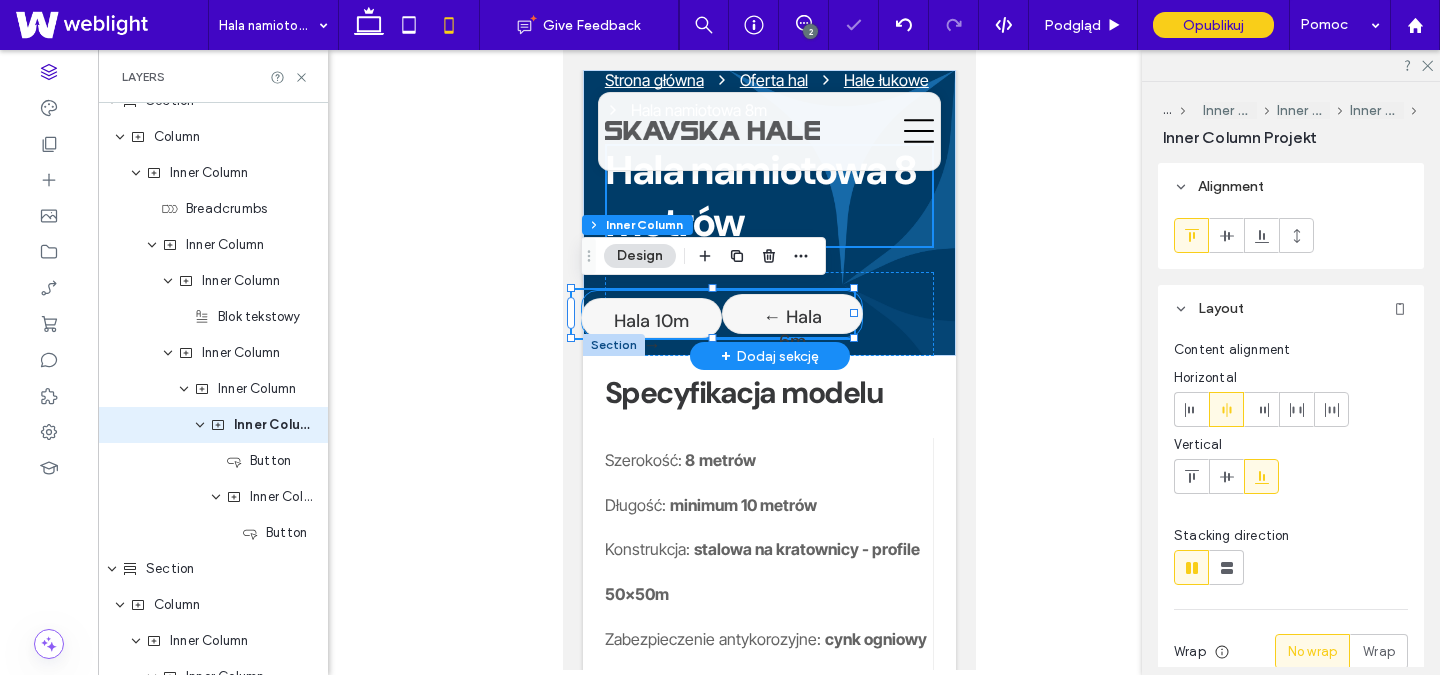 scroll, scrollTop: 560, scrollLeft: 0, axis: vertical 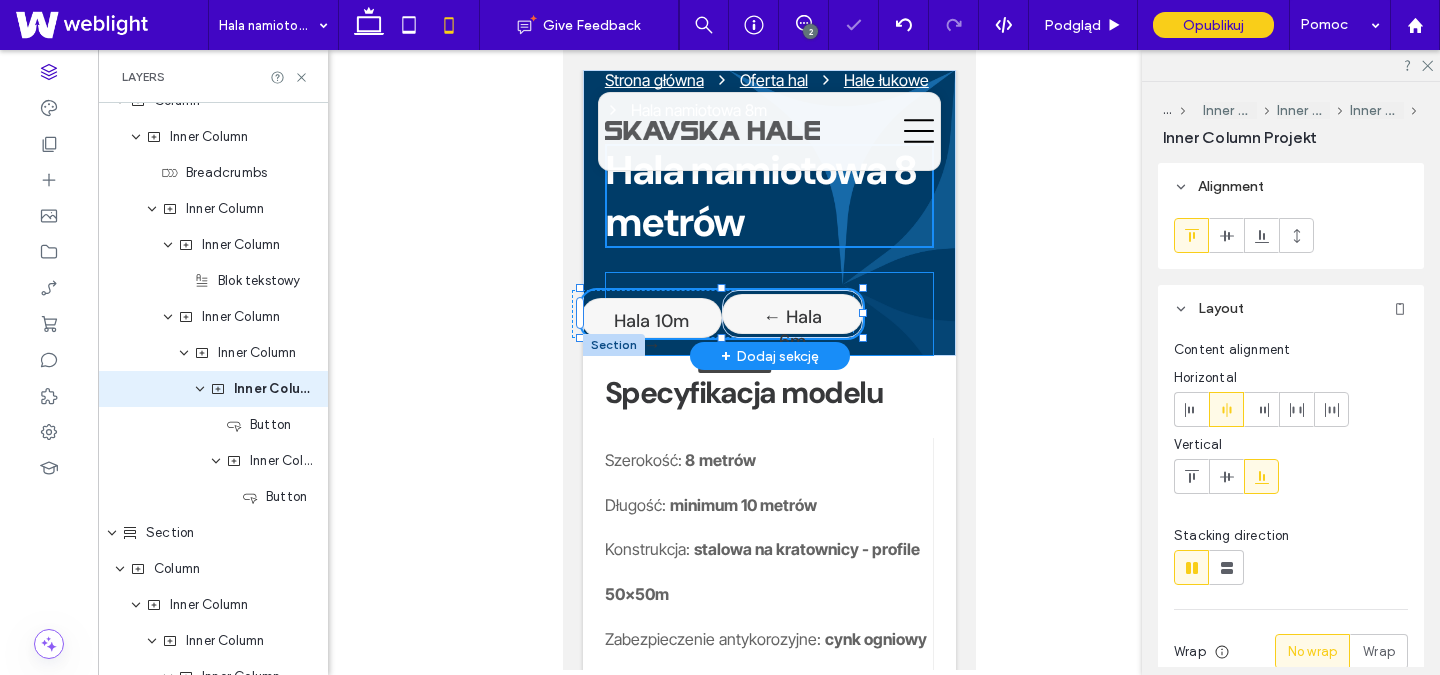 drag, startPoint x: 865, startPoint y: 311, endPoint x: 892, endPoint y: 311, distance: 27 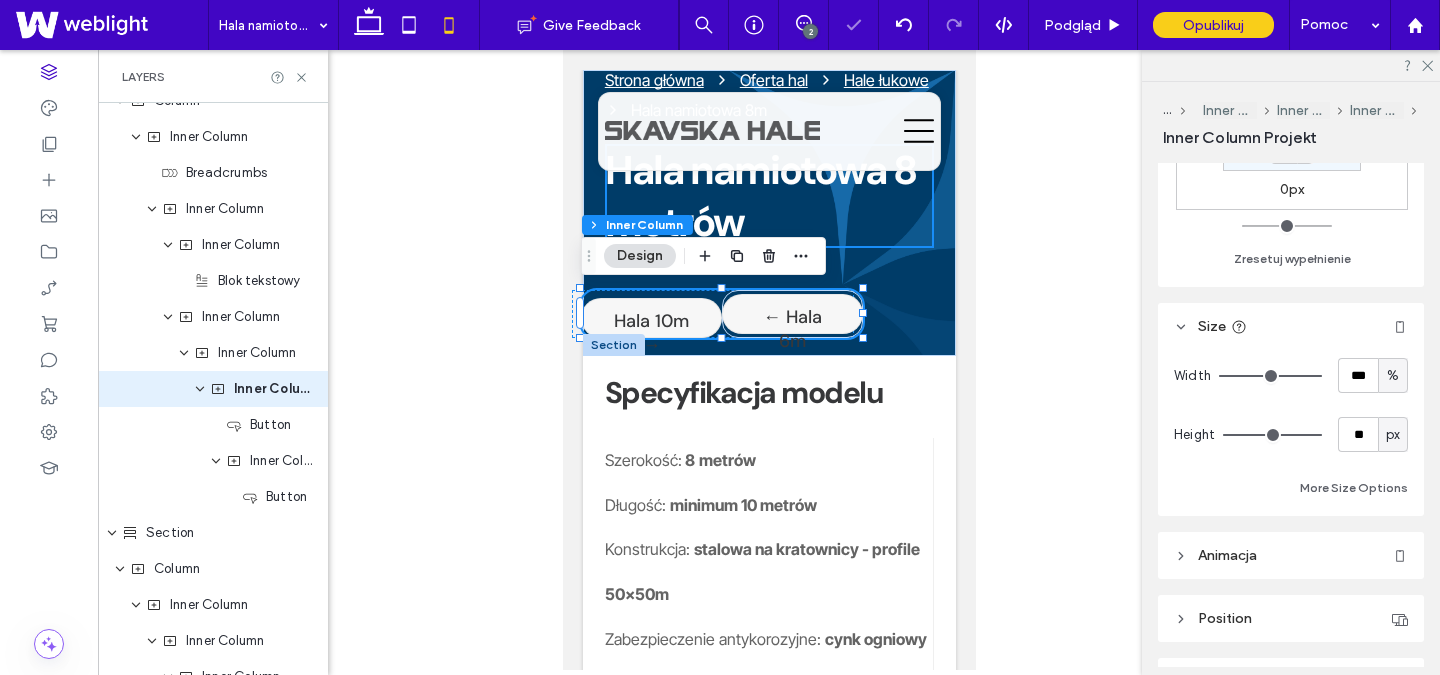 scroll, scrollTop: 847, scrollLeft: 0, axis: vertical 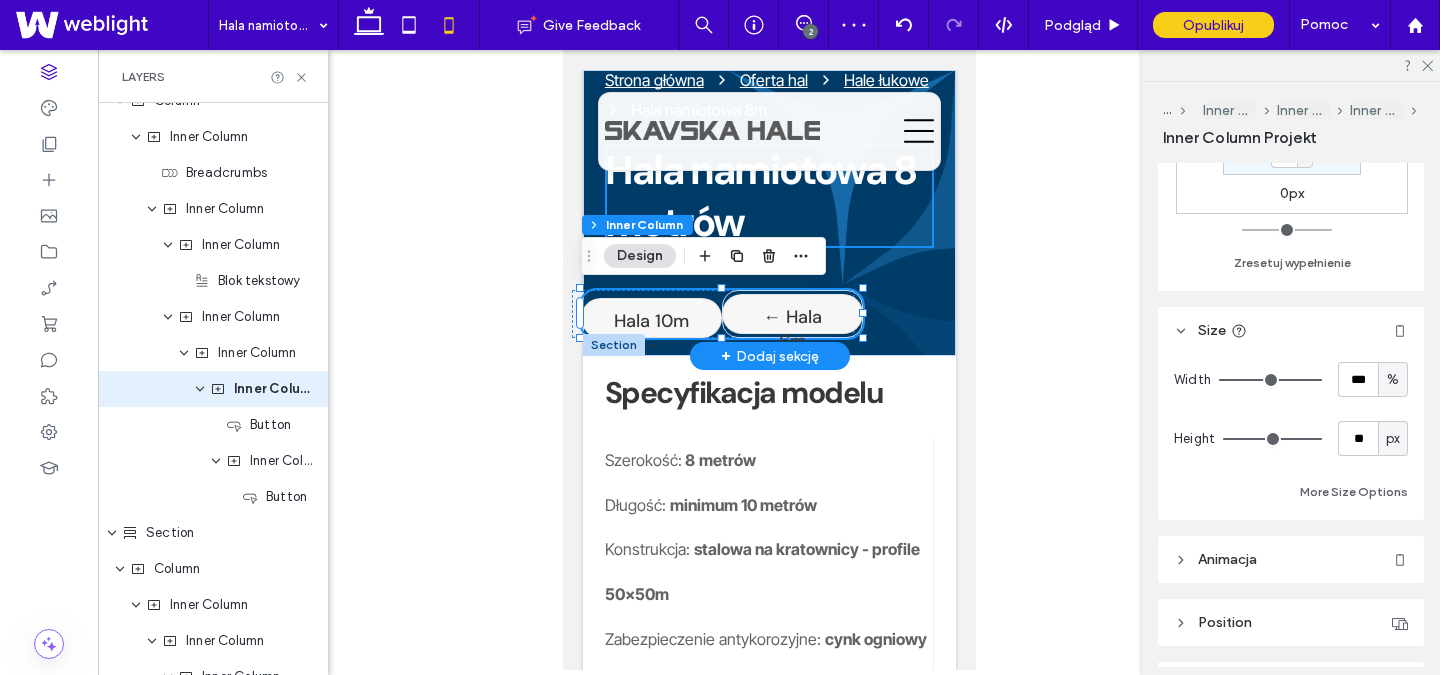click on "Hala 10m →
← Hala 6m
110% , 48px" at bounding box center [720, 314] 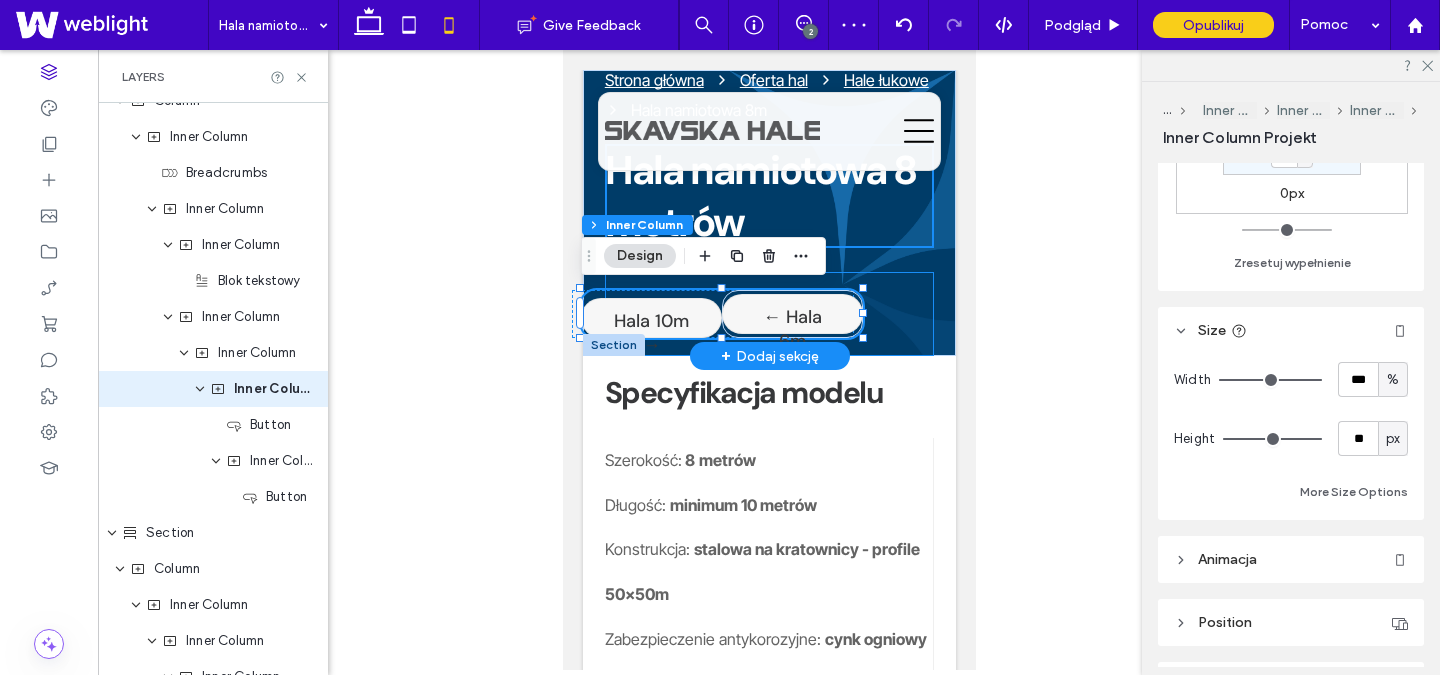 click on "Hala 10m →
← Hala 6m" at bounding box center [768, 314] 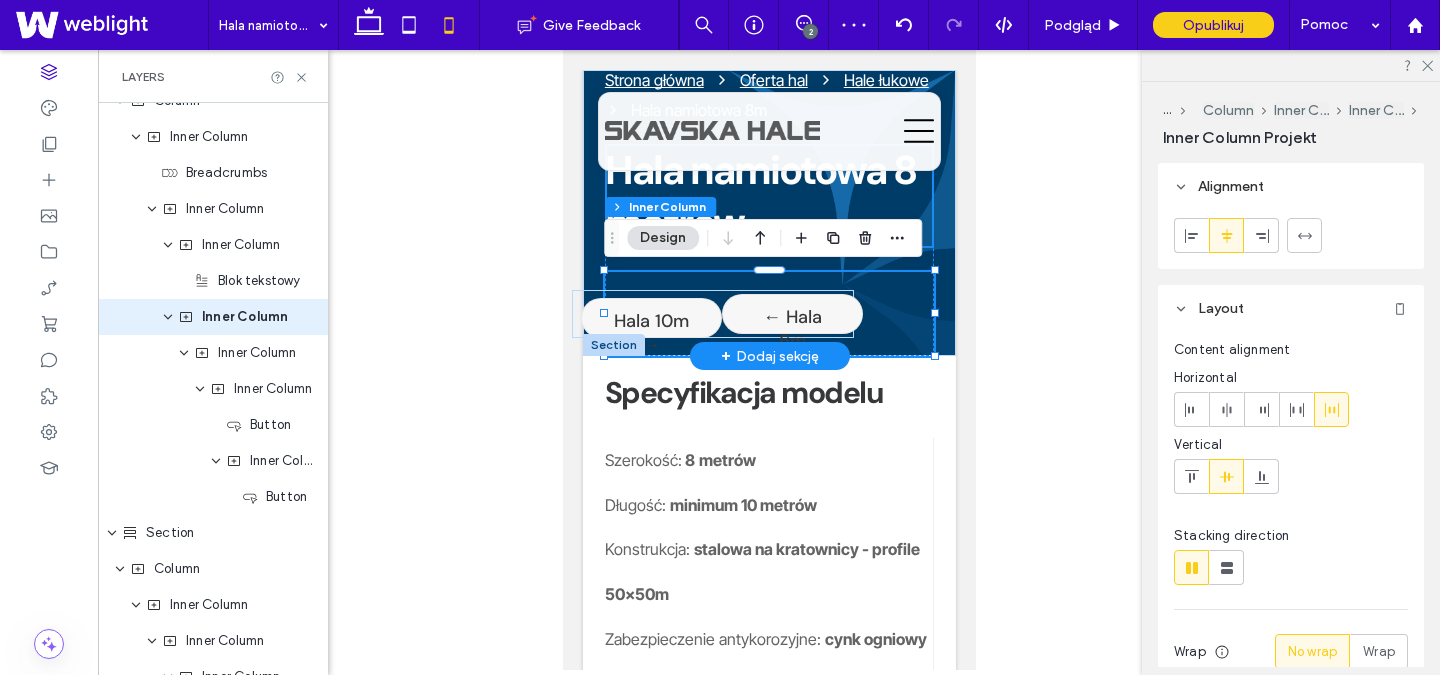 scroll, scrollTop: 488, scrollLeft: 0, axis: vertical 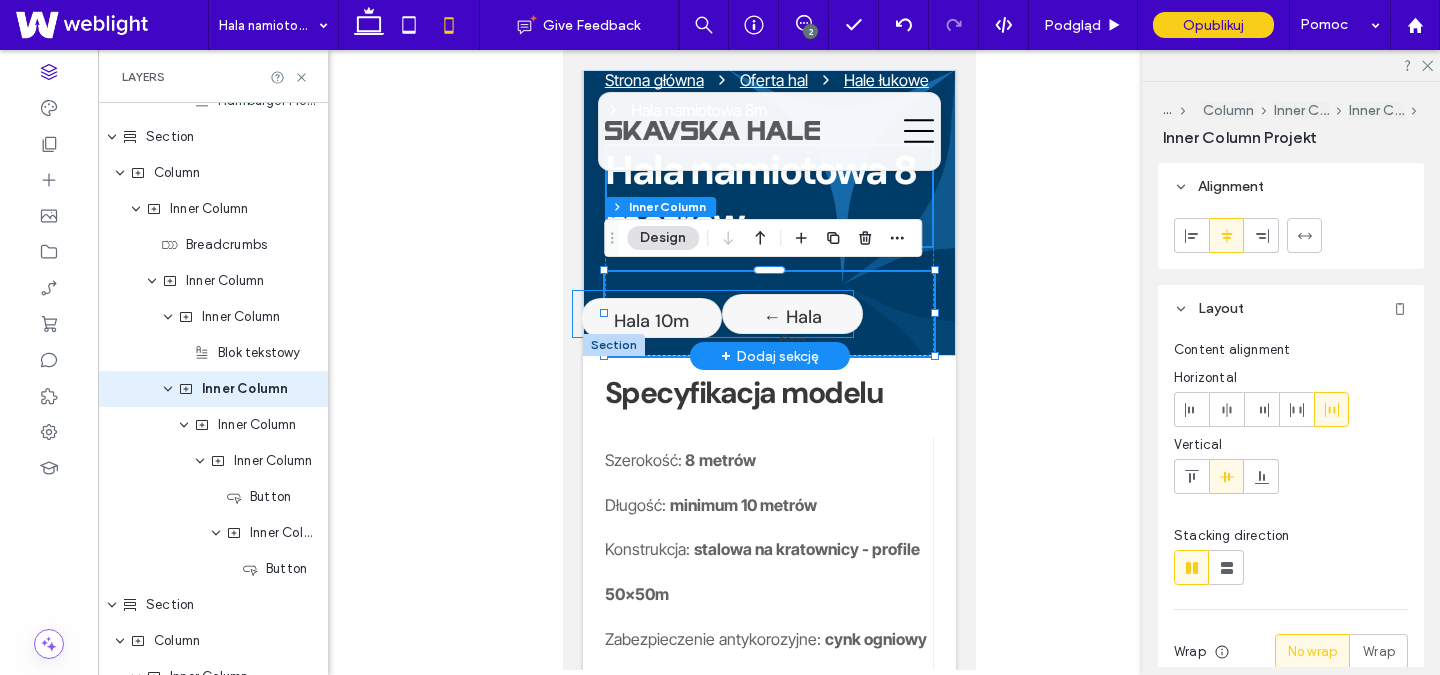 click on "← Hala 6m" at bounding box center (791, 329) 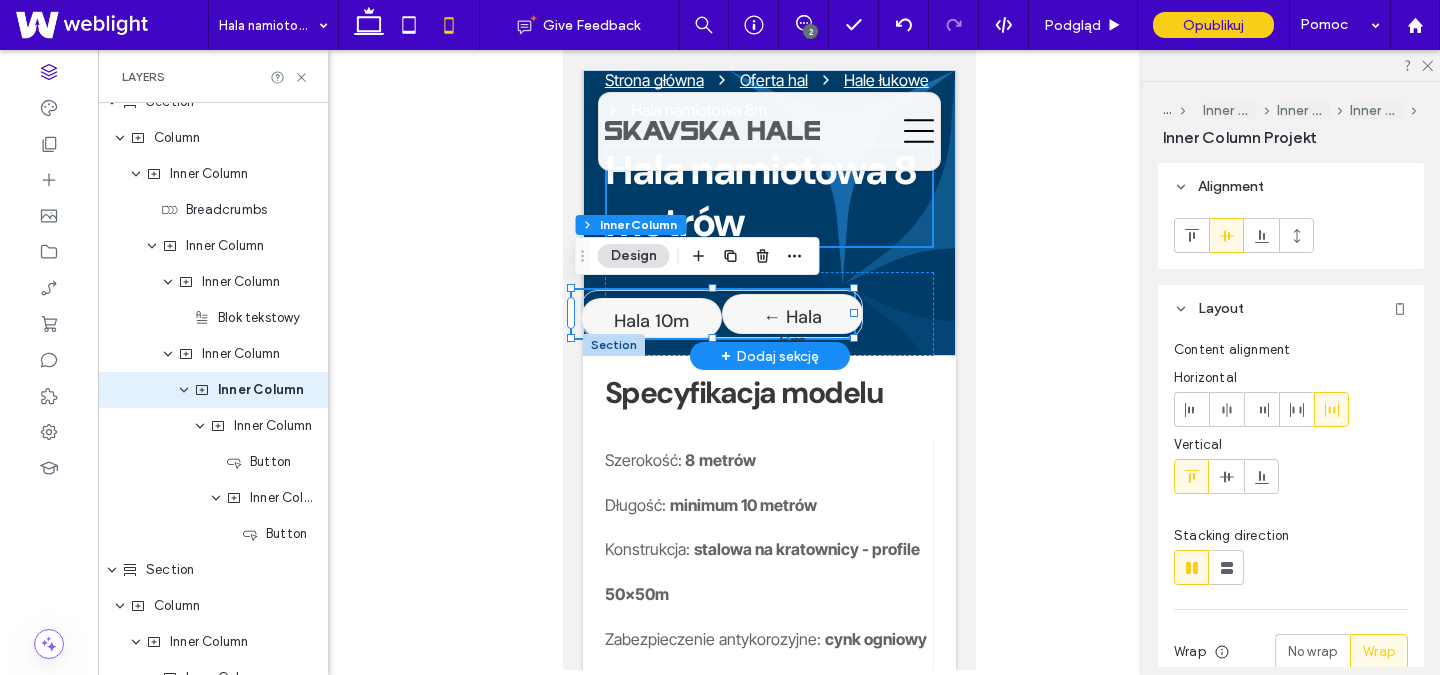 scroll, scrollTop: 524, scrollLeft: 0, axis: vertical 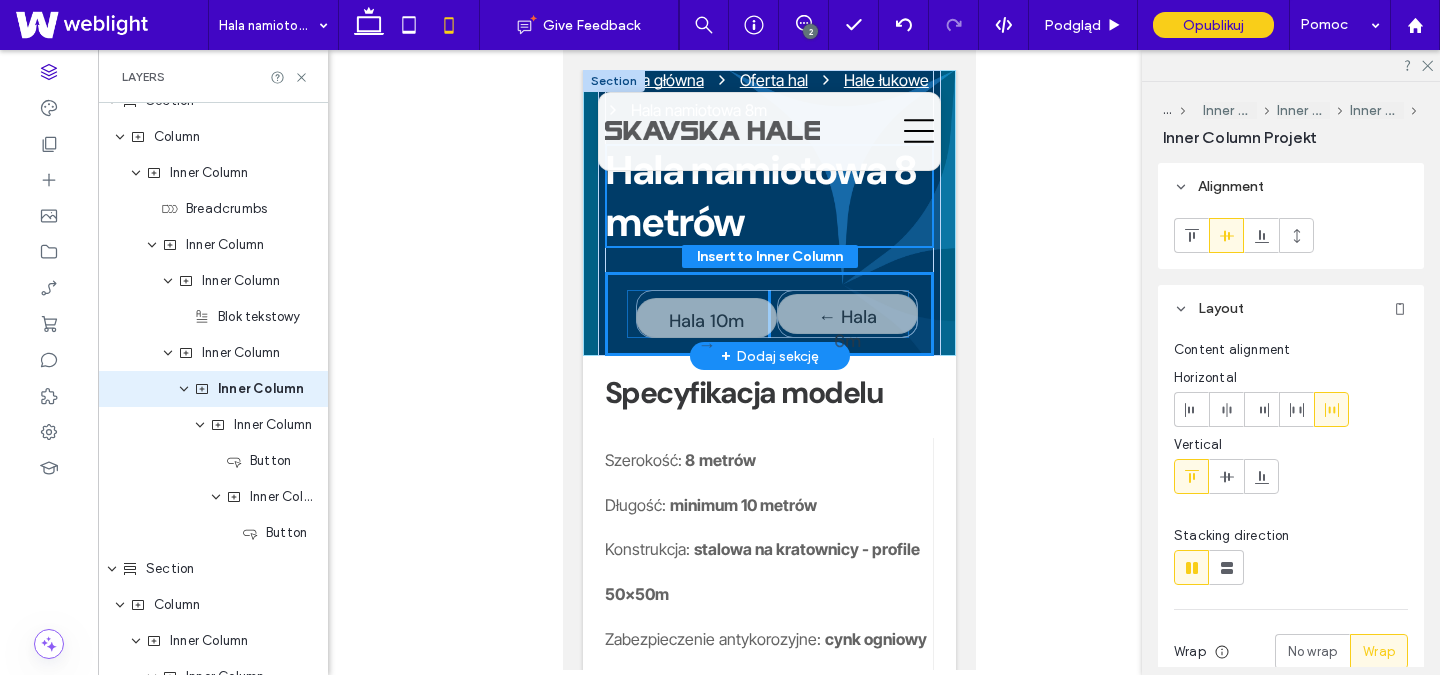 drag, startPoint x: 782, startPoint y: 297, endPoint x: 841, endPoint y: 299, distance: 59.03389 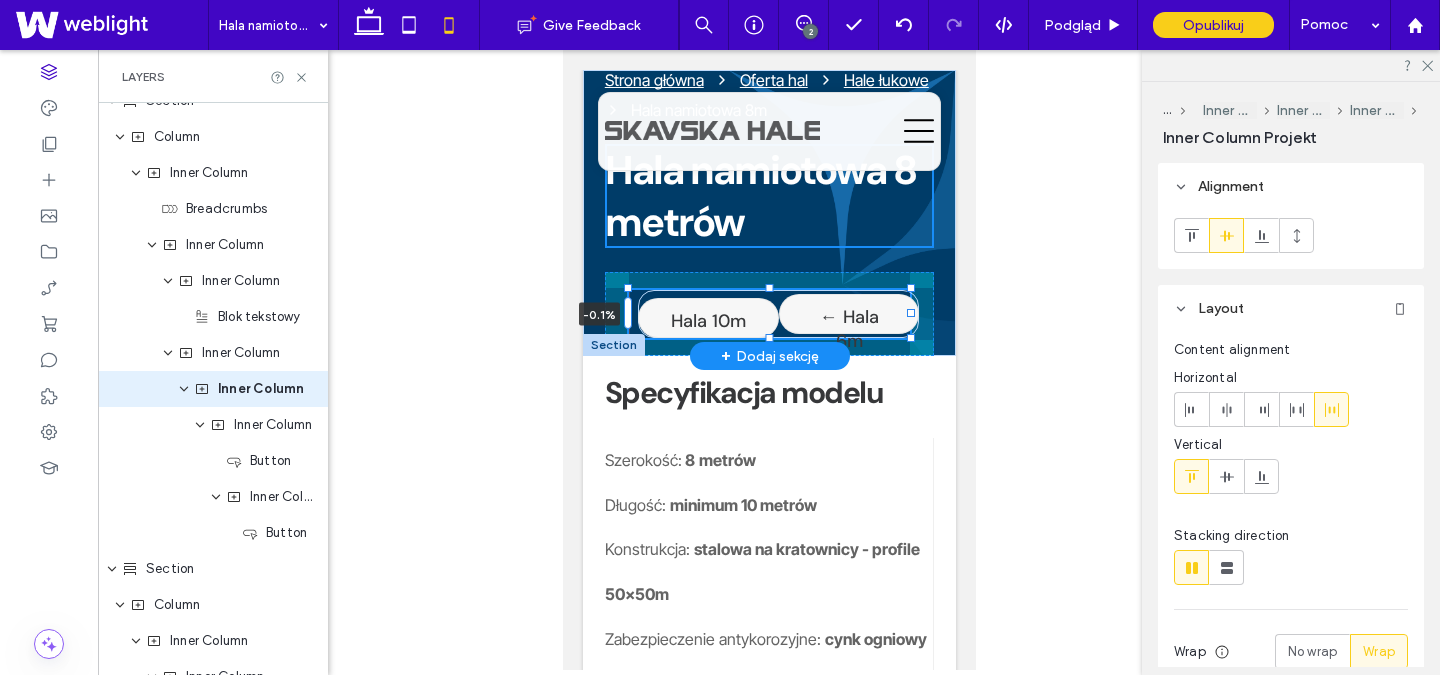 drag, startPoint x: 566, startPoint y: 309, endPoint x: 679, endPoint y: 316, distance: 113.216606 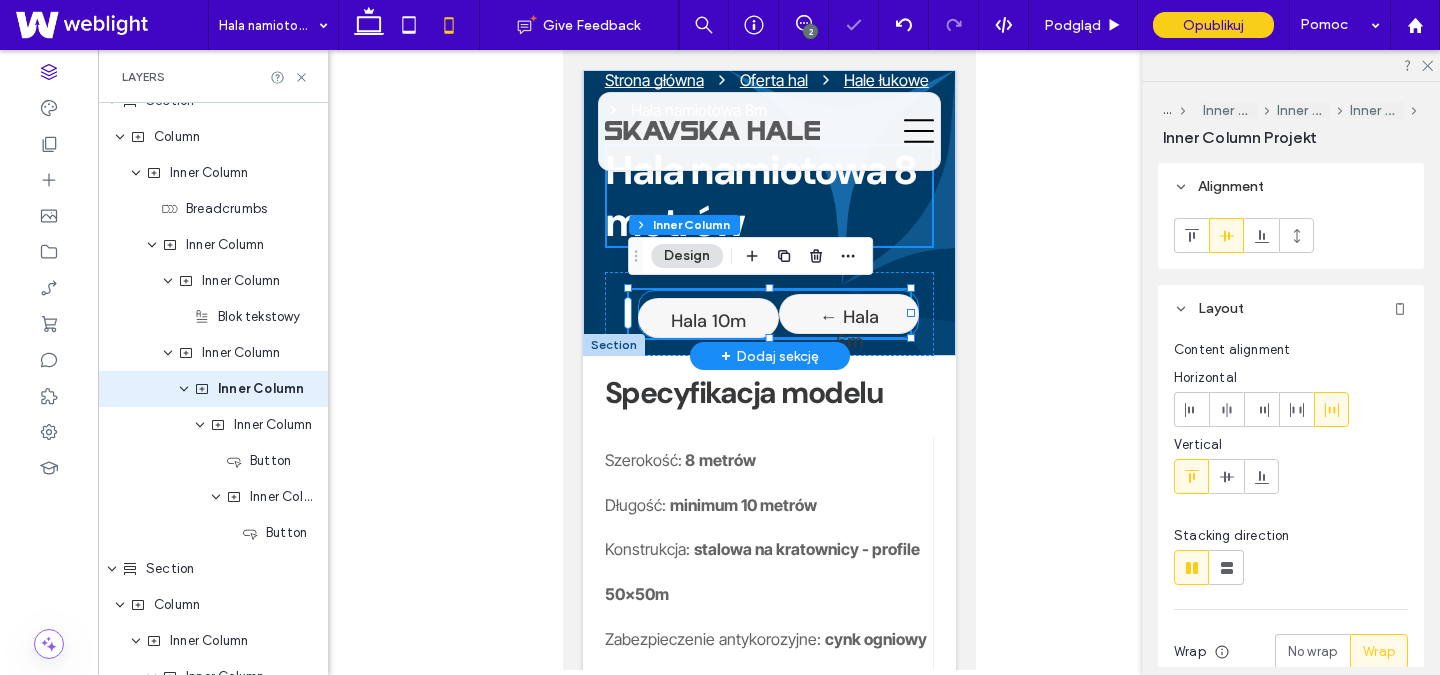 click on "← Hala 6m" at bounding box center [848, 314] 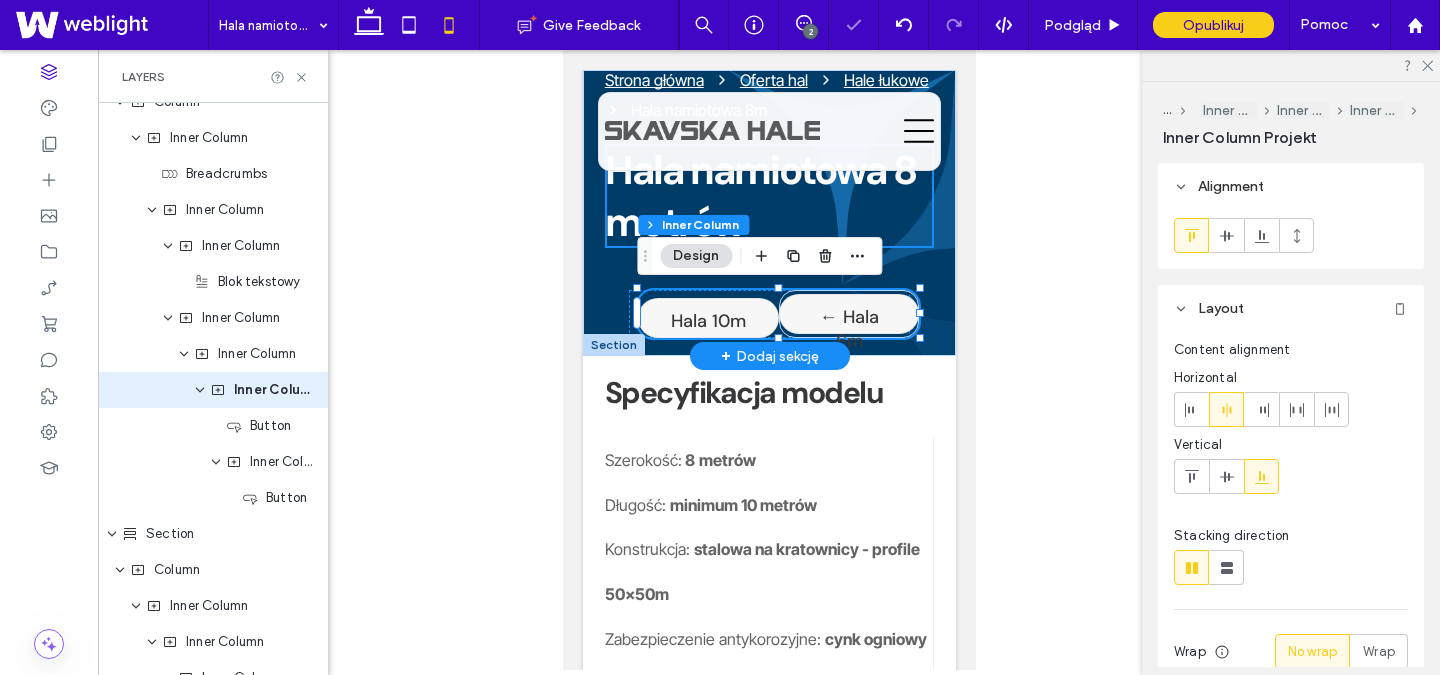 scroll, scrollTop: 560, scrollLeft: 0, axis: vertical 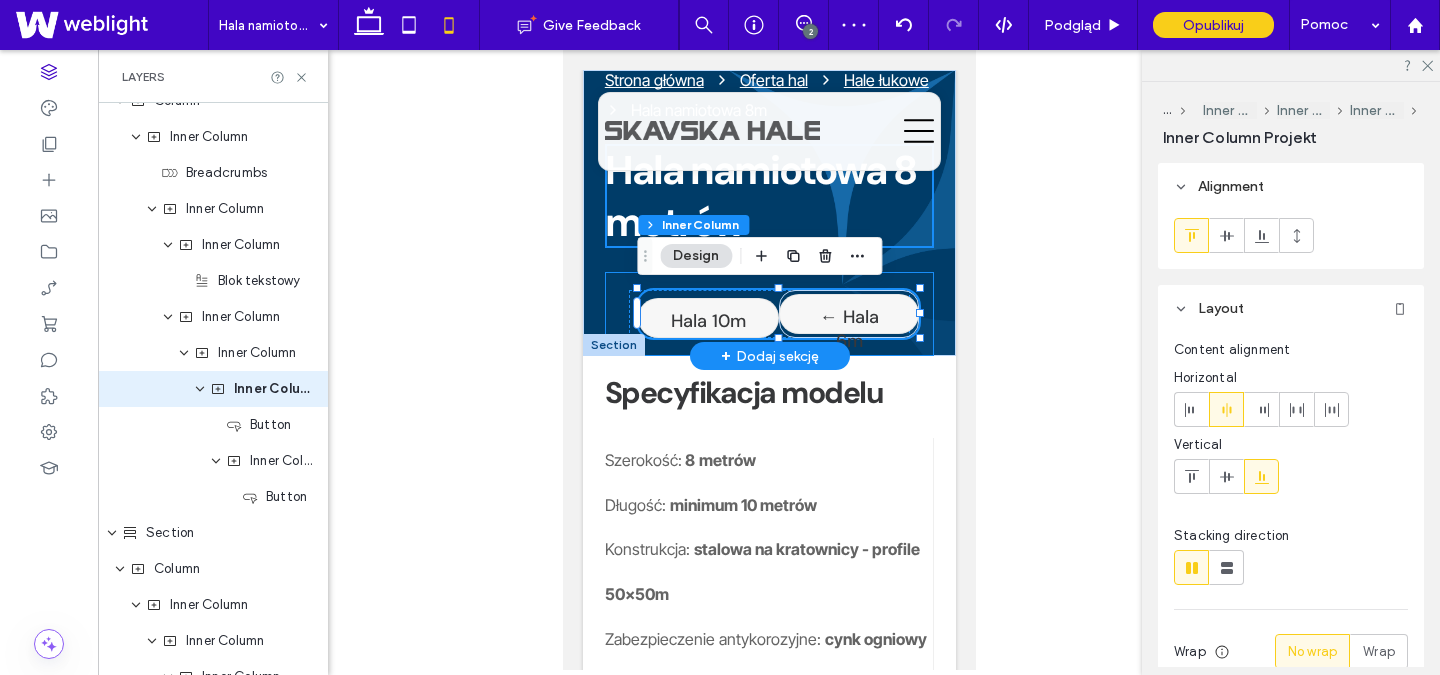 click on "Hala 10m →
← Hala 6m" at bounding box center [768, 314] 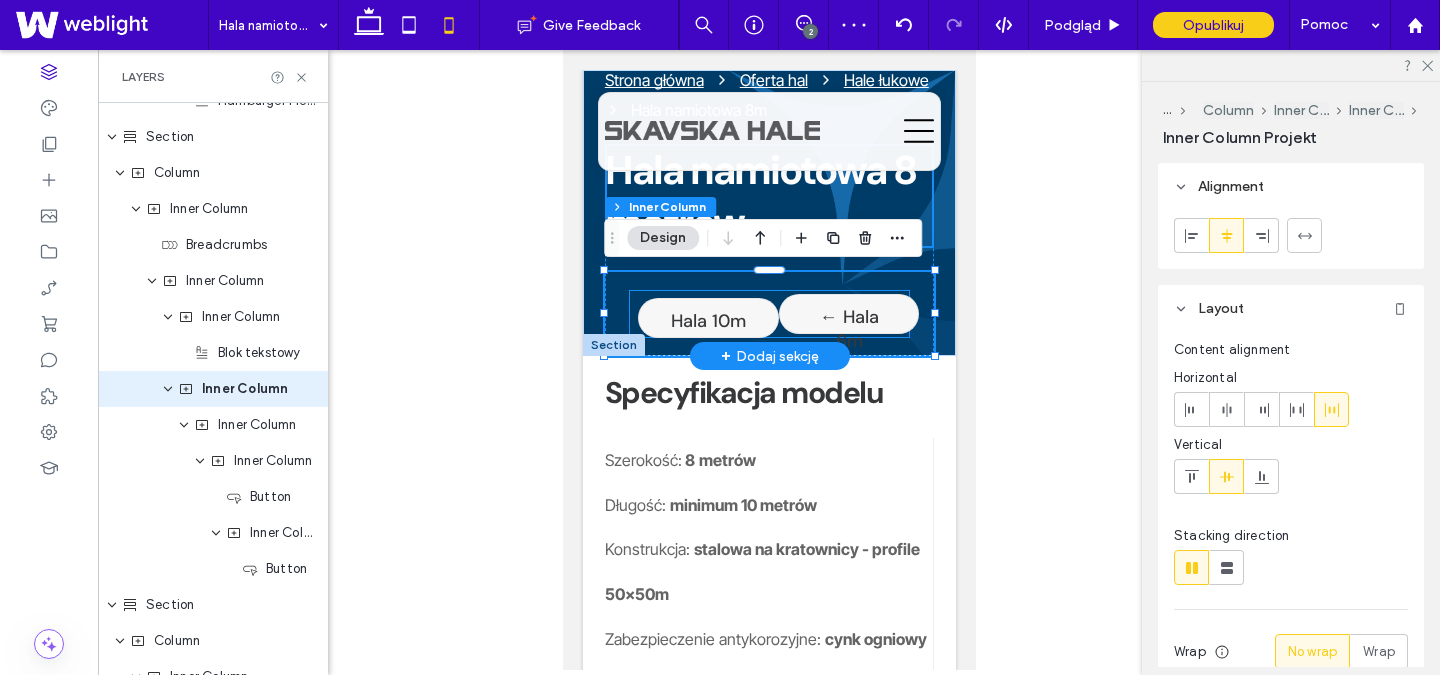 click on "Hala 10m →
← Hala 6m" at bounding box center [777, 314] 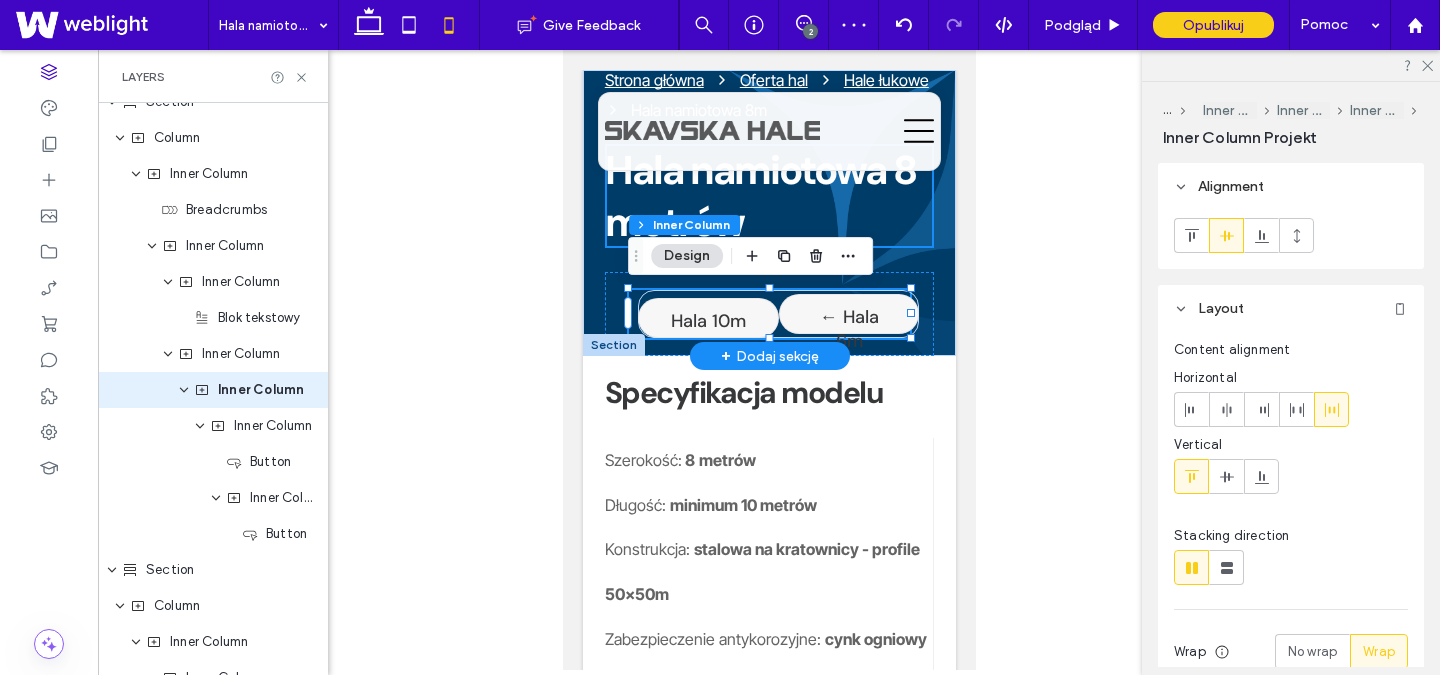scroll, scrollTop: 524, scrollLeft: 0, axis: vertical 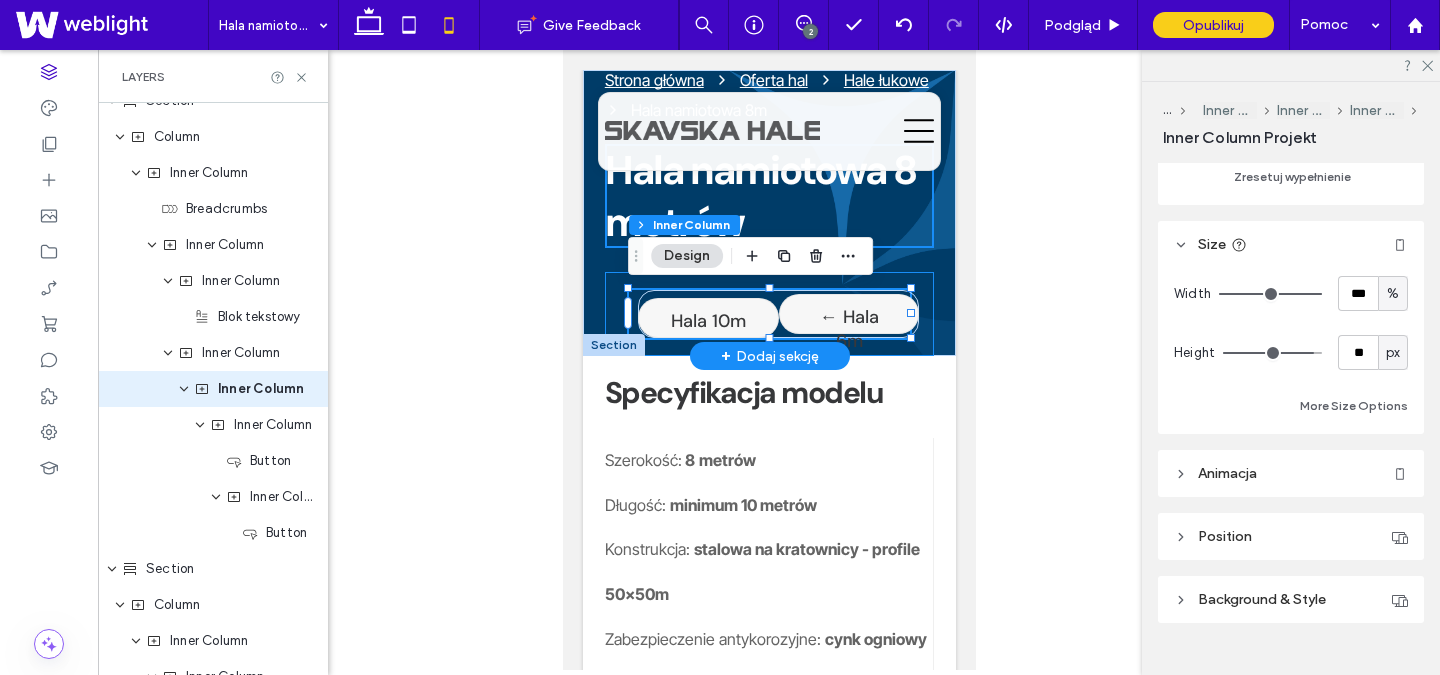 click on "Hala 10m →
← Hala 6m" at bounding box center [768, 314] 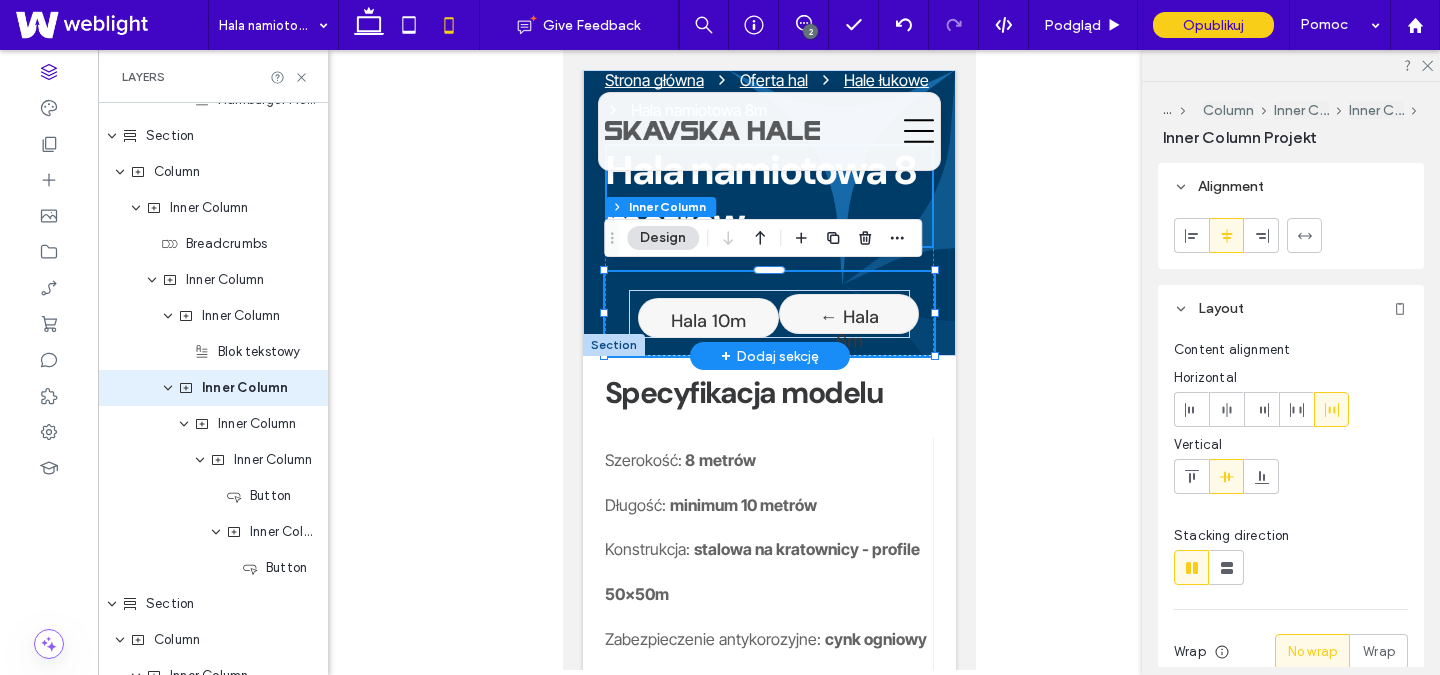 scroll, scrollTop: 488, scrollLeft: 0, axis: vertical 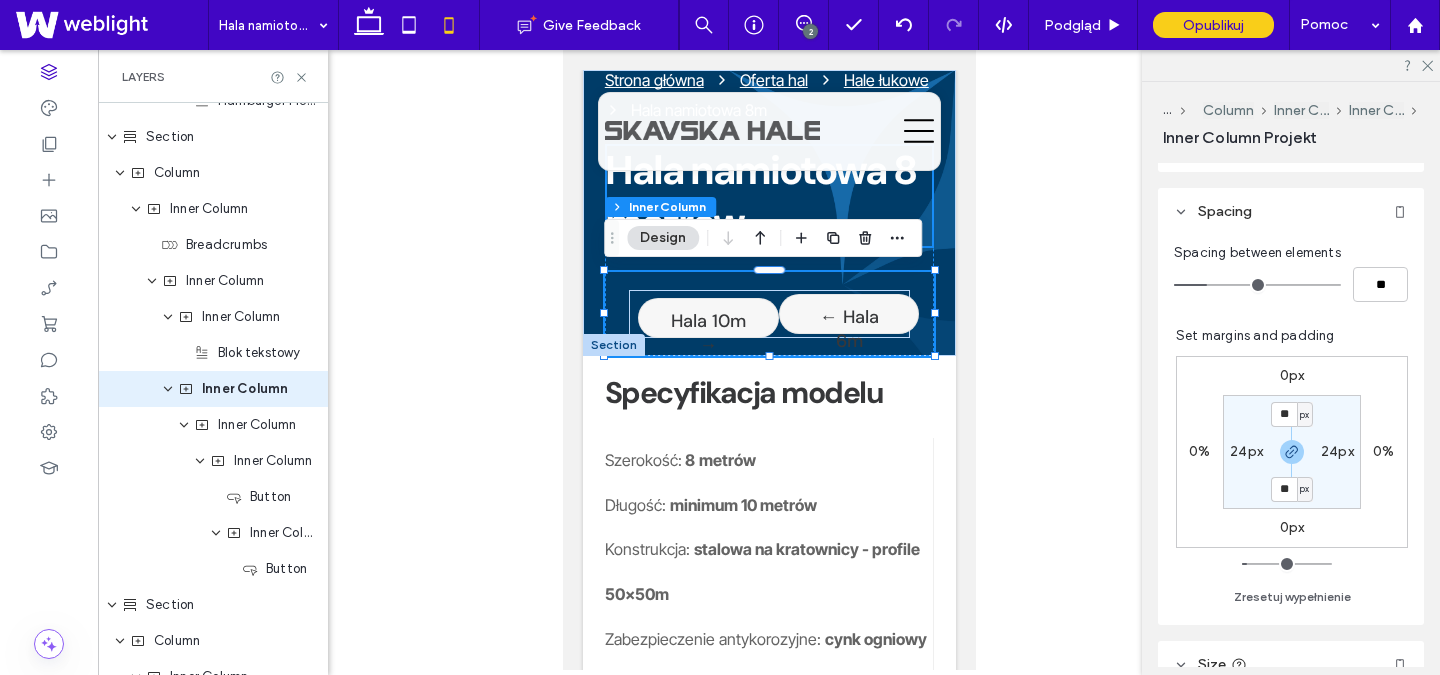 click on "24px" at bounding box center (1246, 451) 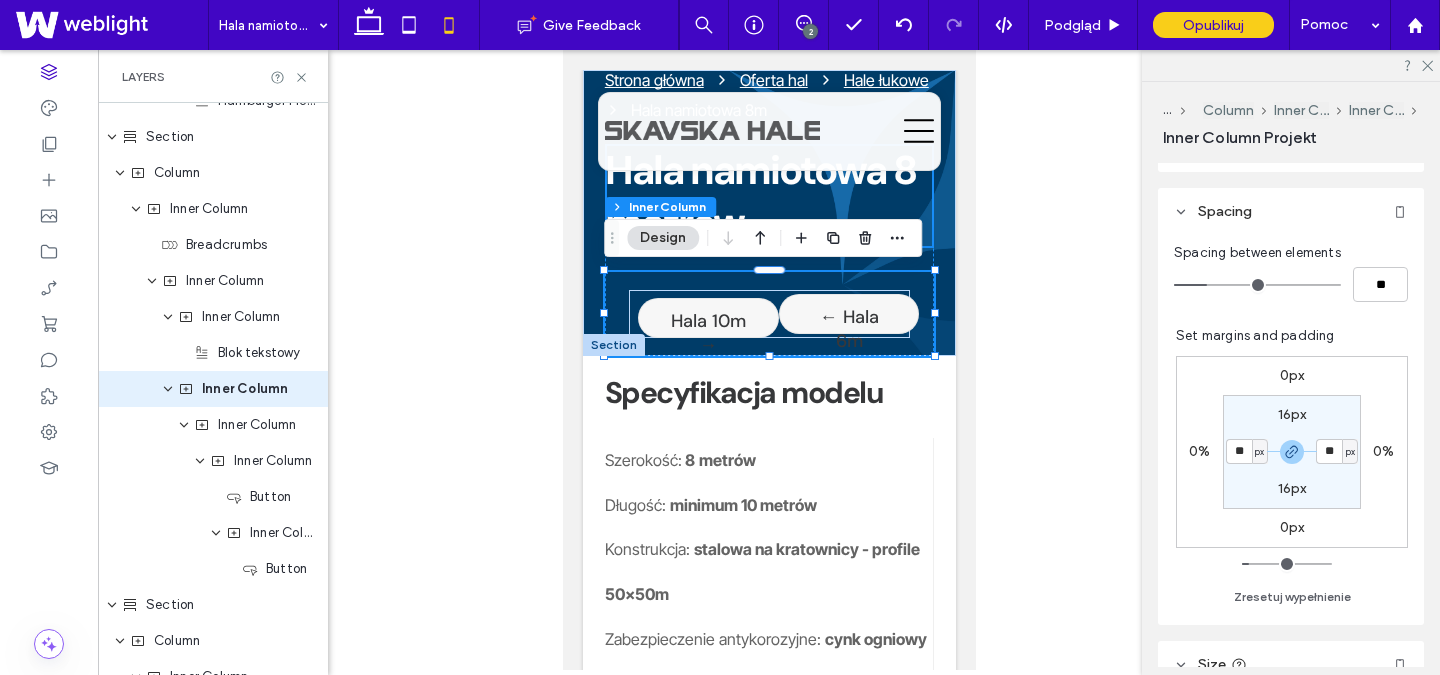 type on "**" 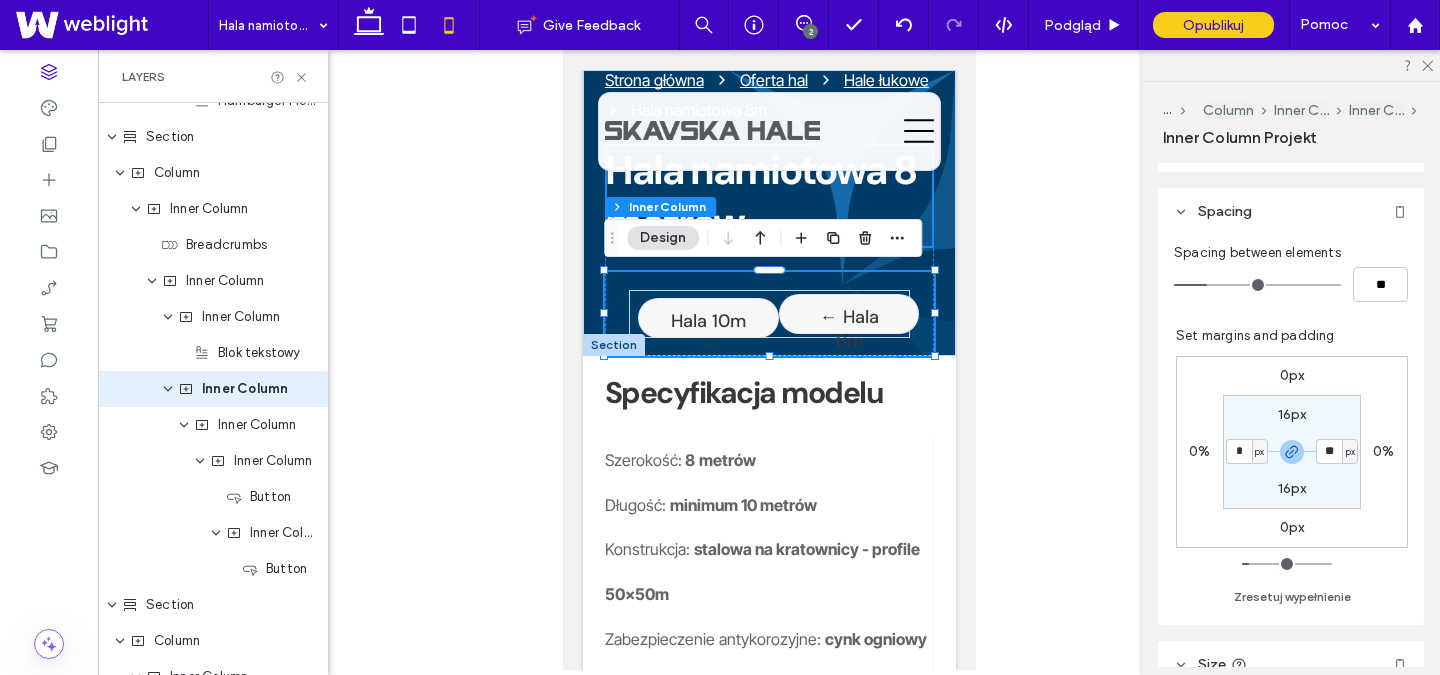 type on "*" 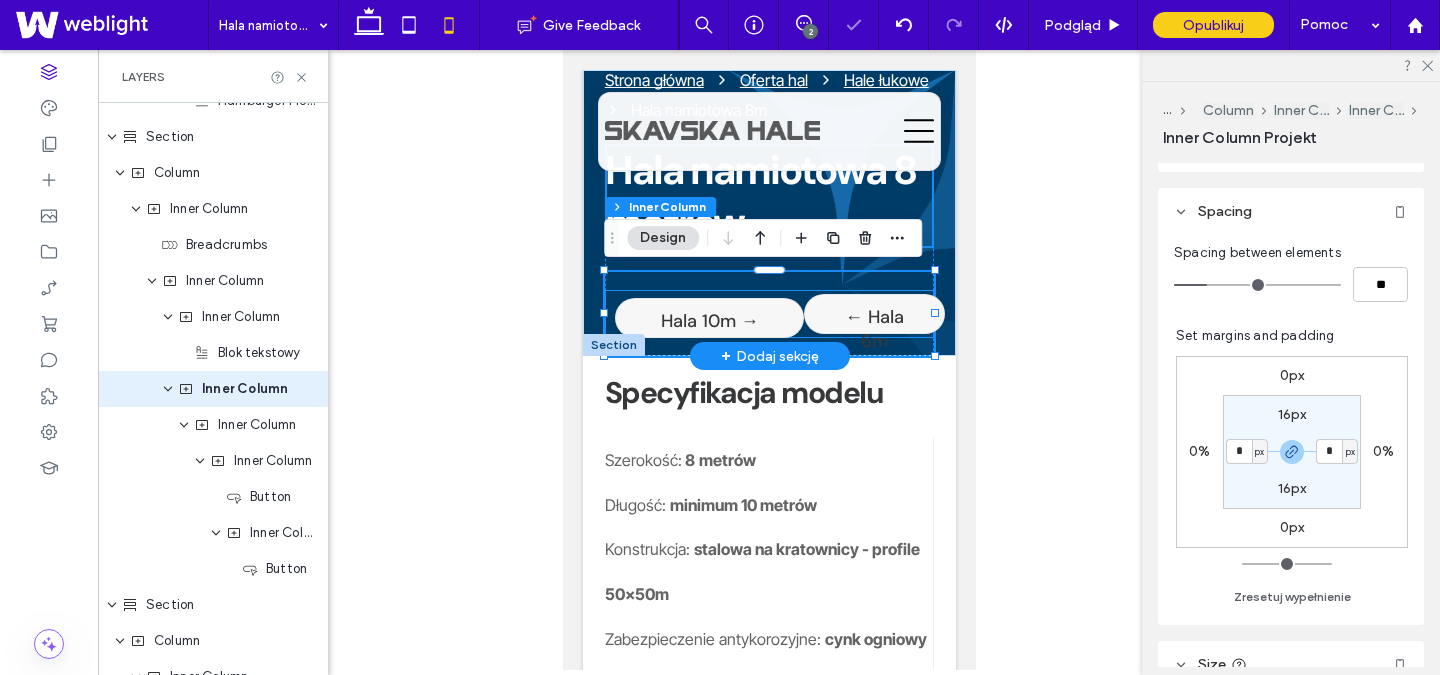 click on "Hala 10m →" at bounding box center [708, 318] 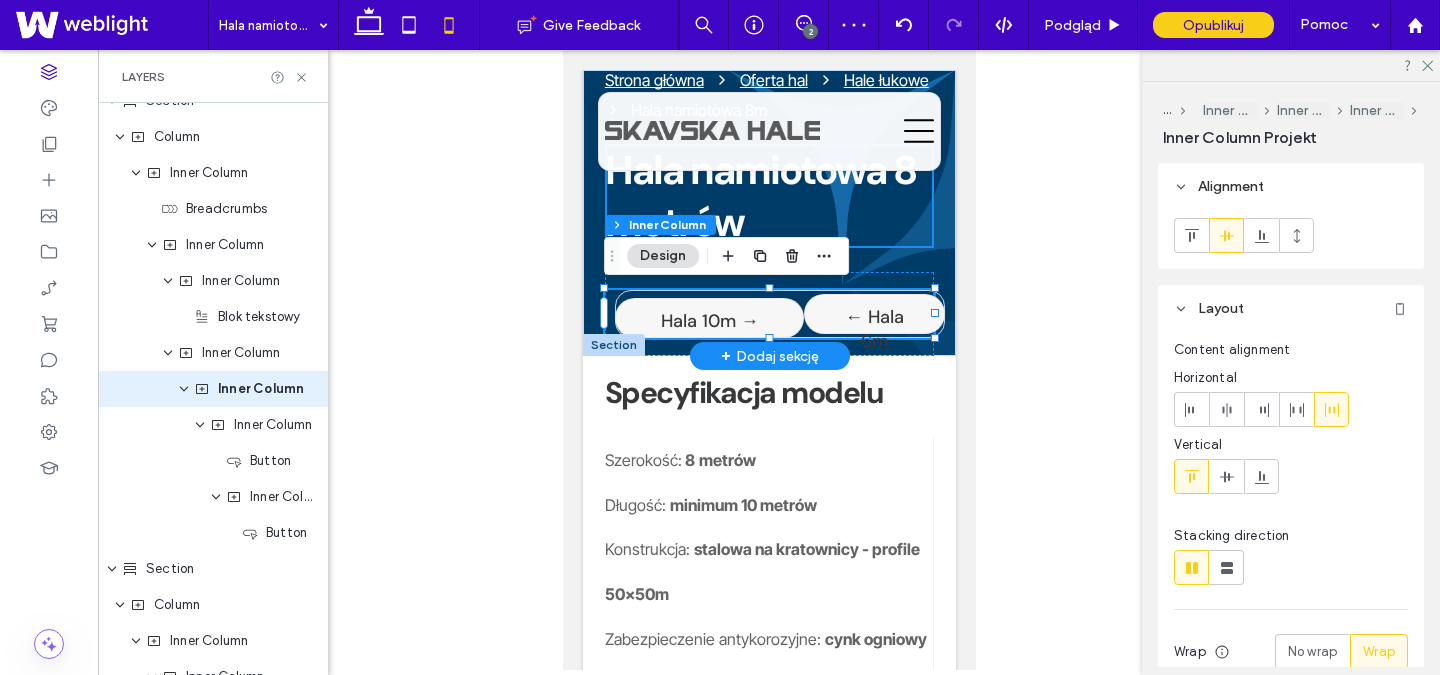 click on "Hala 10m →" at bounding box center [708, 318] 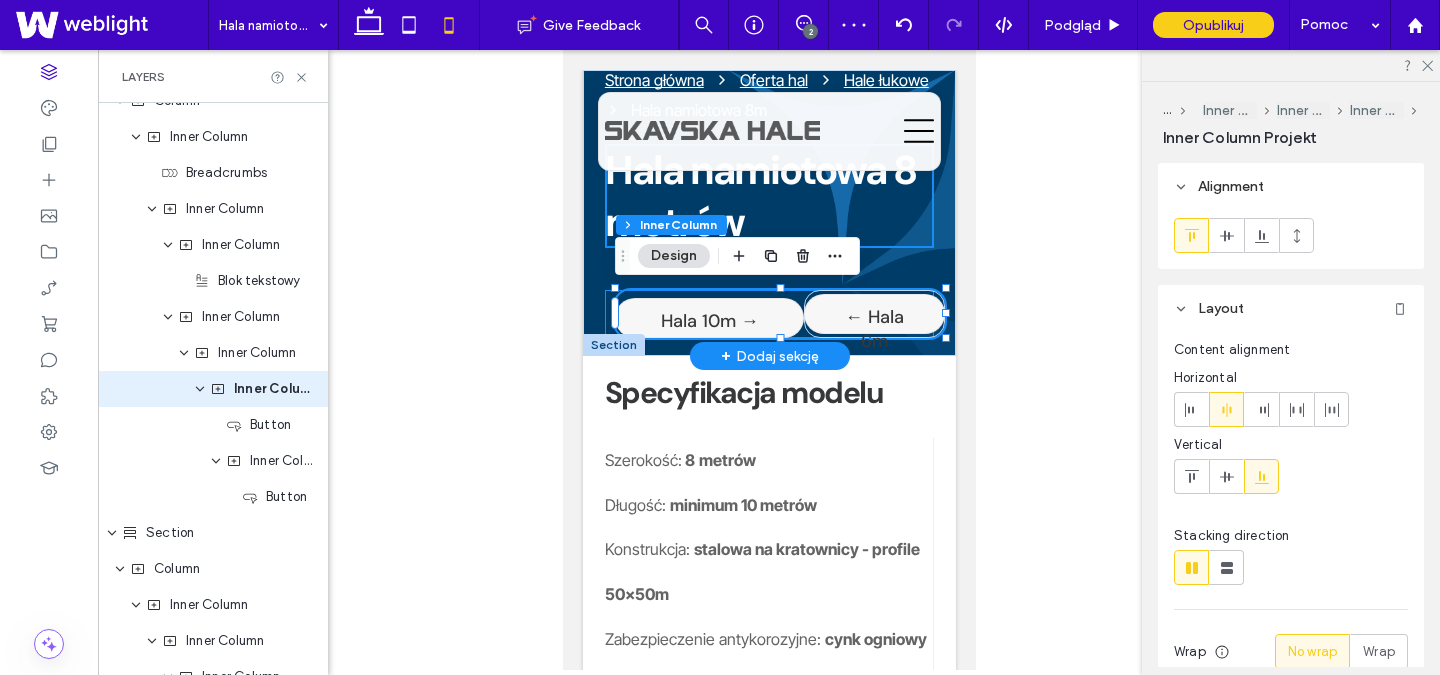 click on "Hala 10m →" at bounding box center [708, 318] 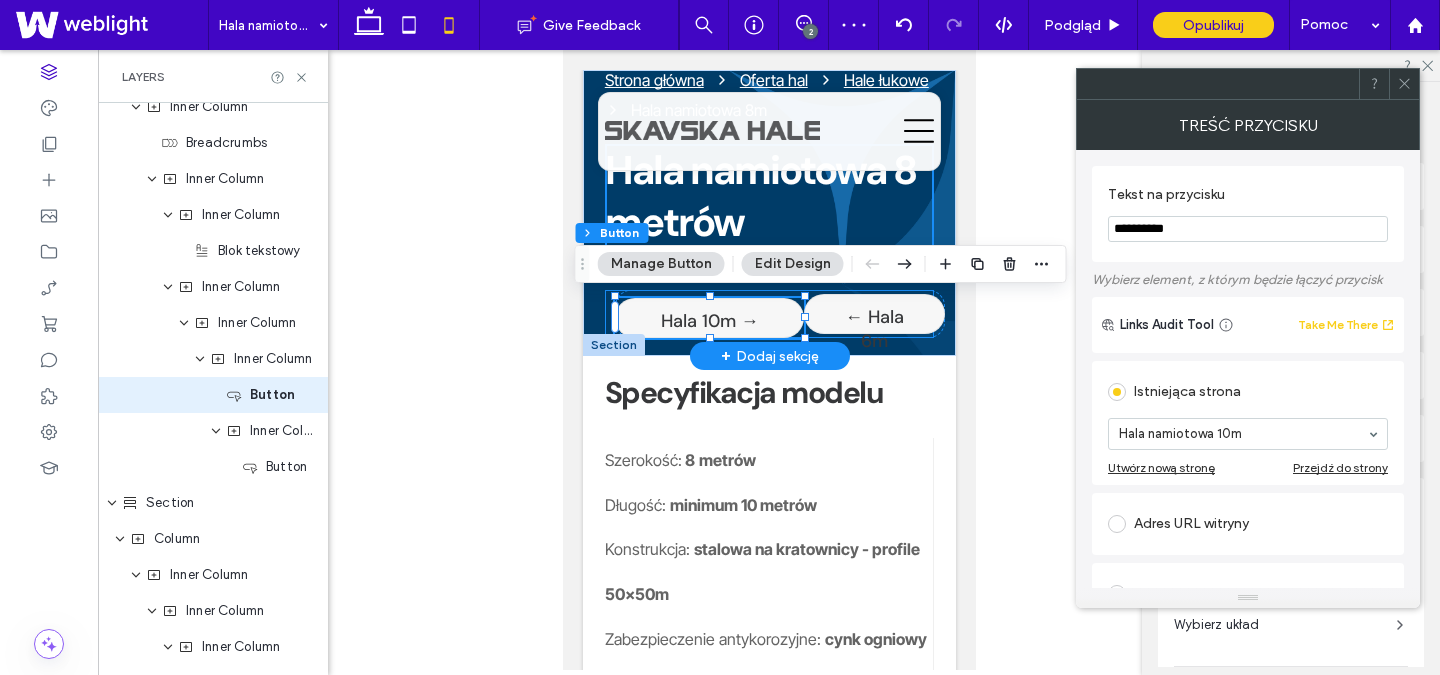 scroll, scrollTop: 596, scrollLeft: 0, axis: vertical 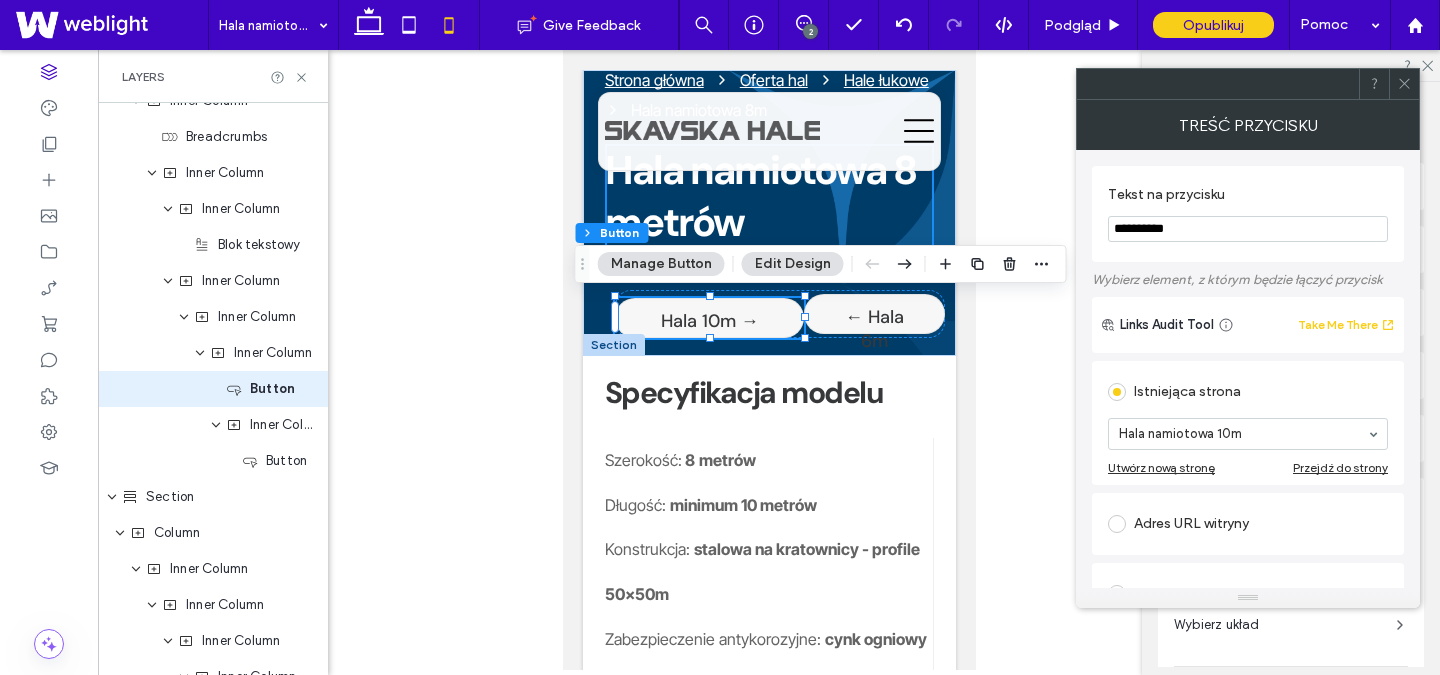 click 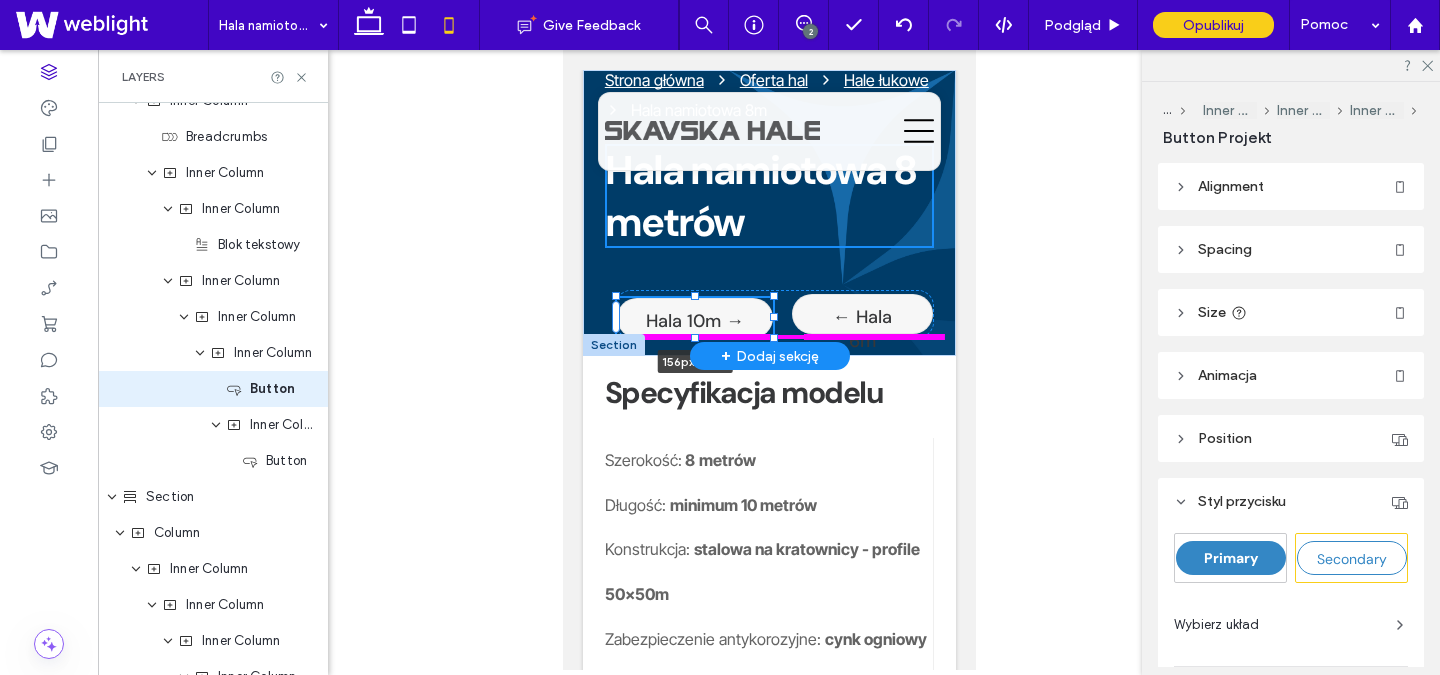 drag, startPoint x: 805, startPoint y: 316, endPoint x: 789, endPoint y: 316, distance: 16 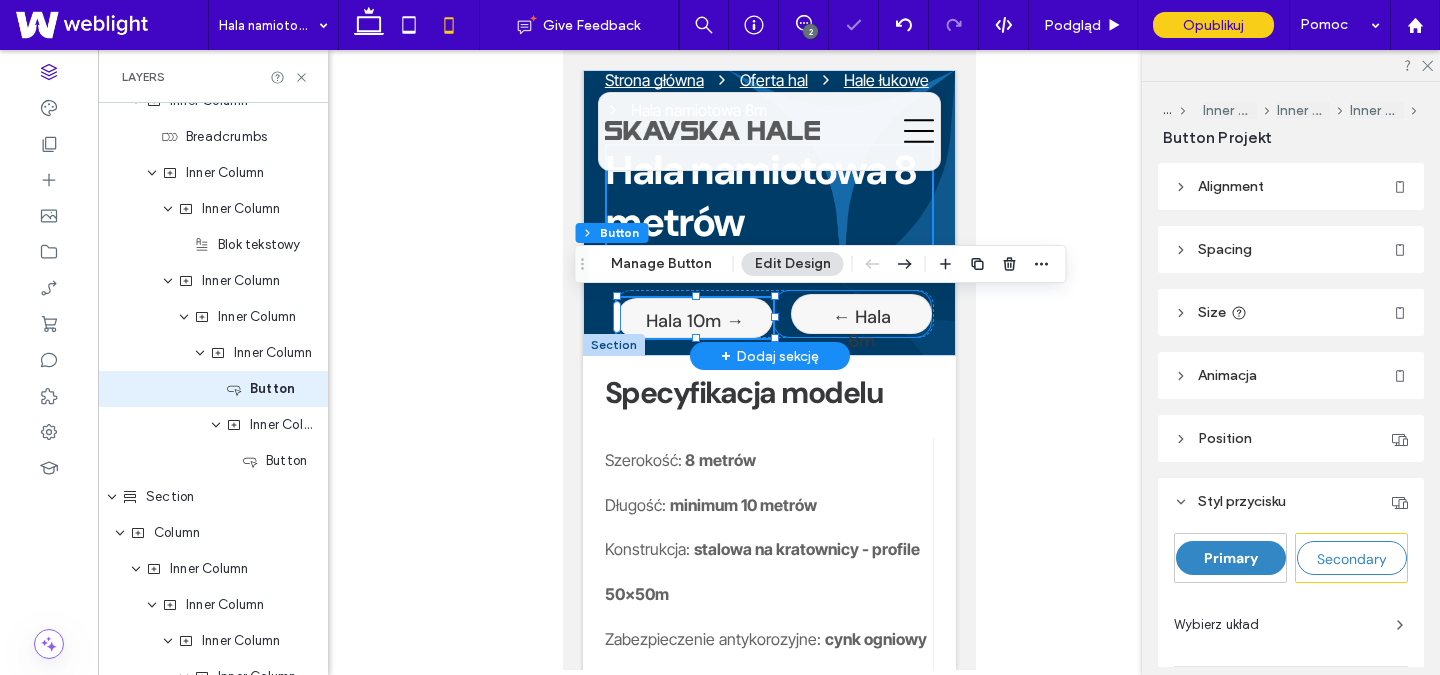 click on "← Hala 6m" at bounding box center (860, 329) 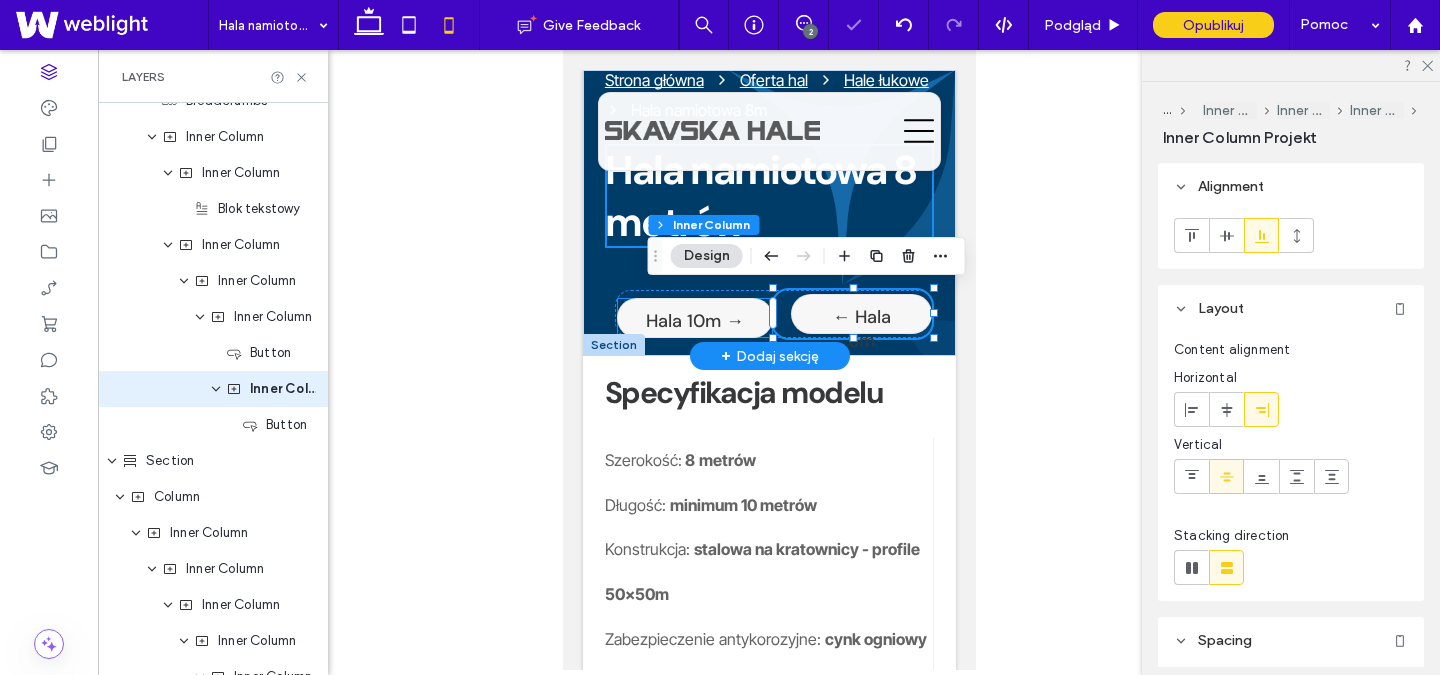 click on "Hala 10m →" at bounding box center (694, 321) 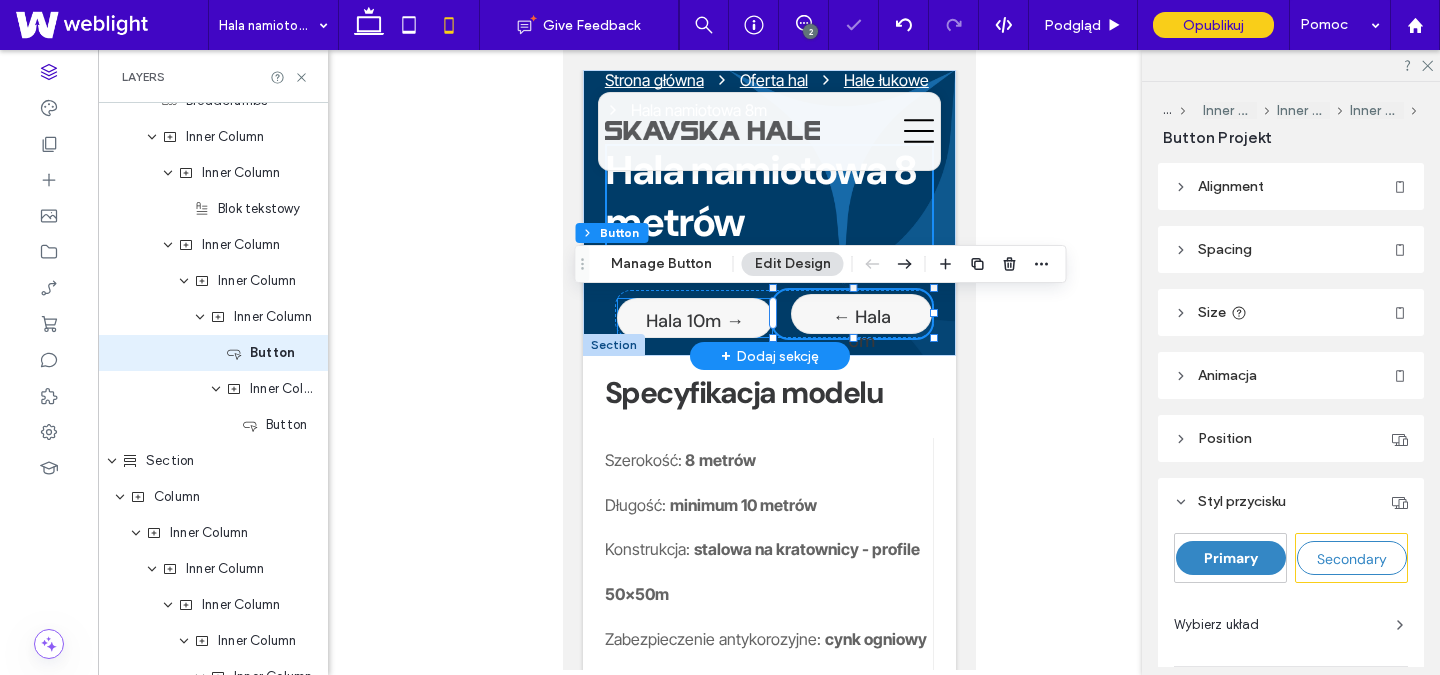 scroll, scrollTop: 596, scrollLeft: 0, axis: vertical 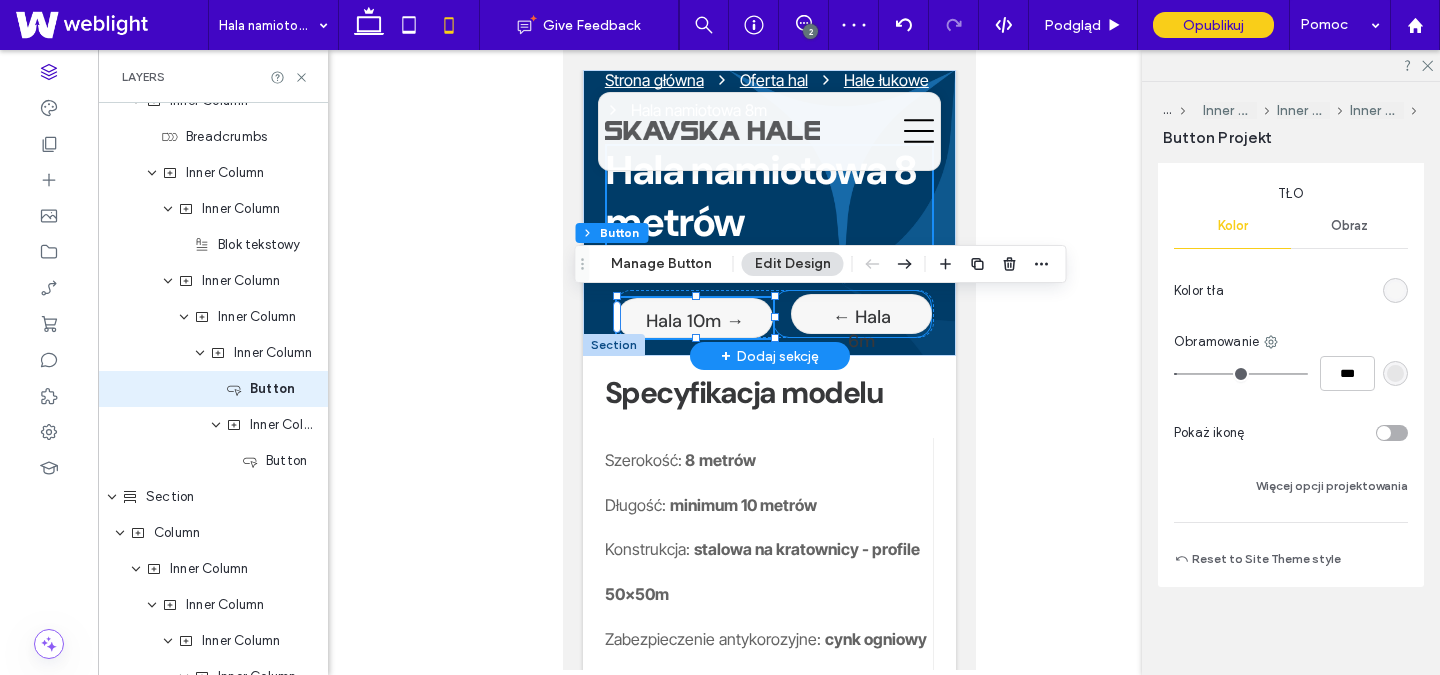 click on "← Hala 6m" at bounding box center (860, 329) 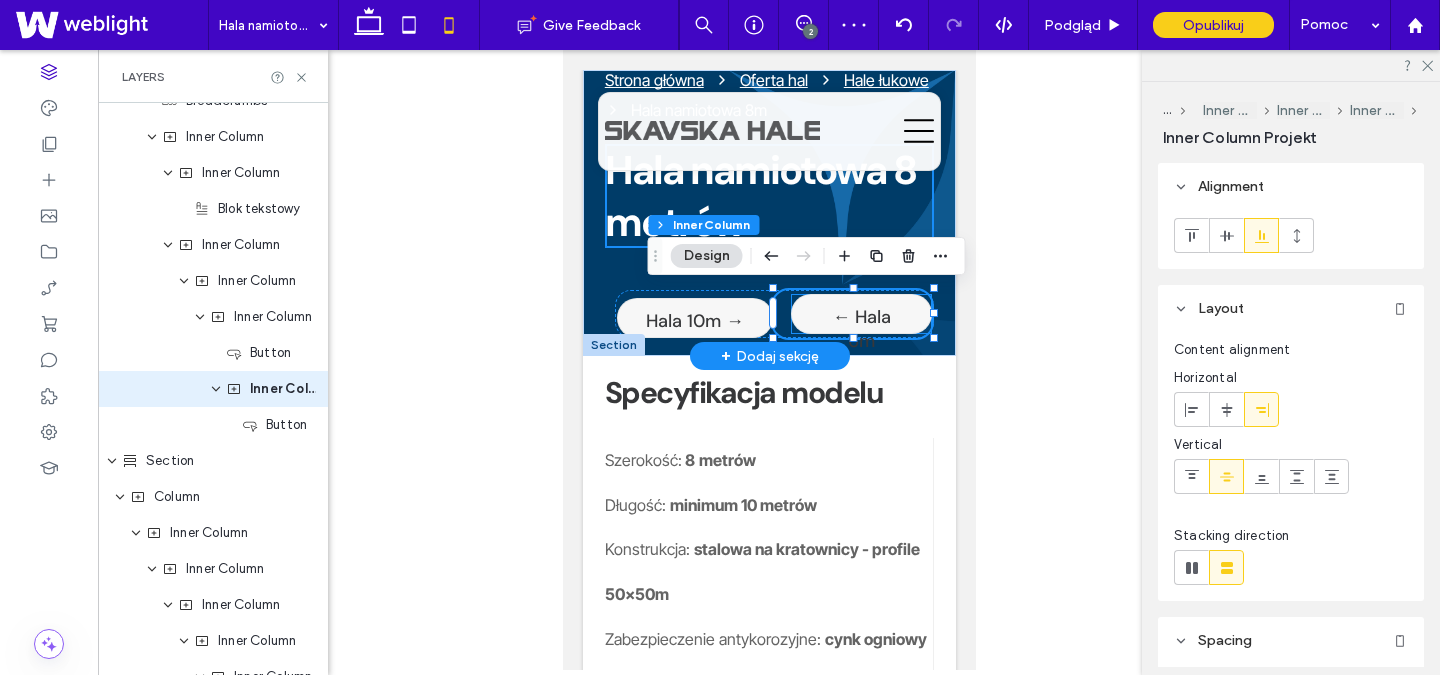 click on "← Hala 6m" at bounding box center (860, 314) 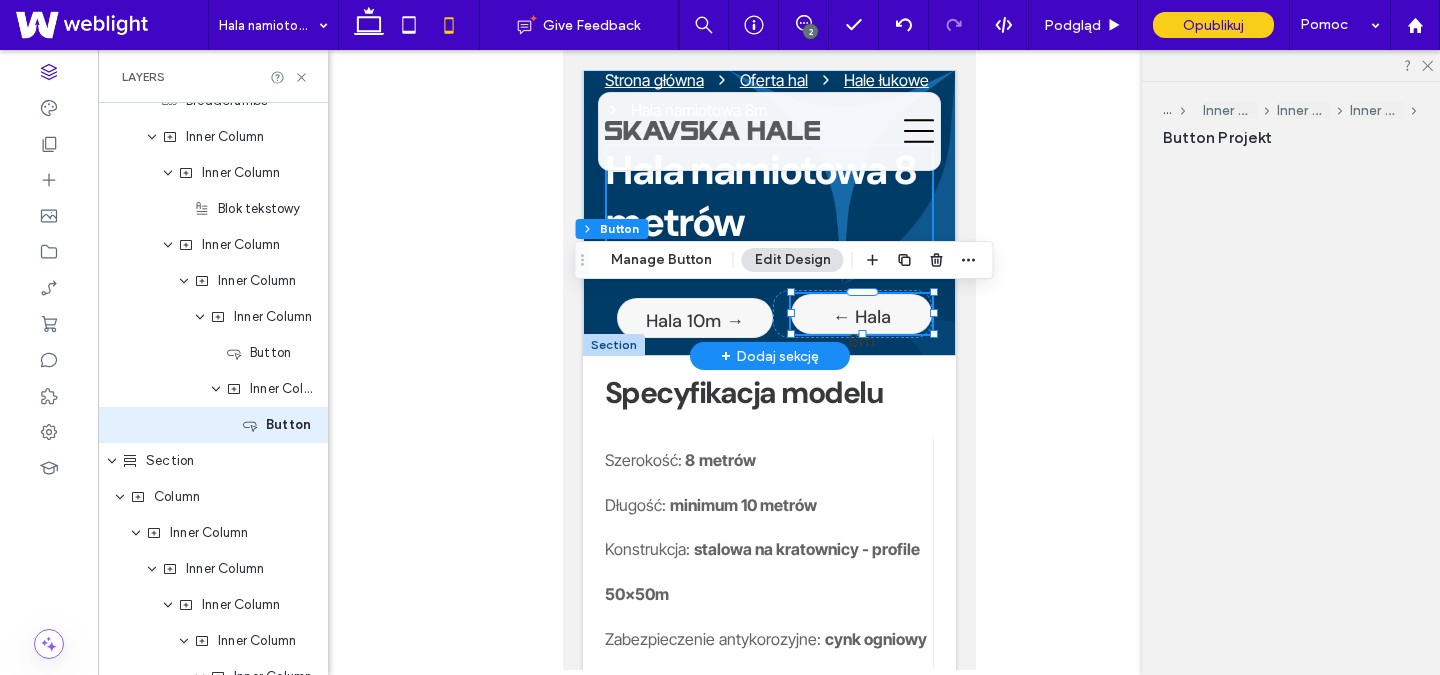scroll, scrollTop: 668, scrollLeft: 0, axis: vertical 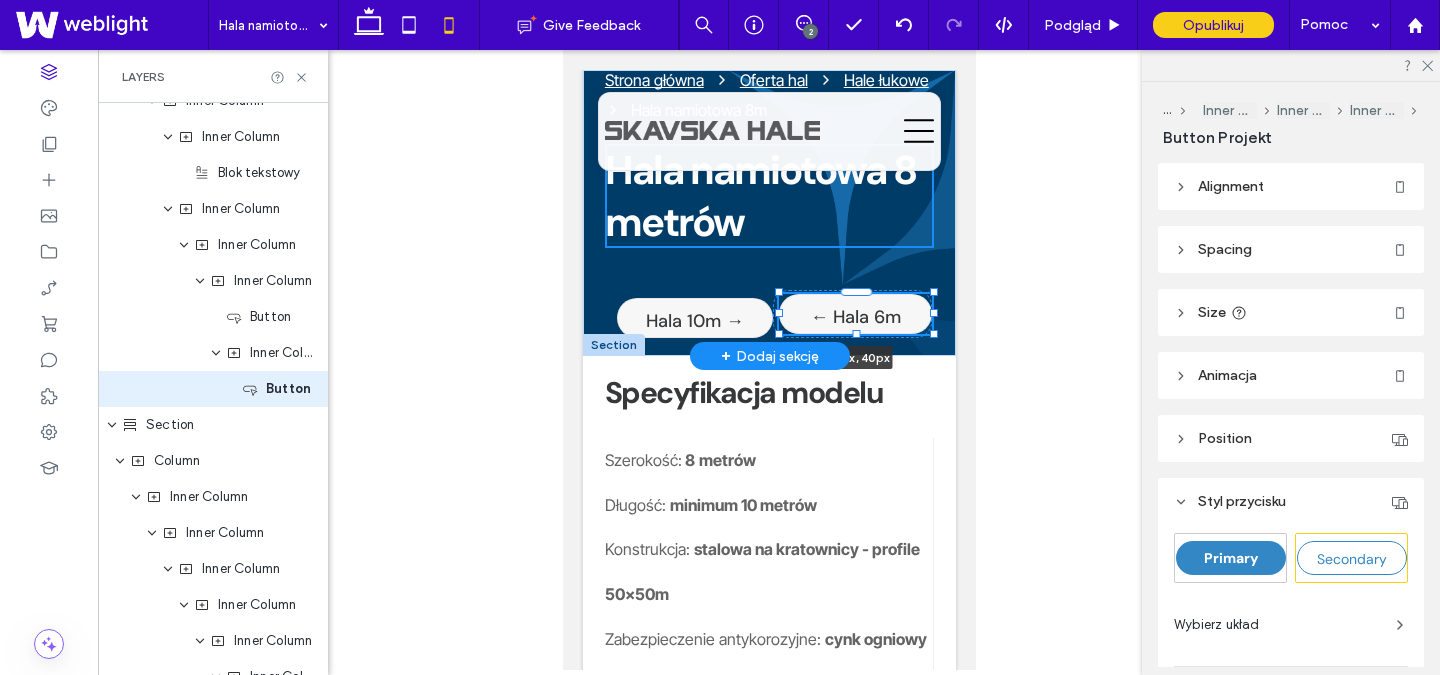 drag, startPoint x: 790, startPoint y: 315, endPoint x: 778, endPoint y: 316, distance: 12.0415945 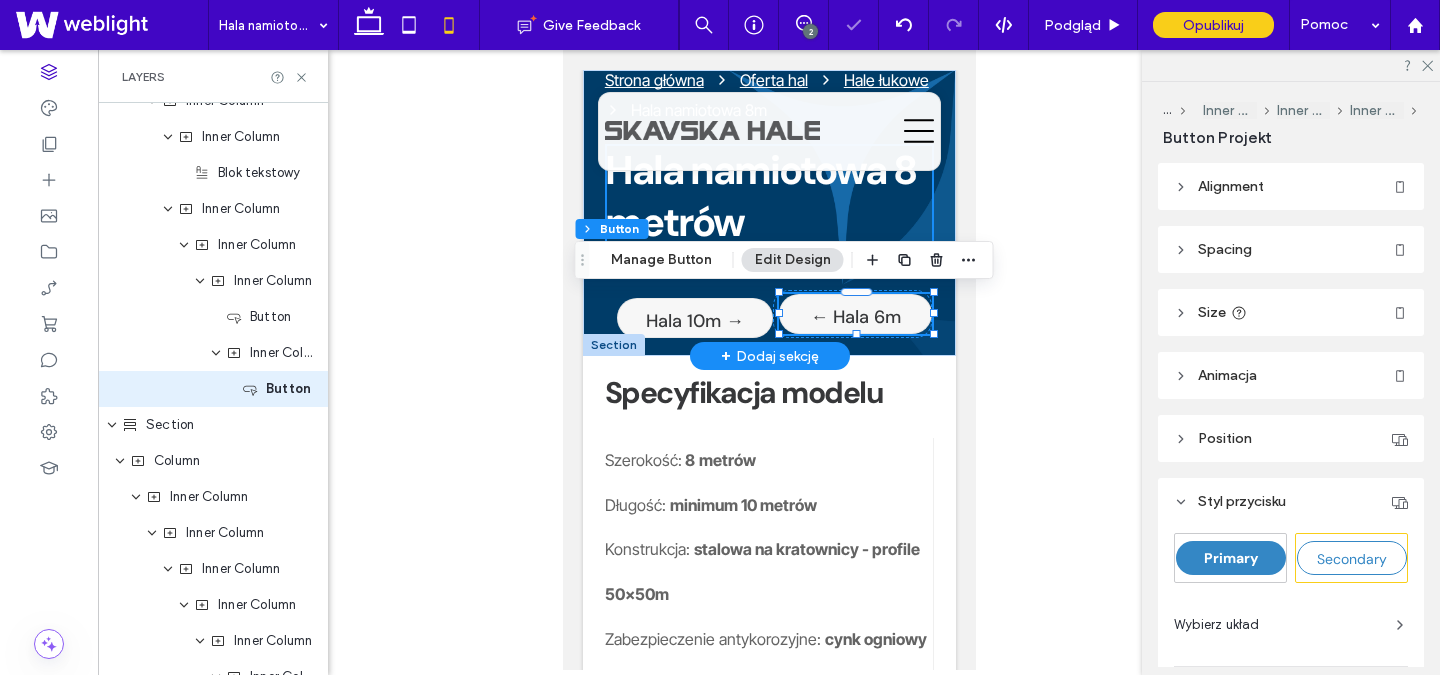 click on "← Hala 6m" at bounding box center [854, 314] 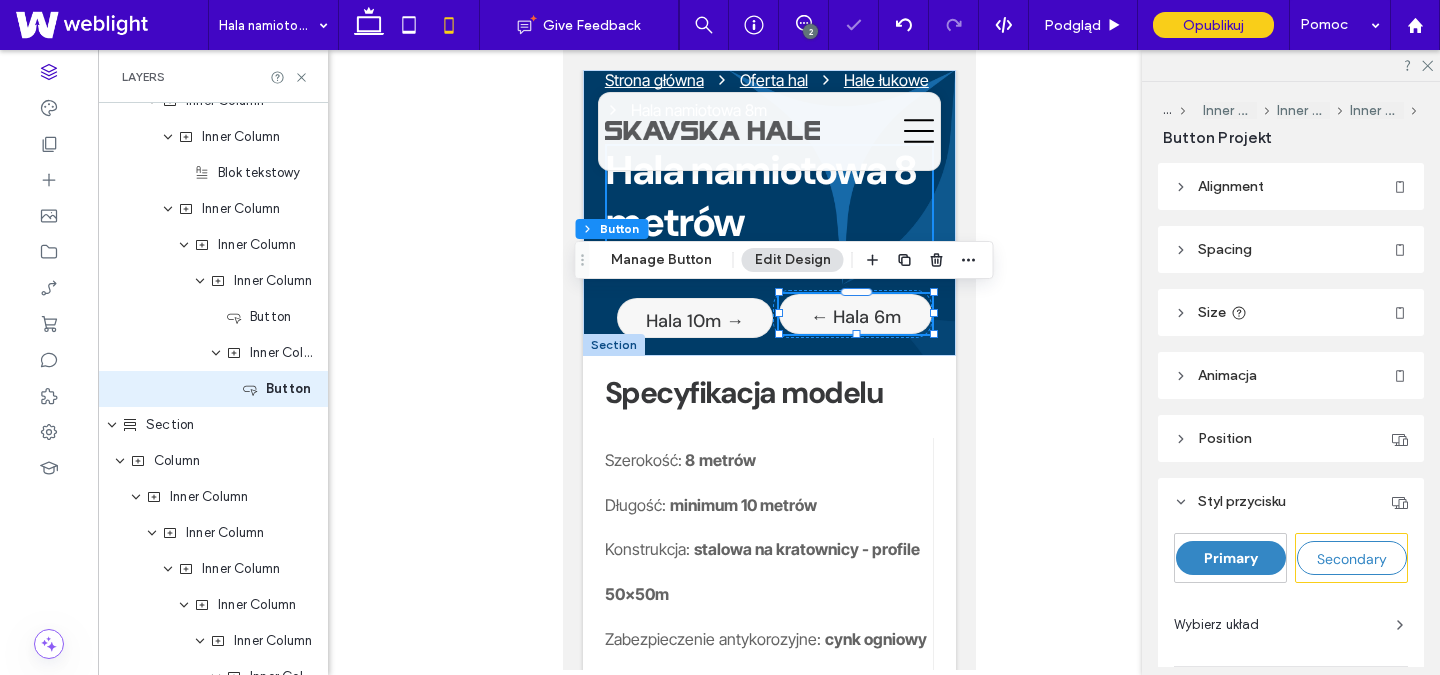 click at bounding box center [769, 360] 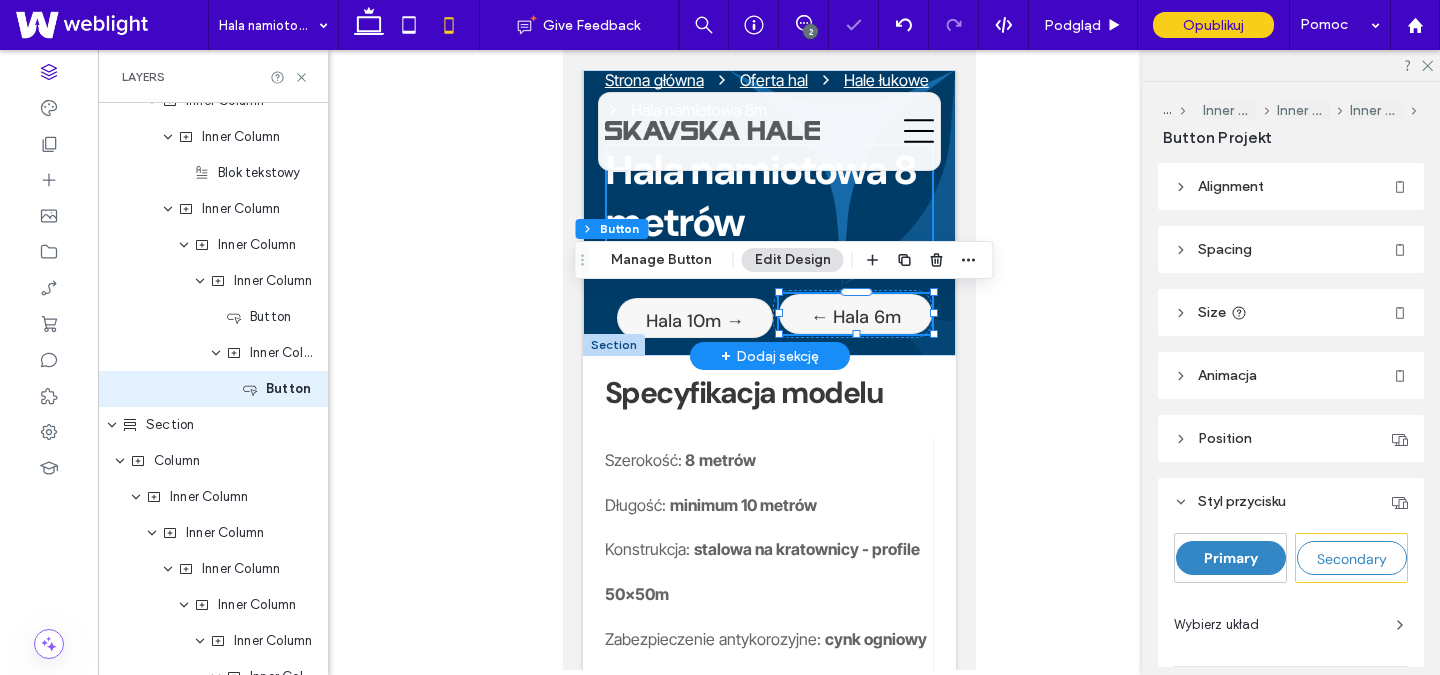 click on "← Hala 6m" at bounding box center (854, 317) 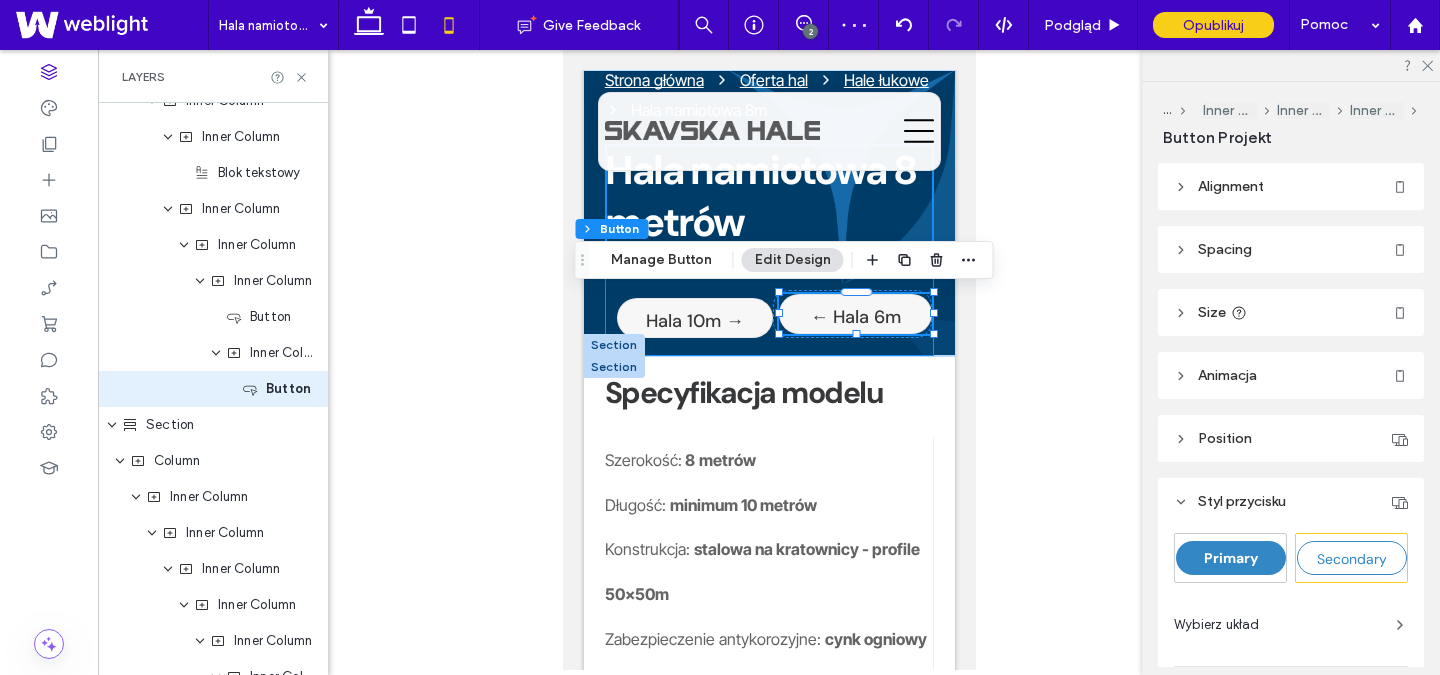 click on "Specyfikacja modelu" at bounding box center [768, 399] 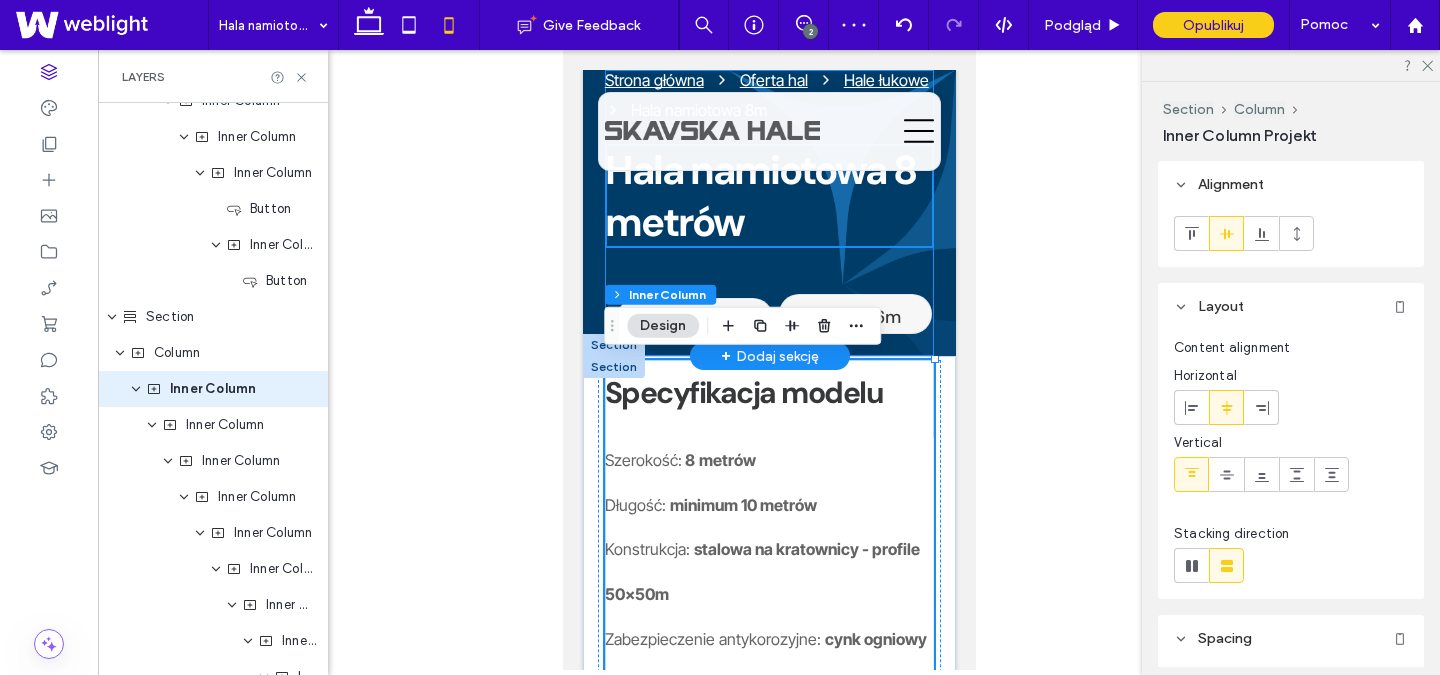 click on "← Hala 6m" at bounding box center [854, 317] 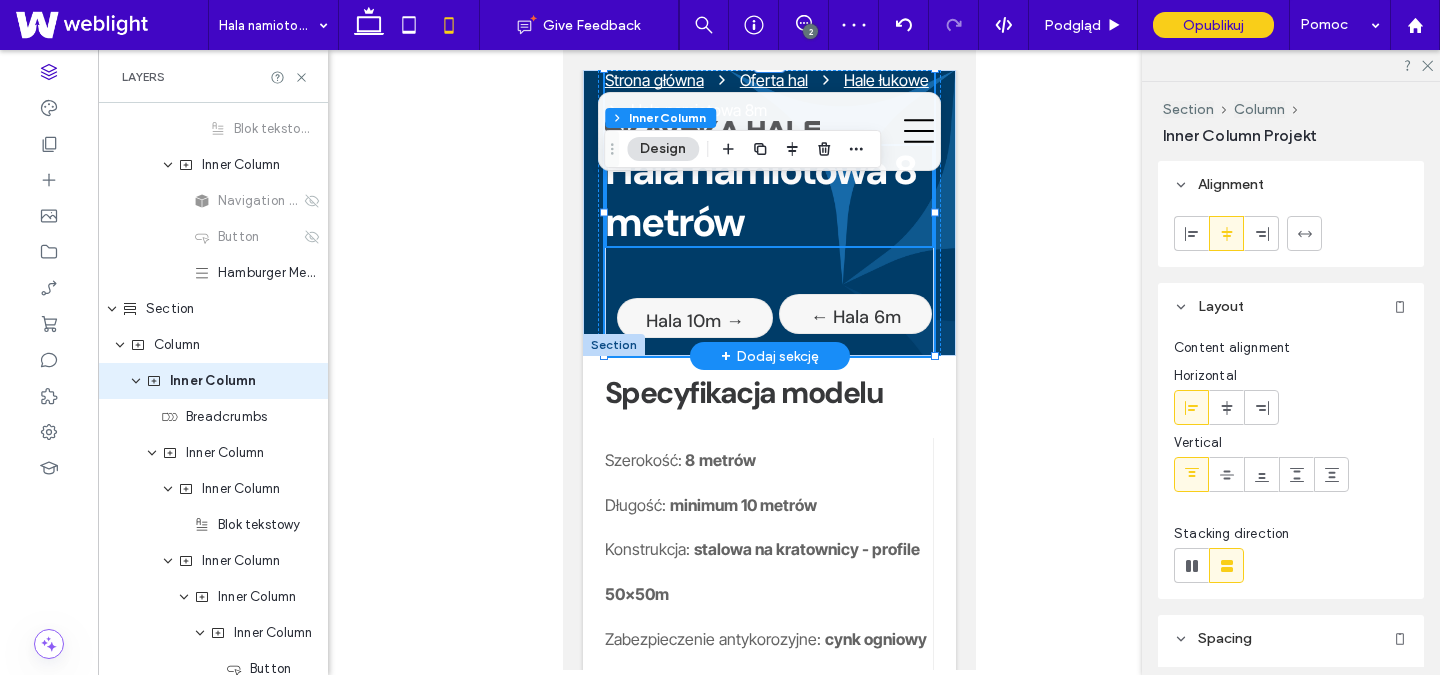 click on "← Hala 6m" at bounding box center [854, 317] 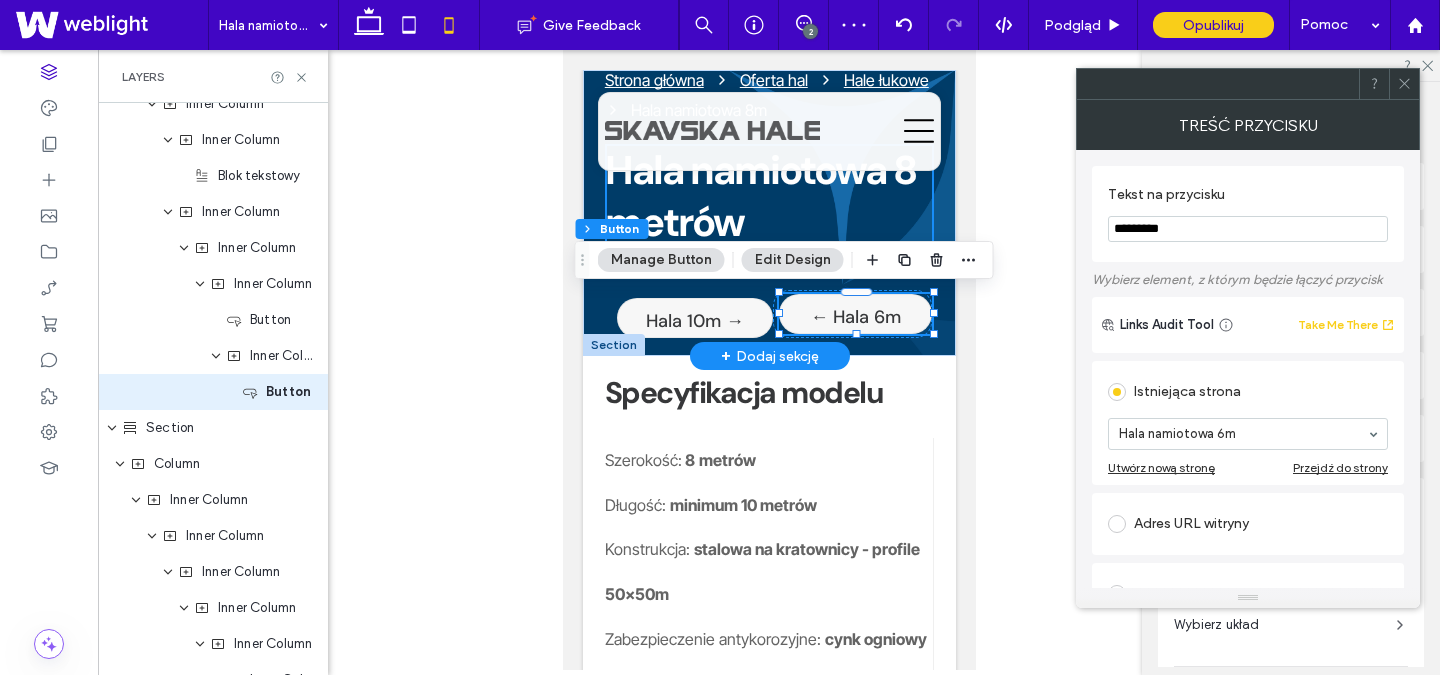 scroll, scrollTop: 668, scrollLeft: 0, axis: vertical 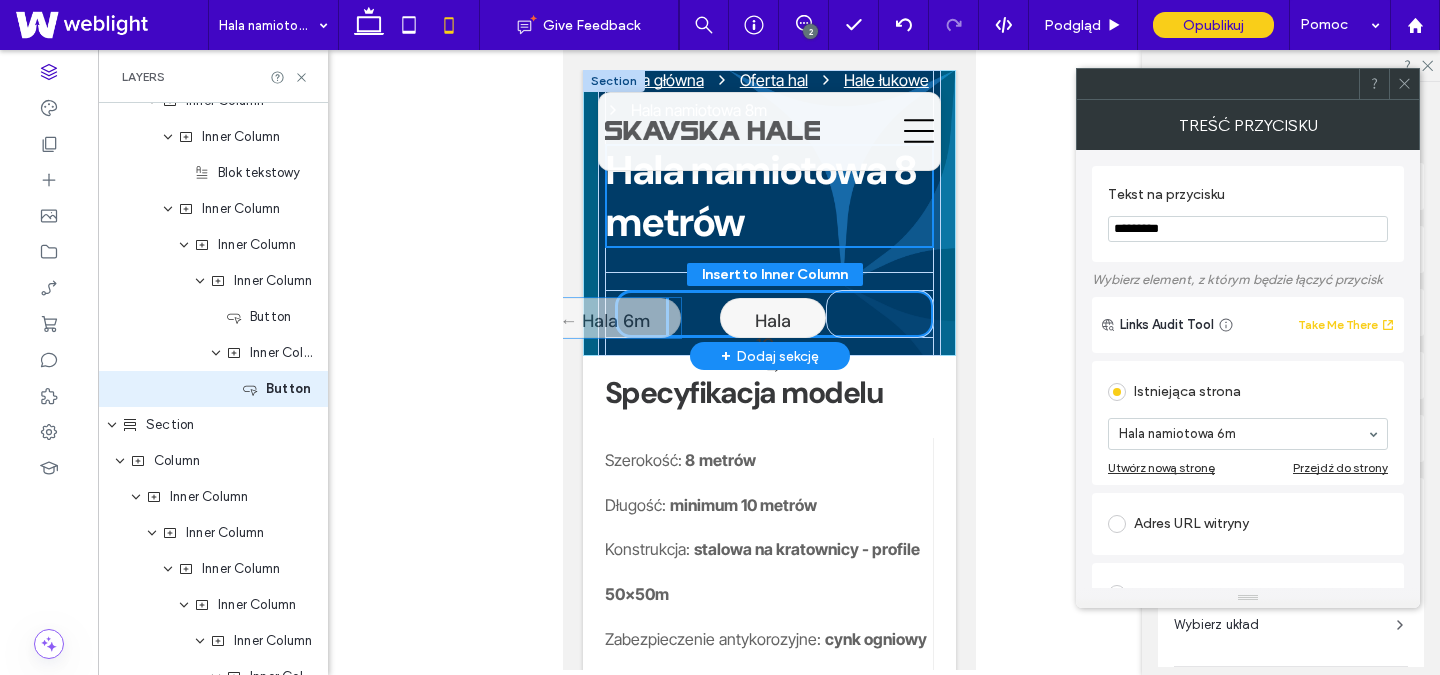 drag, startPoint x: 872, startPoint y: 309, endPoint x: 622, endPoint y: 314, distance: 250.04999 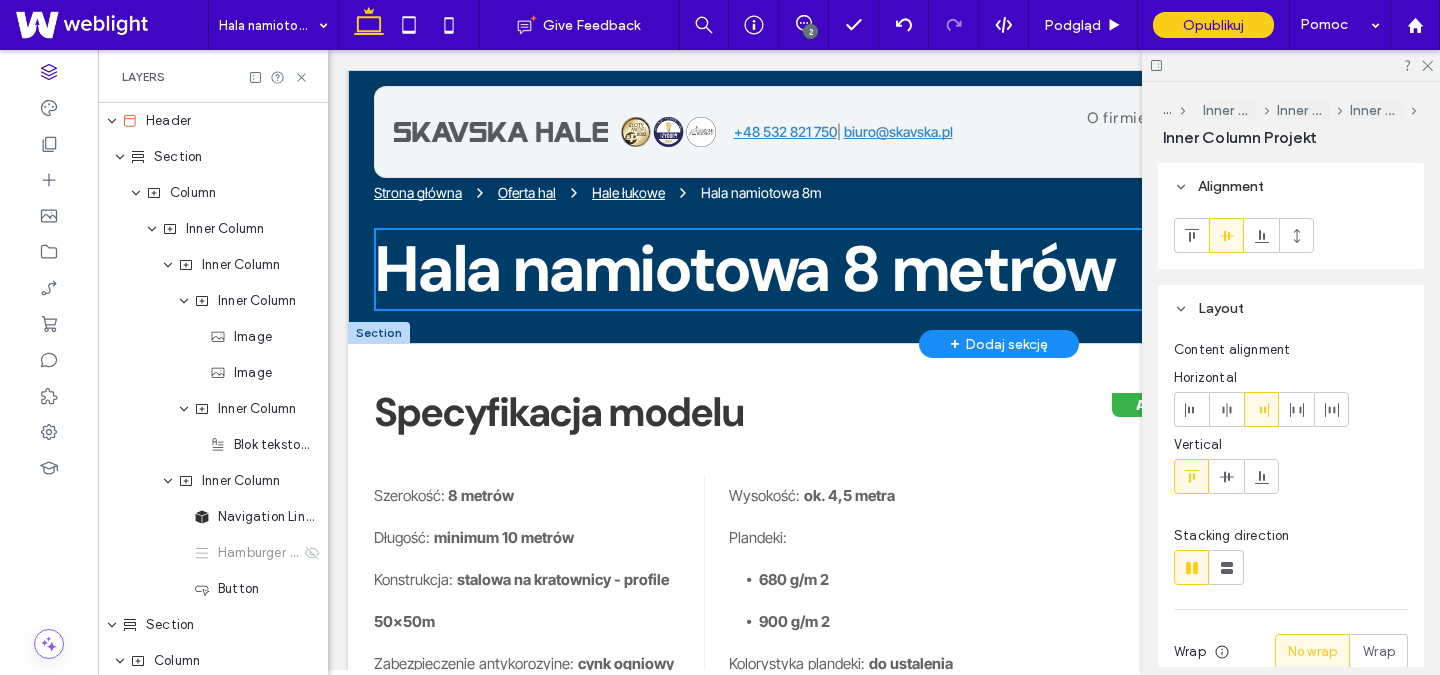 scroll, scrollTop: 0, scrollLeft: 0, axis: both 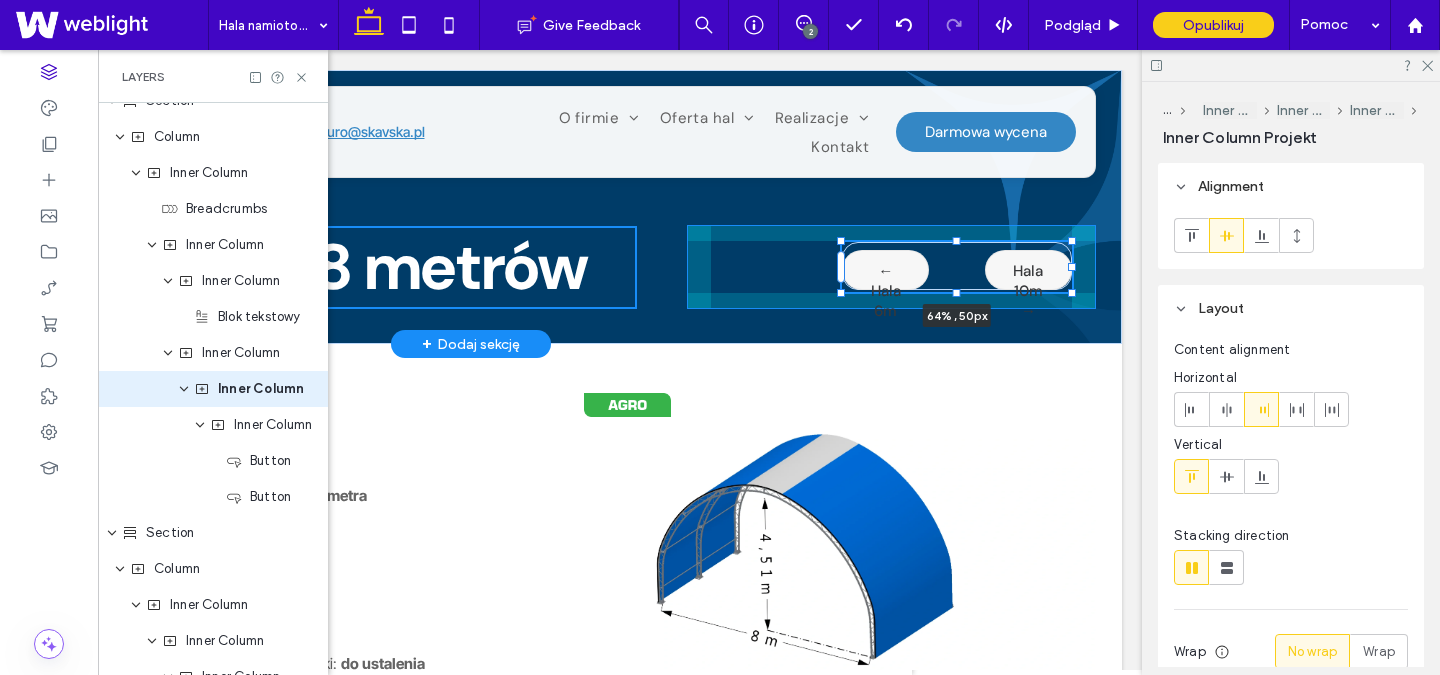 click at bounding box center [841, 241] 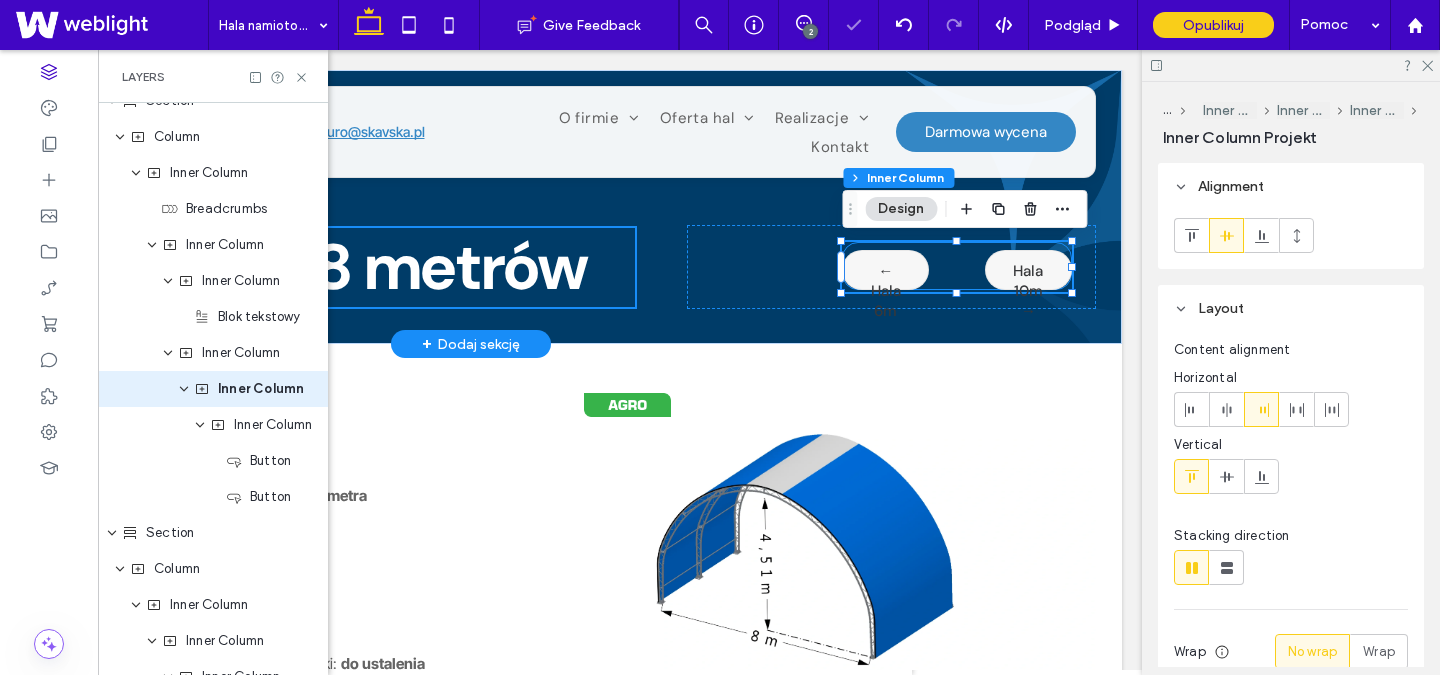 click on "Hala 10m →" at bounding box center [1028, 270] 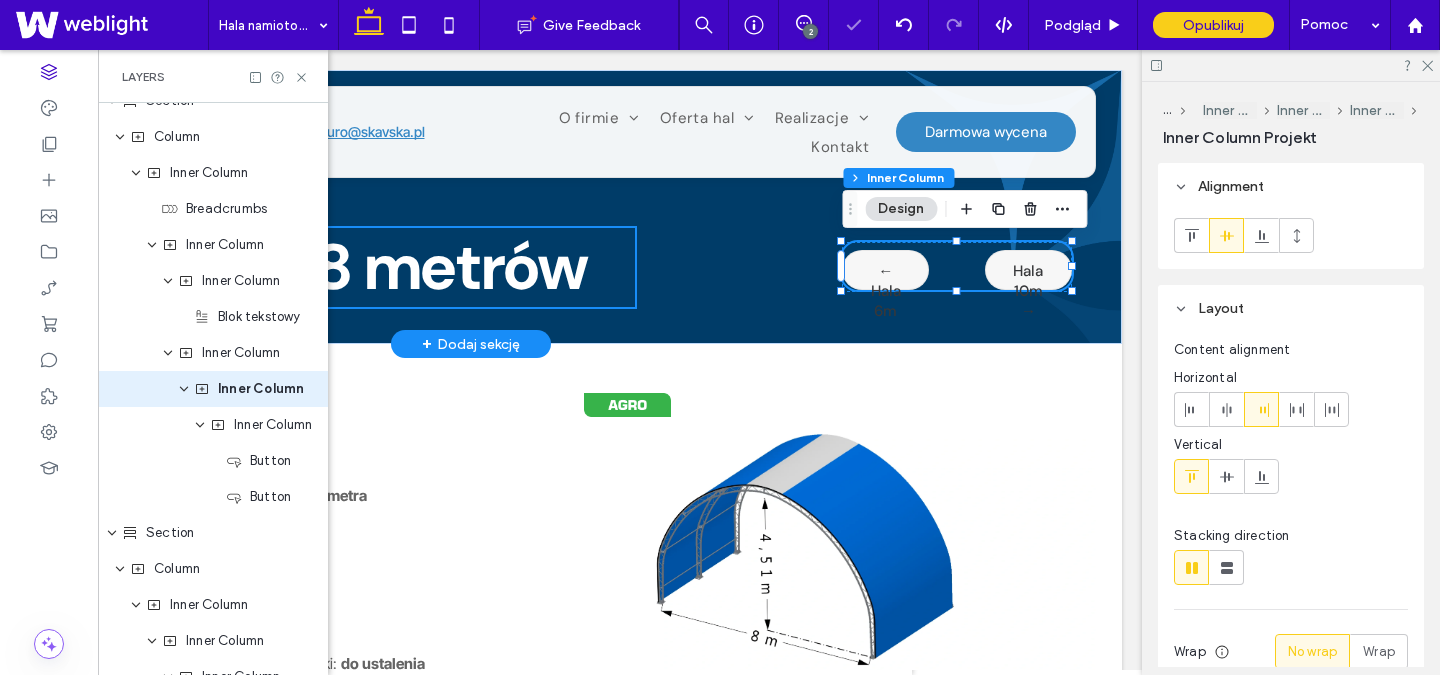 click on "Hala 10m →" at bounding box center [1028, 270] 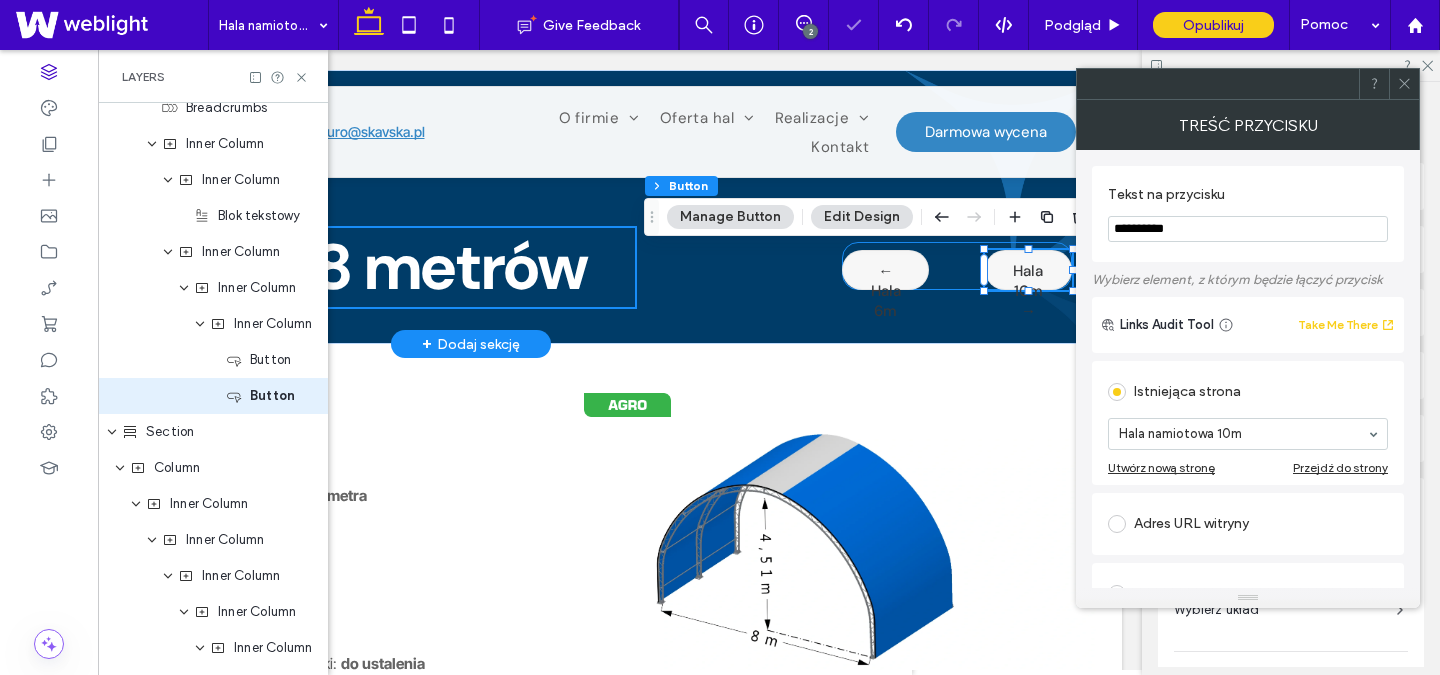 scroll, scrollTop: 632, scrollLeft: 0, axis: vertical 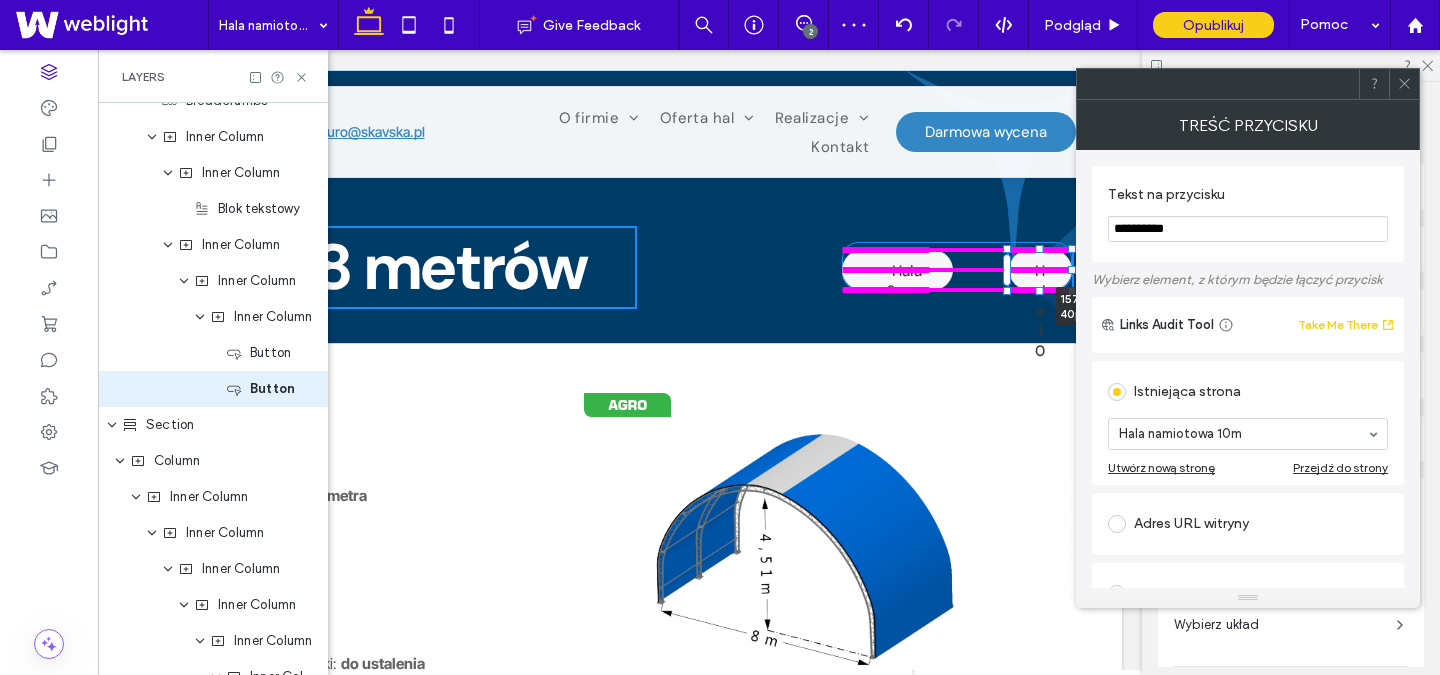 drag, startPoint x: 1071, startPoint y: 266, endPoint x: 1141, endPoint y: 266, distance: 70 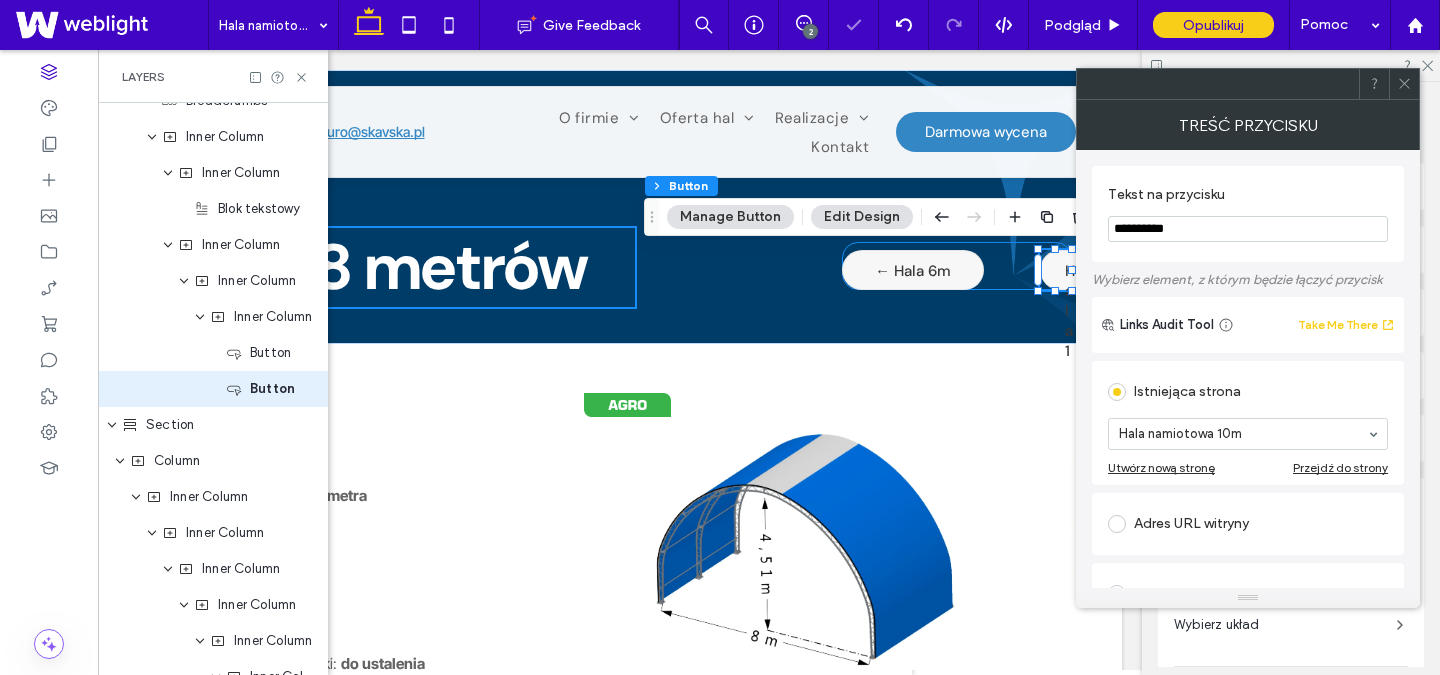 click 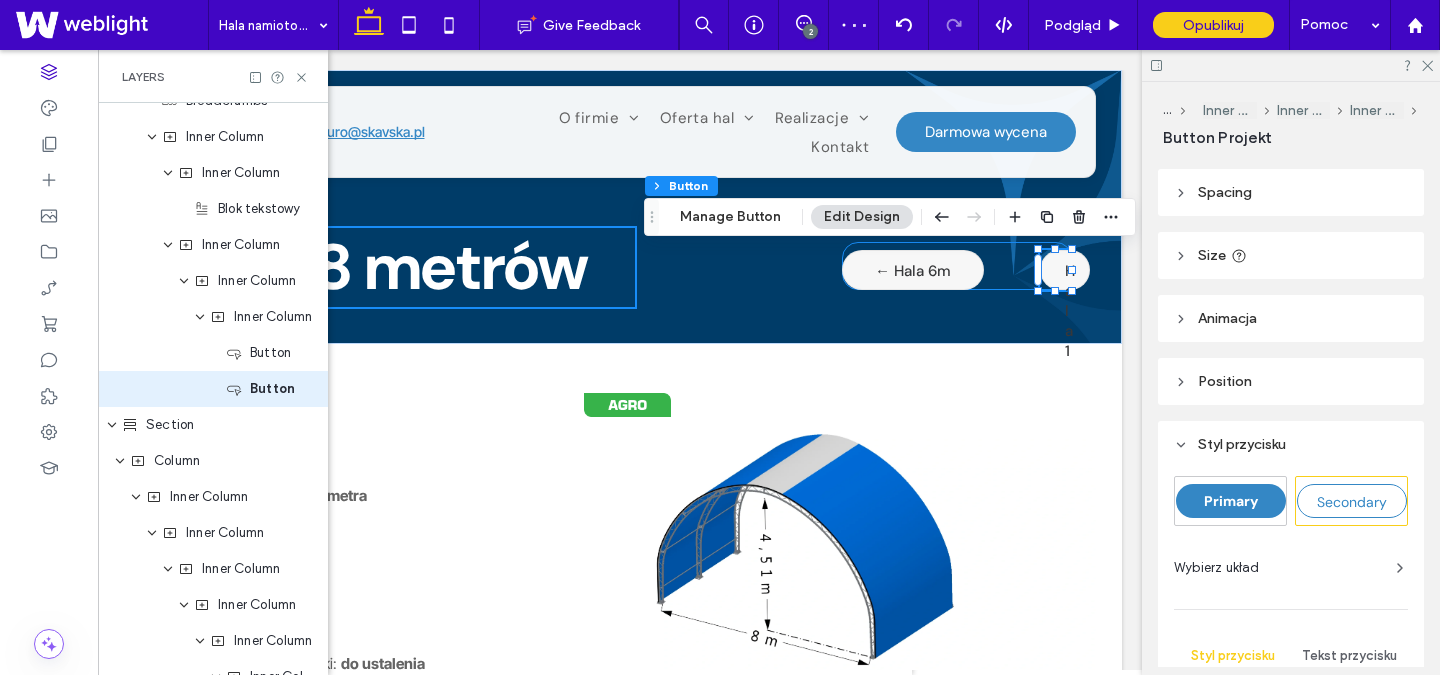 scroll, scrollTop: 0, scrollLeft: 0, axis: both 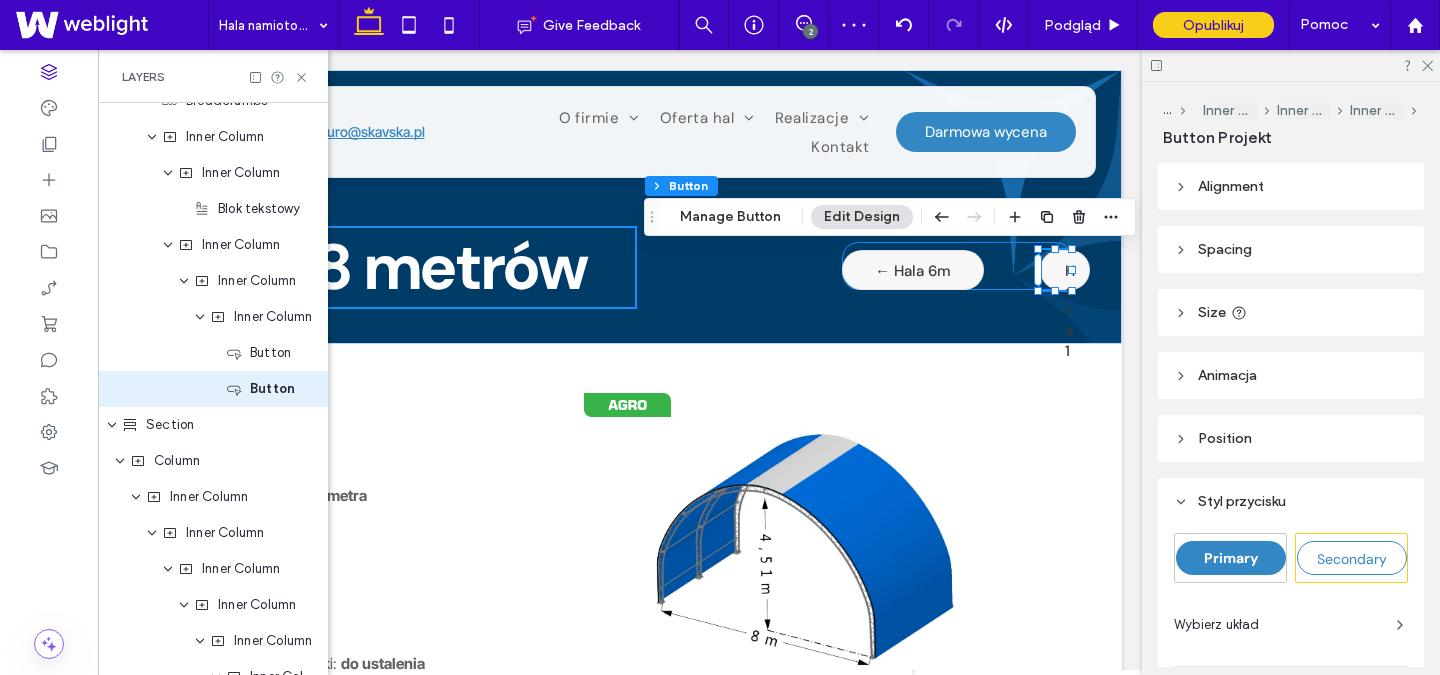 click on "Size" at bounding box center (1291, 312) 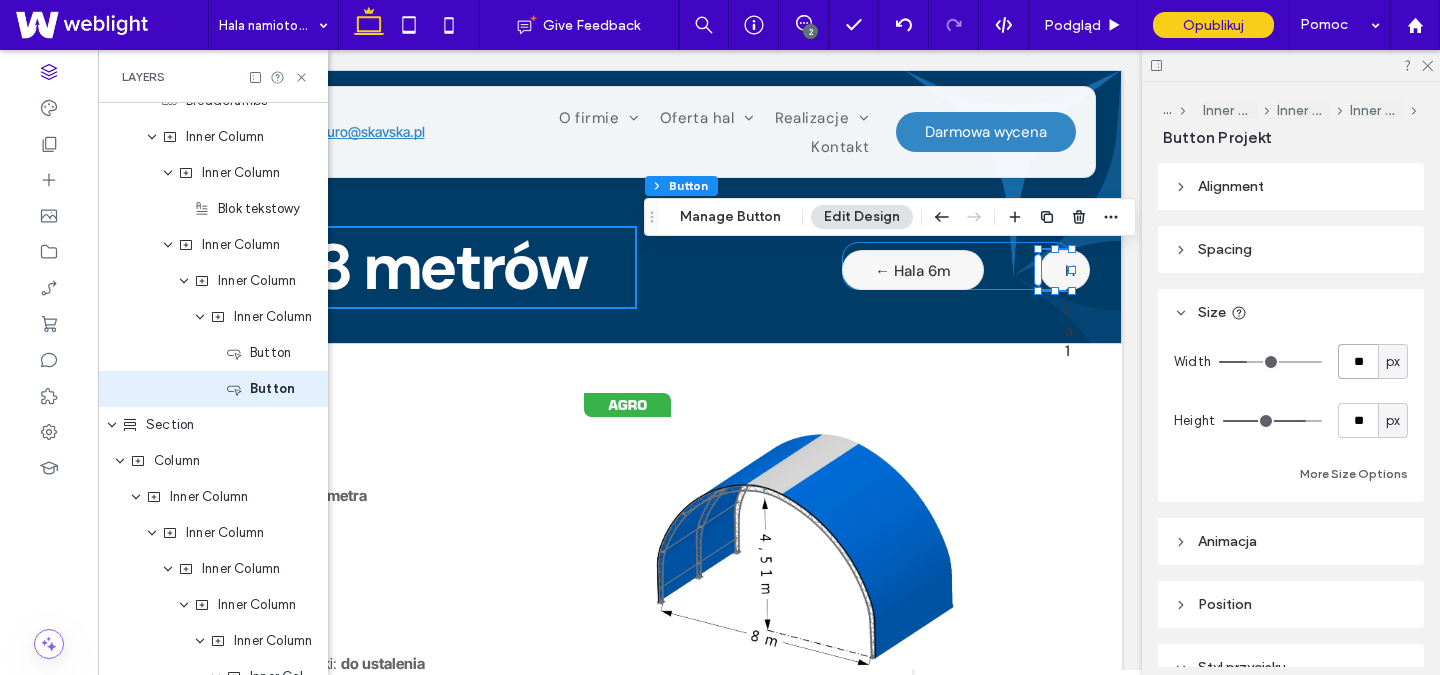 click on "**" at bounding box center (1358, 361) 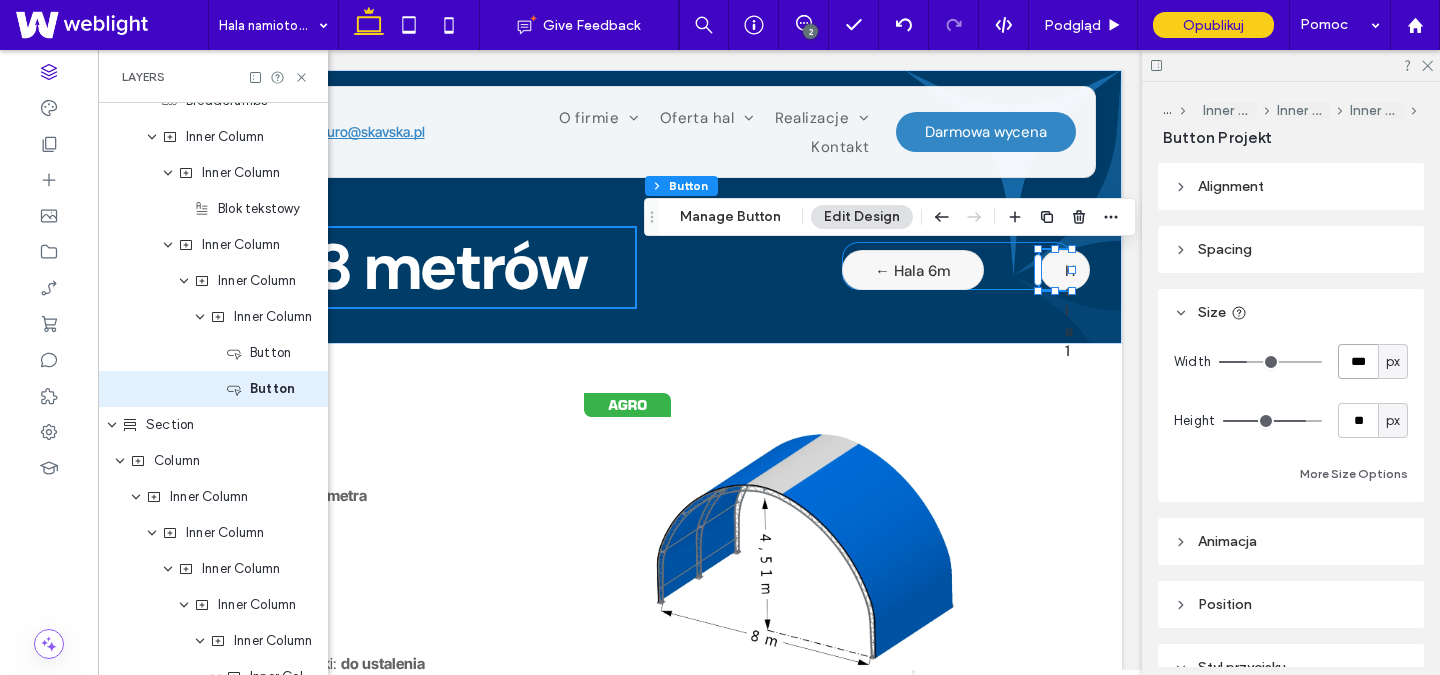 type on "***" 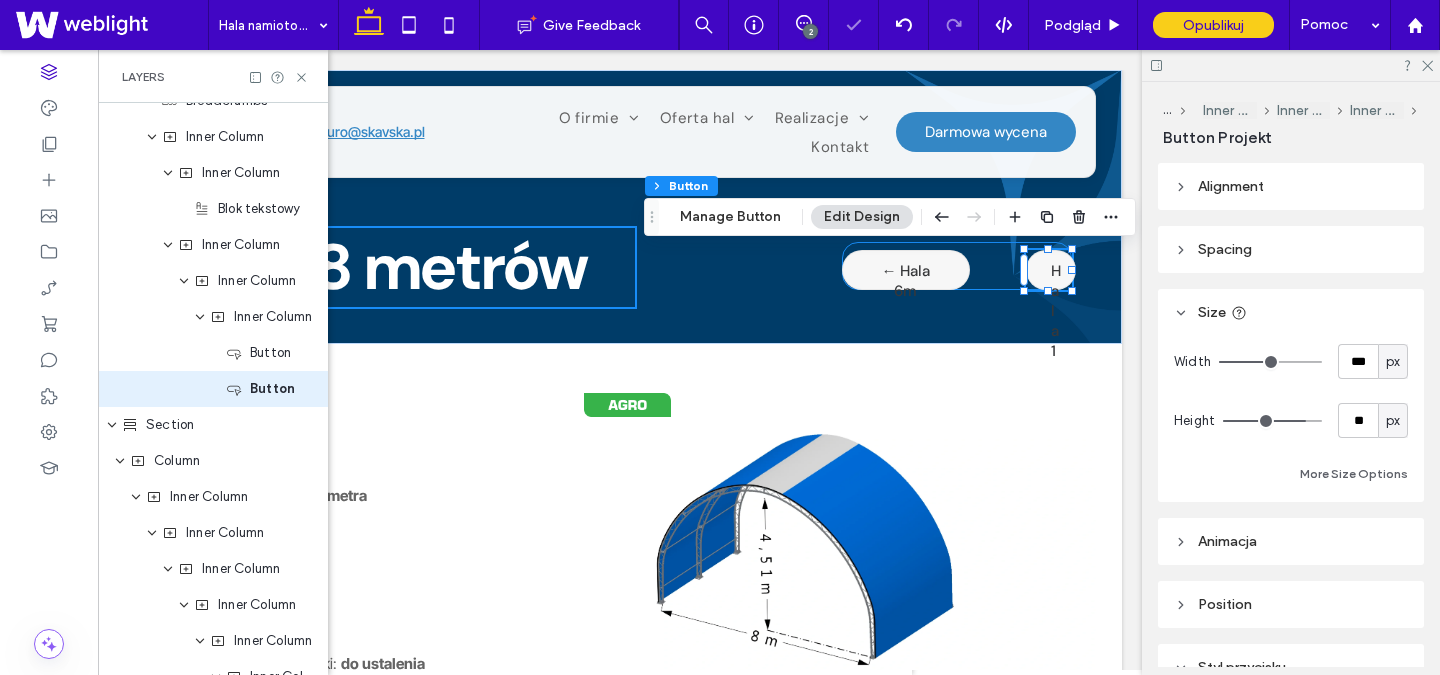 click on "px" at bounding box center (1393, 362) 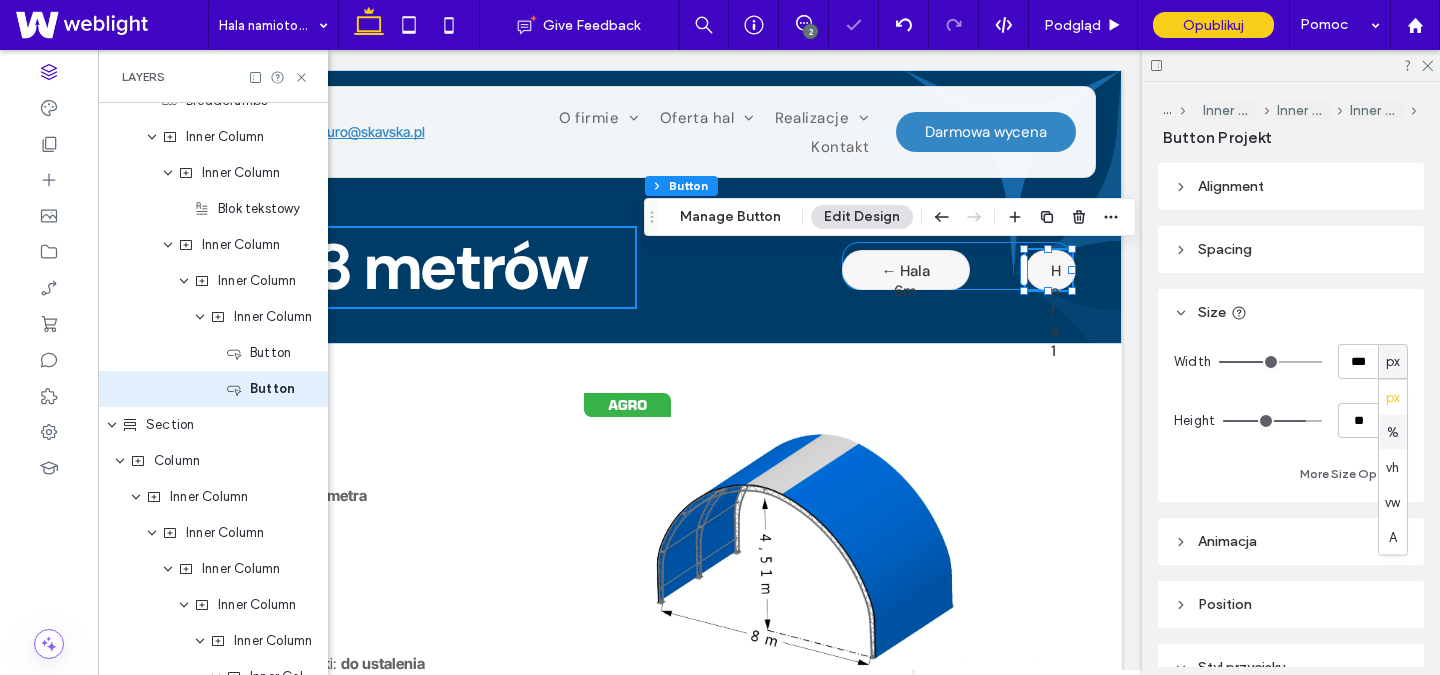 click on "%" at bounding box center [1393, 432] 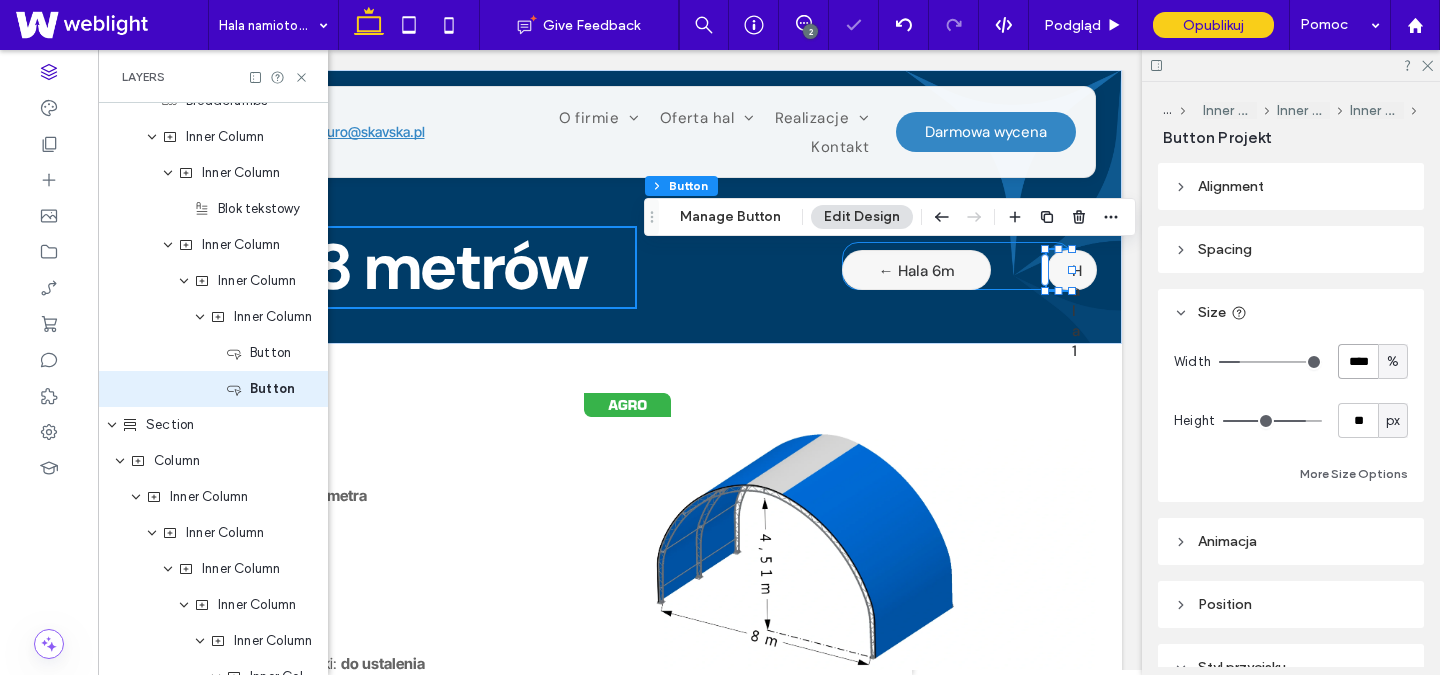 click on "****" at bounding box center [1358, 361] 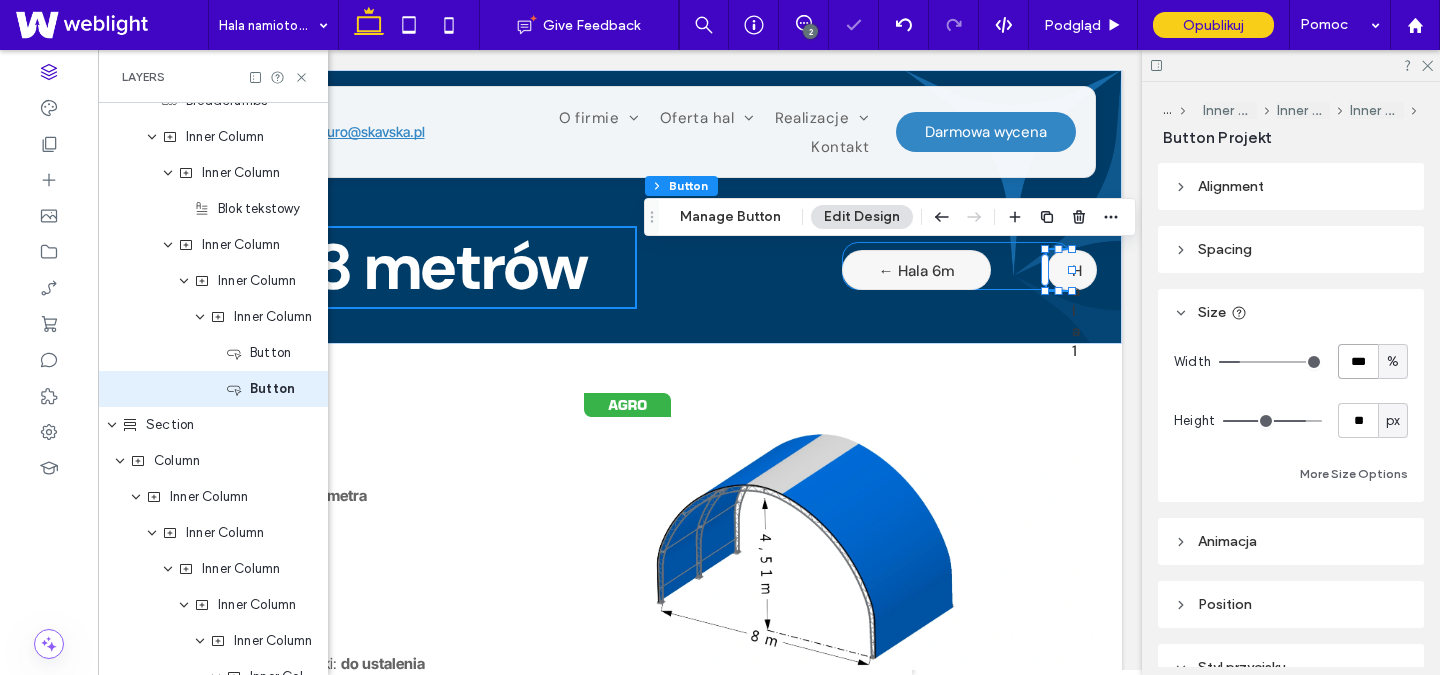 type on "***" 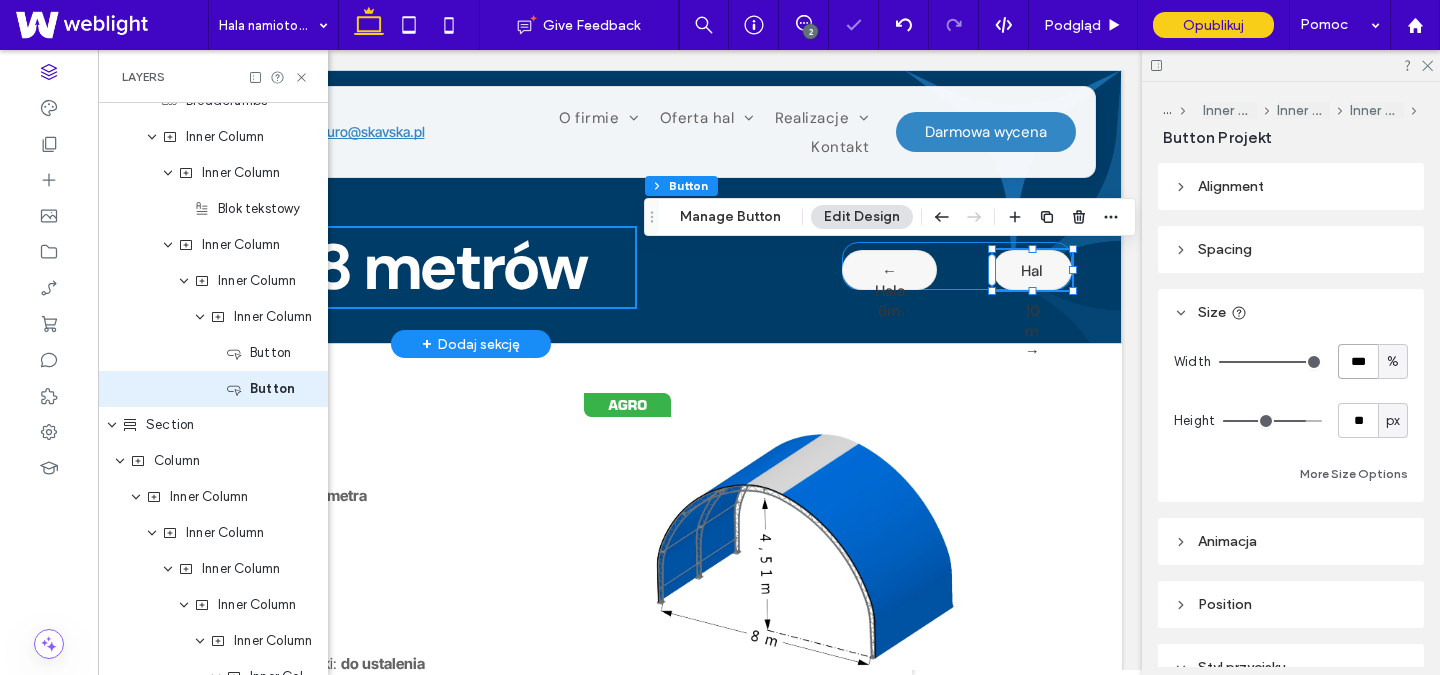 click on "← Hala 6m" at bounding box center (889, 270) 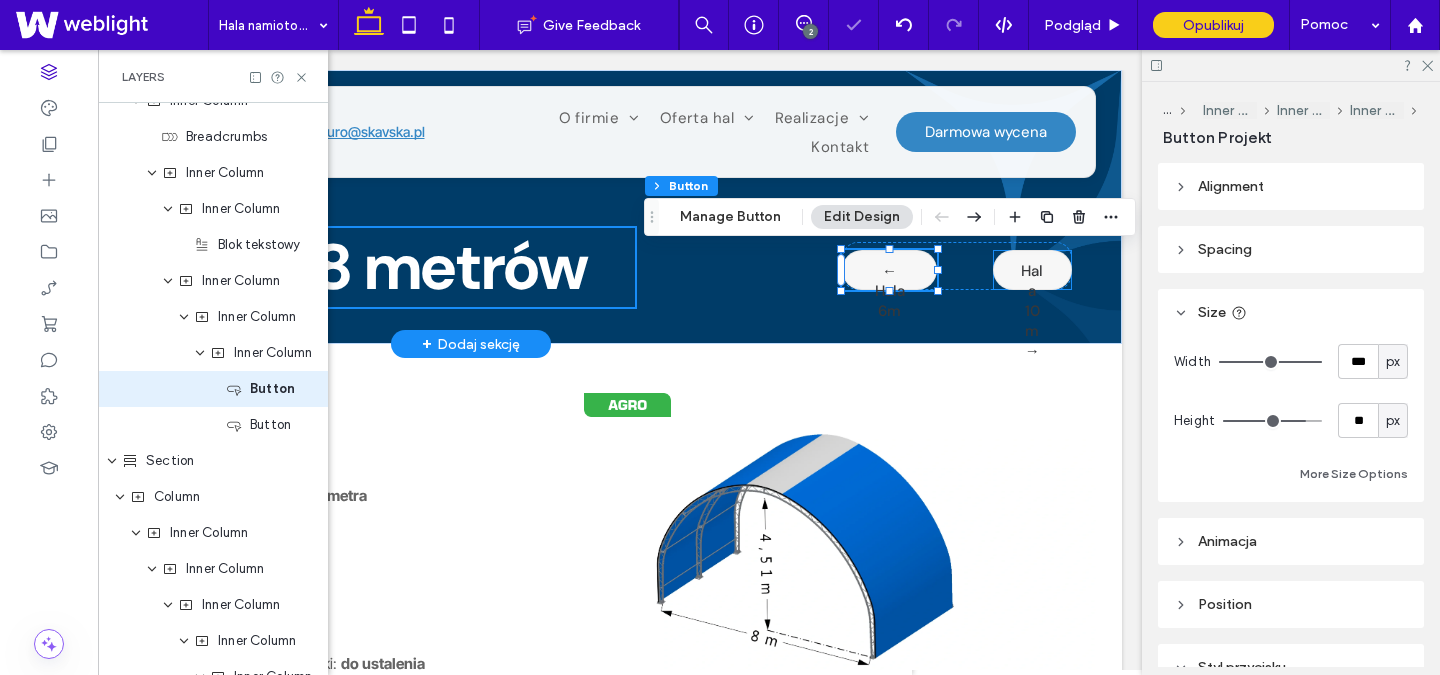 click on "Hala 10m →" at bounding box center (1032, 270) 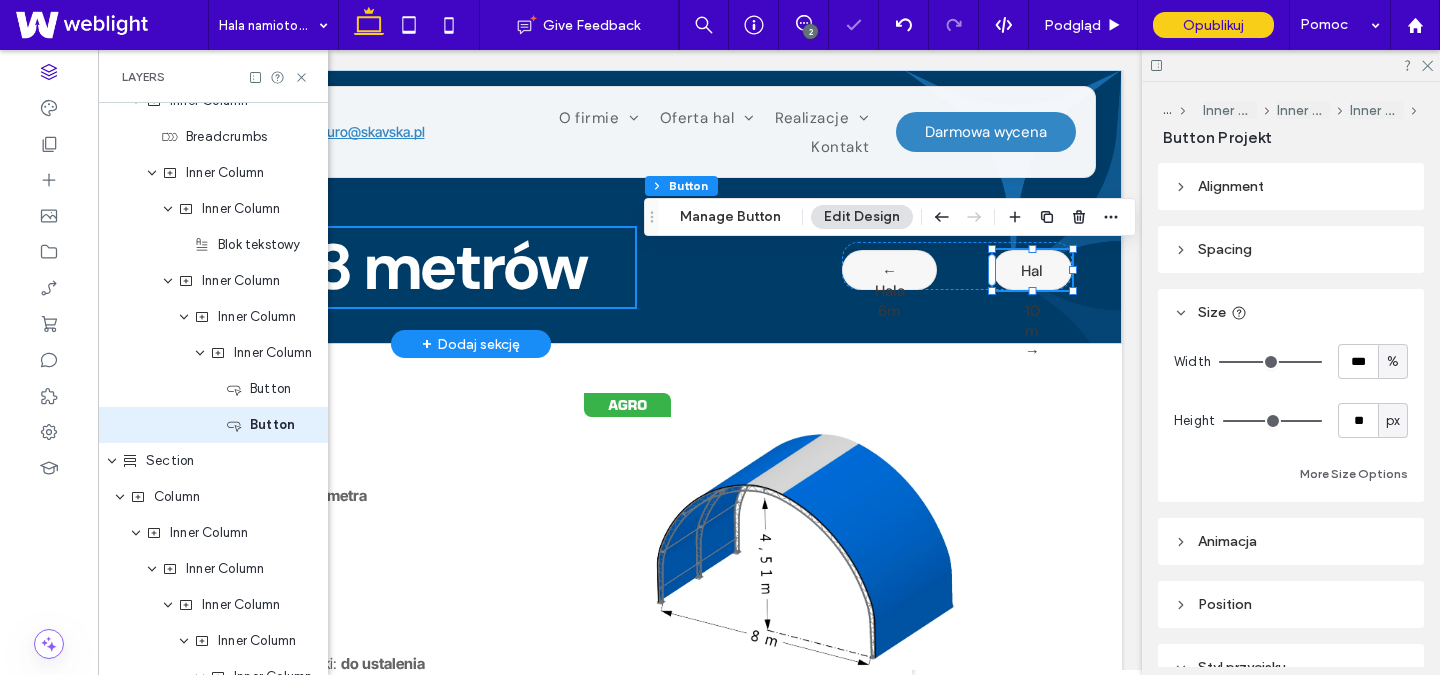 scroll, scrollTop: 632, scrollLeft: 0, axis: vertical 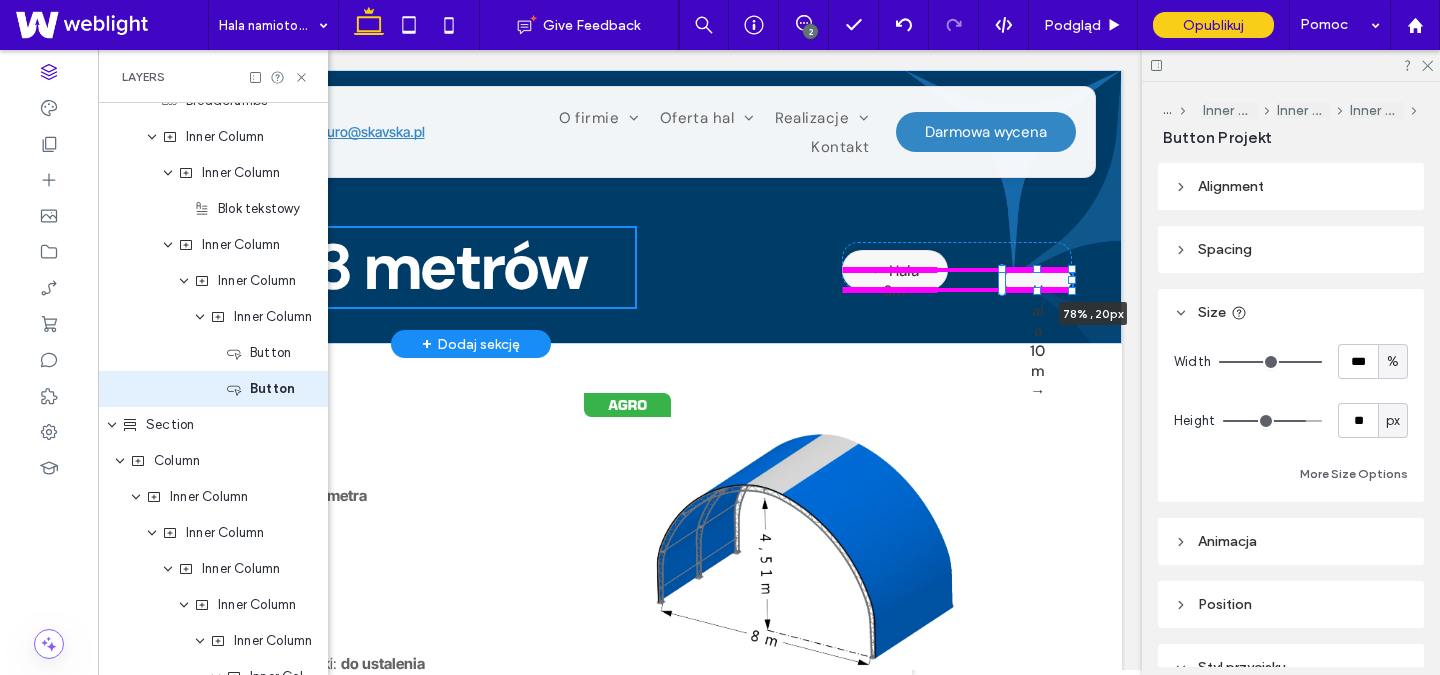 drag, startPoint x: 992, startPoint y: 291, endPoint x: 893, endPoint y: 212, distance: 126.65702 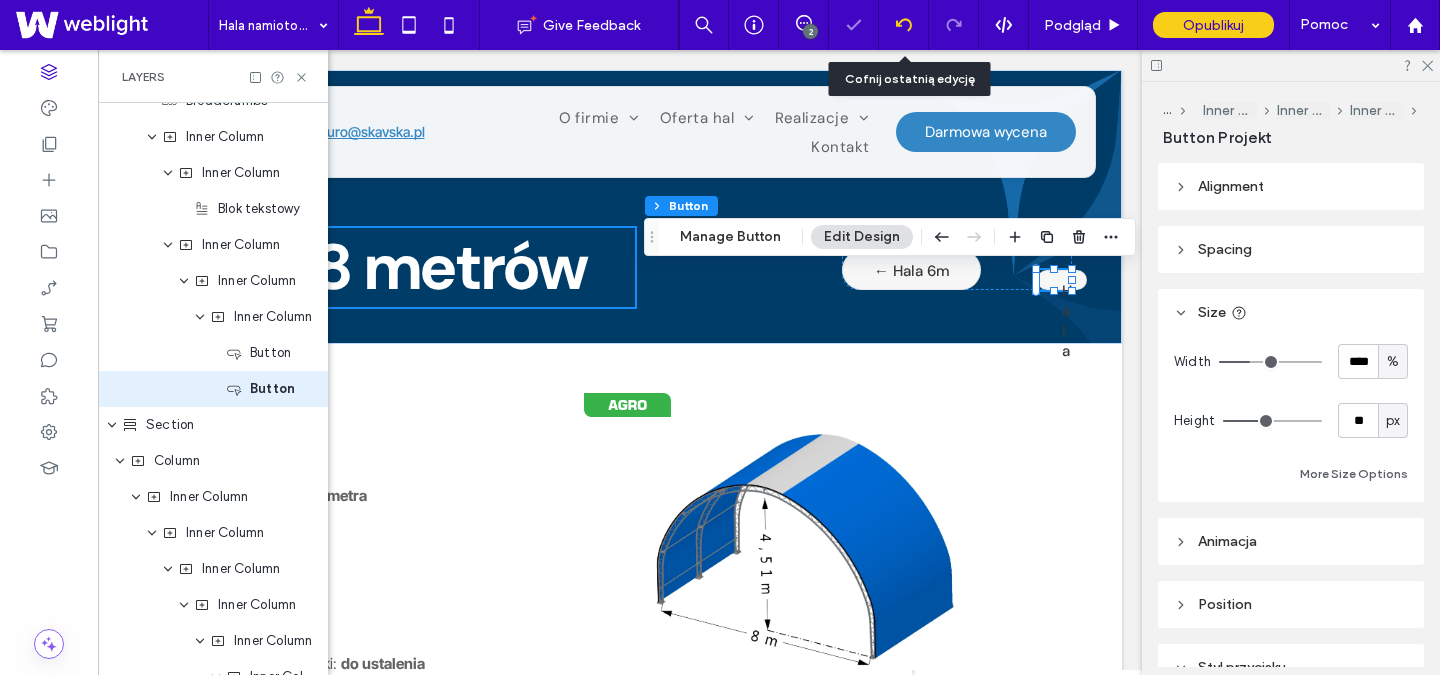click at bounding box center (903, 25) 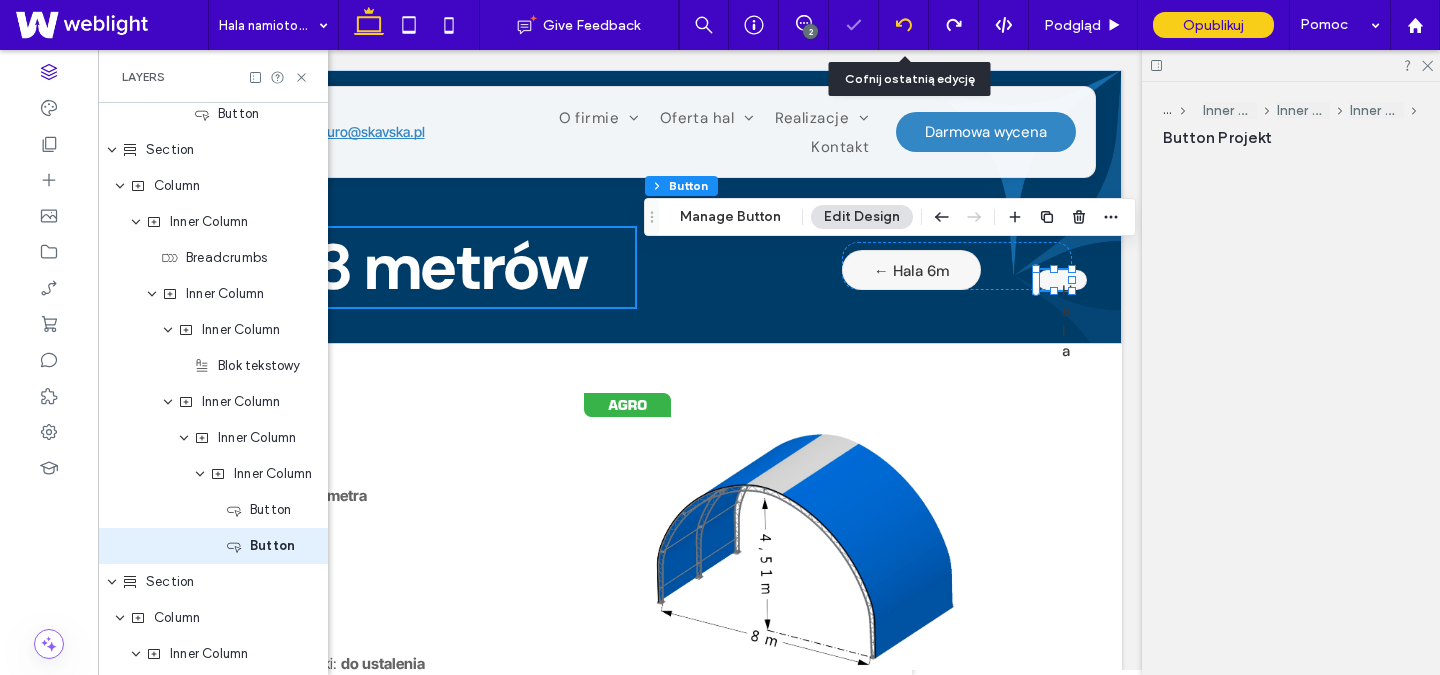 click 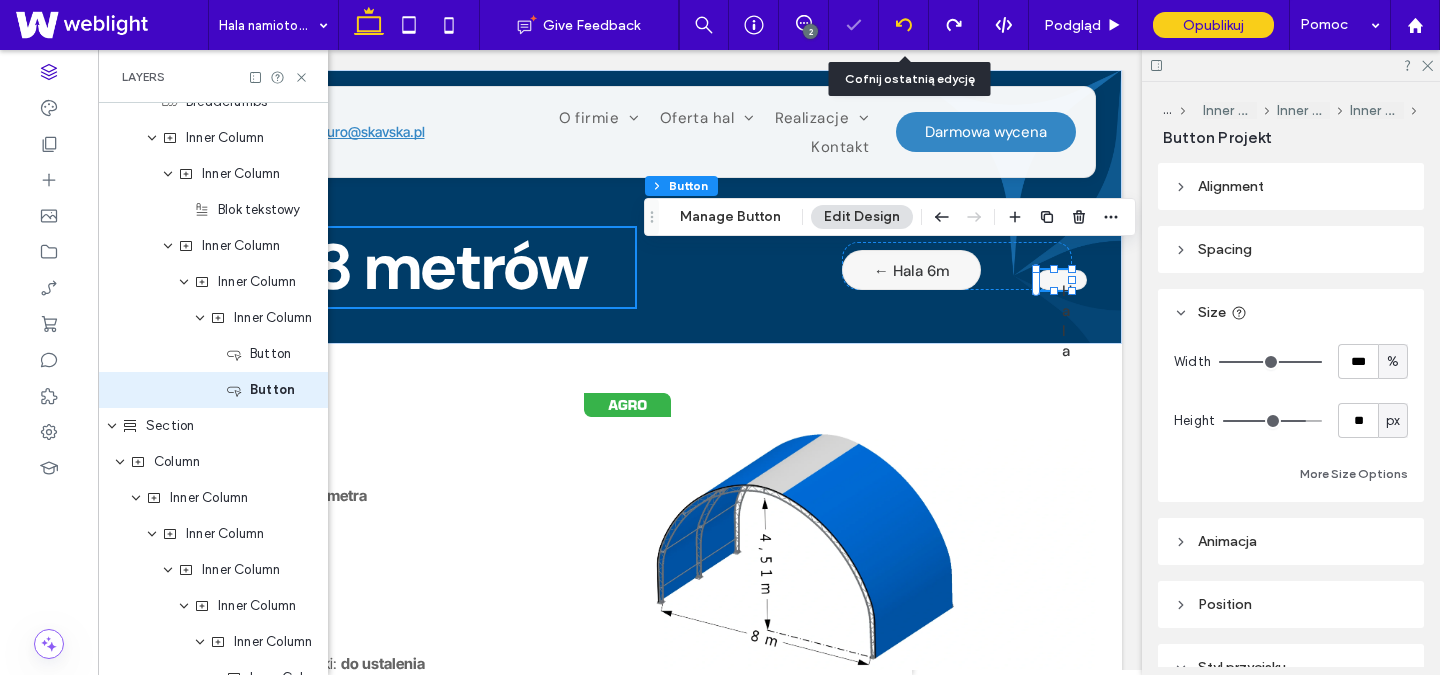 scroll, scrollTop: 632, scrollLeft: 0, axis: vertical 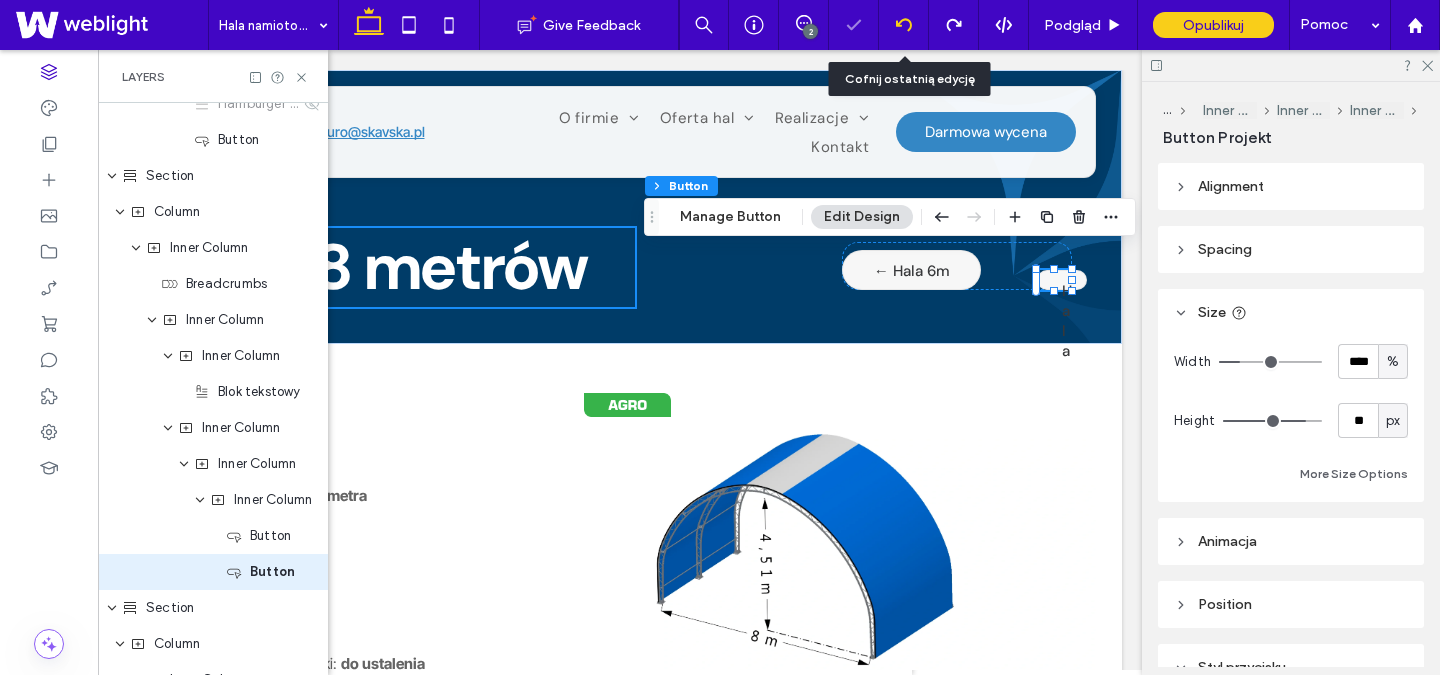 click 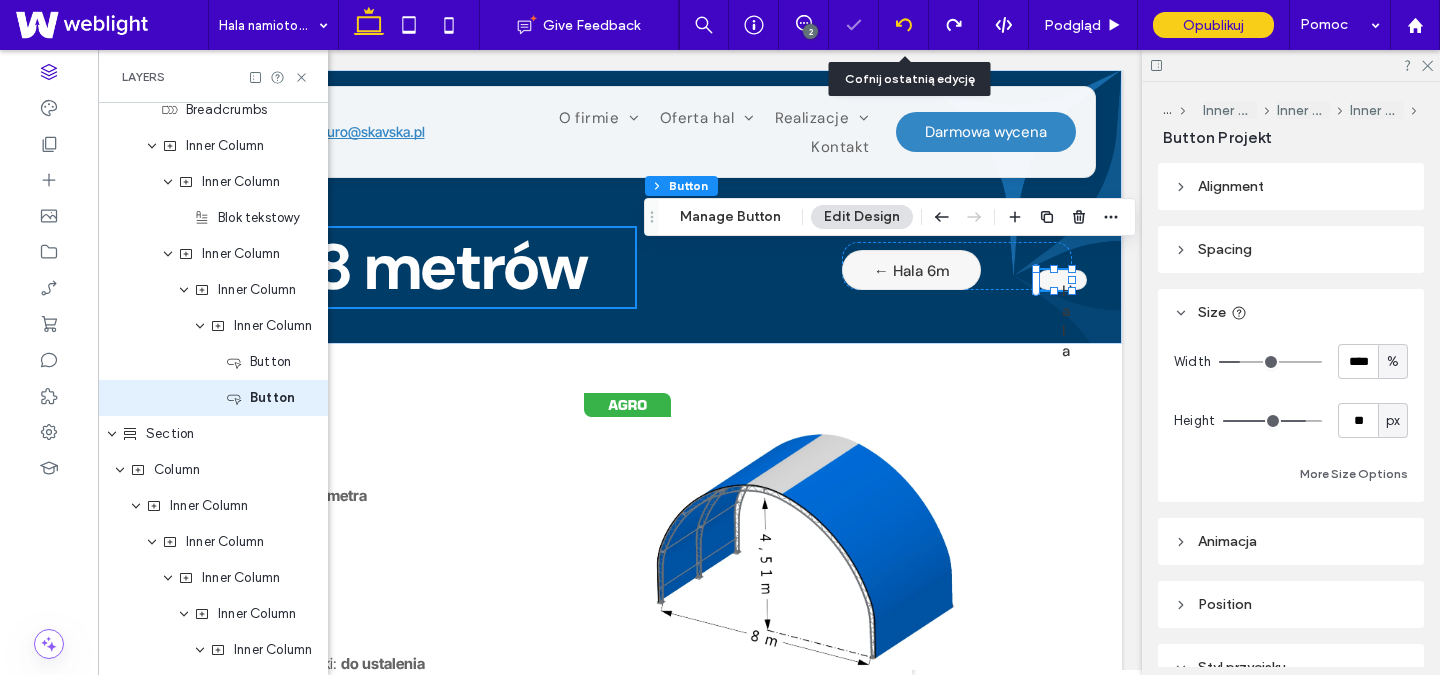 scroll, scrollTop: 632, scrollLeft: 0, axis: vertical 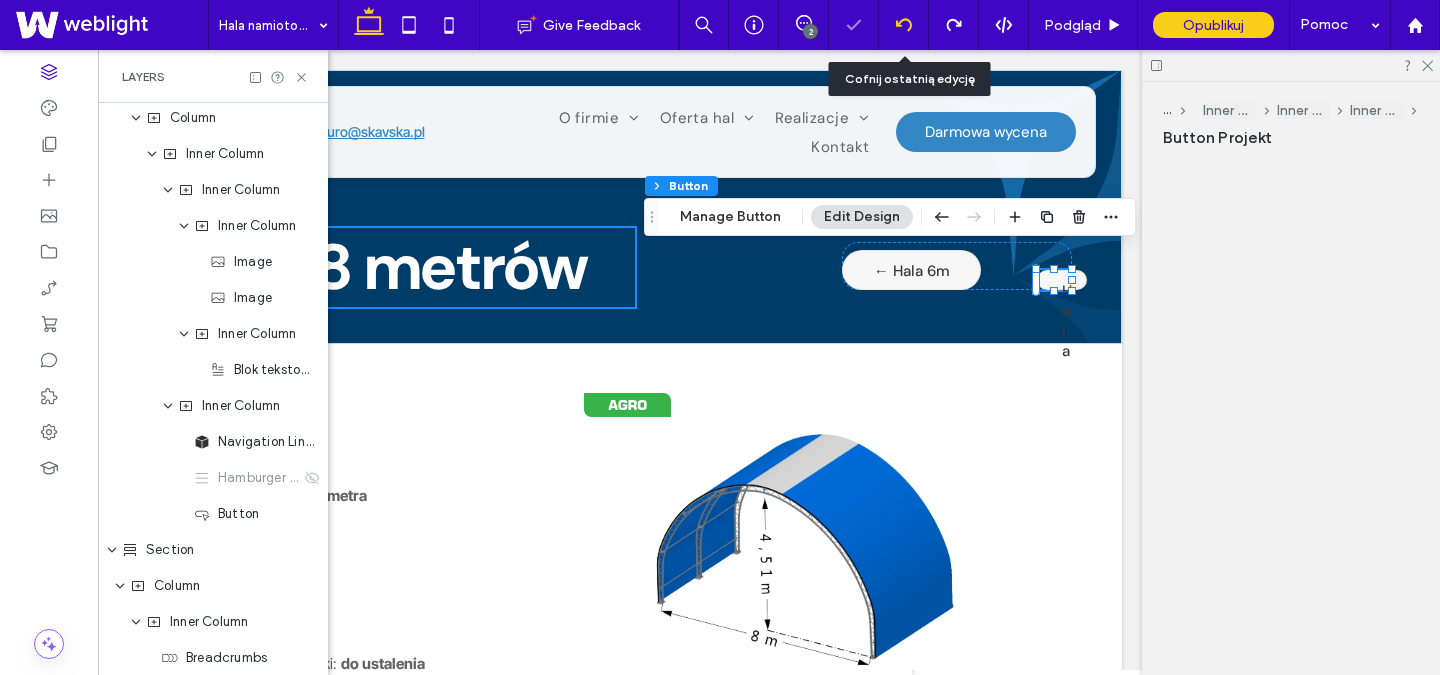 click 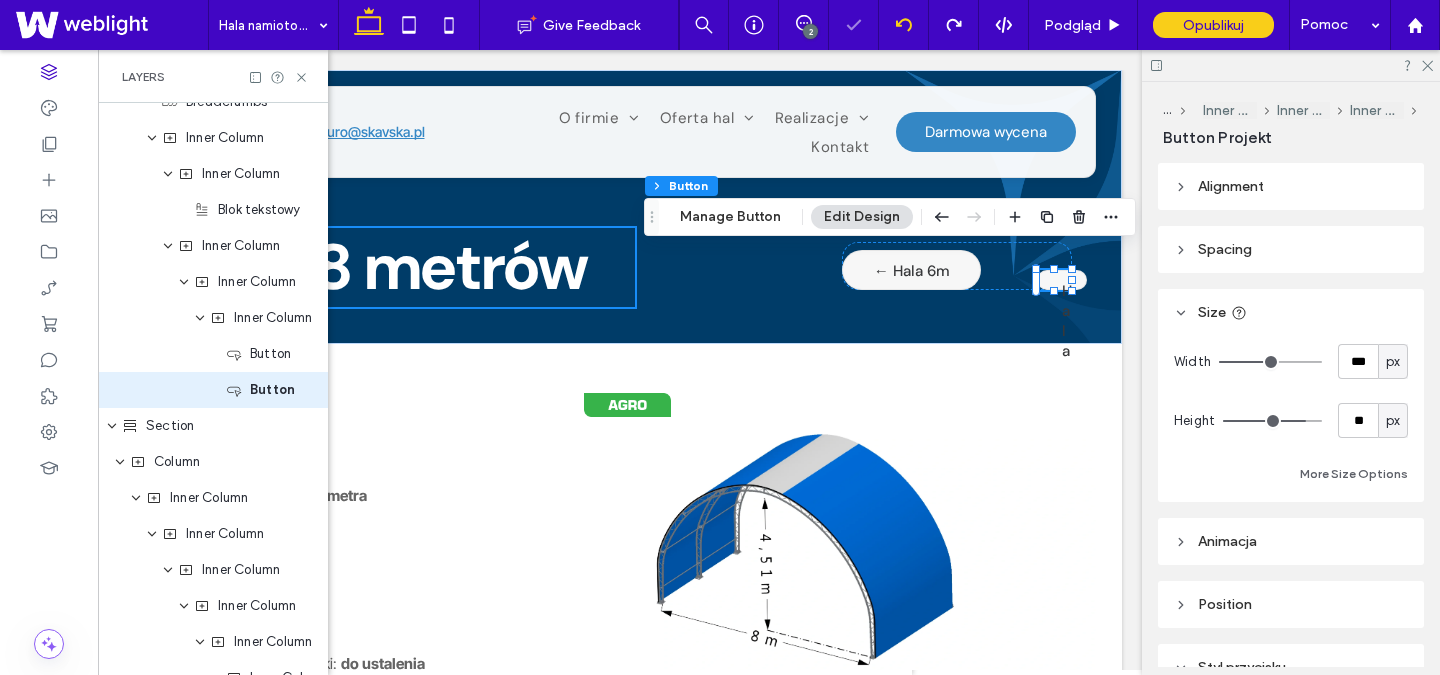 scroll, scrollTop: 632, scrollLeft: 0, axis: vertical 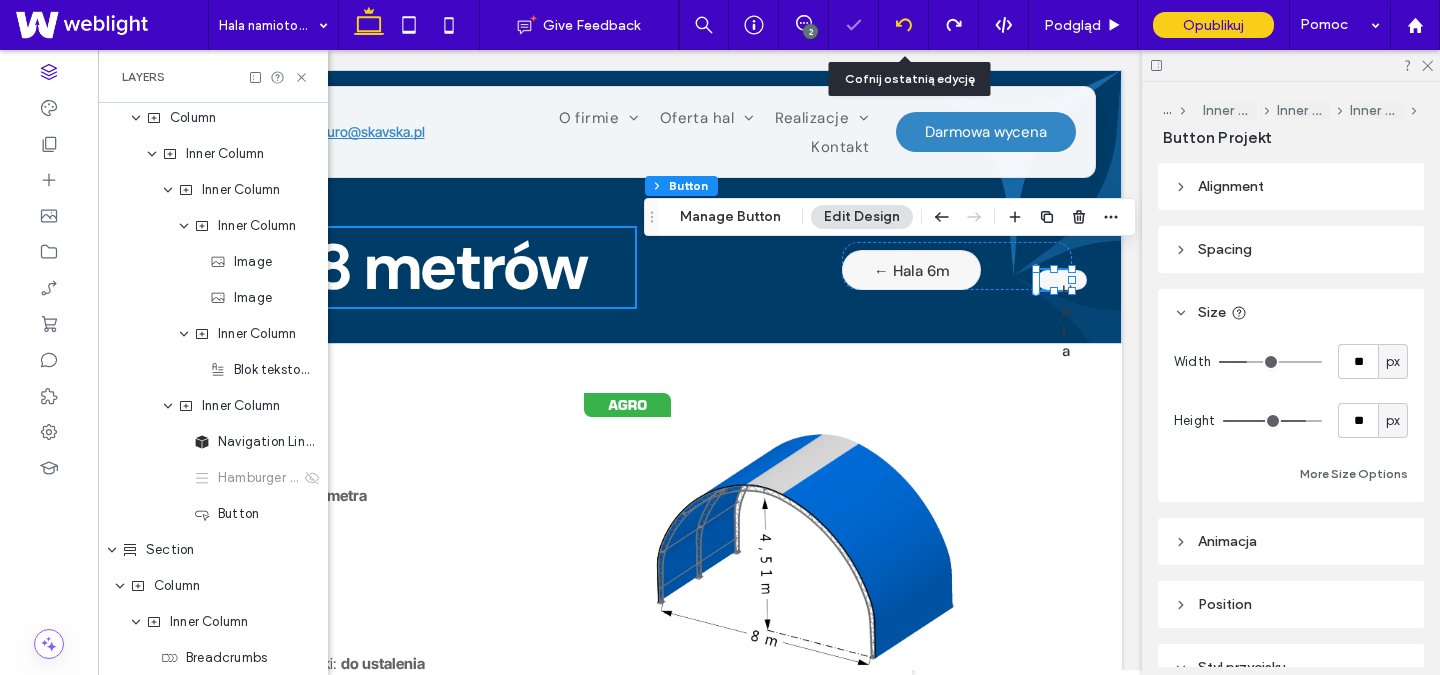 click 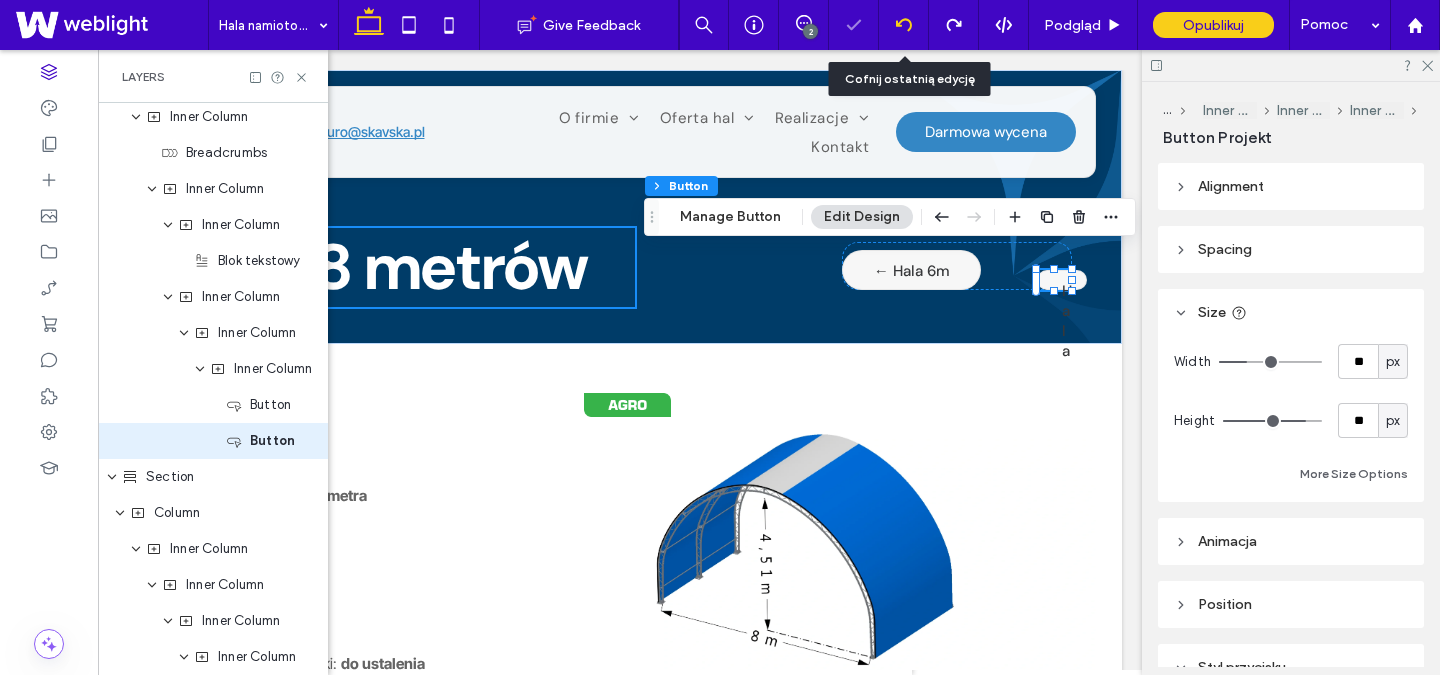 scroll, scrollTop: 632, scrollLeft: 0, axis: vertical 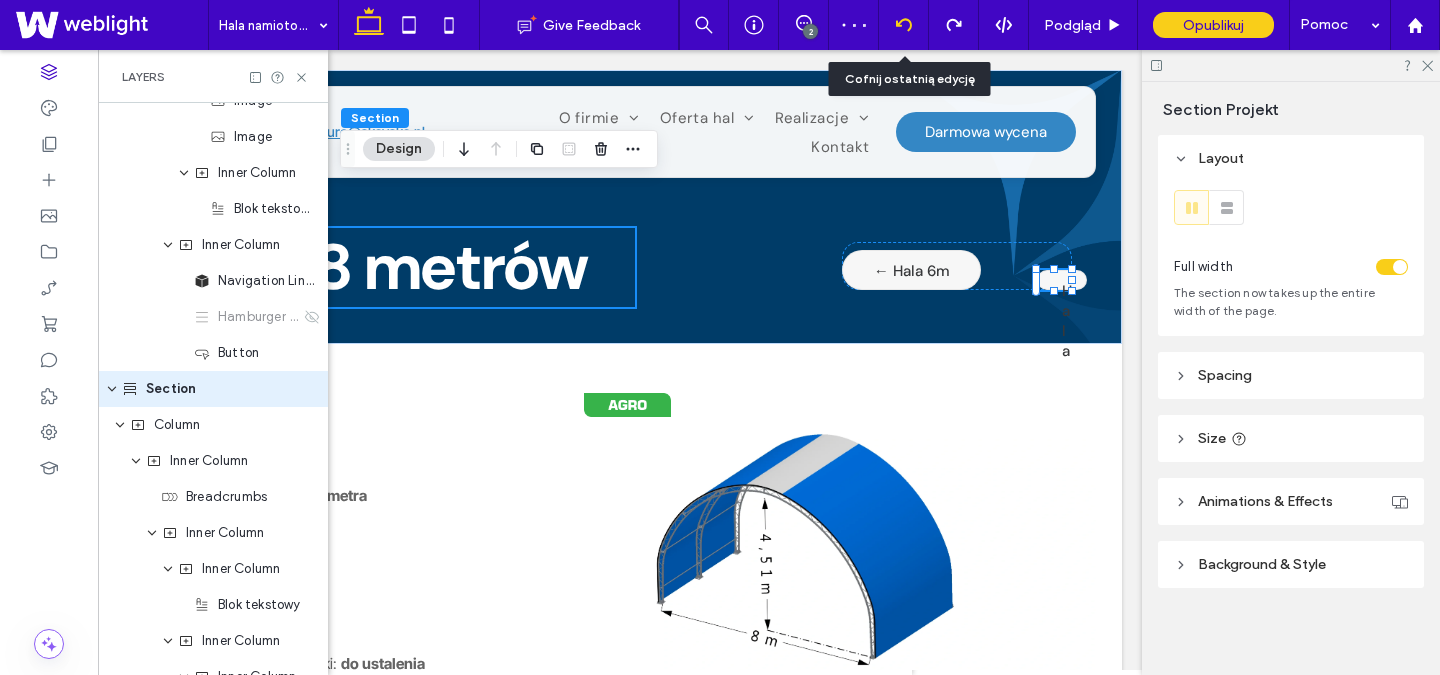 click 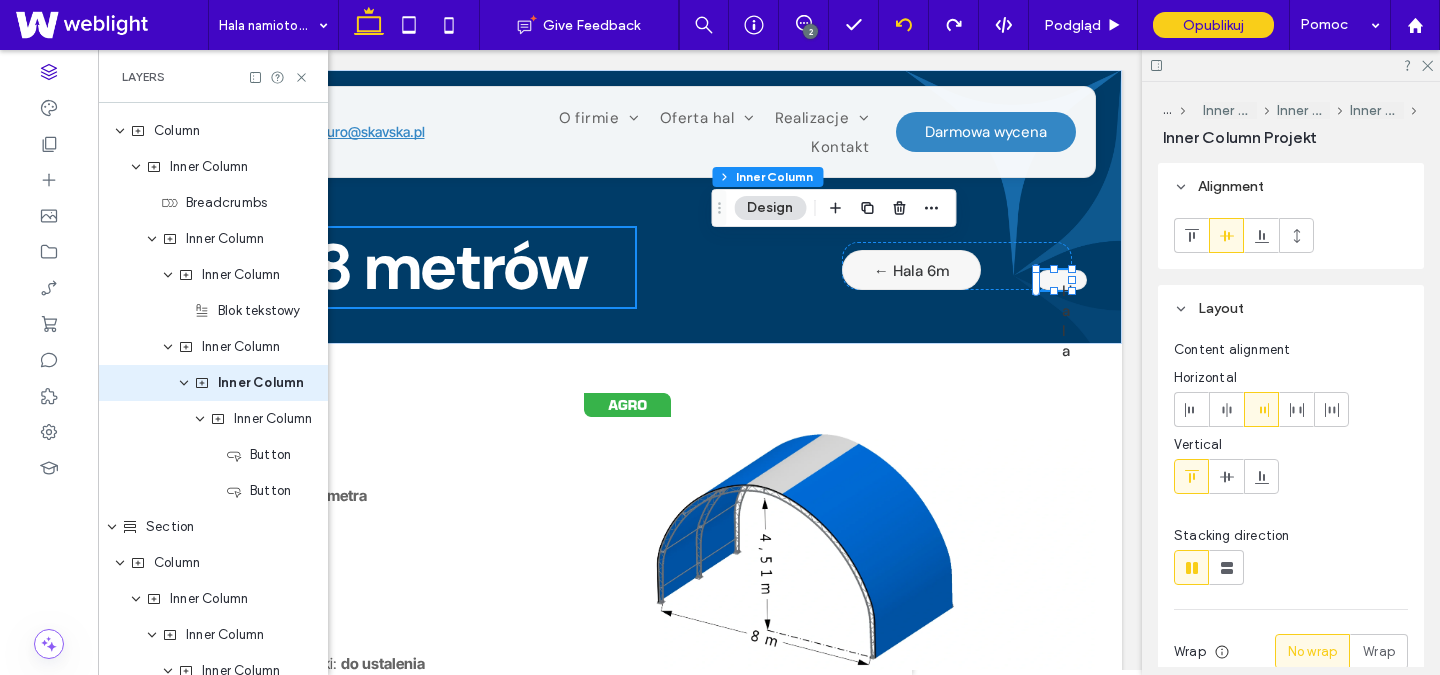 scroll, scrollTop: 524, scrollLeft: 0, axis: vertical 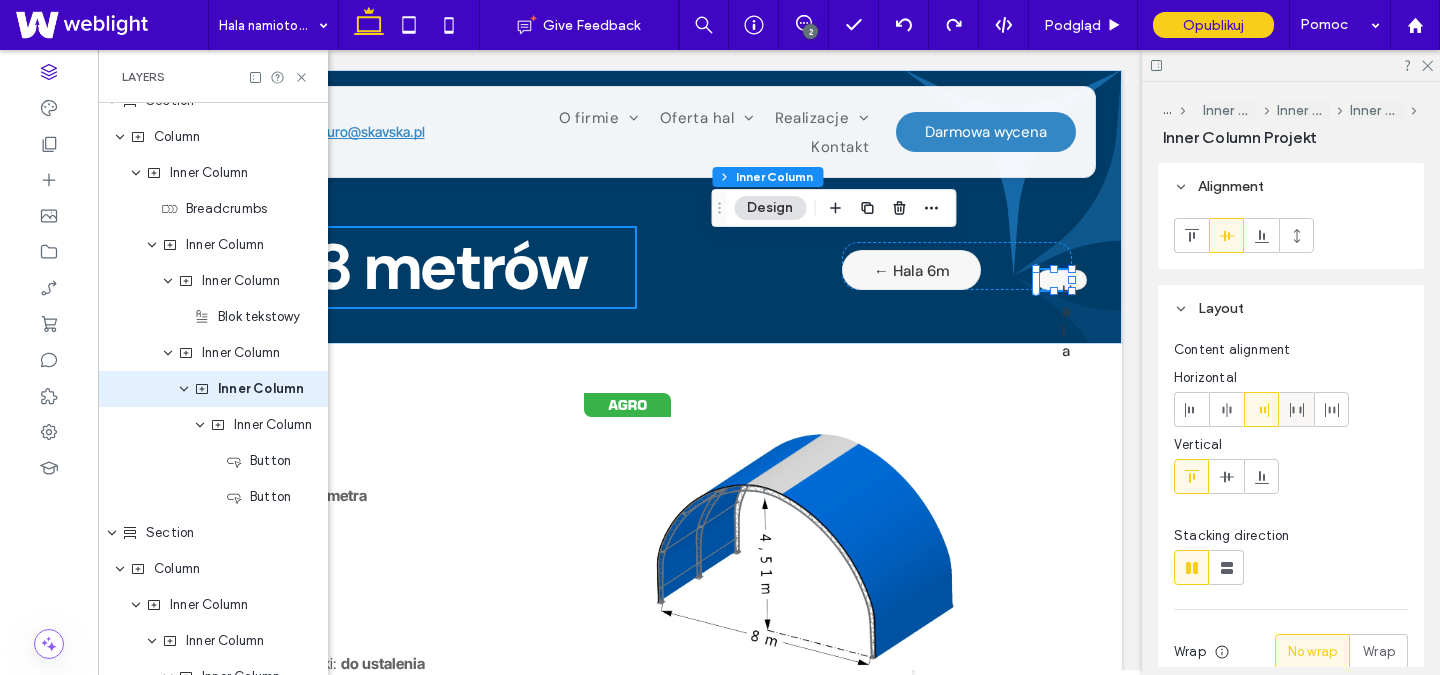 click 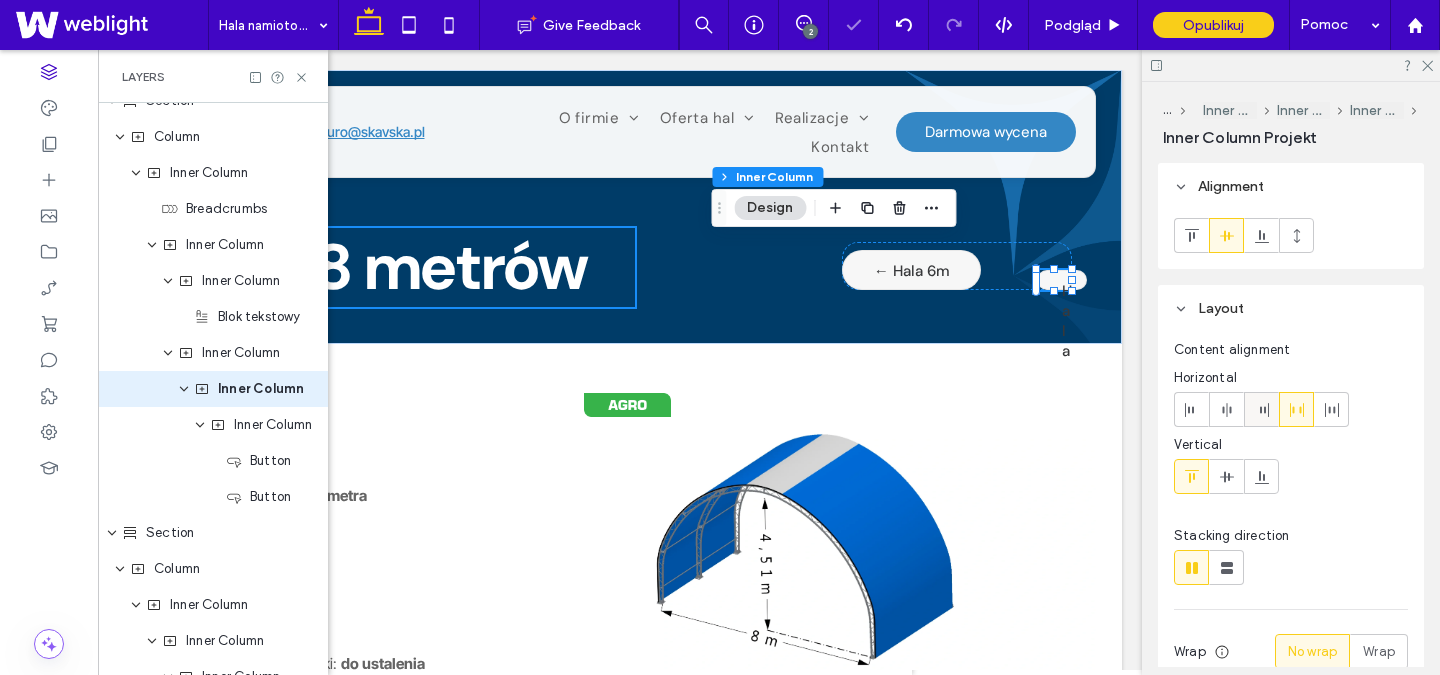 click 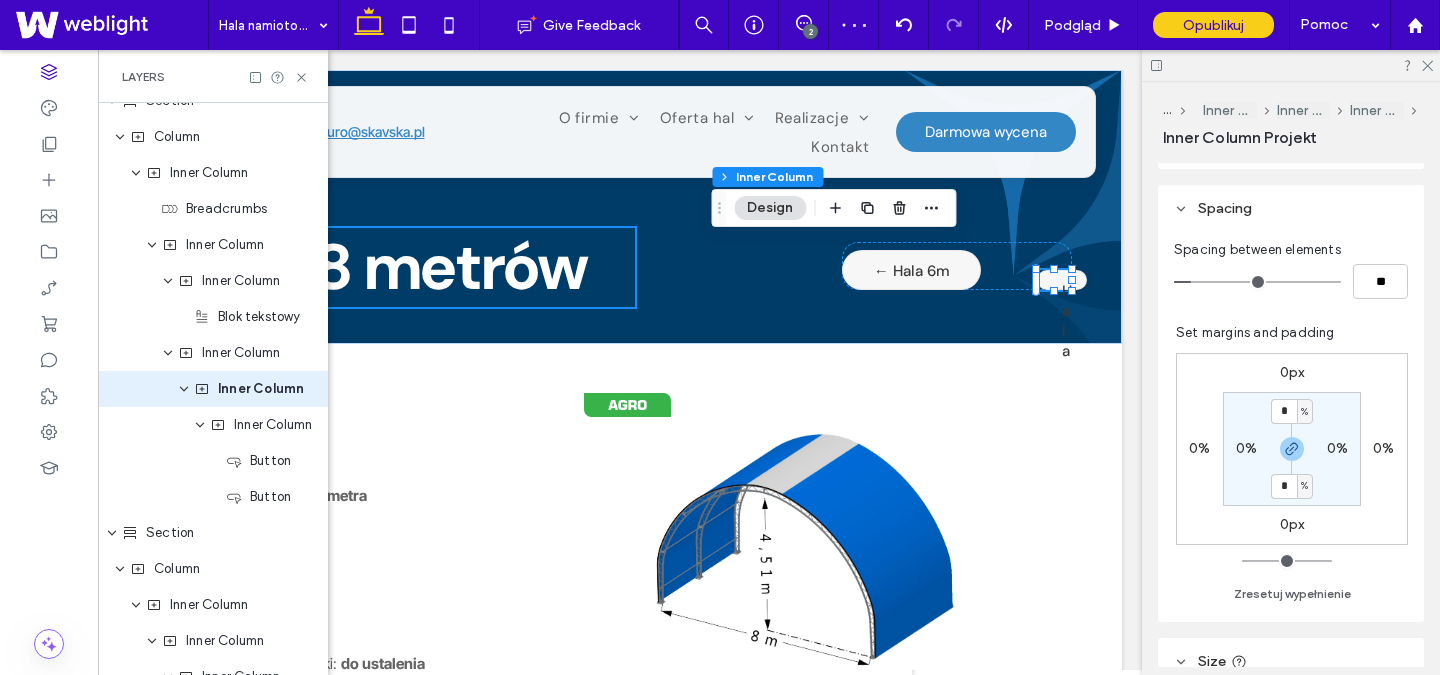 scroll, scrollTop: 536, scrollLeft: 0, axis: vertical 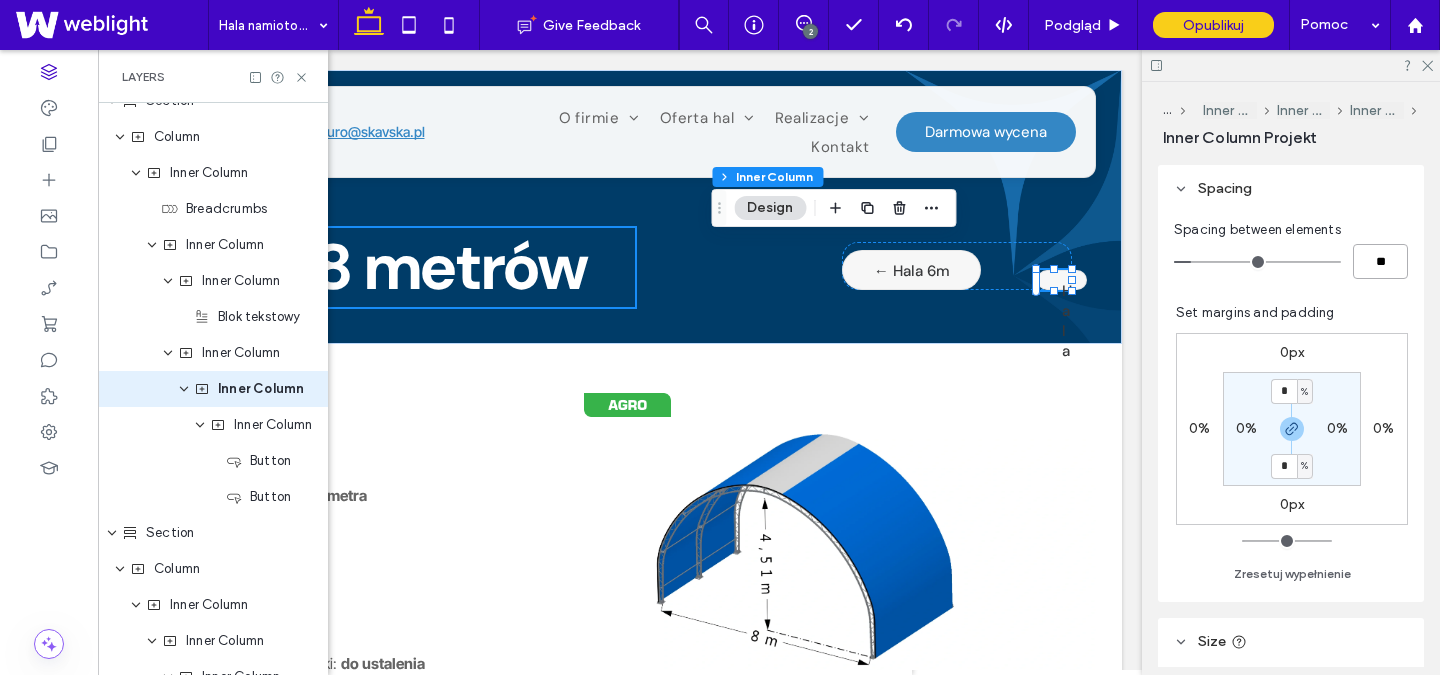 click on "**" at bounding box center [1380, 261] 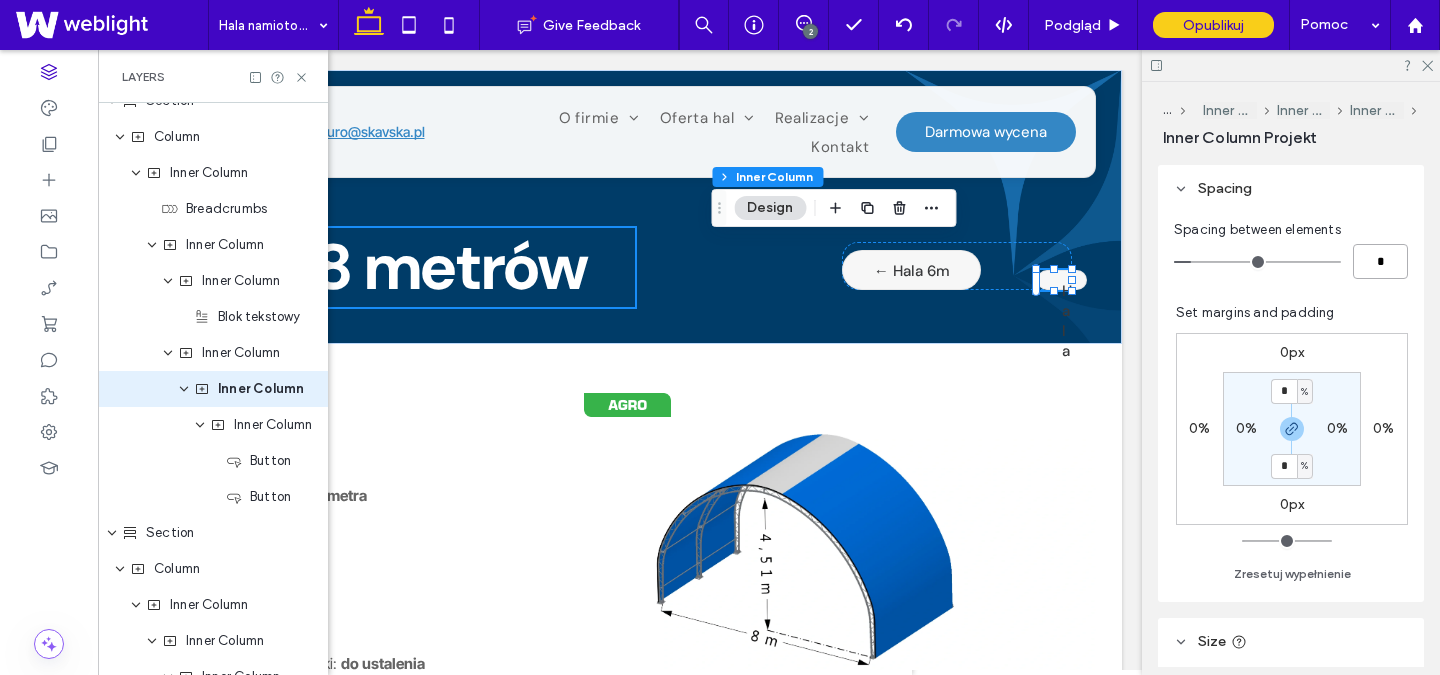 type on "*" 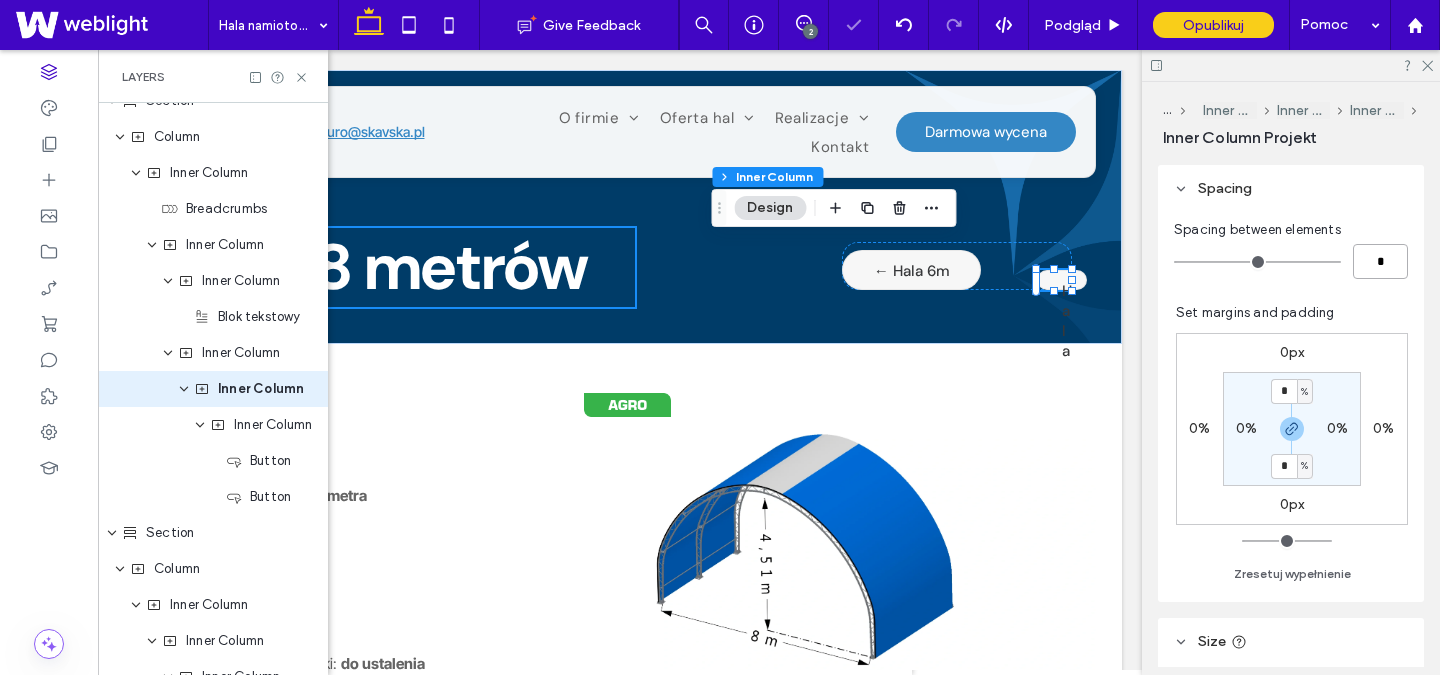 type on "*" 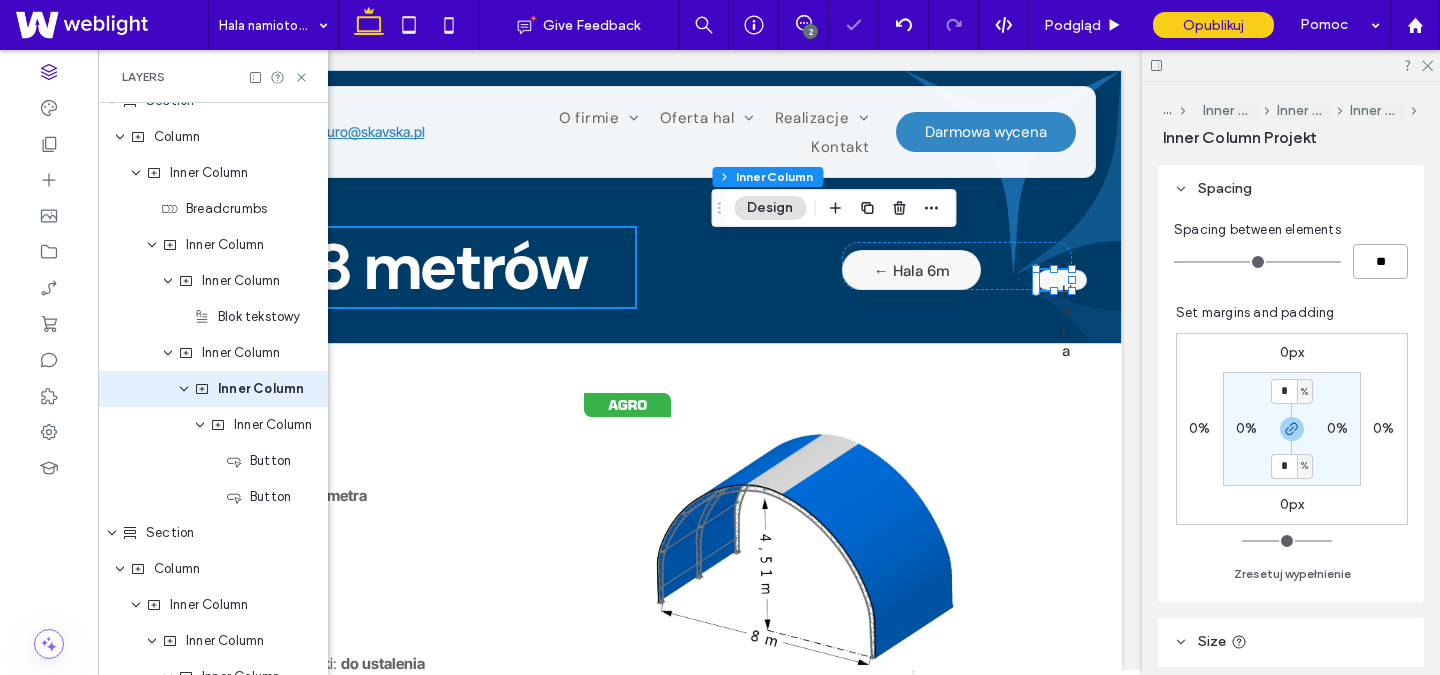 drag, startPoint x: 1383, startPoint y: 272, endPoint x: 1350, endPoint y: 272, distance: 33 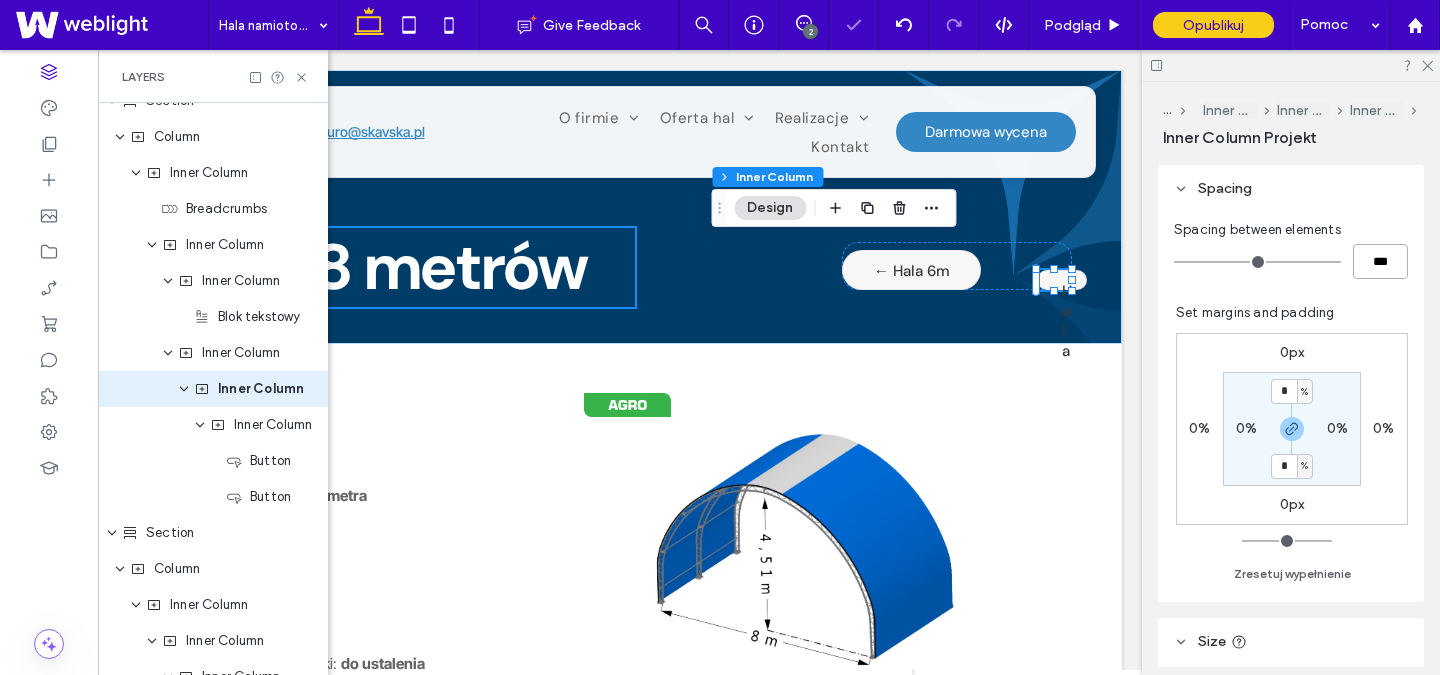 type on "***" 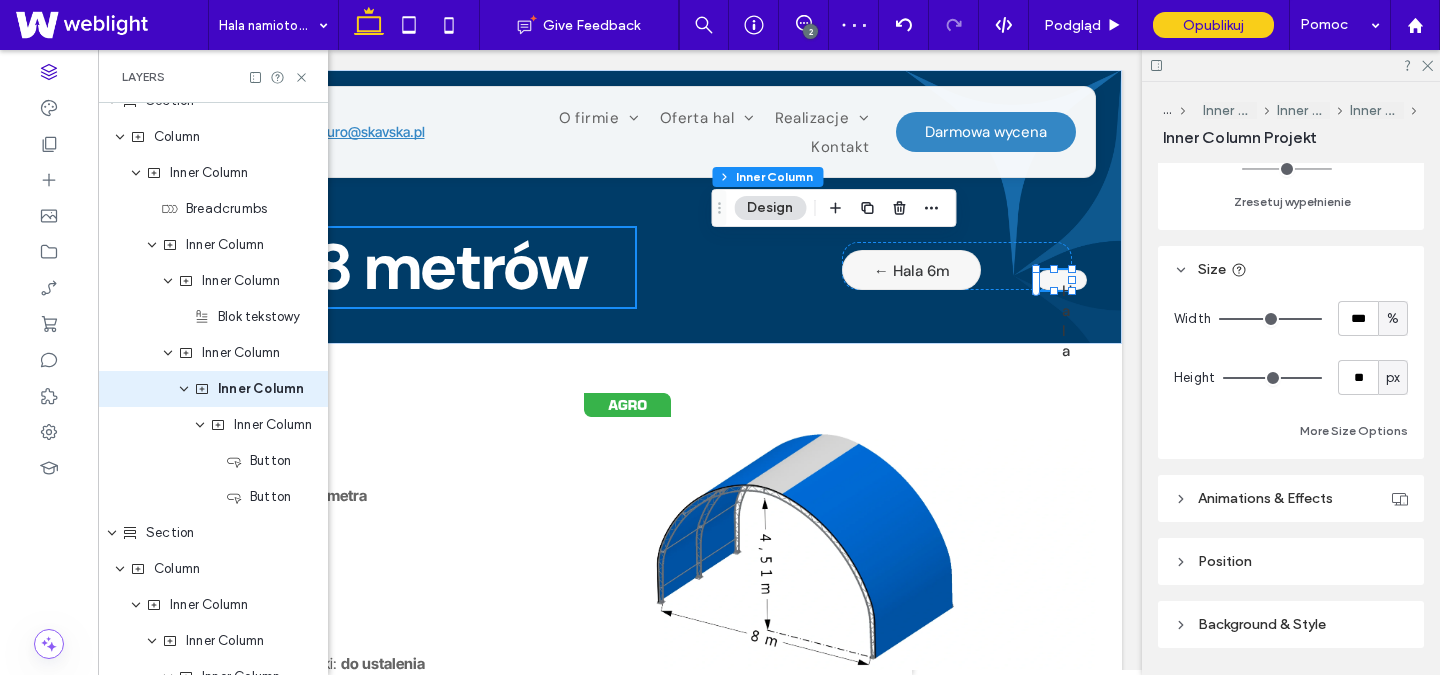 scroll, scrollTop: 969, scrollLeft: 0, axis: vertical 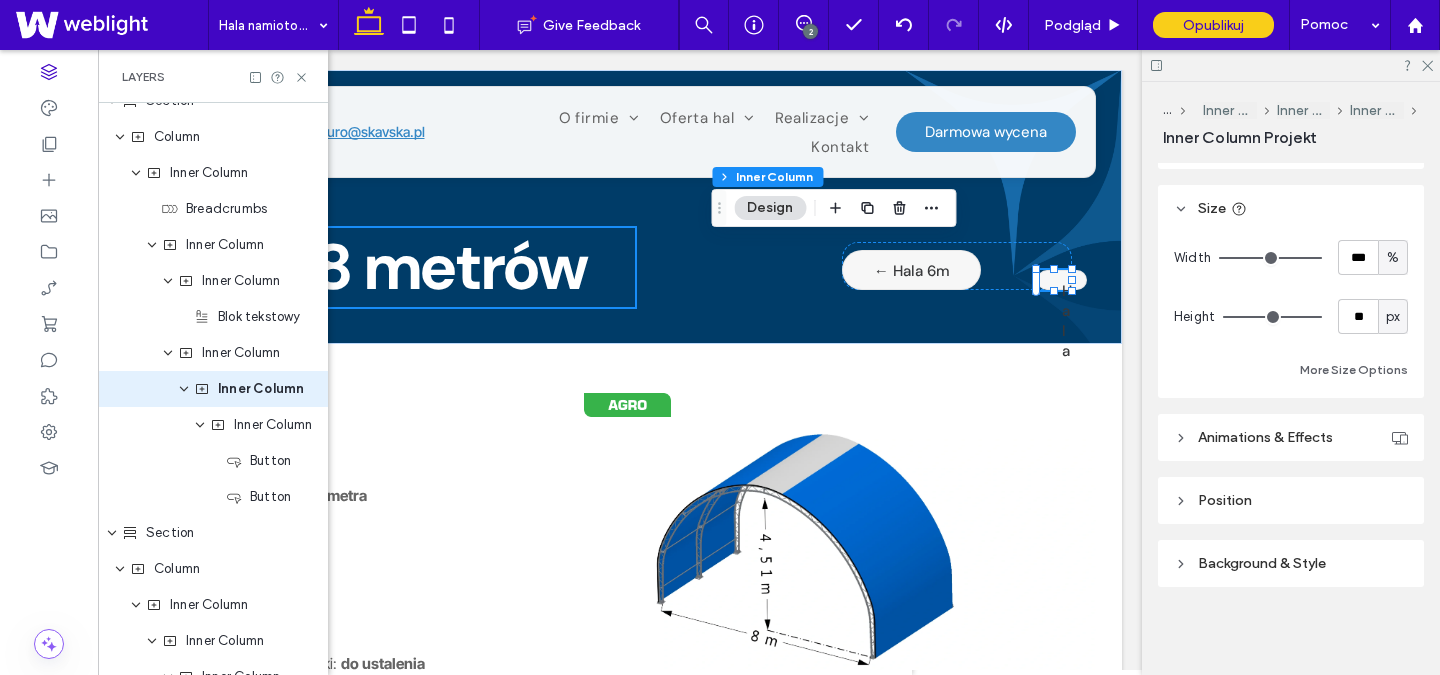 click 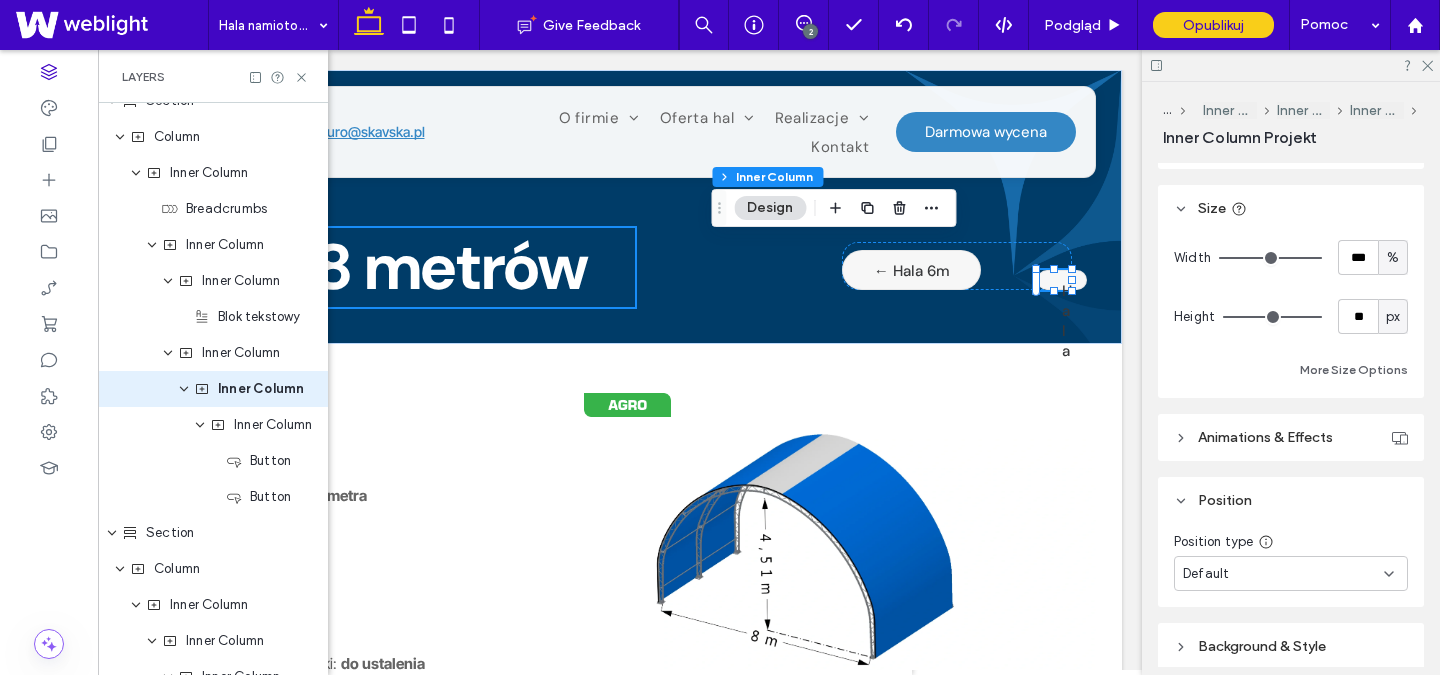 scroll, scrollTop: 1052, scrollLeft: 0, axis: vertical 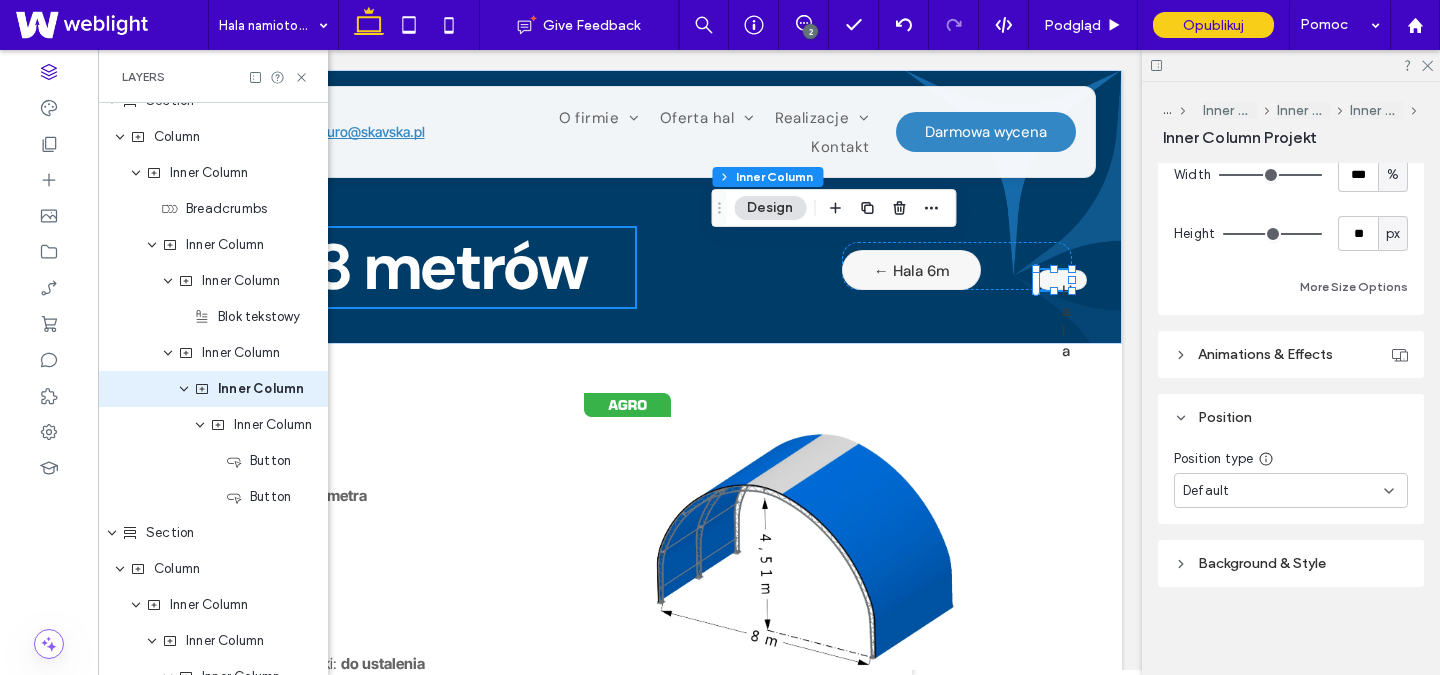 click on "Background & Style" at bounding box center (1291, 563) 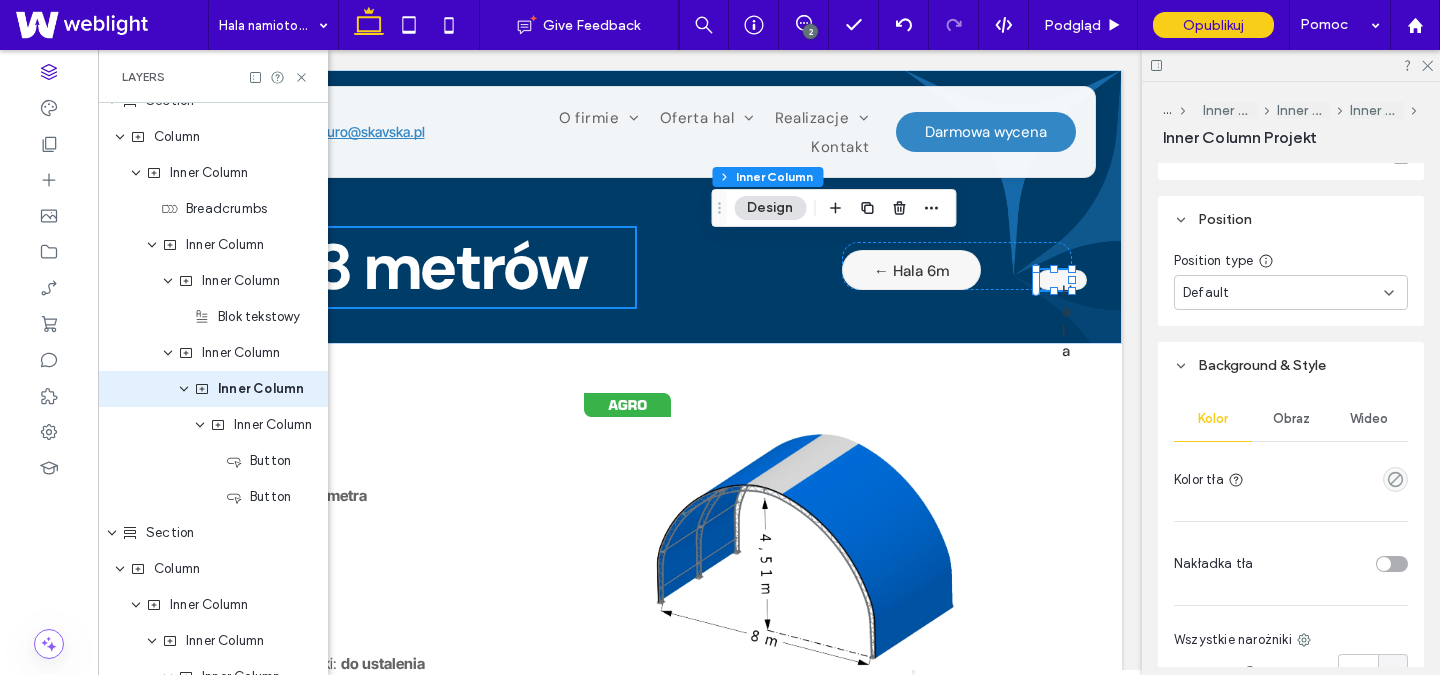 scroll, scrollTop: 1052, scrollLeft: 0, axis: vertical 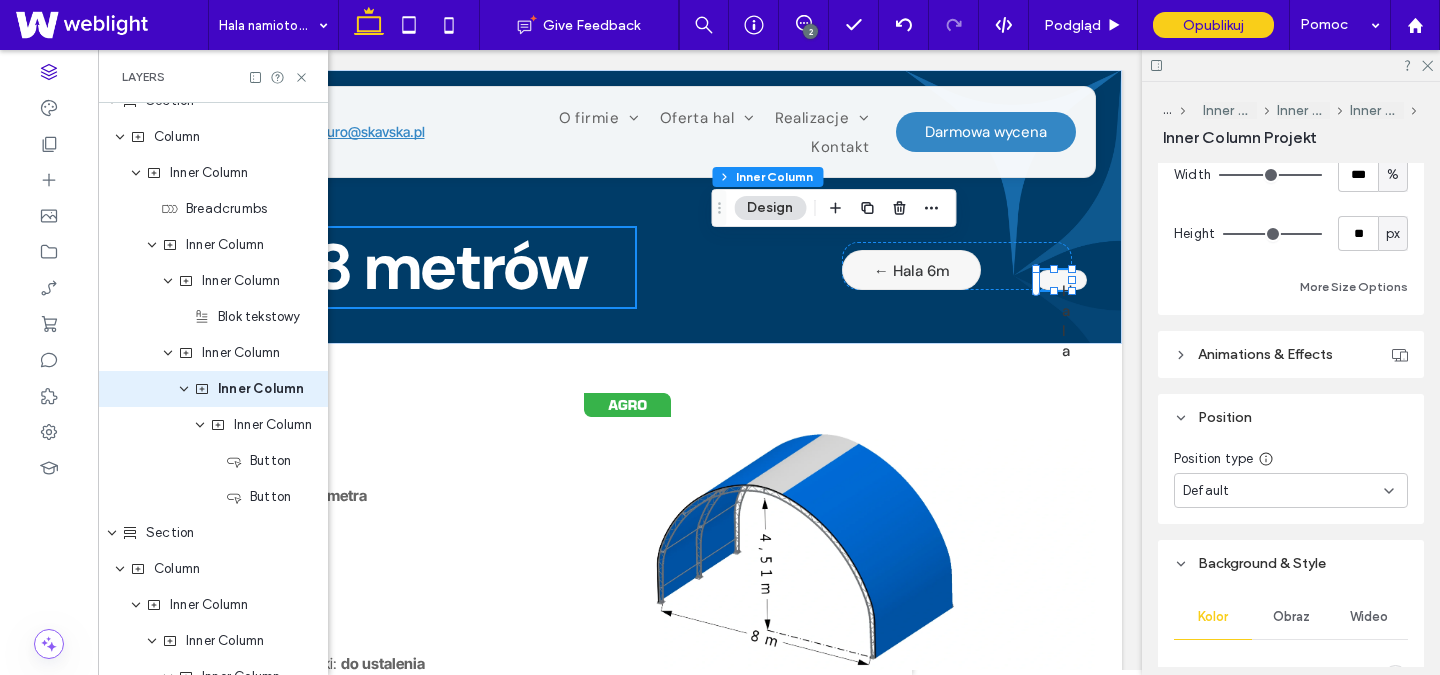 click 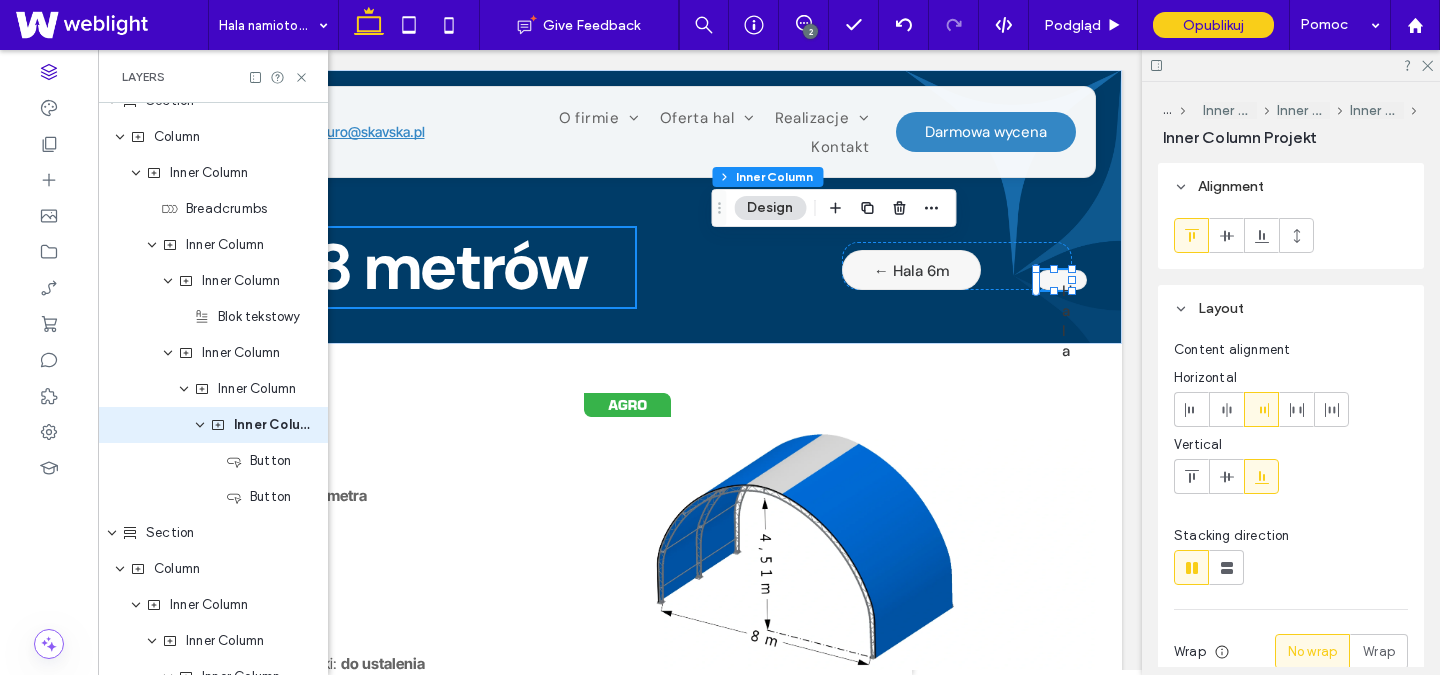 scroll, scrollTop: 560, scrollLeft: 0, axis: vertical 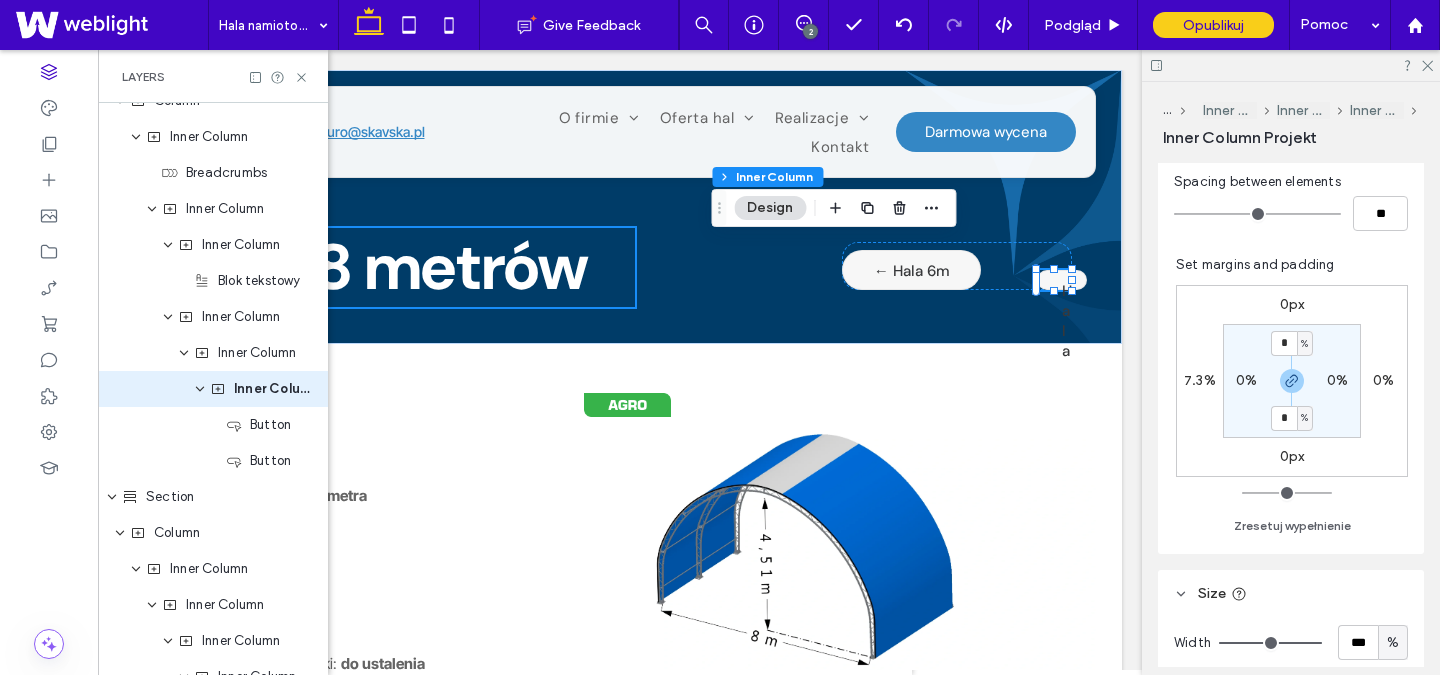 click on "7.3%" at bounding box center [1200, 380] 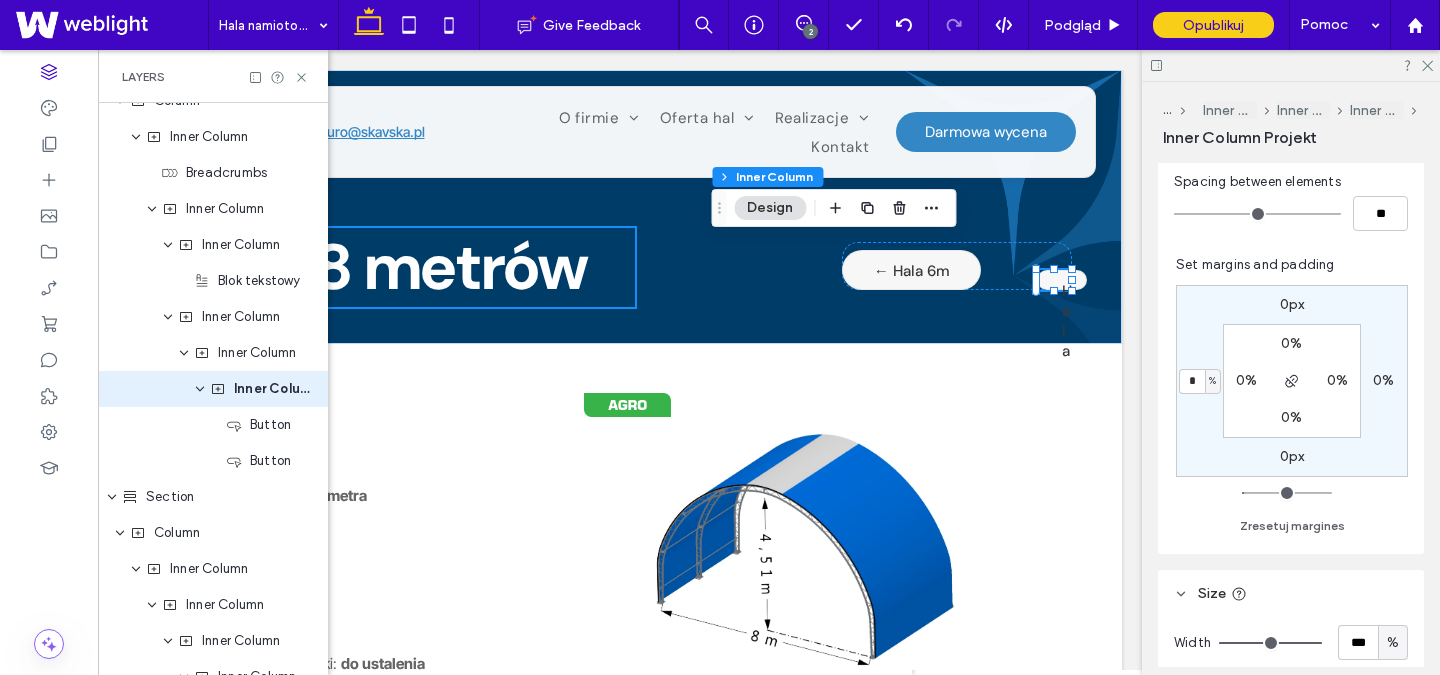 type on "*" 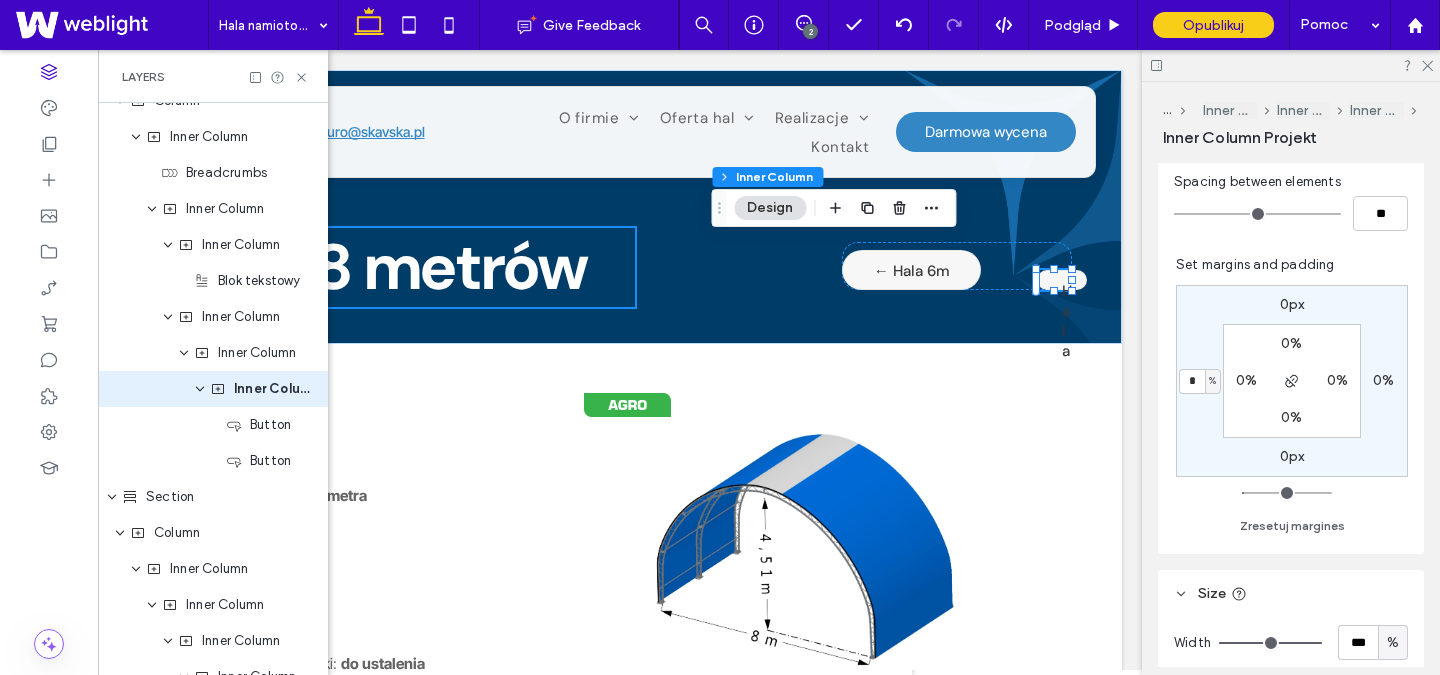 type on "*" 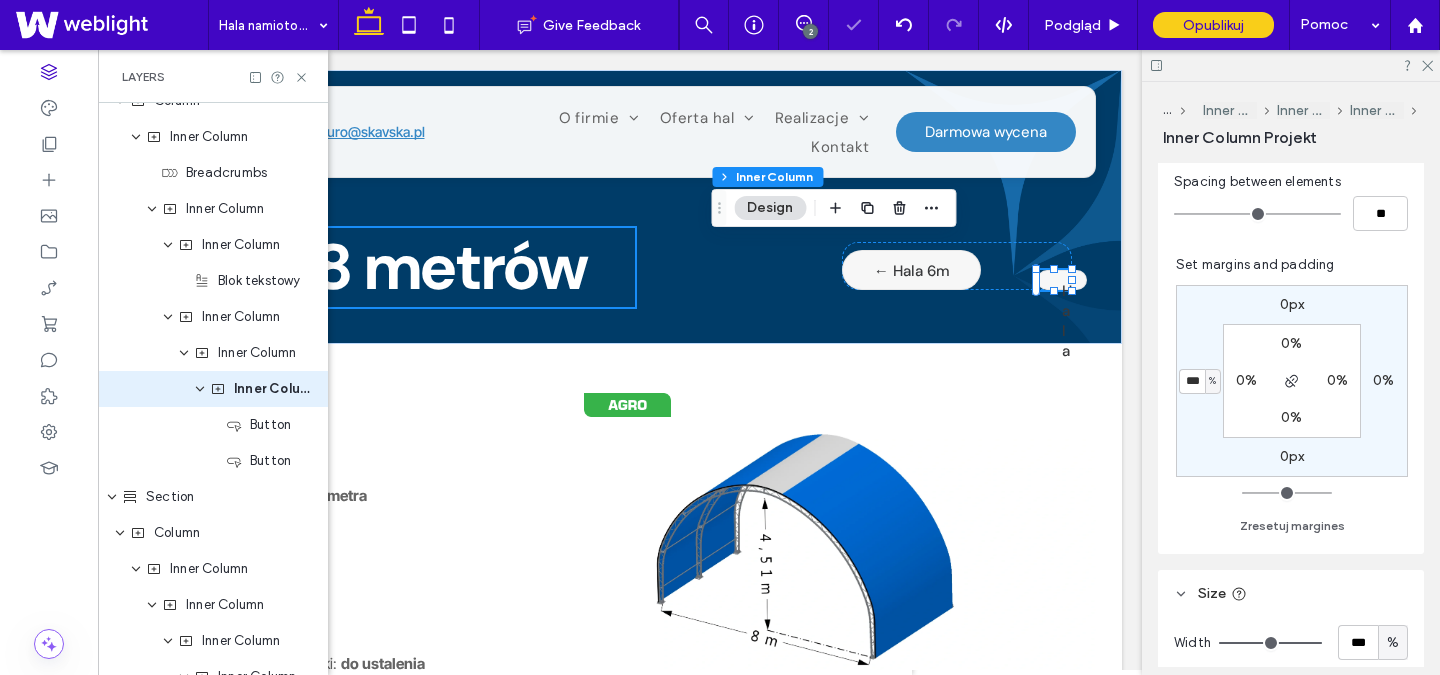 type on "***" 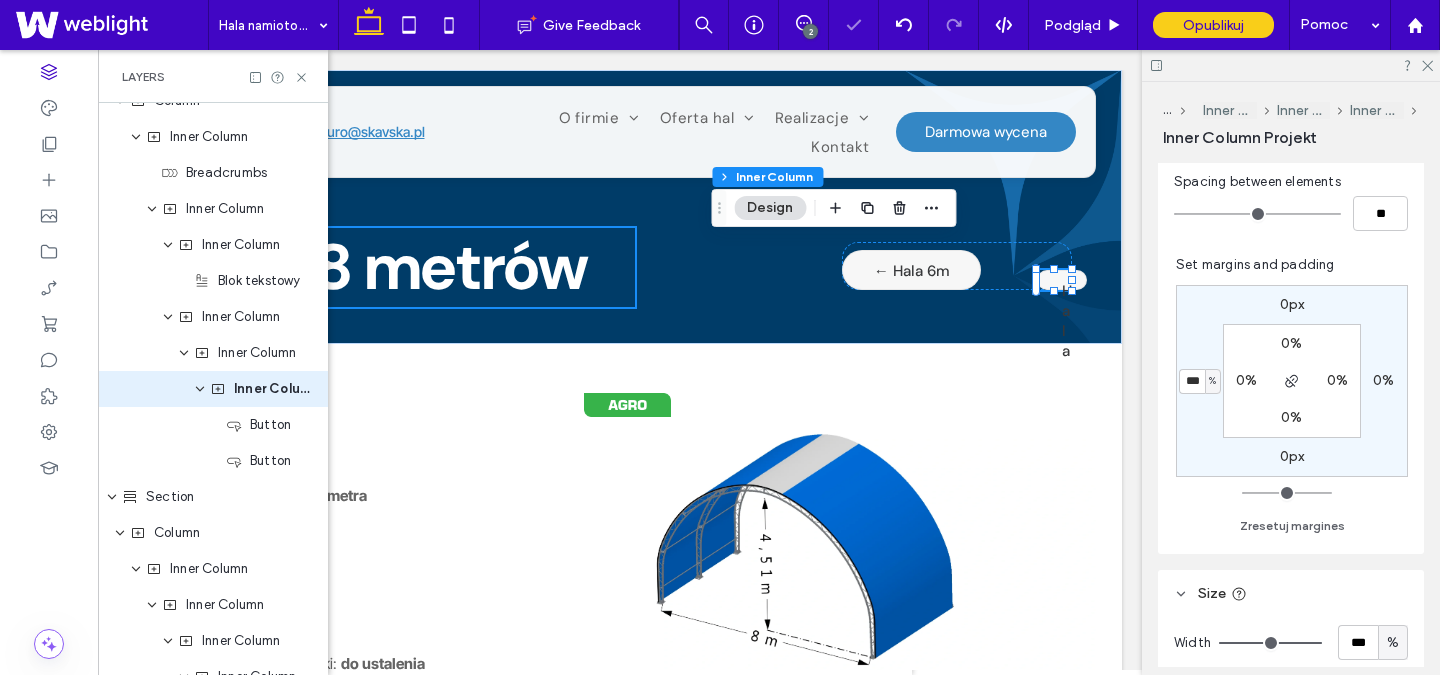 type on "*" 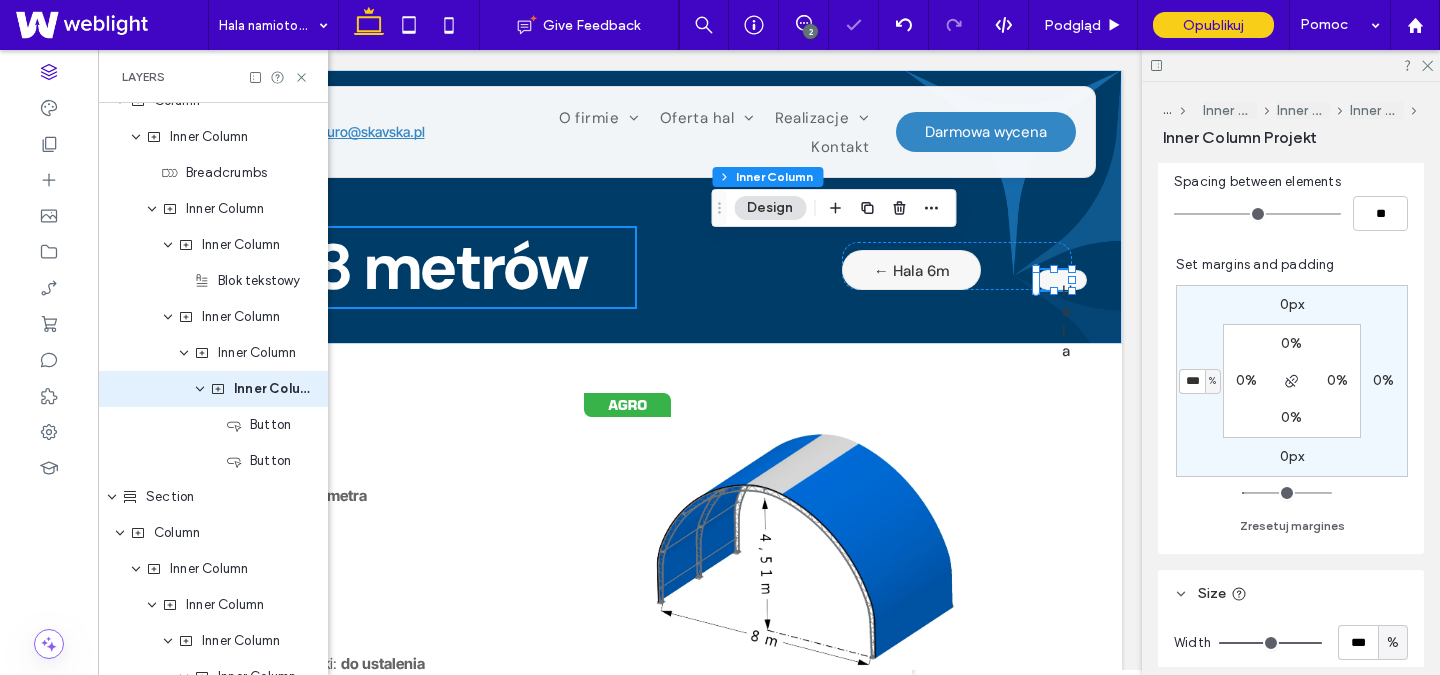 click on "0px 0% 0px *** % 0% 0% 0% 0%" at bounding box center [1292, 381] 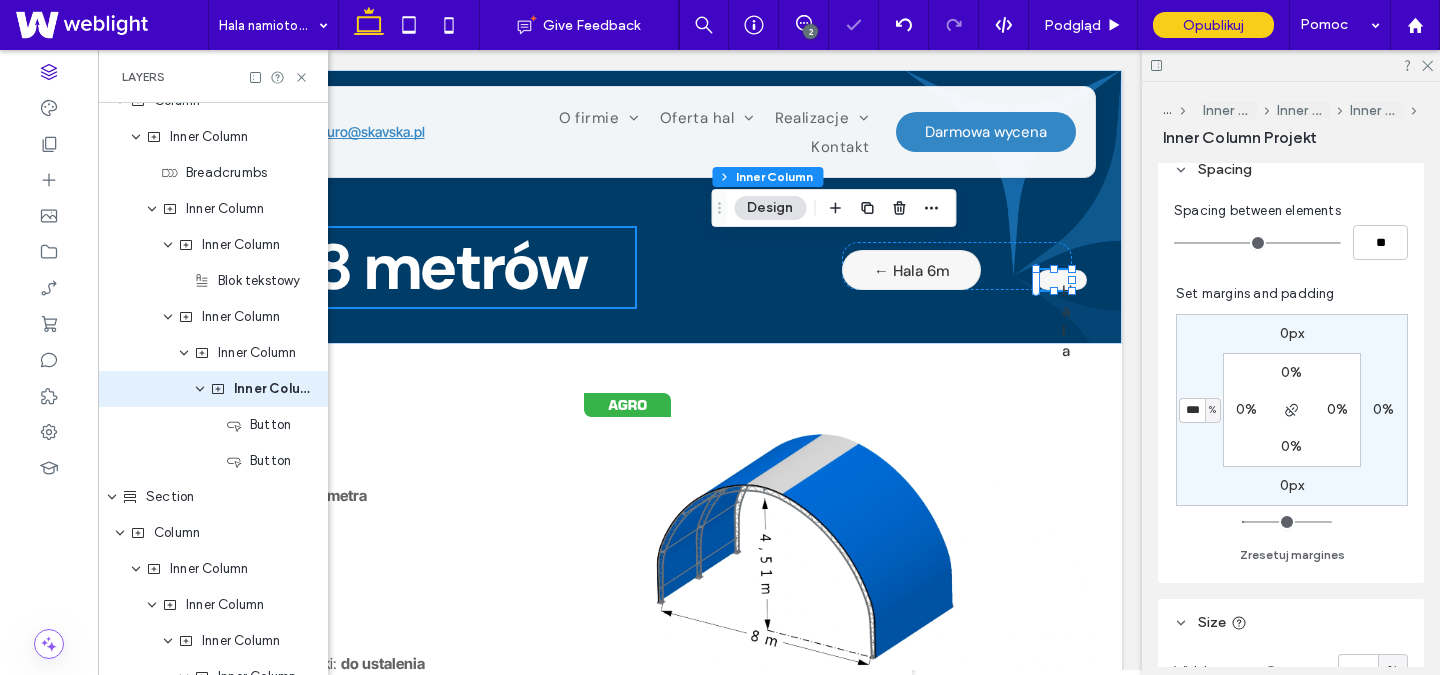 scroll, scrollTop: 552, scrollLeft: 0, axis: vertical 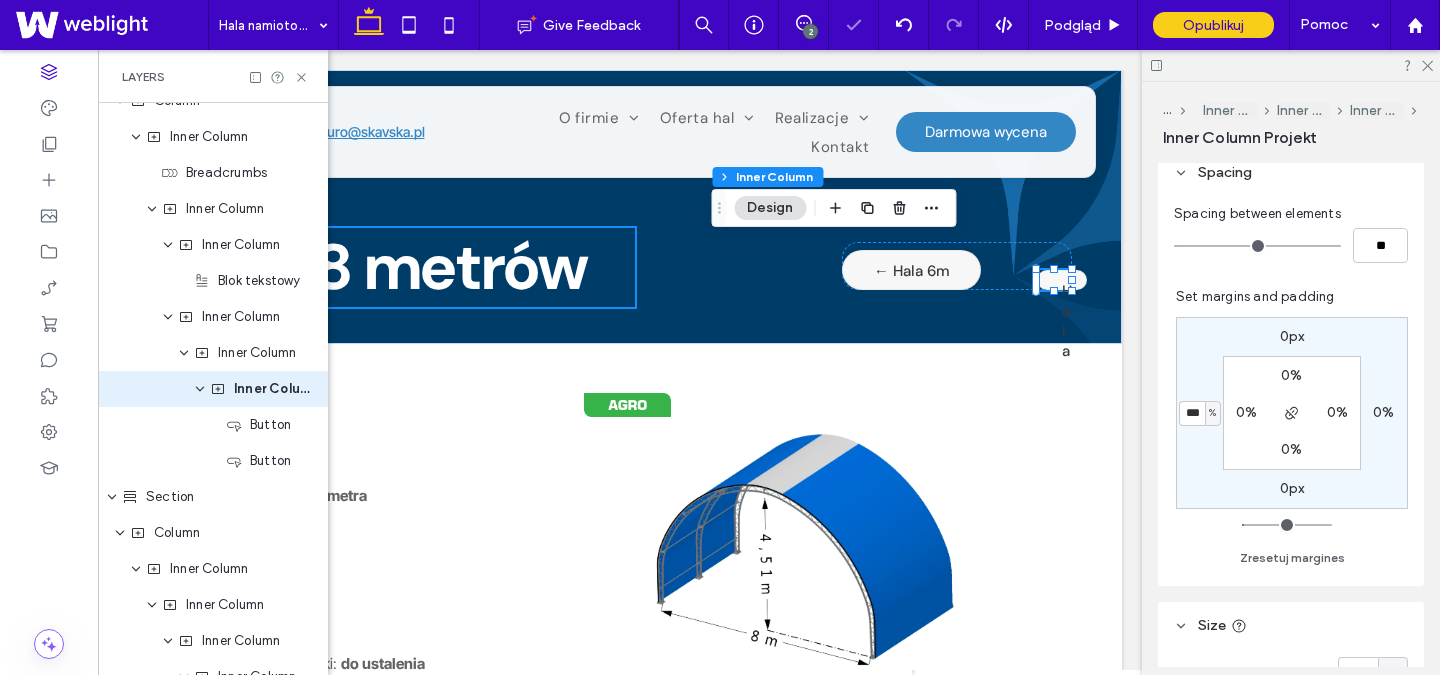 click on "0px 0% 0px *** % 0% 0% 0% 0%" at bounding box center [1292, 413] 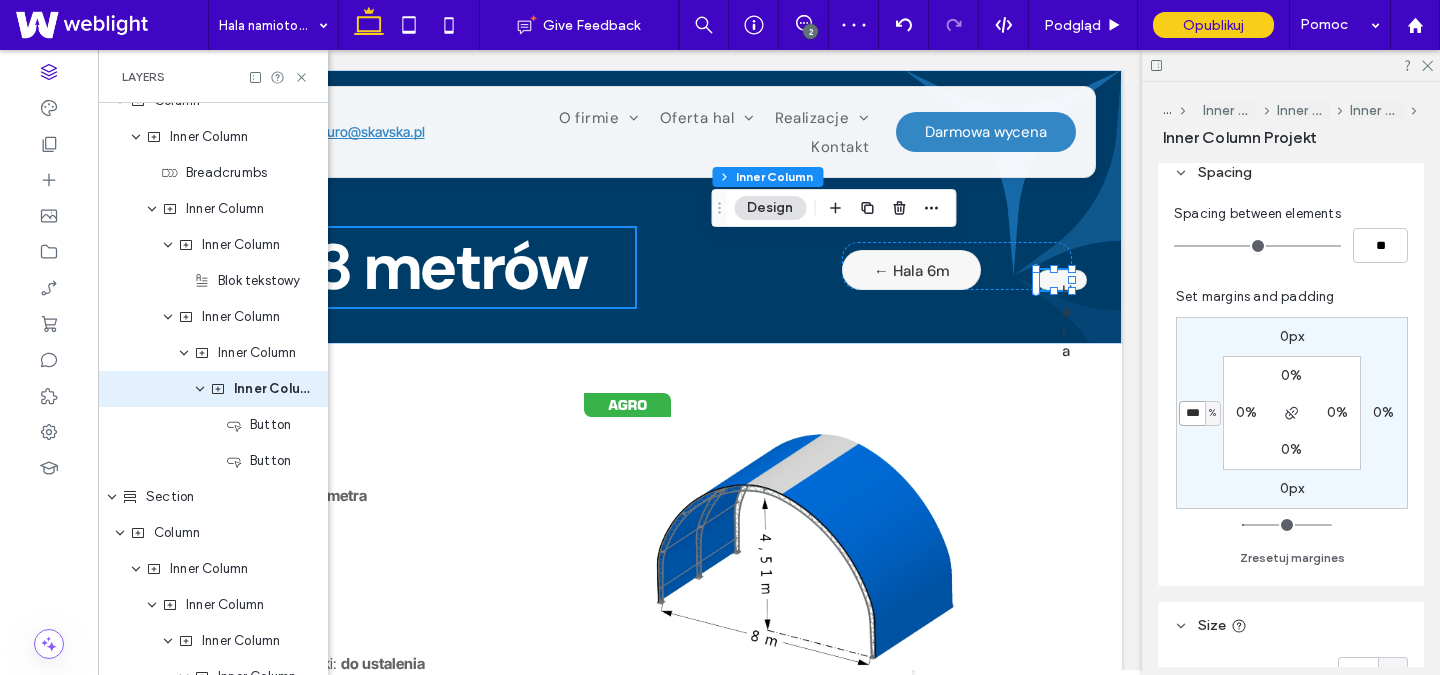 click on "***" at bounding box center (1192, 413) 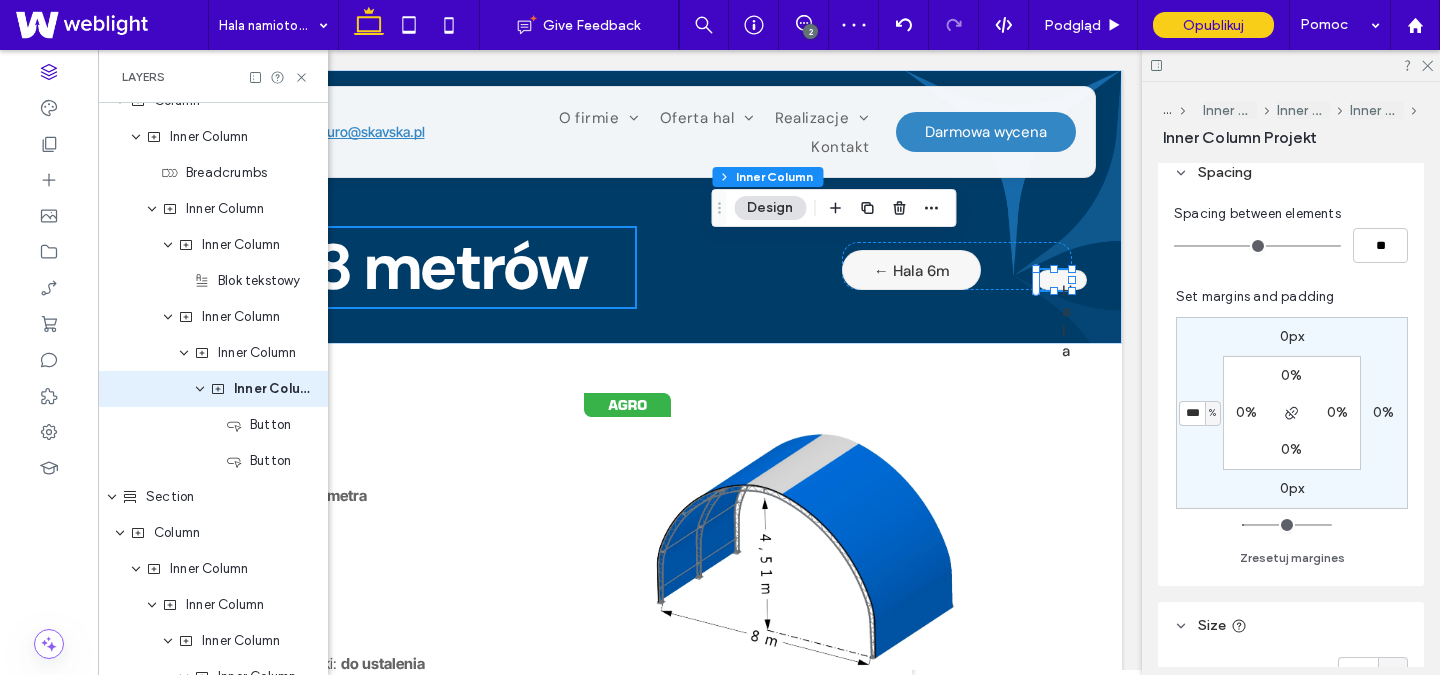 click on "0px 0% 0px *** % 0% 0% 0% 0%" at bounding box center [1292, 413] 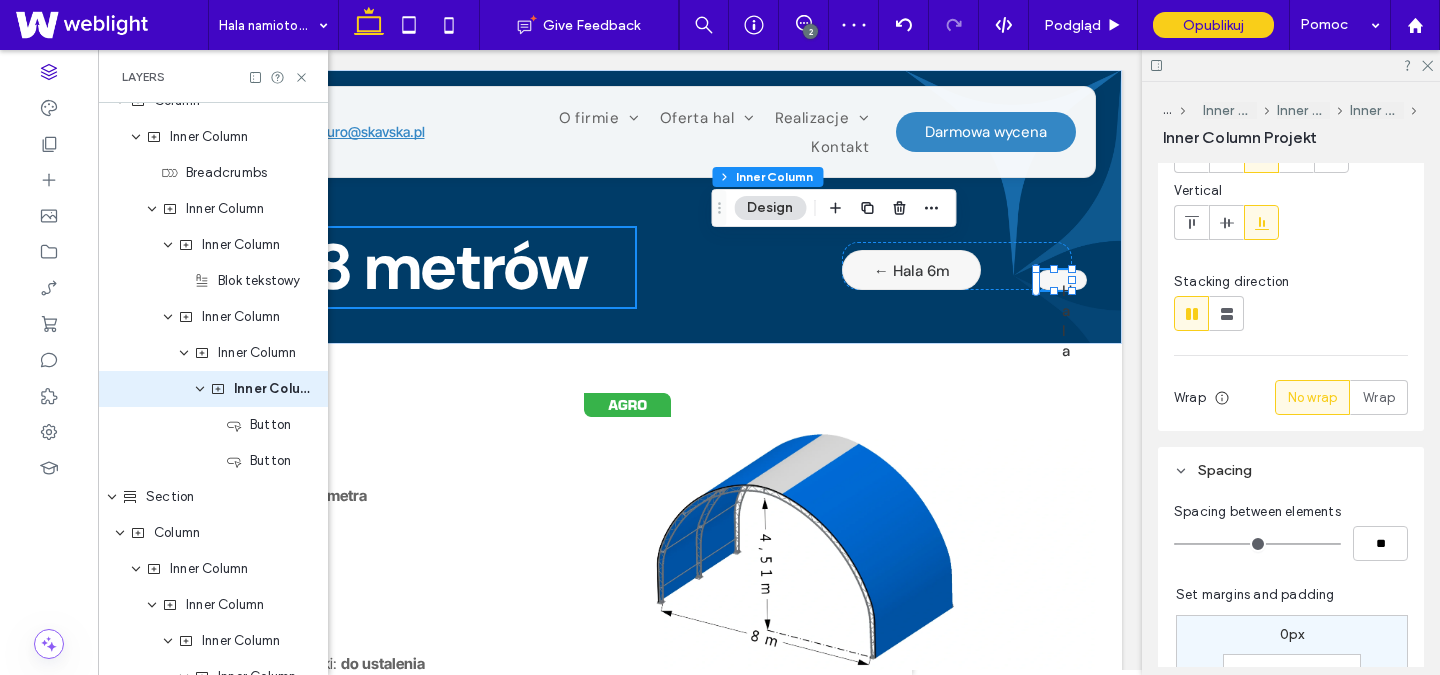 scroll, scrollTop: 0, scrollLeft: 0, axis: both 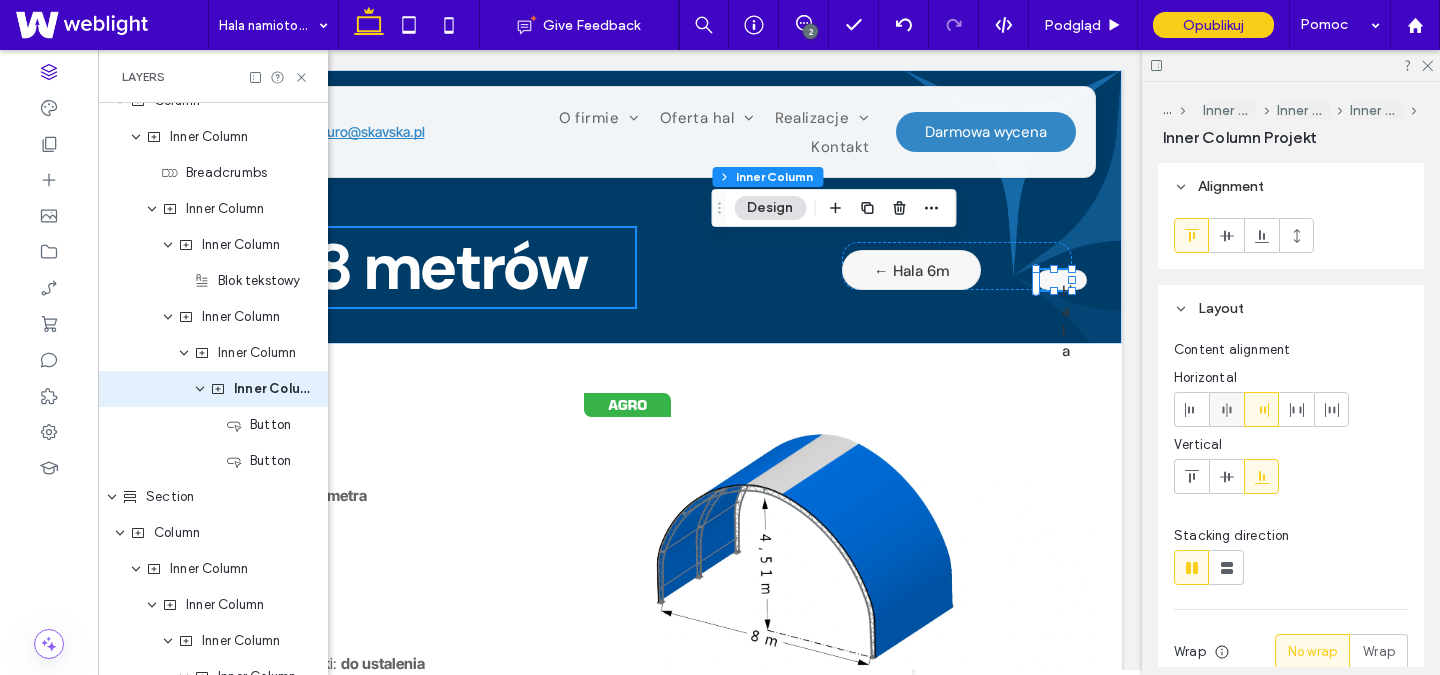 click 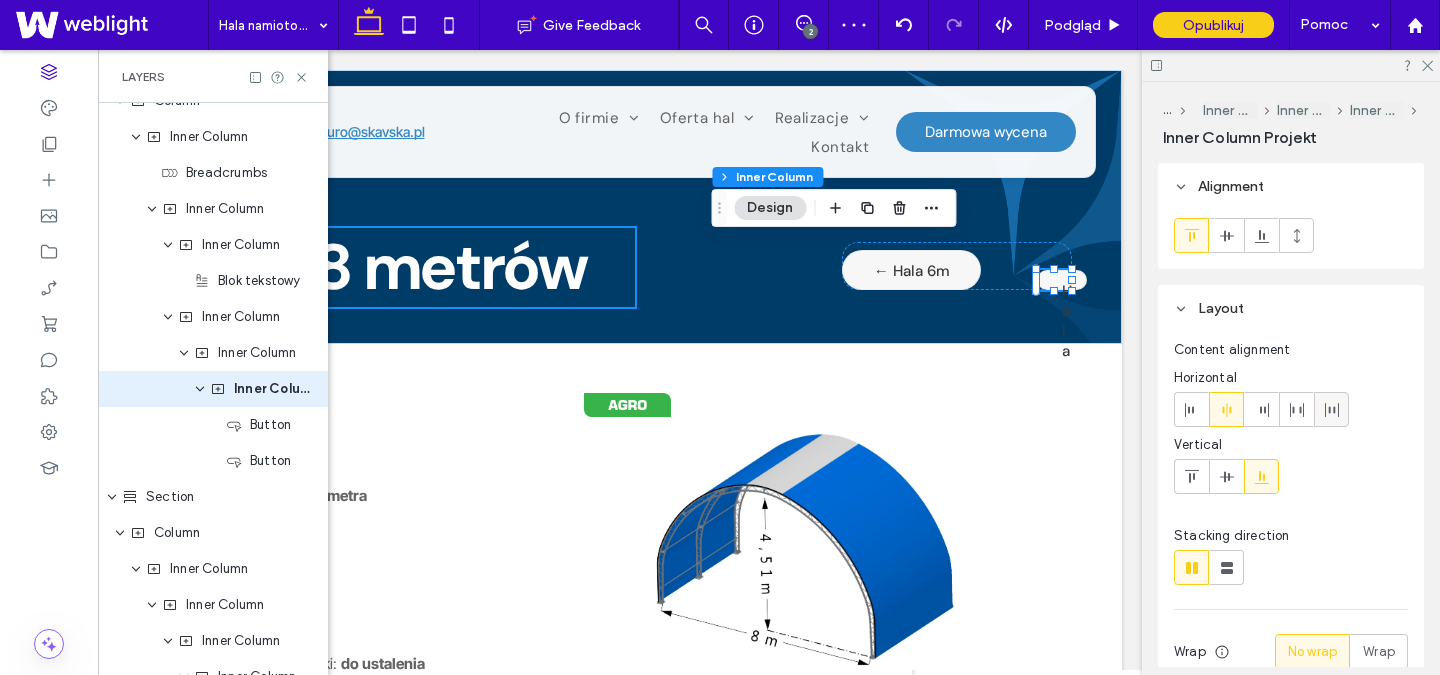 click 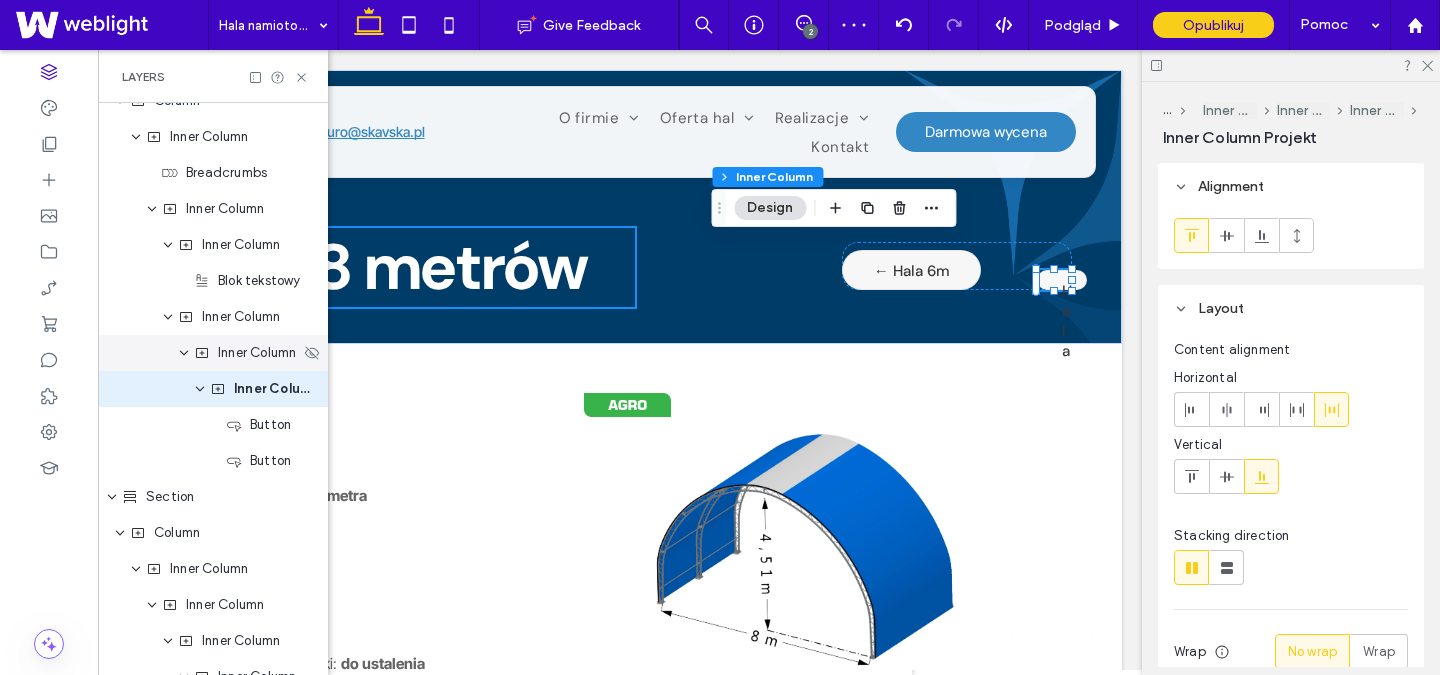 click on "Inner Column" at bounding box center [257, 353] 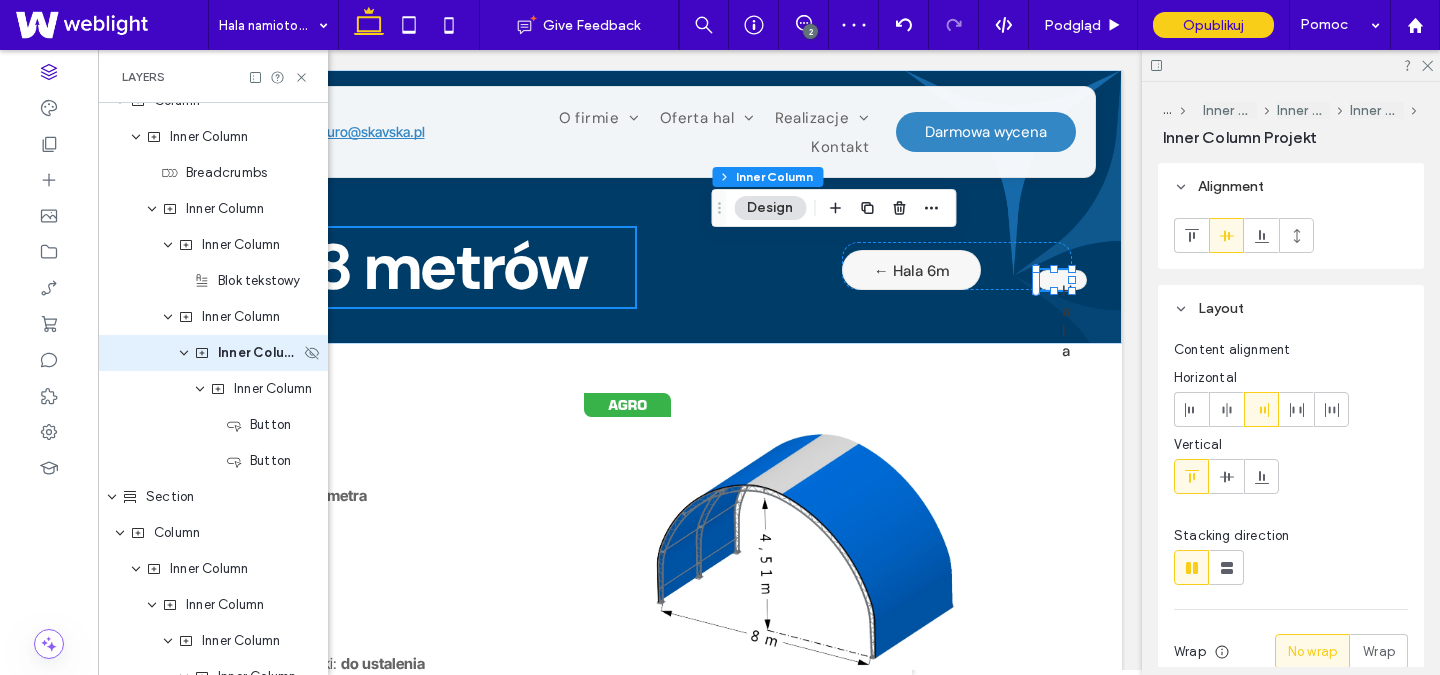 scroll, scrollTop: 524, scrollLeft: 0, axis: vertical 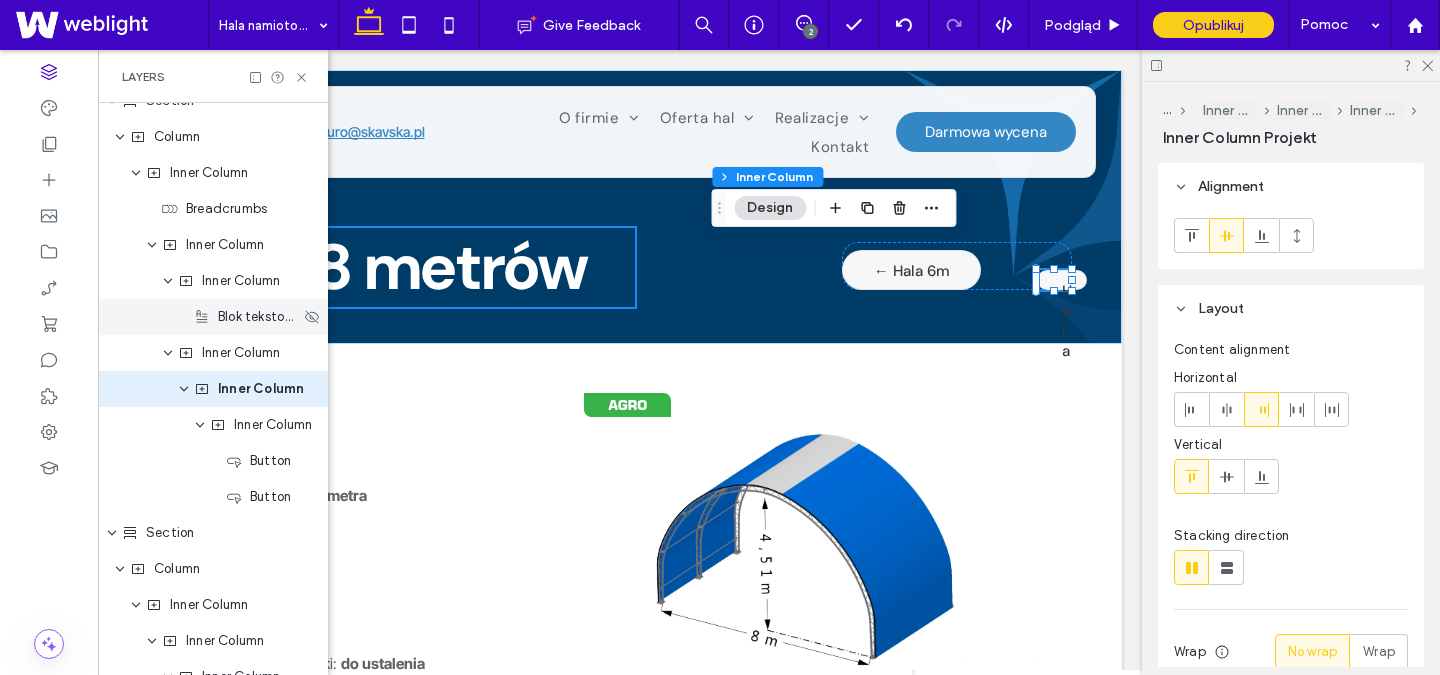 click on "Blok tekstowy" at bounding box center [259, 317] 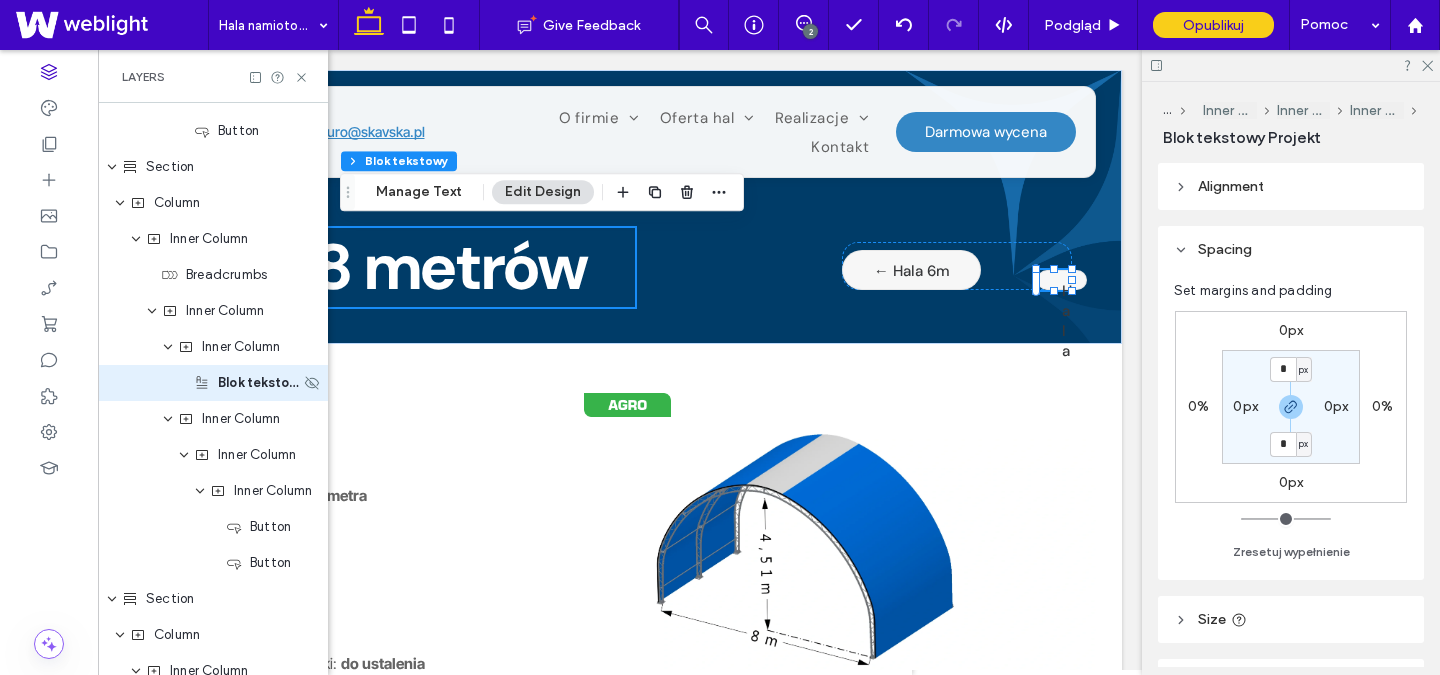 scroll, scrollTop: 452, scrollLeft: 0, axis: vertical 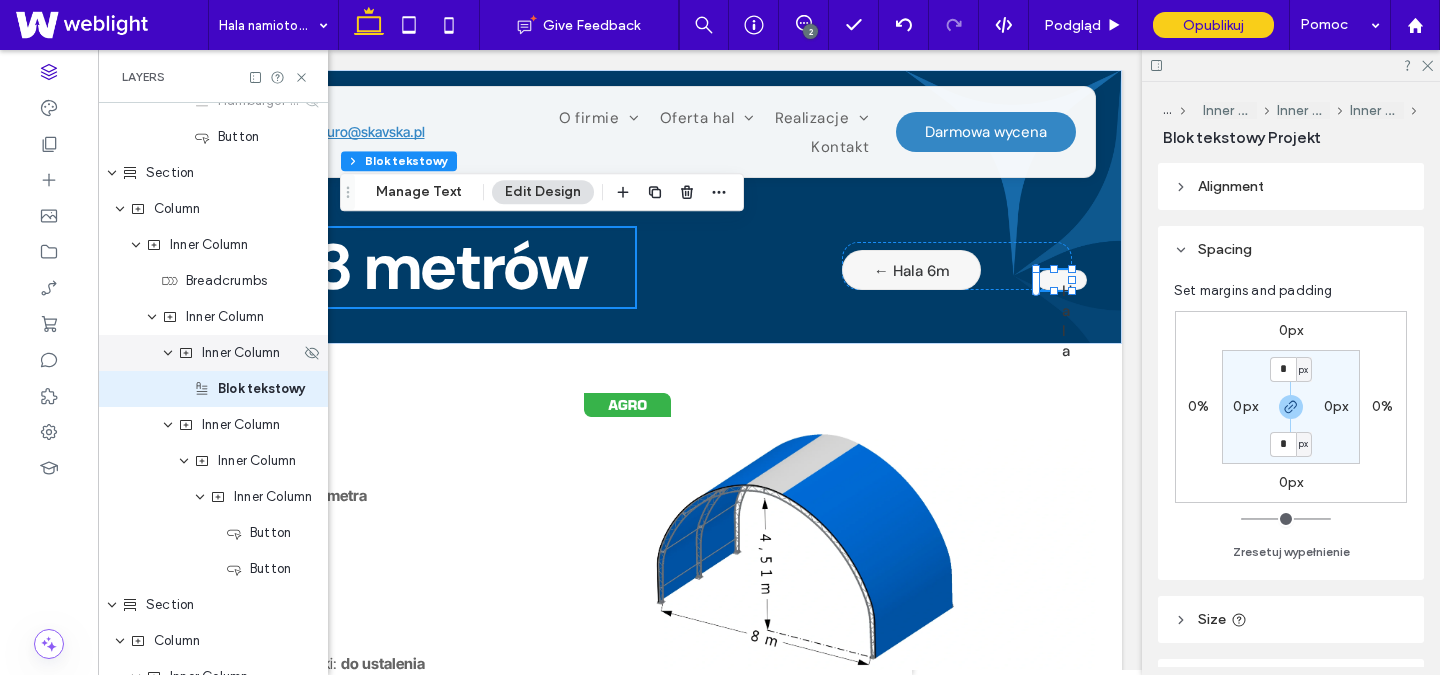 click on "Inner Column" at bounding box center (241, 353) 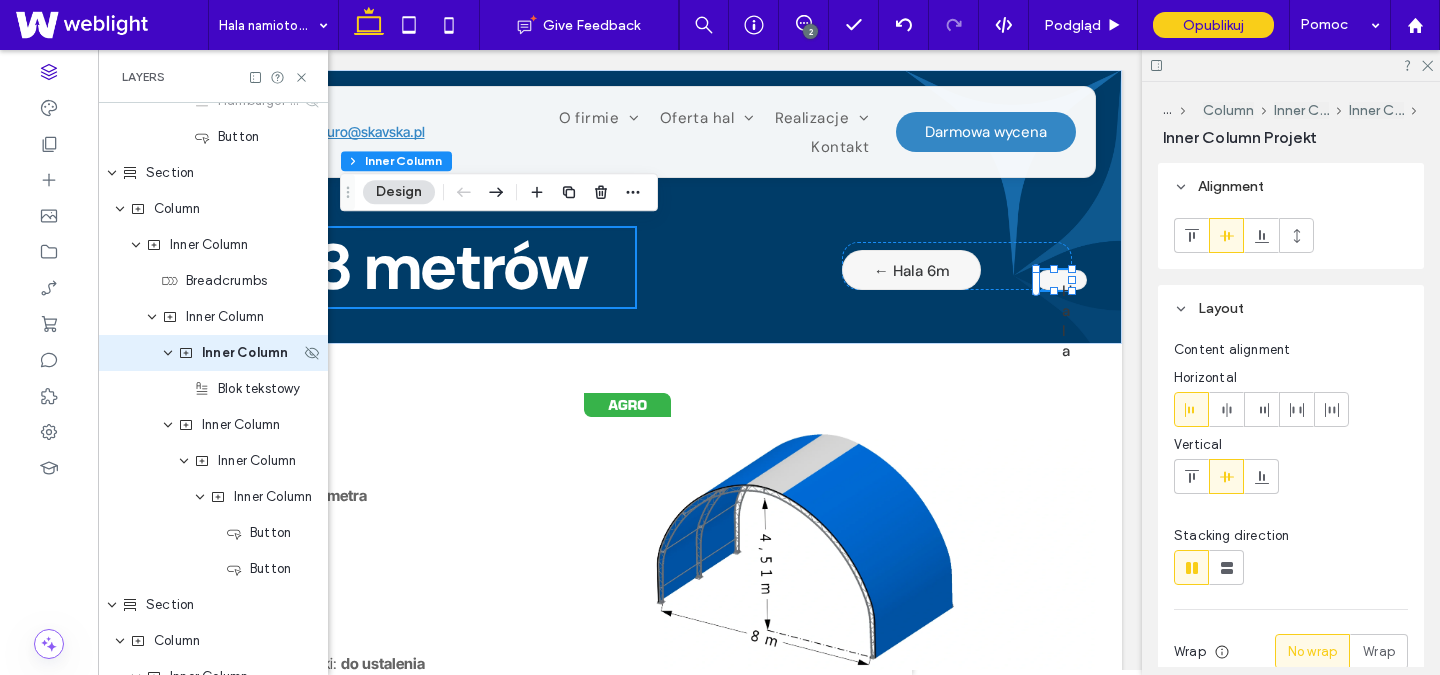 scroll, scrollTop: 416, scrollLeft: 0, axis: vertical 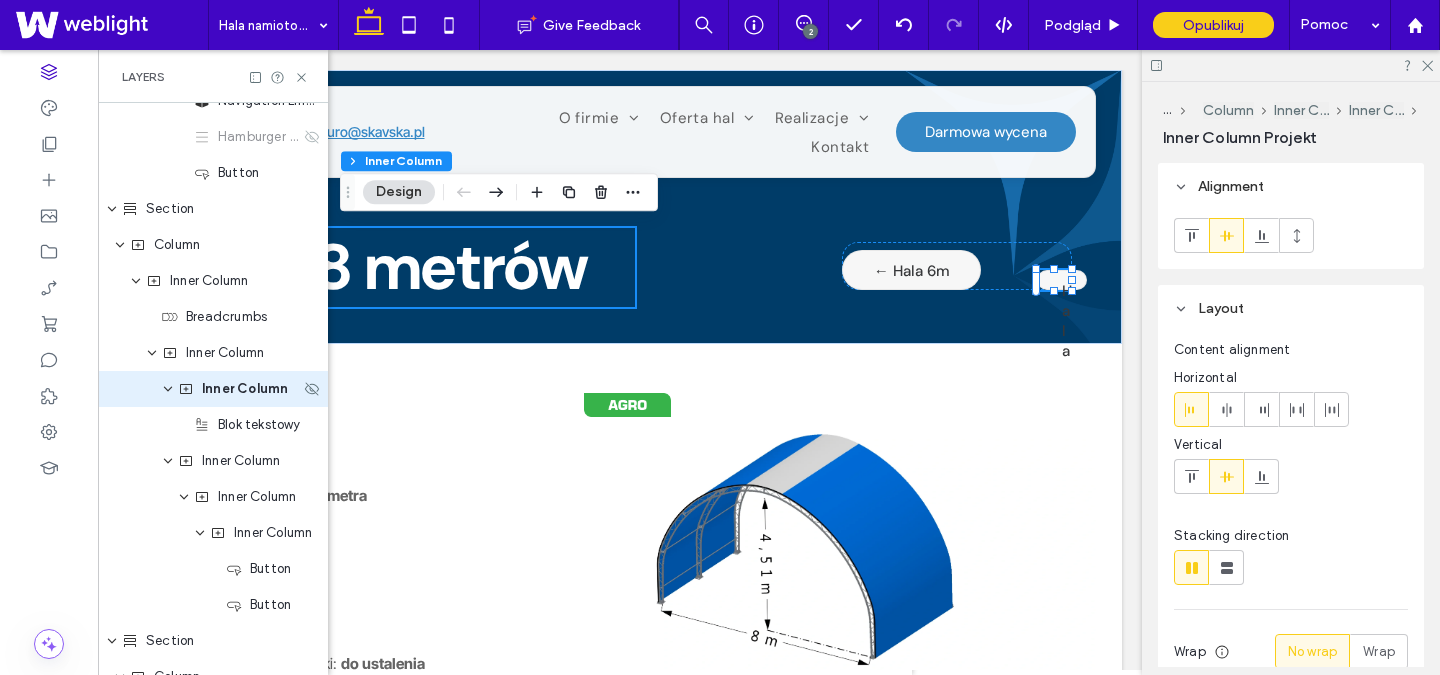 click on "Inner Column" at bounding box center (213, 389) 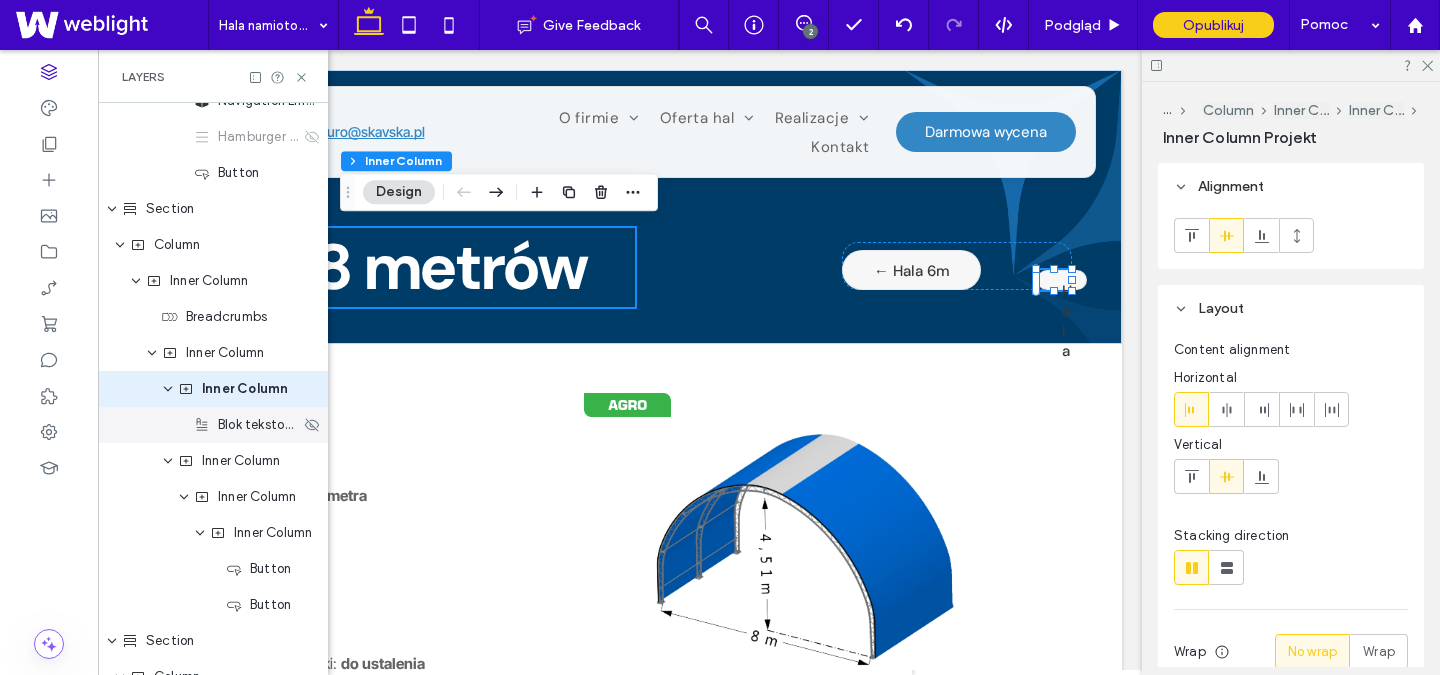 click on "Blok tekstowy" at bounding box center (213, 425) 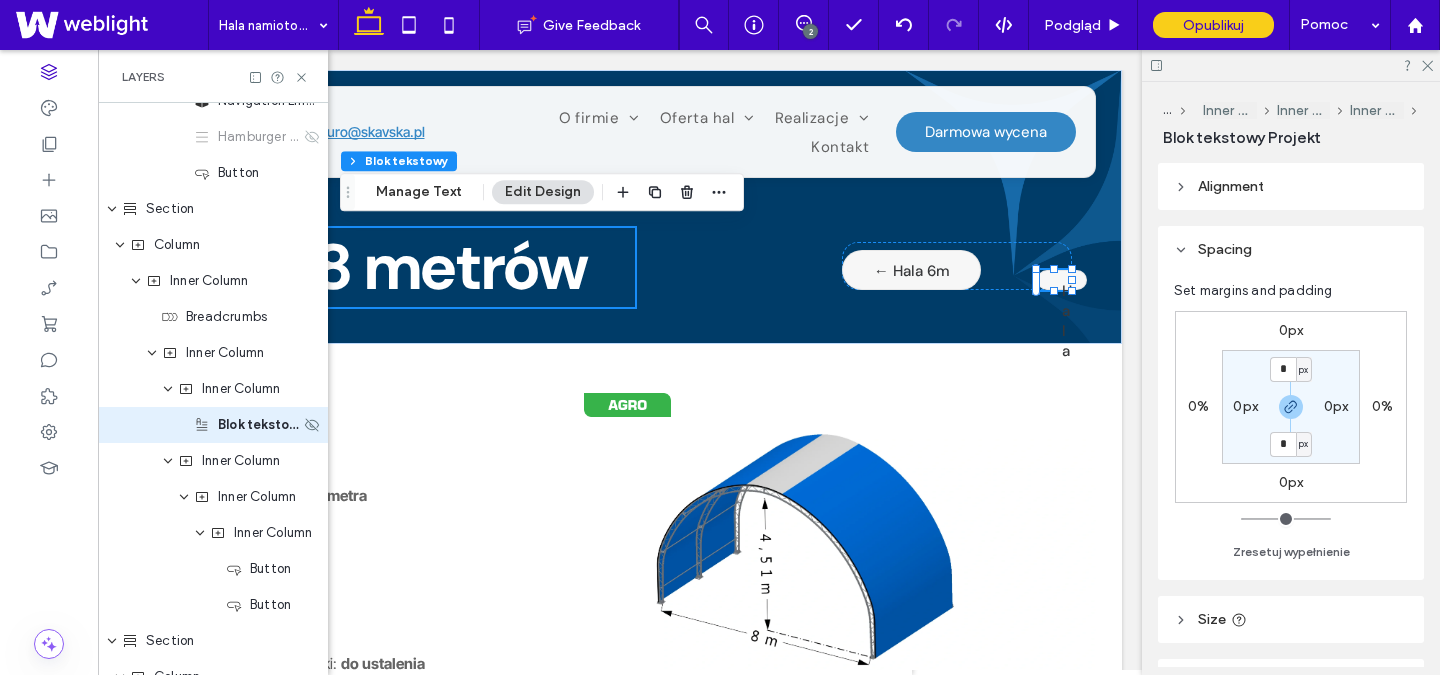 scroll, scrollTop: 452, scrollLeft: 0, axis: vertical 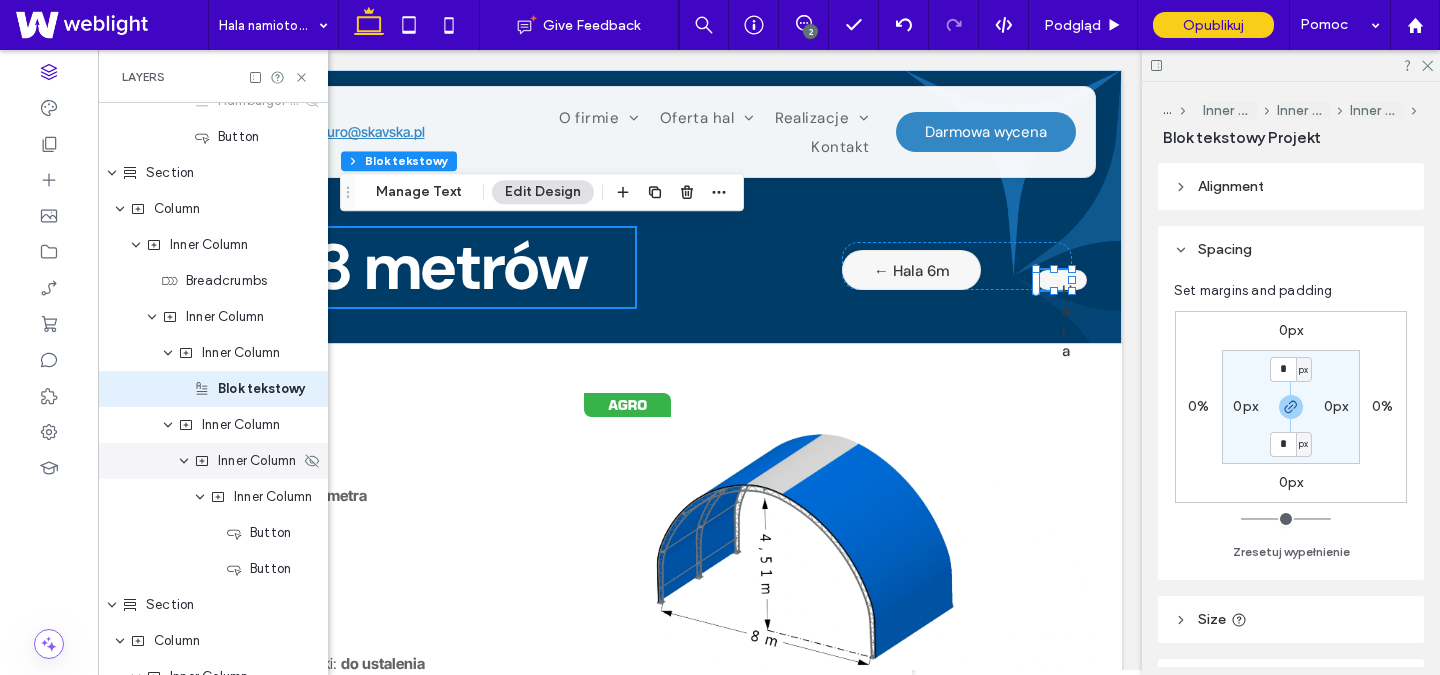 click on "Inner Column" at bounding box center (213, 461) 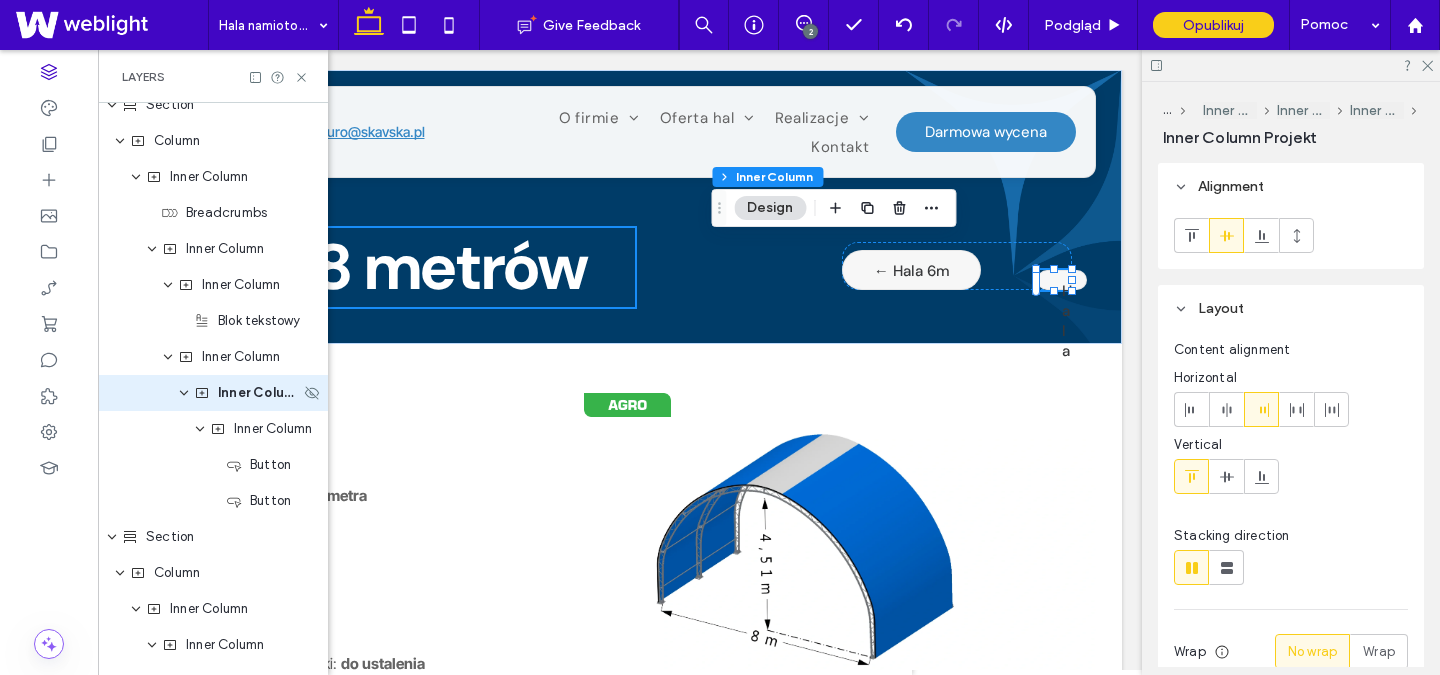 scroll, scrollTop: 524, scrollLeft: 0, axis: vertical 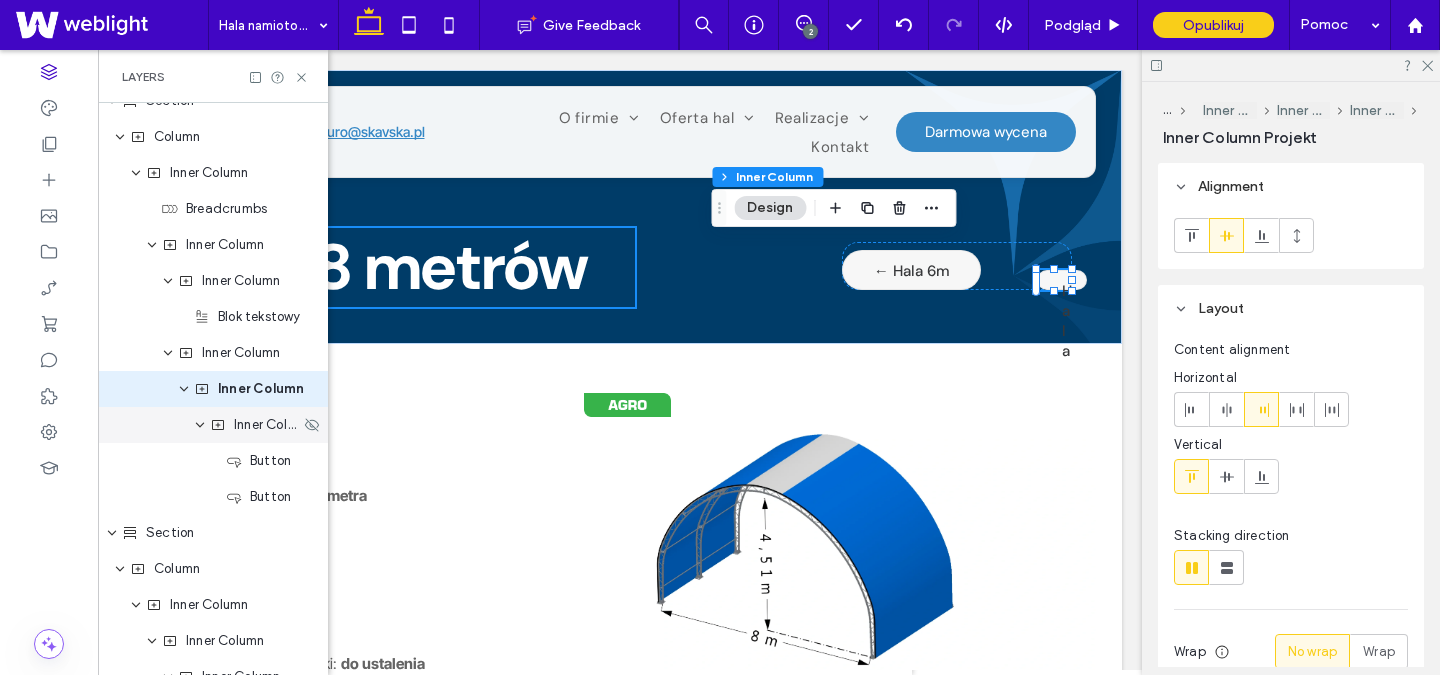 click on "Inner Column" at bounding box center [267, 425] 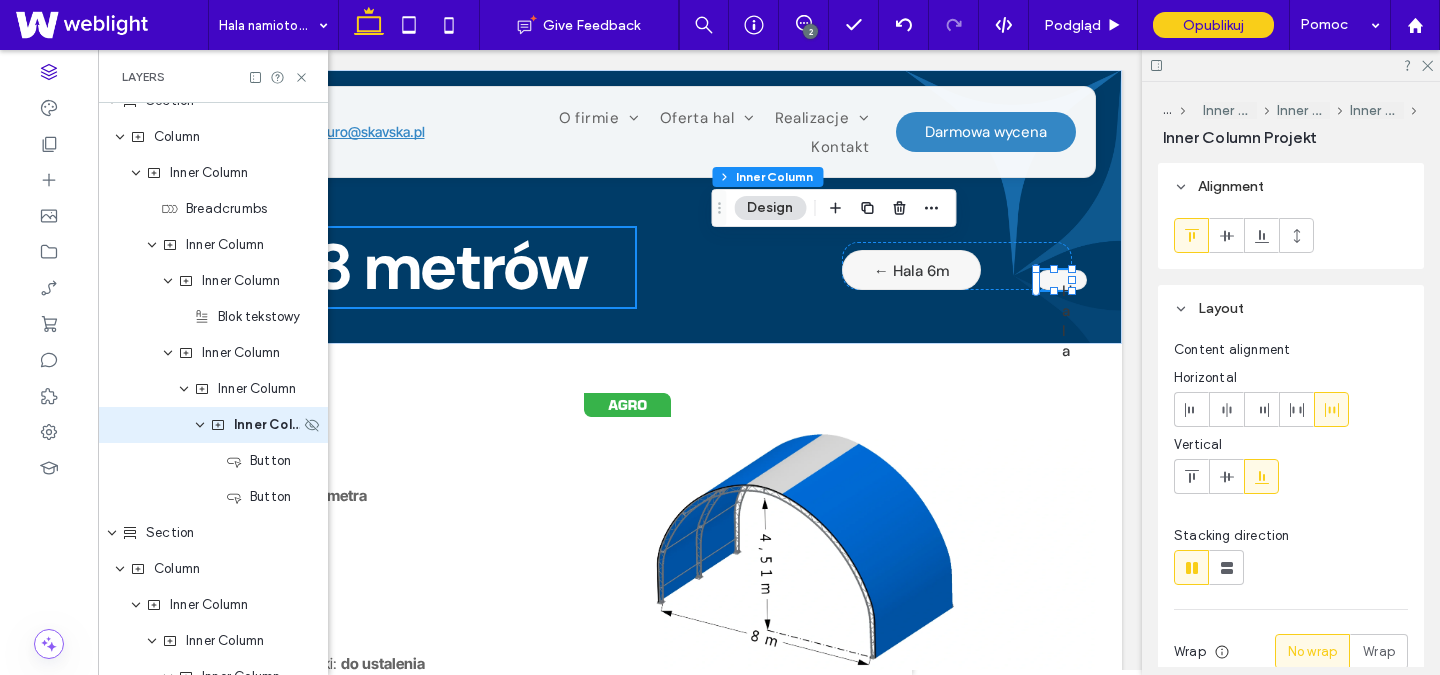 scroll, scrollTop: 560, scrollLeft: 0, axis: vertical 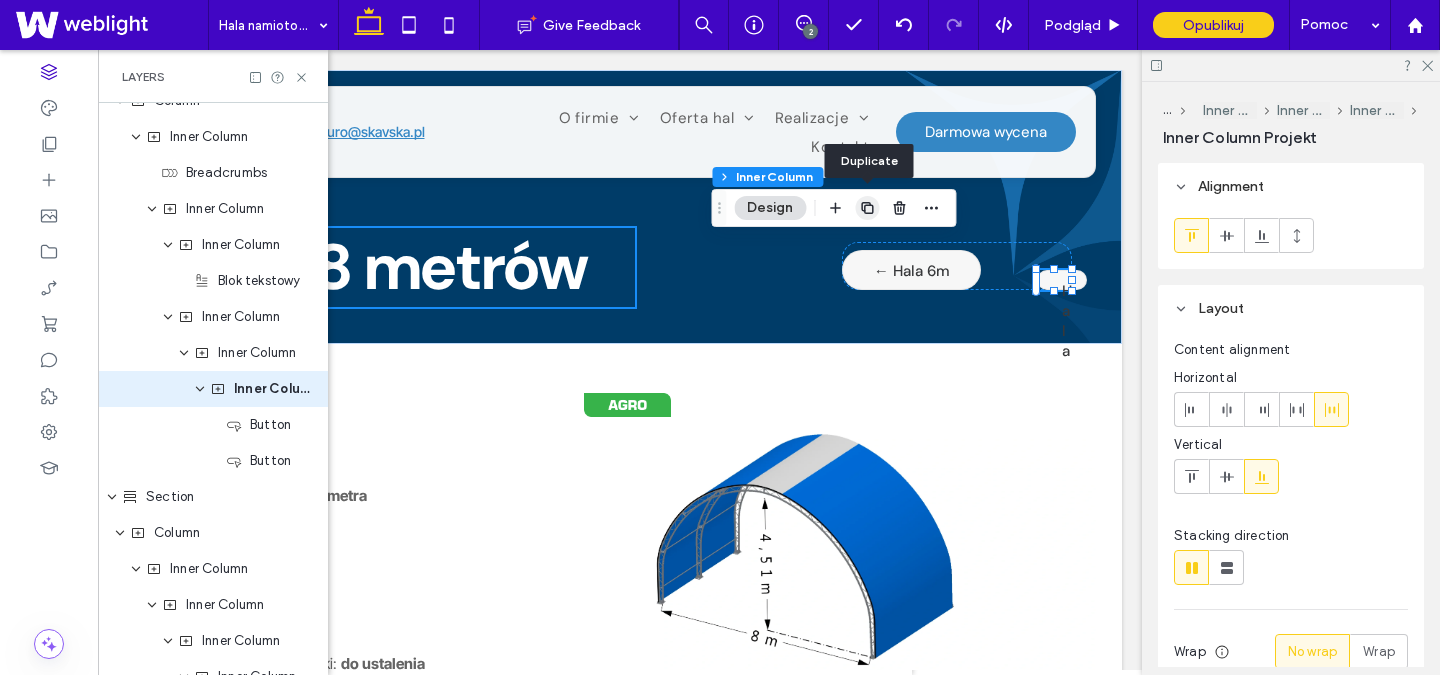 click 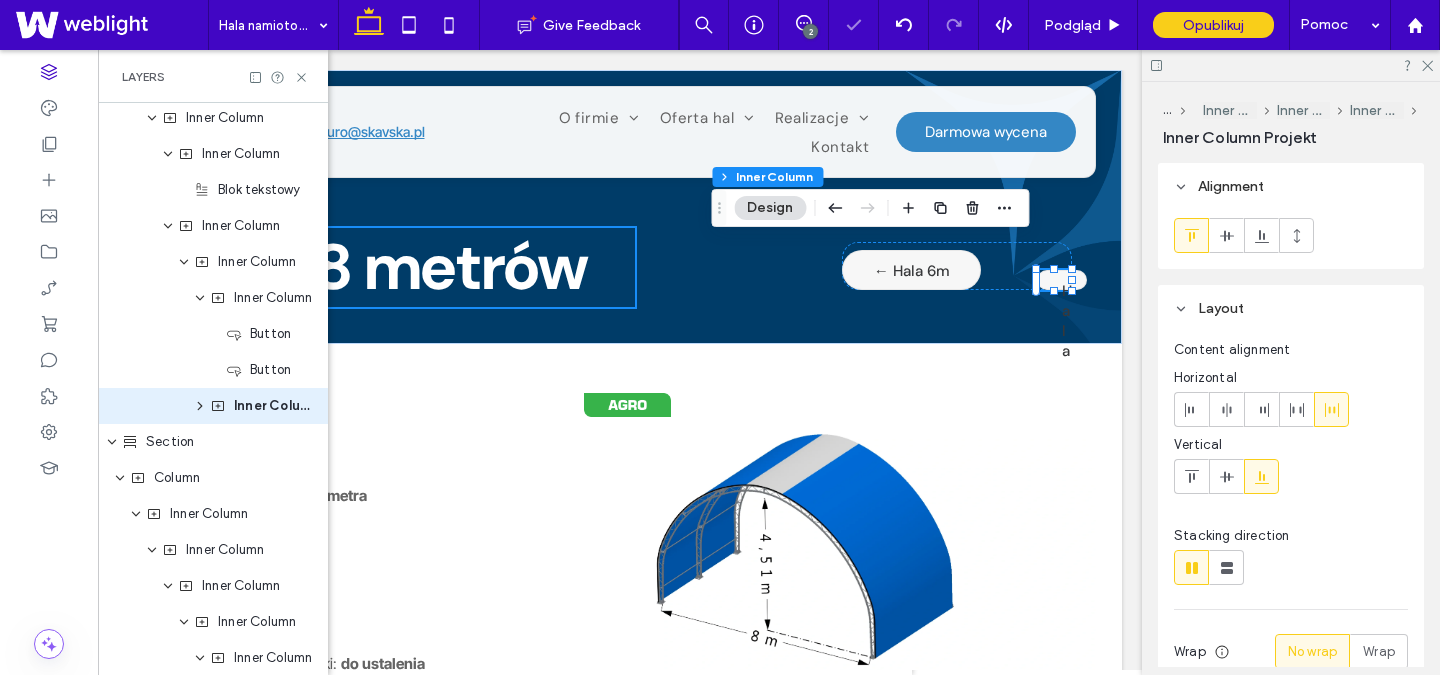 scroll, scrollTop: 668, scrollLeft: 0, axis: vertical 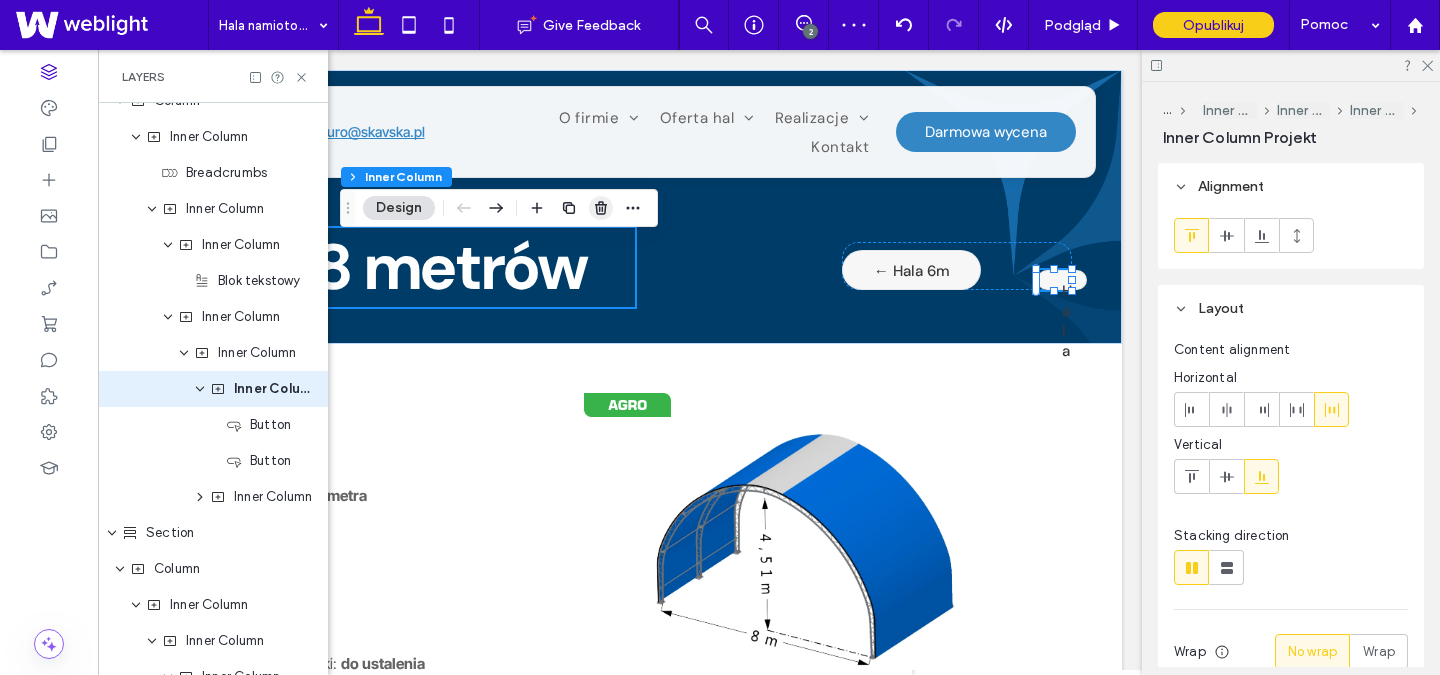 click 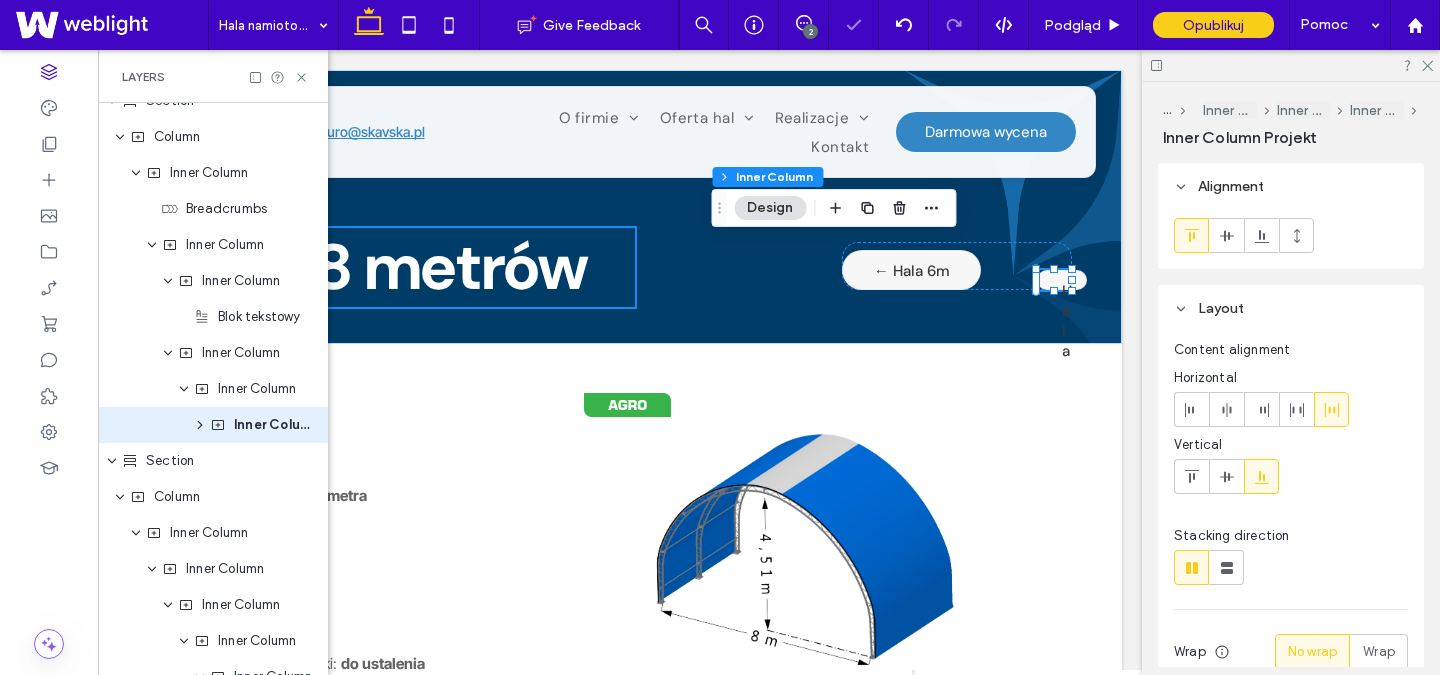 scroll, scrollTop: 560, scrollLeft: 0, axis: vertical 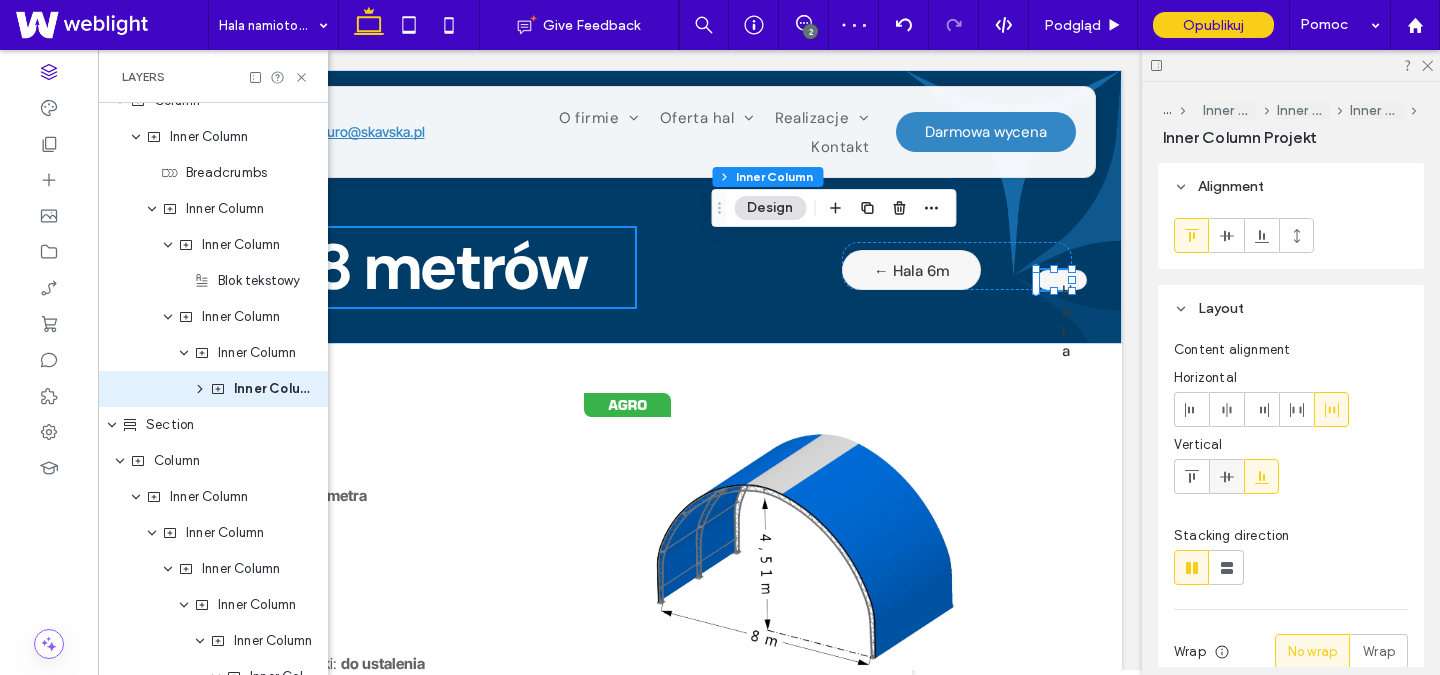 click at bounding box center [1226, 476] 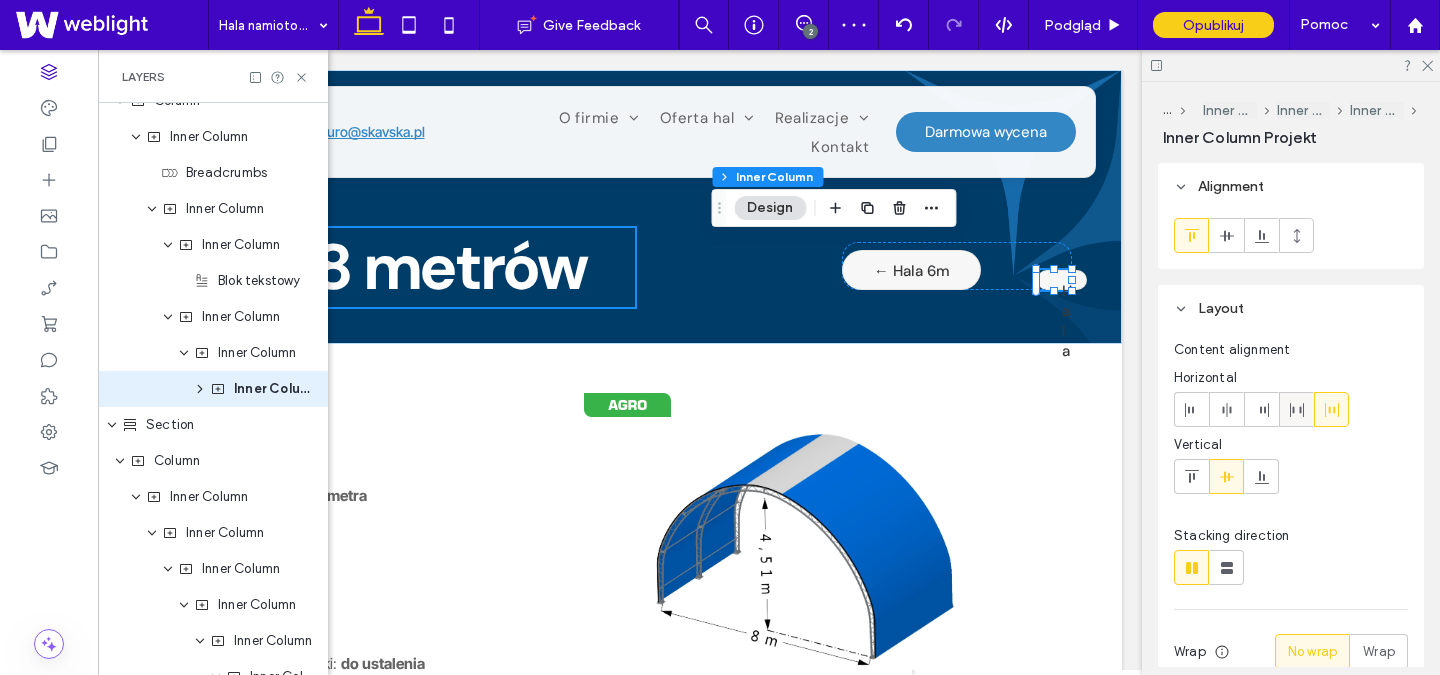 click 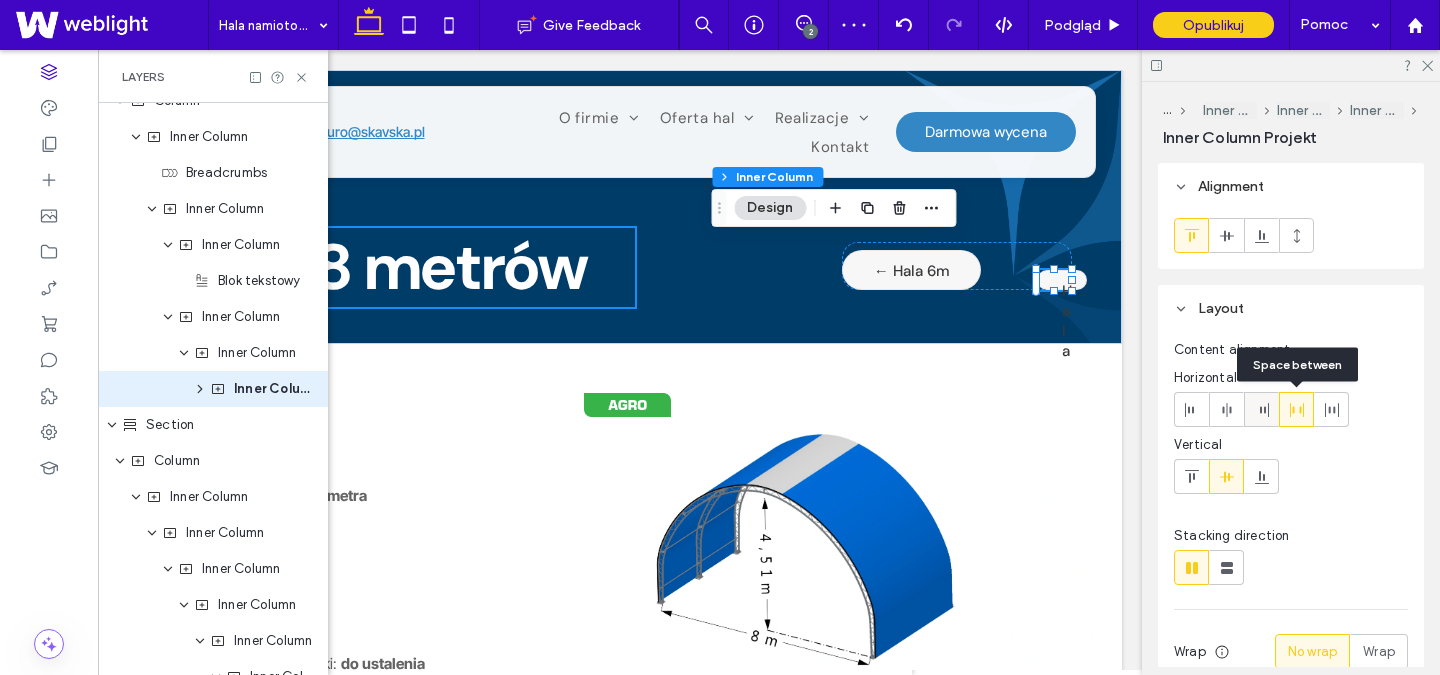 click 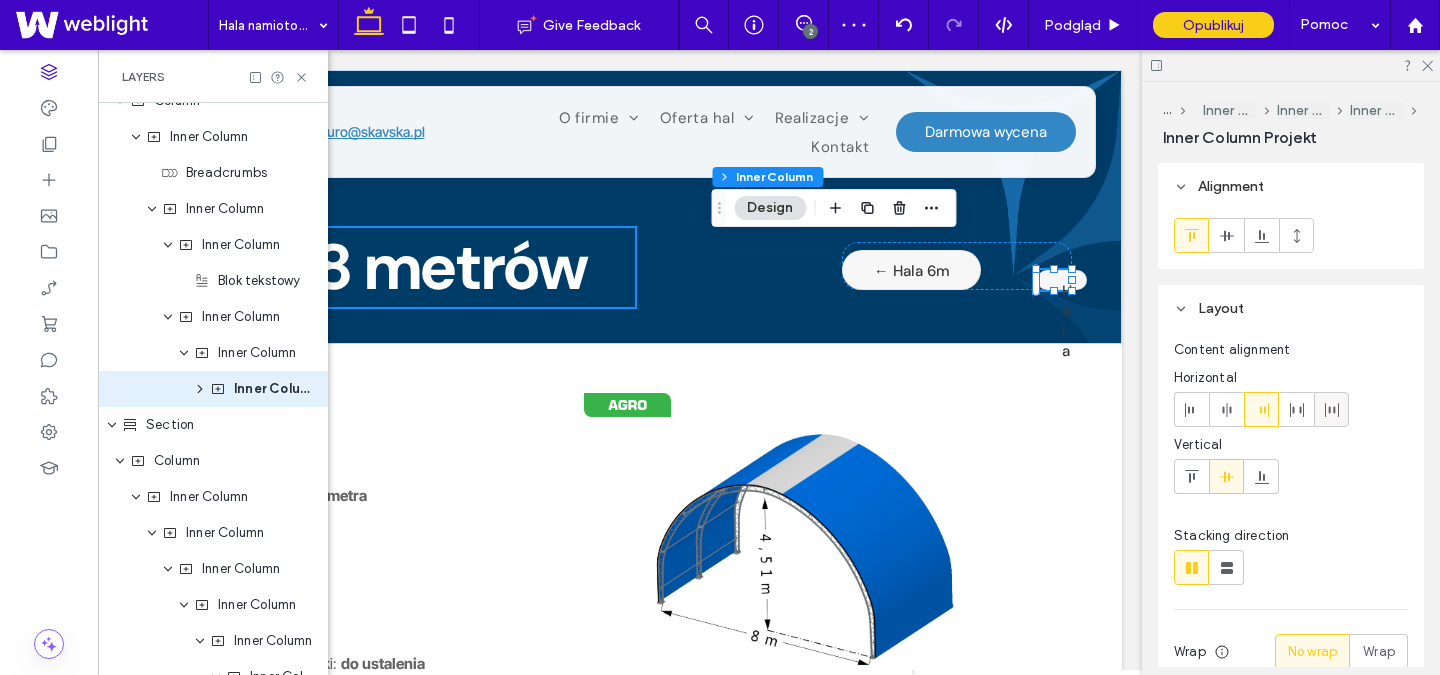 click at bounding box center [1331, 409] 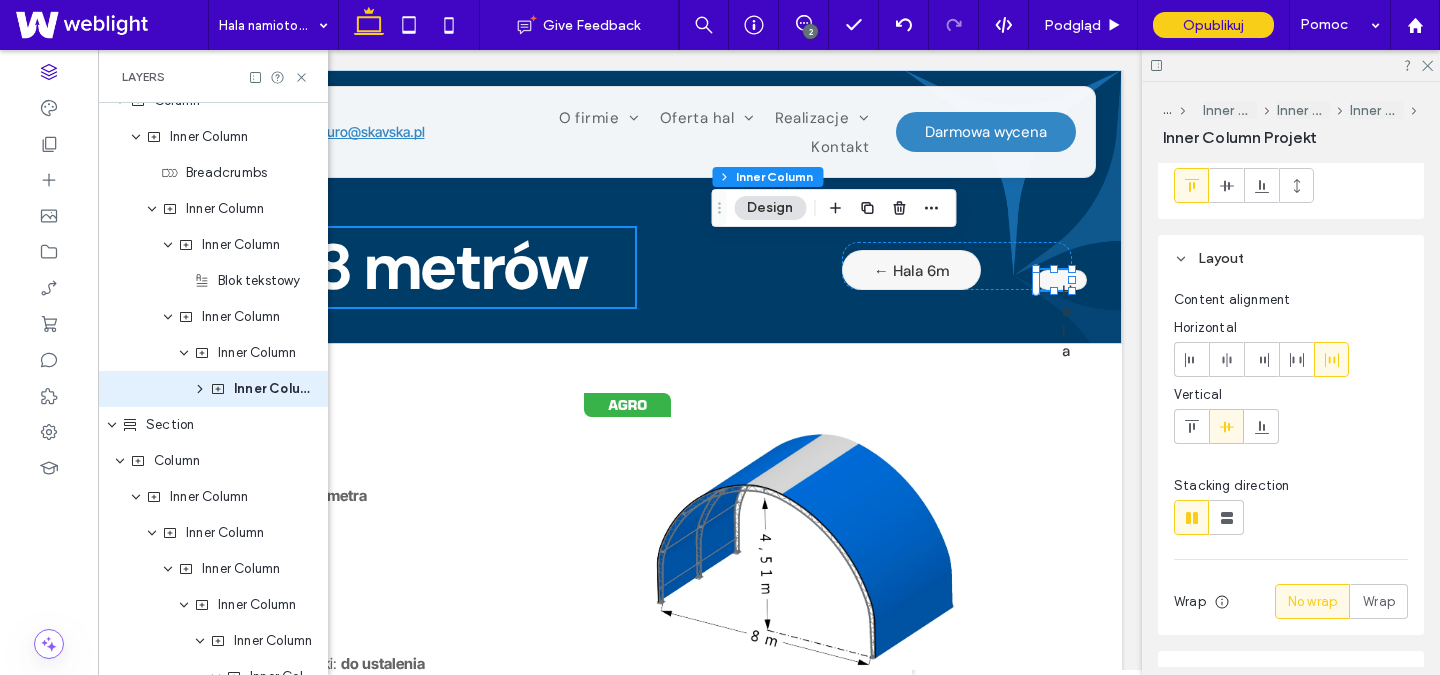 scroll, scrollTop: 0, scrollLeft: 0, axis: both 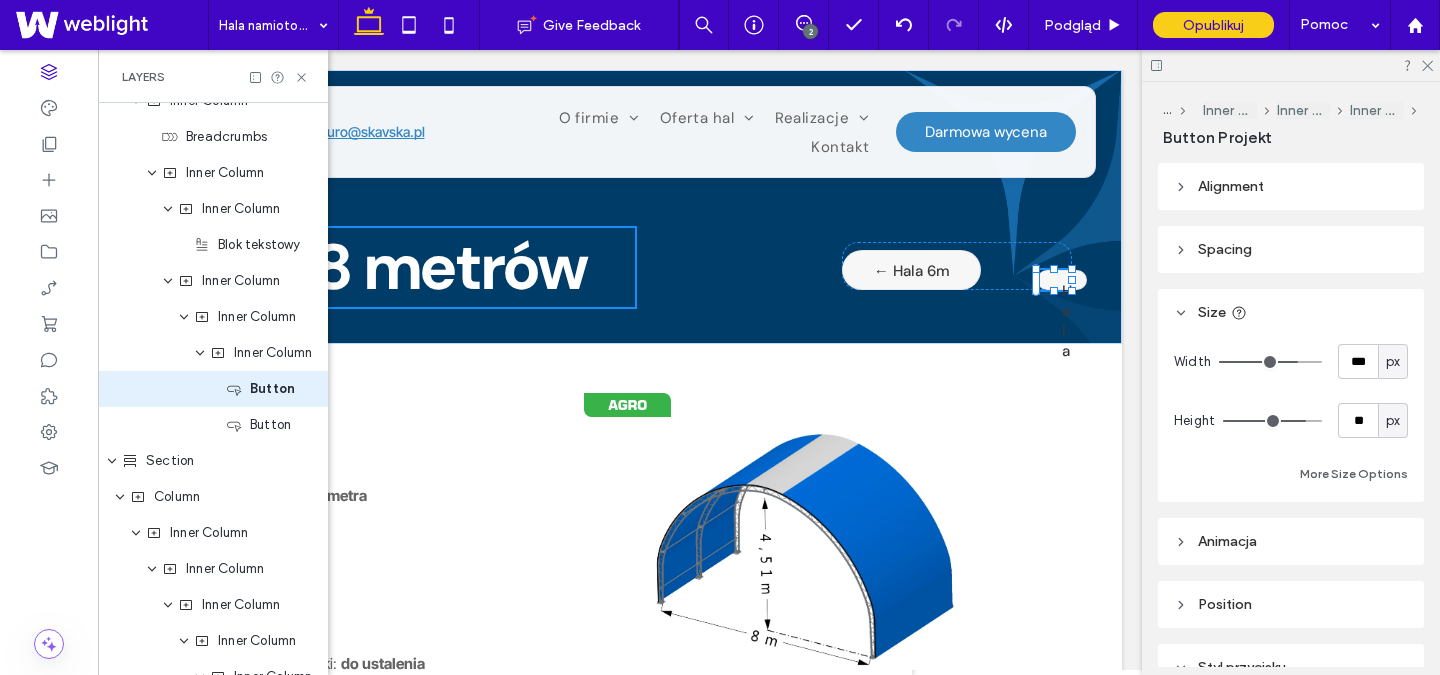 type on "**" 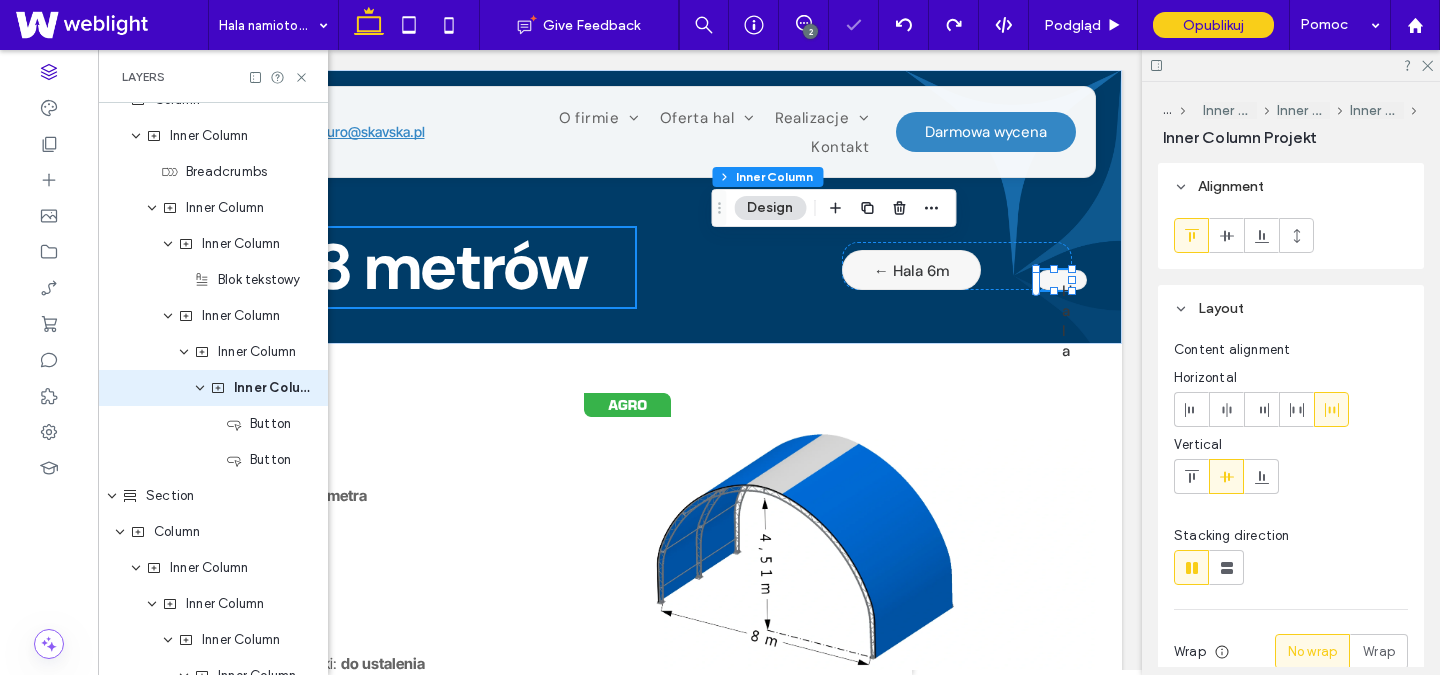 scroll, scrollTop: 560, scrollLeft: 0, axis: vertical 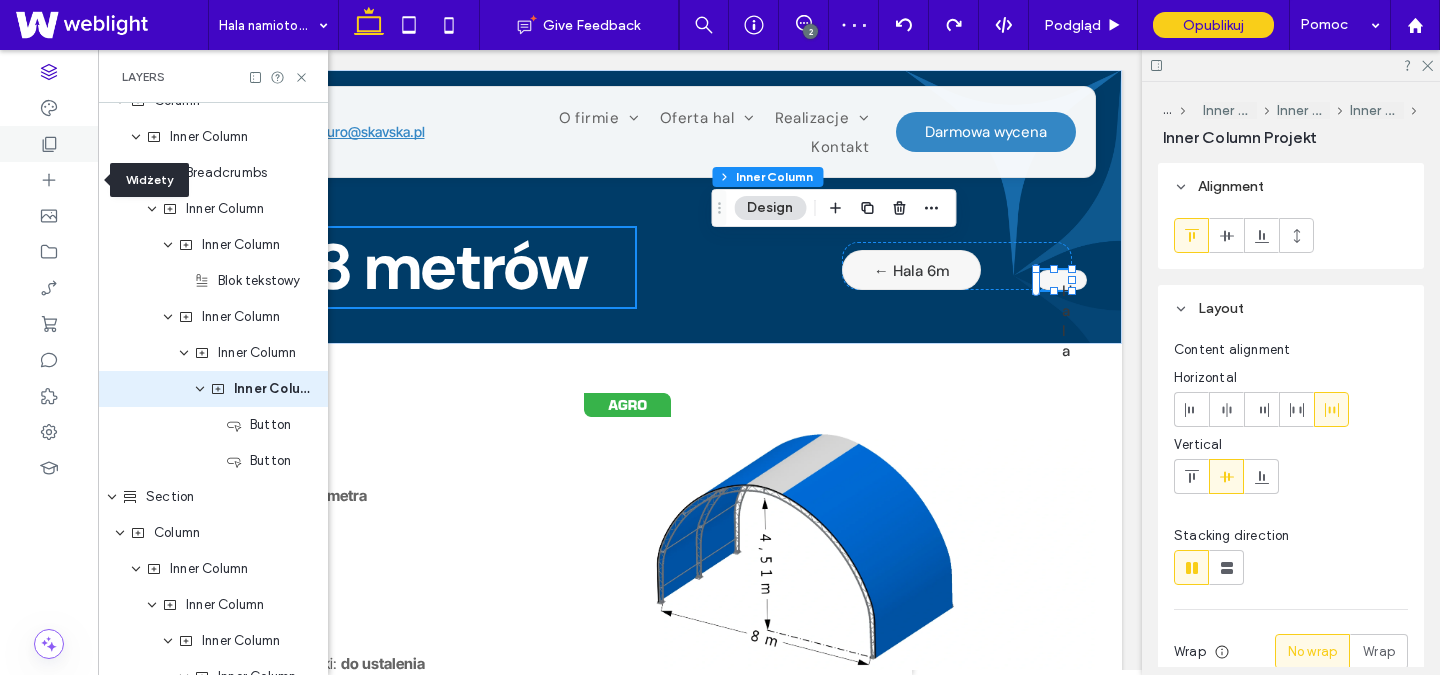 click at bounding box center [49, 144] 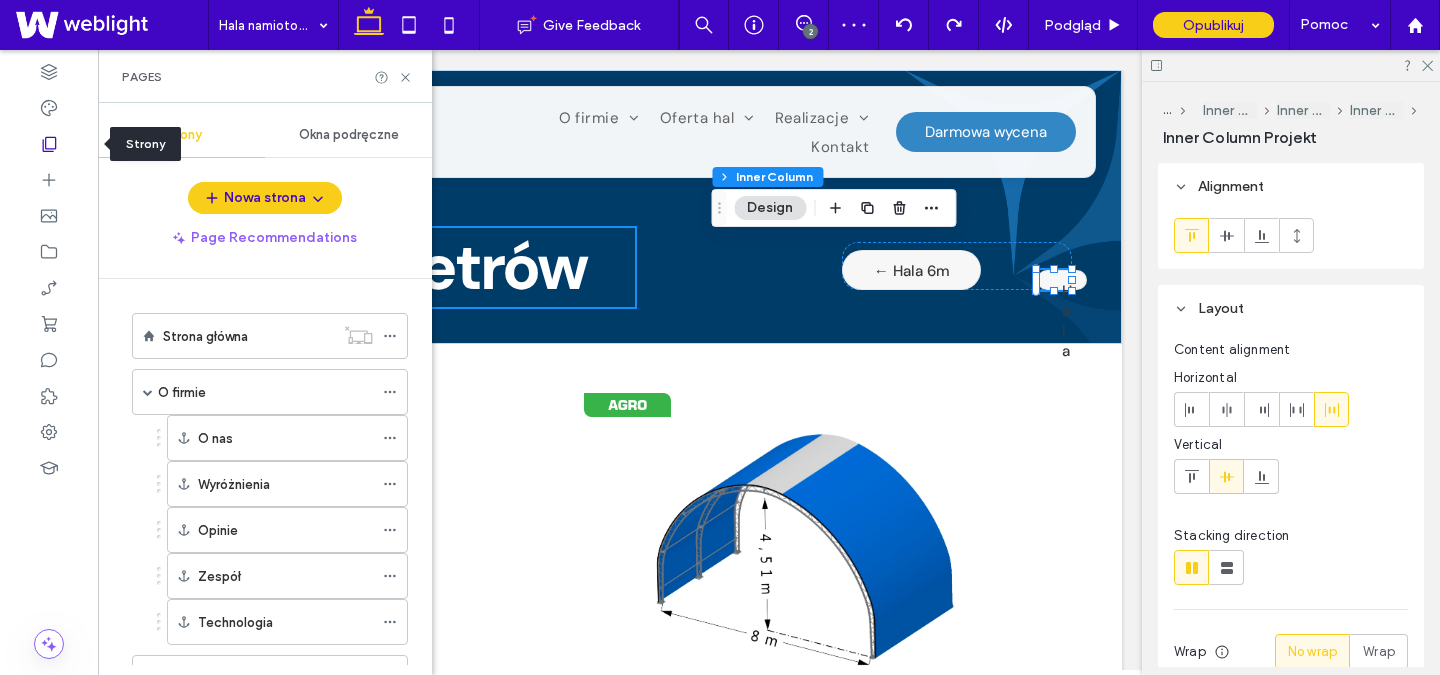 scroll, scrollTop: 0, scrollLeft: 298, axis: horizontal 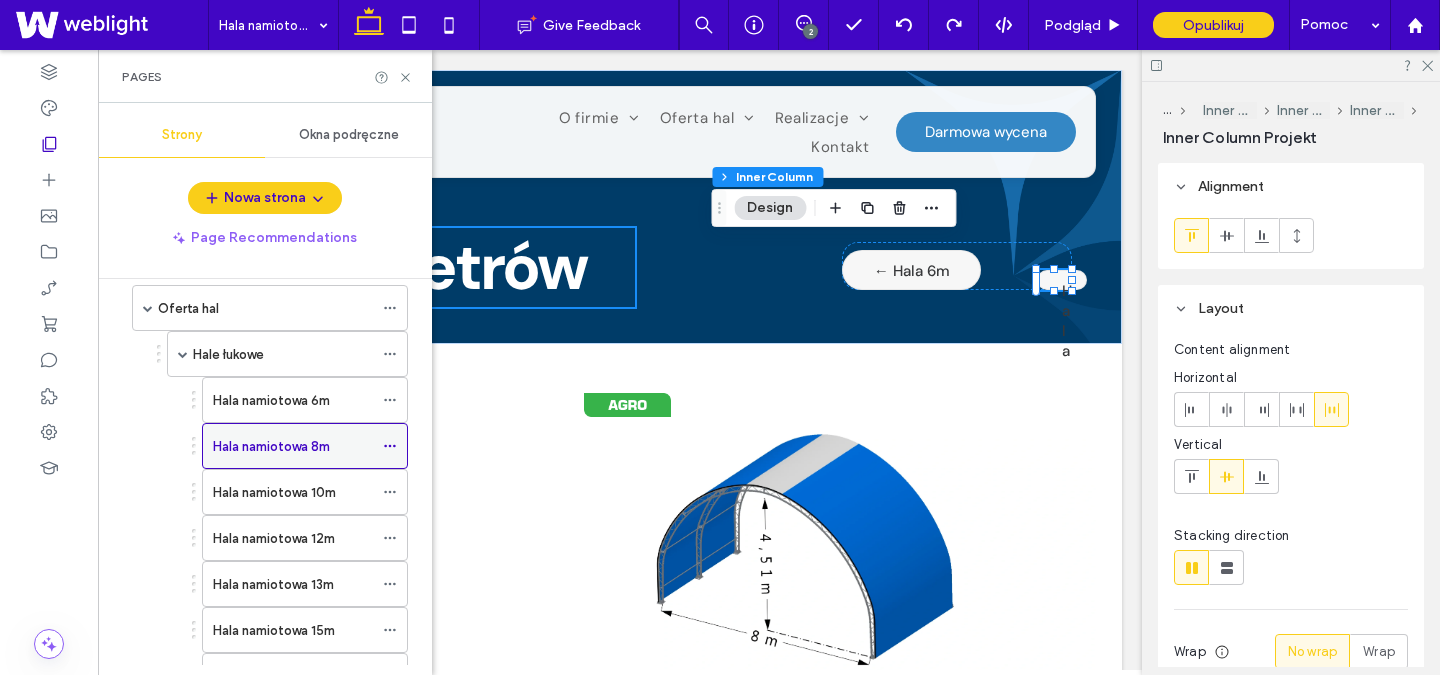 click on "Hala namiotowa 8m" at bounding box center (293, 446) 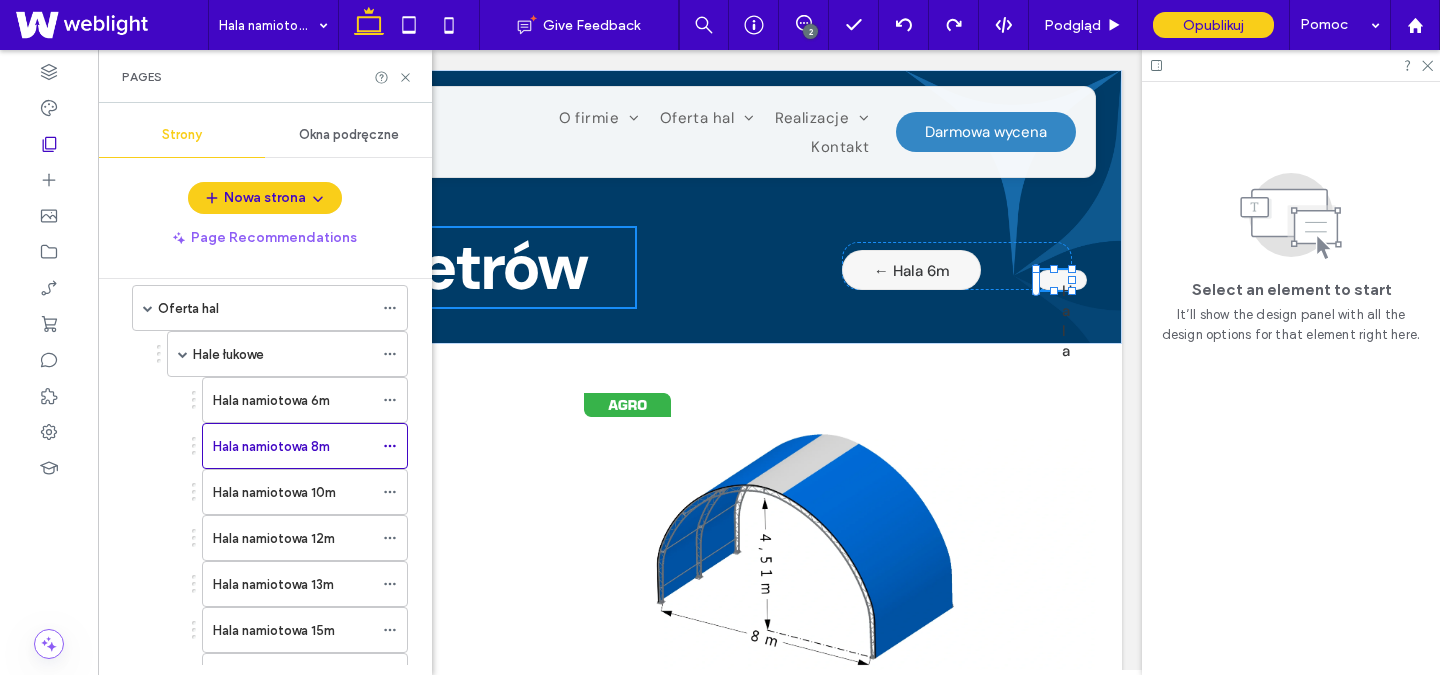 click on "Hala namiotowa 8m Give Feedback 2 Podgląd Opublikuj Pomoc
Design Panel Komentarze w witrynie Komentarze w witrynie Automate new comments Instantly notify your team when someone adds or updates a comment on a site. See Zap Examples
Pages Strony Okna podręczne Nowa strona Page Recommendations Strona główna O firmie O nas Wyróżnienia Opinie Zespół Technologia Oferta hal Hale łukowe Hala namiotowa 6m Hala namiotowa 8m Hala namiotowa 10m Hala namiotowa 12m Hala namiotowa 13m Hala namiotowa 15m Hala namiotowa 16m Hala namiotowa 18m Hala namiotowa 20m A Hala namiotowa 20m B Hala namiotowa 20m C Hale dwuspadowe Generalne Wykonawstwo Budowlane Realizacje Hale łukowe Hale dwuspadowe Hale przemysłowe Realizacje - stare zalozenie Kontakt Kontakt - mapy Darmowa wycena Wymiana plandek" at bounding box center [720, 337] 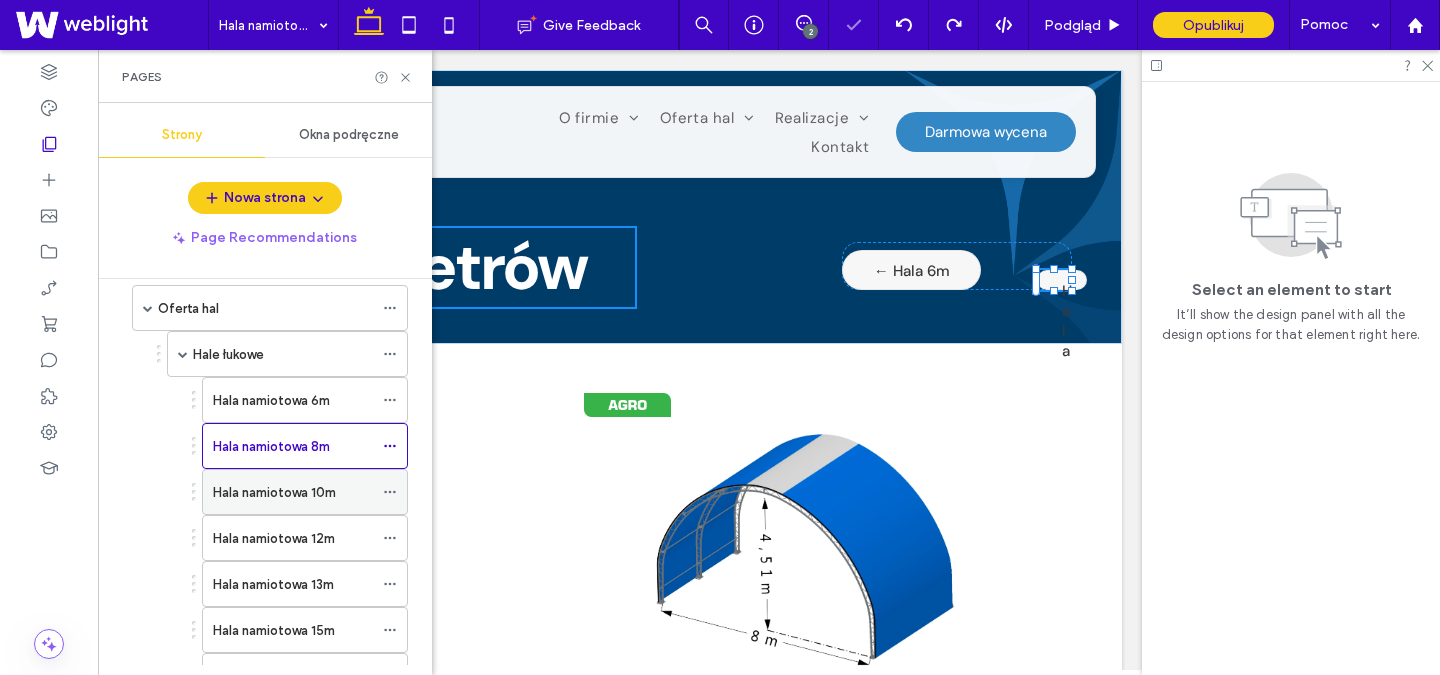 click on "Hala namiotowa 10m" at bounding box center [274, 492] 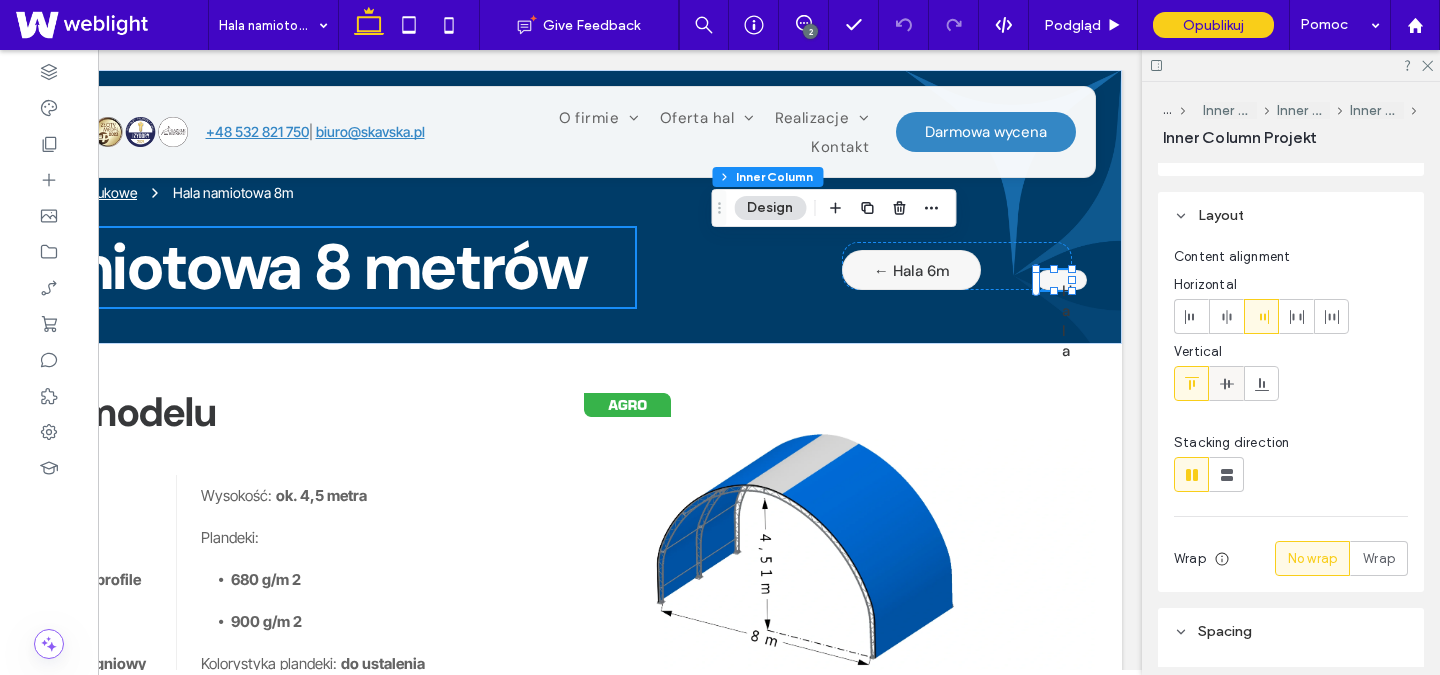 scroll, scrollTop: 70, scrollLeft: 0, axis: vertical 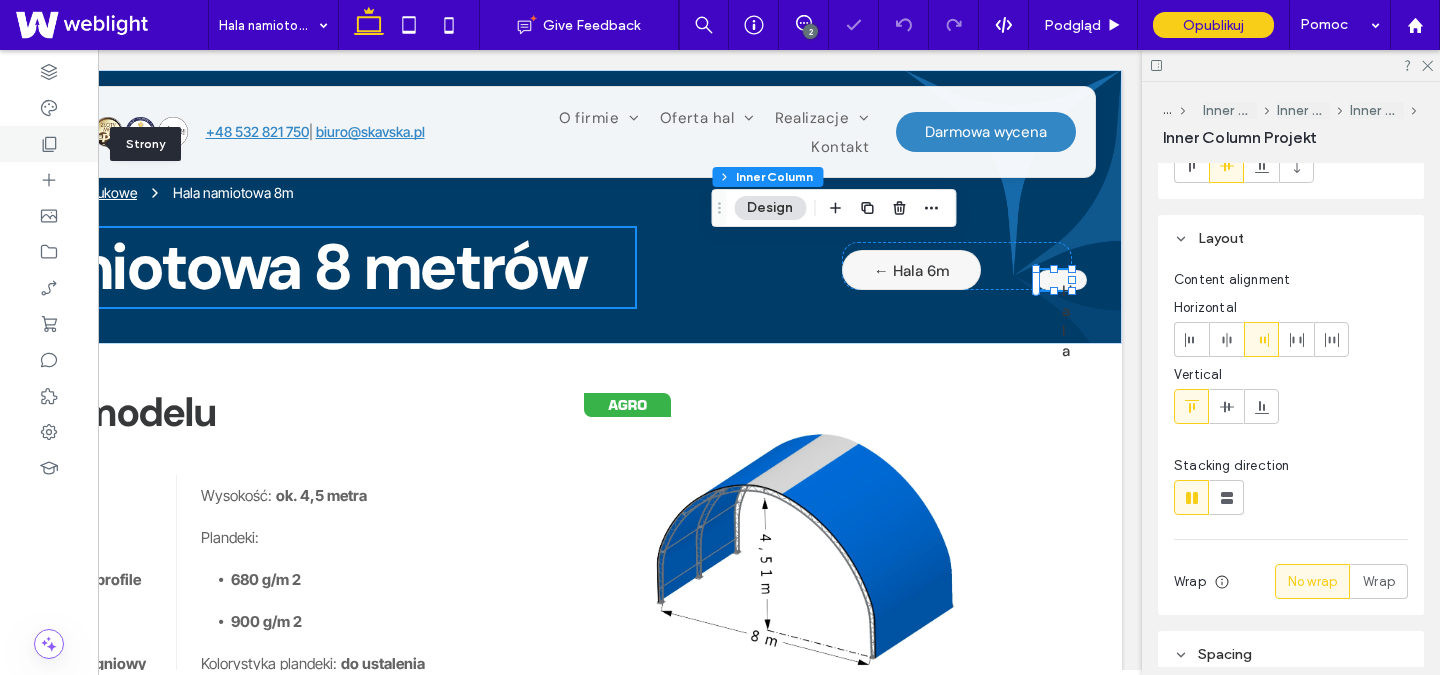 click 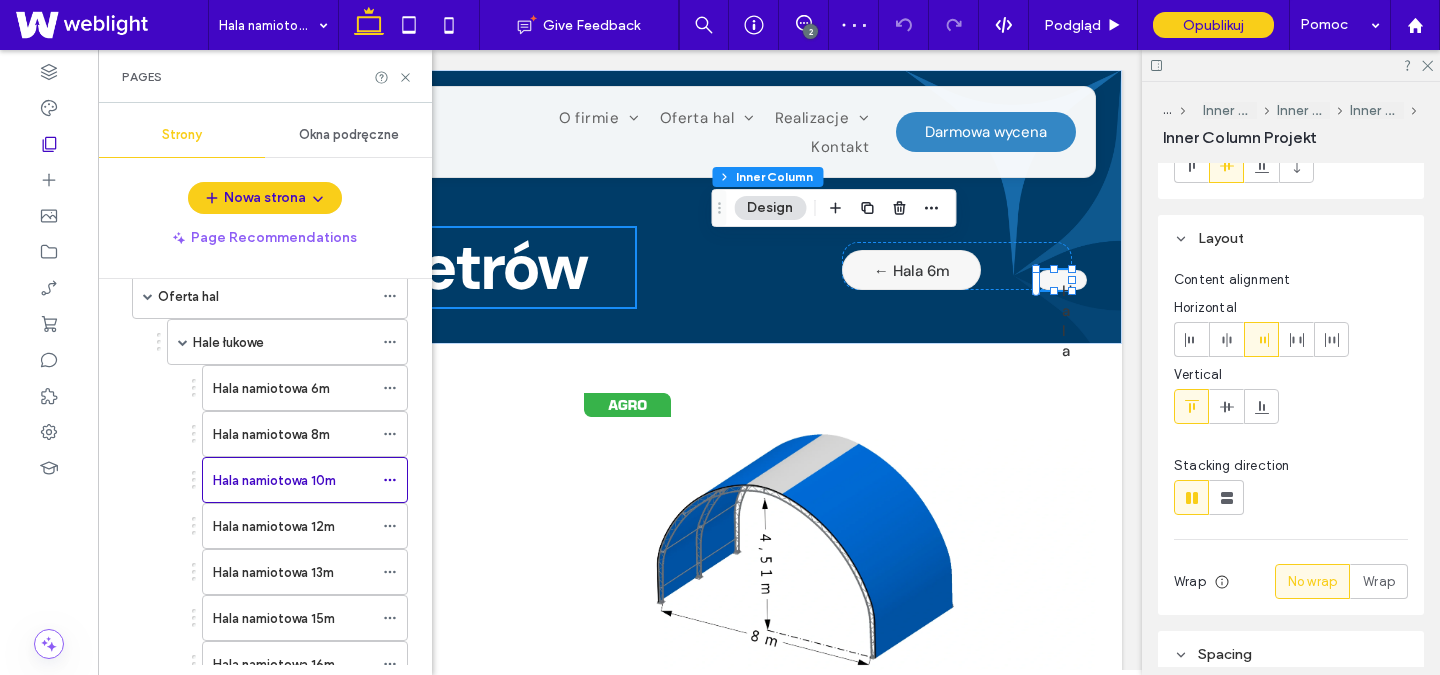 scroll, scrollTop: 514, scrollLeft: 0, axis: vertical 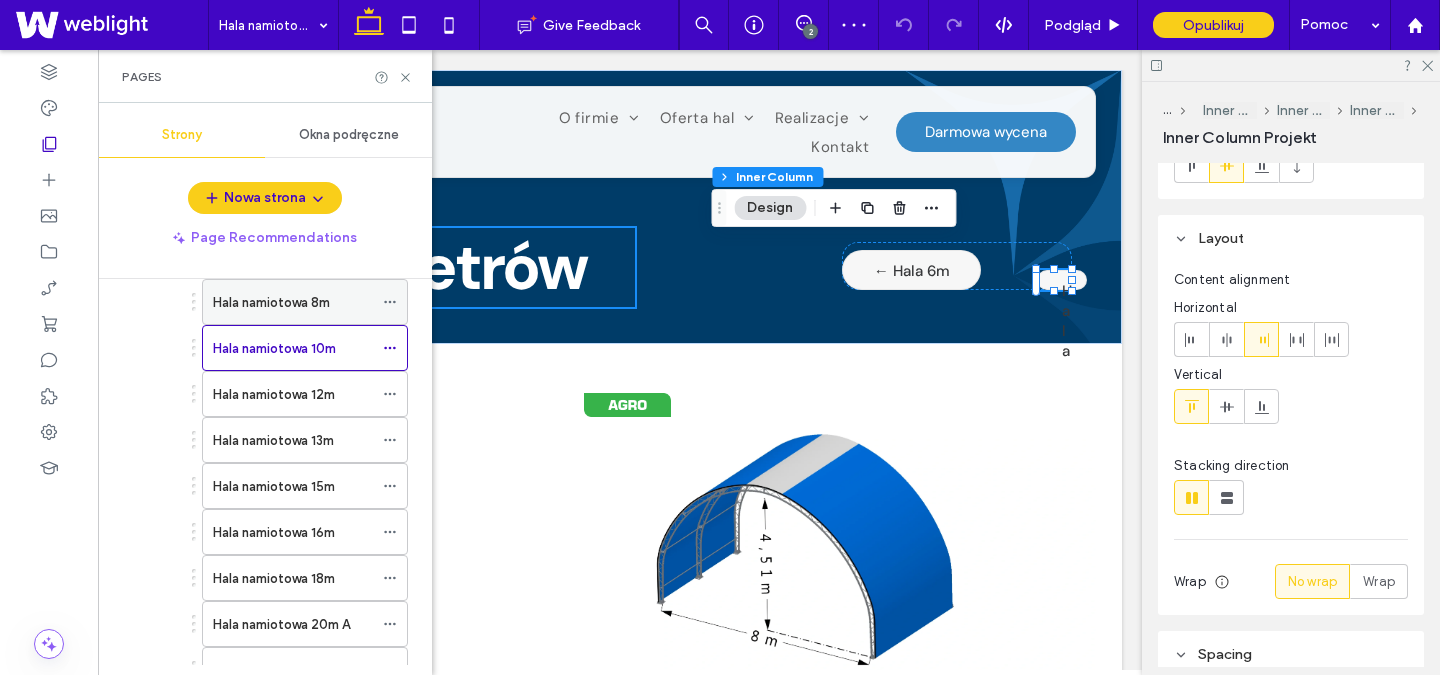 click on "Hala namiotowa 8m" at bounding box center [271, 302] 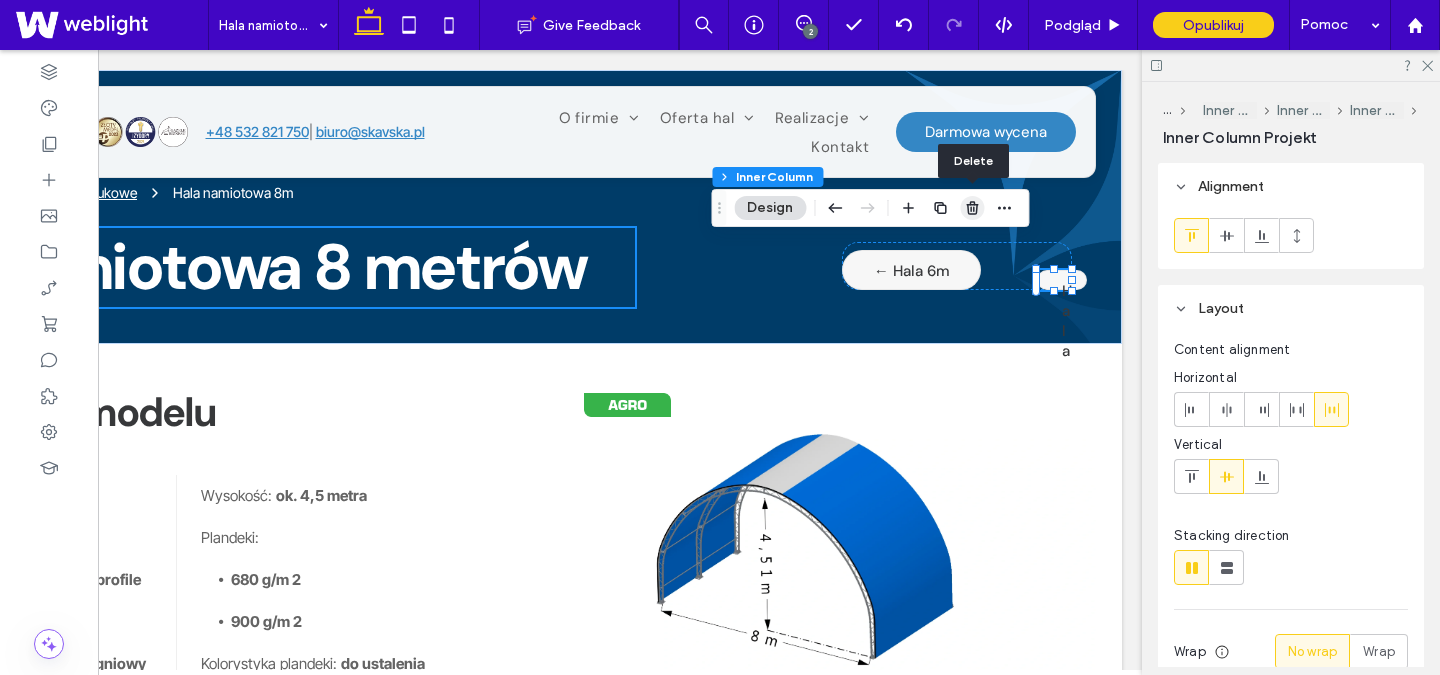 click 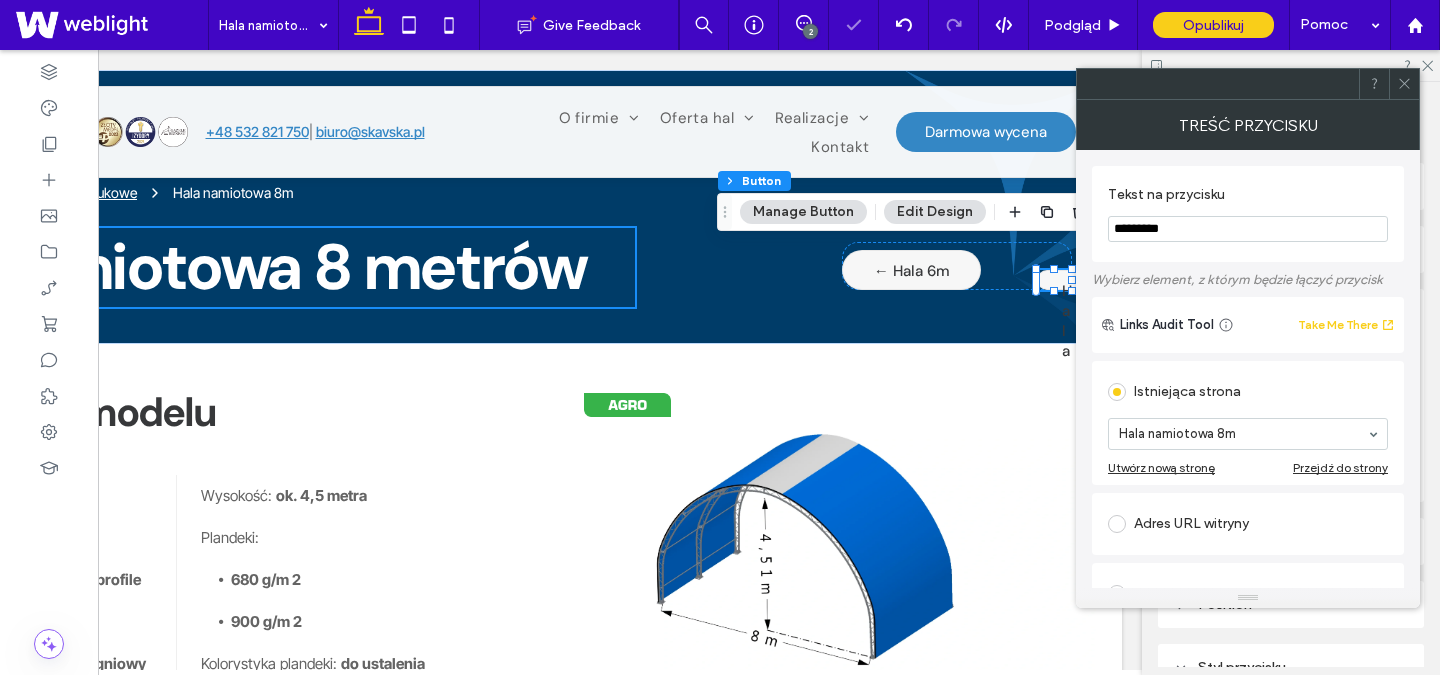 click on "*********" at bounding box center [1248, 229] 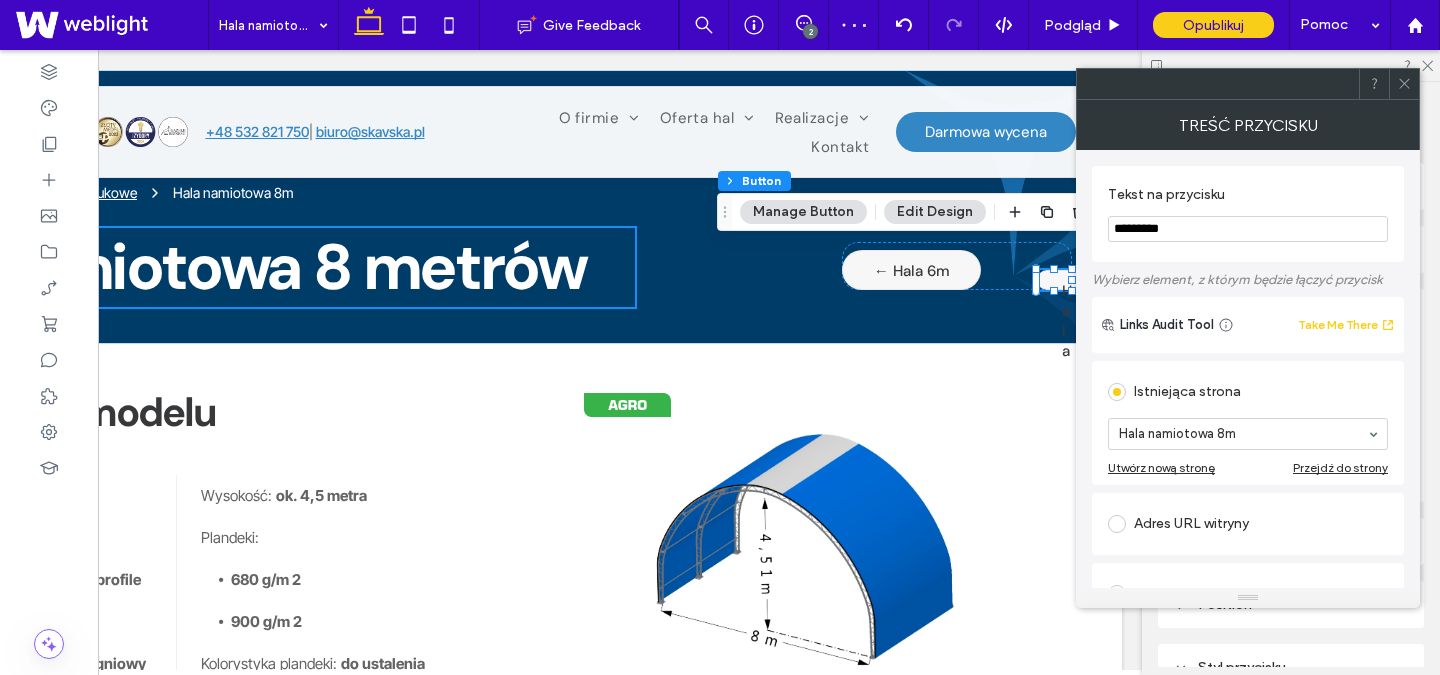 scroll, scrollTop: 7, scrollLeft: 0, axis: vertical 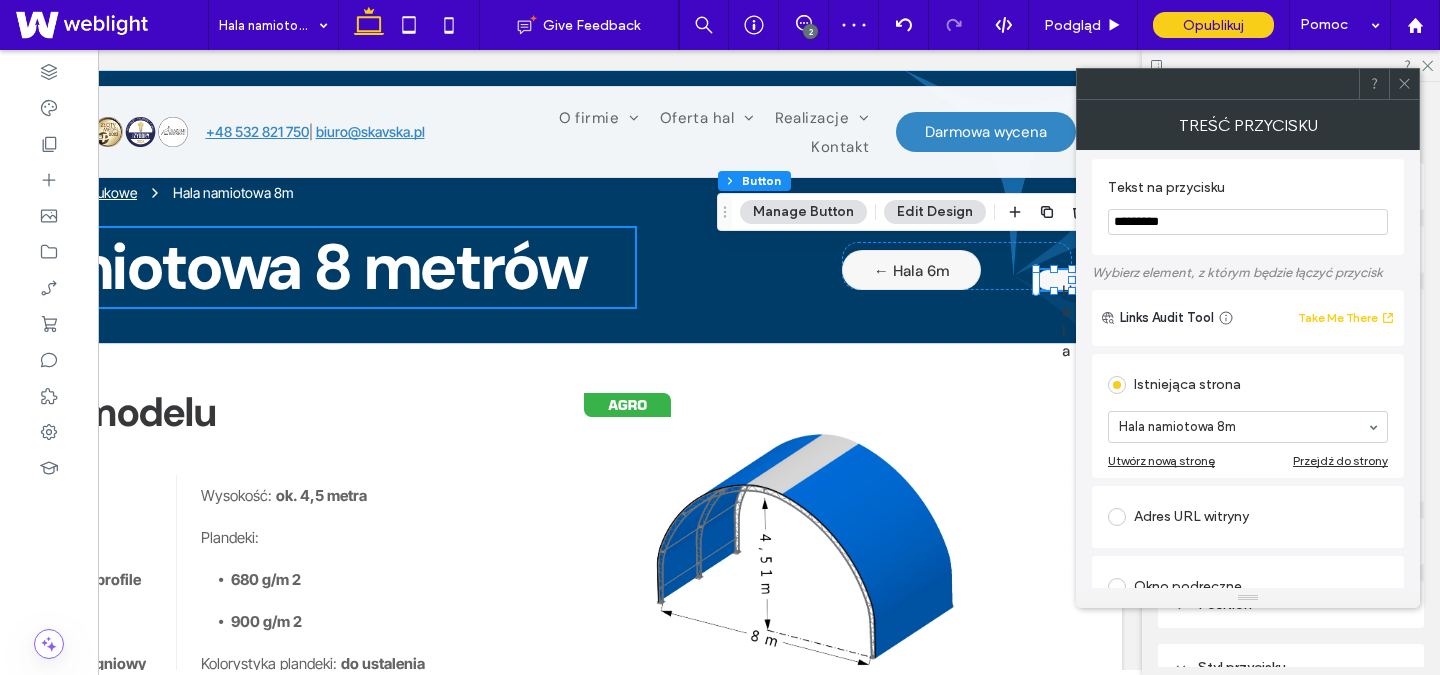 type on "*********" 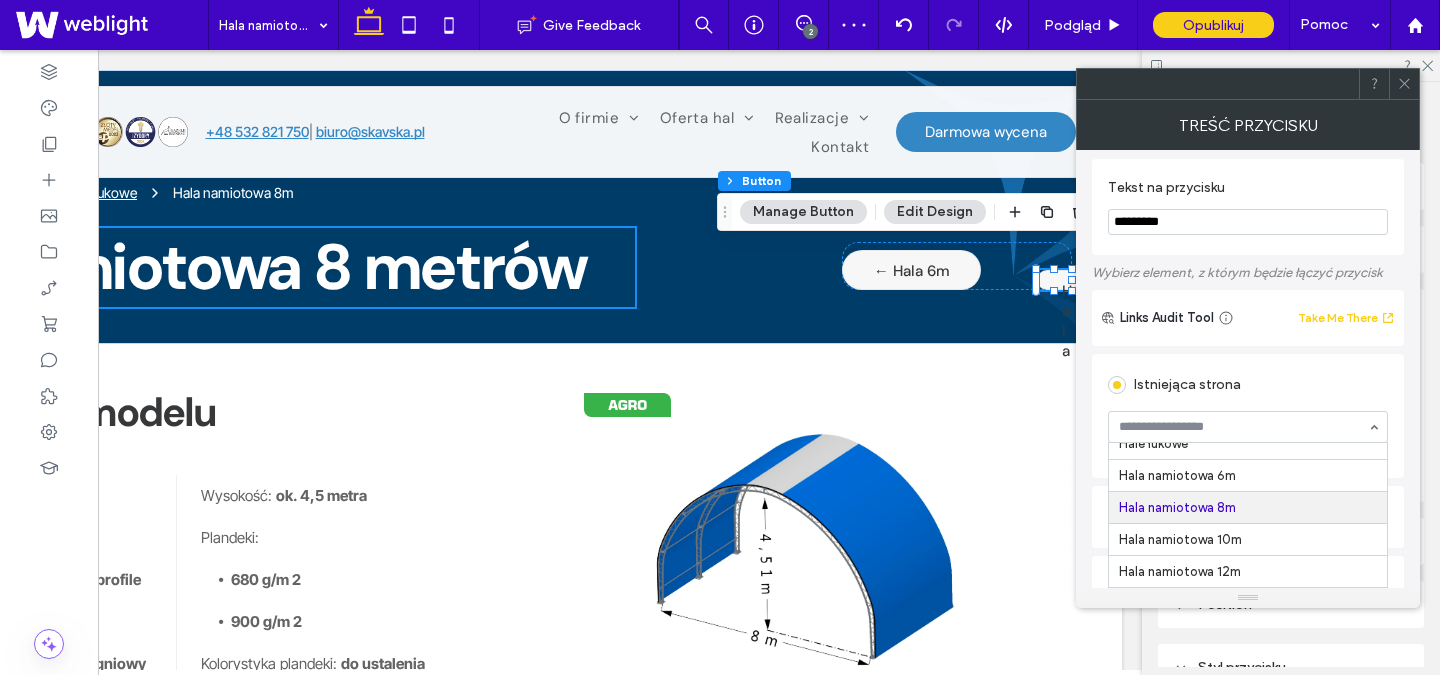 scroll, scrollTop: 101, scrollLeft: 0, axis: vertical 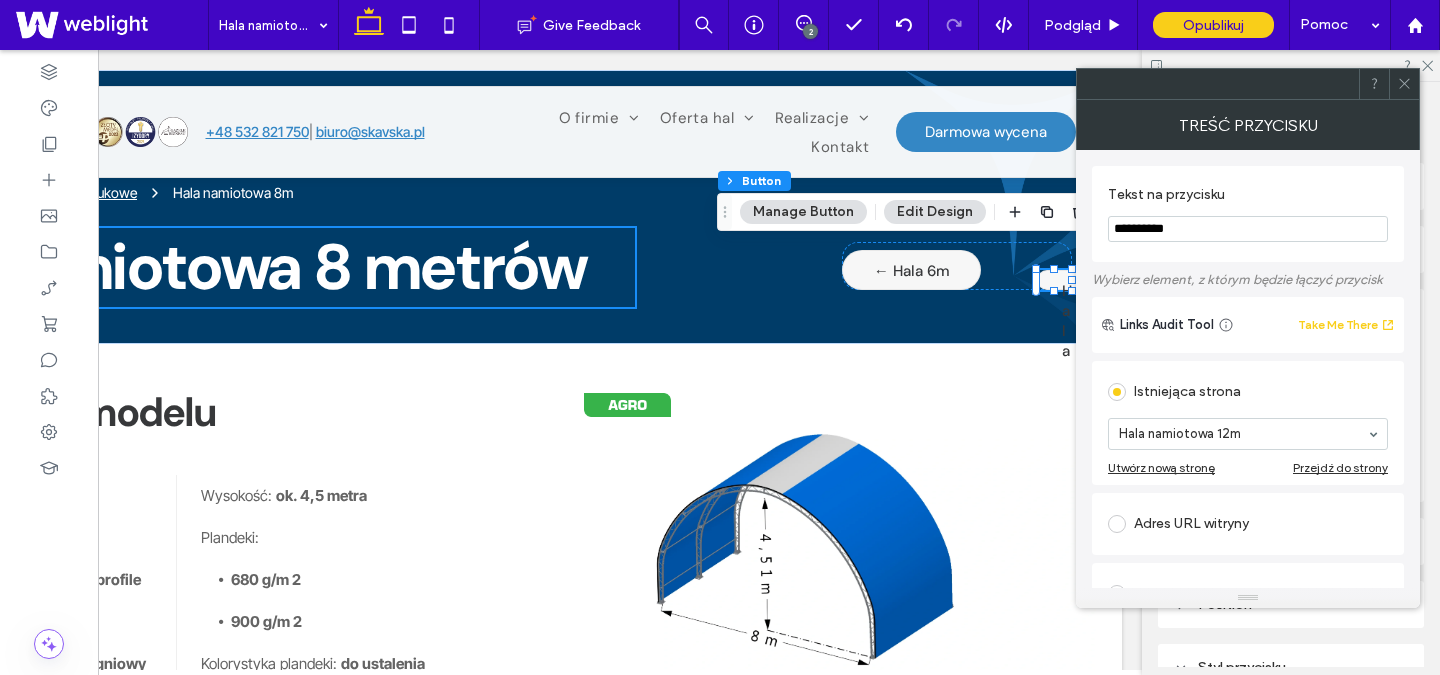 click on "**********" at bounding box center (1248, 229) 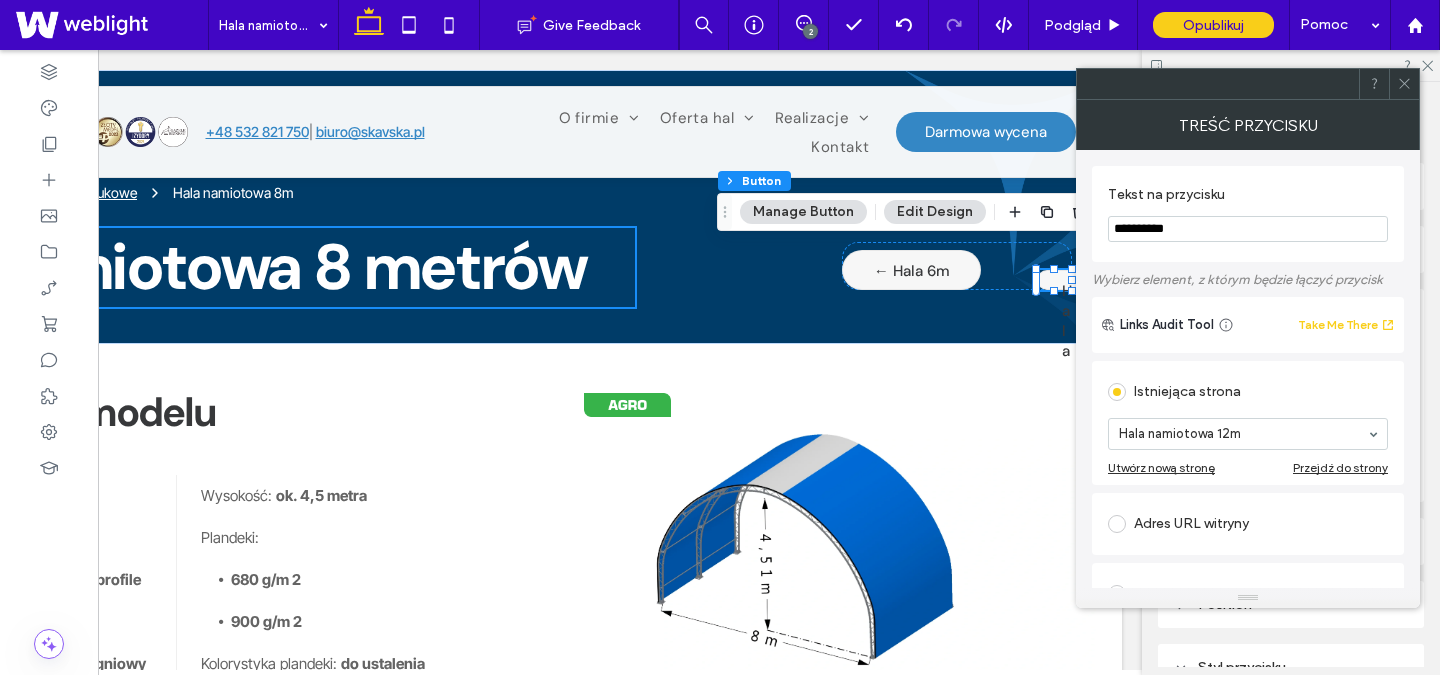 type on "**********" 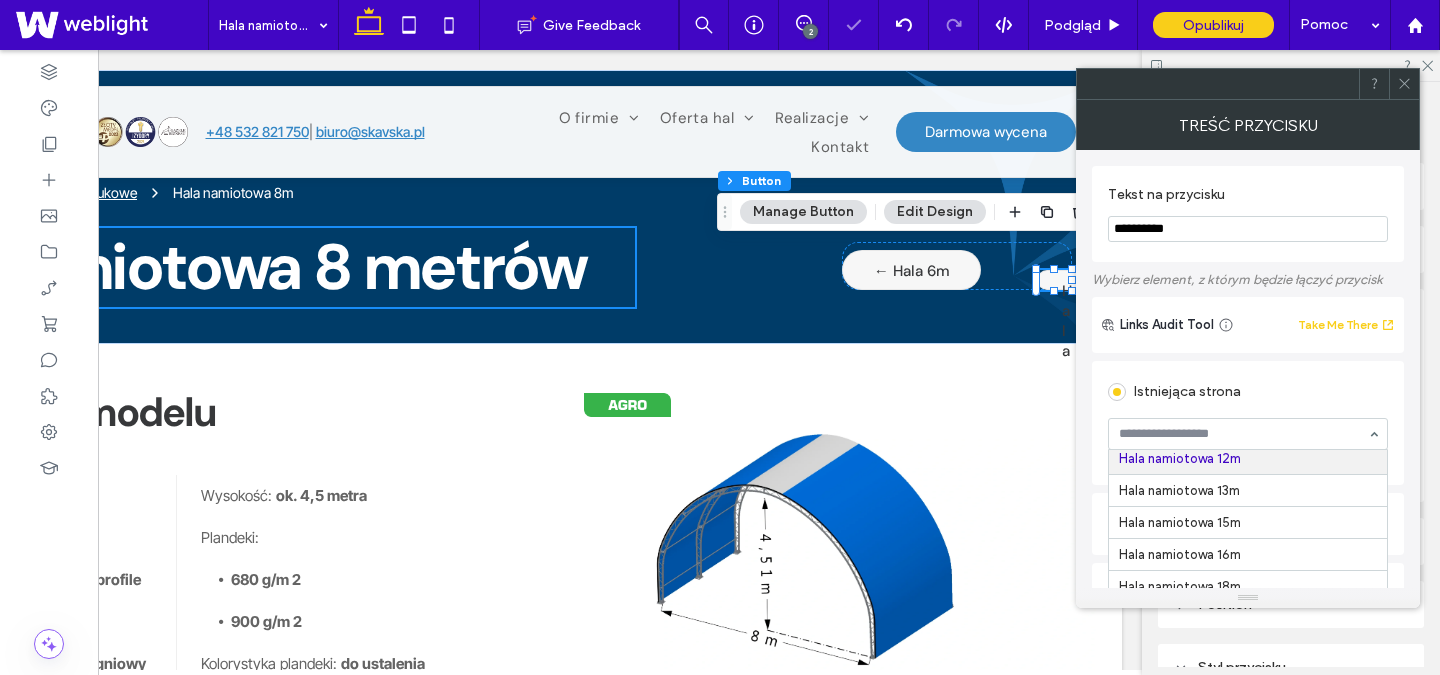 scroll, scrollTop: 179, scrollLeft: 0, axis: vertical 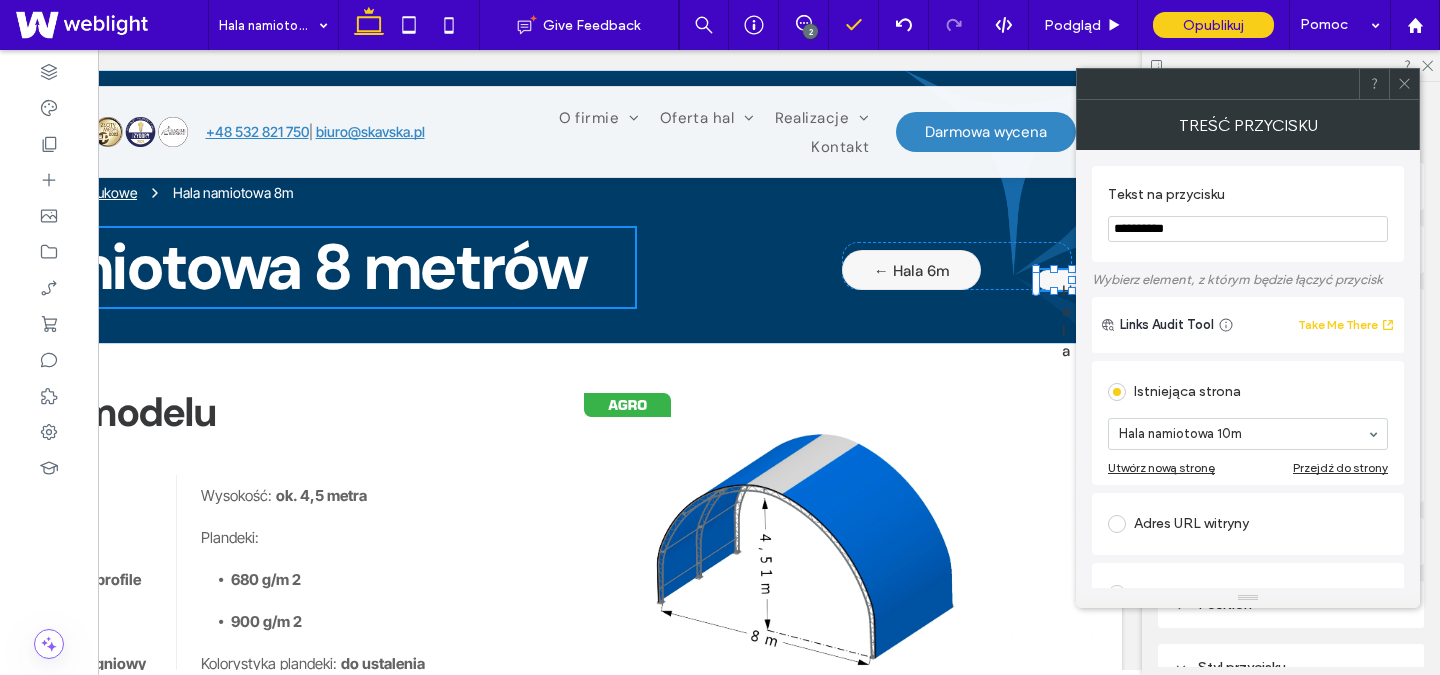 type on "***" 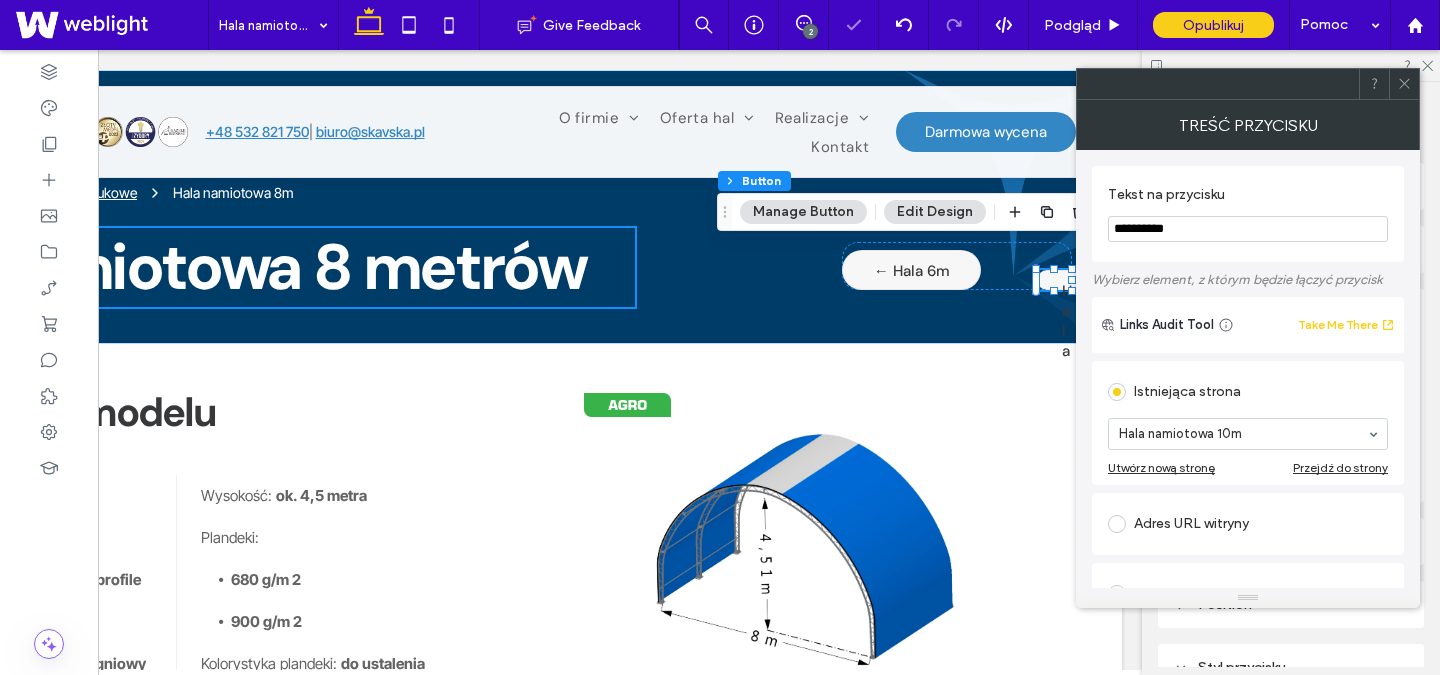 click 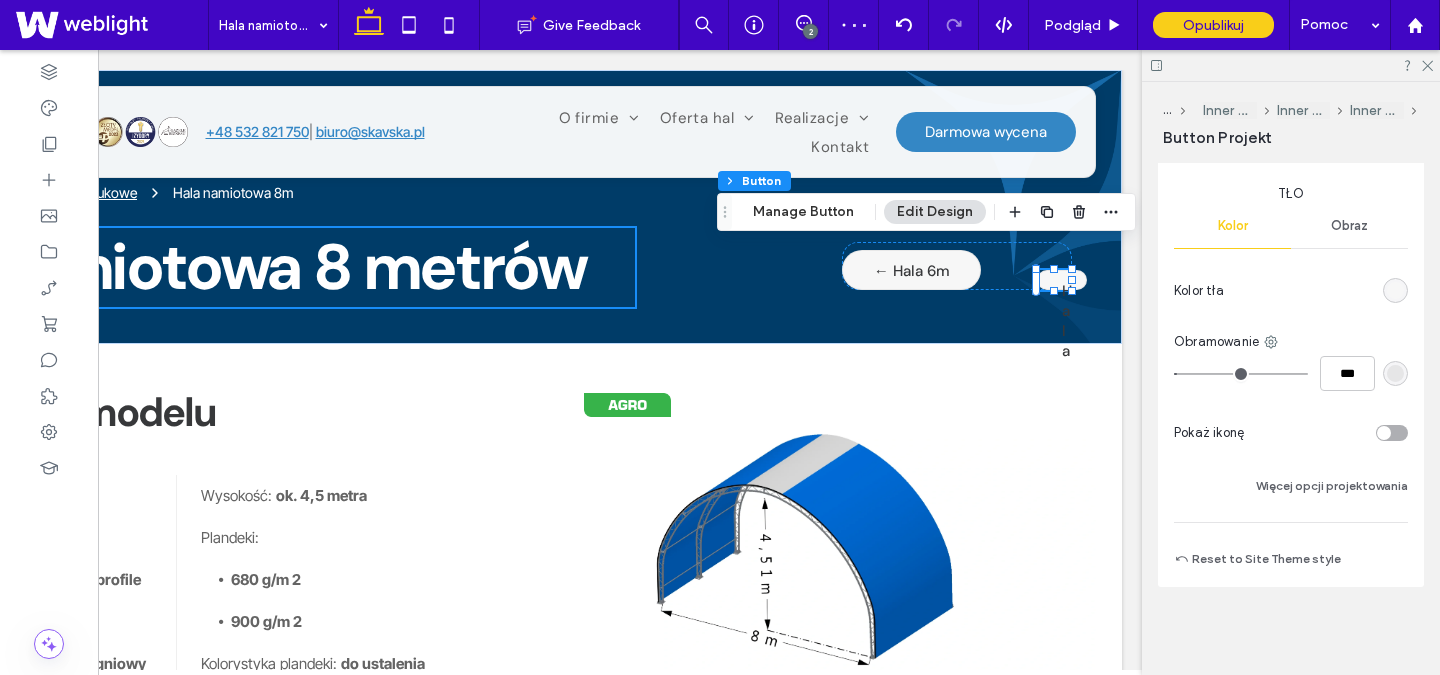 scroll, scrollTop: 0, scrollLeft: 0, axis: both 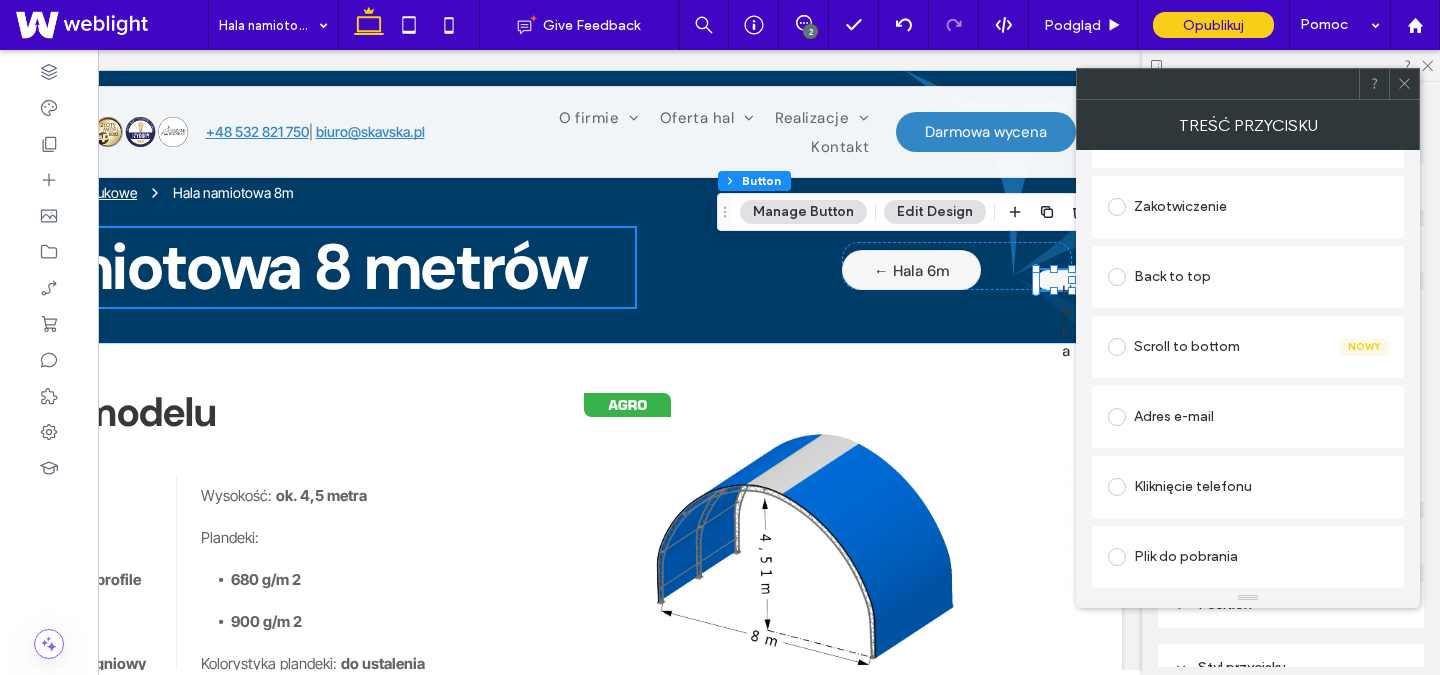 click 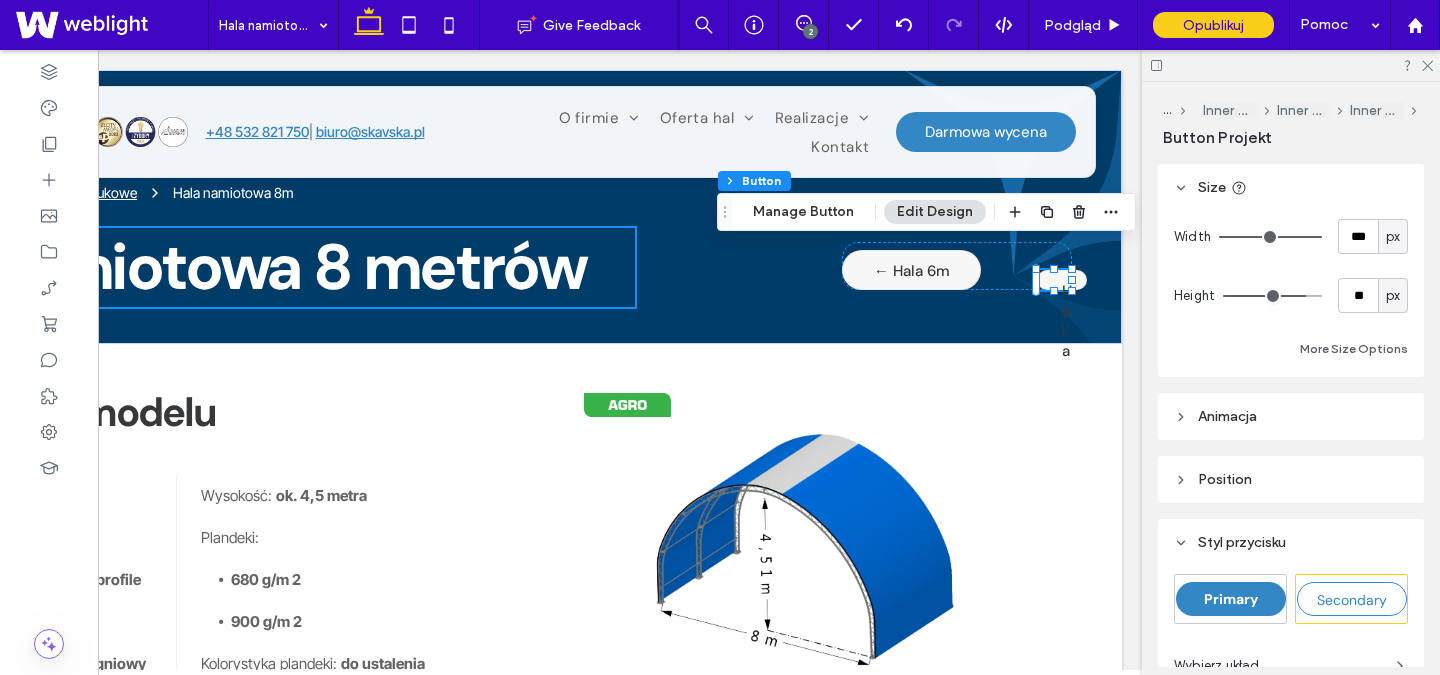 scroll, scrollTop: 0, scrollLeft: 0, axis: both 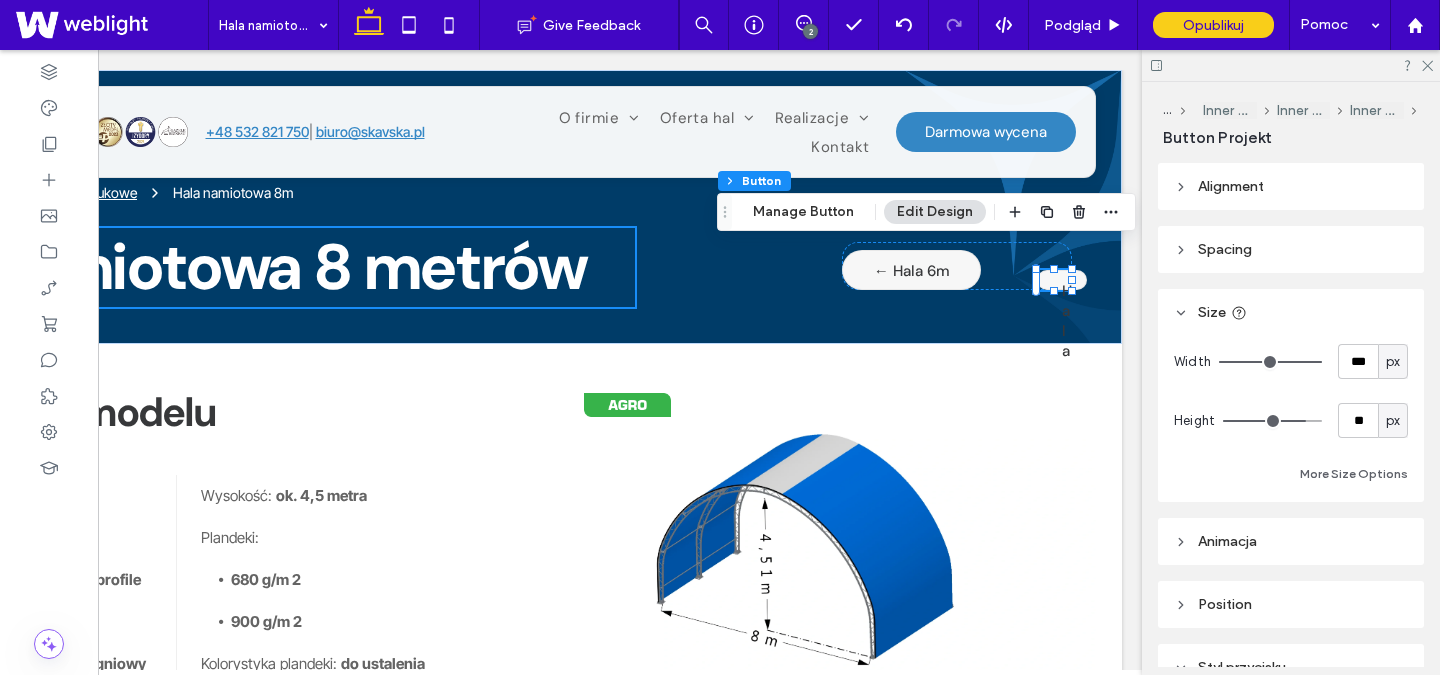 click 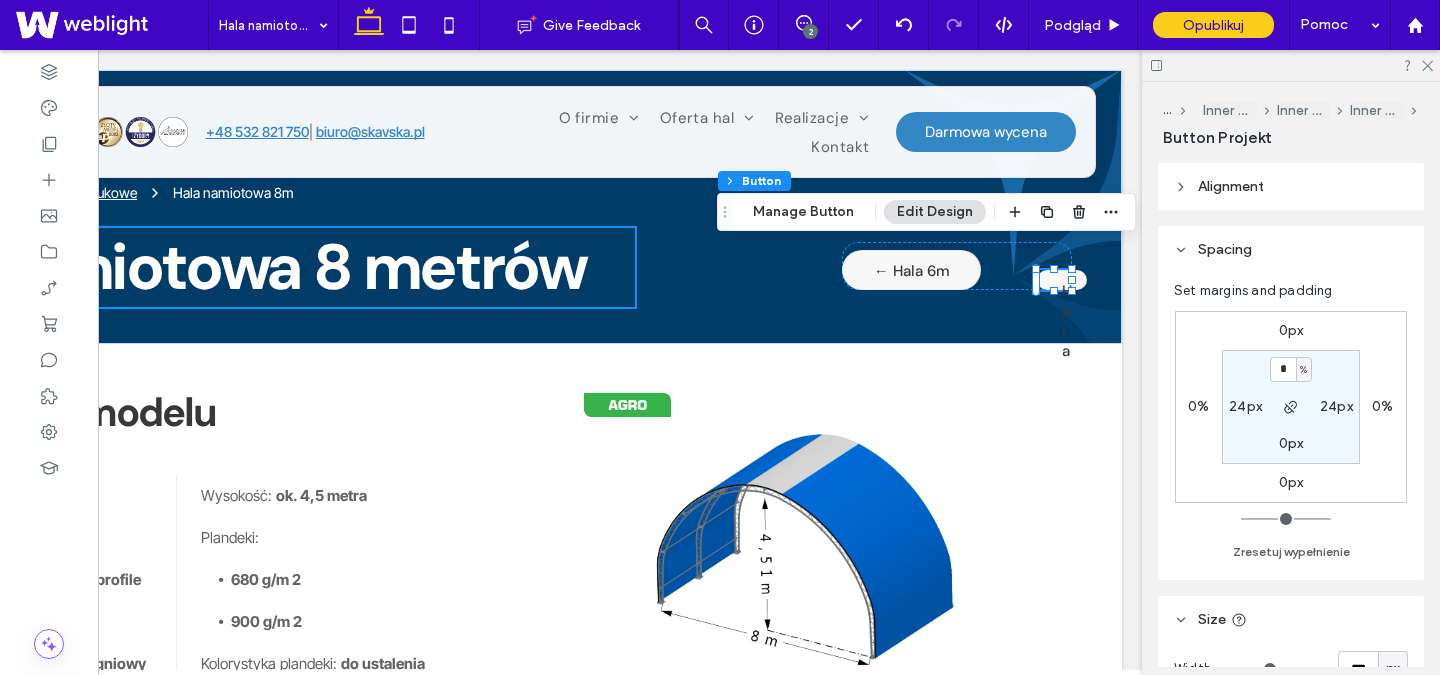 click on "Alignment" at bounding box center (1291, 186) 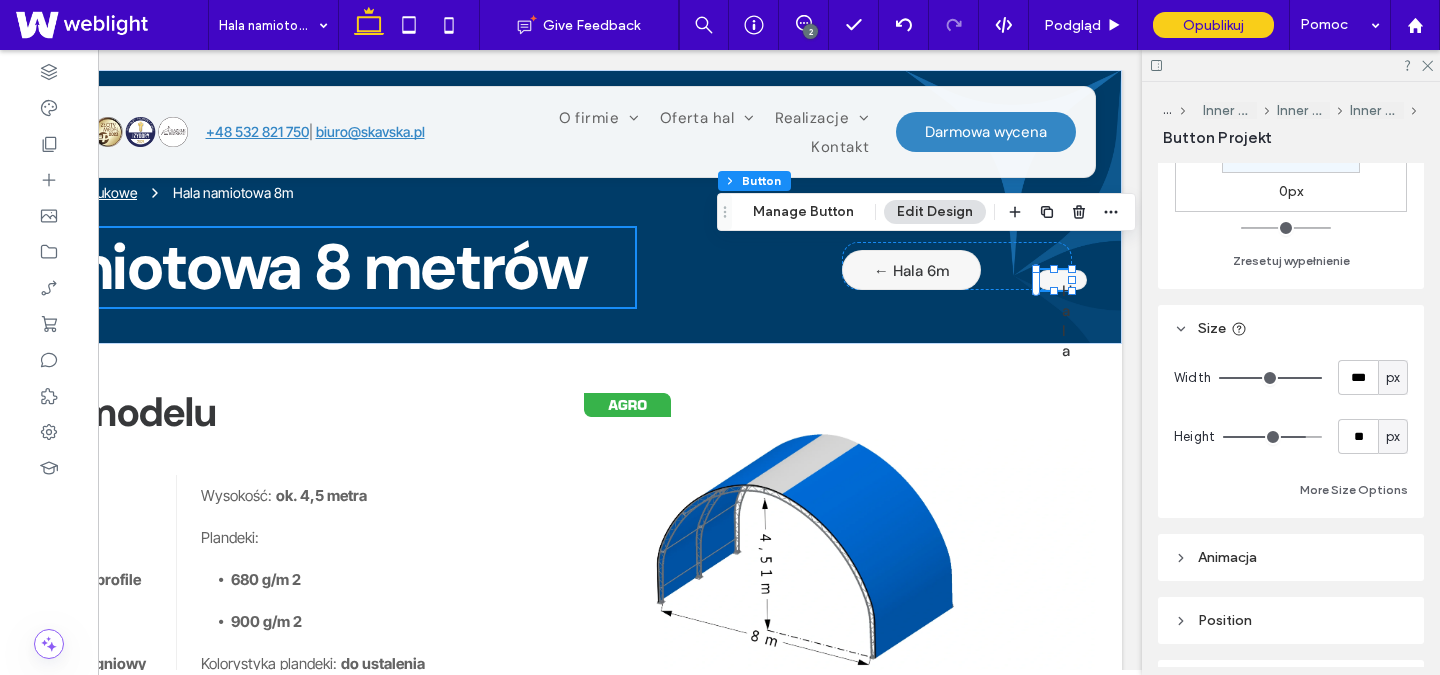 scroll, scrollTop: 503, scrollLeft: 0, axis: vertical 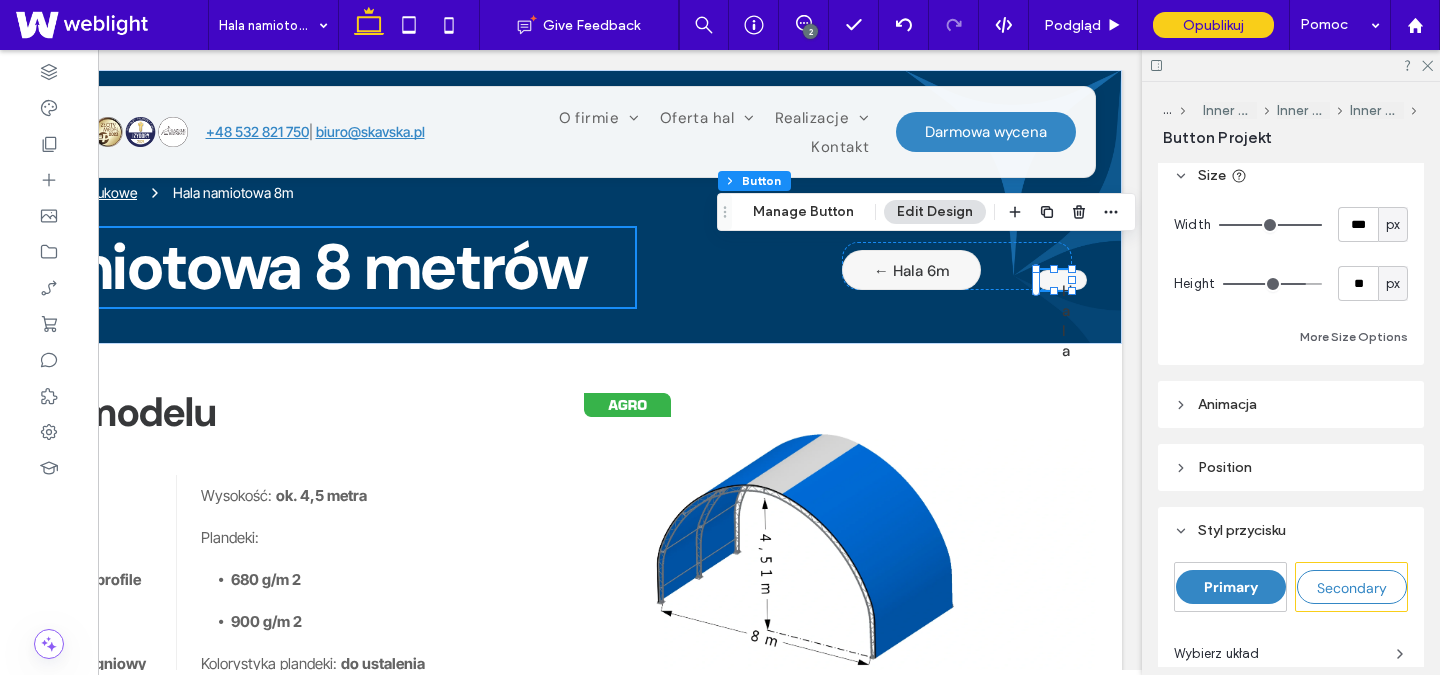 click 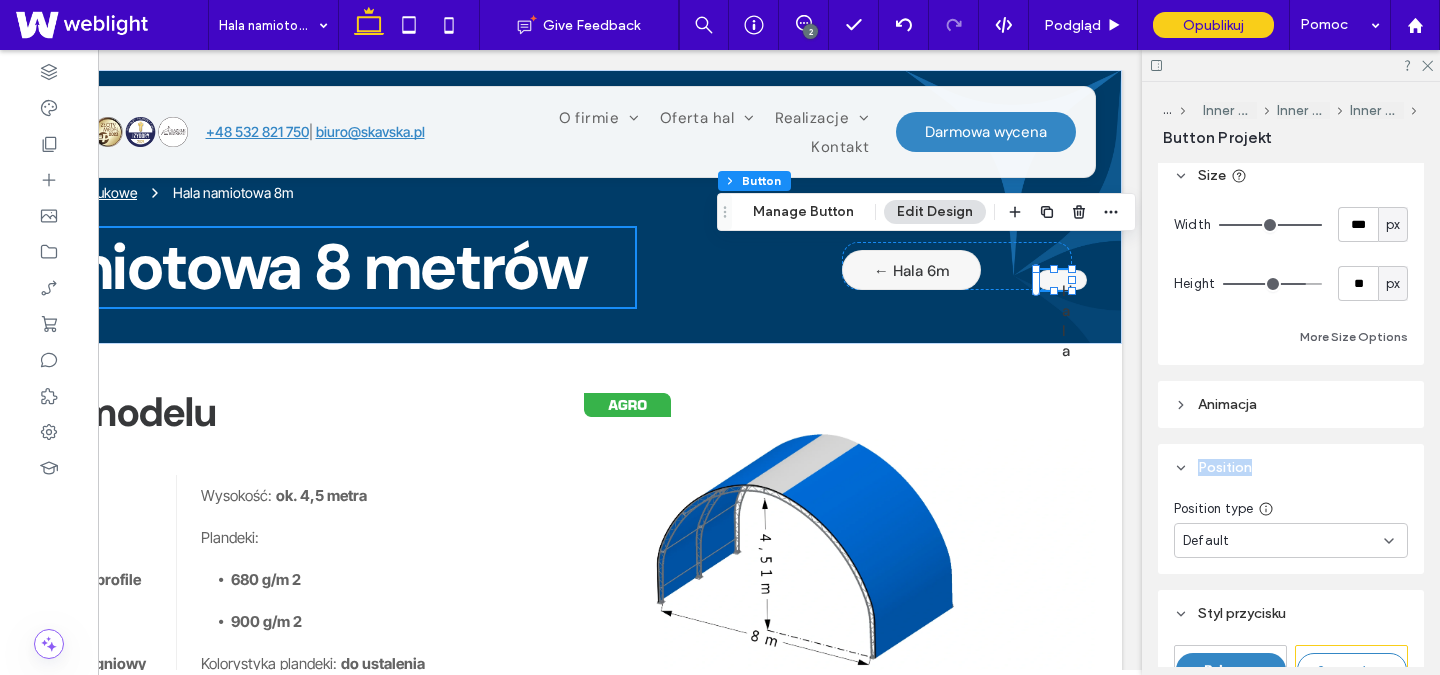 click 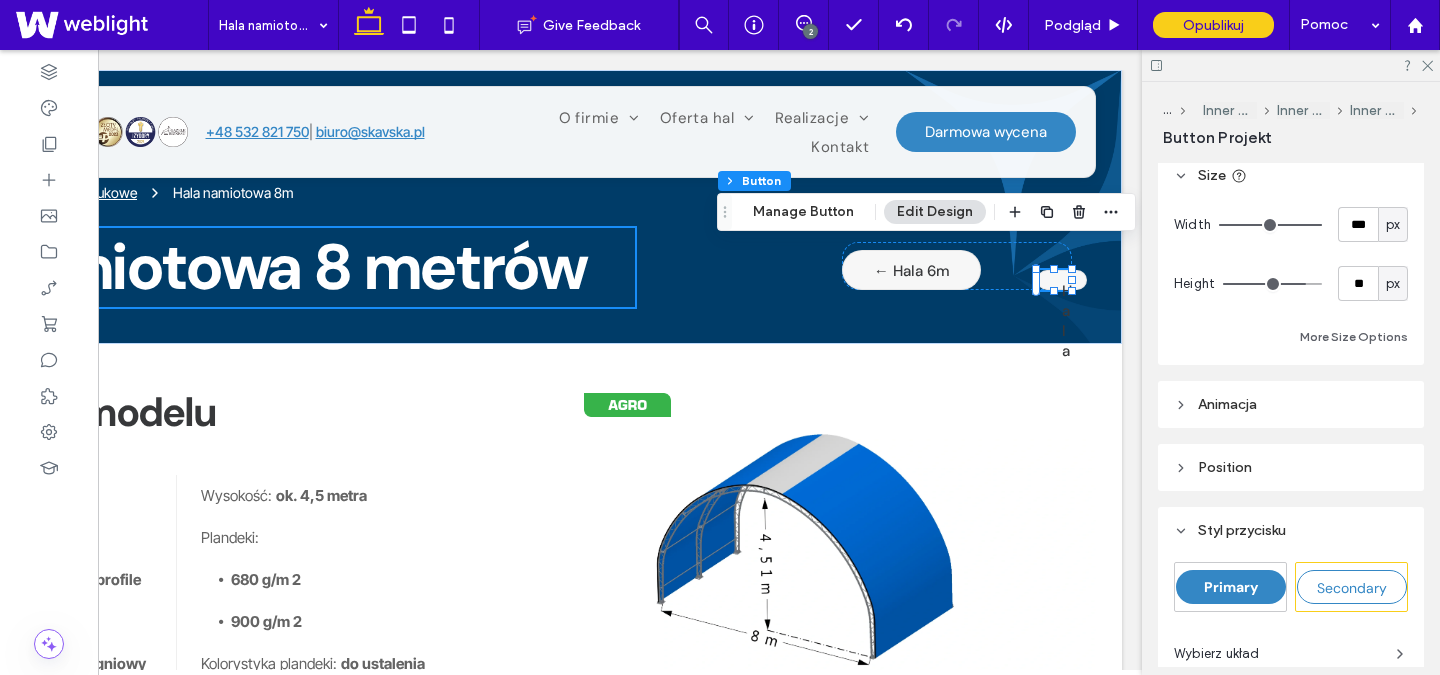 click 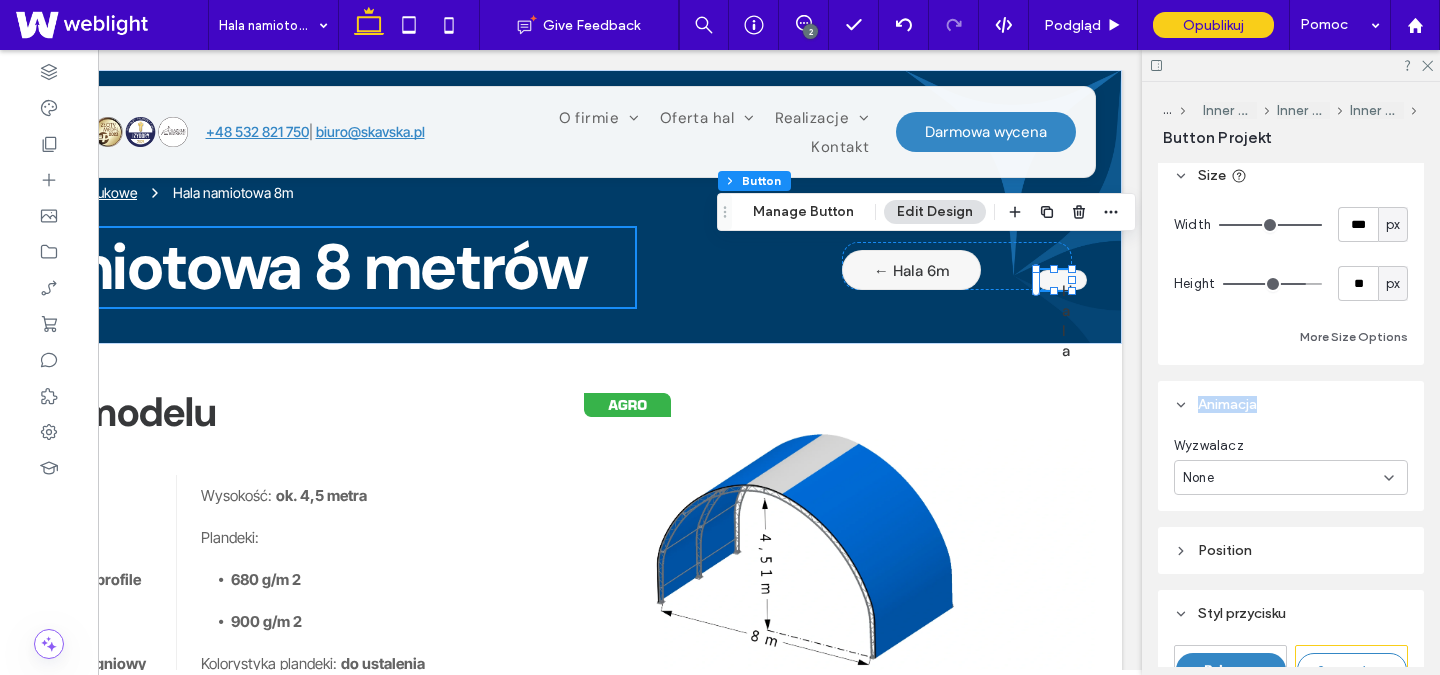 click 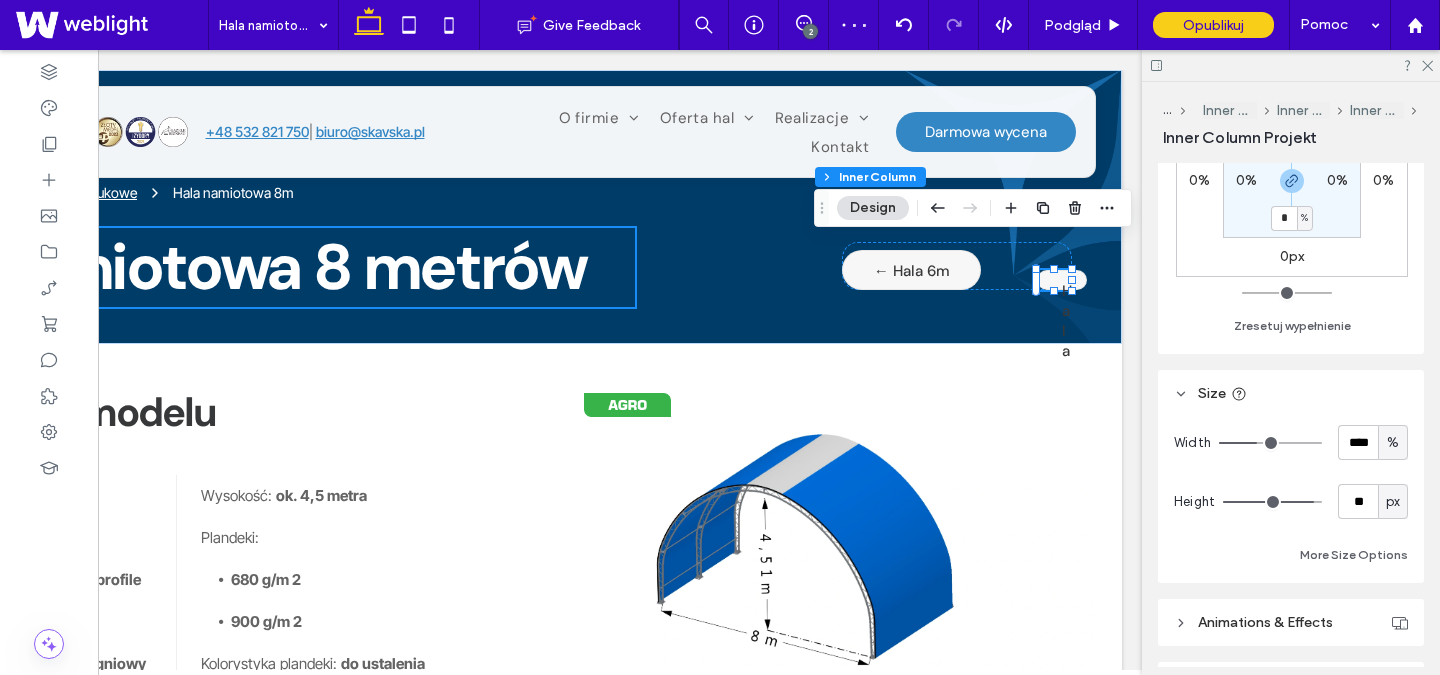 scroll, scrollTop: 746, scrollLeft: 0, axis: vertical 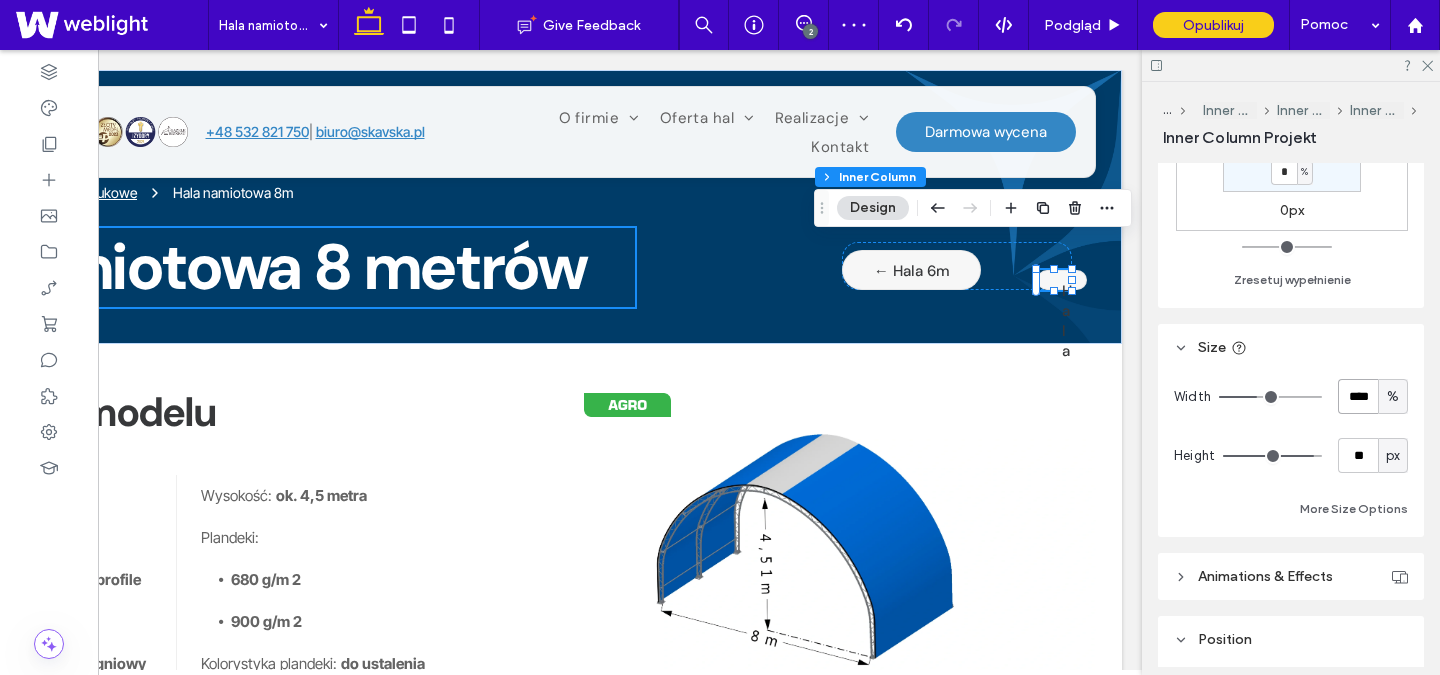 click on "****" at bounding box center [1358, 396] 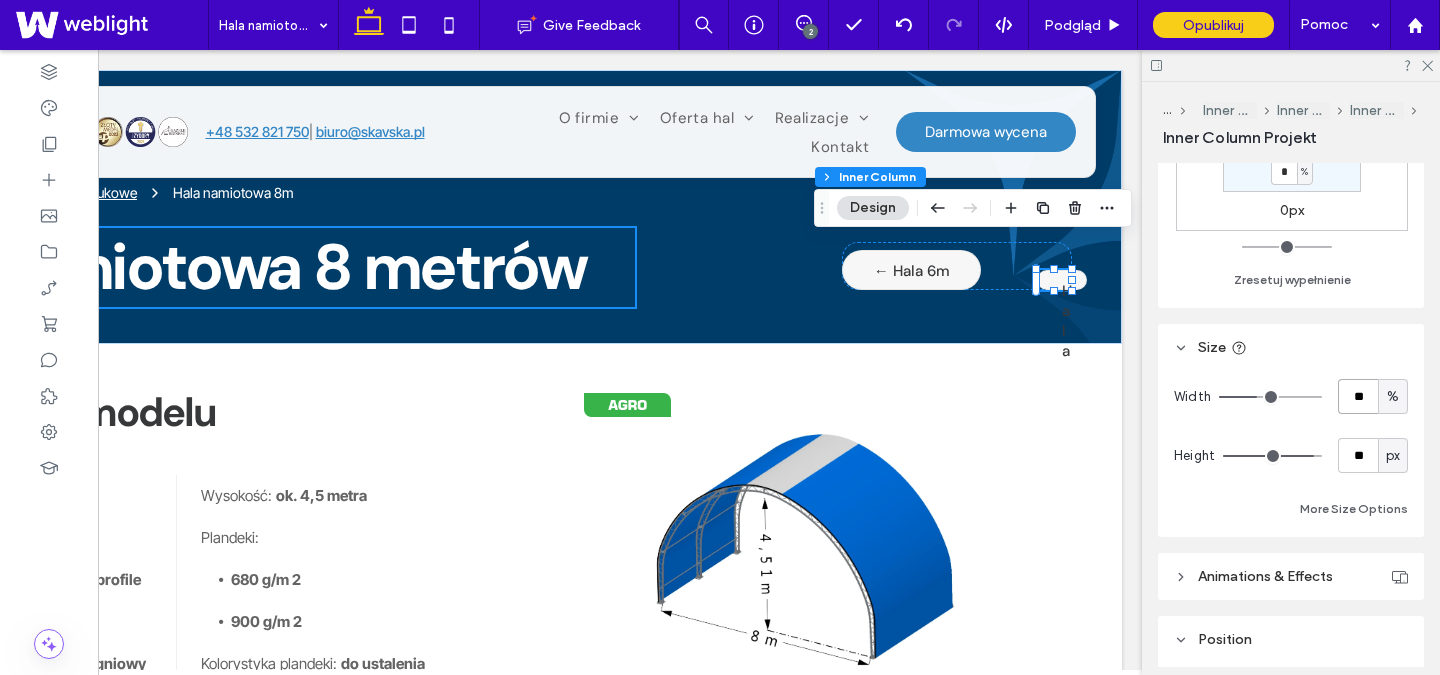 type on "**" 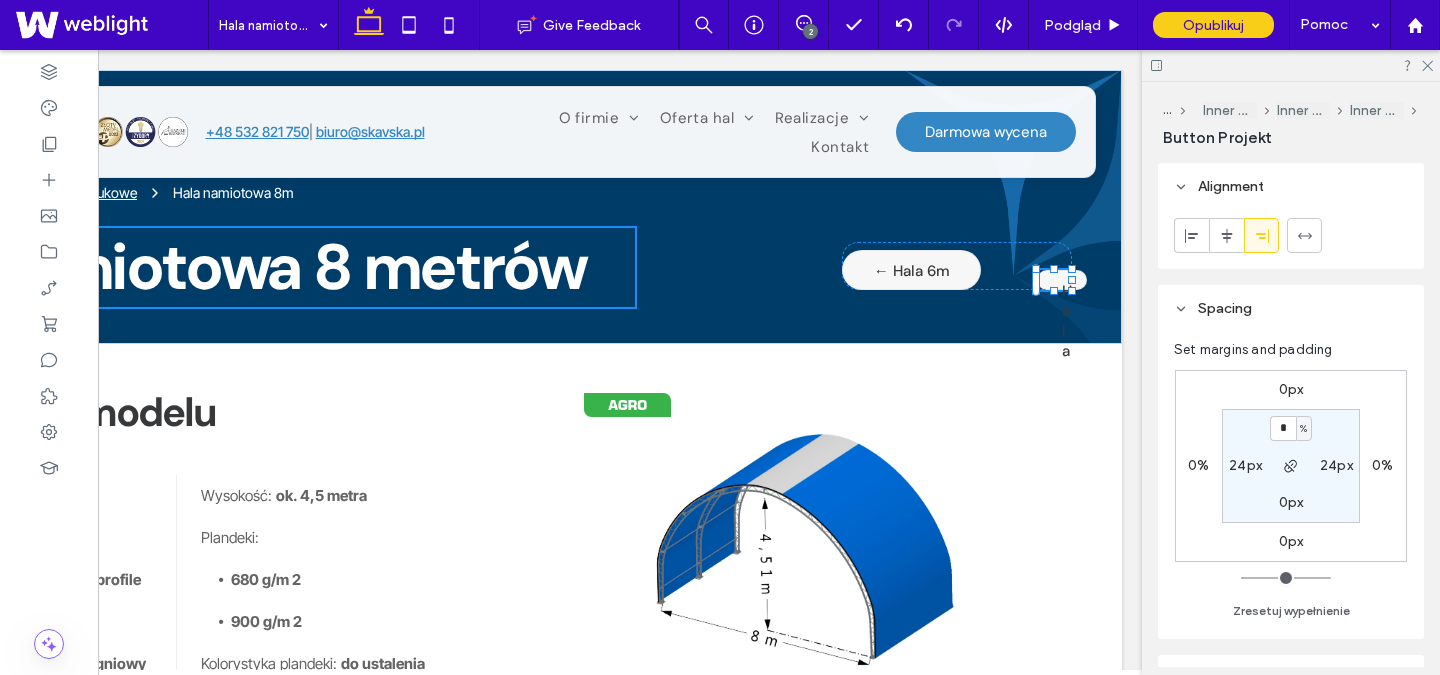 type on "***" 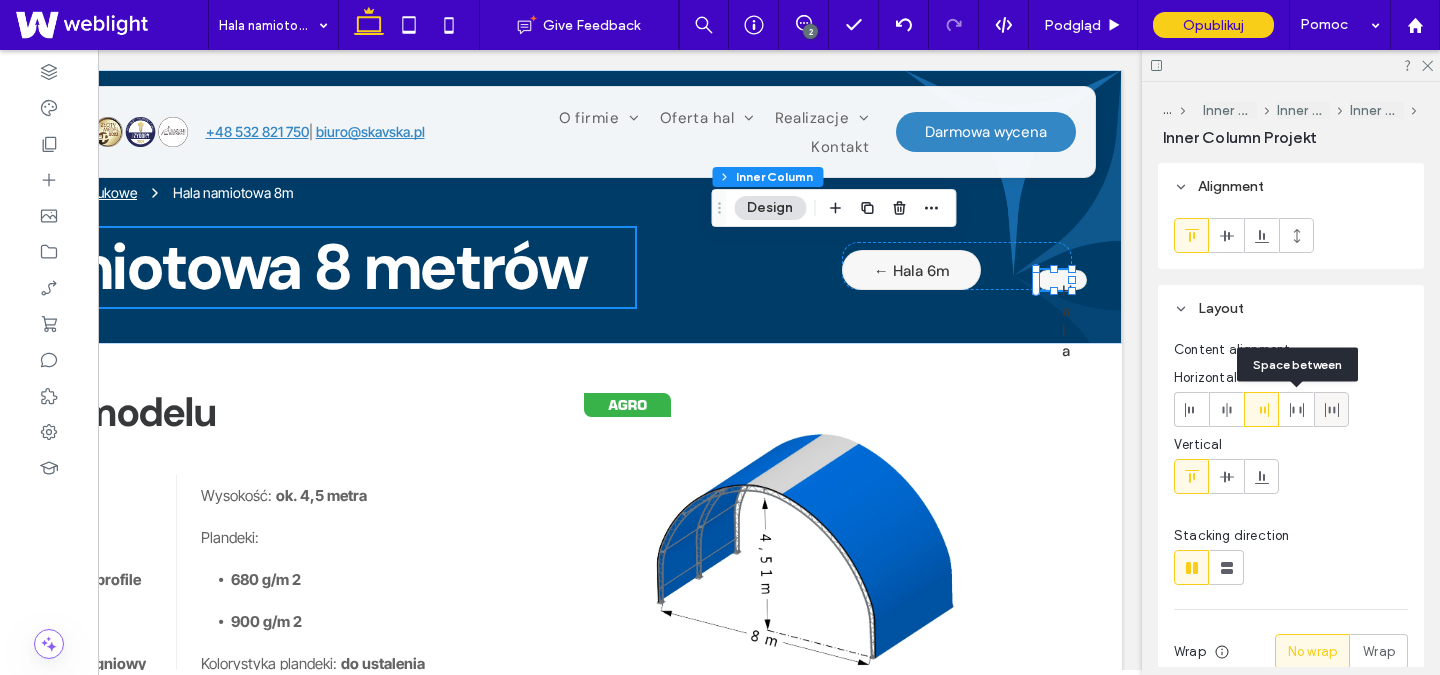 click 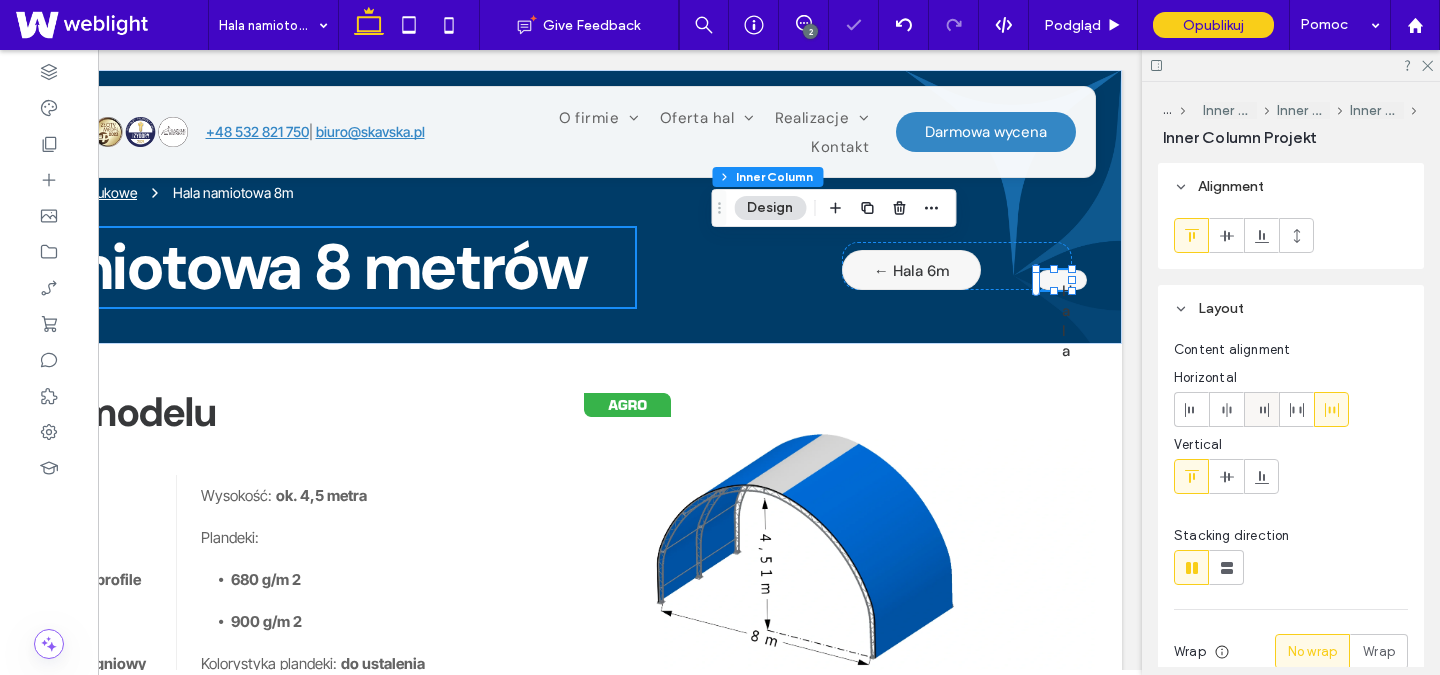 click at bounding box center [1261, 409] 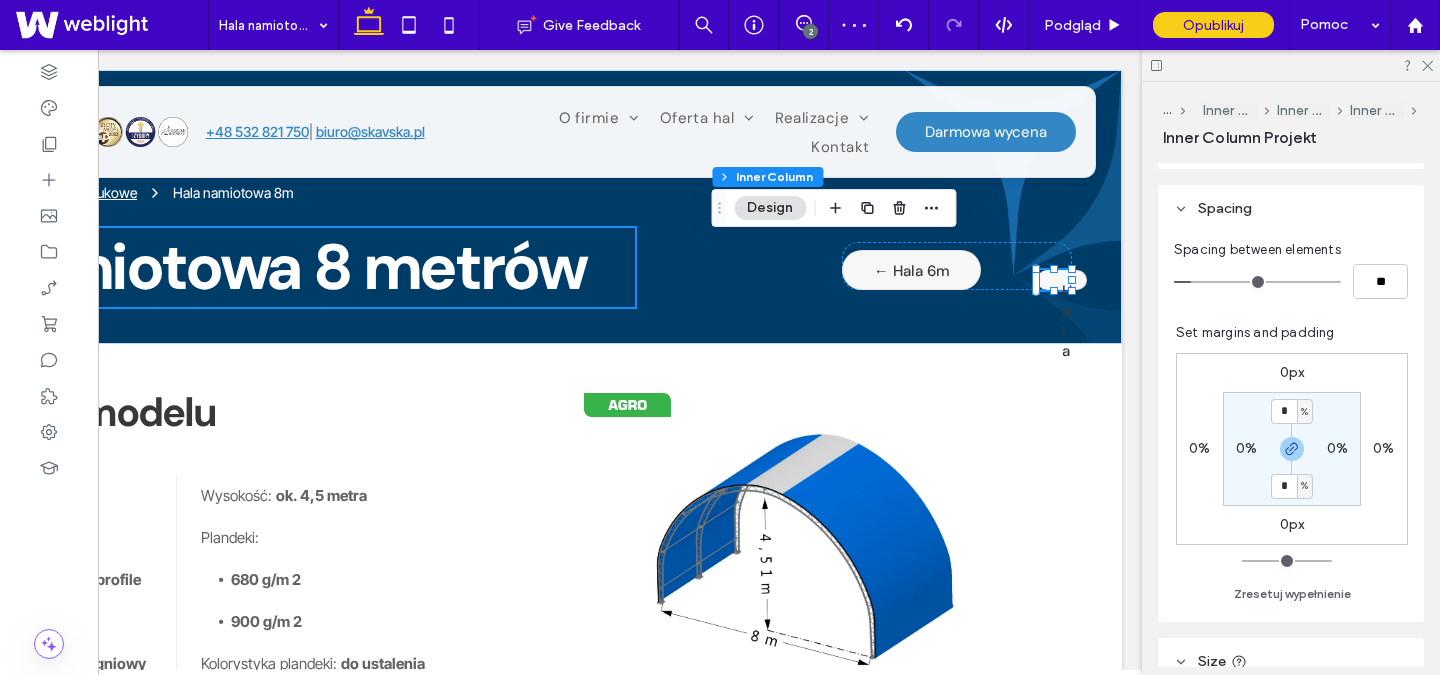 scroll, scrollTop: 518, scrollLeft: 0, axis: vertical 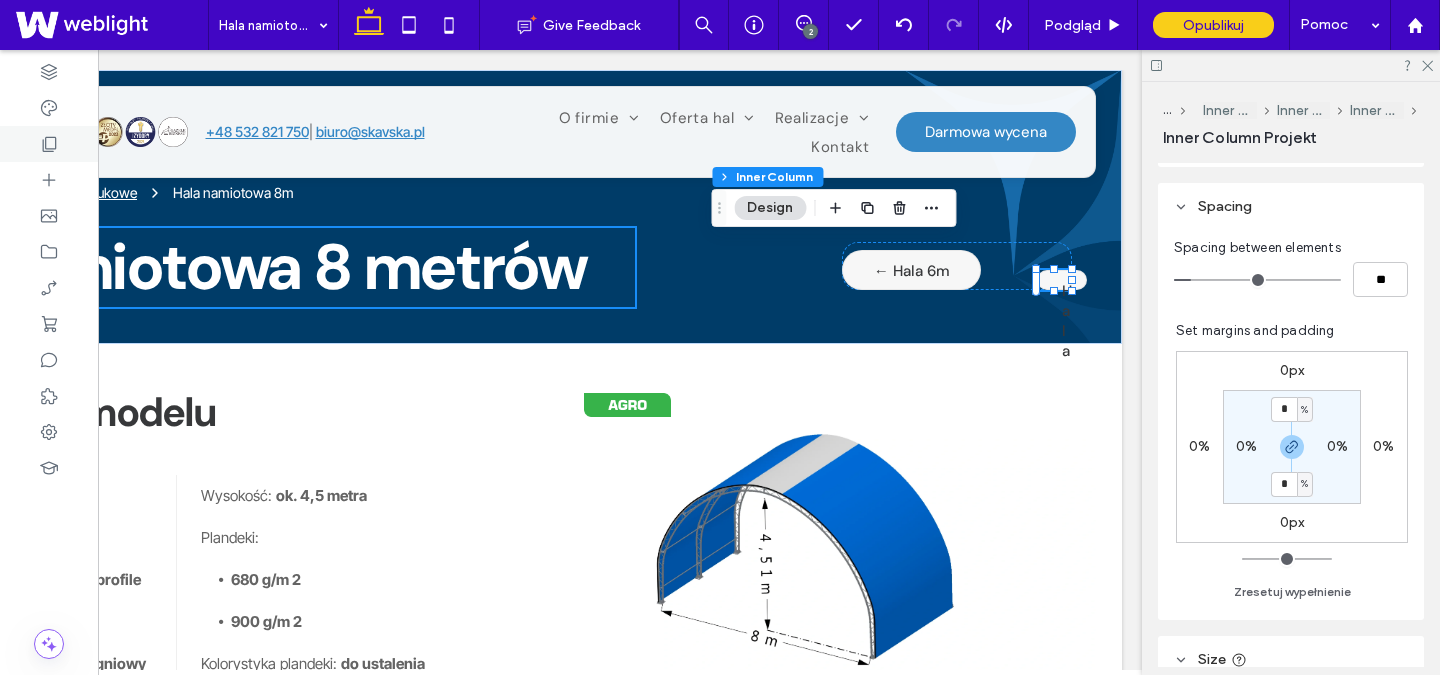 click 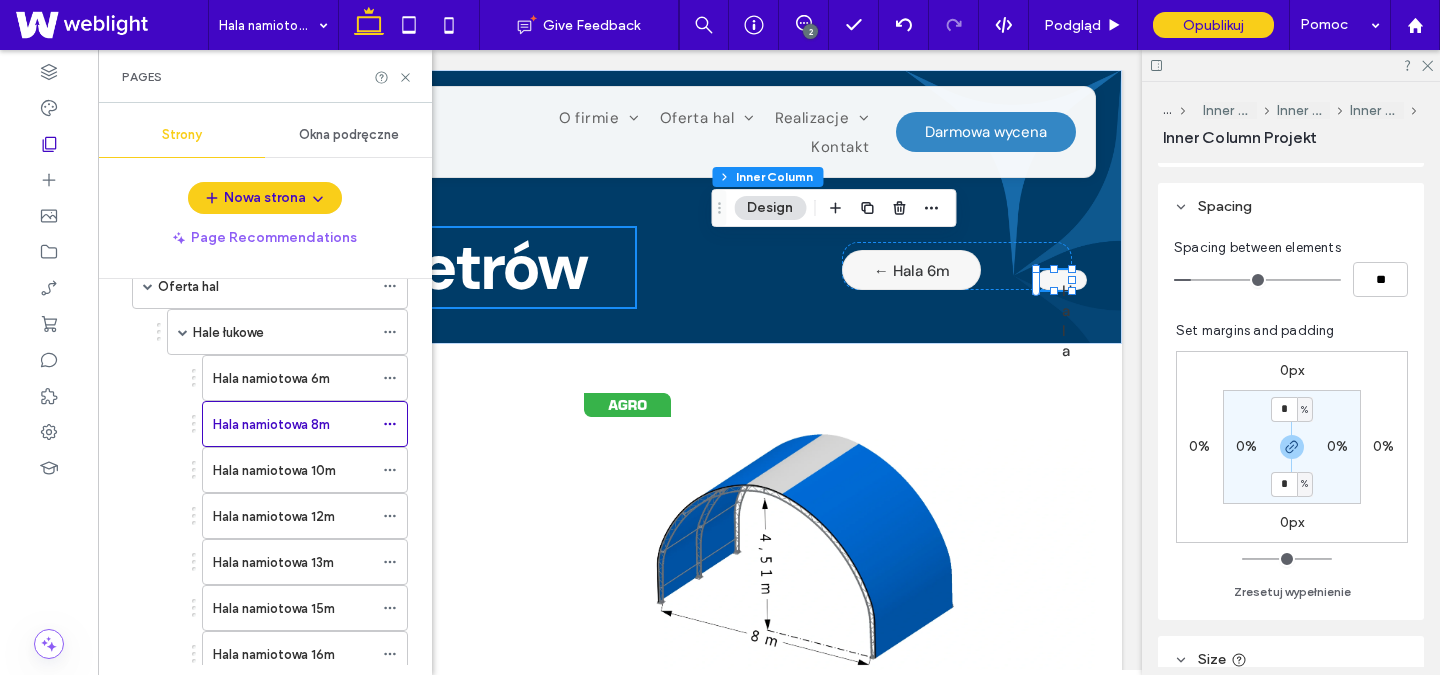 scroll, scrollTop: 562, scrollLeft: 0, axis: vertical 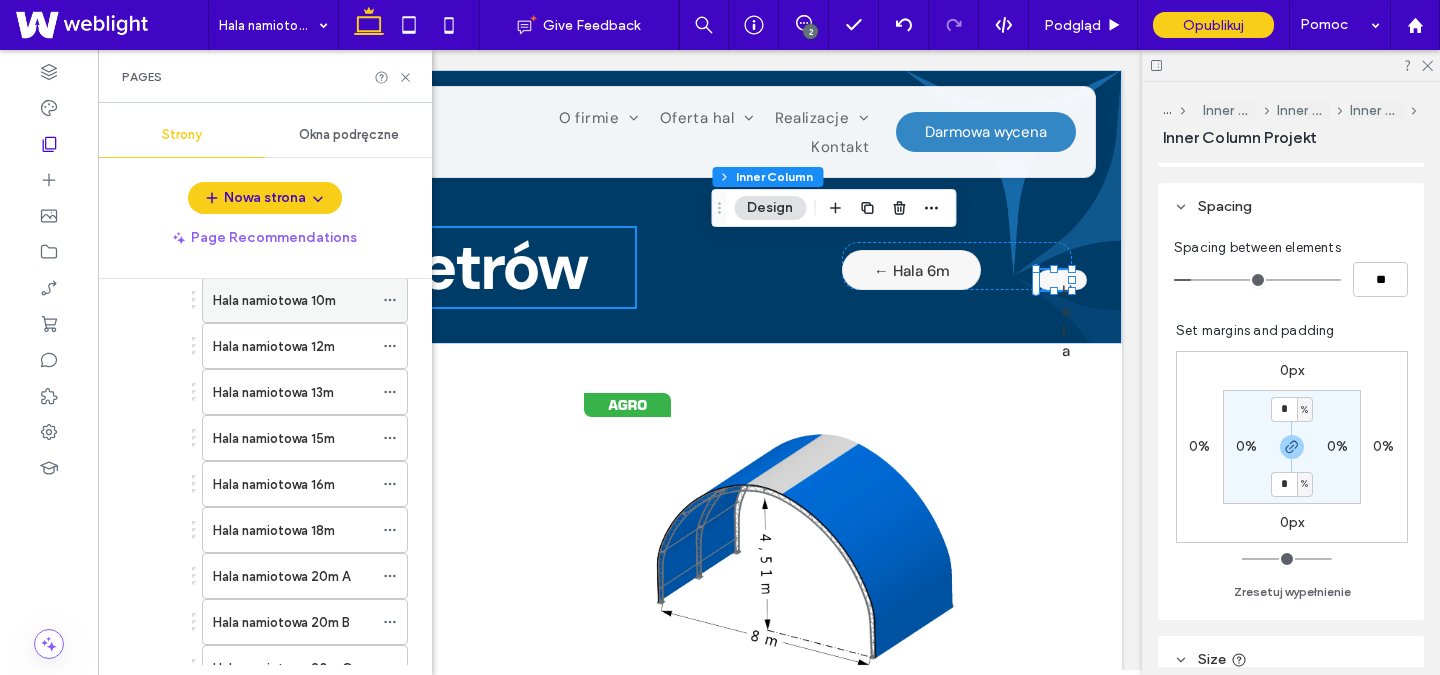 click on "Hala namiotowa 10m" at bounding box center [293, 300] 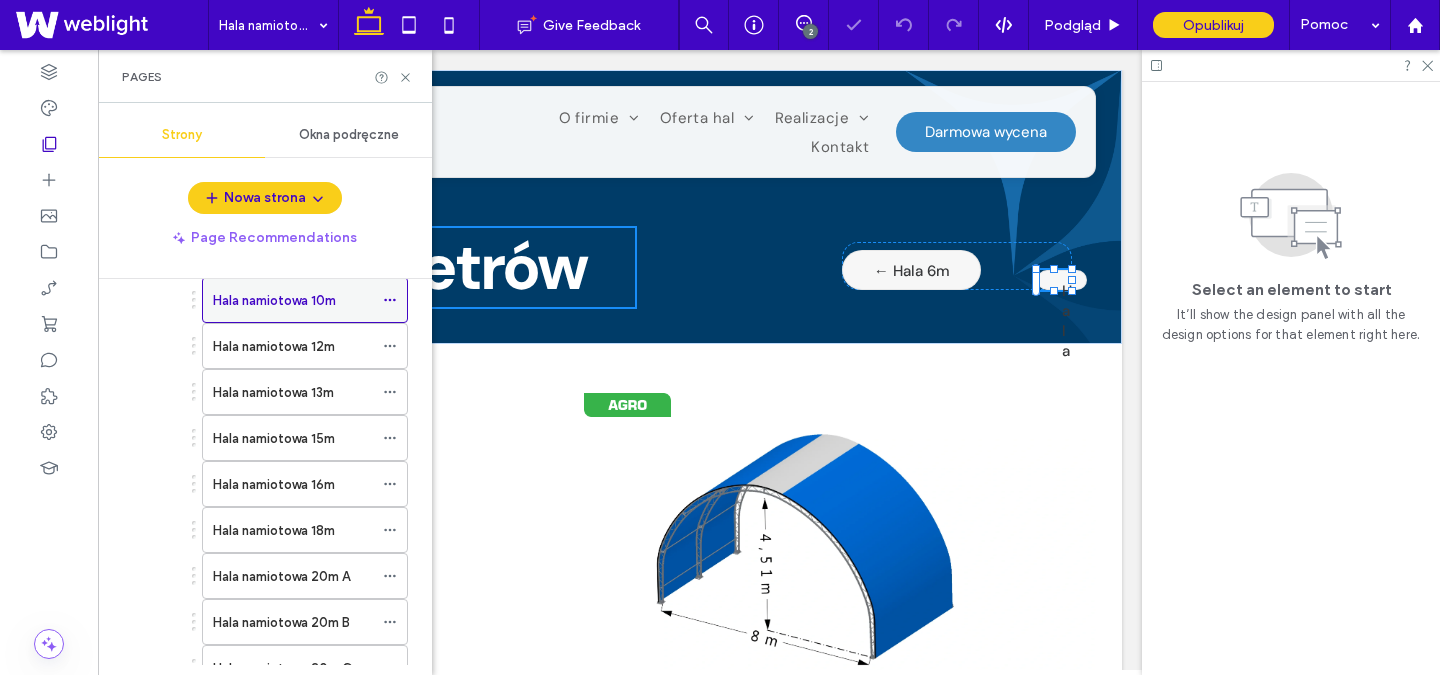 scroll, scrollTop: 520, scrollLeft: 0, axis: vertical 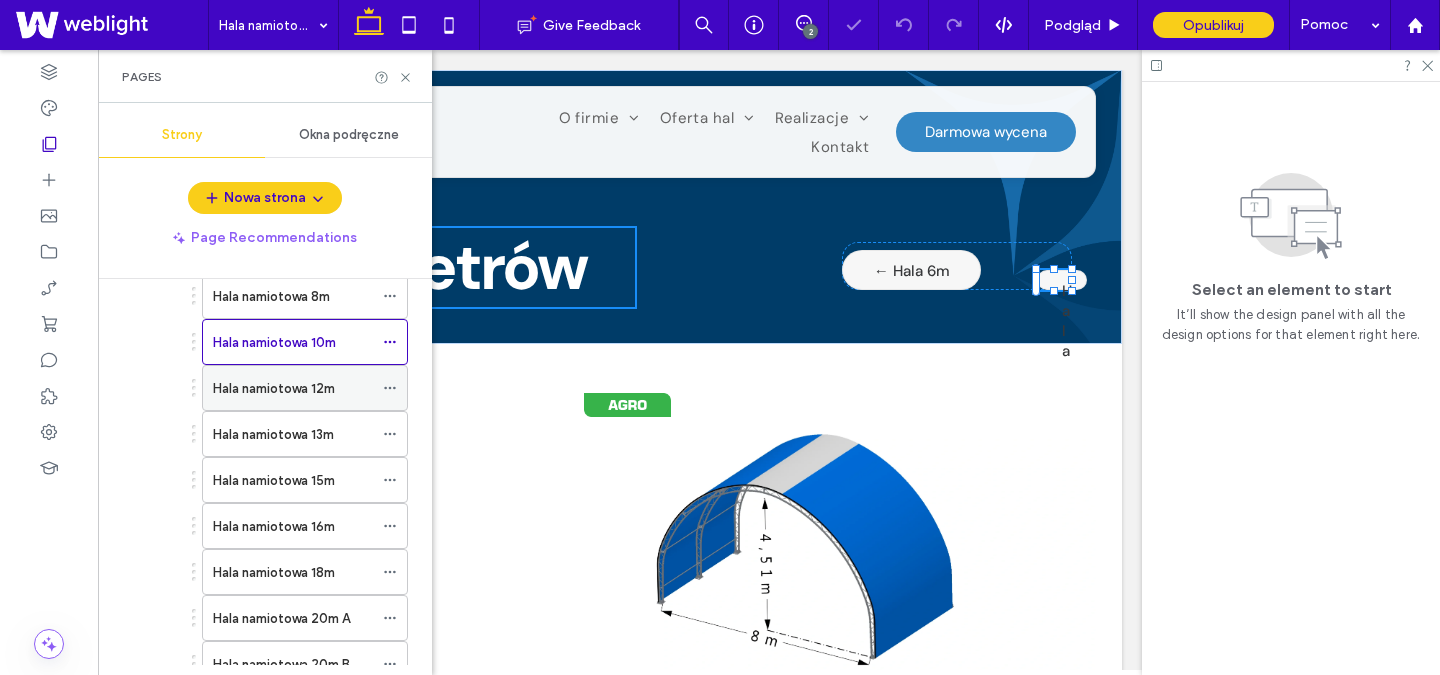 click on "Hala namiotowa 12m" at bounding box center [293, 388] 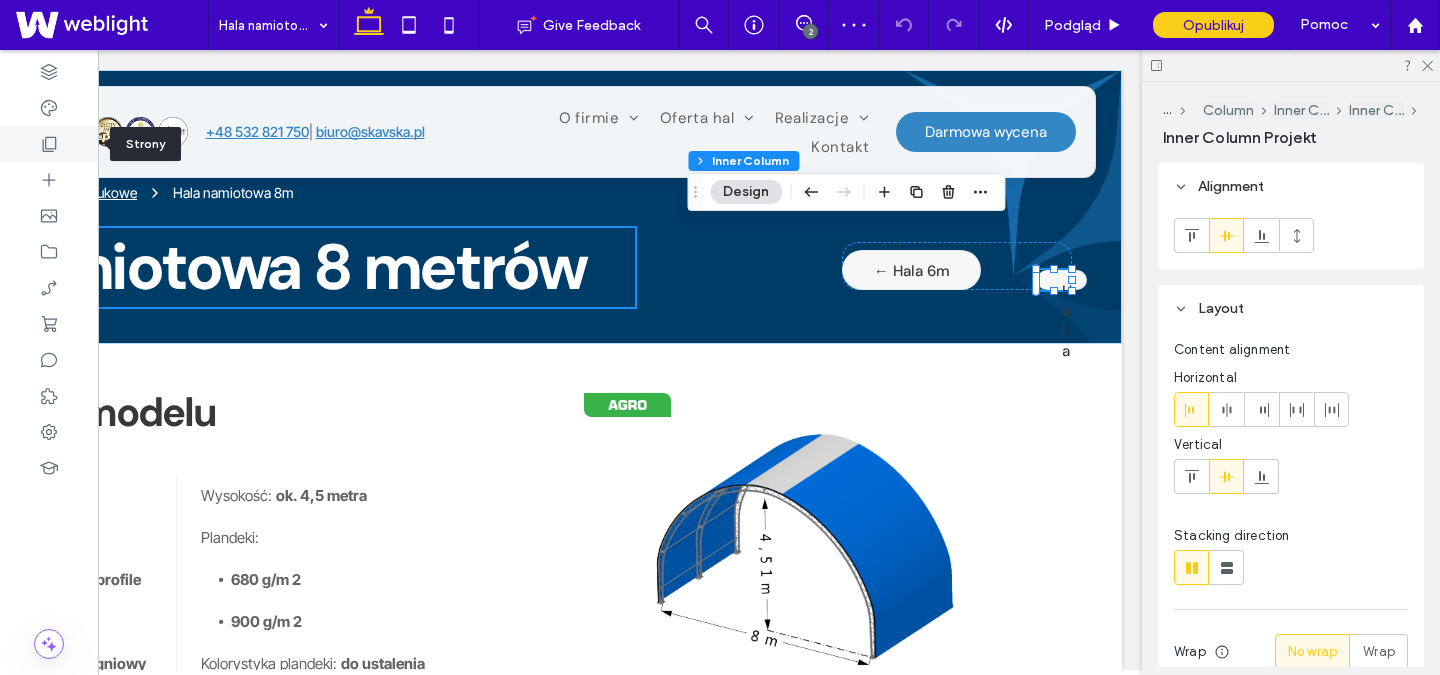 click 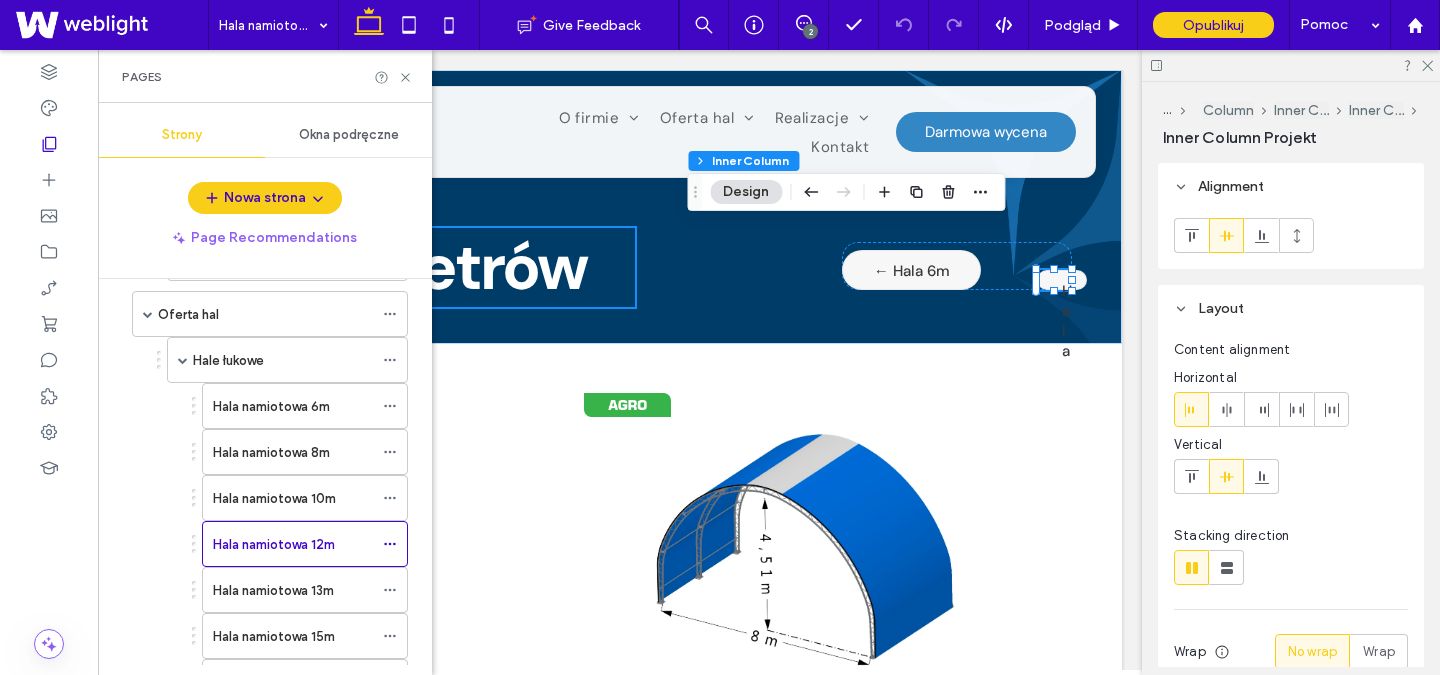 scroll, scrollTop: 382, scrollLeft: 0, axis: vertical 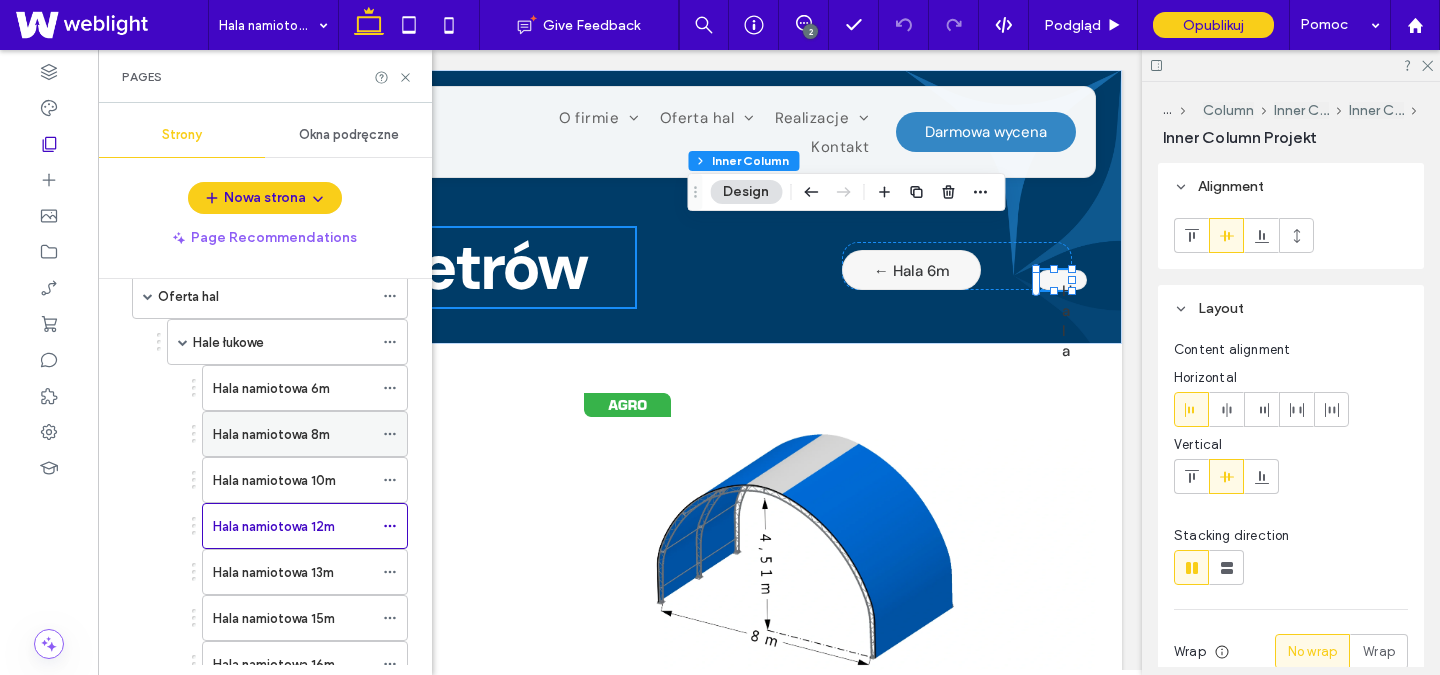 click on "Hala namiotowa 8m" at bounding box center (271, 434) 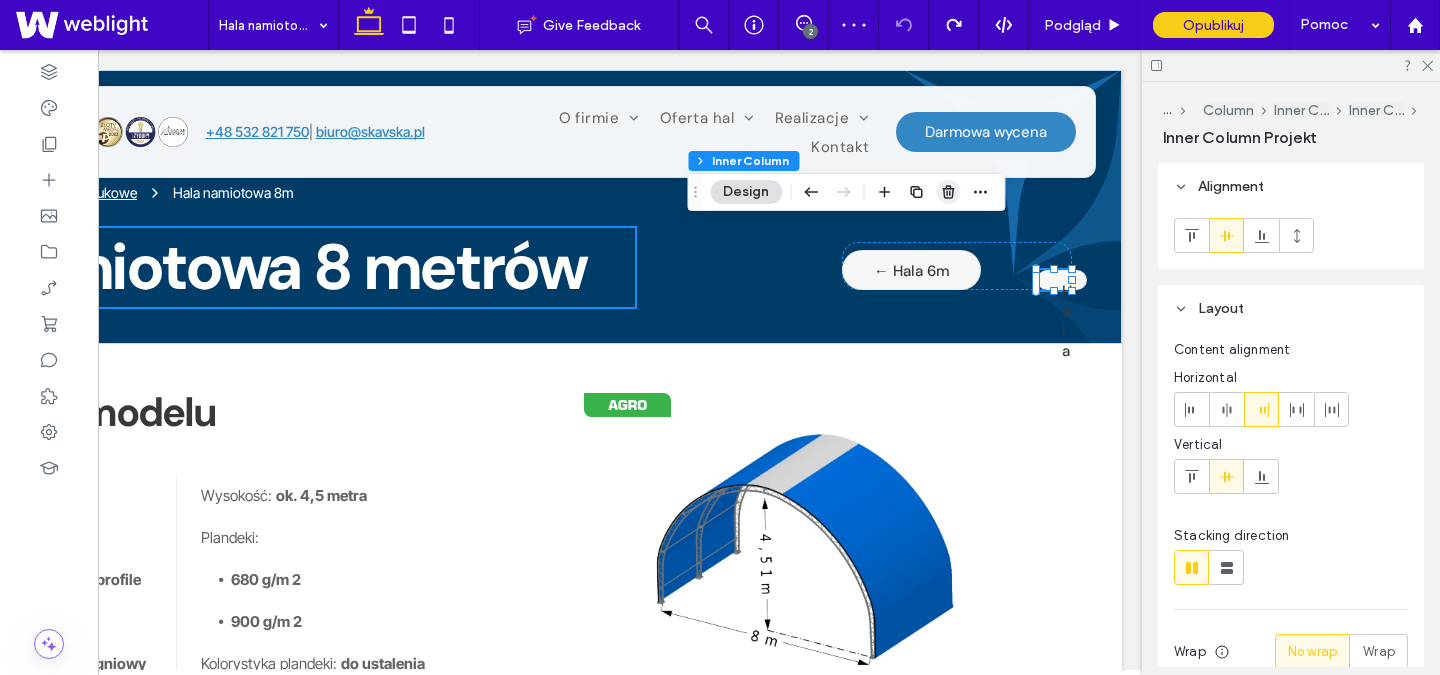 click 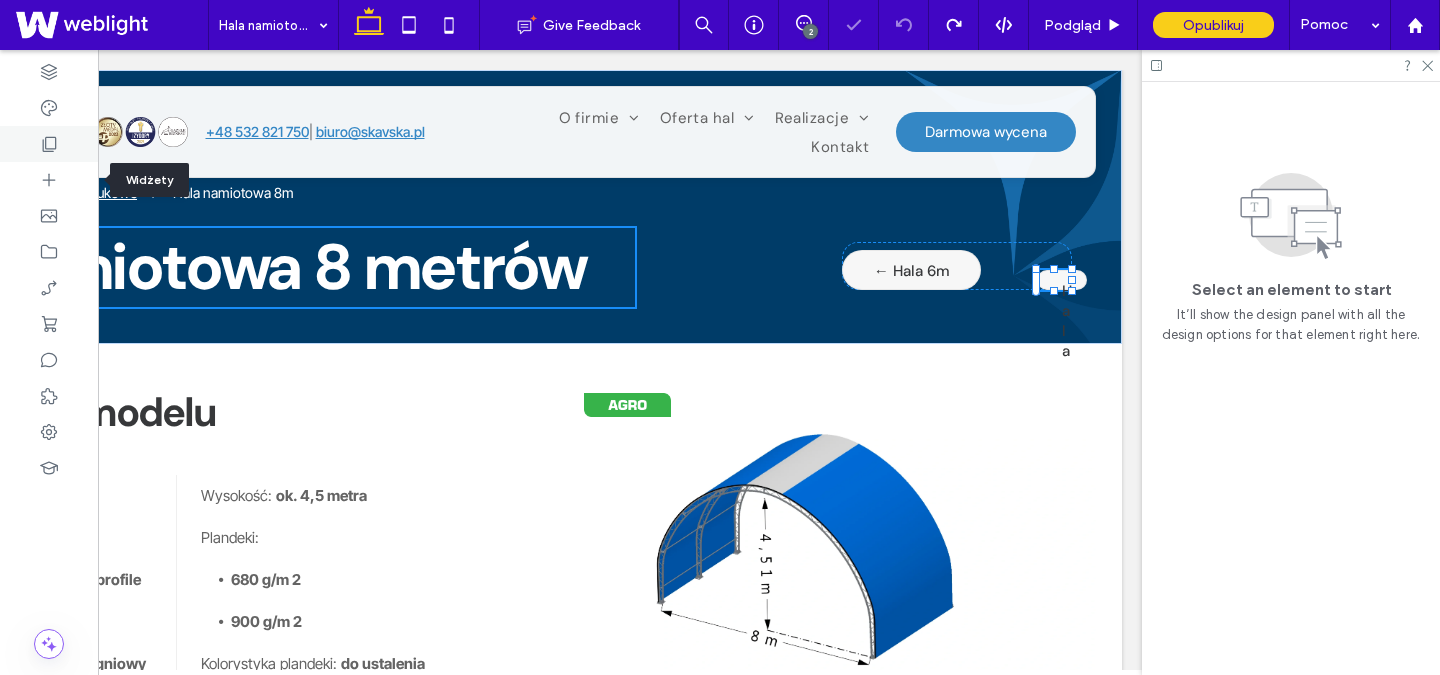 click at bounding box center (49, 144) 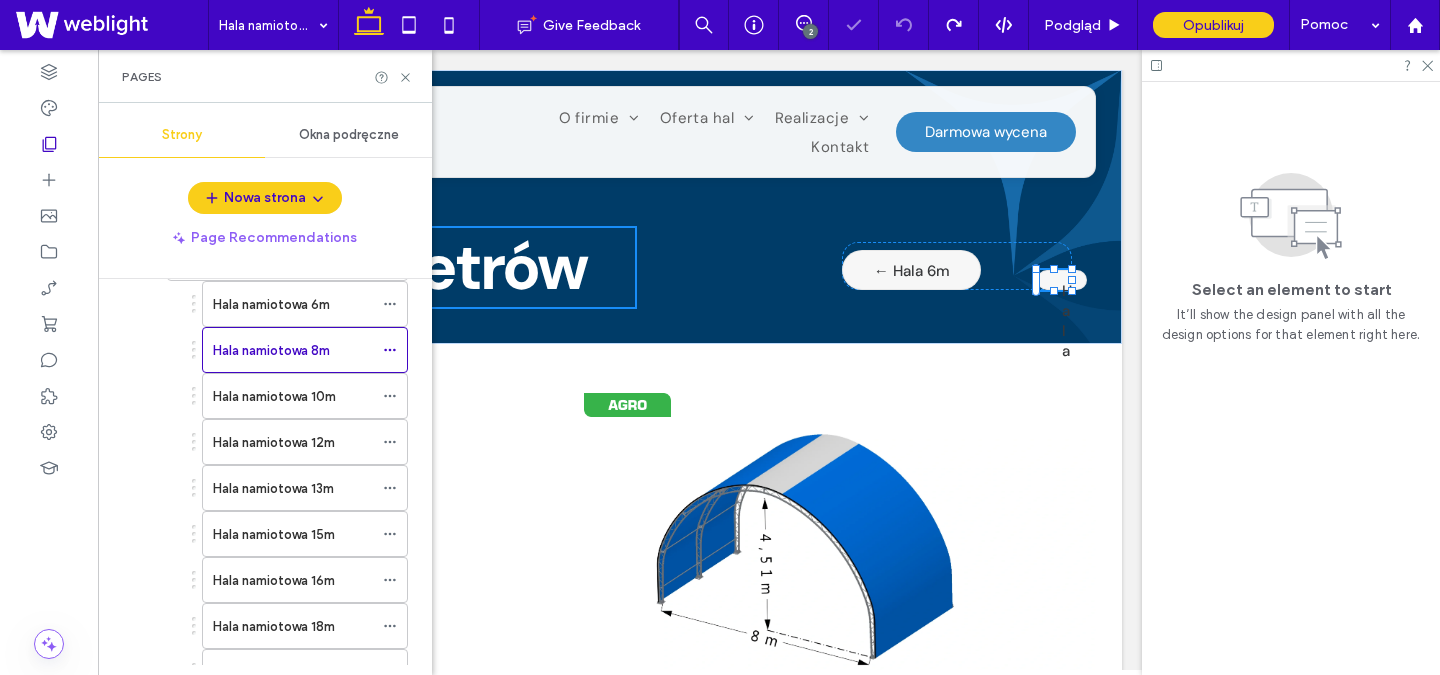 scroll, scrollTop: 464, scrollLeft: 0, axis: vertical 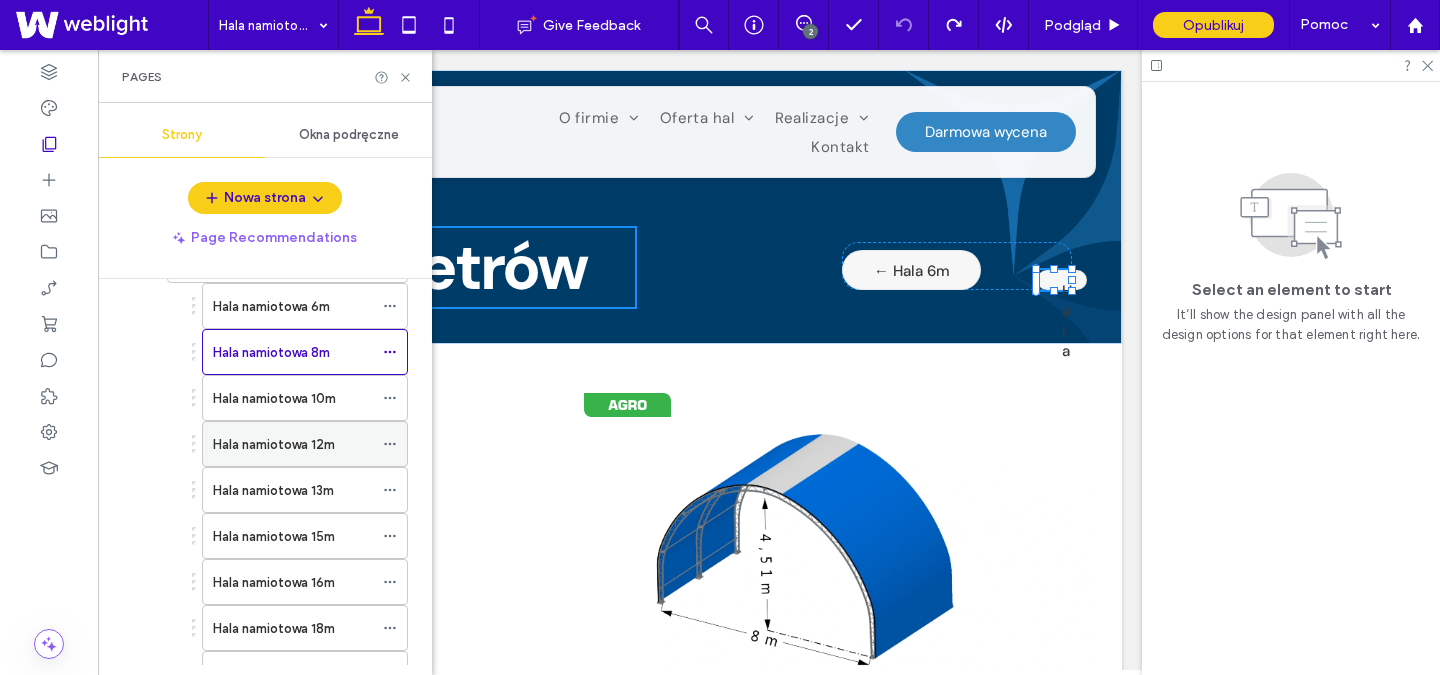 click on "Hala namiotowa 12m" at bounding box center [274, 444] 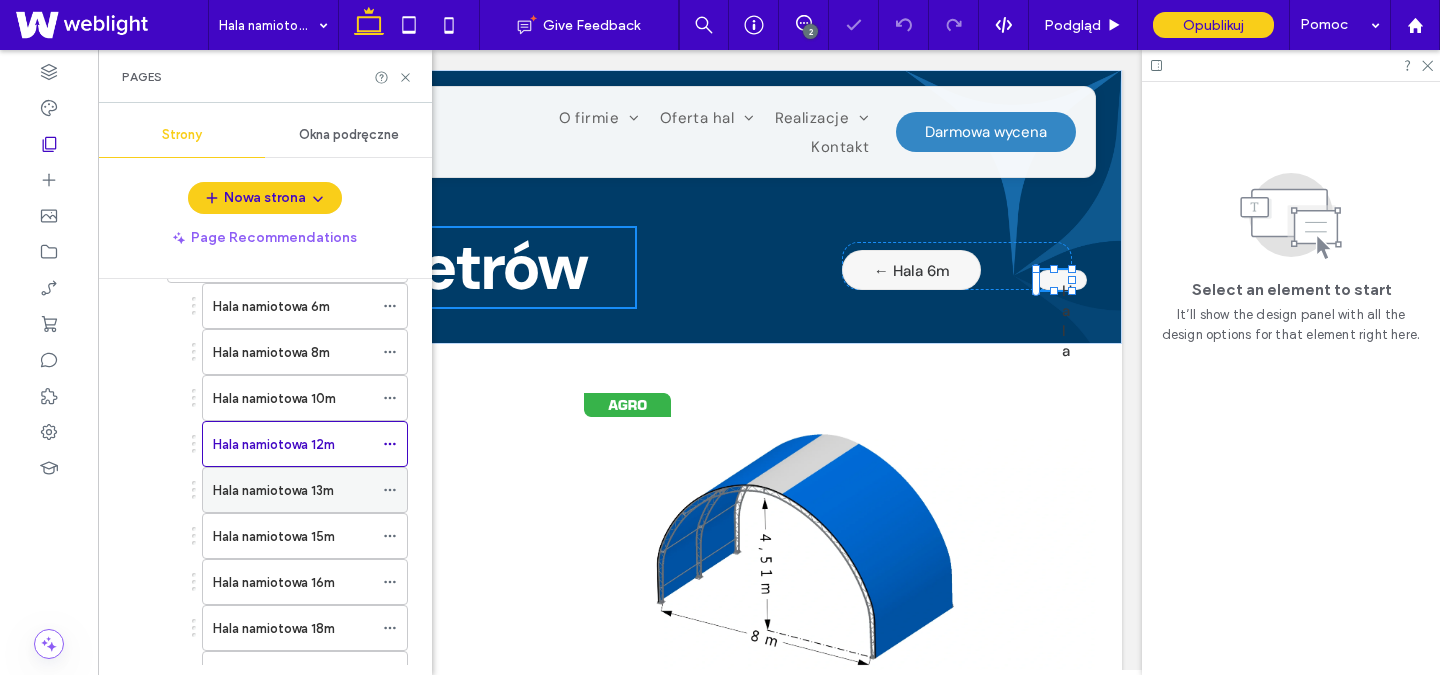 click on "Hala namiotowa 13m" at bounding box center (273, 490) 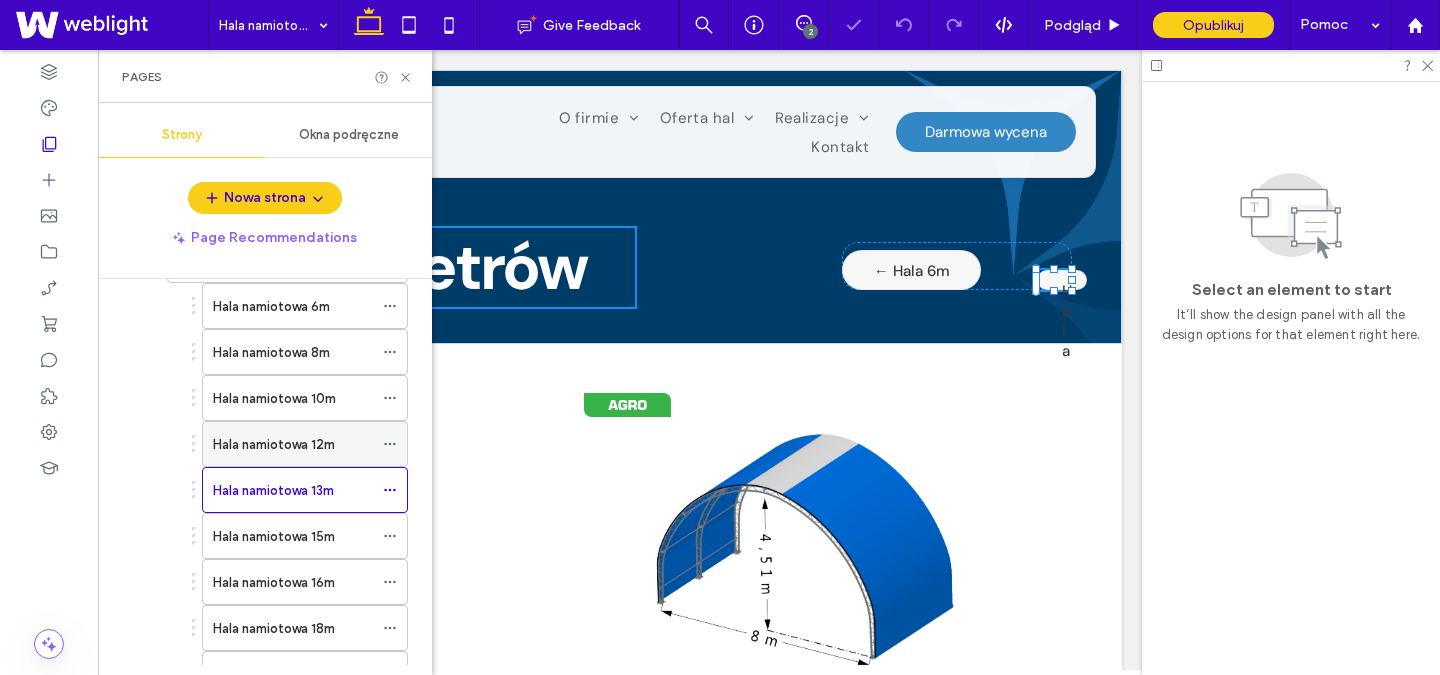 click on "Hala namiotowa 12m" at bounding box center (293, 444) 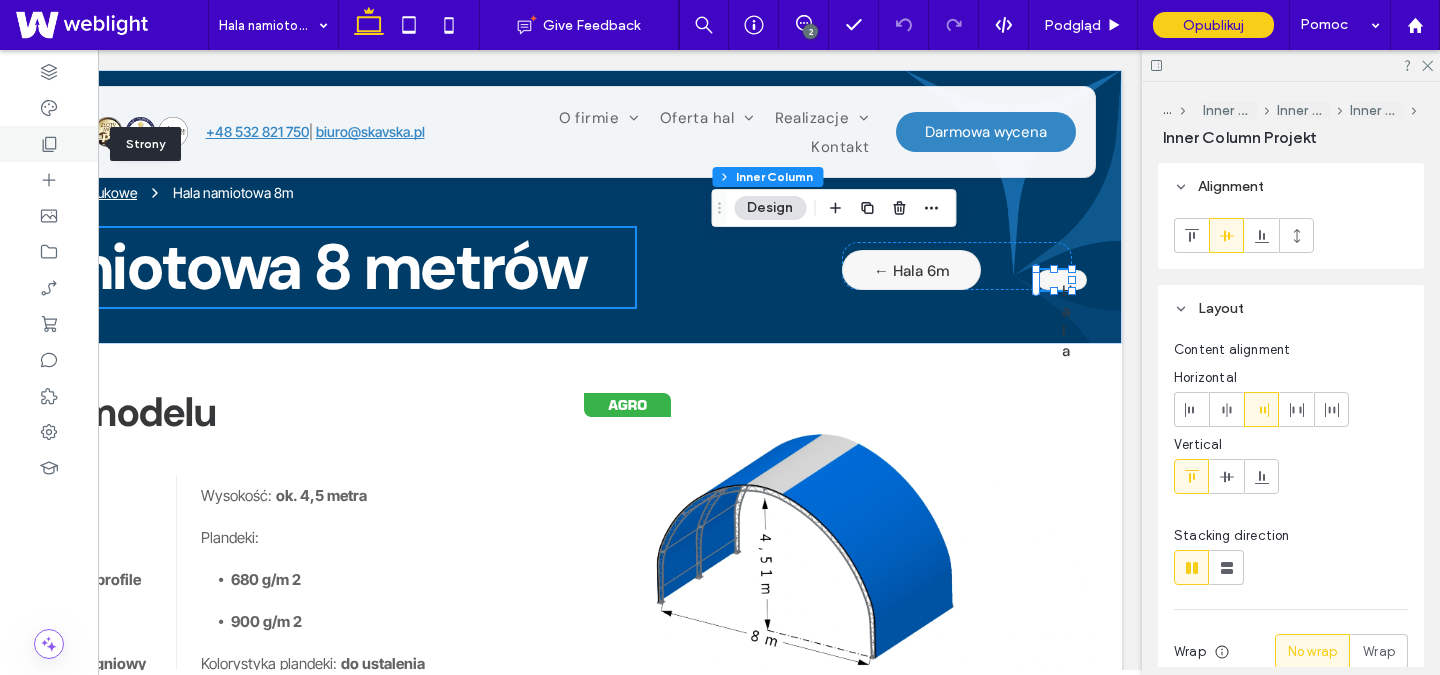 click 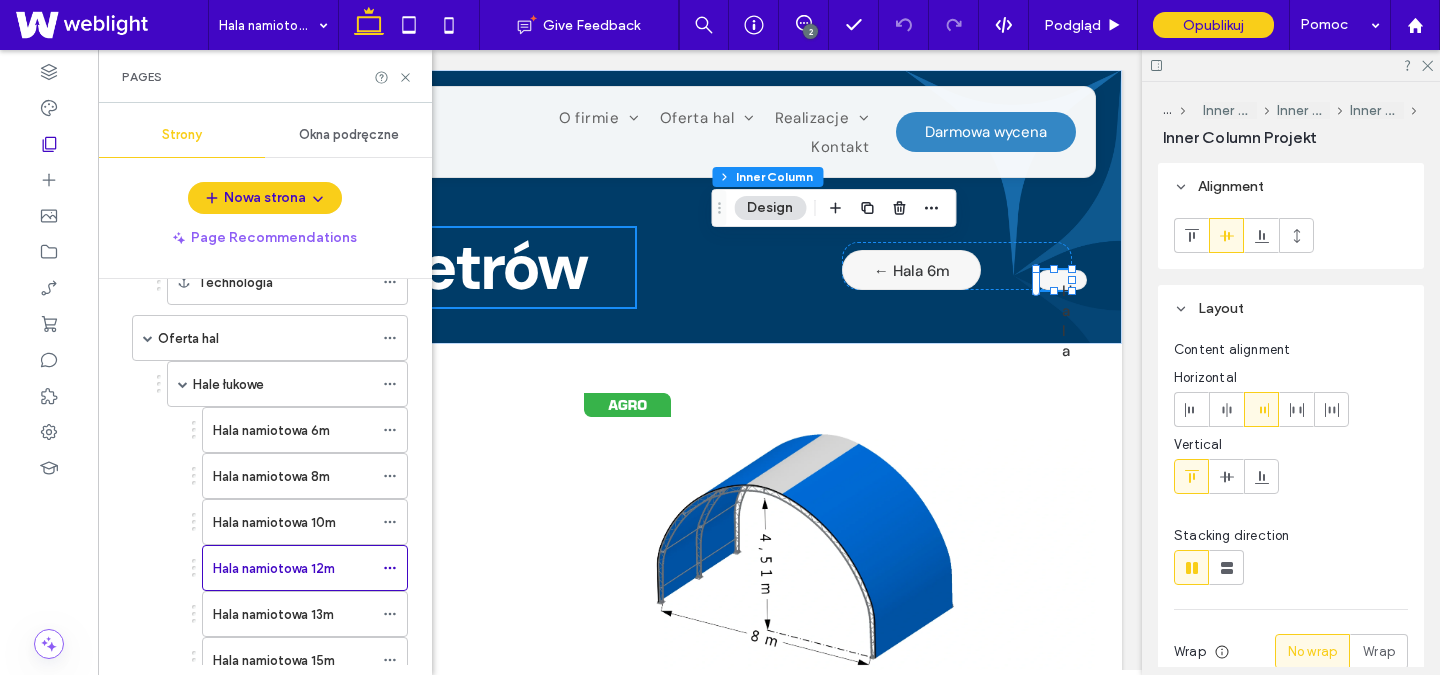 scroll, scrollTop: 346, scrollLeft: 0, axis: vertical 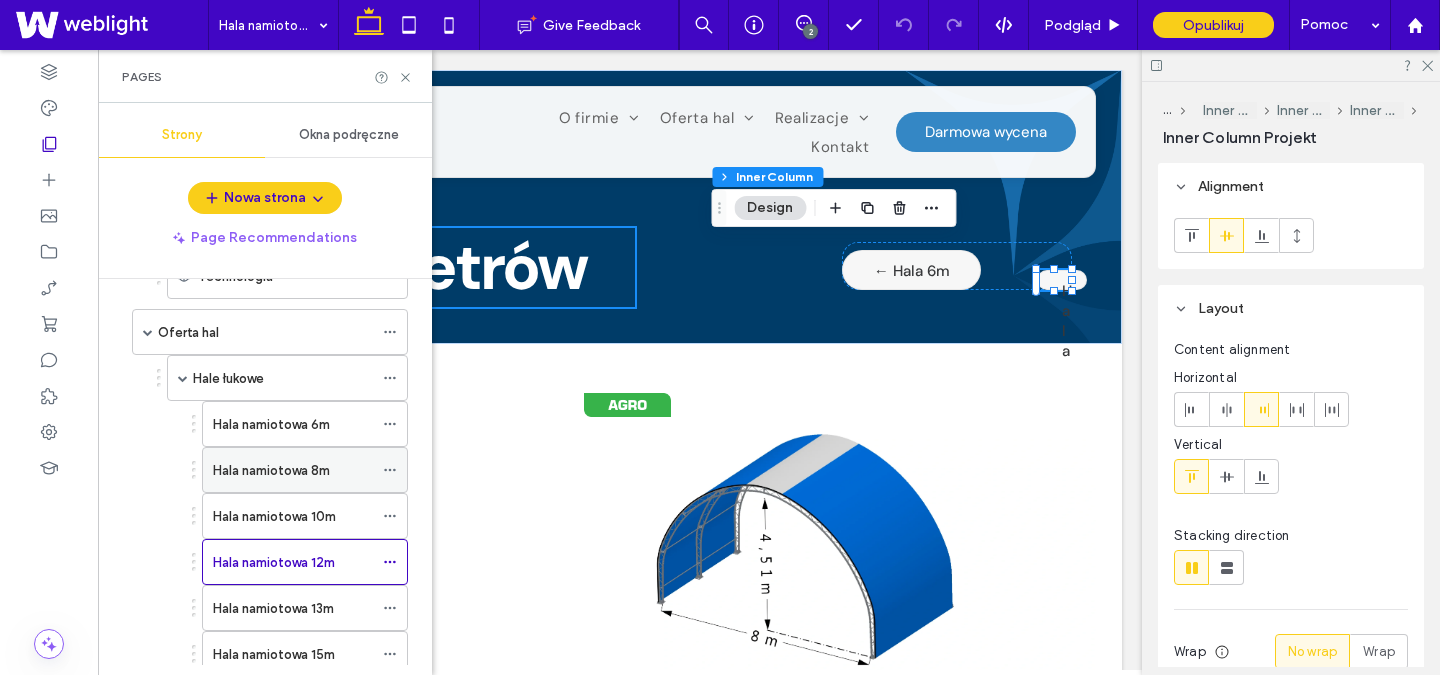 click on "Hala namiotowa 8m" at bounding box center (271, 470) 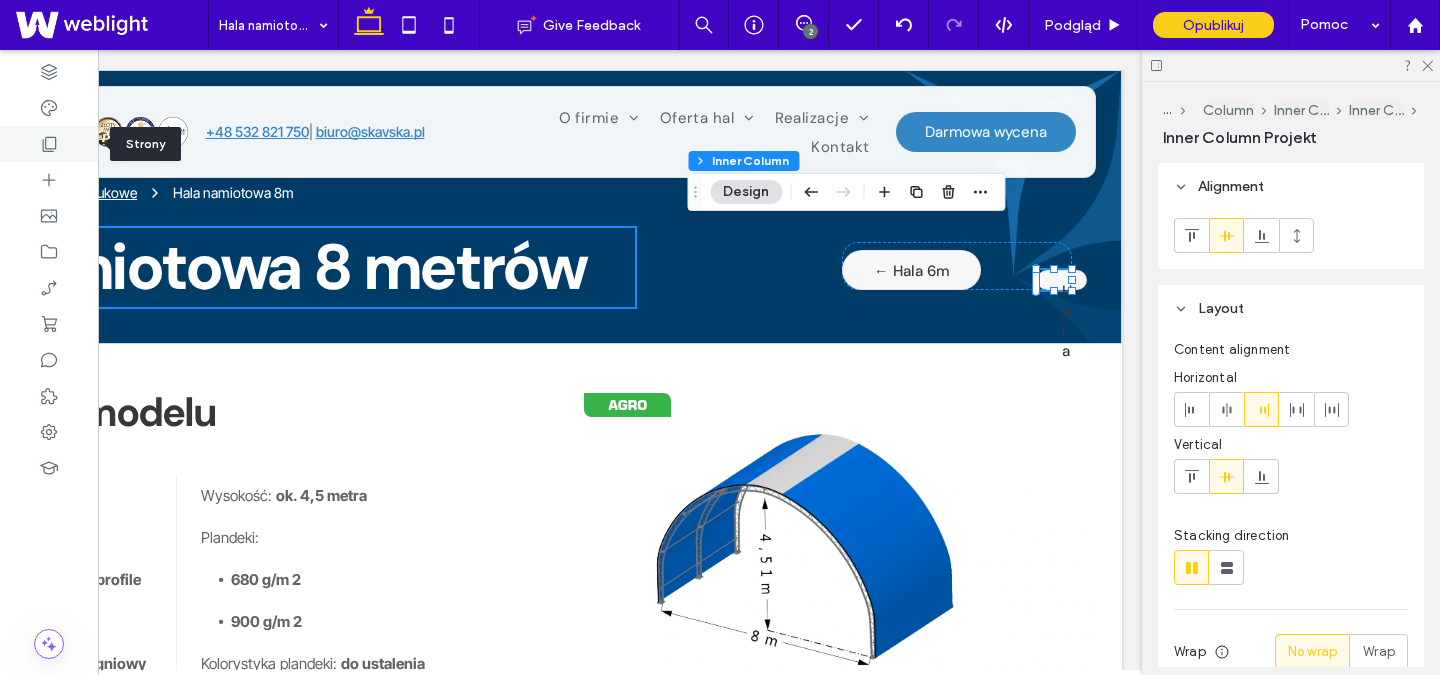 click 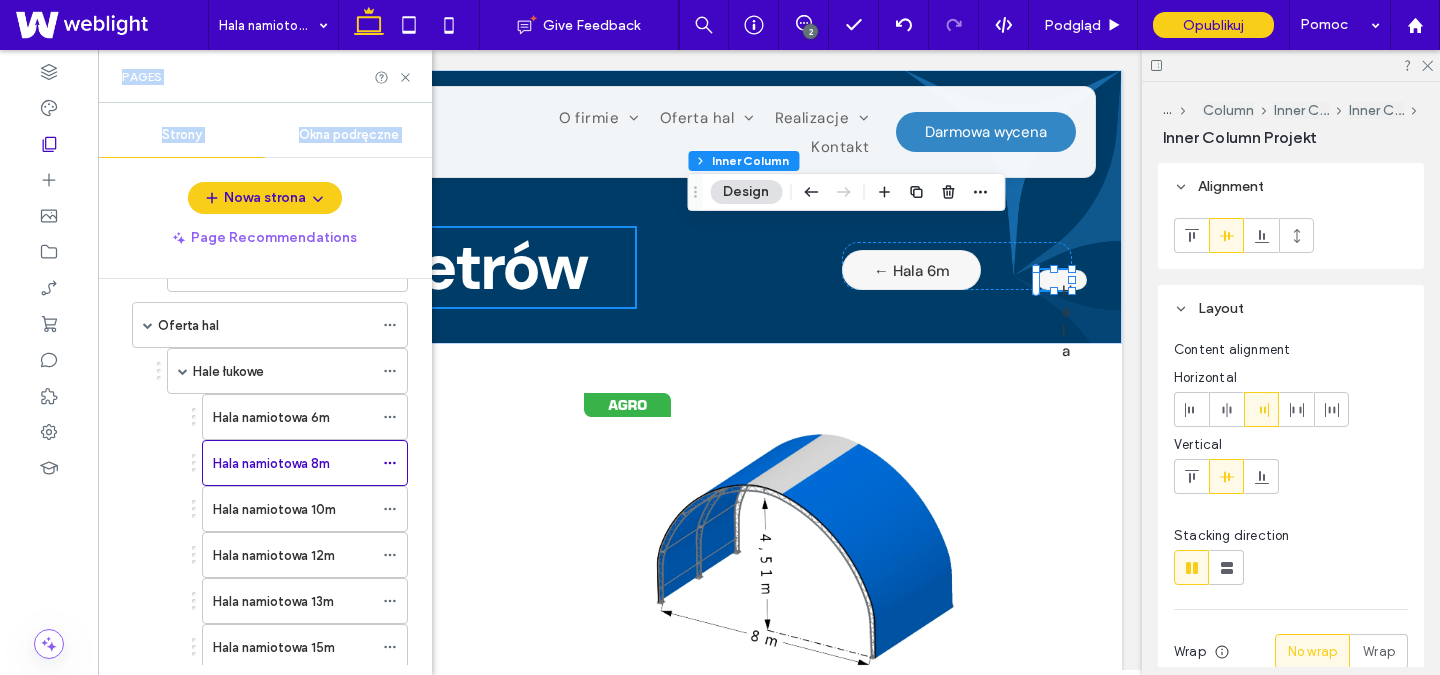 scroll, scrollTop: 352, scrollLeft: 0, axis: vertical 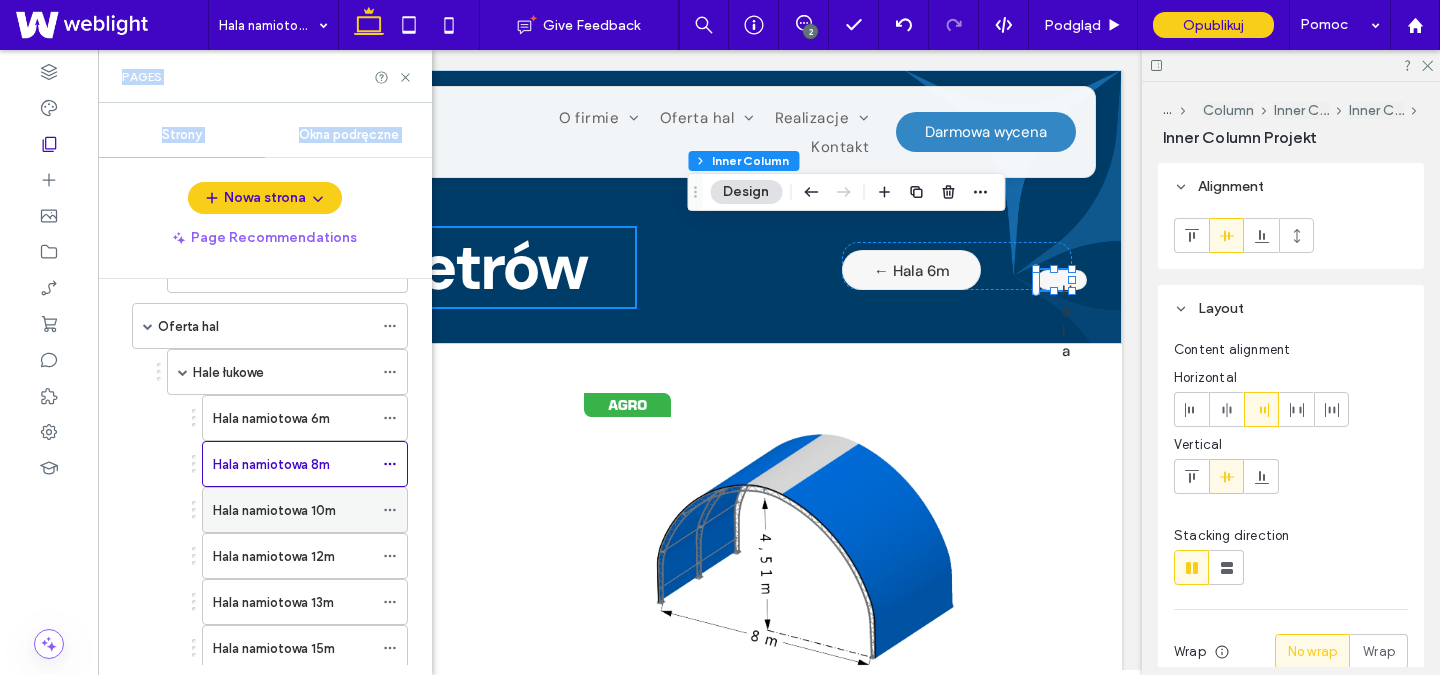 click on "Hala namiotowa 10m" at bounding box center (274, 510) 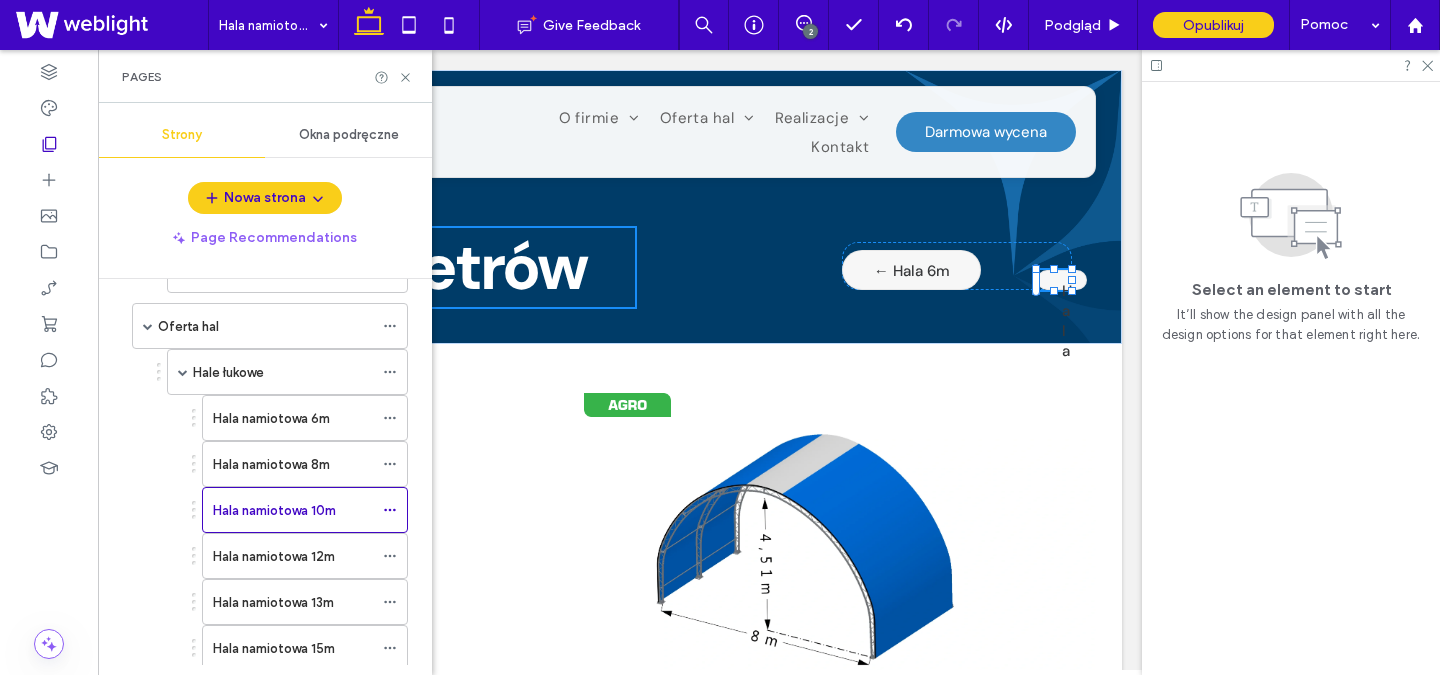 click at bounding box center [720, 337] 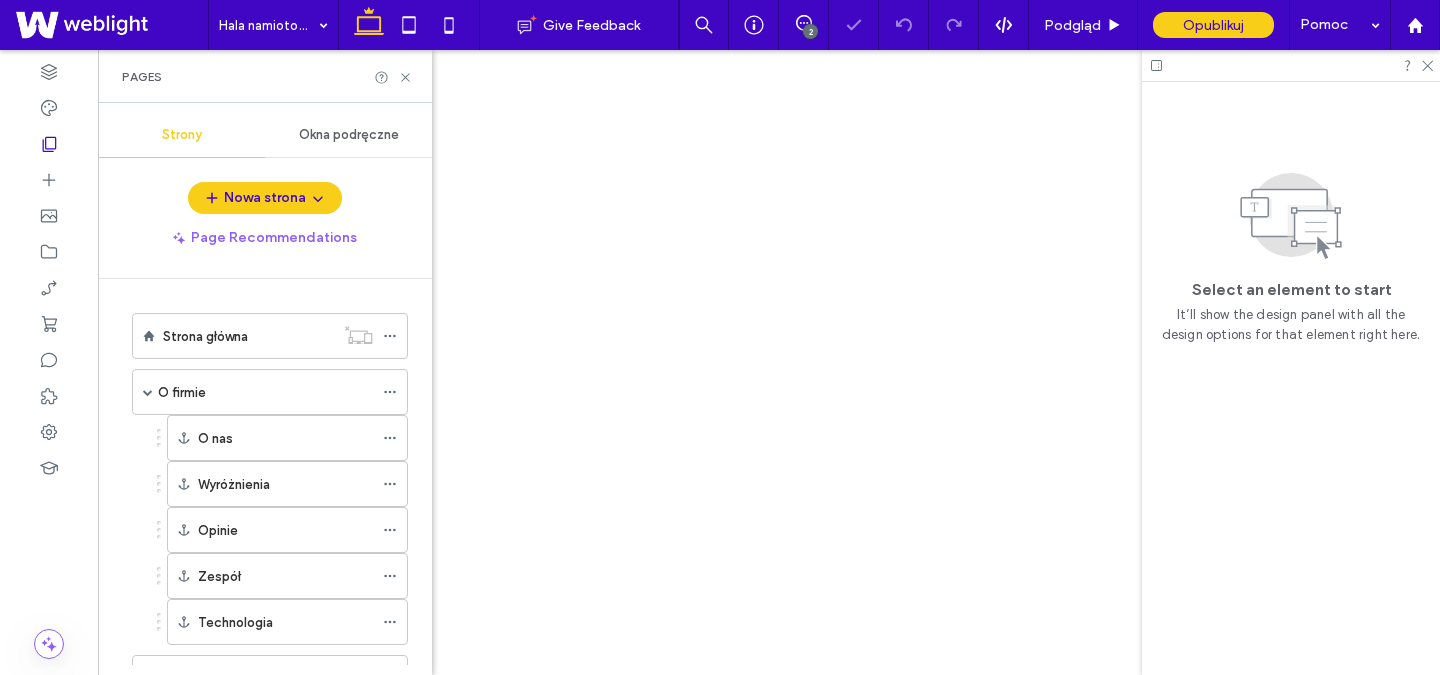 scroll, scrollTop: 0, scrollLeft: 0, axis: both 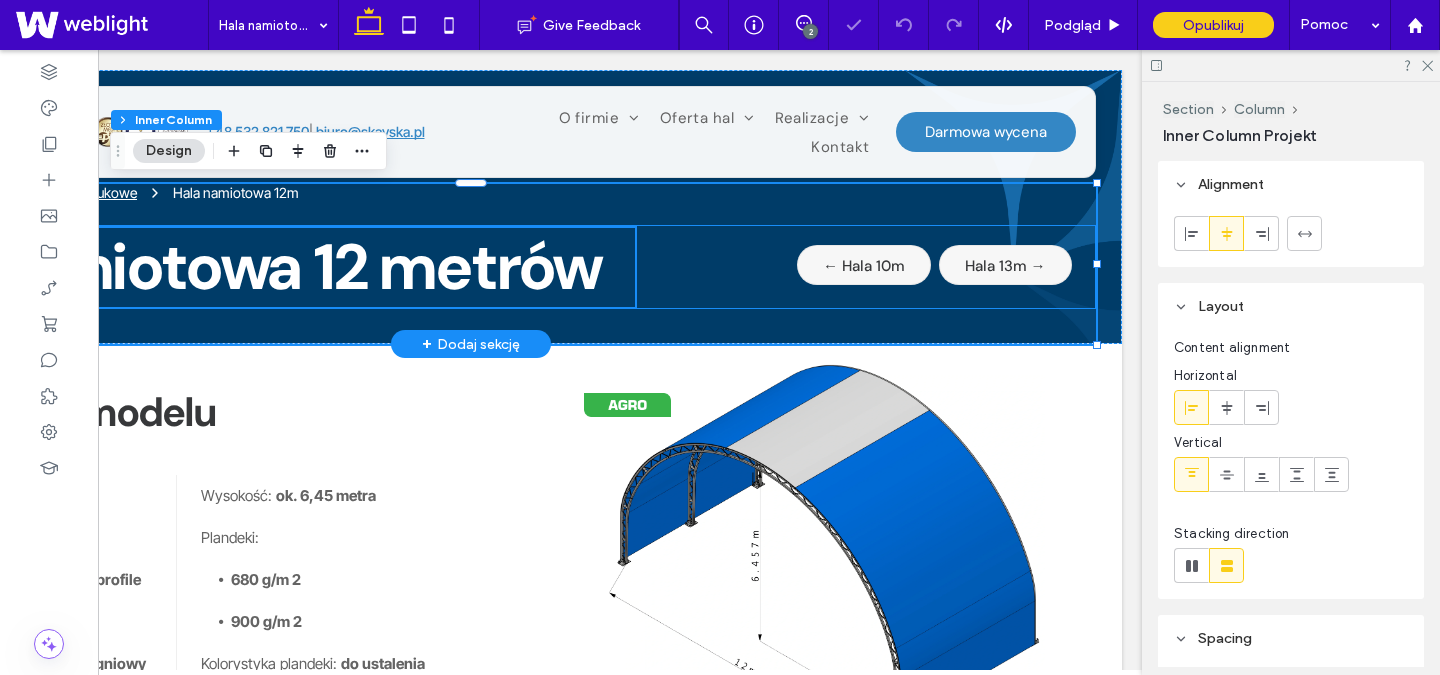click on "← Hala 10m" at bounding box center (864, 266) 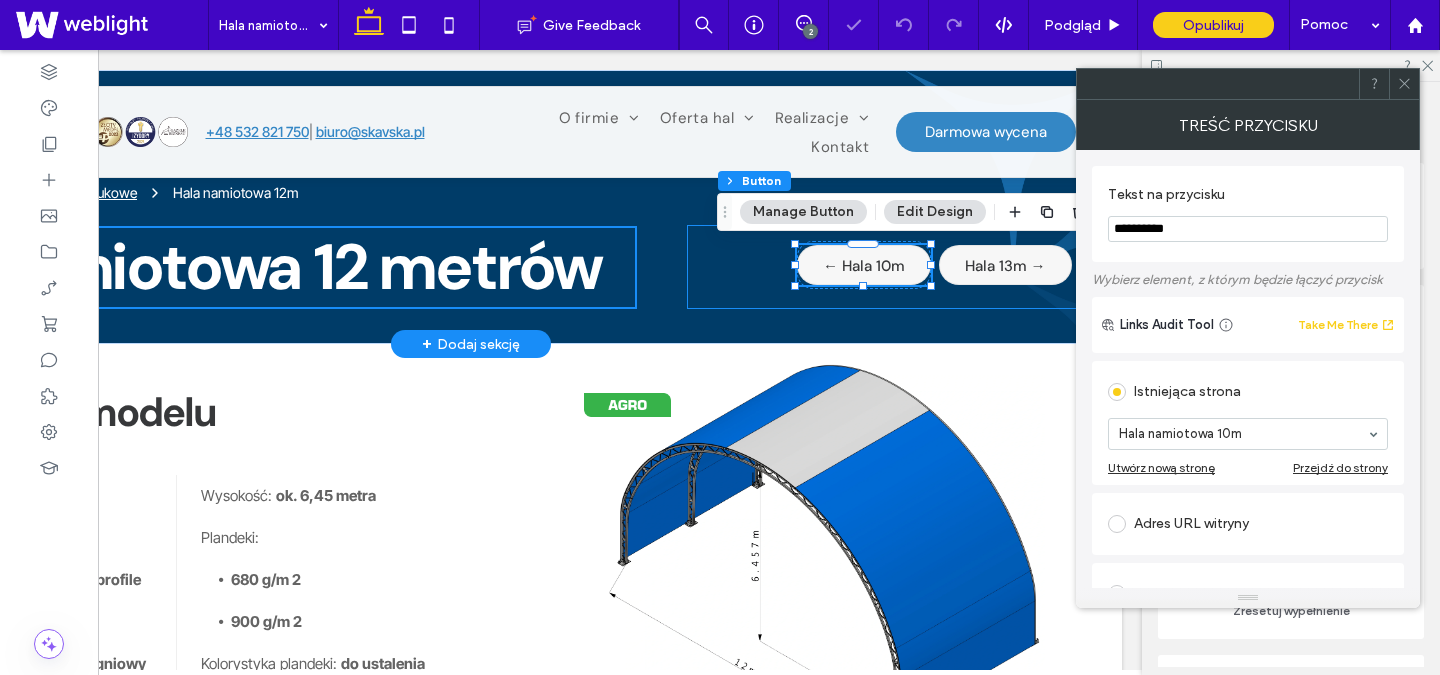 click on "← Hala 10m
Hala 13m →" at bounding box center (891, 267) 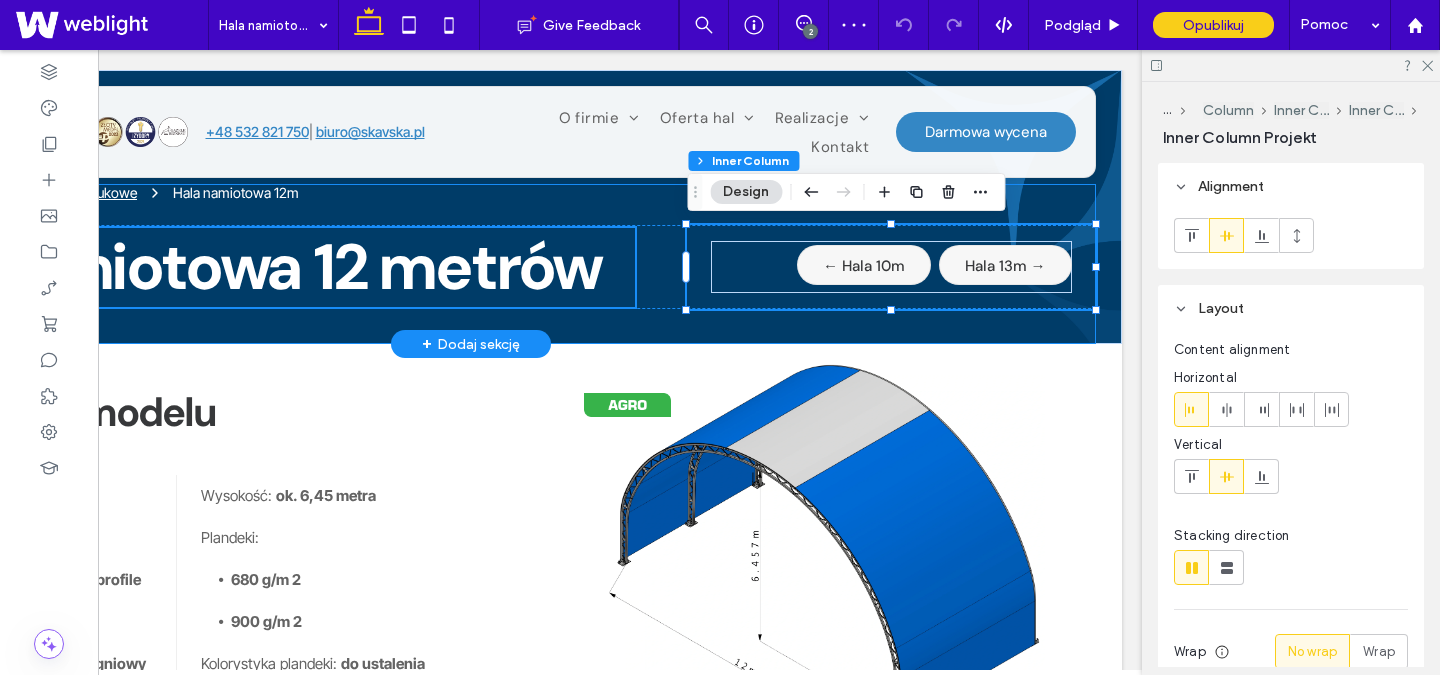 click at bounding box center (686, 267) 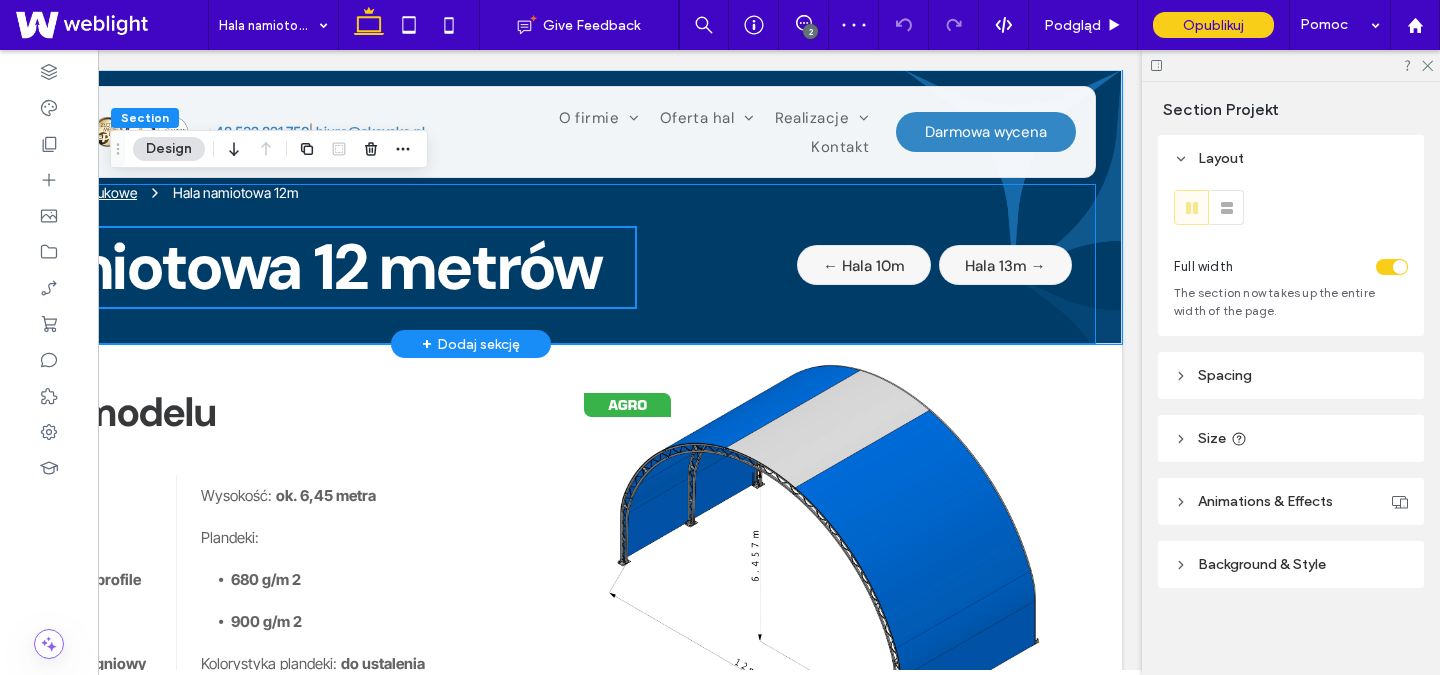 click on "← Hala 10m
Hala 13m →" at bounding box center [891, 267] 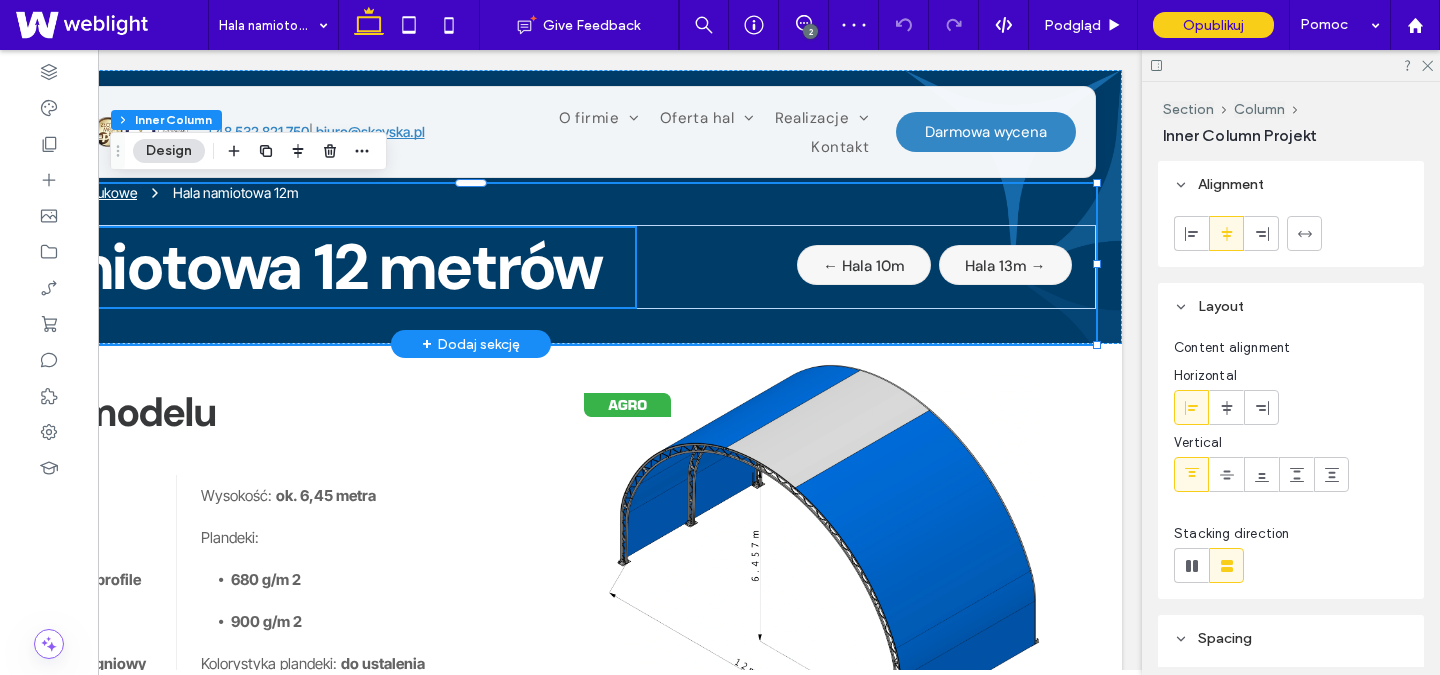 click on "Strona główna Oferta hal Hale łukowe Hala namiotowa 12m
Hala namiotowa 12 metrów
← Hala 10m
Hala 13m →" at bounding box center (471, 264) 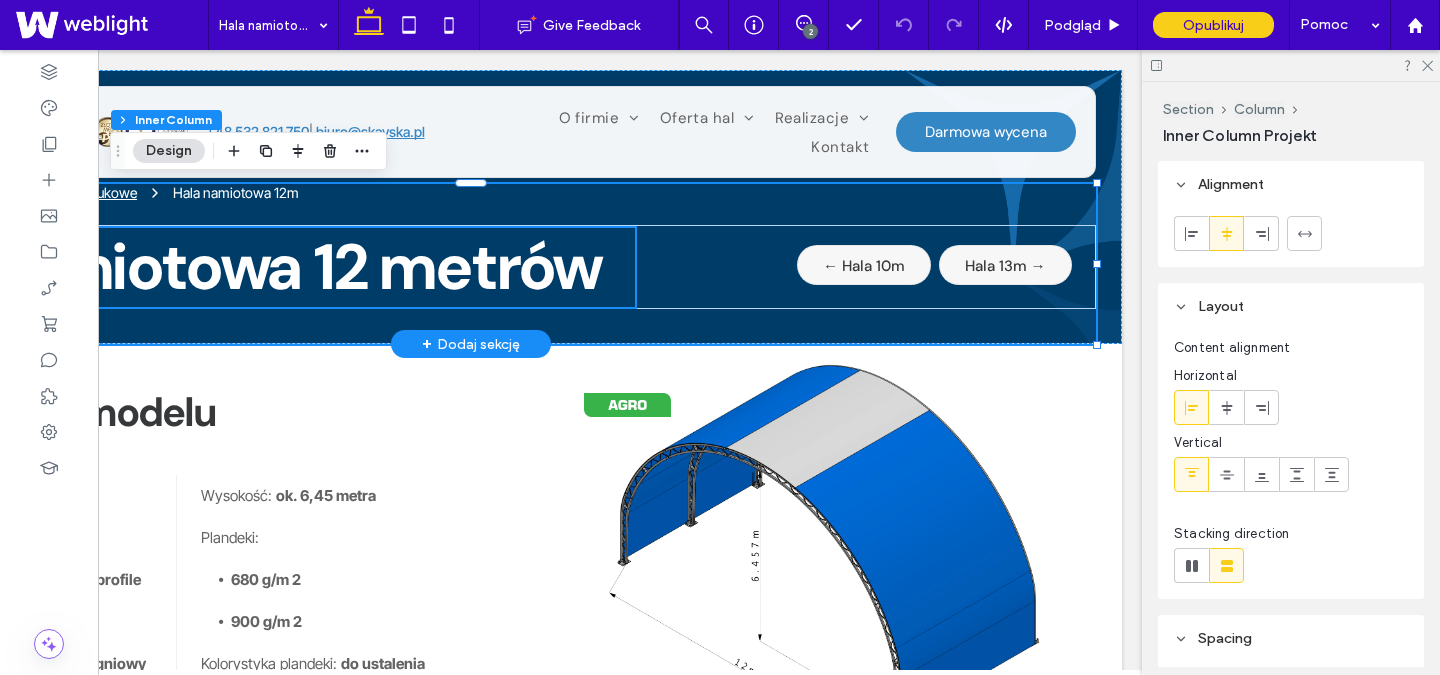 click on "← Hala 10m
Hala 13m →" at bounding box center [891, 267] 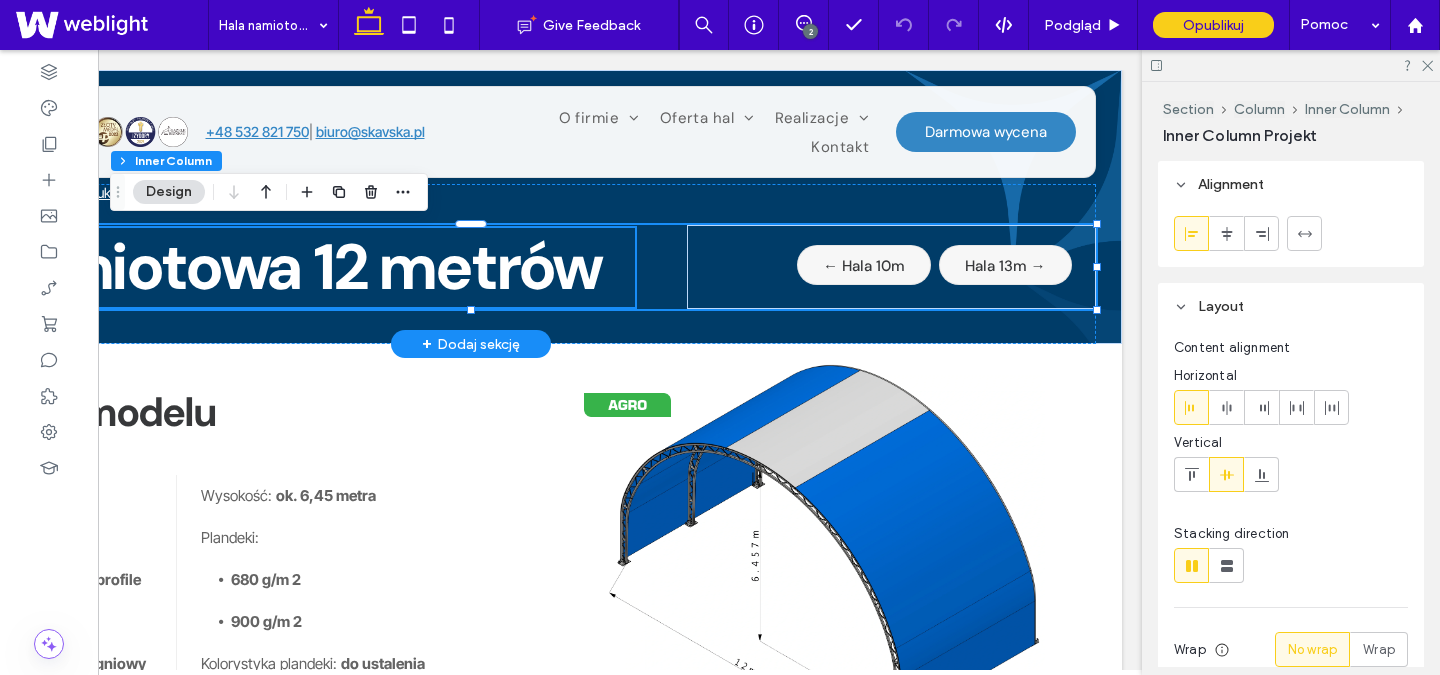click at bounding box center (471, 309) 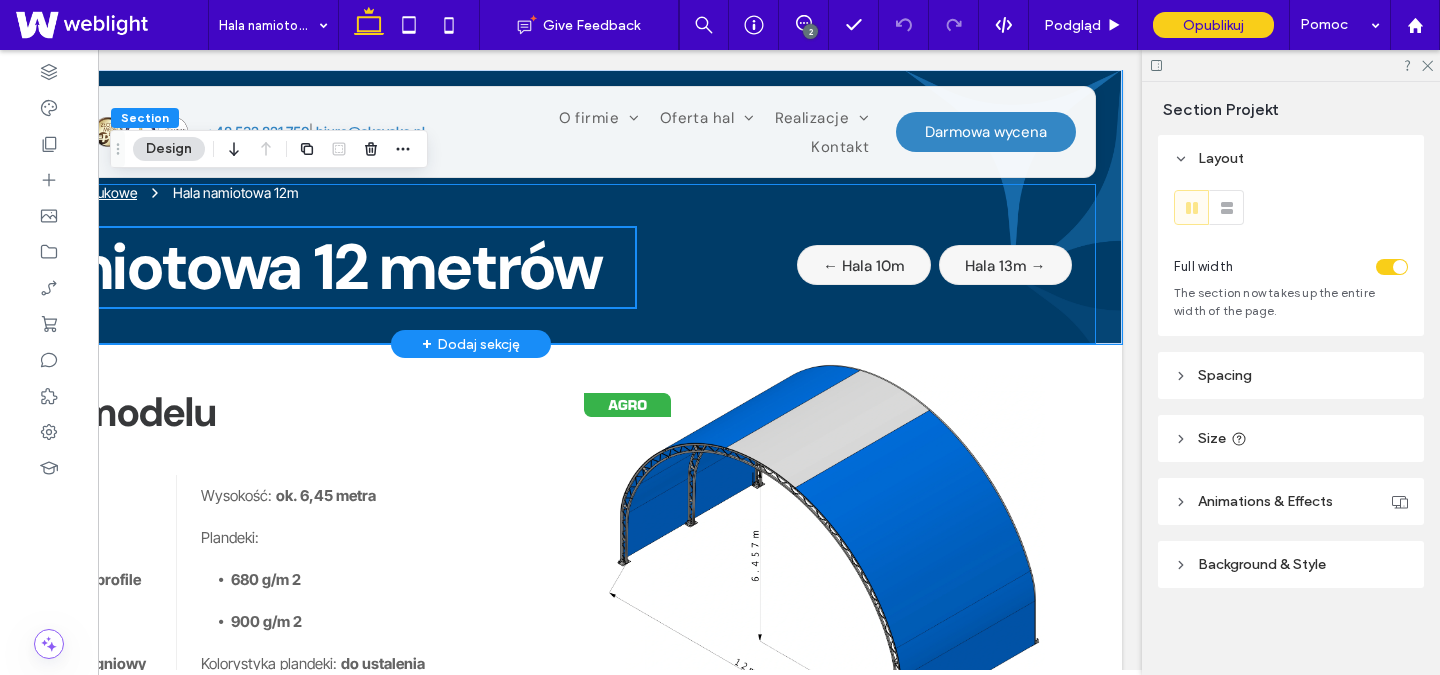 click on "← Hala 10m
Hala 13m →" at bounding box center (891, 267) 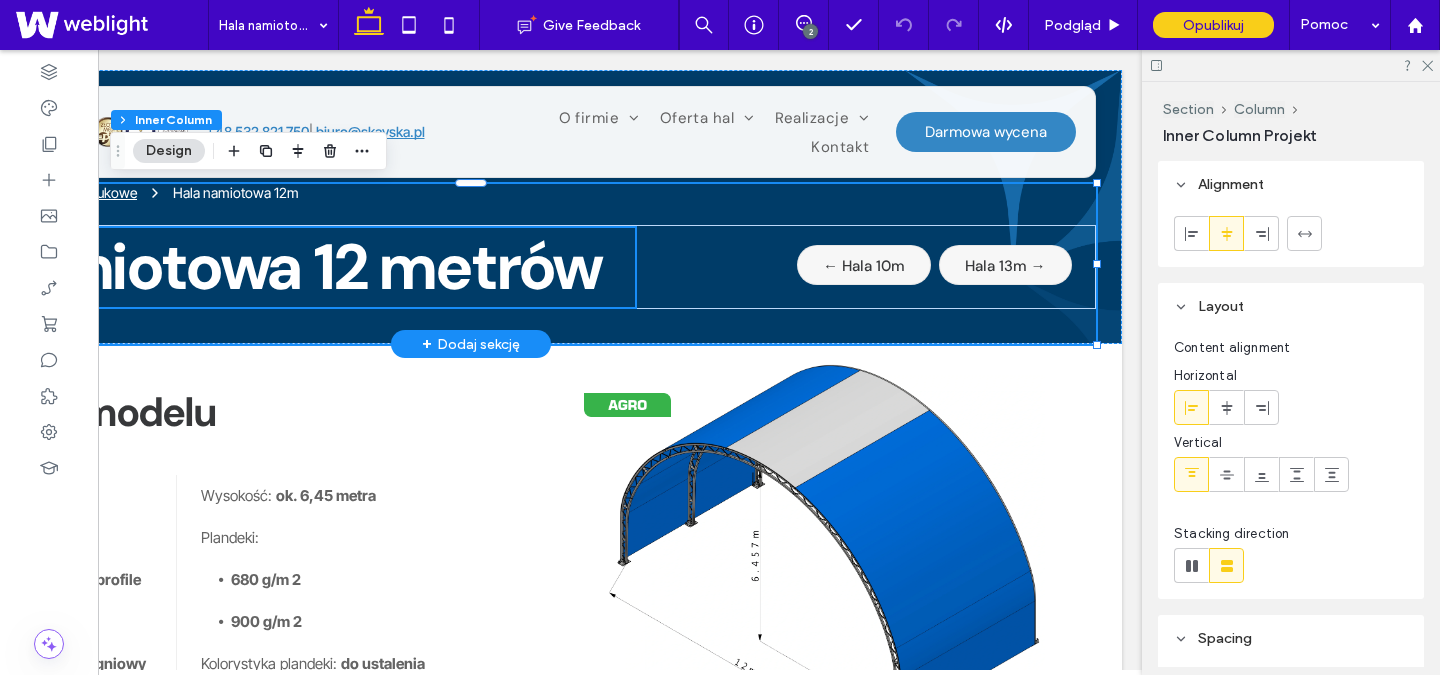 click on "← Hala 10m
Hala 13m →" at bounding box center (891, 267) 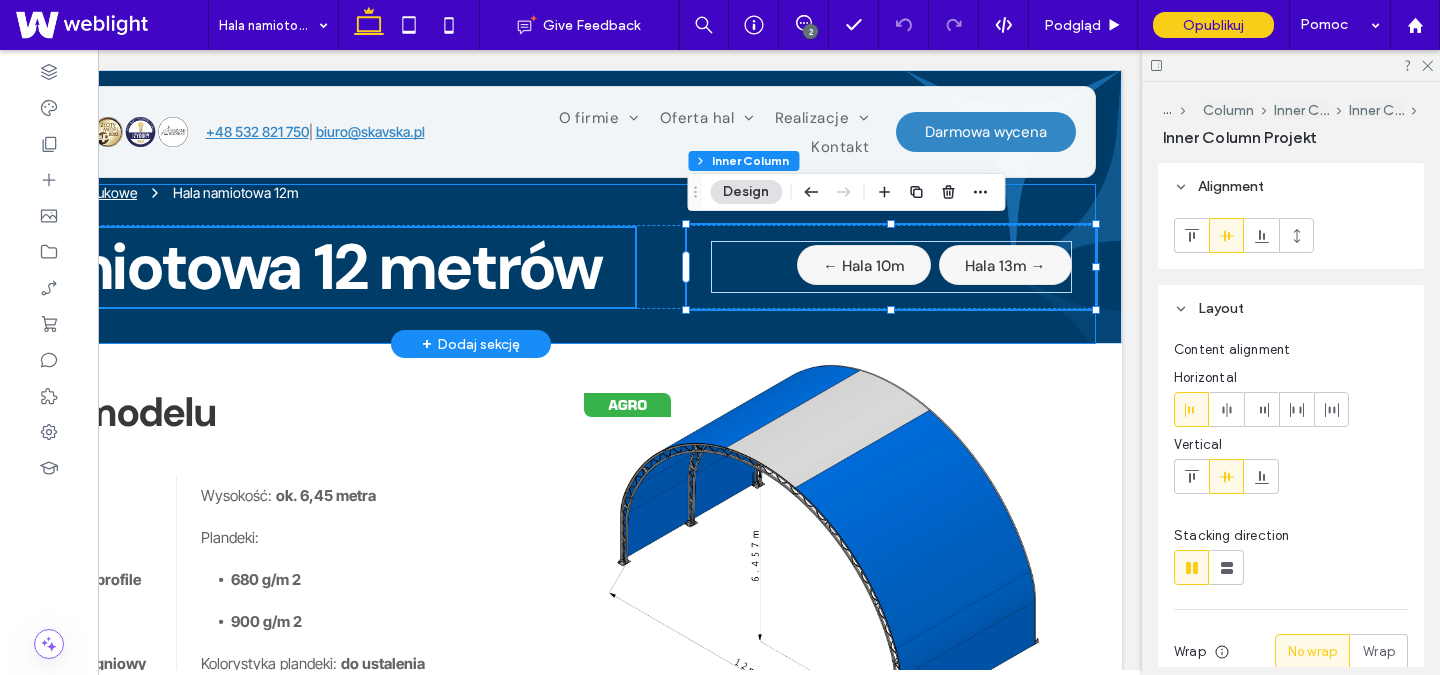 click on "Strona główna Oferta hal Hale łukowe Hala namiotowa 12m
Hala namiotowa 12 metrów
← Hala 10m
Hala 13m →" at bounding box center (471, 264) 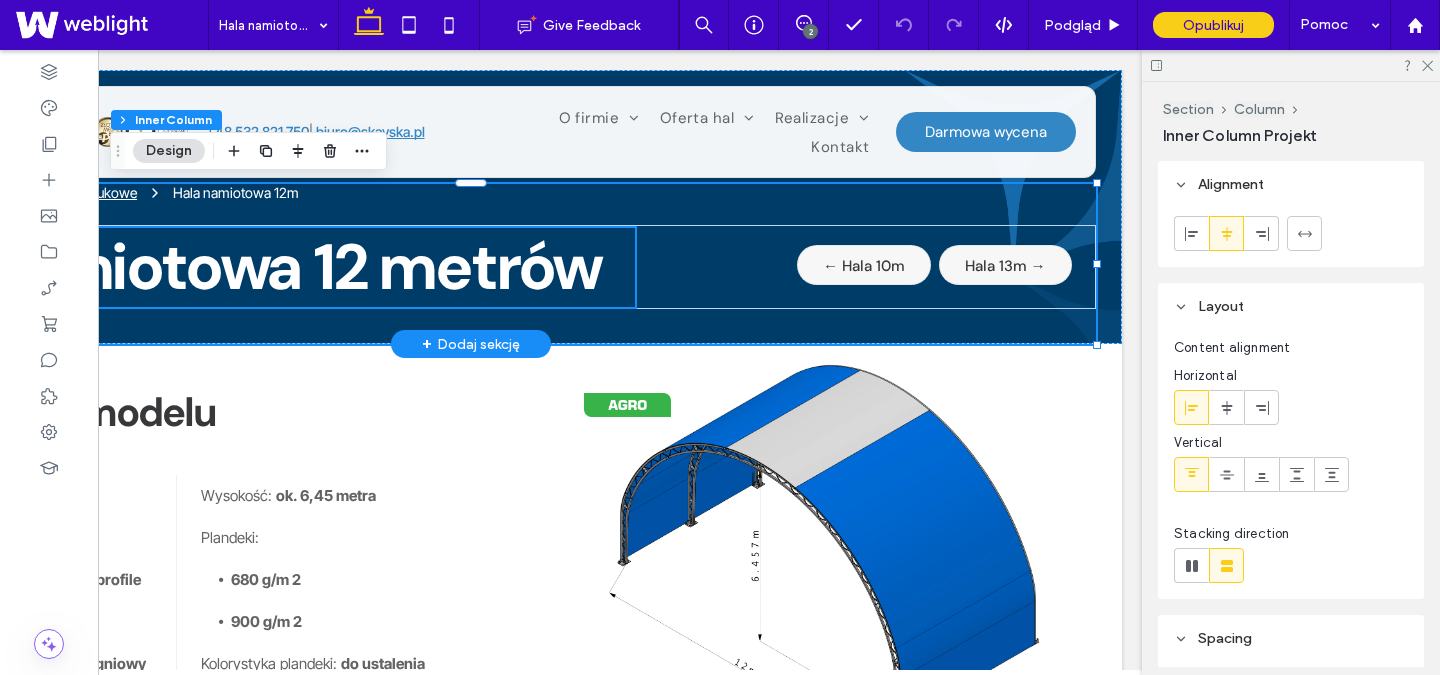 click on "Strona główna Oferta hal Hale łukowe Hala namiotowa 12m
Hala namiotowa 12 metrów
← Hala 10m
Hala 13m →" at bounding box center (471, 264) 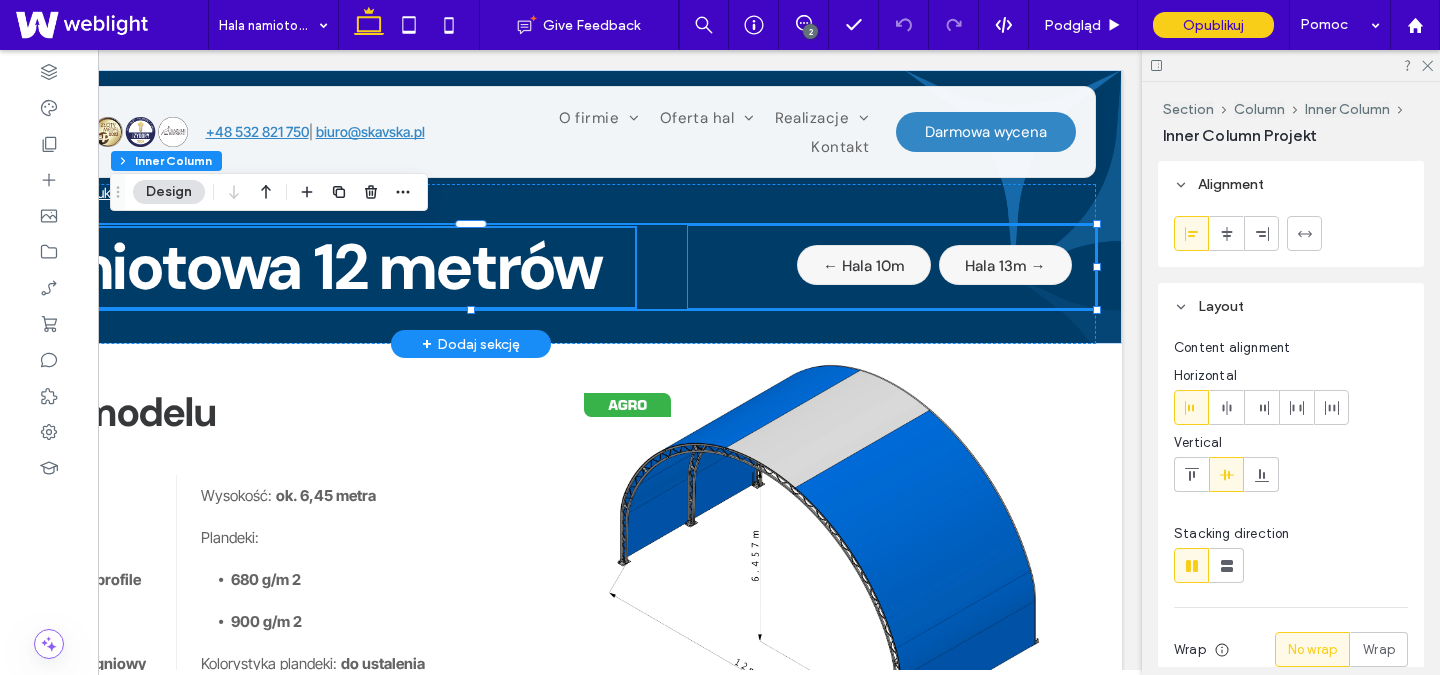 click on "← Hala 10m
Hala 13m →" at bounding box center [891, 267] 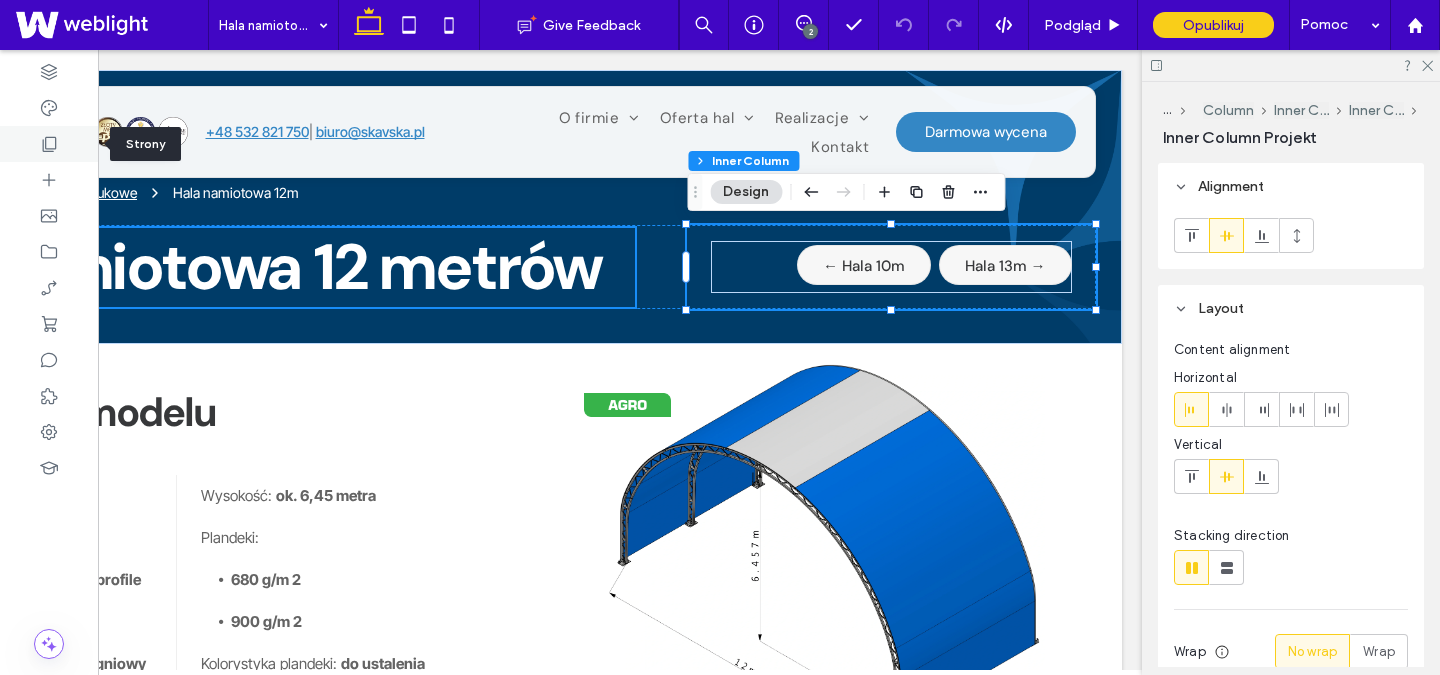 click 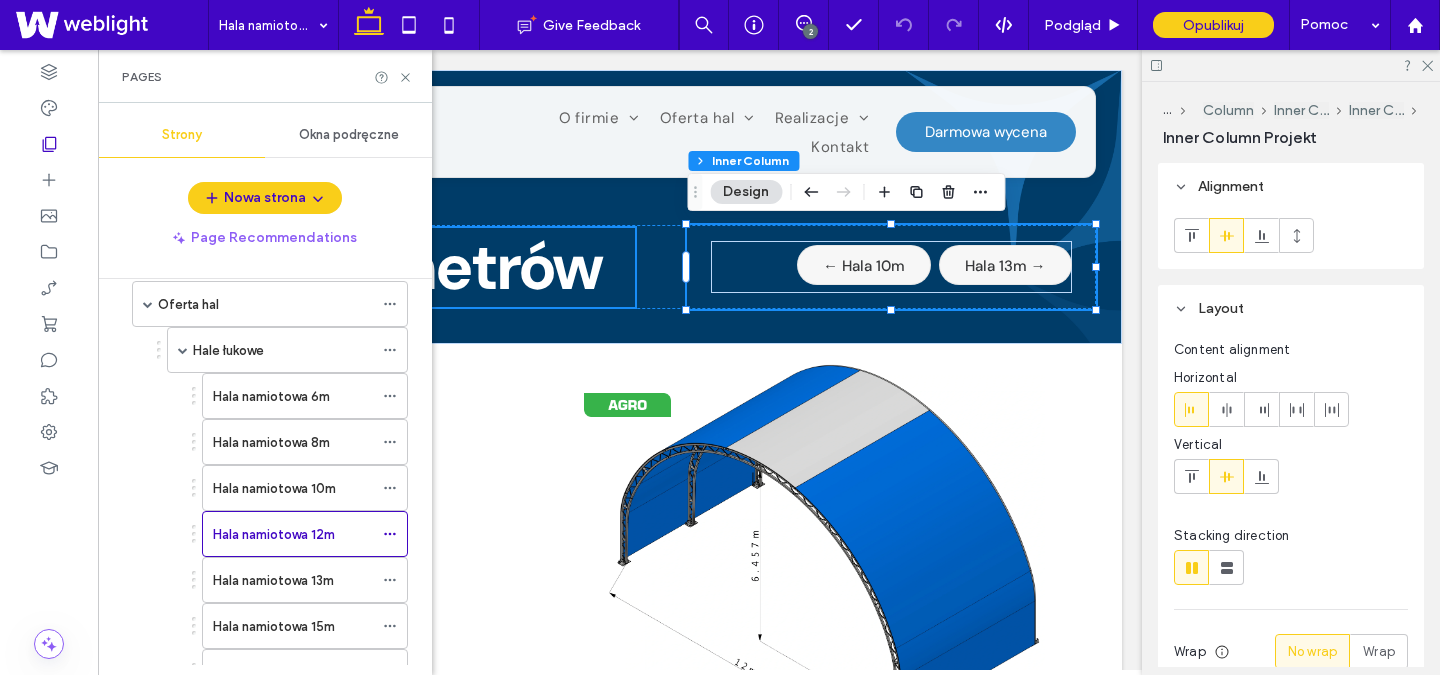 scroll, scrollTop: 375, scrollLeft: 0, axis: vertical 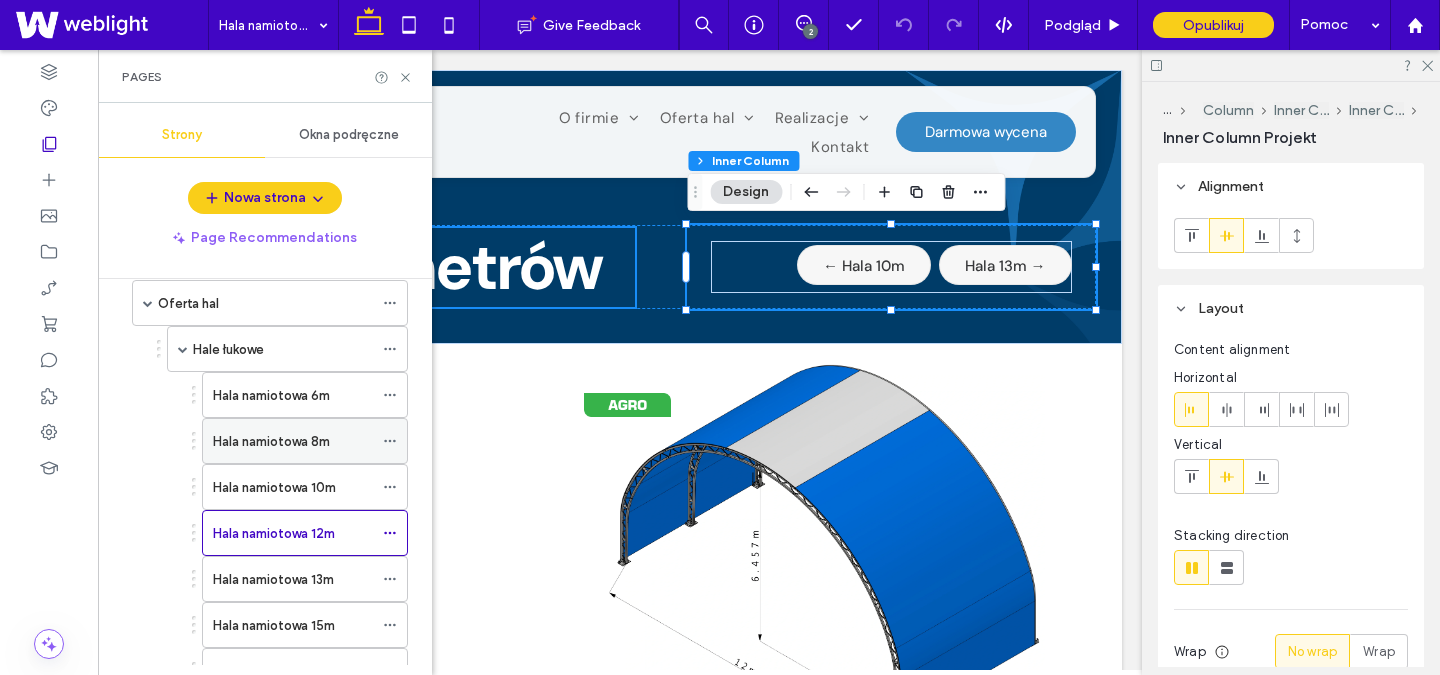 click on "Hala namiotowa 8m" at bounding box center [271, 441] 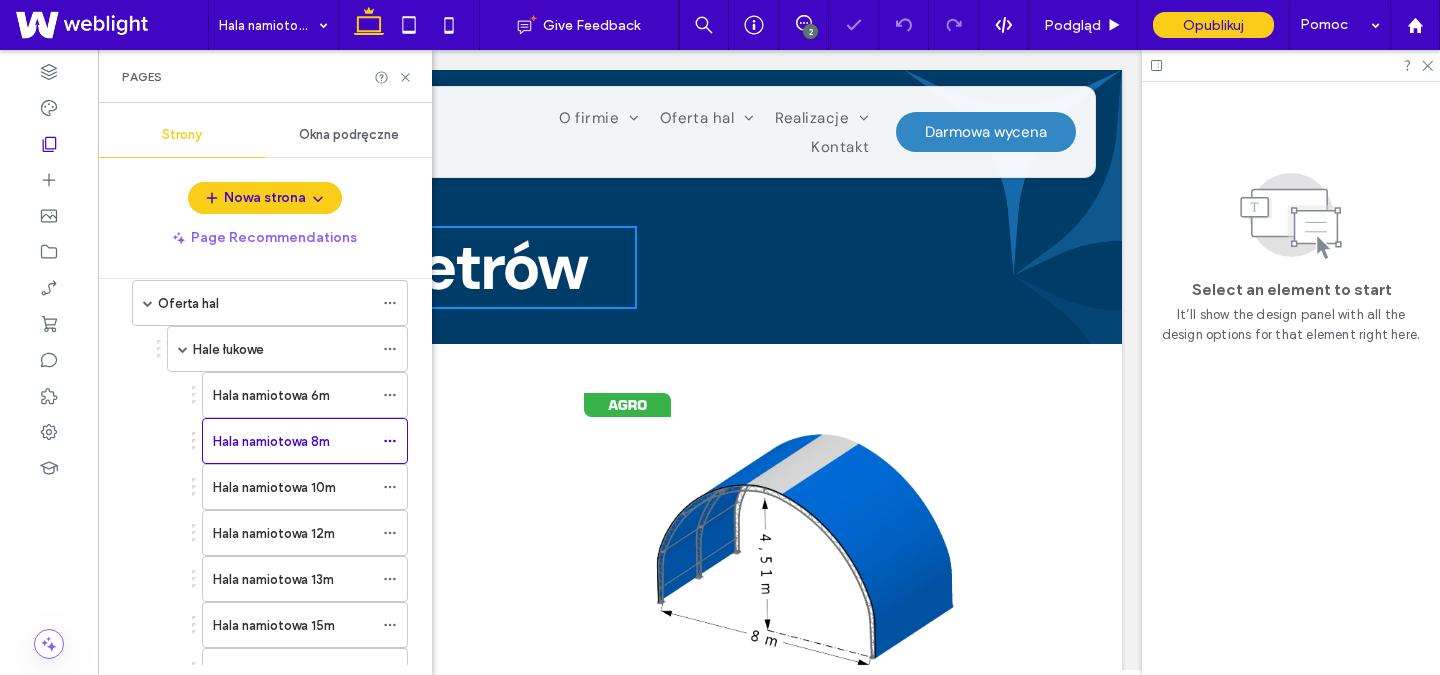 scroll, scrollTop: 0, scrollLeft: 0, axis: both 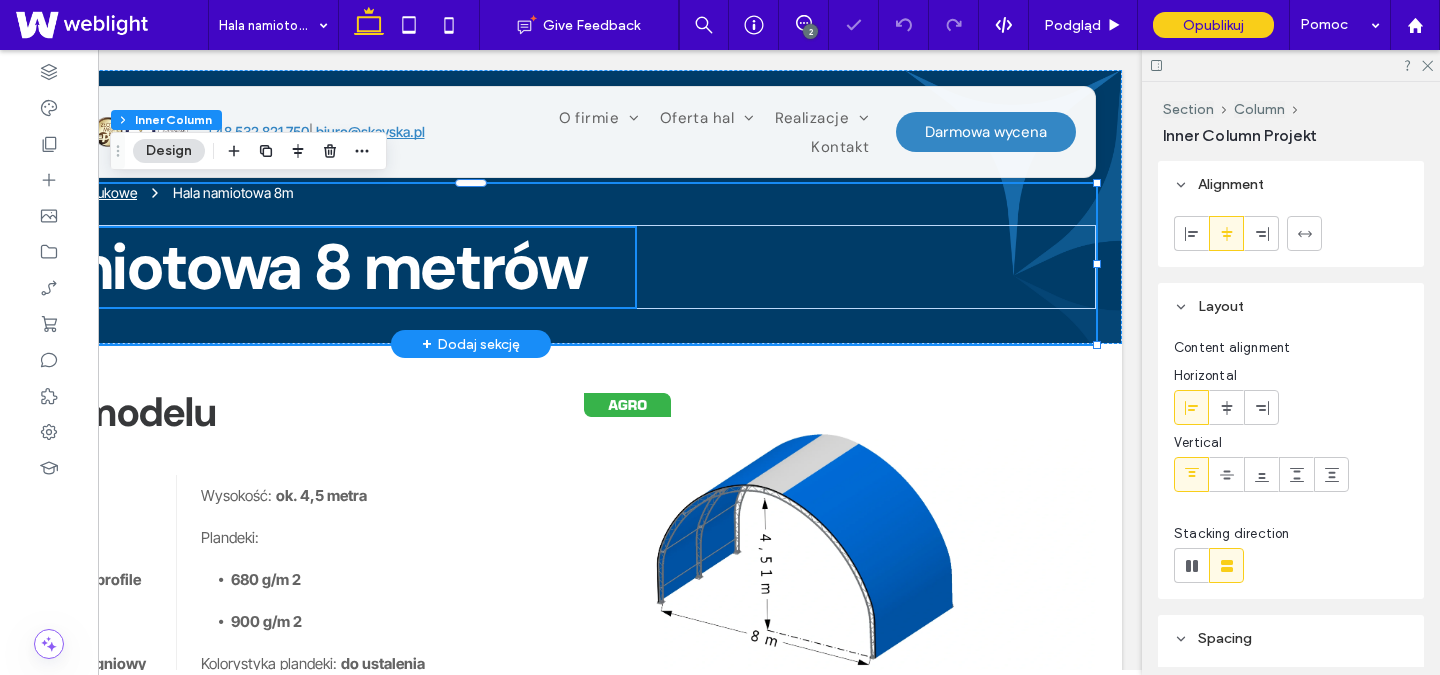 click at bounding box center (891, 267) 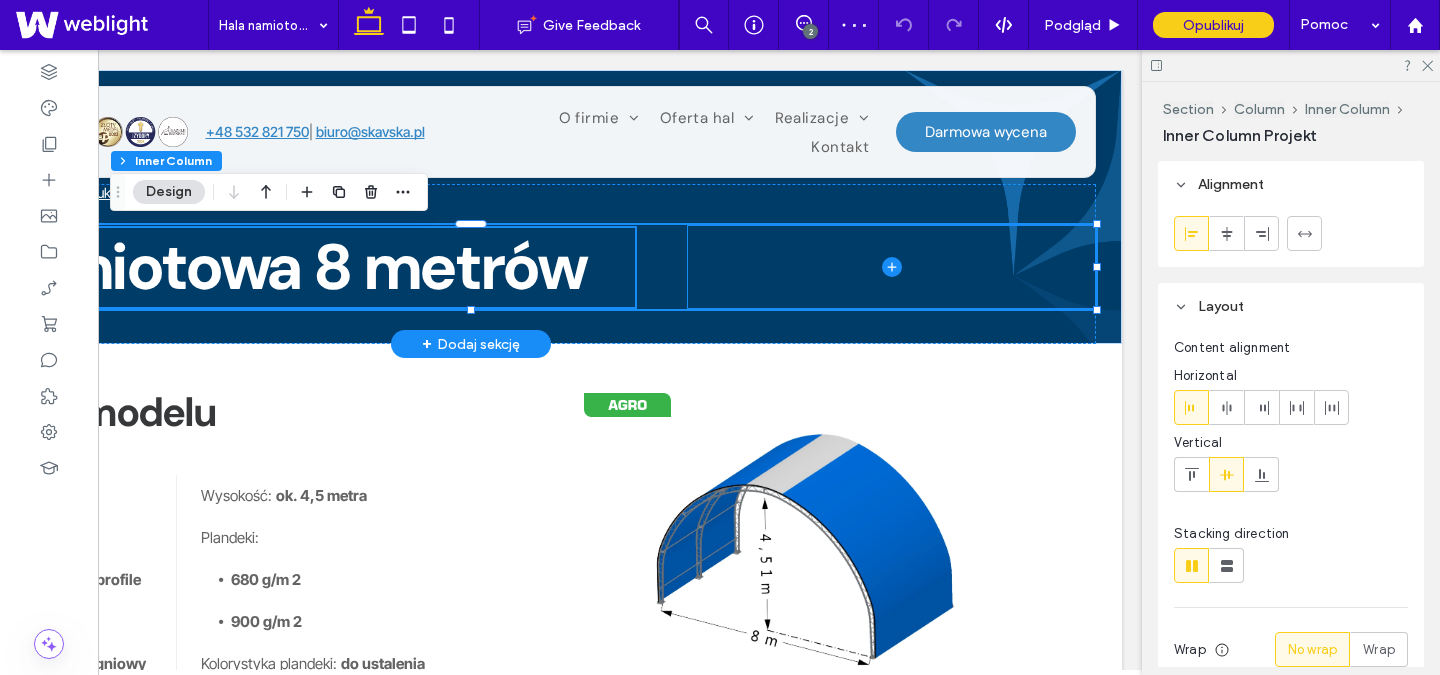 click at bounding box center (891, 267) 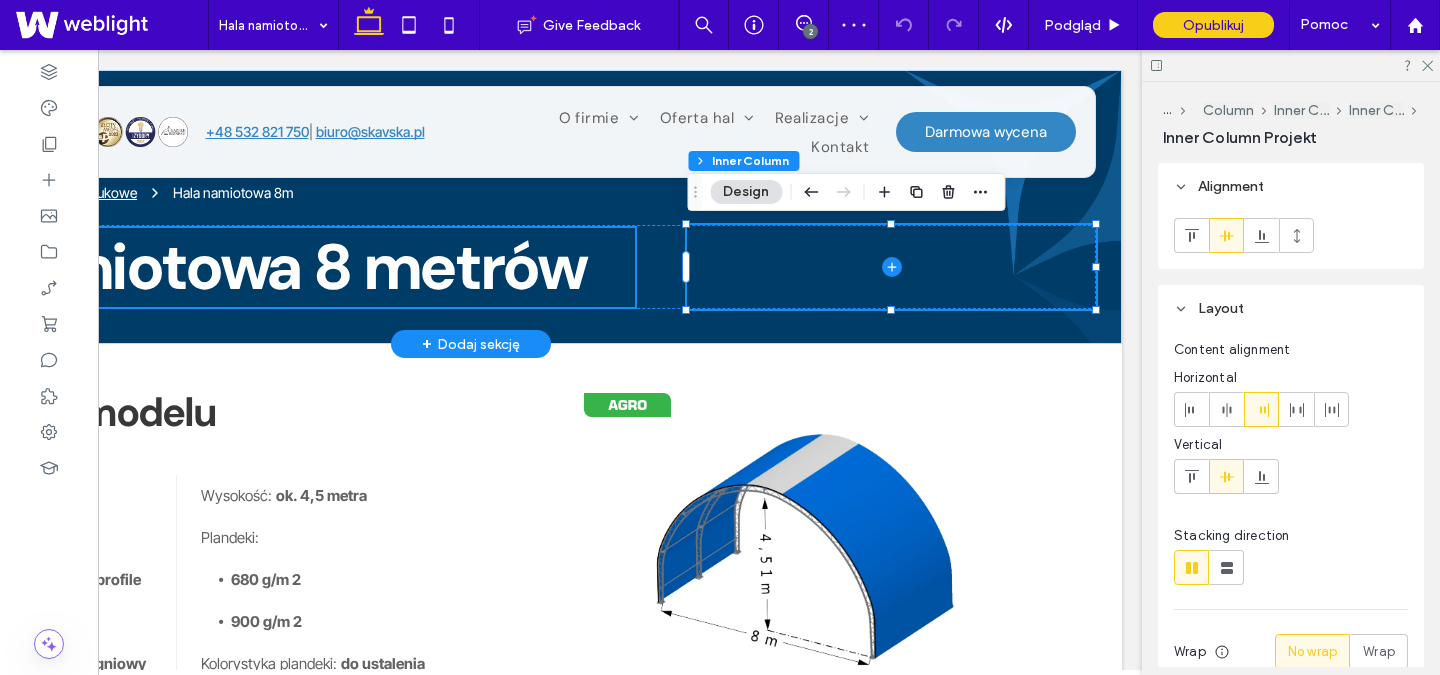 click at bounding box center [891, 267] 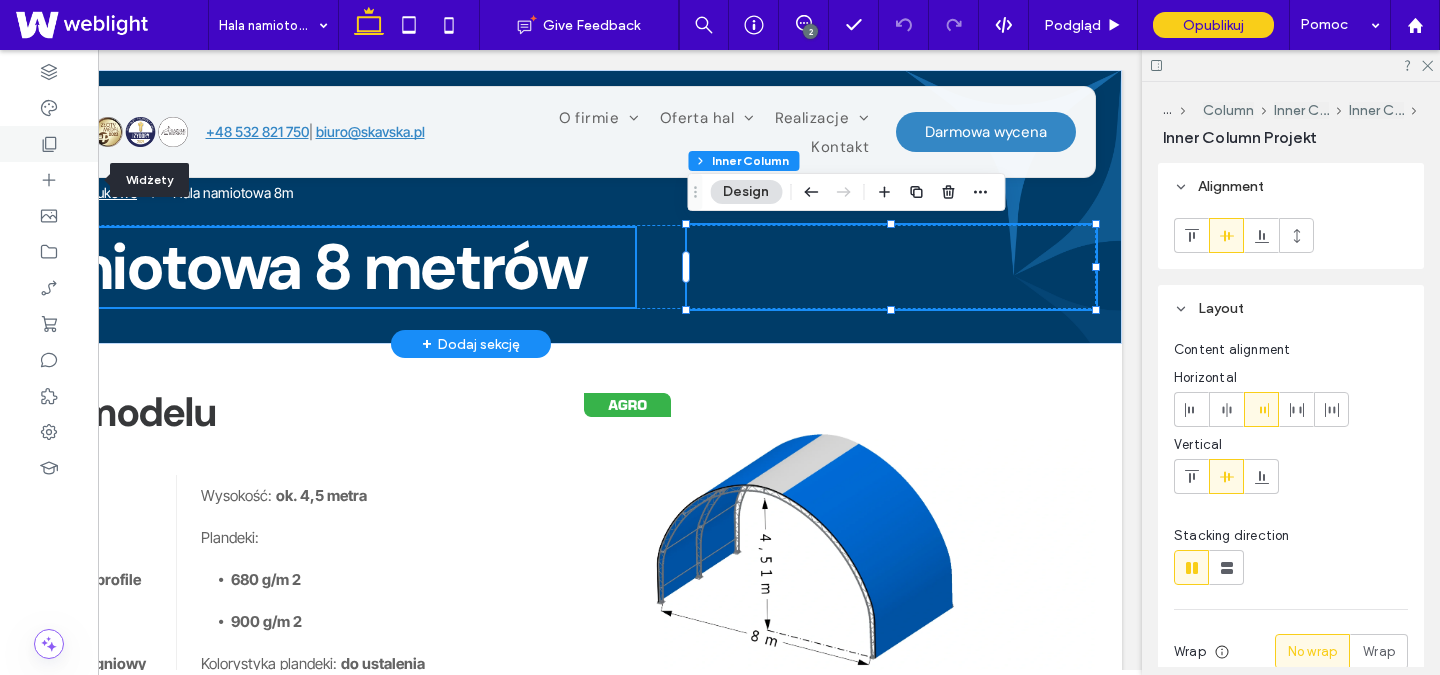 click 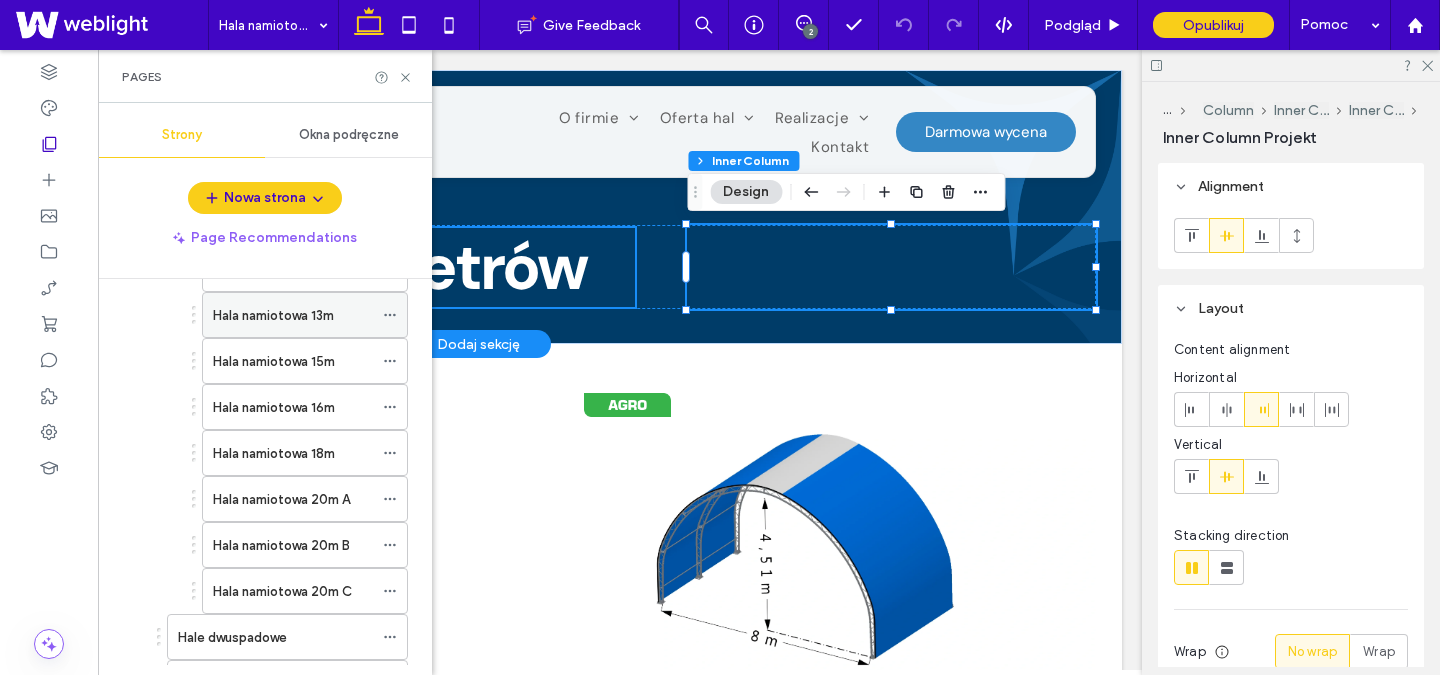 scroll, scrollTop: 481, scrollLeft: 0, axis: vertical 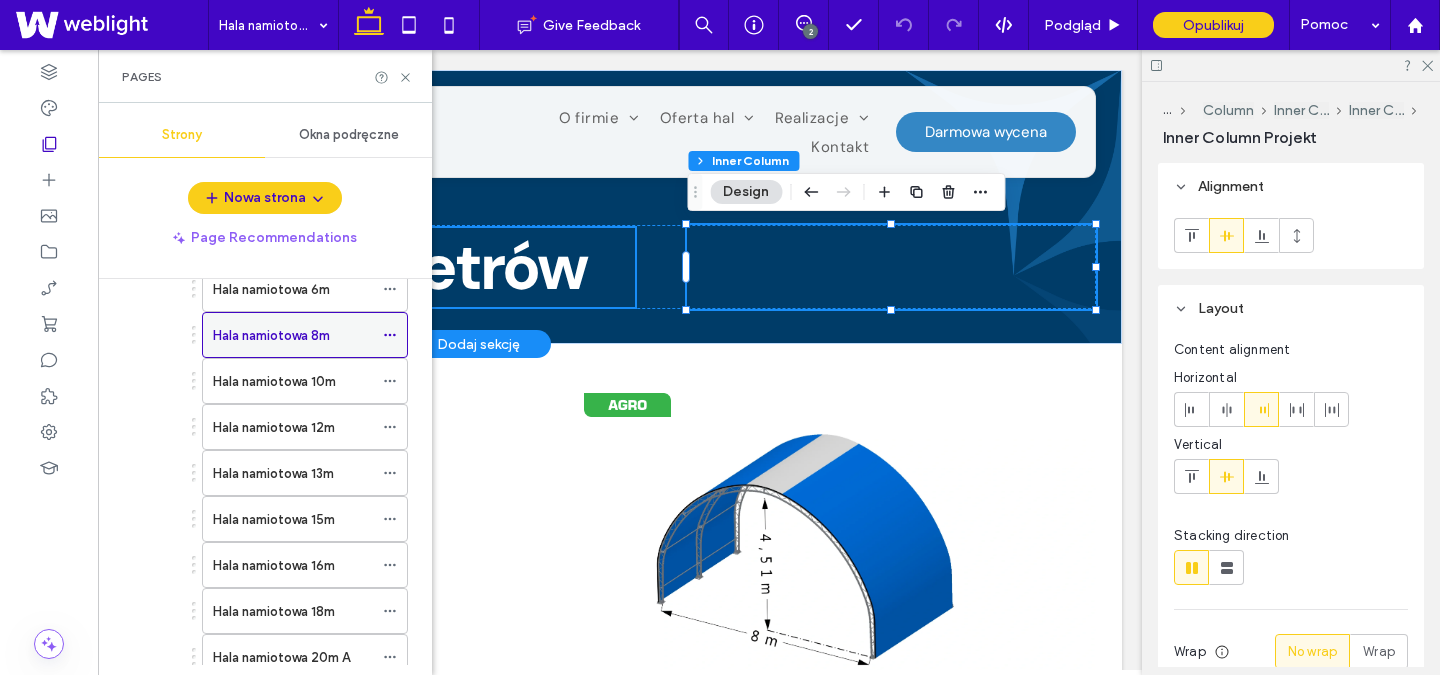 click on "Hala namiotowa 8m" at bounding box center [271, 335] 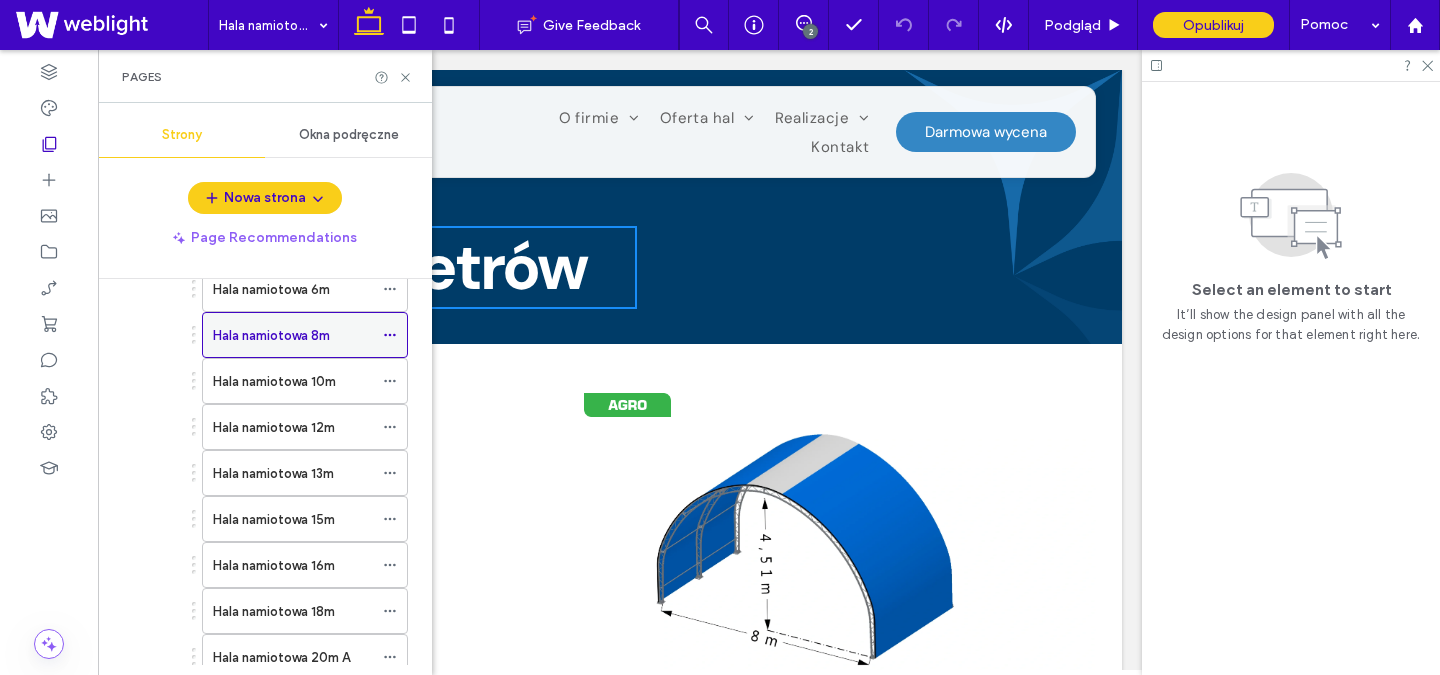 scroll, scrollTop: 0, scrollLeft: 0, axis: both 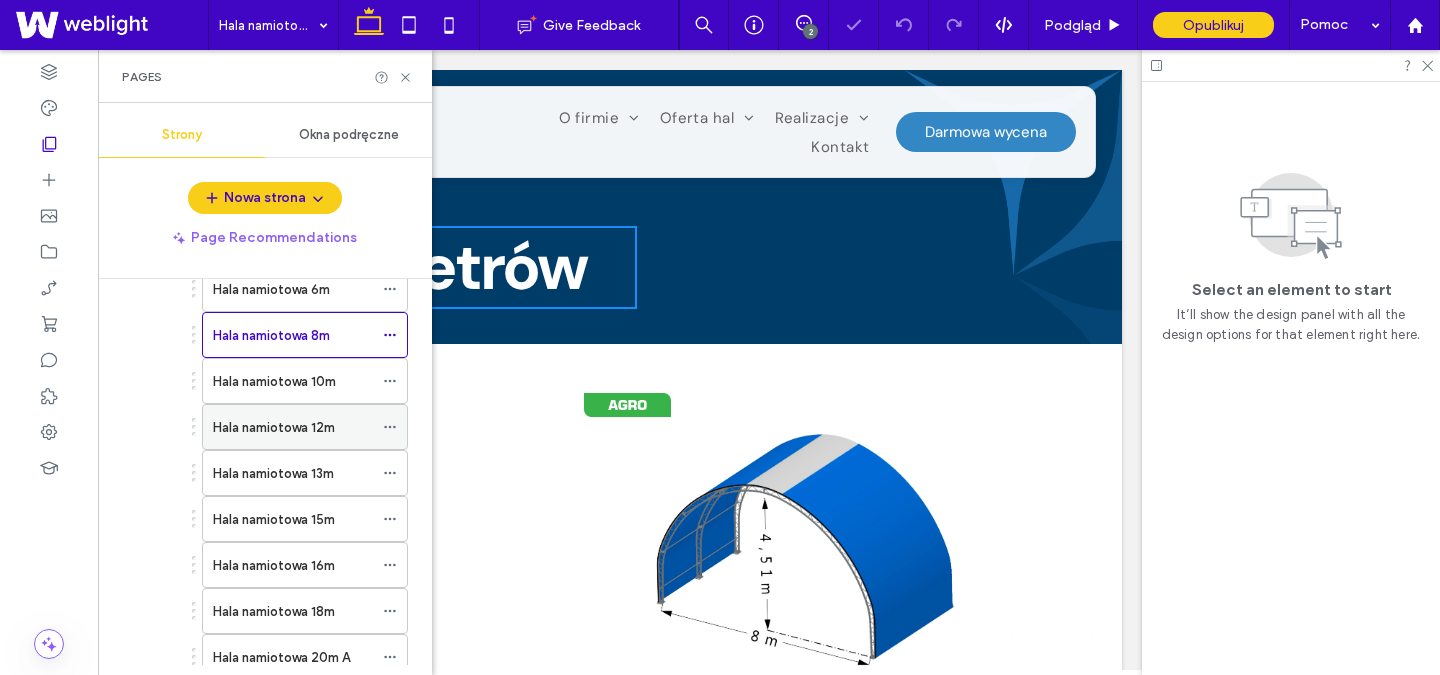 click on "Hala namiotowa 12m" at bounding box center [274, 427] 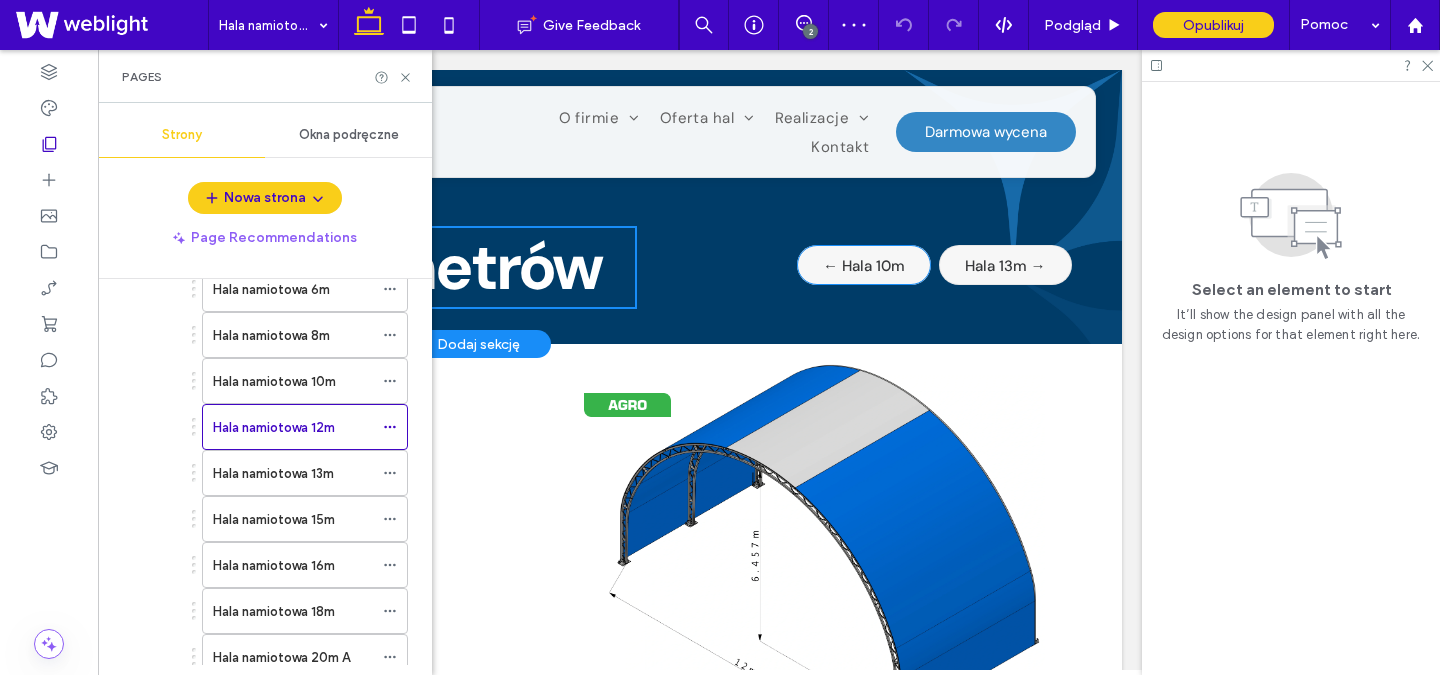 scroll, scrollTop: 0, scrollLeft: 0, axis: both 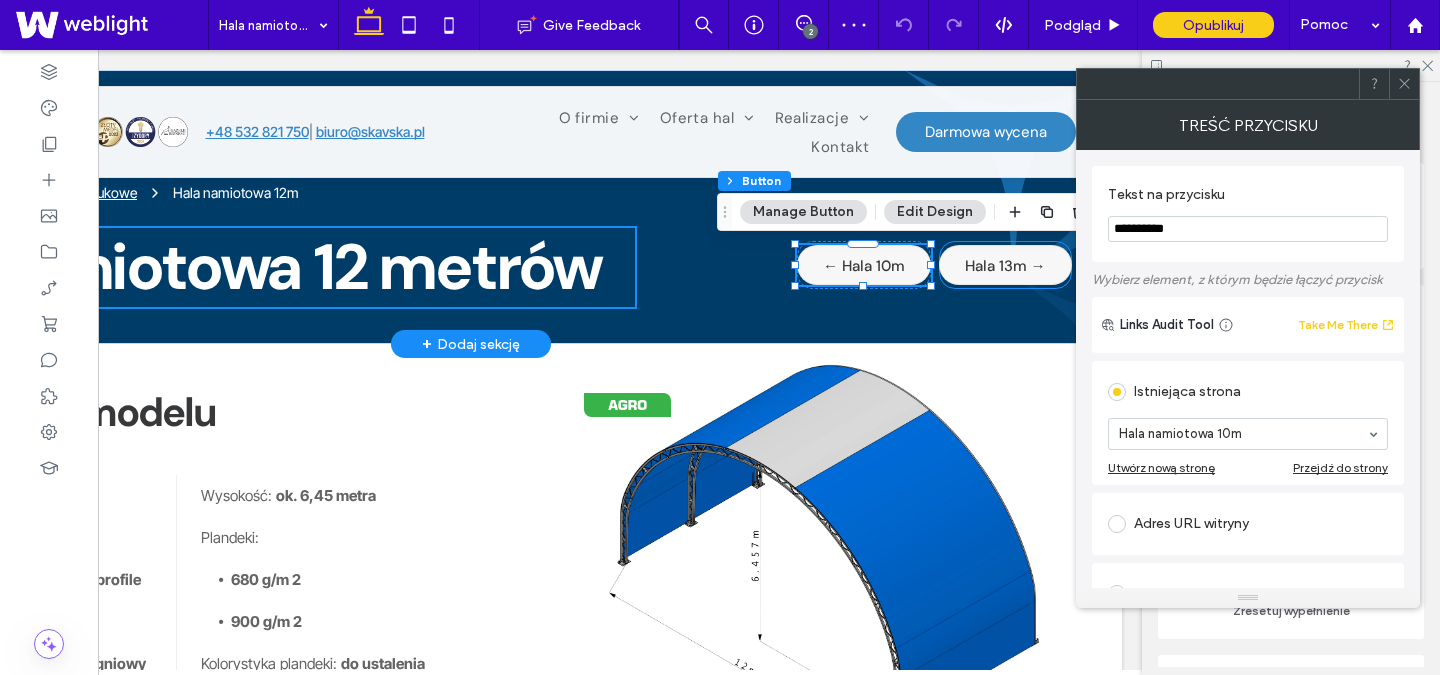 click on "Hala 13m →" at bounding box center (1005, 266) 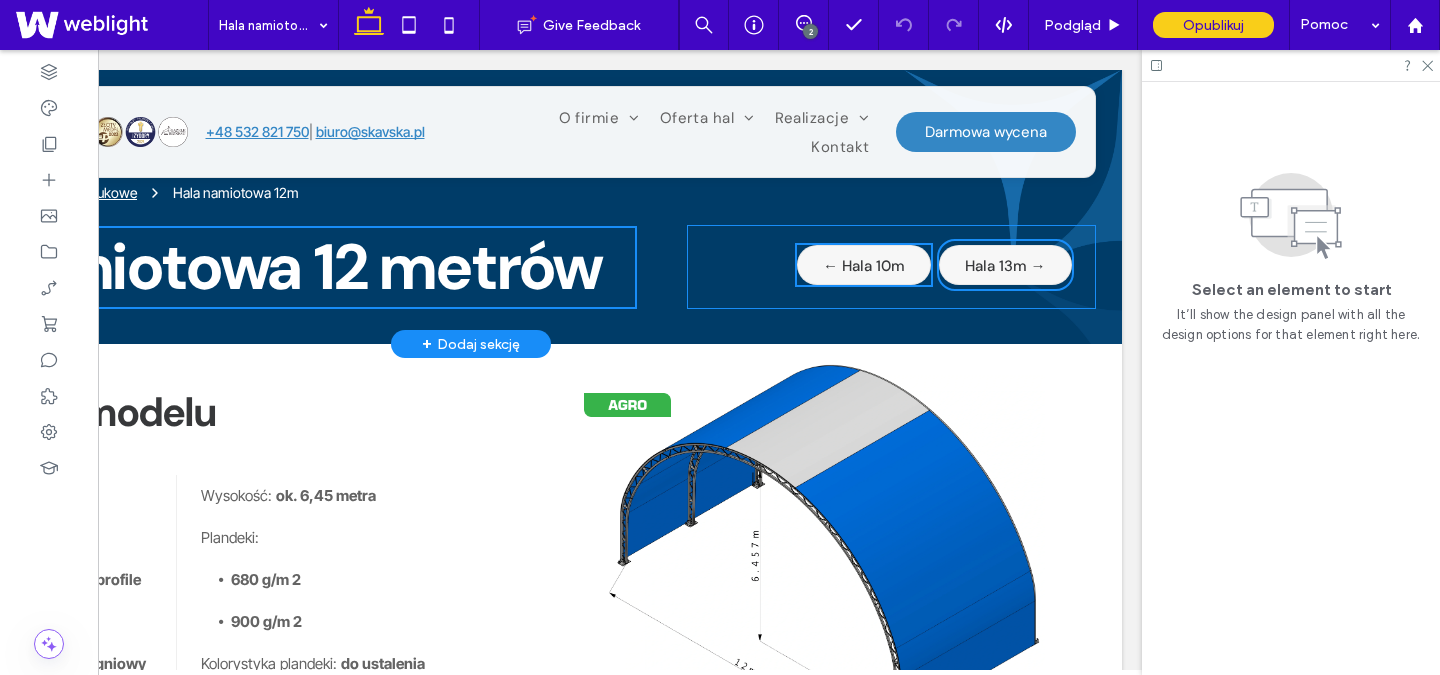 click on "← Hala 10m
Hala 13m →" at bounding box center [891, 267] 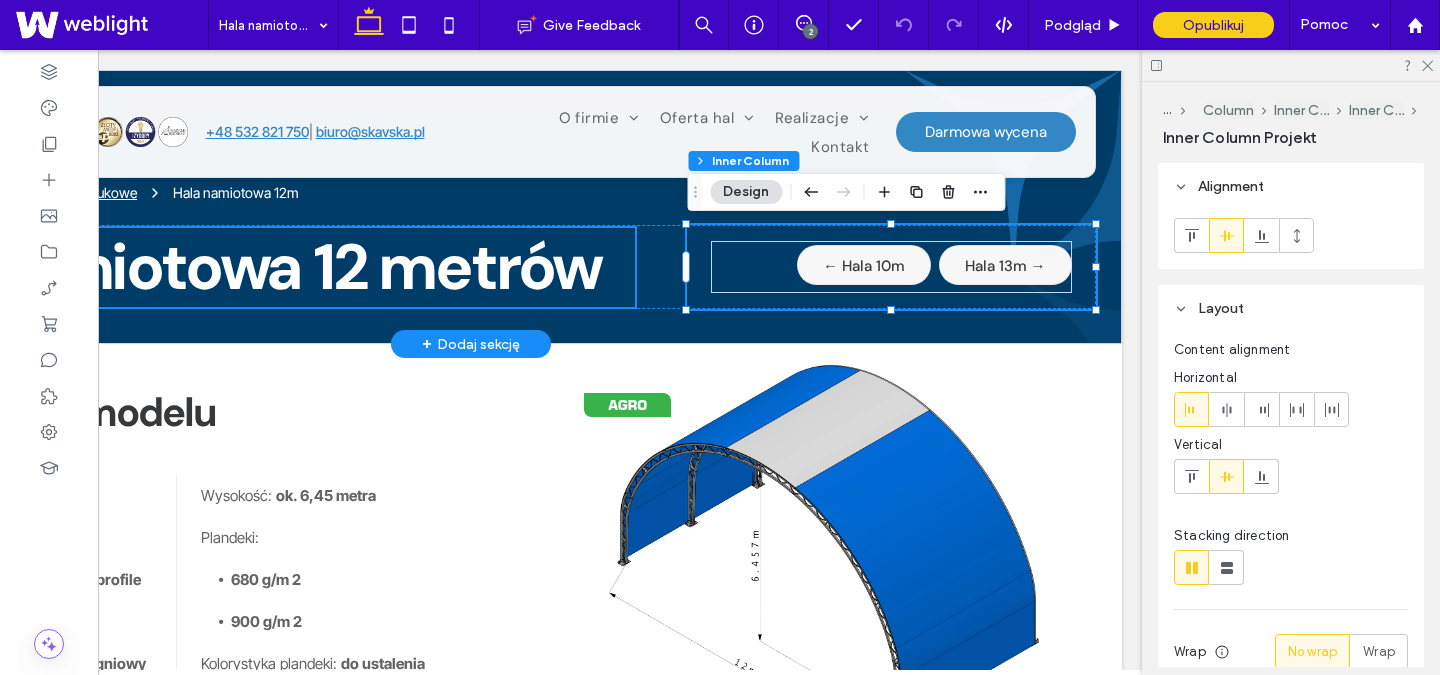 click on "← Hala 10m
Hala 13m →" at bounding box center [891, 267] 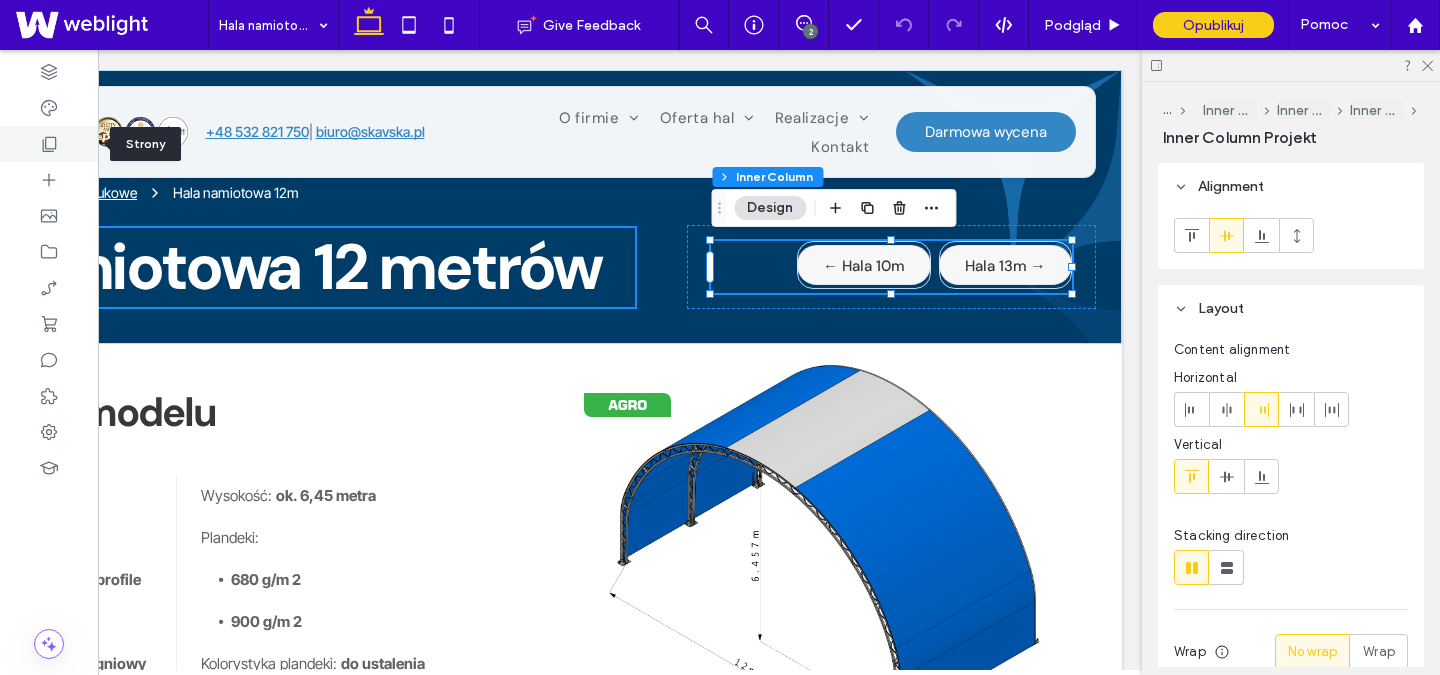 click 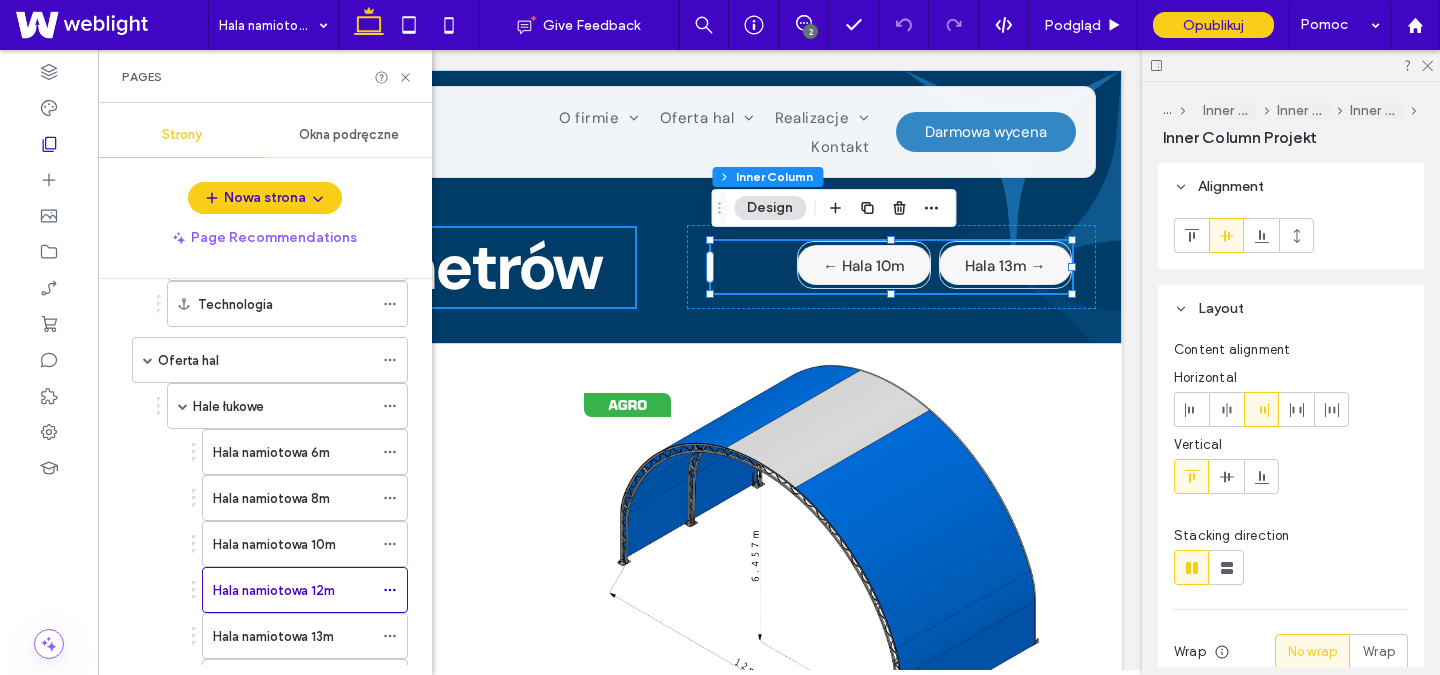 scroll, scrollTop: 319, scrollLeft: 0, axis: vertical 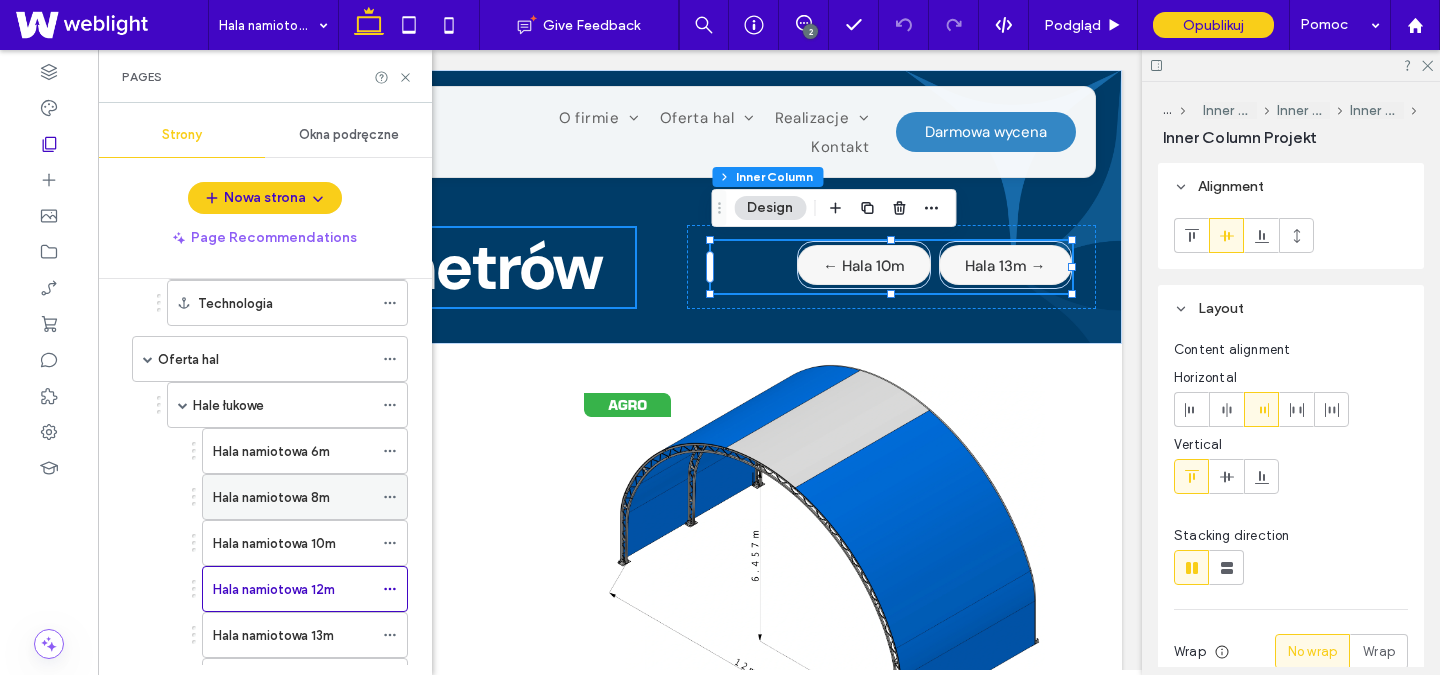 click on "Hala namiotowa 8m" at bounding box center (271, 497) 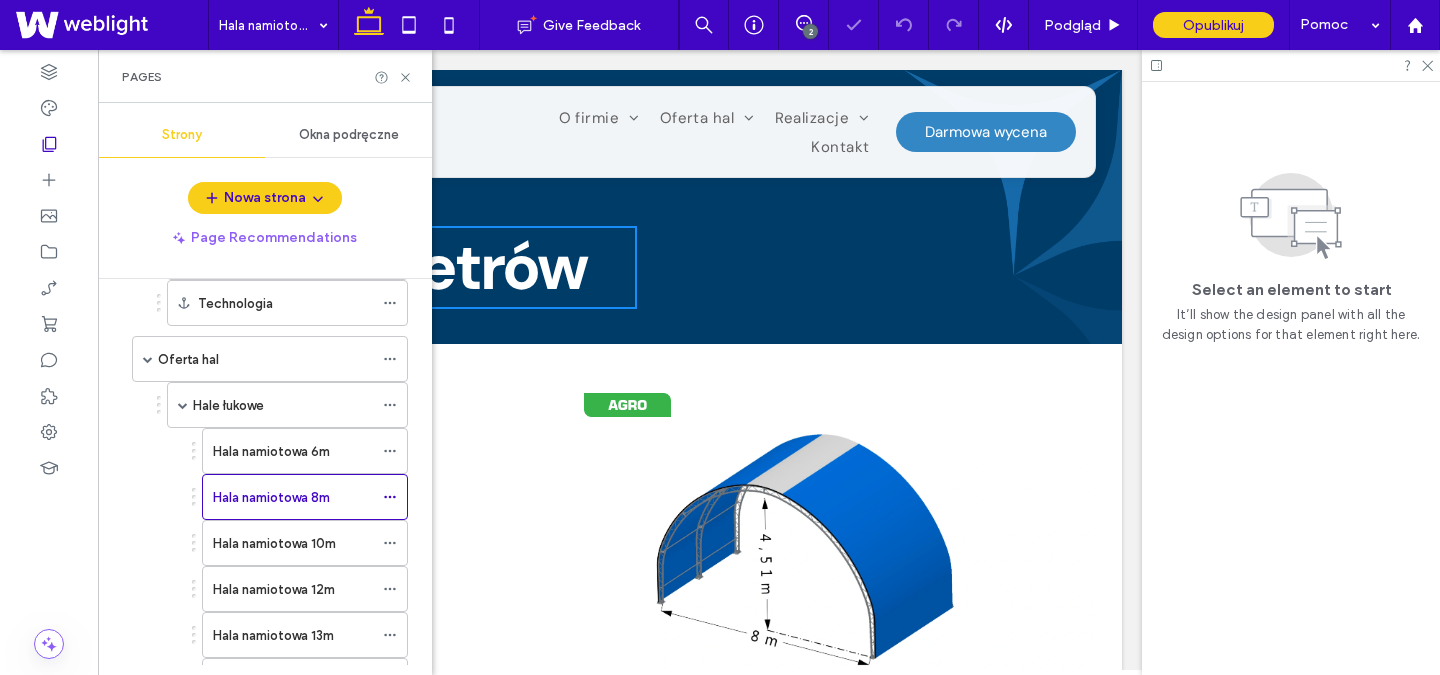 click at bounding box center (891, 267) 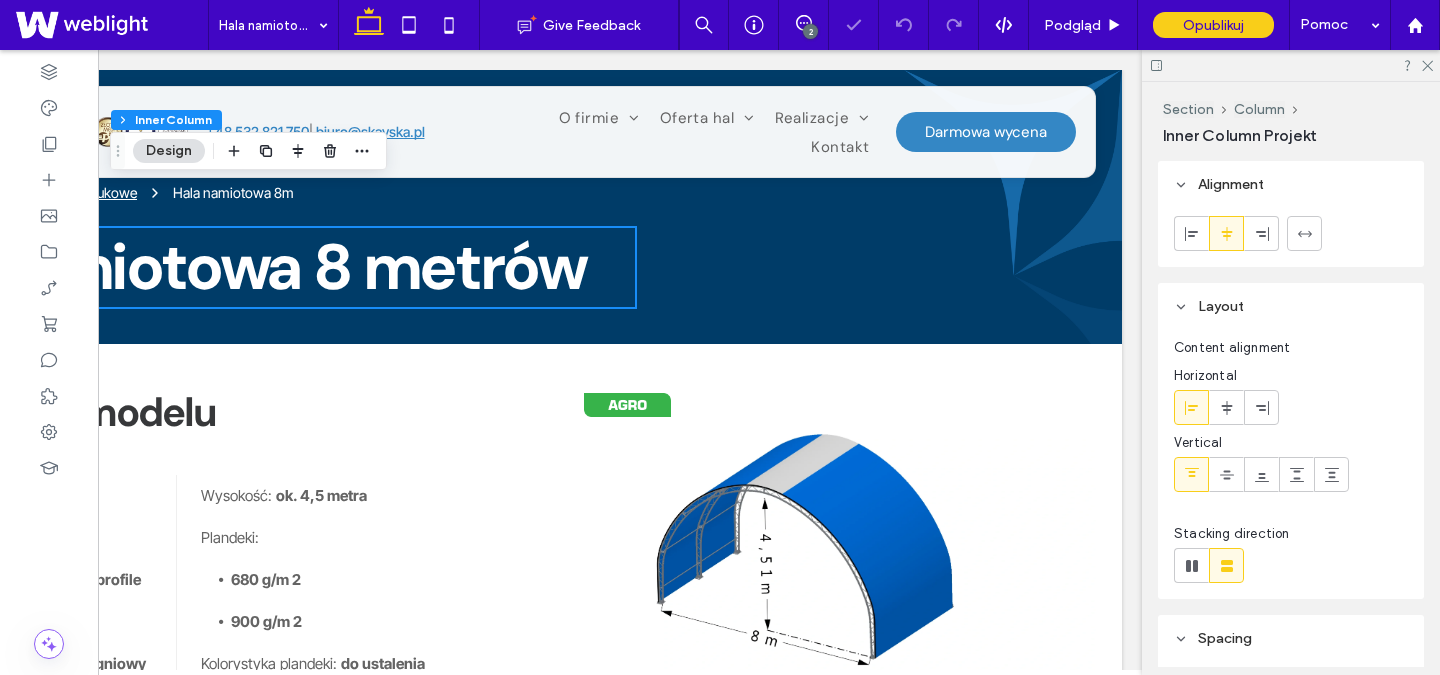 click at bounding box center (891, 267) 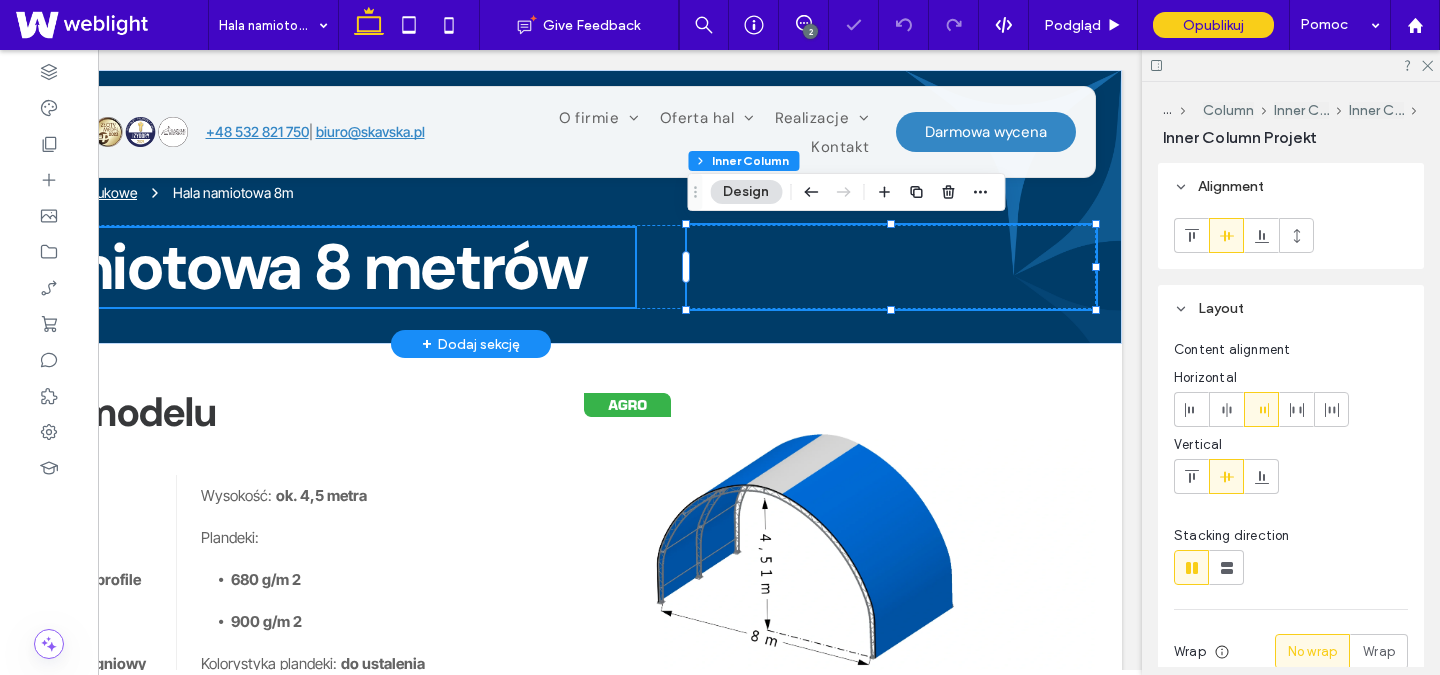 click at bounding box center [891, 267] 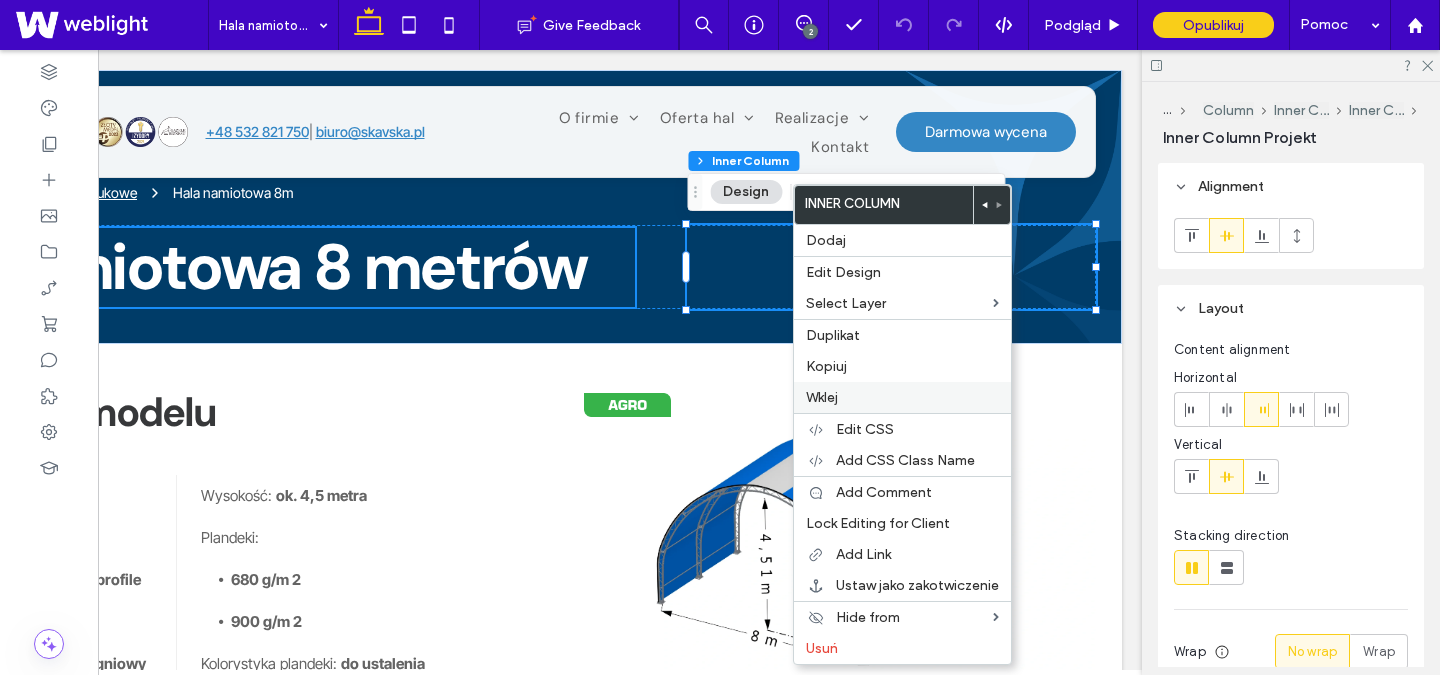 click on "Wklej" at bounding box center [822, 397] 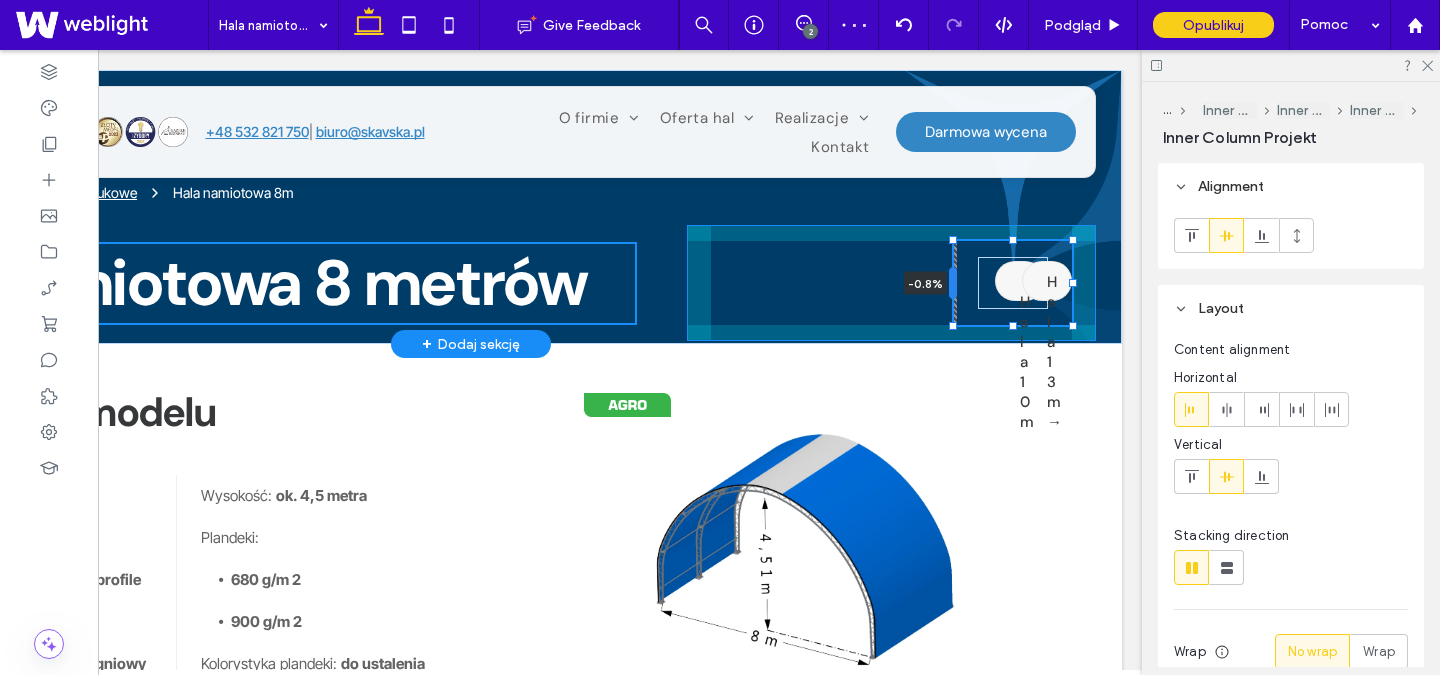 click at bounding box center [953, 283] 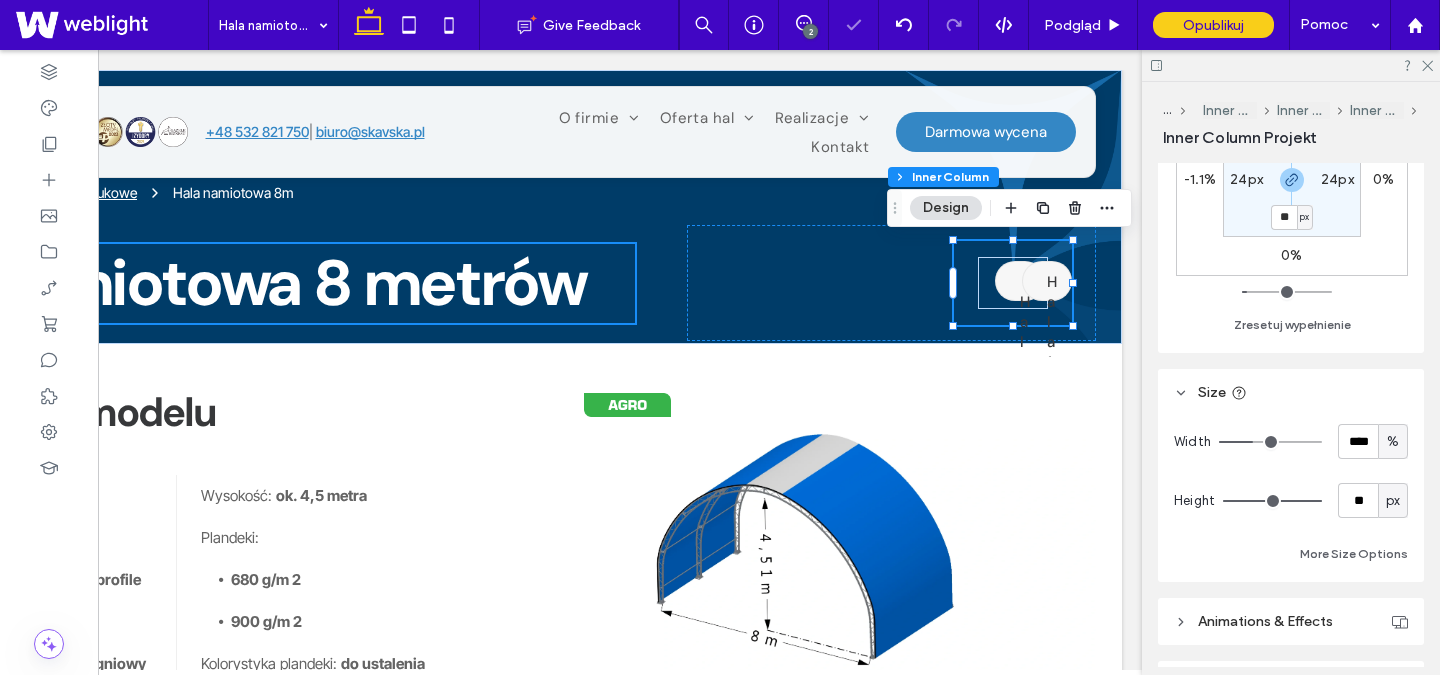 scroll, scrollTop: 787, scrollLeft: 0, axis: vertical 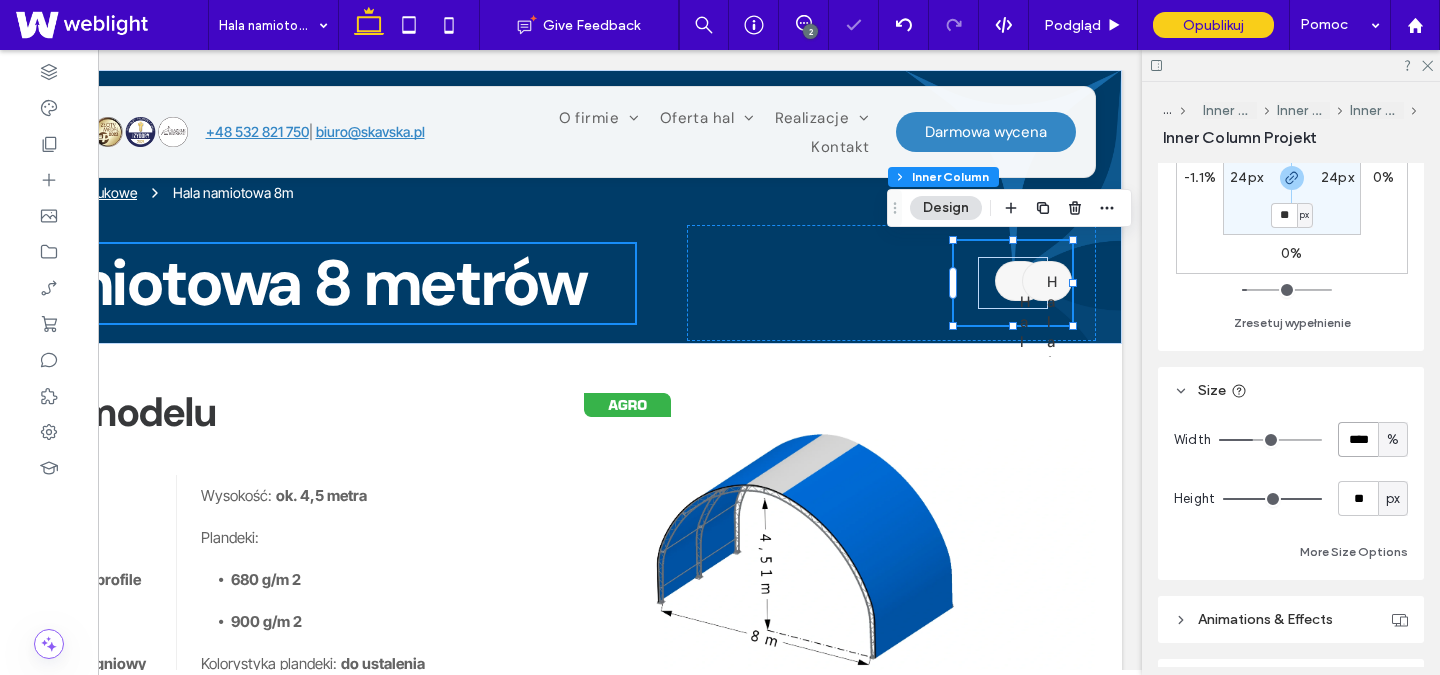 click on "****" at bounding box center [1358, 439] 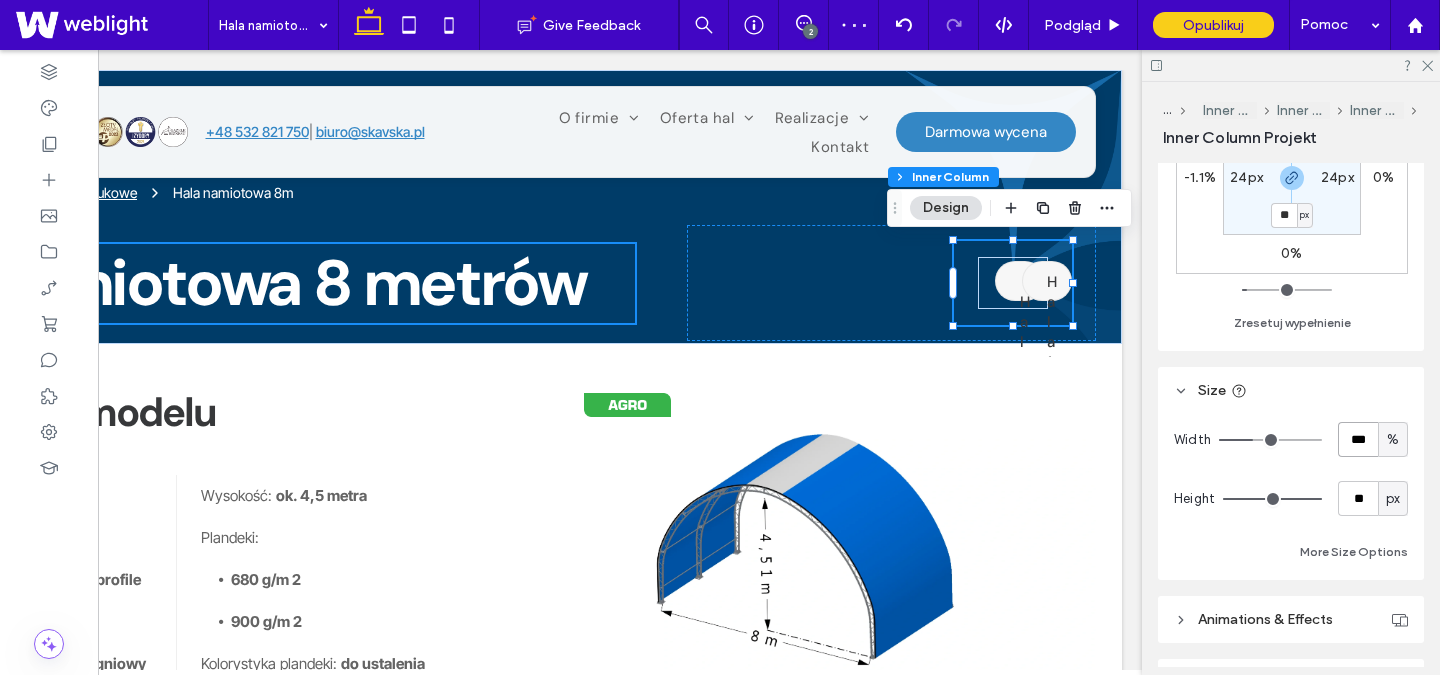 type on "***" 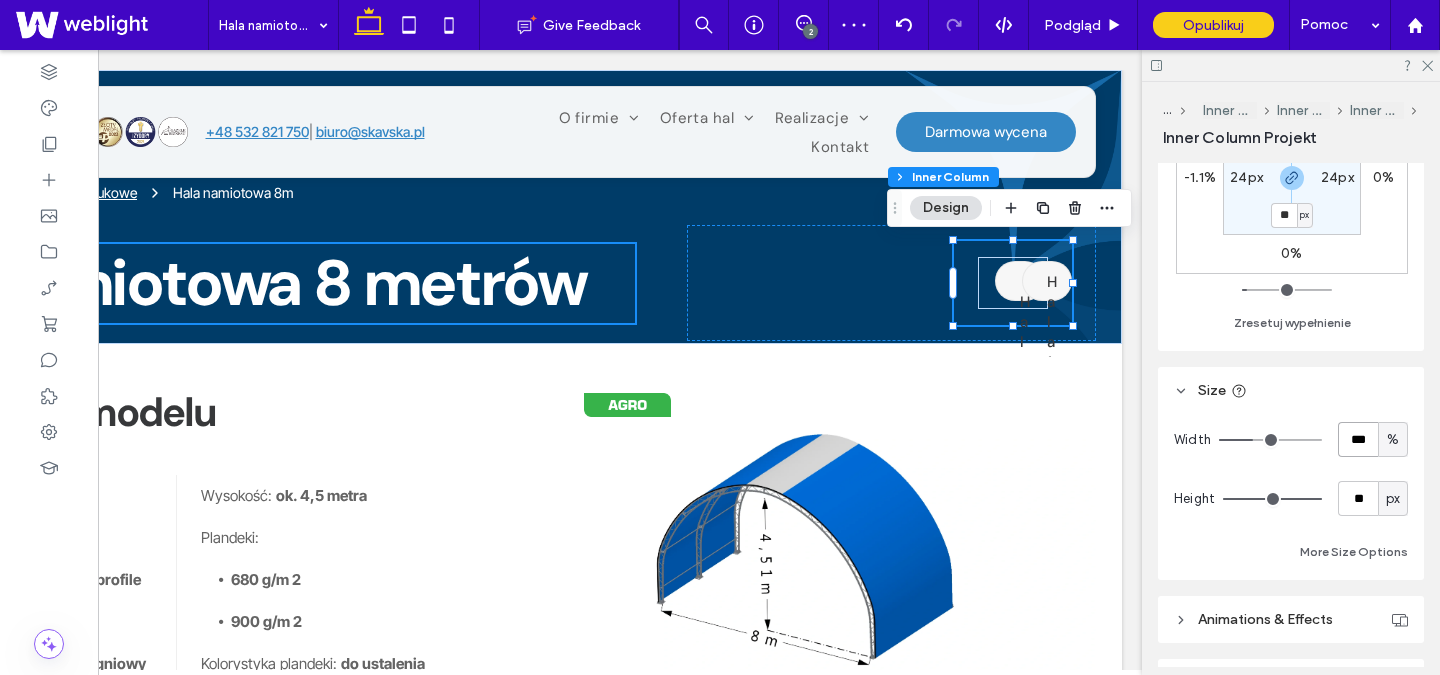 type on "***" 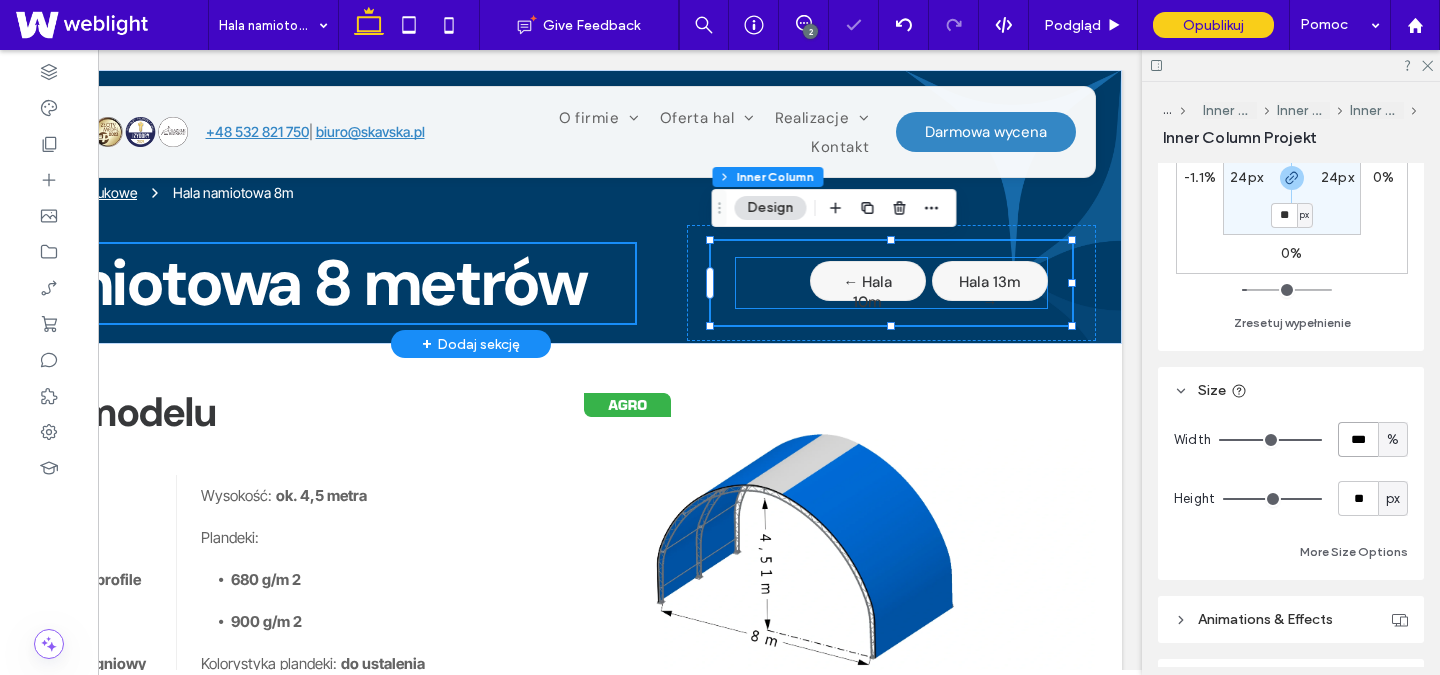click on "← Hala 10m" at bounding box center (868, 281) 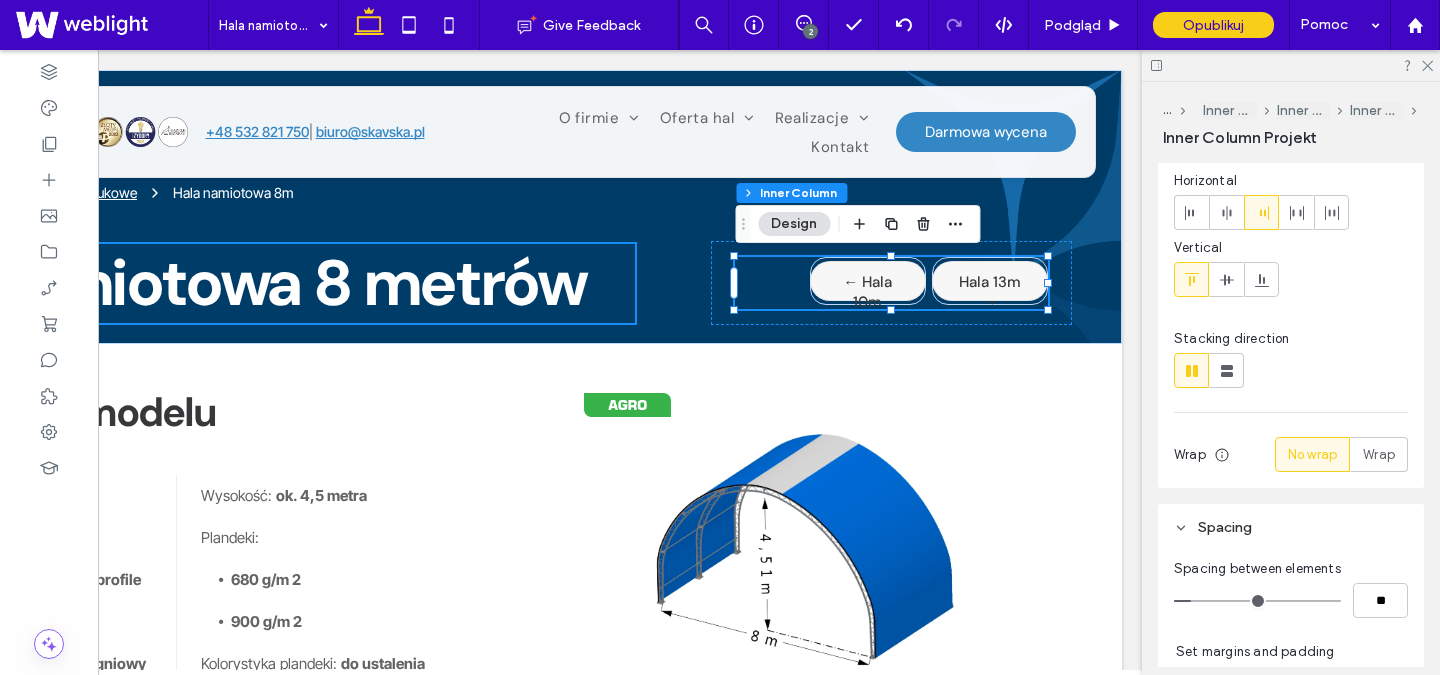 scroll, scrollTop: 0, scrollLeft: 0, axis: both 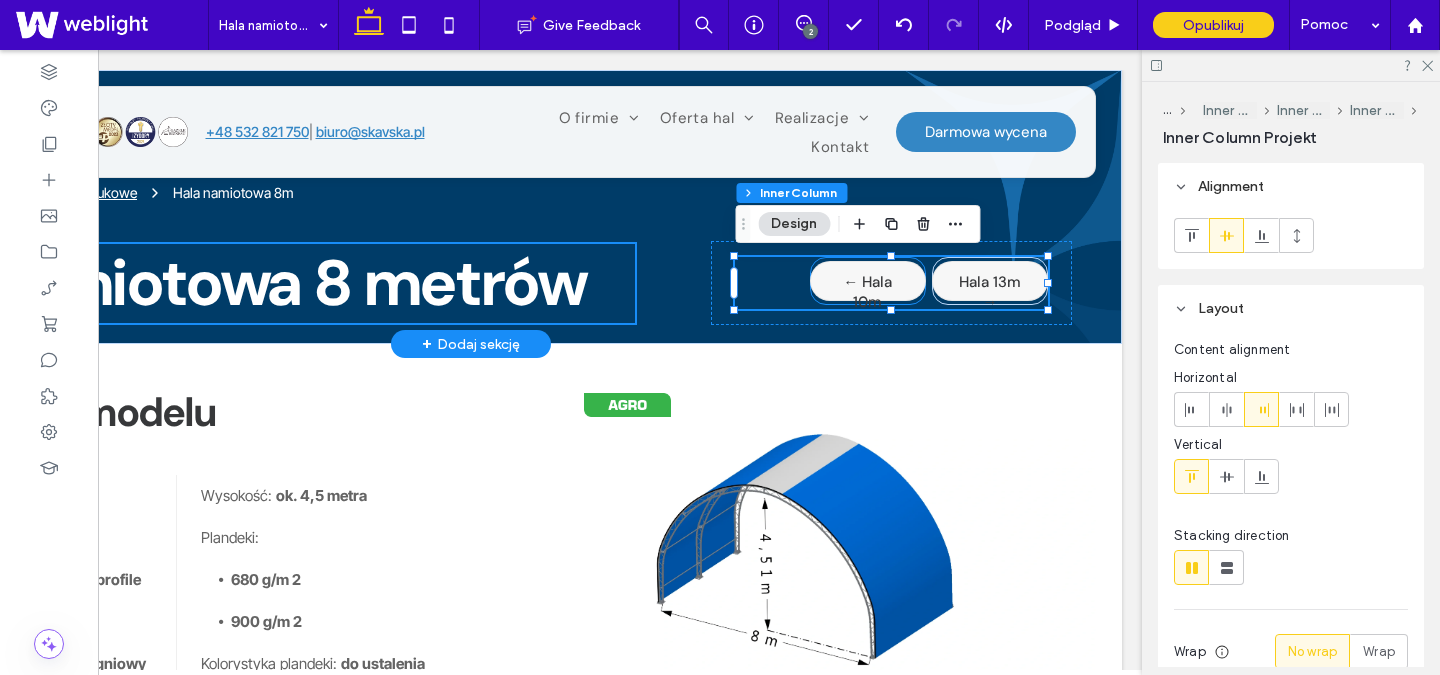 click on "← Hala 10m" at bounding box center [868, 281] 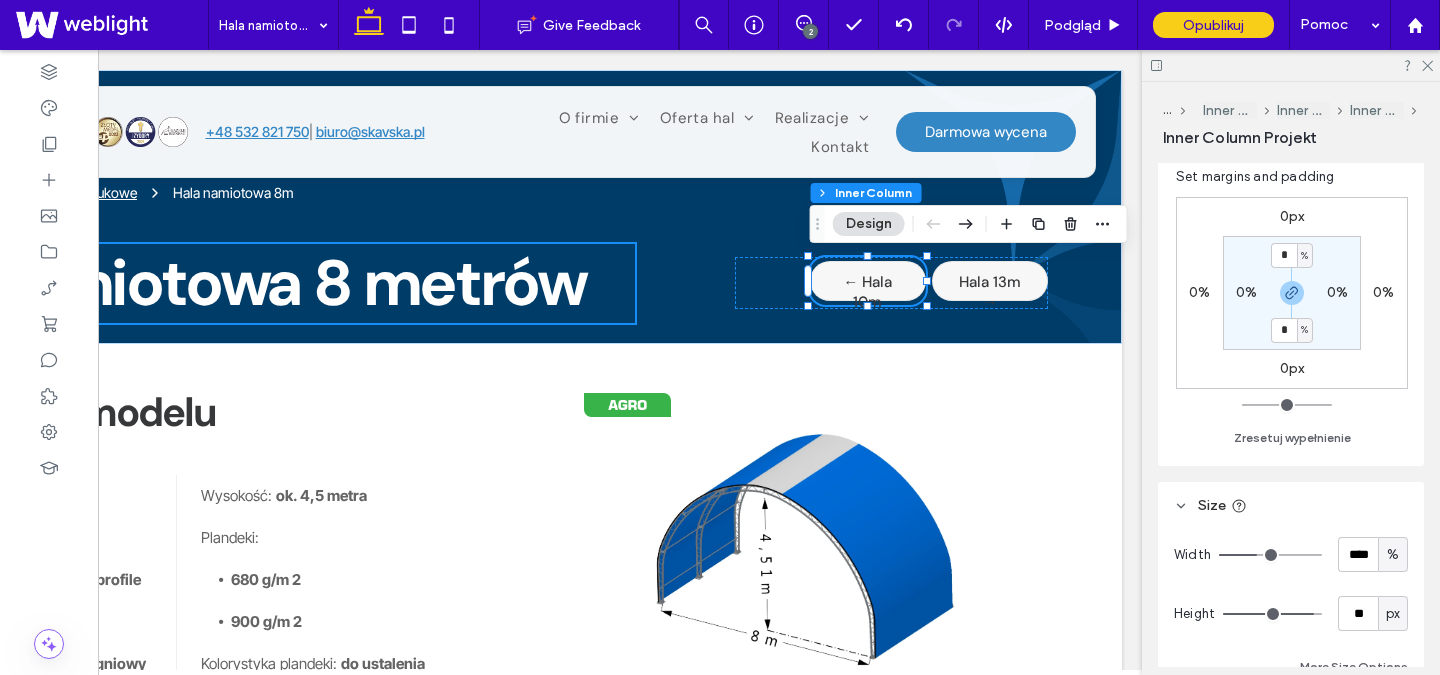 scroll, scrollTop: 727, scrollLeft: 0, axis: vertical 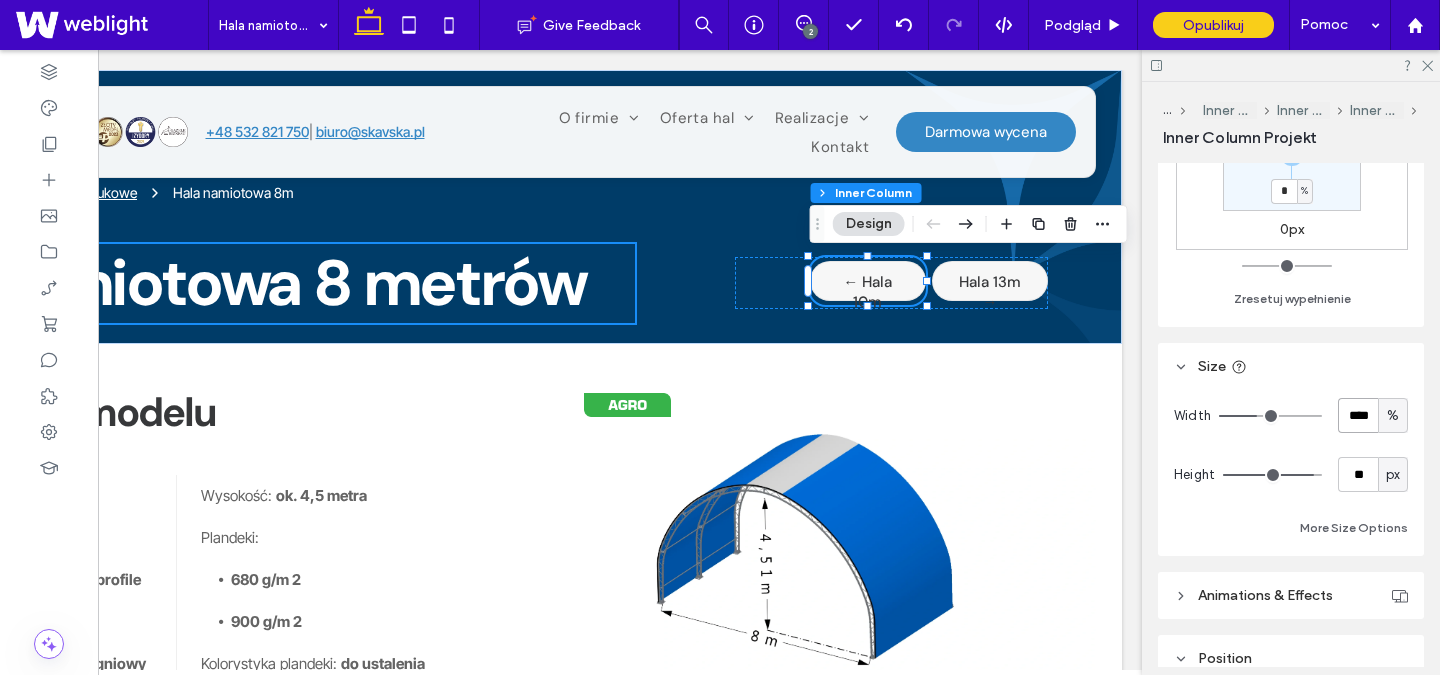 click on "****" at bounding box center (1358, 415) 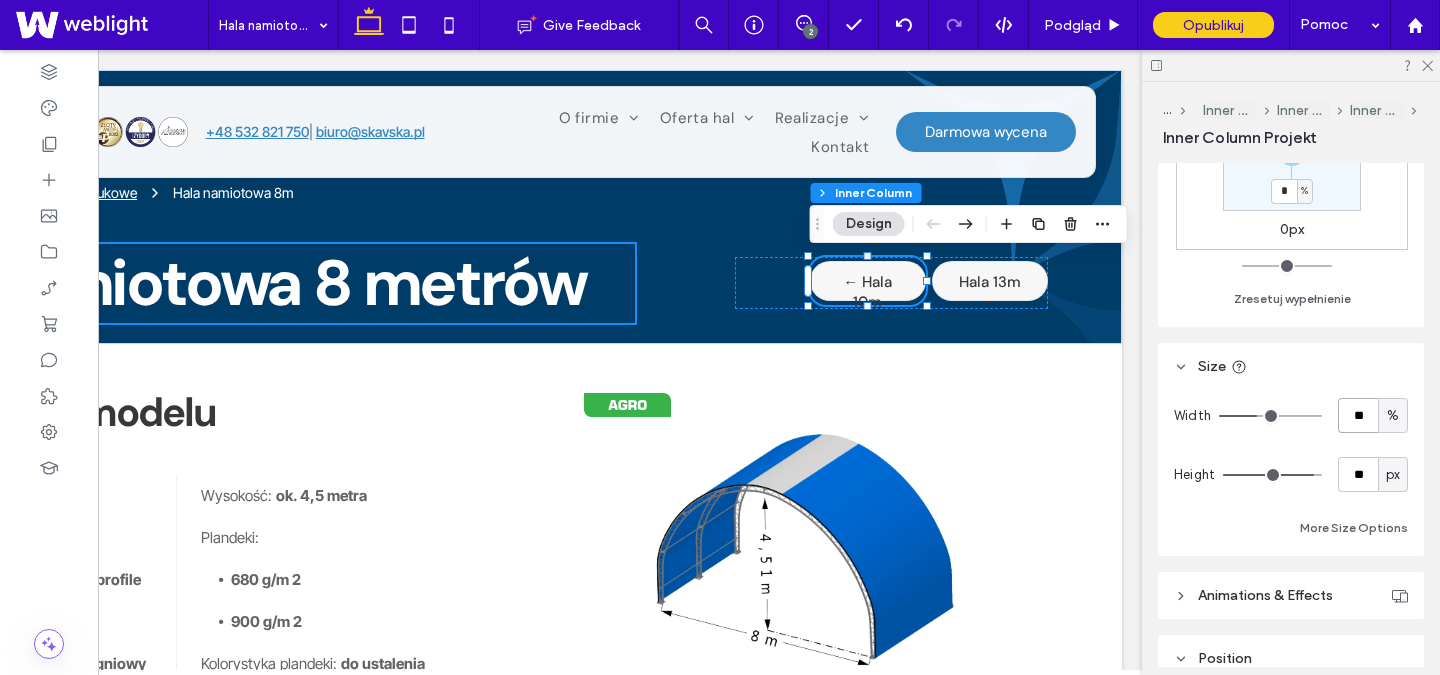 type on "**" 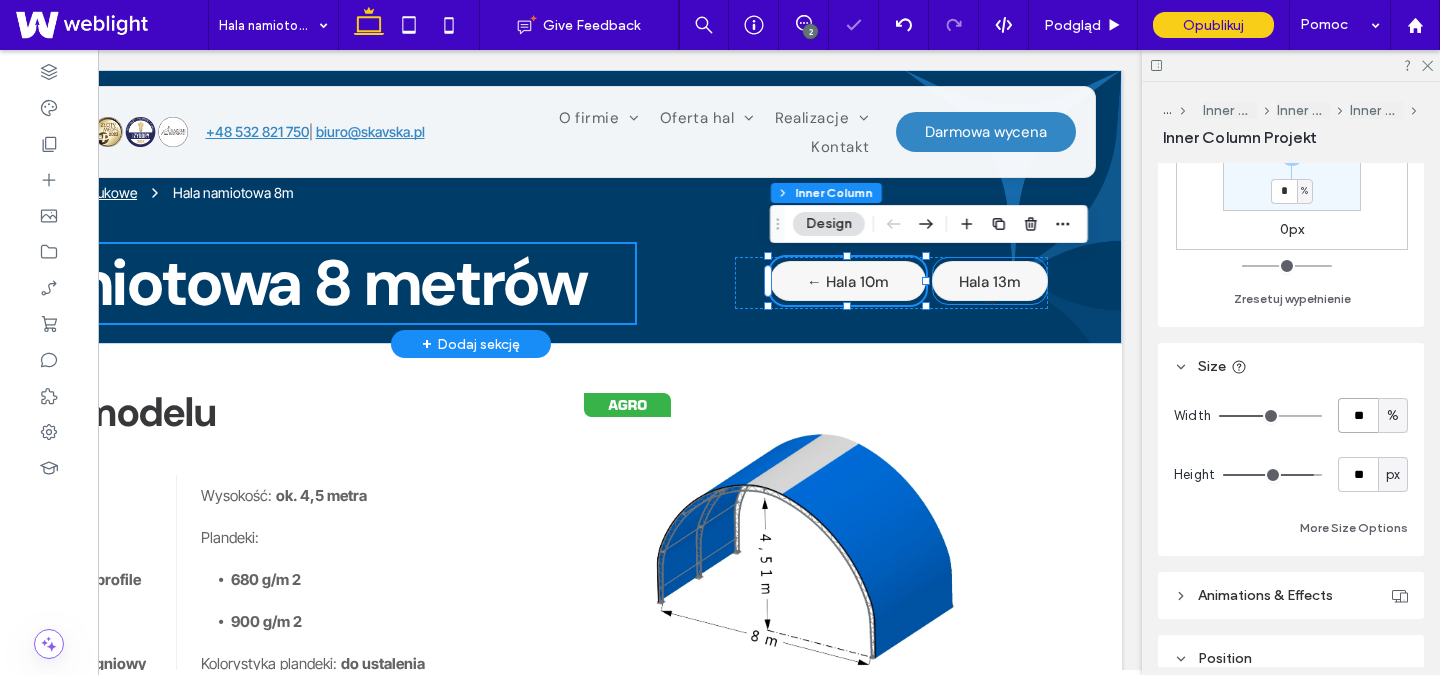 click on "Hala 13m →" at bounding box center [990, 292] 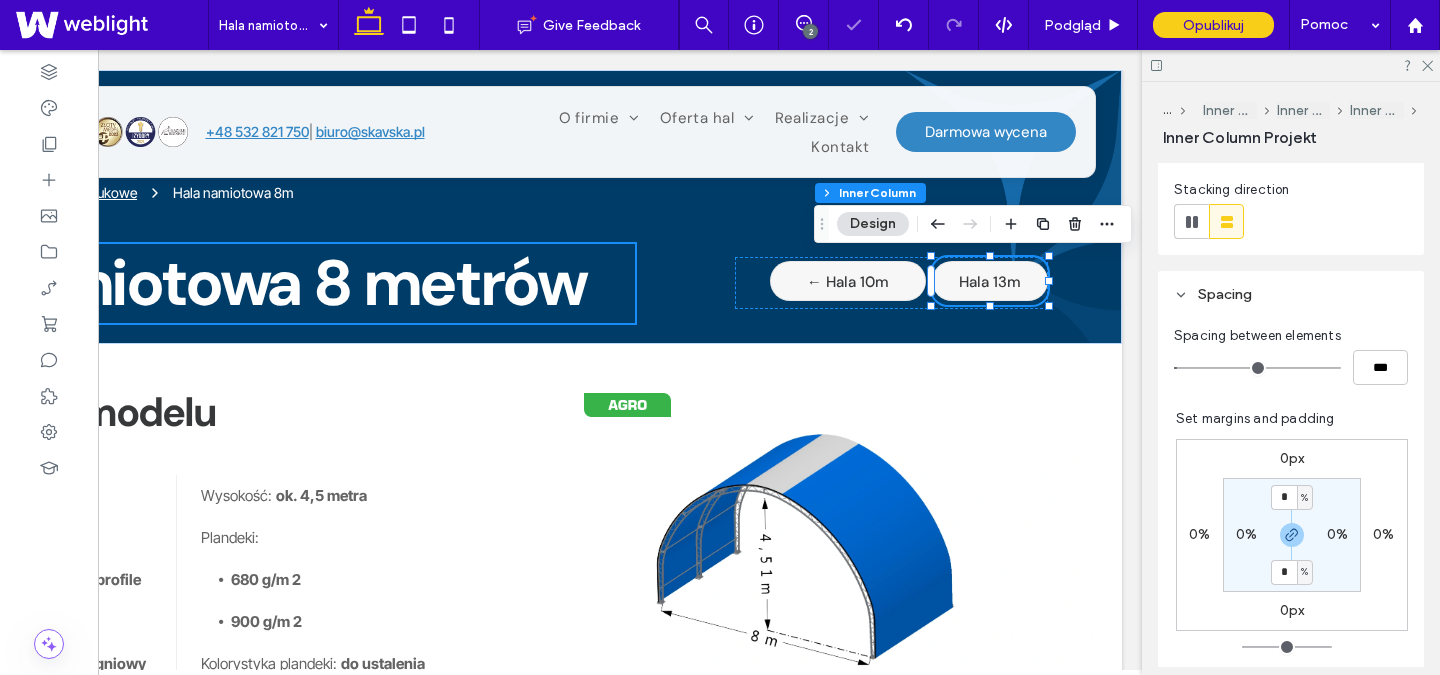 scroll, scrollTop: 968, scrollLeft: 0, axis: vertical 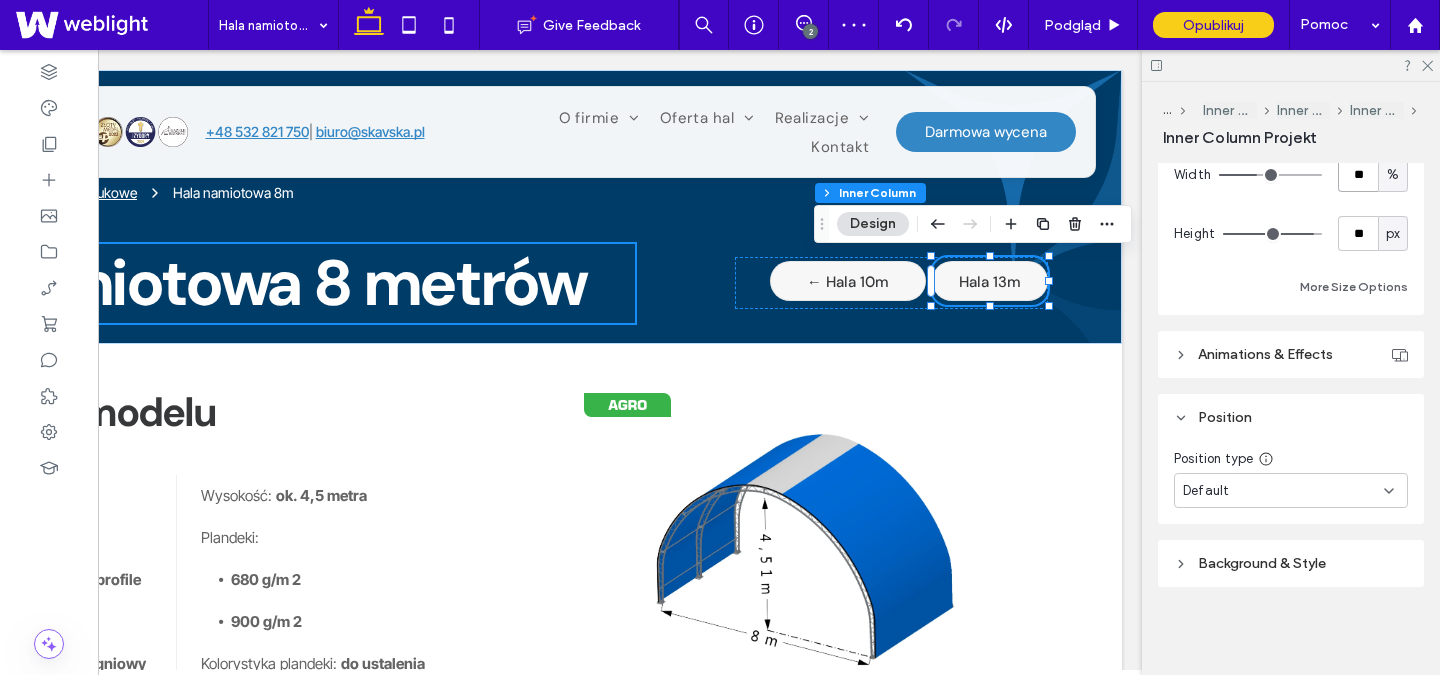 click on "**" at bounding box center (1358, 174) 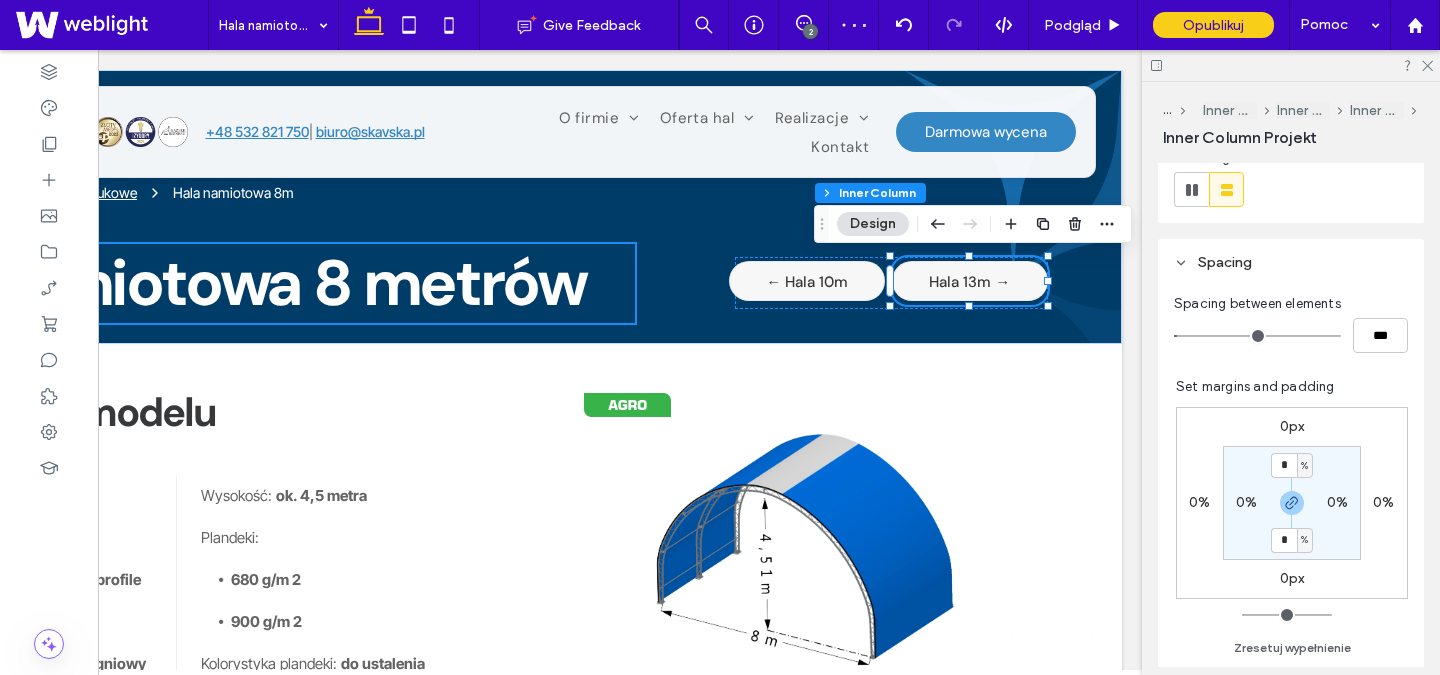 scroll, scrollTop: 412, scrollLeft: 0, axis: vertical 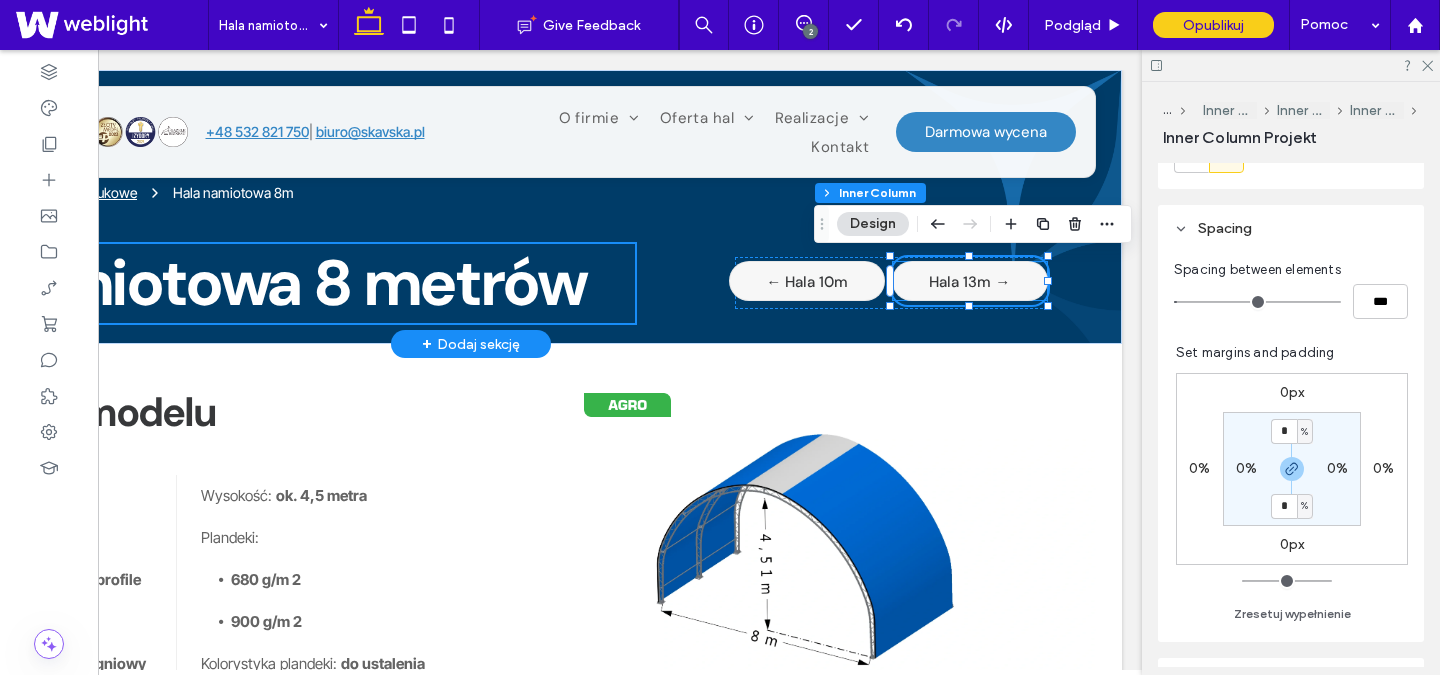 click on "Hala 13m →" at bounding box center [969, 282] 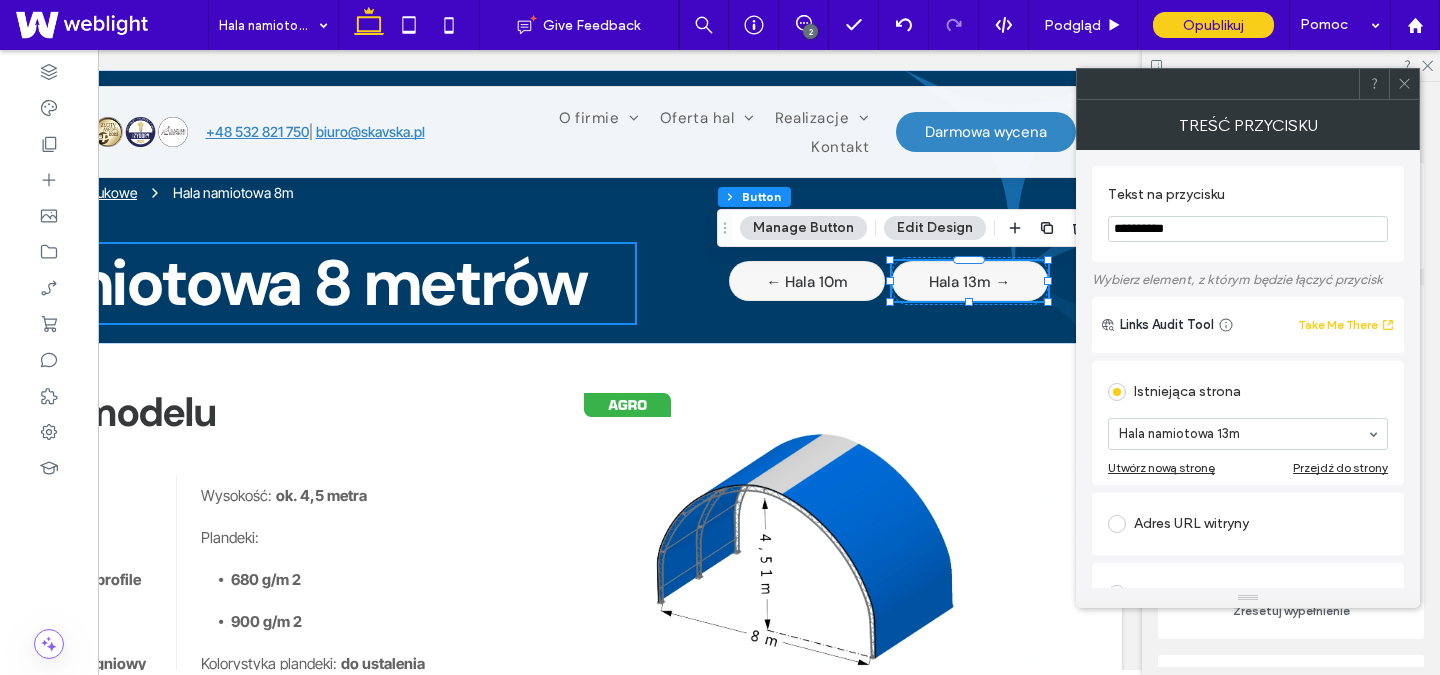 click on "**********" at bounding box center [1248, 229] 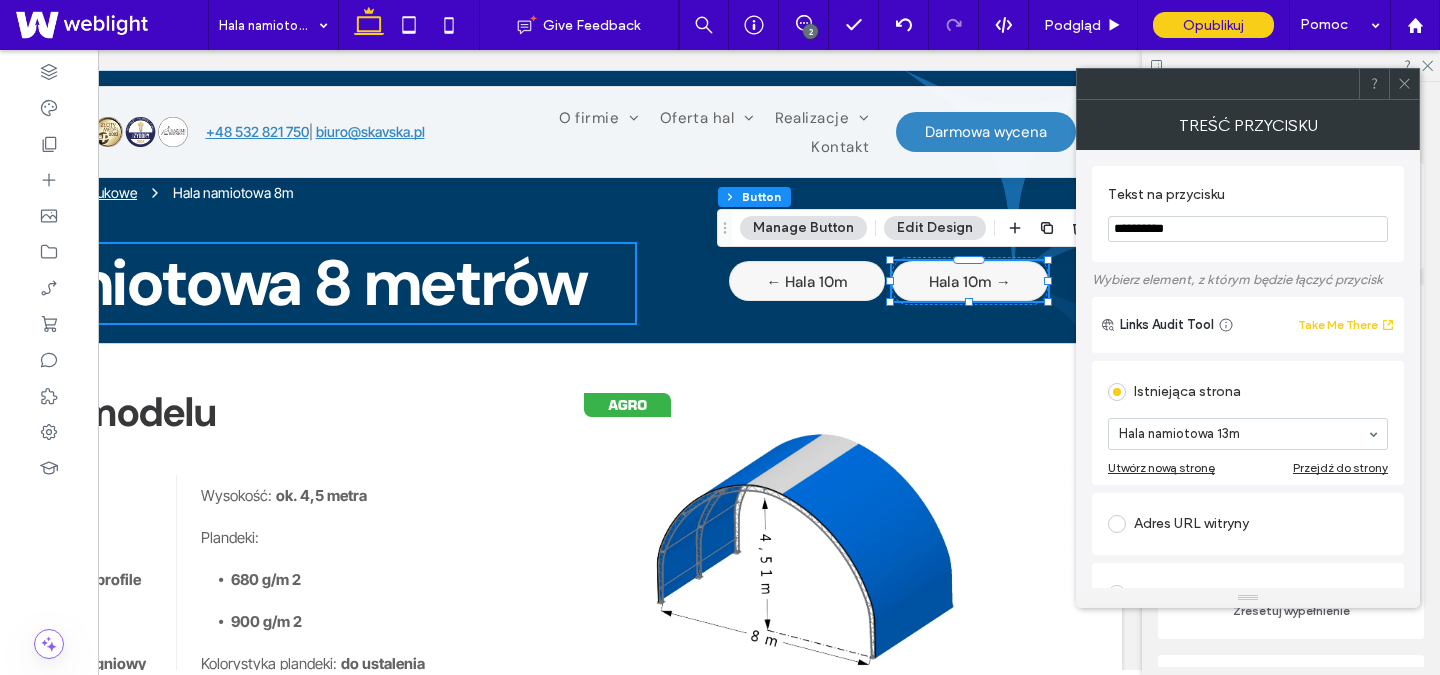 type on "**********" 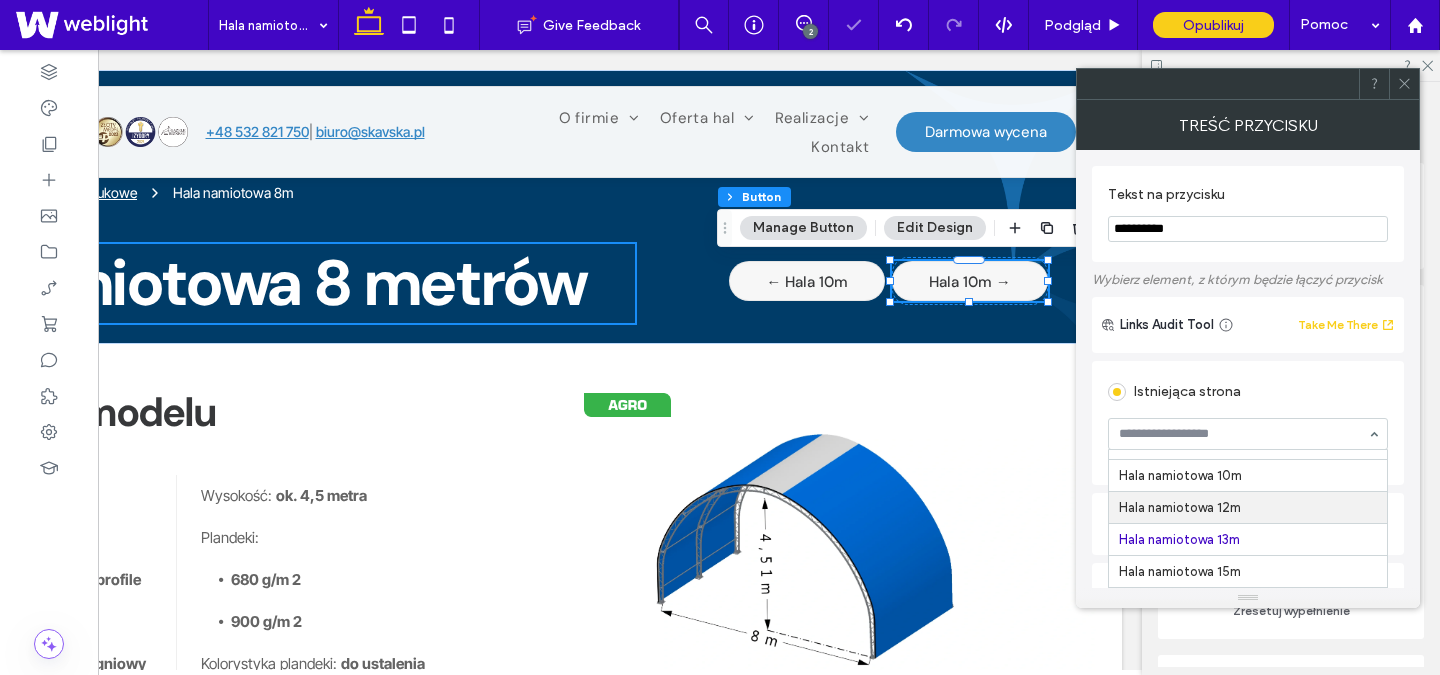 scroll, scrollTop: 172, scrollLeft: 0, axis: vertical 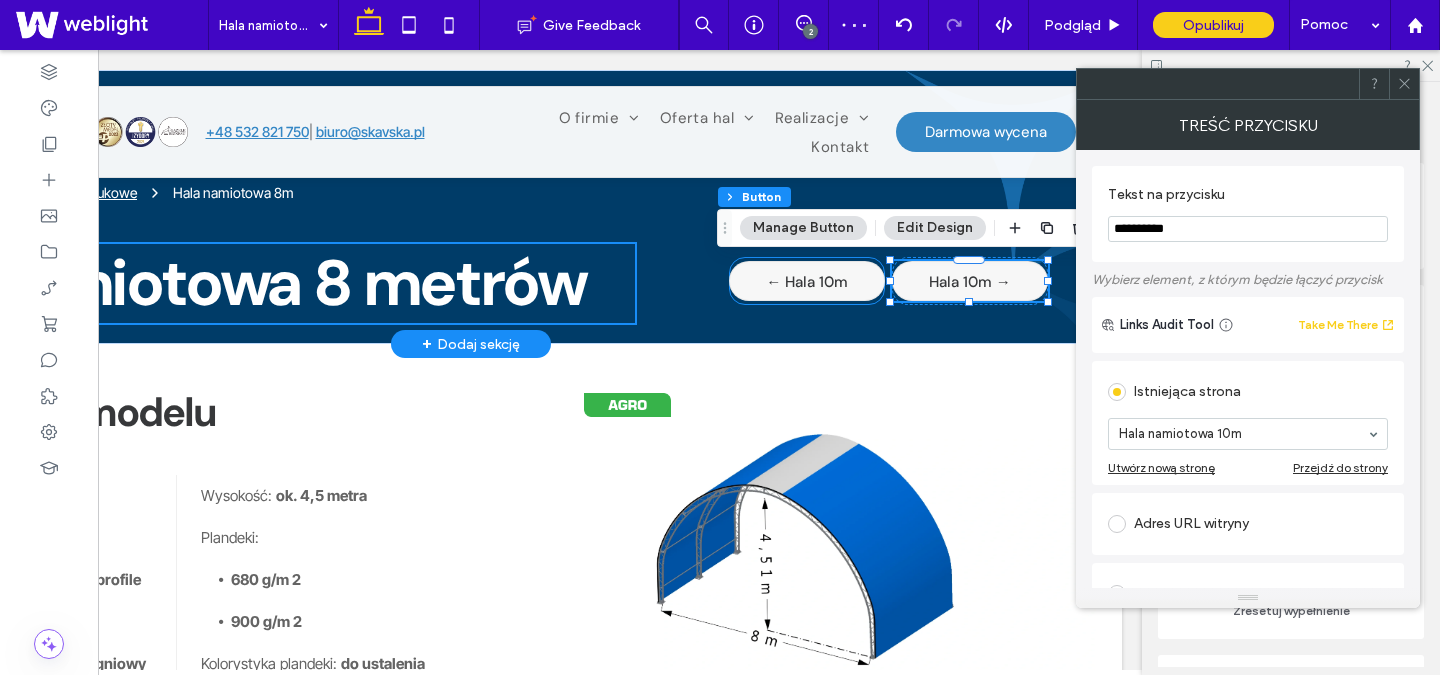 click on "← Hala 10m" at bounding box center (807, 282) 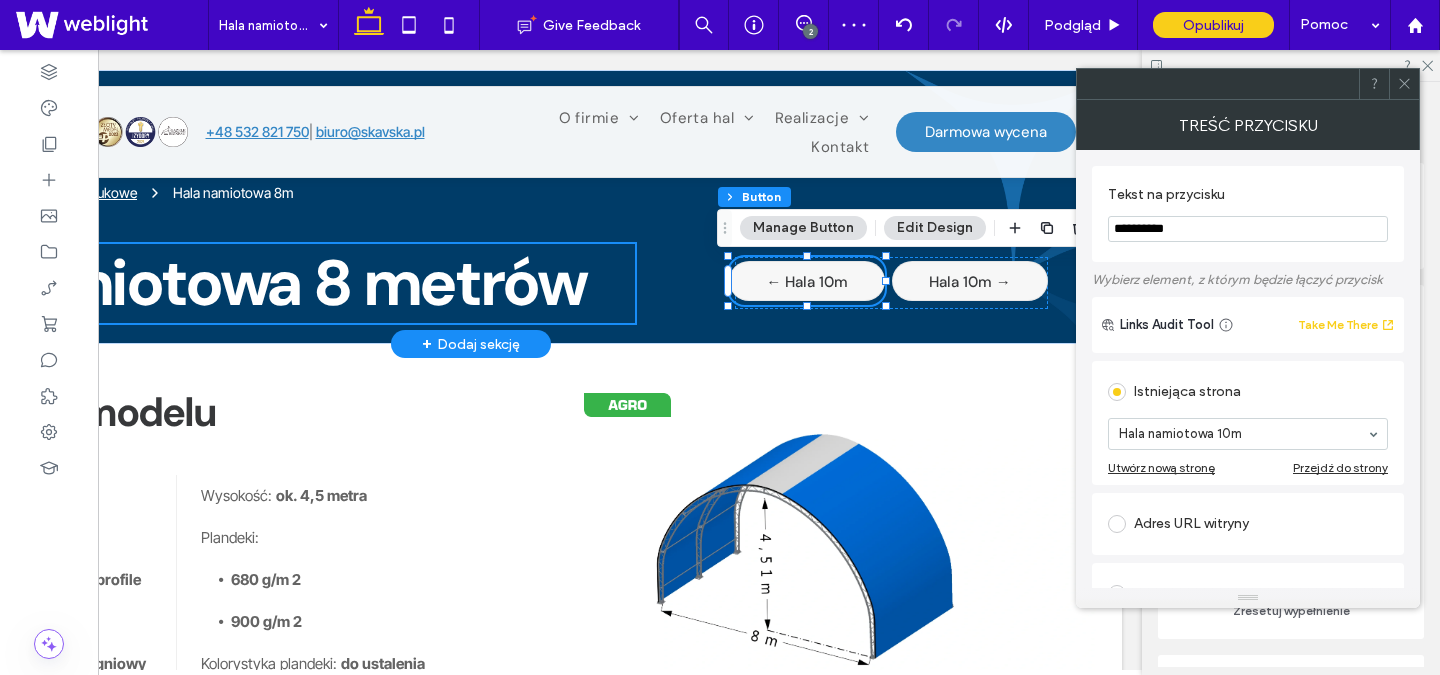 click on "← Hala 10m" at bounding box center (807, 282) 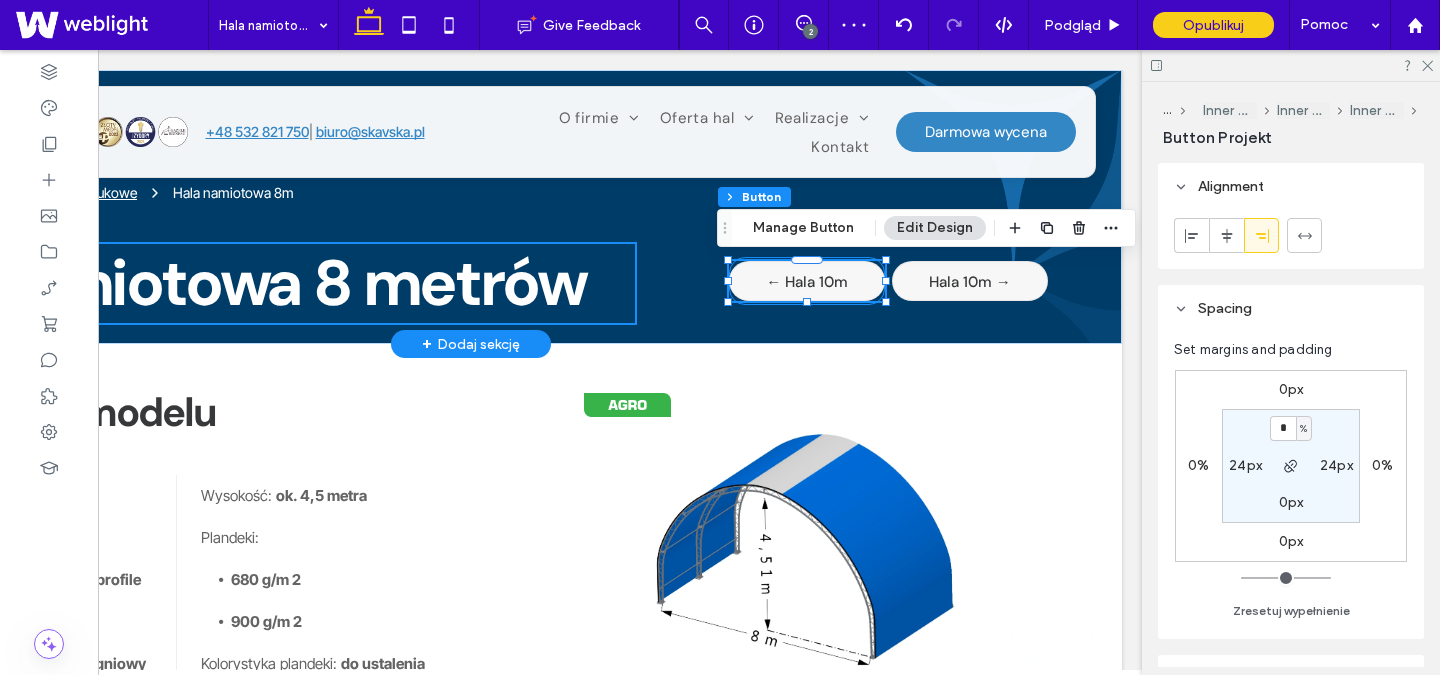 click on "← Hala 10m" at bounding box center (807, 282) 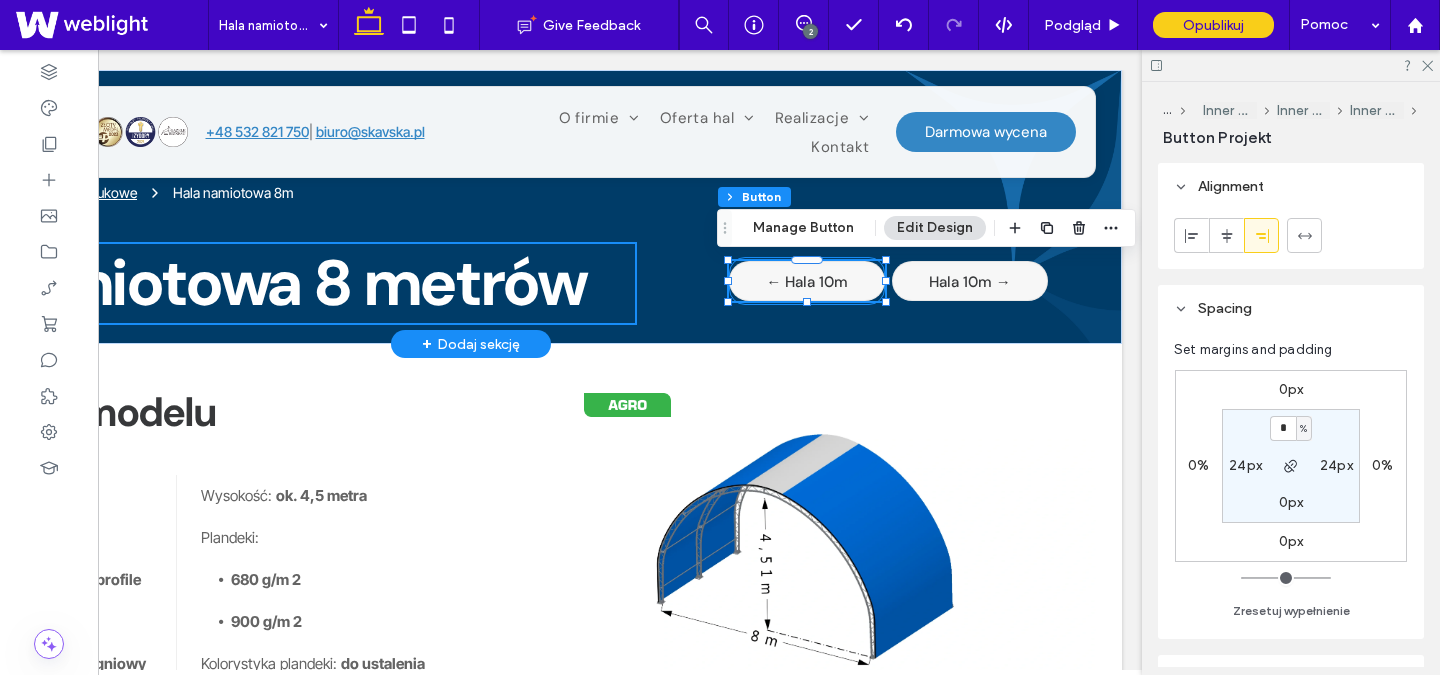 click on "← Hala 10m" at bounding box center [807, 282] 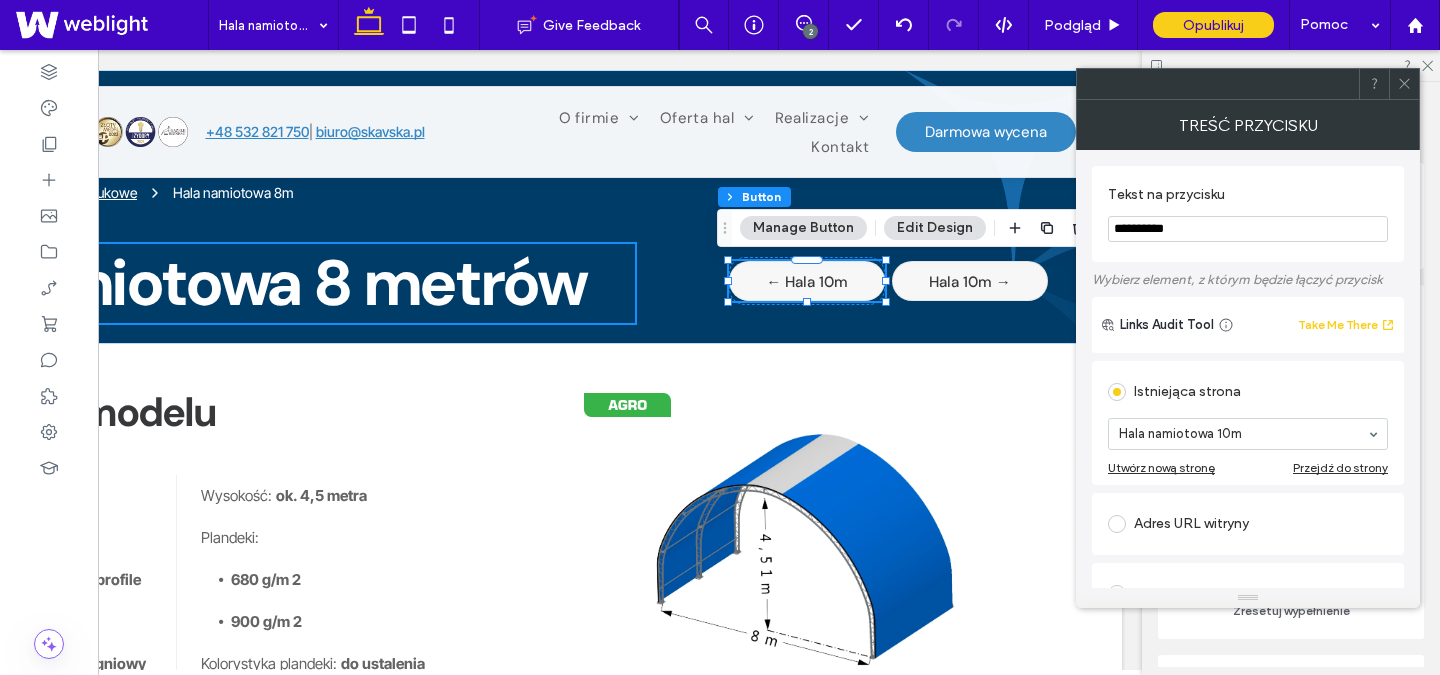 click on "**********" at bounding box center (1248, 229) 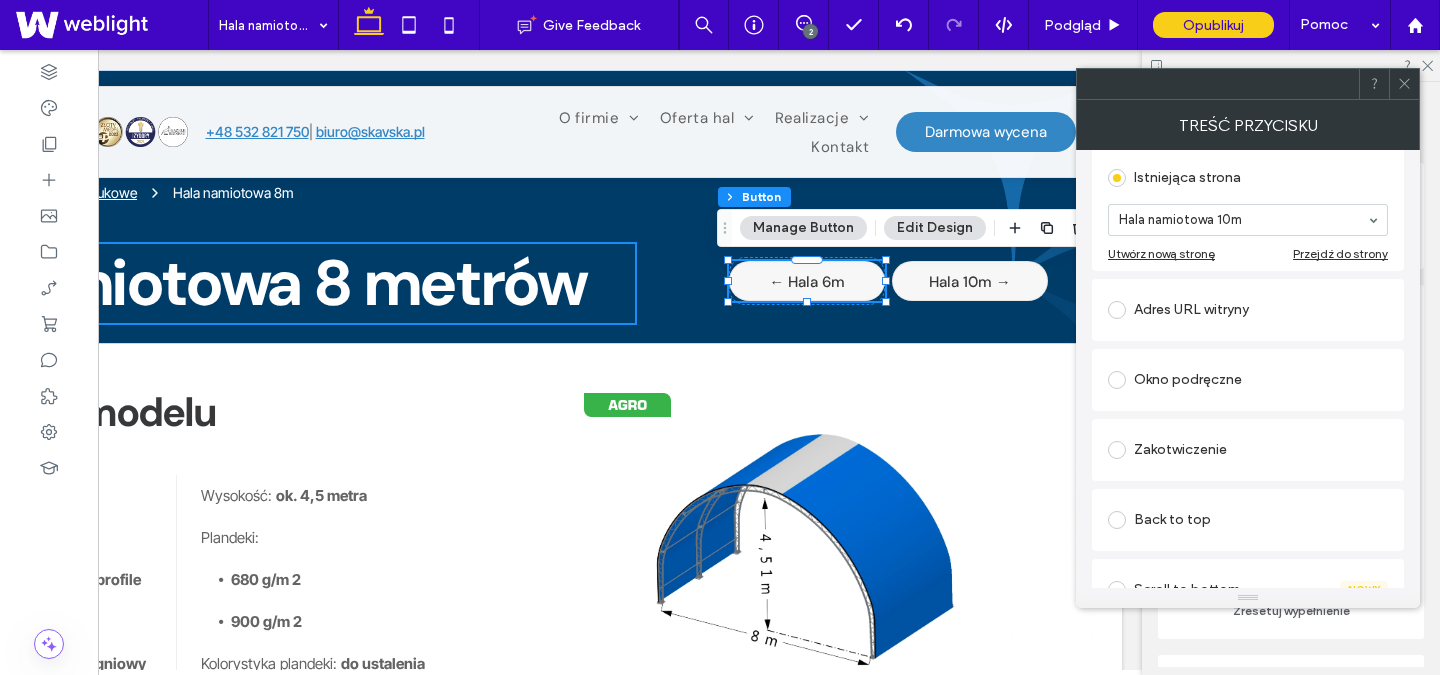 scroll, scrollTop: 215, scrollLeft: 0, axis: vertical 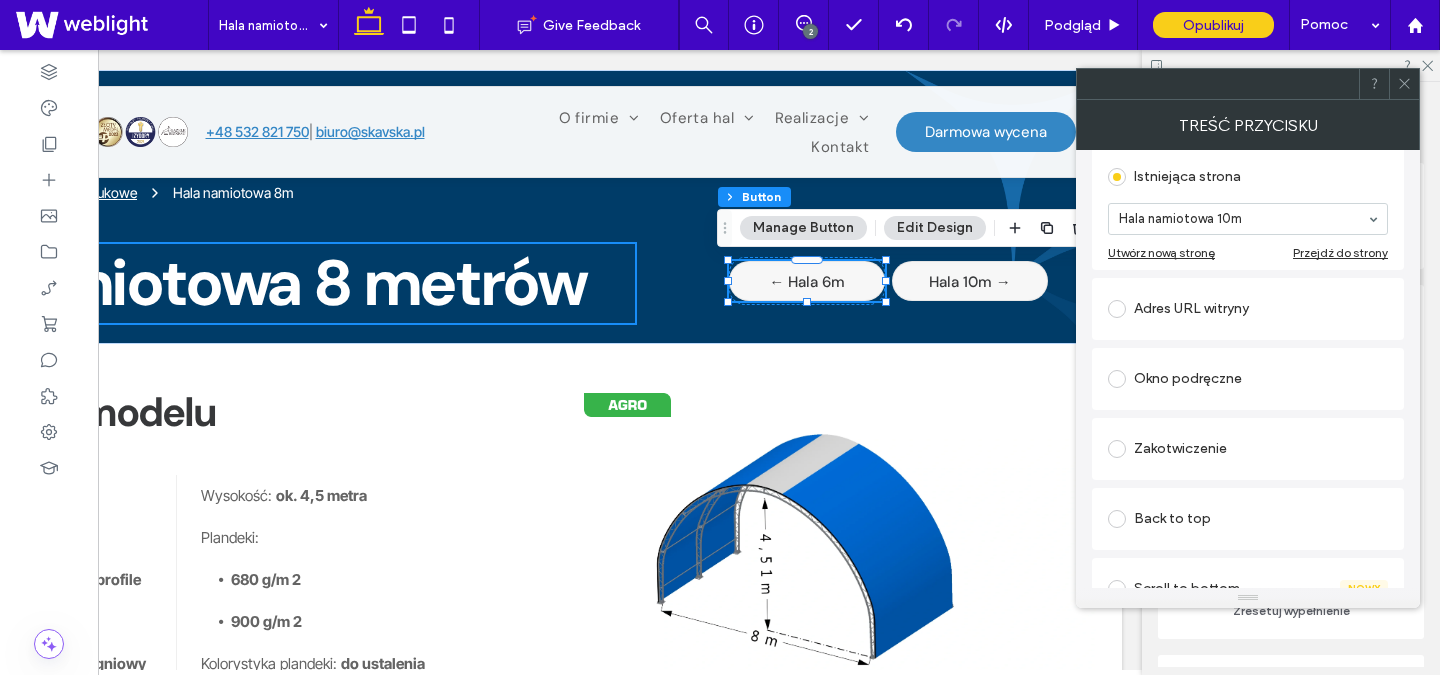 type on "*********" 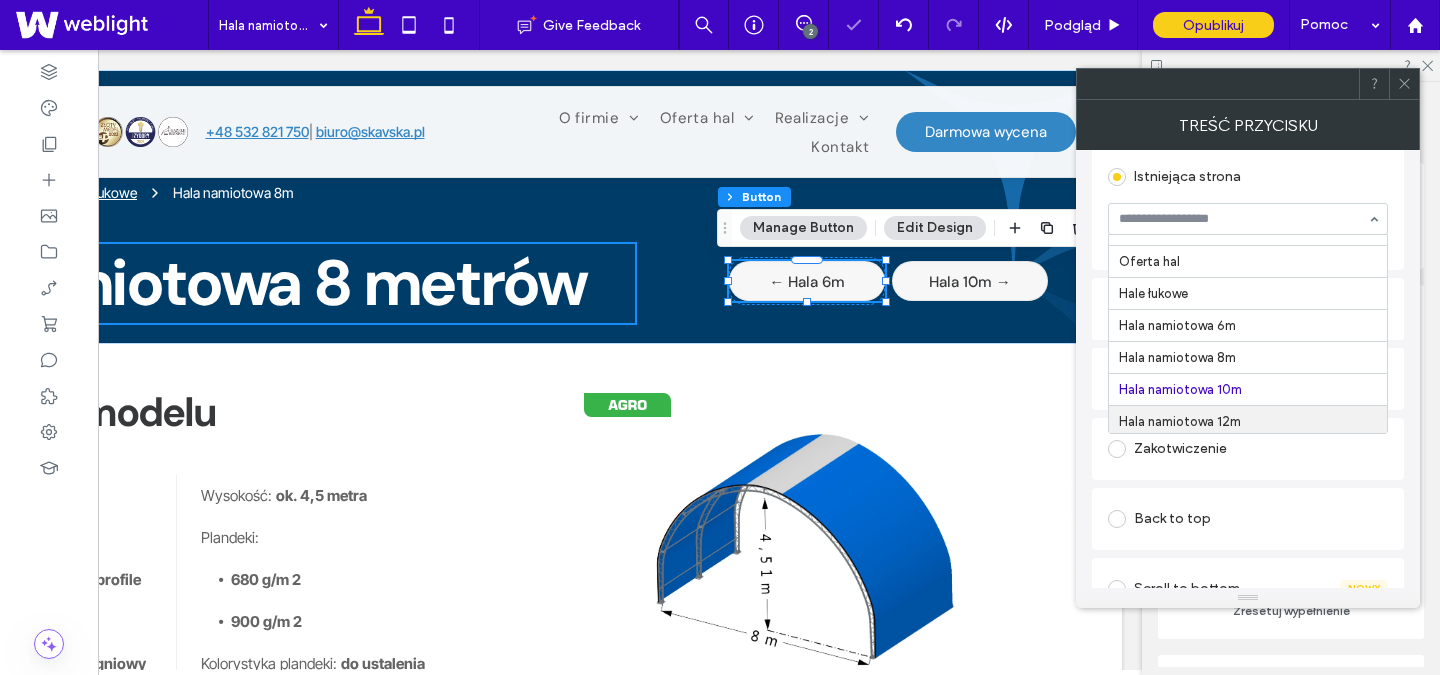 scroll, scrollTop: 51, scrollLeft: 0, axis: vertical 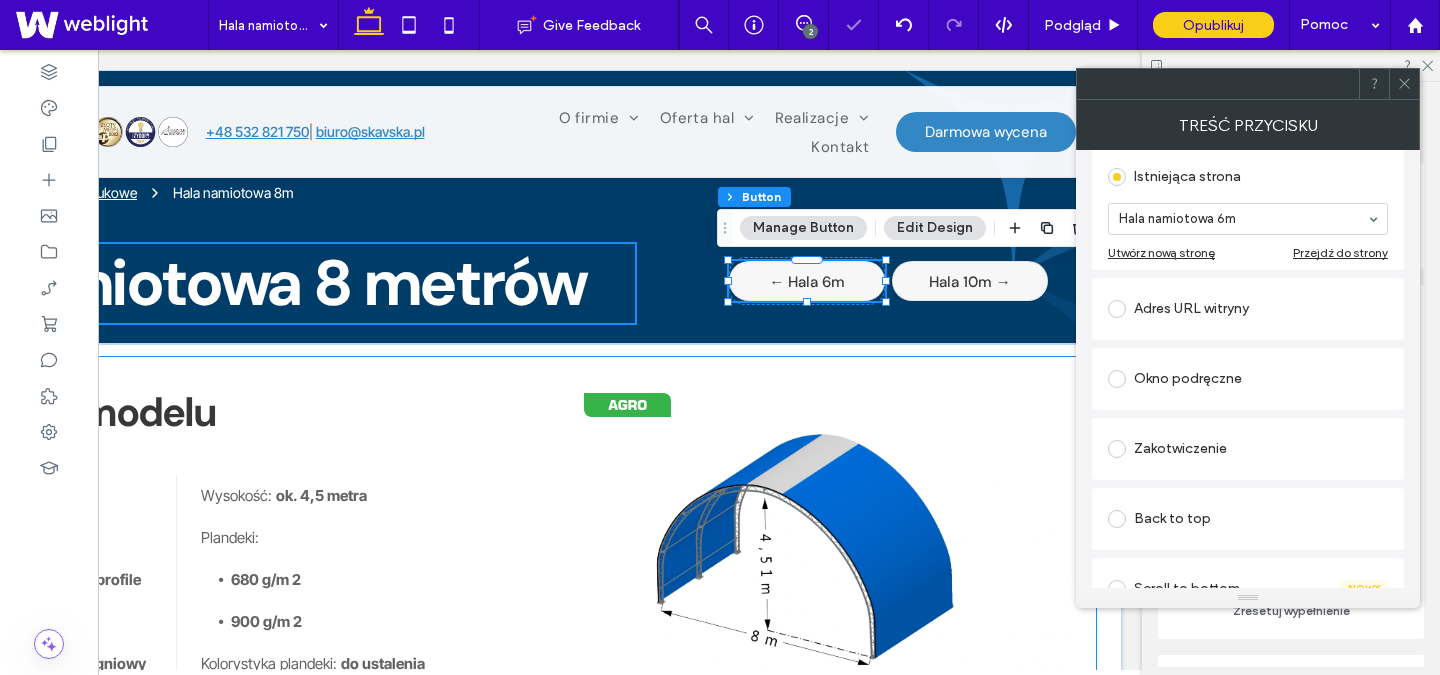 click at bounding box center (822, 557) 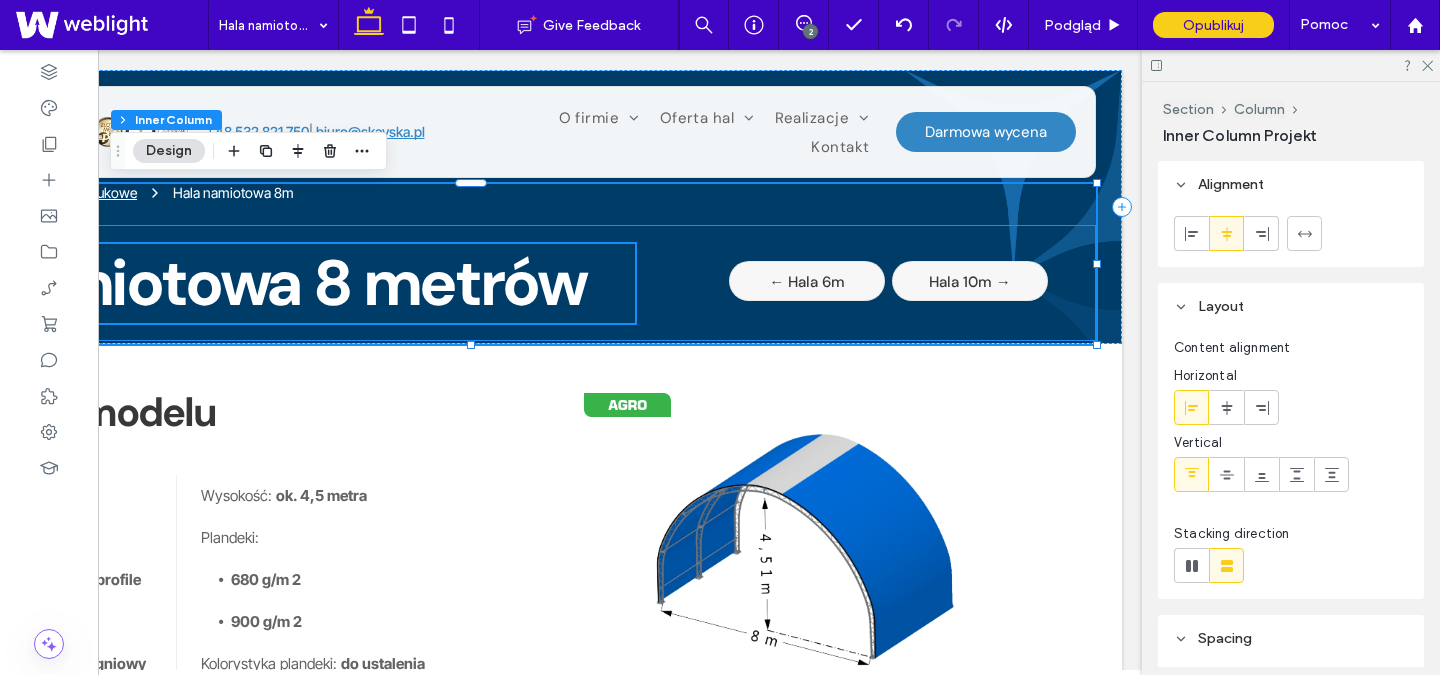 click on "← Hala 6m" at bounding box center [807, 282] 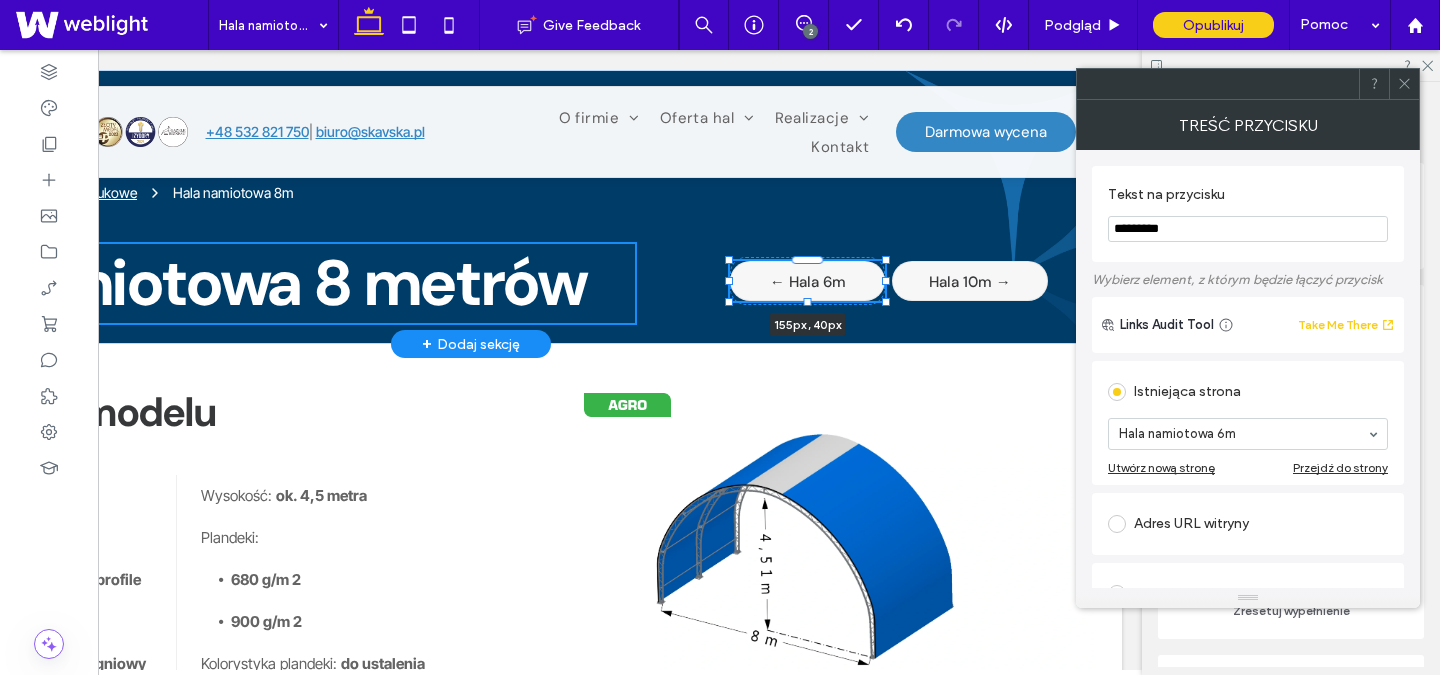 click at bounding box center (729, 281) 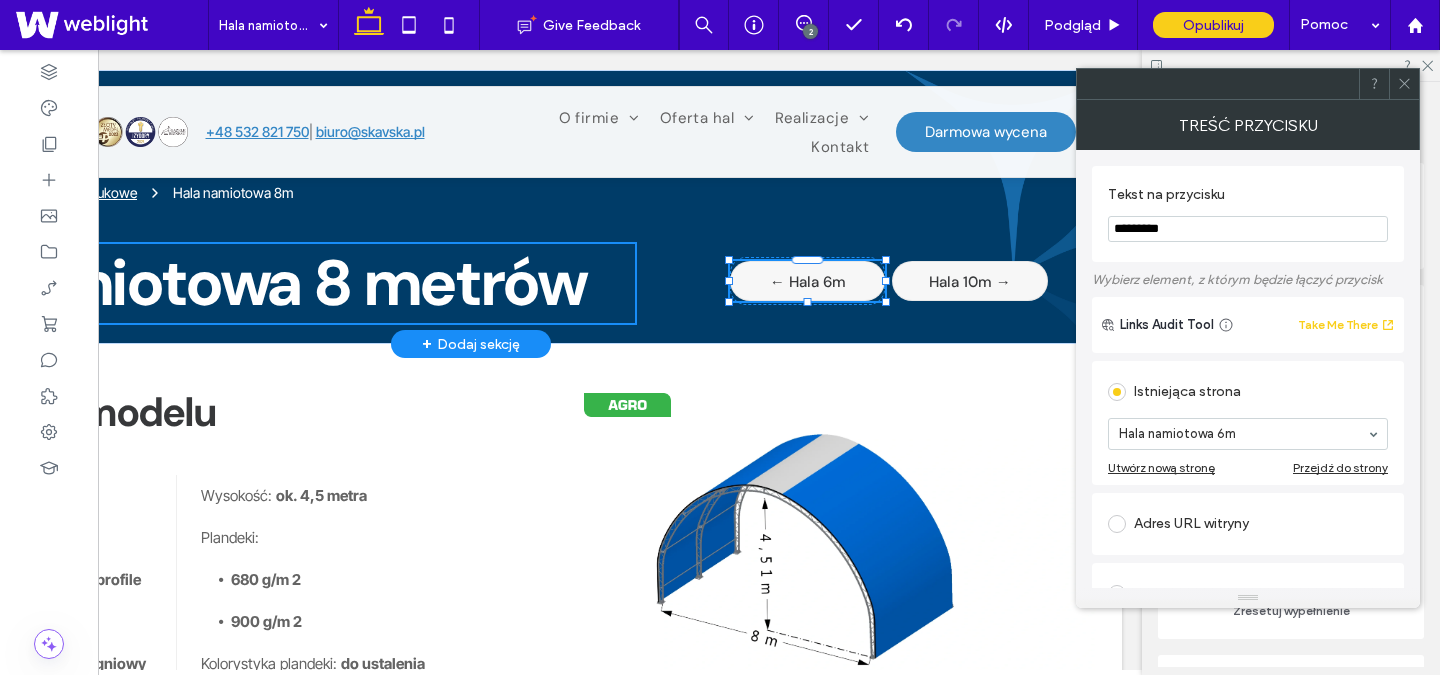 type on "***" 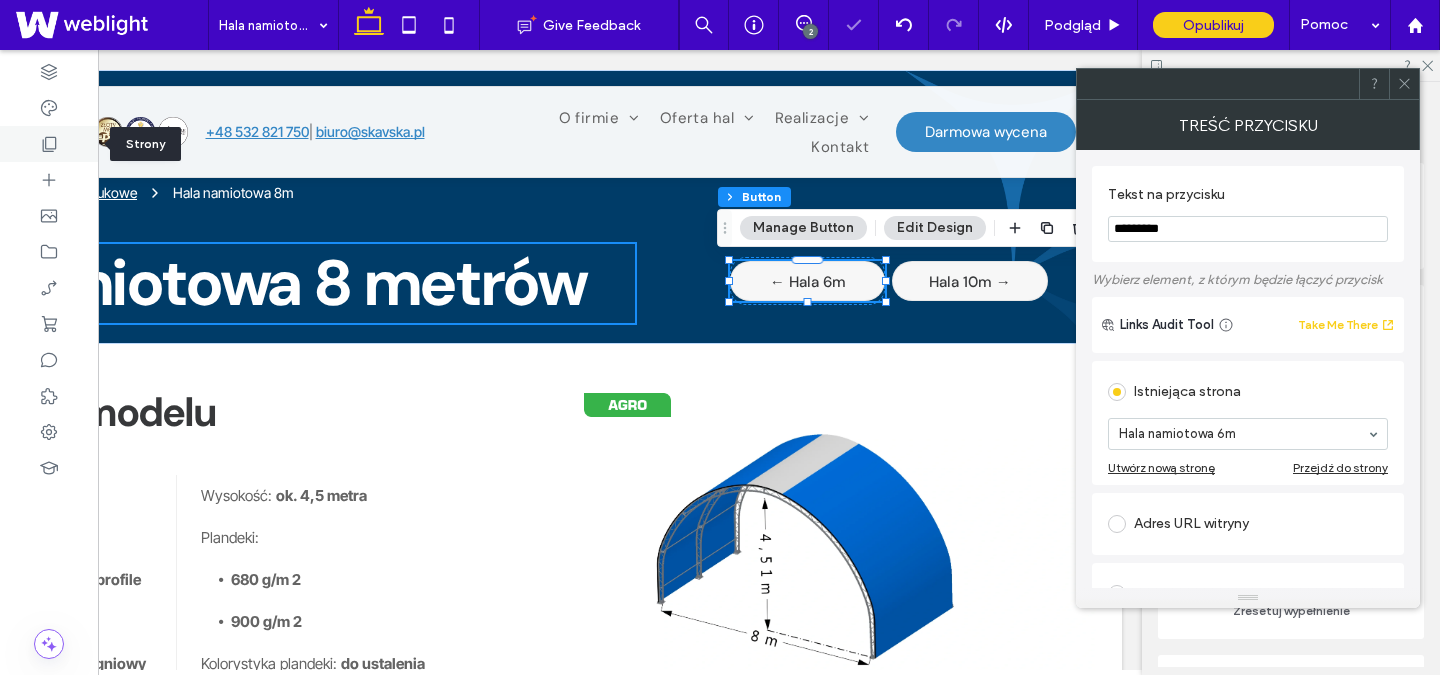 click at bounding box center (49, 144) 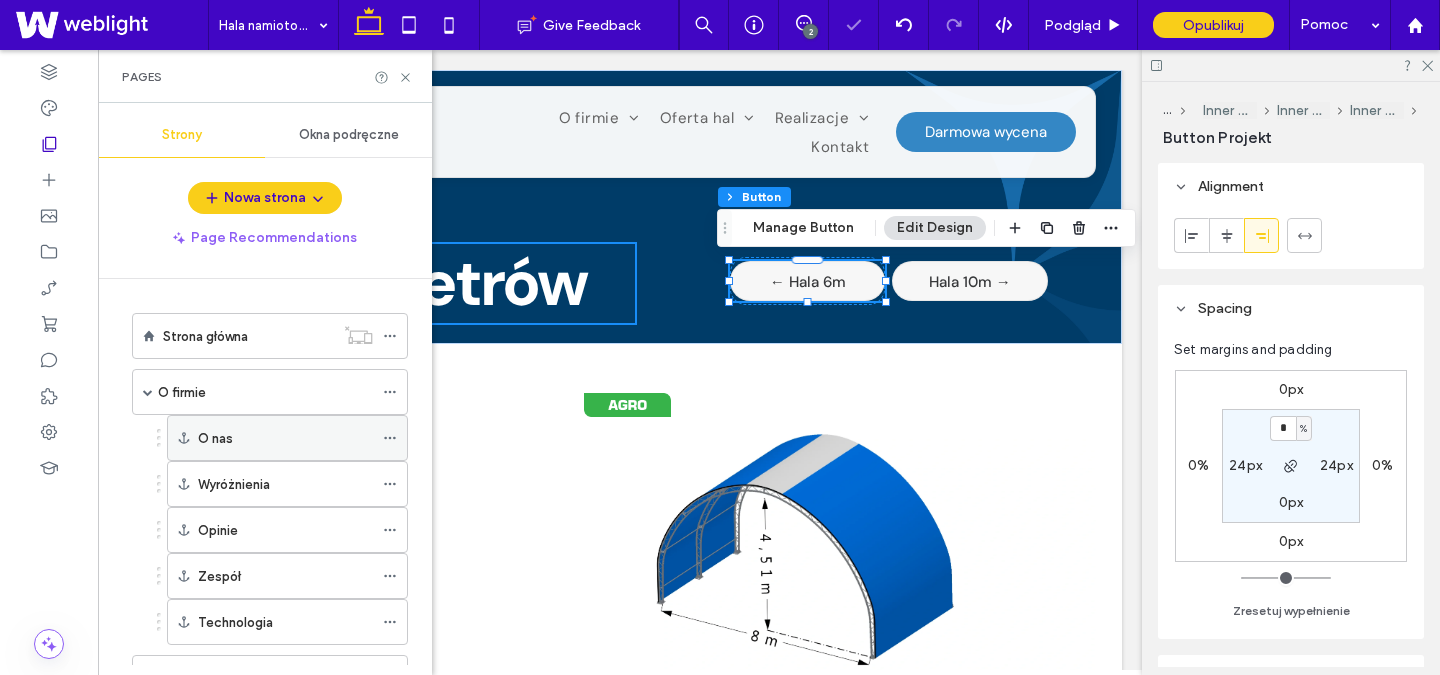 scroll, scrollTop: 358, scrollLeft: 0, axis: vertical 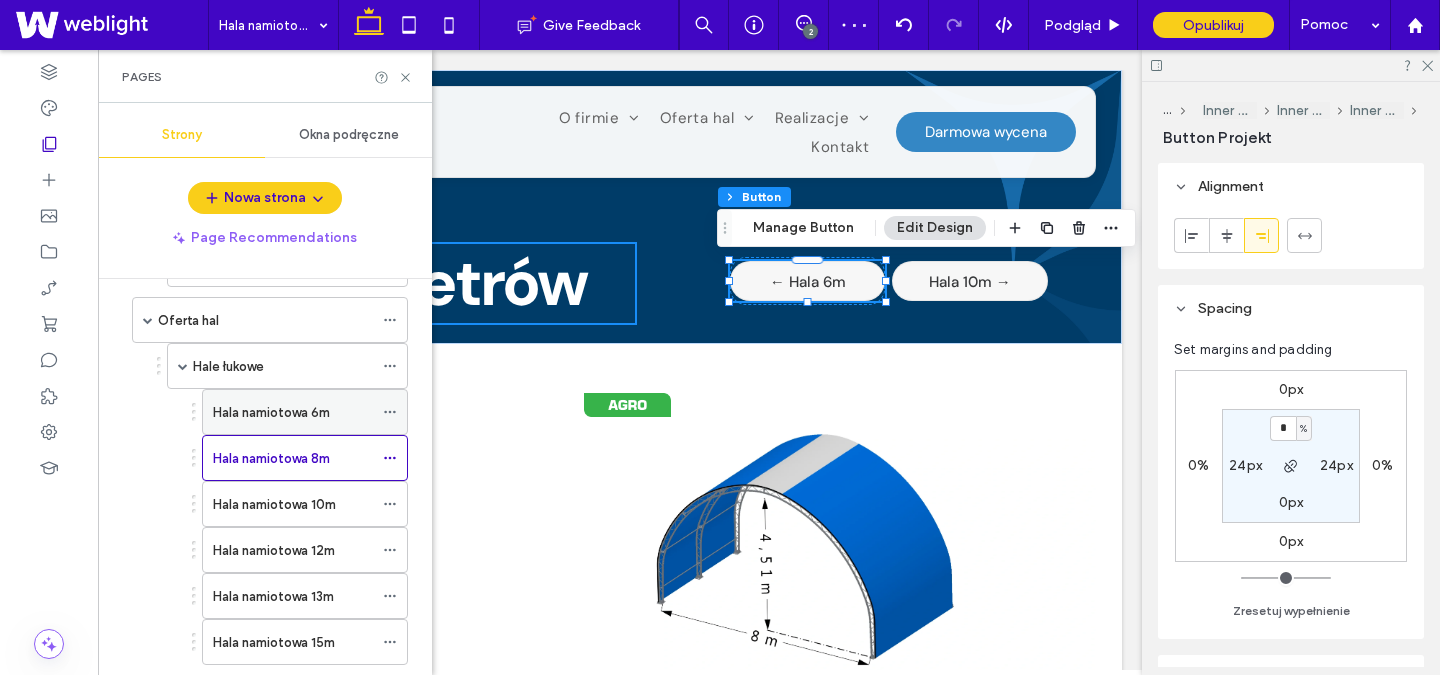 click on "Hala namiotowa 6m" at bounding box center (271, 412) 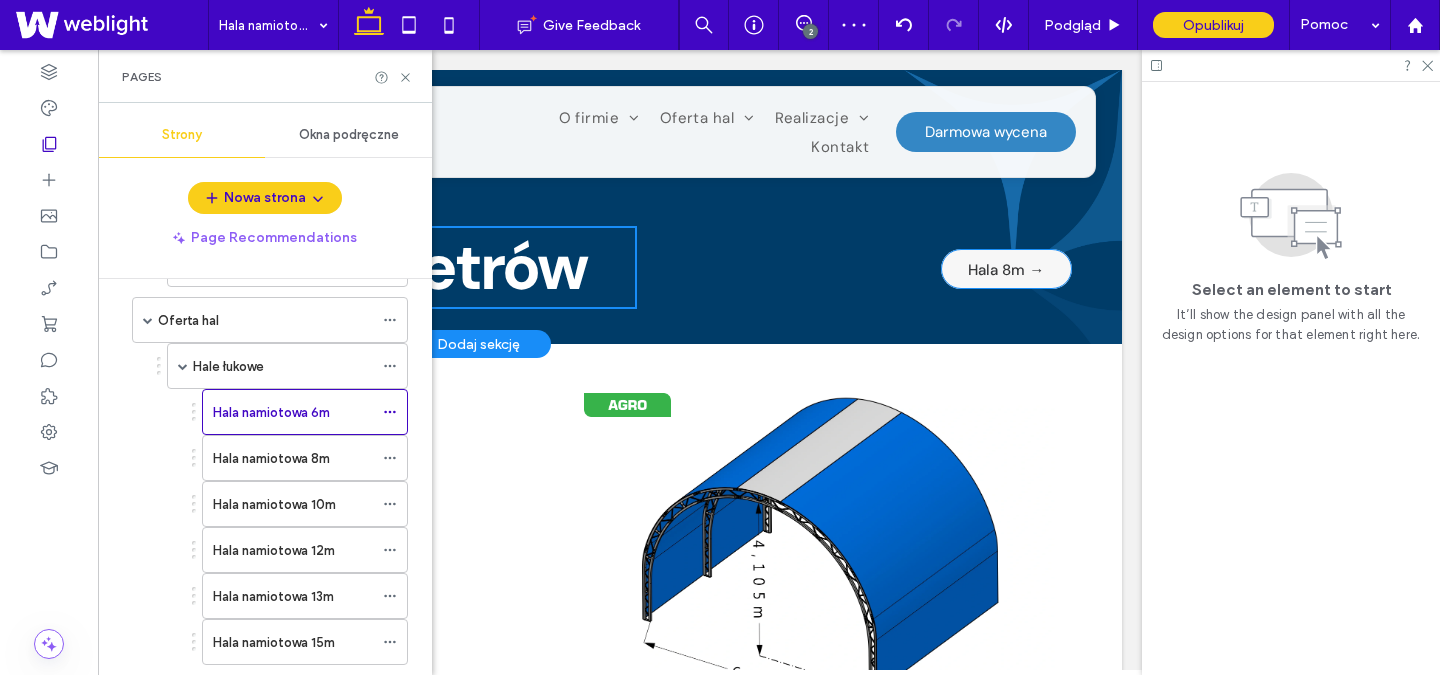 scroll, scrollTop: 0, scrollLeft: 0, axis: both 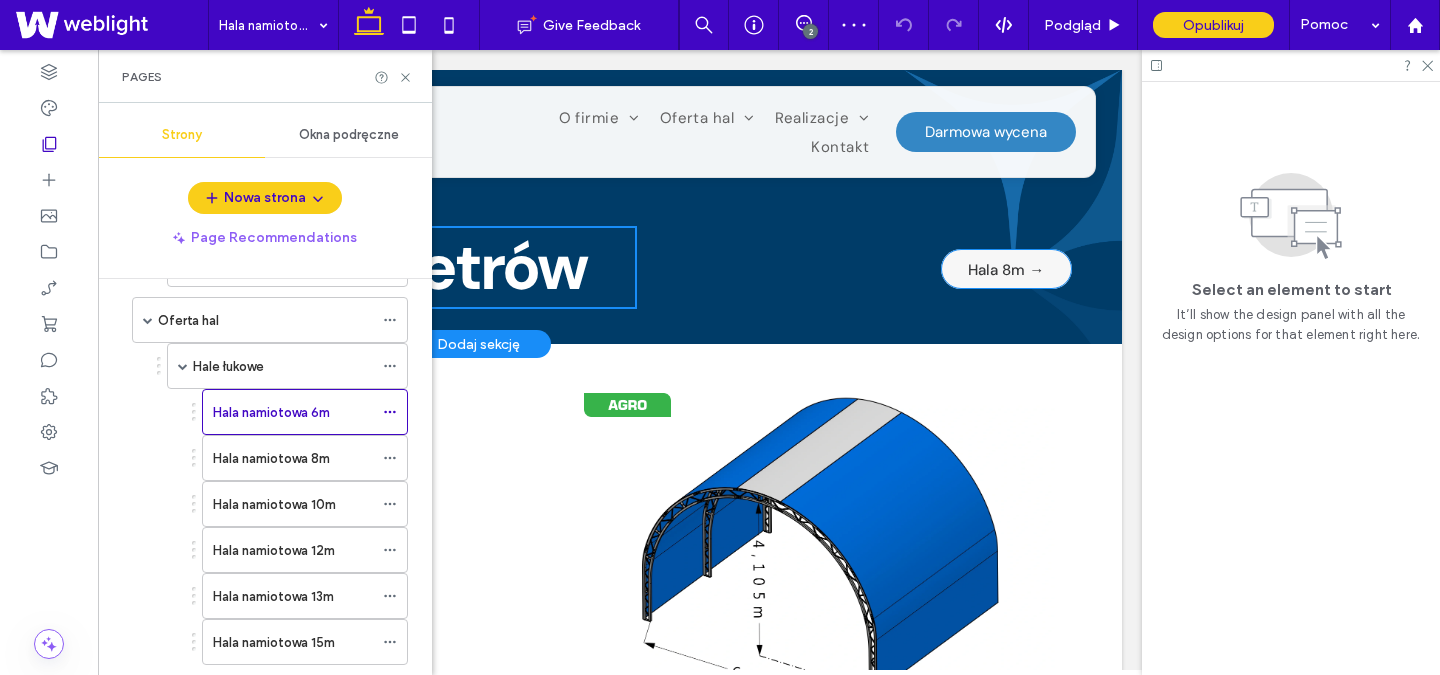 click on "Hala 8m →" at bounding box center (1006, 269) 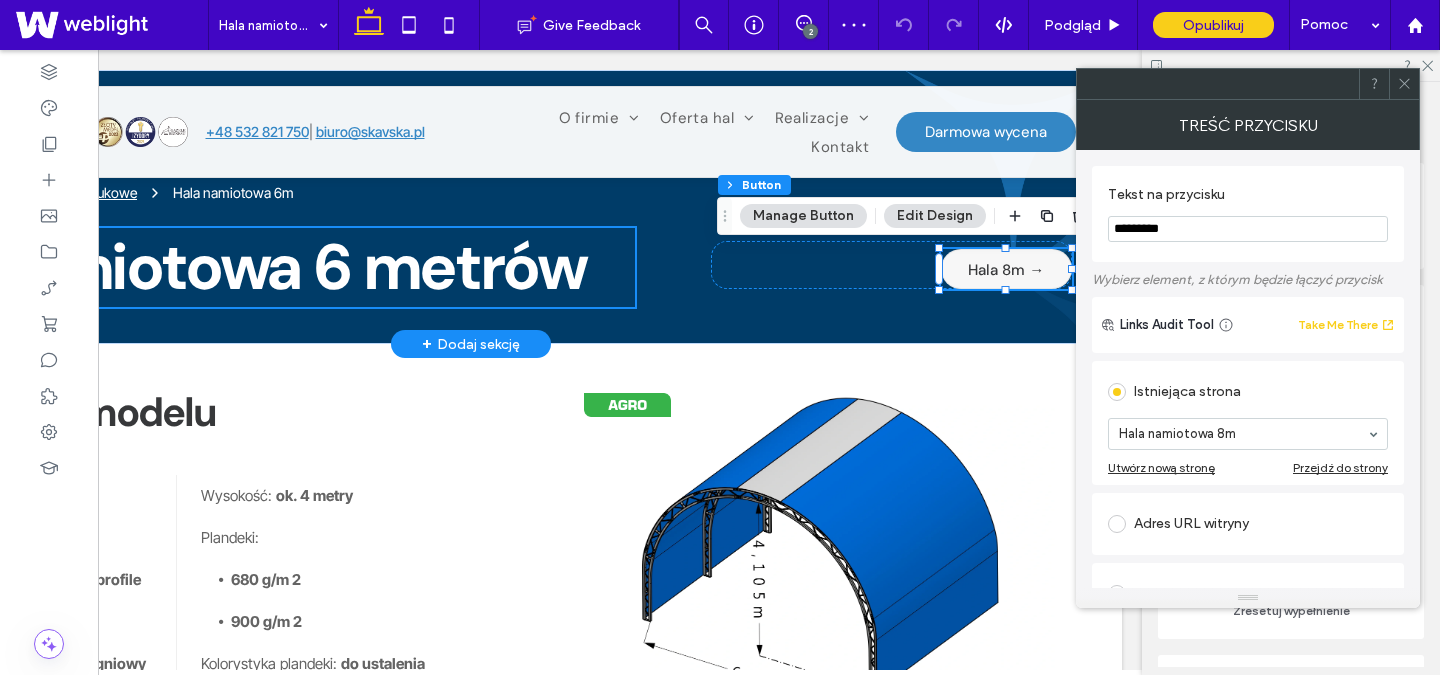 click on "Hala 8m →" at bounding box center [1006, 269] 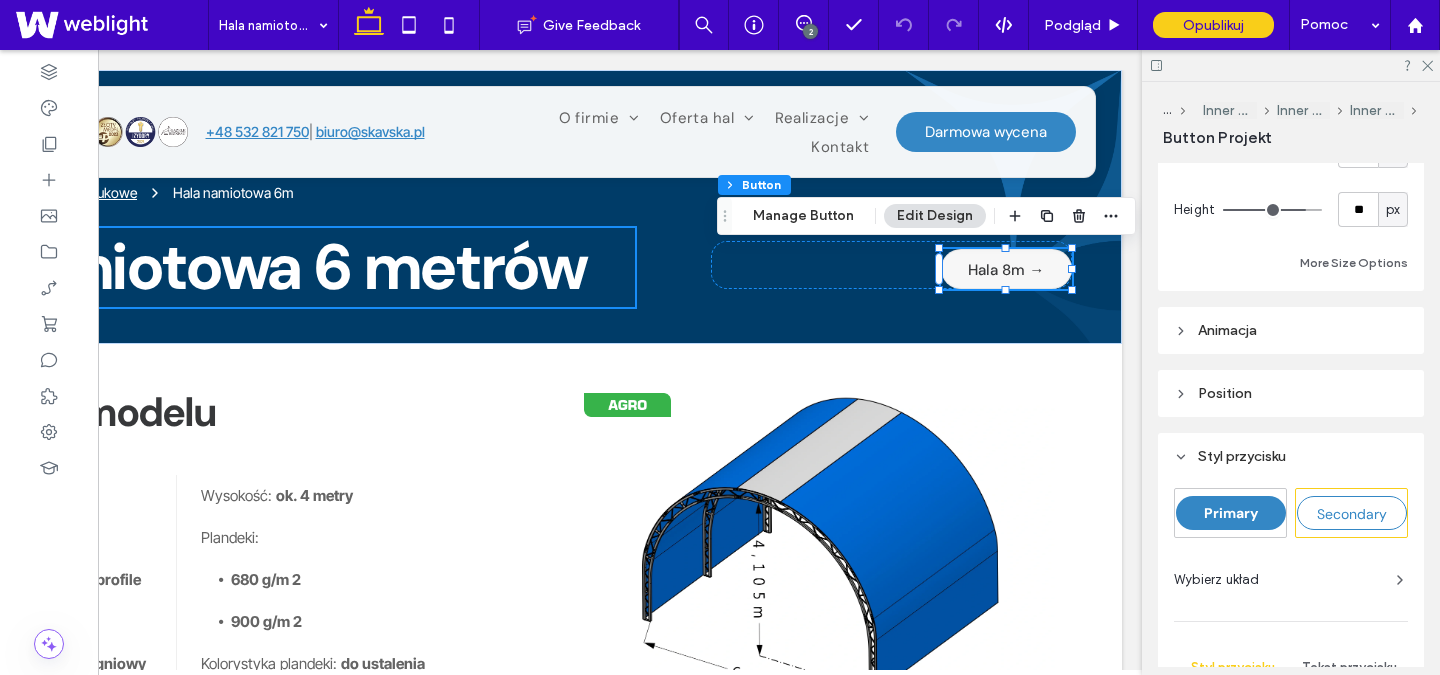 scroll, scrollTop: 404, scrollLeft: 0, axis: vertical 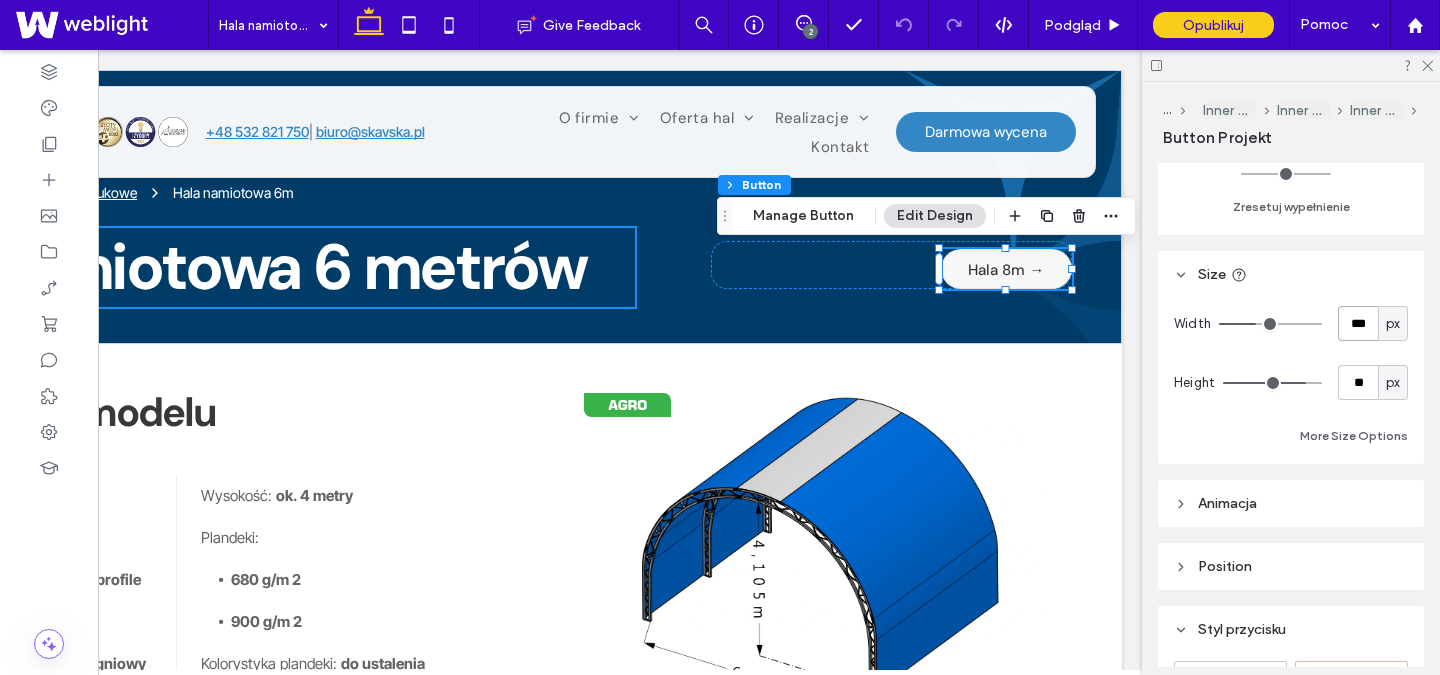 click on "***" at bounding box center (1358, 323) 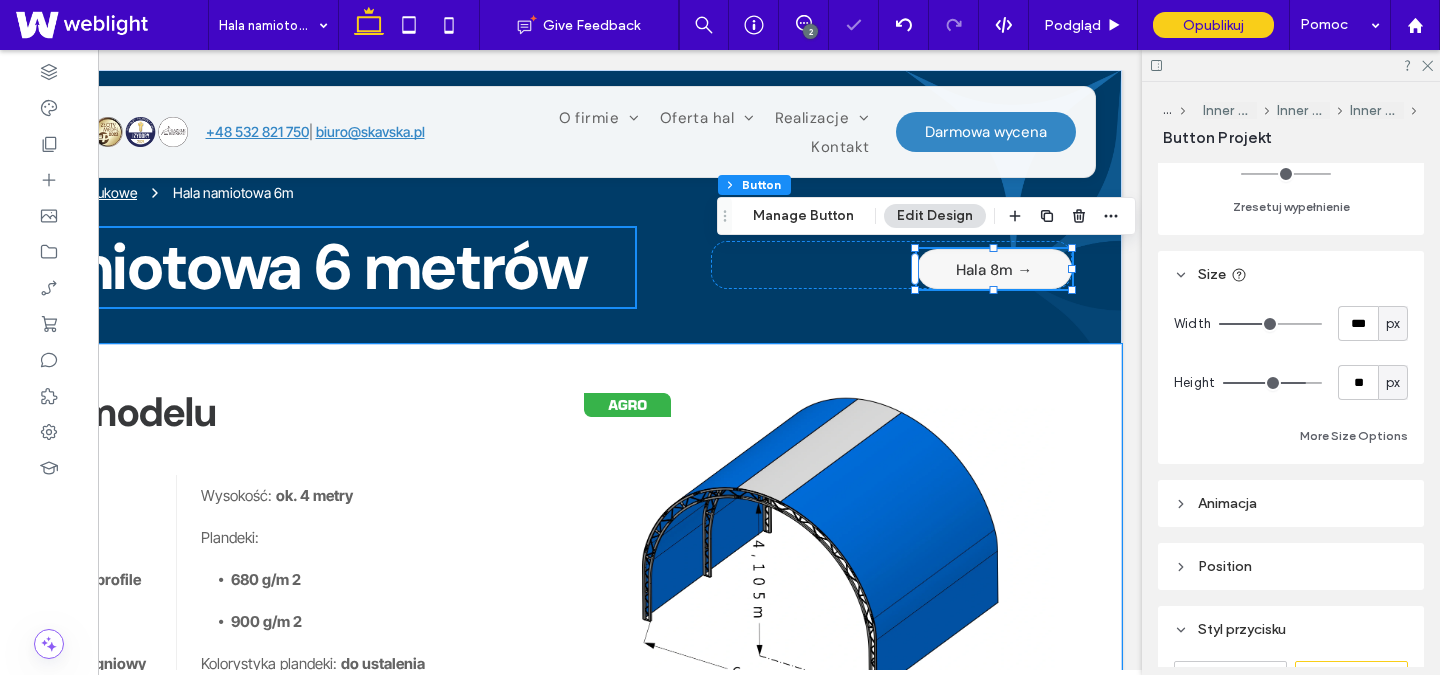 click on "Szerokość:  6 metrów Długość:
minimum   10 metrów Konstrukcja:
stalowa na kratownicy - profile 50x50m Zabezpieczenie antykorozyjne:
cynk ogniowy Standardowy rozstaw wręg:
2,5 metra
Wysokość:
ok. 4 metry Plandeki:   680 g/m 2 900 g/m 2
Kolorystyka plandeki:
do ustalenia
Zainteresowany?
Skontaktuj się z nami
Uzupełnij formularz, prześlij go a  dedykowany specjalista skontaktuje się z Tobą jak to najszybciej możliwe . W trakcie takiej rozmowy ustalimy niezbędne informacje do przygotowania darmowej wyceny dla Ciebie. Przesyłając formularz wyrażasz zgodę na przetwarzanie Twoich danych przez SKAVSKA Hale Sp. z o.o.
tel:
+48 [PHONE] e-mail:
[EMAIL]
Formularz kontaktowy
Skontaktuj się z nami
[NAME]" at bounding box center (471, 804) 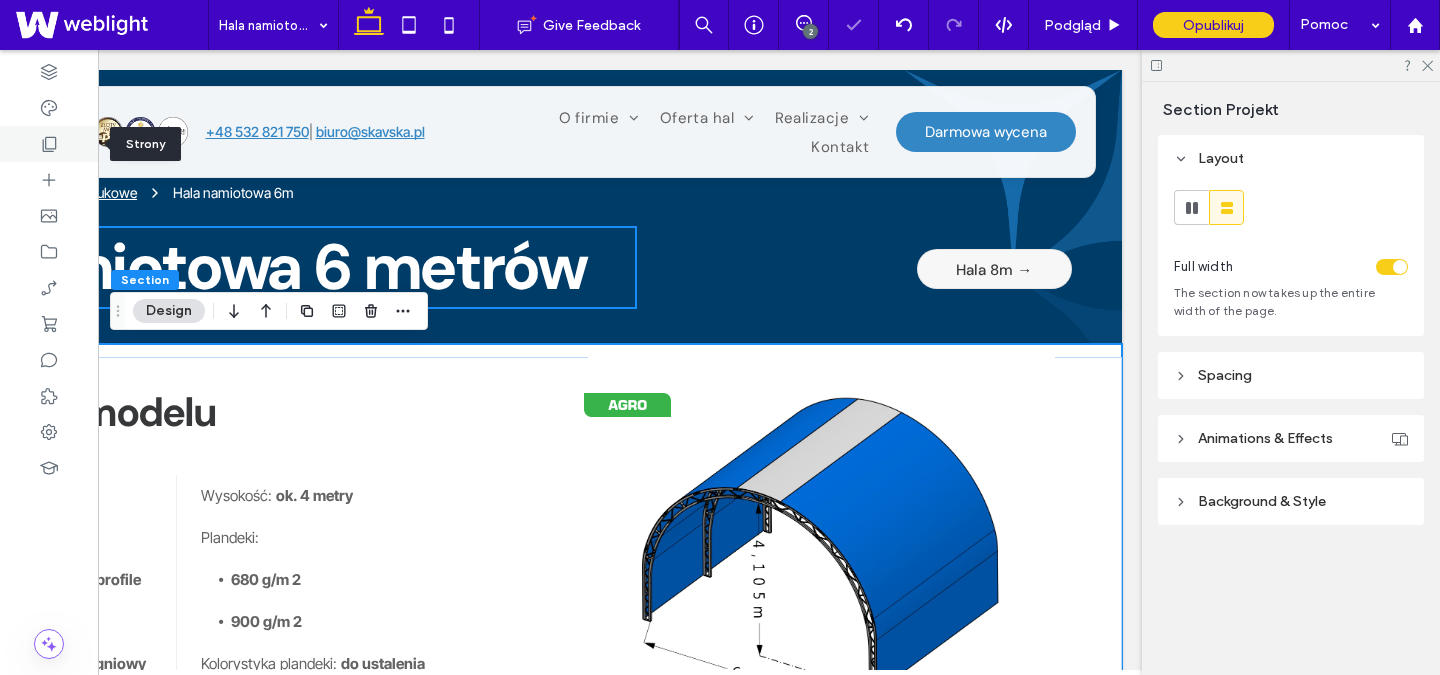click at bounding box center [49, 144] 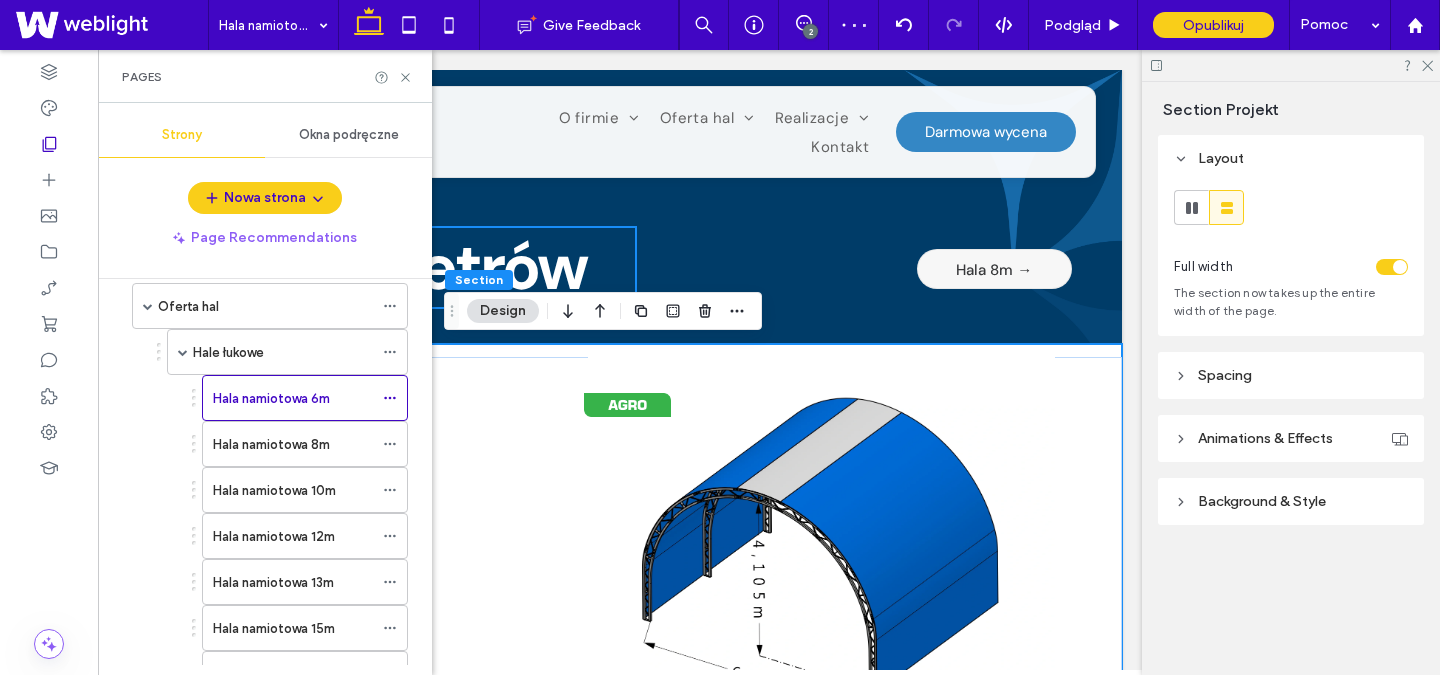 scroll, scrollTop: 400, scrollLeft: 0, axis: vertical 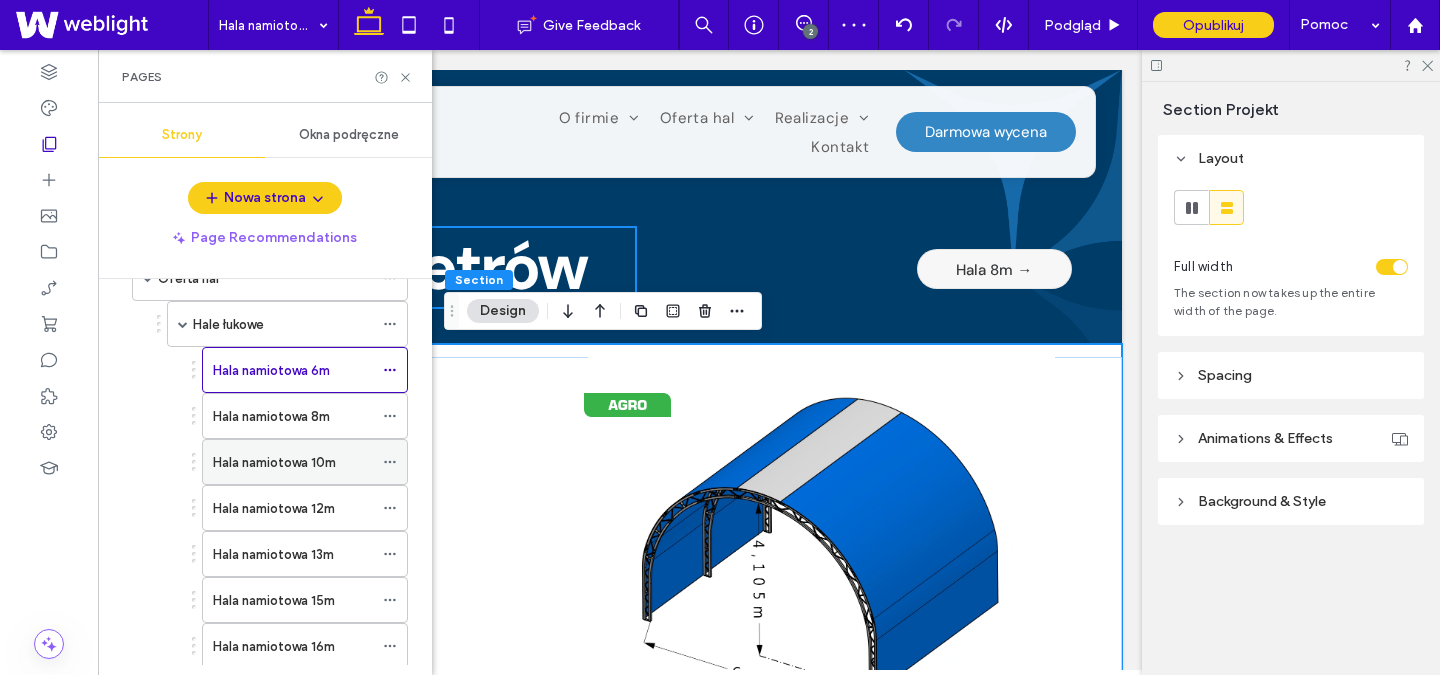 click on "Hala namiotowa 10m" at bounding box center [274, 462] 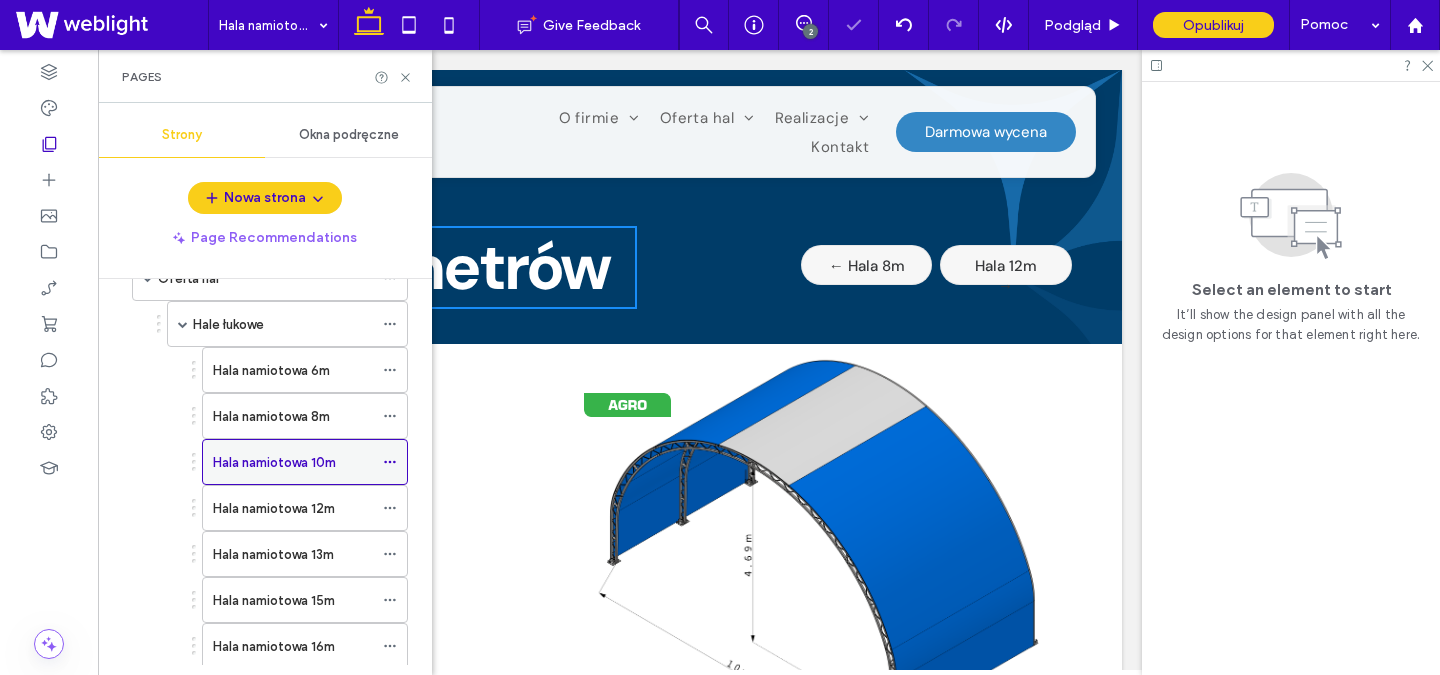 scroll, scrollTop: 0, scrollLeft: 0, axis: both 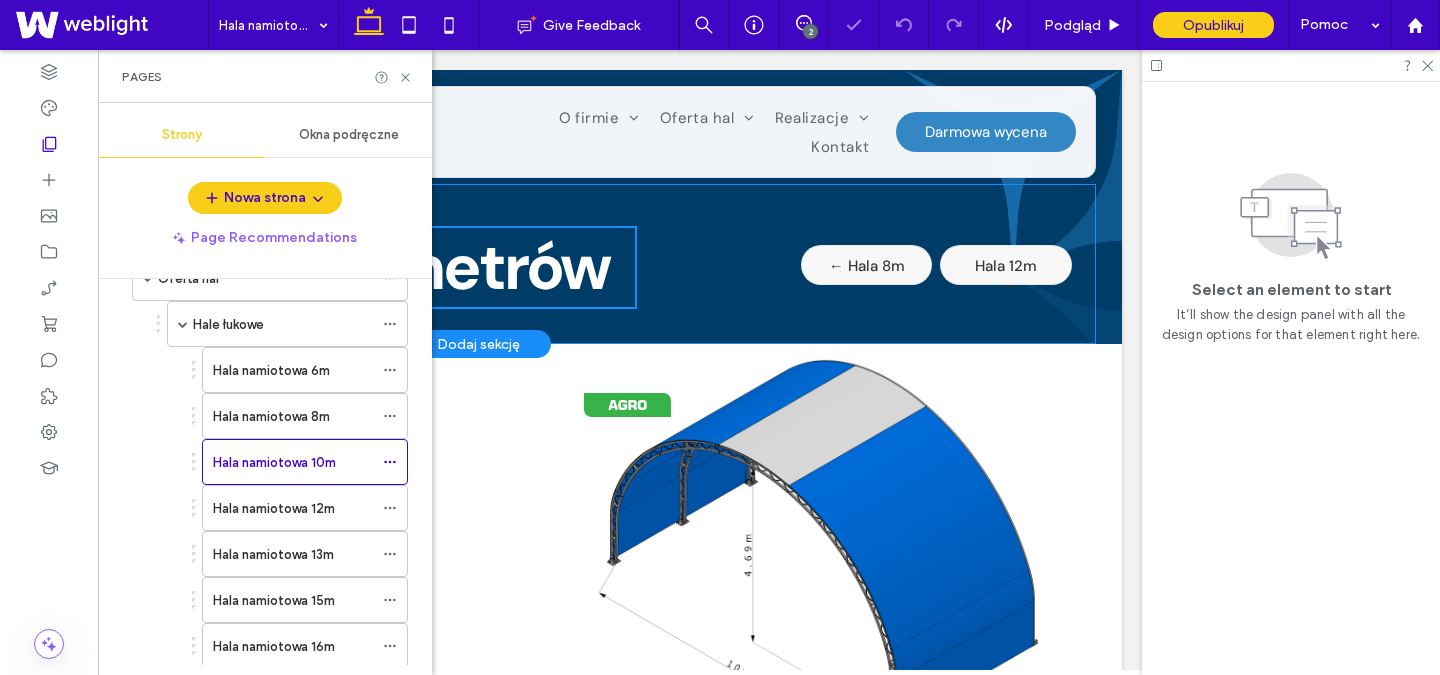 click on "← Hala 8m" at bounding box center (867, 266) 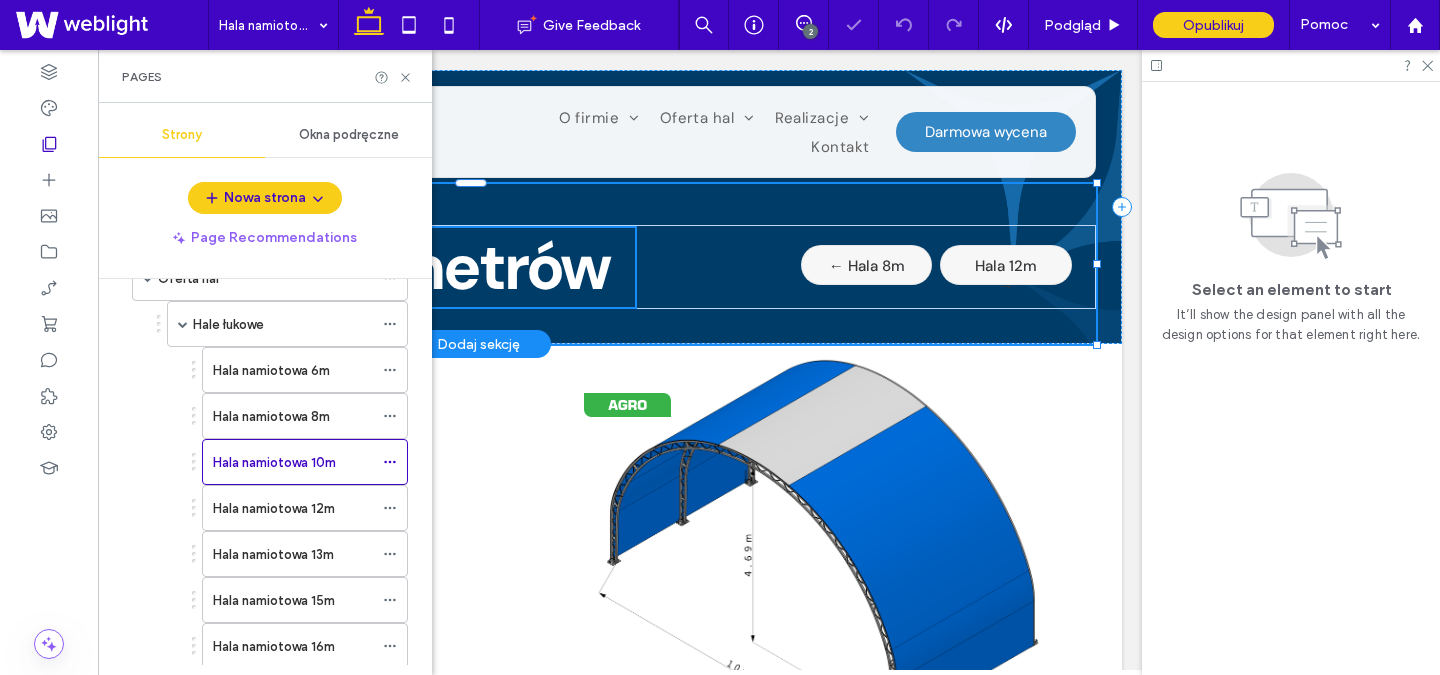 click on "← Hala 8m" at bounding box center (867, 266) 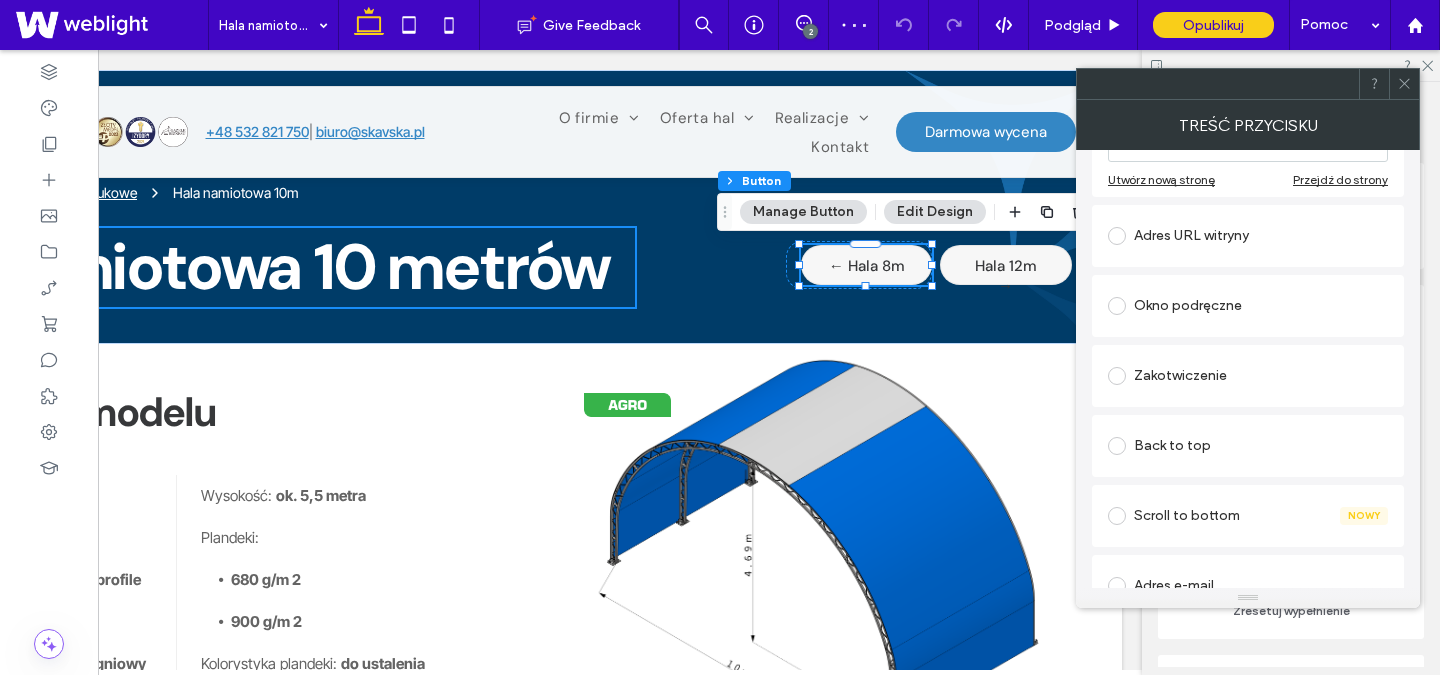 scroll, scrollTop: 459, scrollLeft: 0, axis: vertical 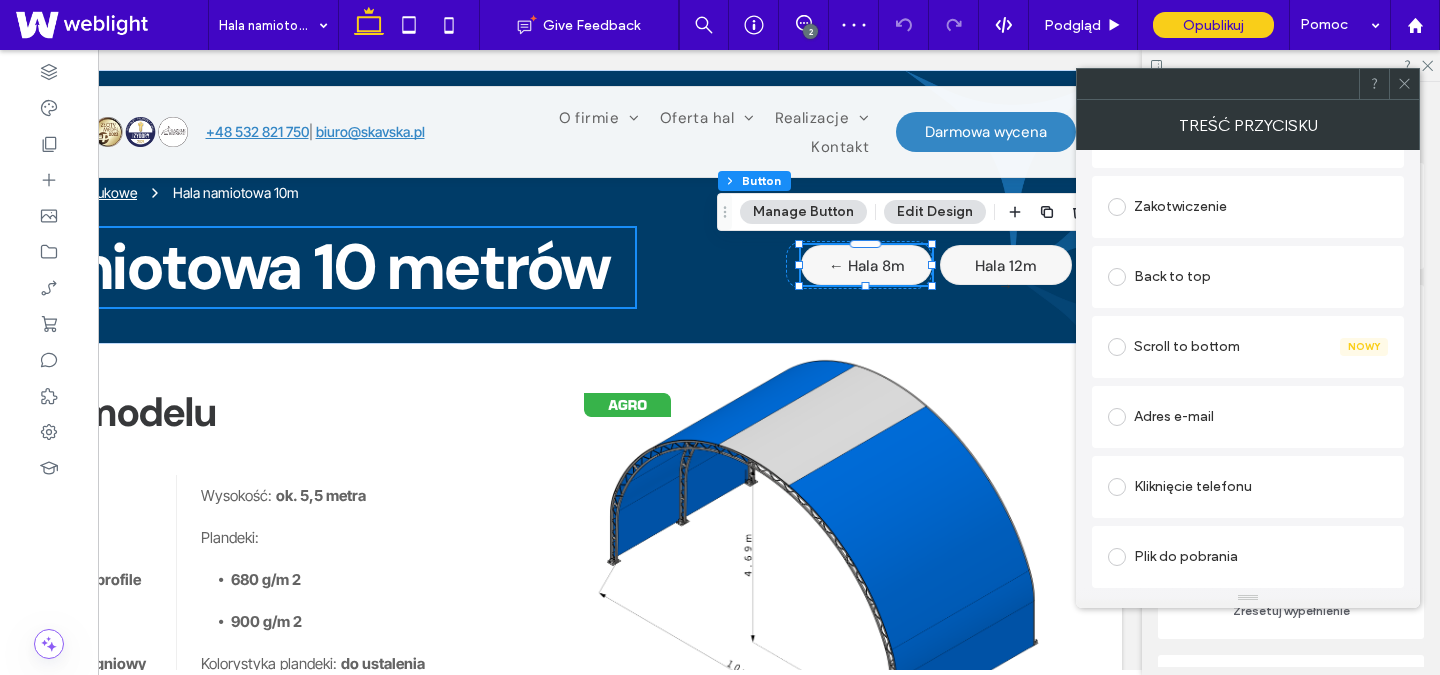 click 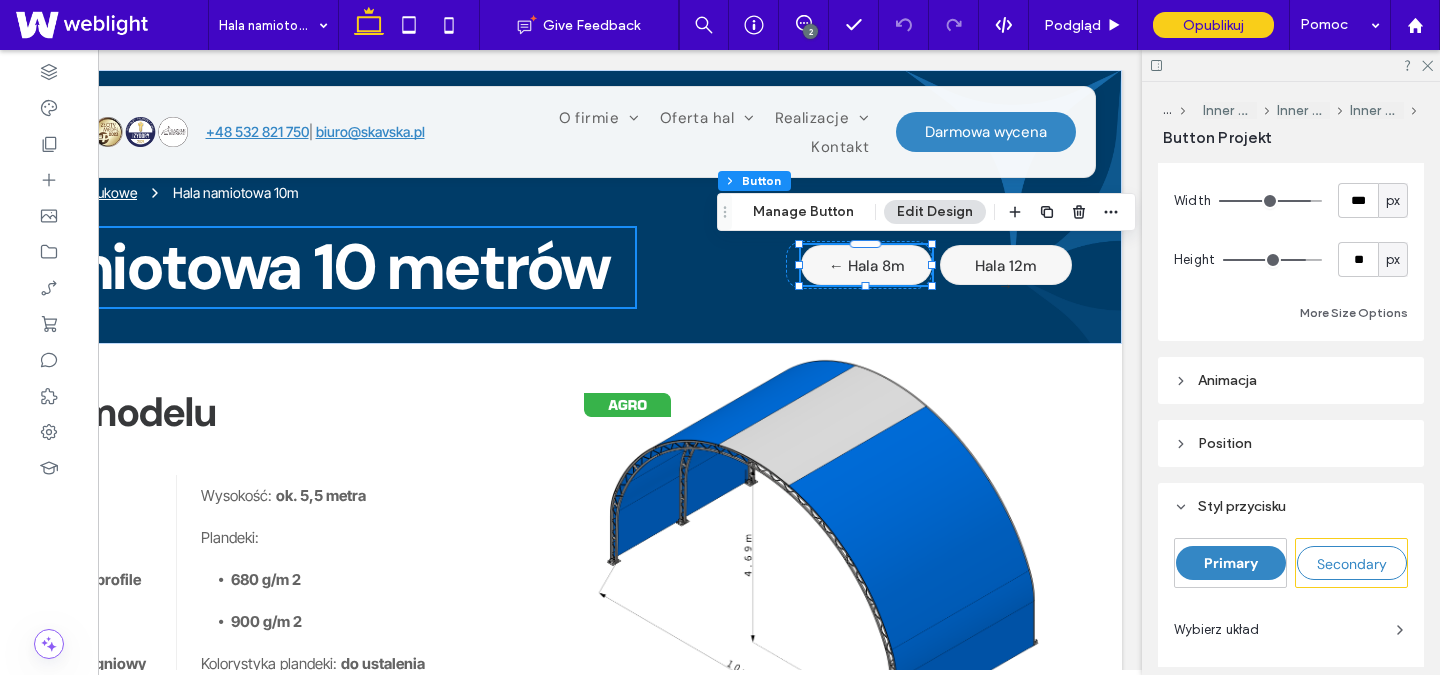 click on "Animacja" at bounding box center [1227, 380] 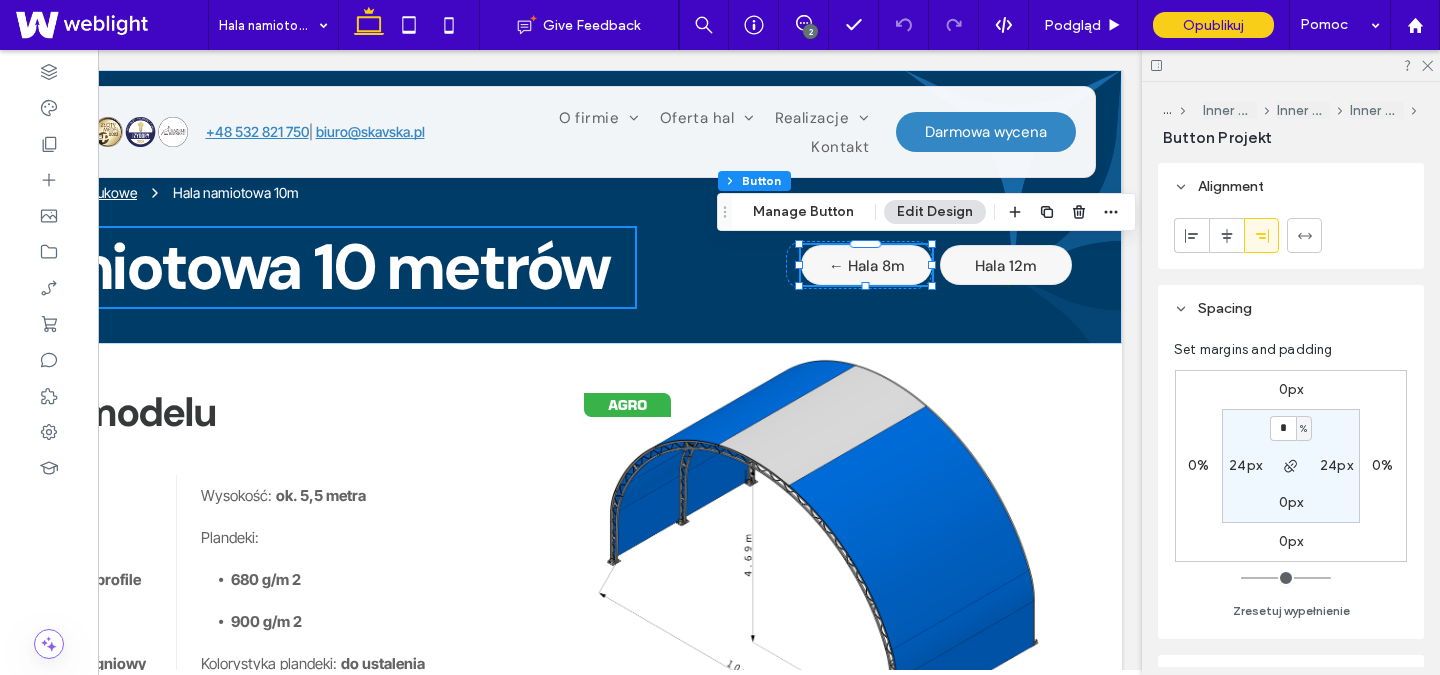 scroll, scrollTop: 1, scrollLeft: 0, axis: vertical 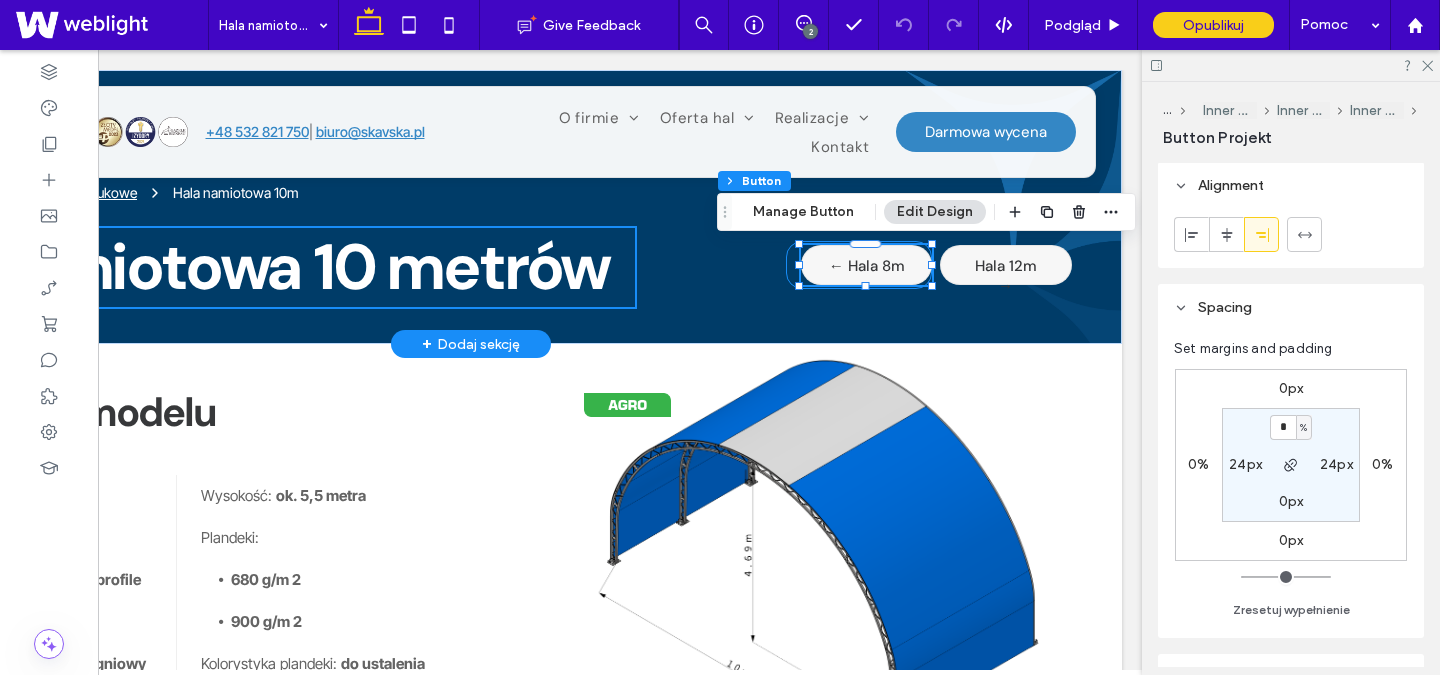 click on "← Hala 8m" at bounding box center [859, 265] 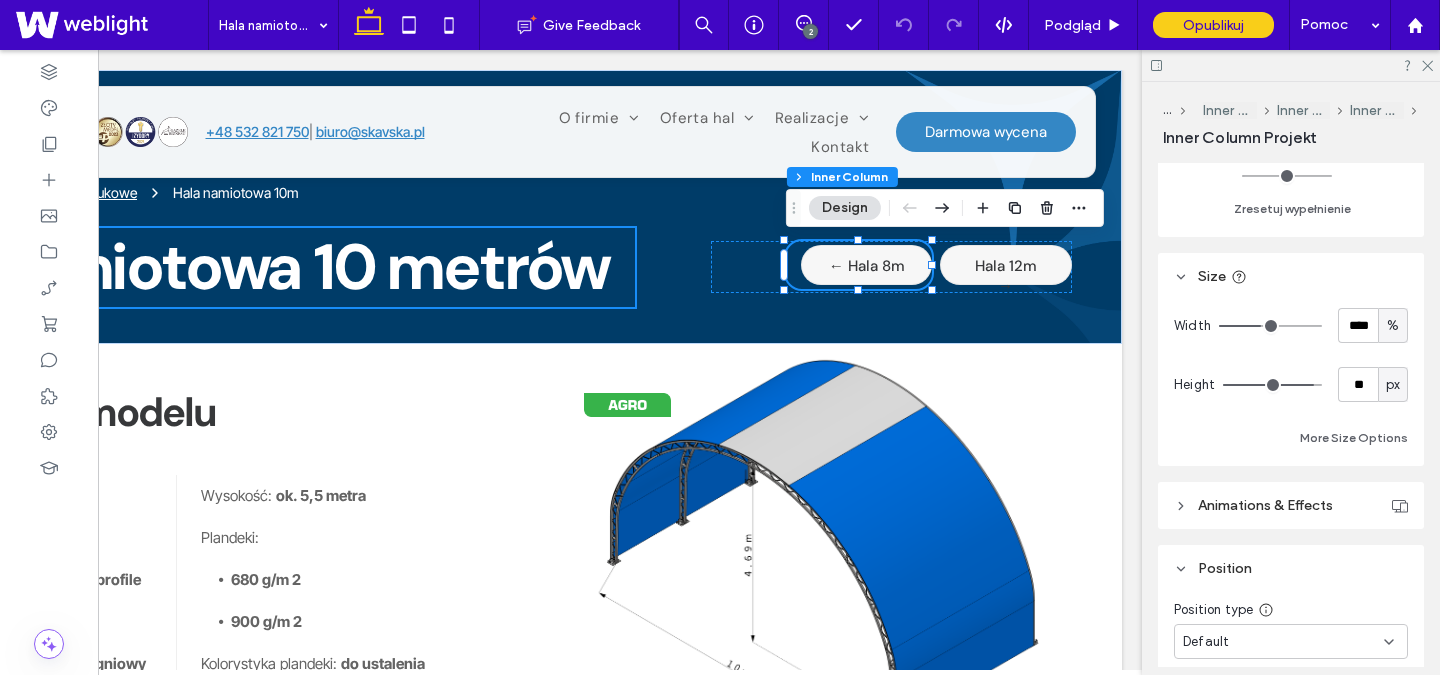 scroll, scrollTop: 816, scrollLeft: 0, axis: vertical 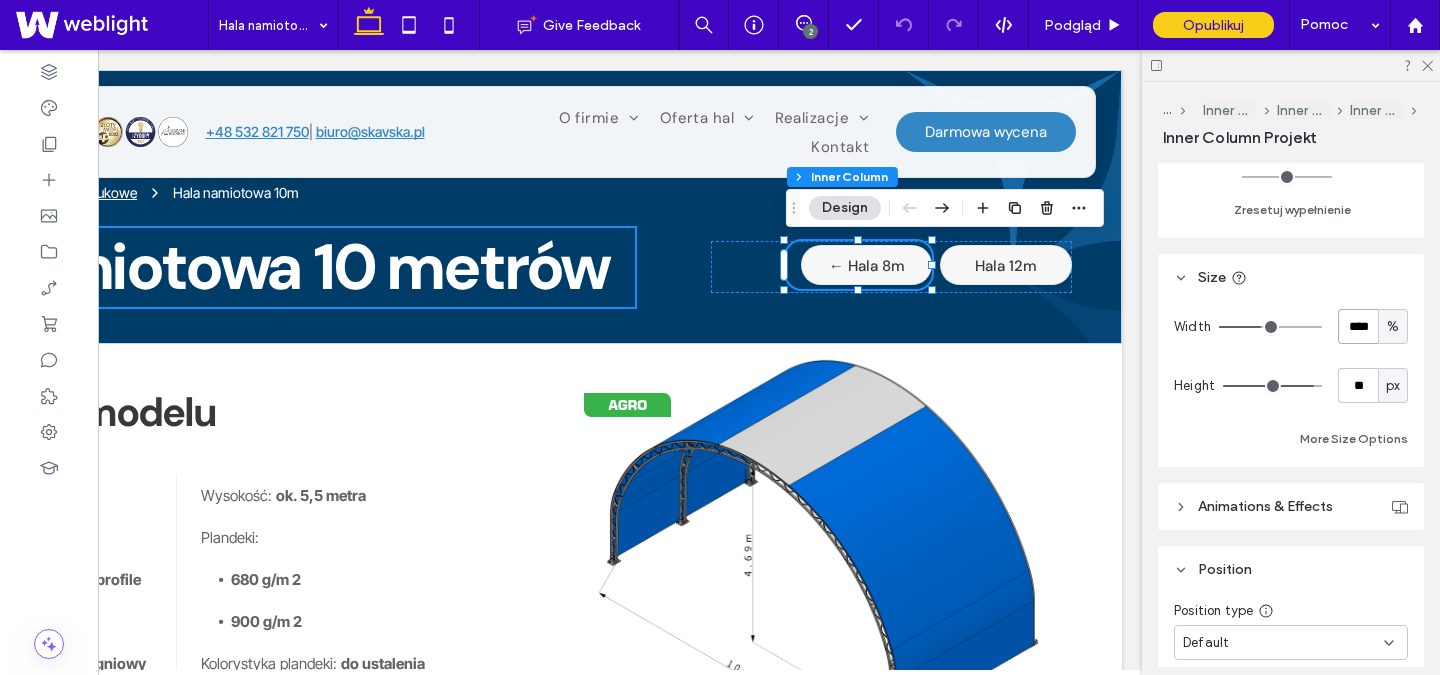 click on "****" at bounding box center [1358, 326] 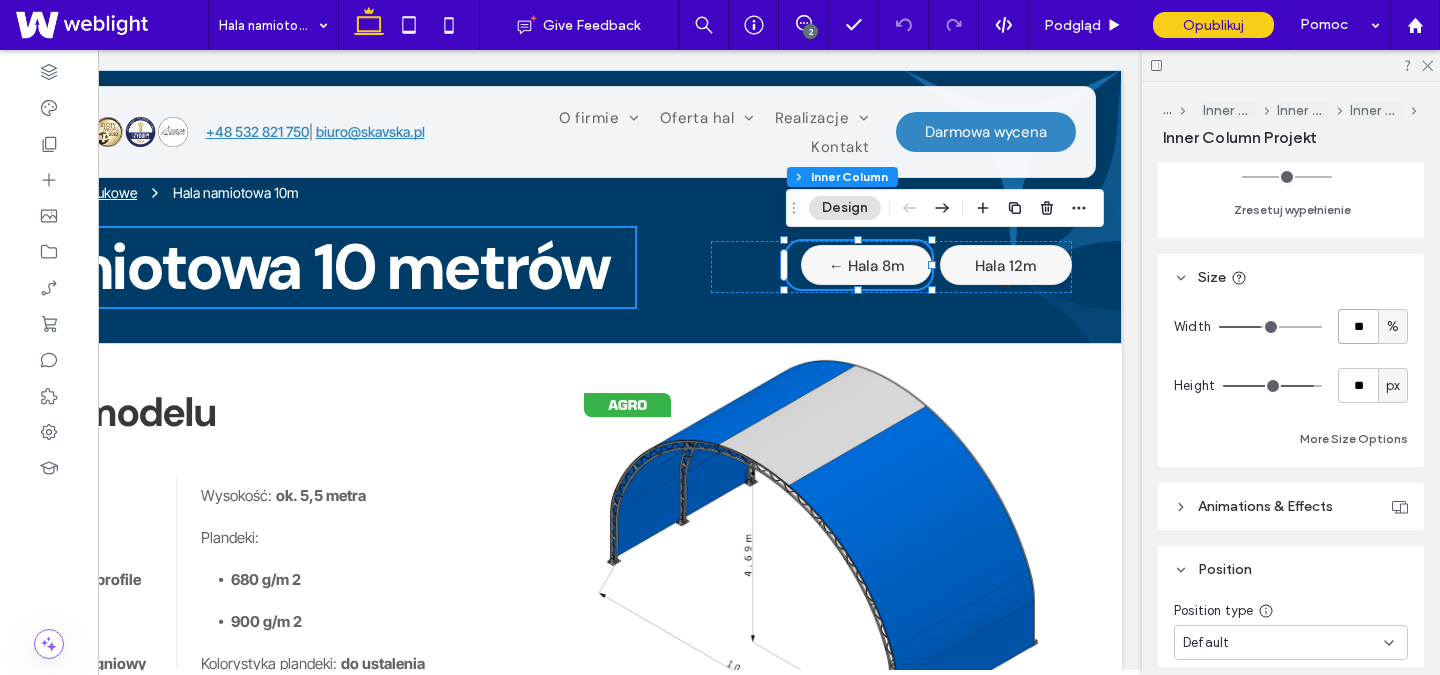 type on "**" 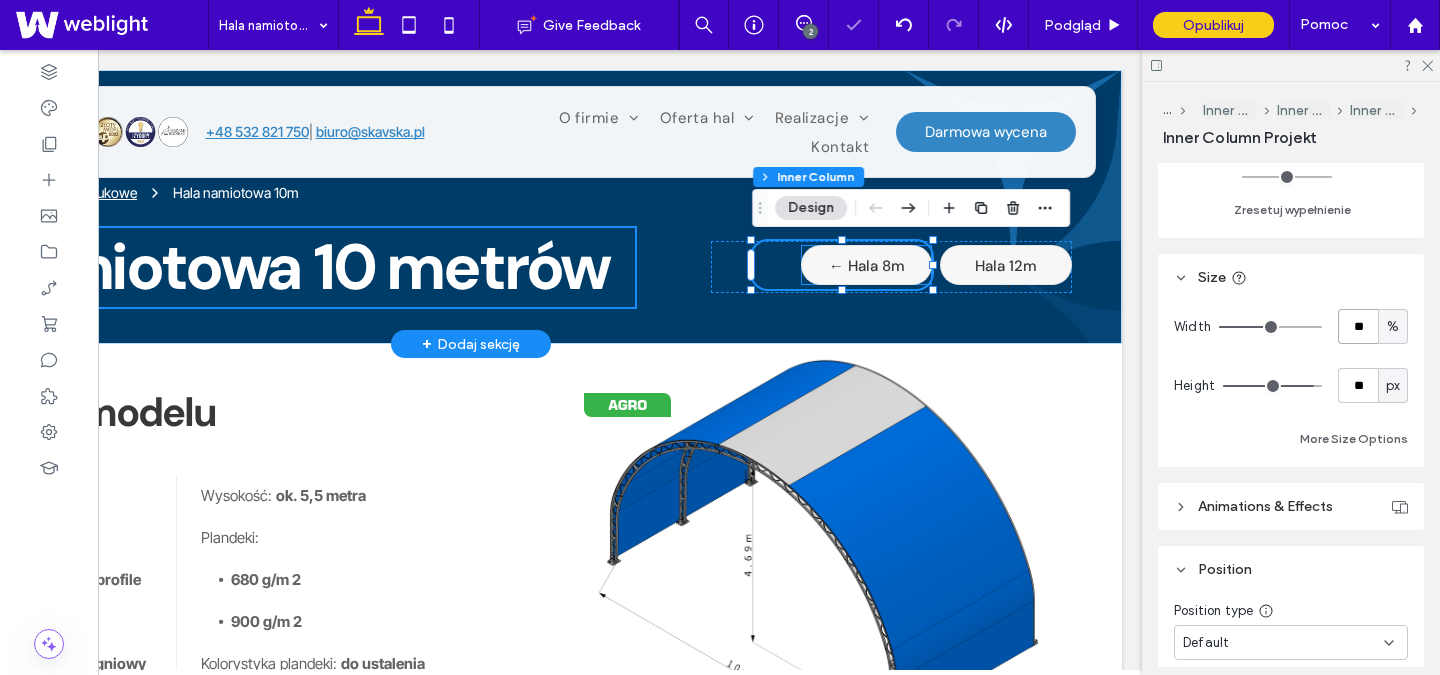 click on "← Hala 8m" at bounding box center [867, 266] 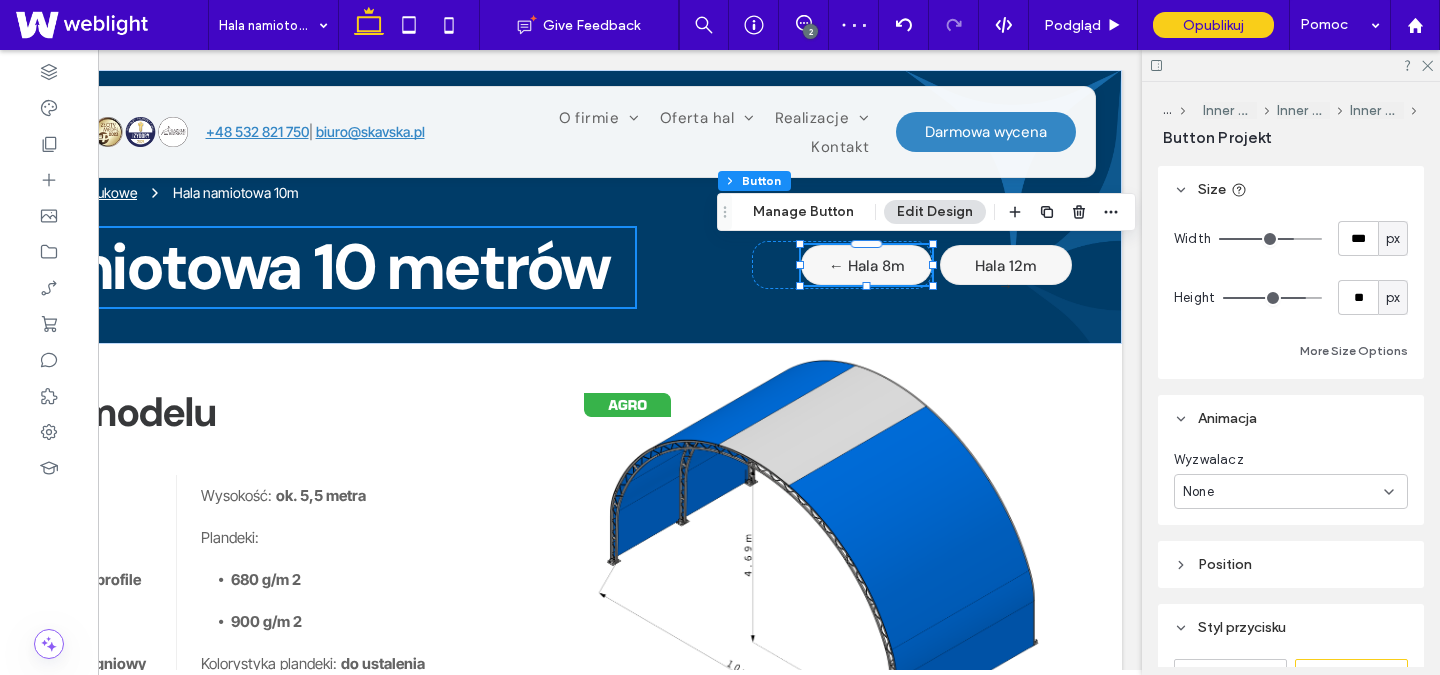 scroll, scrollTop: 488, scrollLeft: 0, axis: vertical 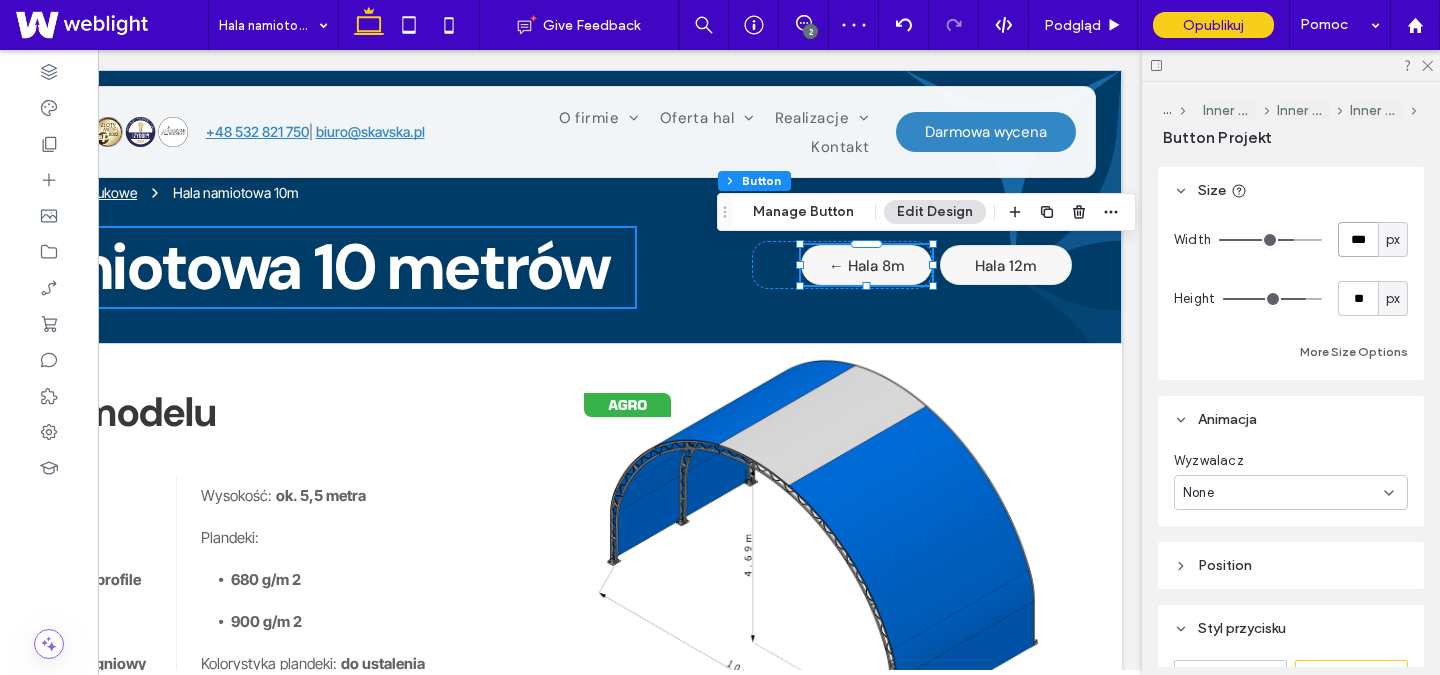 click on "***" at bounding box center (1358, 239) 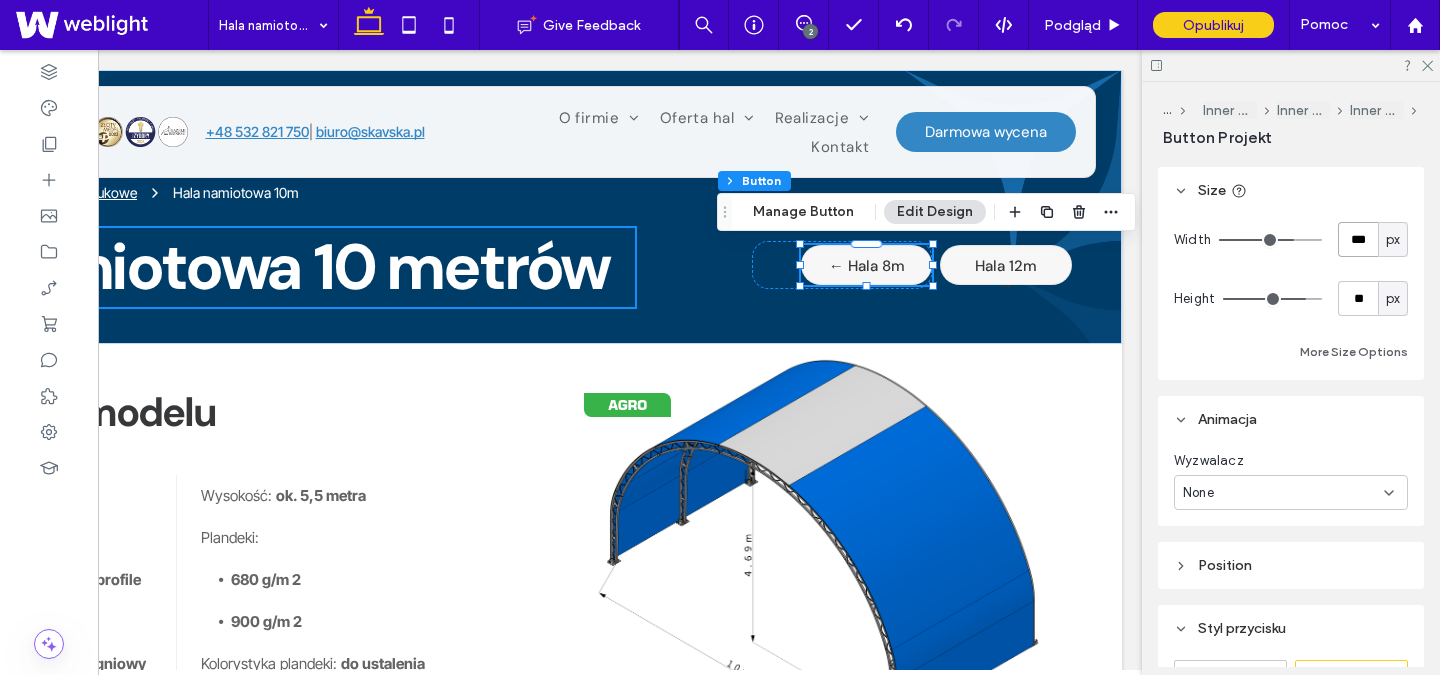 type on "***" 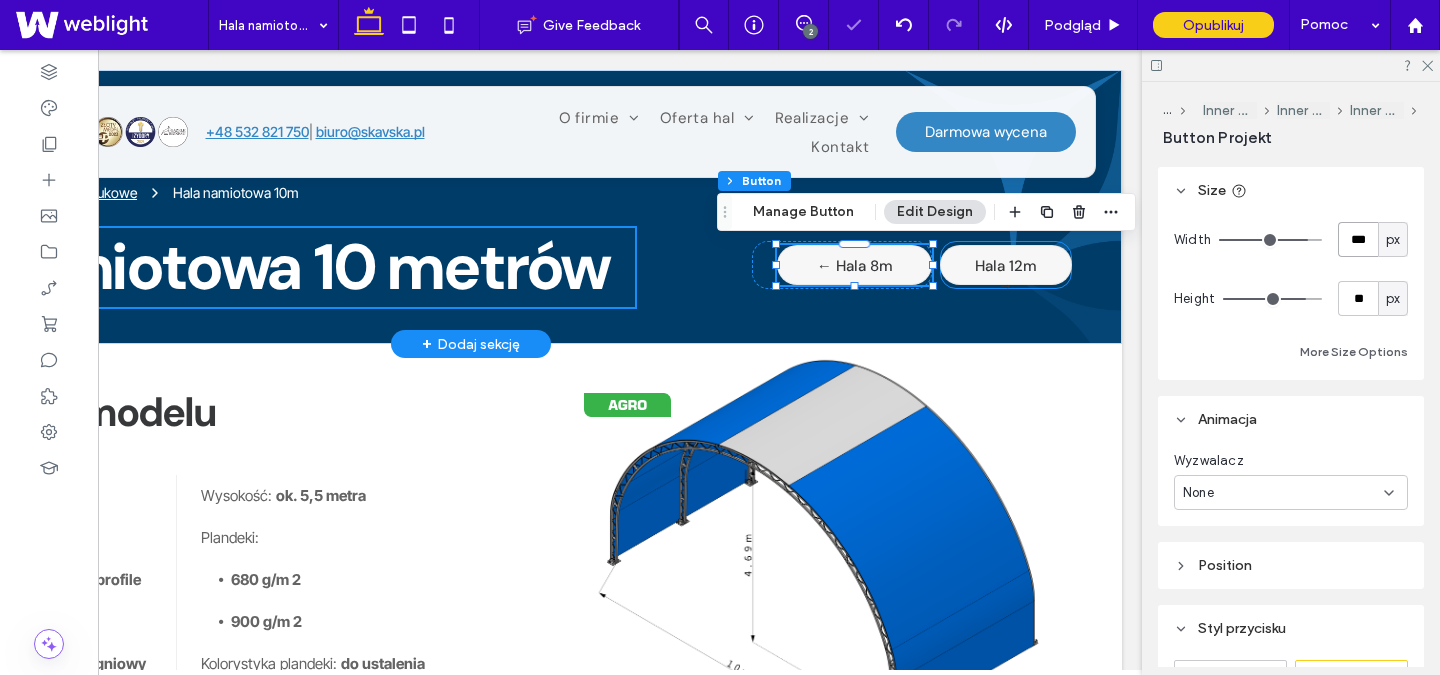 click on "Hala 12m →" at bounding box center [1005, 276] 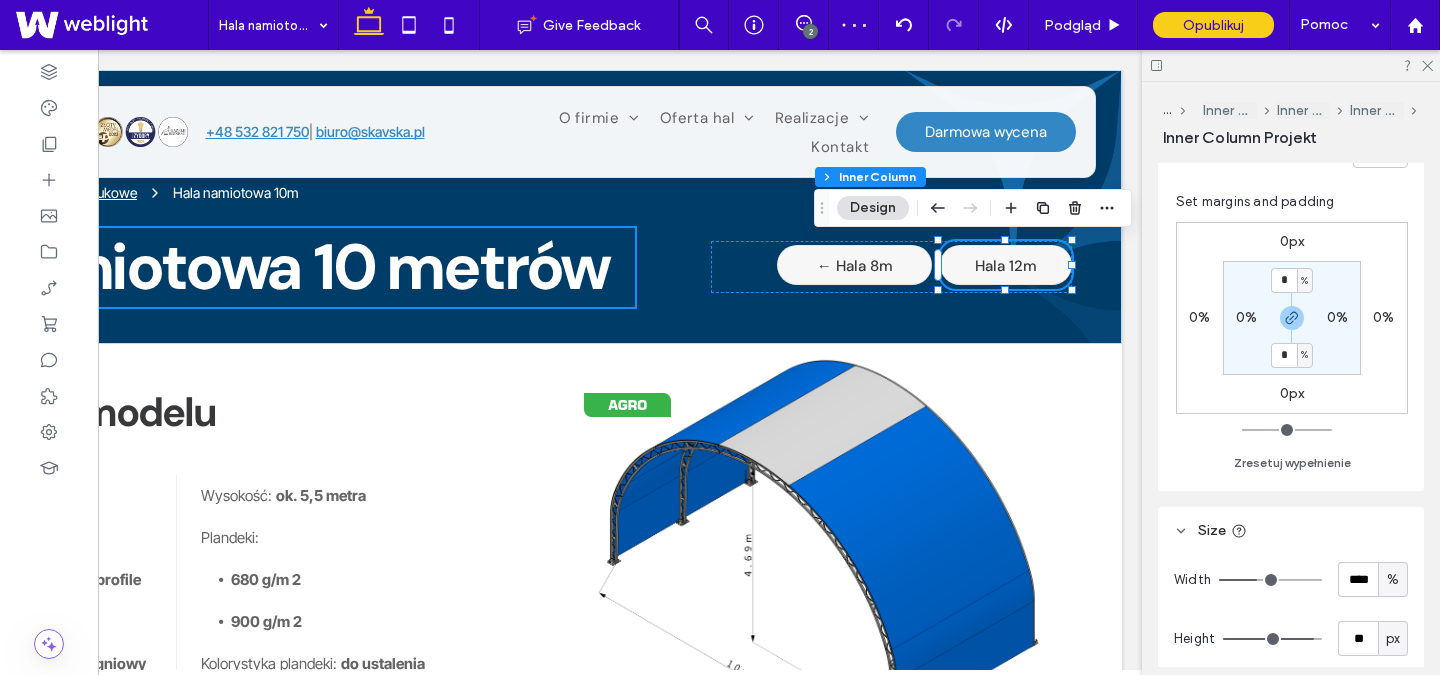 scroll, scrollTop: 694, scrollLeft: 0, axis: vertical 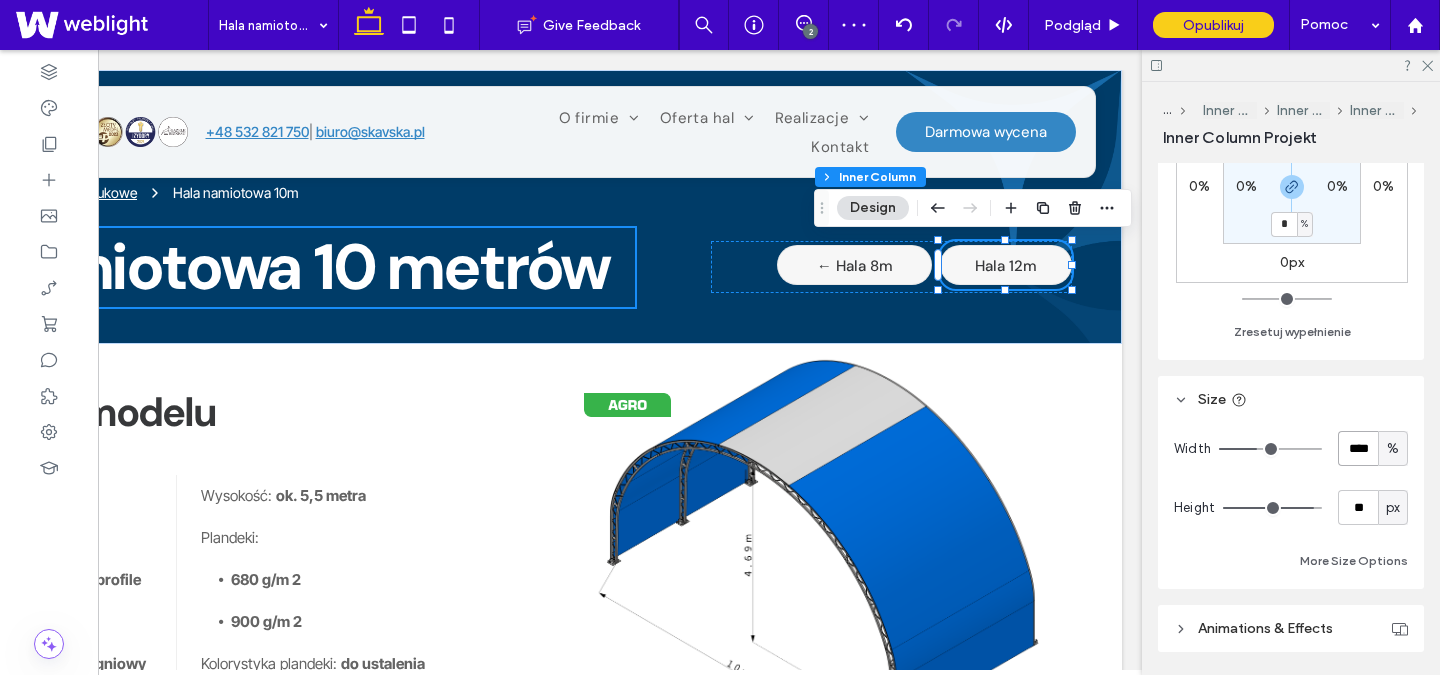 click on "****" at bounding box center [1358, 448] 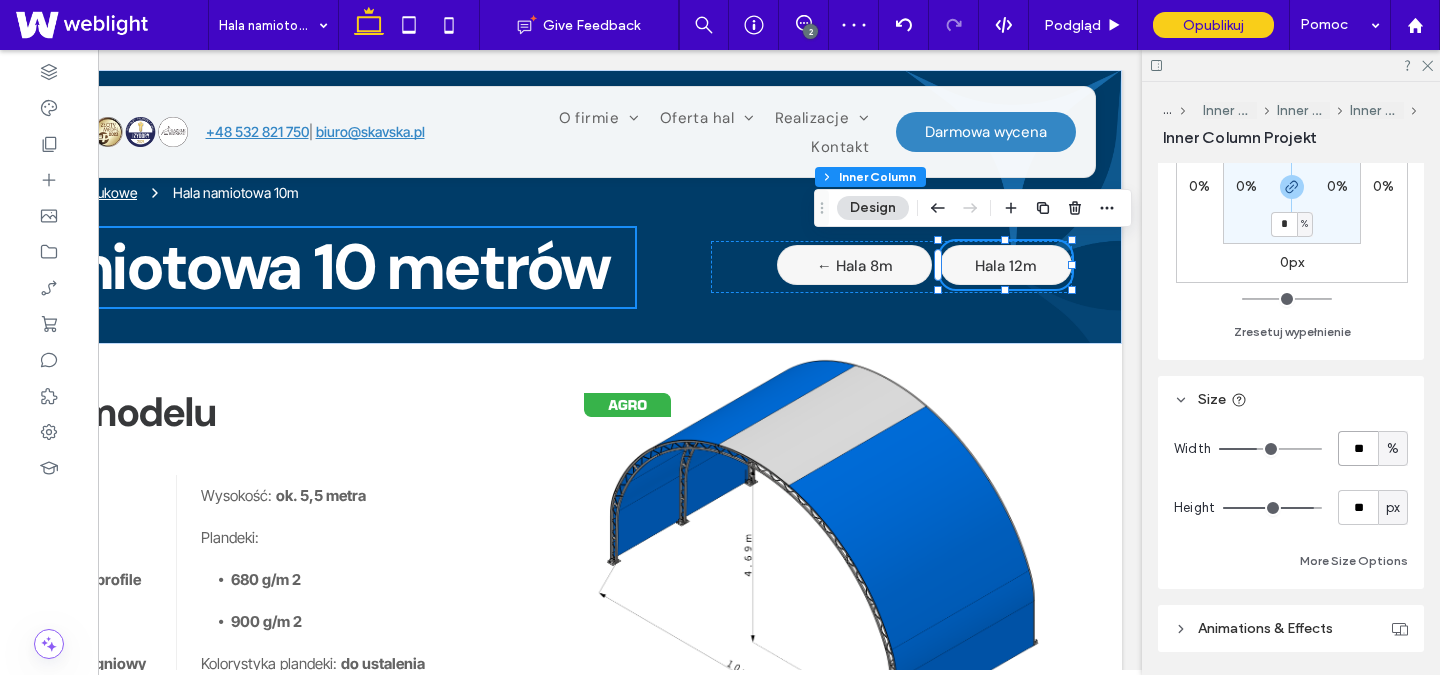type on "**" 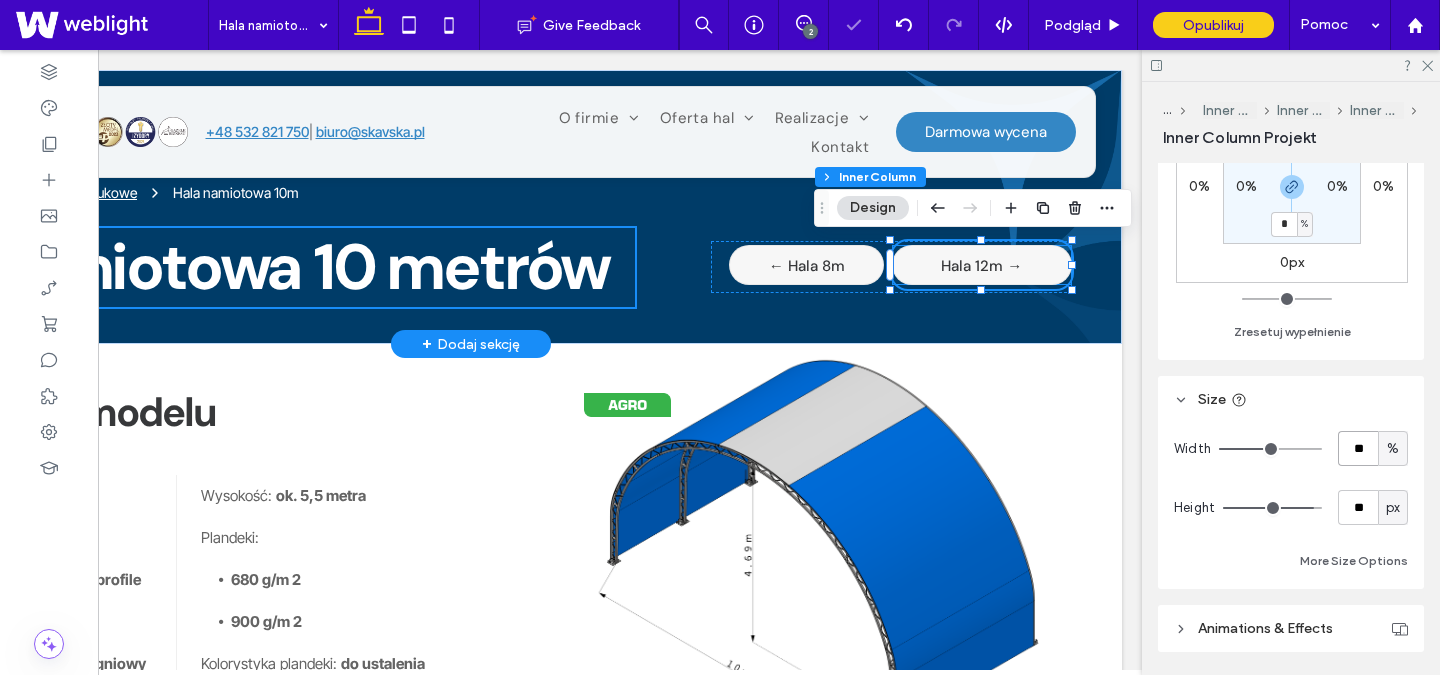 click on "Hala 12m →" at bounding box center (981, 266) 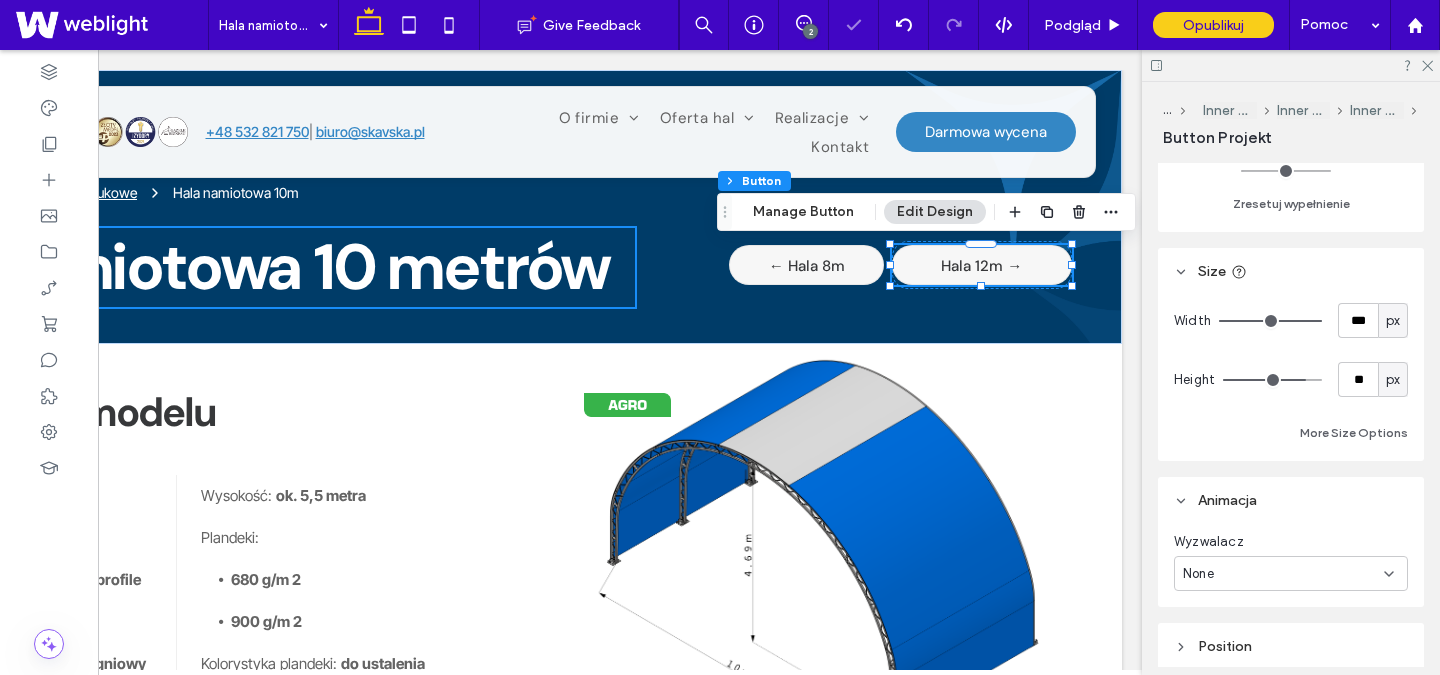 scroll, scrollTop: 408, scrollLeft: 0, axis: vertical 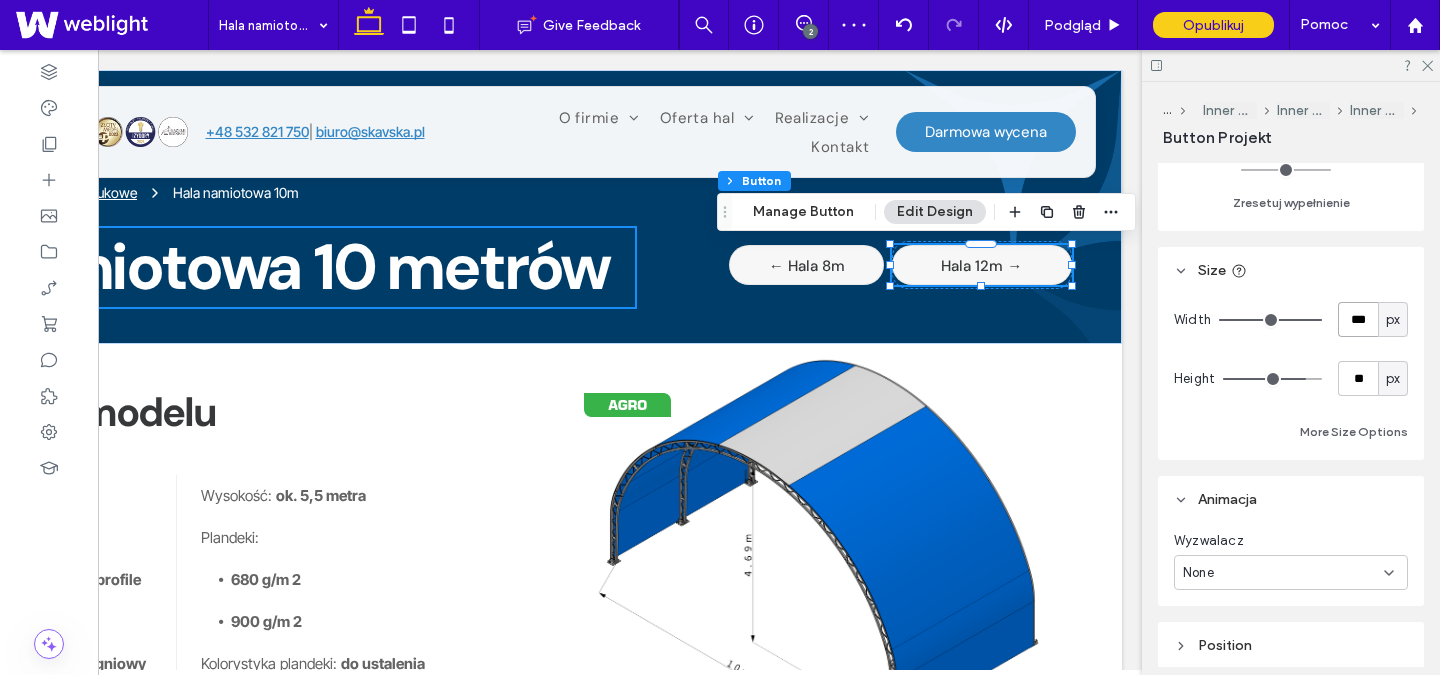 click on "***" at bounding box center (1358, 319) 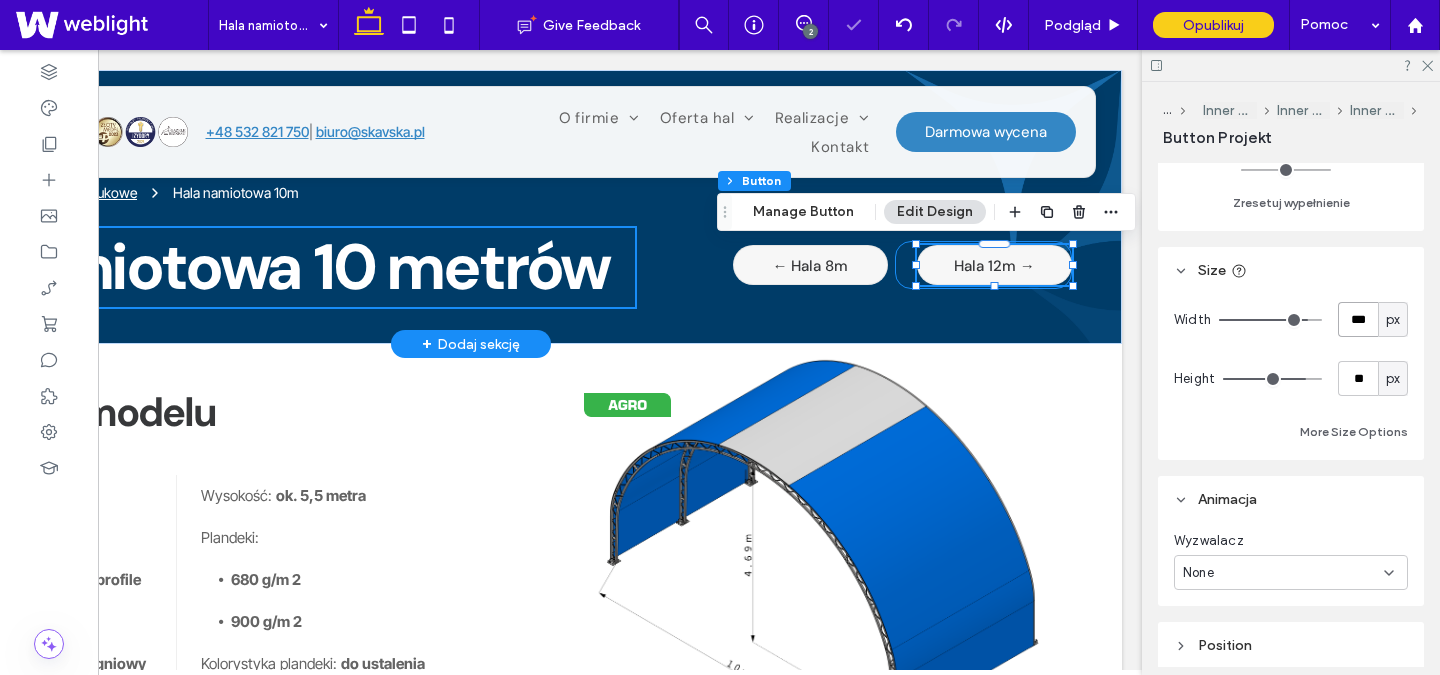 click on "Hala 12m →" at bounding box center (983, 265) 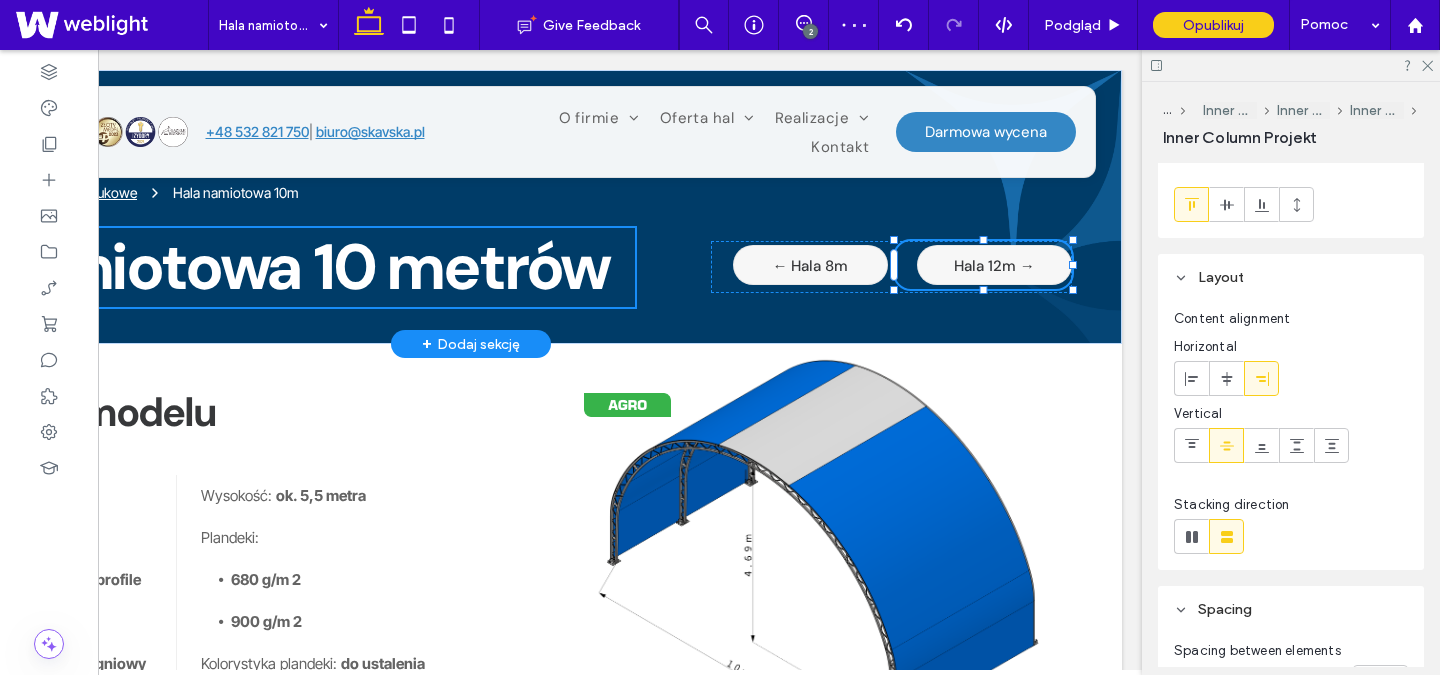 scroll, scrollTop: 0, scrollLeft: 0, axis: both 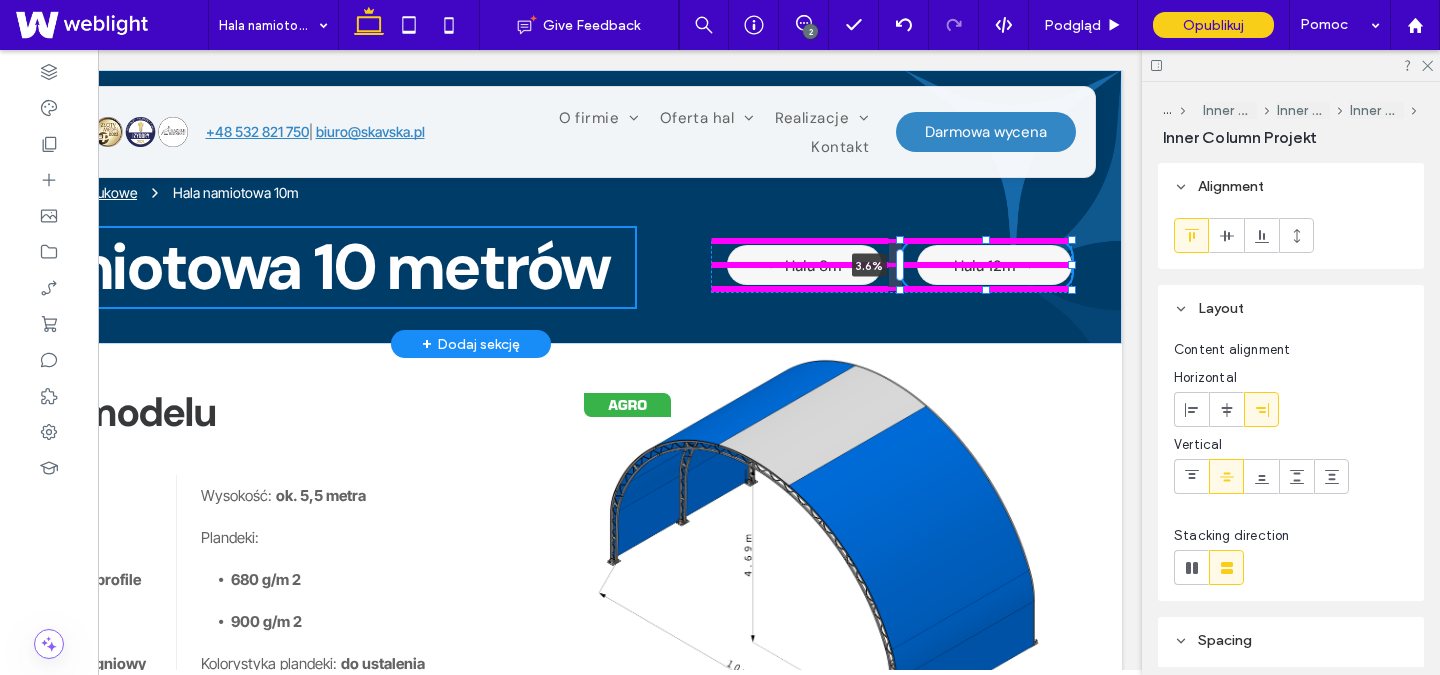 drag, startPoint x: 897, startPoint y: 265, endPoint x: 910, endPoint y: 265, distance: 13 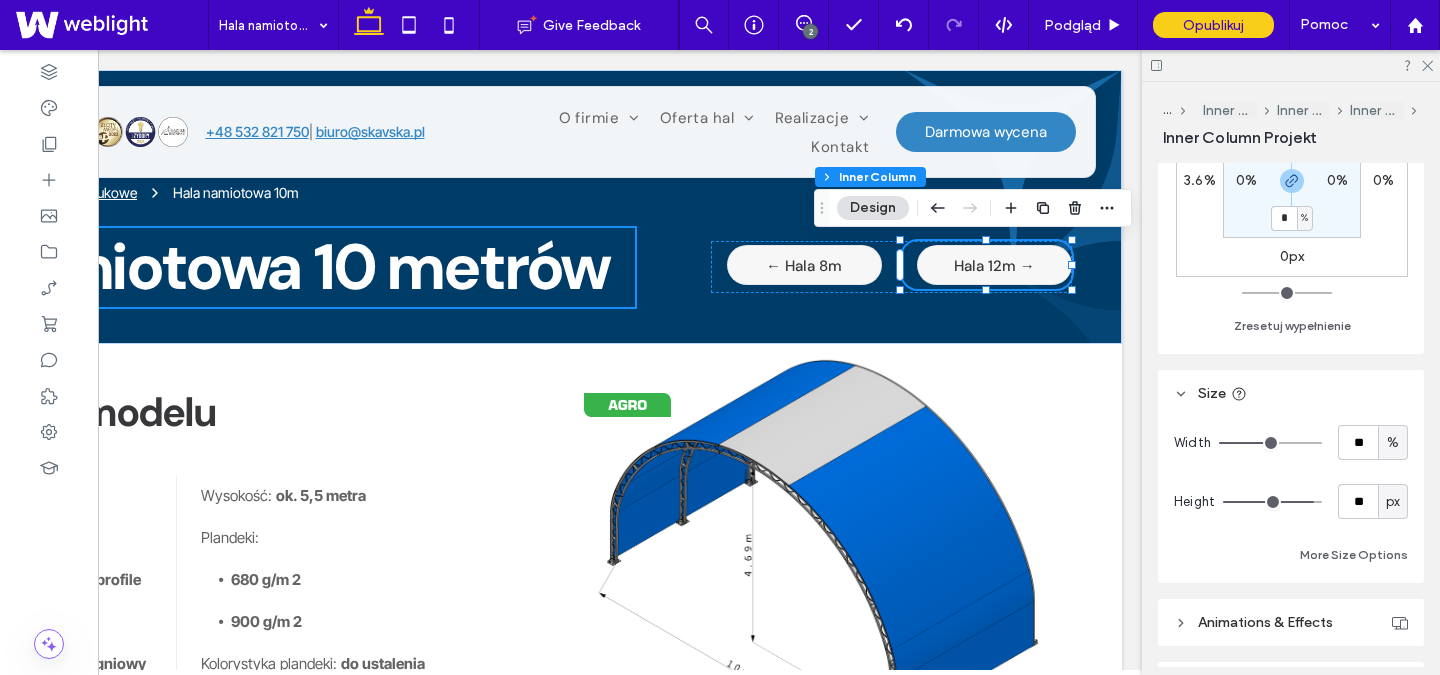scroll, scrollTop: 720, scrollLeft: 0, axis: vertical 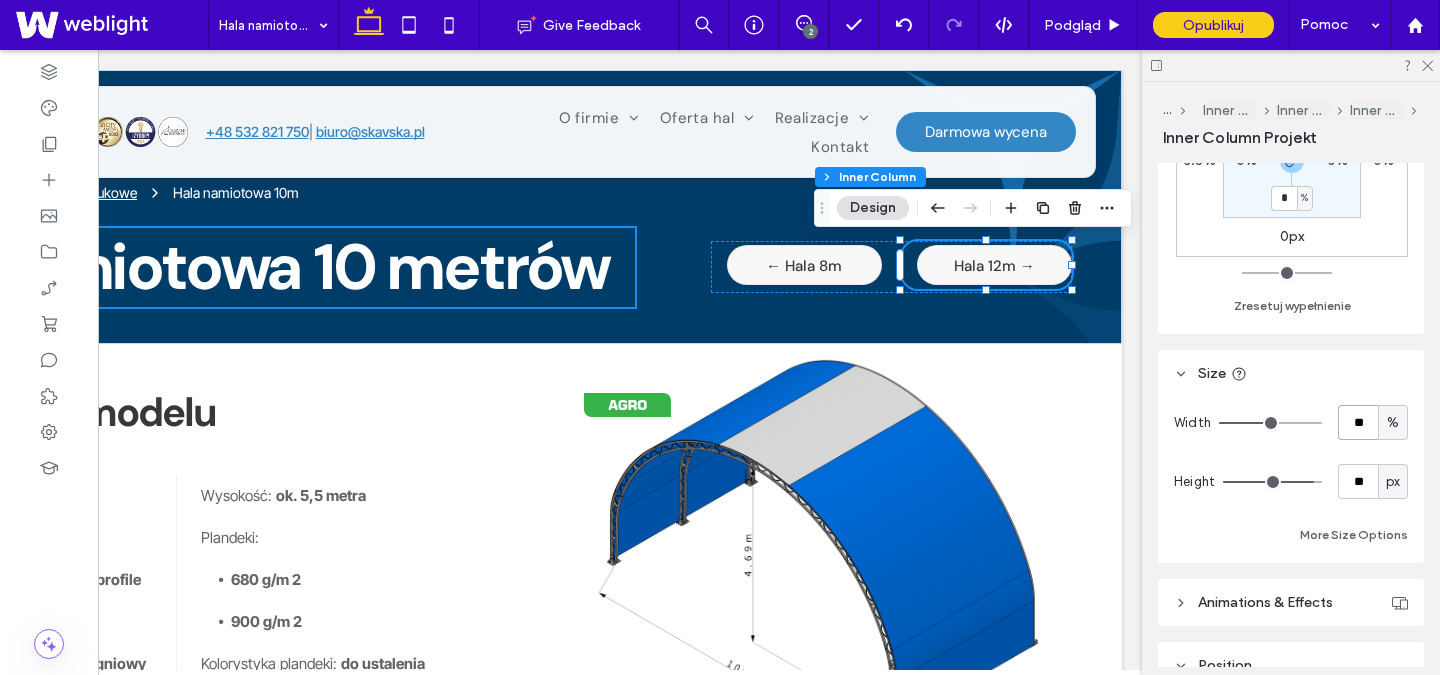 click on "**" at bounding box center (1358, 422) 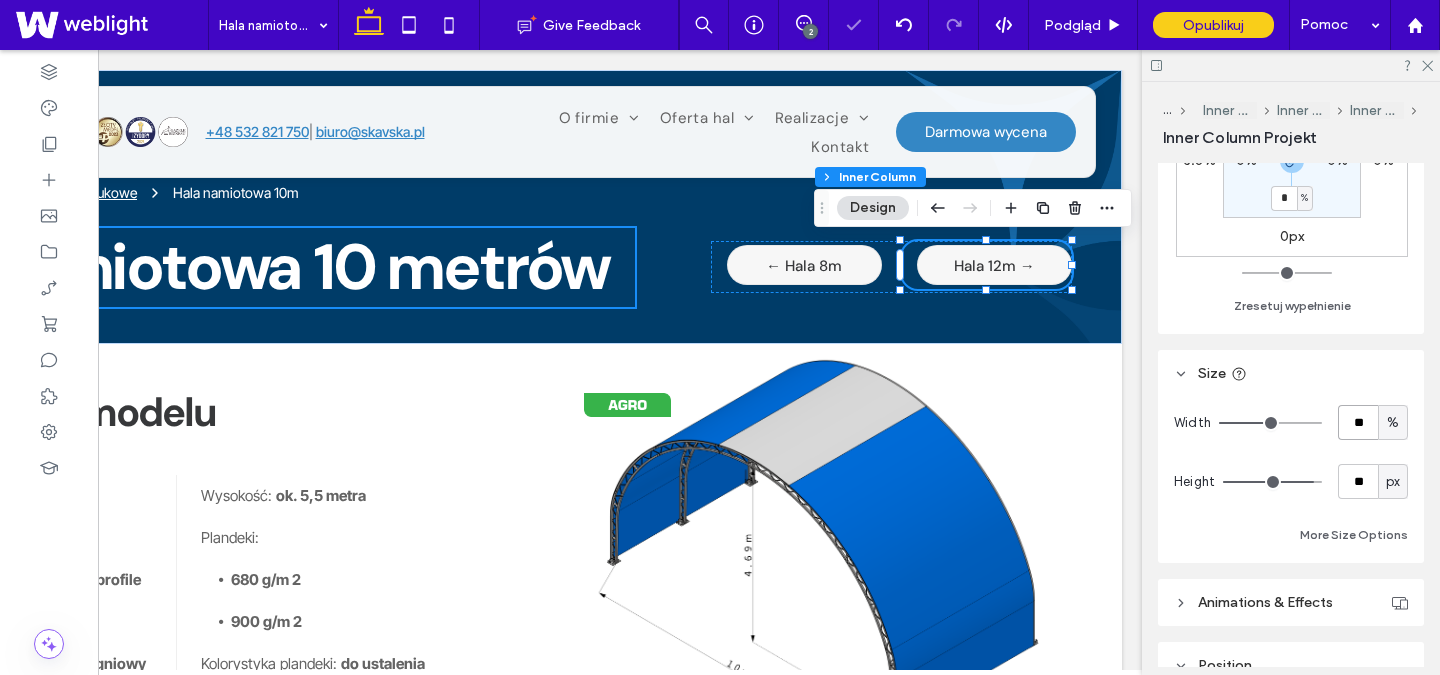 type on "**" 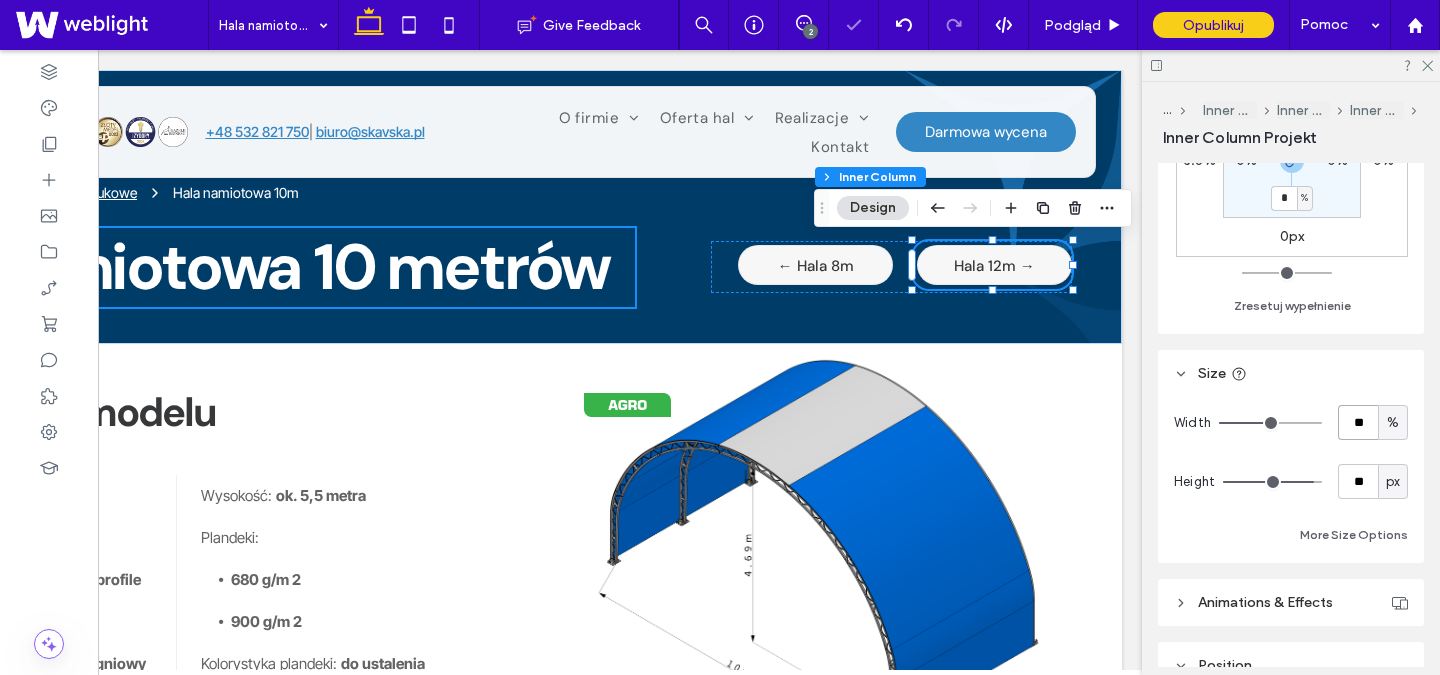 type on "**" 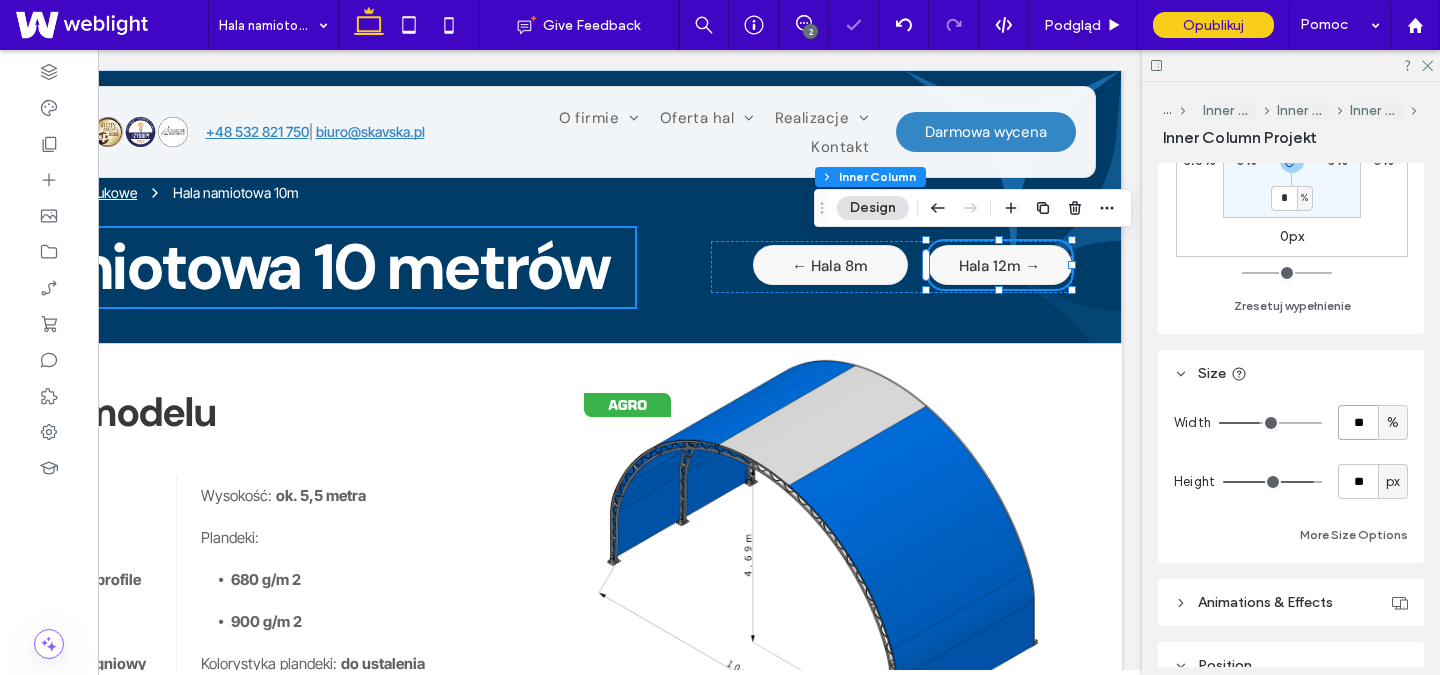 type on "**" 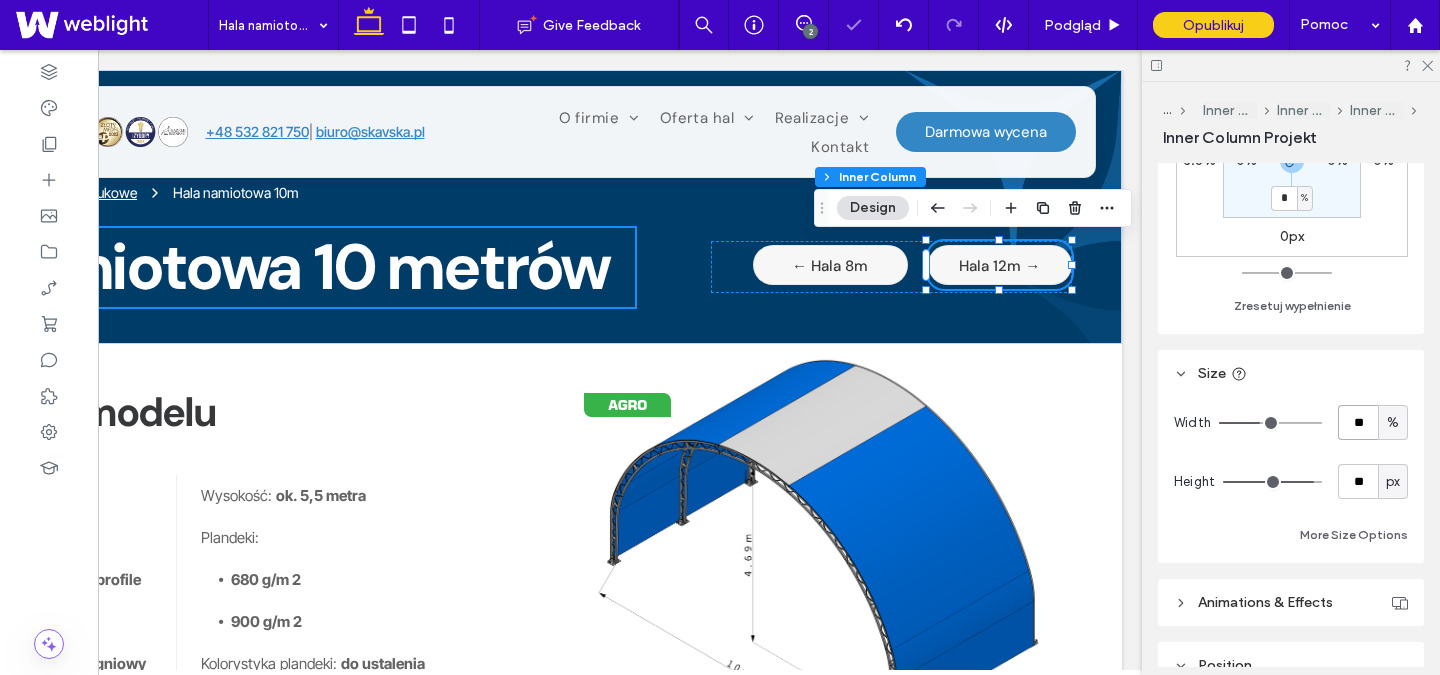 type on "**" 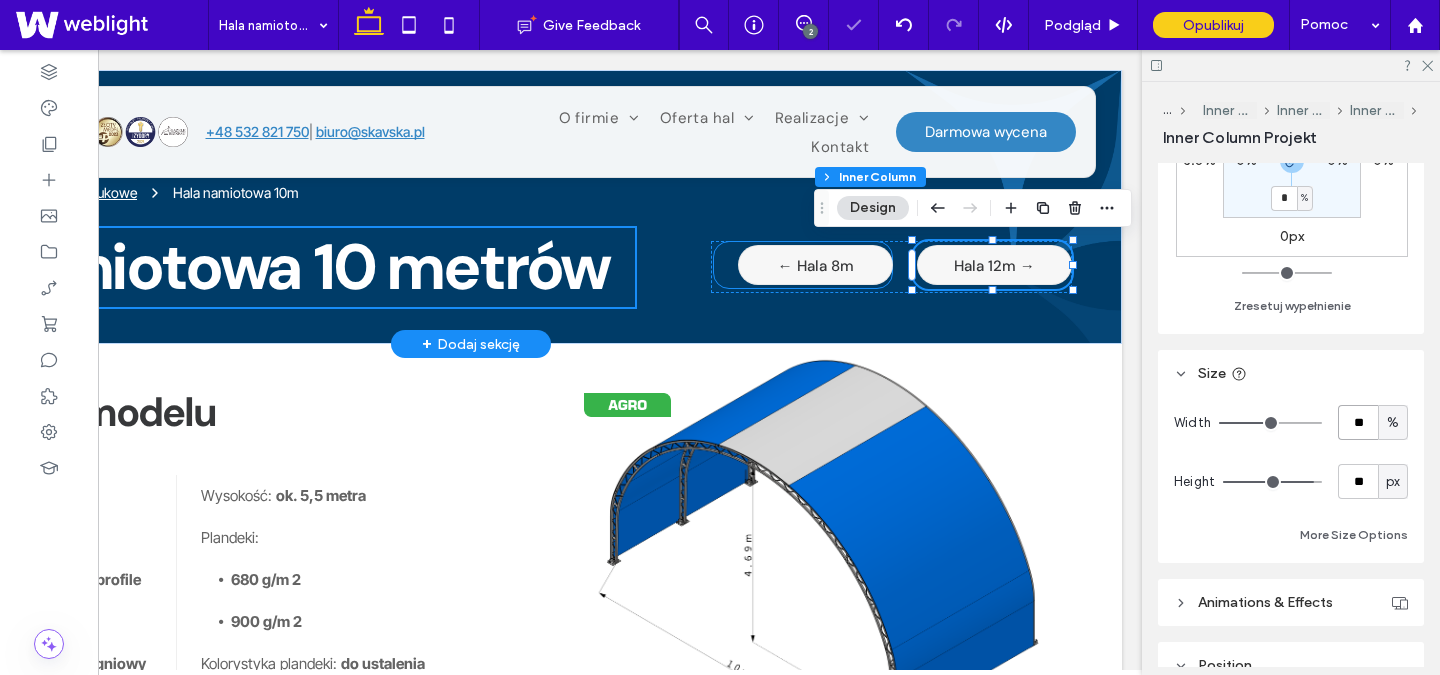 click on "← Hala 8m" at bounding box center [815, 265] 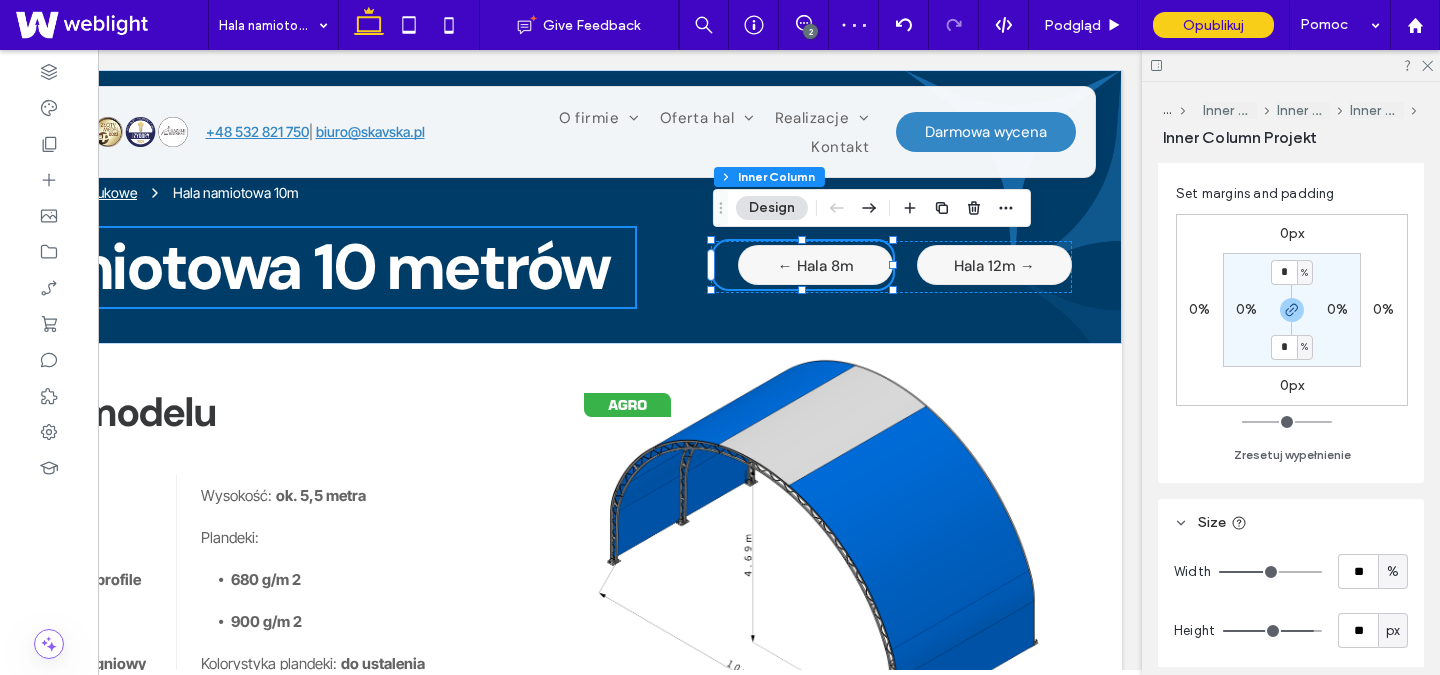 scroll, scrollTop: 618, scrollLeft: 0, axis: vertical 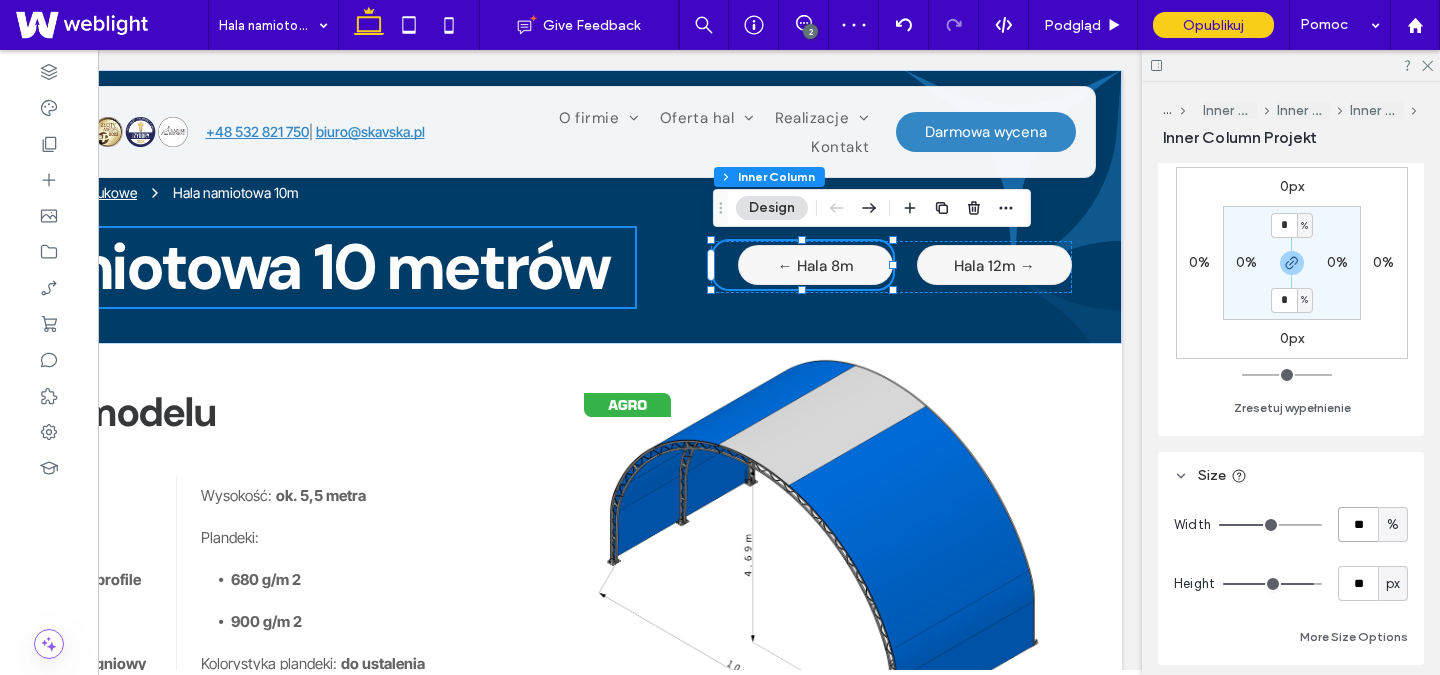 click on "**" at bounding box center [1358, 524] 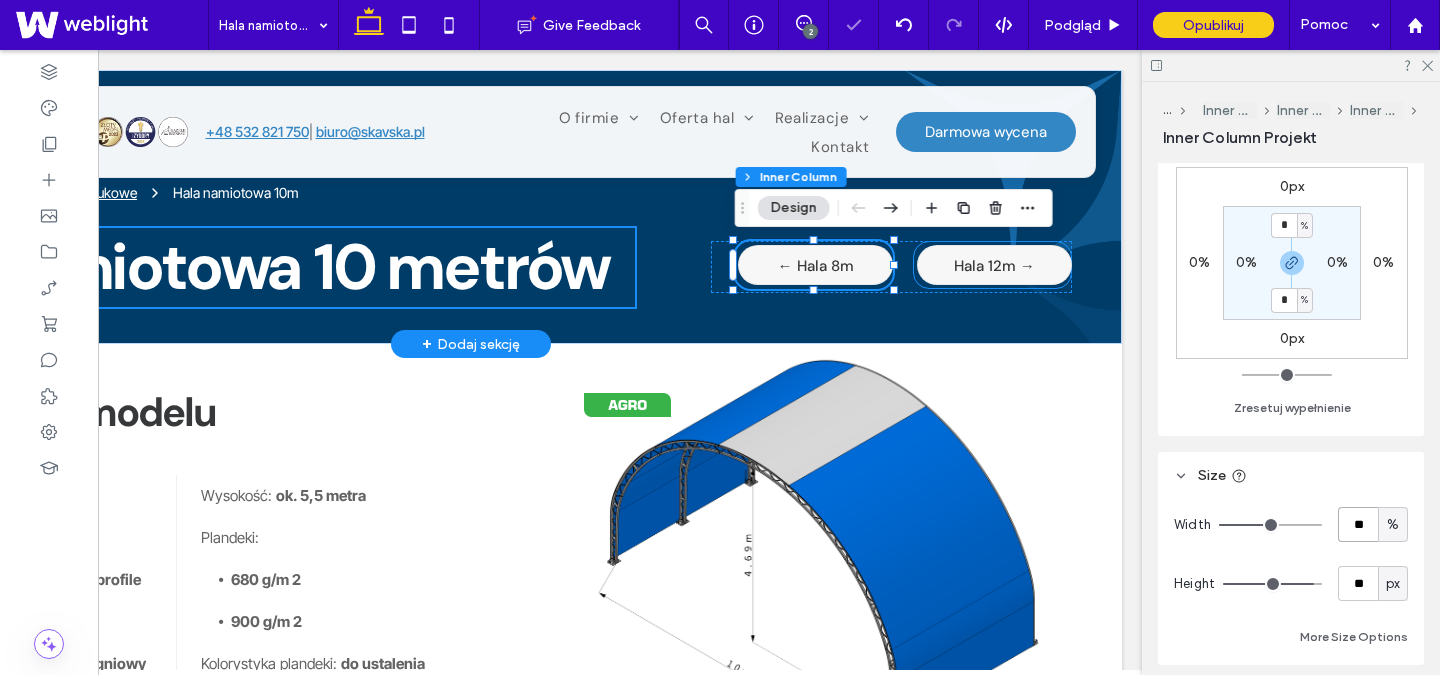 click on "Hala 12m →" at bounding box center [994, 265] 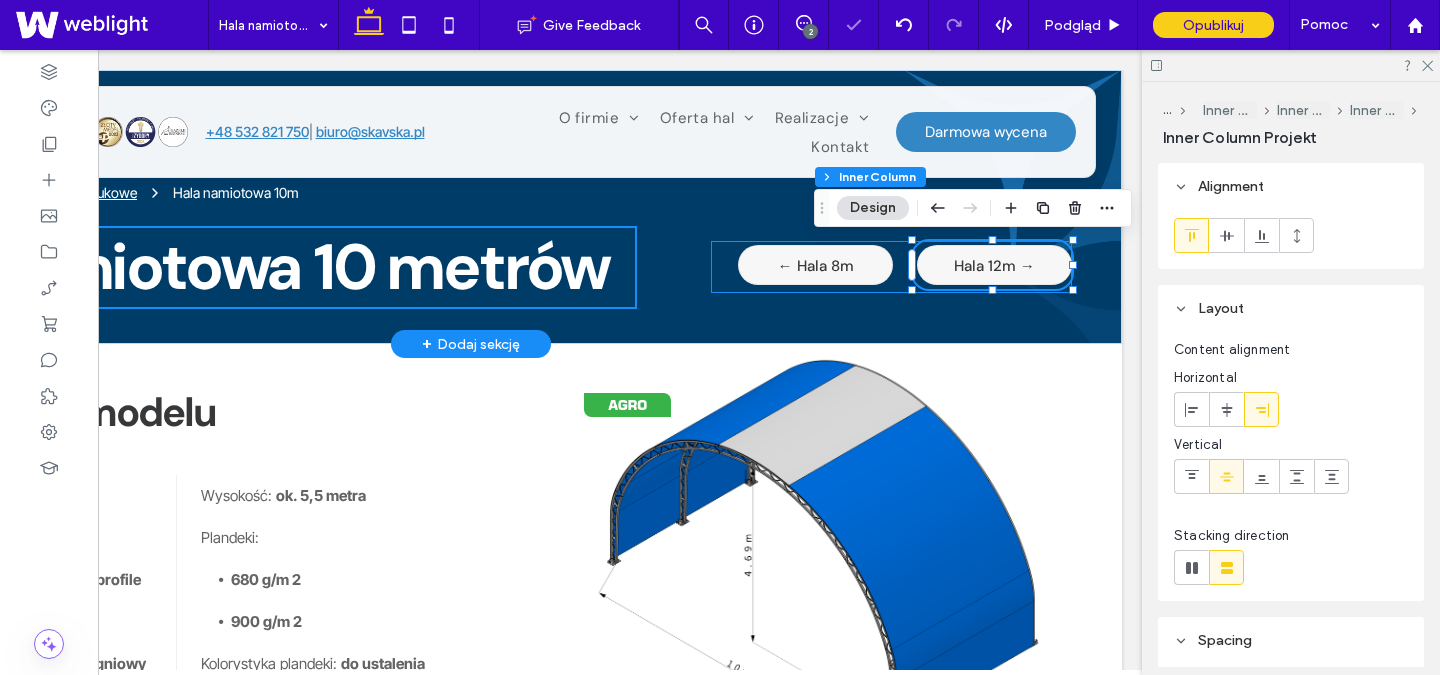 click on "← Hala 8m
Hala 12m →" at bounding box center [891, 267] 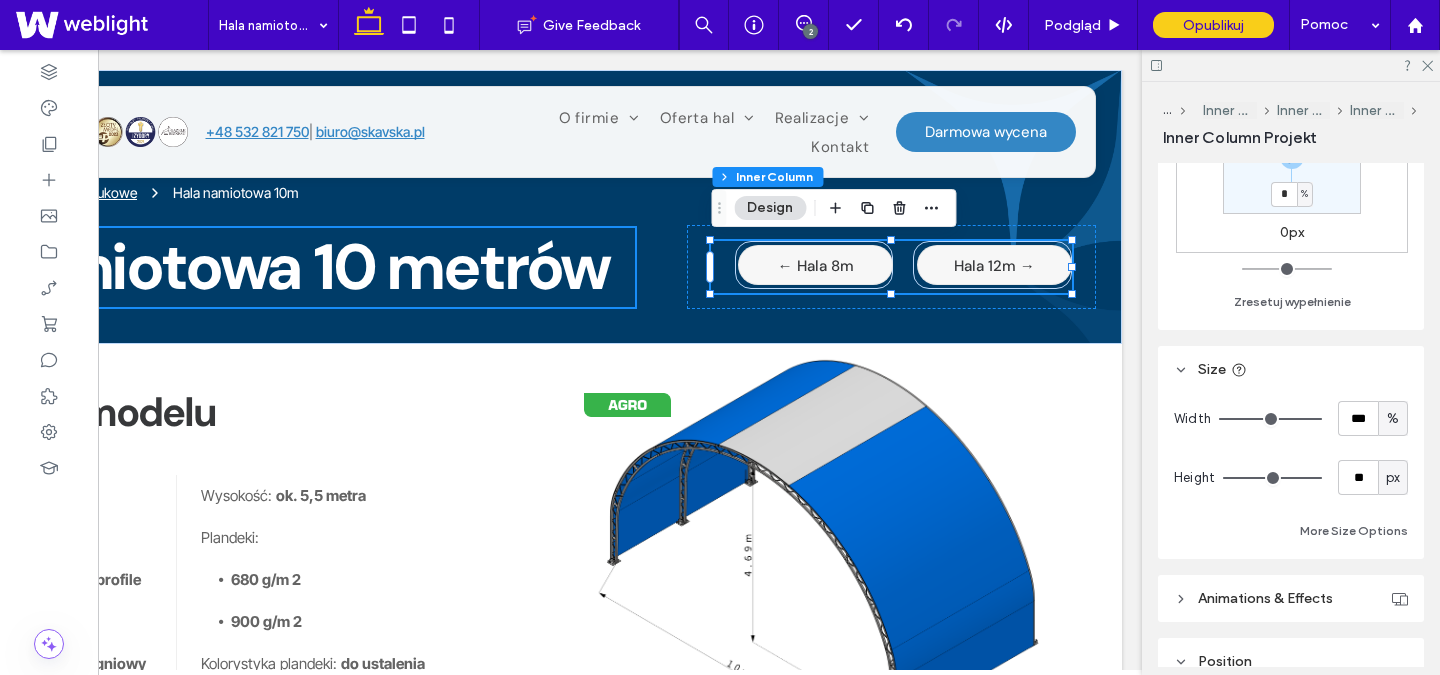 scroll, scrollTop: 748, scrollLeft: 0, axis: vertical 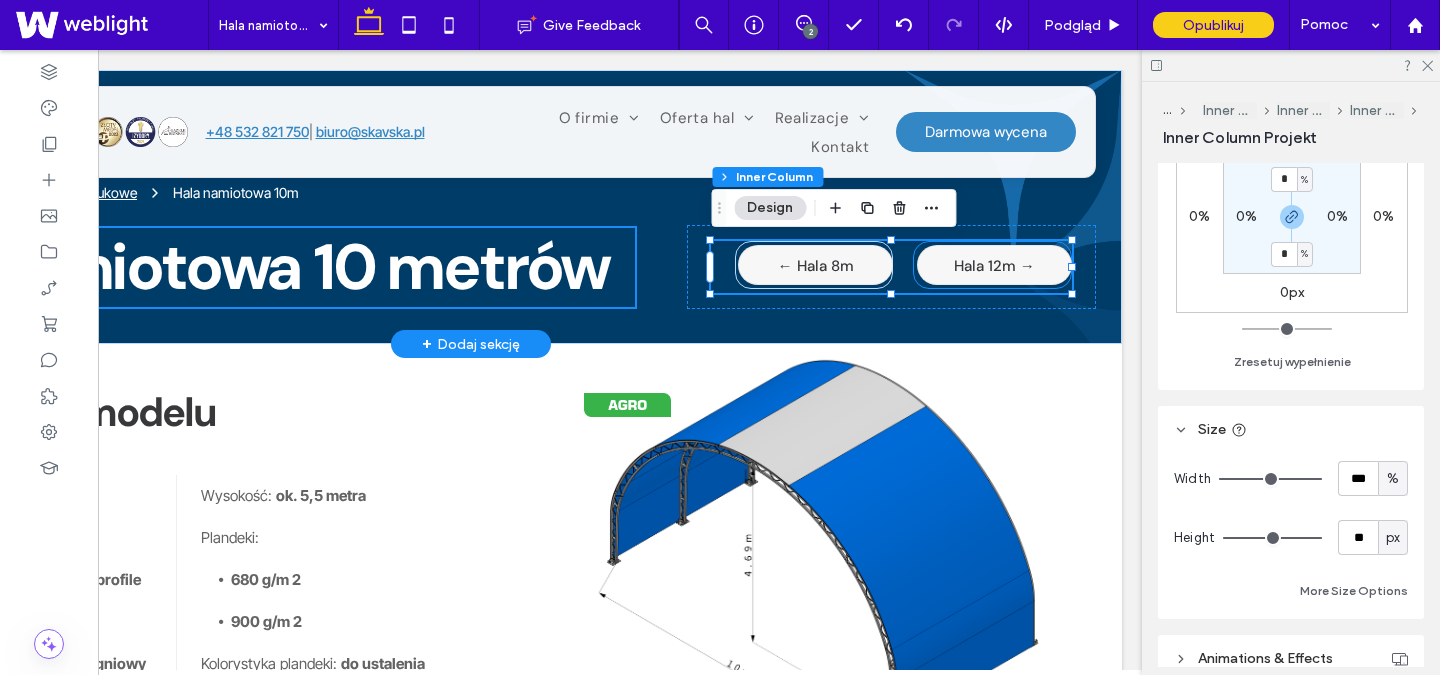 click on "Hala 12m →" at bounding box center (994, 265) 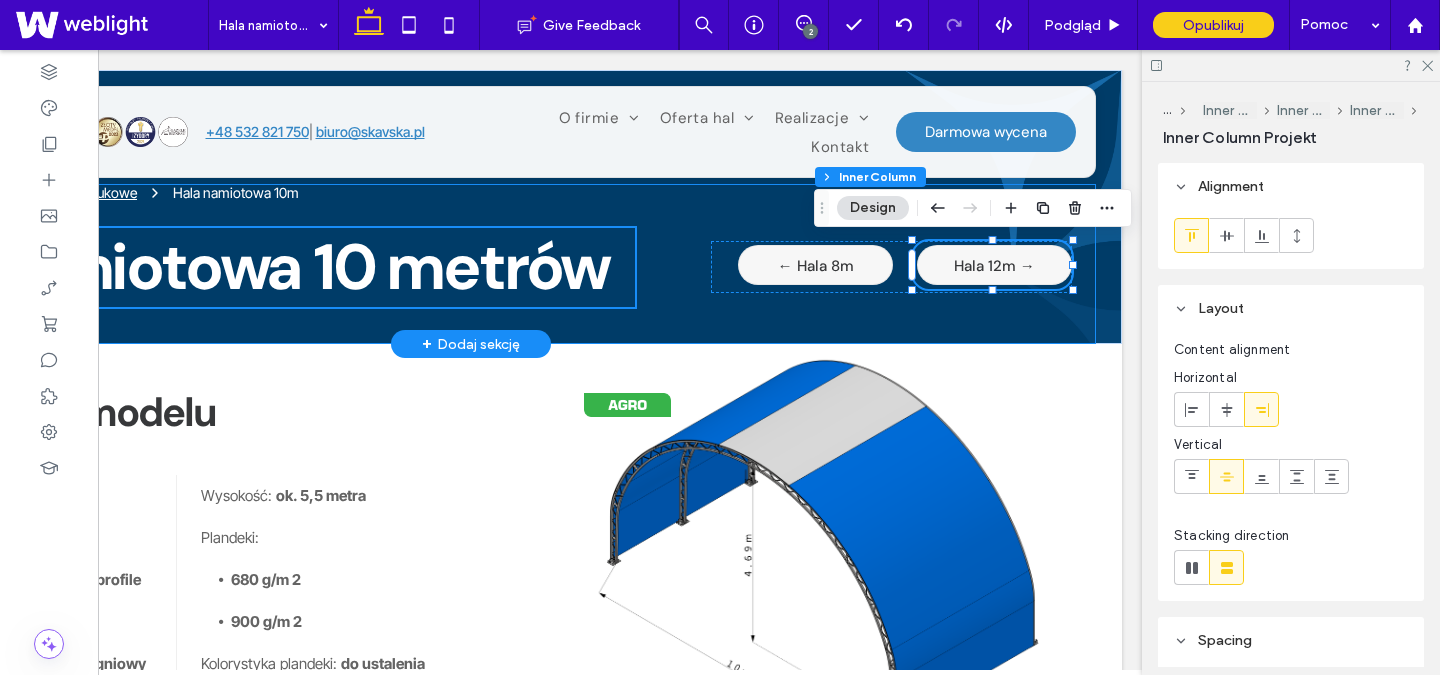 click on "Strona główna Oferta hal Hale łukowe Hala namiotowa 10m
Hala namiotowa 10 metrów
← Hala 8m
Hala 12m →" at bounding box center [471, 264] 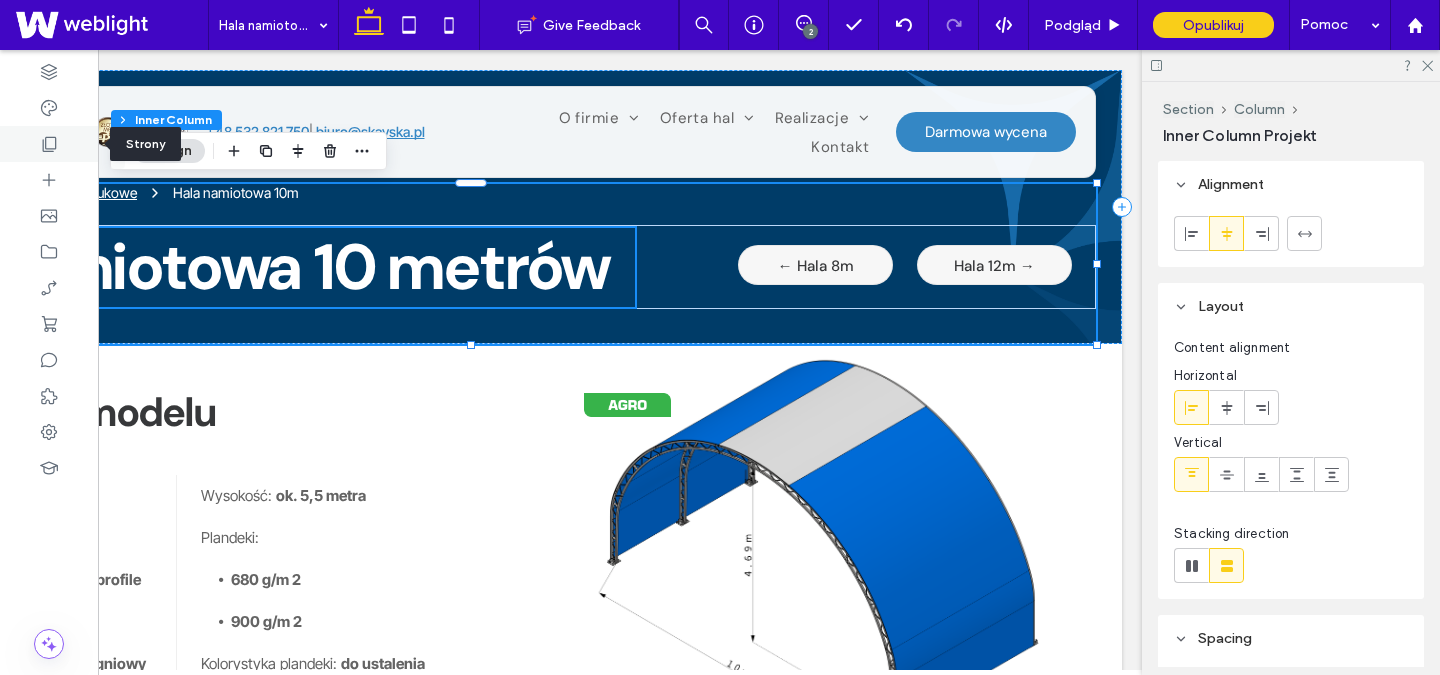 click 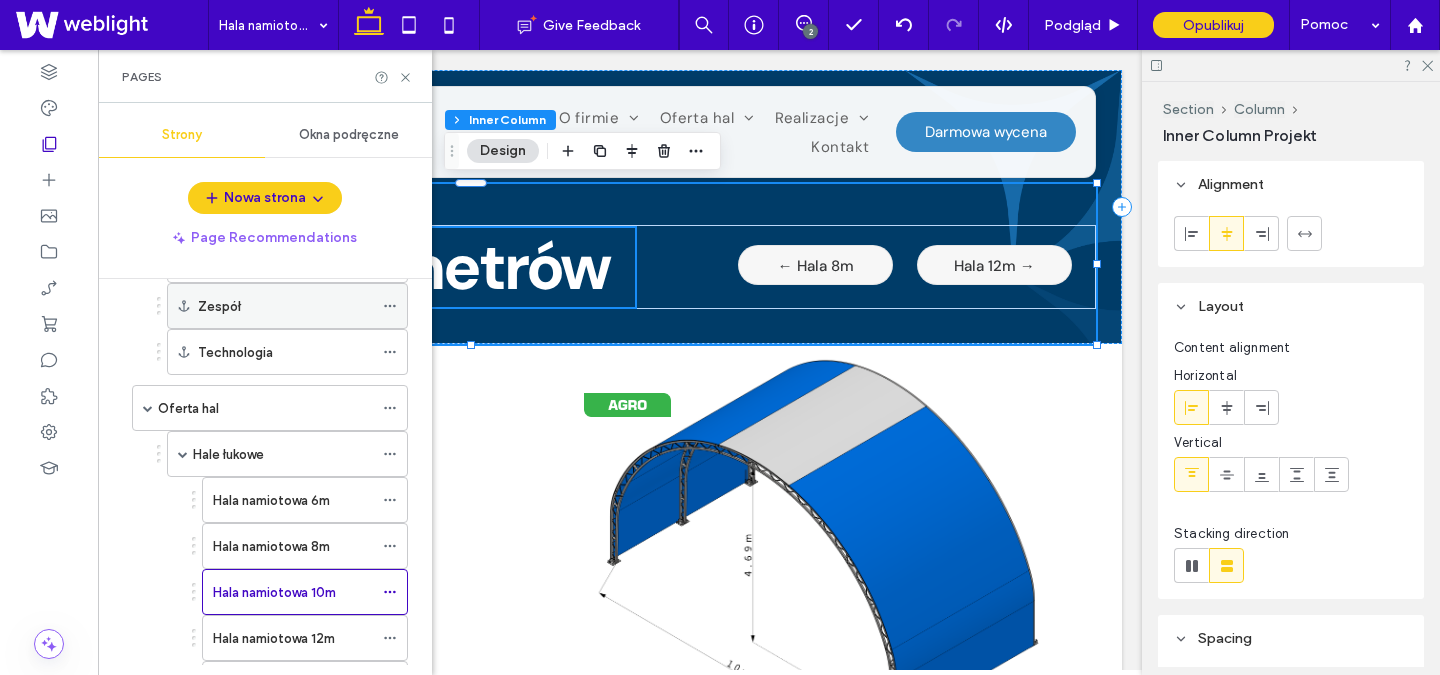 scroll, scrollTop: 350, scrollLeft: 0, axis: vertical 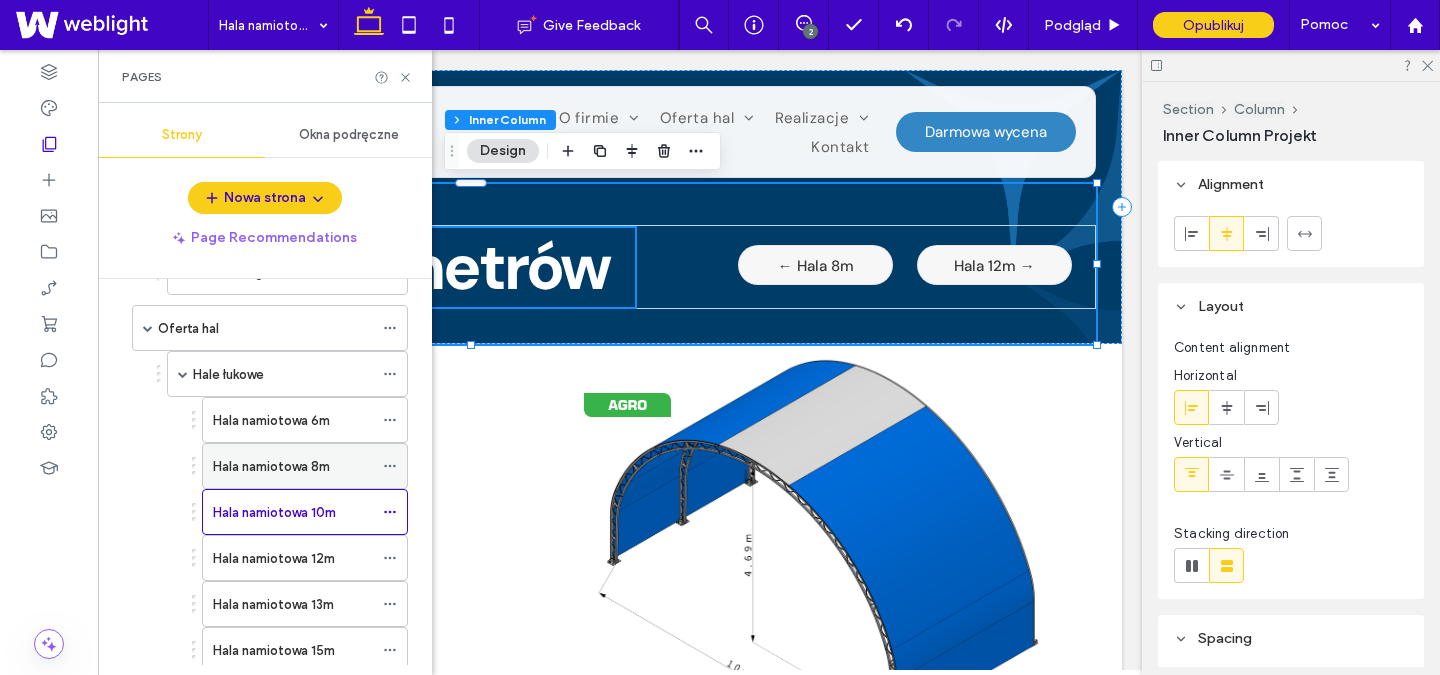 click on "Hala namiotowa 8m" at bounding box center [271, 466] 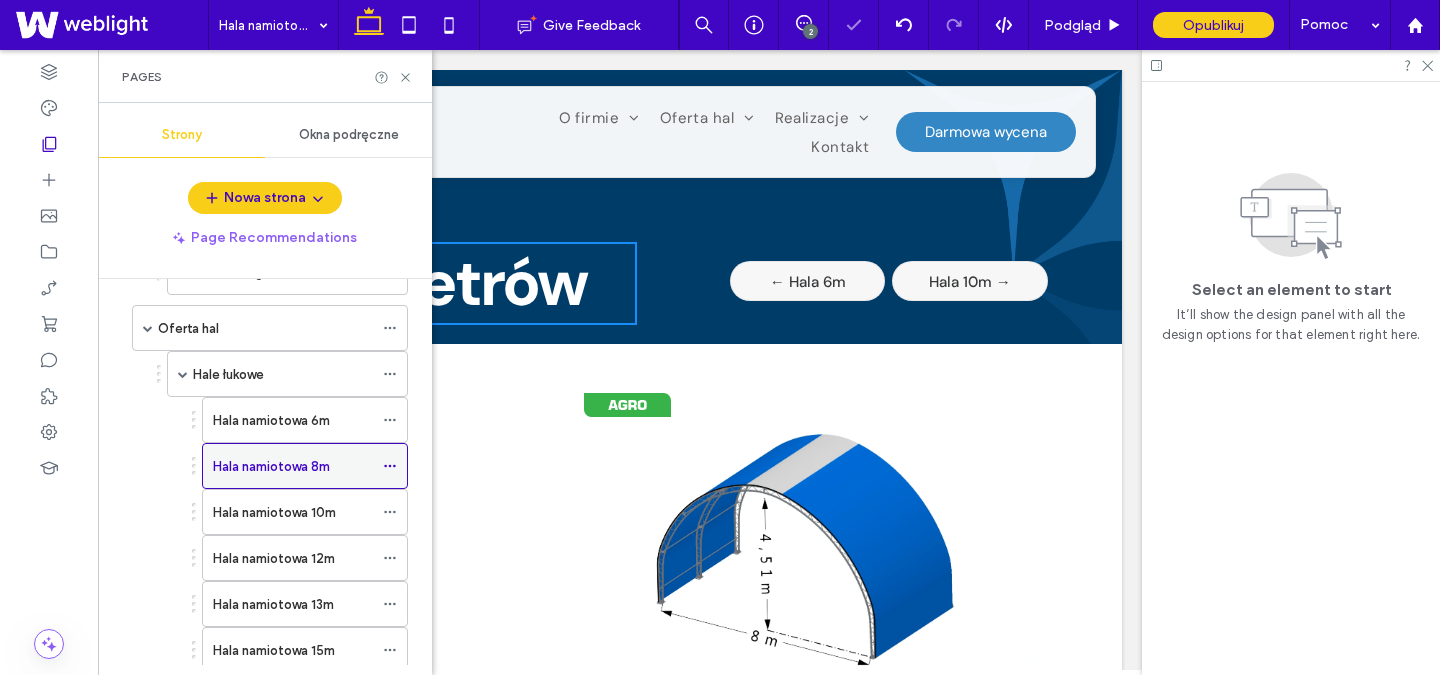scroll, scrollTop: 0, scrollLeft: 0, axis: both 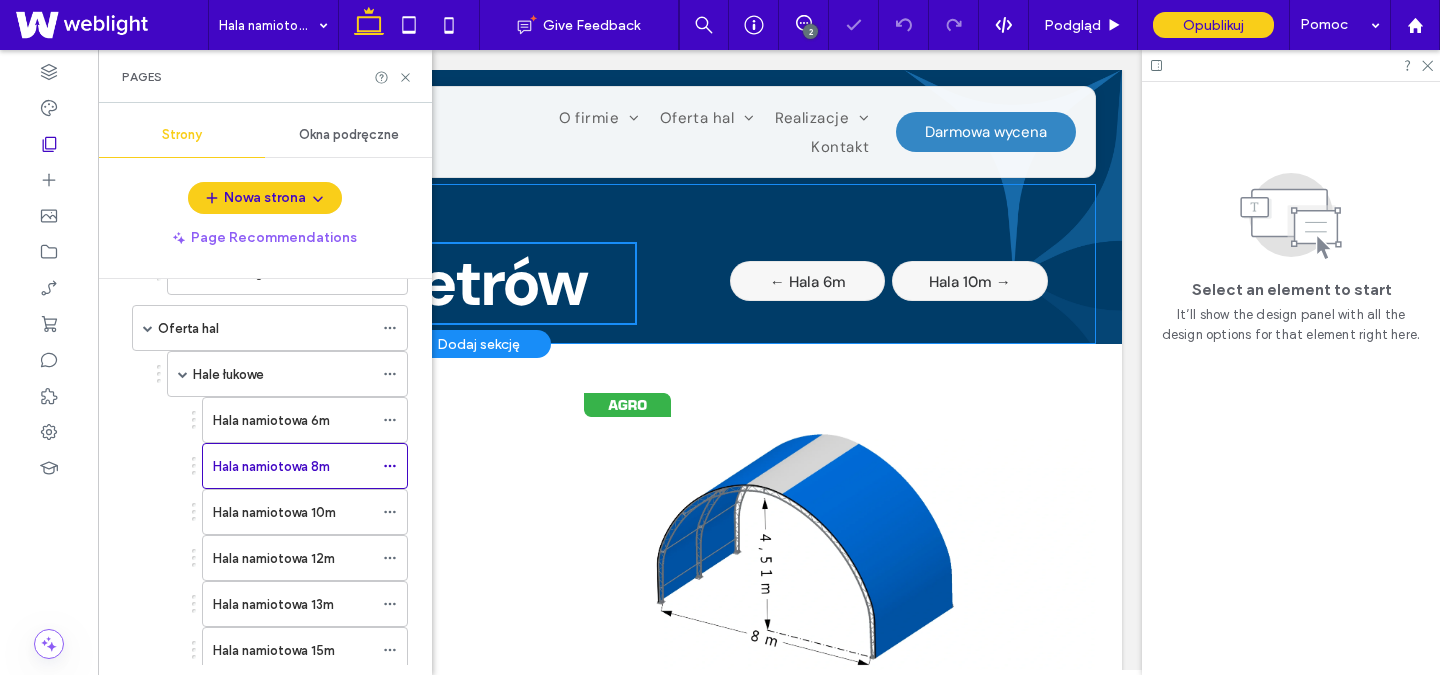 click on "← Hala 6m" at bounding box center (807, 281) 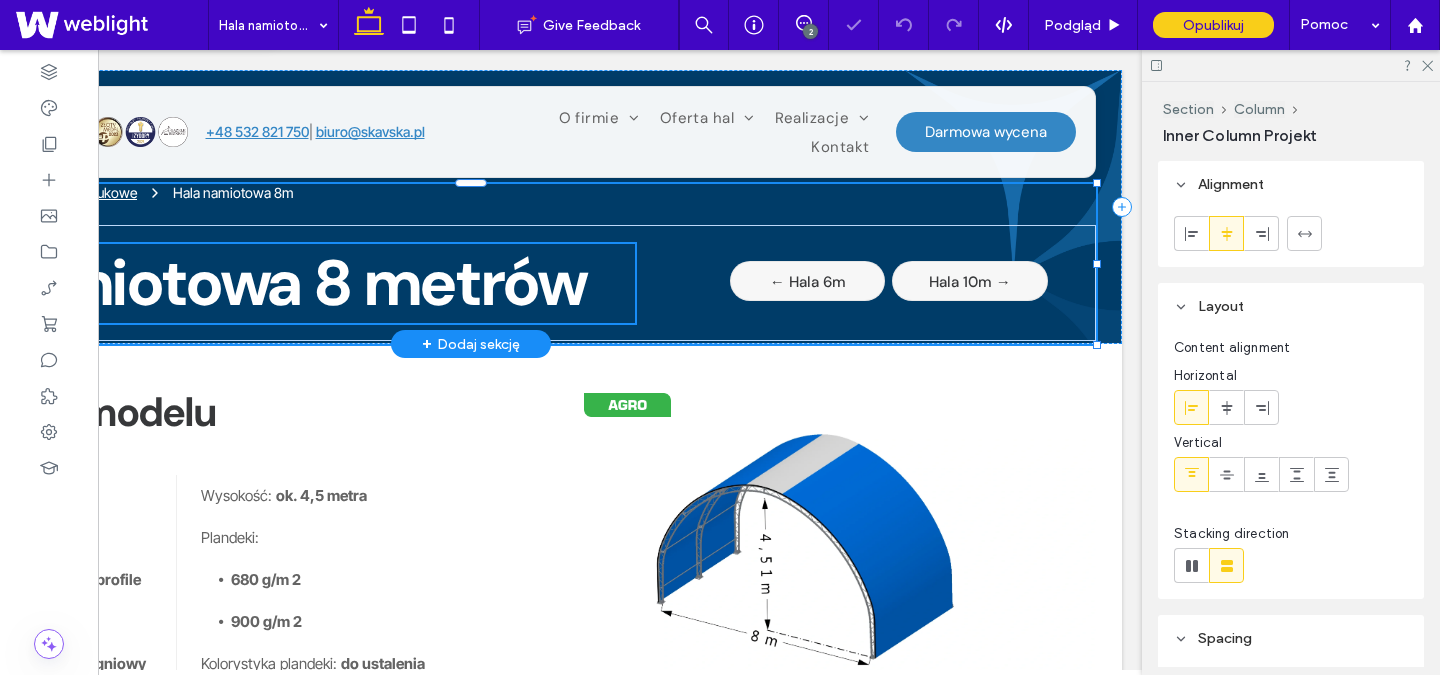click on "← Hala 6m" at bounding box center [807, 281] 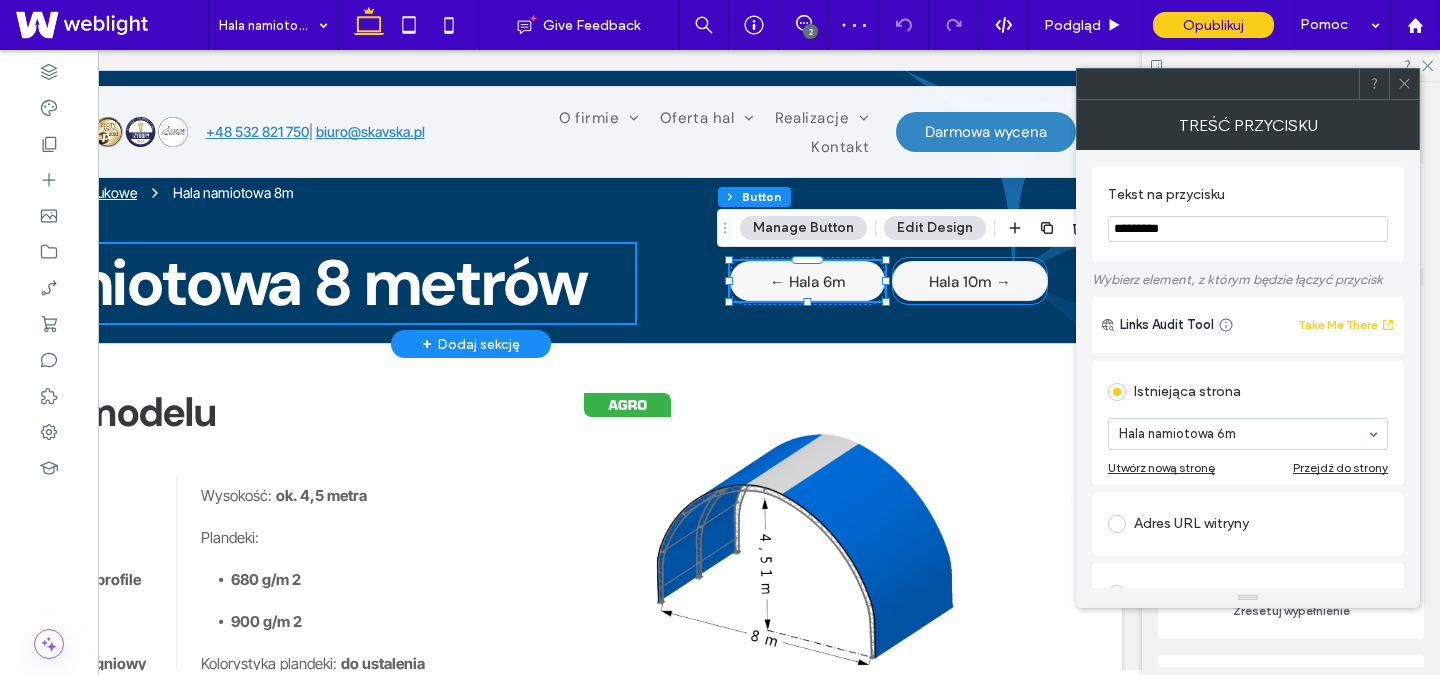 click on "Hala 10m →" at bounding box center [970, 281] 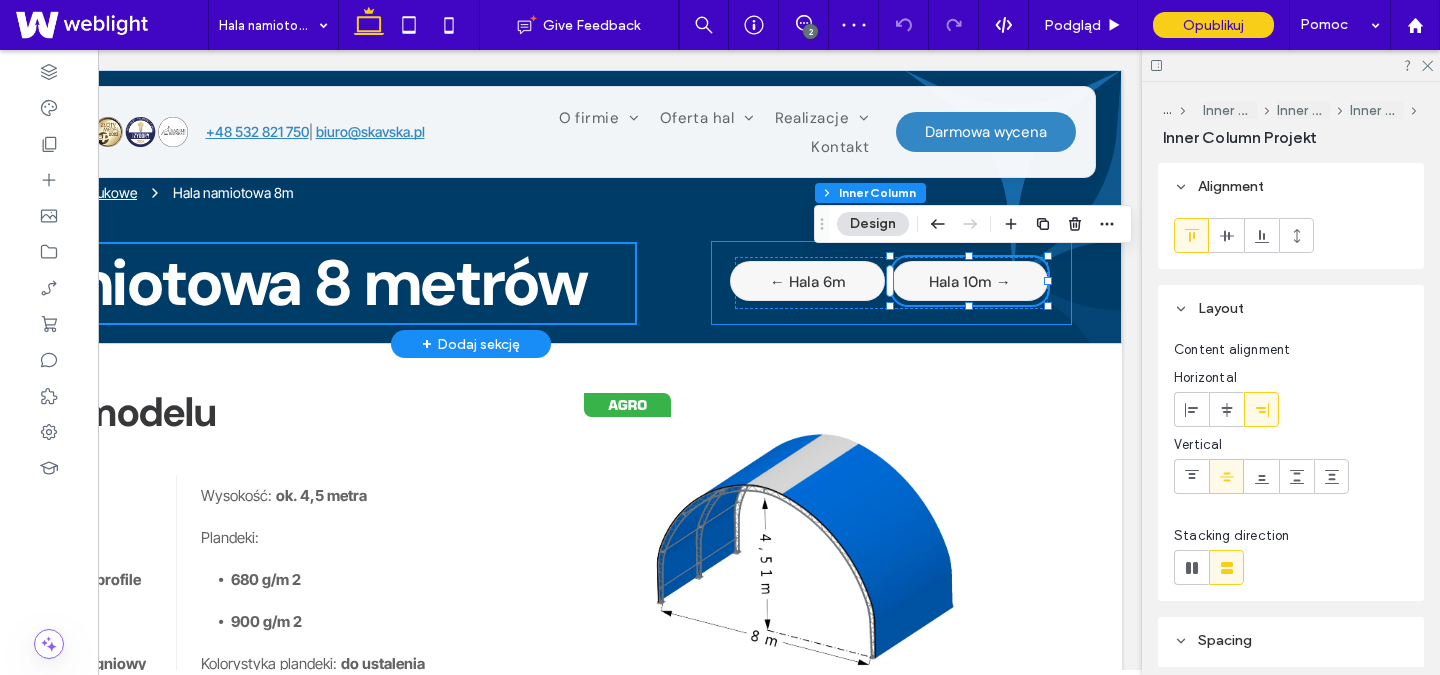 click on "← Hala 6m
Hala 10m →" at bounding box center (891, 283) 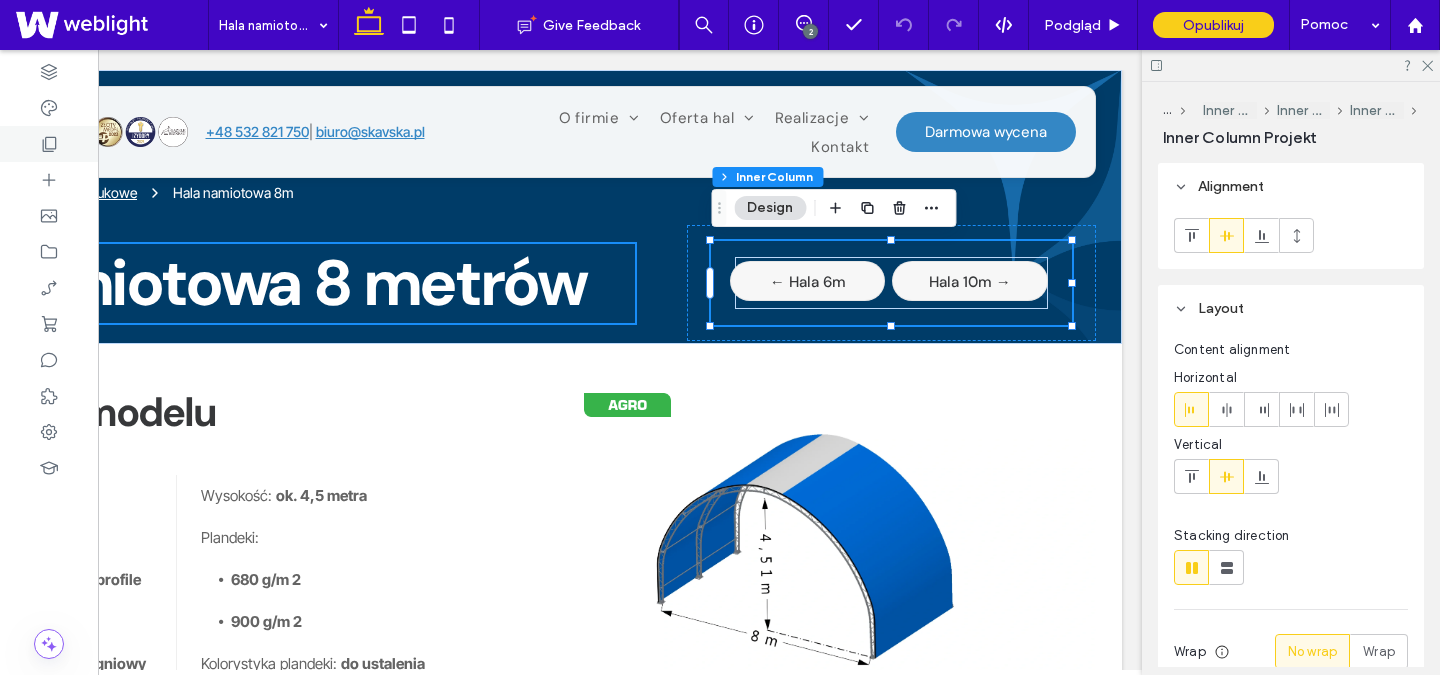 click 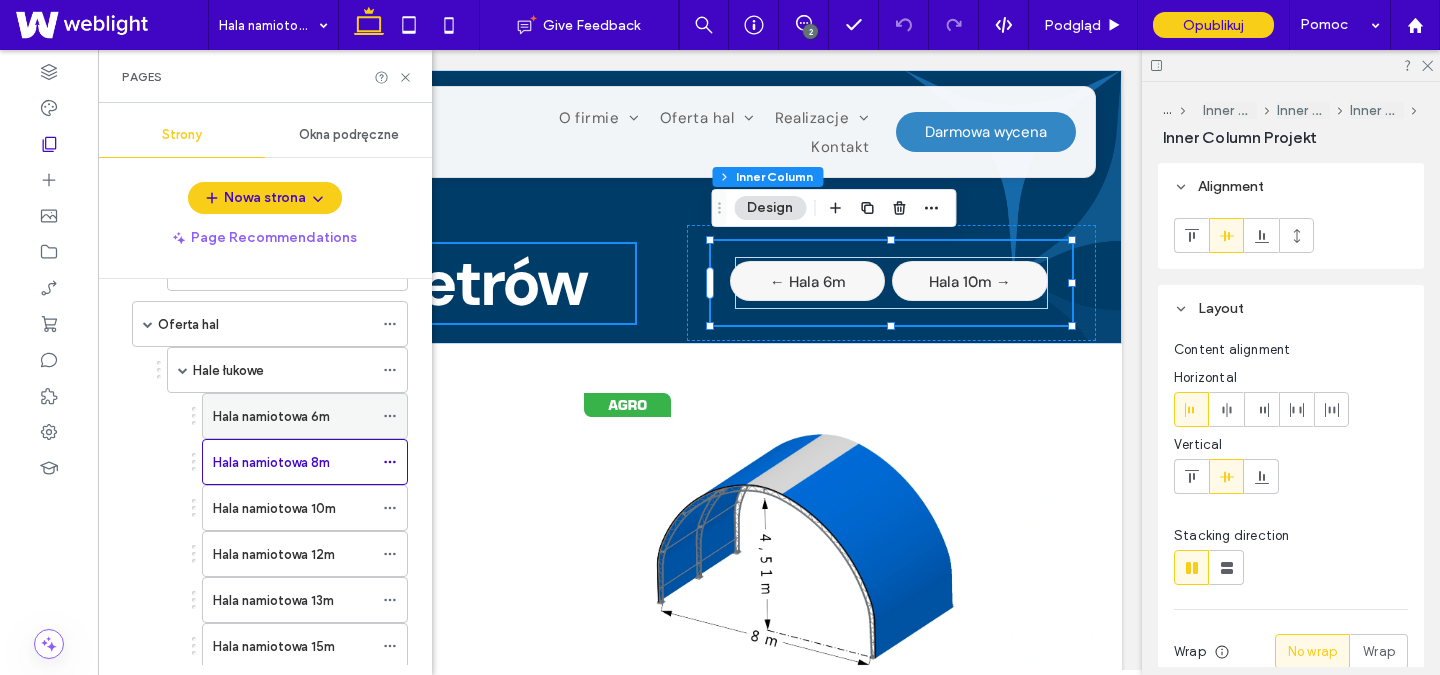 scroll, scrollTop: 356, scrollLeft: 0, axis: vertical 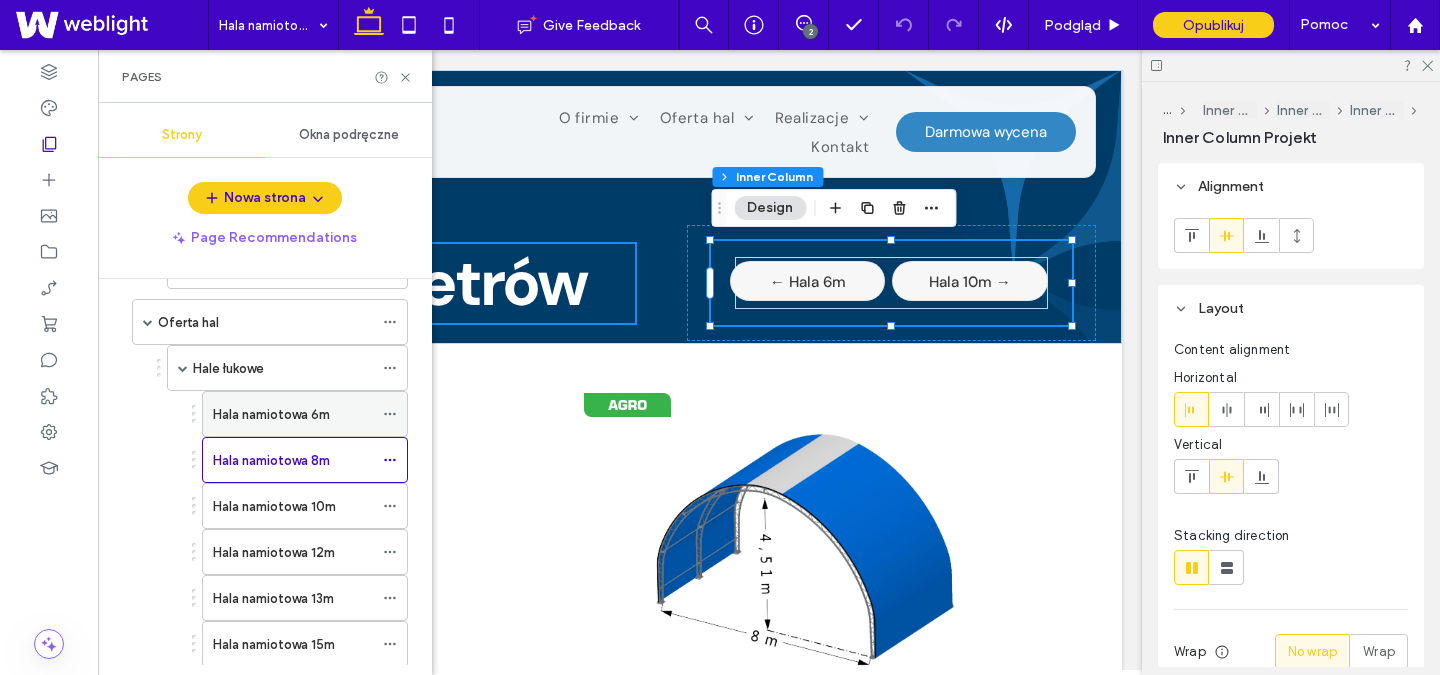 click on "Hala namiotowa 6m" at bounding box center [271, 414] 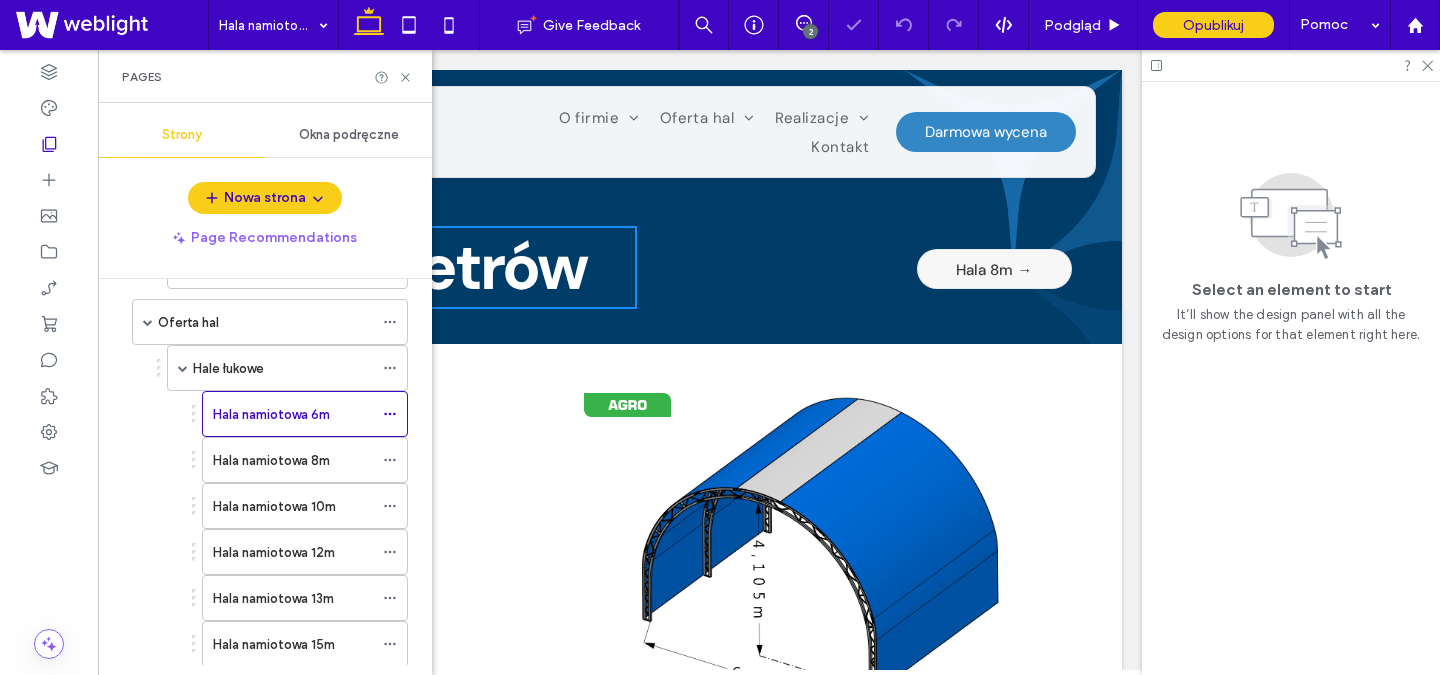scroll, scrollTop: 0, scrollLeft: 0, axis: both 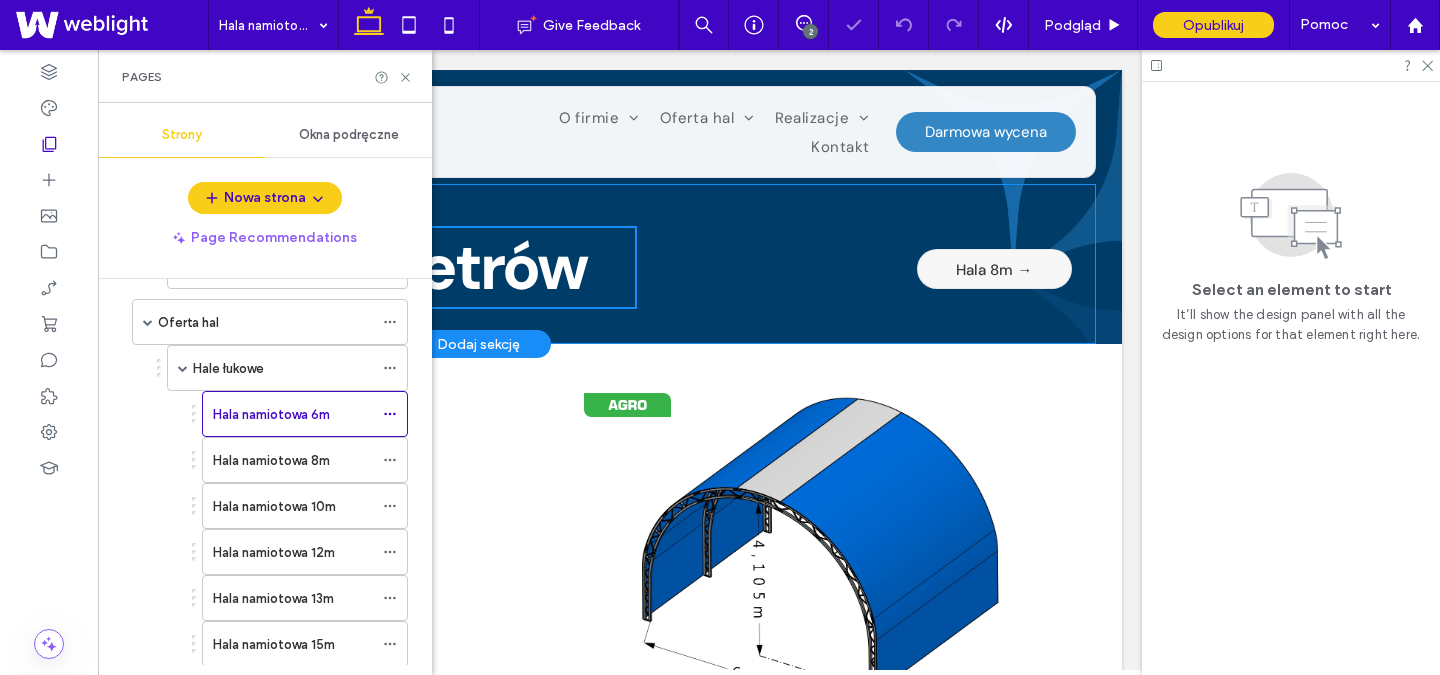 click on "Hala 8m →" at bounding box center (994, 270) 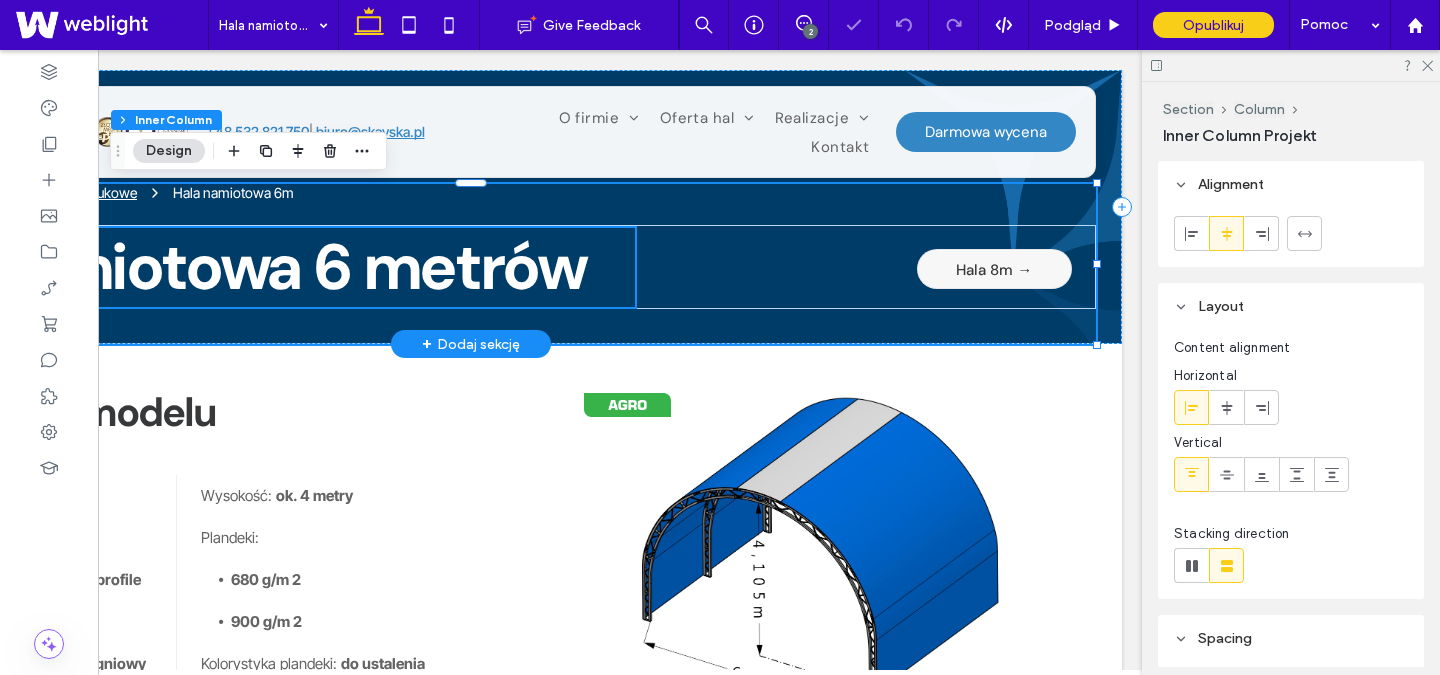 click on "Hala 8m →" at bounding box center [994, 270] 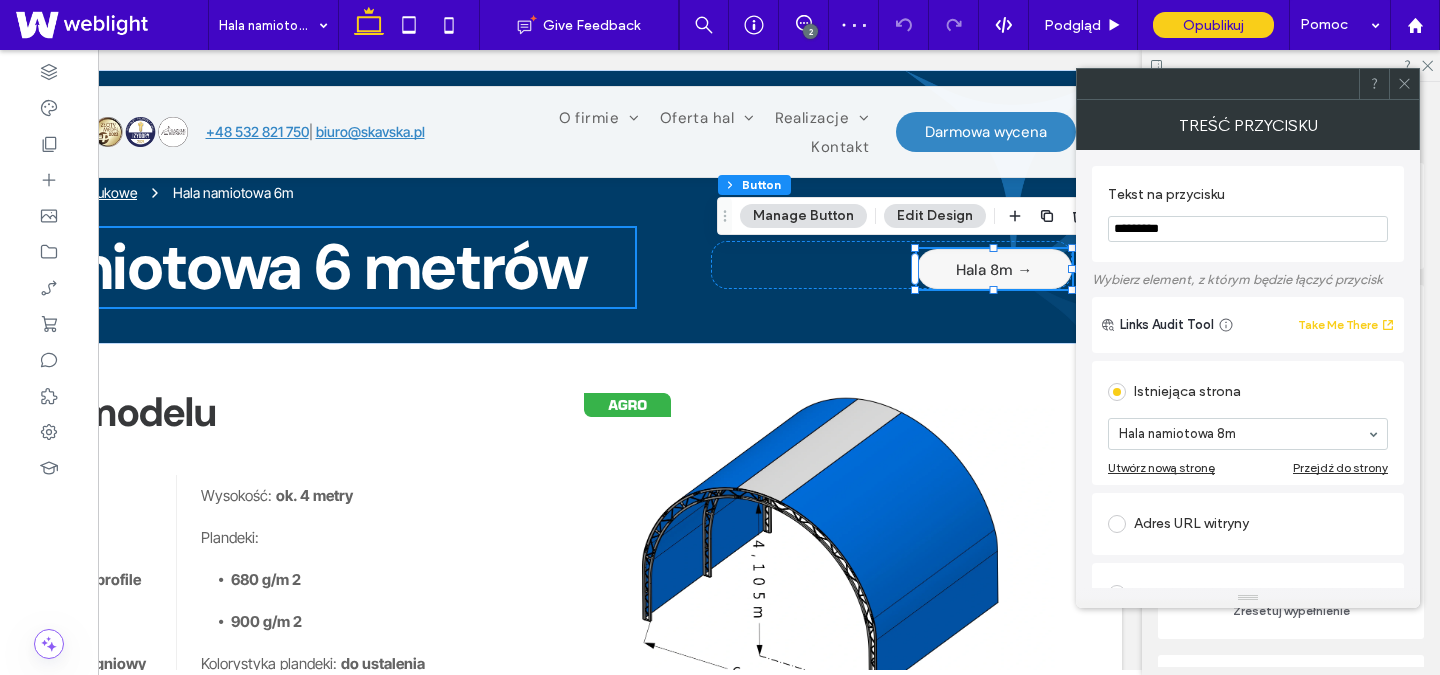 click at bounding box center [1404, 84] 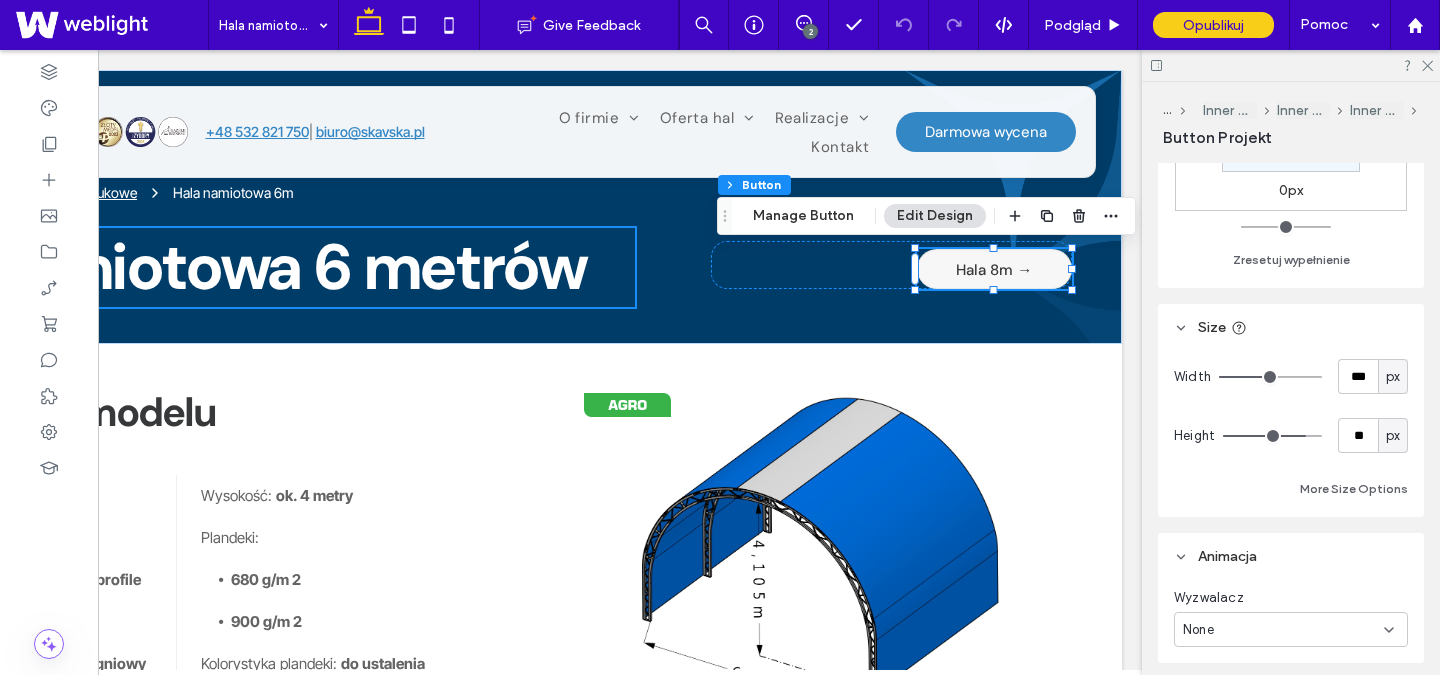 scroll, scrollTop: 352, scrollLeft: 0, axis: vertical 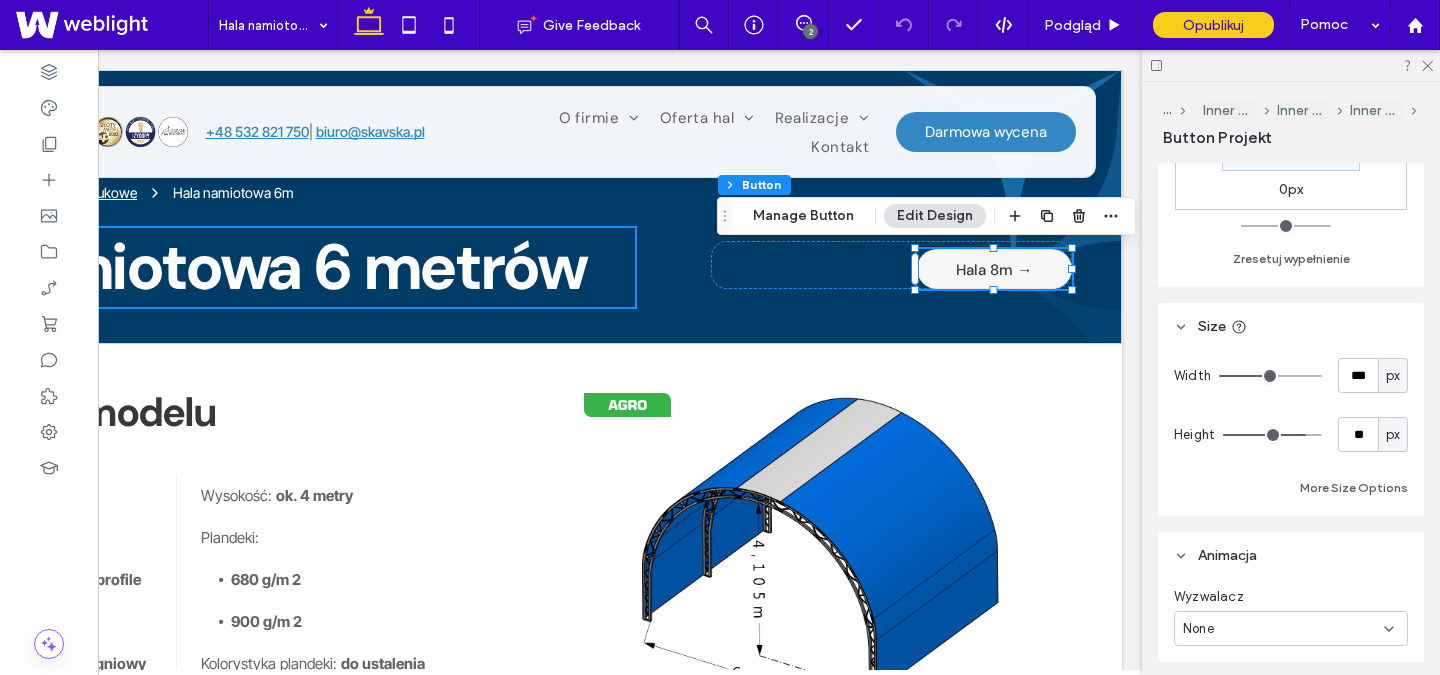click on "px" at bounding box center (1393, 376) 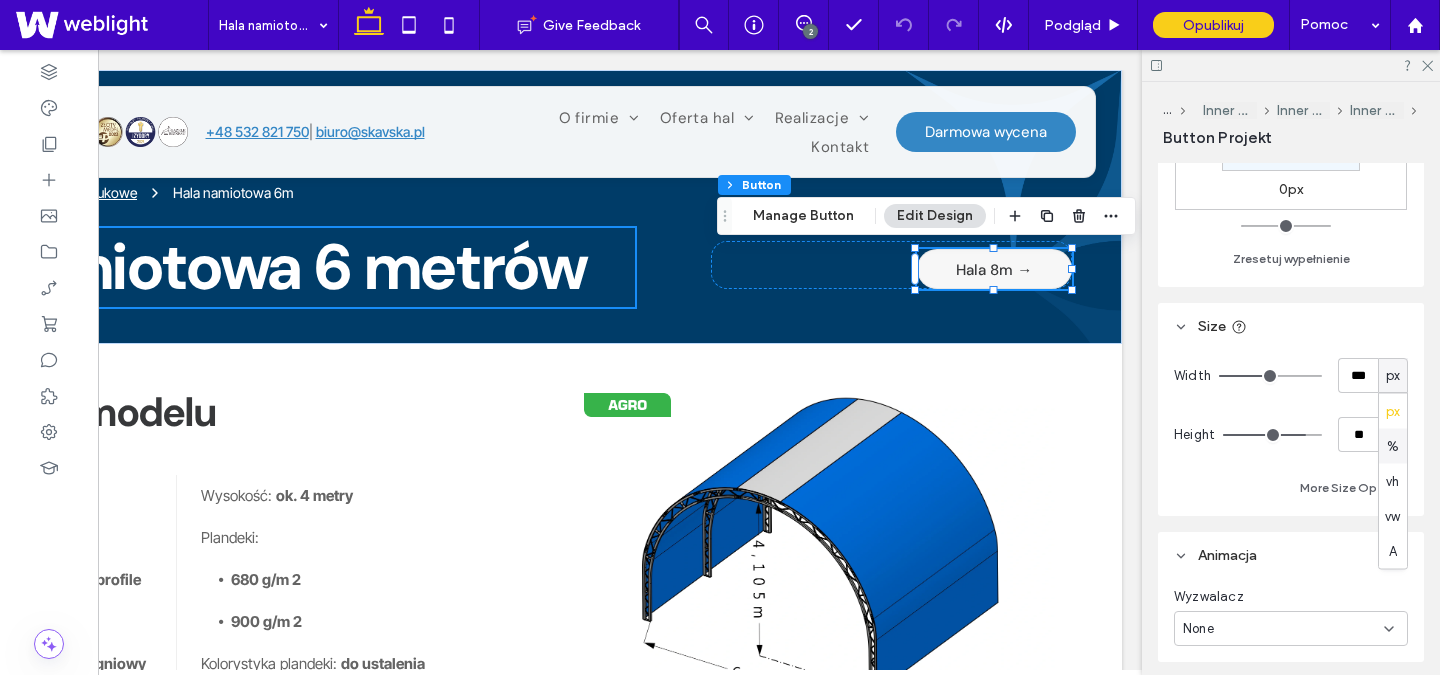 click on "%" at bounding box center [1393, 446] 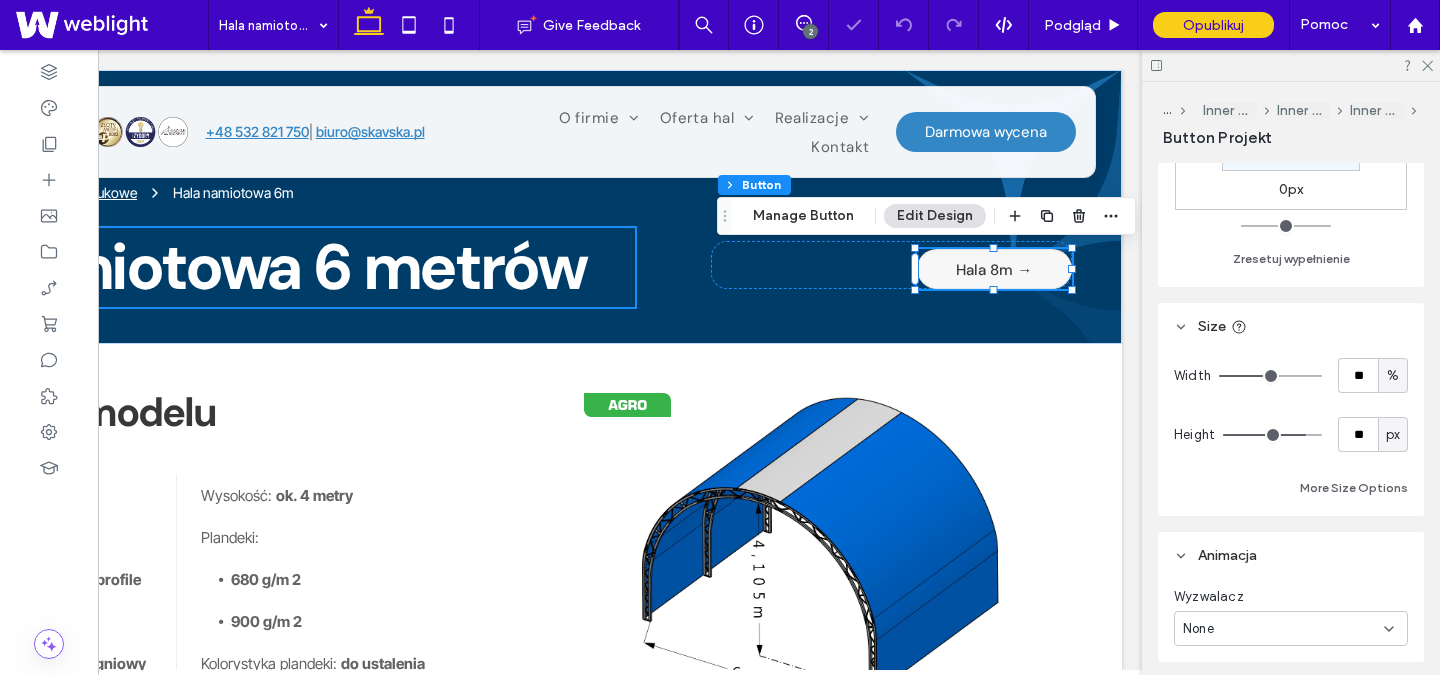 type on "**" 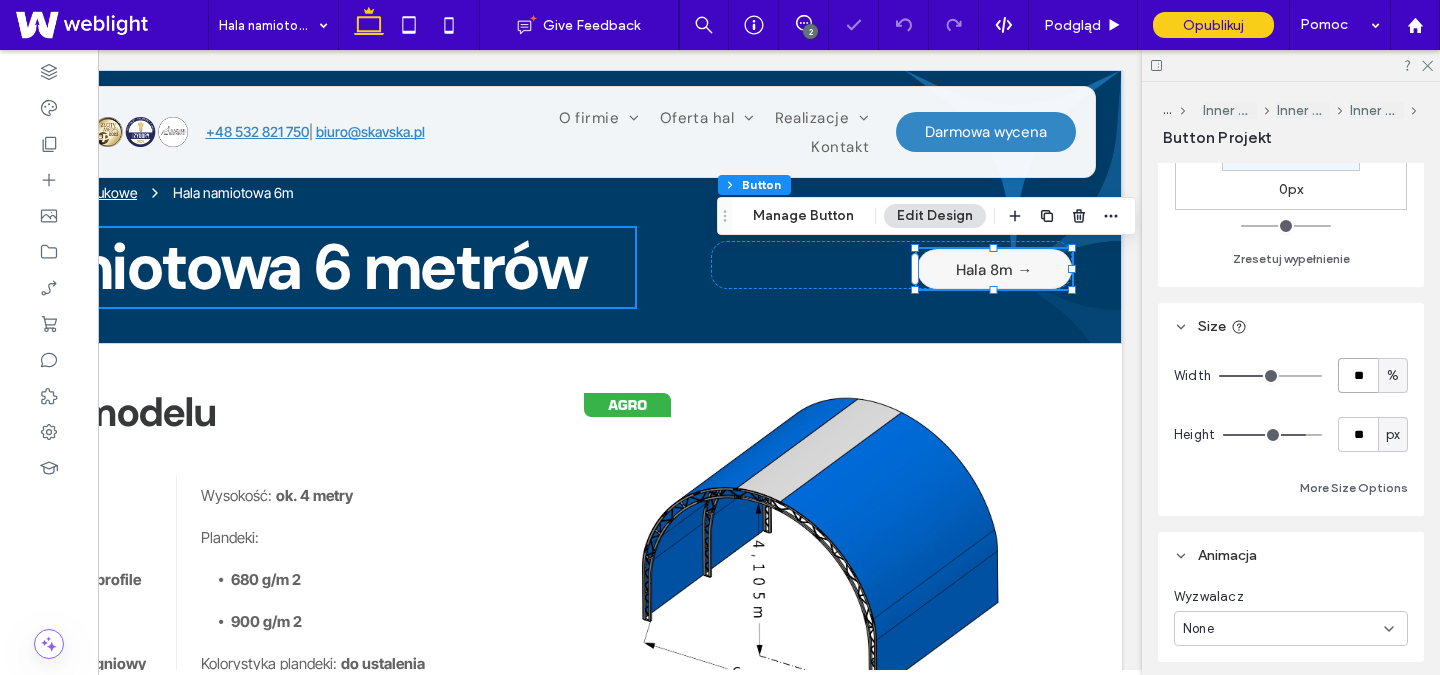 click on "**" at bounding box center [1358, 375] 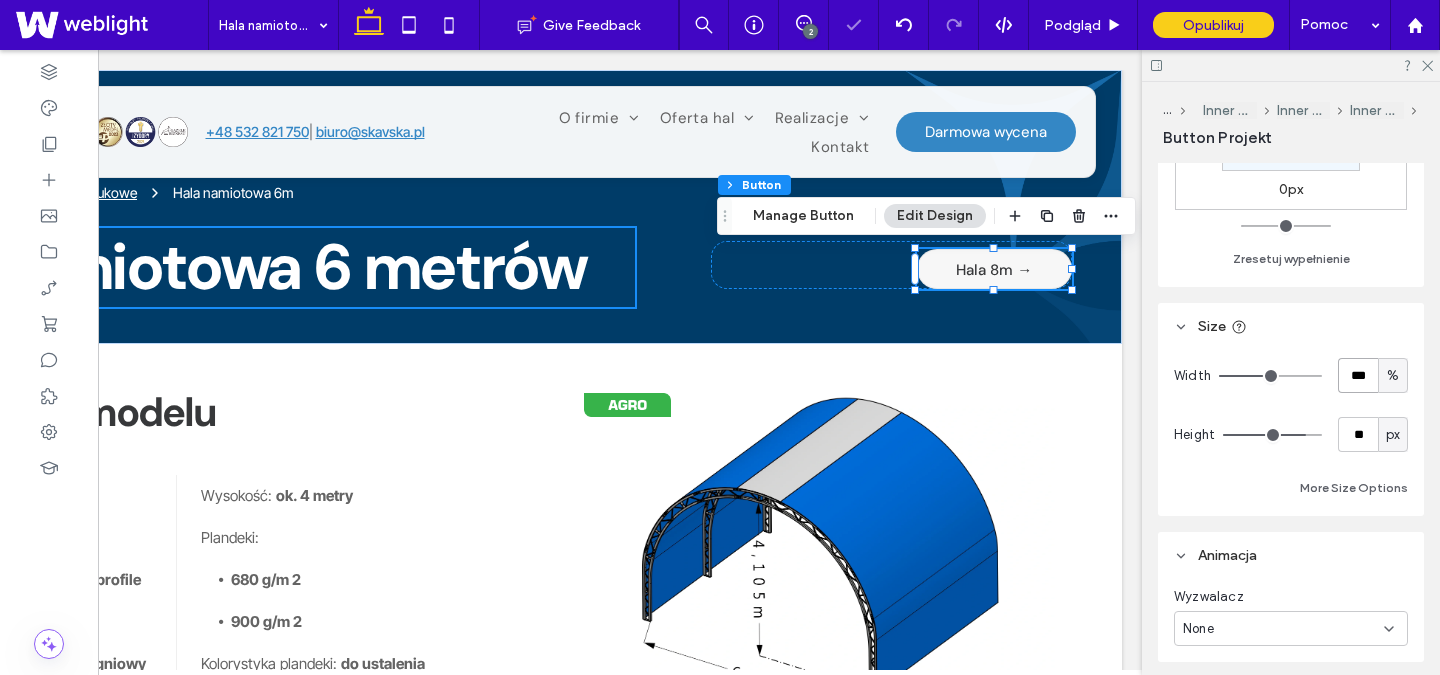 type on "***" 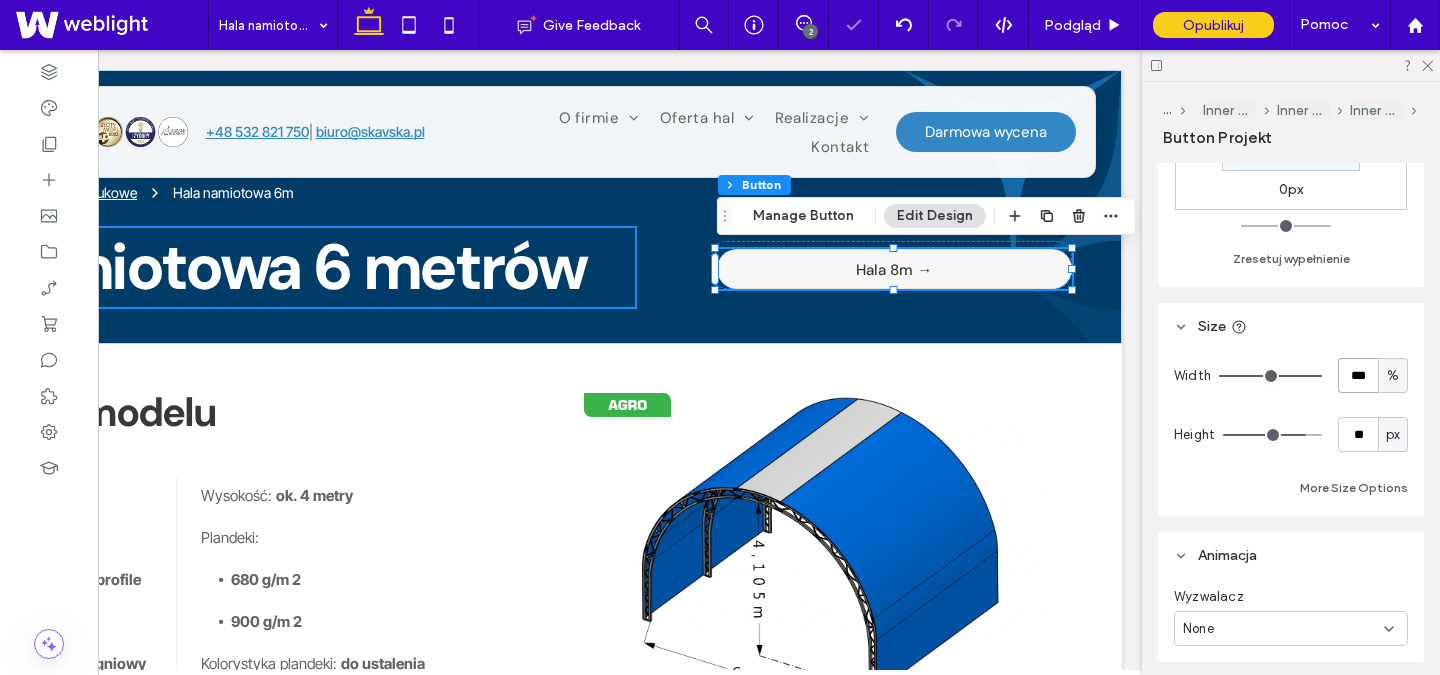 drag, startPoint x: 1368, startPoint y: 379, endPoint x: 1317, endPoint y: 379, distance: 51 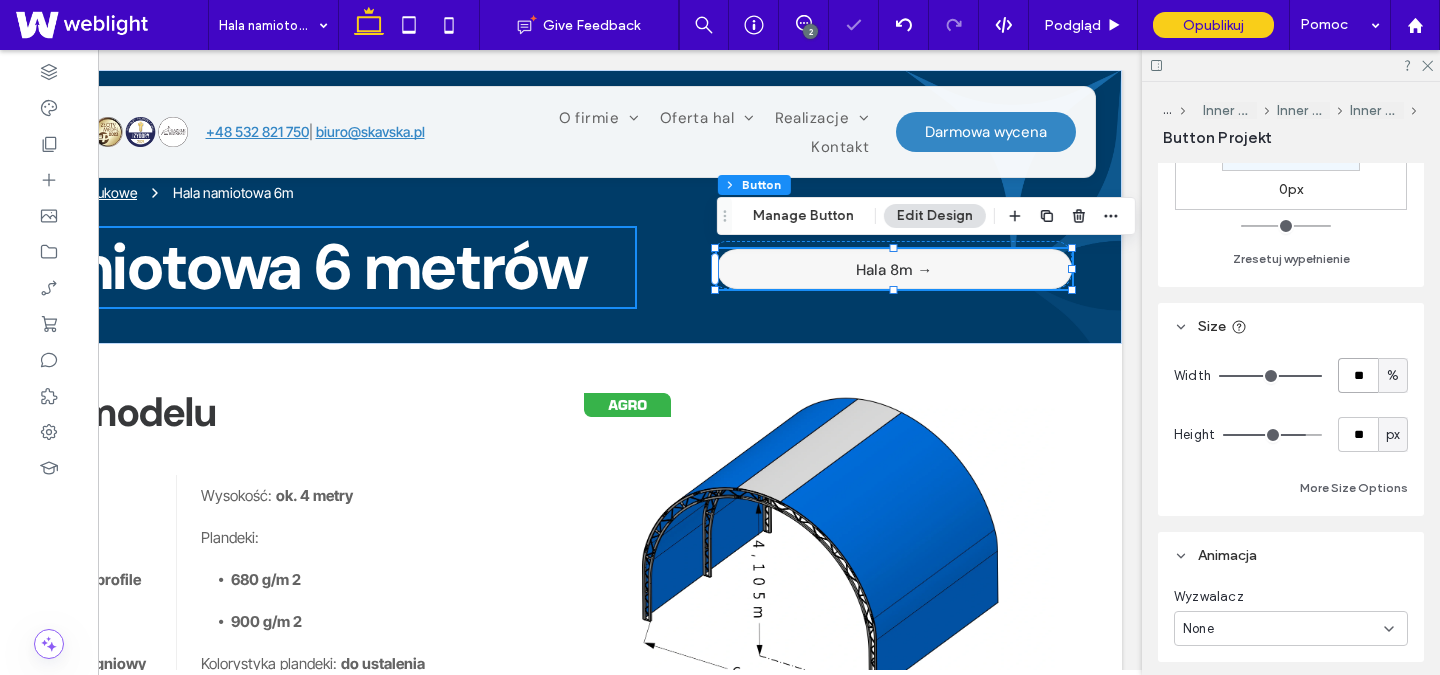 type on "**" 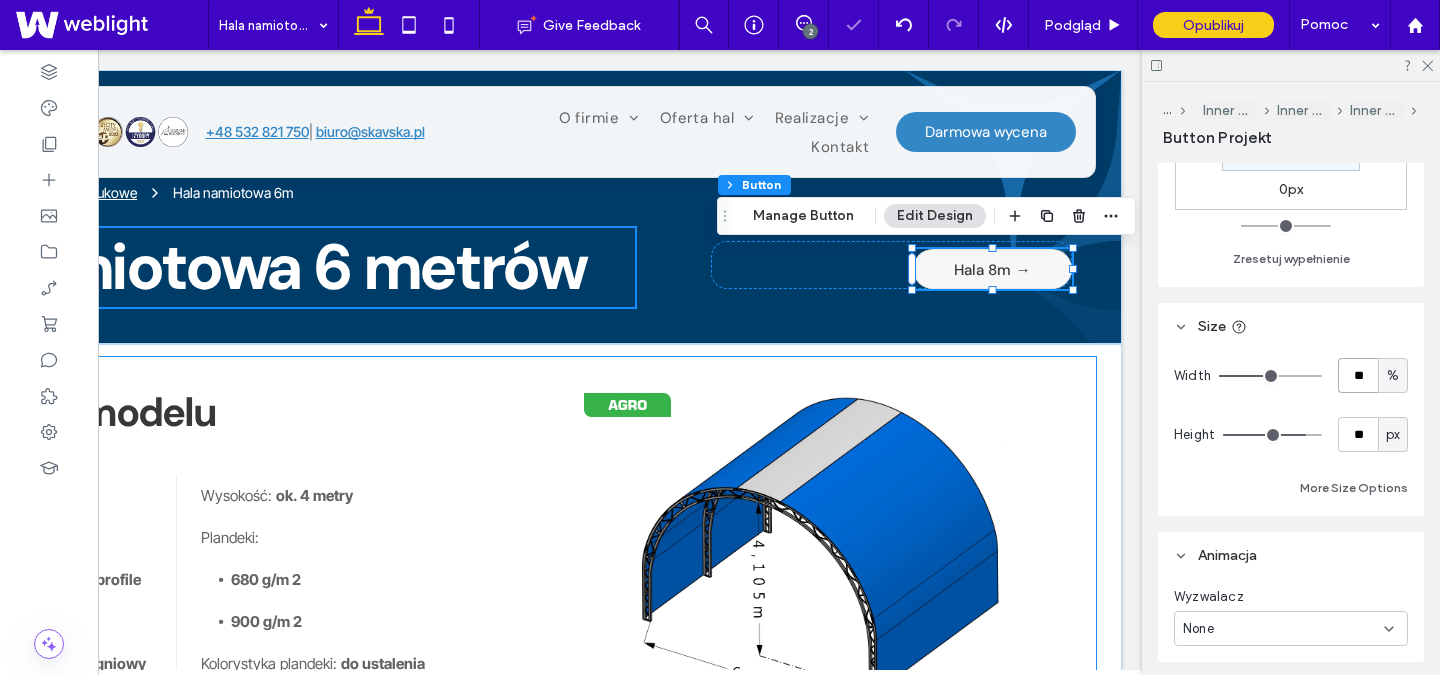 click at bounding box center [822, 557] 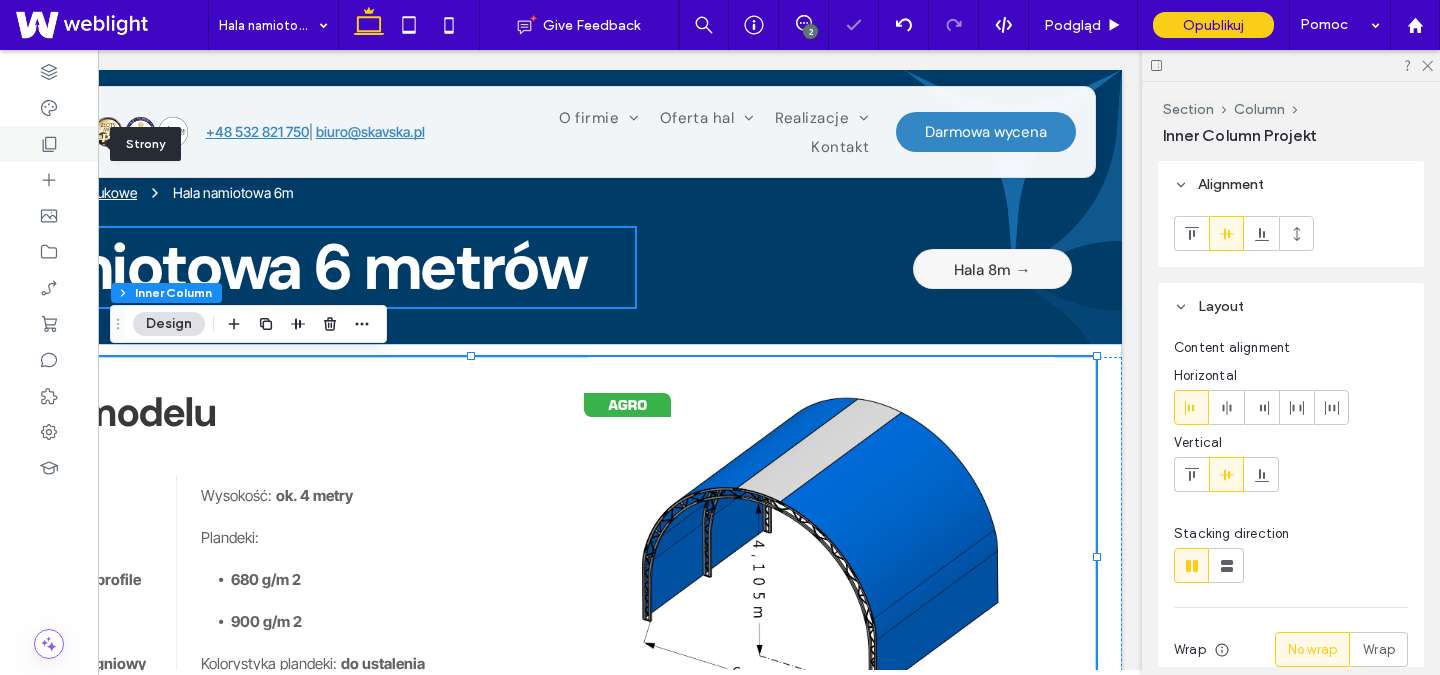 click 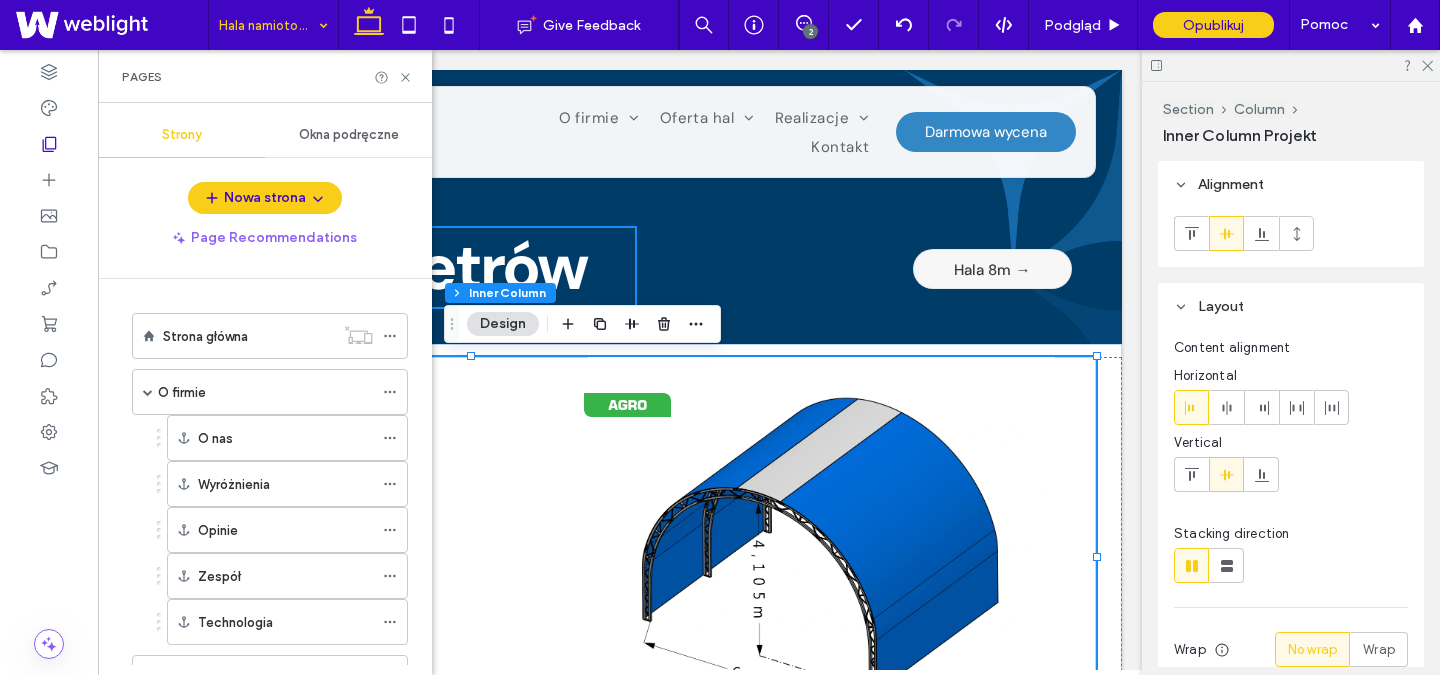 scroll, scrollTop: 311, scrollLeft: 0, axis: vertical 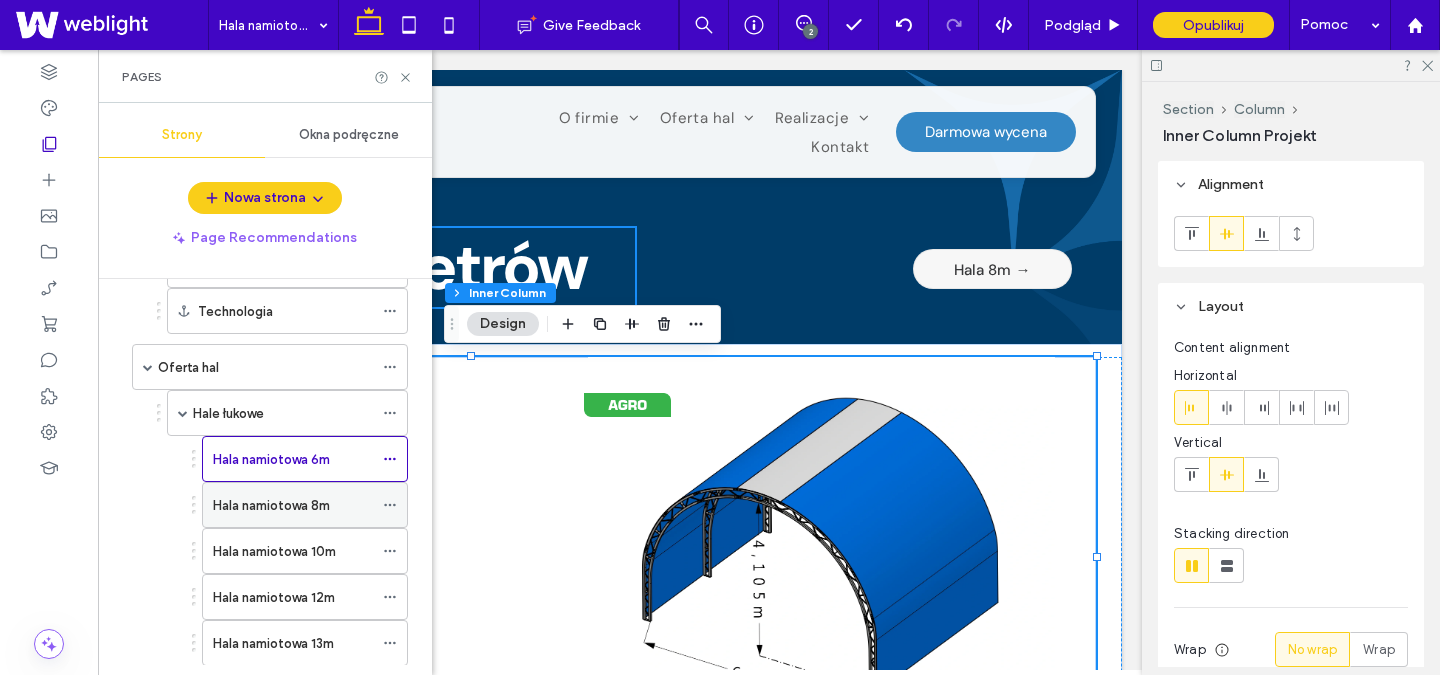 click on "Hala namiotowa 8m" at bounding box center (271, 505) 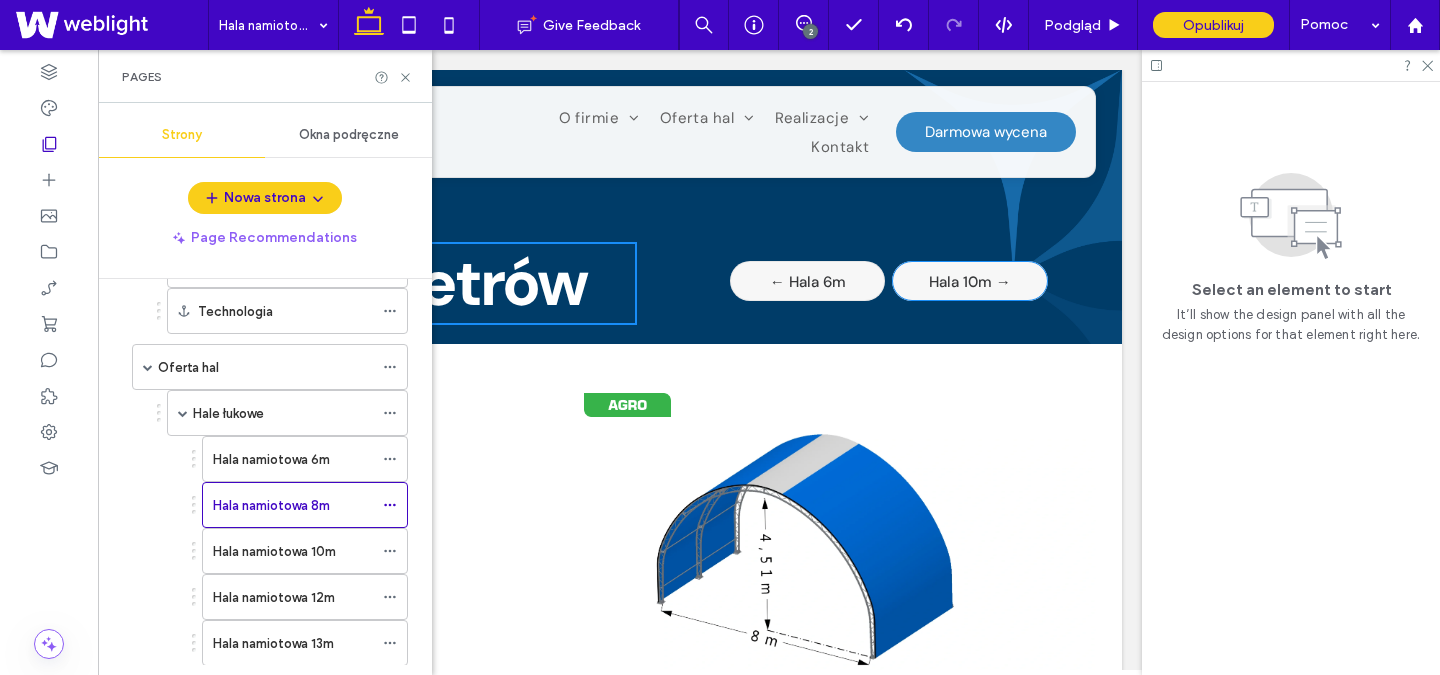 scroll, scrollTop: 0, scrollLeft: 0, axis: both 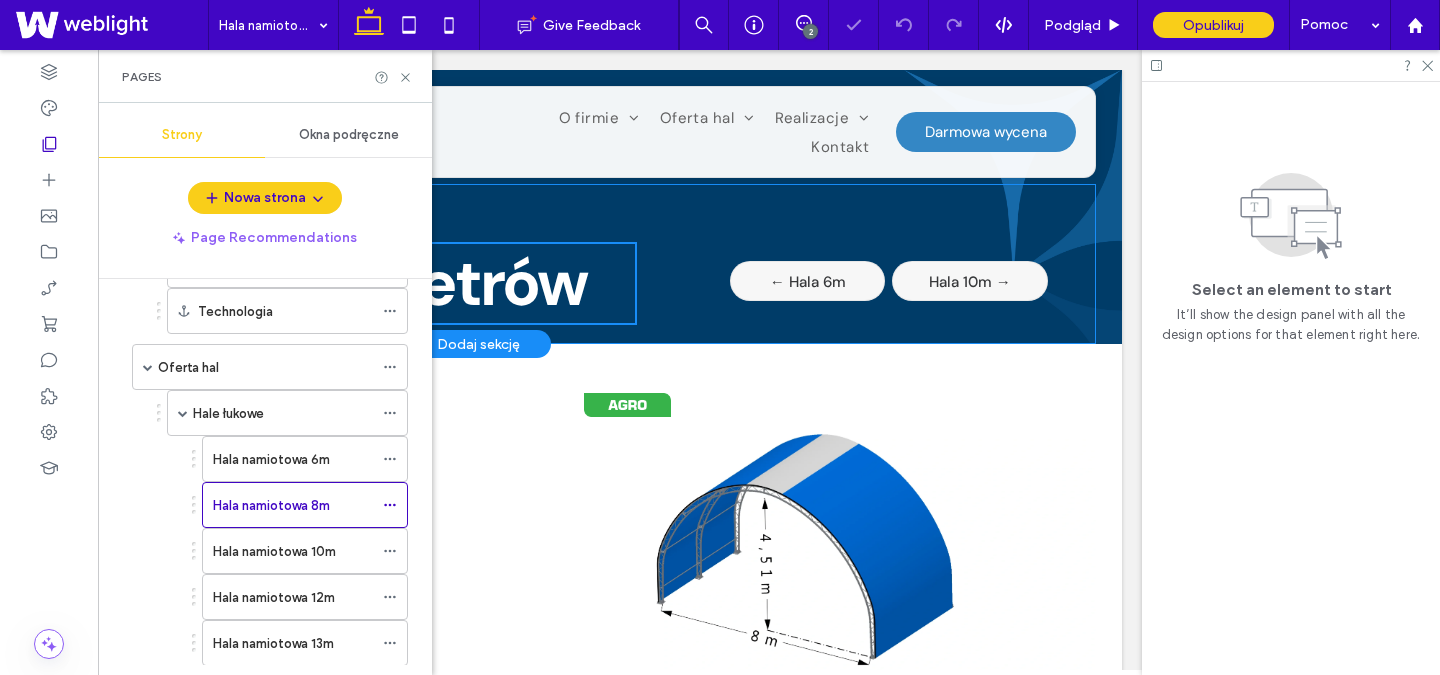click on "Hala 10m →" at bounding box center [970, 282] 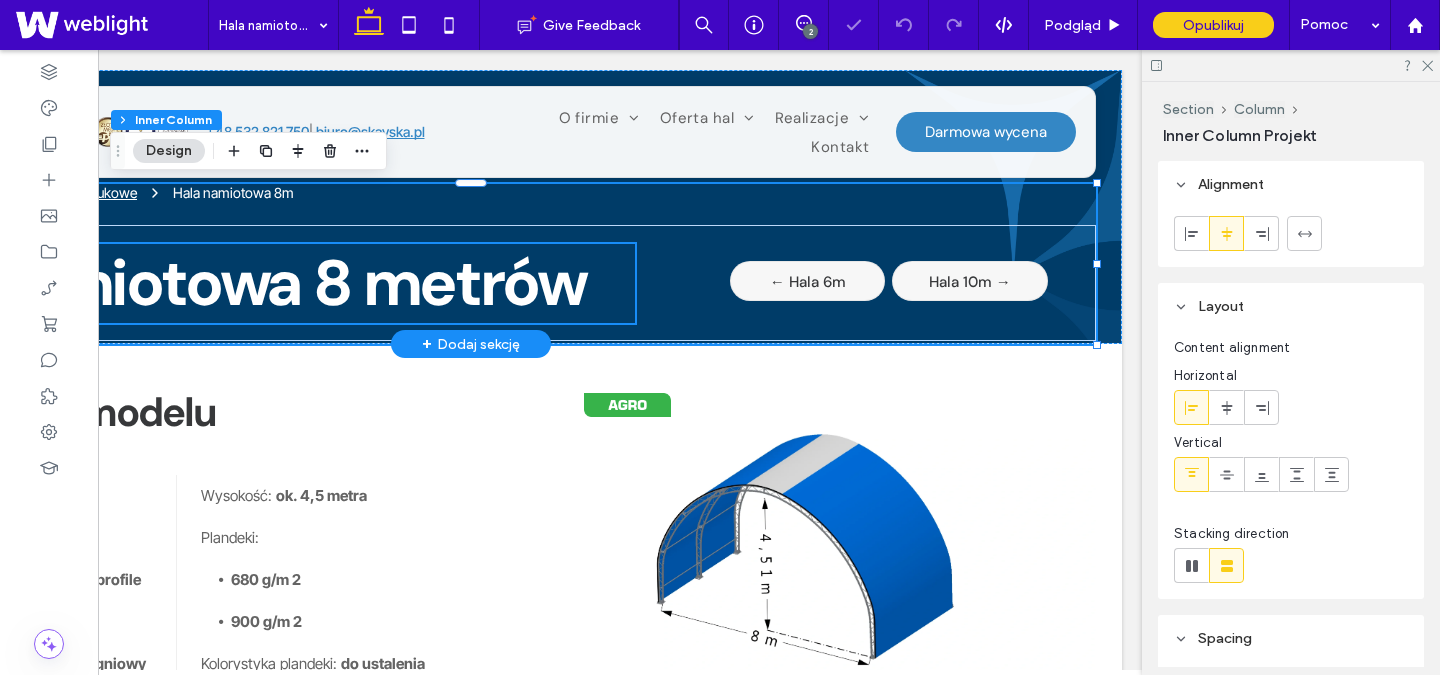 click on "Hala 10m →" at bounding box center (970, 282) 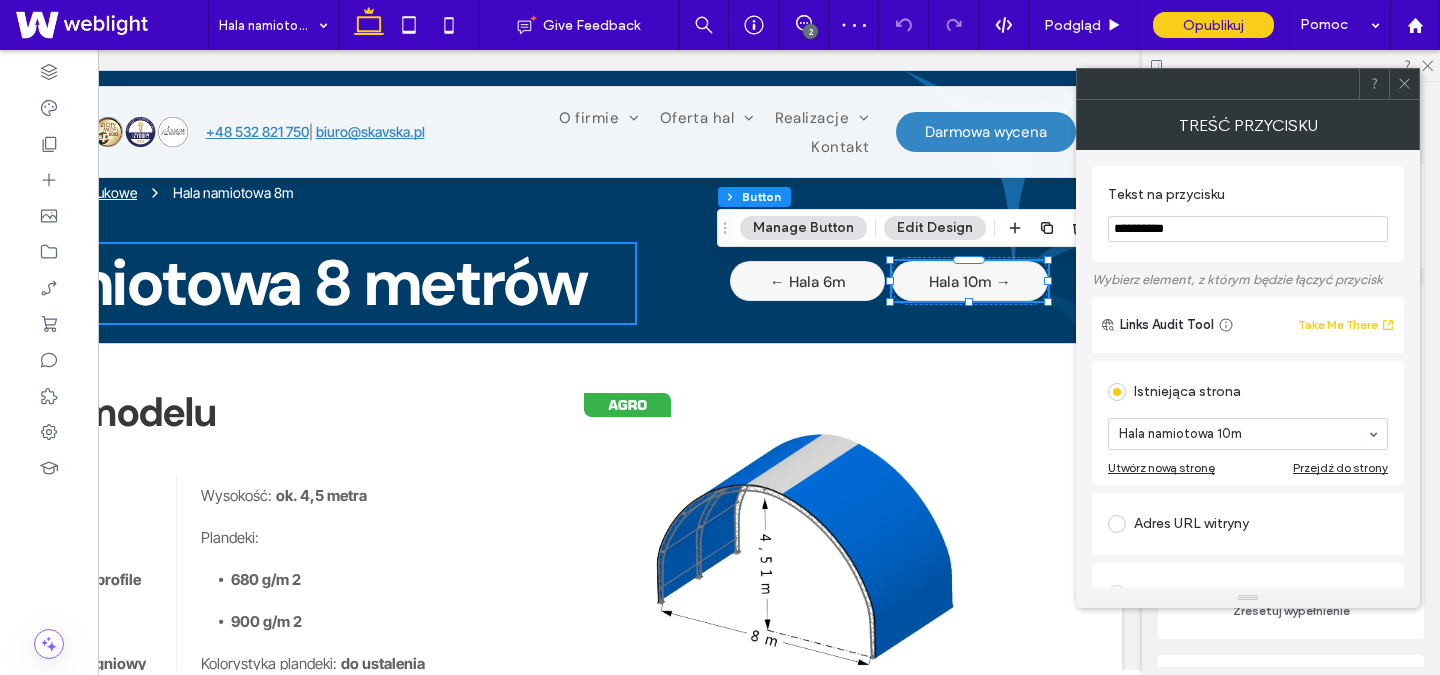 click 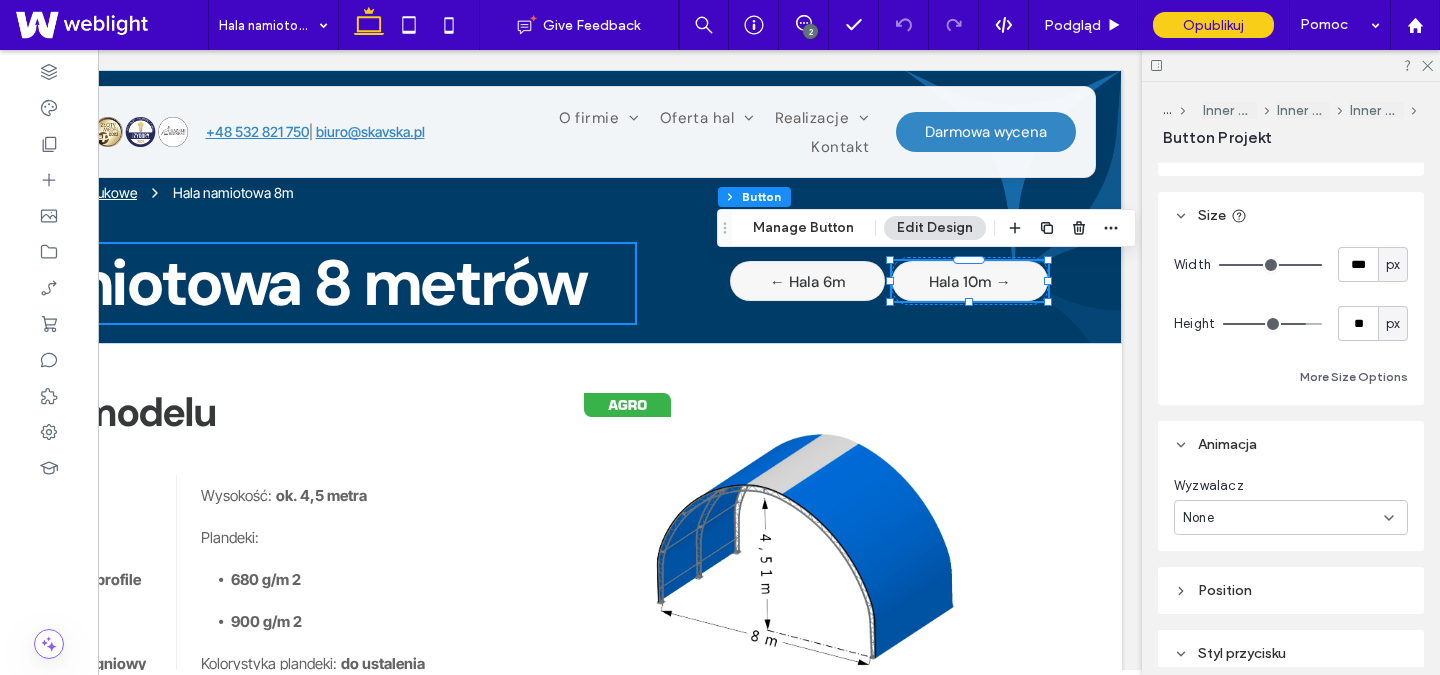 scroll, scrollTop: 443, scrollLeft: 0, axis: vertical 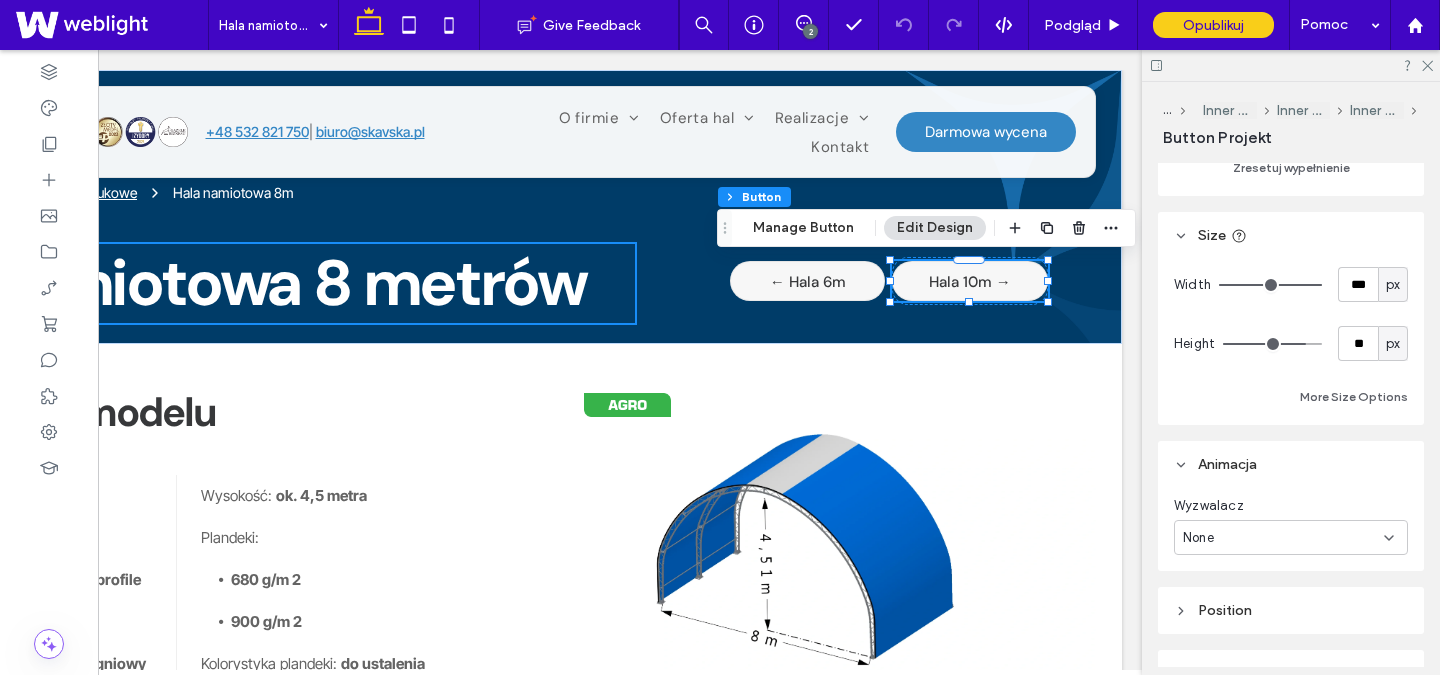click on "px" at bounding box center (1393, 285) 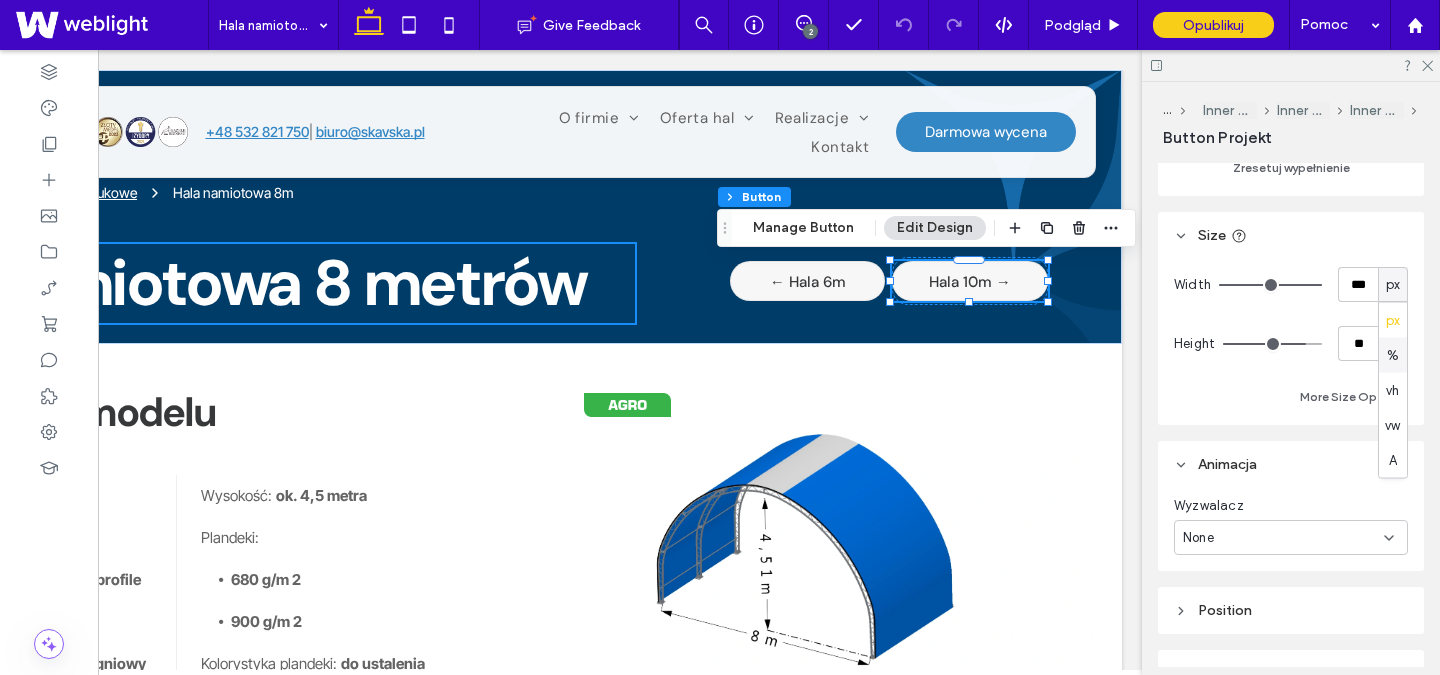 click on "%" at bounding box center (1393, 355) 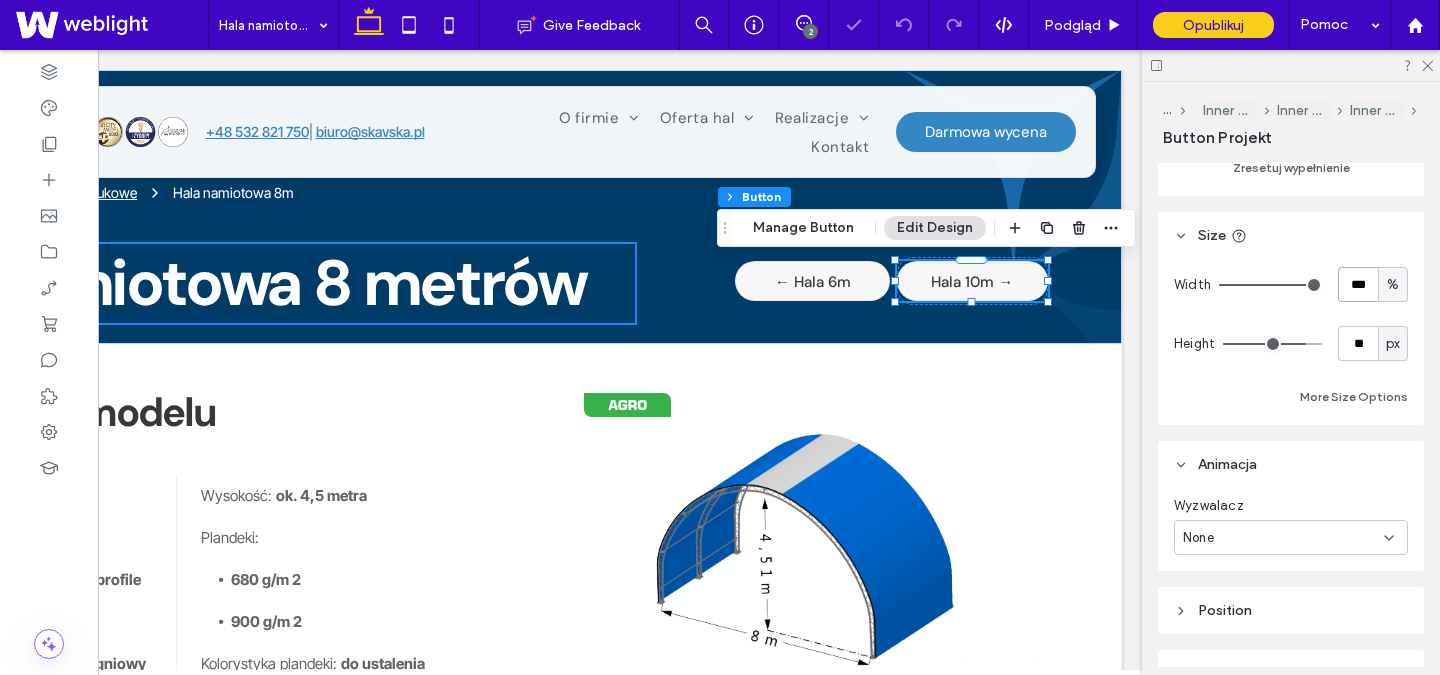 click on "***" at bounding box center (1358, 284) 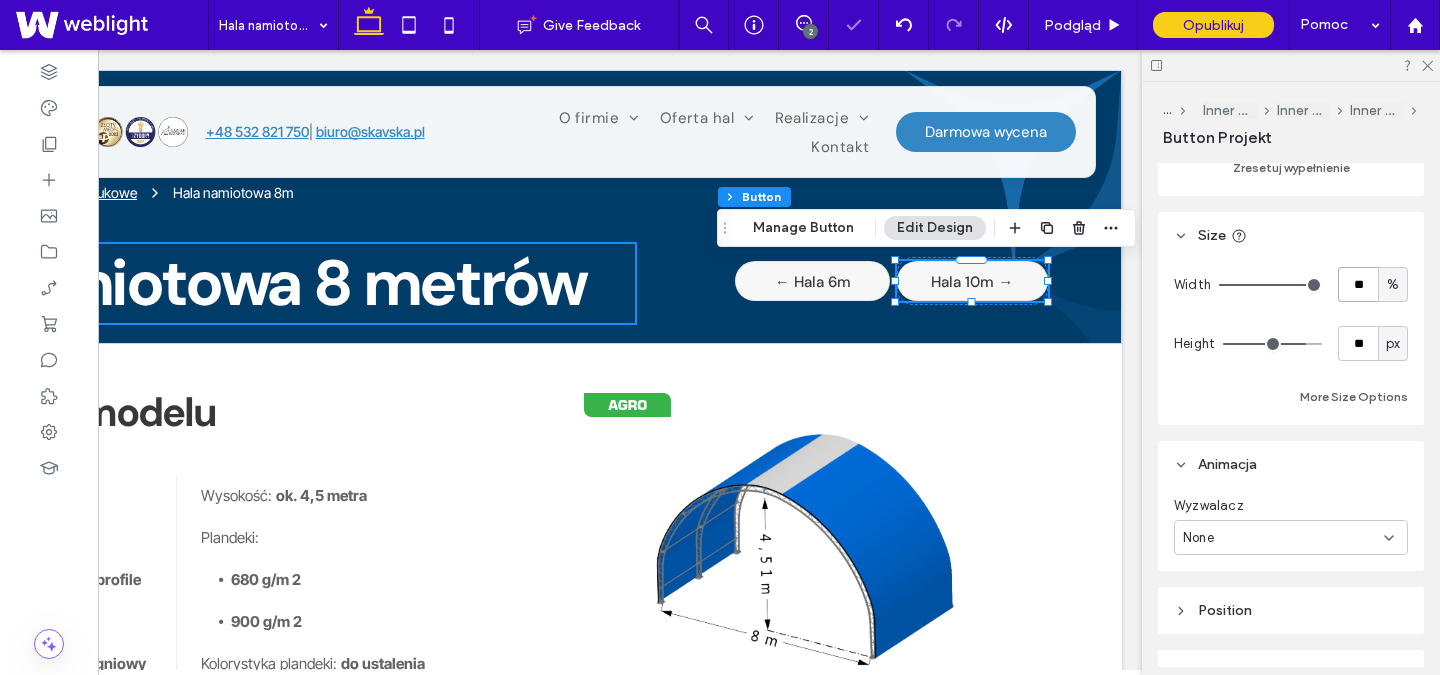type on "**" 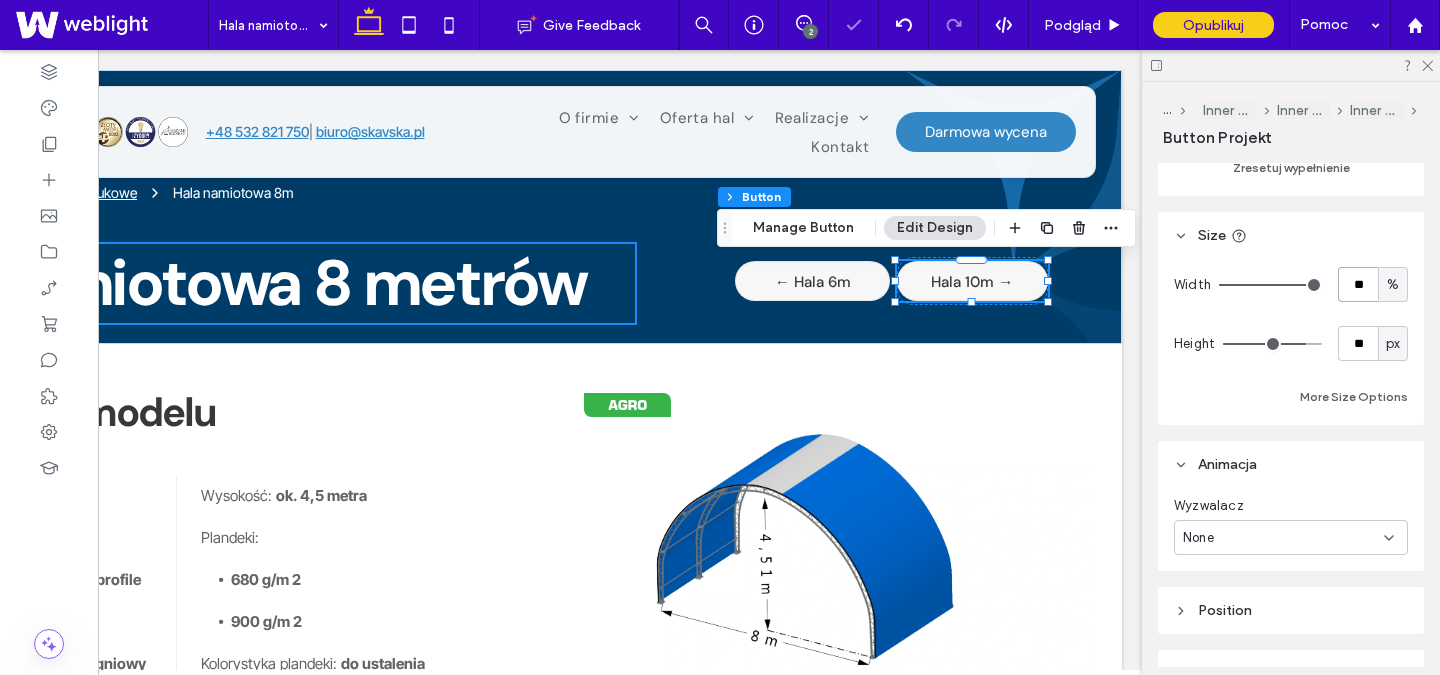 type on "**" 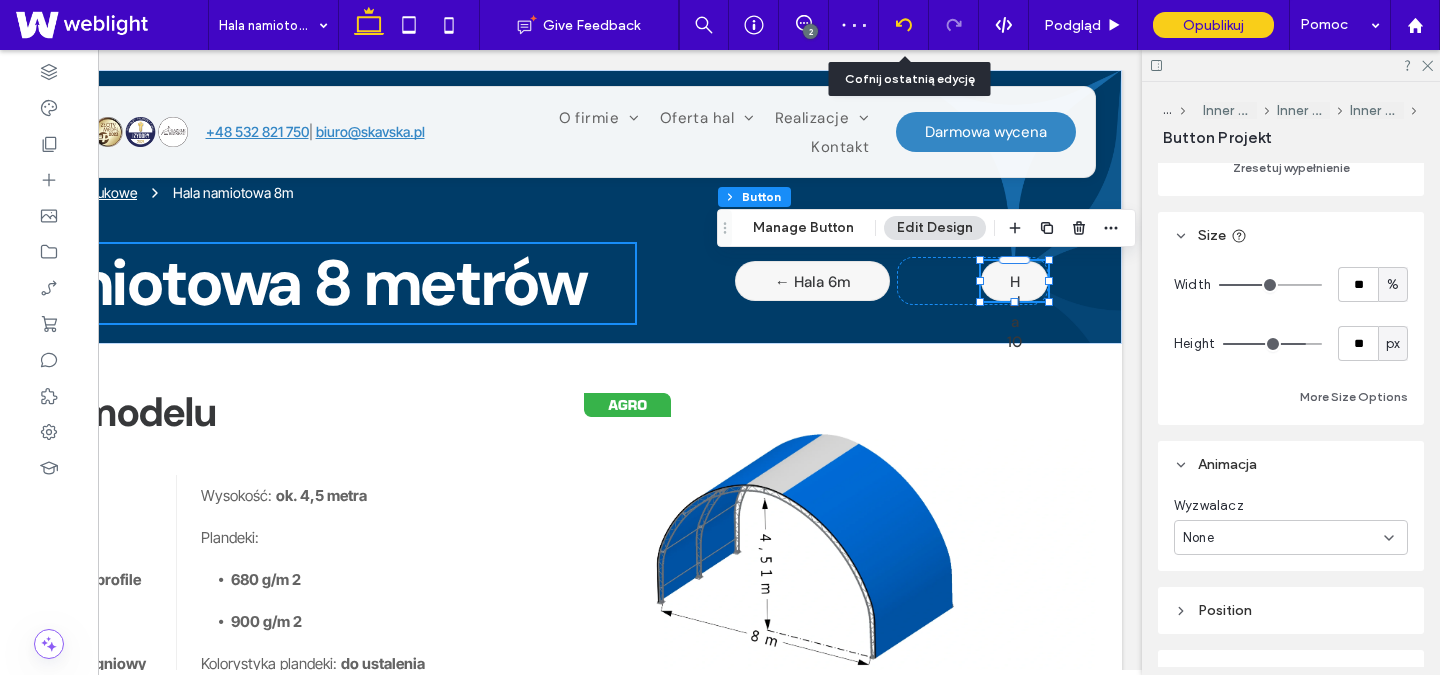 click 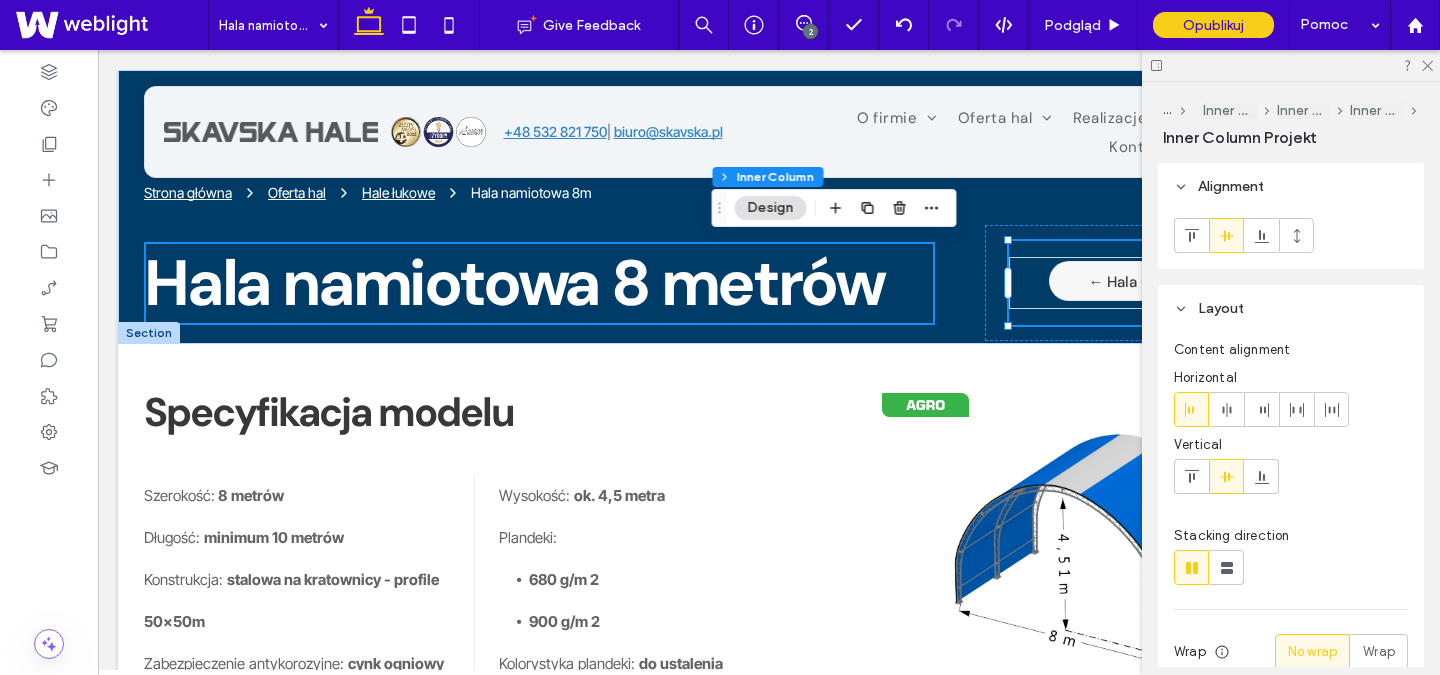 scroll, scrollTop: 0, scrollLeft: 0, axis: both 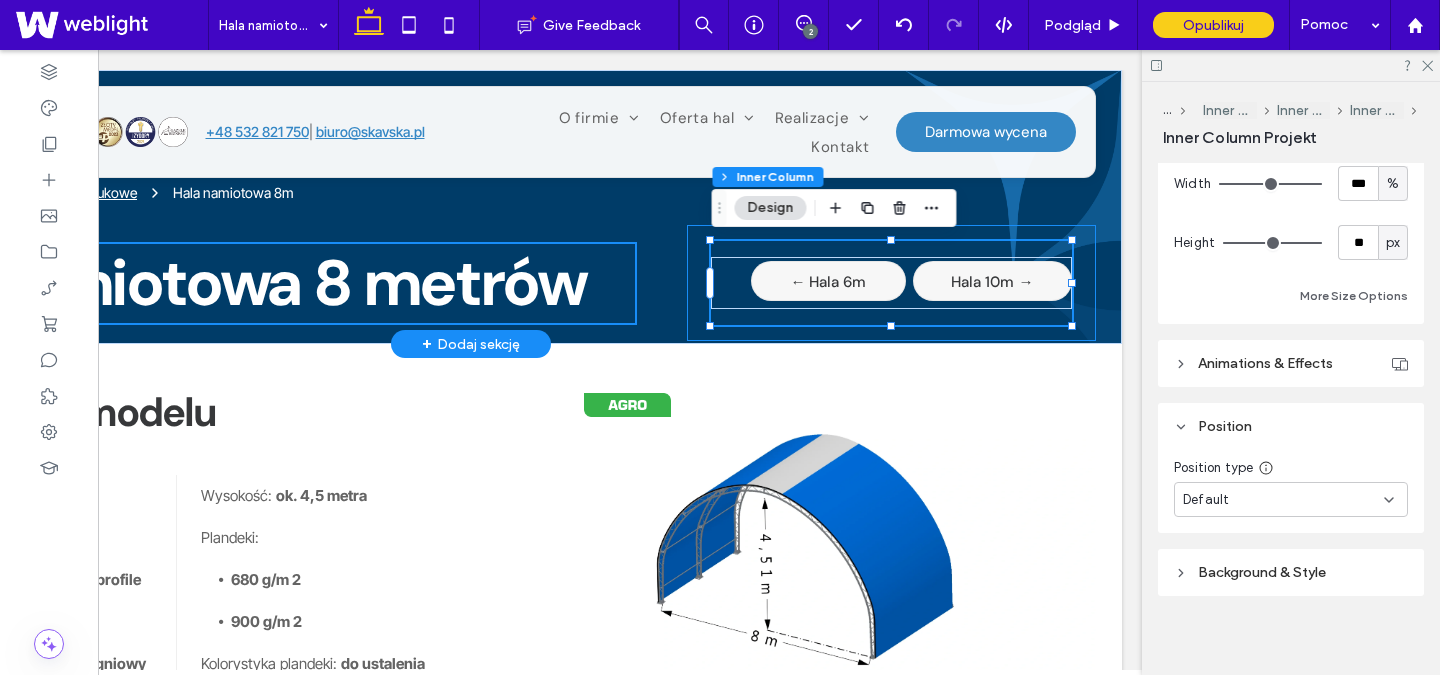 click on "← Hala 6m
Hala 10m →" at bounding box center [891, 283] 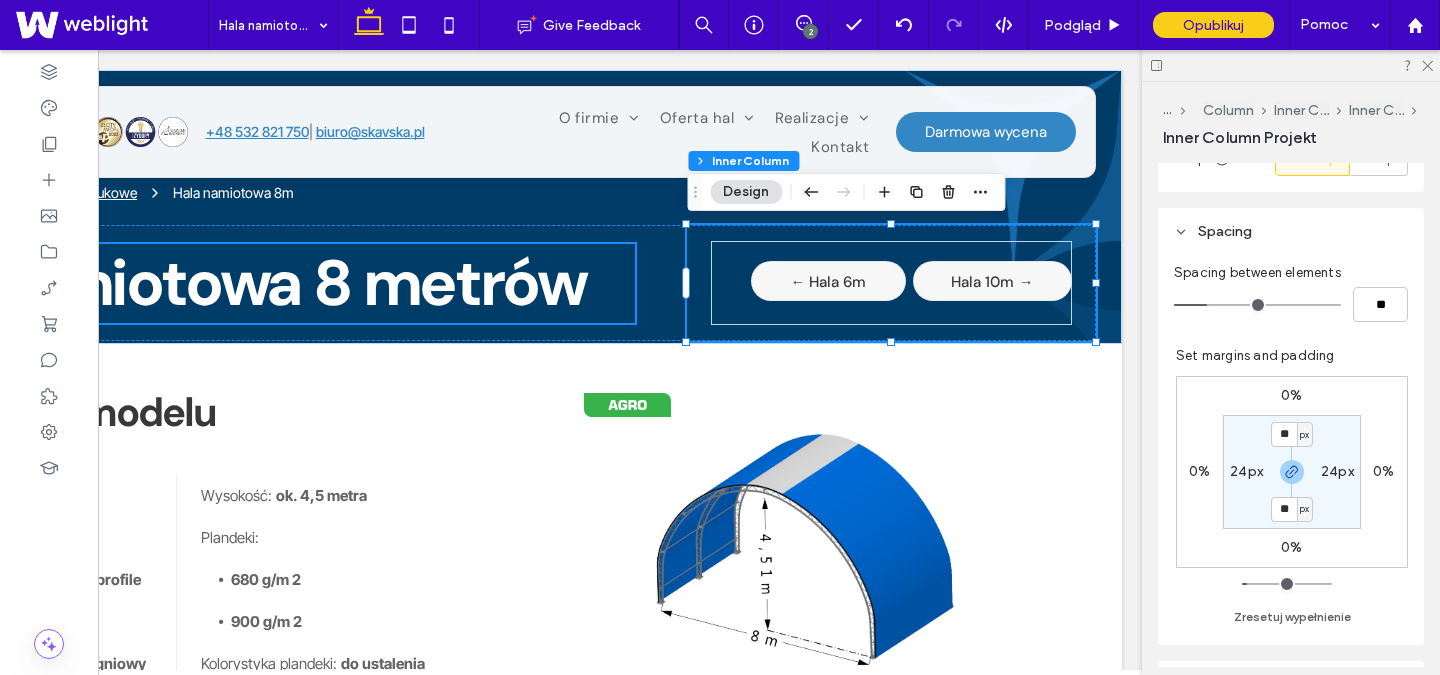 scroll, scrollTop: 495, scrollLeft: 0, axis: vertical 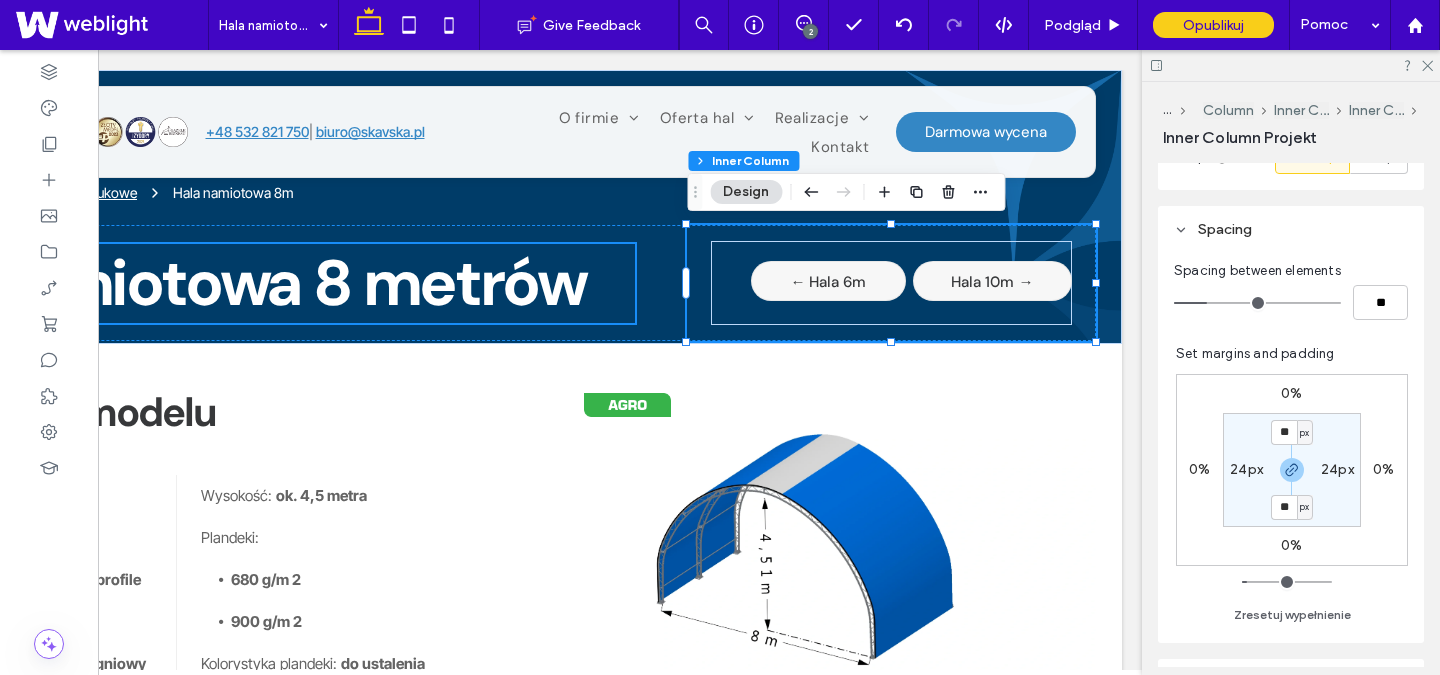 click on "24px" at bounding box center [1337, 469] 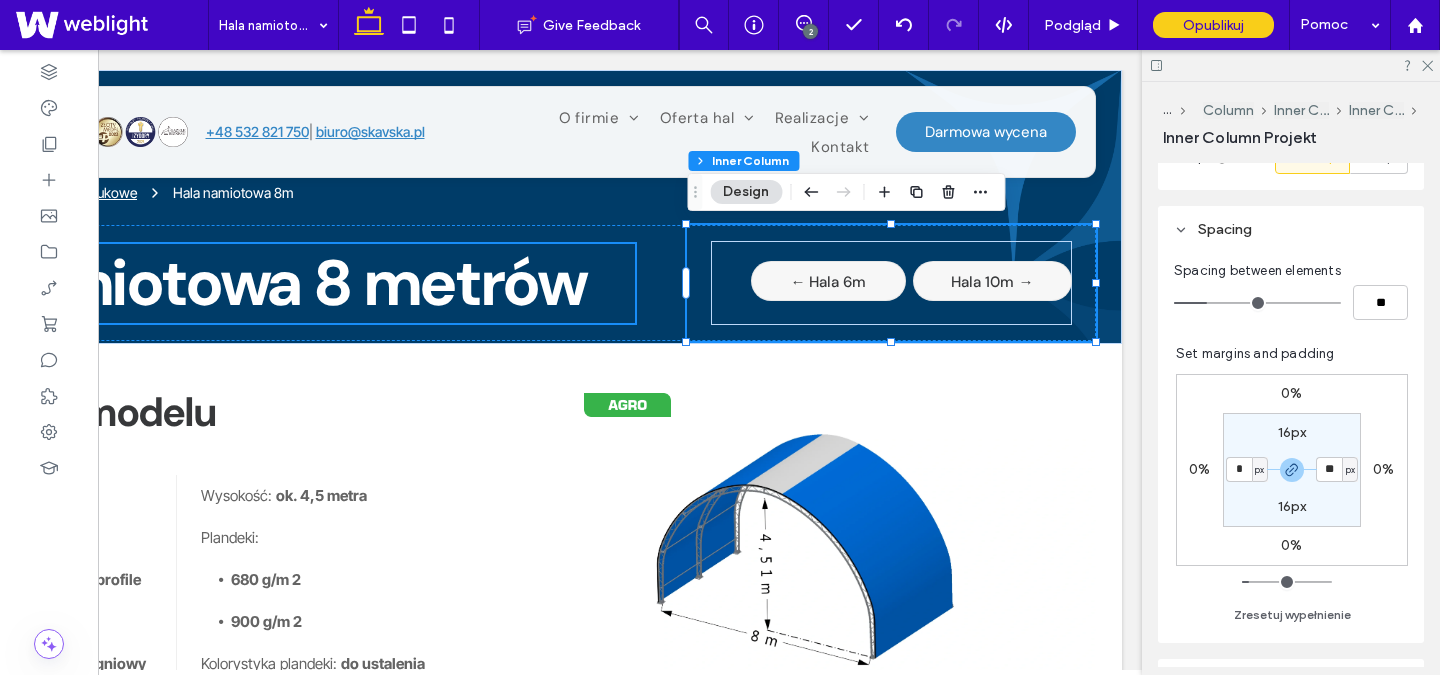 type on "*" 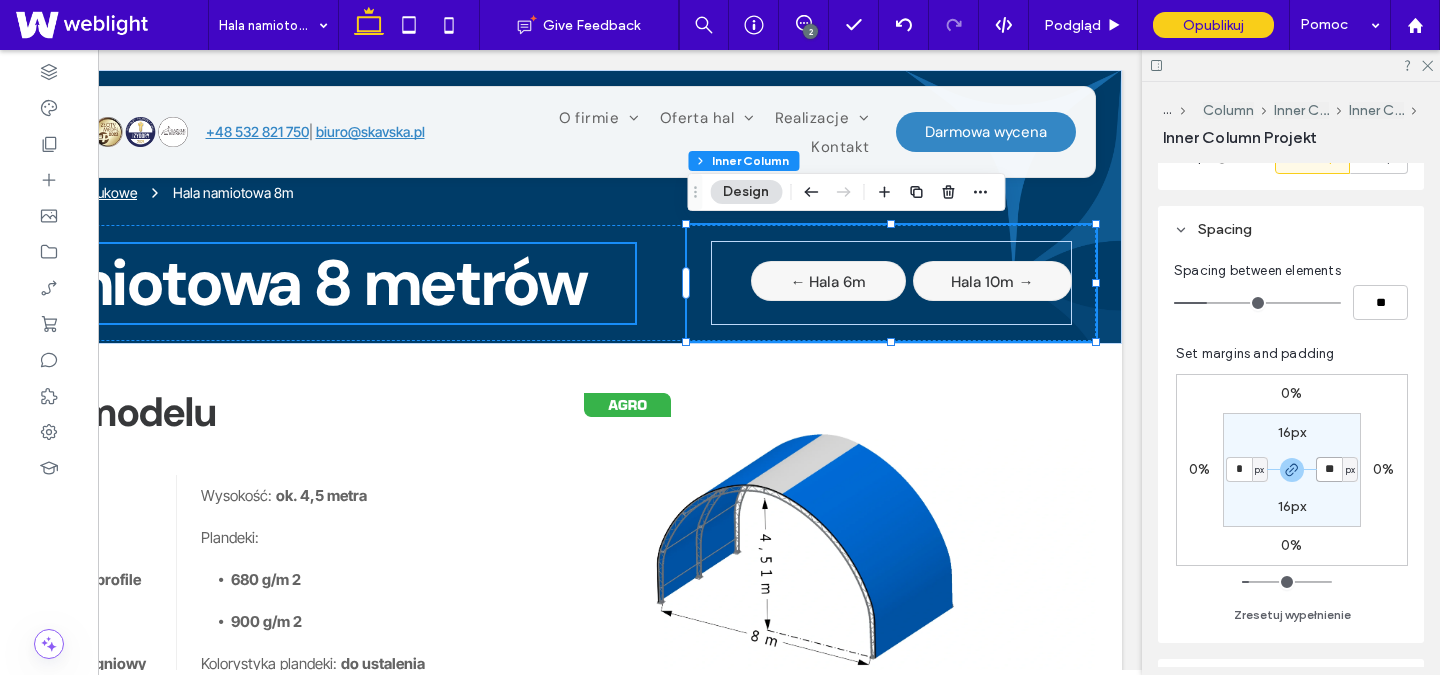 type on "*" 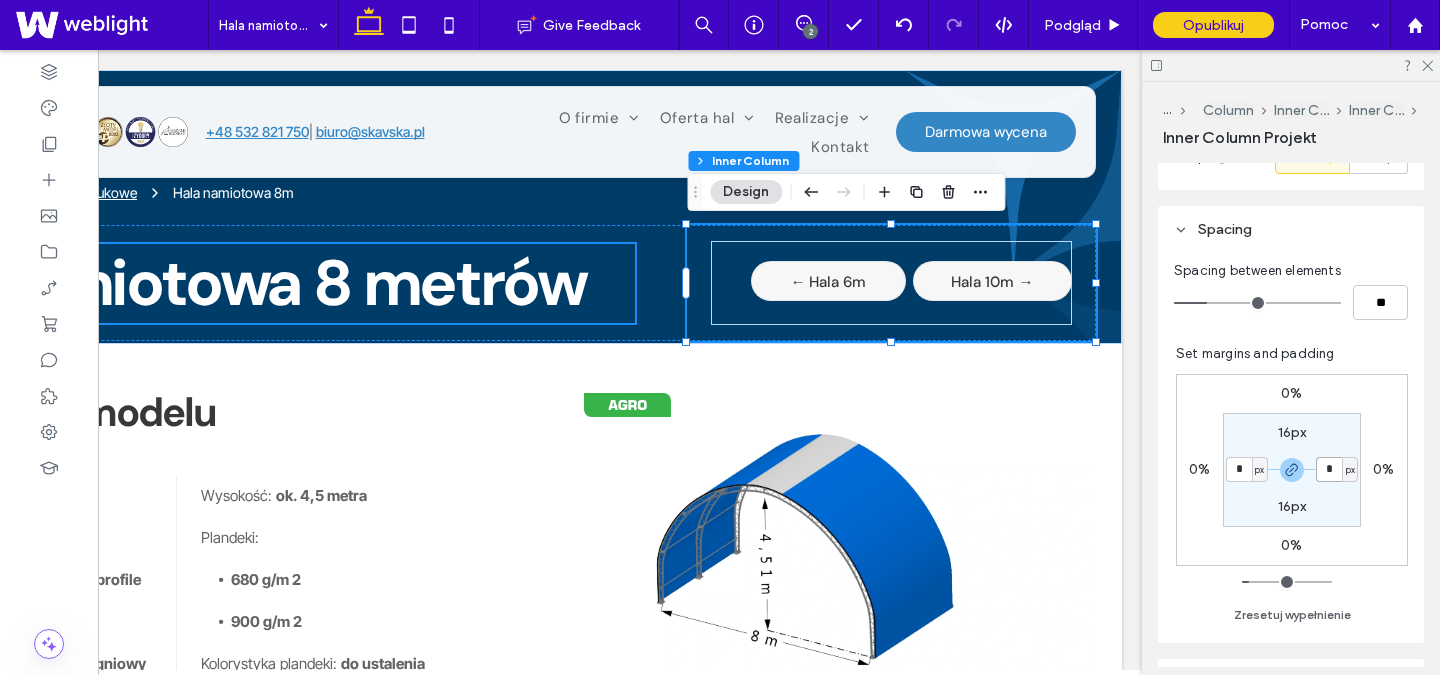 click on "*" at bounding box center (1329, 469) 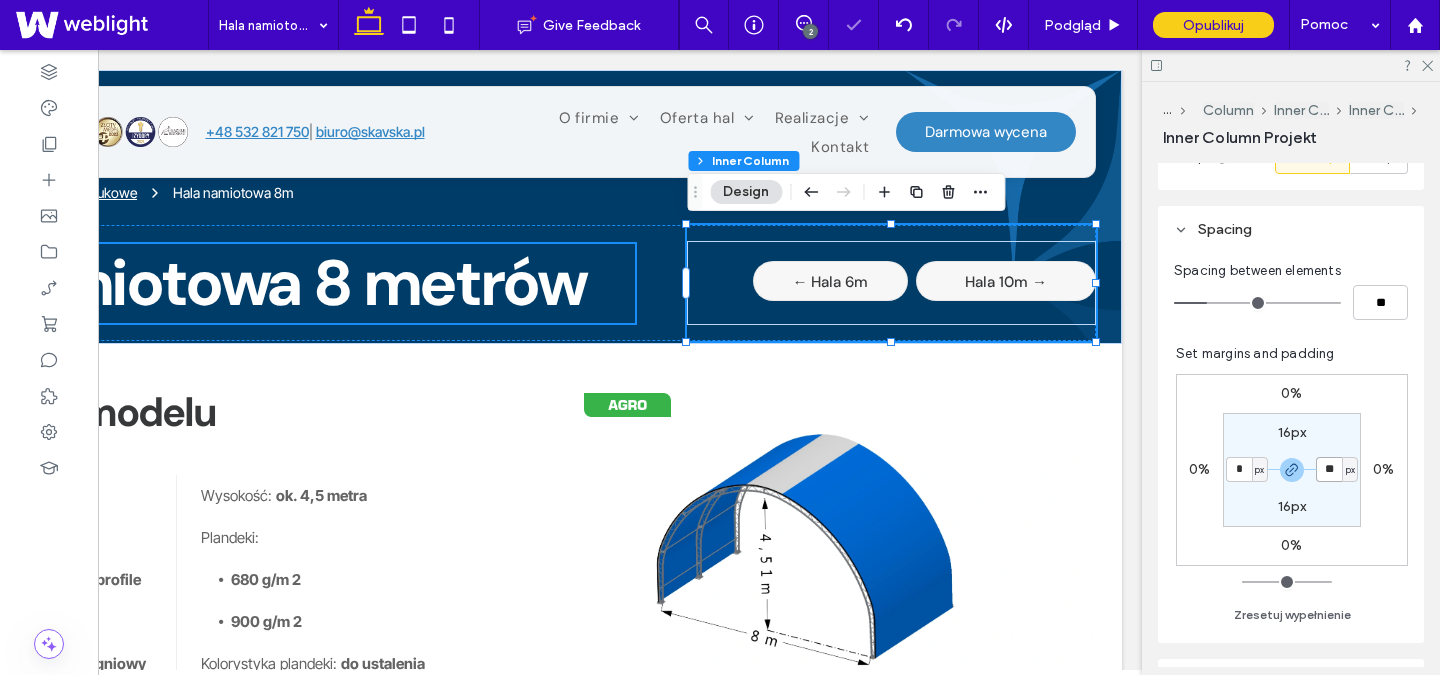 type on "**" 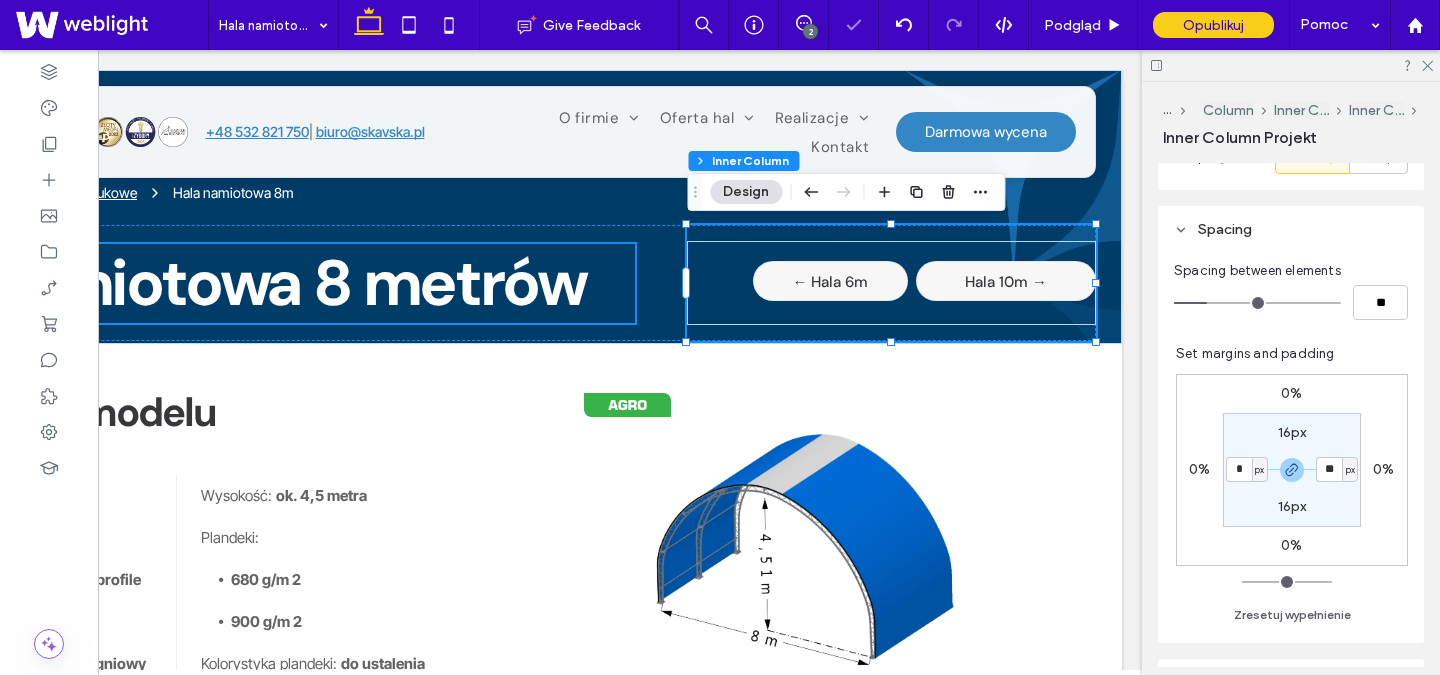 click on "+48 [PHONE]    |
[EMAIL]
O firmie
O nas
Wyróżnienia
Opinie
Zespół
Technologia
Oferta hal
Hale łukowe
Hala namiotowa 6m
Hala namiotowa 8m
Hala namiotowa 10m
Hala namiotowa 12m
Hala namiotowa 13m
Hala namiotowa 15m
Hala namiotowa 16m
Hala namiotowa 18m
Hala namiotowa 20m A
Hala namiotowa 20m B
Hala namiotowa 20m C
Hale dwuspadowe
Generalne Wykonawstwo Budowlane
Realizacje
Hale łukowe
Hale dwuspadowe
Hale przemysłowe" at bounding box center (471, 966) 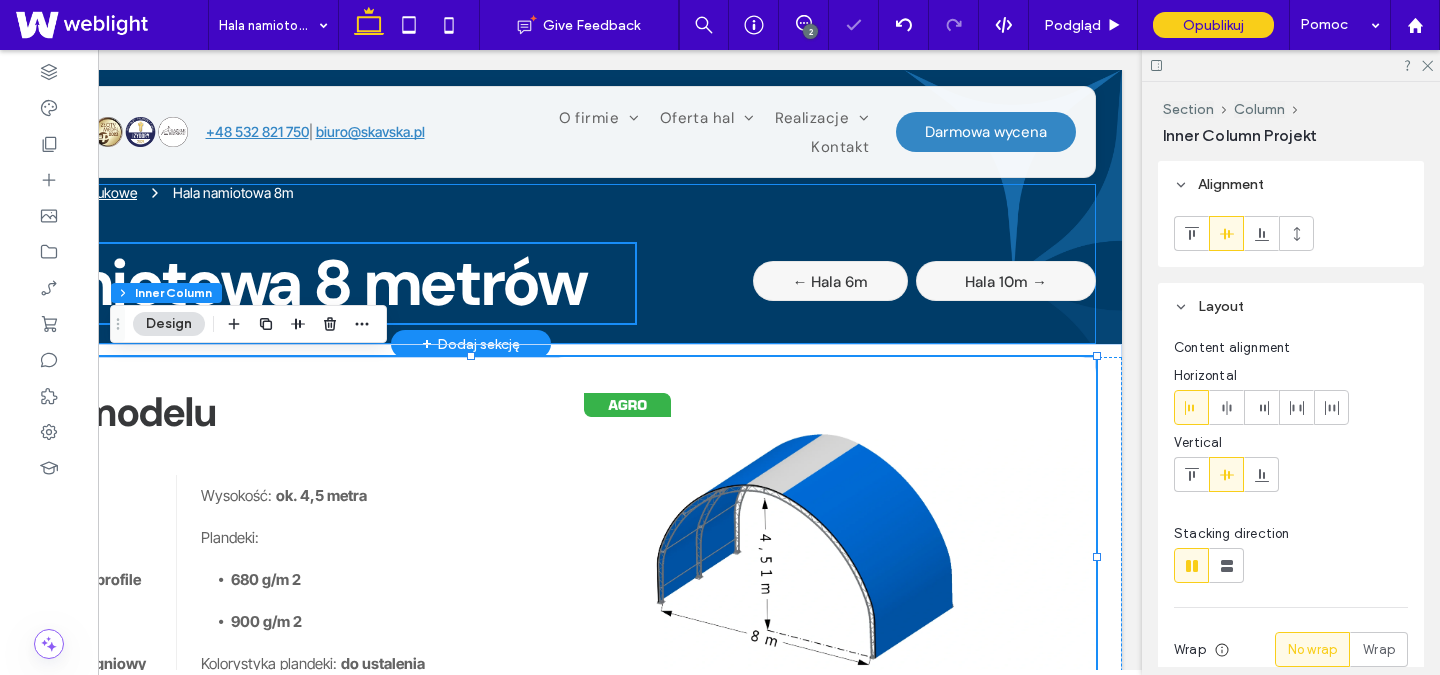 click on "Hala 10m →" at bounding box center [1006, 282] 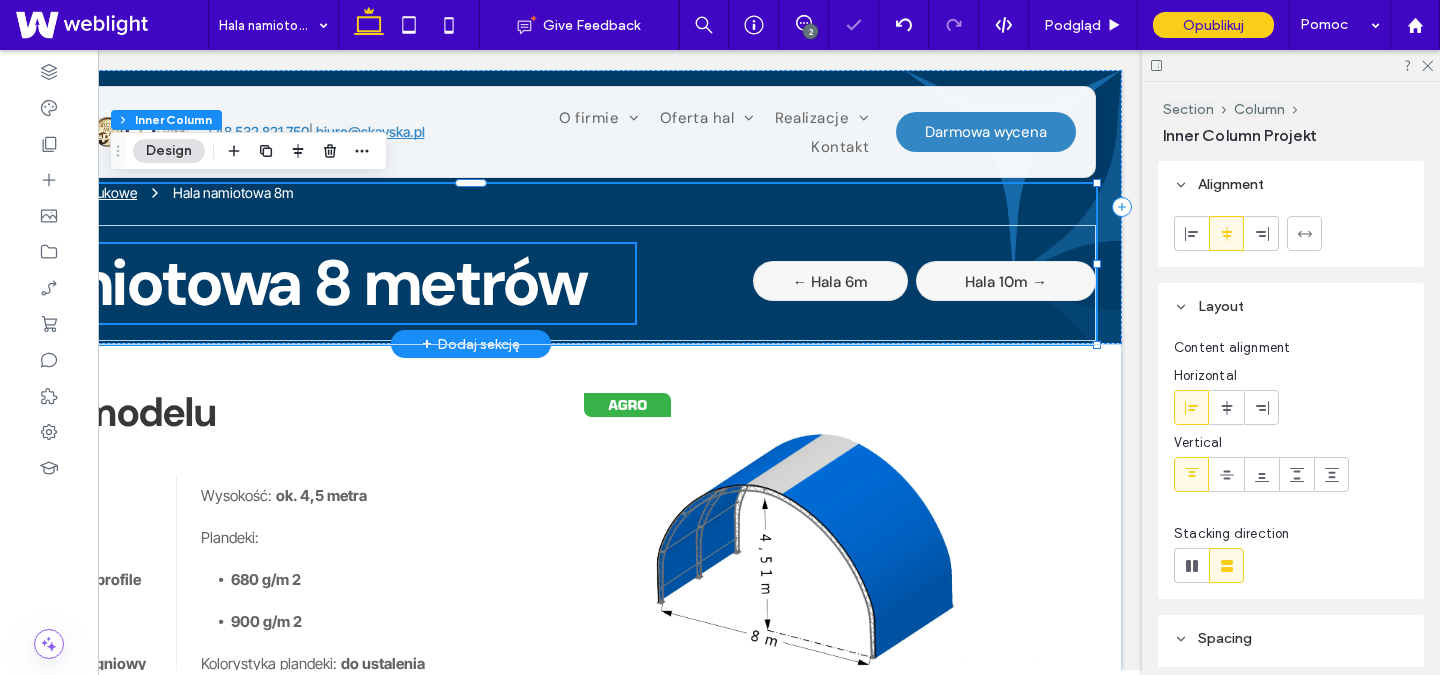 click on "Hala 10m →" at bounding box center (1006, 282) 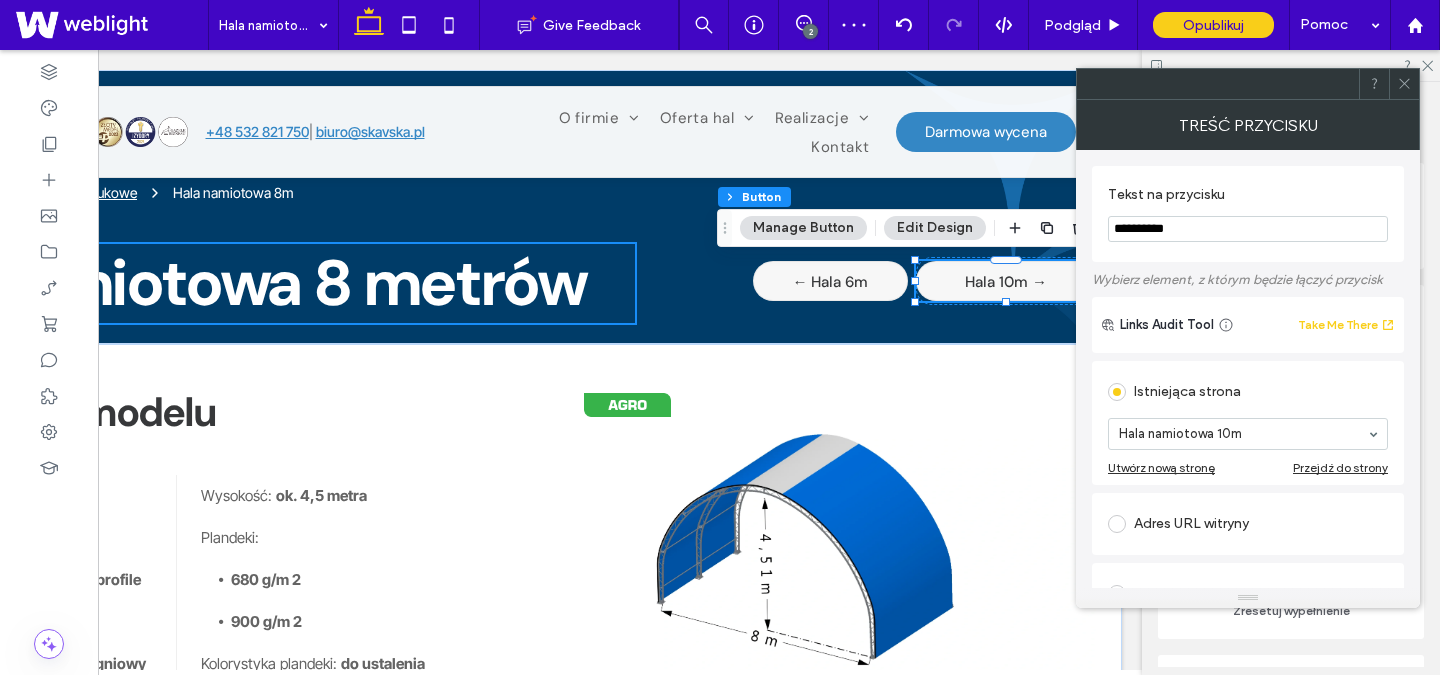 click 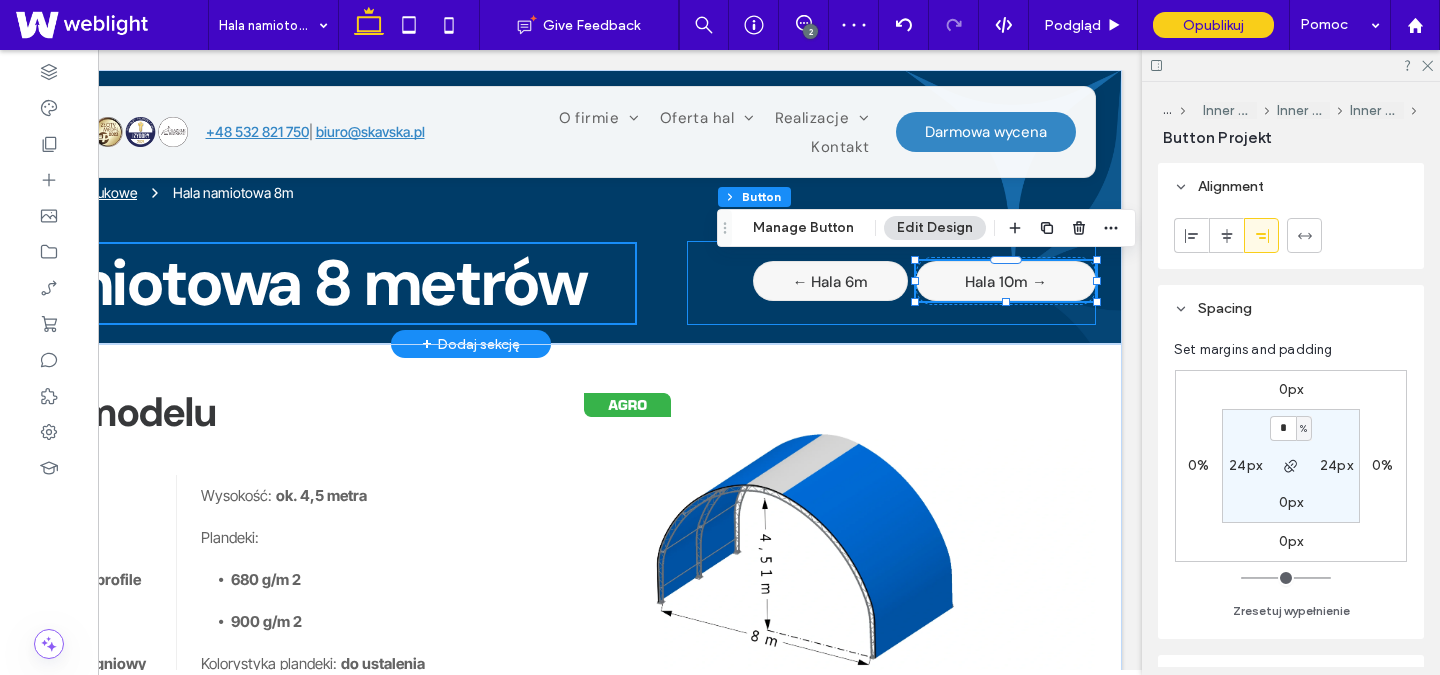 click on "← Hala 6m
Hala 10m →" at bounding box center [891, 283] 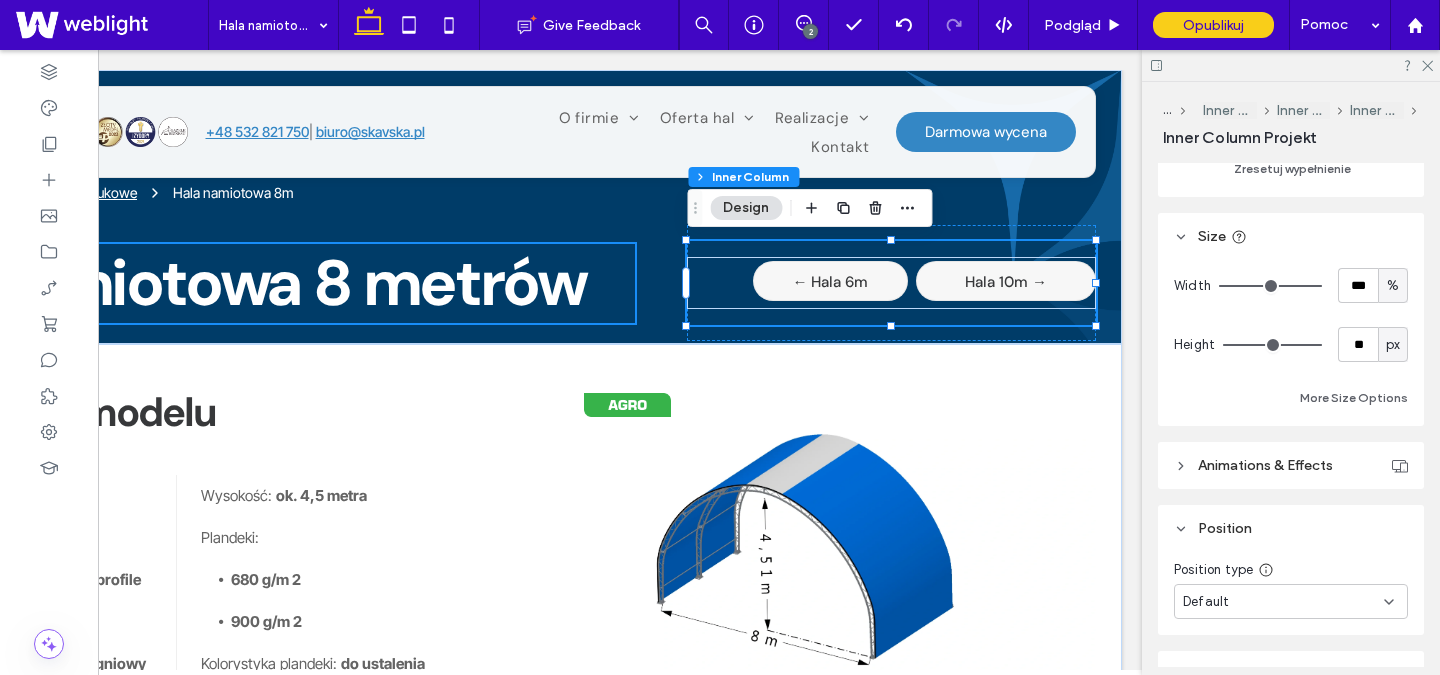 scroll, scrollTop: 943, scrollLeft: 0, axis: vertical 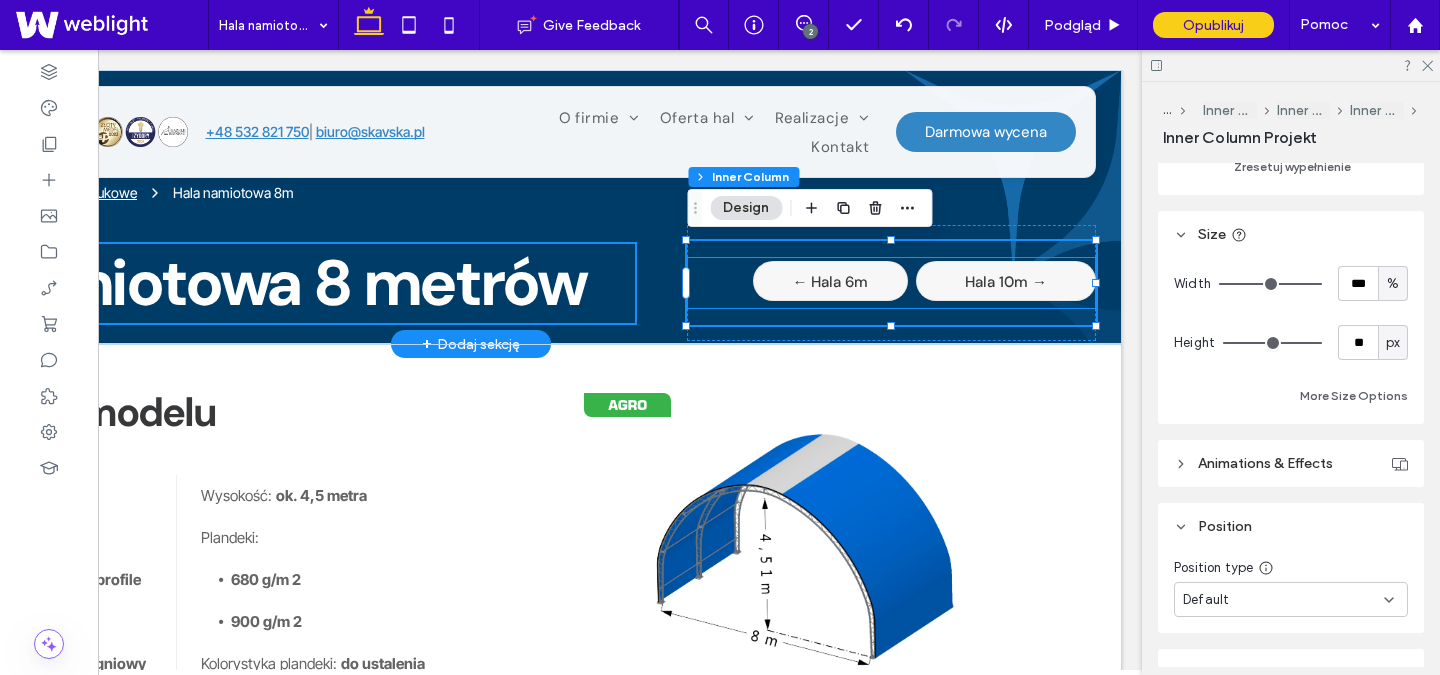 click on "Hala 10m →" at bounding box center (1006, 282) 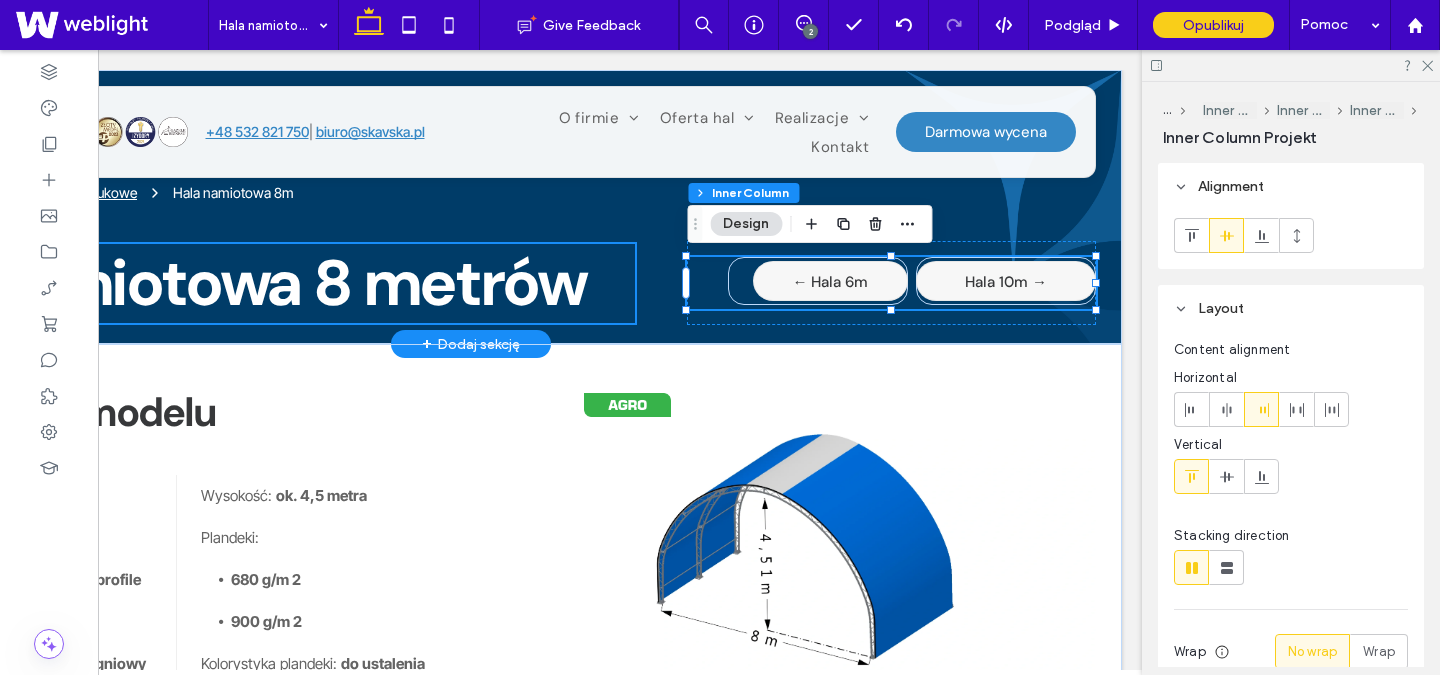 click on "Hala 10m →" at bounding box center [1006, 282] 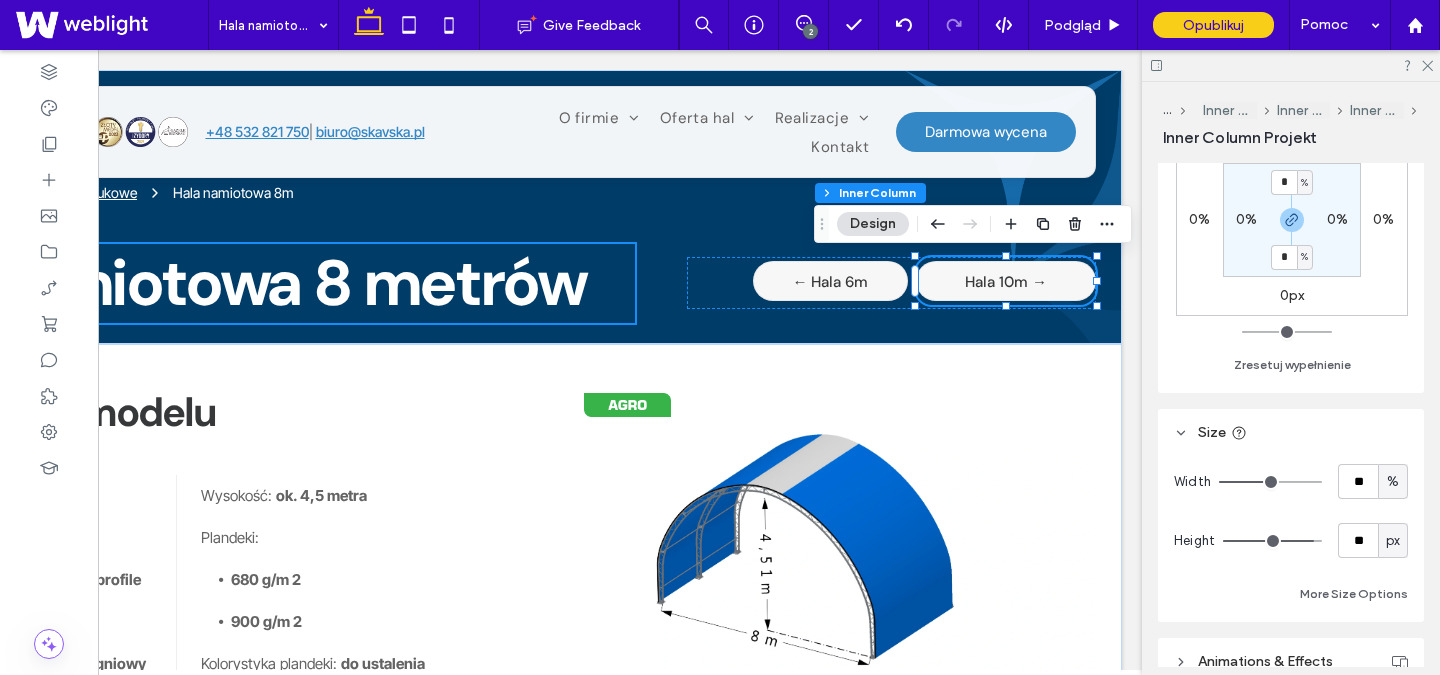 scroll, scrollTop: 701, scrollLeft: 0, axis: vertical 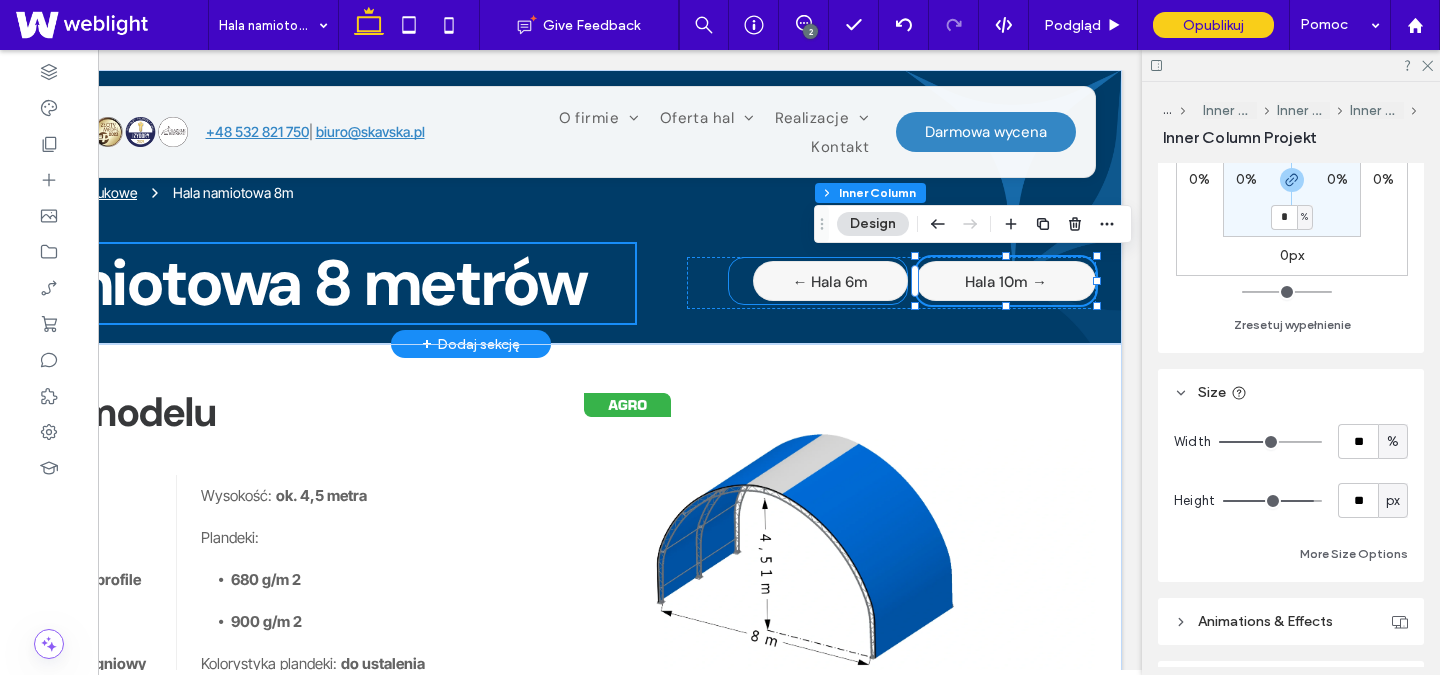 click on "← Hala 6m" at bounding box center (830, 282) 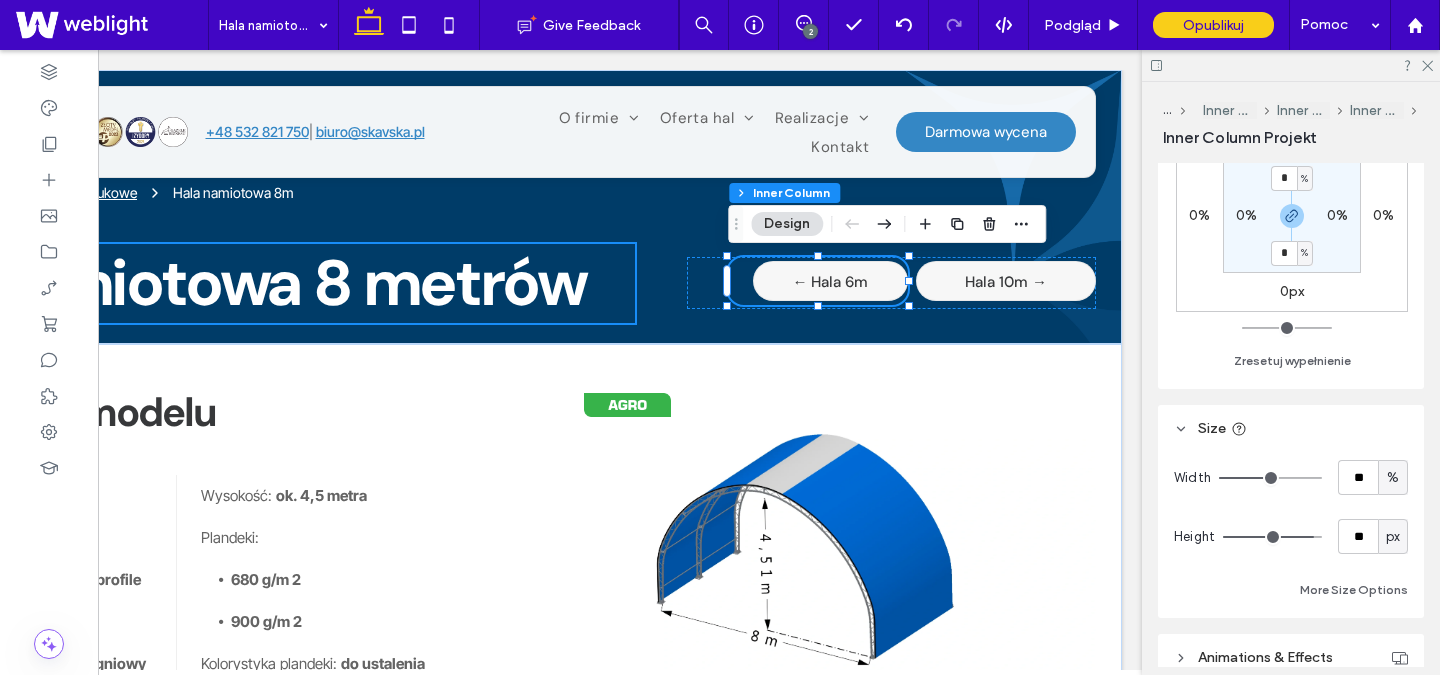 scroll, scrollTop: 689, scrollLeft: 0, axis: vertical 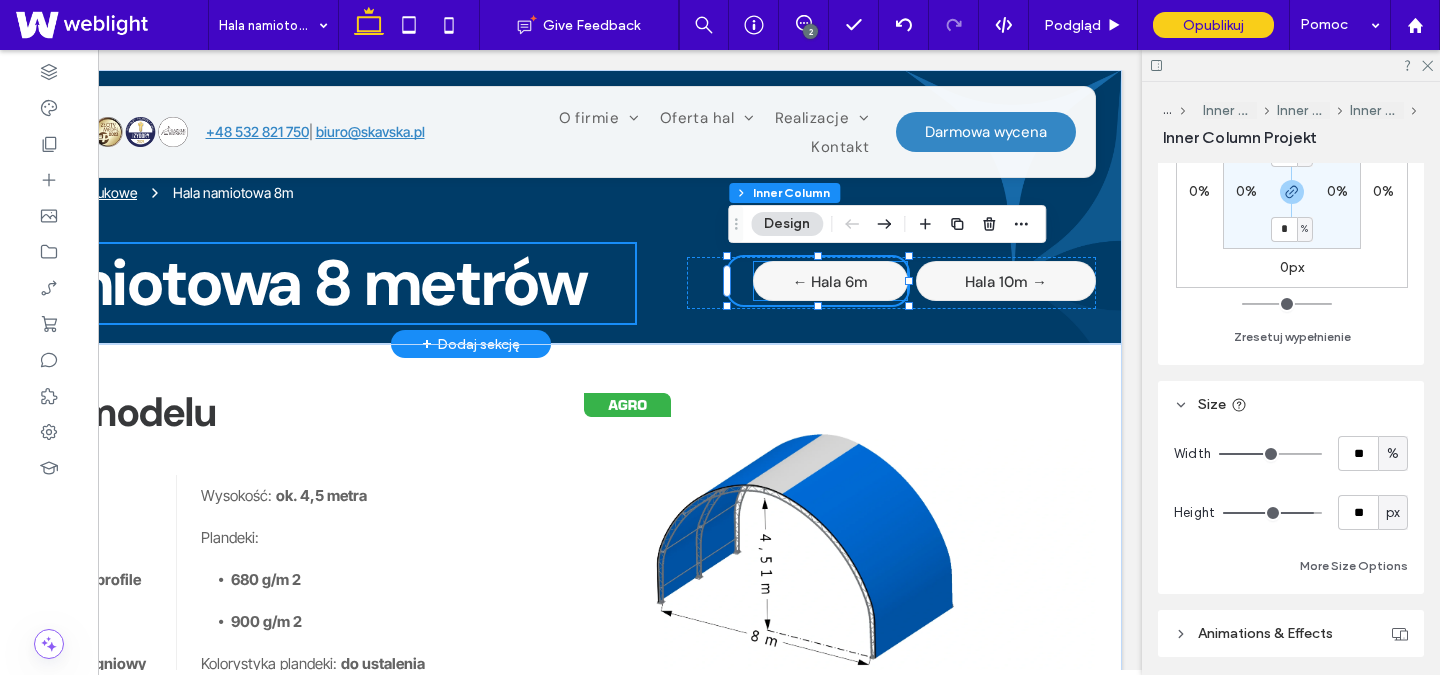 click on "← Hala 6m" at bounding box center [830, 282] 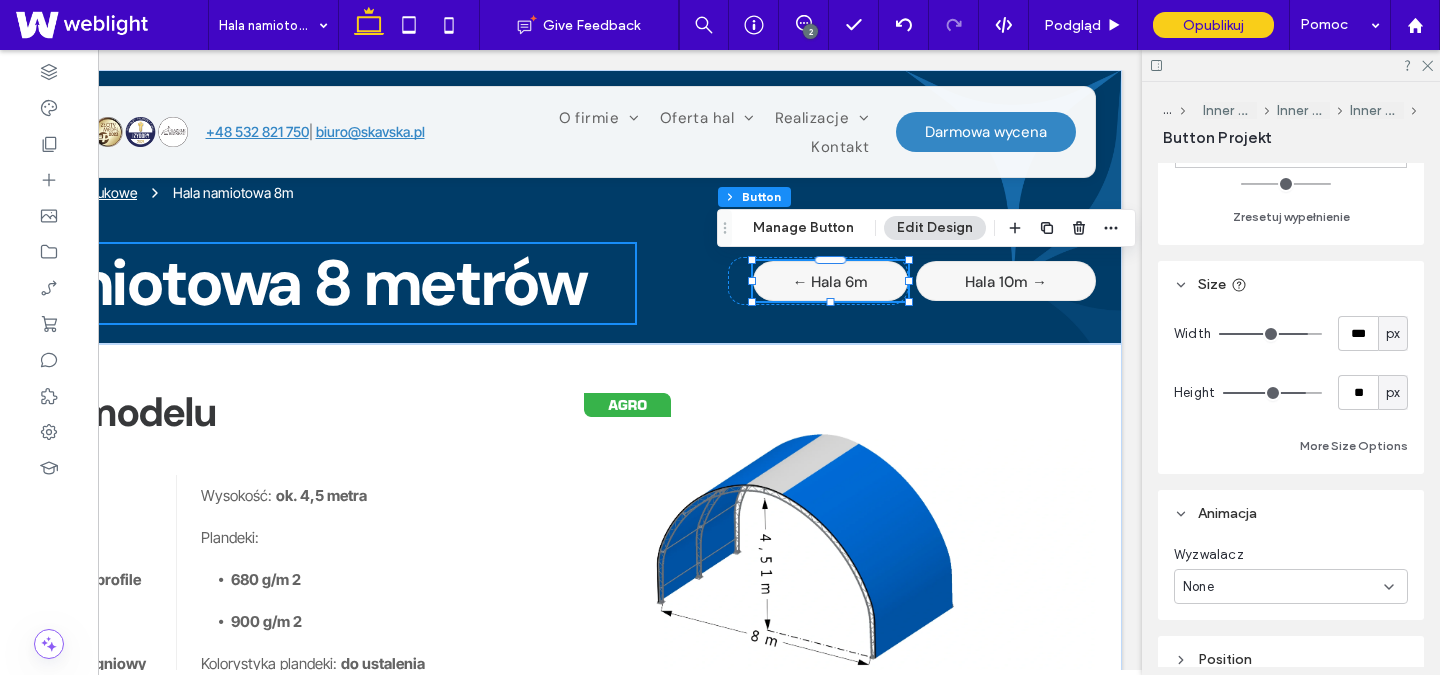 scroll, scrollTop: 395, scrollLeft: 0, axis: vertical 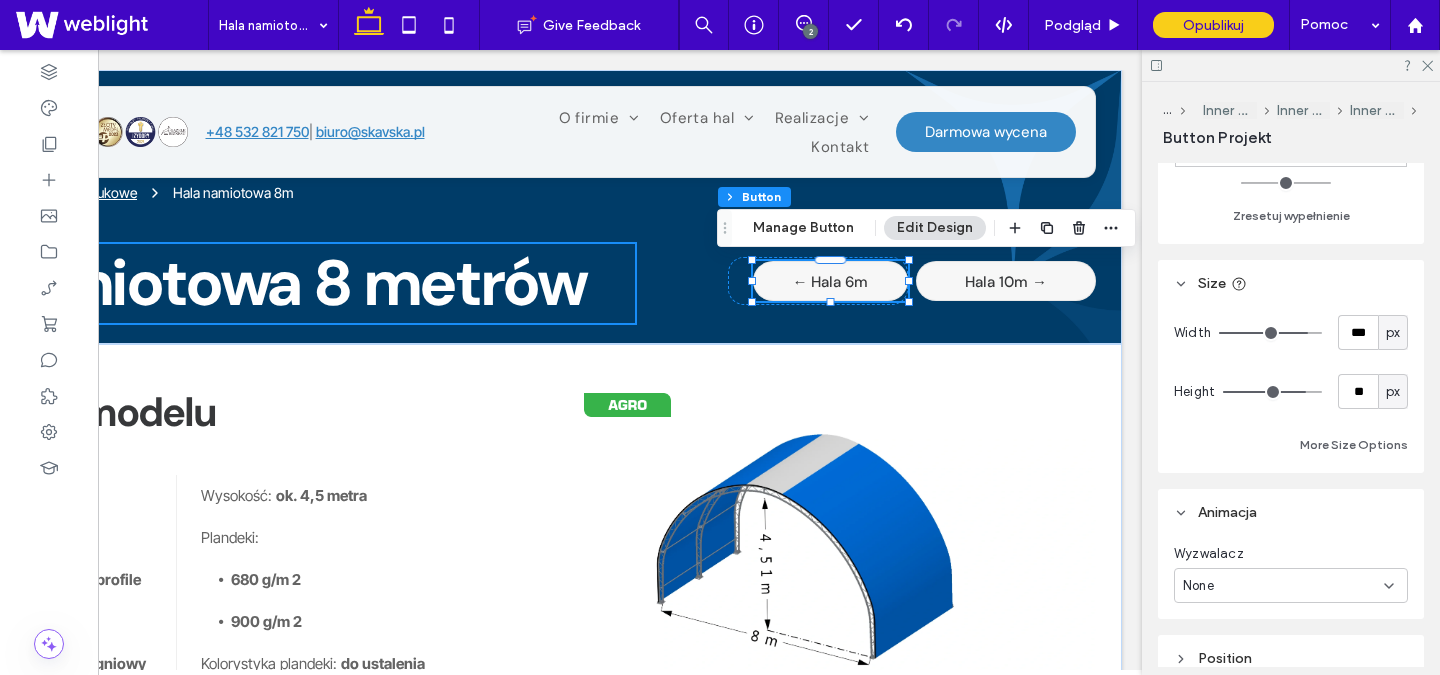 click on "px" at bounding box center (1393, 333) 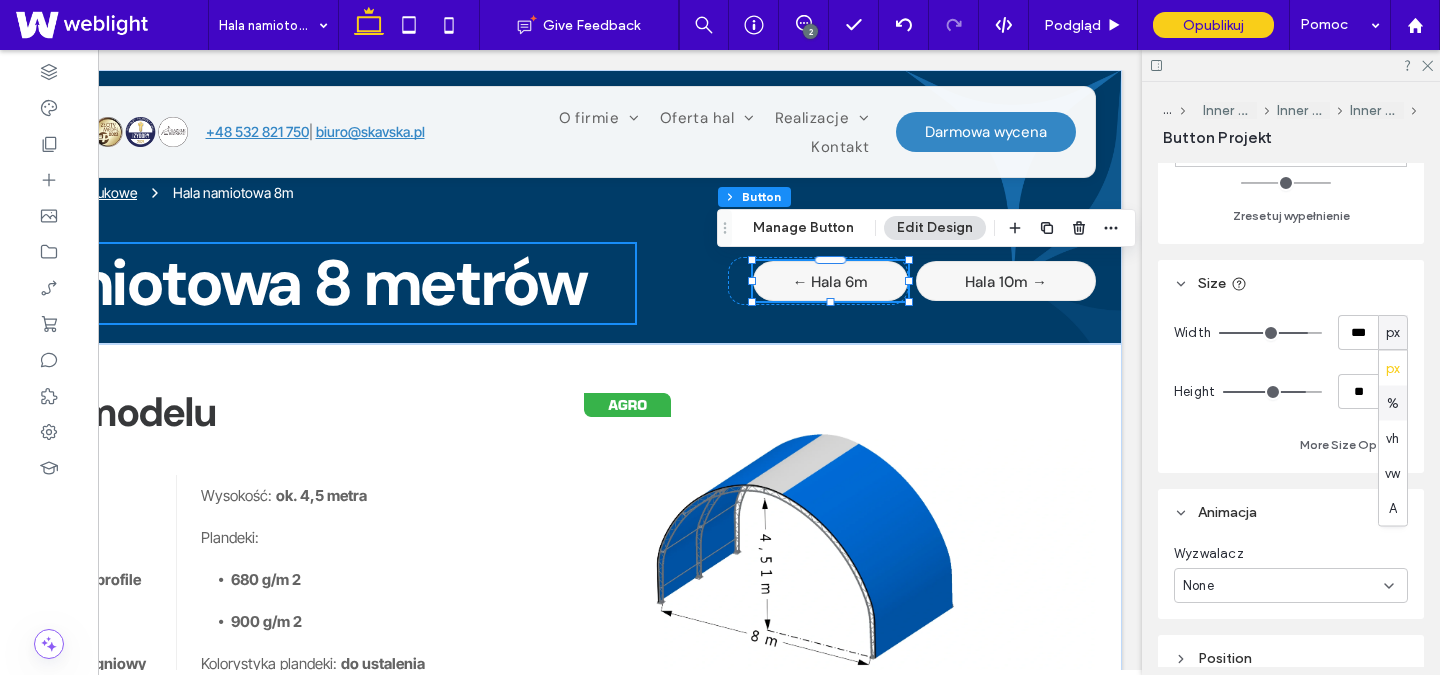 click on "%" at bounding box center [1393, 403] 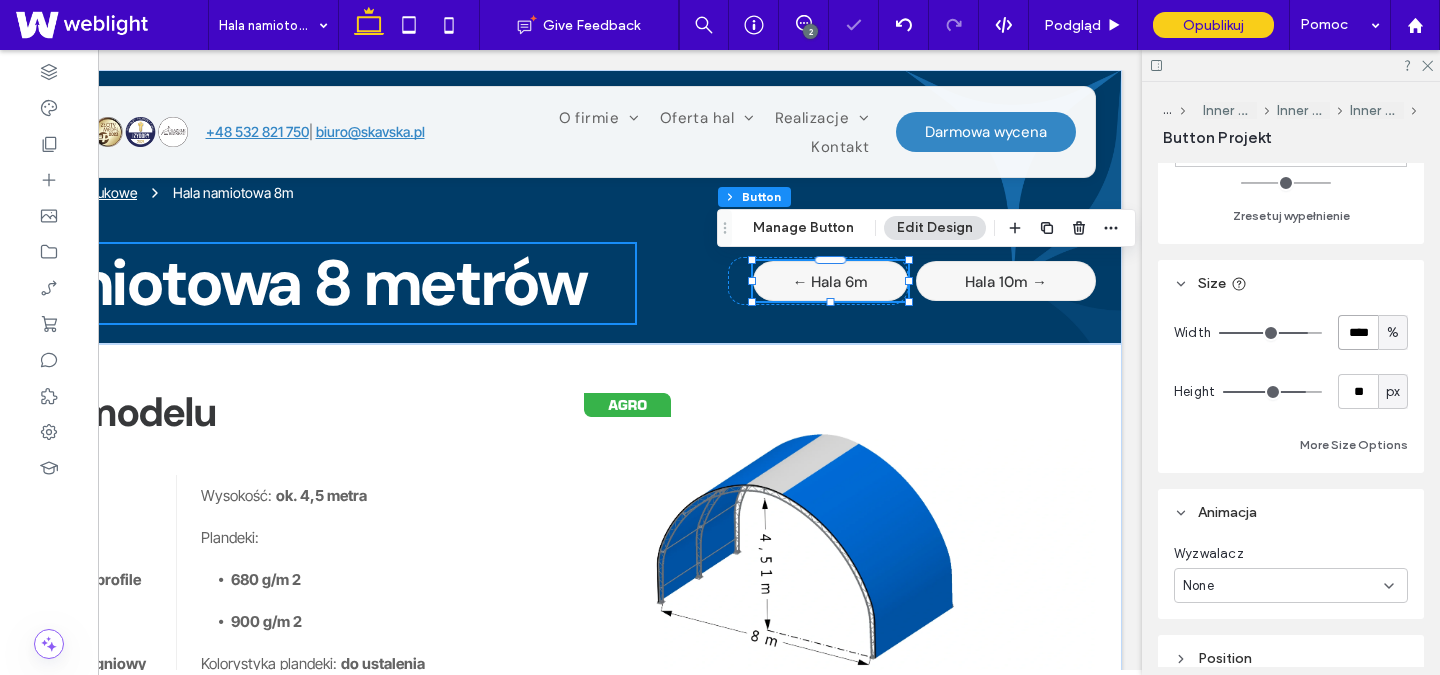 click on "****" at bounding box center [1358, 332] 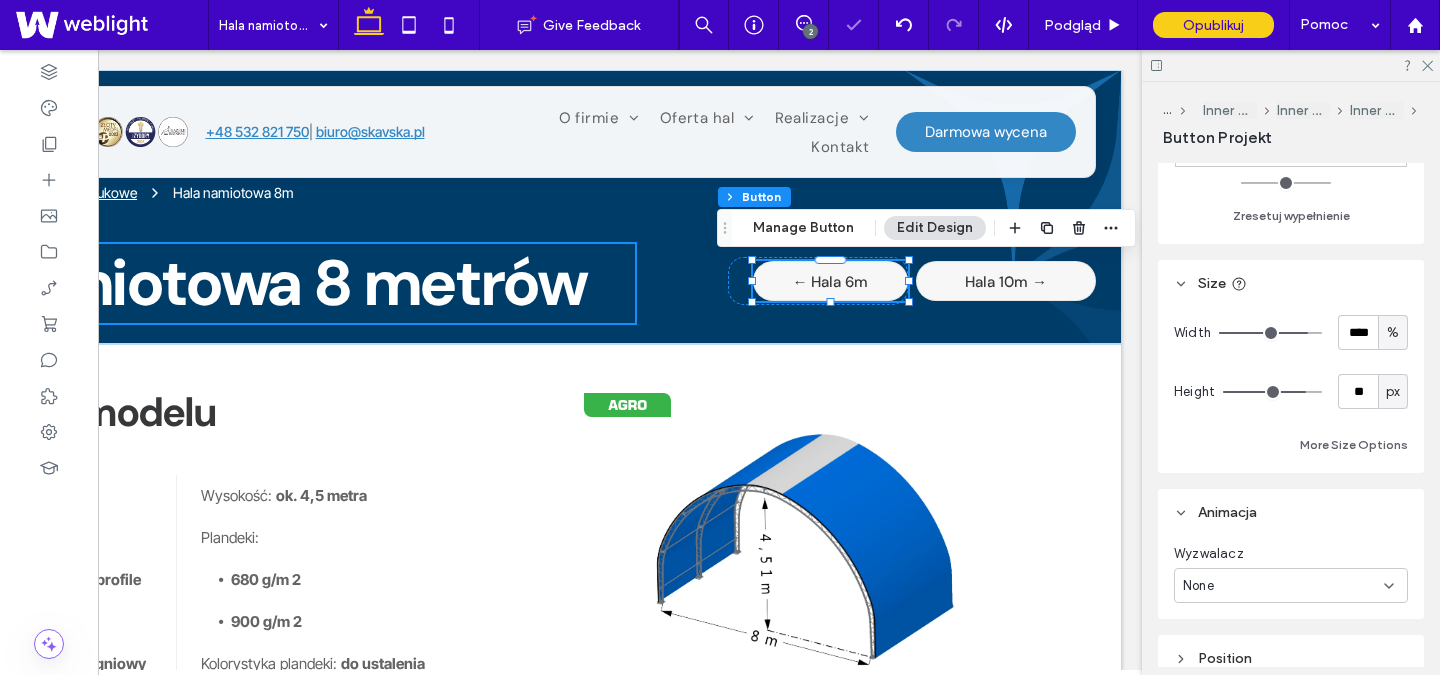 click on "Width **** % Height ** px More Size Options" at bounding box center (1291, 386) 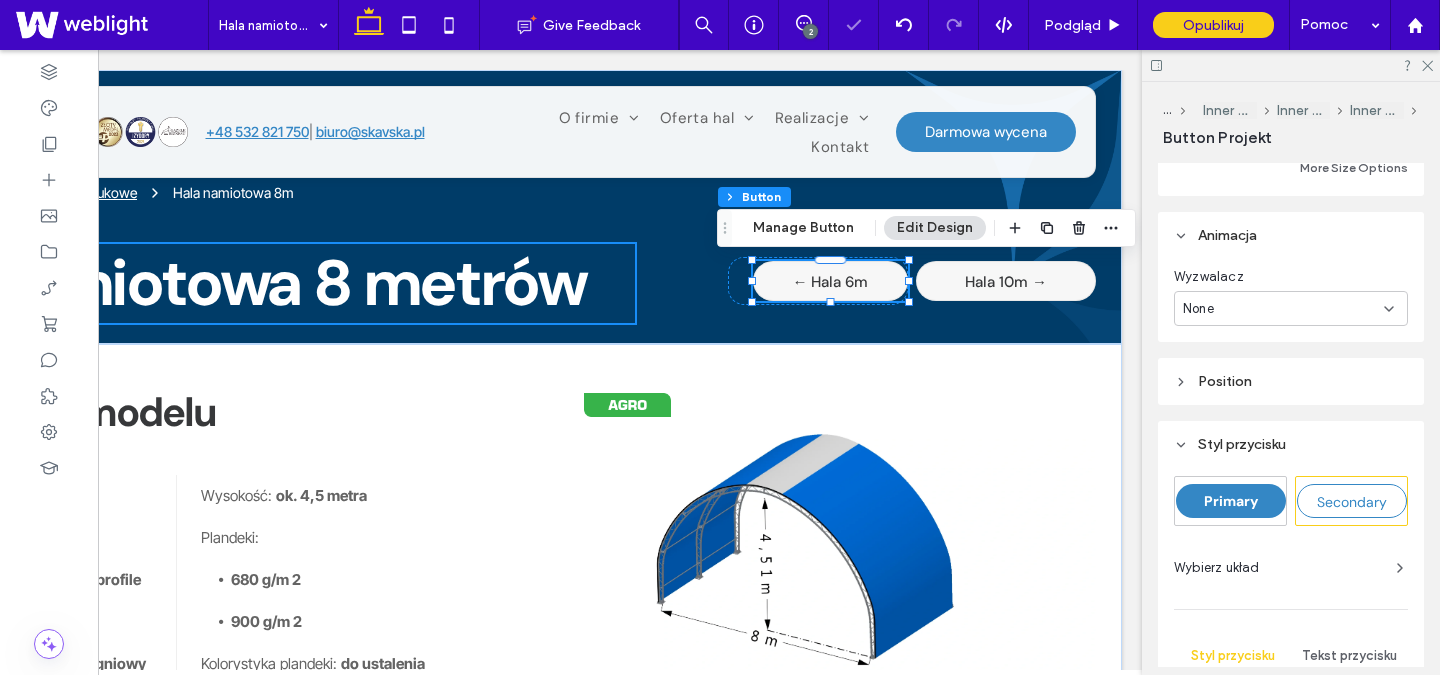 scroll, scrollTop: 437, scrollLeft: 0, axis: vertical 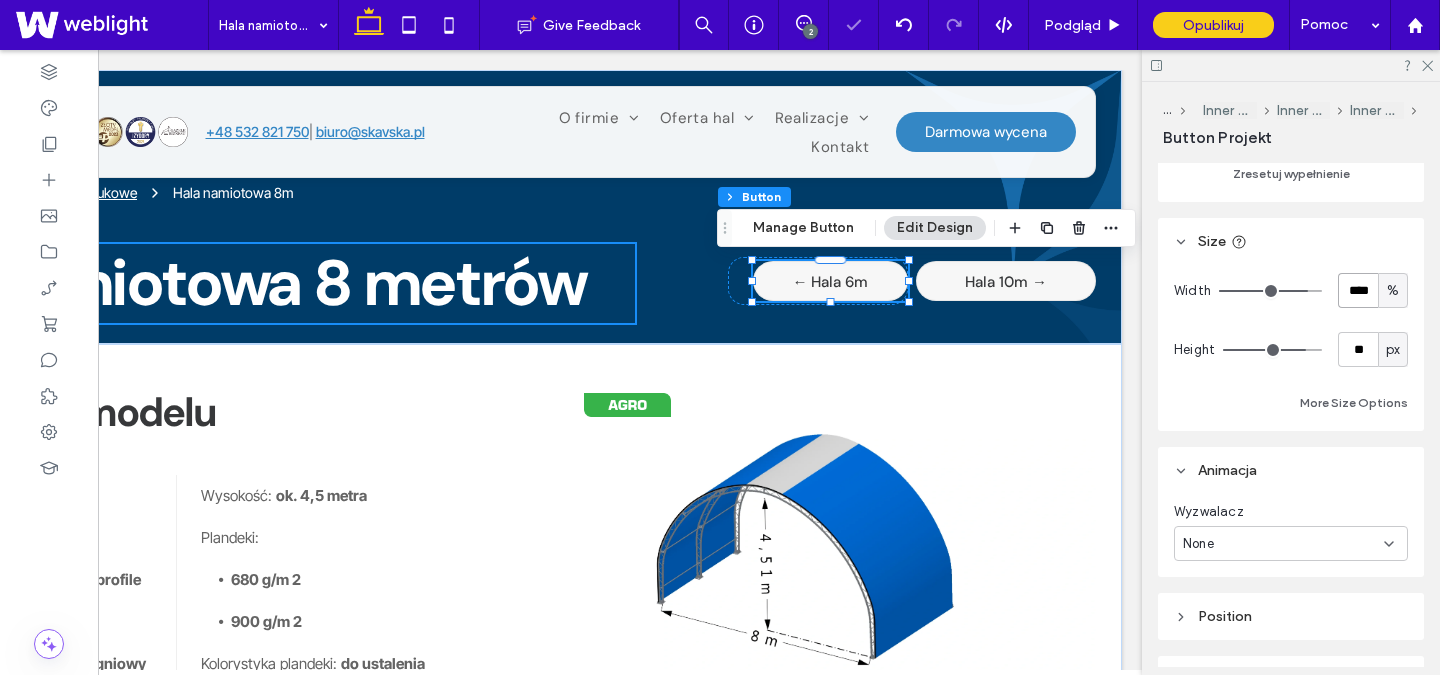 click on "****" at bounding box center [1358, 290] 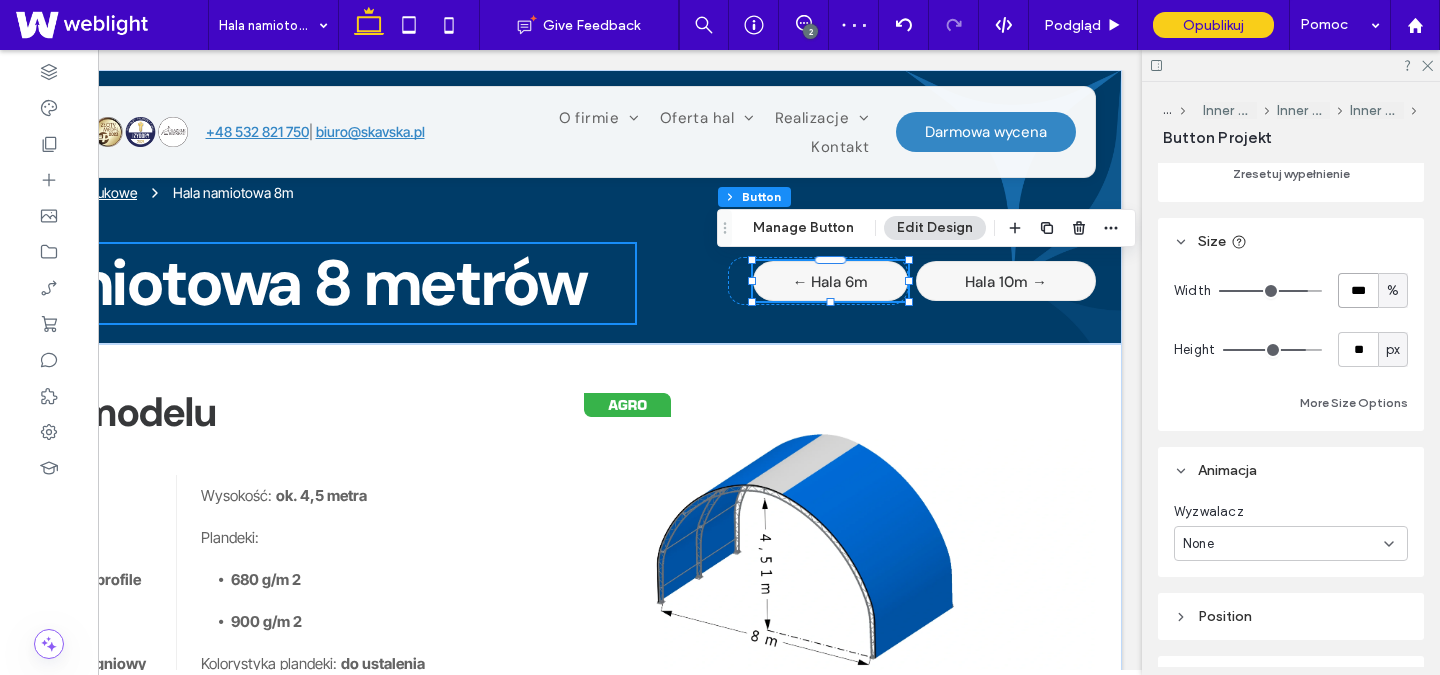 type on "***" 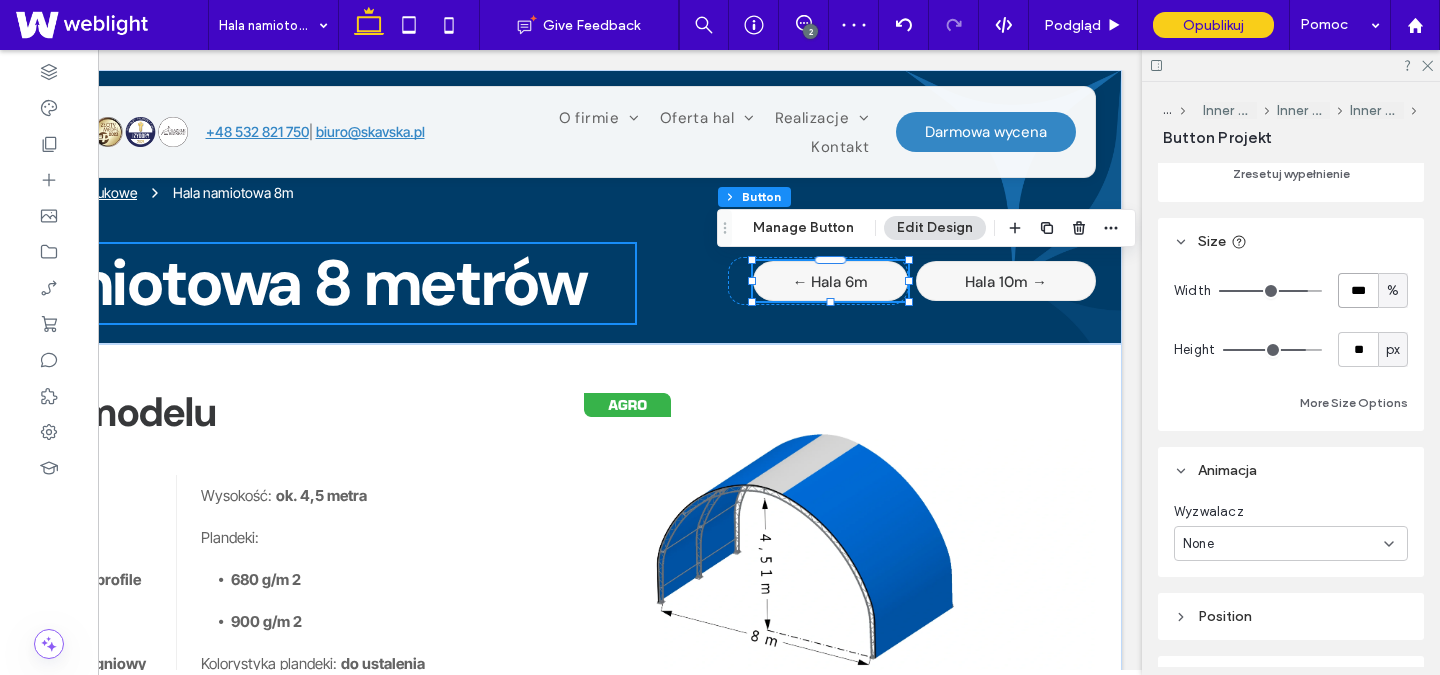 type on "***" 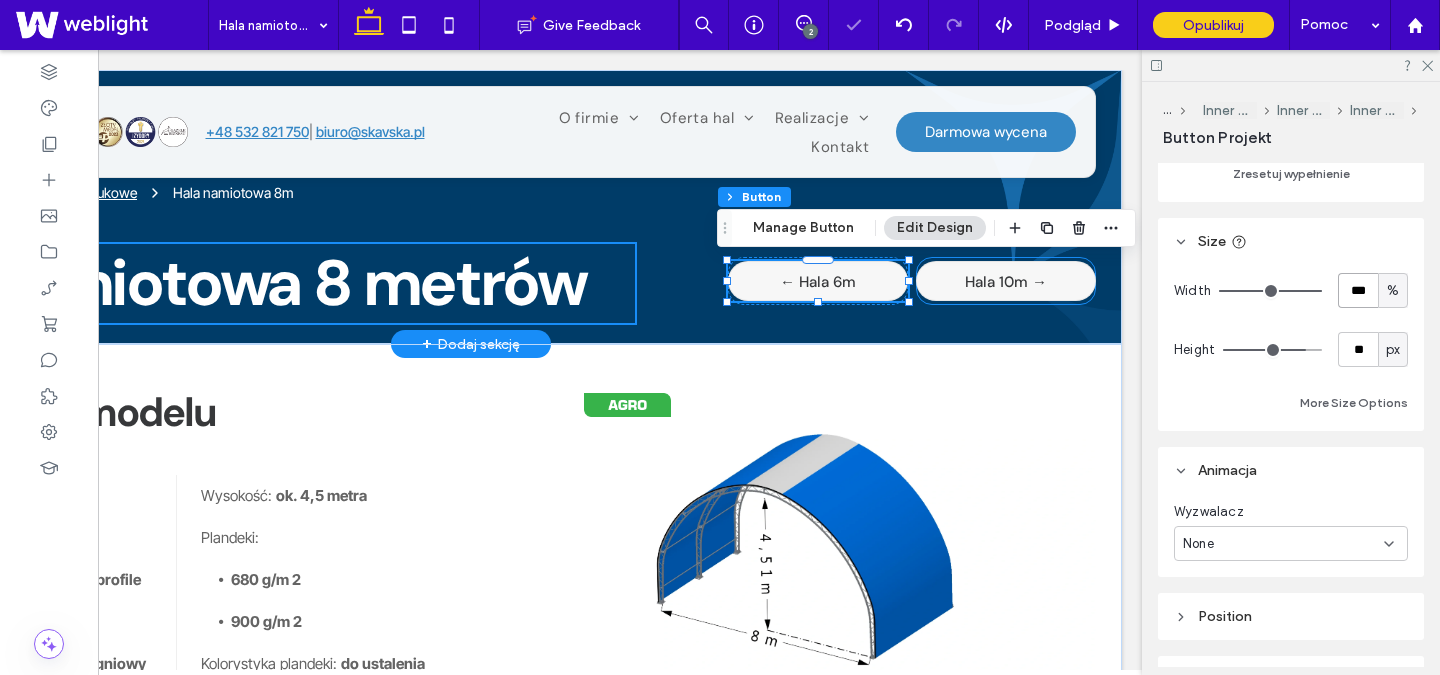 click on "Hala 10m →" at bounding box center (1006, 282) 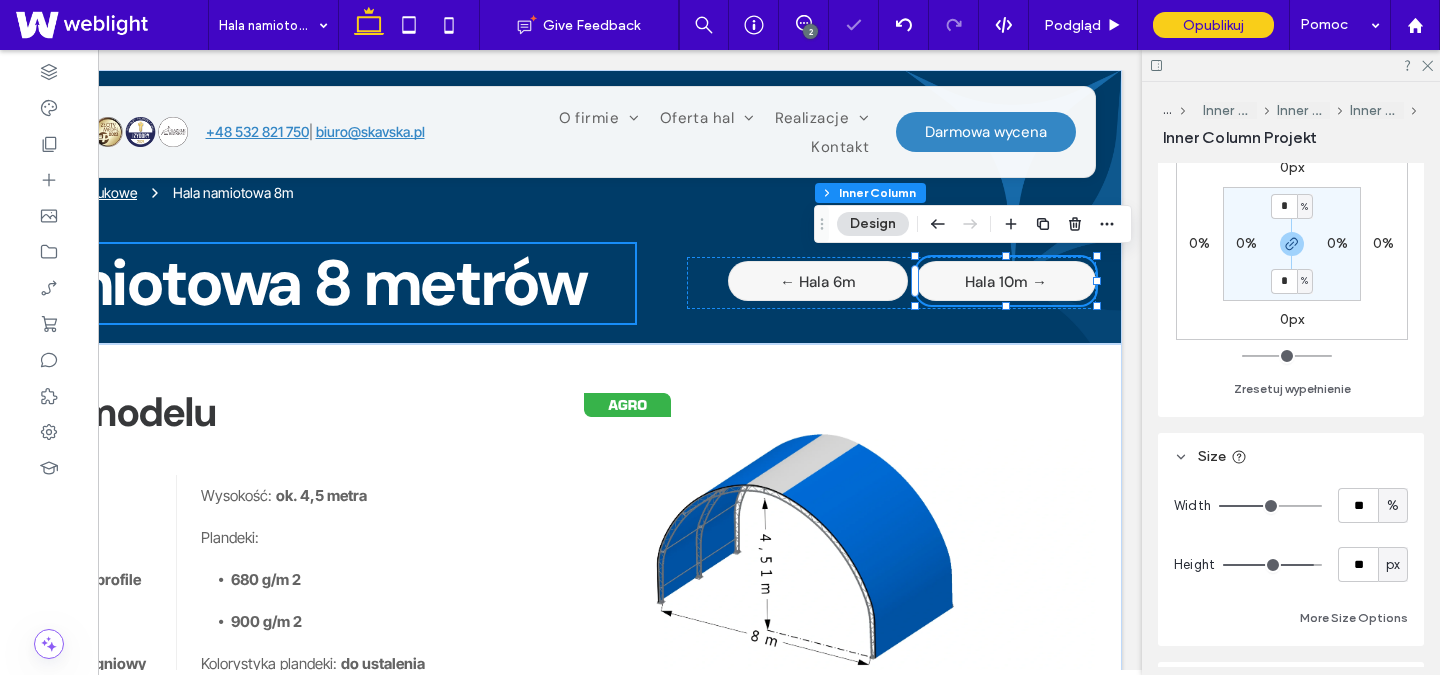 scroll, scrollTop: 666, scrollLeft: 0, axis: vertical 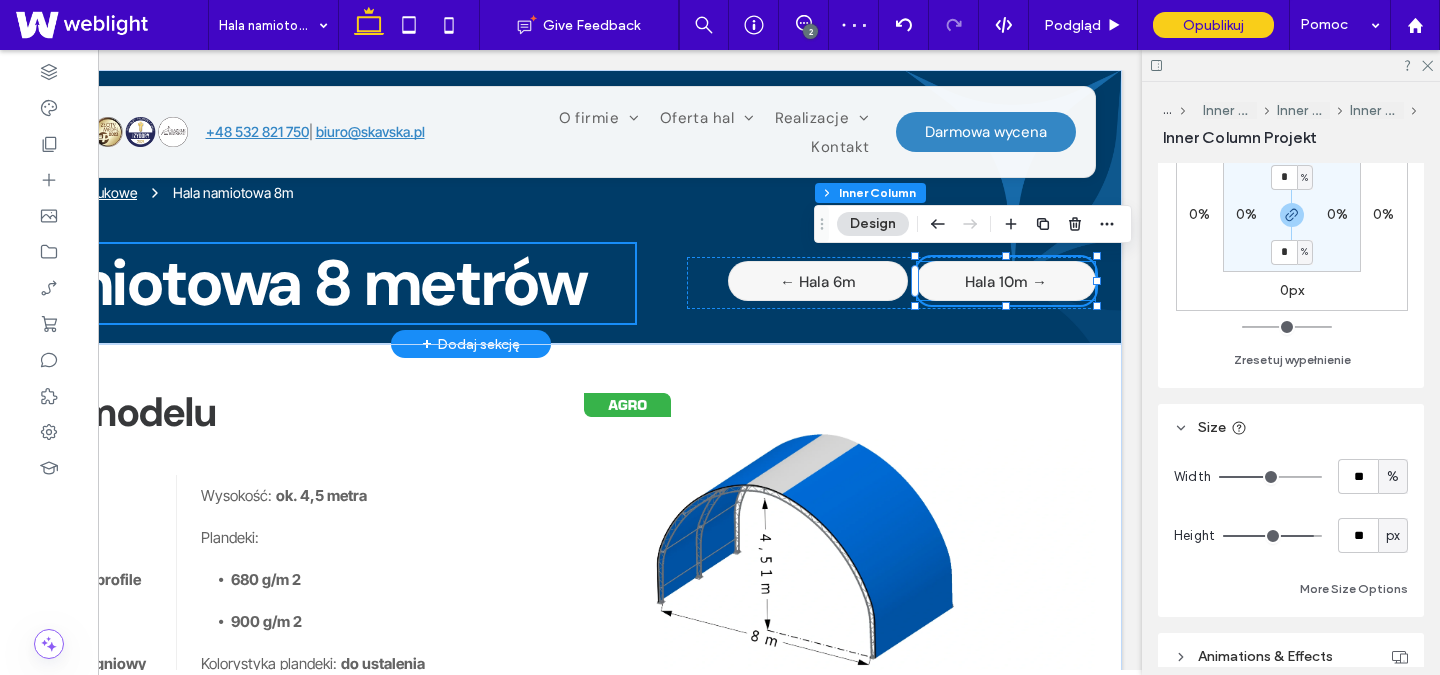 click on "Hala 10m →" at bounding box center (1006, 282) 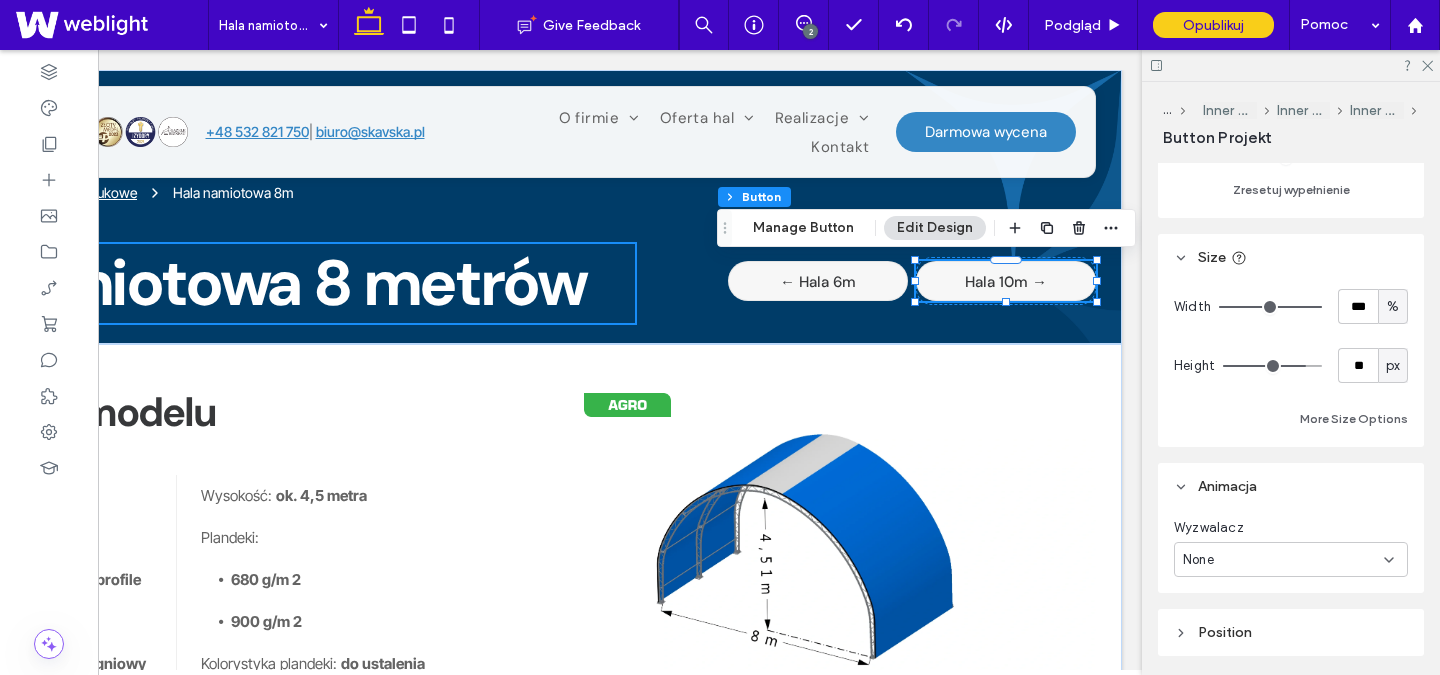 scroll, scrollTop: 422, scrollLeft: 0, axis: vertical 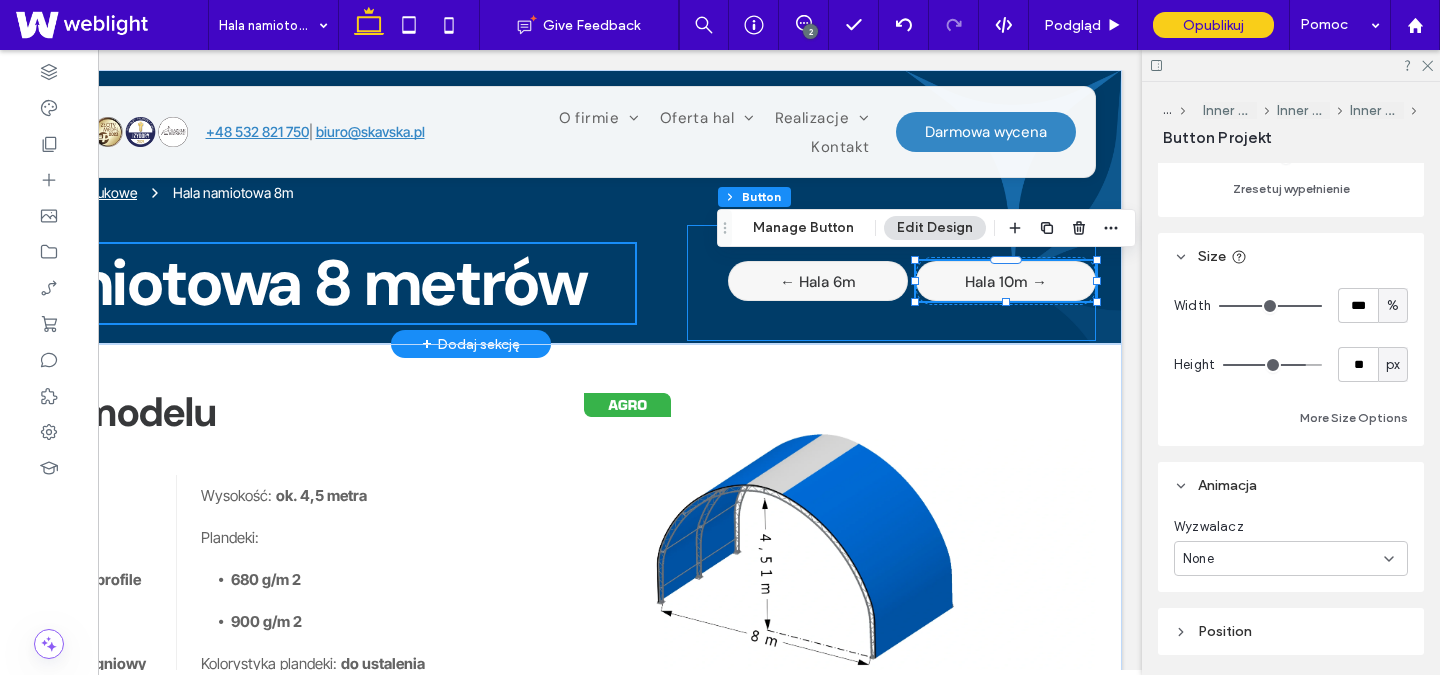 click on "← Hala 6m
Hala 10m →" at bounding box center [891, 283] 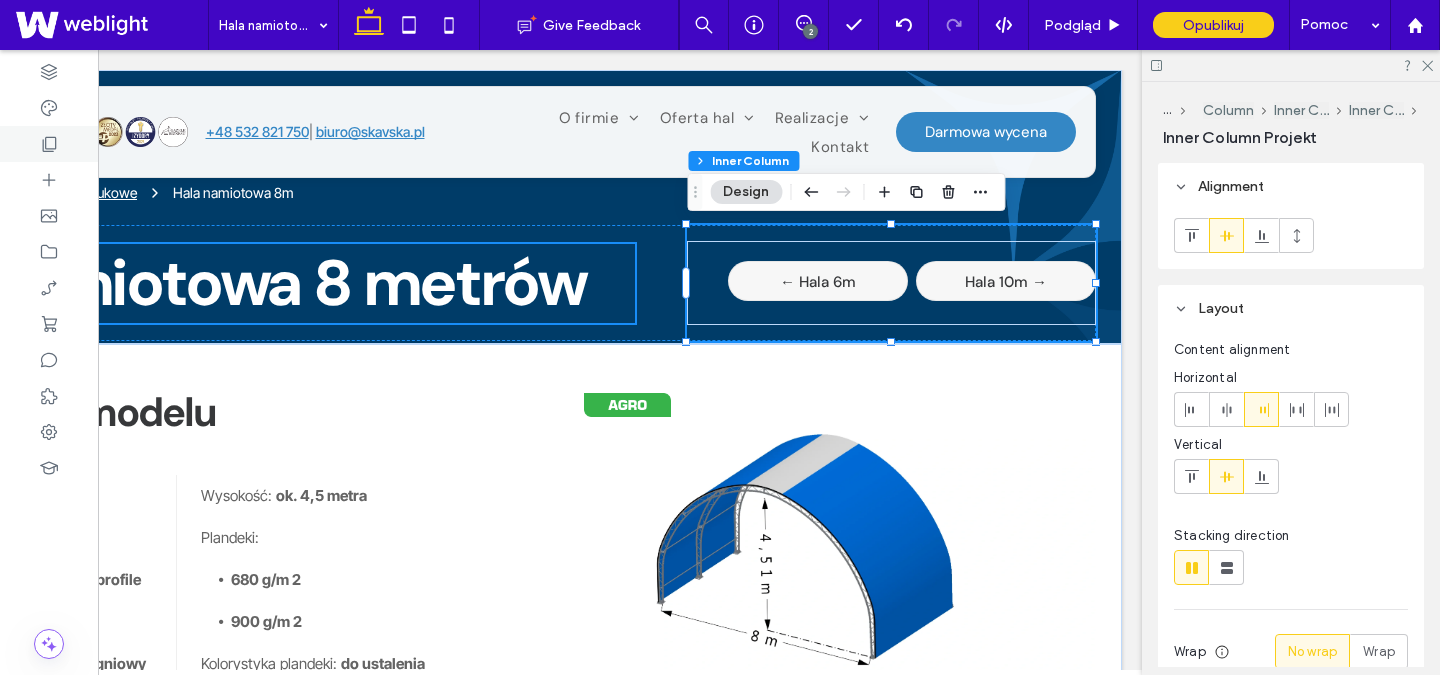 click 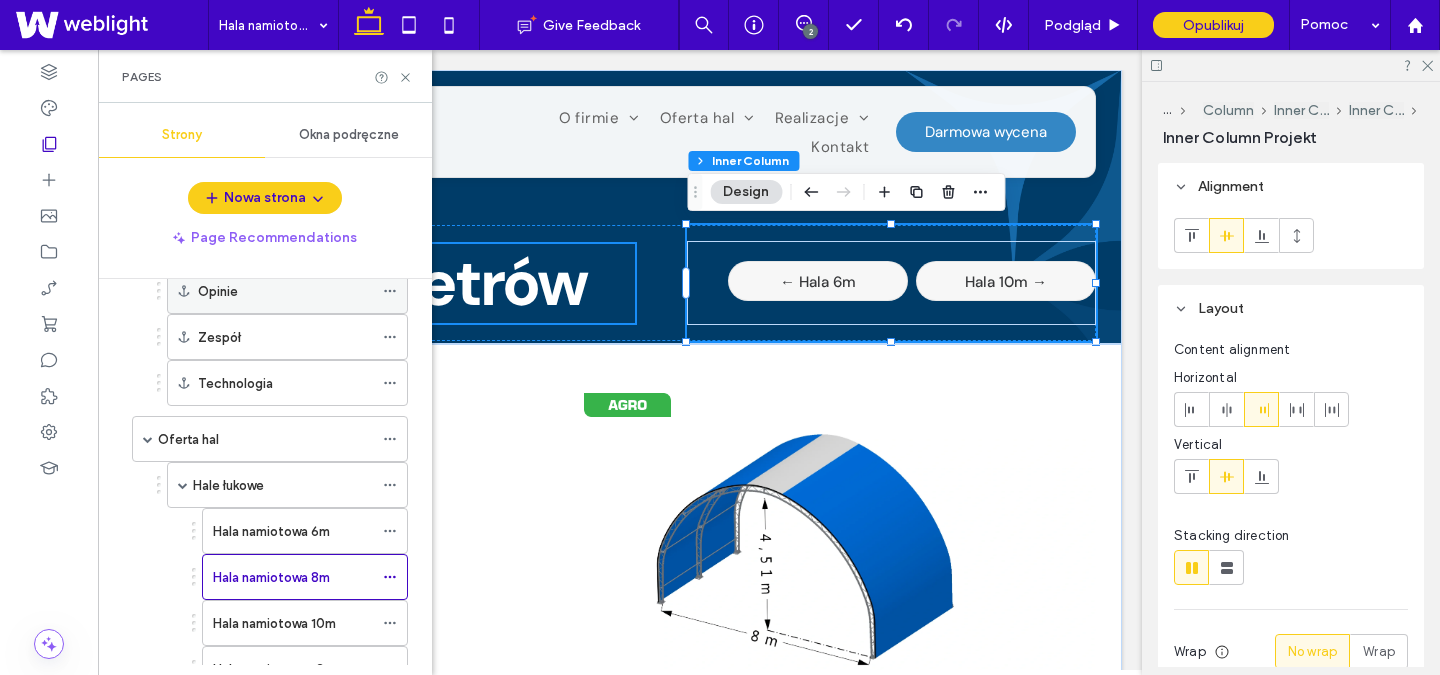 scroll, scrollTop: 240, scrollLeft: 0, axis: vertical 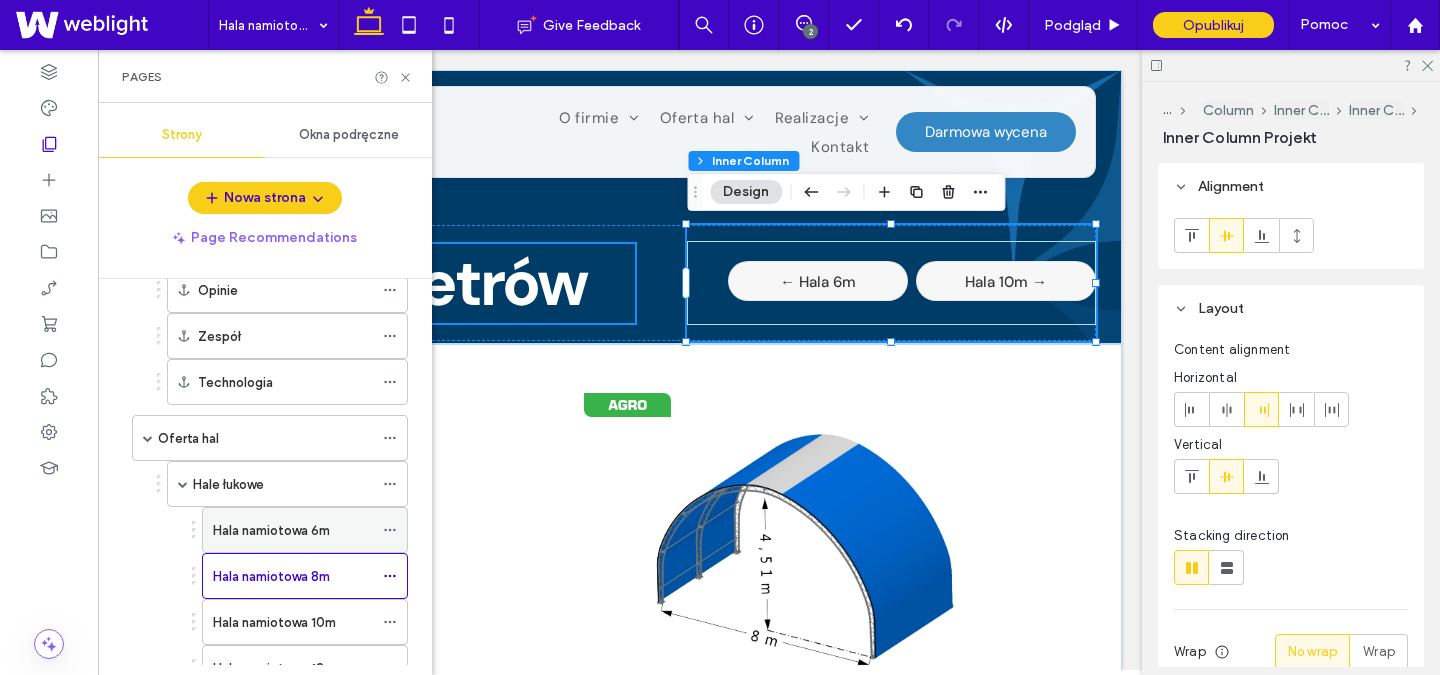 click on "Hala namiotowa 6m" at bounding box center (271, 530) 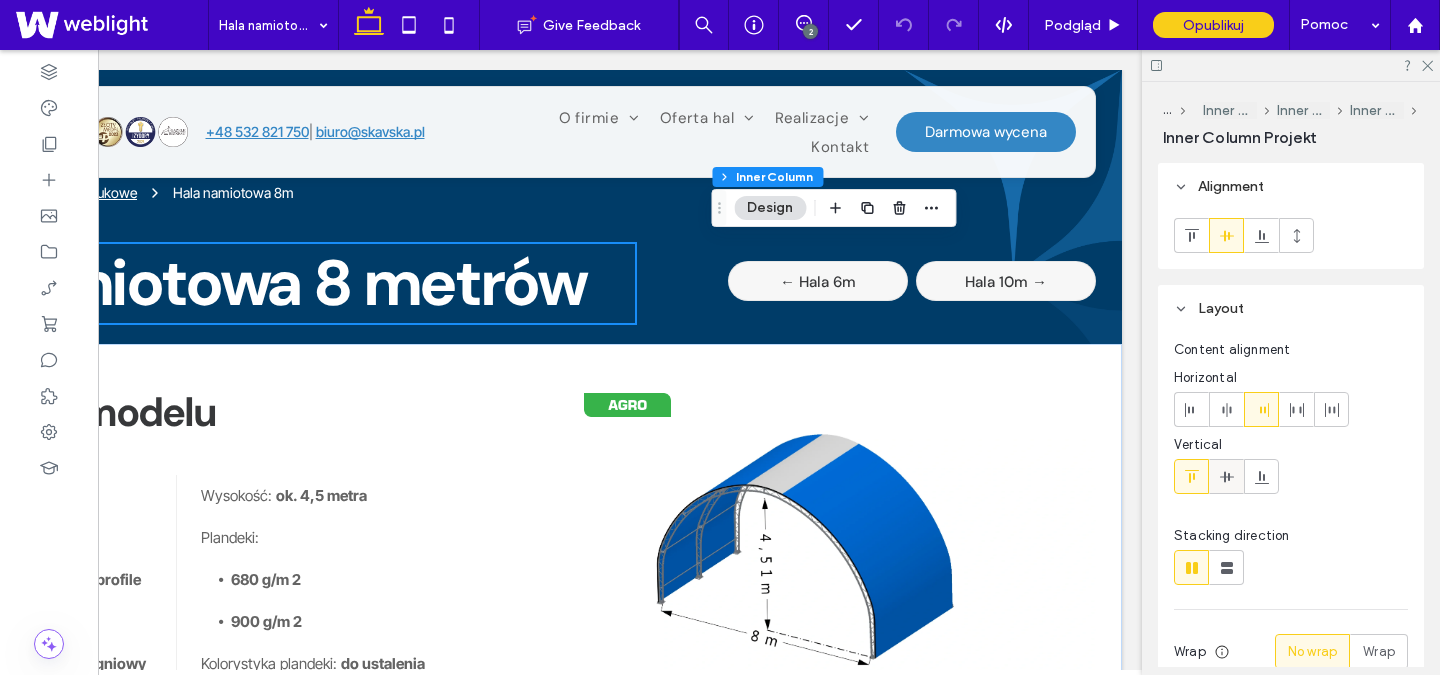 click 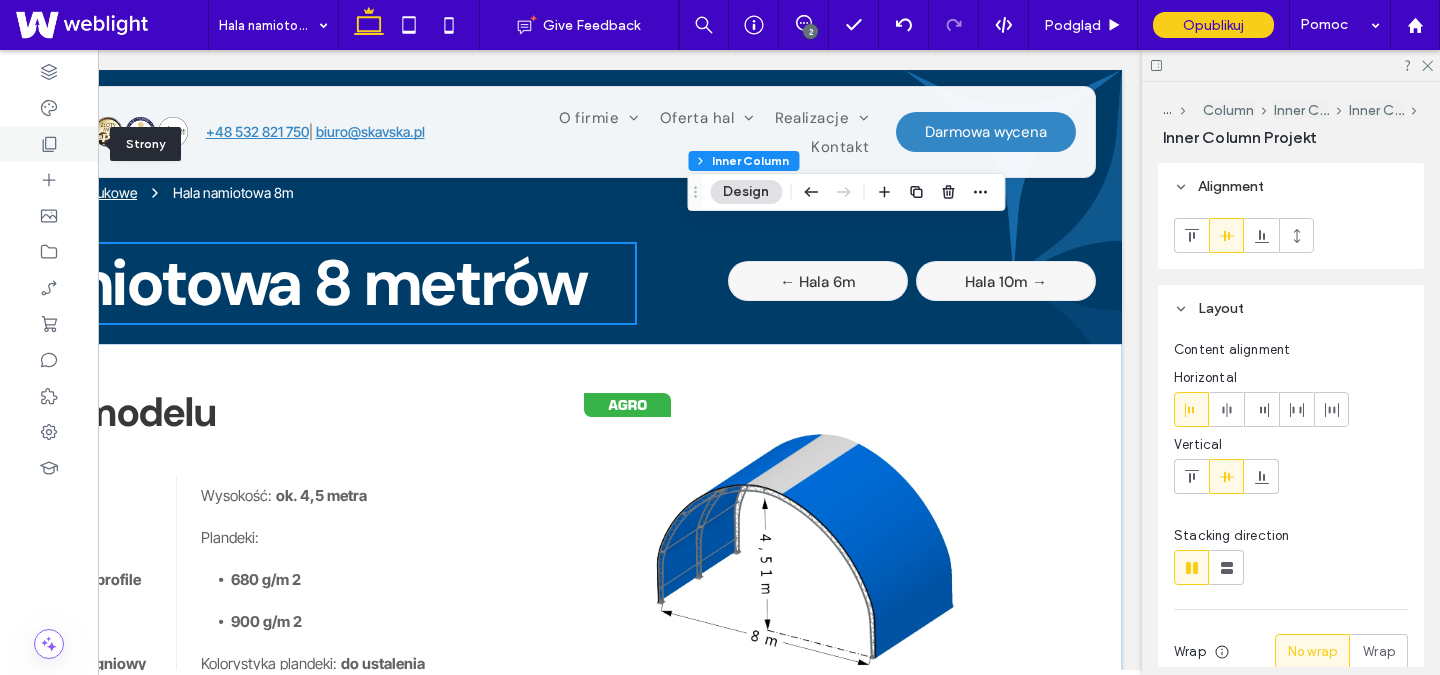 click 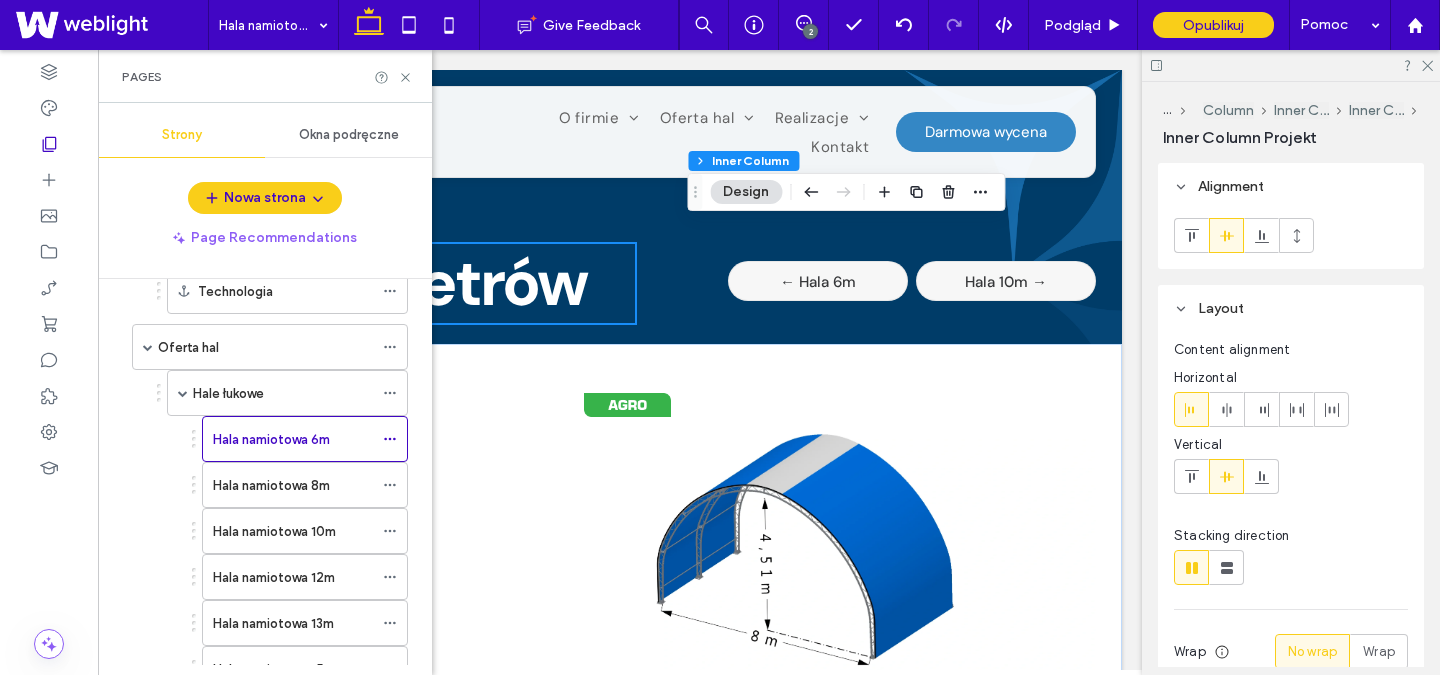 scroll, scrollTop: 329, scrollLeft: 0, axis: vertical 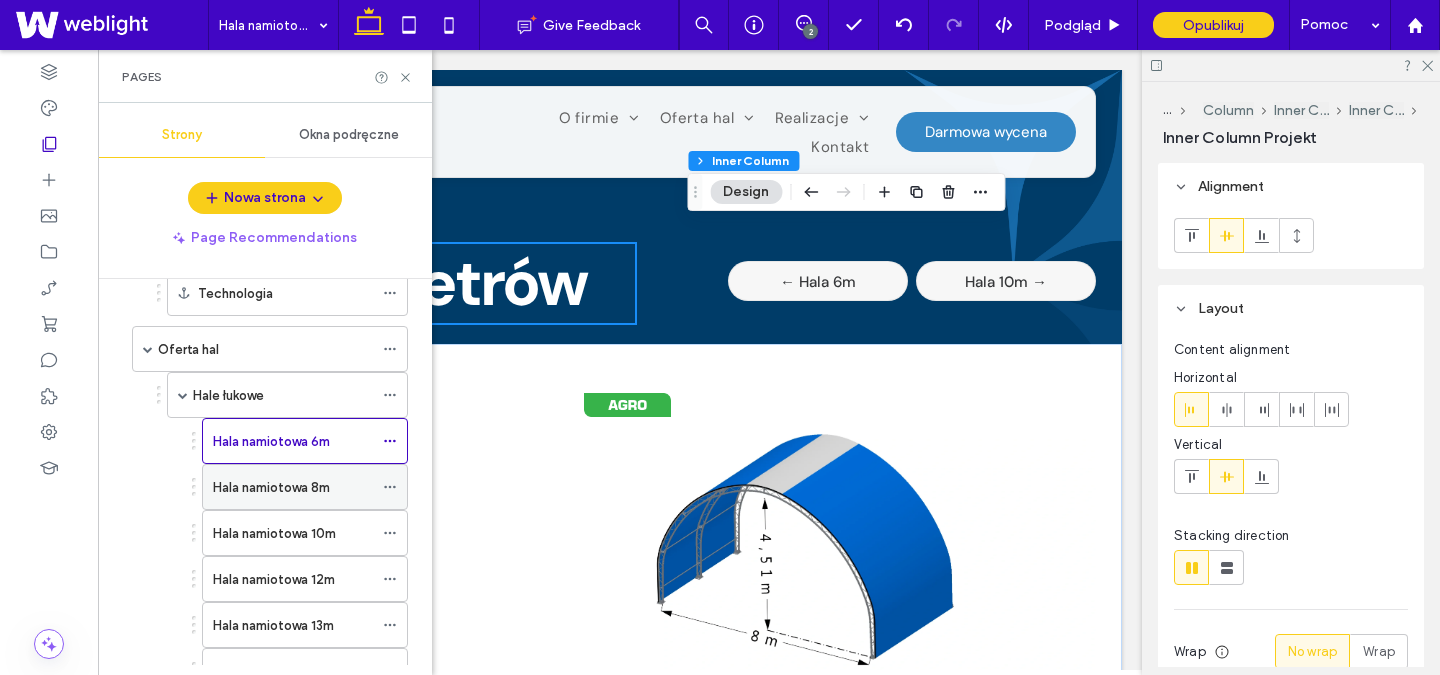 click on "Hala namiotowa 8m" at bounding box center [271, 487] 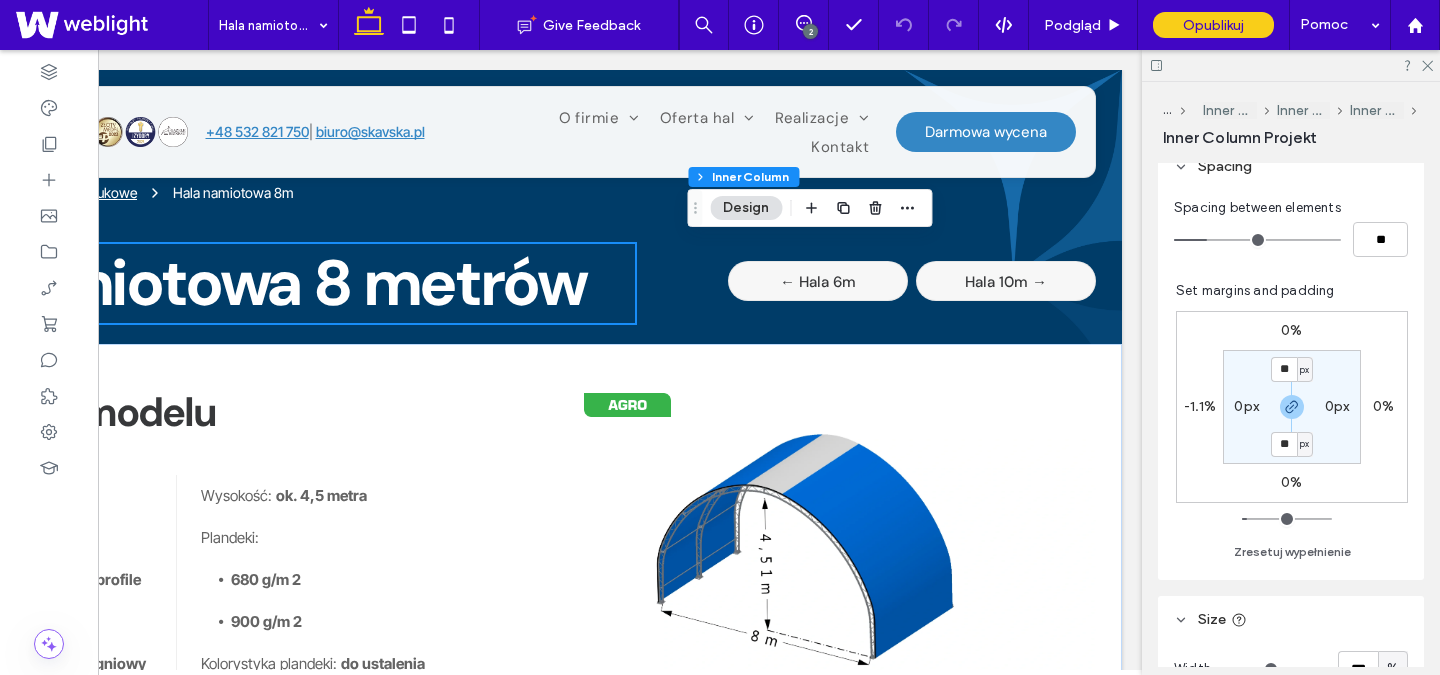 scroll, scrollTop: 556, scrollLeft: 0, axis: vertical 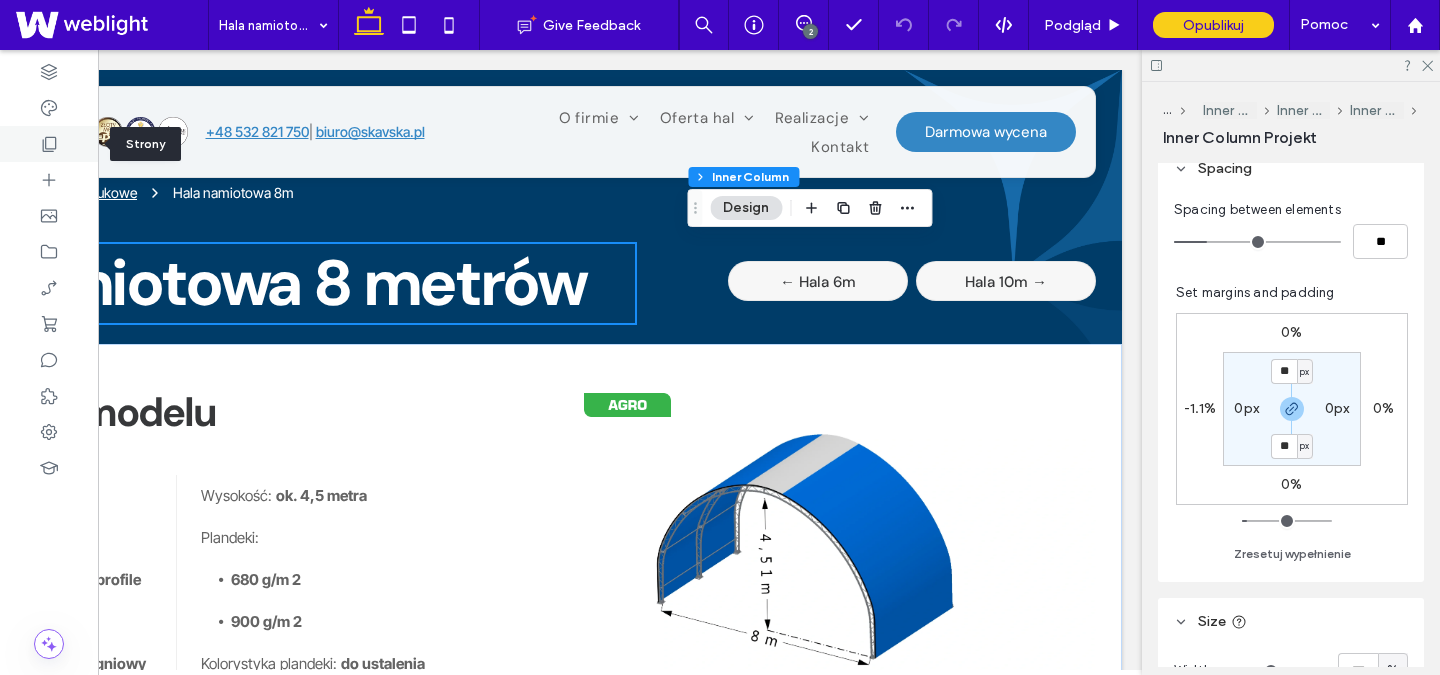 click 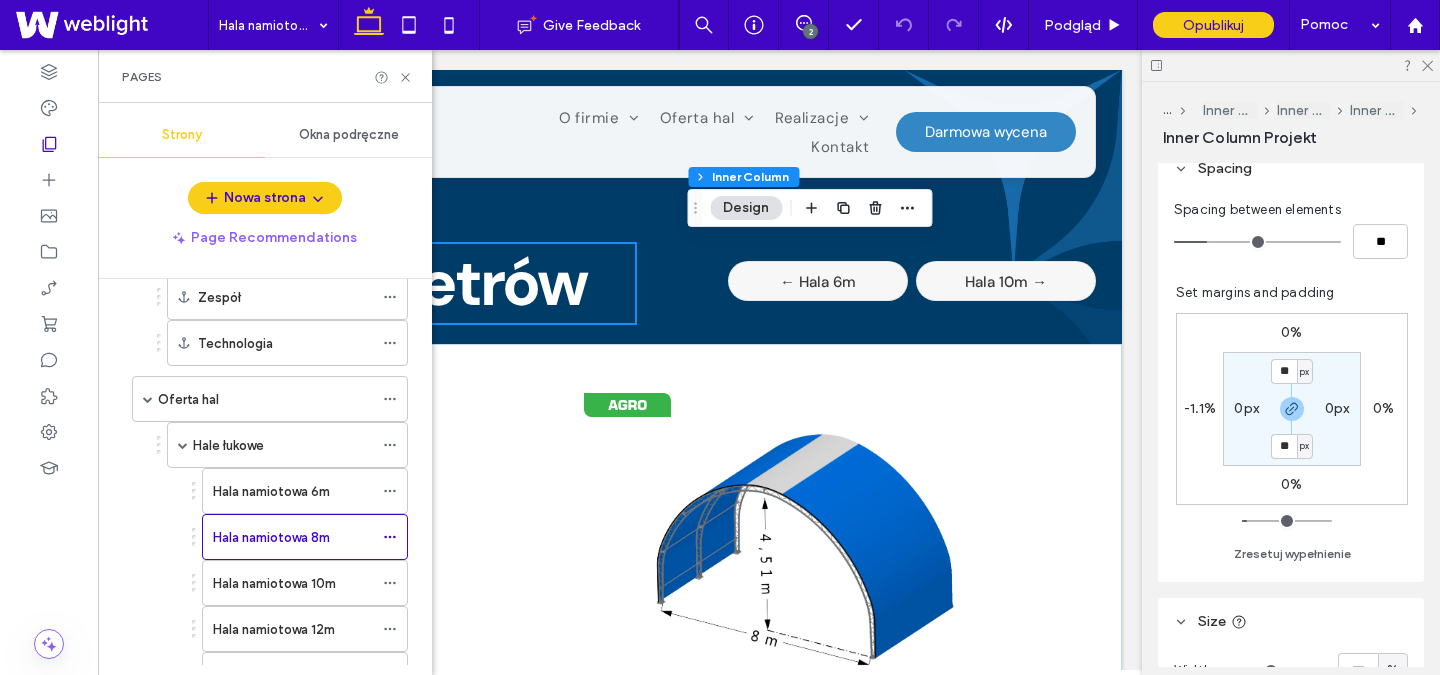 scroll, scrollTop: 280, scrollLeft: 0, axis: vertical 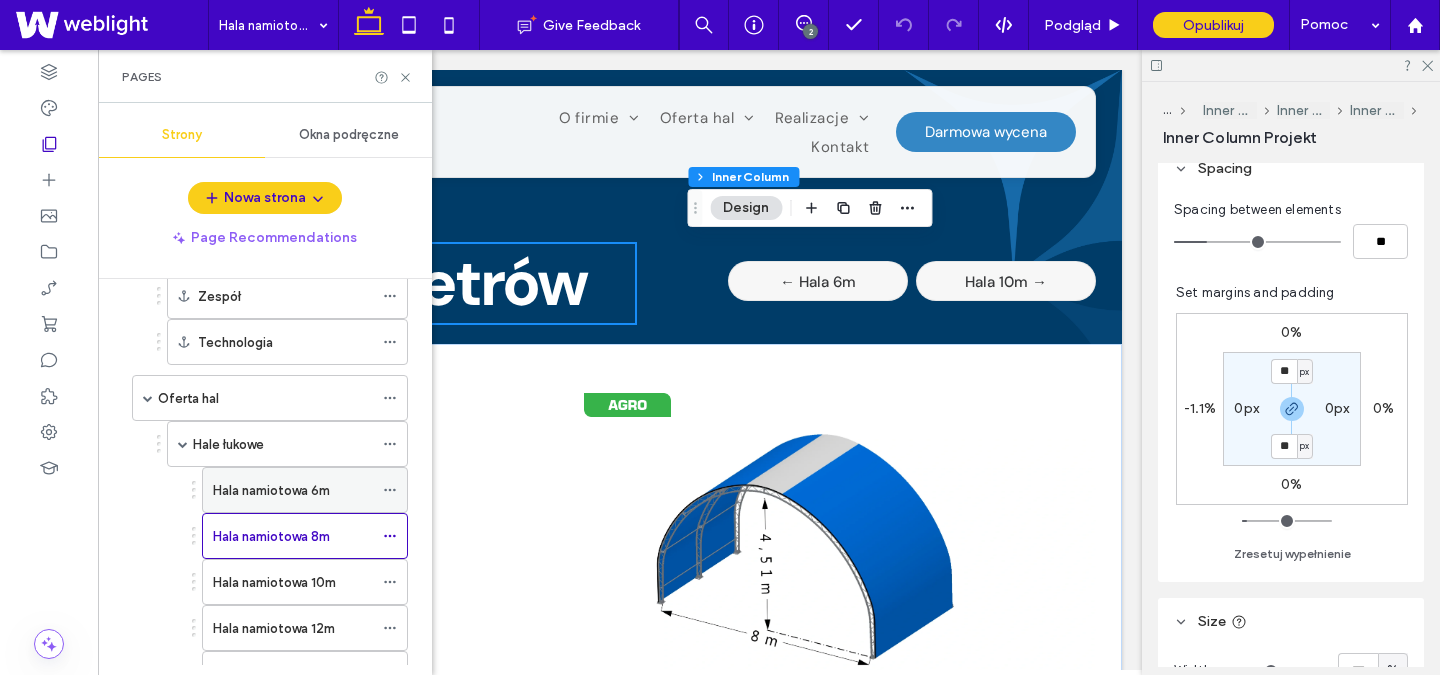 click on "Hala namiotowa 6m" at bounding box center (271, 490) 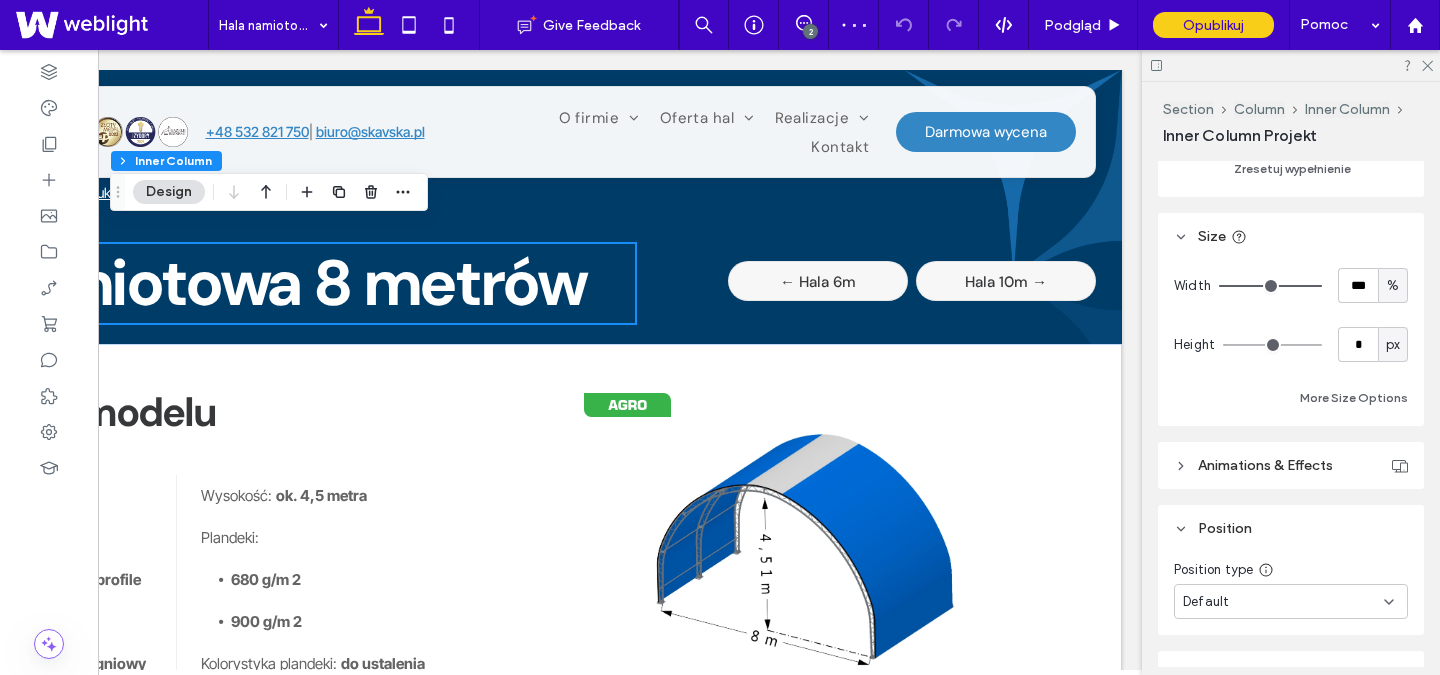 scroll, scrollTop: 1014, scrollLeft: 0, axis: vertical 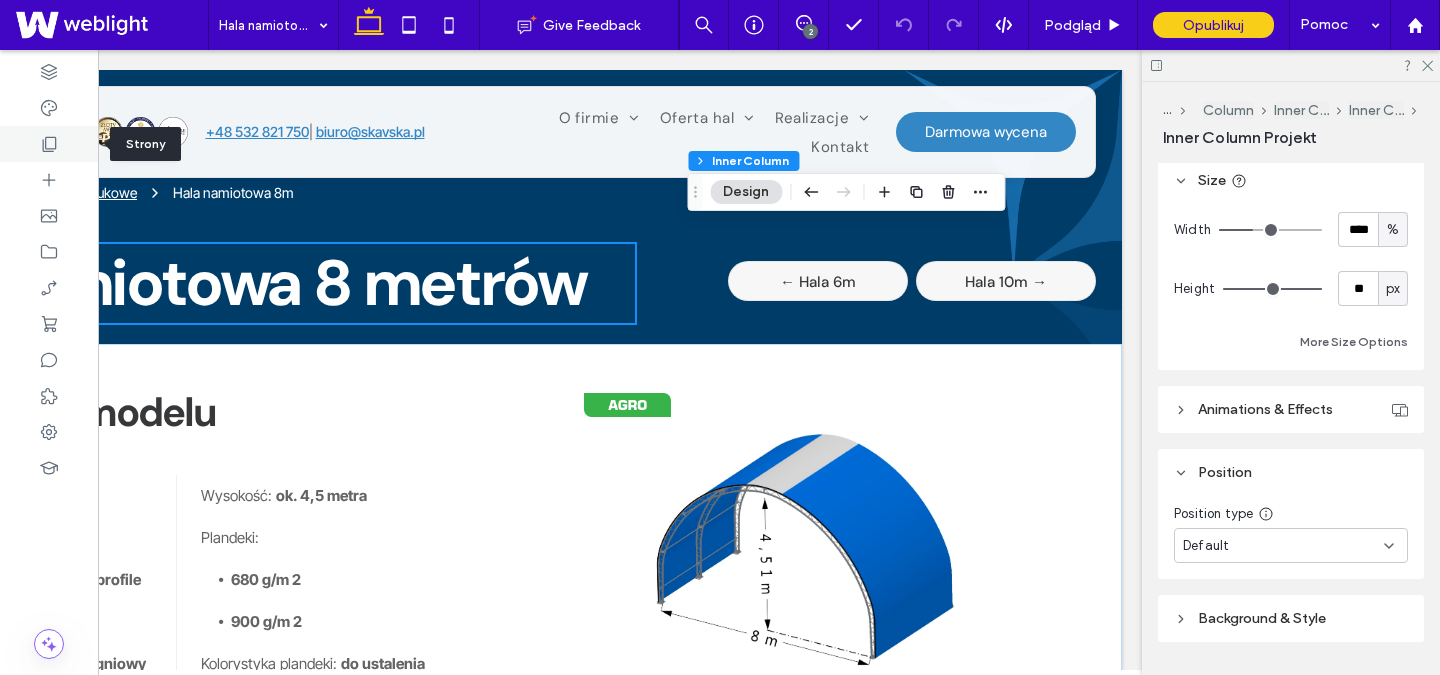 click 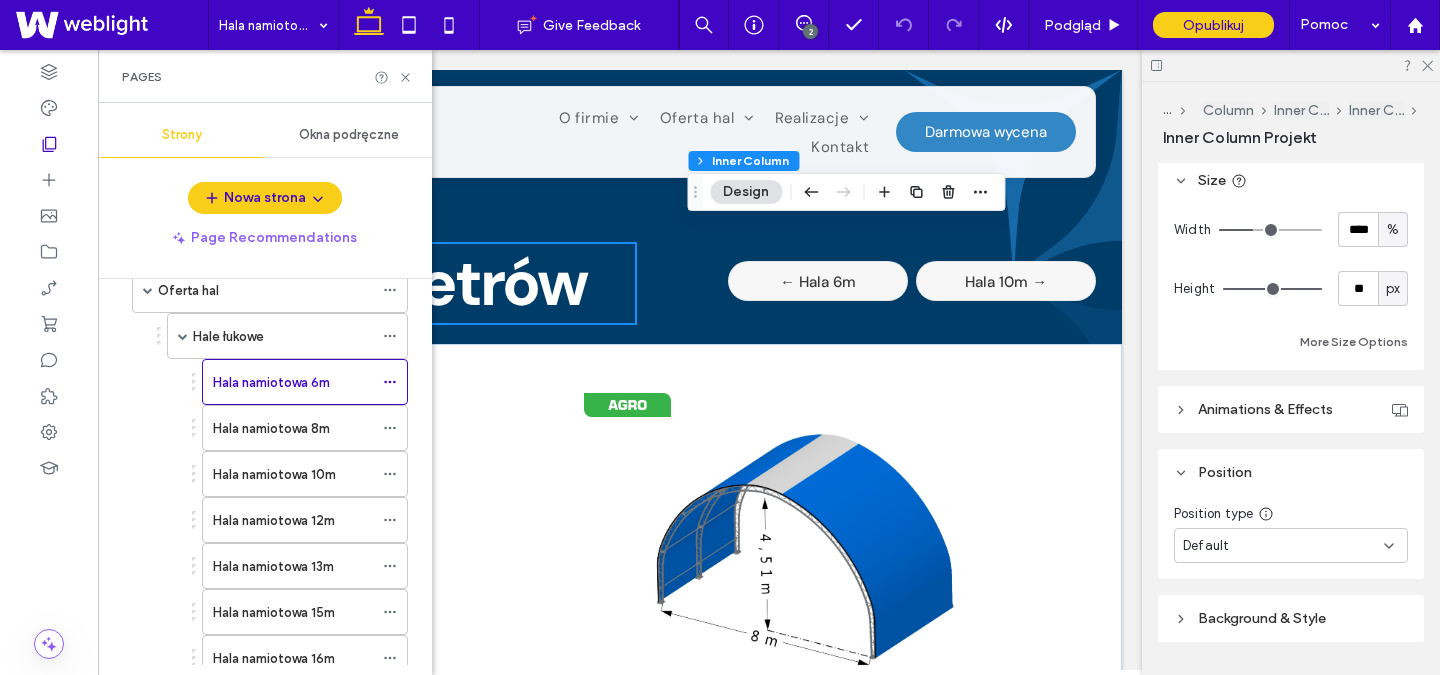 scroll, scrollTop: 393, scrollLeft: 0, axis: vertical 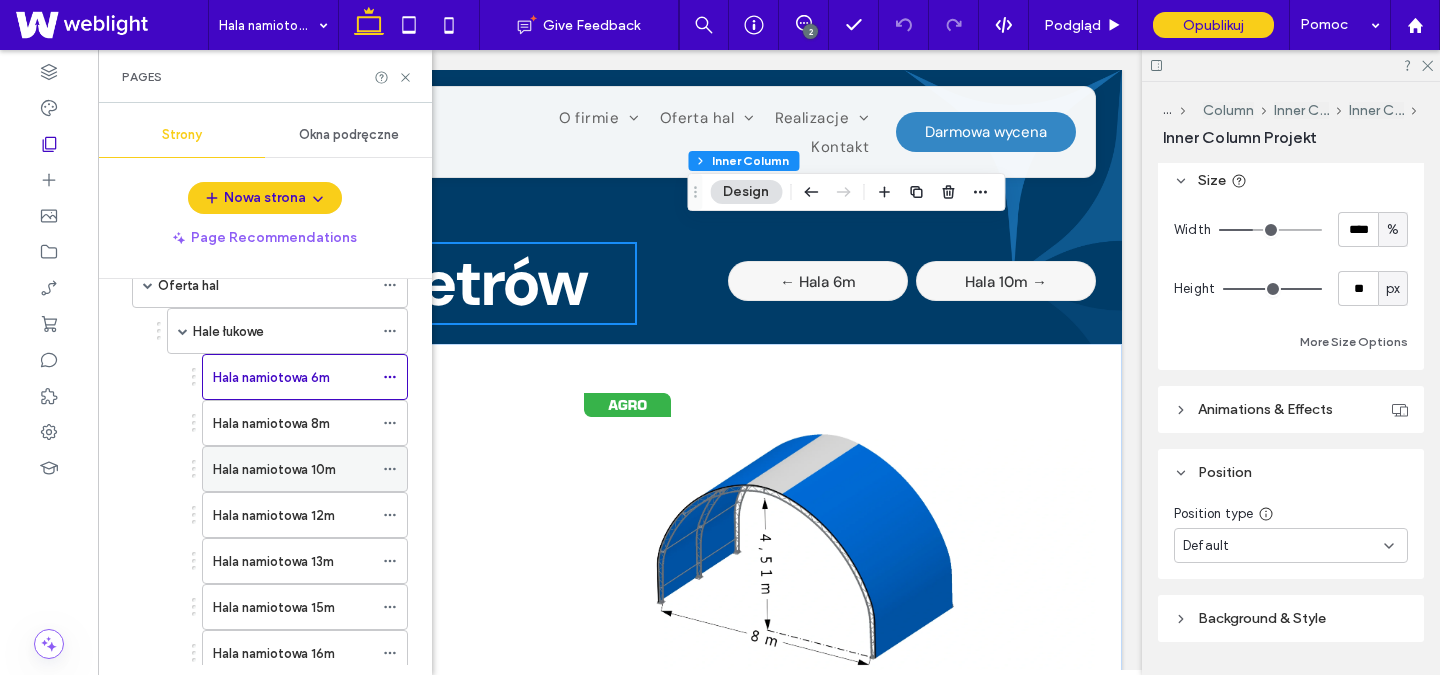 click on "Hala namiotowa 10m" at bounding box center [274, 469] 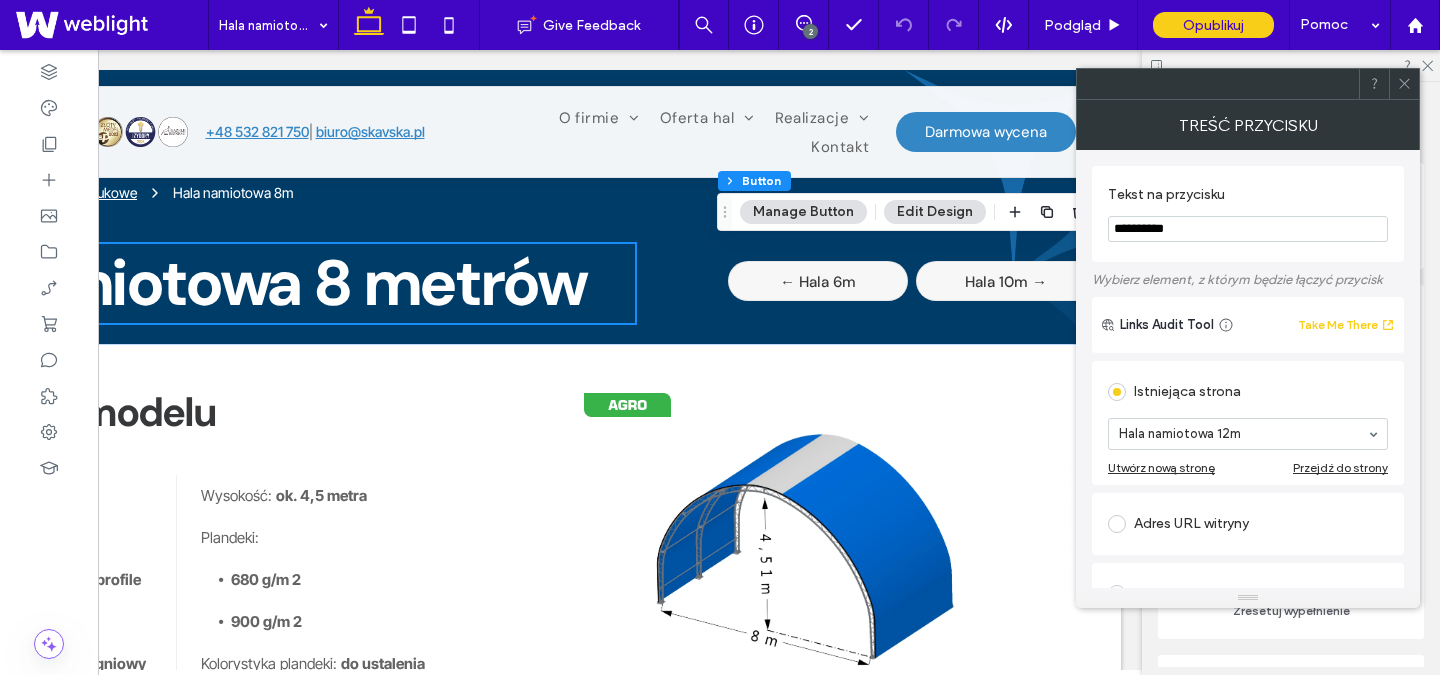 click 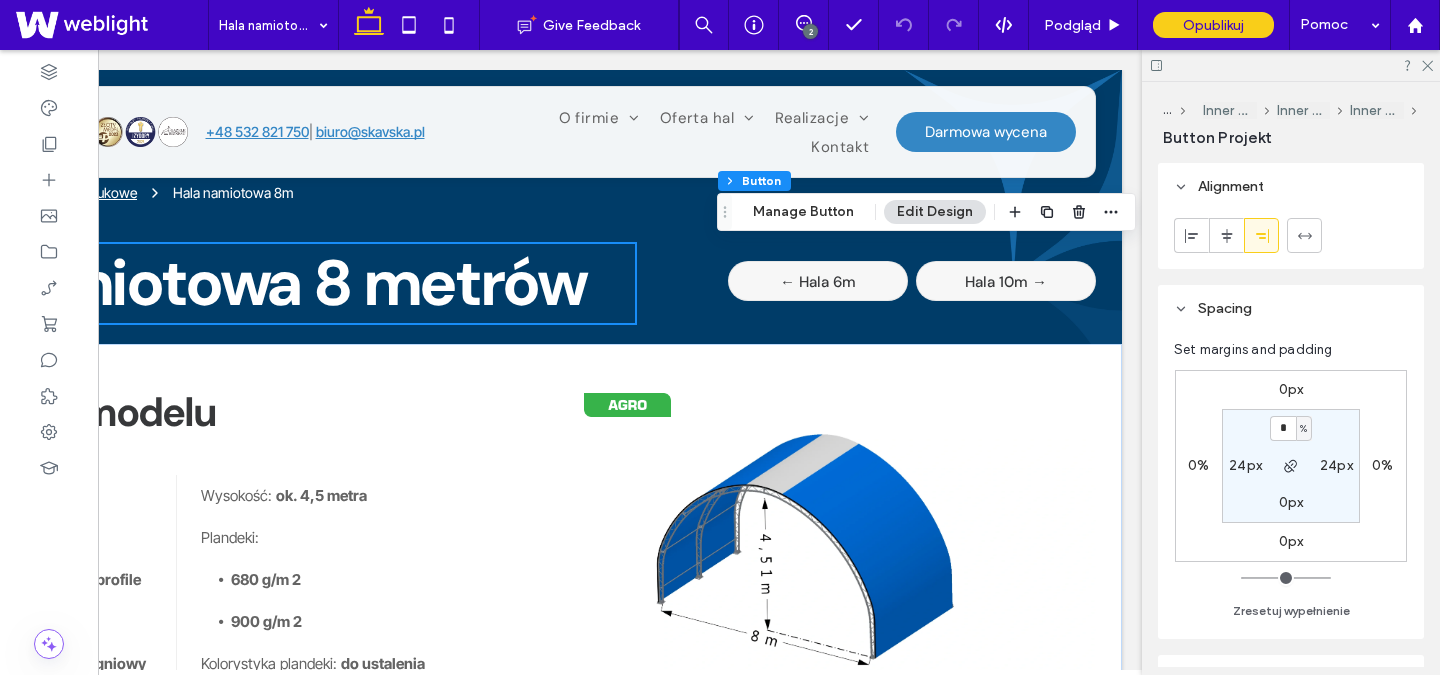 scroll, scrollTop: 373, scrollLeft: 0, axis: vertical 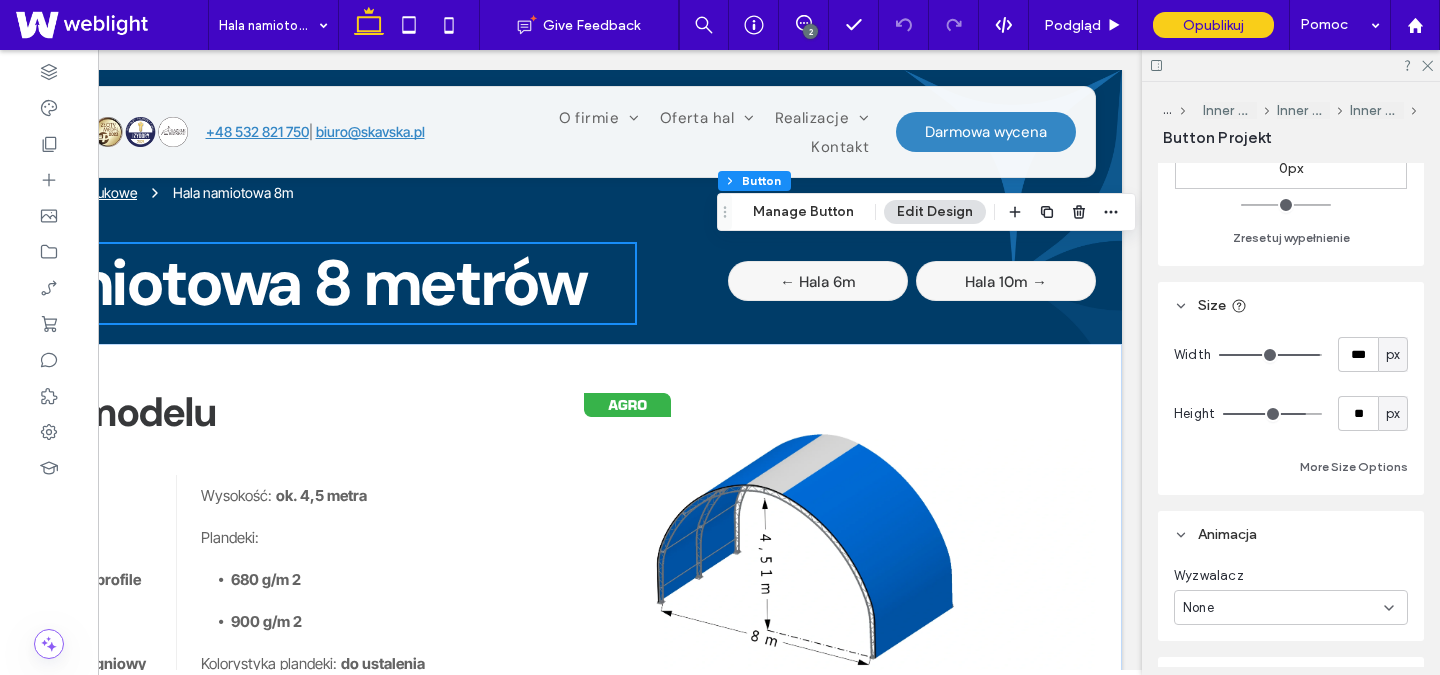 click on "px" at bounding box center (1393, 355) 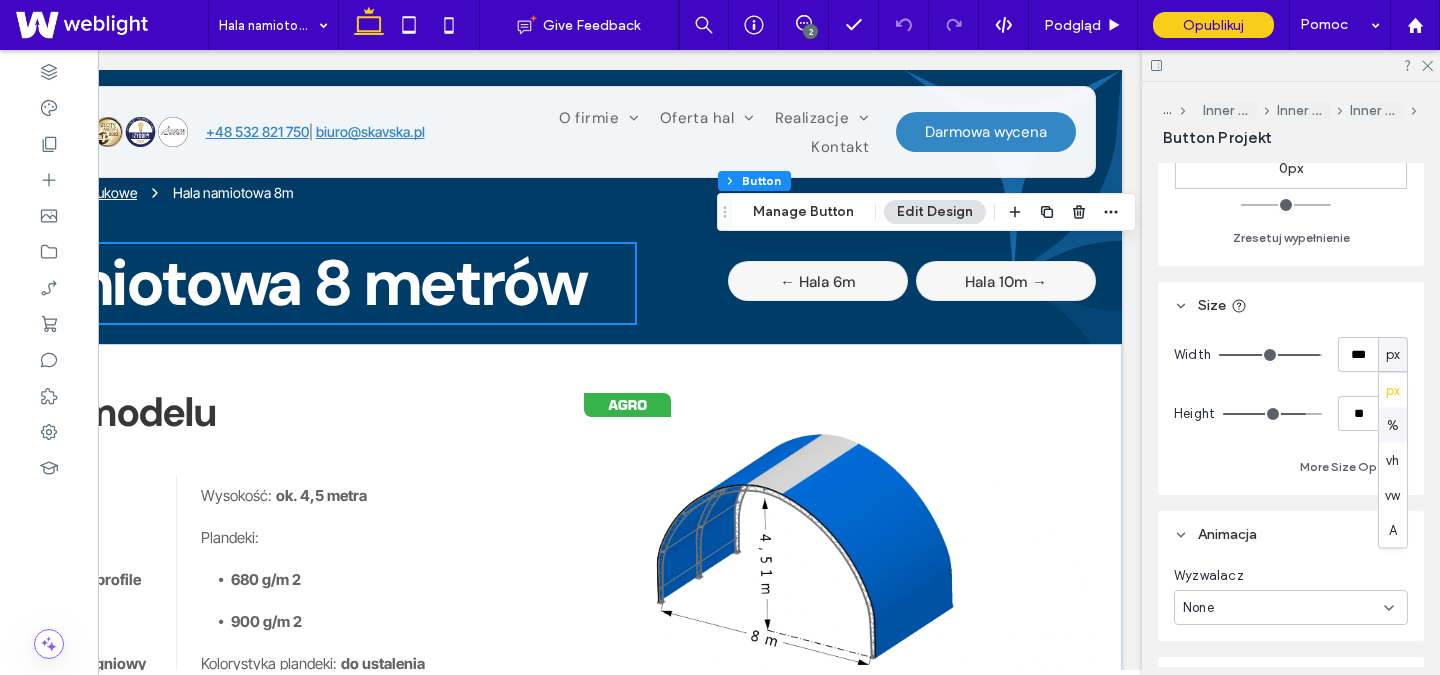 click on "%" at bounding box center (1393, 425) 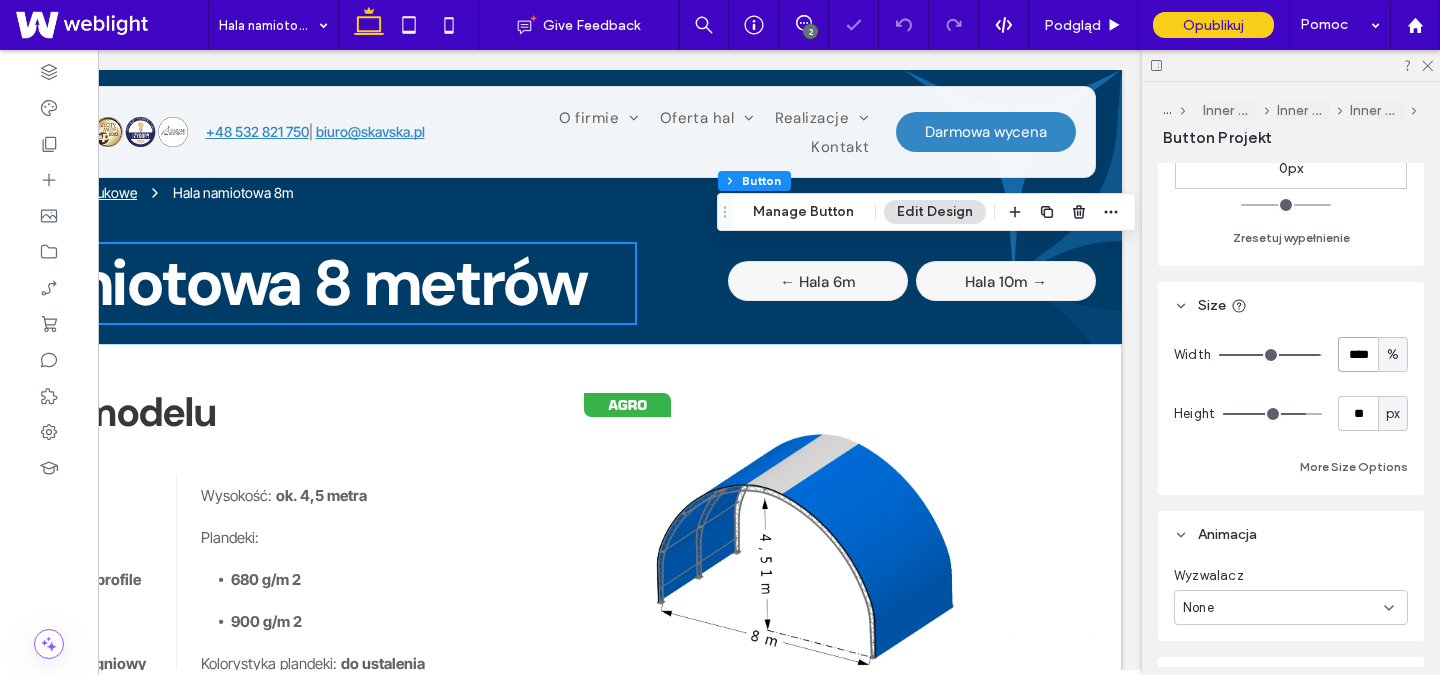 click on "****" at bounding box center [1358, 354] 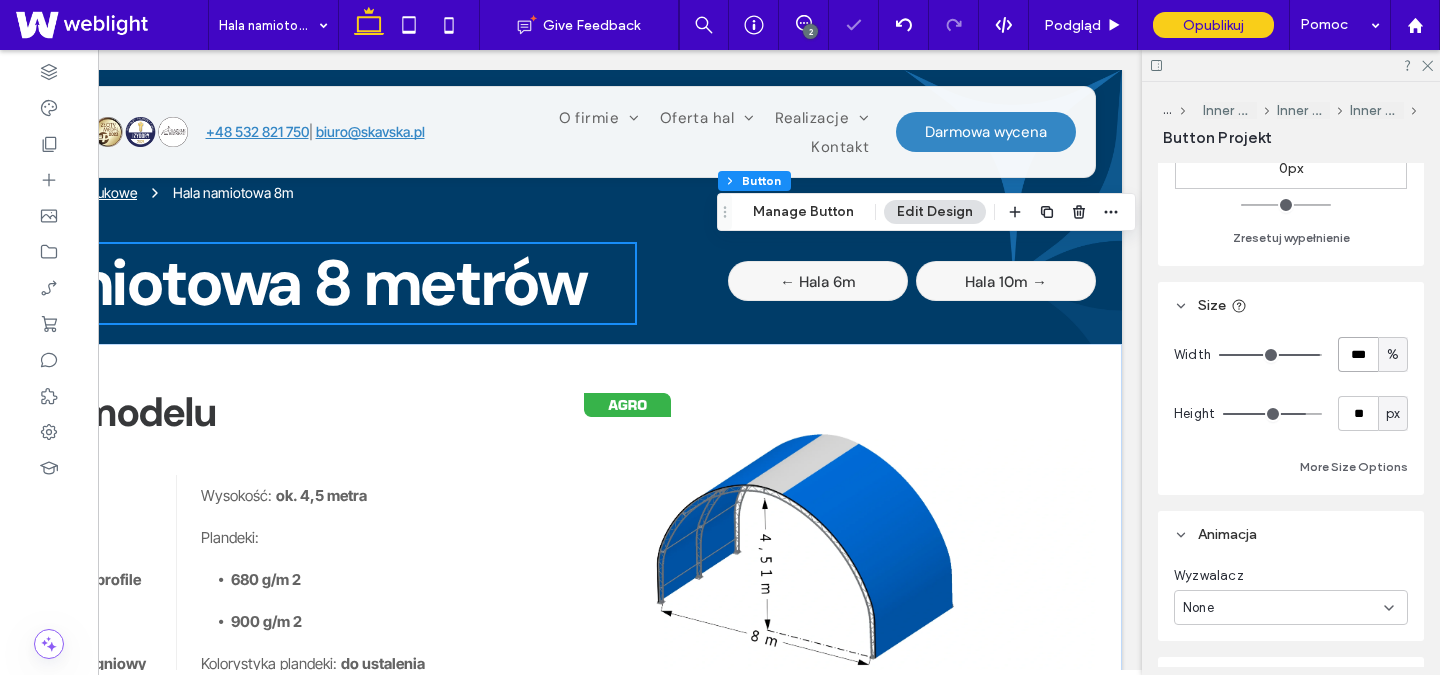 type on "***" 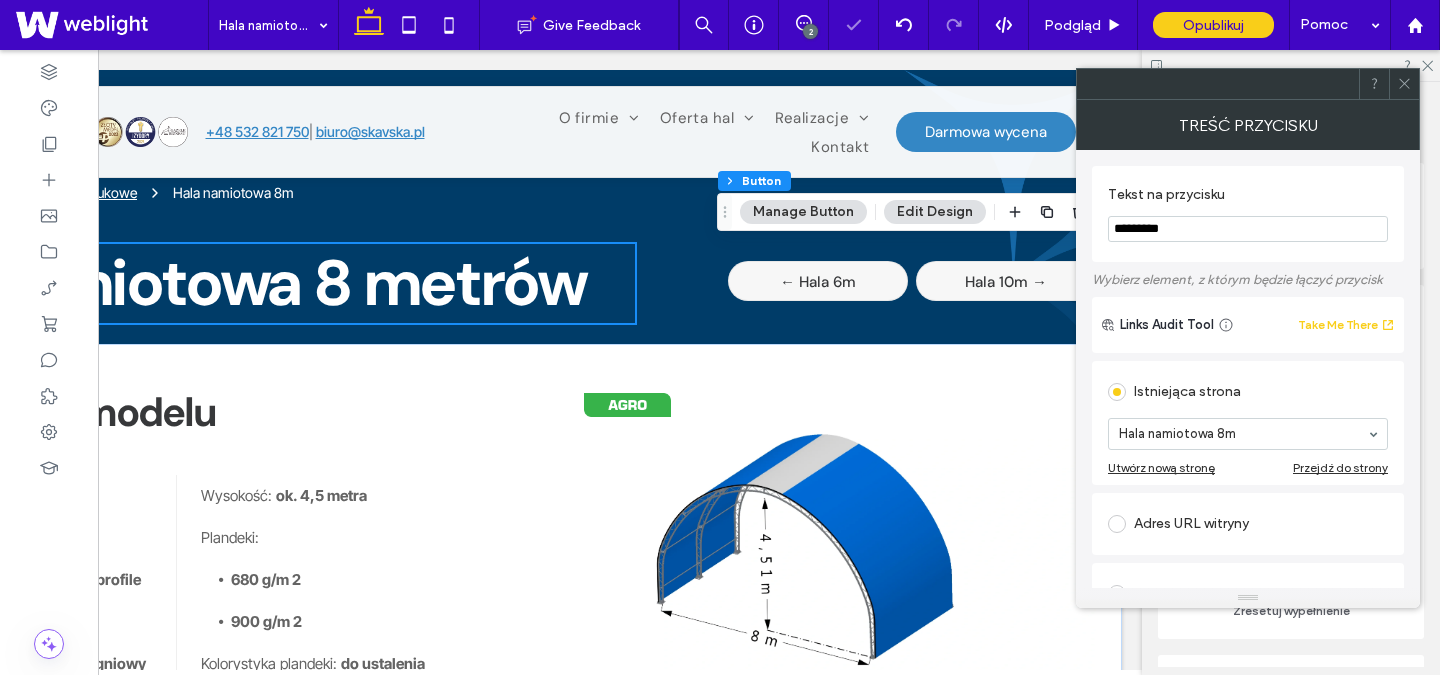 scroll, scrollTop: 36, scrollLeft: 0, axis: vertical 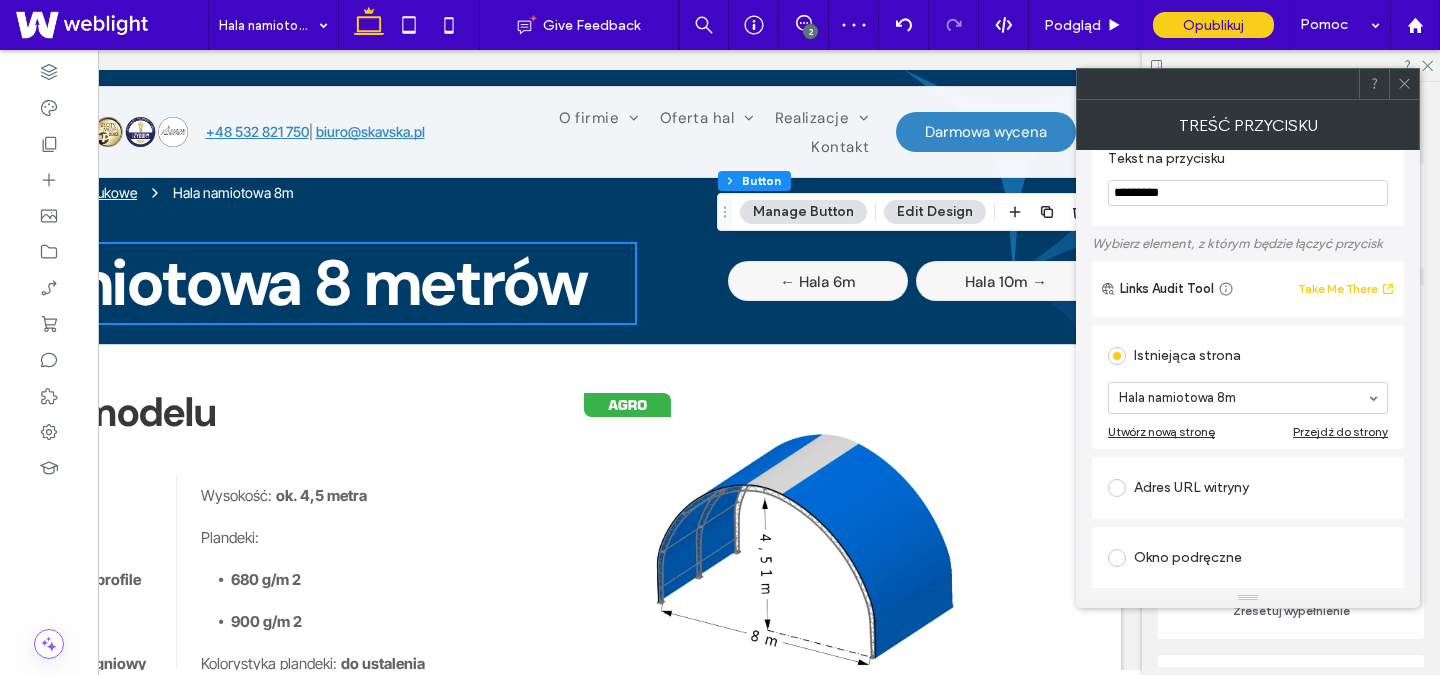click 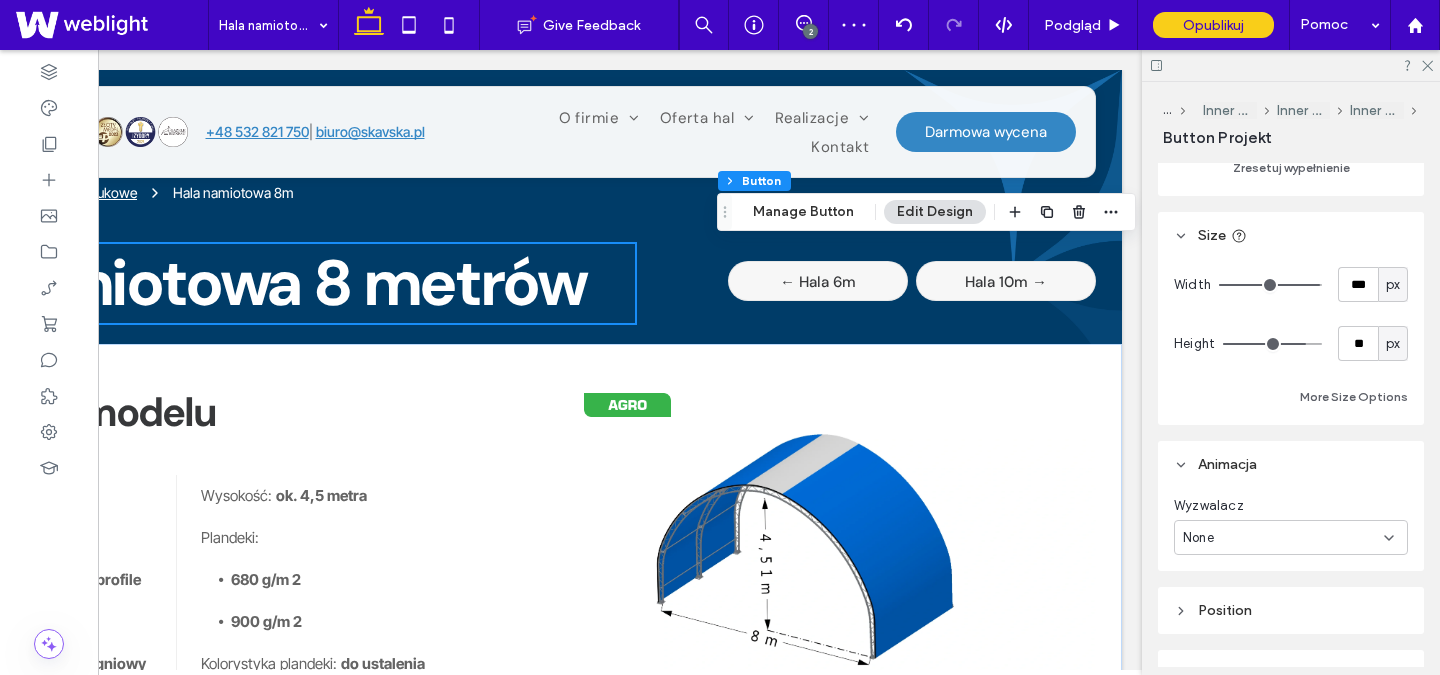 scroll, scrollTop: 448, scrollLeft: 0, axis: vertical 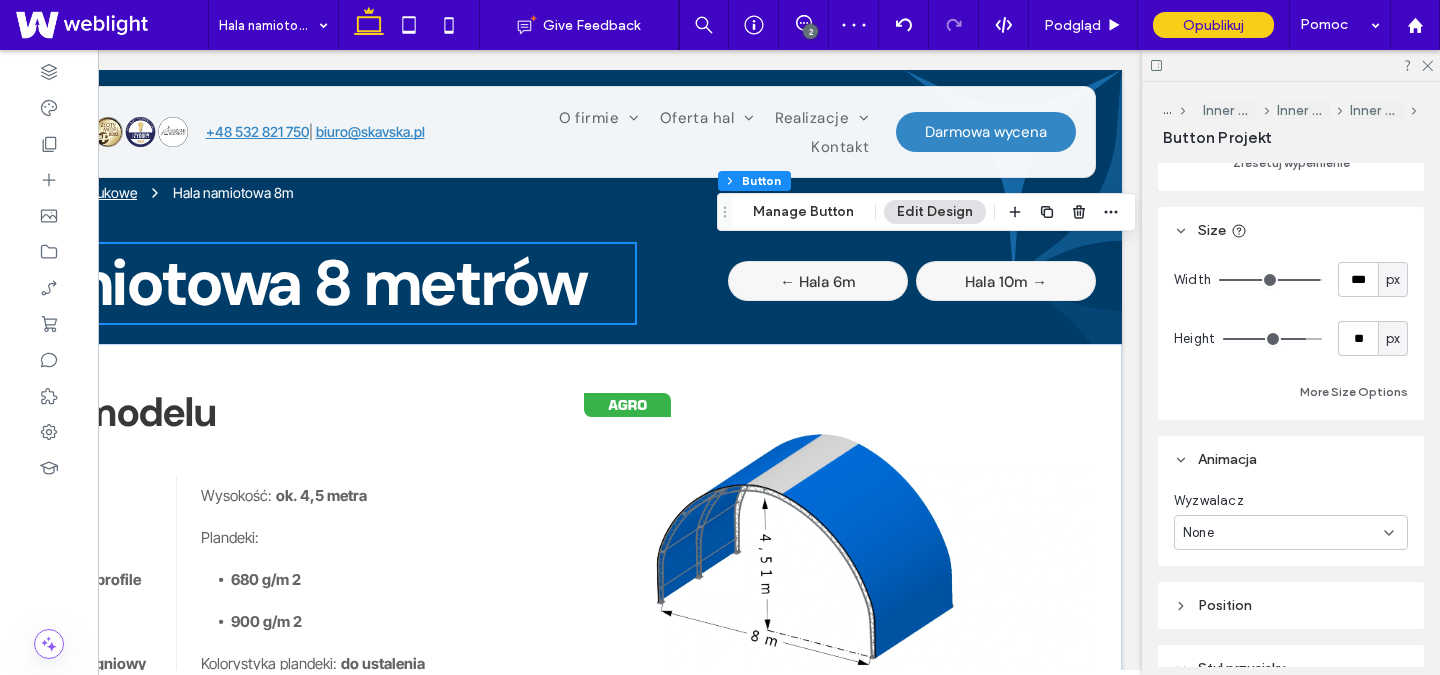 click on "px" at bounding box center [1393, 280] 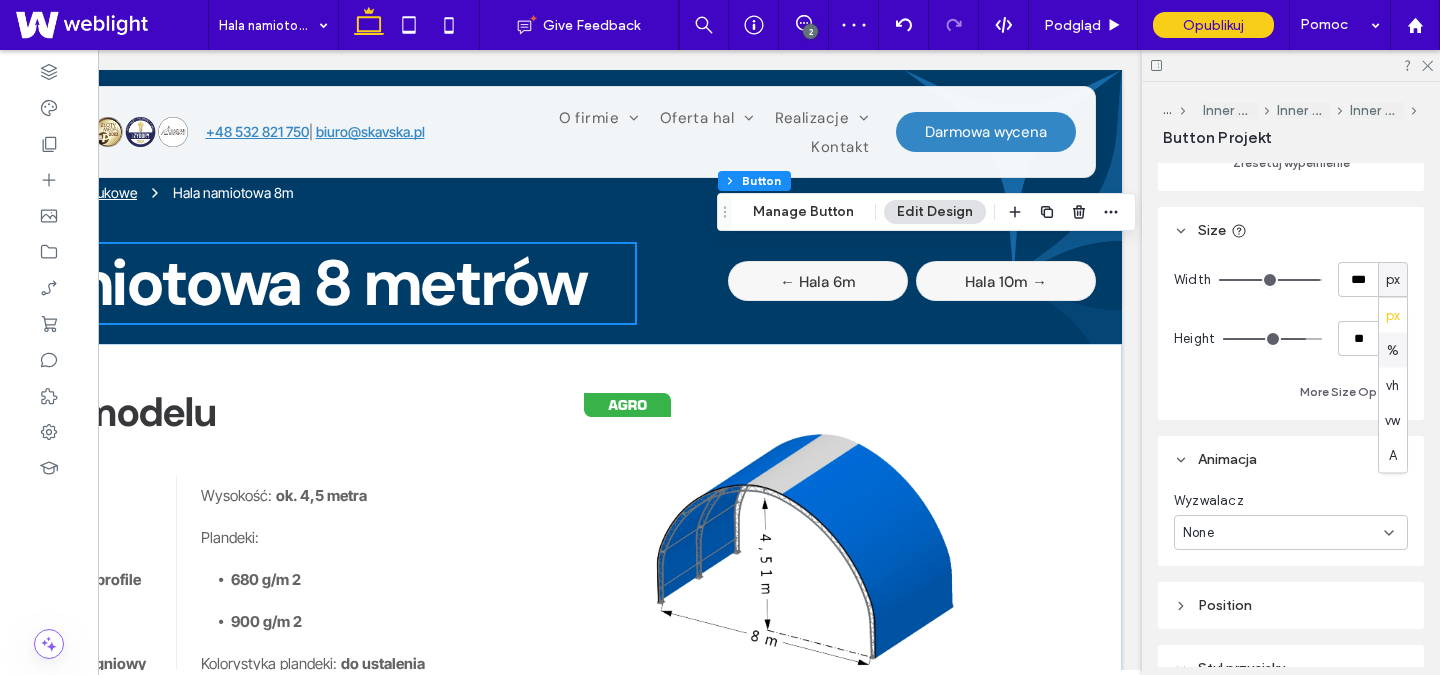 click on "%" at bounding box center [1393, 350] 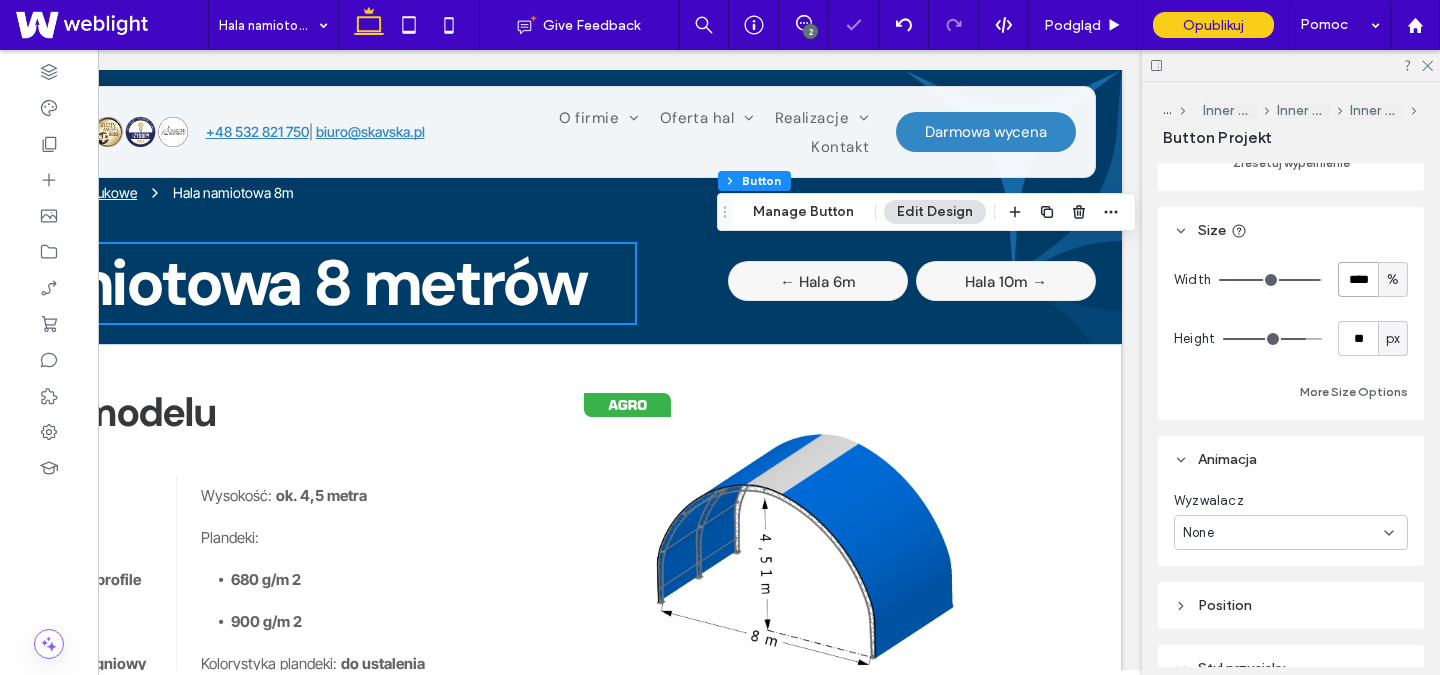 click on "****" at bounding box center [1358, 279] 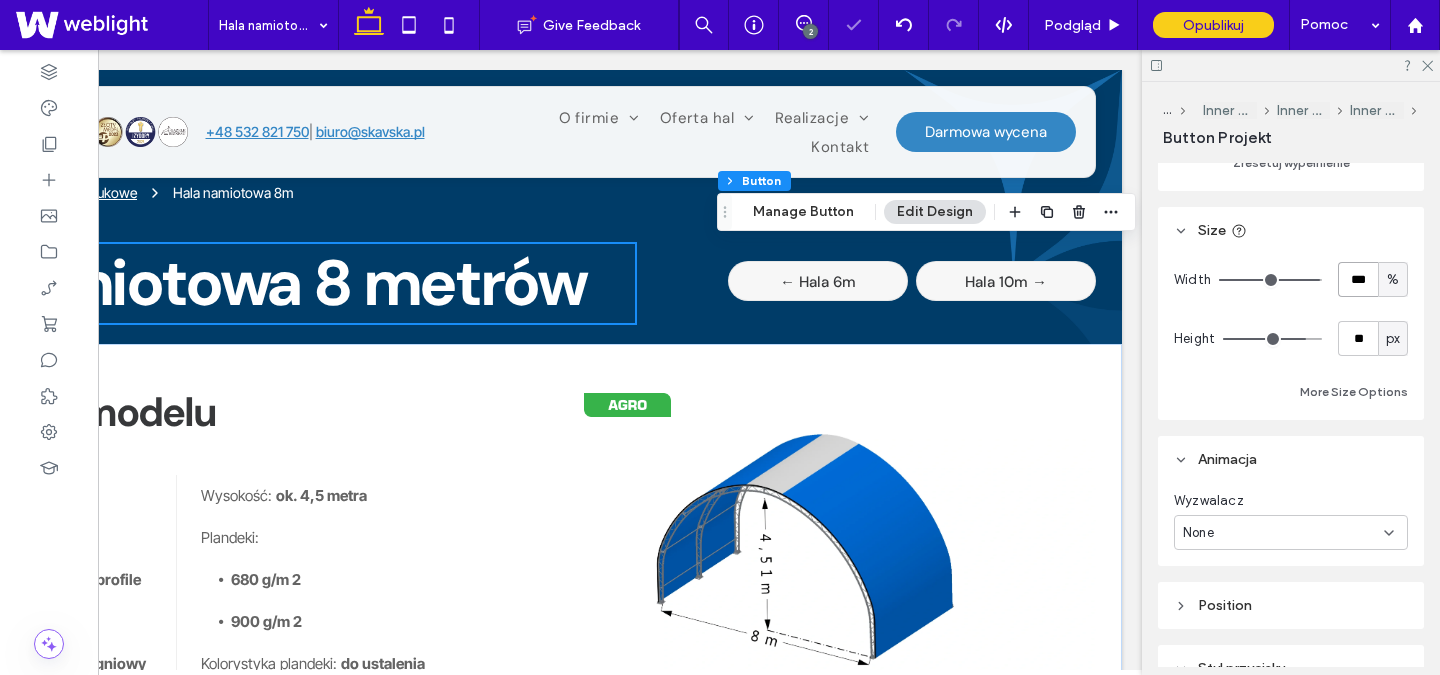 type on "***" 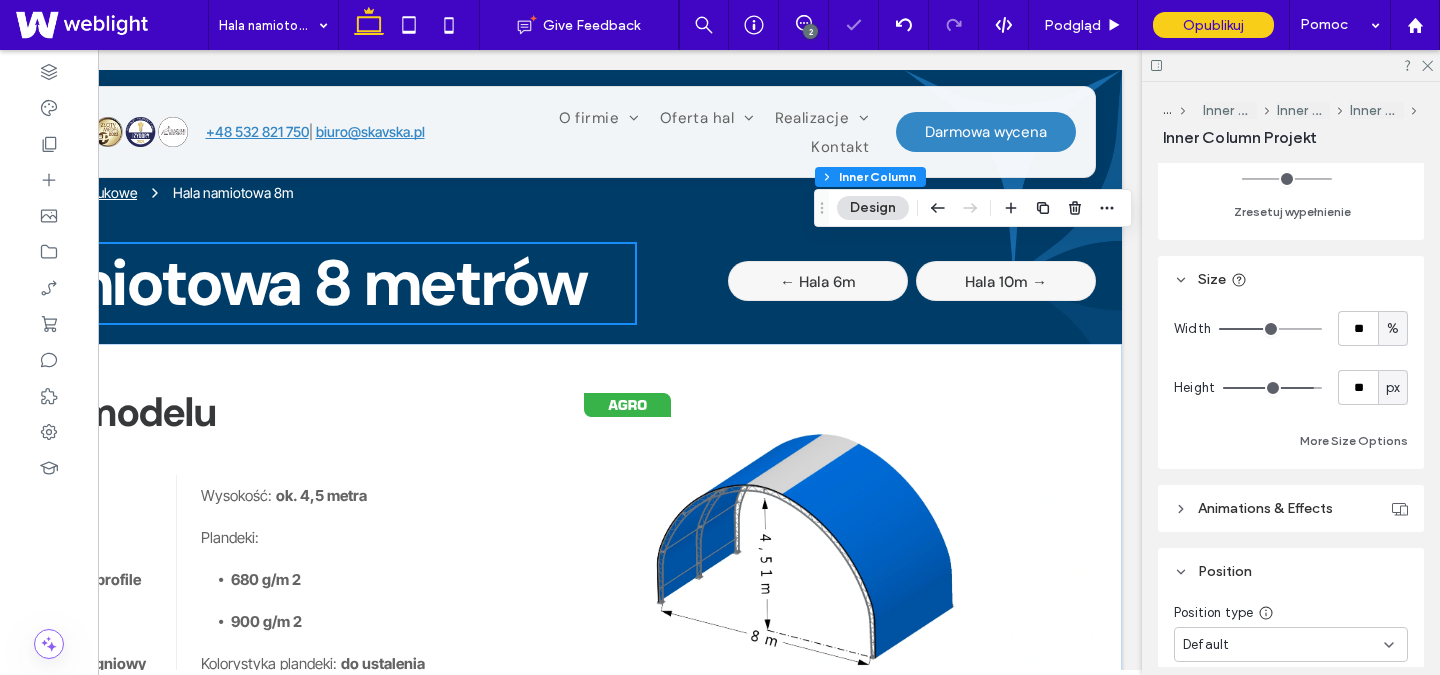 scroll, scrollTop: 815, scrollLeft: 0, axis: vertical 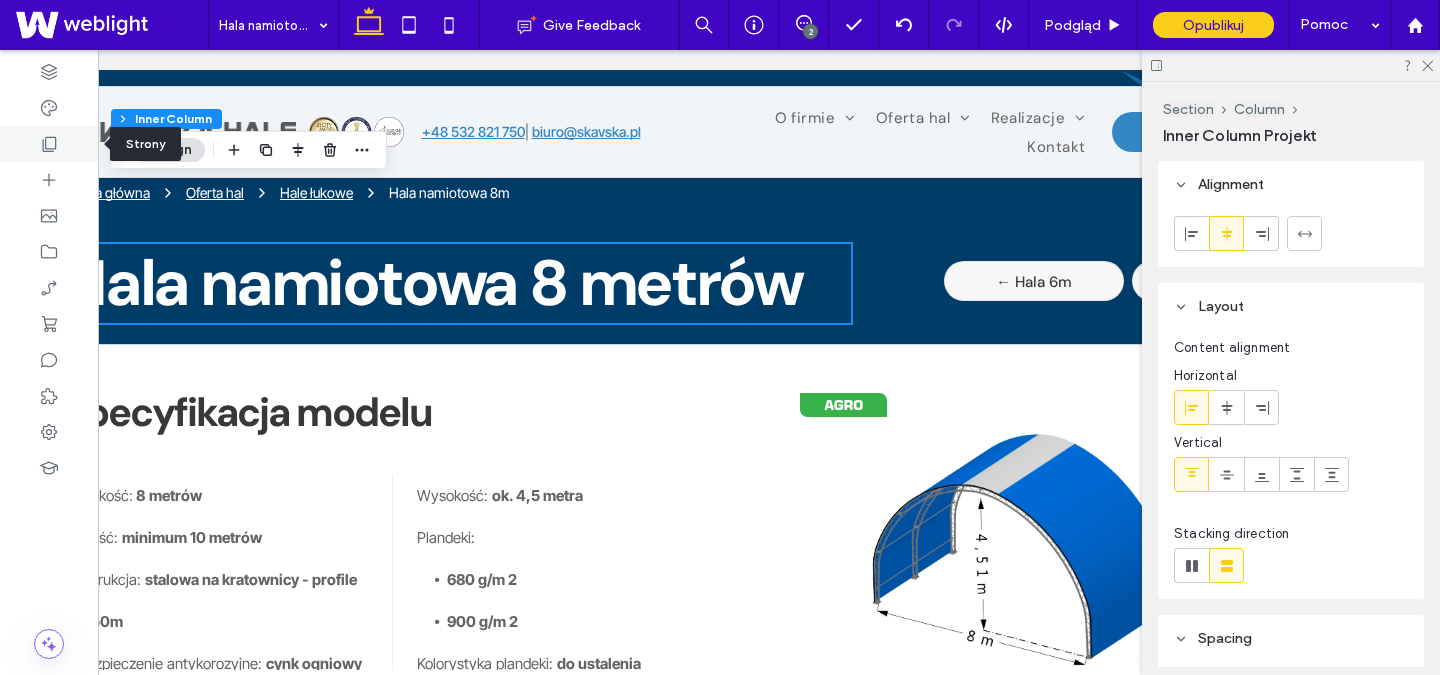 click at bounding box center [49, 144] 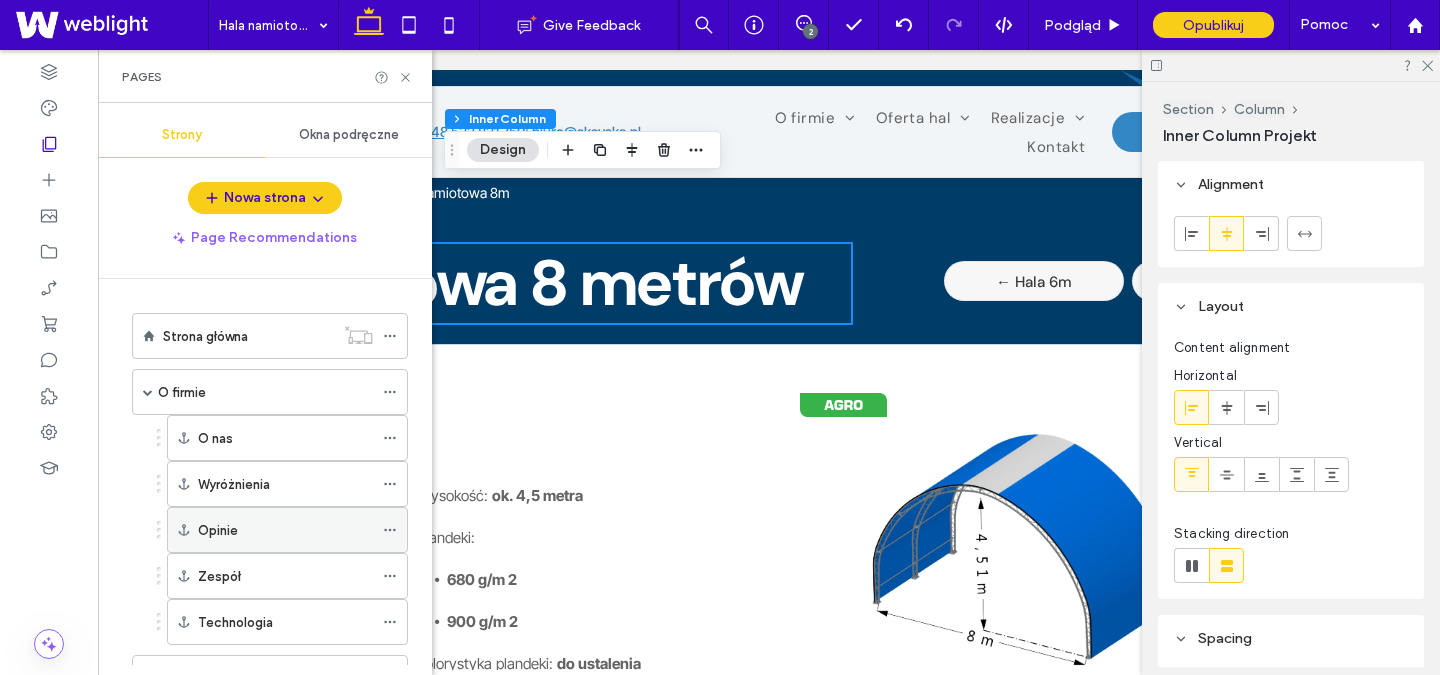 scroll, scrollTop: 364, scrollLeft: 0, axis: vertical 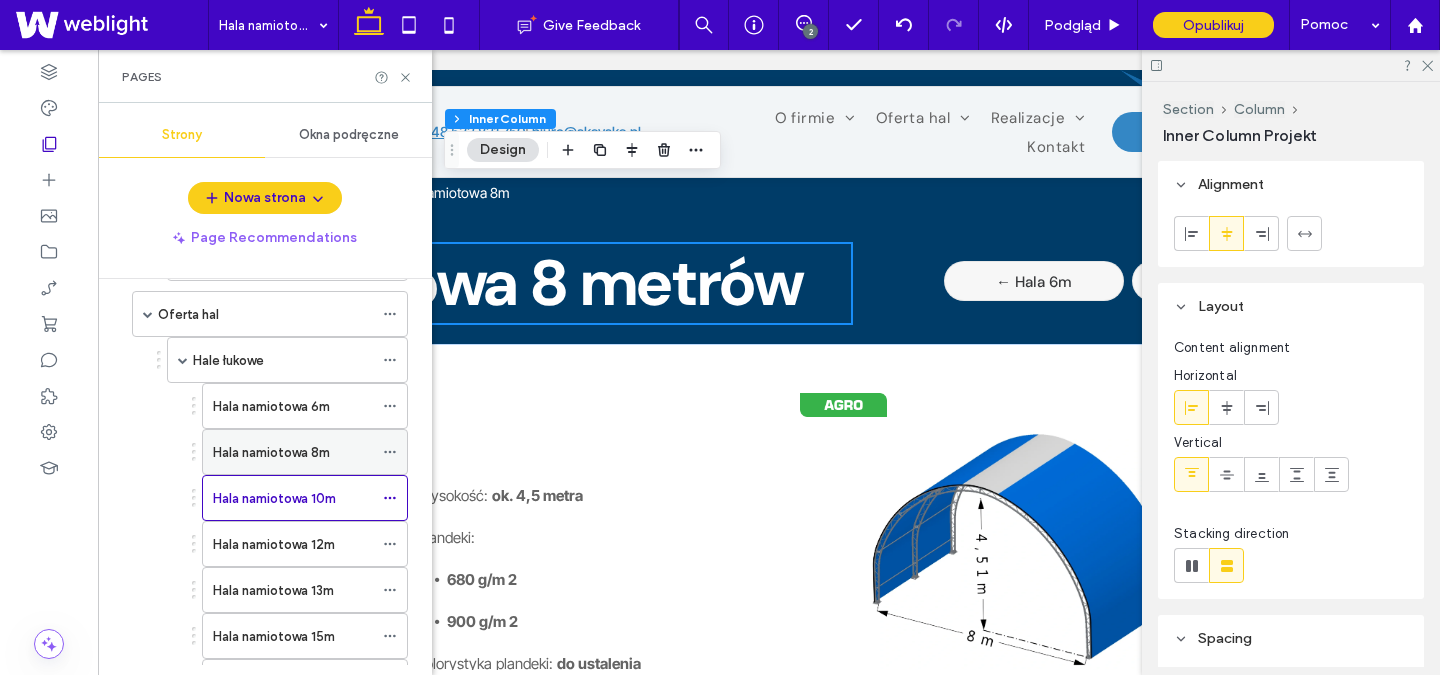 click on "Hala namiotowa 8m" at bounding box center [271, 452] 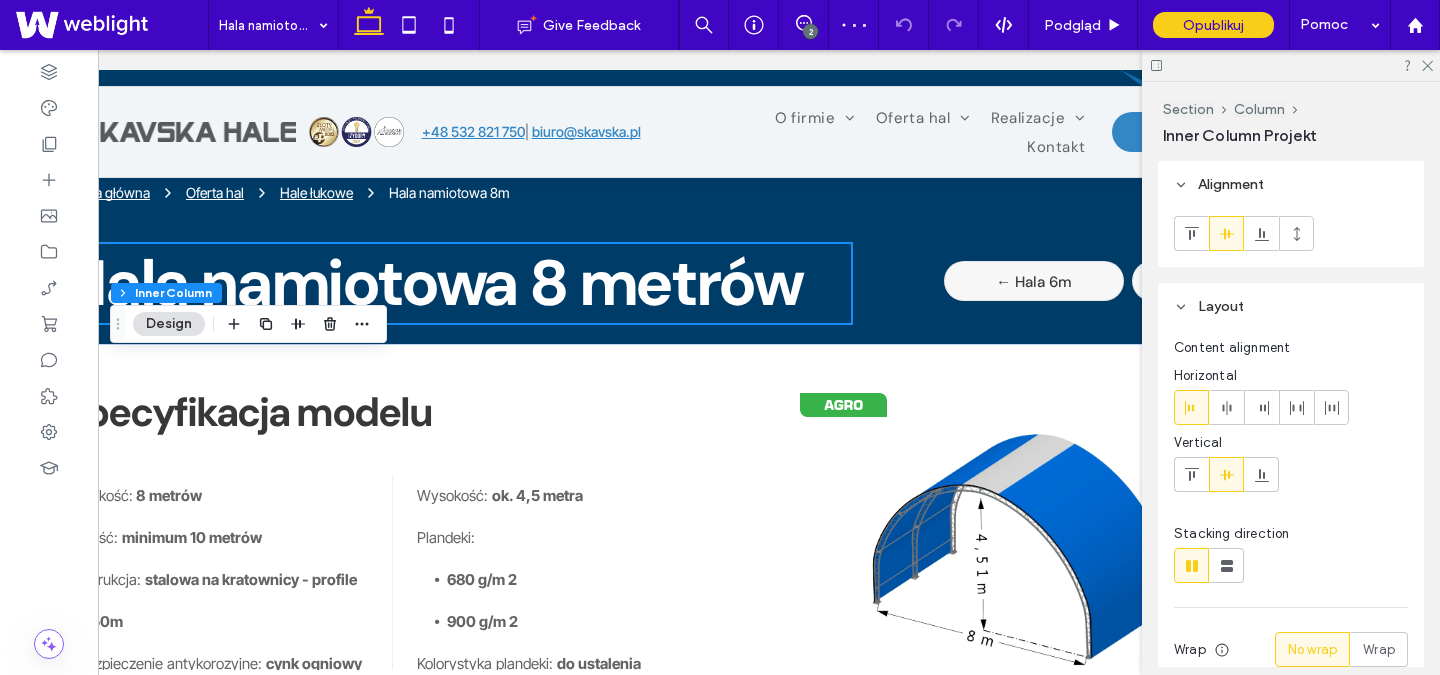 scroll, scrollTop: 0, scrollLeft: 0, axis: both 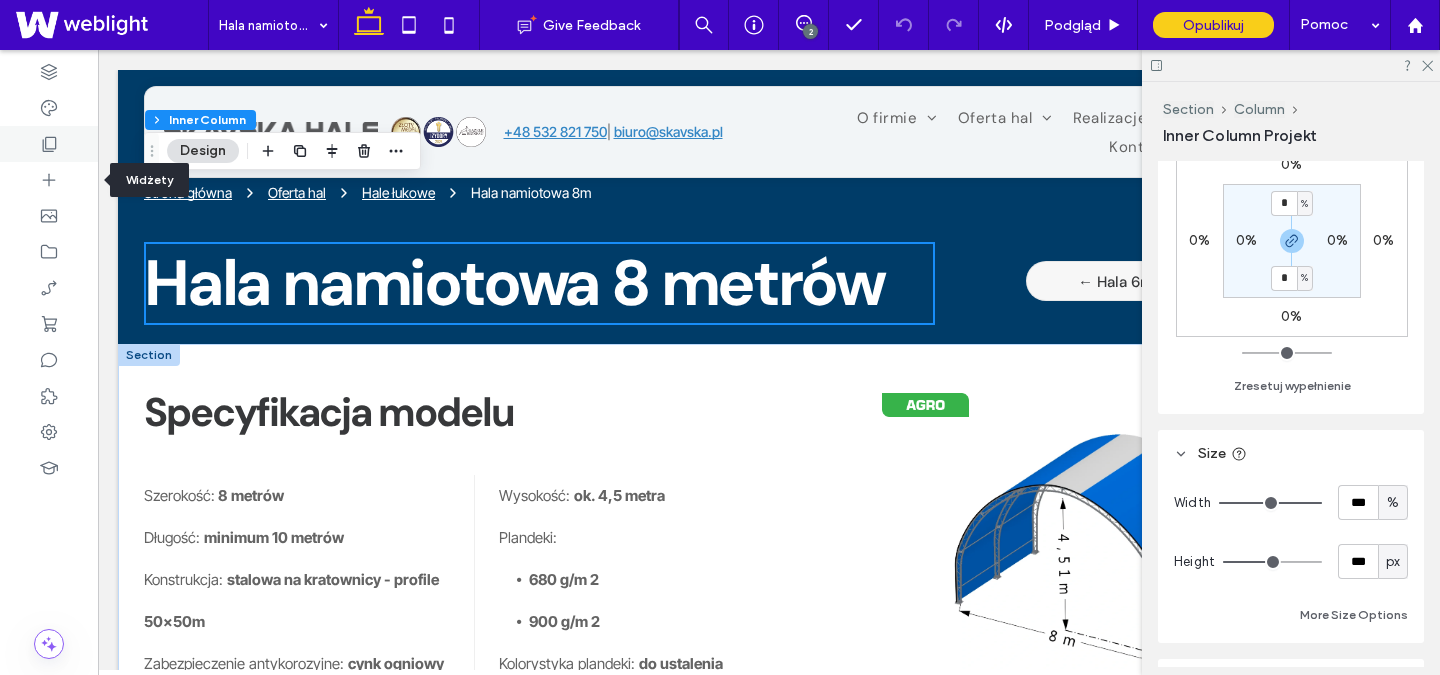 click 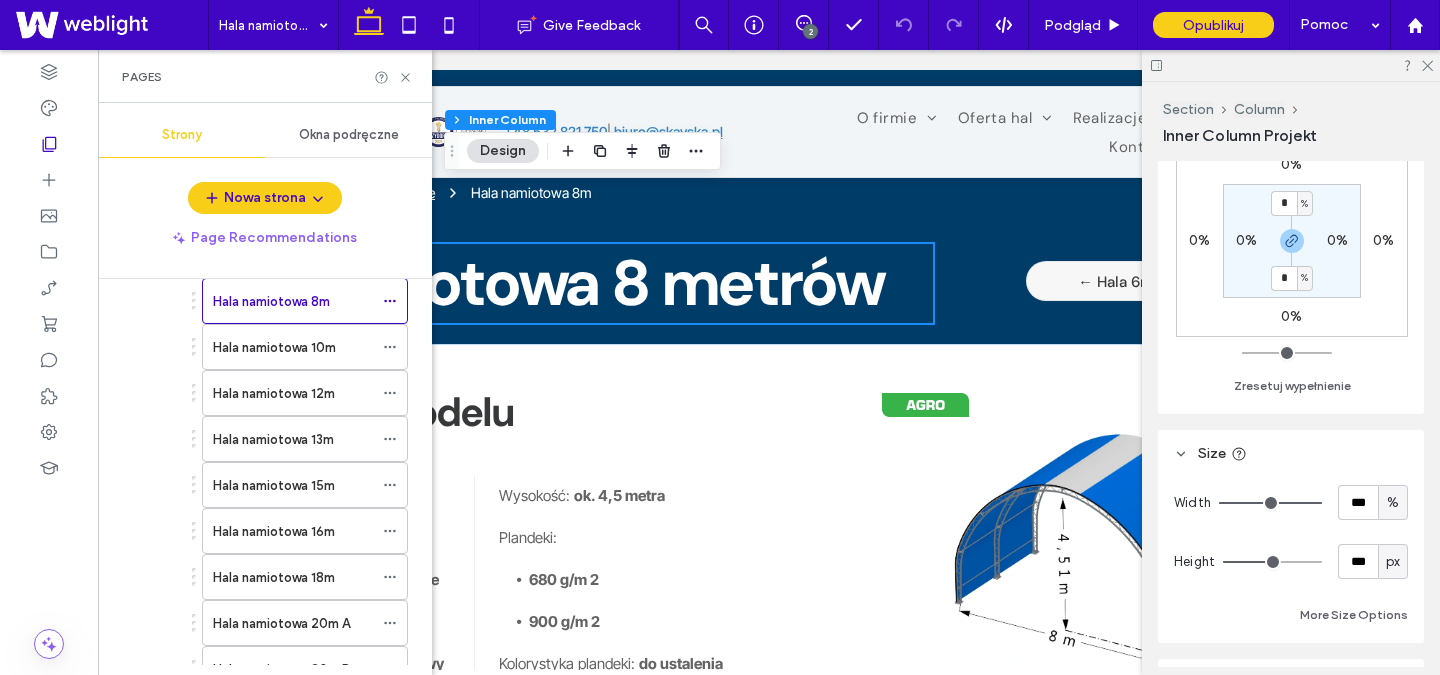 scroll, scrollTop: 588, scrollLeft: 0, axis: vertical 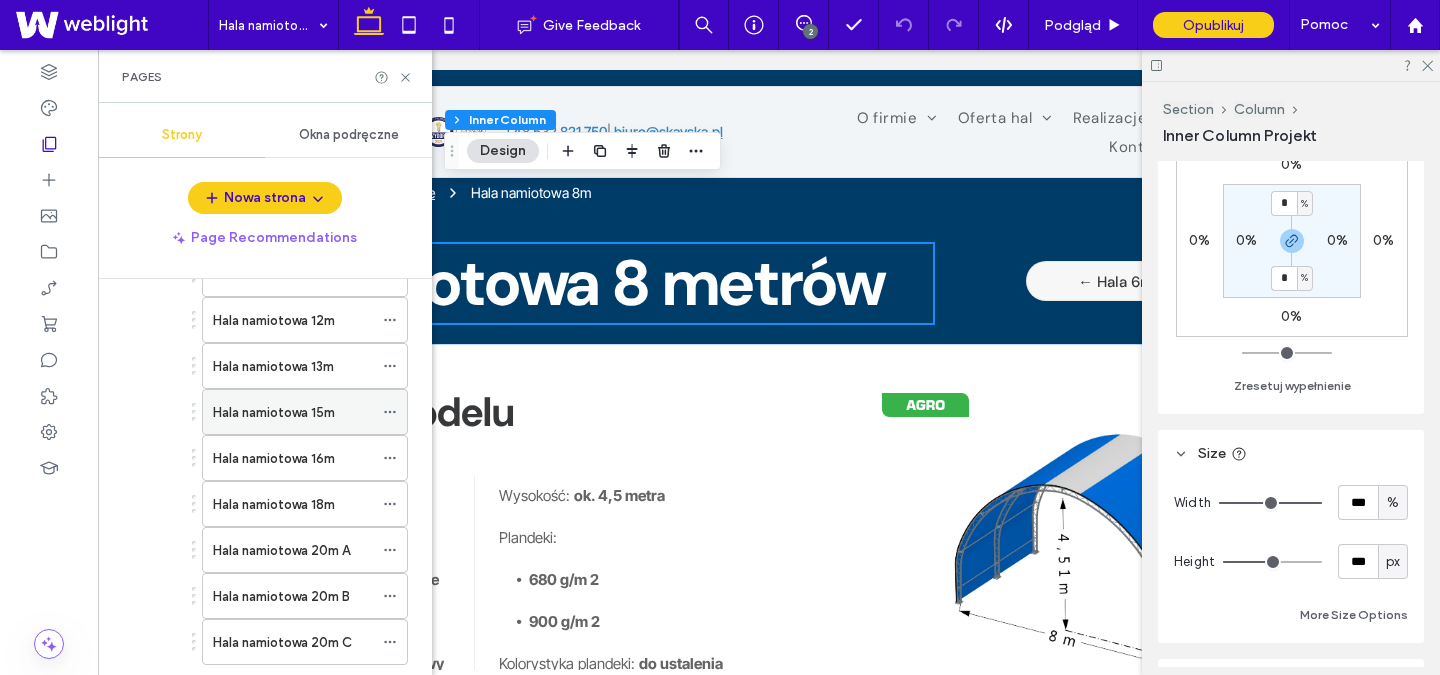 click on "Hala namiotowa 15m" at bounding box center [293, 412] 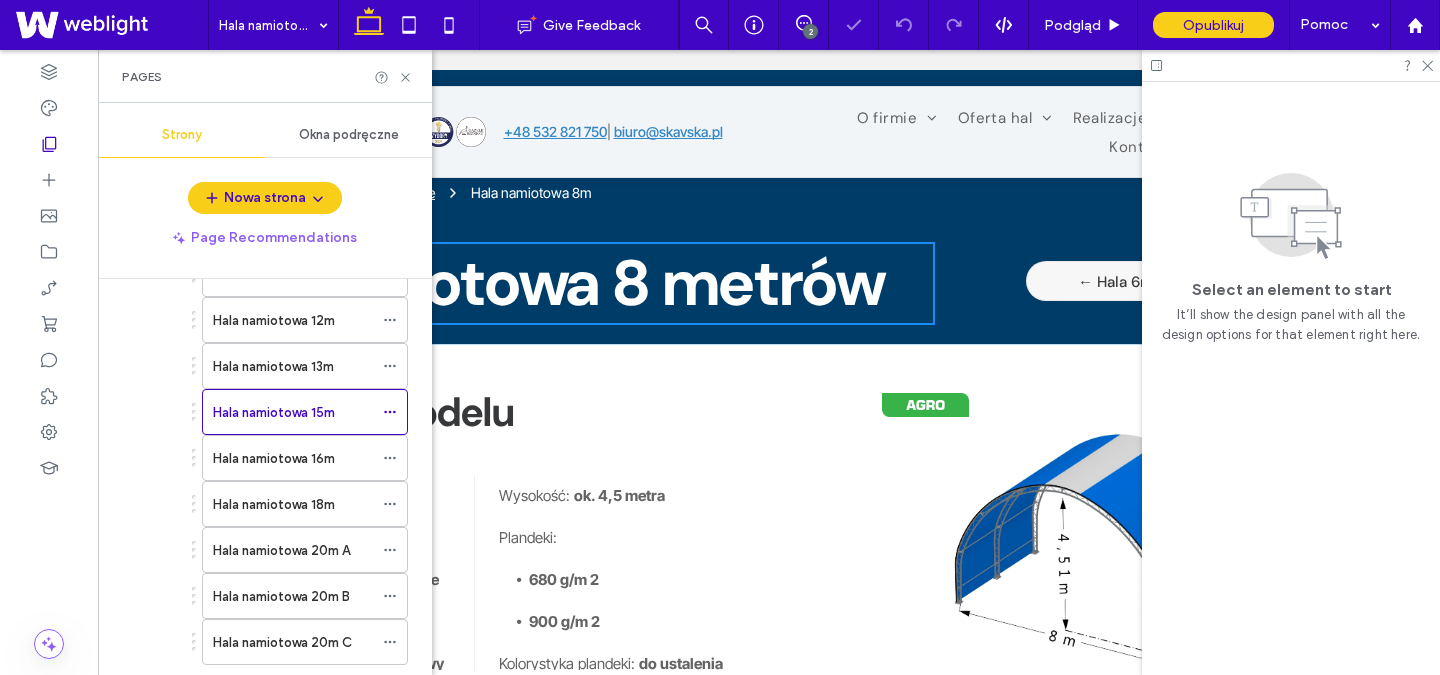 click on "Hala namiotowa 13m" at bounding box center (273, 366) 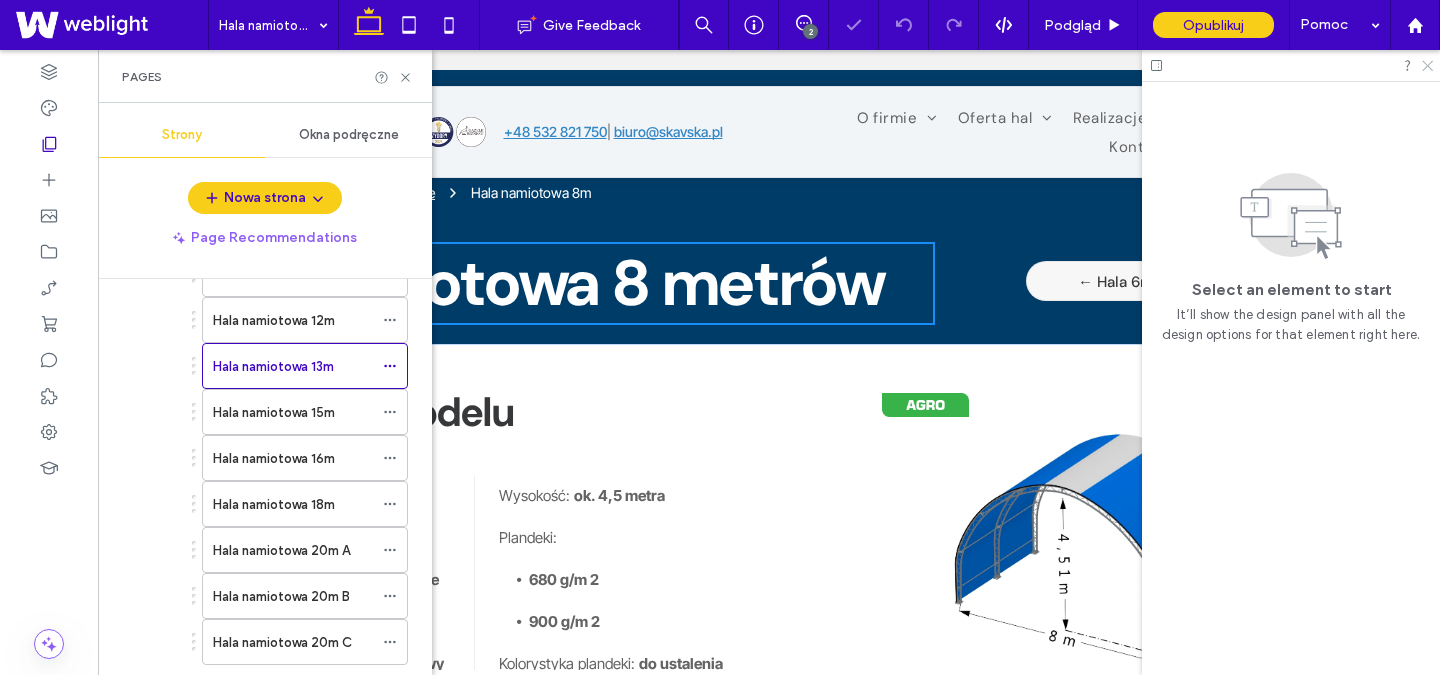 click 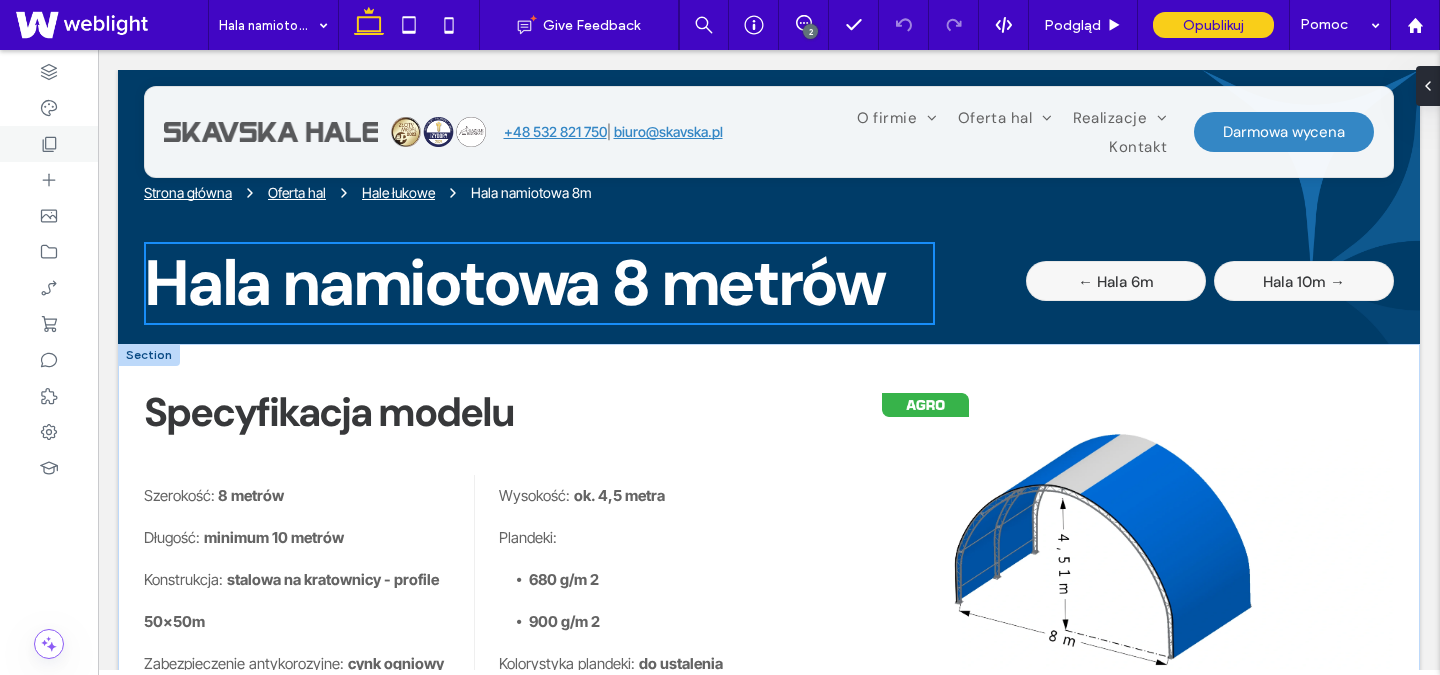 click 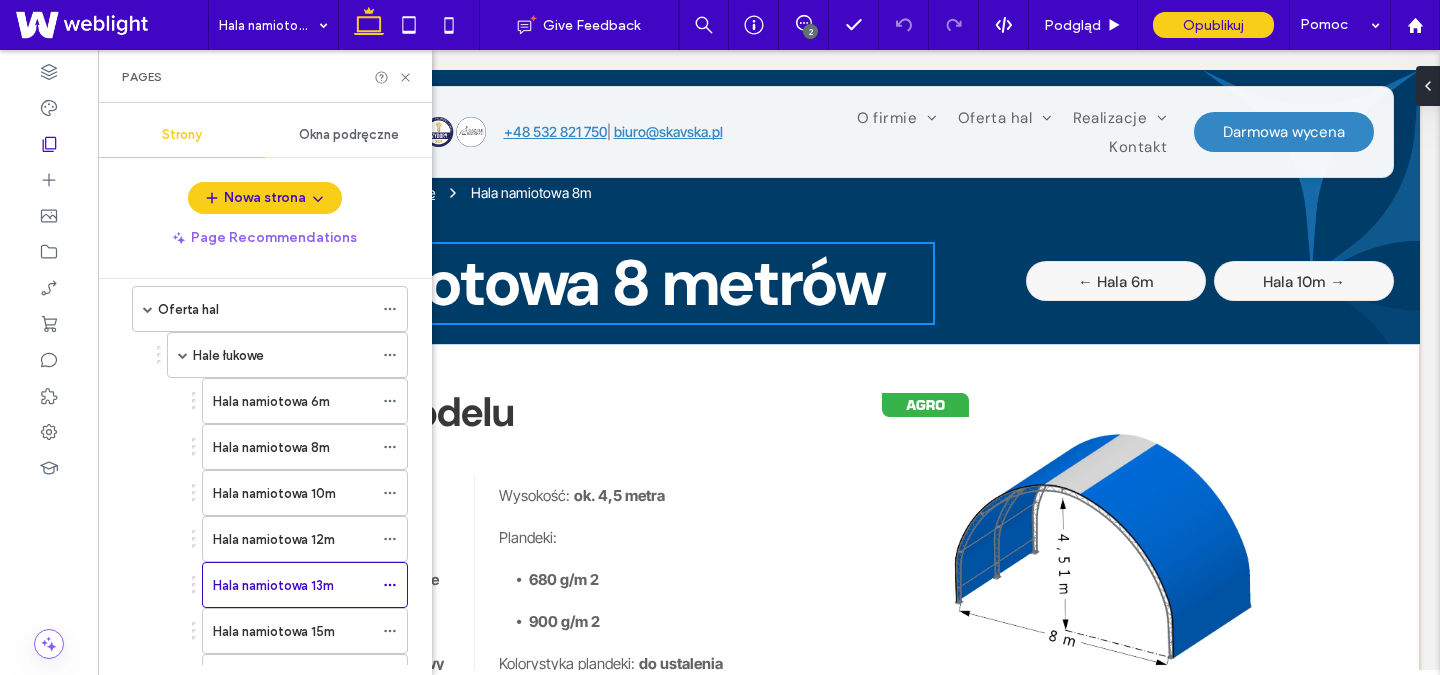 scroll, scrollTop: 395, scrollLeft: 0, axis: vertical 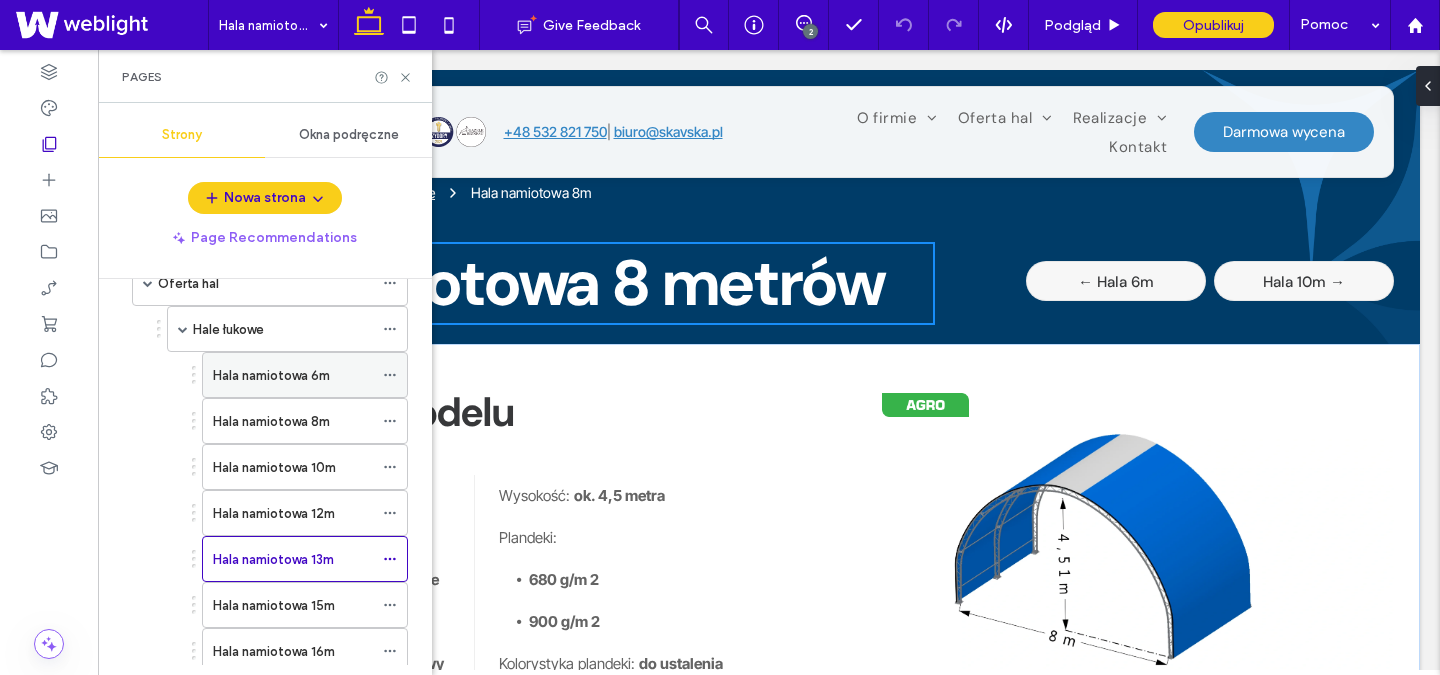 click on "Hala namiotowa 6m" at bounding box center [271, 375] 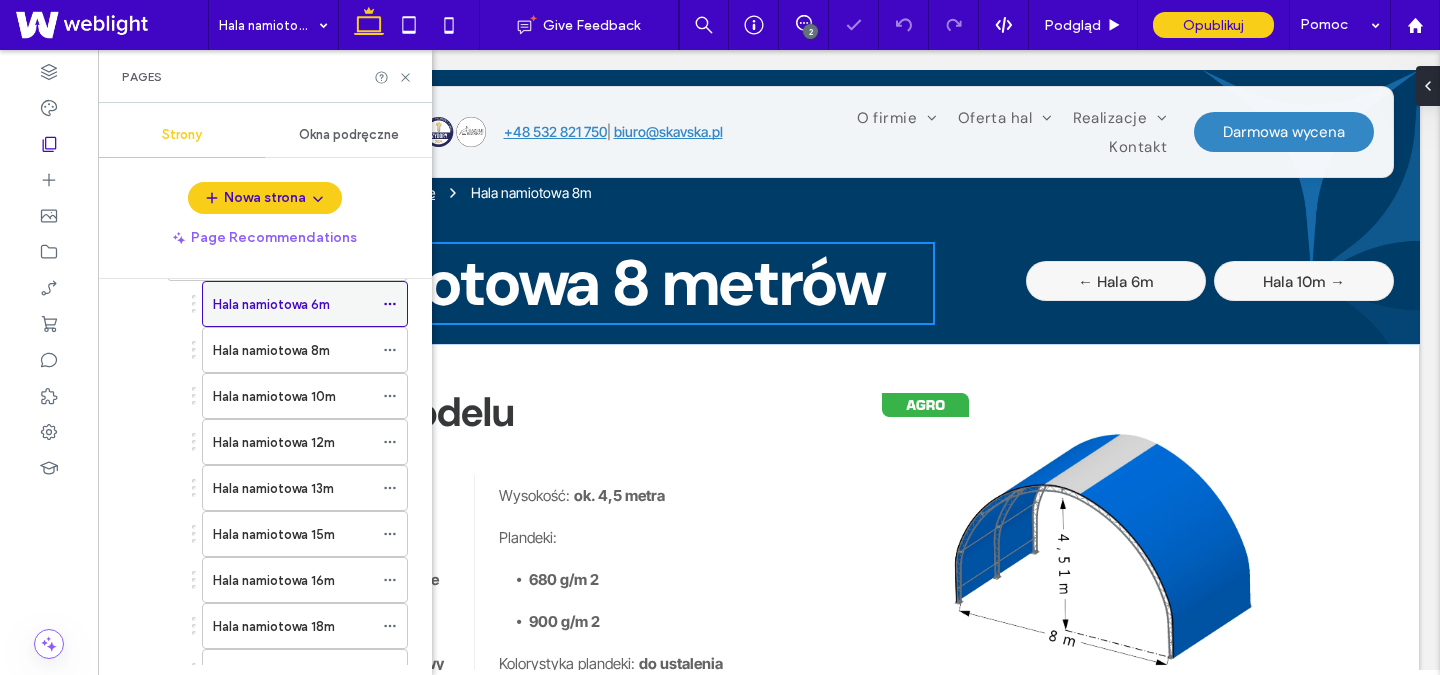 scroll, scrollTop: 474, scrollLeft: 0, axis: vertical 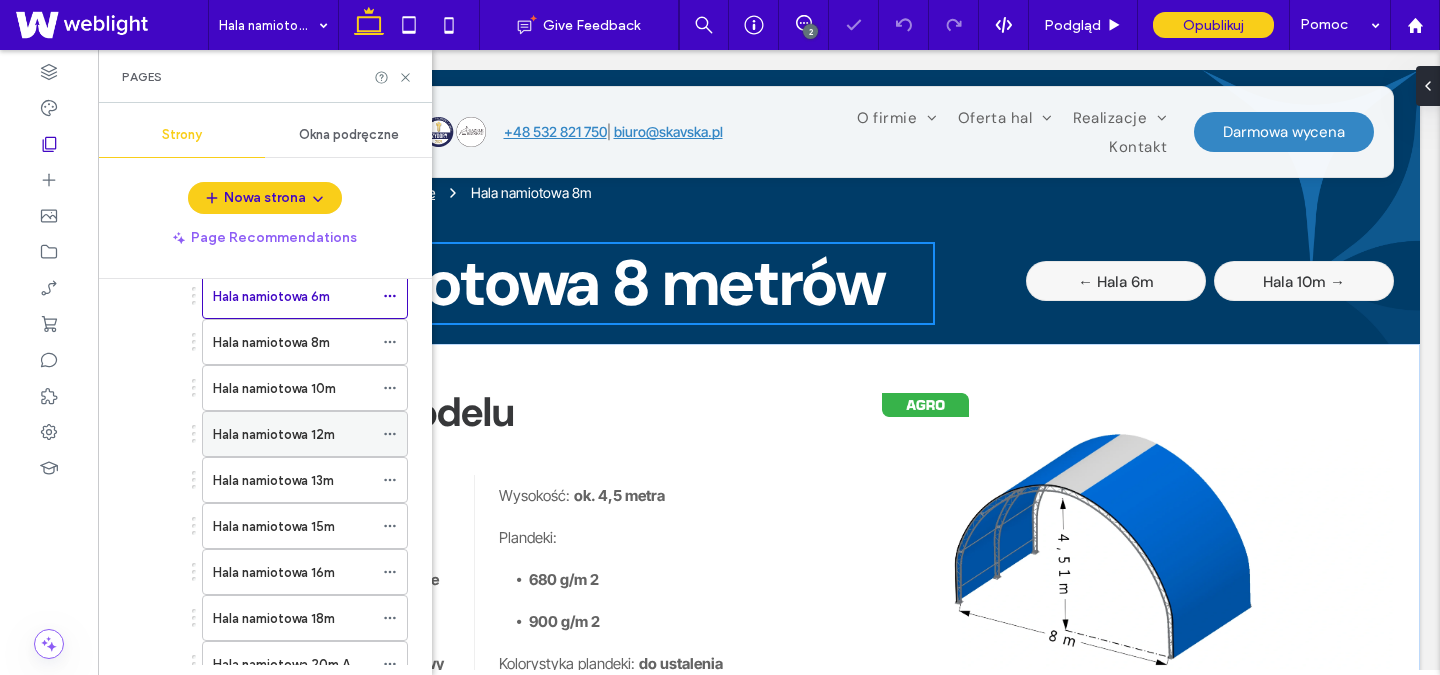click on "Hala namiotowa 12m" at bounding box center (274, 434) 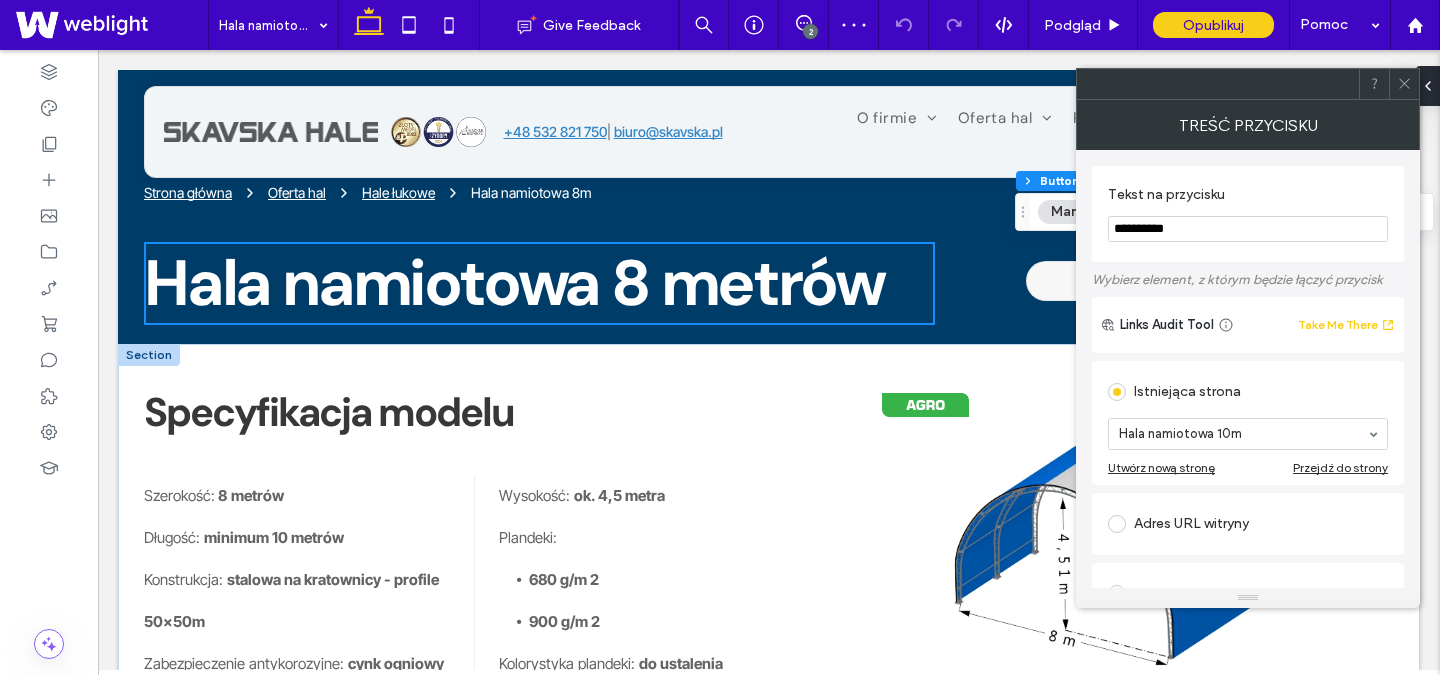 click at bounding box center [1404, 84] 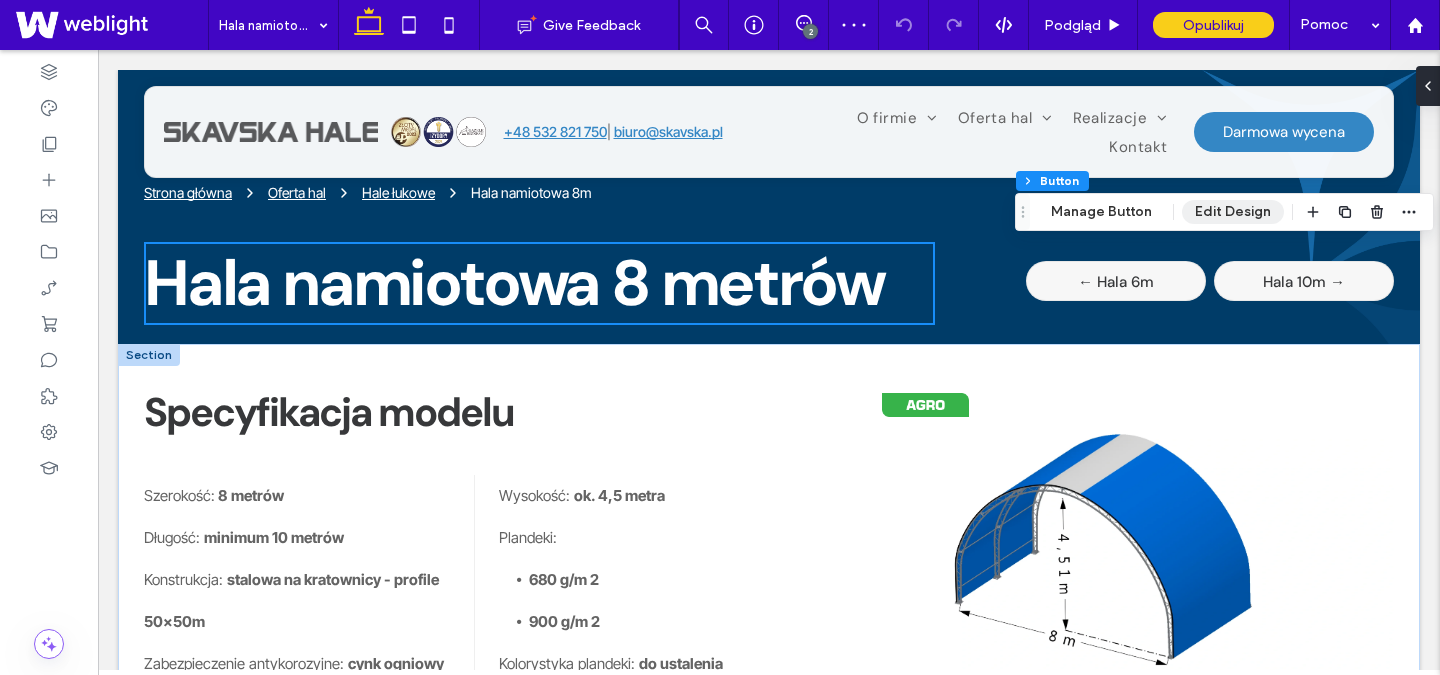 click on "Edit Design" at bounding box center [1233, 212] 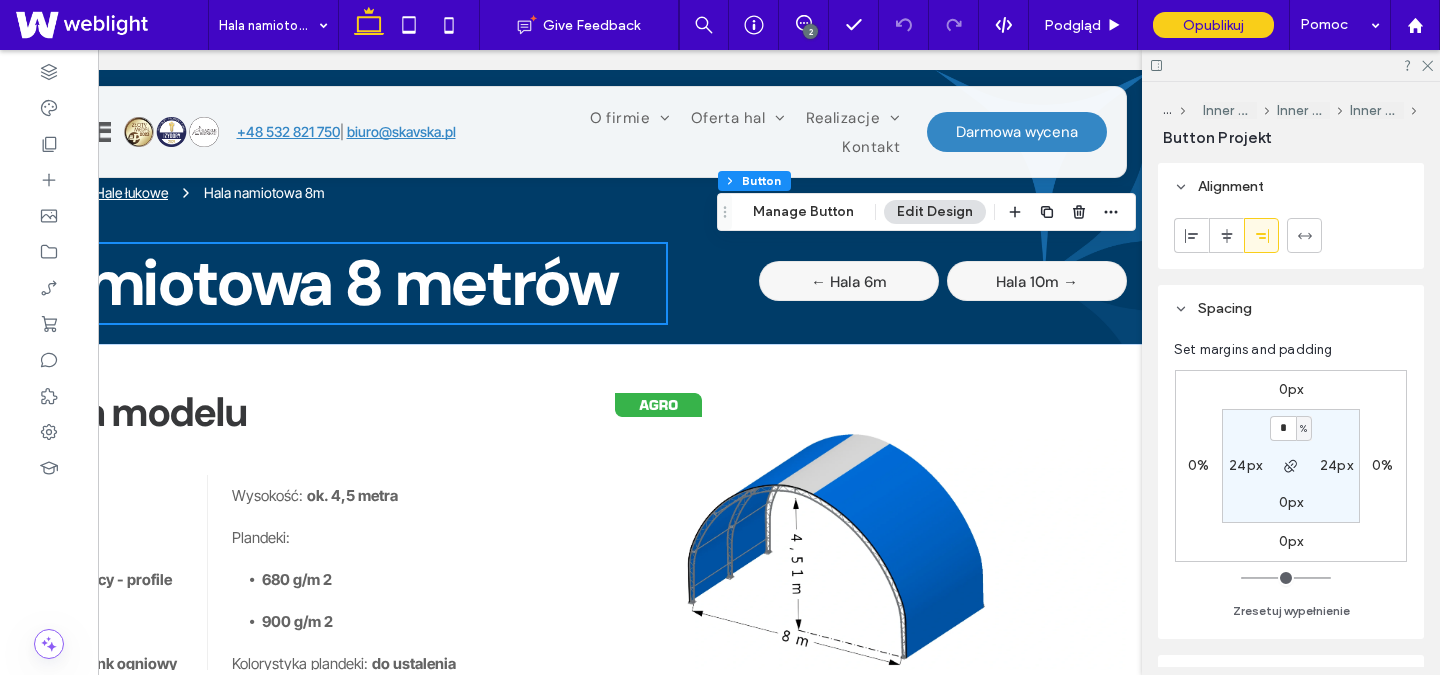scroll, scrollTop: 0, scrollLeft: 298, axis: horizontal 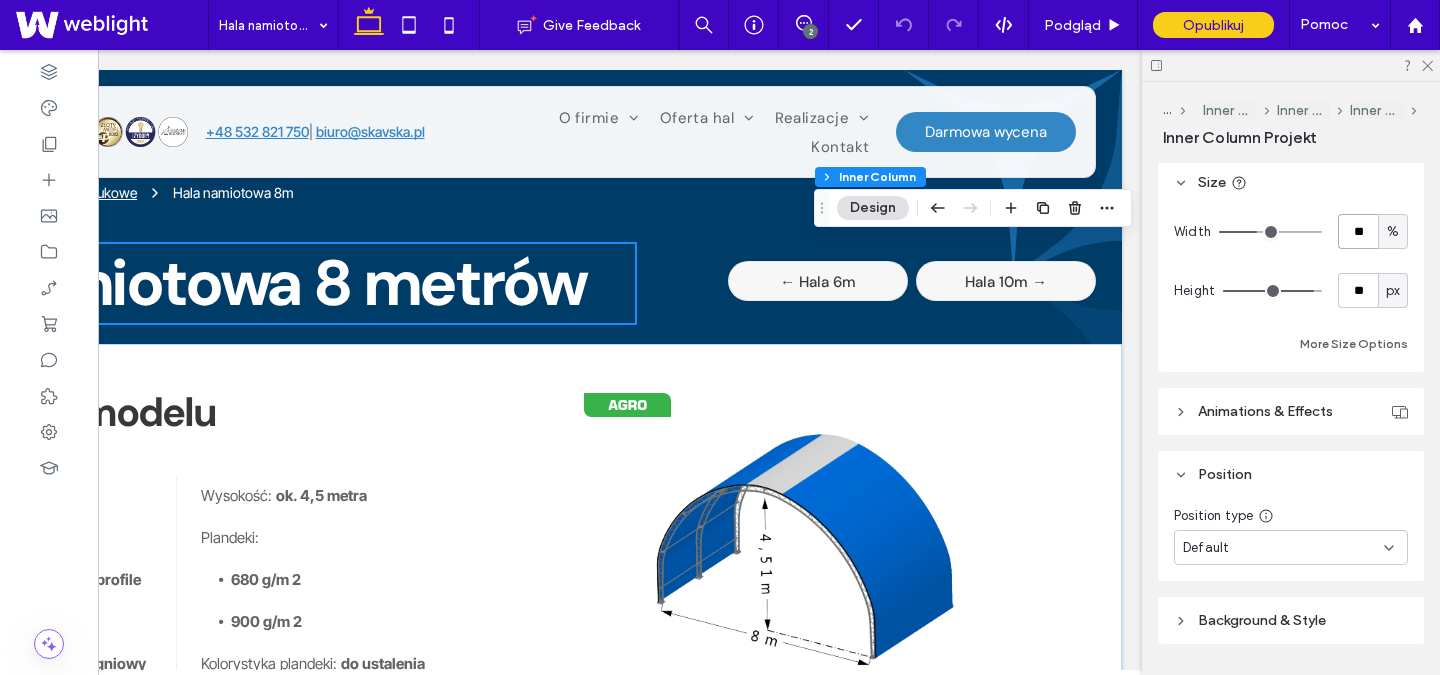 click on "**" at bounding box center (1358, 231) 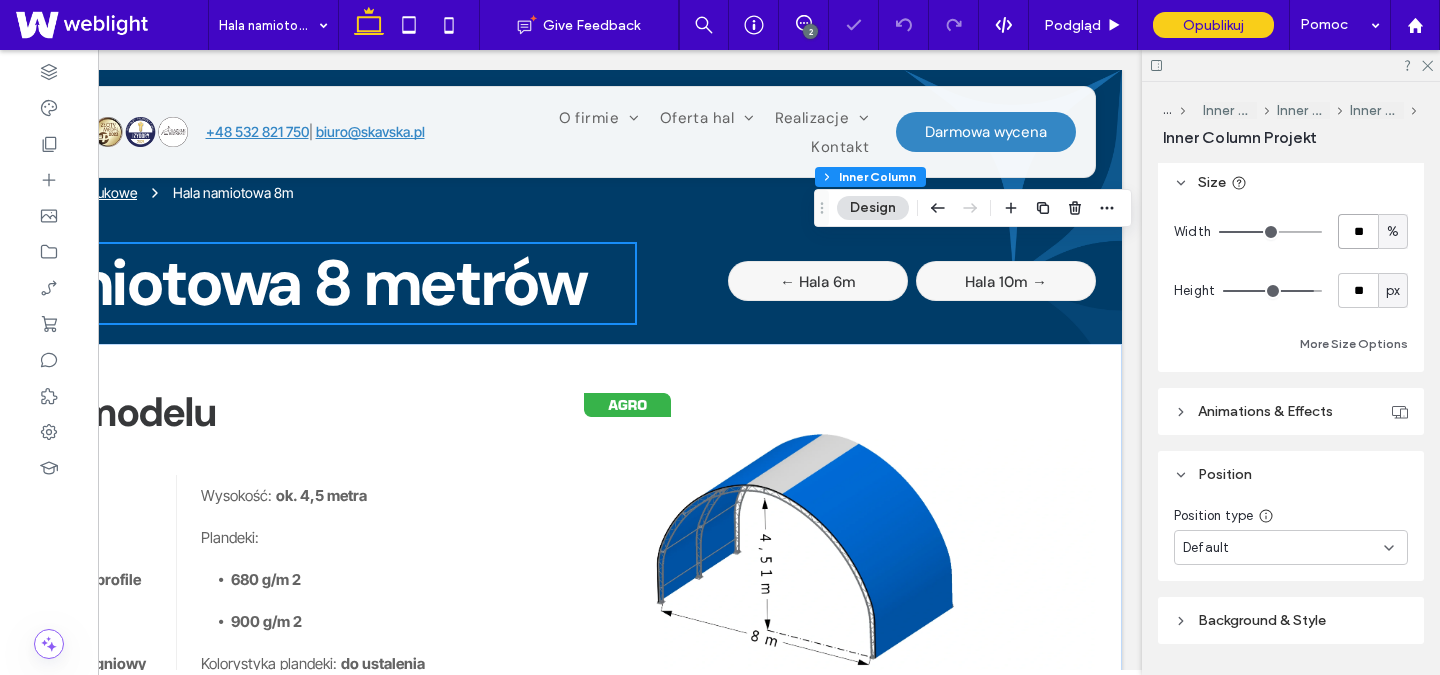 type on "**" 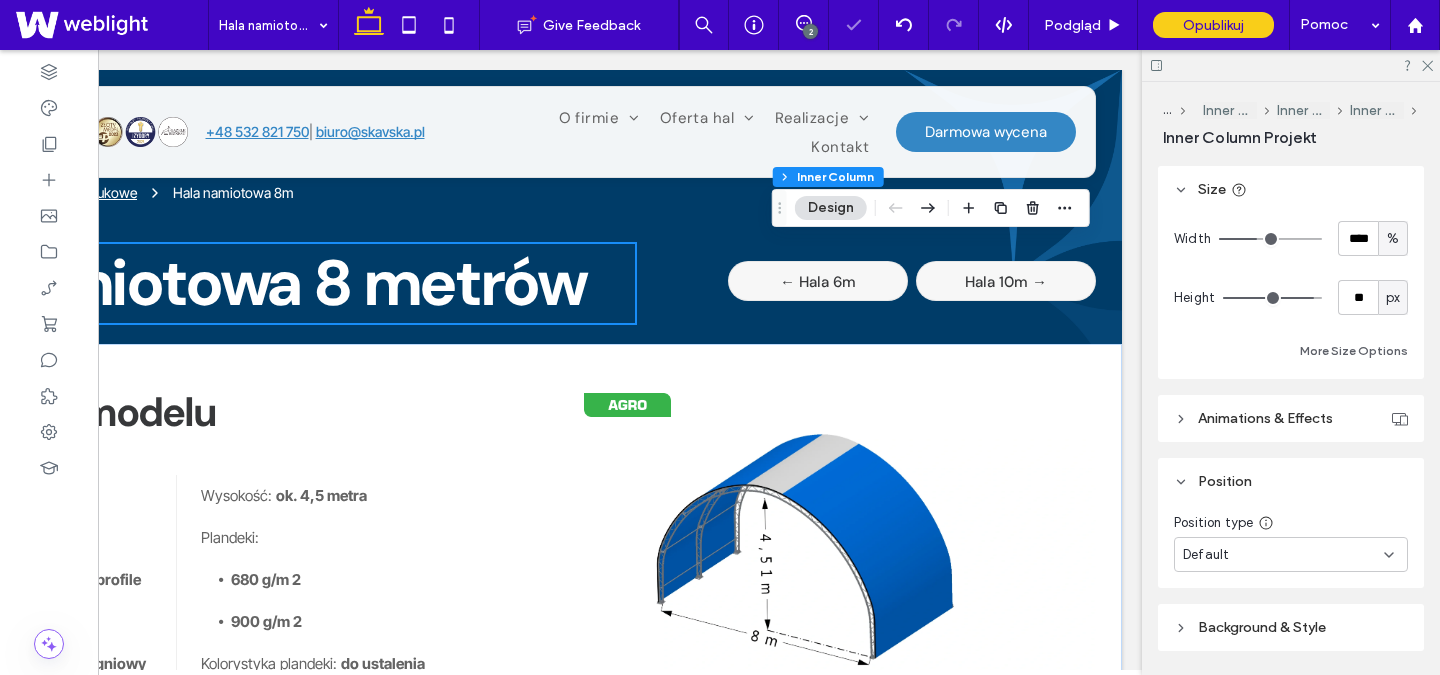 scroll, scrollTop: 864, scrollLeft: 0, axis: vertical 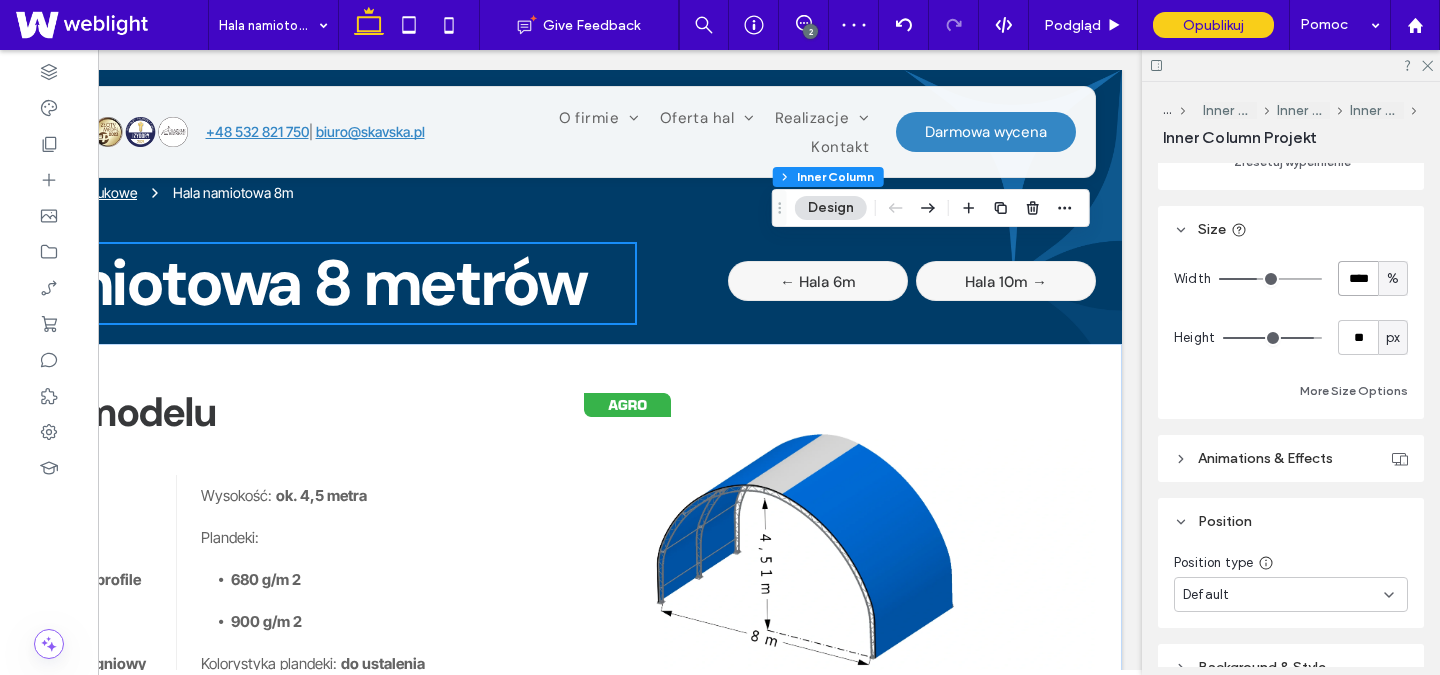 click on "****" at bounding box center [1358, 278] 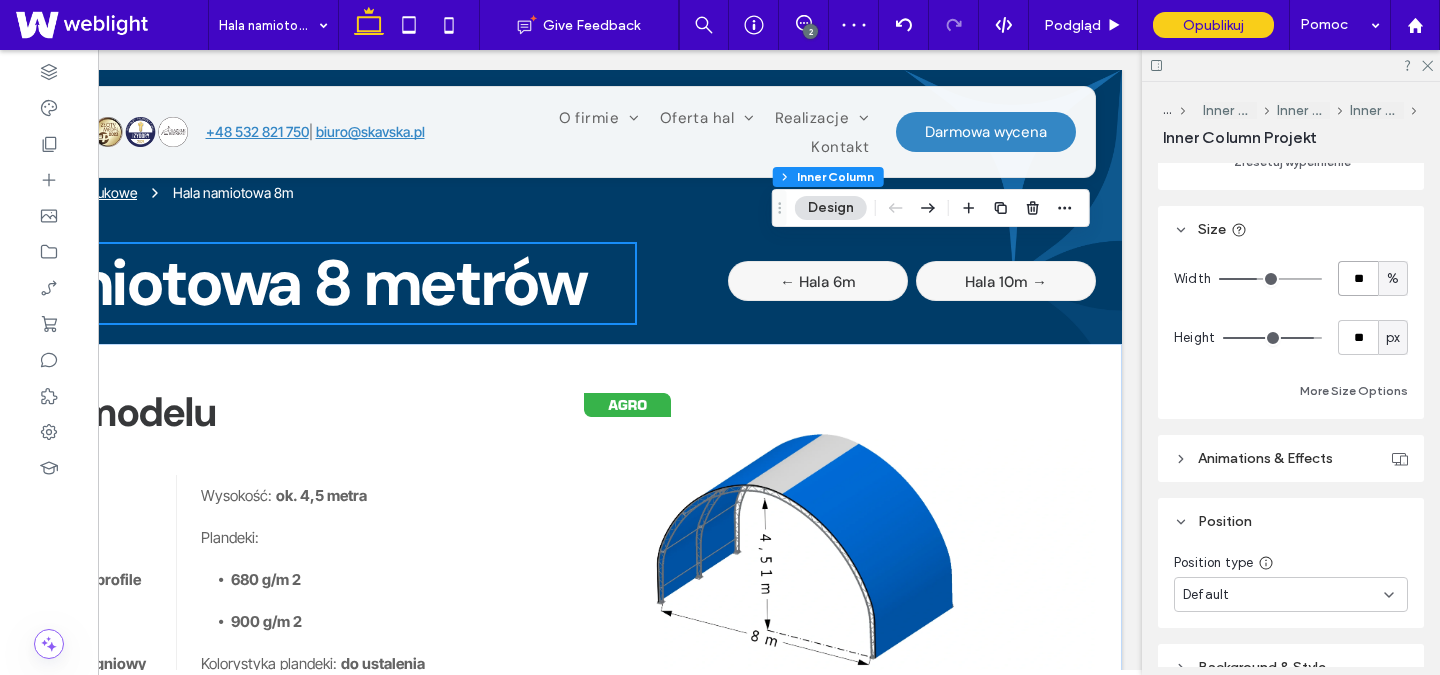 type on "**" 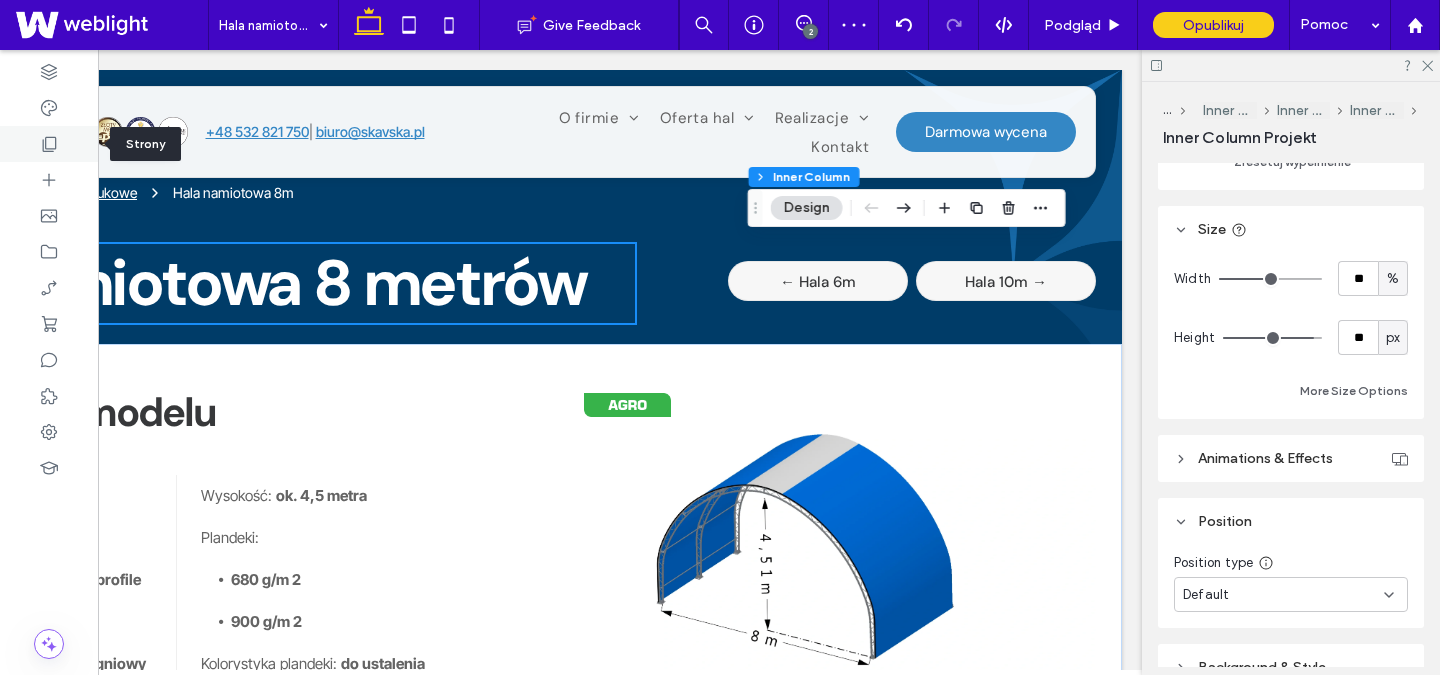 click 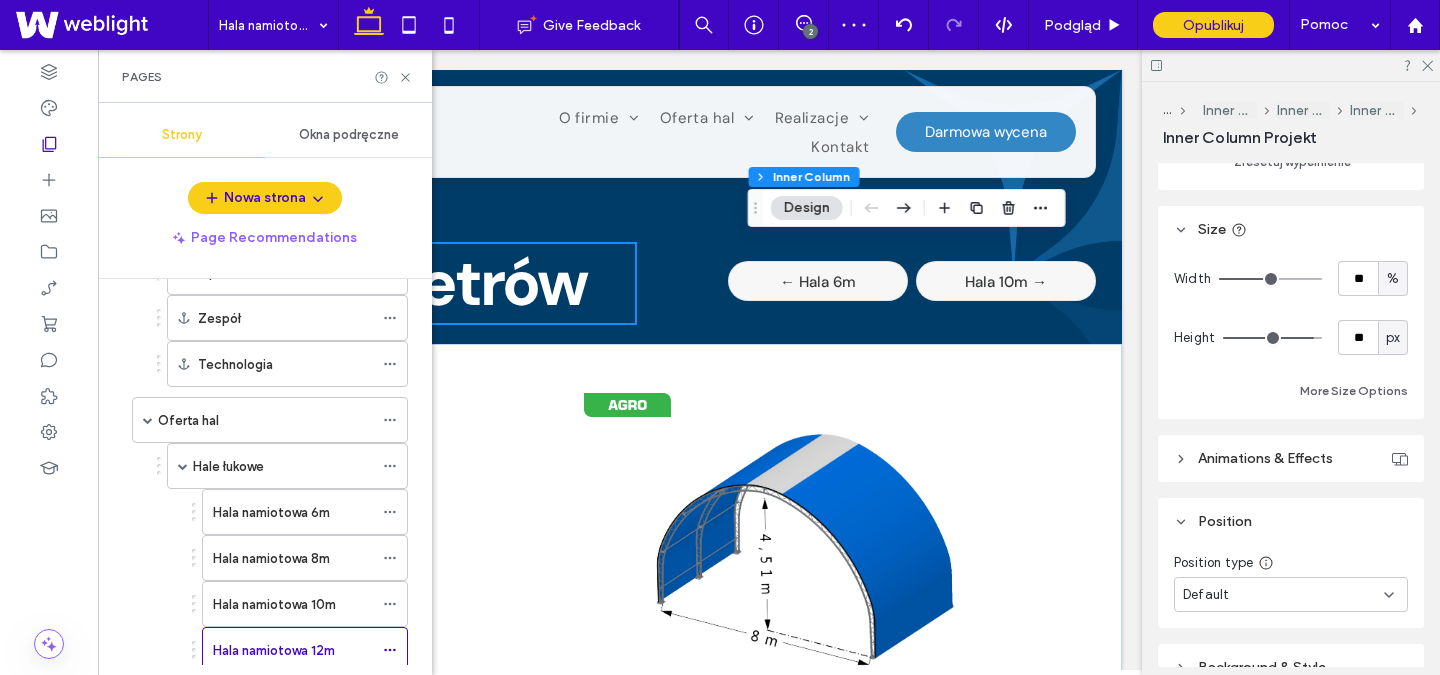 scroll, scrollTop: 446, scrollLeft: 0, axis: vertical 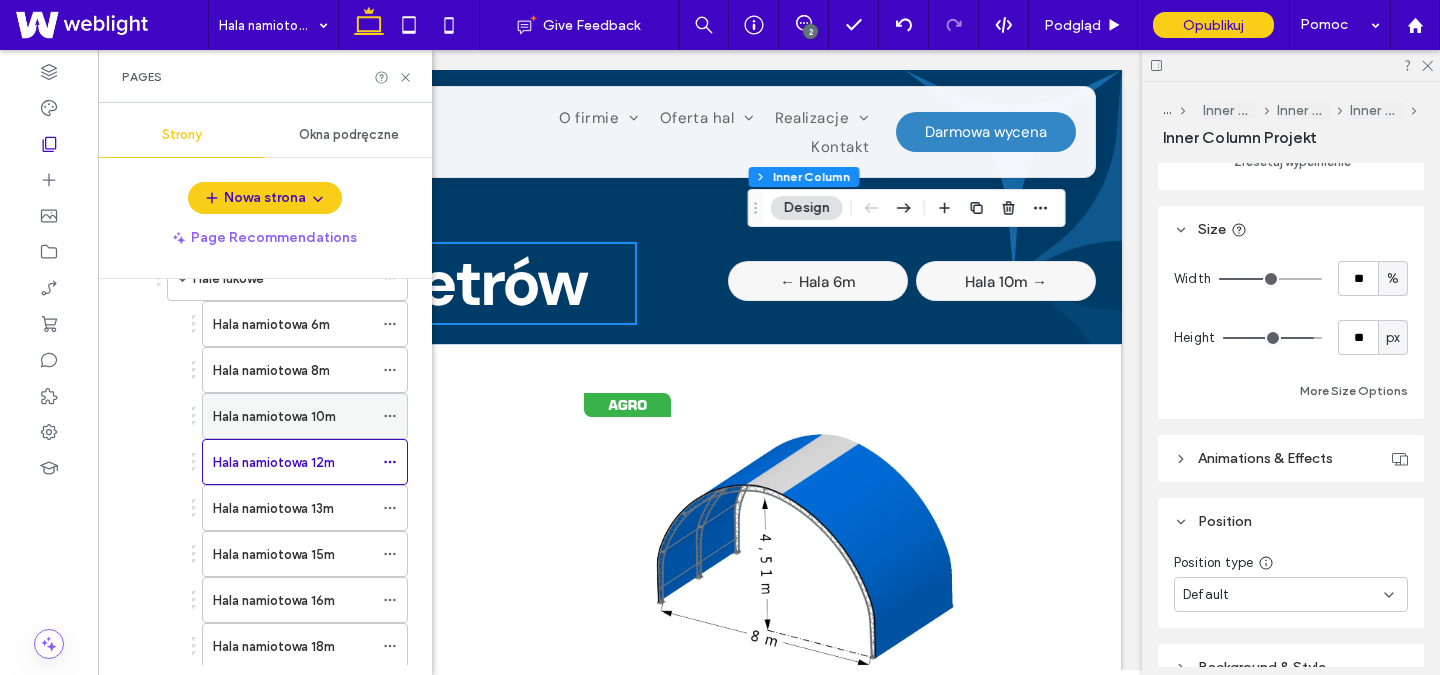 click on "Hala namiotowa 10m" at bounding box center (293, 416) 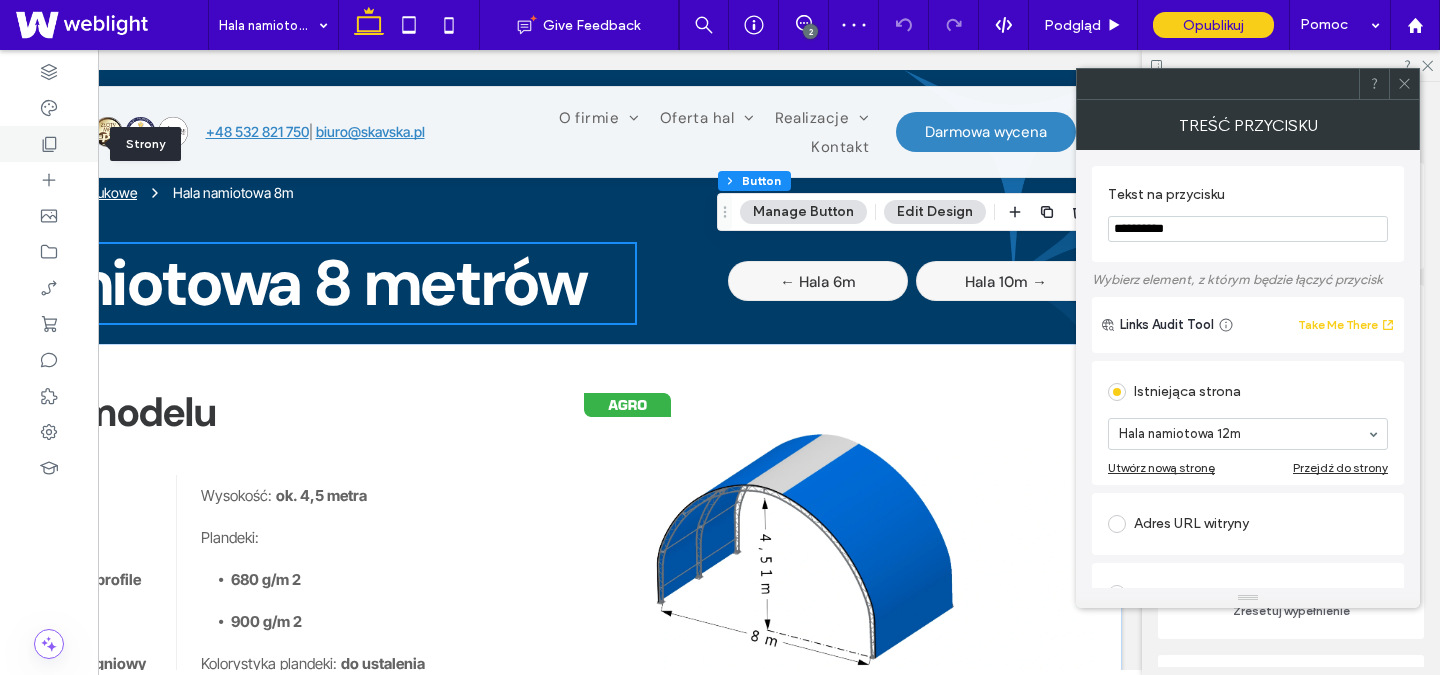click 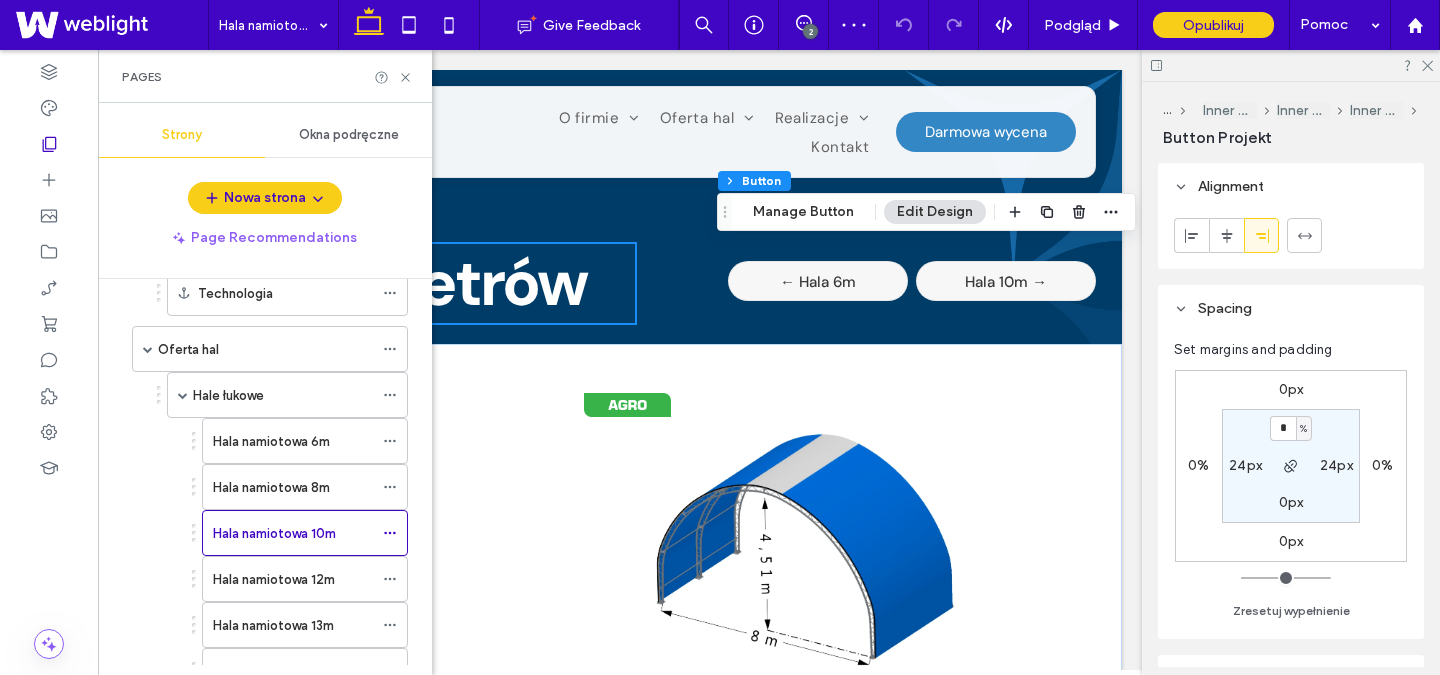 scroll, scrollTop: 512, scrollLeft: 0, axis: vertical 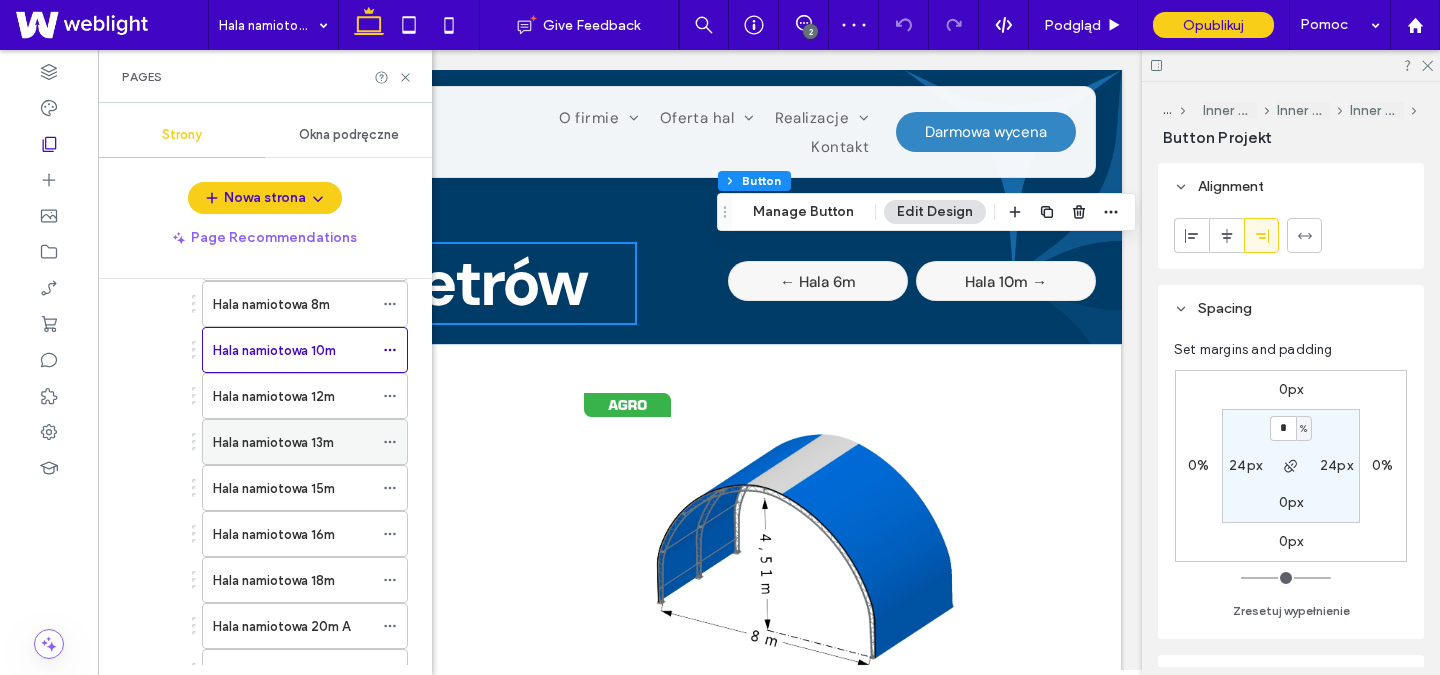 click on "Hala namiotowa 13m" at bounding box center (273, 442) 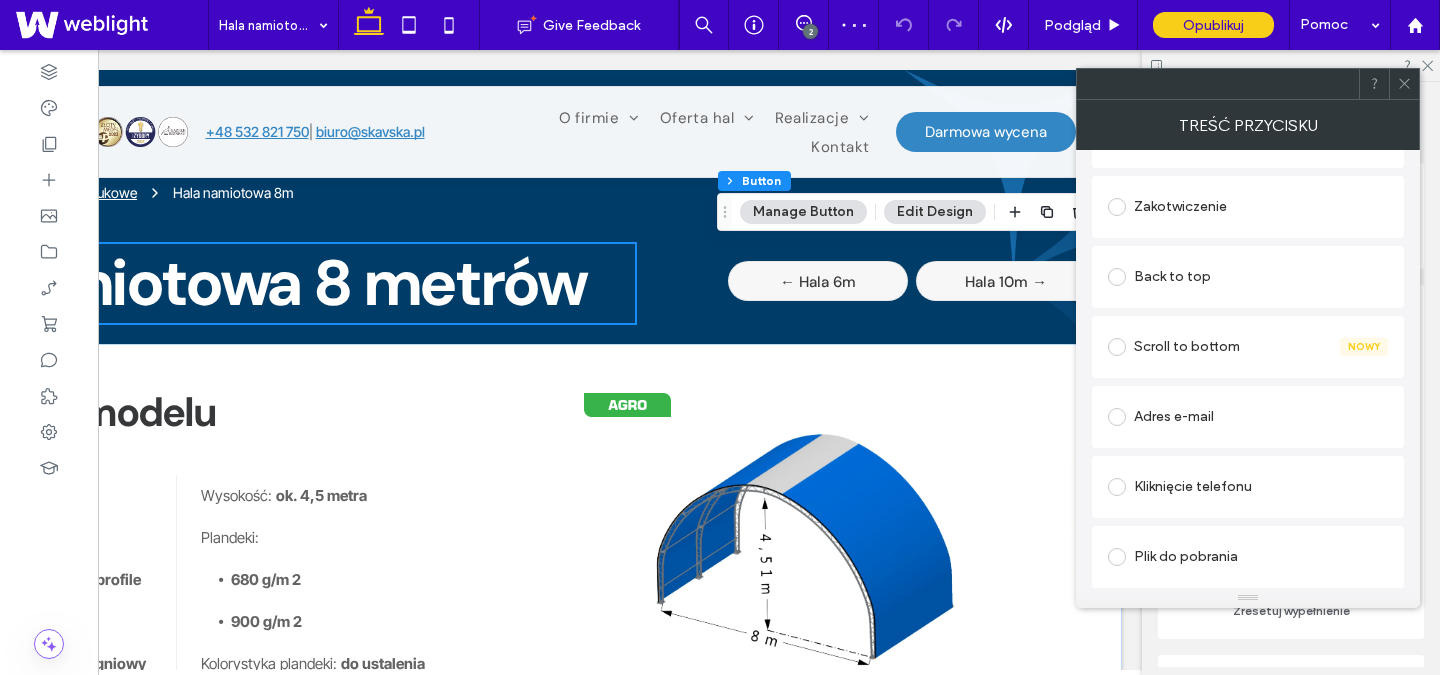 scroll, scrollTop: 458, scrollLeft: 0, axis: vertical 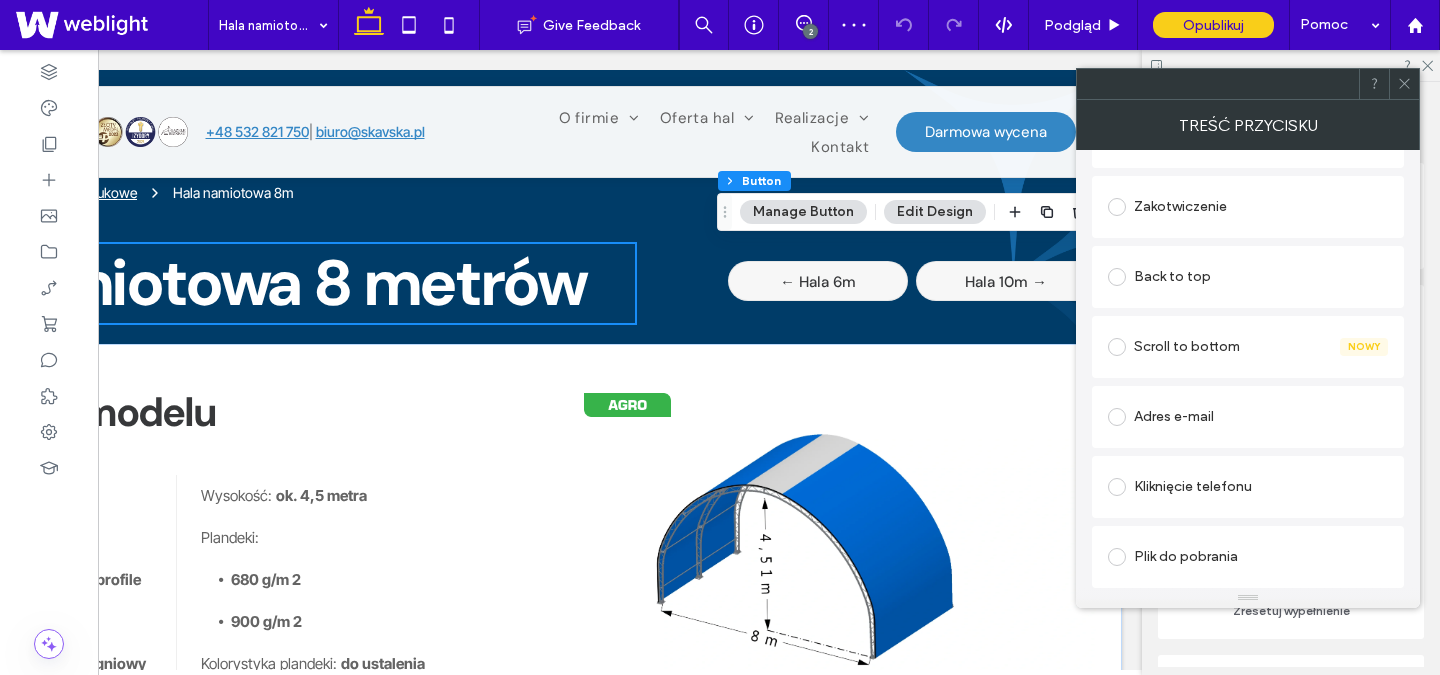 click 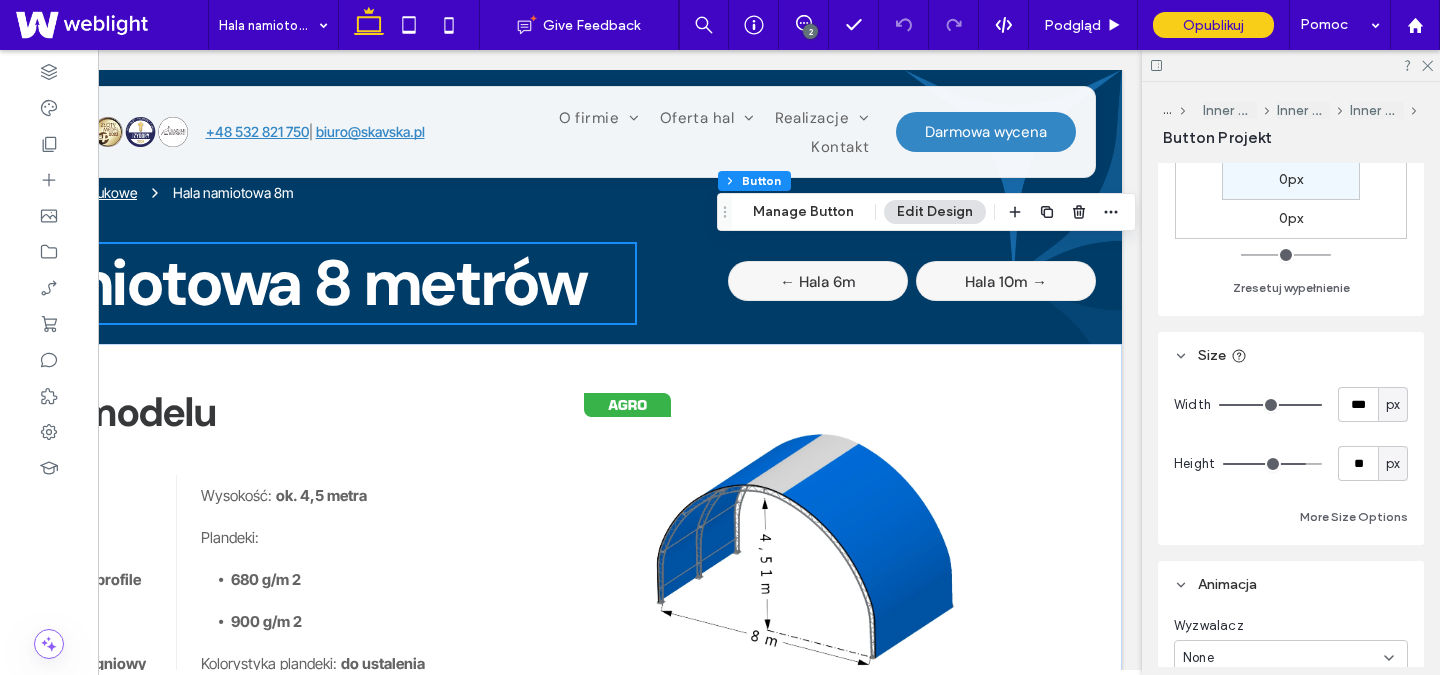 scroll, scrollTop: 375, scrollLeft: 0, axis: vertical 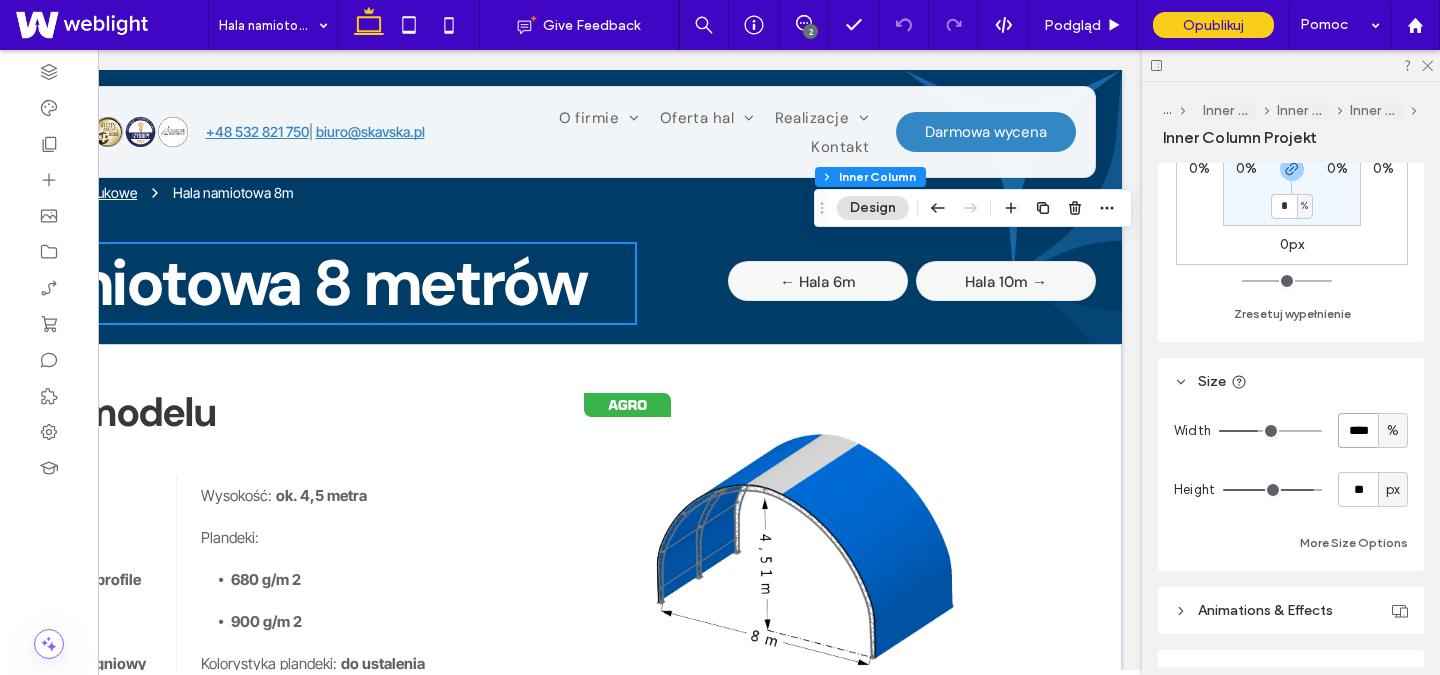 click on "****" at bounding box center [1358, 430] 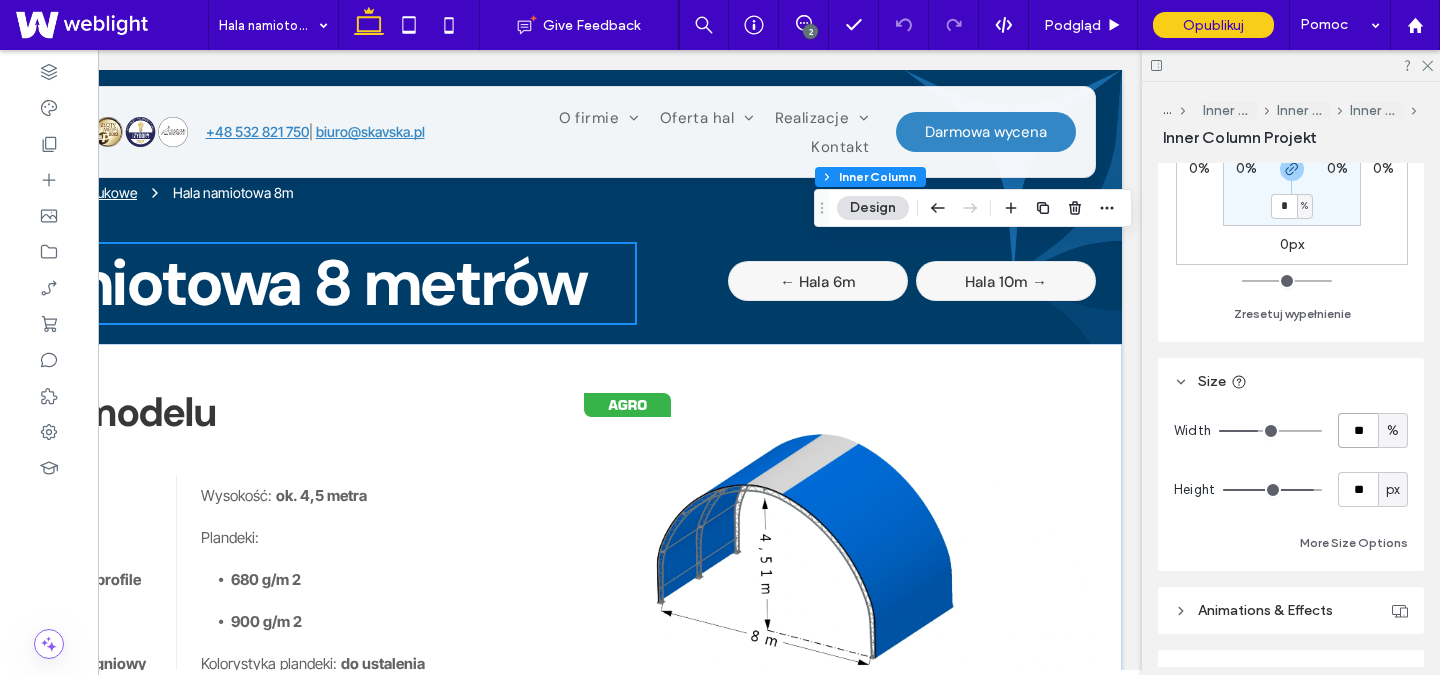 type on "**" 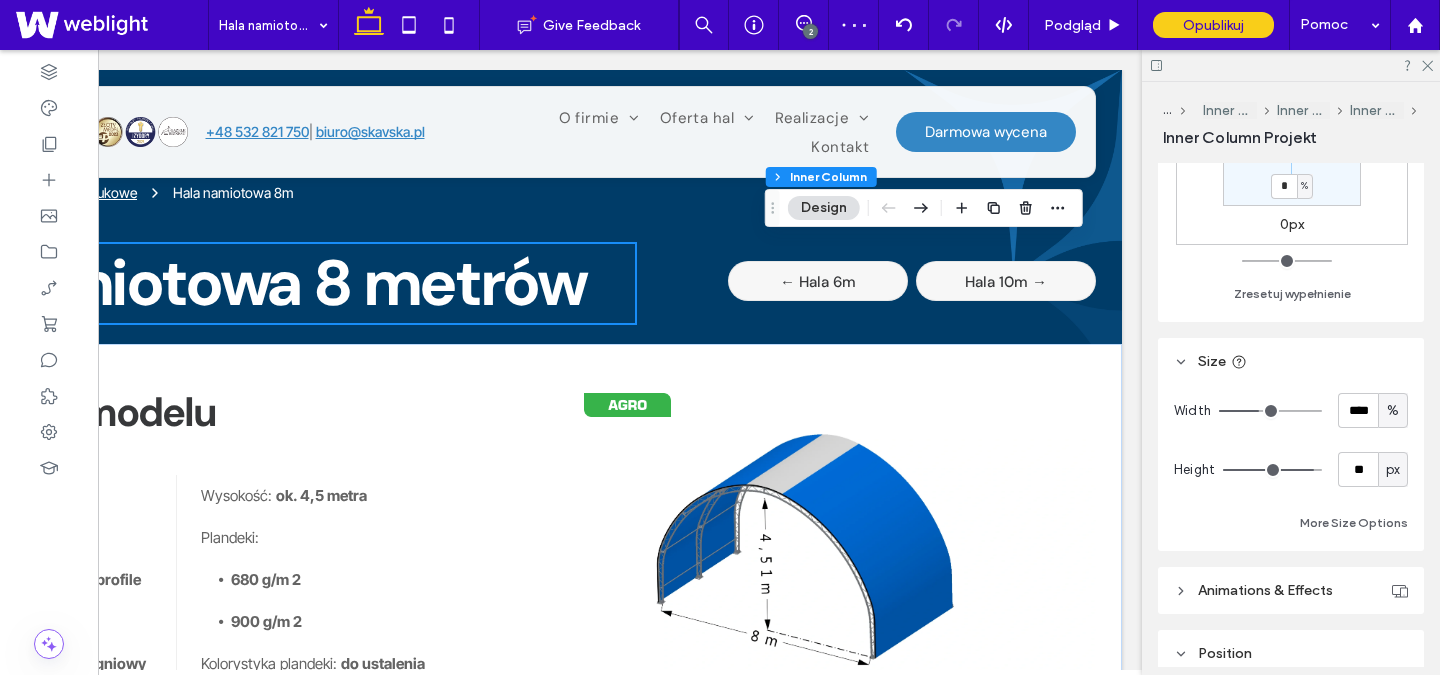 scroll, scrollTop: 750, scrollLeft: 0, axis: vertical 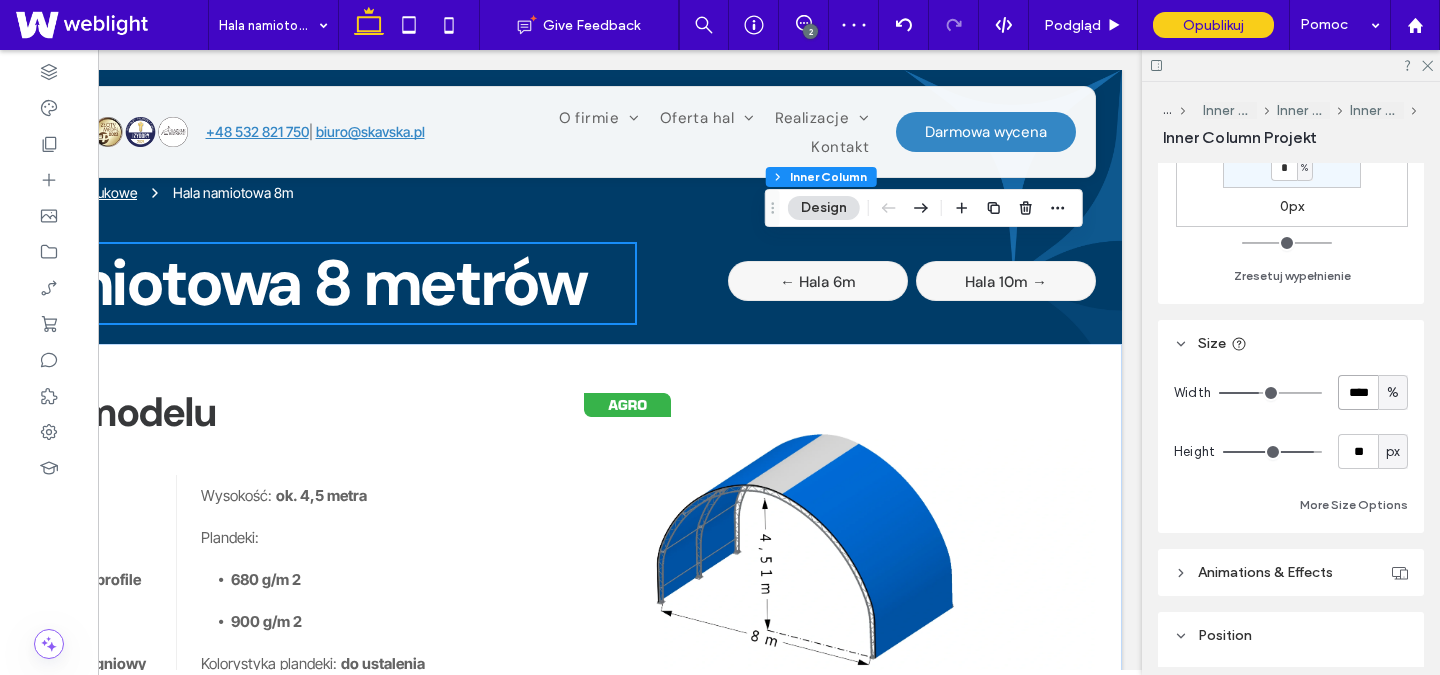 click on "****" at bounding box center [1358, 392] 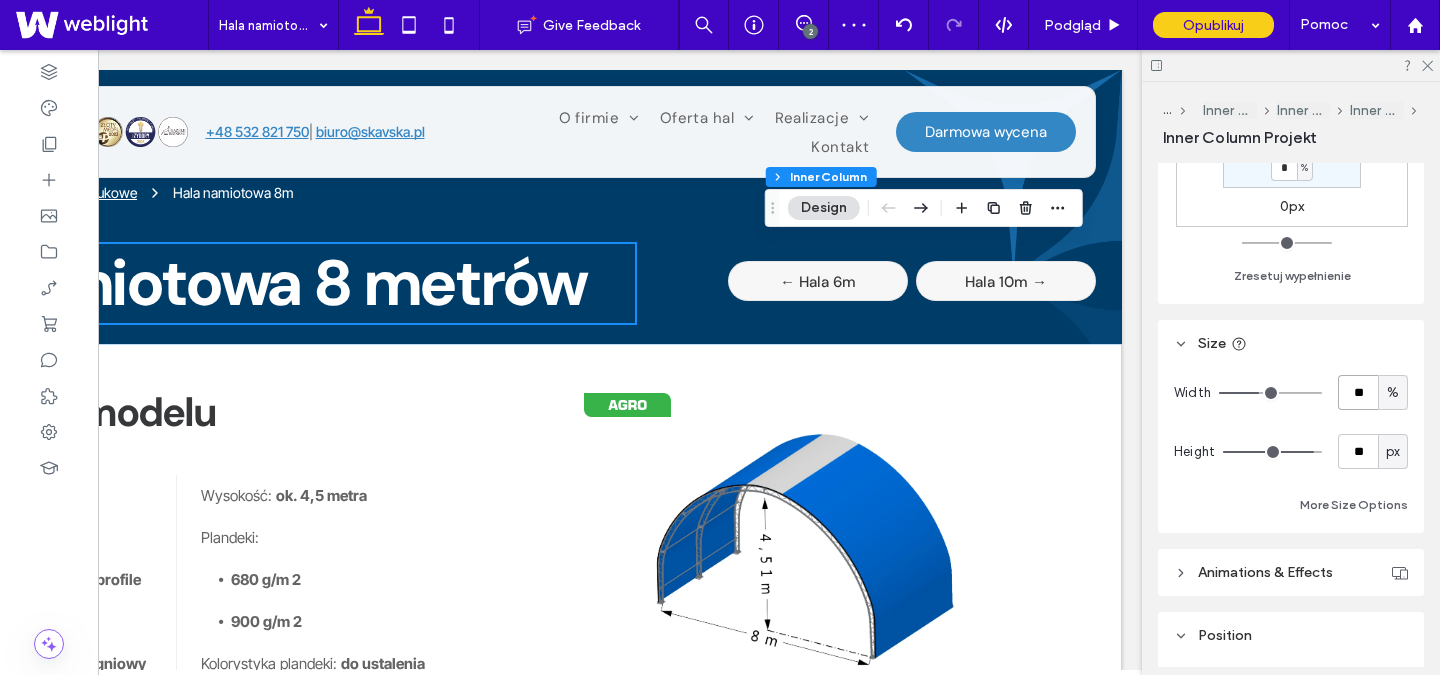 type on "**" 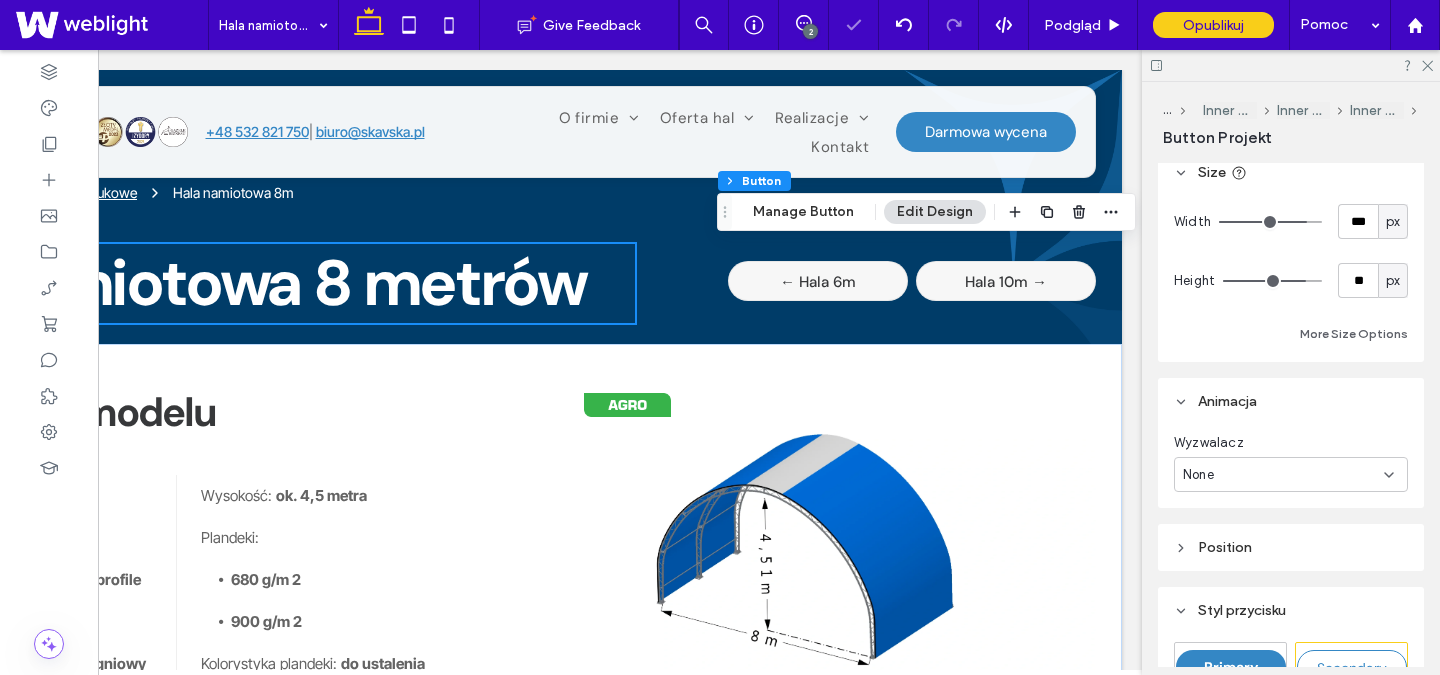 scroll, scrollTop: 505, scrollLeft: 0, axis: vertical 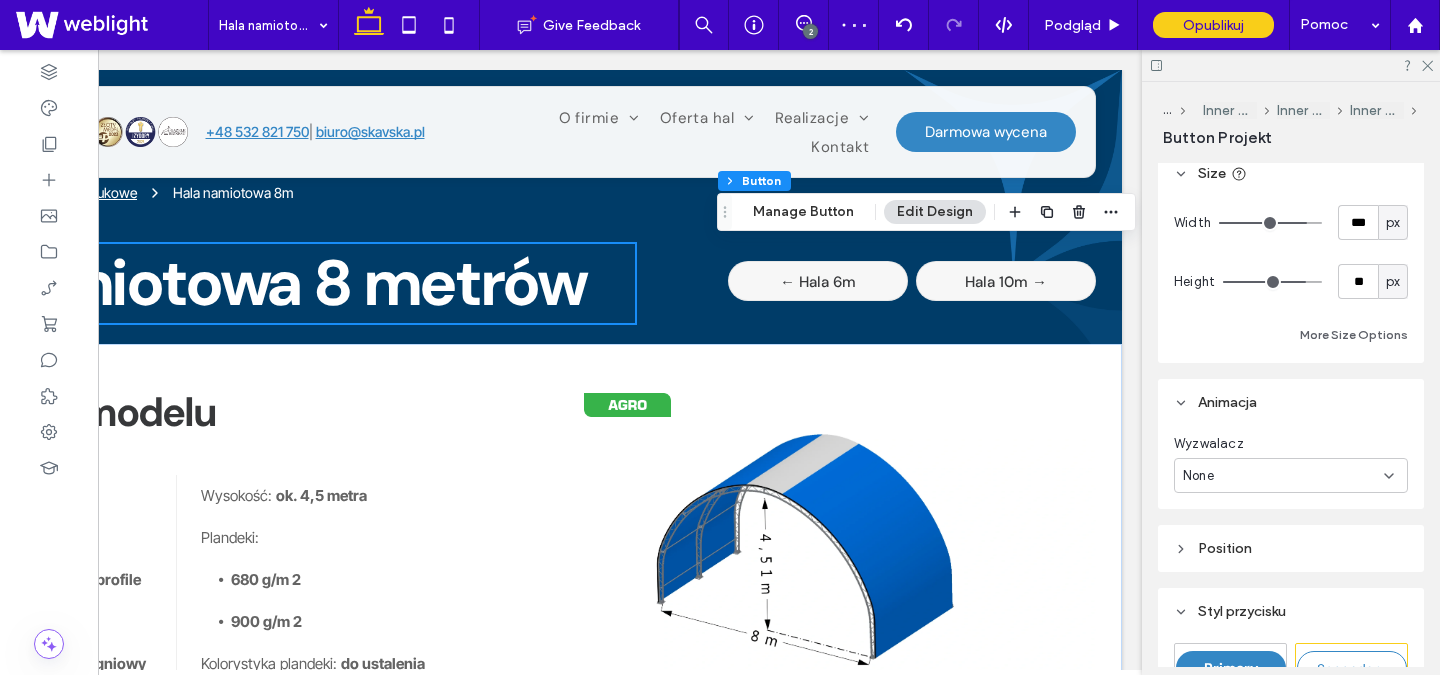 click on "px" at bounding box center [1393, 223] 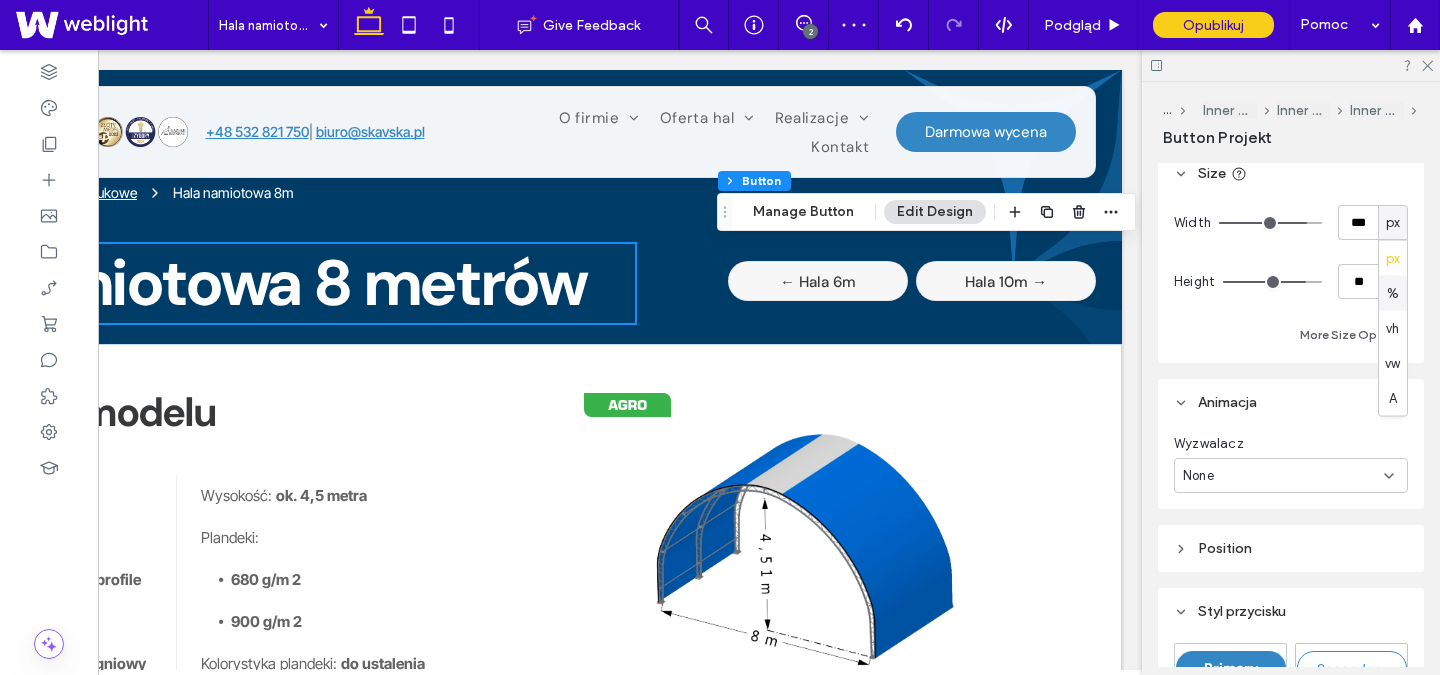 click on "%" at bounding box center (1393, 293) 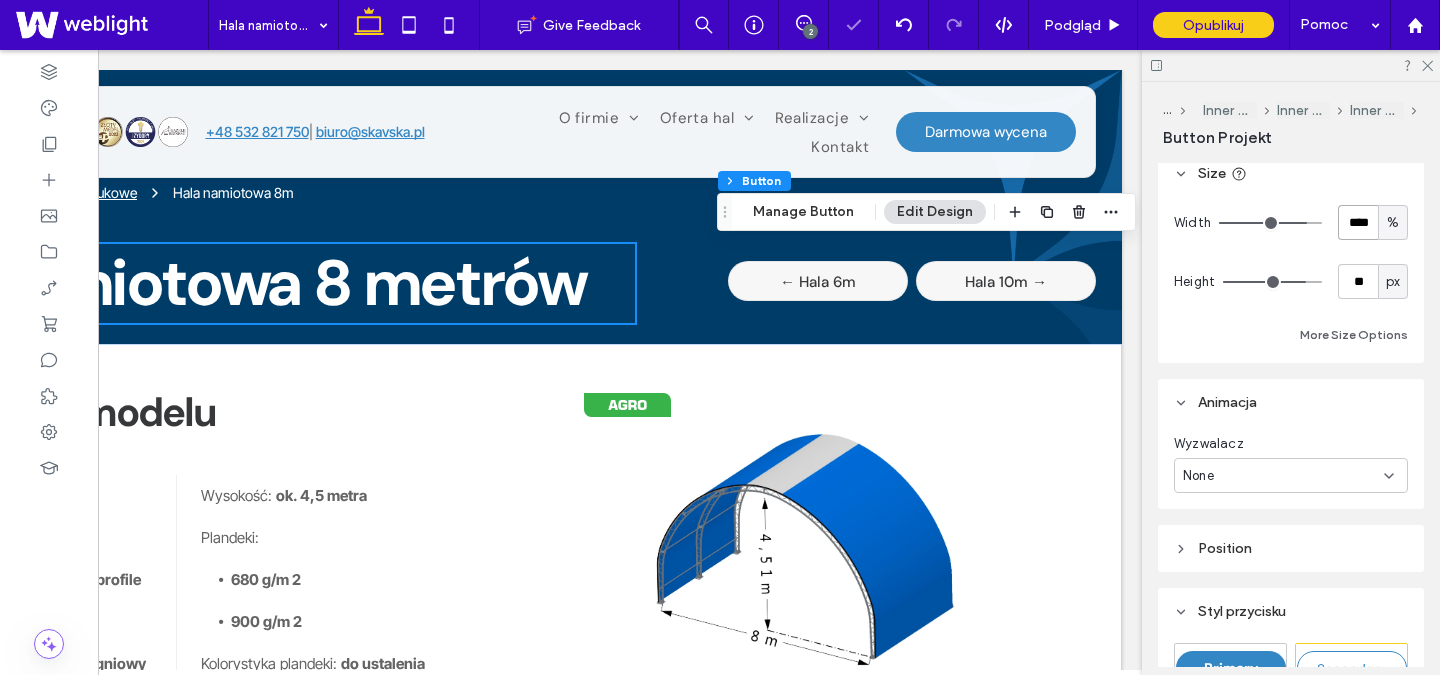 click on "****" at bounding box center (1358, 222) 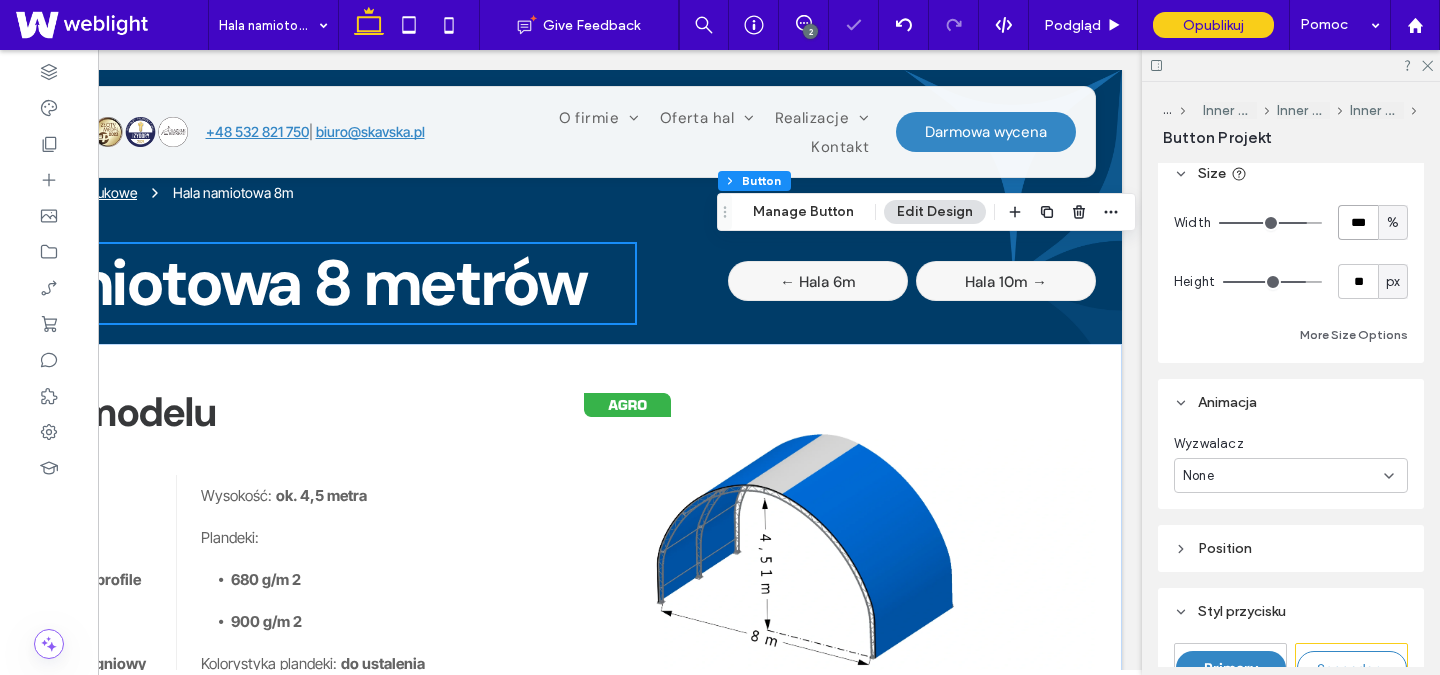 type on "***" 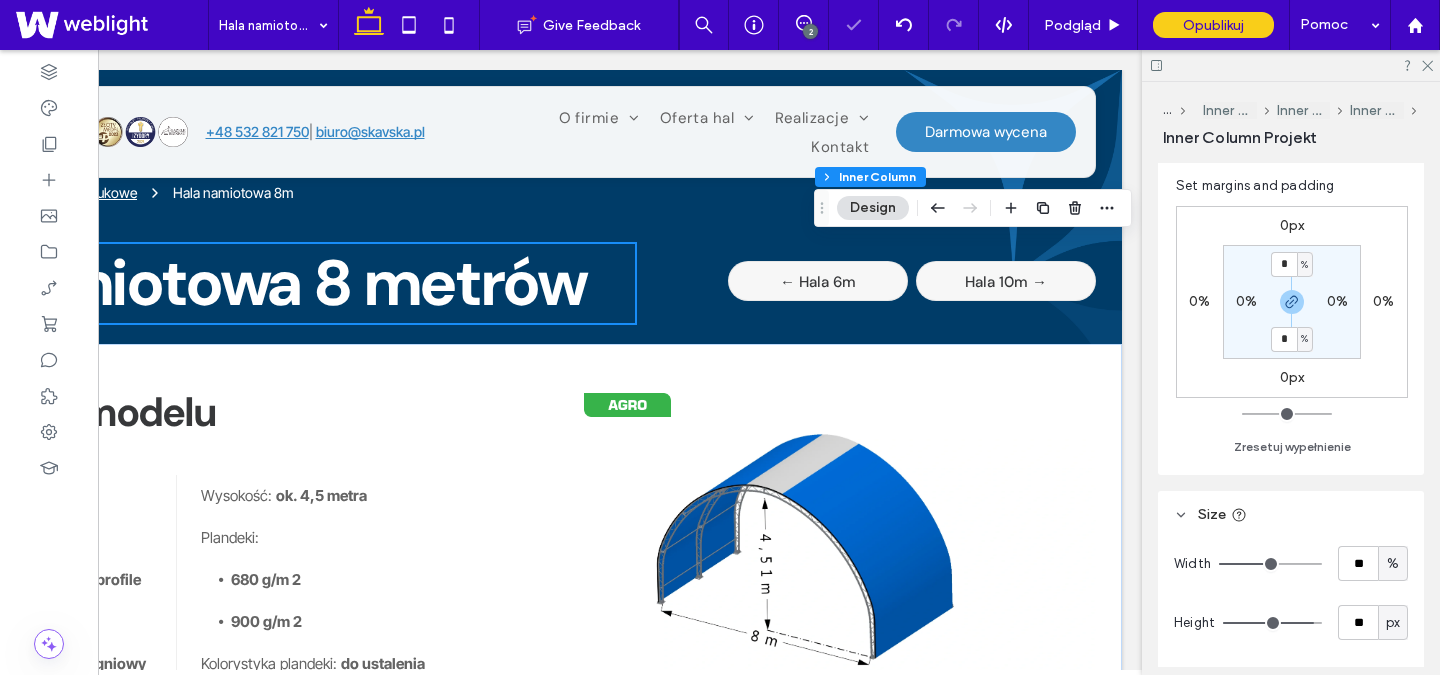 scroll, scrollTop: 766, scrollLeft: 0, axis: vertical 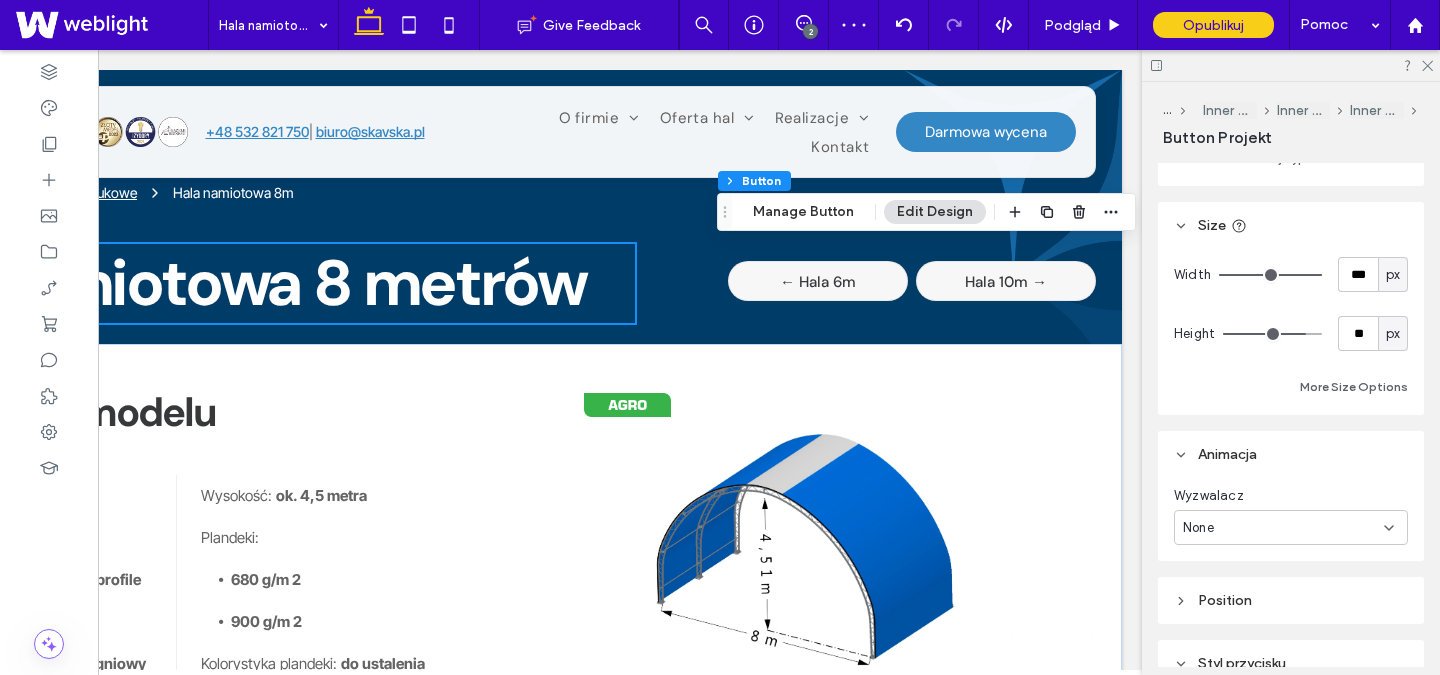 click on "px" at bounding box center [1393, 275] 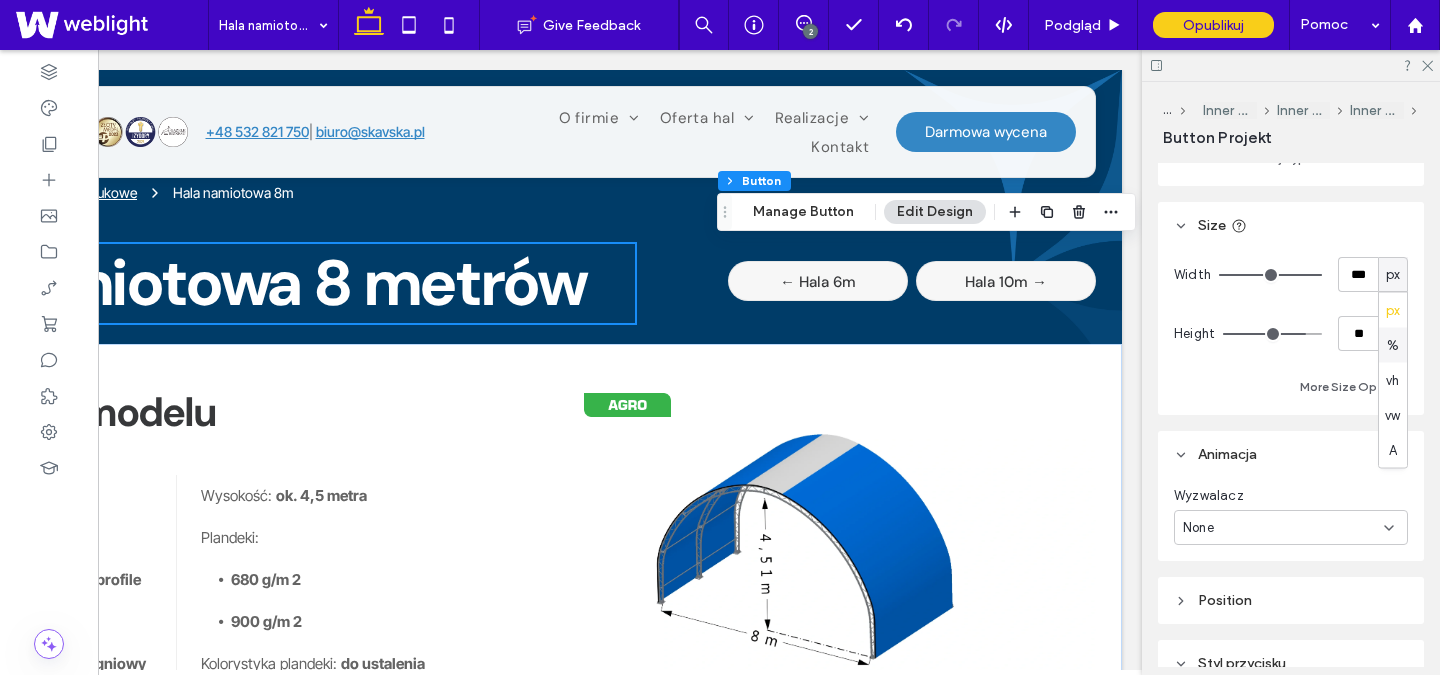 click on "%" at bounding box center (1393, 345) 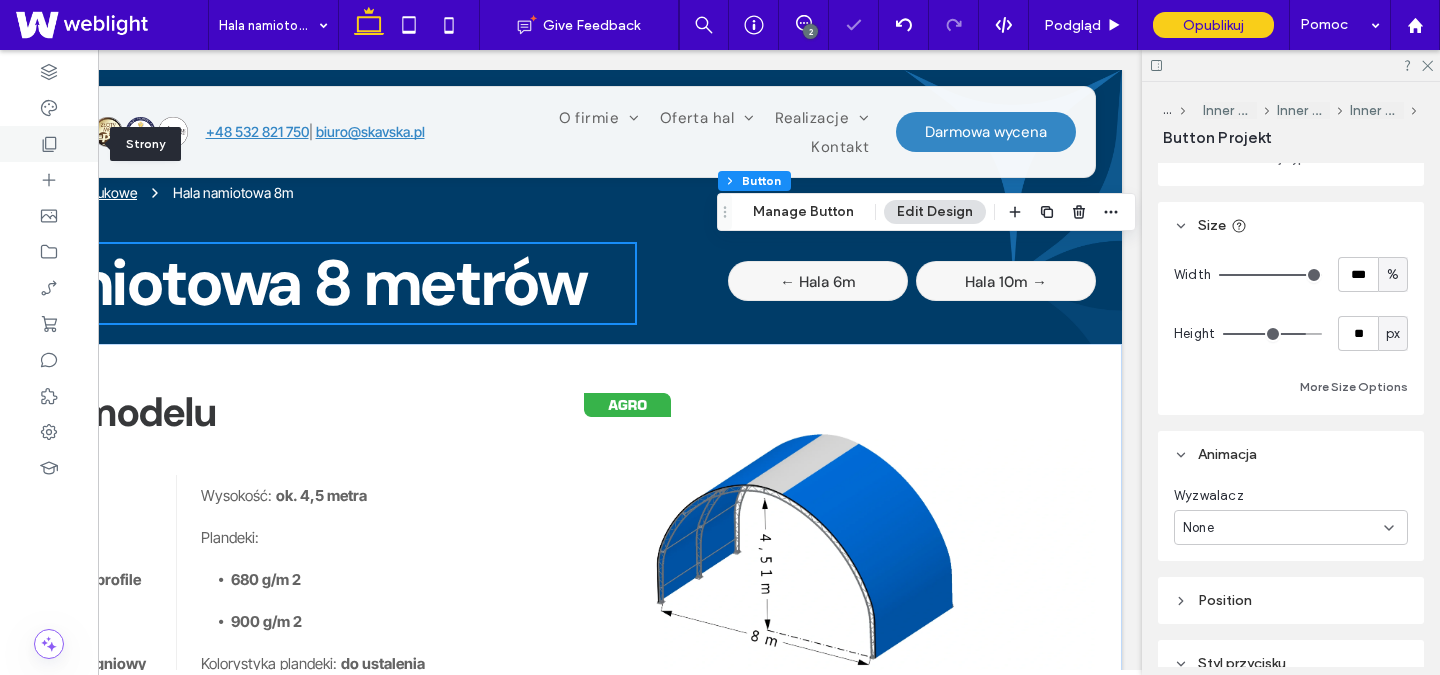 click at bounding box center [49, 144] 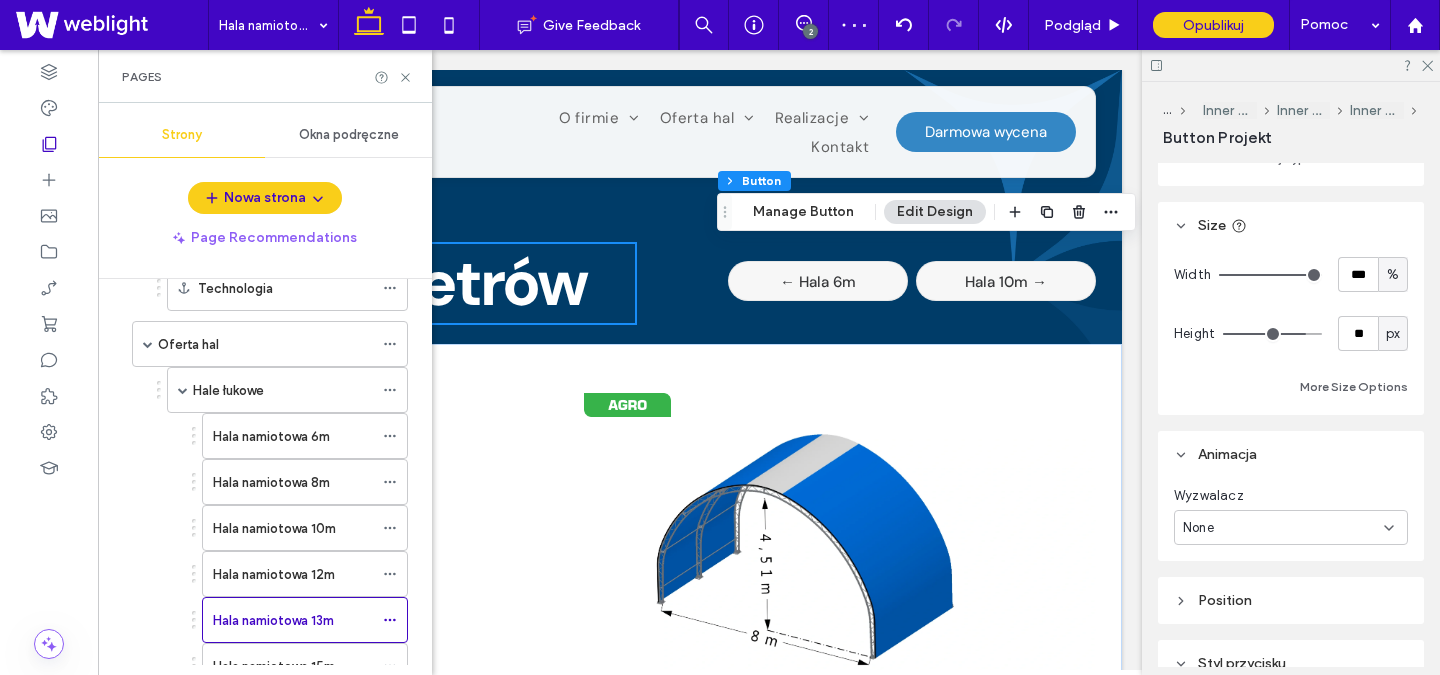 scroll, scrollTop: 563, scrollLeft: 0, axis: vertical 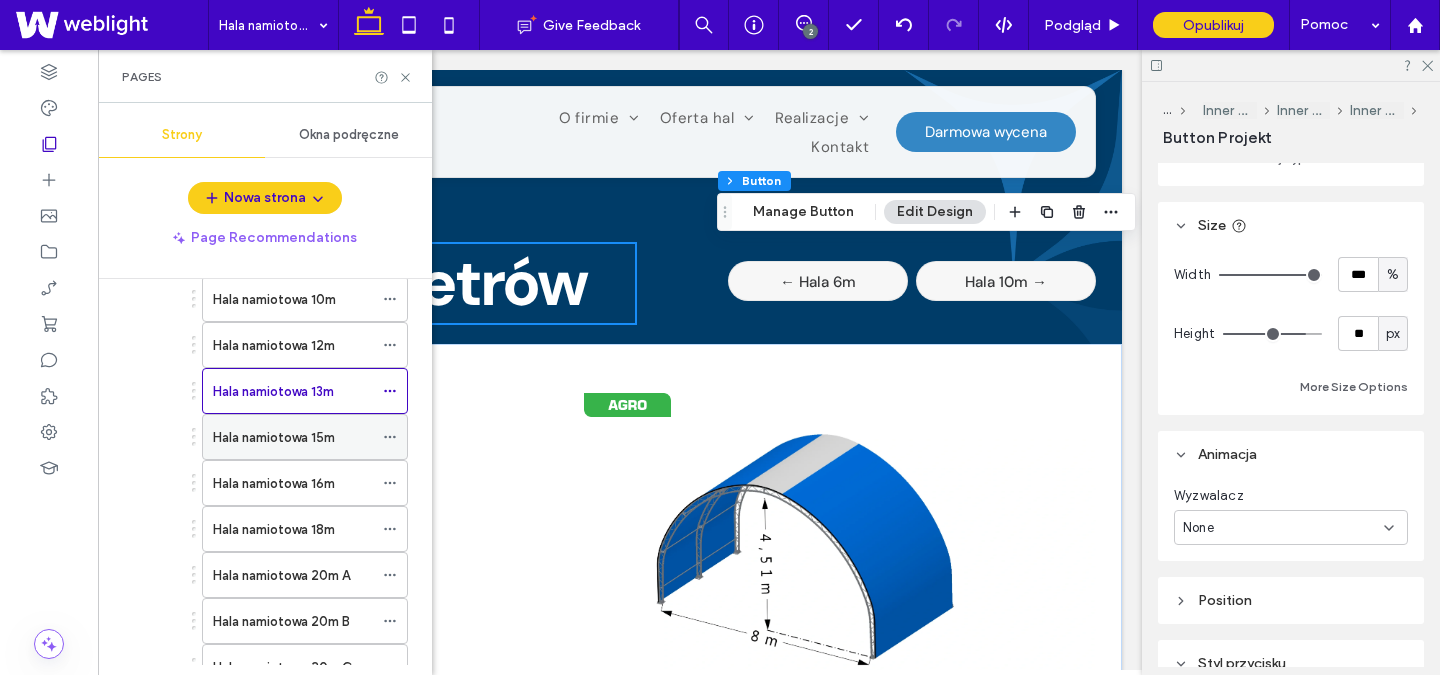 click on "Hala namiotowa 15m" at bounding box center (274, 437) 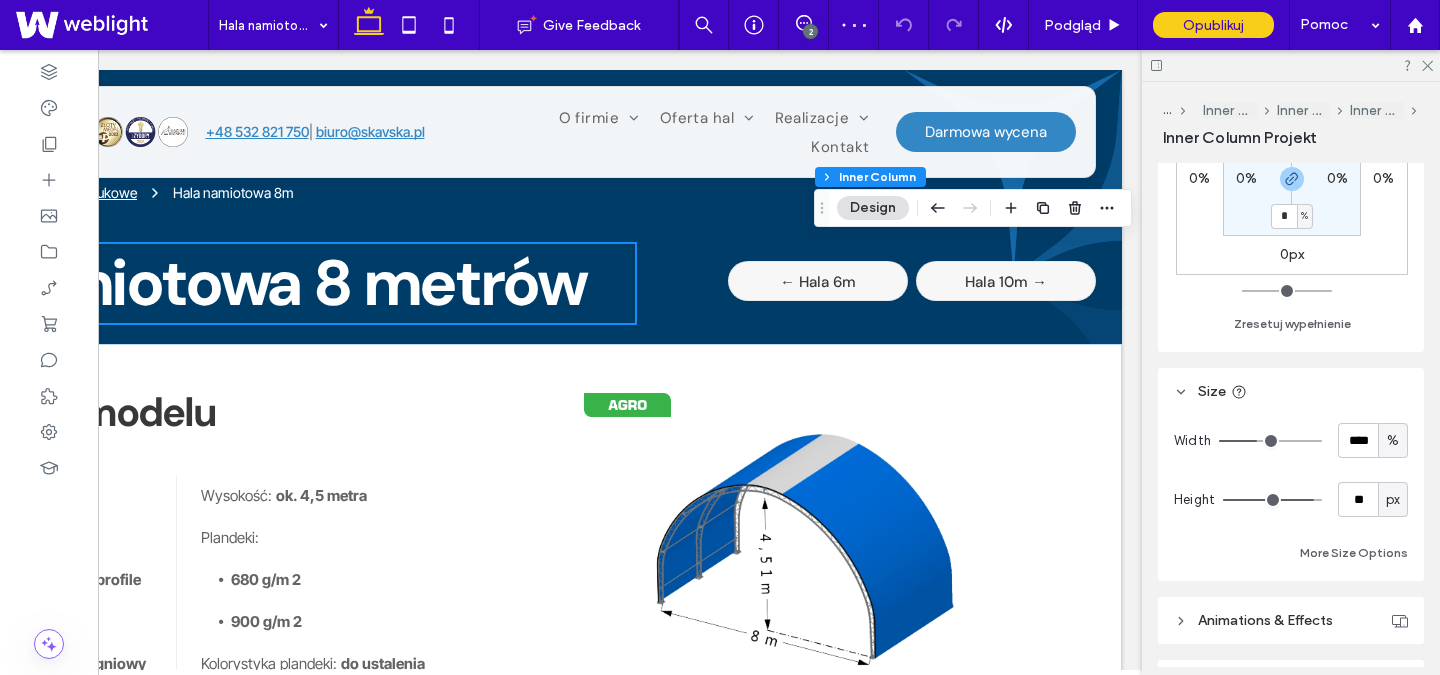 scroll, scrollTop: 701, scrollLeft: 0, axis: vertical 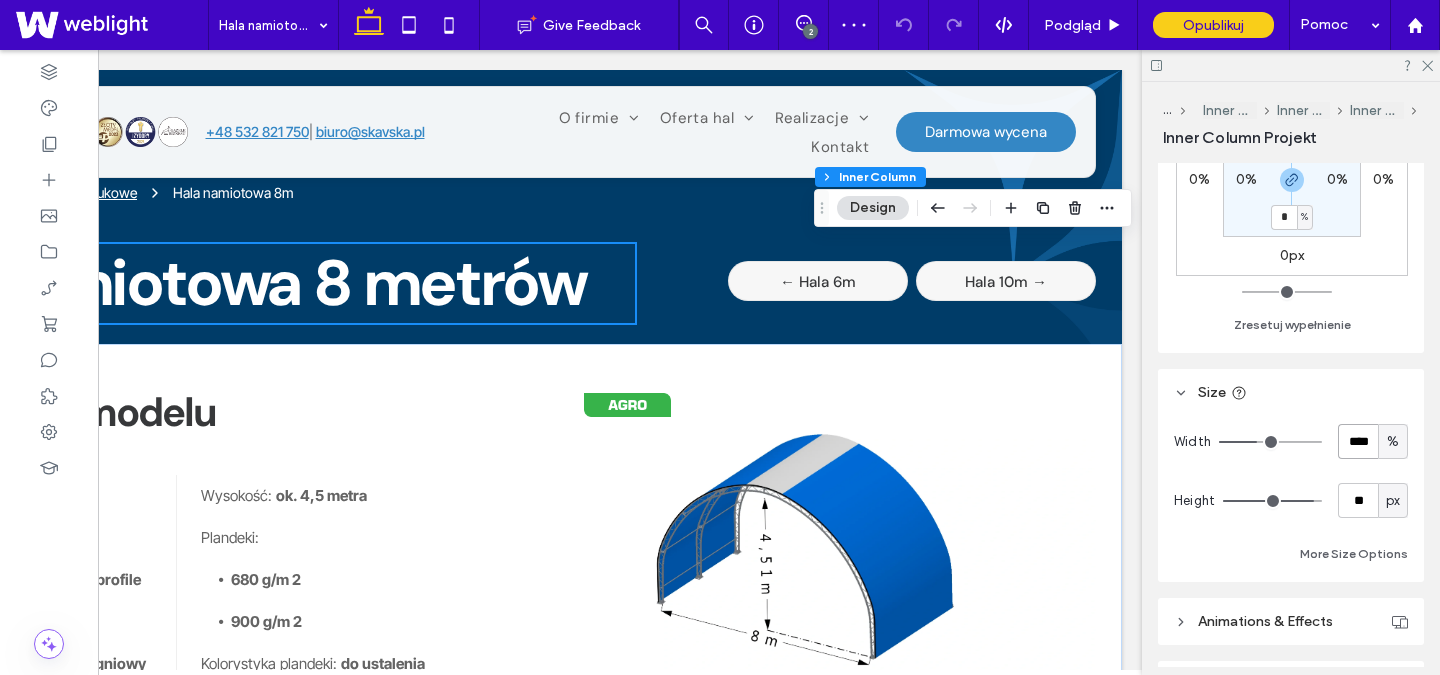 click on "****" at bounding box center [1358, 441] 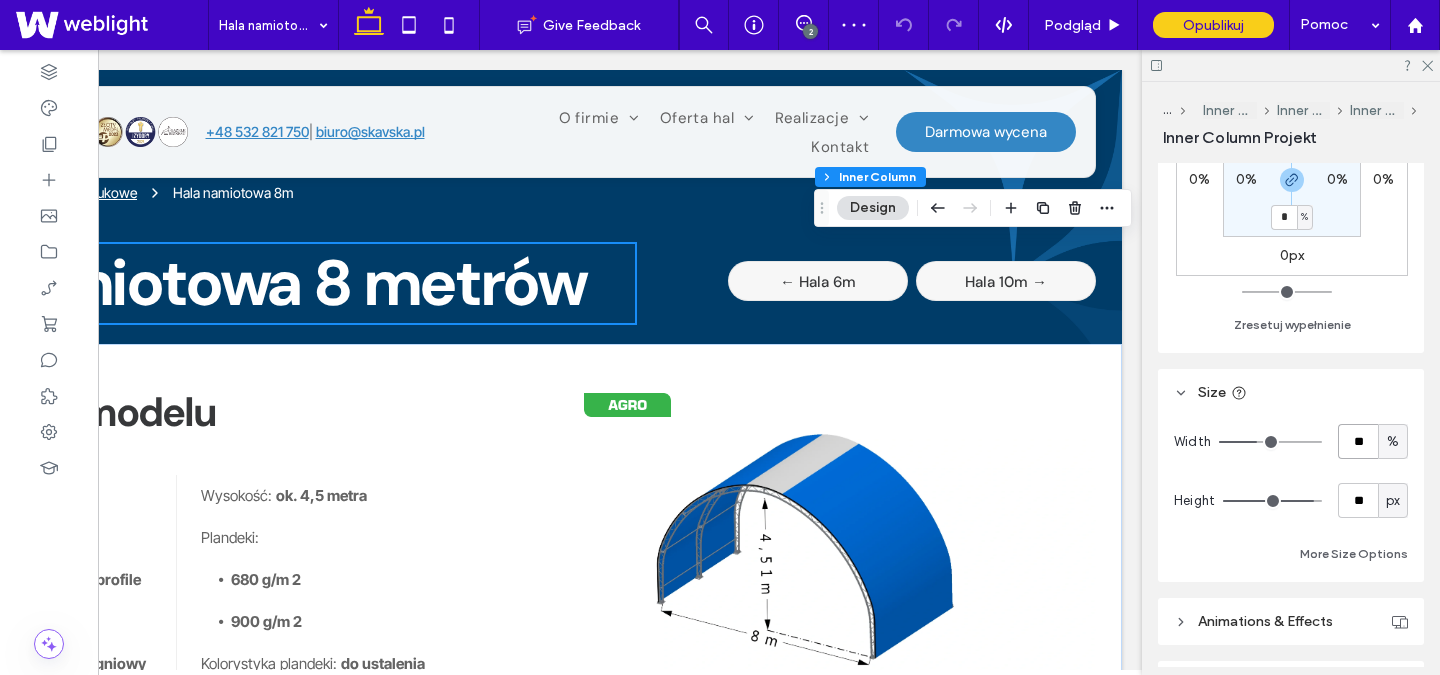 type on "**" 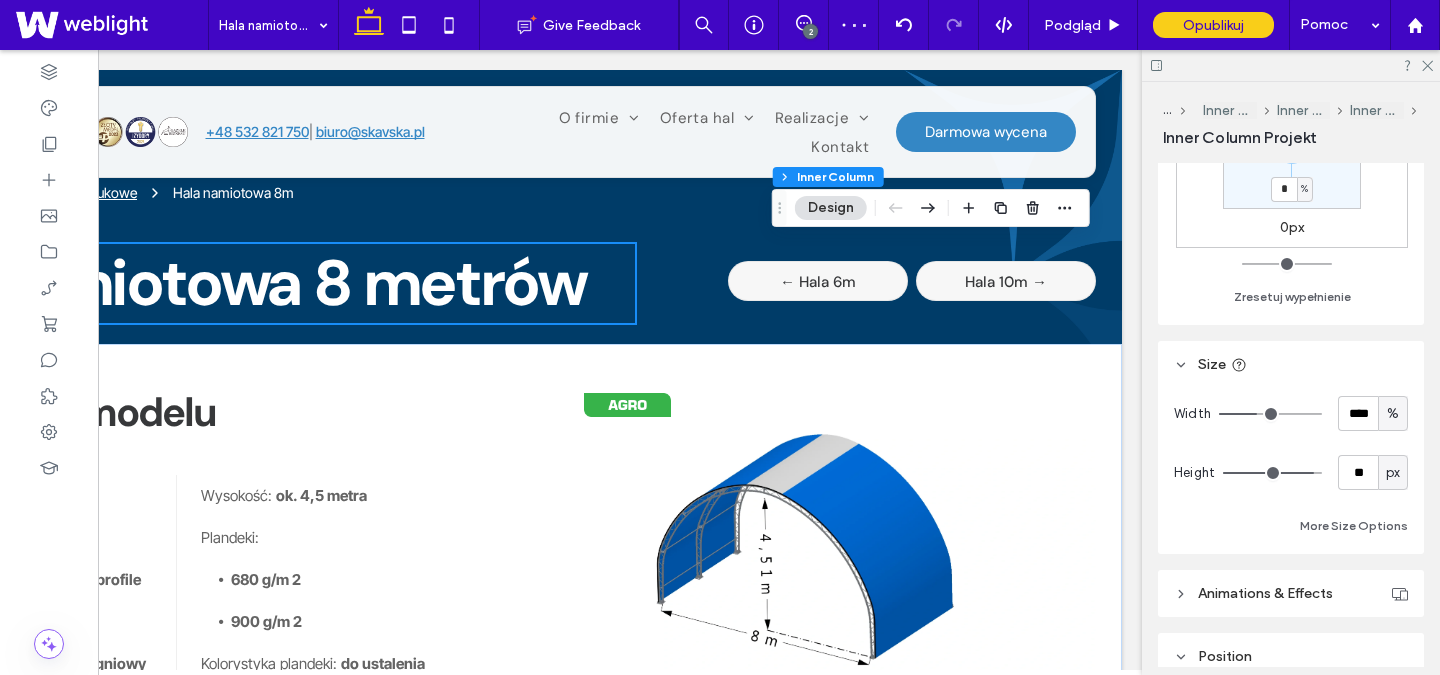 scroll, scrollTop: 751, scrollLeft: 0, axis: vertical 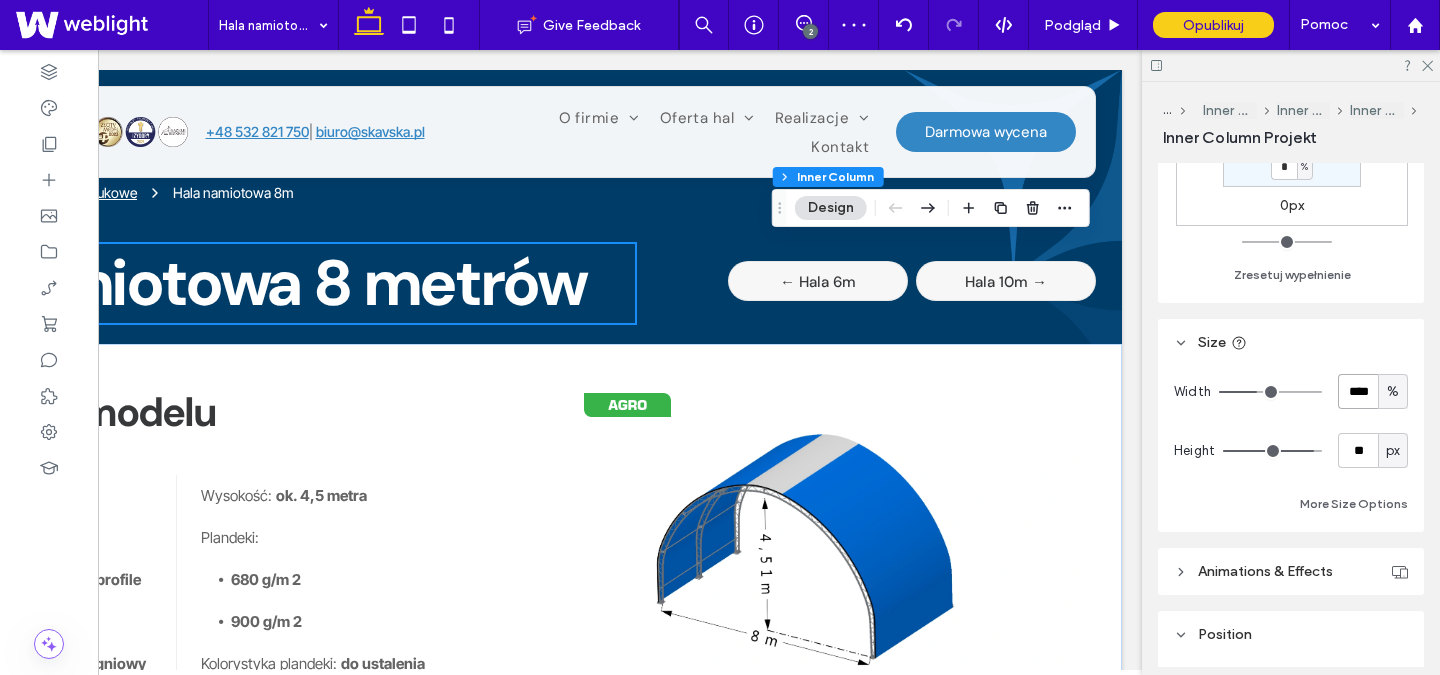 click on "****" at bounding box center [1358, 391] 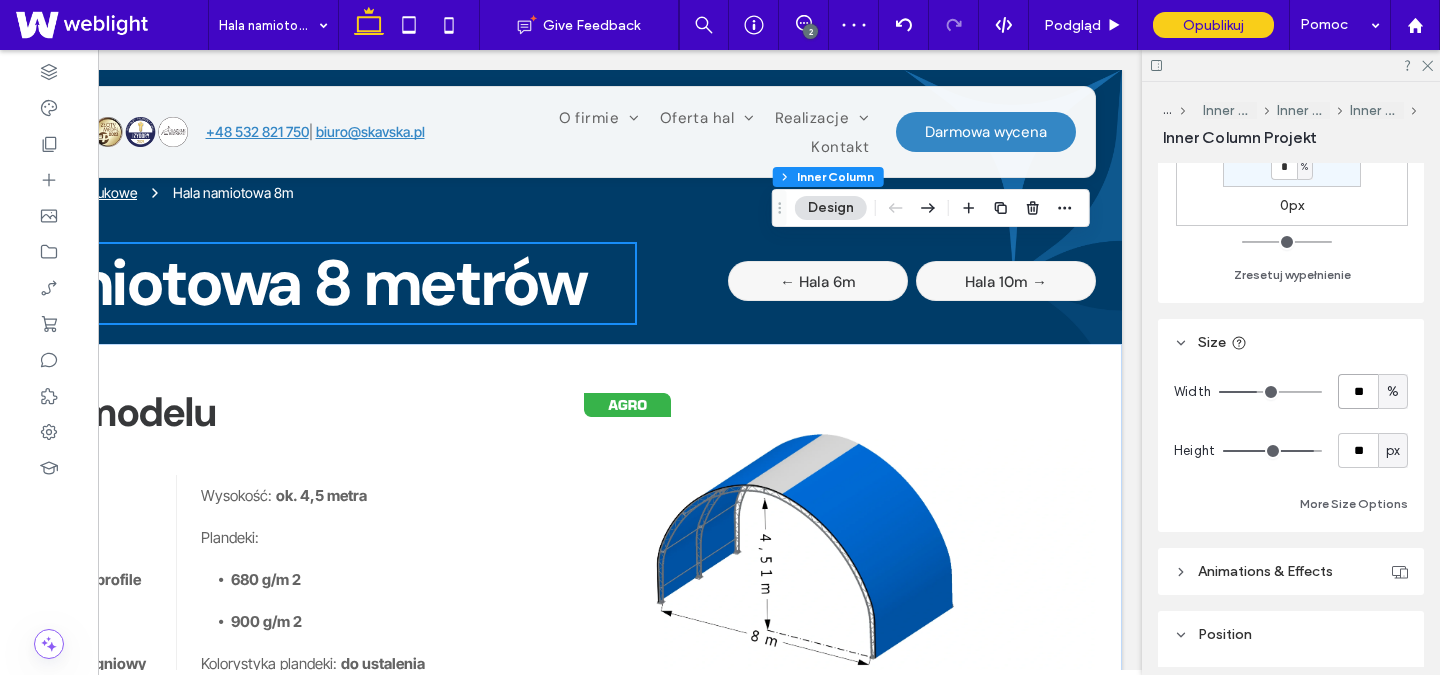 type on "**" 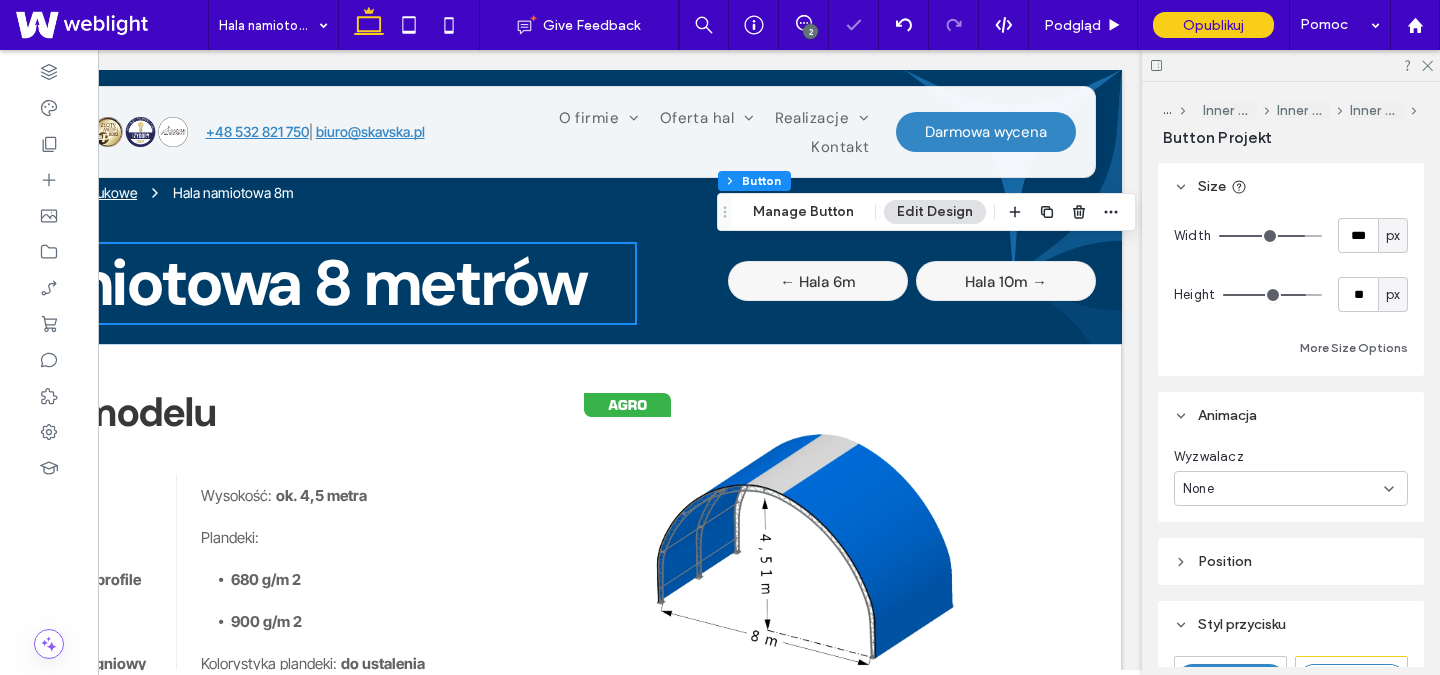 scroll, scrollTop: 493, scrollLeft: 0, axis: vertical 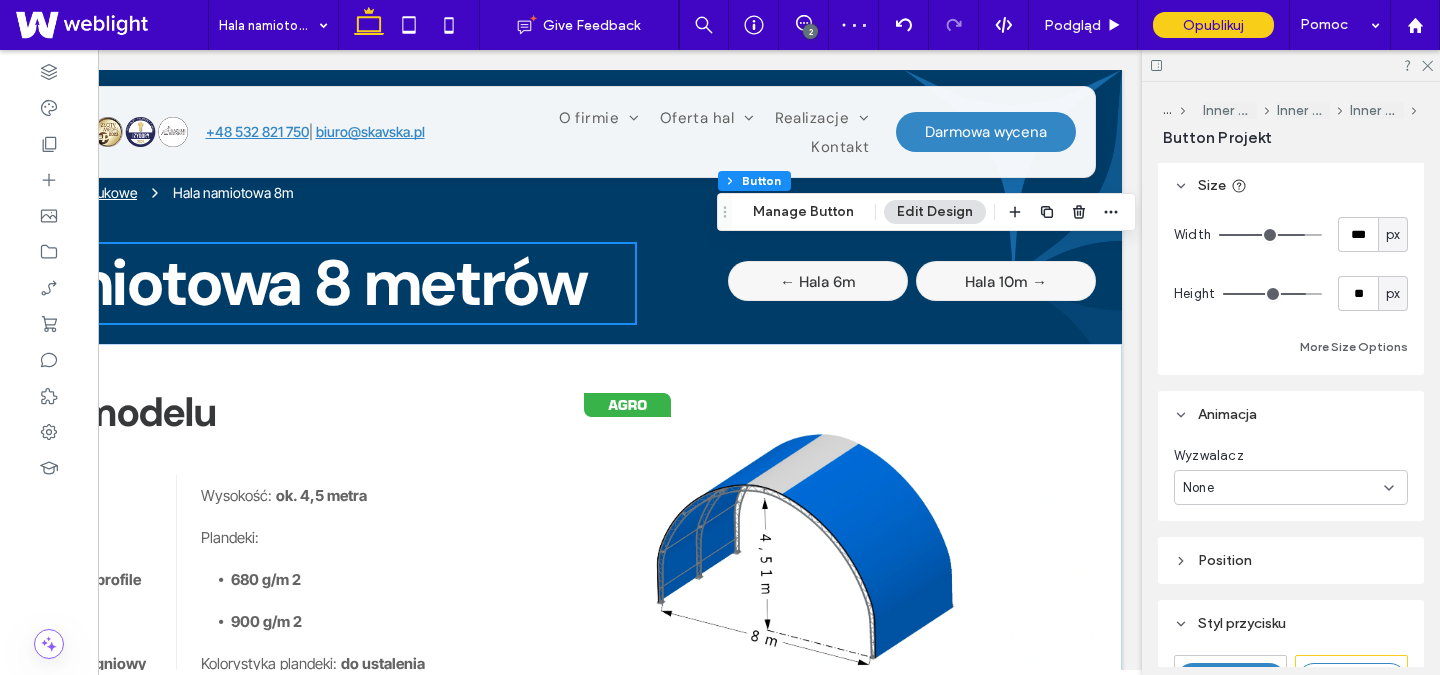 click on "px" at bounding box center [1393, 235] 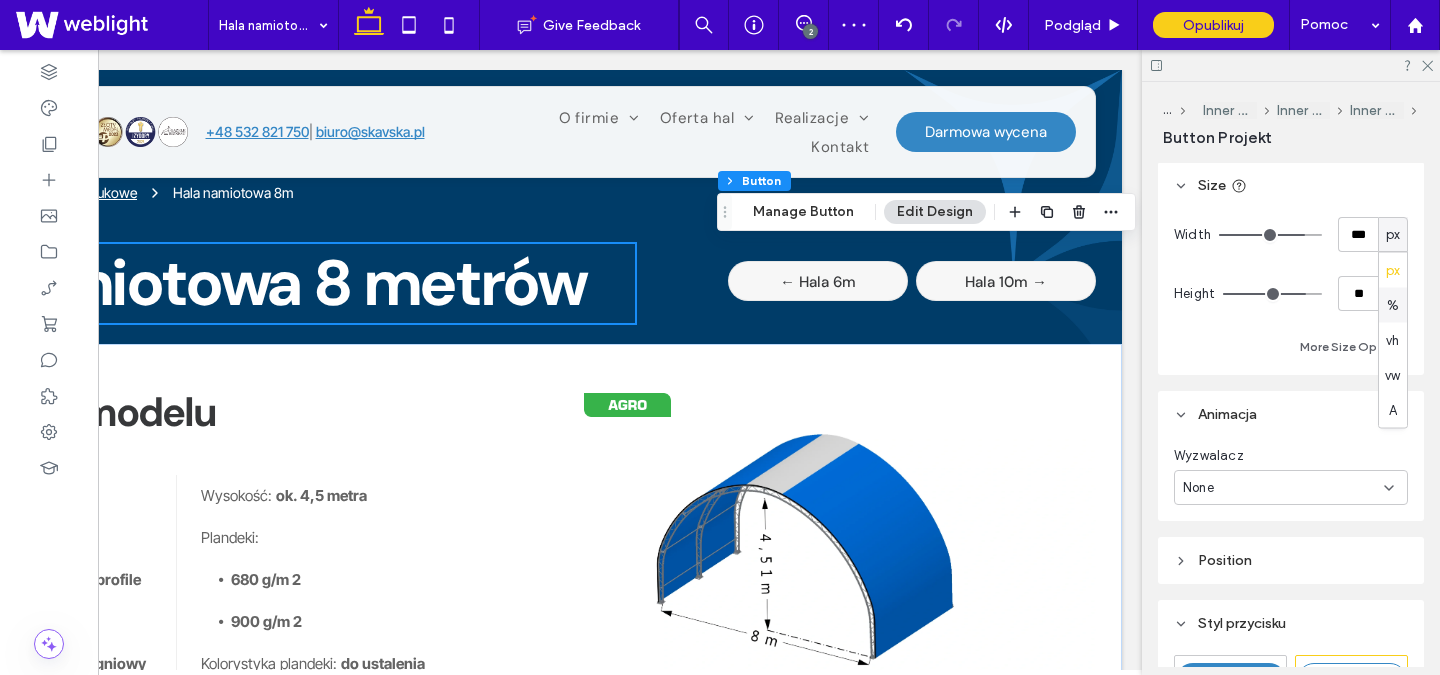 click on "%" at bounding box center [1393, 305] 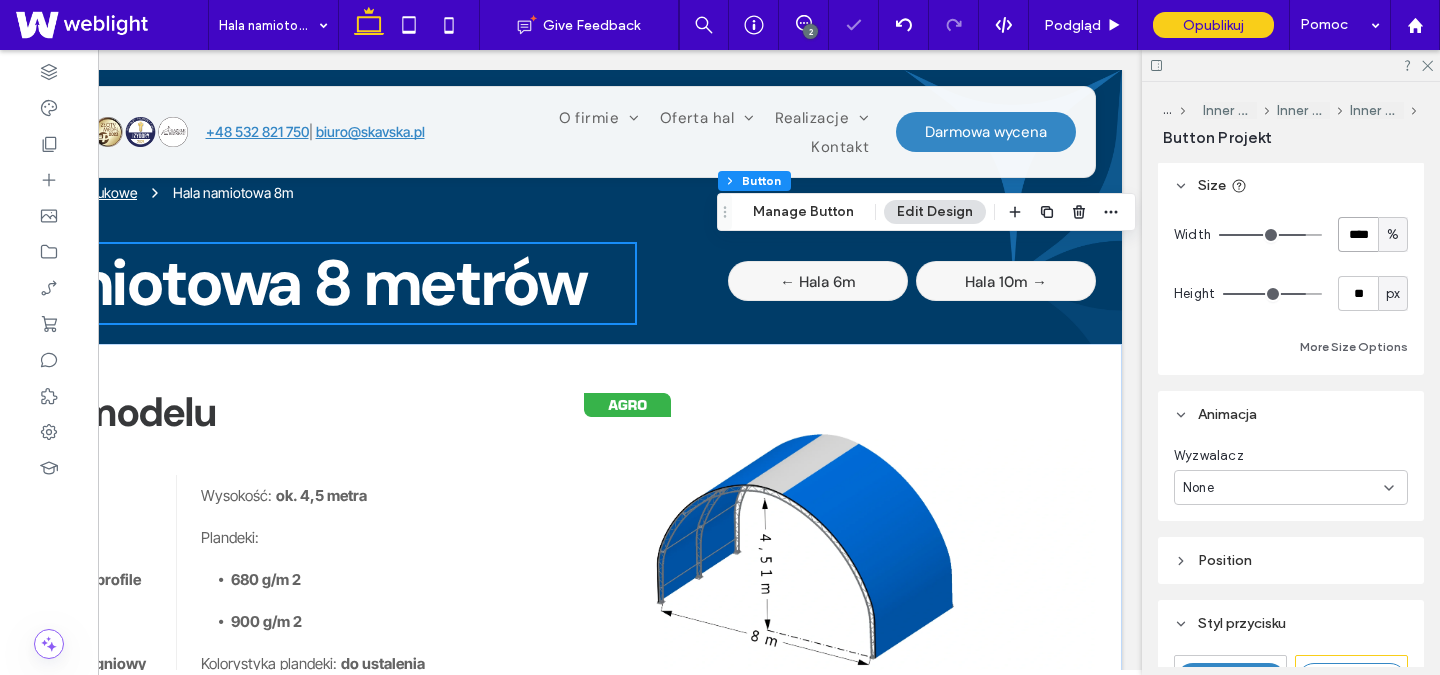 click on "****" at bounding box center (1358, 234) 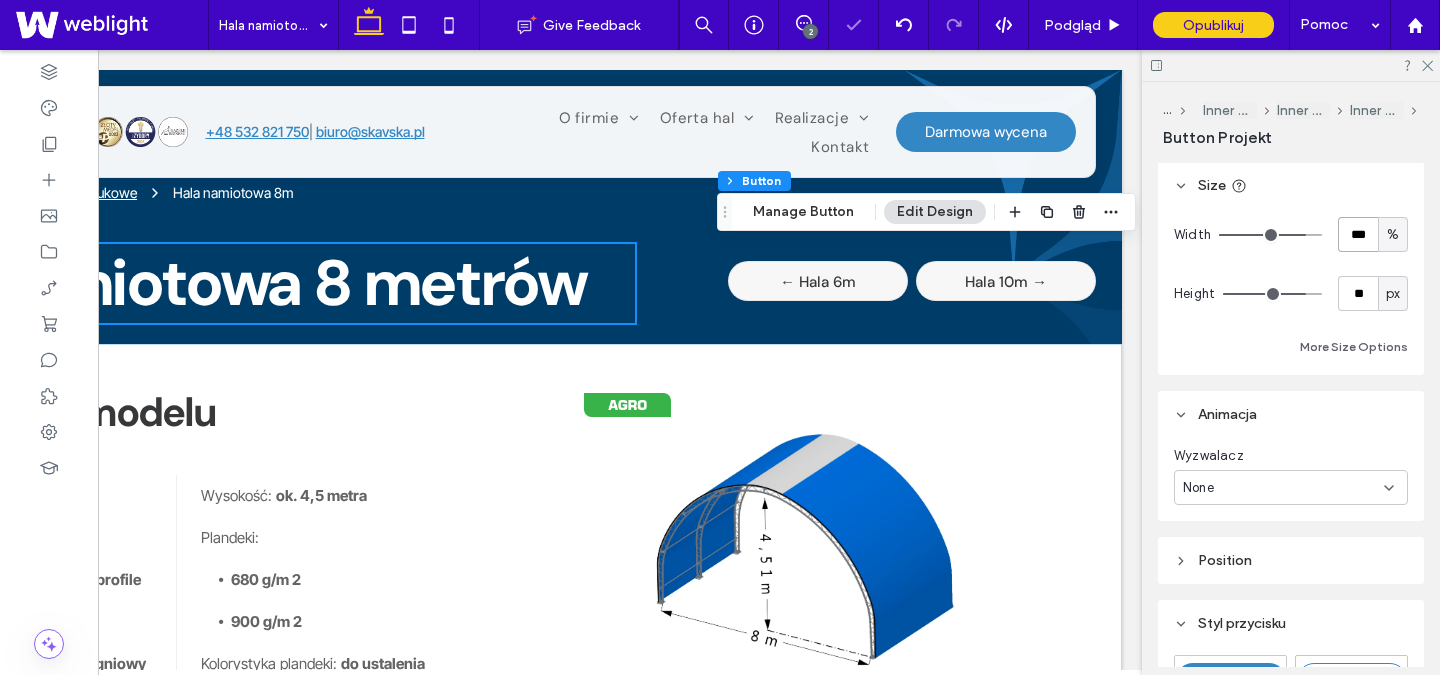 type on "***" 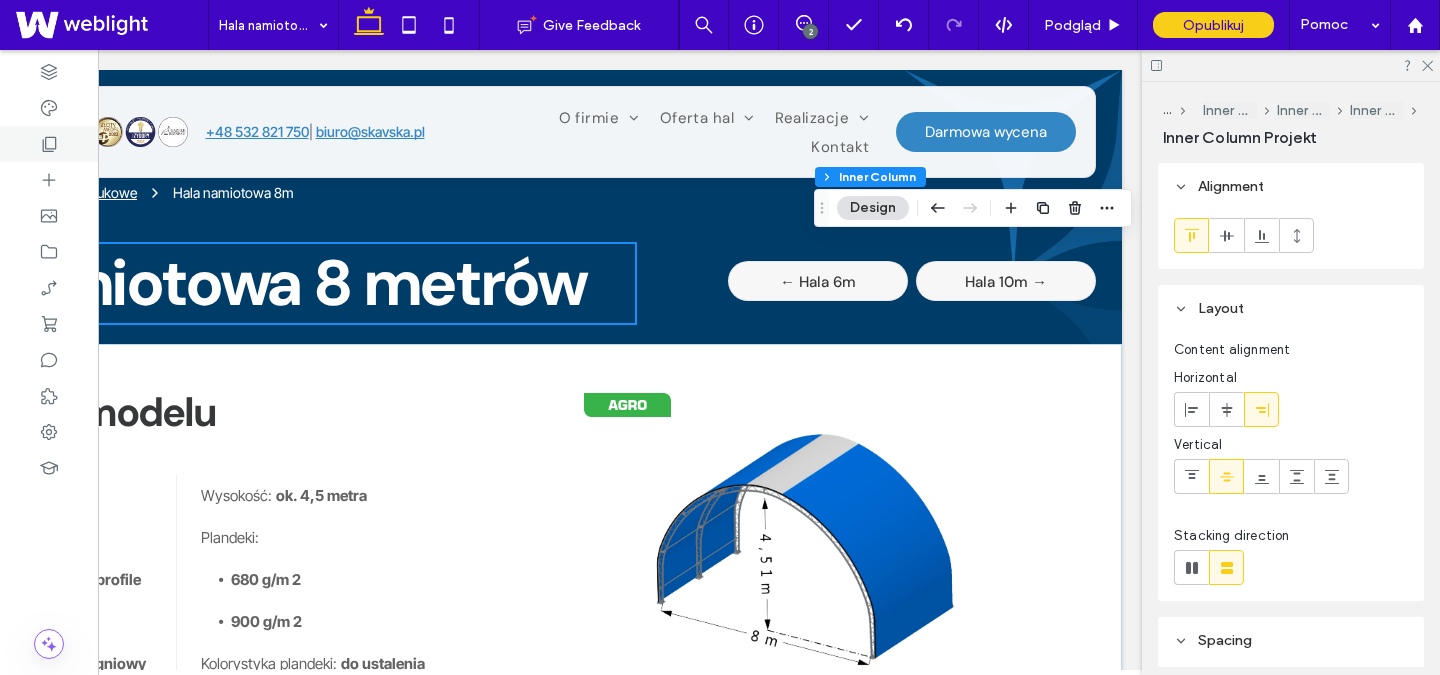 click 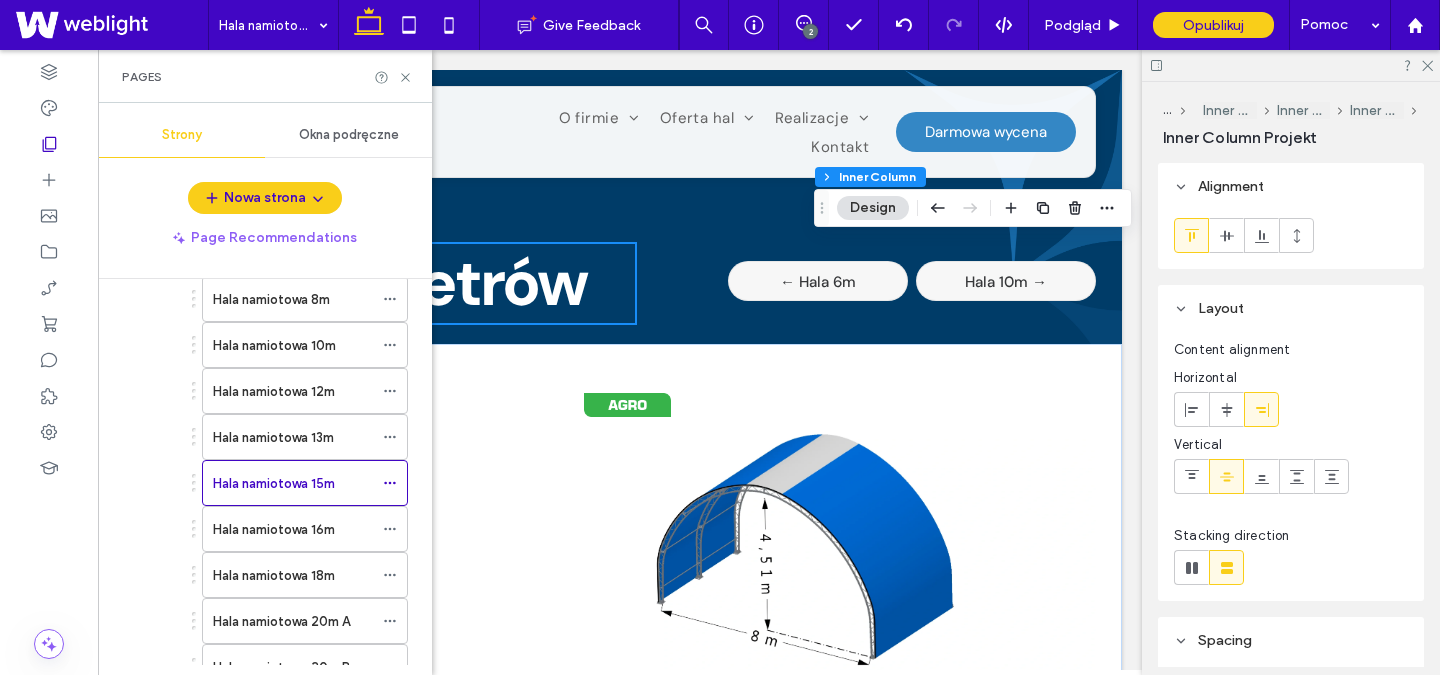 scroll, scrollTop: 550, scrollLeft: 0, axis: vertical 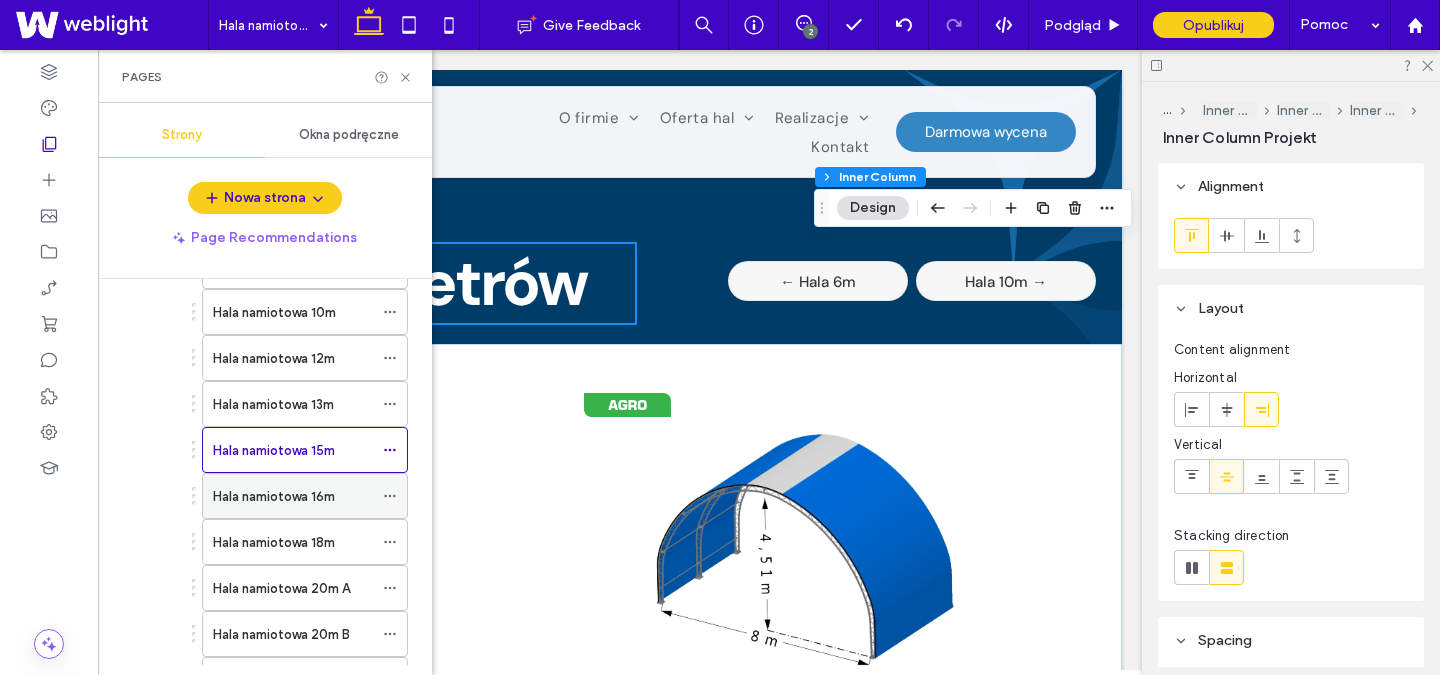 click on "Hala namiotowa 16m" at bounding box center [274, 496] 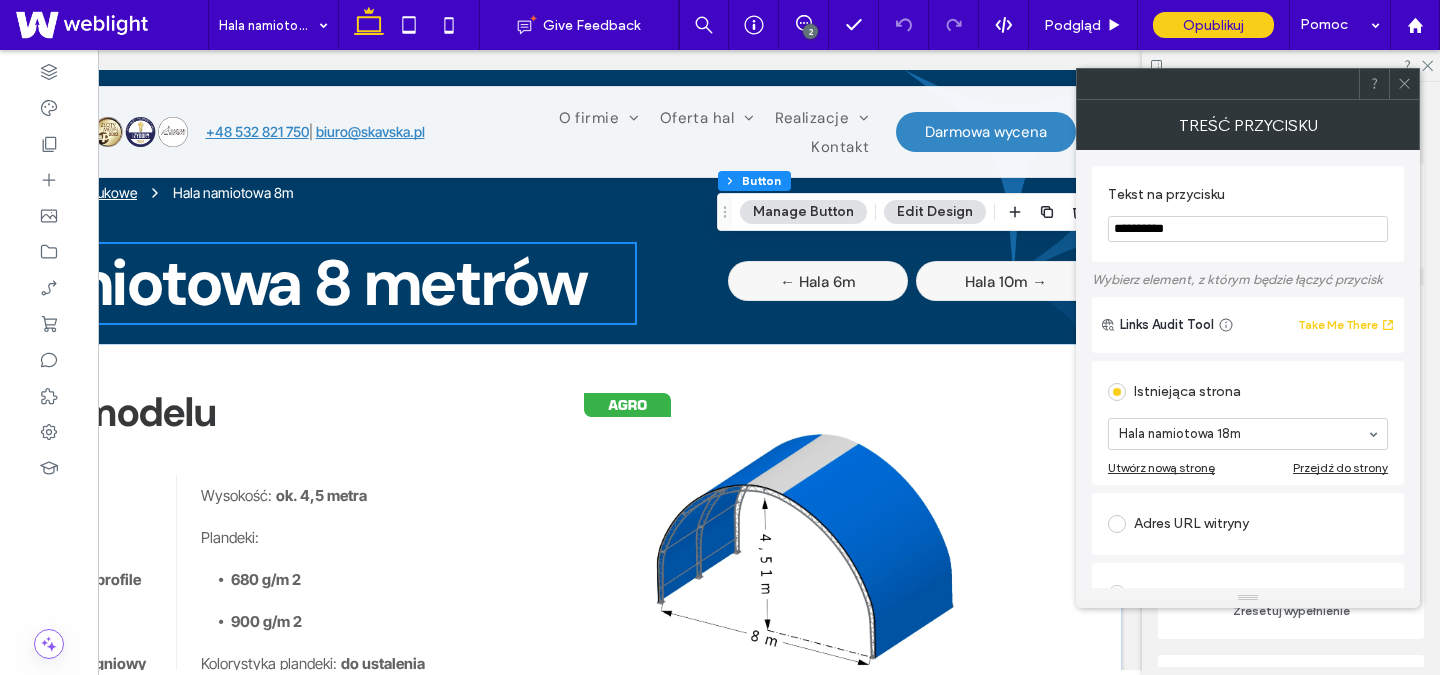 click 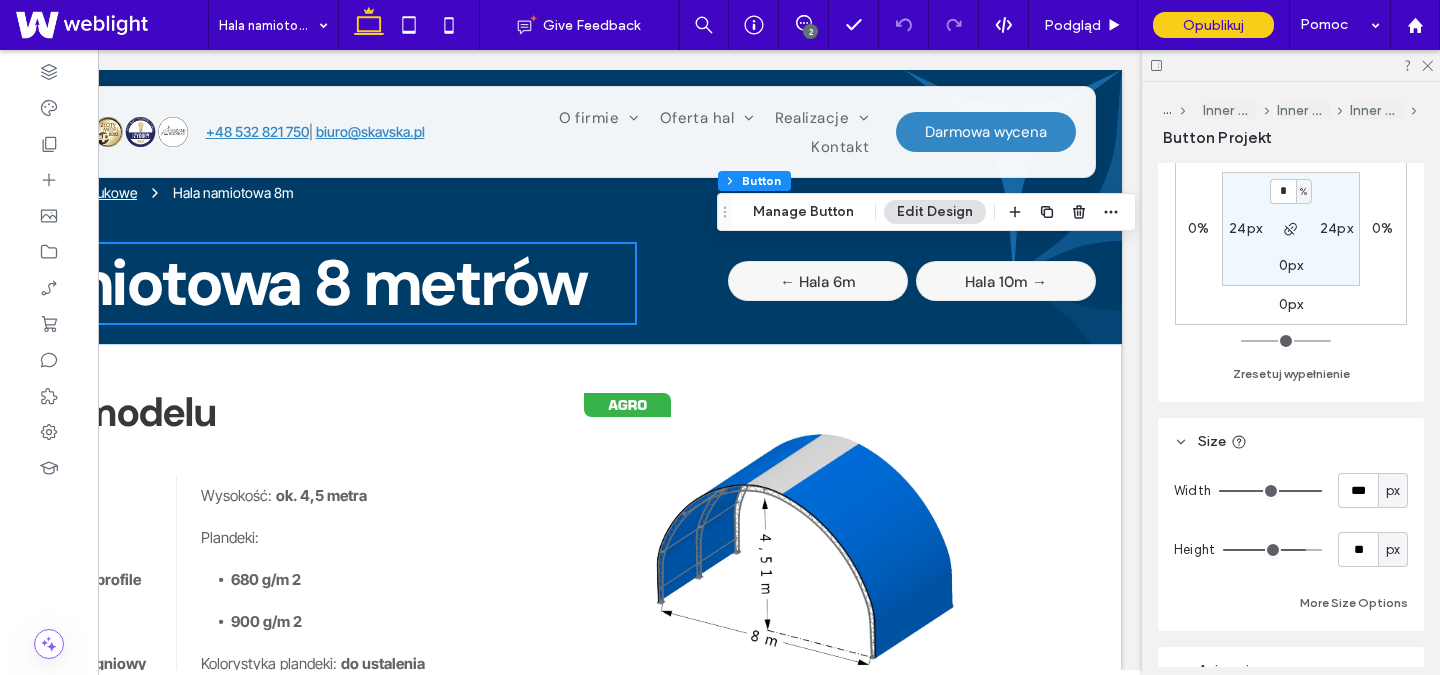 scroll, scrollTop: 244, scrollLeft: 0, axis: vertical 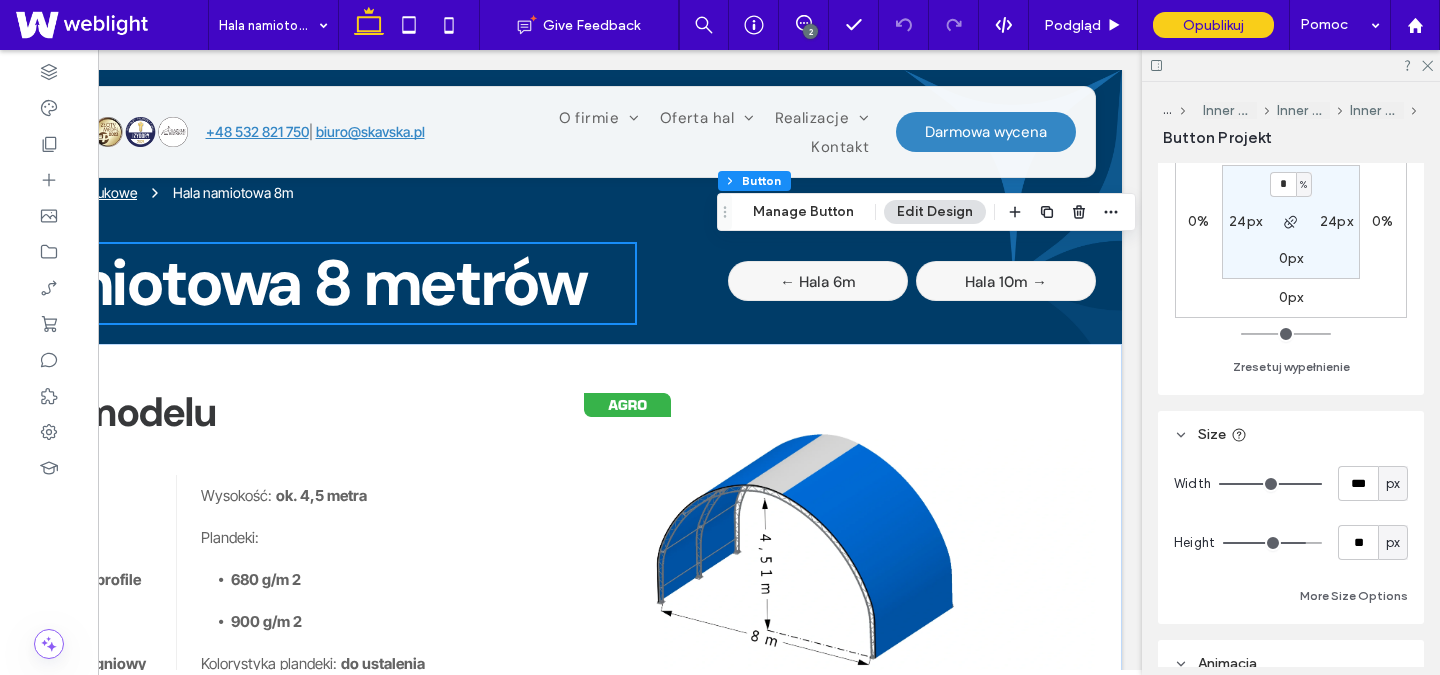 click on "px" at bounding box center [1393, 484] 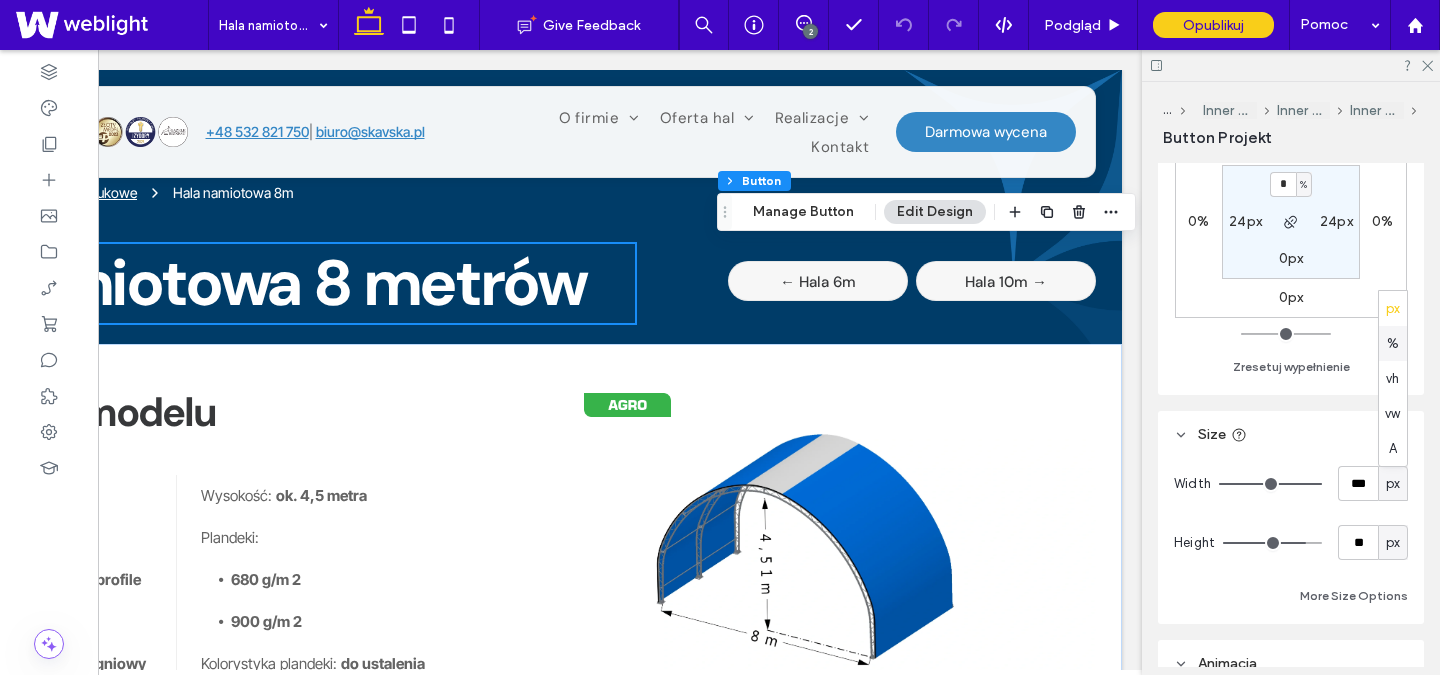 click on "%" at bounding box center [1393, 344] 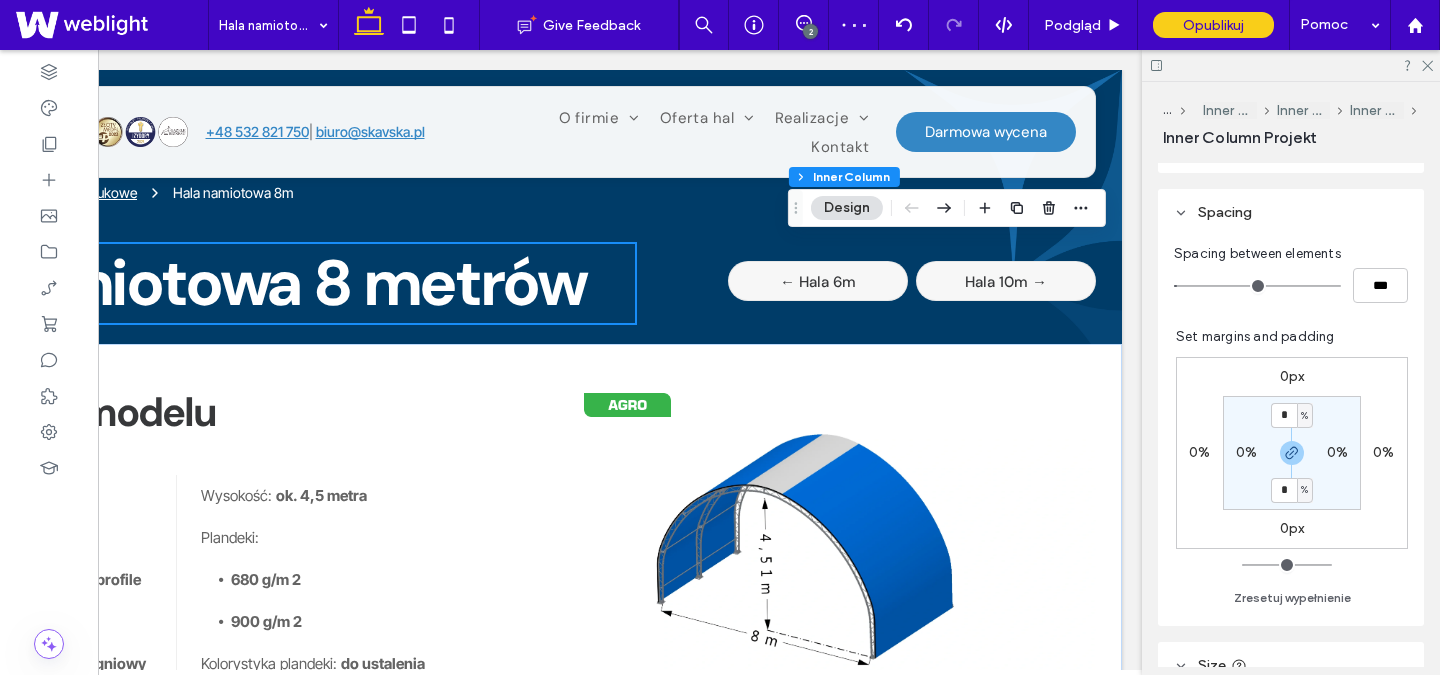 scroll, scrollTop: 752, scrollLeft: 0, axis: vertical 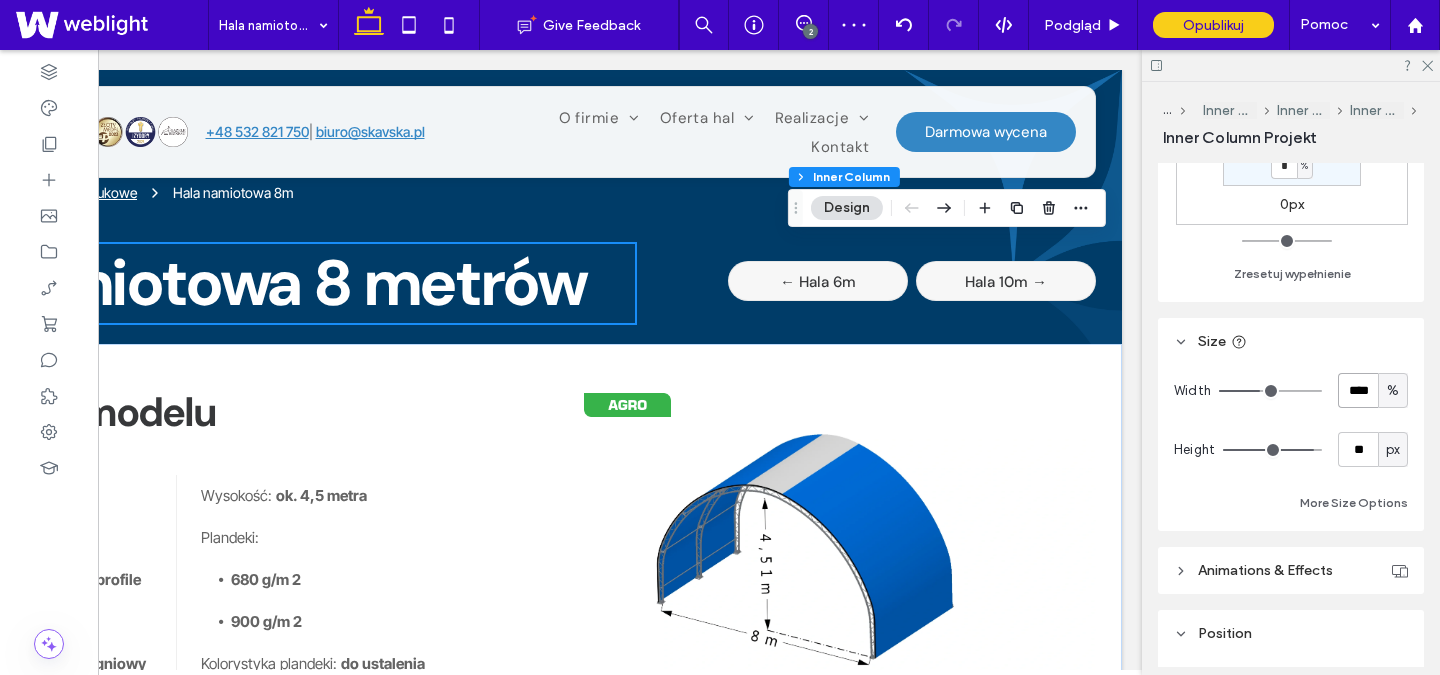 click on "****" at bounding box center [1358, 390] 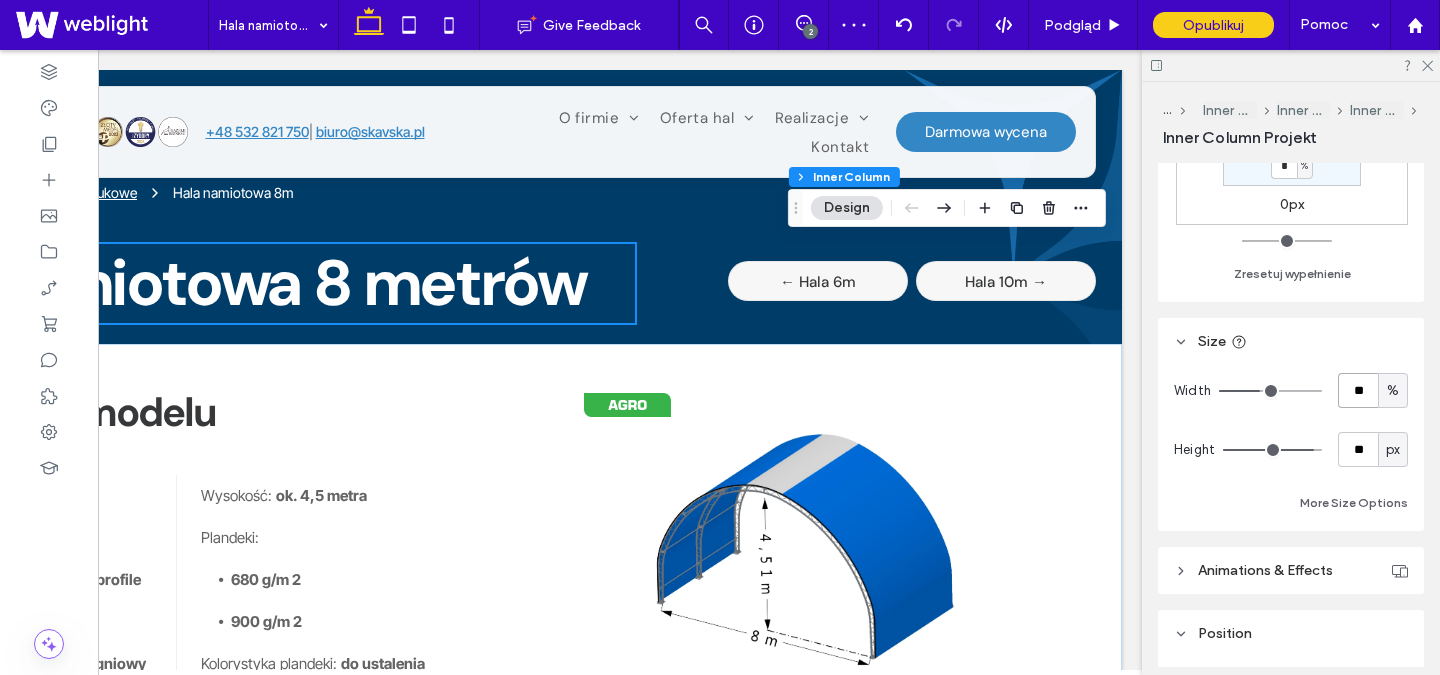 type on "**" 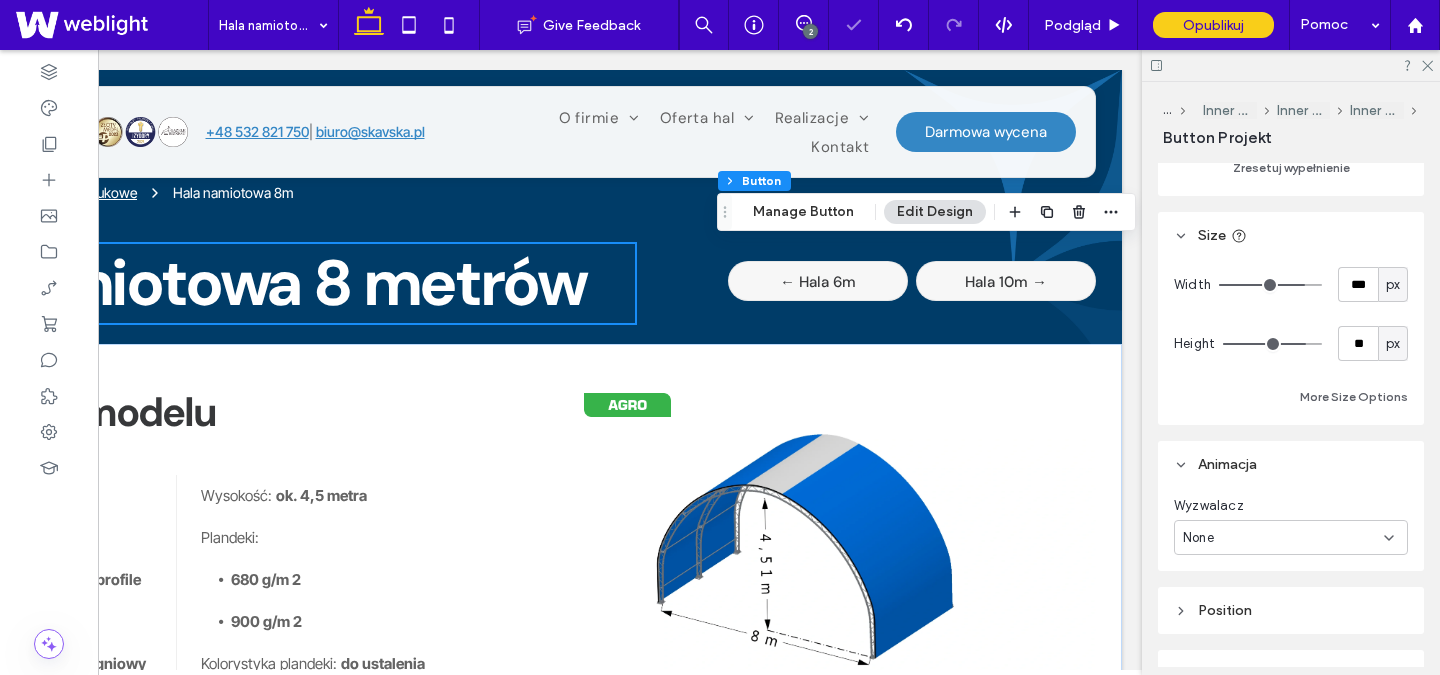 scroll, scrollTop: 440, scrollLeft: 0, axis: vertical 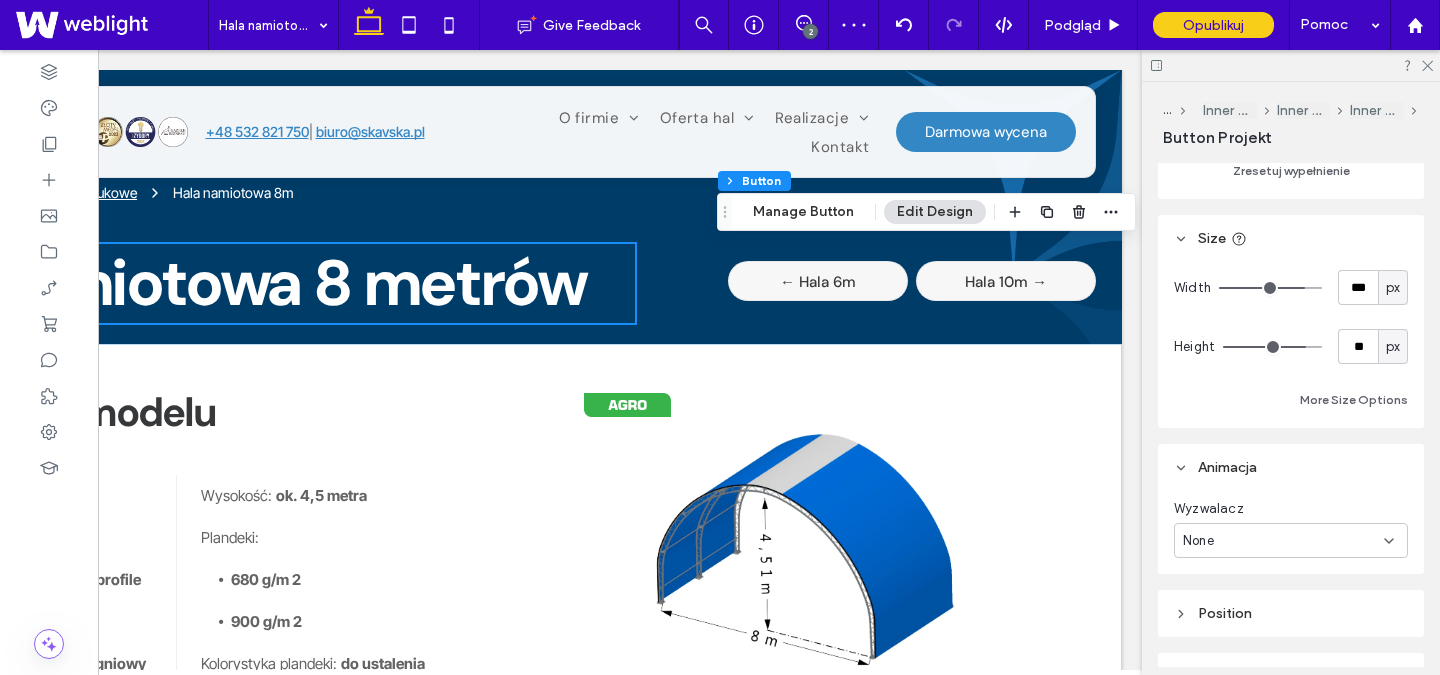click on "px" at bounding box center (1393, 287) 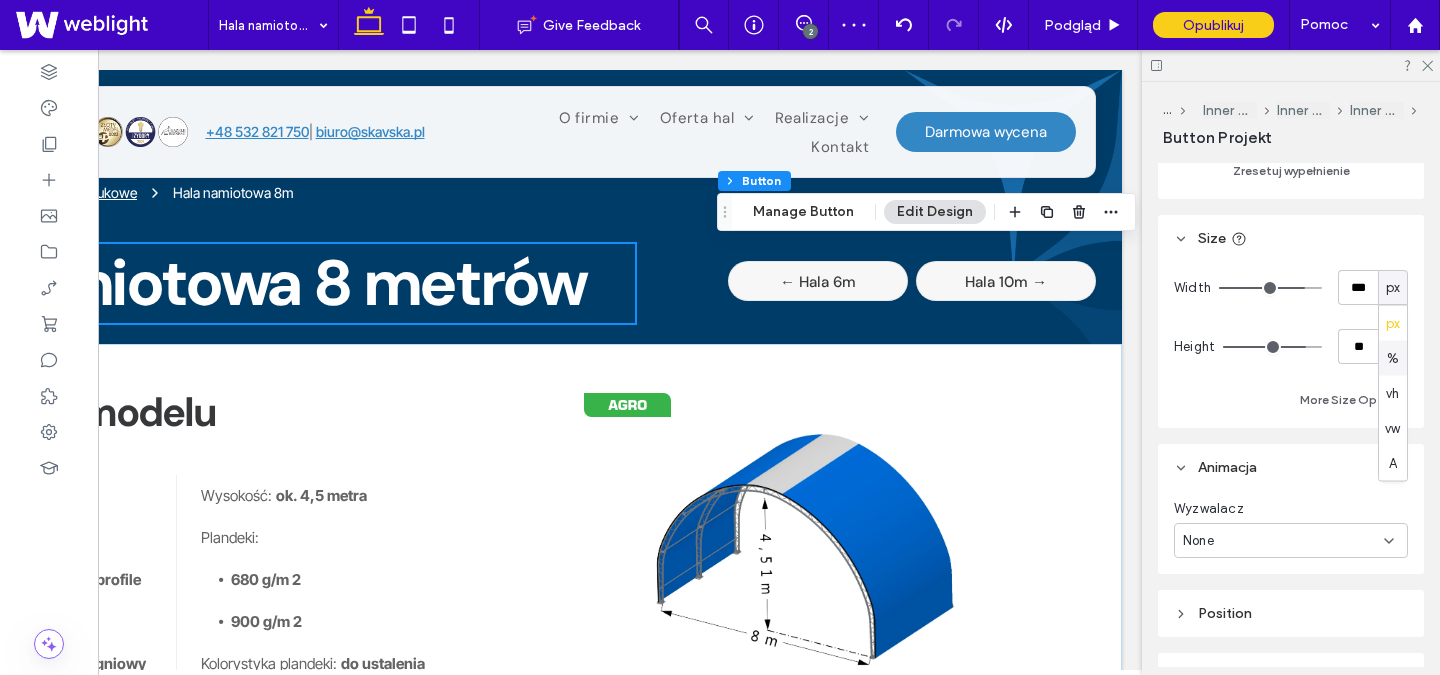click on "%" at bounding box center [1393, 358] 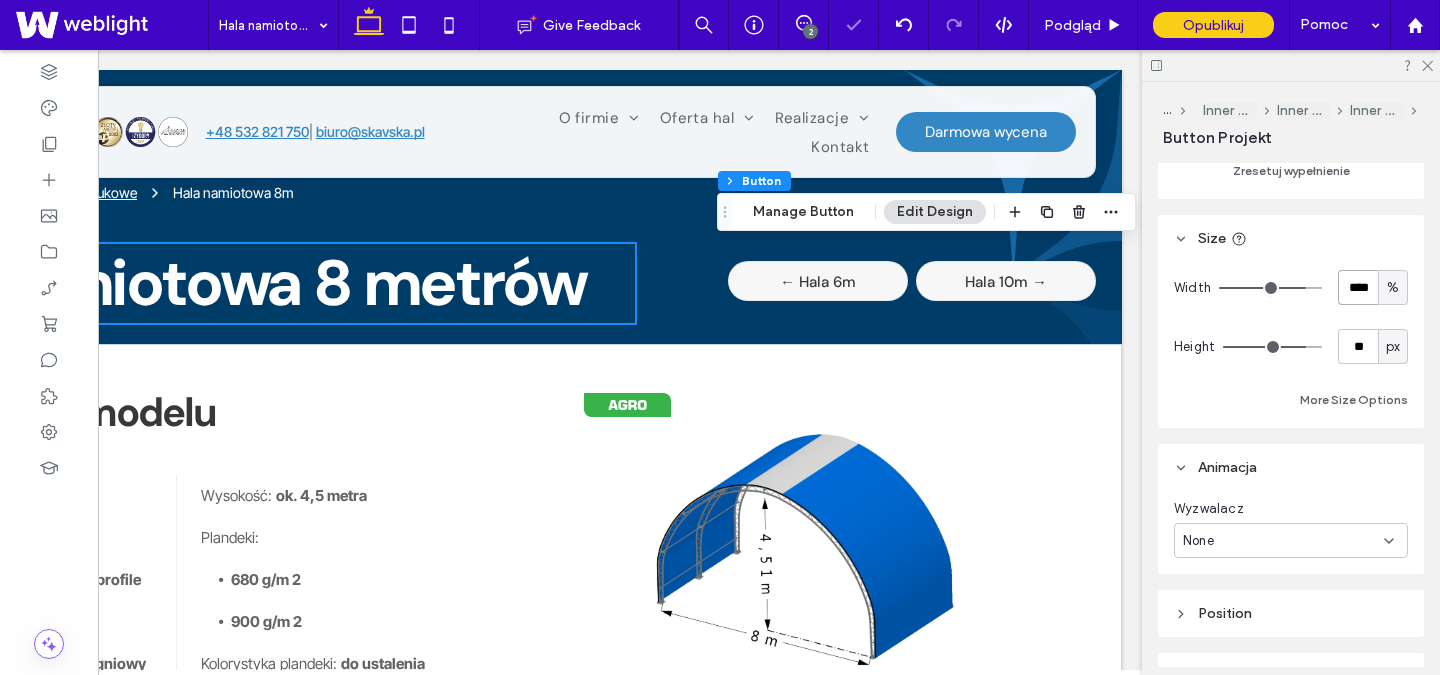 click on "****" at bounding box center (1358, 287) 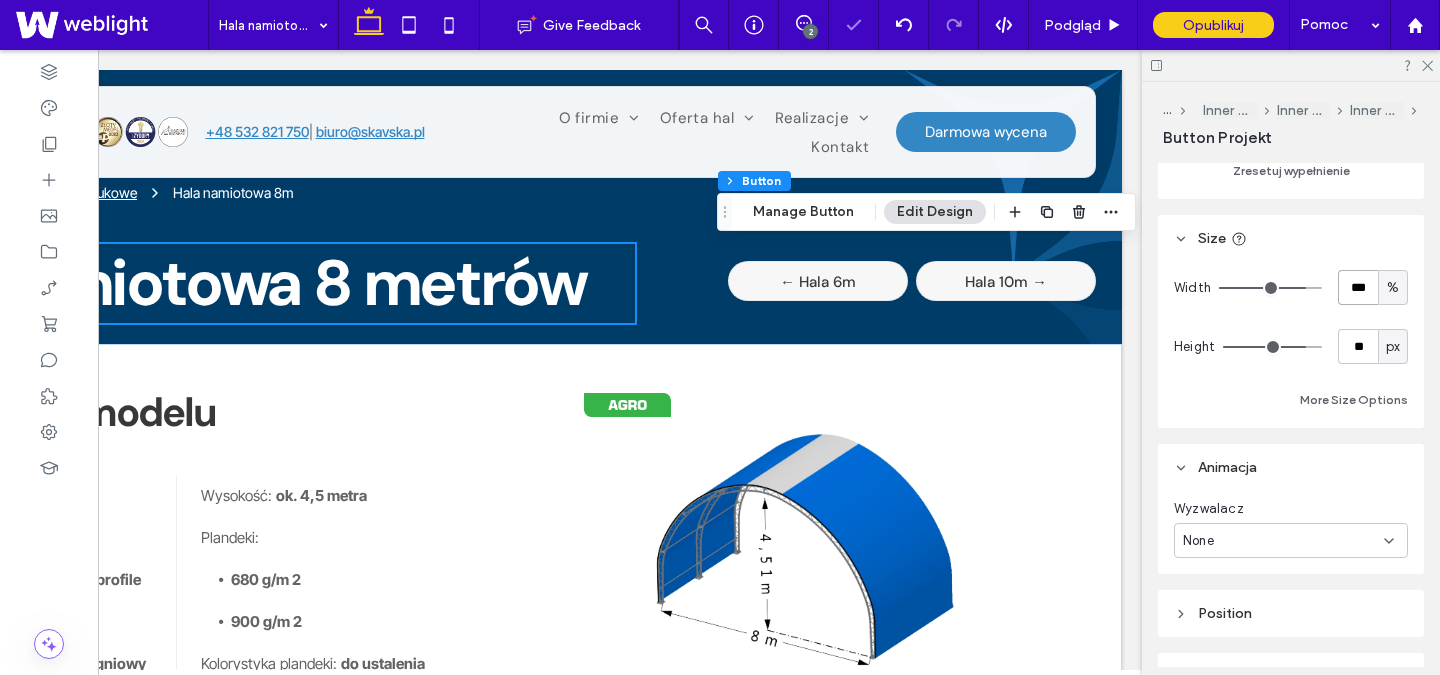 type on "***" 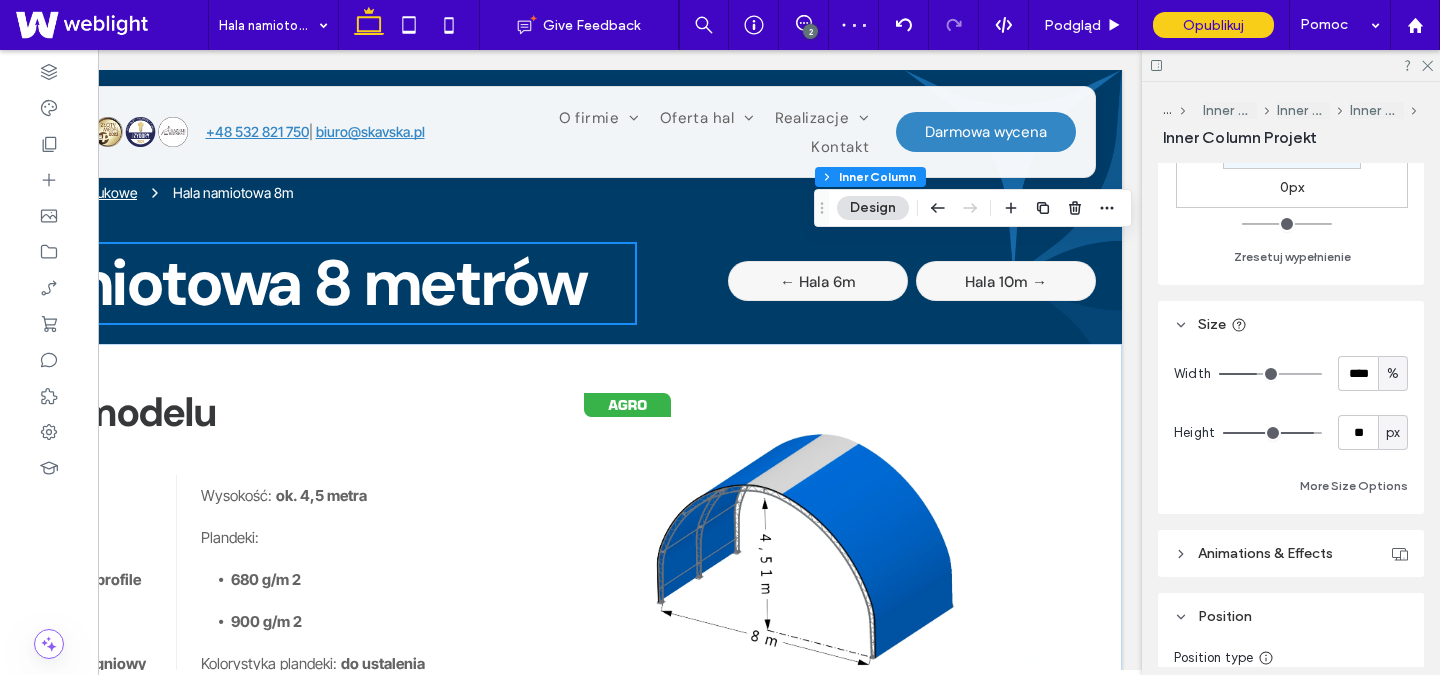 scroll, scrollTop: 766, scrollLeft: 0, axis: vertical 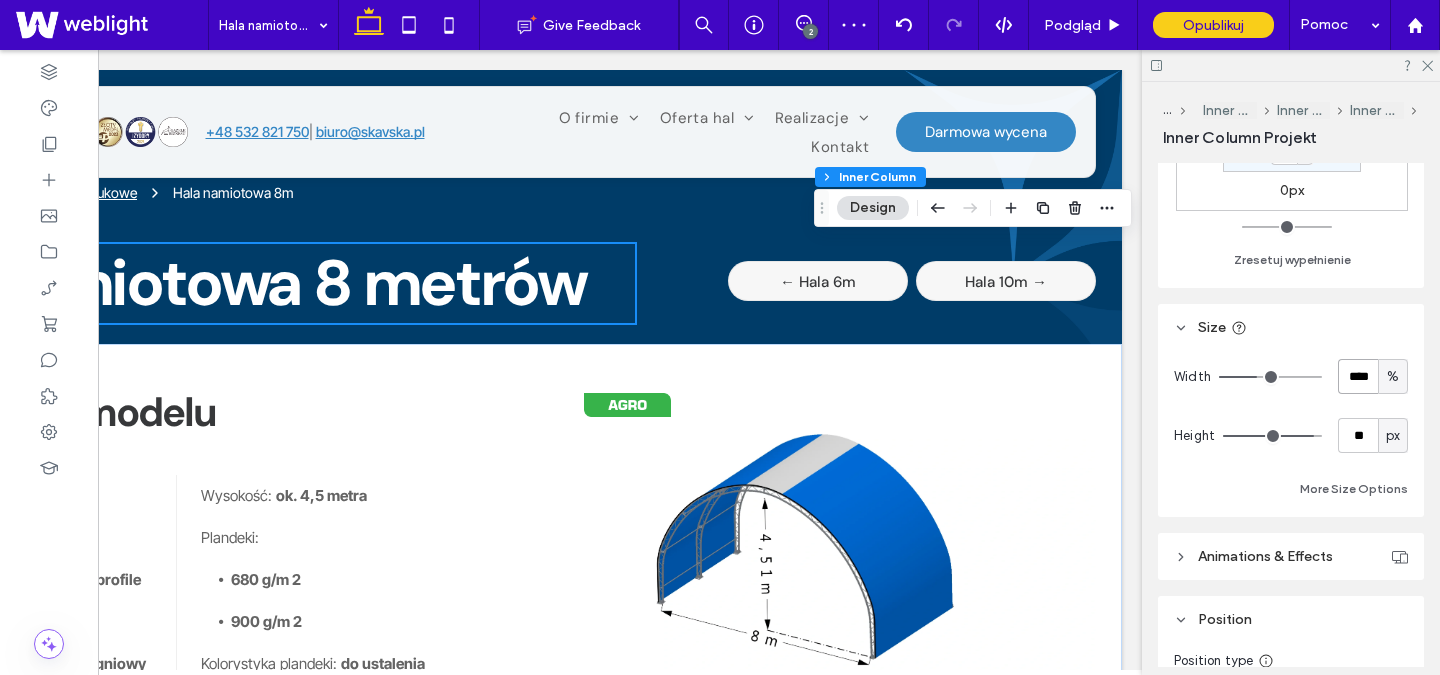 click on "****" at bounding box center (1358, 376) 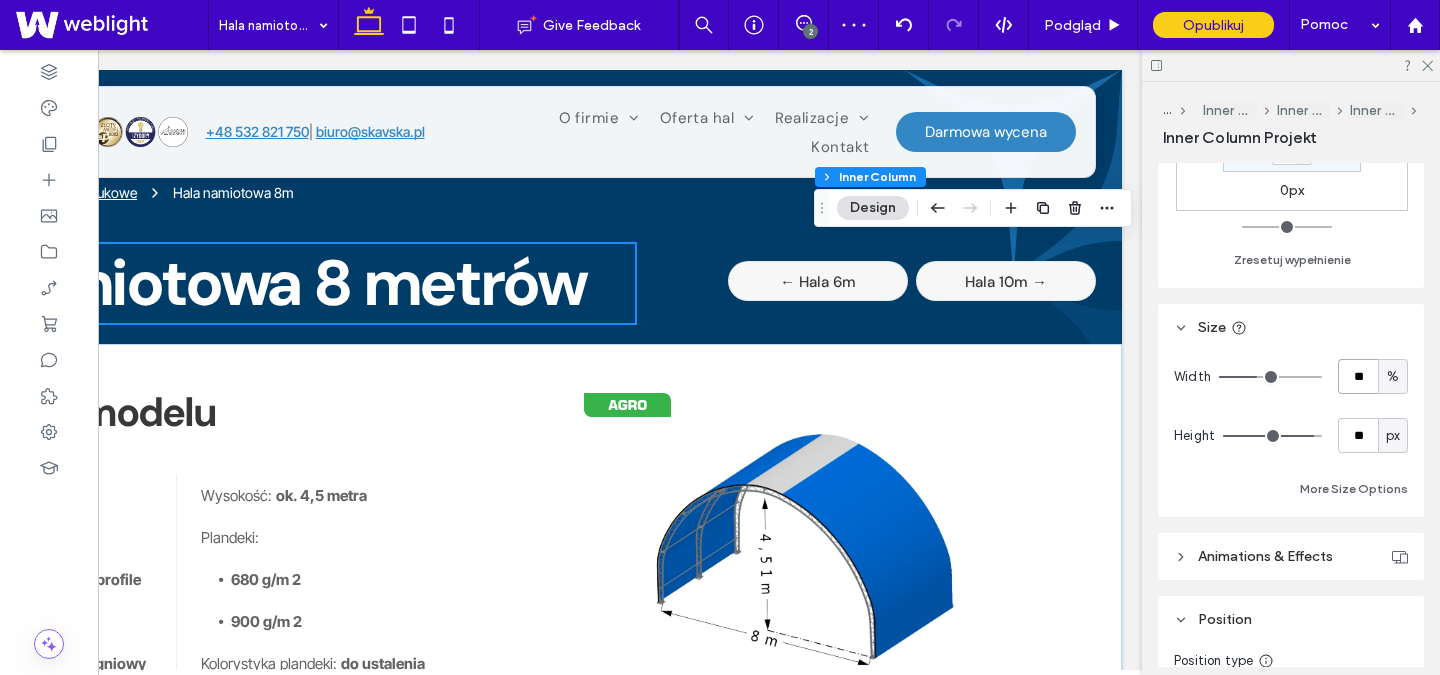 type on "**" 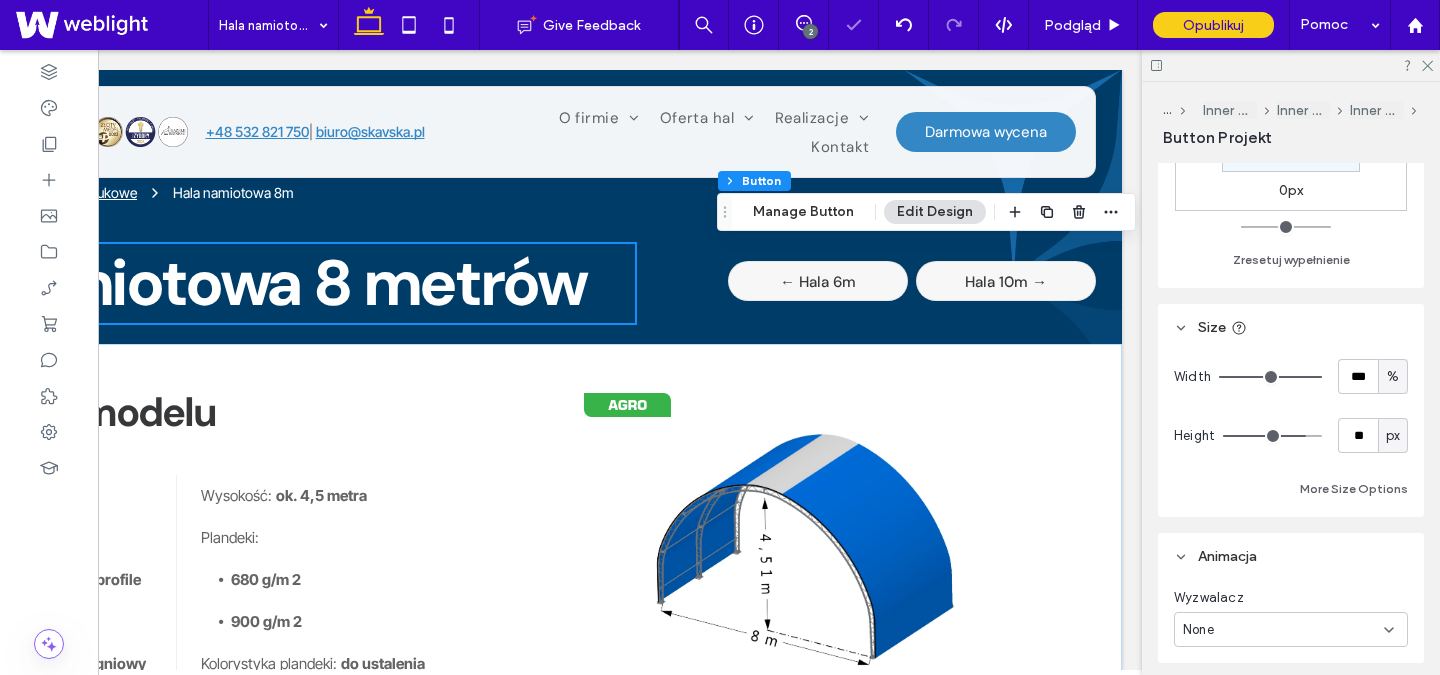 scroll, scrollTop: 392, scrollLeft: 0, axis: vertical 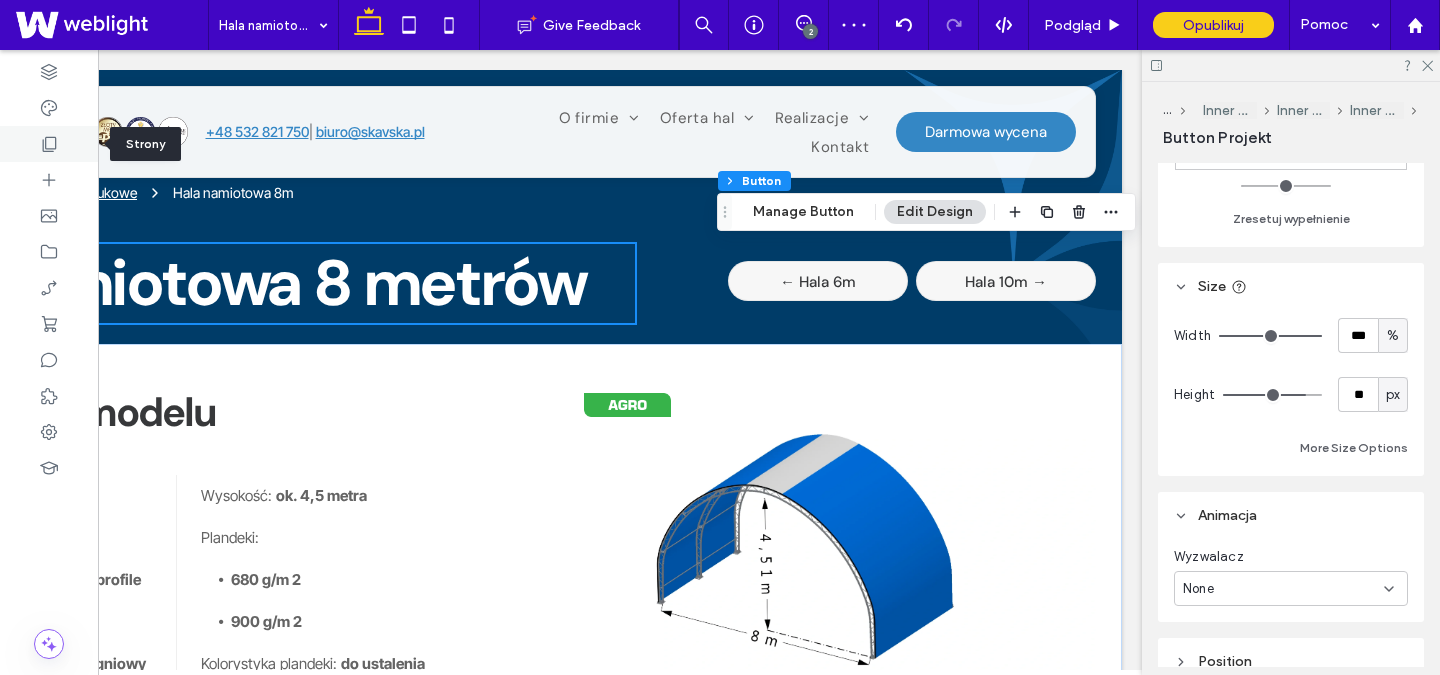click 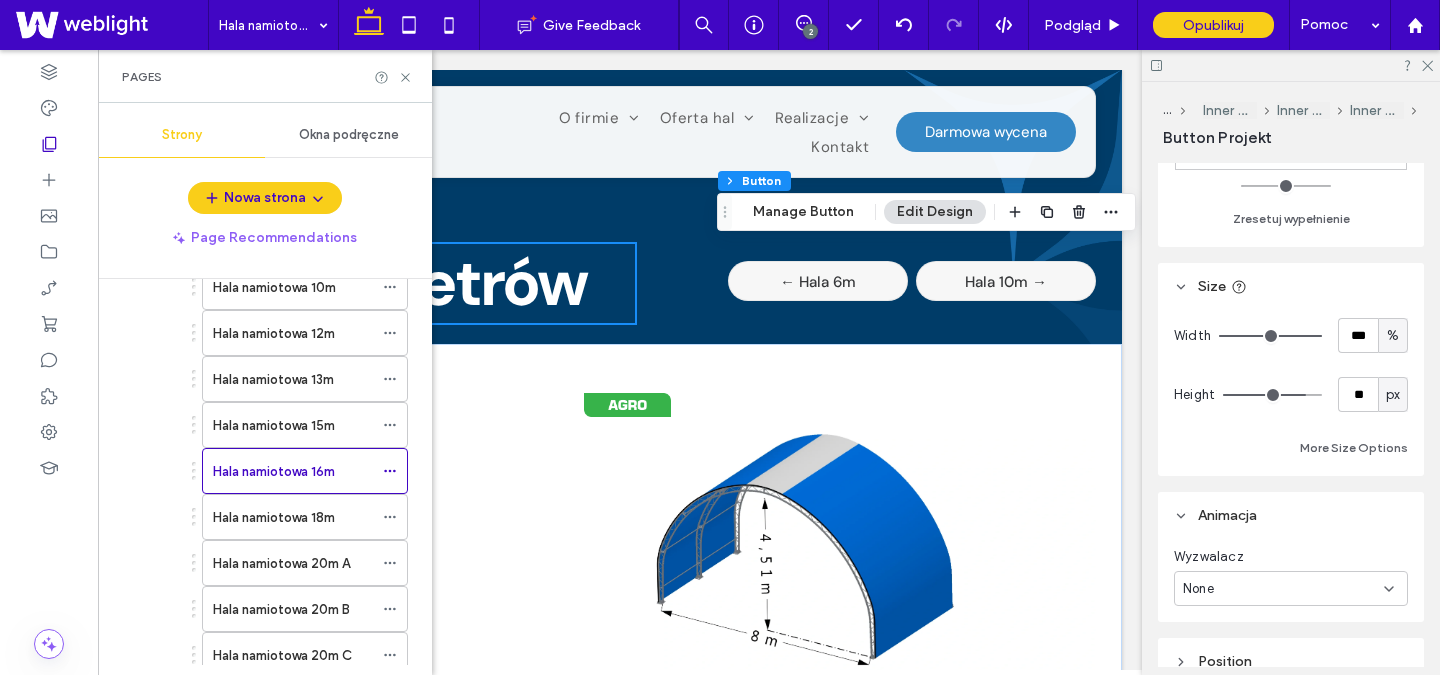 scroll, scrollTop: 607, scrollLeft: 0, axis: vertical 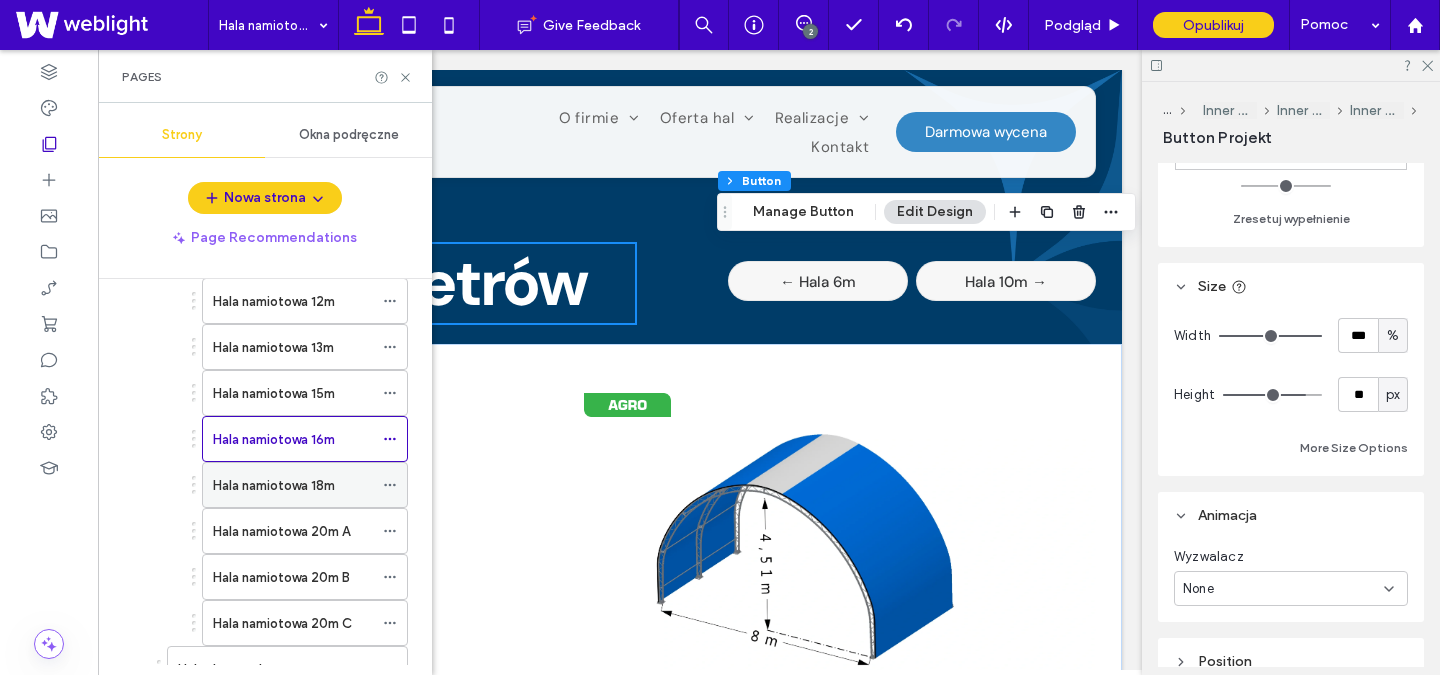 click on "Hala namiotowa 18m" at bounding box center [274, 485] 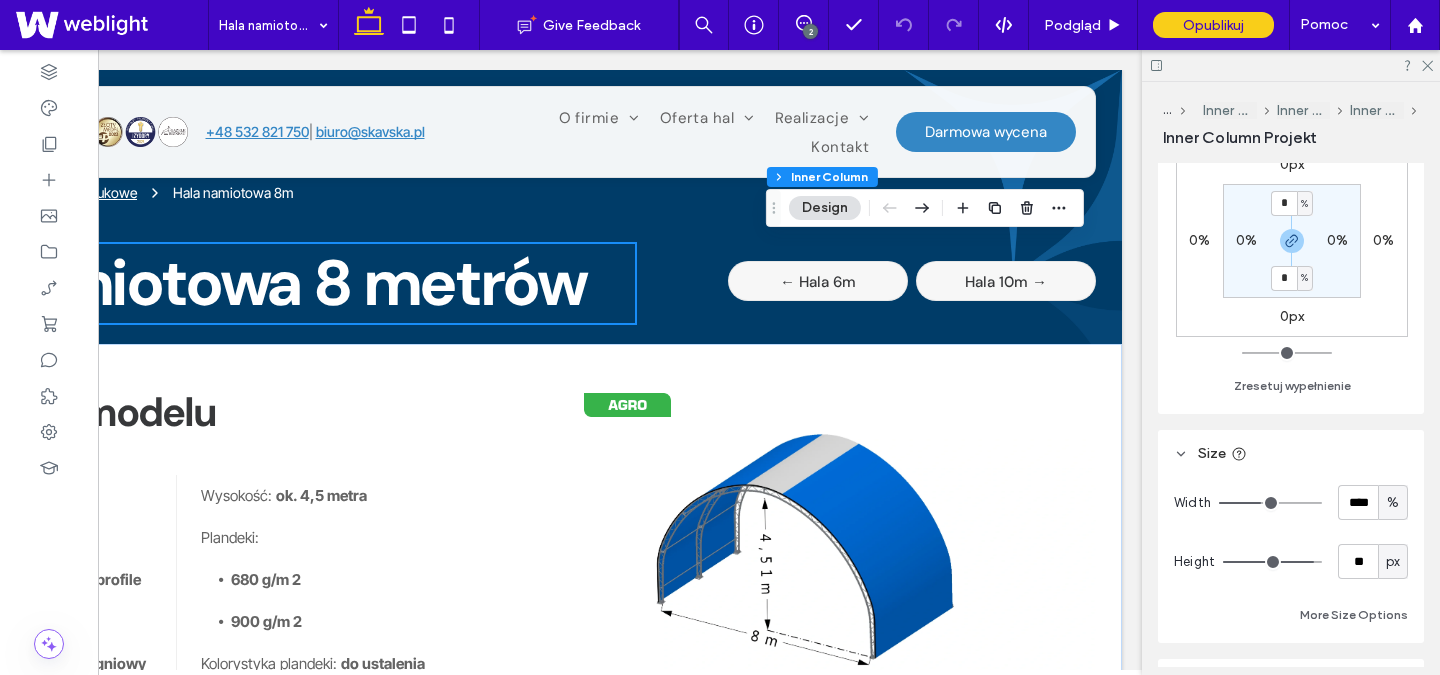 scroll, scrollTop: 642, scrollLeft: 0, axis: vertical 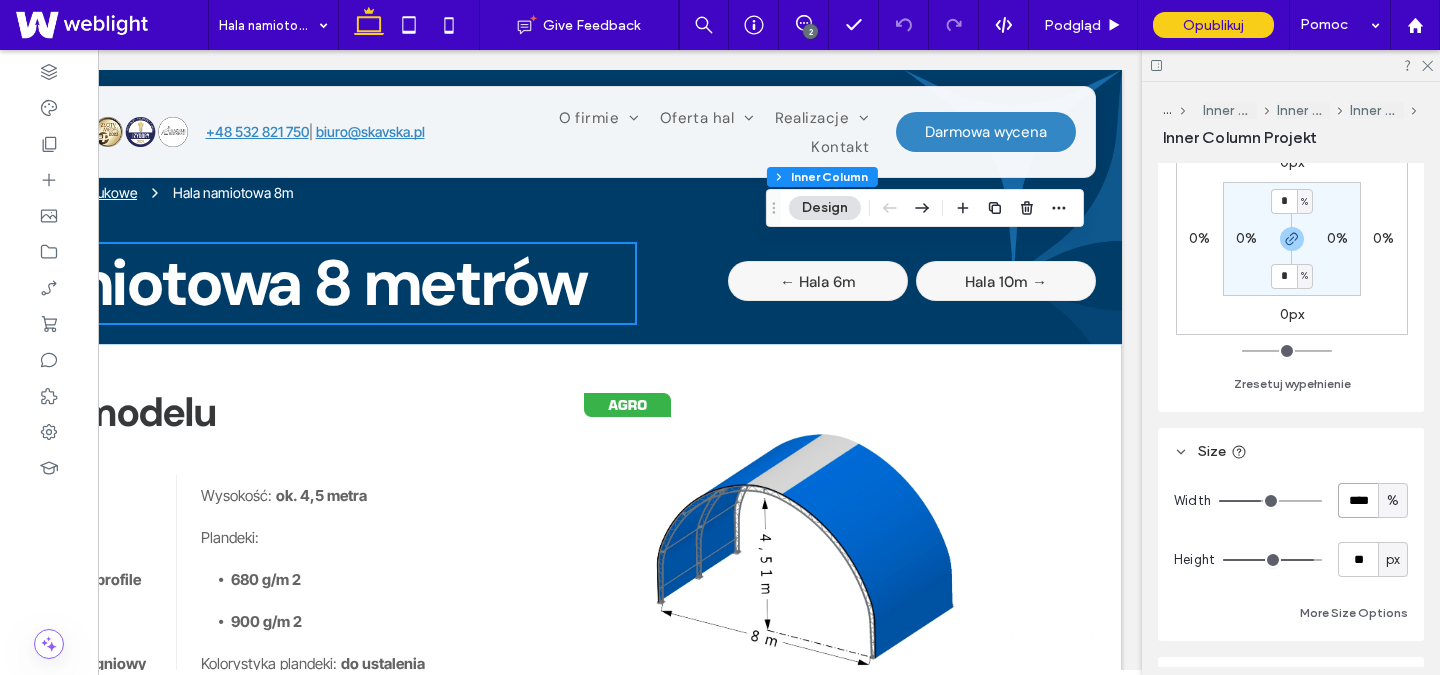 click on "****" at bounding box center (1358, 500) 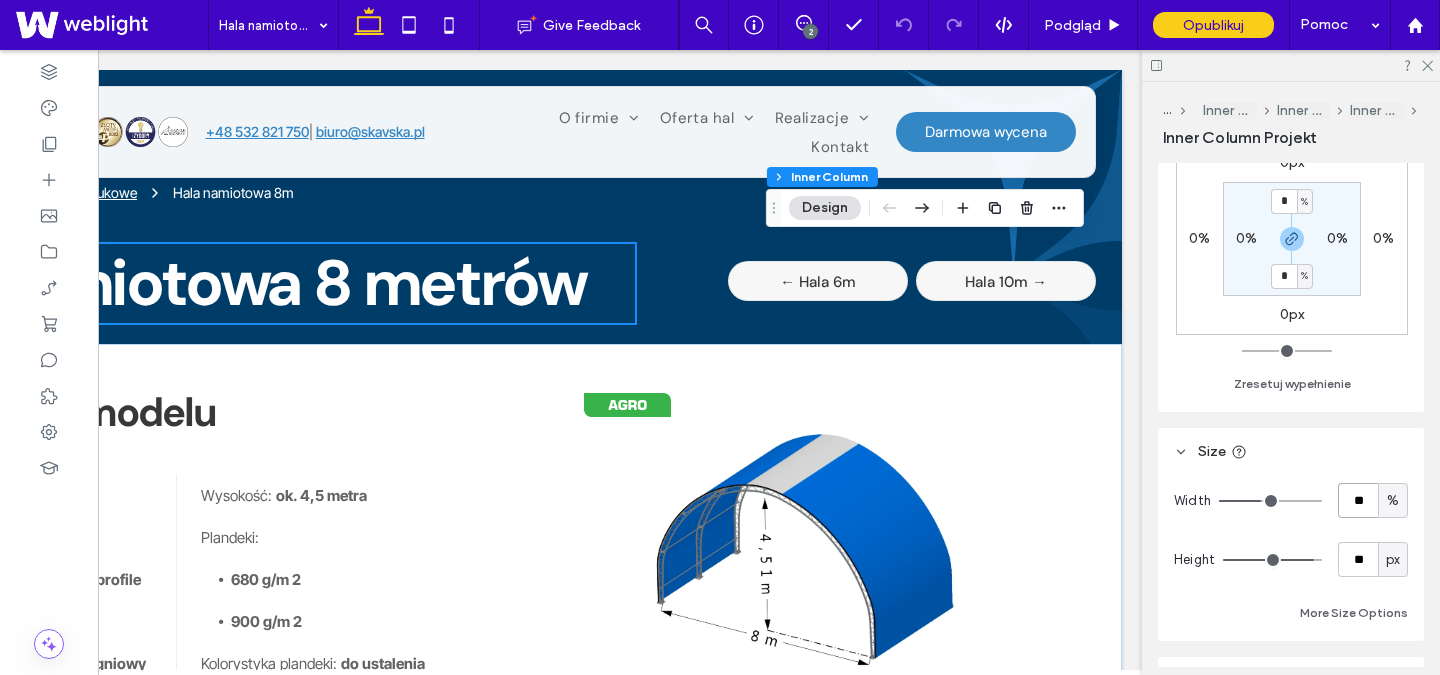 type on "**" 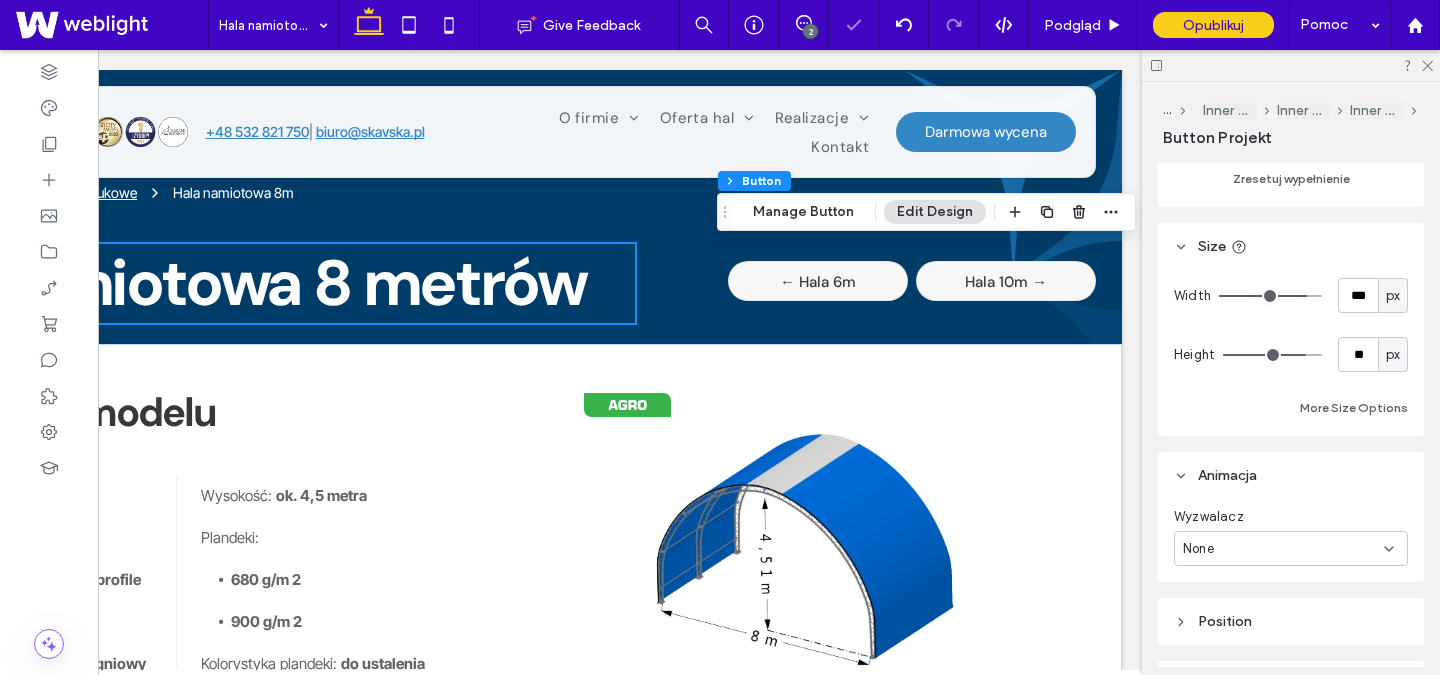 scroll, scrollTop: 433, scrollLeft: 0, axis: vertical 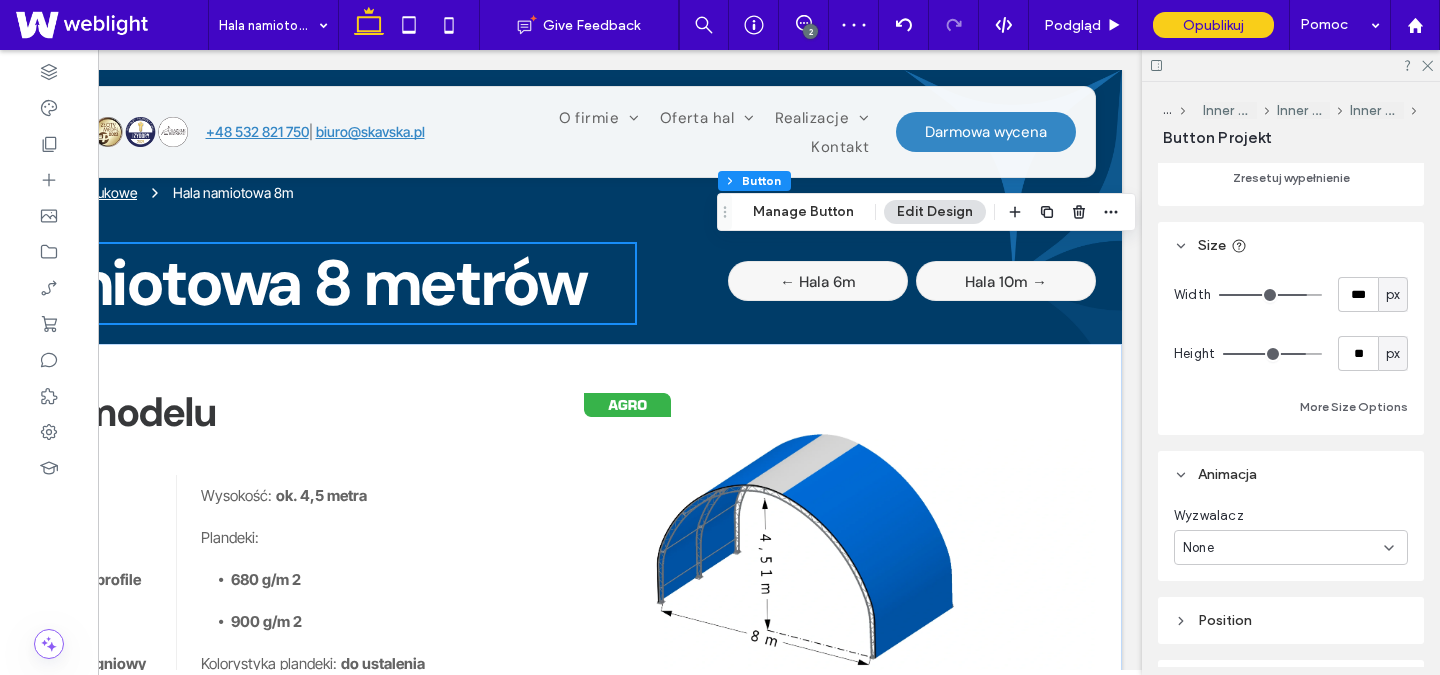 click on "px" at bounding box center [1393, 295] 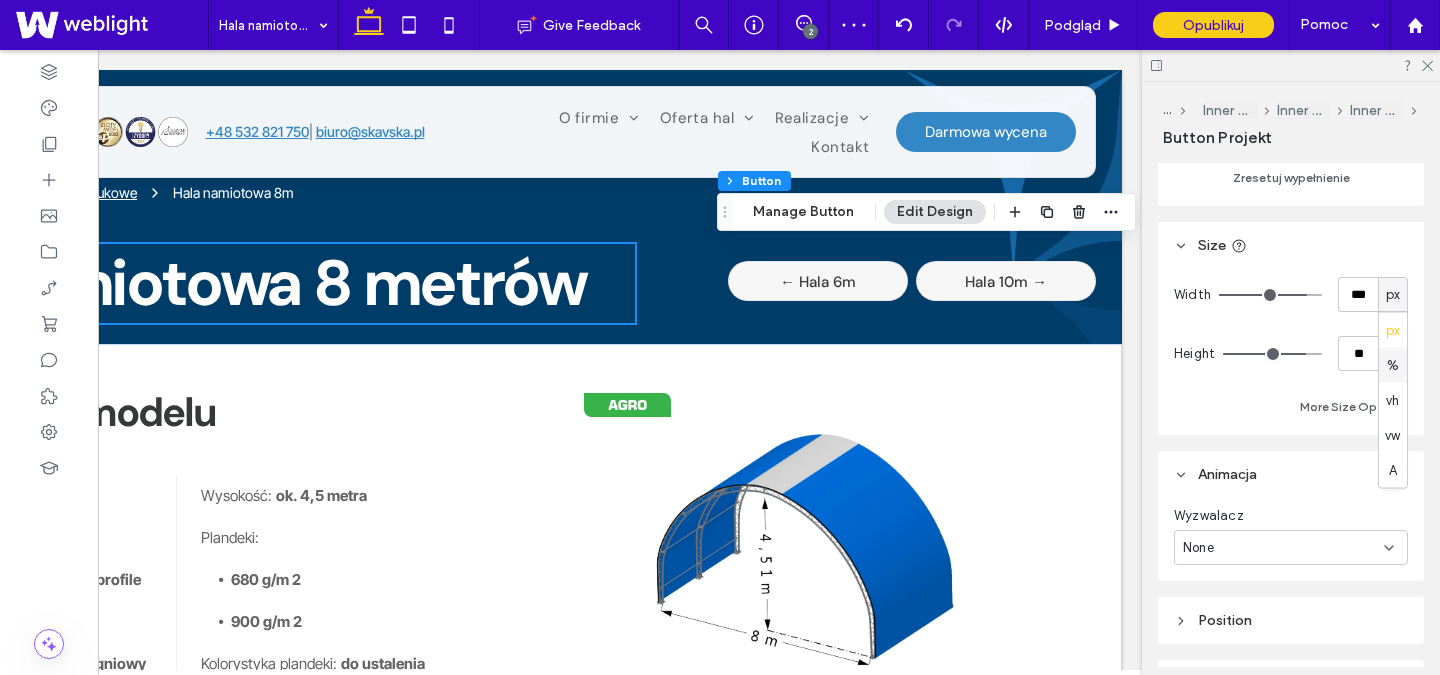 click on "%" at bounding box center (1393, 365) 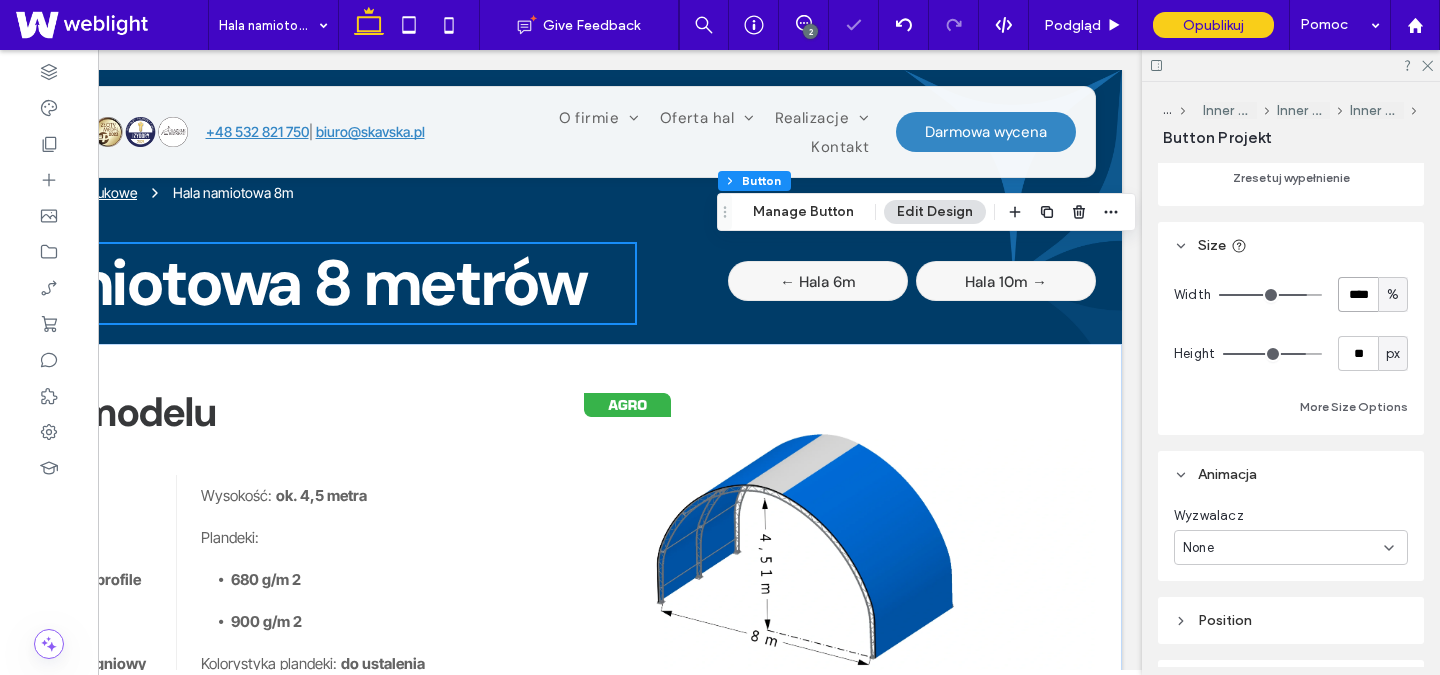 click on "****" at bounding box center [1358, 294] 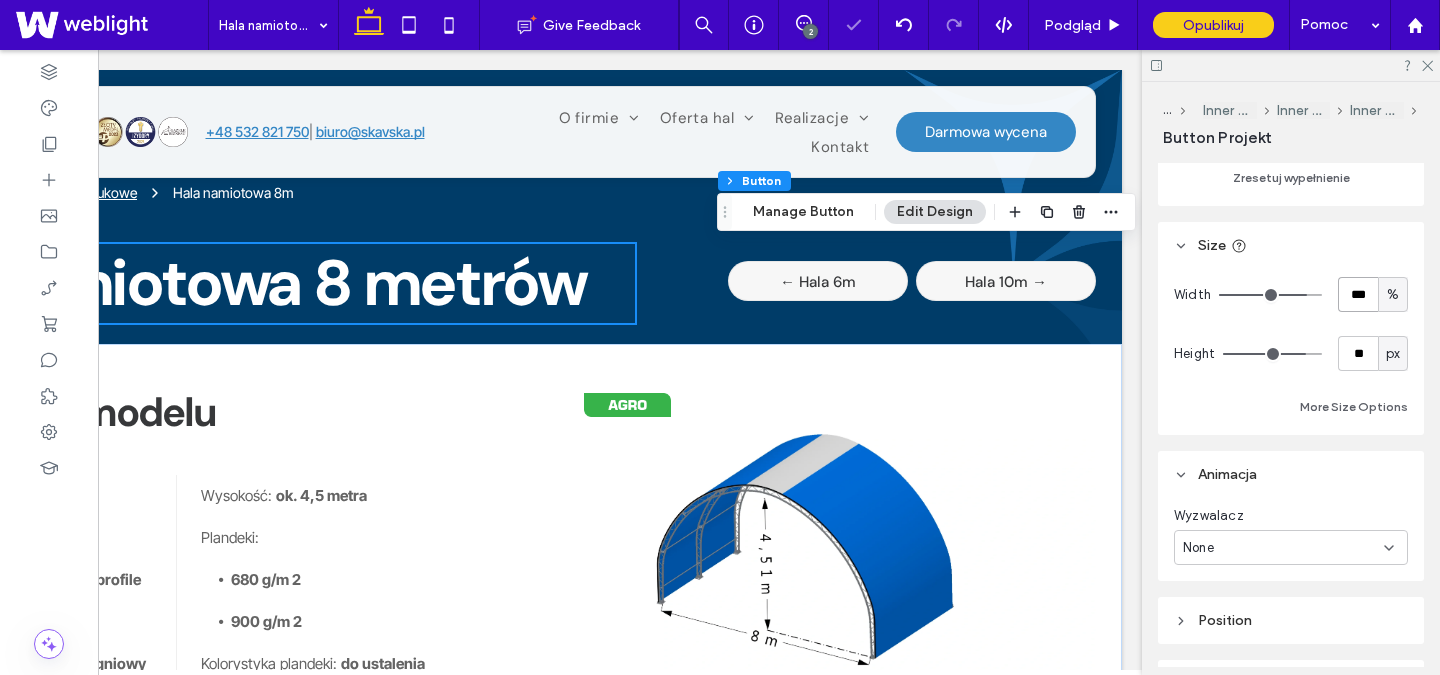 type on "***" 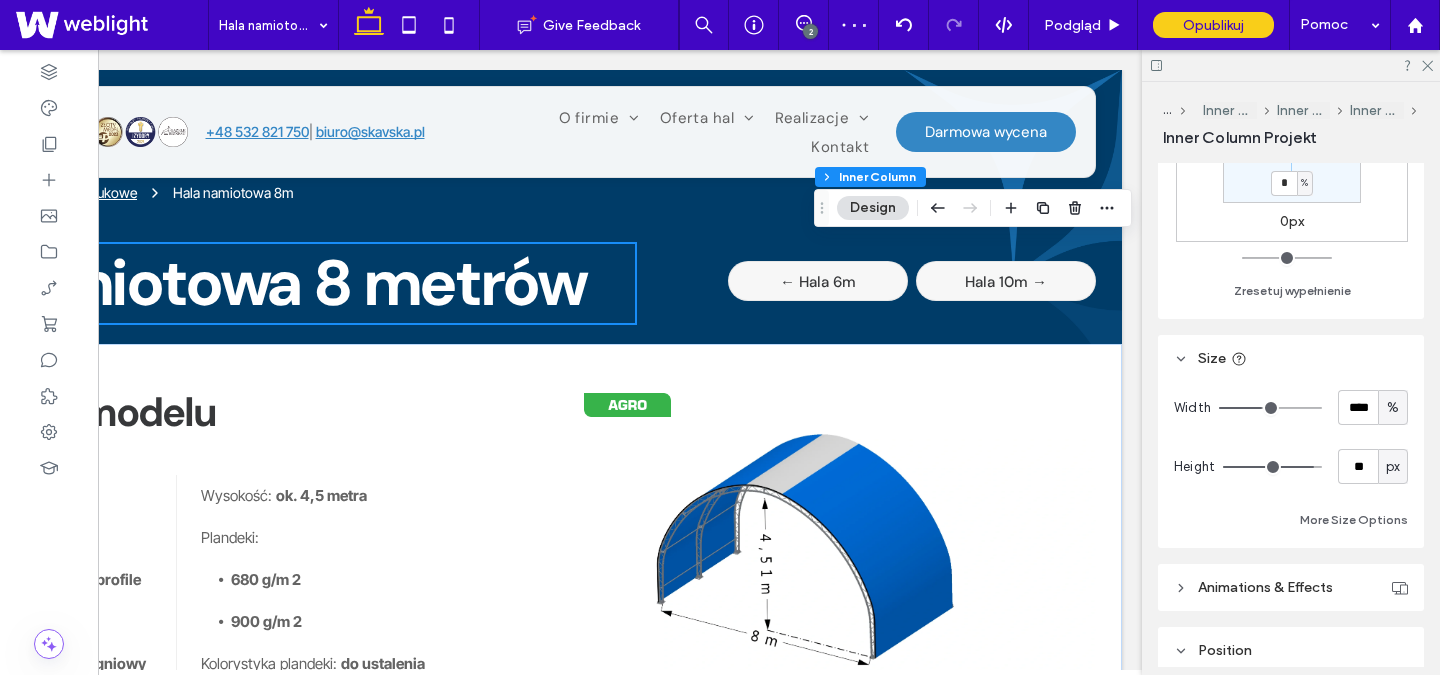 scroll, scrollTop: 736, scrollLeft: 0, axis: vertical 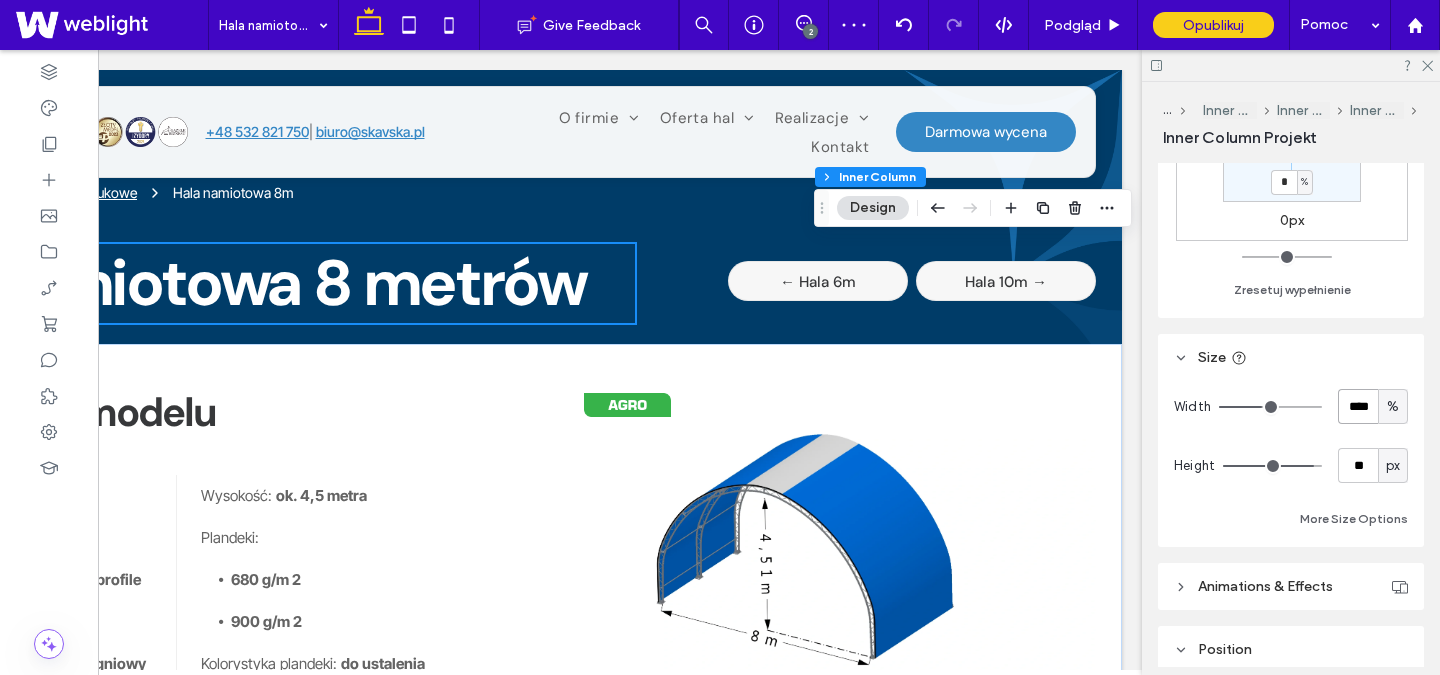 click on "****" at bounding box center (1358, 406) 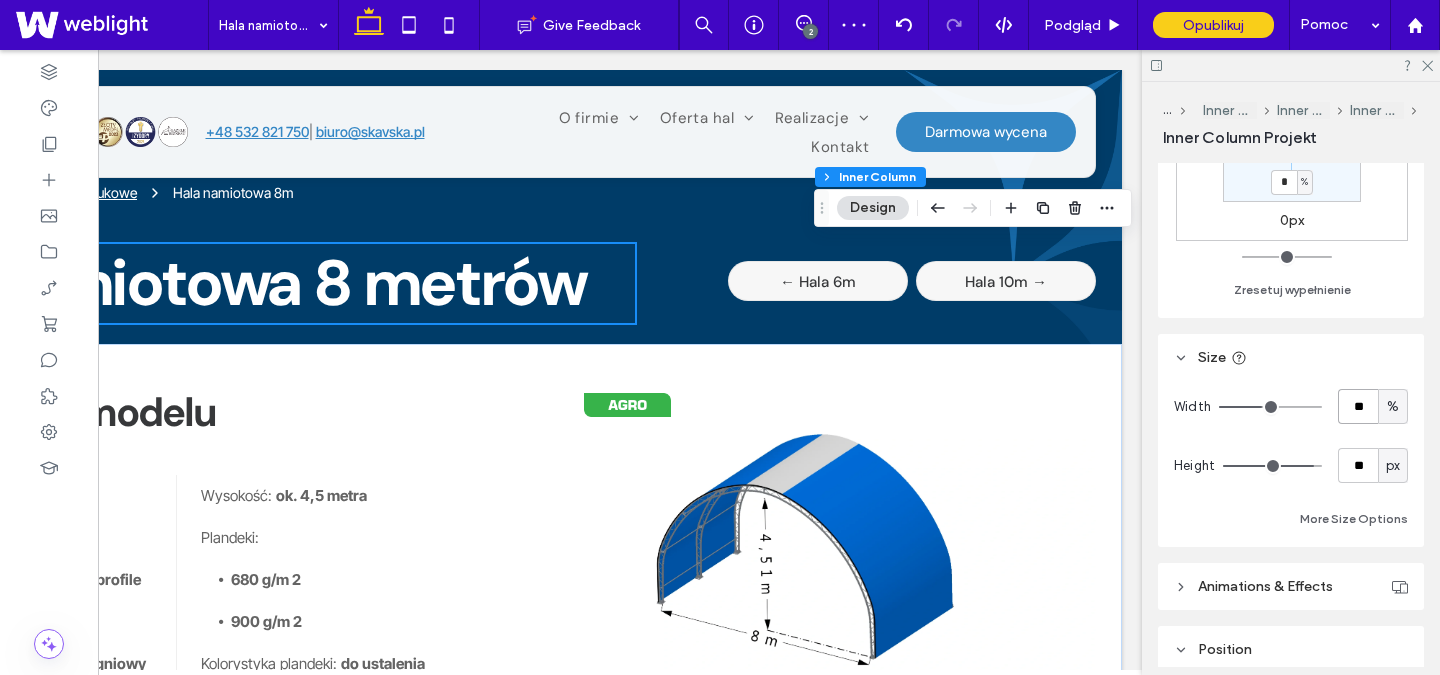 type on "**" 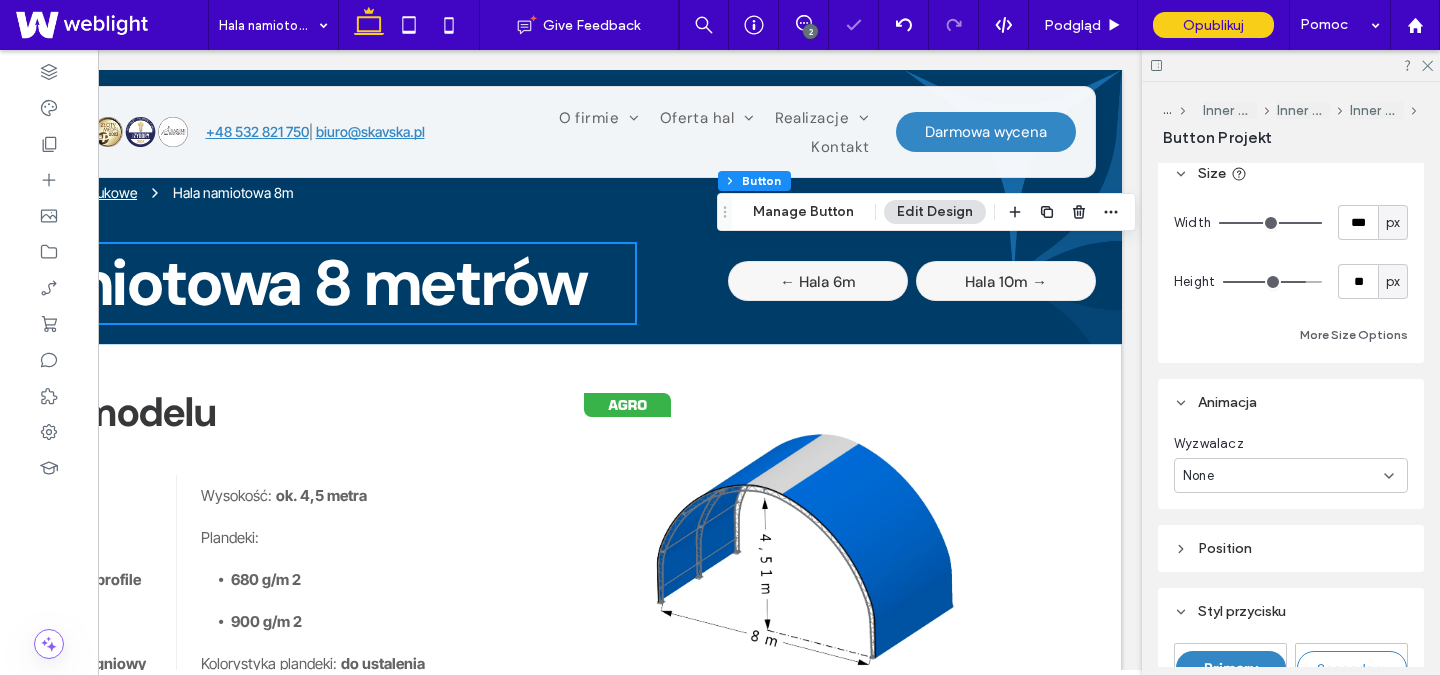 scroll, scrollTop: 511, scrollLeft: 0, axis: vertical 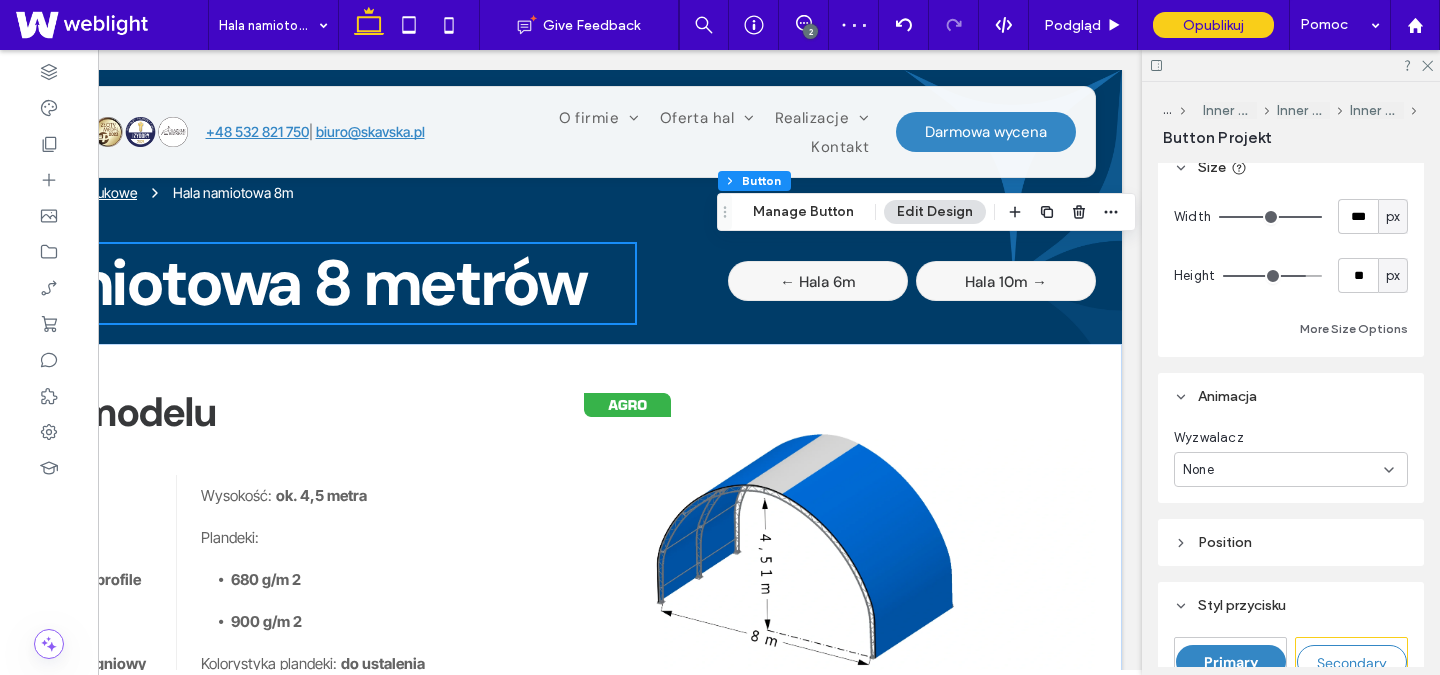 click on "px" at bounding box center [1393, 217] 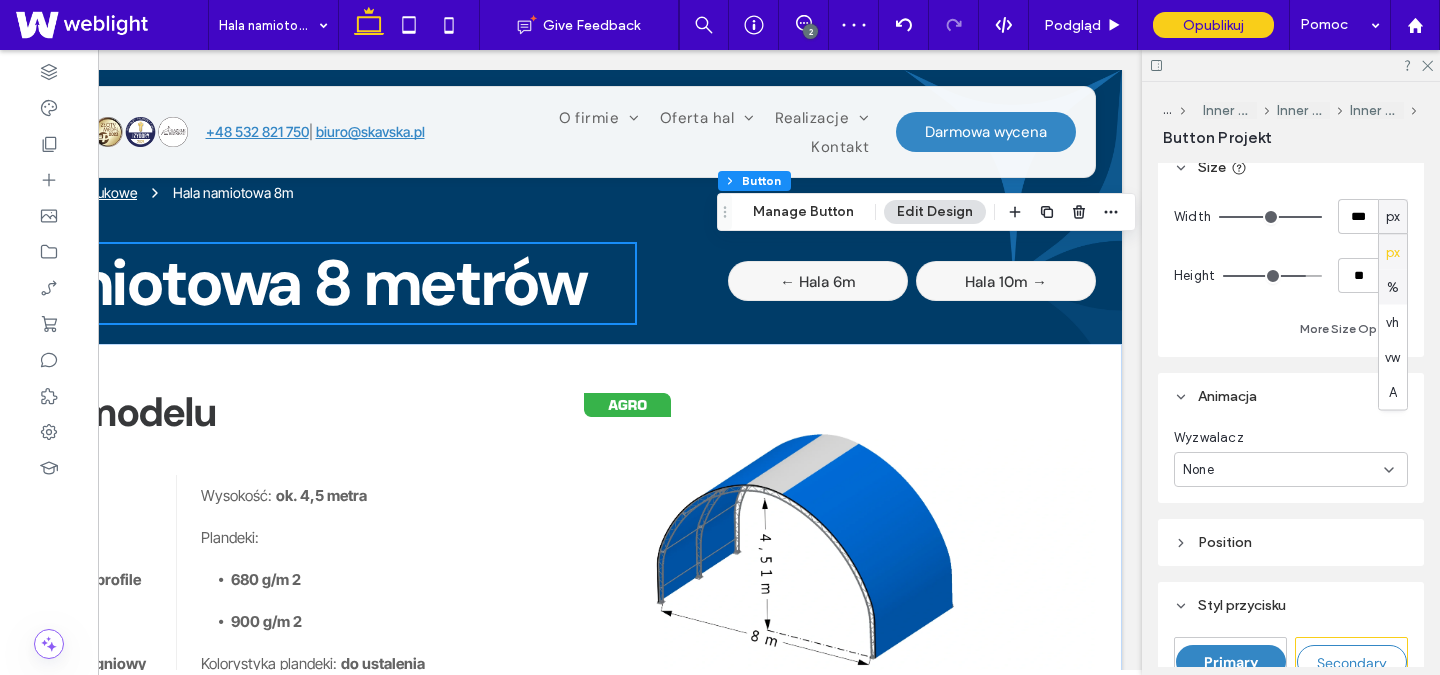 click on "%" at bounding box center (1393, 287) 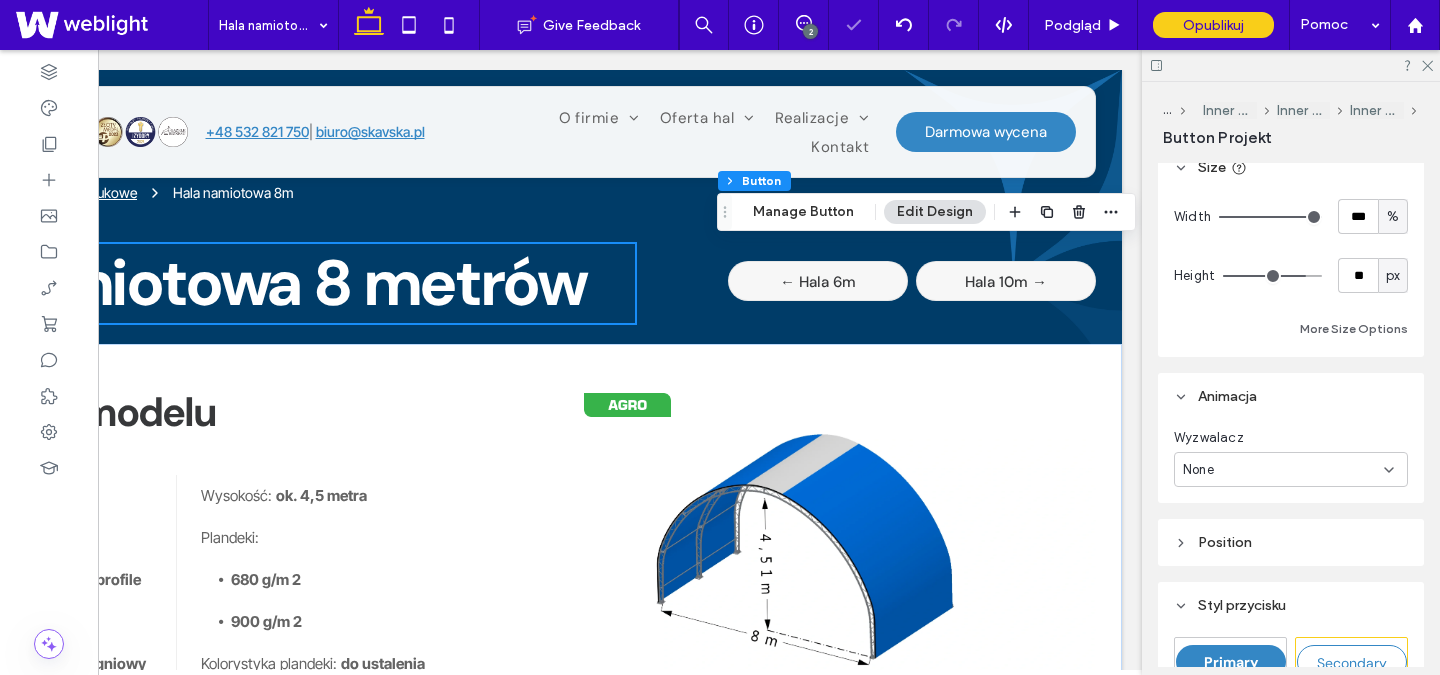 click on "Size" at bounding box center (1291, 167) 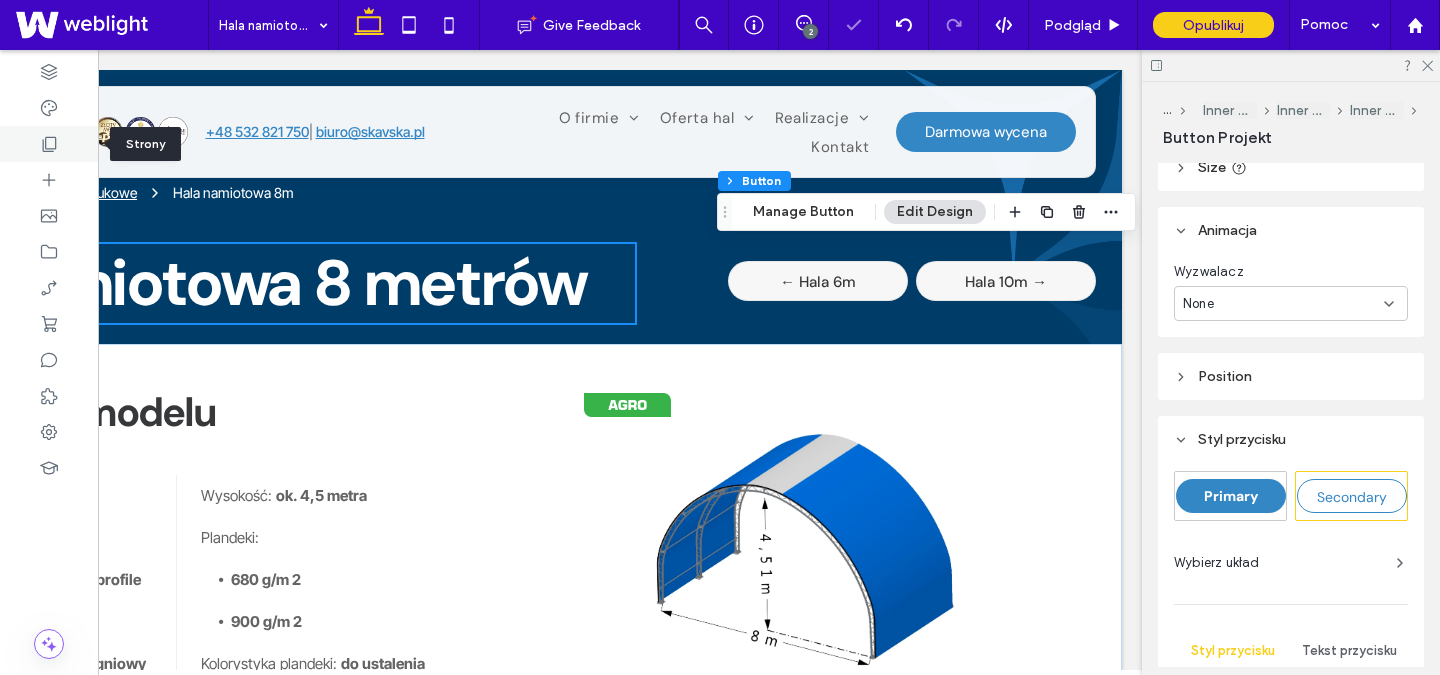 click at bounding box center [49, 144] 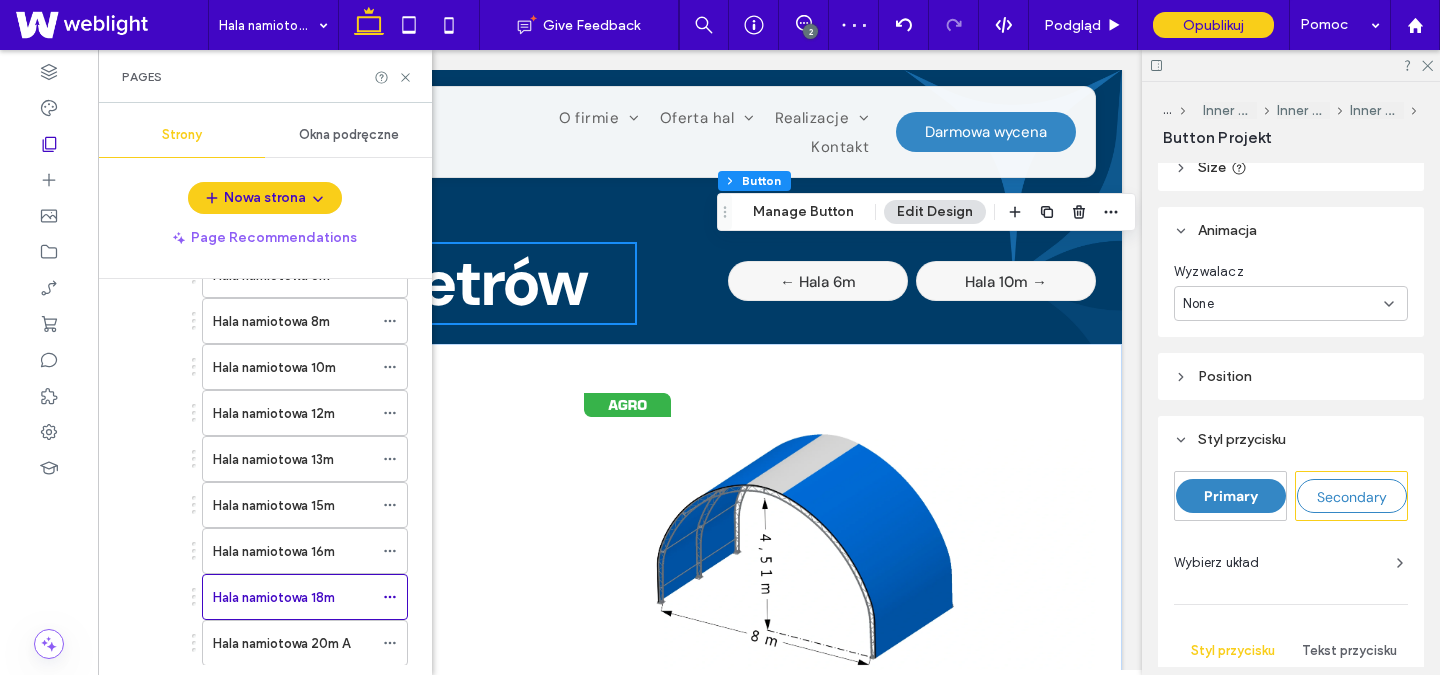 scroll, scrollTop: 628, scrollLeft: 0, axis: vertical 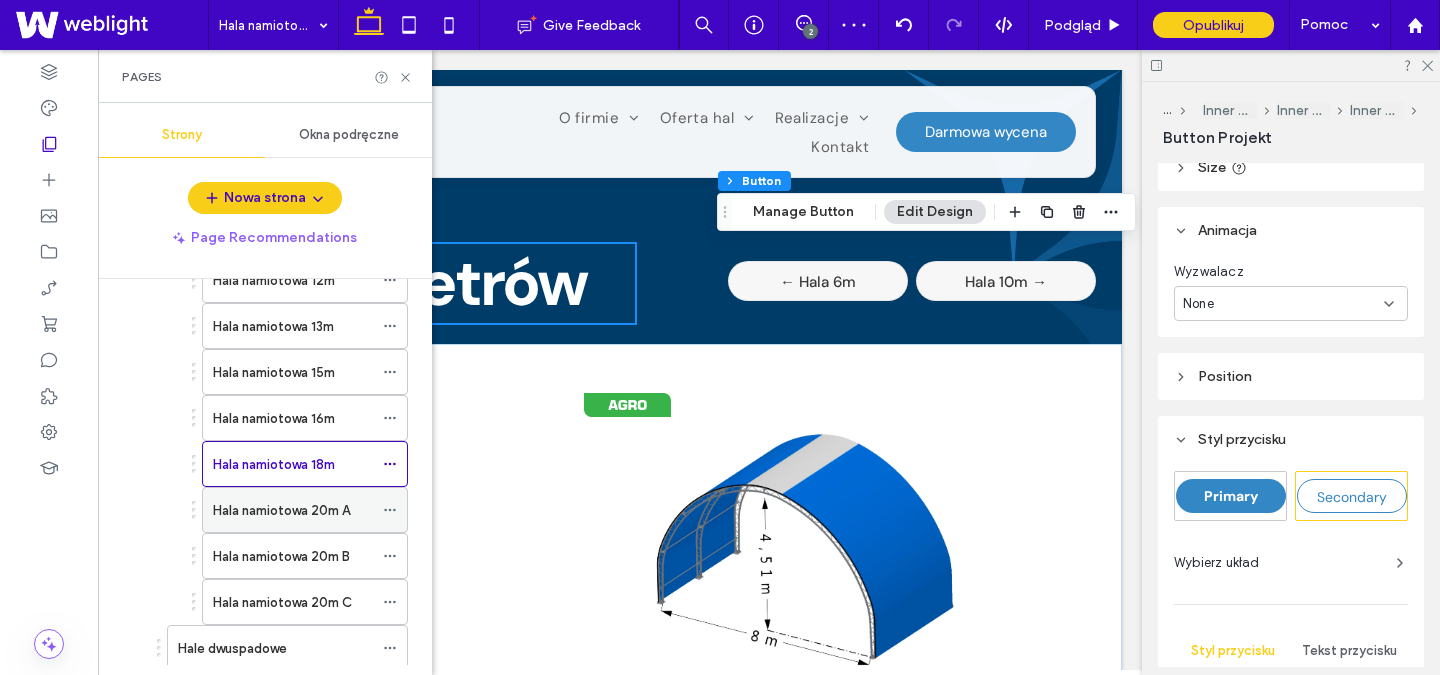 click on "Hala namiotowa 20m A" at bounding box center (281, 510) 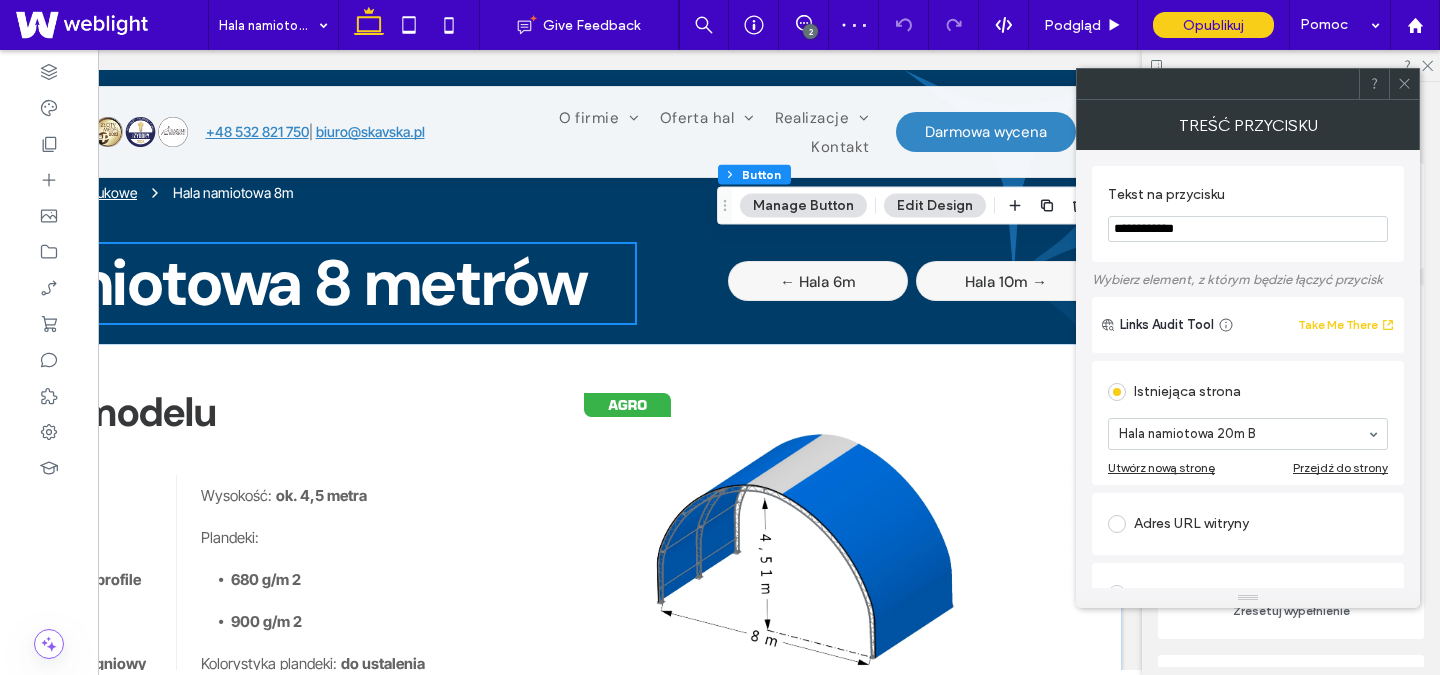 click 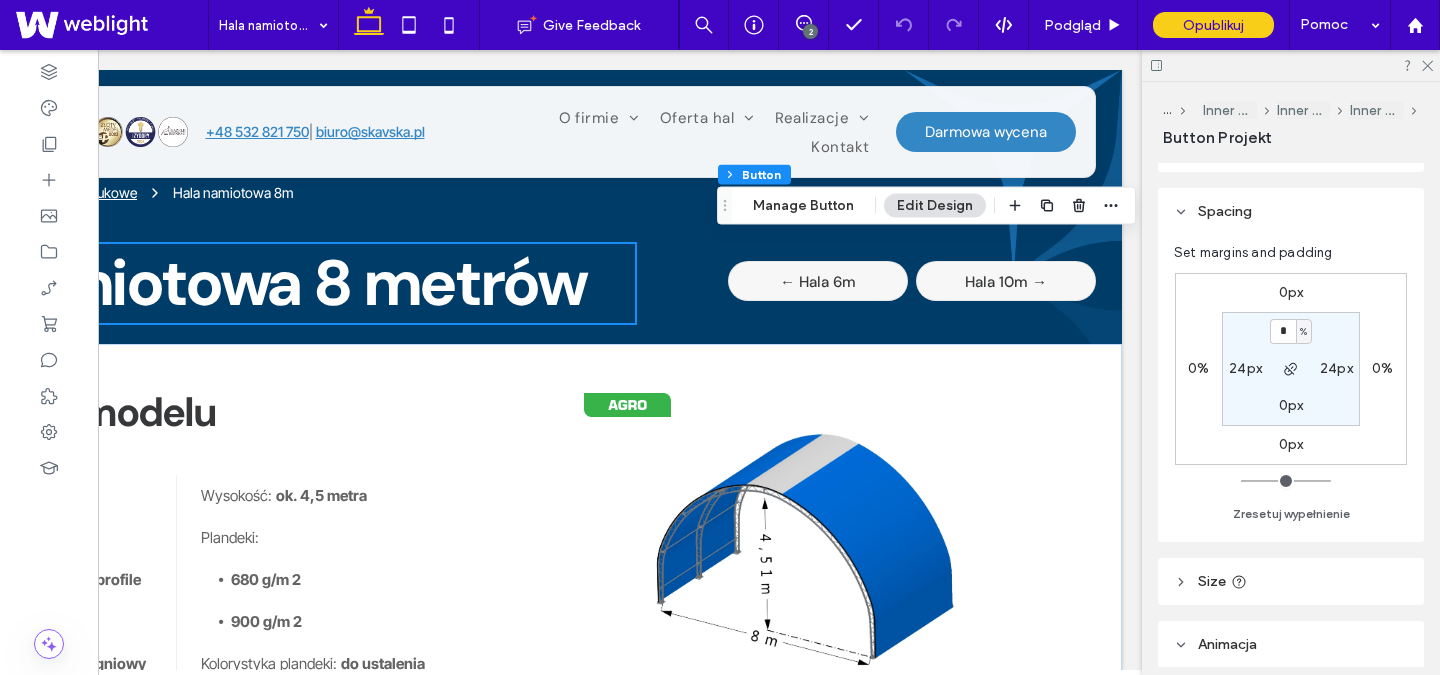 scroll, scrollTop: 0, scrollLeft: 0, axis: both 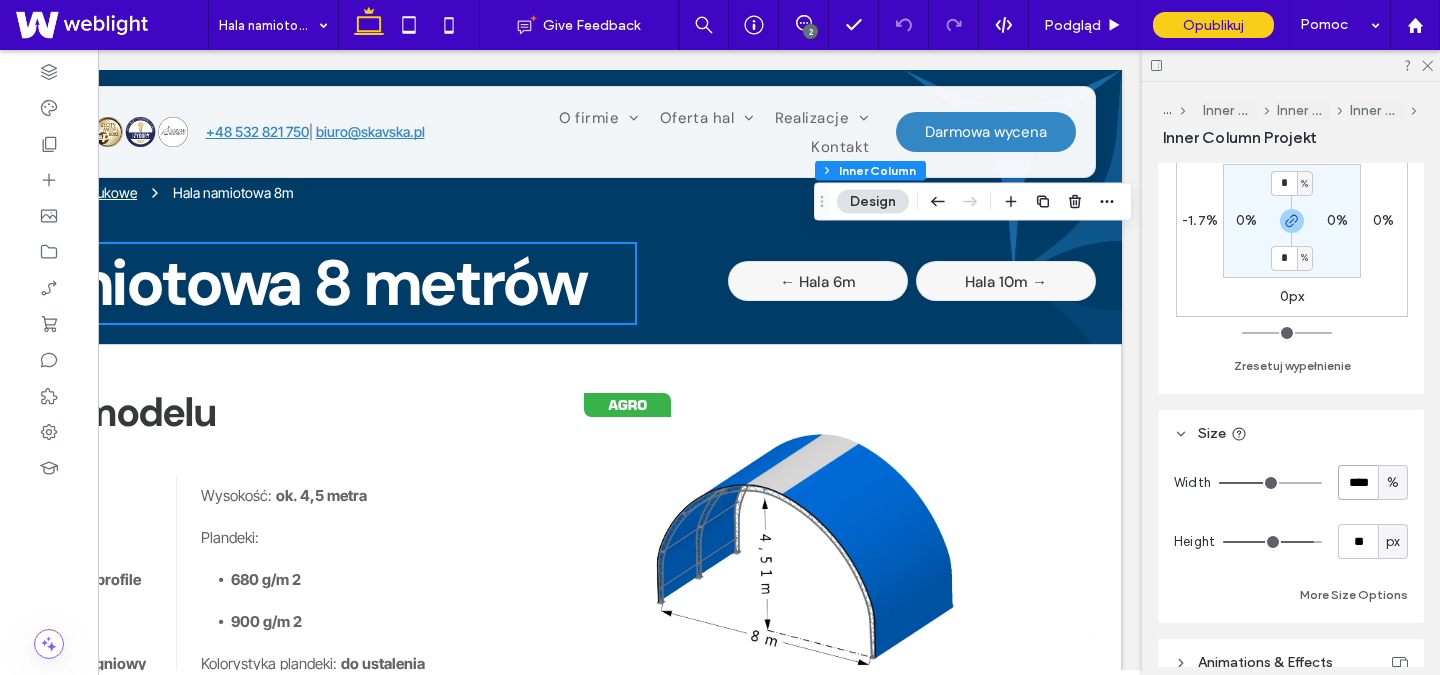 click on "****" at bounding box center (1358, 482) 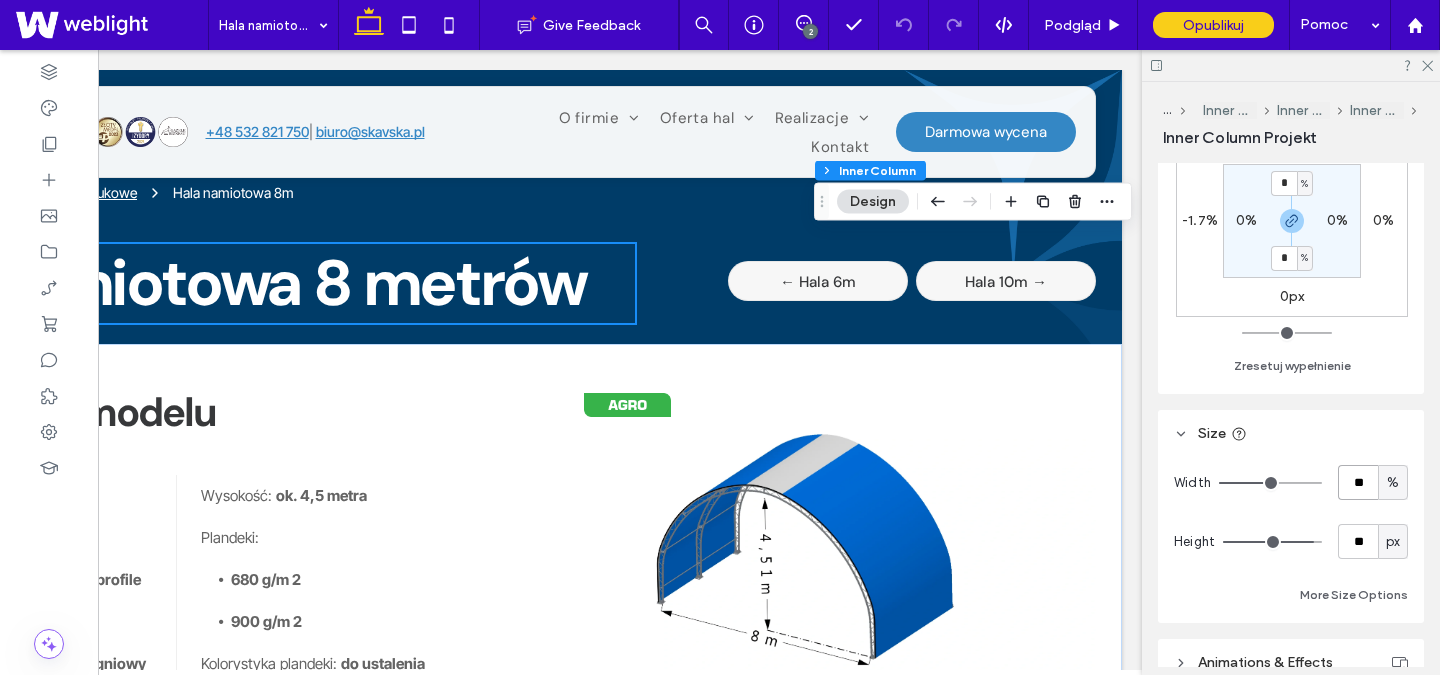 type on "**" 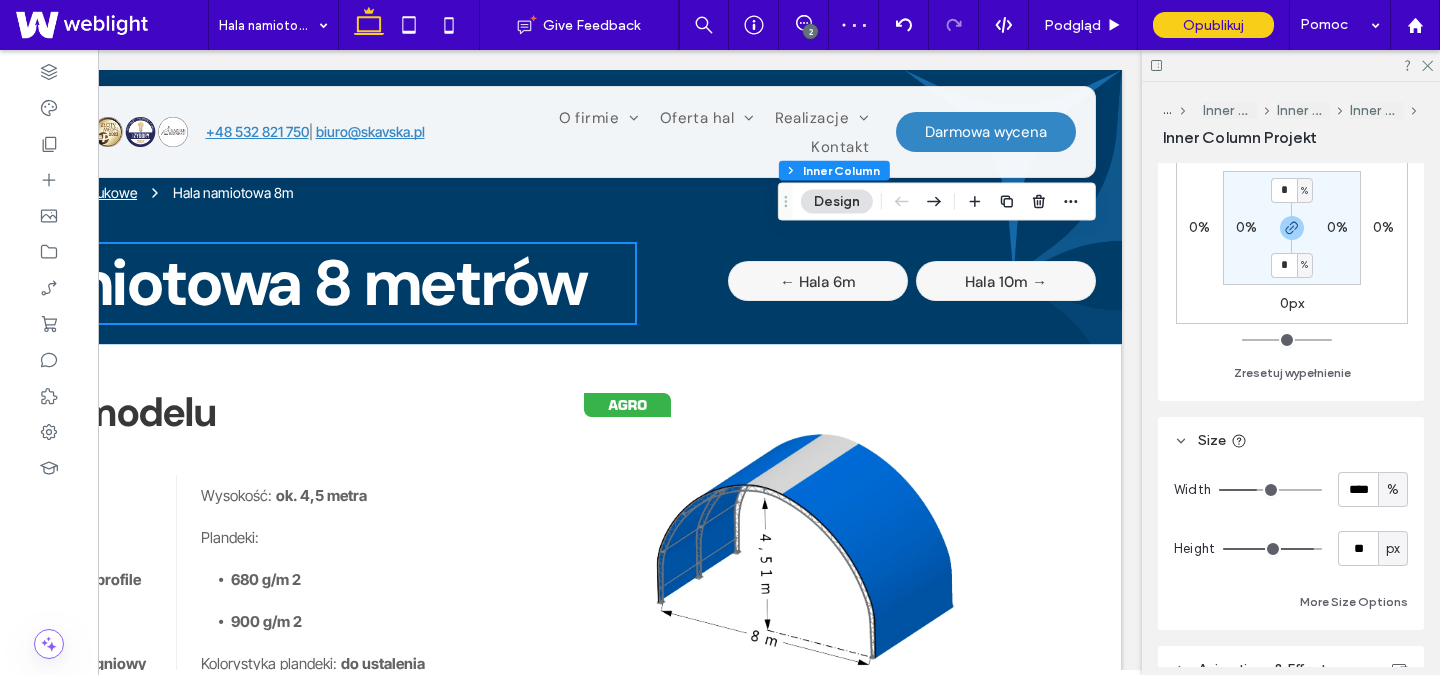 scroll, scrollTop: 703, scrollLeft: 0, axis: vertical 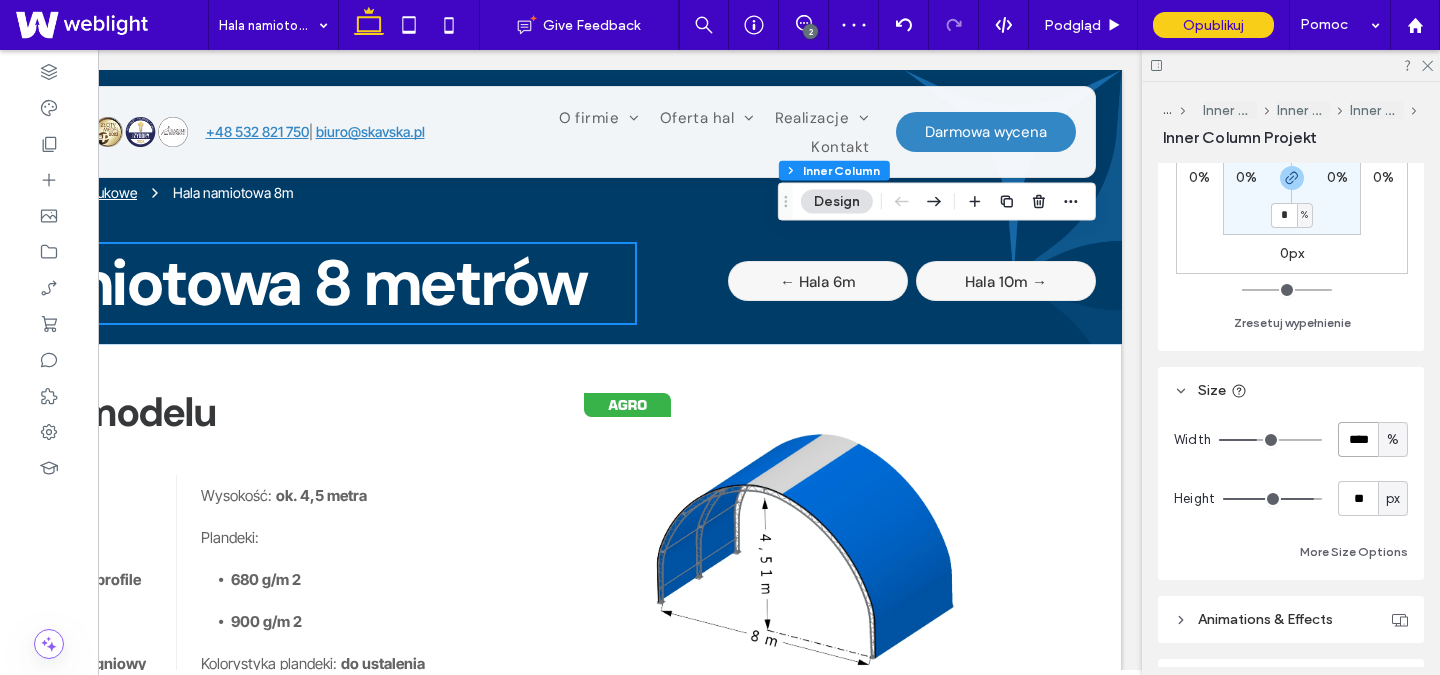 click on "****" at bounding box center [1358, 439] 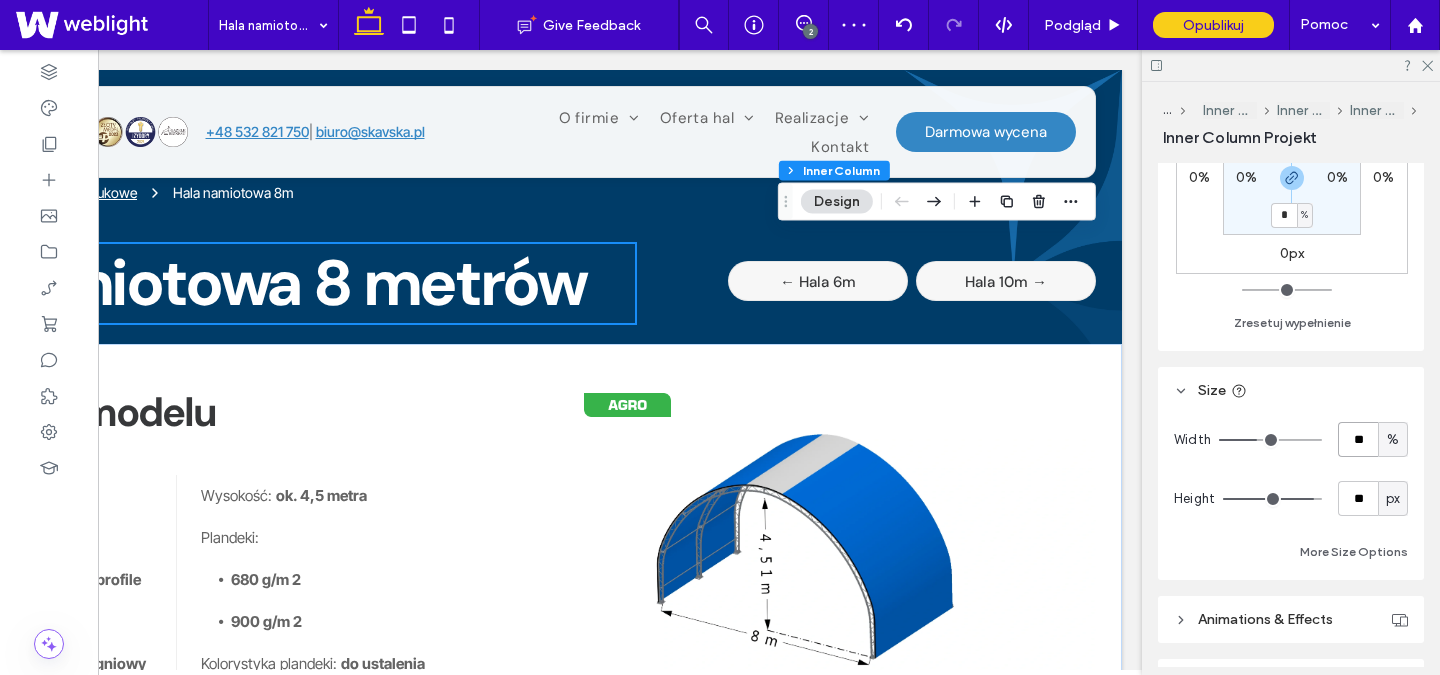 type on "**" 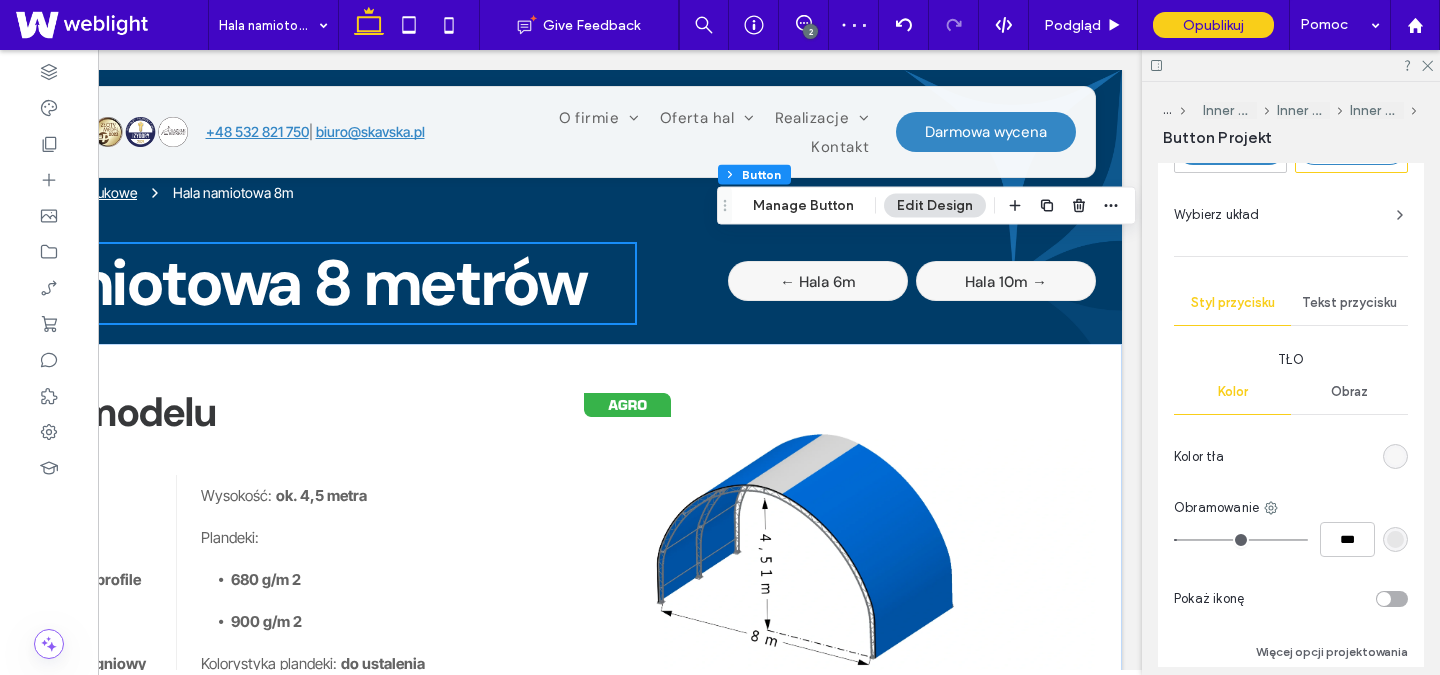scroll, scrollTop: 665, scrollLeft: 0, axis: vertical 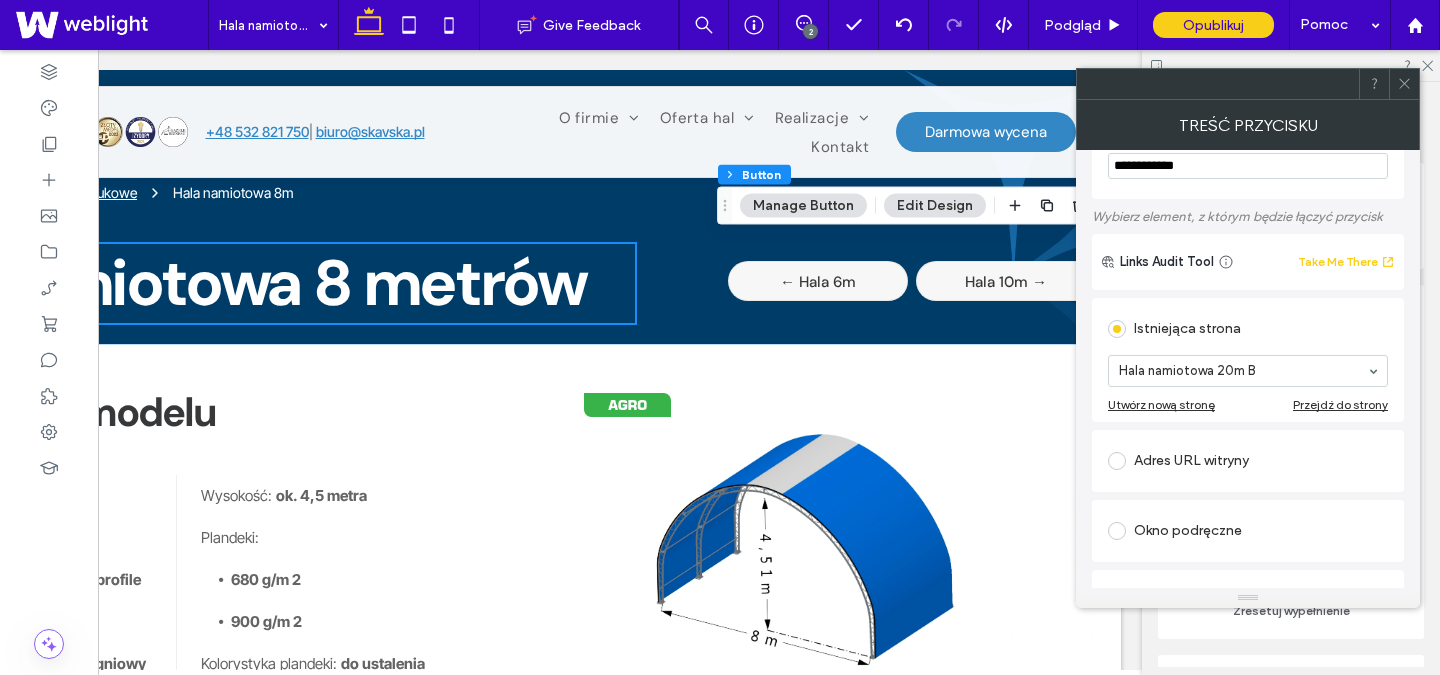click 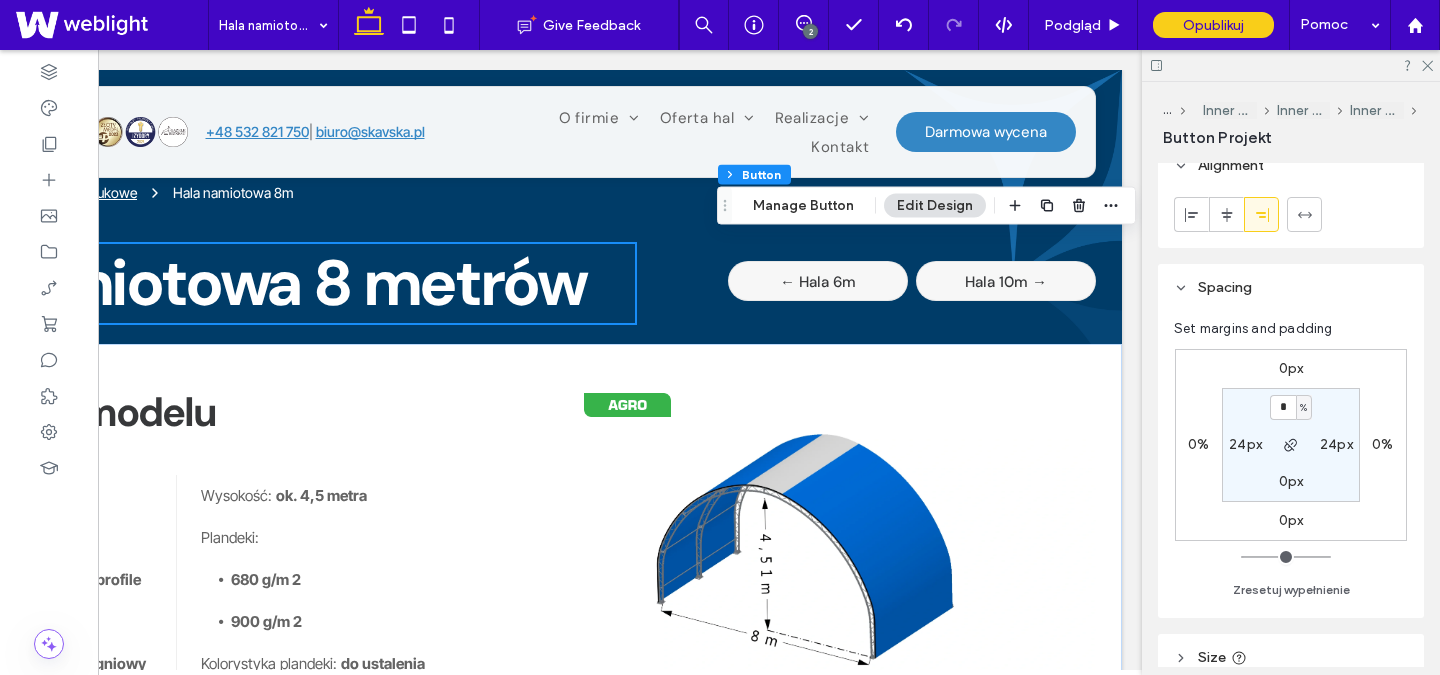 scroll, scrollTop: 0, scrollLeft: 0, axis: both 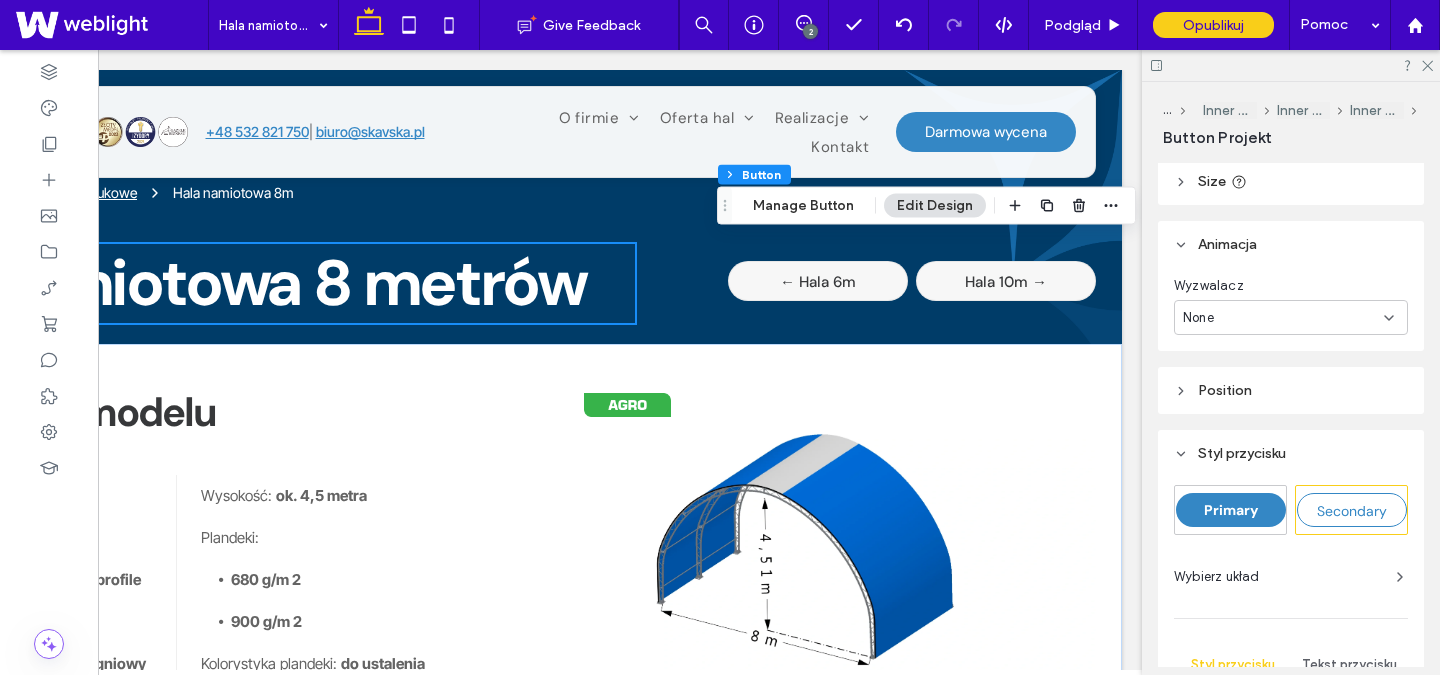 click on "Size" at bounding box center (1291, 181) 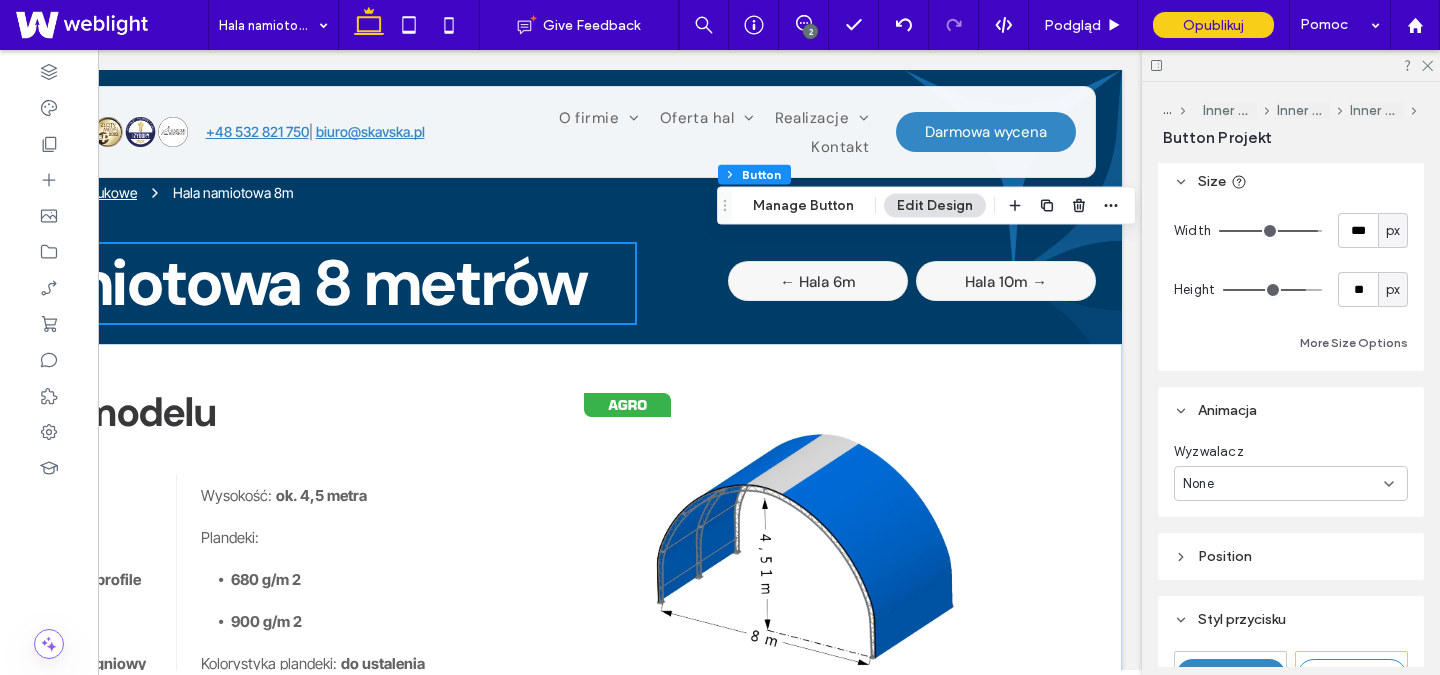 click on "px" at bounding box center [1393, 231] 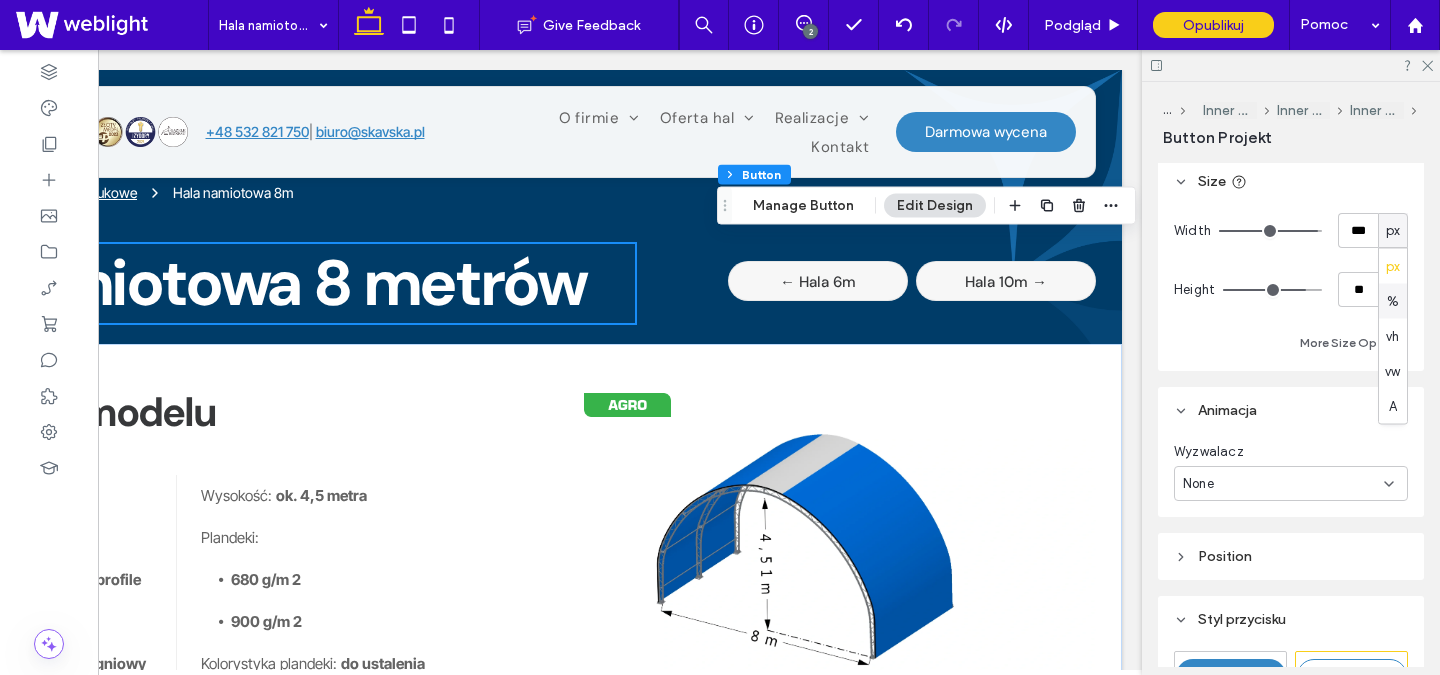 click on "%" at bounding box center (1393, 301) 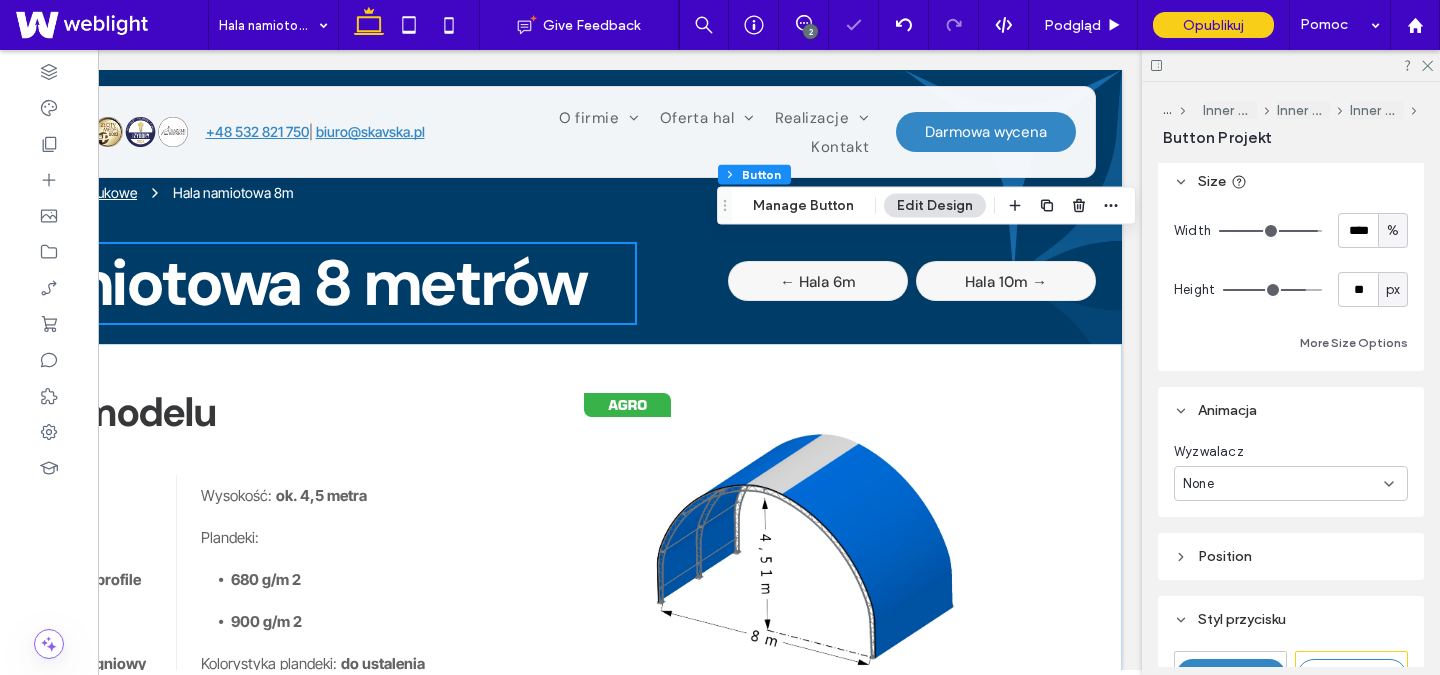 scroll, scrollTop: 402, scrollLeft: 0, axis: vertical 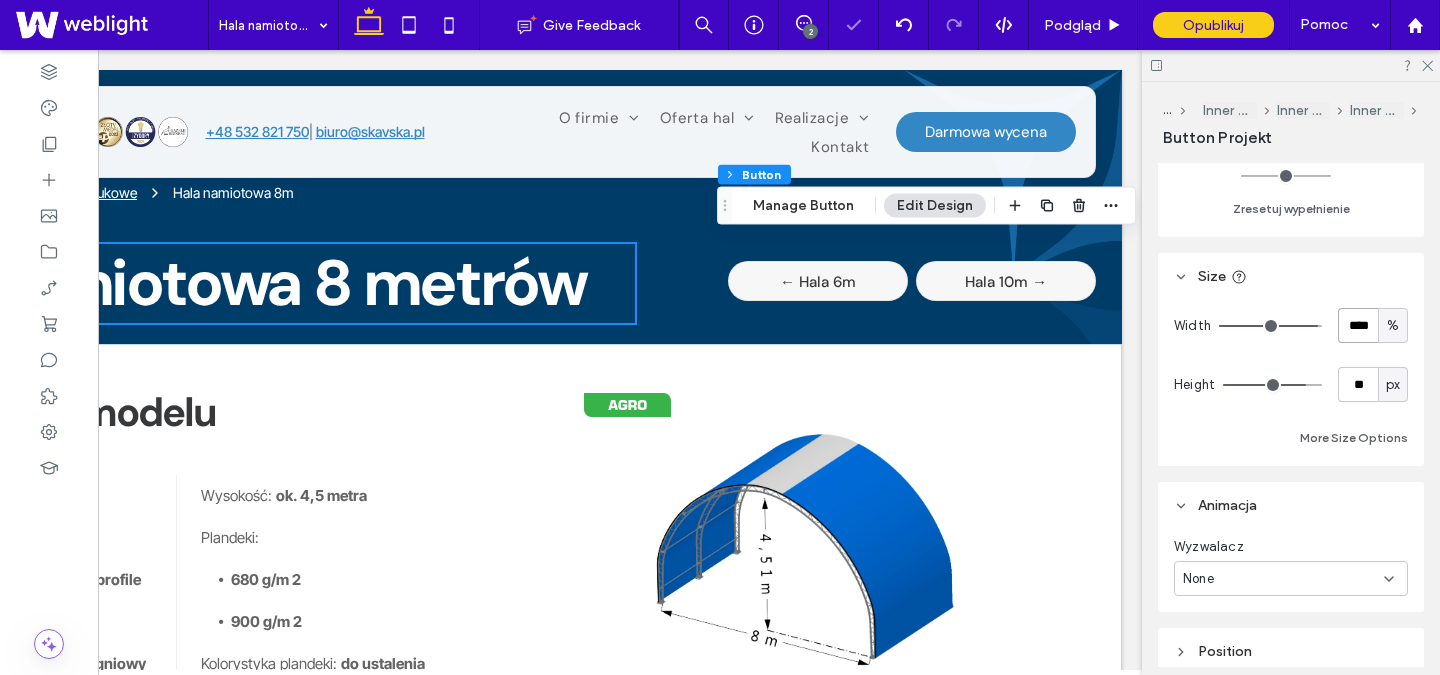 click on "****" at bounding box center (1358, 325) 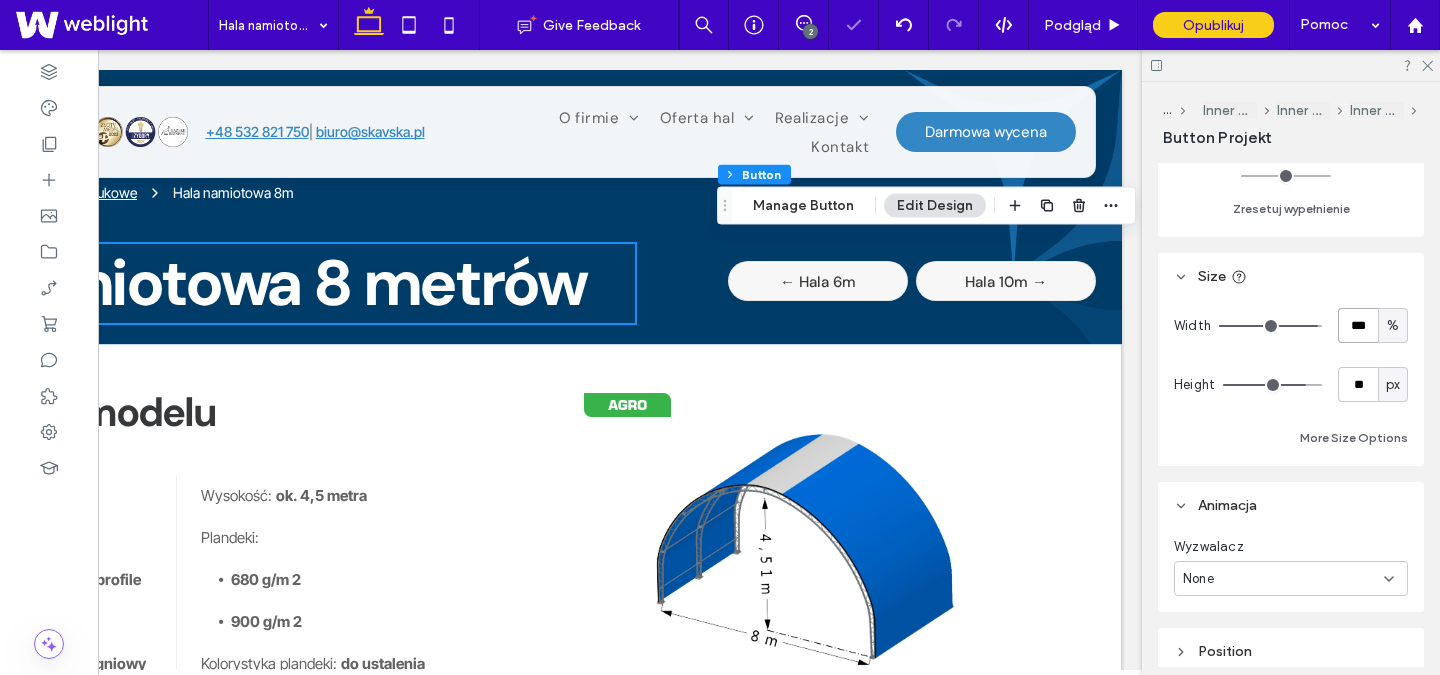 type on "***" 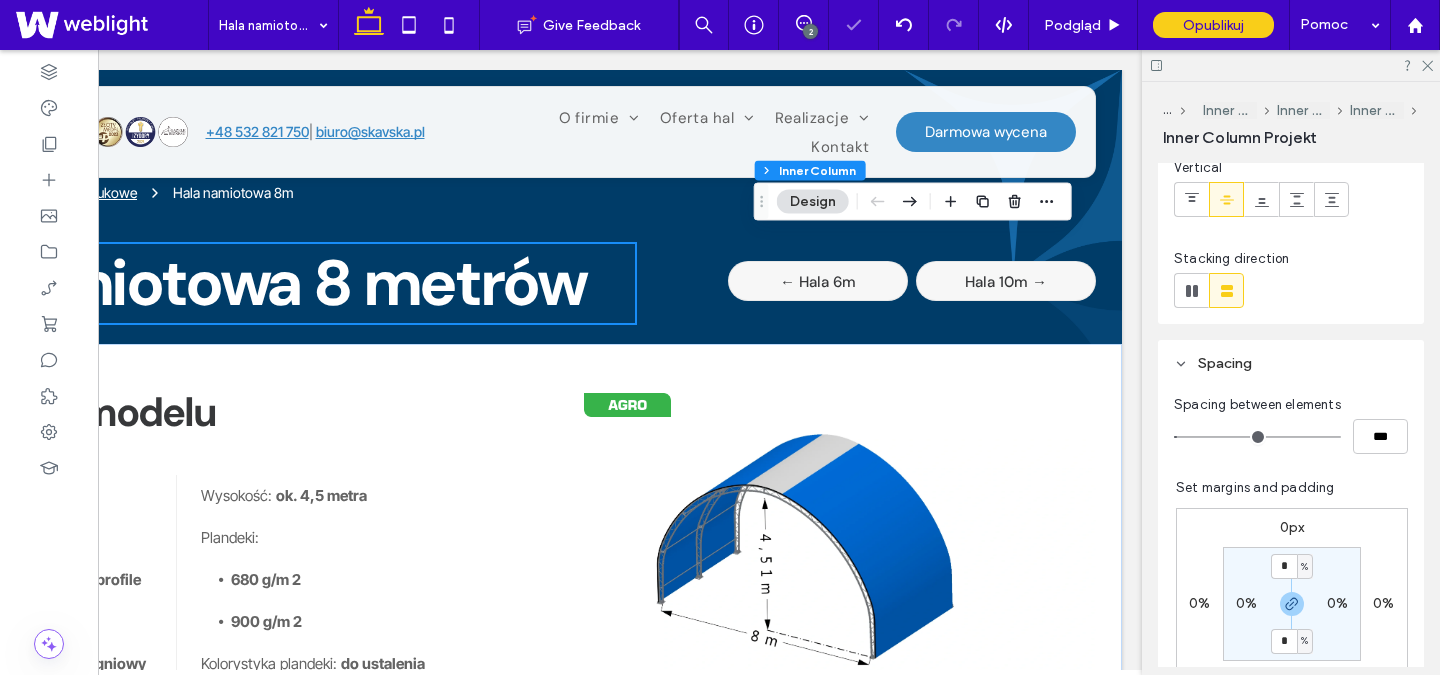scroll, scrollTop: 305, scrollLeft: 0, axis: vertical 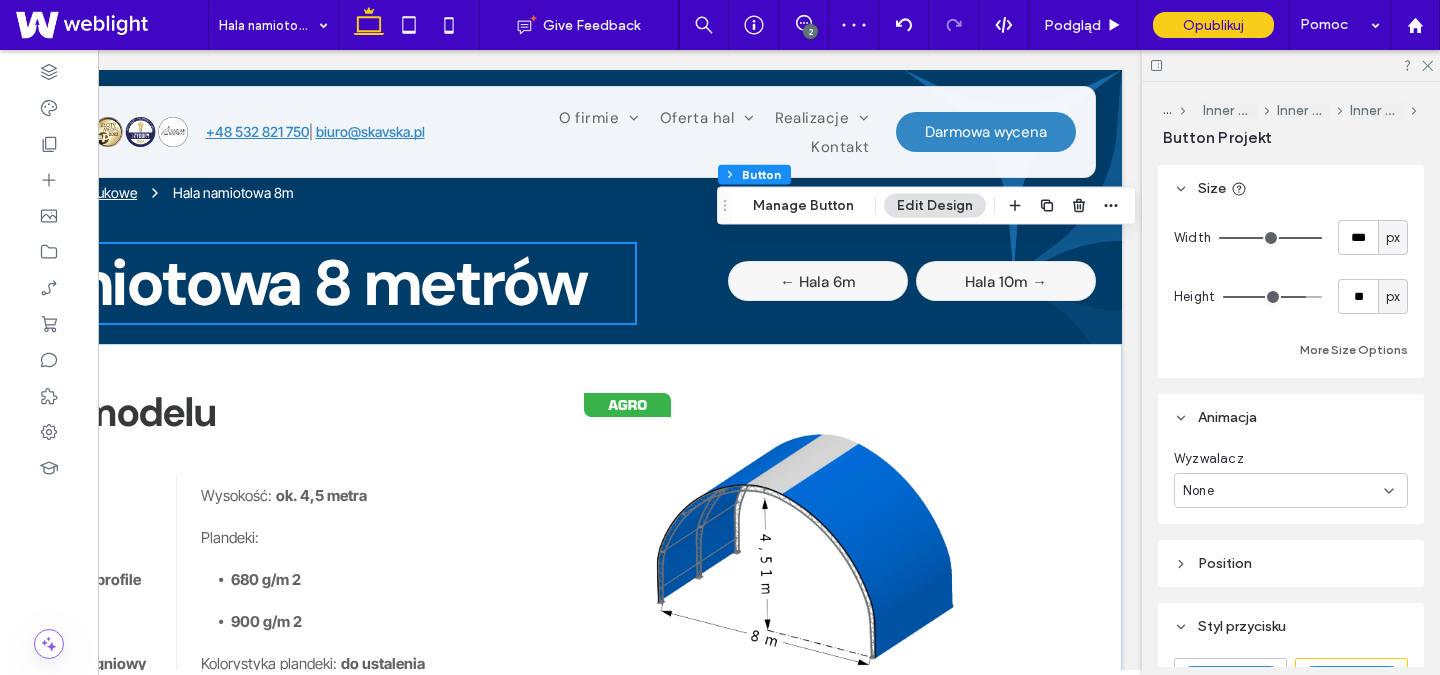 click on "px" at bounding box center [1393, 238] 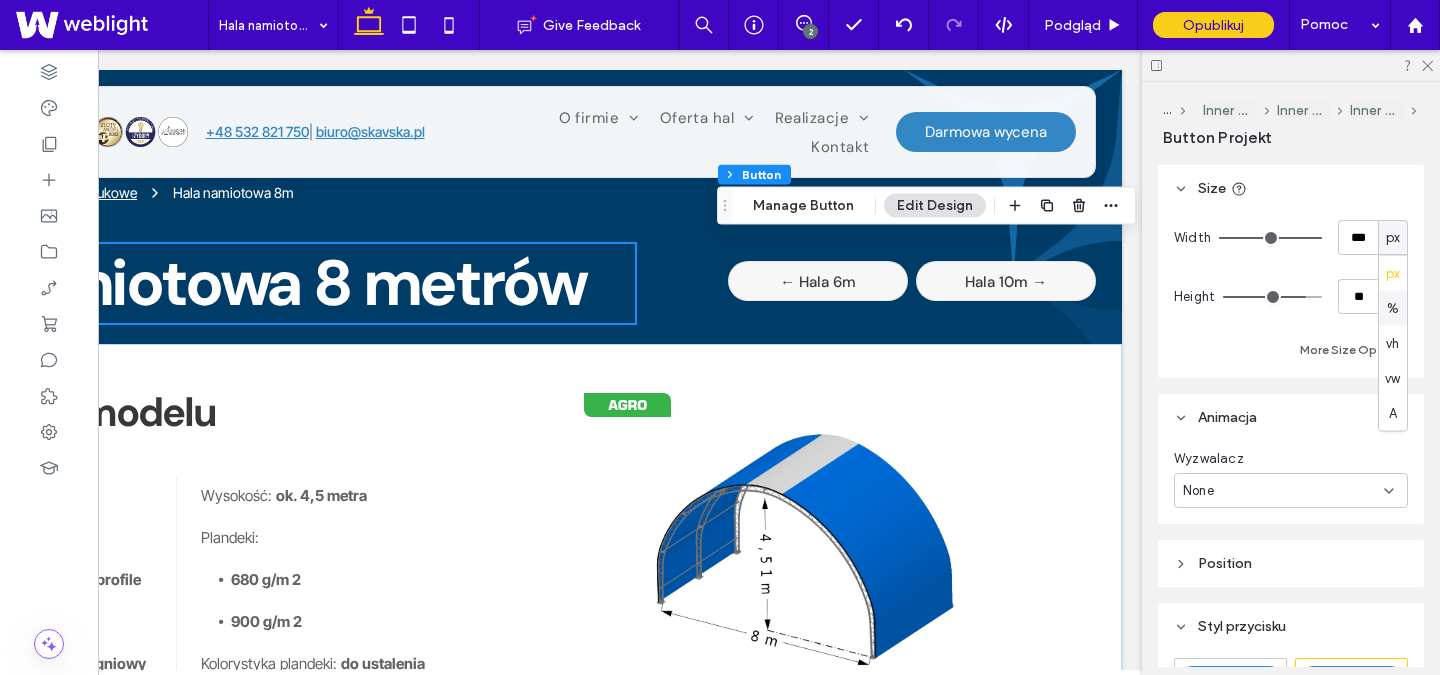 click on "%" at bounding box center (1393, 308) 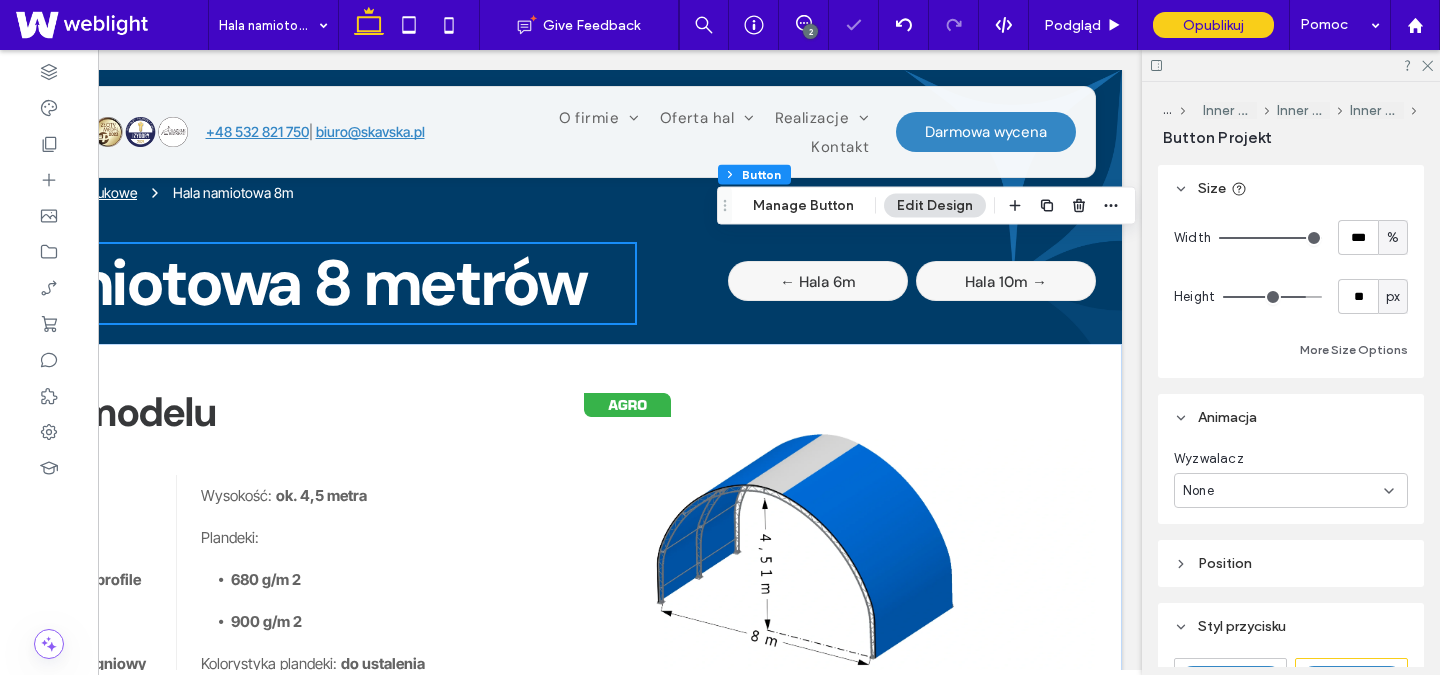 scroll, scrollTop: 358, scrollLeft: 0, axis: vertical 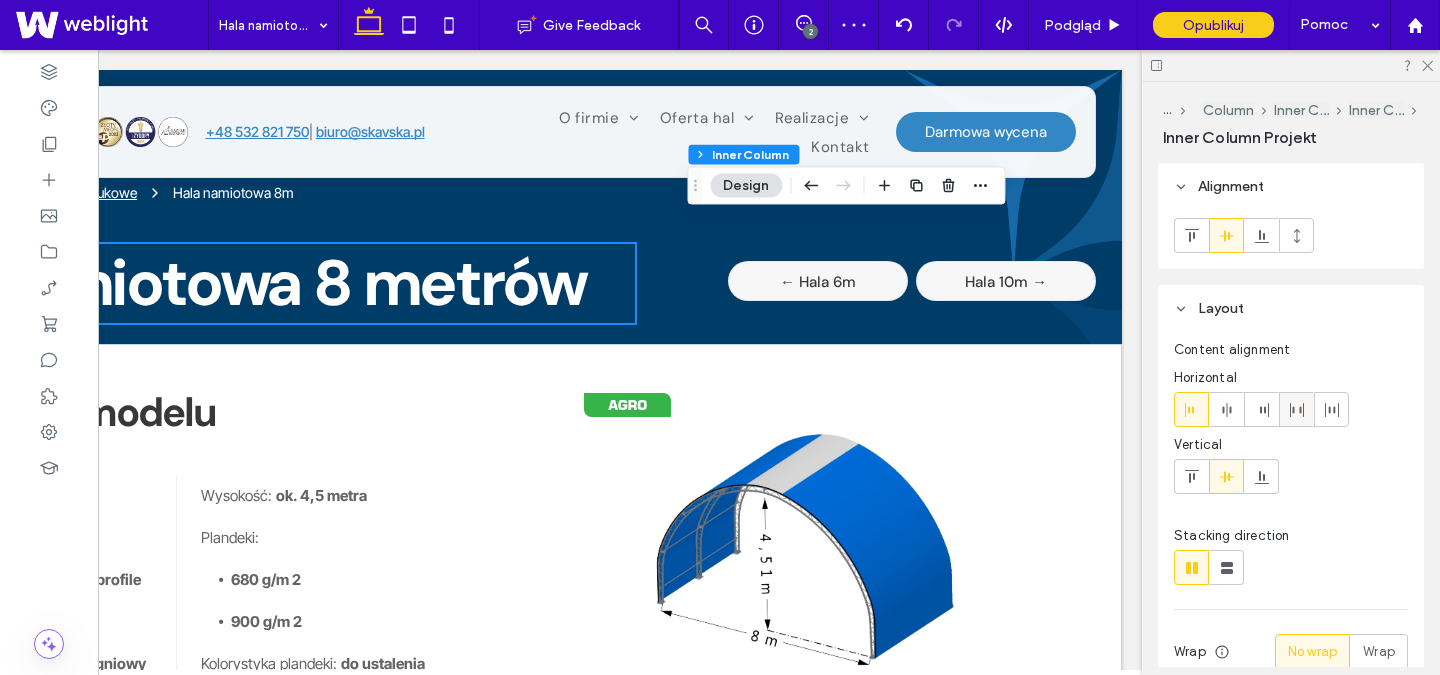 click at bounding box center [1297, 409] 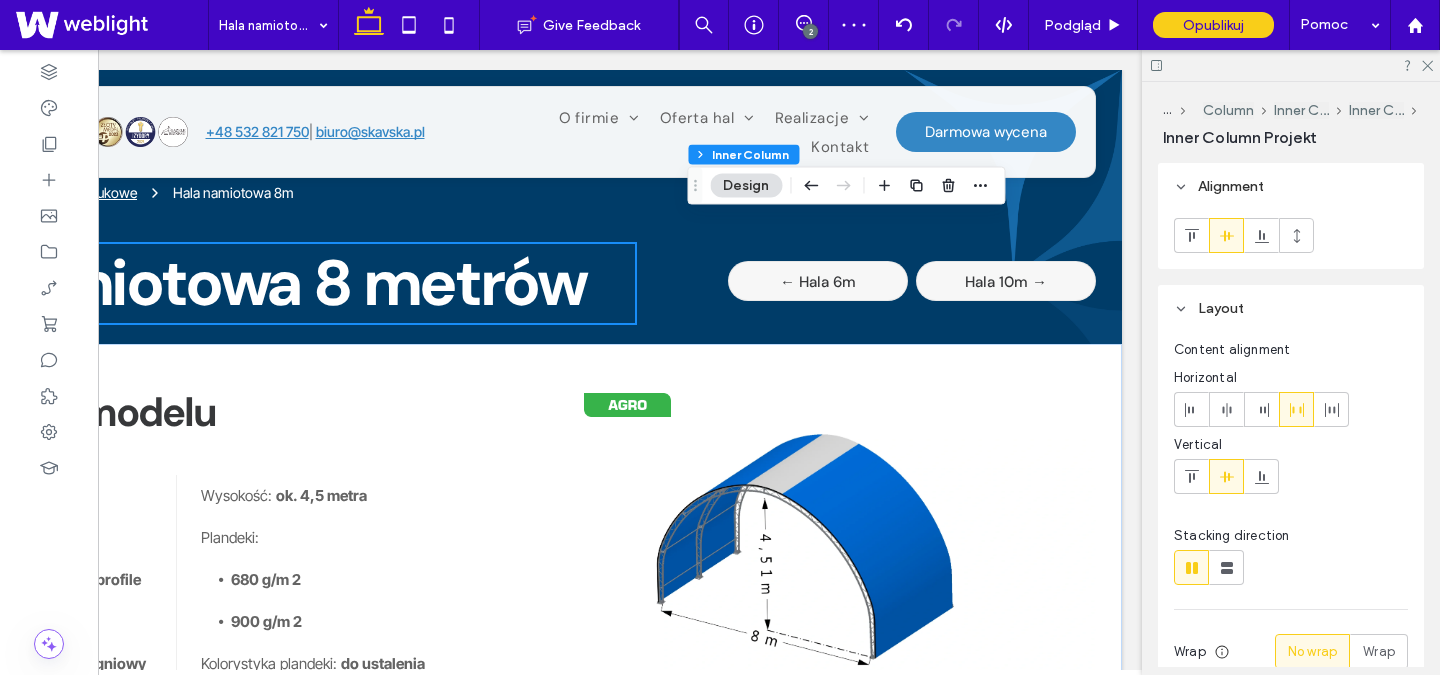 click at bounding box center [1291, 409] 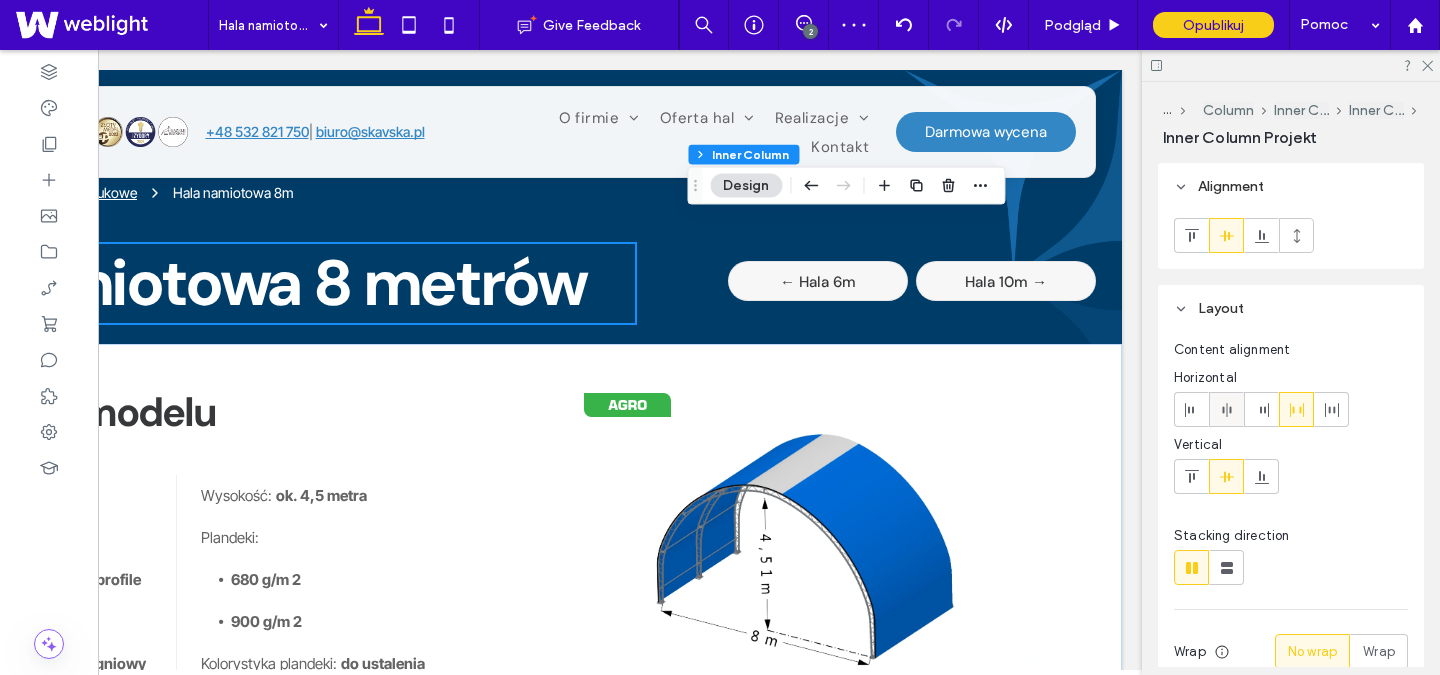 click at bounding box center (1226, 409) 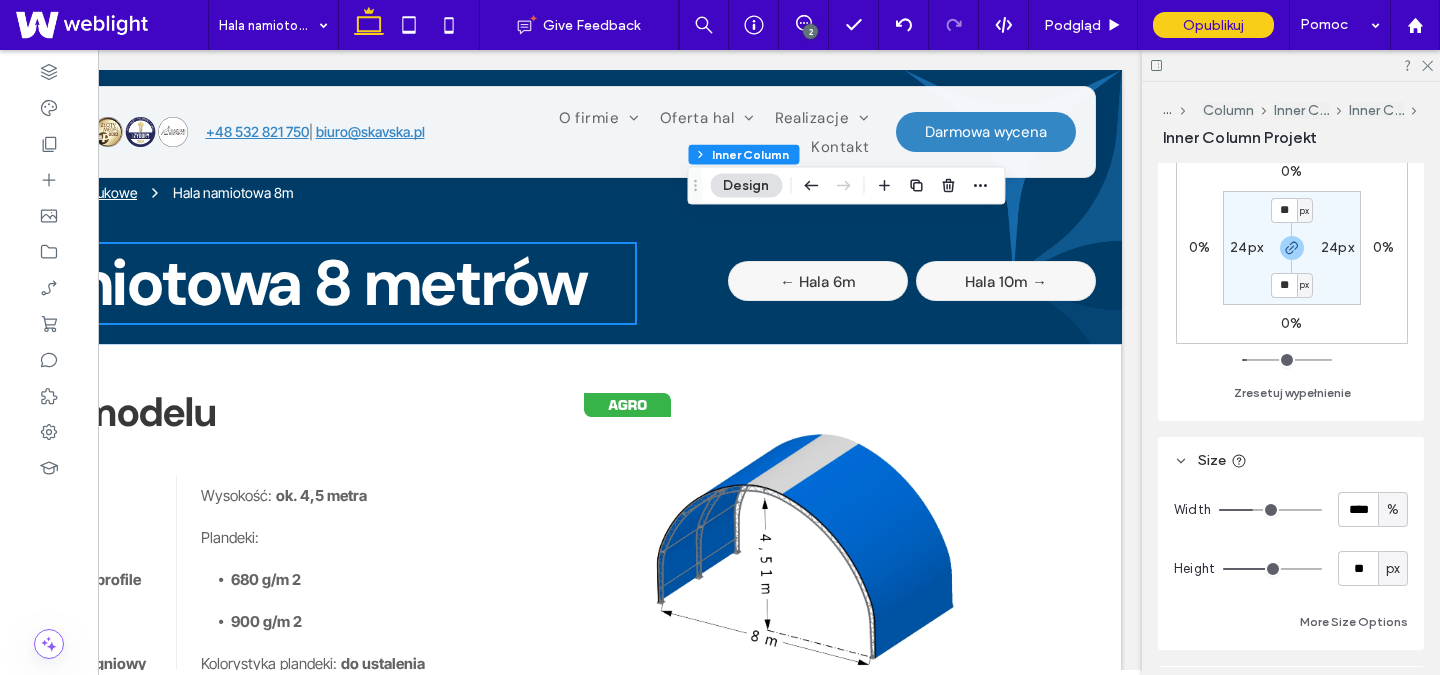scroll, scrollTop: 718, scrollLeft: 0, axis: vertical 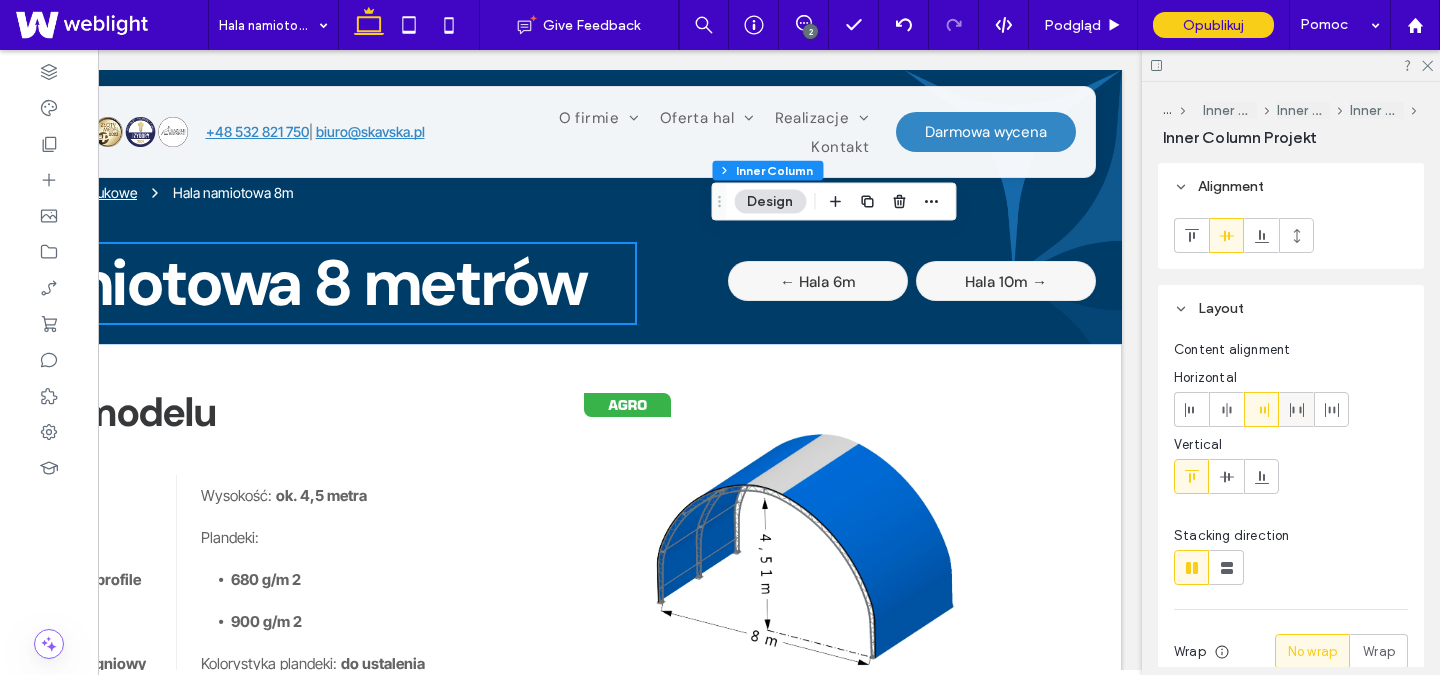 click 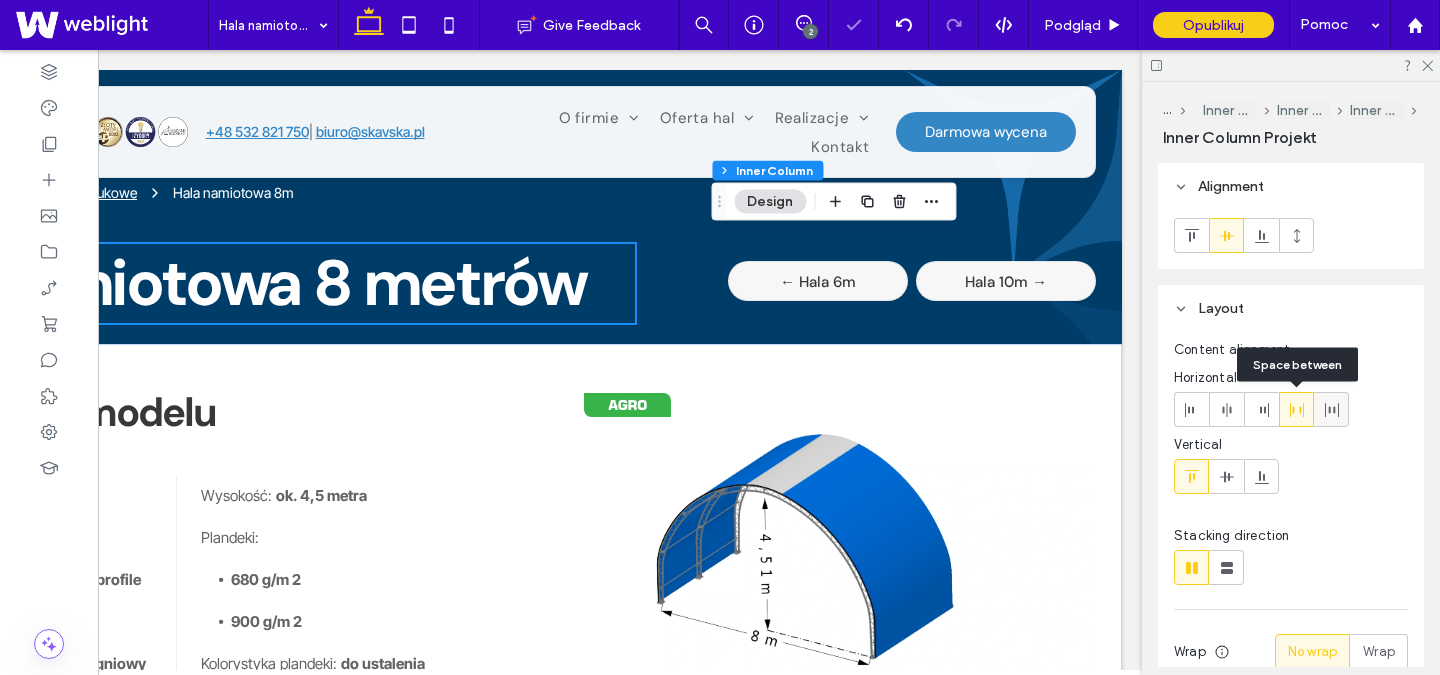 click 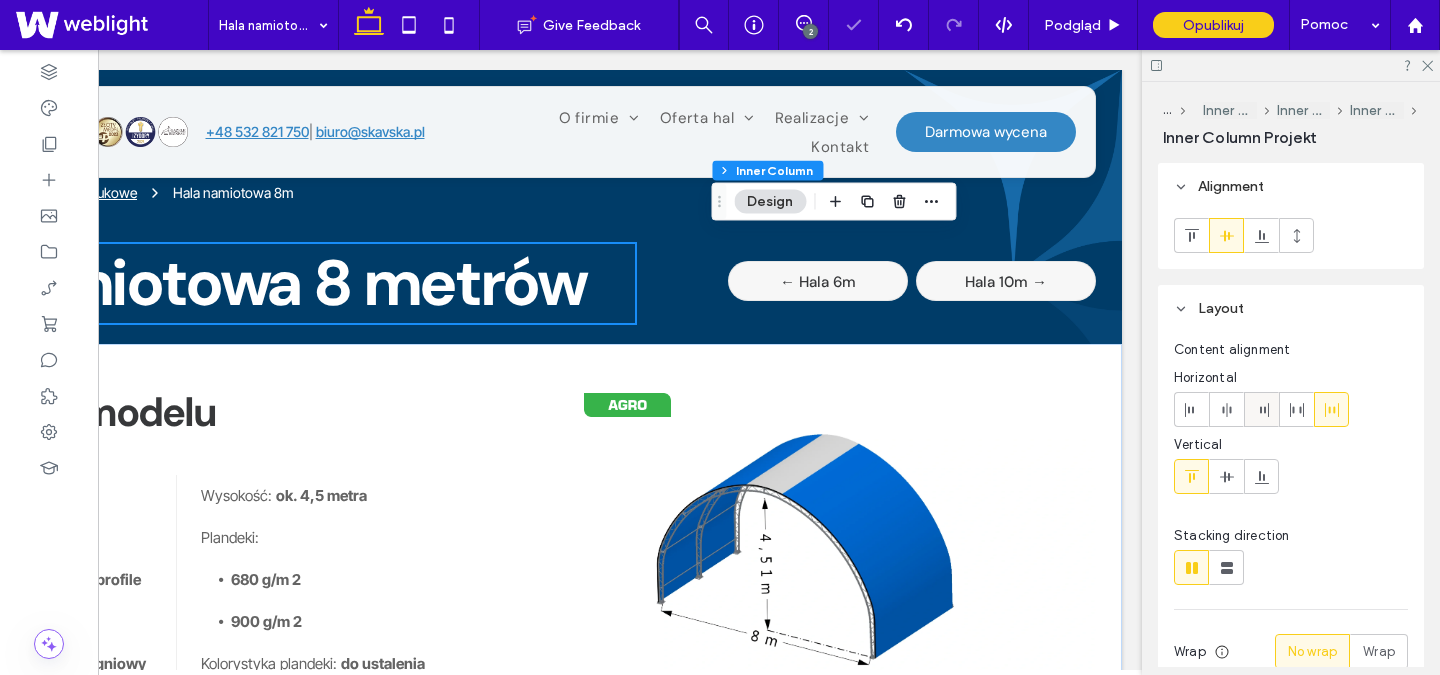 click 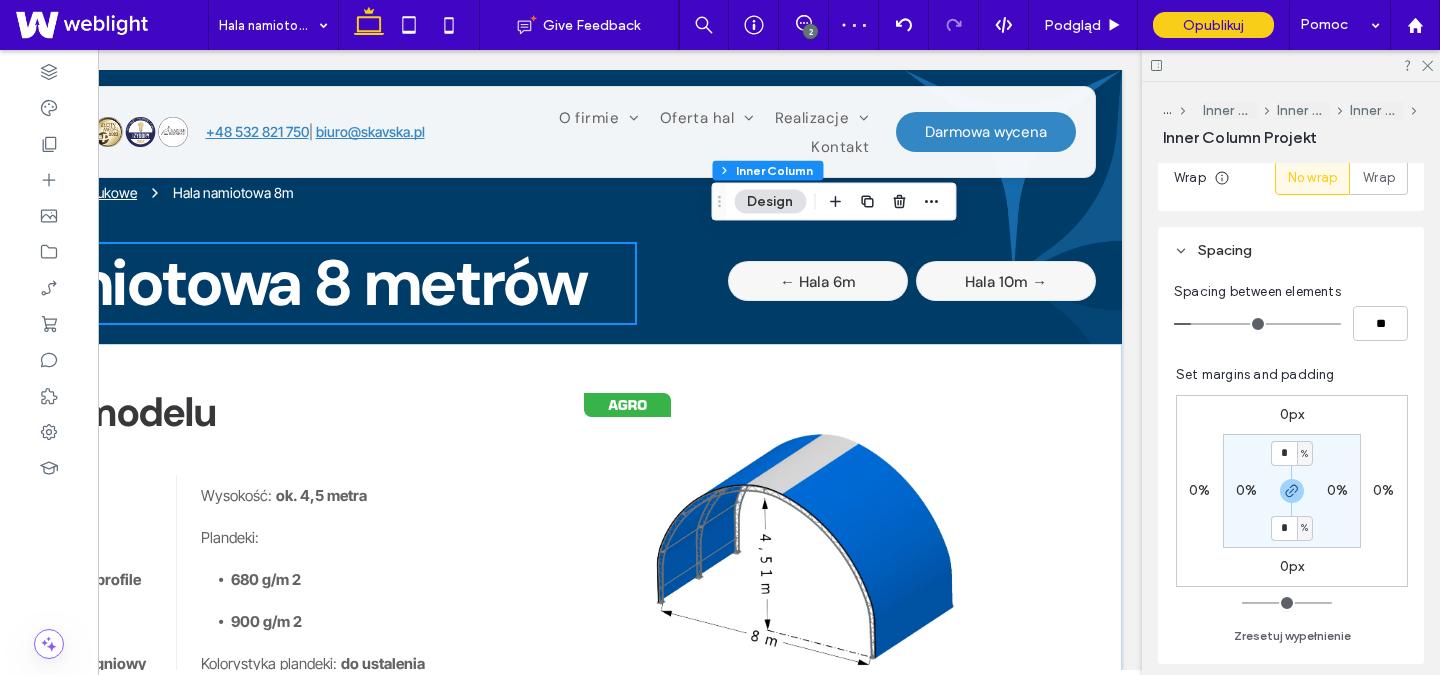 scroll, scrollTop: 507, scrollLeft: 0, axis: vertical 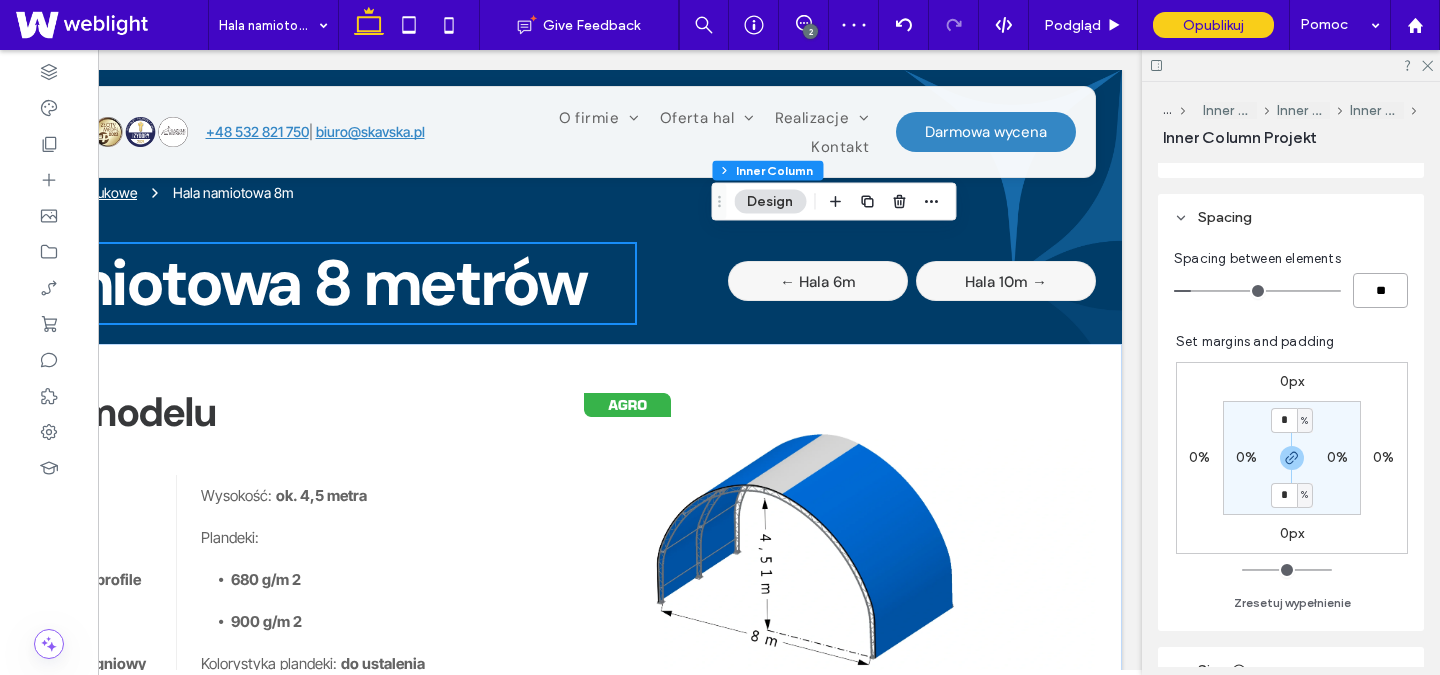 click on "**" at bounding box center (1380, 290) 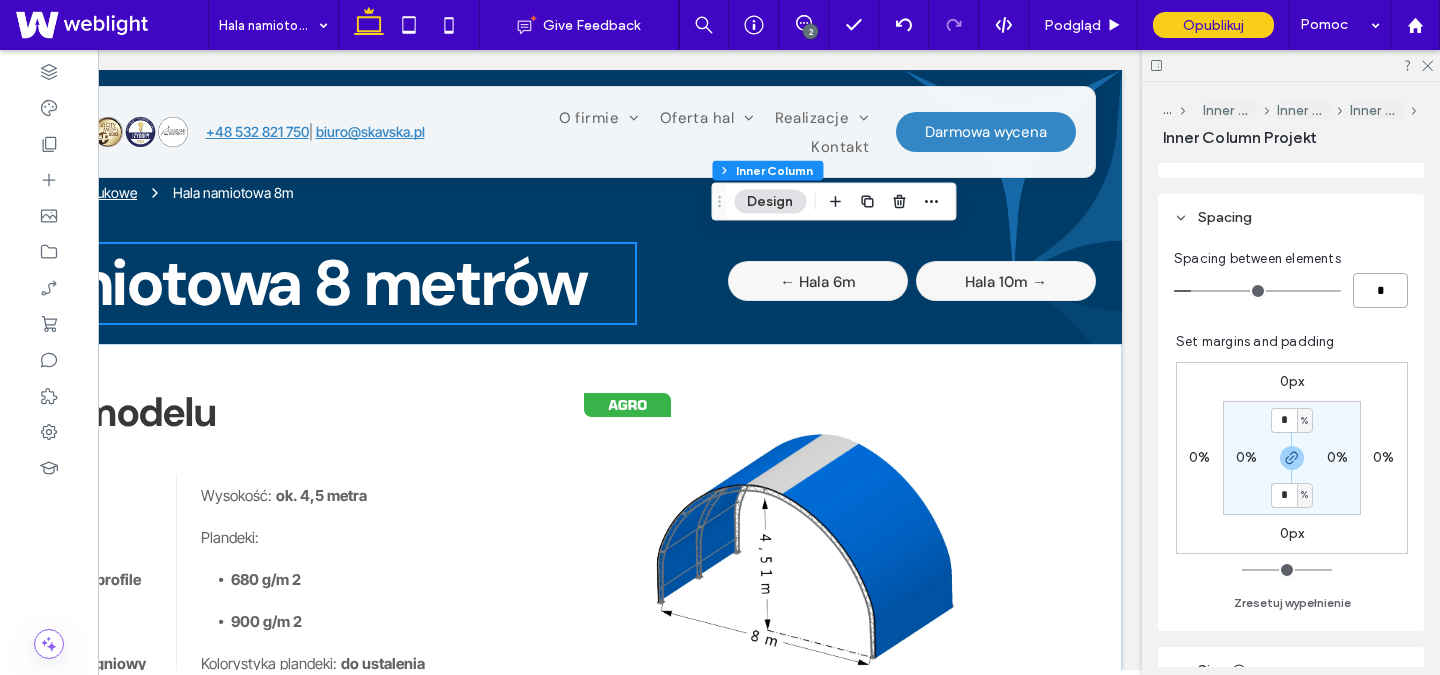type on "*" 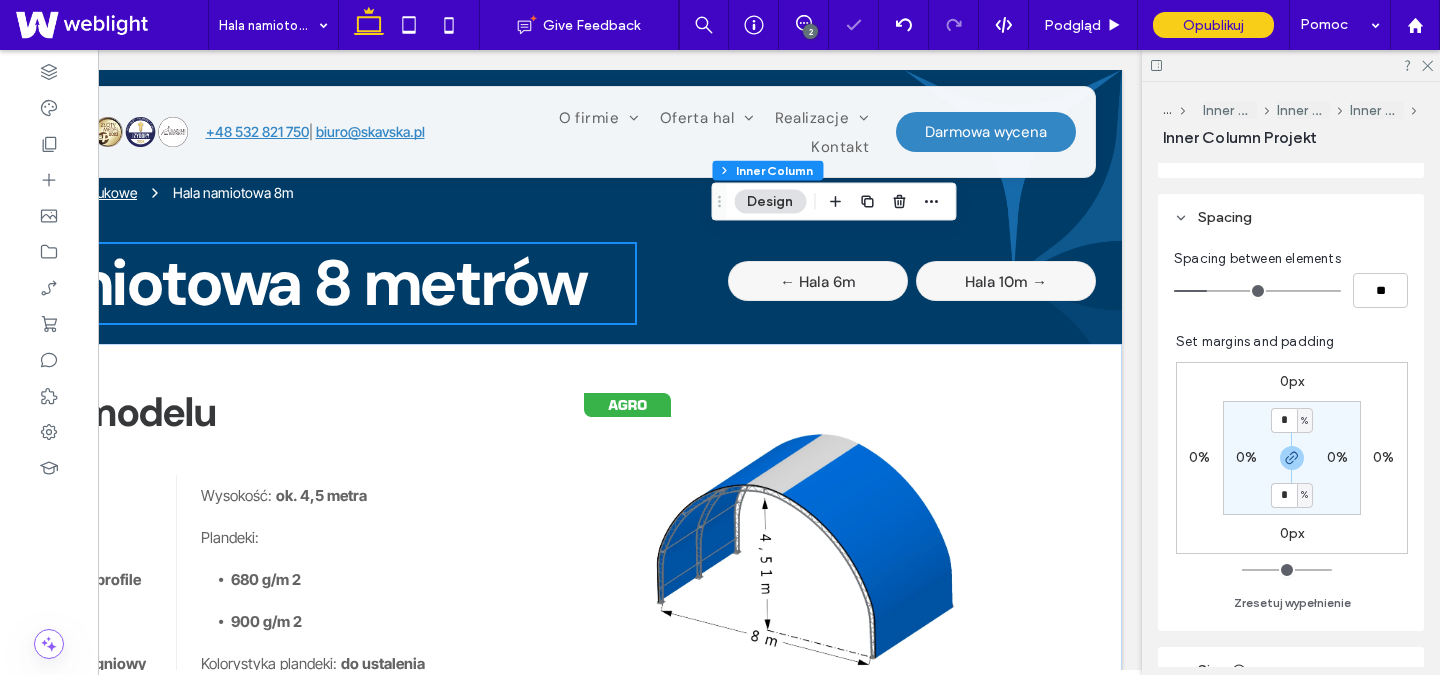 click on "Spacing between elements ** Set margins and padding 0px 0% 0px 0% * % 0% * % 0% Zresetuj wypełnienie" at bounding box center (1291, 436) 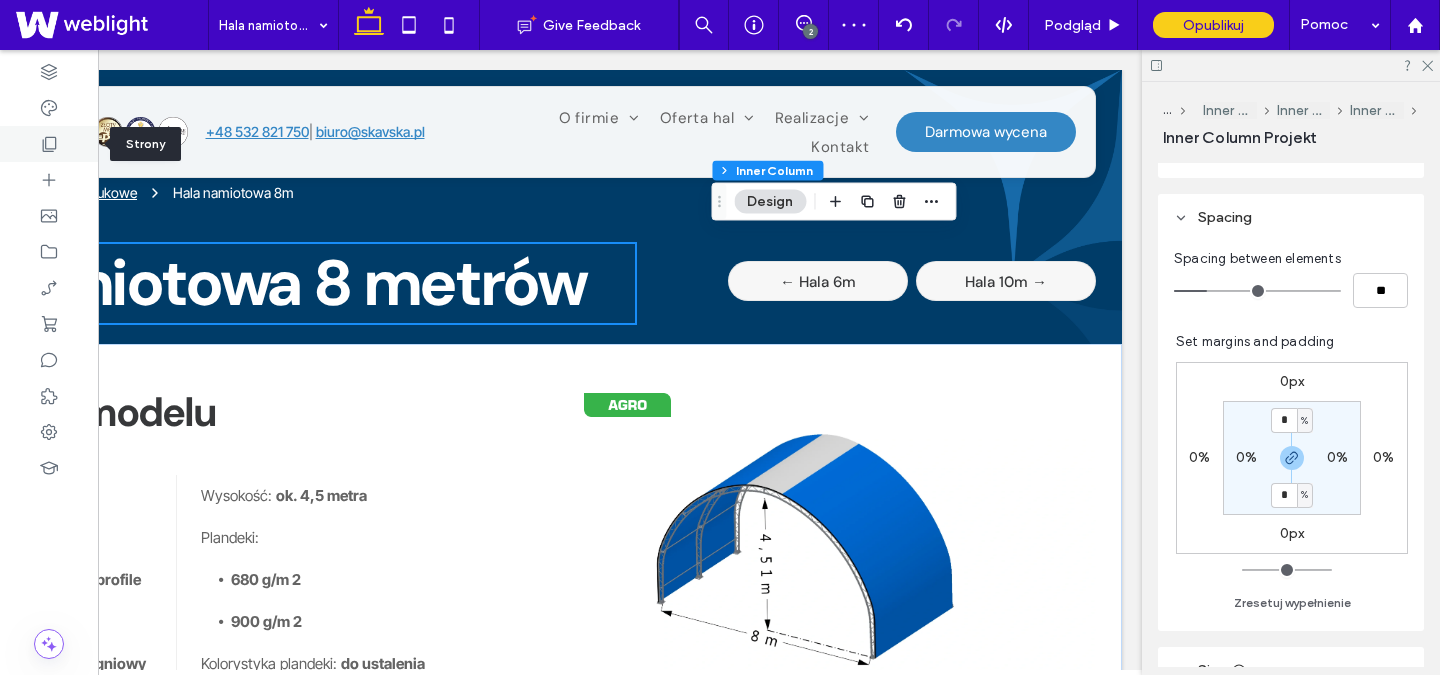 click at bounding box center (49, 144) 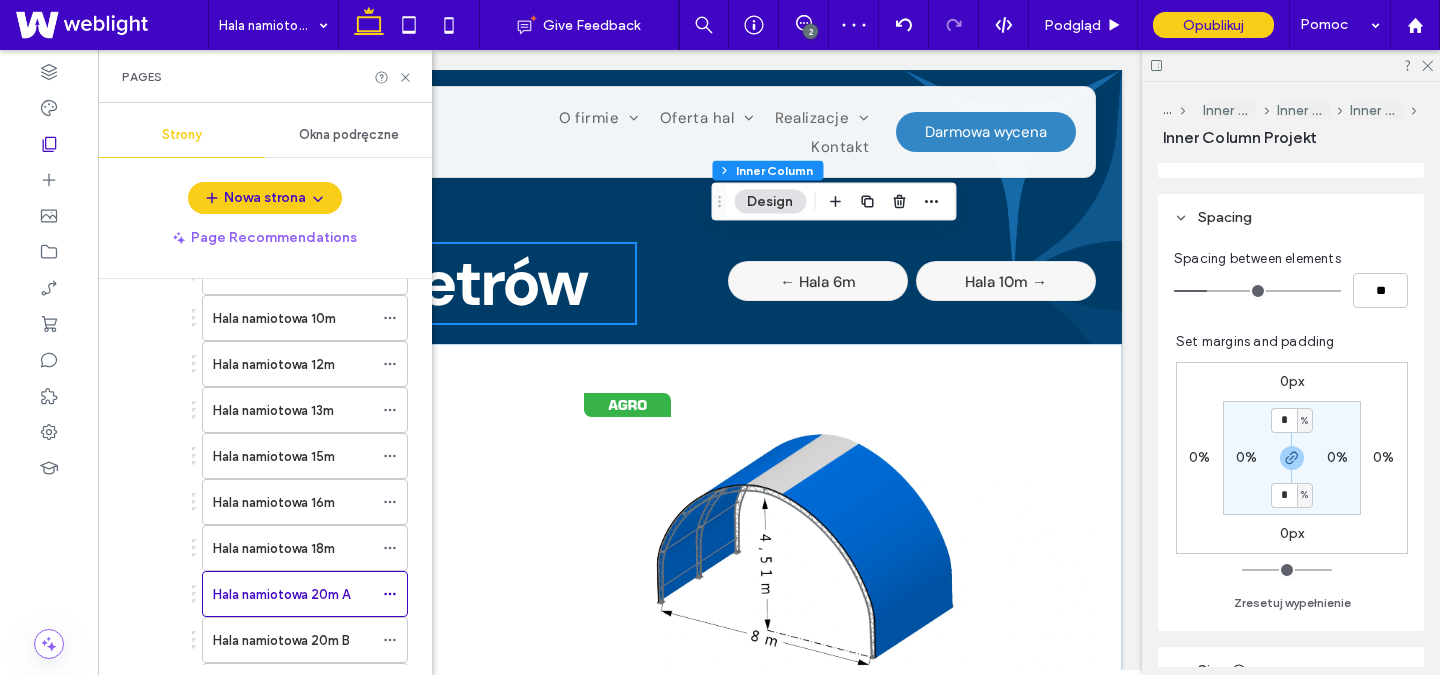 scroll, scrollTop: 637, scrollLeft: 0, axis: vertical 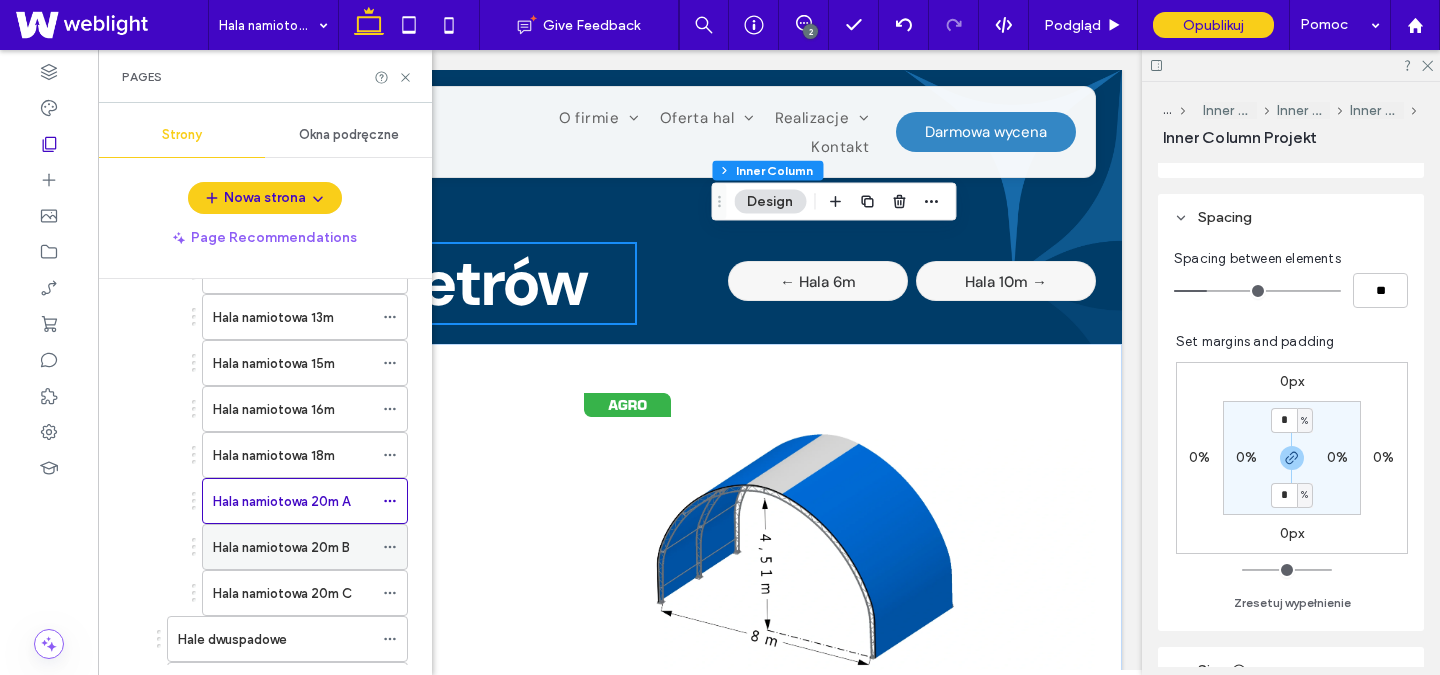 click on "Hala namiotowa 20m B" at bounding box center [293, 547] 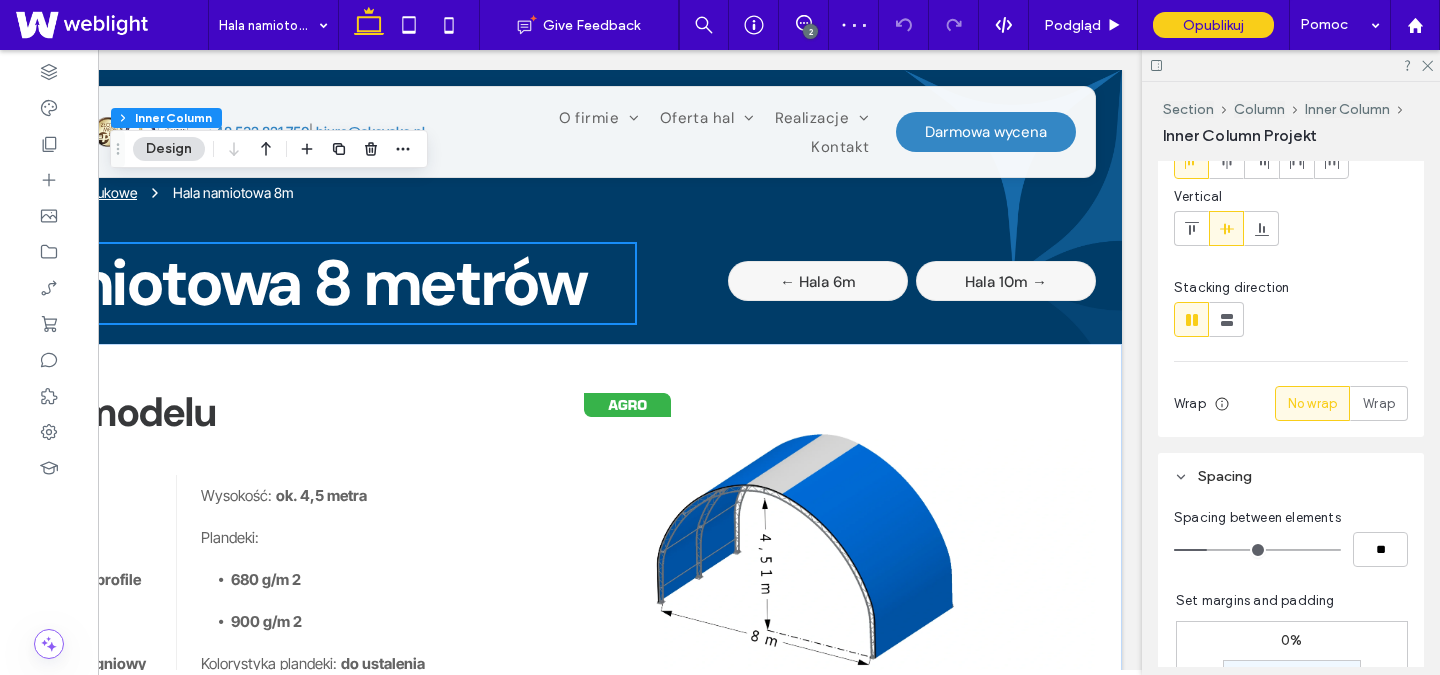 scroll, scrollTop: 292, scrollLeft: 0, axis: vertical 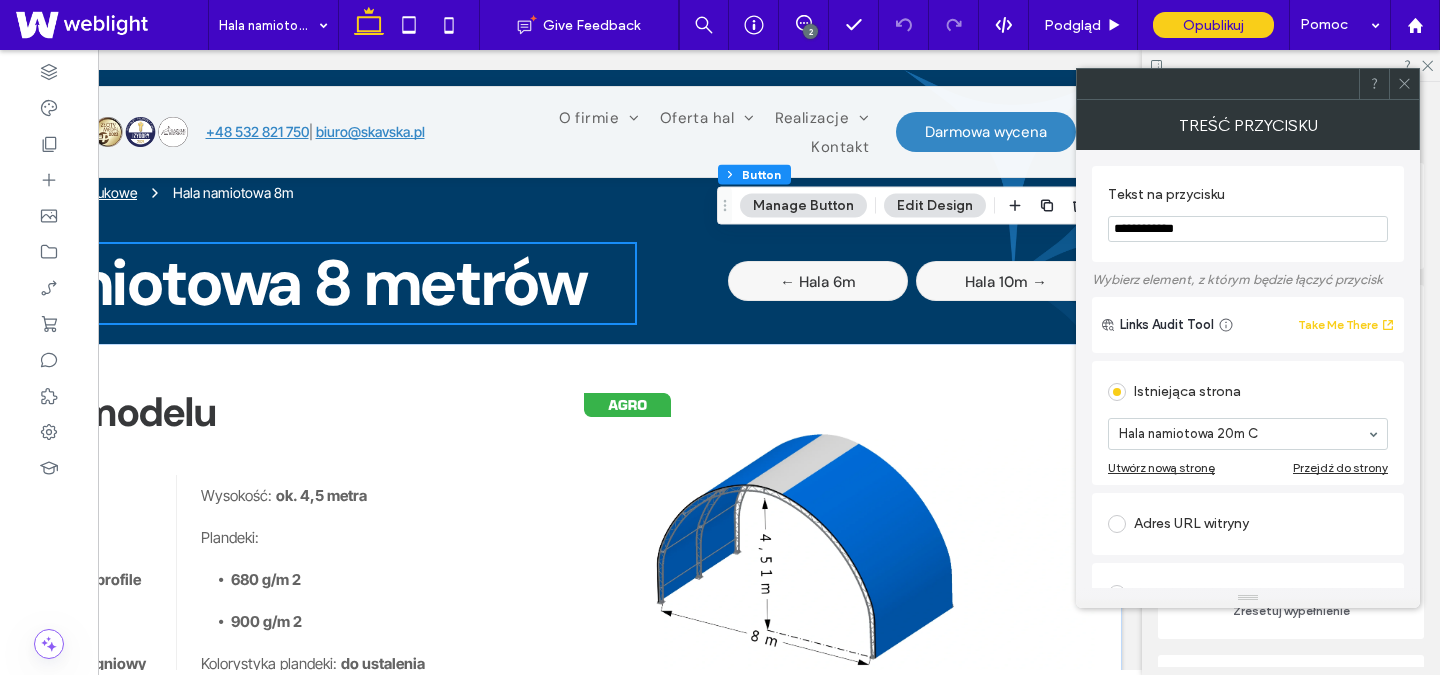 click 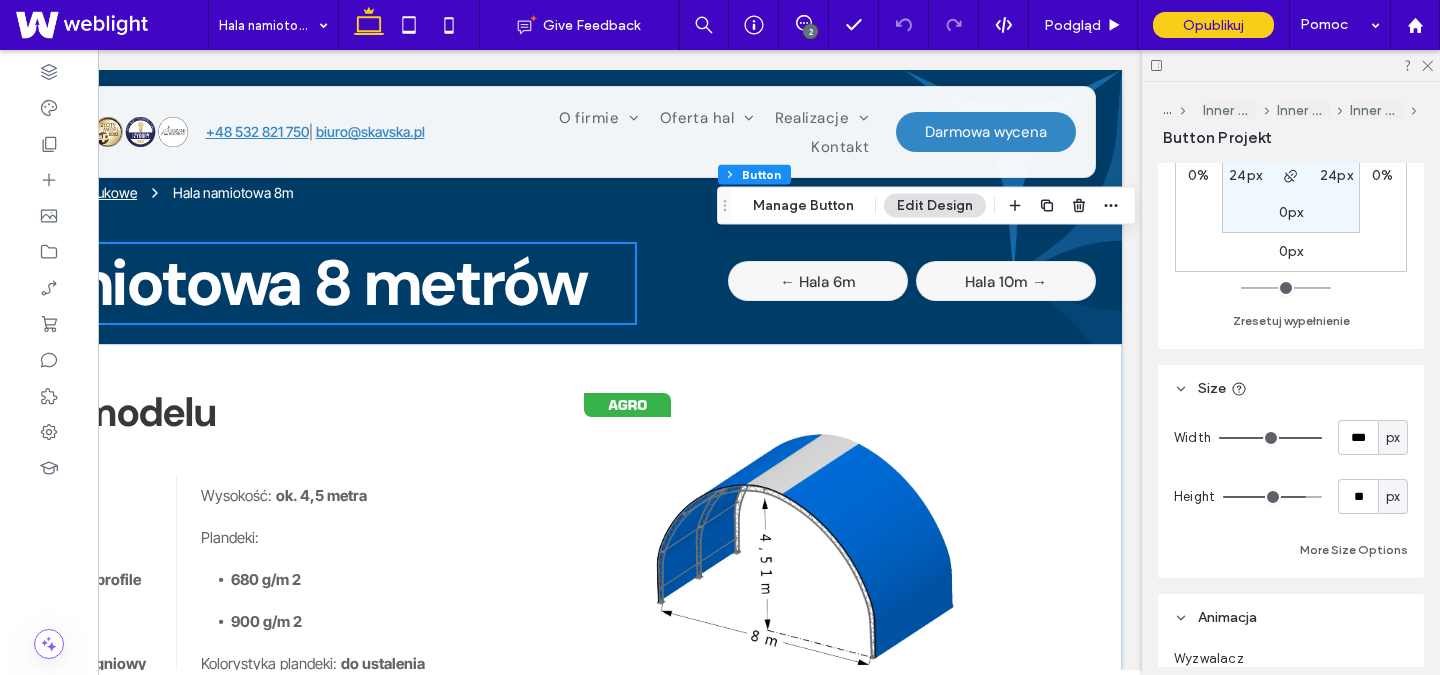 scroll, scrollTop: 296, scrollLeft: 0, axis: vertical 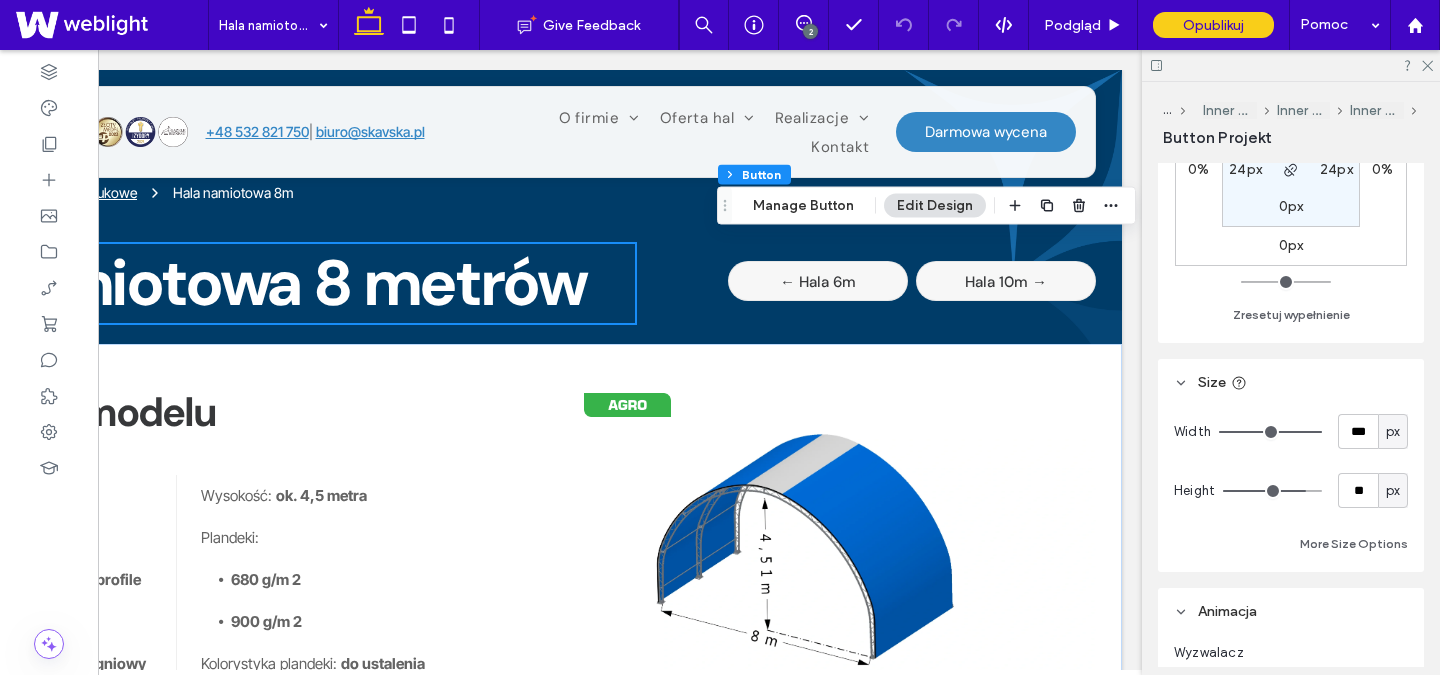 click on "px" at bounding box center [1393, 432] 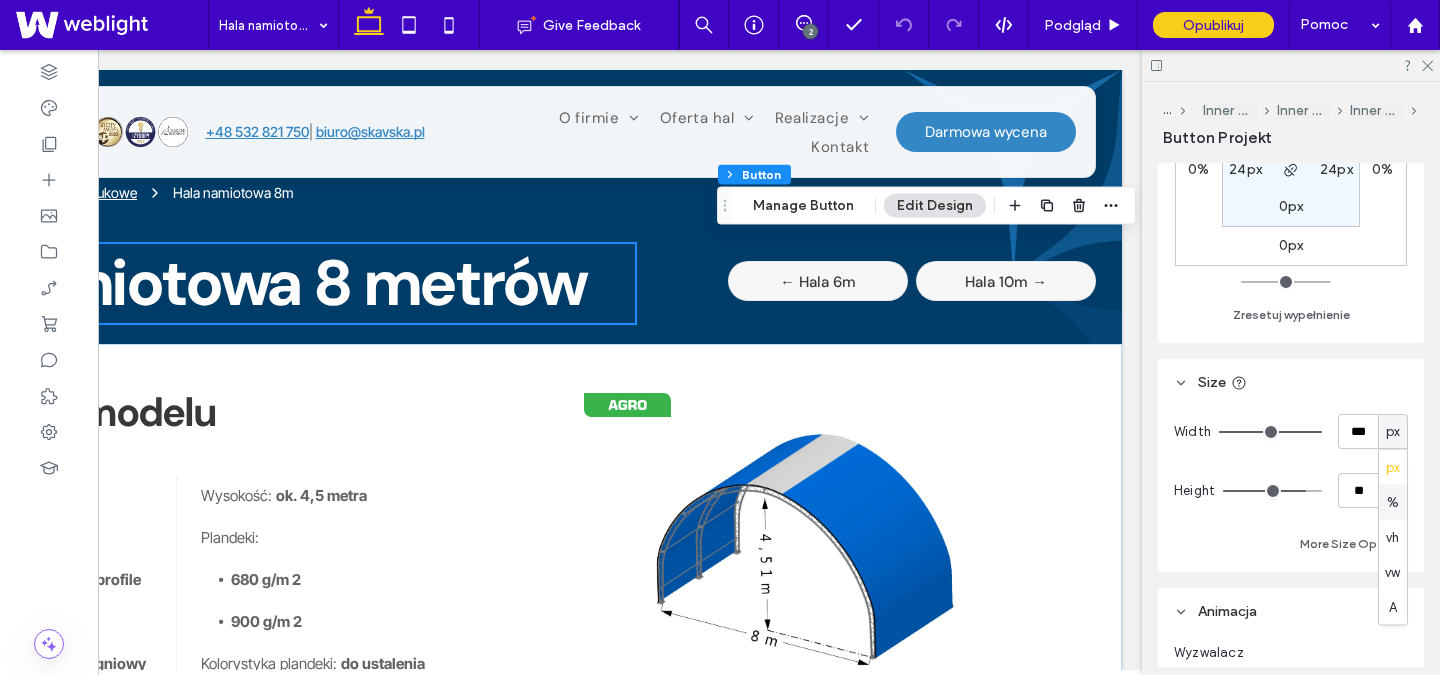 click on "%" at bounding box center (1393, 502) 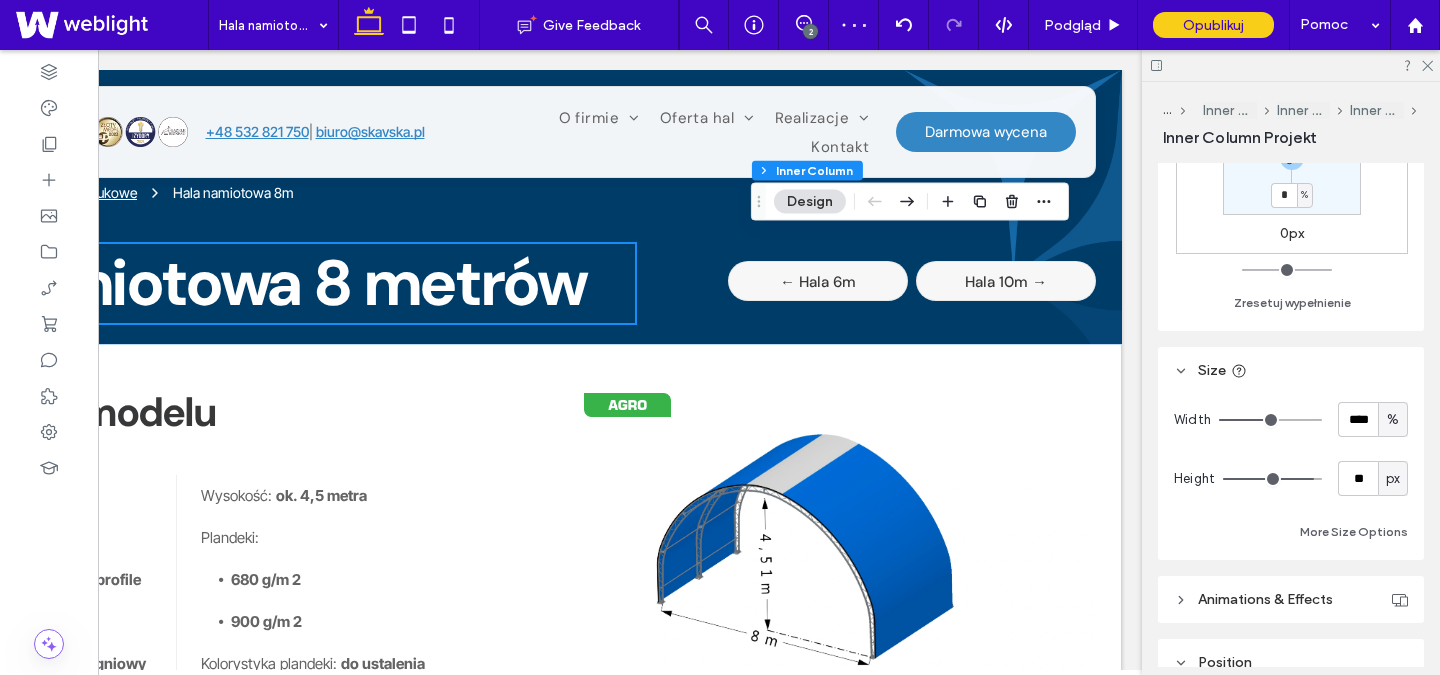 scroll, scrollTop: 726, scrollLeft: 0, axis: vertical 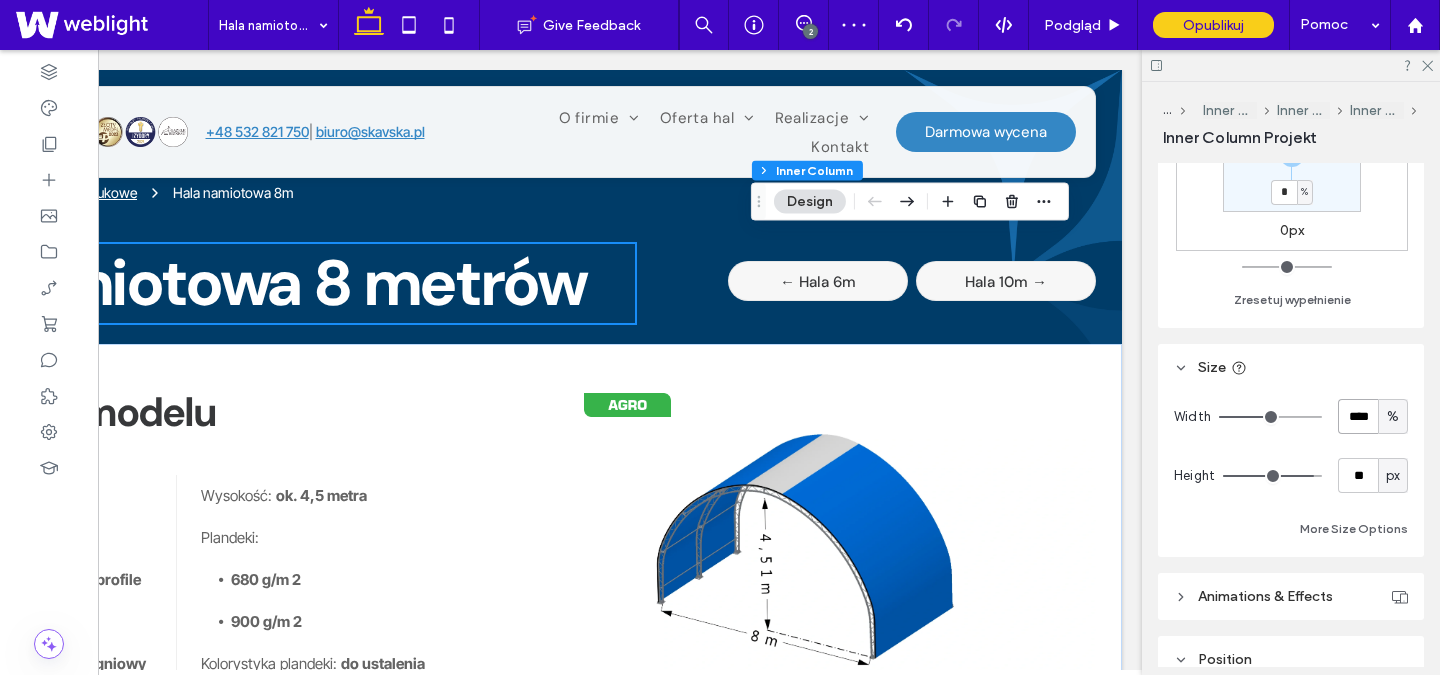 click on "****" at bounding box center (1358, 416) 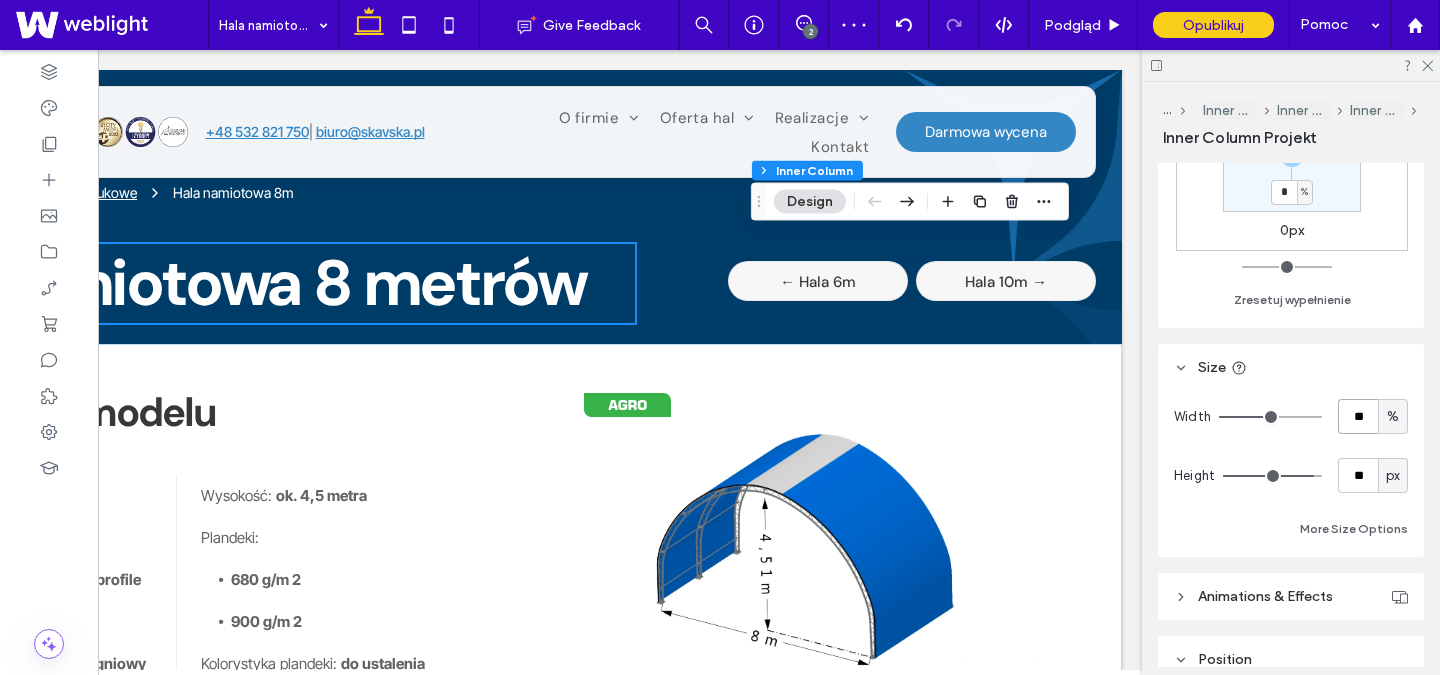 type on "**" 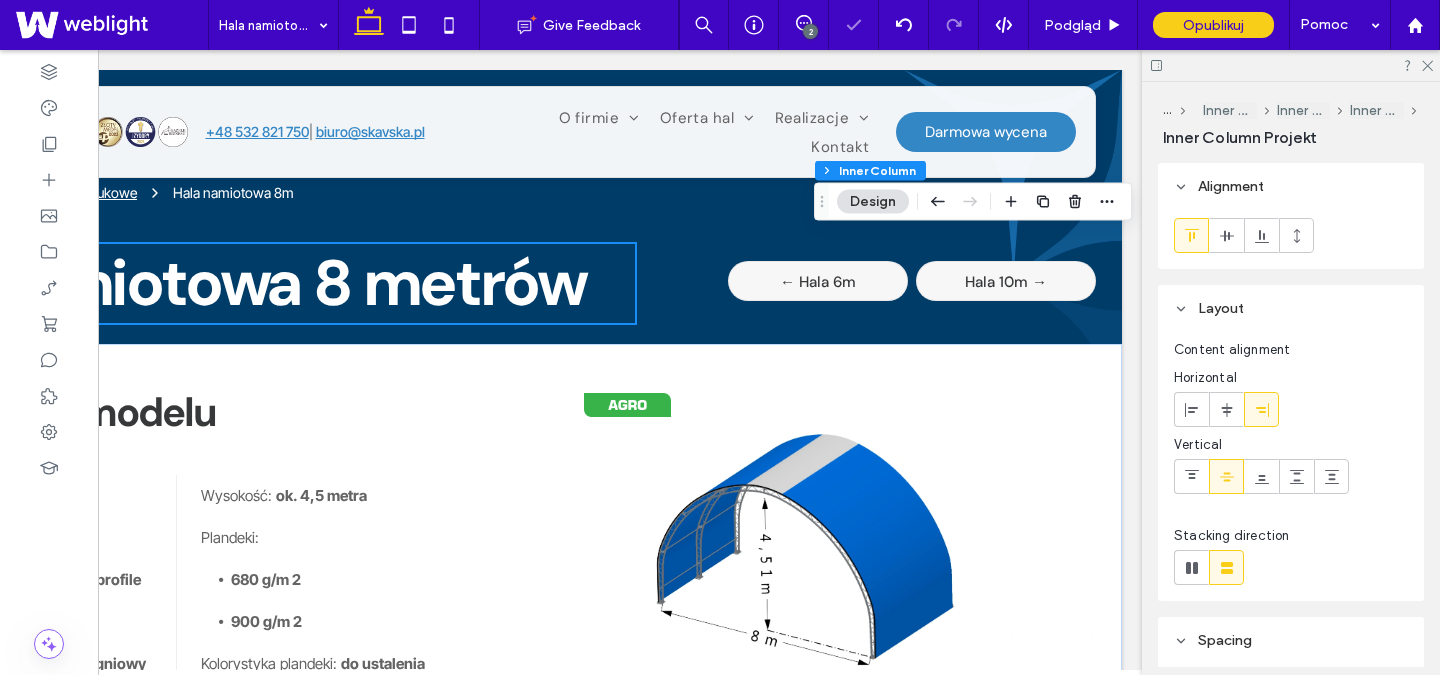 scroll, scrollTop: 185, scrollLeft: 0, axis: vertical 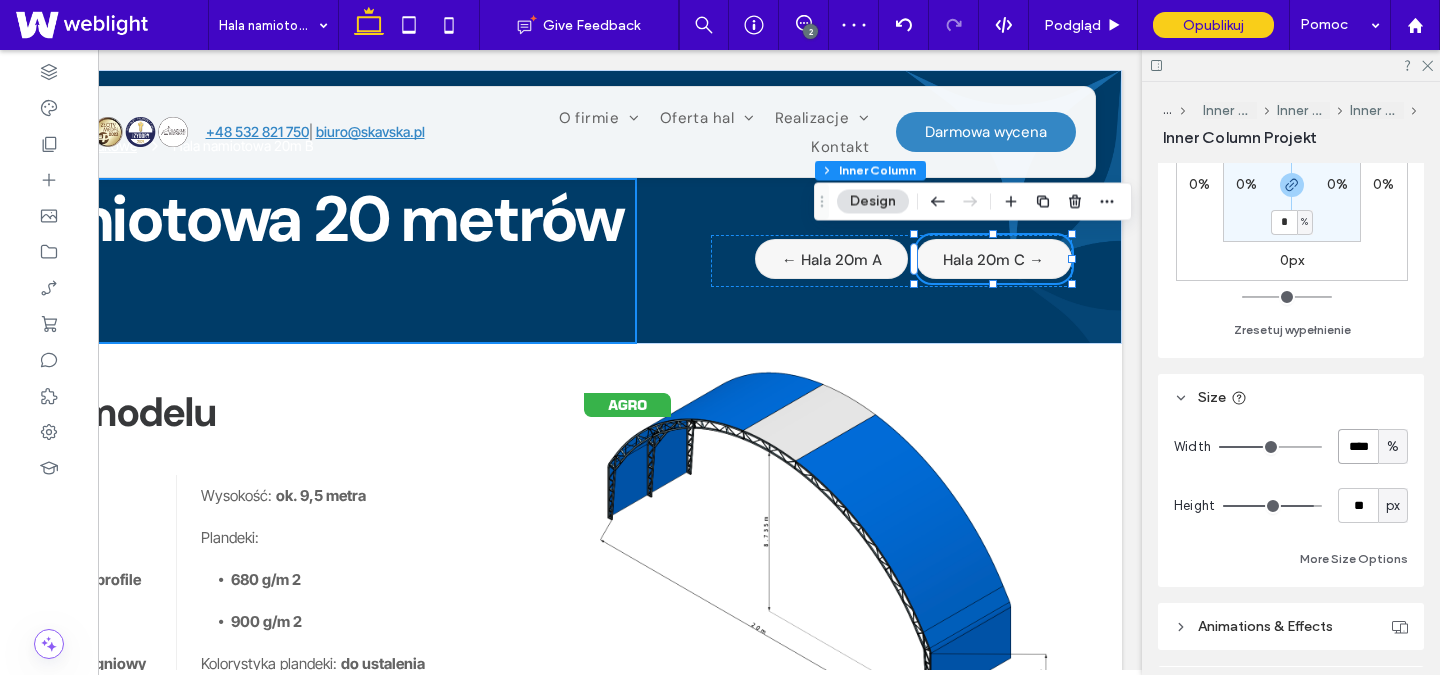 click on "****" at bounding box center (1358, 446) 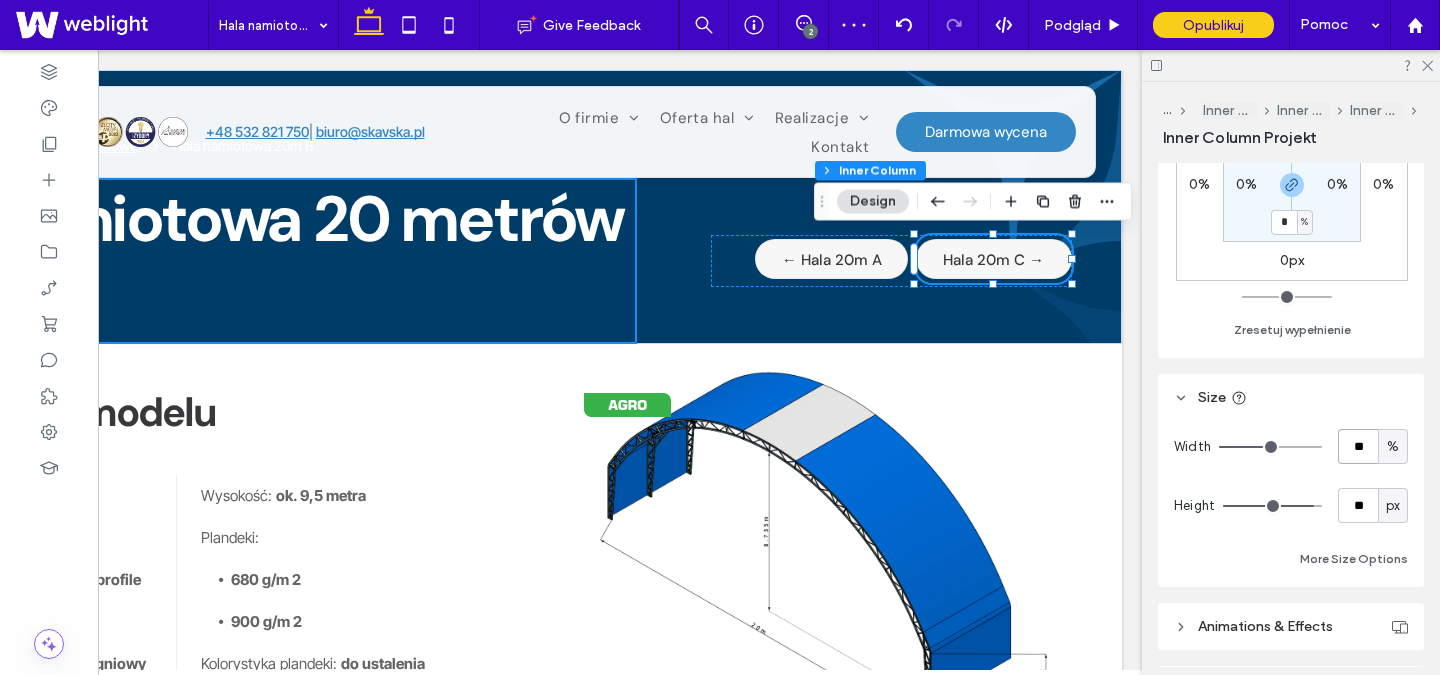 type on "**" 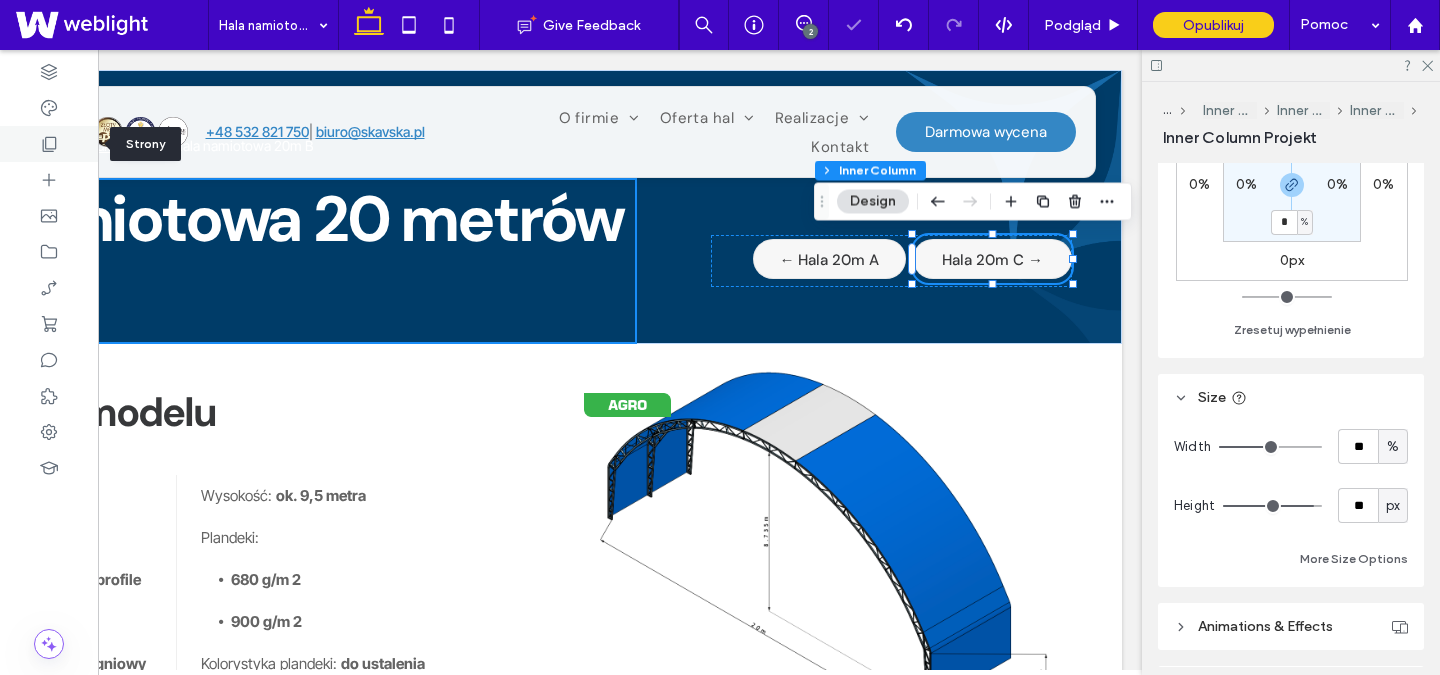 click 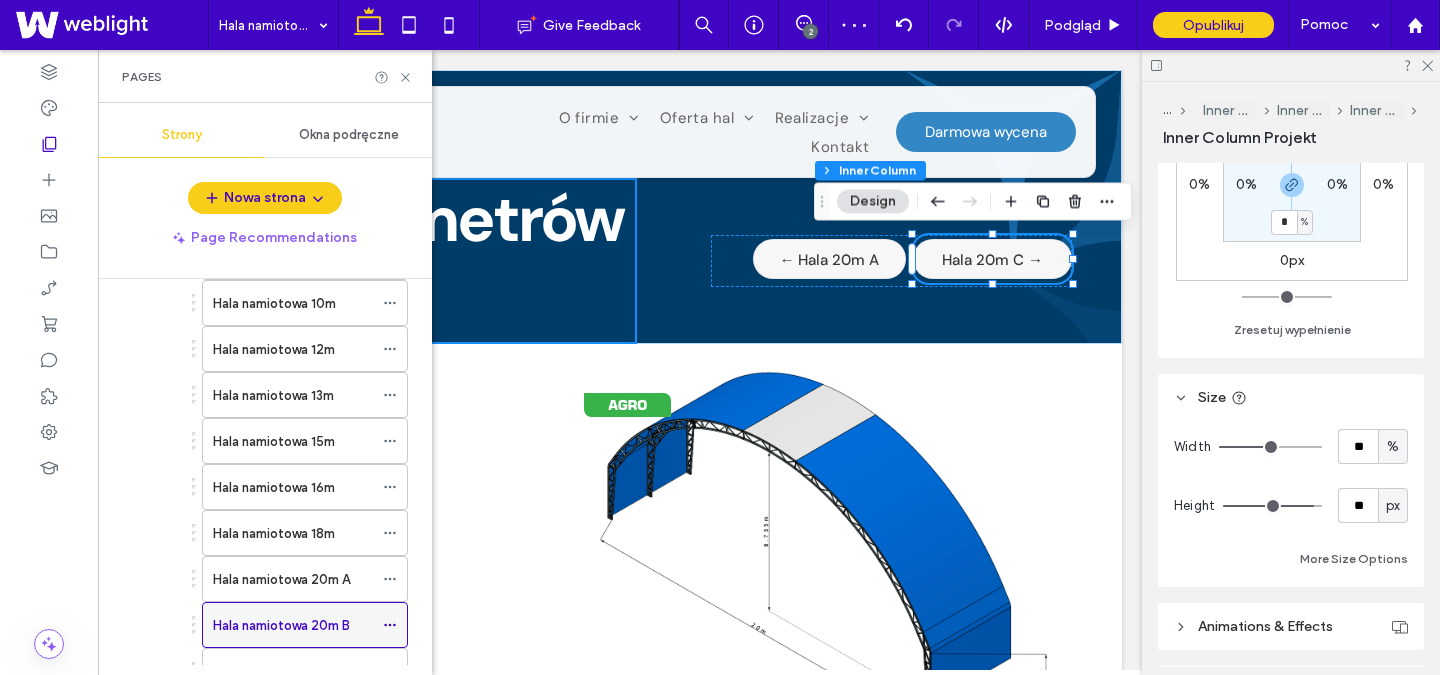 scroll, scrollTop: 686, scrollLeft: 0, axis: vertical 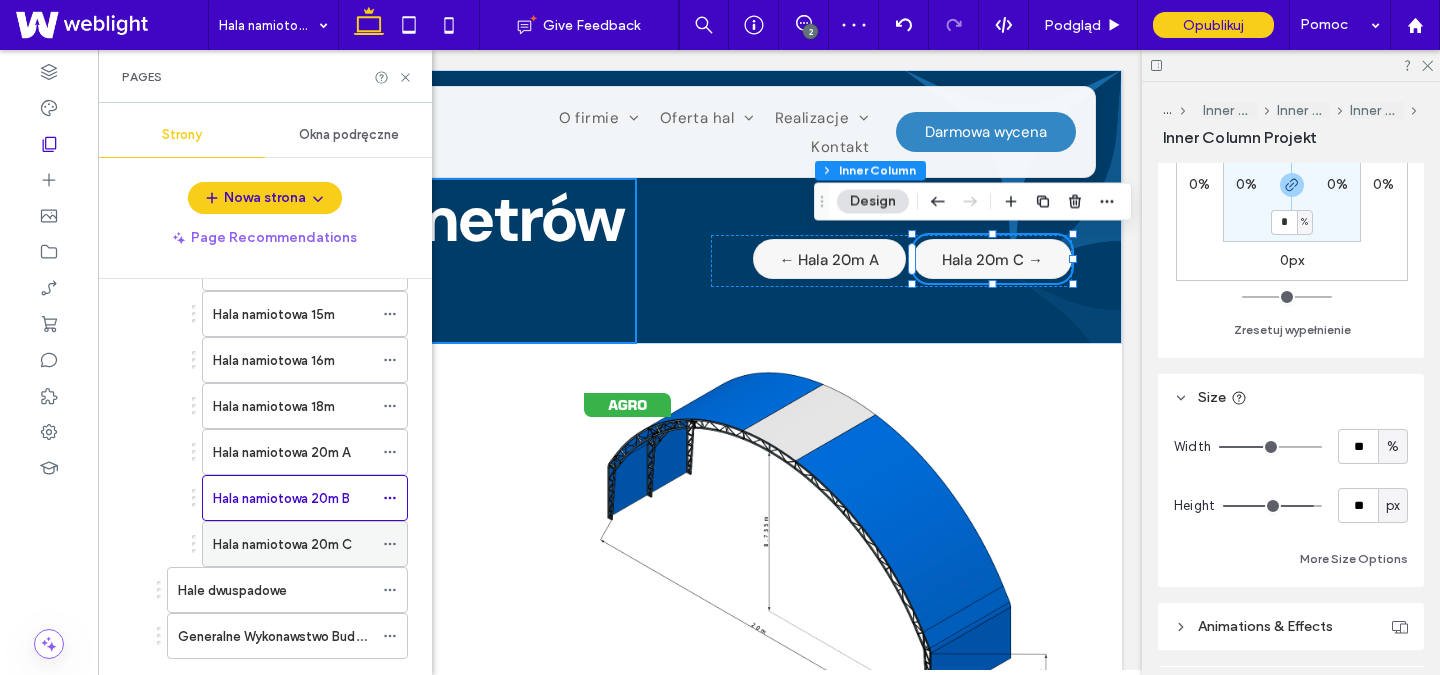click on "Hala namiotowa 20m C" at bounding box center (282, 544) 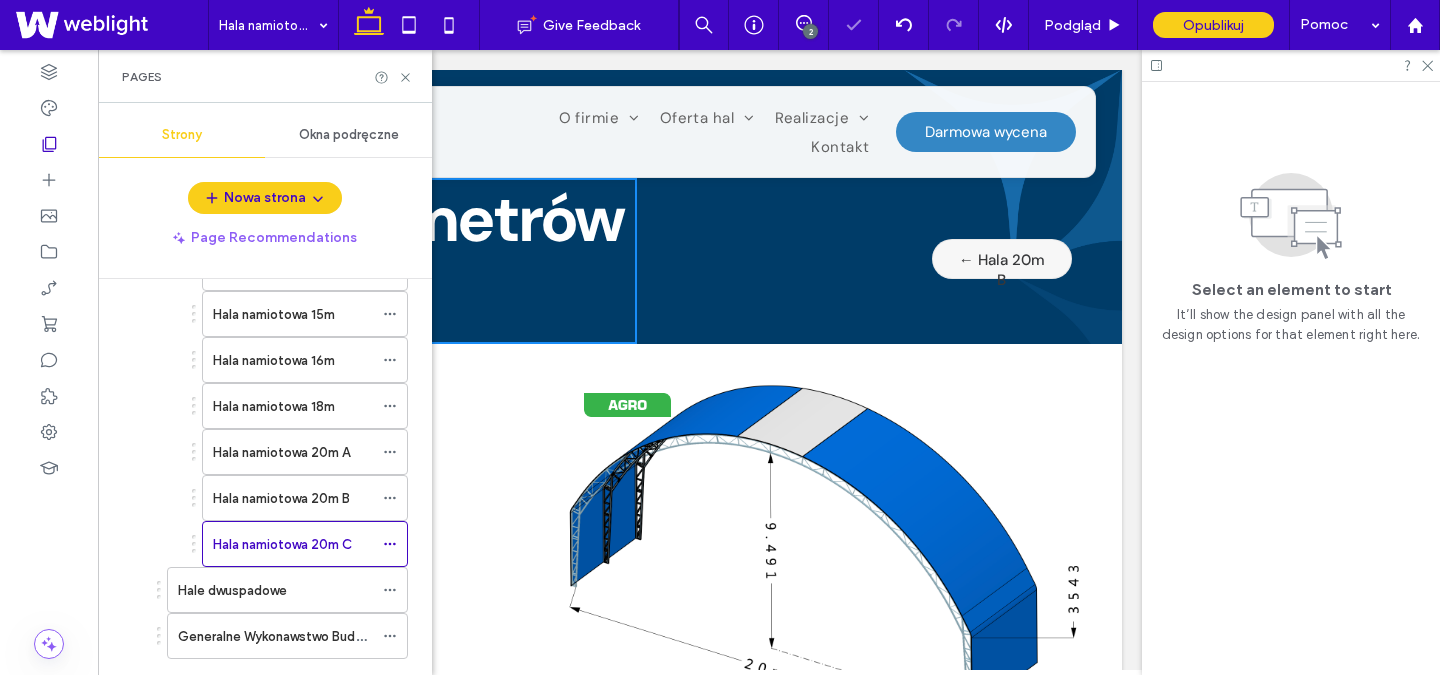 scroll, scrollTop: 0, scrollLeft: 0, axis: both 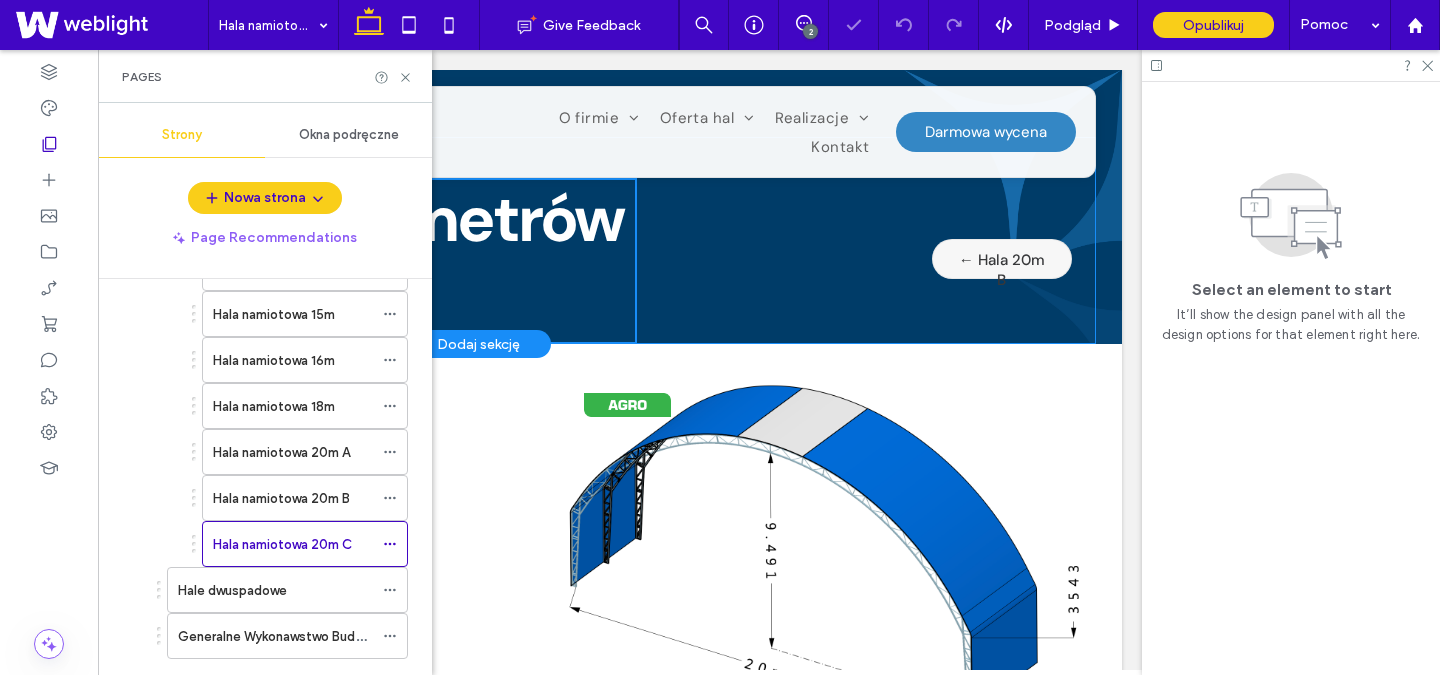 click on "← Hala 20m B" at bounding box center [1002, 270] 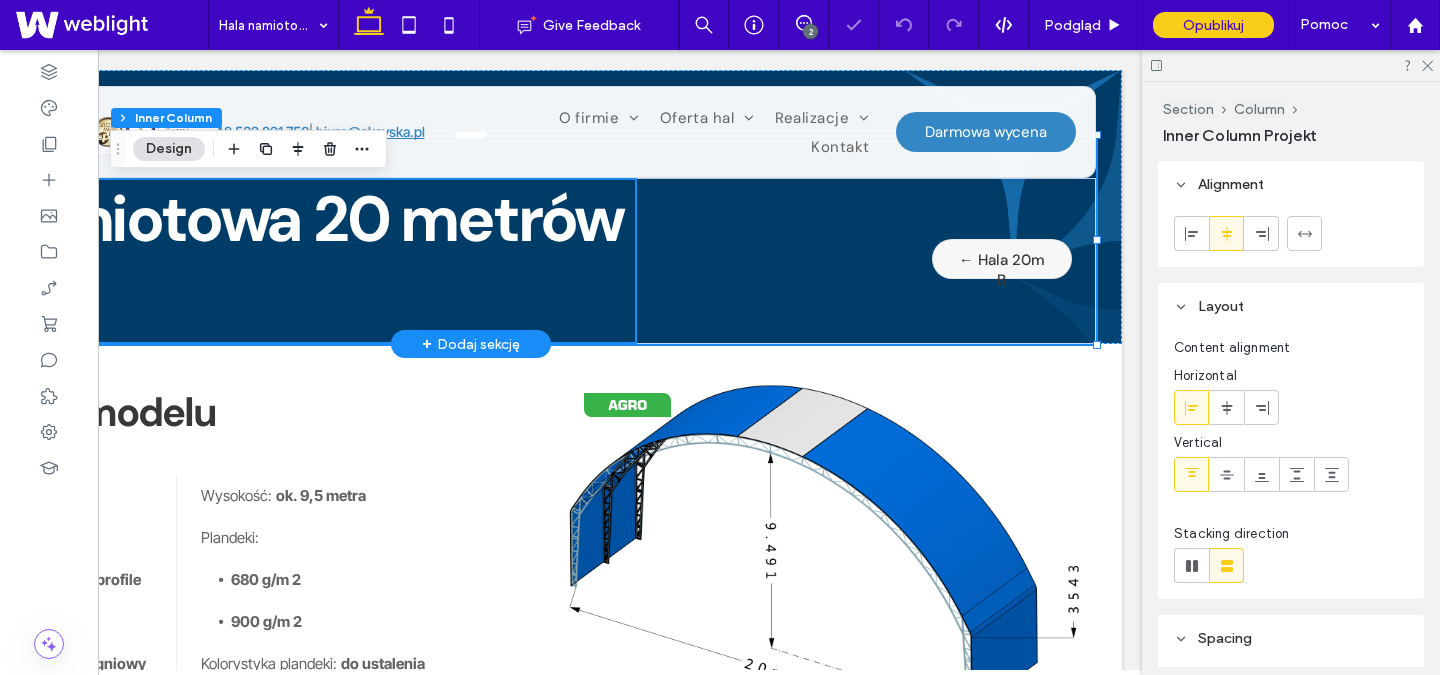 click on "← Hala 20m B" at bounding box center [1002, 270] 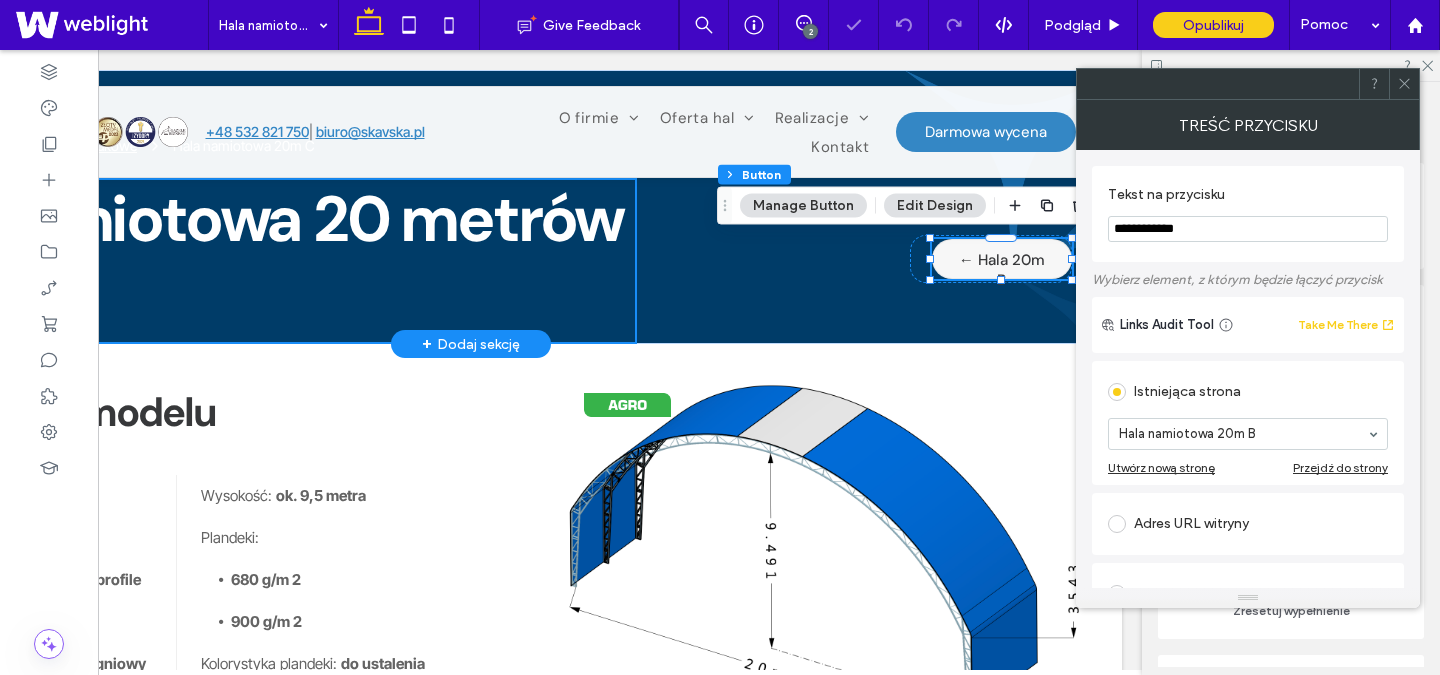 click on "← Hala 20m B" at bounding box center [1002, 259] 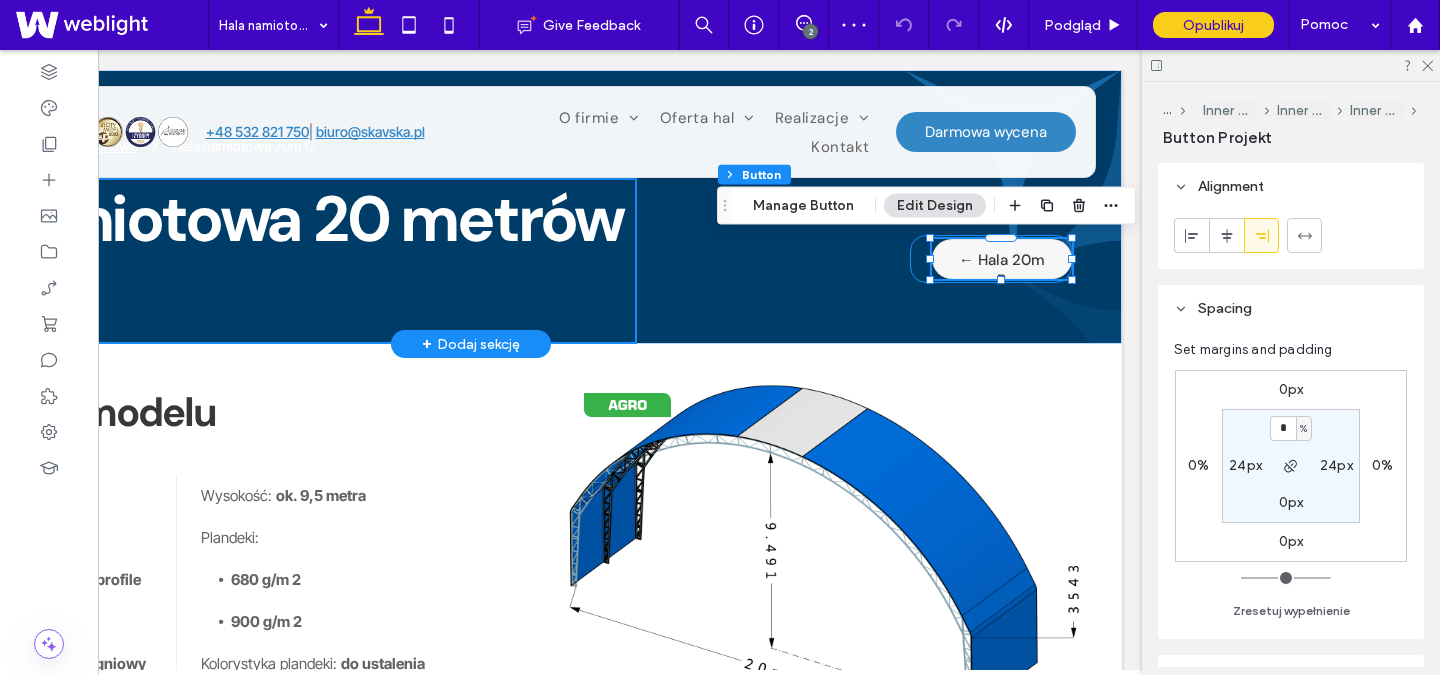 click on "← Hala 20m B" at bounding box center (991, 259) 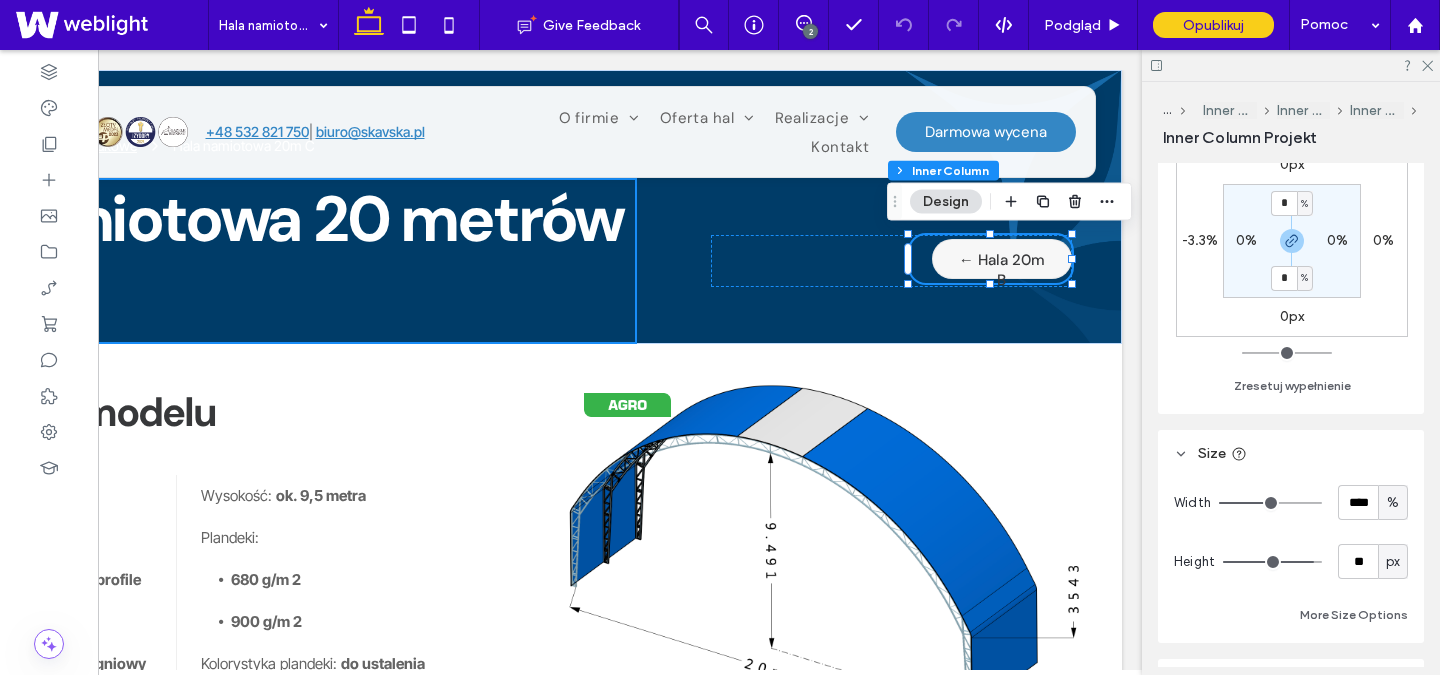 scroll, scrollTop: 641, scrollLeft: 0, axis: vertical 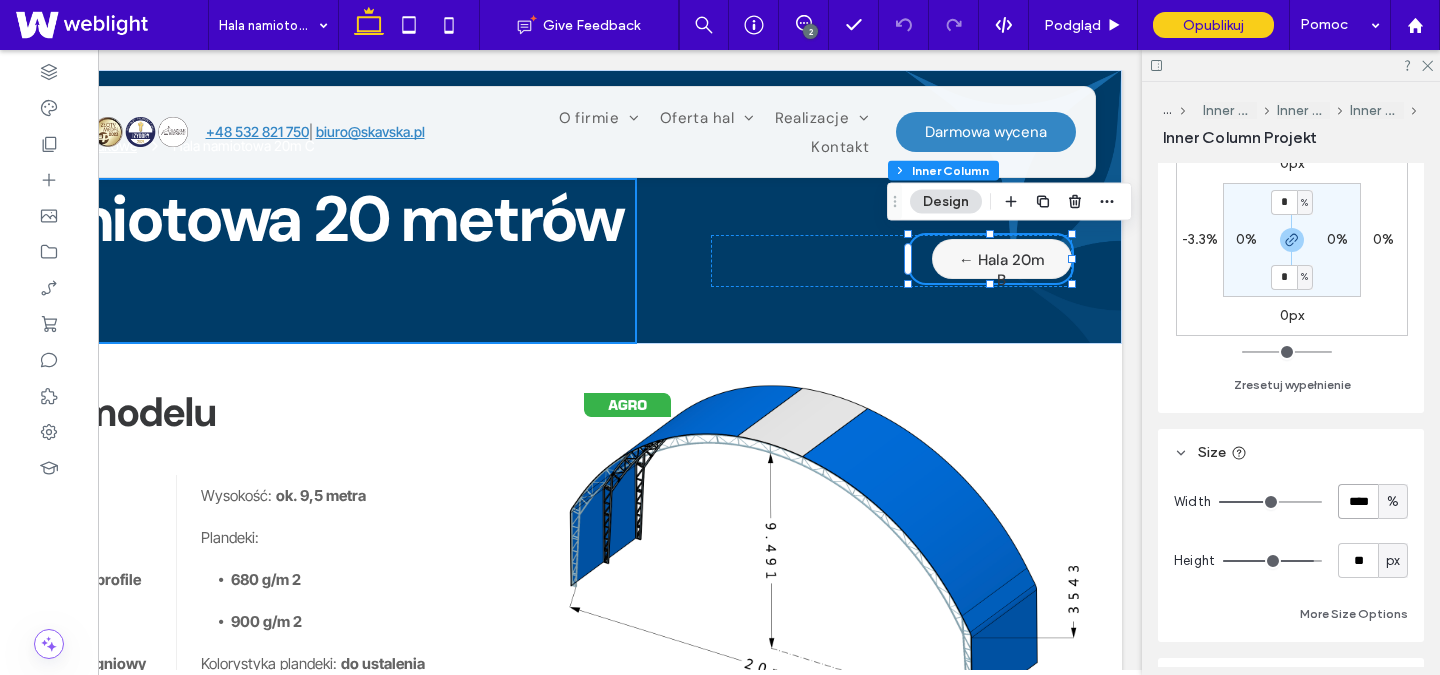 click on "****" at bounding box center (1358, 501) 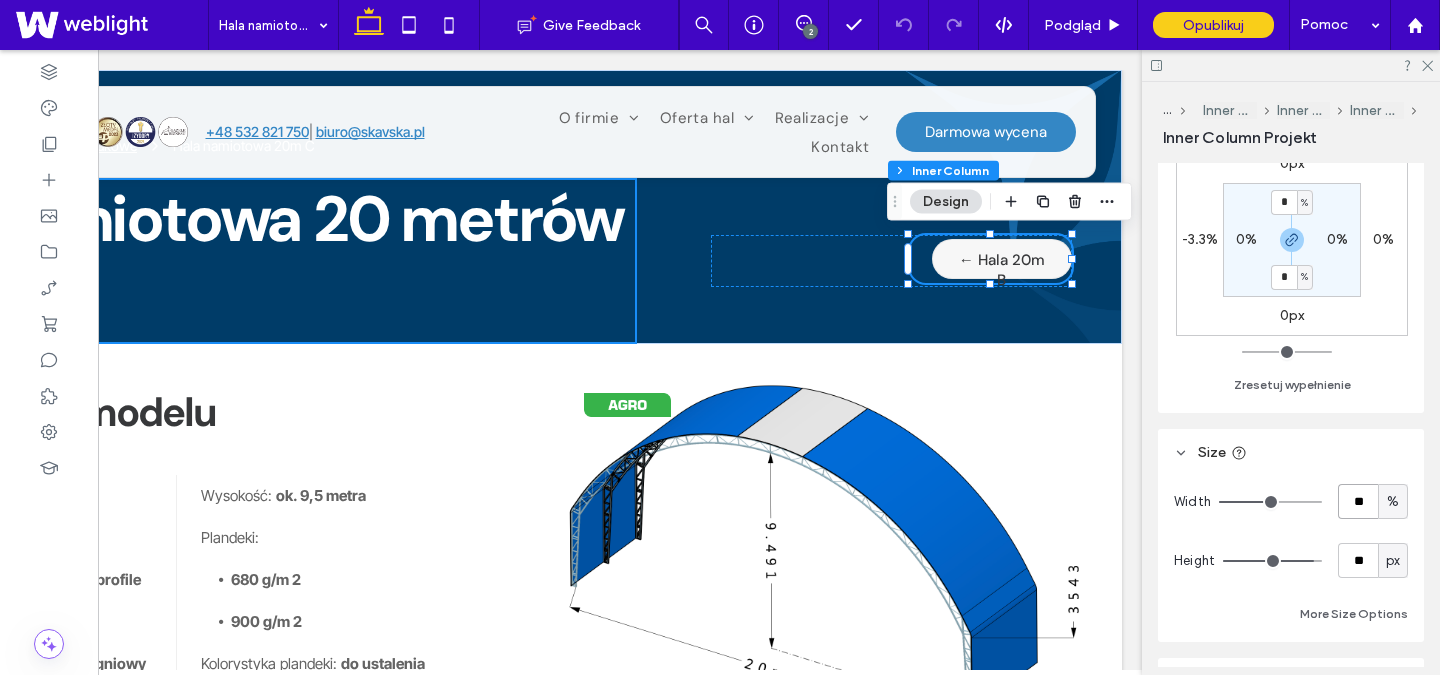 type on "**" 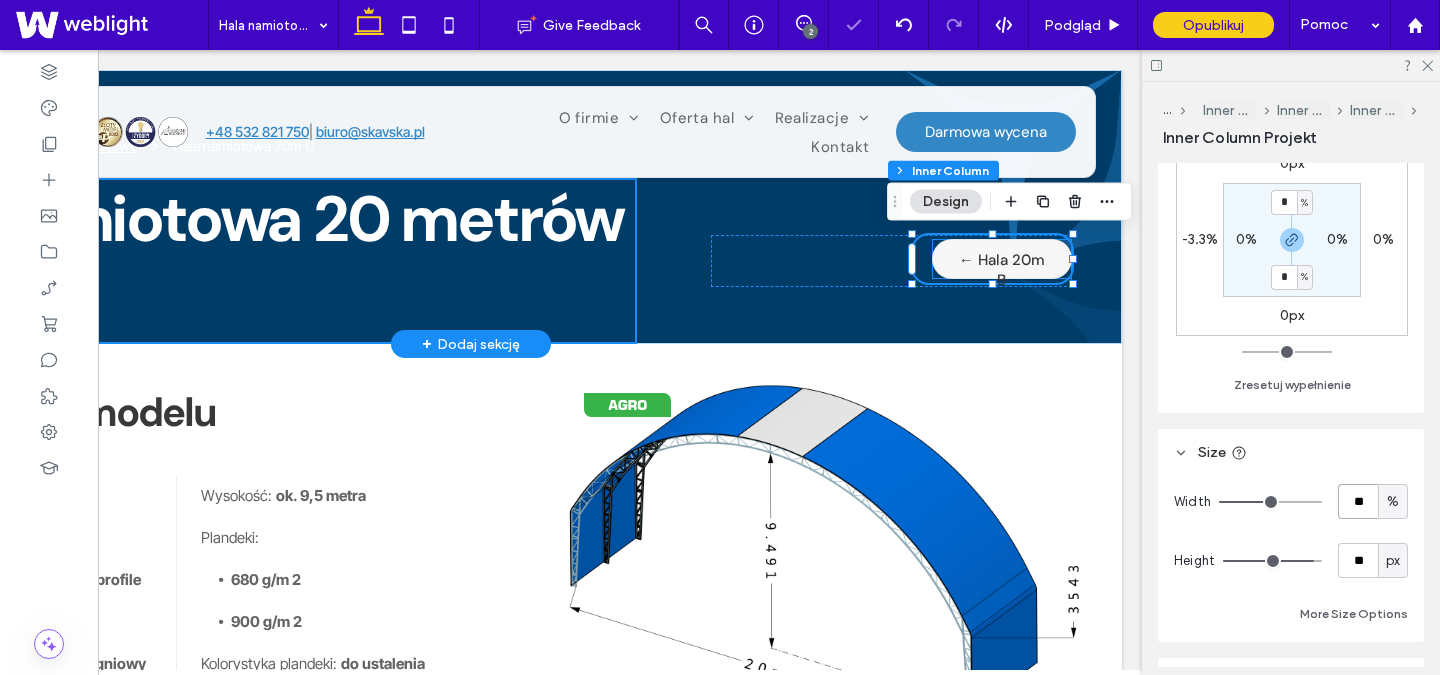 click on "← Hala 20m B" at bounding box center (1002, 270) 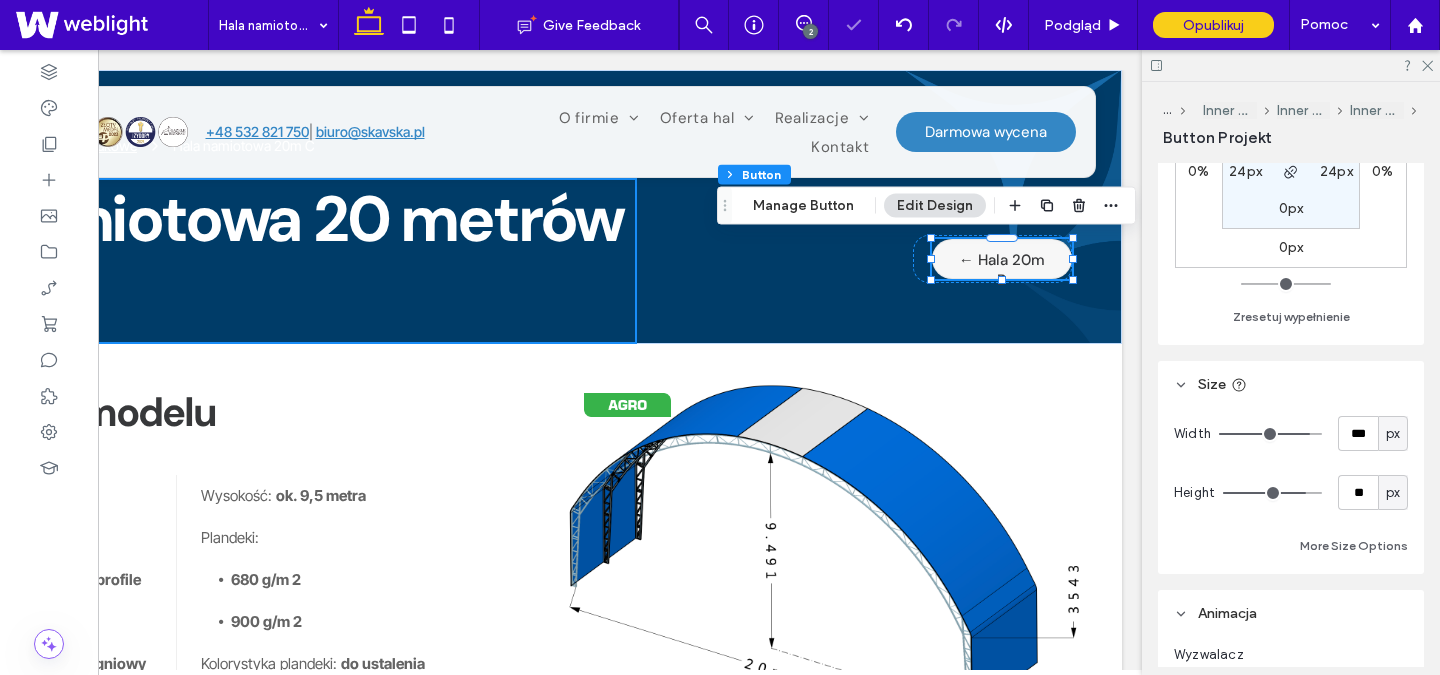 scroll, scrollTop: 300, scrollLeft: 0, axis: vertical 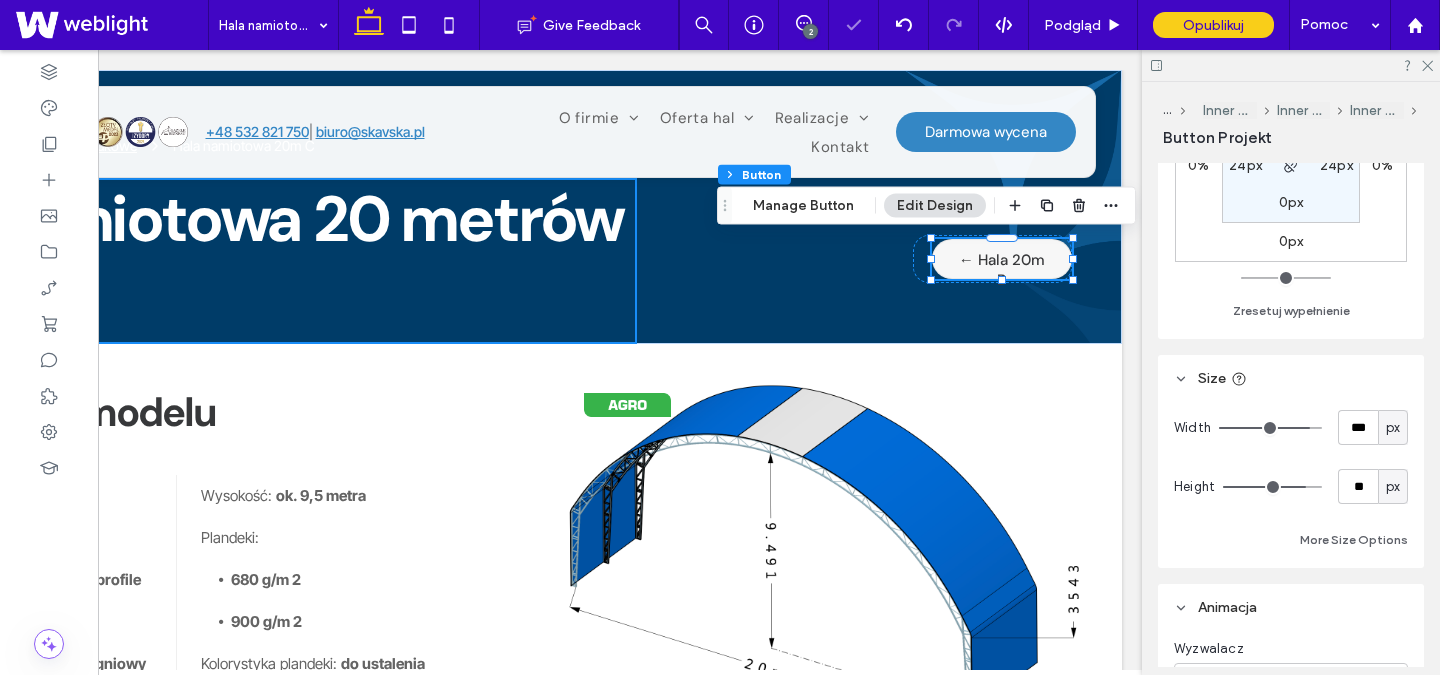click on "px" at bounding box center [1393, 427] 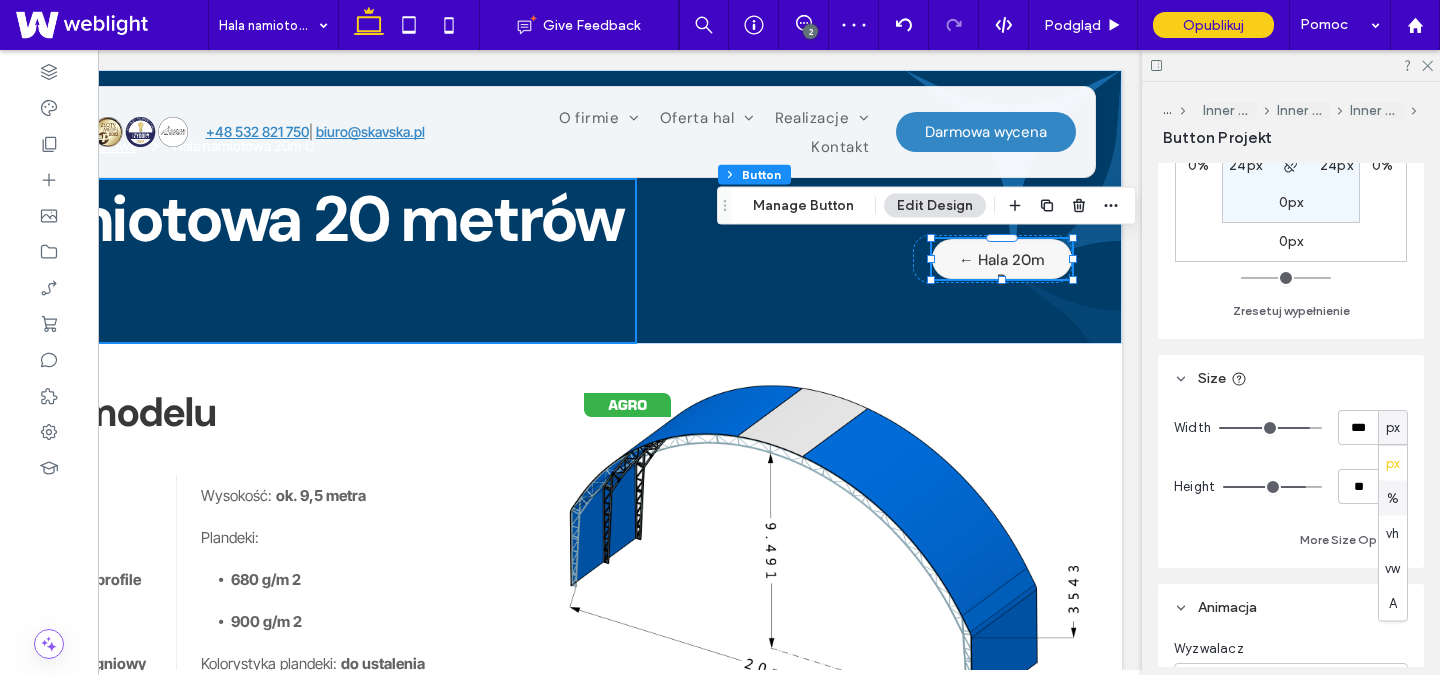 click on "%" at bounding box center [1393, 498] 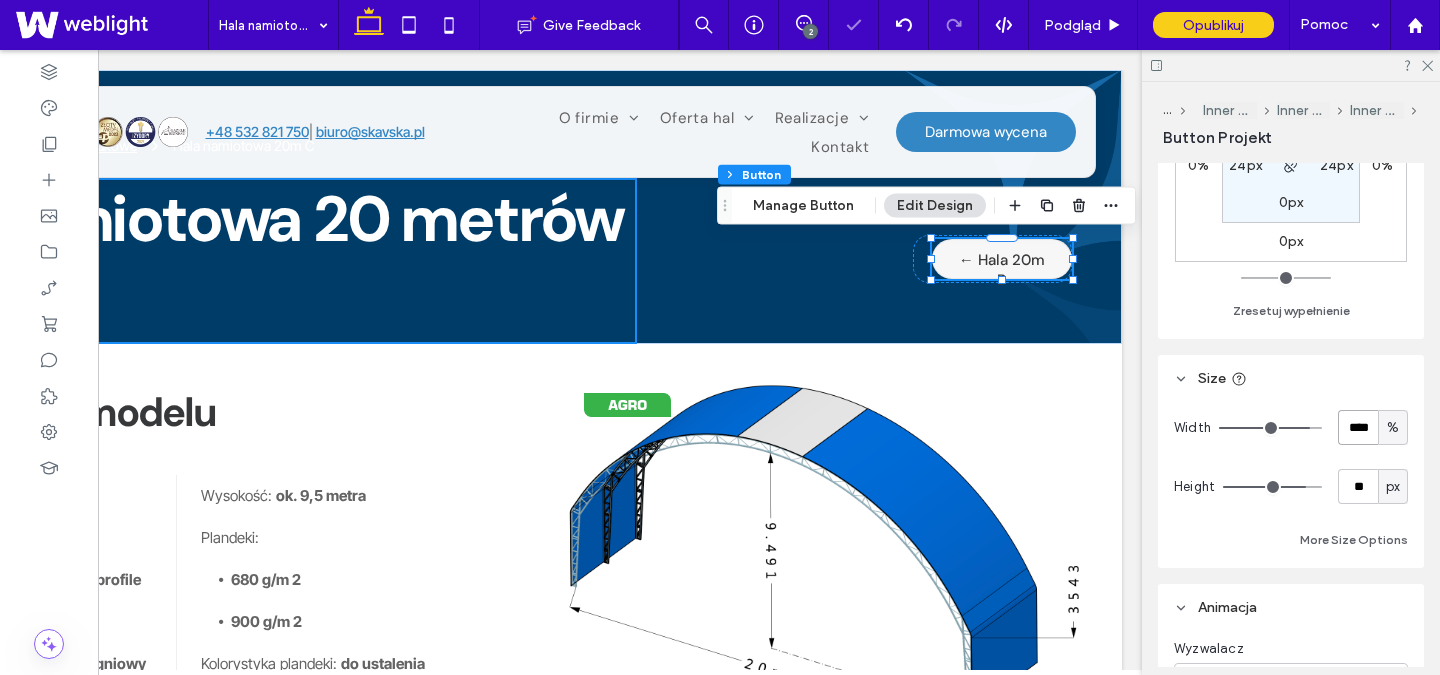click on "****" at bounding box center (1358, 427) 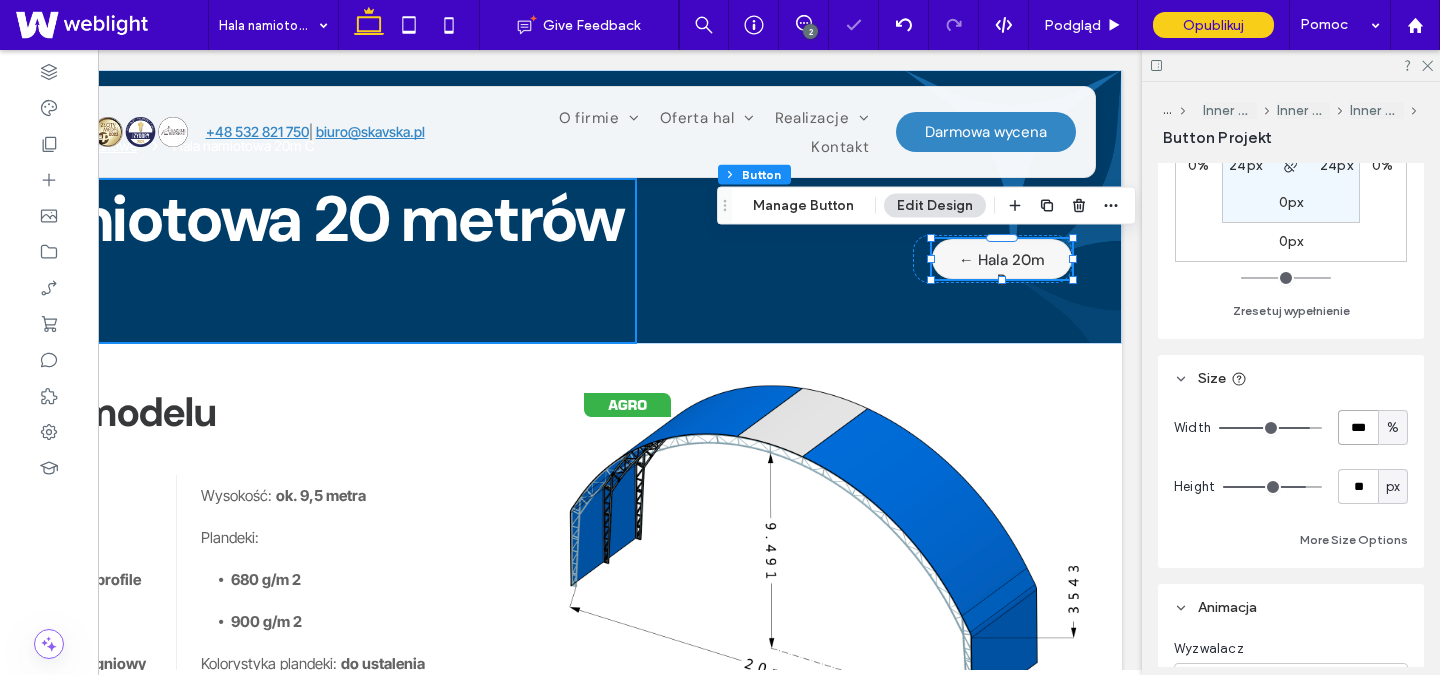 type on "***" 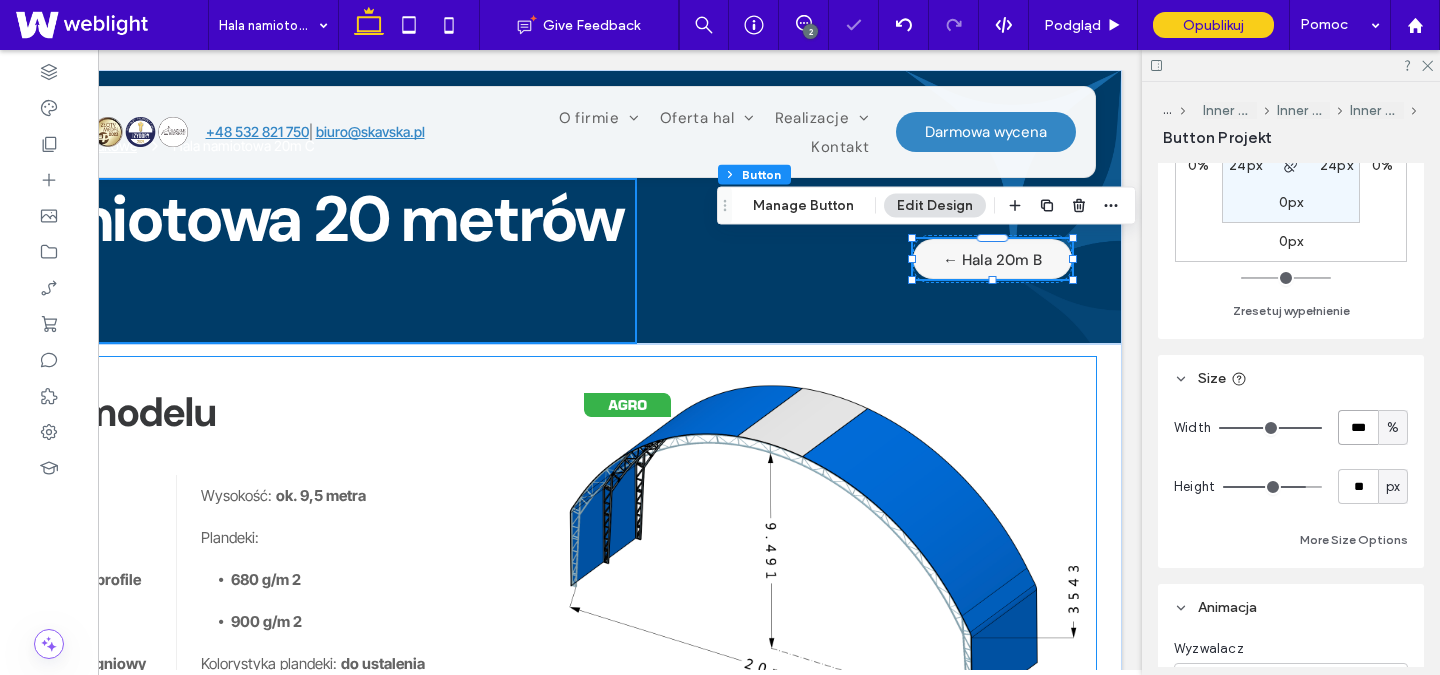 click at bounding box center [822, 557] 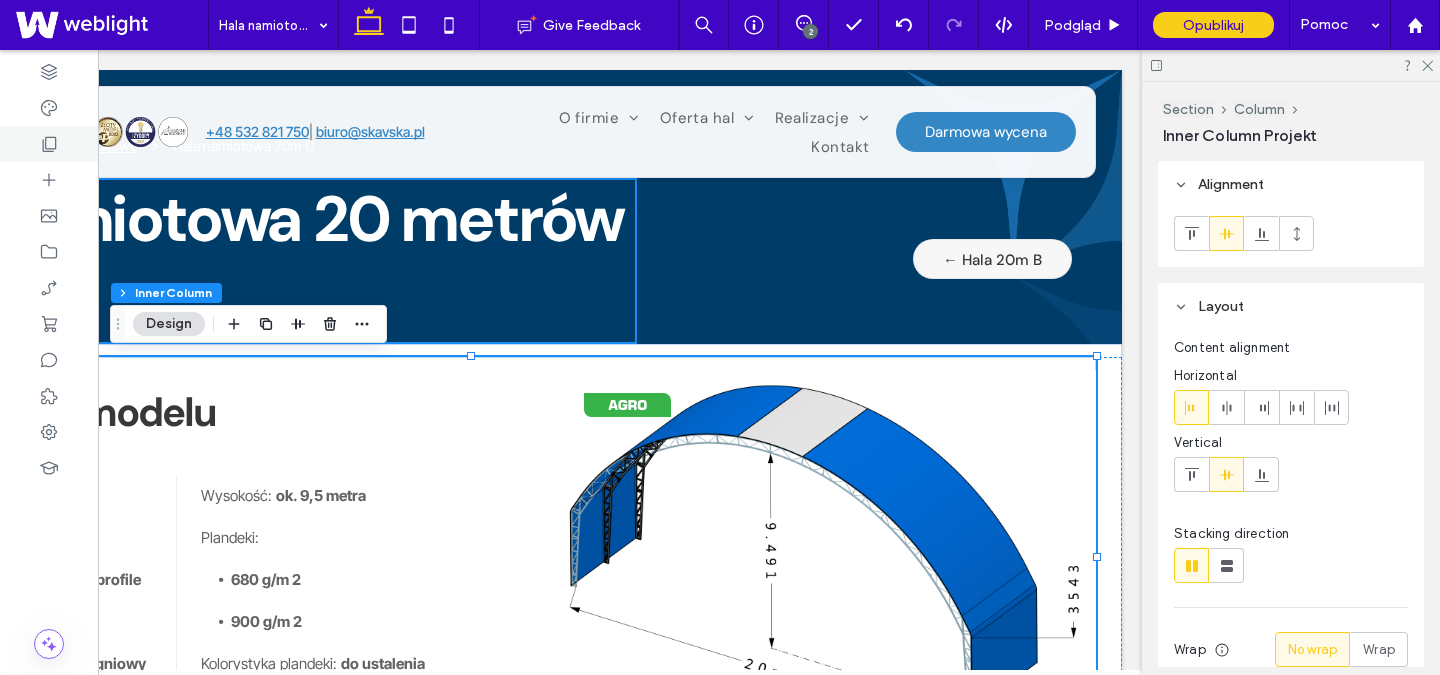 click 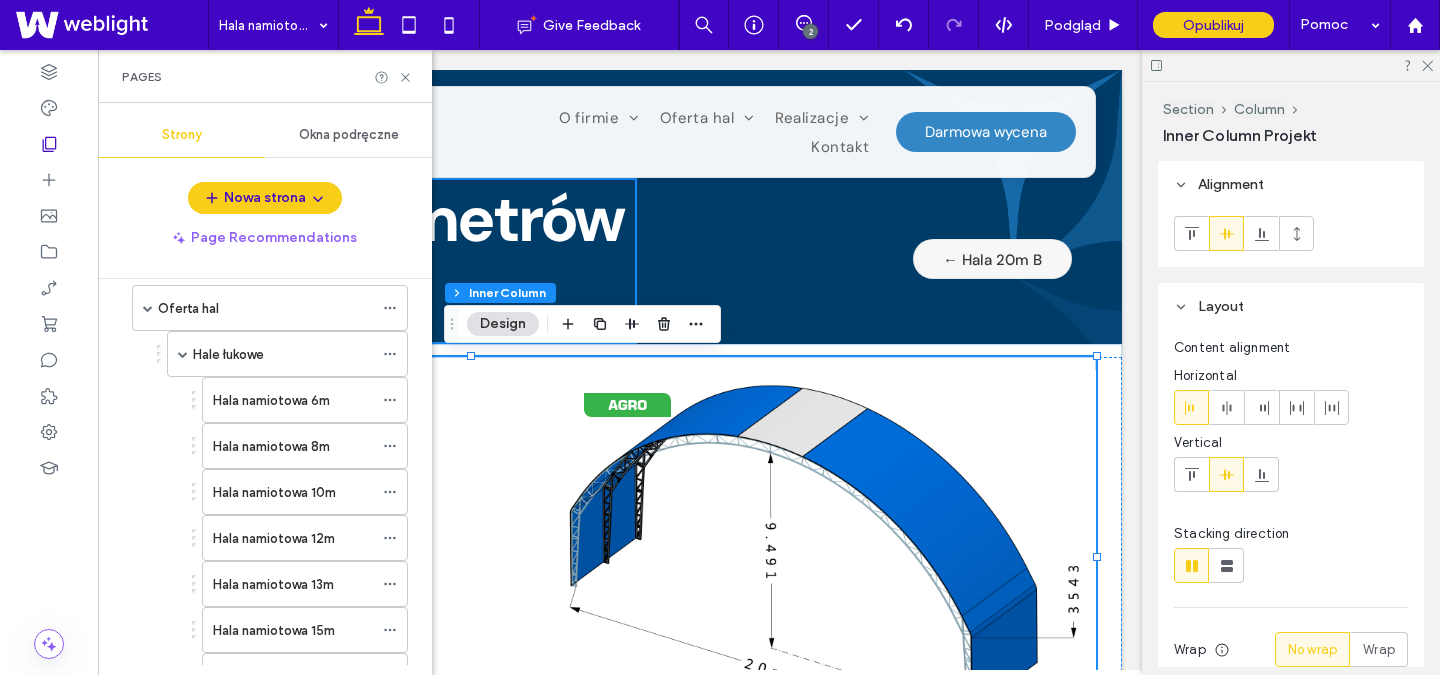 scroll, scrollTop: 606, scrollLeft: 0, axis: vertical 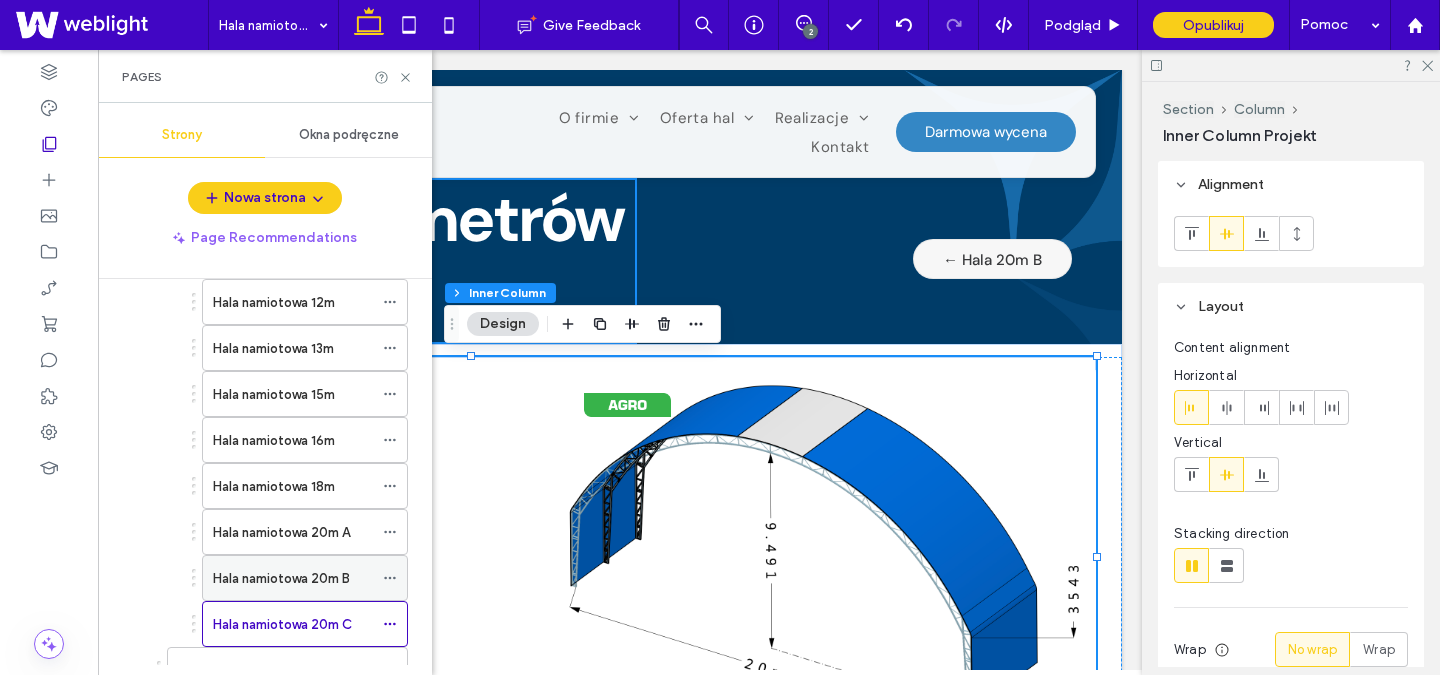 click on "Hala namiotowa 20m B" at bounding box center (281, 578) 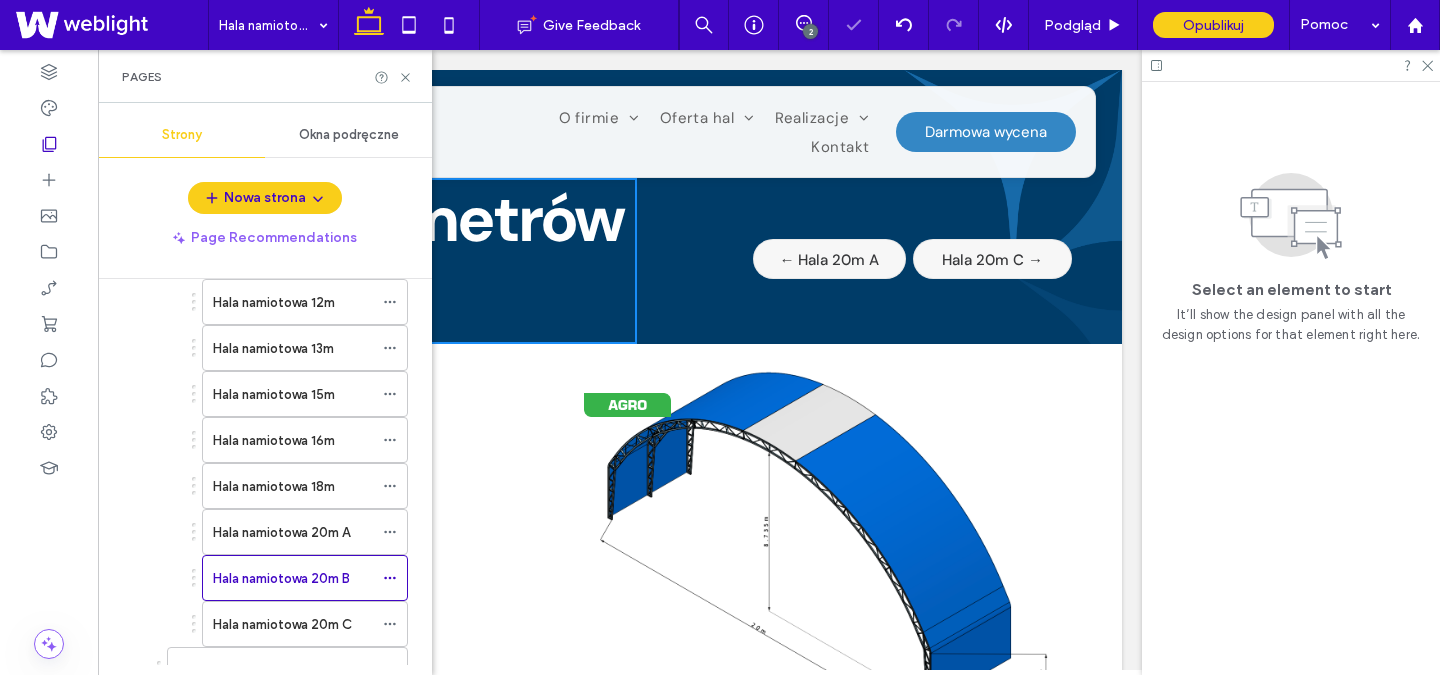 scroll, scrollTop: 0, scrollLeft: 0, axis: both 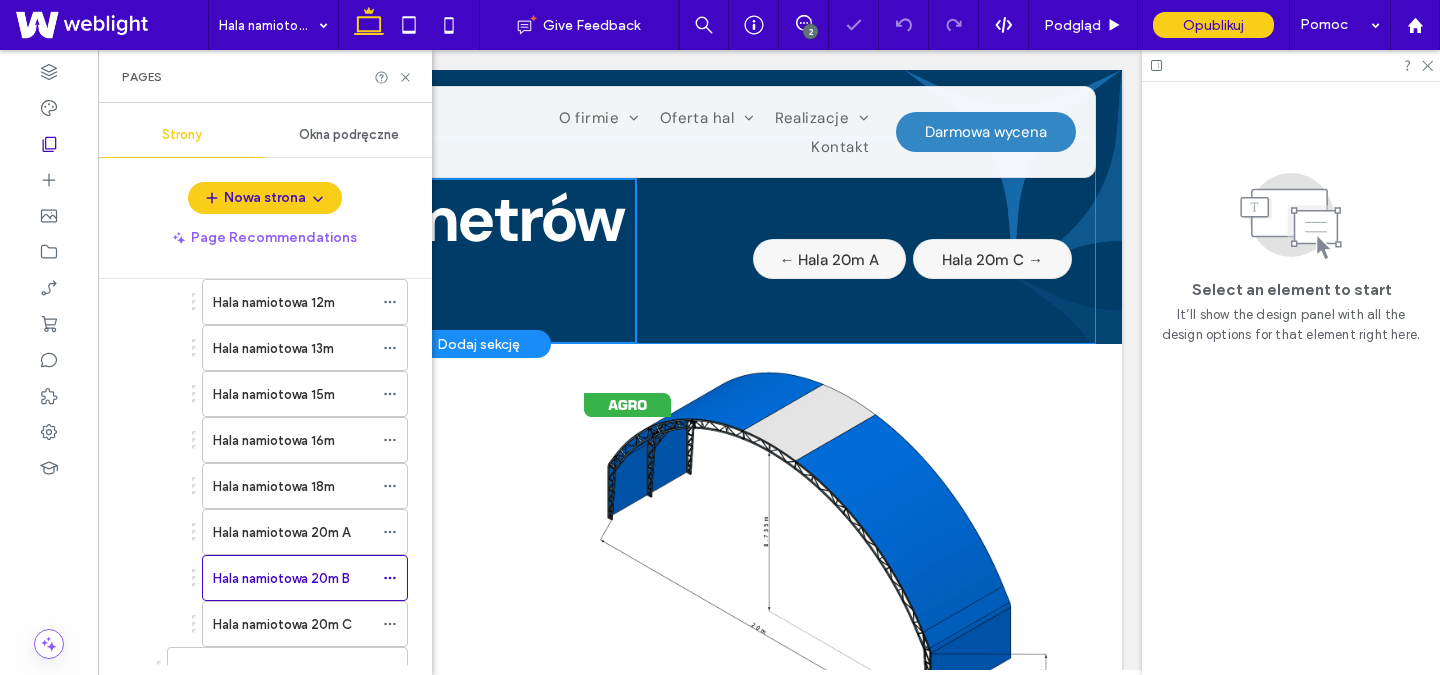 click on "← Hala 20m A
Hala 20m C →" at bounding box center [891, 261] 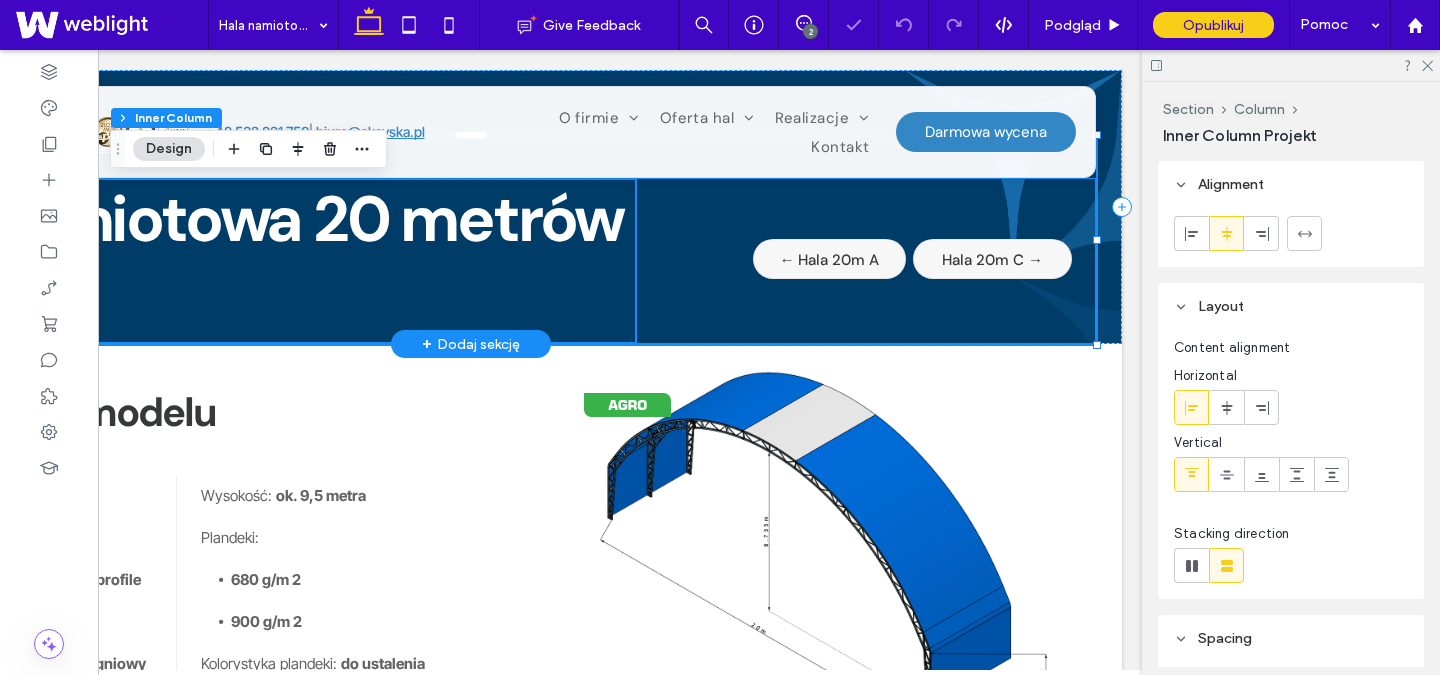 click on "Hala 20m C →" at bounding box center [992, 260] 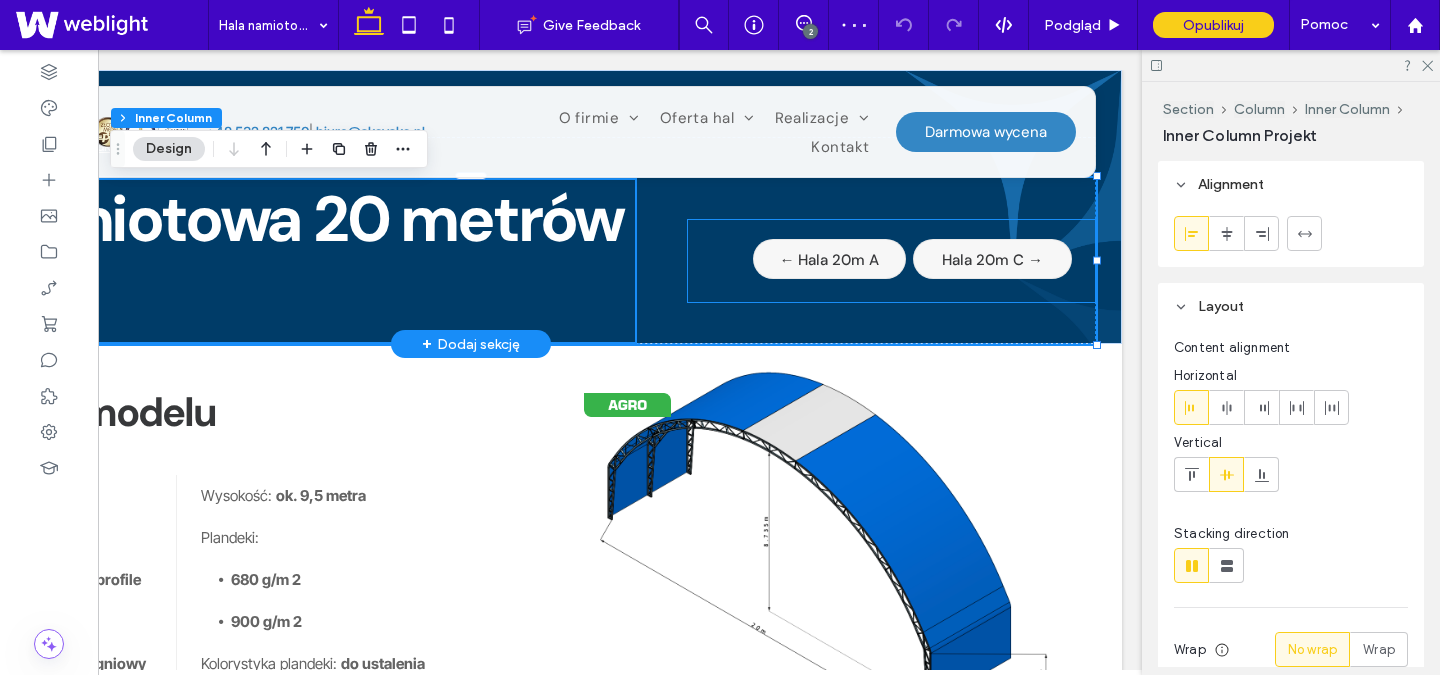 click on "← Hala 20m A" at bounding box center (829, 260) 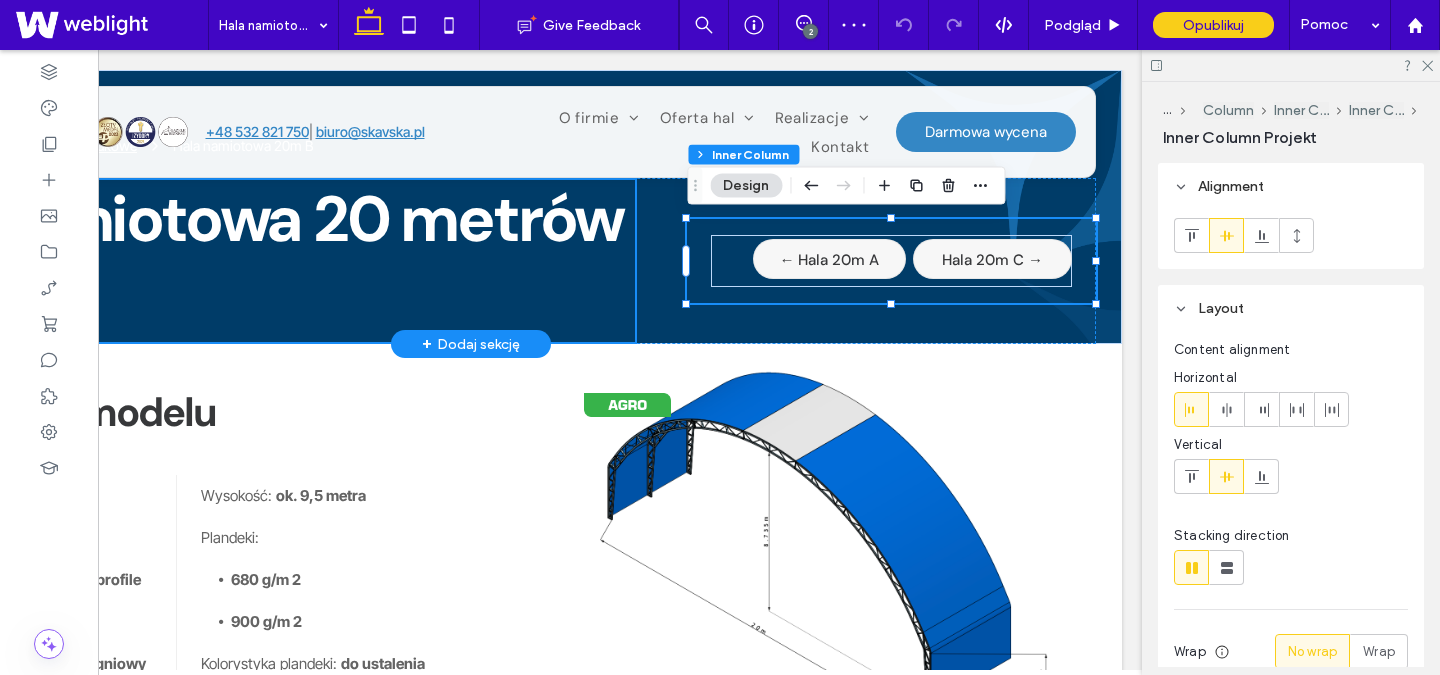click on "← Hala 20m A" at bounding box center (829, 260) 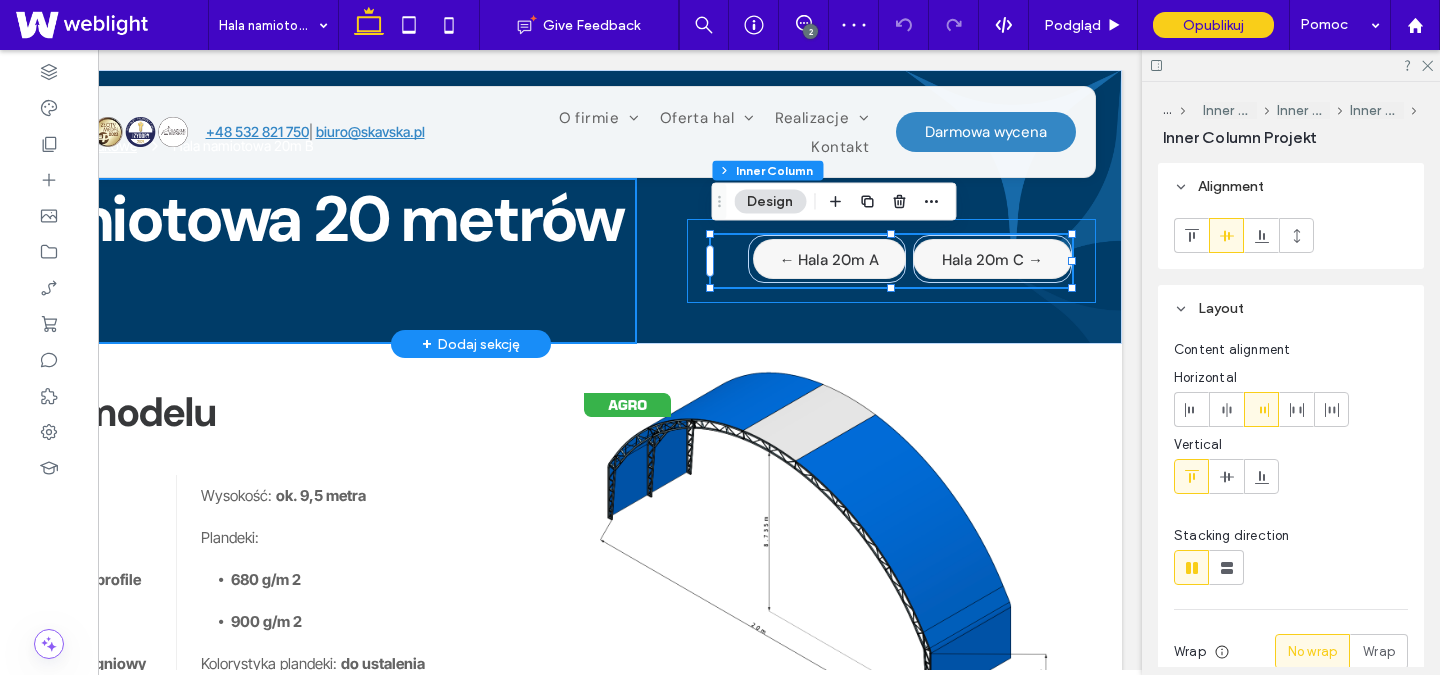 click on "← Hala 20m A" at bounding box center (829, 260) 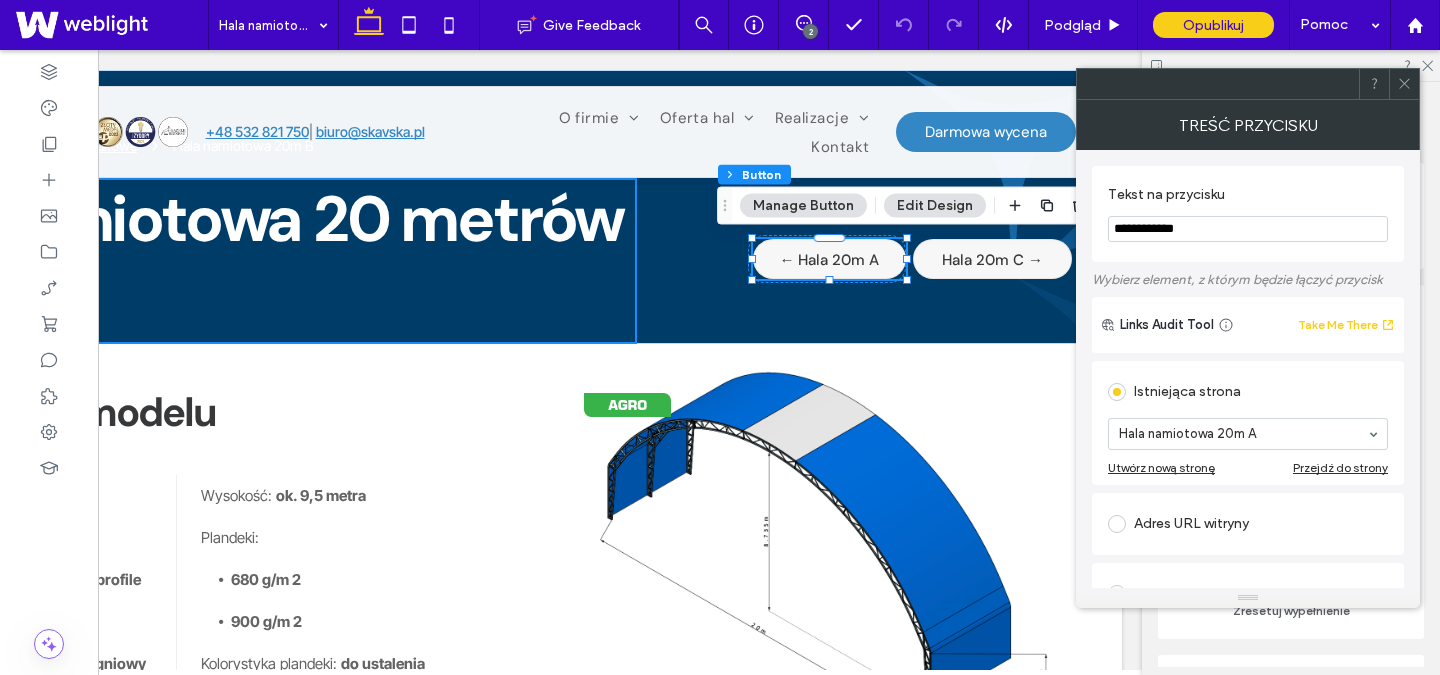 click at bounding box center (1404, 84) 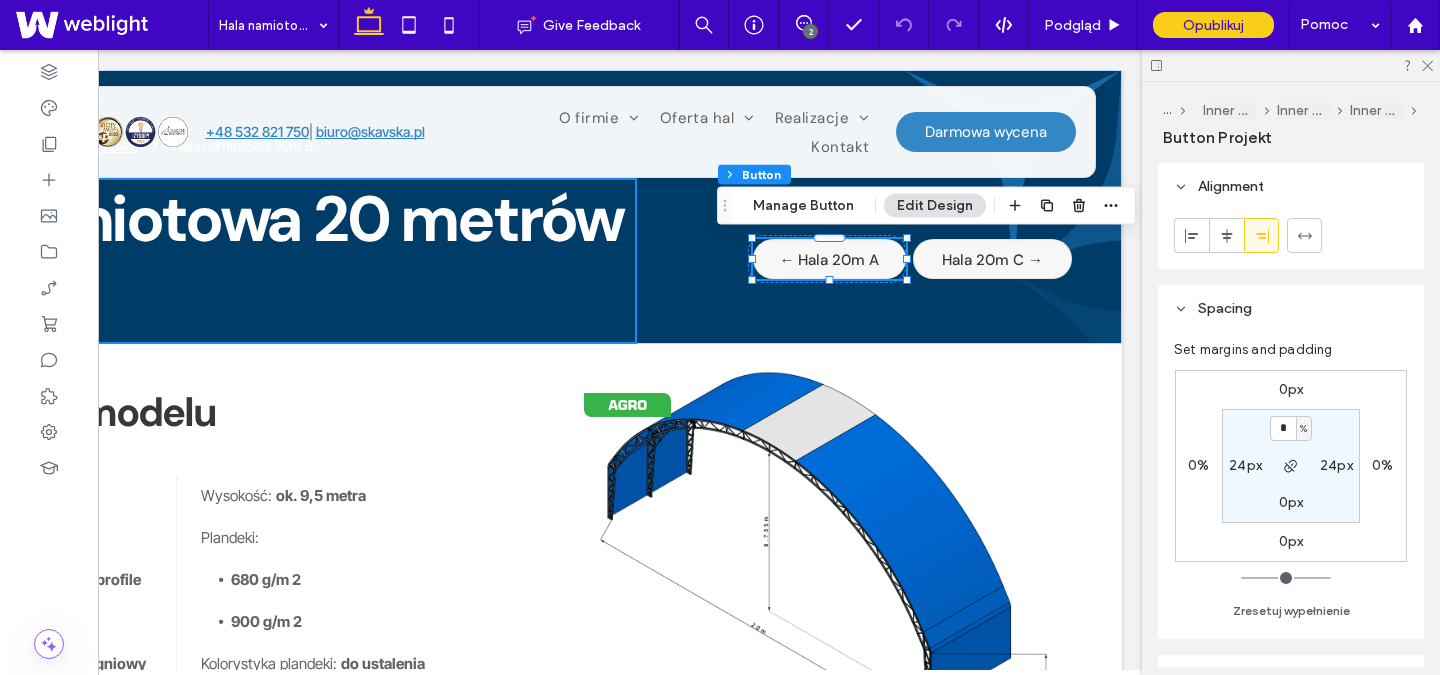 scroll, scrollTop: 348, scrollLeft: 0, axis: vertical 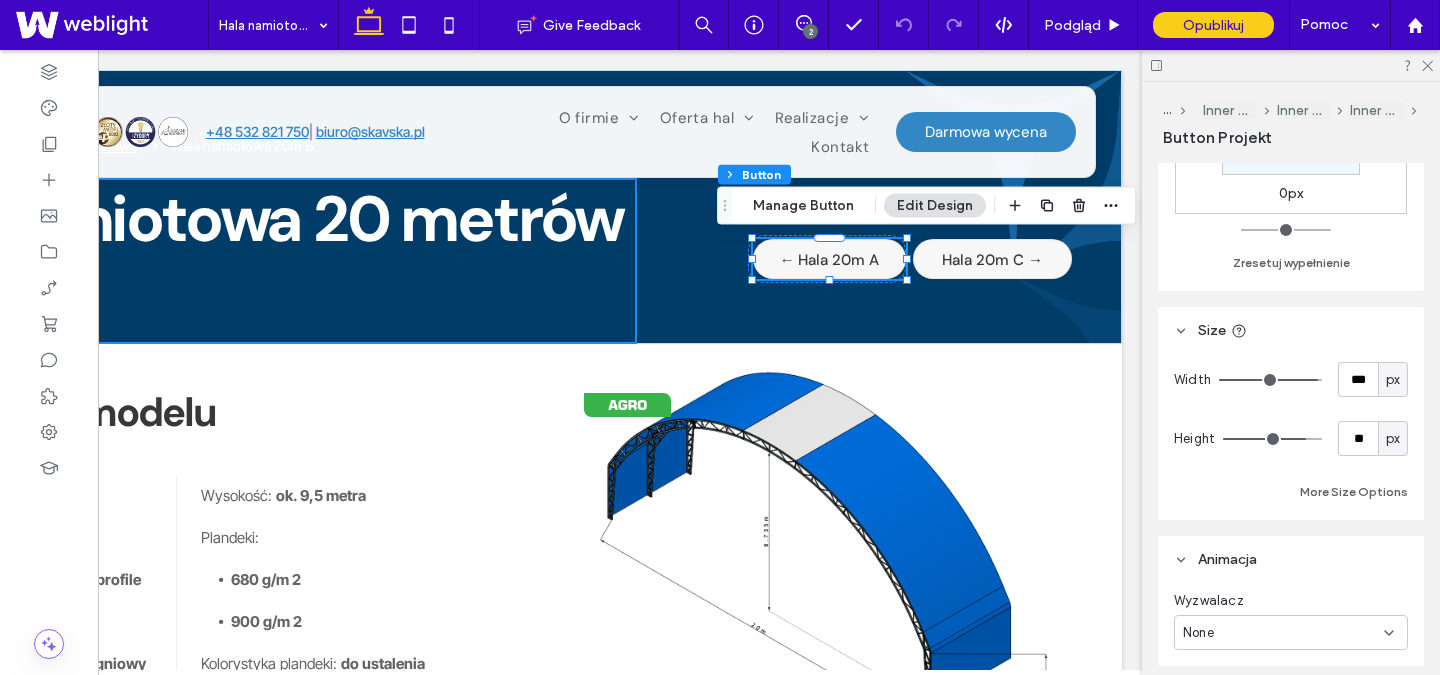 click on "px" at bounding box center [1393, 380] 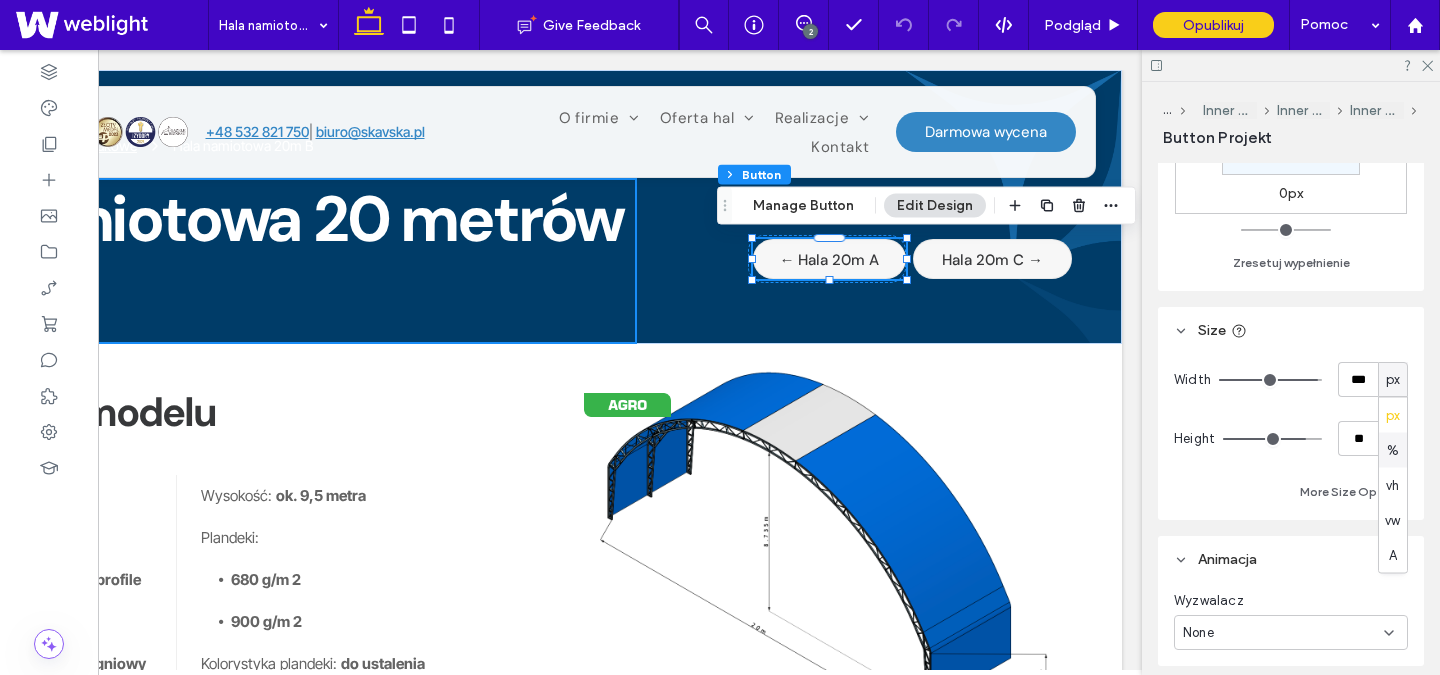 click on "%" at bounding box center (1393, 450) 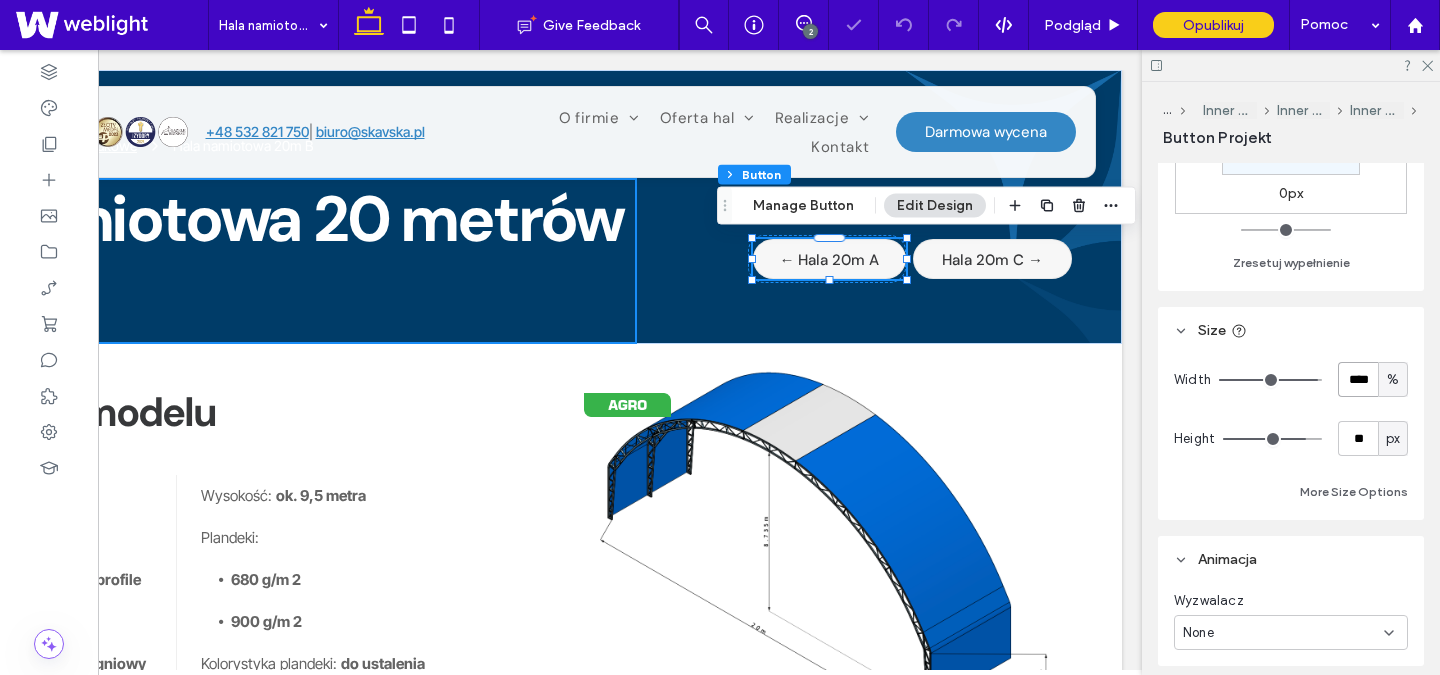 click on "****" at bounding box center (1358, 379) 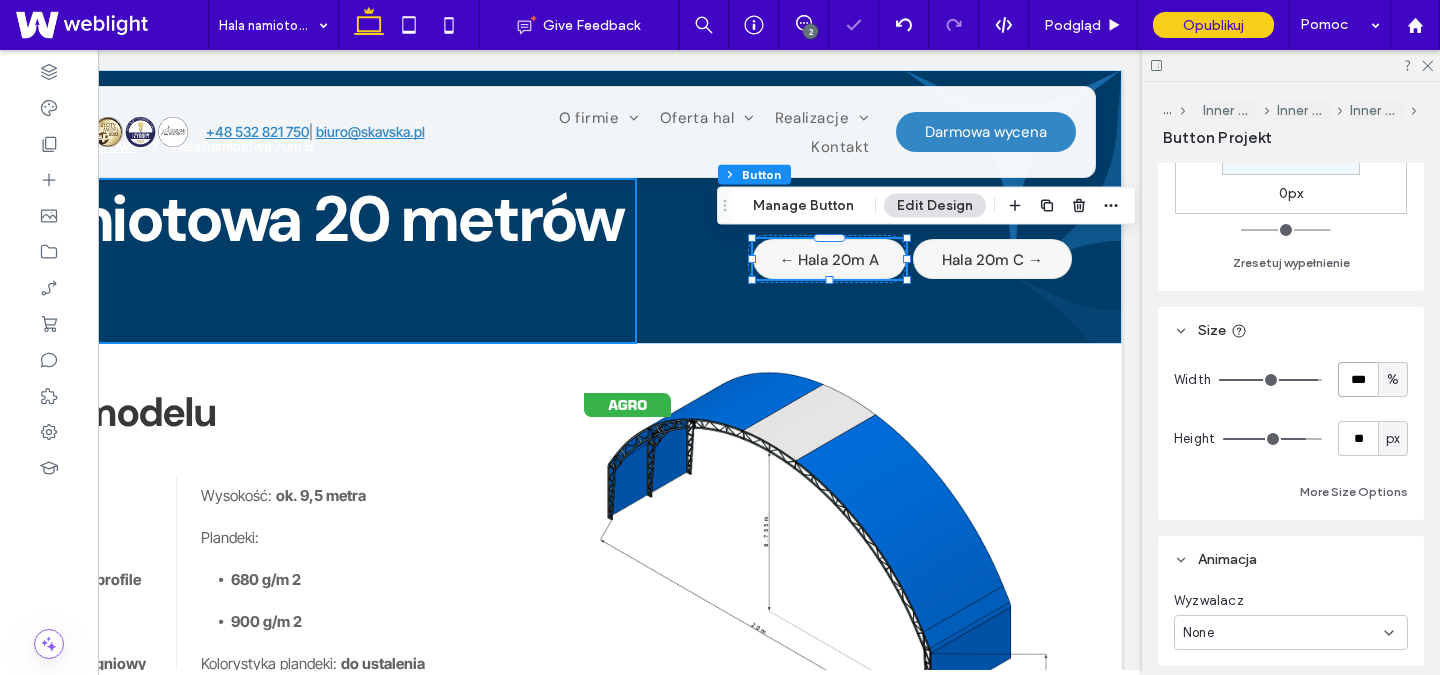 type on "***" 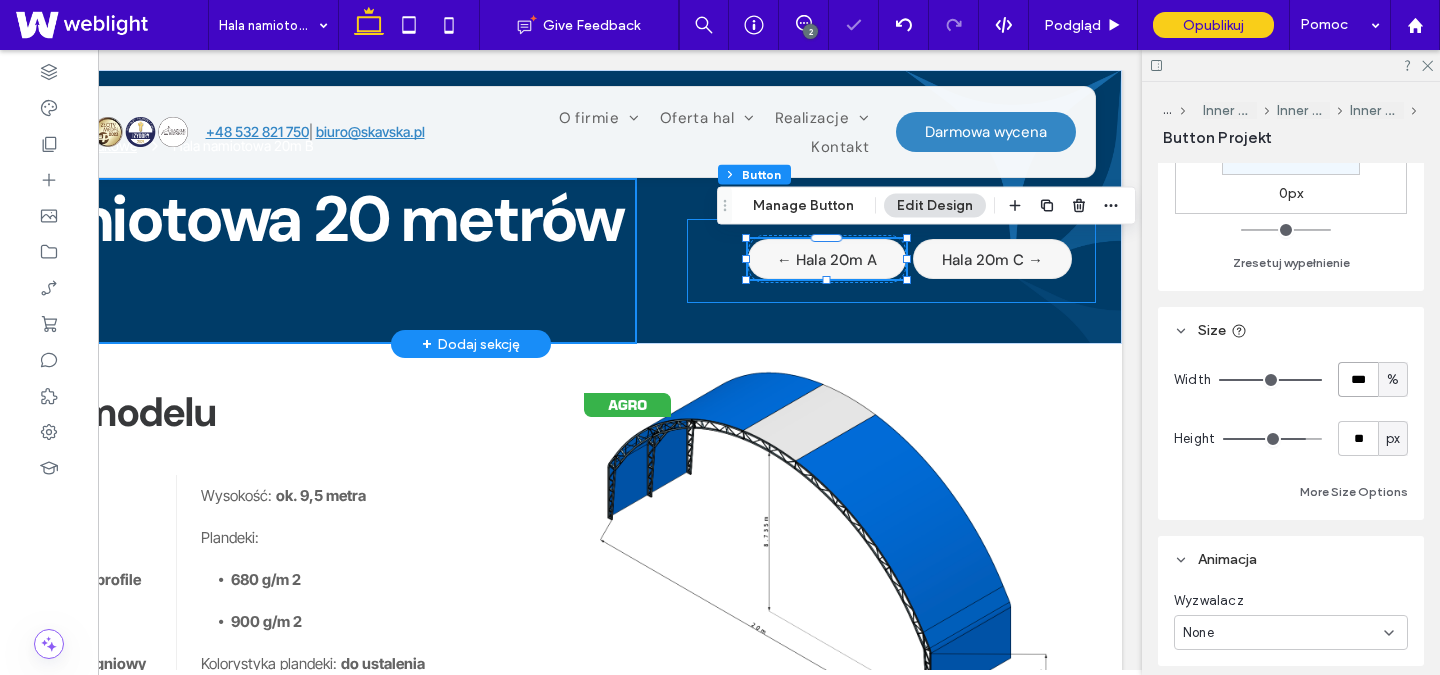 click on "← Hala 20m A
Hala 20m C →" at bounding box center [891, 261] 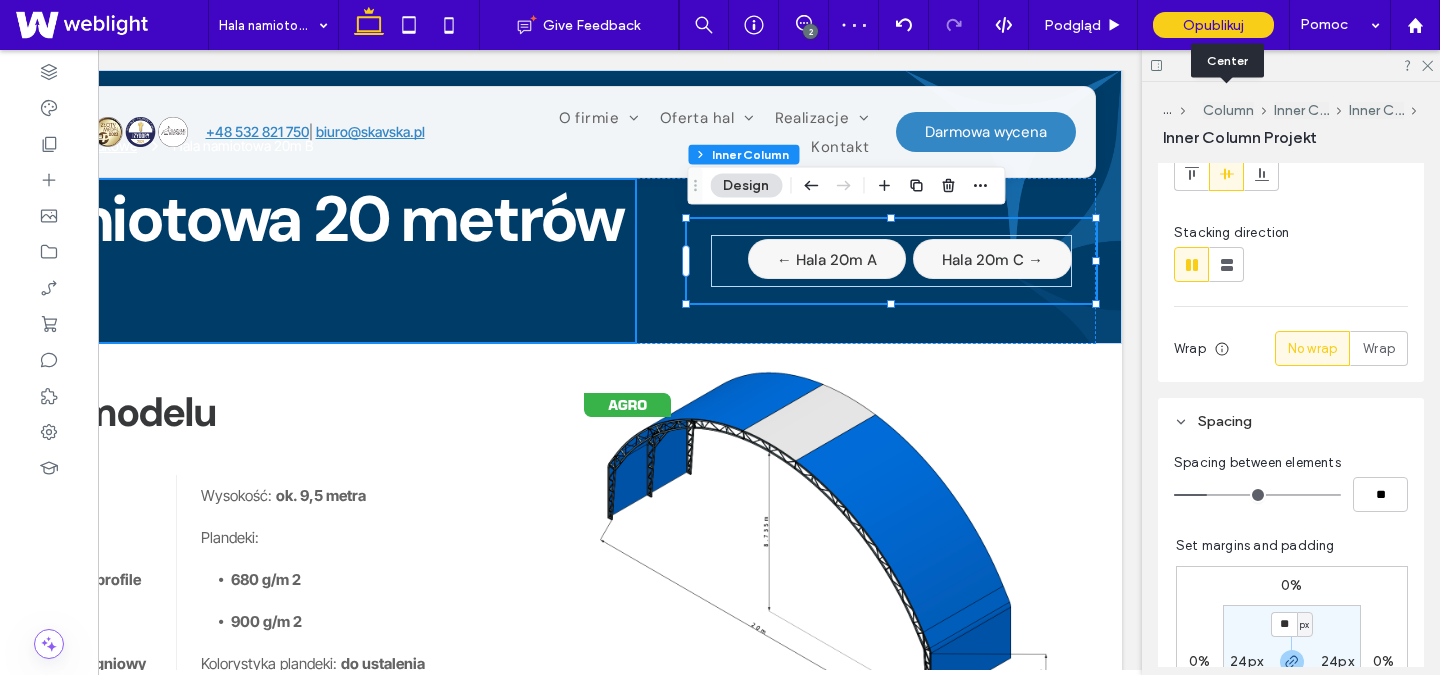 scroll, scrollTop: 304, scrollLeft: 0, axis: vertical 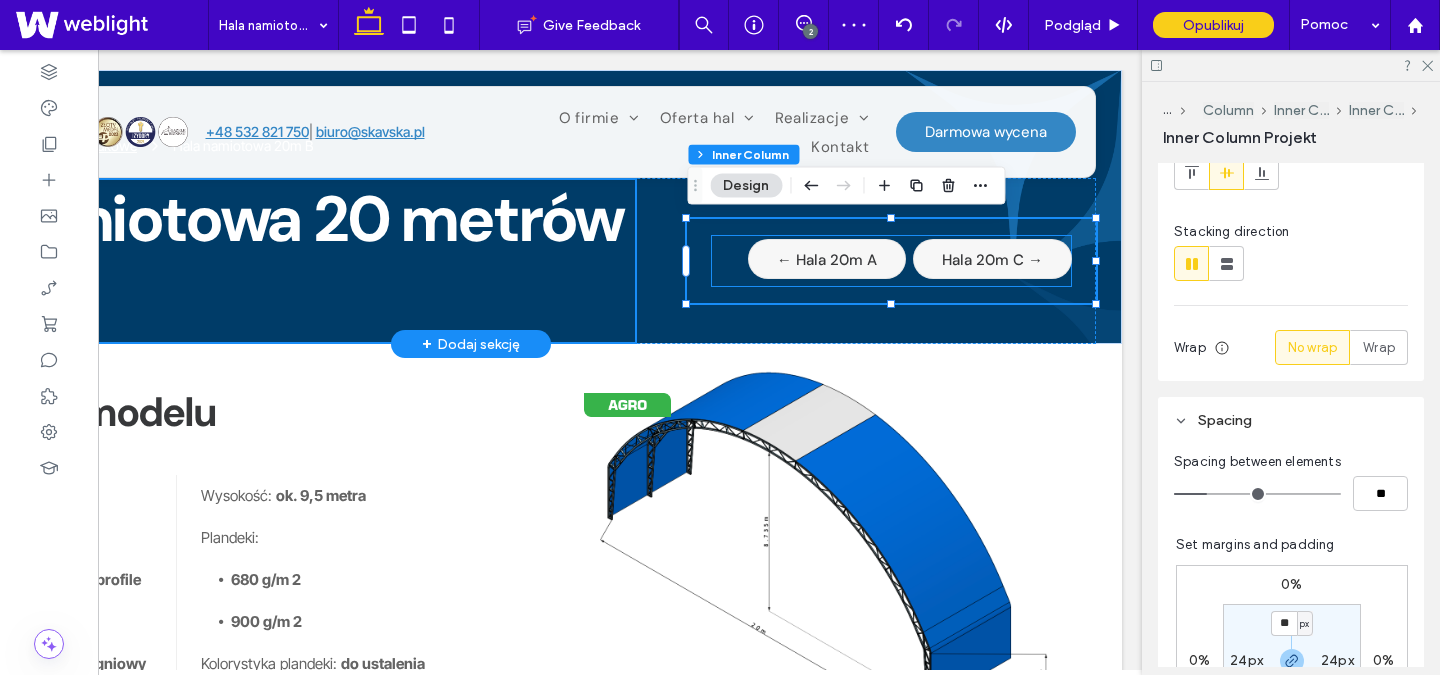 click on "← Hala 20m A
Hala 20m C →" at bounding box center [891, 261] 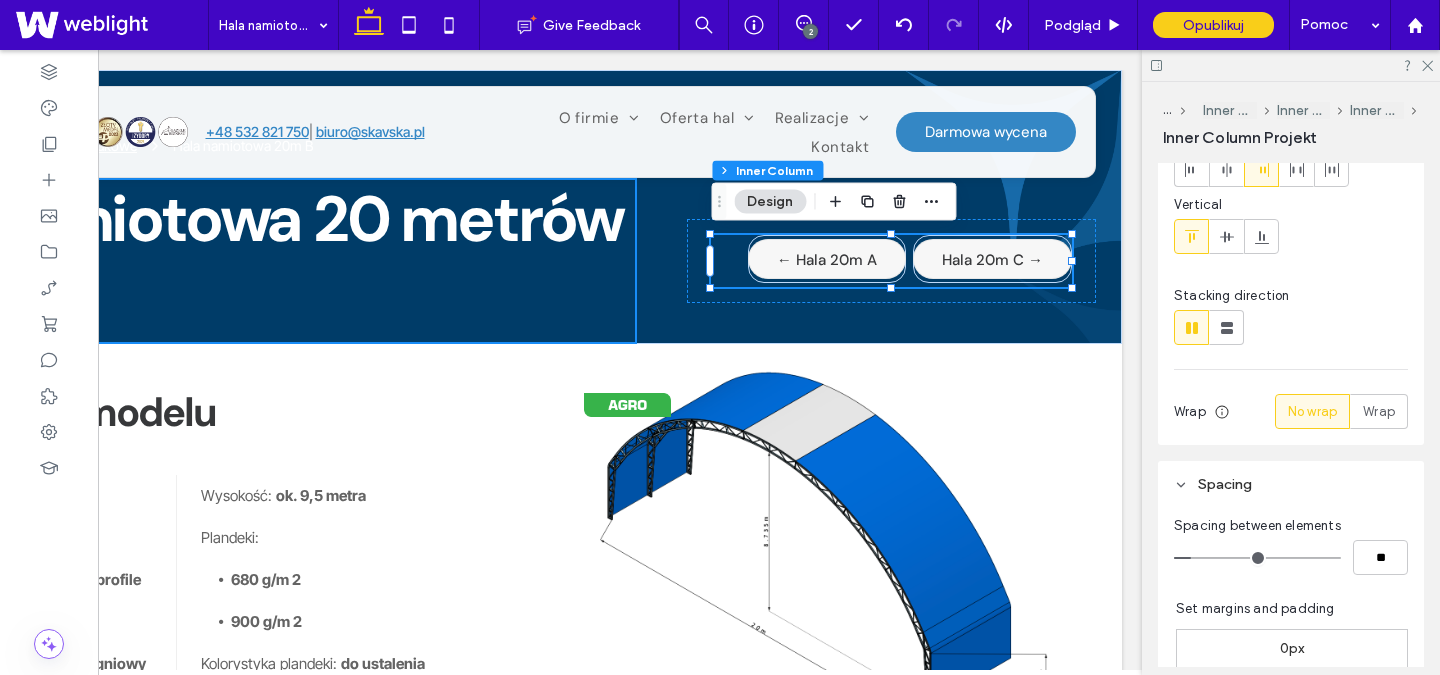 scroll, scrollTop: 379, scrollLeft: 0, axis: vertical 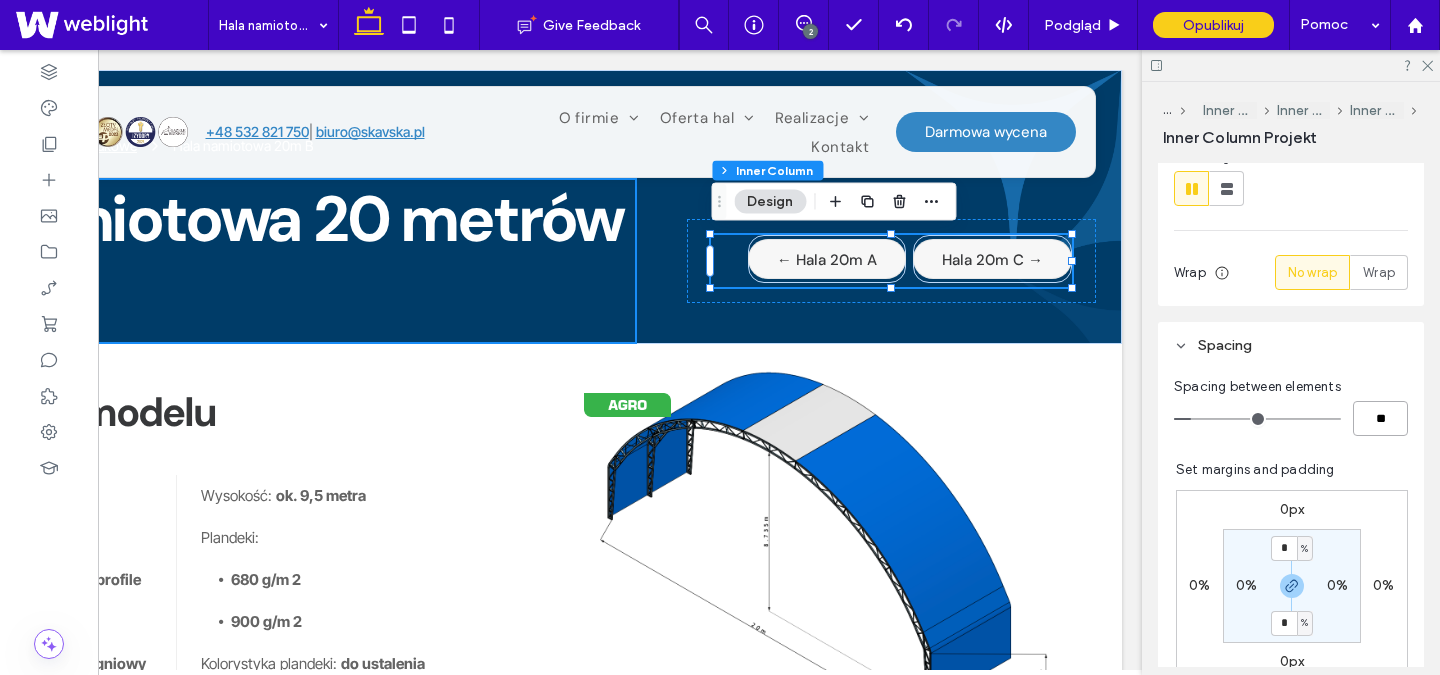 click on "**" at bounding box center (1380, 418) 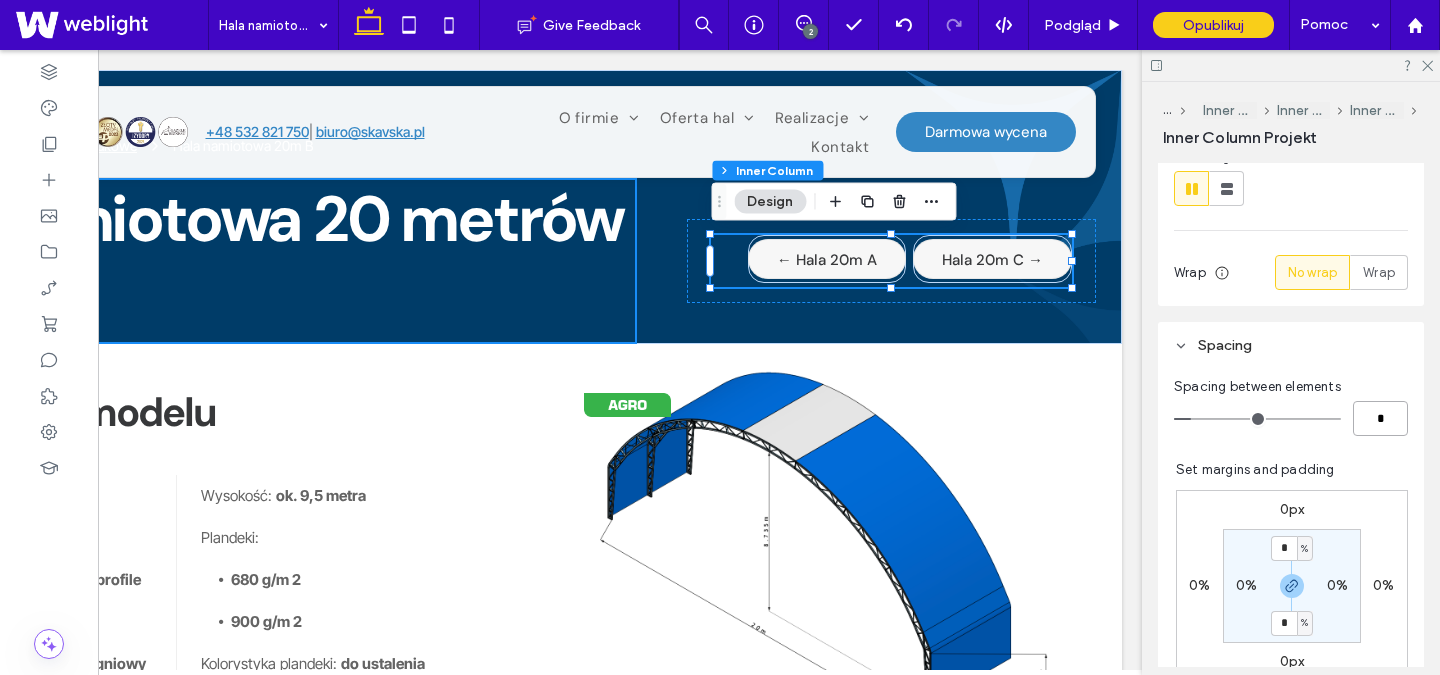 type on "*" 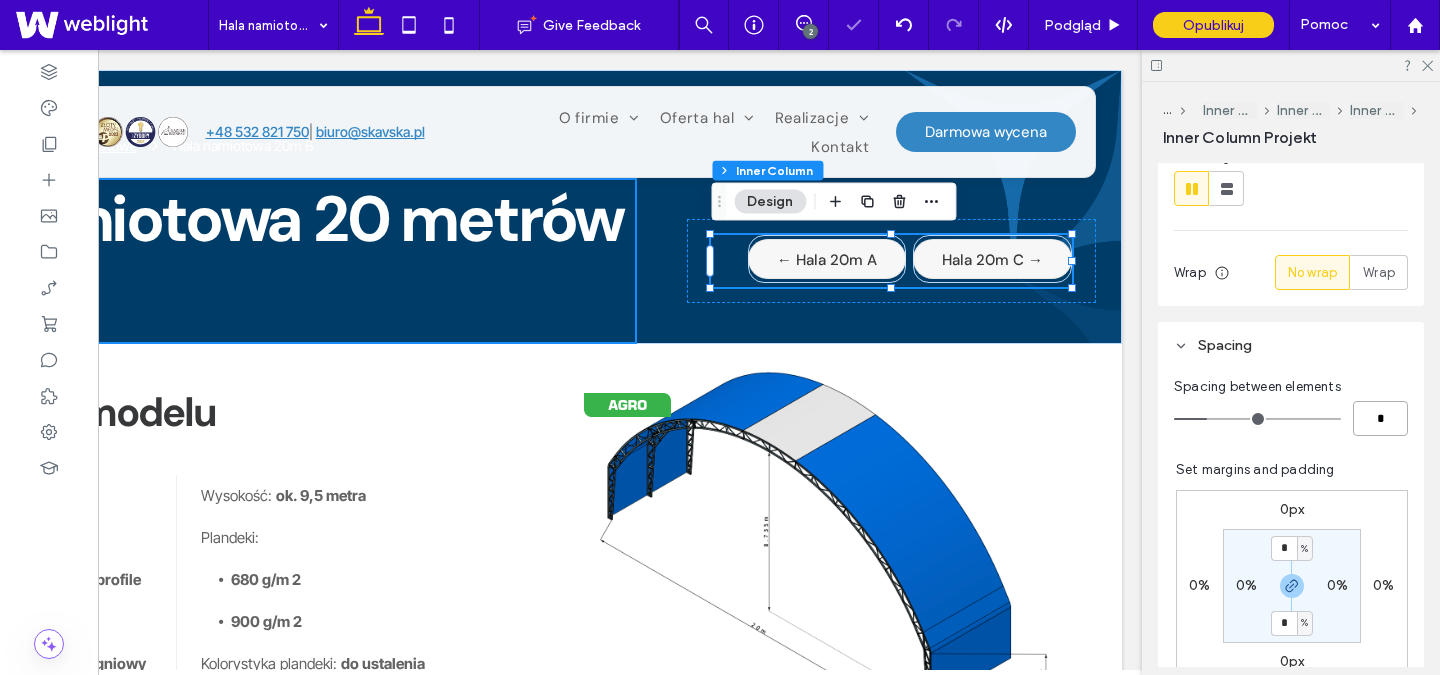 type on "*" 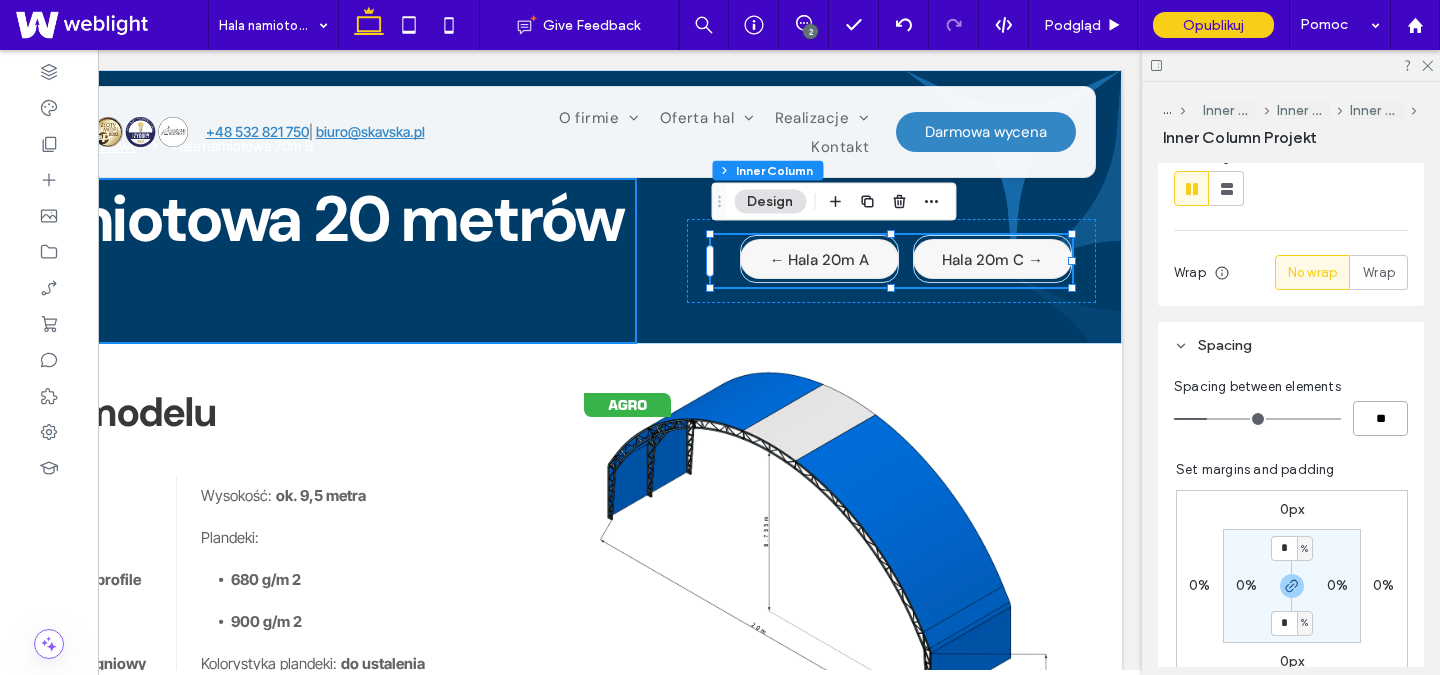 type on "*" 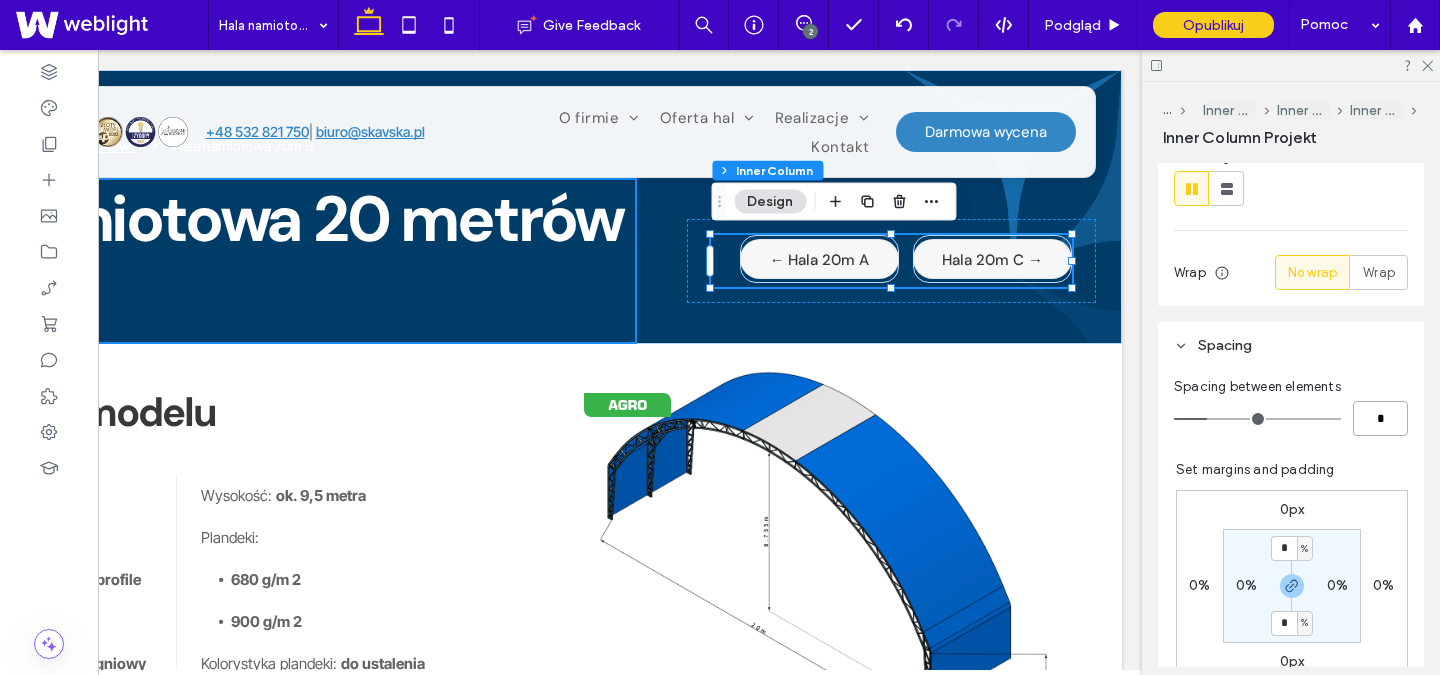 type on "*" 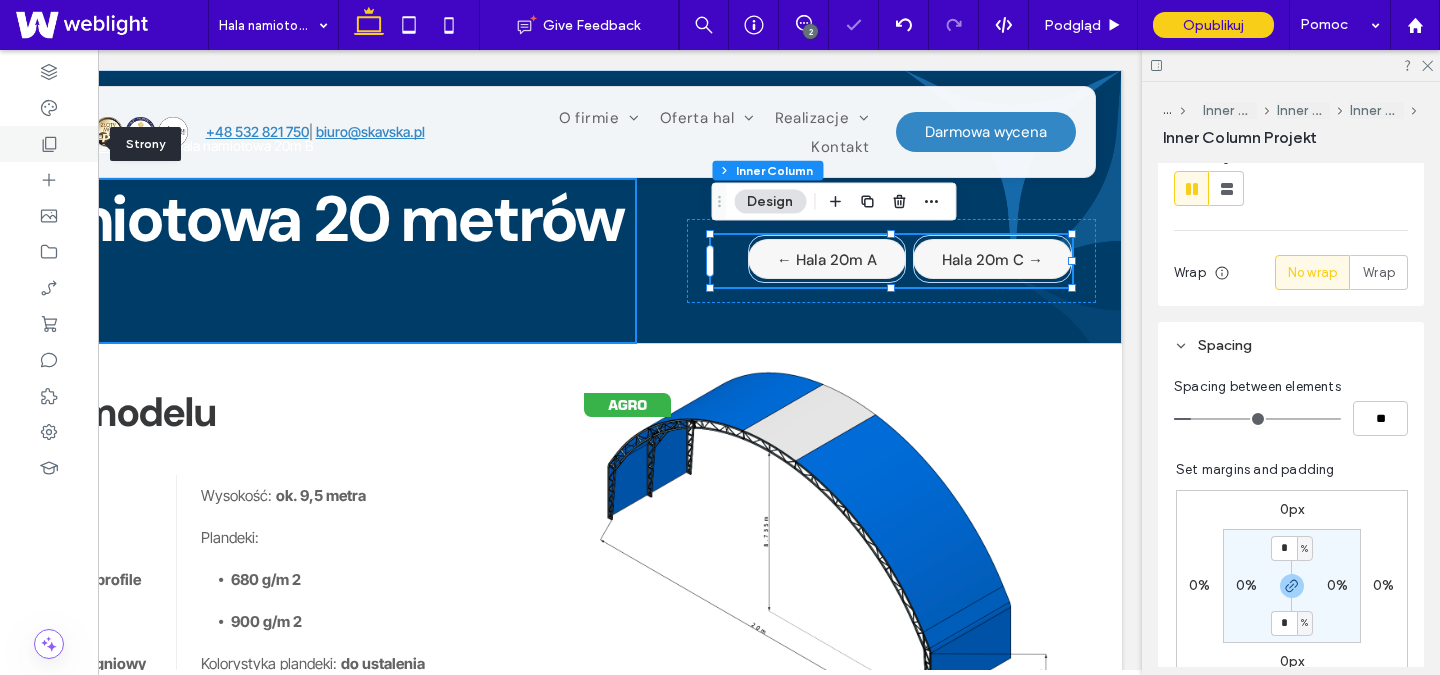 click at bounding box center (49, 144) 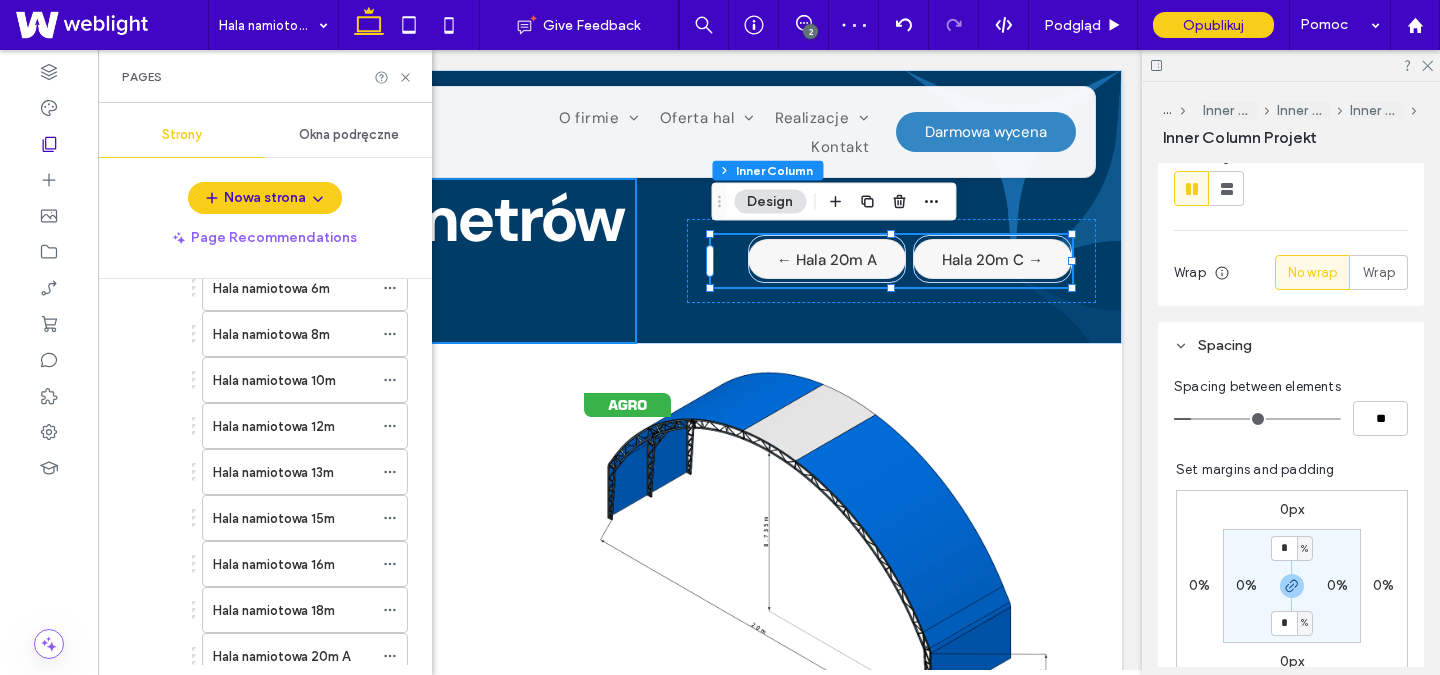 scroll, scrollTop: 774, scrollLeft: 0, axis: vertical 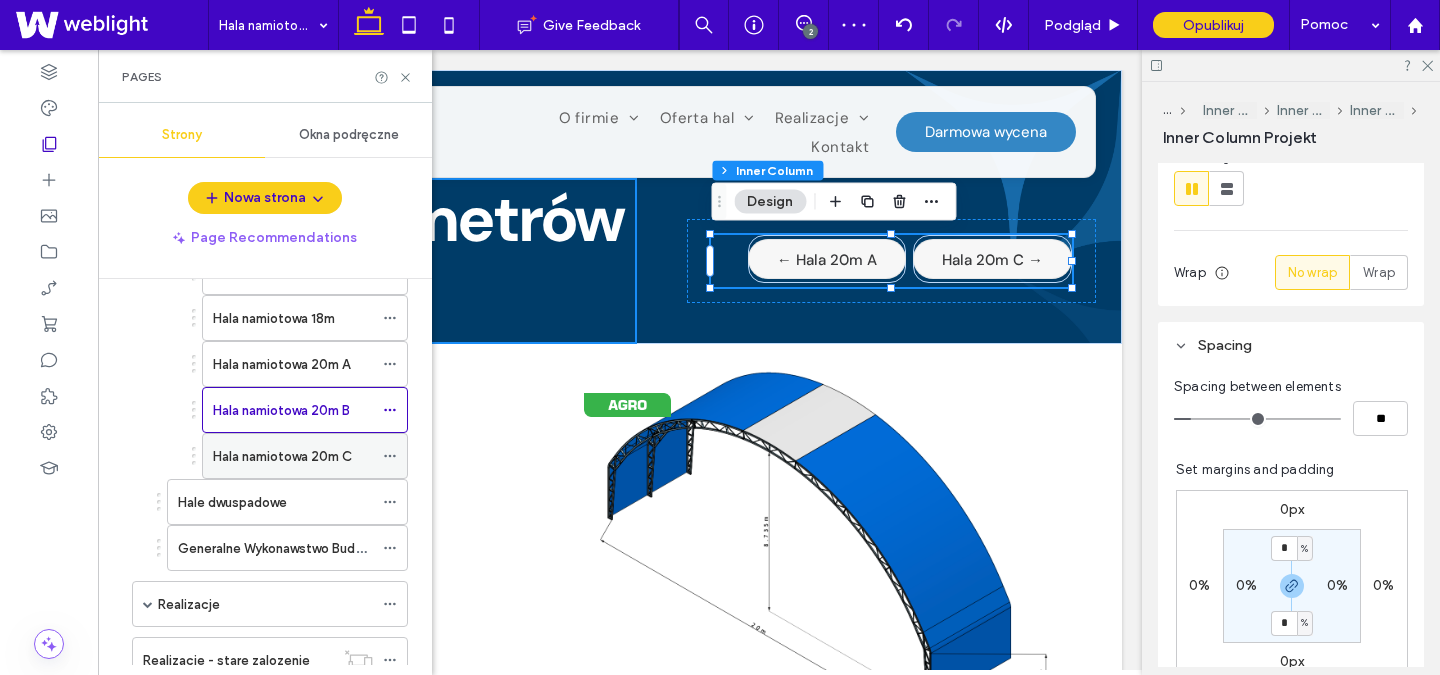 click on "Hala namiotowa 20m C" at bounding box center (282, 456) 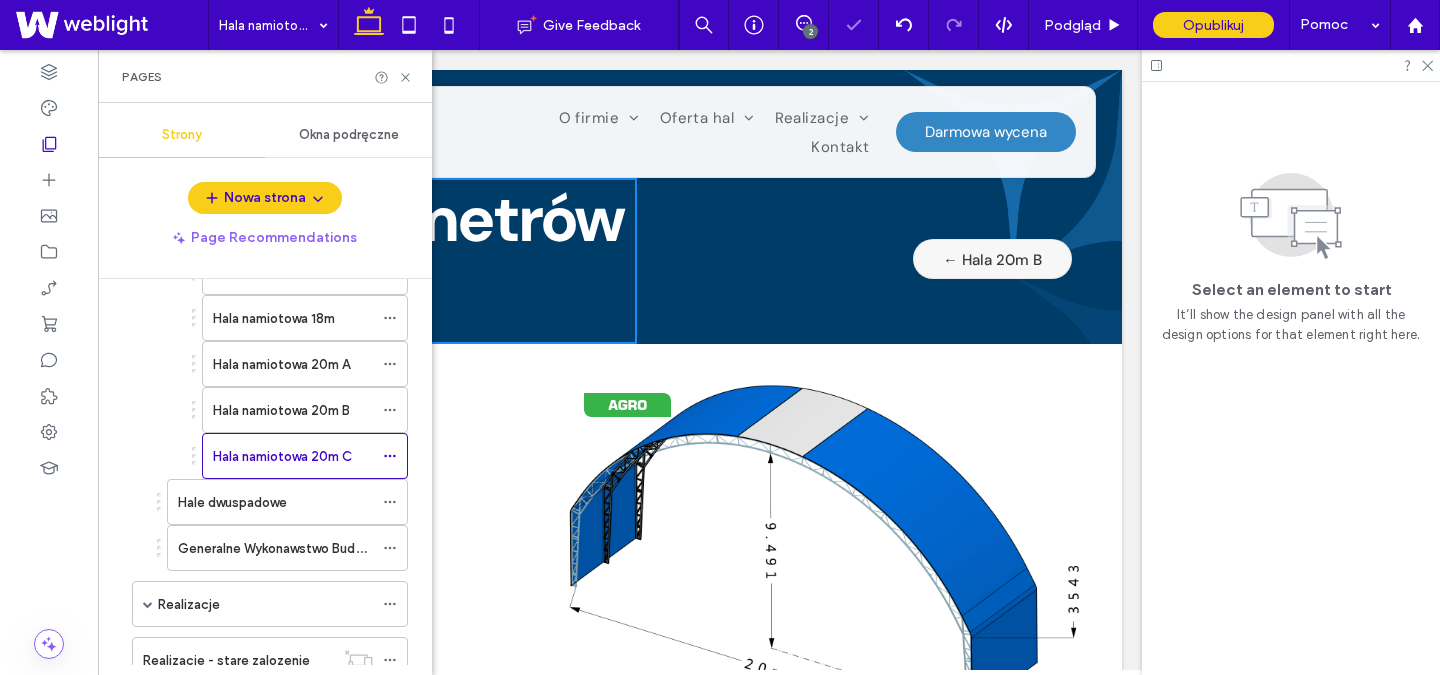 scroll, scrollTop: 0, scrollLeft: 0, axis: both 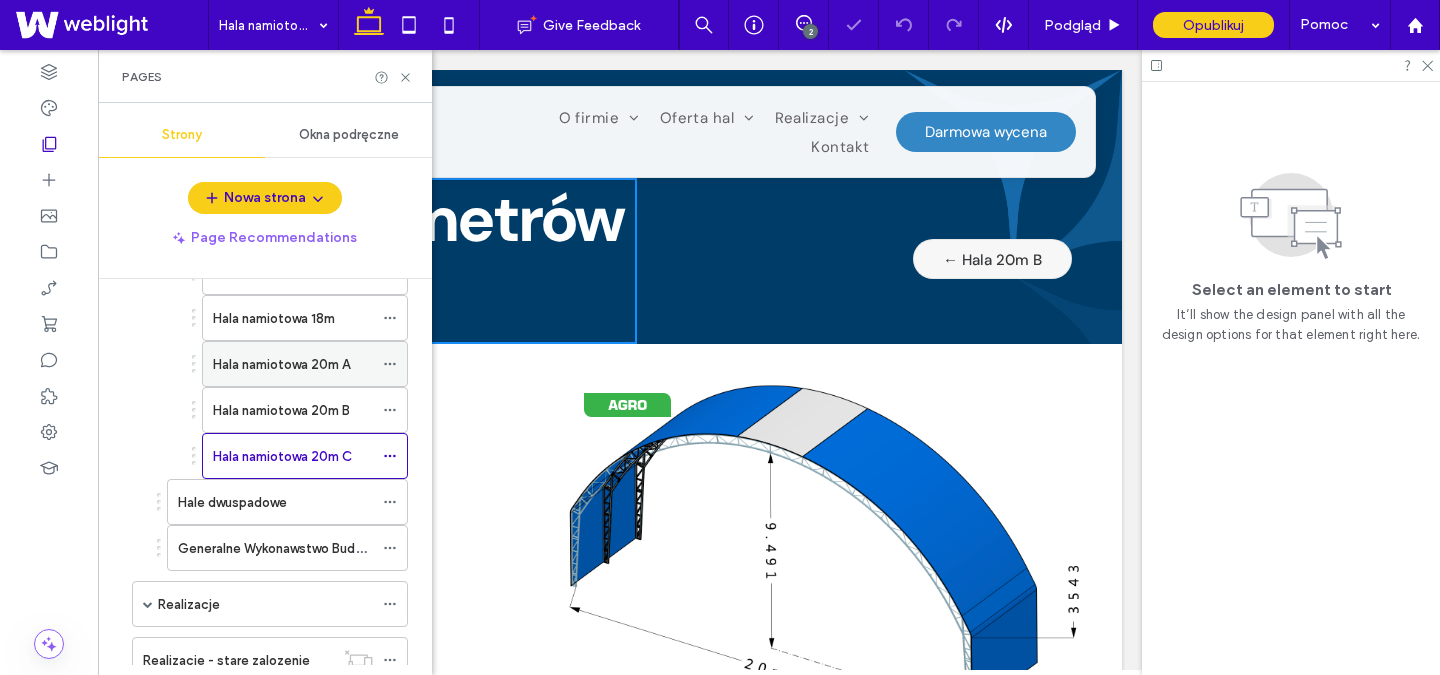 click on "Hala namiotowa 20m A" at bounding box center (281, 364) 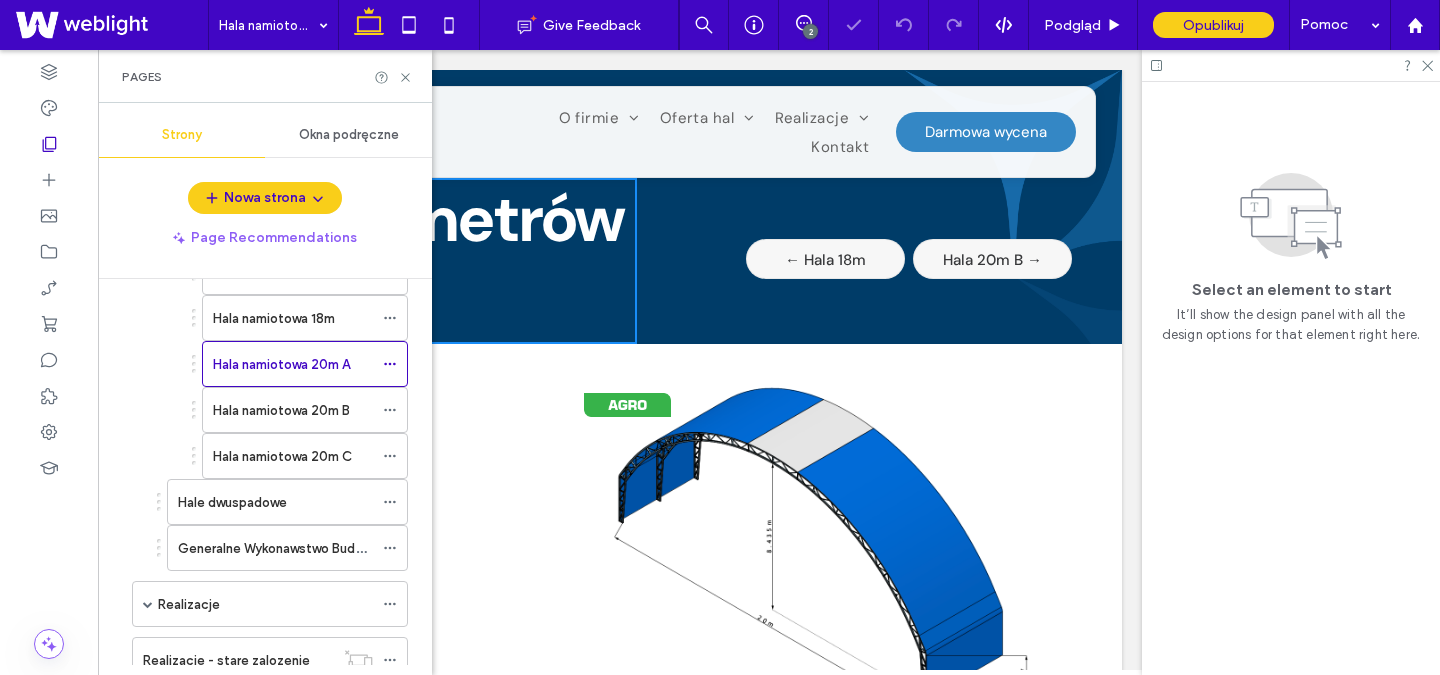 scroll, scrollTop: 0, scrollLeft: 0, axis: both 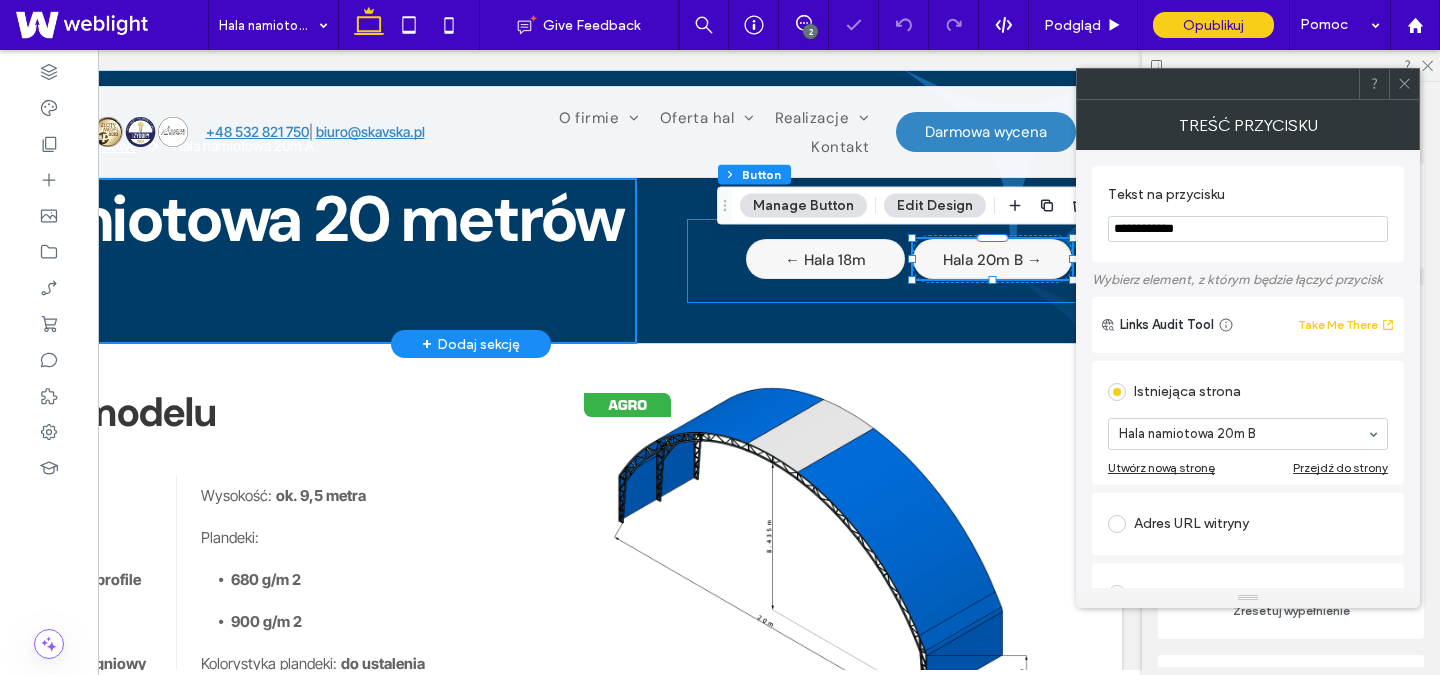 click on "← Hala 18m
Hala 20m B →" at bounding box center (891, 261) 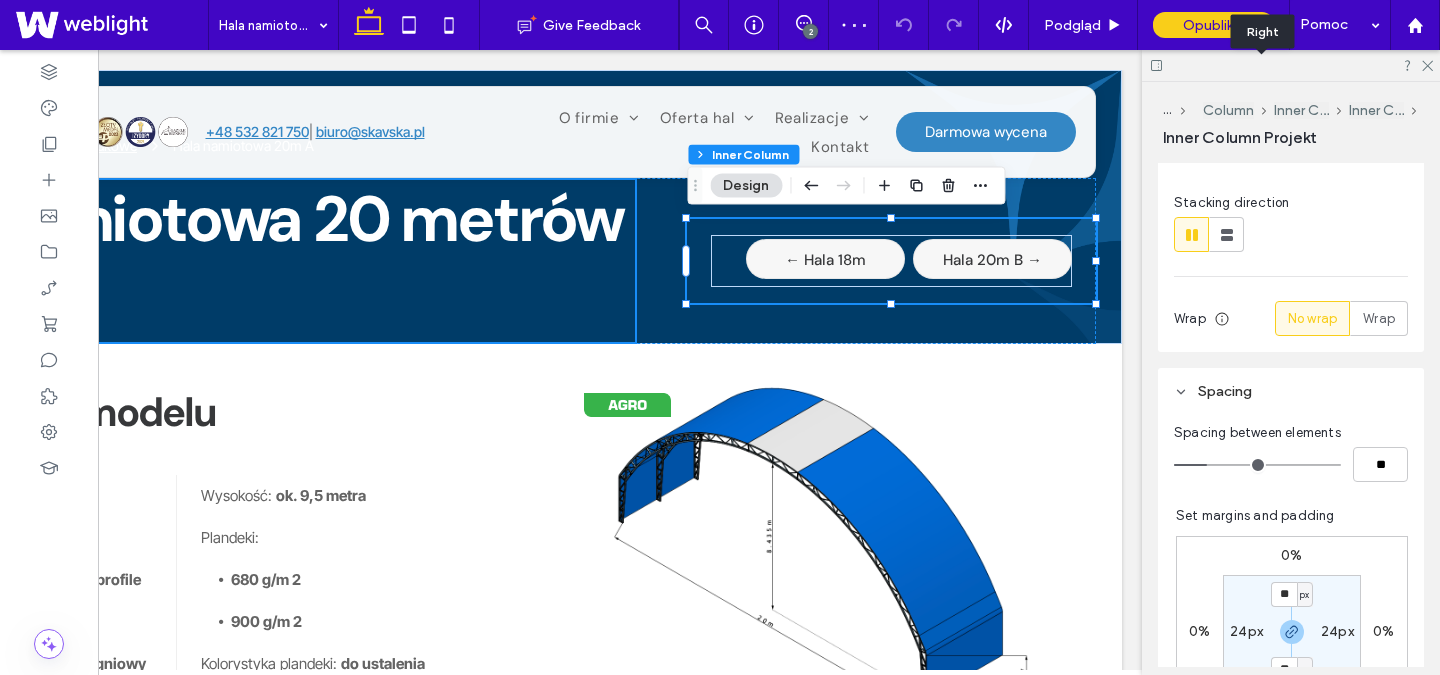 scroll, scrollTop: 333, scrollLeft: 0, axis: vertical 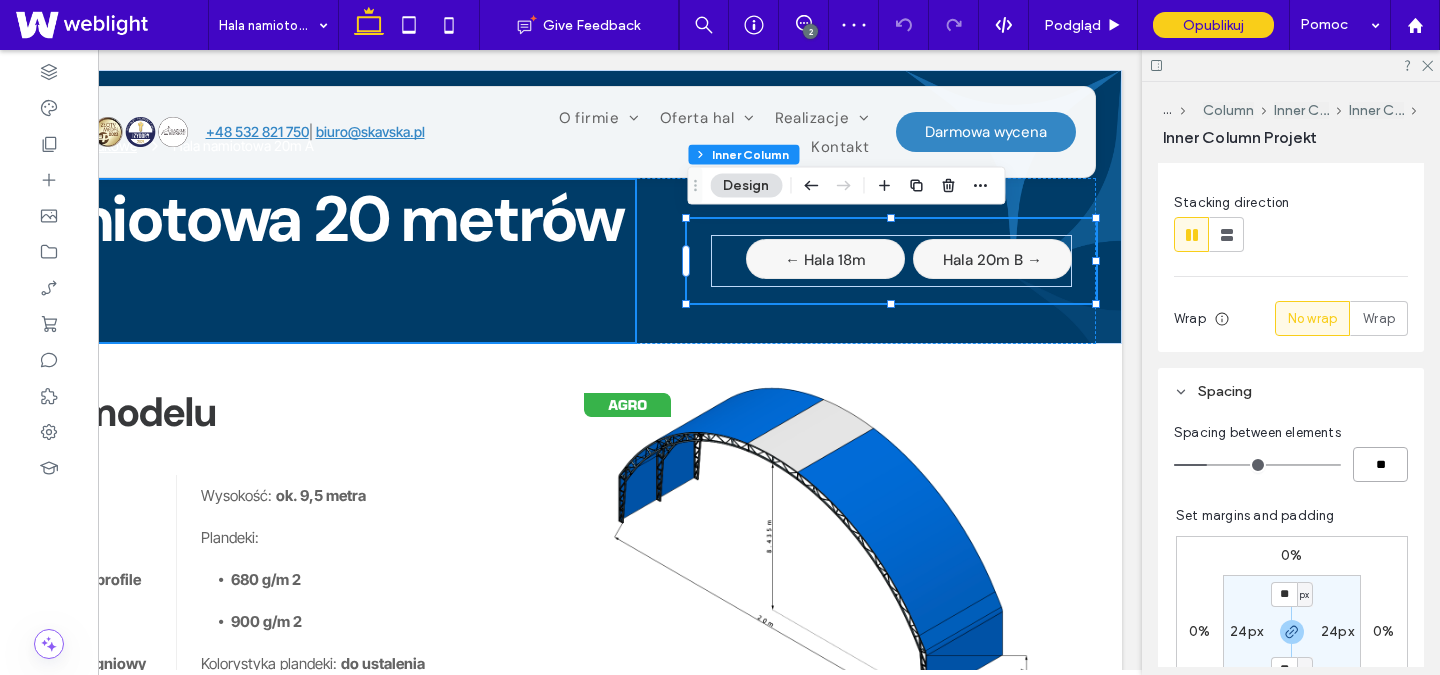 click on "**" at bounding box center (1380, 464) 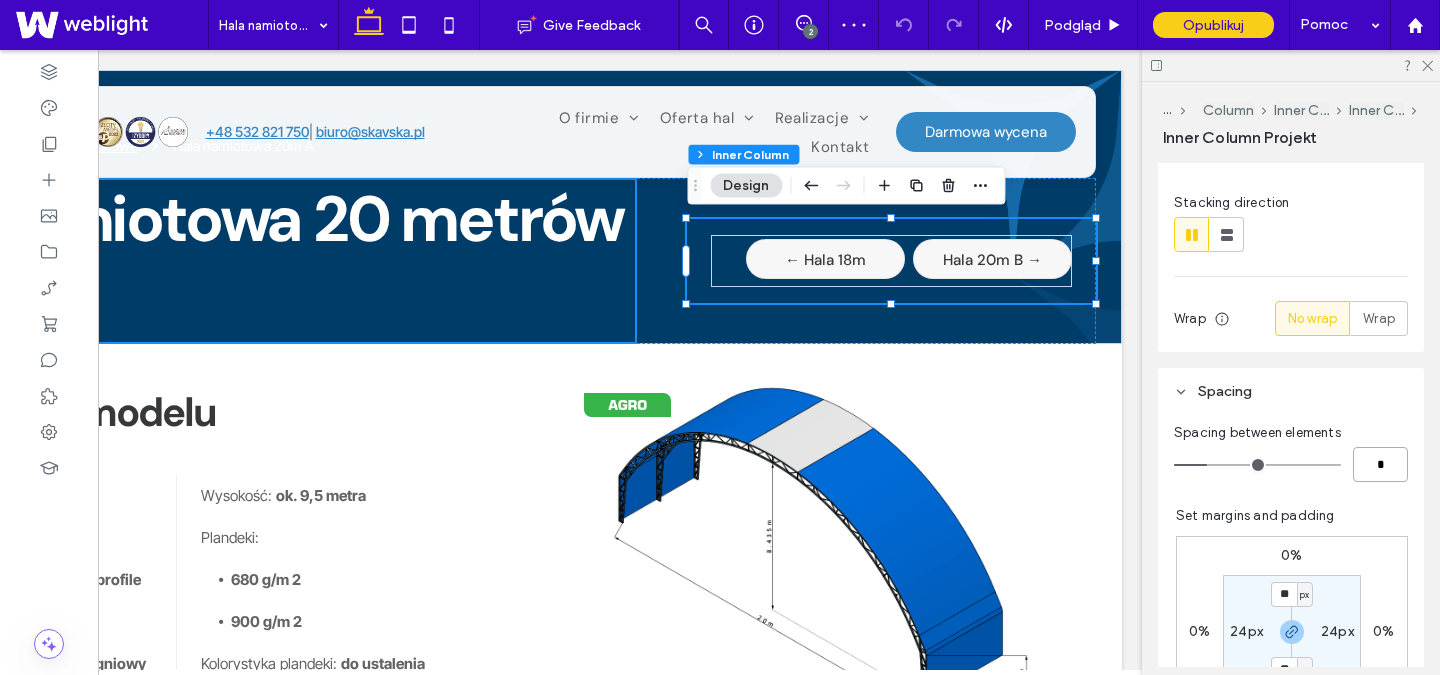 type on "*" 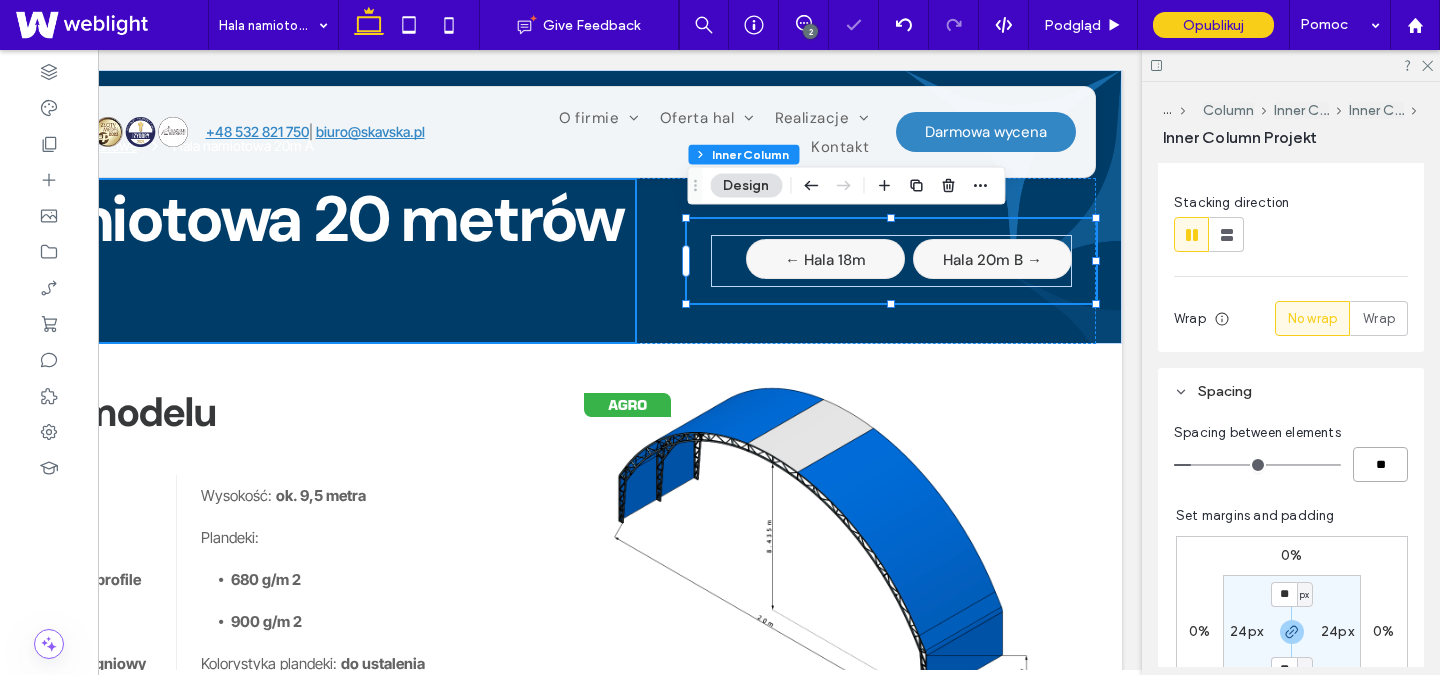 click on "**" at bounding box center (1380, 464) 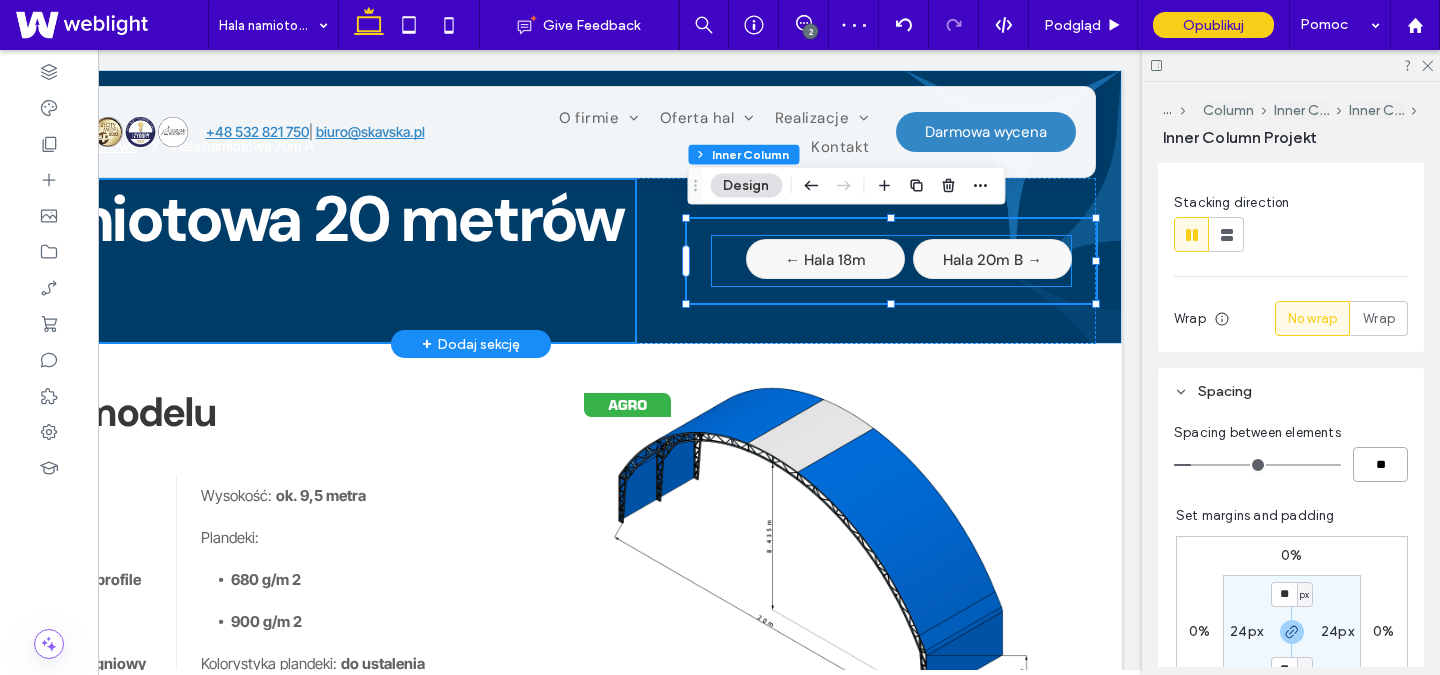 click on "← Hala 18m" at bounding box center [825, 259] 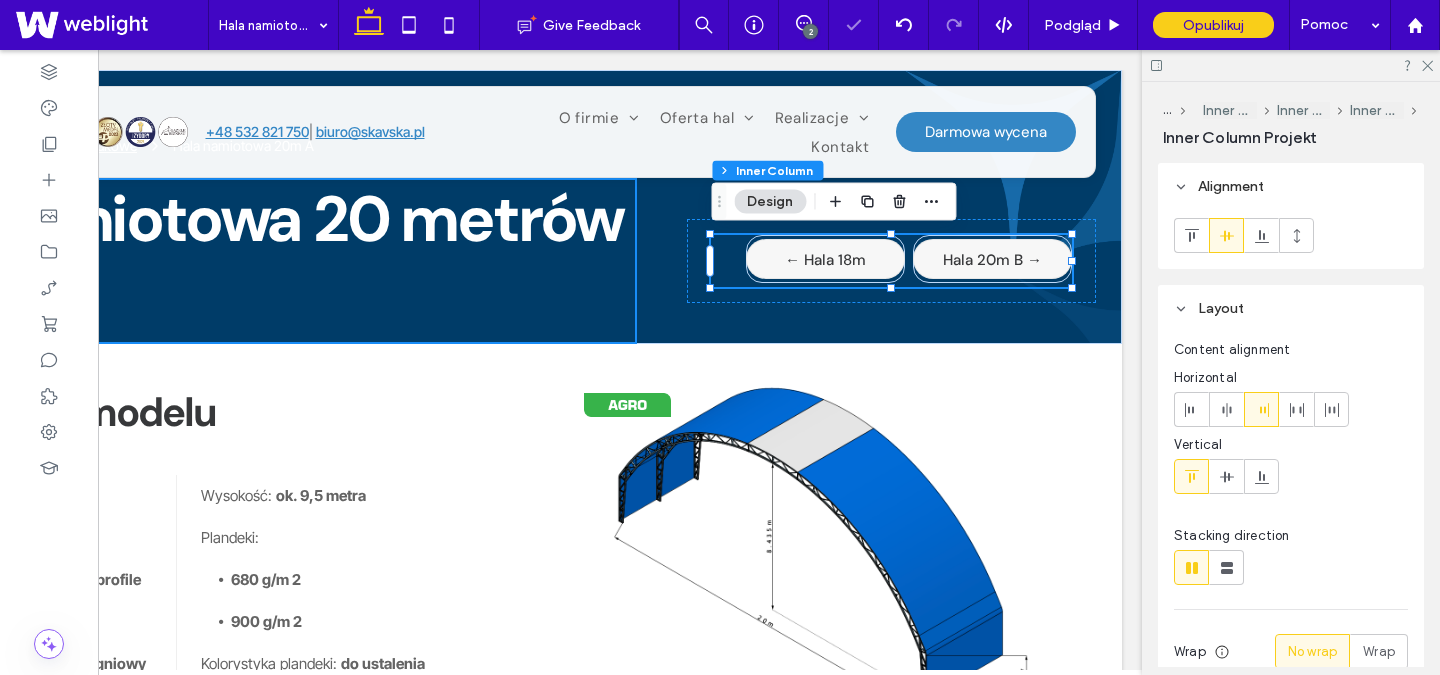scroll, scrollTop: 176, scrollLeft: 0, axis: vertical 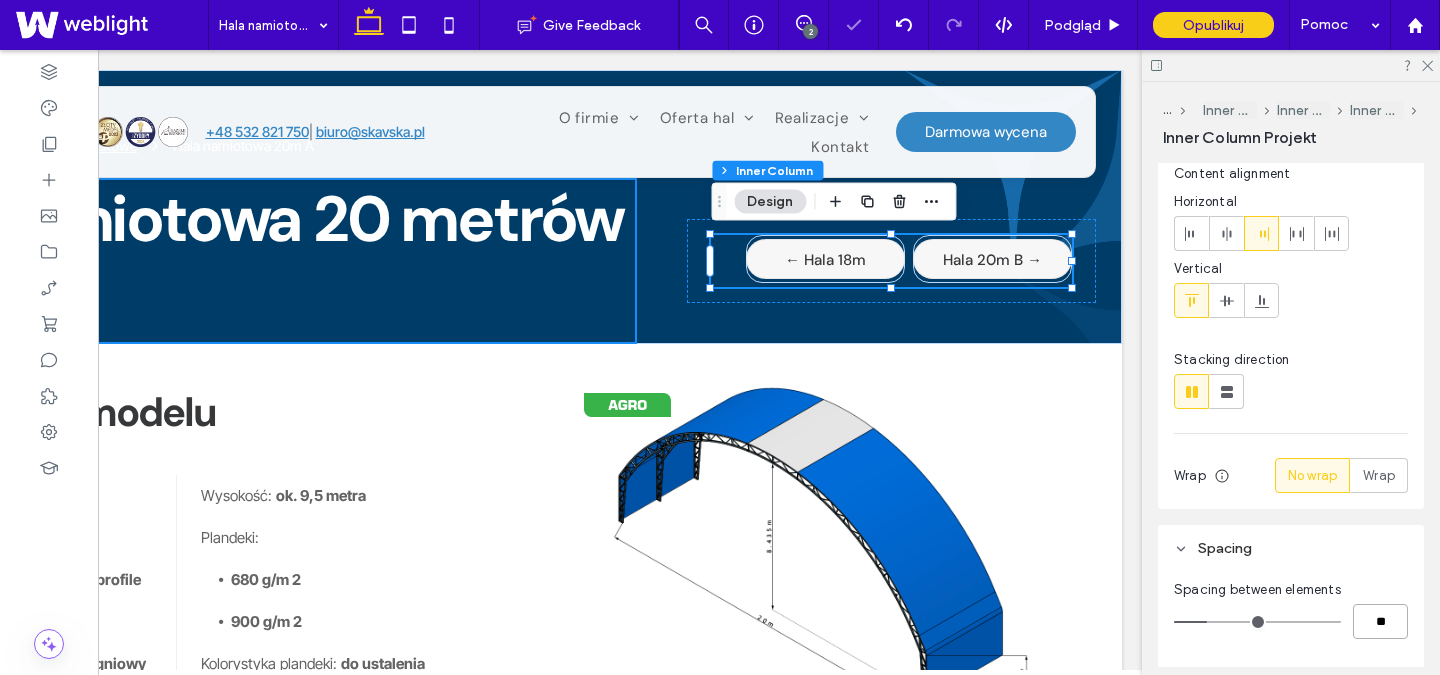 click on "**" at bounding box center (1380, 621) 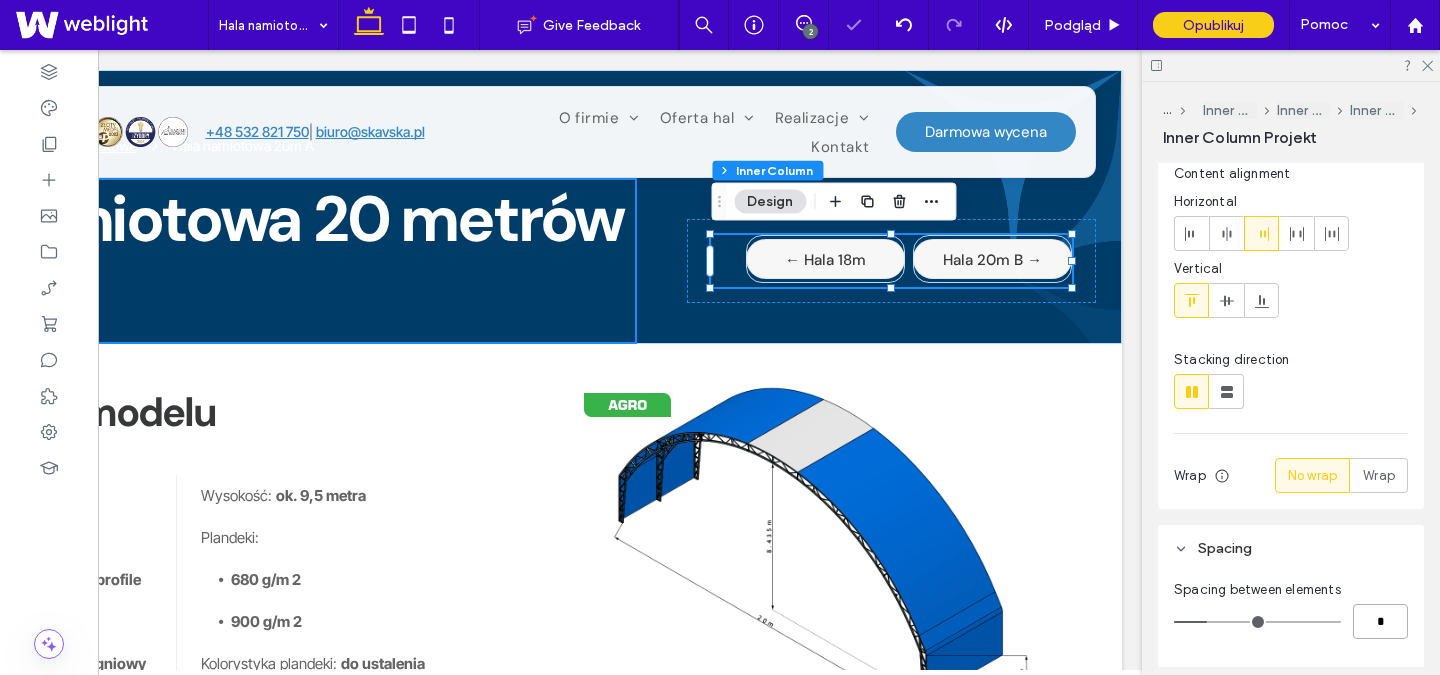 type on "*" 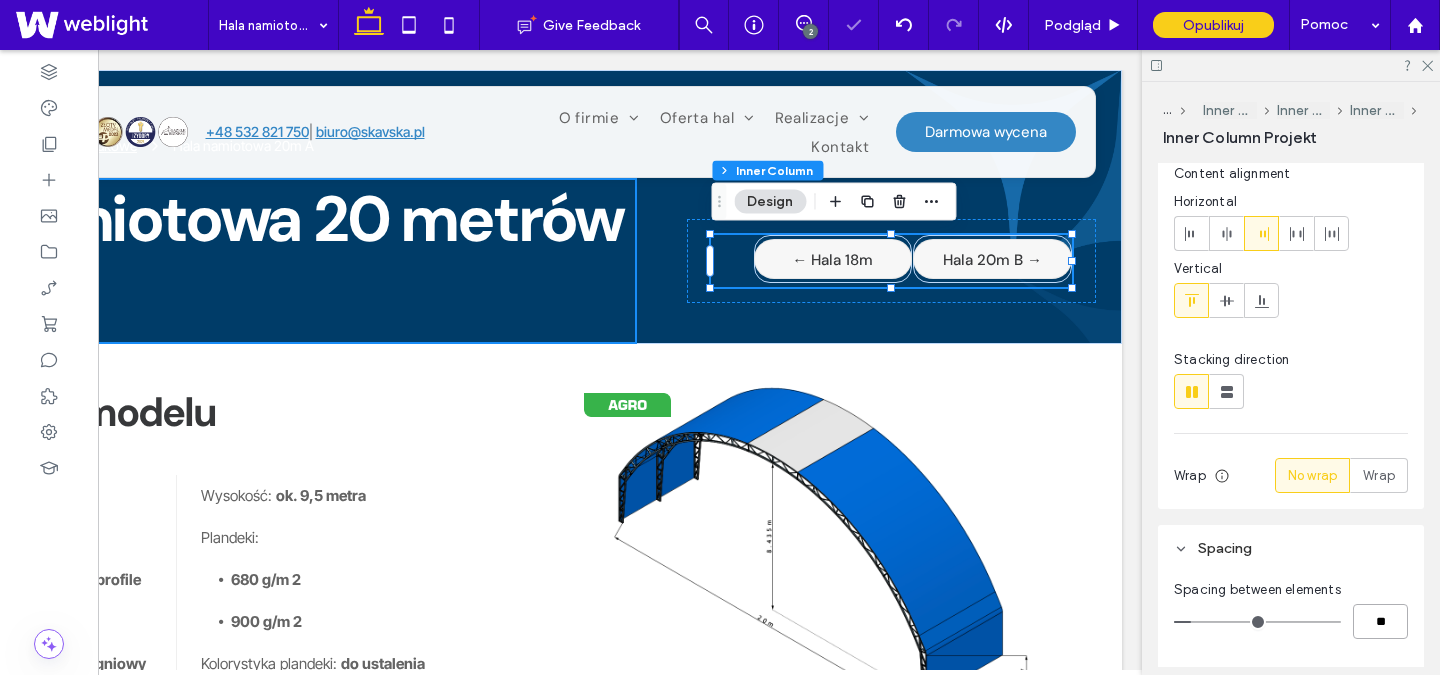 type on "*" 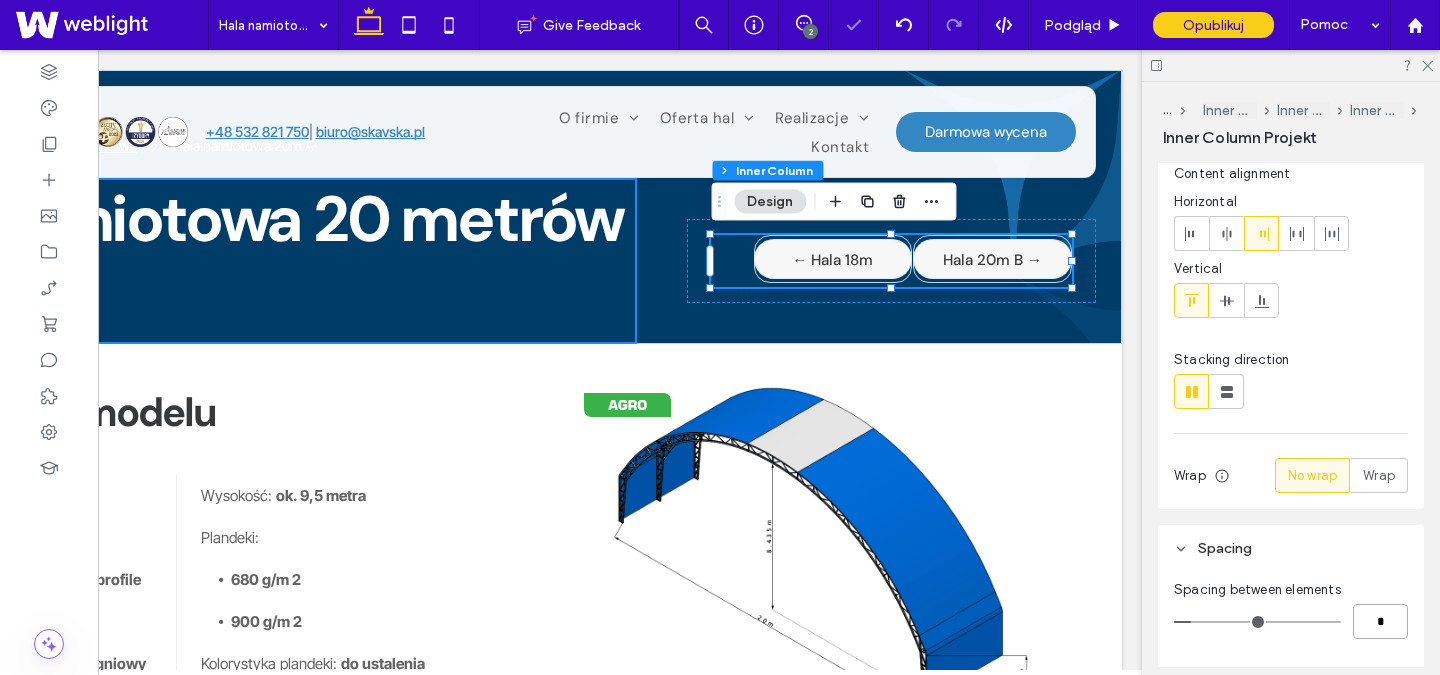 type on "*" 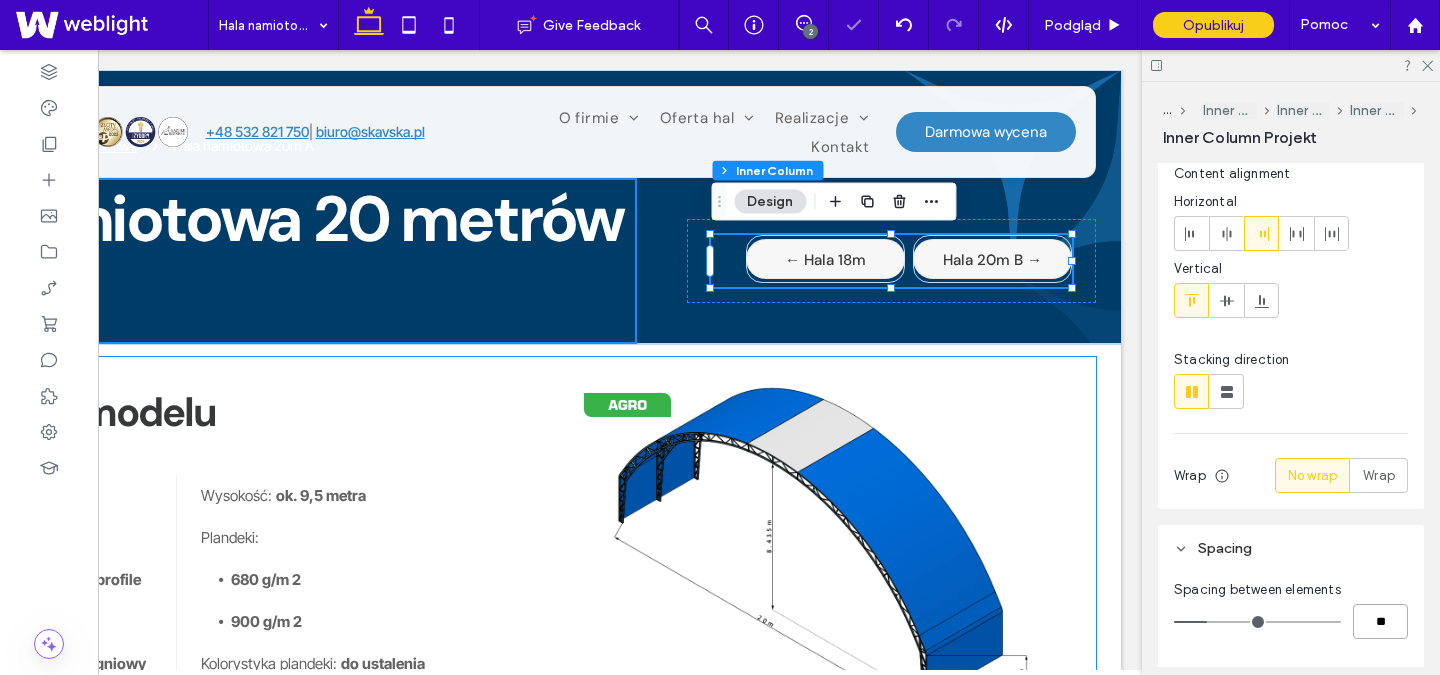 click at bounding box center [822, 557] 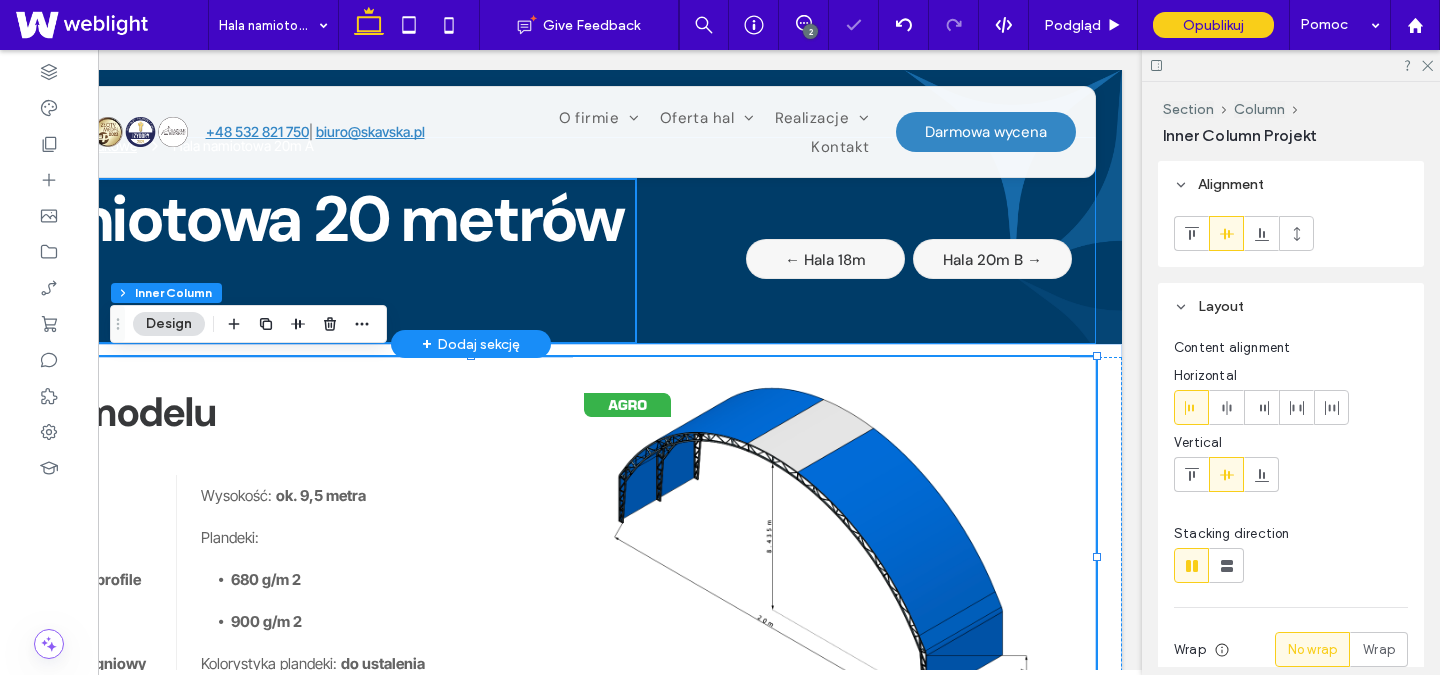 click on "← Hala 18m
Hala 20m B →" at bounding box center (891, 261) 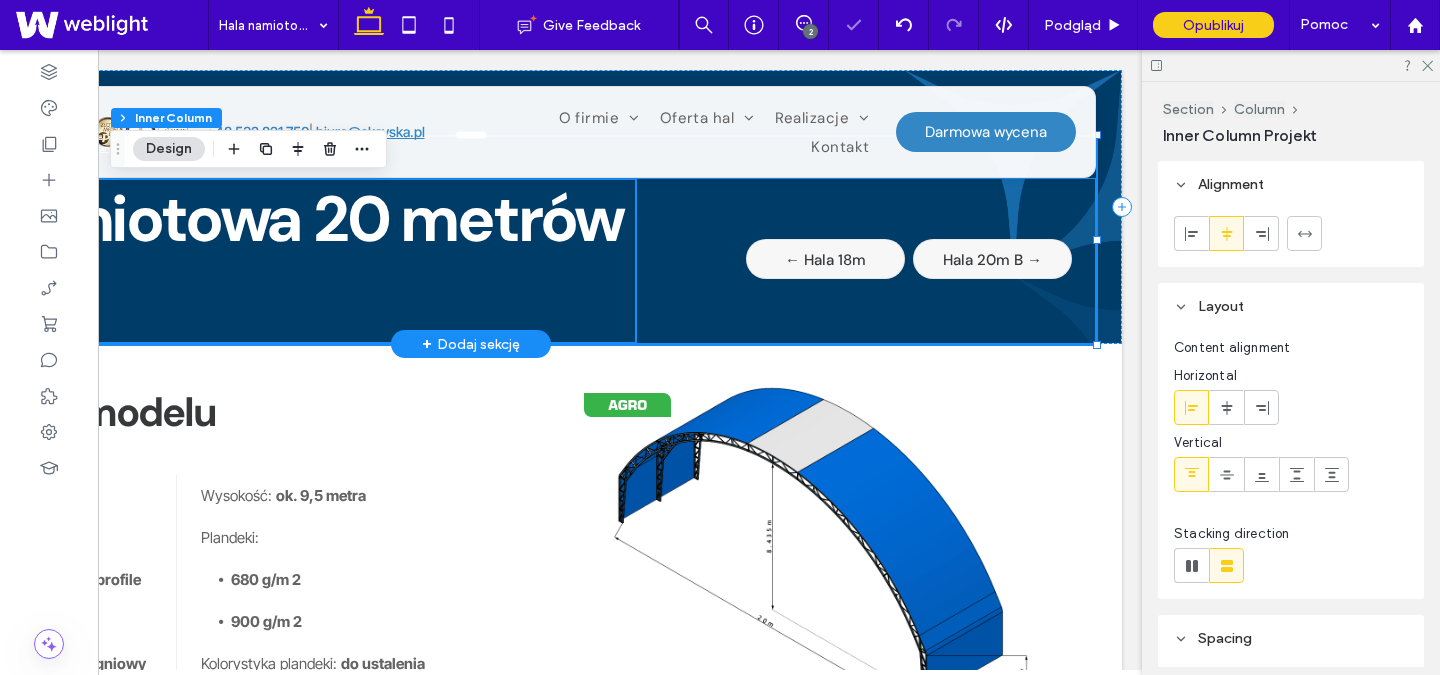 click on "Hala 20m B →" at bounding box center (992, 260) 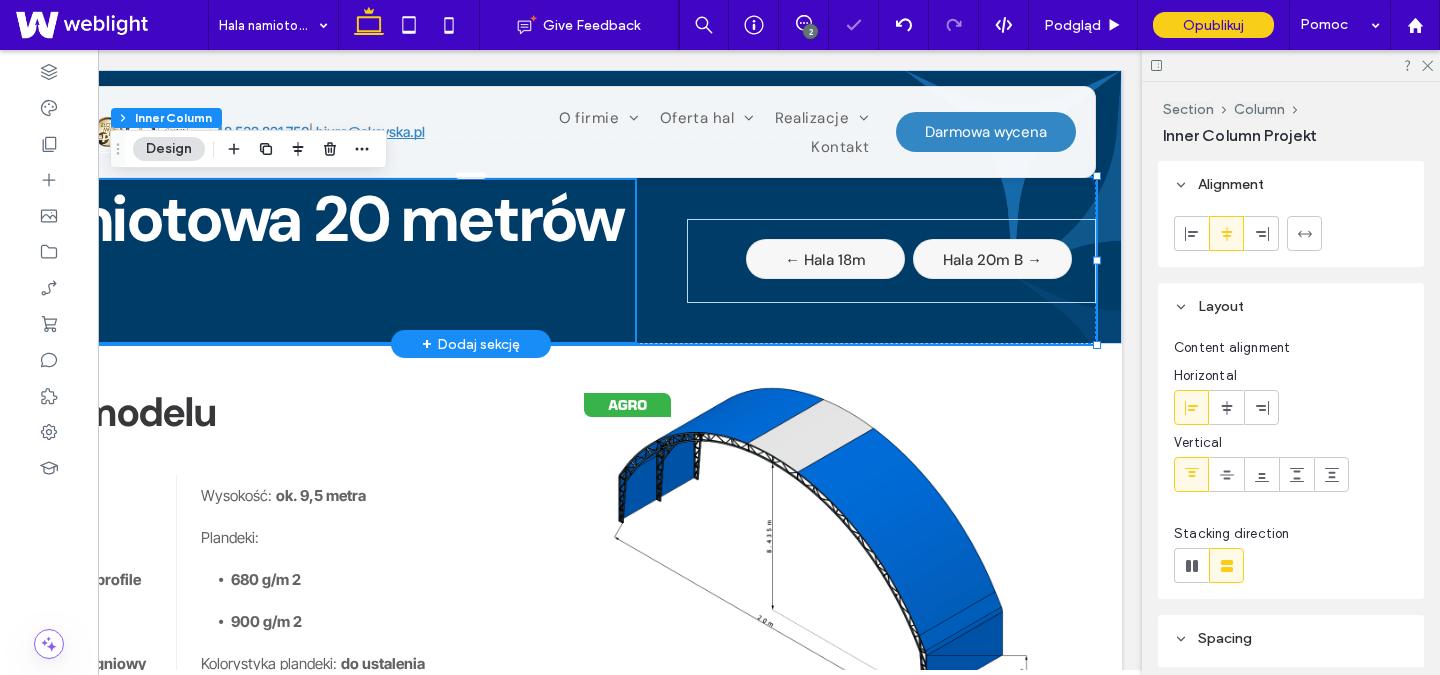 click on "Hala 20m B →" at bounding box center (992, 260) 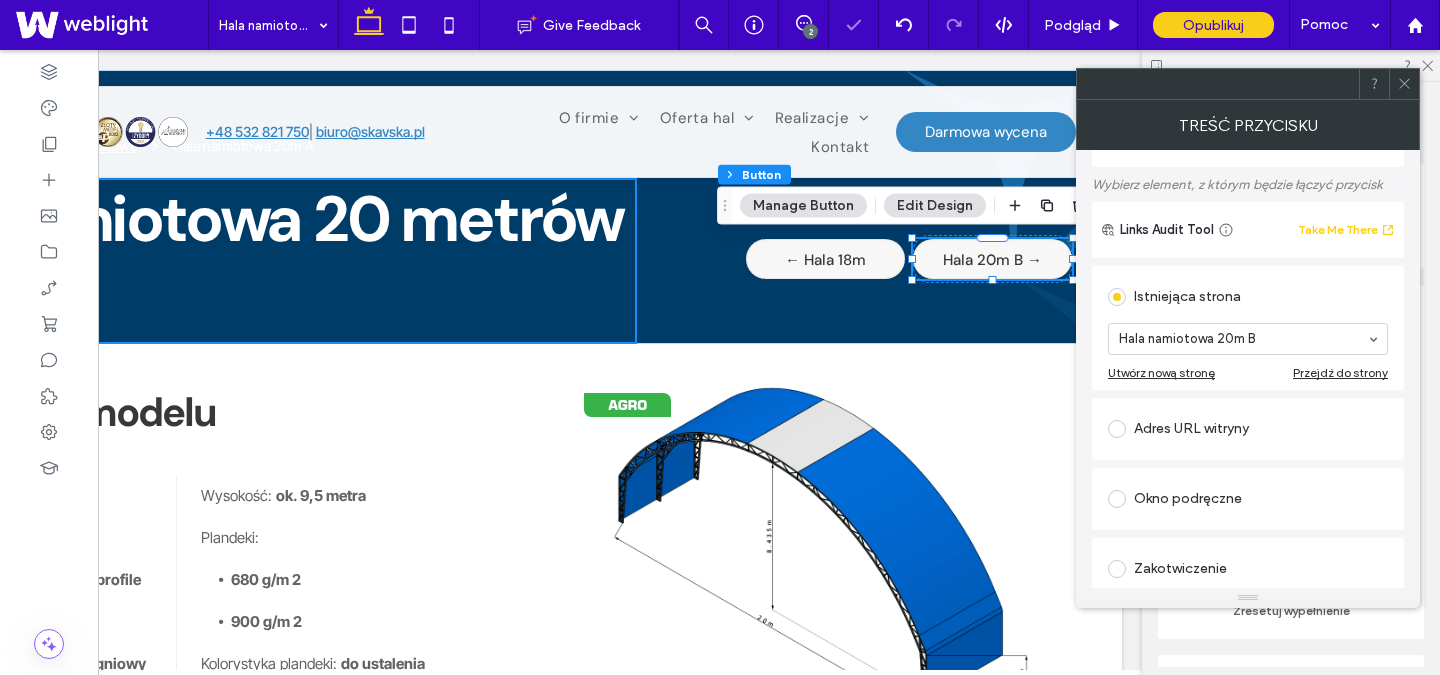 scroll, scrollTop: 134, scrollLeft: 0, axis: vertical 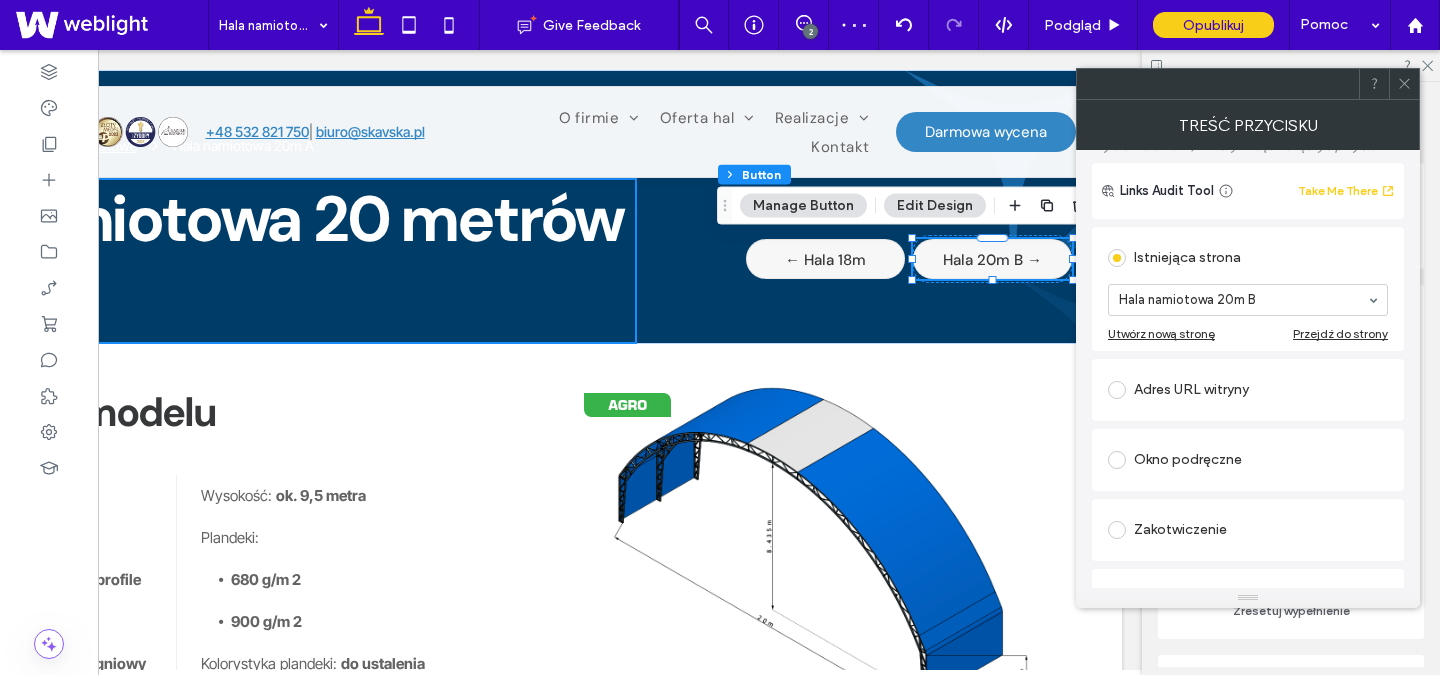 click 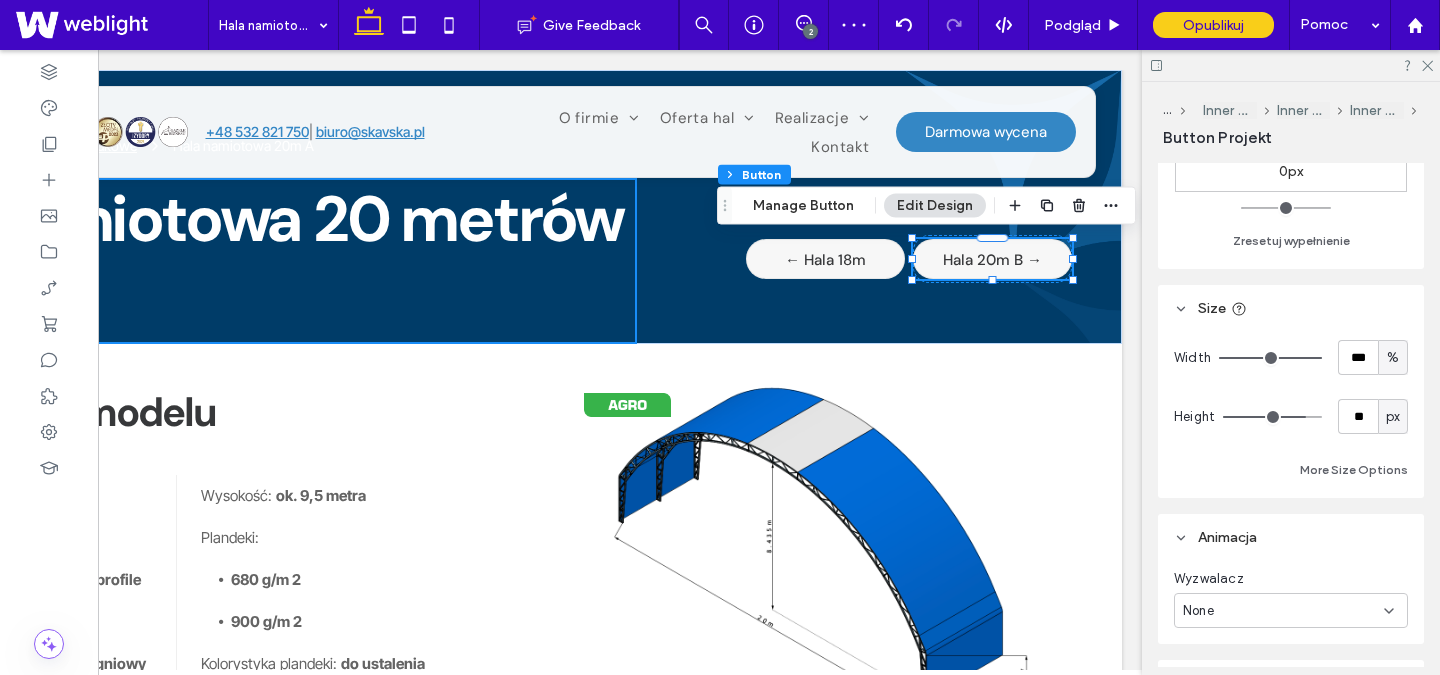 scroll, scrollTop: 372, scrollLeft: 0, axis: vertical 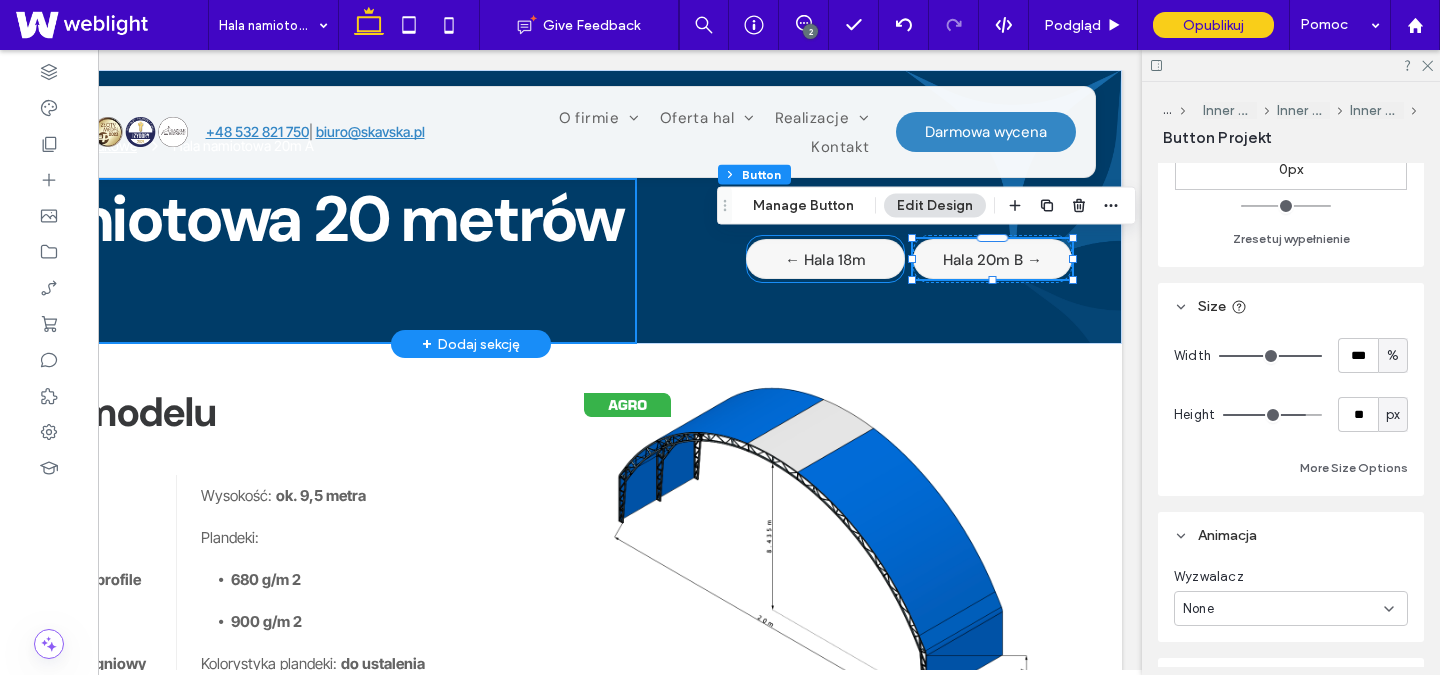 click on "← Hala 18m" at bounding box center (825, 260) 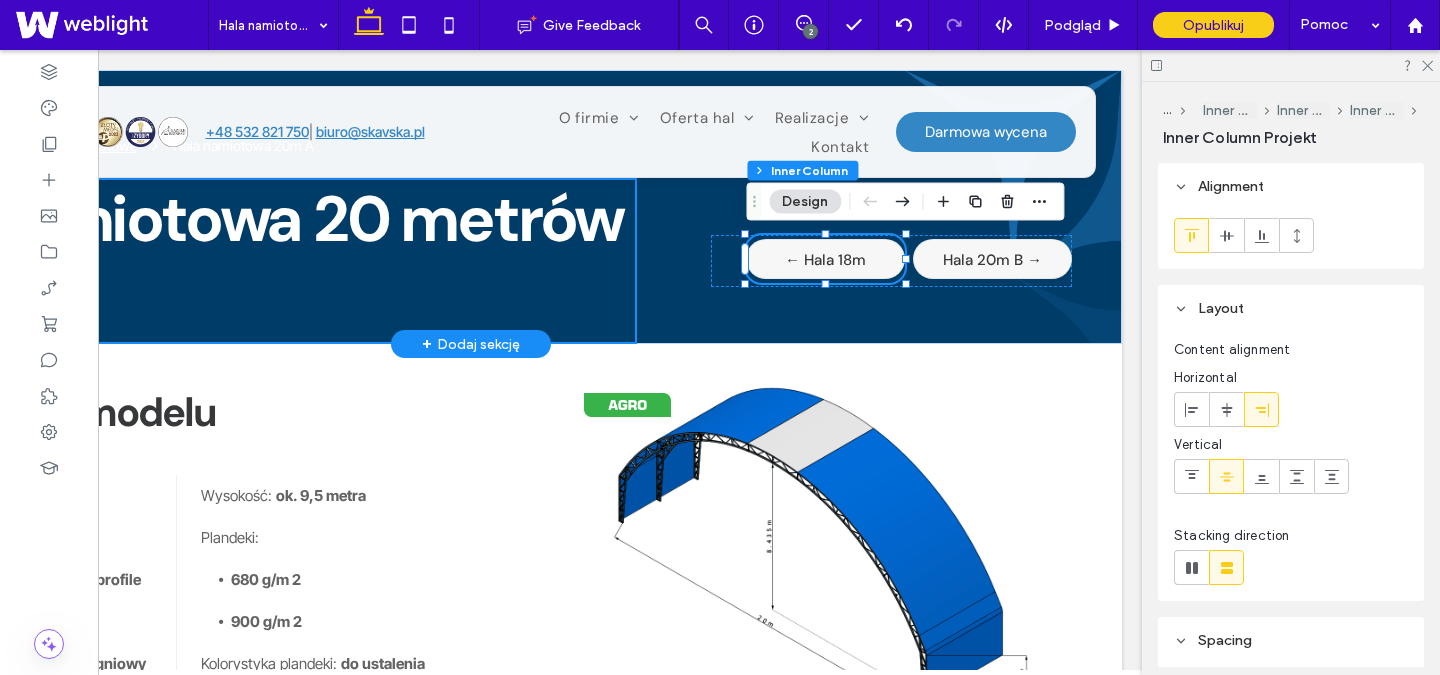 click on "← Hala 18m" at bounding box center (825, 260) 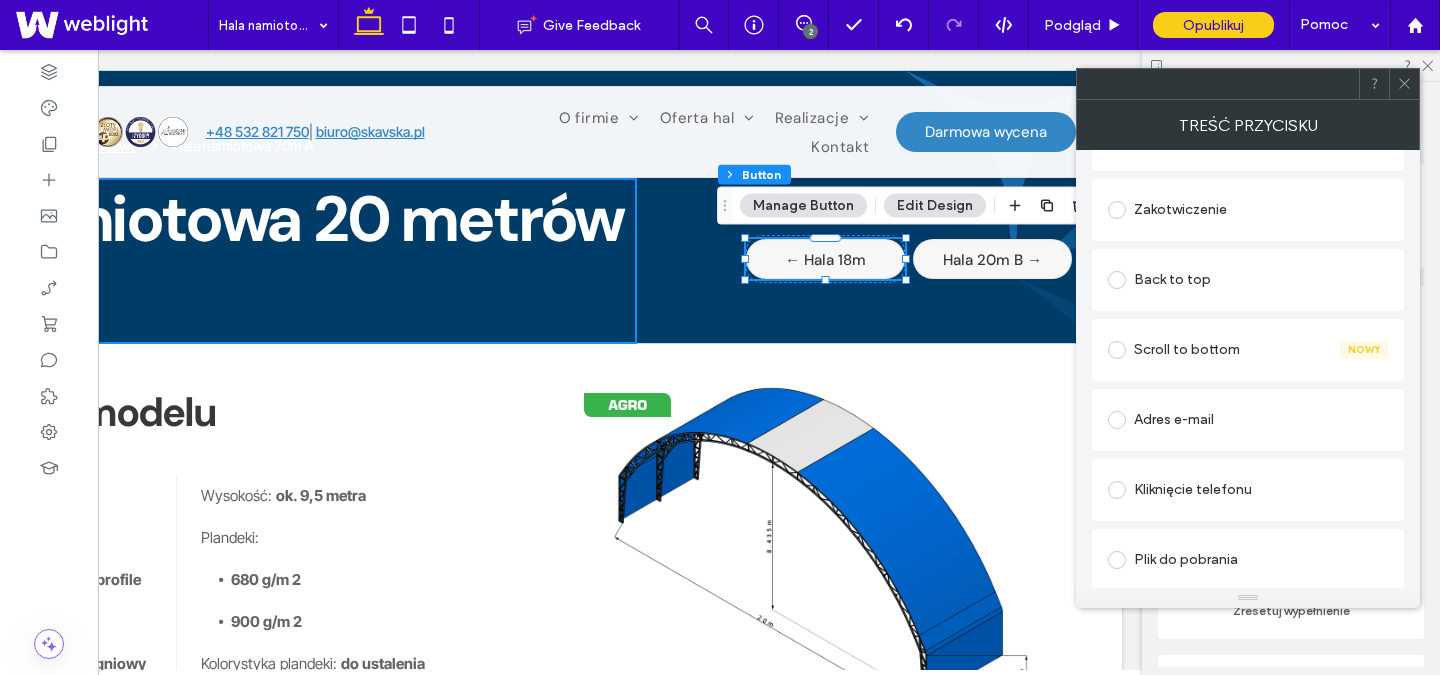 scroll, scrollTop: 459, scrollLeft: 0, axis: vertical 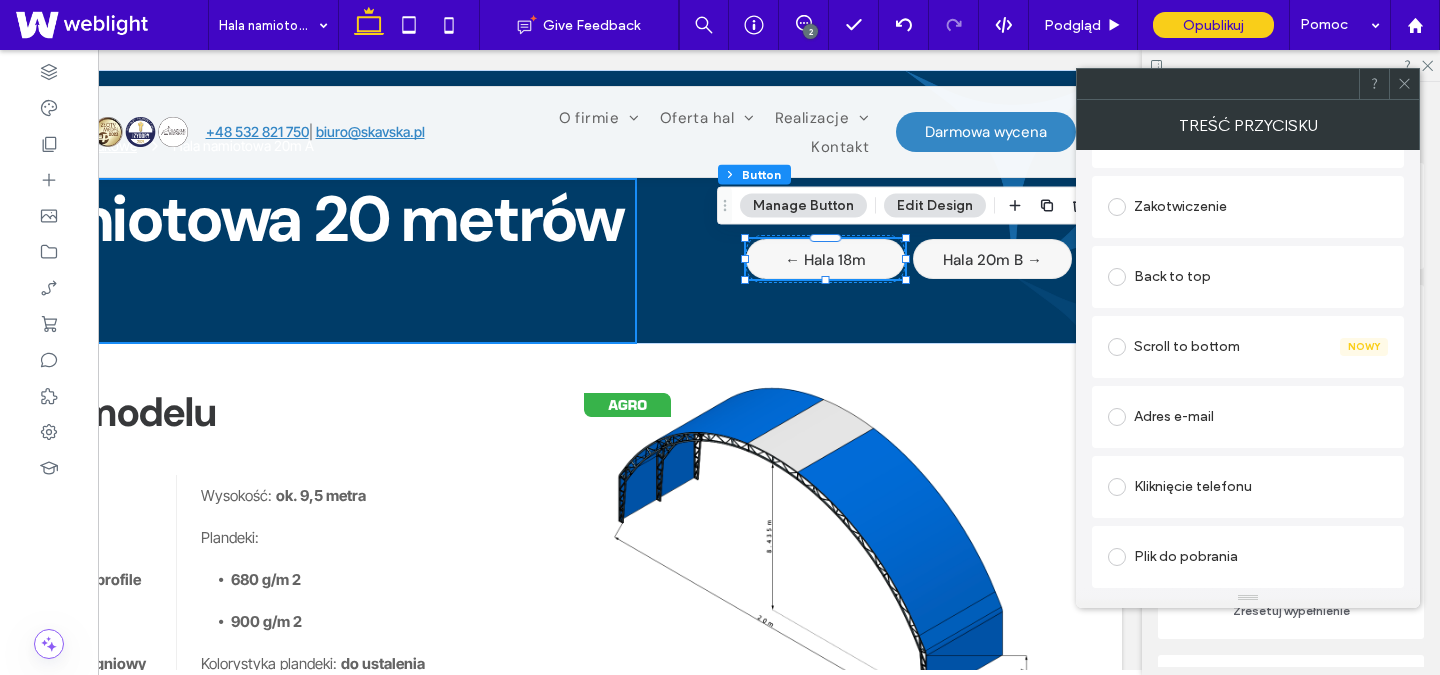 click 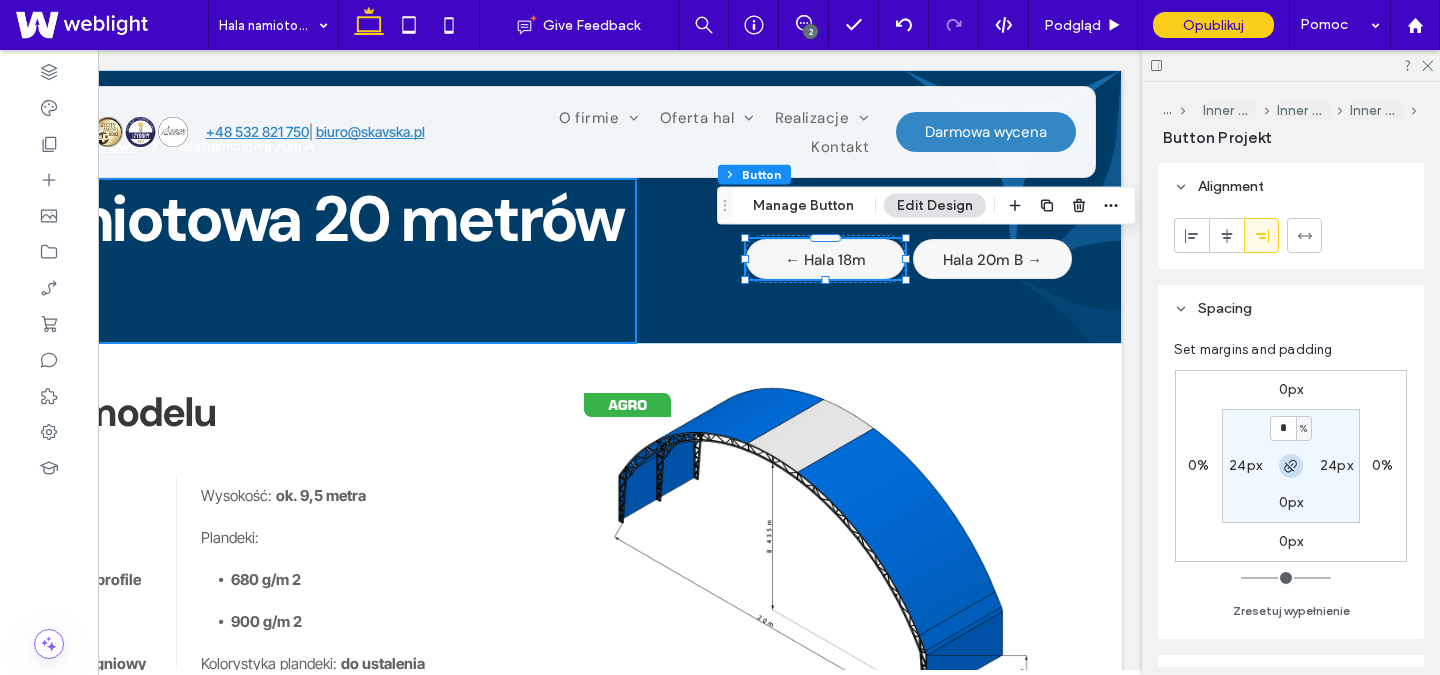 scroll, scrollTop: 330, scrollLeft: 0, axis: vertical 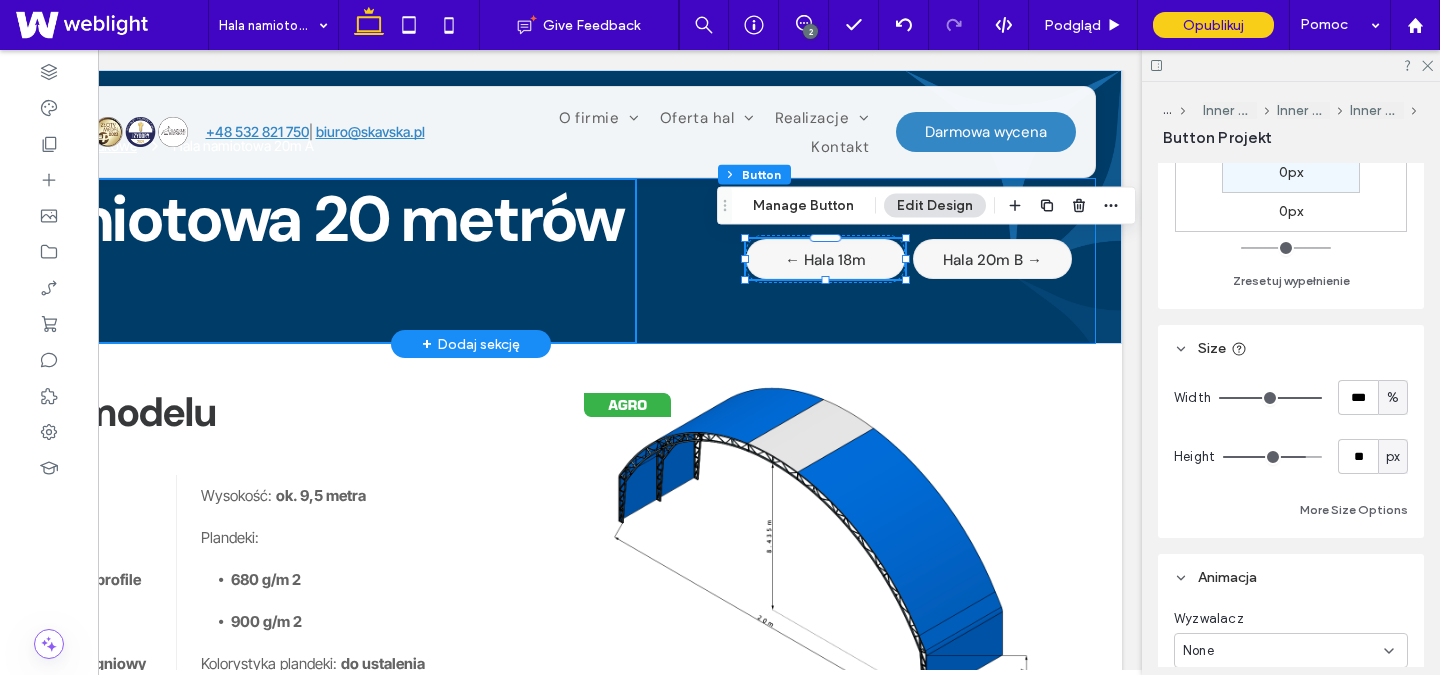 click on "Hala namiotowa 20 metrów A
← Hala 18m
Hala 20m B →" at bounding box center (471, 261) 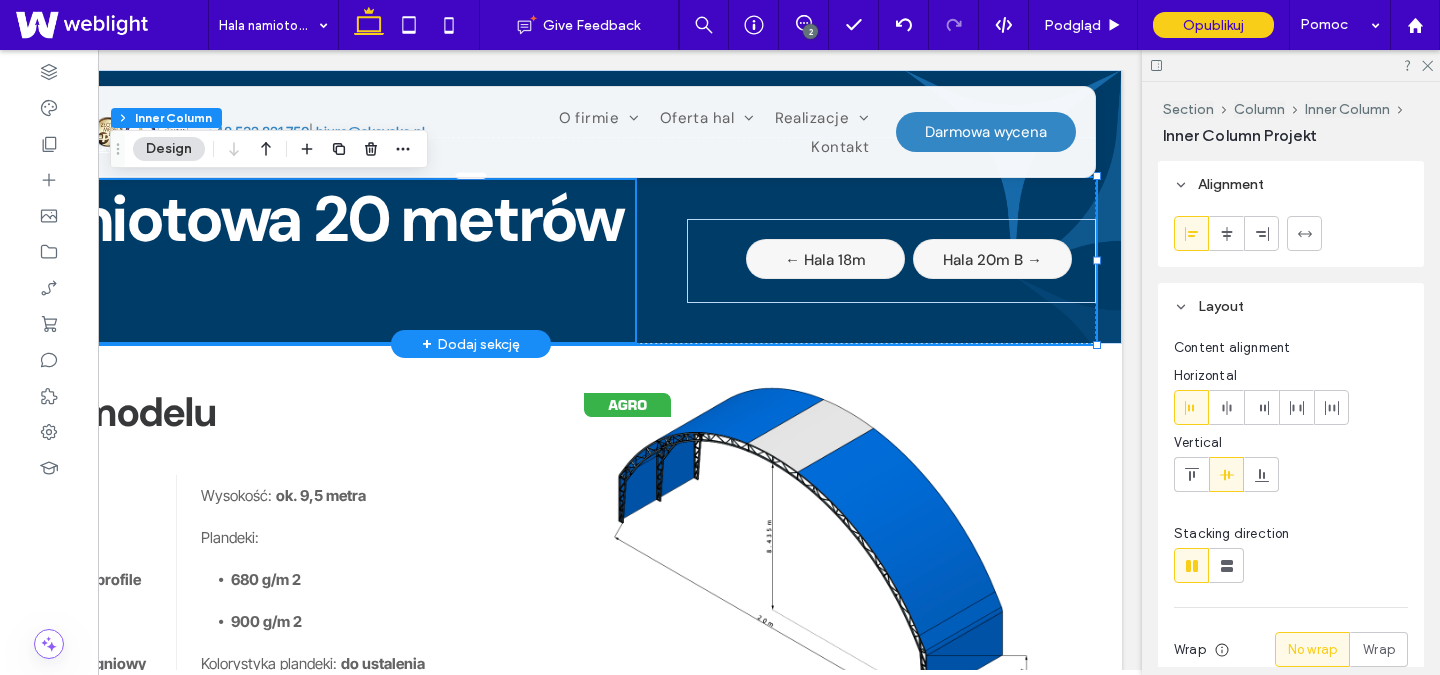 click on "← Hala 18m" at bounding box center (825, 260) 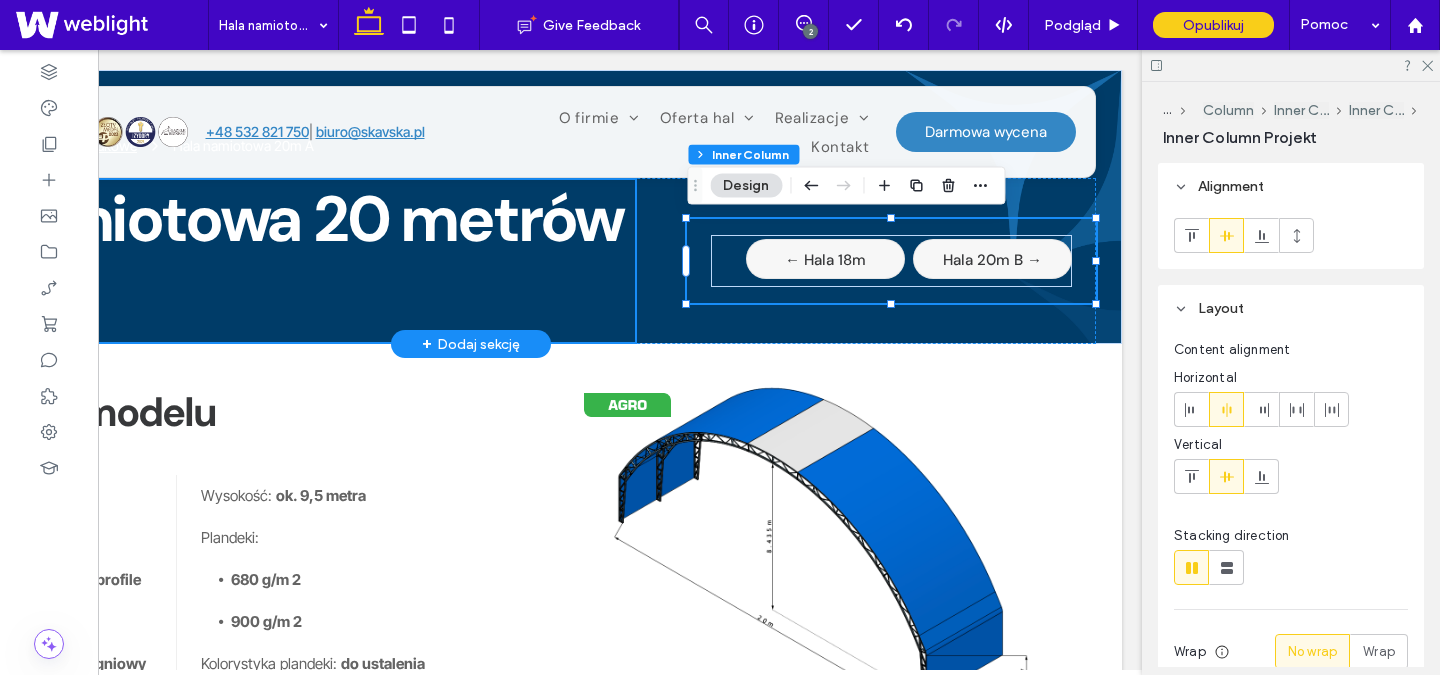 click on "← Hala 18m" at bounding box center (825, 260) 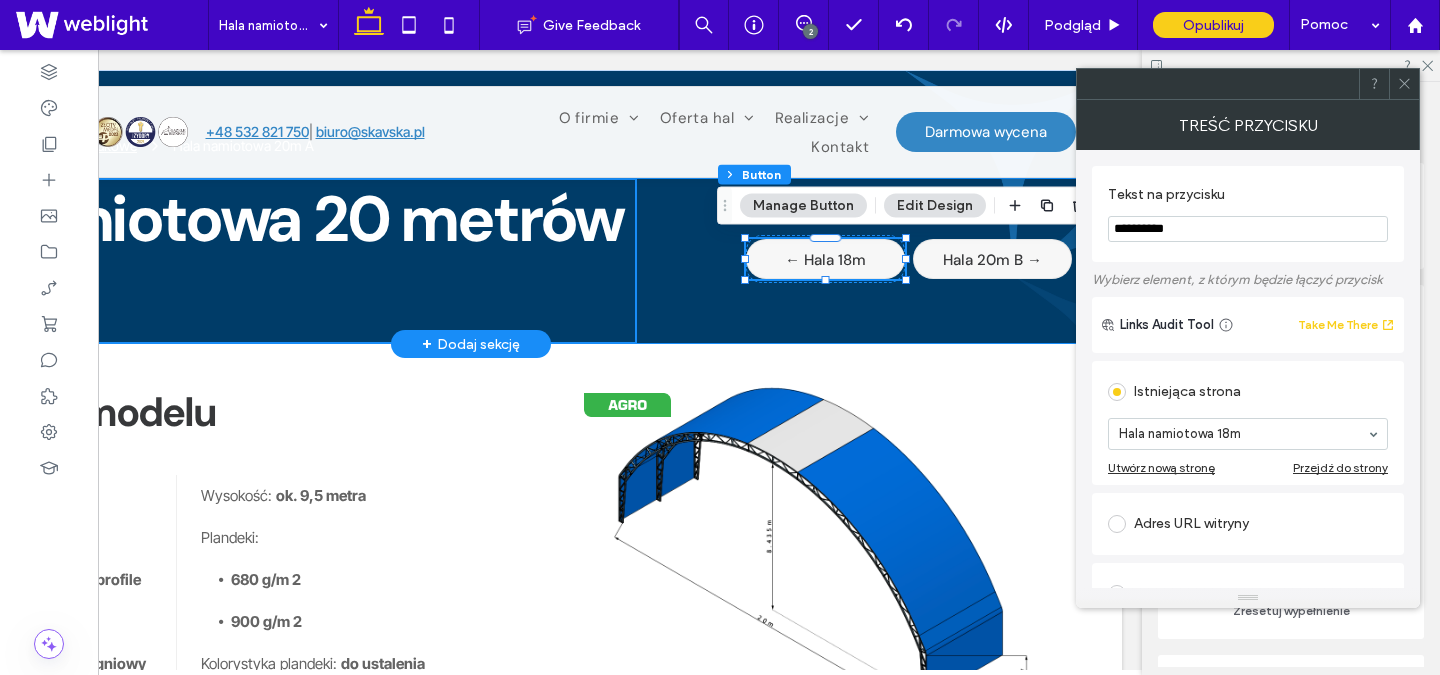 click on "Hala namiotowa 20 metrów A
← Hala 18m
Hala 20m B →" at bounding box center (471, 261) 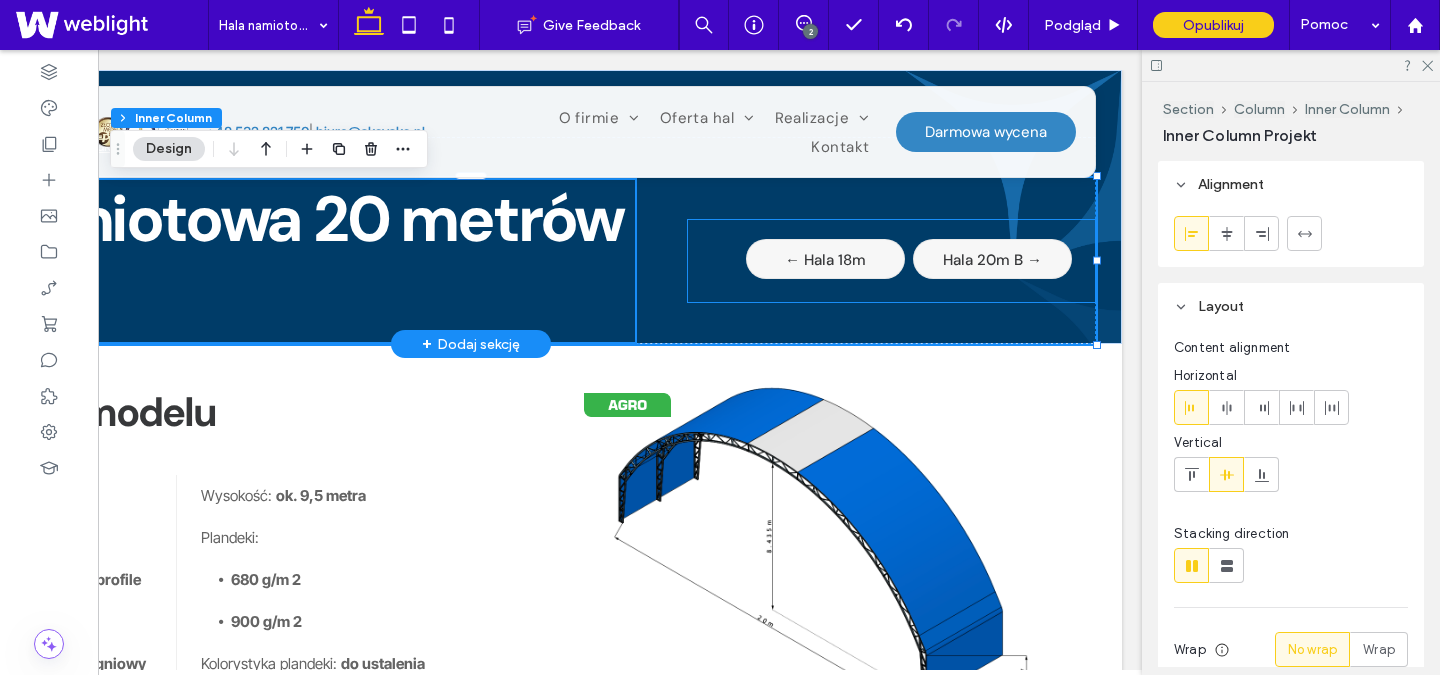 click on "Hala 20m B →" at bounding box center (992, 259) 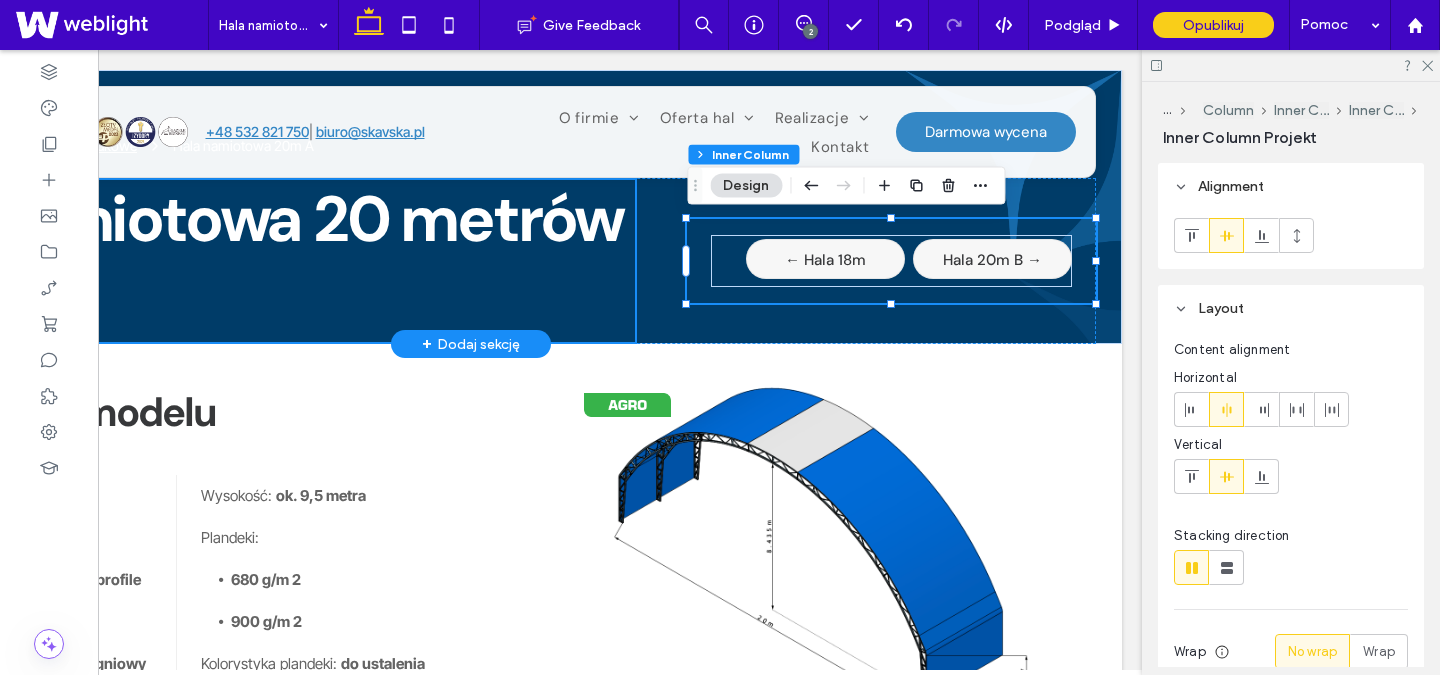 click on "Hala 20m B →" at bounding box center (992, 259) 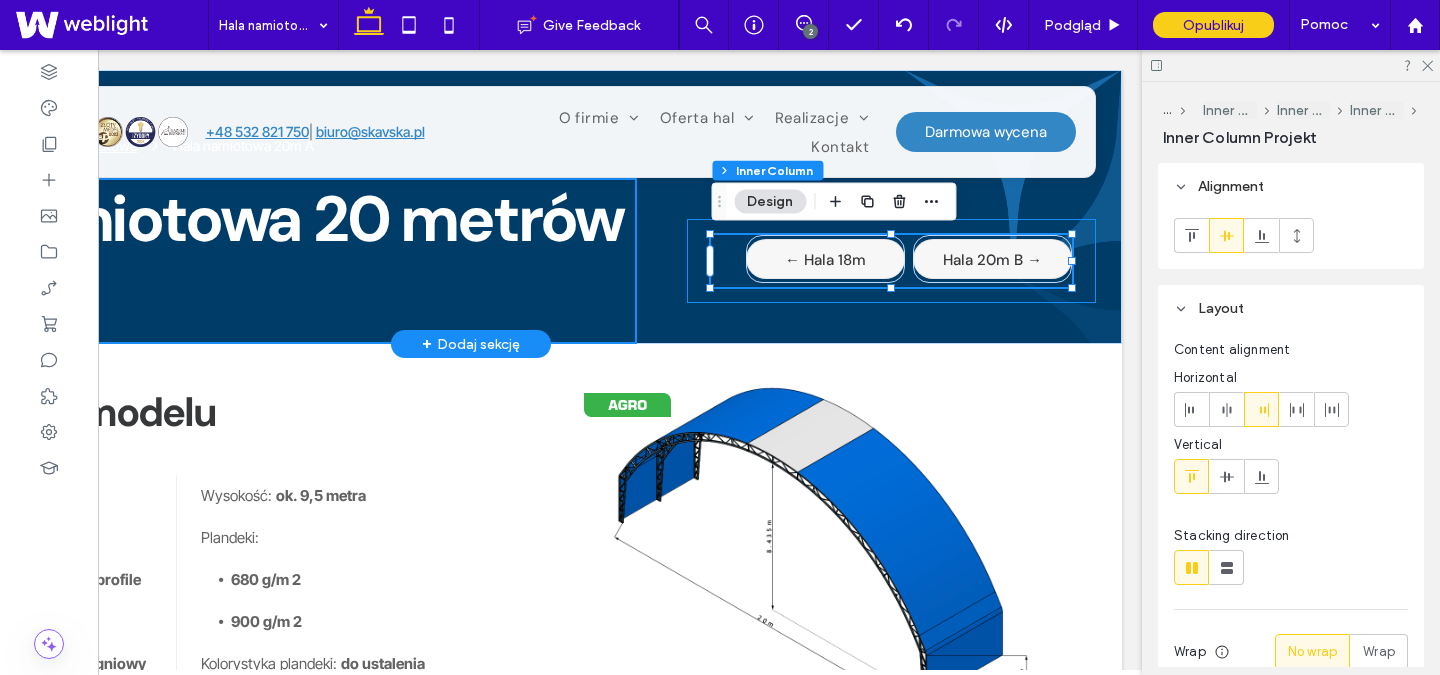 click on "Hala 20m B →" at bounding box center (992, 260) 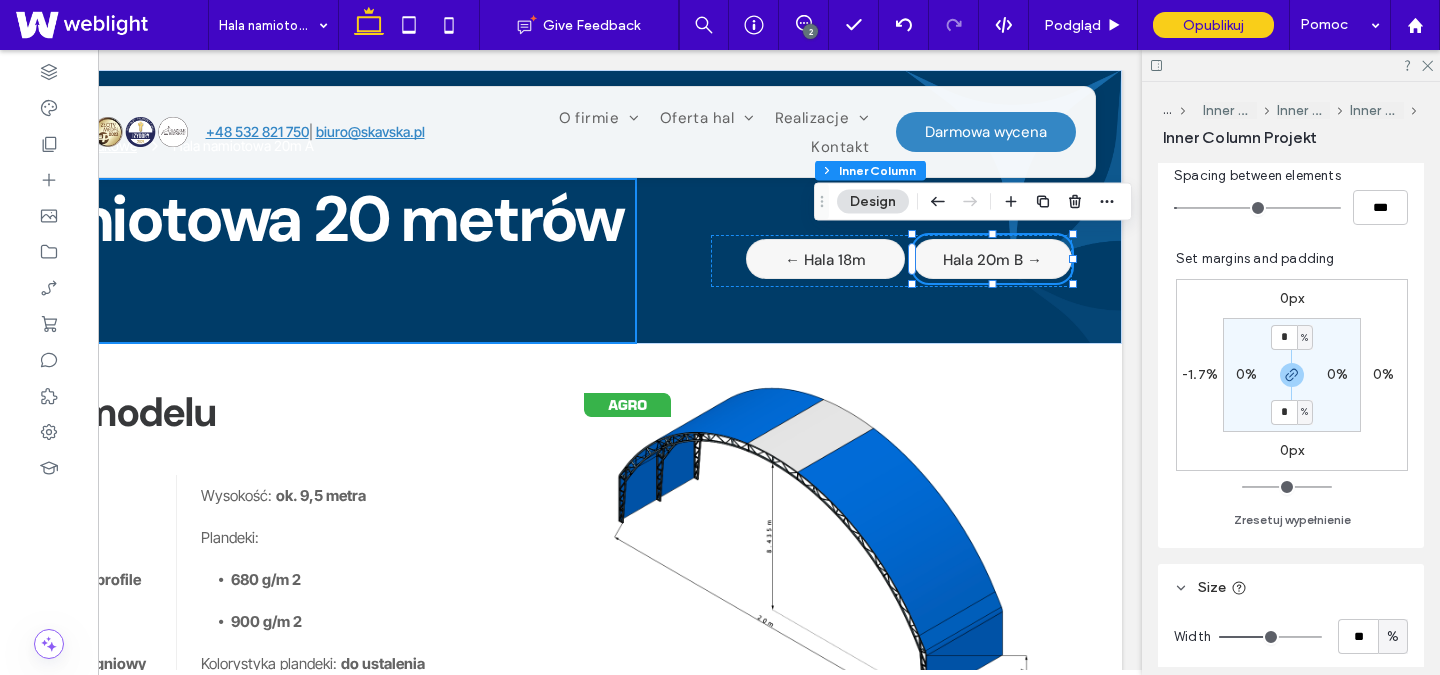 scroll, scrollTop: 504, scrollLeft: 0, axis: vertical 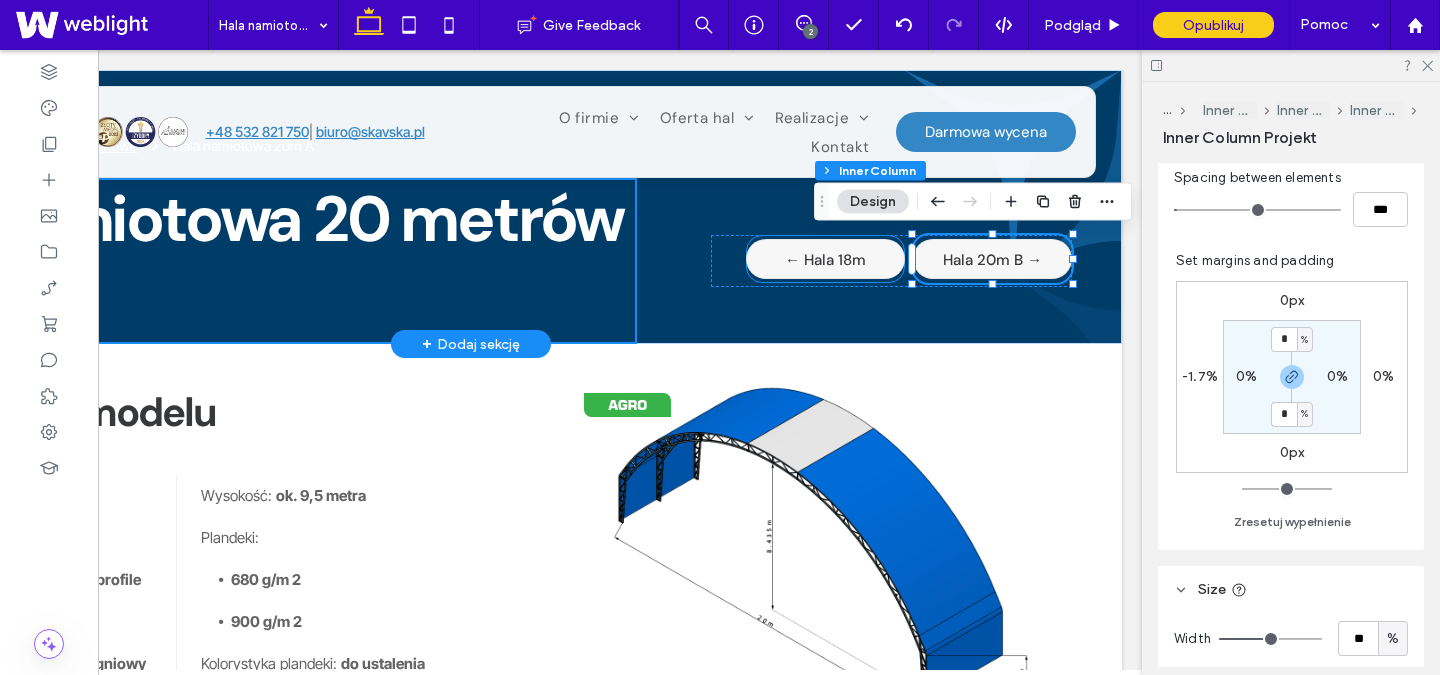 click on "← Hala 18m" at bounding box center (825, 259) 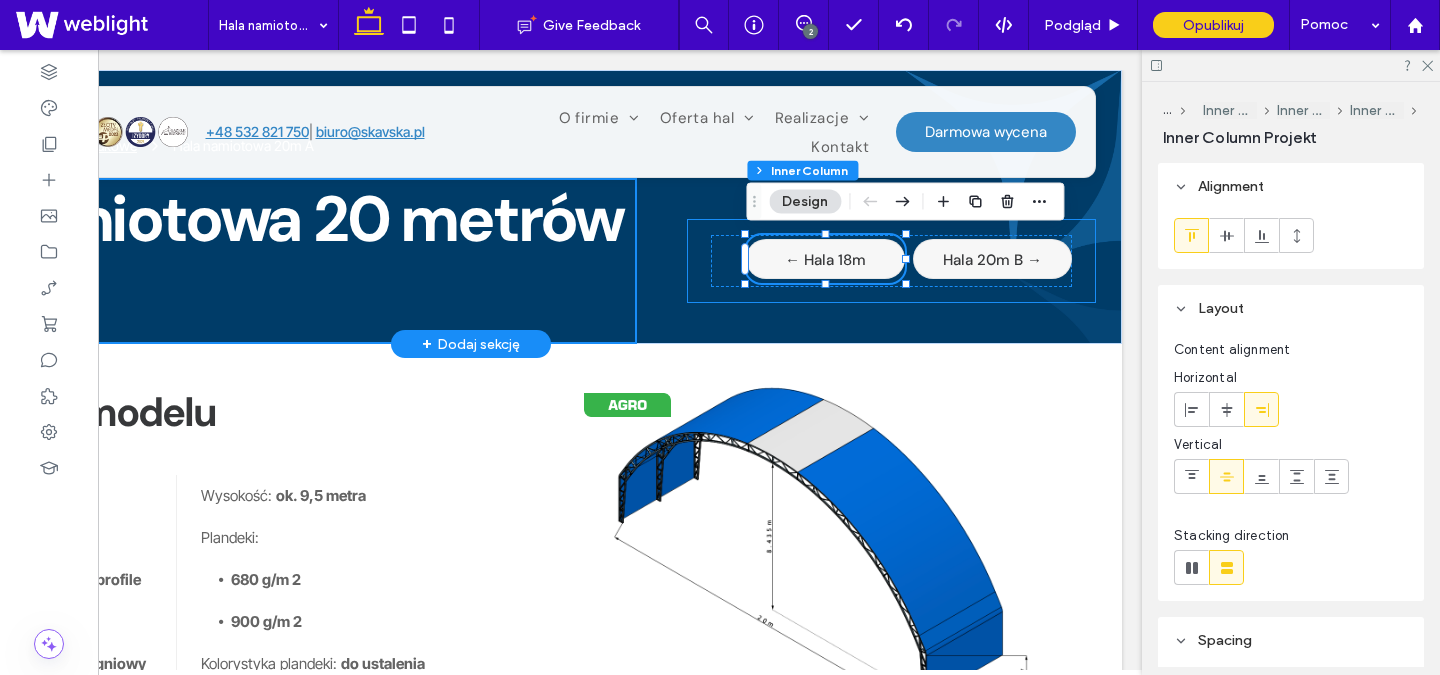 click on "← Hala 18m
Hala 20m B →" at bounding box center [891, 261] 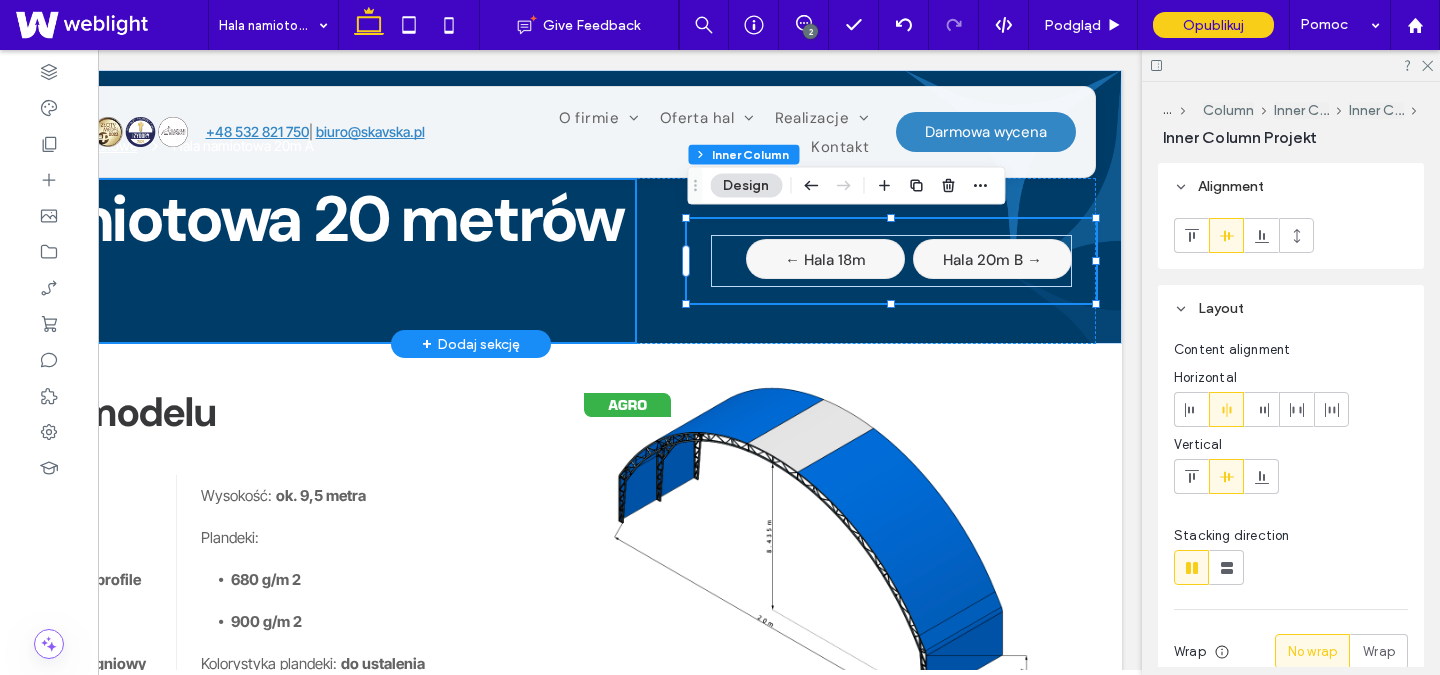 click on "← Hala 18m
Hala 20m B →" at bounding box center (891, 261) 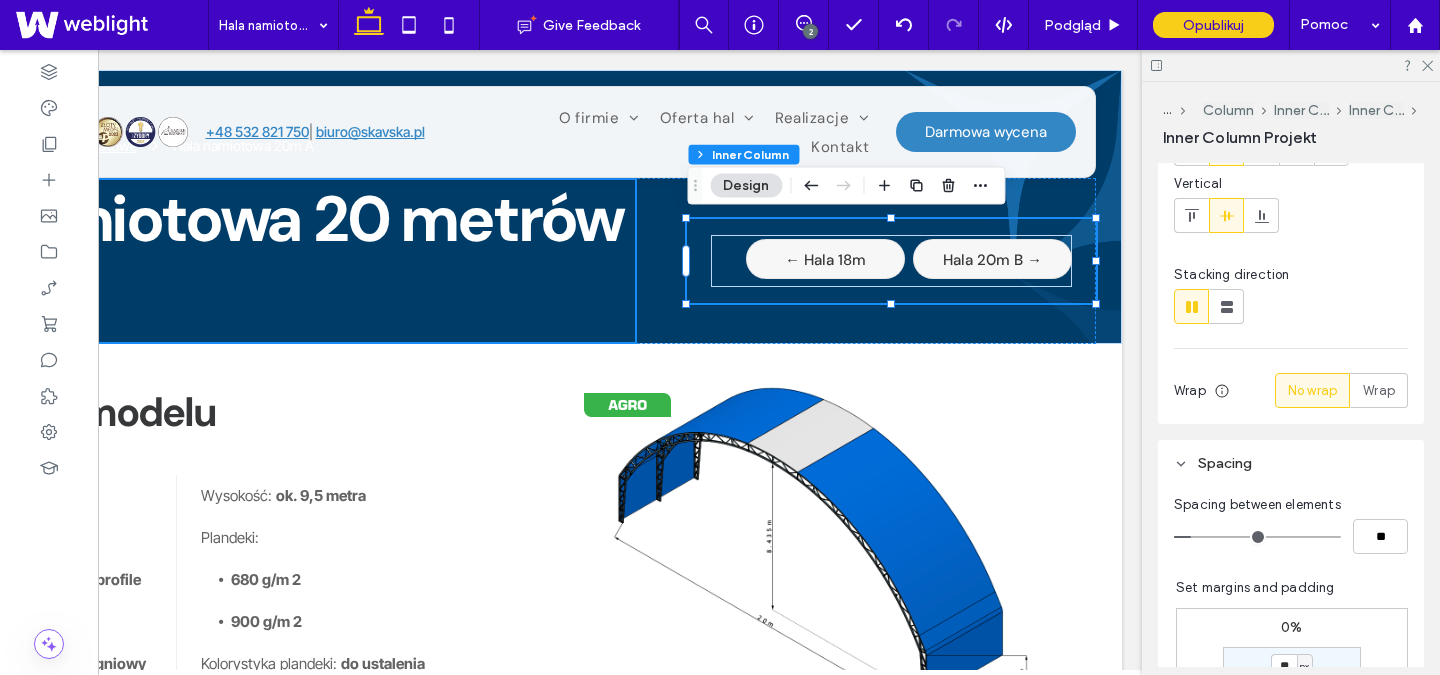 scroll, scrollTop: 310, scrollLeft: 0, axis: vertical 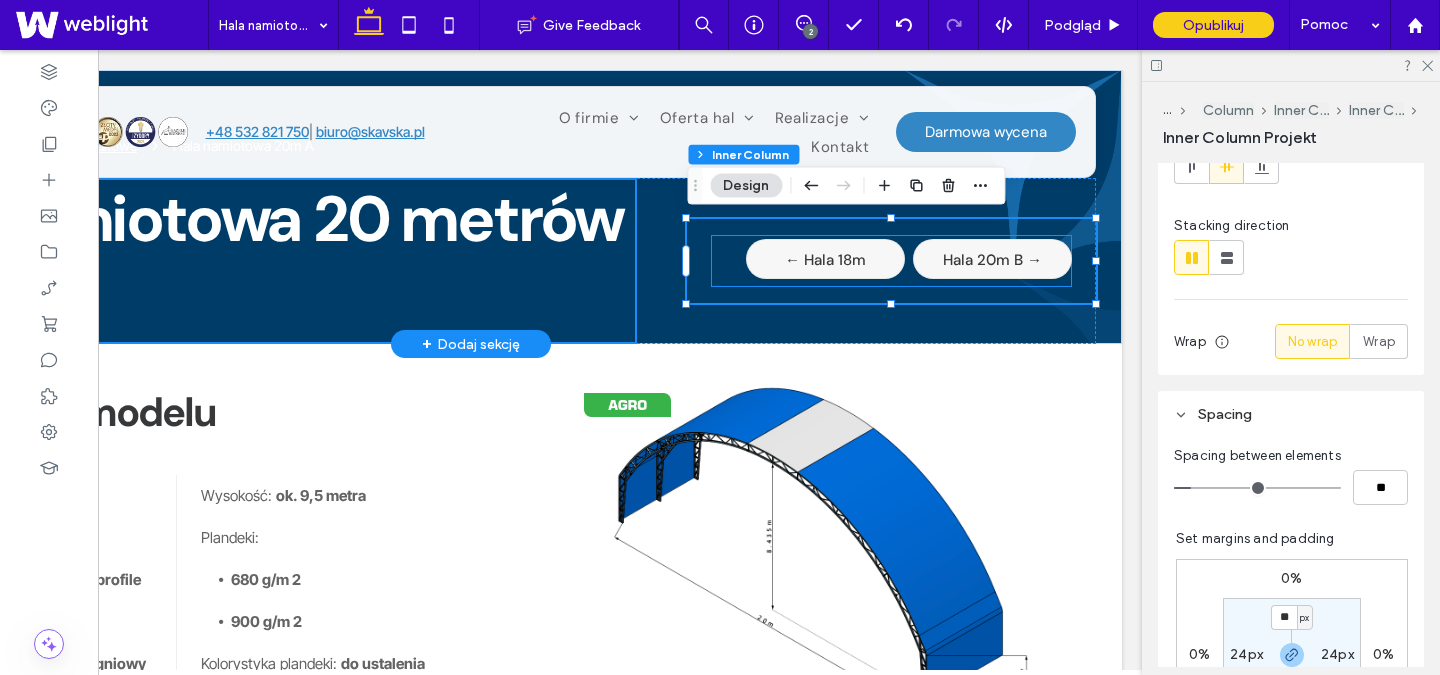 click on "← Hala 18m
Hala 20m B →" at bounding box center [891, 261] 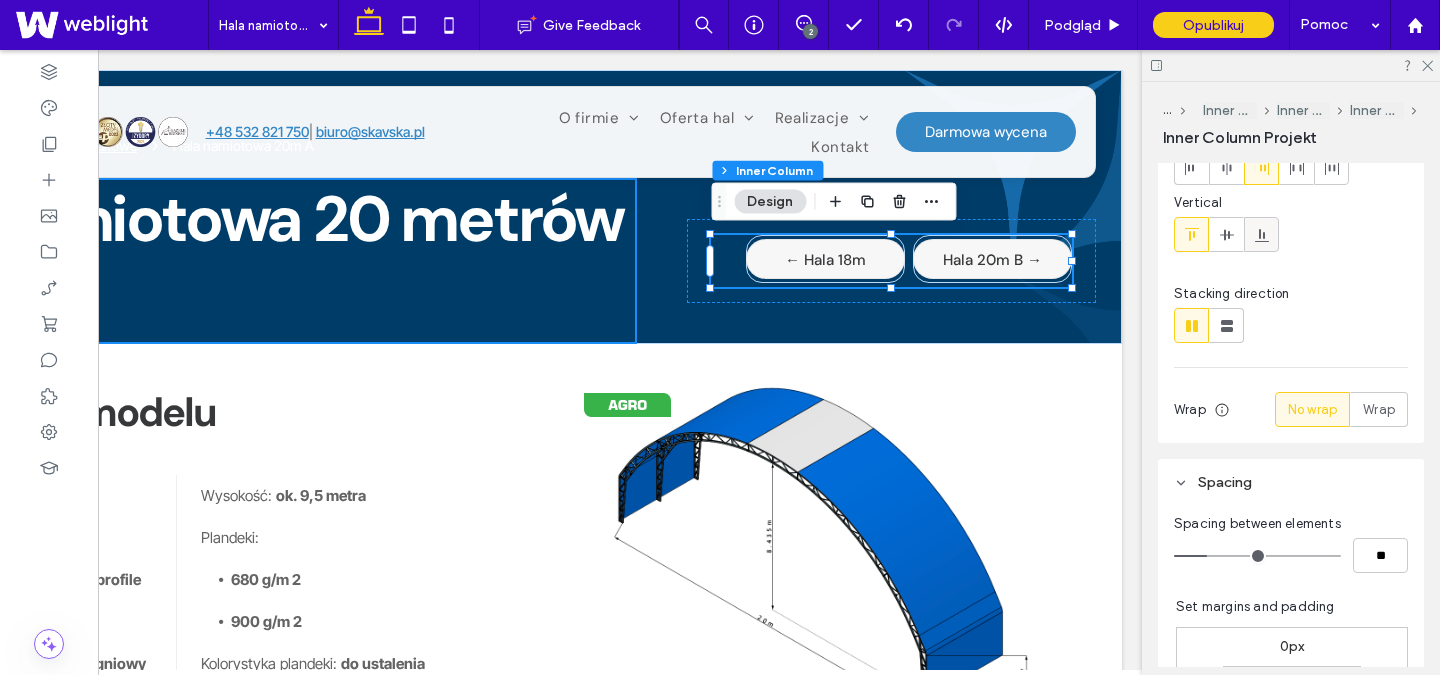 scroll, scrollTop: 241, scrollLeft: 0, axis: vertical 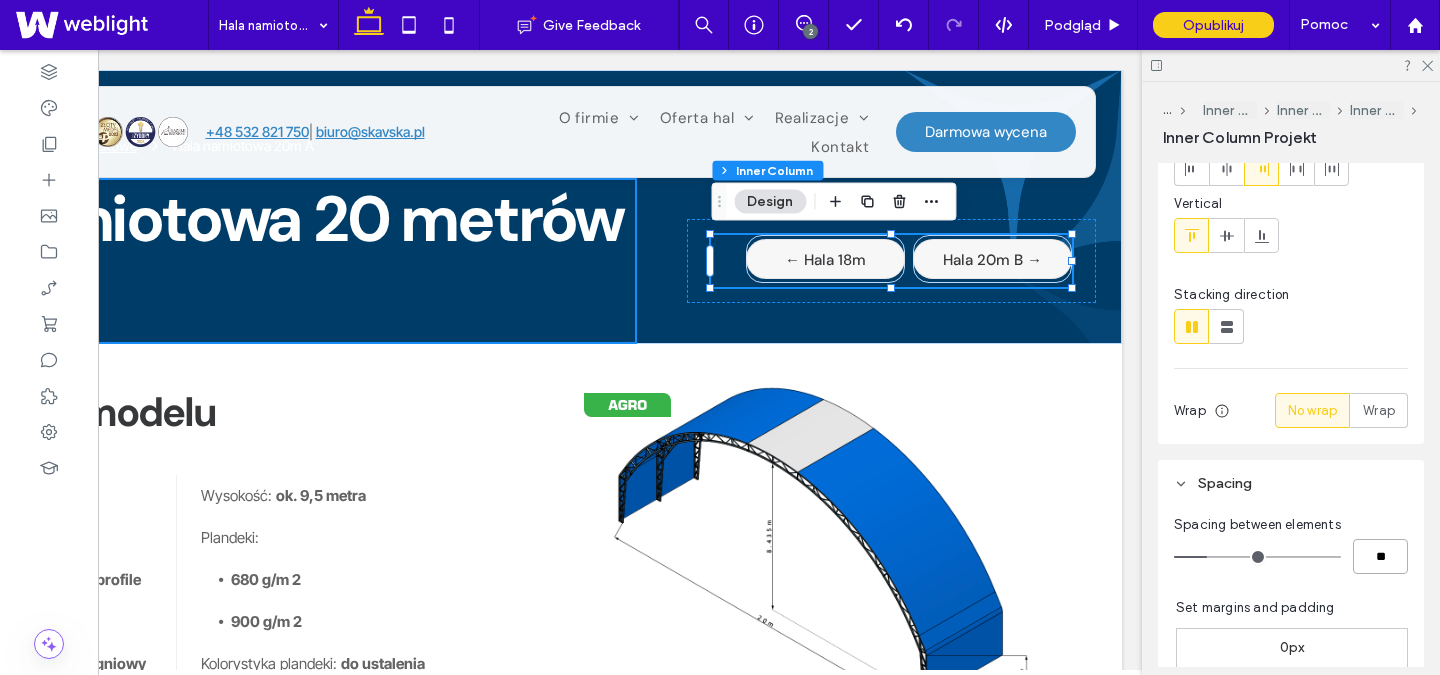 click on "**" at bounding box center (1380, 556) 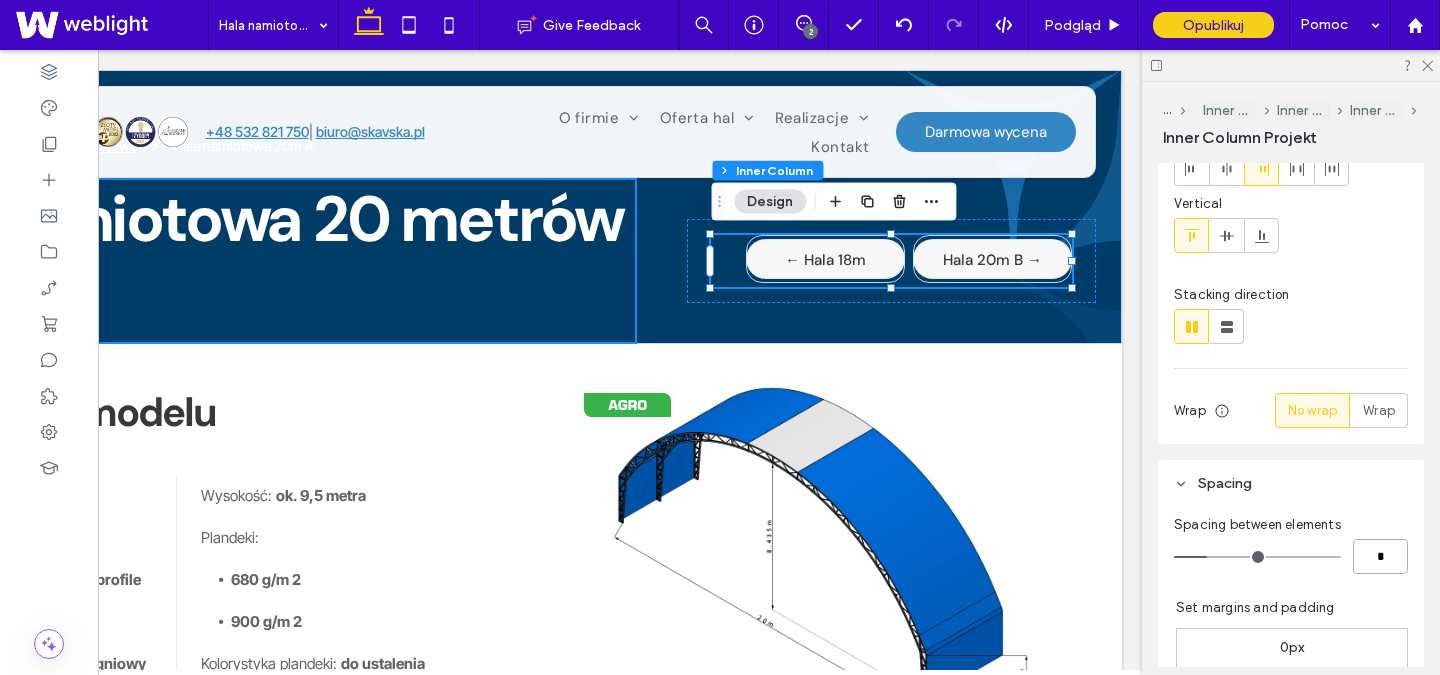 type on "*" 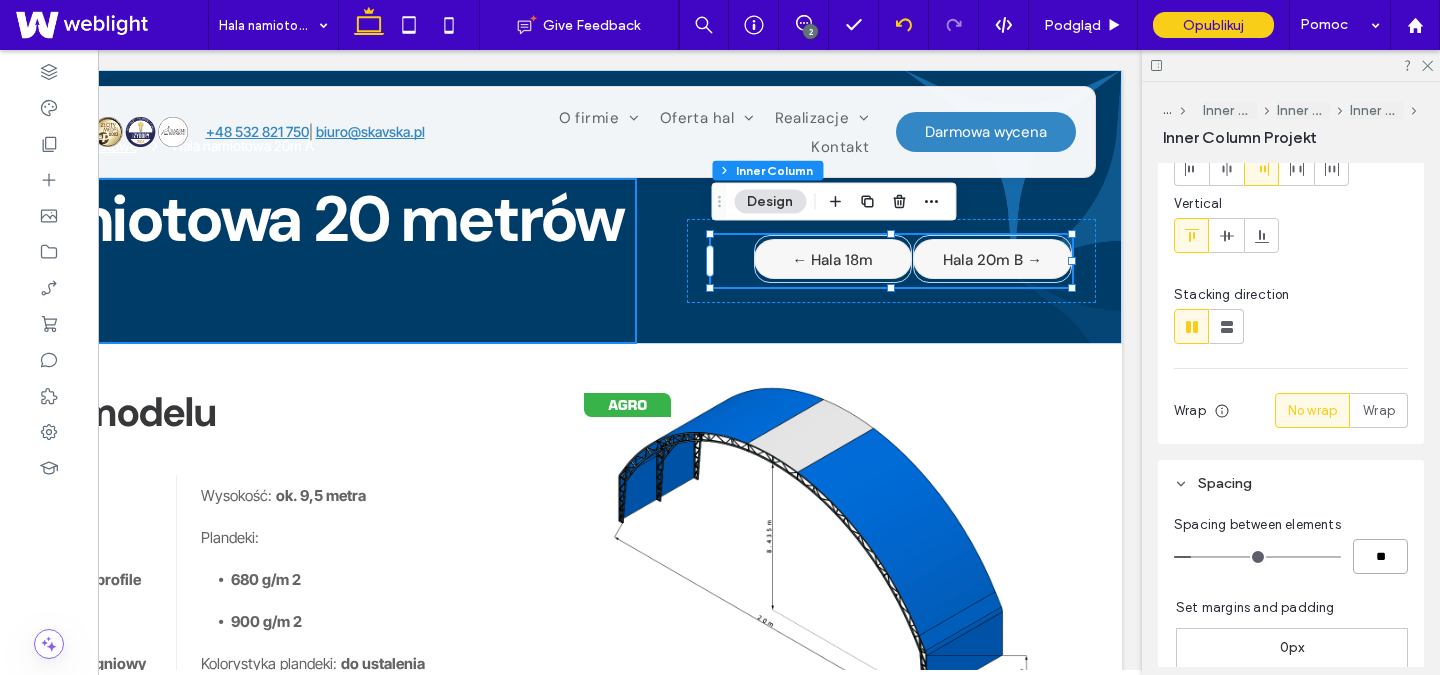 type on "*" 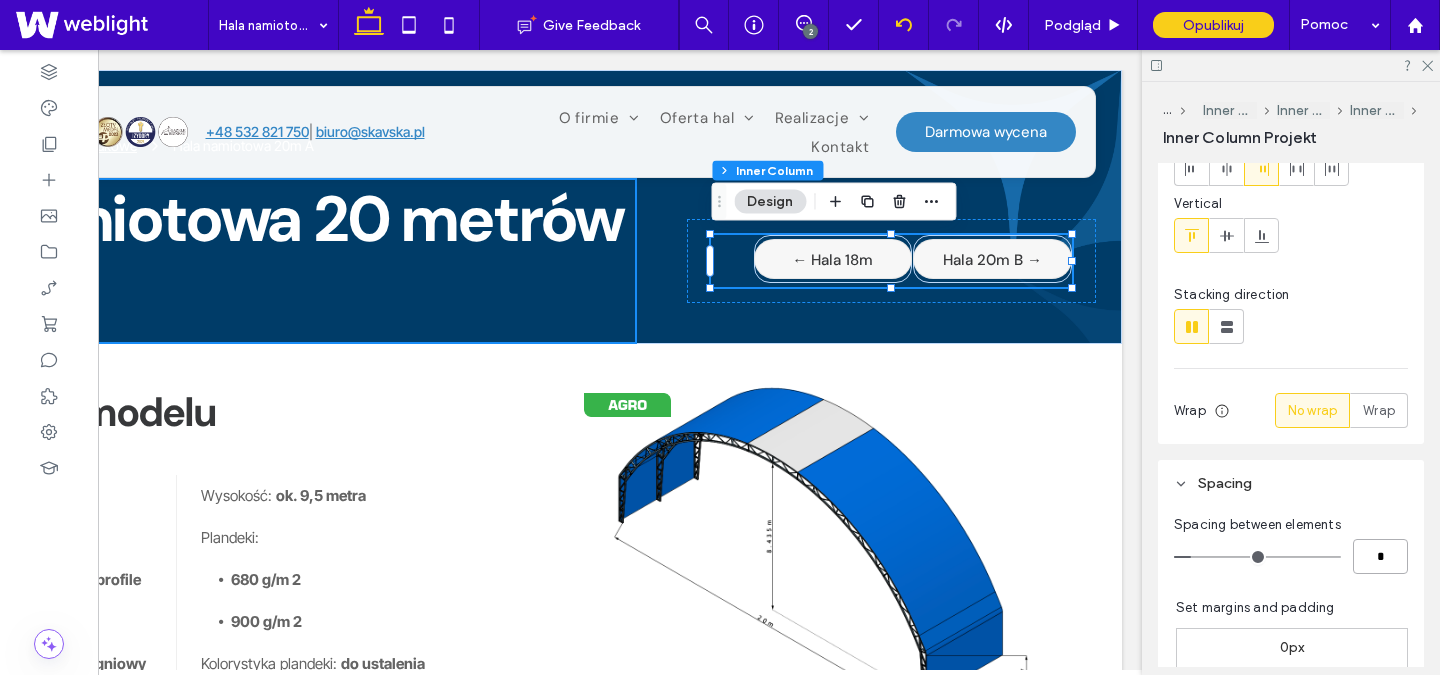 type on "*" 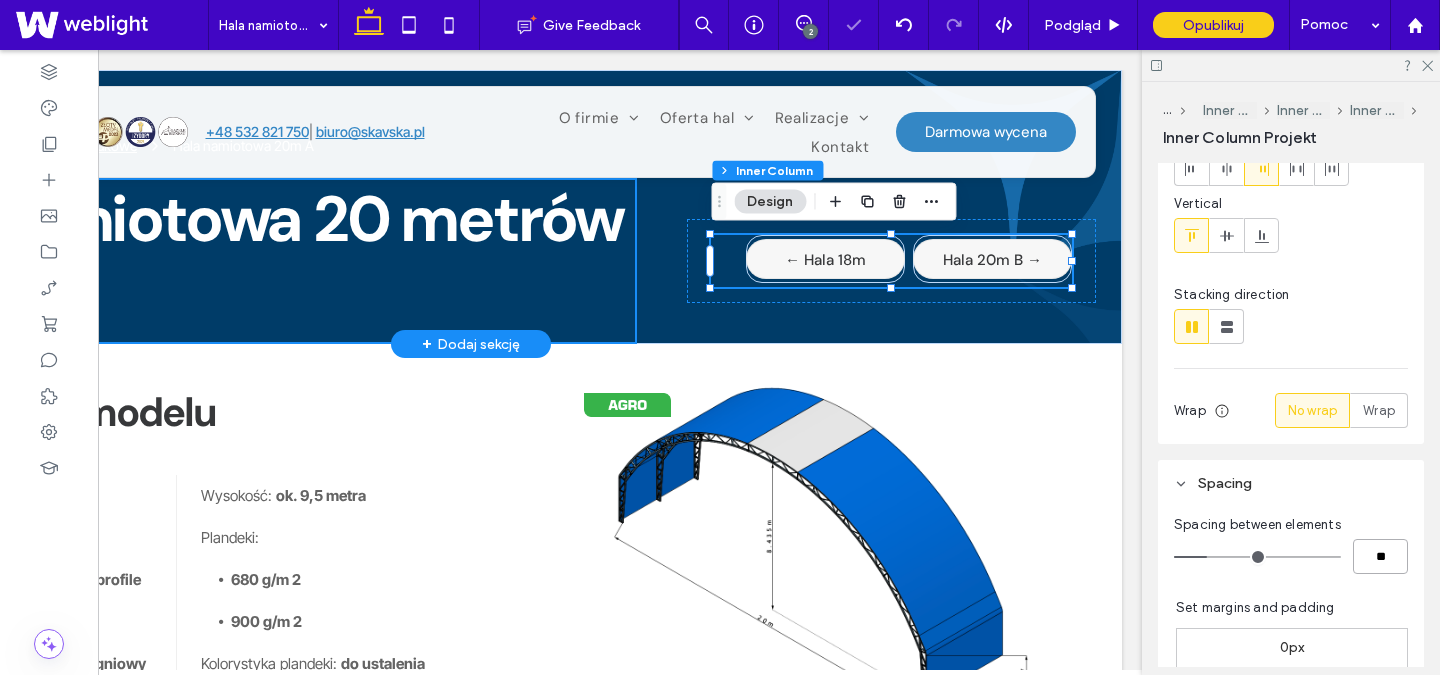 click on "← Hala 18m
Hala 20m B →" at bounding box center [891, 261] 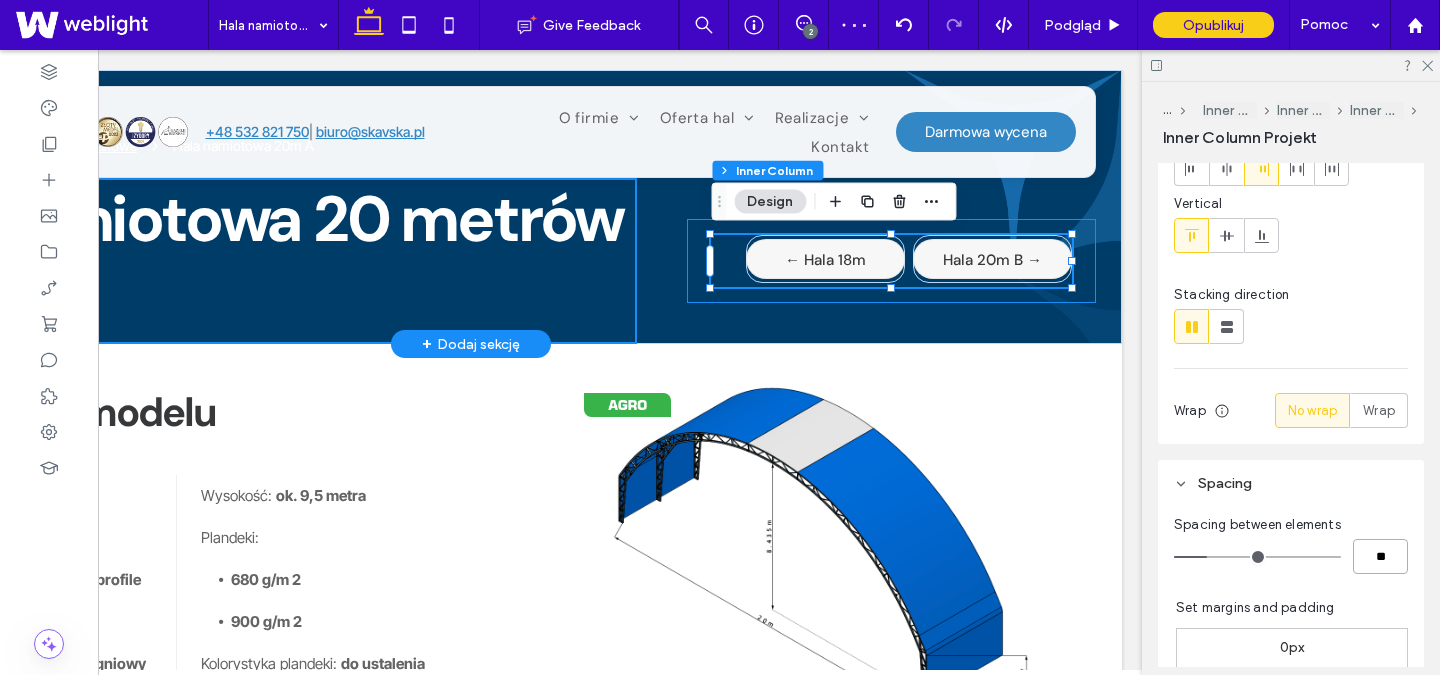 click on "← Hala 18m
Hala 20m B →" at bounding box center (891, 261) 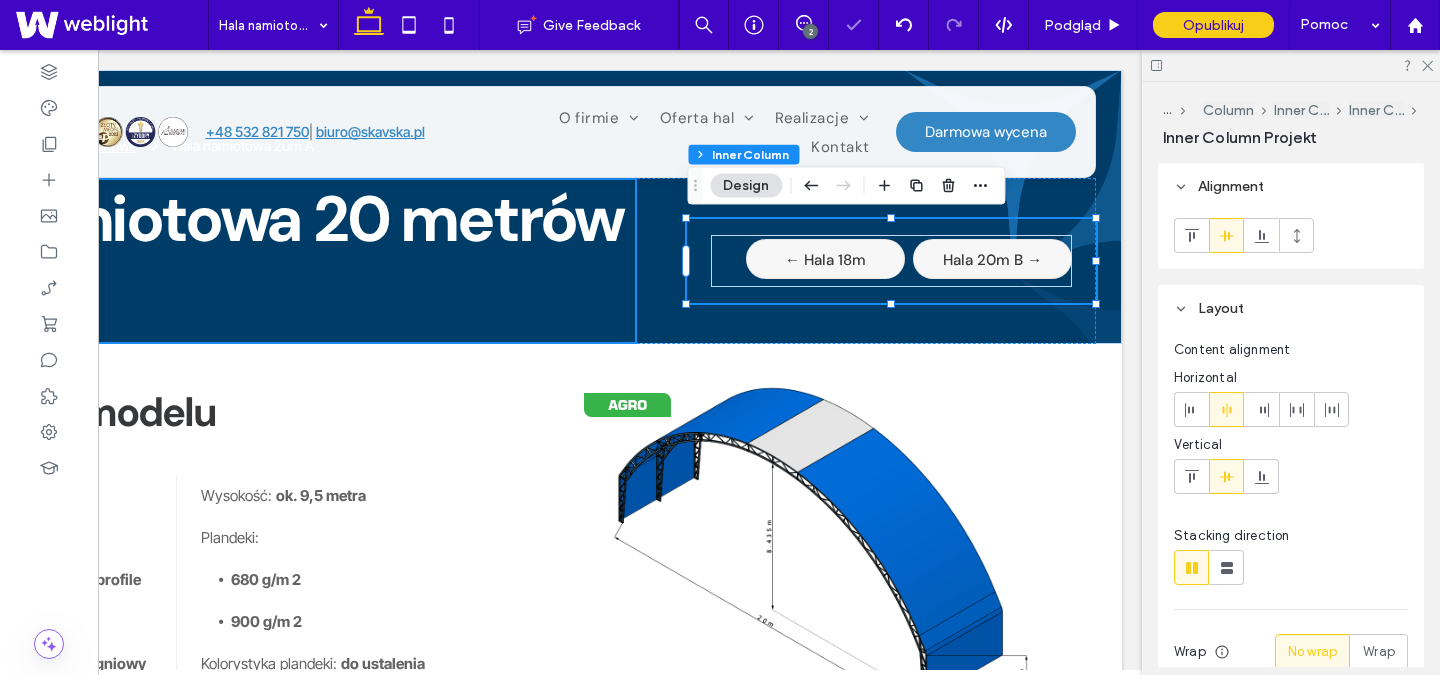 scroll, scrollTop: 335, scrollLeft: 0, axis: vertical 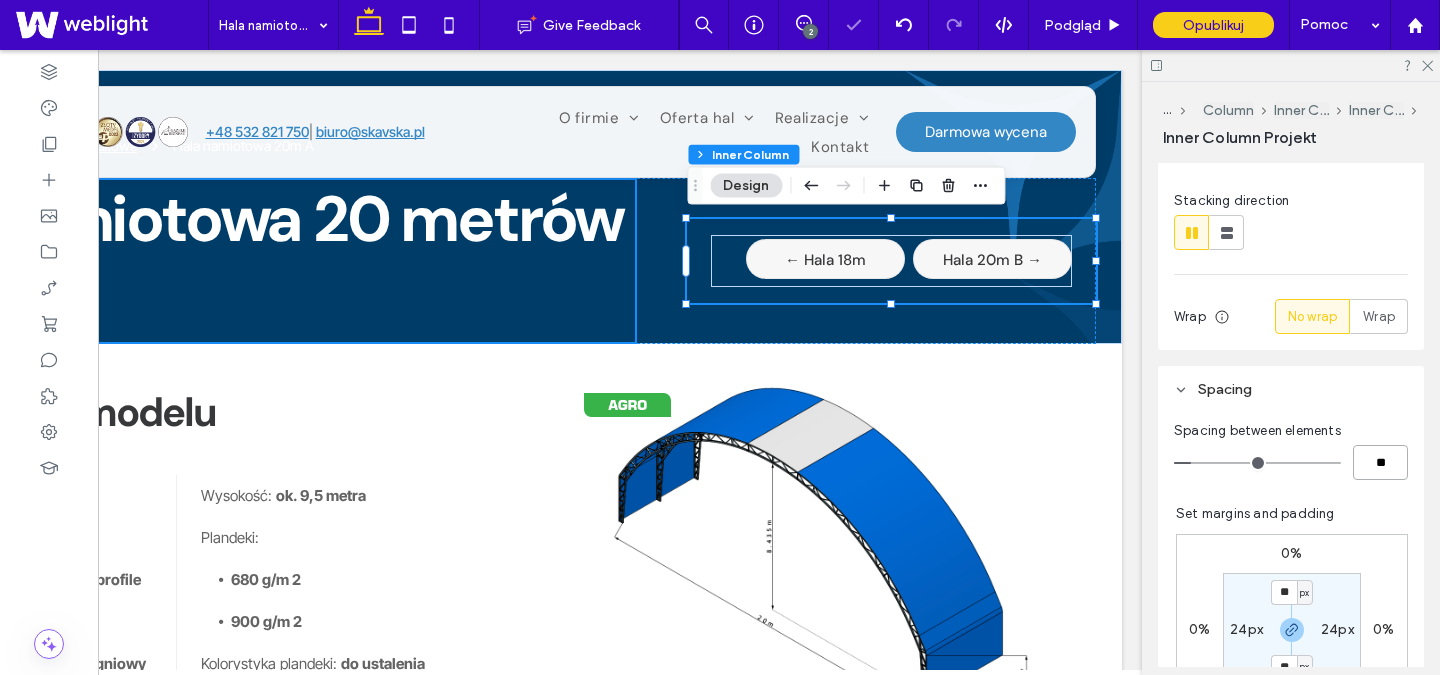 click on "**" at bounding box center [1380, 462] 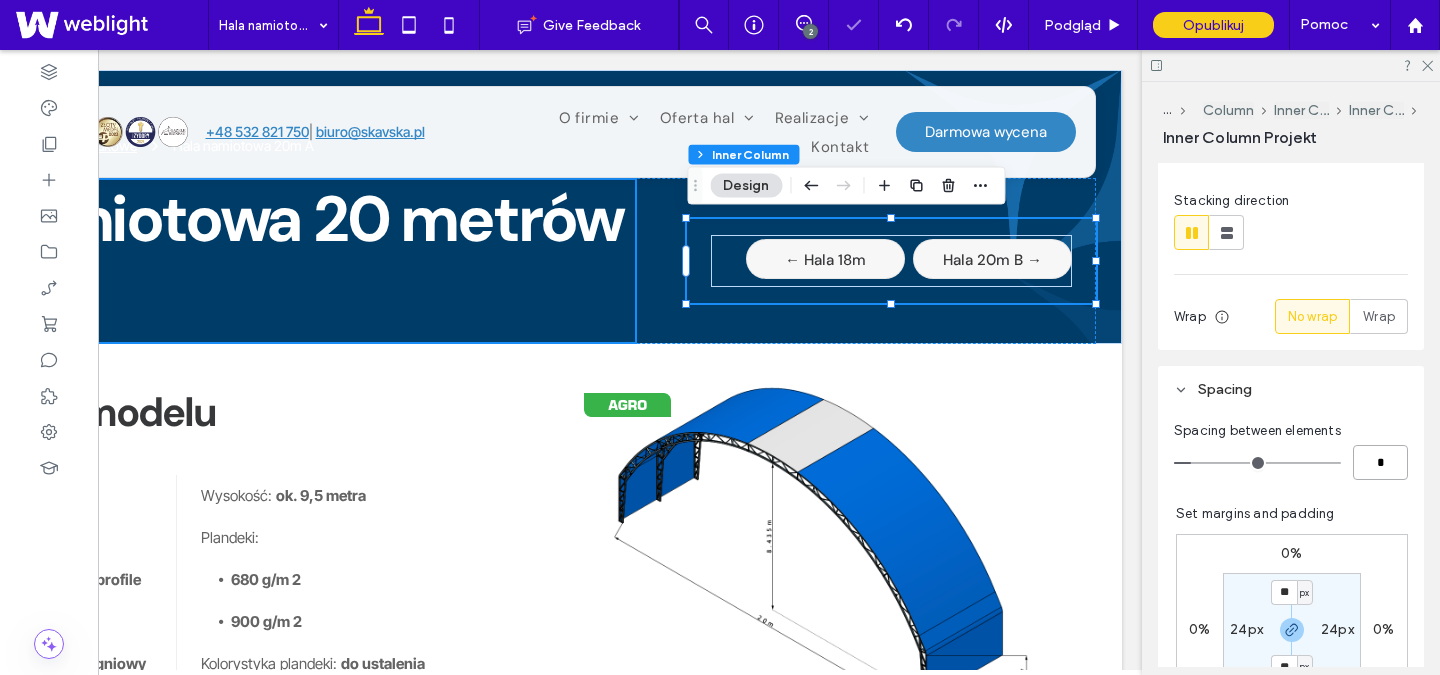 type on "*" 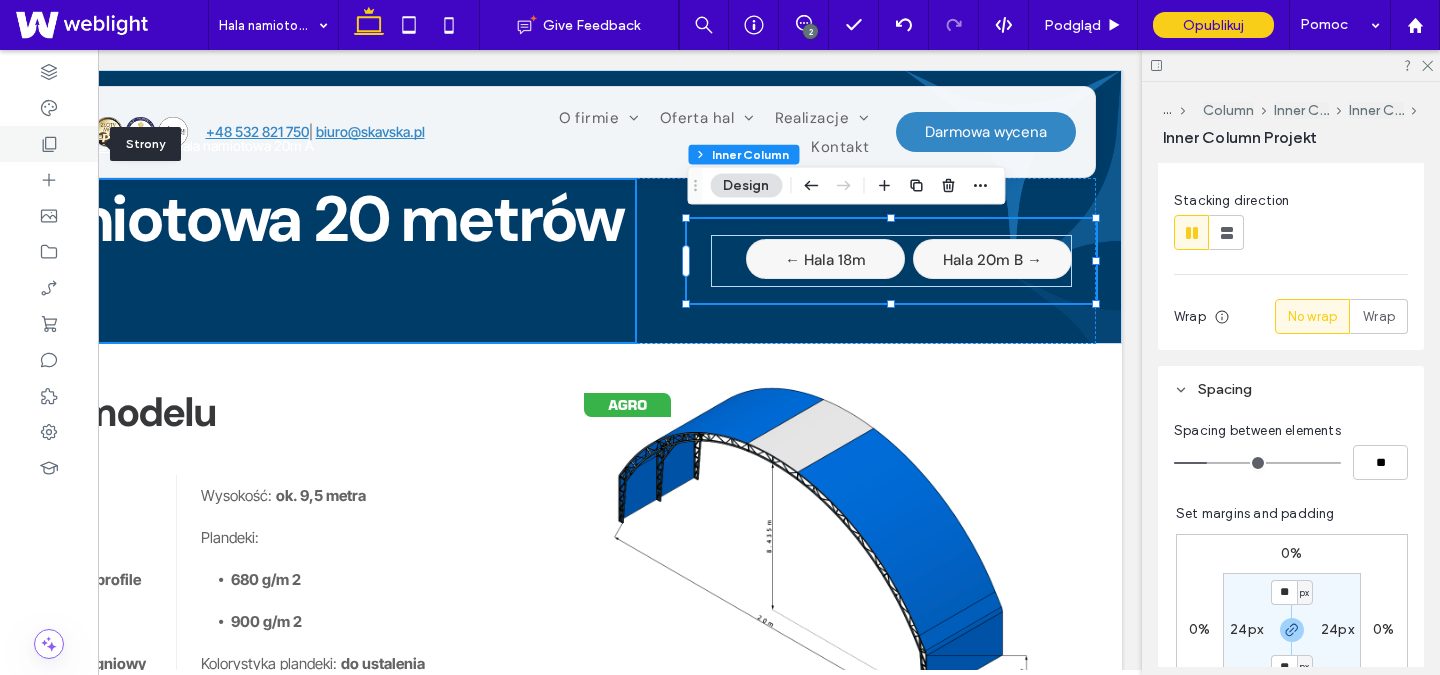 click 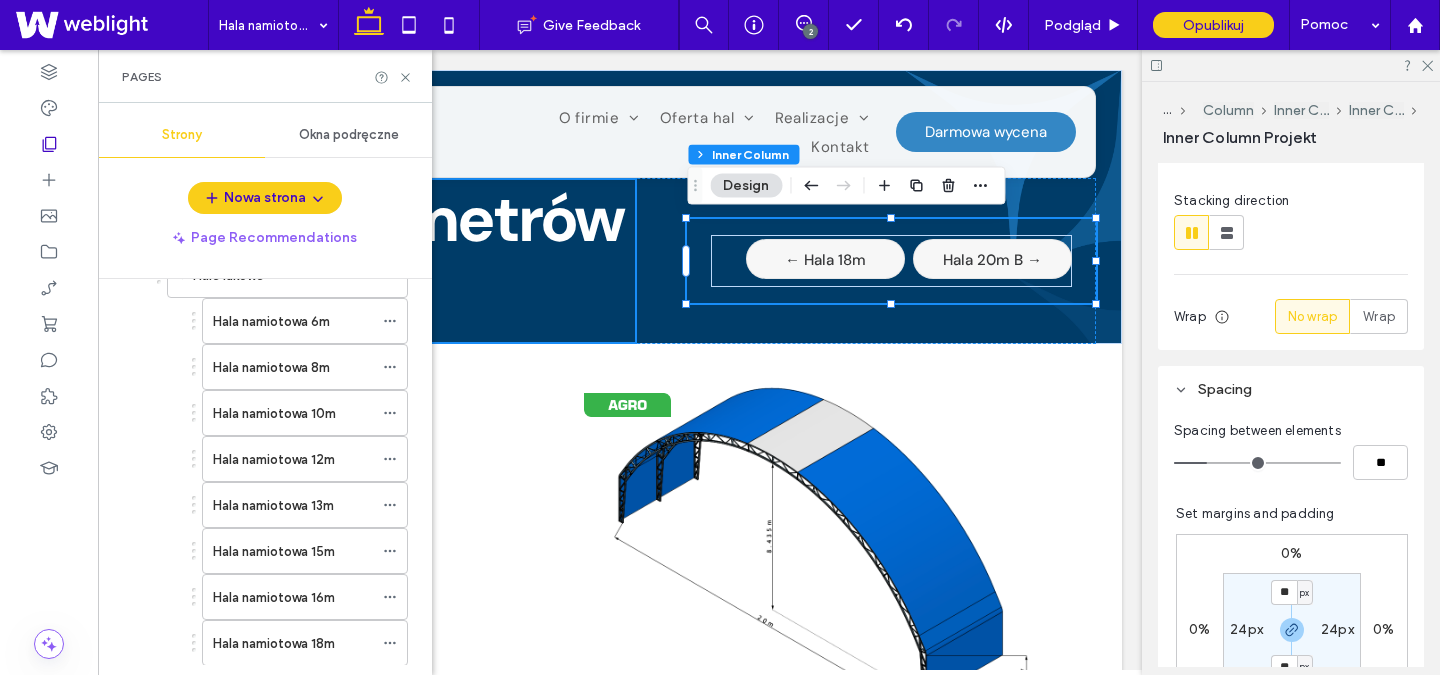 scroll, scrollTop: 446, scrollLeft: 0, axis: vertical 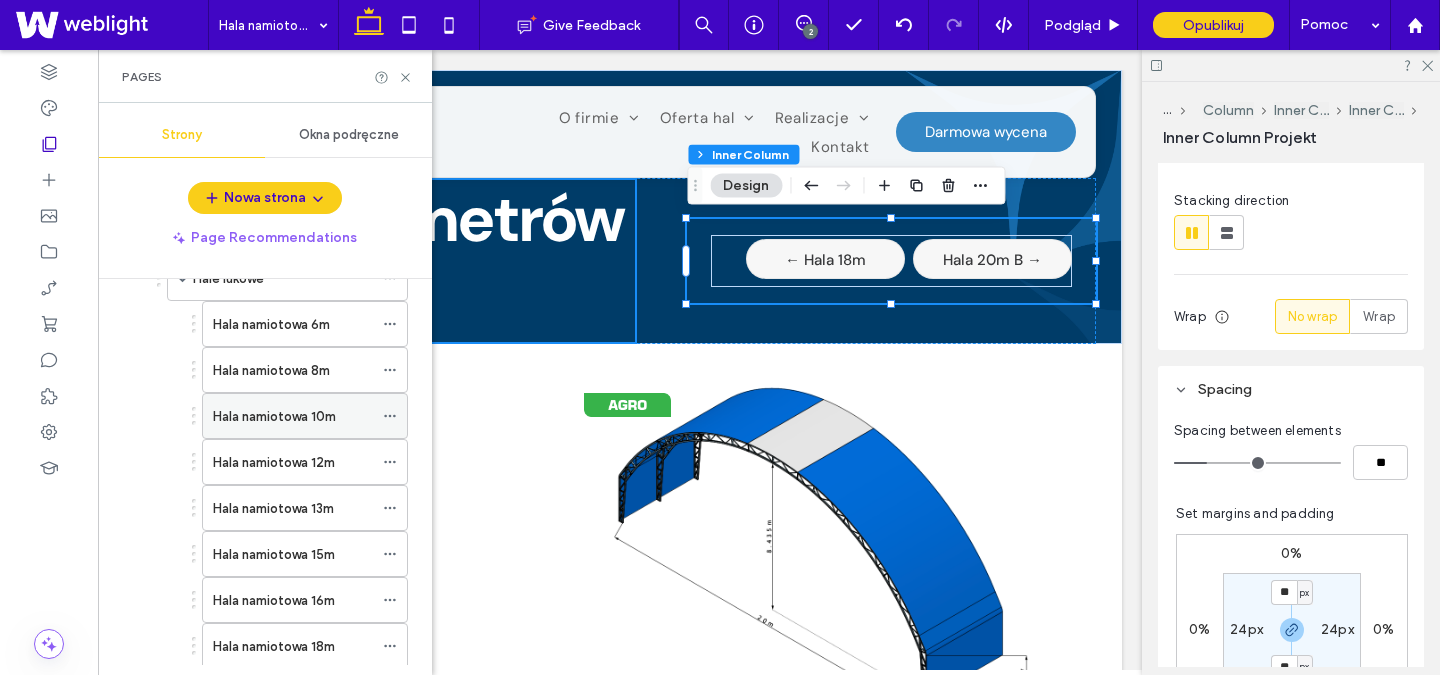 click on "Hala namiotowa 10m" at bounding box center [293, 416] 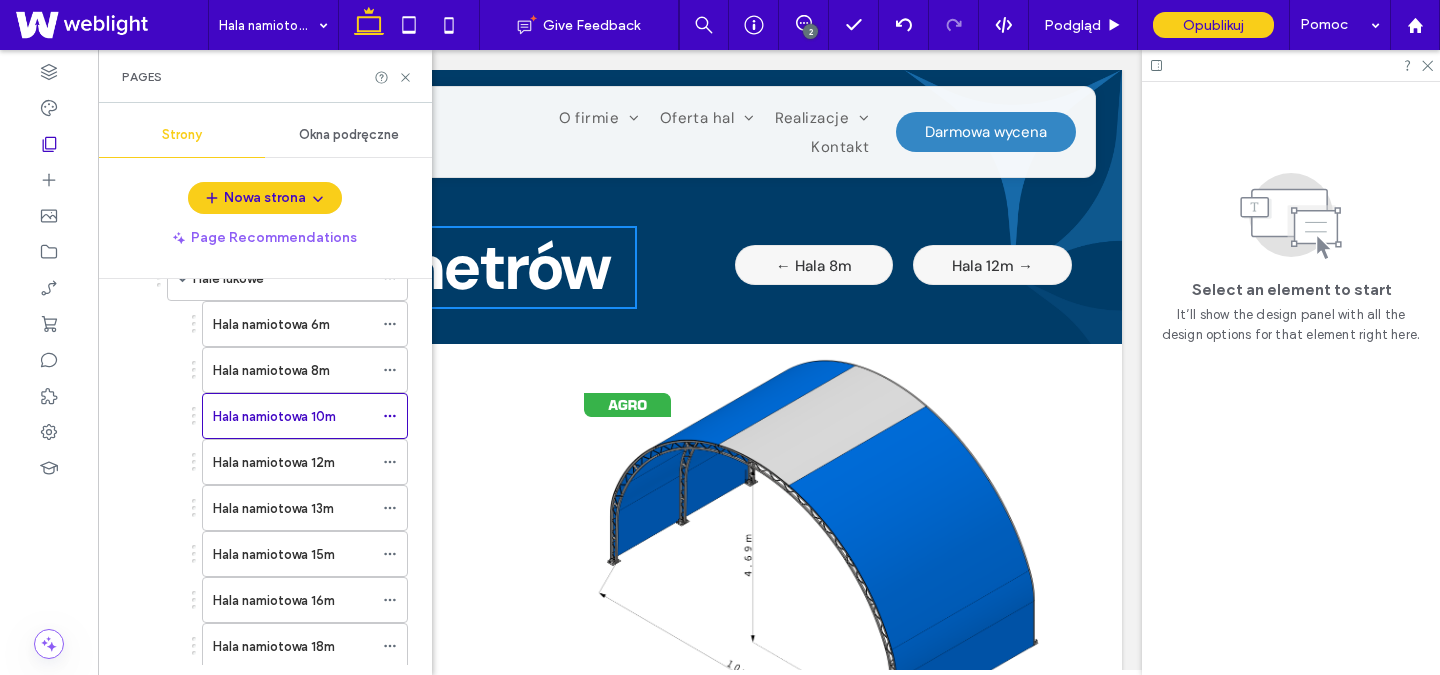 scroll, scrollTop: 0, scrollLeft: 0, axis: both 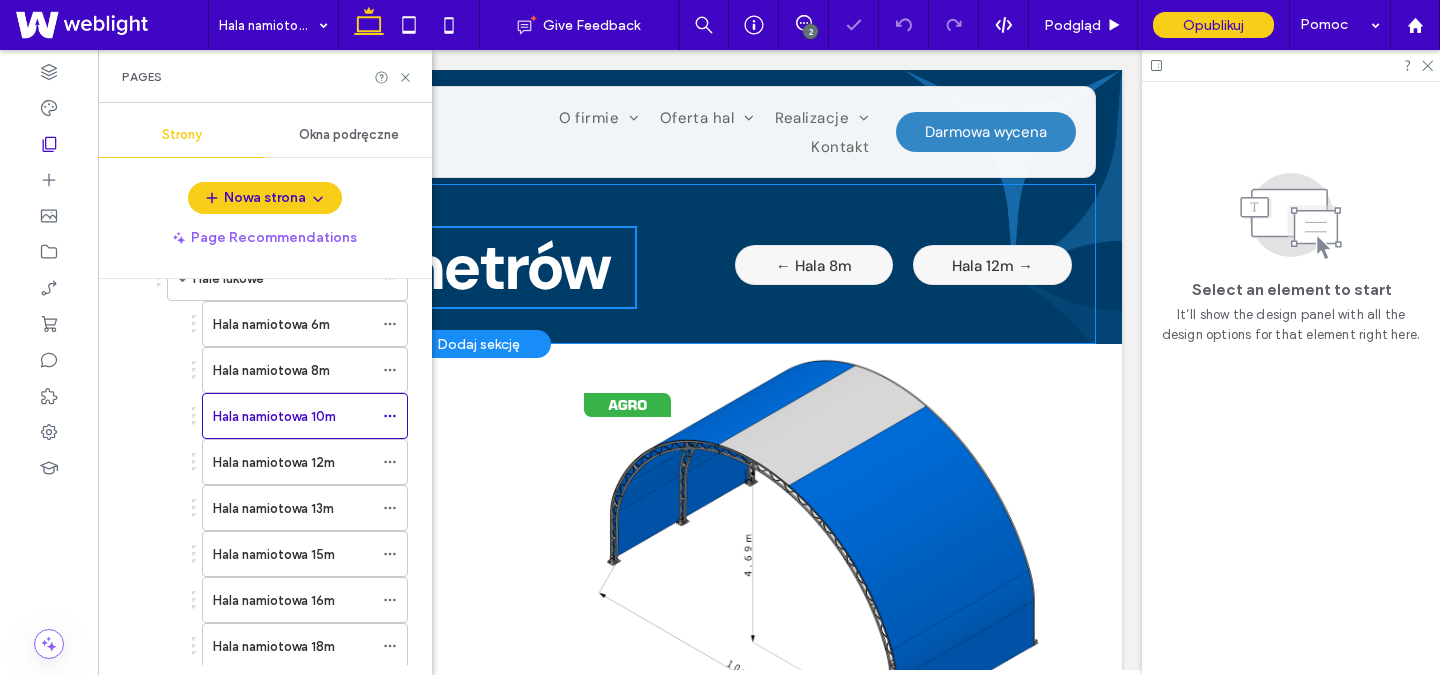 click on "← Hala 8m" at bounding box center (814, 265) 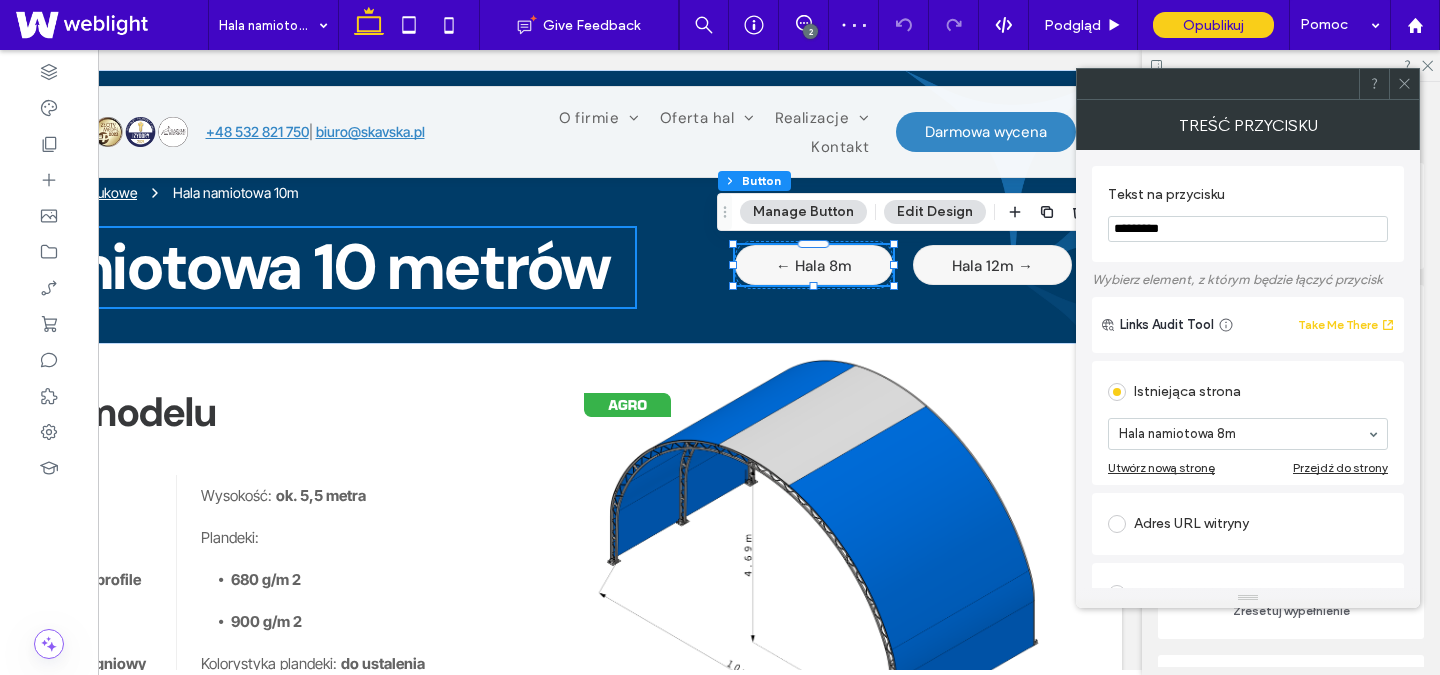 click 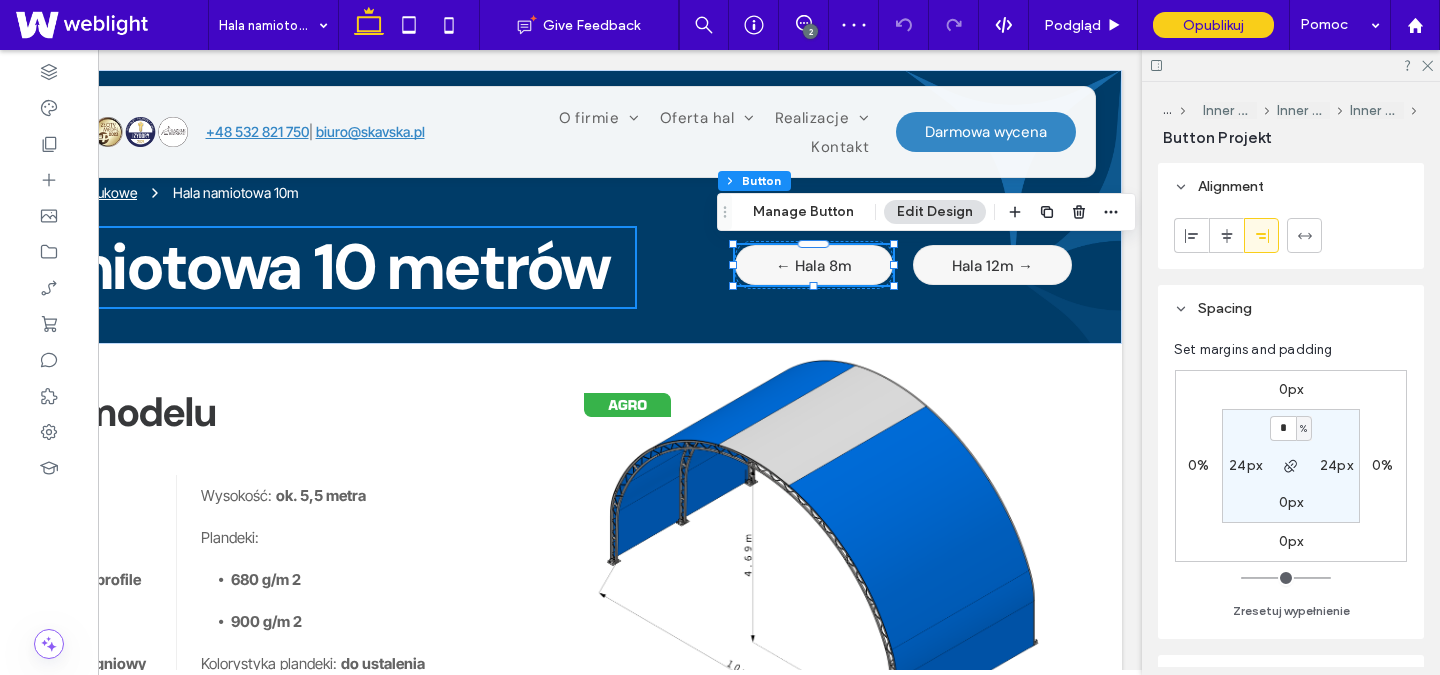 scroll, scrollTop: 409, scrollLeft: 0, axis: vertical 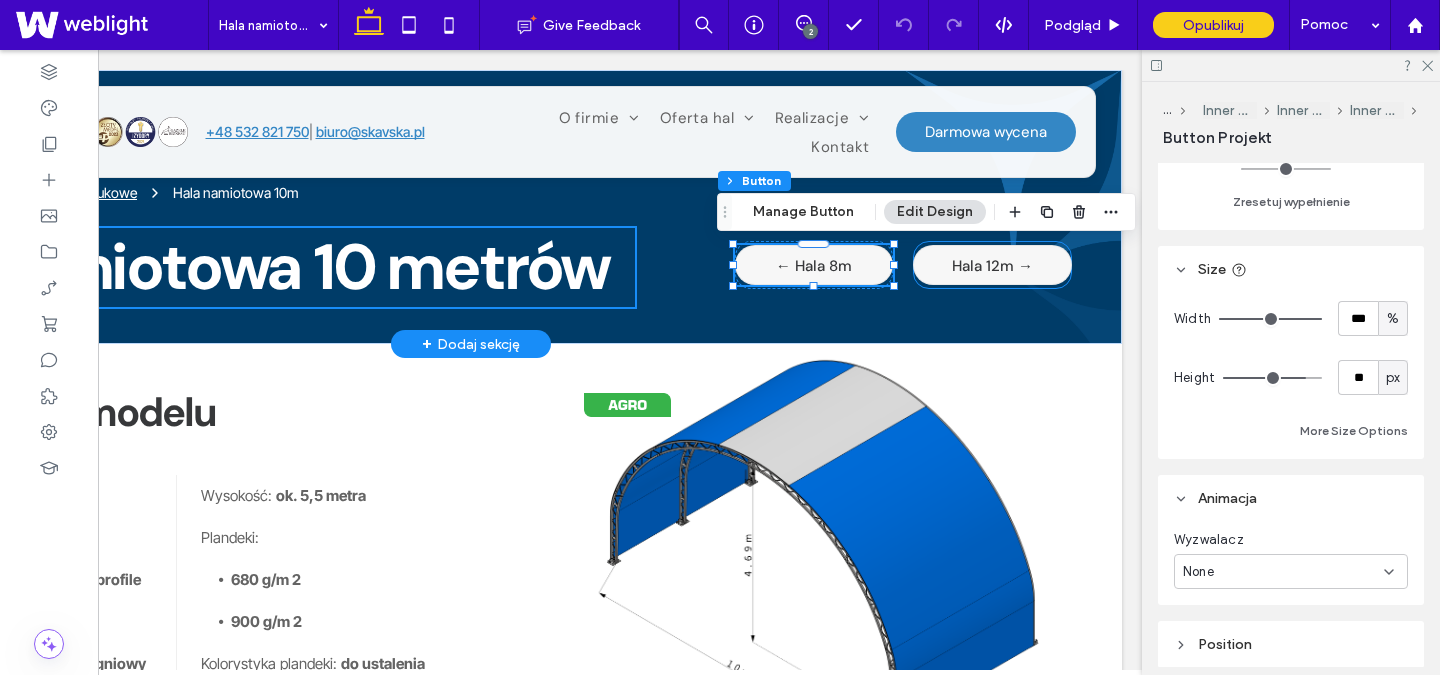 click on "Hala 12m →" at bounding box center [992, 265] 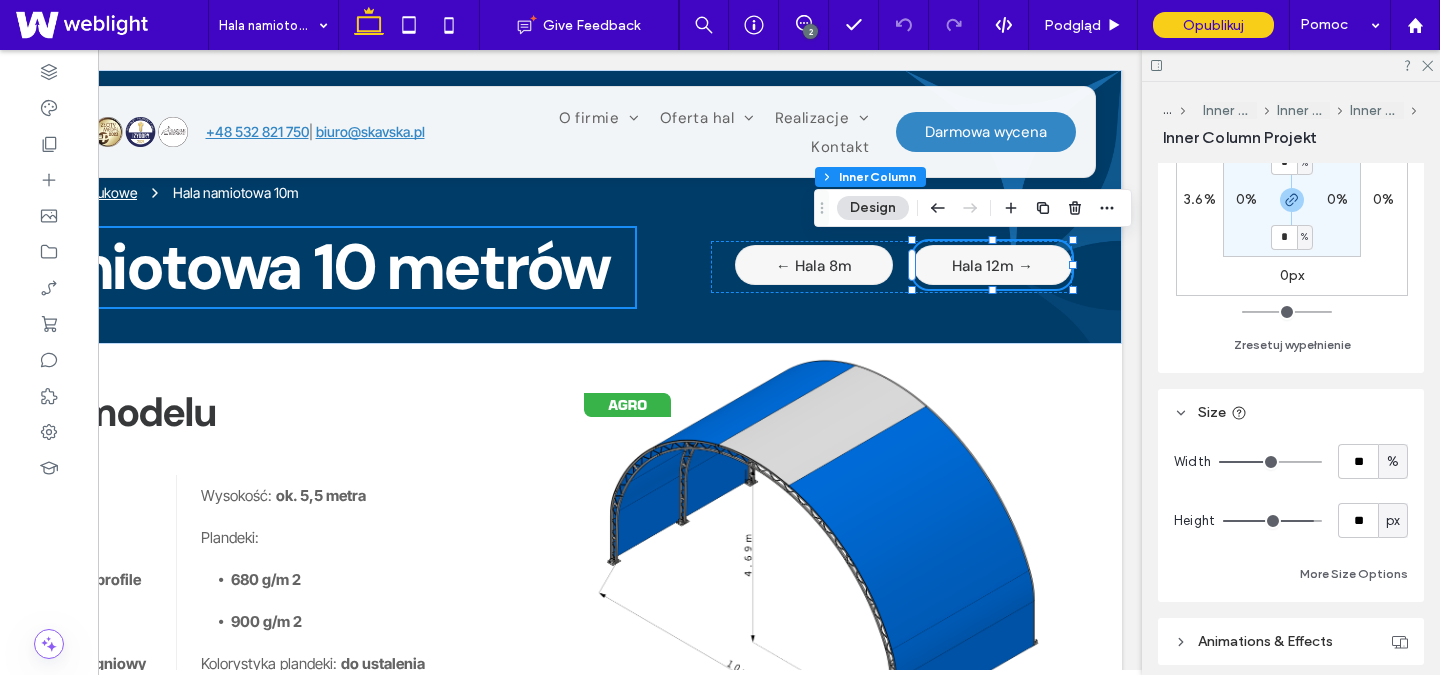 scroll, scrollTop: 717, scrollLeft: 0, axis: vertical 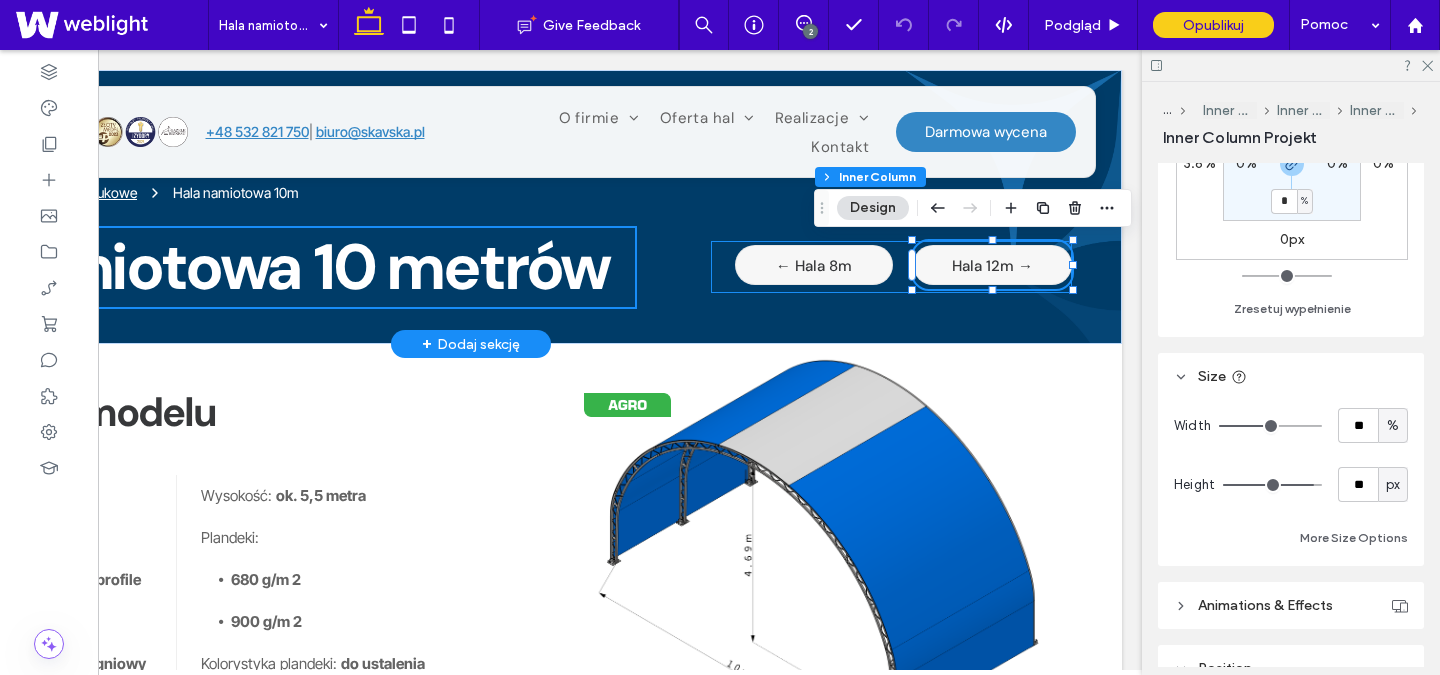 click on "← Hala 8m
Hala 12m →" at bounding box center [891, 267] 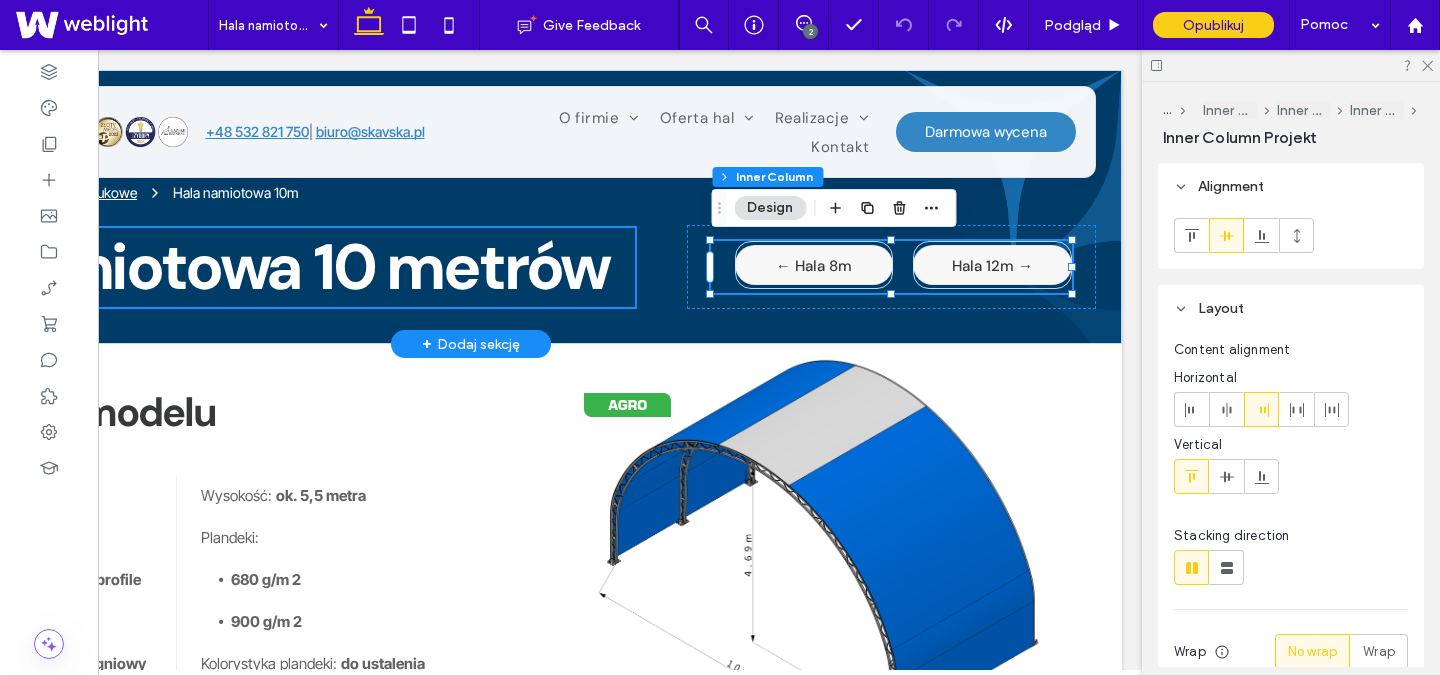 click on "← Hala 8m
Hala 12m →" at bounding box center (891, 267) 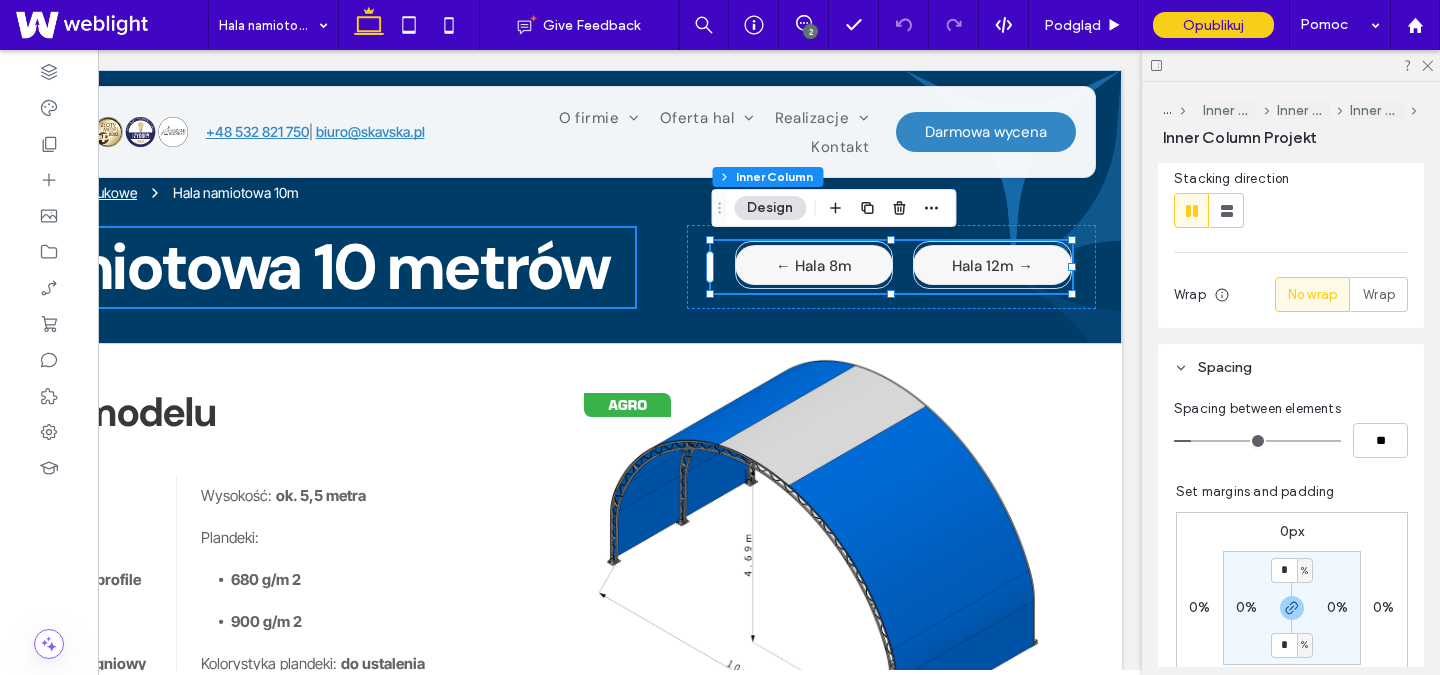 scroll, scrollTop: 389, scrollLeft: 0, axis: vertical 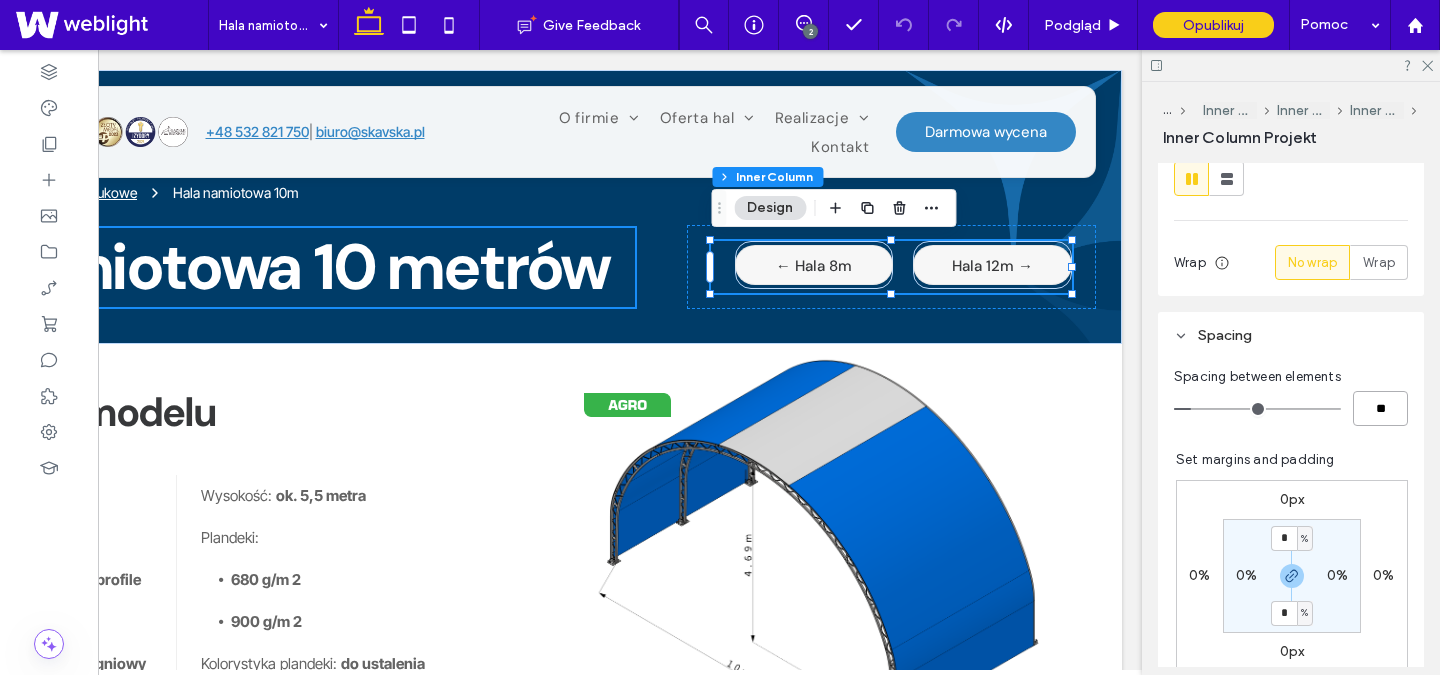 click on "**" at bounding box center [1380, 408] 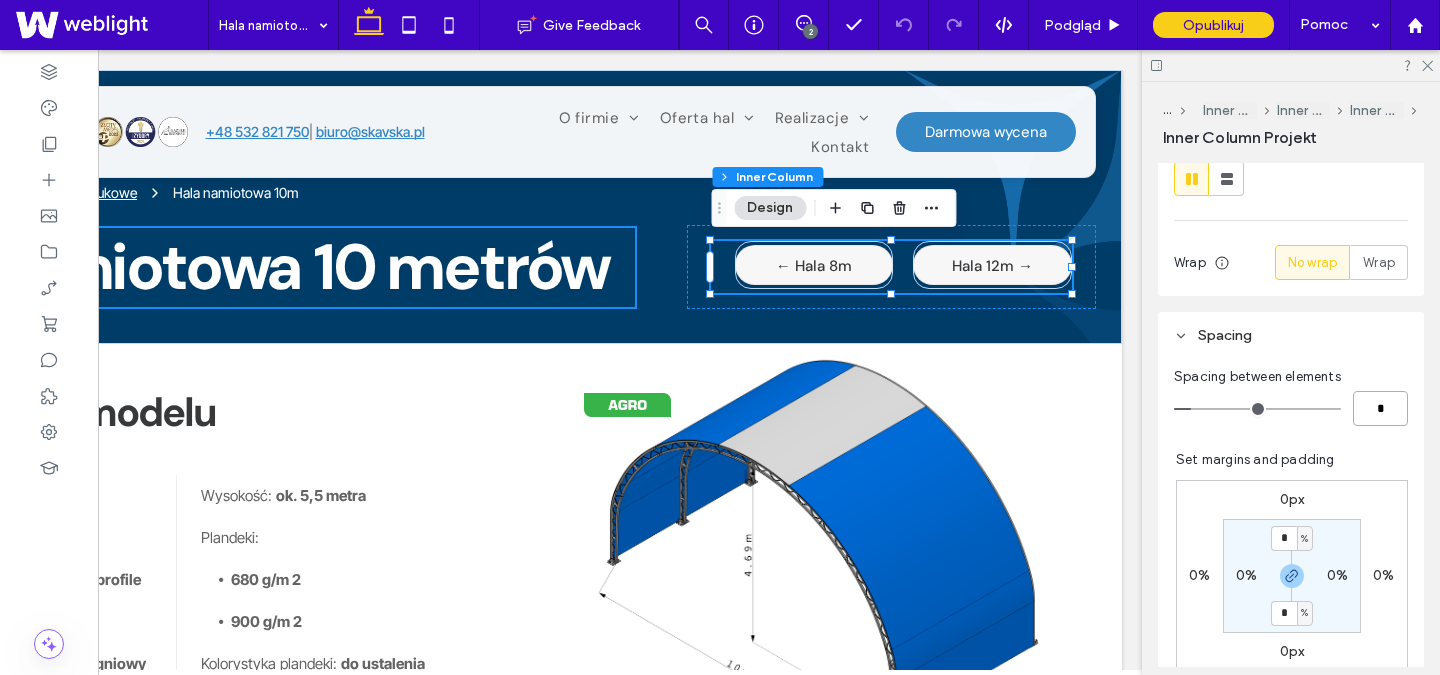type on "*" 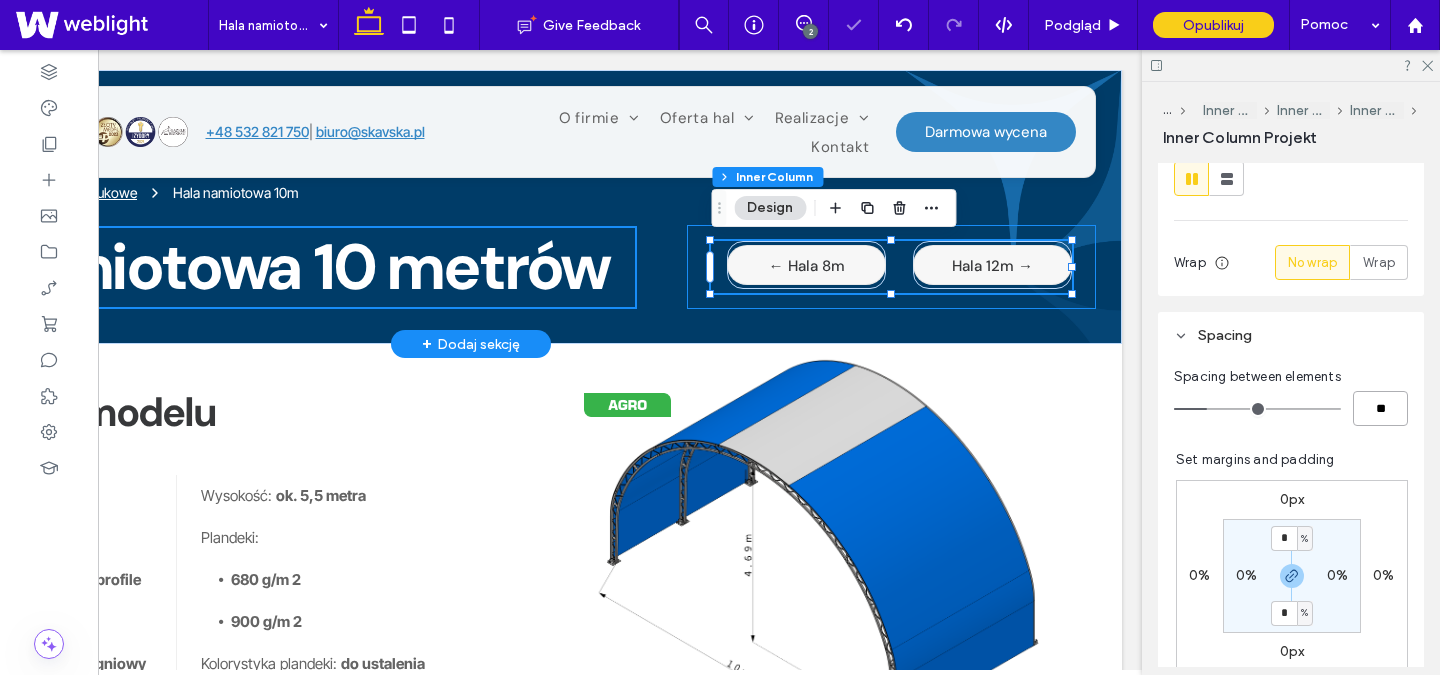 click on "← Hala 8m
Hala 12m →" at bounding box center (891, 267) 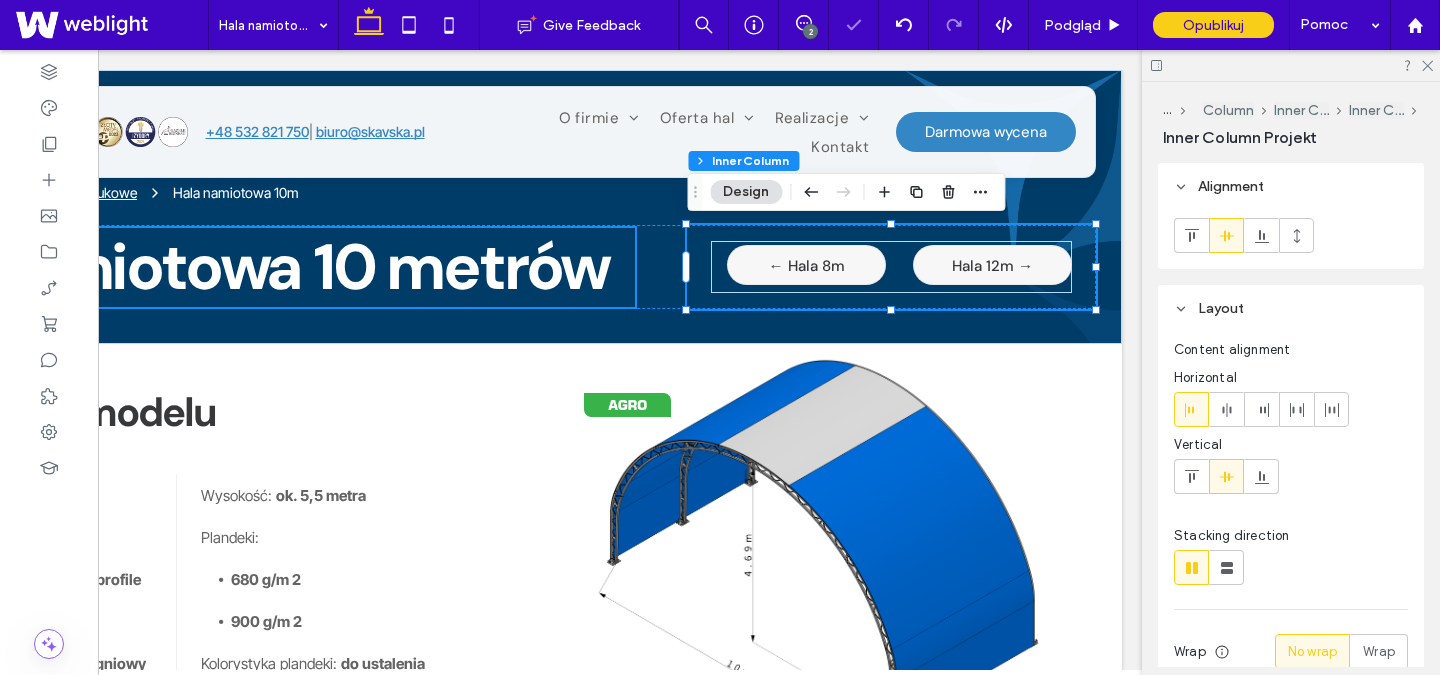 scroll, scrollTop: 230, scrollLeft: 0, axis: vertical 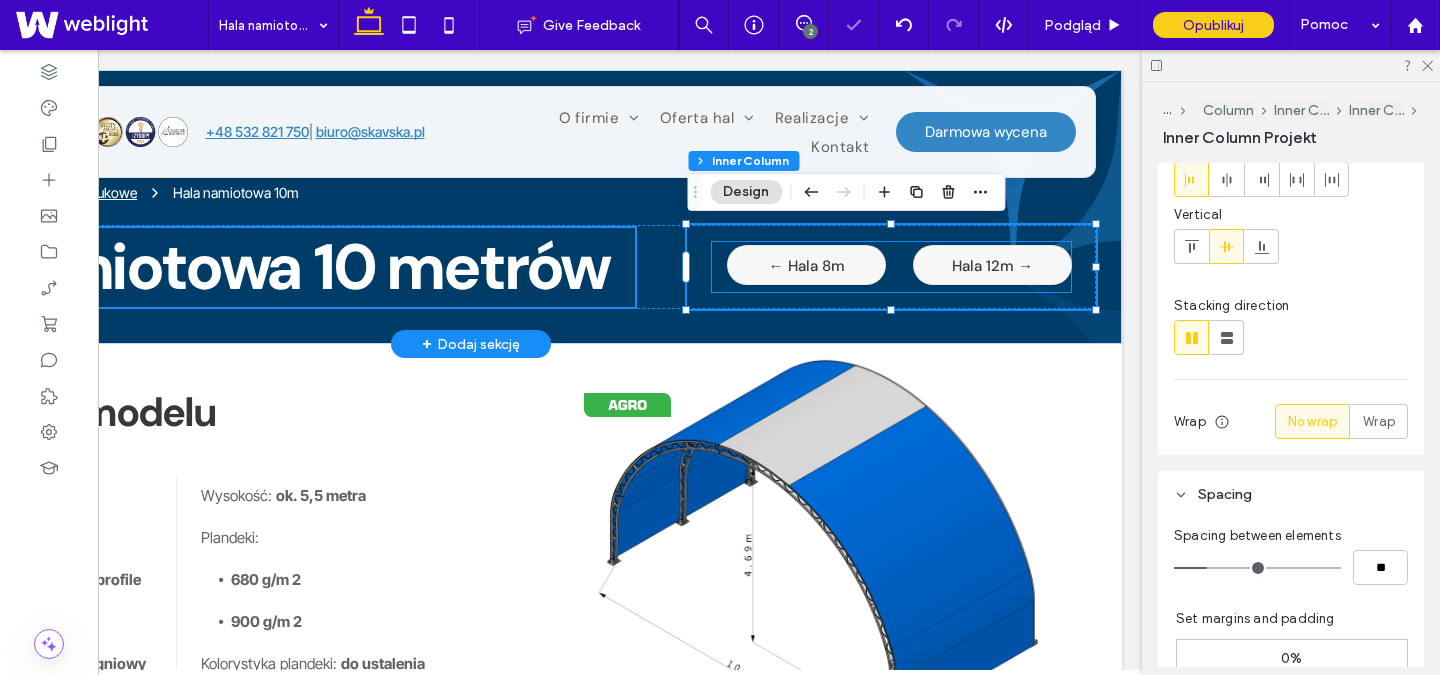 click on "← Hala 8m" at bounding box center (806, 265) 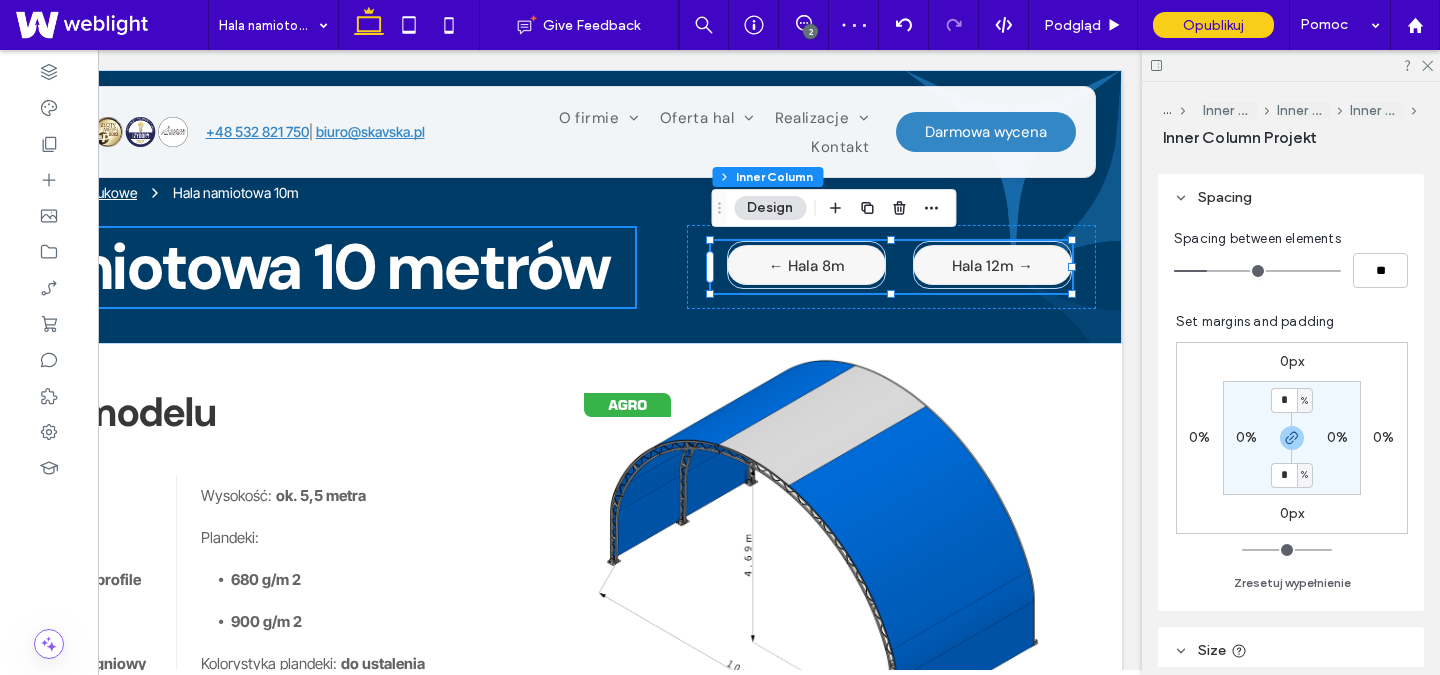 scroll, scrollTop: 508, scrollLeft: 0, axis: vertical 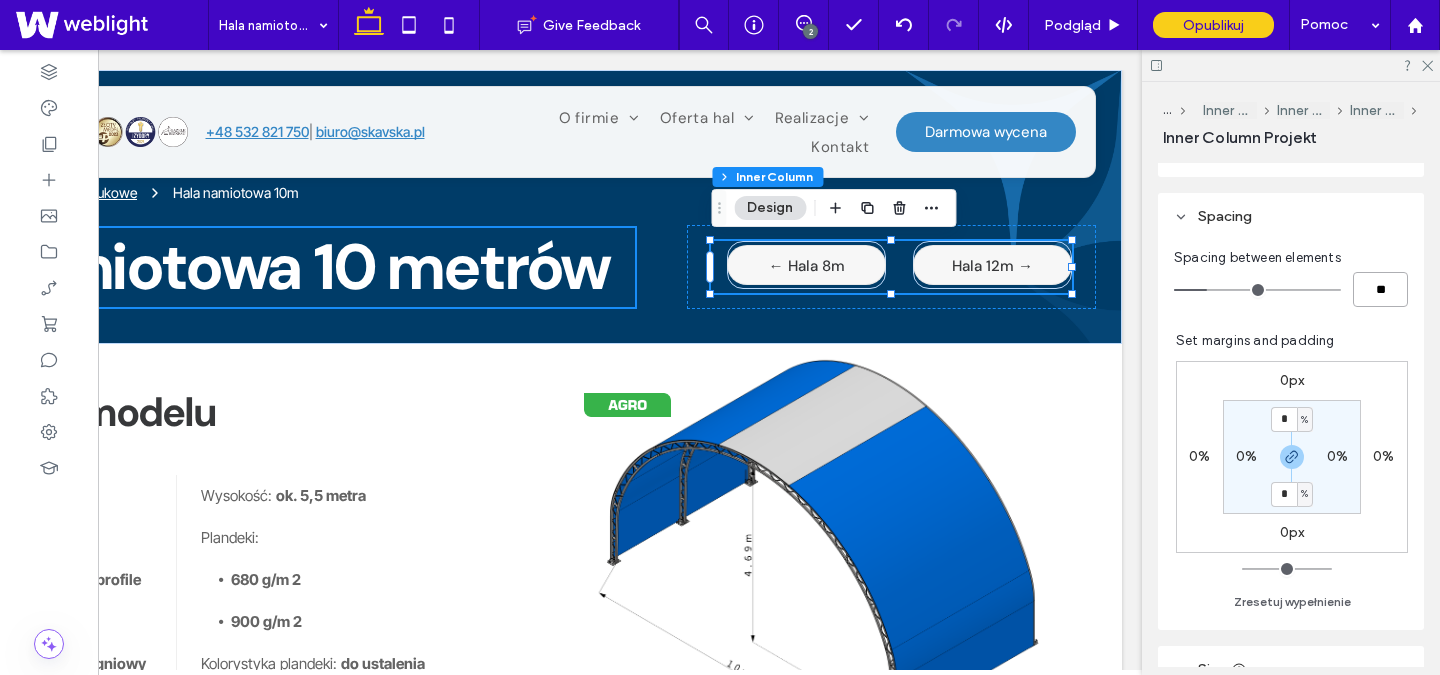 click on "**" at bounding box center (1380, 289) 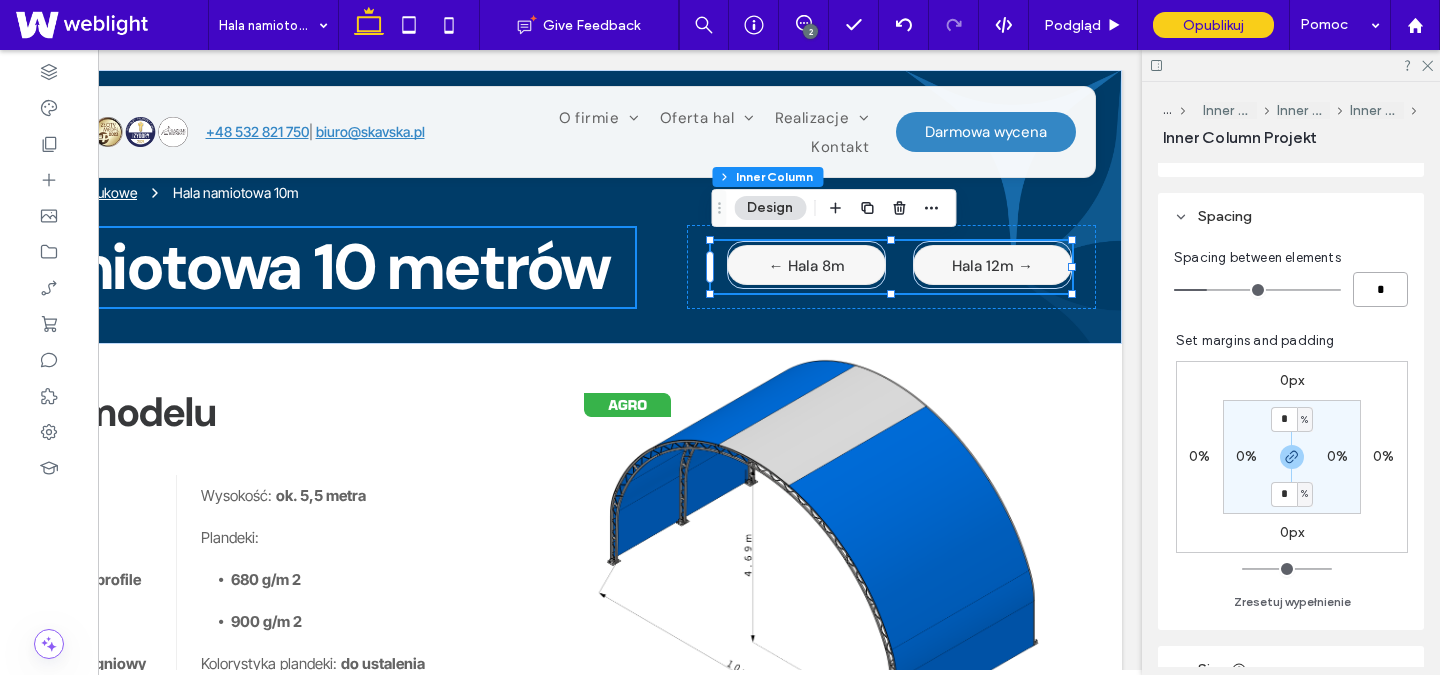 type on "*" 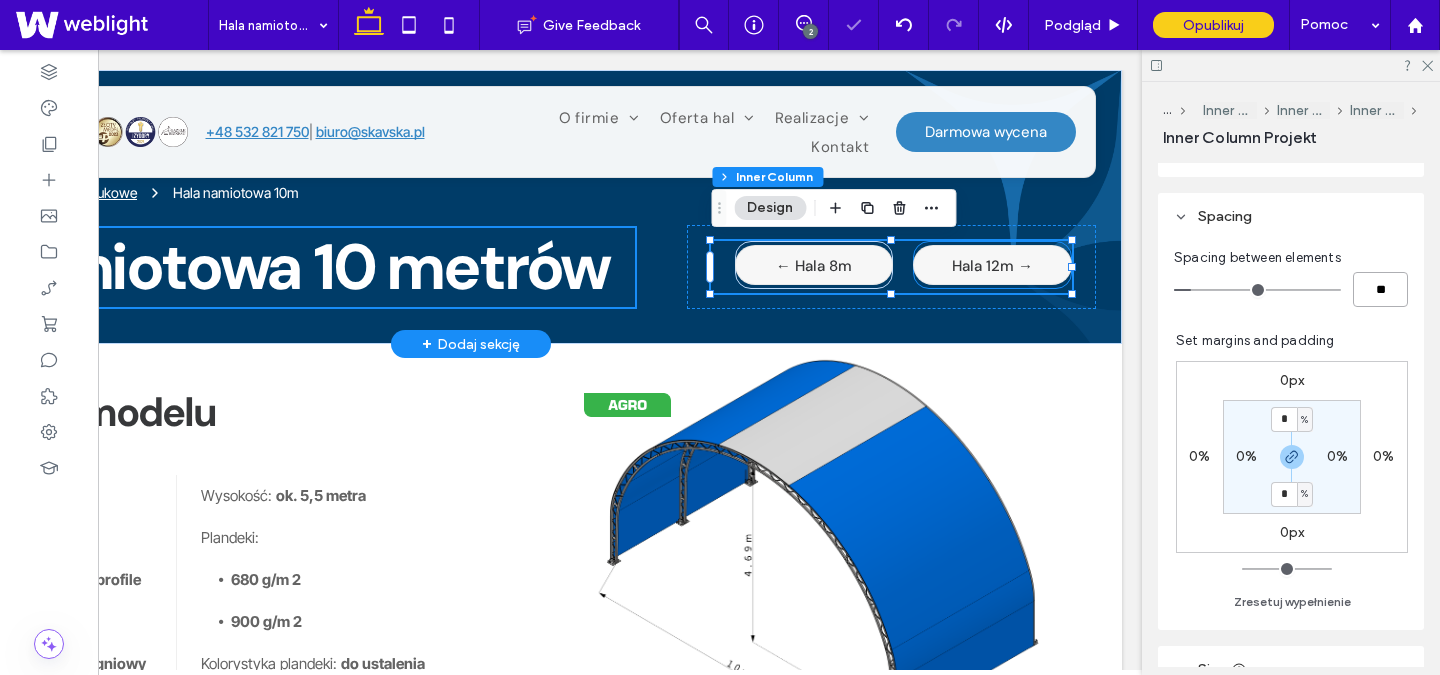 click on "Hala 12m →" at bounding box center [992, 265] 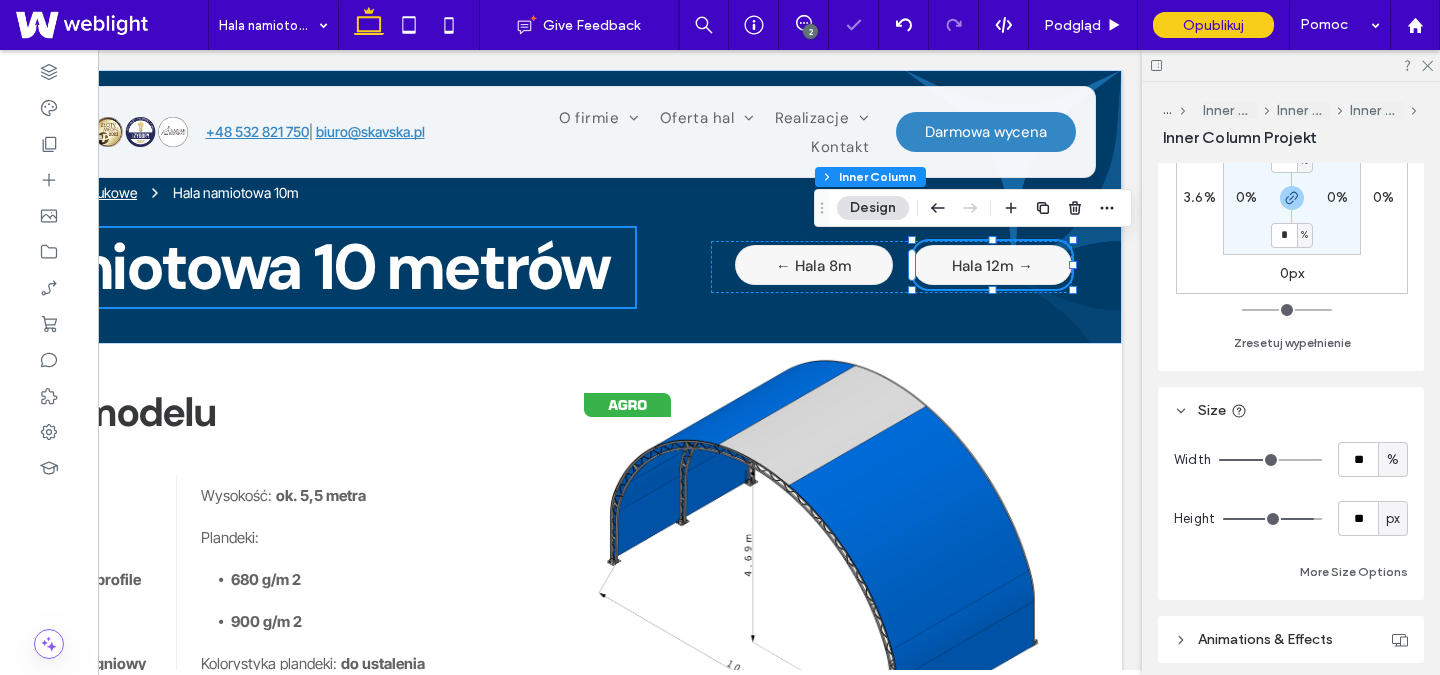 scroll, scrollTop: 695, scrollLeft: 0, axis: vertical 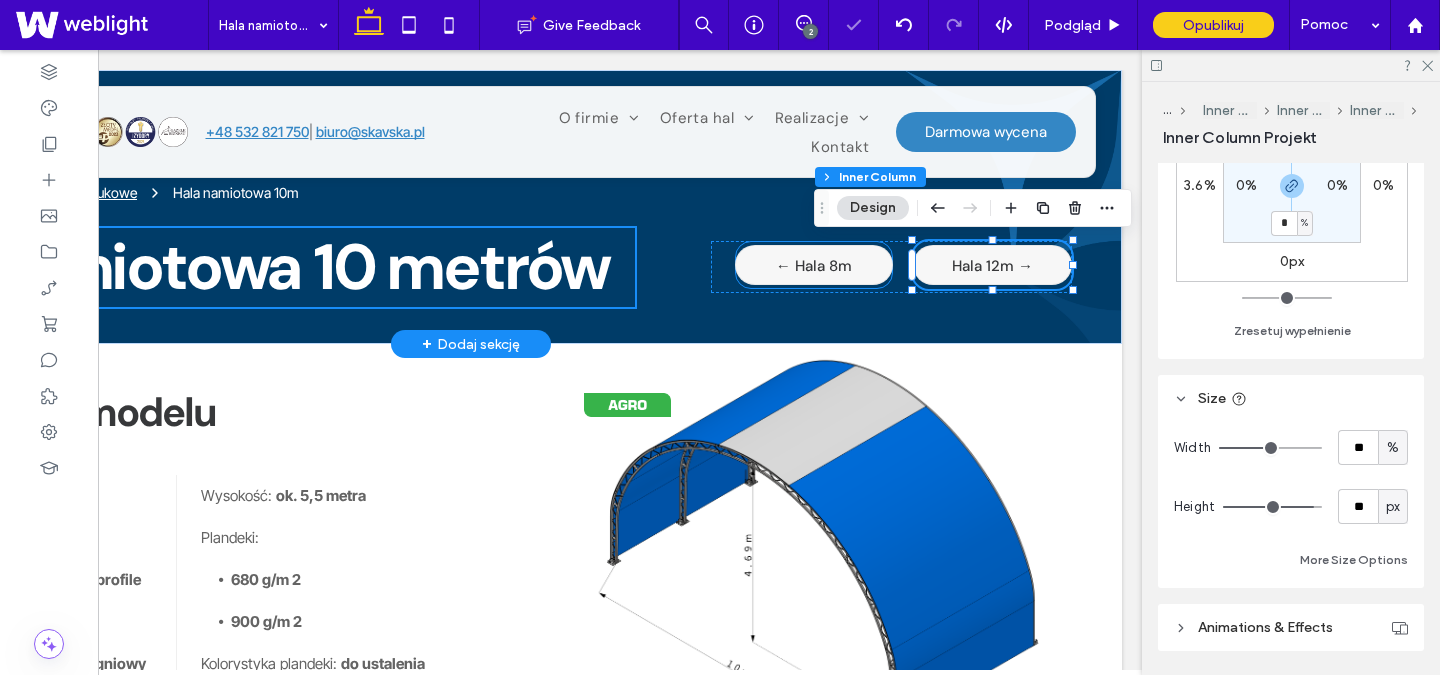 click on "← Hala 8m" at bounding box center [814, 265] 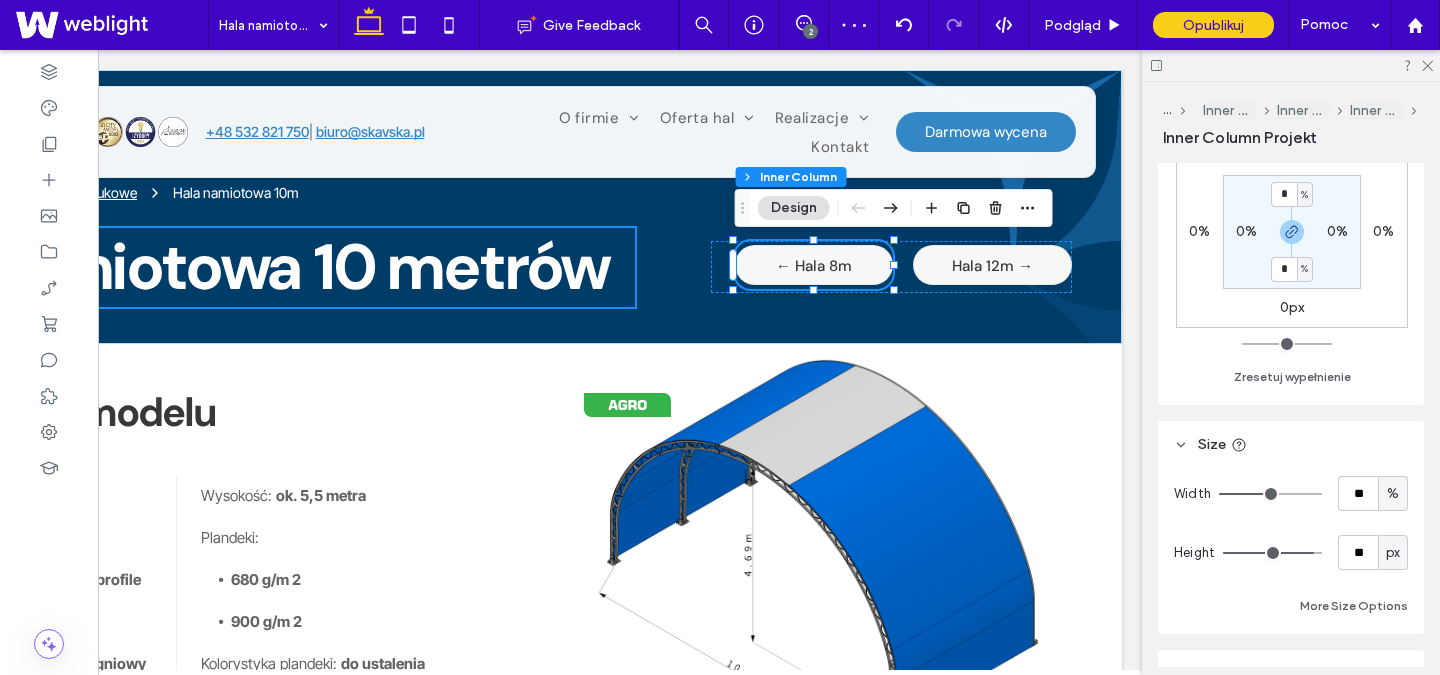 scroll, scrollTop: 652, scrollLeft: 0, axis: vertical 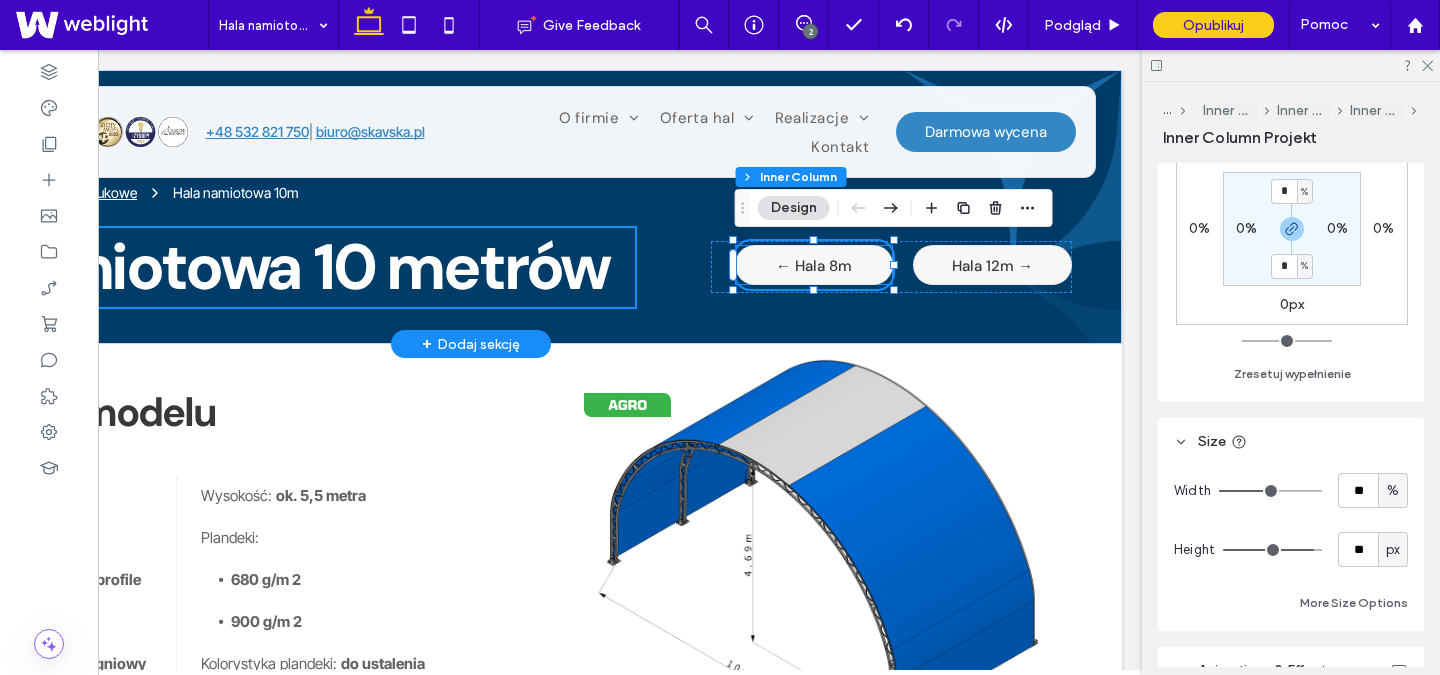 click on "← Hala 8m" at bounding box center (814, 266) 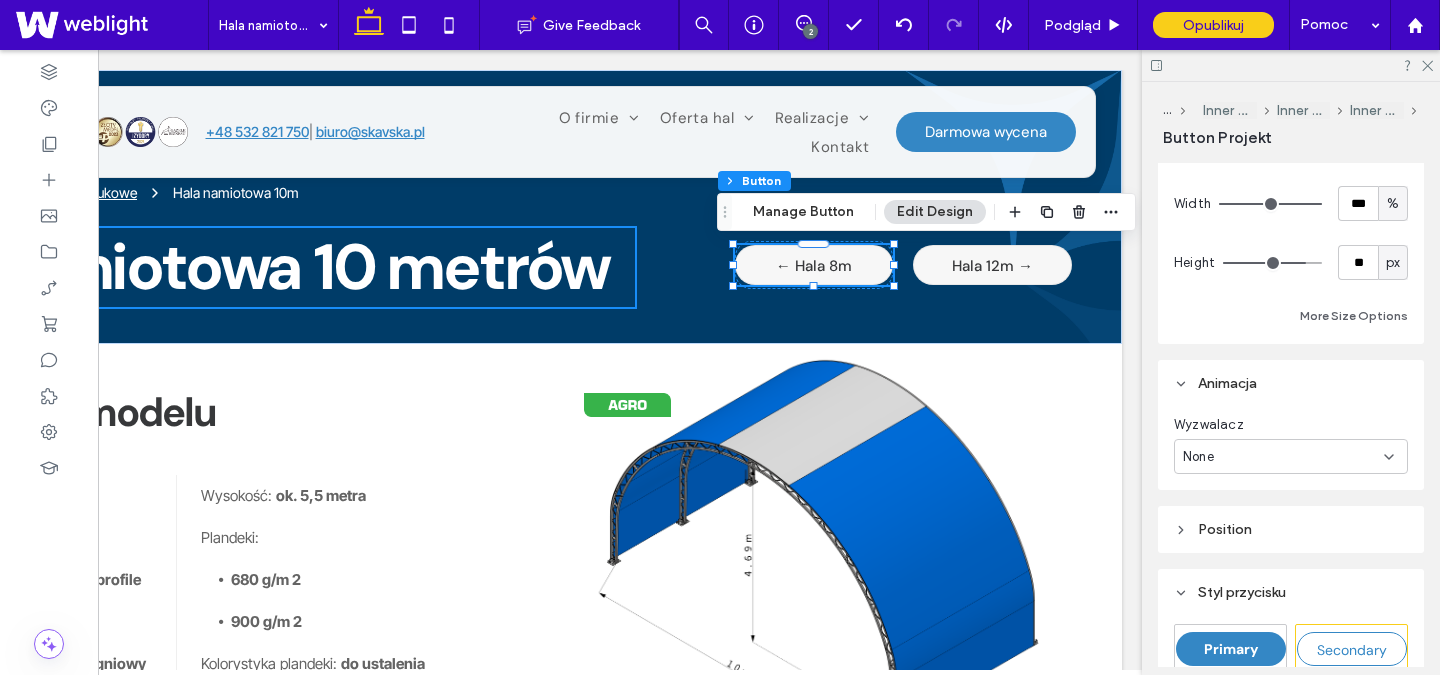 scroll, scrollTop: 527, scrollLeft: 0, axis: vertical 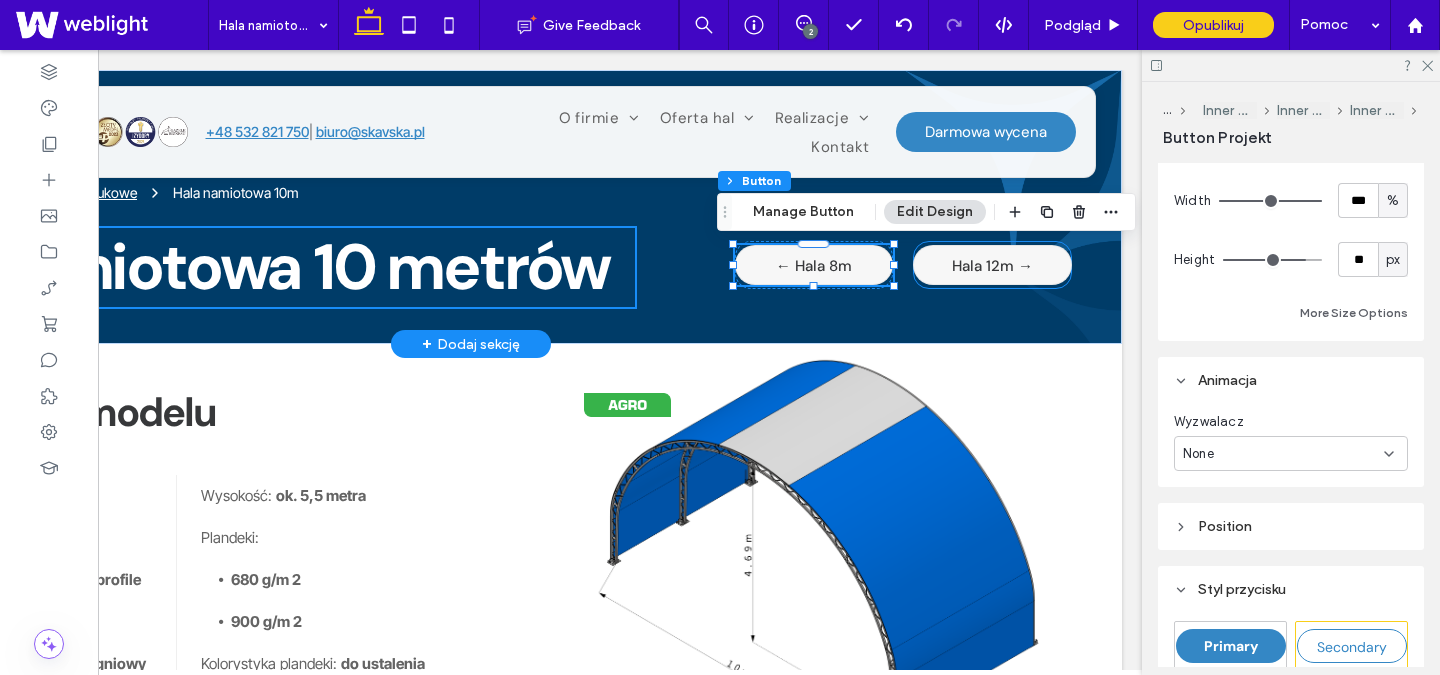 click on "Hala 12m →" at bounding box center (992, 266) 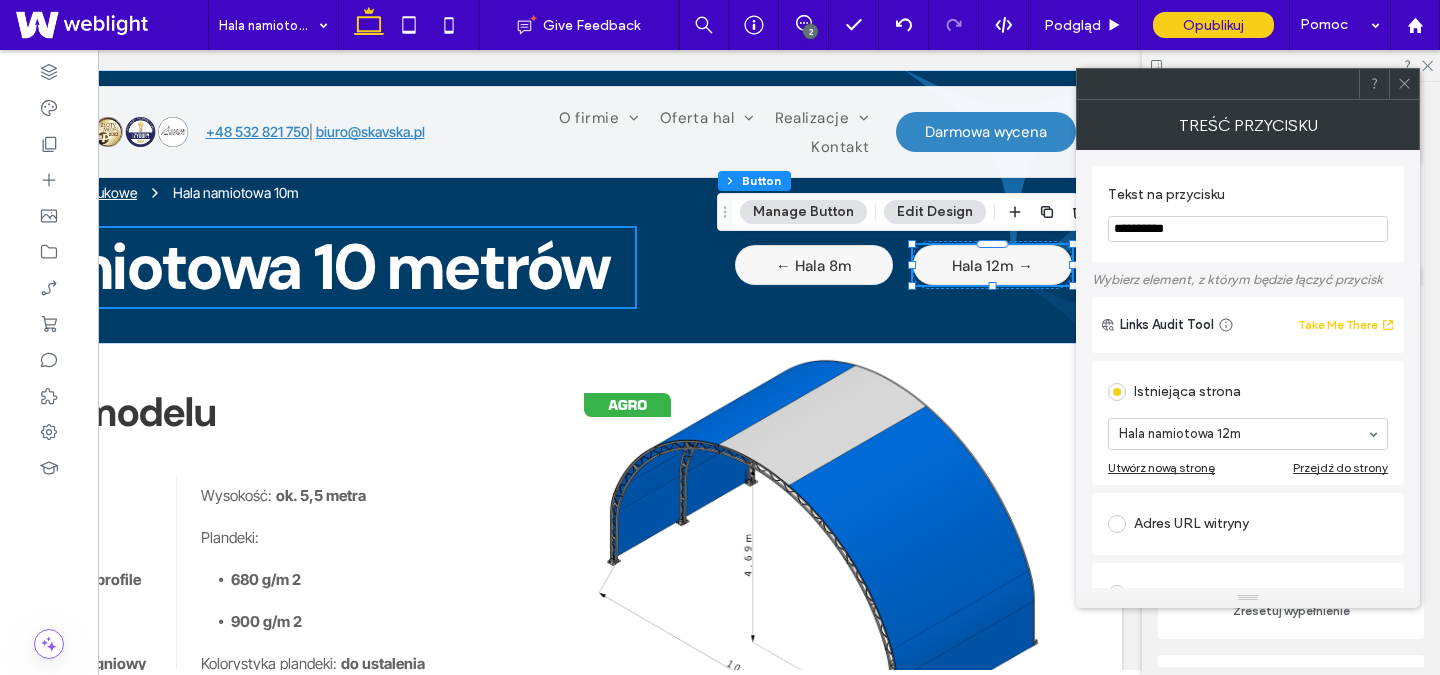 scroll, scrollTop: 29, scrollLeft: 0, axis: vertical 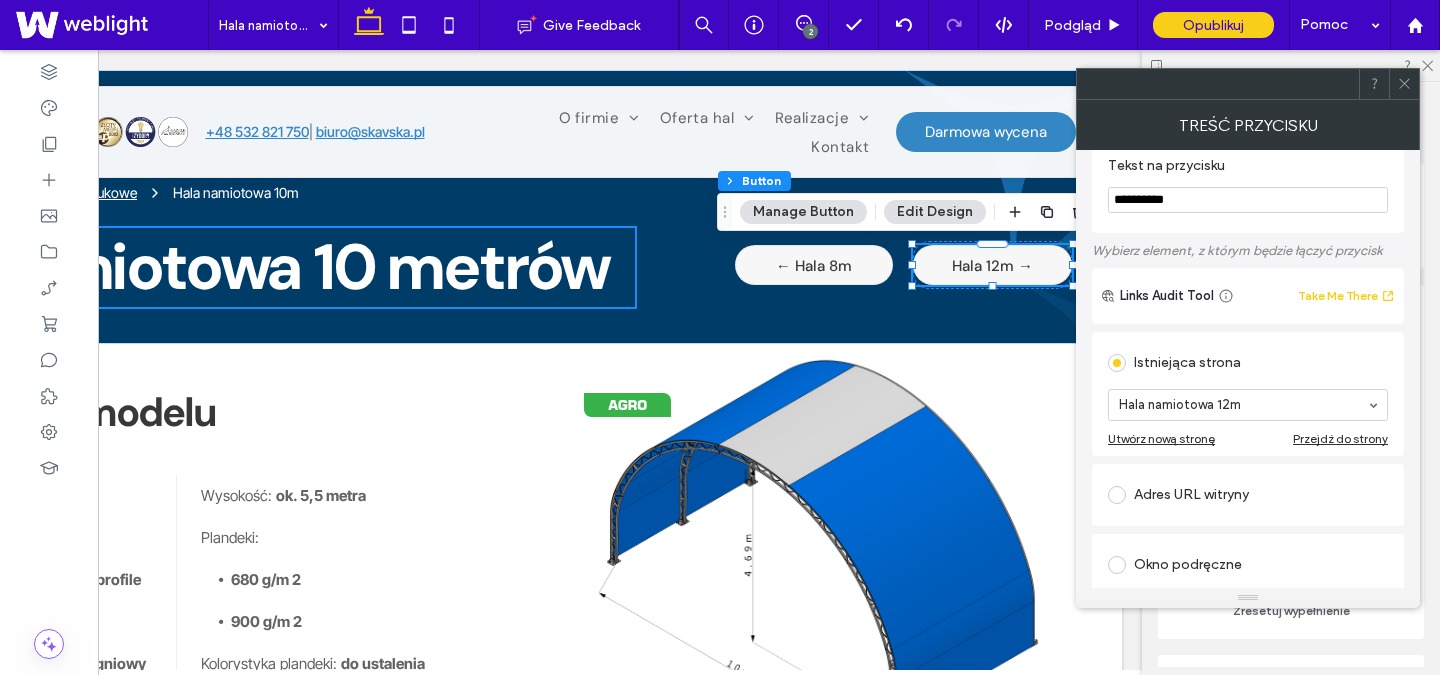 click 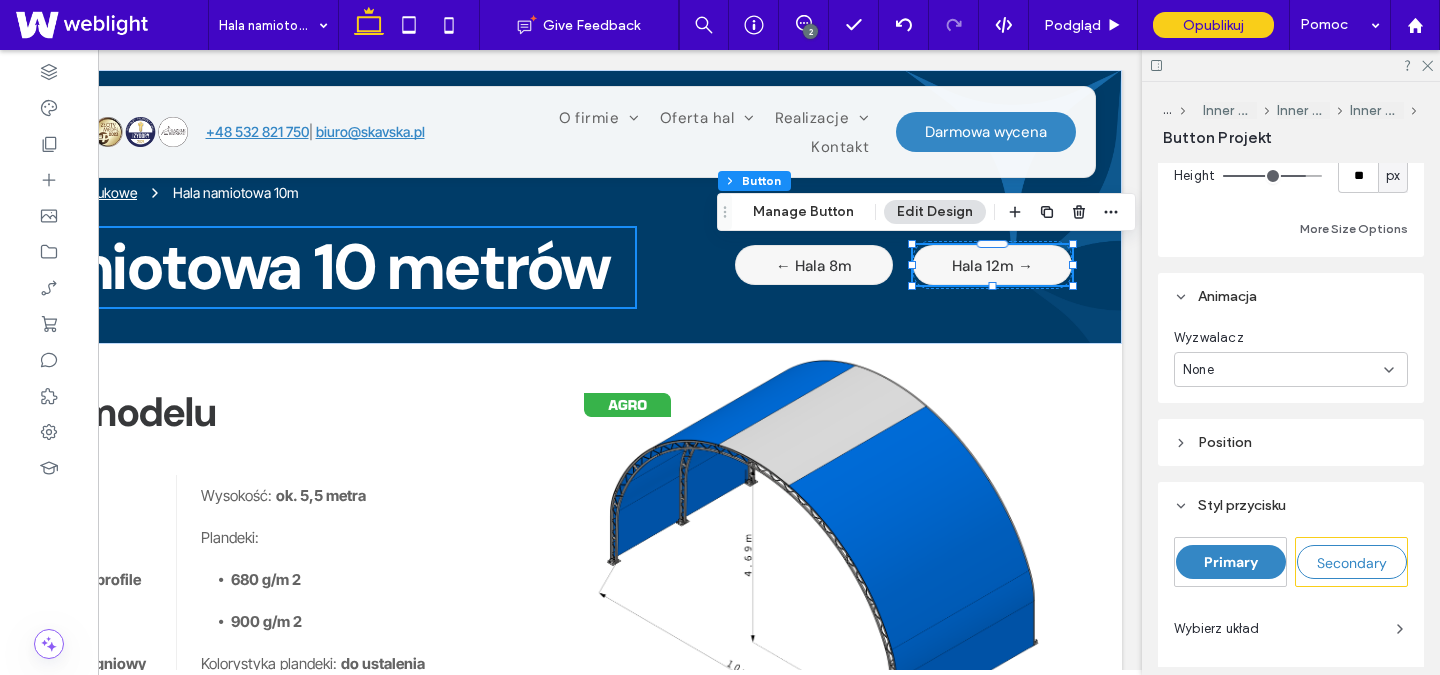 scroll, scrollTop: 608, scrollLeft: 0, axis: vertical 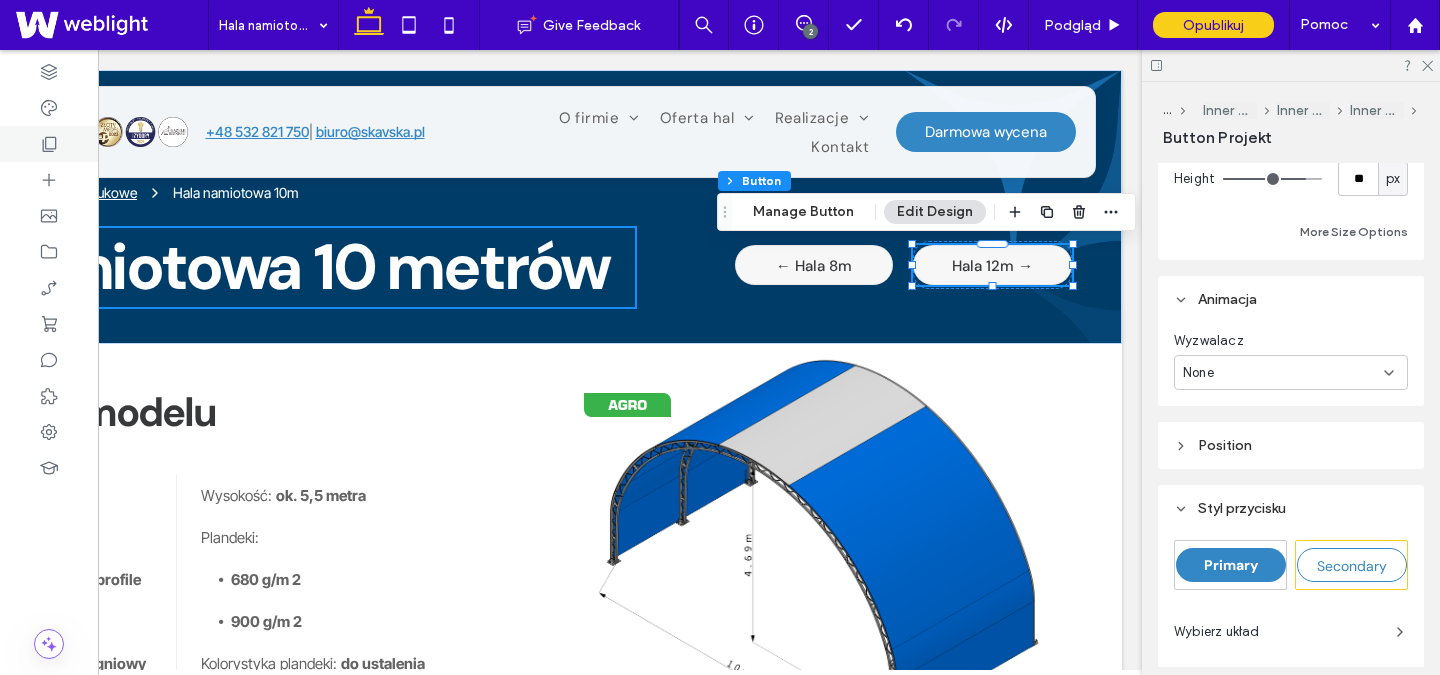 click 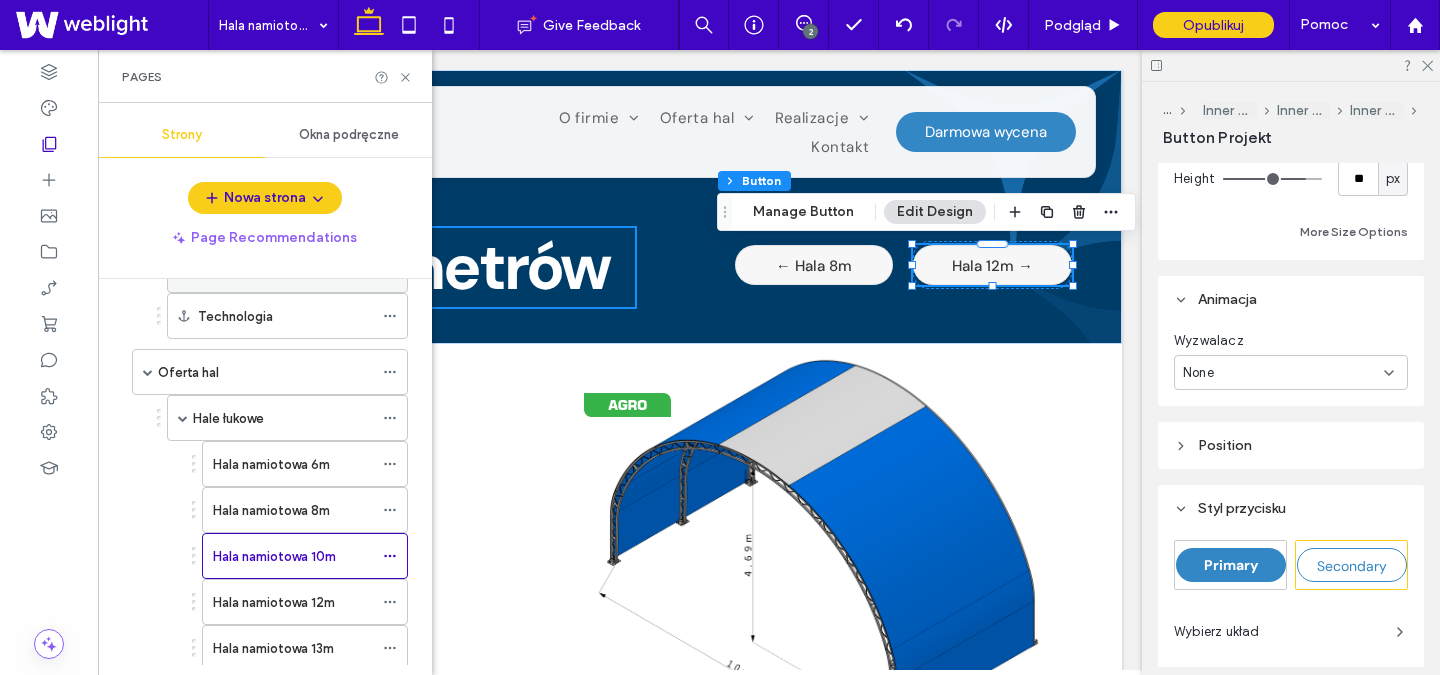scroll, scrollTop: 371, scrollLeft: 0, axis: vertical 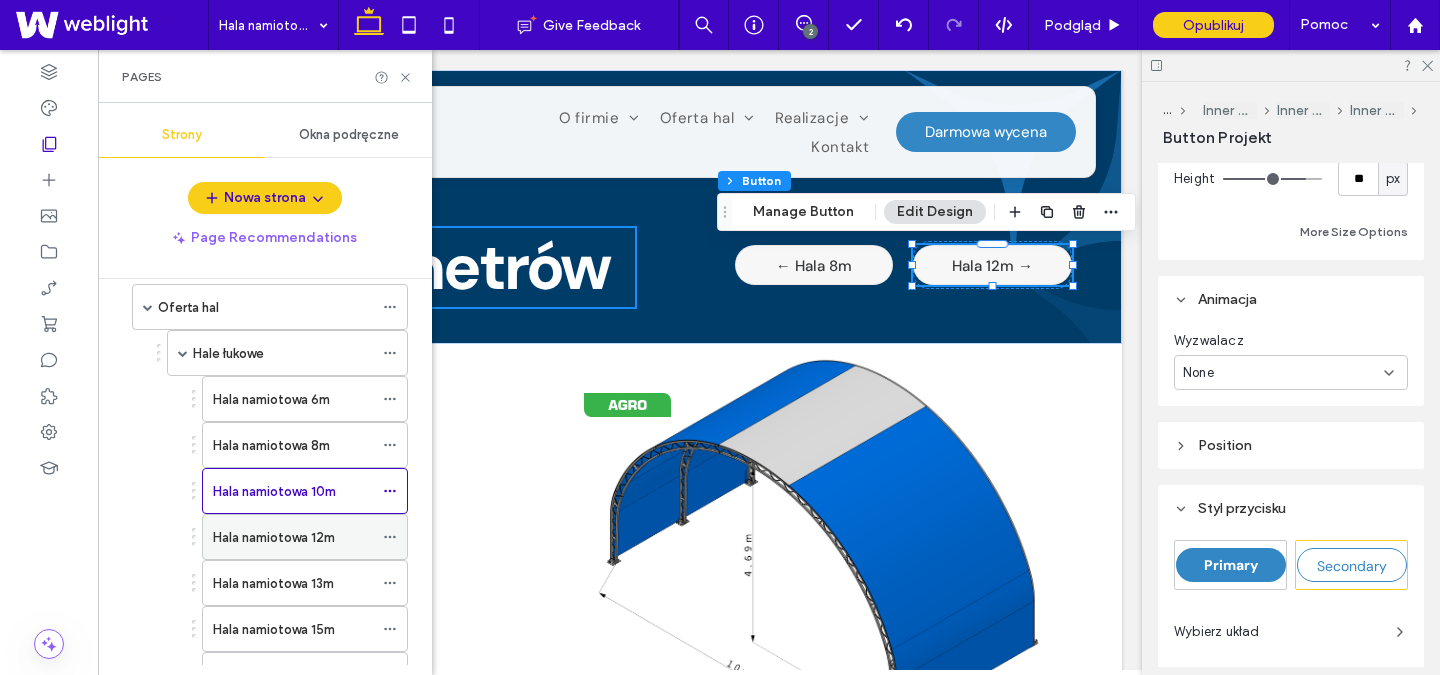 click on "Hala namiotowa 12m" at bounding box center [274, 537] 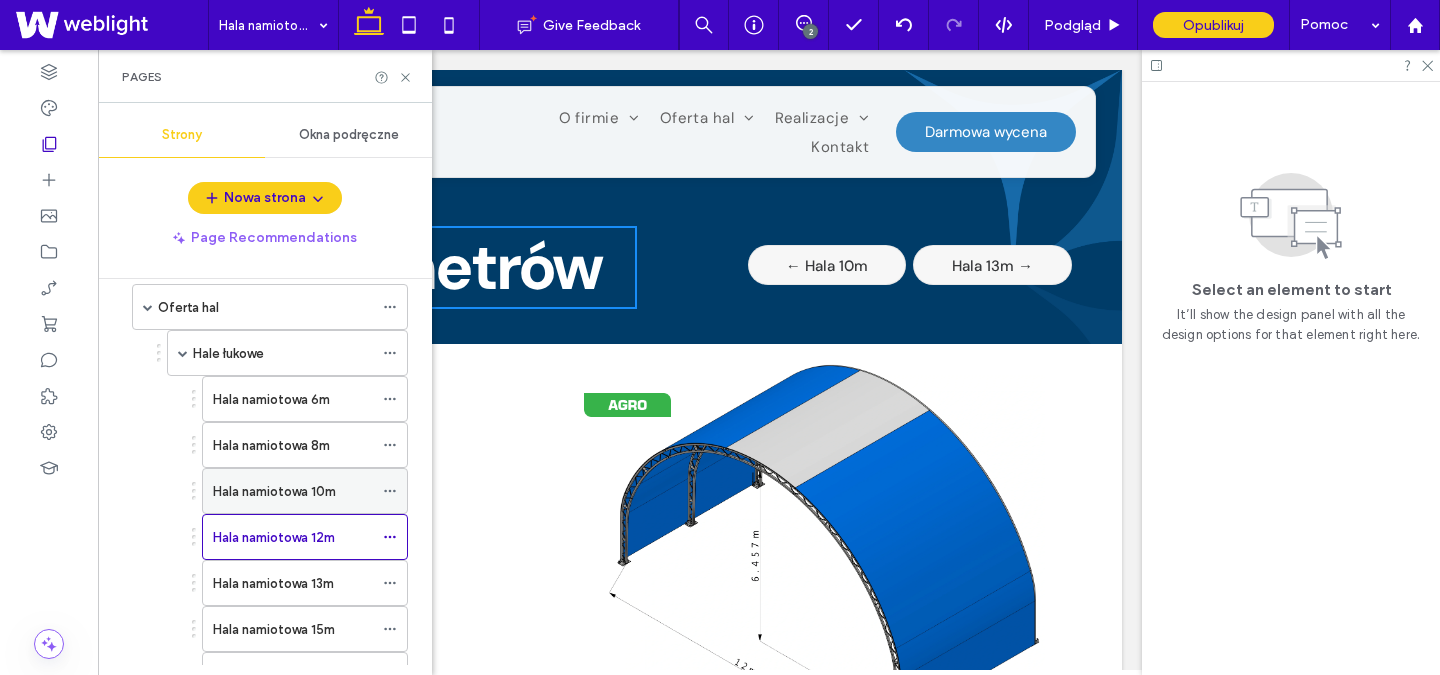 scroll, scrollTop: 0, scrollLeft: 0, axis: both 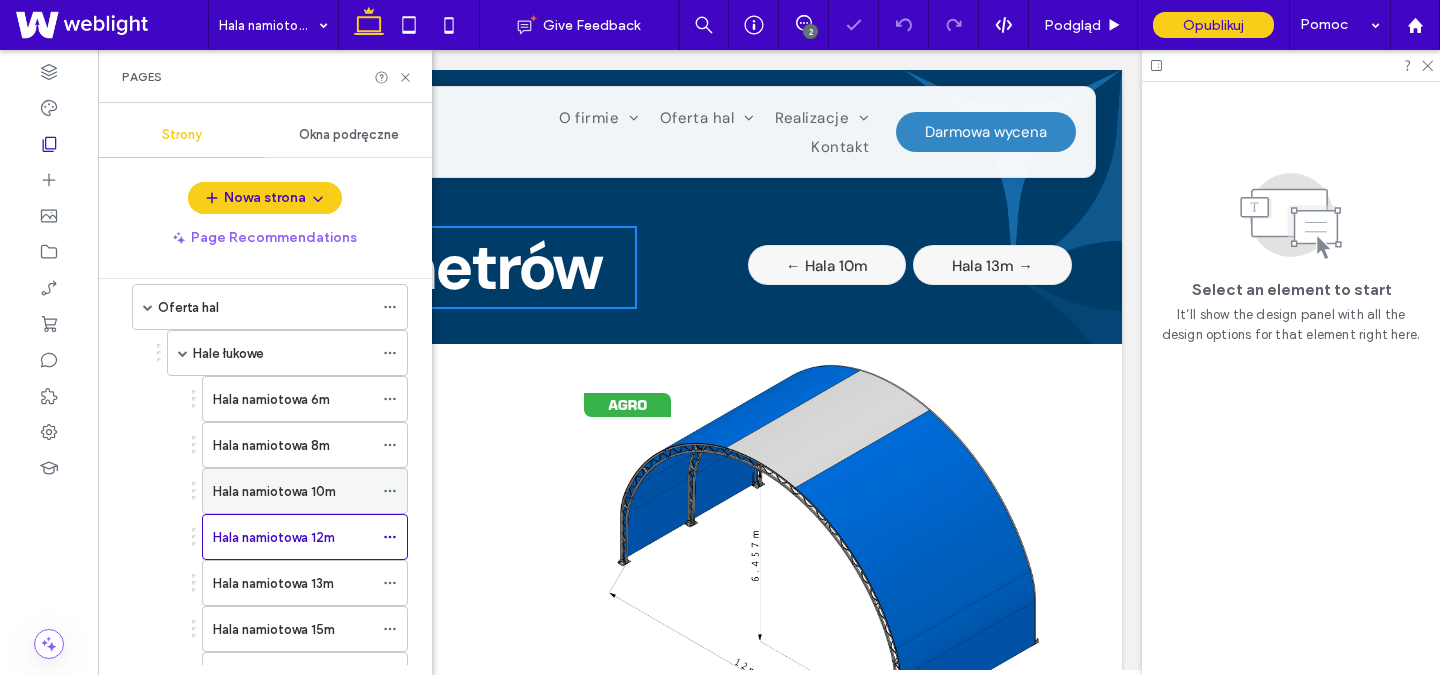 click on "Hala namiotowa 10m" at bounding box center (274, 491) 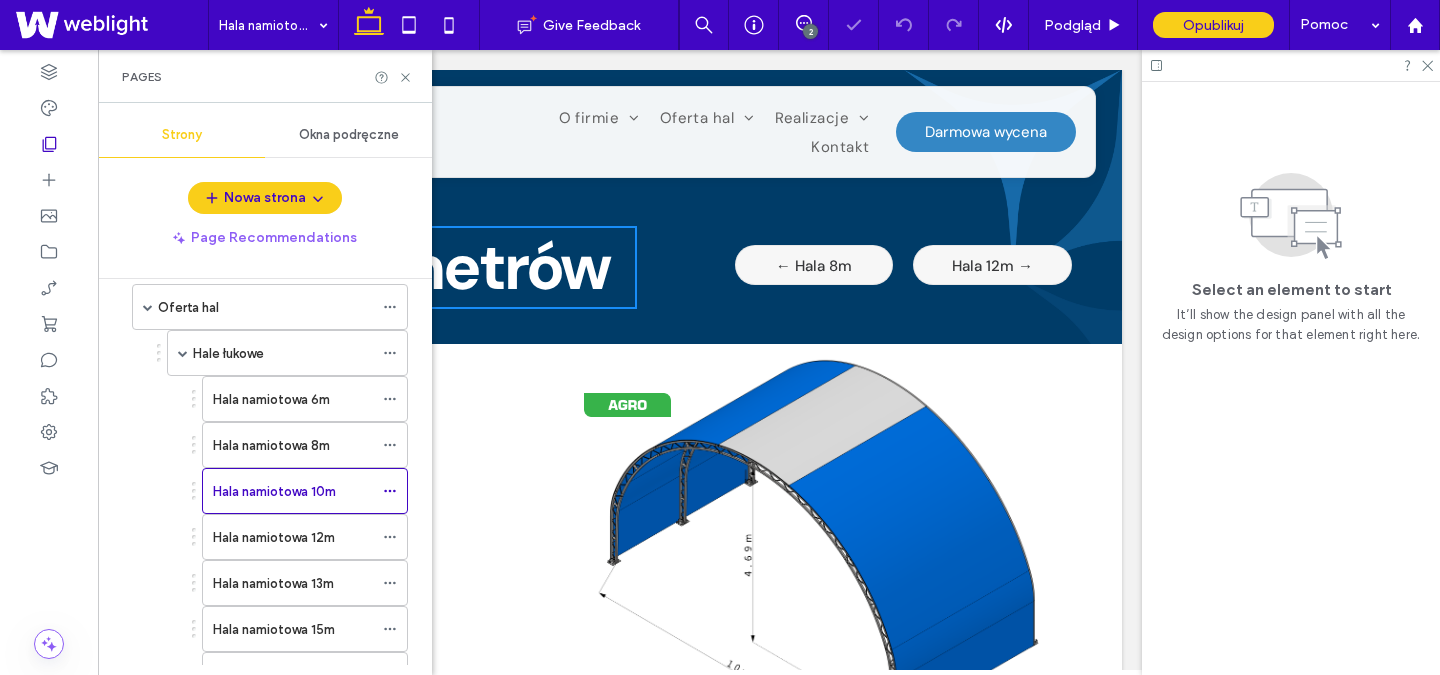 scroll, scrollTop: 0, scrollLeft: 0, axis: both 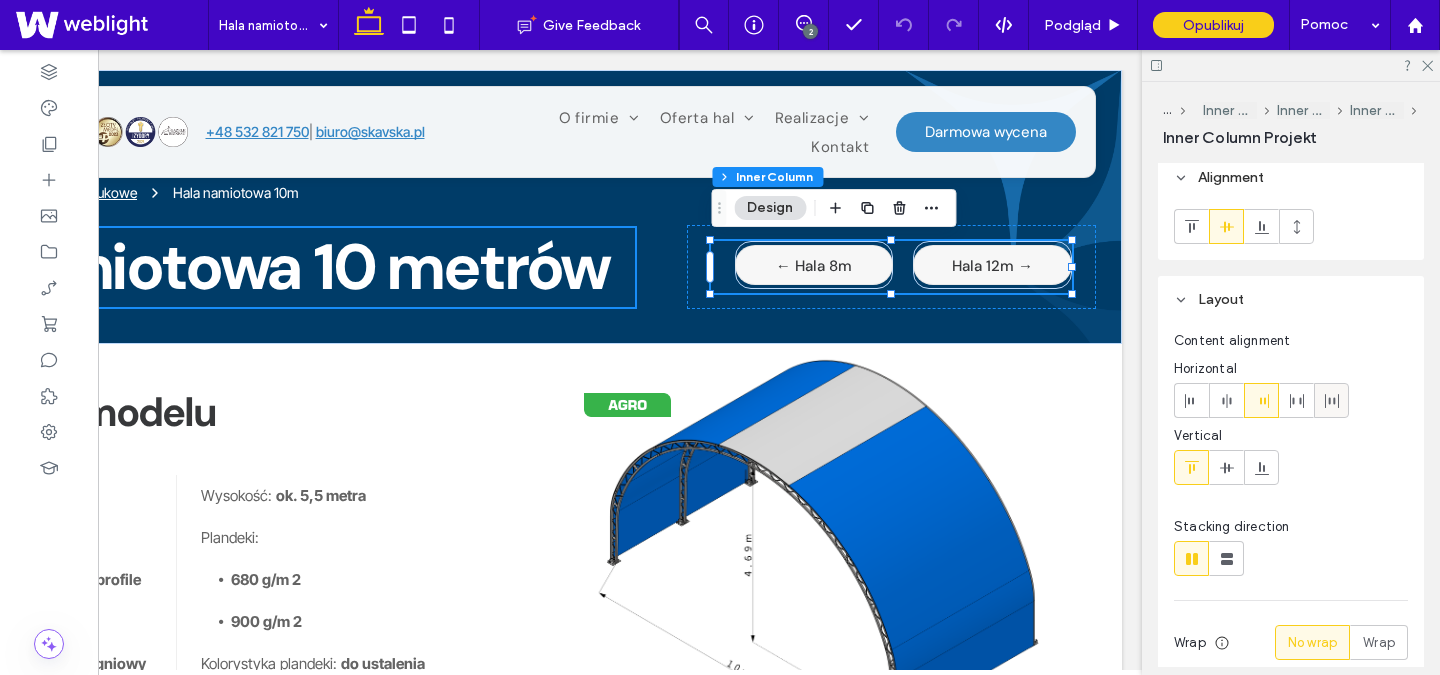click 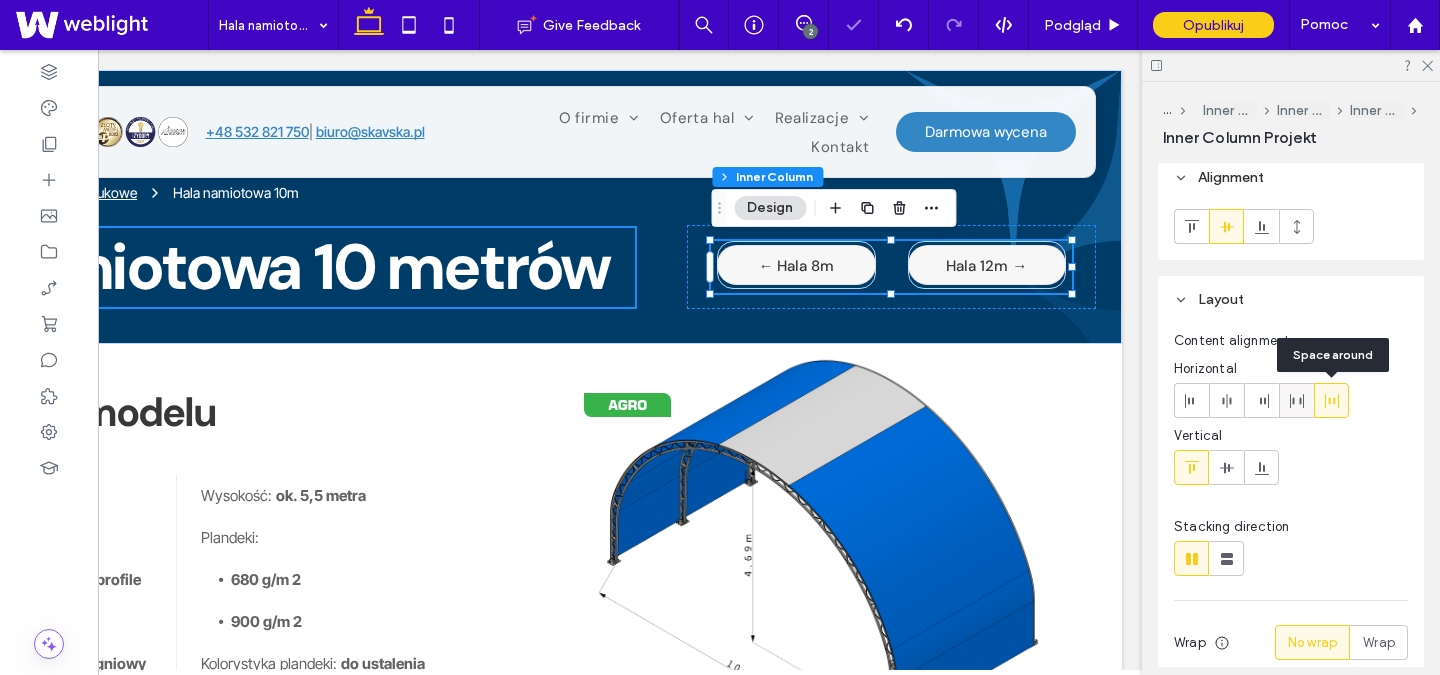 click 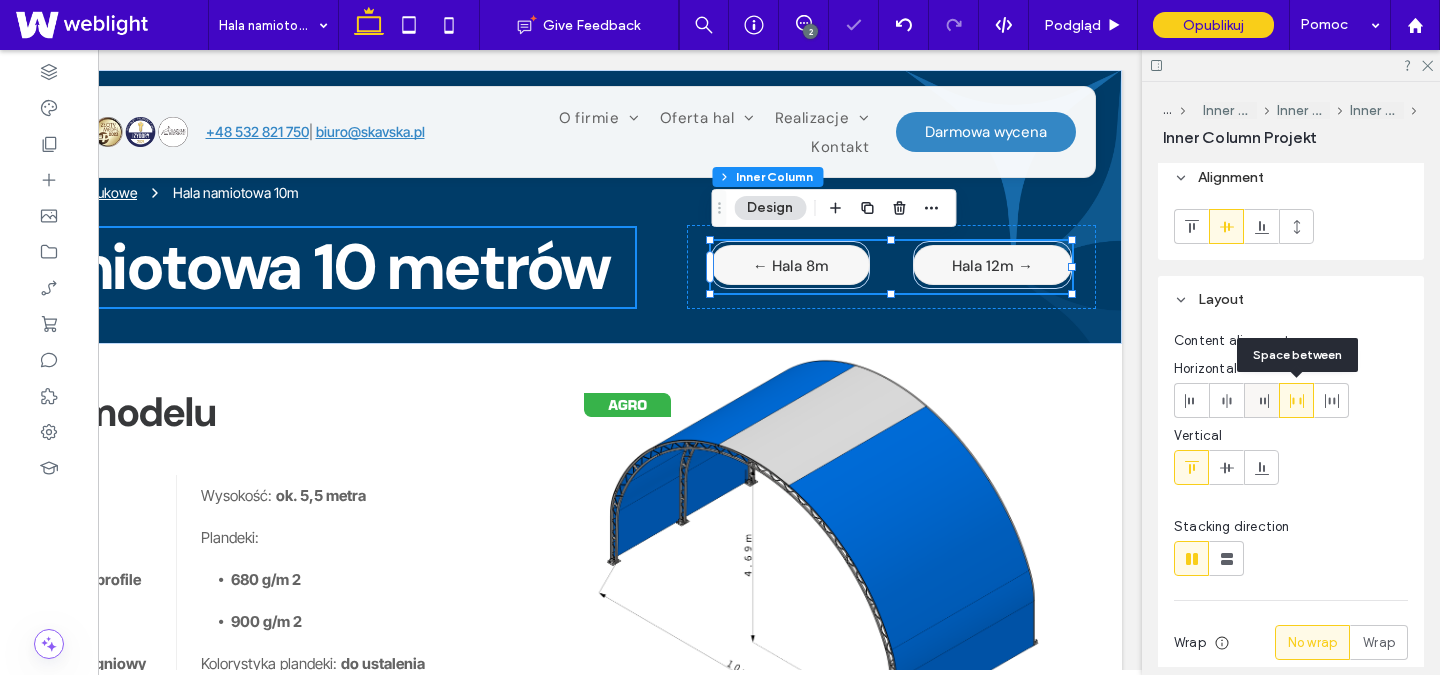 click at bounding box center [1261, 400] 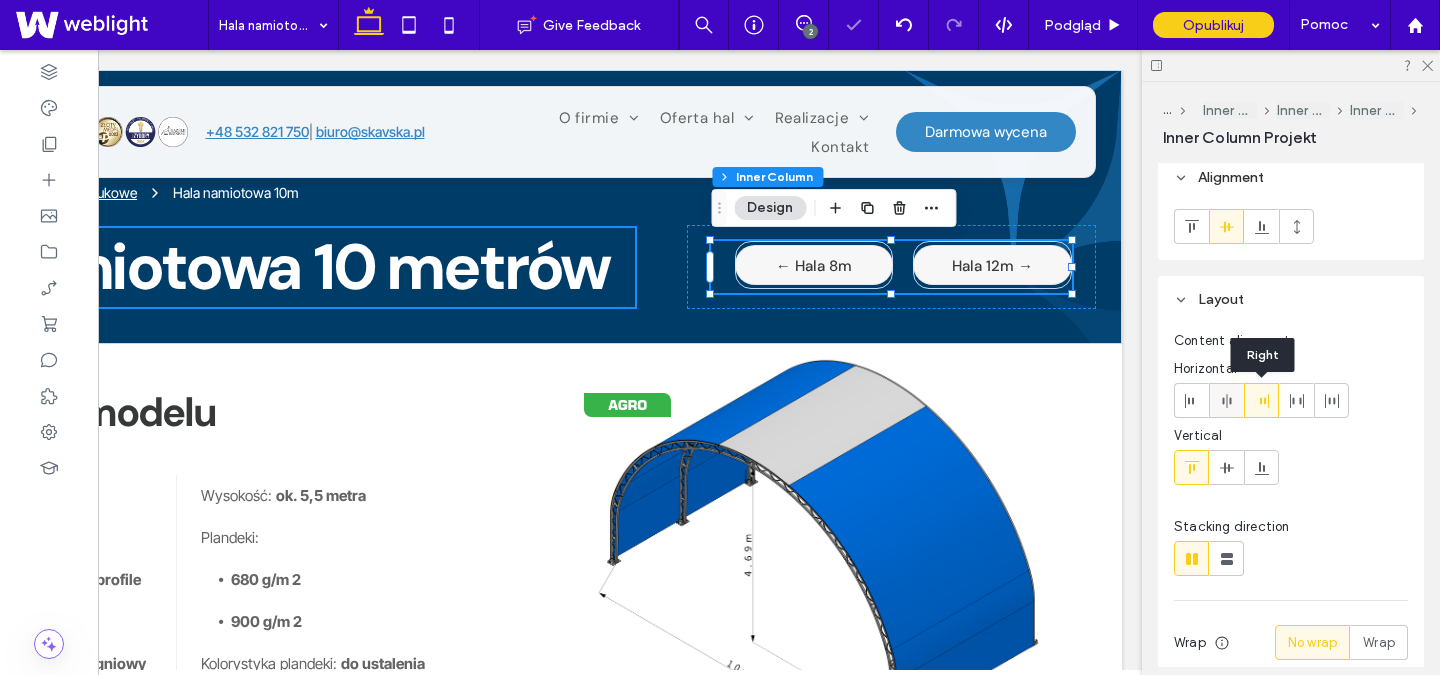 click 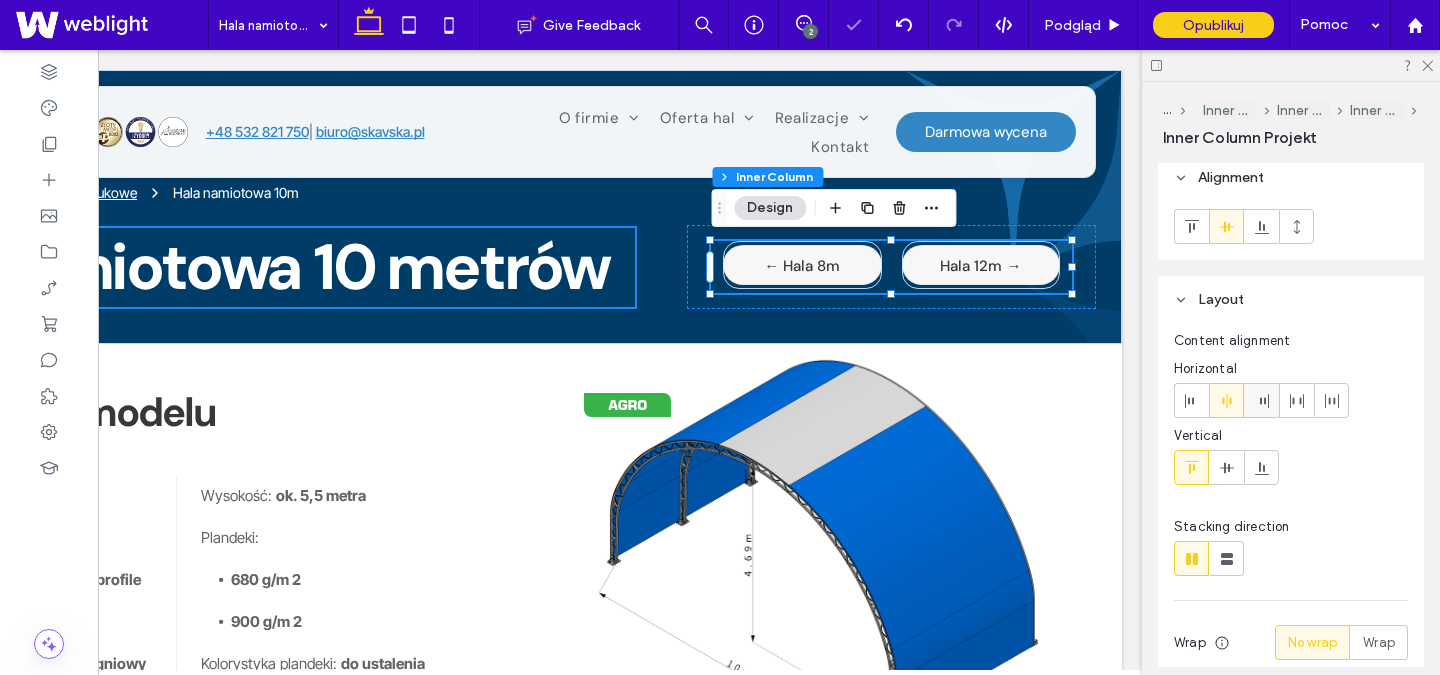 click 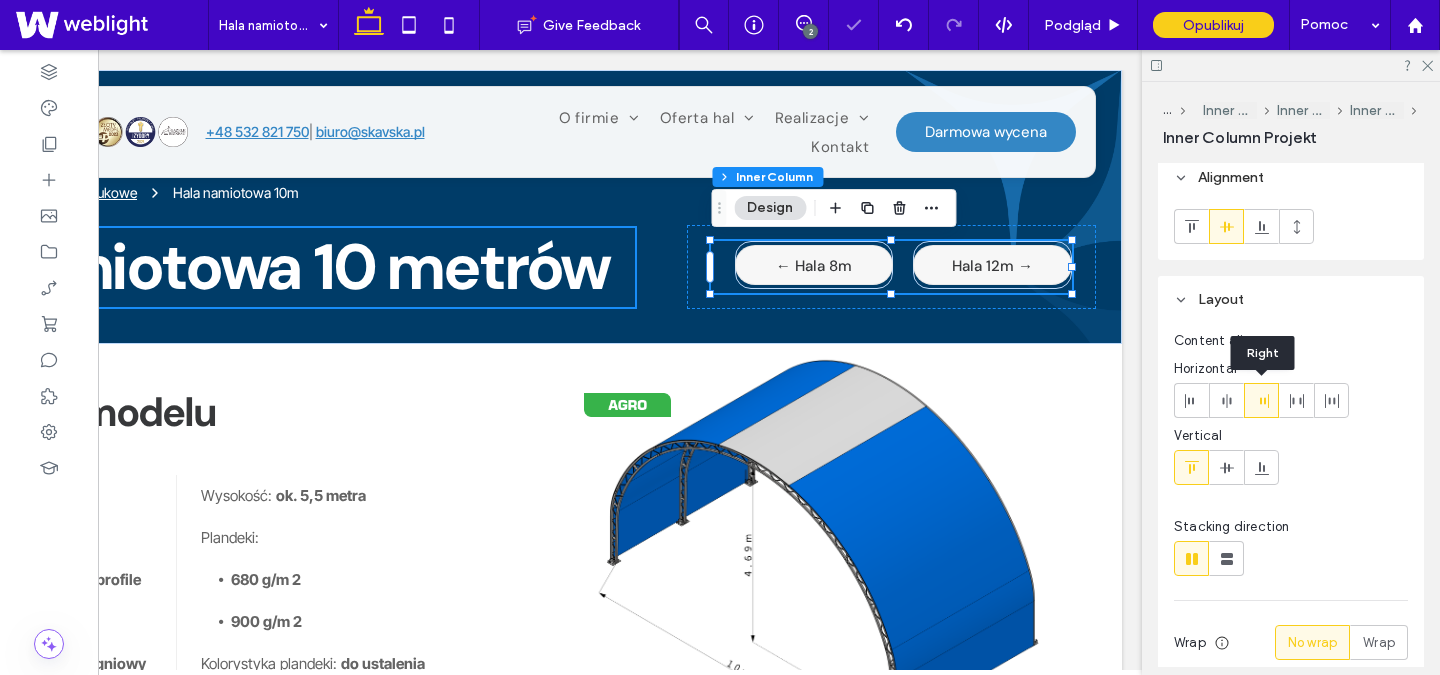 scroll, scrollTop: 207, scrollLeft: 0, axis: vertical 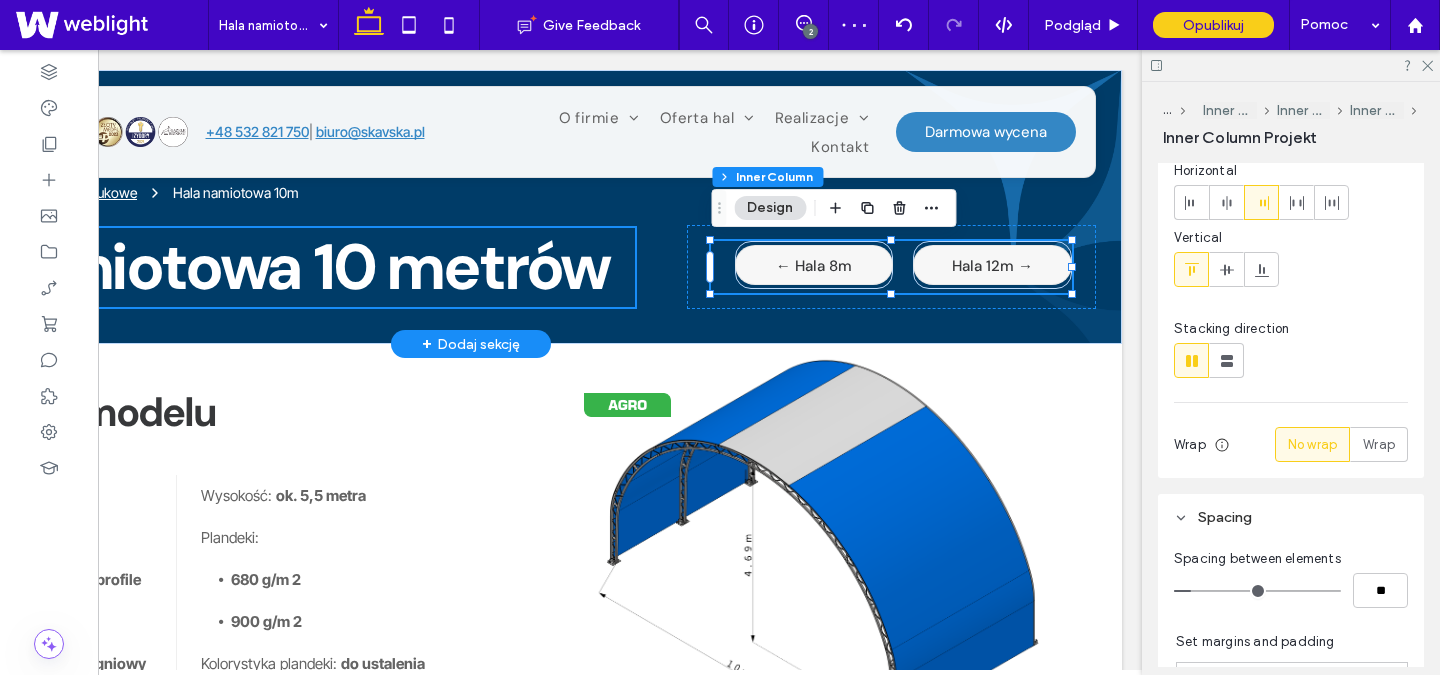 click on "← Hala 8m
Hala 12m →" at bounding box center (891, 267) 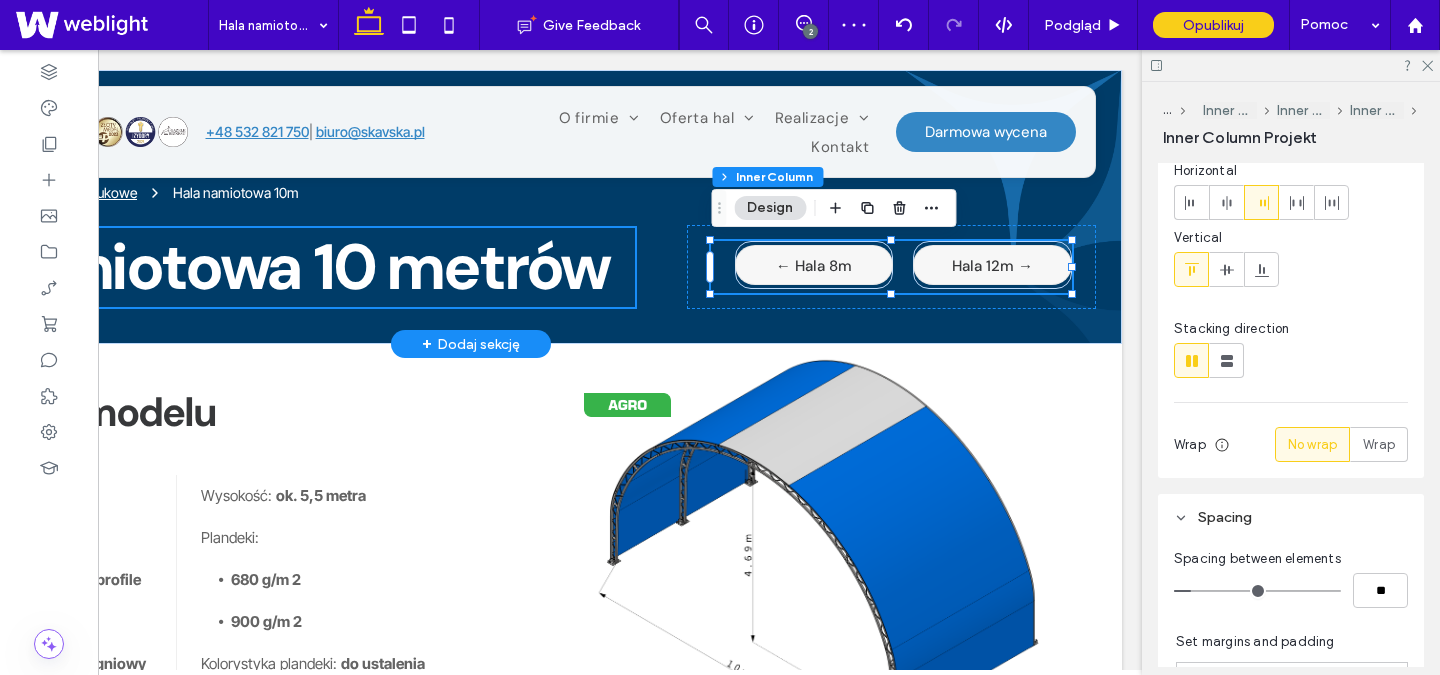 click on "← Hala 8m
Hala 12m →" at bounding box center (891, 267) 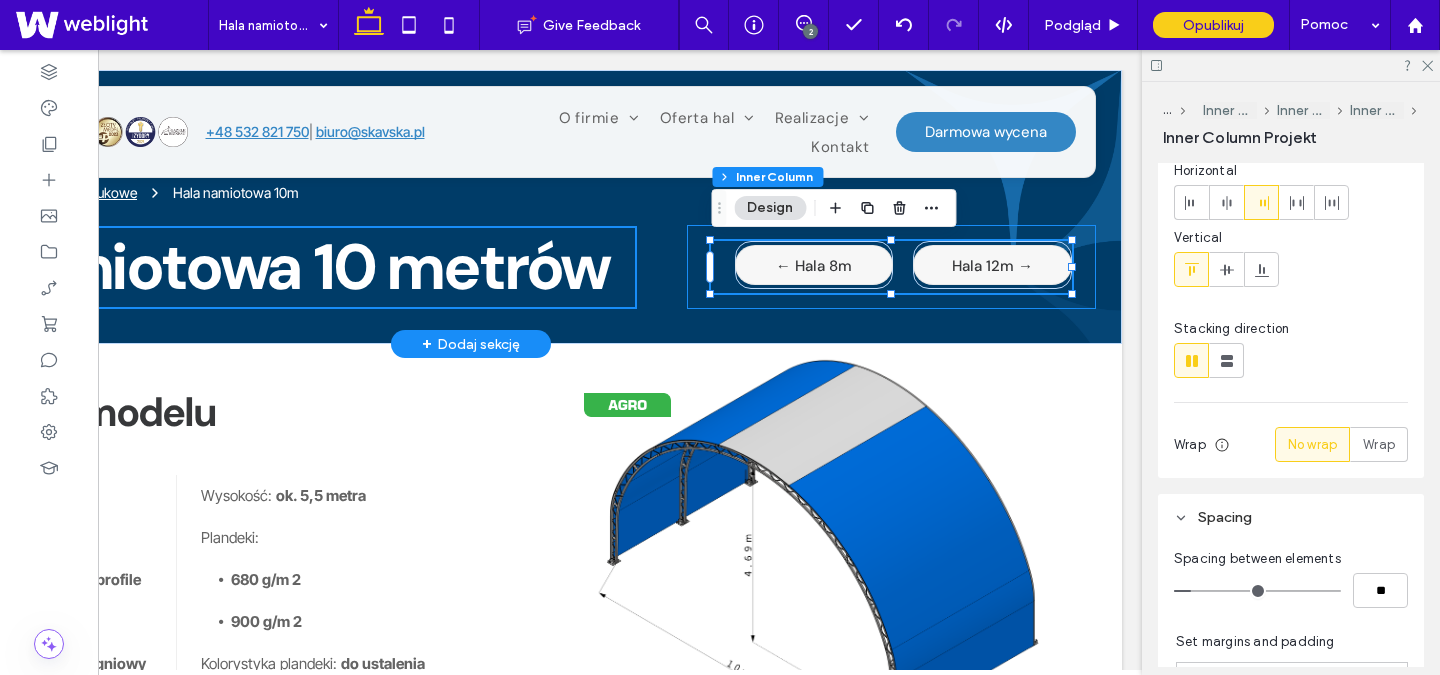 click on "← Hala 8m
Hala 12m →" at bounding box center (891, 267) 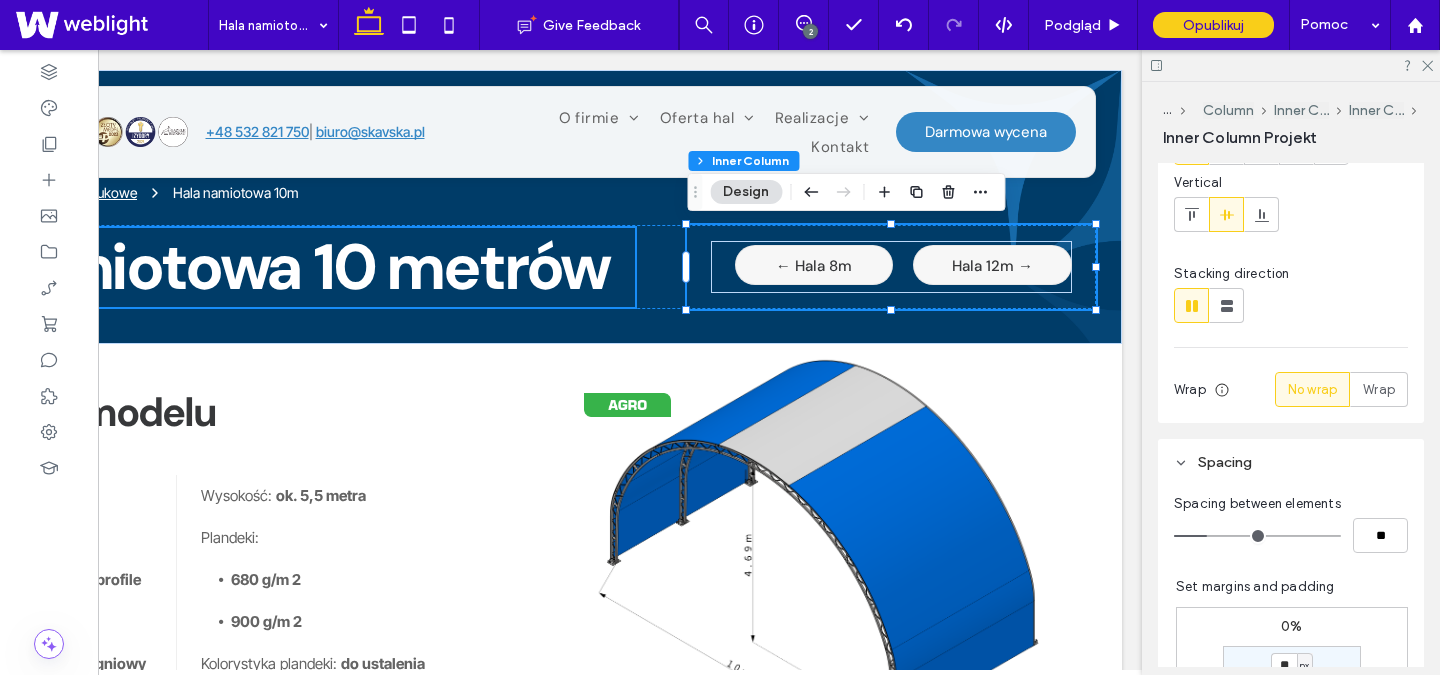 scroll, scrollTop: 294, scrollLeft: 0, axis: vertical 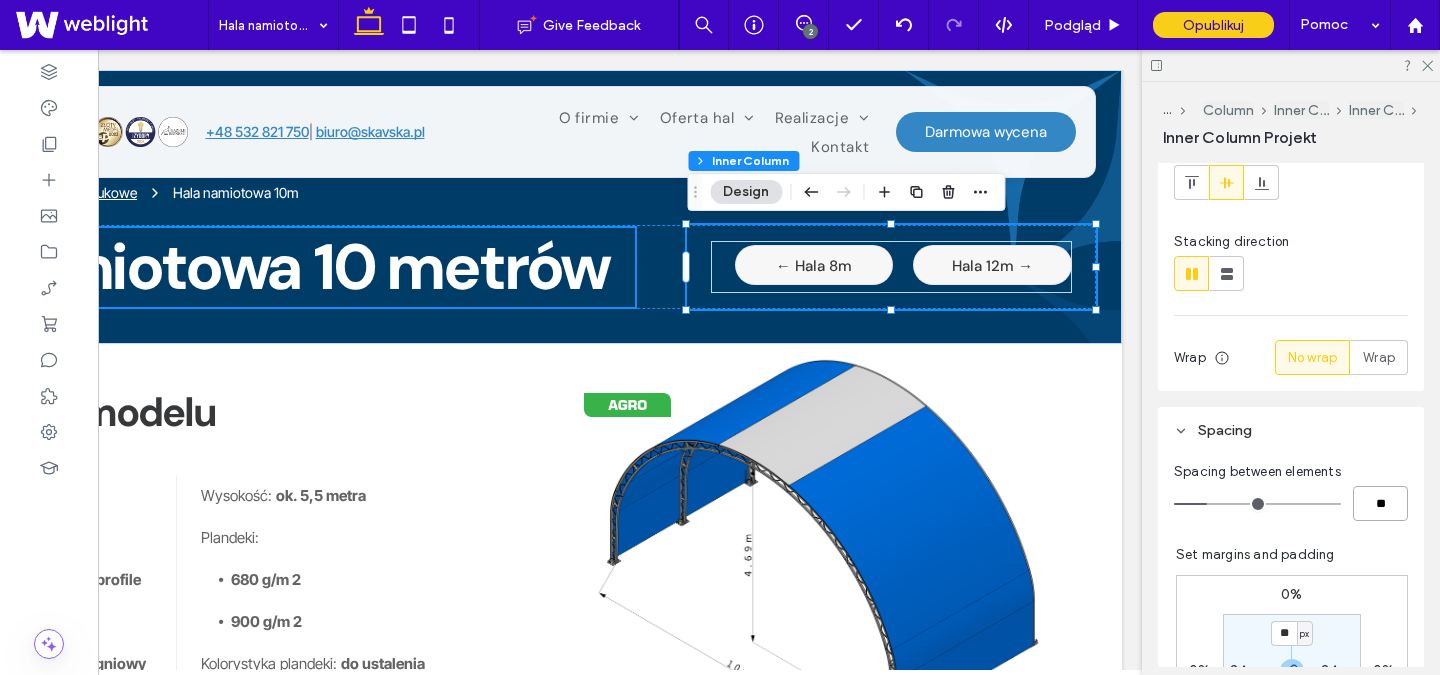 click on "**" at bounding box center (1380, 503) 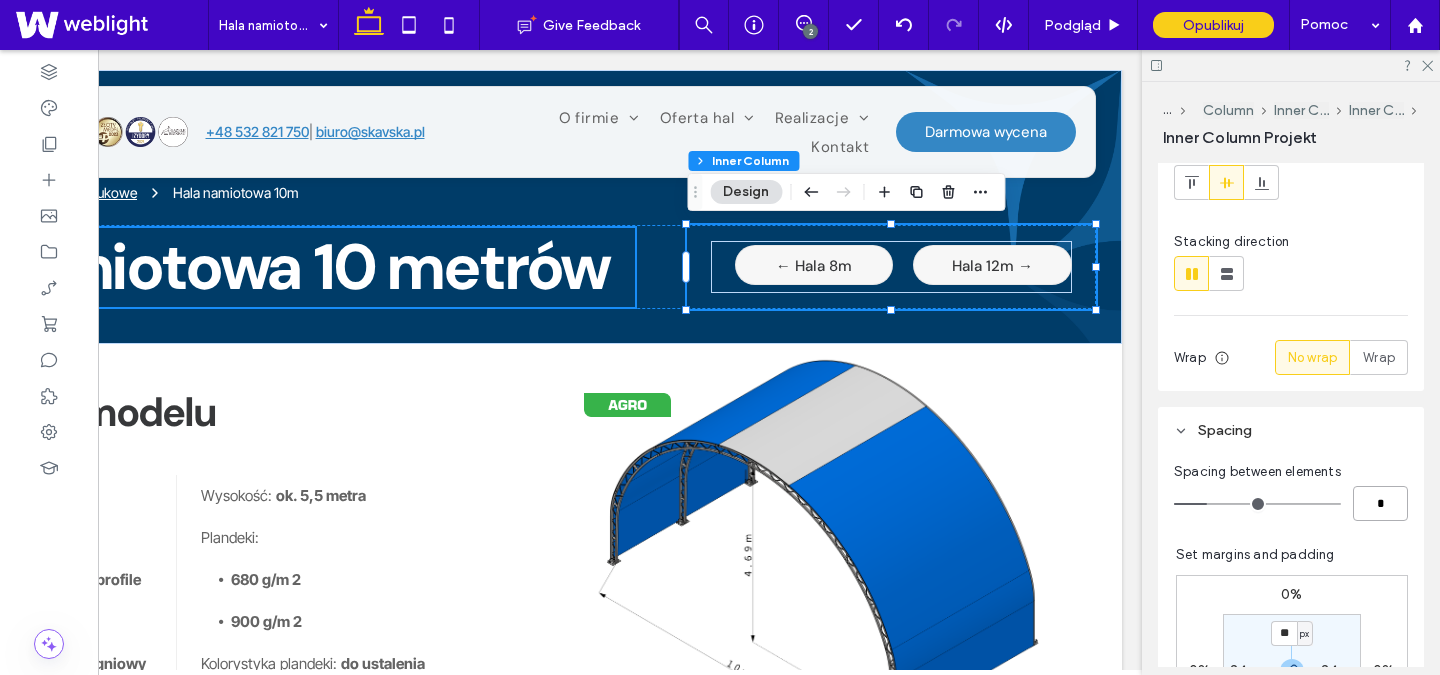 type on "*" 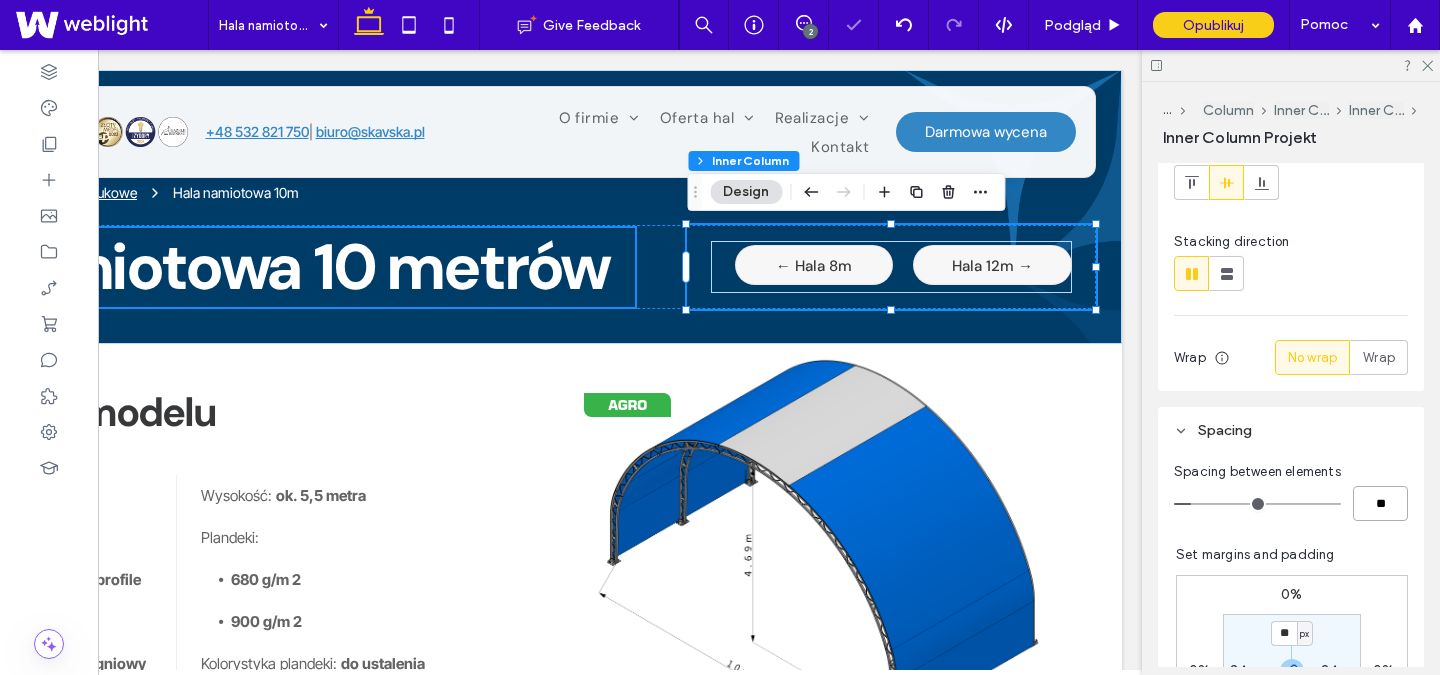 type on "*" 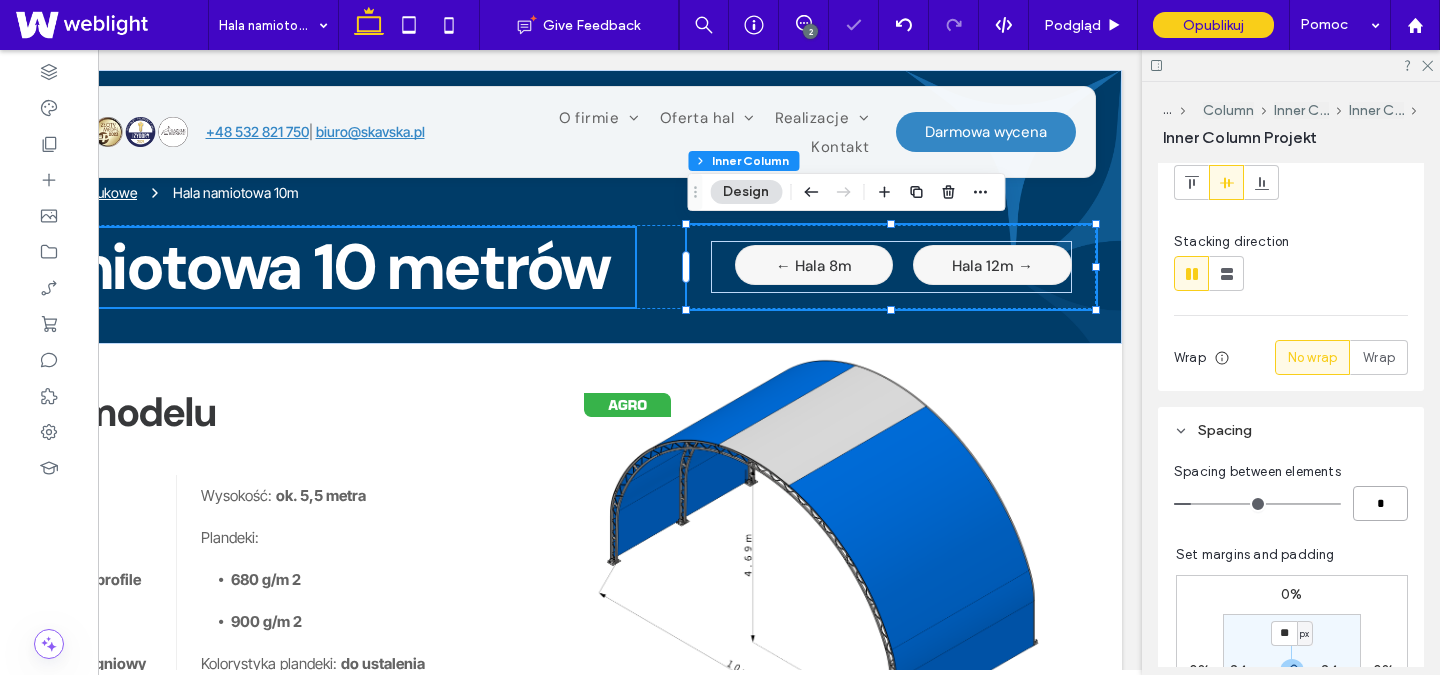 type on "*" 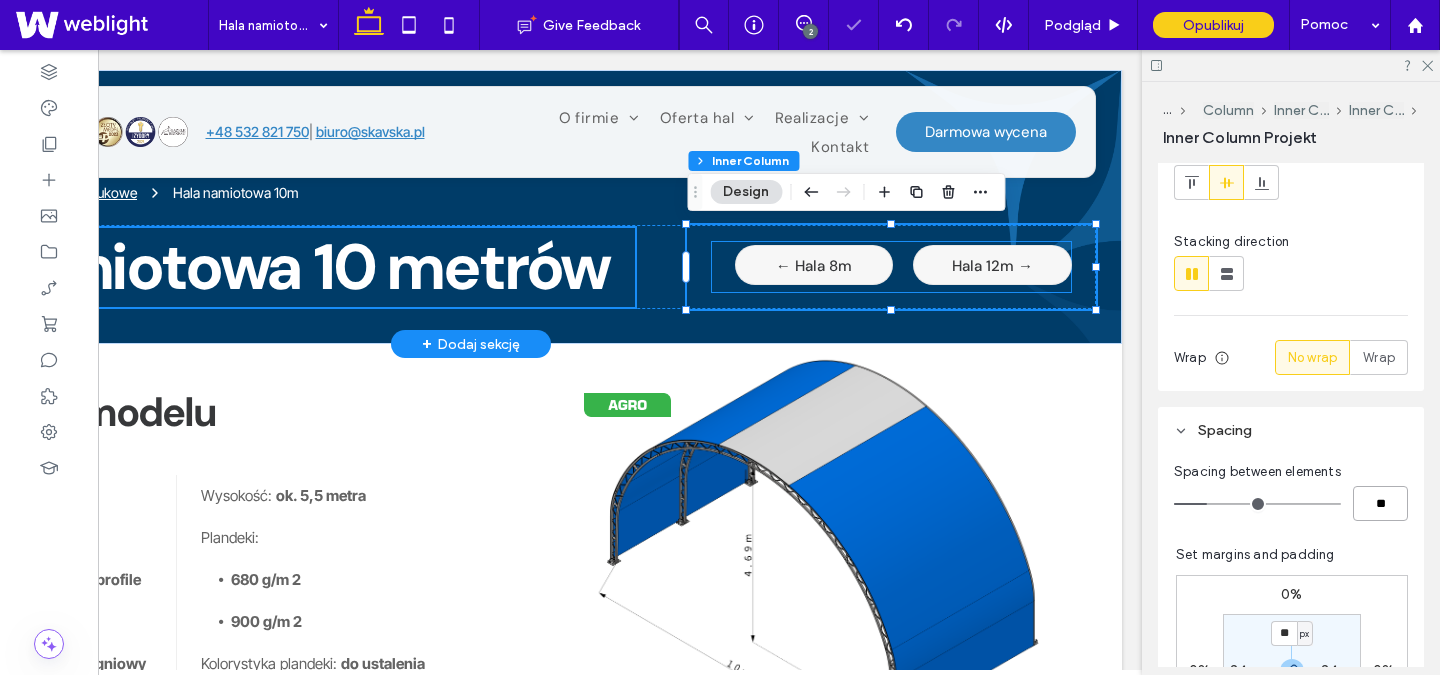 click on "← Hala 8m
Hala 12m →" at bounding box center (891, 267) 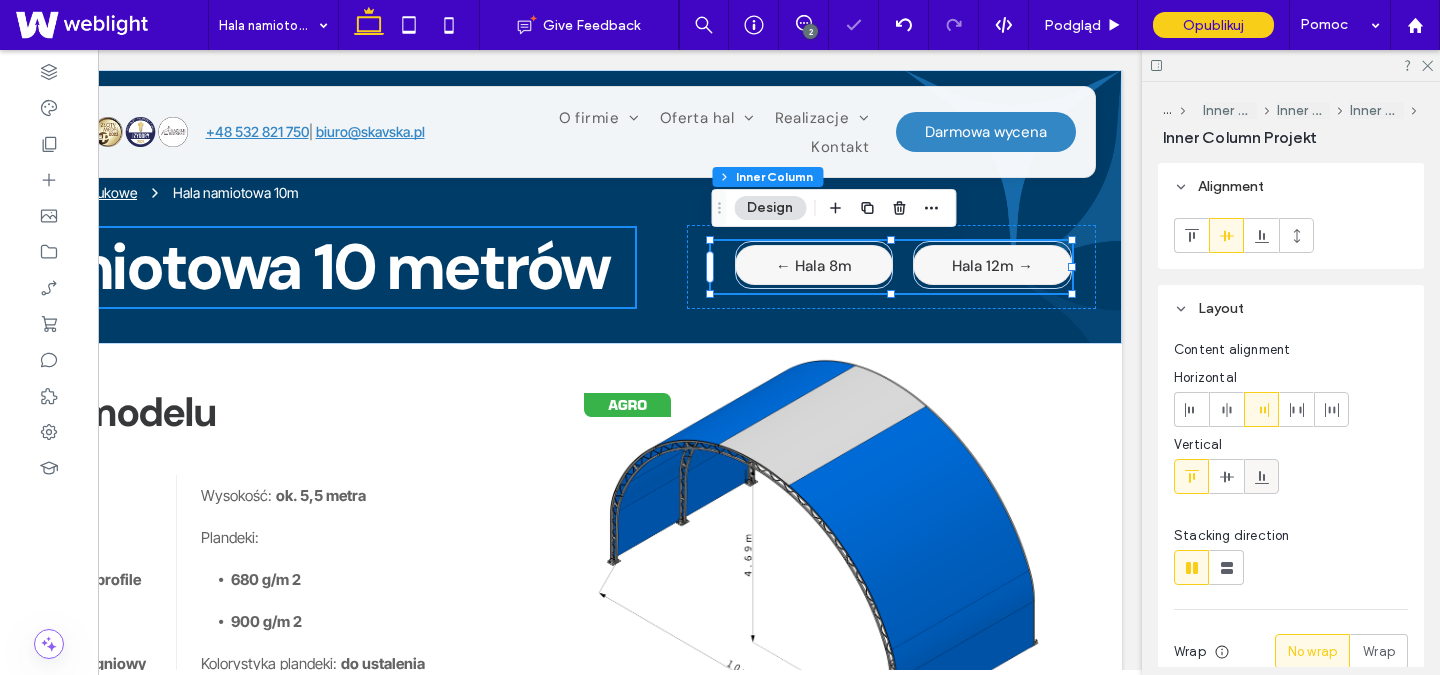 scroll, scrollTop: 166, scrollLeft: 0, axis: vertical 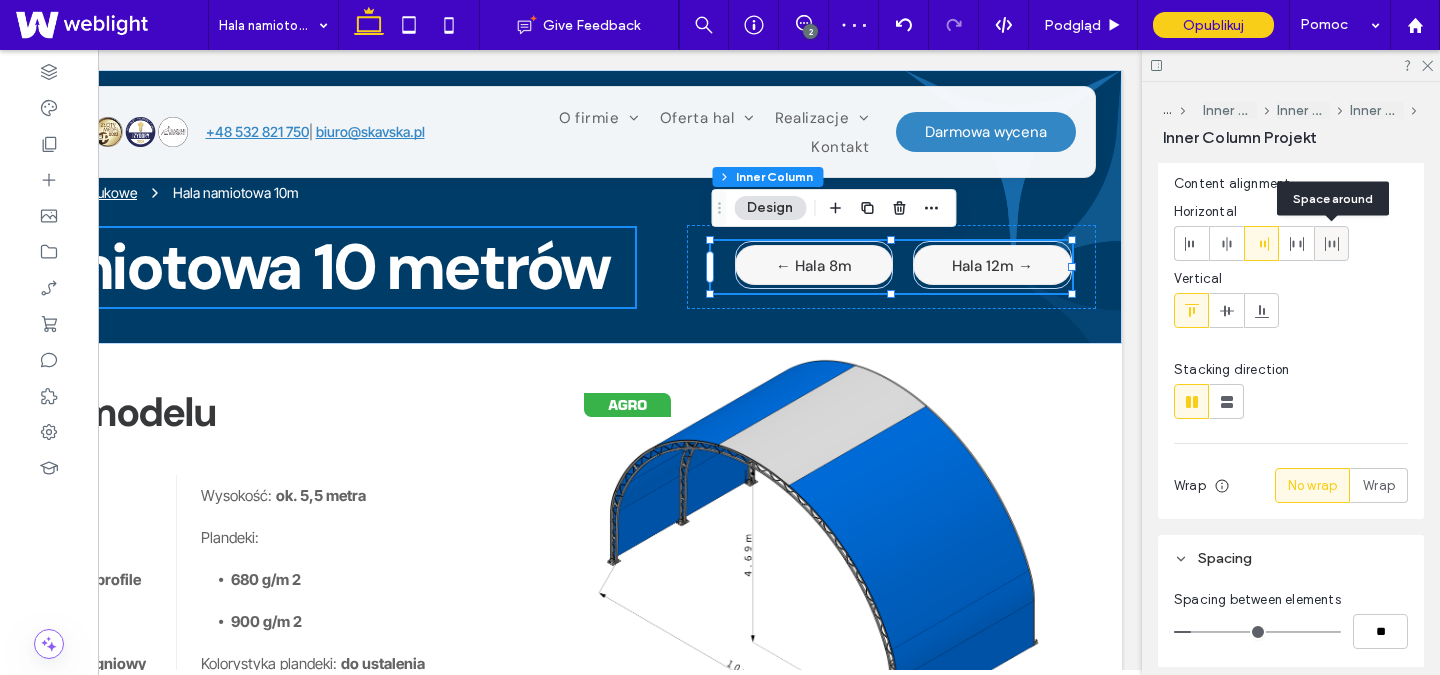 click at bounding box center (1331, 243) 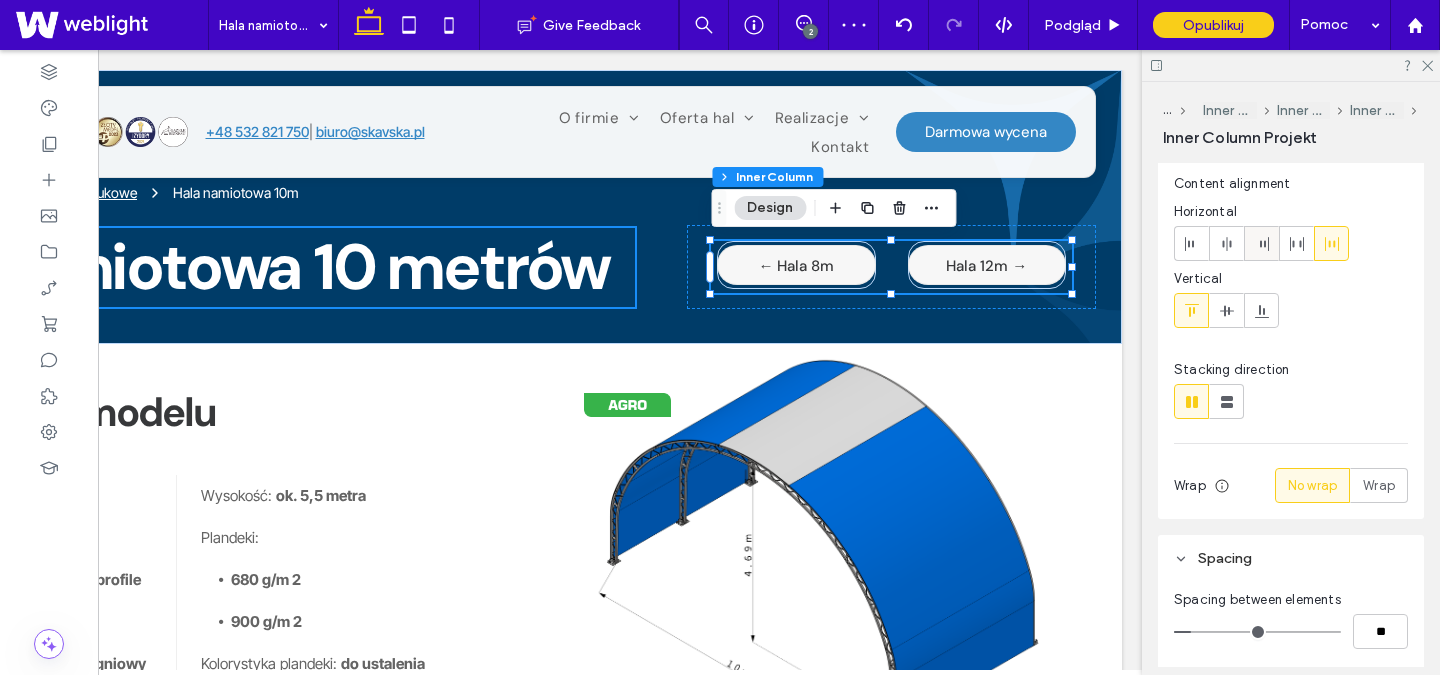 click 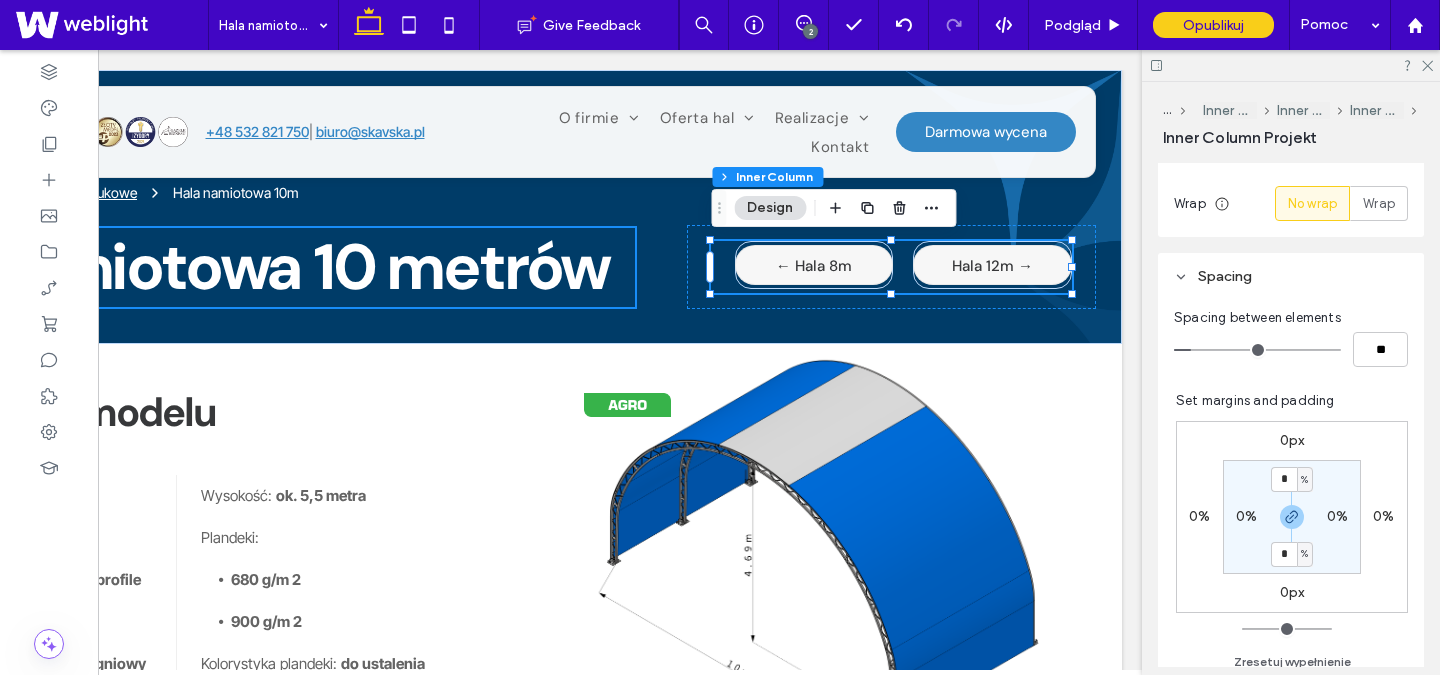 scroll, scrollTop: 447, scrollLeft: 0, axis: vertical 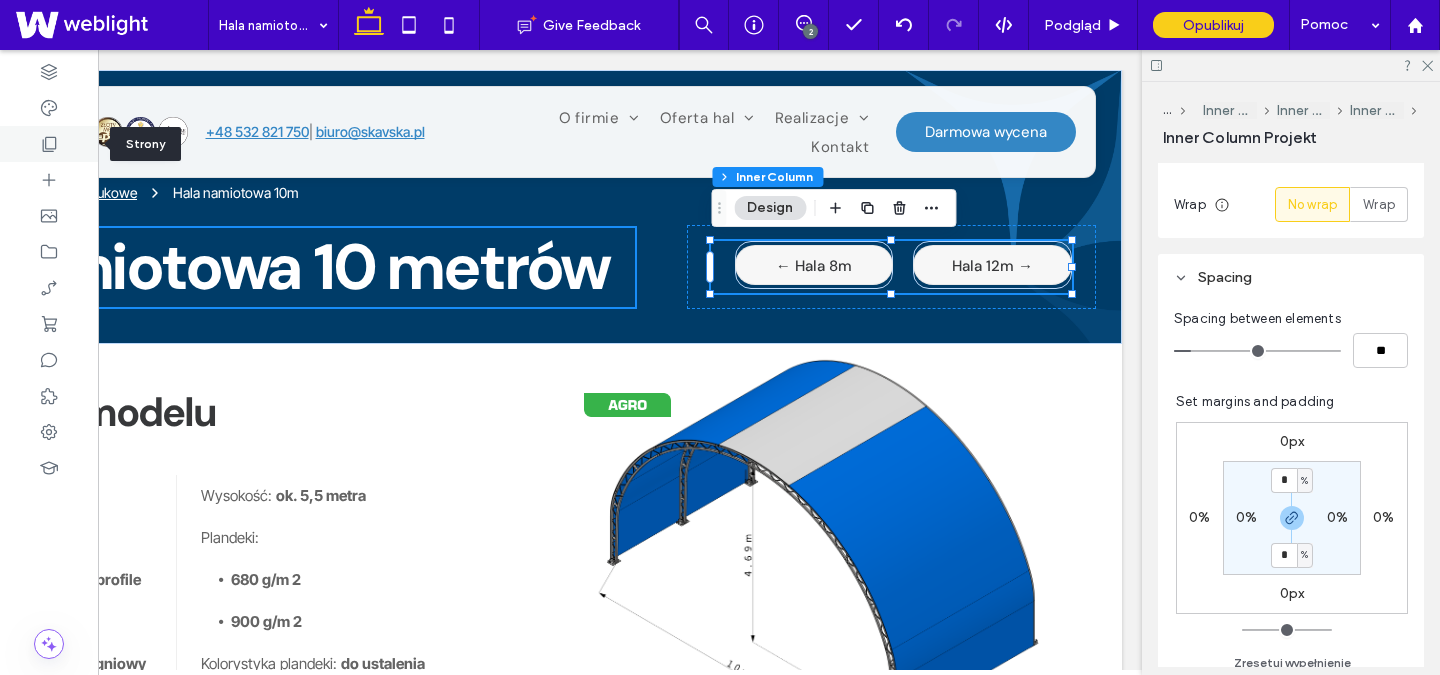 click 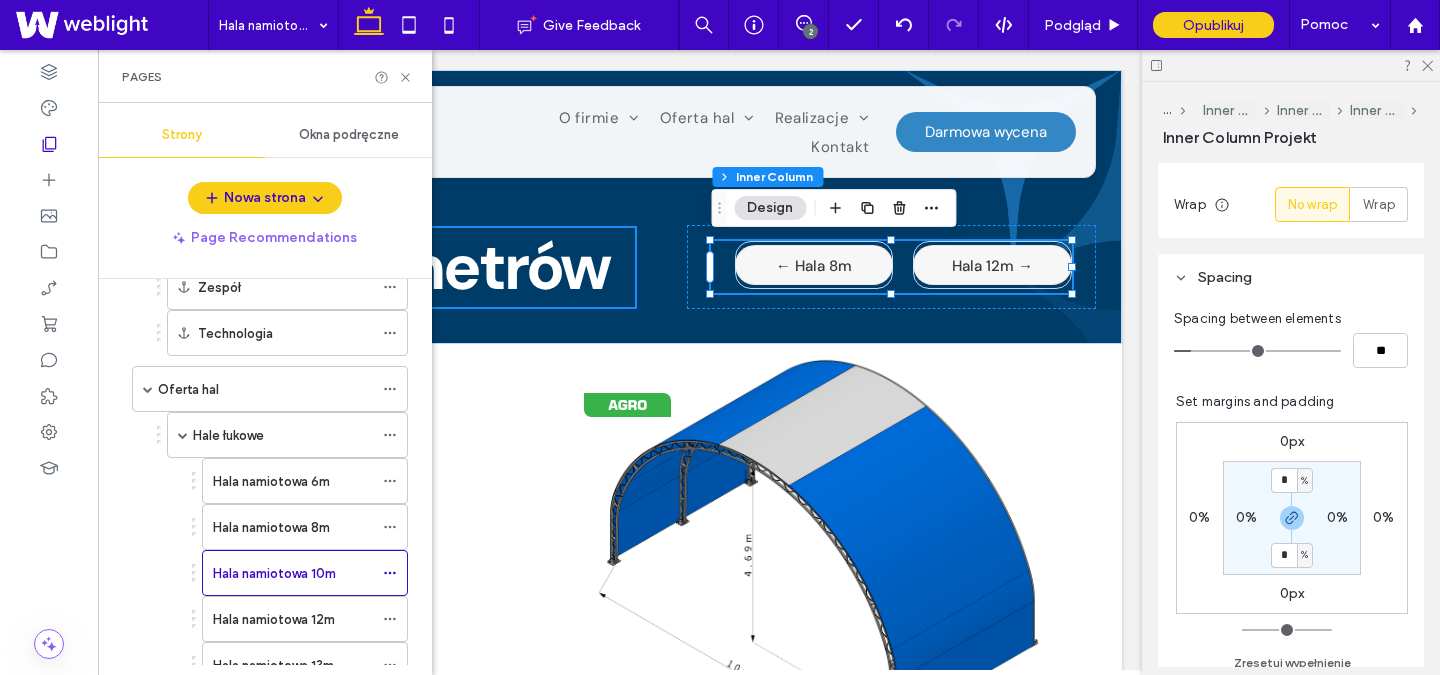 scroll, scrollTop: 309, scrollLeft: 0, axis: vertical 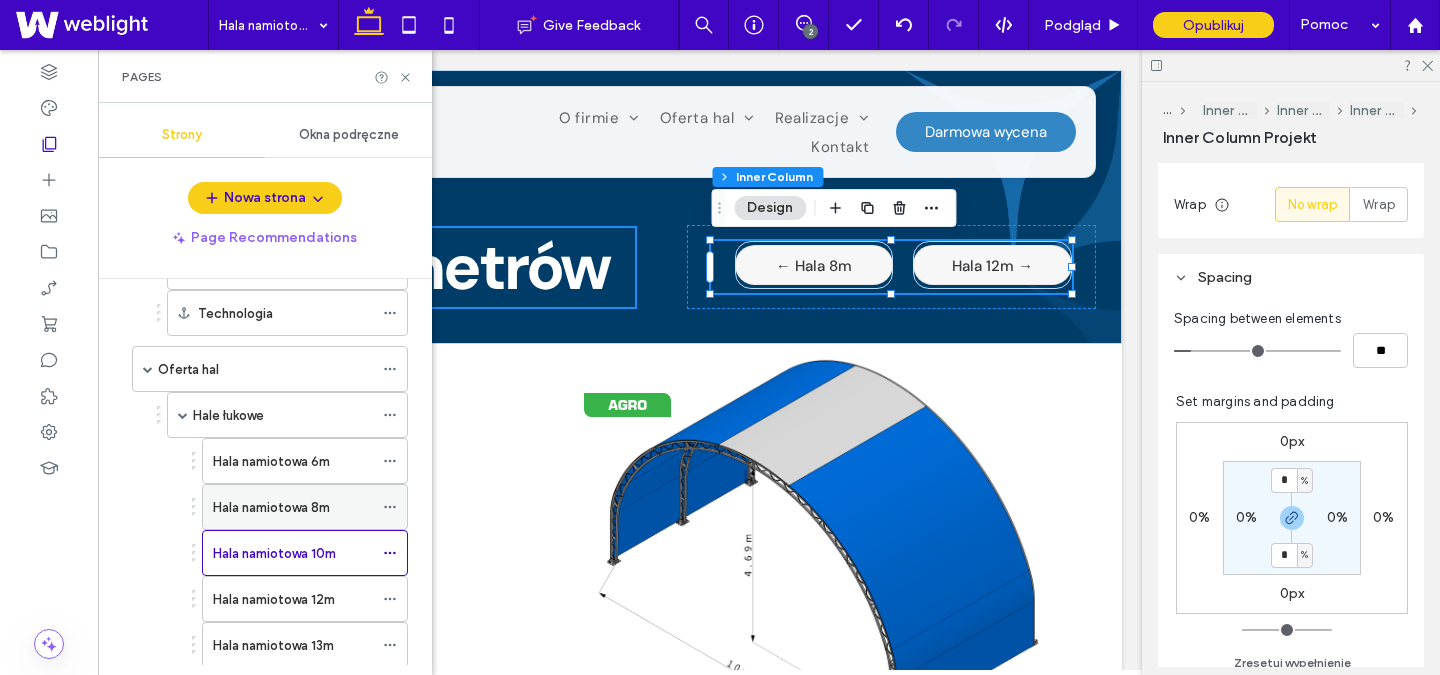 click on "Hala namiotowa 8m" at bounding box center (293, 507) 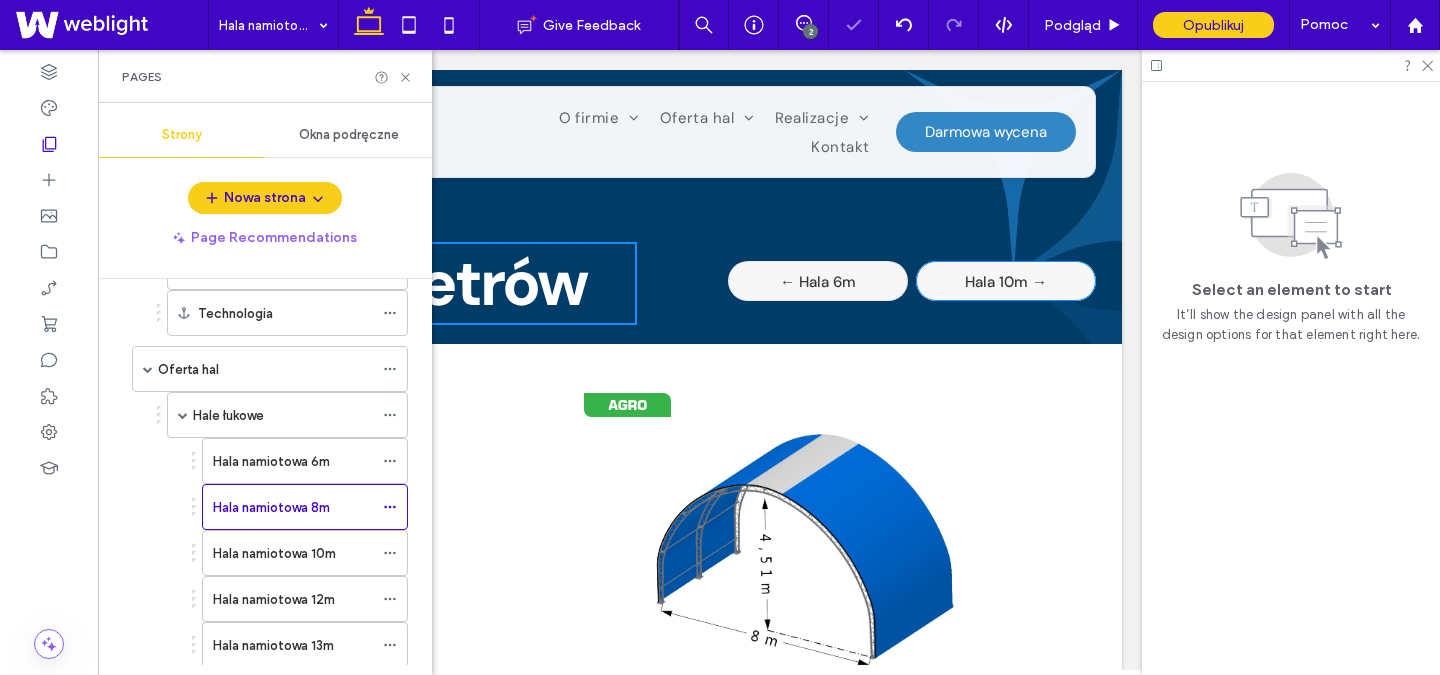 scroll, scrollTop: 0, scrollLeft: 0, axis: both 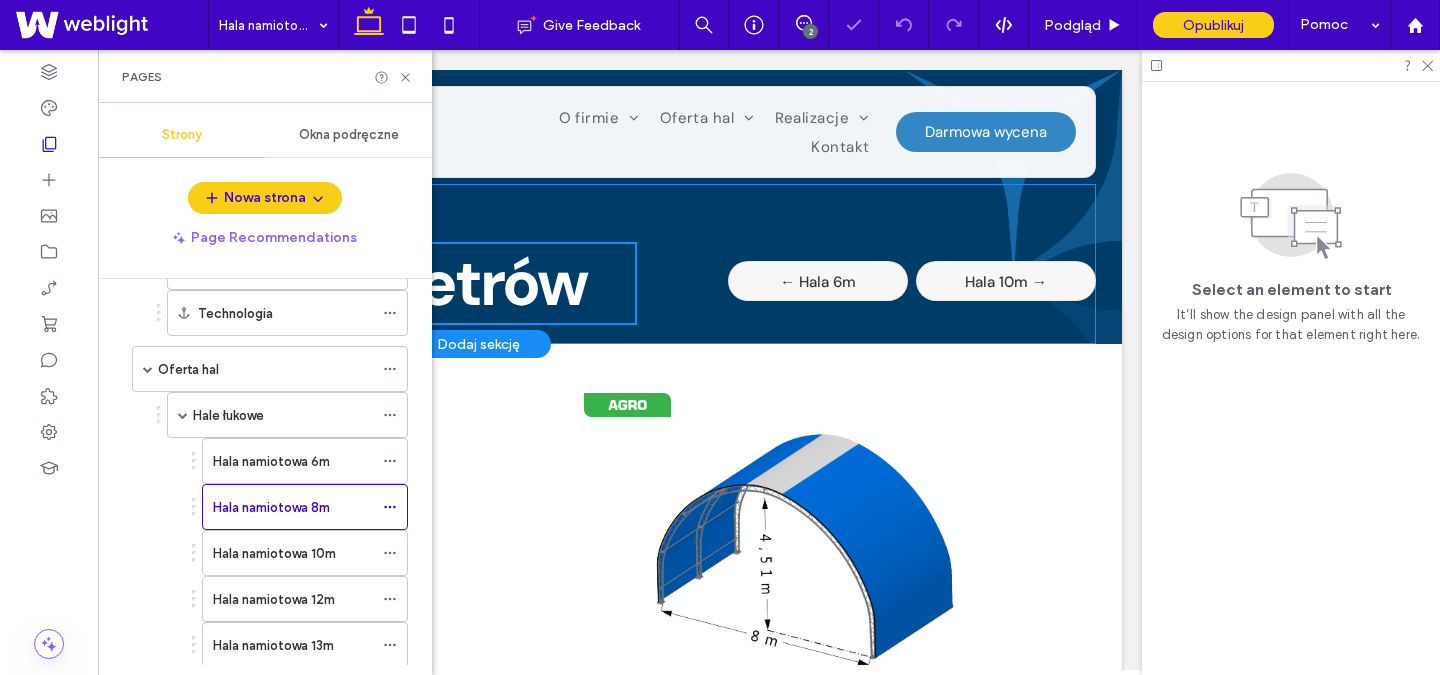 click on "Hala 10m →" at bounding box center (1006, 281) 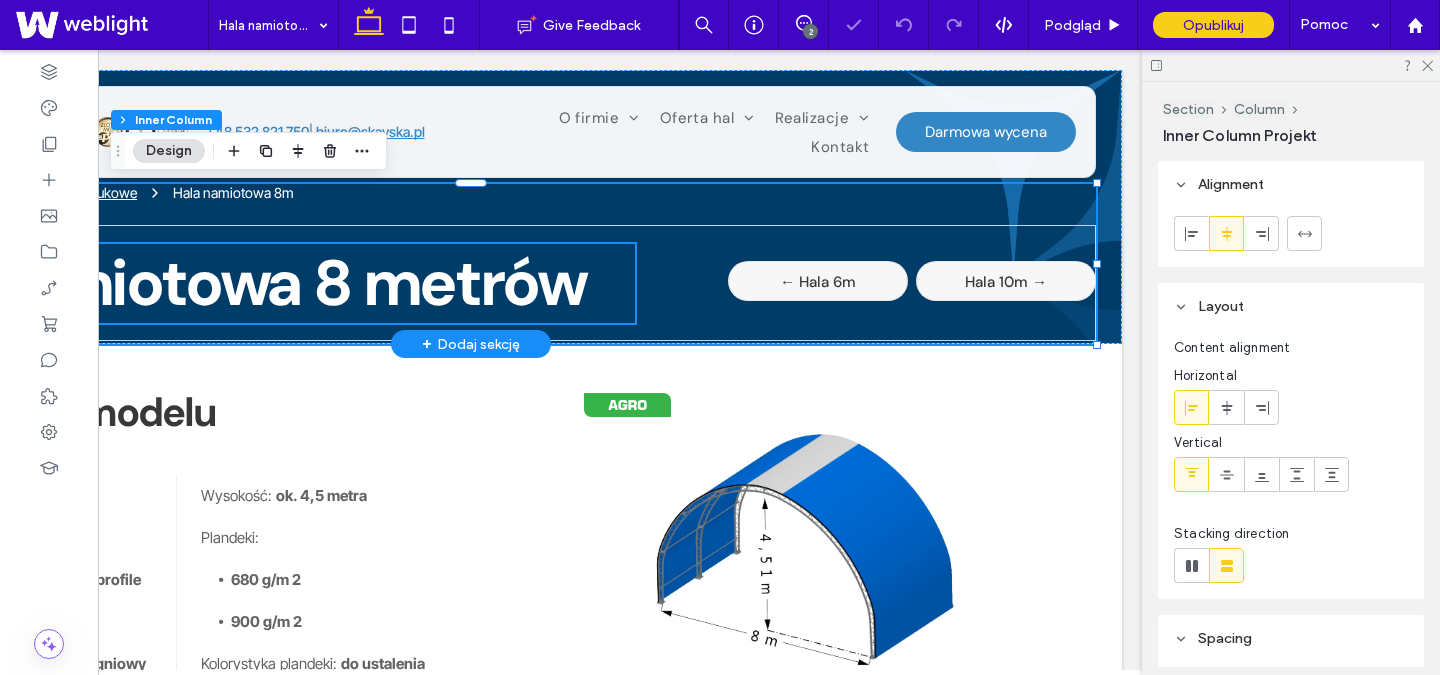 click on "Hala 10m →" at bounding box center [1006, 281] 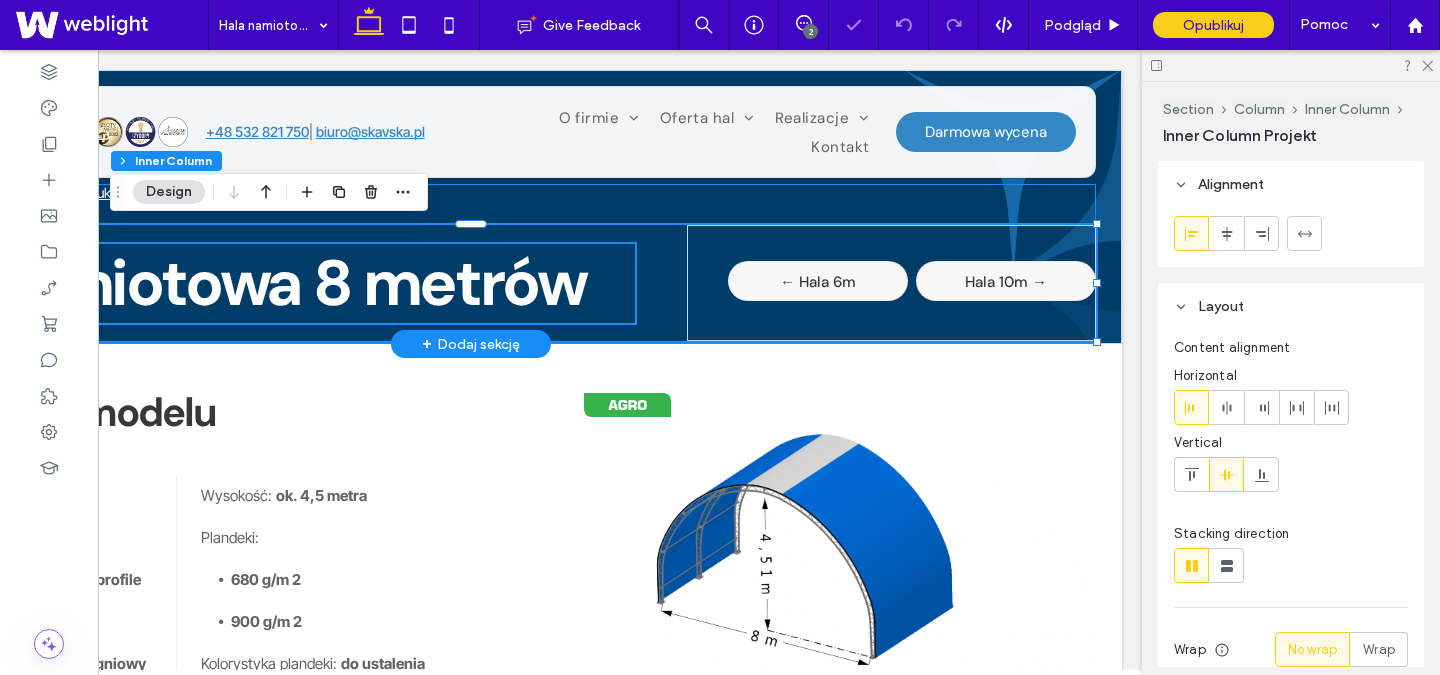 click on "Hala 10m →" at bounding box center [1006, 281] 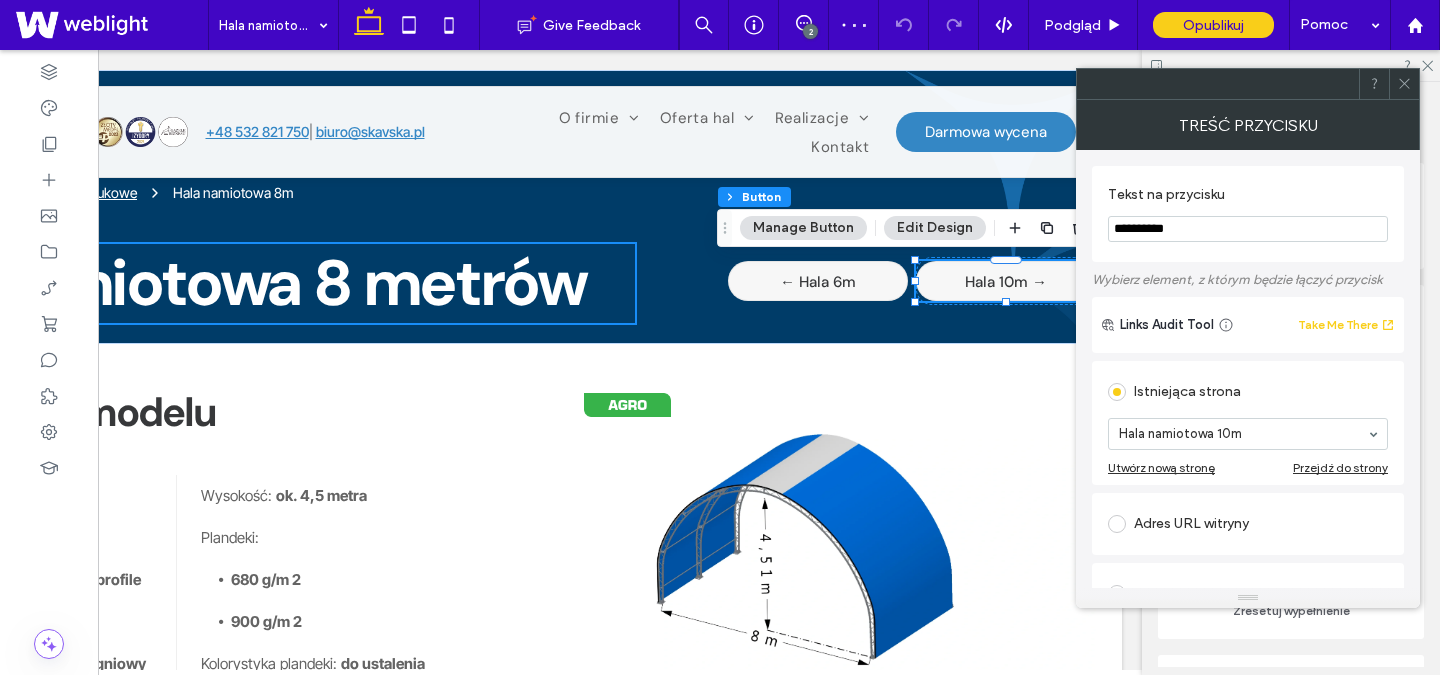 click 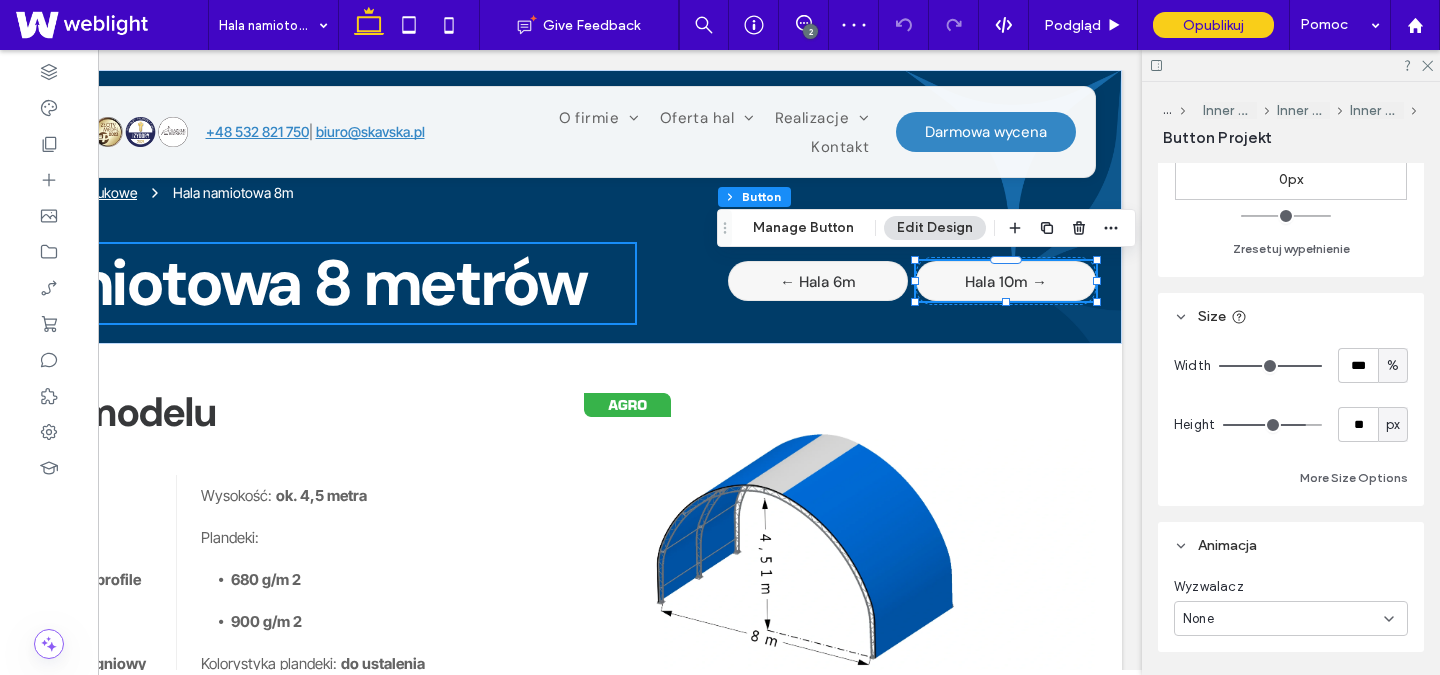 scroll, scrollTop: 365, scrollLeft: 0, axis: vertical 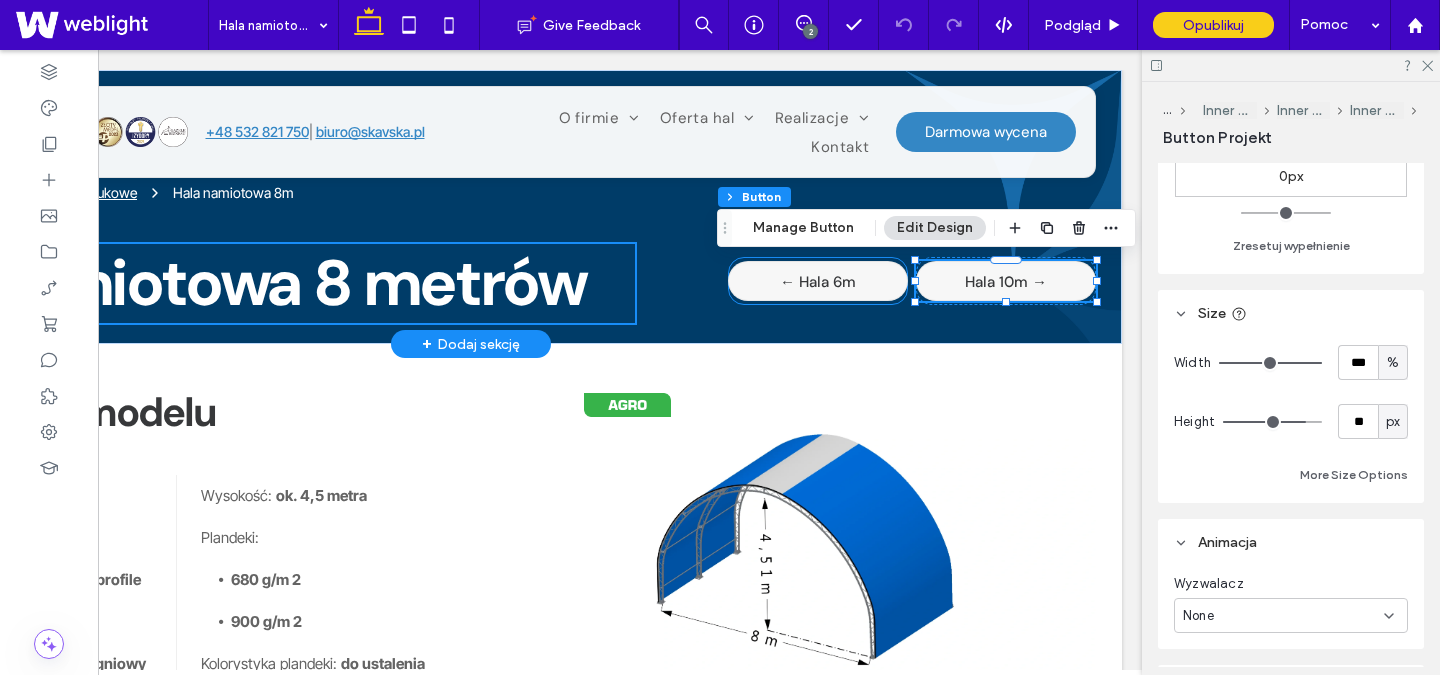 click on "← Hala 6m" at bounding box center [818, 282] 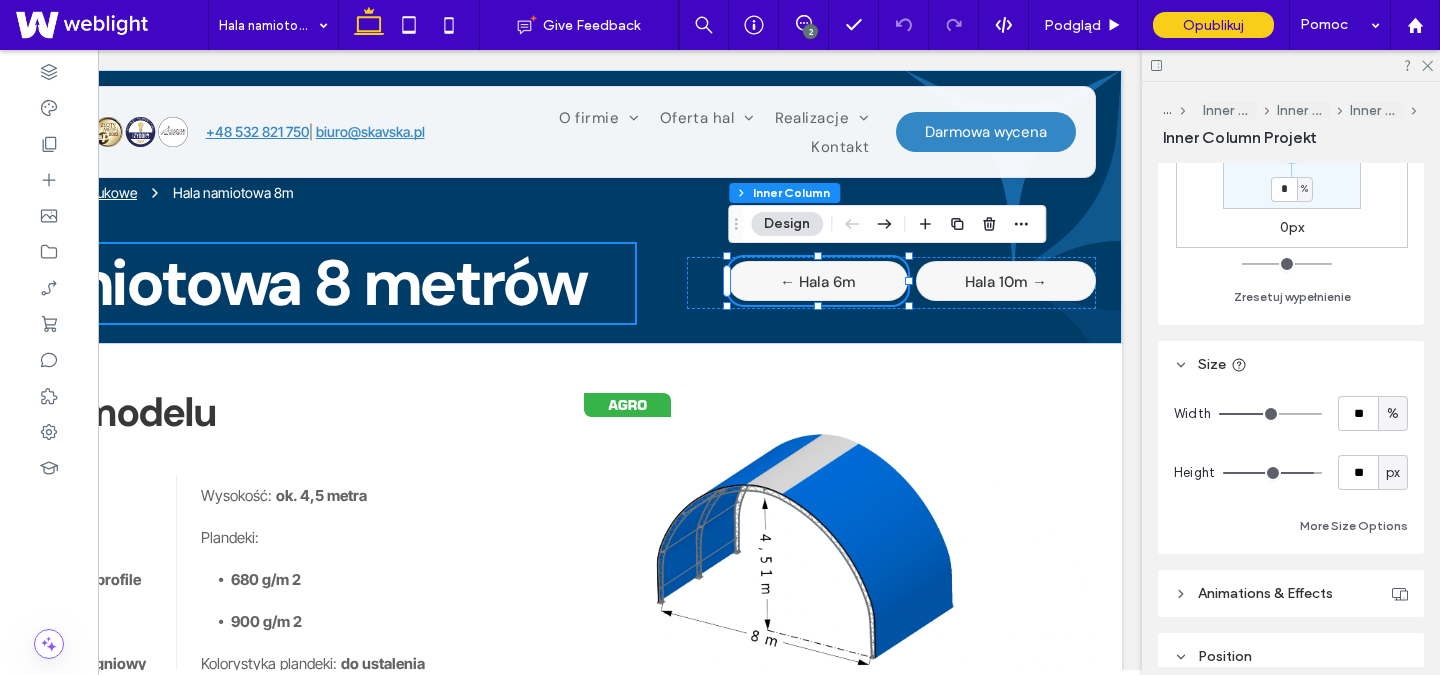 scroll, scrollTop: 732, scrollLeft: 0, axis: vertical 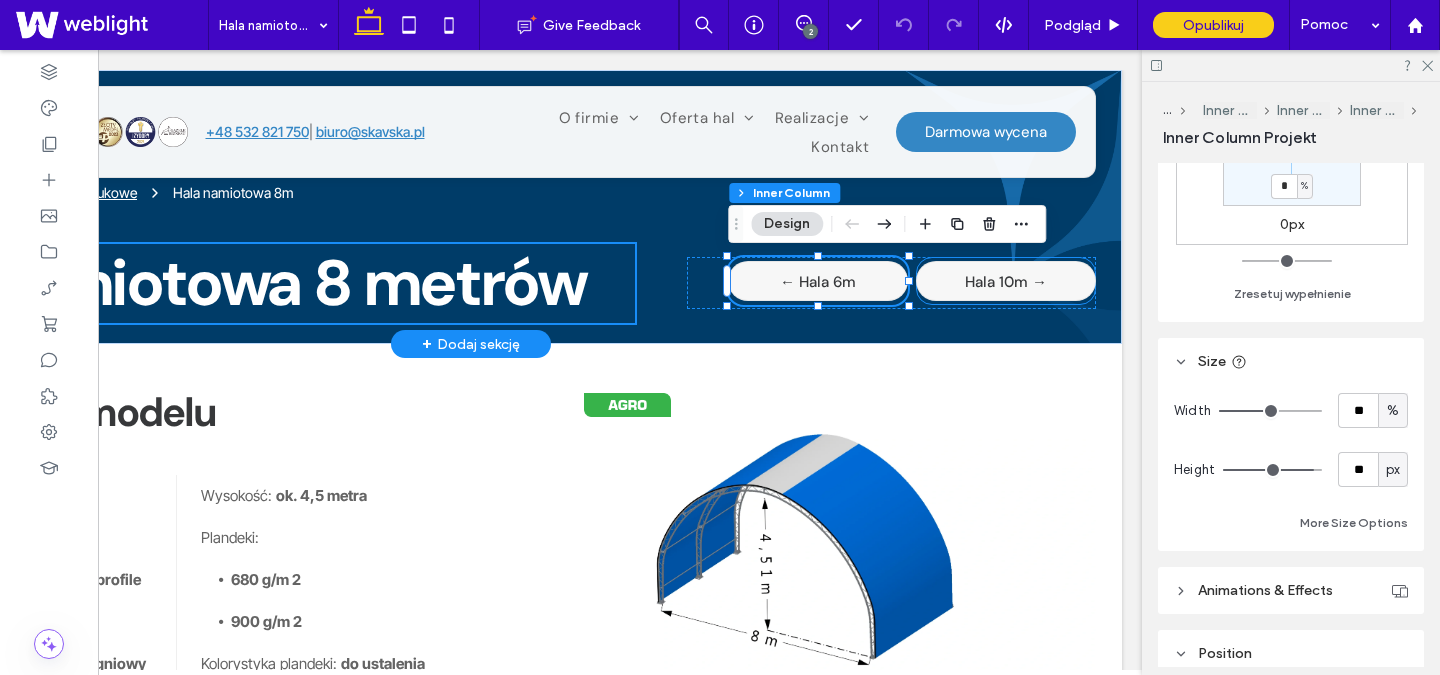 click on "Hala 10m →" at bounding box center [1006, 282] 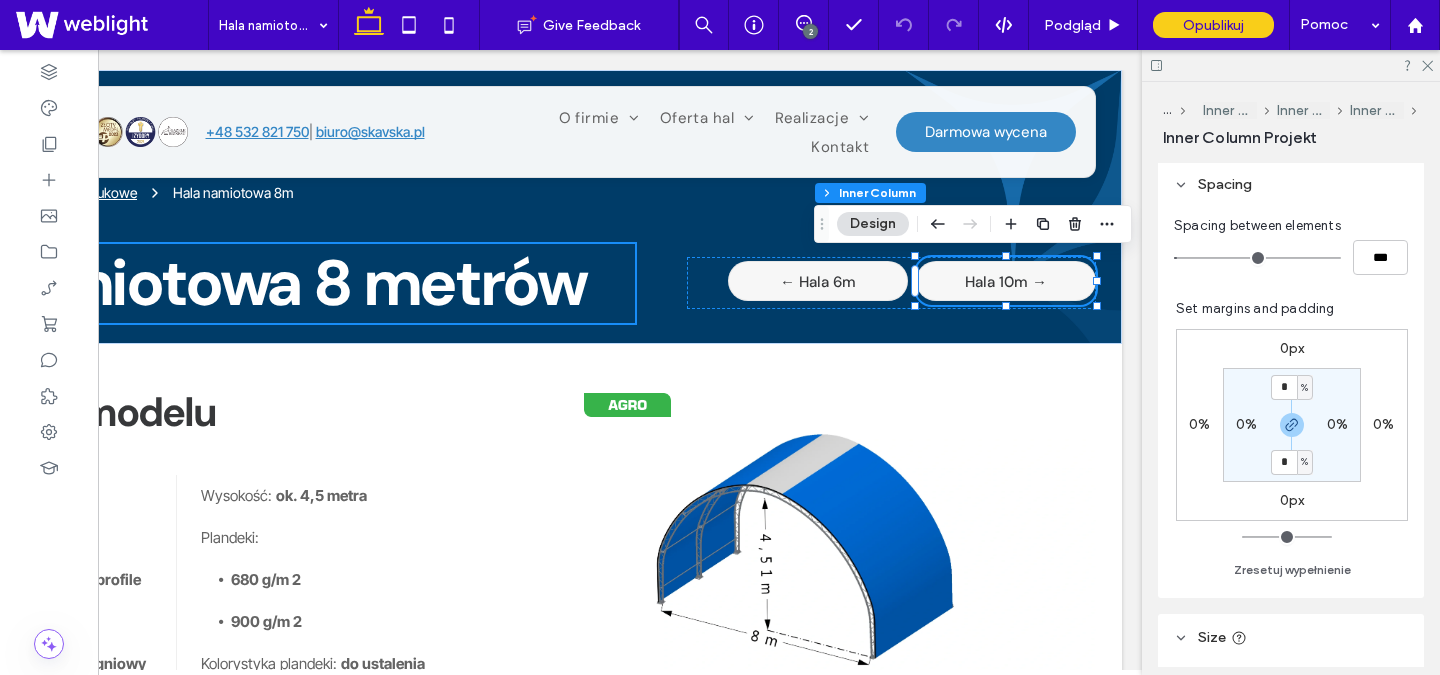 scroll, scrollTop: 550, scrollLeft: 0, axis: vertical 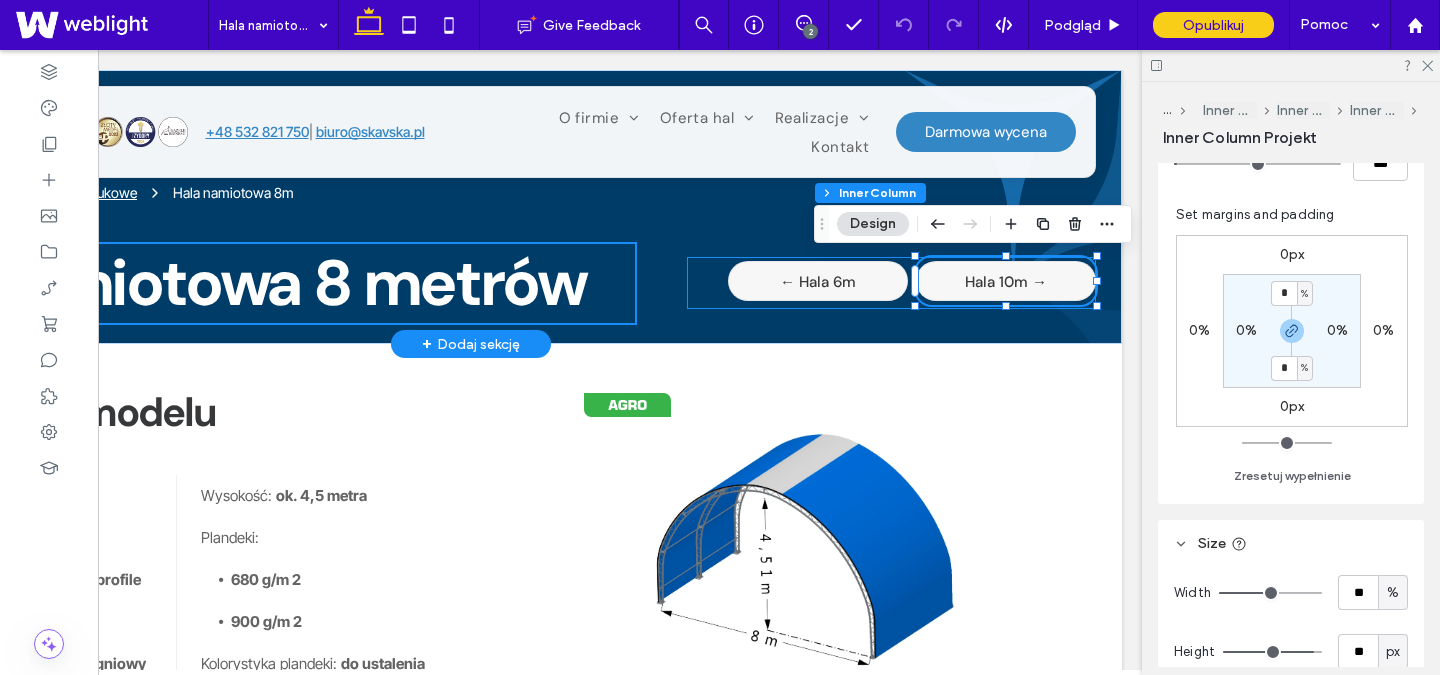click on "← Hala 6m
Hala 10m →" at bounding box center (891, 283) 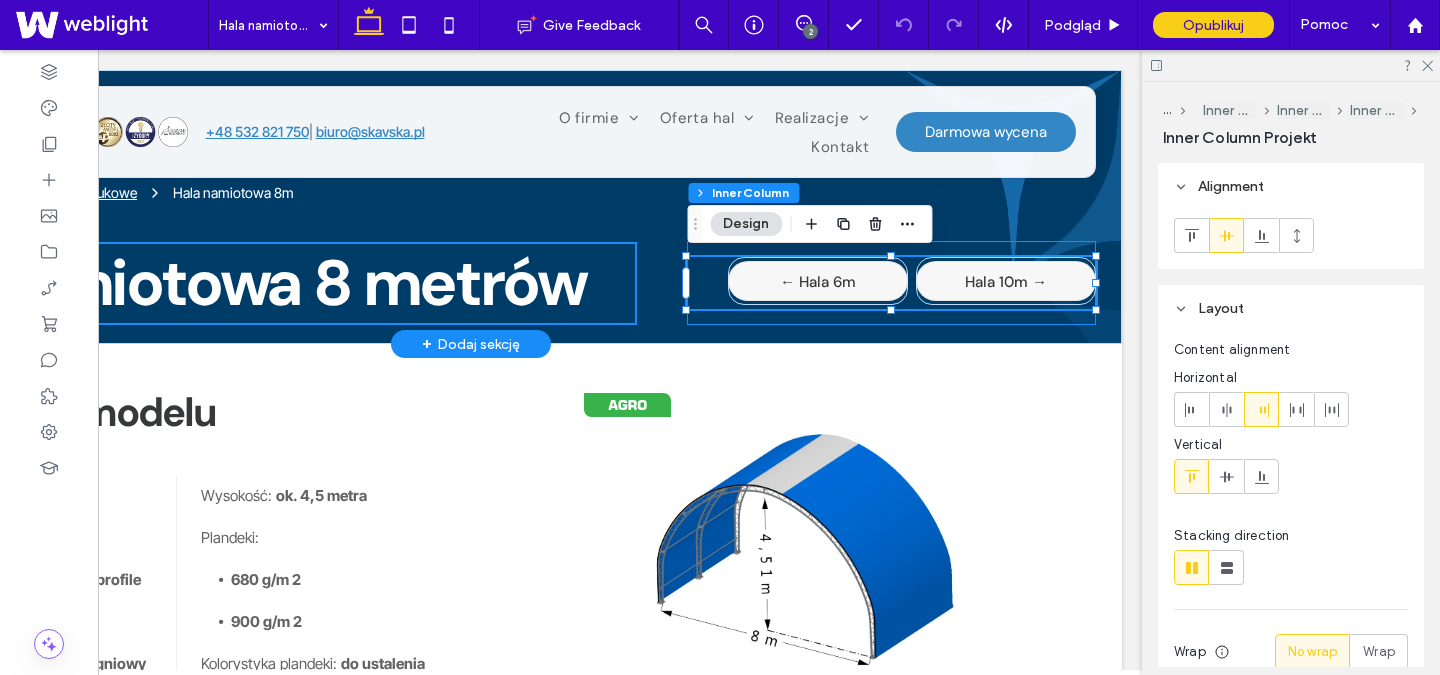 click on "← Hala 6m
Hala 10m →" at bounding box center (891, 283) 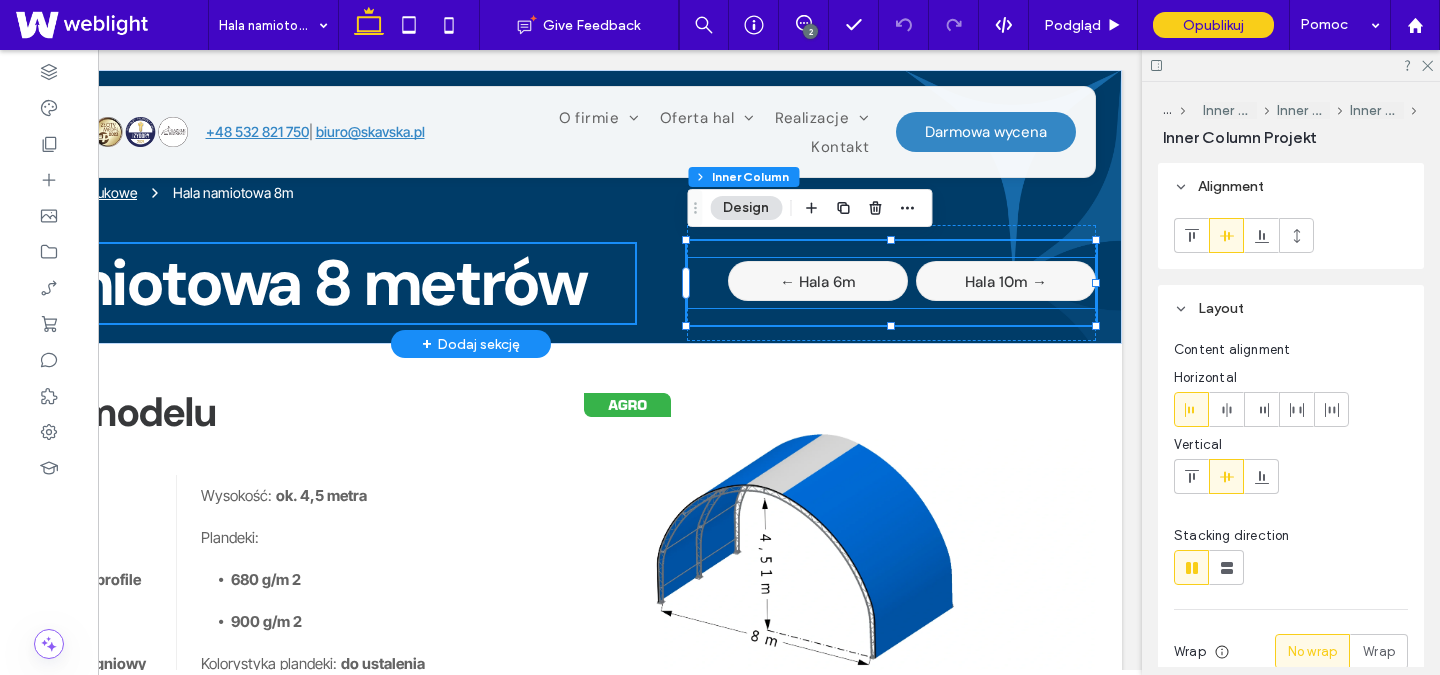 click on "← Hala 6m
Hala 10m →" at bounding box center [891, 283] 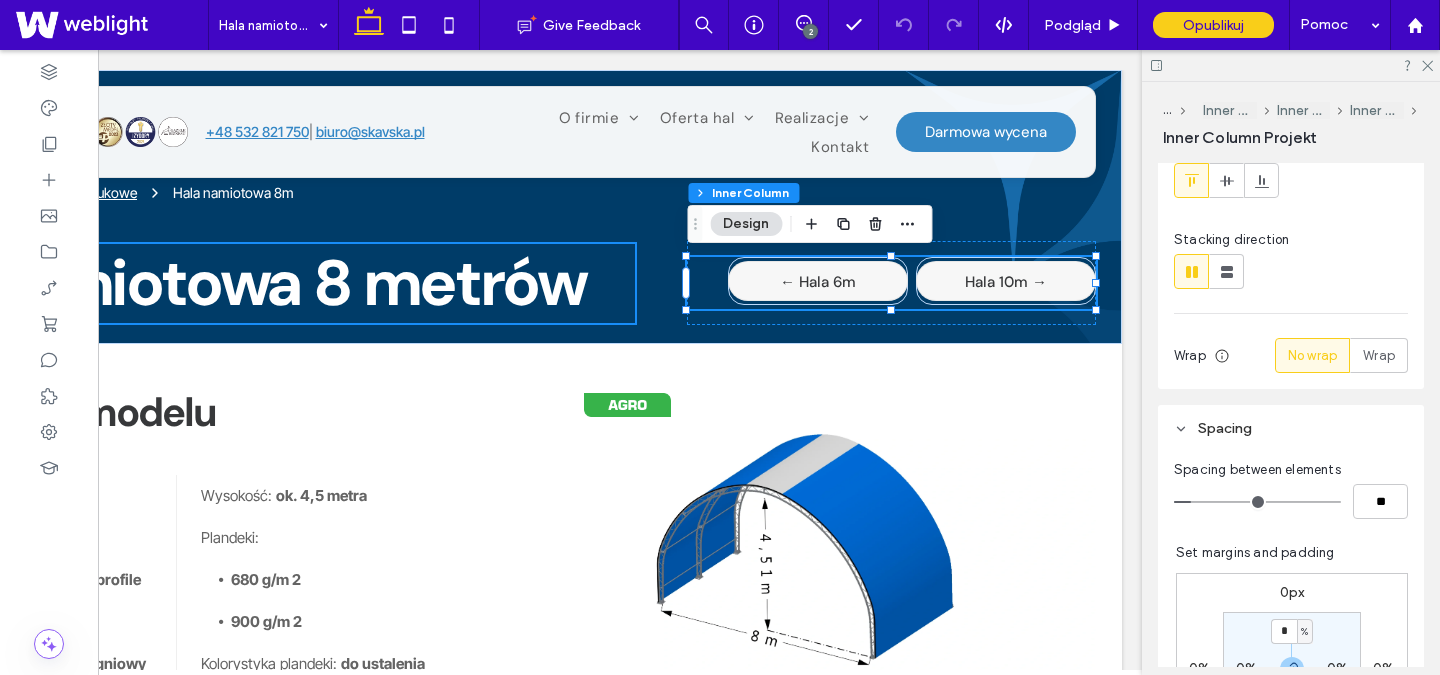scroll, scrollTop: 299, scrollLeft: 0, axis: vertical 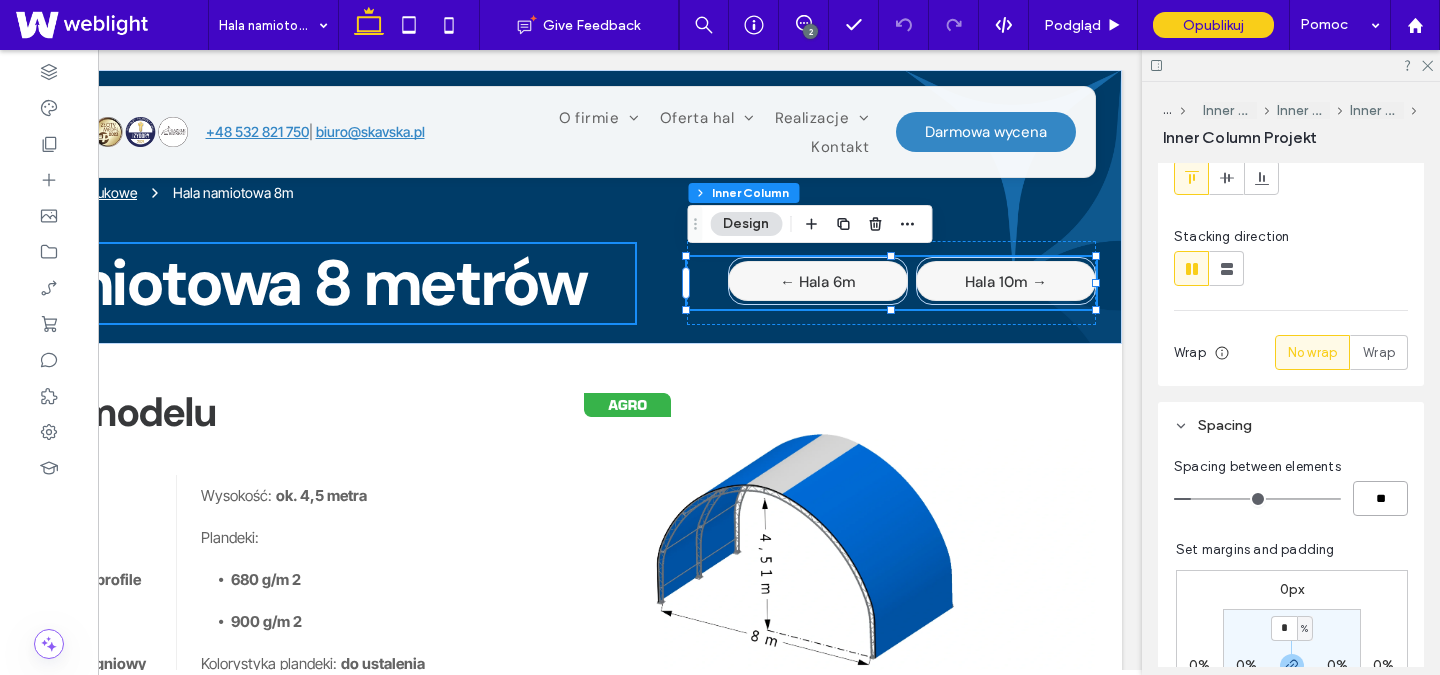 click on "**" at bounding box center [1380, 498] 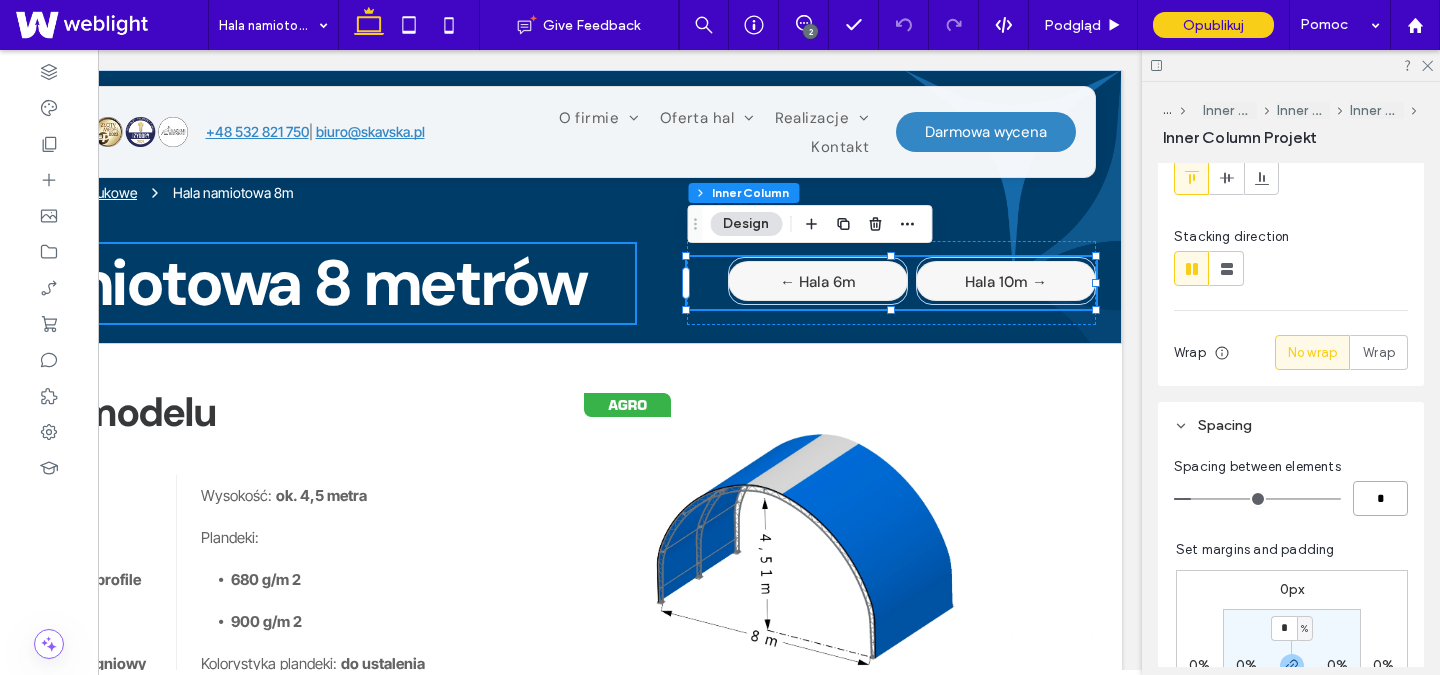 type on "*" 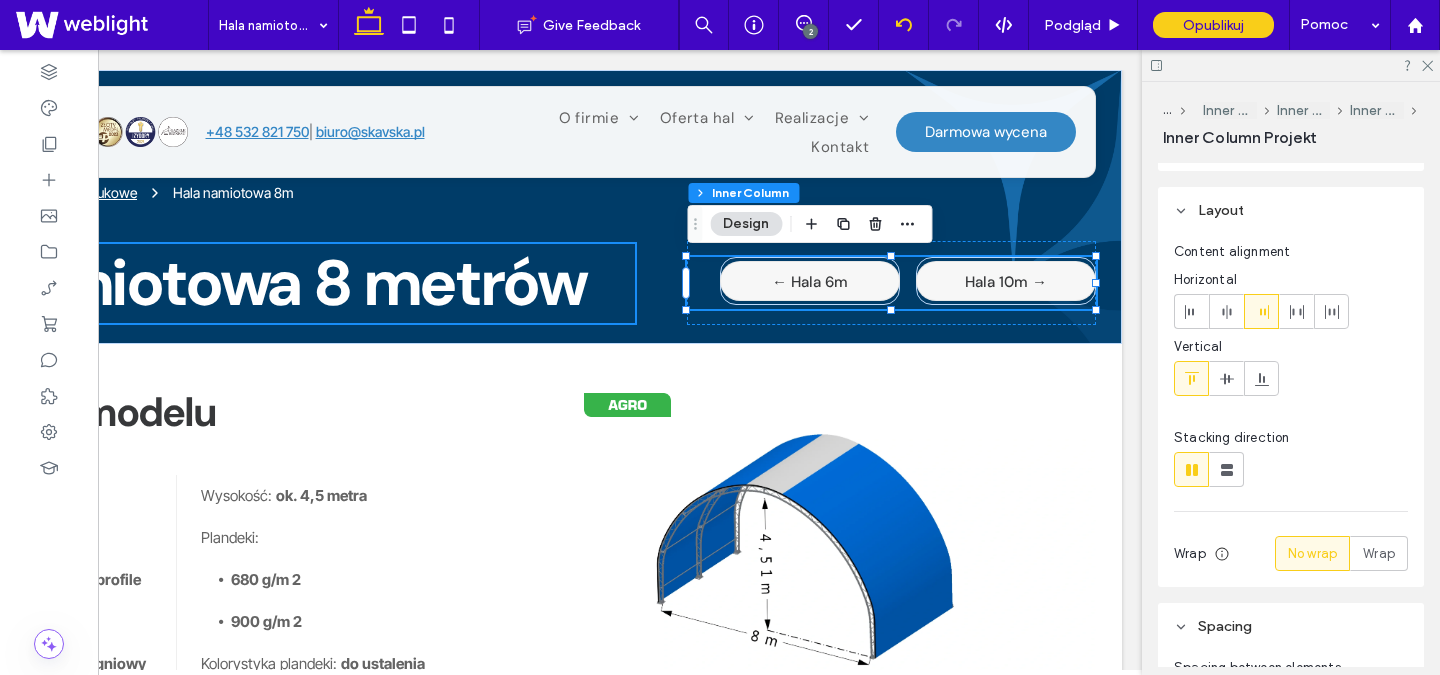 scroll, scrollTop: 97, scrollLeft: 0, axis: vertical 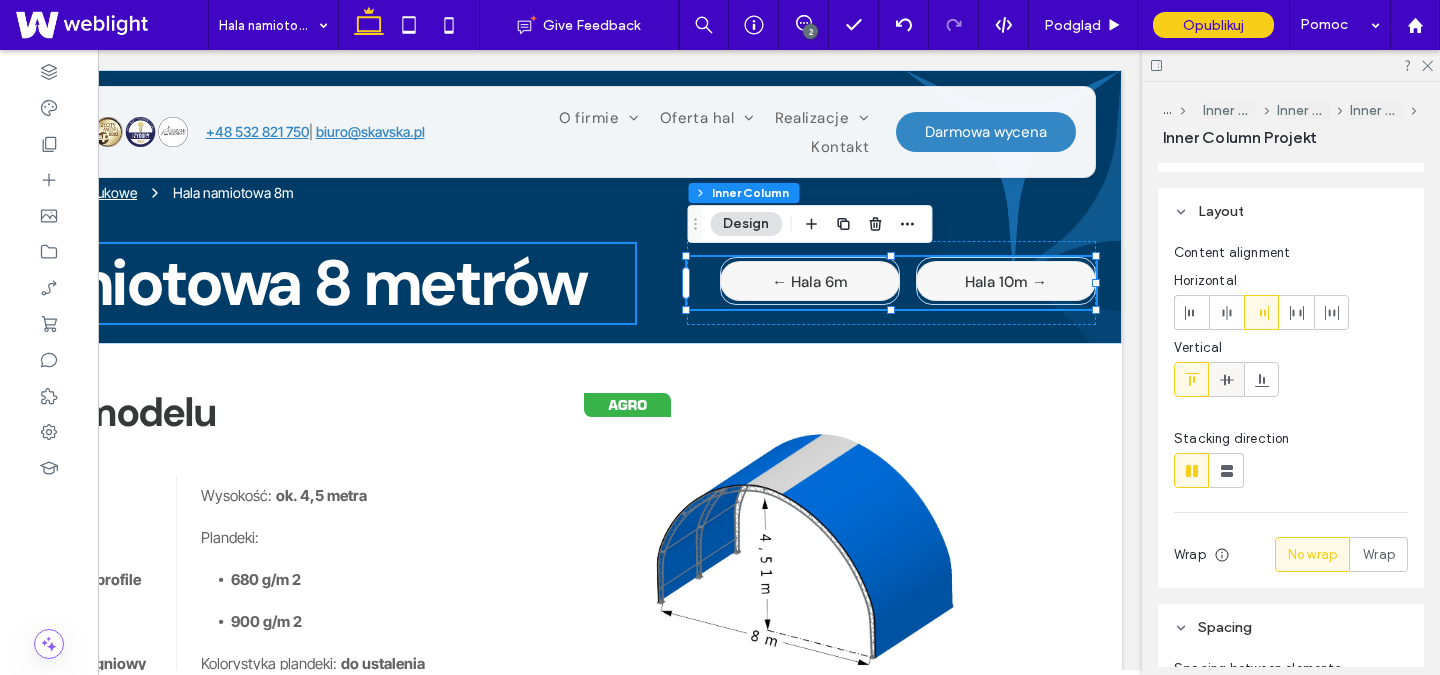 click at bounding box center (1226, 379) 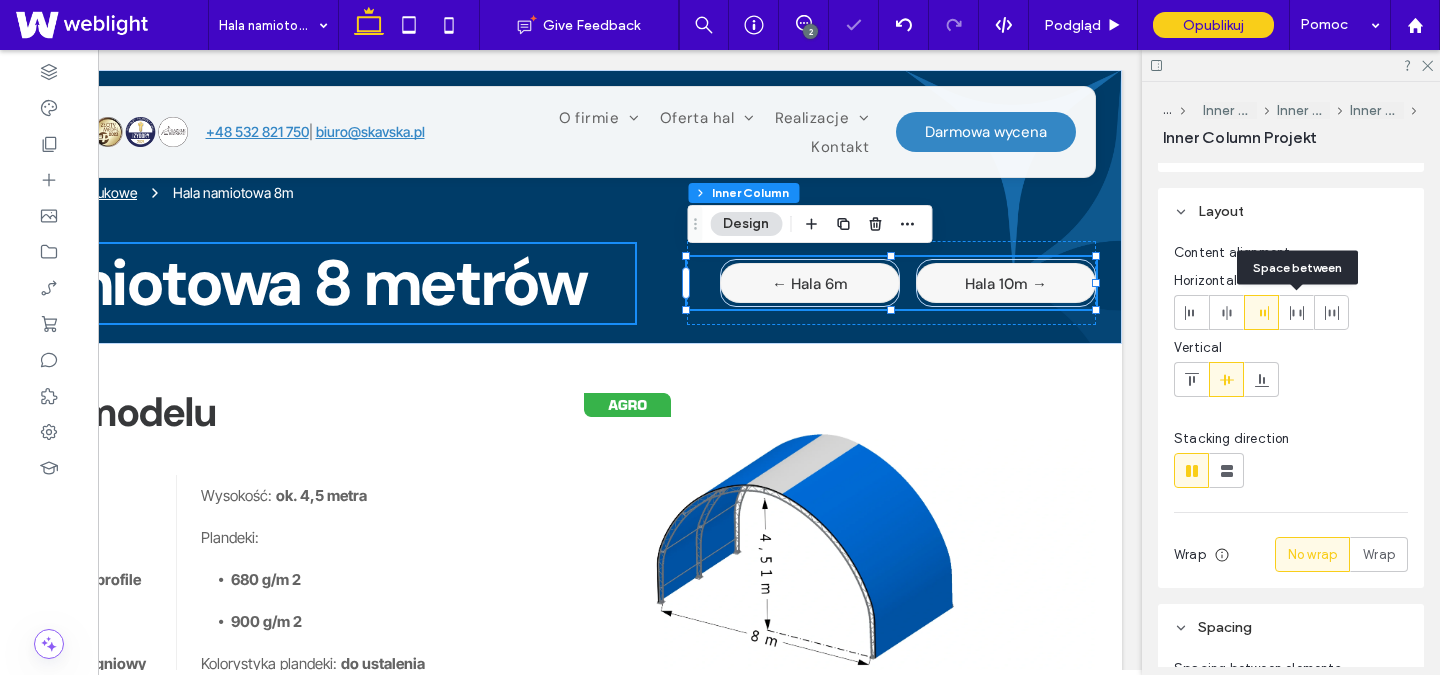 click 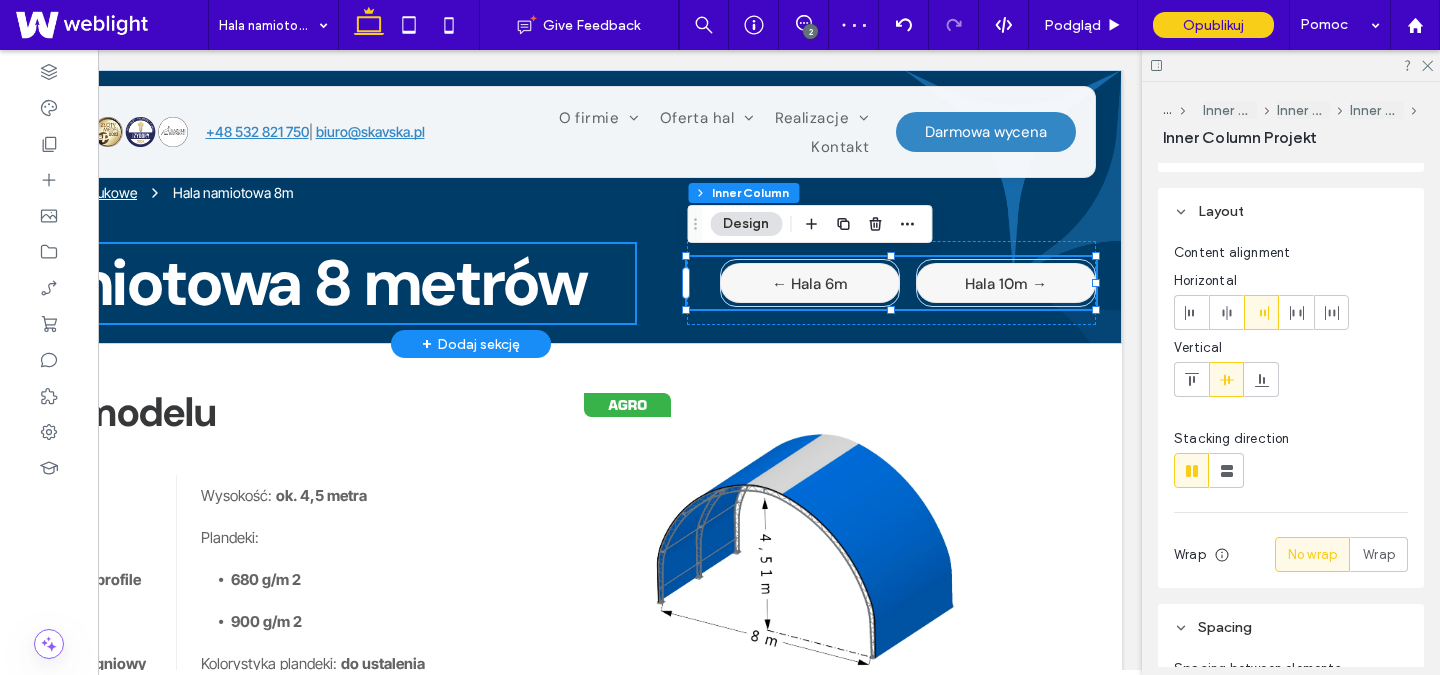 click on "Hala namiotowa 8 metrów" at bounding box center (215, 283) 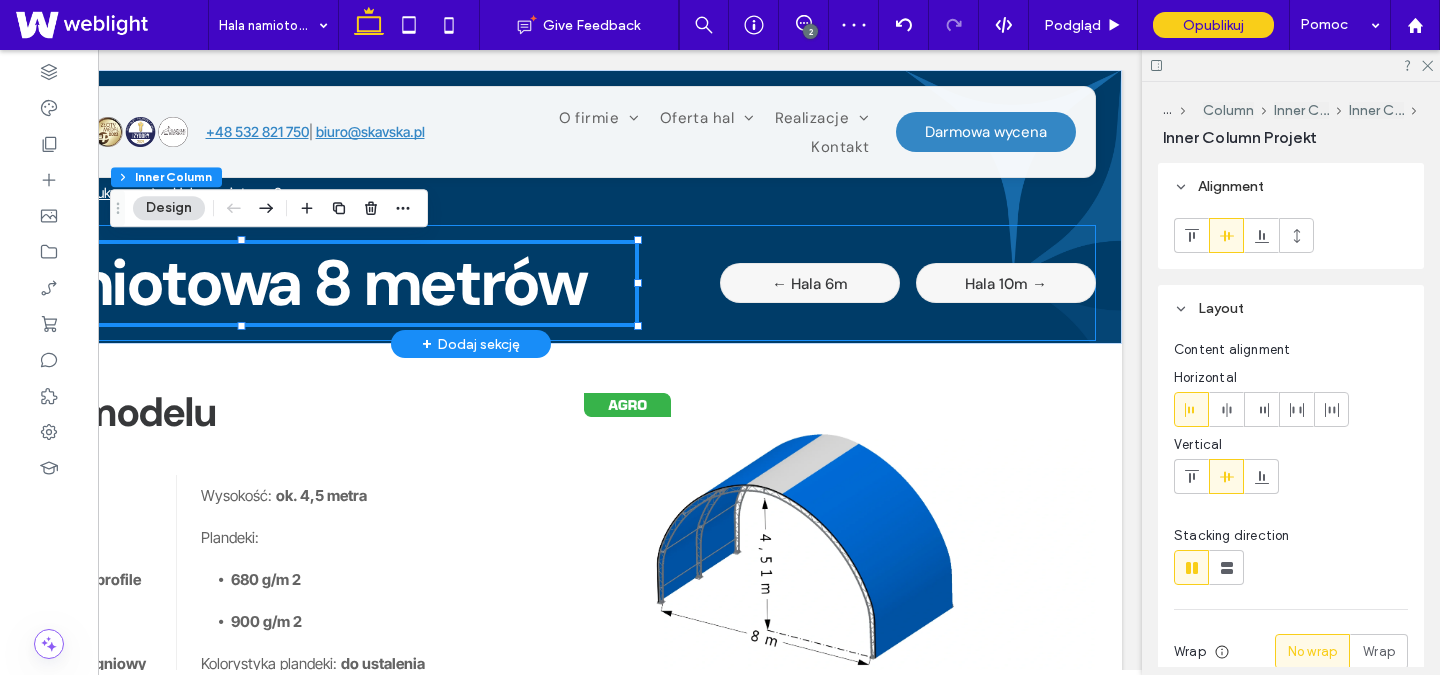 click on "Hala namiotowa 8 metrów
← Hala 6m
Hala 10m →" at bounding box center (471, 283) 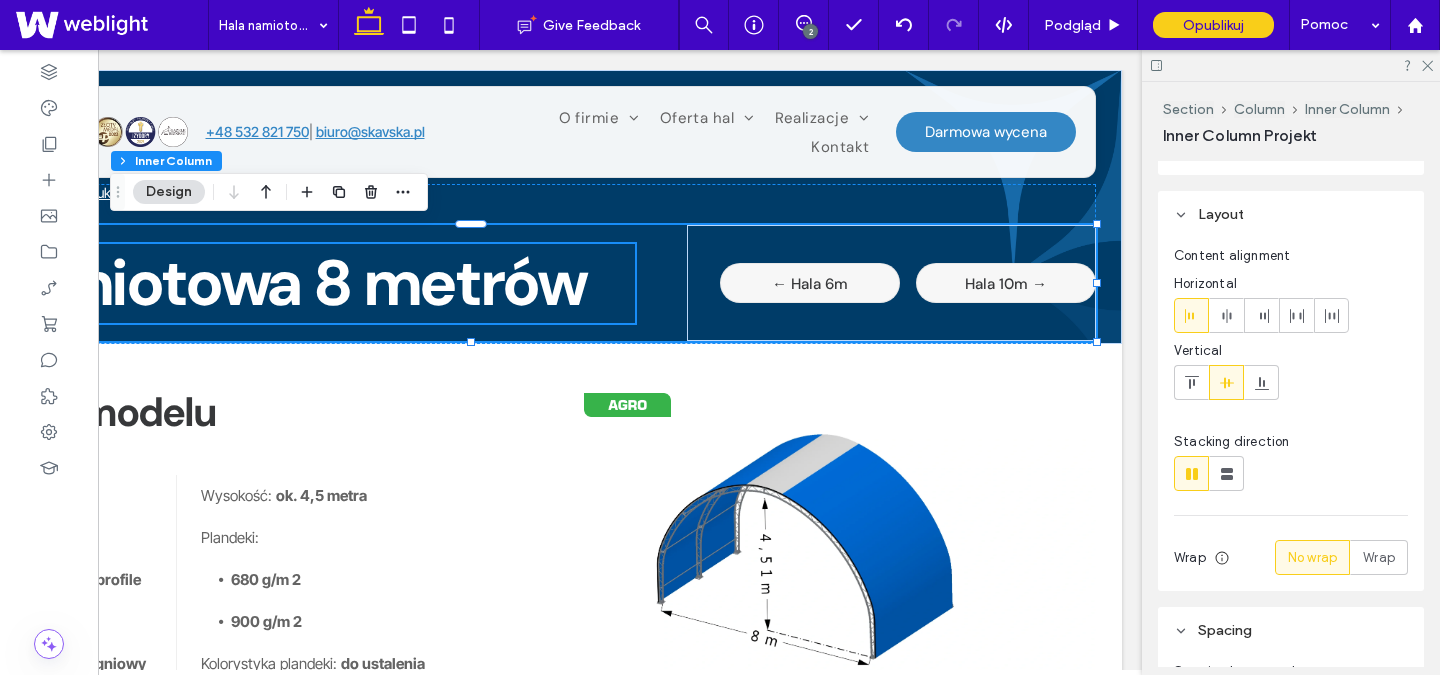 scroll, scrollTop: 138, scrollLeft: 0, axis: vertical 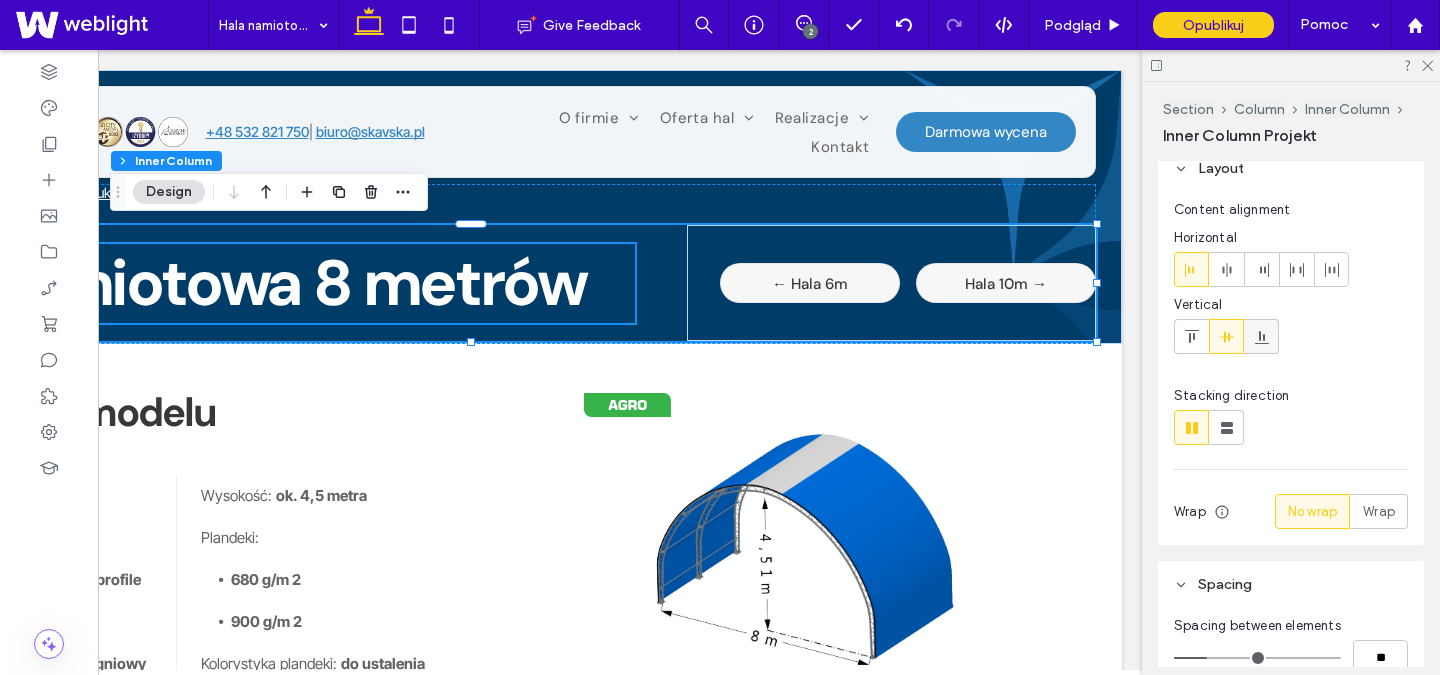 click 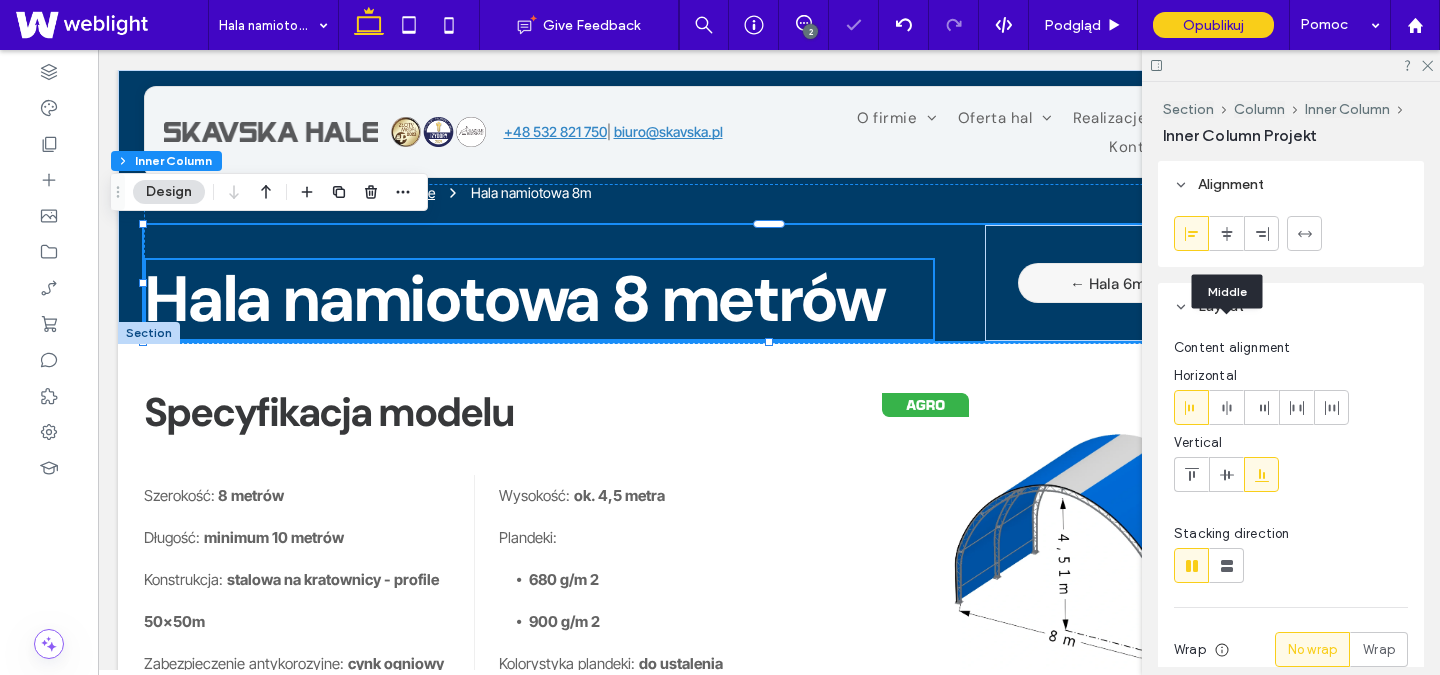 scroll, scrollTop: 0, scrollLeft: 0, axis: both 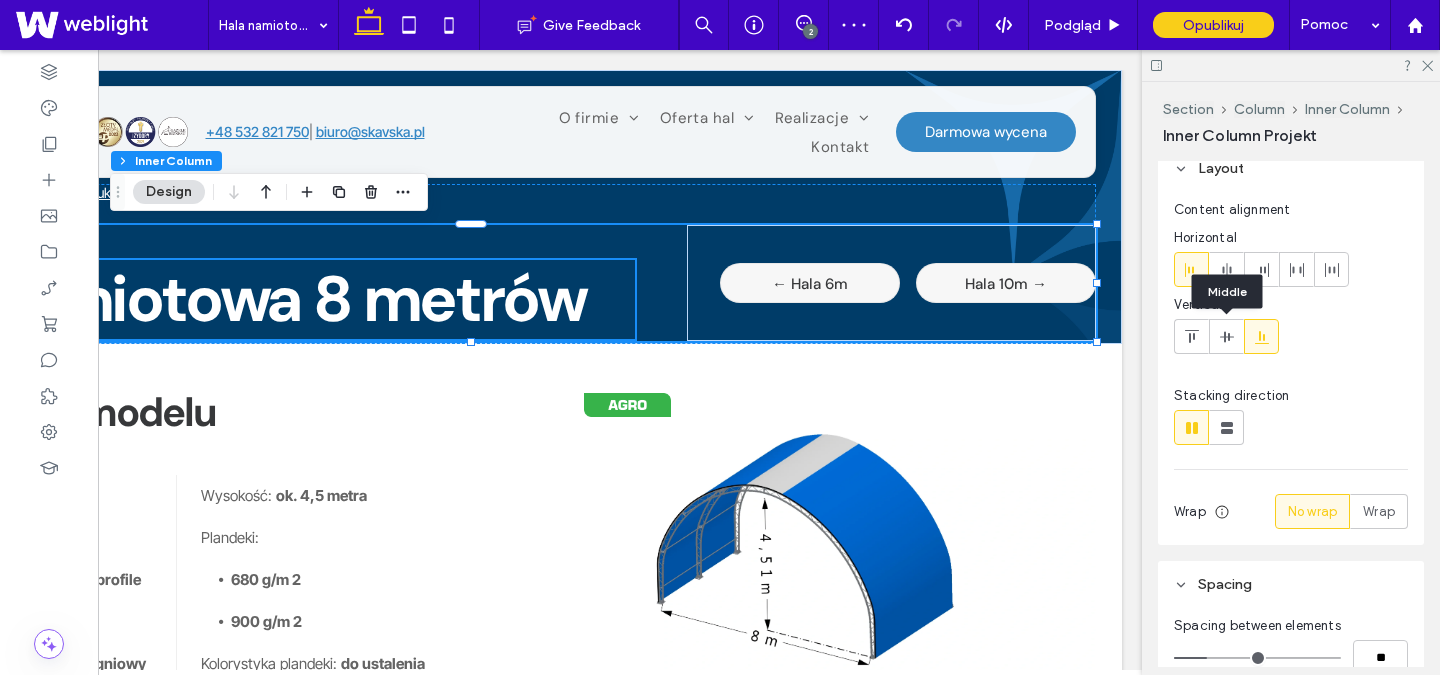 click 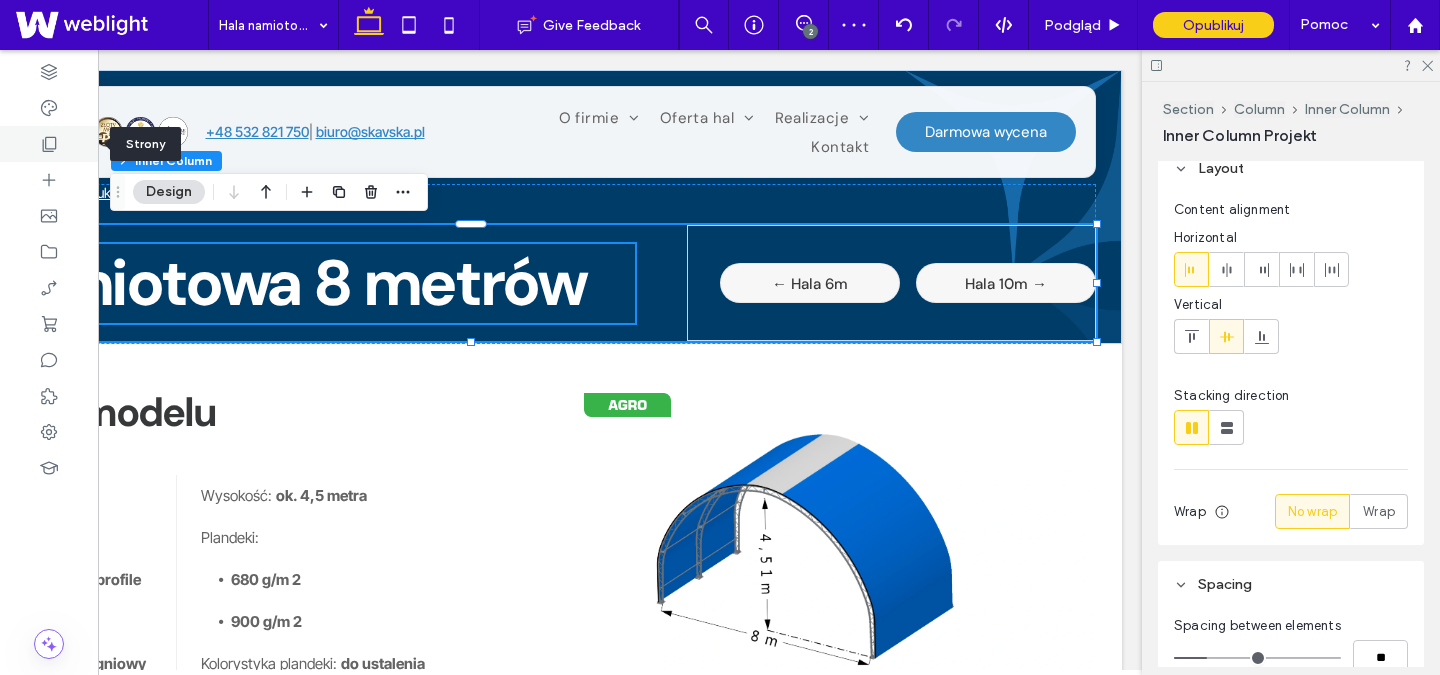 click at bounding box center (49, 144) 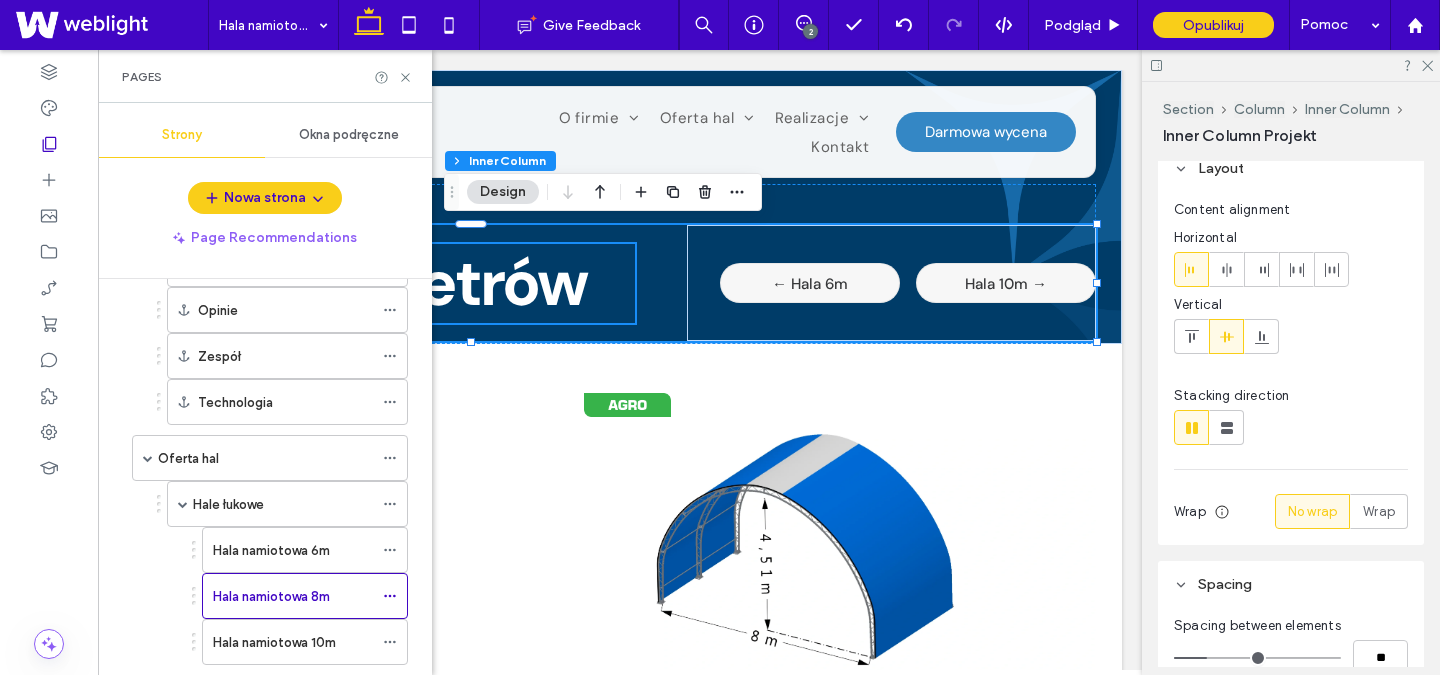 scroll, scrollTop: 298, scrollLeft: 0, axis: vertical 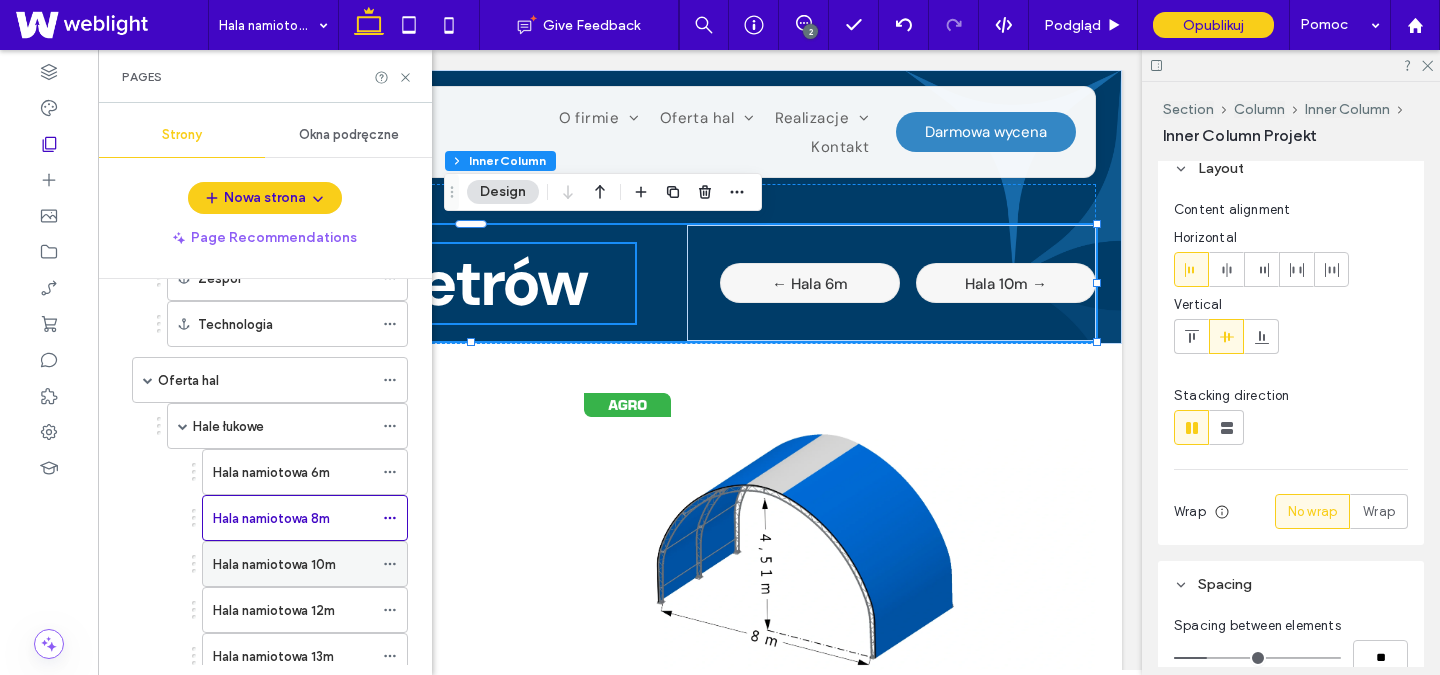click on "Hala namiotowa 10m" at bounding box center (274, 564) 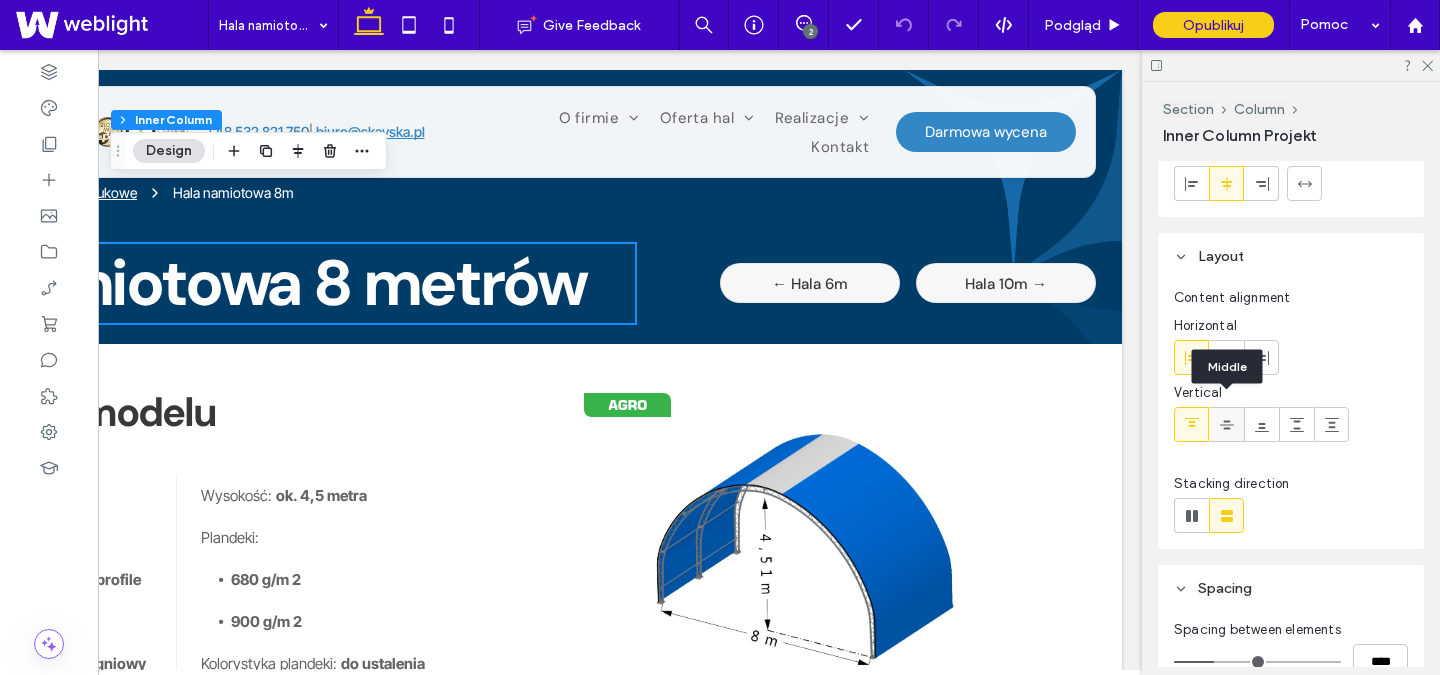 scroll, scrollTop: 64, scrollLeft: 0, axis: vertical 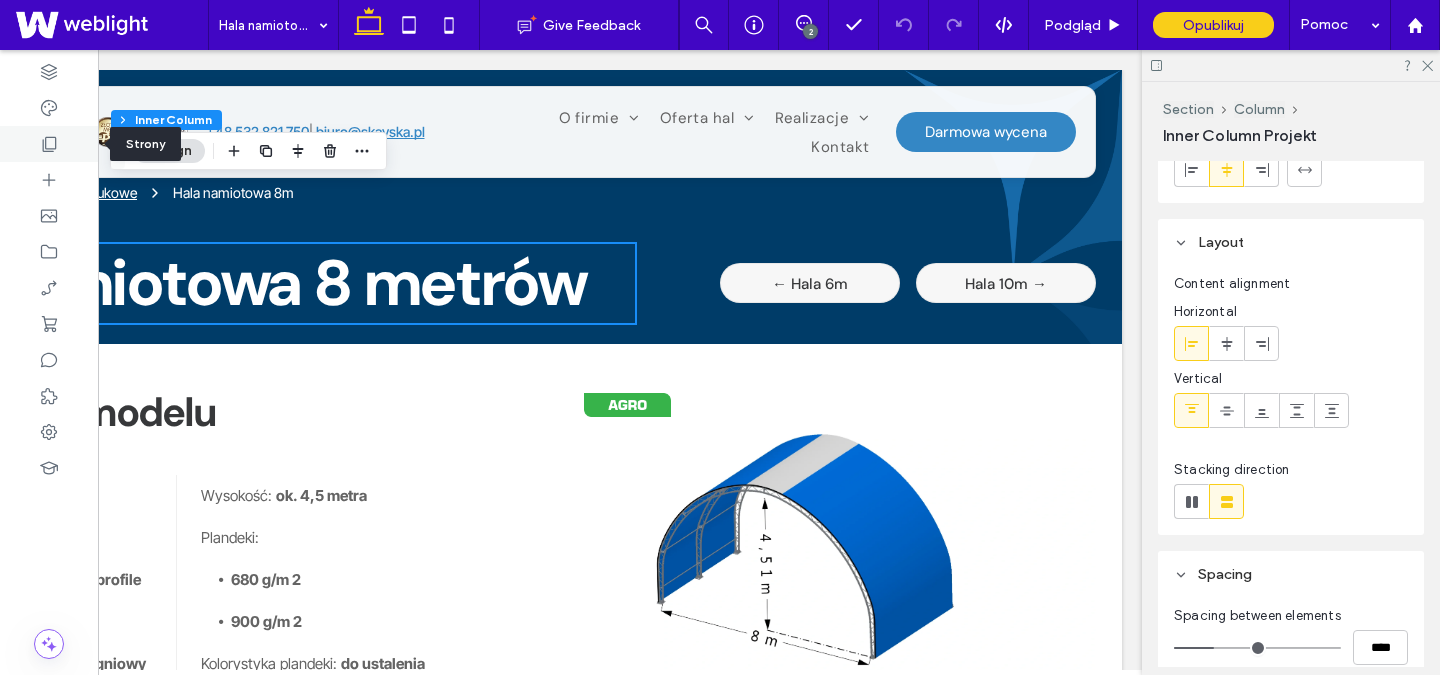 click 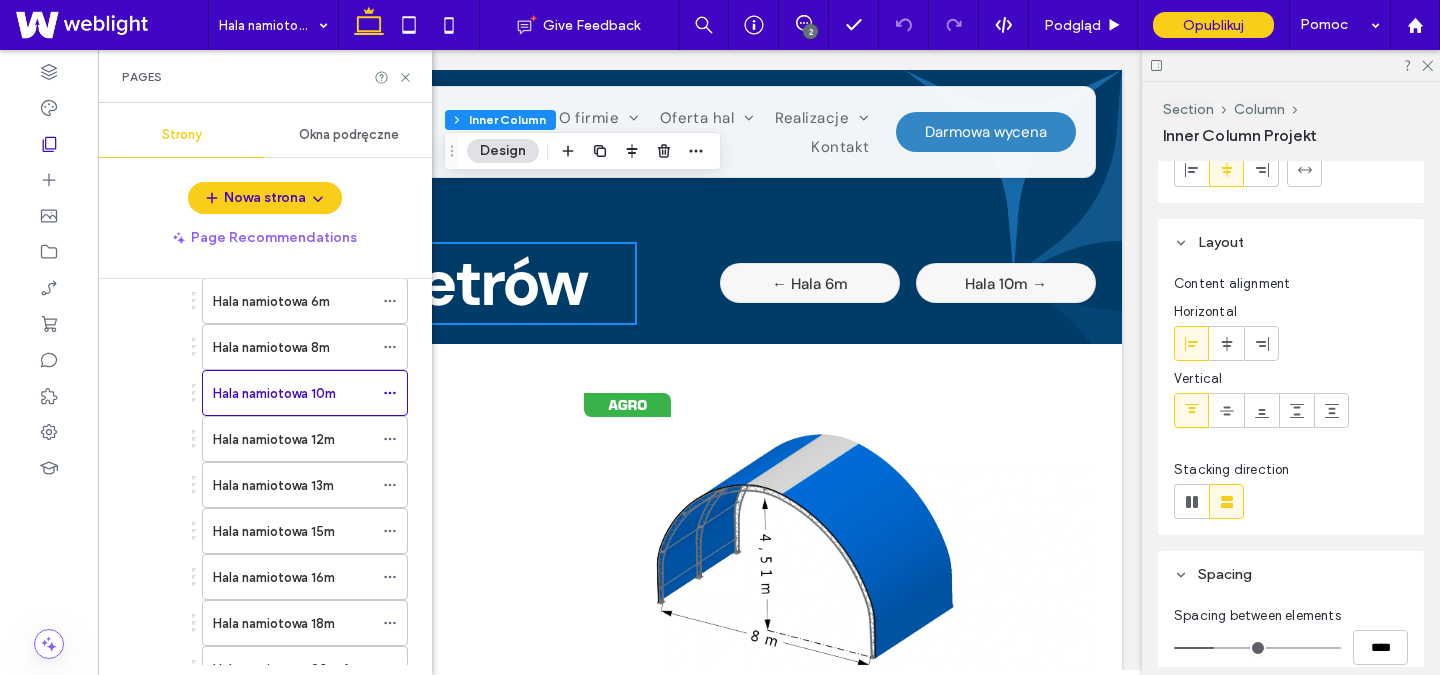 scroll, scrollTop: 471, scrollLeft: 0, axis: vertical 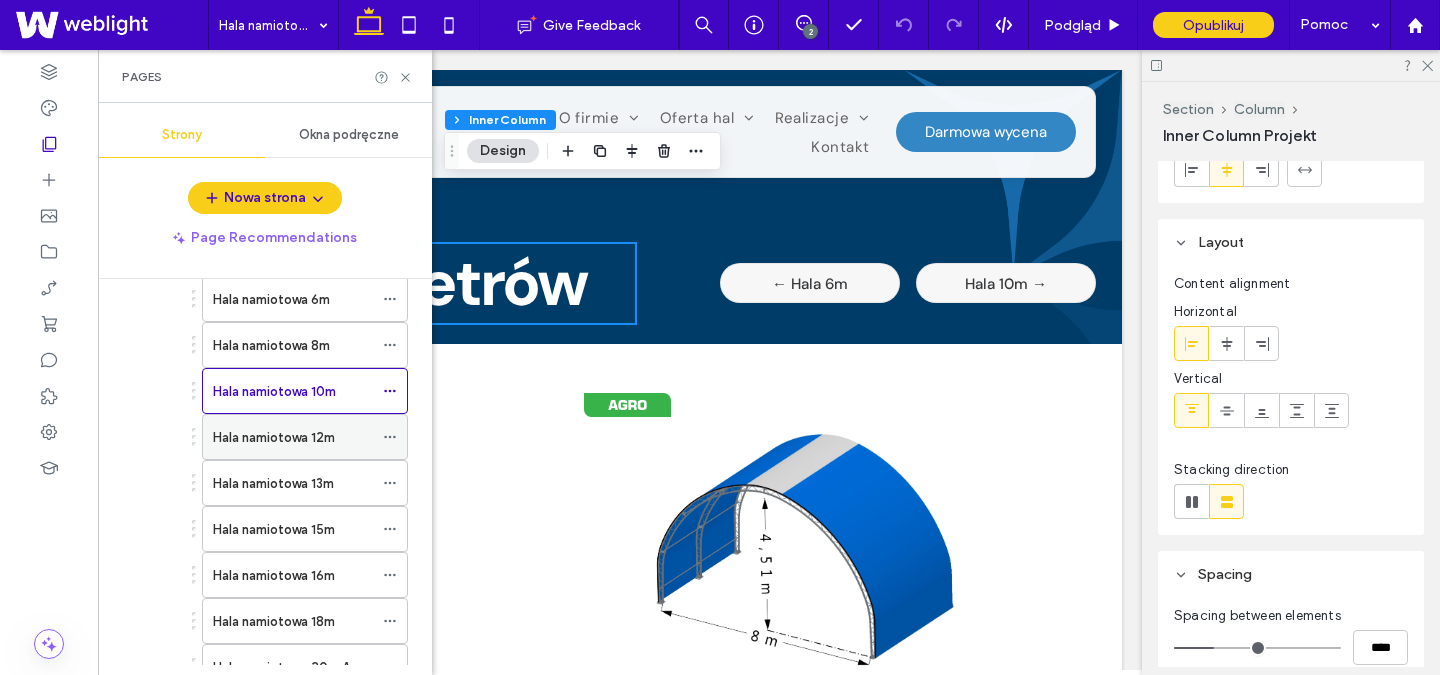 click on "Hala namiotowa 12m" at bounding box center (274, 437) 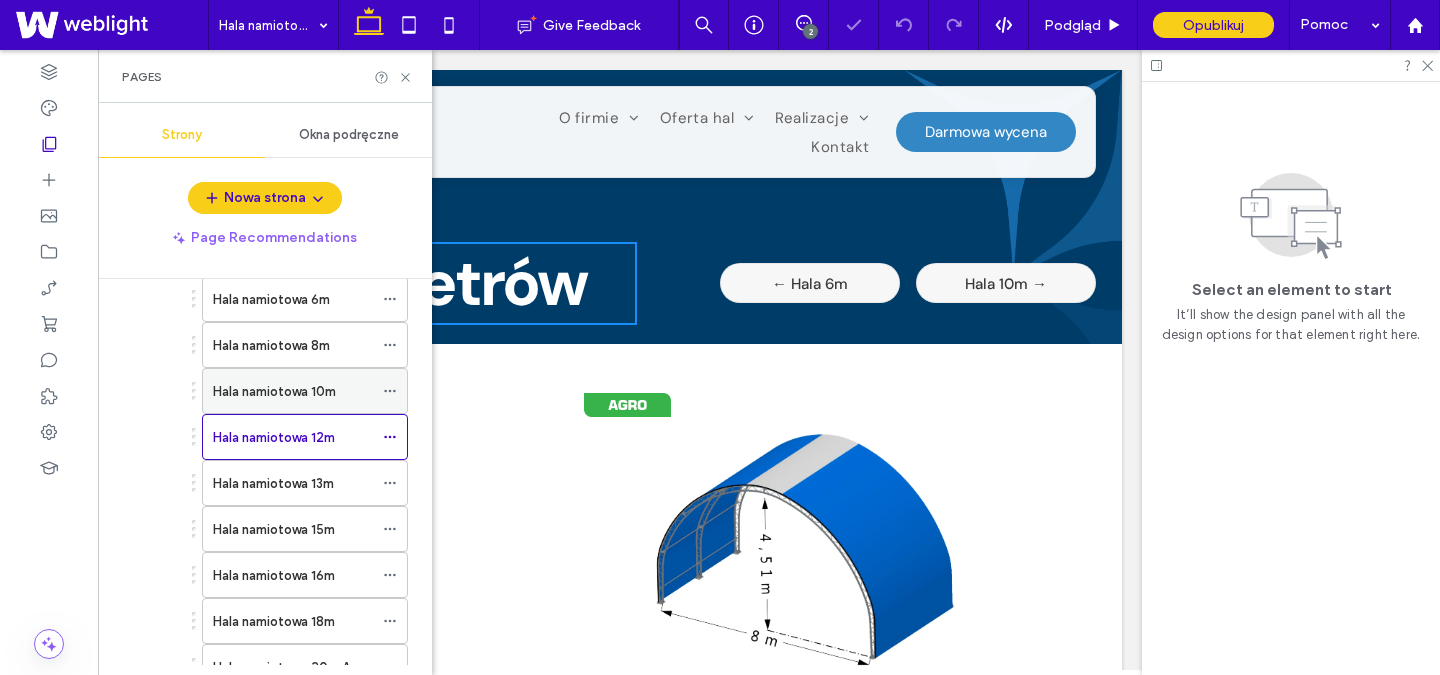click on "Hala namiotowa 10m" at bounding box center [274, 391] 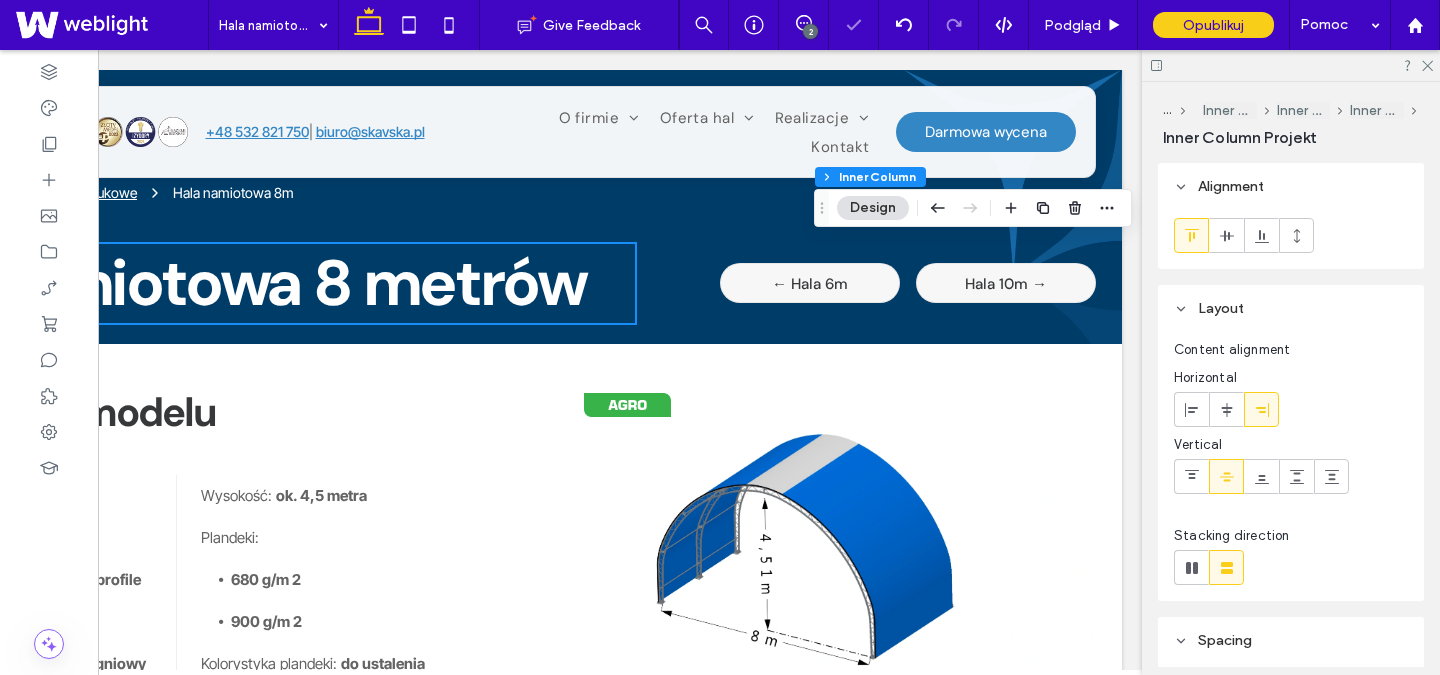 click on "Design" at bounding box center [873, 208] 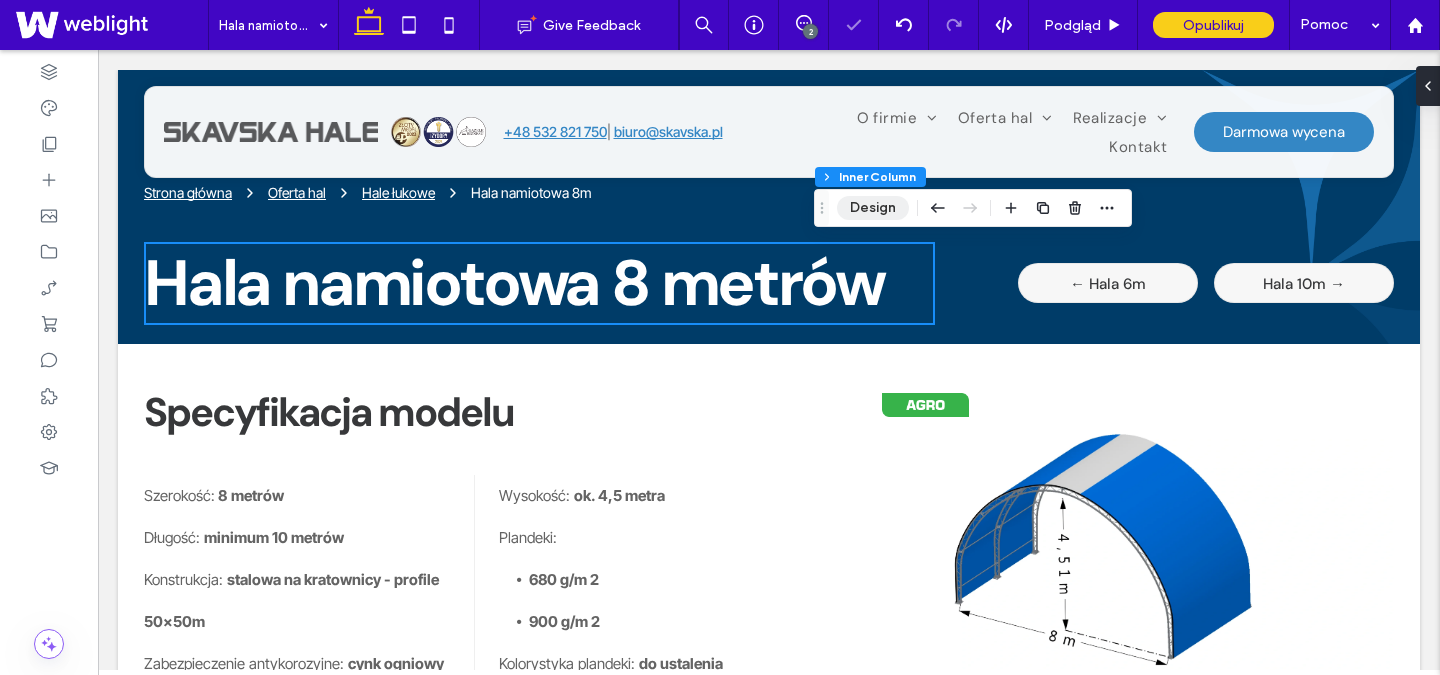 scroll, scrollTop: 0, scrollLeft: 0, axis: both 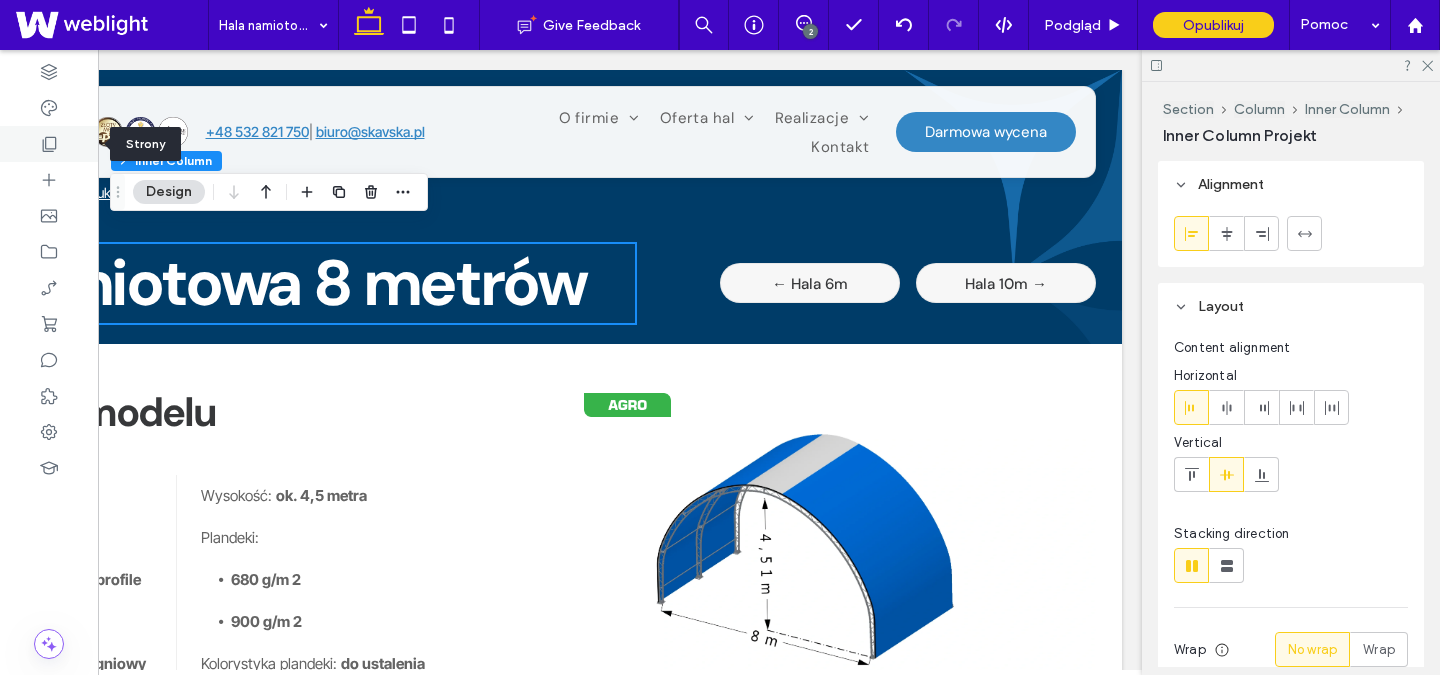 click at bounding box center [49, 144] 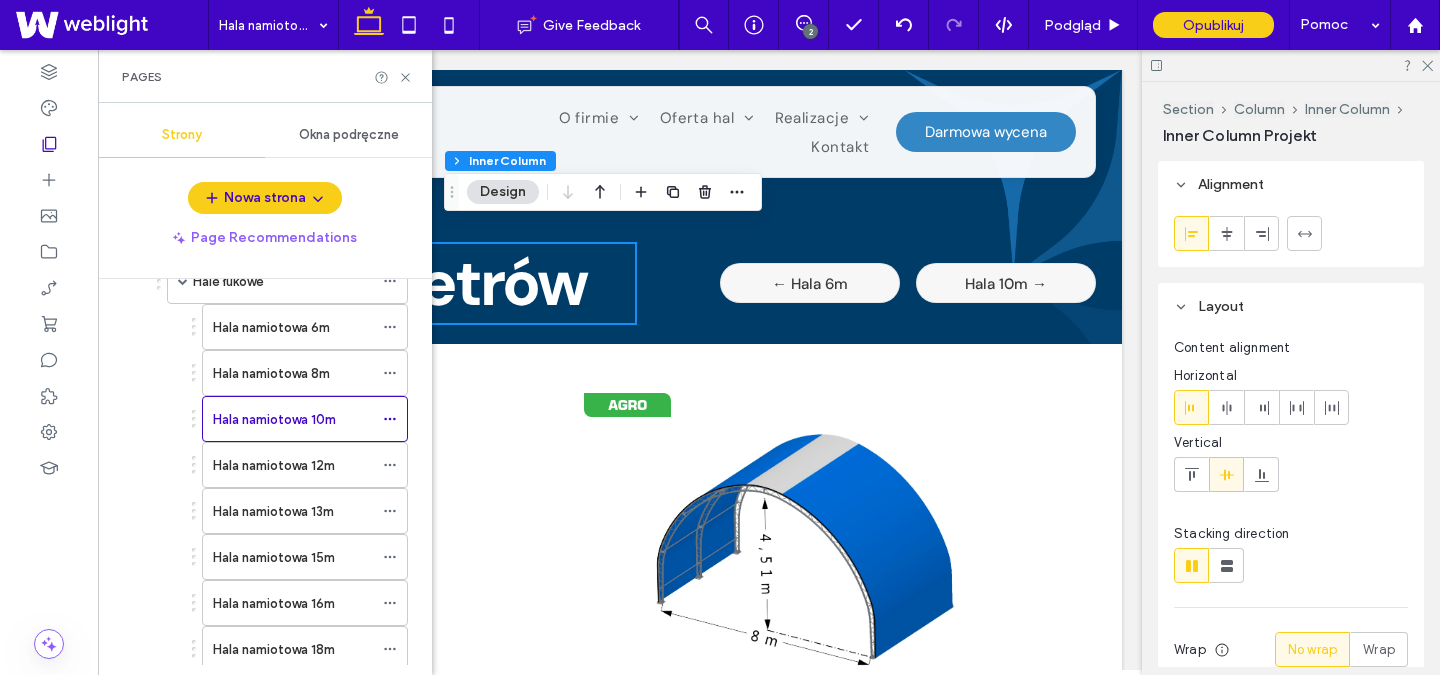 scroll, scrollTop: 468, scrollLeft: 0, axis: vertical 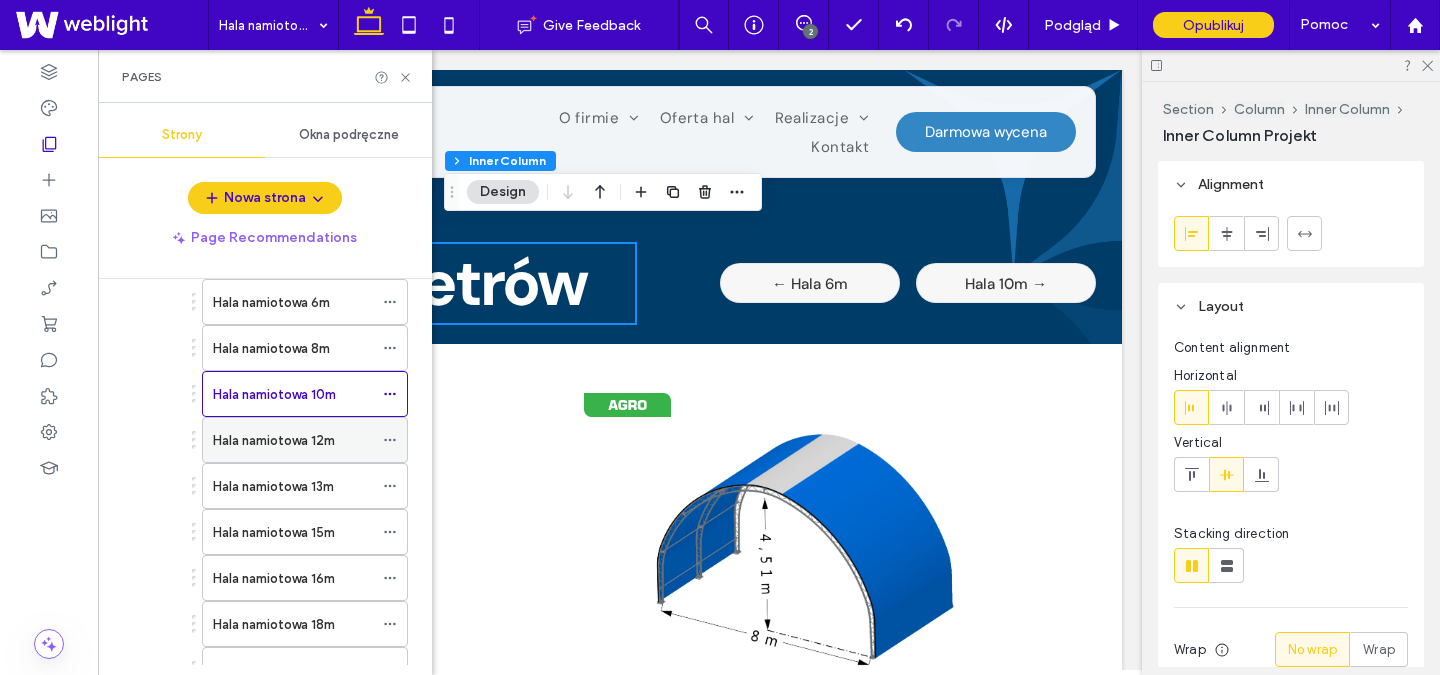click on "Hala namiotowa 12m" at bounding box center (293, 440) 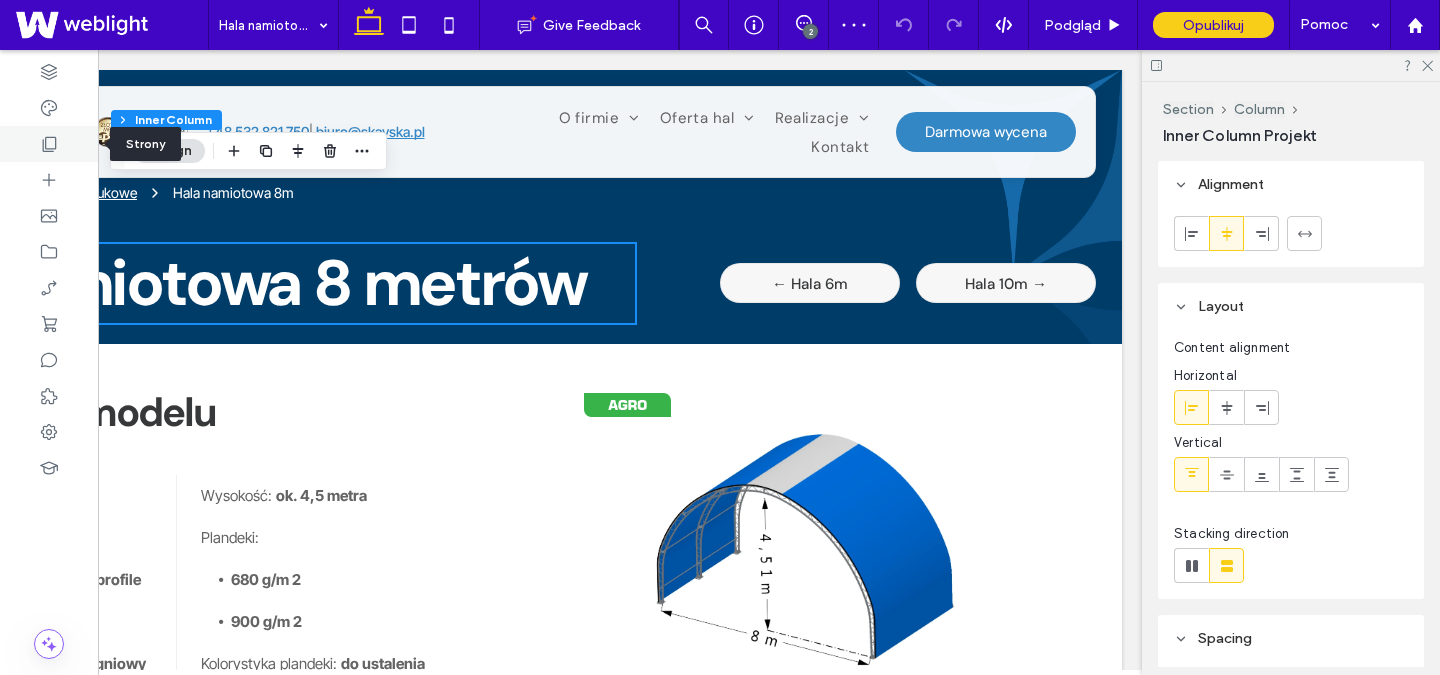 click 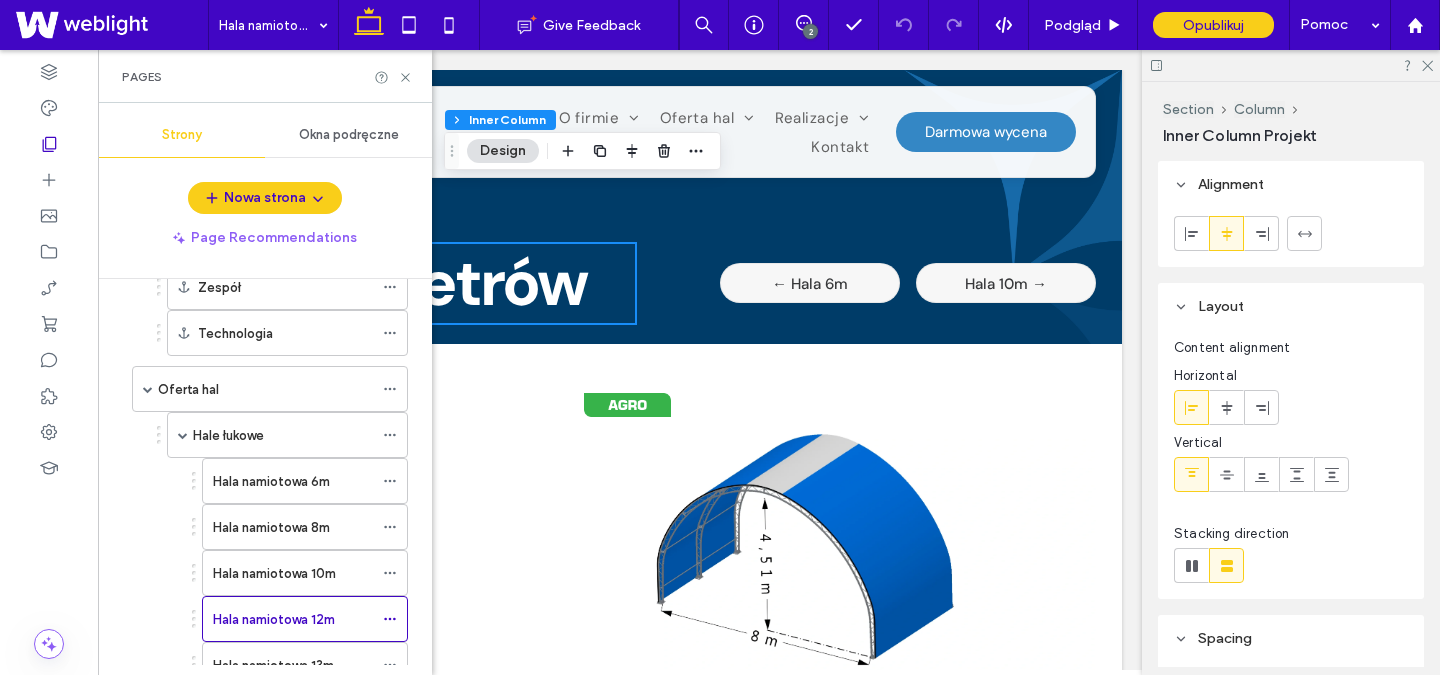 scroll, scrollTop: 319, scrollLeft: 0, axis: vertical 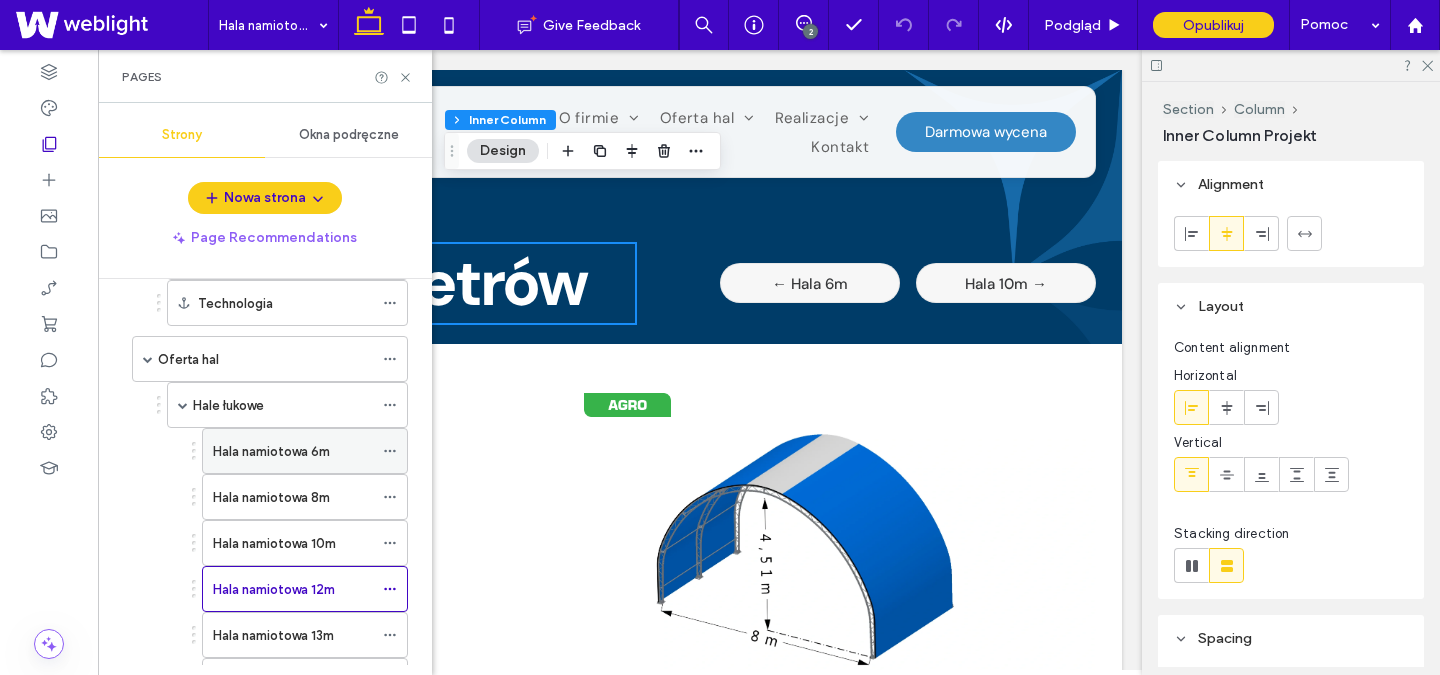 click on "Hala namiotowa 6m" at bounding box center (271, 451) 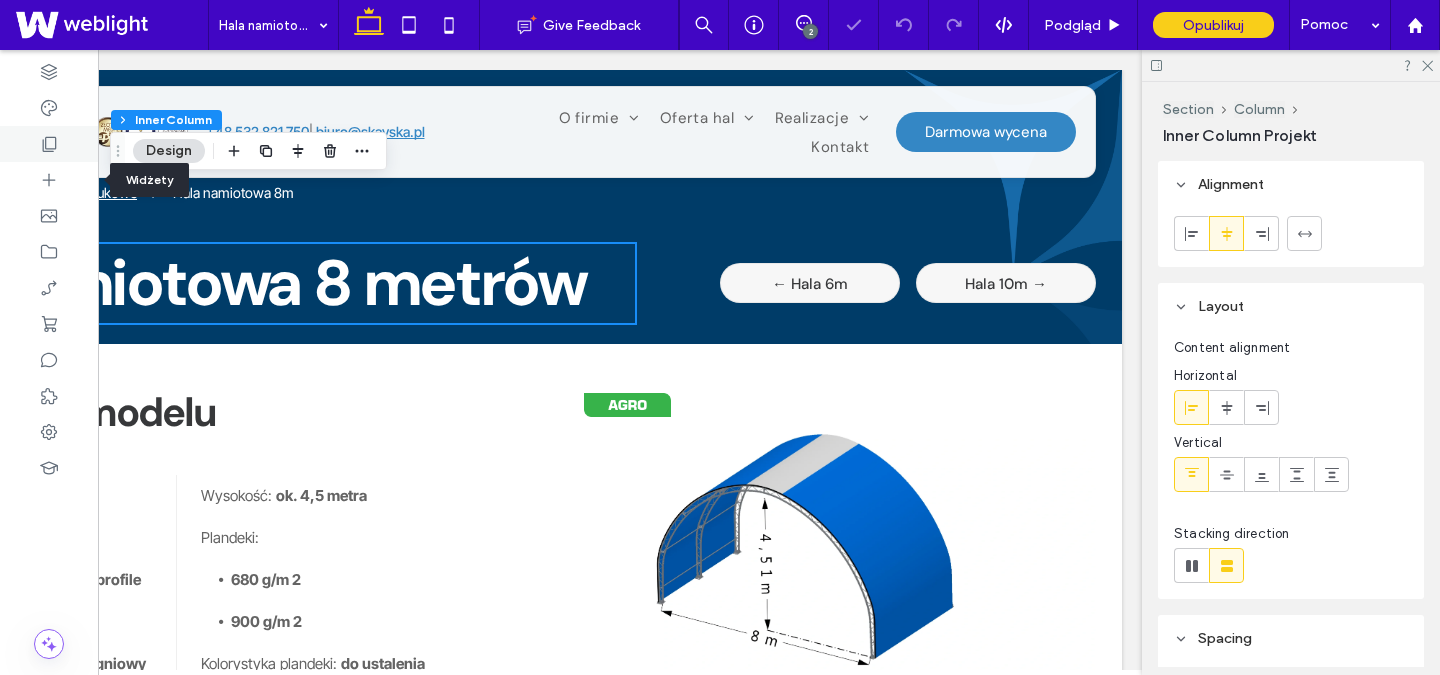 click 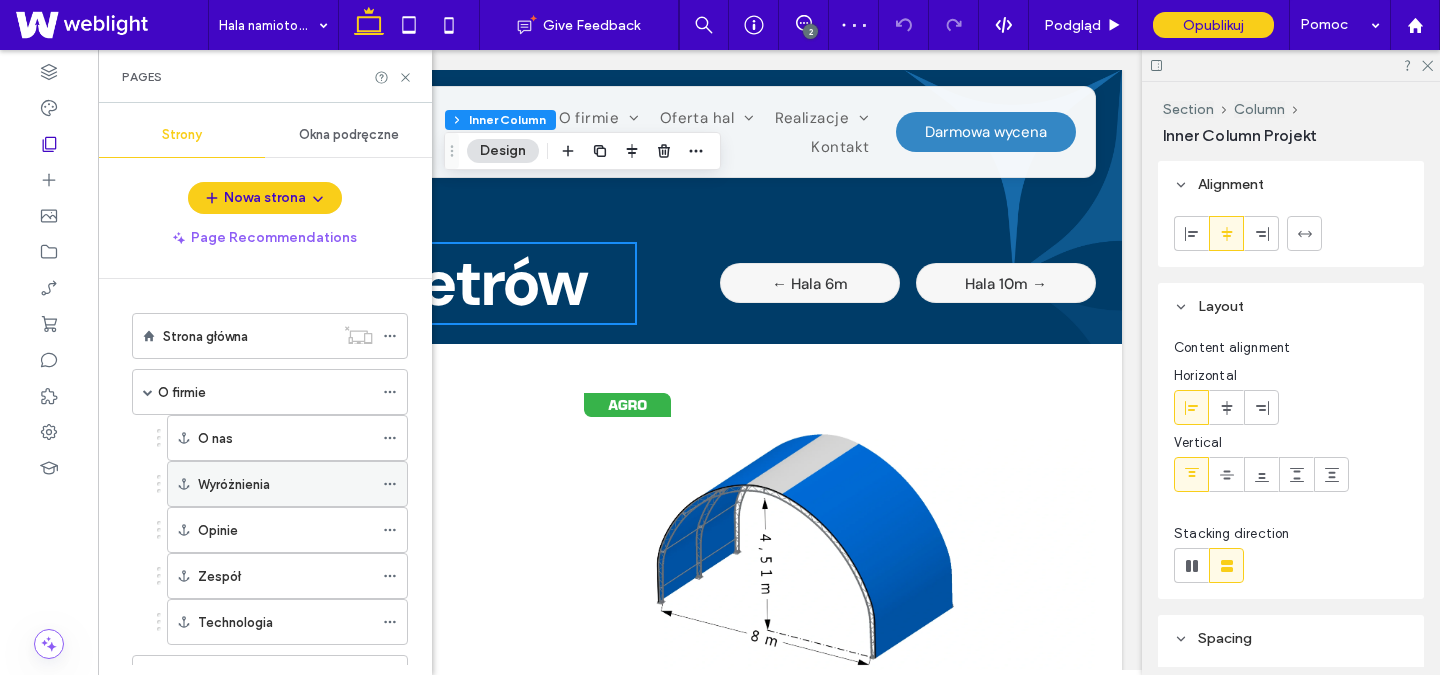 scroll, scrollTop: 385, scrollLeft: 0, axis: vertical 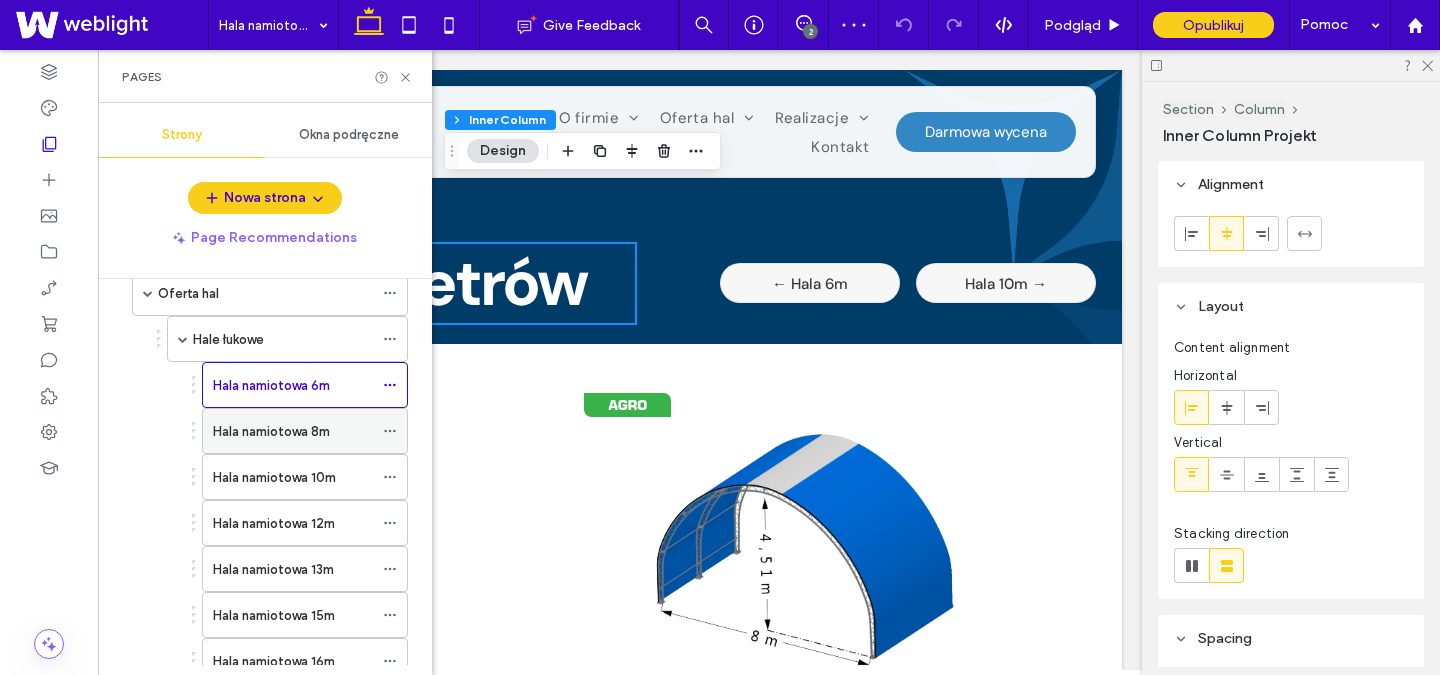 click on "Hala namiotowa 8m" at bounding box center [271, 431] 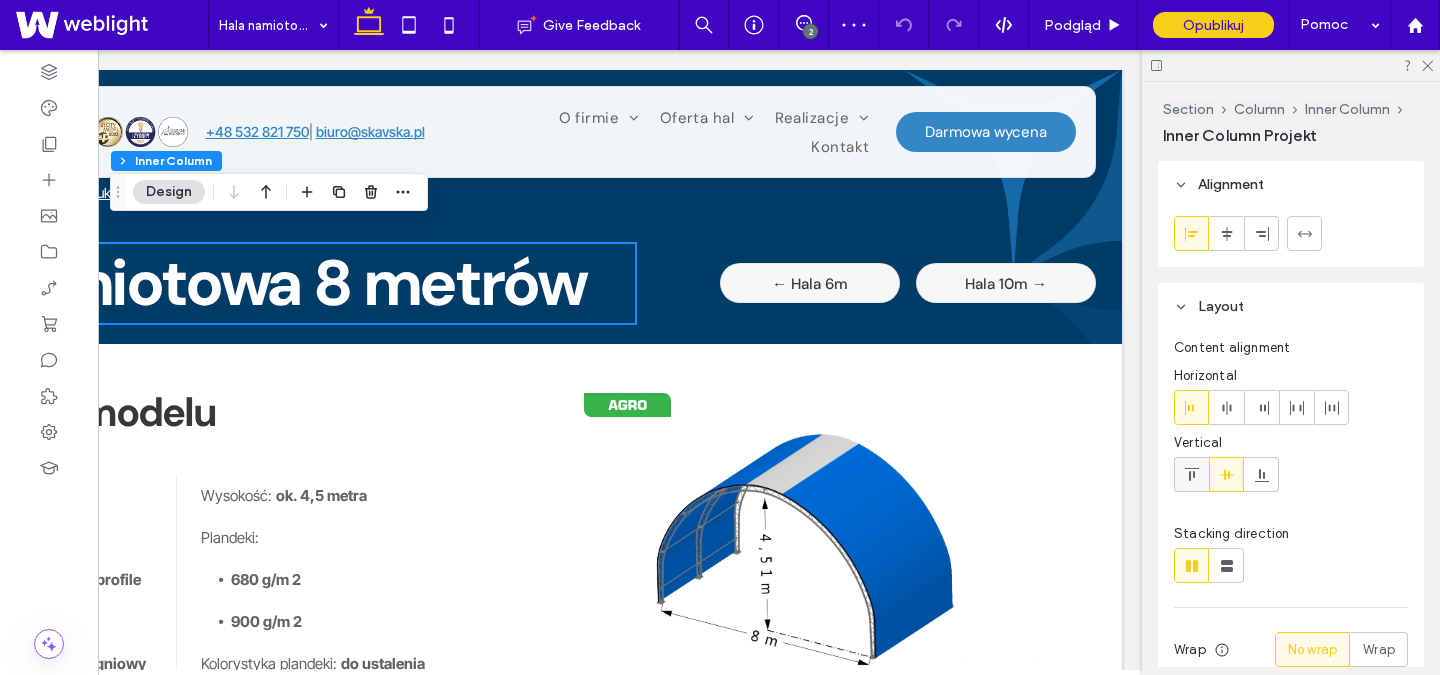 click at bounding box center [1191, 474] 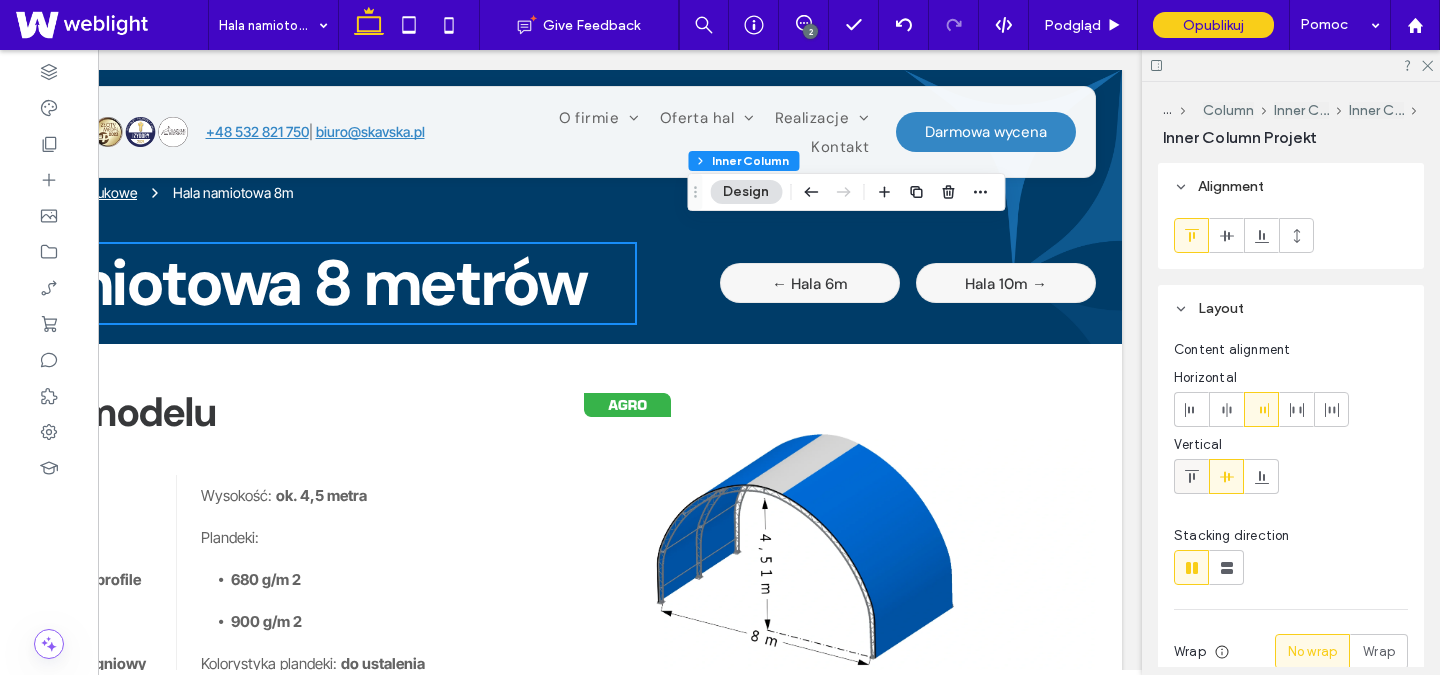 click 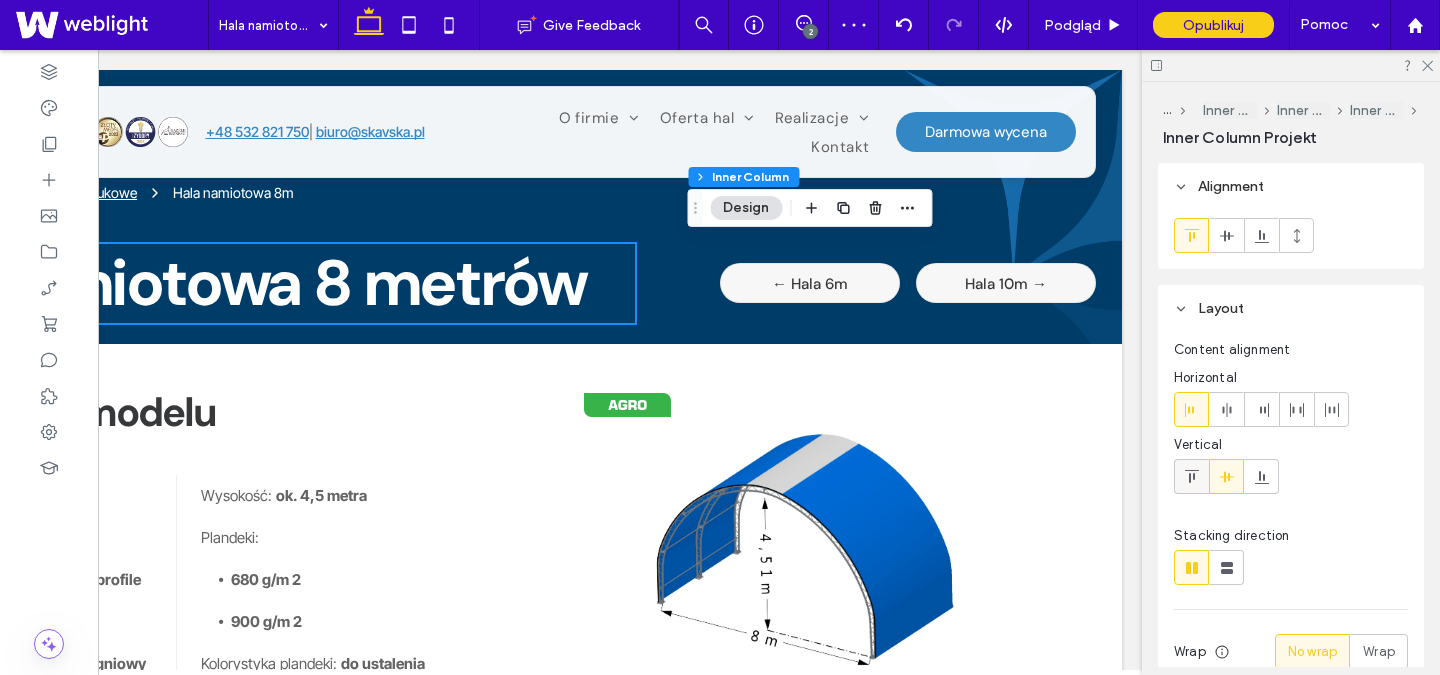 click 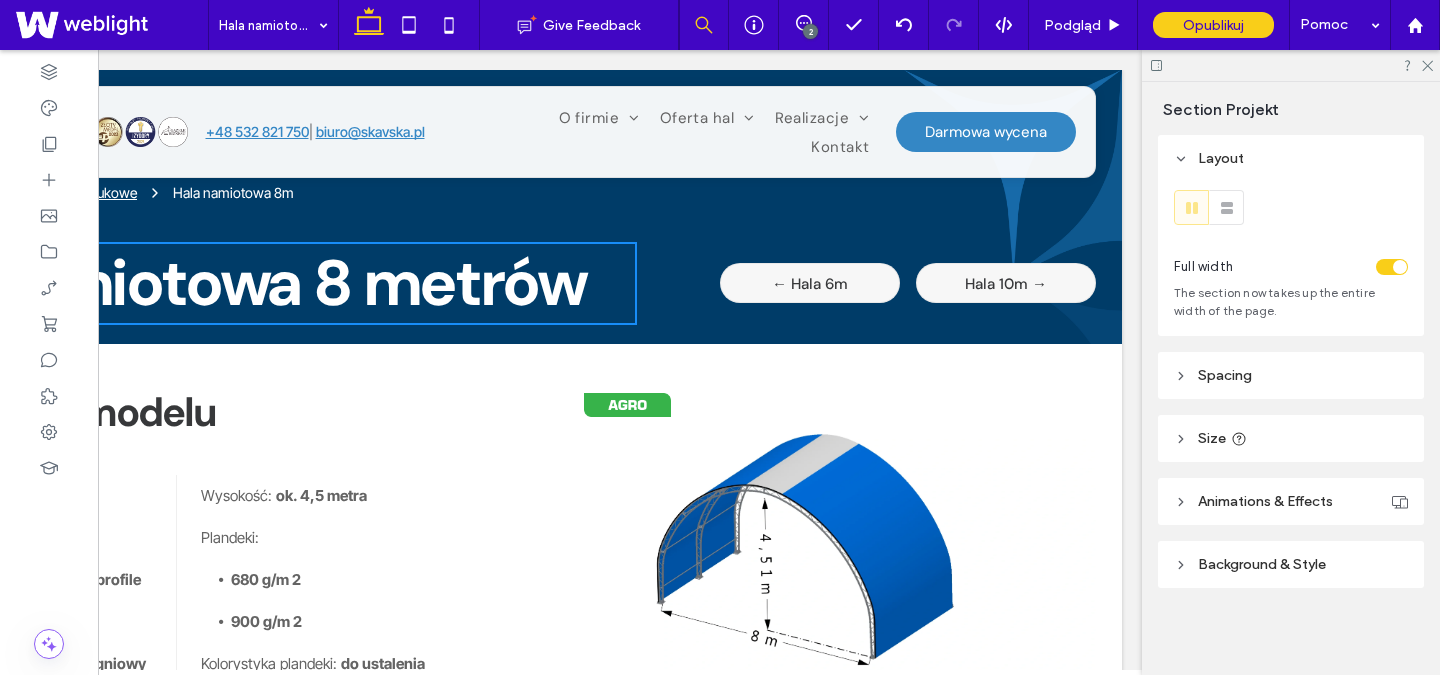 type on "***" 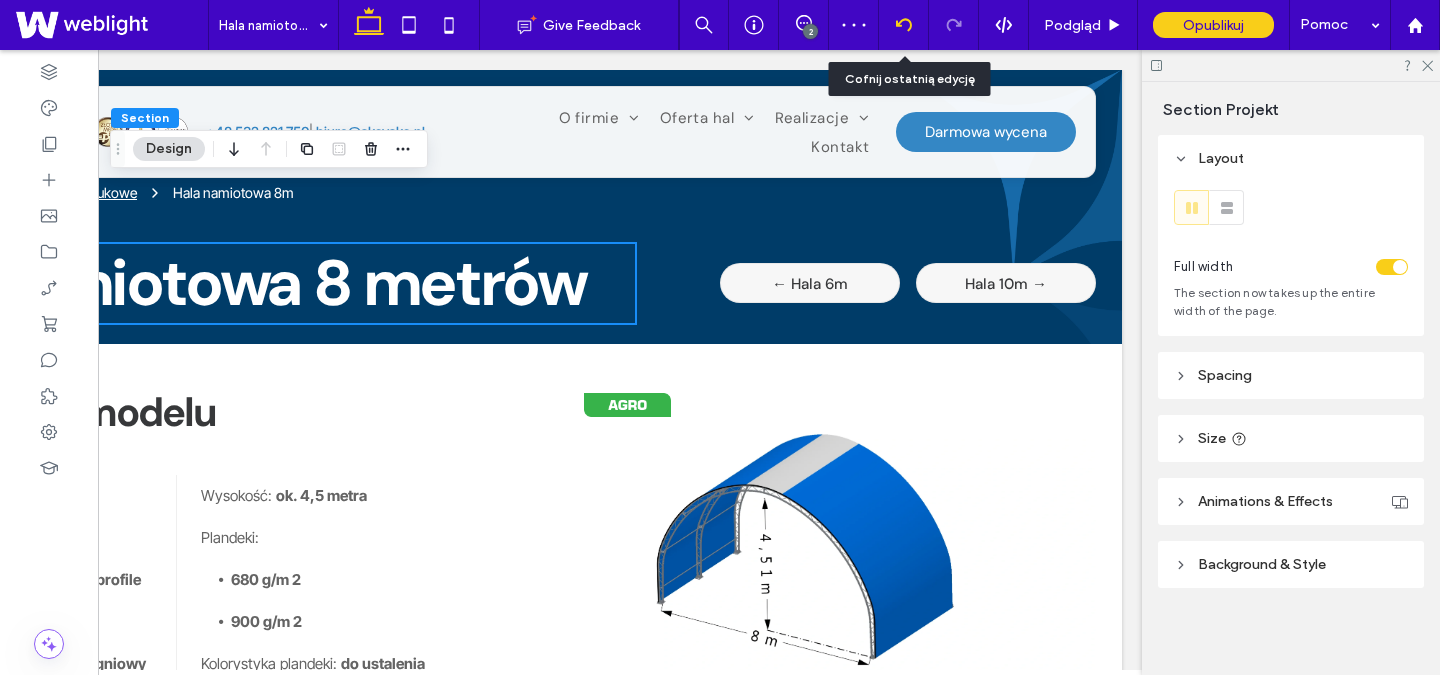 click at bounding box center [904, 25] 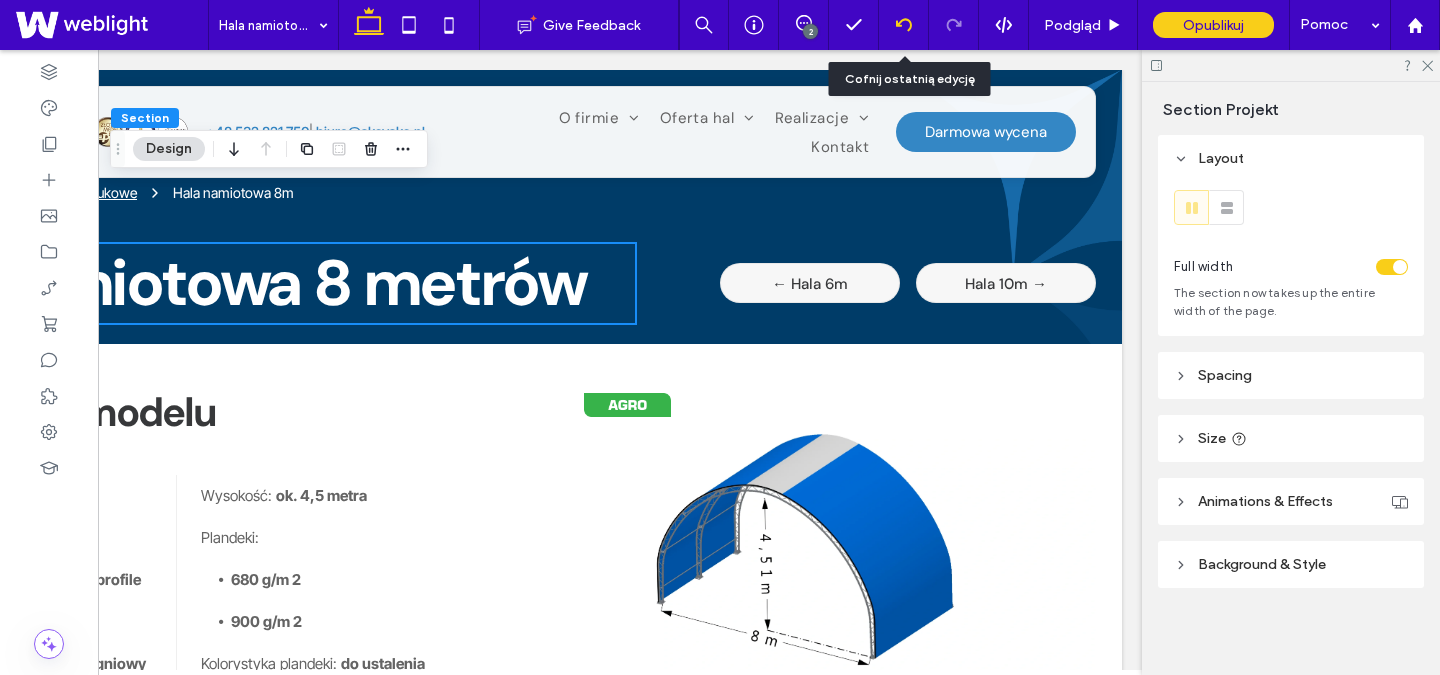 click 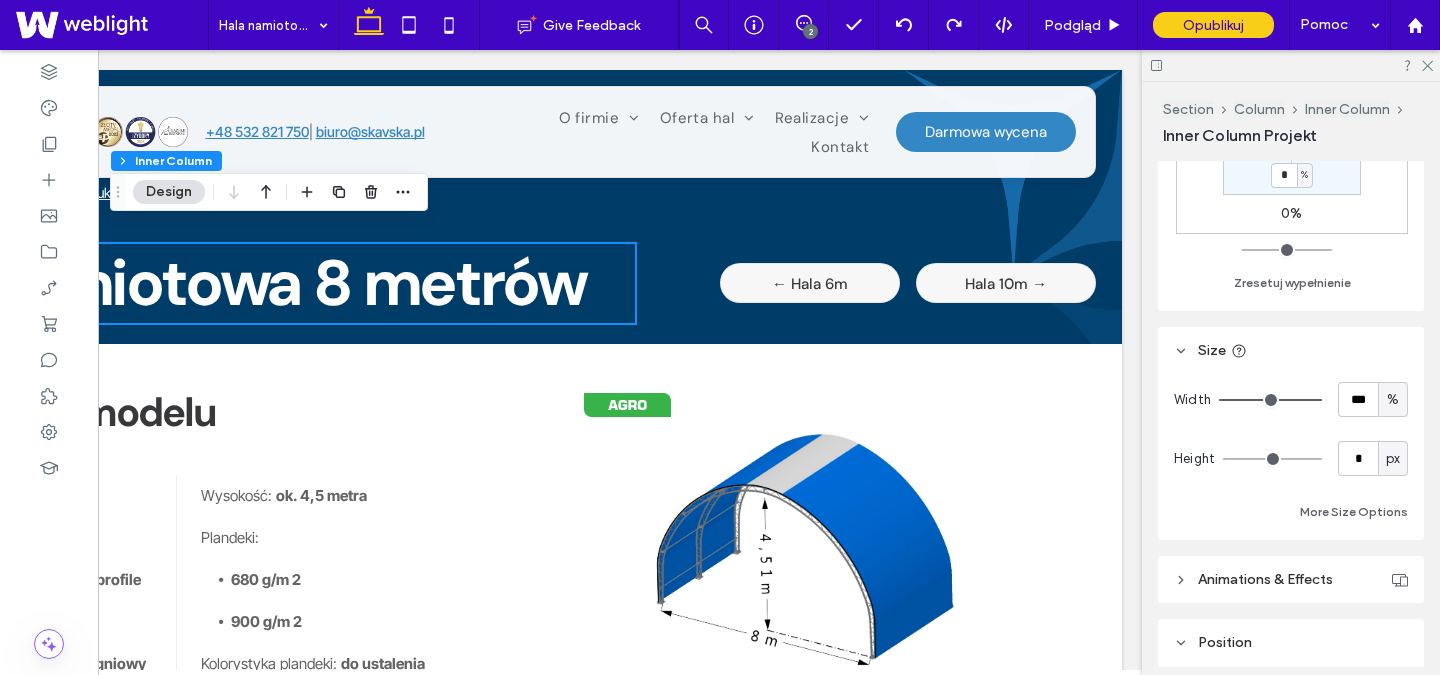 scroll, scrollTop: 824, scrollLeft: 0, axis: vertical 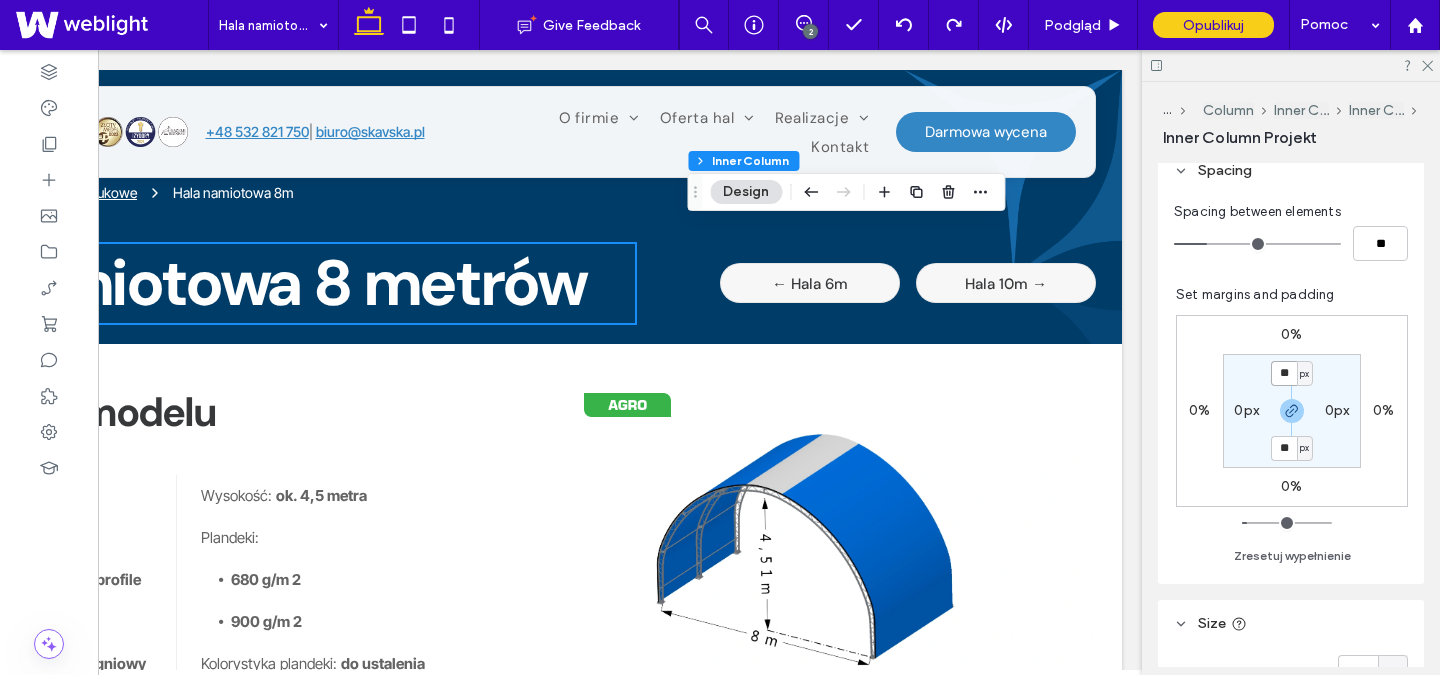 click on "**" at bounding box center (1284, 373) 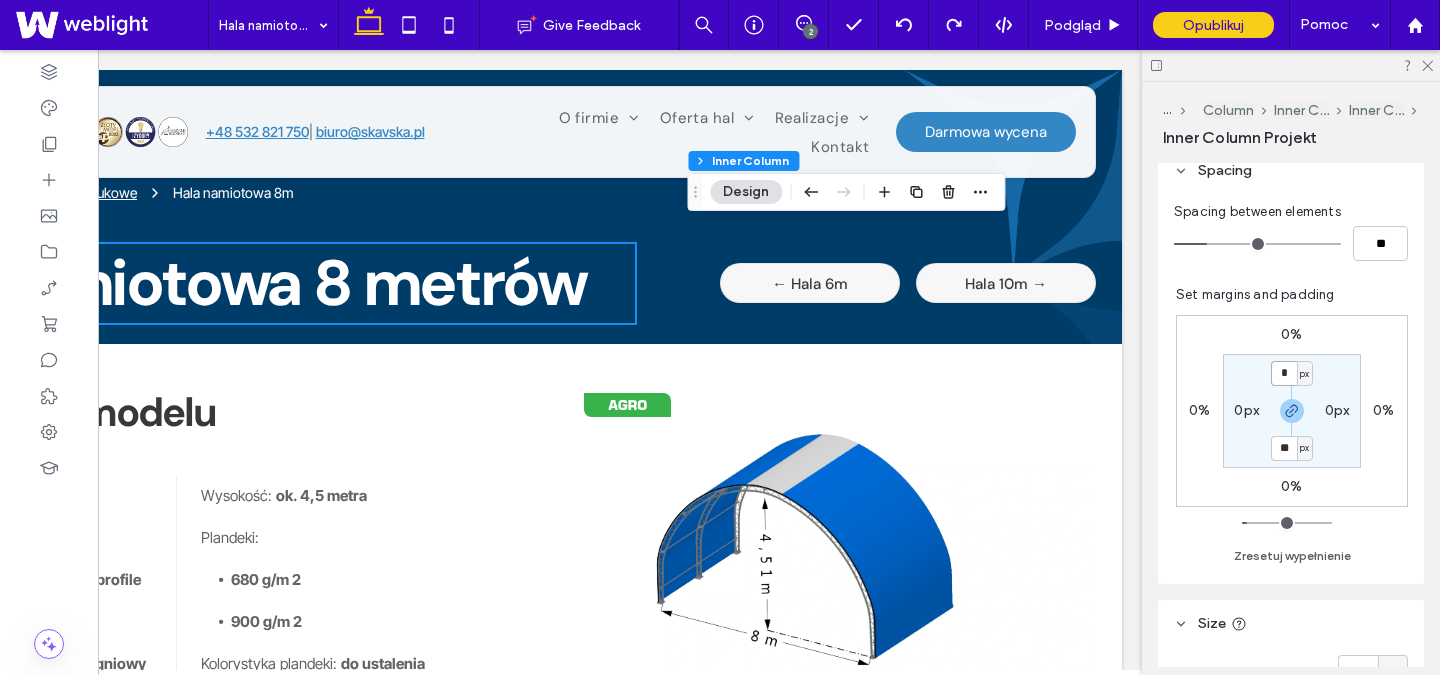 type on "*" 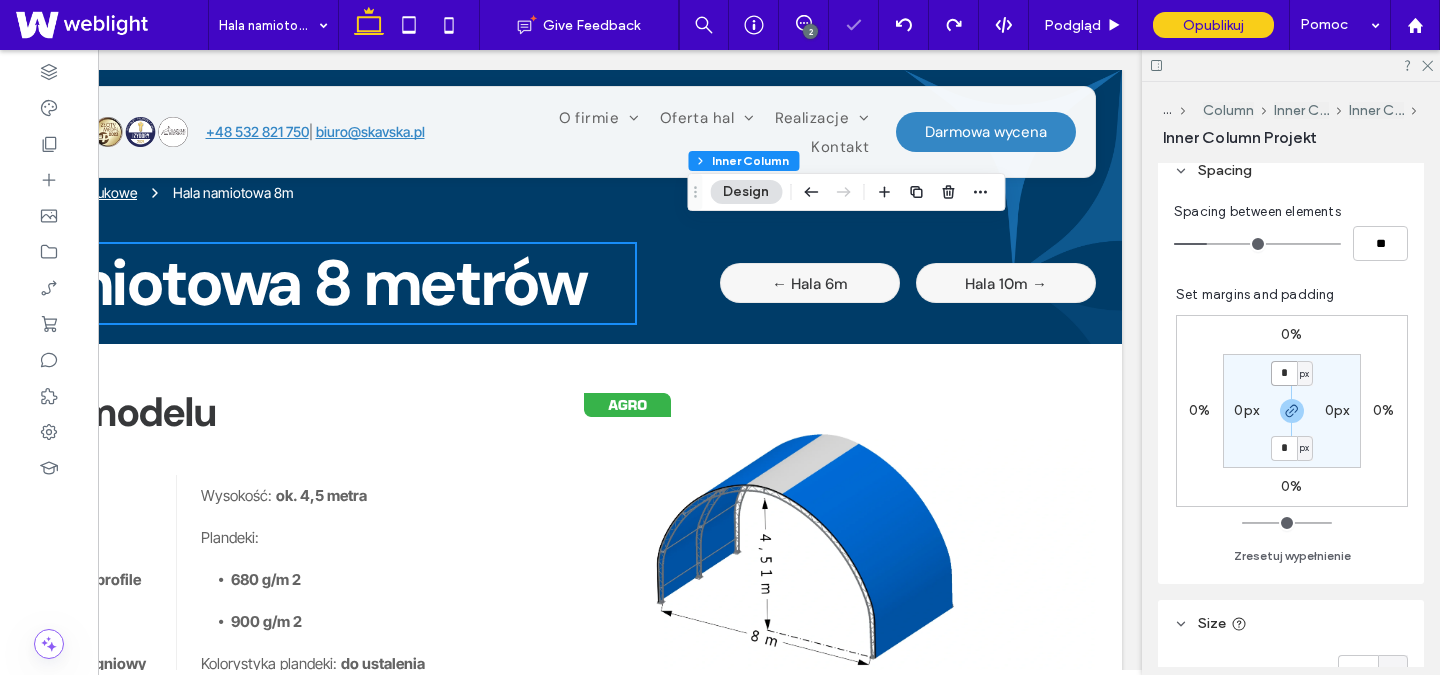 type on "*" 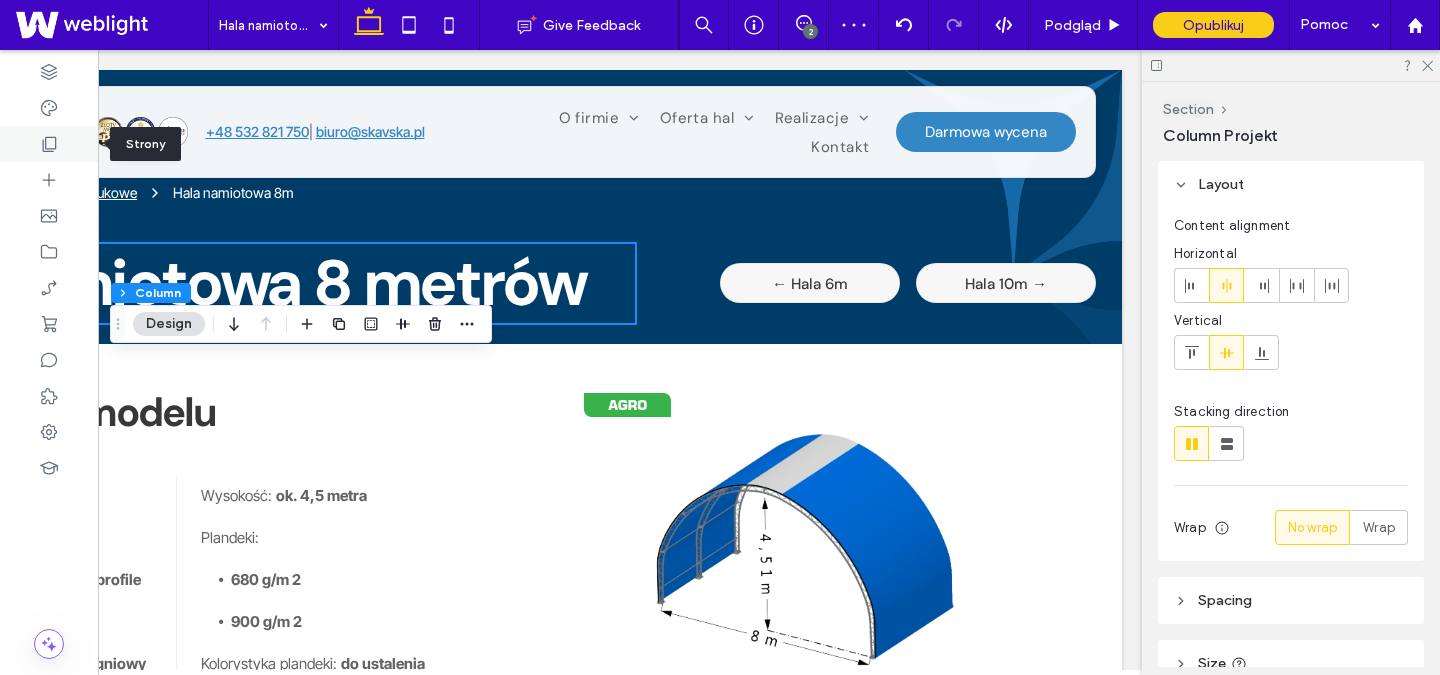 click 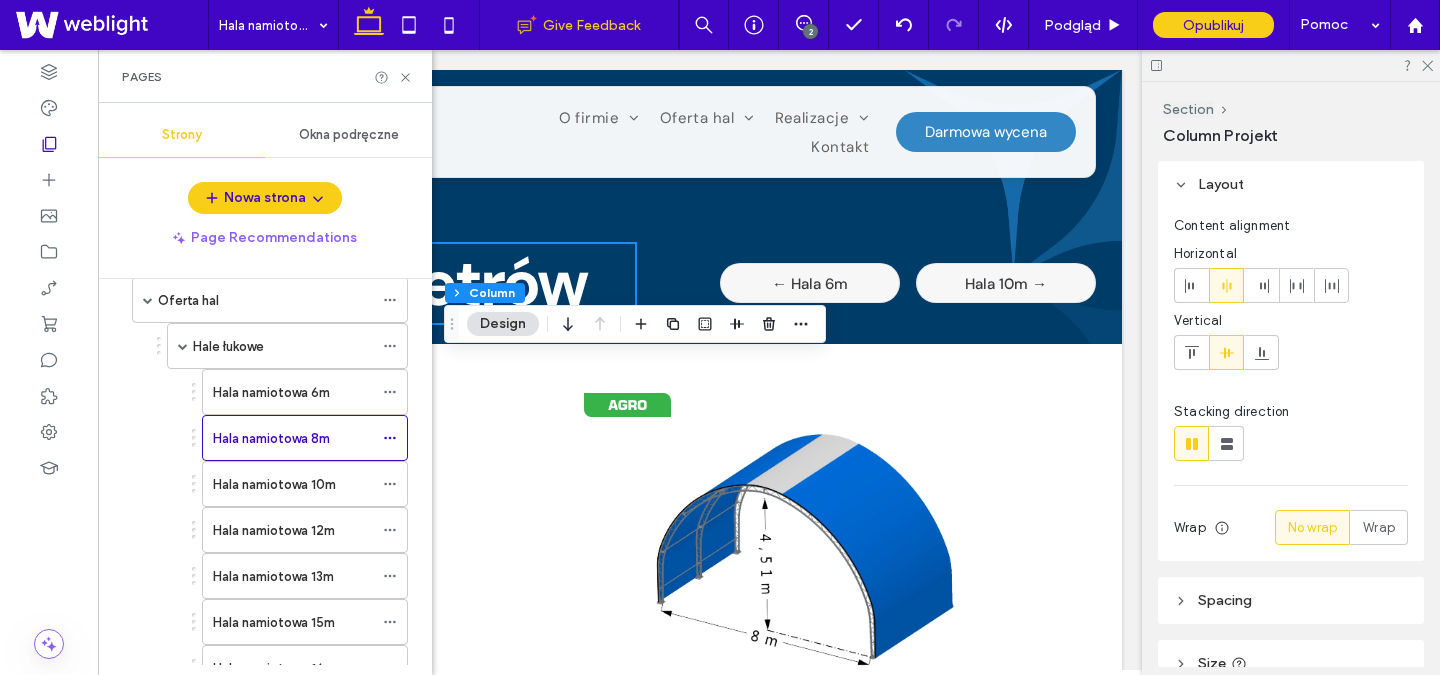 scroll, scrollTop: 379, scrollLeft: 0, axis: vertical 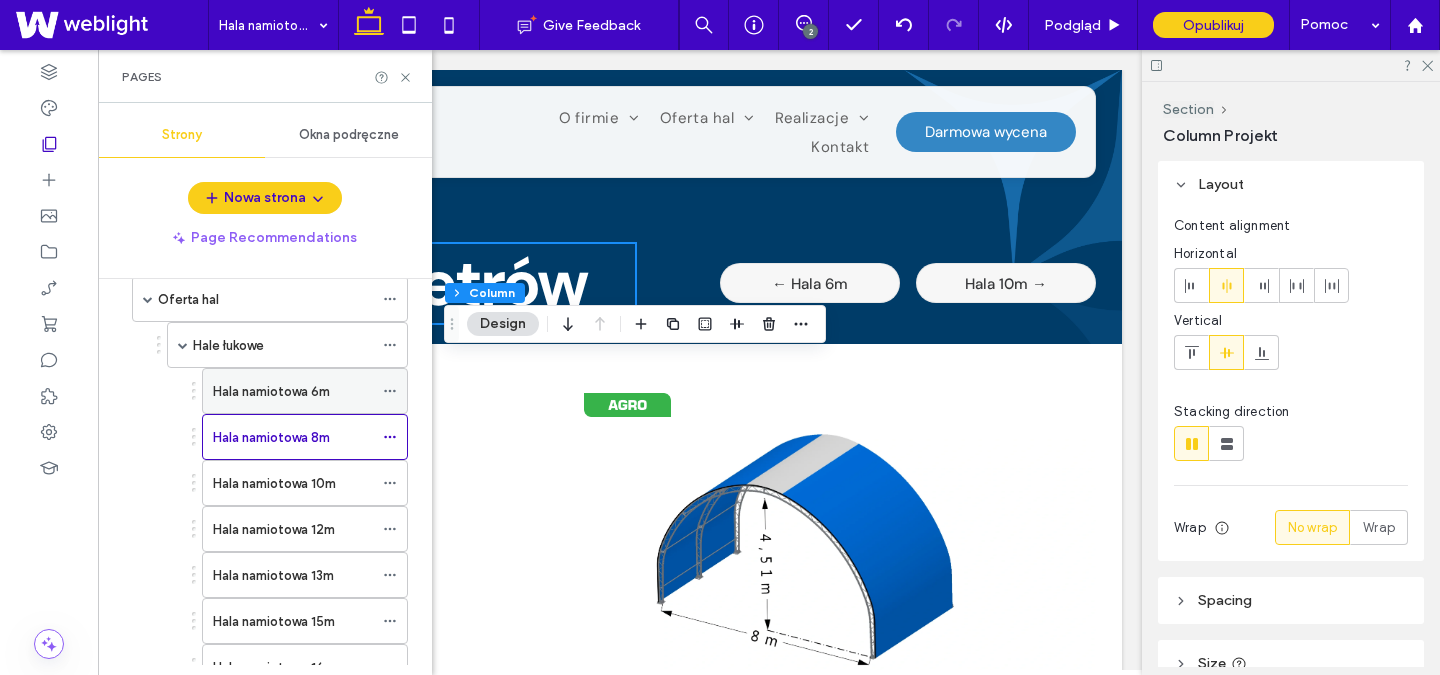 click on "Hala namiotowa 6m" at bounding box center [271, 391] 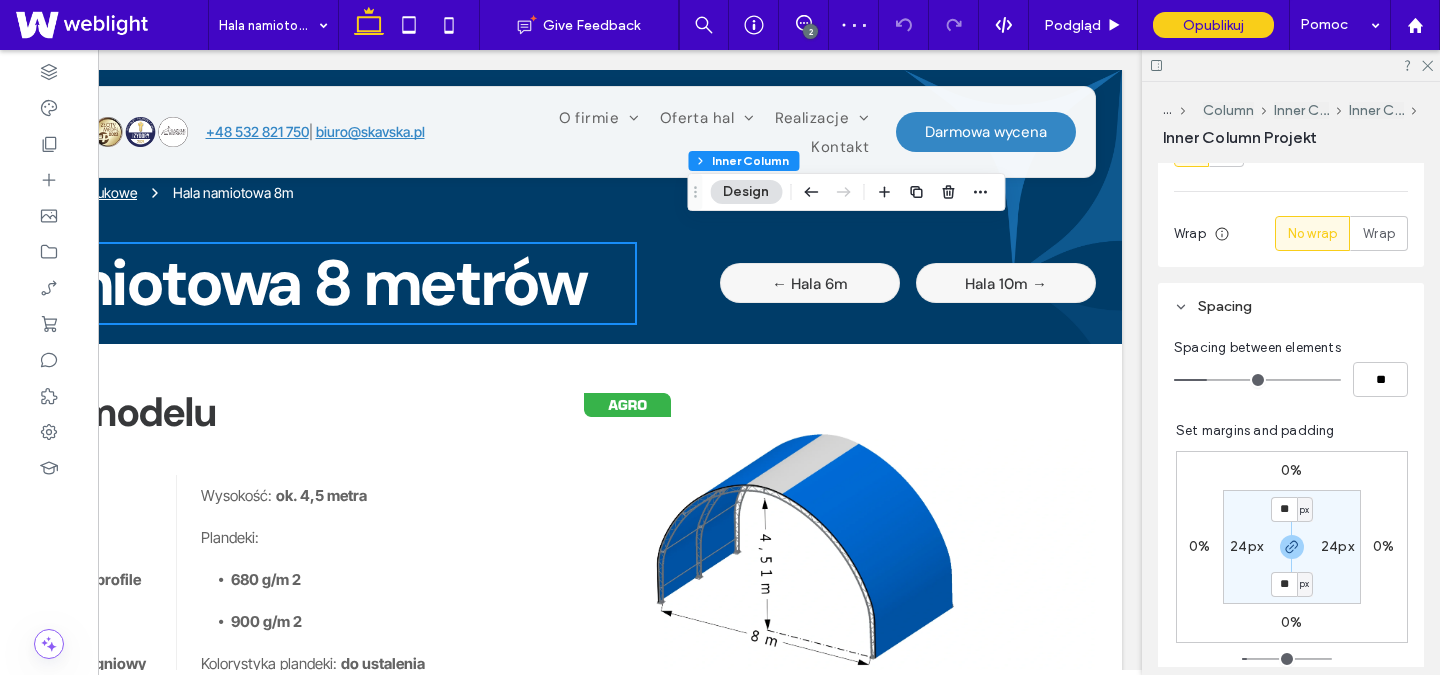 scroll, scrollTop: 494, scrollLeft: 0, axis: vertical 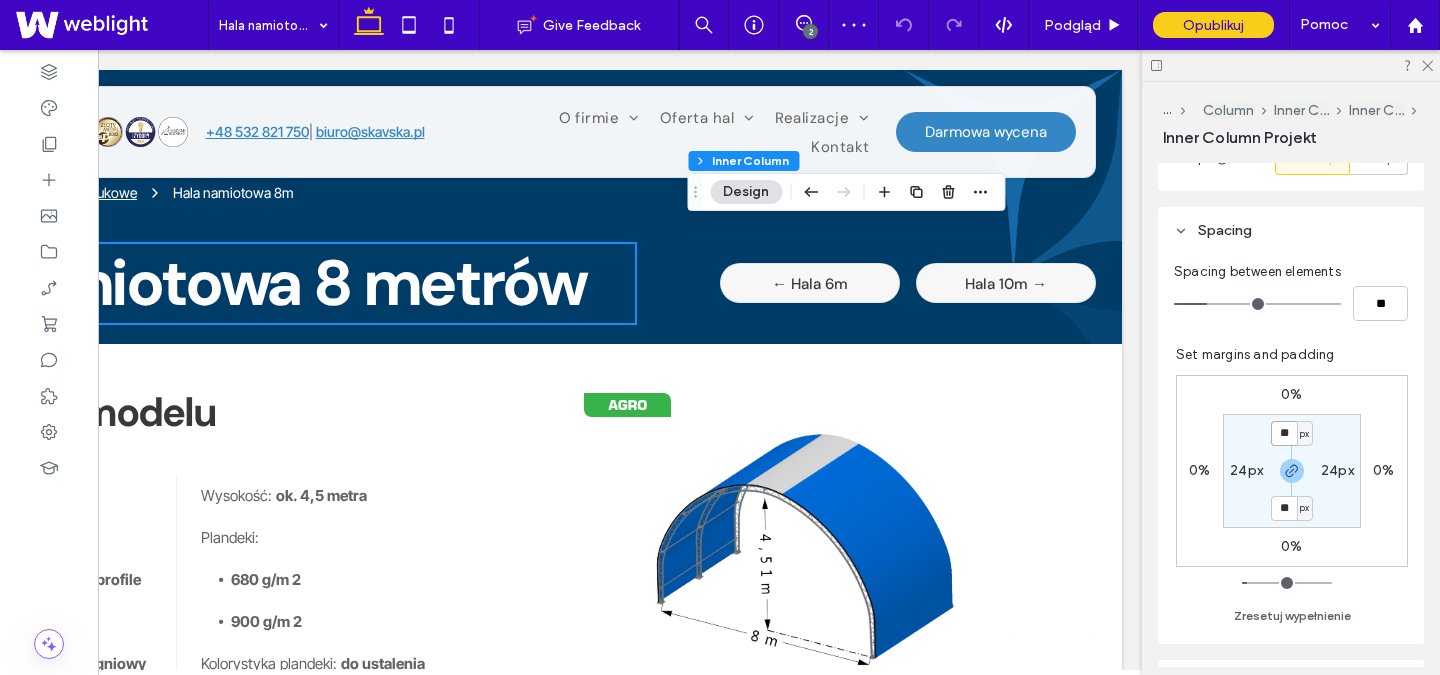 click on "**" at bounding box center [1284, 433] 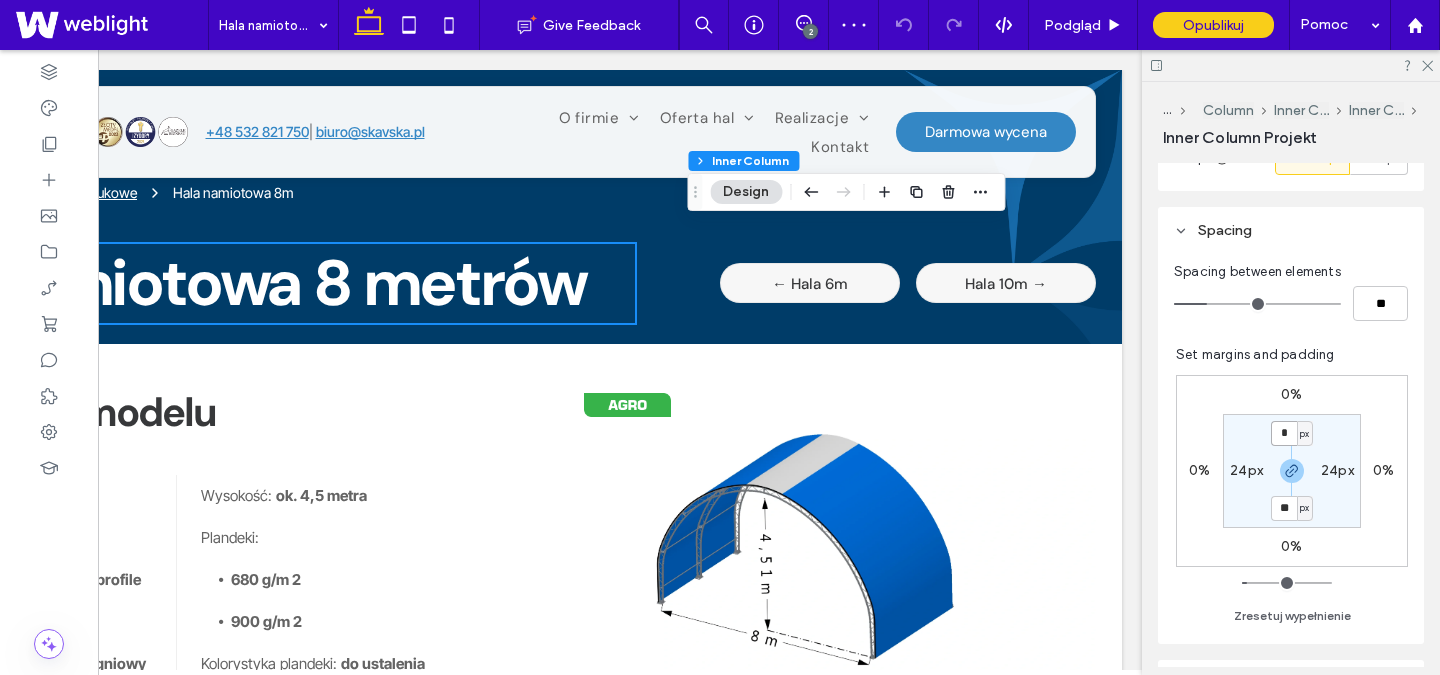 type on "*" 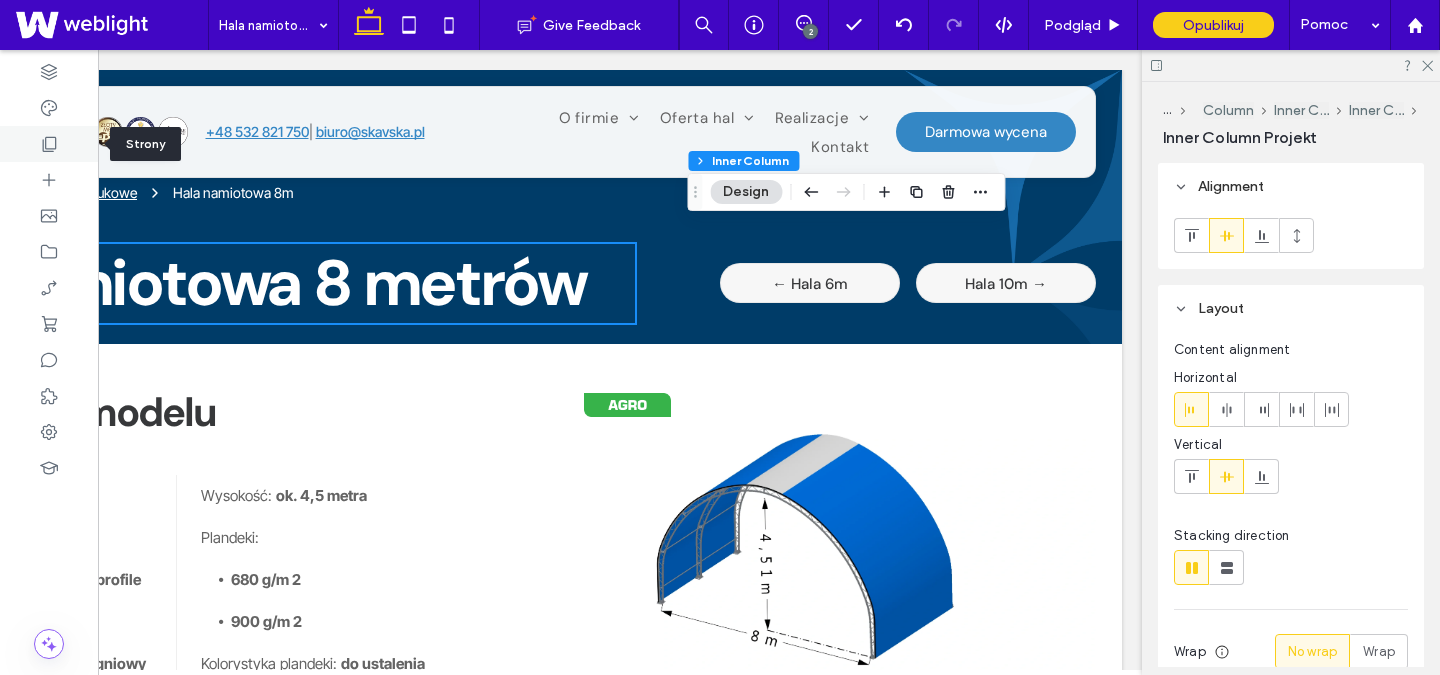 click at bounding box center (49, 144) 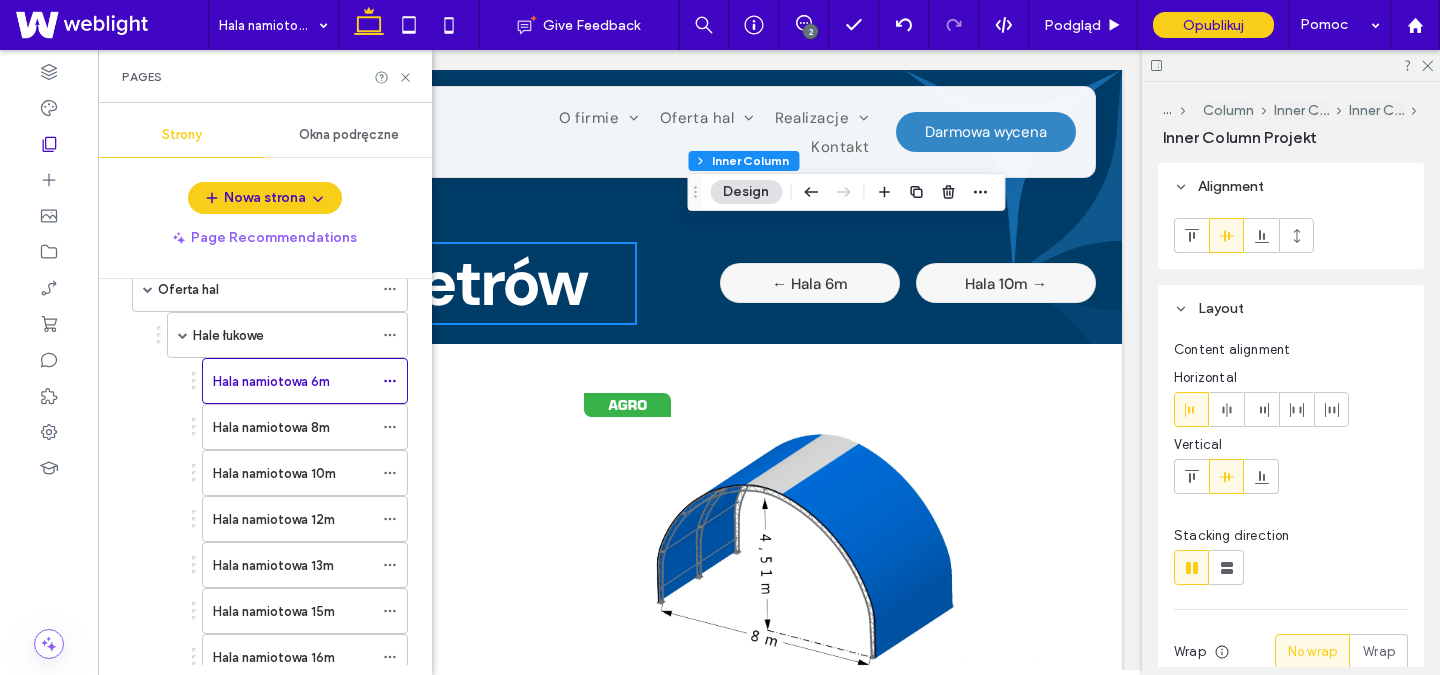 scroll, scrollTop: 401, scrollLeft: 0, axis: vertical 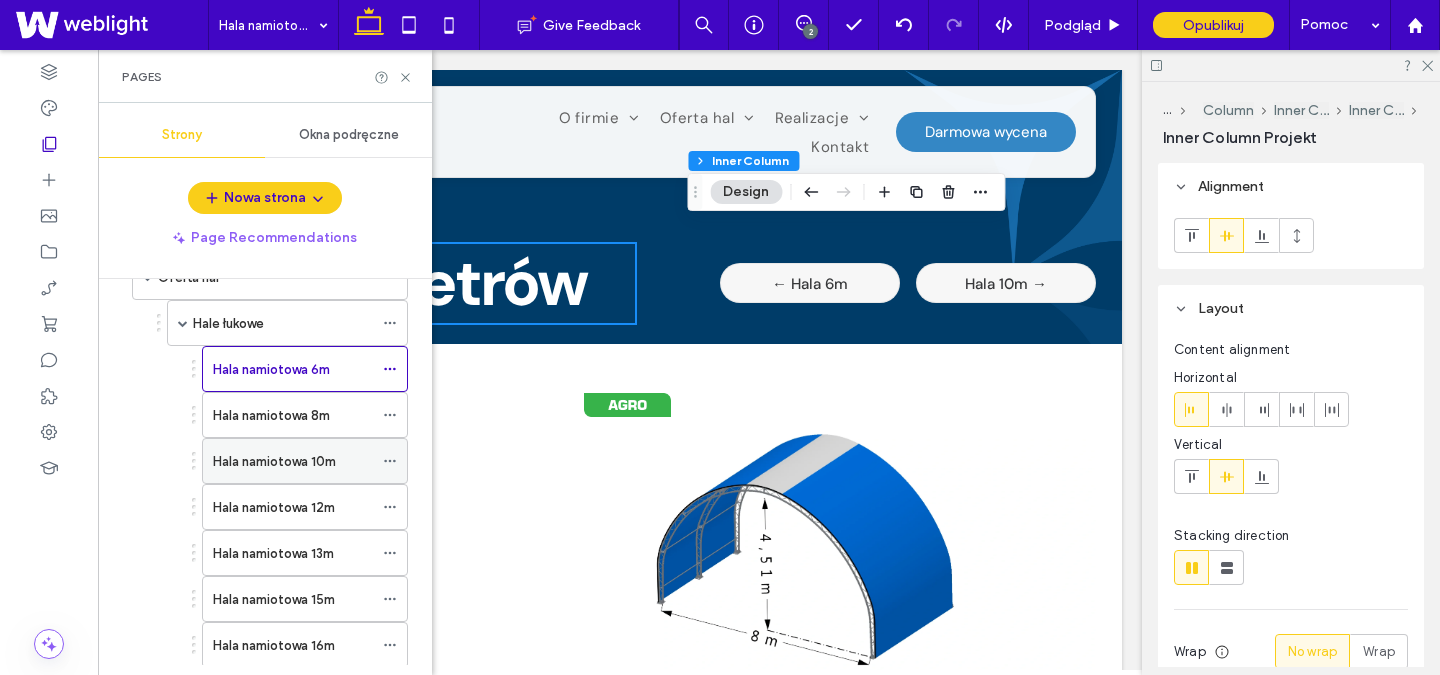 click on "Hala namiotowa 10m" at bounding box center [274, 461] 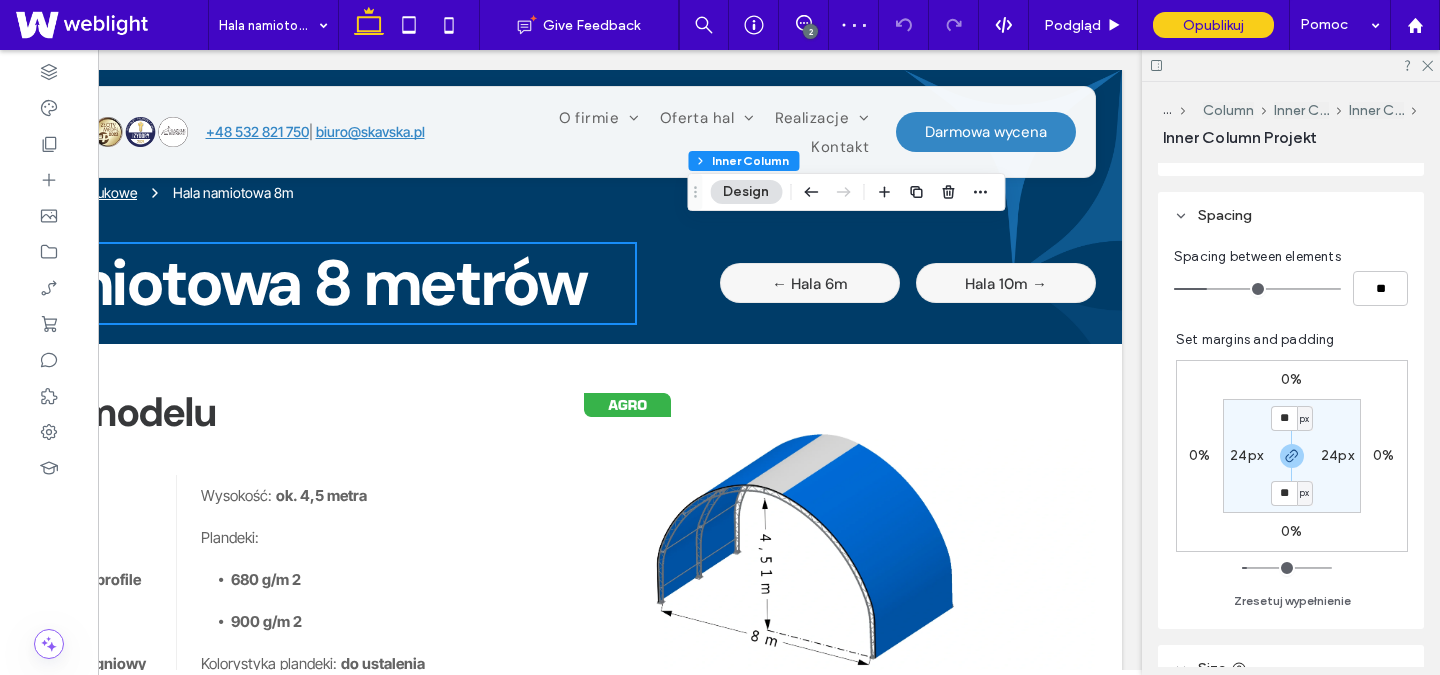 scroll, scrollTop: 512, scrollLeft: 0, axis: vertical 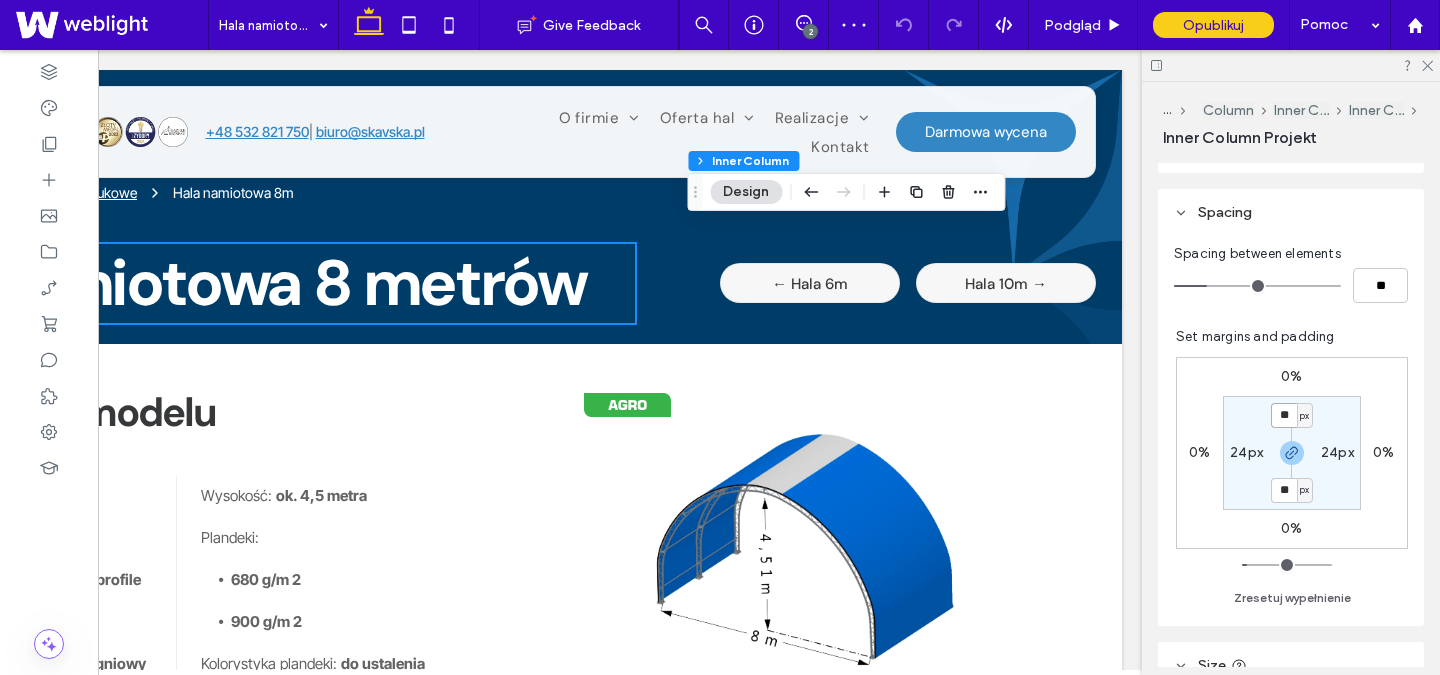 click on "**" at bounding box center [1284, 415] 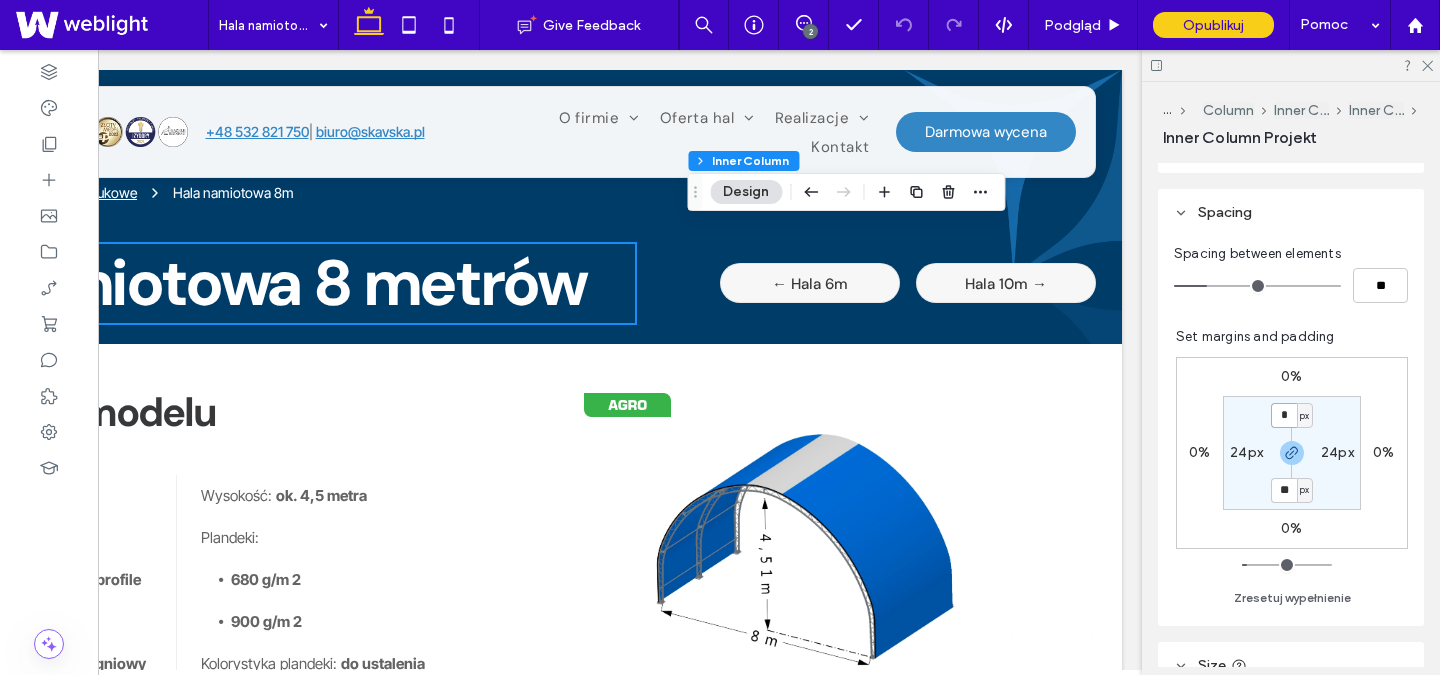 type on "*" 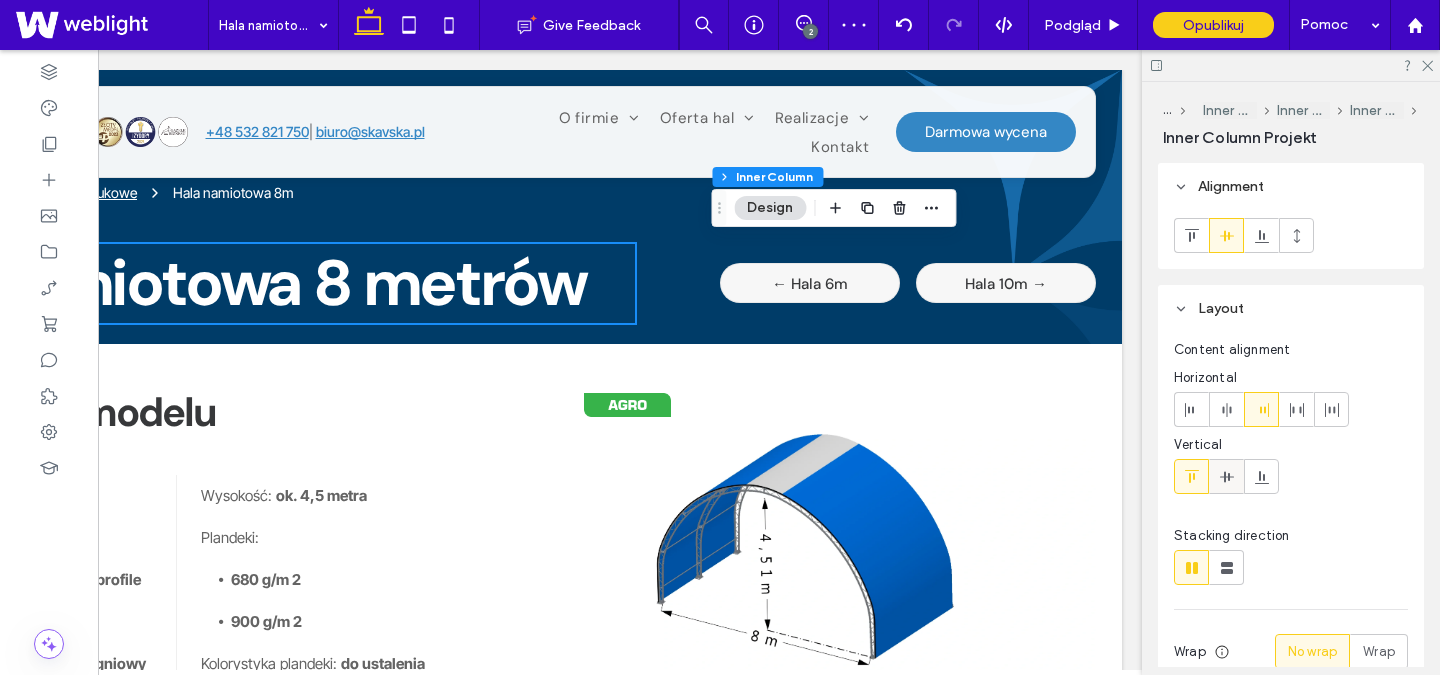 click 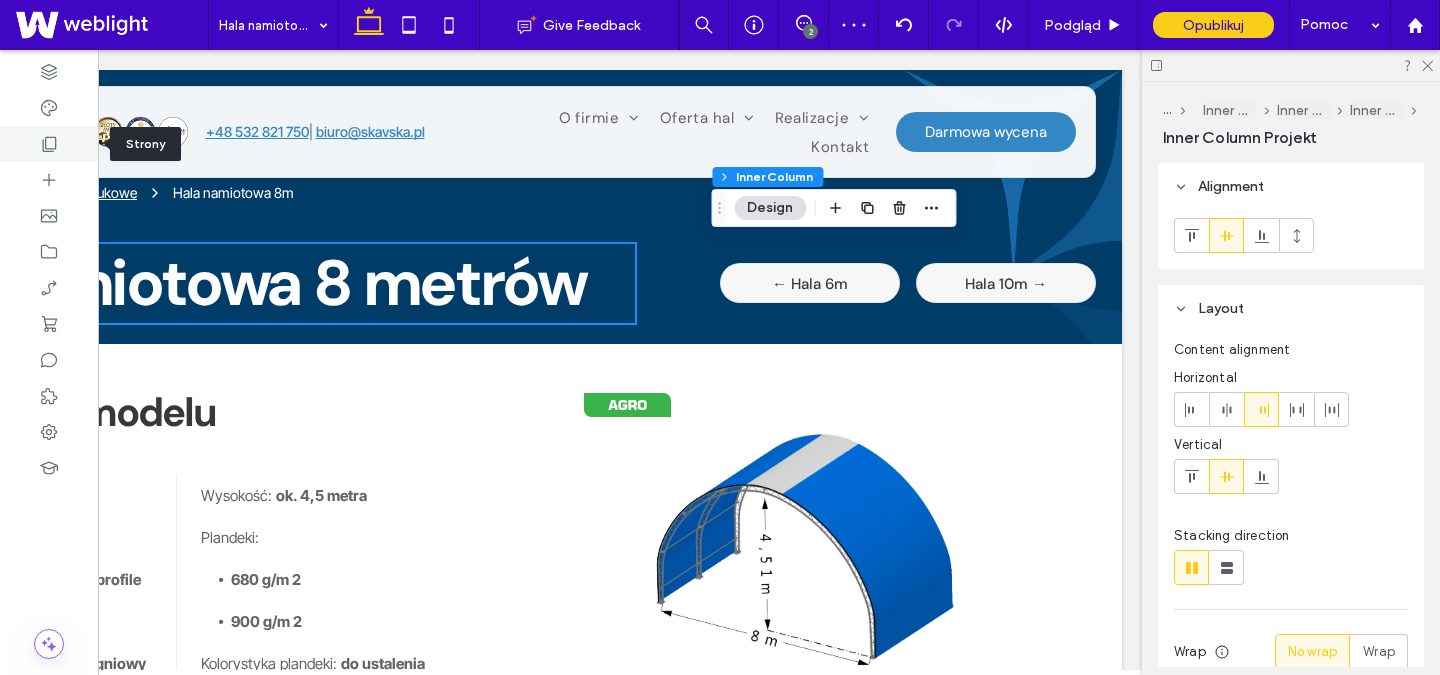 click 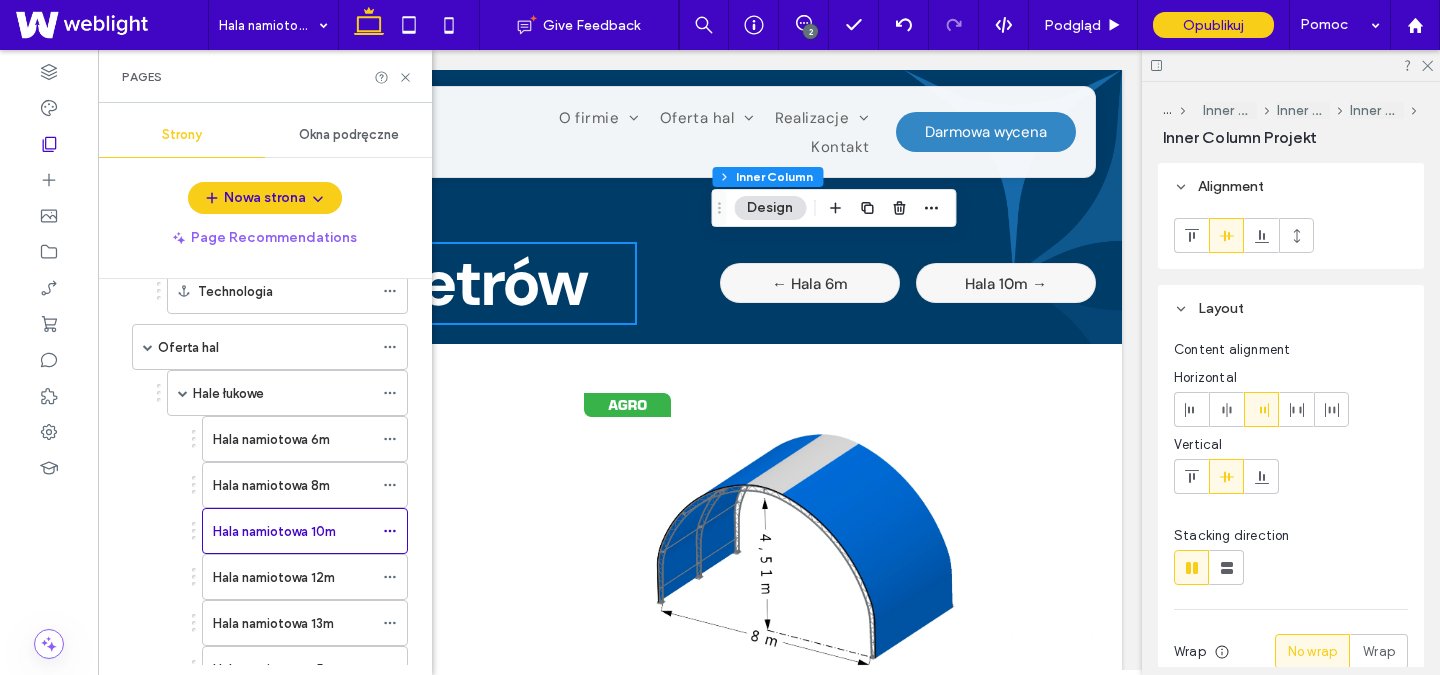 scroll, scrollTop: 356, scrollLeft: 0, axis: vertical 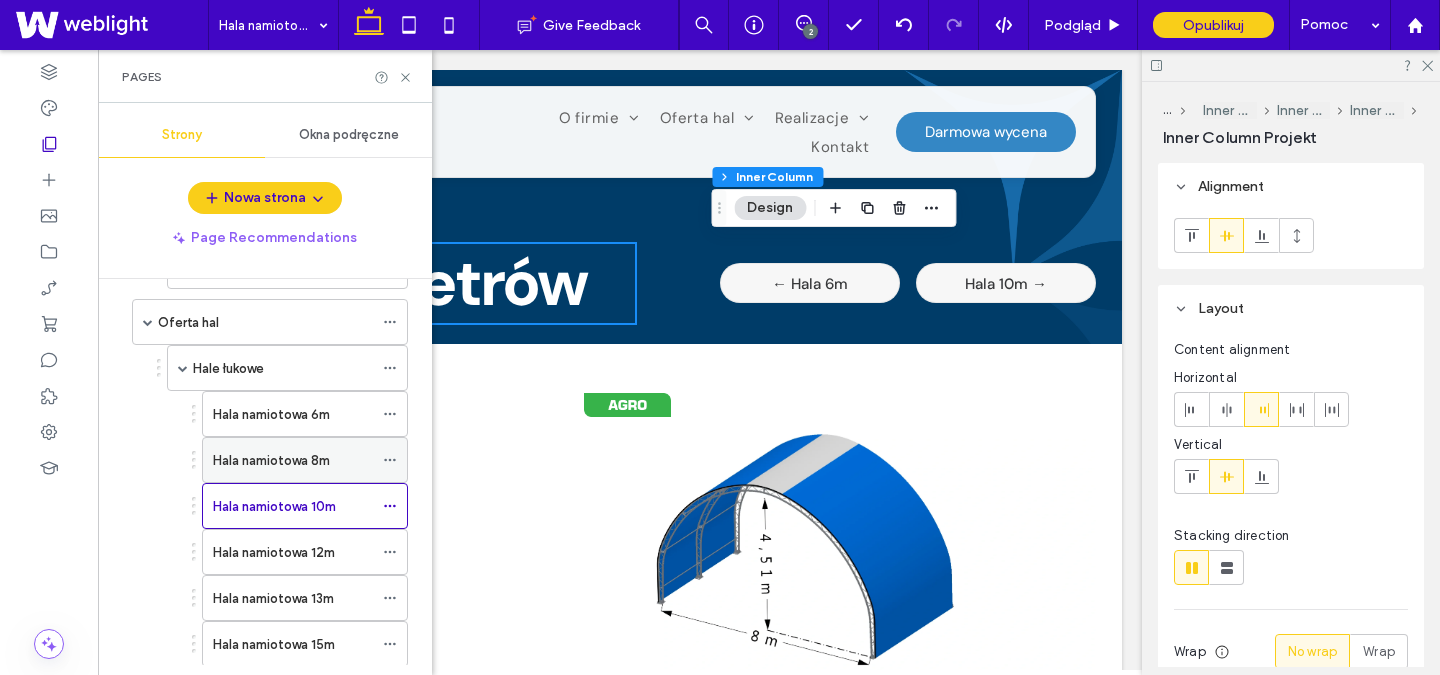 click on "Hala namiotowa 8m" at bounding box center (271, 460) 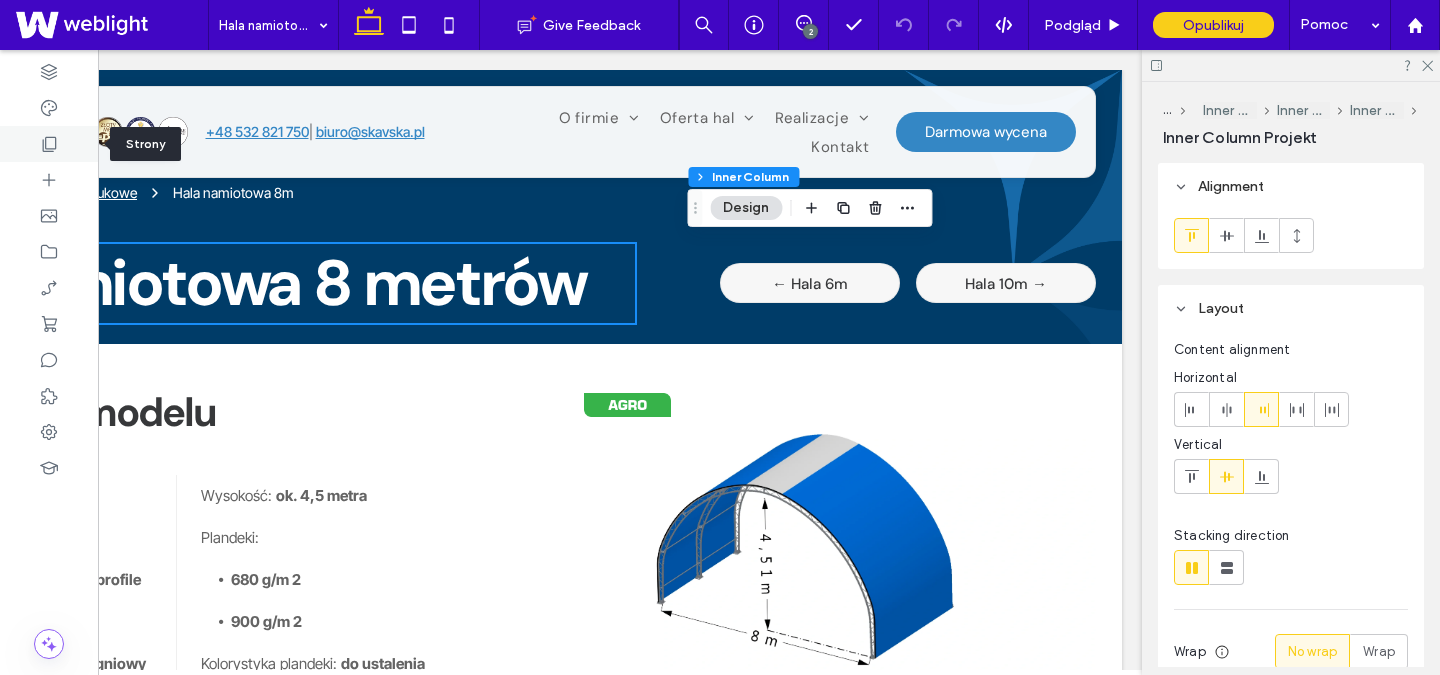 click 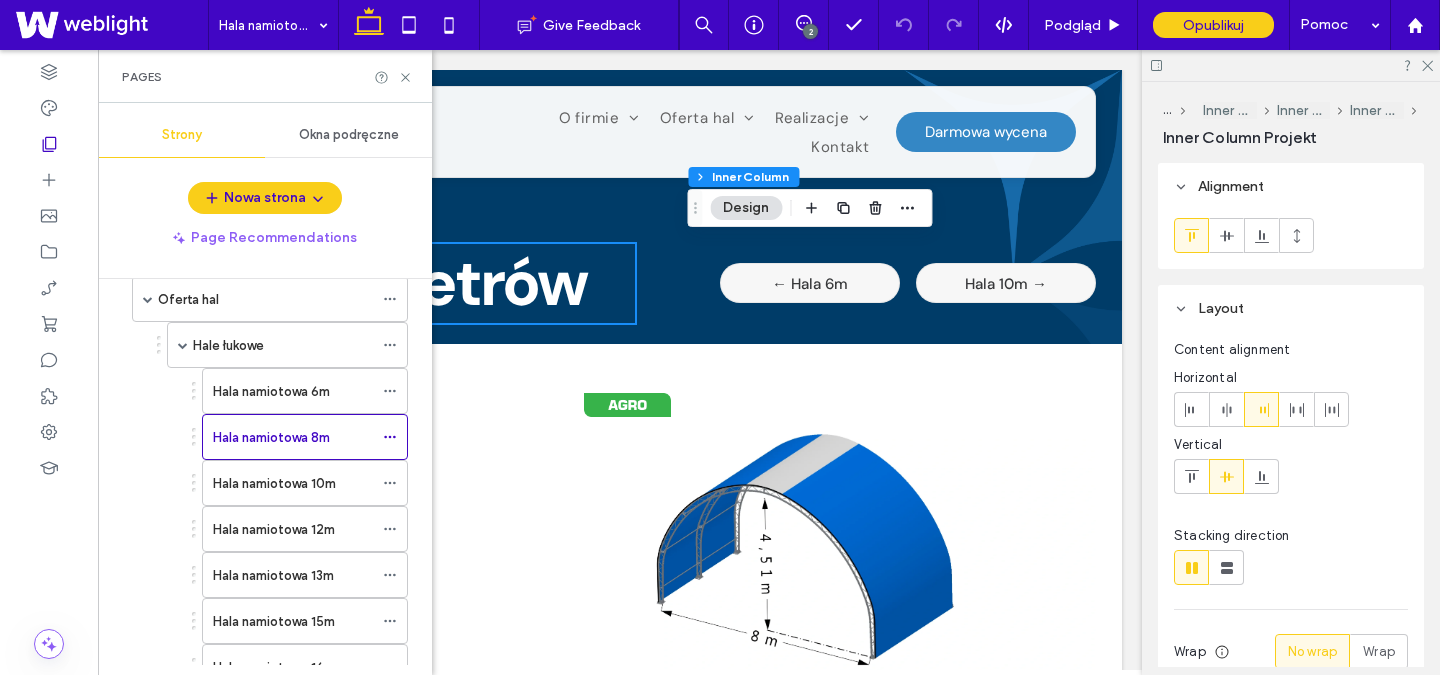 scroll, scrollTop: 403, scrollLeft: 0, axis: vertical 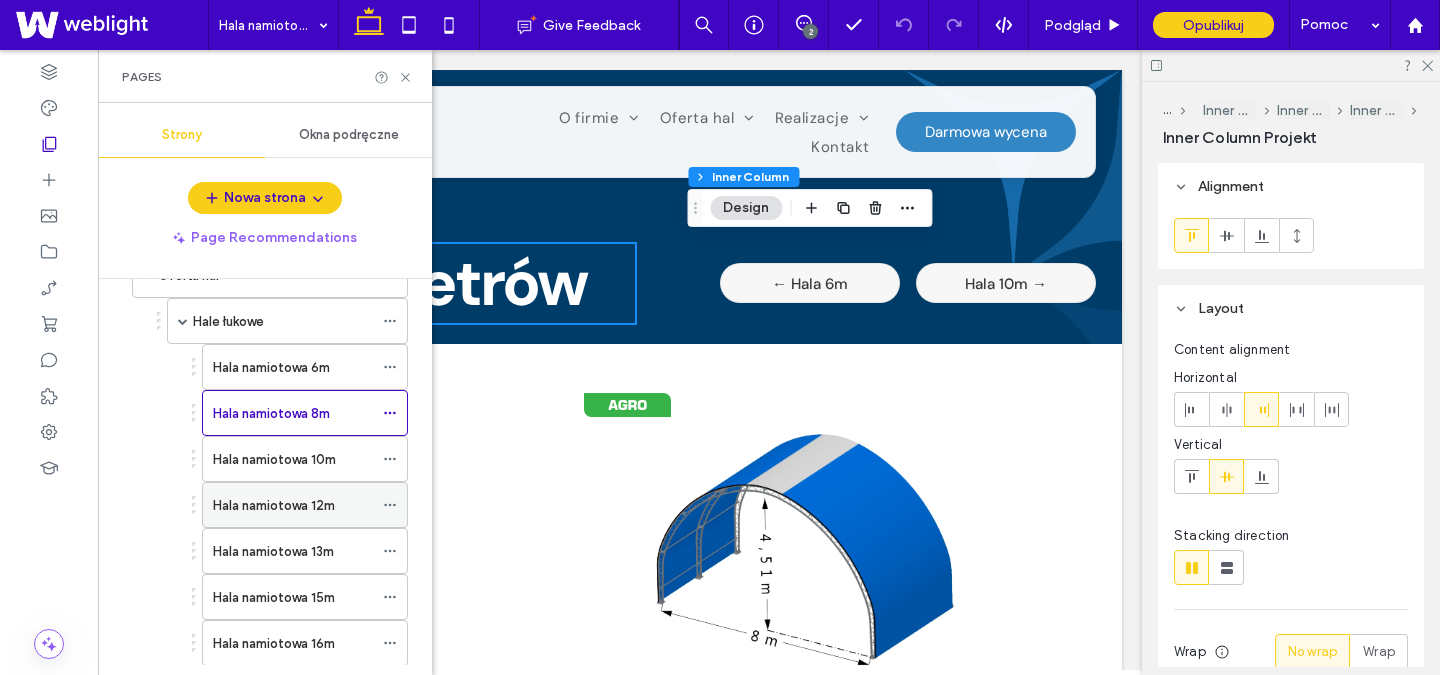 click on "Hala namiotowa 12m" at bounding box center [293, 505] 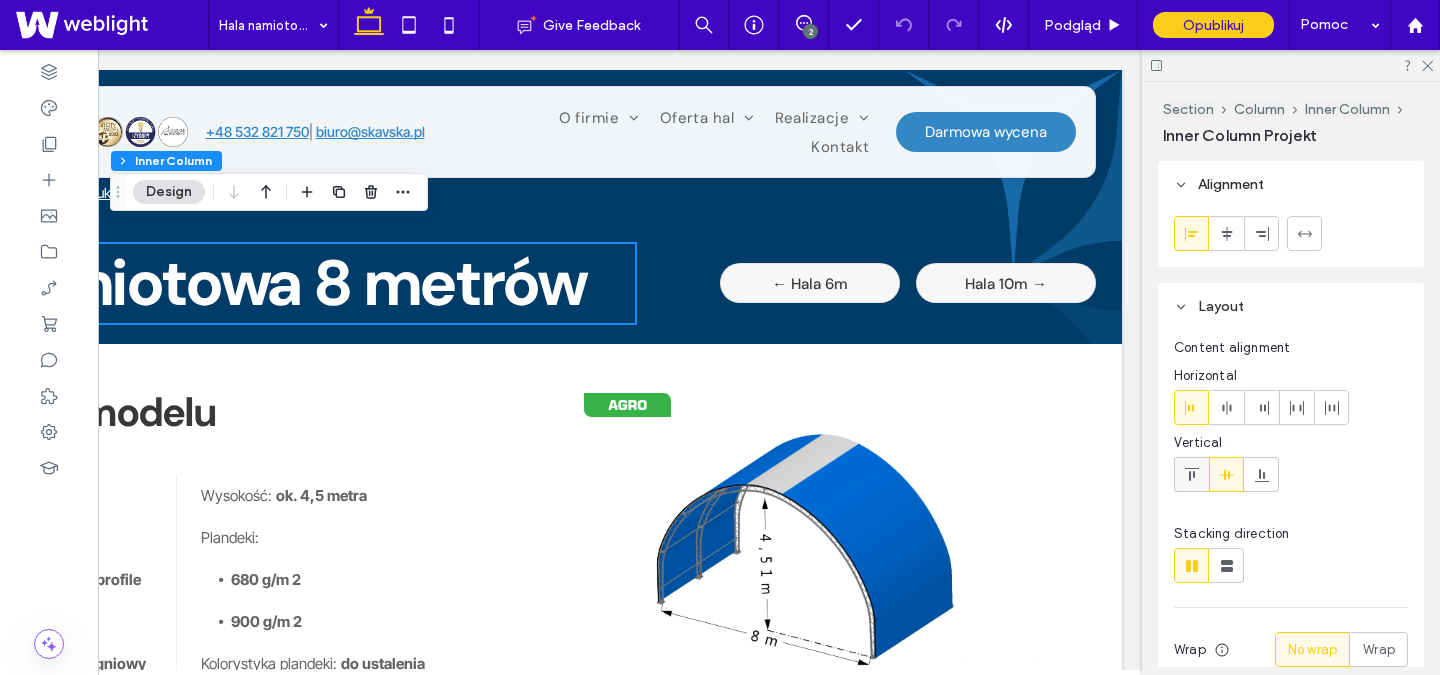 click 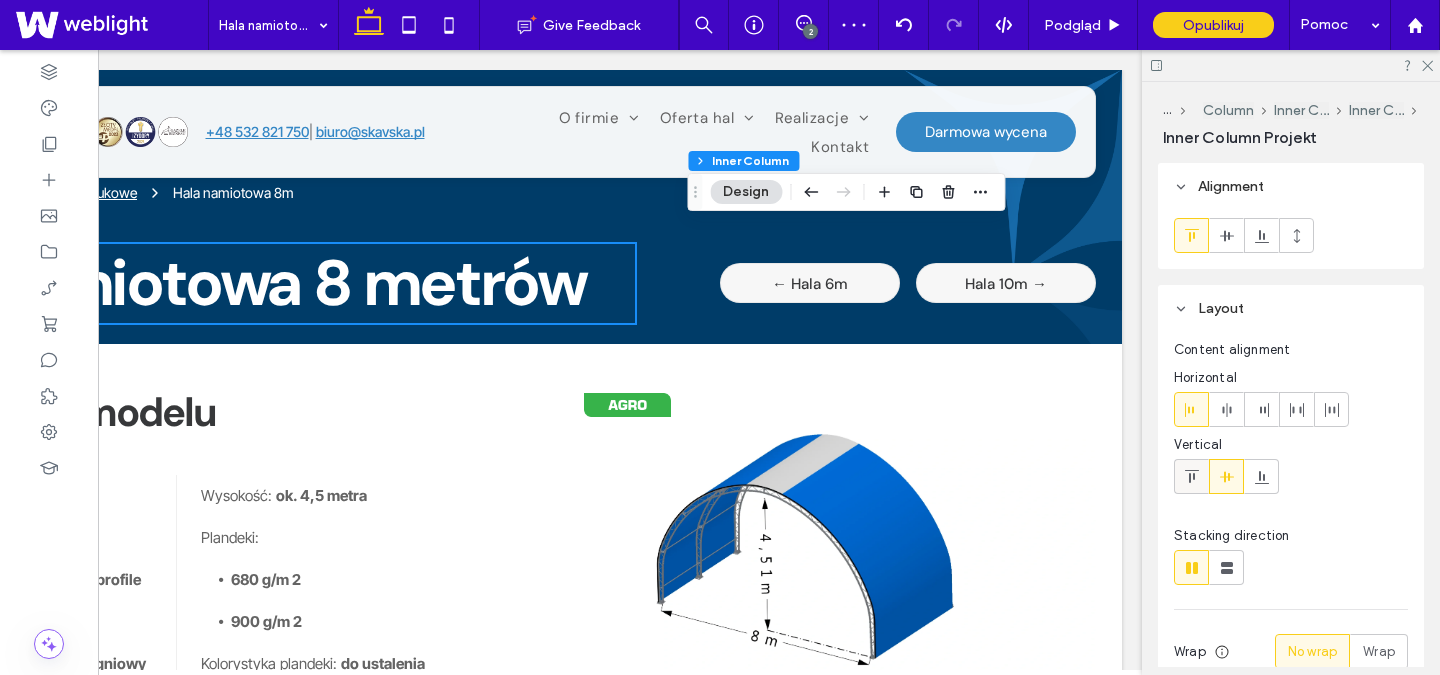 click 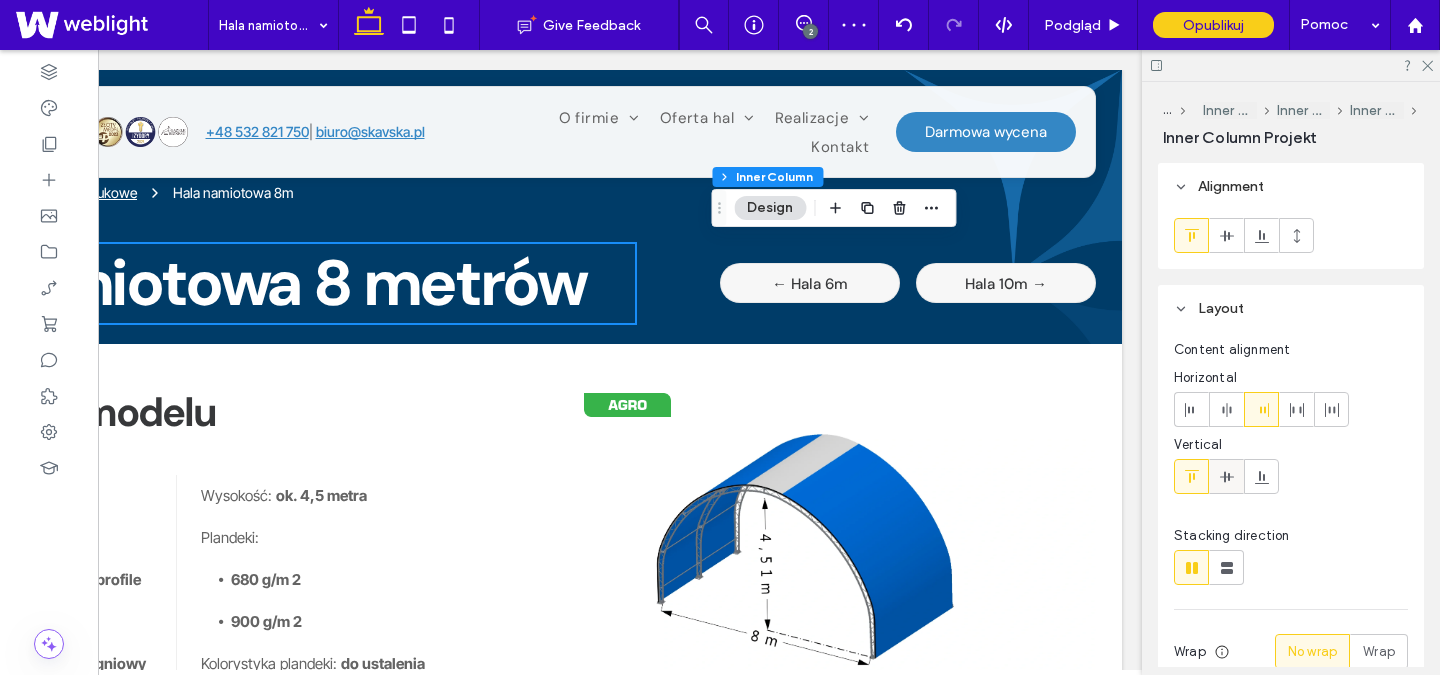 click 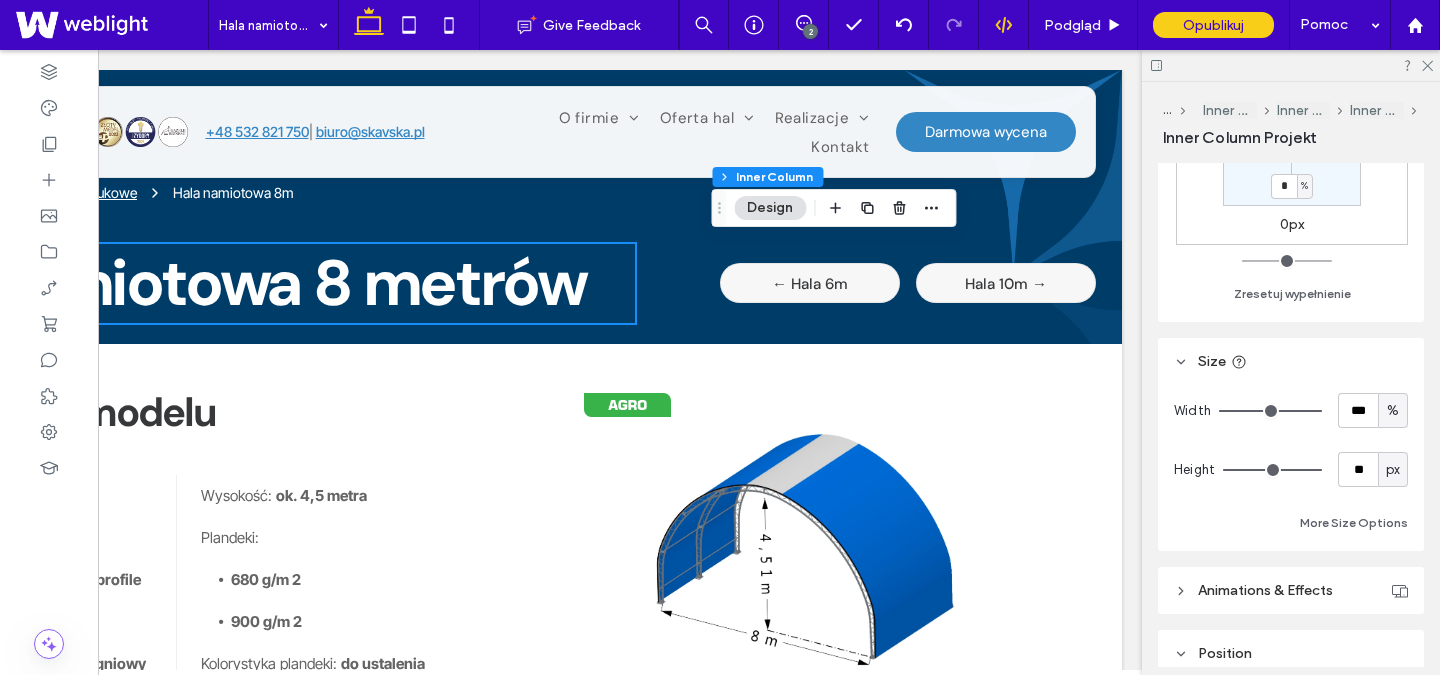 scroll, scrollTop: 451, scrollLeft: 0, axis: vertical 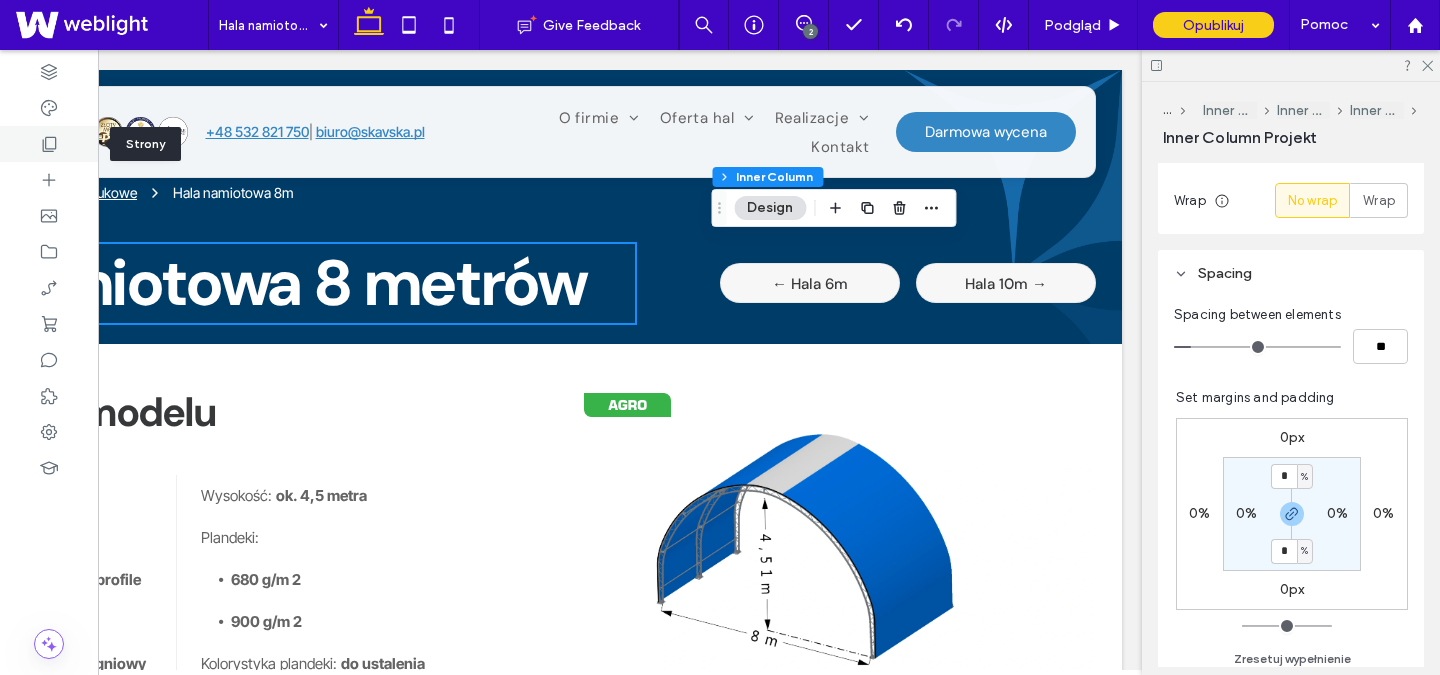 click 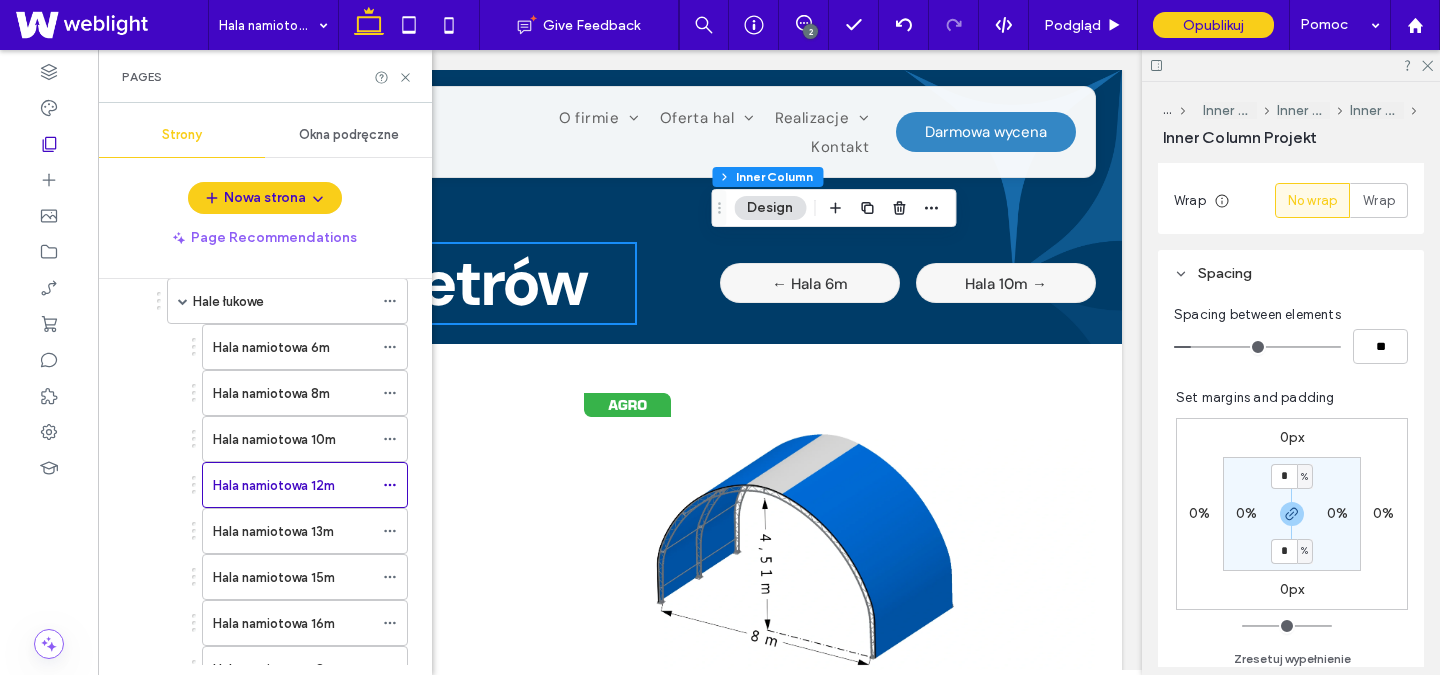 scroll, scrollTop: 444, scrollLeft: 0, axis: vertical 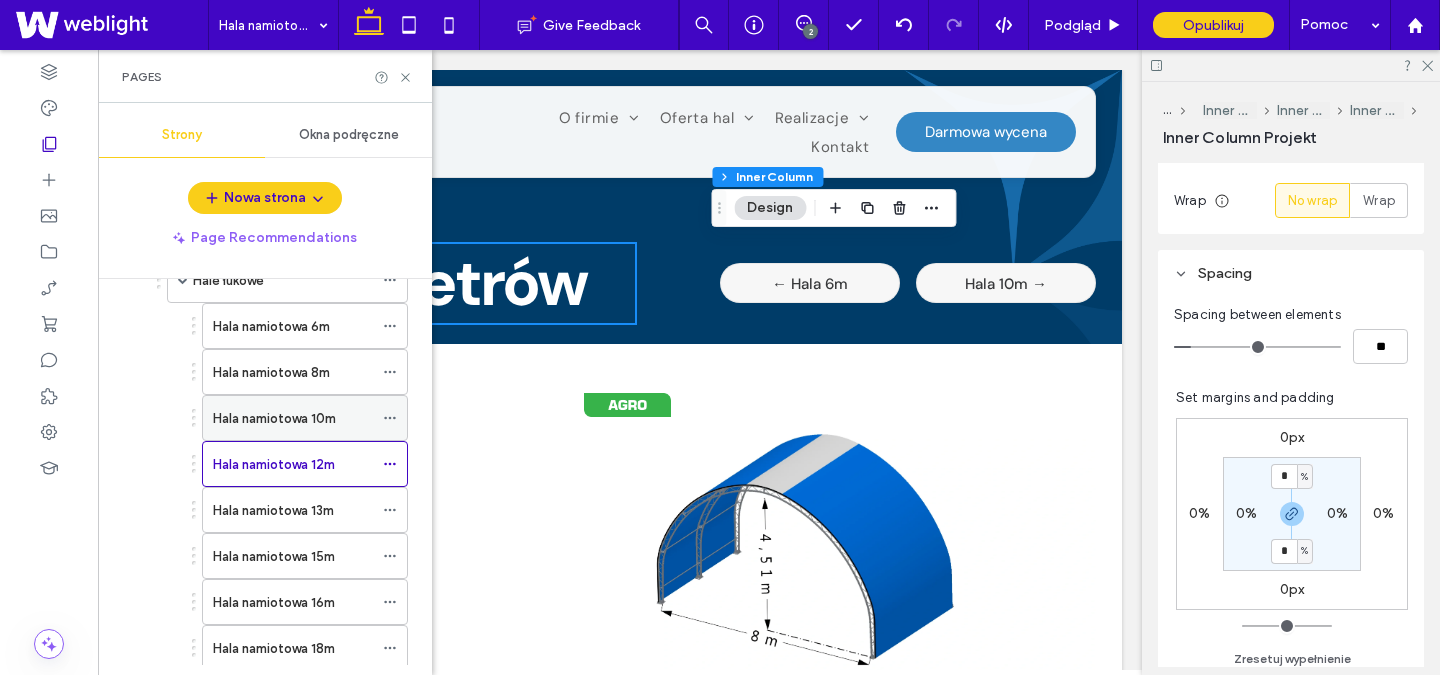 click on "Hala namiotowa 10m" at bounding box center [274, 418] 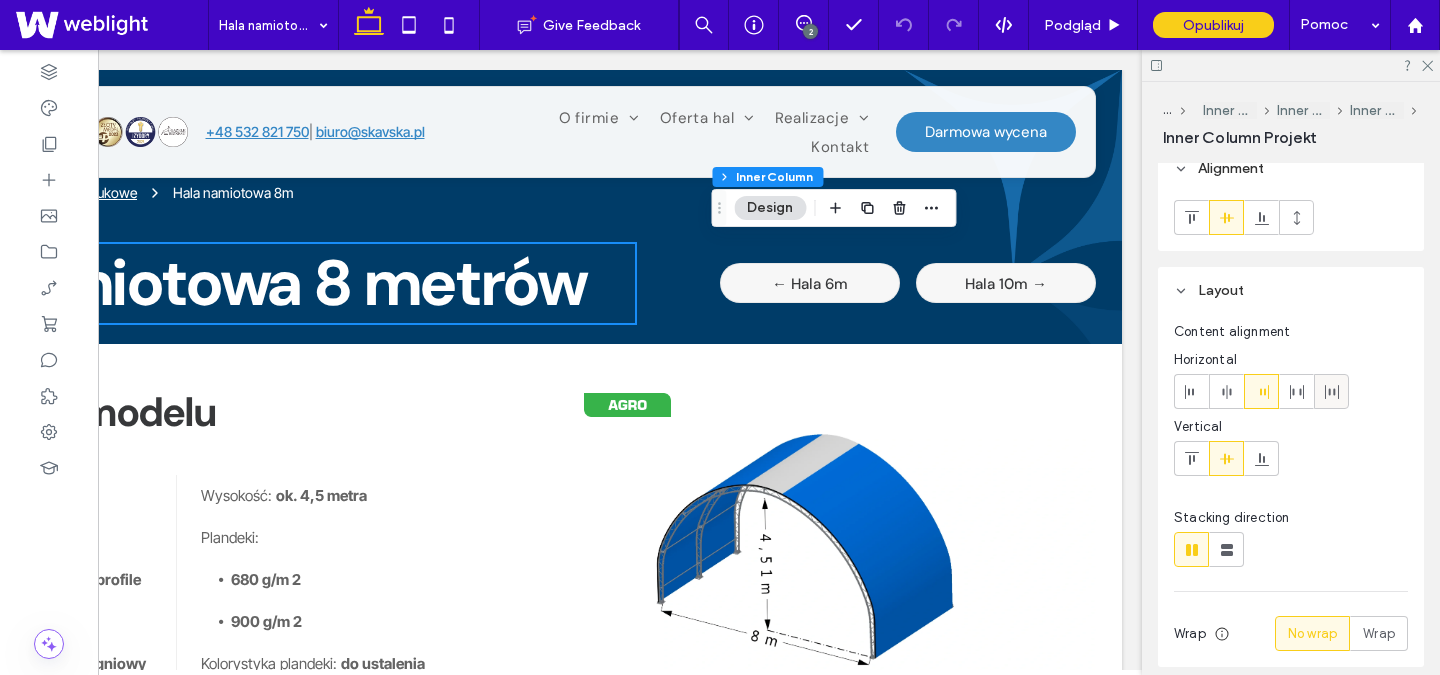 scroll, scrollTop: 0, scrollLeft: 0, axis: both 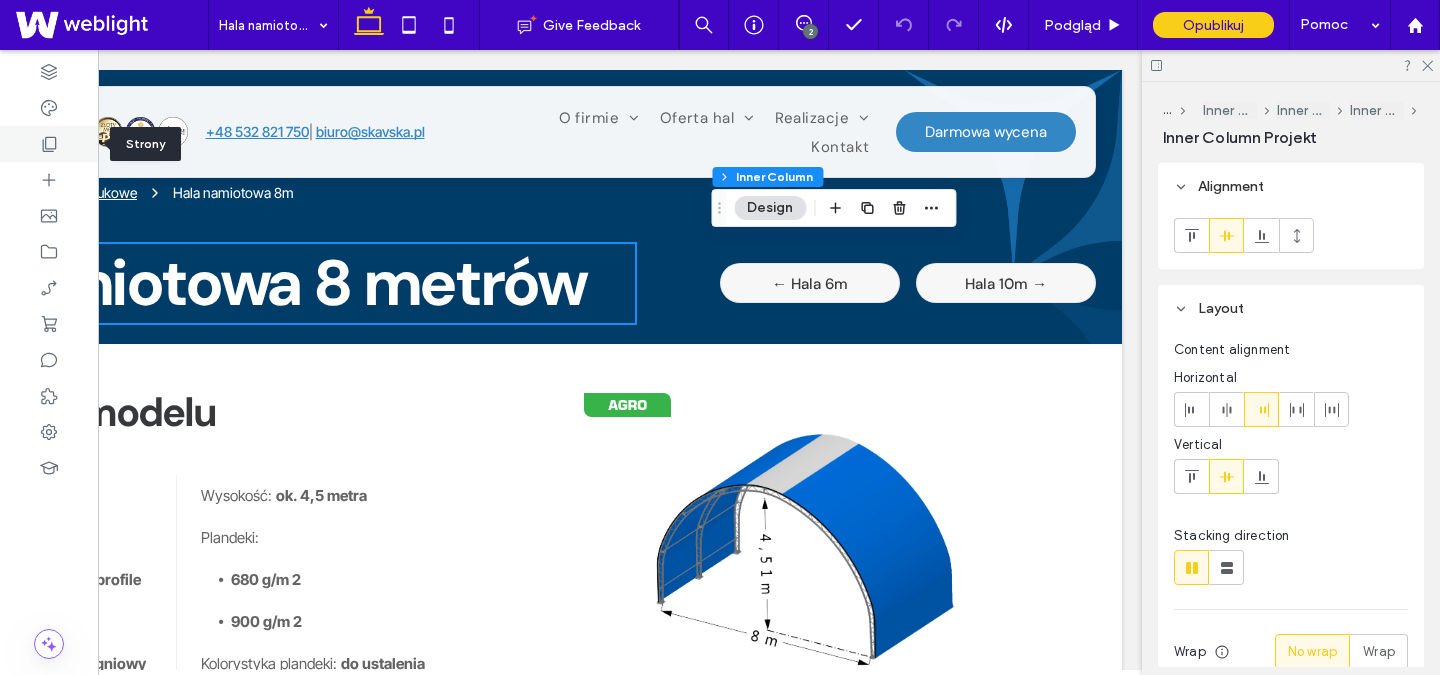 click 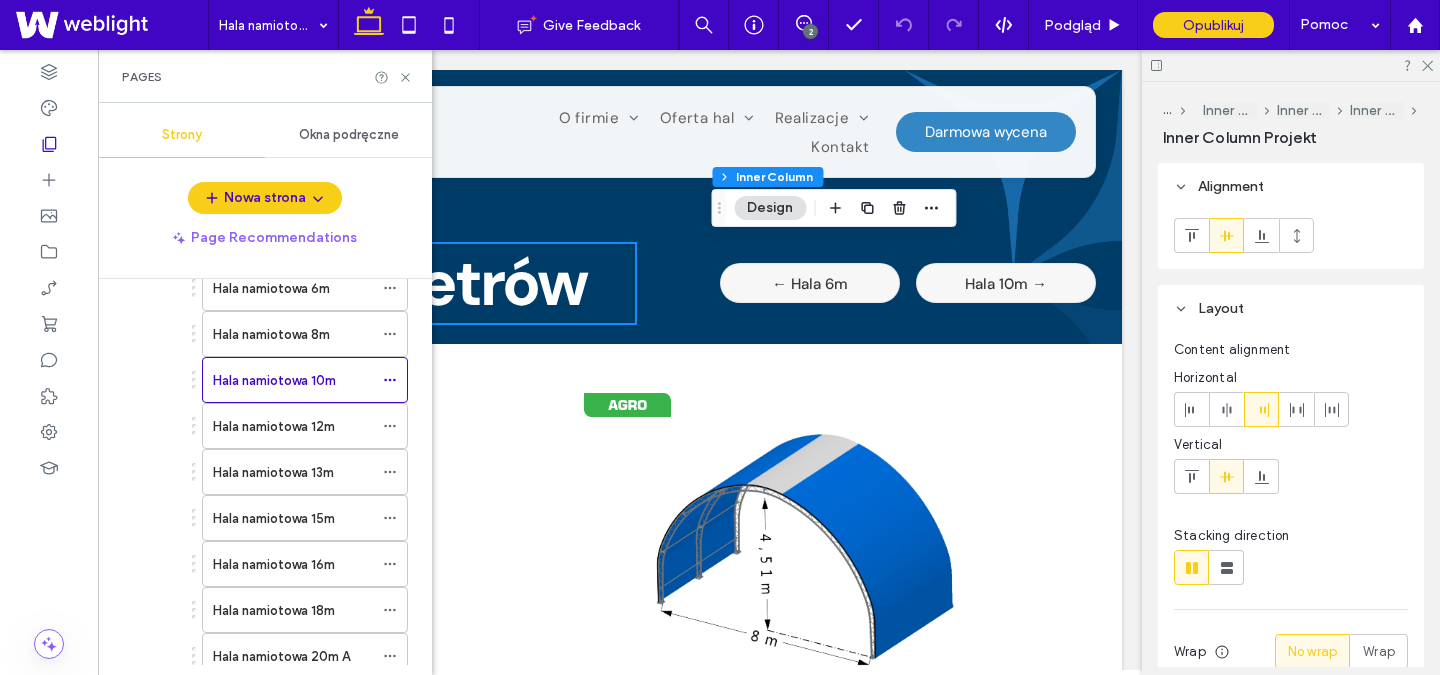 scroll, scrollTop: 514, scrollLeft: 0, axis: vertical 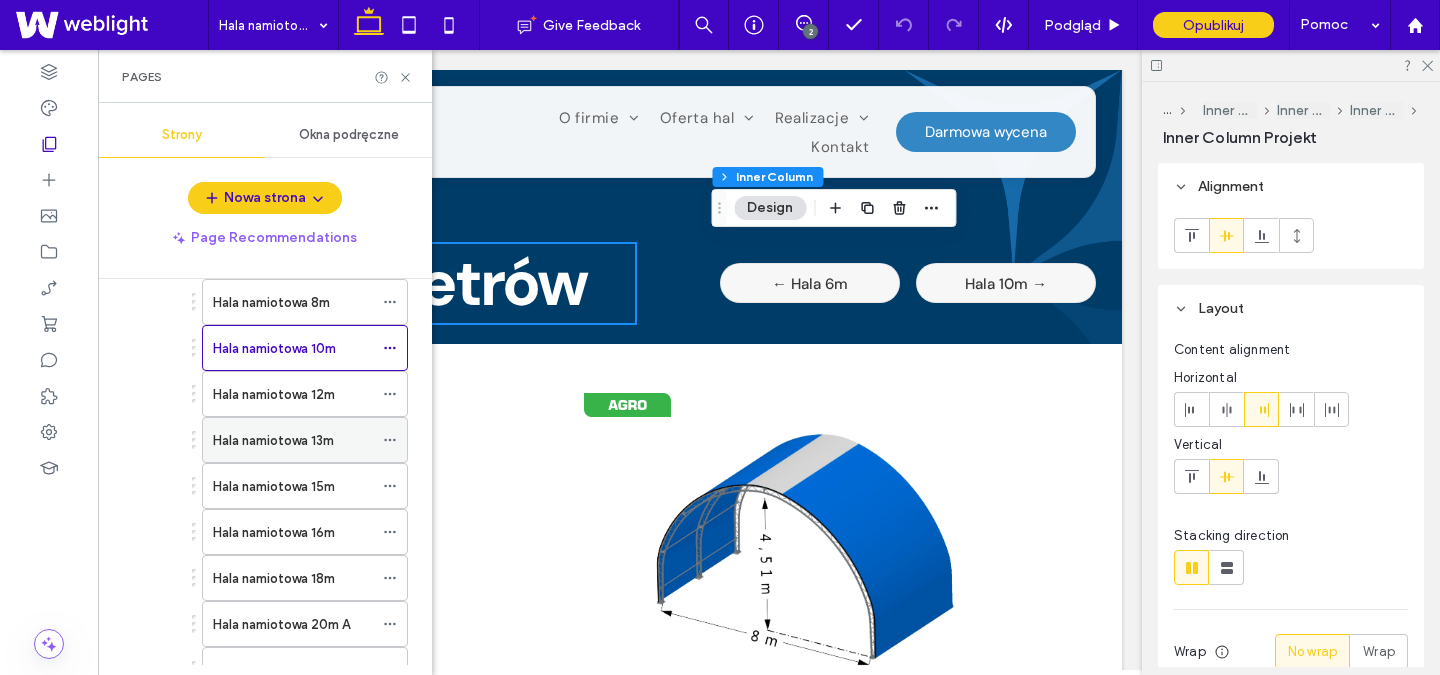 click on "Hala namiotowa 13m" at bounding box center (273, 440) 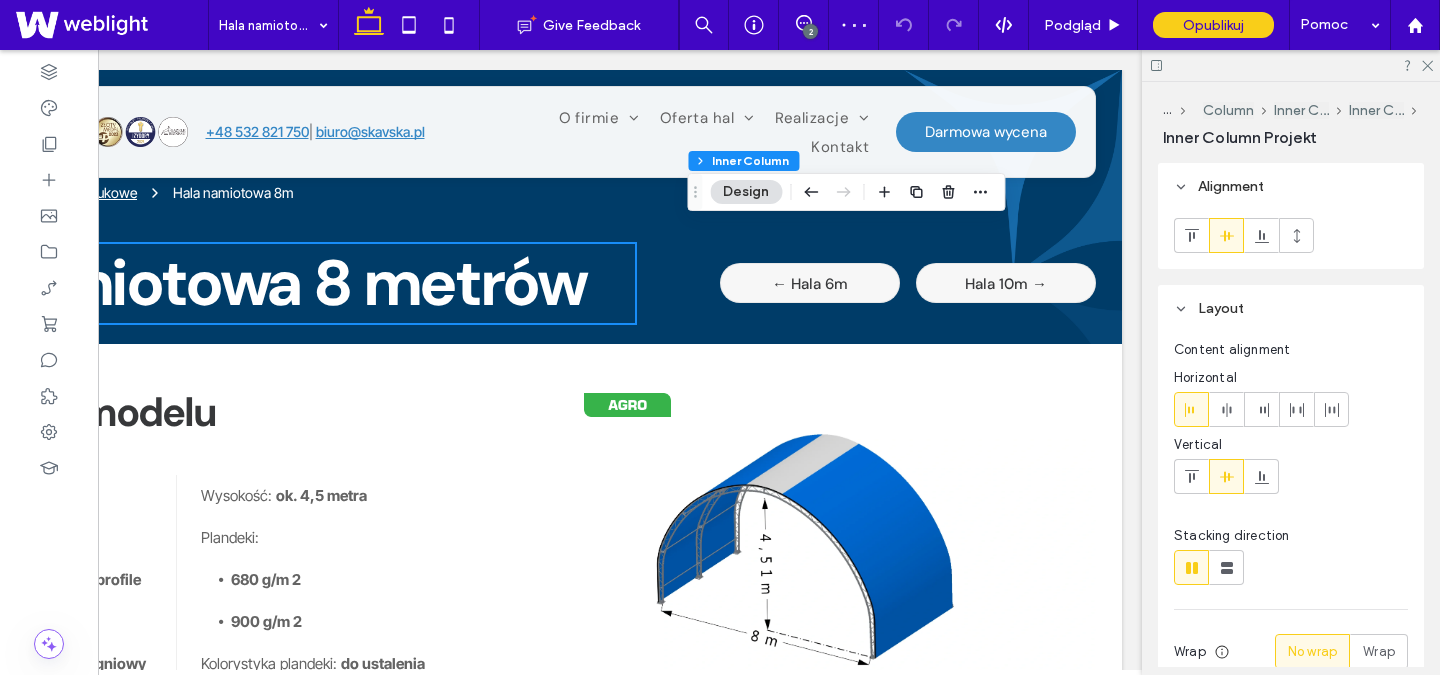 scroll, scrollTop: 427, scrollLeft: 0, axis: vertical 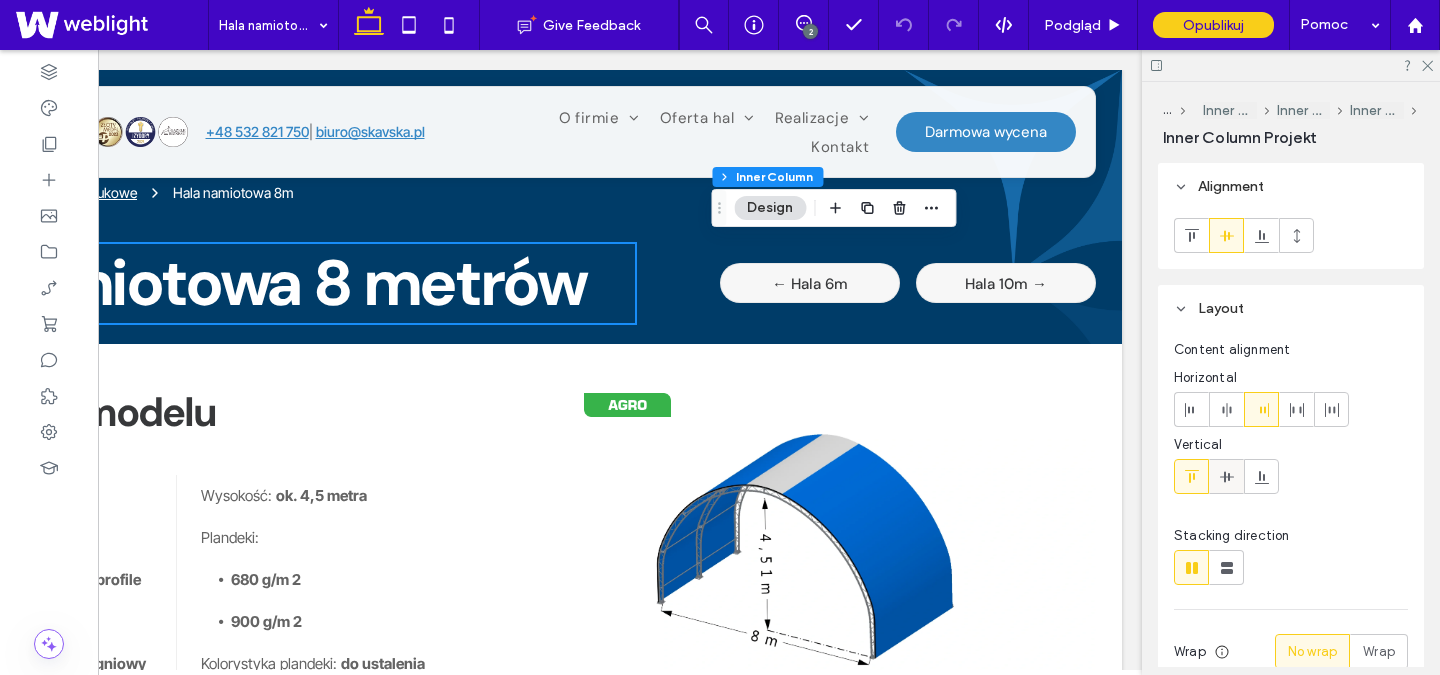 click 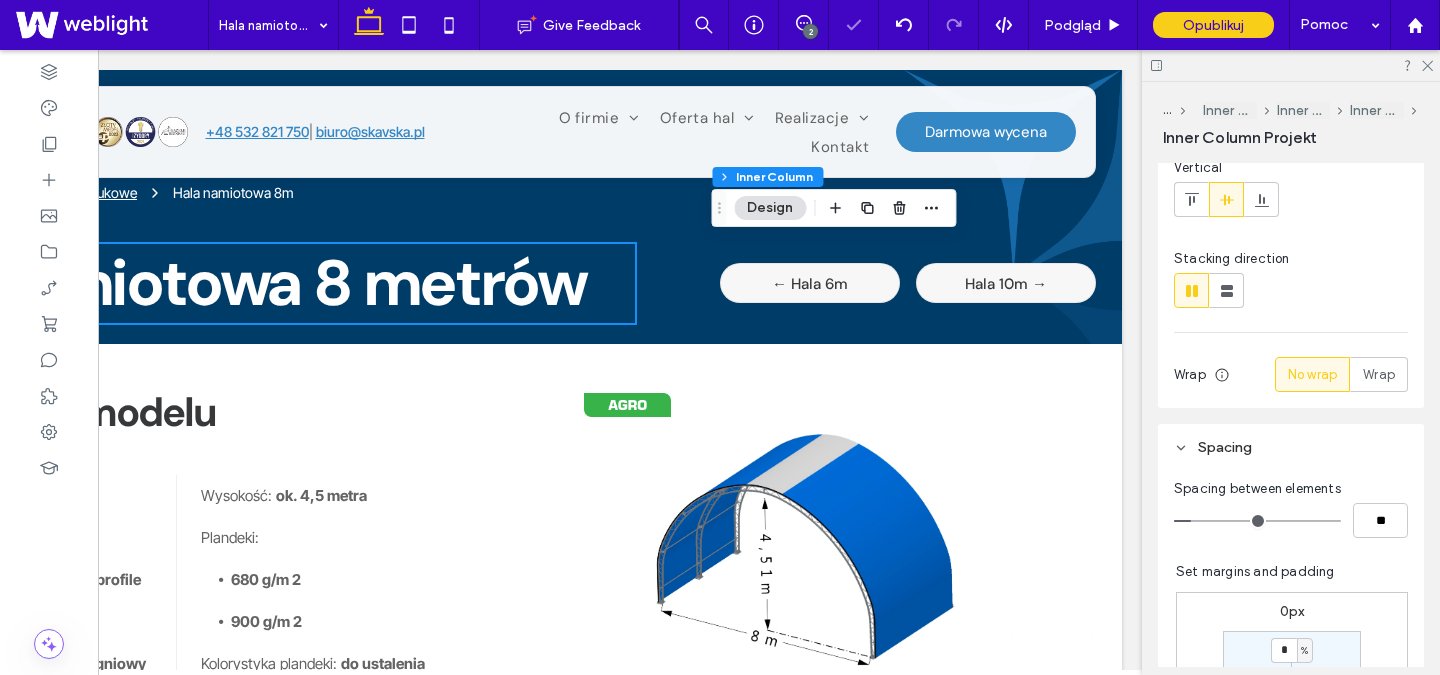 scroll, scrollTop: 325, scrollLeft: 0, axis: vertical 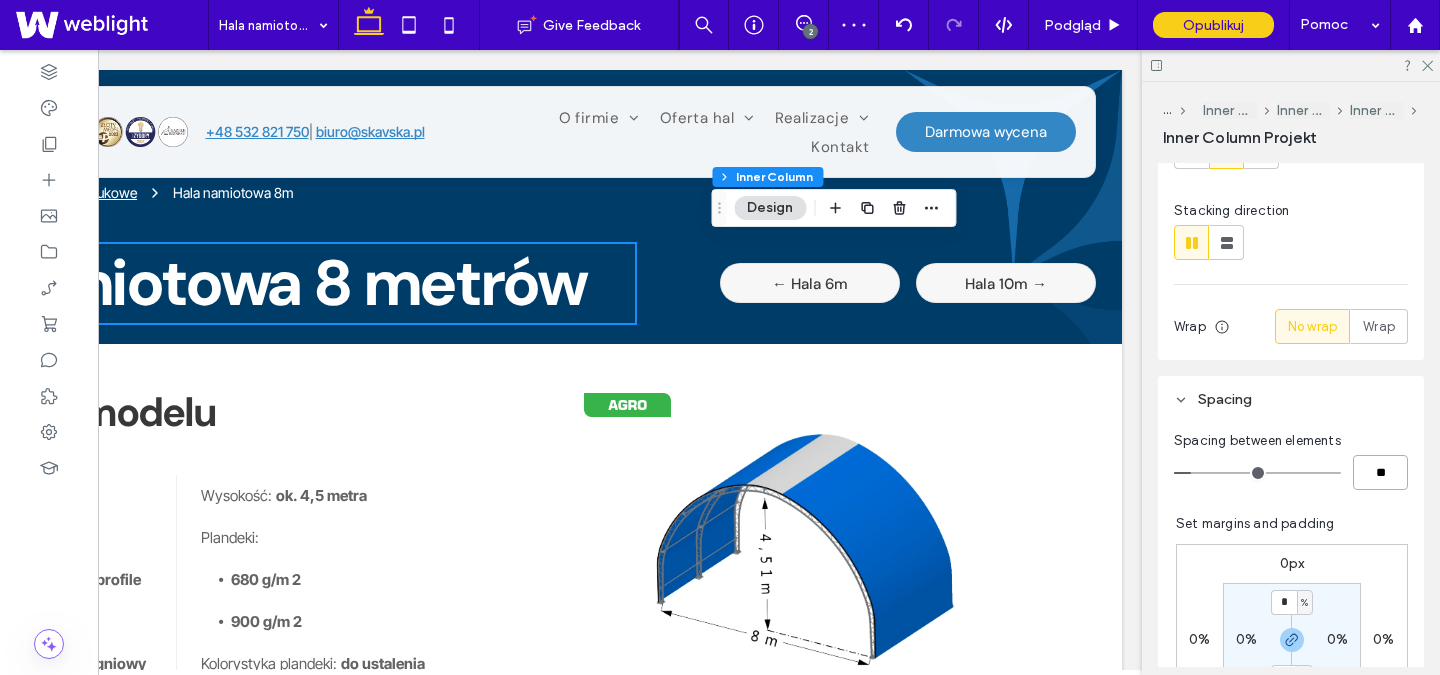 click on "**" at bounding box center [1380, 472] 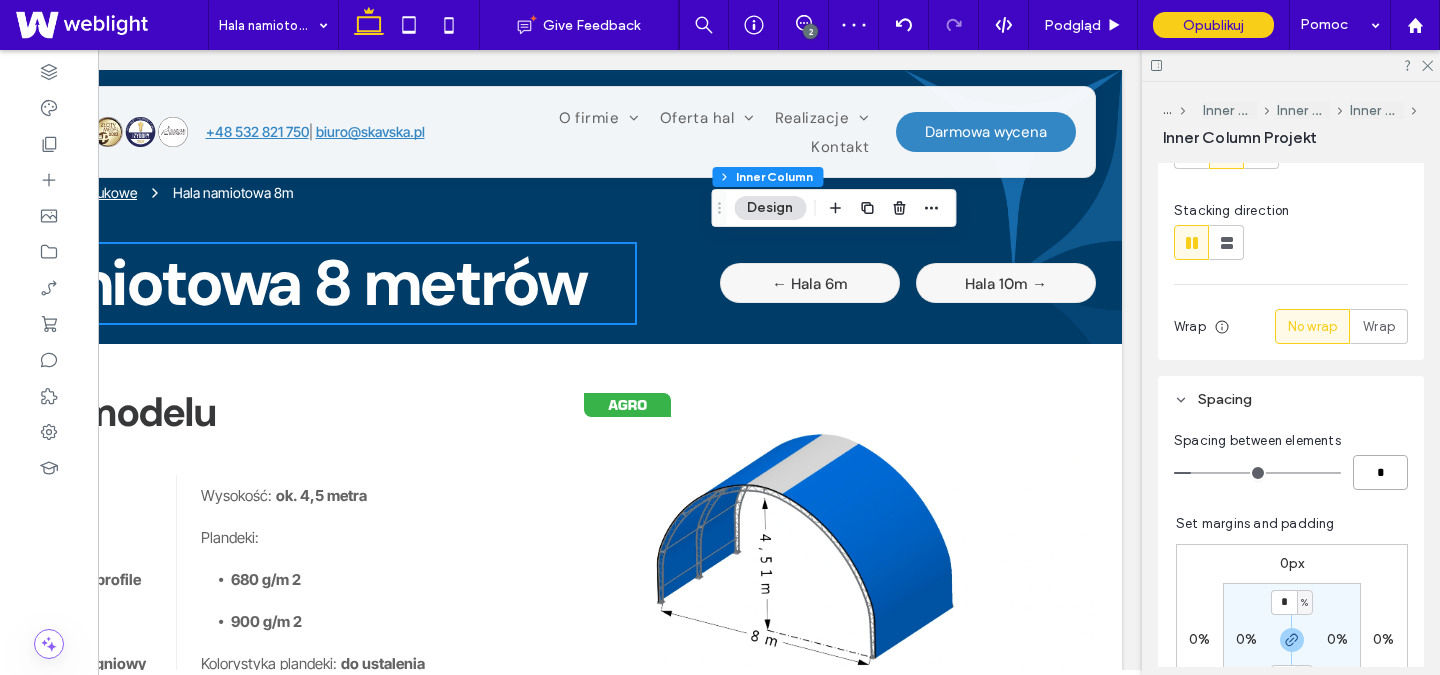 type on "*" 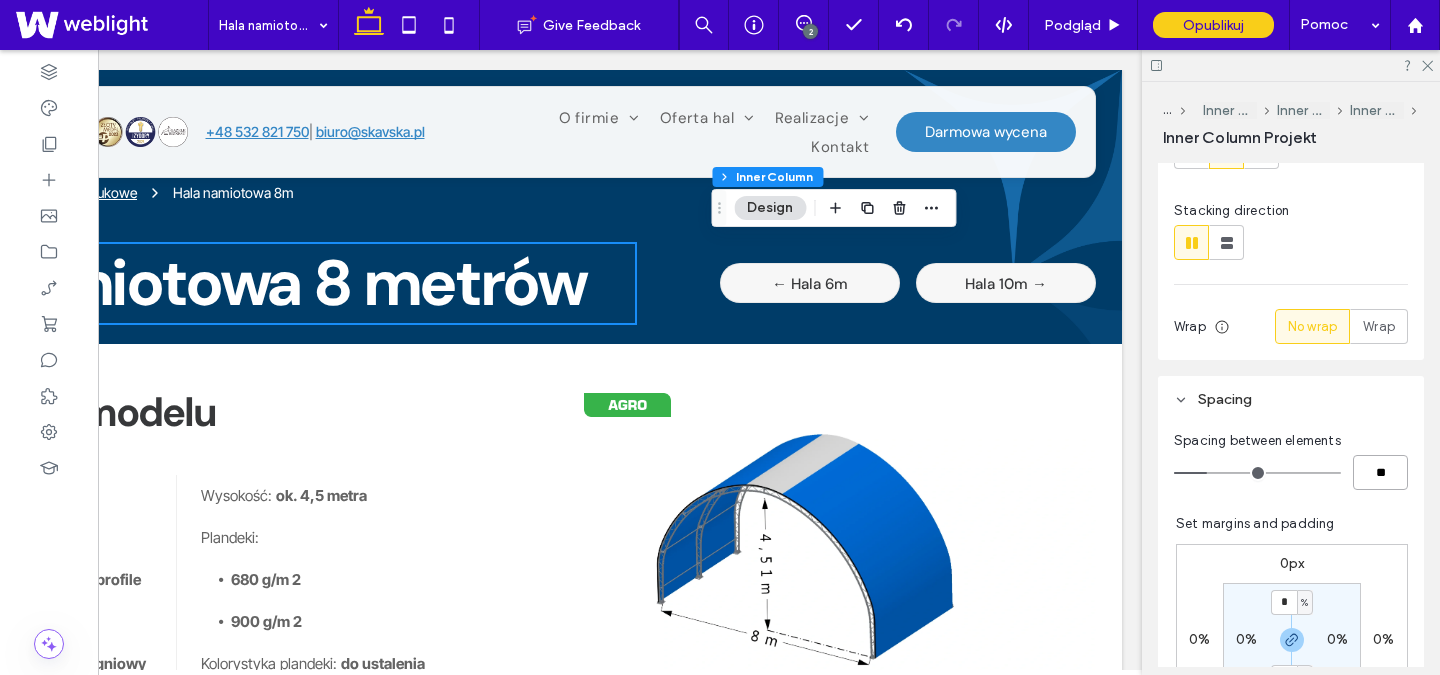 type on "*" 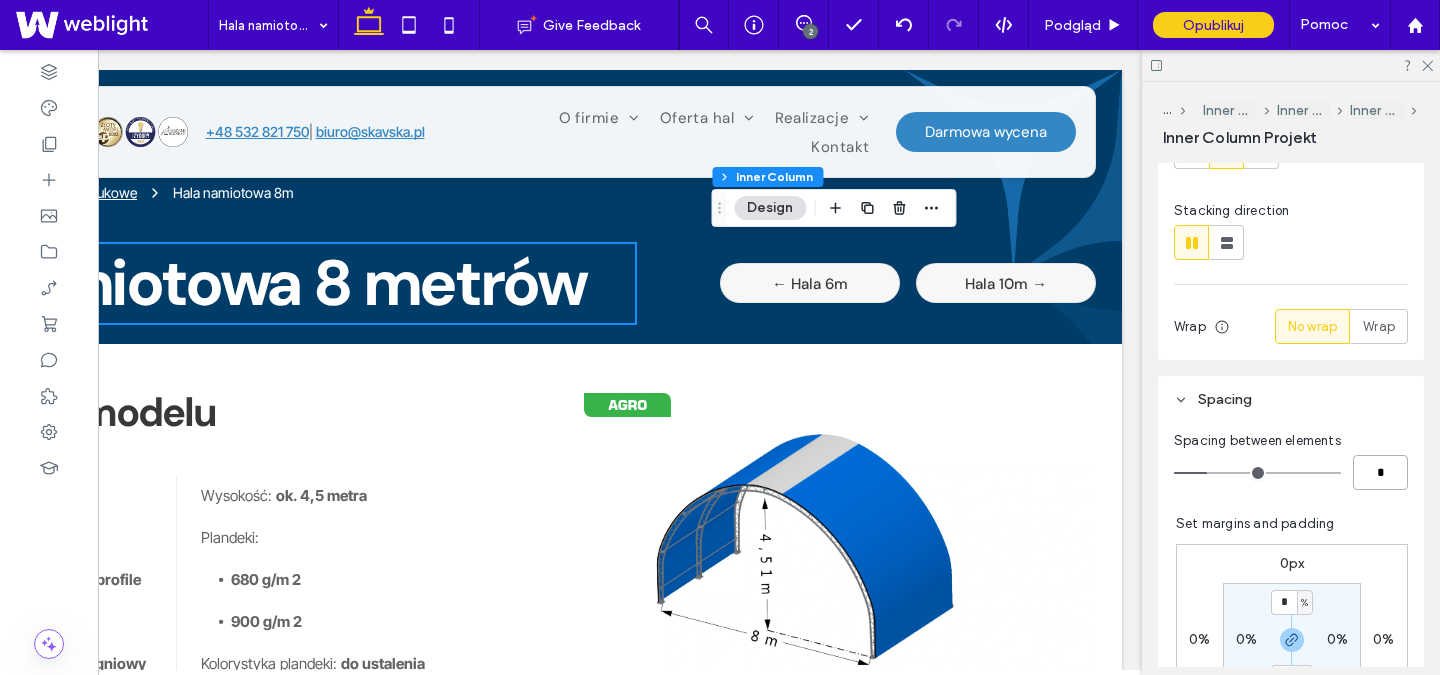 type on "*" 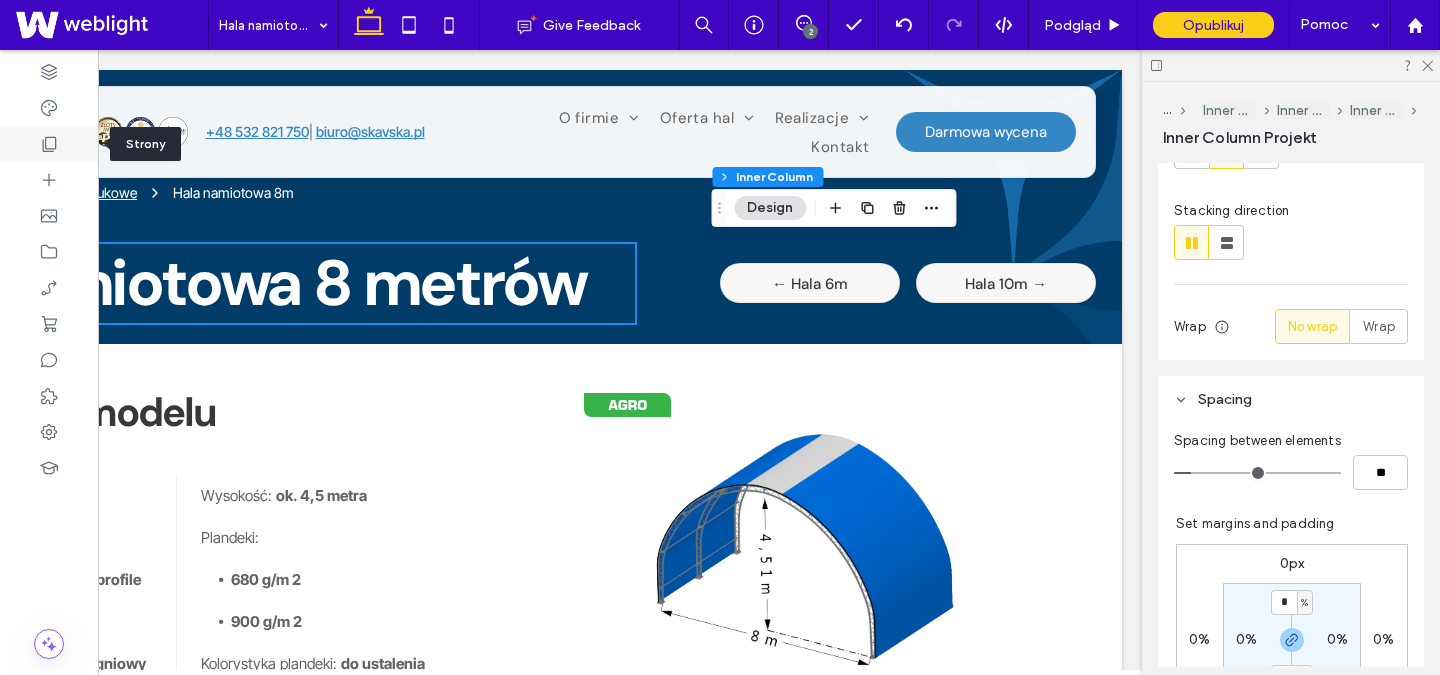 click 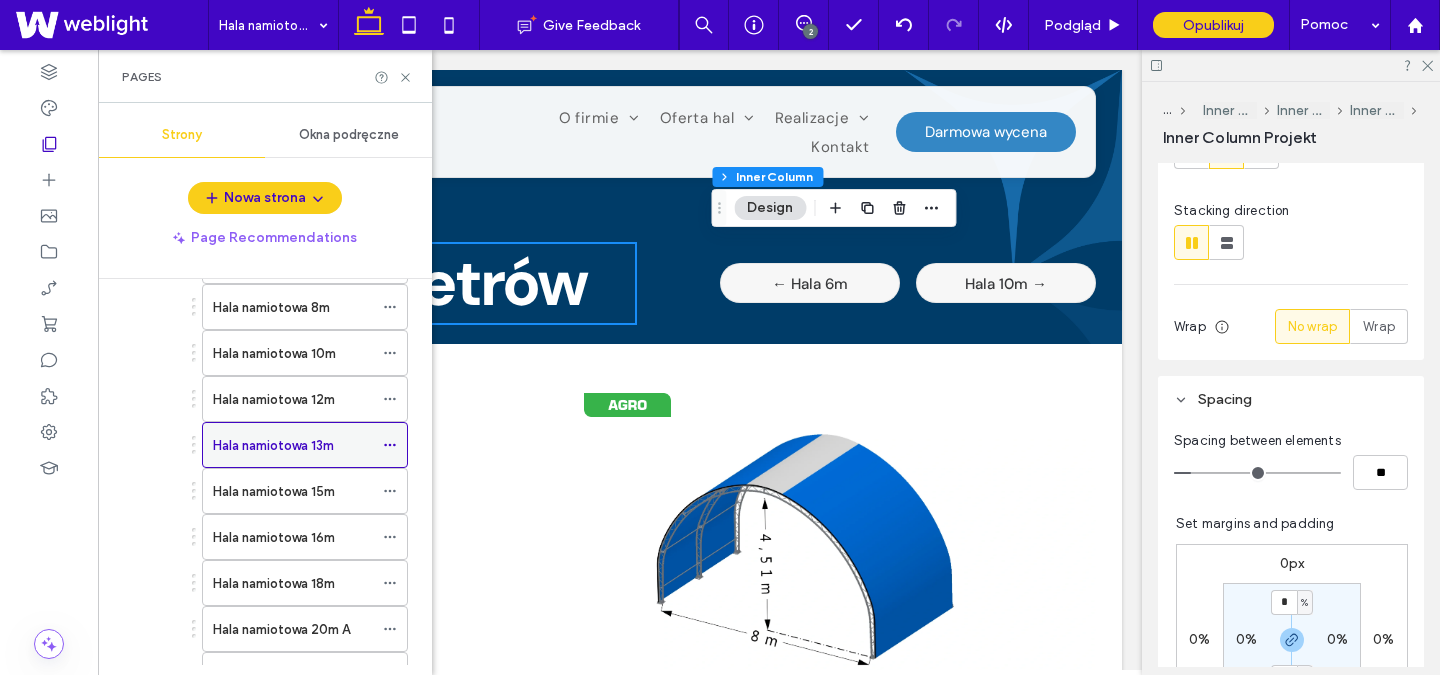 scroll, scrollTop: 523, scrollLeft: 0, axis: vertical 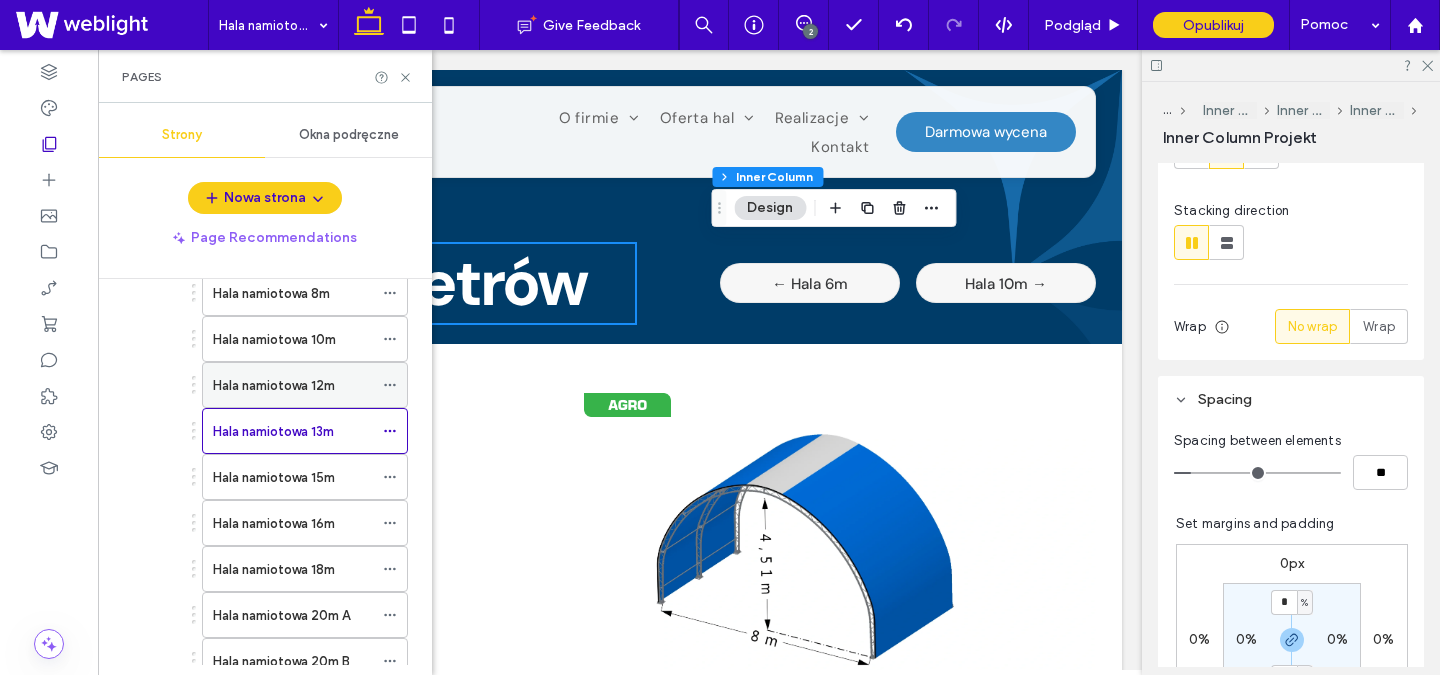 click on "Hala namiotowa 12m" at bounding box center (274, 385) 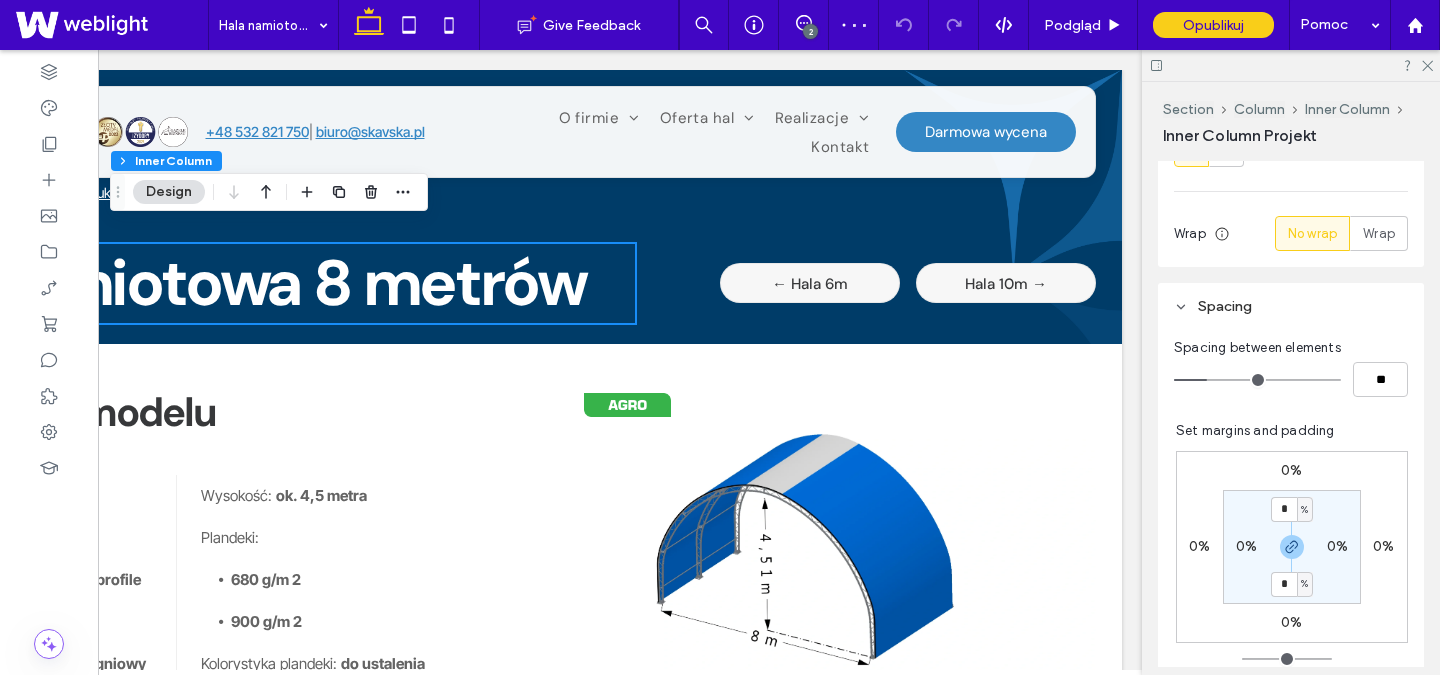 scroll, scrollTop: 596, scrollLeft: 0, axis: vertical 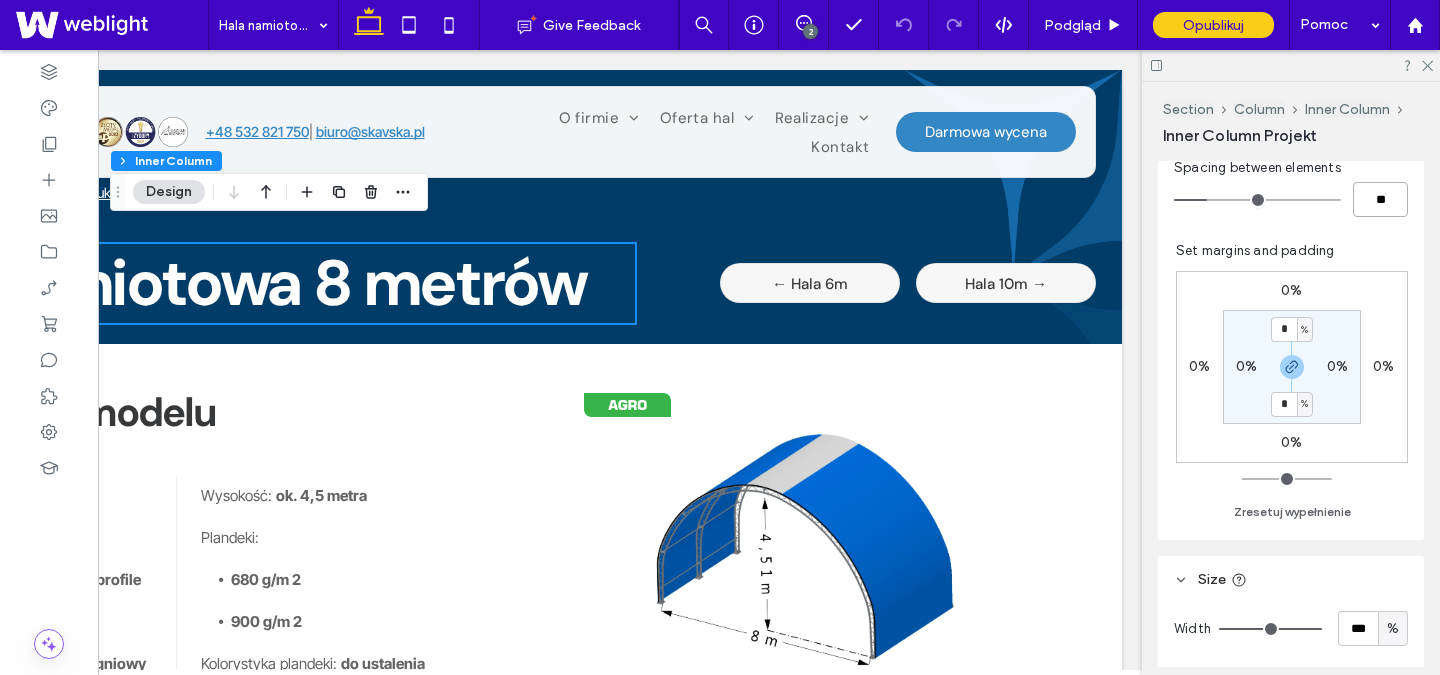 click on "**" at bounding box center [1380, 199] 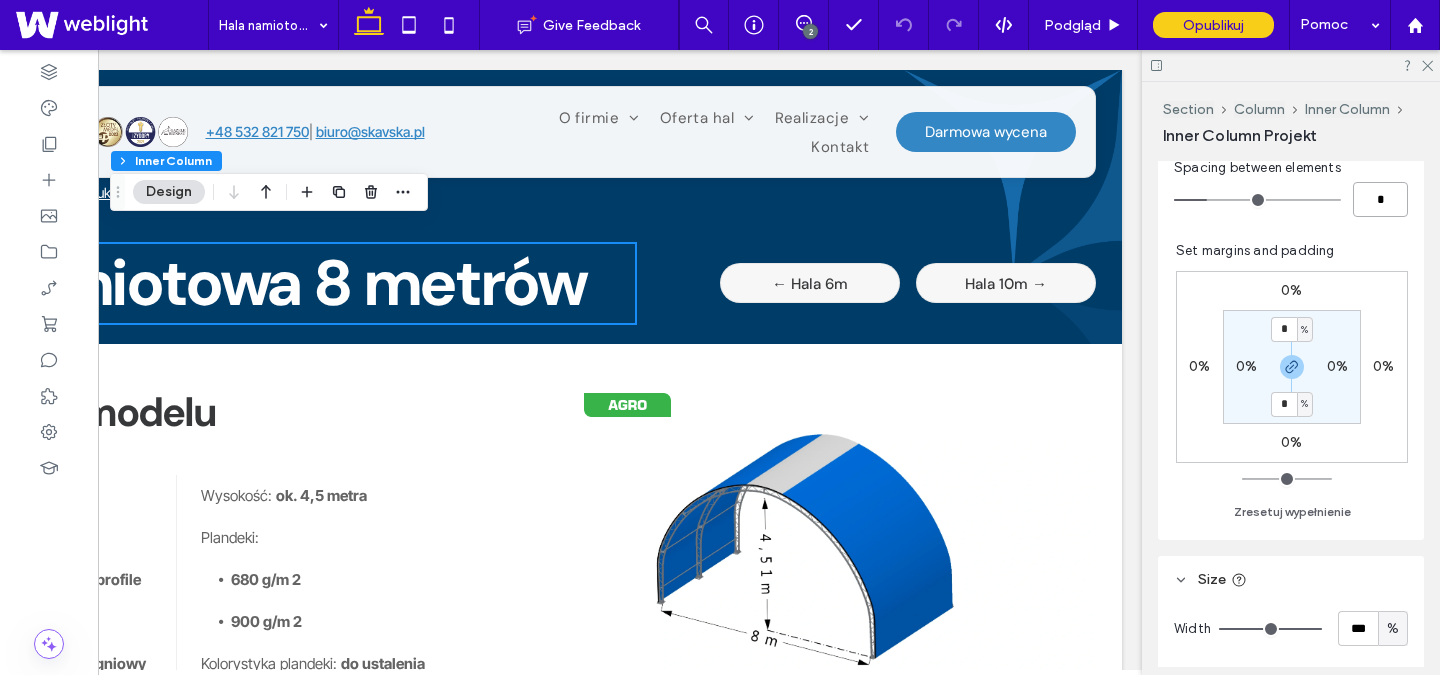 type on "*" 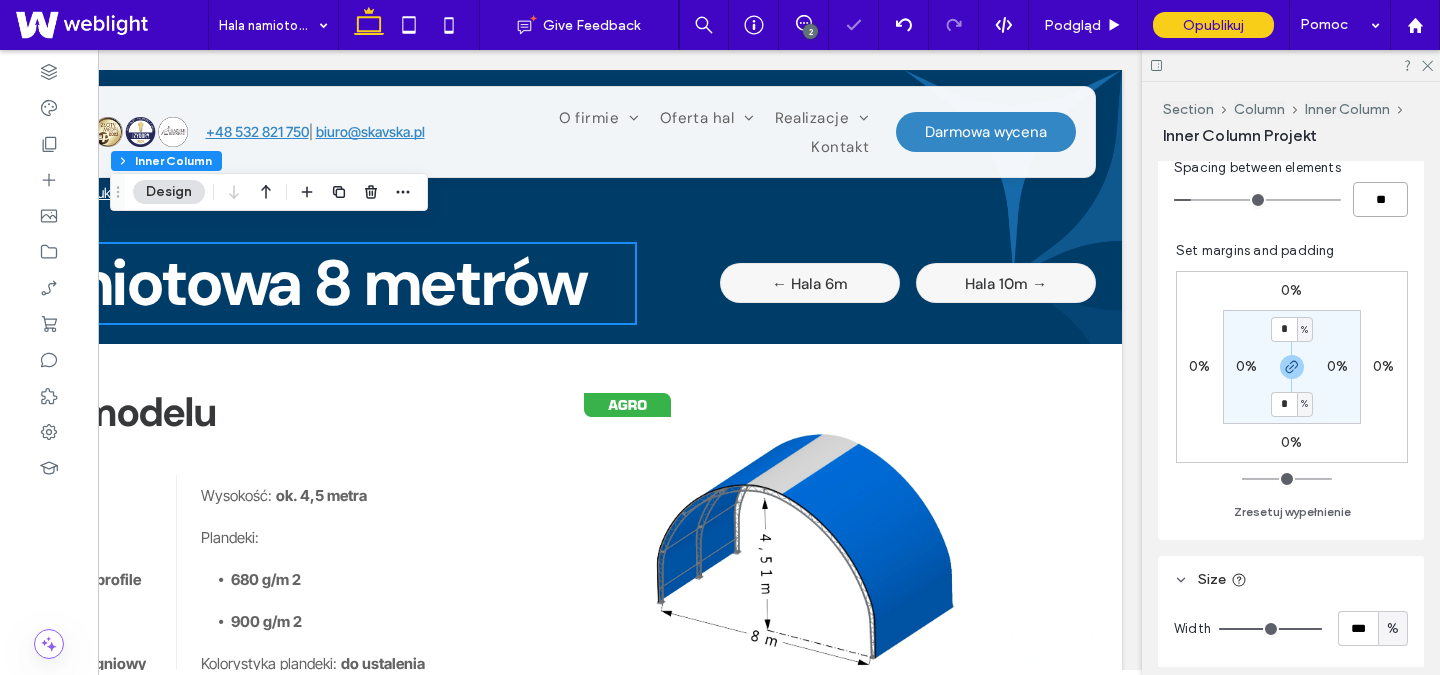 click on "**" at bounding box center [1380, 199] 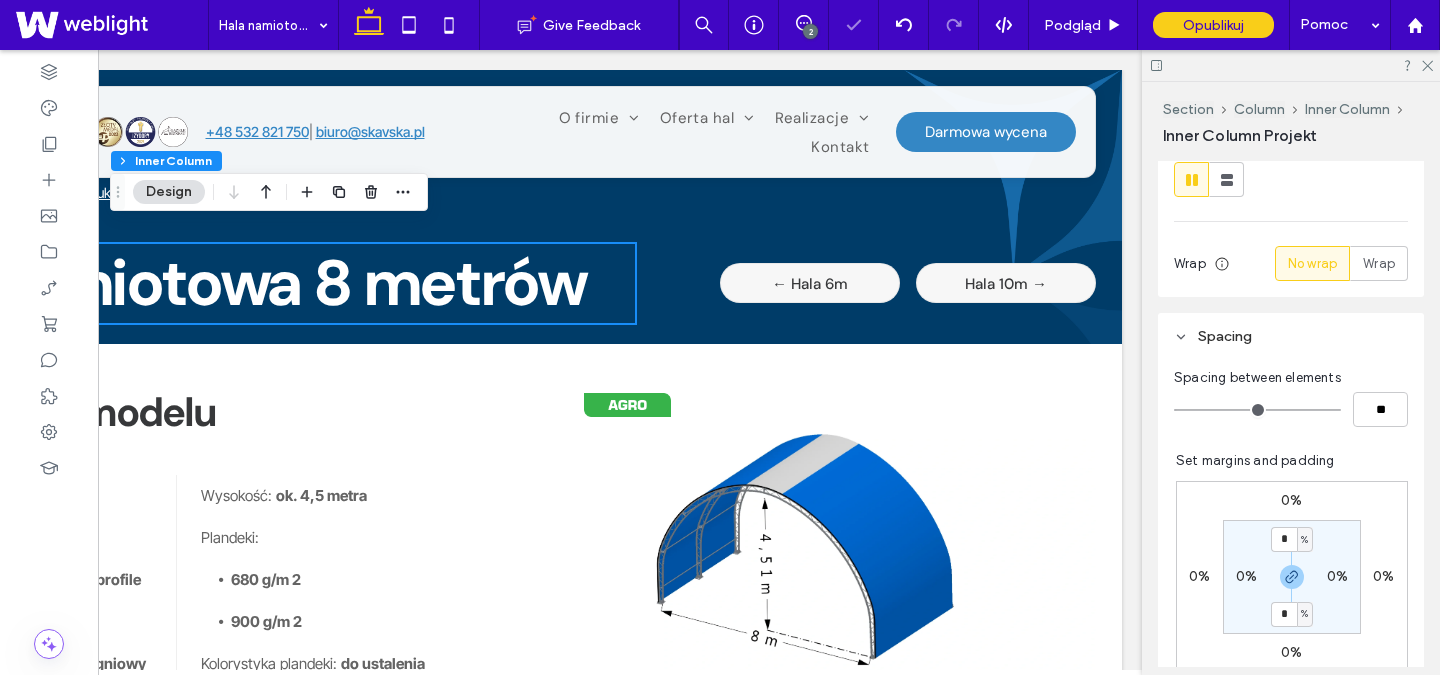 click on "Alignment Layout Content alignment Horizontal Vertical Stacking direction Wrap No wrap Wrap Align rows Spacing Spacing between elements ** Set margins and padding 0% 0% 0% 0% * % 0% * % 0% Zresetuj wypełnienie Size Width *** % Height * px More Size Options Animations & Effects Choose a trigger None Position Position type Default Background & Style Kolor Obraz Wideo Kolor tła Wszystkie narożniki * px Obramowanie *** Cień" at bounding box center (1297, 414) 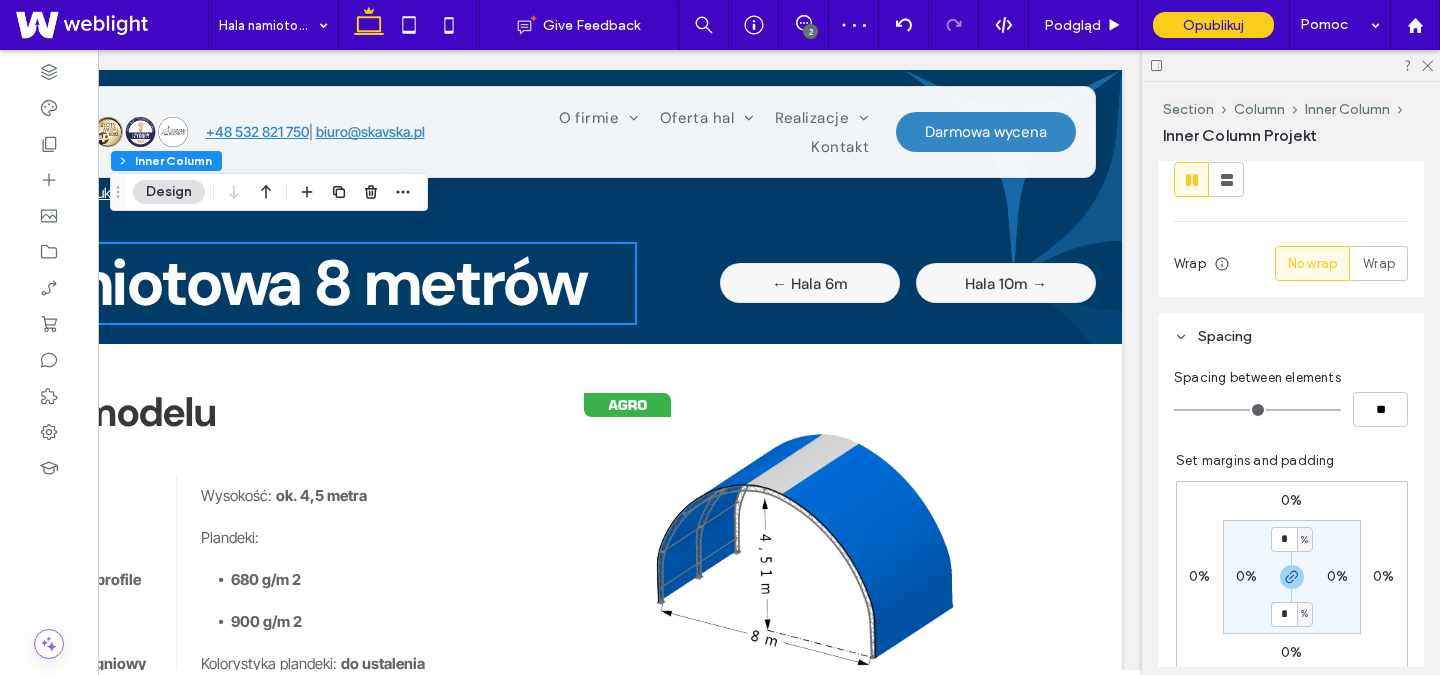 scroll, scrollTop: 187, scrollLeft: 0, axis: vertical 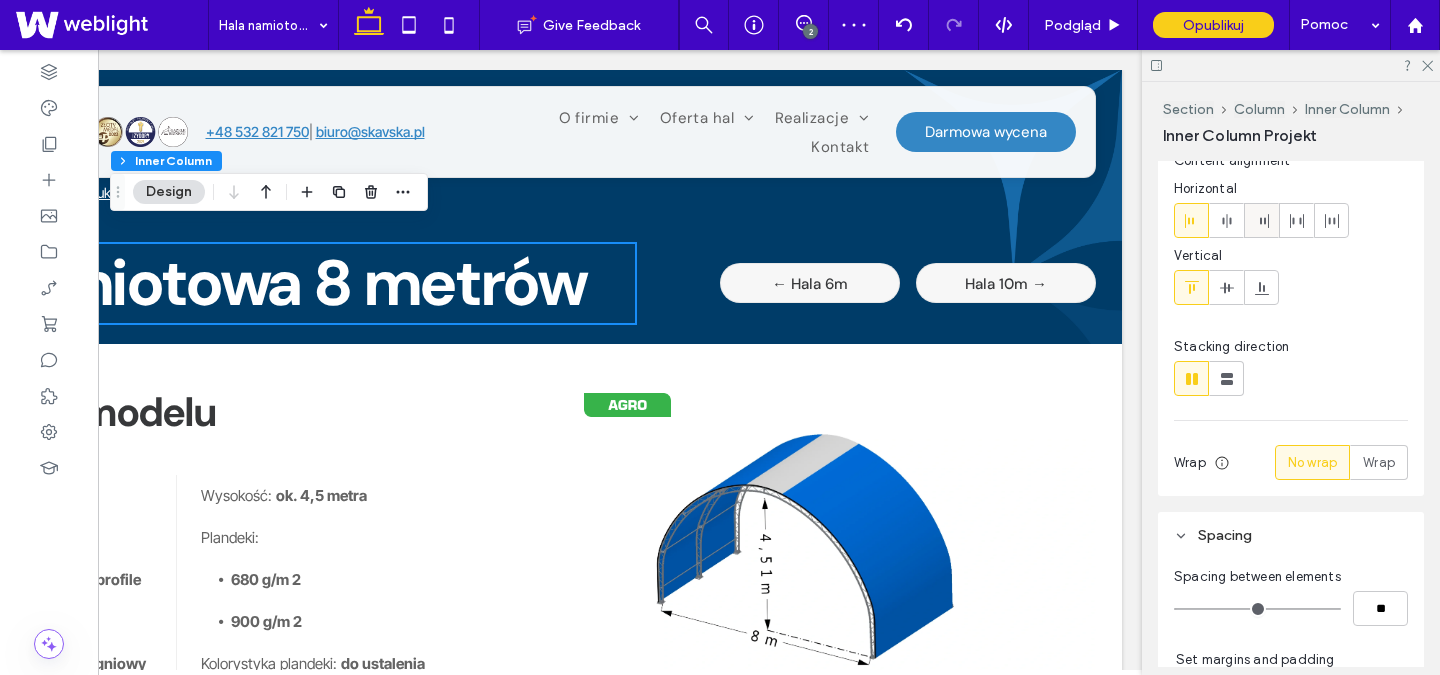 click at bounding box center (1261, 220) 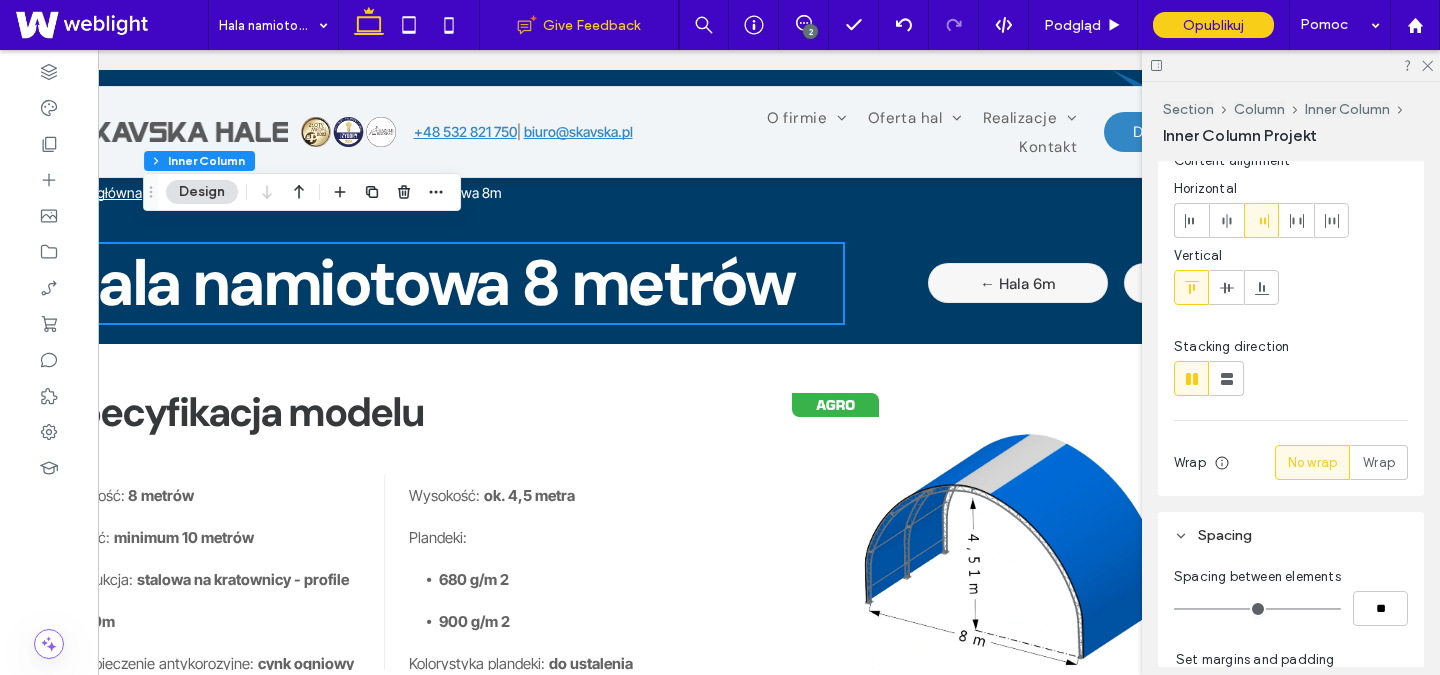 scroll, scrollTop: 0, scrollLeft: 0, axis: both 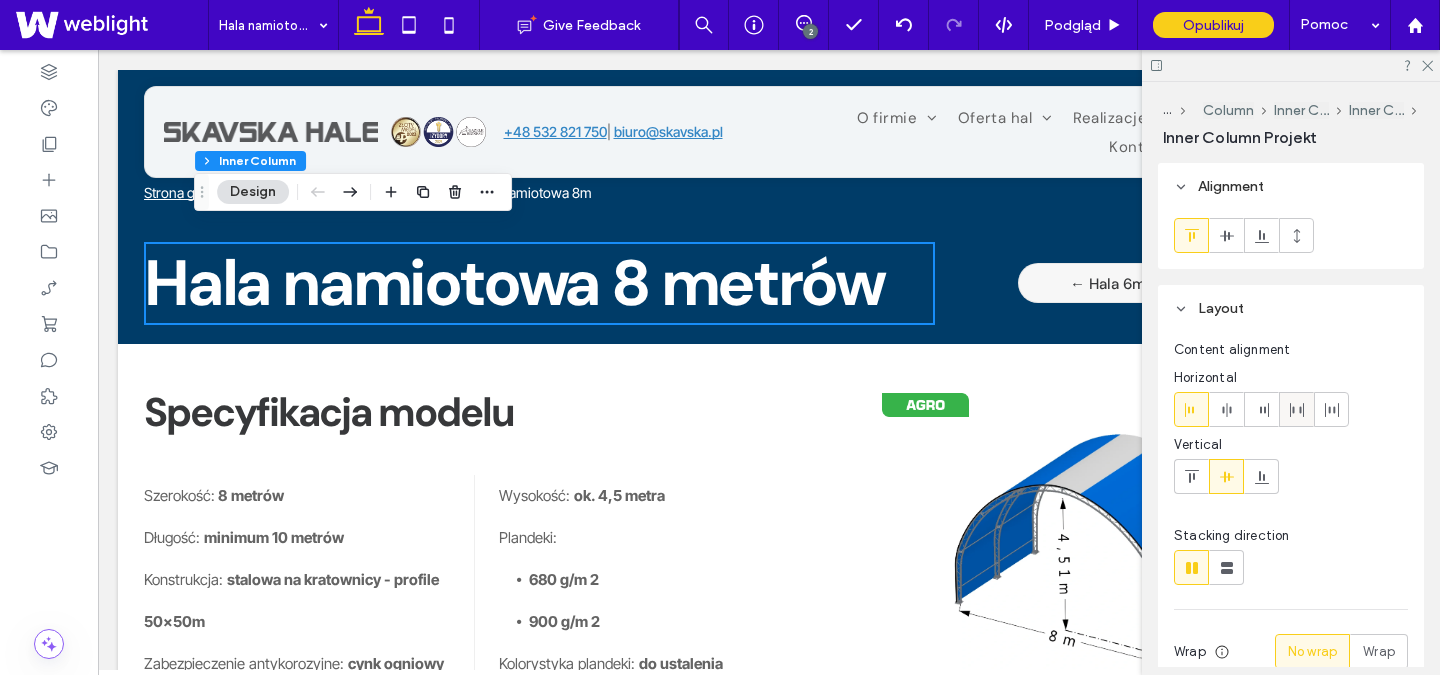 click 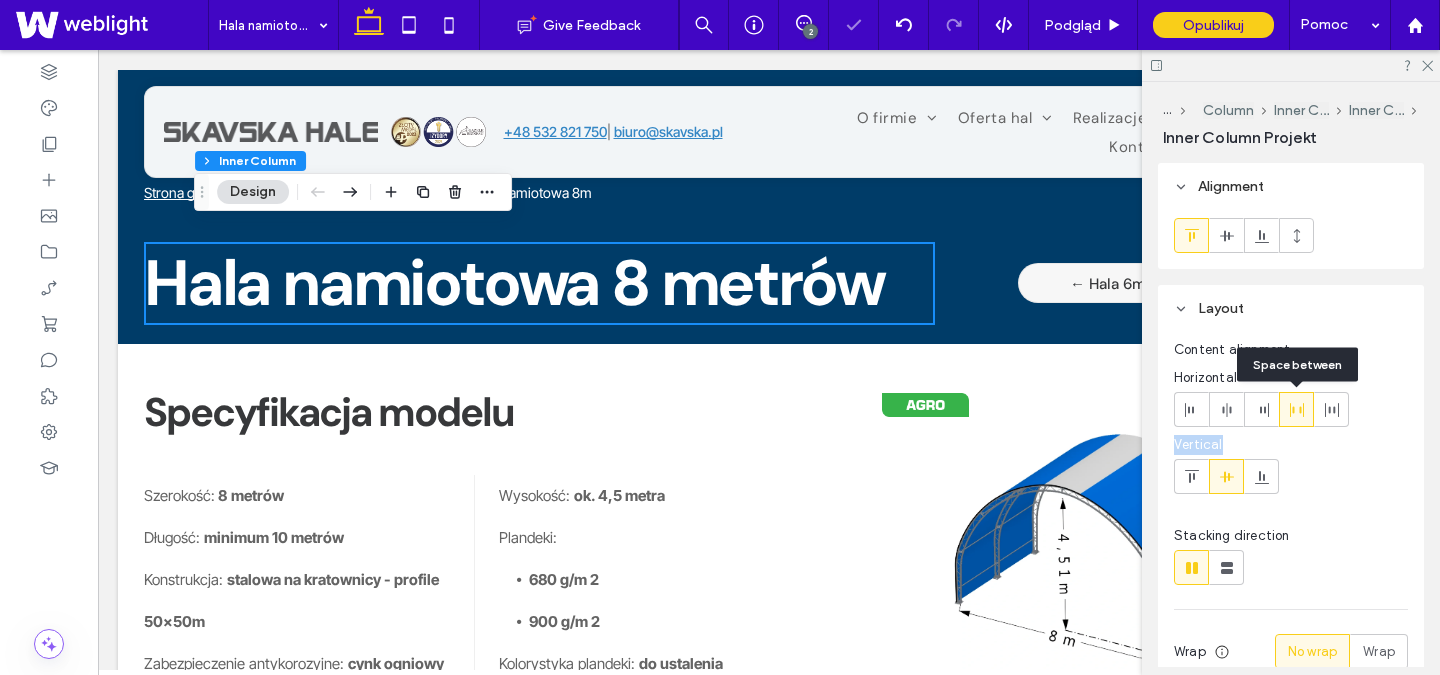 click 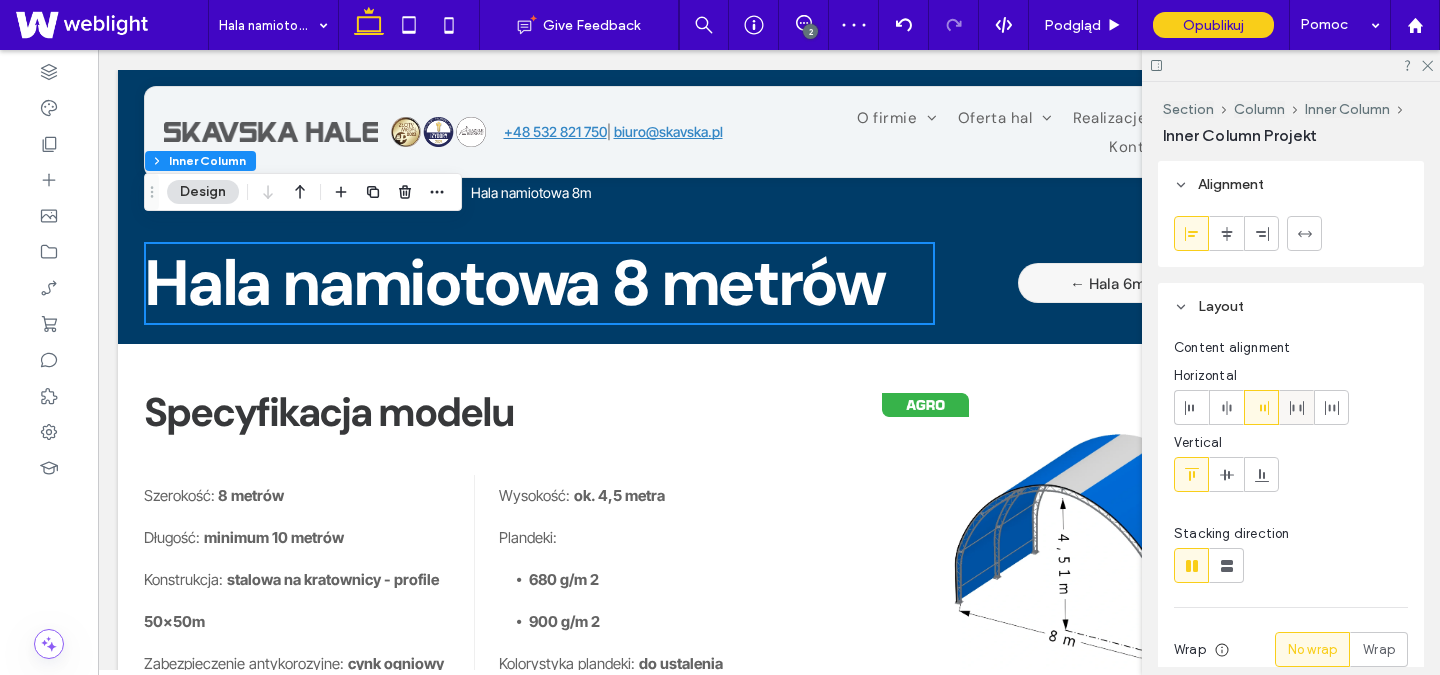 click 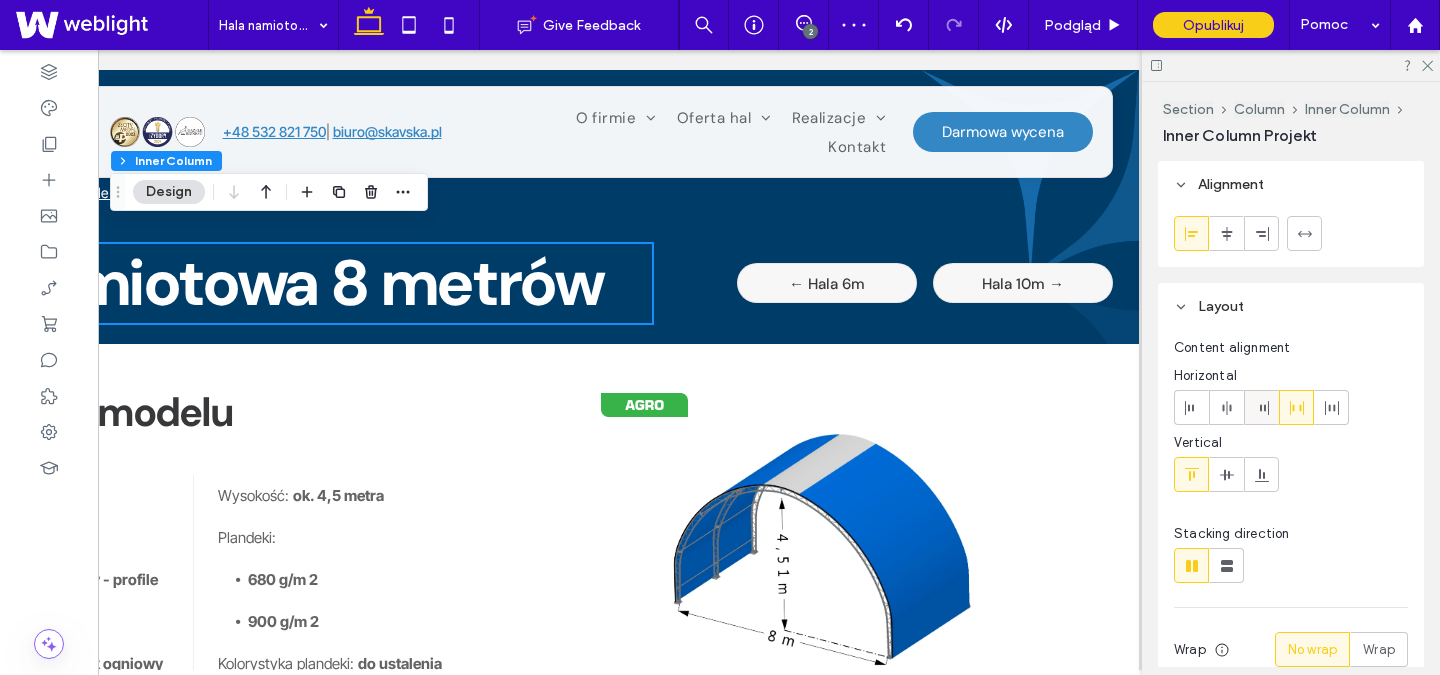 scroll, scrollTop: 0, scrollLeft: 298, axis: horizontal 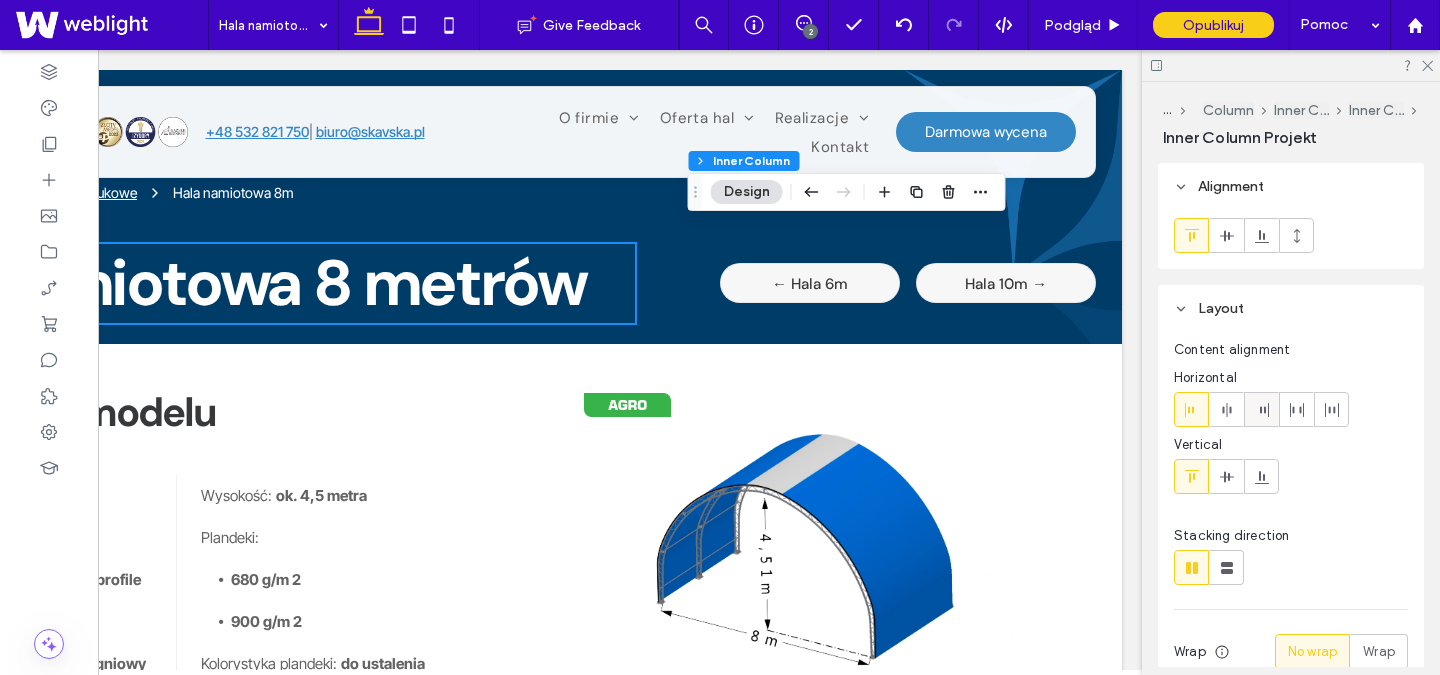 click 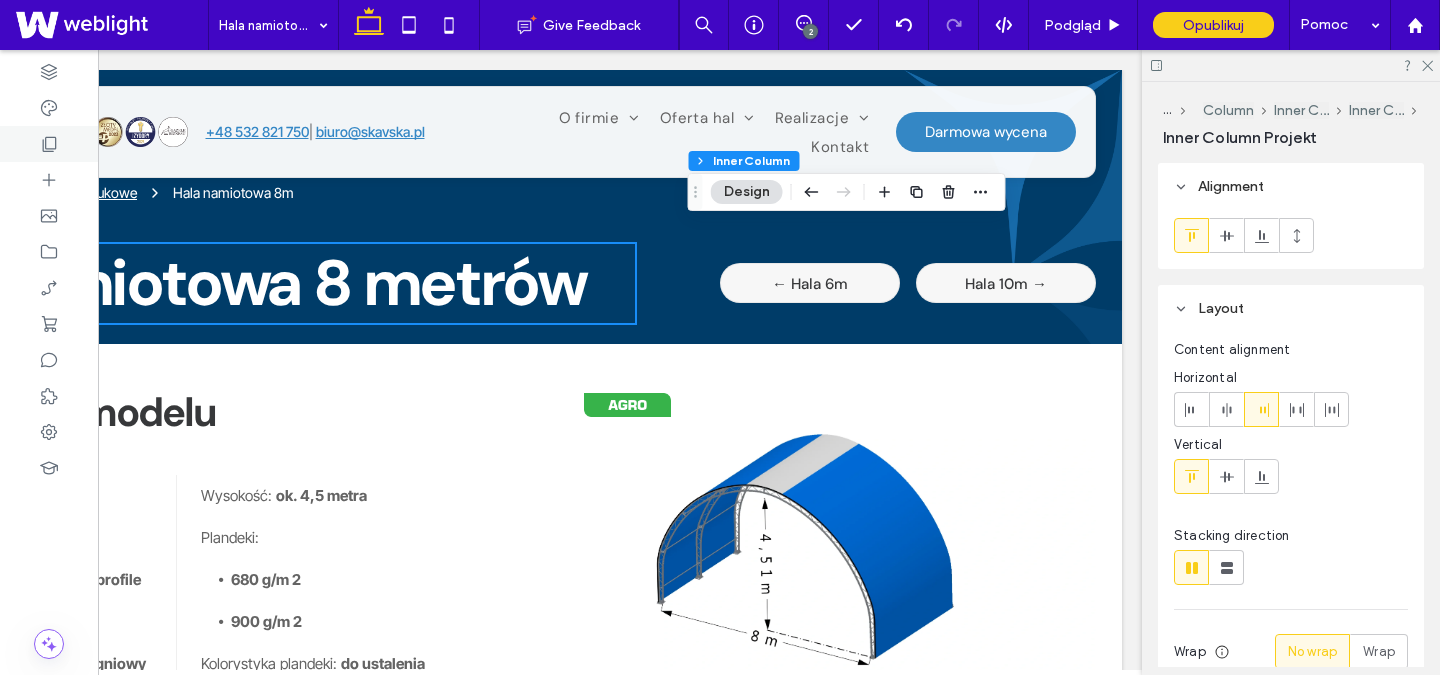 click 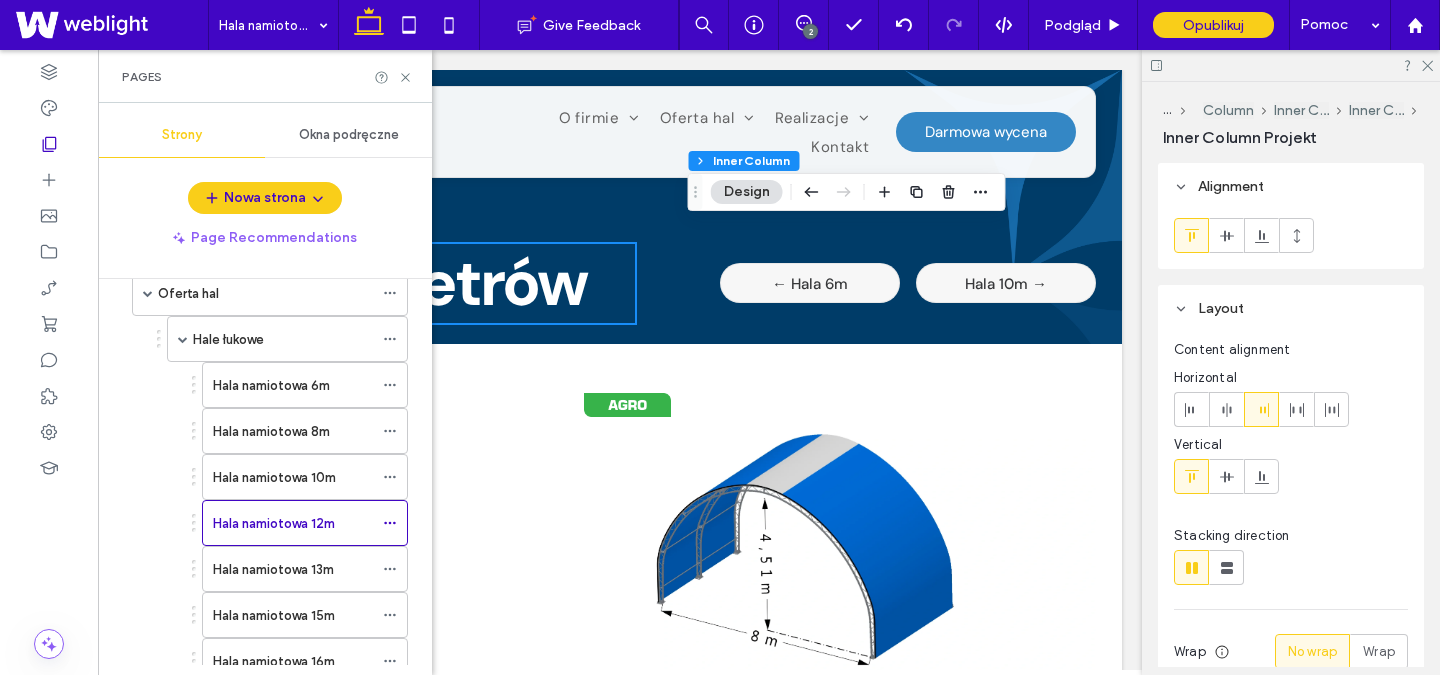scroll, scrollTop: 374, scrollLeft: 0, axis: vertical 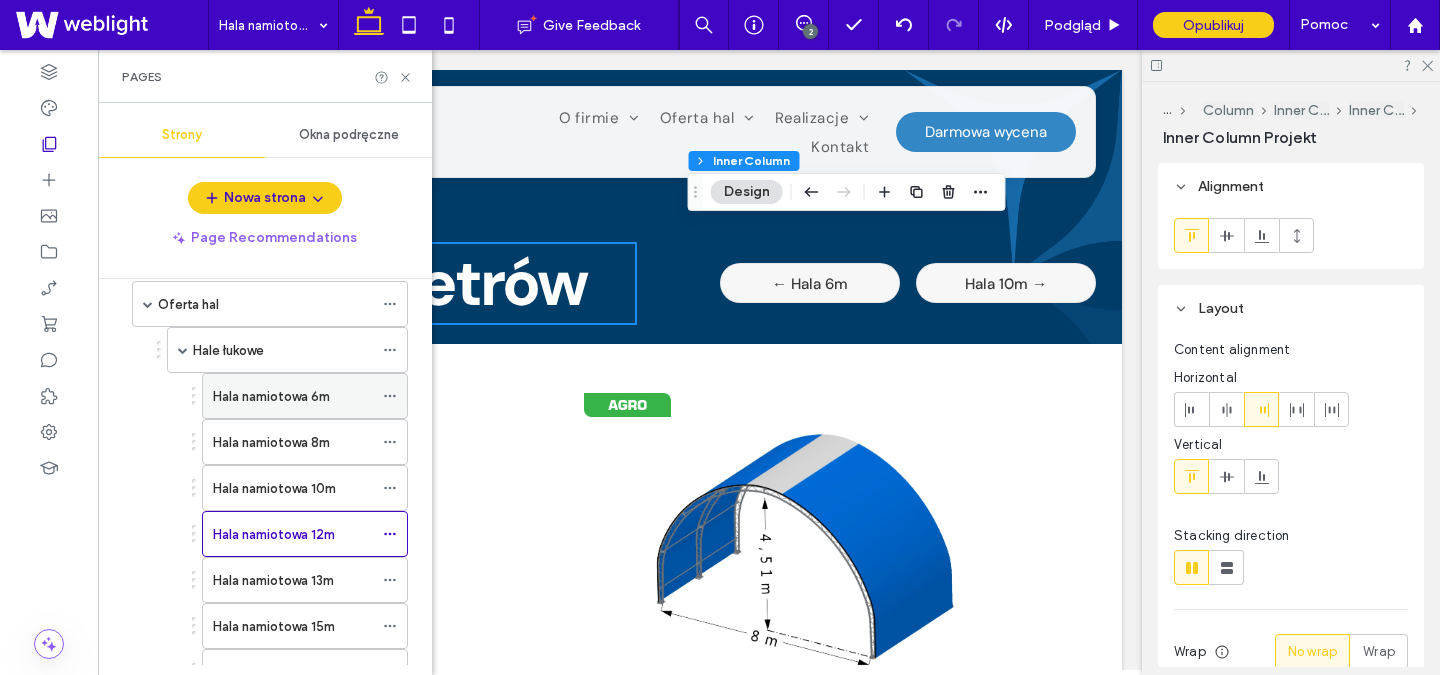 click on "Hala namiotowa 6m" at bounding box center (293, 396) 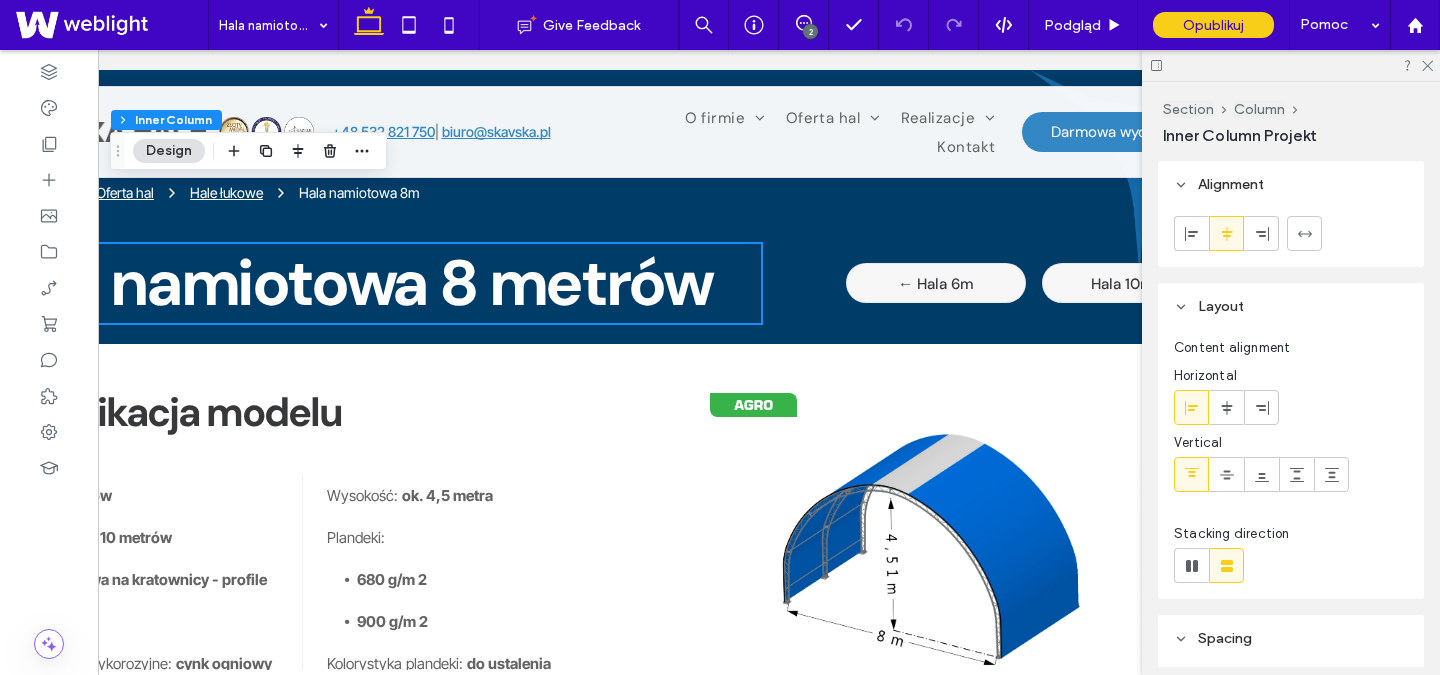 scroll, scrollTop: 0, scrollLeft: 298, axis: horizontal 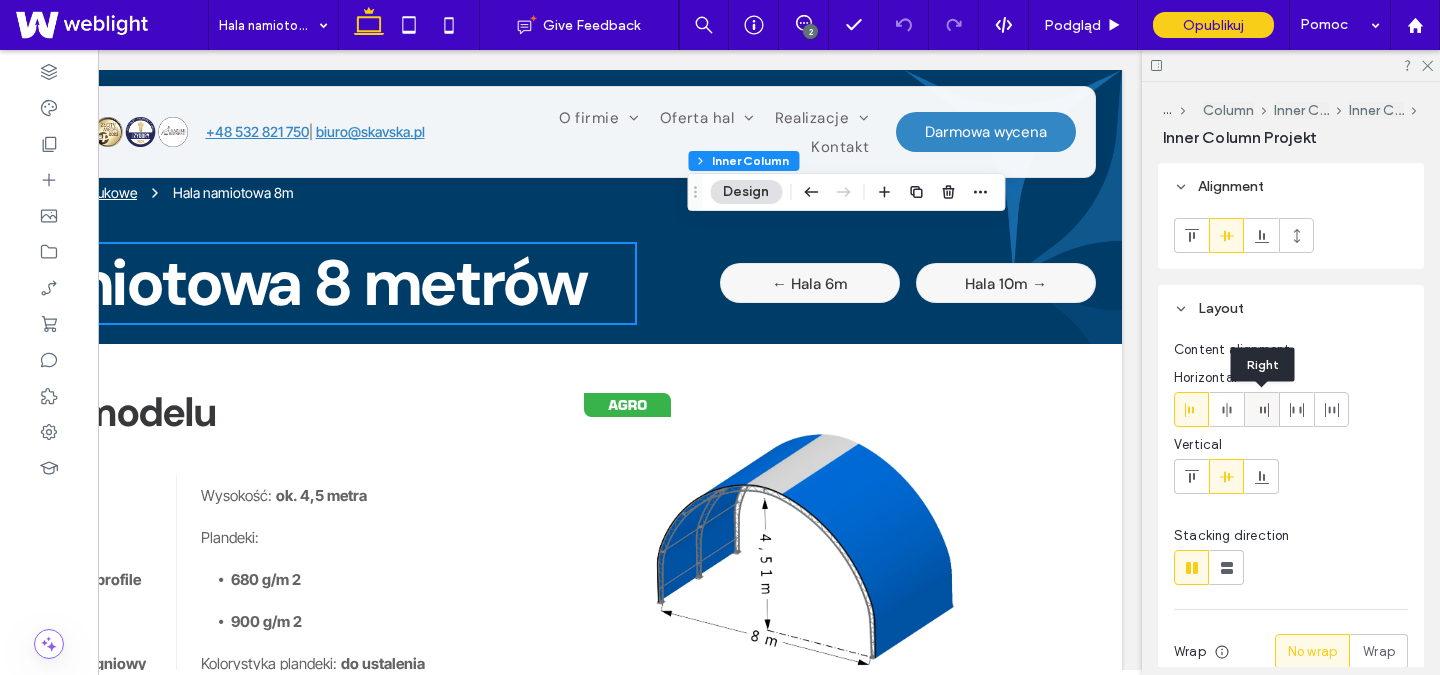 click at bounding box center [1262, 409] 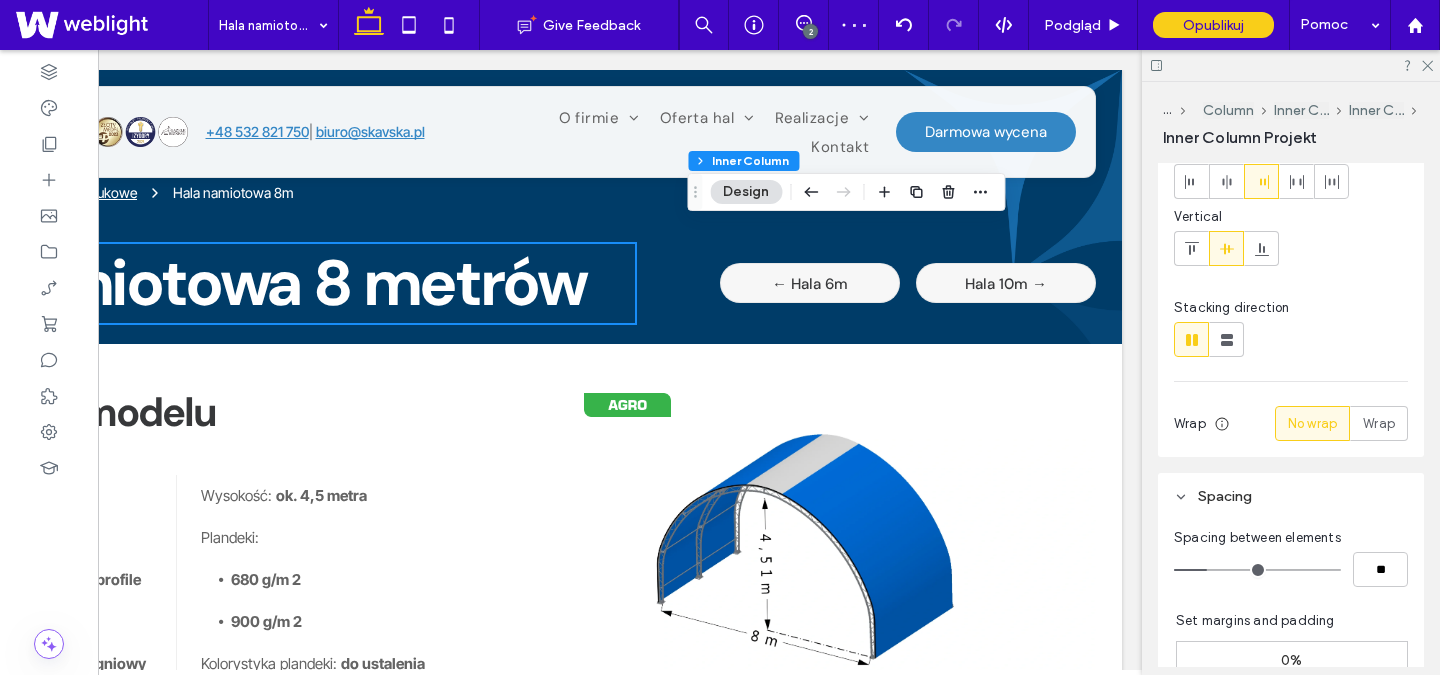 scroll, scrollTop: 227, scrollLeft: 0, axis: vertical 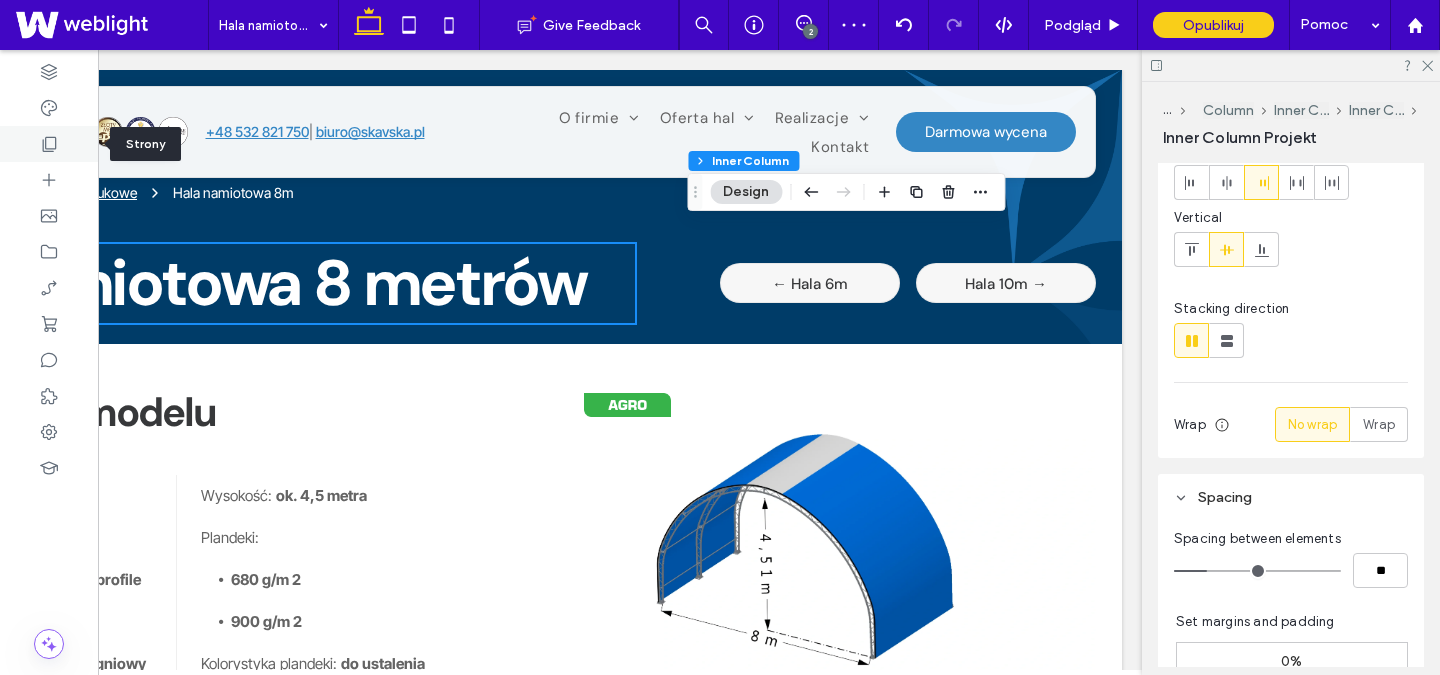 click 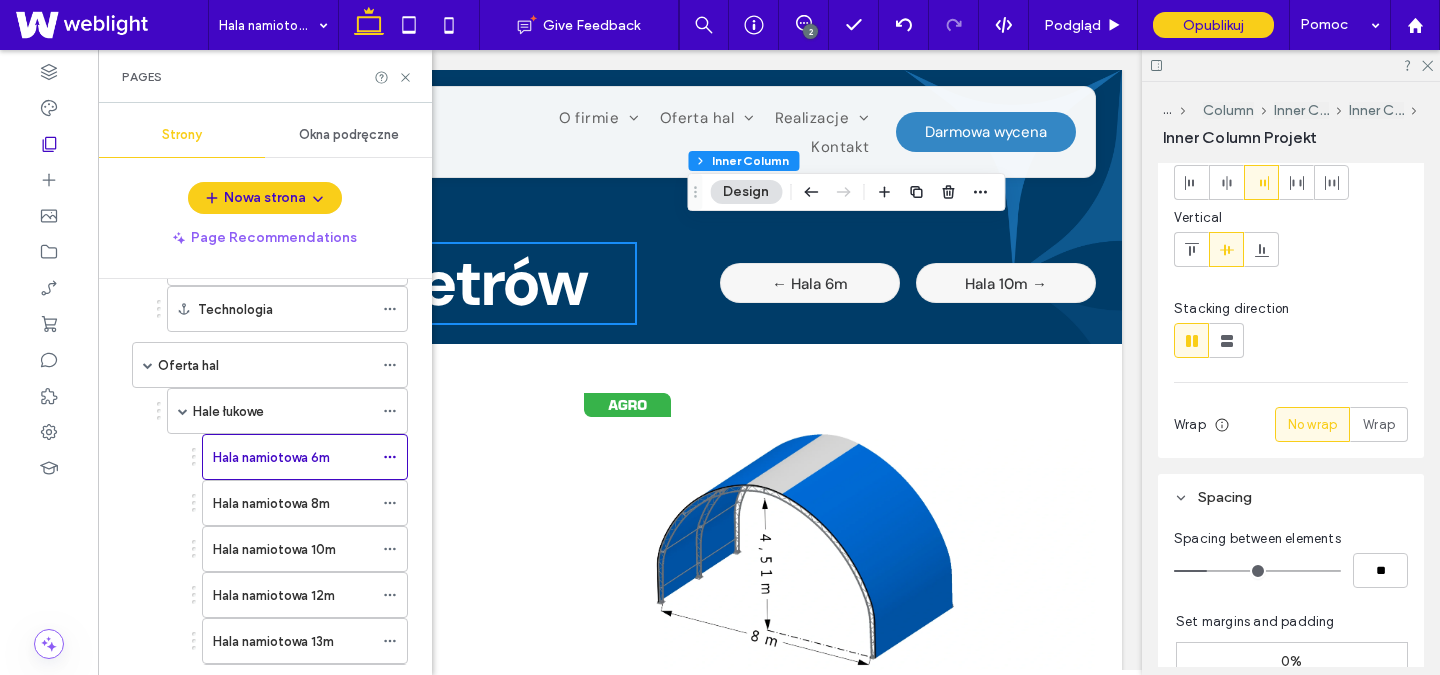 scroll, scrollTop: 317, scrollLeft: 0, axis: vertical 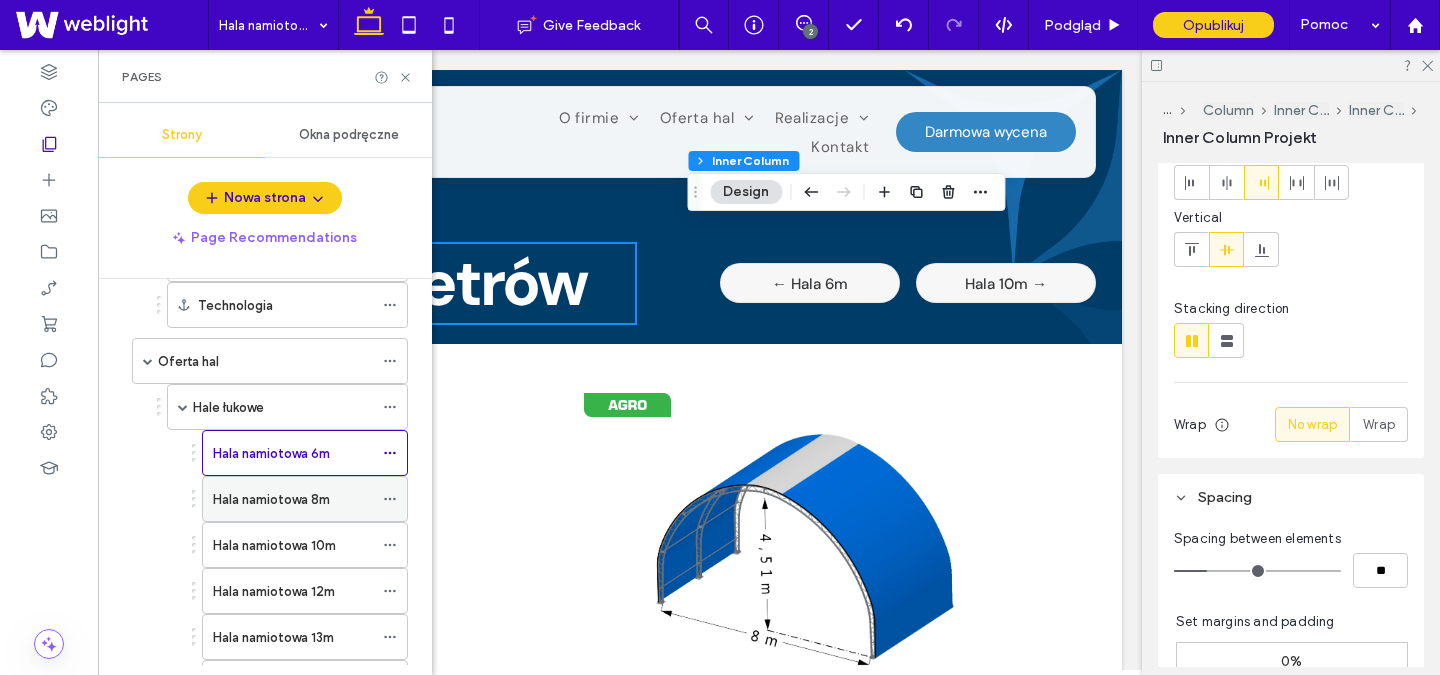 click on "Hala namiotowa 8m" at bounding box center [271, 499] 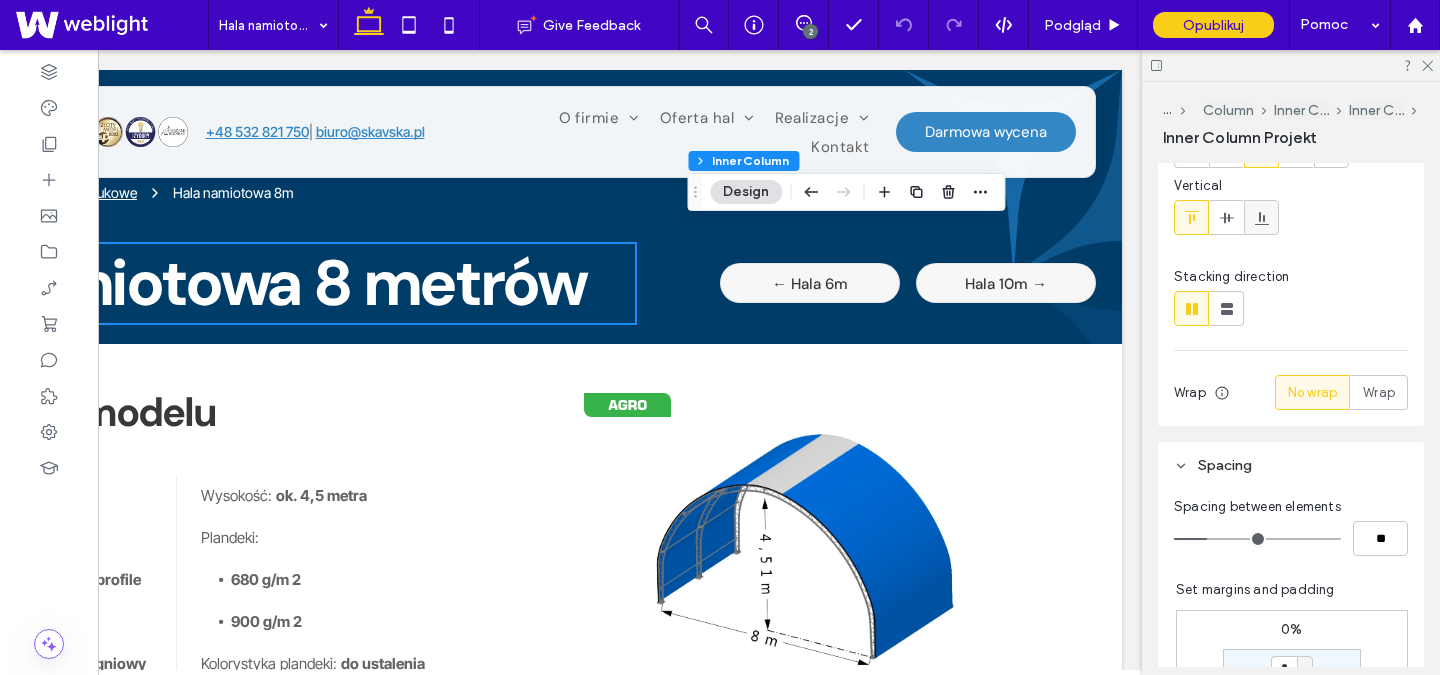 scroll, scrollTop: 311, scrollLeft: 0, axis: vertical 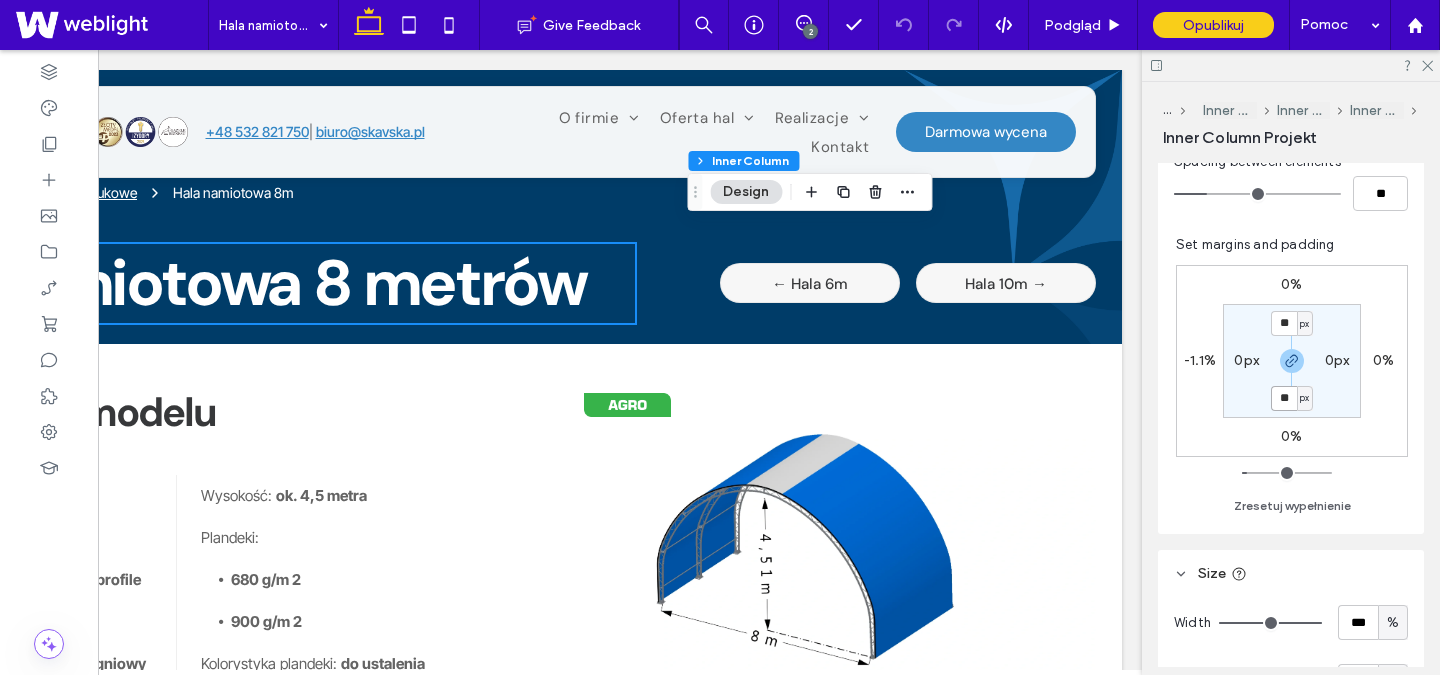 click on "**" at bounding box center [1284, 398] 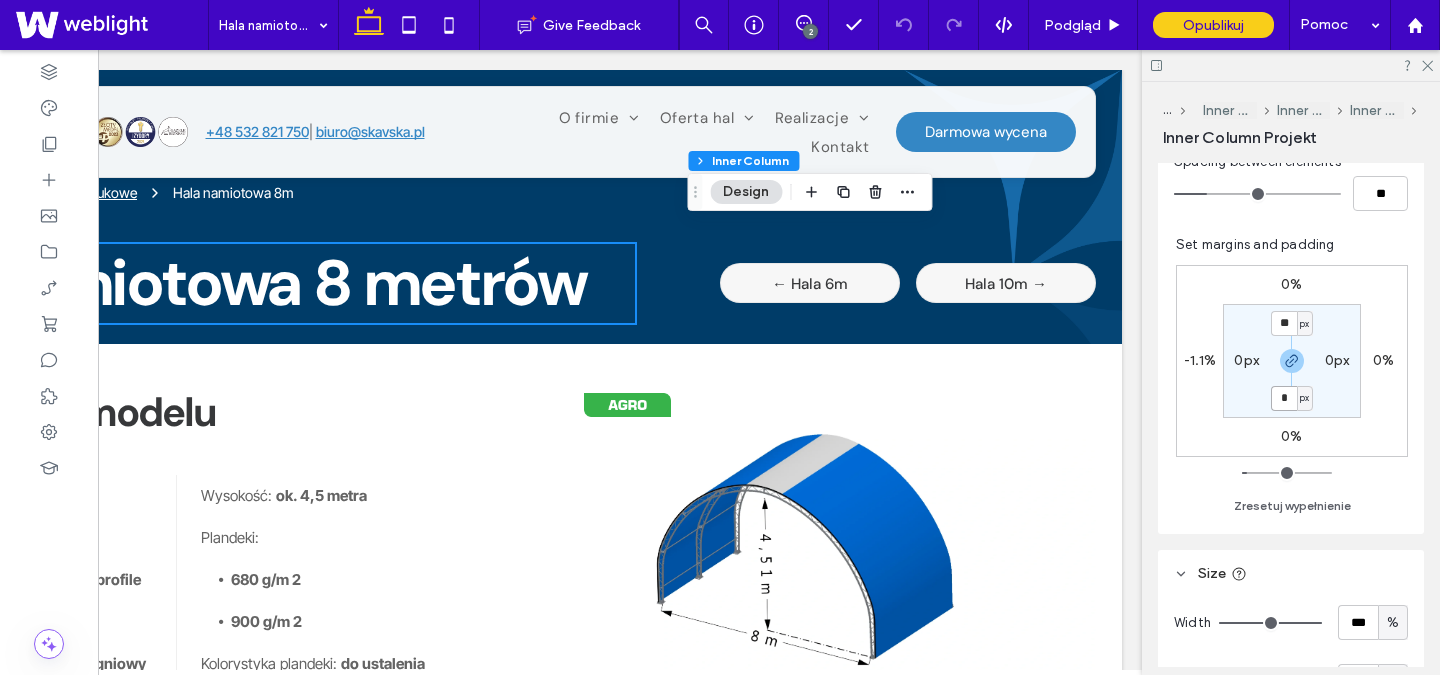 type on "*" 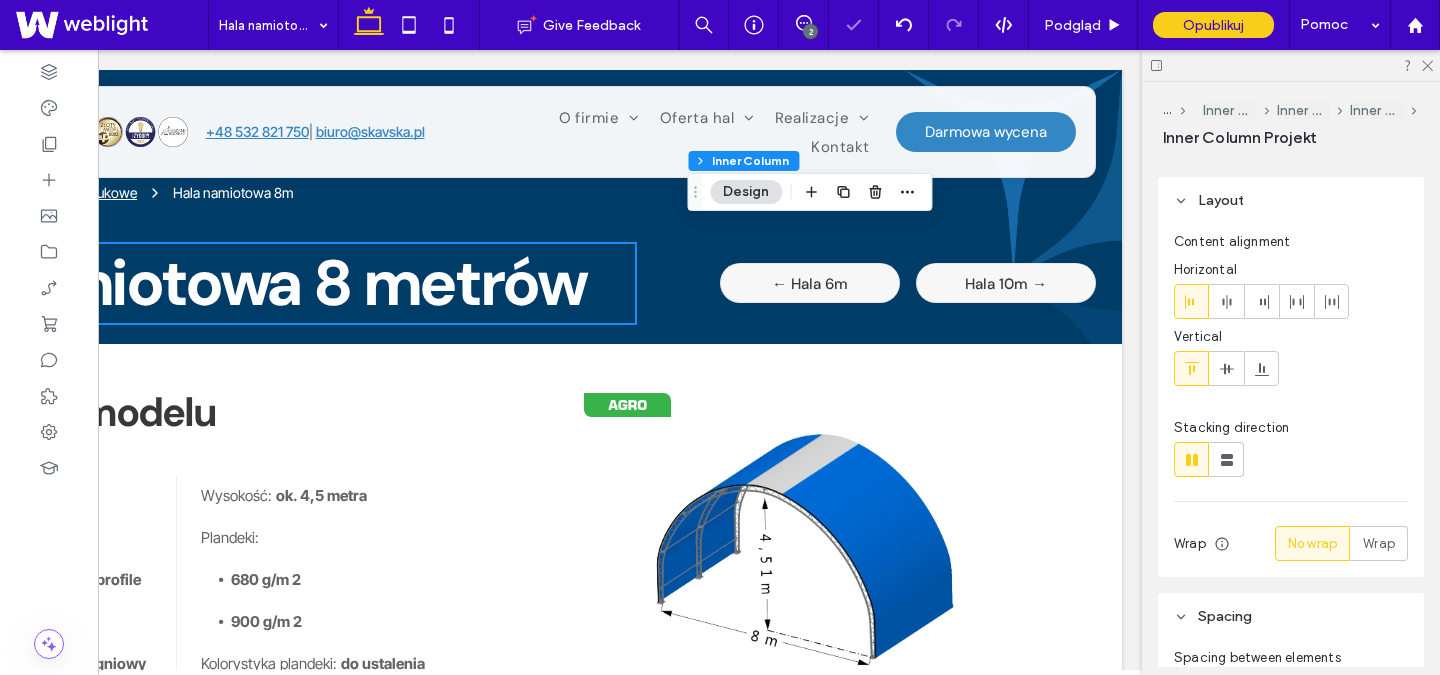 scroll, scrollTop: 101, scrollLeft: 0, axis: vertical 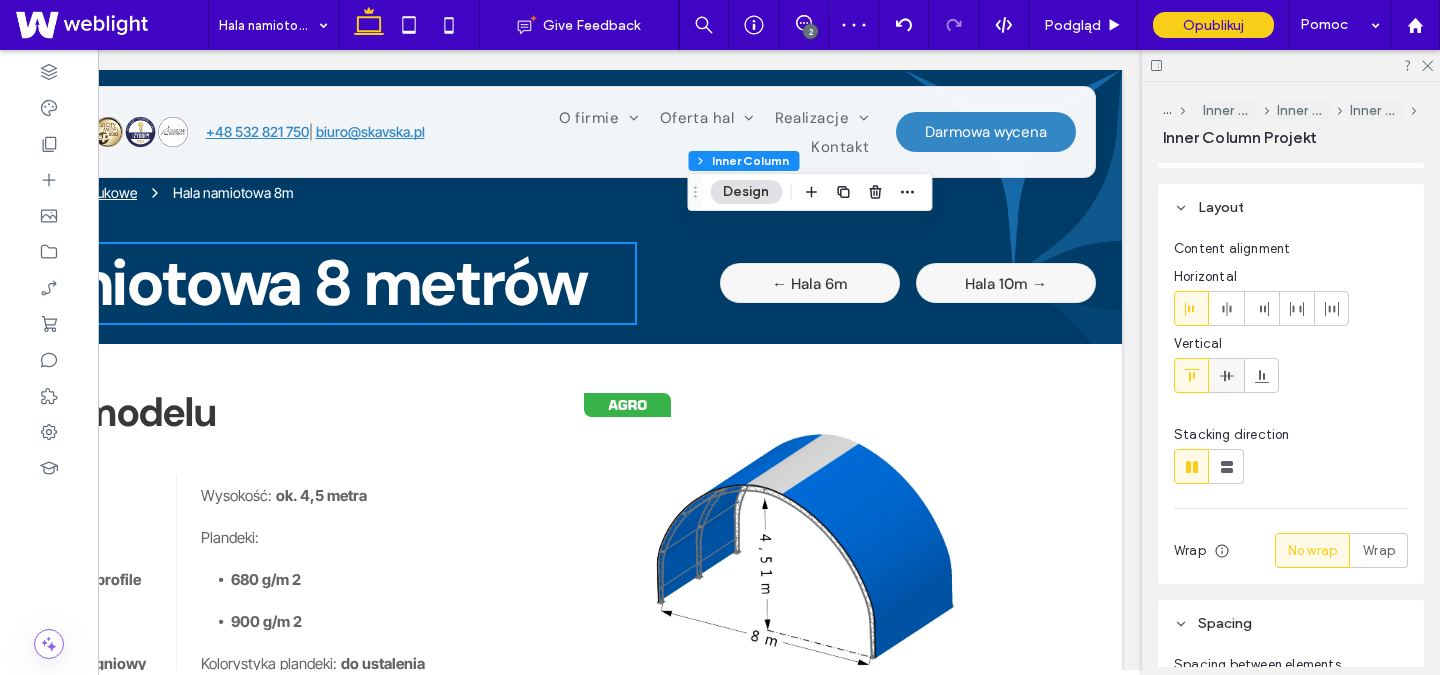 click at bounding box center [1227, 375] 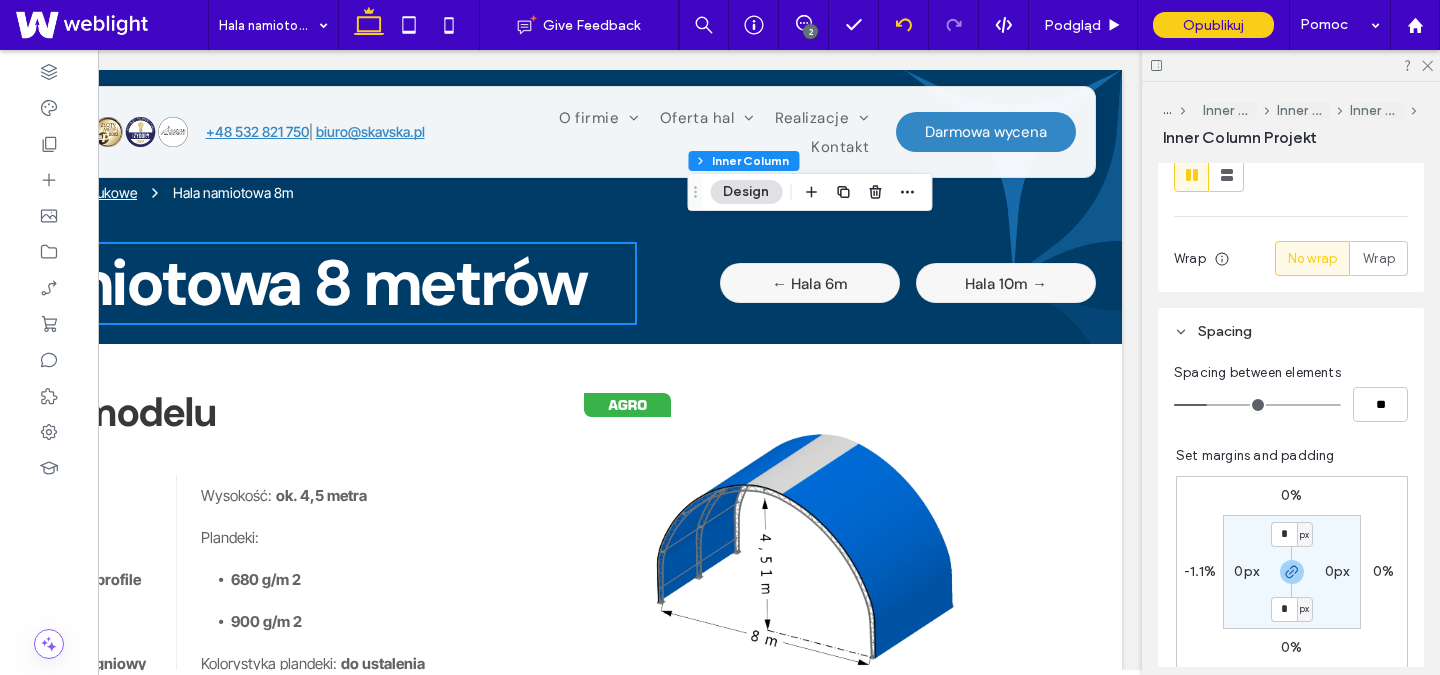 scroll, scrollTop: 497, scrollLeft: 0, axis: vertical 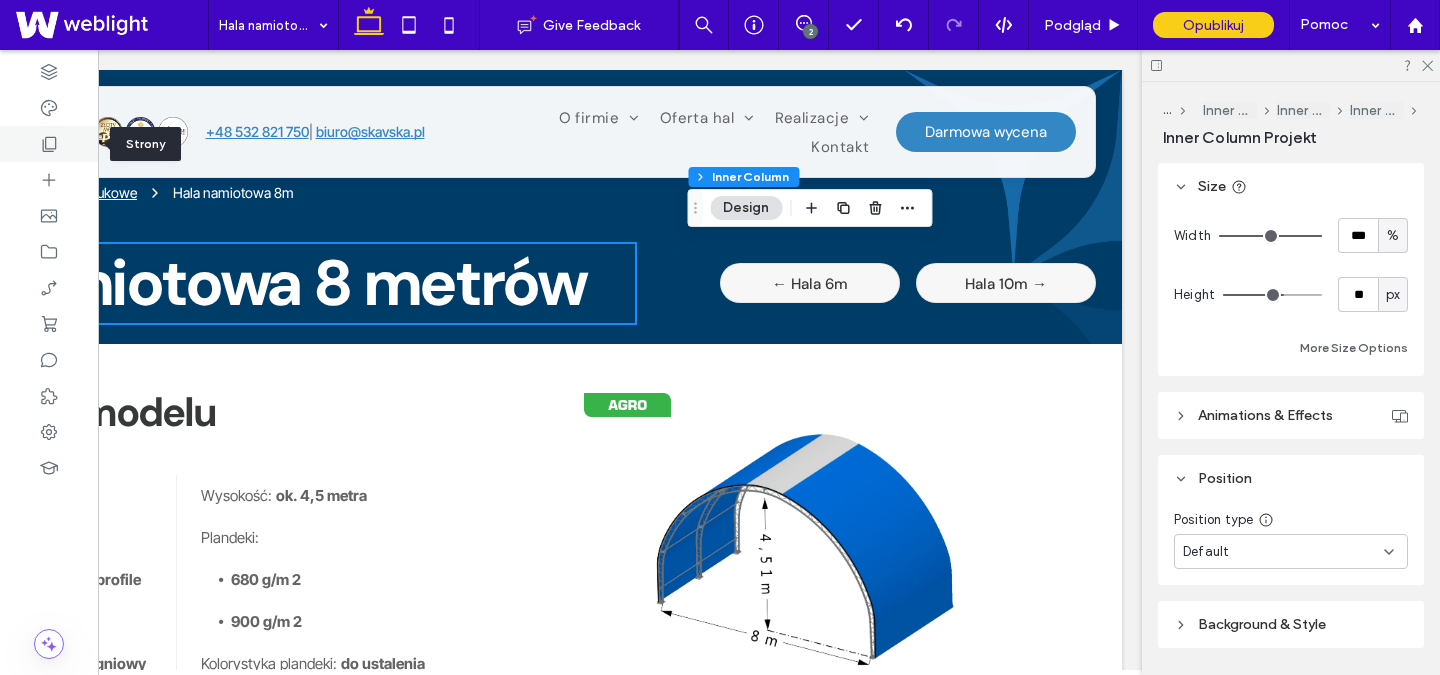 click 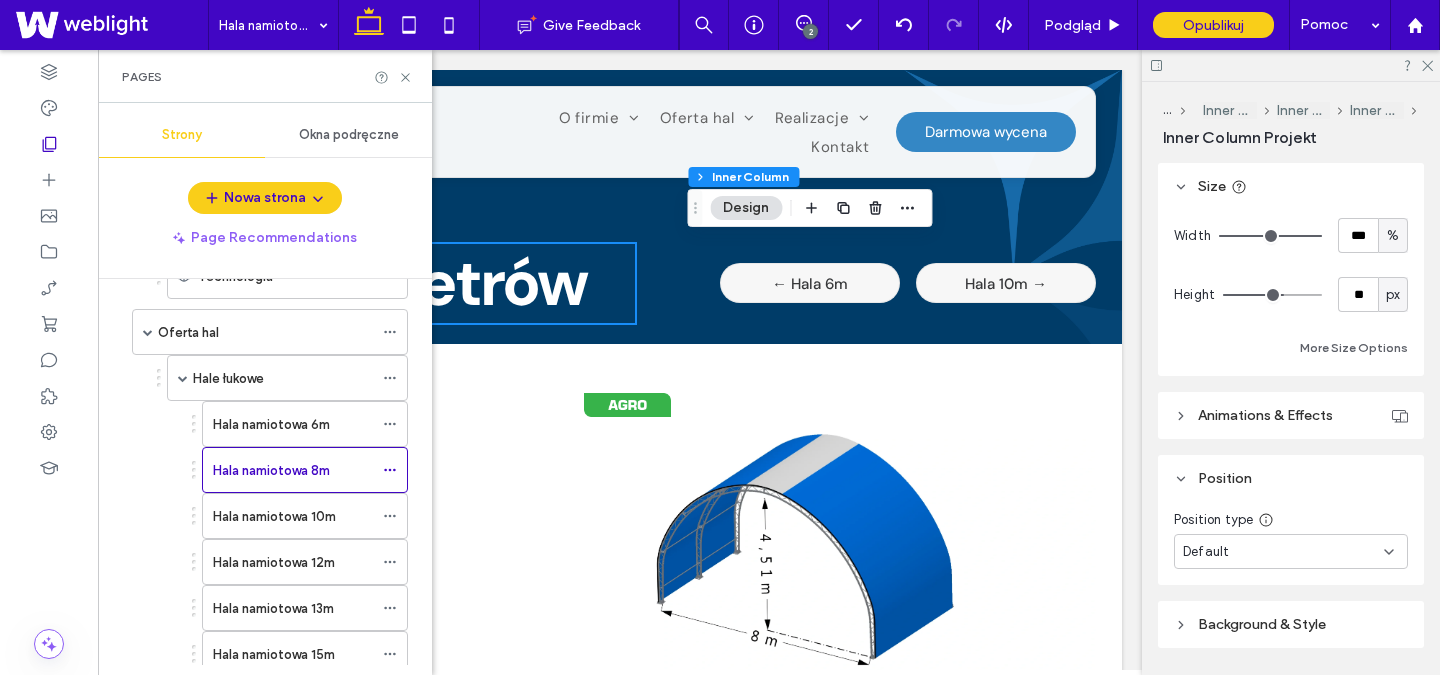 scroll, scrollTop: 381, scrollLeft: 0, axis: vertical 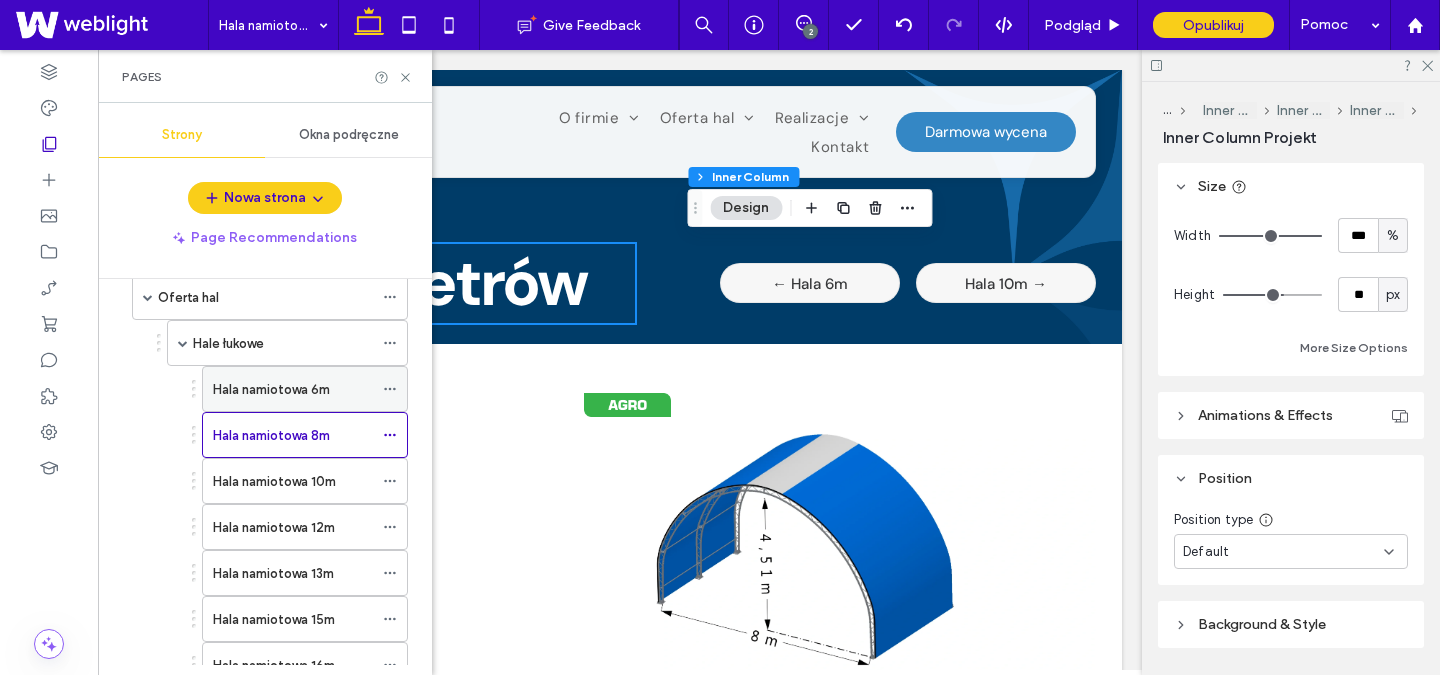 click on "Hala namiotowa 6m" at bounding box center (271, 389) 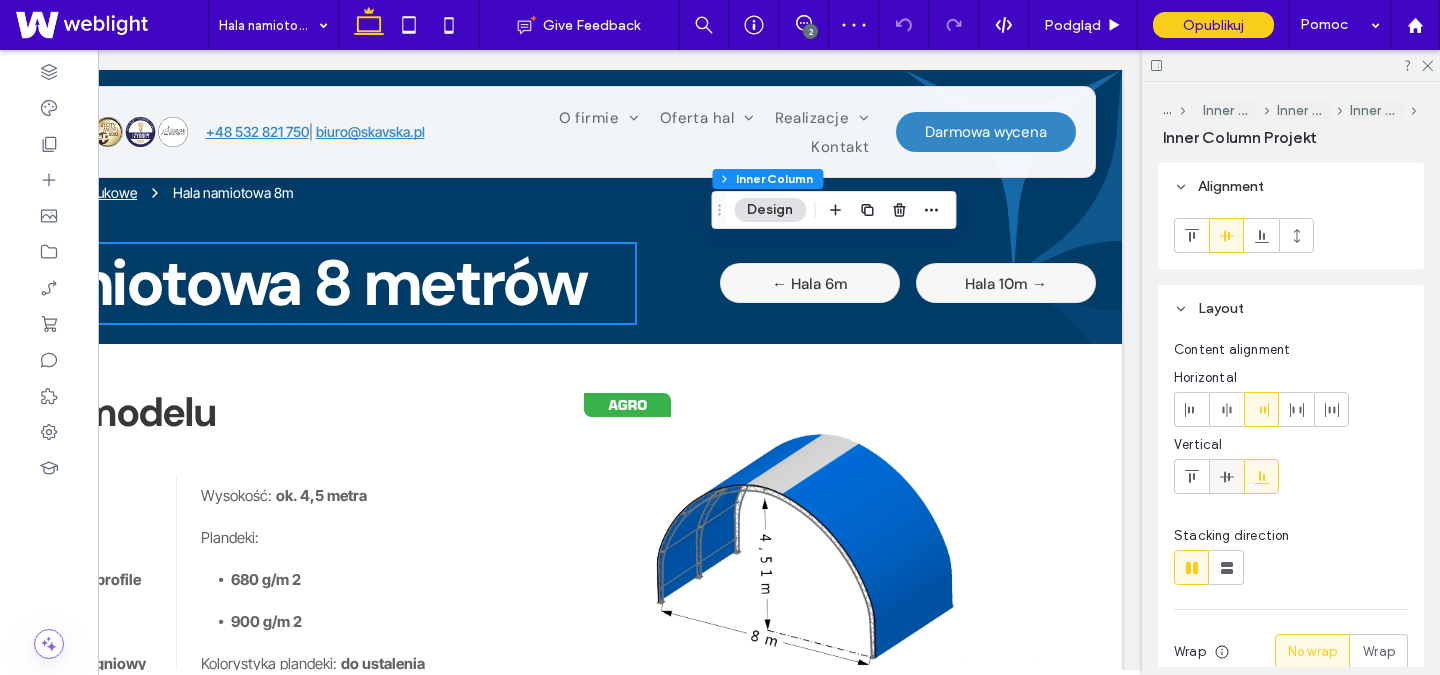 click at bounding box center [1226, 476] 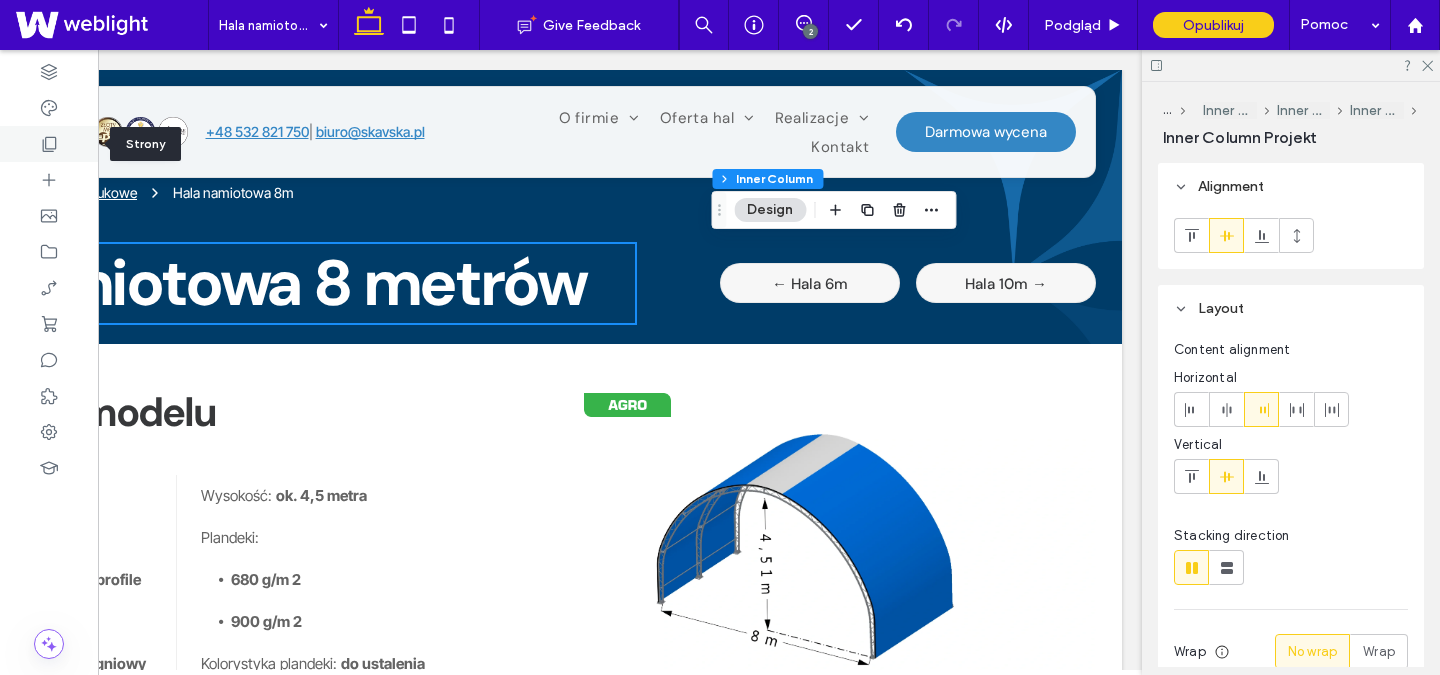 click 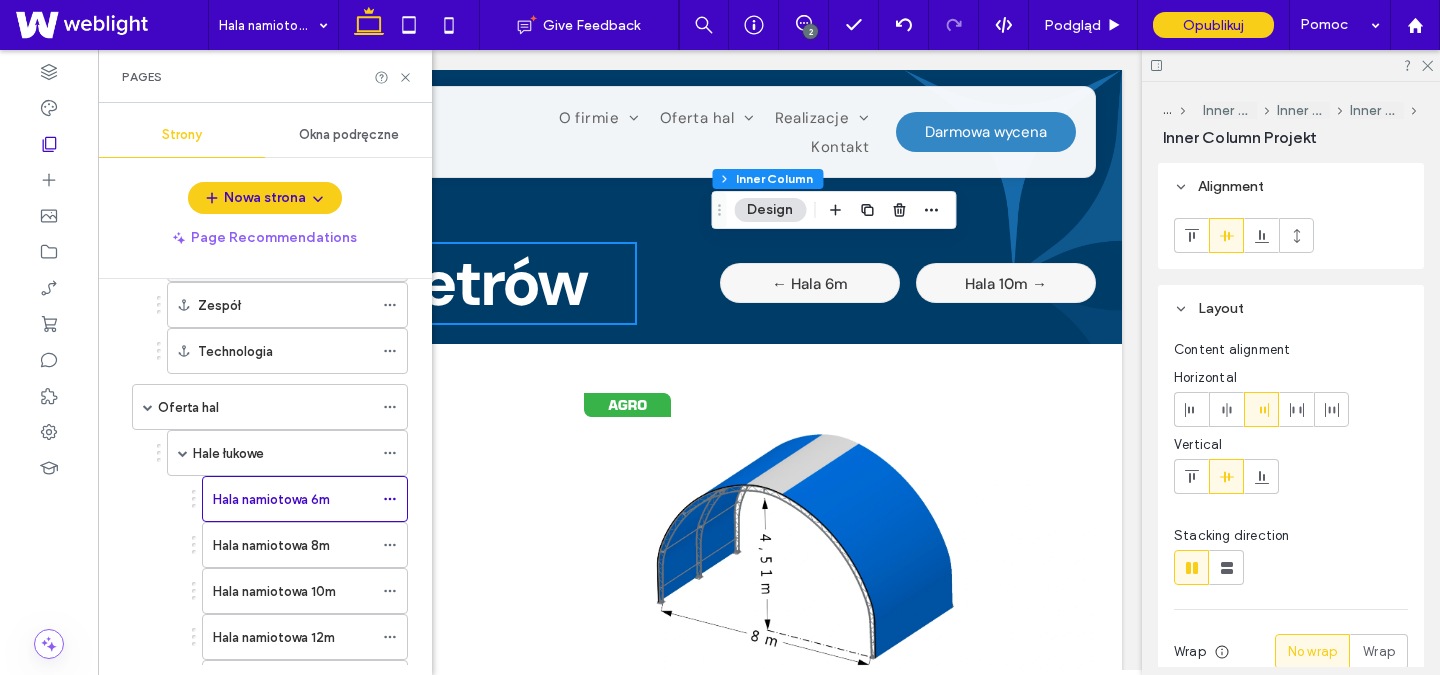scroll, scrollTop: 337, scrollLeft: 0, axis: vertical 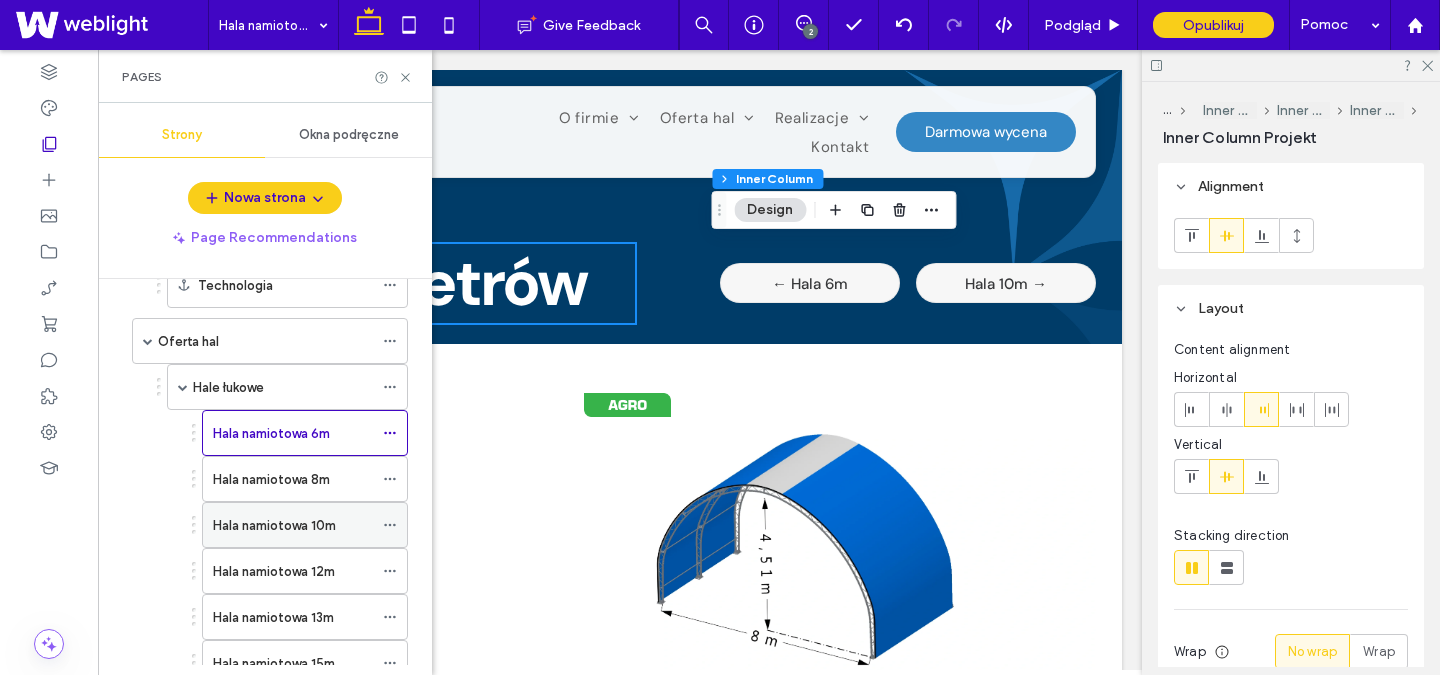 click on "Hala namiotowa 10m" at bounding box center [274, 525] 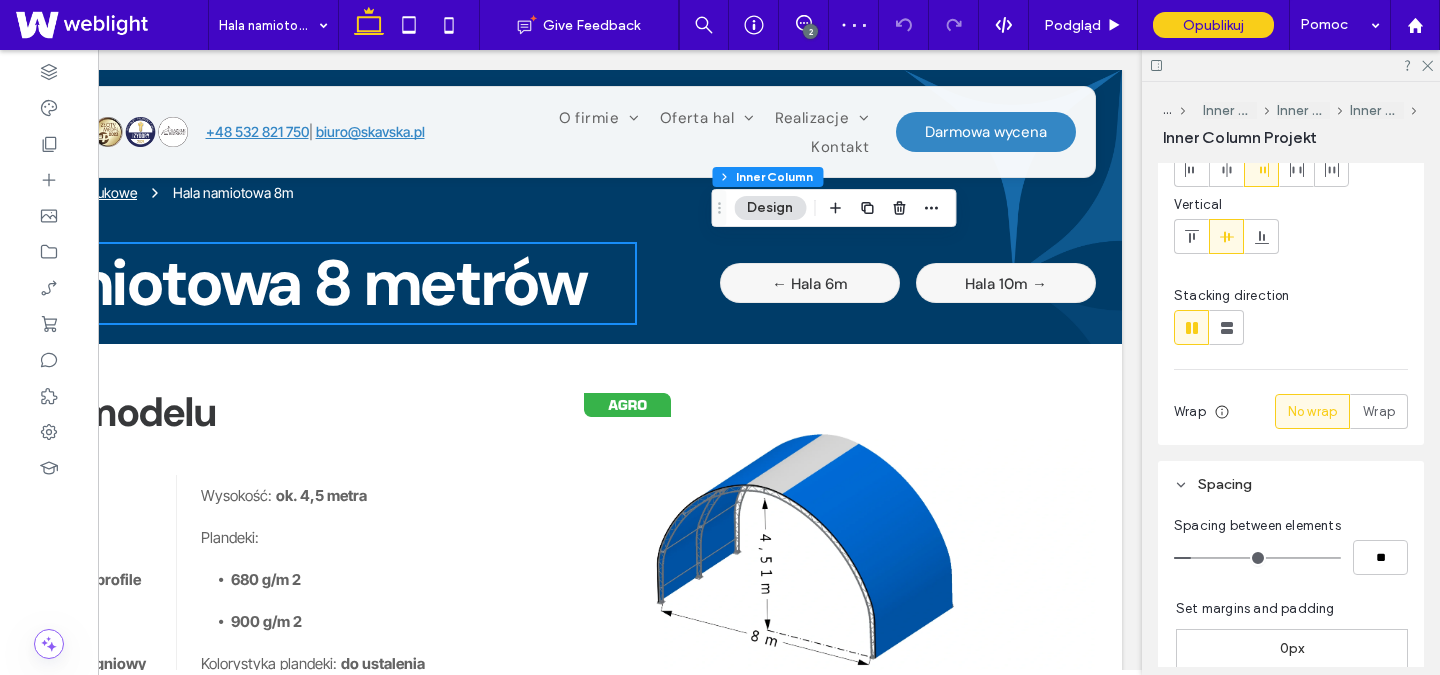 scroll, scrollTop: 241, scrollLeft: 0, axis: vertical 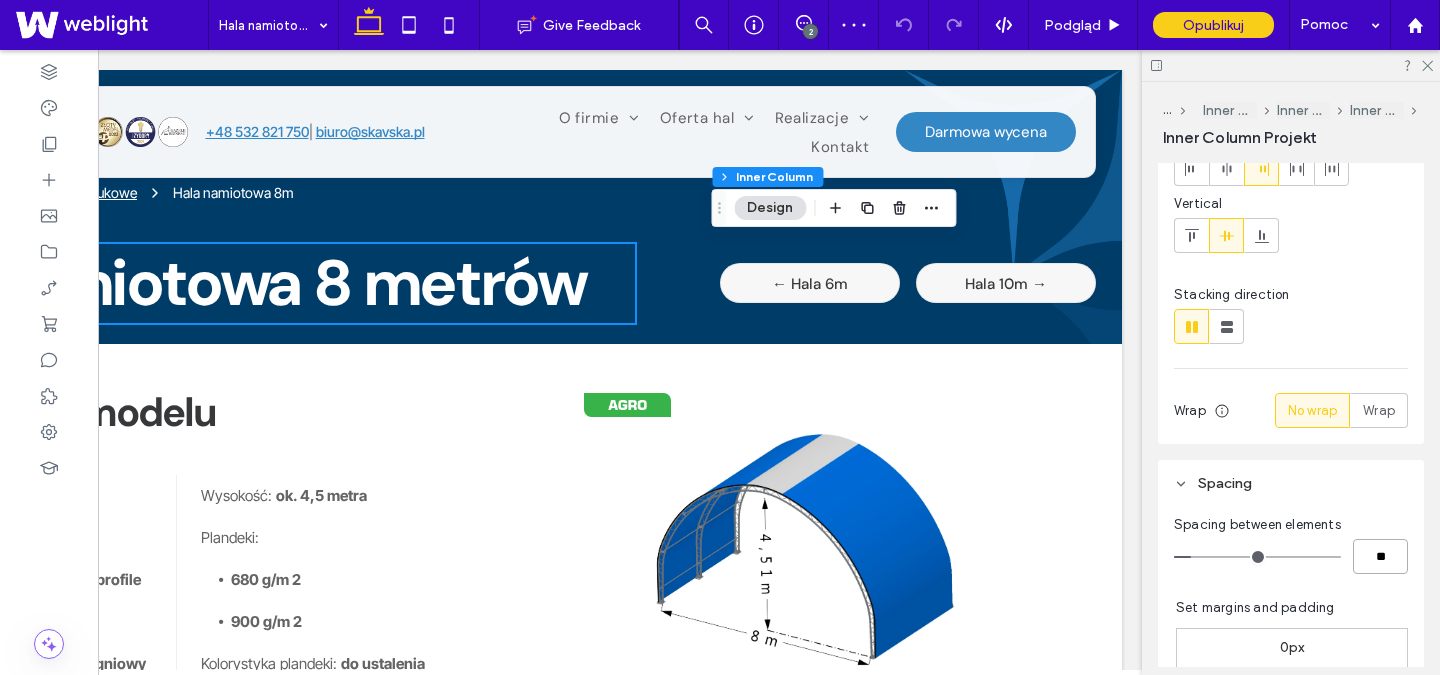 click on "**" at bounding box center [1380, 556] 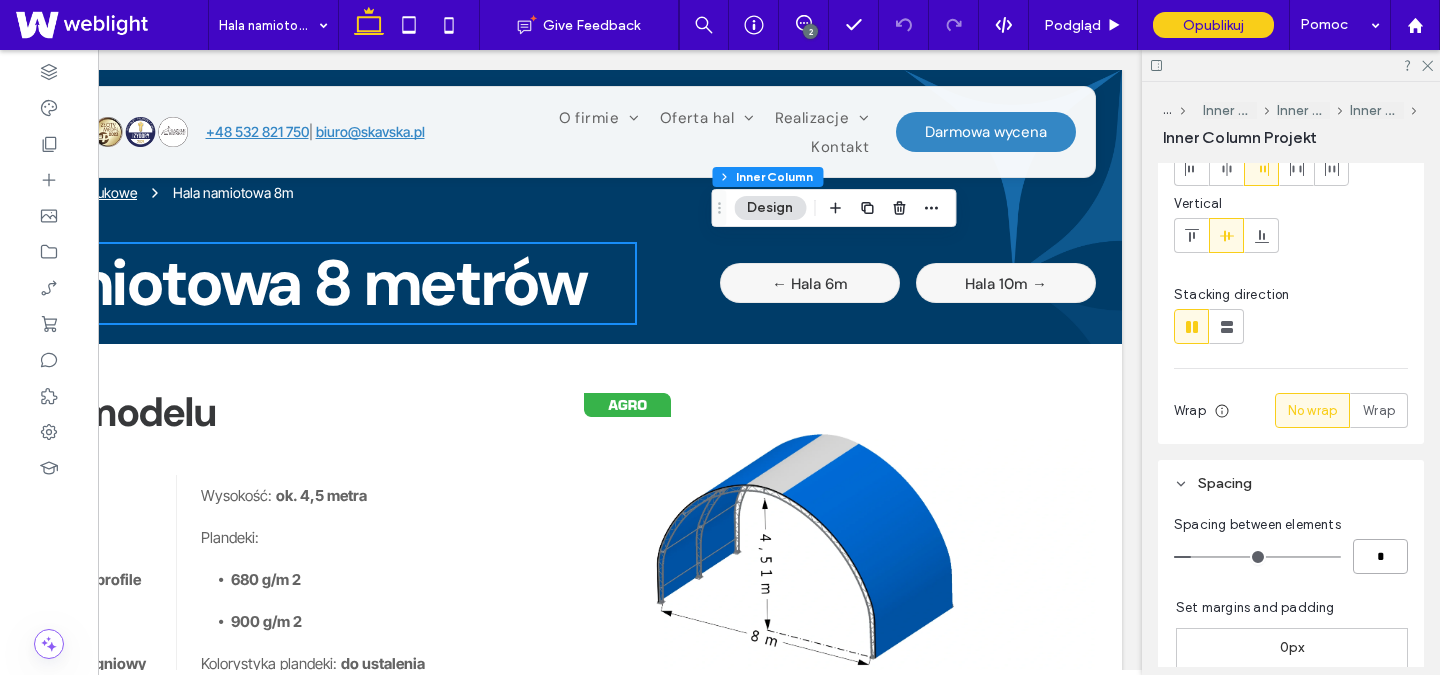 type on "*" 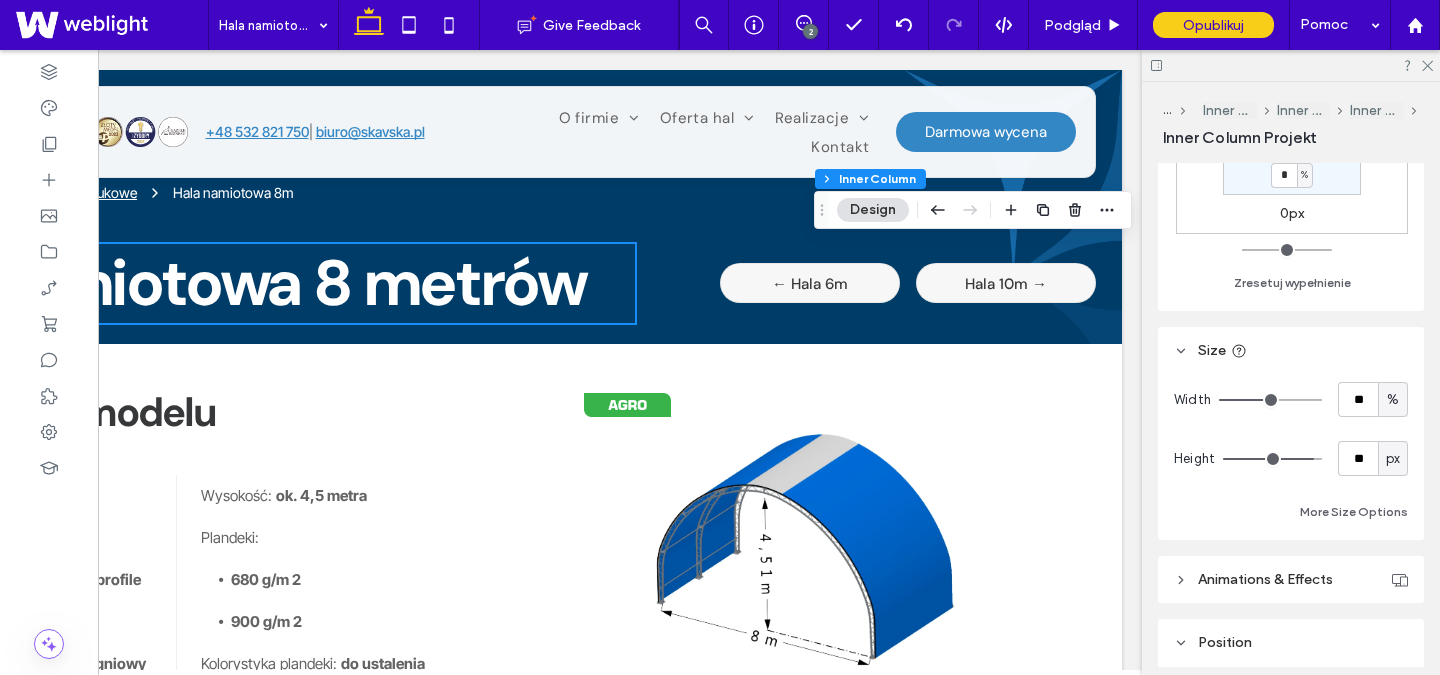 scroll, scrollTop: 741, scrollLeft: 0, axis: vertical 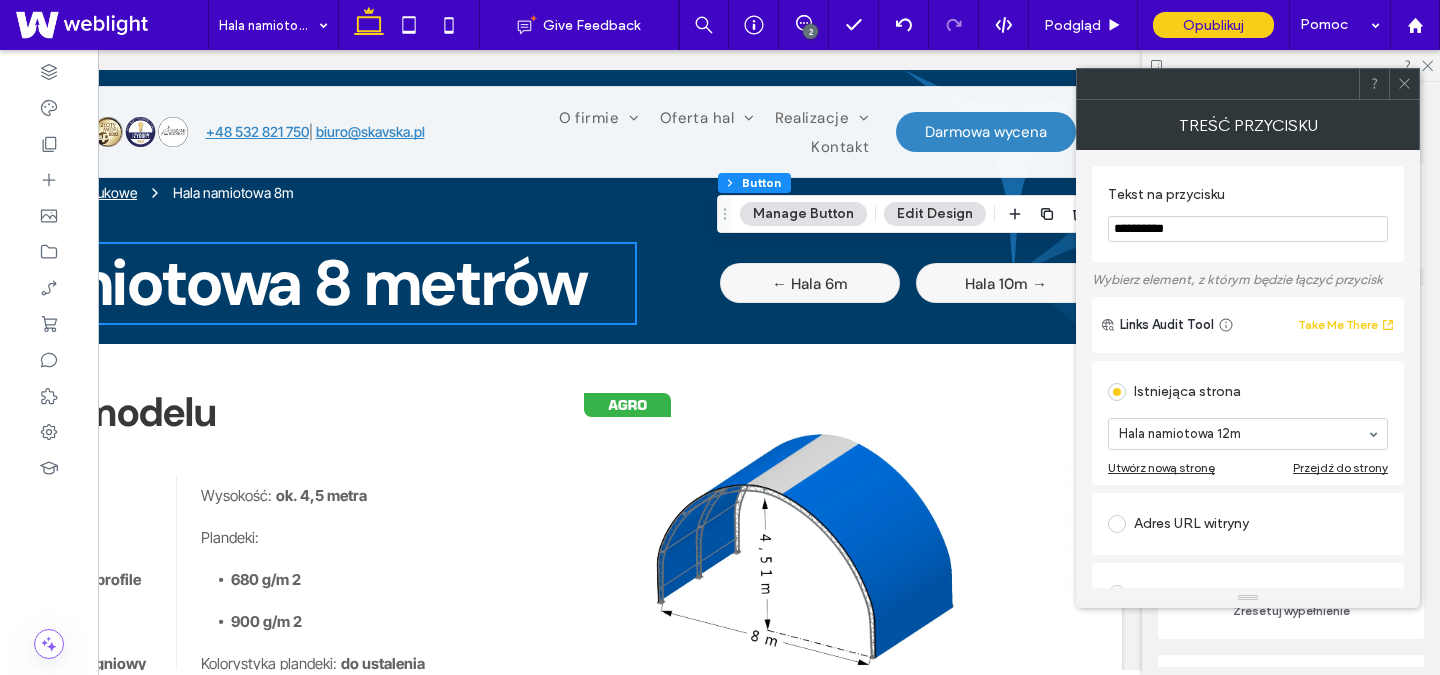 click 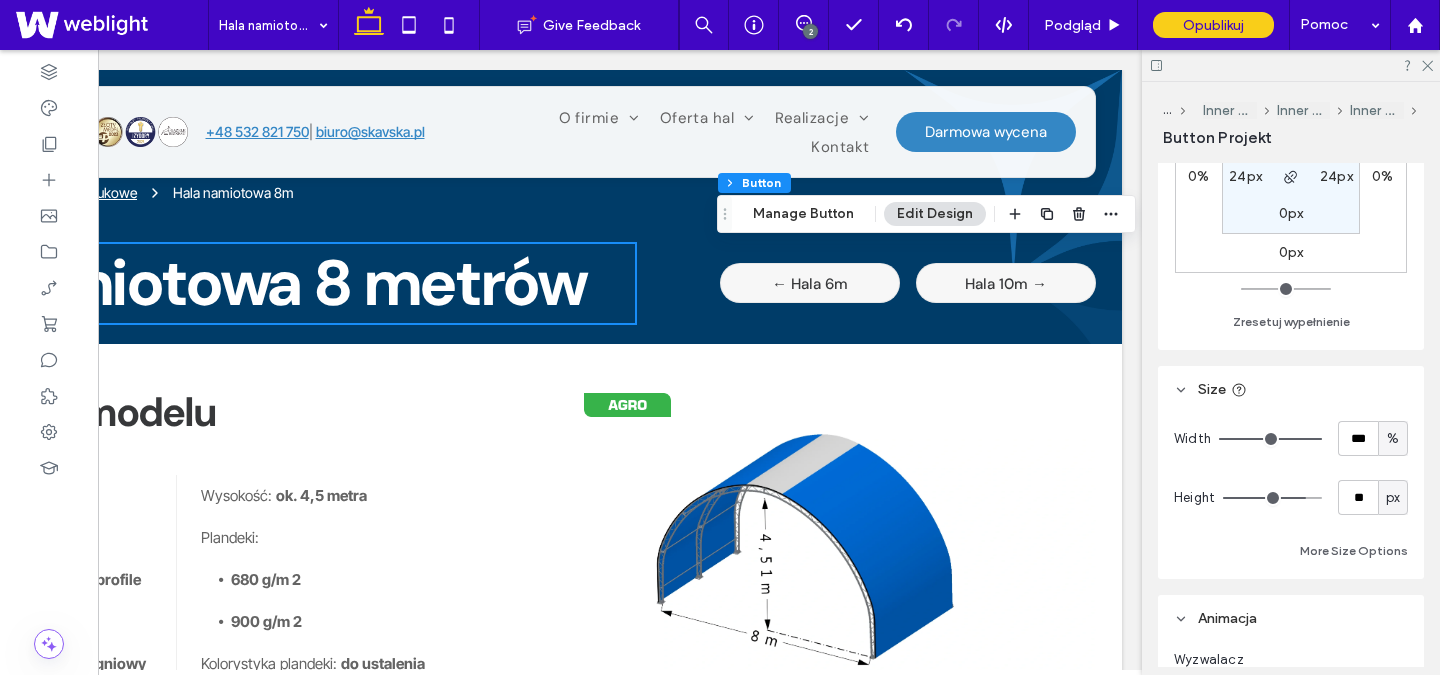 scroll, scrollTop: 289, scrollLeft: 0, axis: vertical 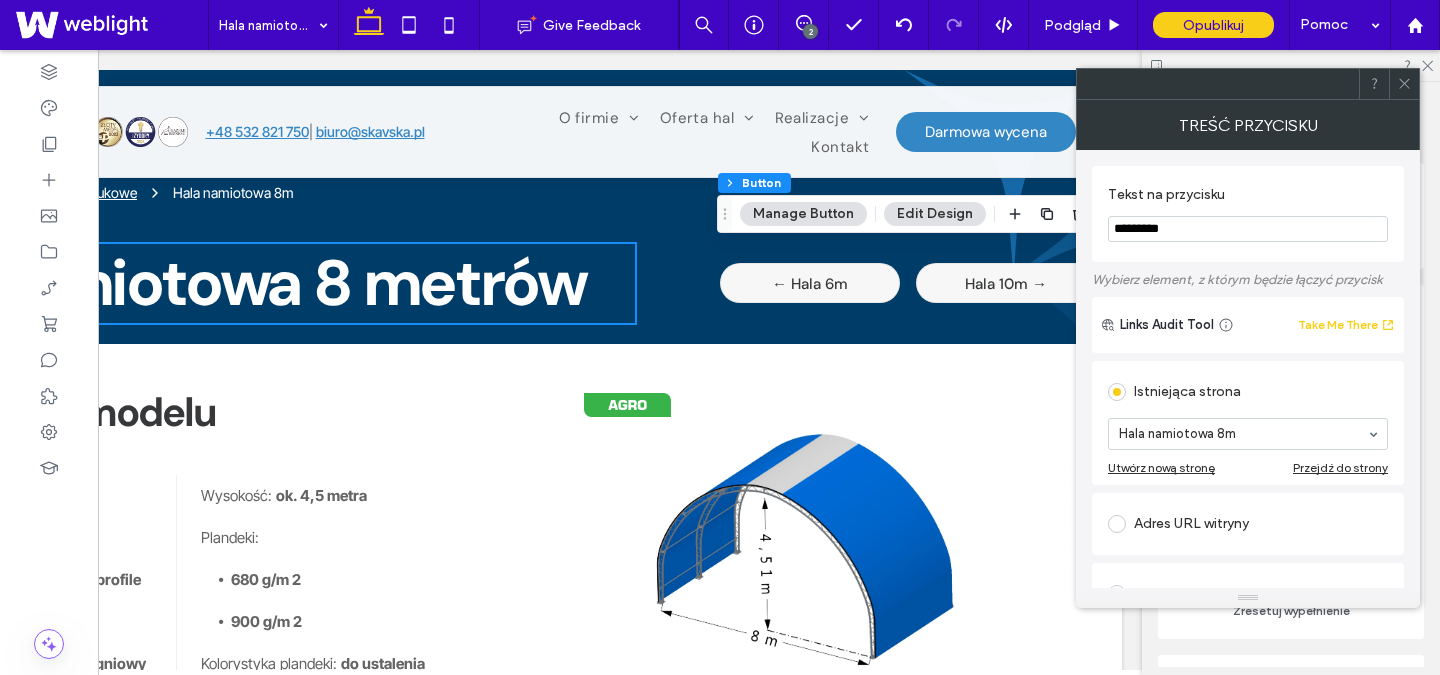 click at bounding box center (1404, 84) 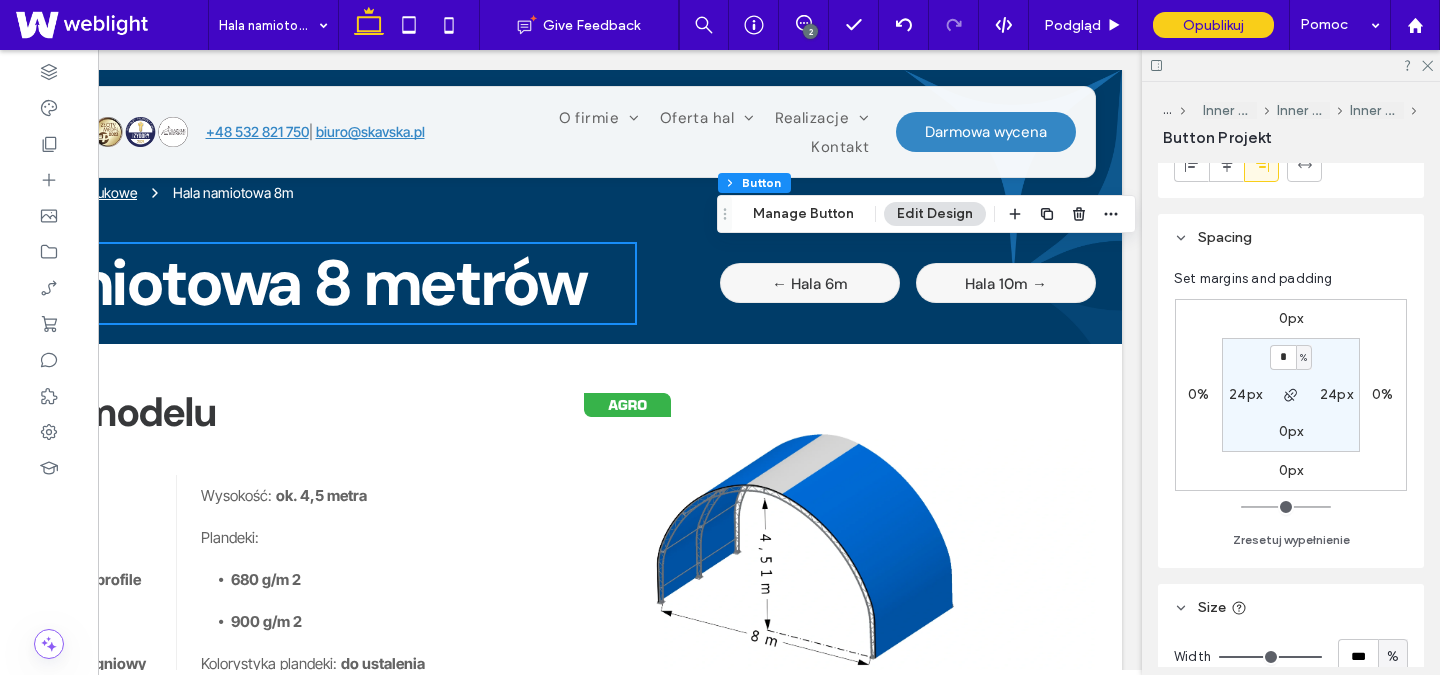 scroll, scrollTop: 70, scrollLeft: 0, axis: vertical 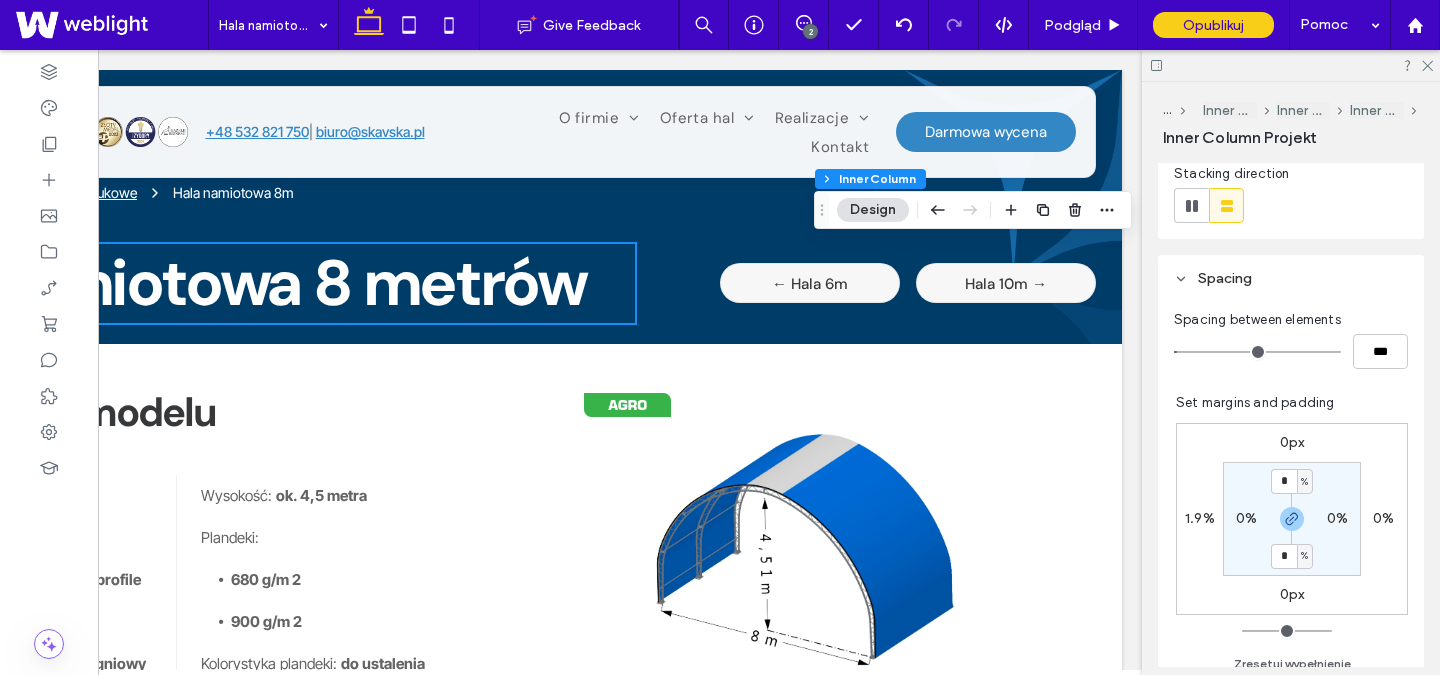 click on "1.9%" at bounding box center (1200, 518) 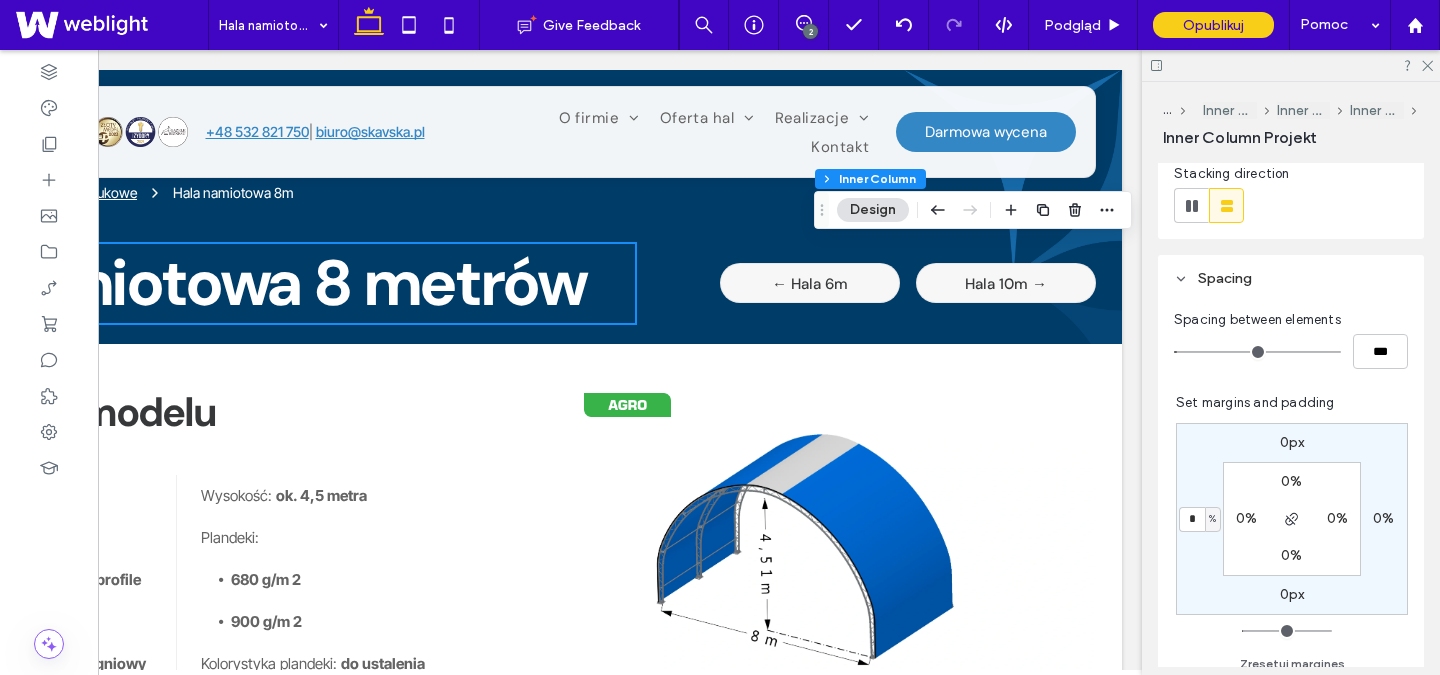 type on "*" 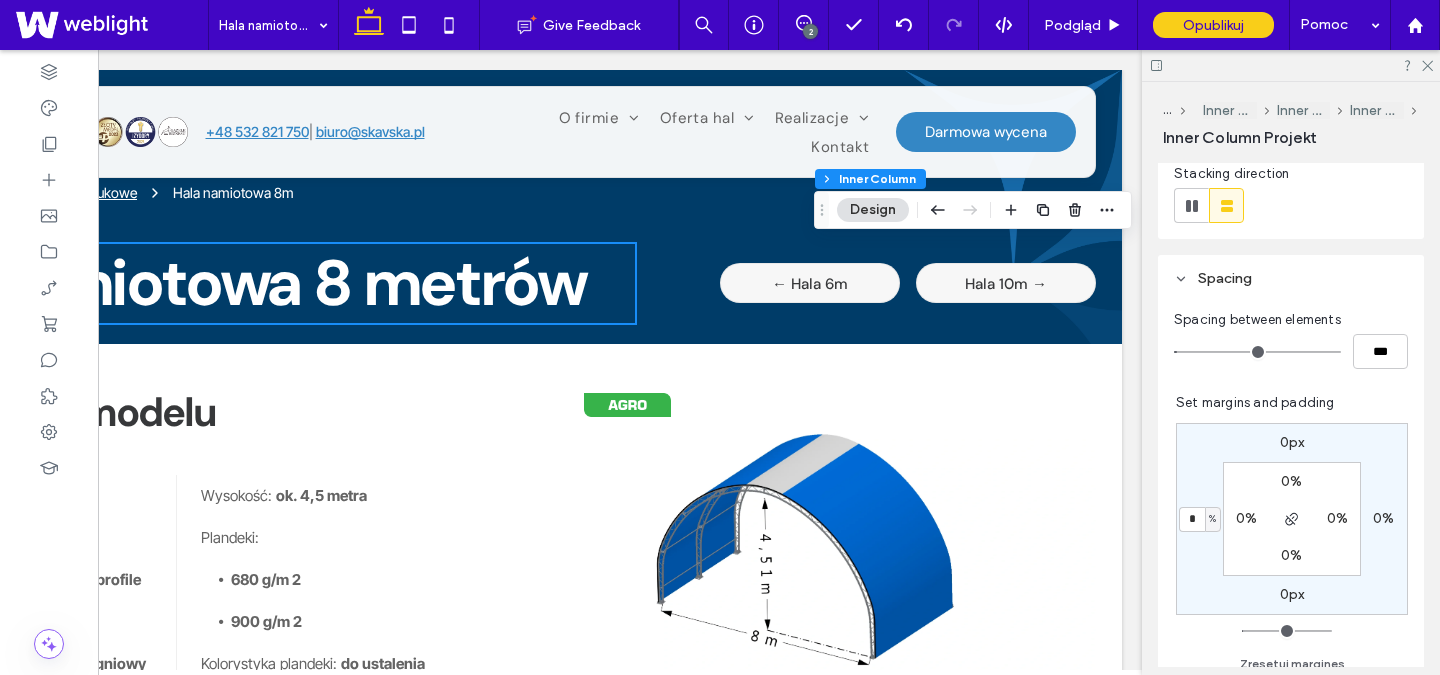 type on "*" 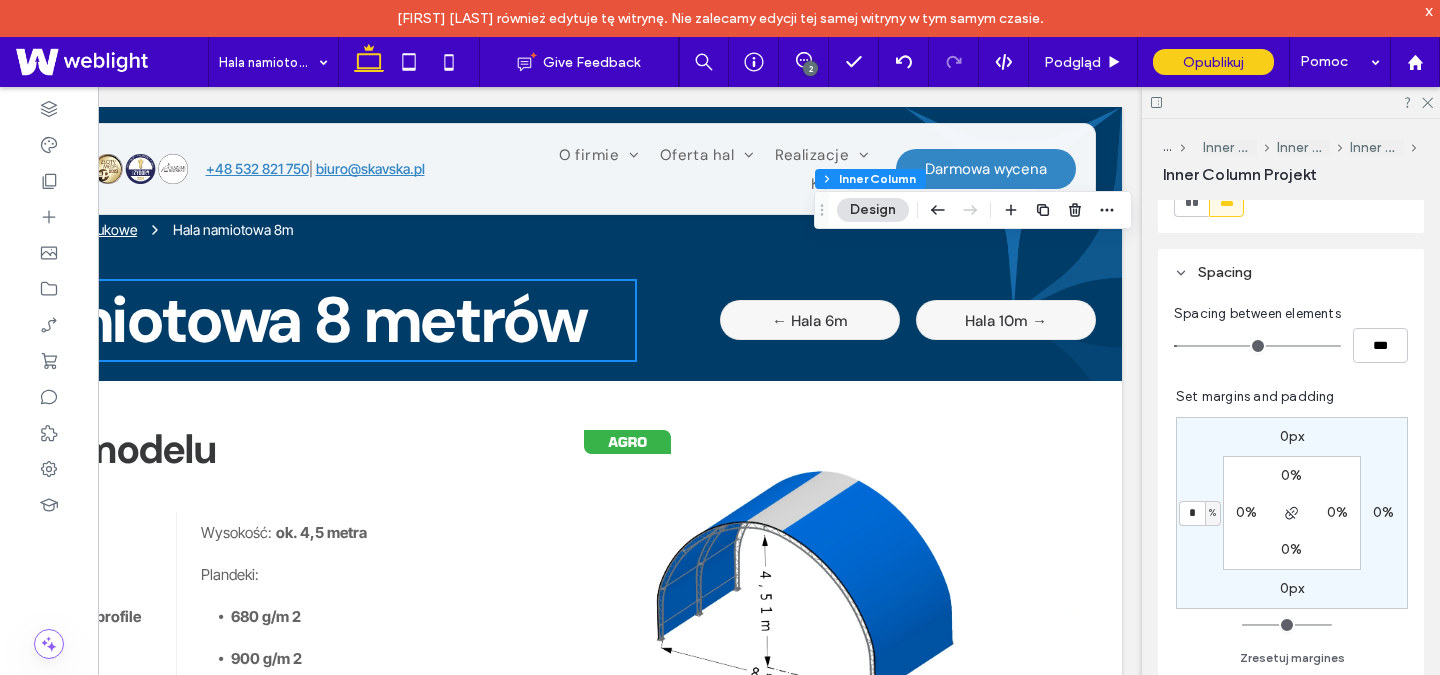 scroll, scrollTop: 426, scrollLeft: 0, axis: vertical 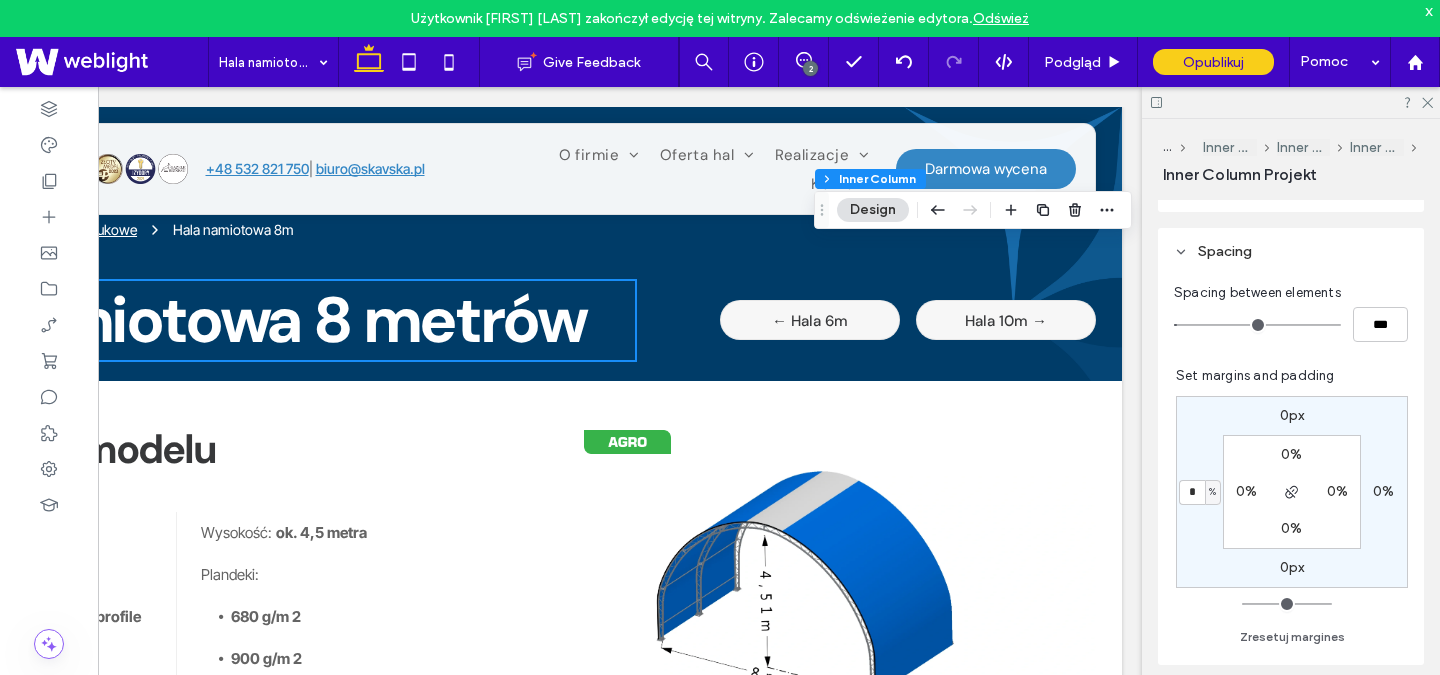 click on "Odśwież" at bounding box center (1001, 18) 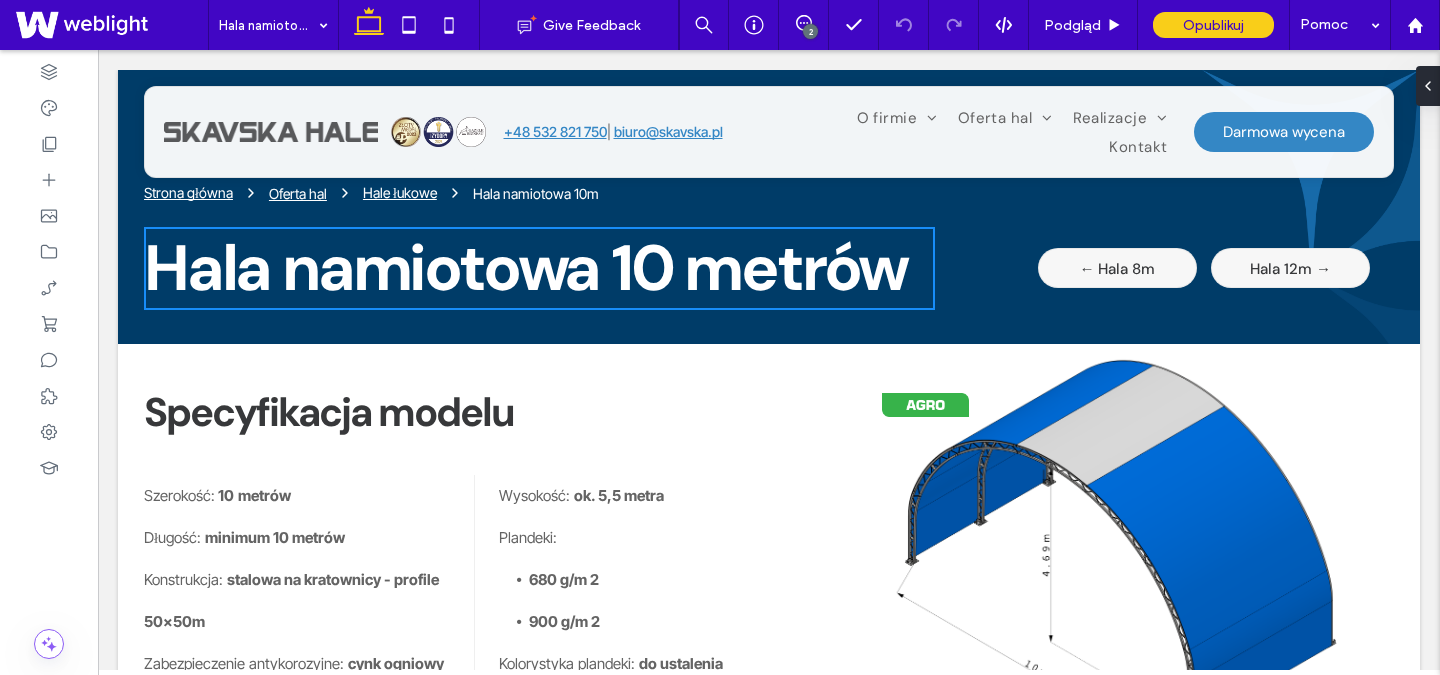 scroll, scrollTop: 0, scrollLeft: 0, axis: both 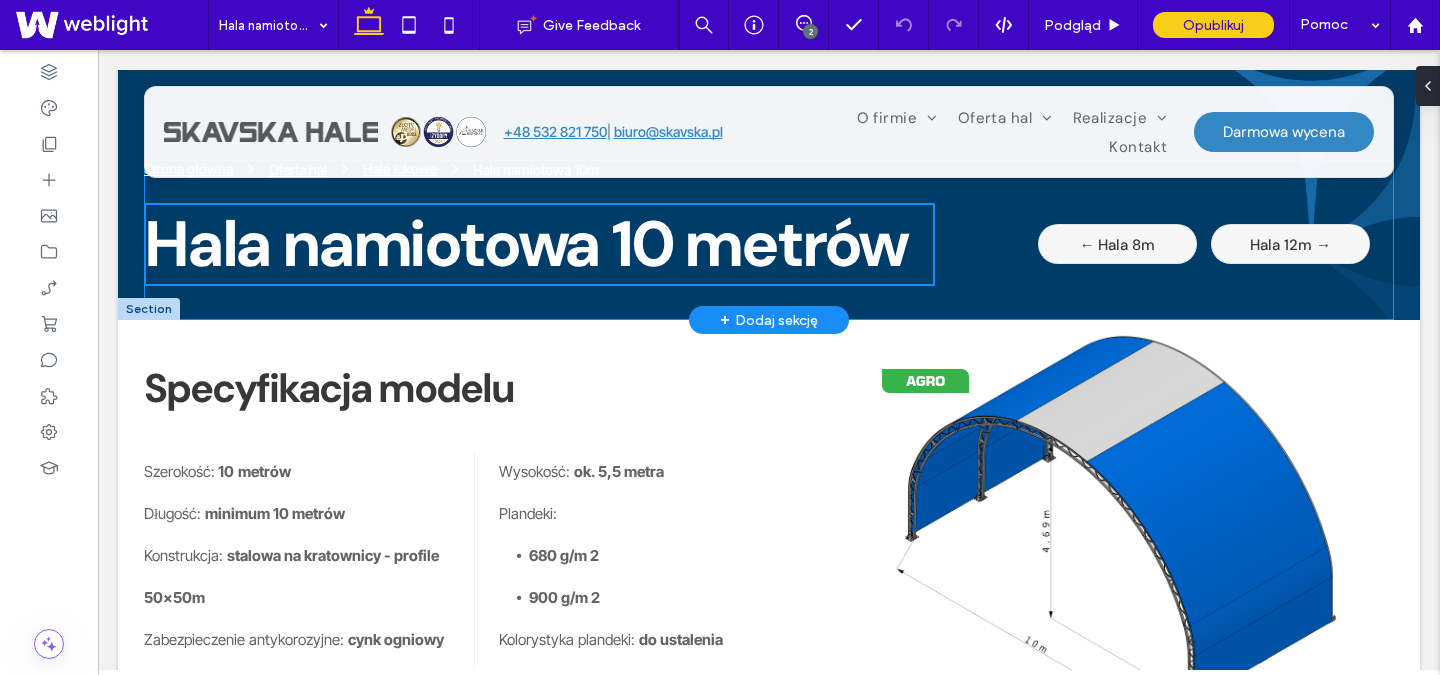 click on "← Hala 8m" at bounding box center [1117, 244] 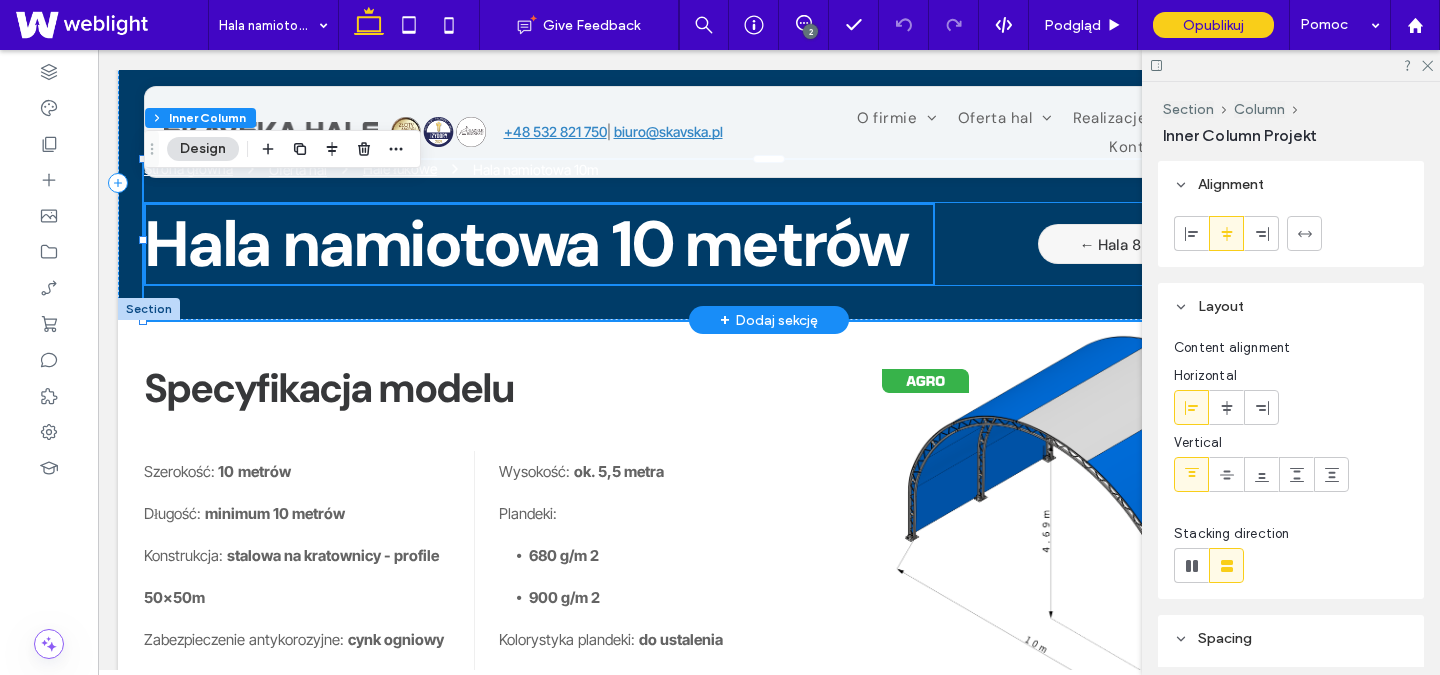 click on "← Hala 8m" at bounding box center [1117, 244] 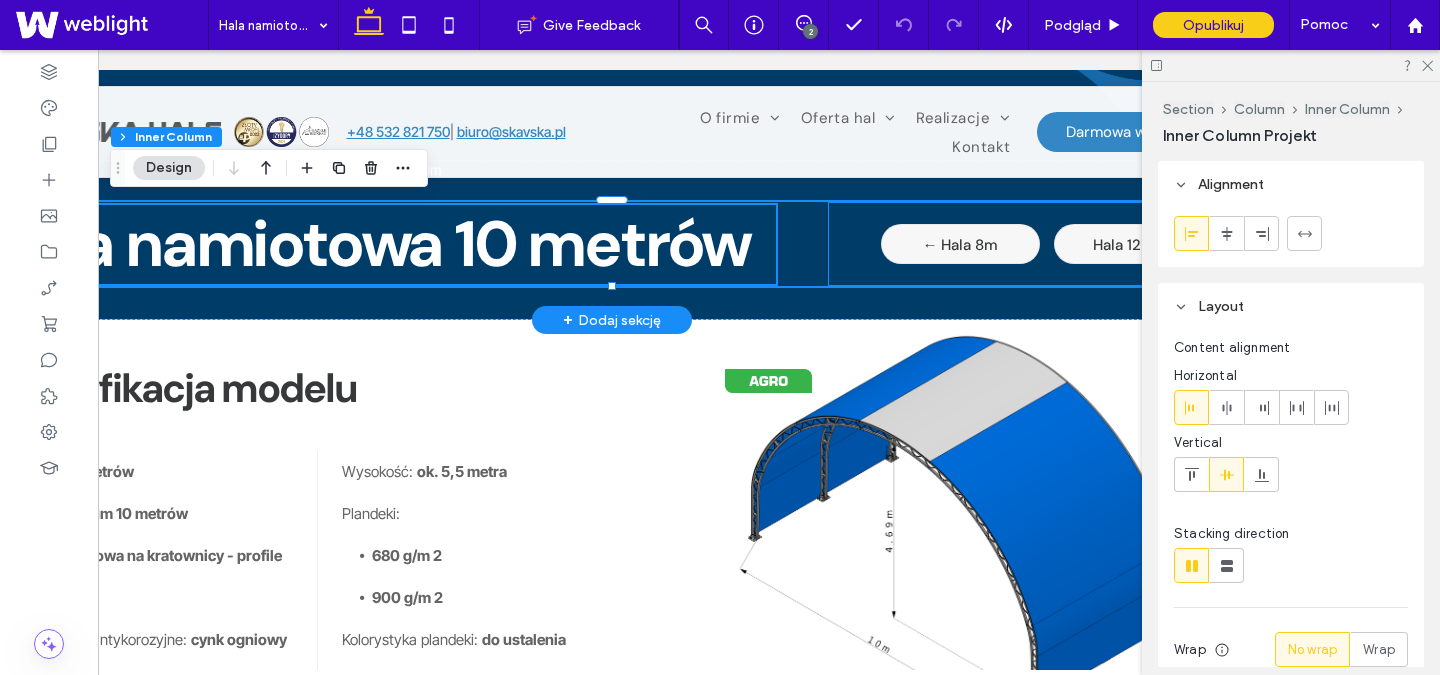 scroll, scrollTop: 0, scrollLeft: 276, axis: horizontal 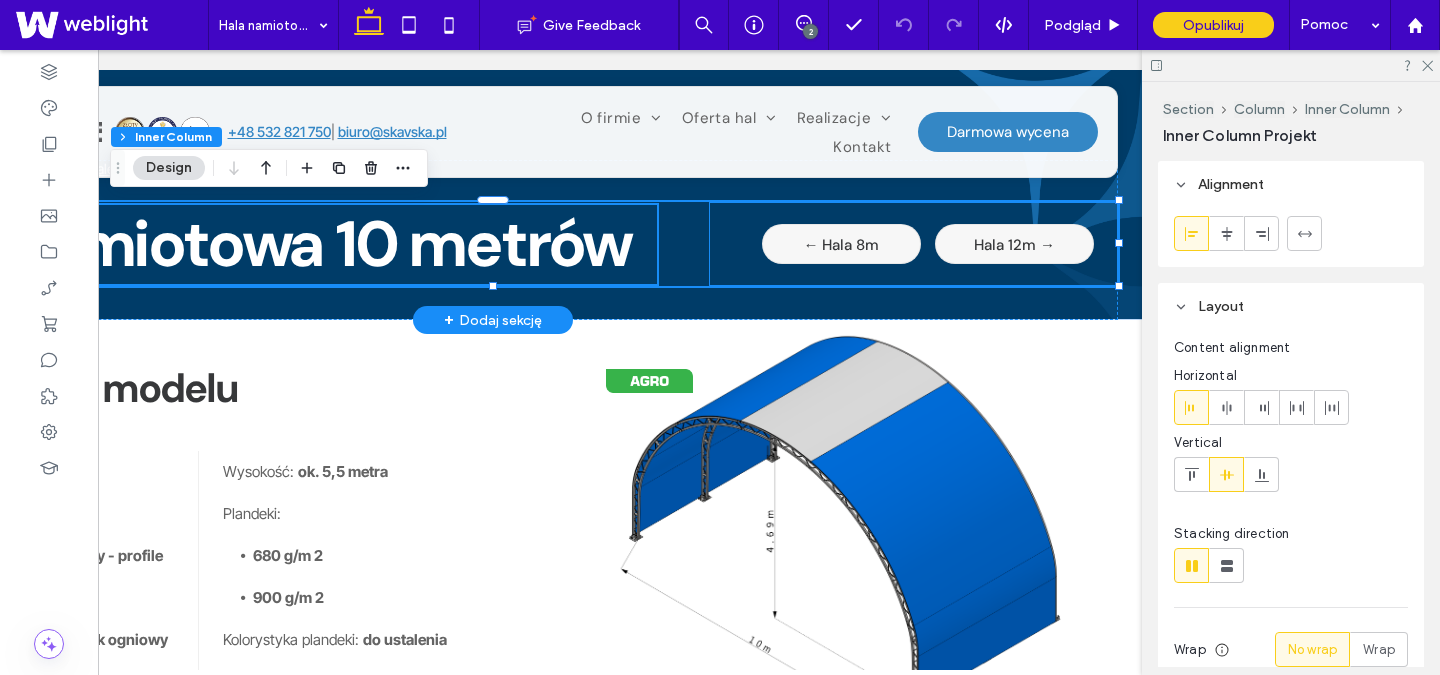 click on "← Hala 8m
Hala 12m →" at bounding box center [913, 244] 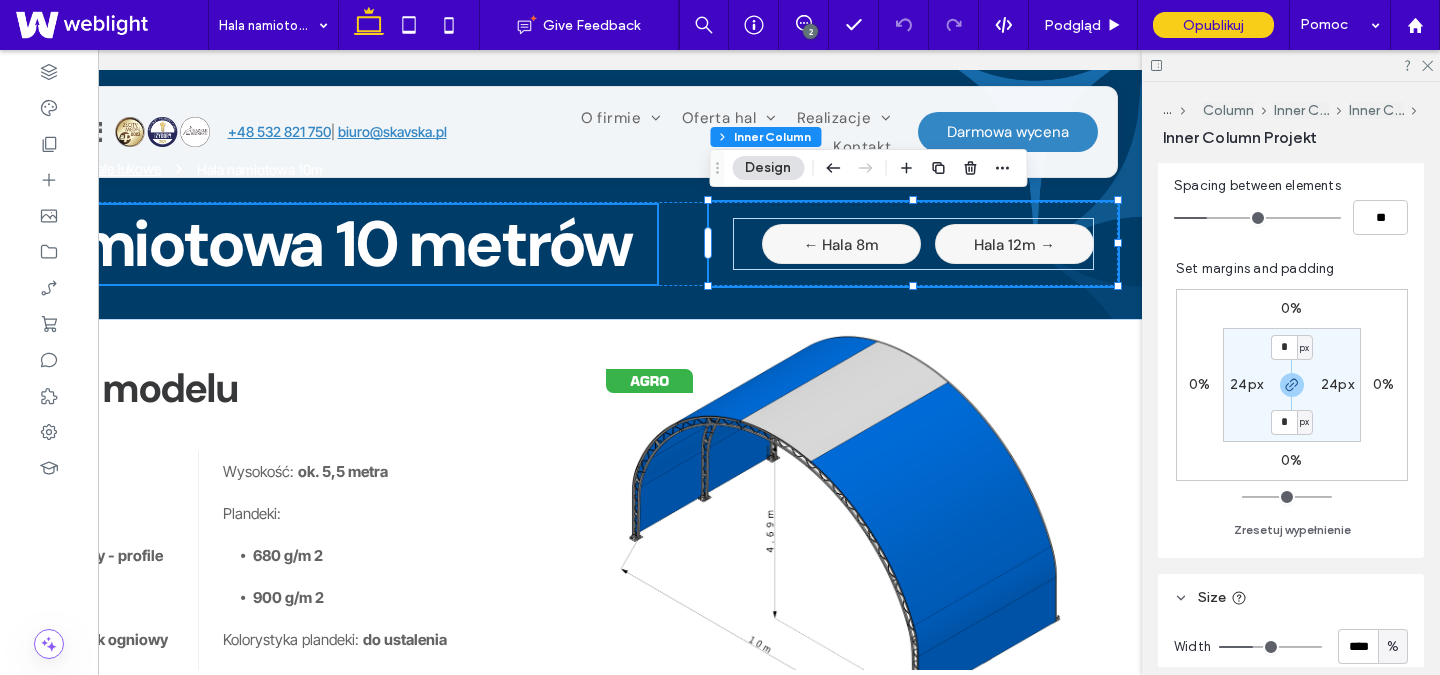 scroll, scrollTop: 581, scrollLeft: 0, axis: vertical 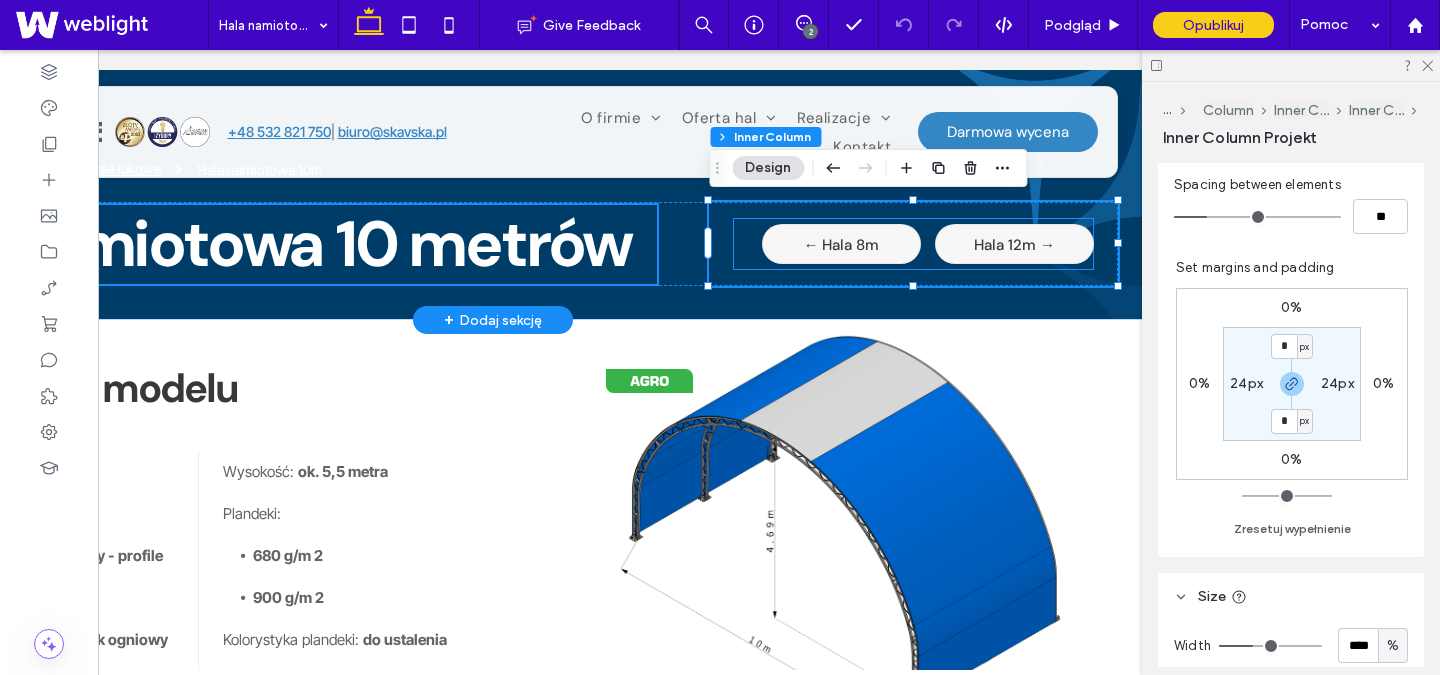 click on "← Hala 8m" at bounding box center [841, 245] 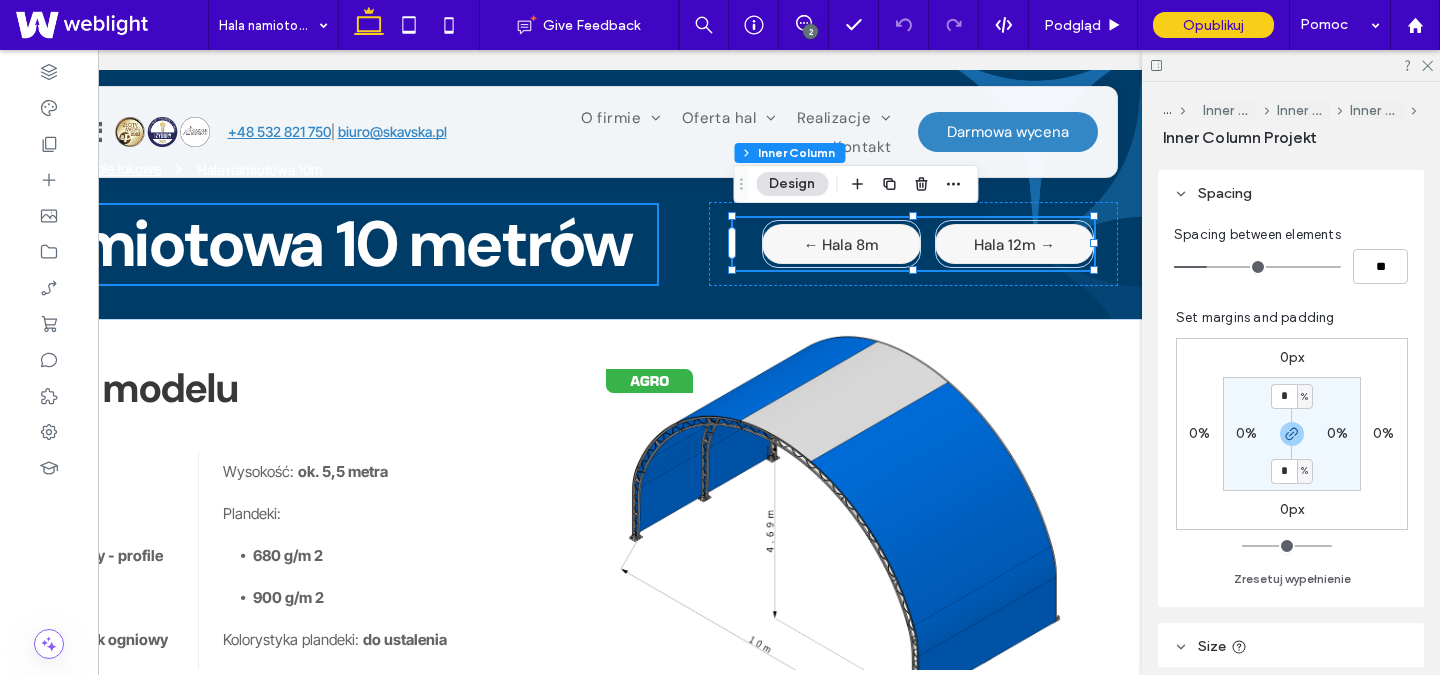 scroll, scrollTop: 595, scrollLeft: 0, axis: vertical 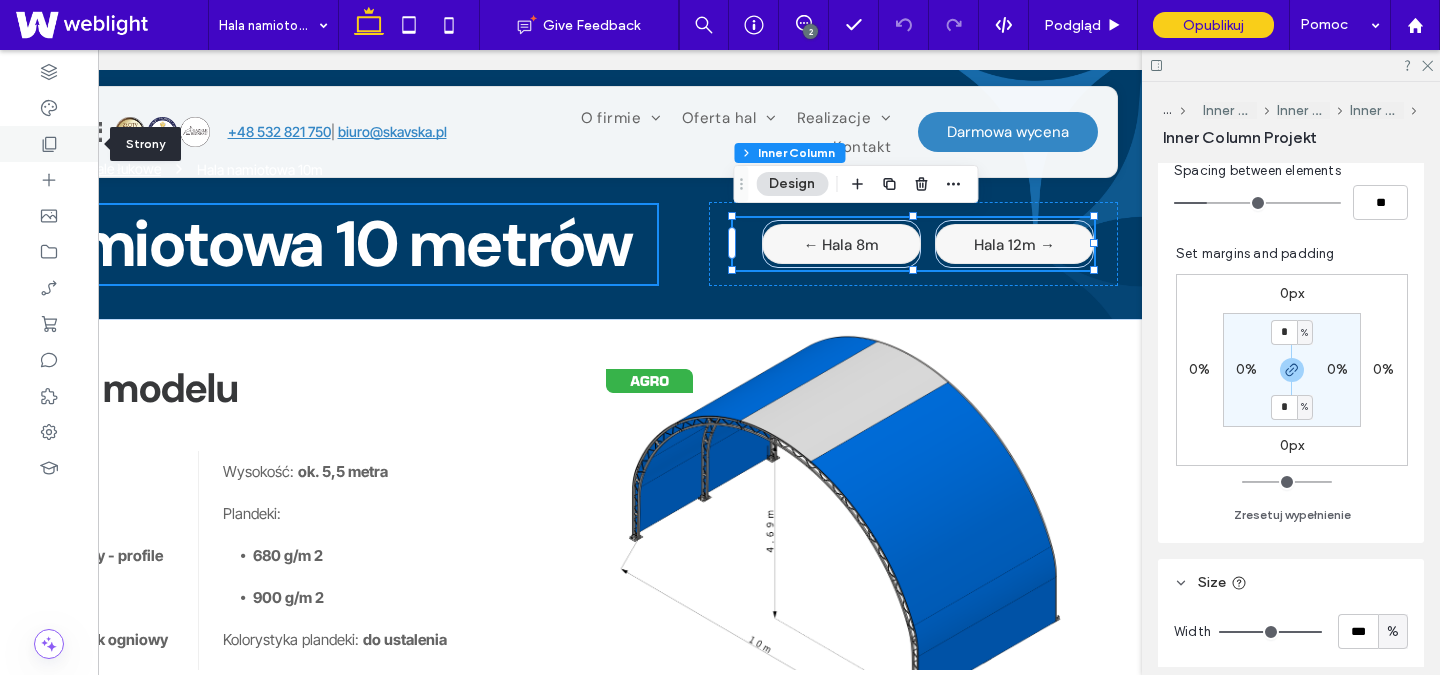 click 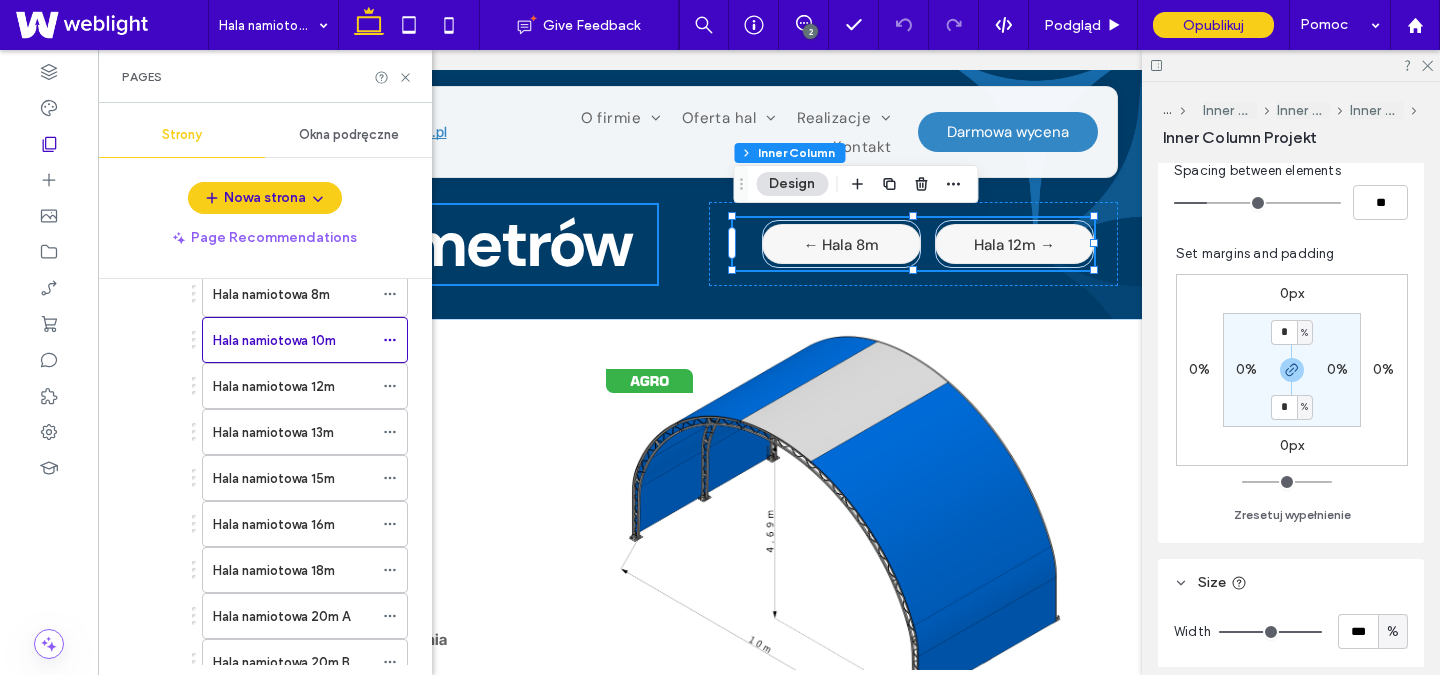 scroll, scrollTop: 293, scrollLeft: 0, axis: vertical 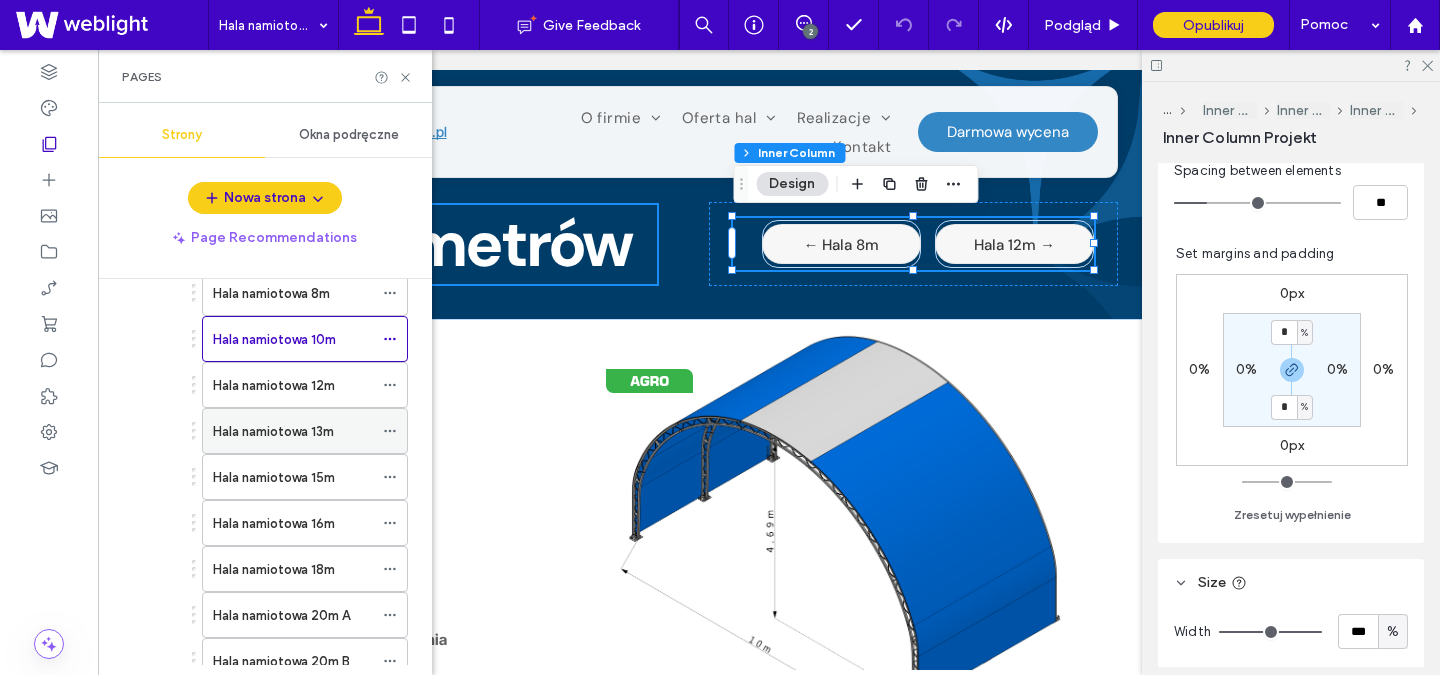 click on "Hala namiotowa 13m" at bounding box center (273, 431) 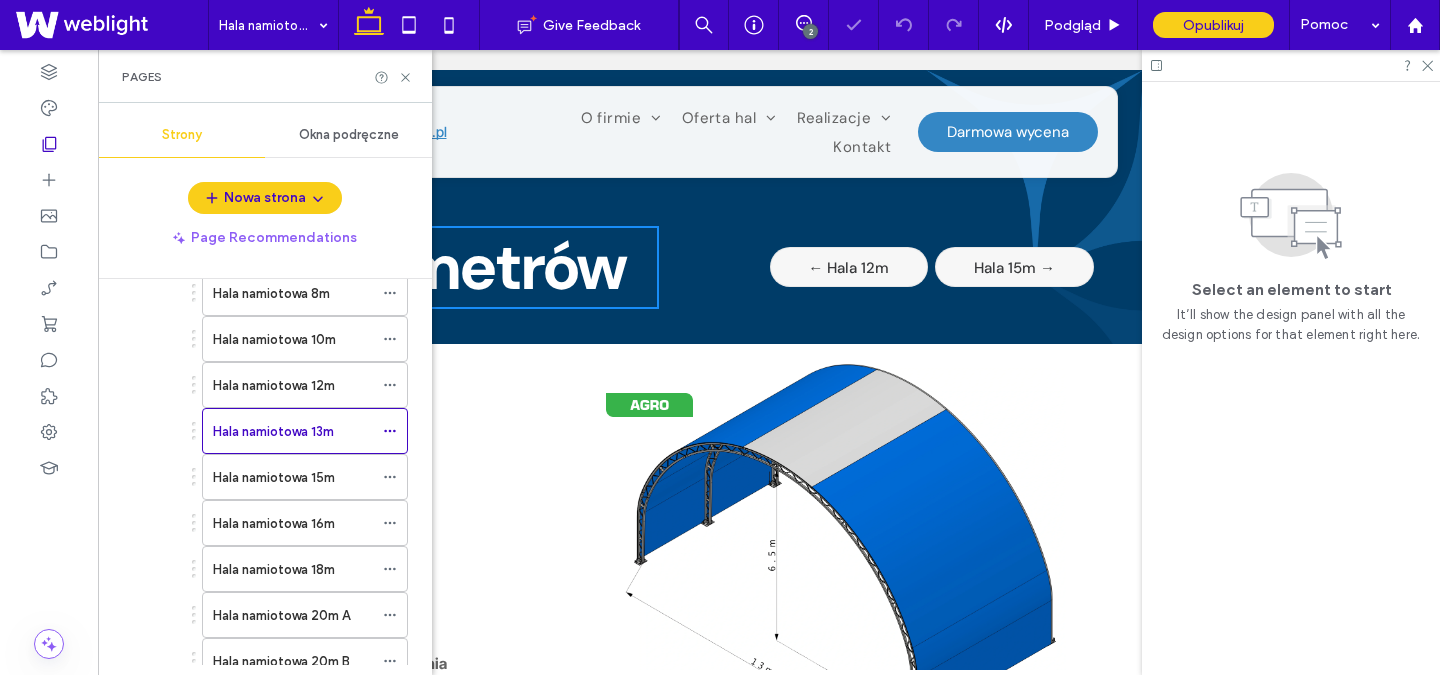 scroll, scrollTop: 0, scrollLeft: 0, axis: both 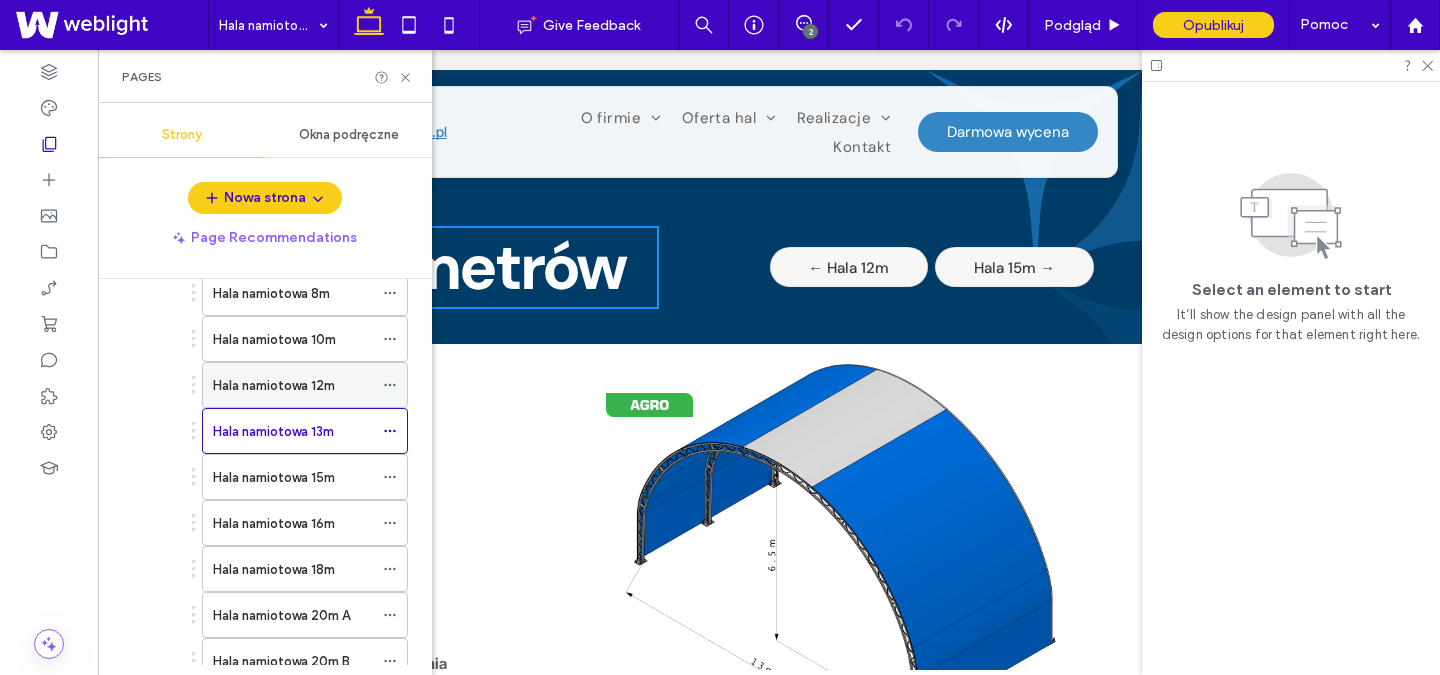 click on "Hala namiotowa 12m" at bounding box center (274, 385) 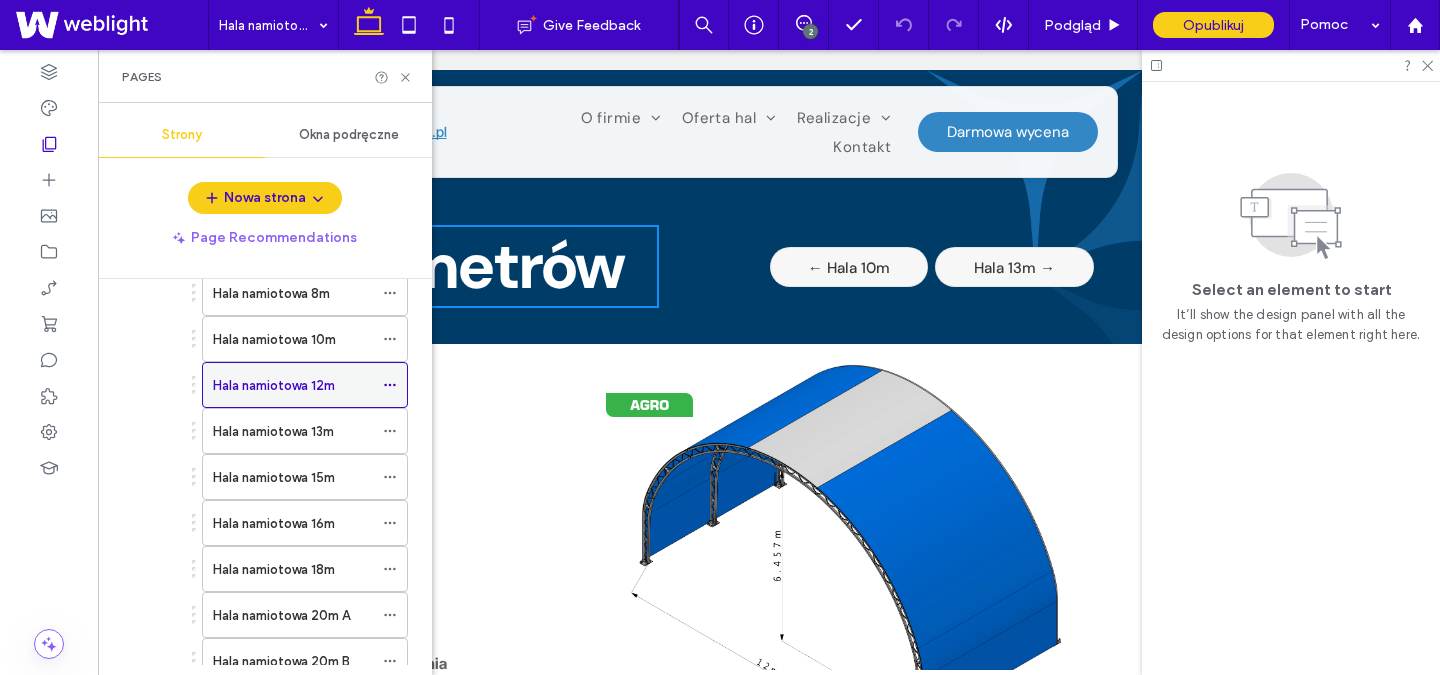 scroll, scrollTop: 0, scrollLeft: 0, axis: both 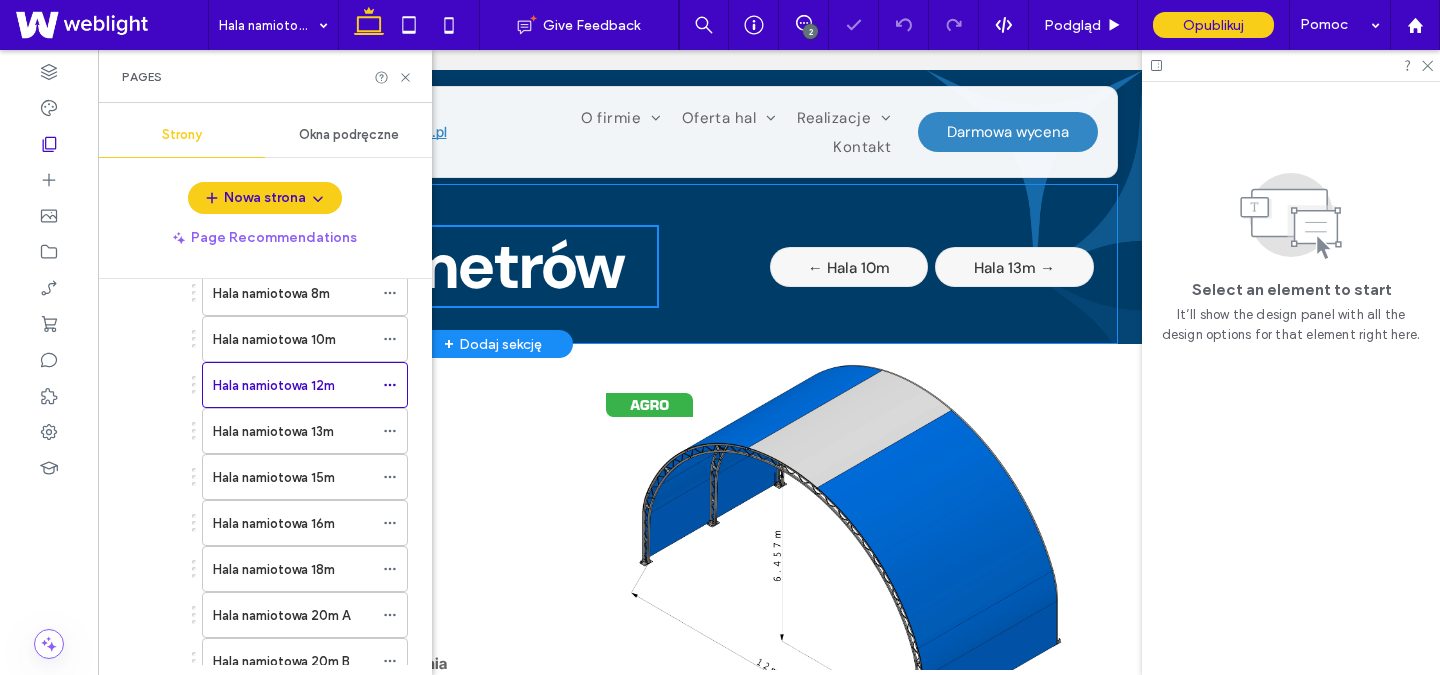 click on "← Hala 10m" at bounding box center (849, 268) 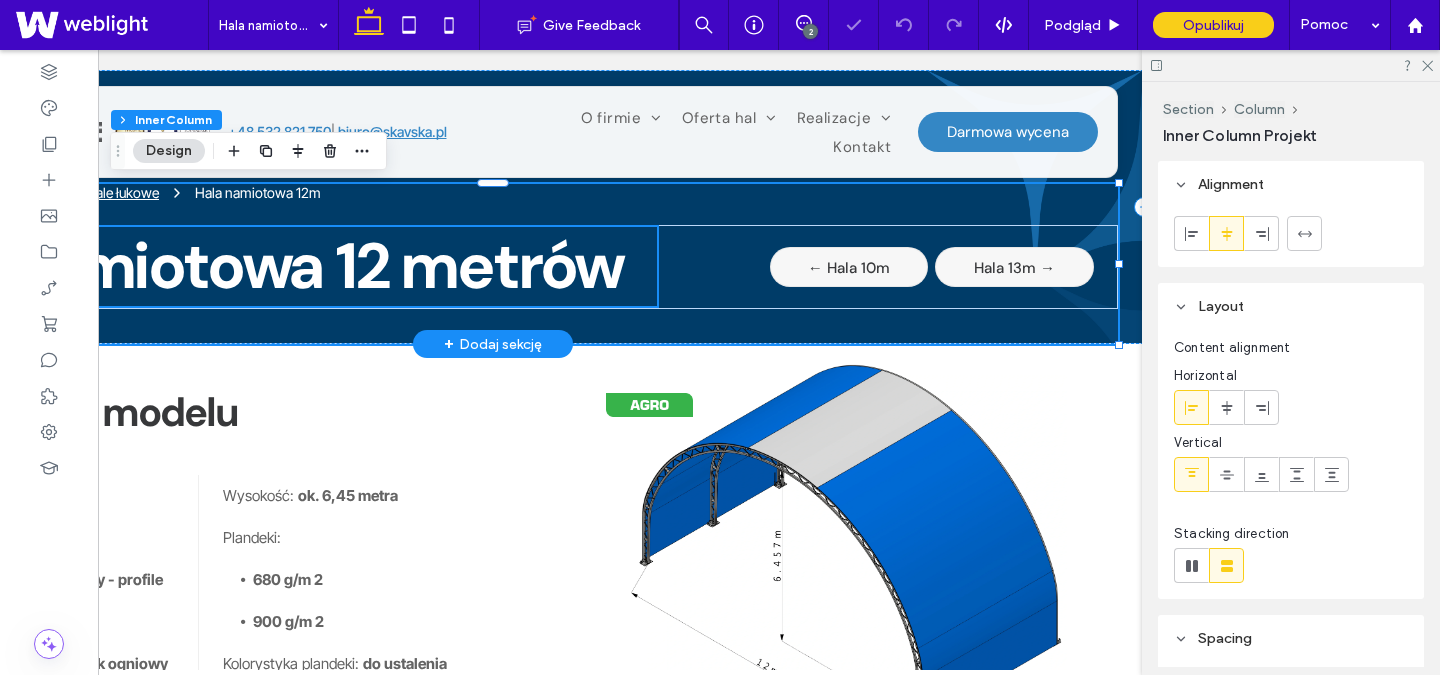 click on "← Hala 10m" at bounding box center (849, 268) 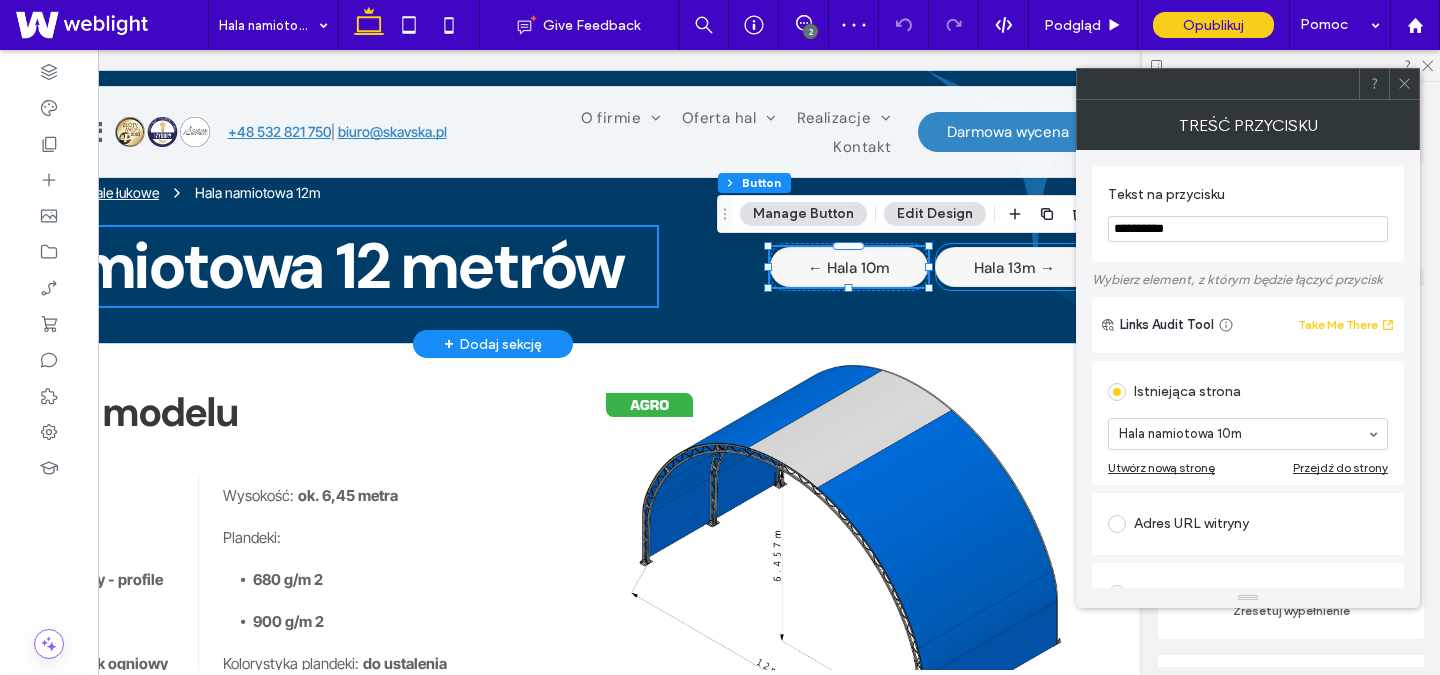 click on "Hala 13m →" at bounding box center [1014, 267] 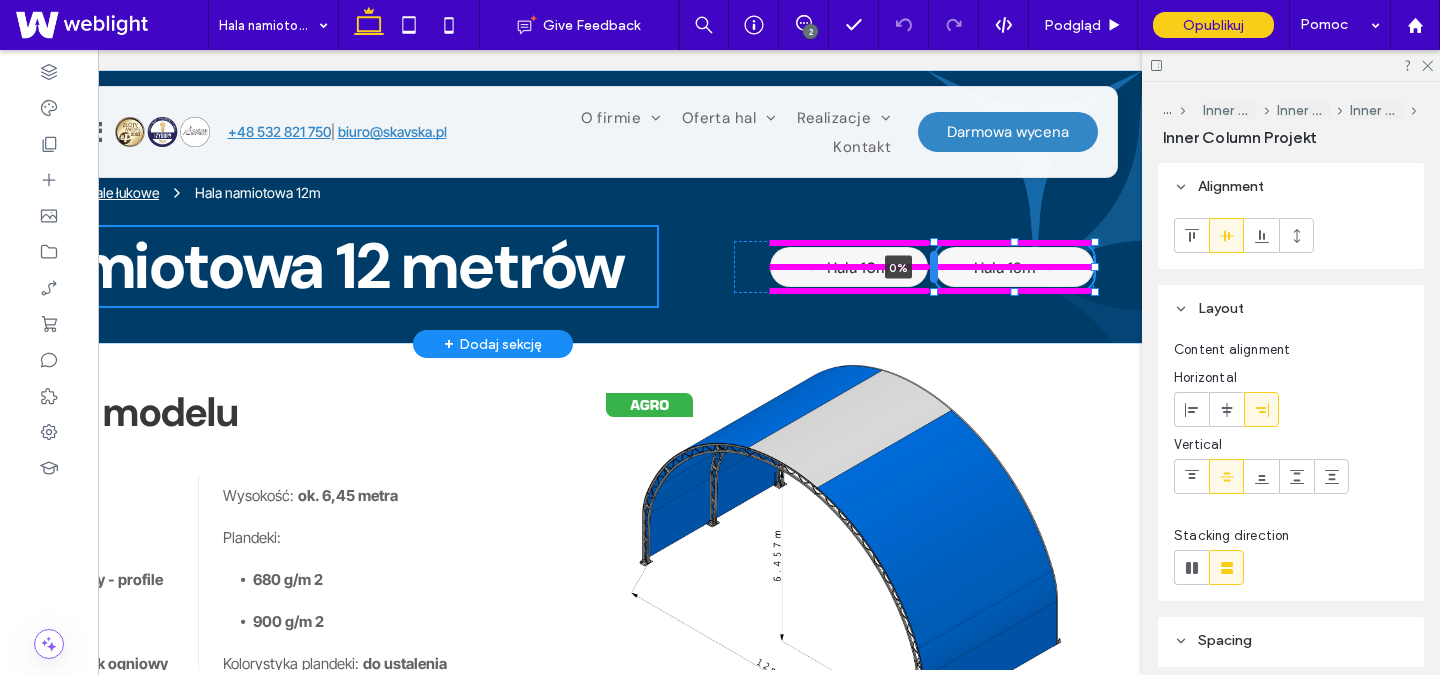 click at bounding box center [934, 267] 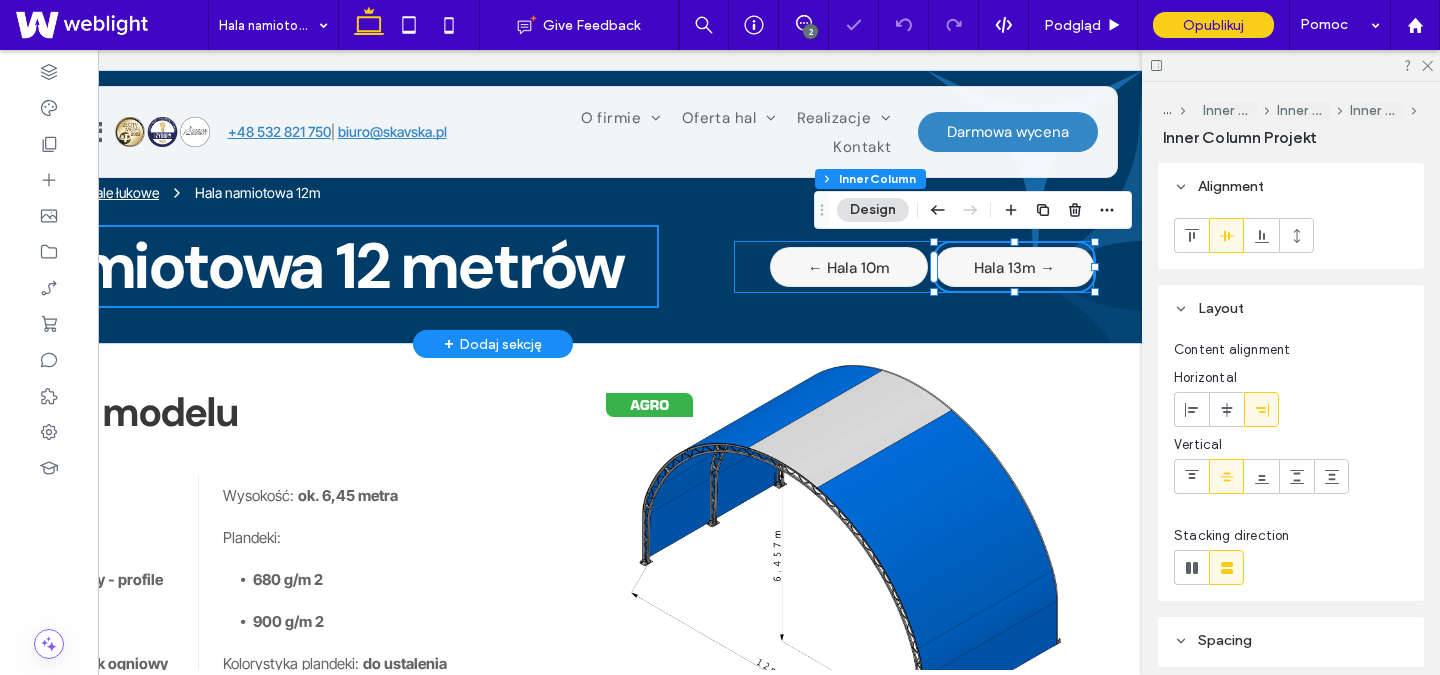 click on "← [NAME] 10m
[NAME] 13m →
0%" at bounding box center (914, 267) 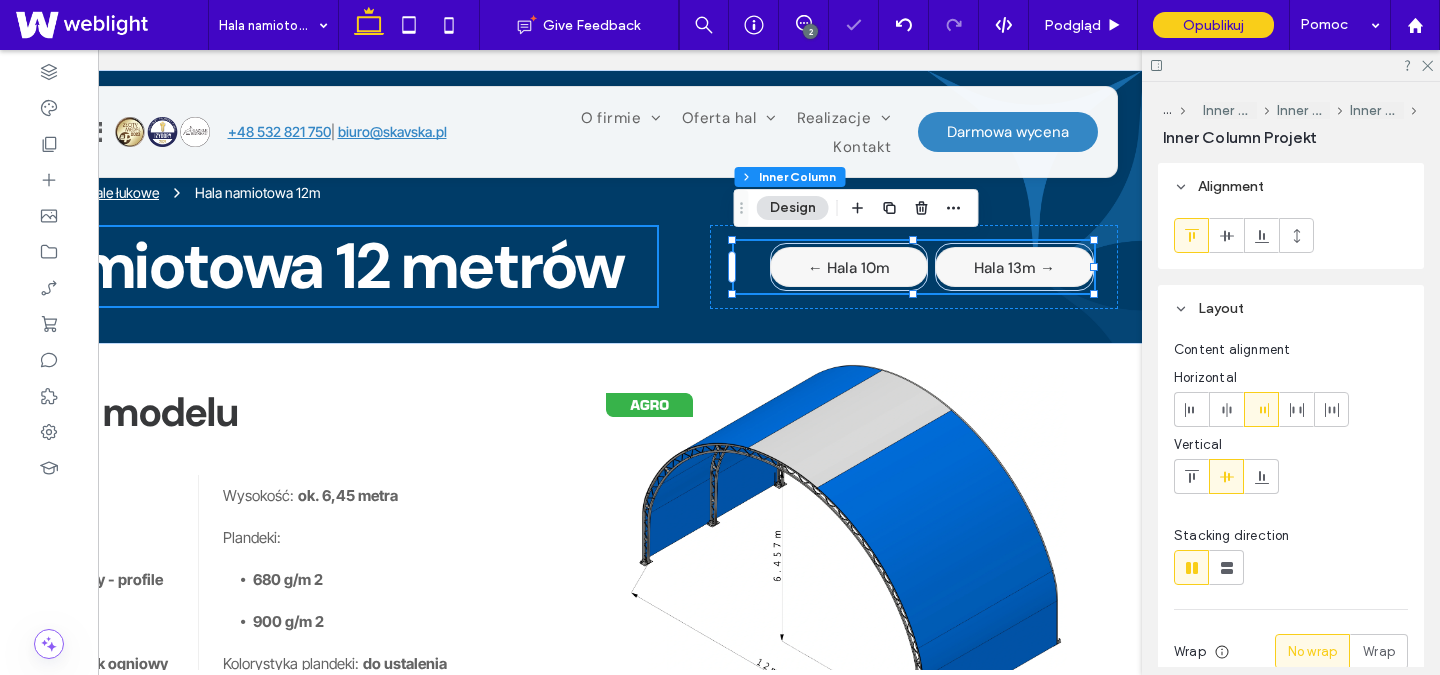 scroll, scrollTop: 352, scrollLeft: 0, axis: vertical 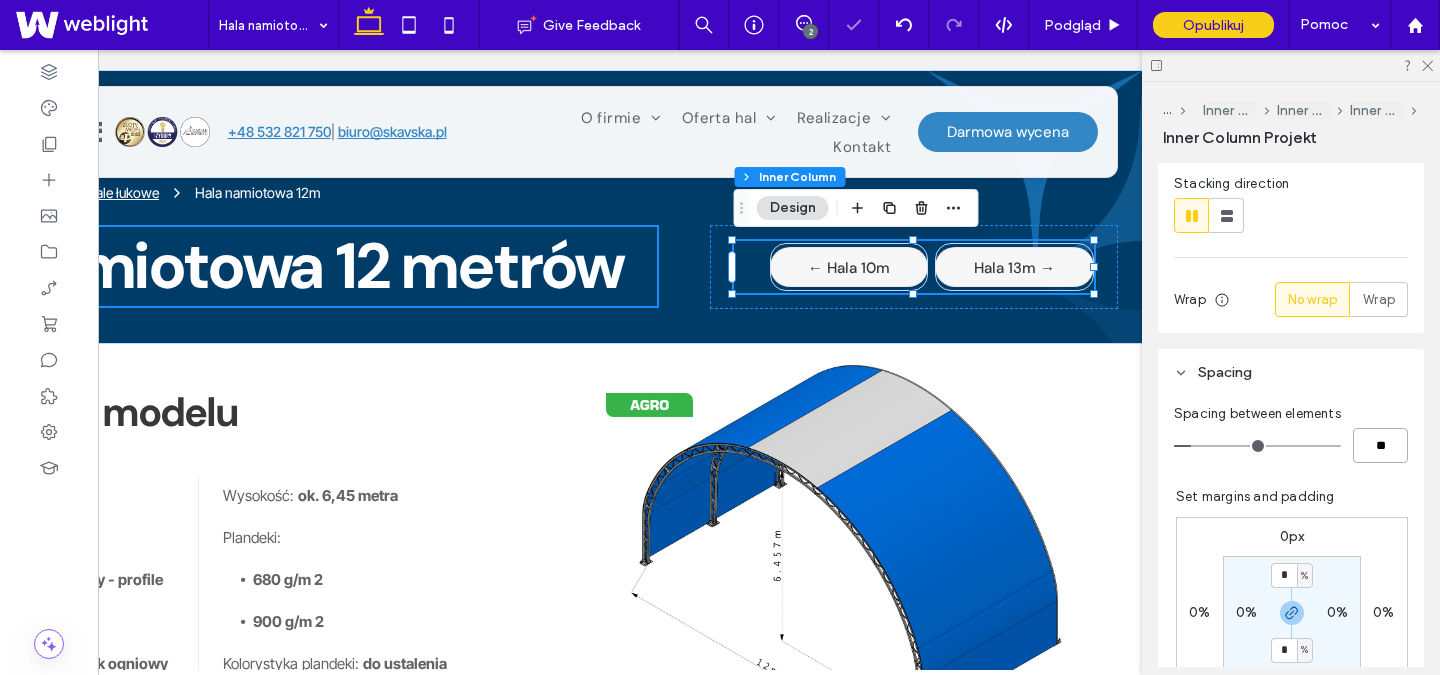 click on "**" at bounding box center (1380, 445) 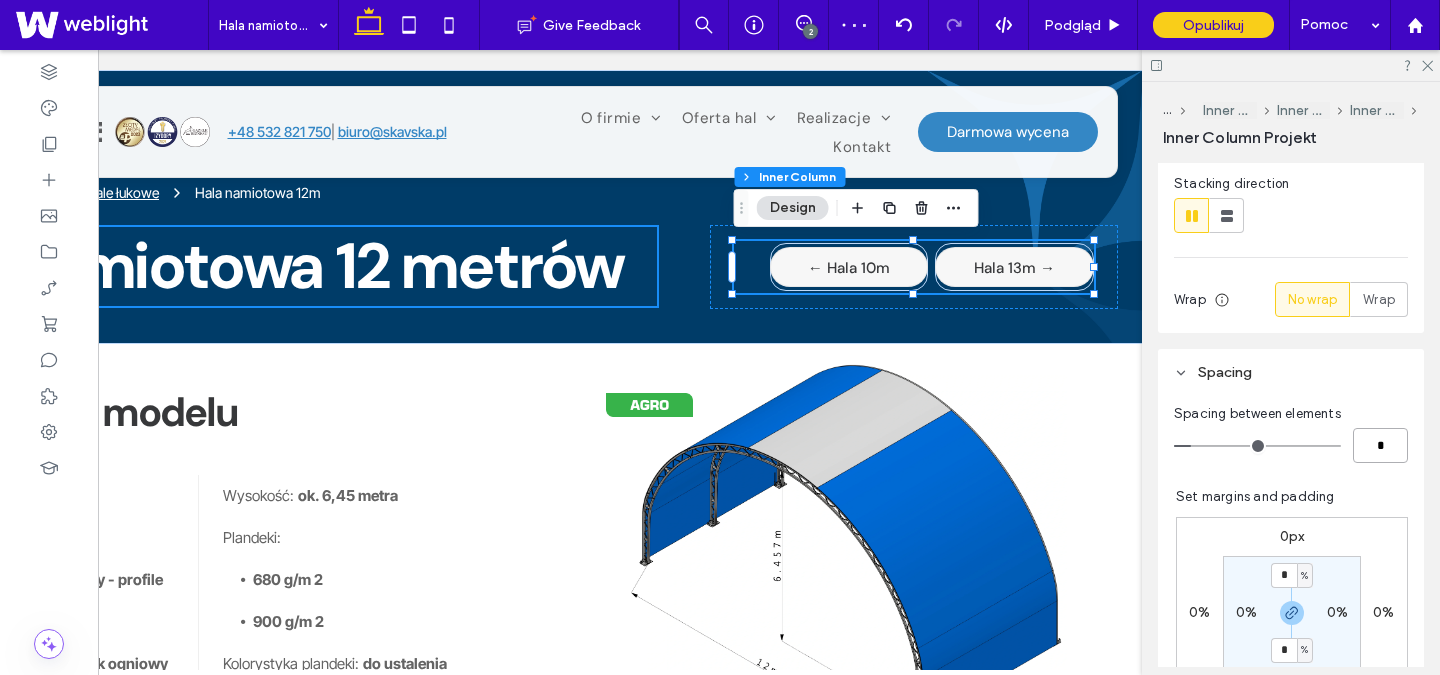 type on "*" 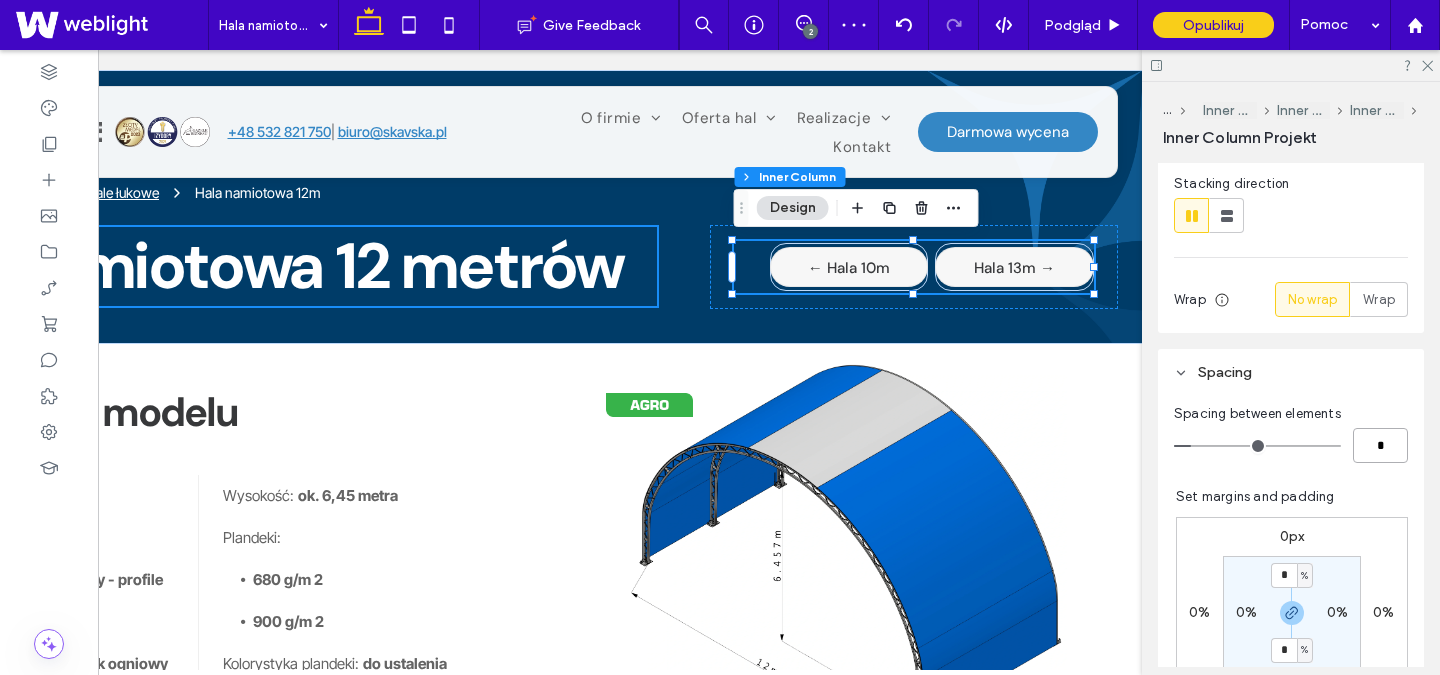 type on "*" 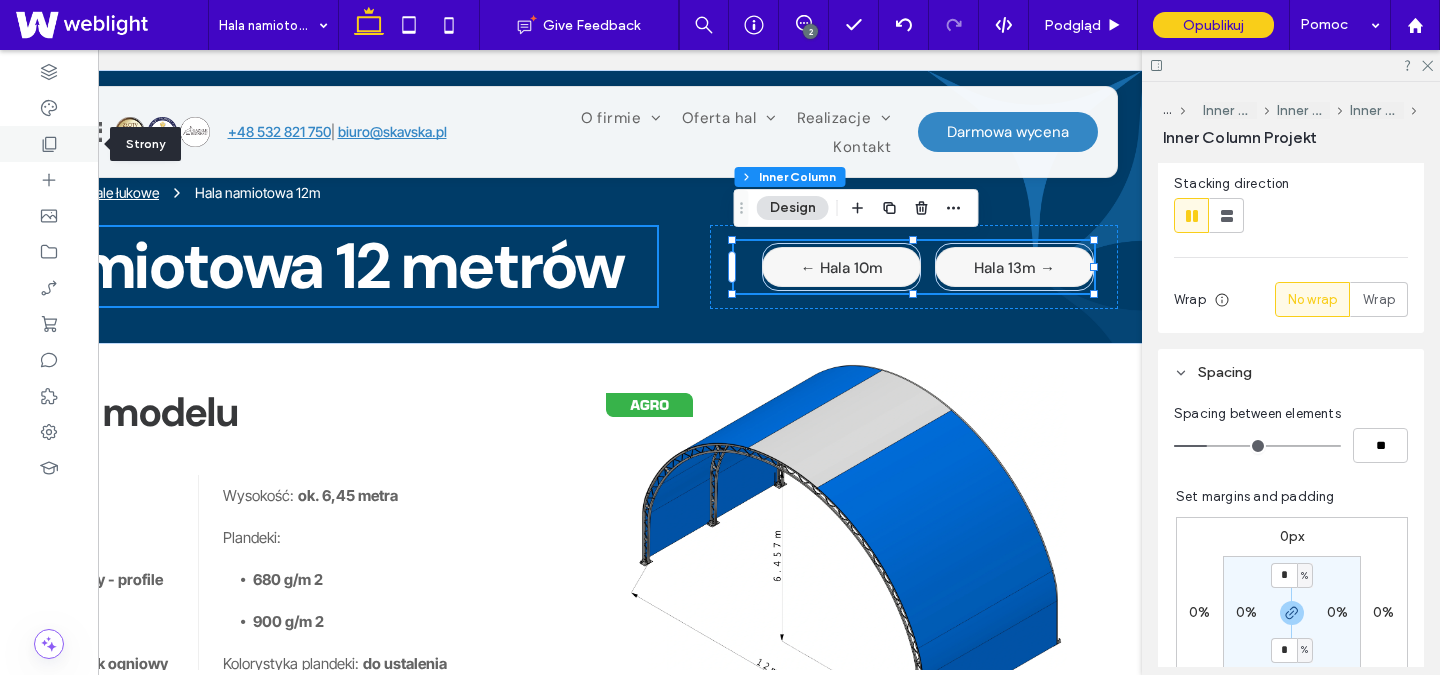 click at bounding box center (49, 144) 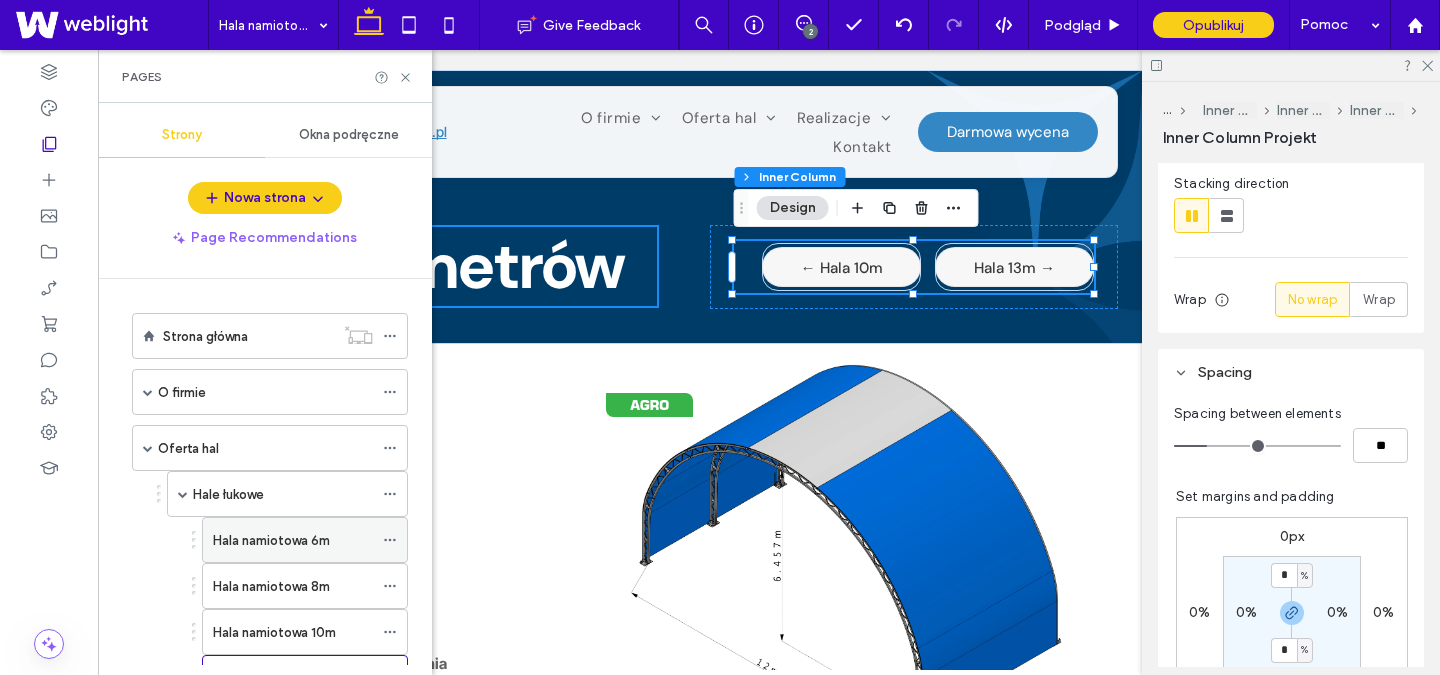 scroll, scrollTop: 311, scrollLeft: 0, axis: vertical 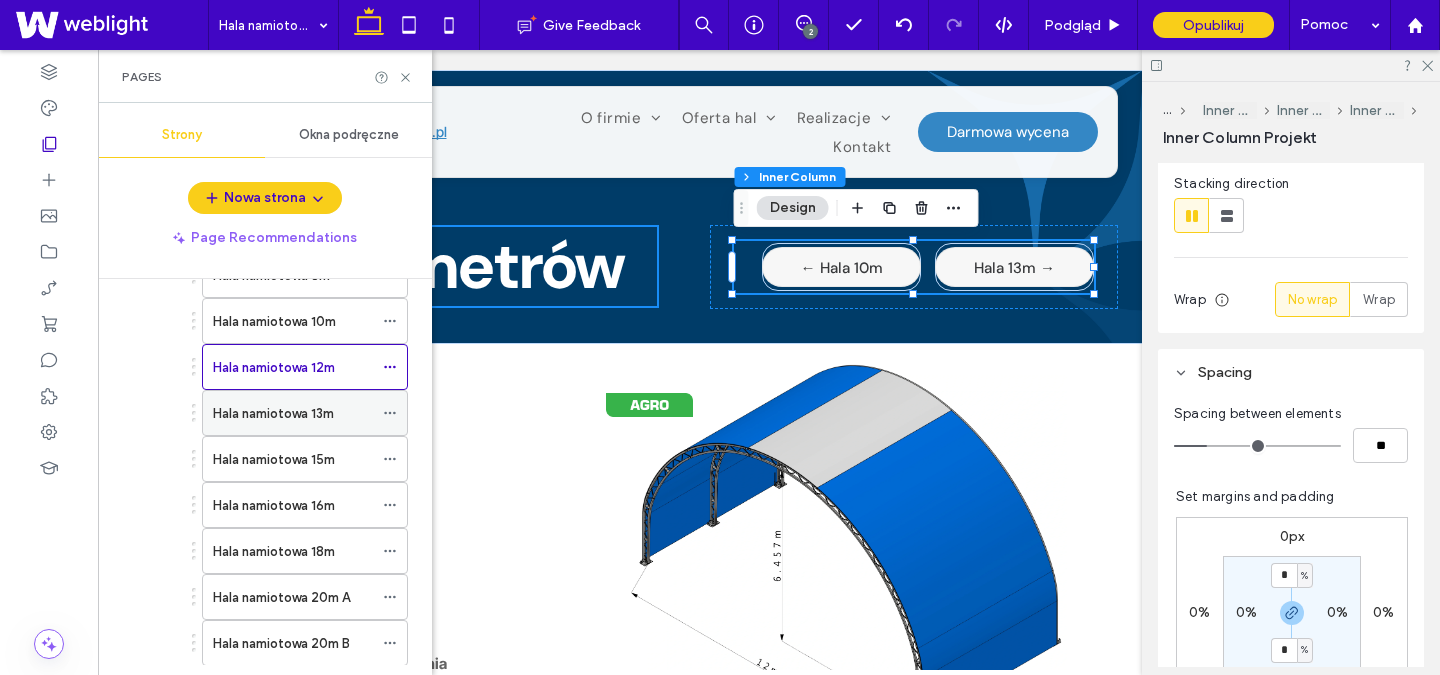 click on "Hala namiotowa 13m" at bounding box center (293, 413) 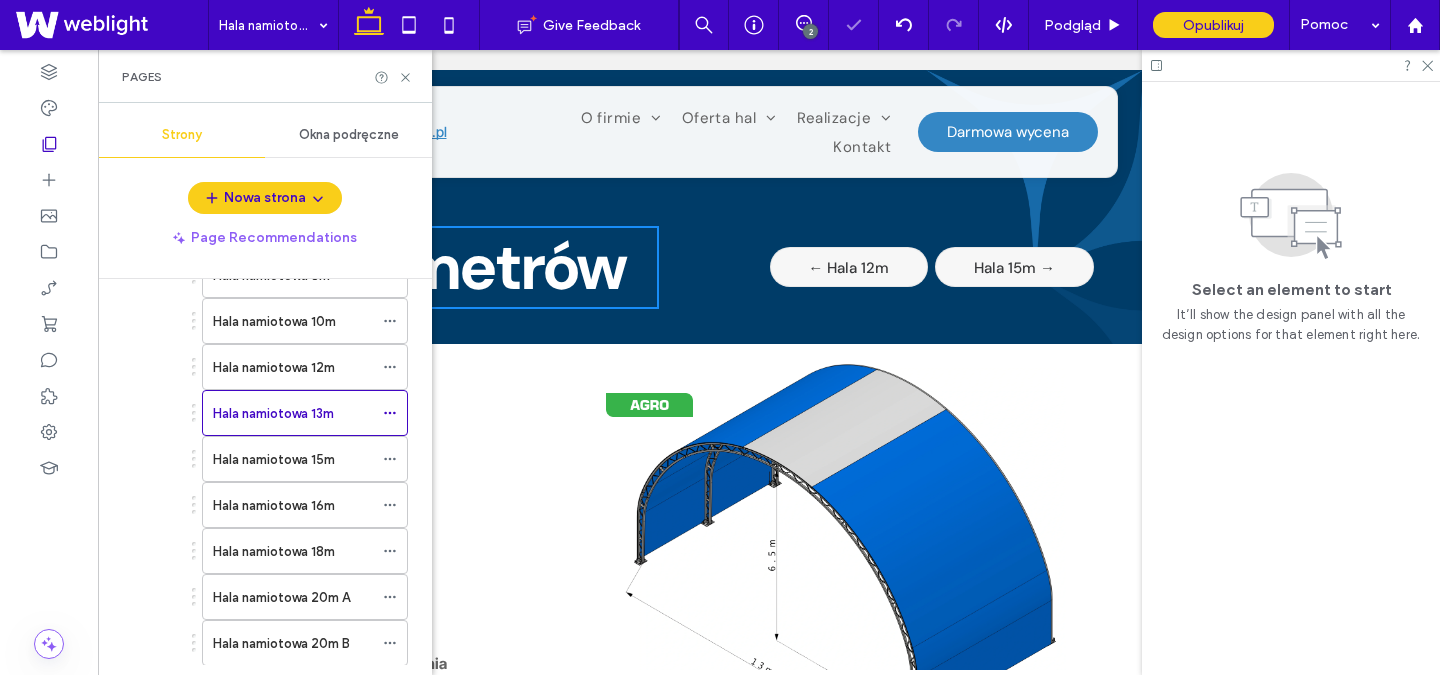 scroll, scrollTop: 0, scrollLeft: 0, axis: both 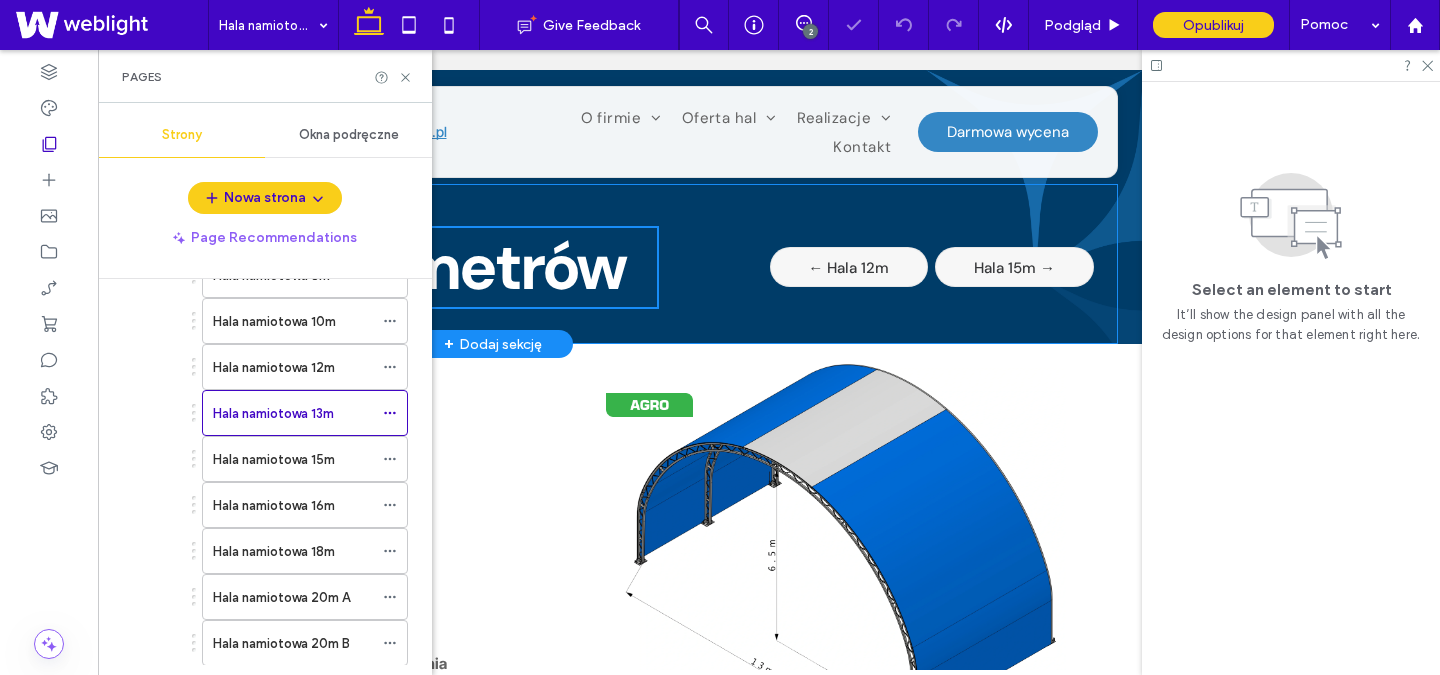 click on "Hala 15m →" at bounding box center (1014, 267) 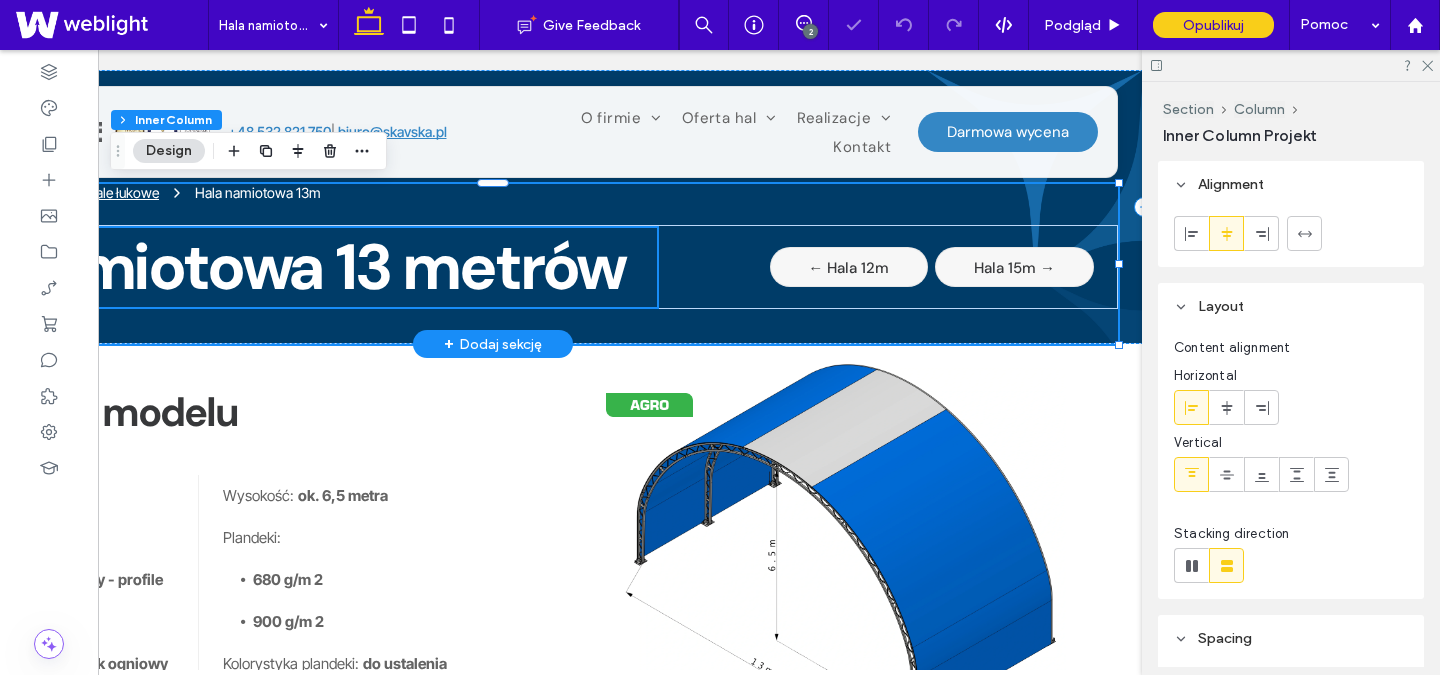click on "Hala 15m →" at bounding box center (1014, 267) 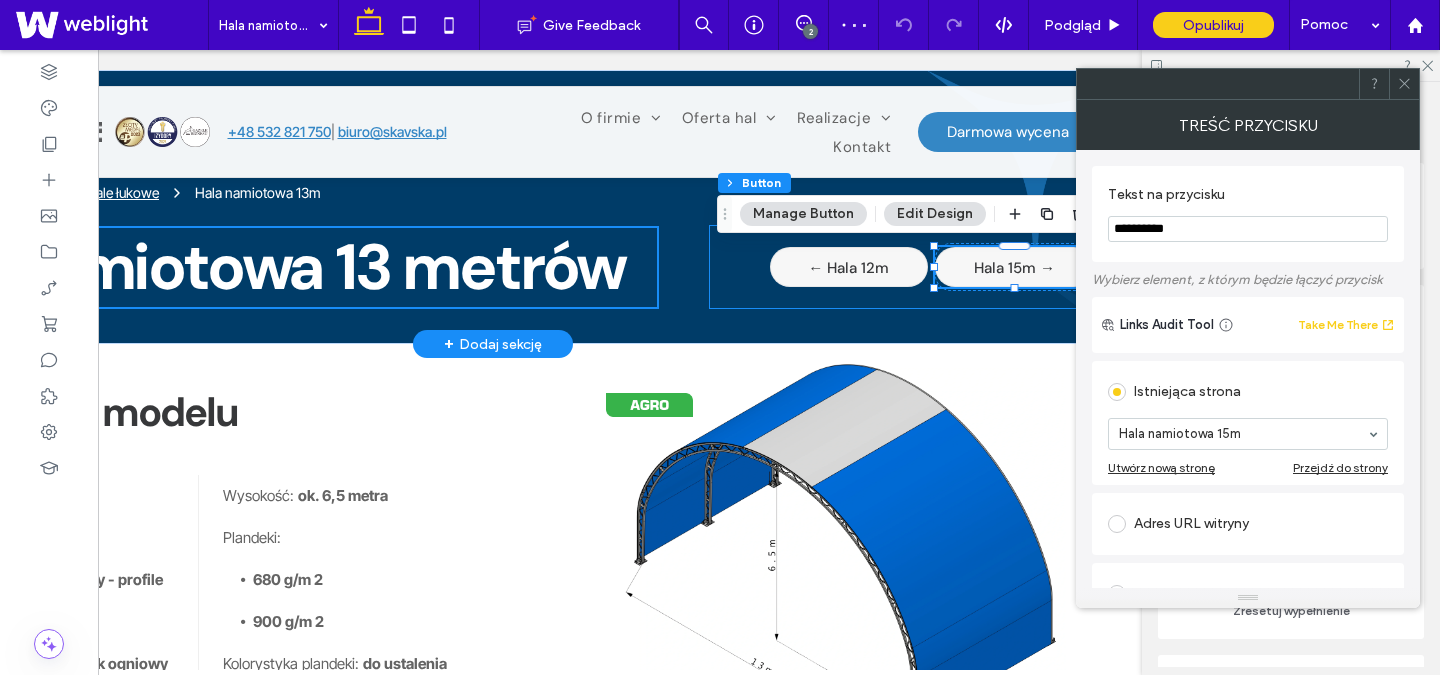 click on "← [NAME] 12m
[NAME] 15m →" at bounding box center [913, 267] 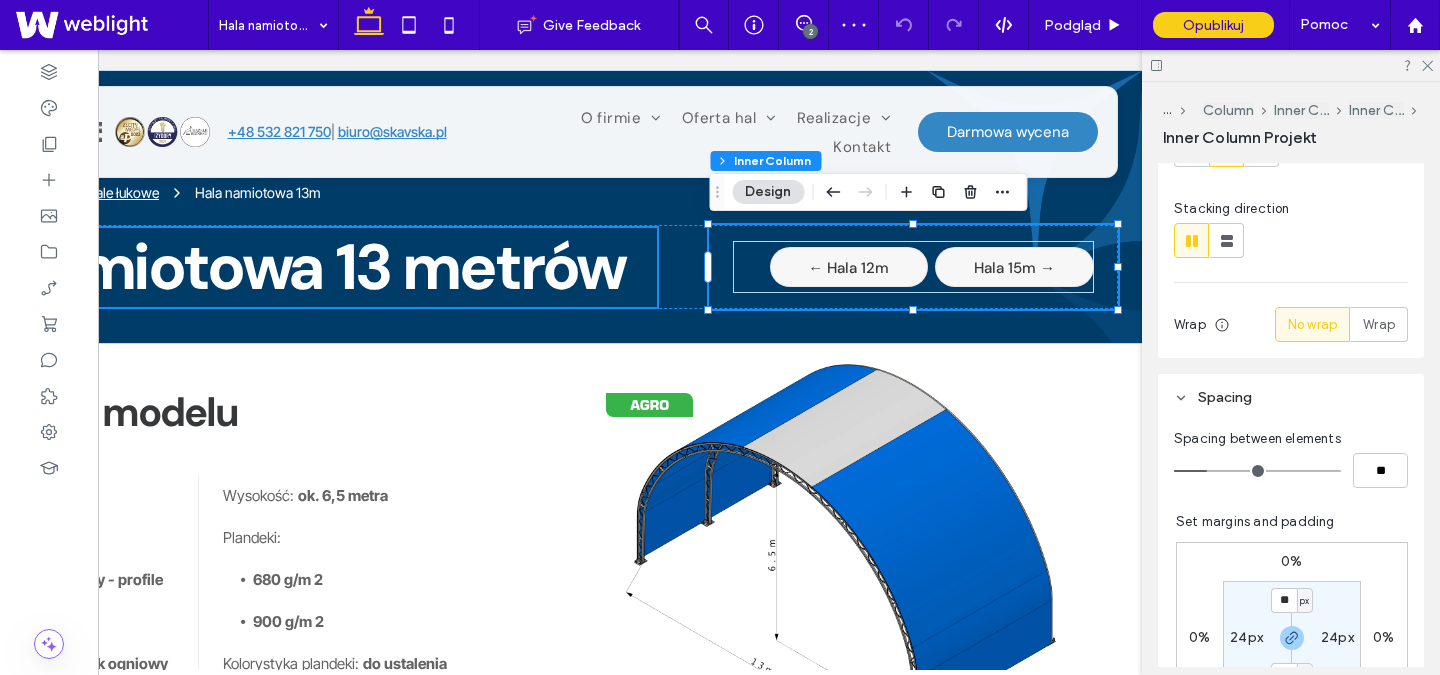 scroll, scrollTop: 328, scrollLeft: 0, axis: vertical 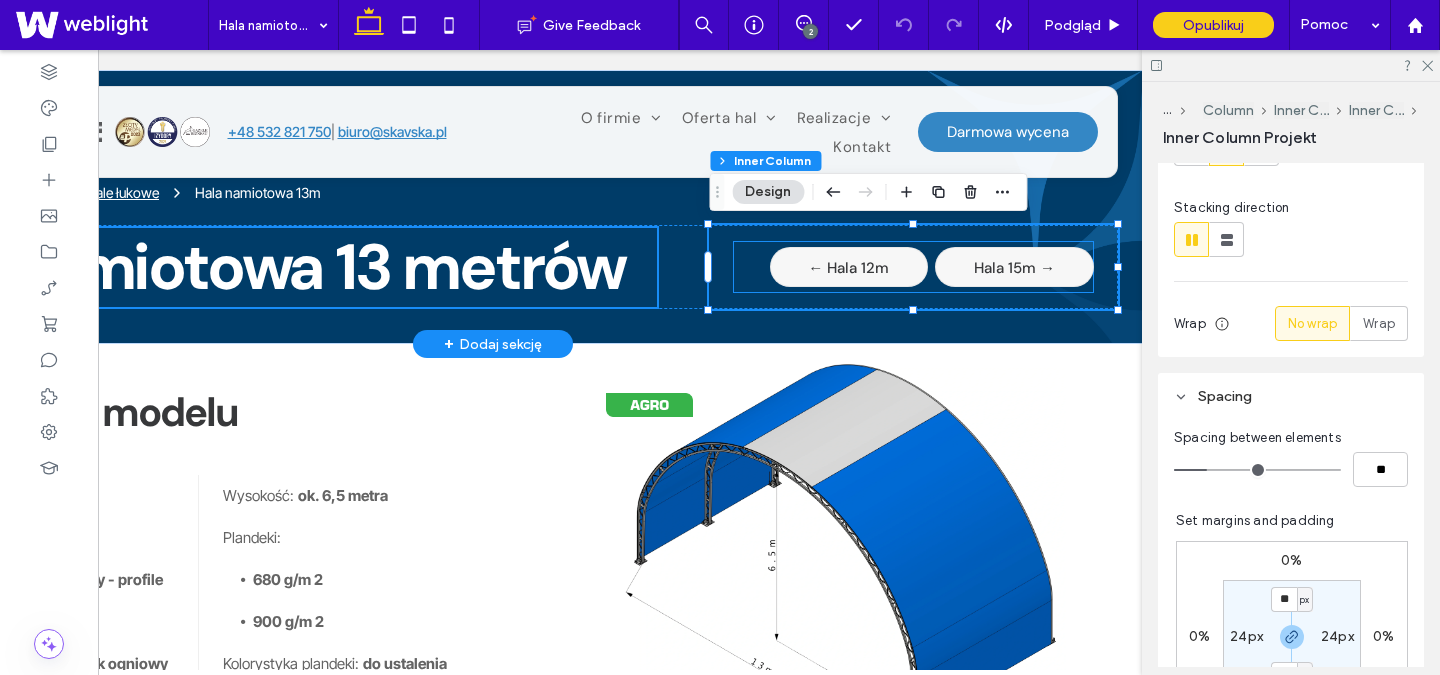 click on "← [NAME] 12m
[NAME] 15m →" at bounding box center [913, 267] 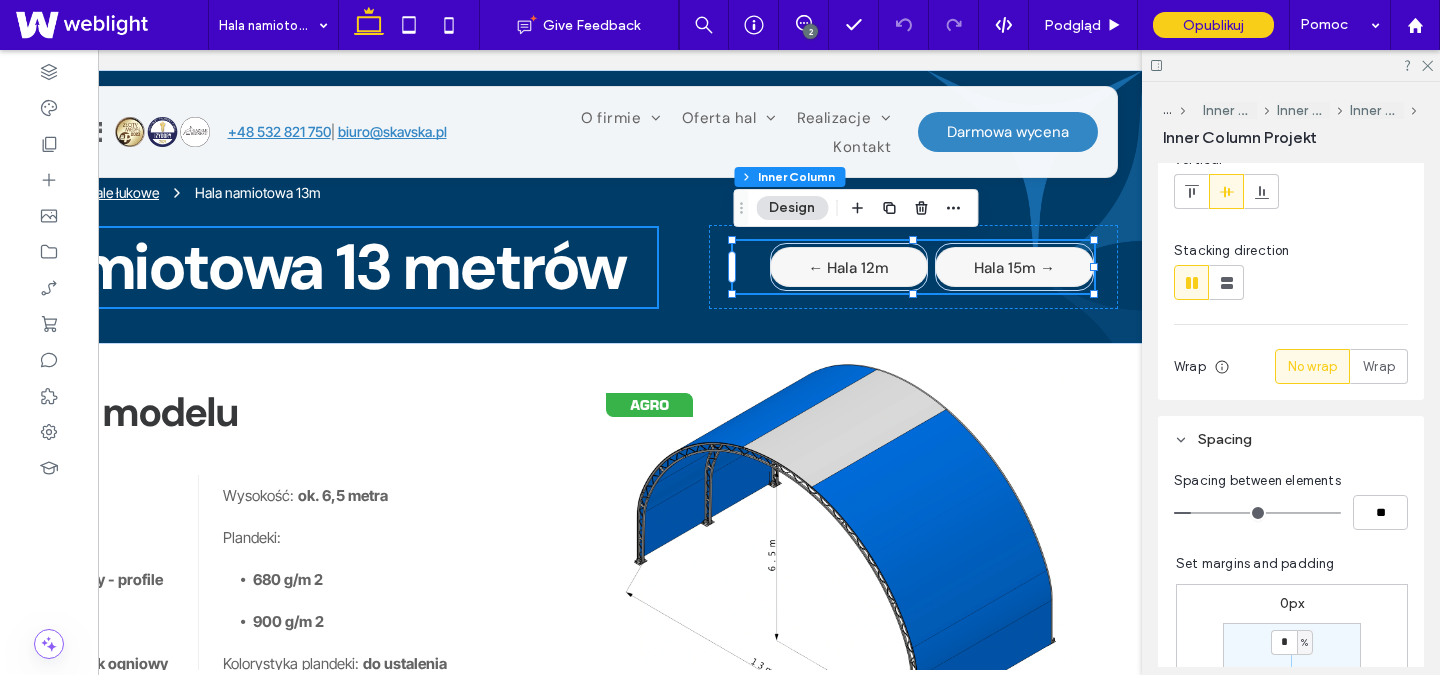 scroll, scrollTop: 433, scrollLeft: 0, axis: vertical 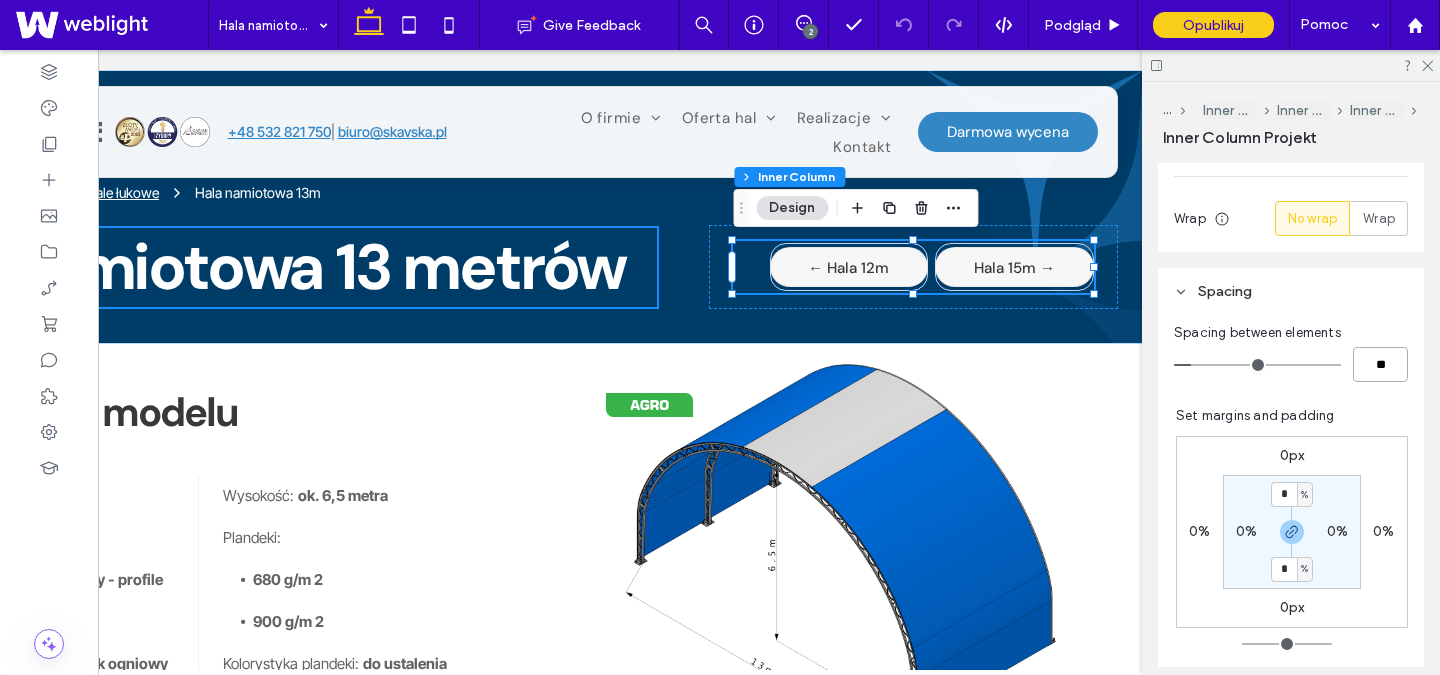 click on "**" at bounding box center (1380, 364) 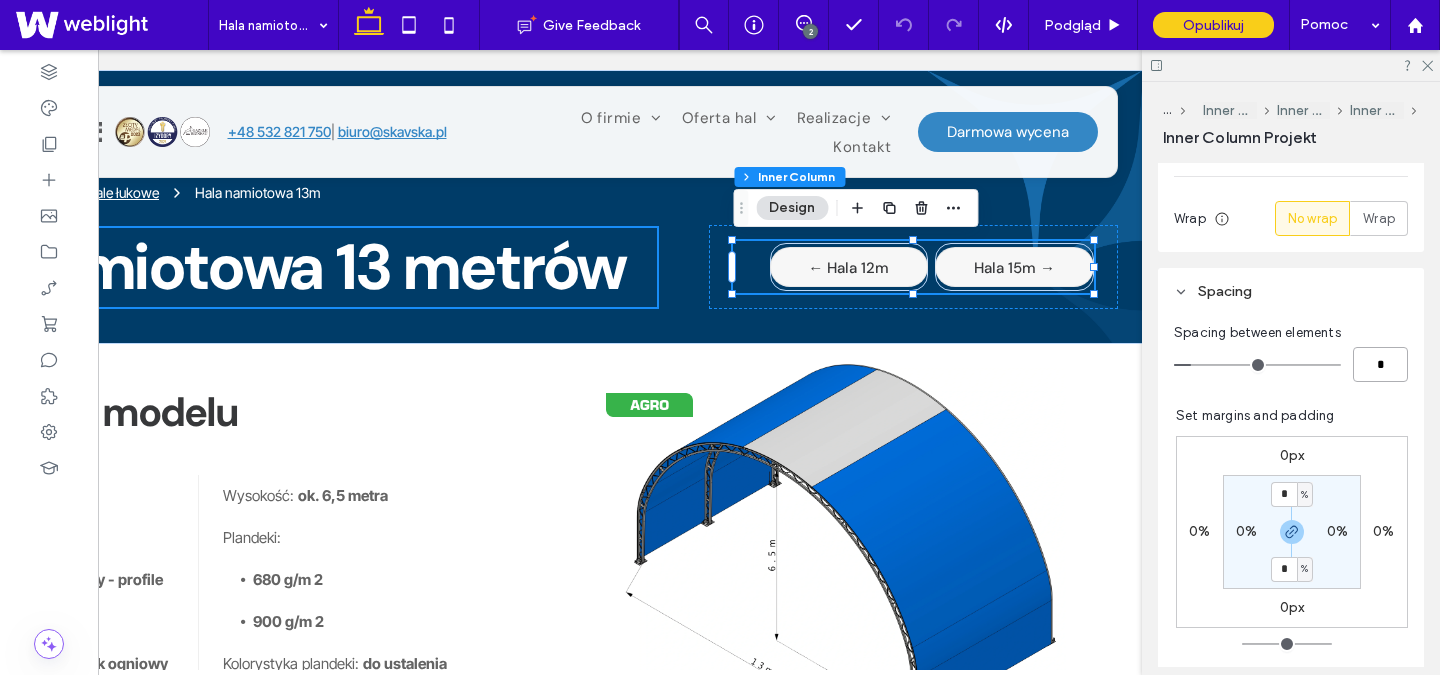 type on "*" 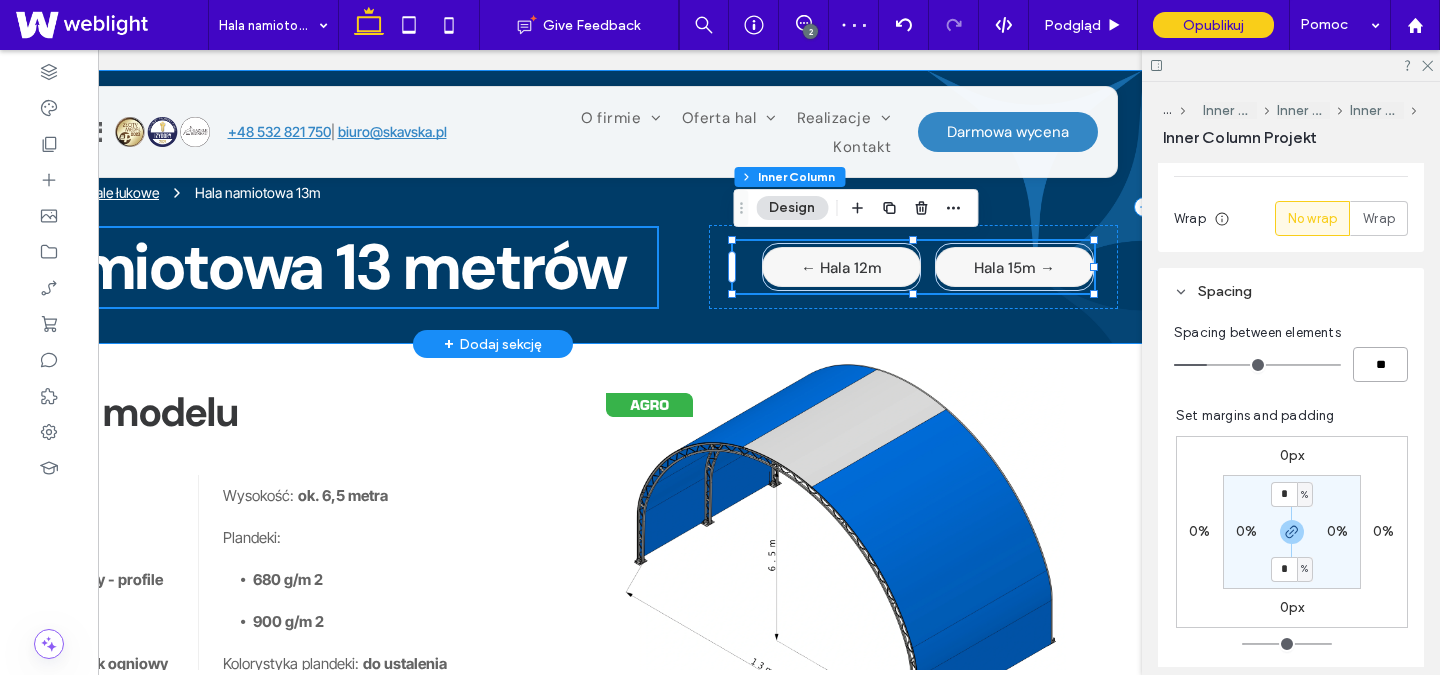 type on "*" 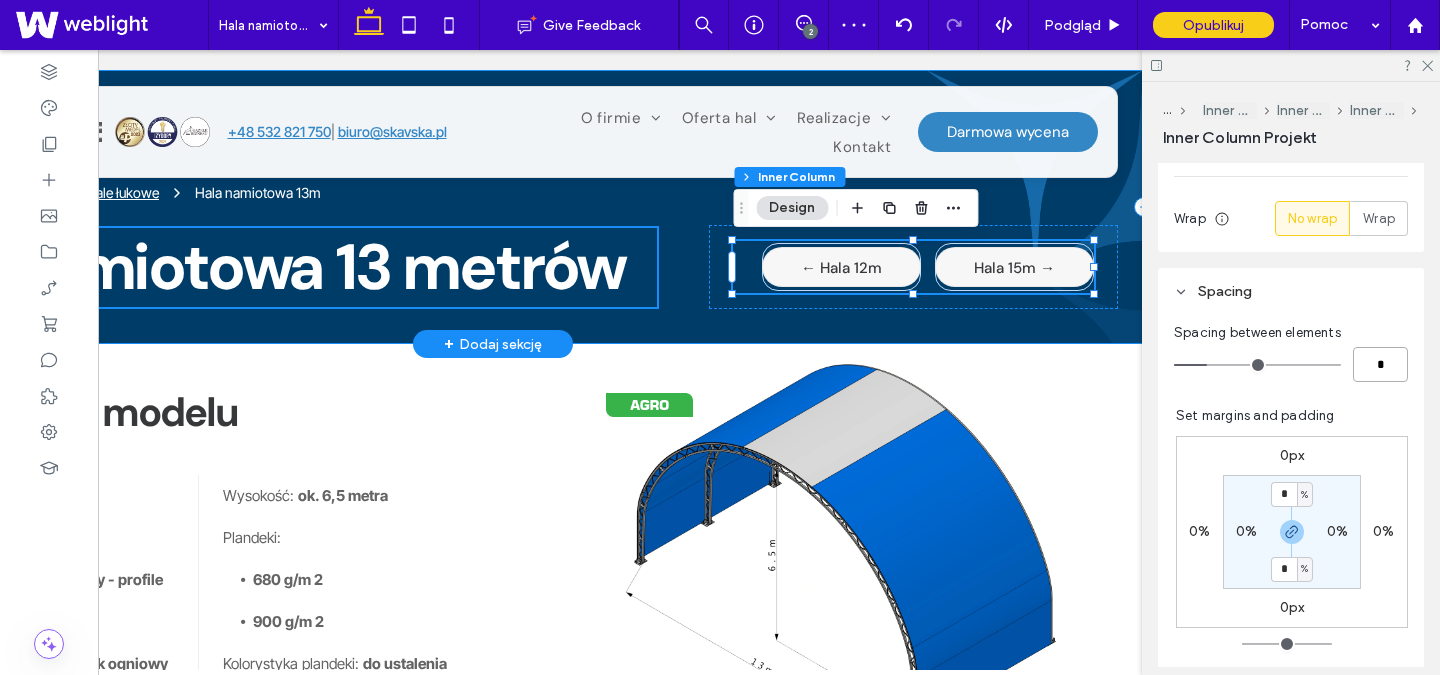 type on "*" 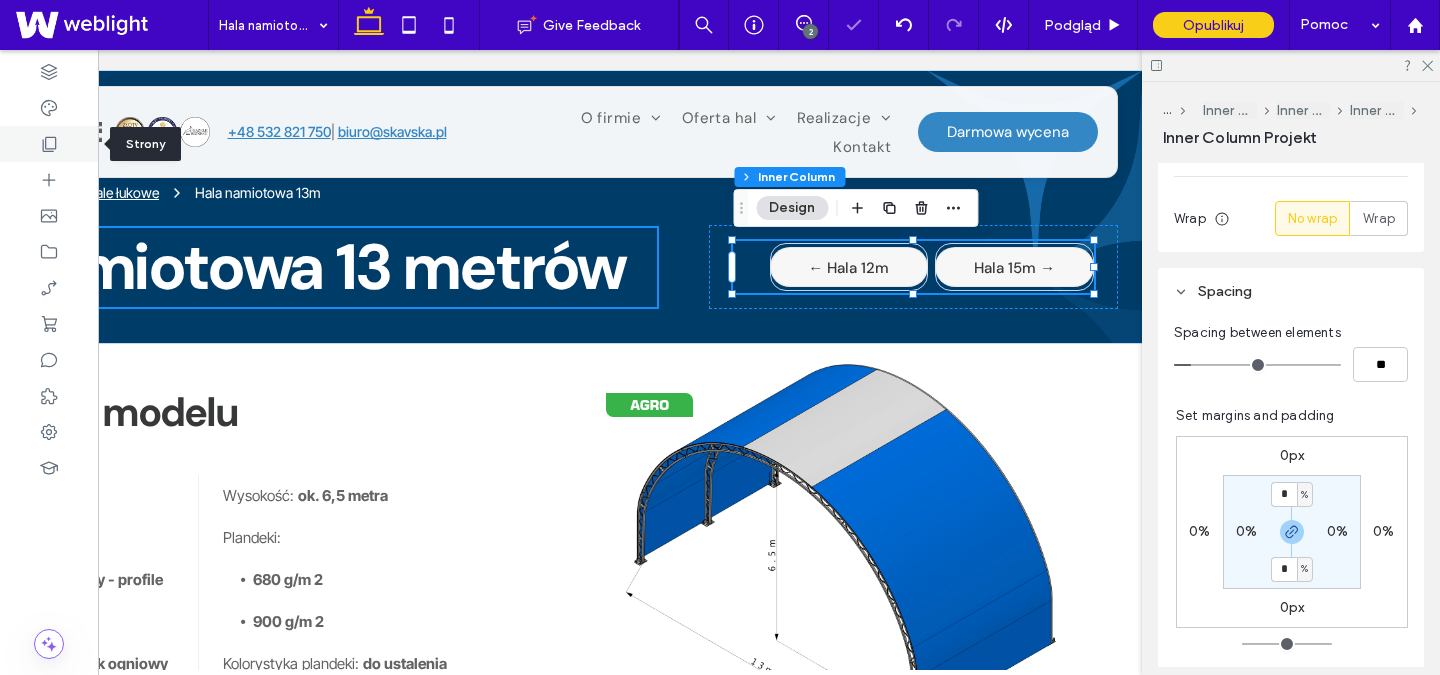 click 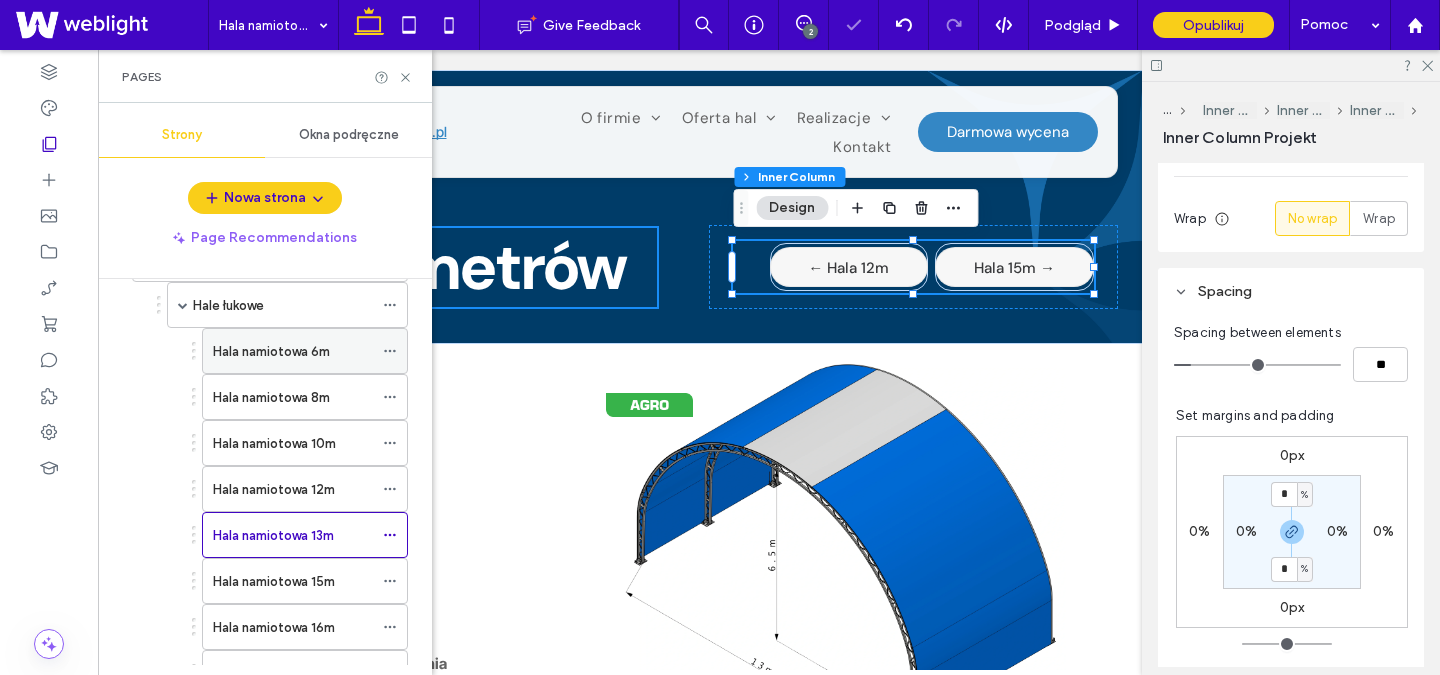 scroll, scrollTop: 221, scrollLeft: 0, axis: vertical 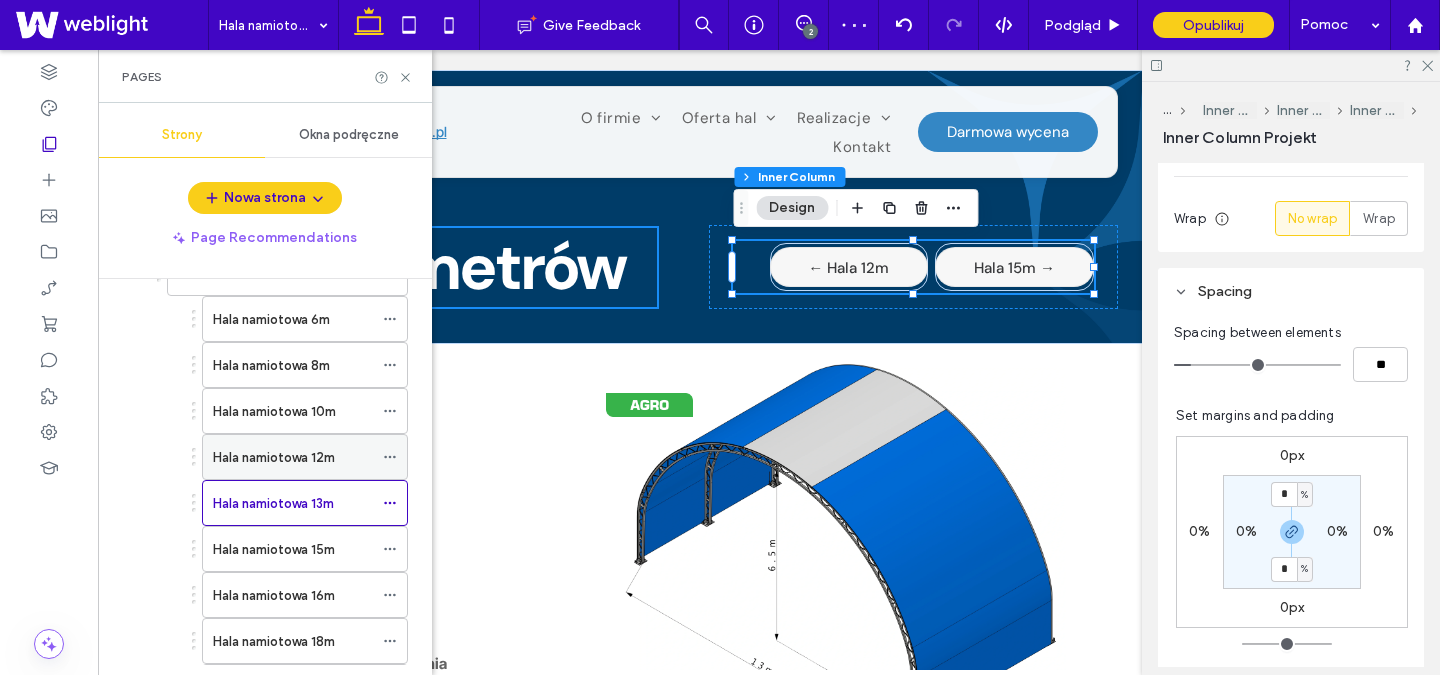 click on "Hala namiotowa 12m" at bounding box center (274, 457) 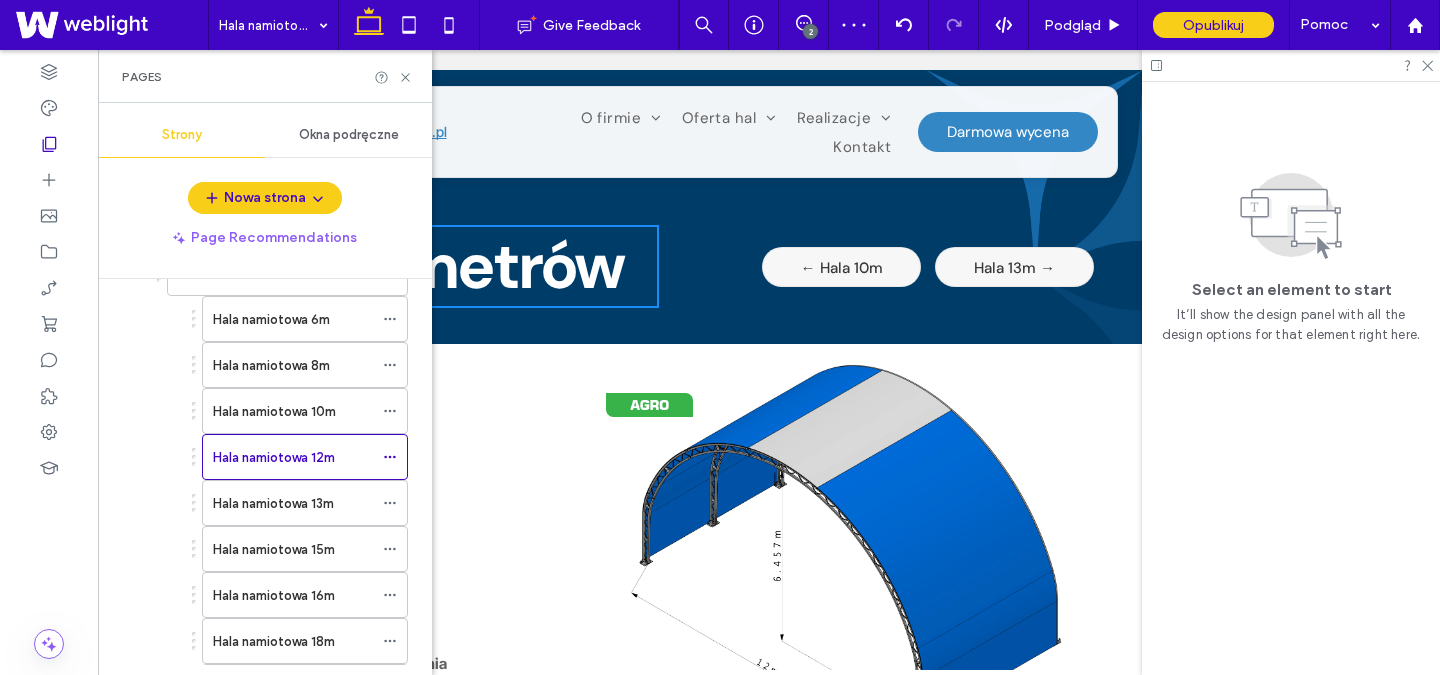 click on "← Hala 10m
Hala 13m →" at bounding box center [914, 267] 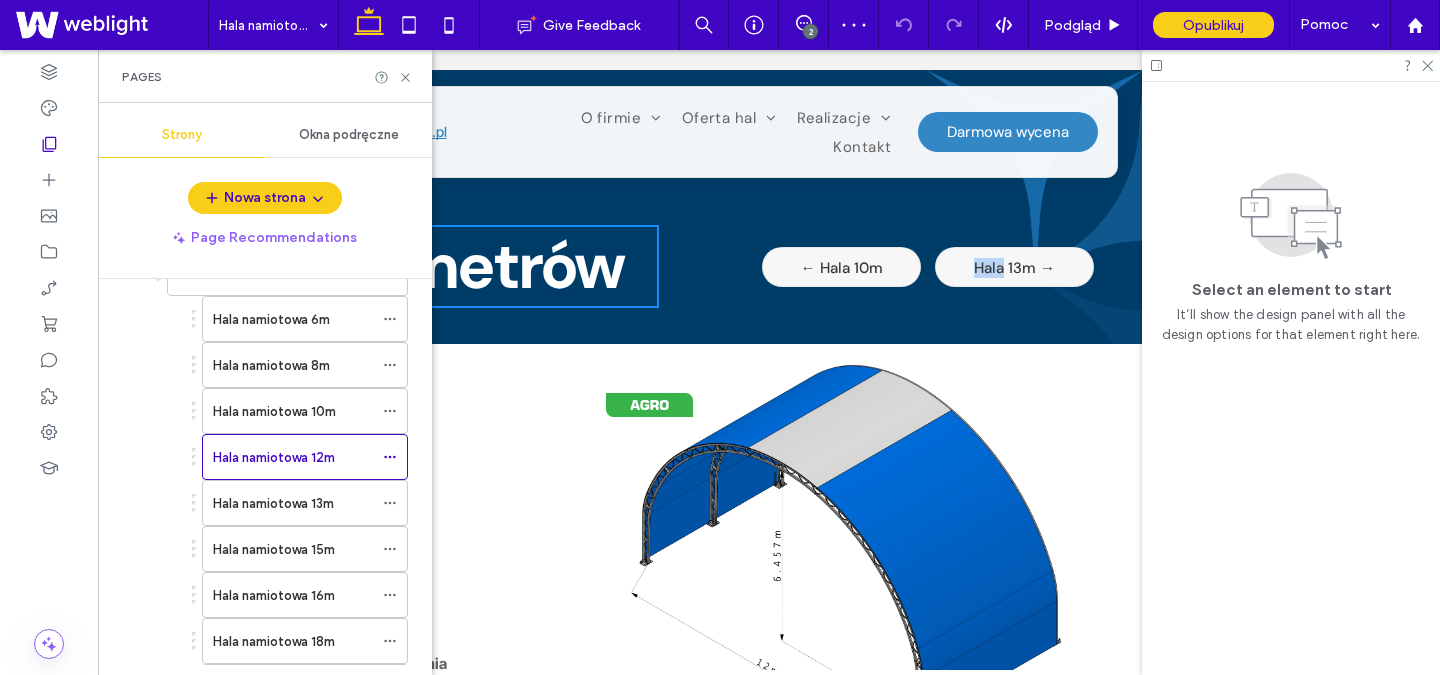 click on "← Hala 10m
Hala 13m →" at bounding box center (914, 267) 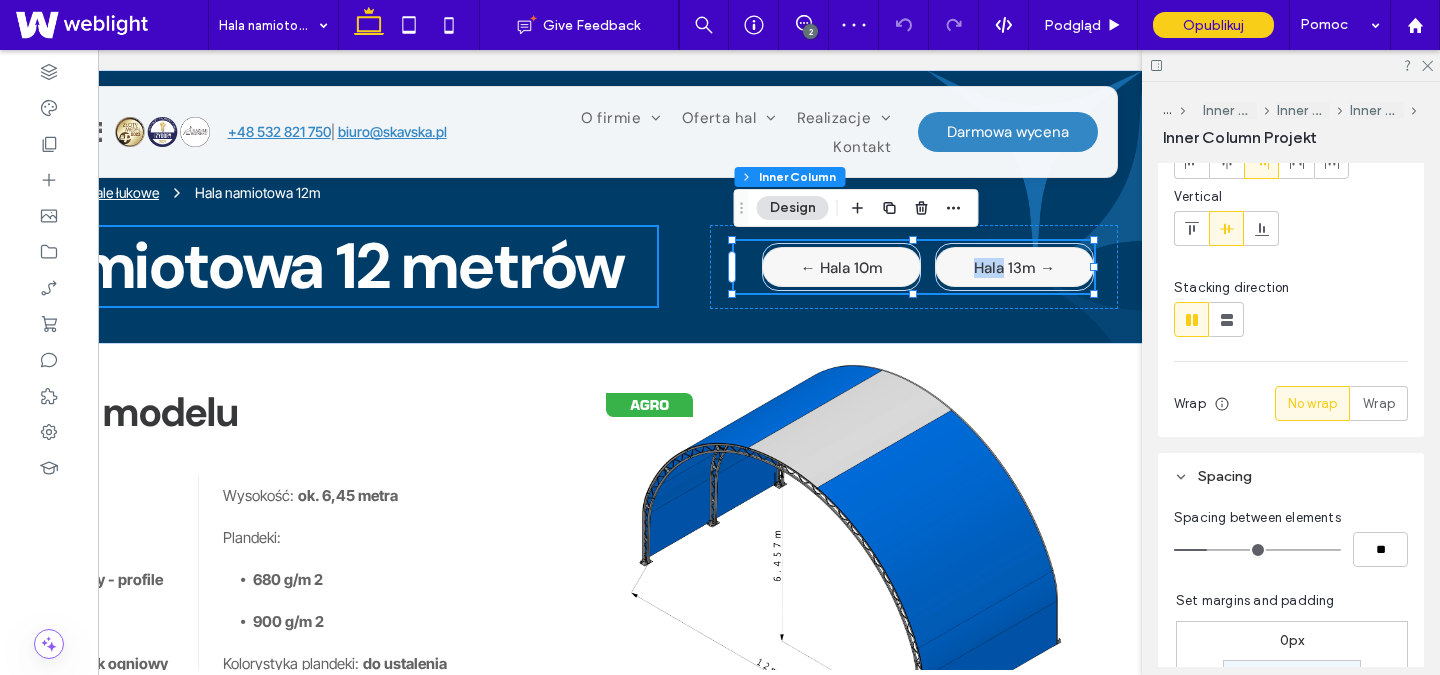 scroll, scrollTop: 247, scrollLeft: 0, axis: vertical 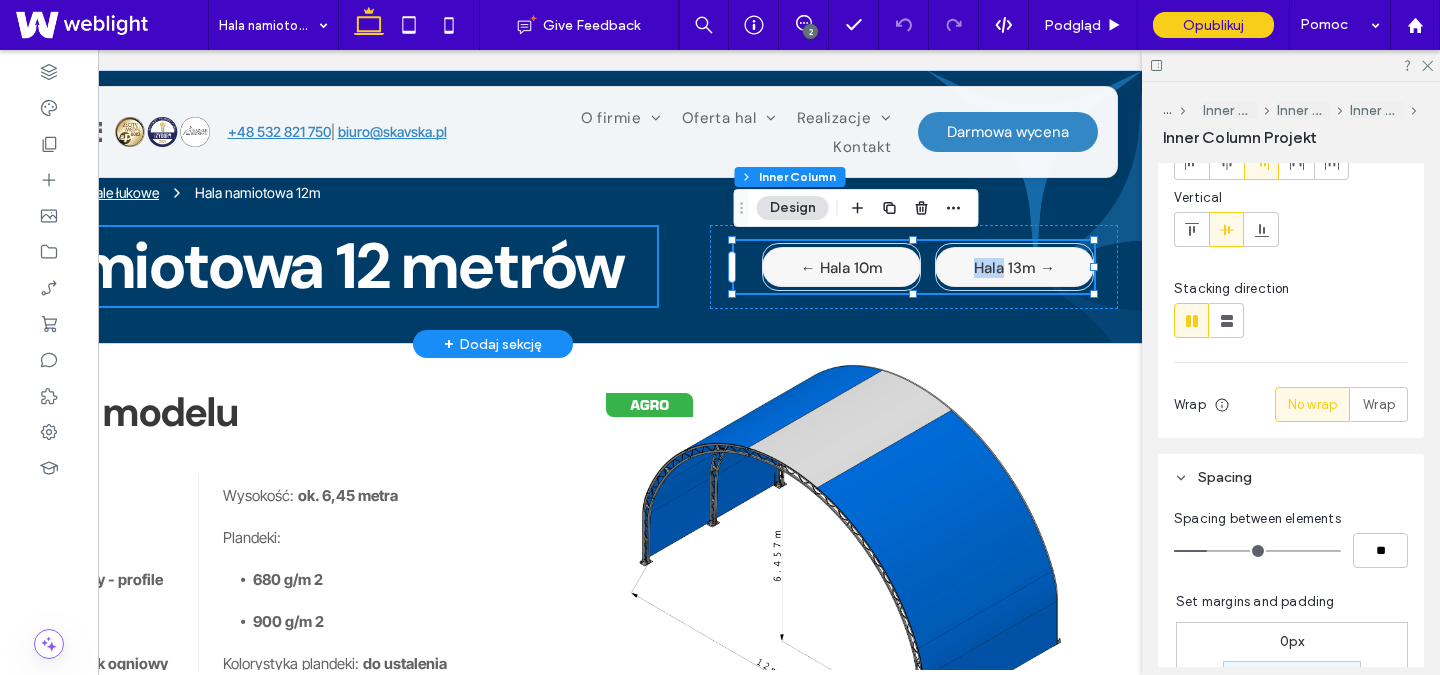 click on "← Hala 10m
Hala 13m →" at bounding box center (914, 267) 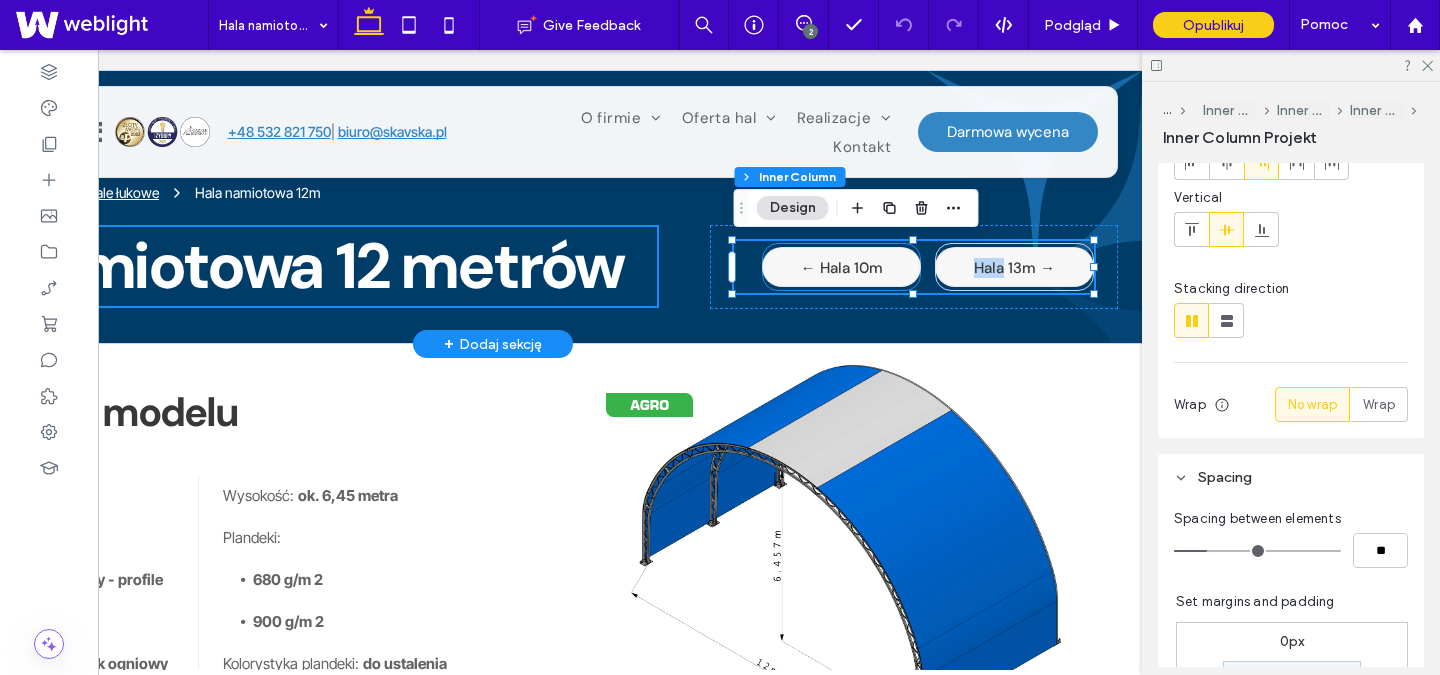 click on "← Hala 10m" at bounding box center (841, 267) 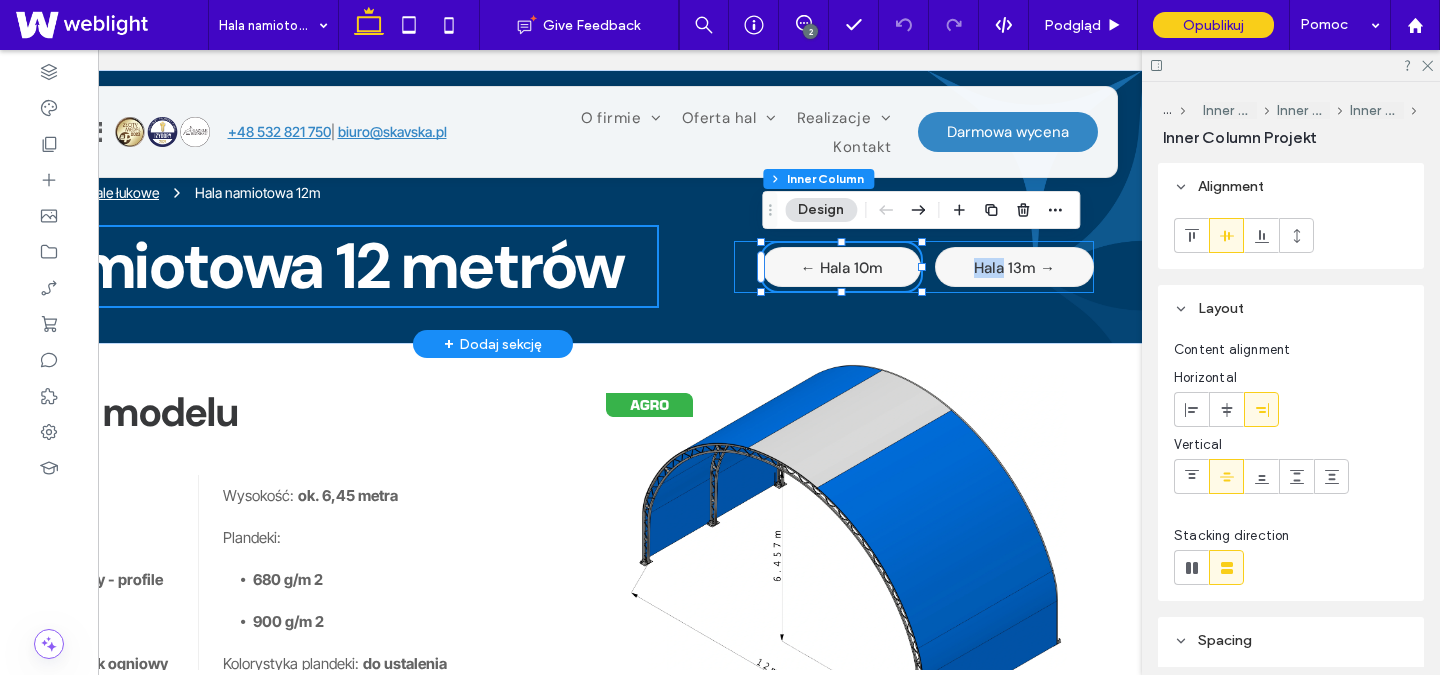 click on "← [NAME] 10m
[NAME] 13m →" at bounding box center (914, 267) 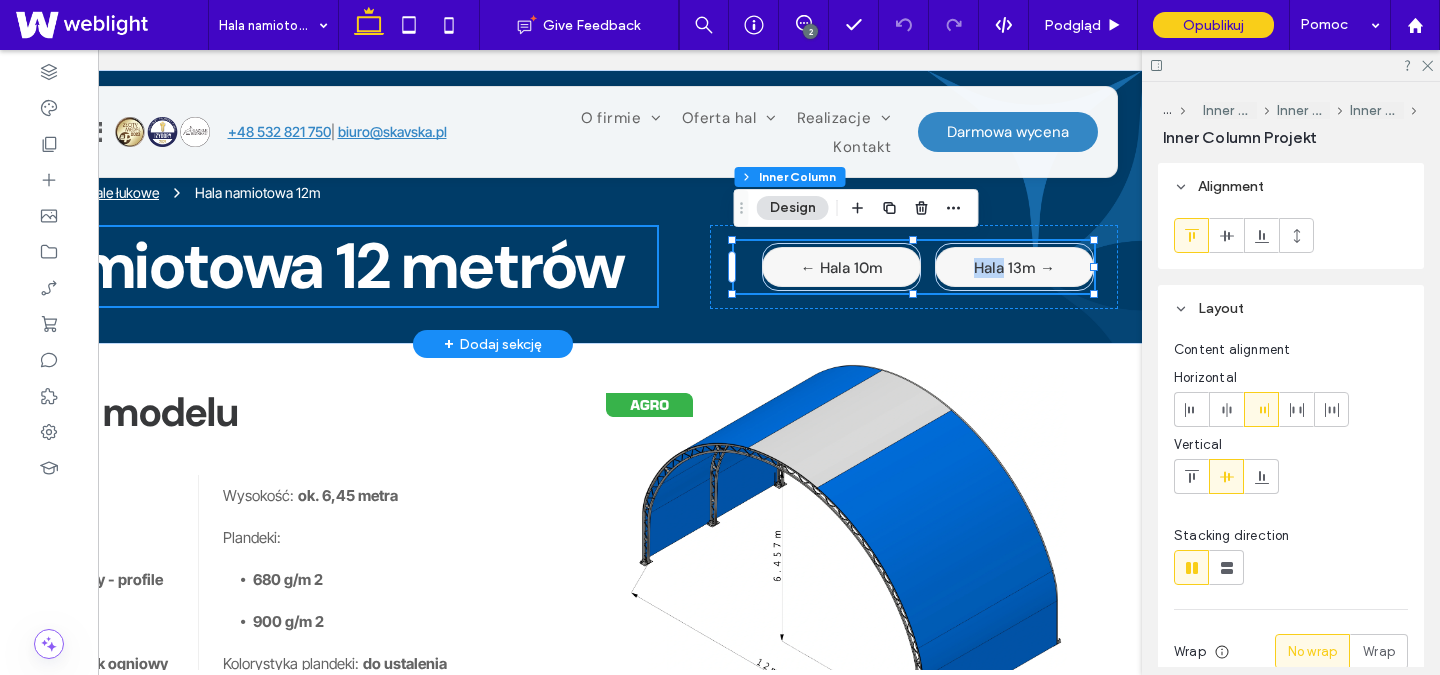 click on "← Hala 10m
Hala 13m →" at bounding box center (914, 267) 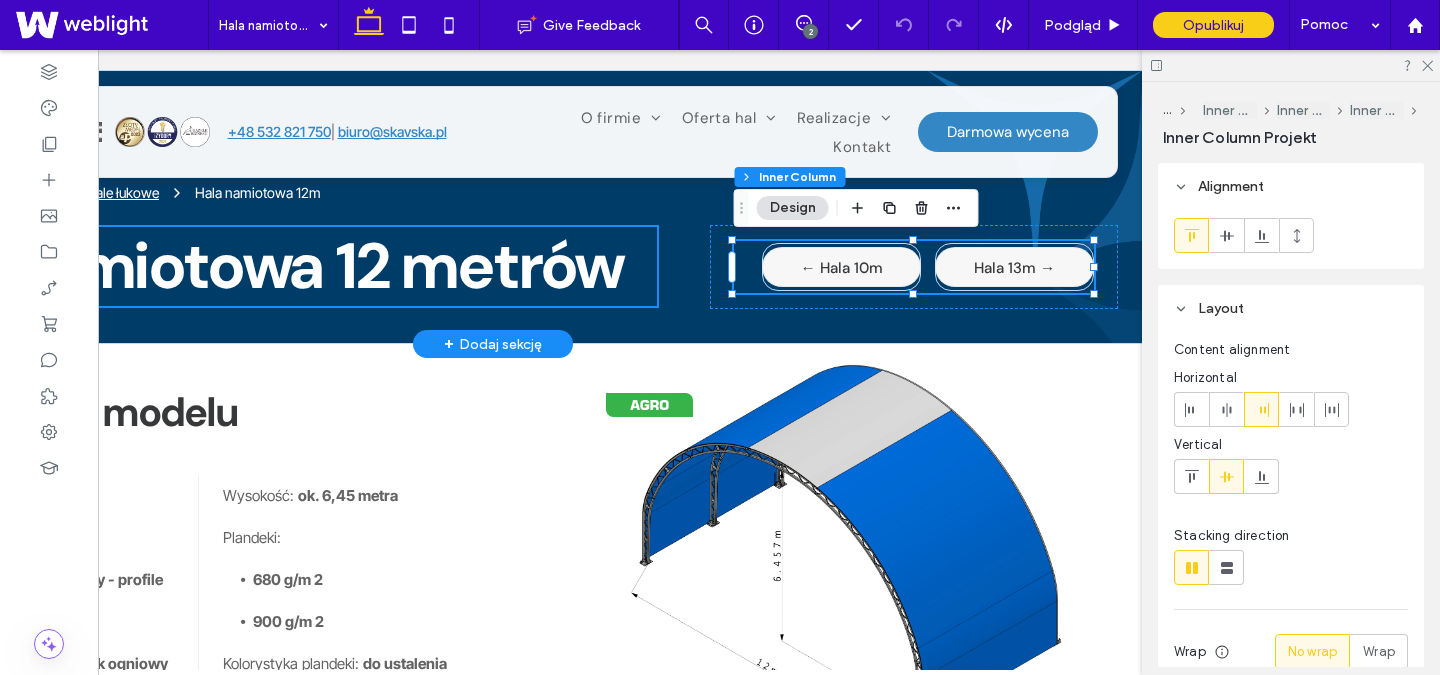click at bounding box center [913, 293] 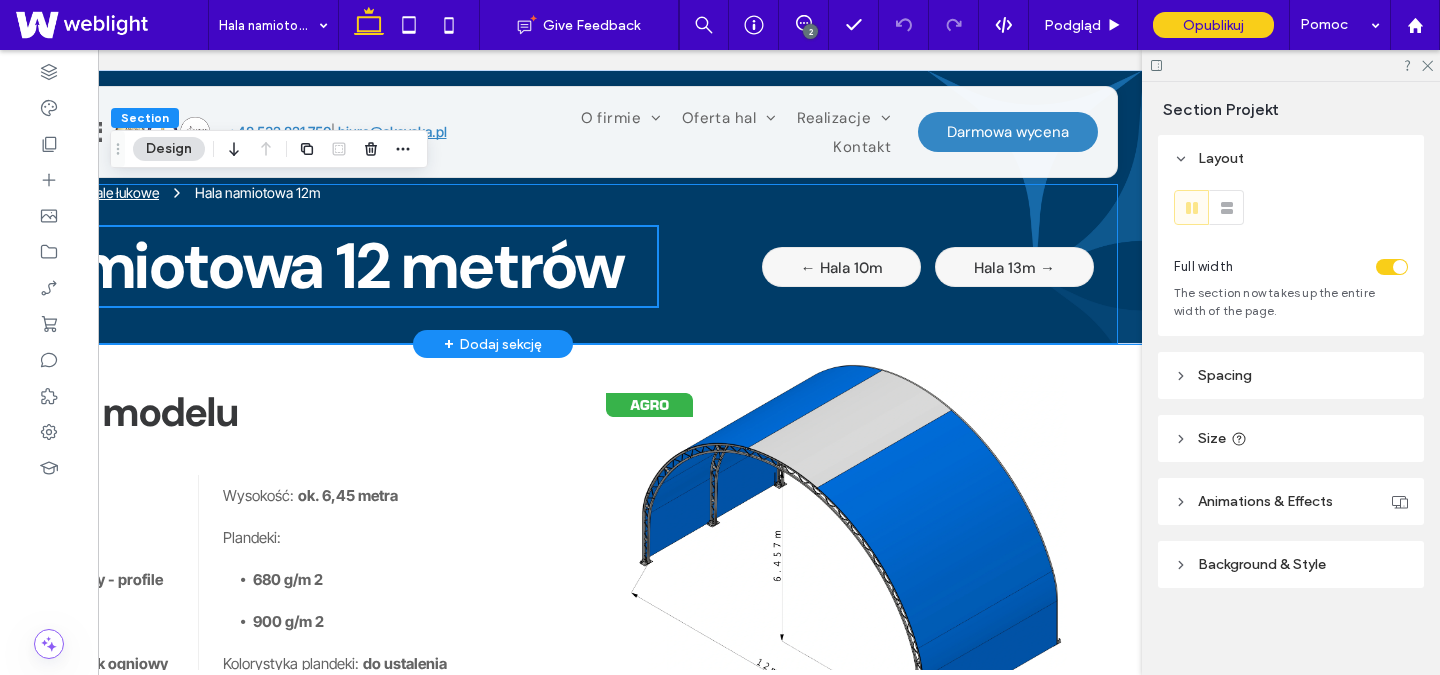 click on "← Hala 10m
Hala 13m →" at bounding box center [914, 267] 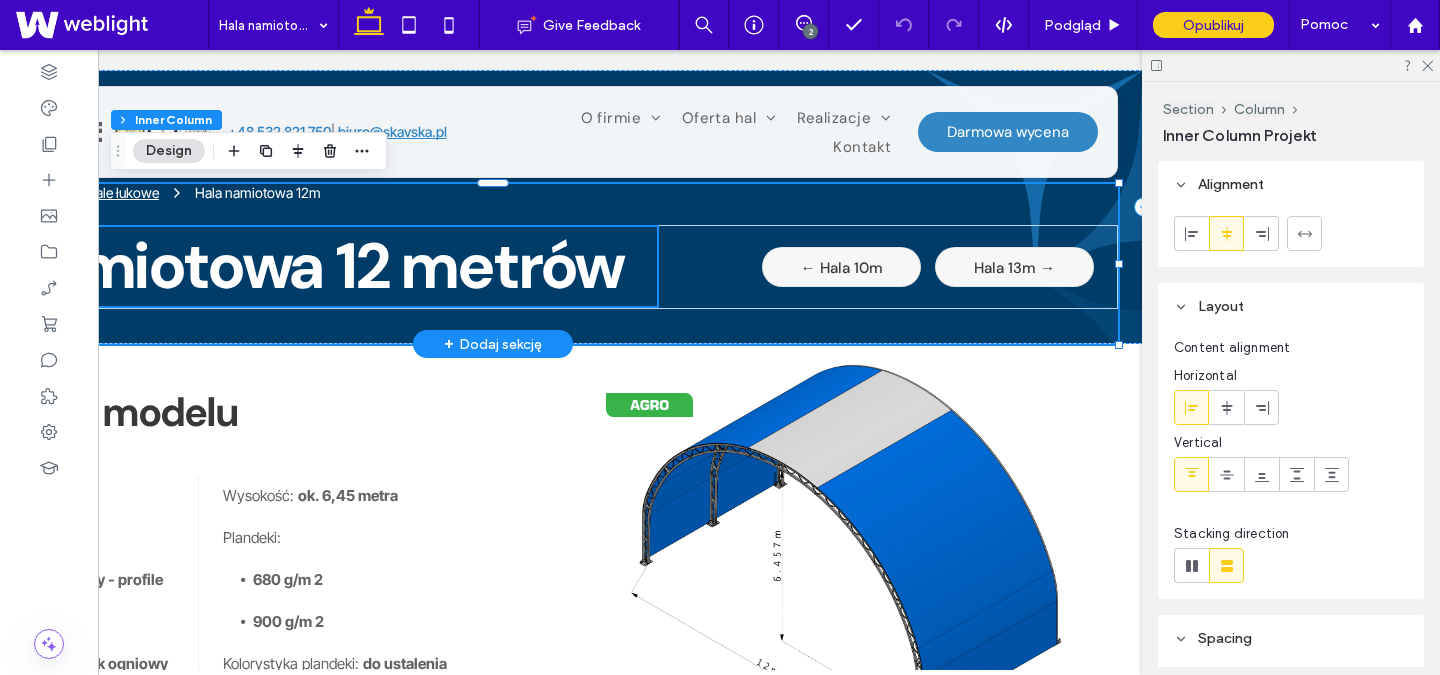 click on "← Hala 10m
Hala 13m →" at bounding box center [914, 267] 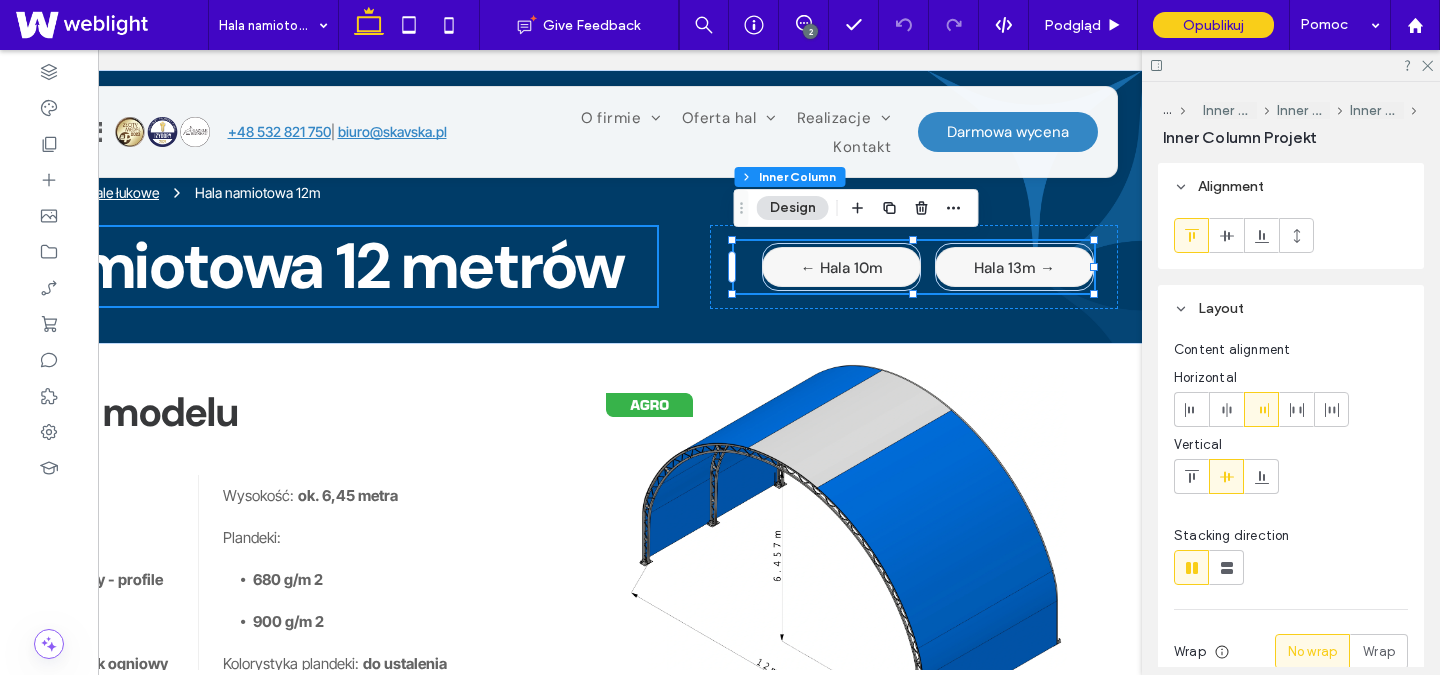 scroll, scrollTop: 302, scrollLeft: 0, axis: vertical 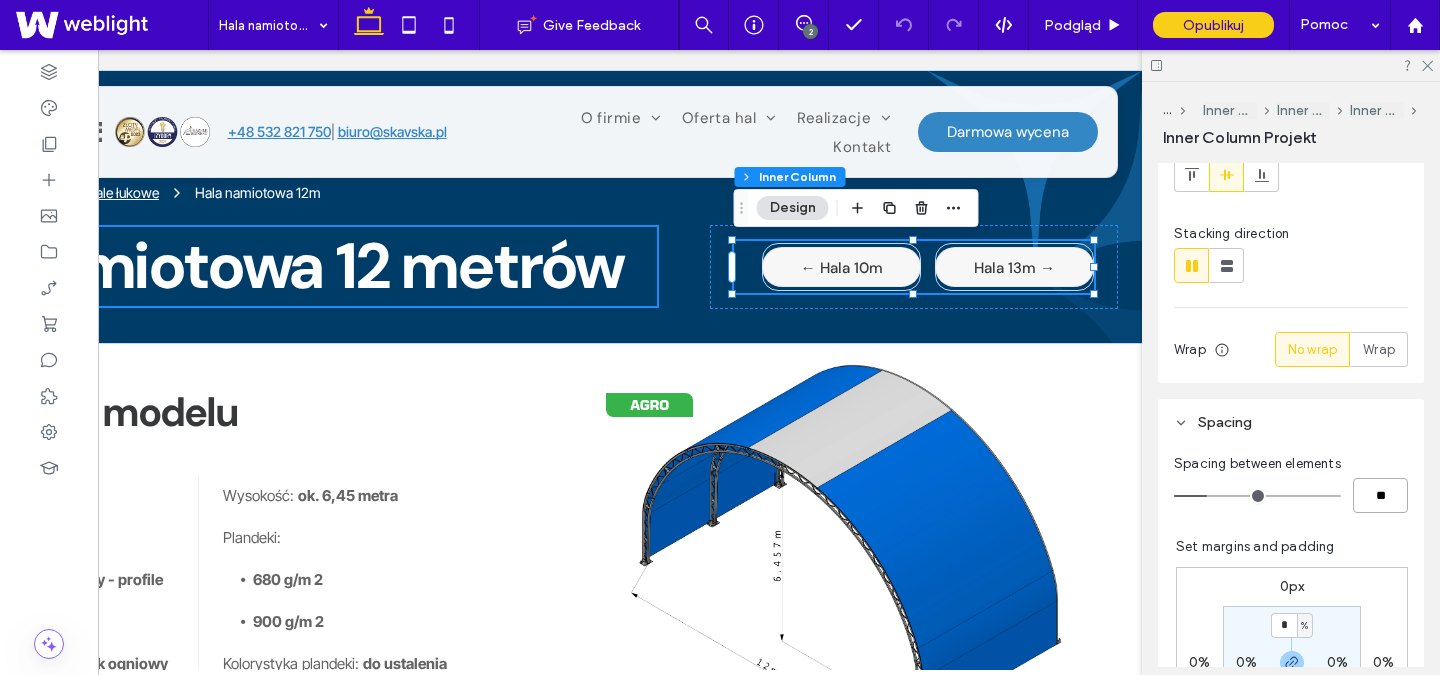 click on "**" at bounding box center [1380, 495] 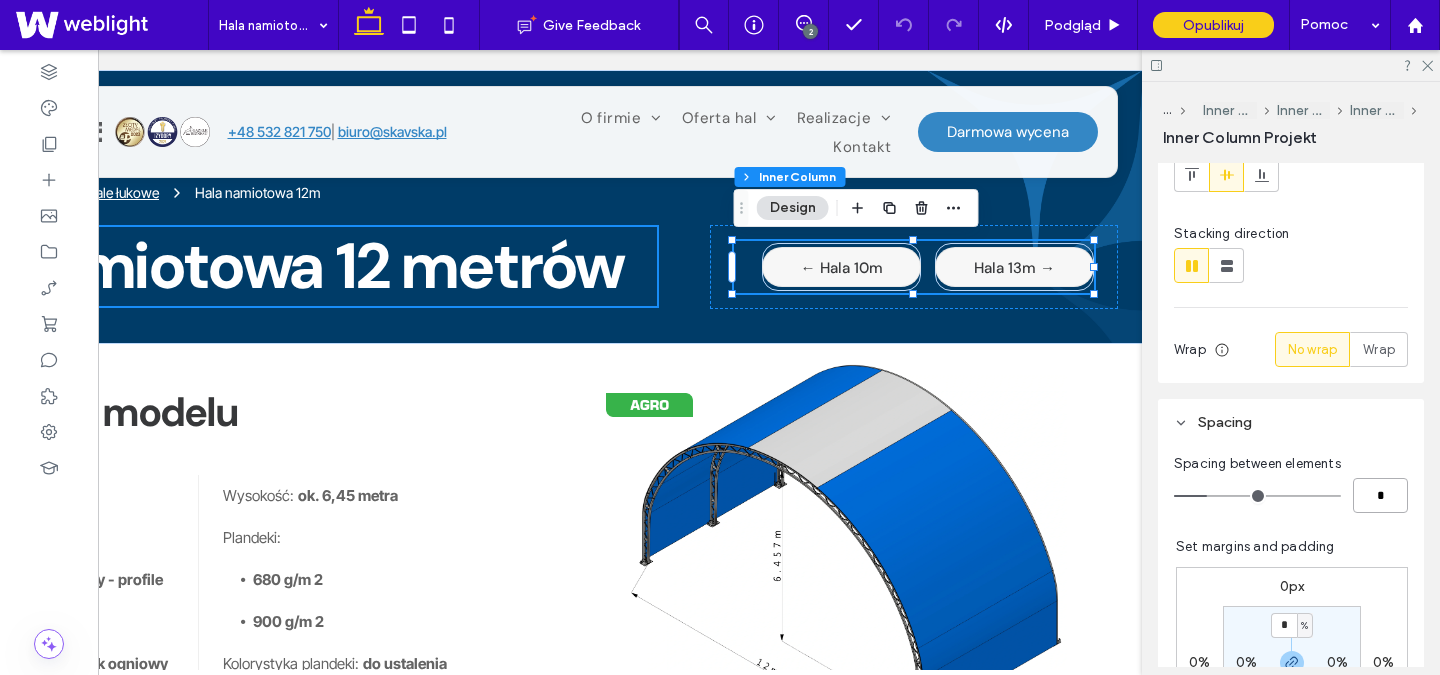 type on "*" 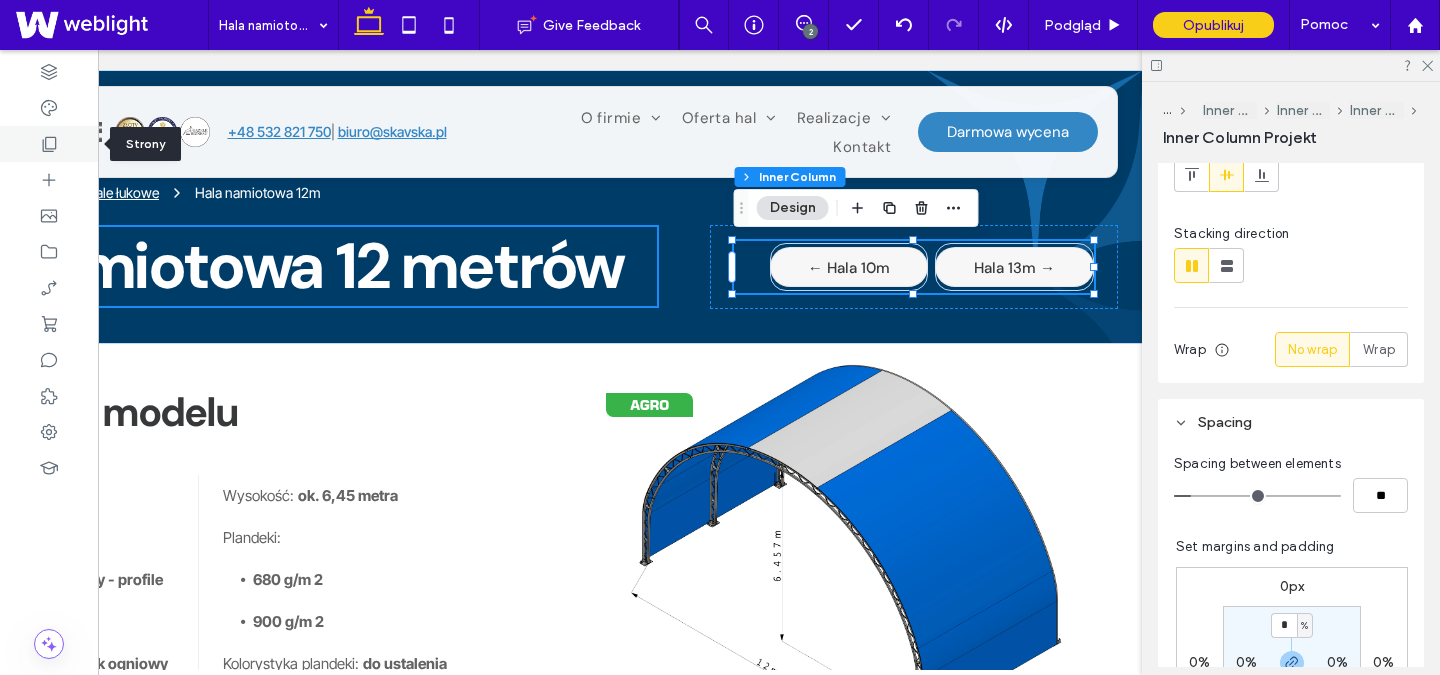 click at bounding box center (49, 144) 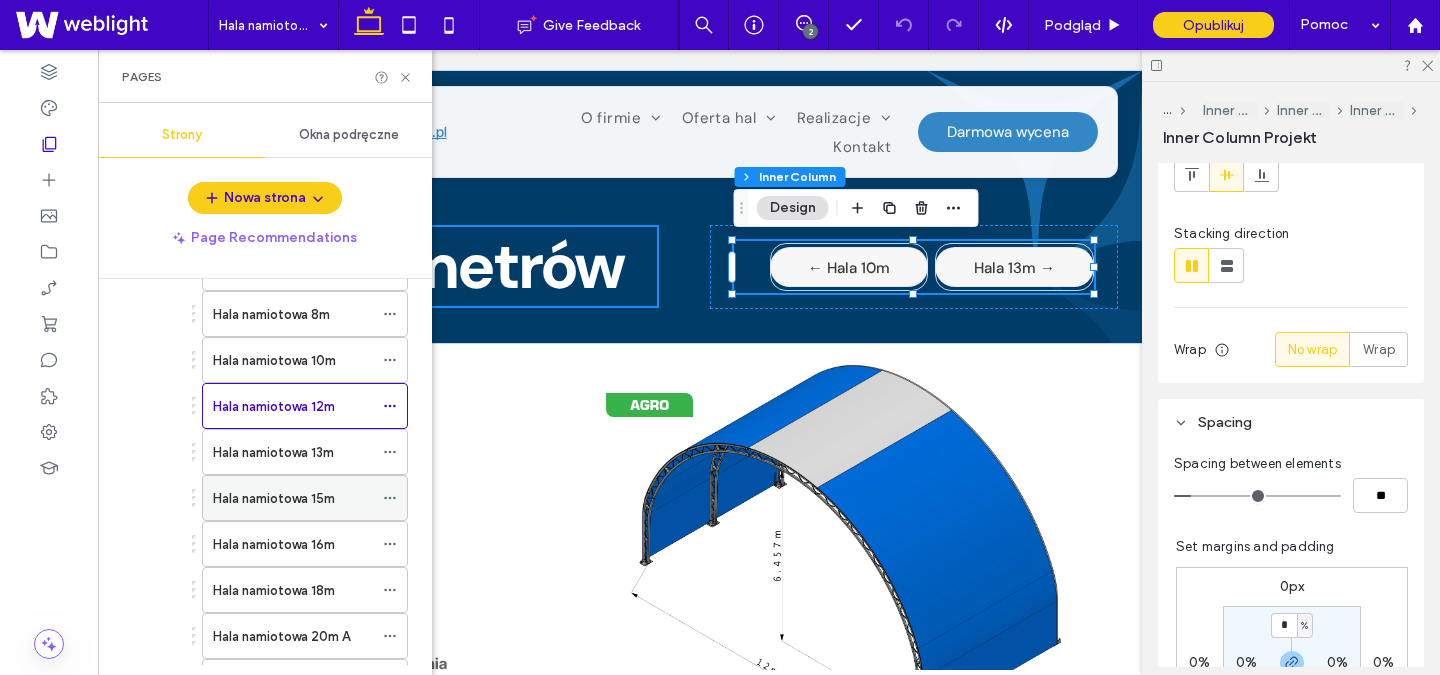 scroll, scrollTop: 259, scrollLeft: 0, axis: vertical 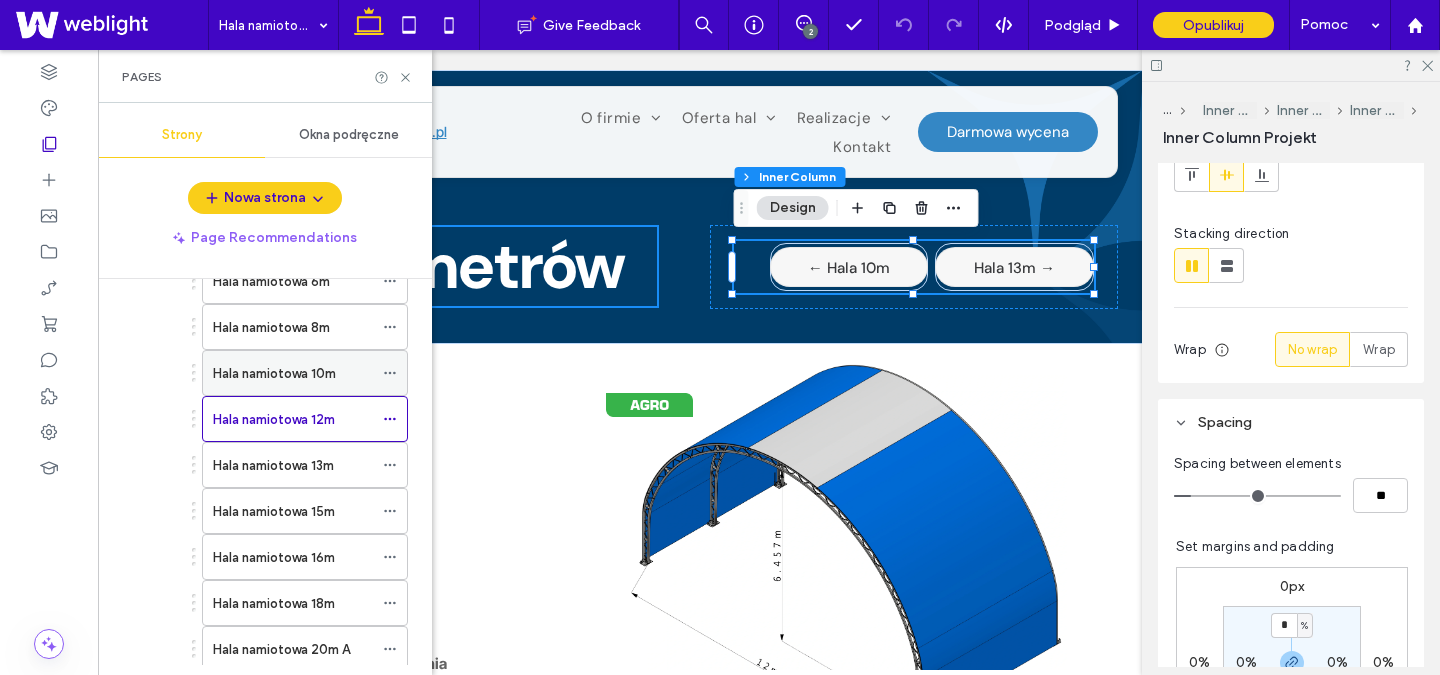 click on "Hala namiotowa 10m" at bounding box center [274, 373] 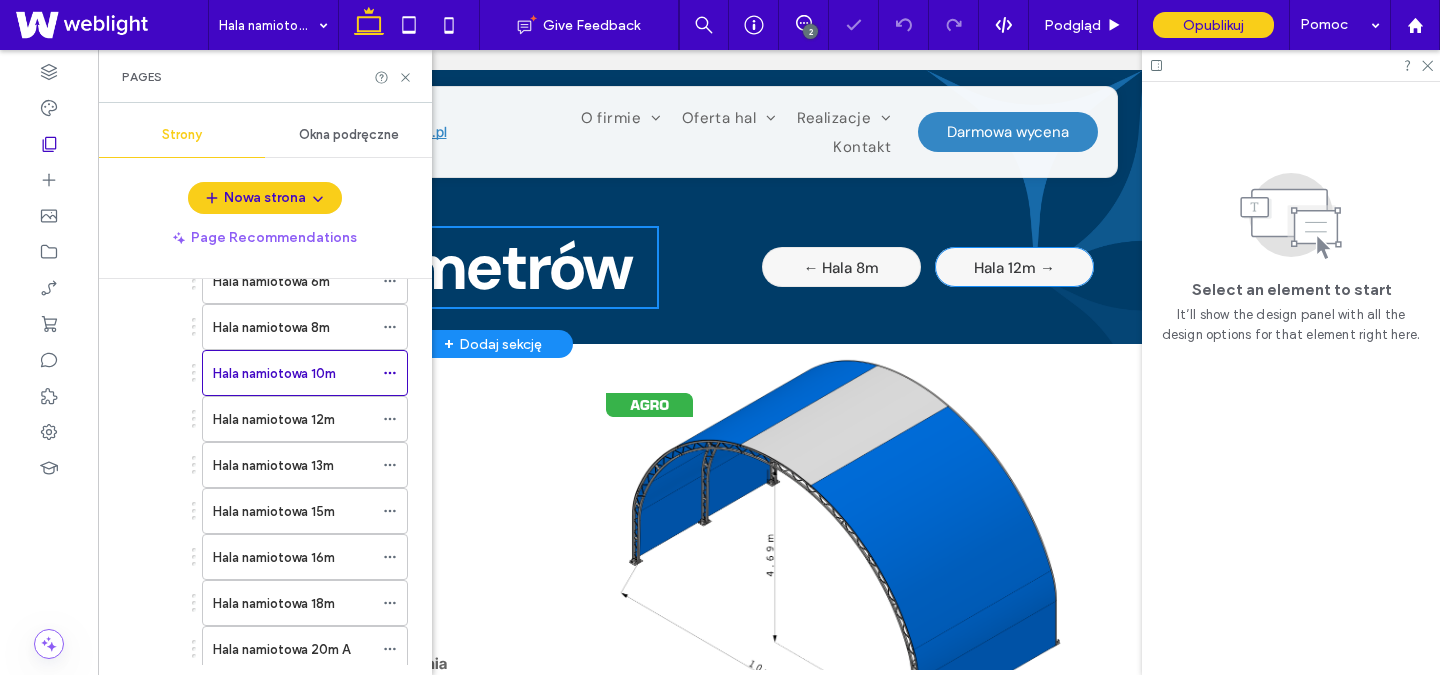 scroll, scrollTop: 0, scrollLeft: 0, axis: both 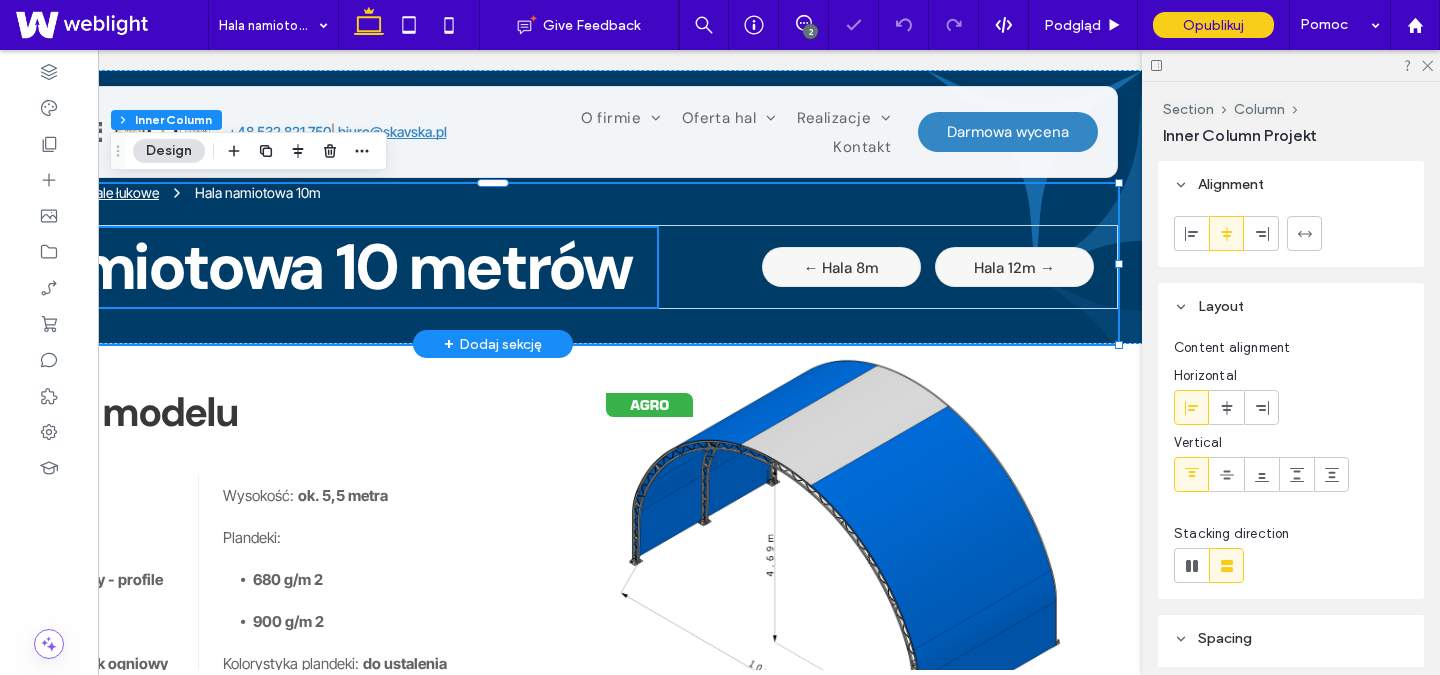 click on "Hala 12m →" at bounding box center (1014, 268) 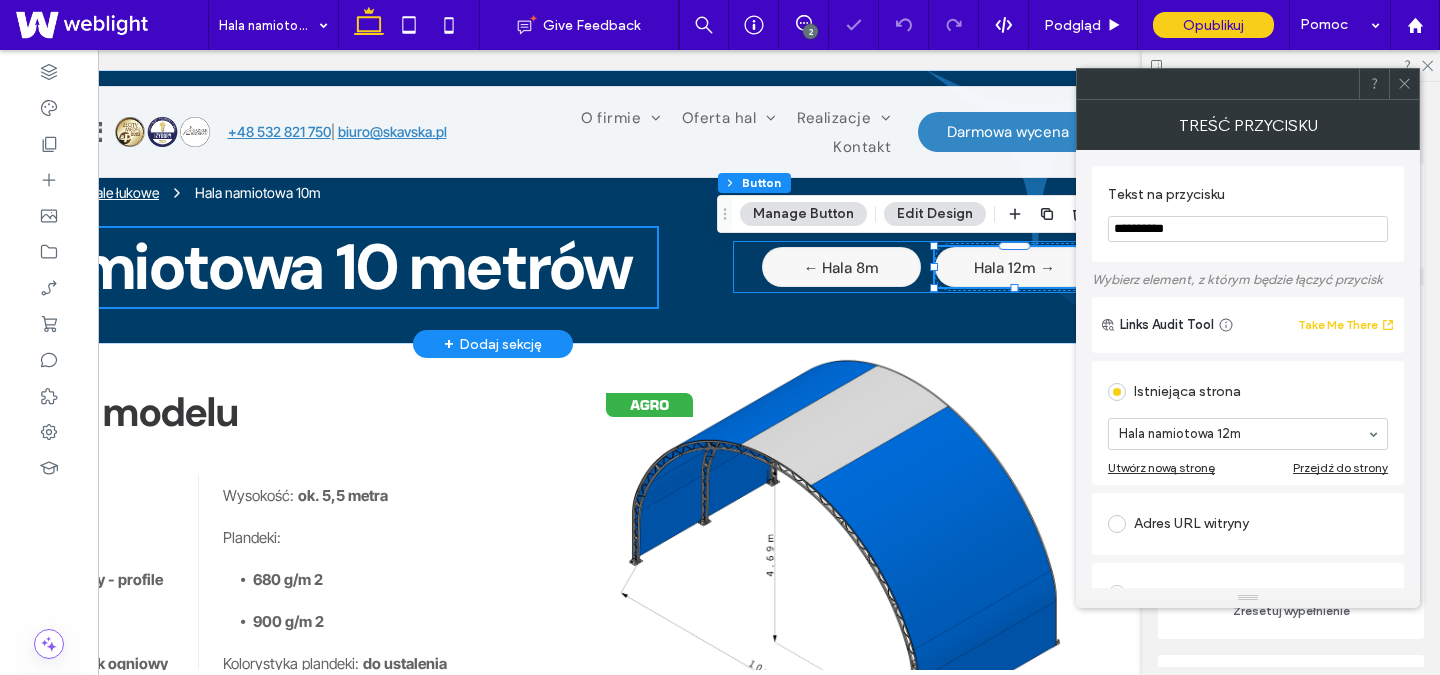 click on "← Hala 8m
Hala 12m →" at bounding box center [913, 267] 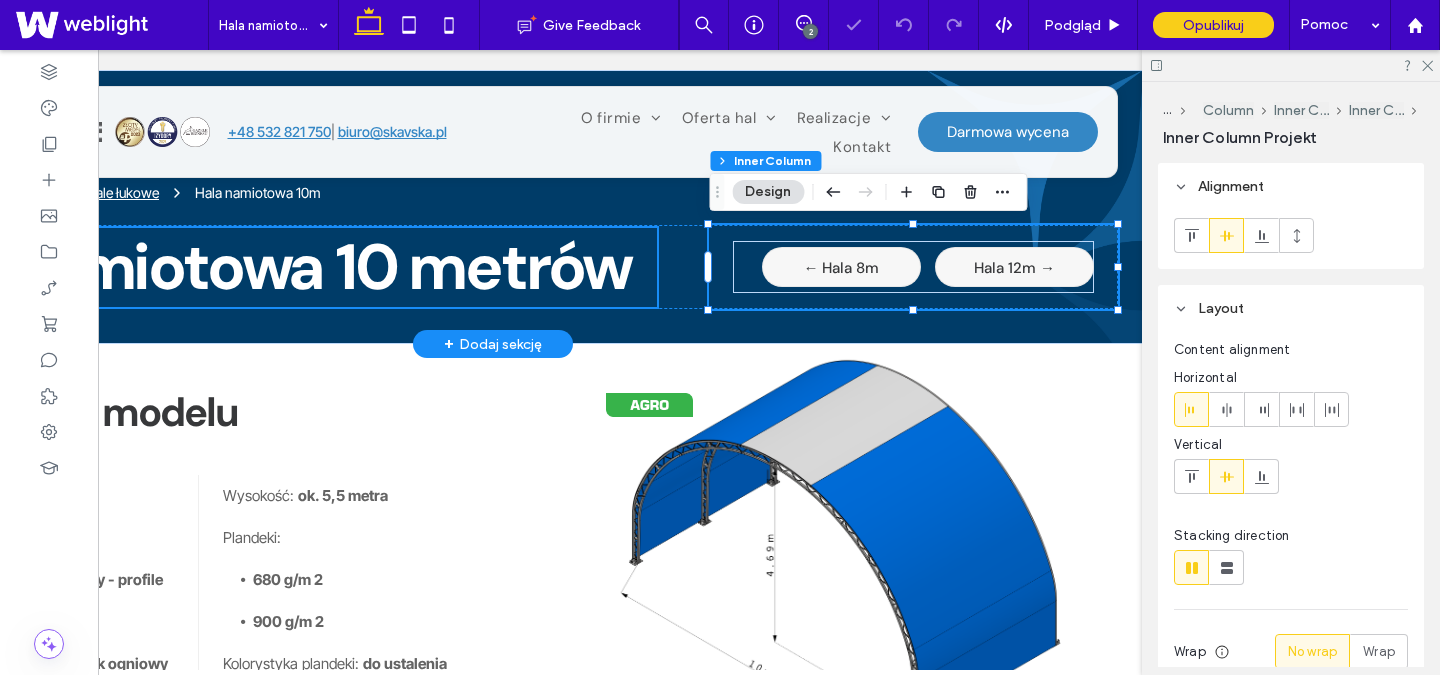 click on "← Hala 8m
Hala 12m →" at bounding box center (913, 267) 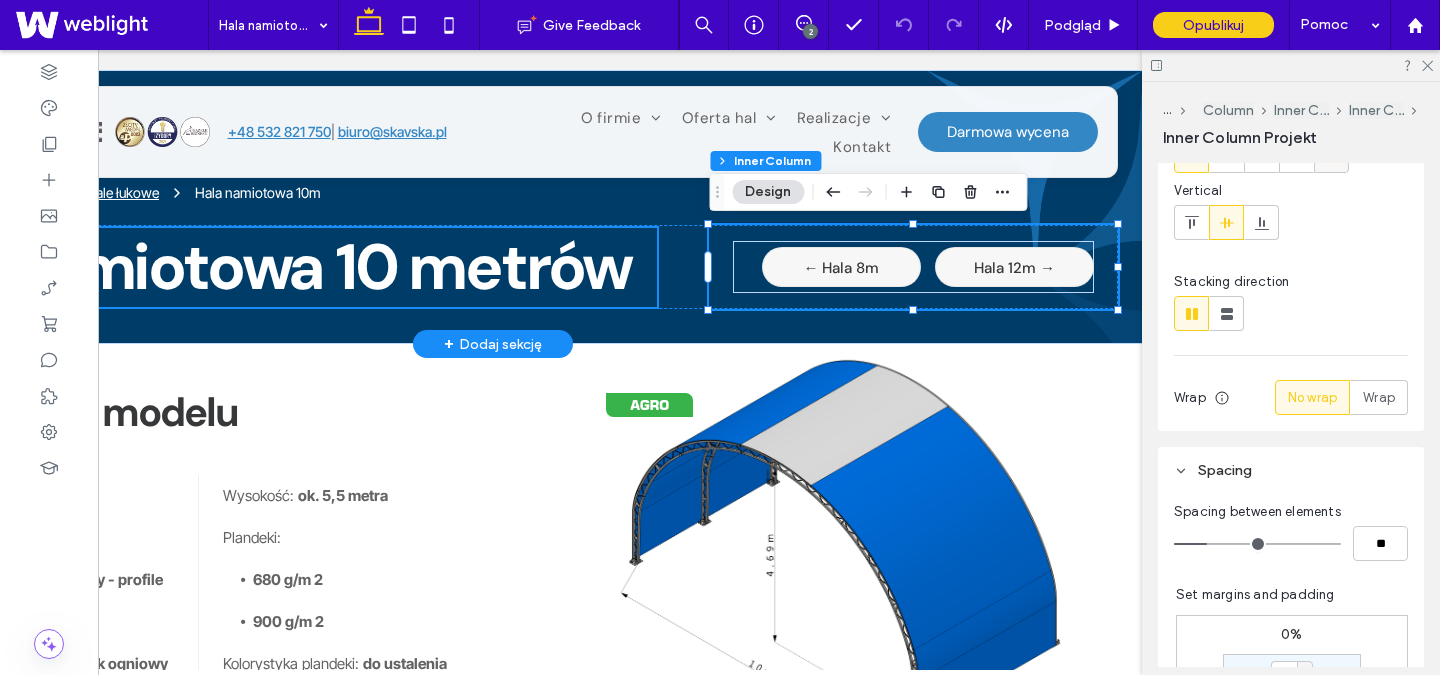 scroll, scrollTop: 299, scrollLeft: 0, axis: vertical 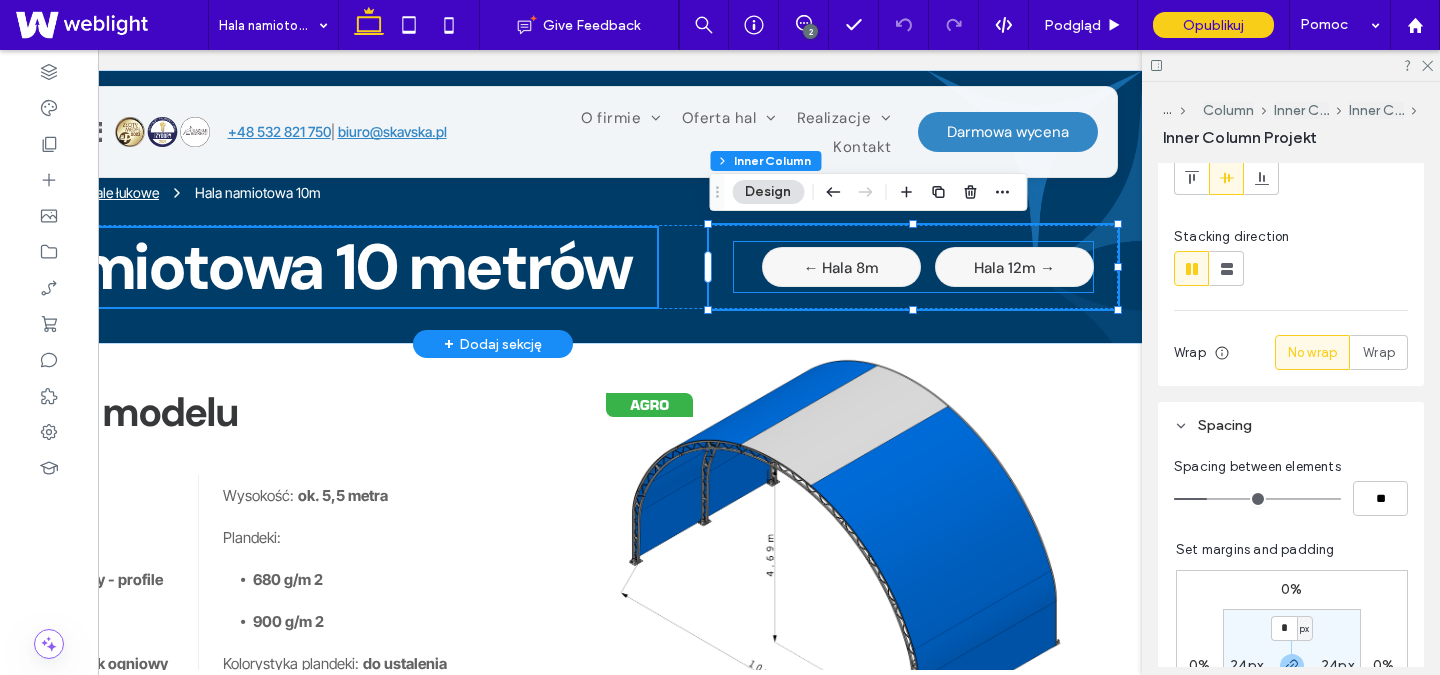 click on "← Hala 8m
Hala 12m →" at bounding box center [913, 267] 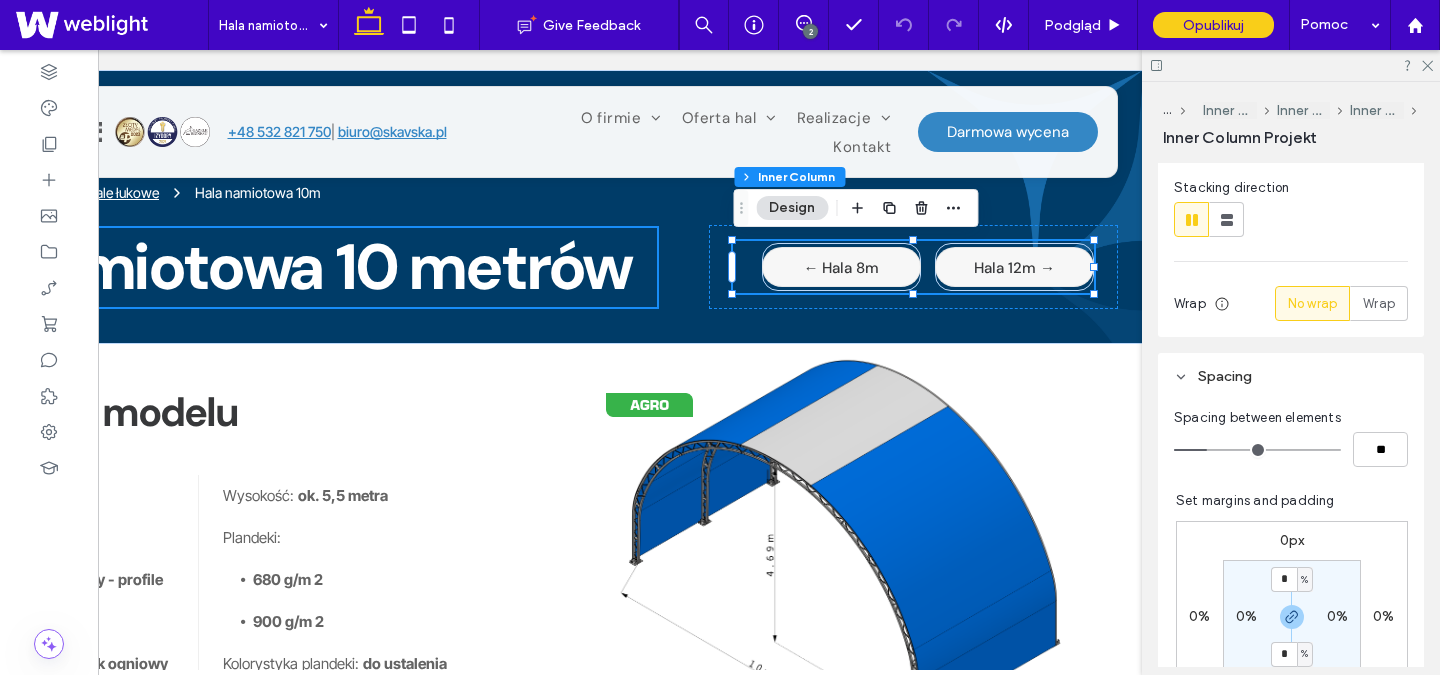 scroll, scrollTop: 349, scrollLeft: 0, axis: vertical 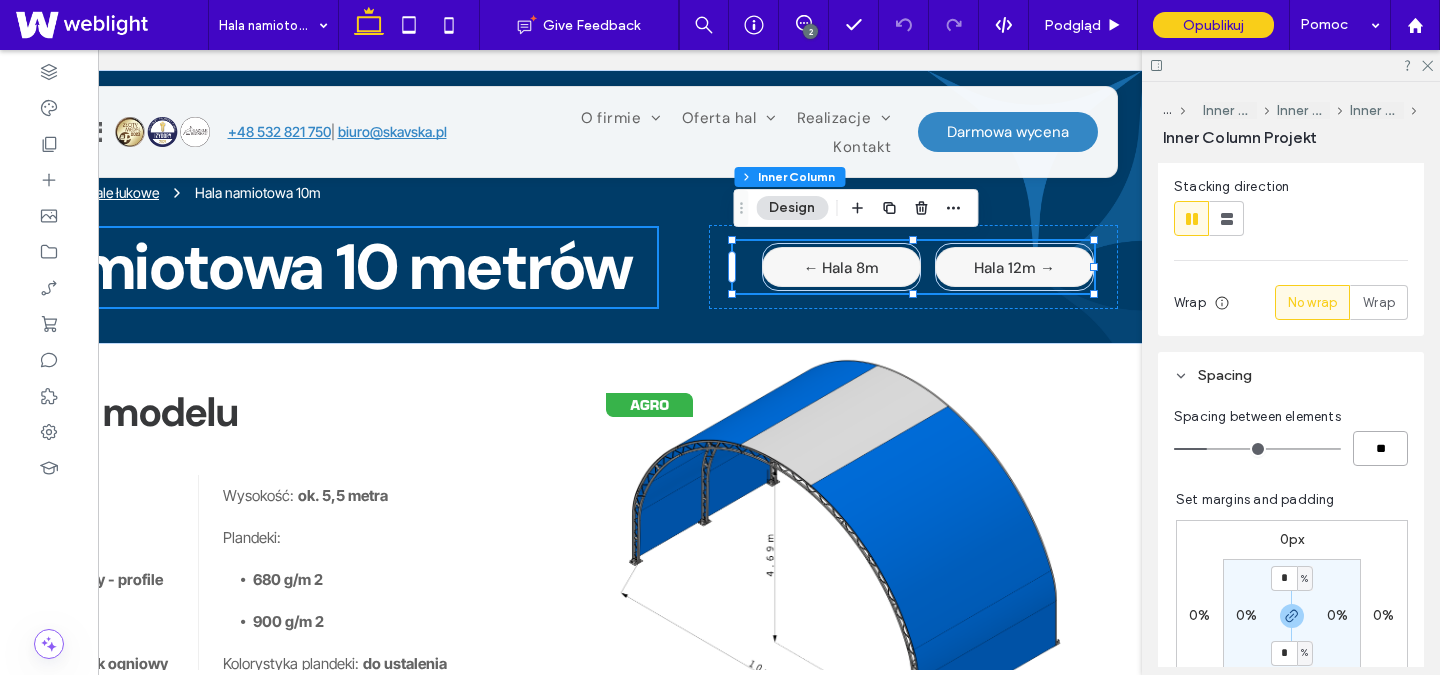 click on "**" at bounding box center [1380, 448] 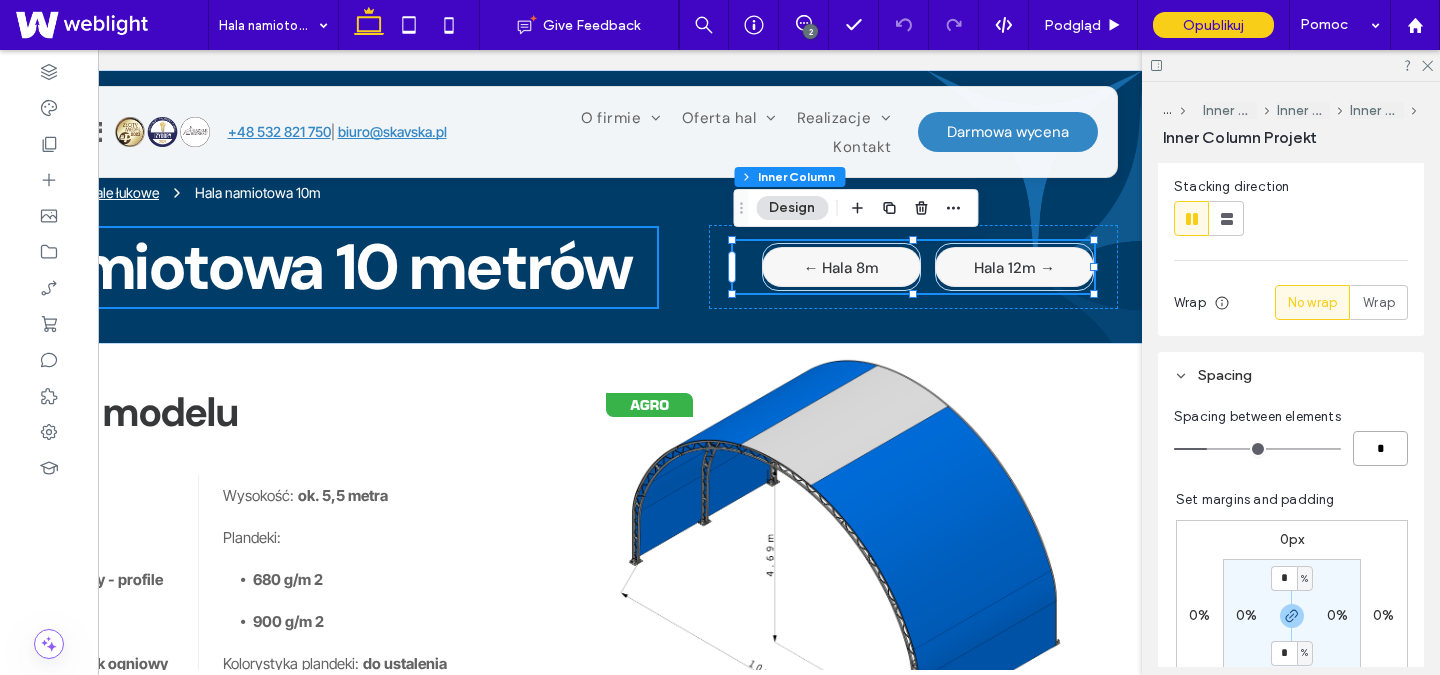type on "*" 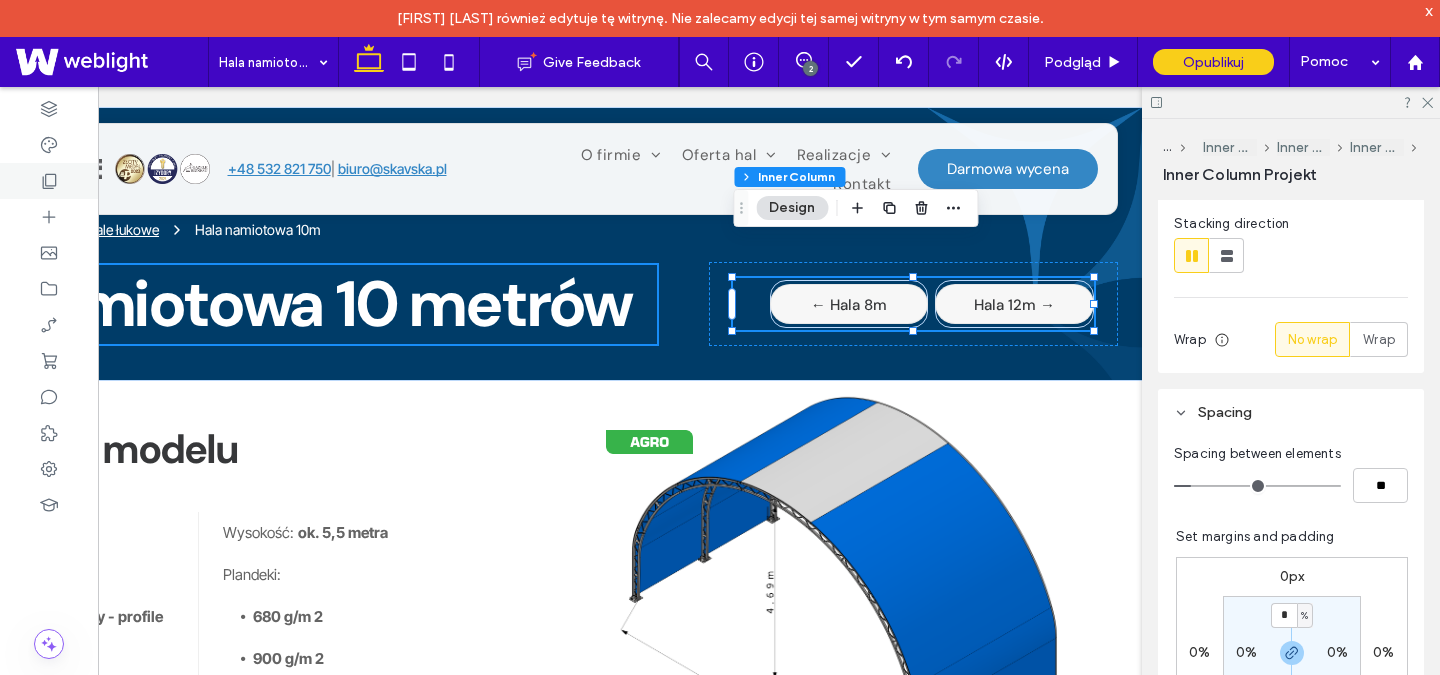 click 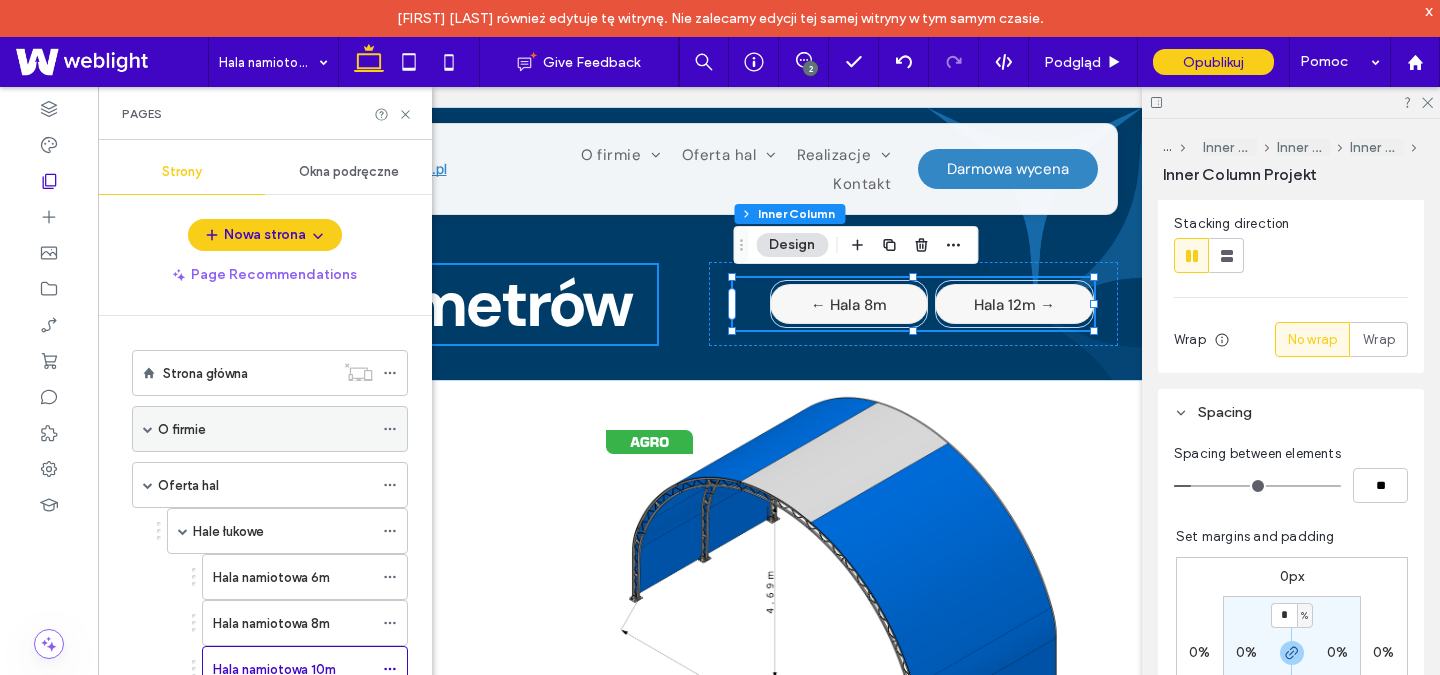 scroll, scrollTop: 235, scrollLeft: 0, axis: vertical 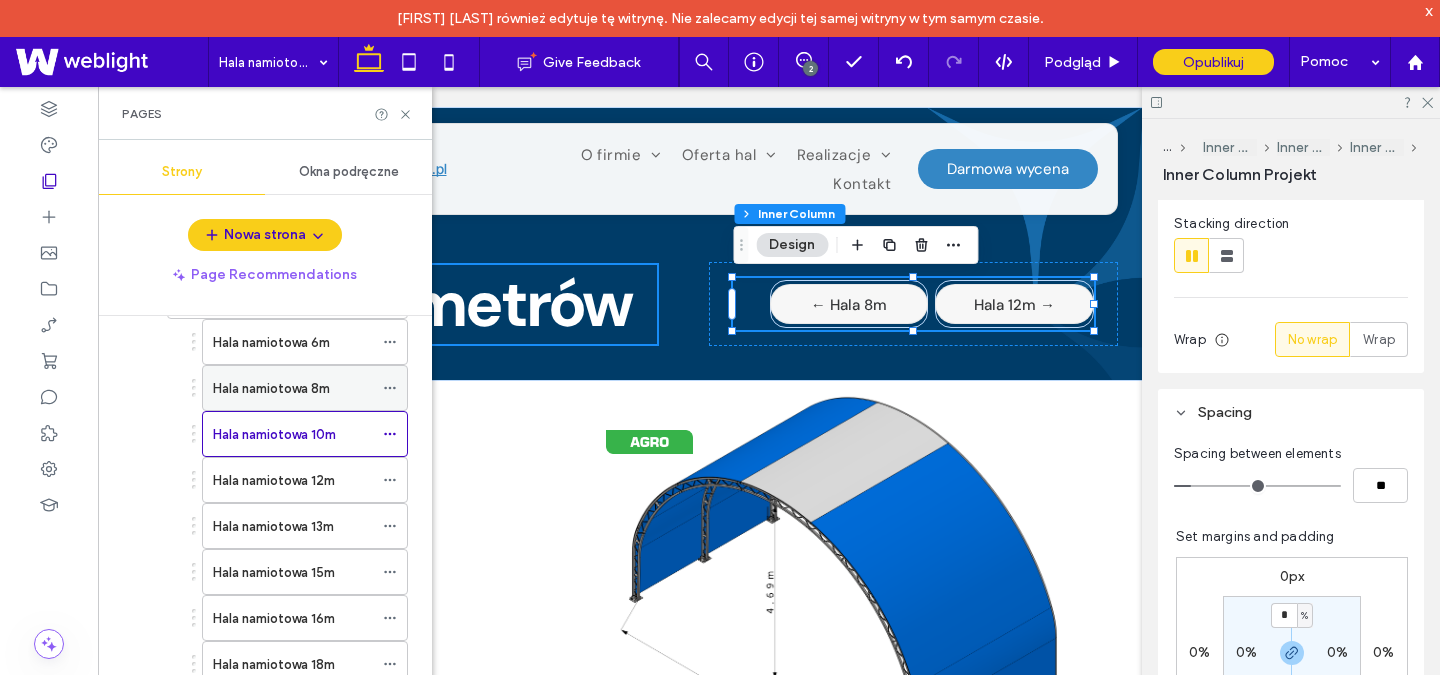 click on "Hala namiotowa 8m" at bounding box center (271, 388) 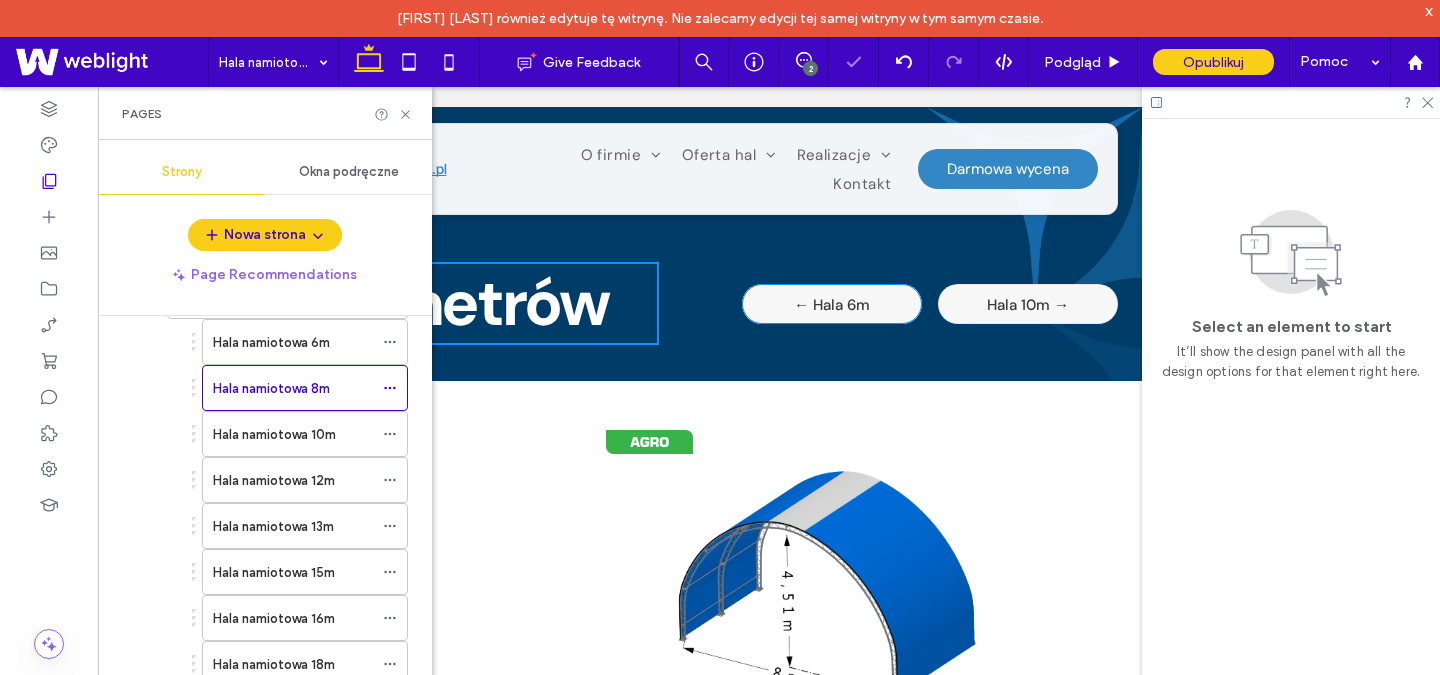 scroll, scrollTop: 0, scrollLeft: 0, axis: both 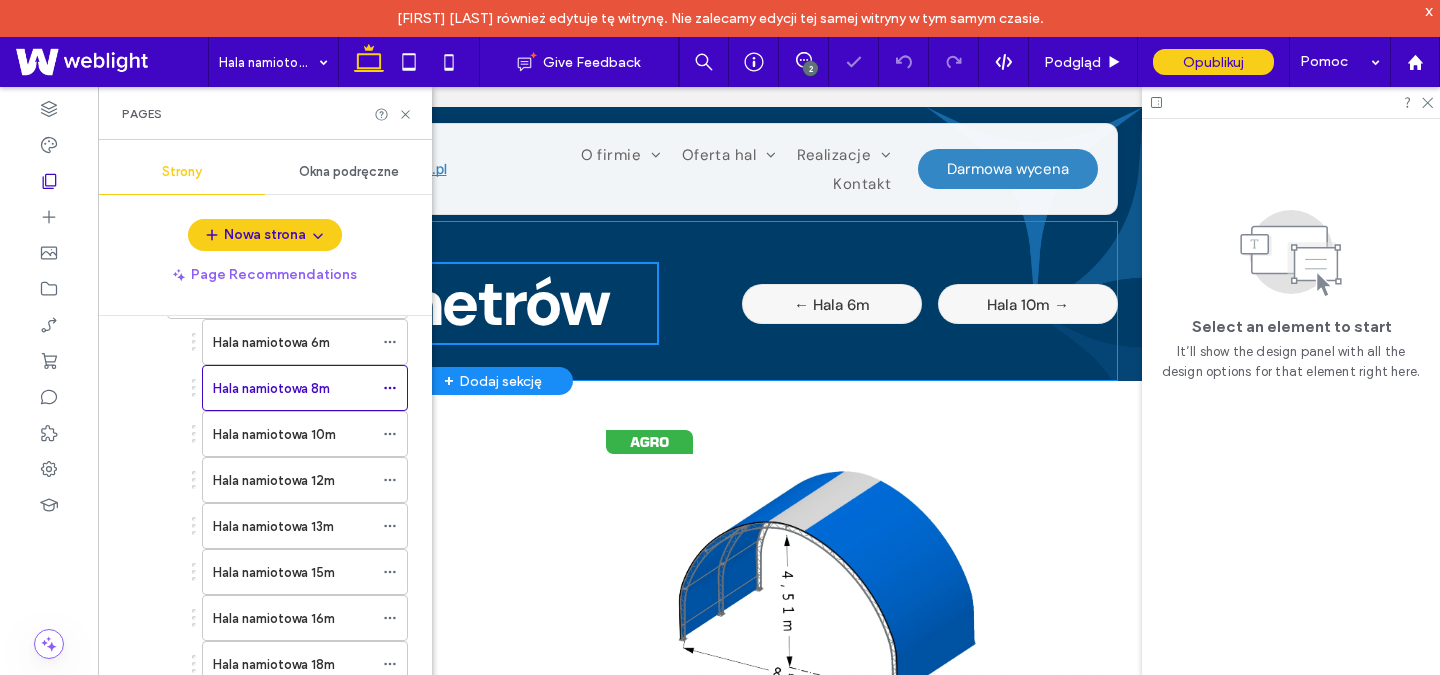 click on "← Hala 6m" at bounding box center [832, 304] 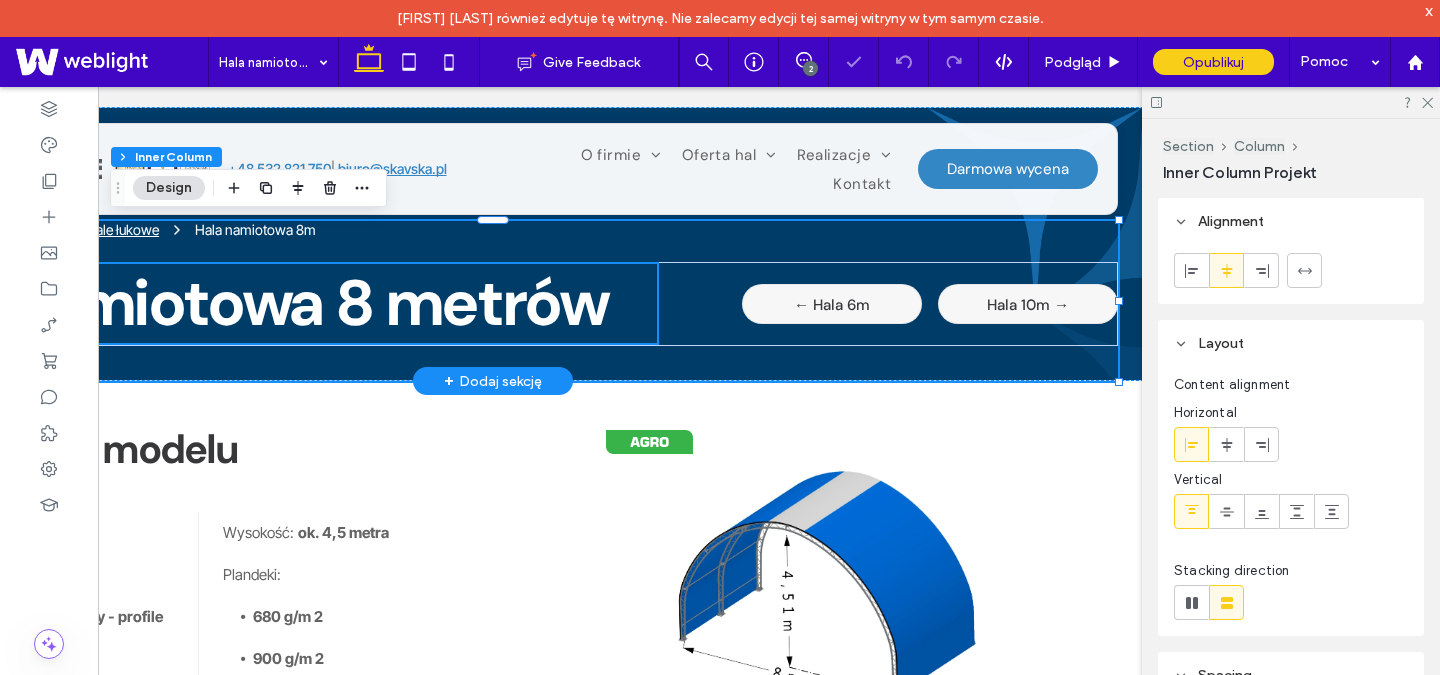 click on "← Hala 6m" at bounding box center (832, 304) 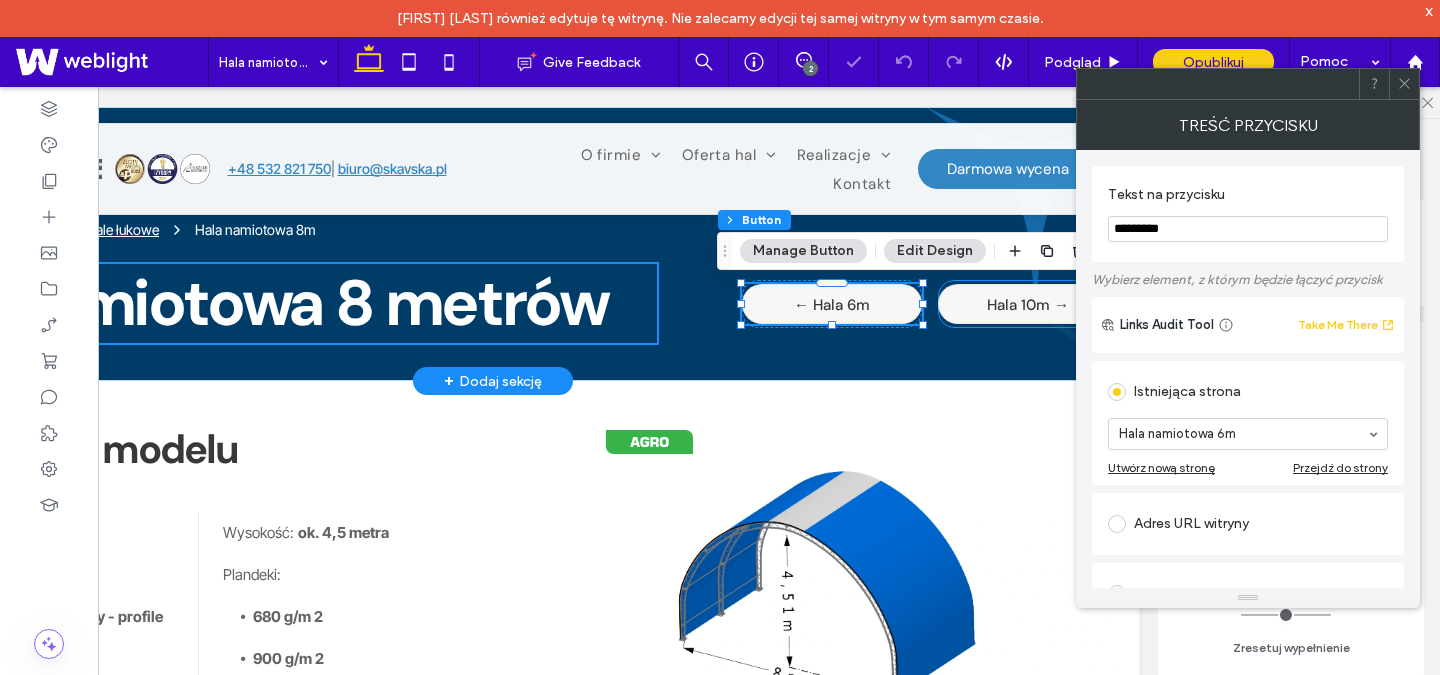 click on "Hala 10m →" at bounding box center [1028, 304] 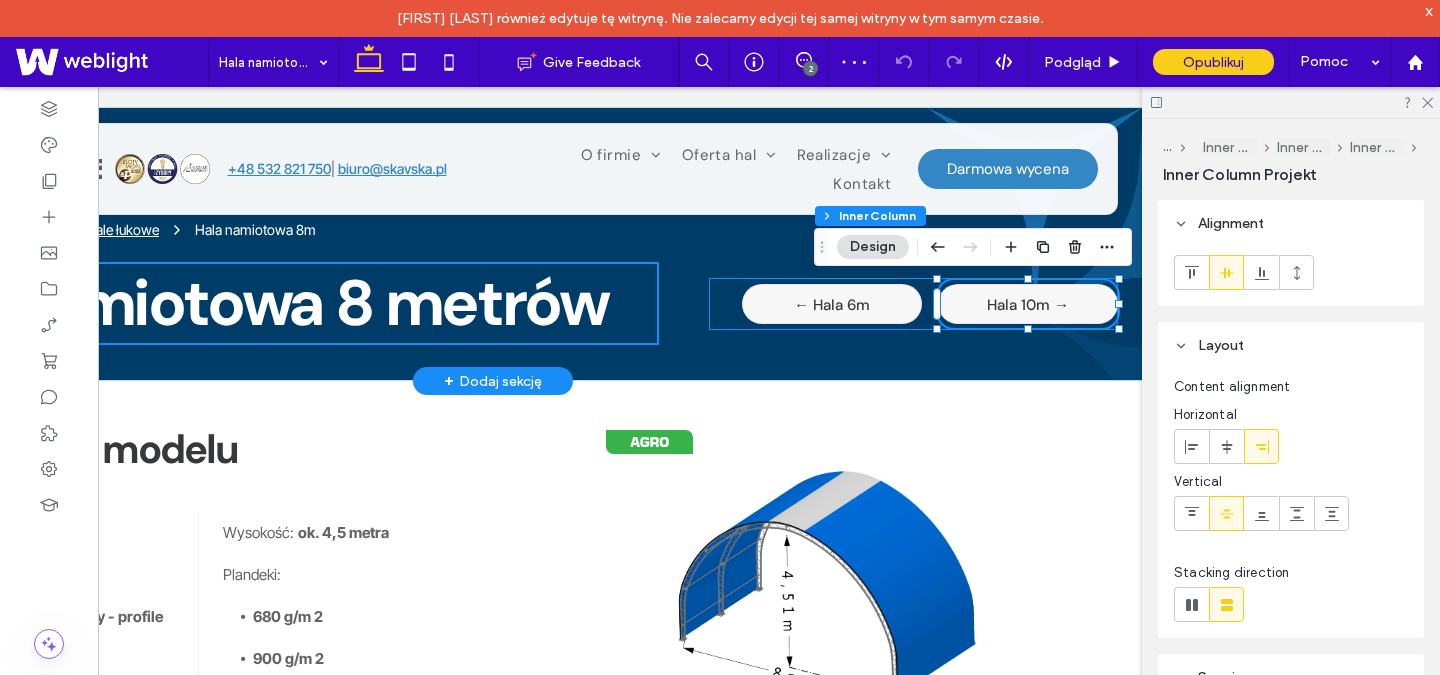 click on "← Hala 6m
Hala 10m →" at bounding box center [913, 304] 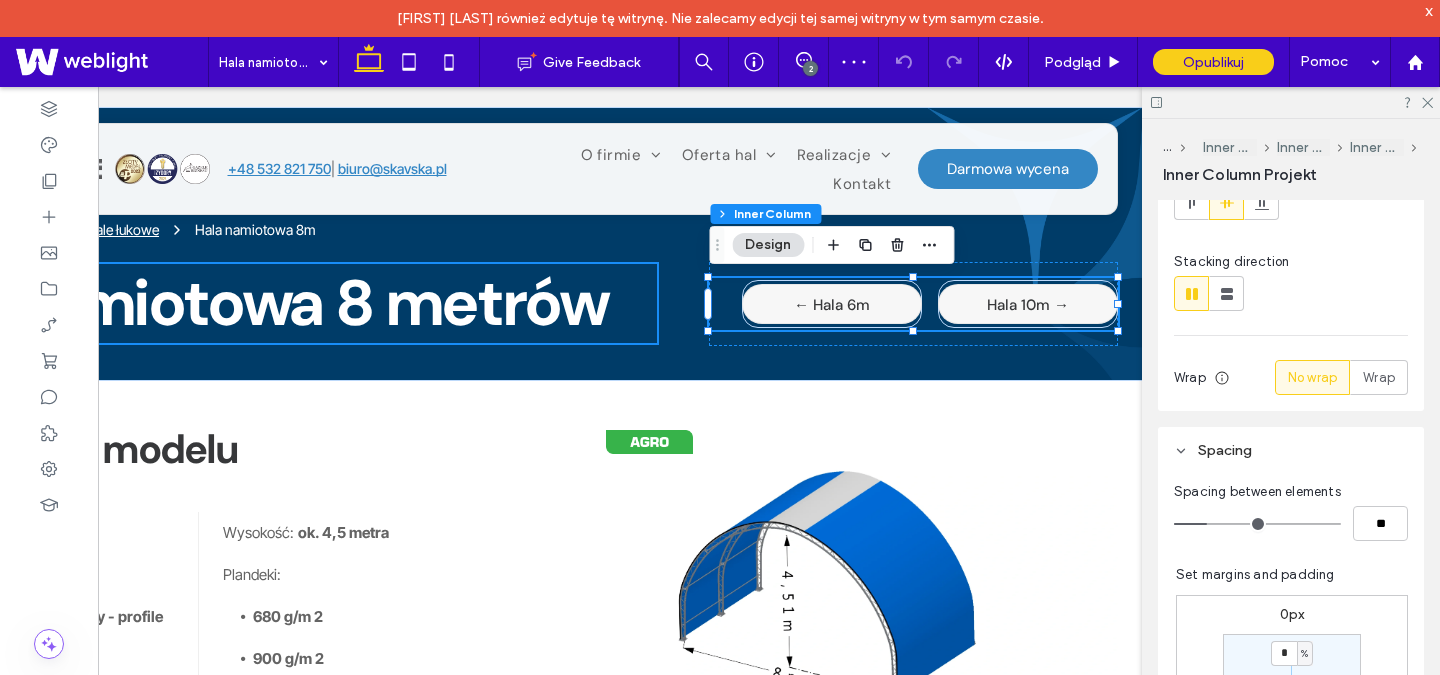 scroll, scrollTop: 310, scrollLeft: 0, axis: vertical 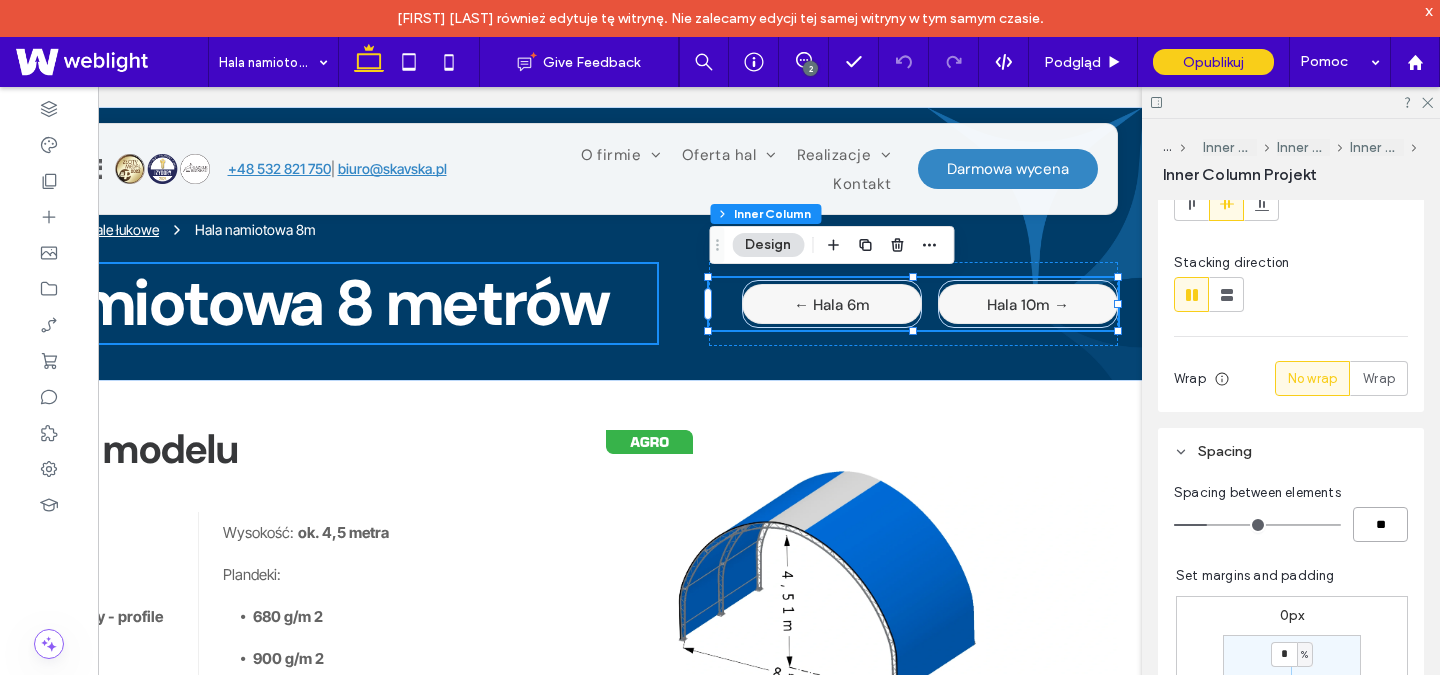 click on "**" at bounding box center (1380, 524) 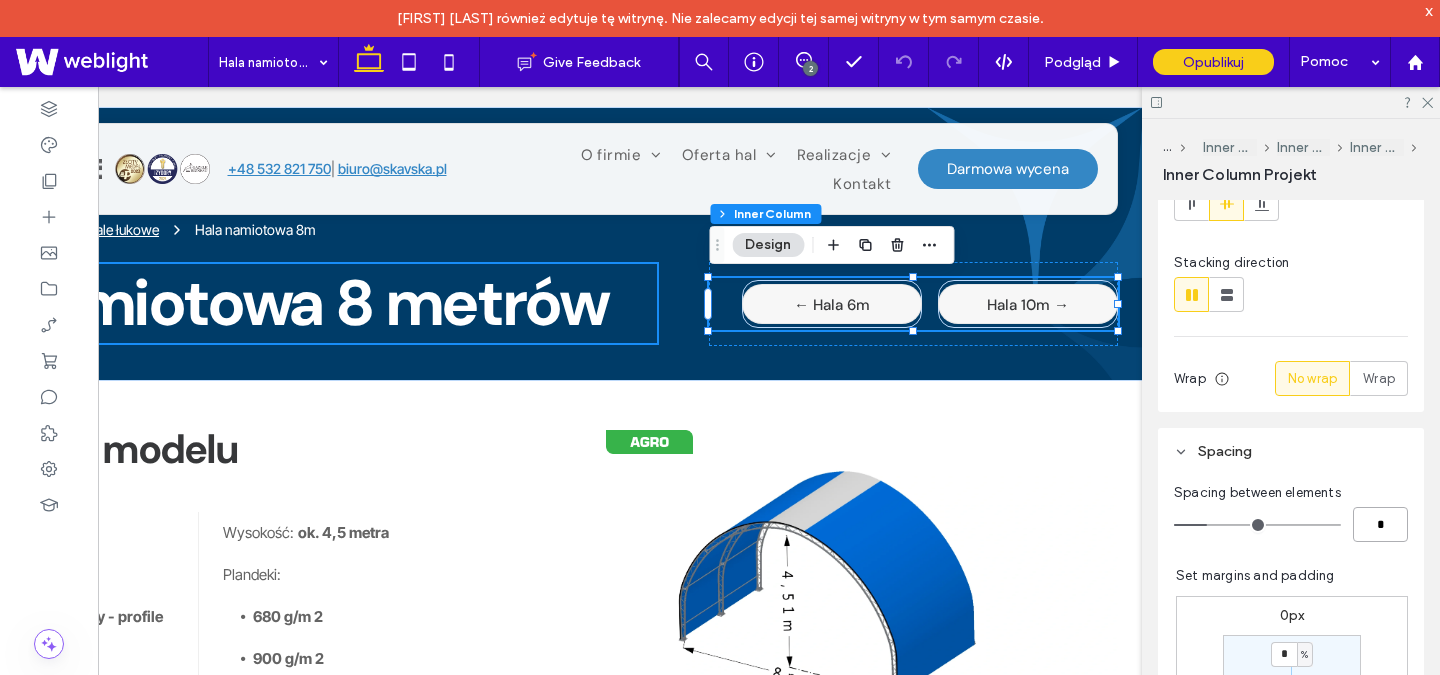 type on "*" 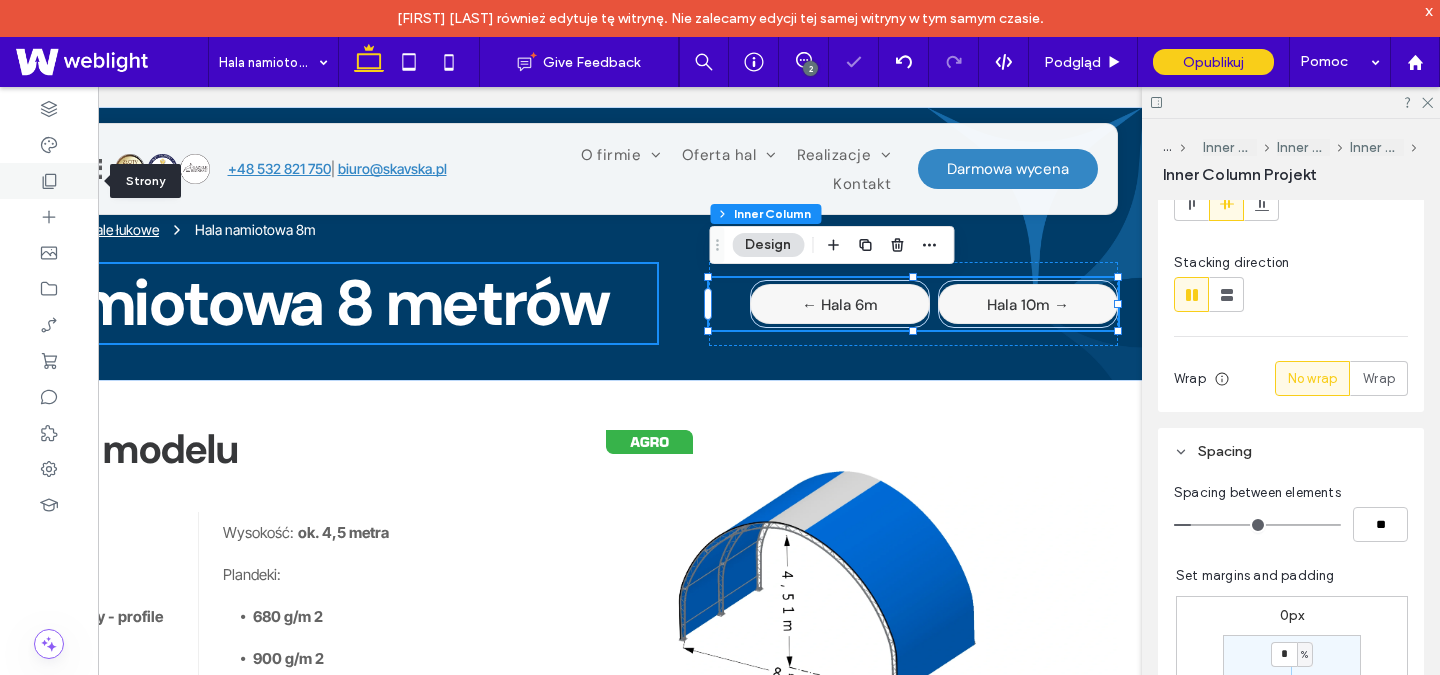 click 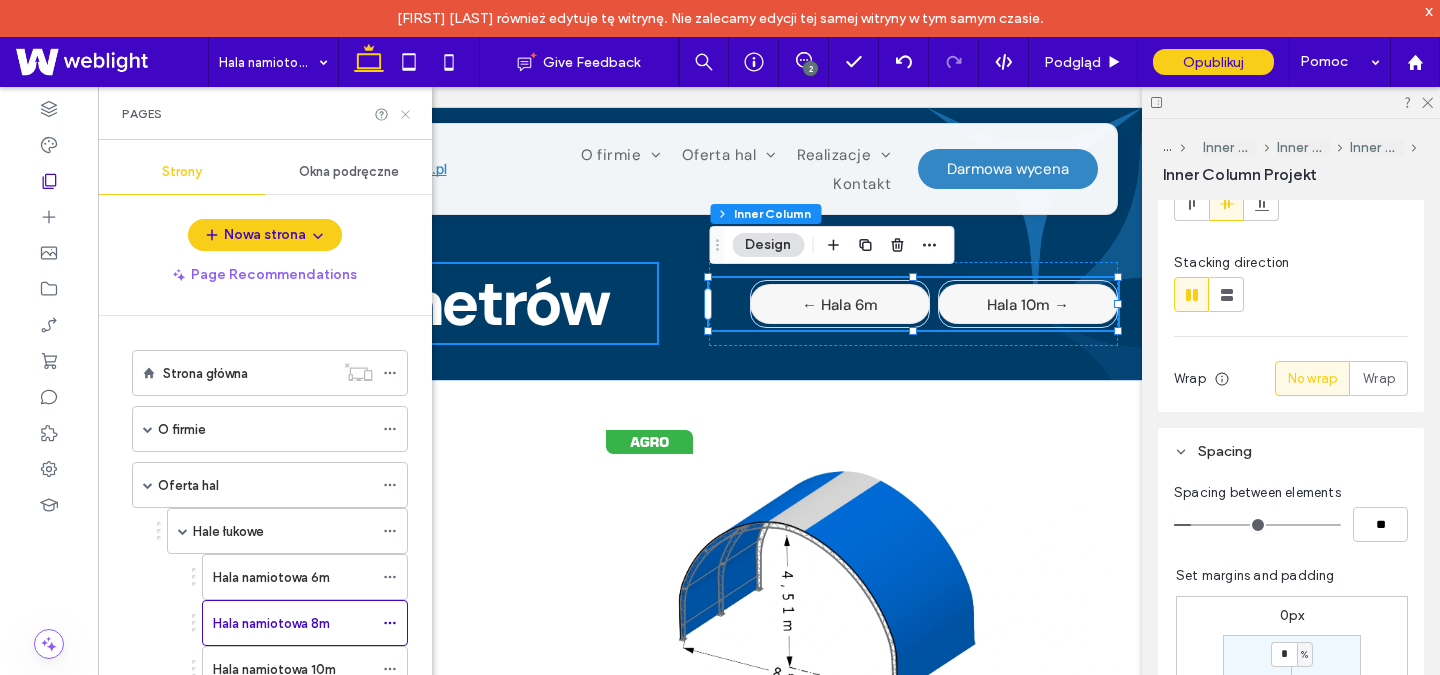 click 